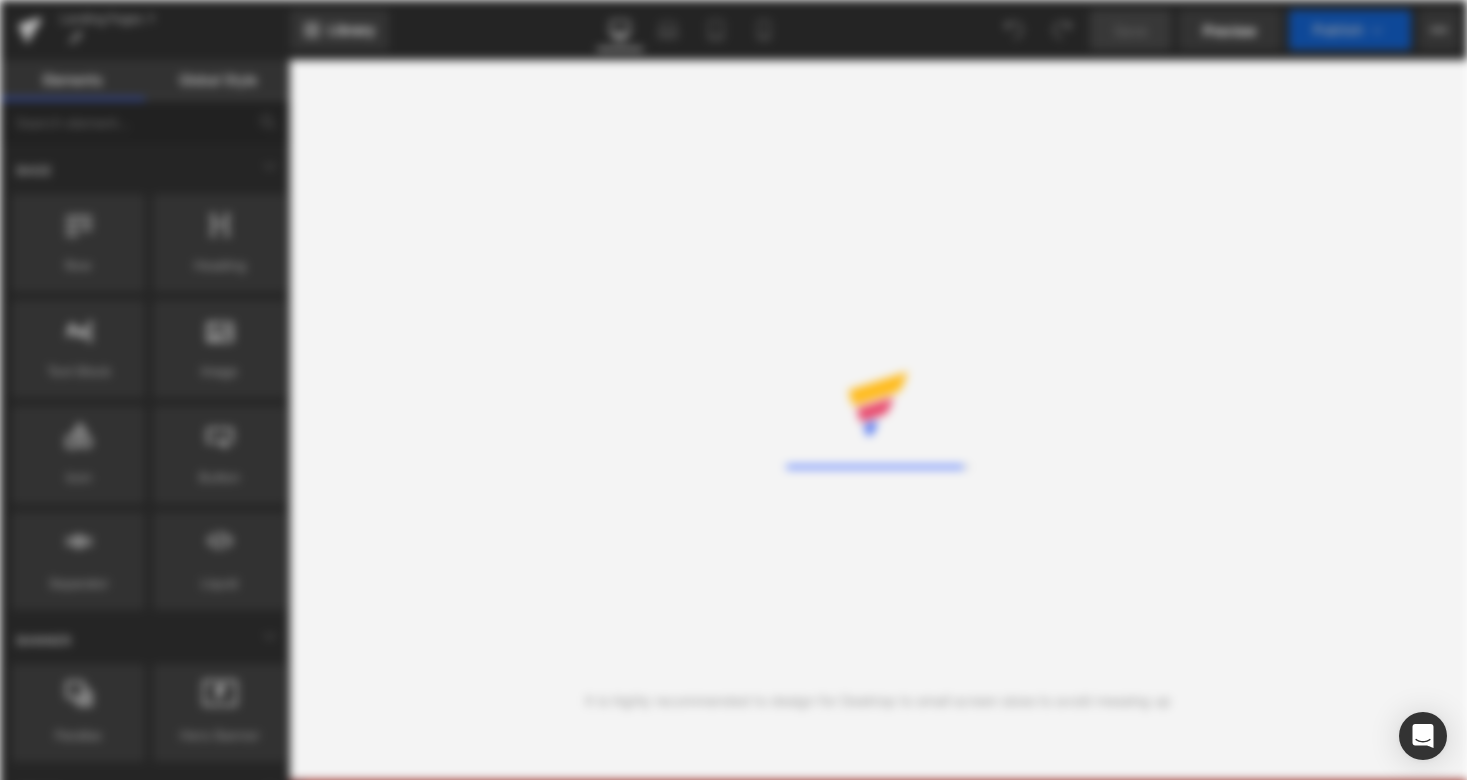 scroll, scrollTop: 0, scrollLeft: 0, axis: both 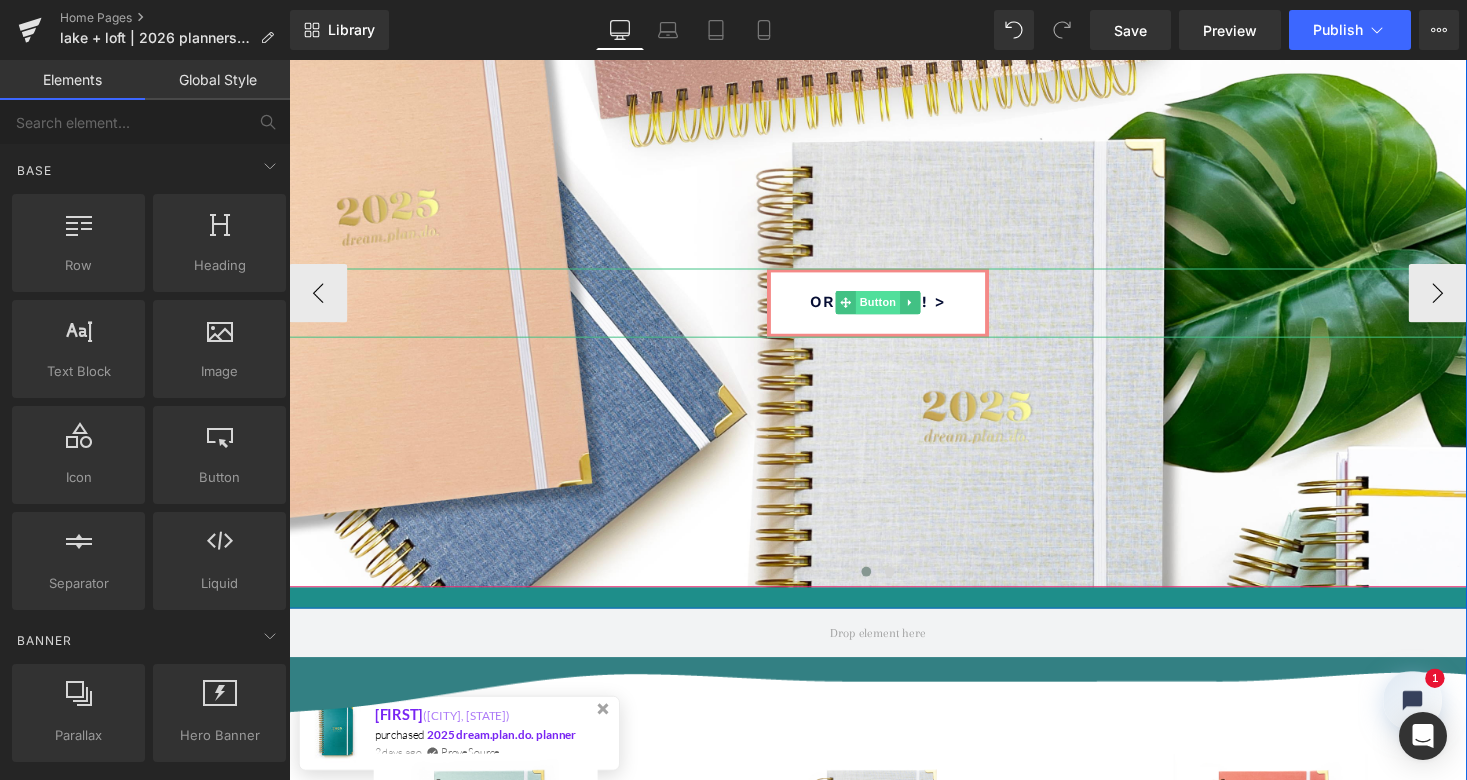 click on "Button" at bounding box center [894, 310] 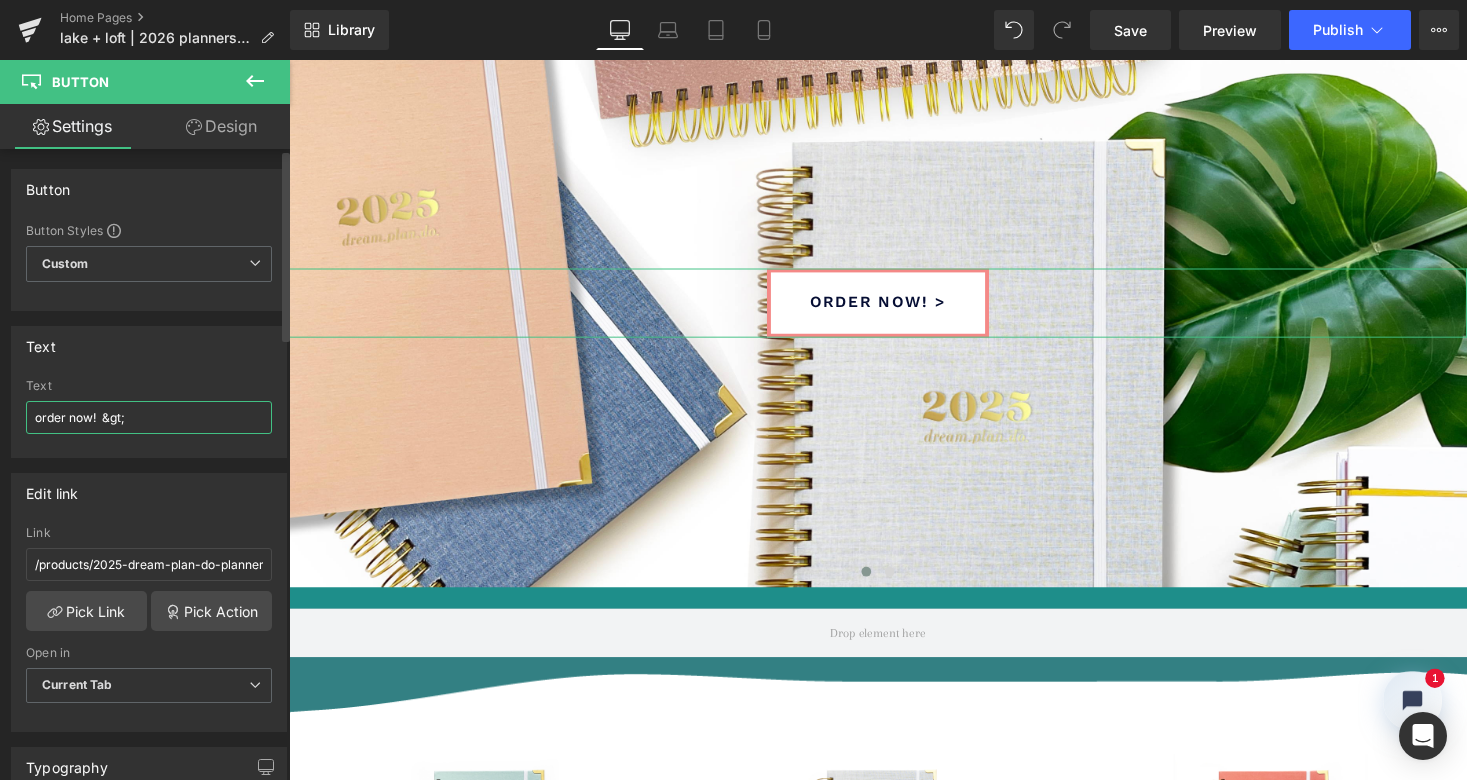 click on "order now!  &gt;" at bounding box center (149, 417) 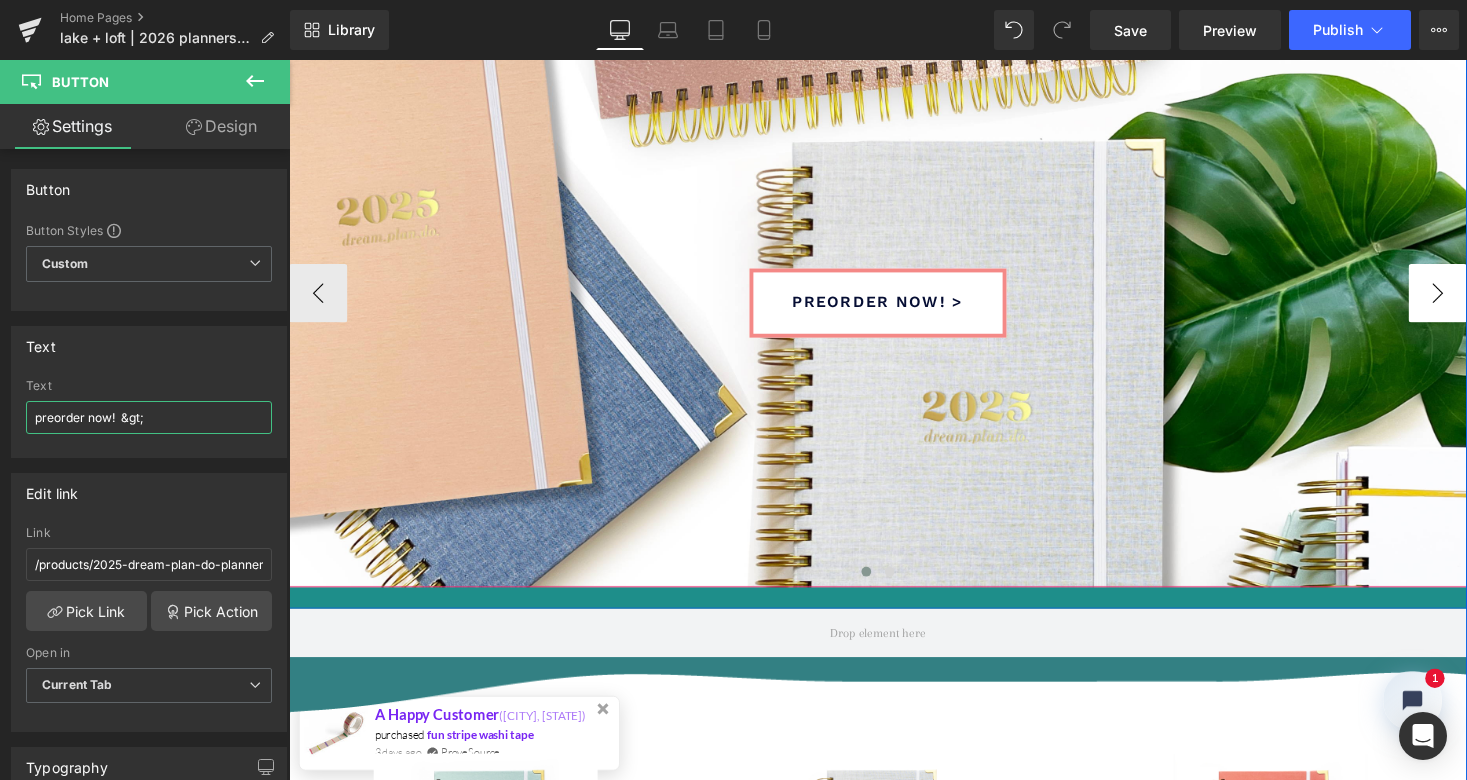 type on "preorder now!  &gt;" 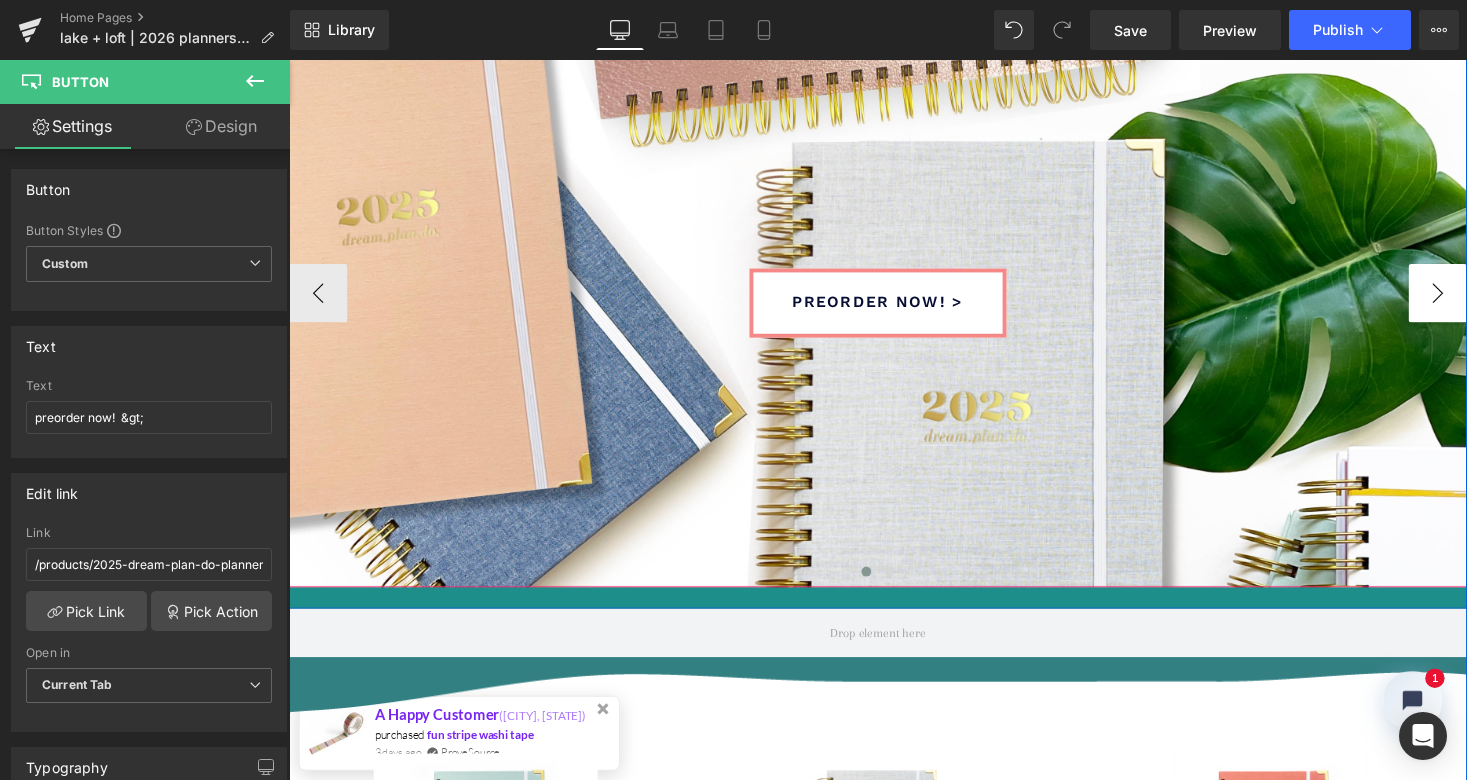 click on "›" at bounding box center (1469, 300) 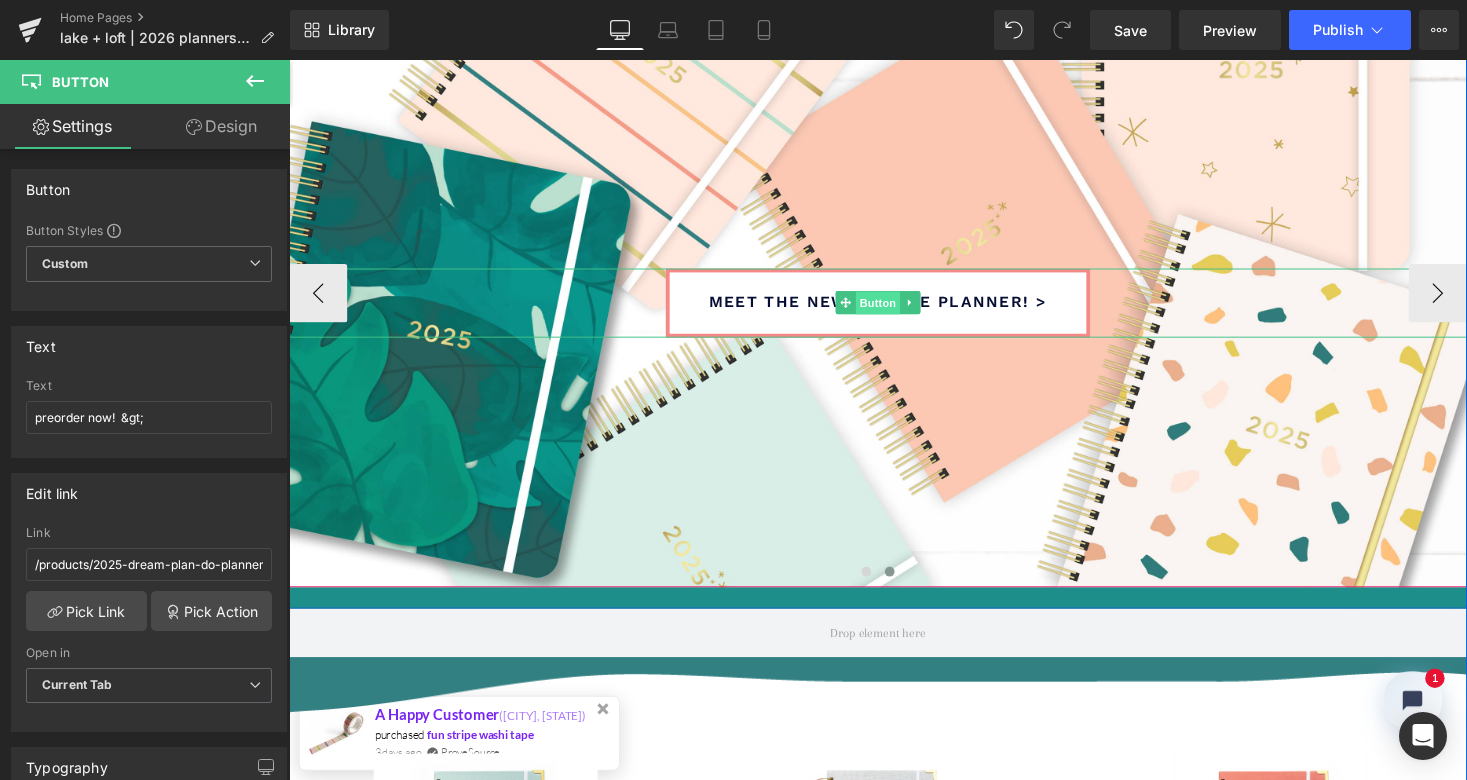 click on "Button" at bounding box center [894, 311] 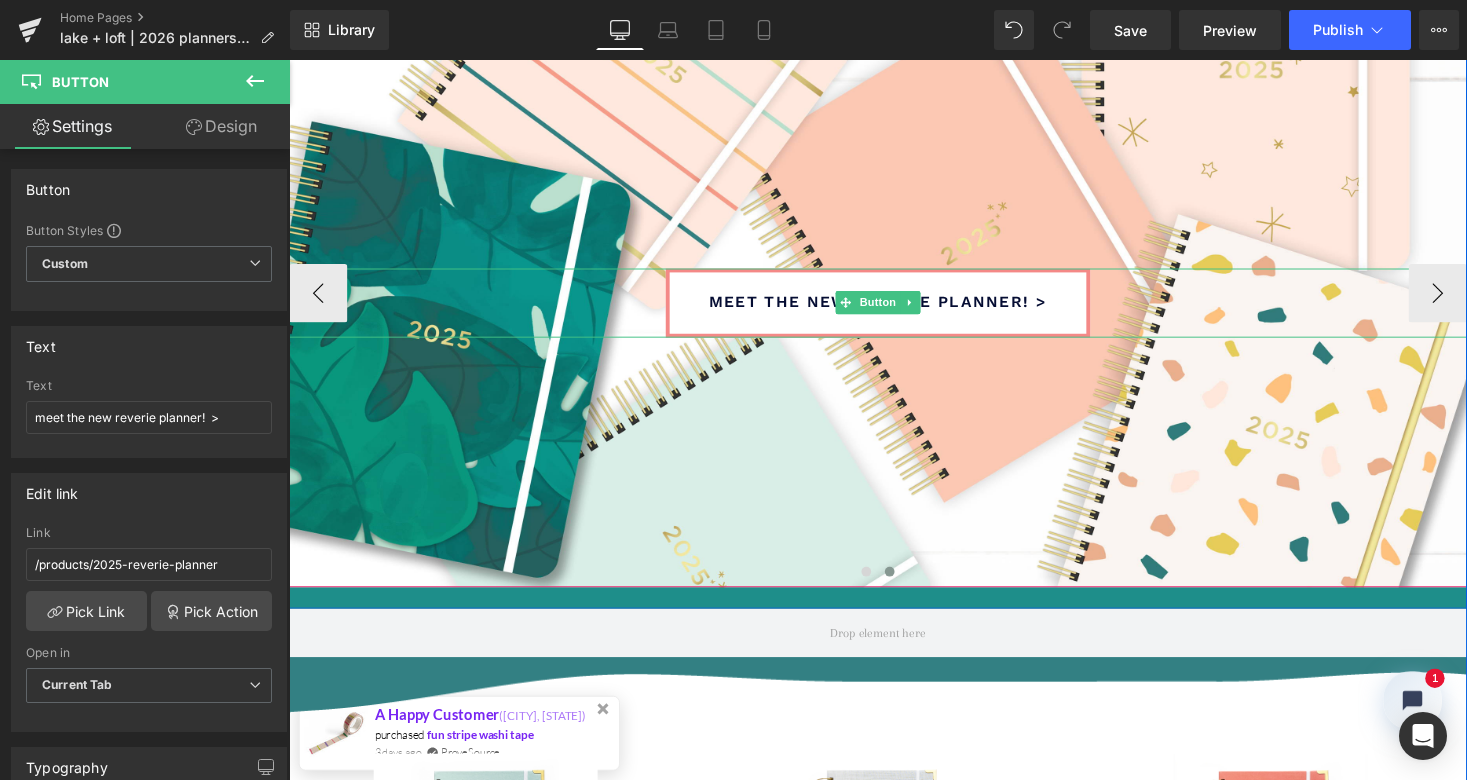 click on "meet the new reverie planner!  >" at bounding box center [894, 308] 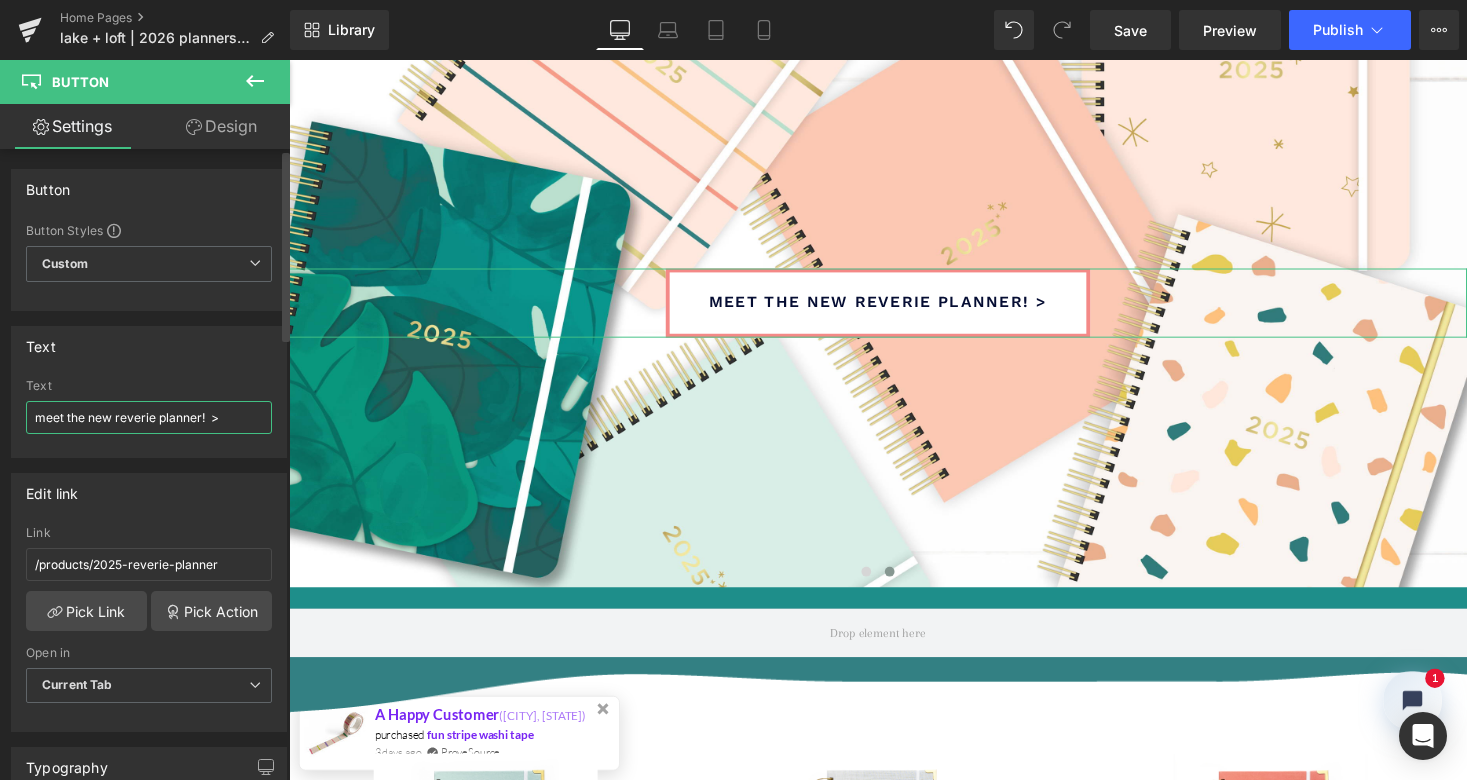 click on "meet the new reverie planner!  &gt;" at bounding box center [149, 417] 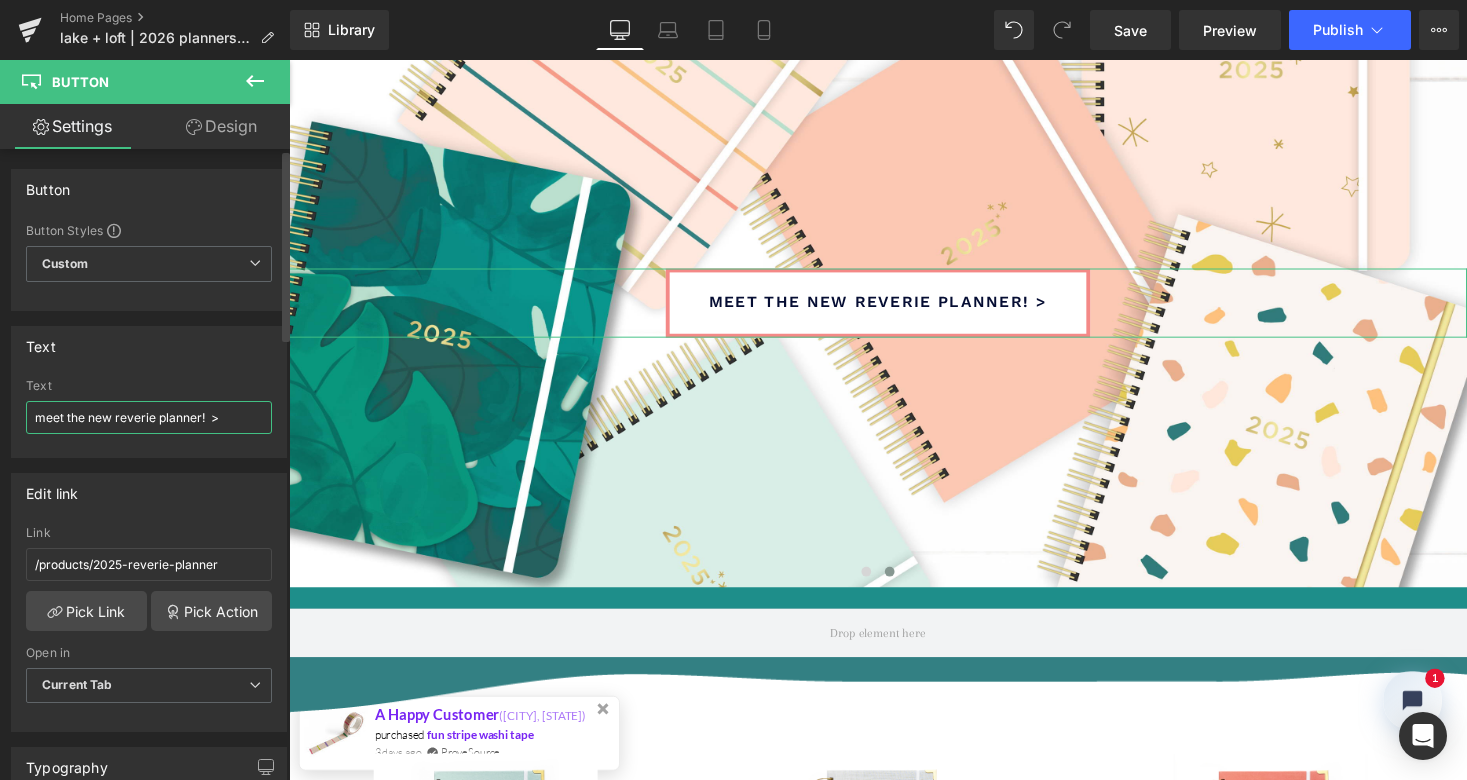 click on "meet the new reverie planner!  &gt;" at bounding box center (149, 417) 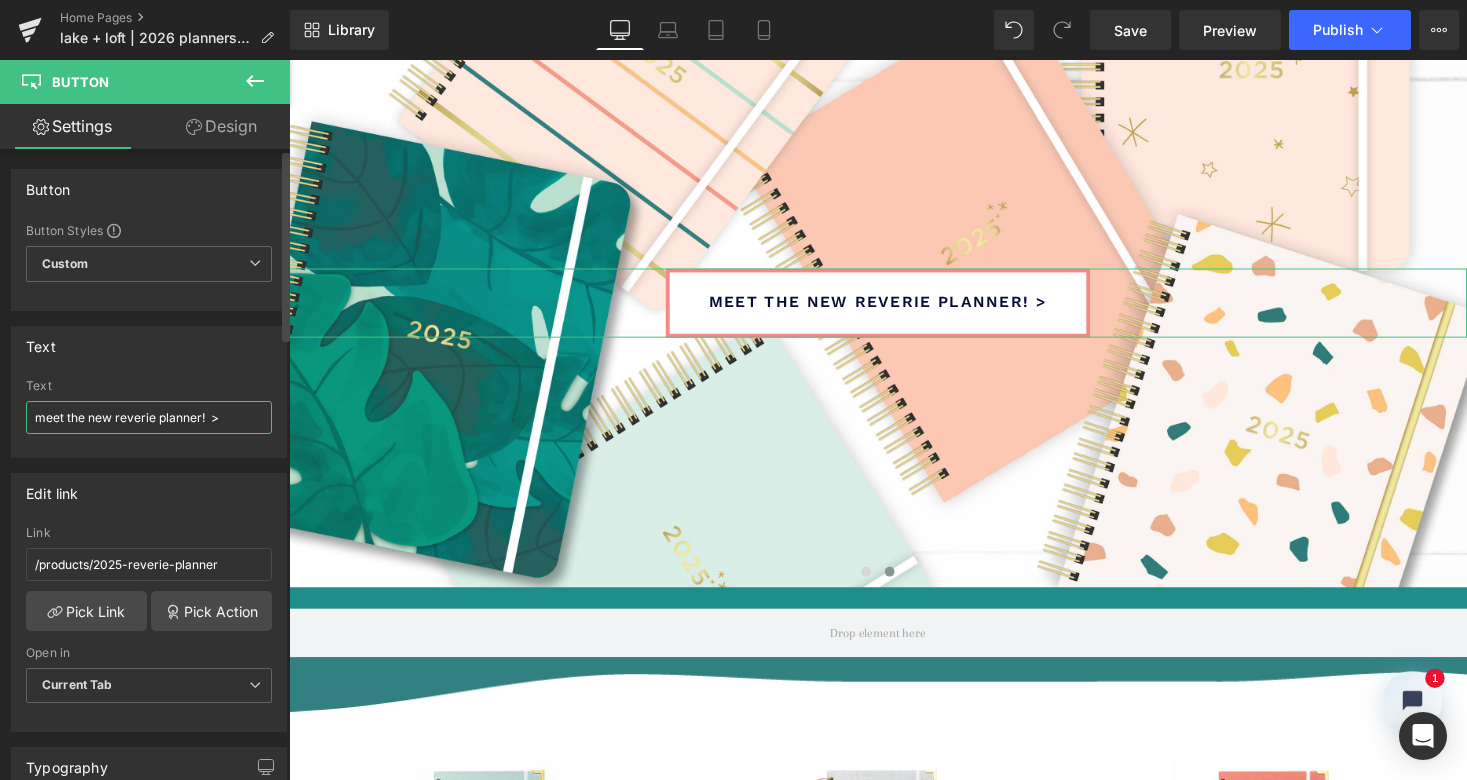 click on "meet the new reverie planner!  &gt;" at bounding box center (149, 417) 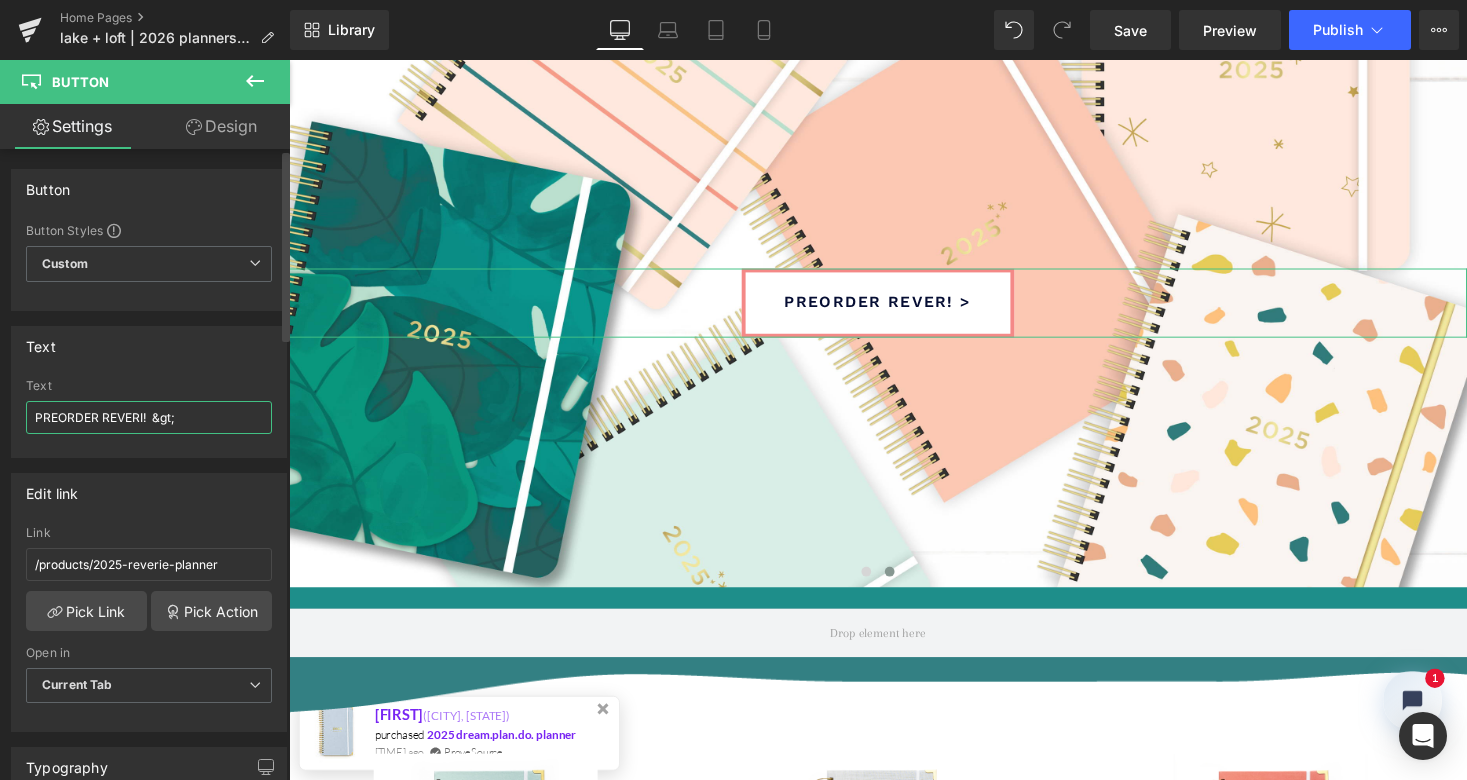 type on "PREORDER REVERIE!  &gt;" 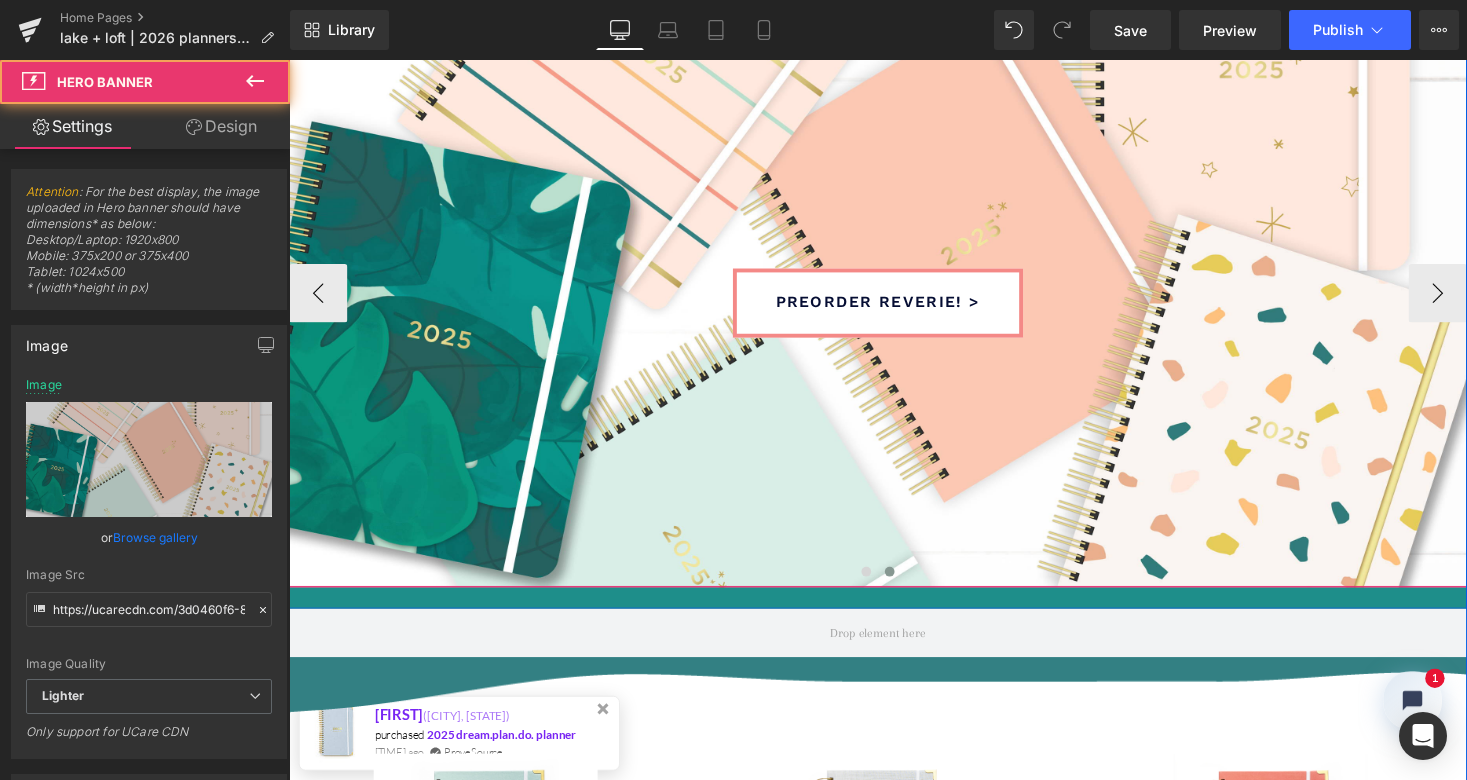 click on "PREORDER REVERIE!  >
Button" at bounding box center [894, 299] 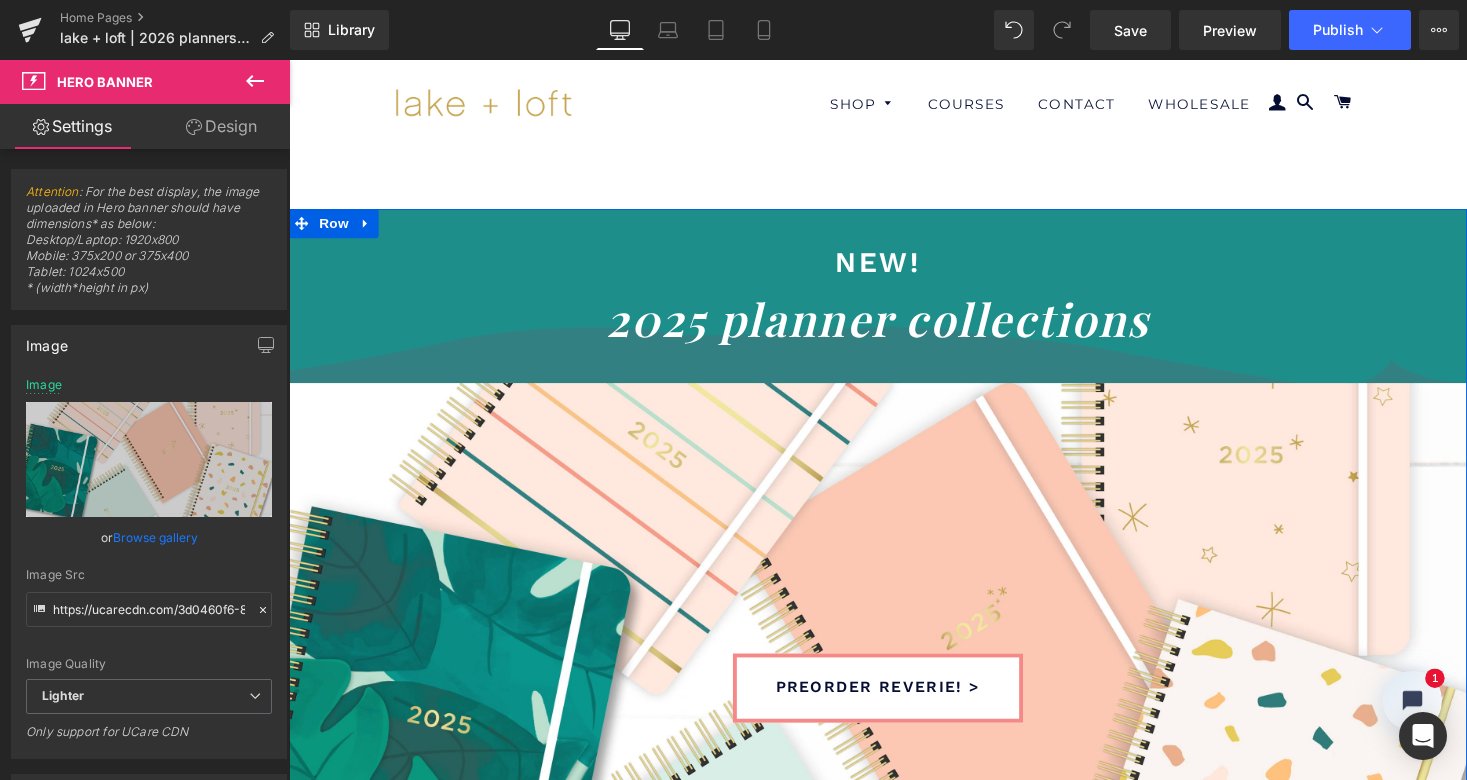 scroll, scrollTop: 0, scrollLeft: 0, axis: both 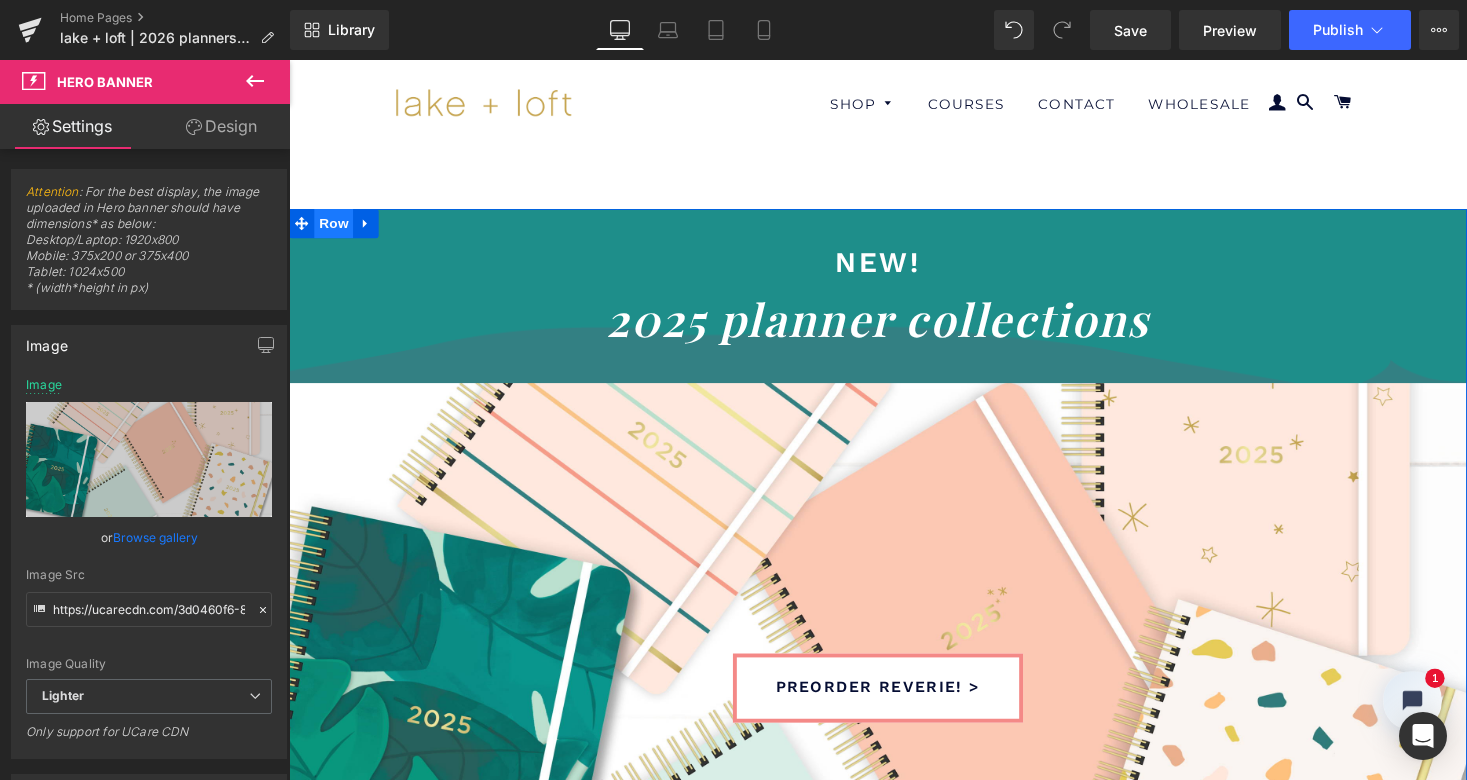 click on "Row" at bounding box center (335, 228) 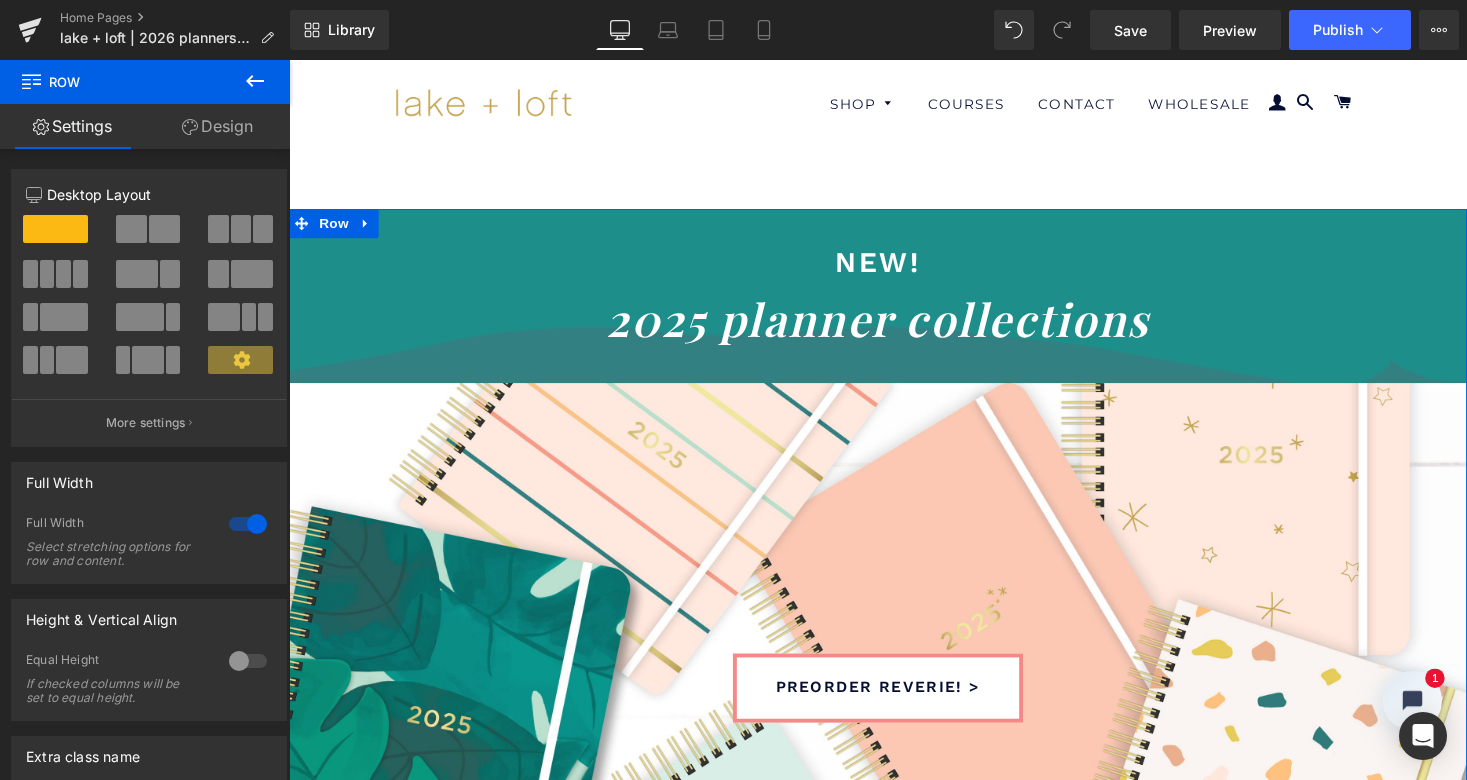 click on "Design" at bounding box center [217, 126] 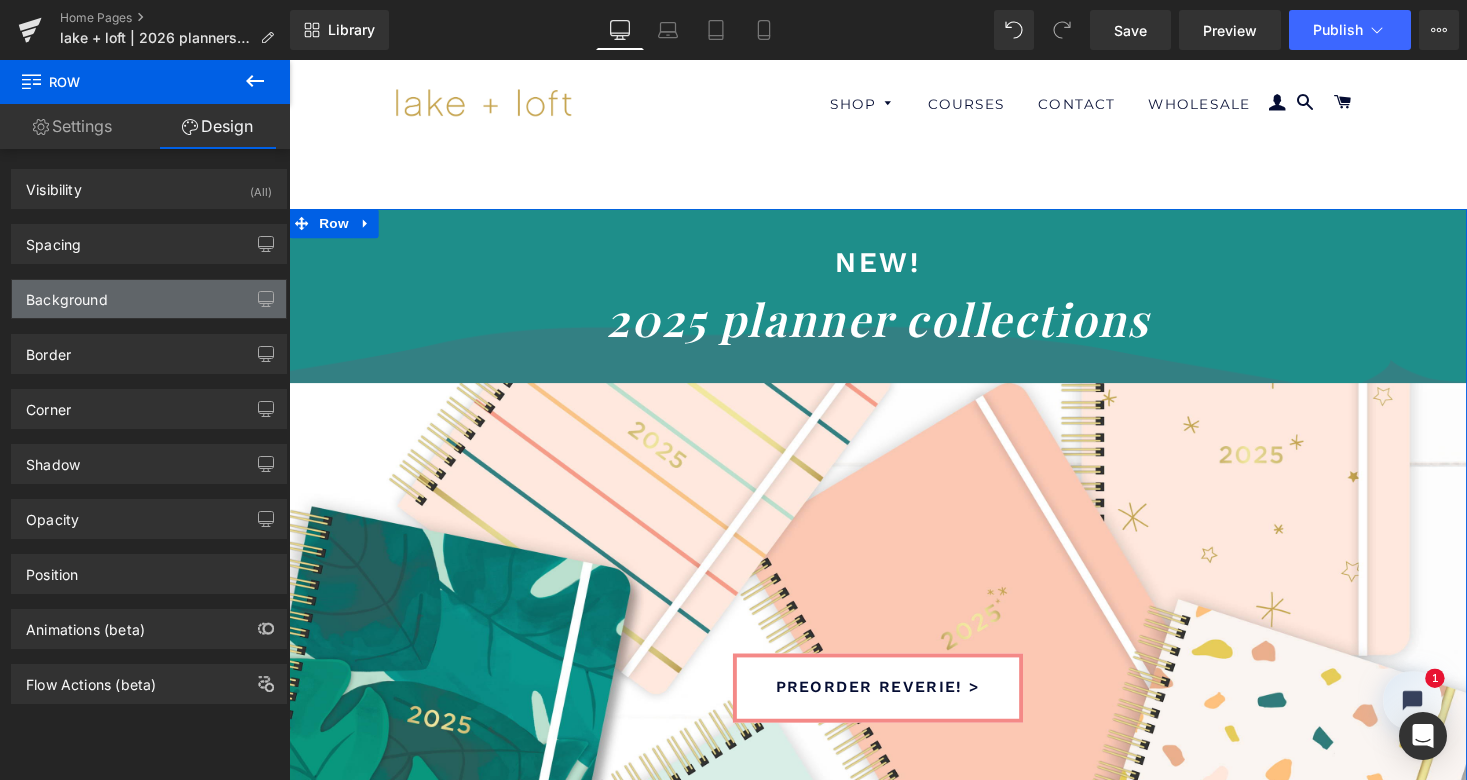 click on "Background" at bounding box center [149, 299] 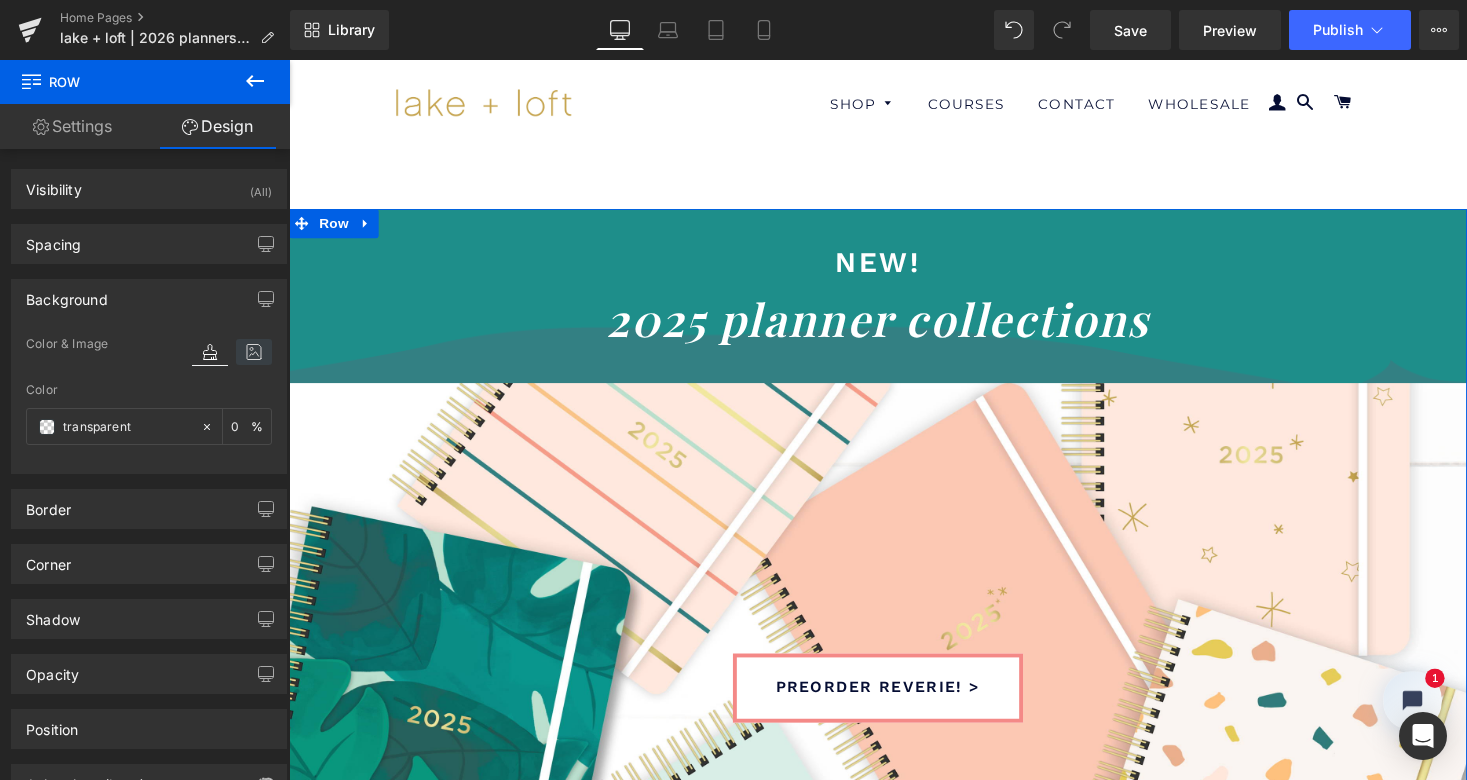click at bounding box center (254, 352) 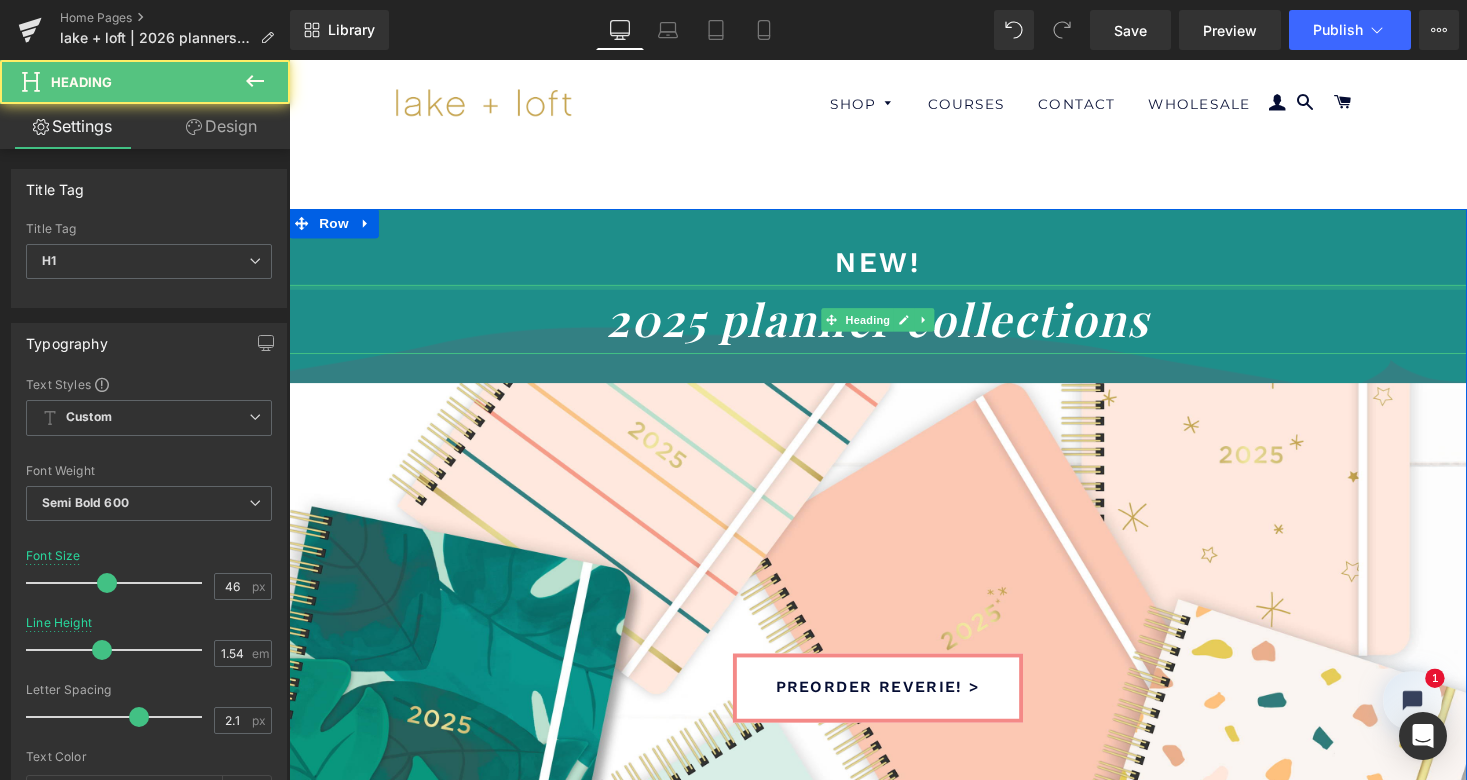 click at bounding box center (894, 293) 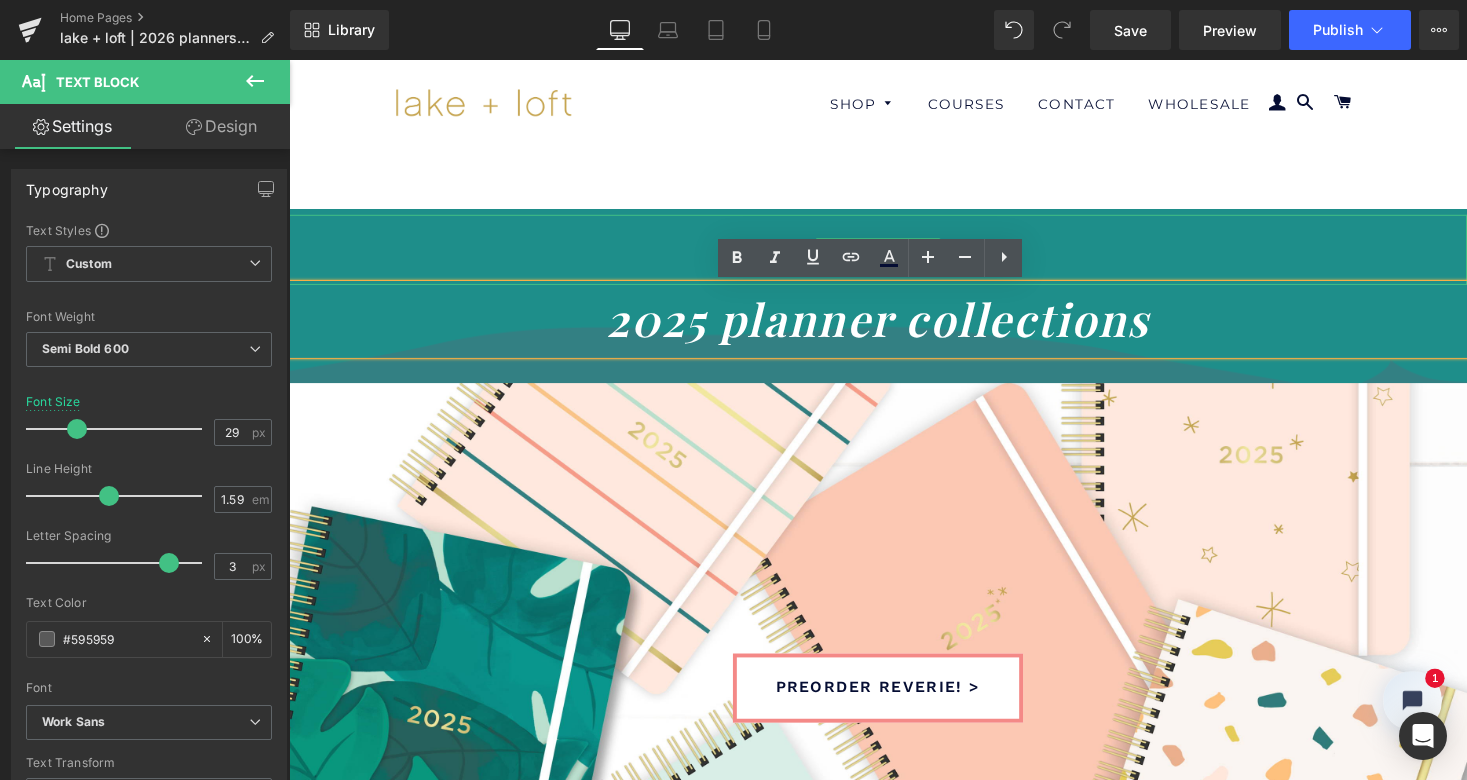 click on "new!" at bounding box center [894, 268] 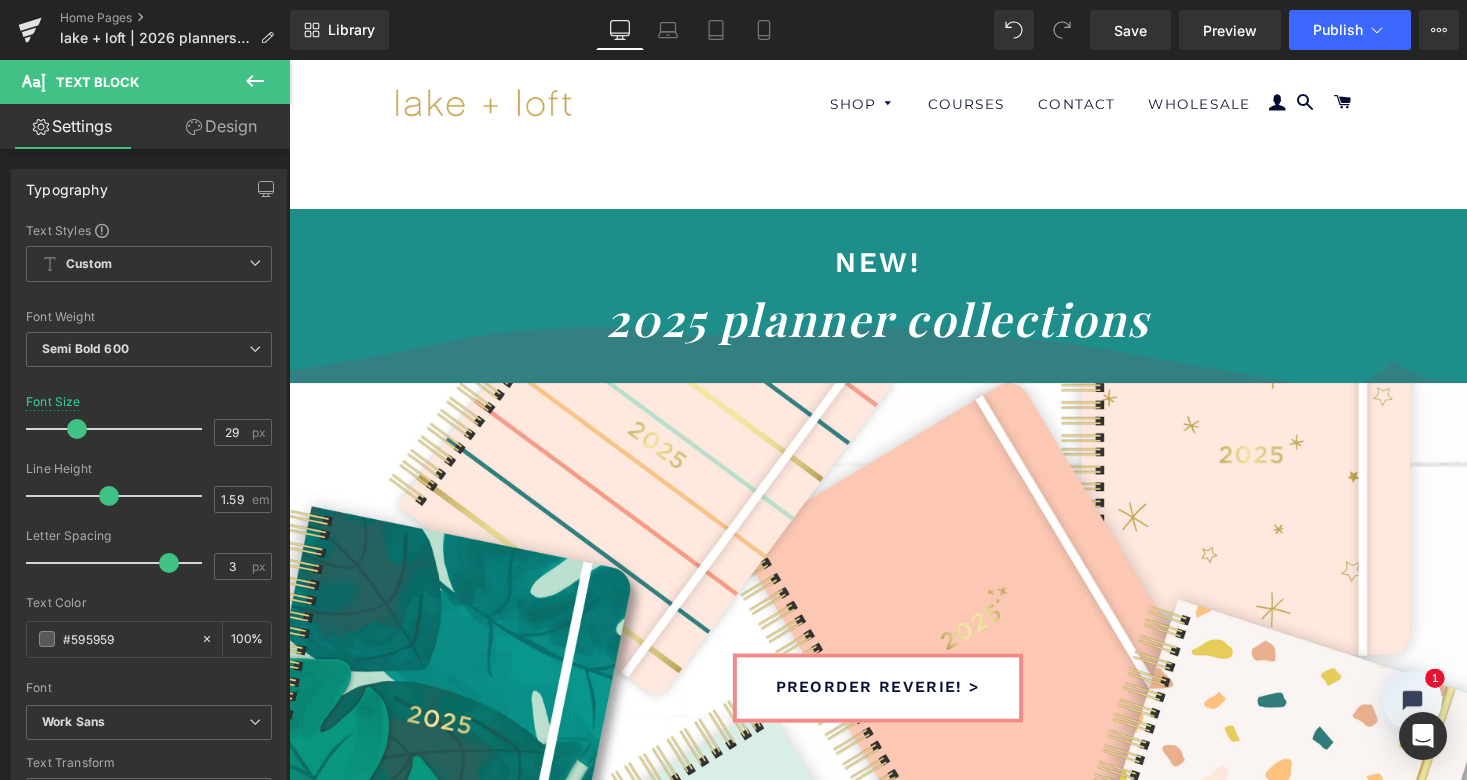 click on "Design" at bounding box center [221, 126] 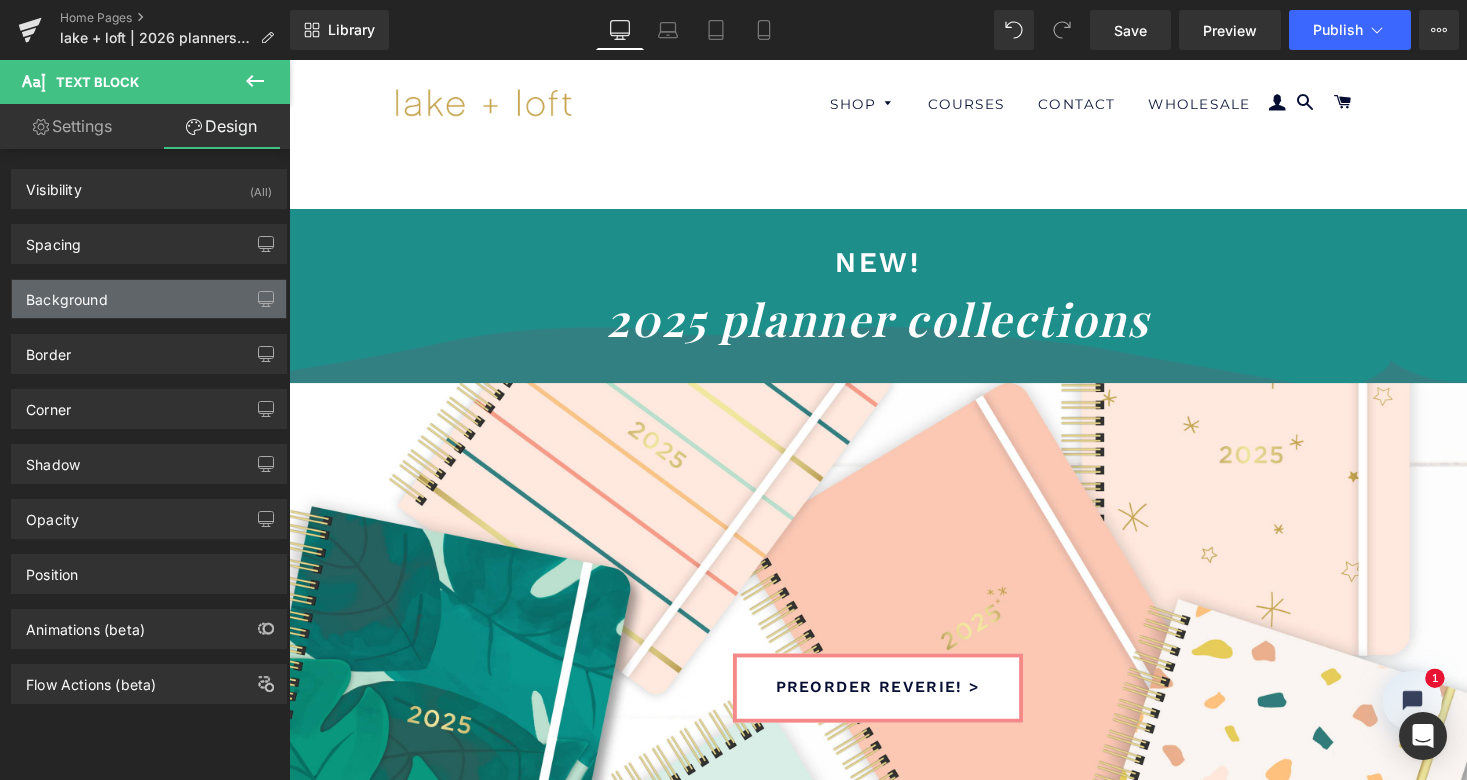click on "Background" at bounding box center [149, 299] 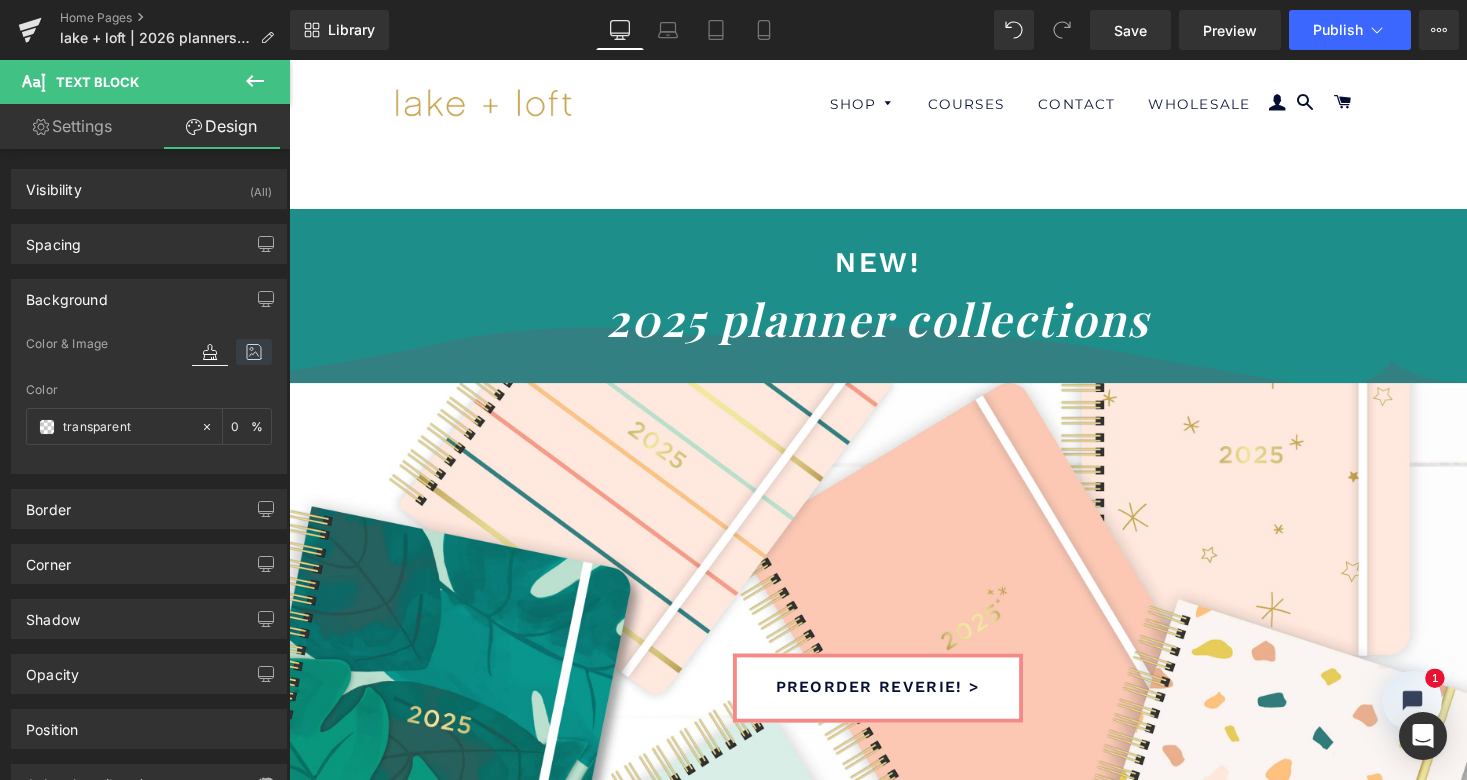 click at bounding box center (254, 352) 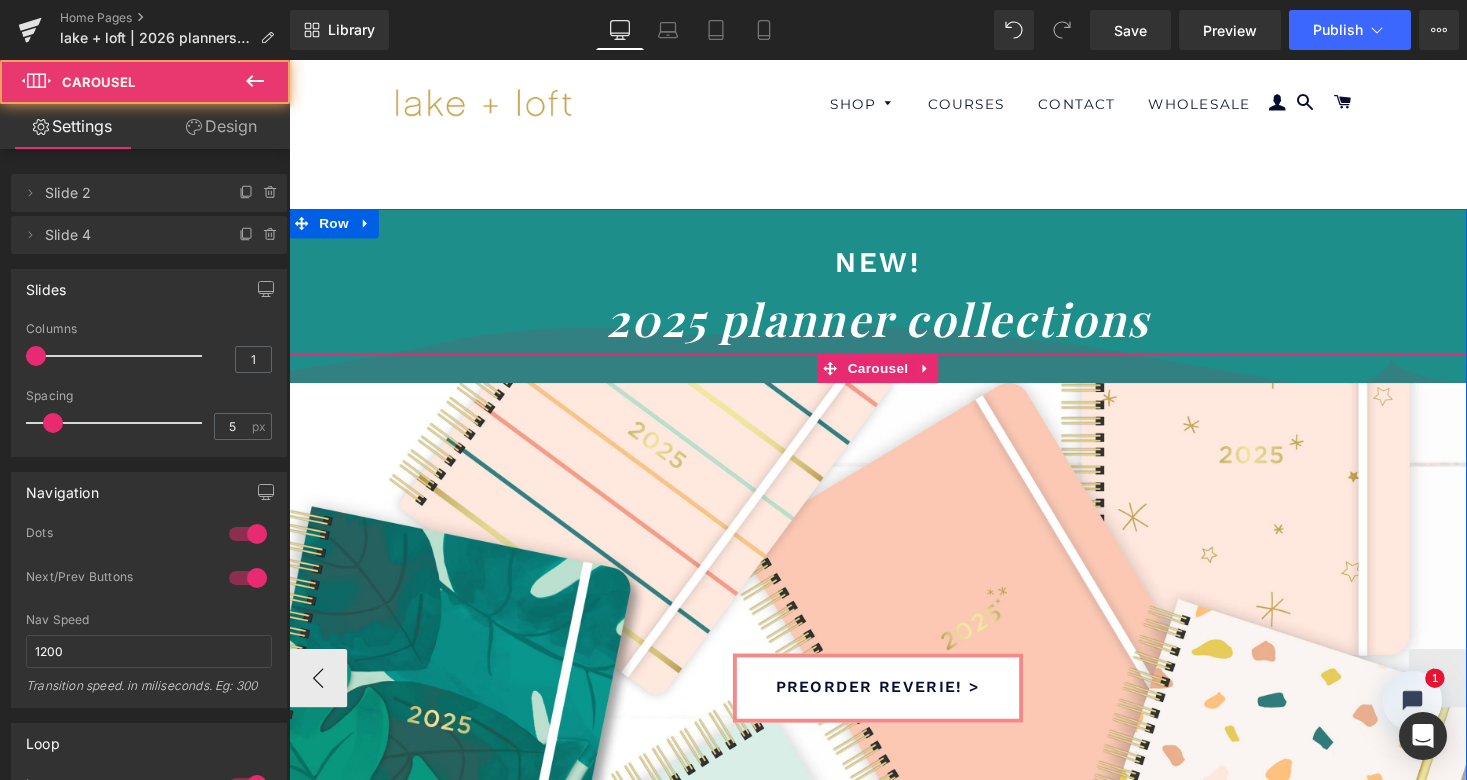 click on "preorder now!  >
Button
Hero Banner
PREORDER REVERIE!  >
Button
Hero Banner
‹ ›
Carousel" at bounding box center [894, 679] 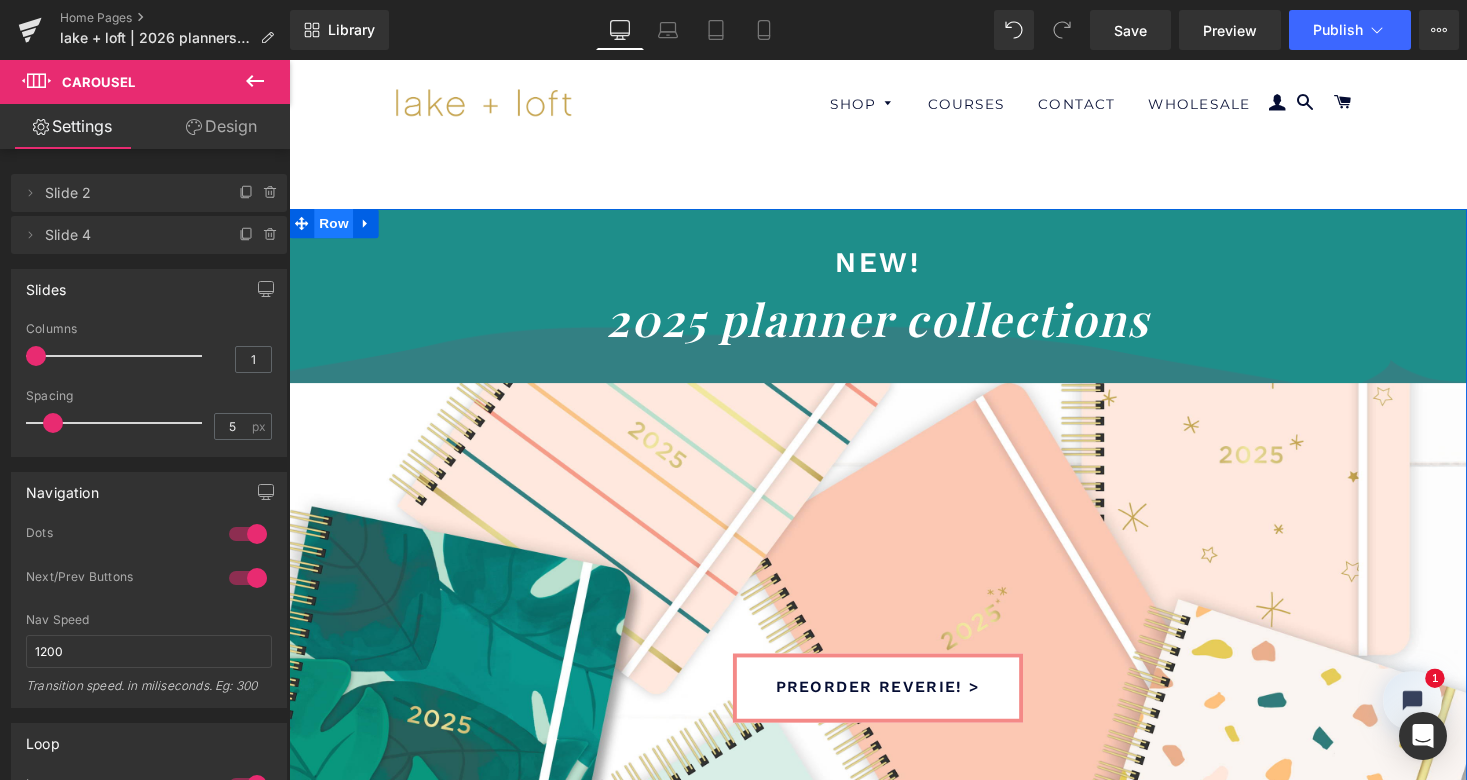 click on "Row" at bounding box center (335, 228) 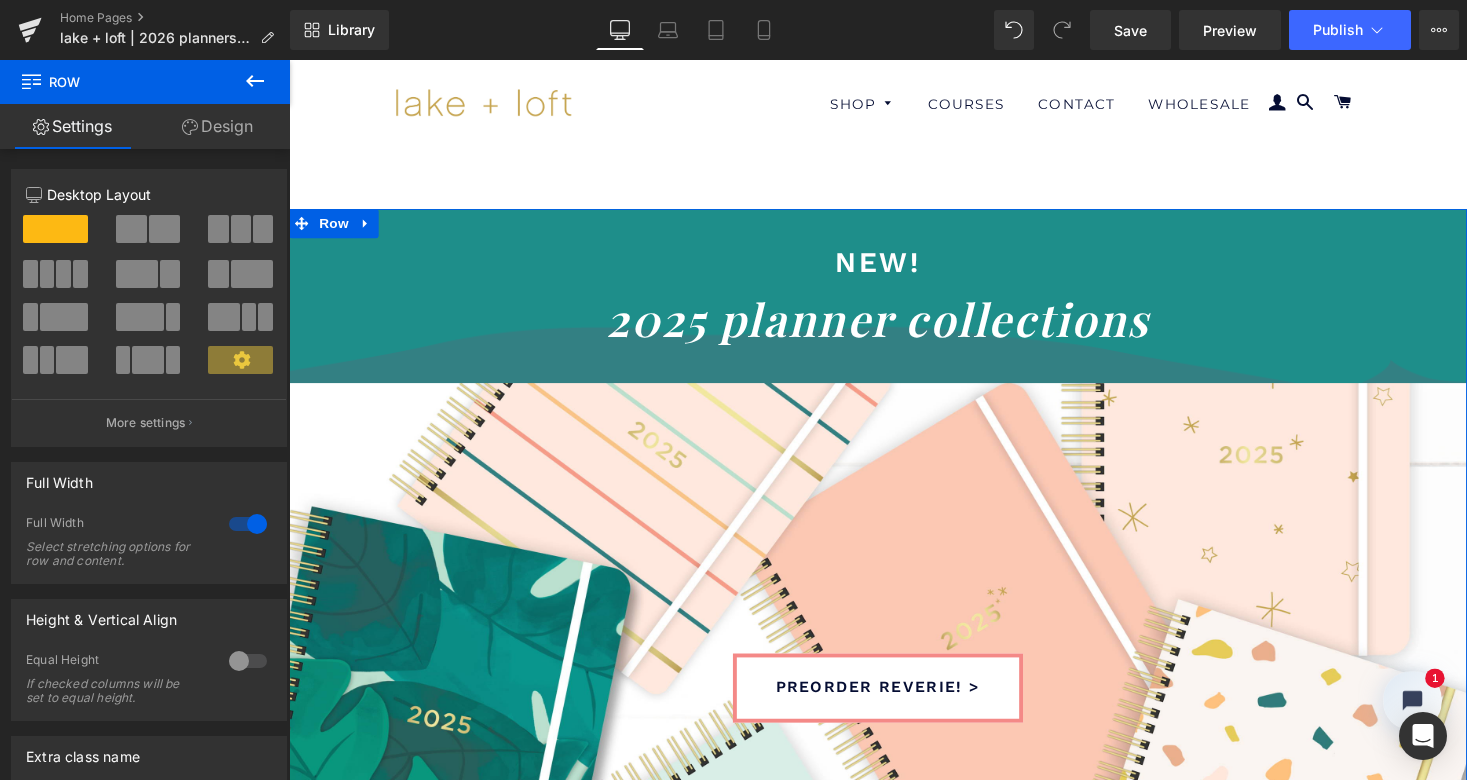 click on "Design" at bounding box center [217, 126] 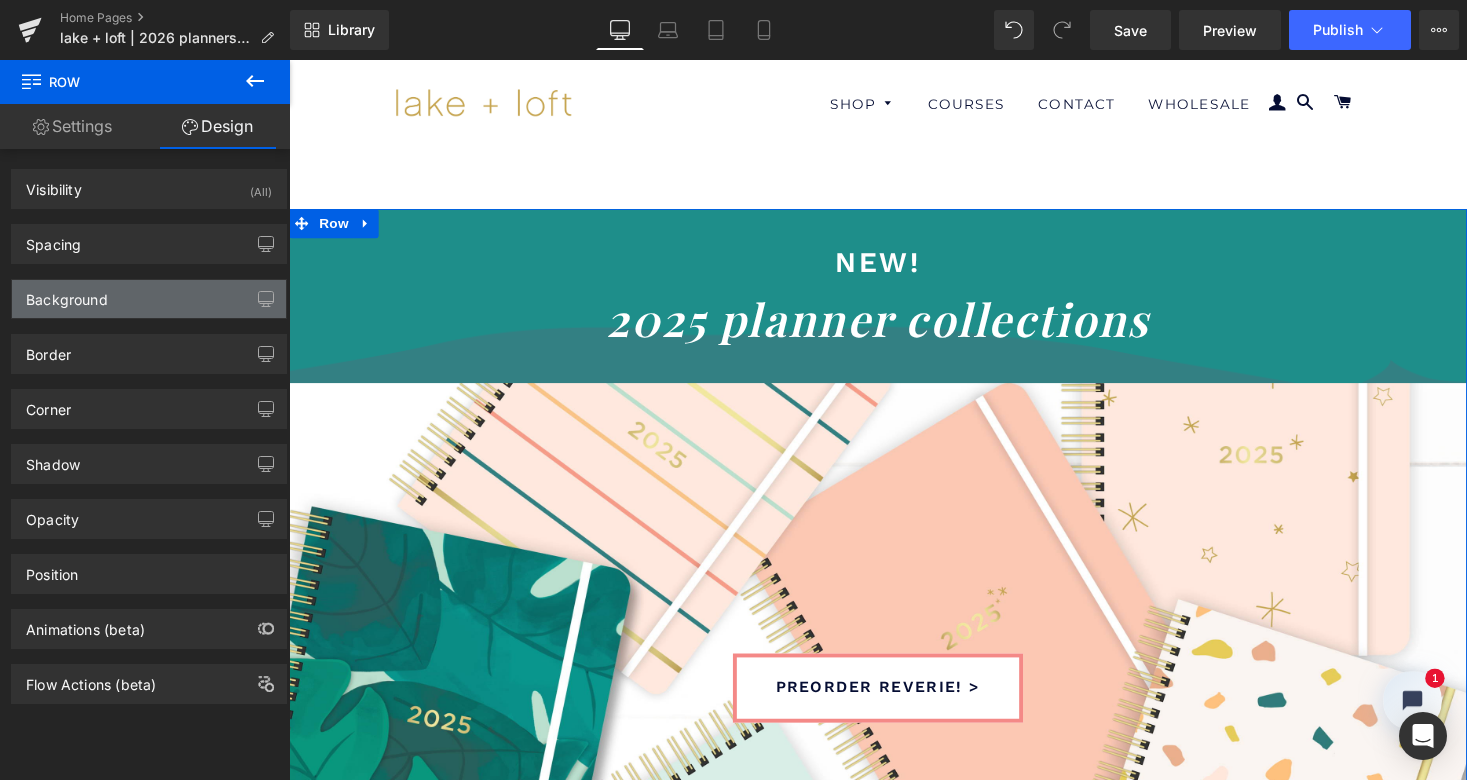 click on "Background" at bounding box center (149, 299) 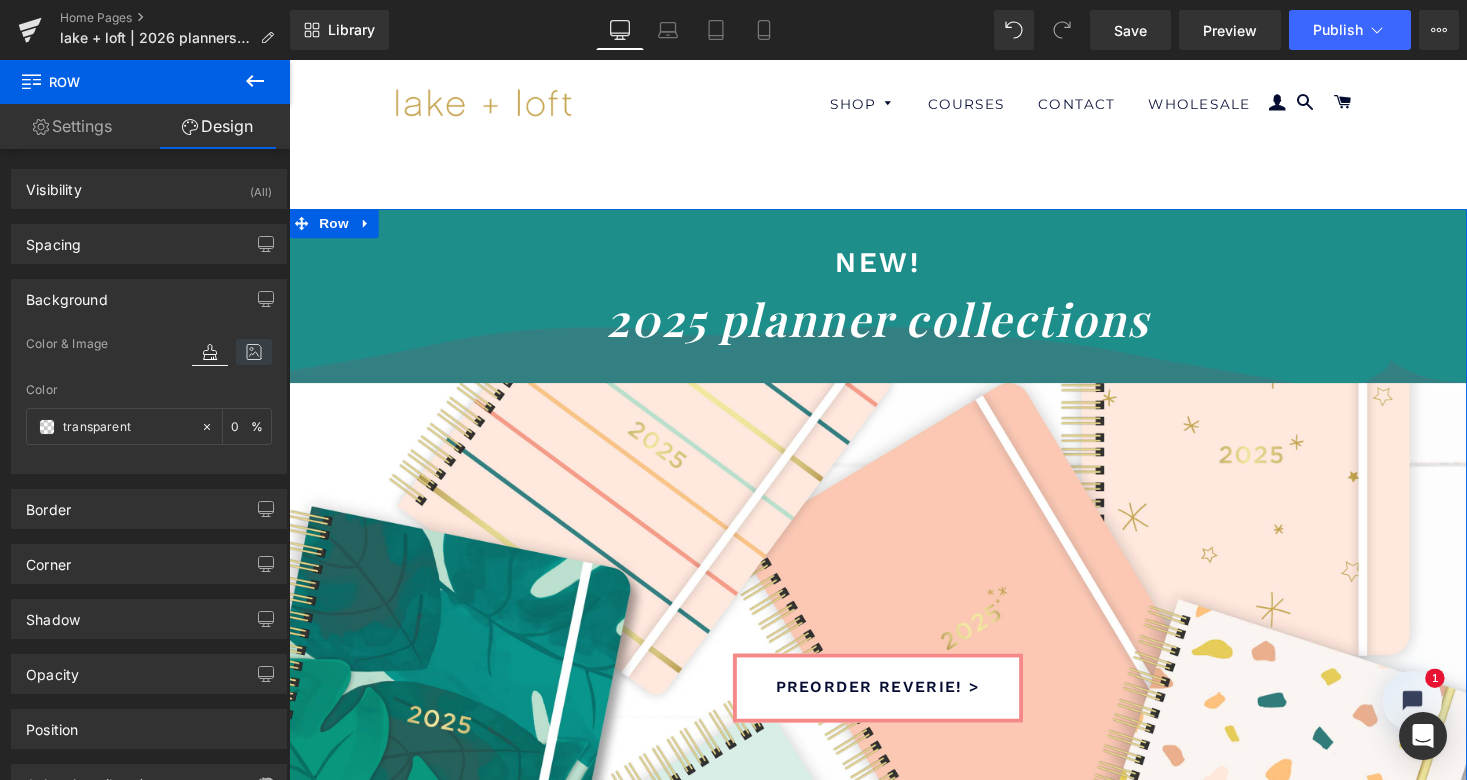 click at bounding box center (254, 352) 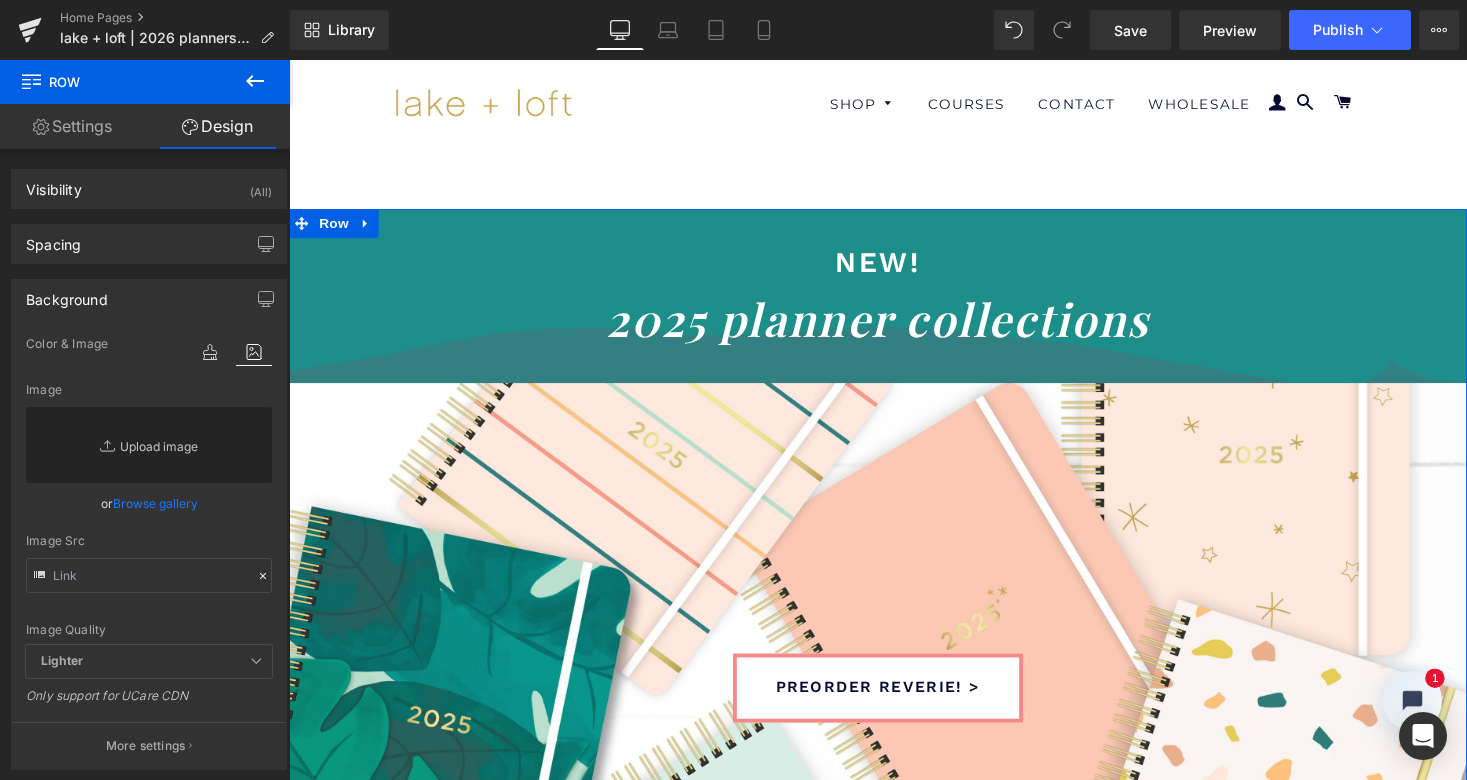 click on "Replace Image" at bounding box center [149, 445] 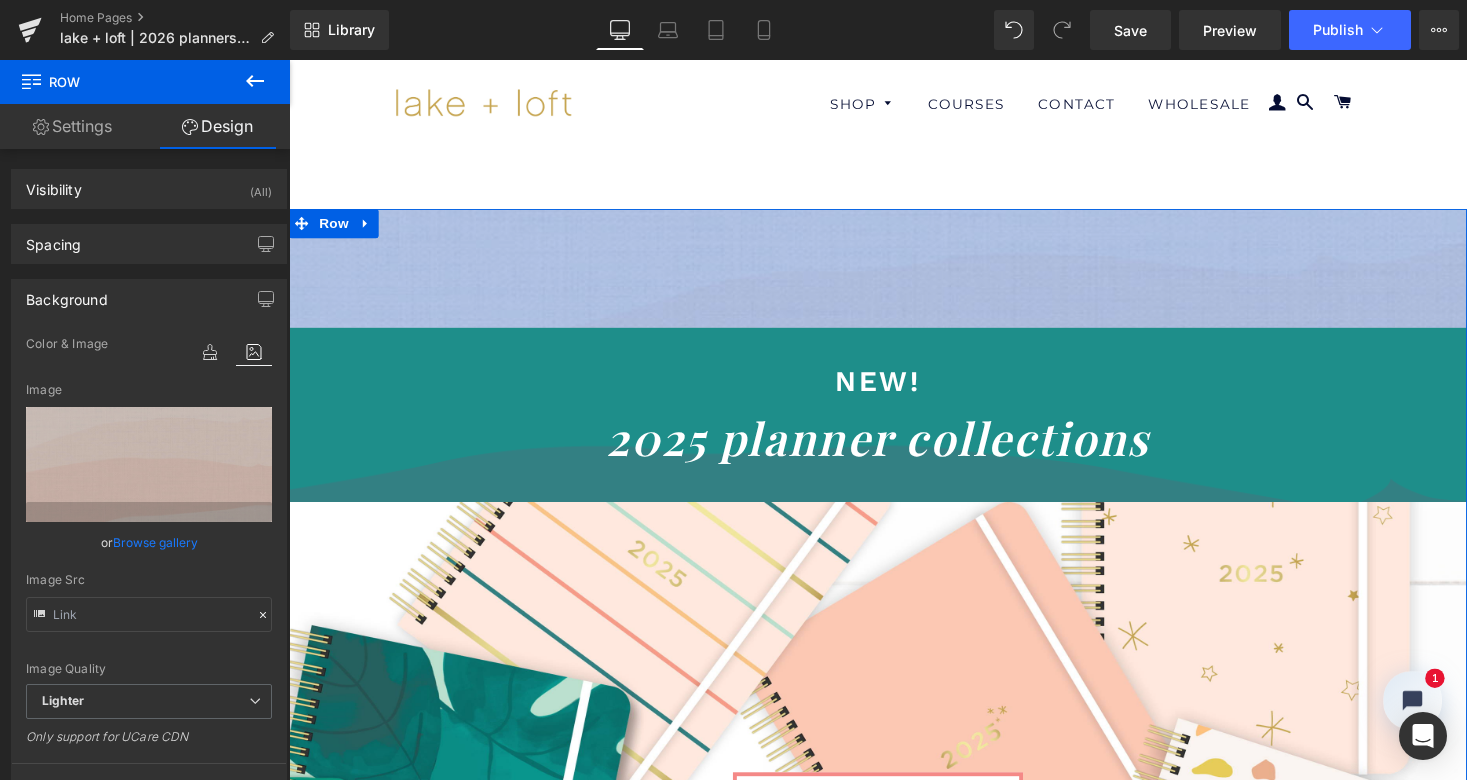 drag, startPoint x: 1274, startPoint y: 217, endPoint x: 1268, endPoint y: 335, distance: 118.15244 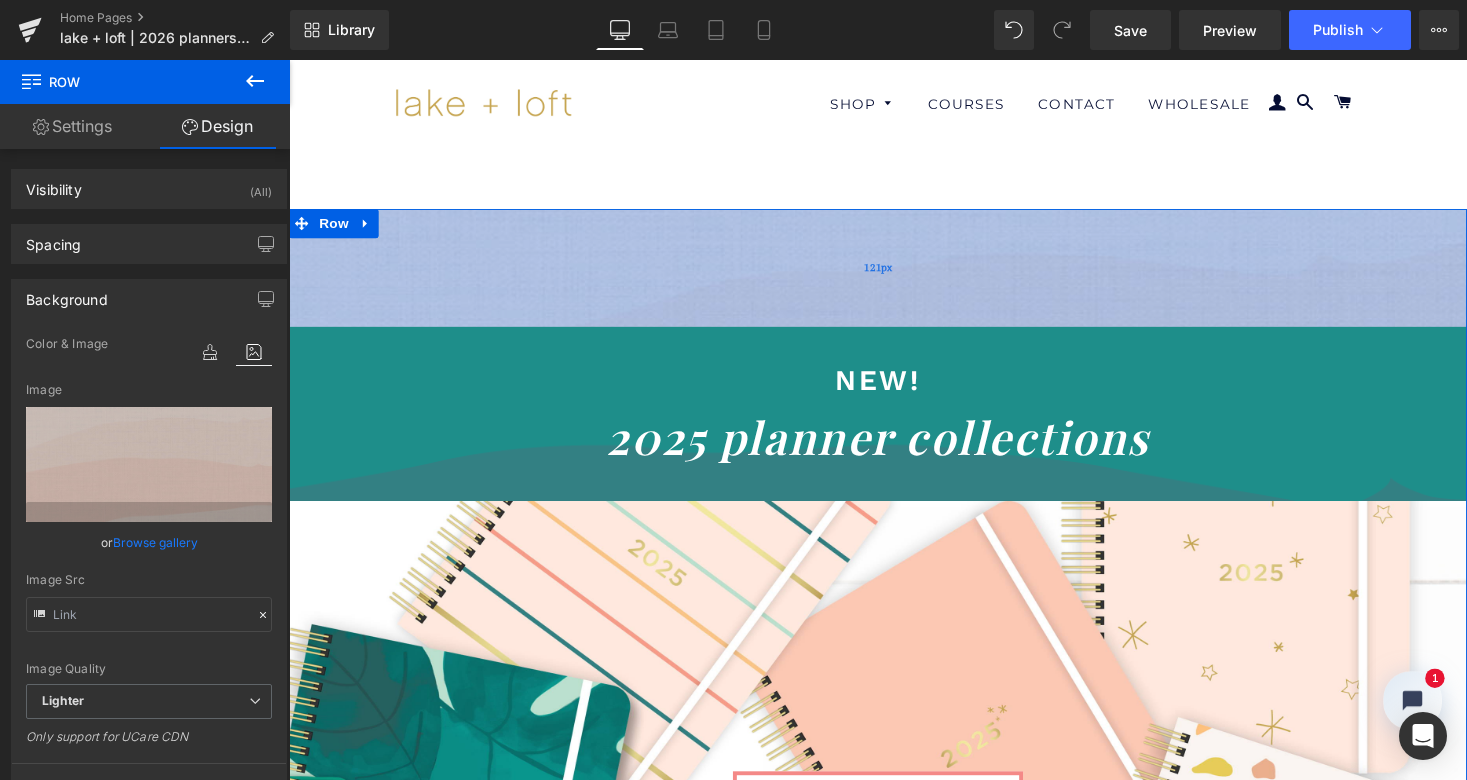 click on "121px" at bounding box center (894, 273) 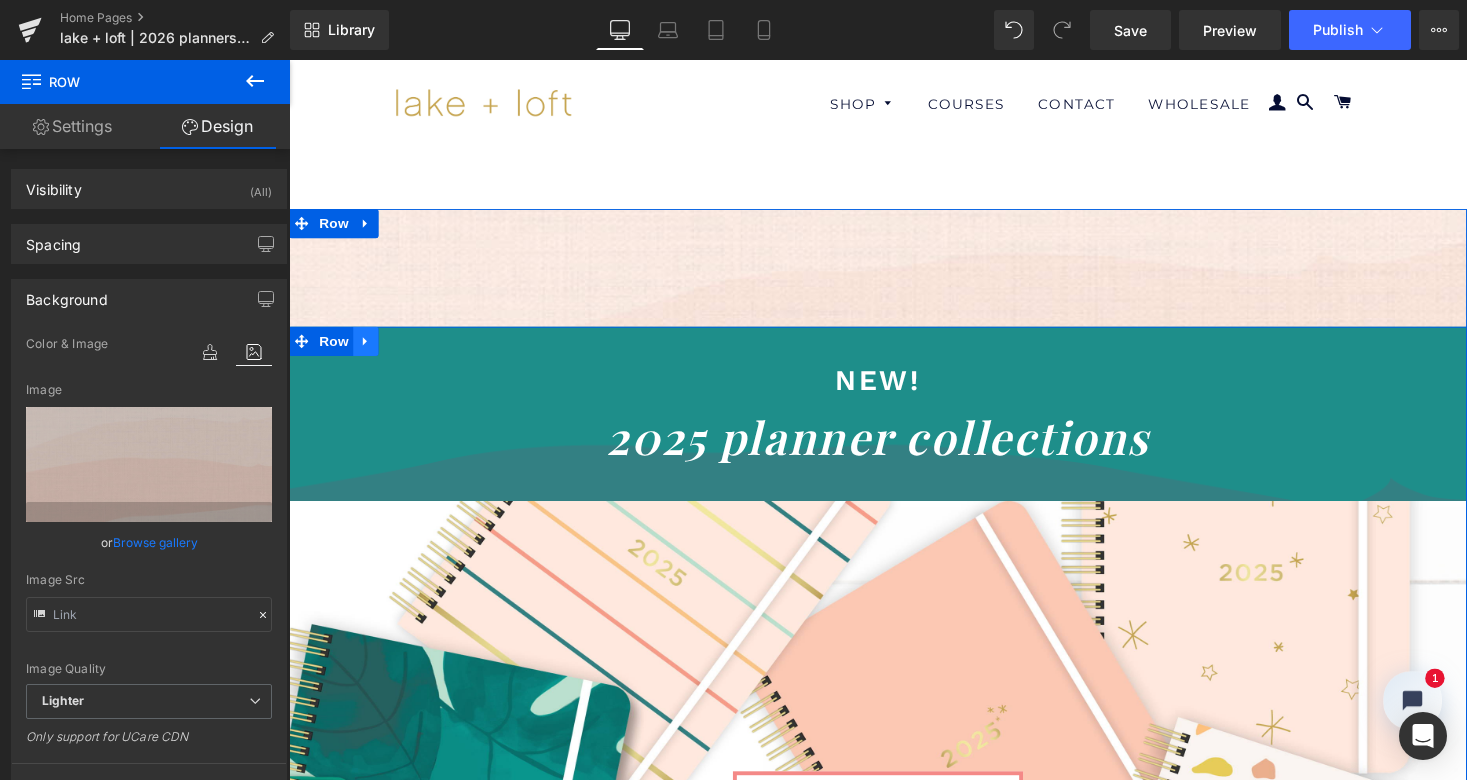 click 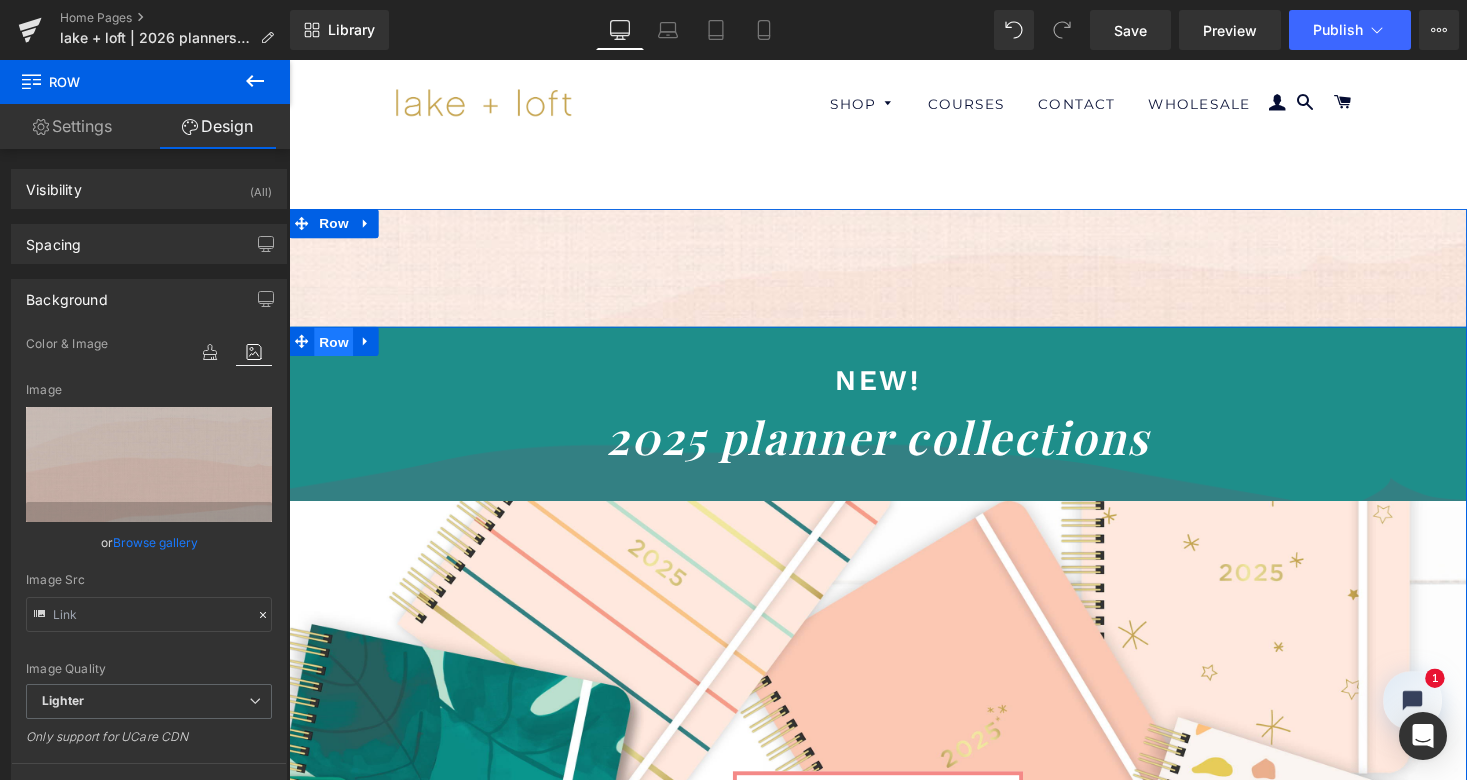 click on "Row" at bounding box center (335, 350) 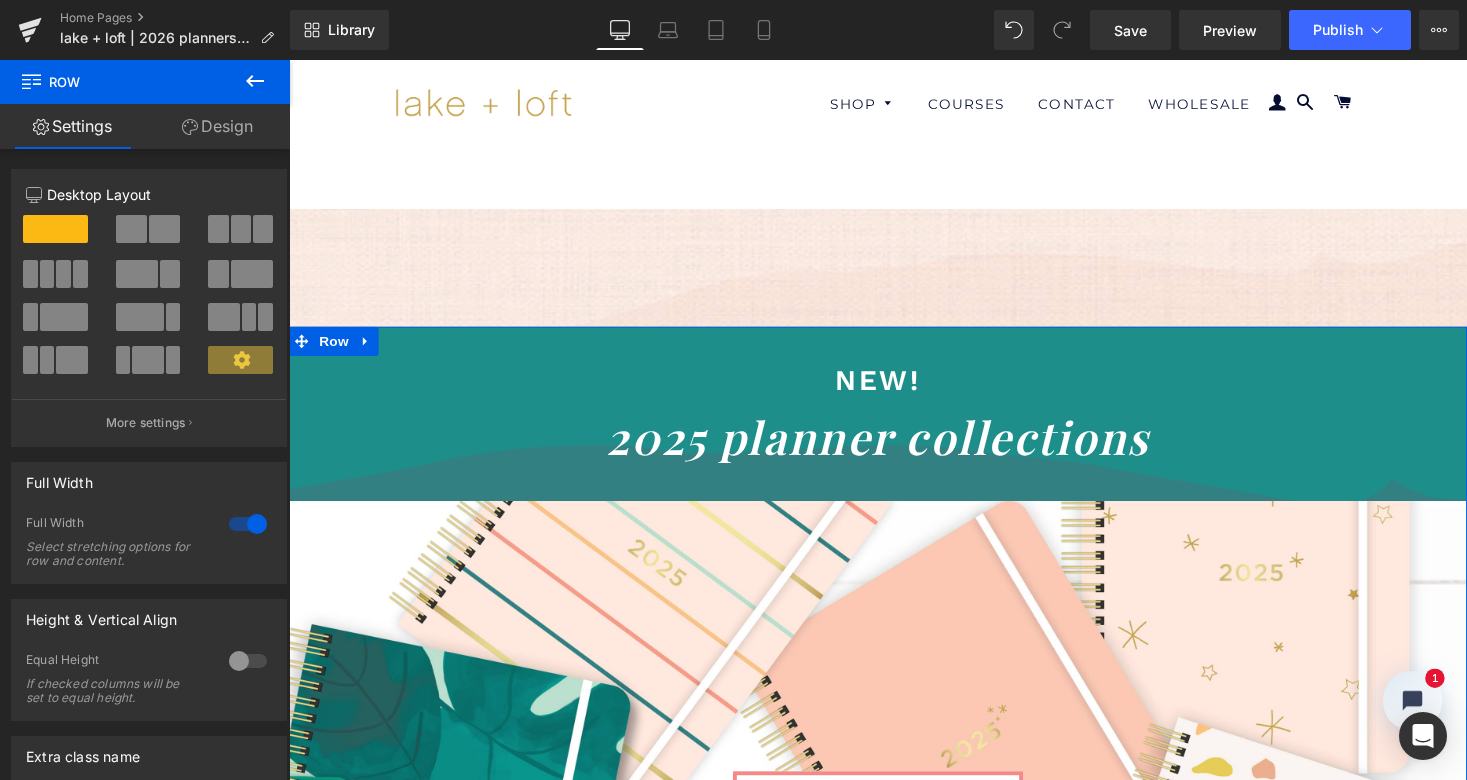 click on "Design" at bounding box center [217, 126] 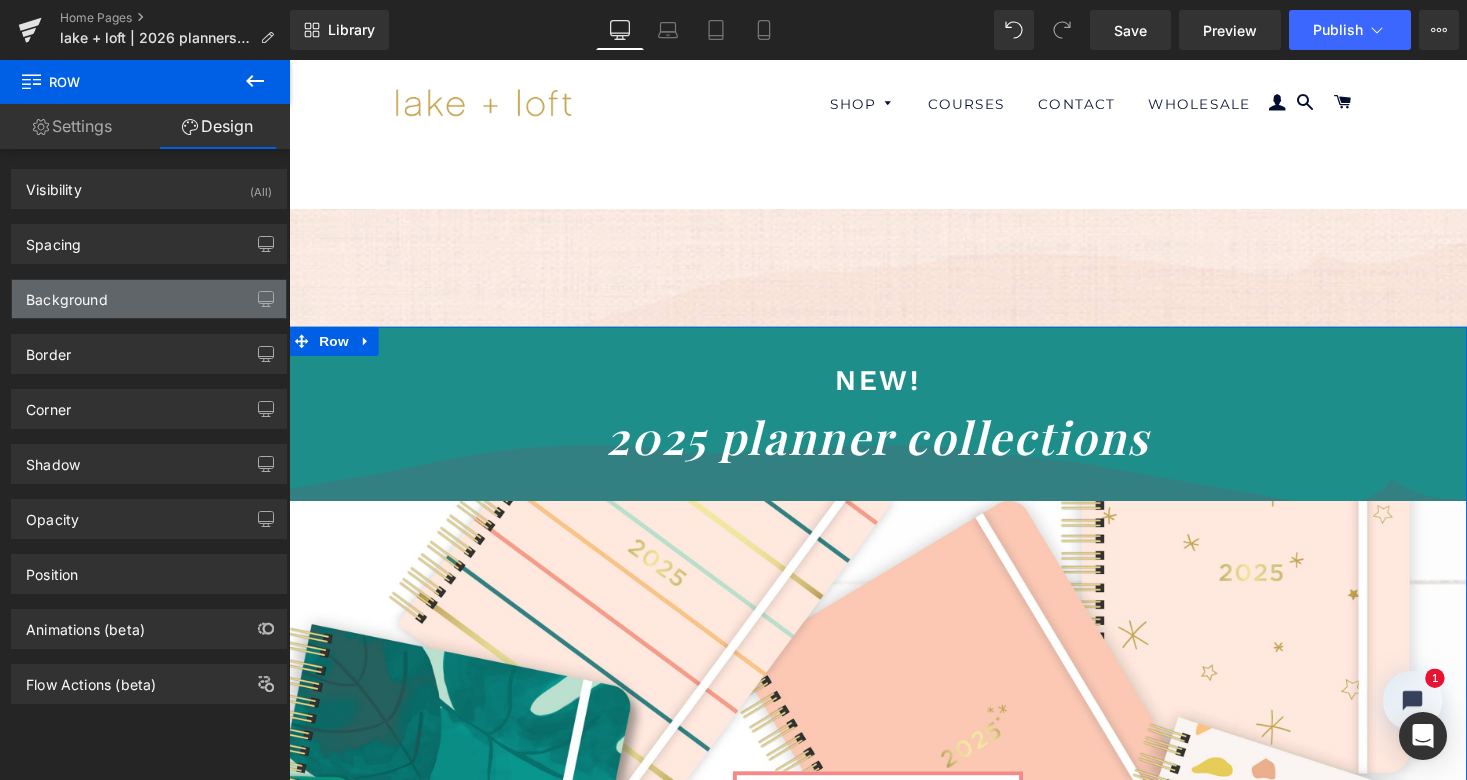 click on "Background" at bounding box center (149, 299) 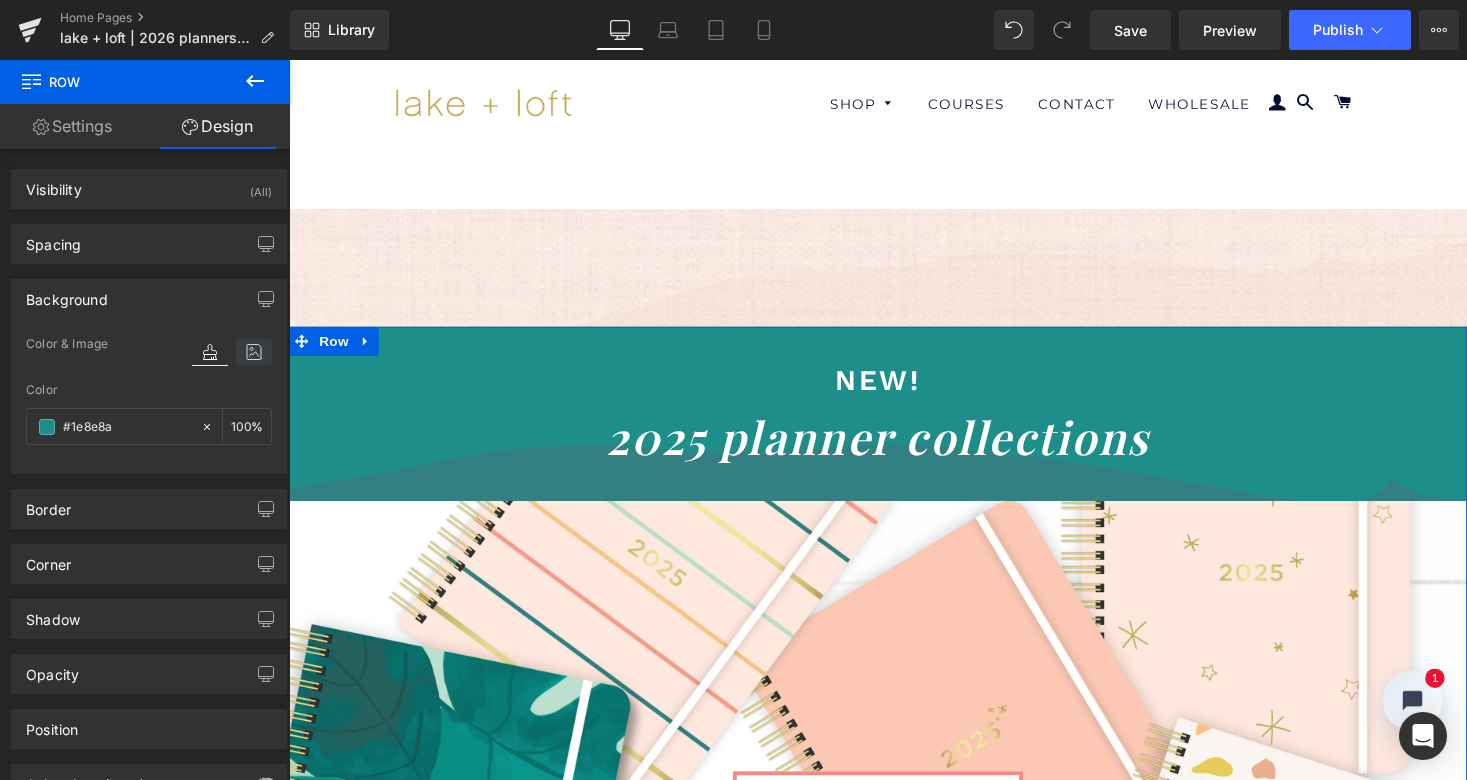 click at bounding box center (254, 352) 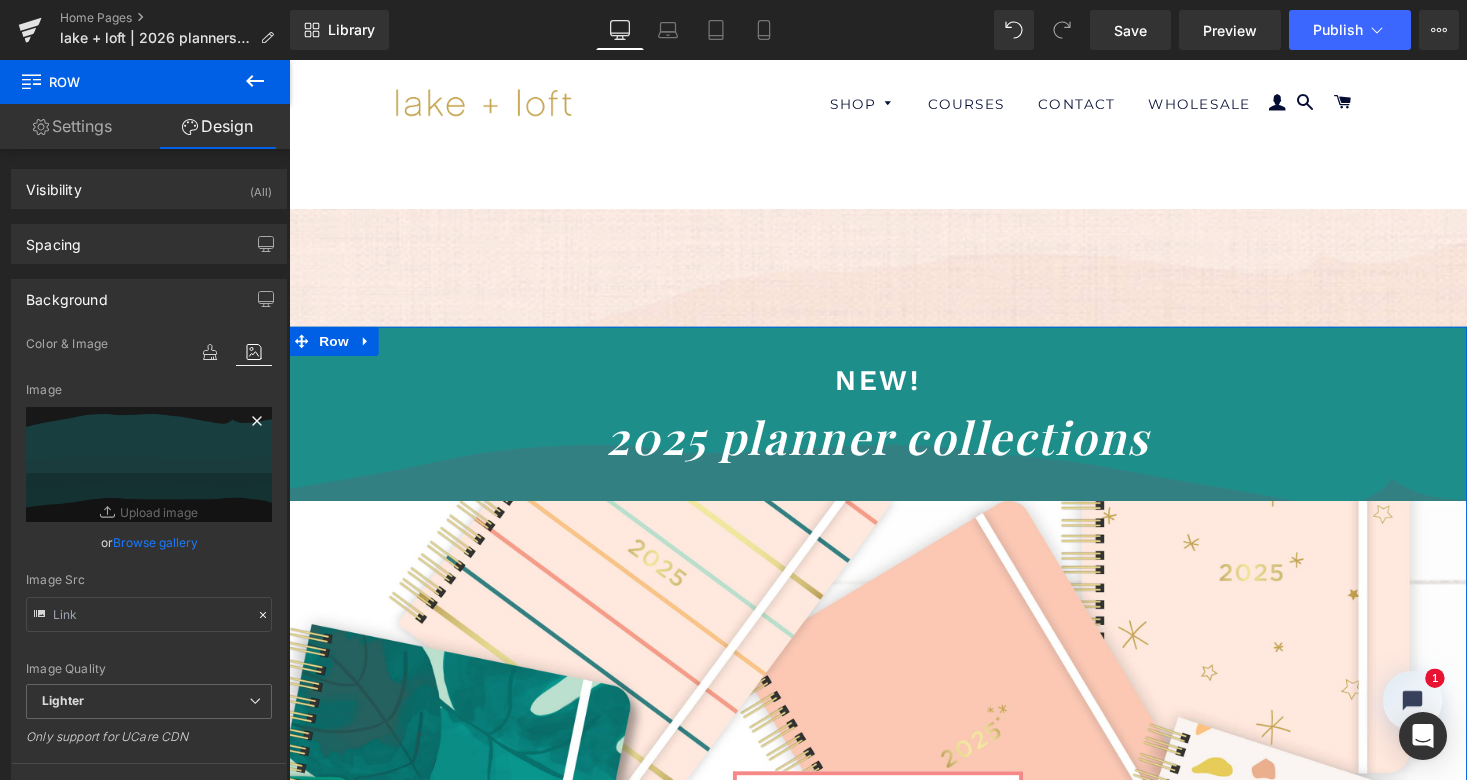 click 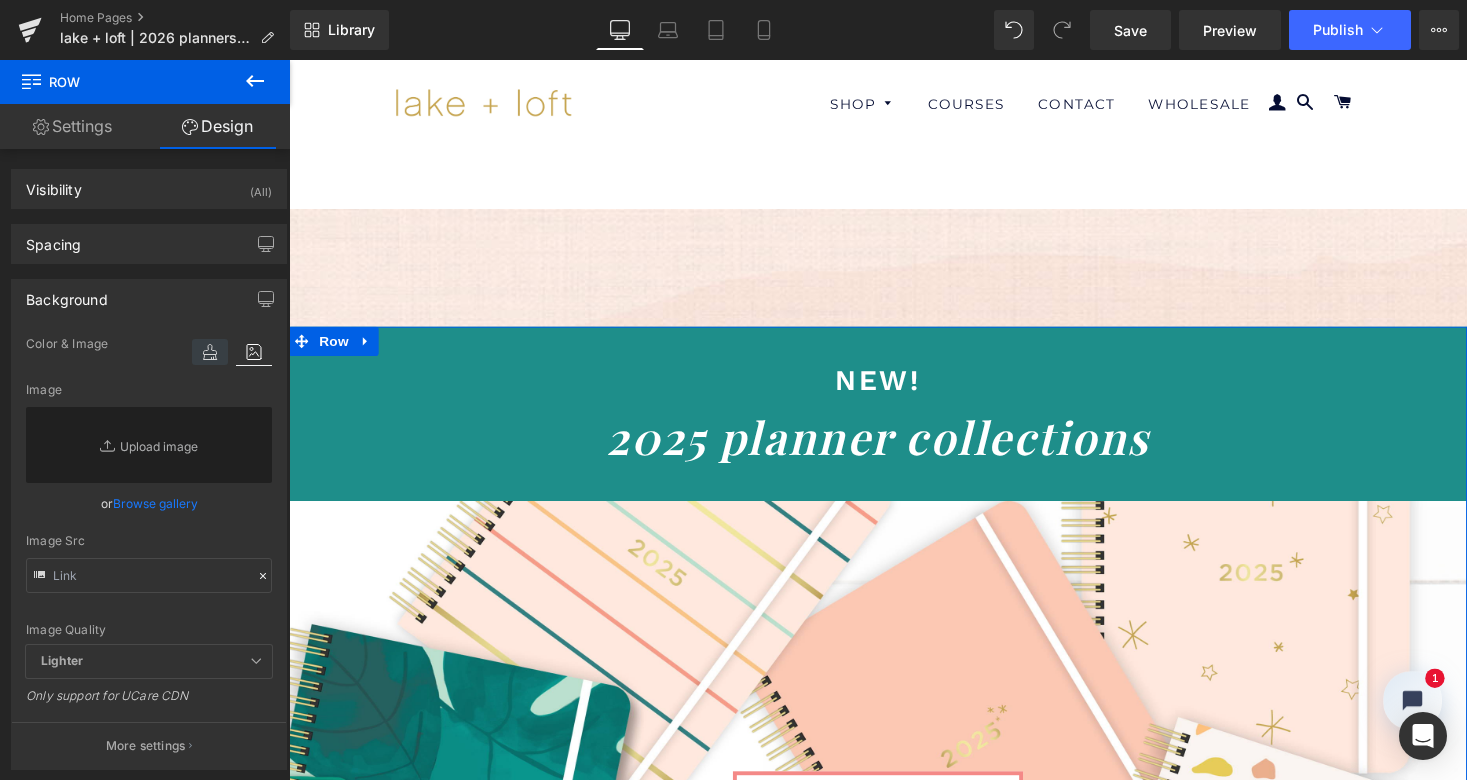click at bounding box center (210, 352) 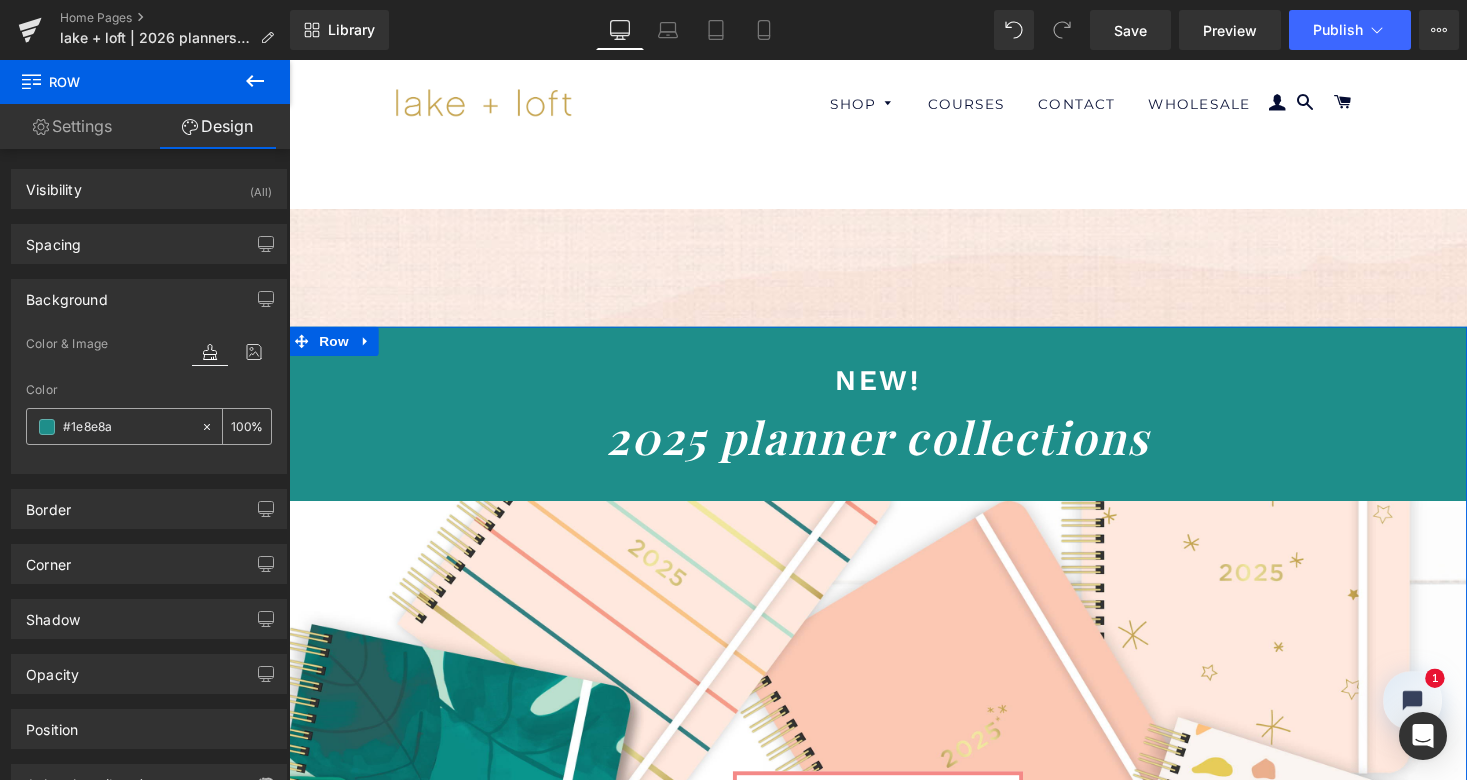 click 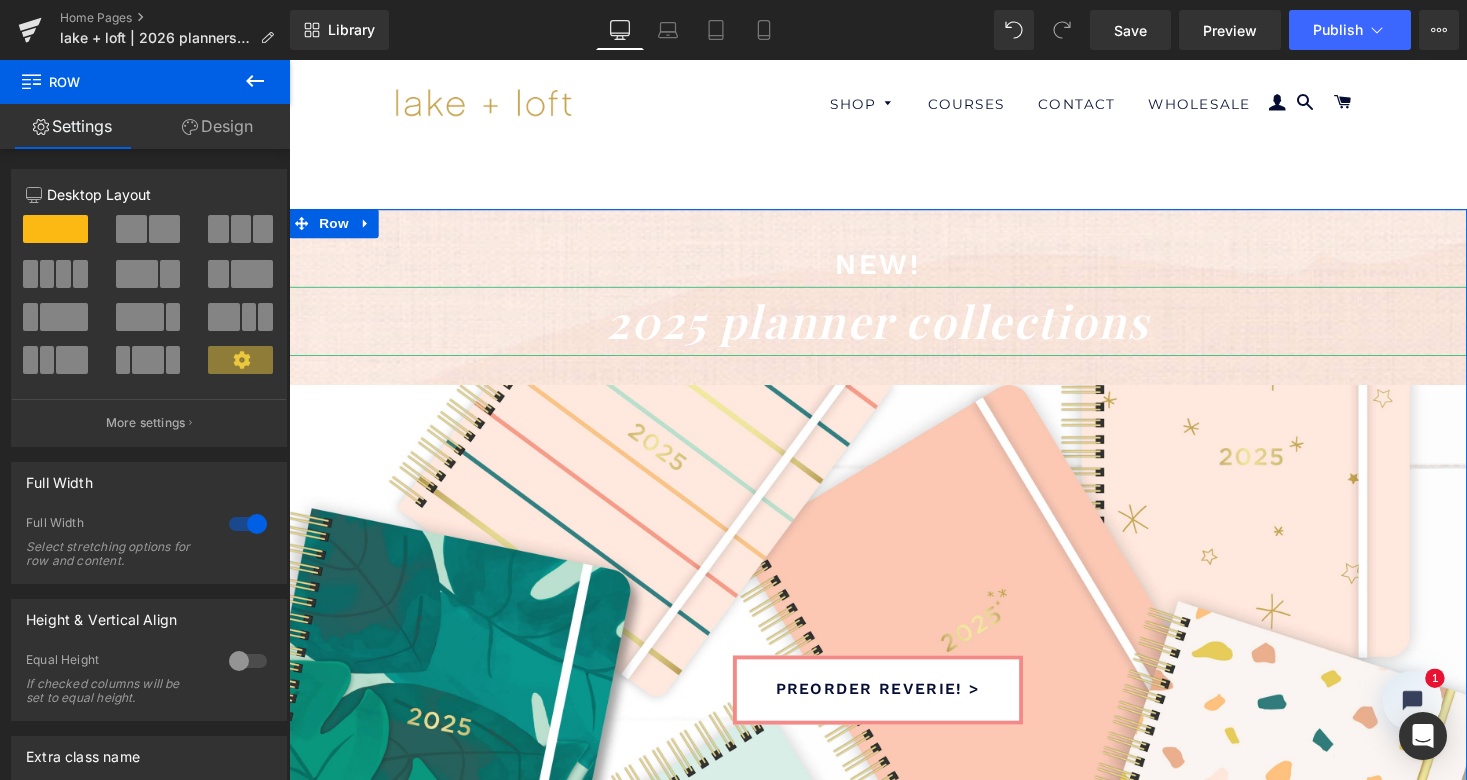 drag, startPoint x: 972, startPoint y: 316, endPoint x: 975, endPoint y: 197, distance: 119.03781 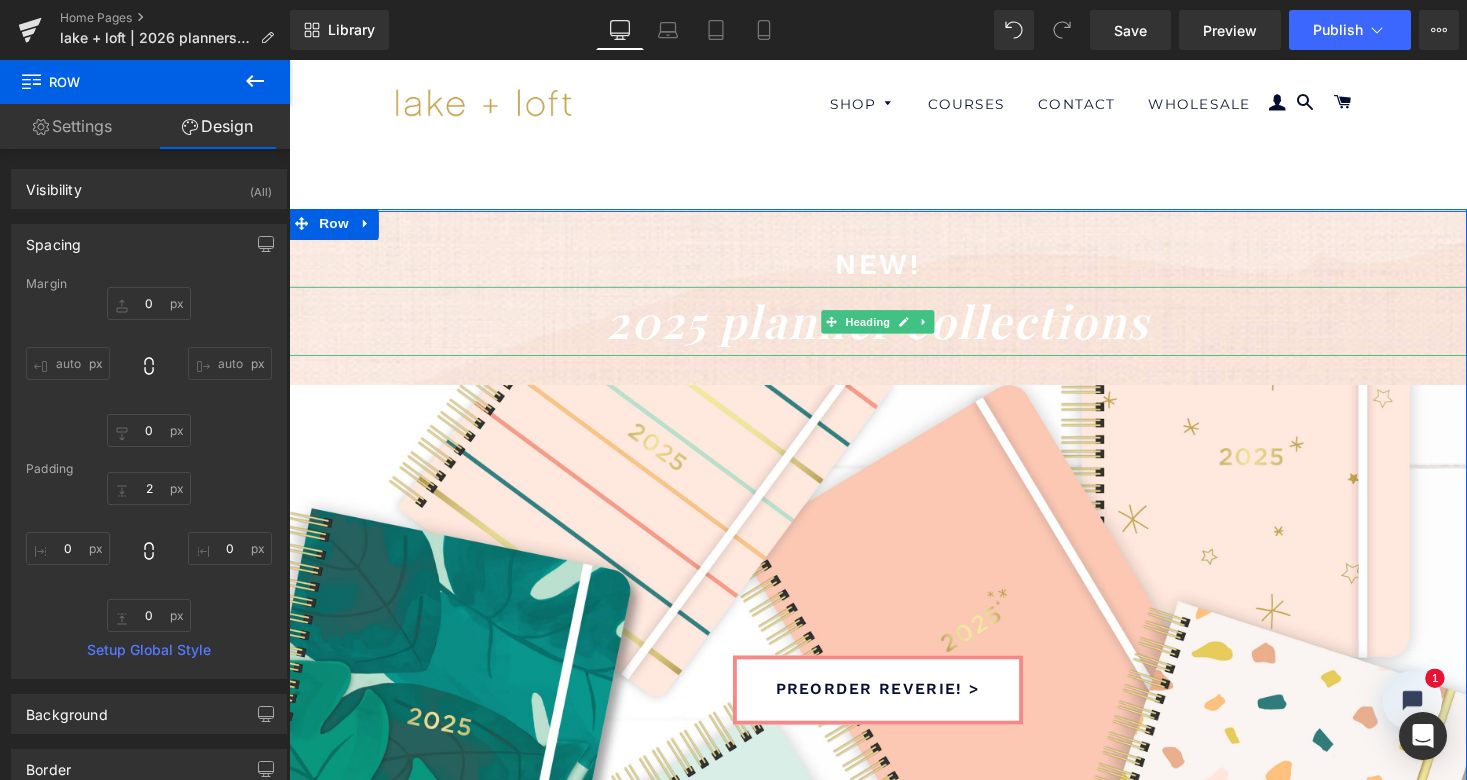click on "2025 planner collections" at bounding box center [894, 328] 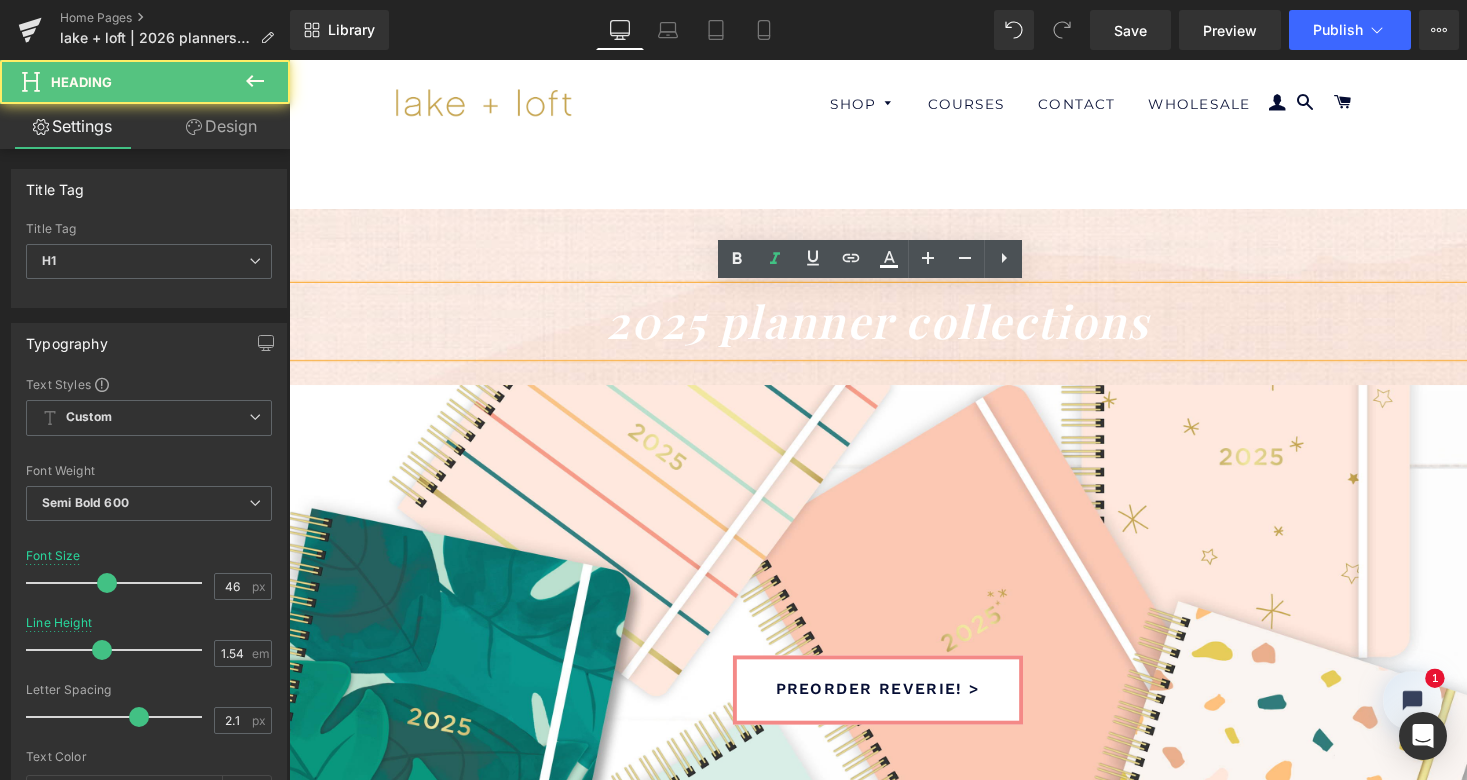 click on "2025 planner collections" at bounding box center (894, 328) 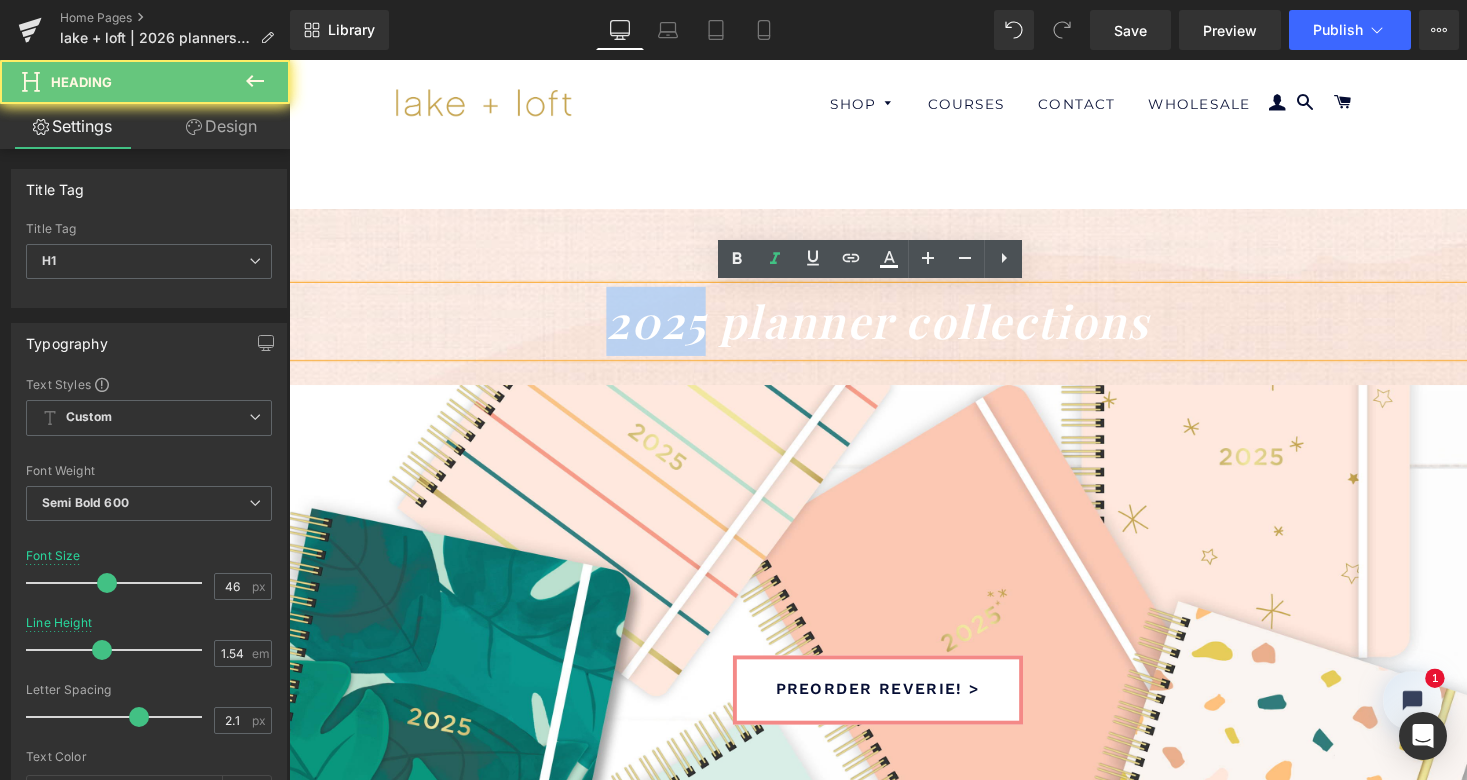 click on "2025 planner collections" at bounding box center (894, 328) 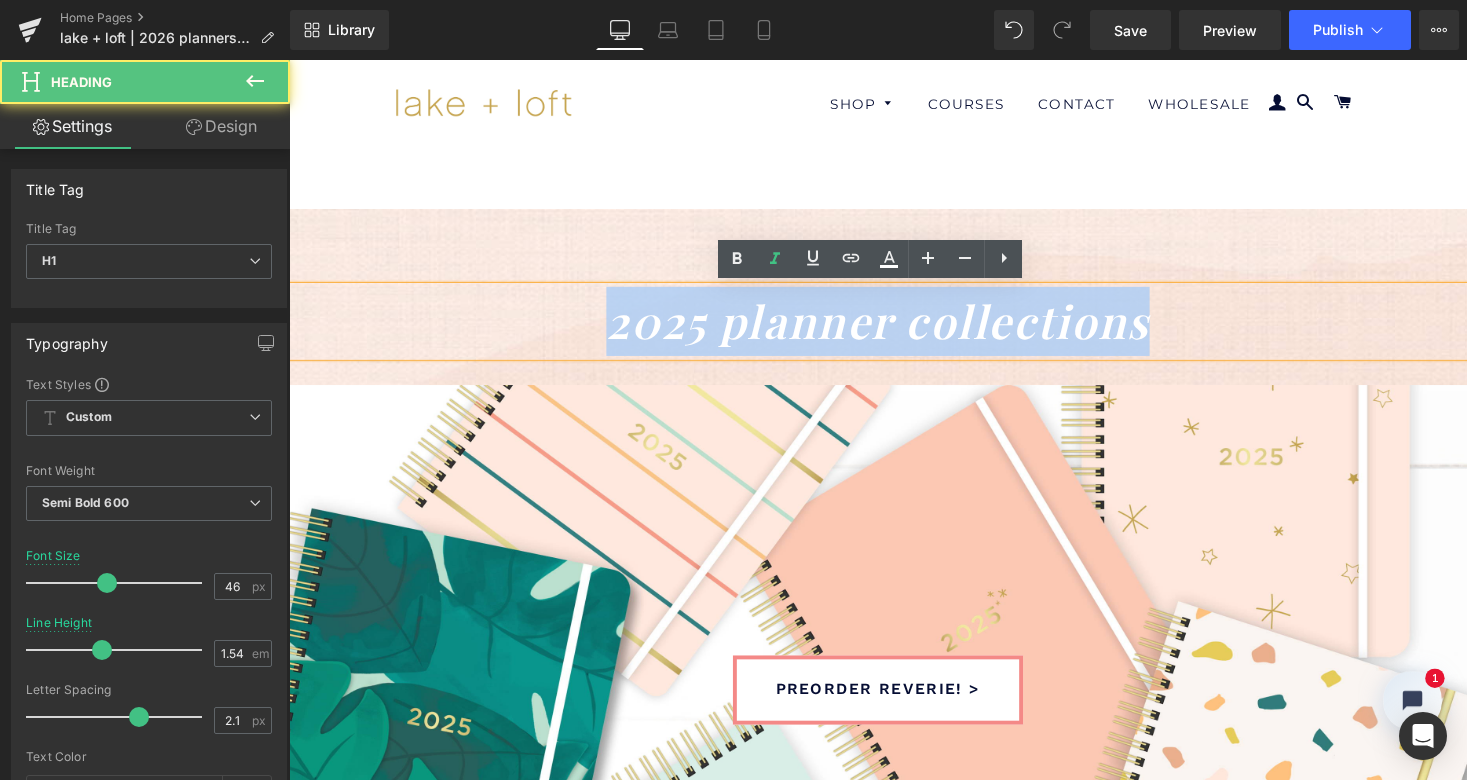 click on "2025 planner collections" at bounding box center (894, 328) 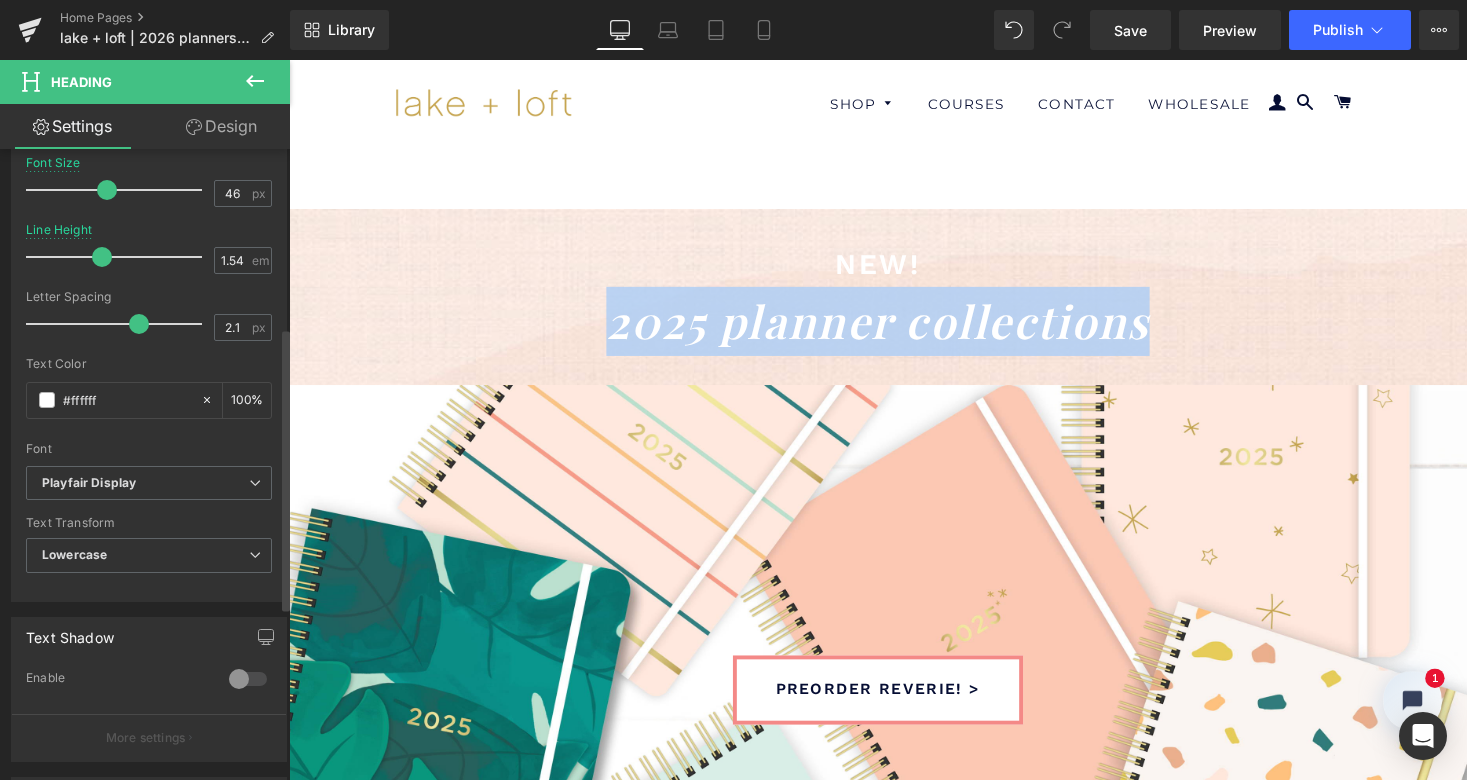 scroll, scrollTop: 426, scrollLeft: 0, axis: vertical 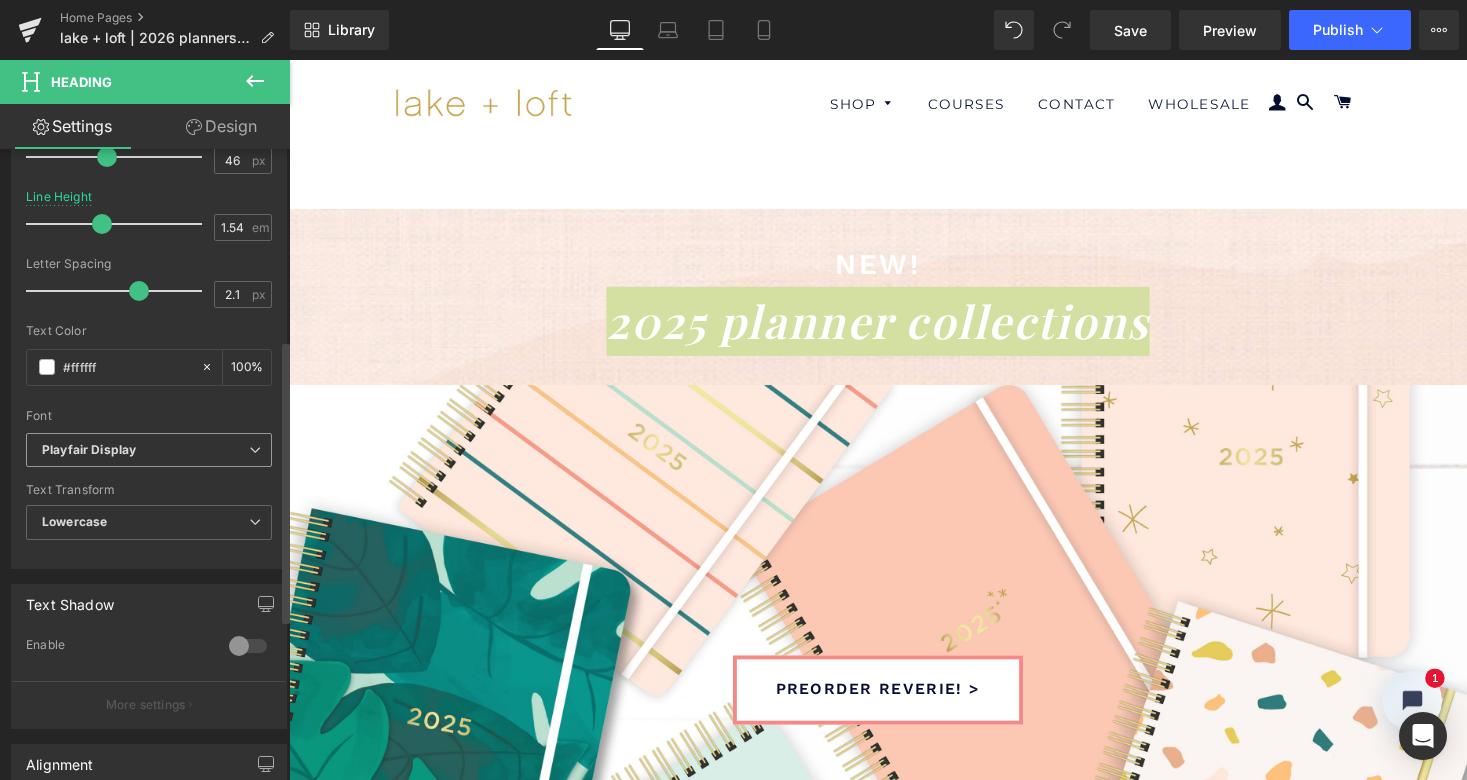 click at bounding box center (255, 450) 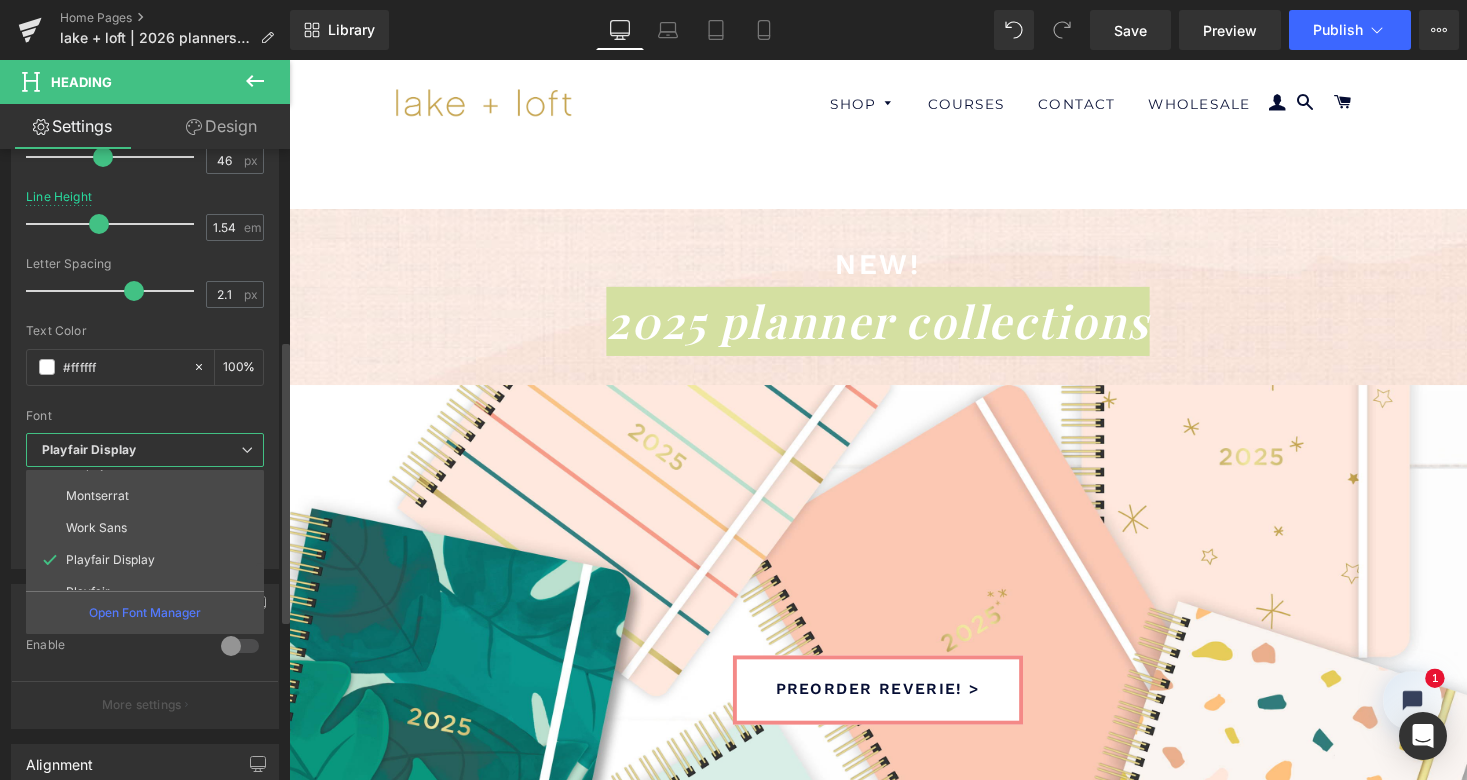 scroll, scrollTop: 165, scrollLeft: 0, axis: vertical 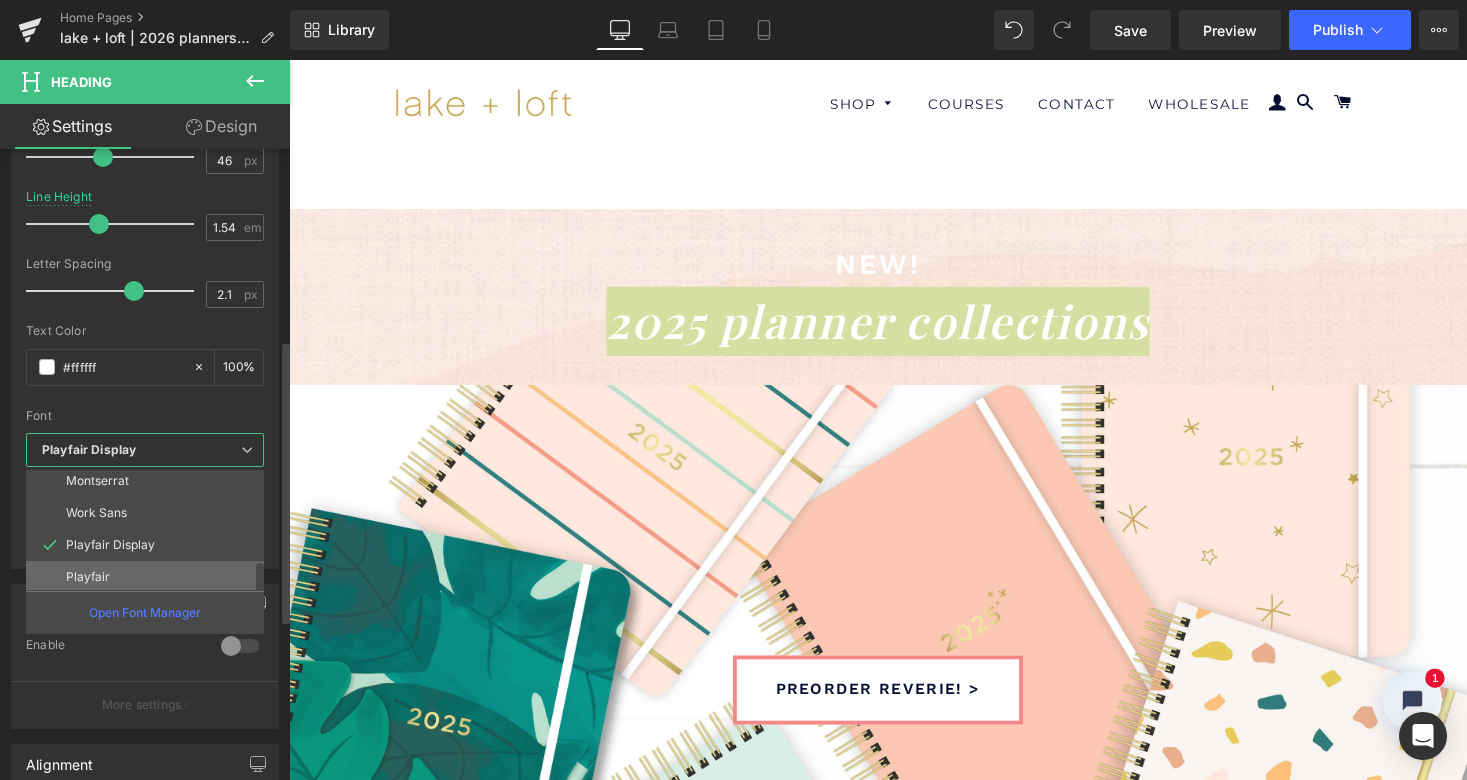 click on "Playfair" at bounding box center [149, 577] 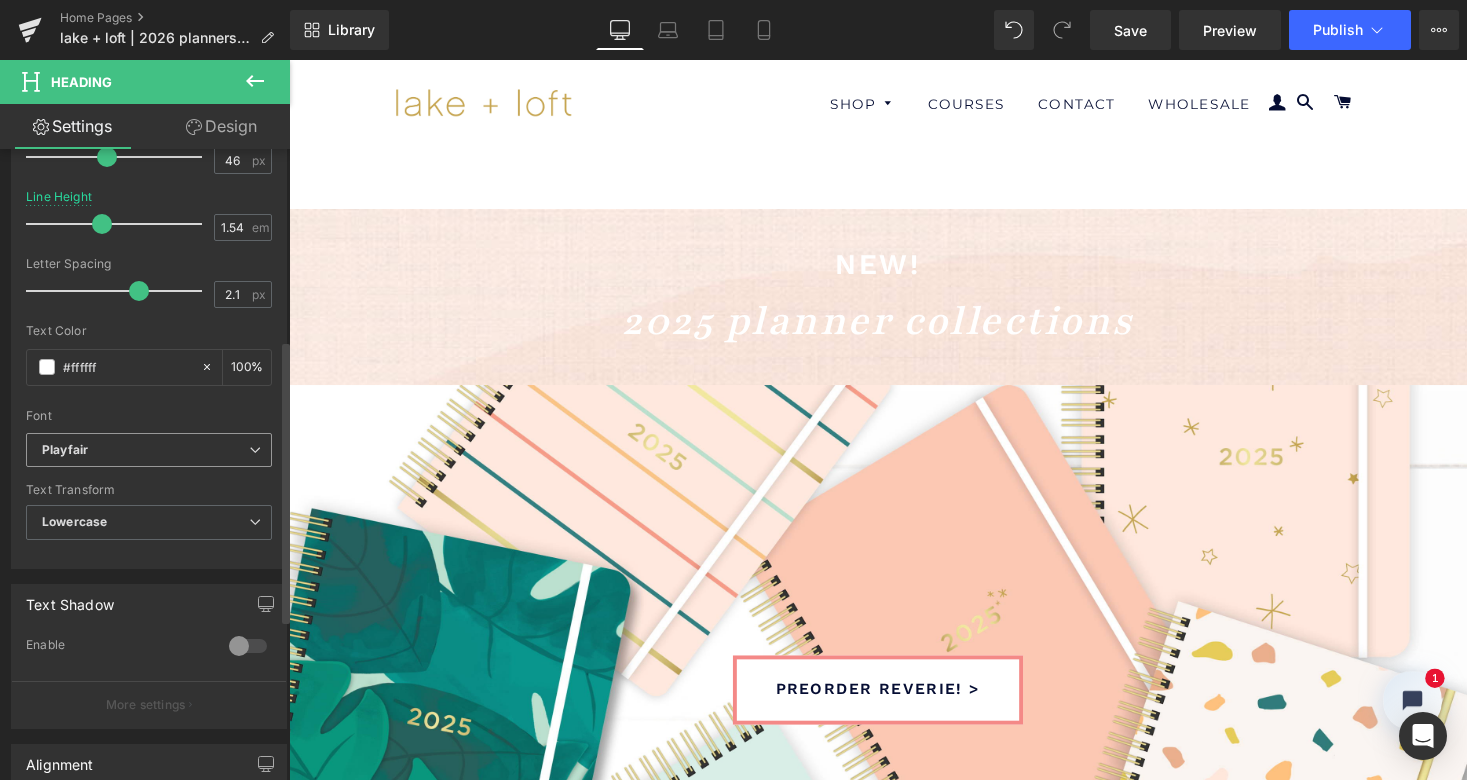 click at bounding box center [255, 450] 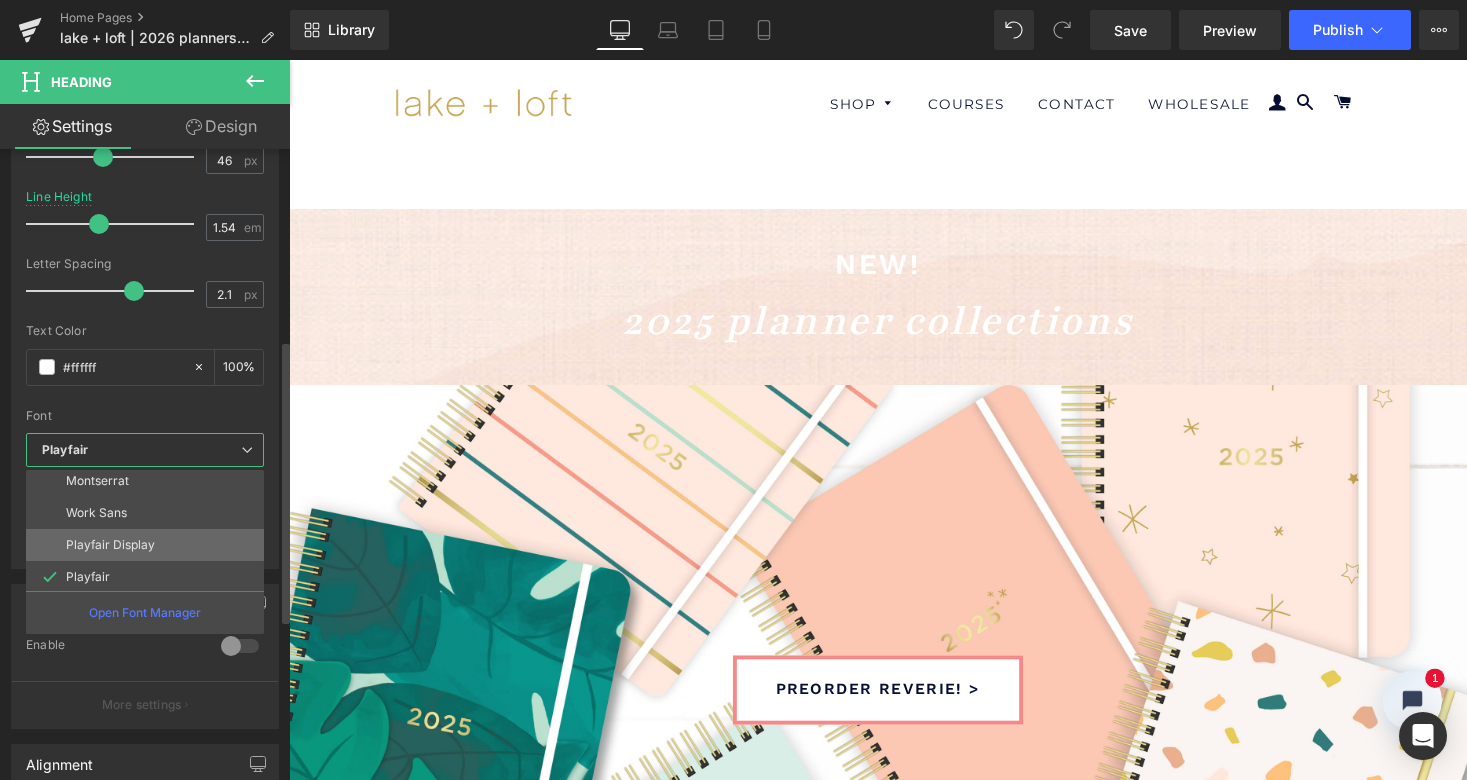 click on "Playfair Display" at bounding box center [149, 545] 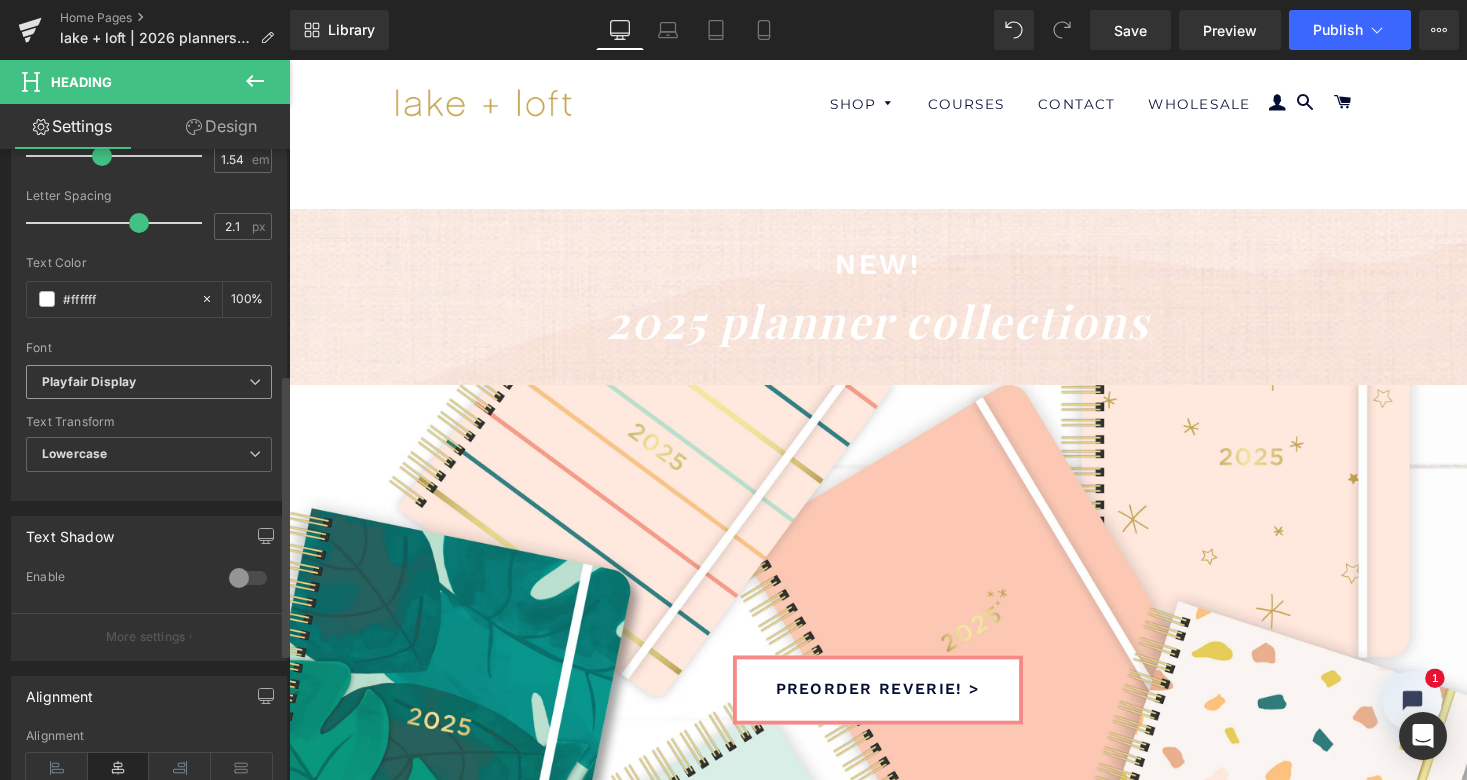 scroll, scrollTop: 432, scrollLeft: 0, axis: vertical 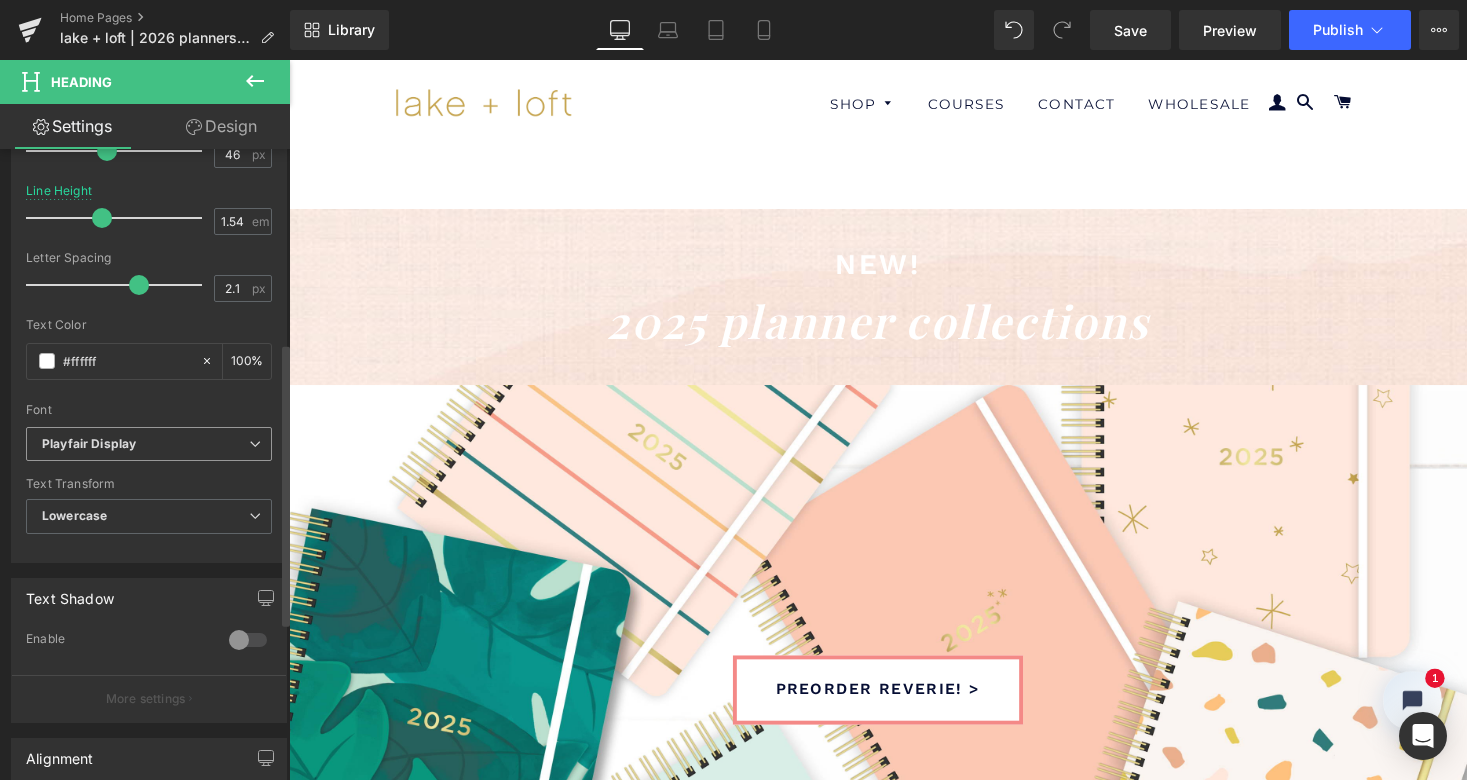 click on "Playfair Display" at bounding box center (145, 444) 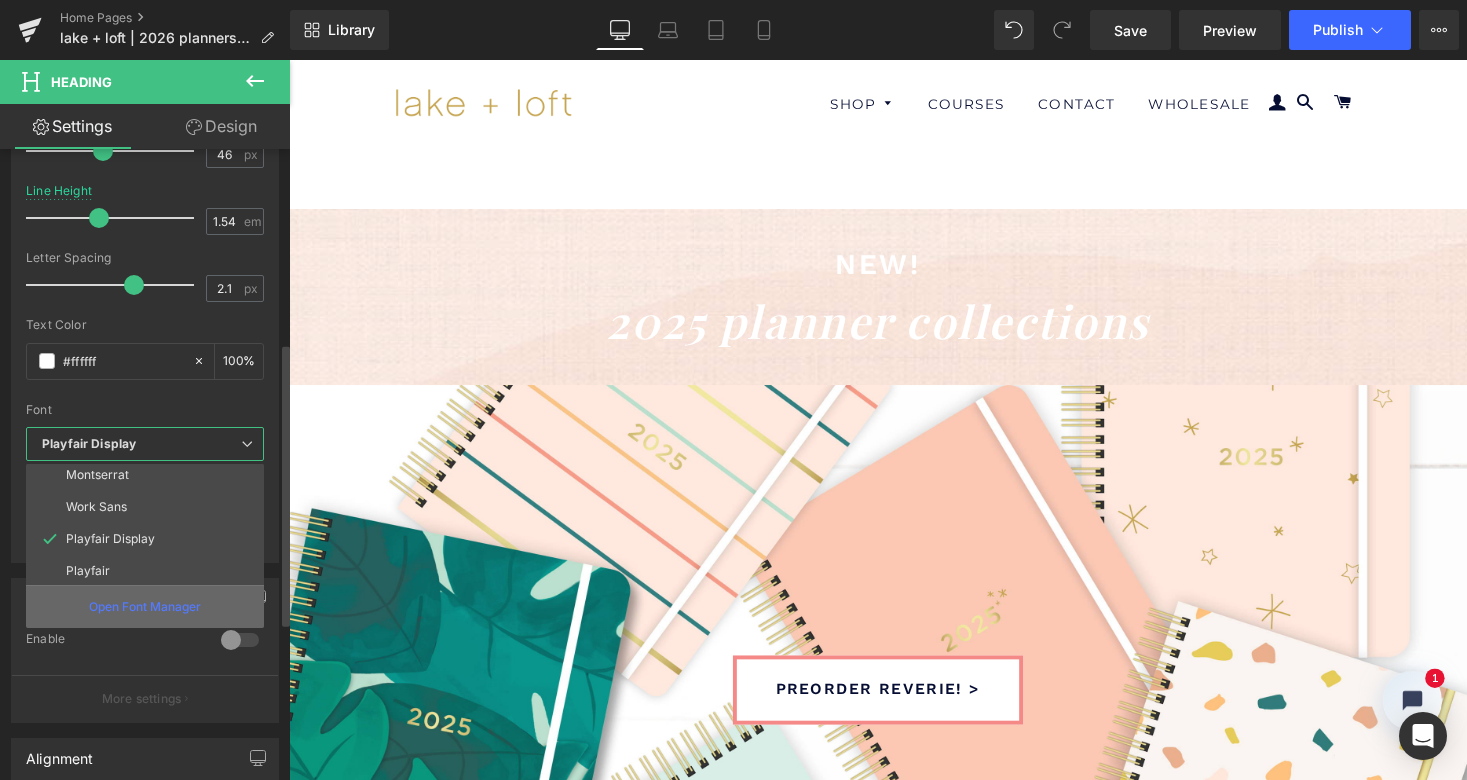 click on "Open Font Manager" at bounding box center (145, 607) 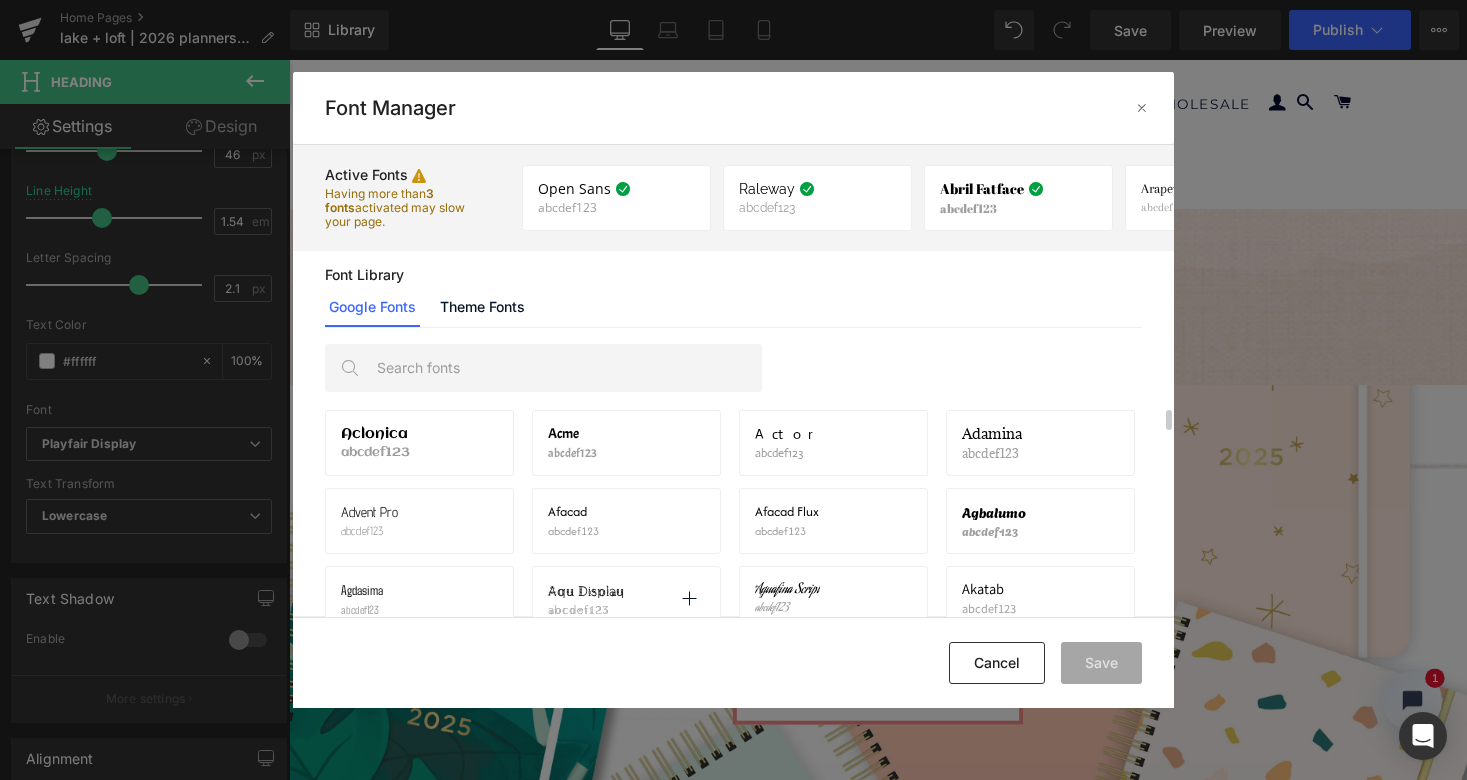 scroll, scrollTop: 174, scrollLeft: 0, axis: vertical 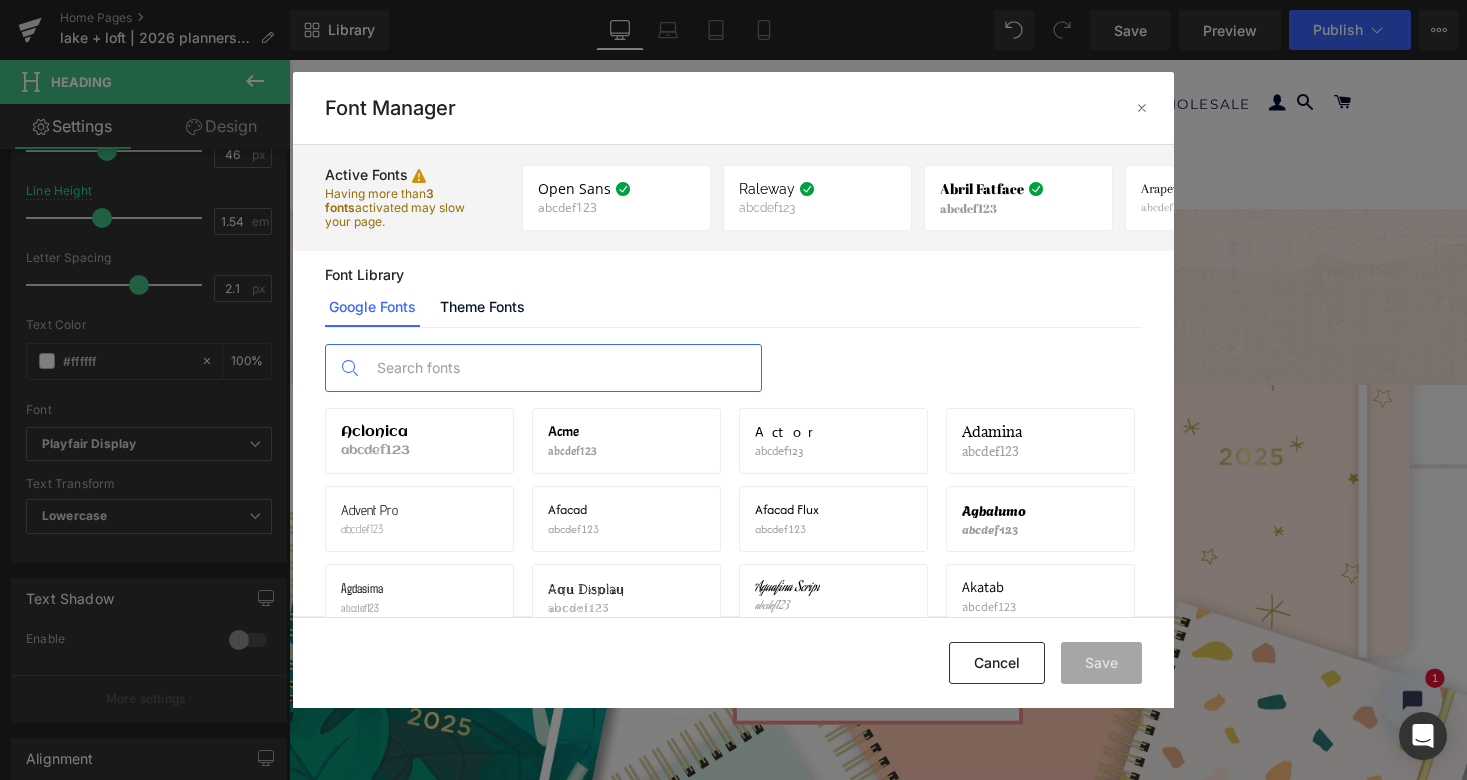 click at bounding box center (563, 368) 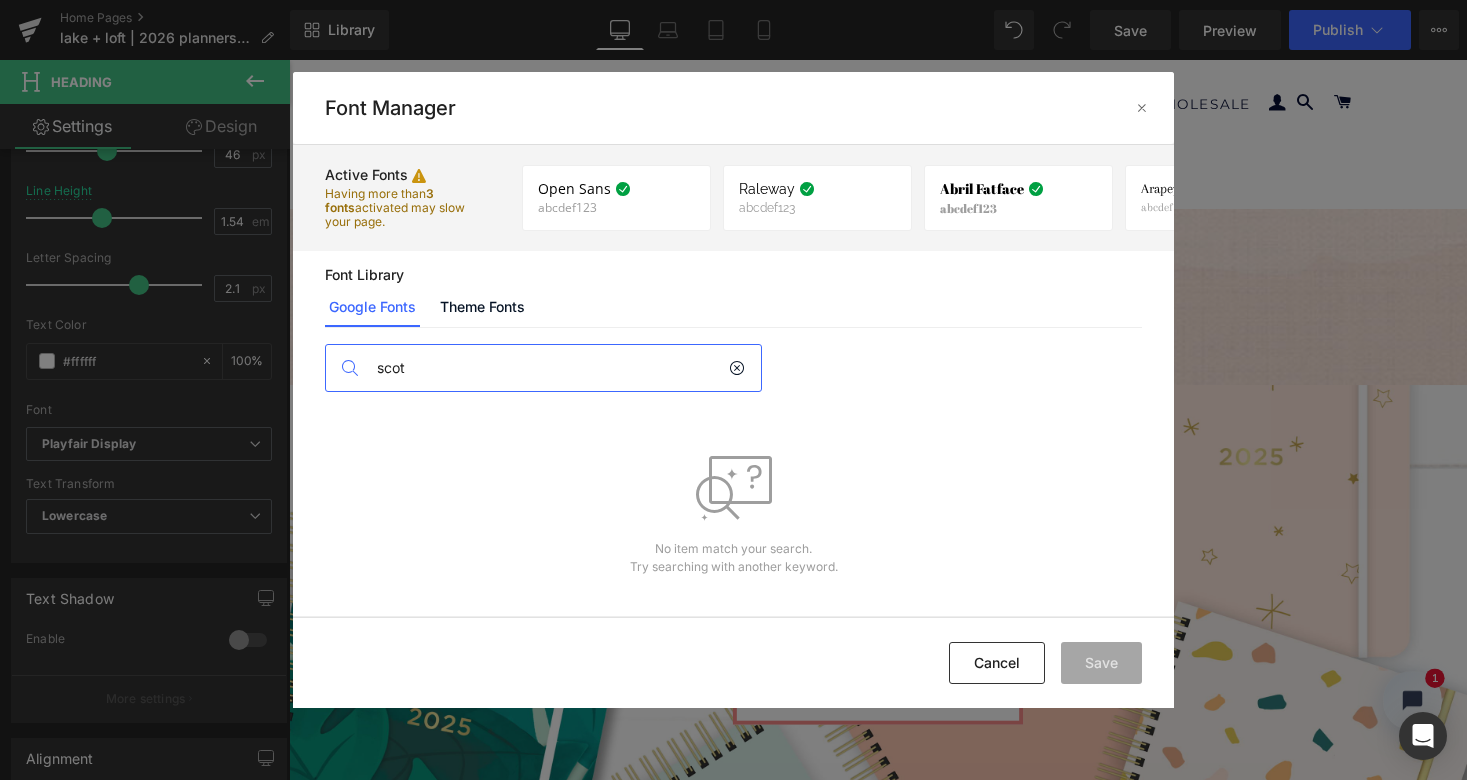 scroll, scrollTop: 0, scrollLeft: 0, axis: both 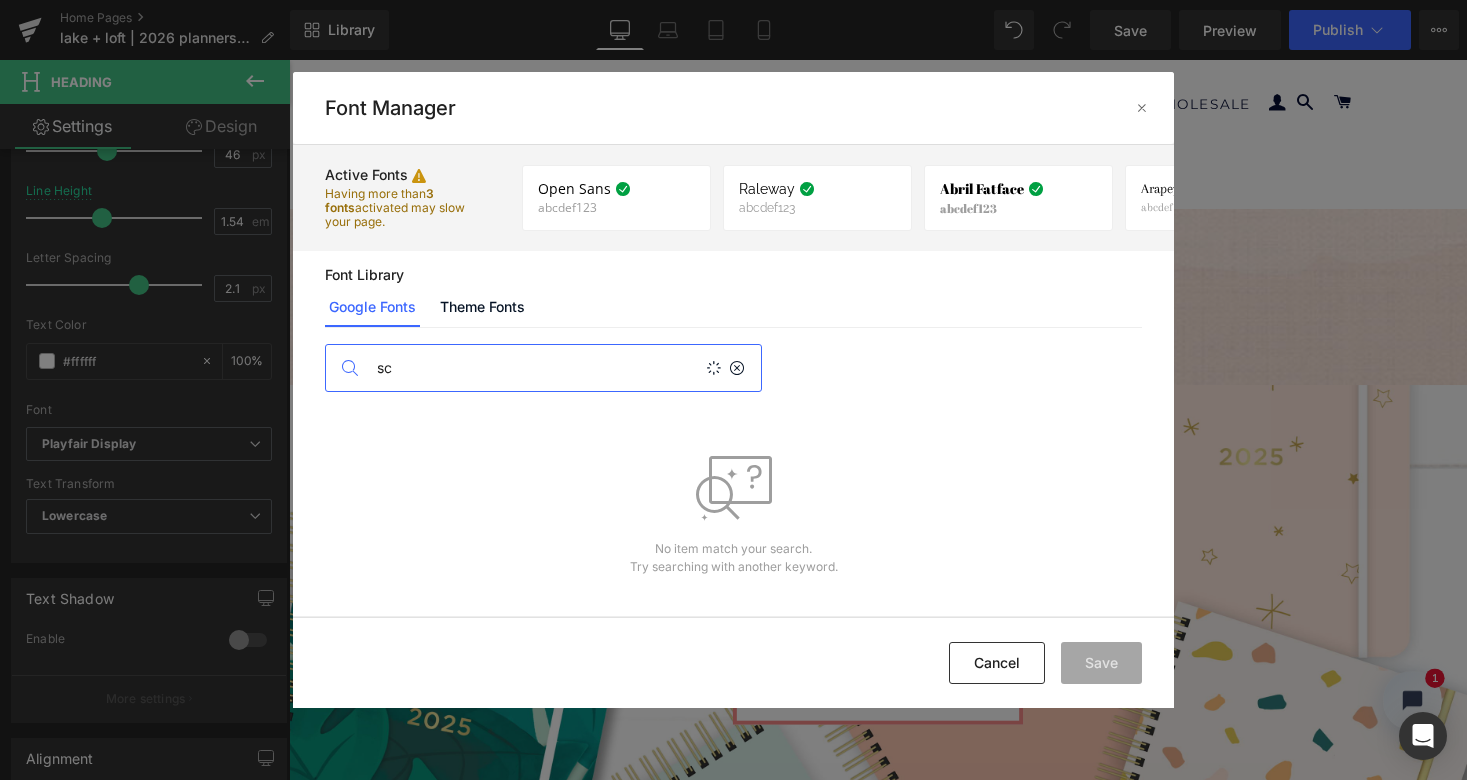 type on "s" 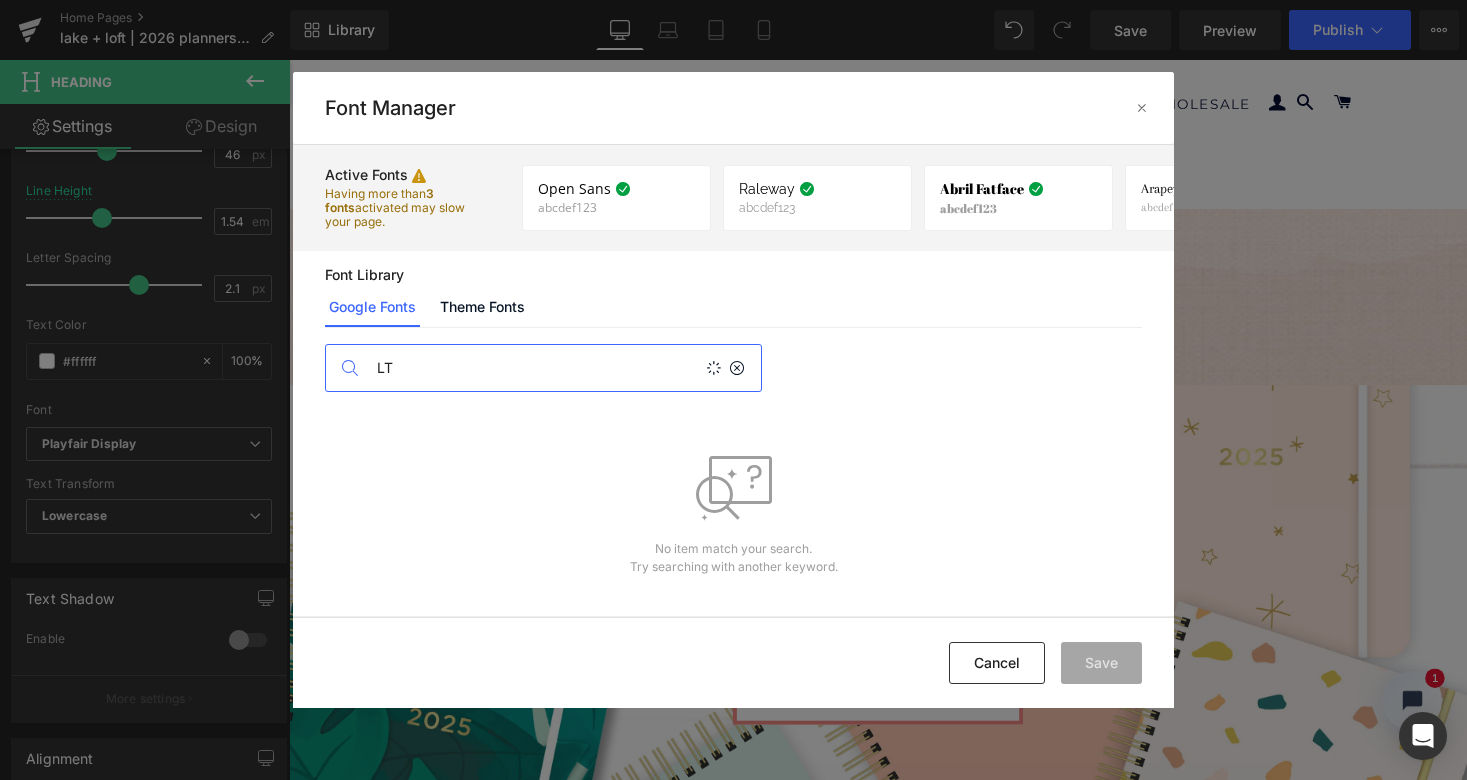 type on "L" 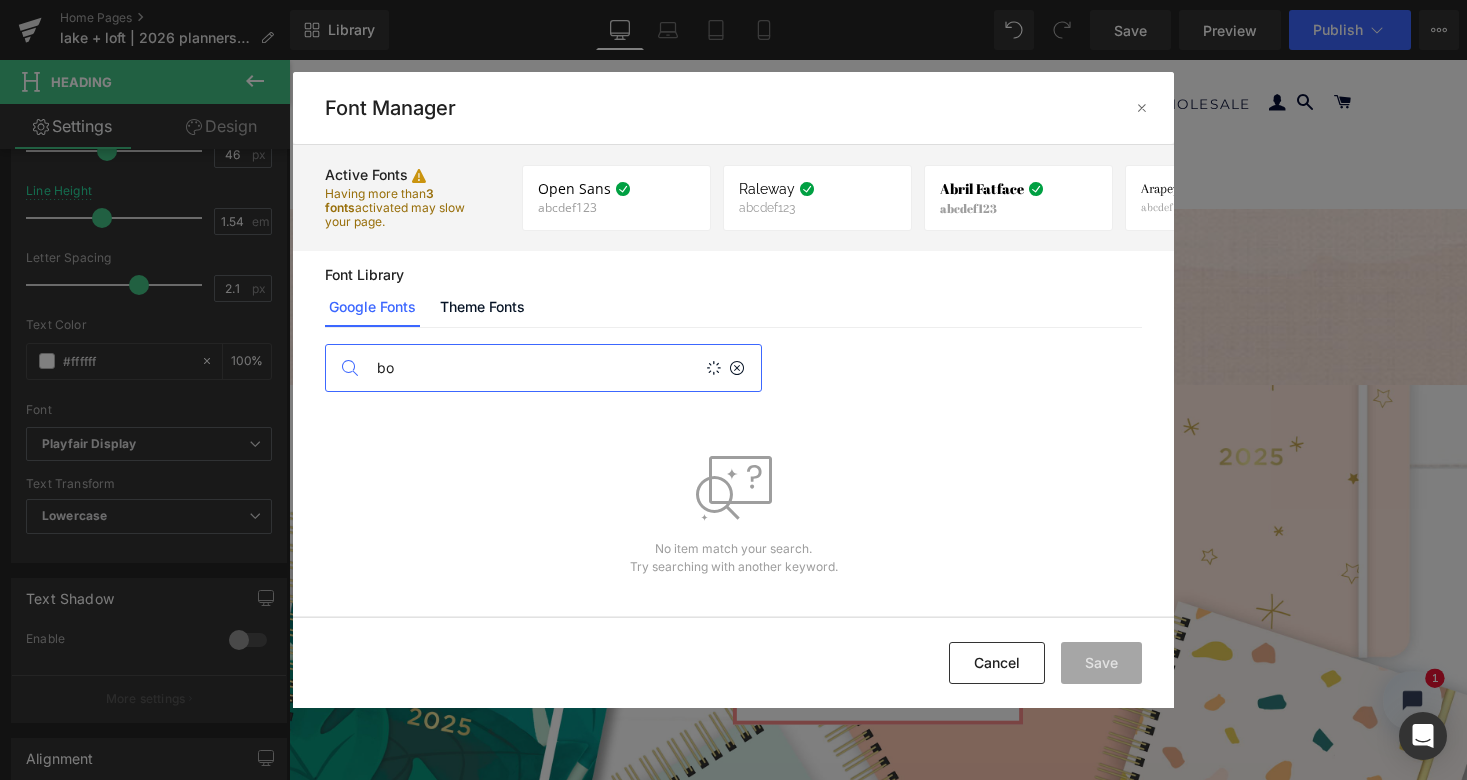type on "b" 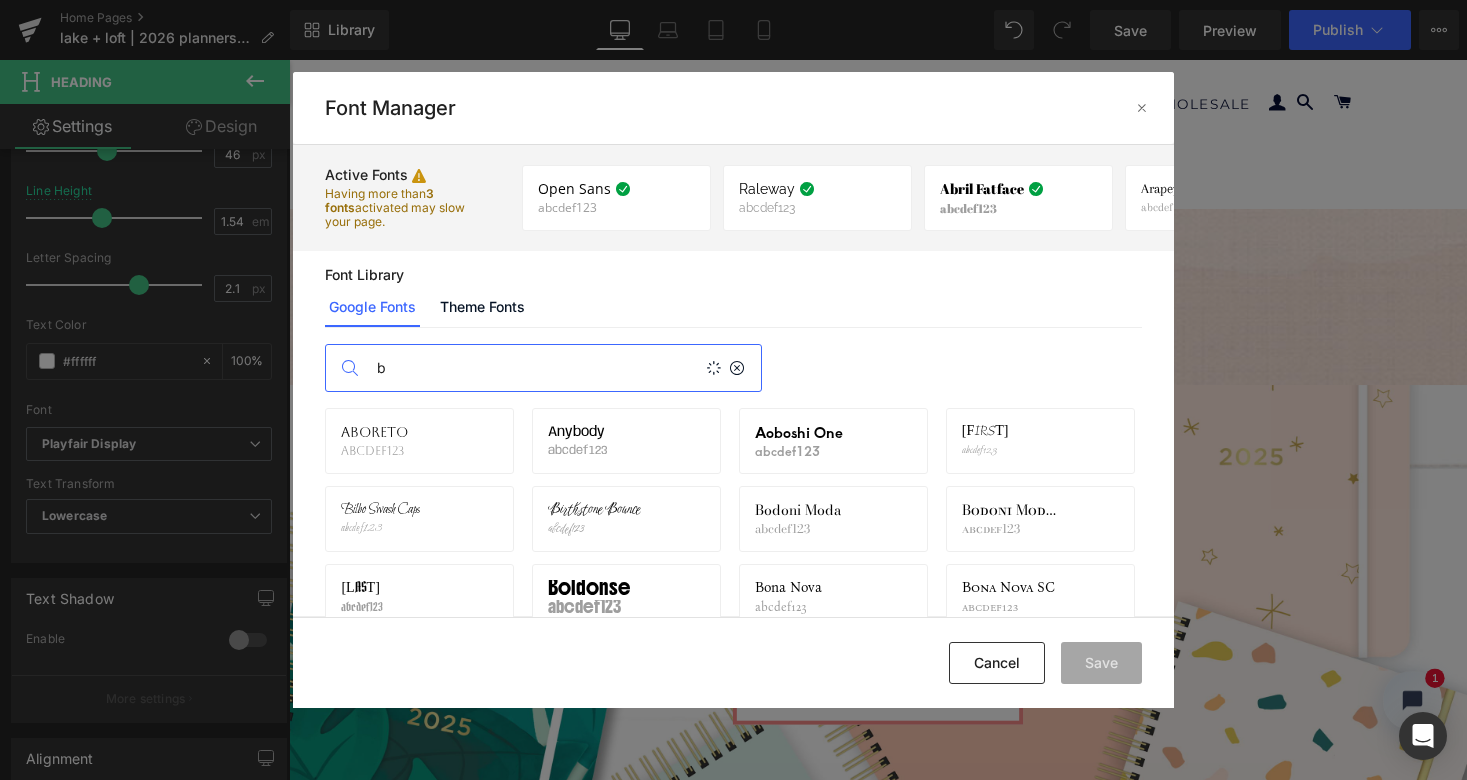 type 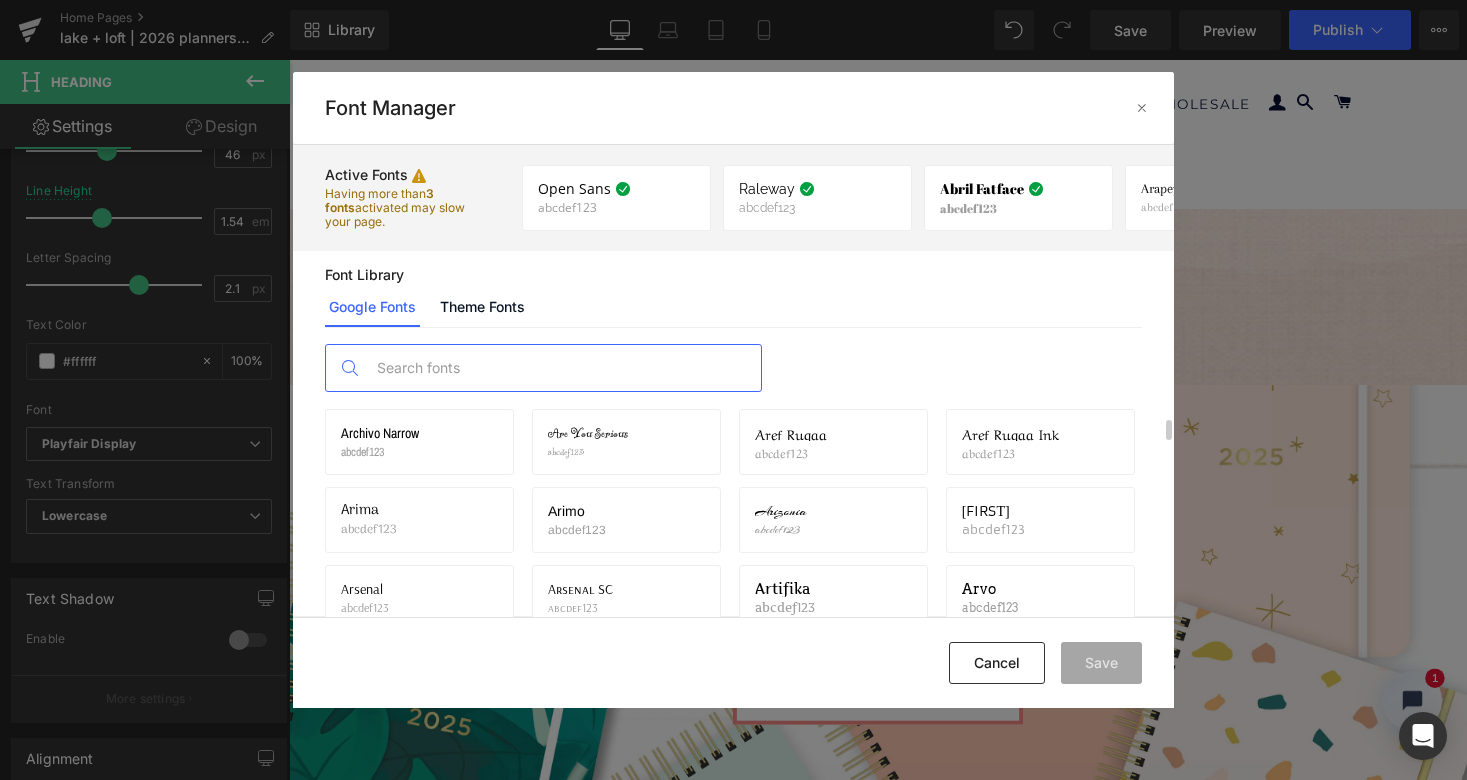 scroll, scrollTop: 1944, scrollLeft: 0, axis: vertical 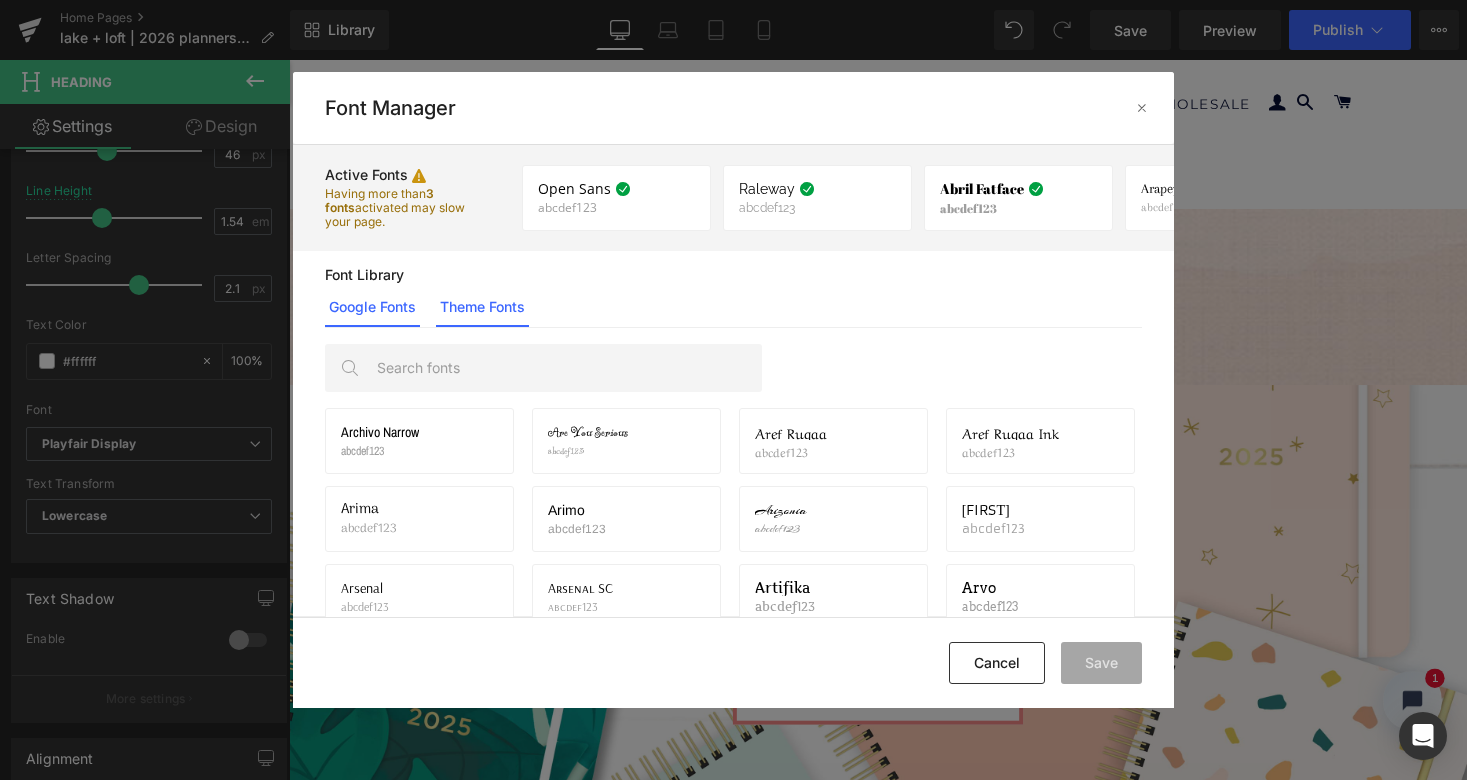 click on "Theme Fonts" 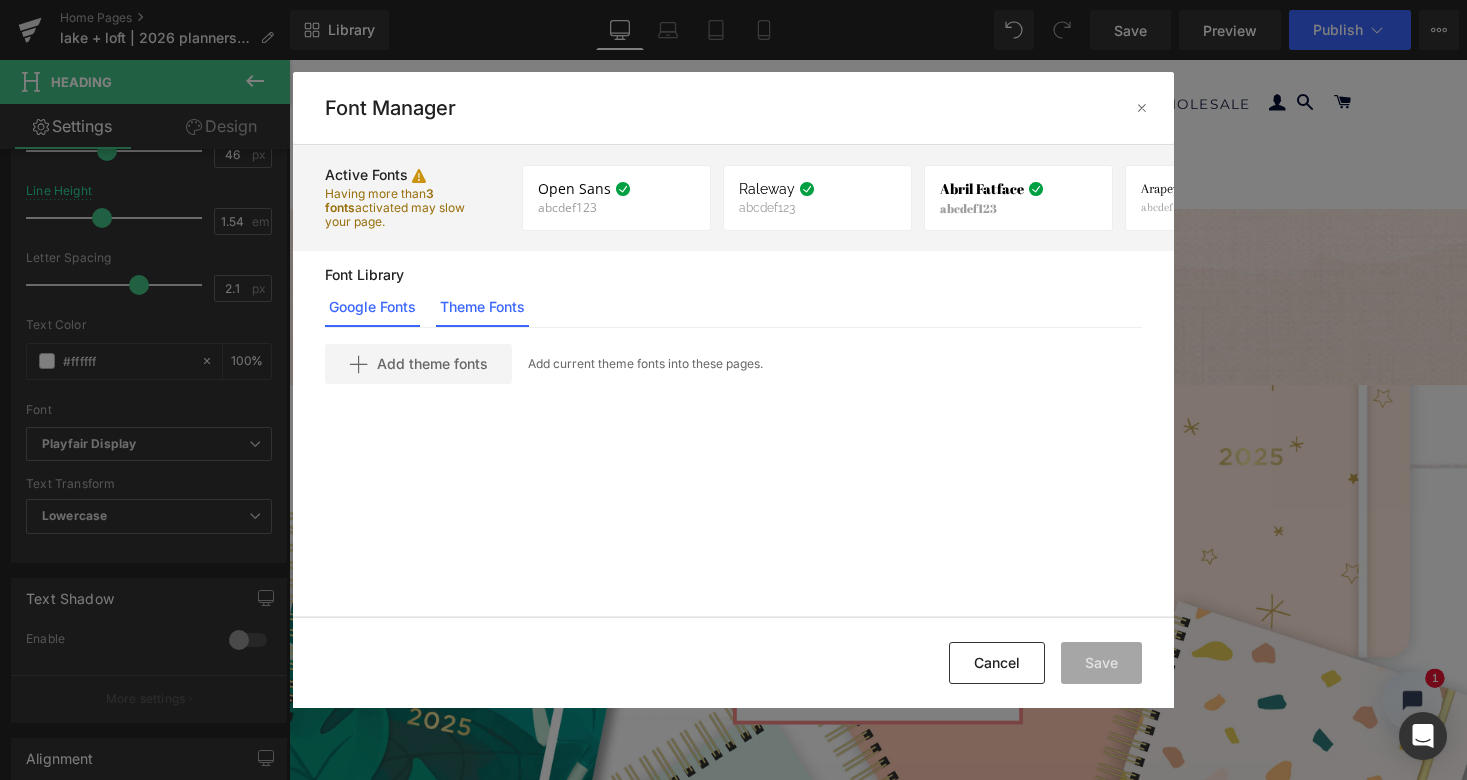 click on "Google Fonts" 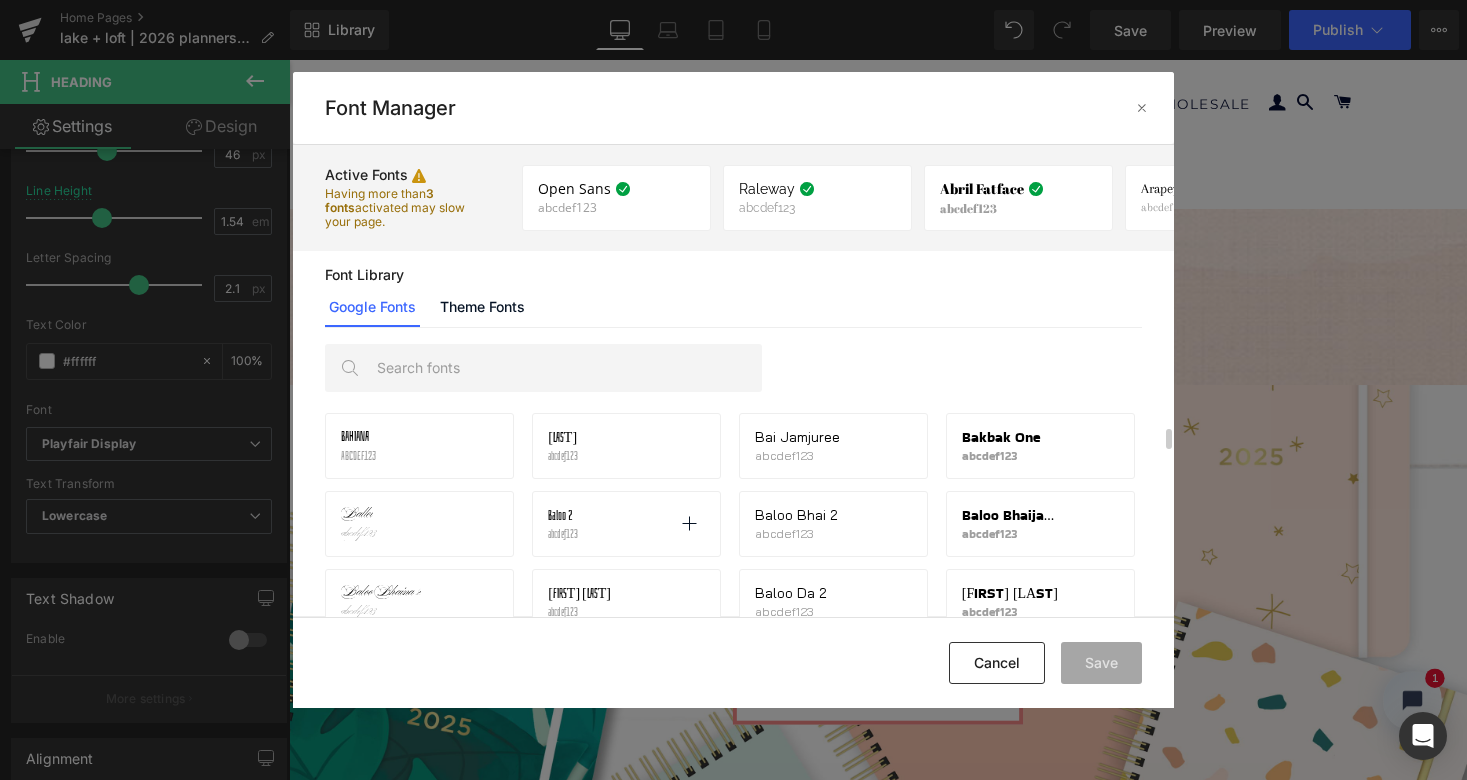 scroll, scrollTop: 2893, scrollLeft: 0, axis: vertical 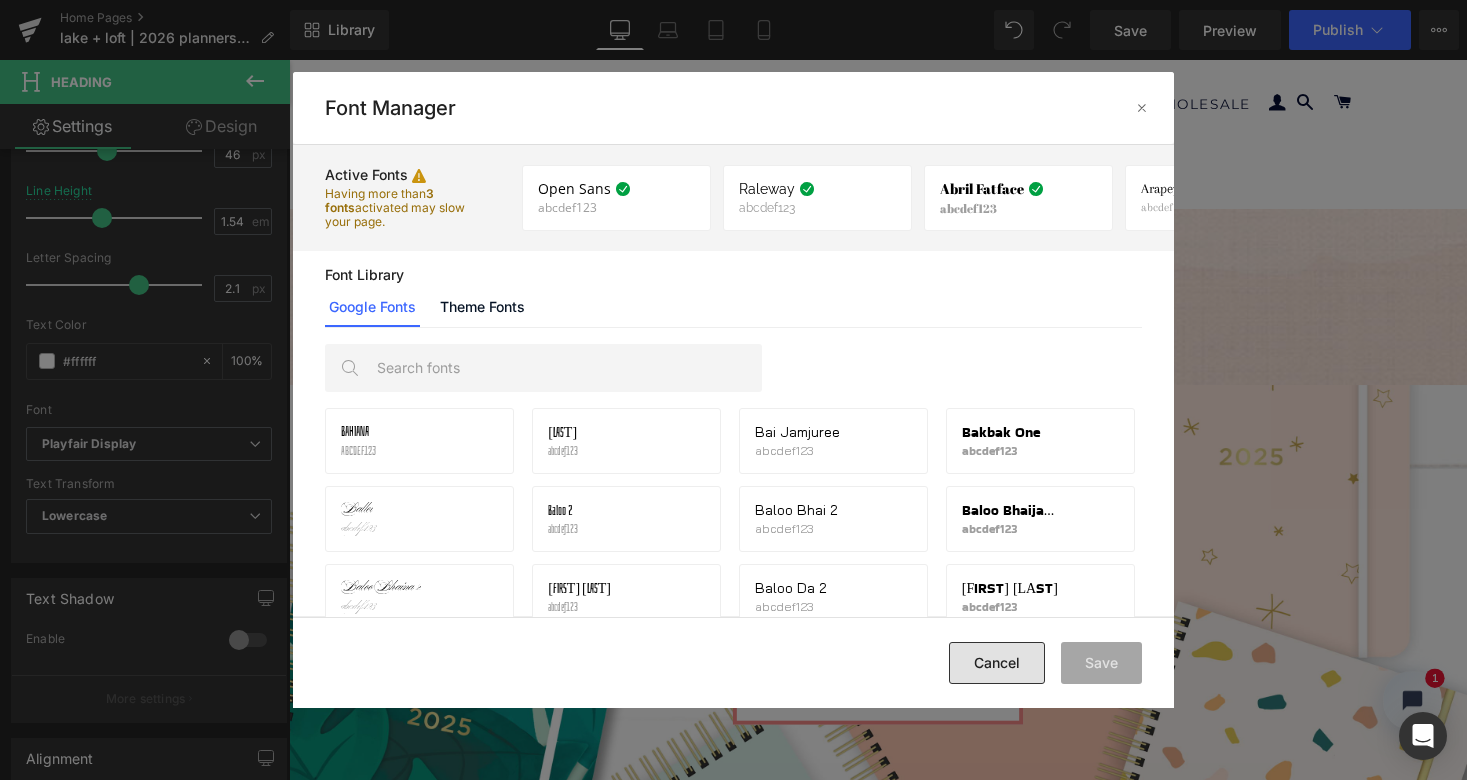 click on "Cancel" at bounding box center [997, 663] 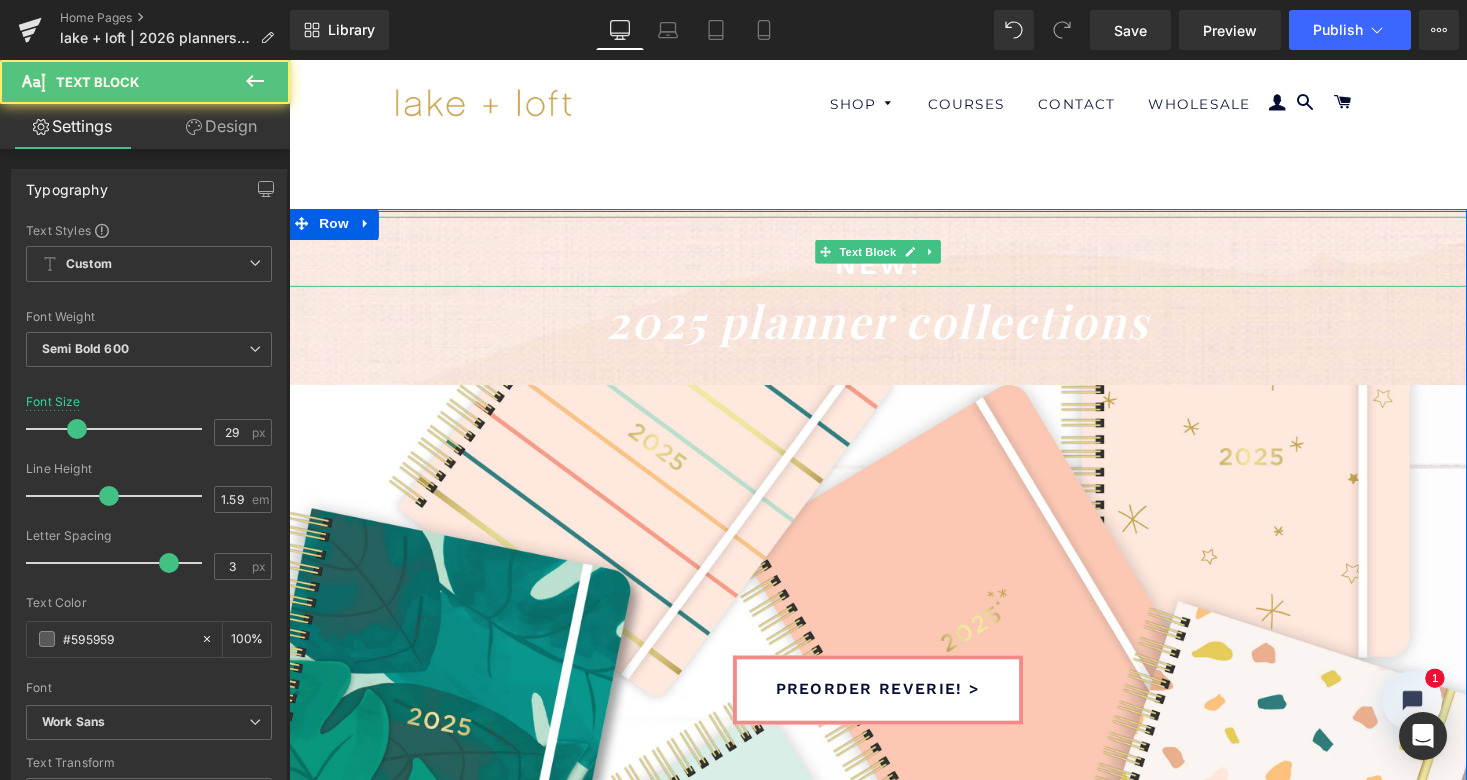 click on "new!" at bounding box center (894, 270) 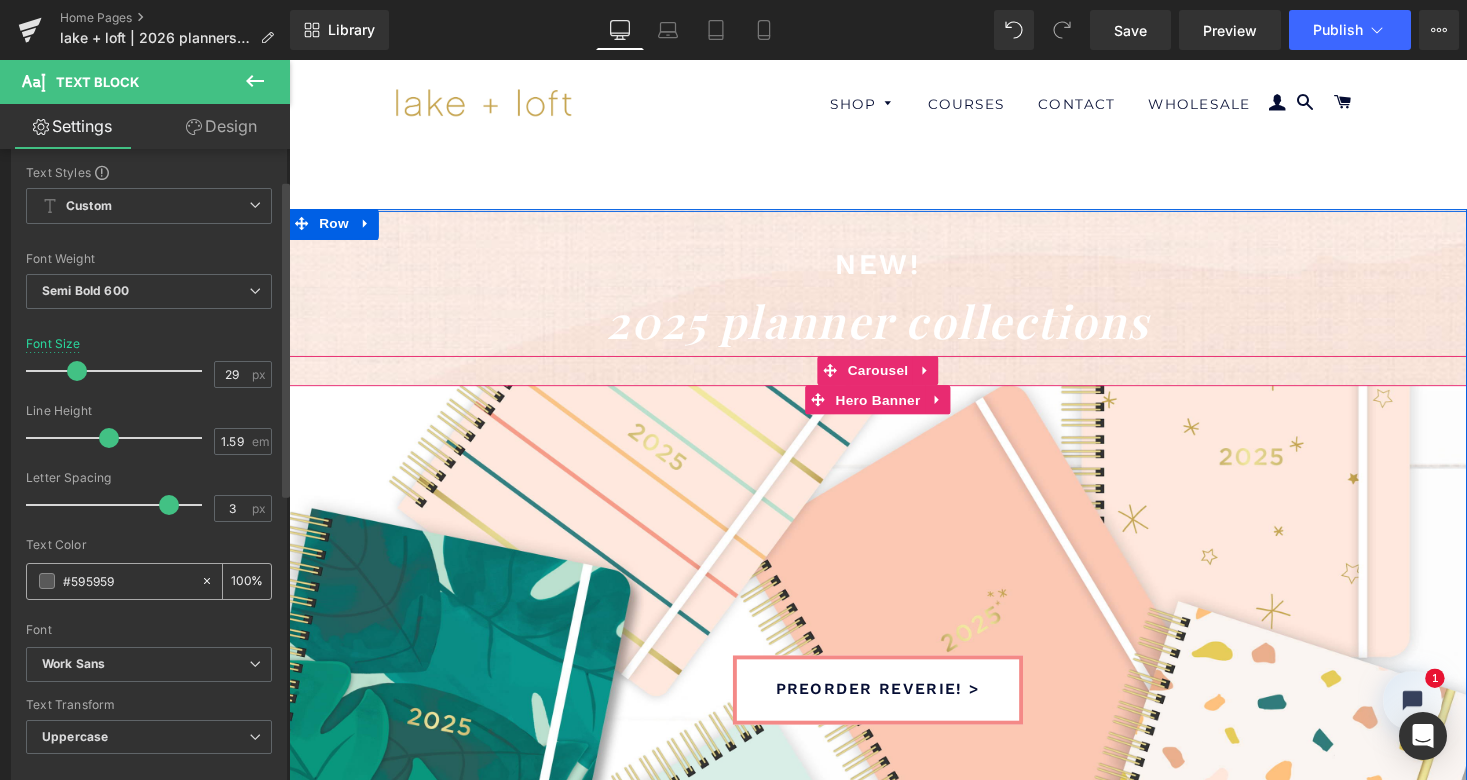 scroll, scrollTop: 61, scrollLeft: 0, axis: vertical 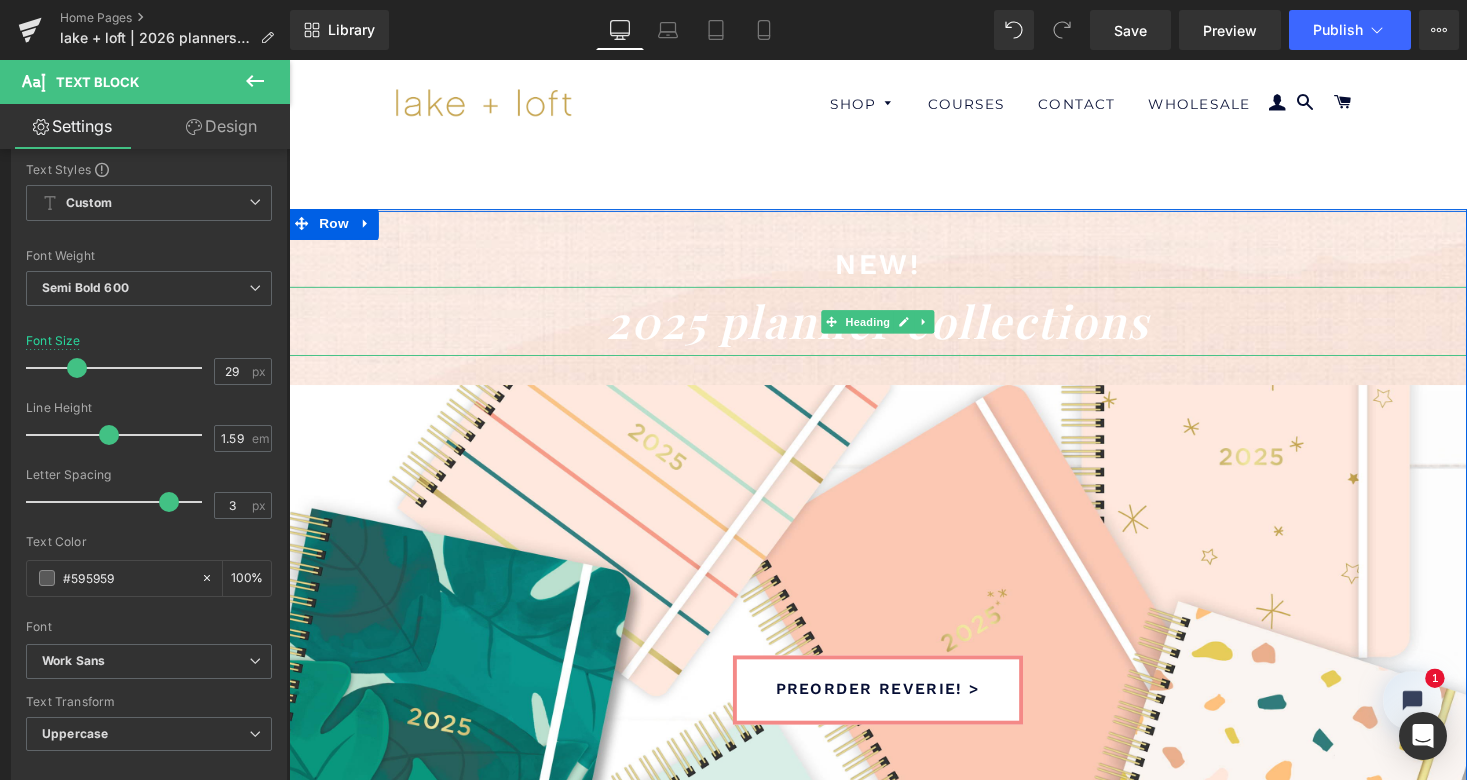 click on "2025 planner collections" at bounding box center [894, 328] 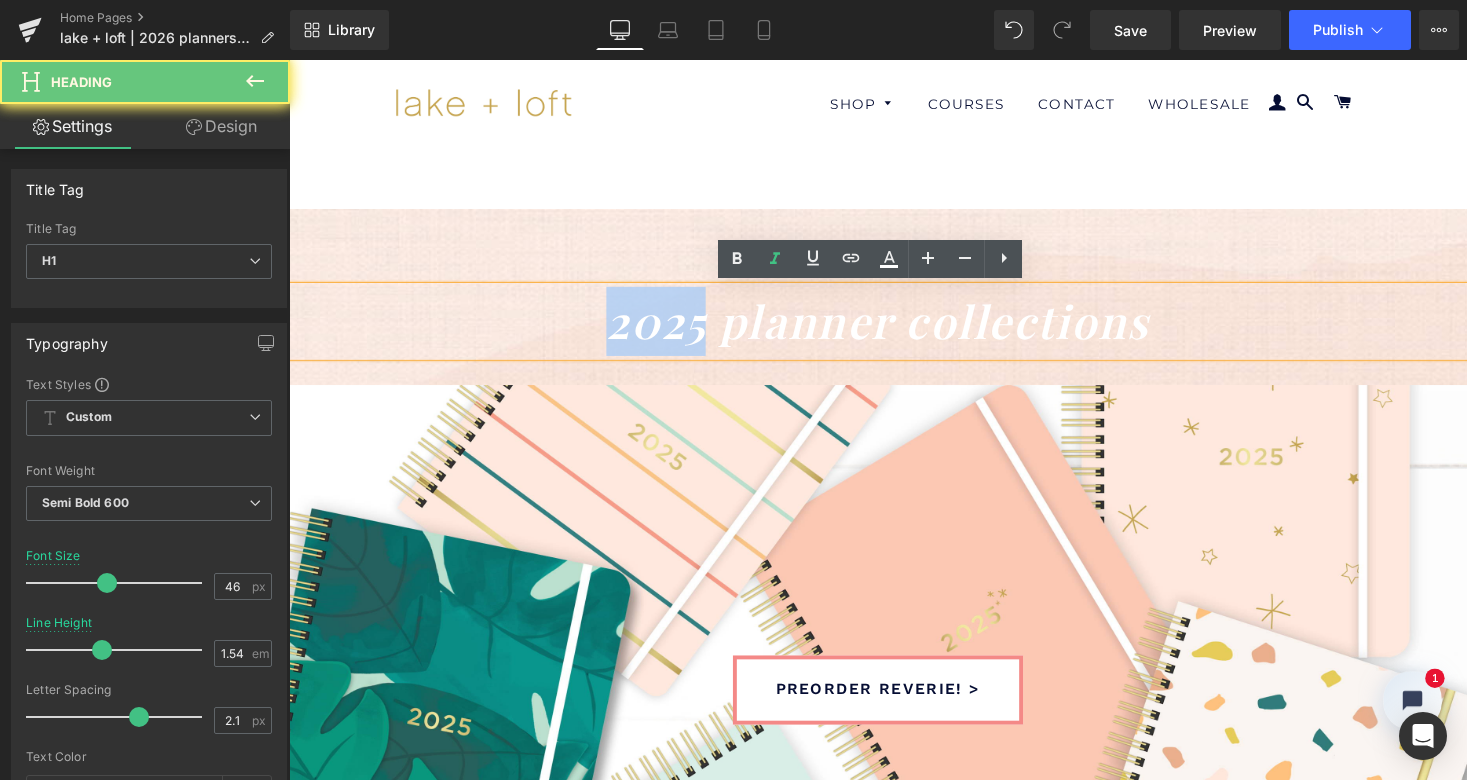click on "2025 planner collections" at bounding box center [894, 328] 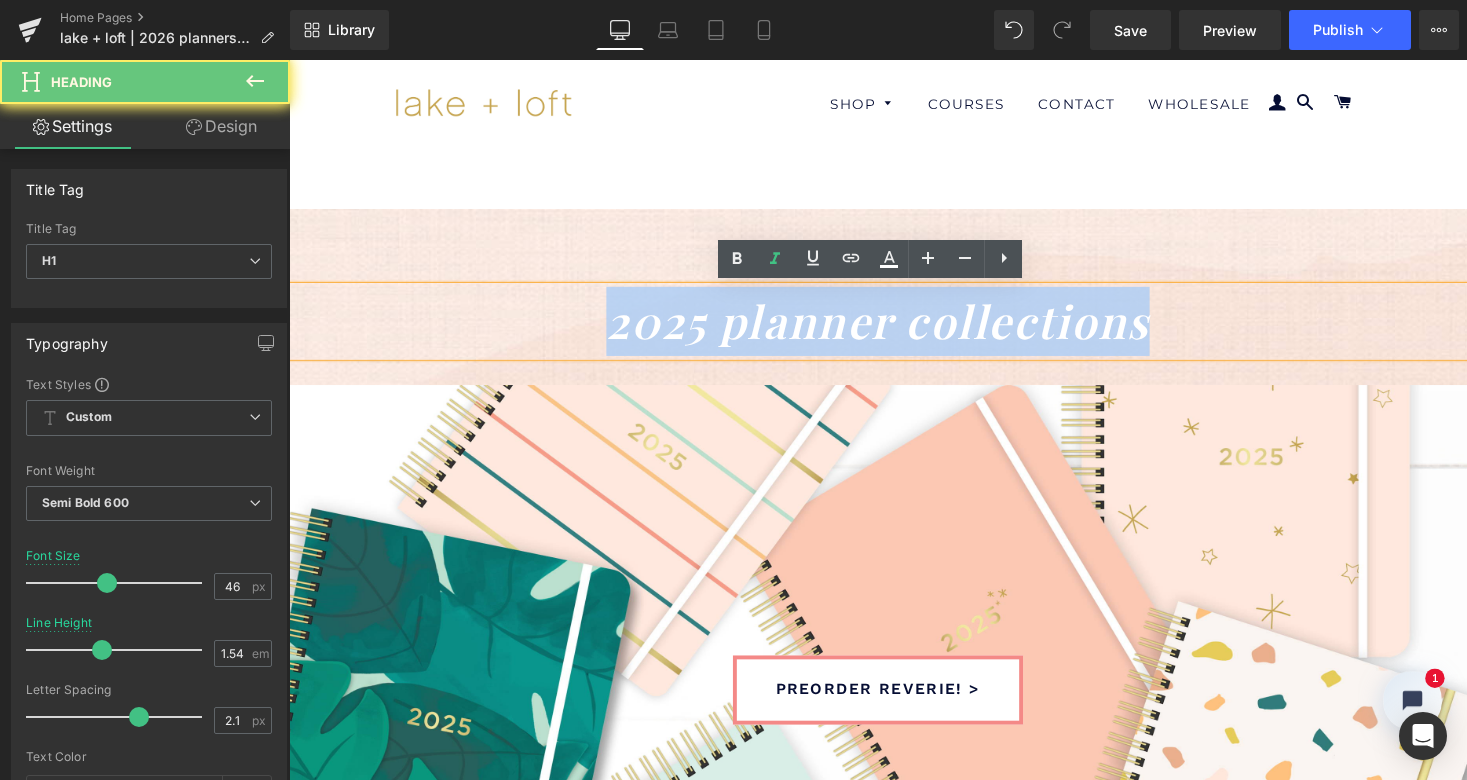 click on "2025 planner collections" at bounding box center (894, 328) 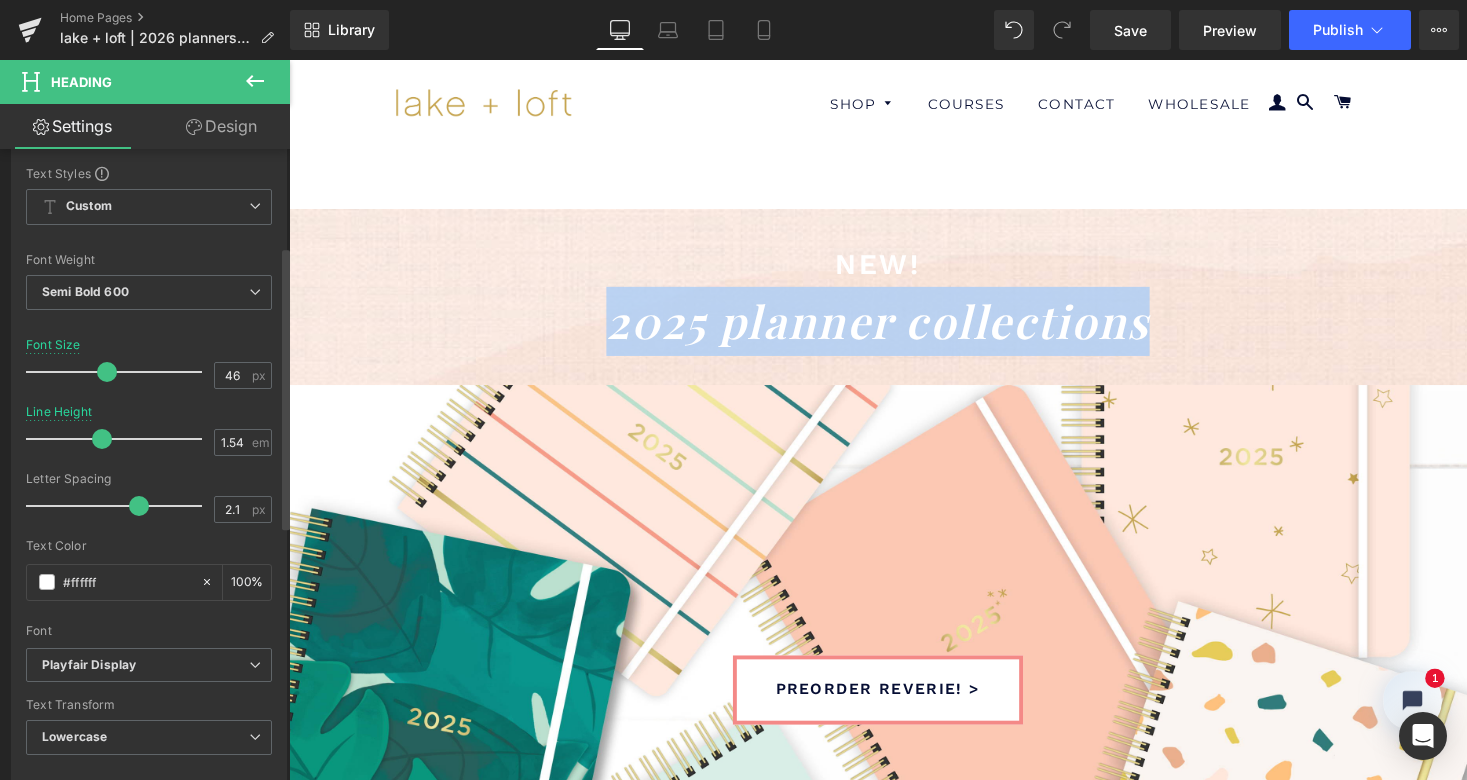 scroll, scrollTop: 222, scrollLeft: 0, axis: vertical 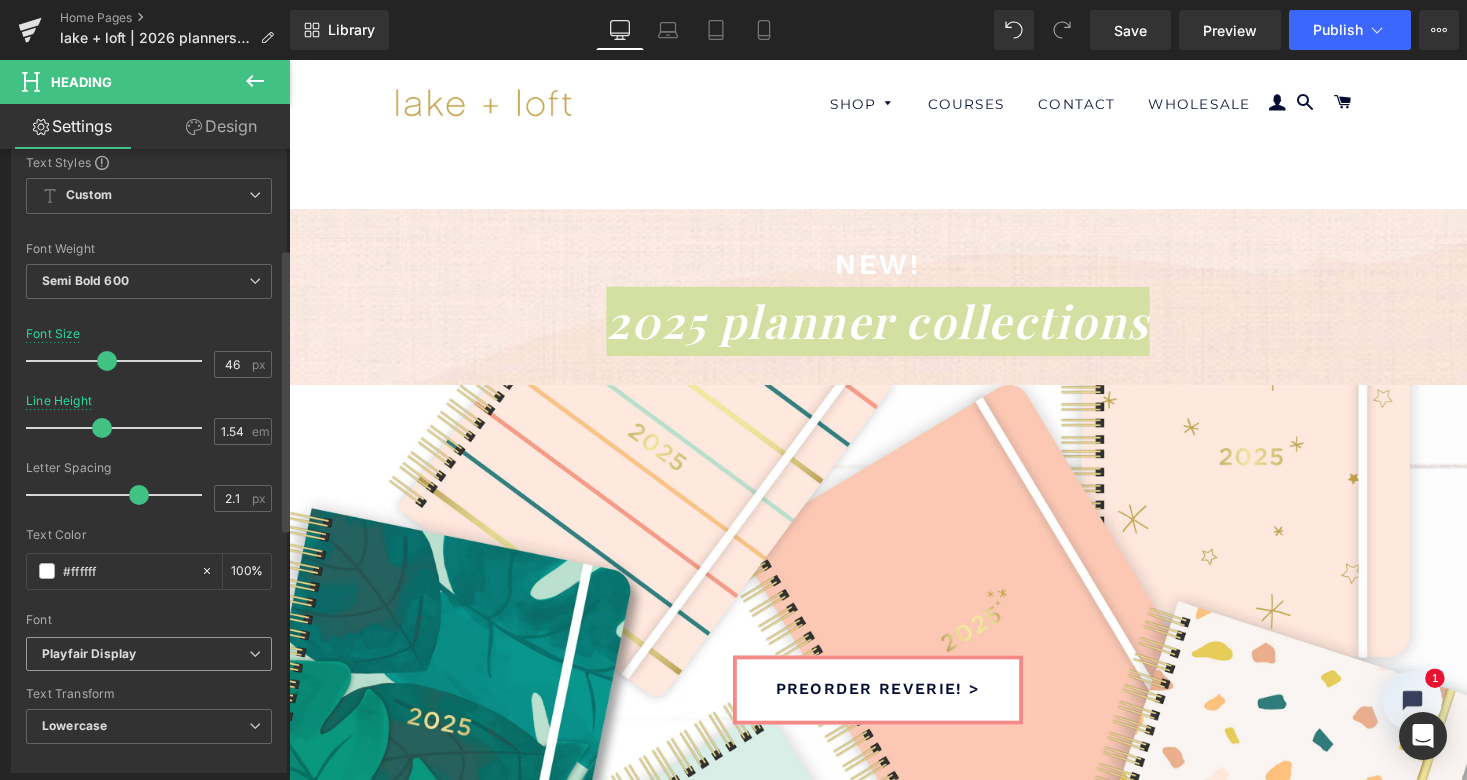 click on "Playfair Display" at bounding box center [145, 654] 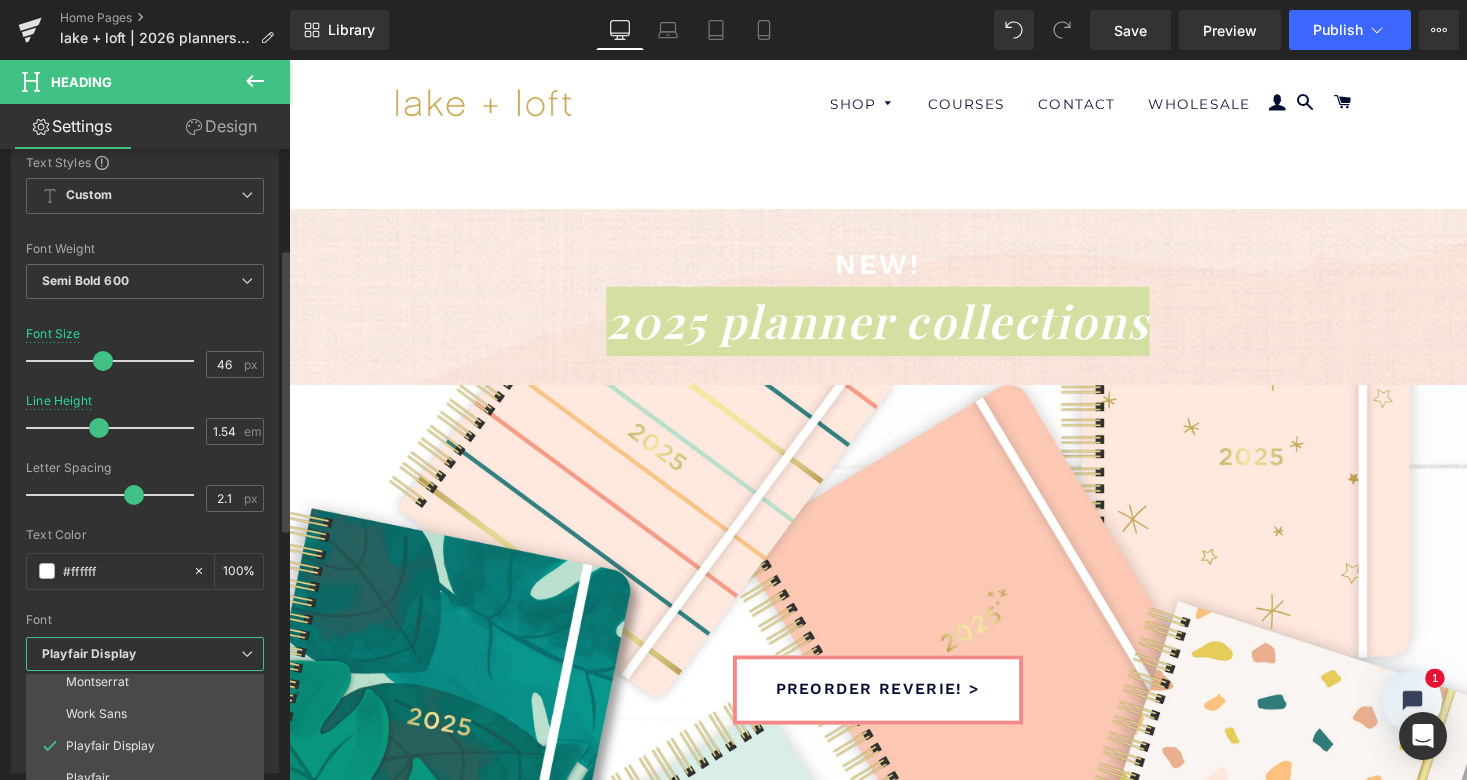 scroll, scrollTop: 168, scrollLeft: 0, axis: vertical 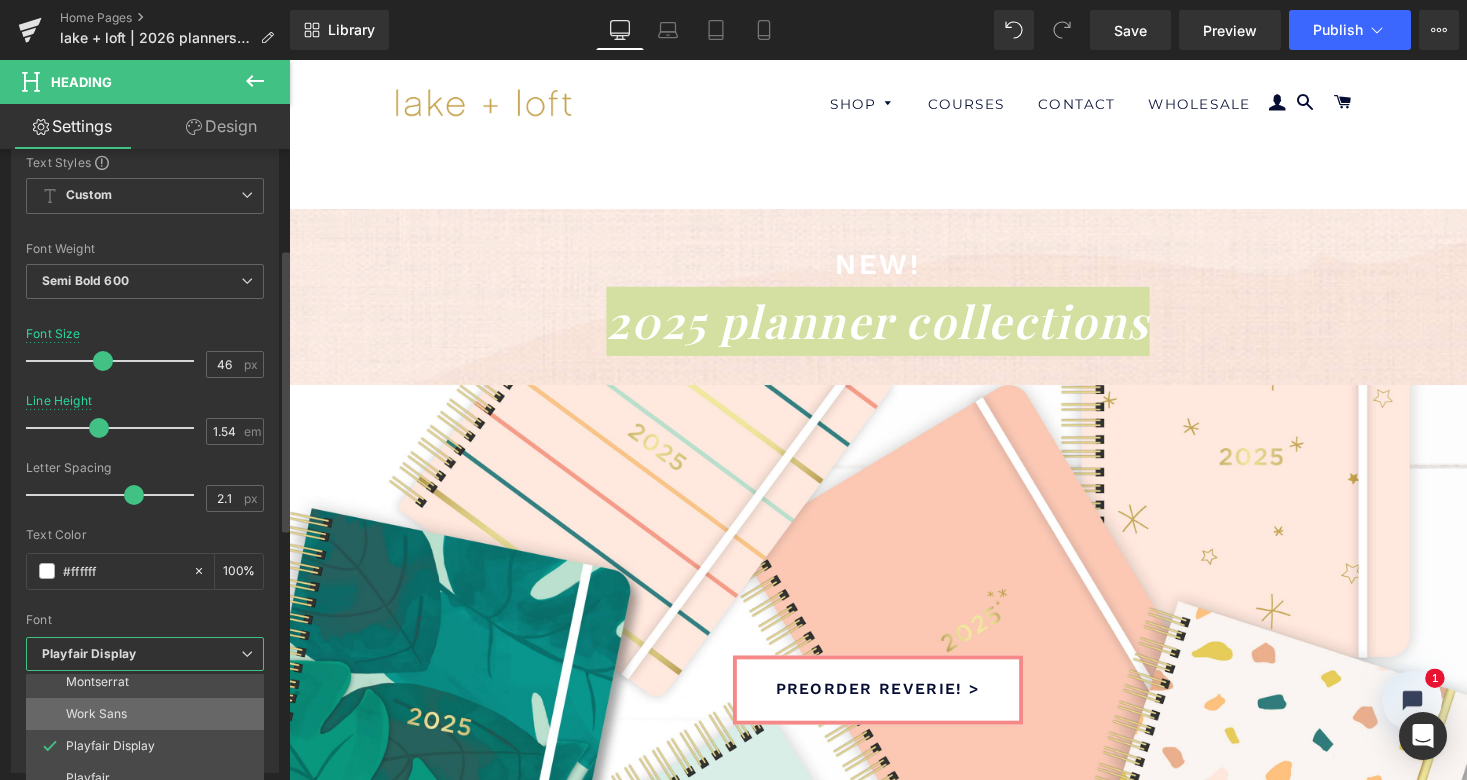 click on "Work Sans" at bounding box center (149, 714) 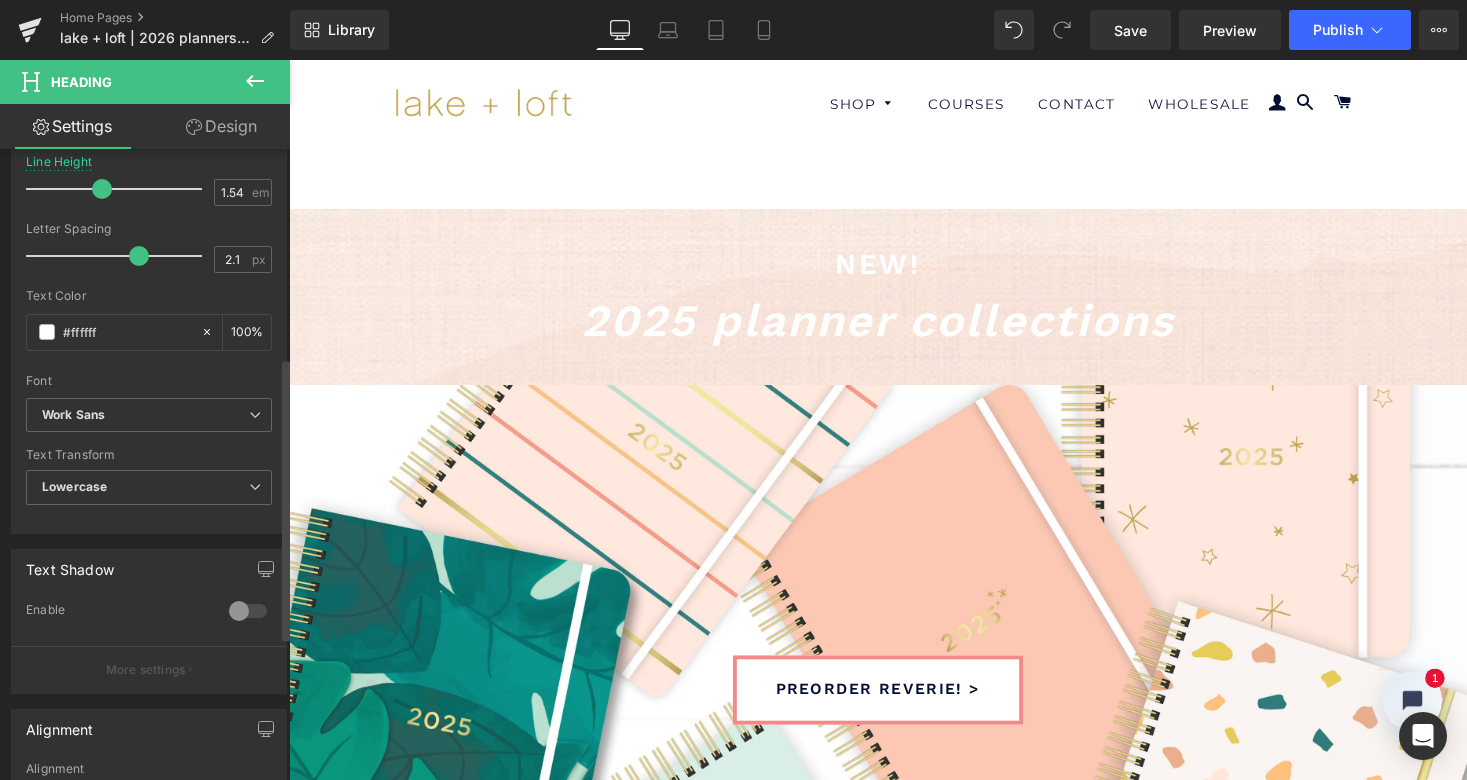 scroll, scrollTop: 475, scrollLeft: 0, axis: vertical 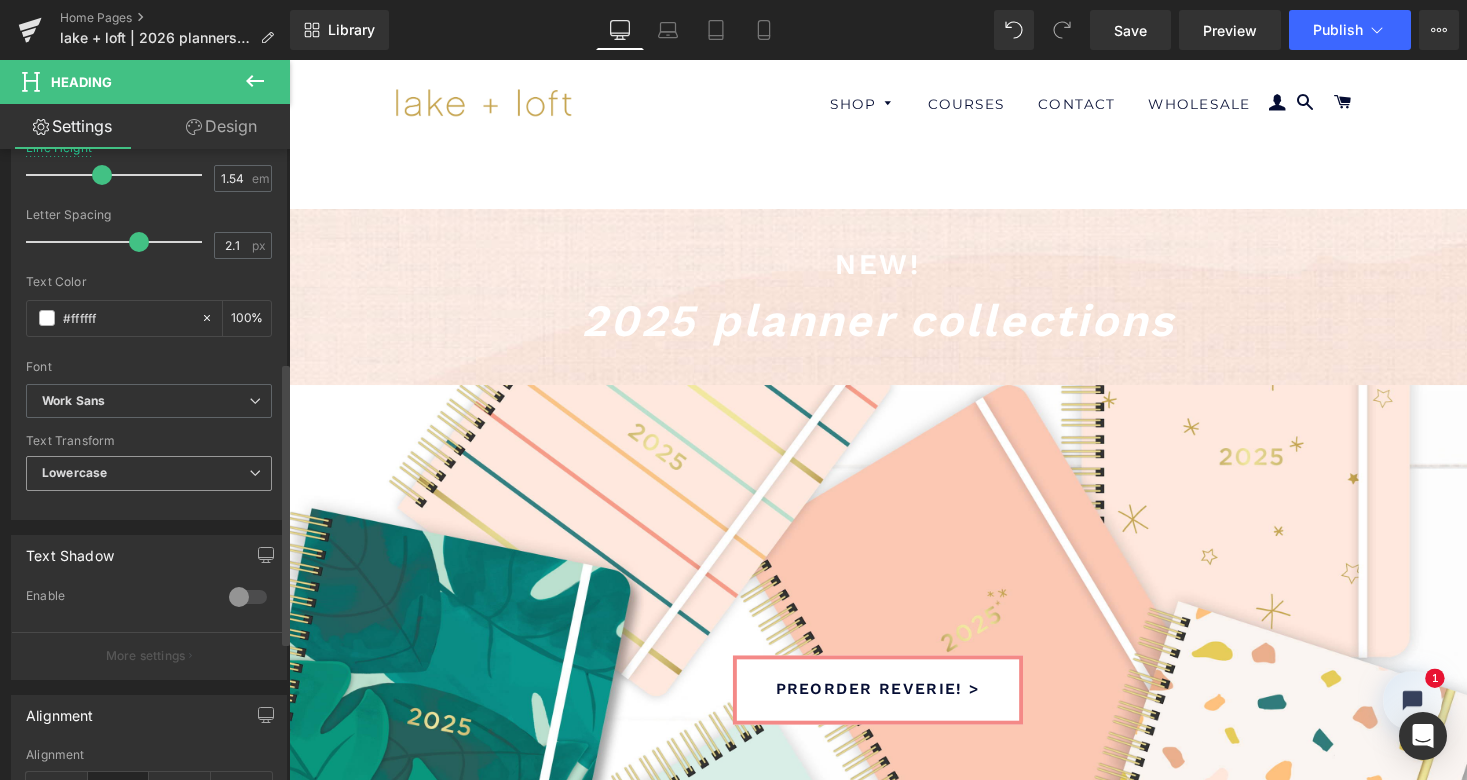 click on "Lowercase" at bounding box center (149, 473) 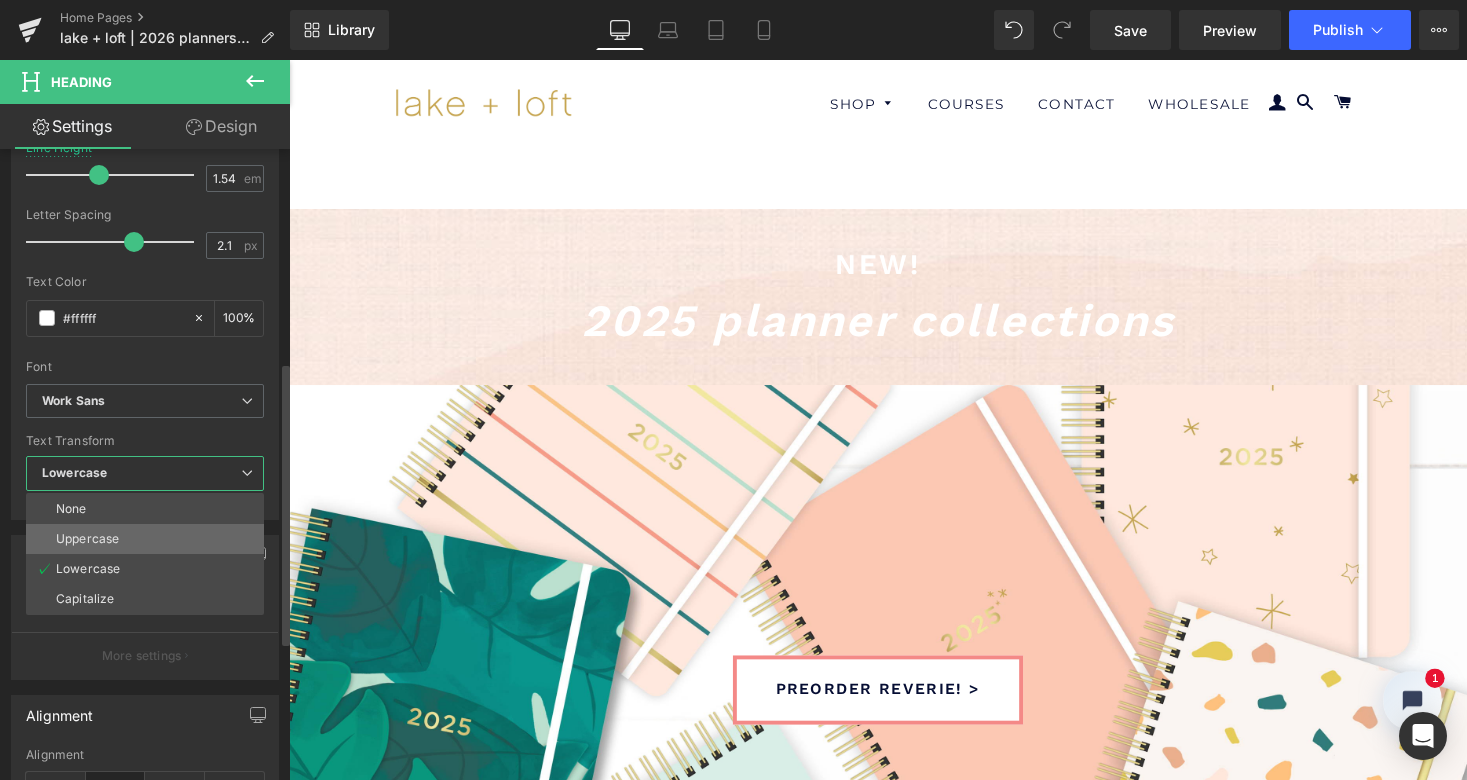 click on "Uppercase" at bounding box center [145, 539] 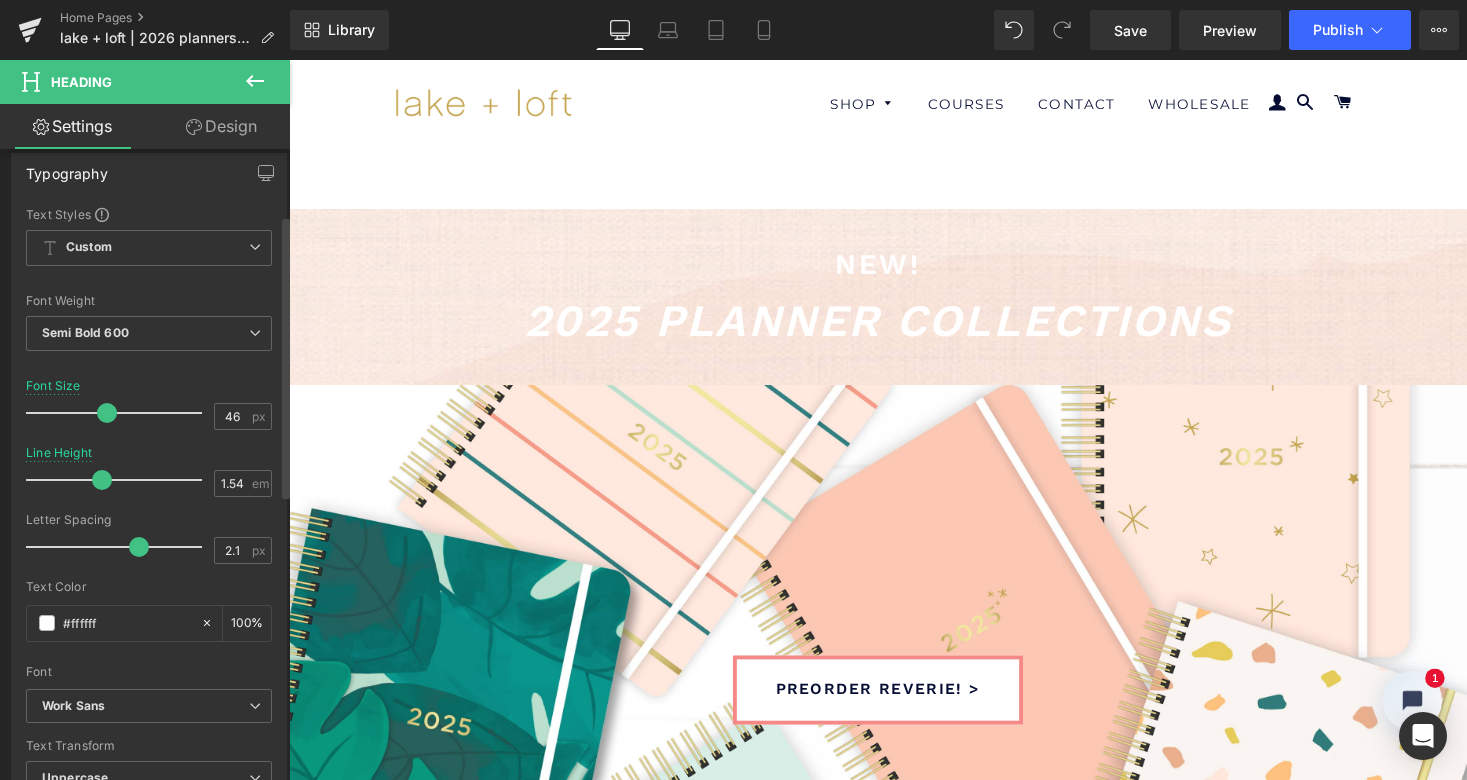 scroll, scrollTop: 114, scrollLeft: 0, axis: vertical 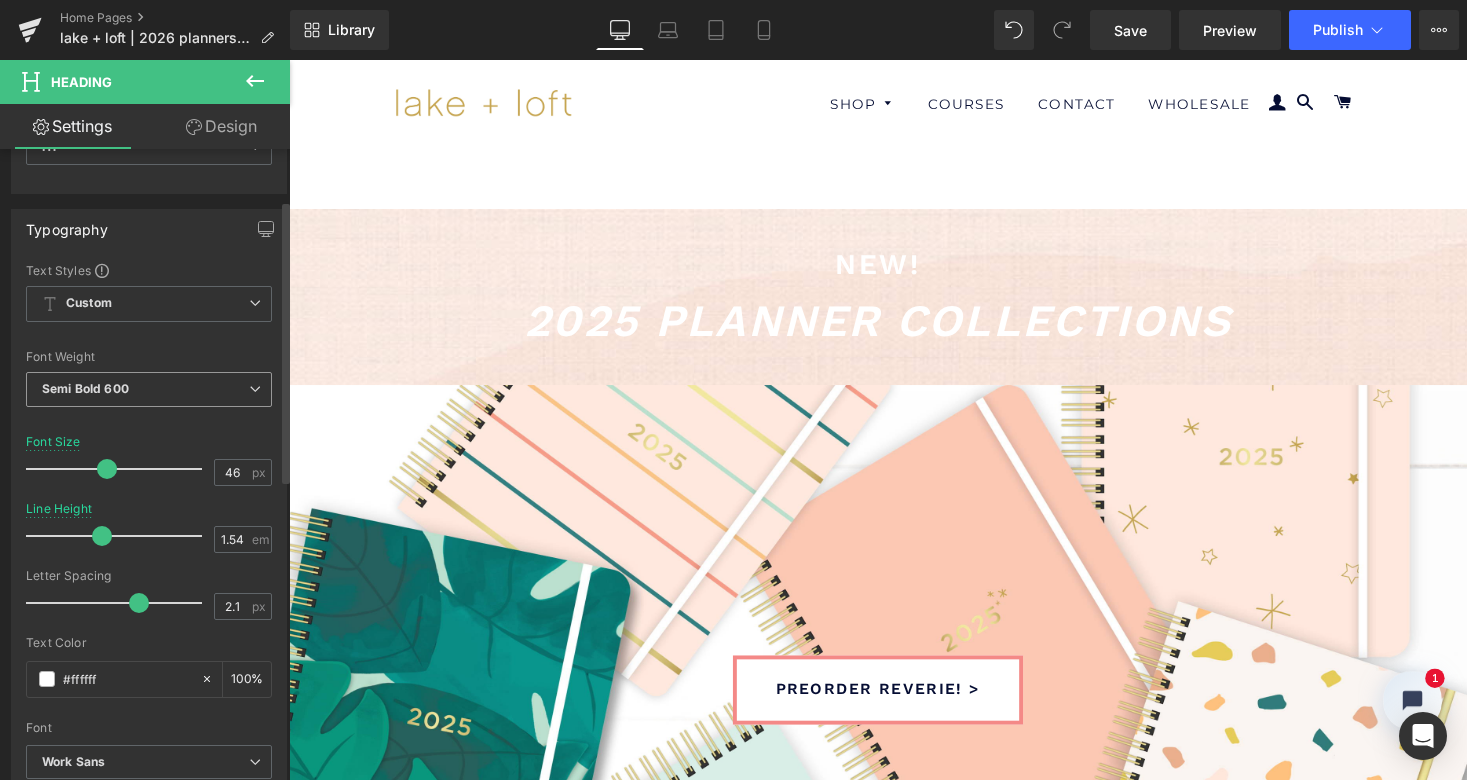 click on "Semi Bold 600" at bounding box center (149, 389) 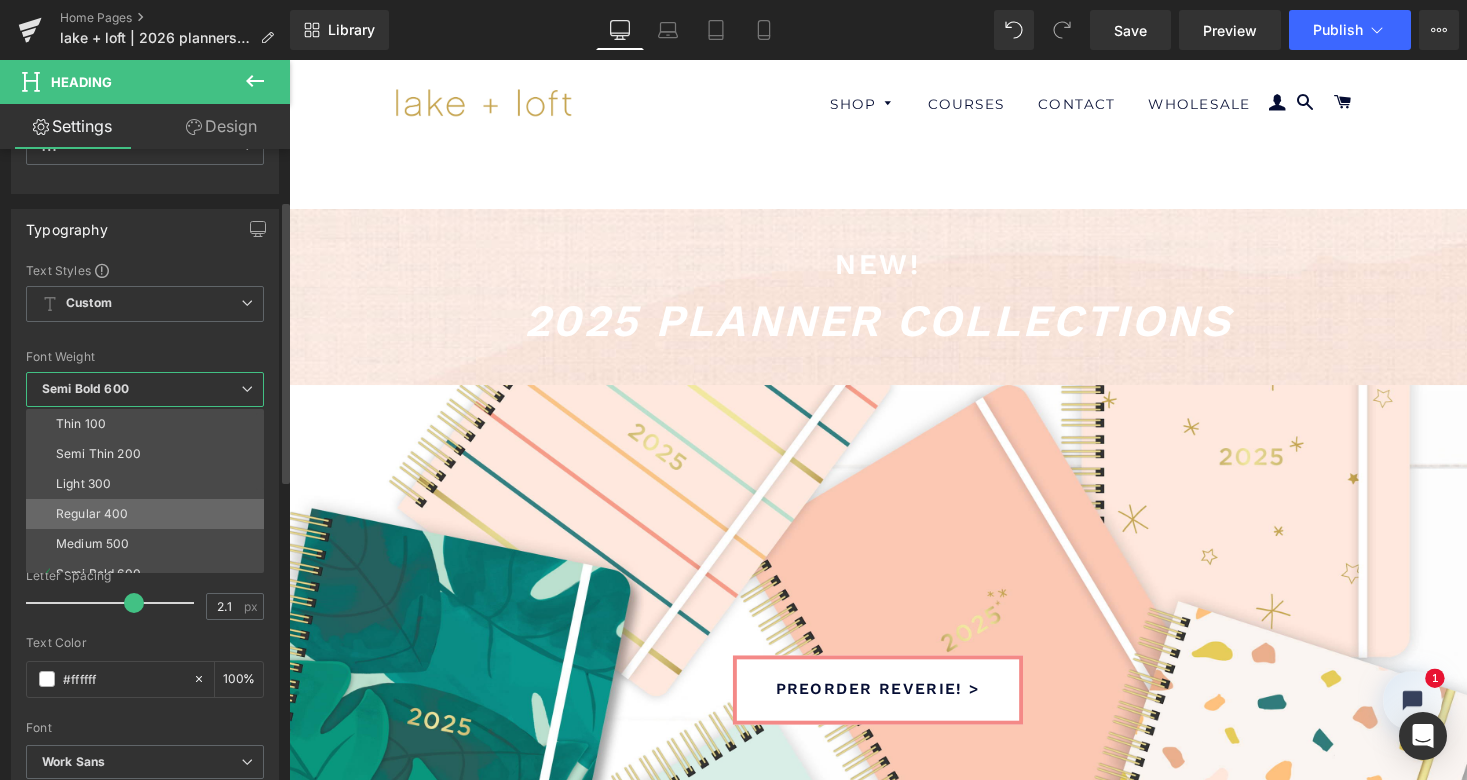 click on "Regular 400" at bounding box center (149, 514) 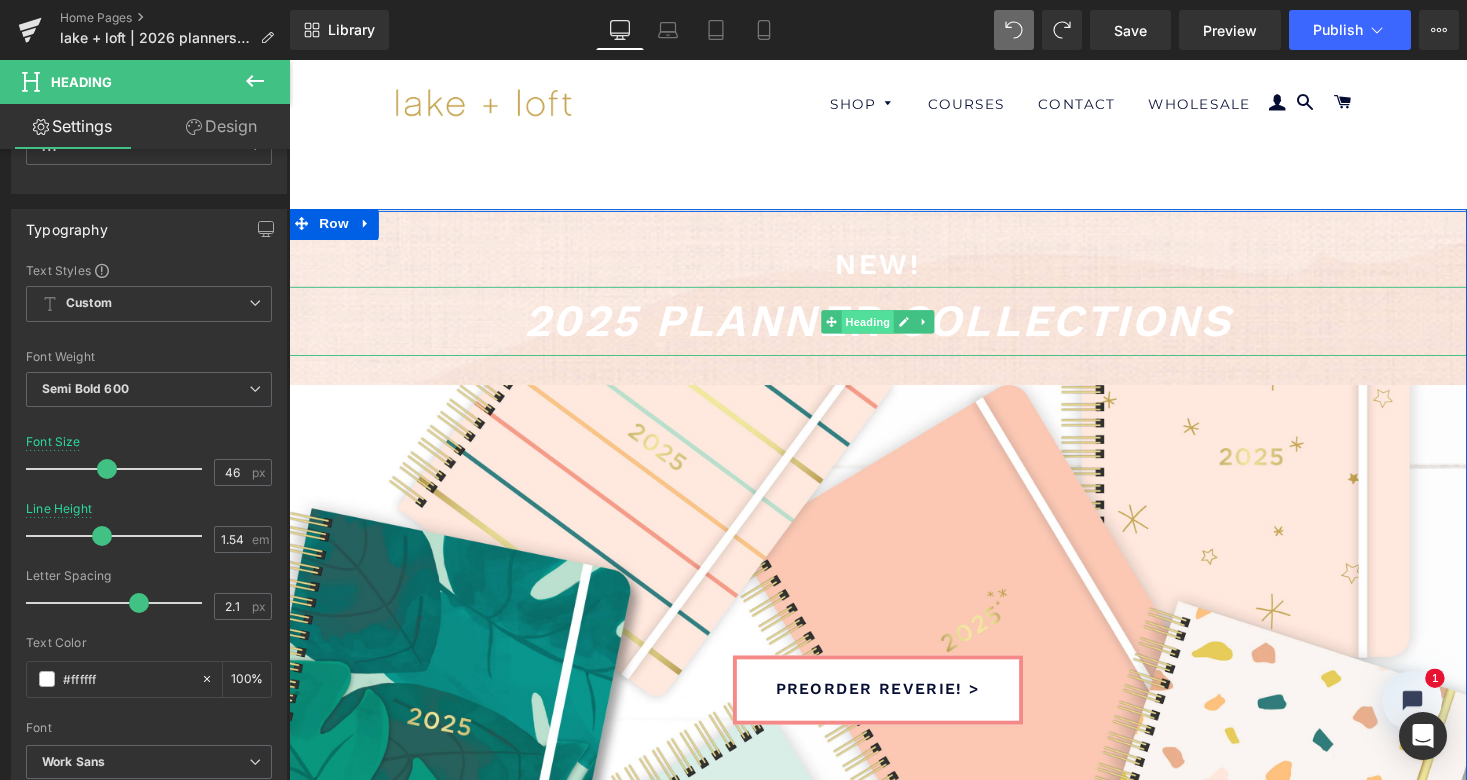 click on "Heading" at bounding box center (884, 329) 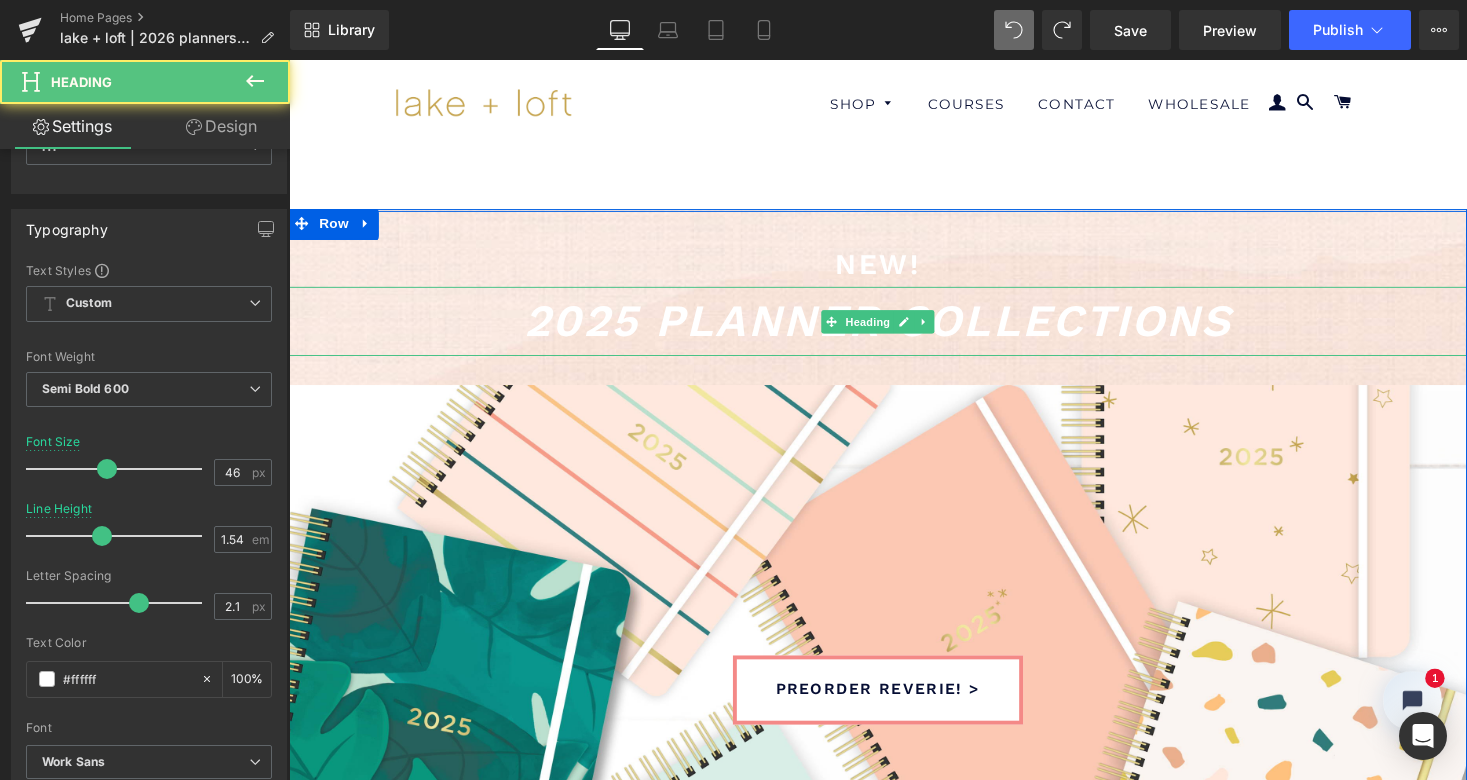 click on "2025 planner collections" at bounding box center (893, 328) 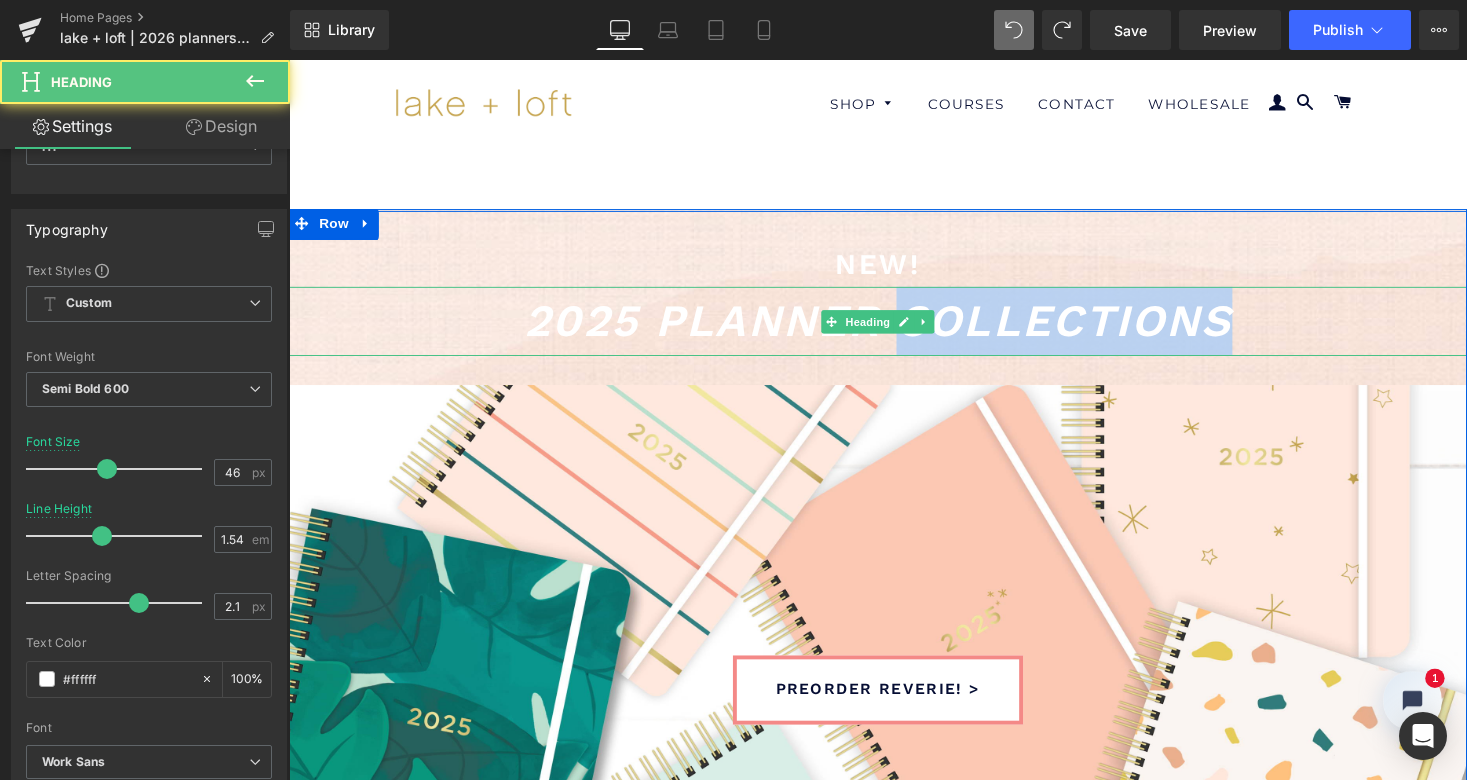 click on "2025 planner collections" at bounding box center (893, 328) 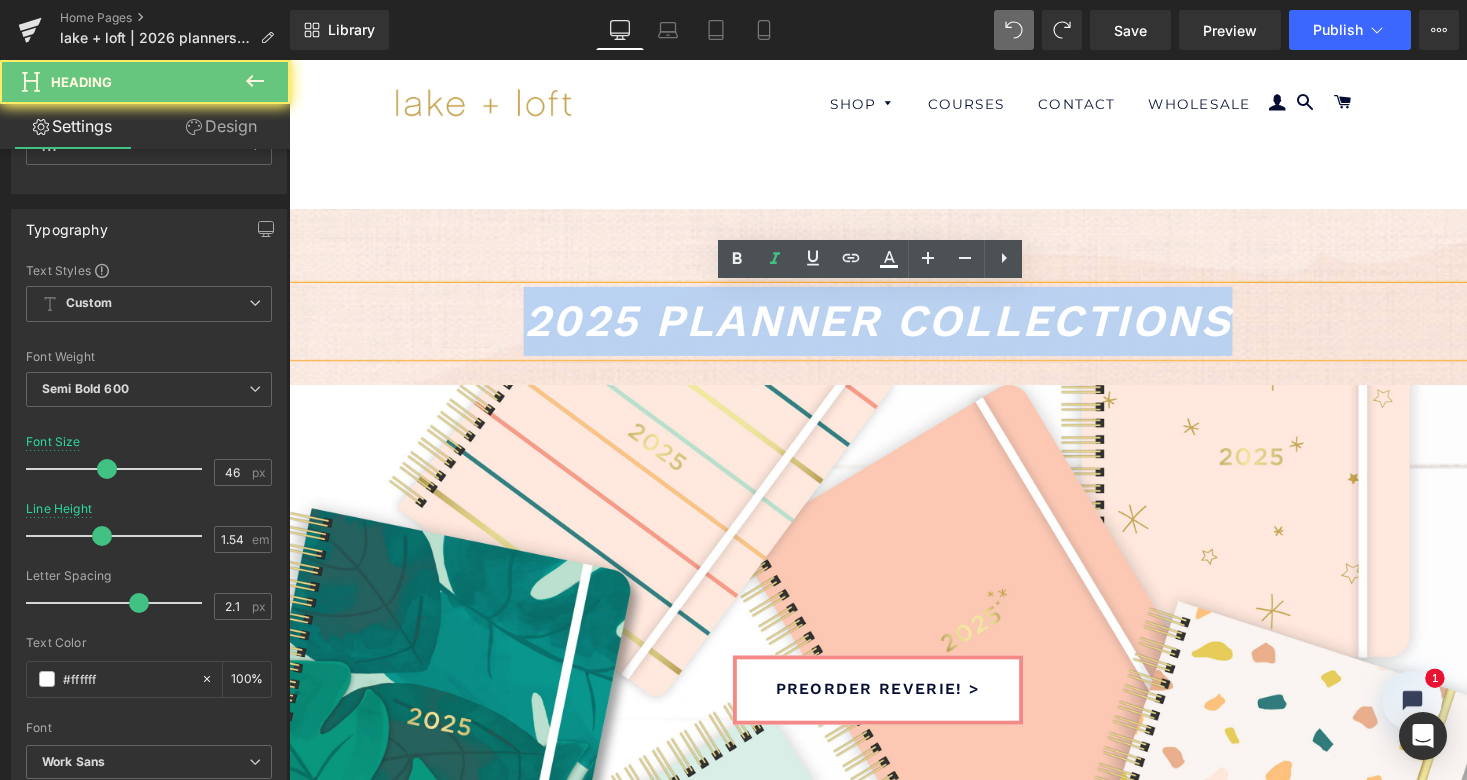 click on "2025 planner collections" at bounding box center (893, 328) 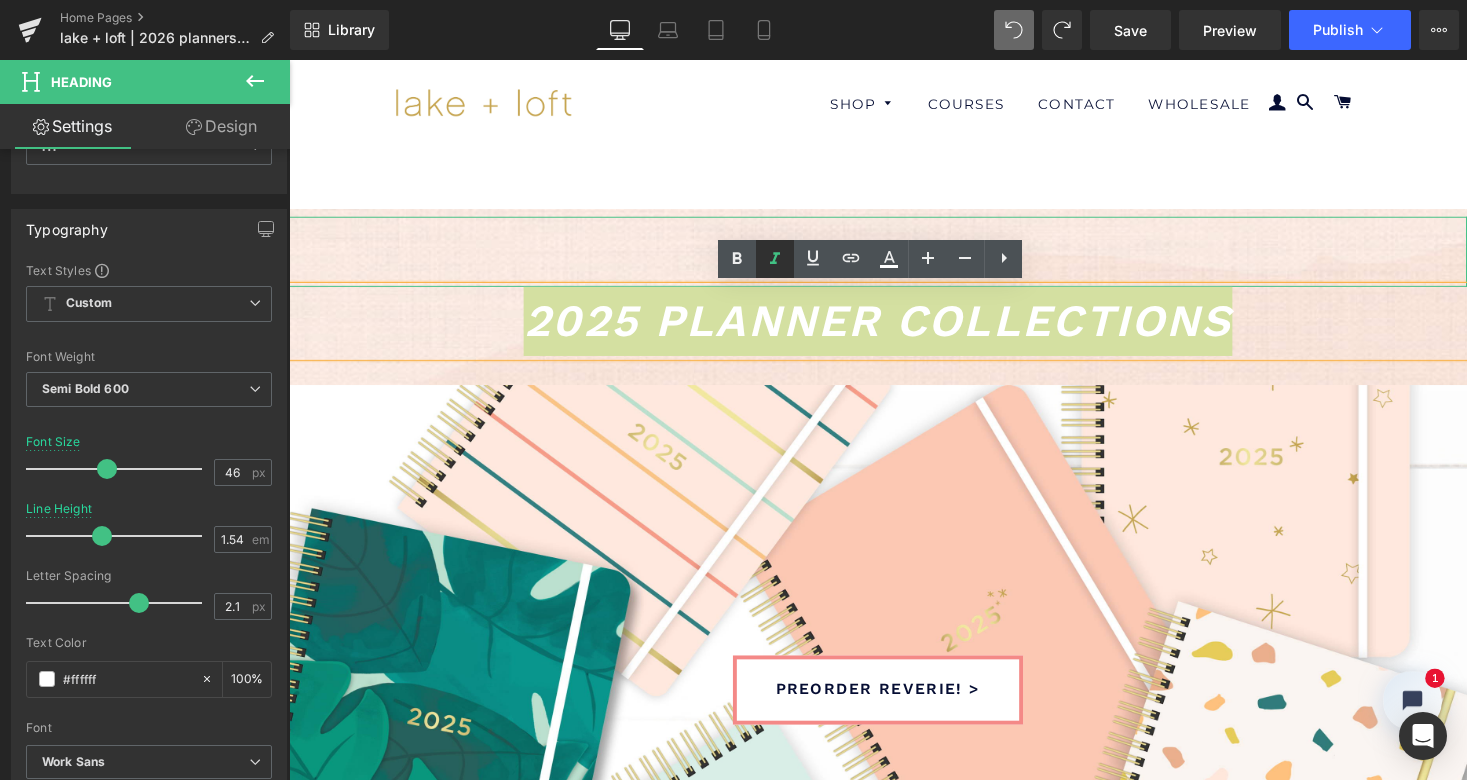 click 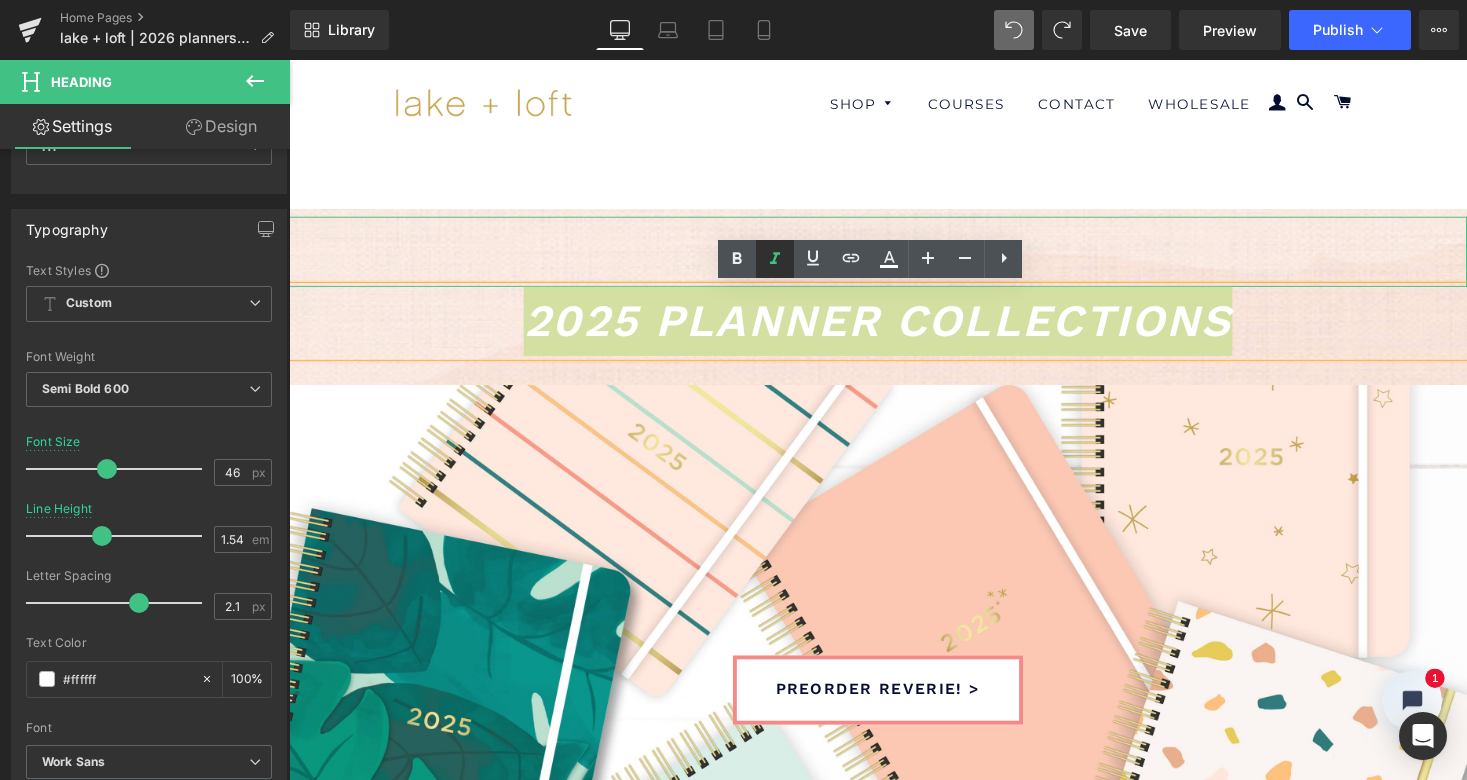 type 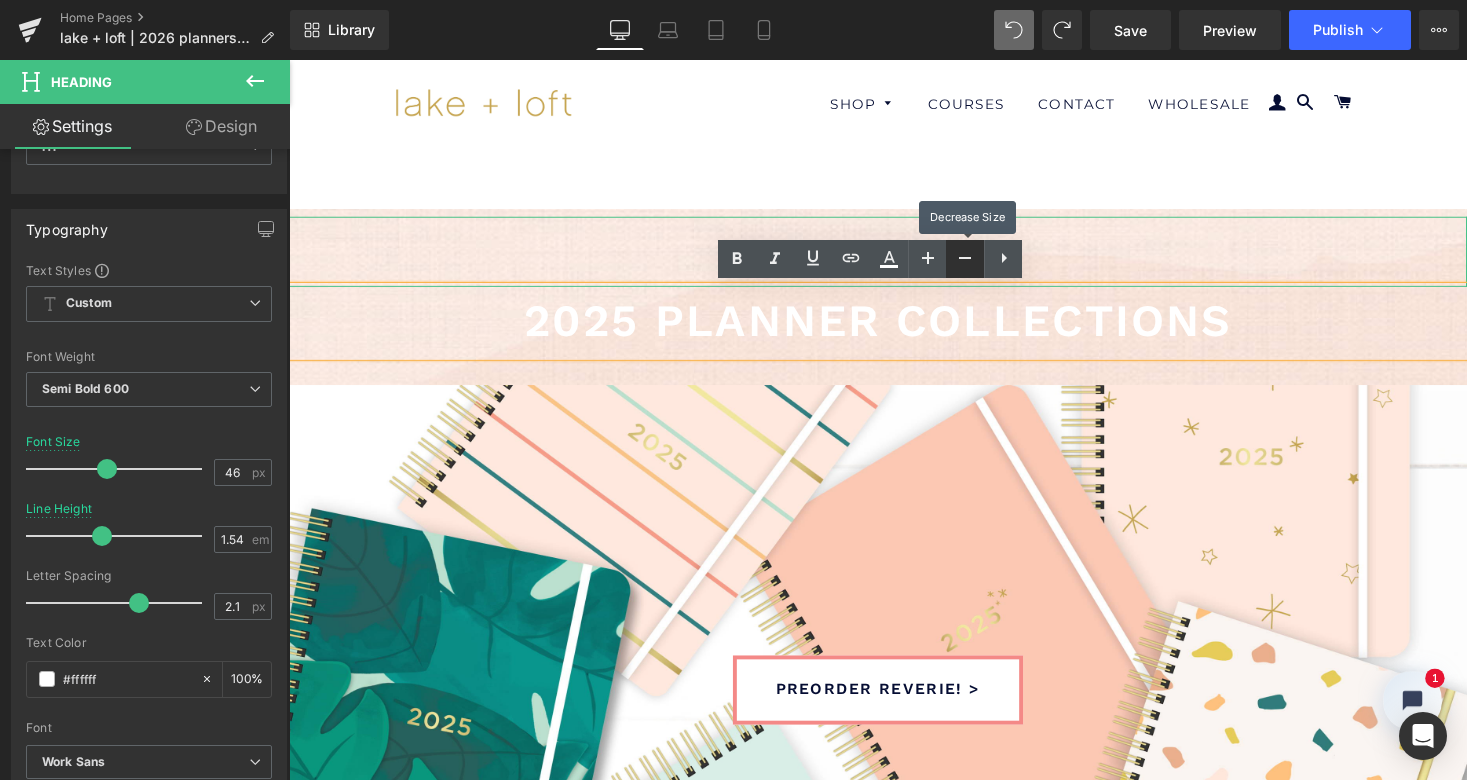 click 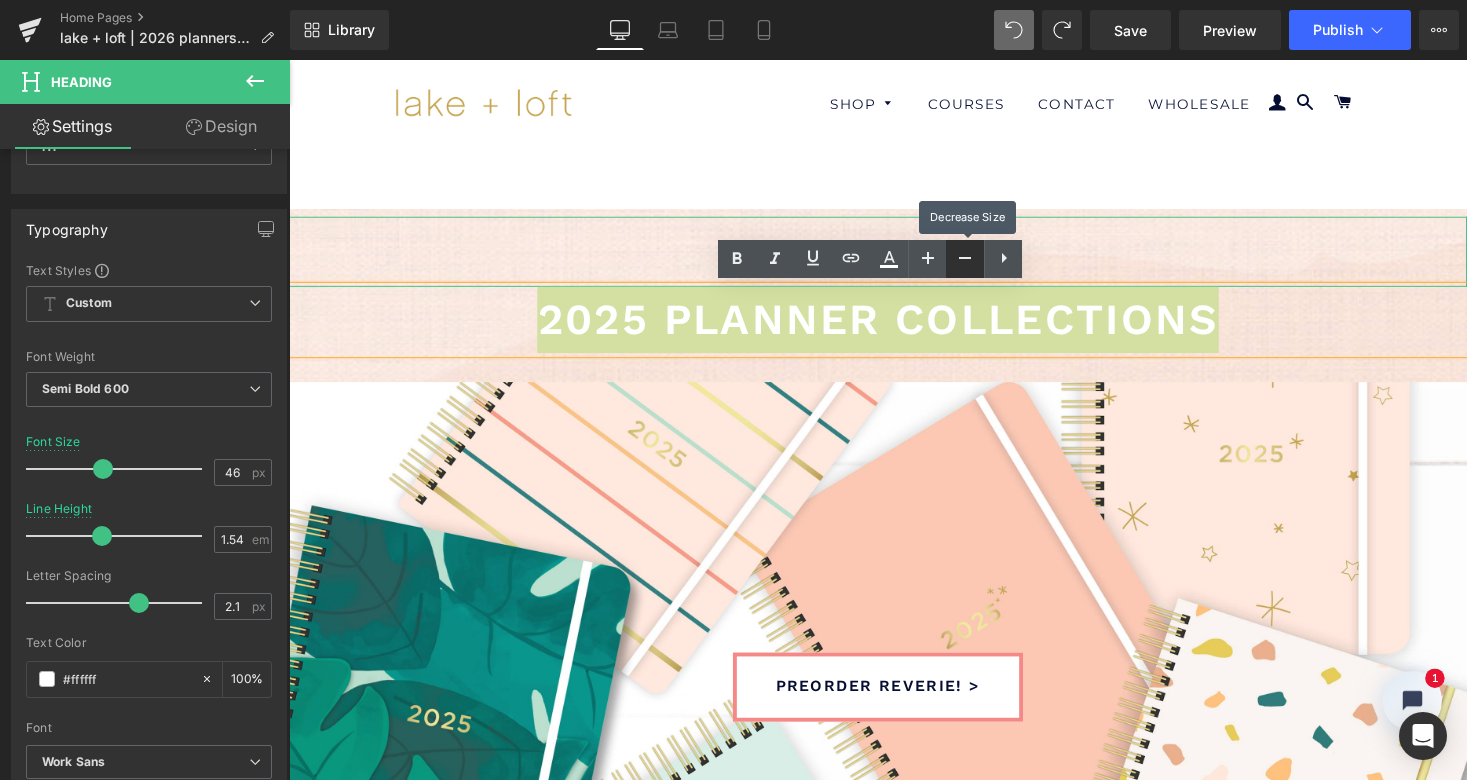 click 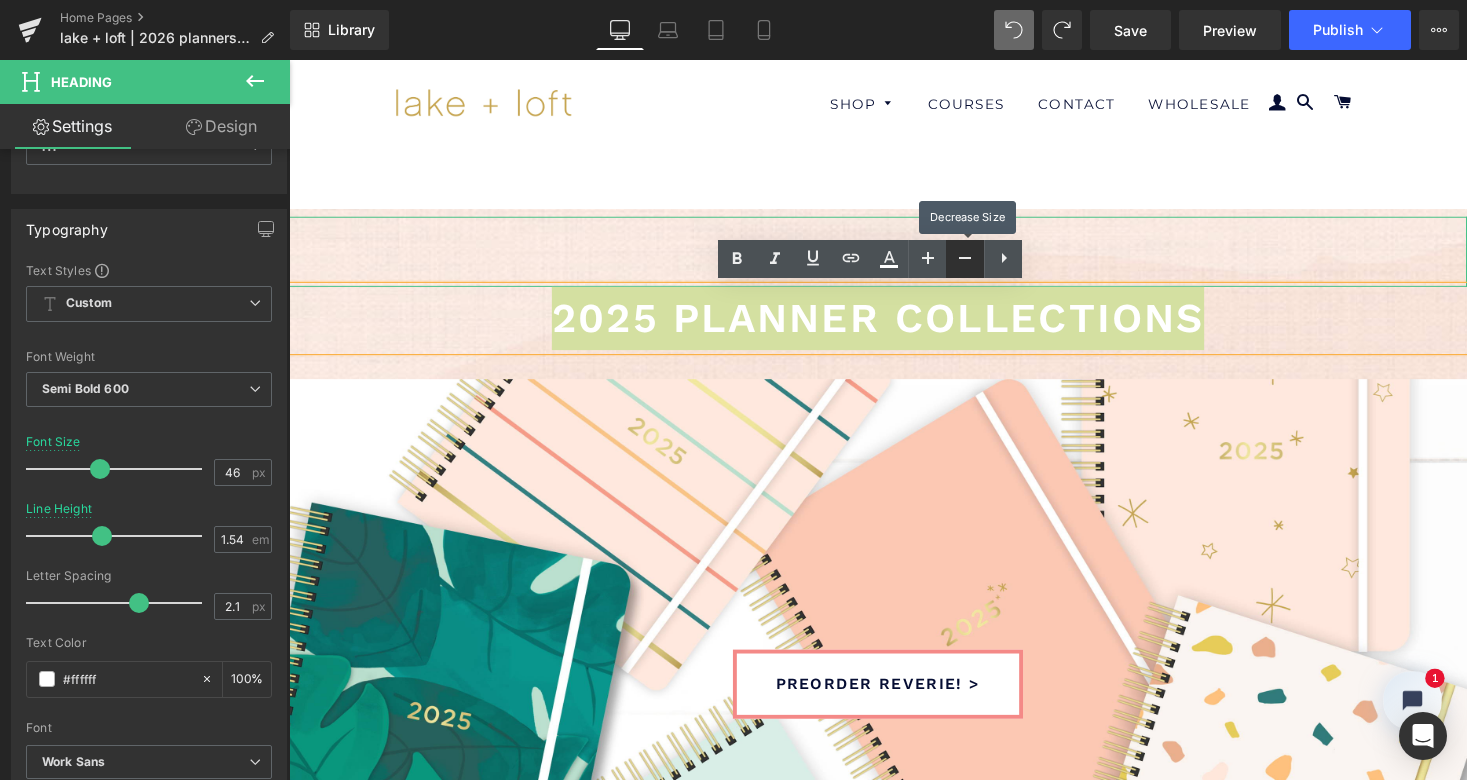 click 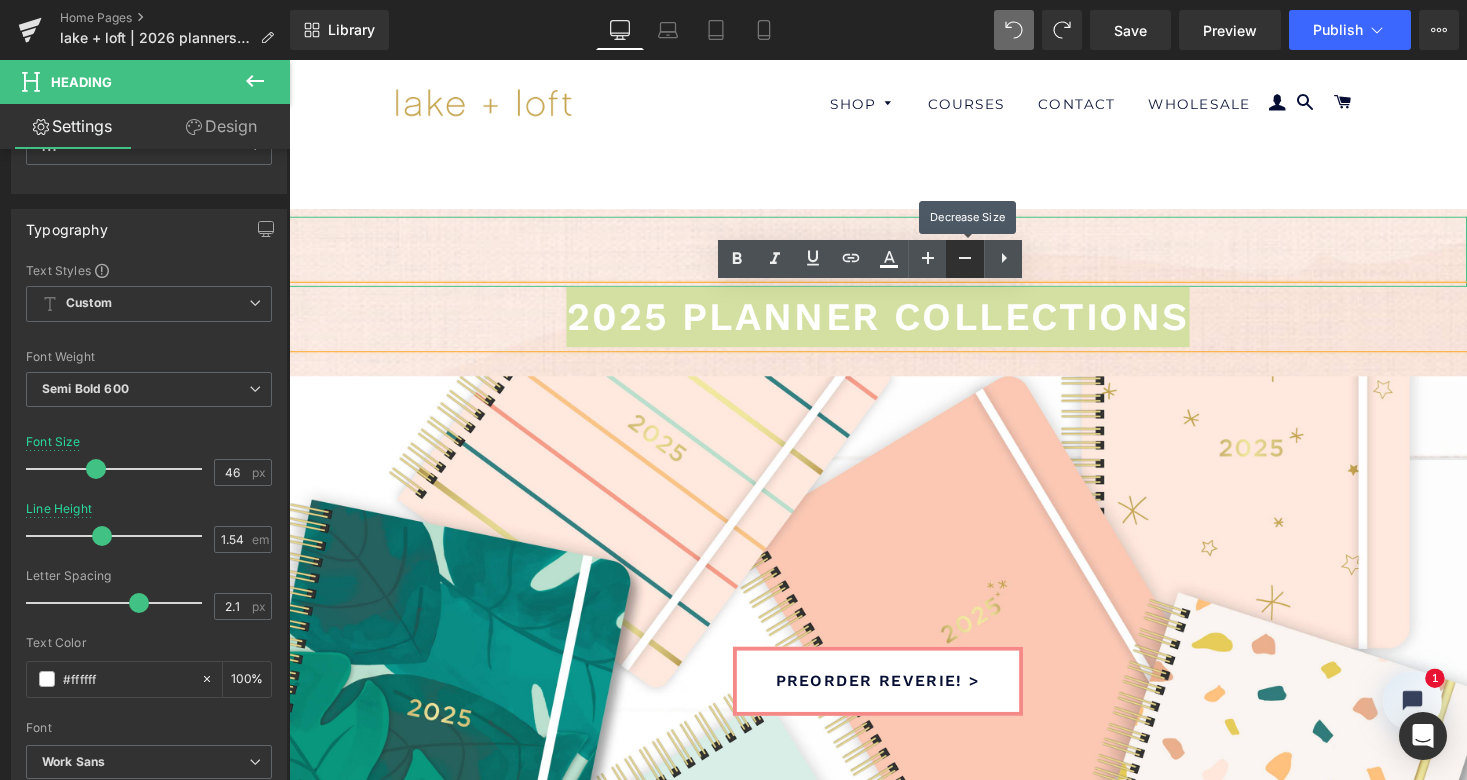 click 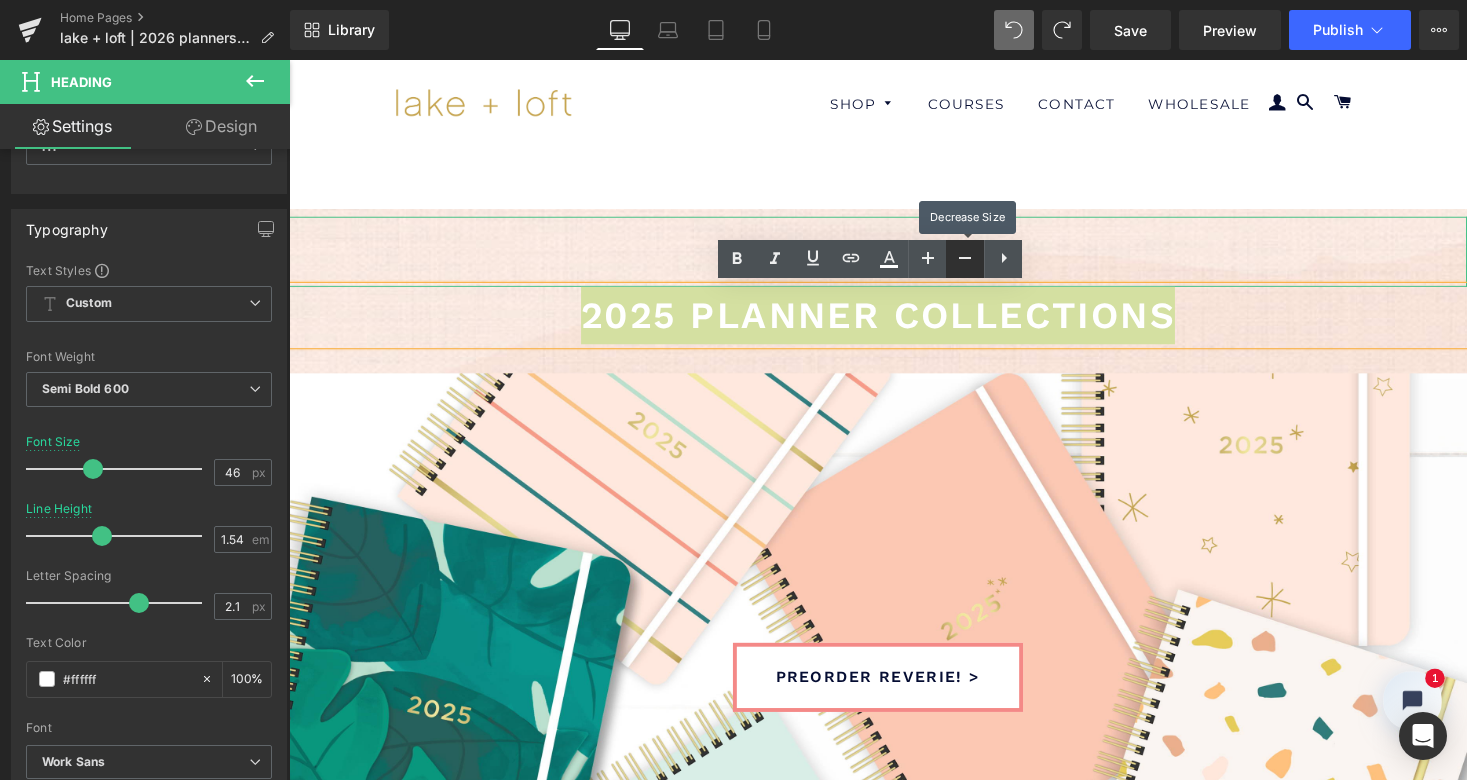 click 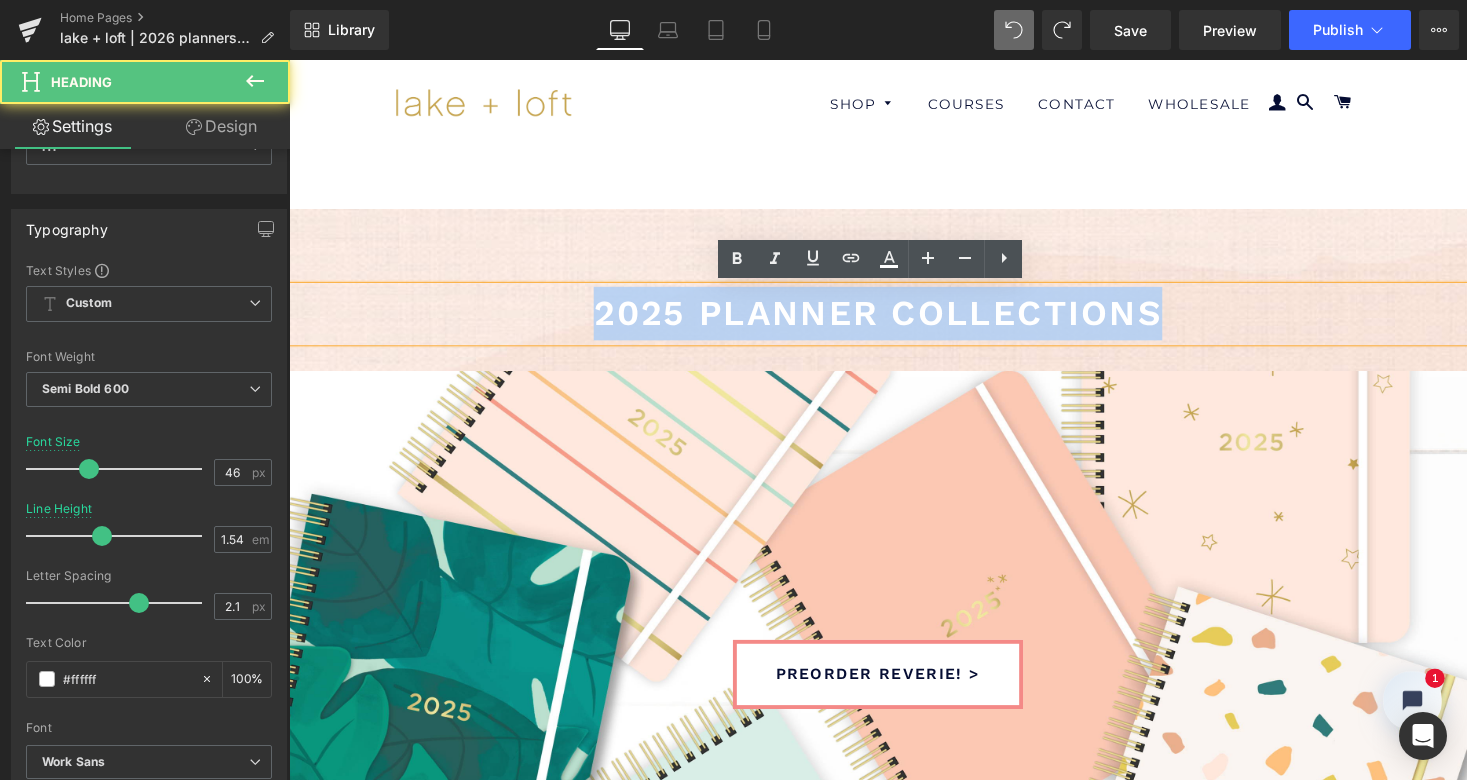 click on "2025 planner collections" at bounding box center (894, 320) 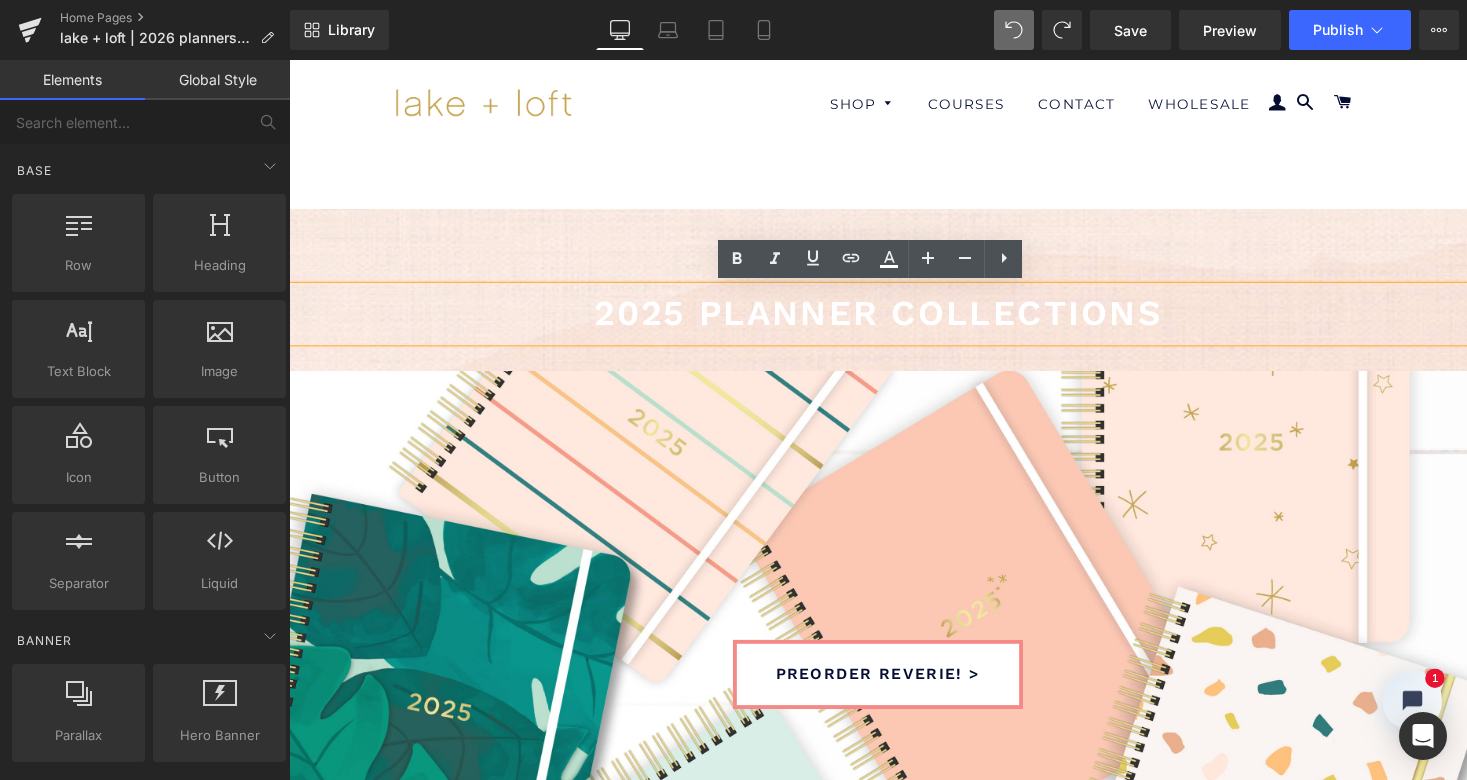 click on "new! Text Block         2025 planner collections Heading
preorder now!  >
Button
Hero Banner
PREORDER REVERIE!  >
Button
Hero Banner
‹ ›
Carousel         Row         Row" at bounding box center [894, 2076] 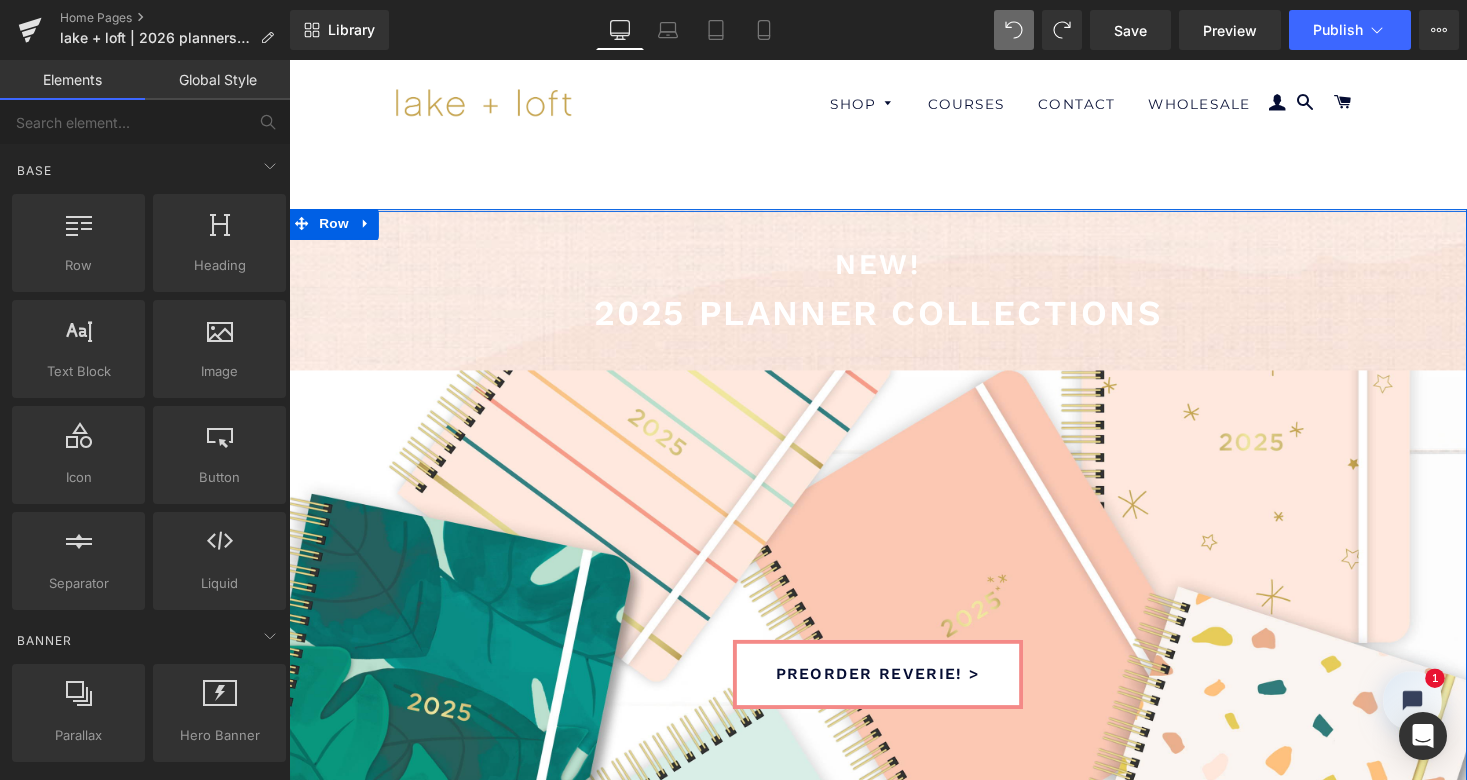 scroll, scrollTop: 0, scrollLeft: 0, axis: both 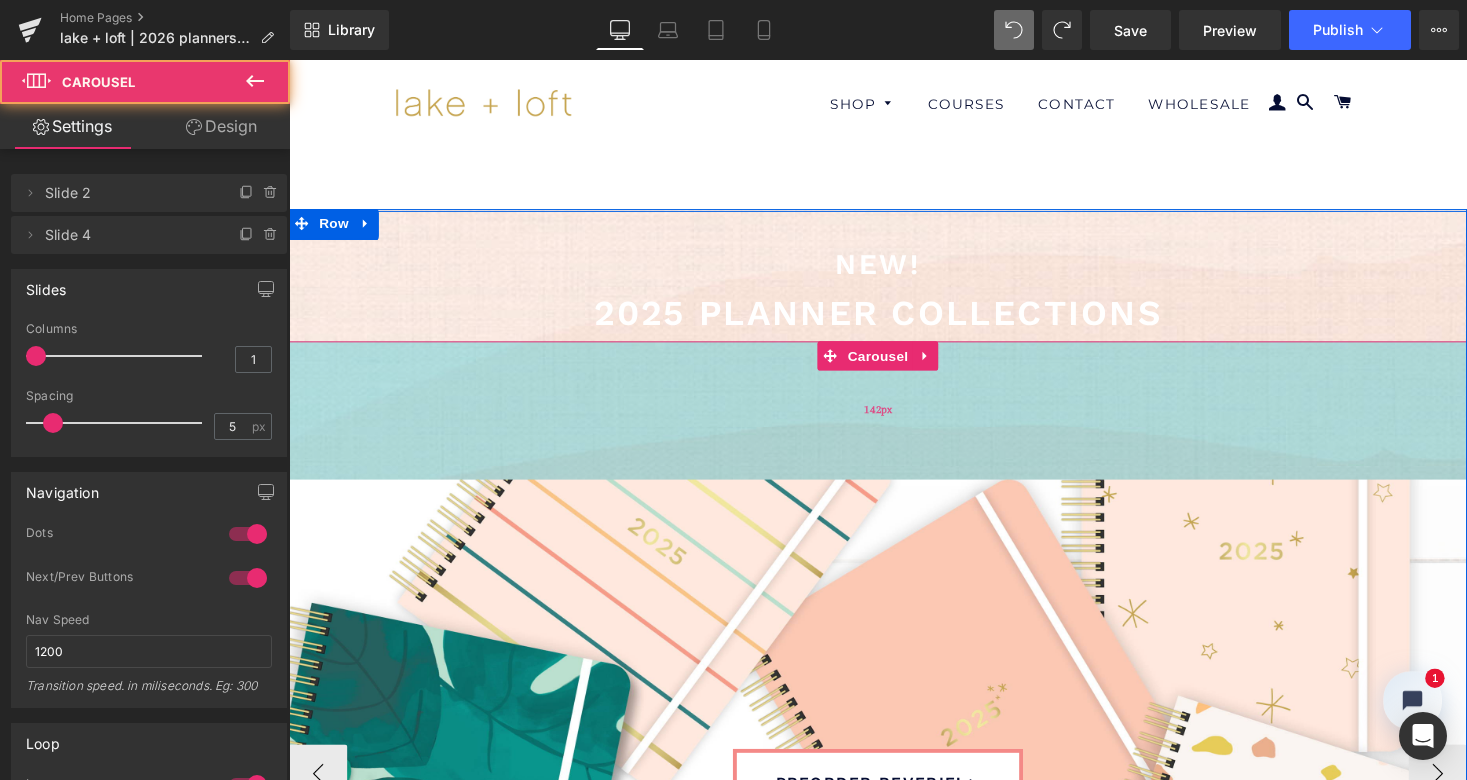 drag, startPoint x: 1059, startPoint y: 375, endPoint x: 1045, endPoint y: 487, distance: 112.871605 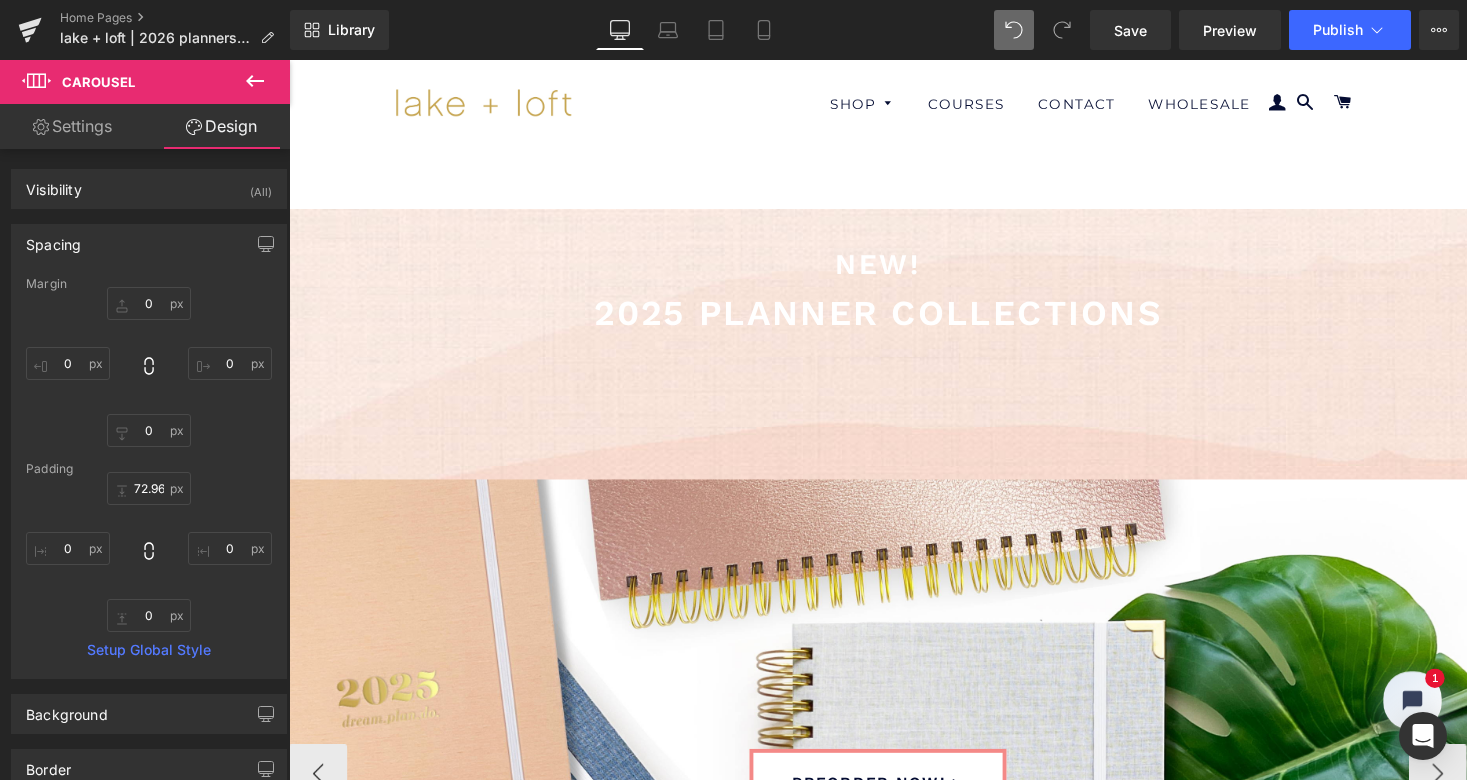 click on "new! Text Block         2025 planner collections Heading
preorder now!  >
Button
Hero Banner
PREORDER REVERIE!  >
Button
Hero Banner
‹ ›
Carousel         Row         Row" at bounding box center (894, 2132) 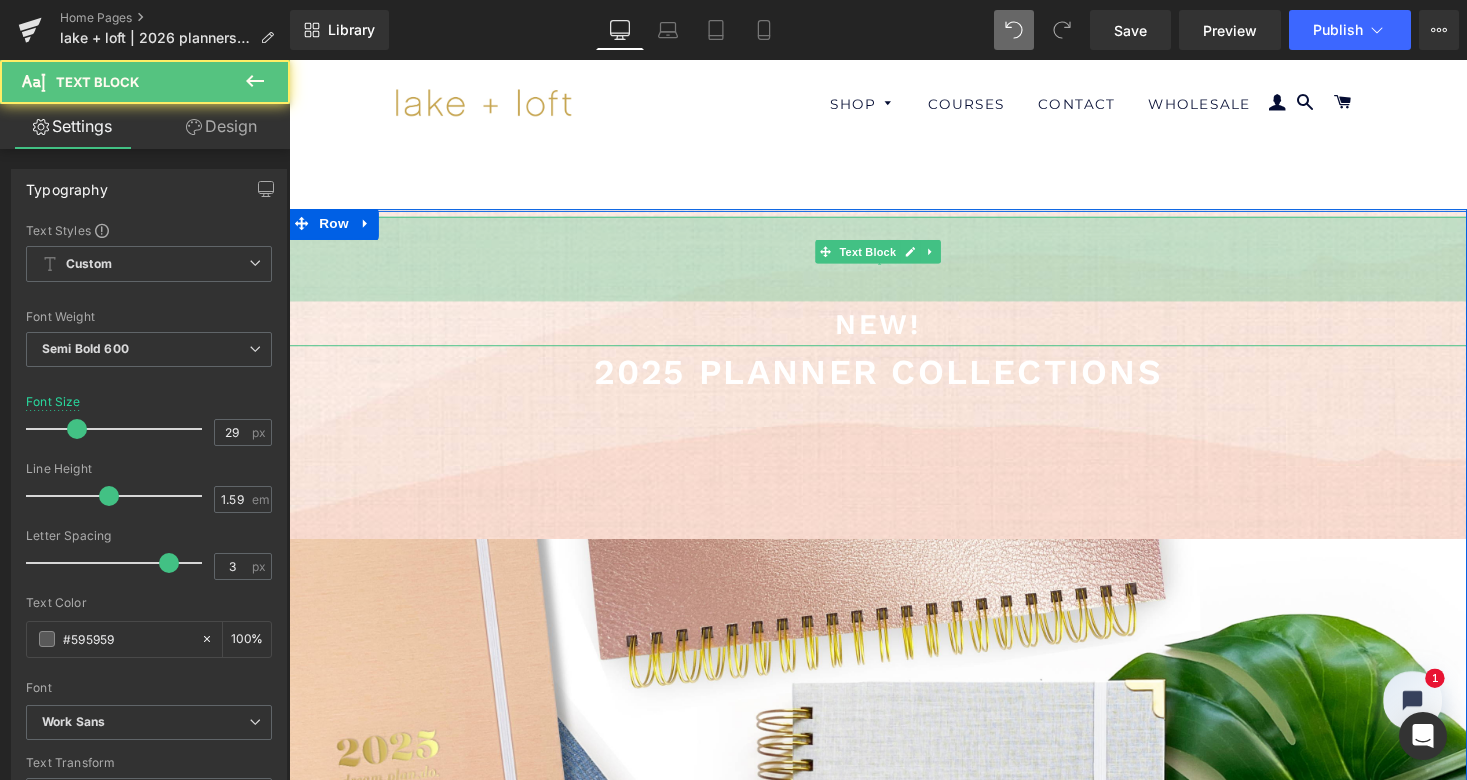 drag, startPoint x: 1034, startPoint y: 223, endPoint x: 1034, endPoint y: 284, distance: 61 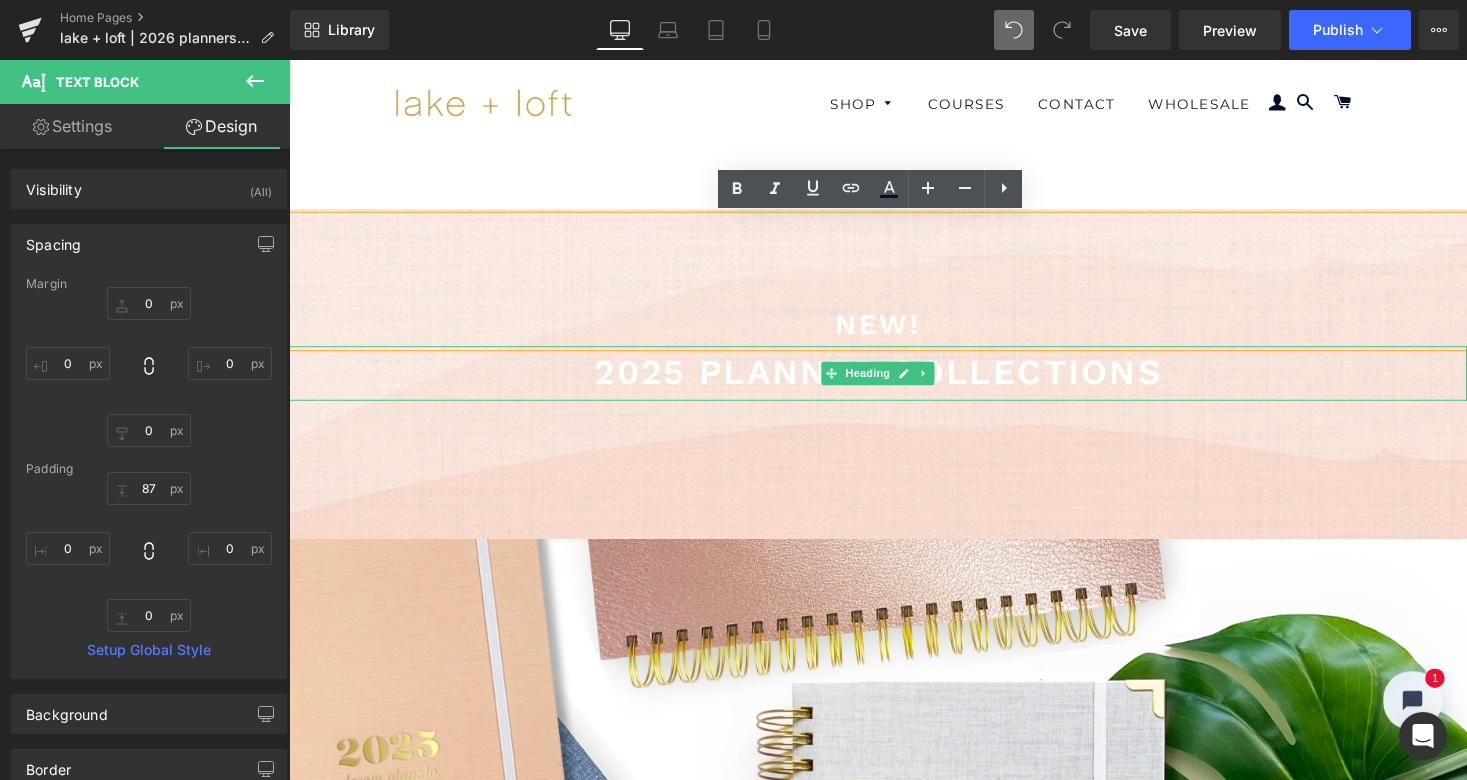 click on "2025 planner collections" at bounding box center (893, 381) 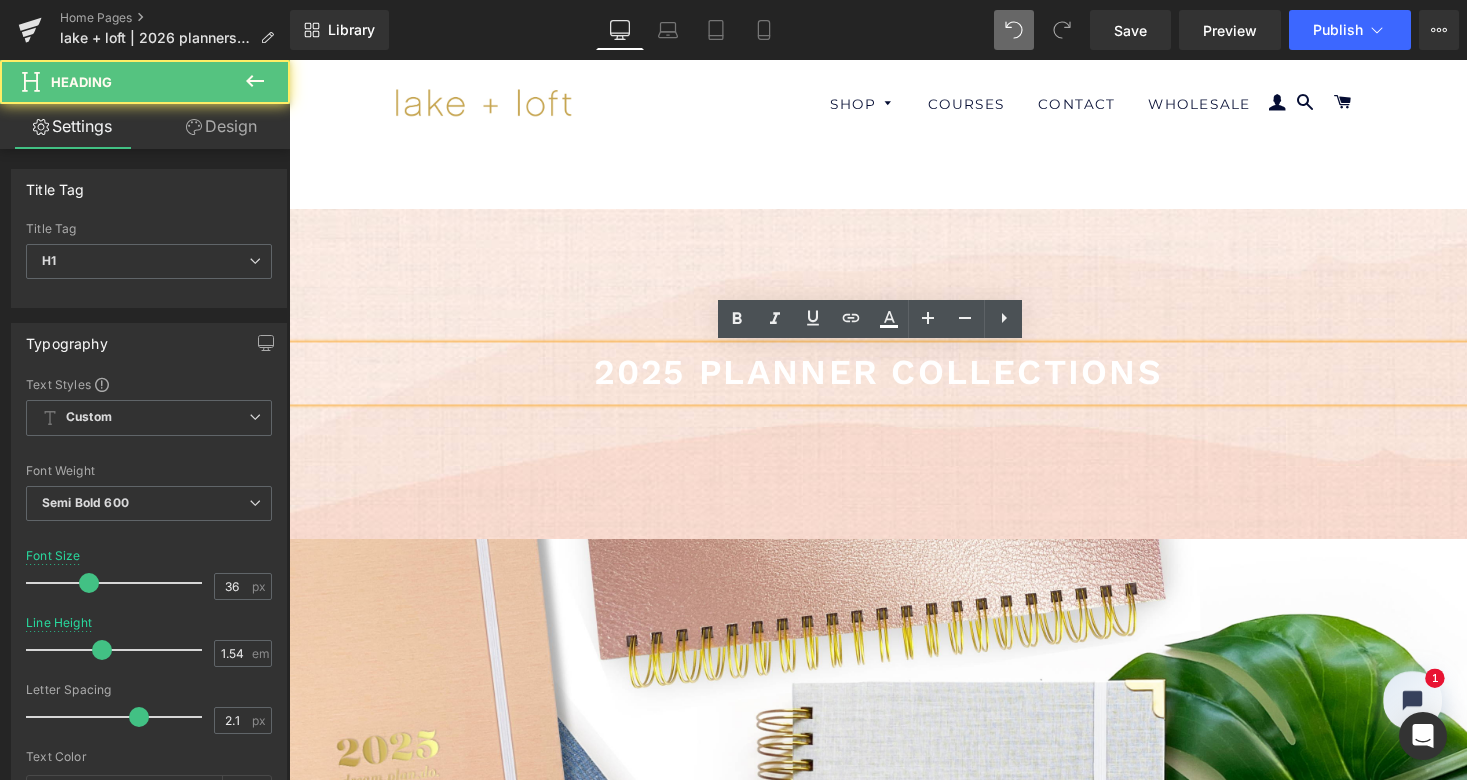click on "2025 planner collections" at bounding box center [893, 381] 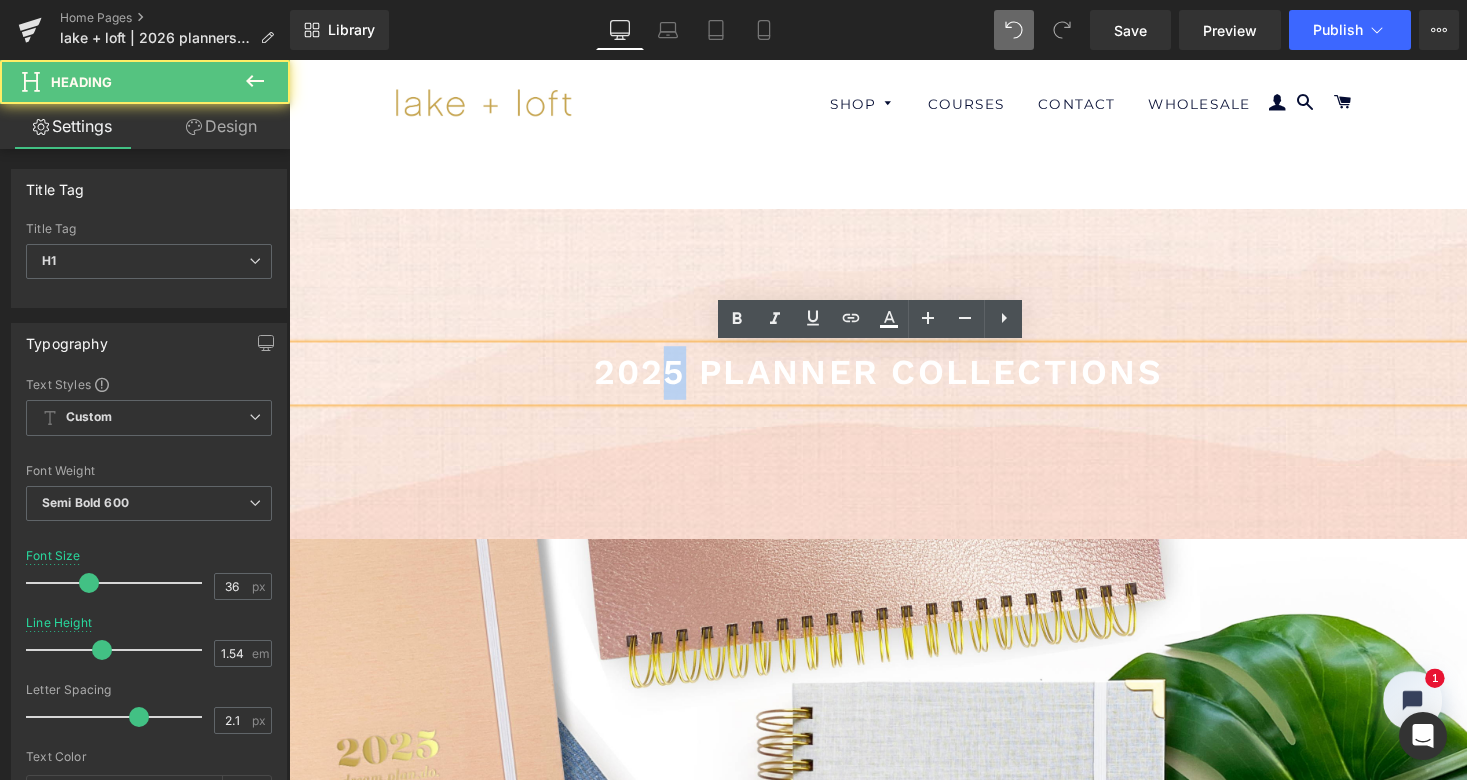 click on "2025 planner collections" at bounding box center (893, 381) 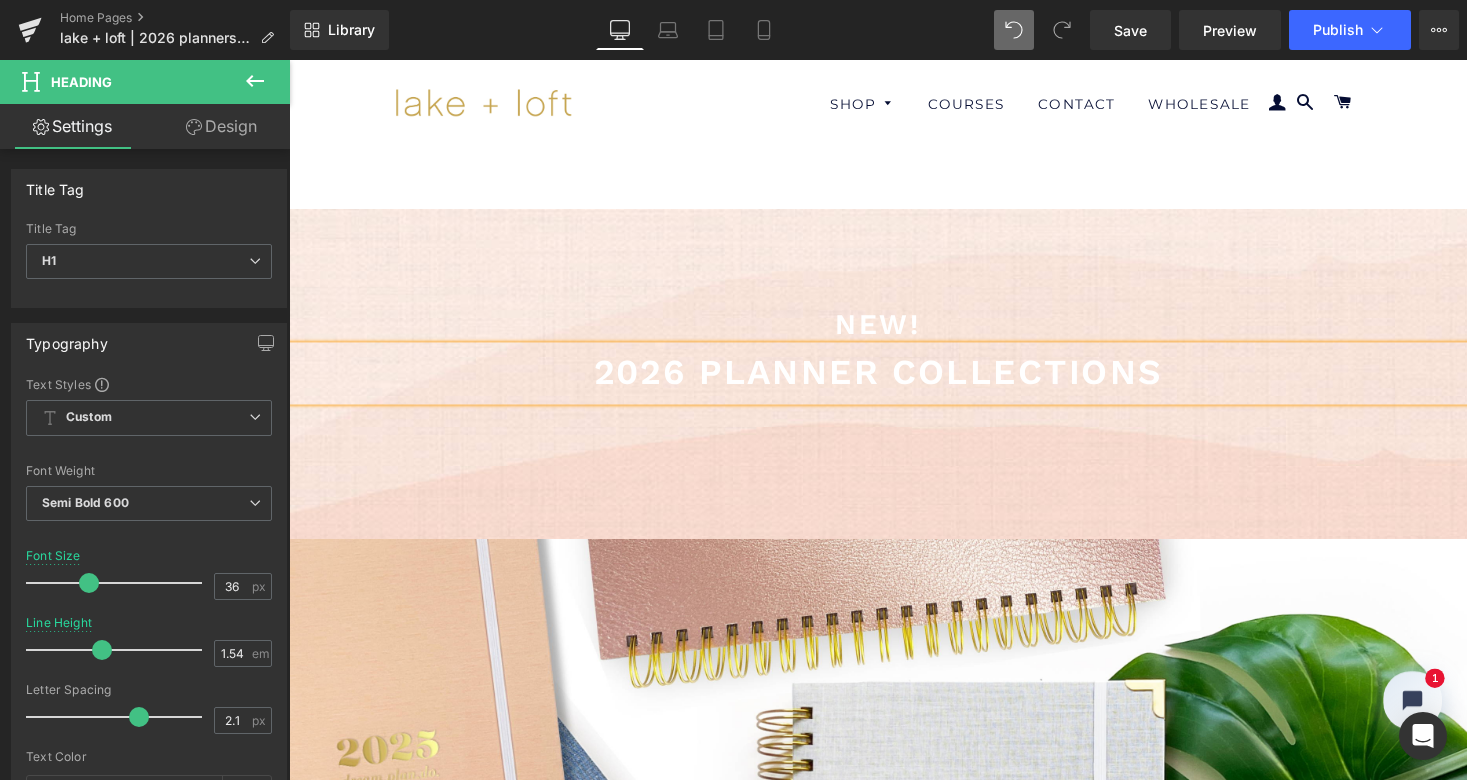 click on "2026 planner collections" at bounding box center (894, 381) 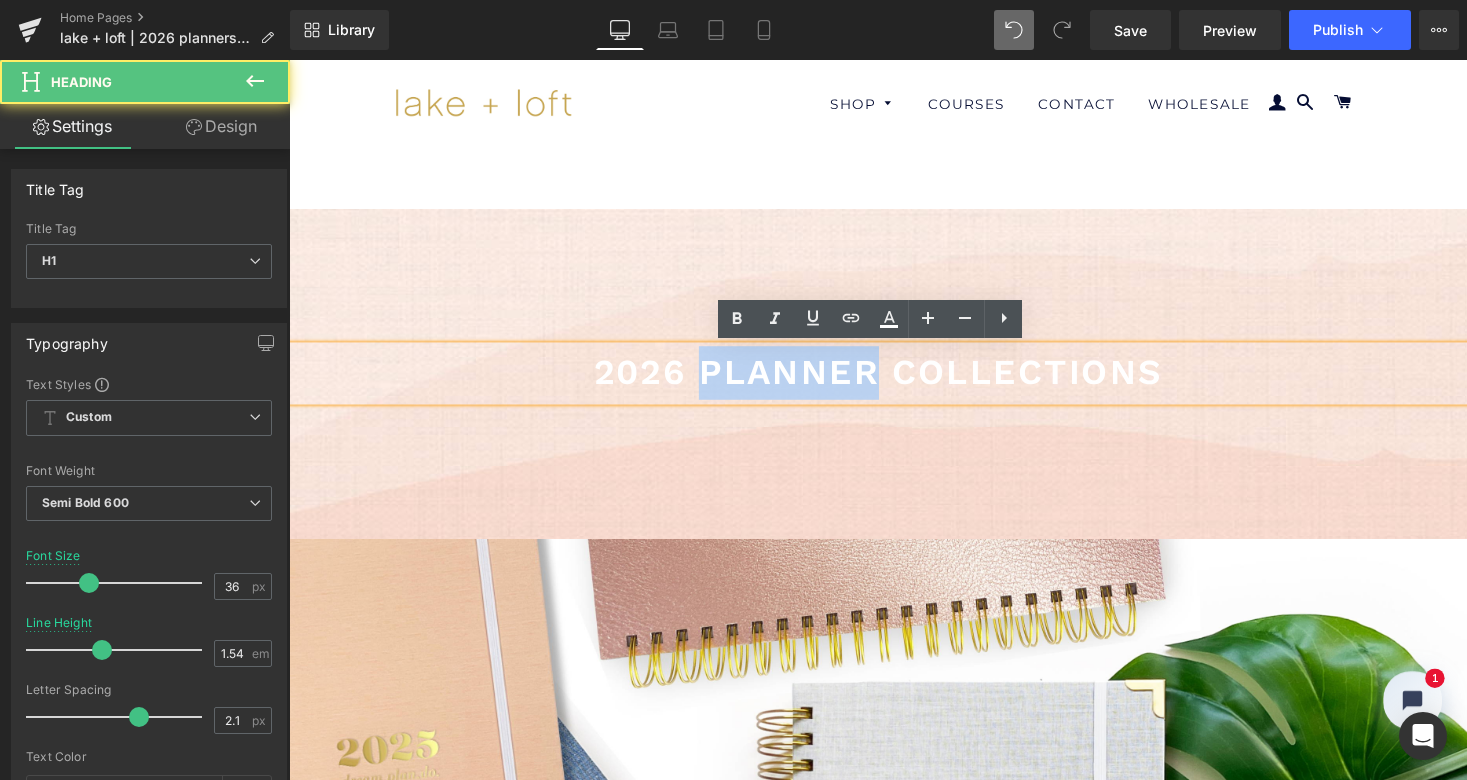 click on "2026 planner collections" at bounding box center (894, 381) 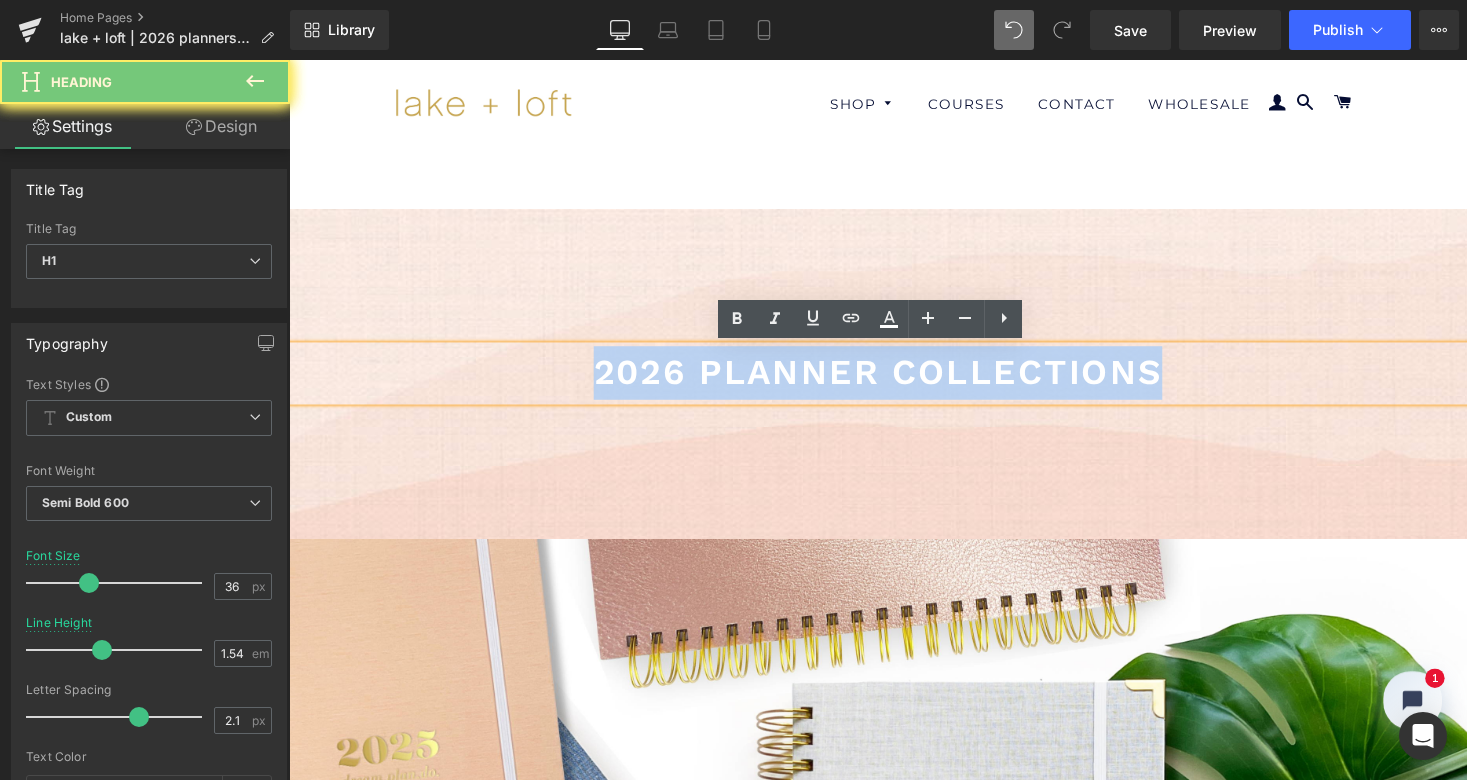 click on "2026 planner collections" at bounding box center (894, 381) 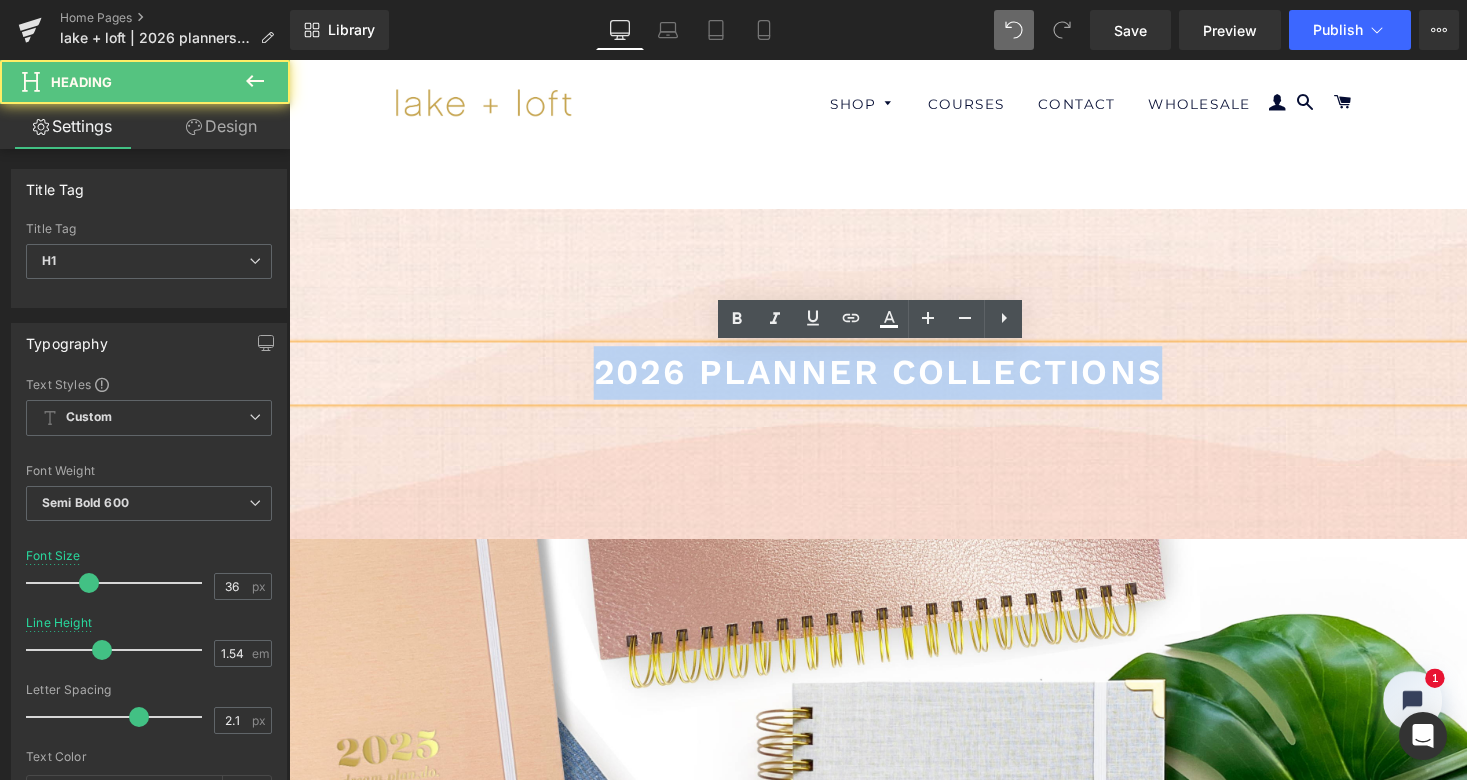 click on "2026 planner collections" at bounding box center [894, 381] 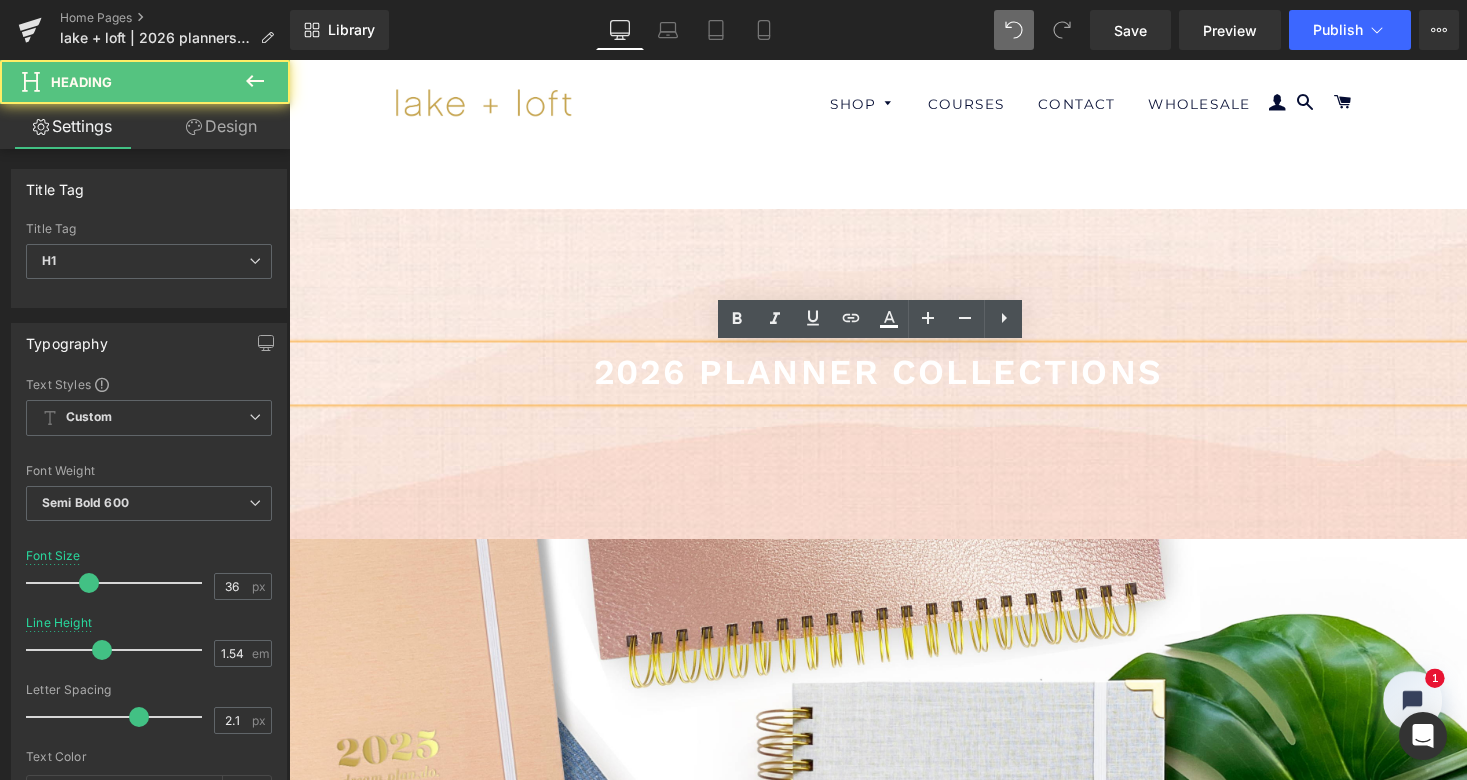 click on "2026 planner collections" at bounding box center [894, 381] 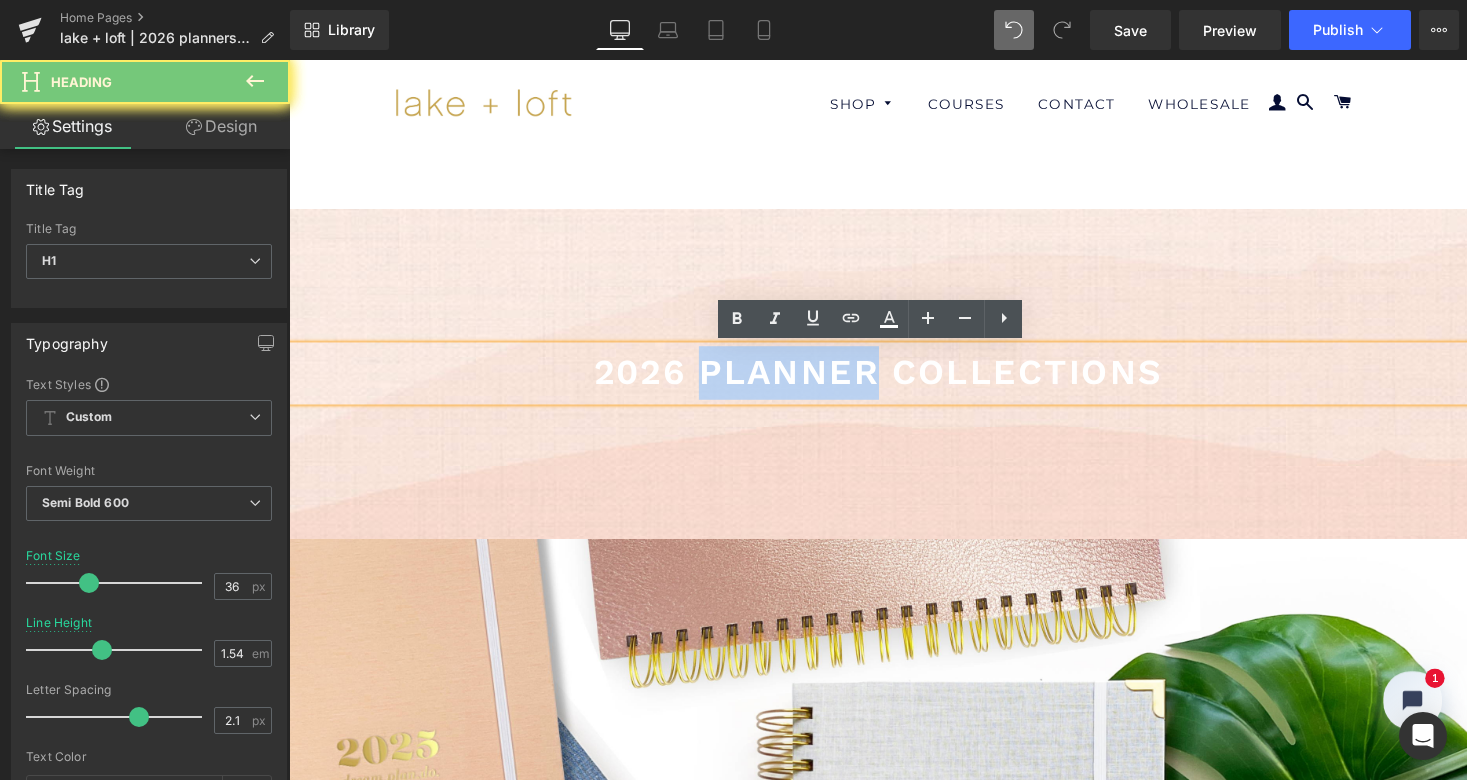 click on "2026 planner collections" at bounding box center (894, 381) 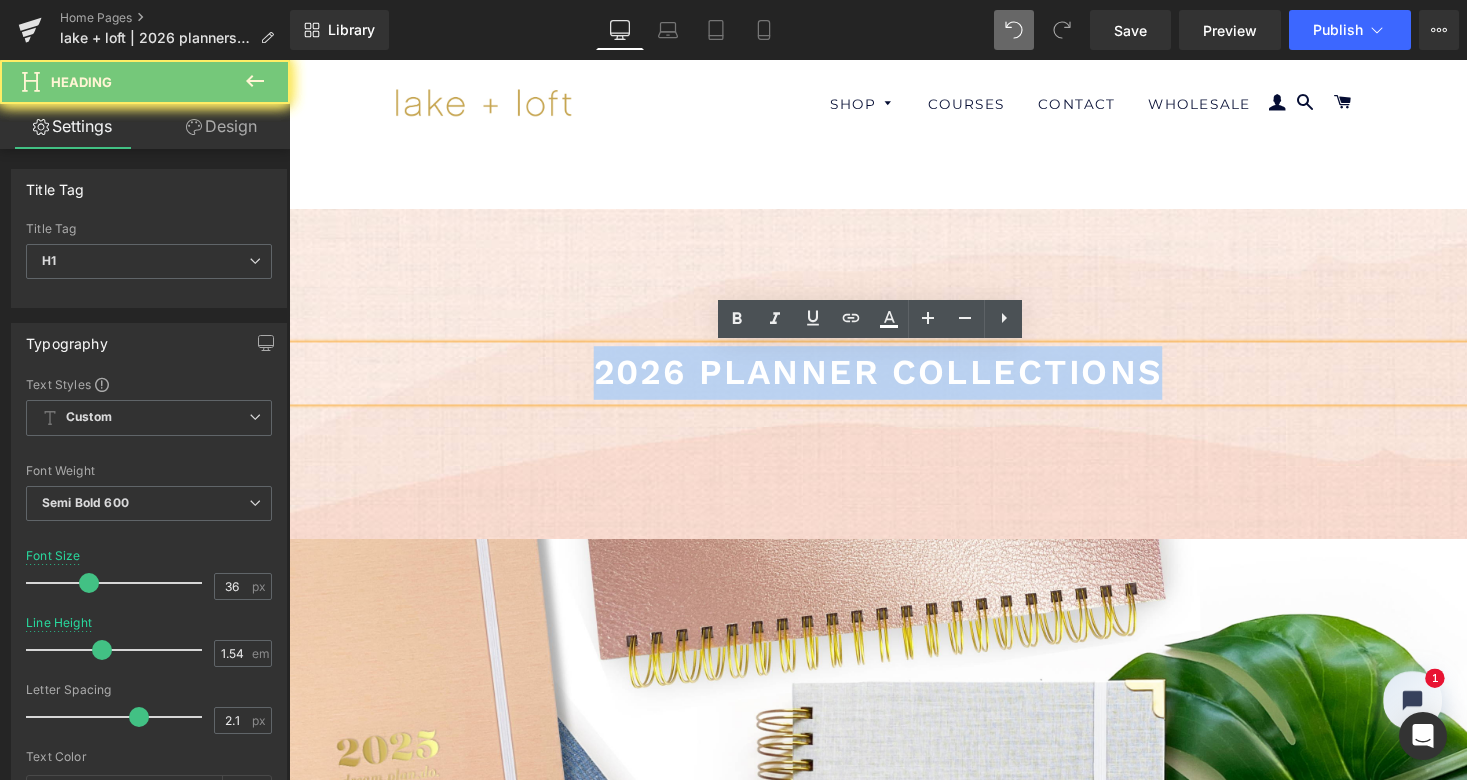 click on "2026 planner collections" at bounding box center [894, 381] 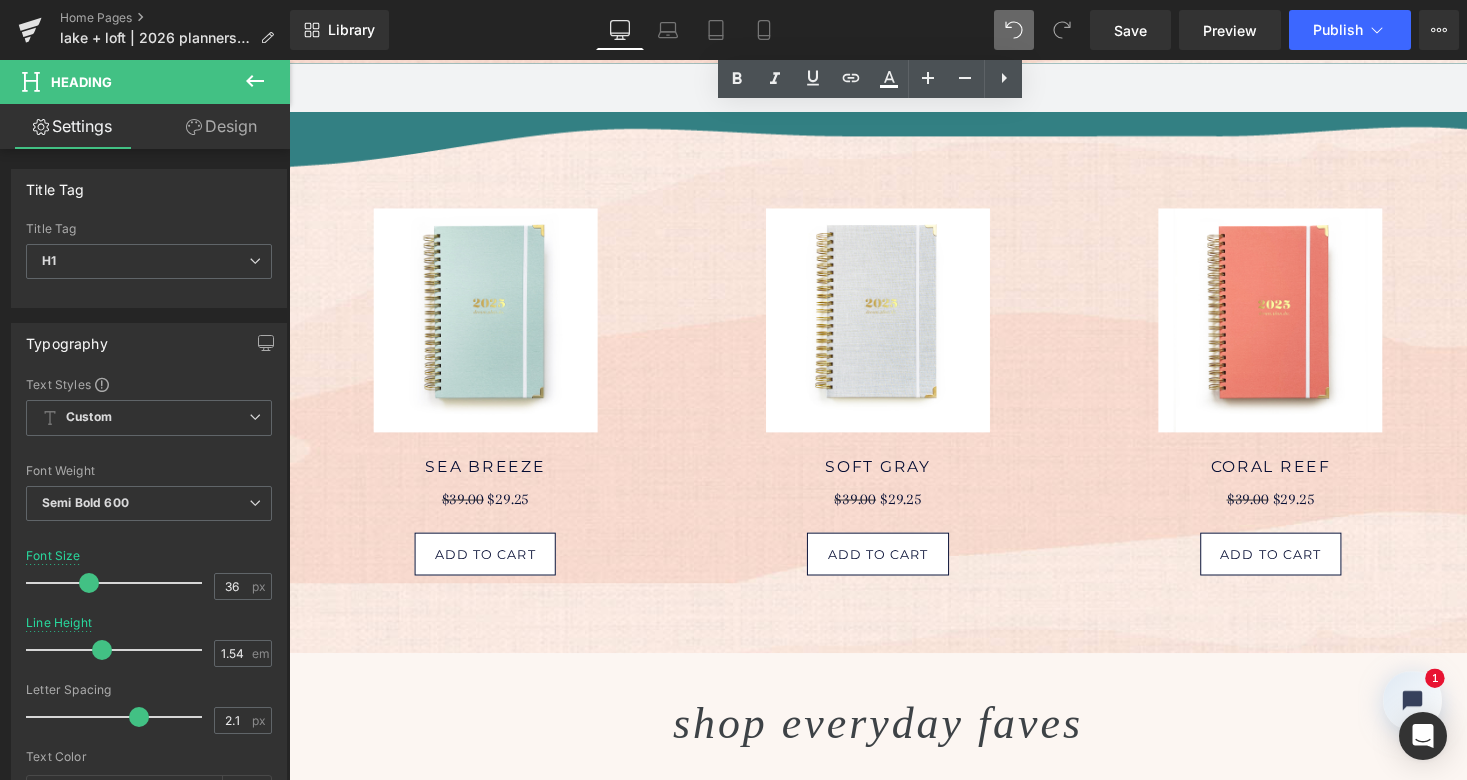scroll, scrollTop: 1180, scrollLeft: 0, axis: vertical 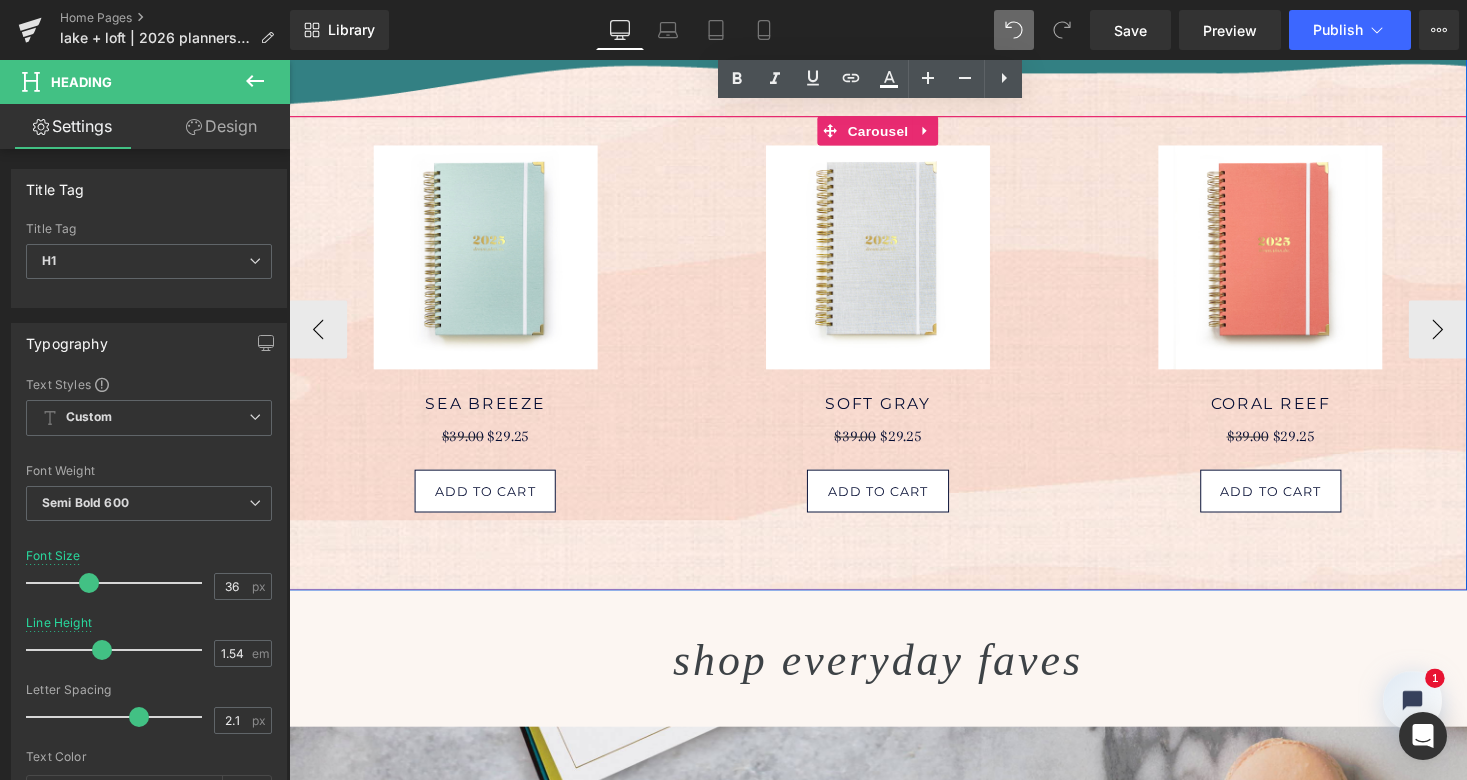click on "Sale Off
(P) Image
sea breeze
(P) Title
$39.00
$29.25
(P) Price
add to cart
(P) Cart Button
Product
Sale Off
(P) Image
soft gray" at bounding box center (894, 361) 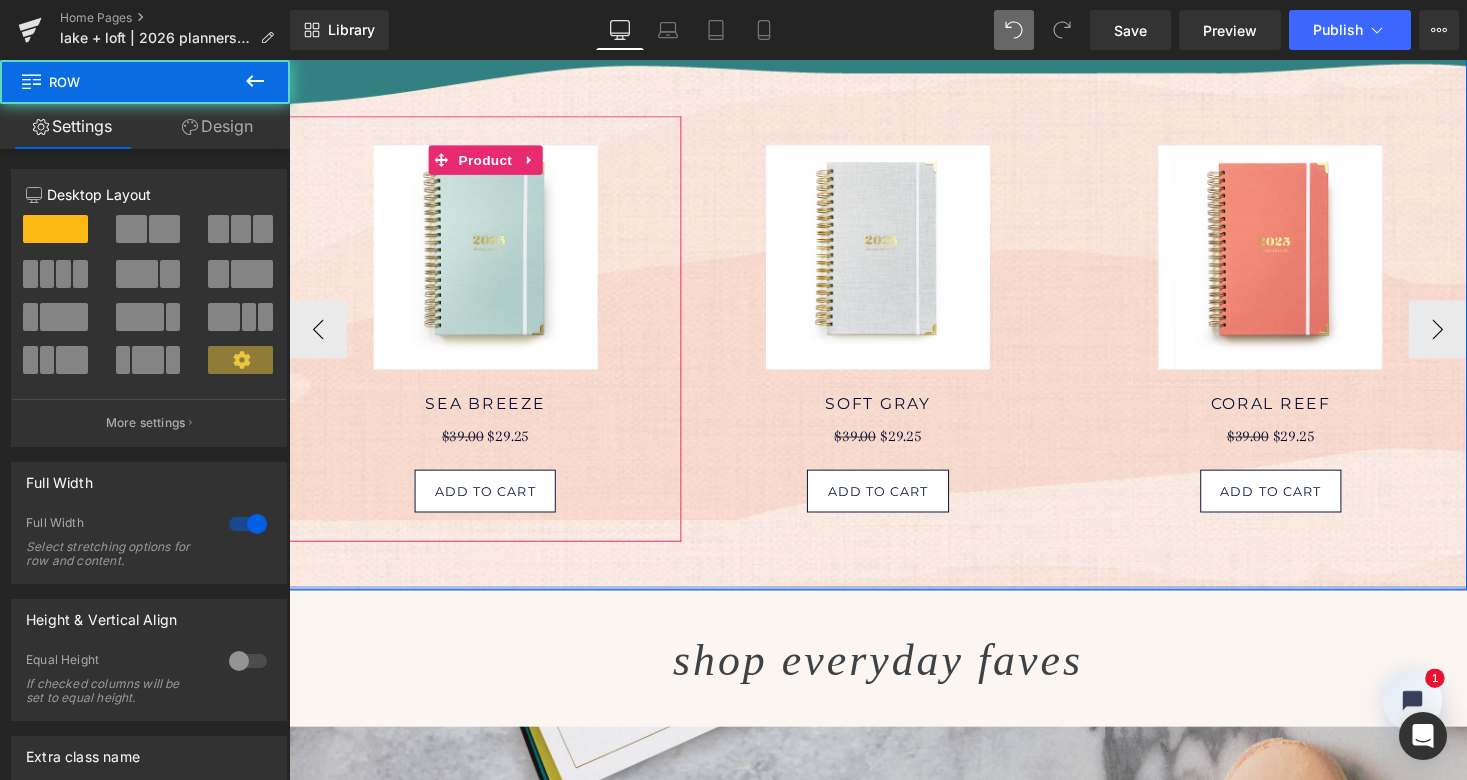 drag, startPoint x: 618, startPoint y: 598, endPoint x: 696, endPoint y: 290, distance: 317.72314 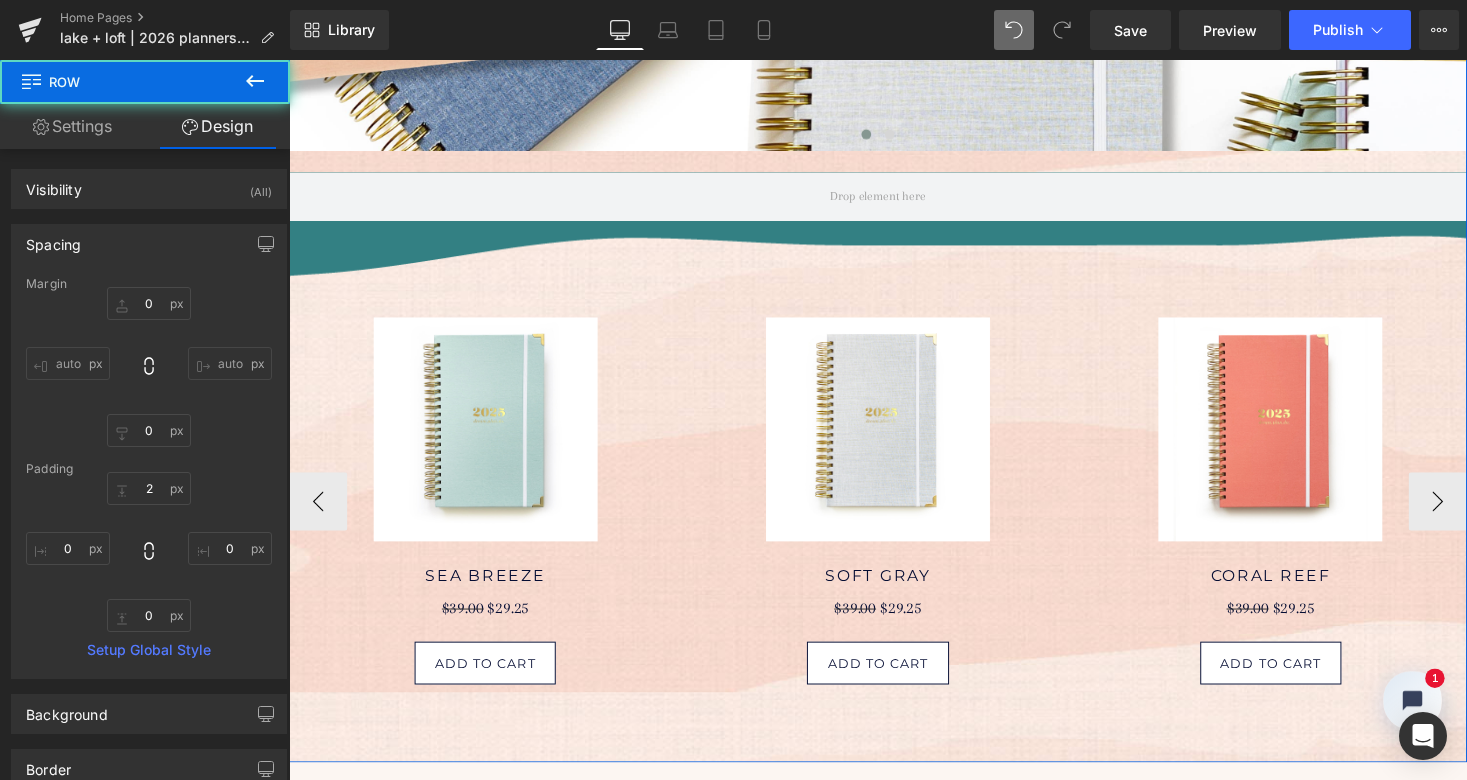 scroll, scrollTop: 930, scrollLeft: 0, axis: vertical 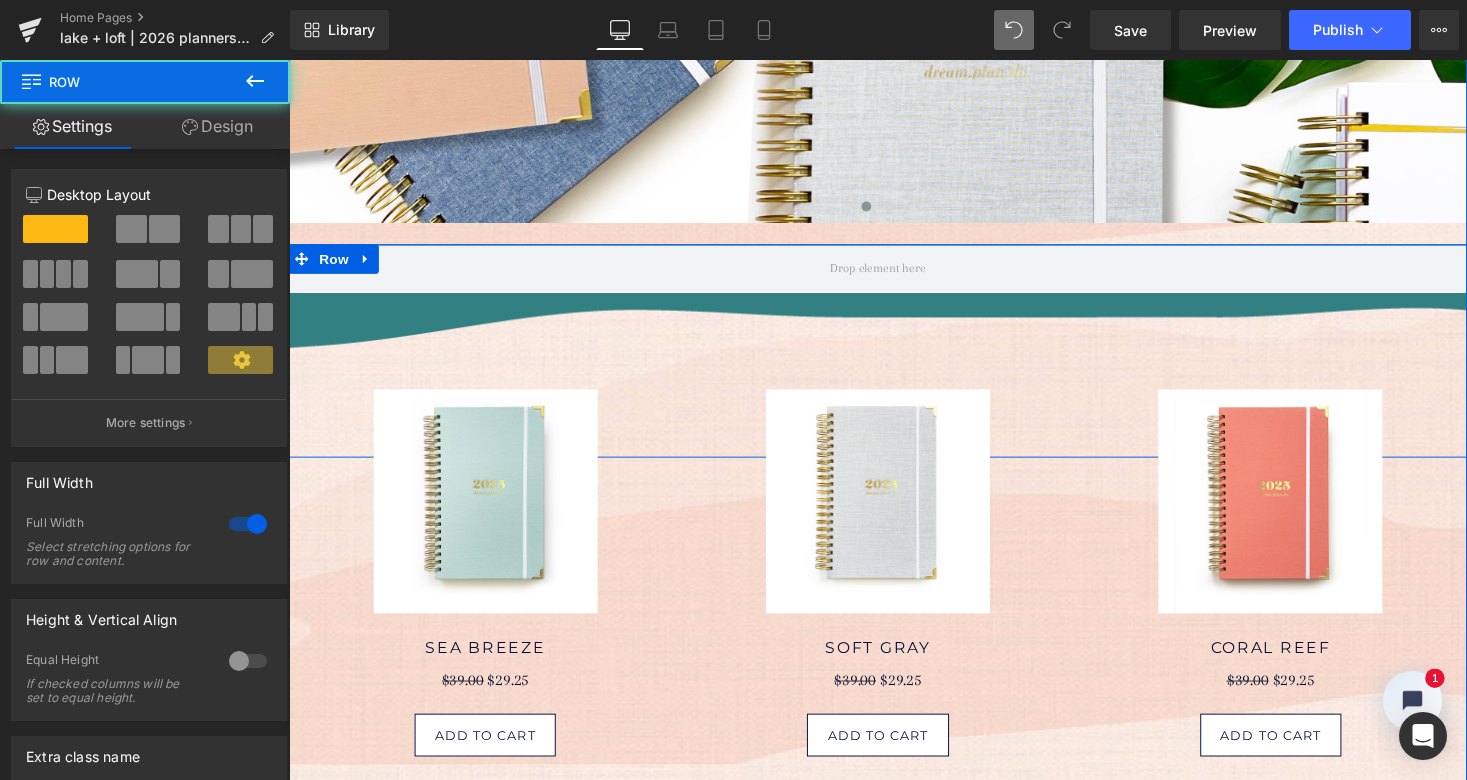click on "Row" at bounding box center [894, 358] 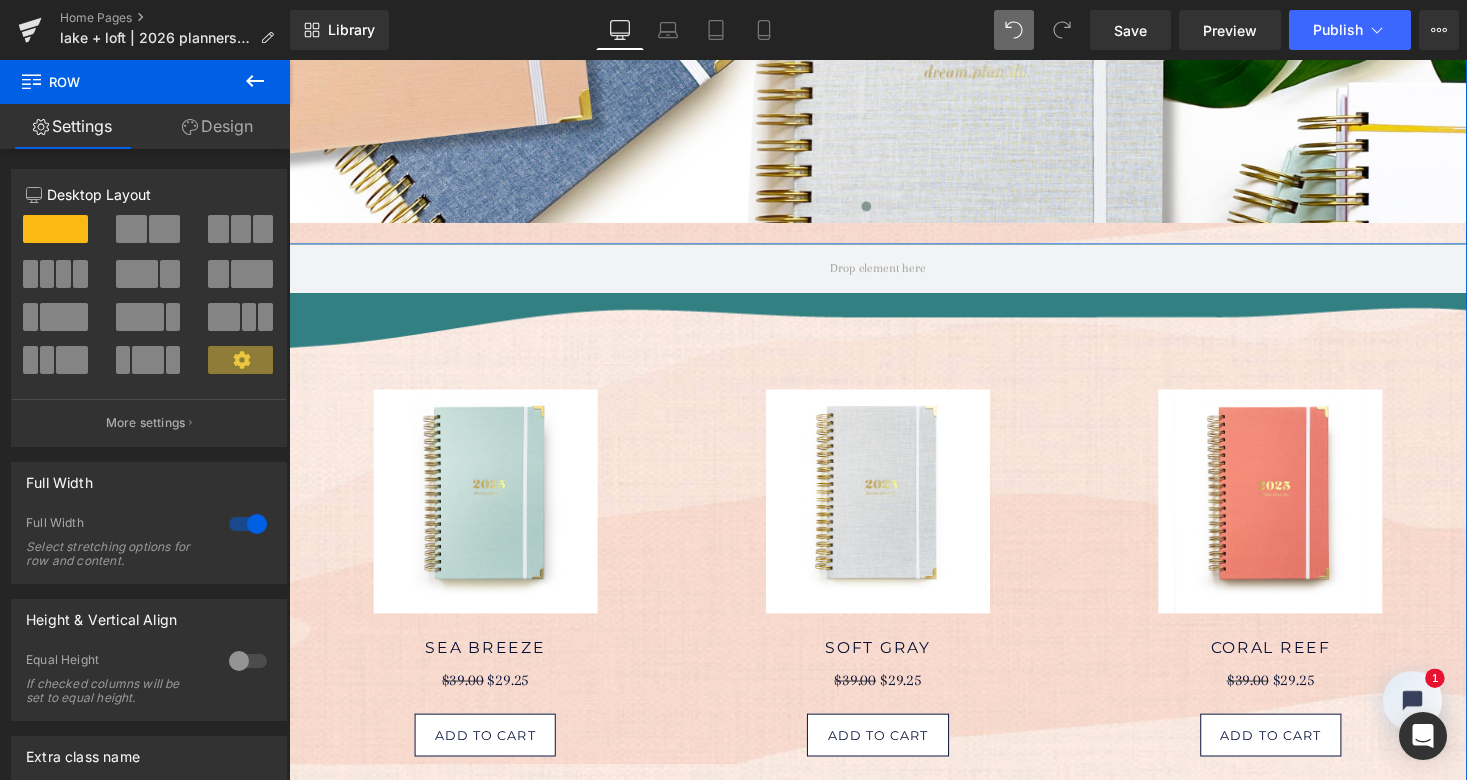 click on "new! Text Block   87px       2026 planner collections Heading
preorder now!  >
Button
Hero Banner
PREORDER REVERIE!  >
Button
Hero Banner
‹ ›
Carousel   142px       Row" at bounding box center [894, -233] 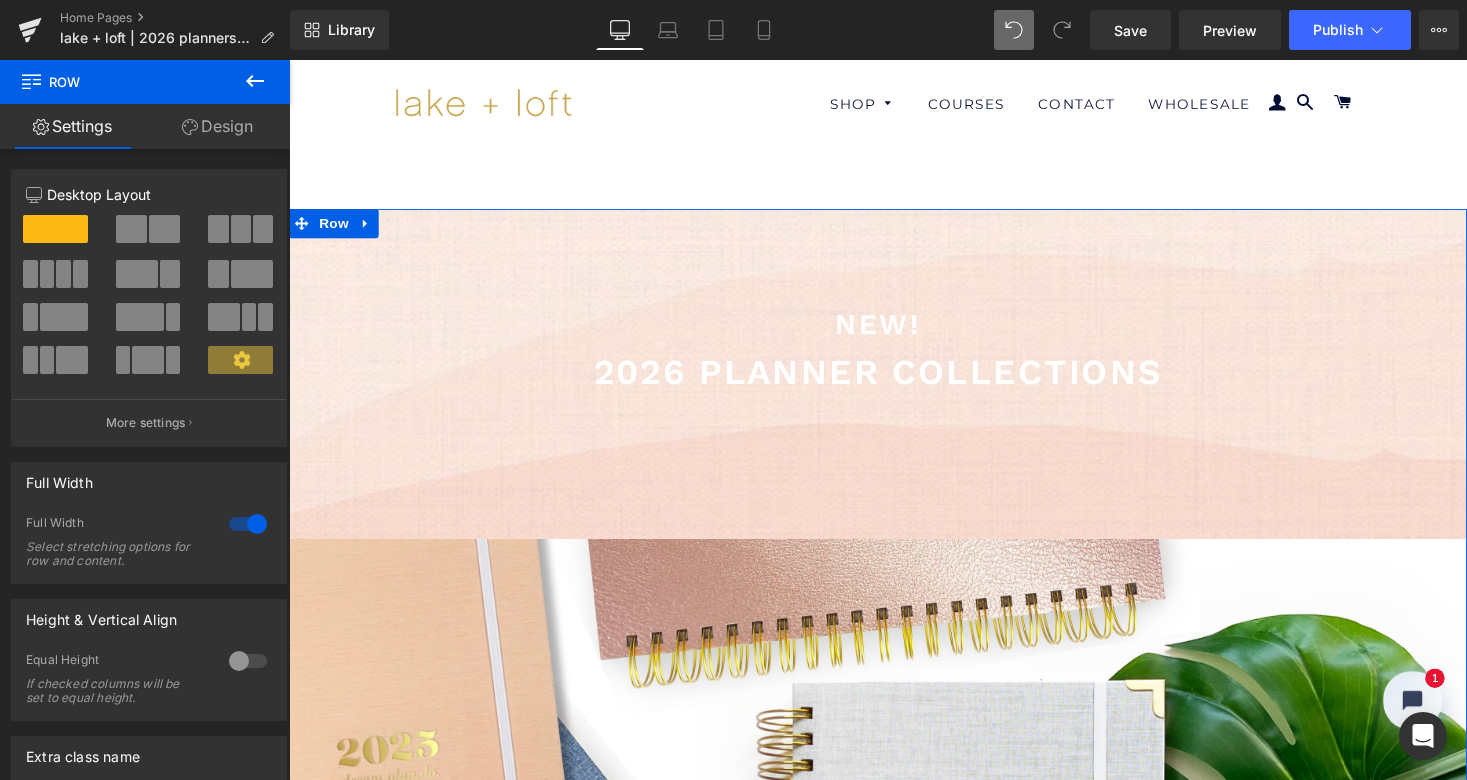 scroll, scrollTop: 0, scrollLeft: 0, axis: both 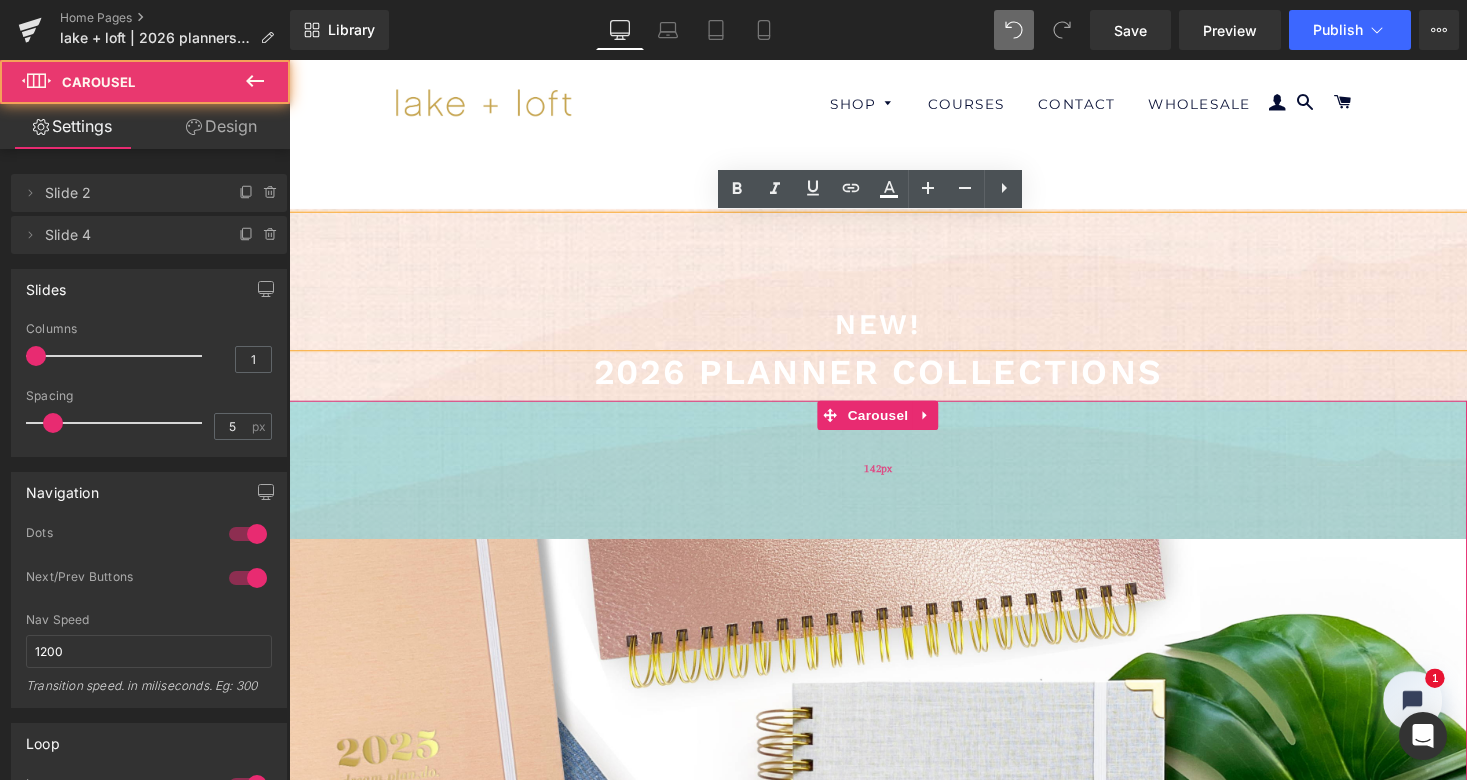 click on "142px" at bounding box center [894, 481] 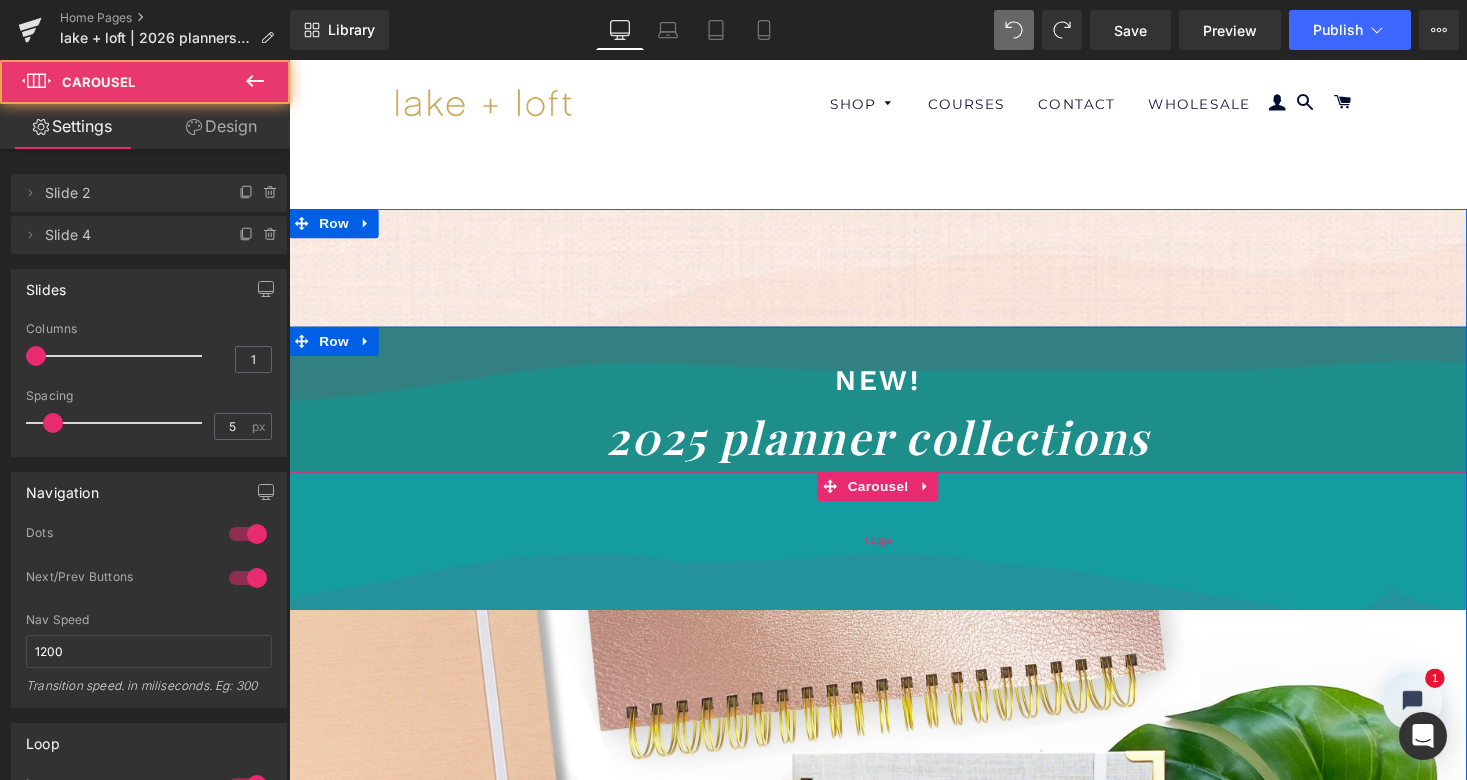 click on "142px" at bounding box center [894, 554] 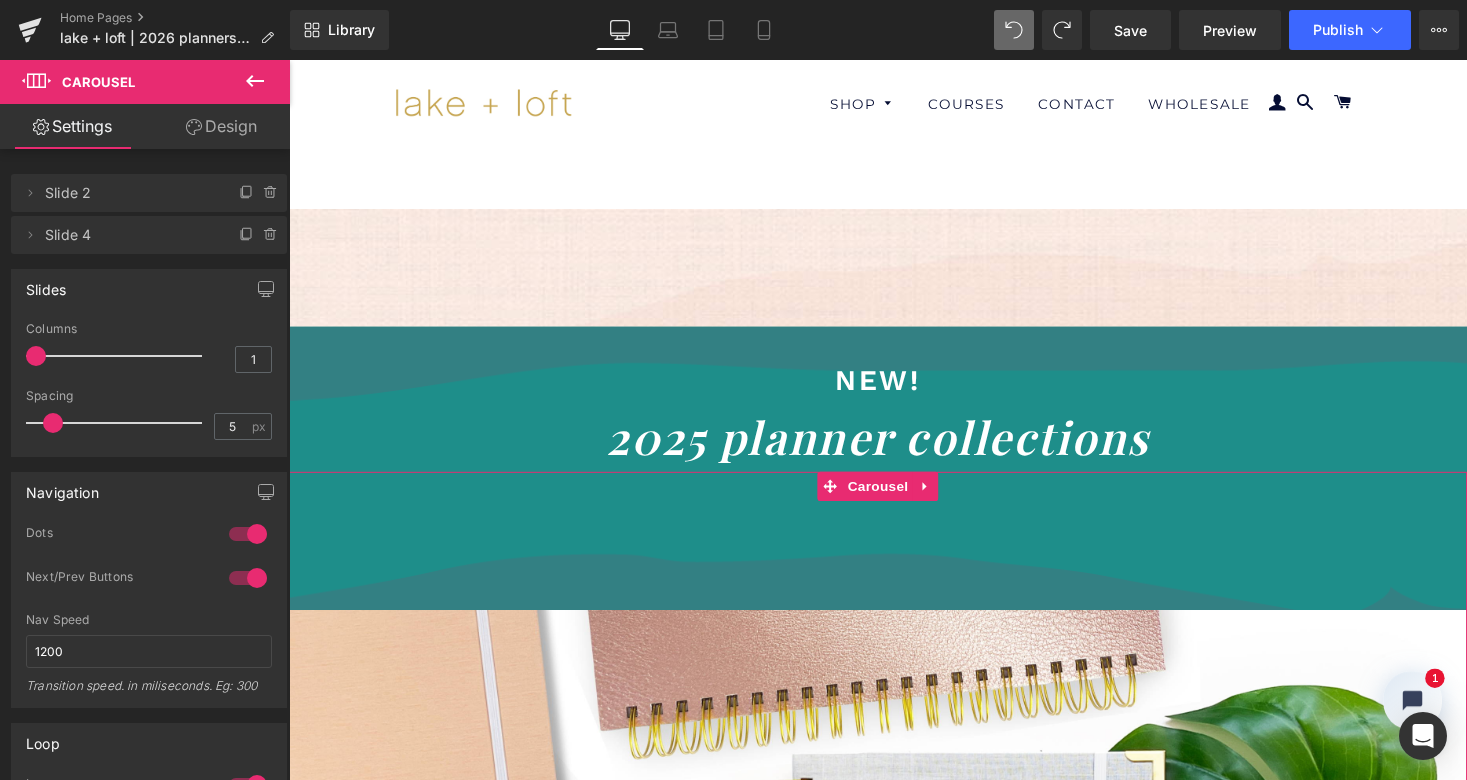 click on "Design" at bounding box center [221, 126] 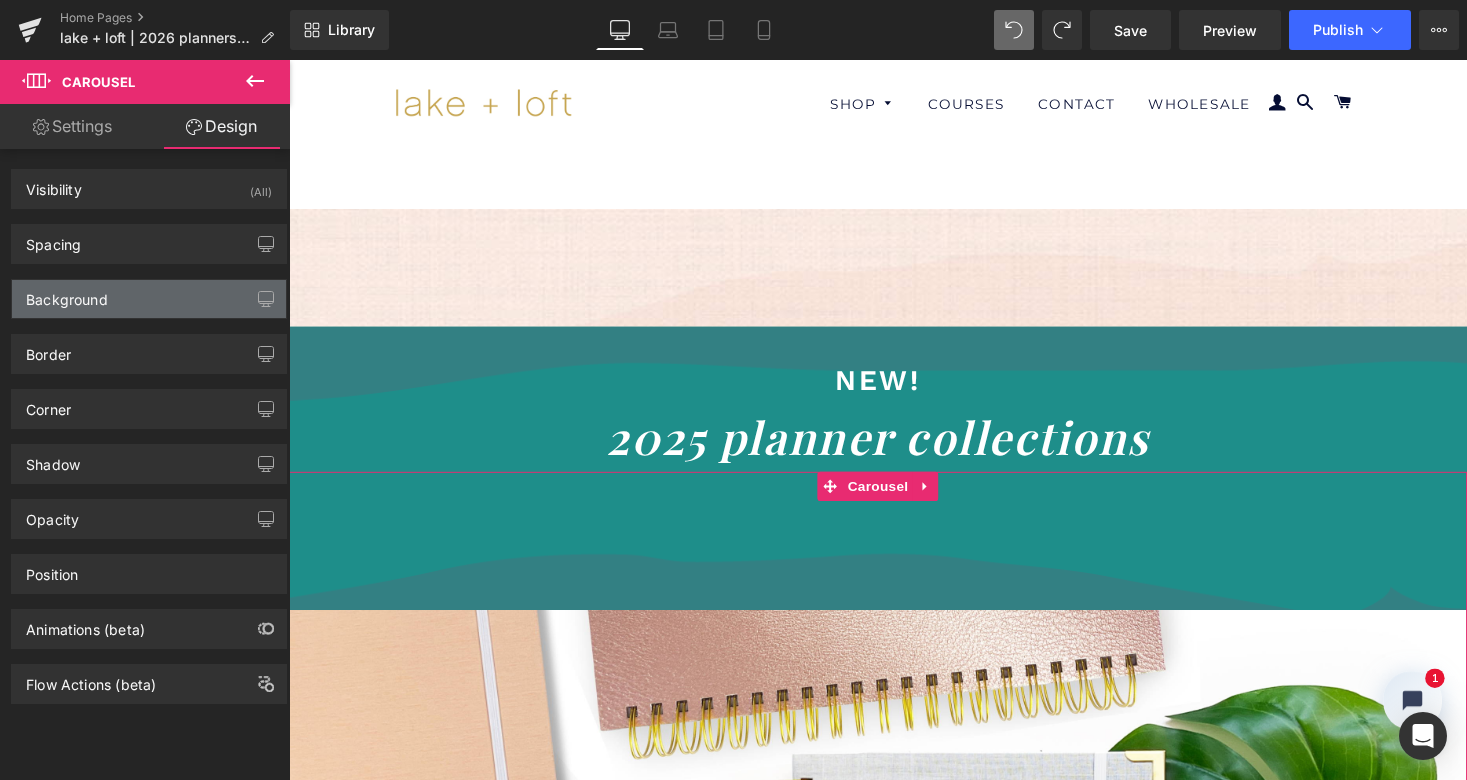 click on "Background" at bounding box center [149, 299] 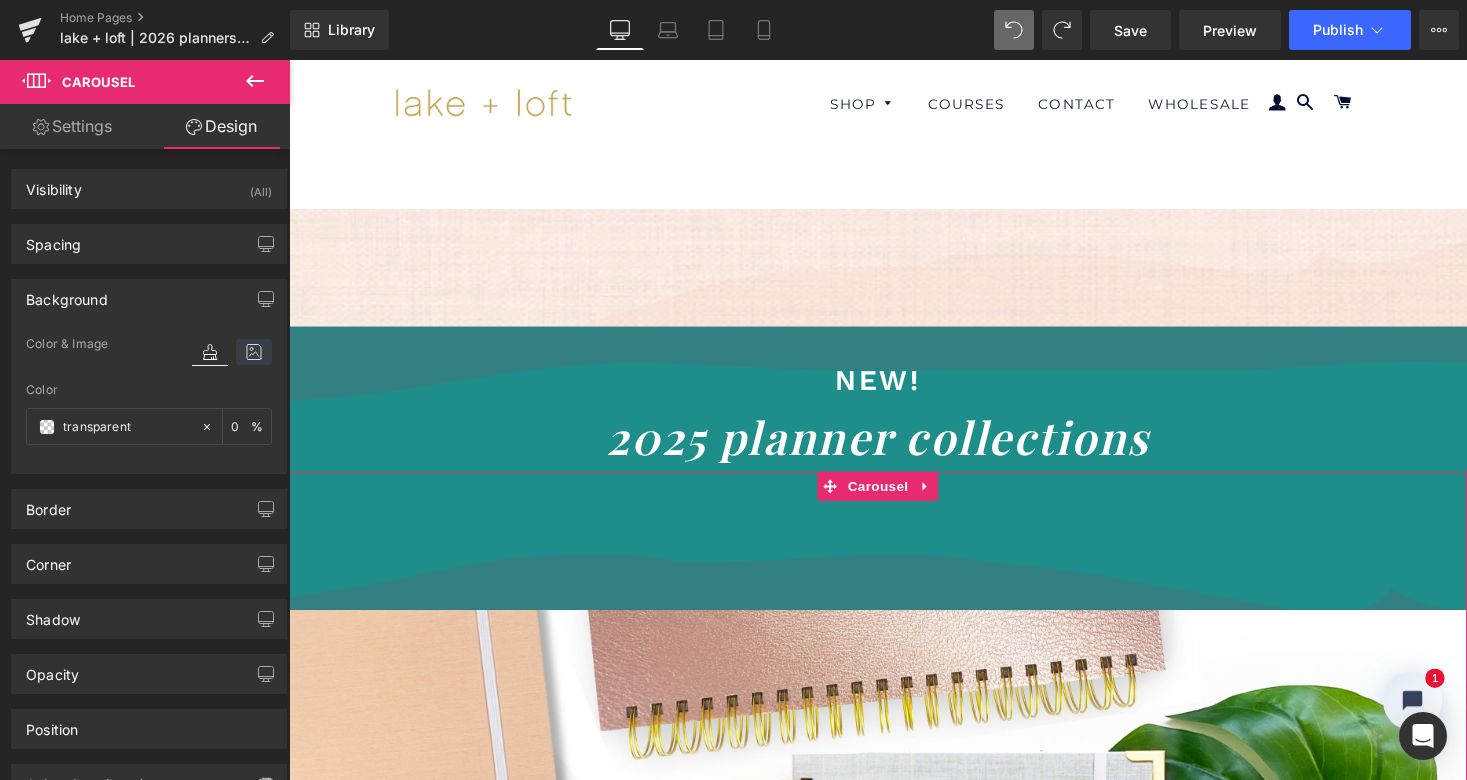 click at bounding box center [254, 352] 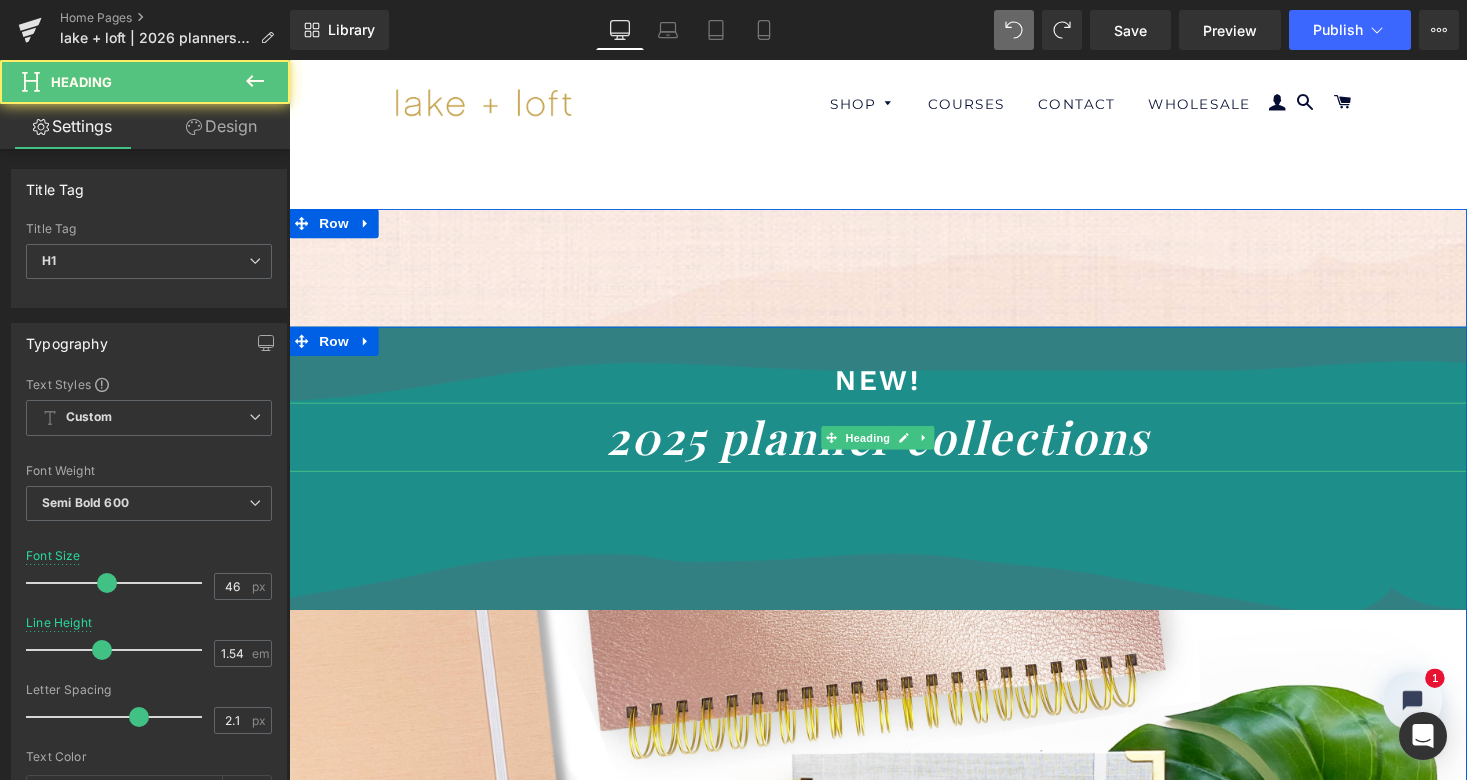 click on "2025 planner collections" at bounding box center (894, 447) 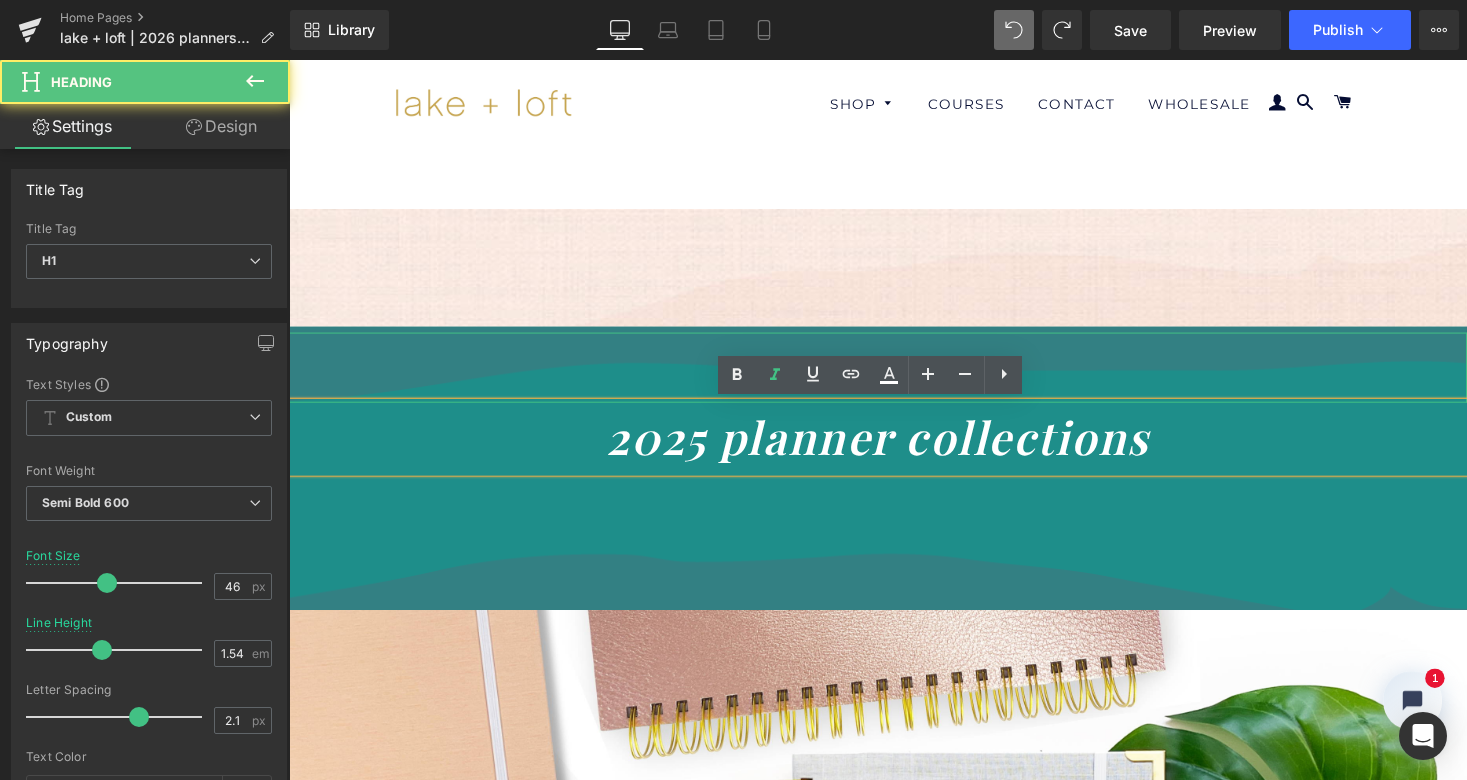 click on "new!" at bounding box center (894, 376) 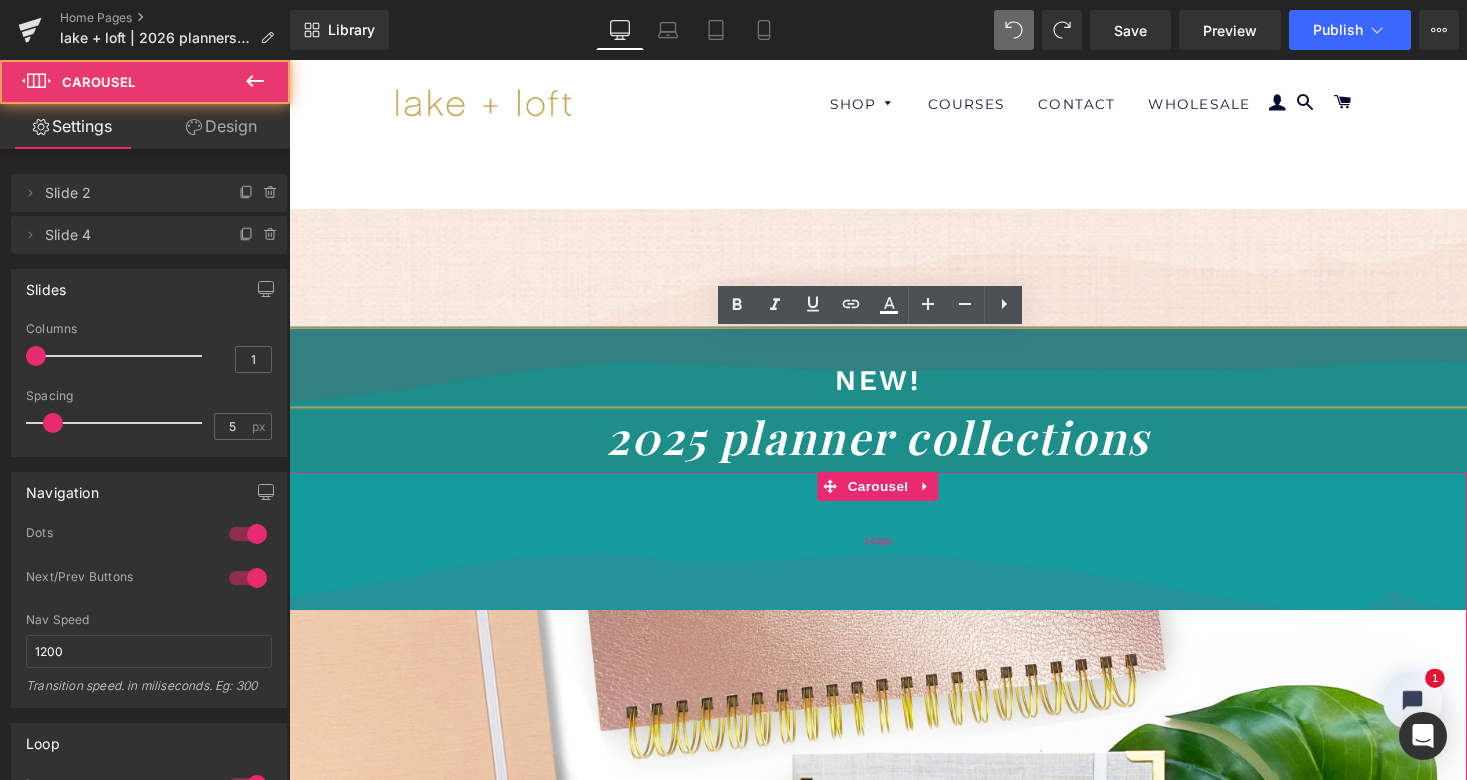 click on "142px" at bounding box center [894, 554] 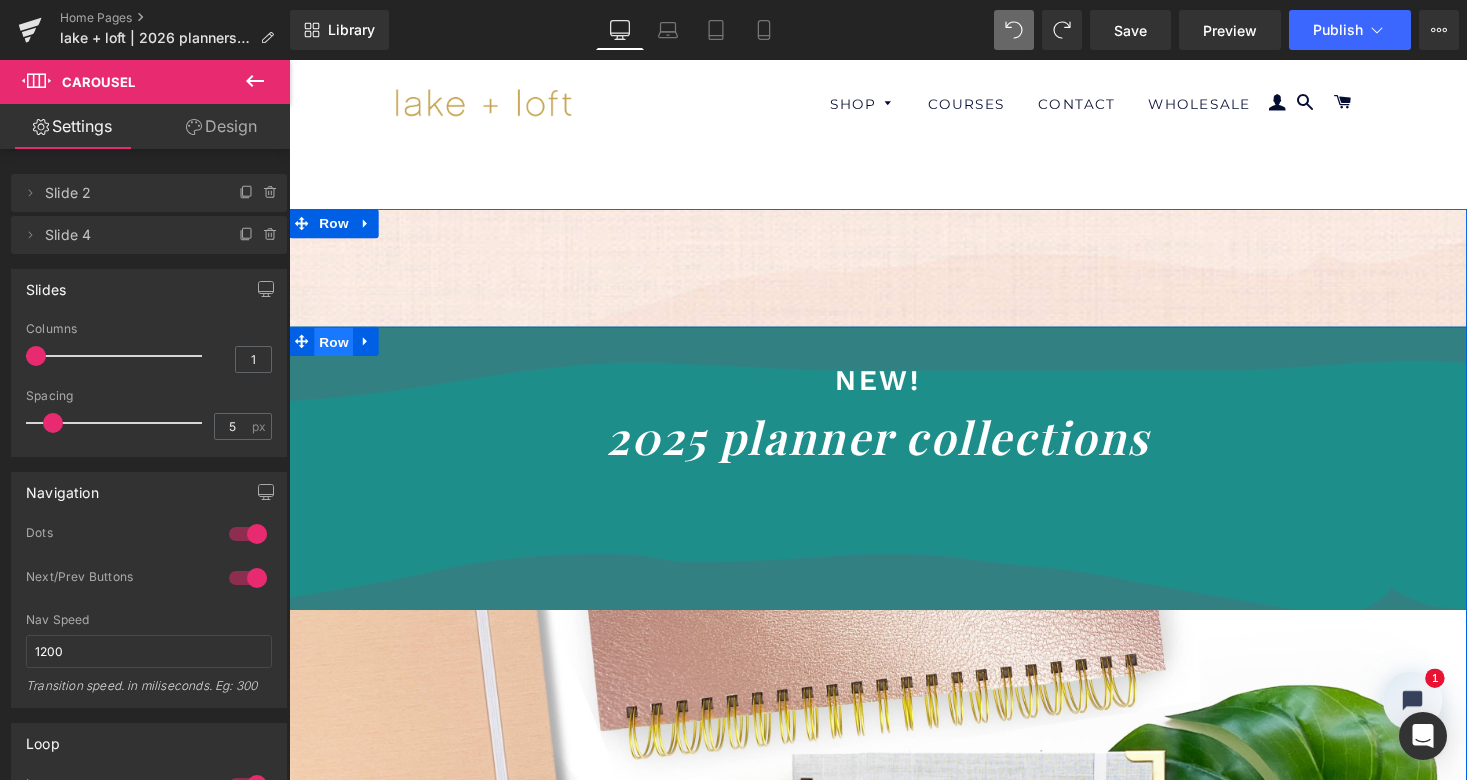 click on "Row" at bounding box center (335, 350) 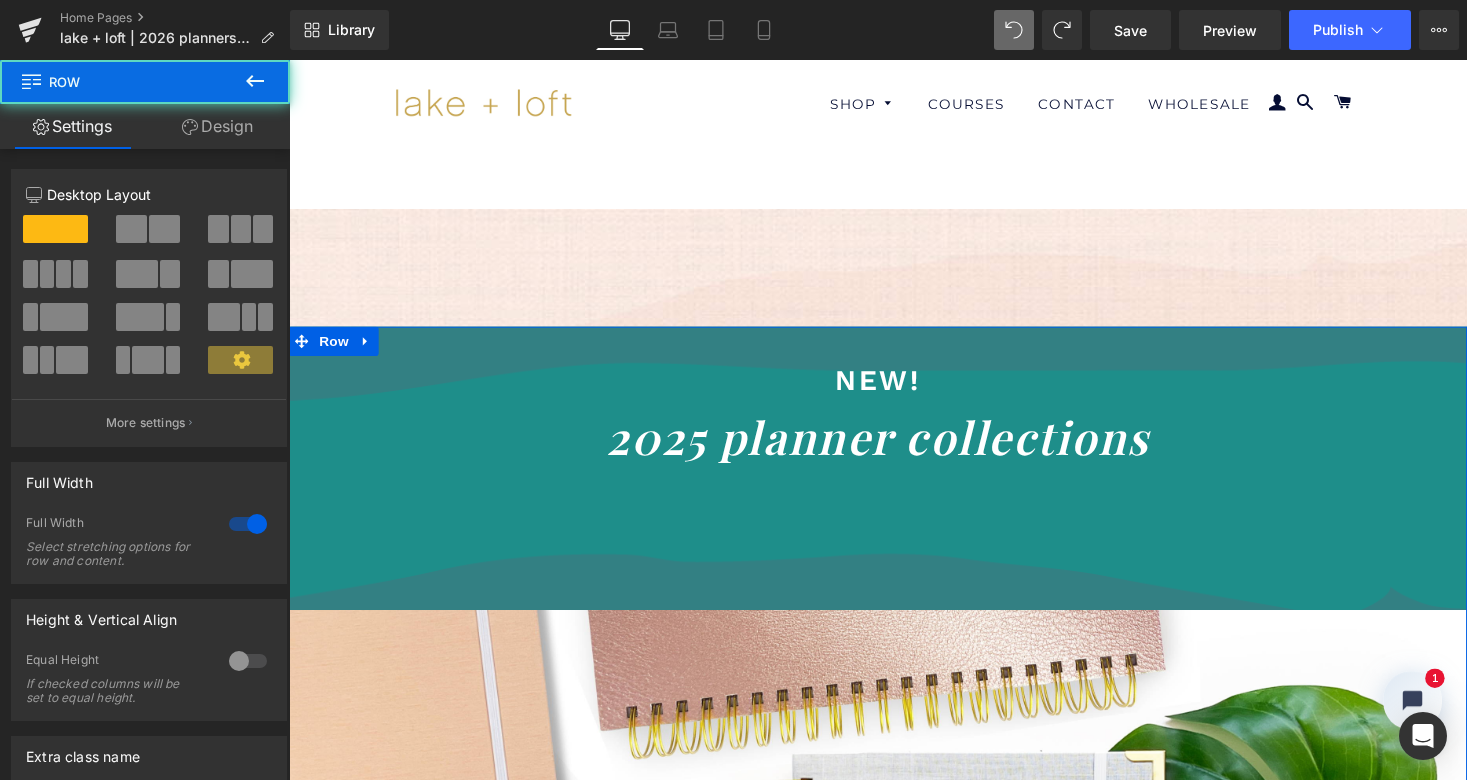 click on "Design" at bounding box center [217, 126] 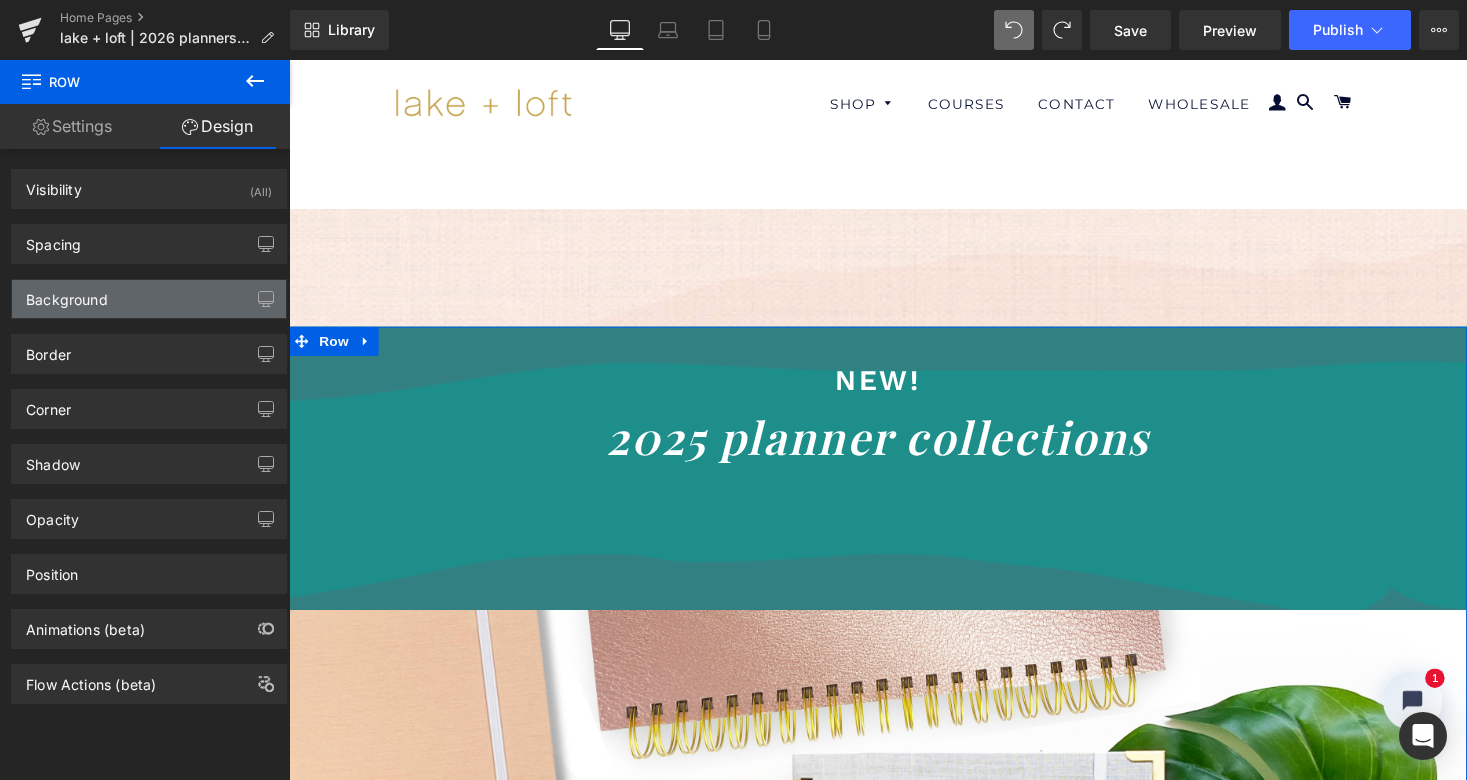 click on "Background" at bounding box center (149, 299) 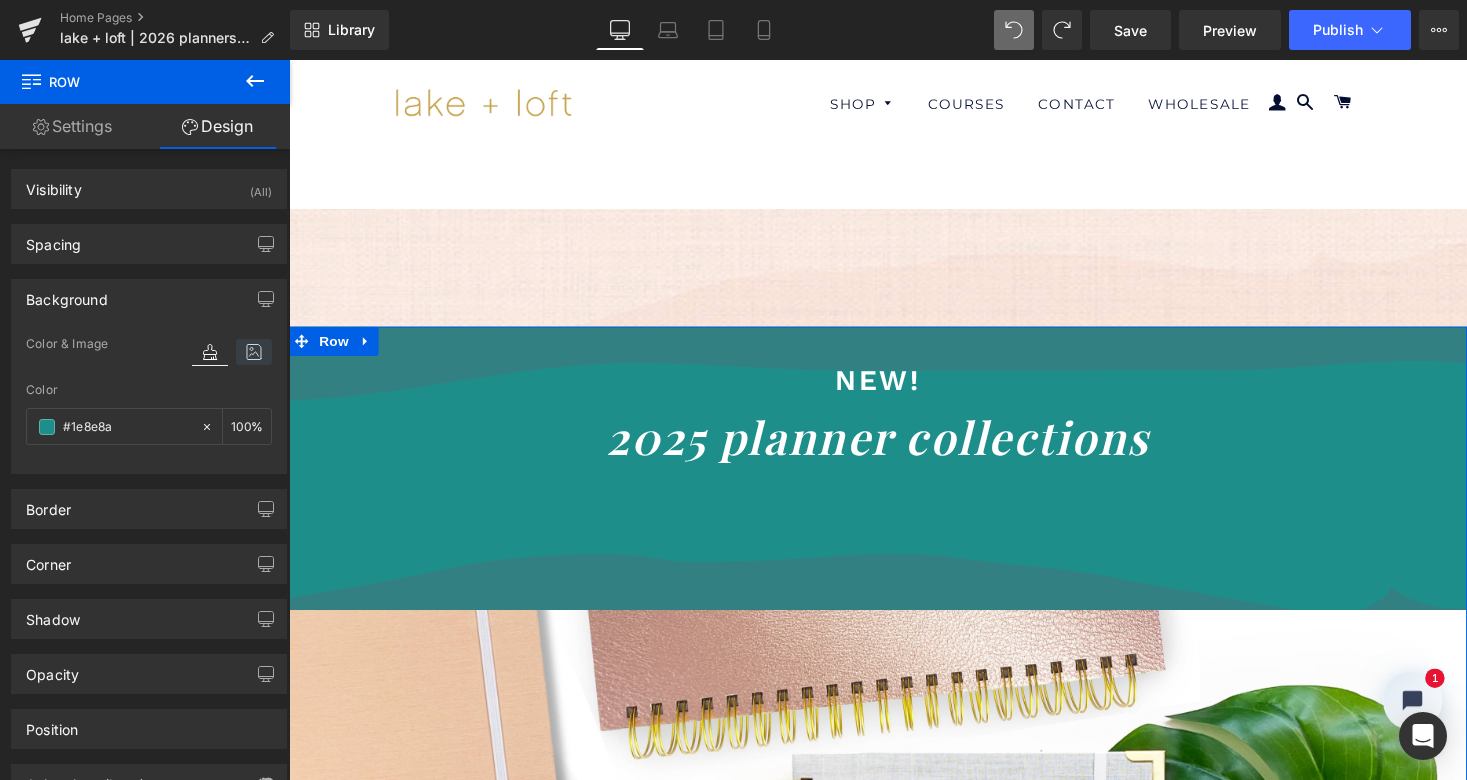 click at bounding box center [254, 352] 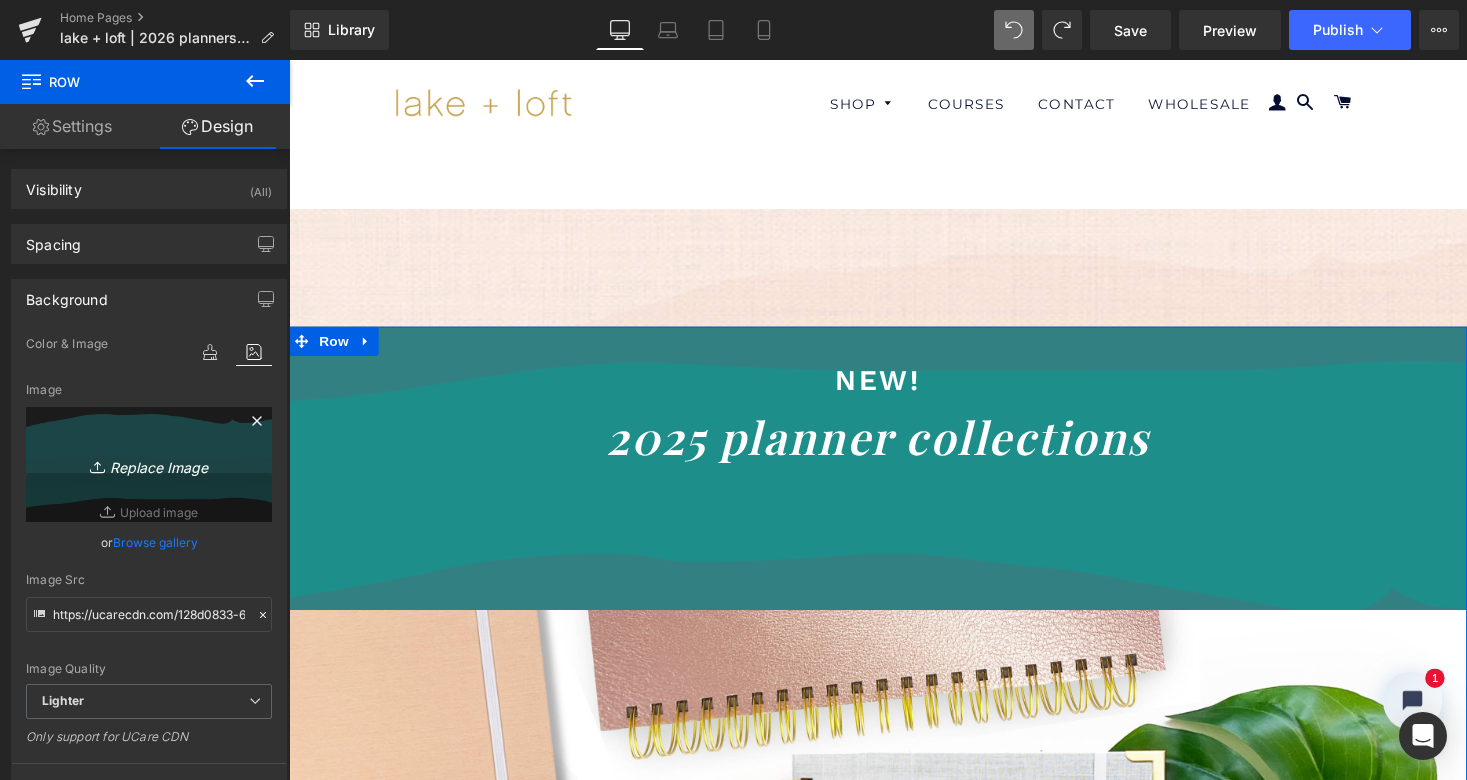 click on "Replace Image" at bounding box center [149, 464] 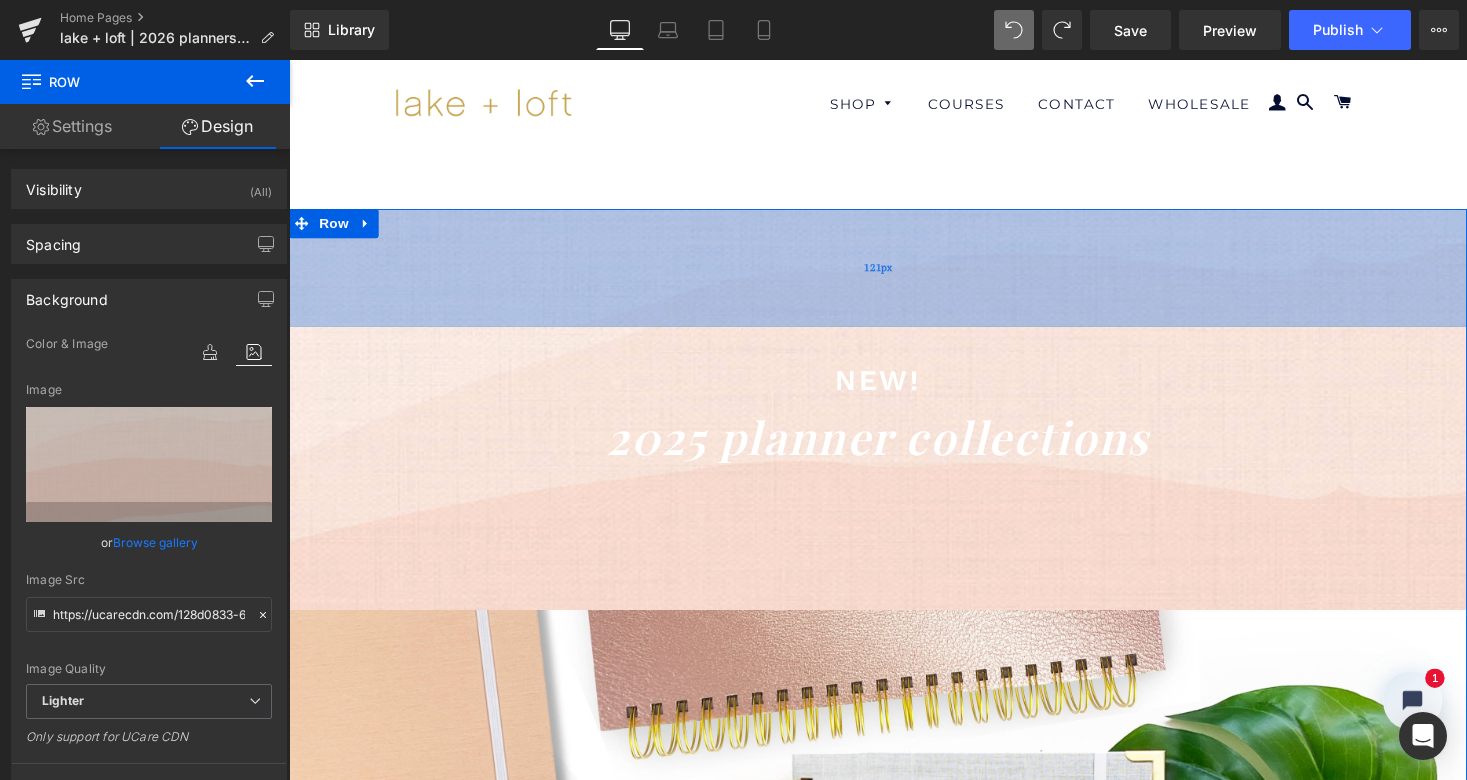 click on "121px" at bounding box center (894, 273) 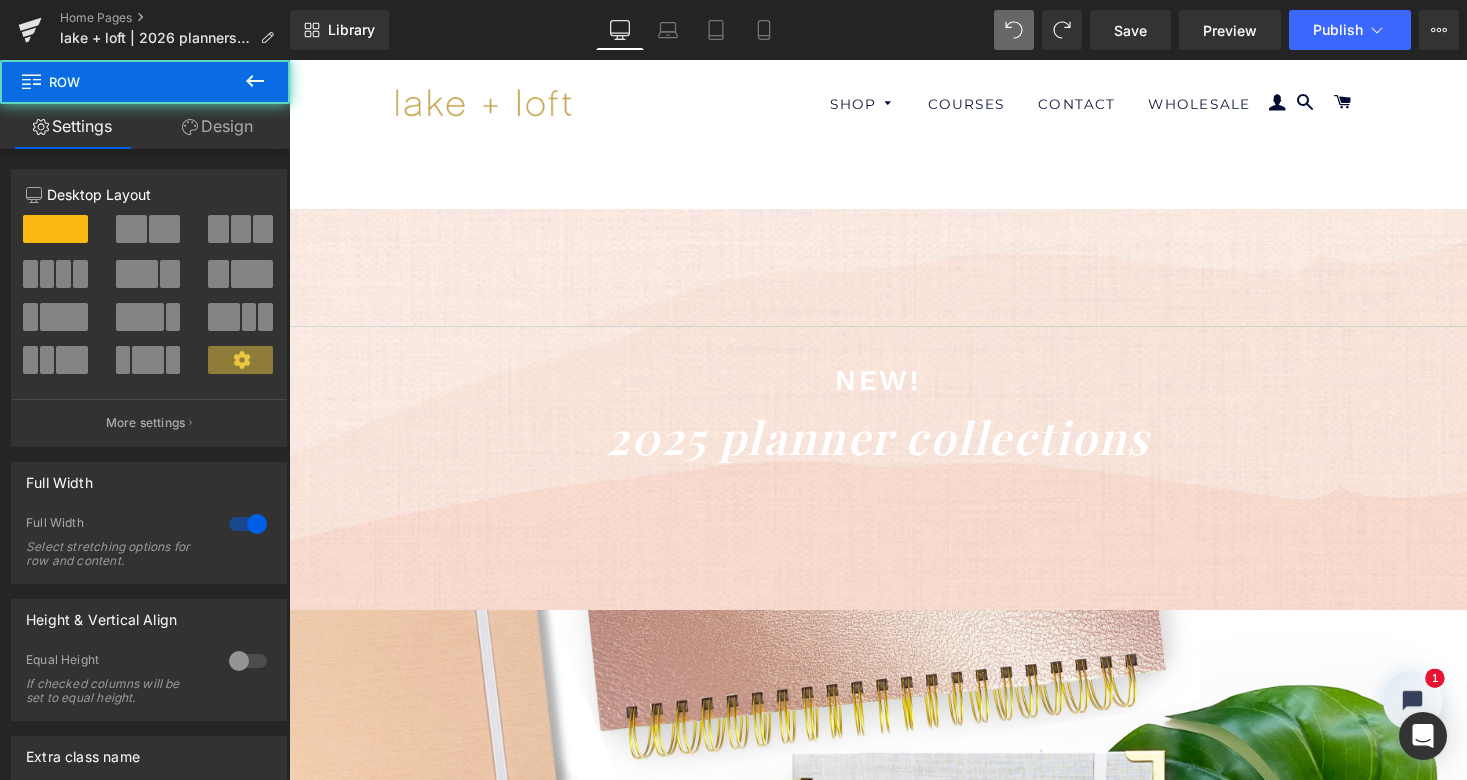 click on "Row" at bounding box center [335, 228] 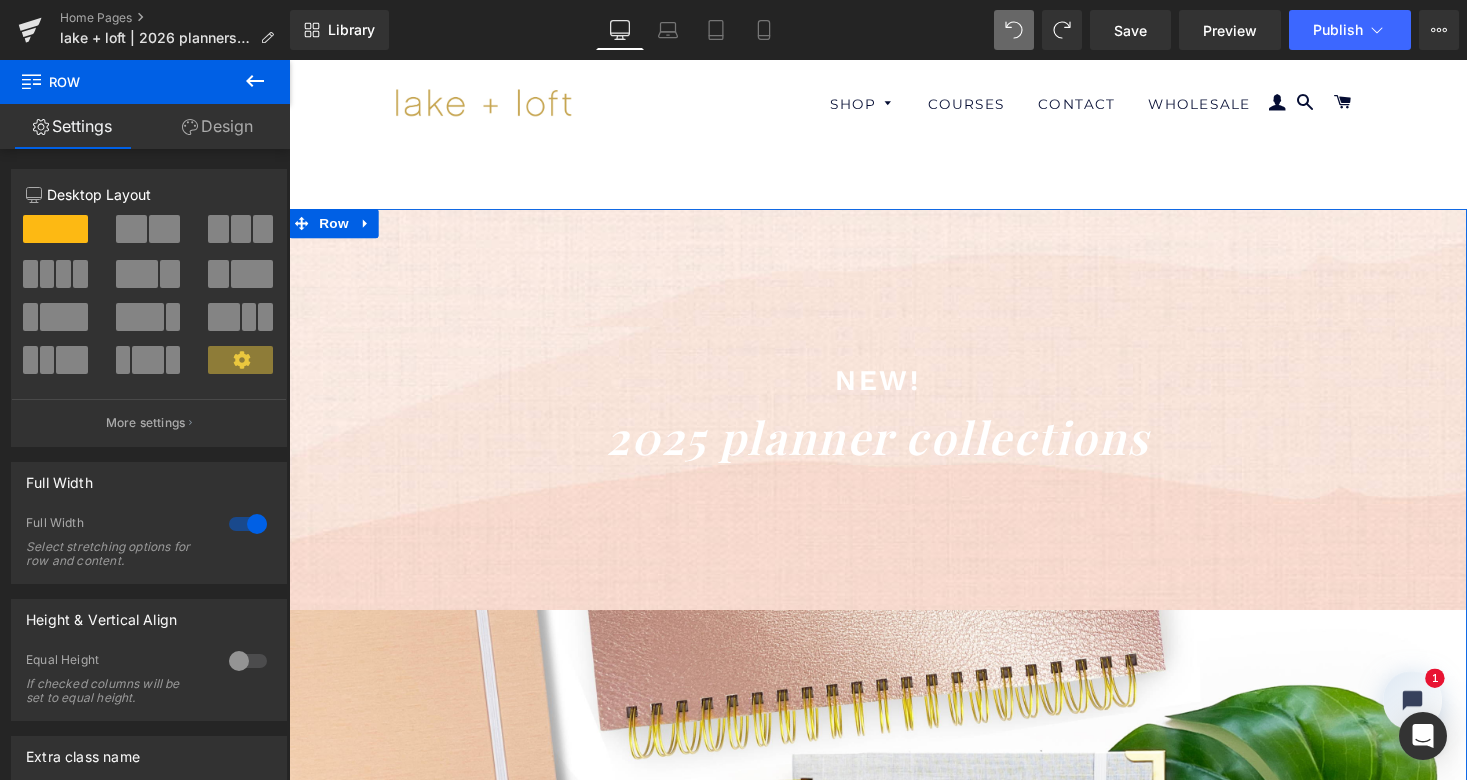 click on "Design" at bounding box center [217, 126] 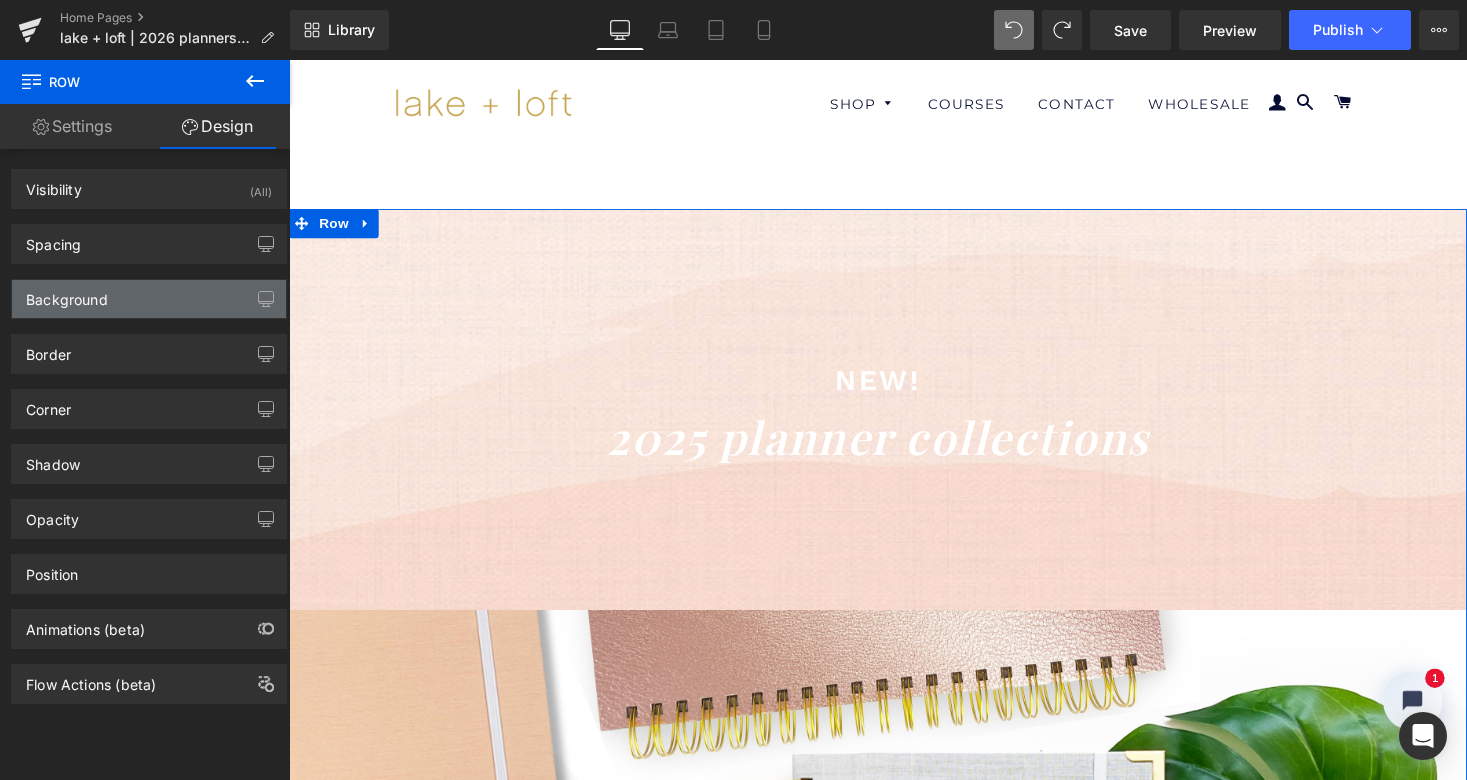 click on "Background" at bounding box center (149, 299) 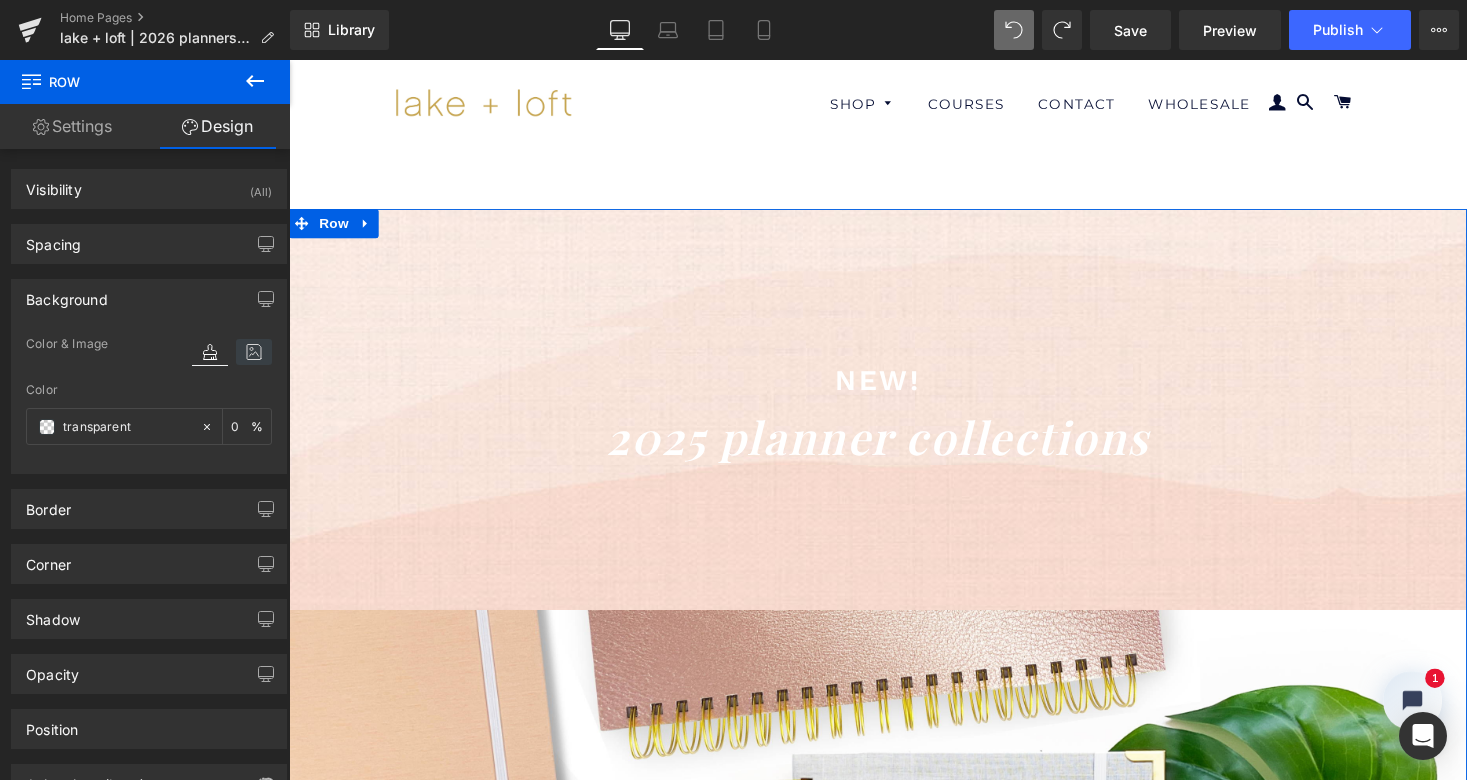 click at bounding box center (254, 352) 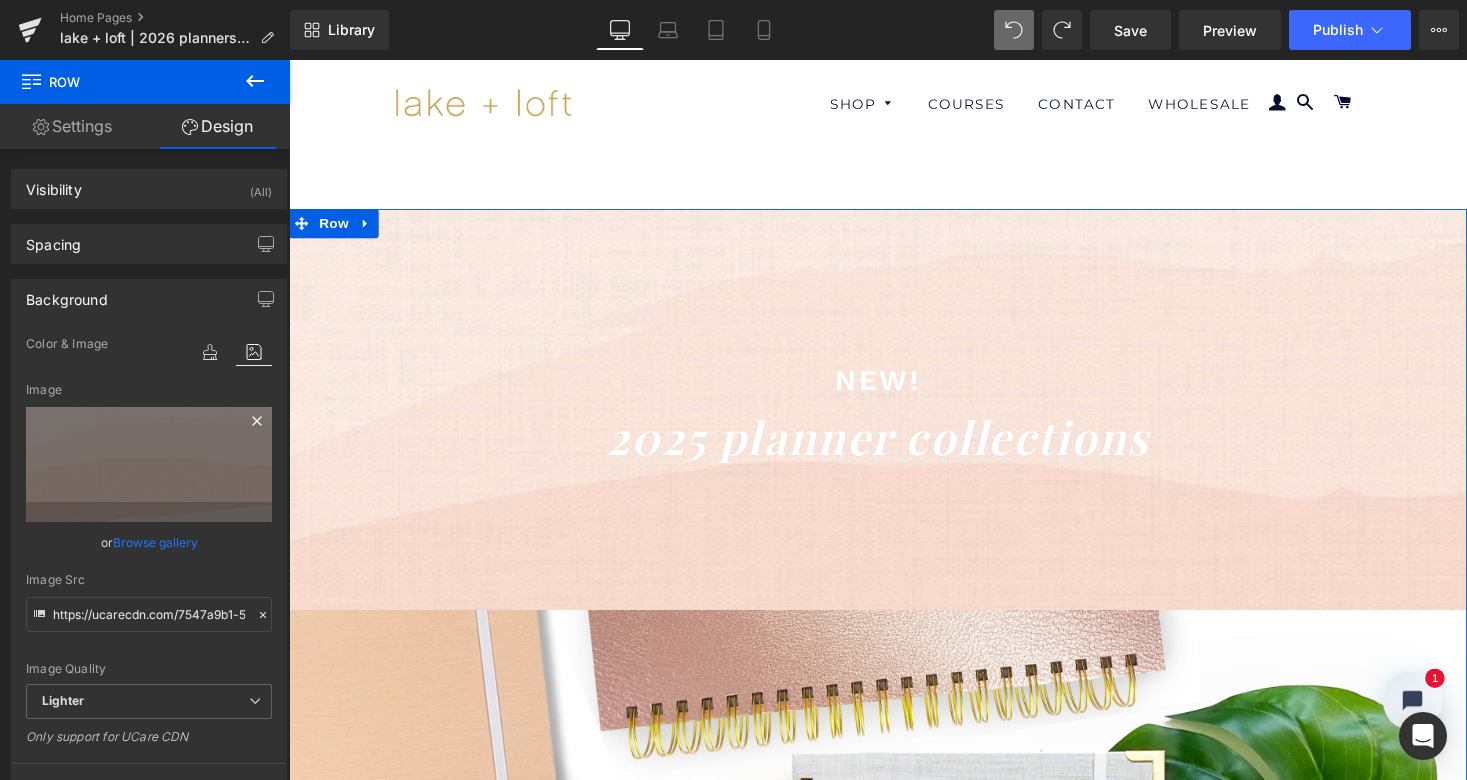 click 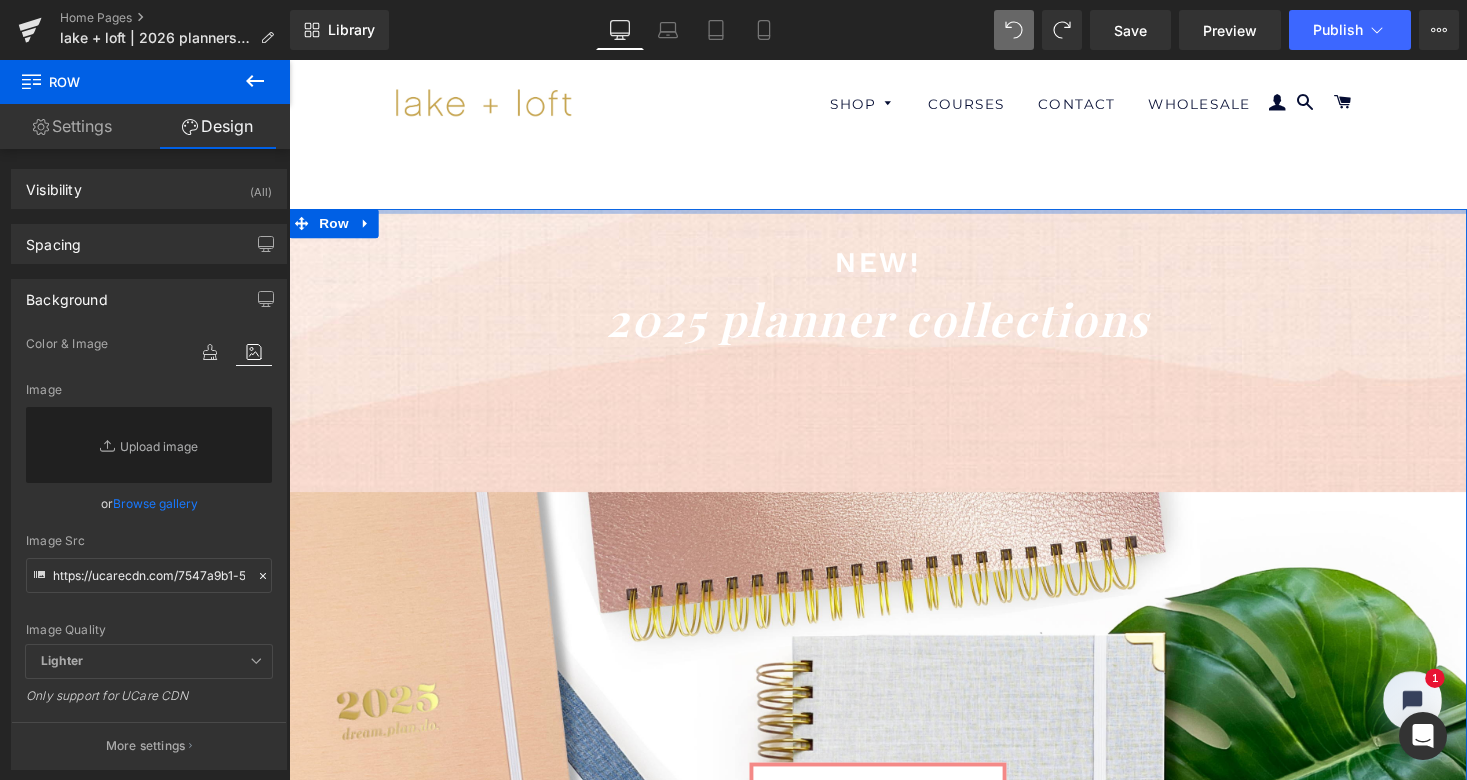 drag, startPoint x: 440, startPoint y: 328, endPoint x: 499, endPoint y: 161, distance: 177.11578 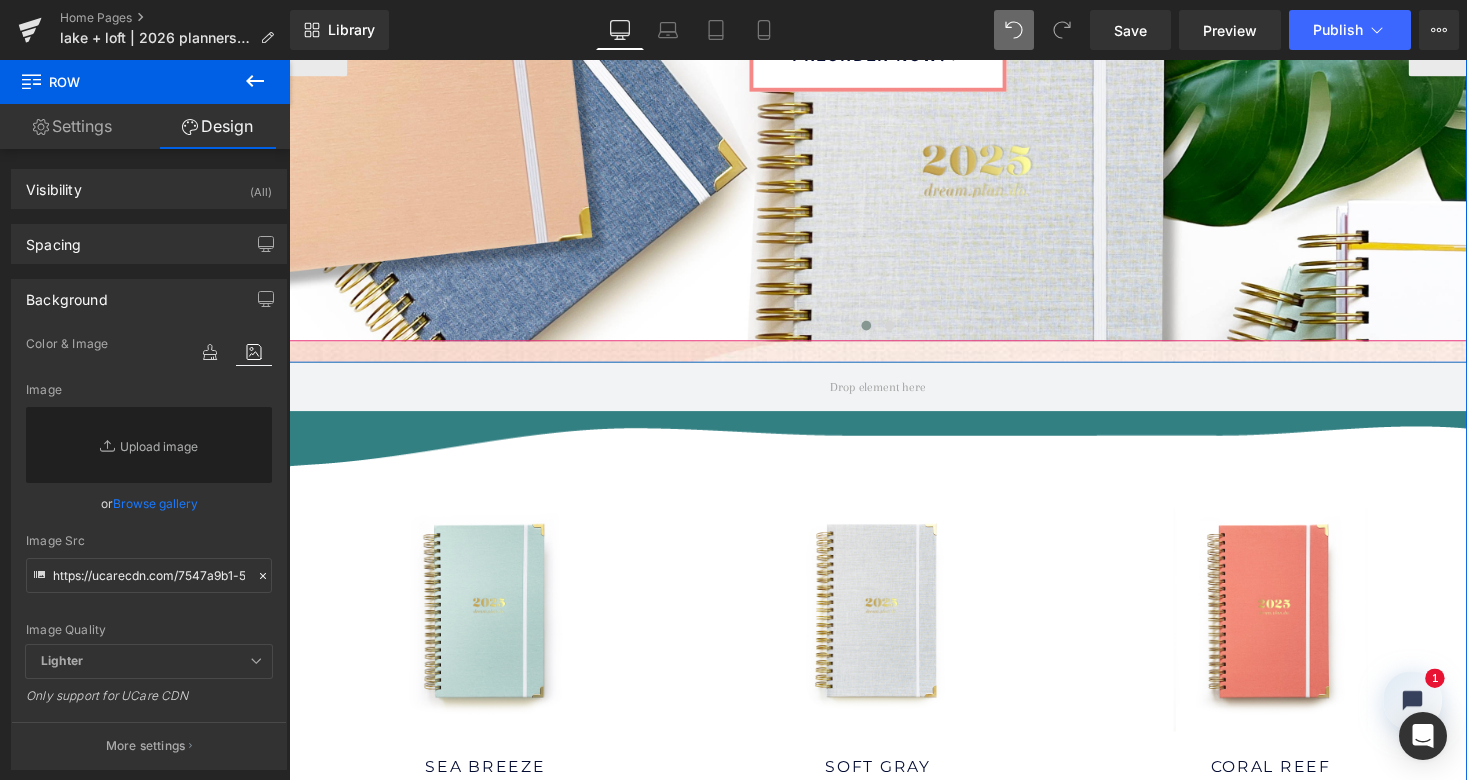 scroll, scrollTop: 780, scrollLeft: 0, axis: vertical 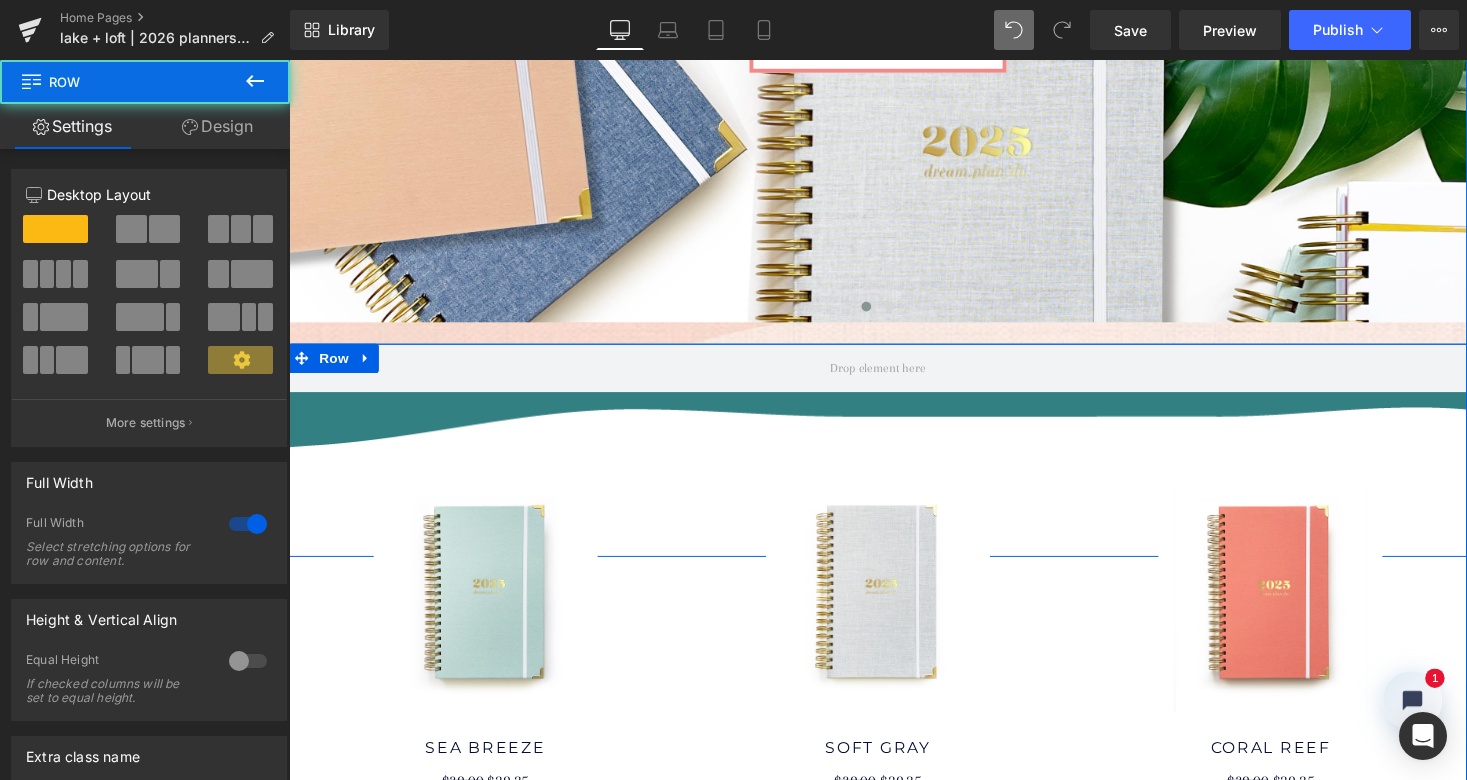 click on "Row" at bounding box center [894, 460] 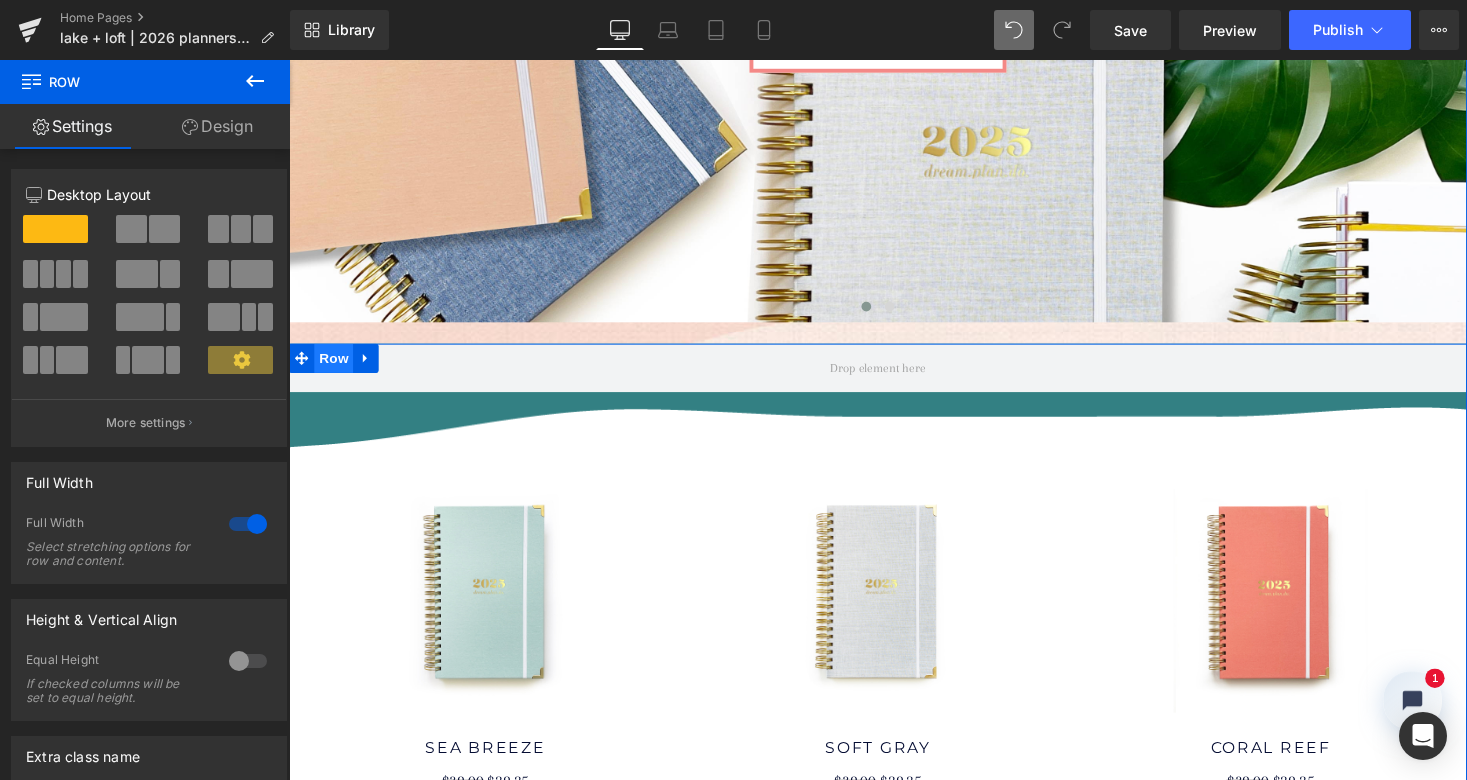 click on "Row" at bounding box center (335, 366) 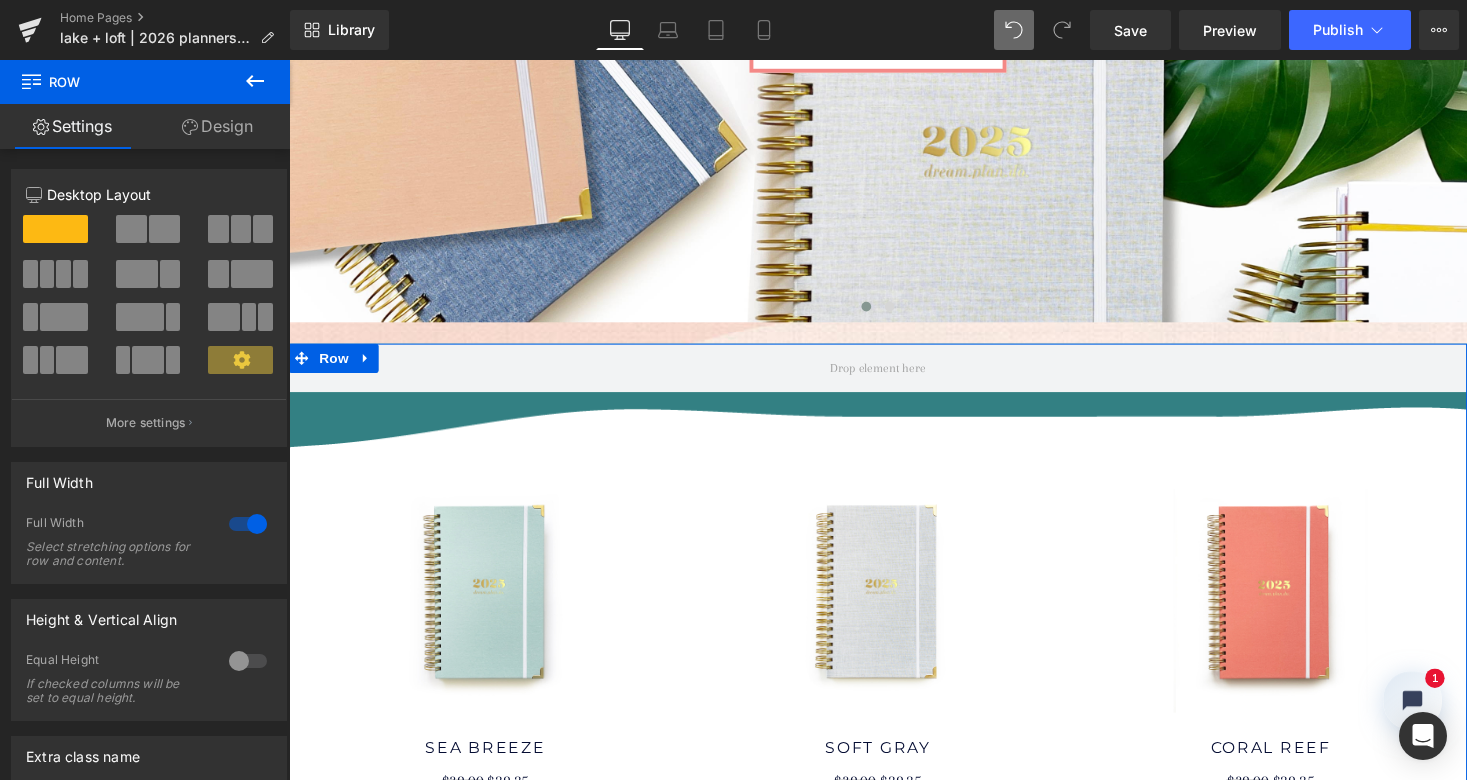 click on "Design" at bounding box center (217, 126) 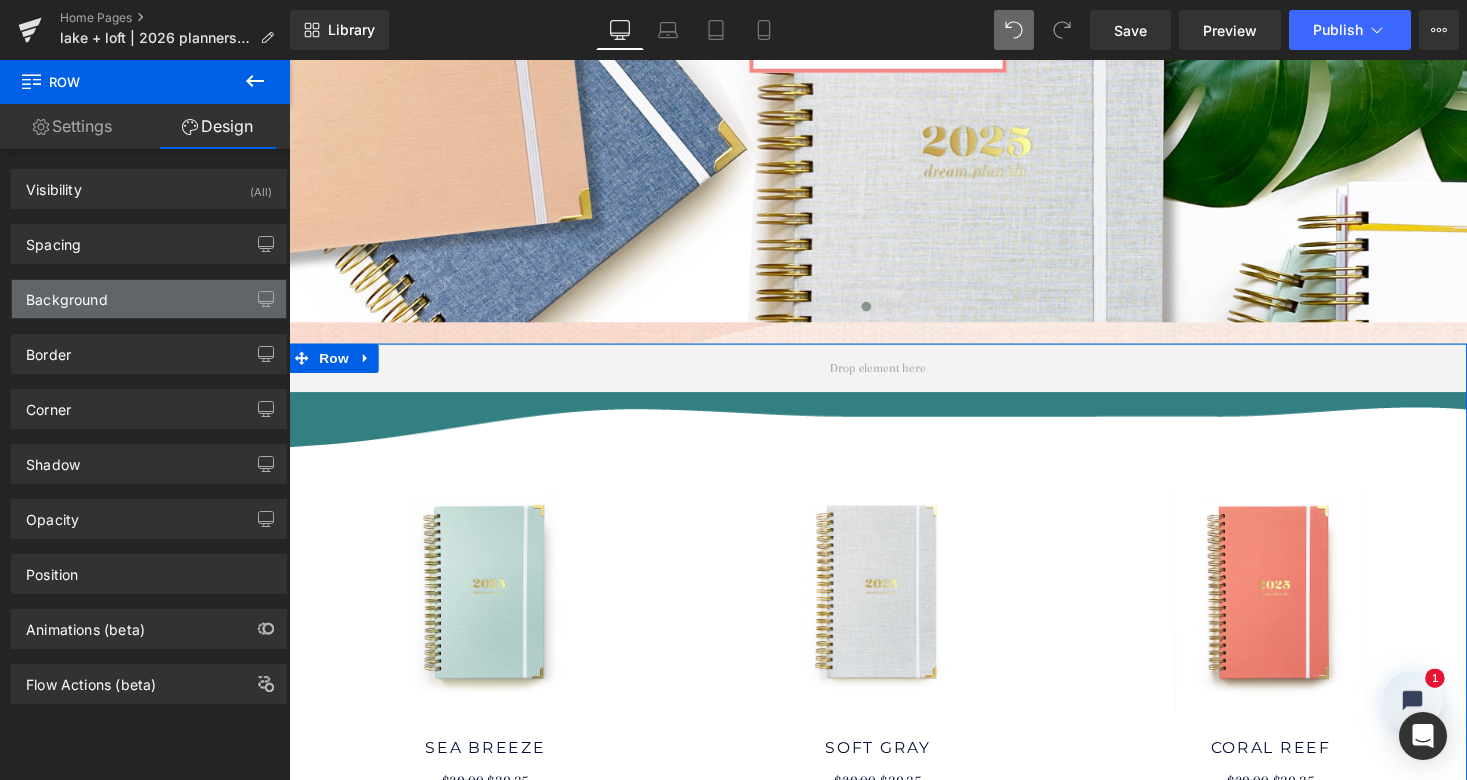 click on "Background" at bounding box center (149, 299) 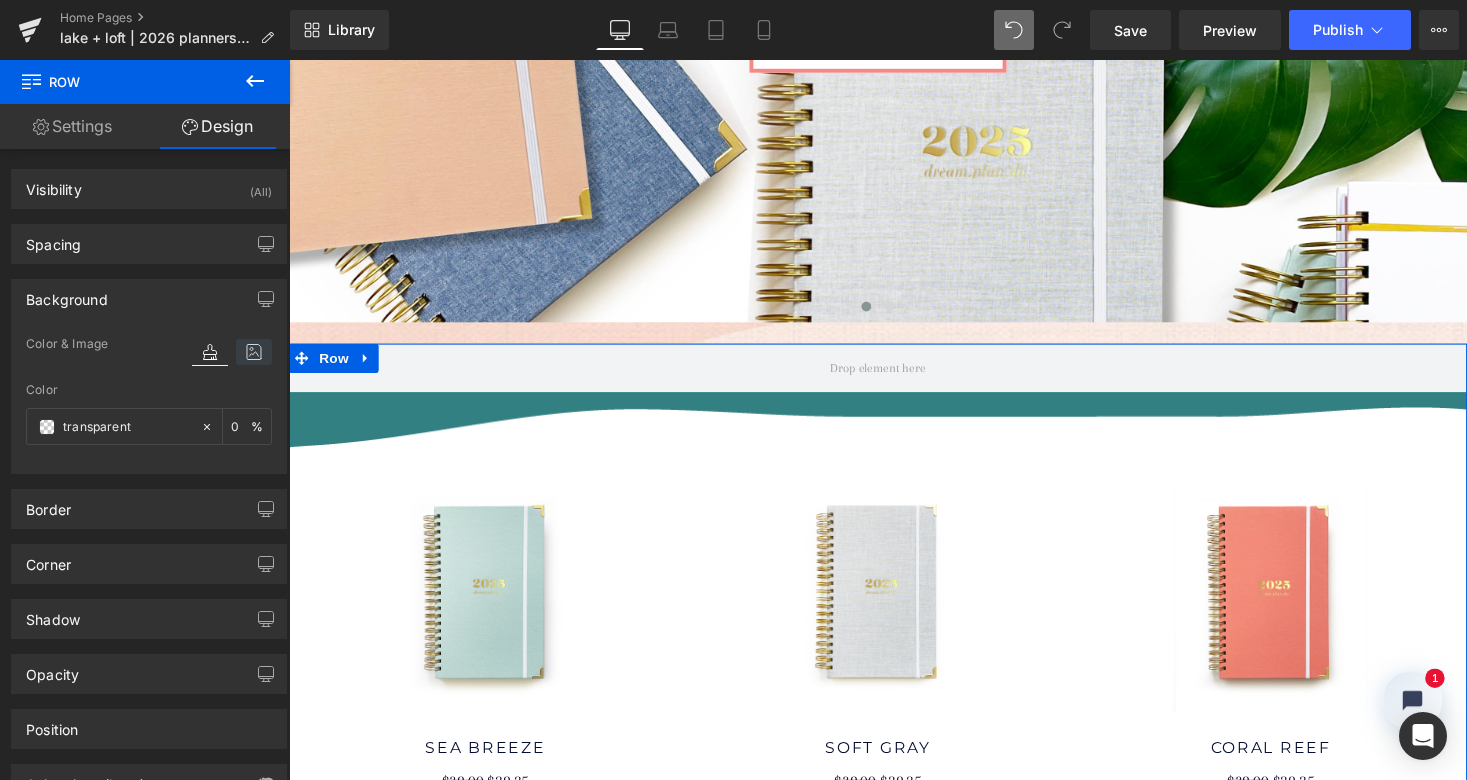 click at bounding box center (254, 352) 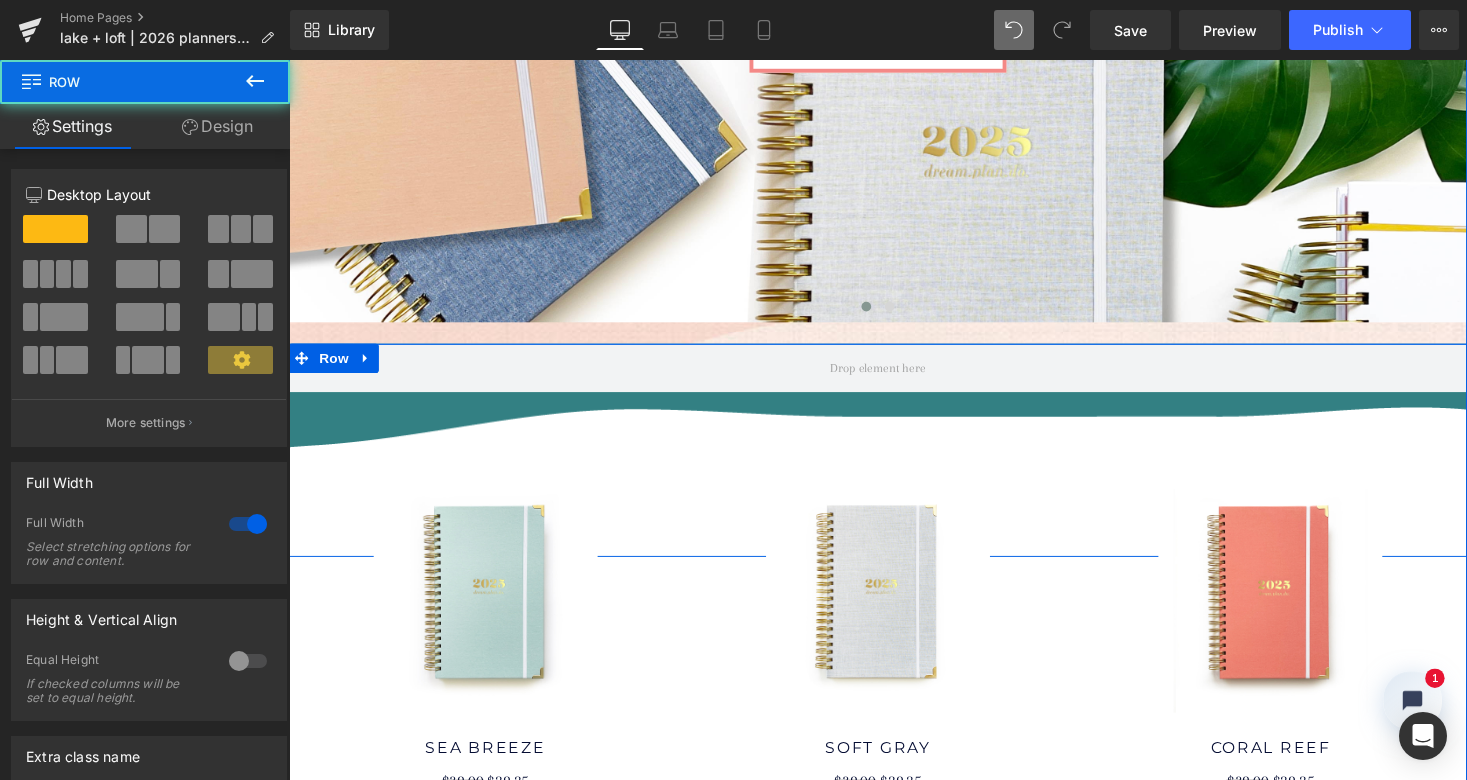 click on "Row" at bounding box center (894, 460) 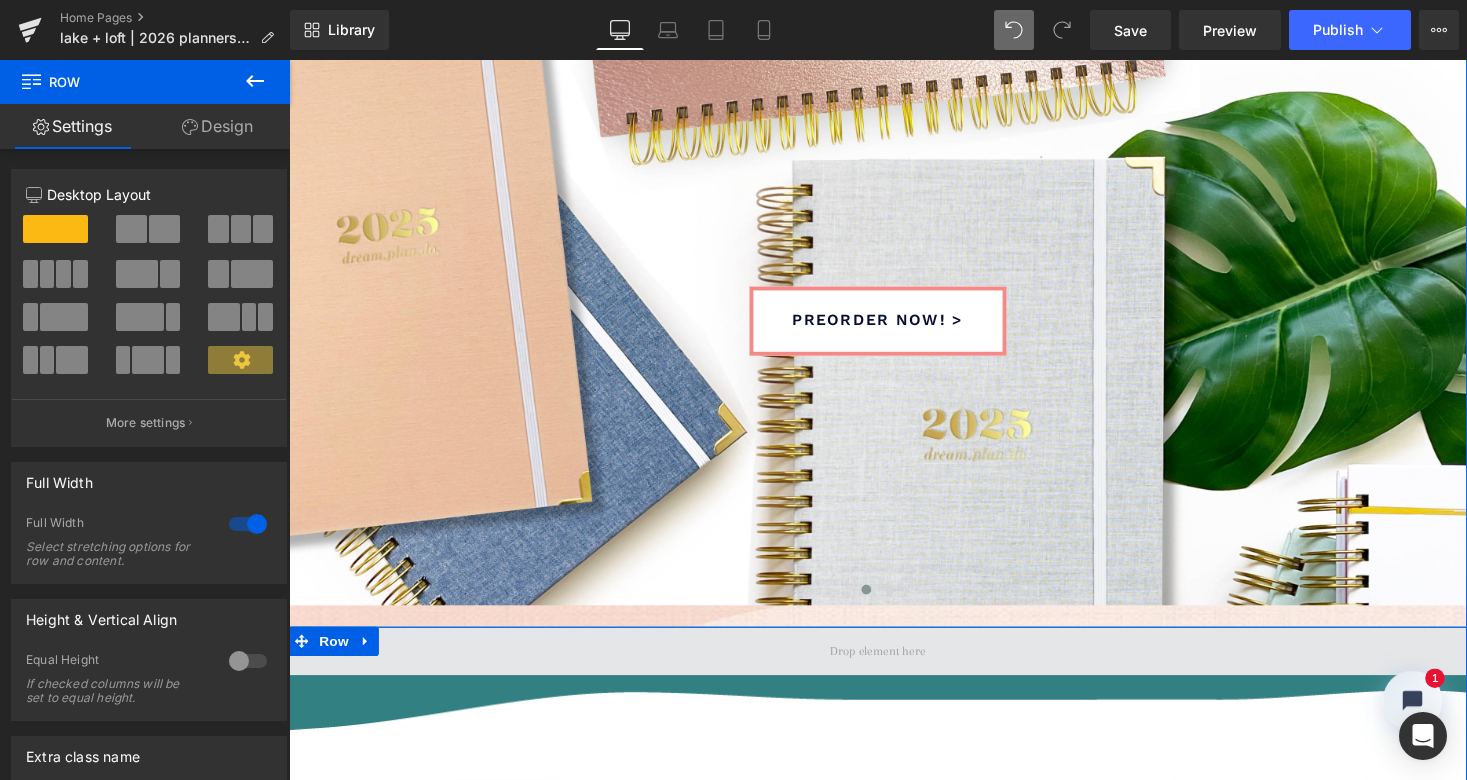 scroll, scrollTop: 484, scrollLeft: 0, axis: vertical 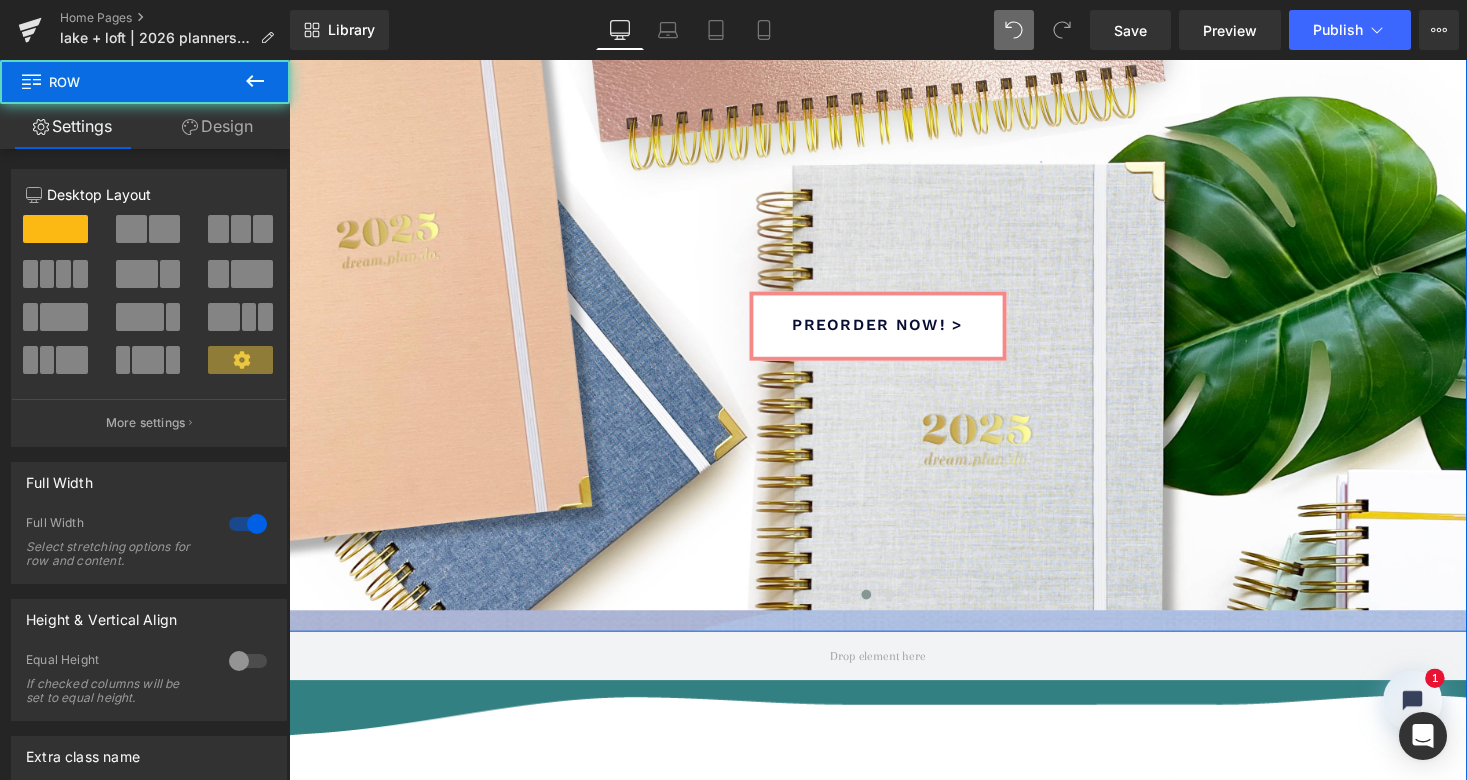 click at bounding box center (894, 636) 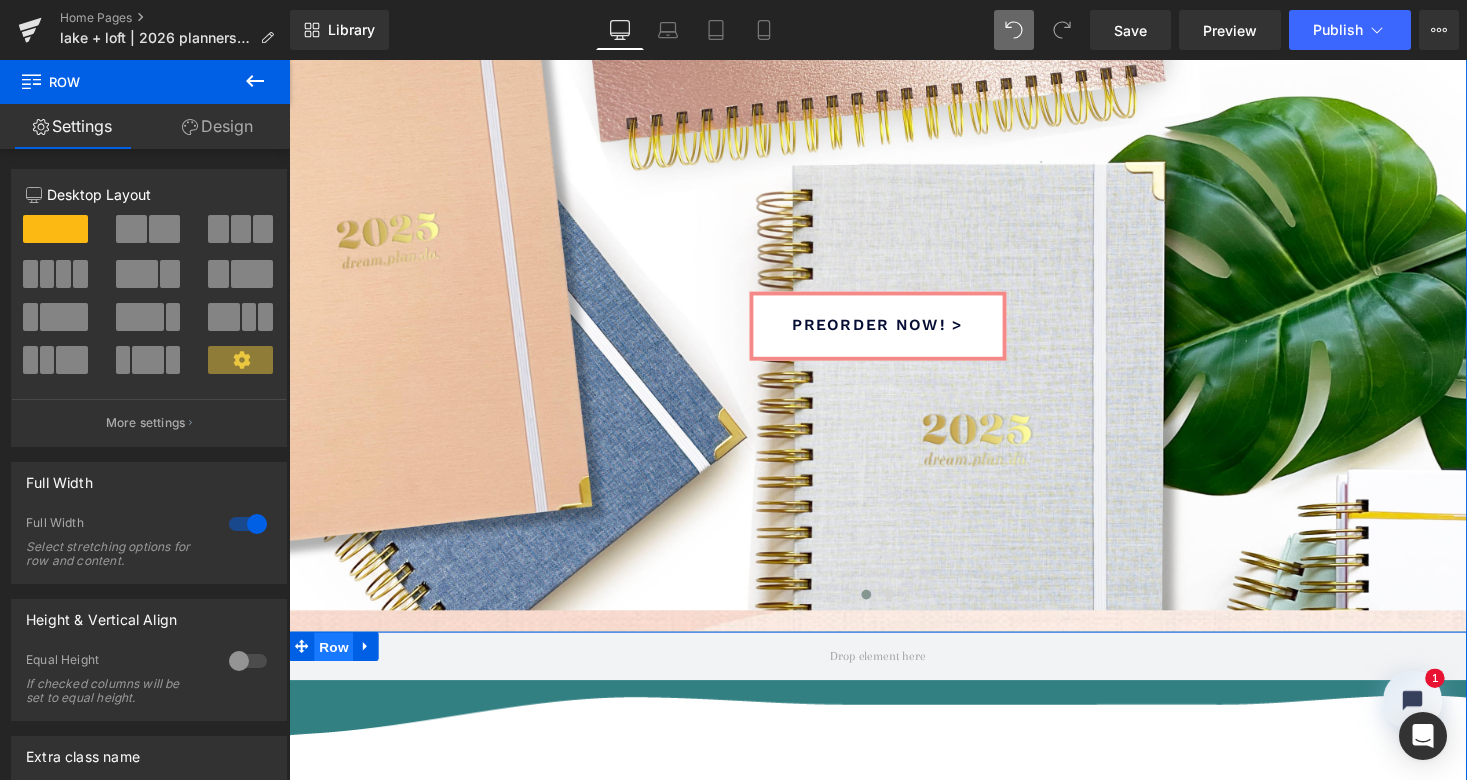 click on "Row" at bounding box center (335, 663) 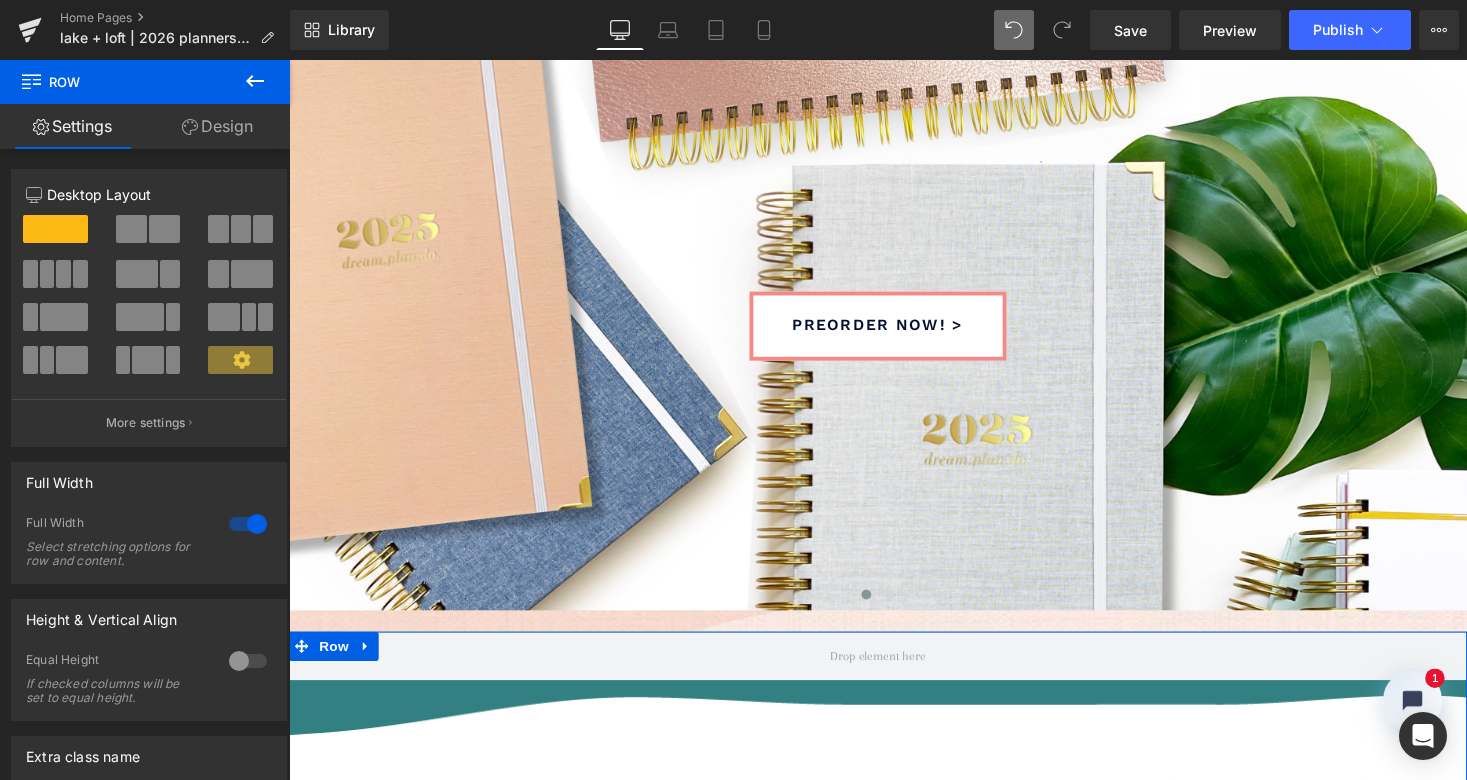 click on "Design" at bounding box center (217, 126) 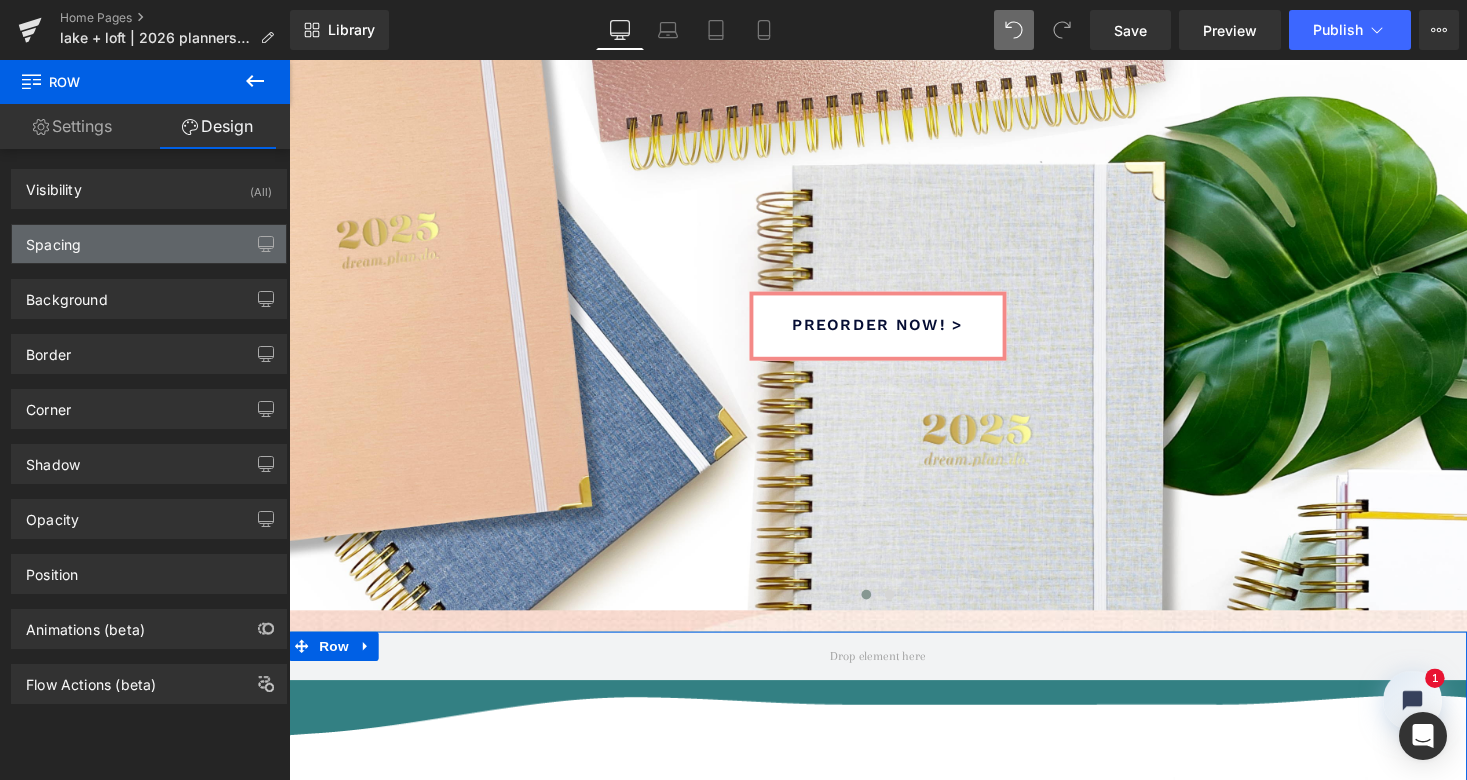 click on "Spacing" at bounding box center (149, 244) 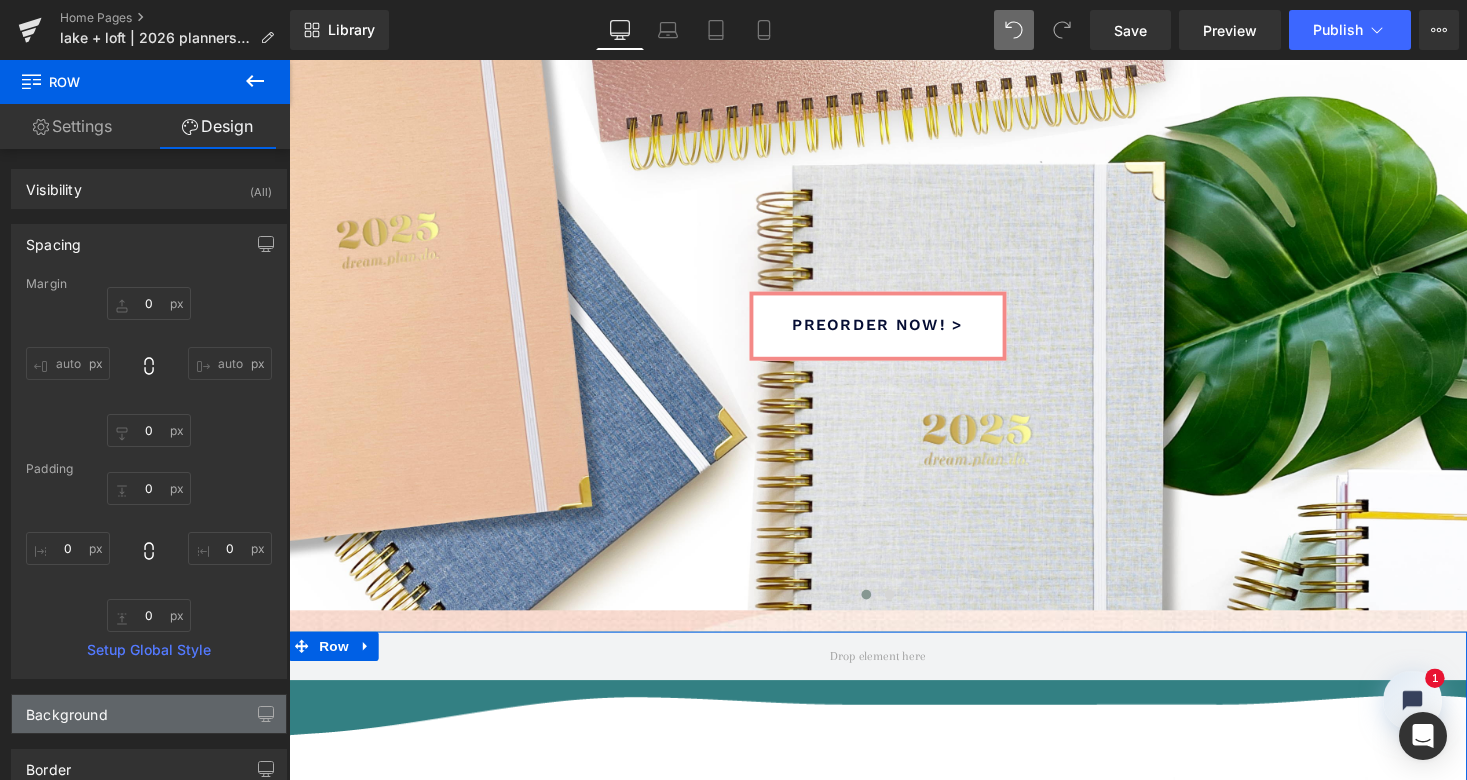 click on "Background" at bounding box center (149, 714) 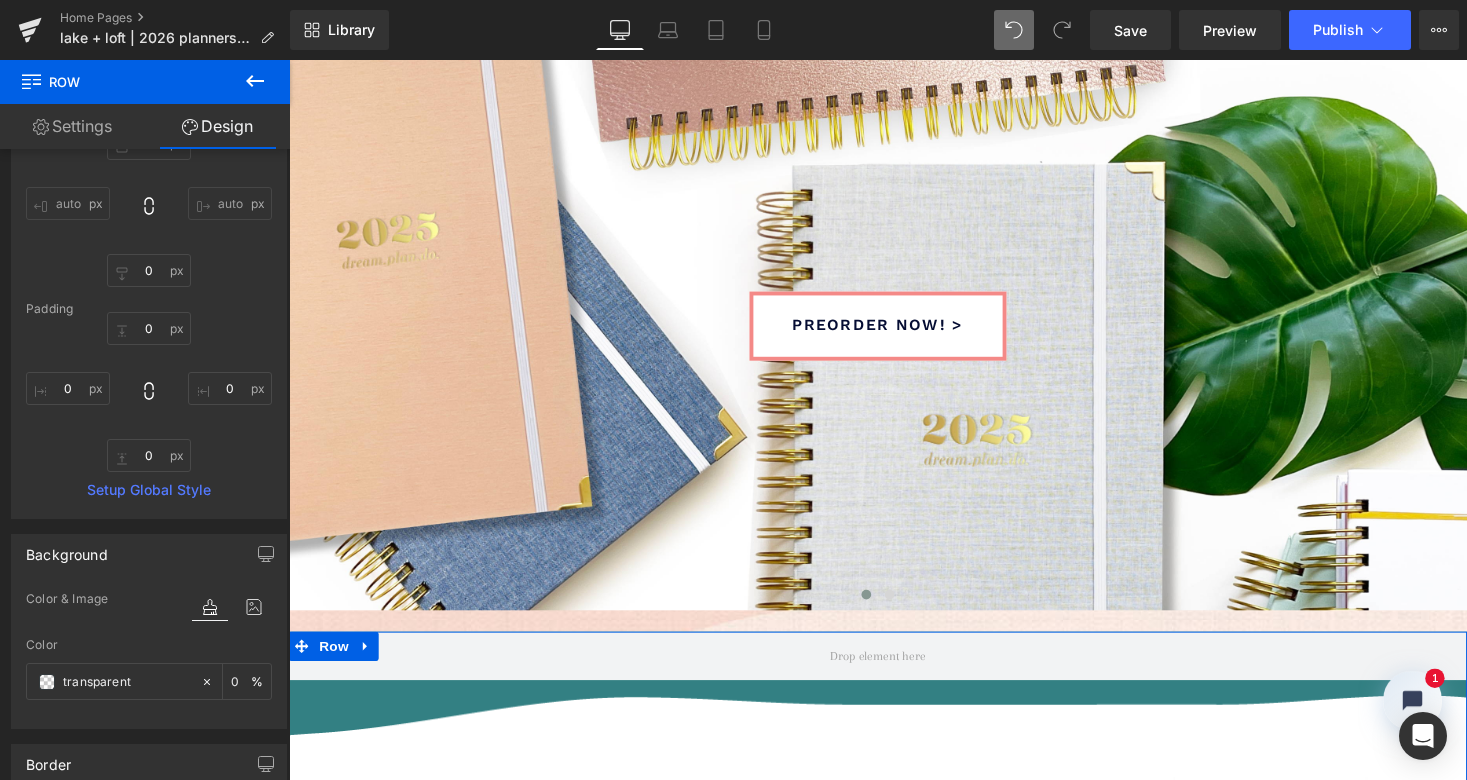 scroll, scrollTop: 284, scrollLeft: 0, axis: vertical 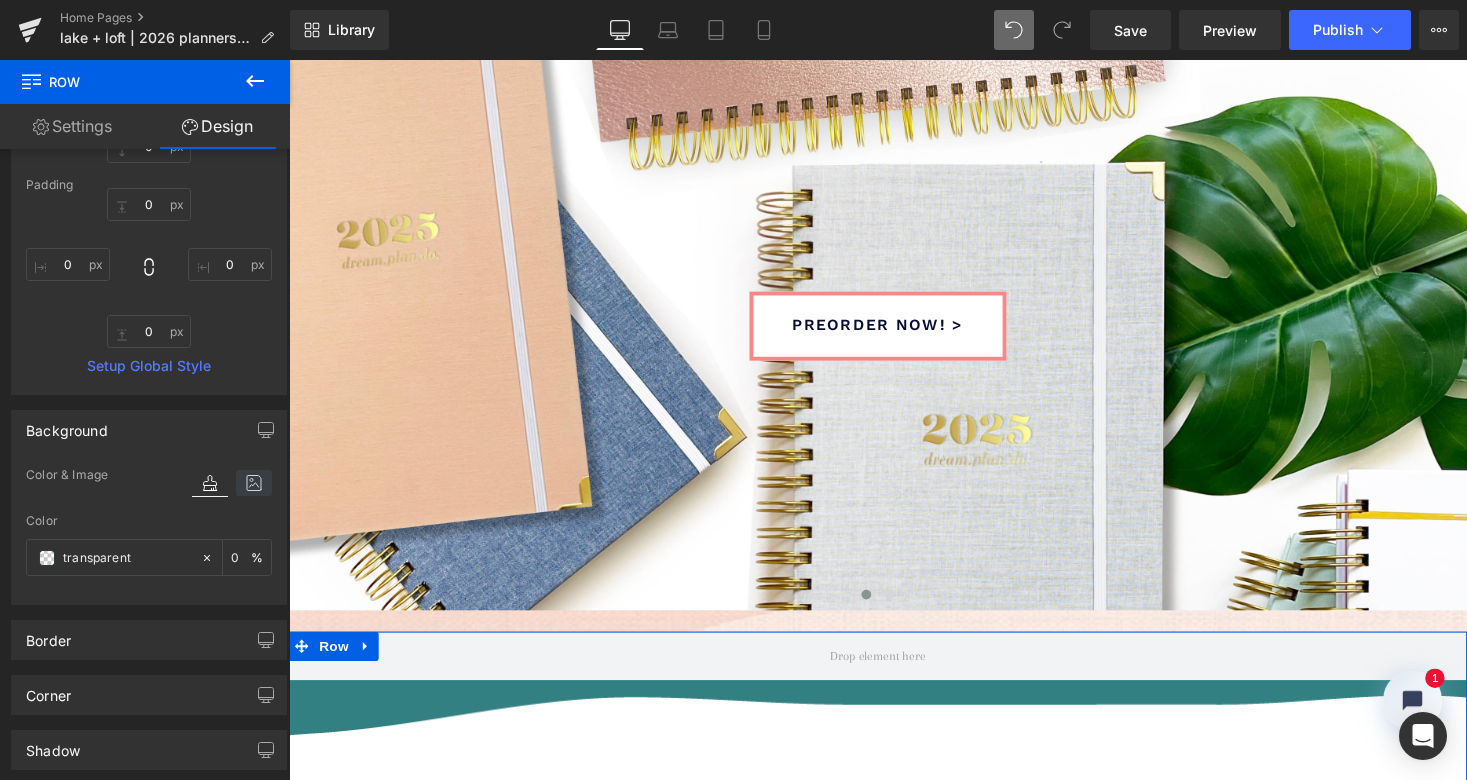 click at bounding box center (254, 483) 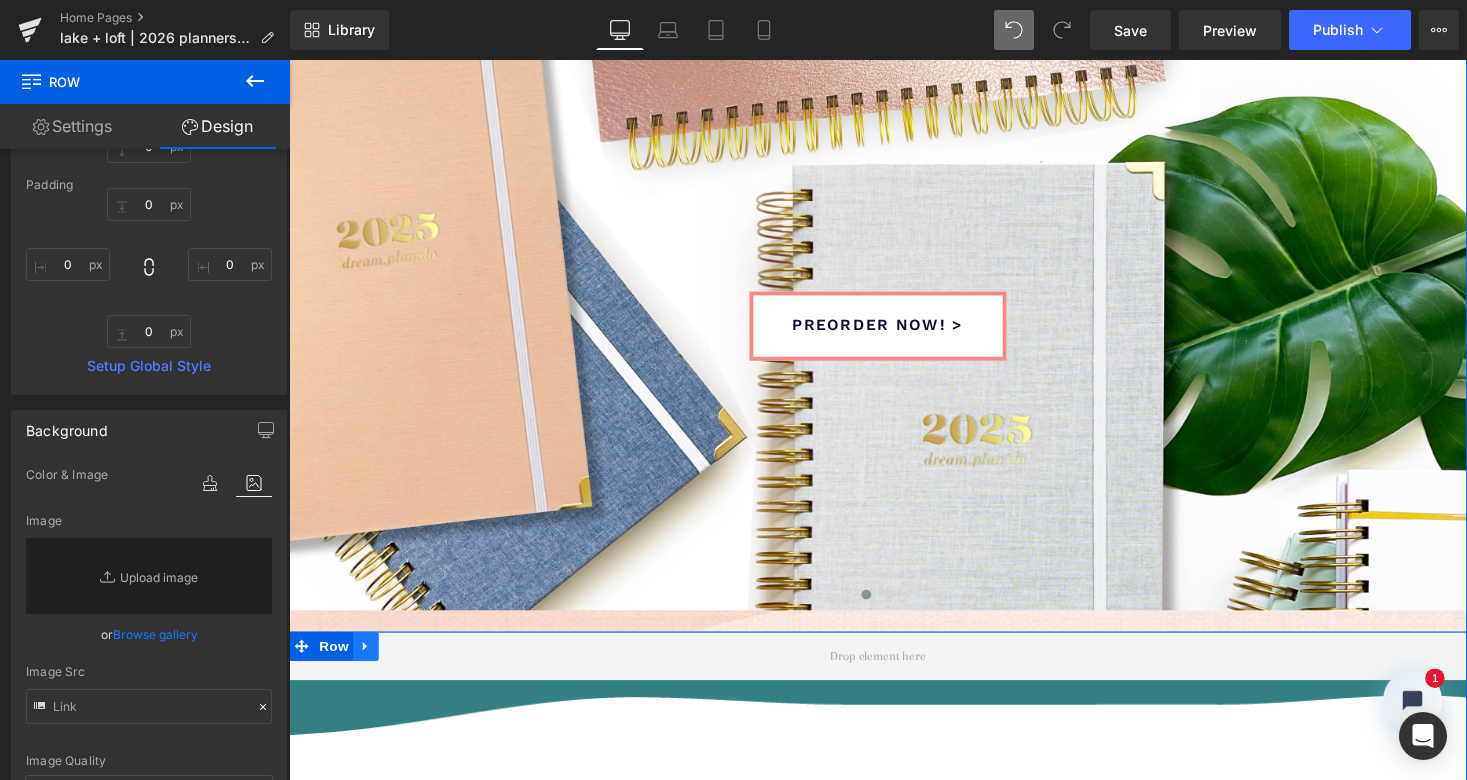 click 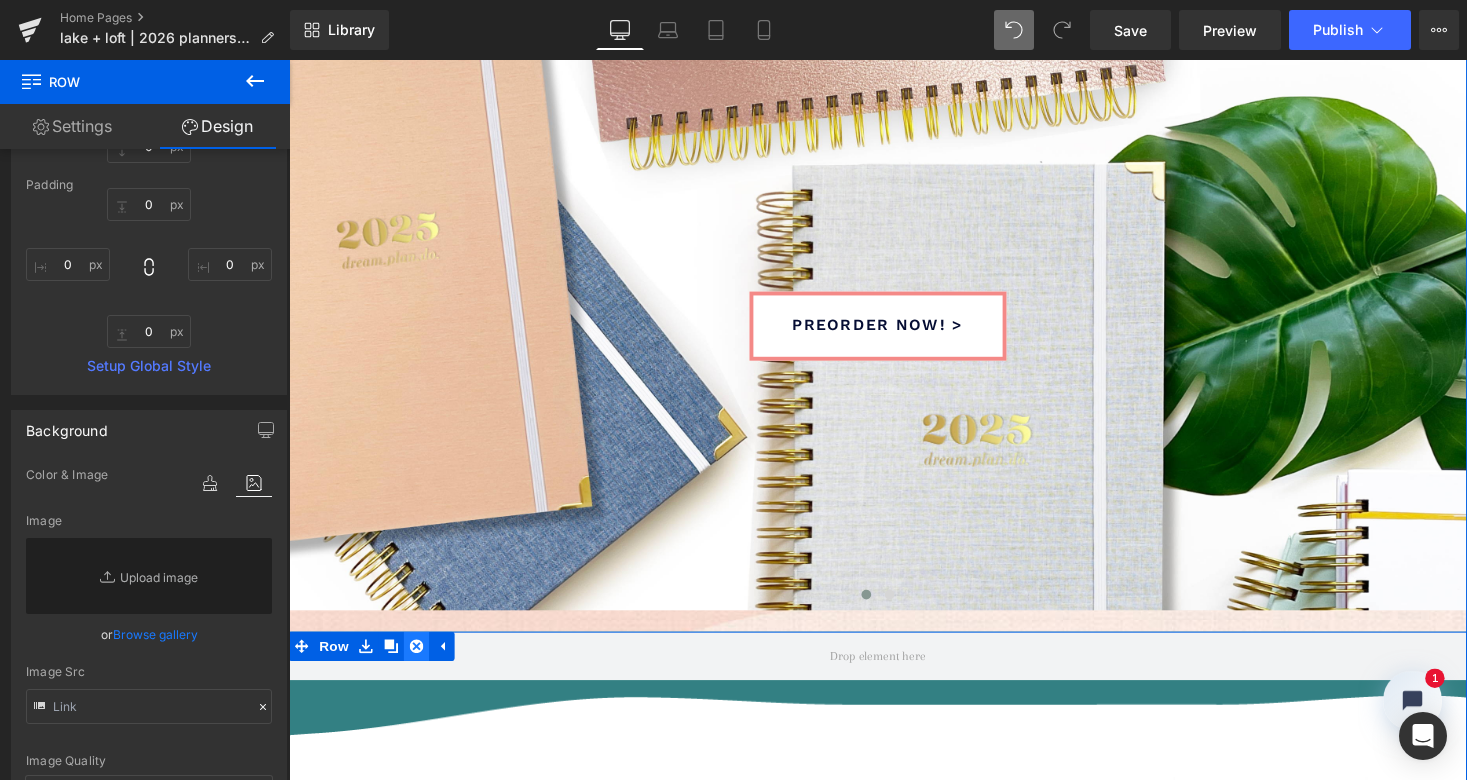 click 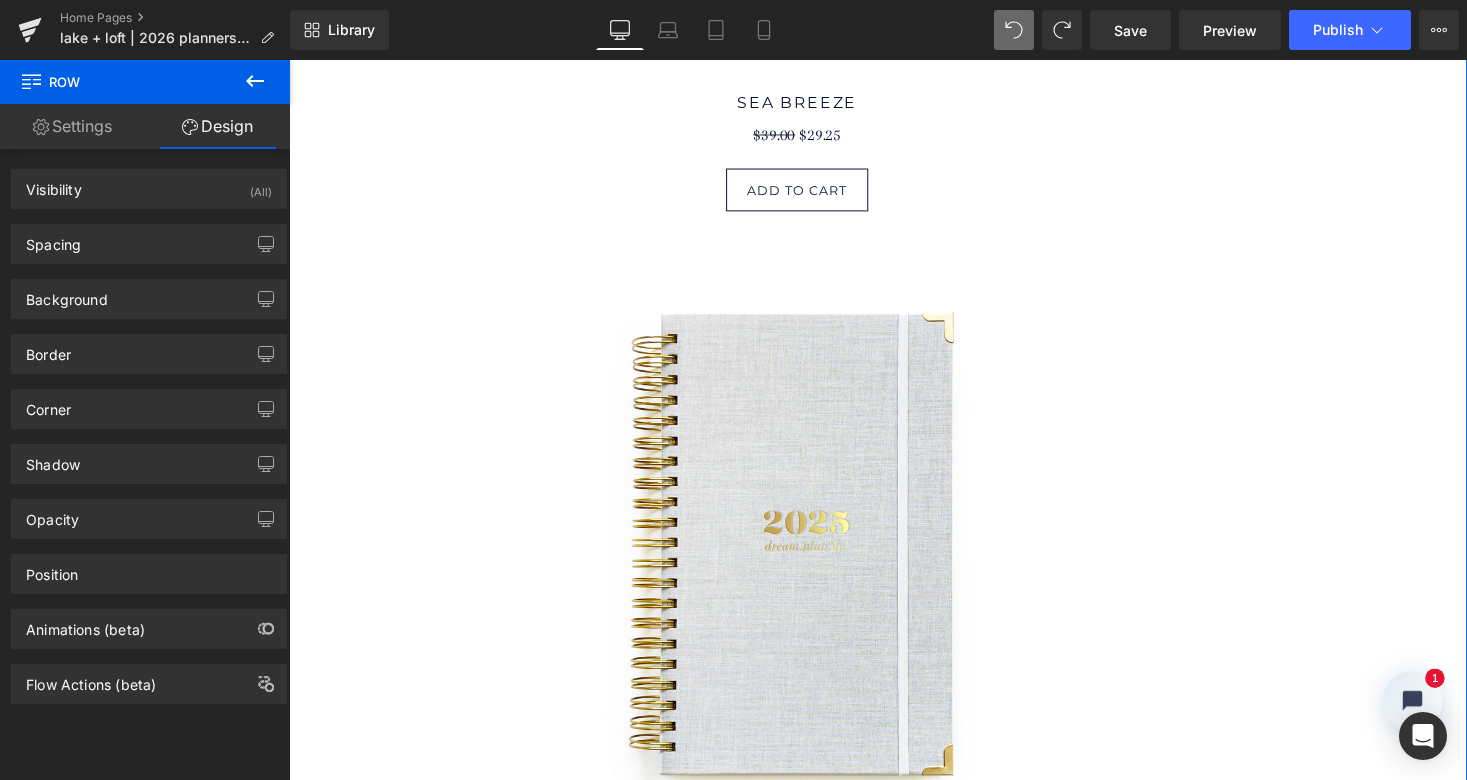 scroll, scrollTop: 2178, scrollLeft: 0, axis: vertical 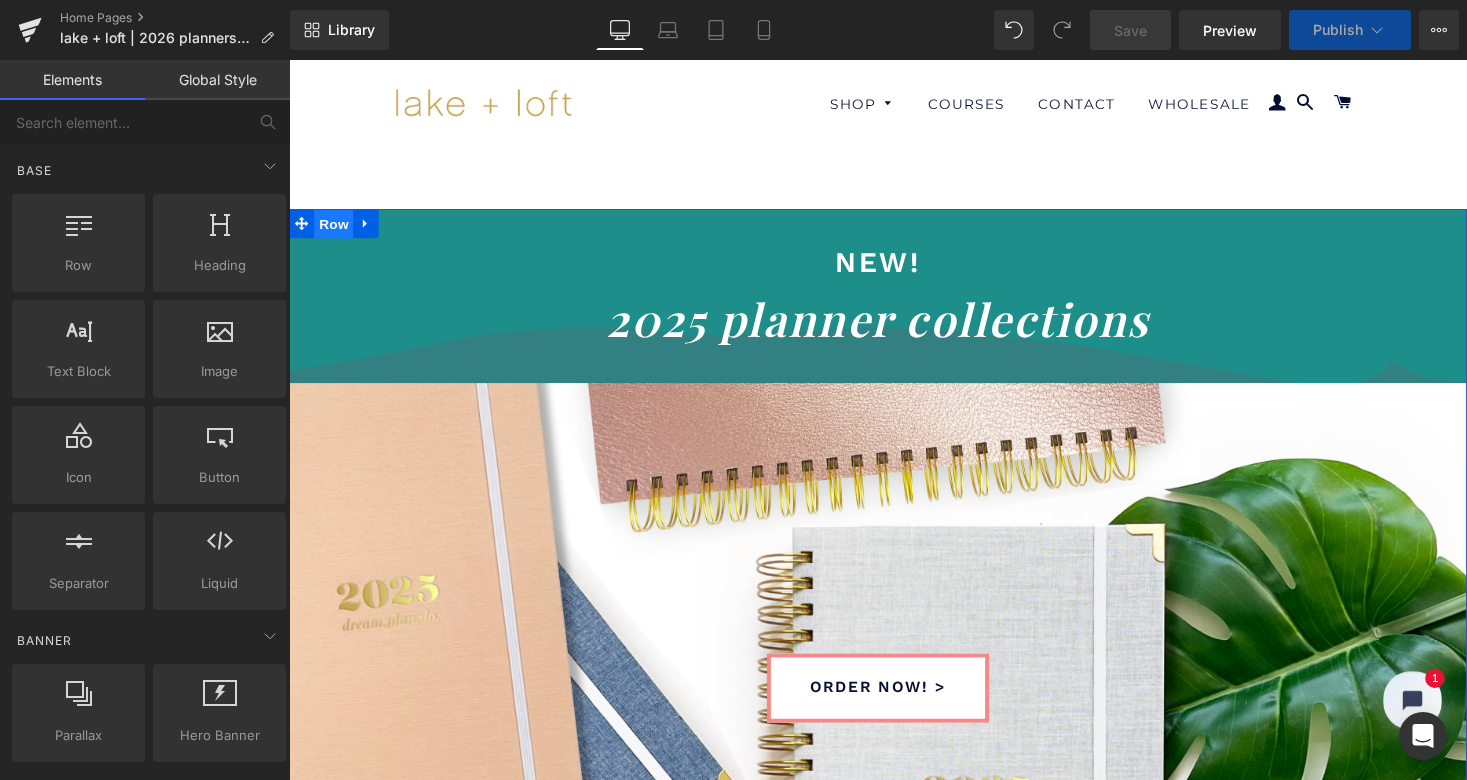 click on "Row" at bounding box center (335, 229) 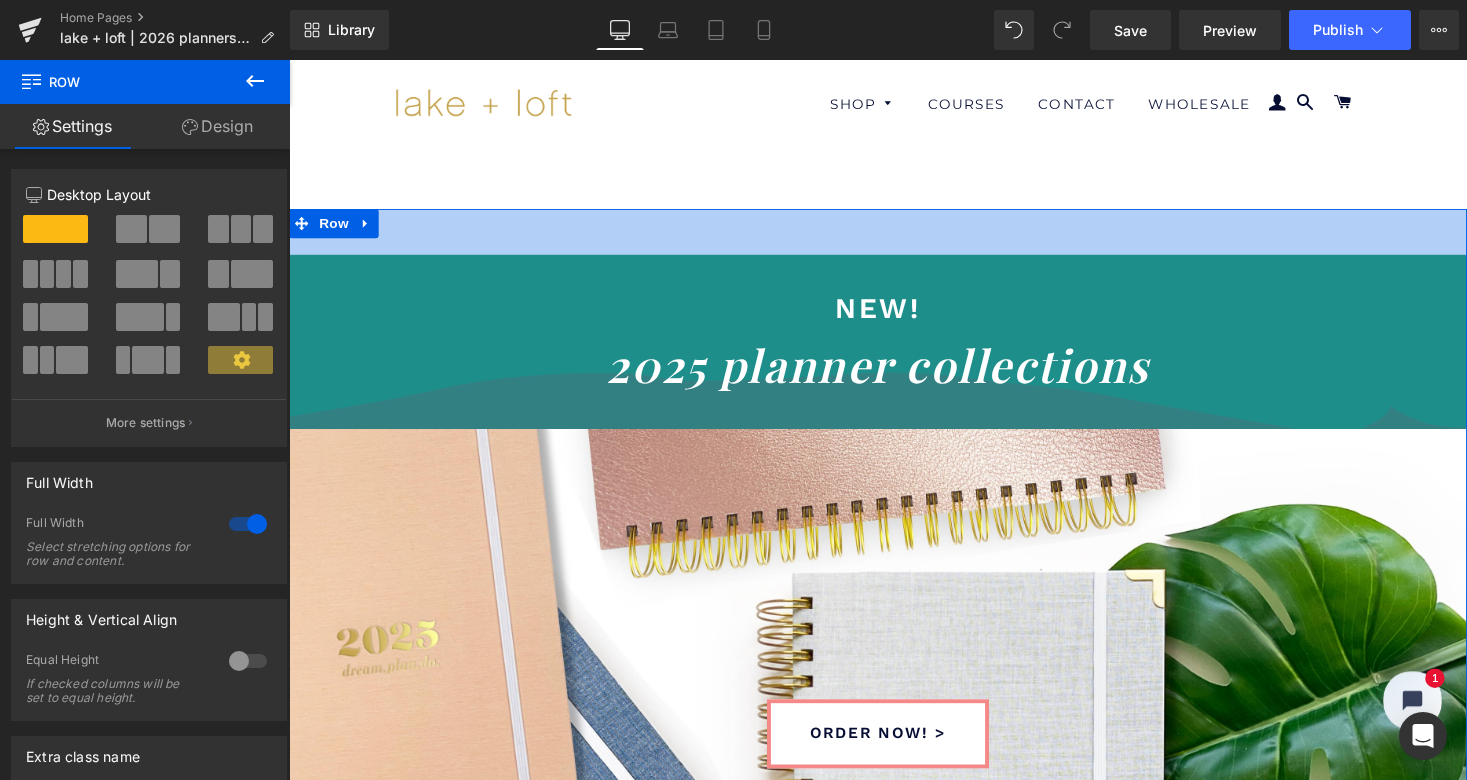 drag, startPoint x: 409, startPoint y: 217, endPoint x: 400, endPoint y: 264, distance: 47.853943 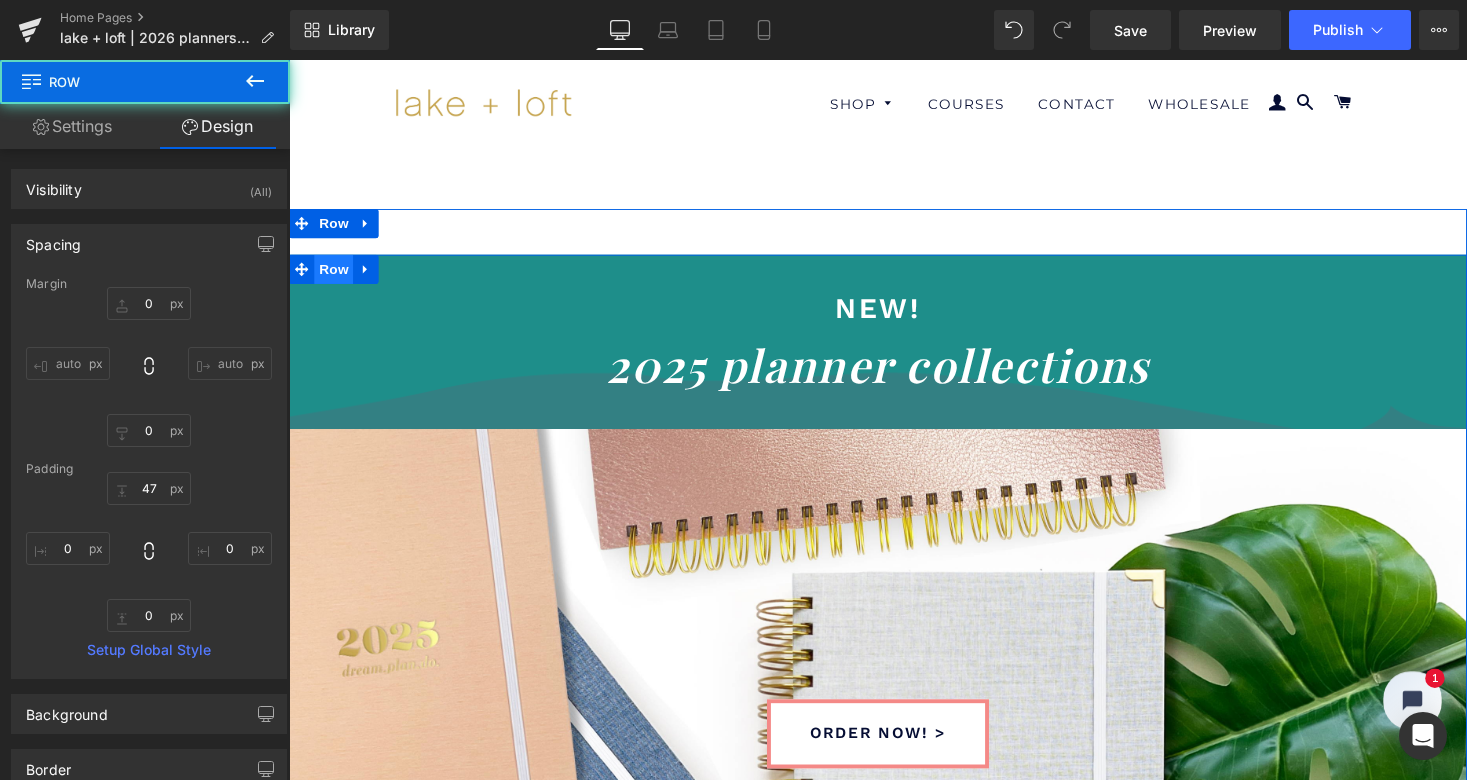 click on "Row" at bounding box center (335, 275) 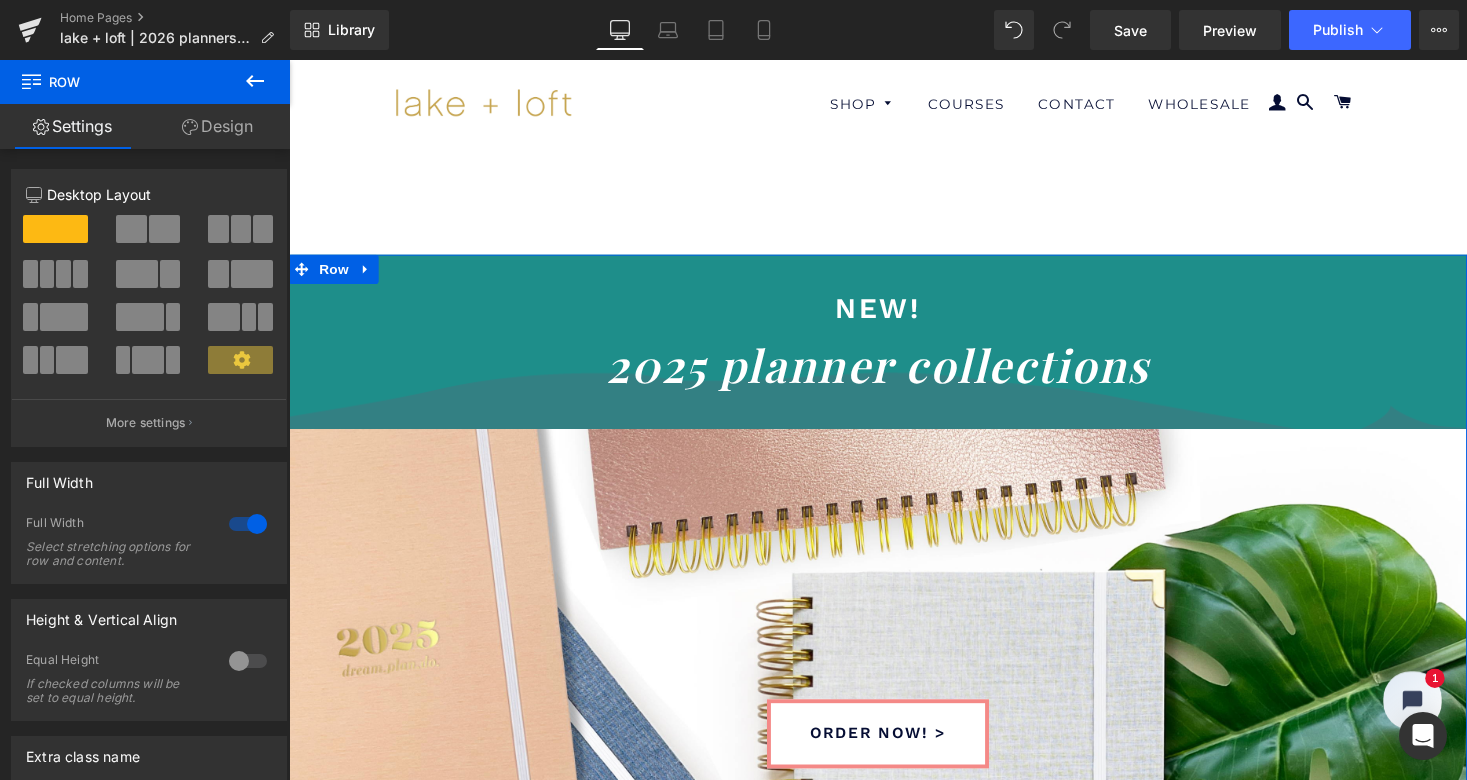 click on "Design" at bounding box center [217, 126] 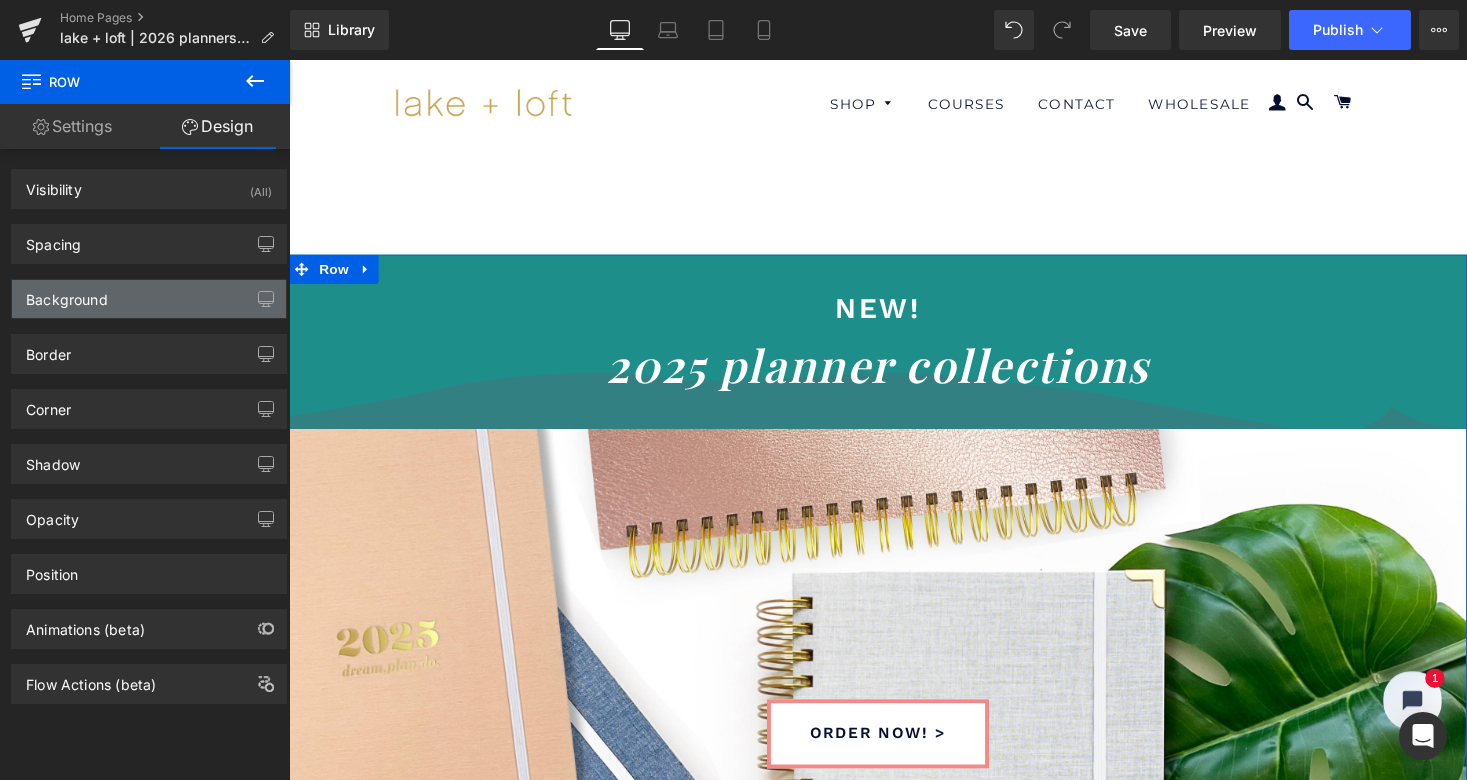 click on "Background" at bounding box center [149, 299] 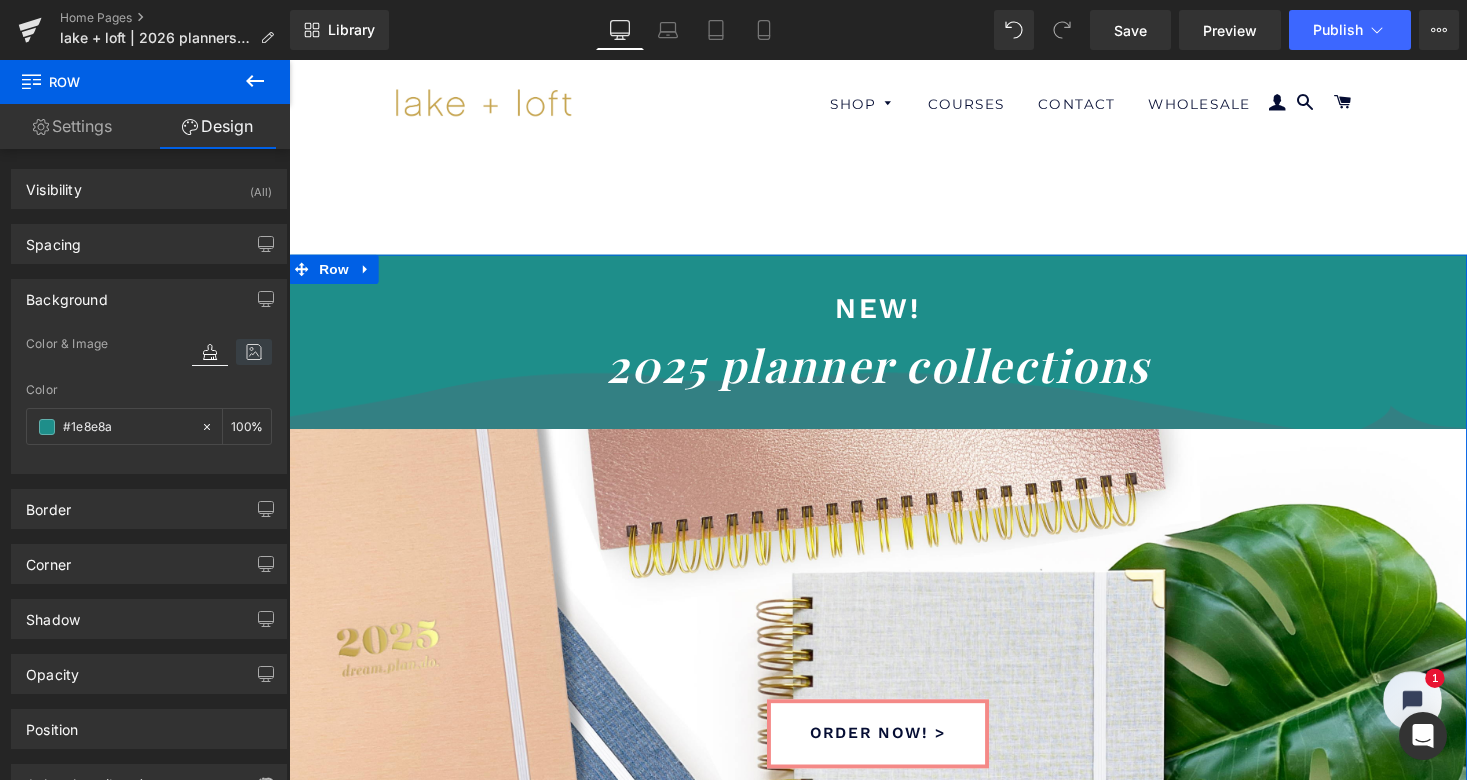 click at bounding box center [254, 352] 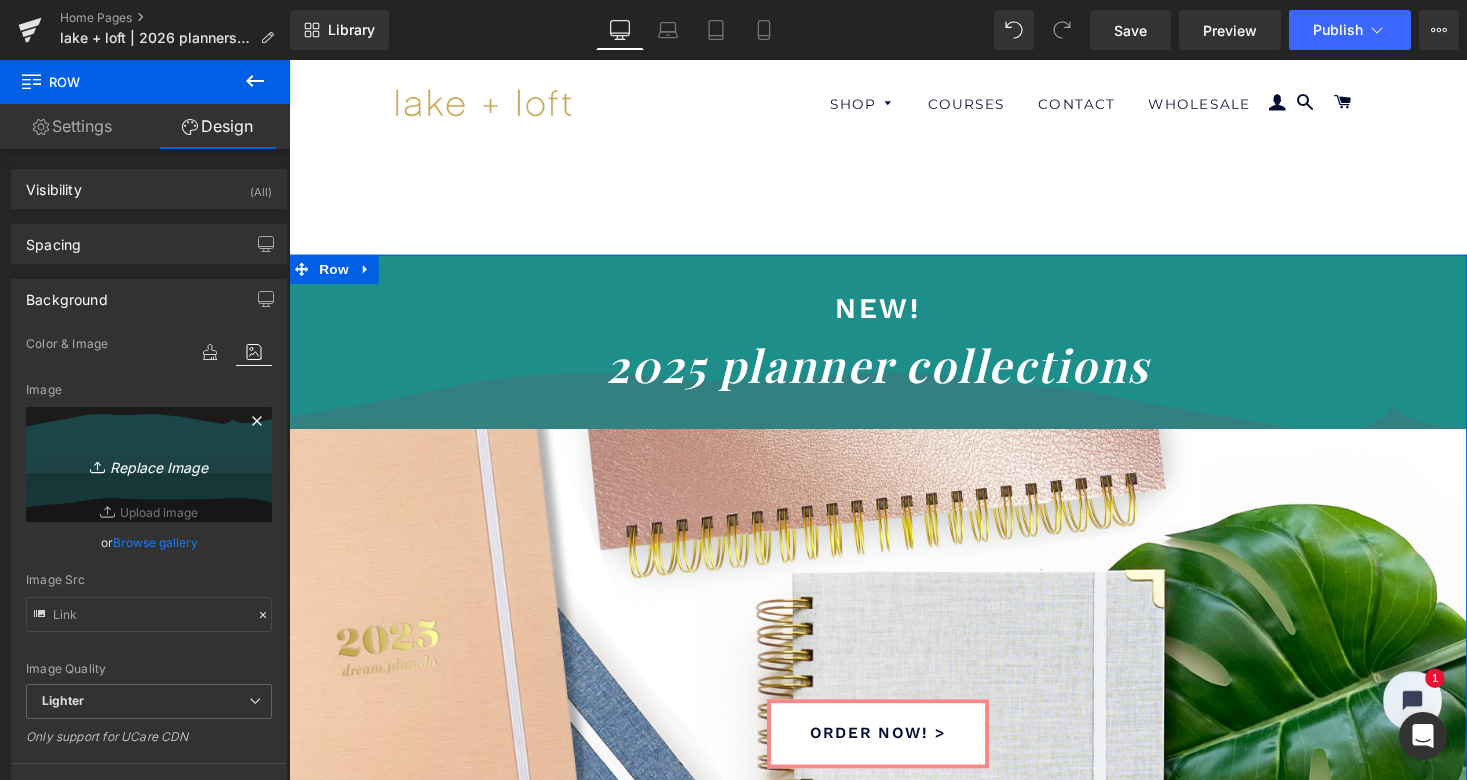 click on "Replace Image" at bounding box center [149, 464] 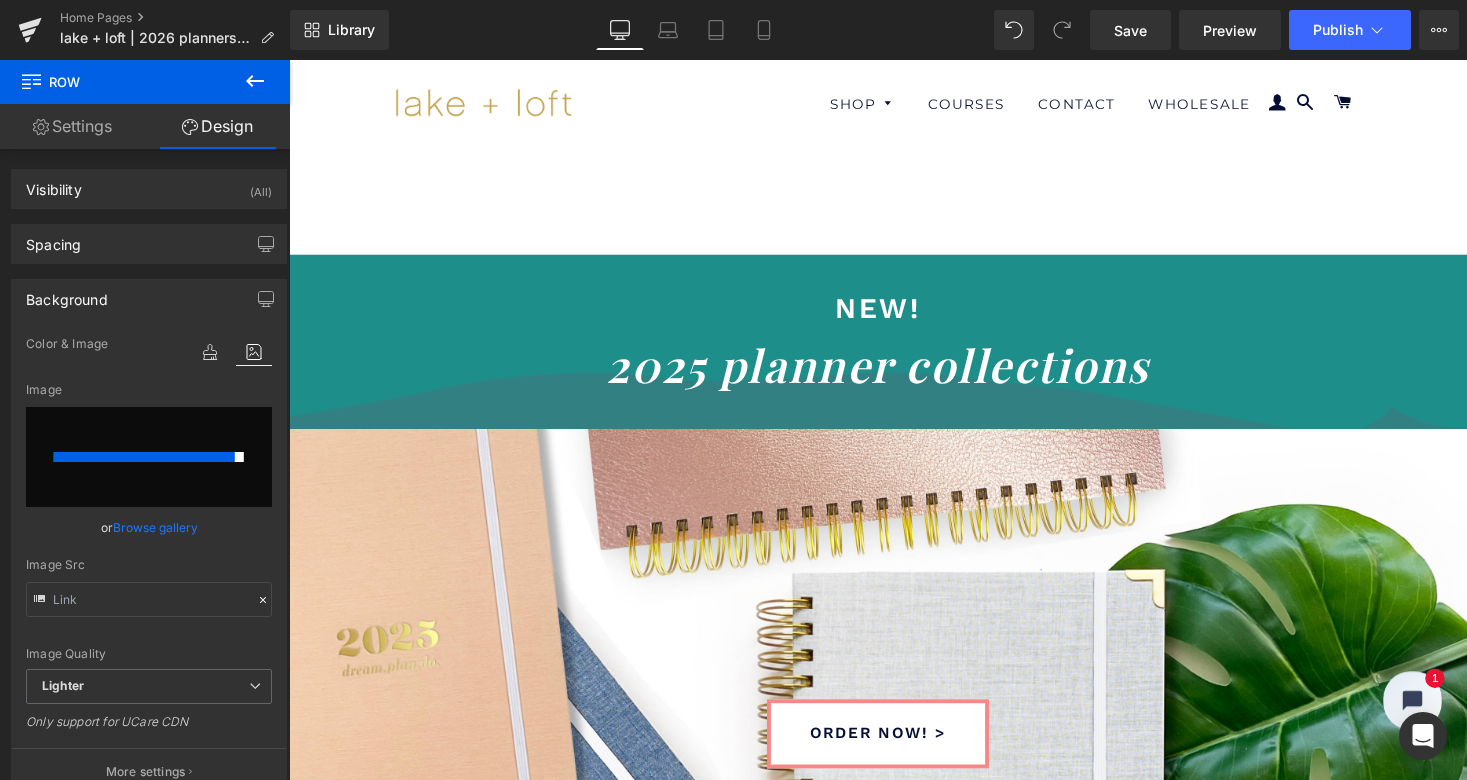 scroll, scrollTop: 0, scrollLeft: 0, axis: both 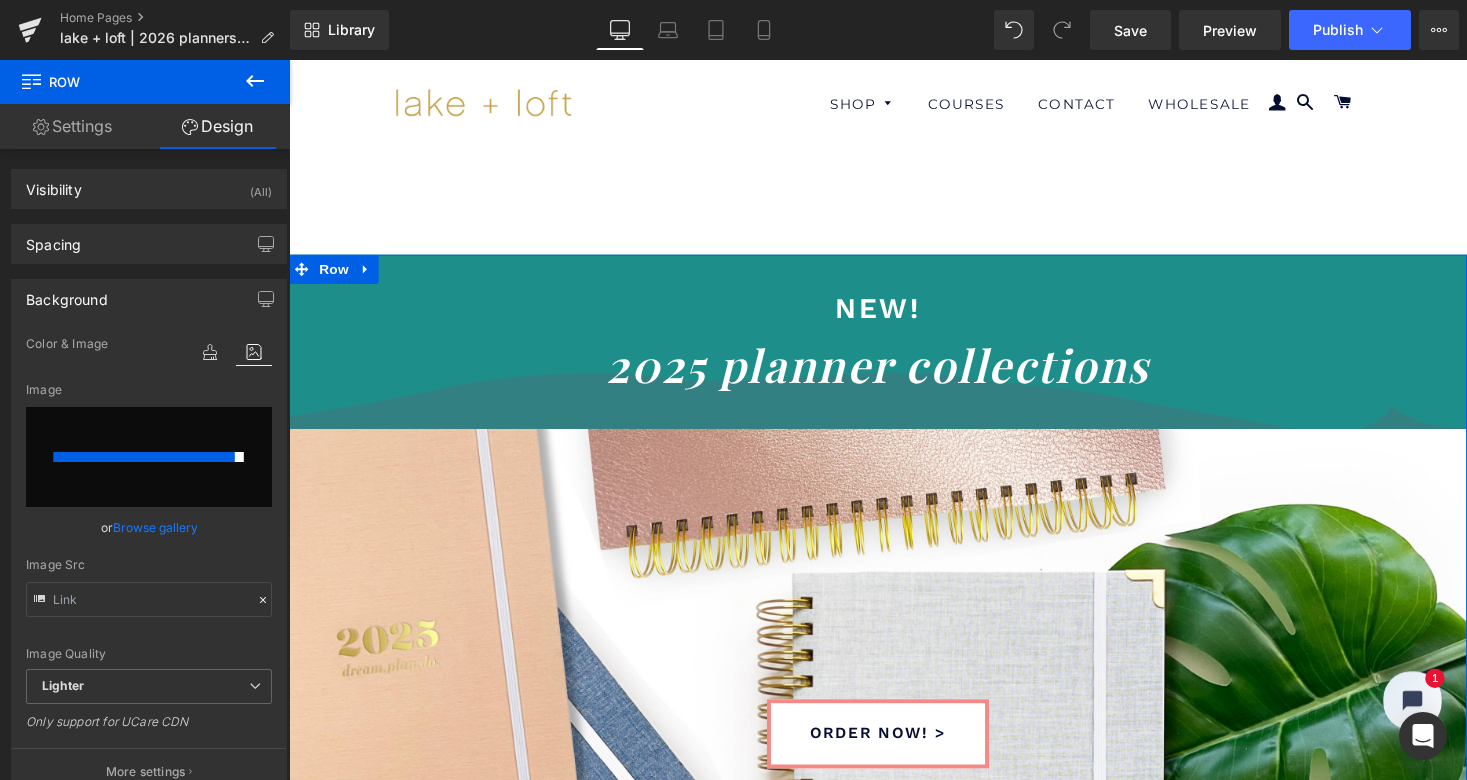 click at bounding box center [149, 457] 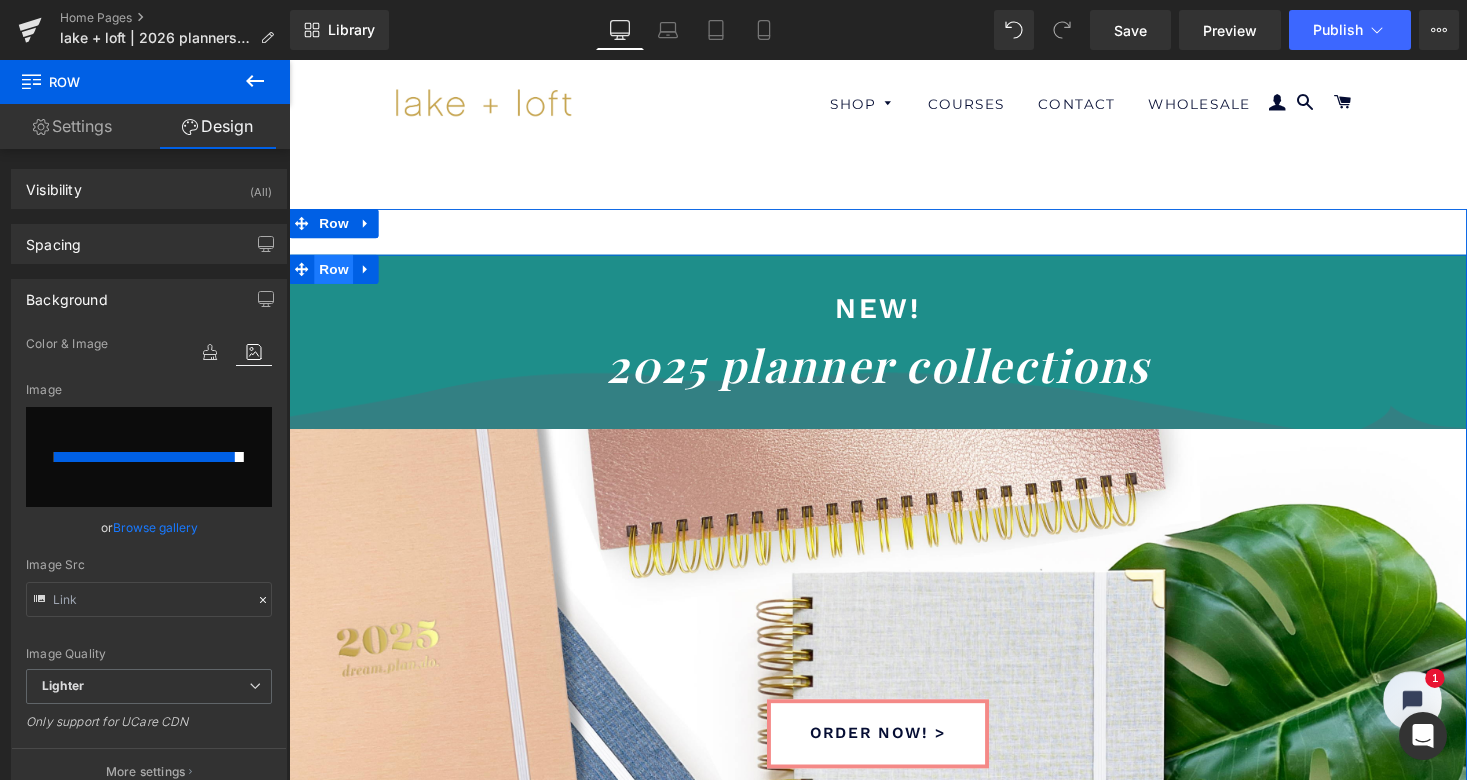 click on "Row" at bounding box center (335, 275) 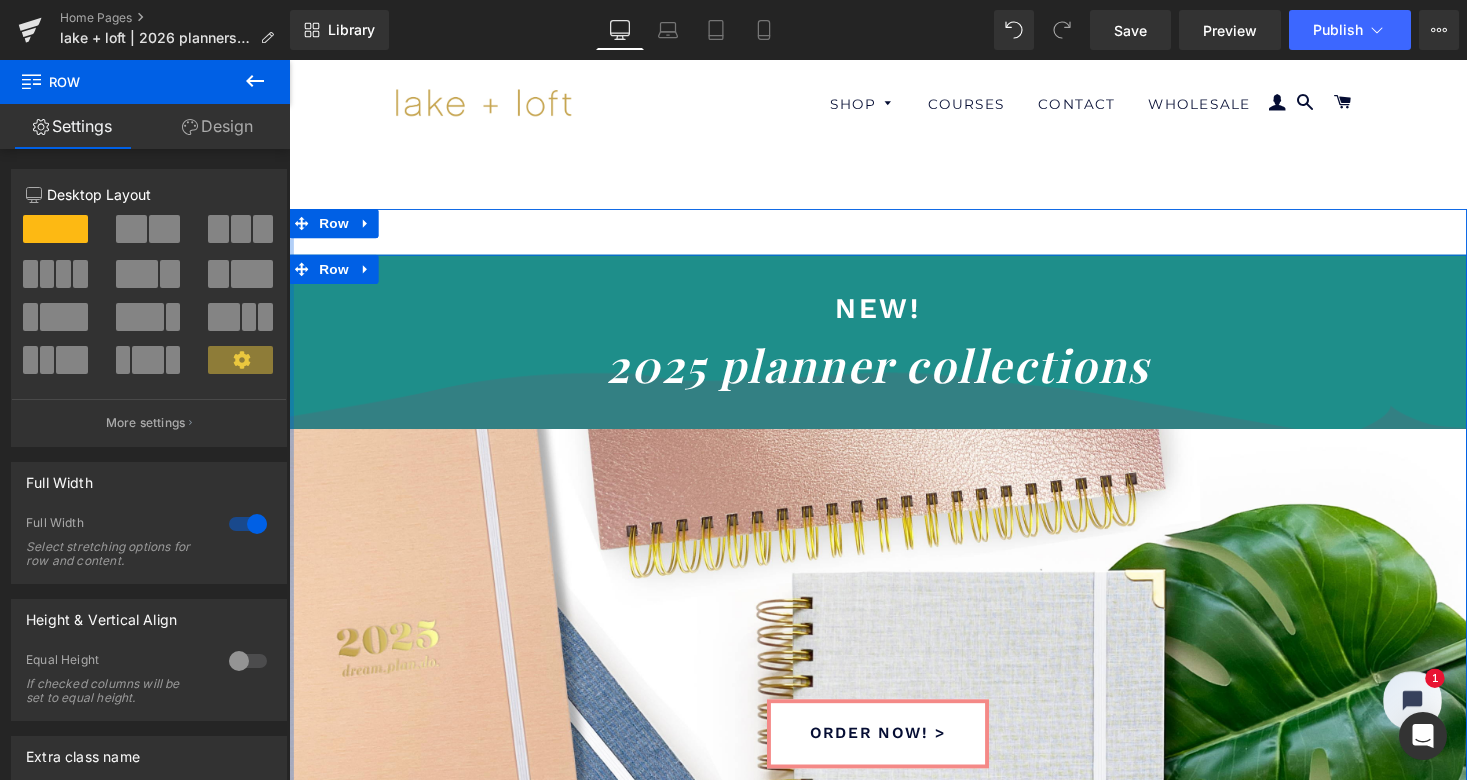 click on "Design" at bounding box center [217, 126] 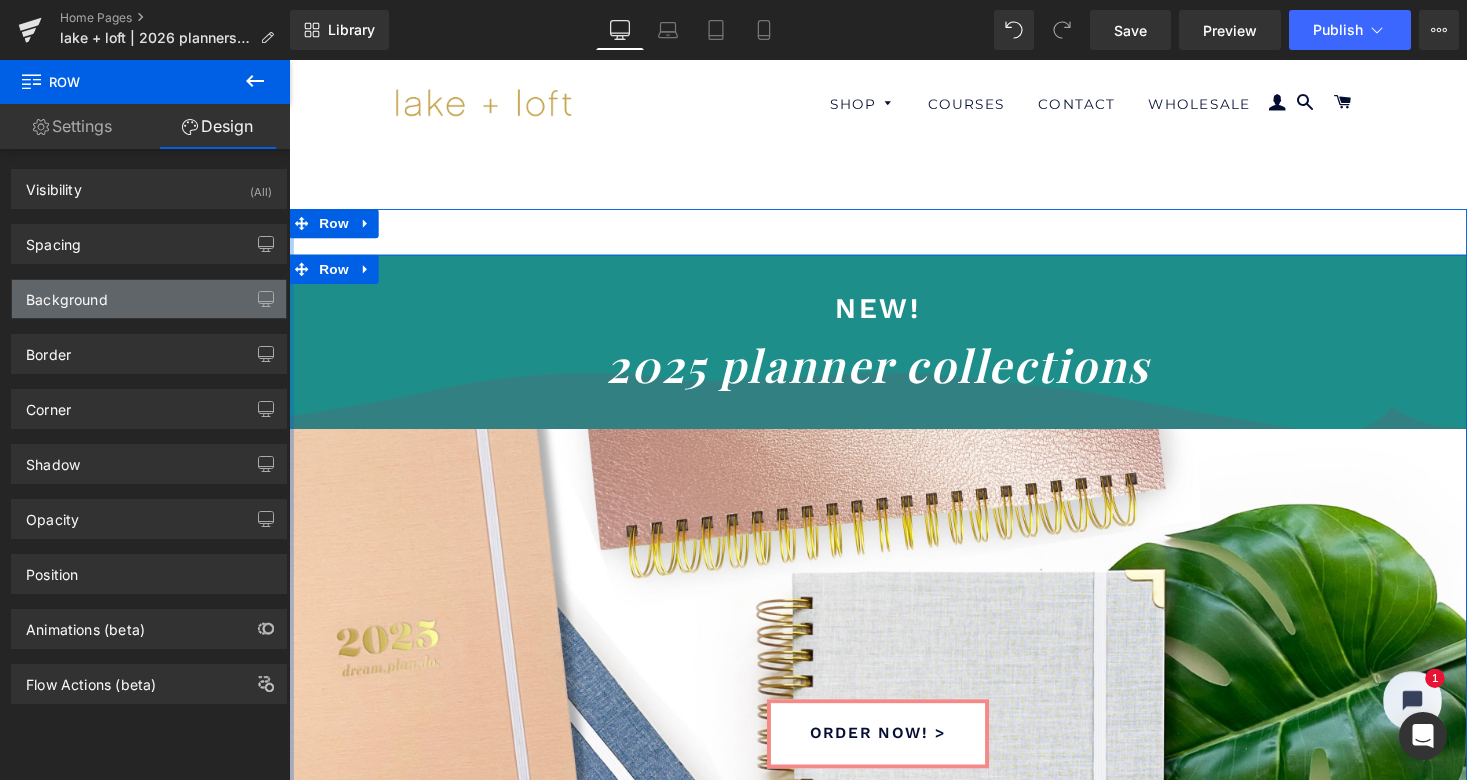 click on "Background" at bounding box center [149, 299] 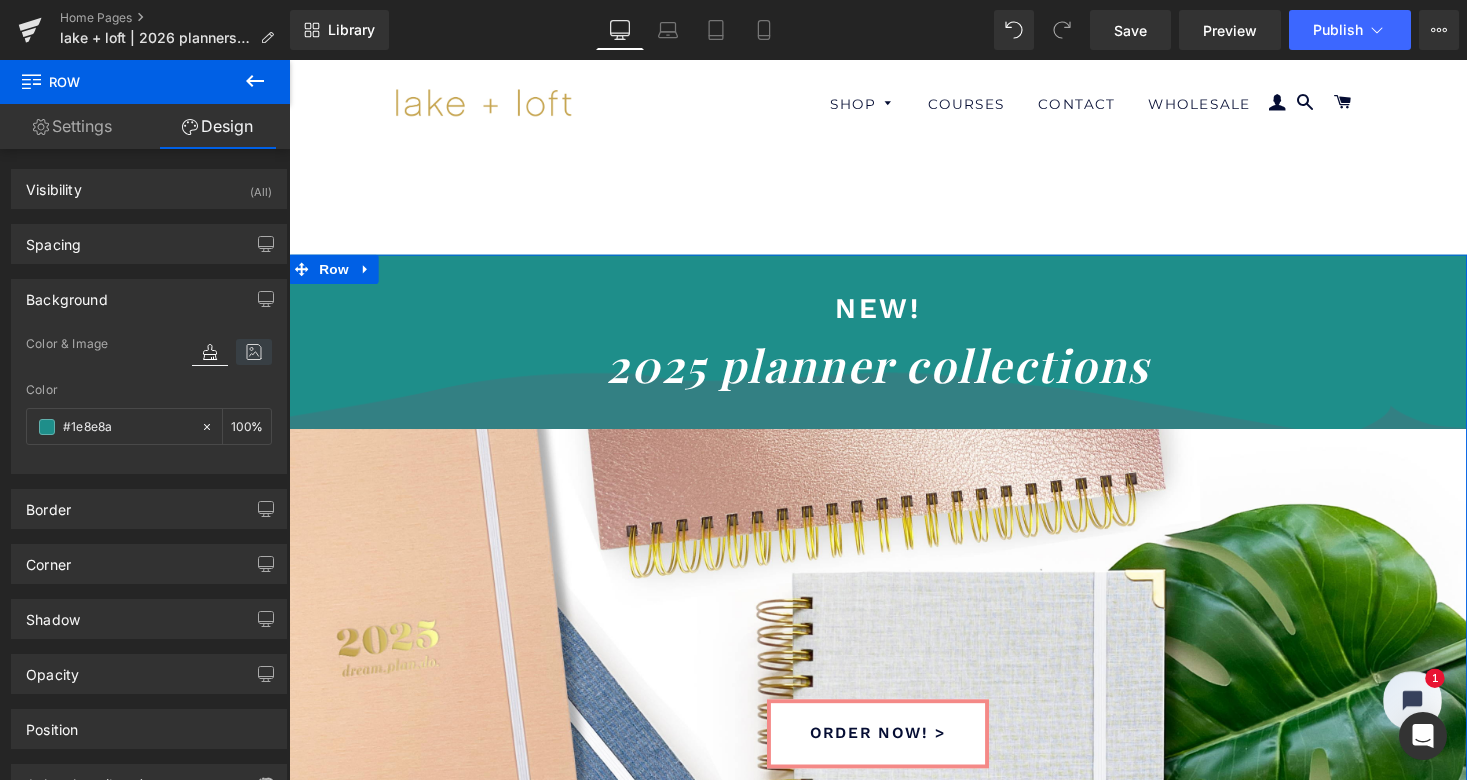 click at bounding box center (254, 352) 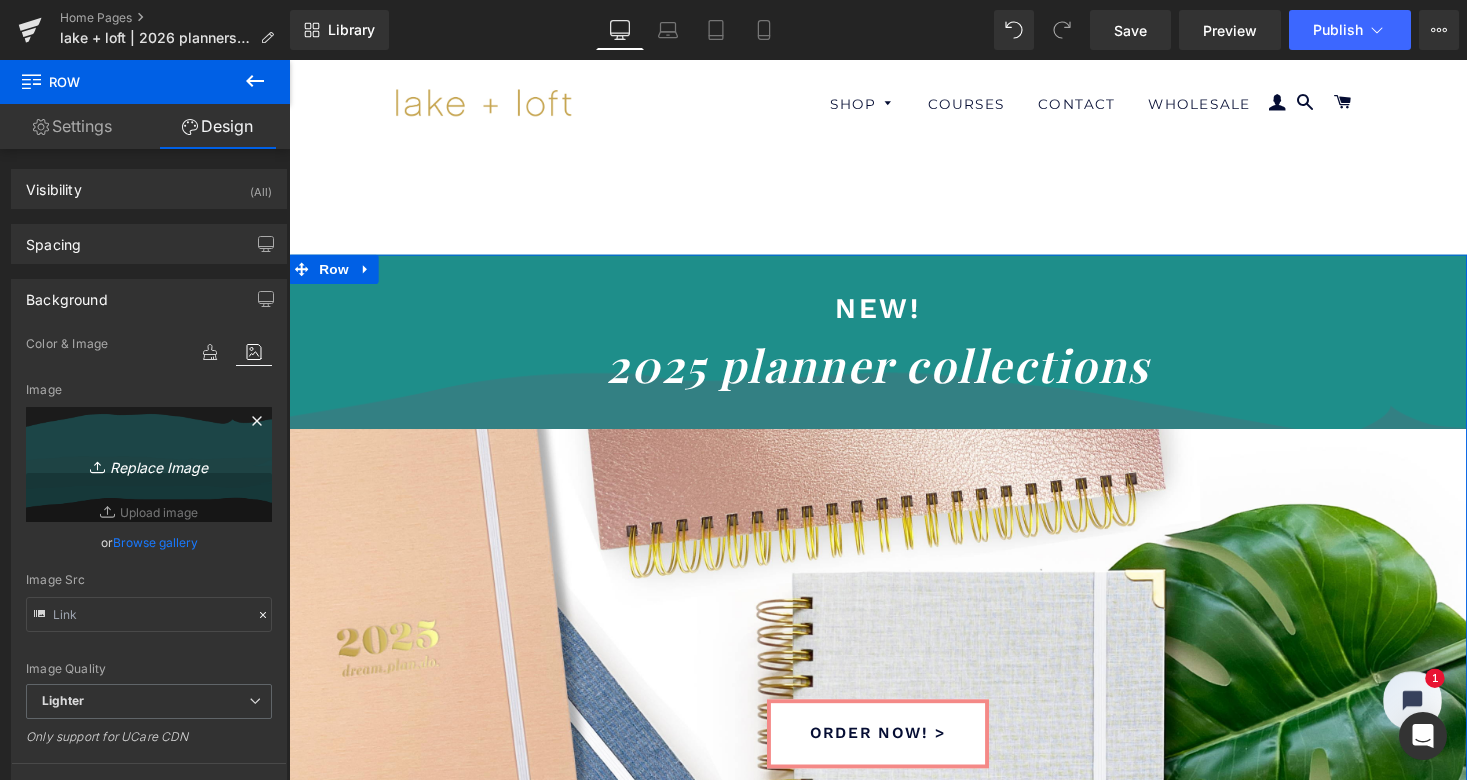 click on "Replace Image" at bounding box center (149, 464) 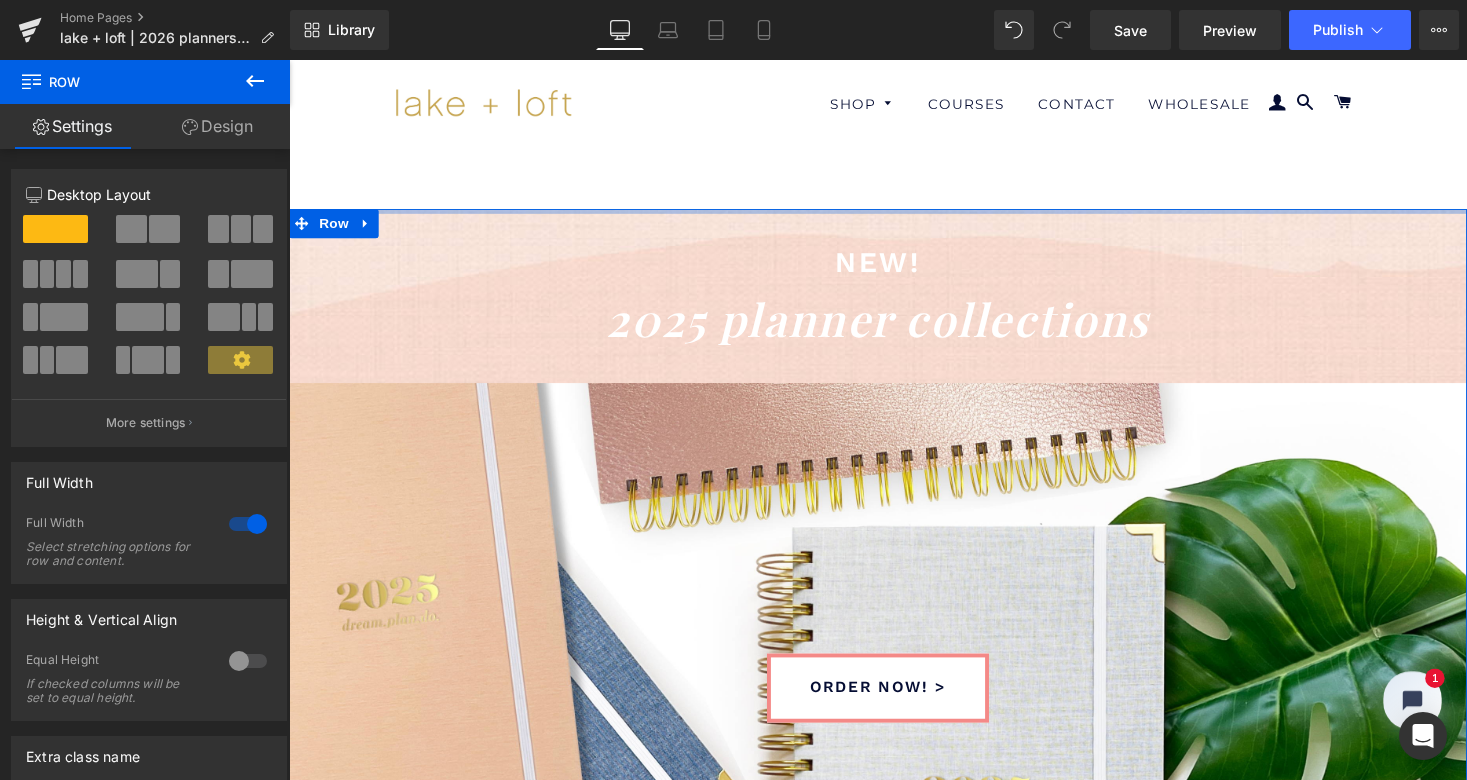 drag, startPoint x: 527, startPoint y: 257, endPoint x: 532, endPoint y: 205, distance: 52.23983 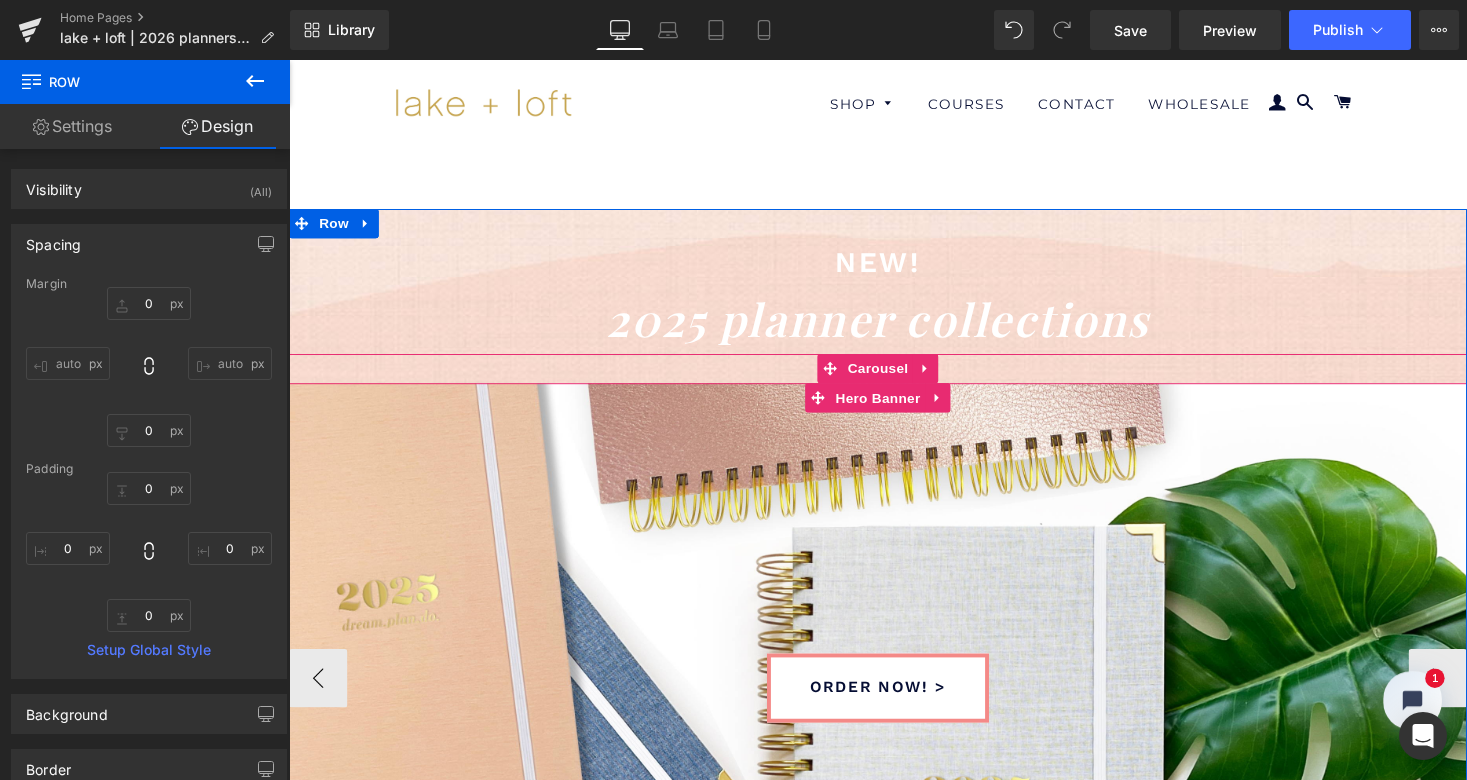 scroll, scrollTop: 107, scrollLeft: 0, axis: vertical 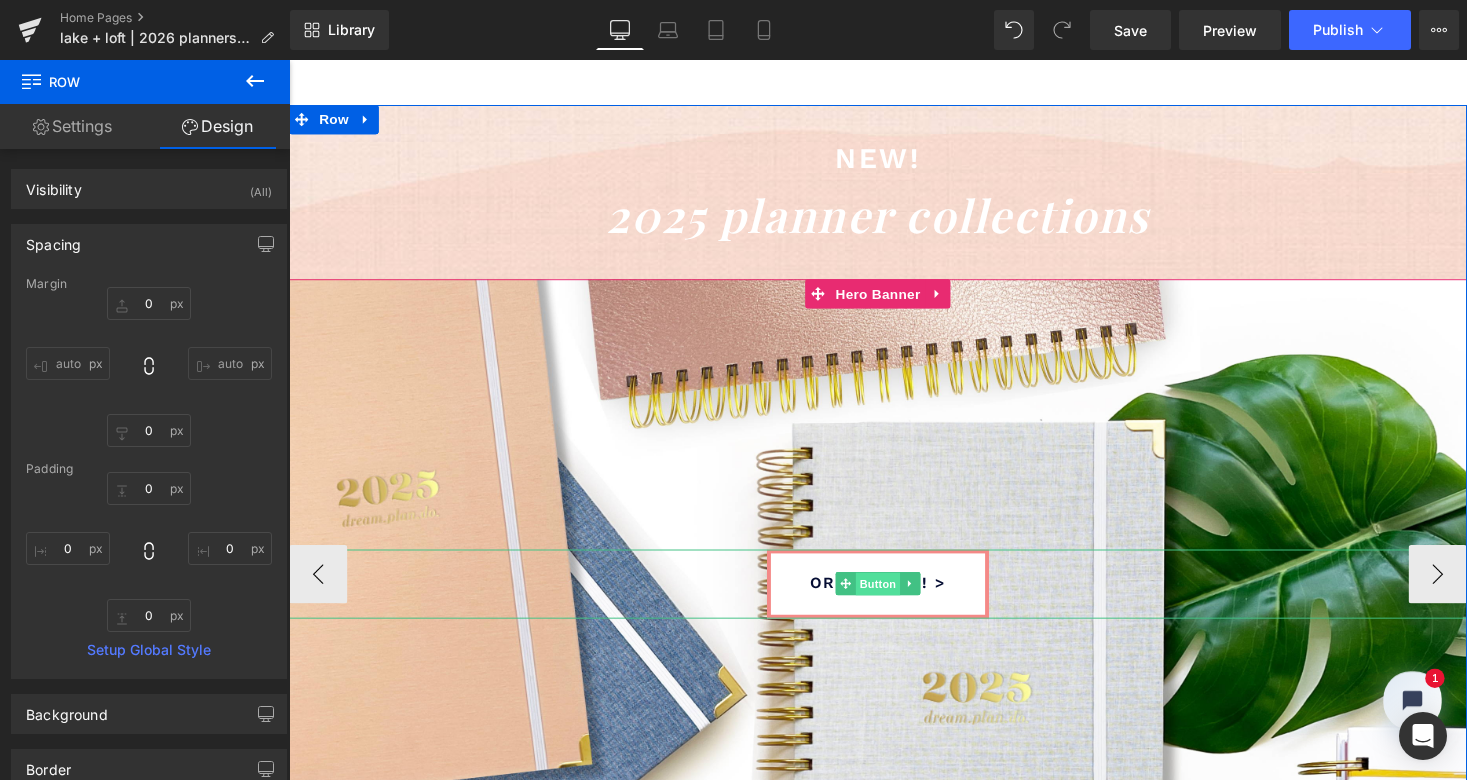 click on "Button" at bounding box center [894, 599] 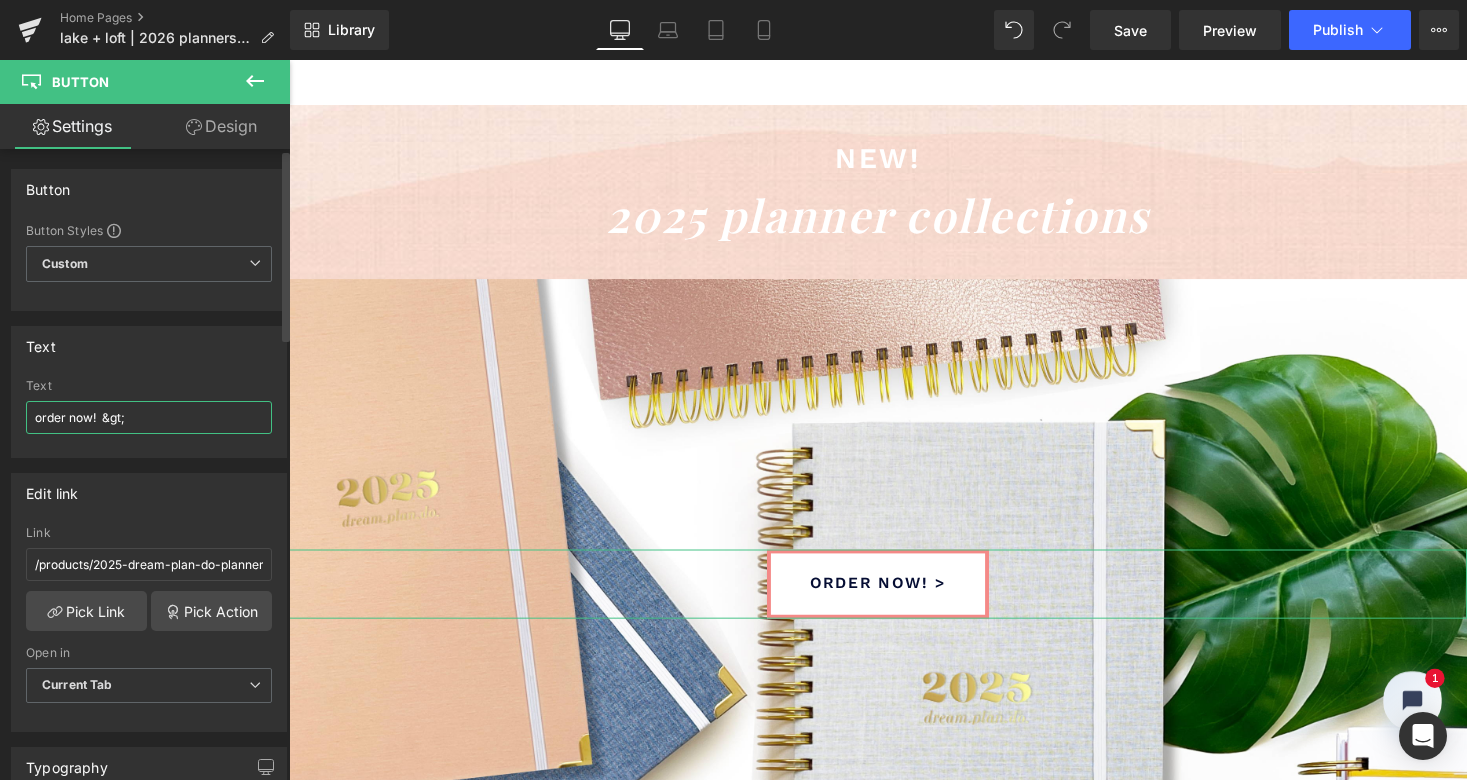 click on "order now!  &gt;" at bounding box center (149, 417) 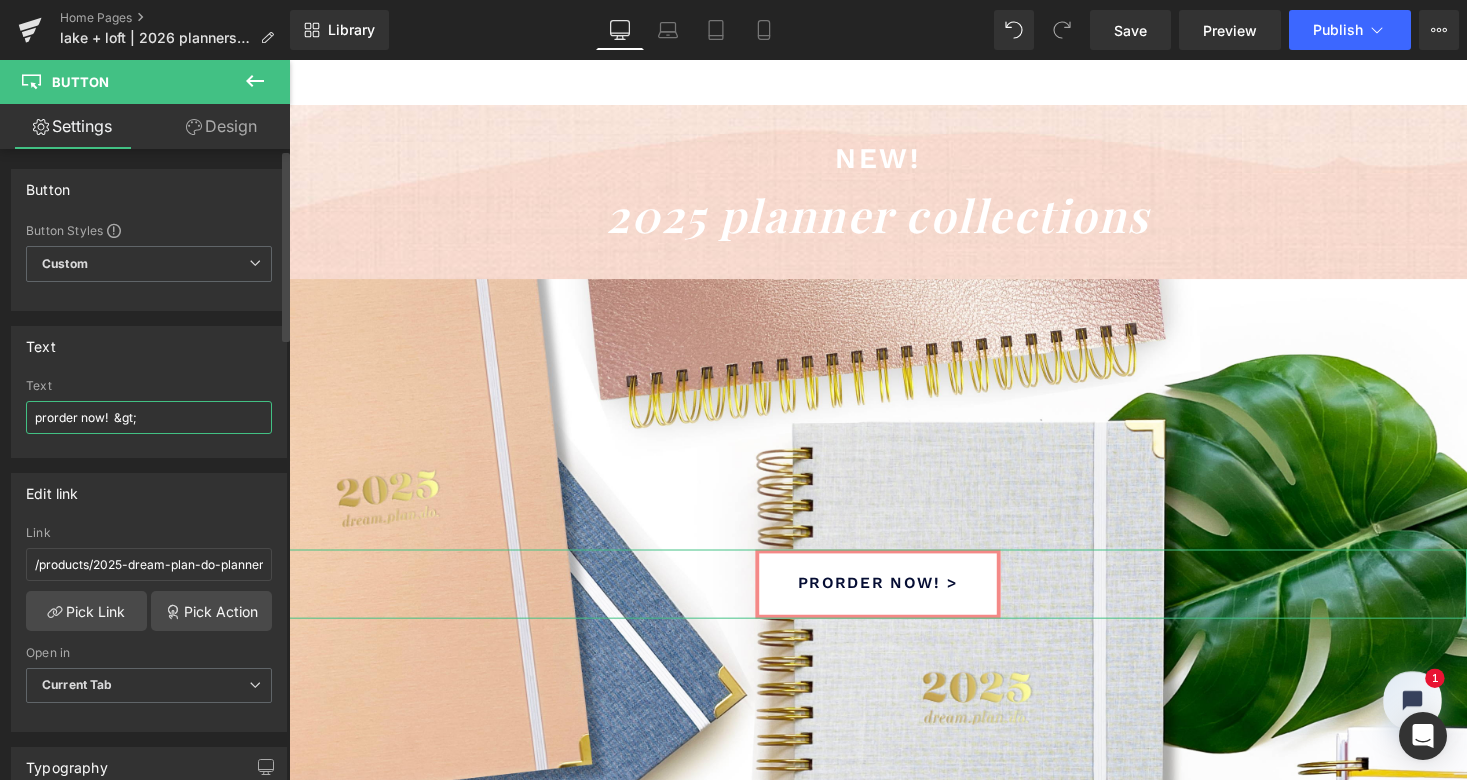 type on "preorder now!  &gt;" 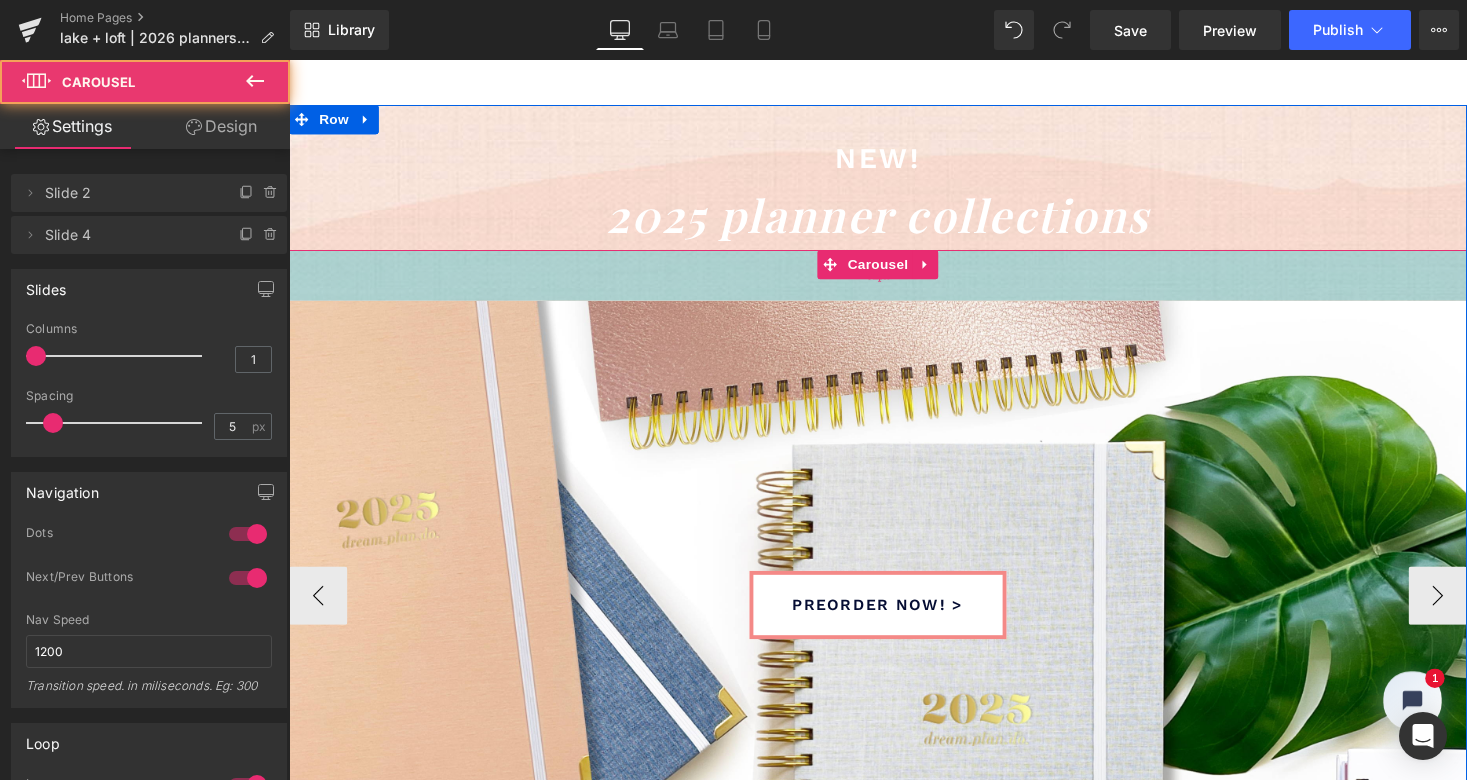 drag, startPoint x: 957, startPoint y: 278, endPoint x: 957, endPoint y: 300, distance: 22 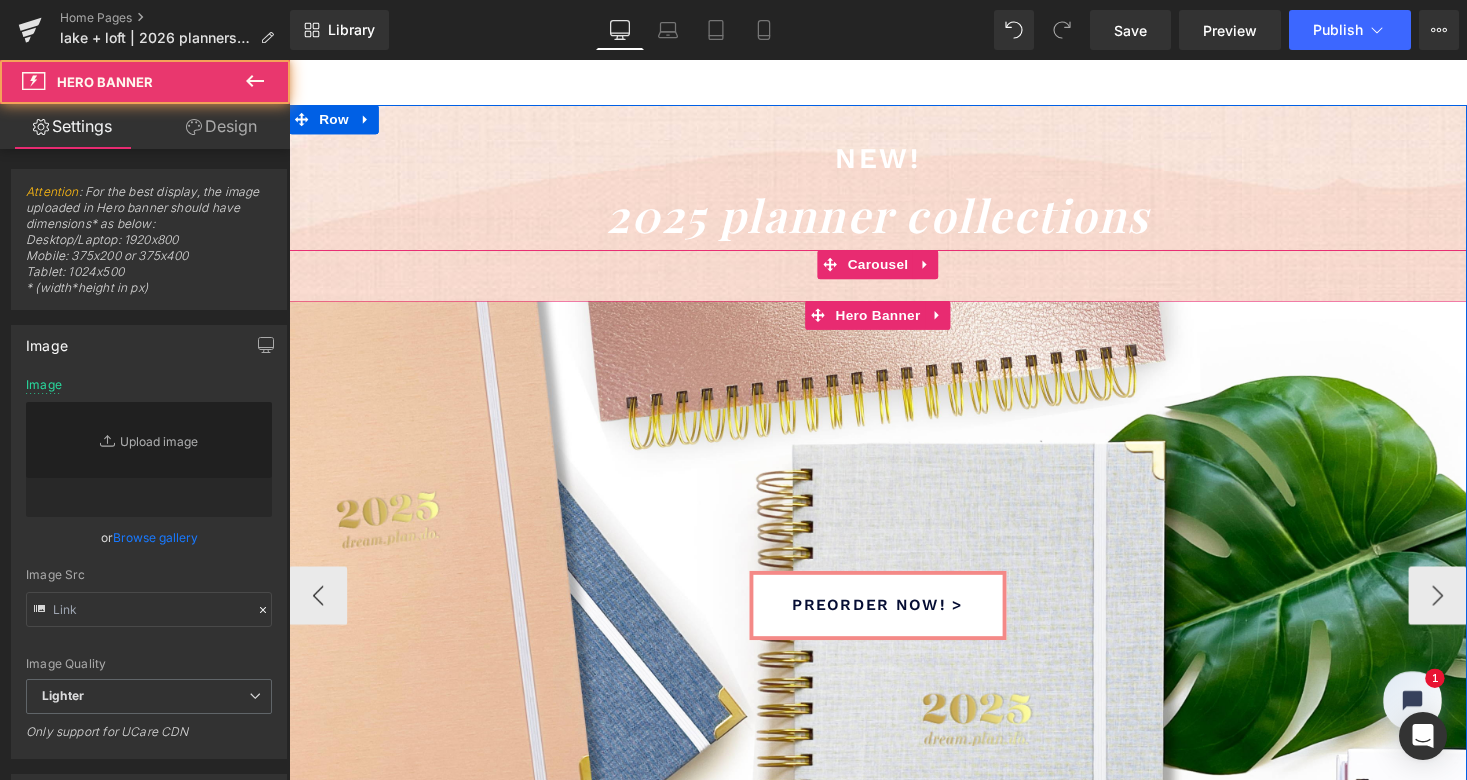 click on "preorder now!  >
Button" at bounding box center (894, 609) 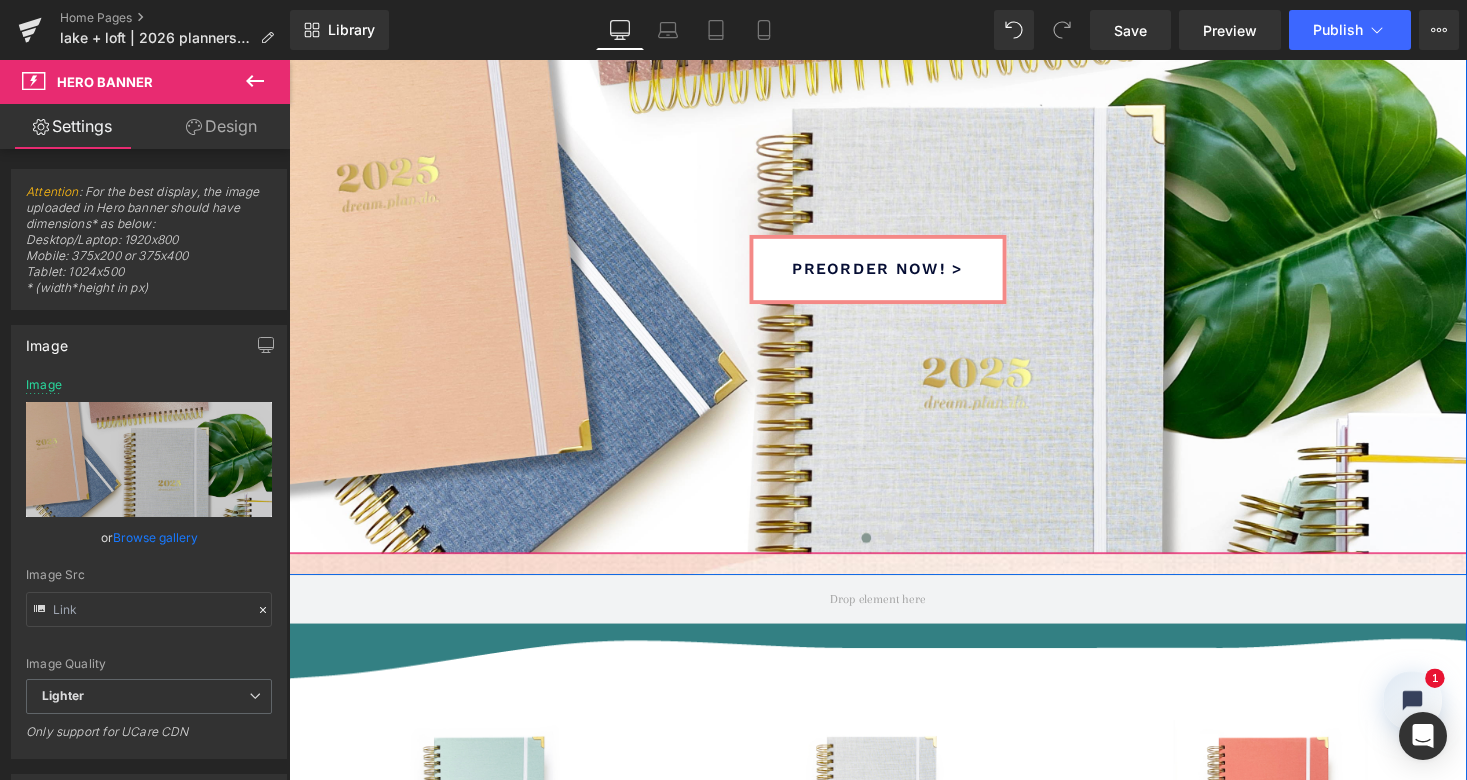 scroll, scrollTop: 453, scrollLeft: 0, axis: vertical 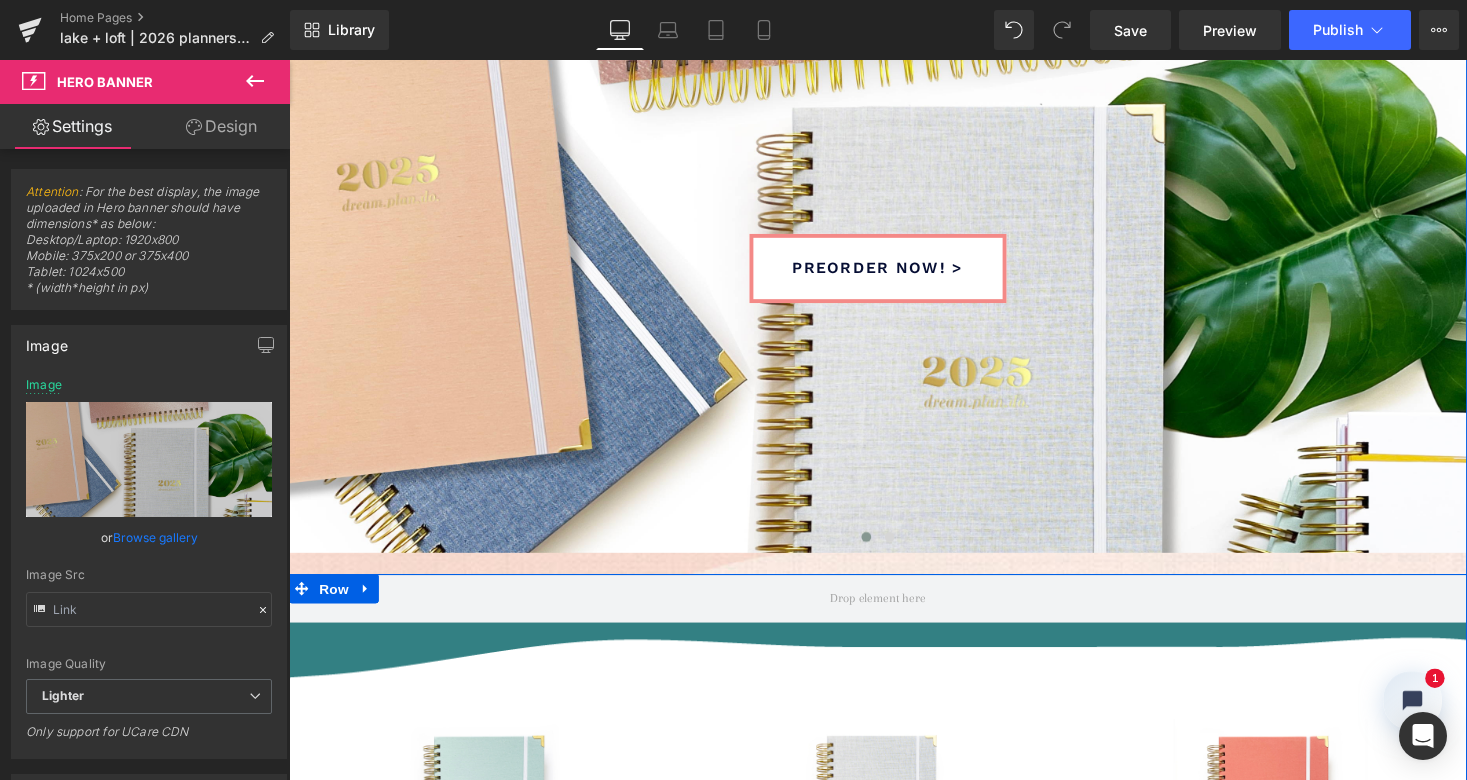 click on "Row" at bounding box center (894, 697) 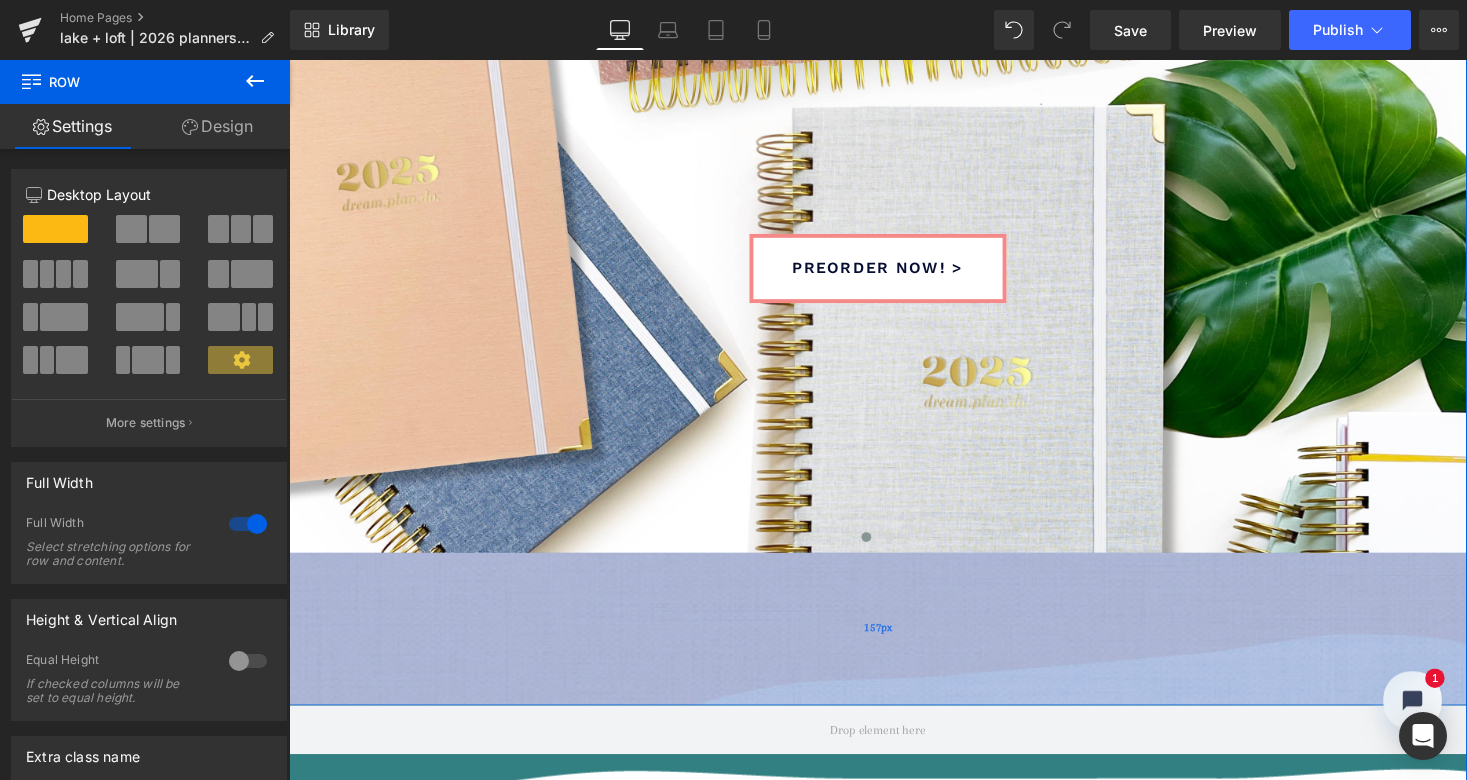 drag, startPoint x: 614, startPoint y: 569, endPoint x: 613, endPoint y: 704, distance: 135.00371 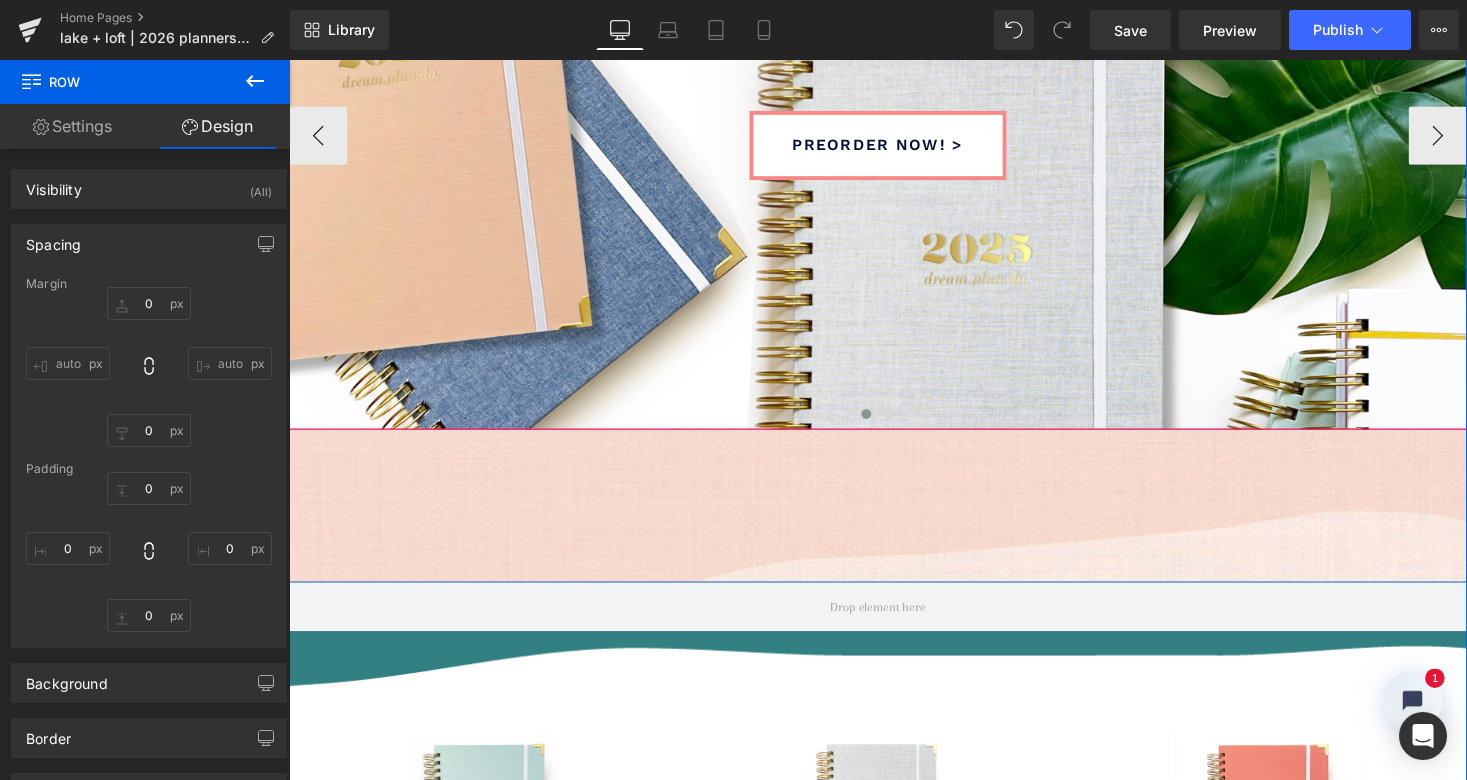 scroll, scrollTop: 597, scrollLeft: 0, axis: vertical 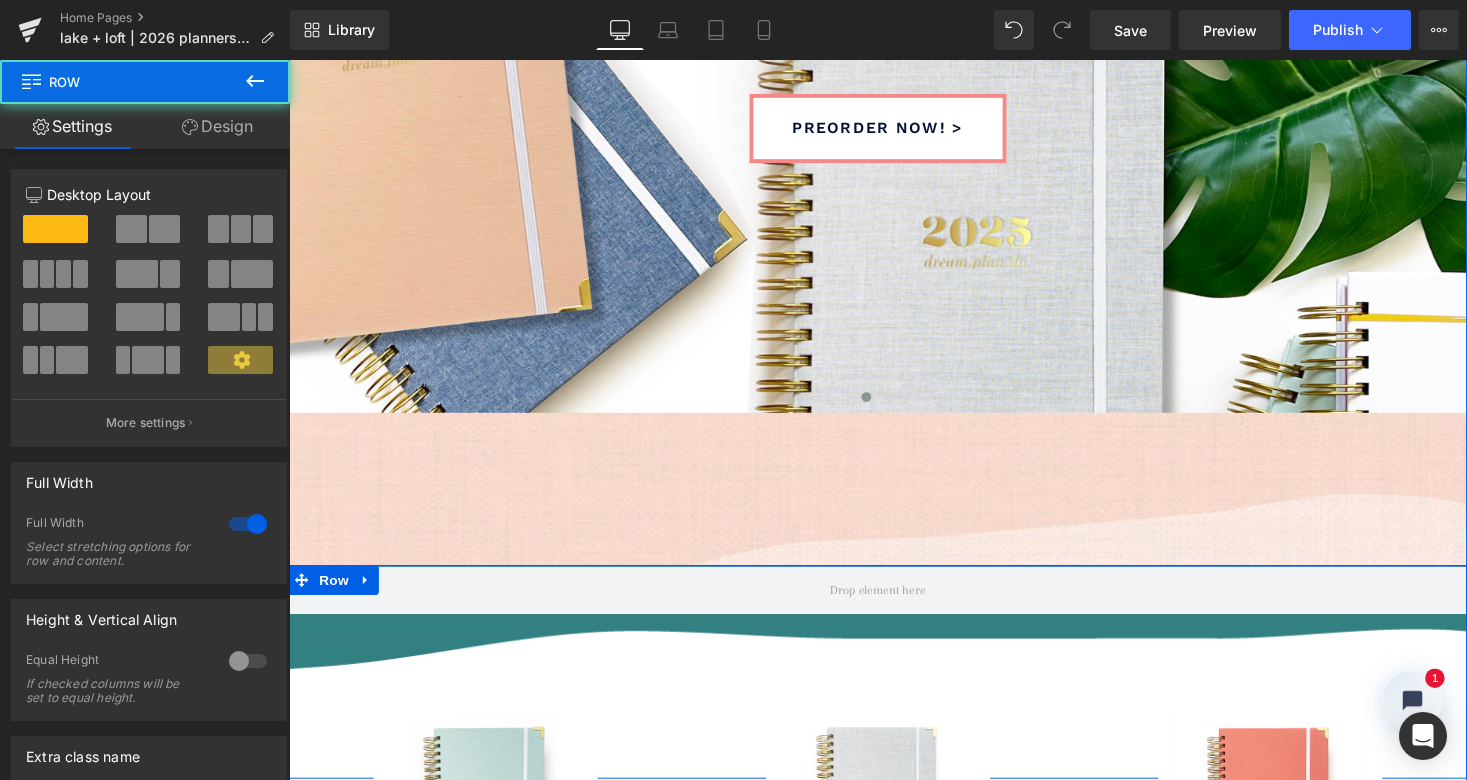 click on "Row" at bounding box center [894, 688] 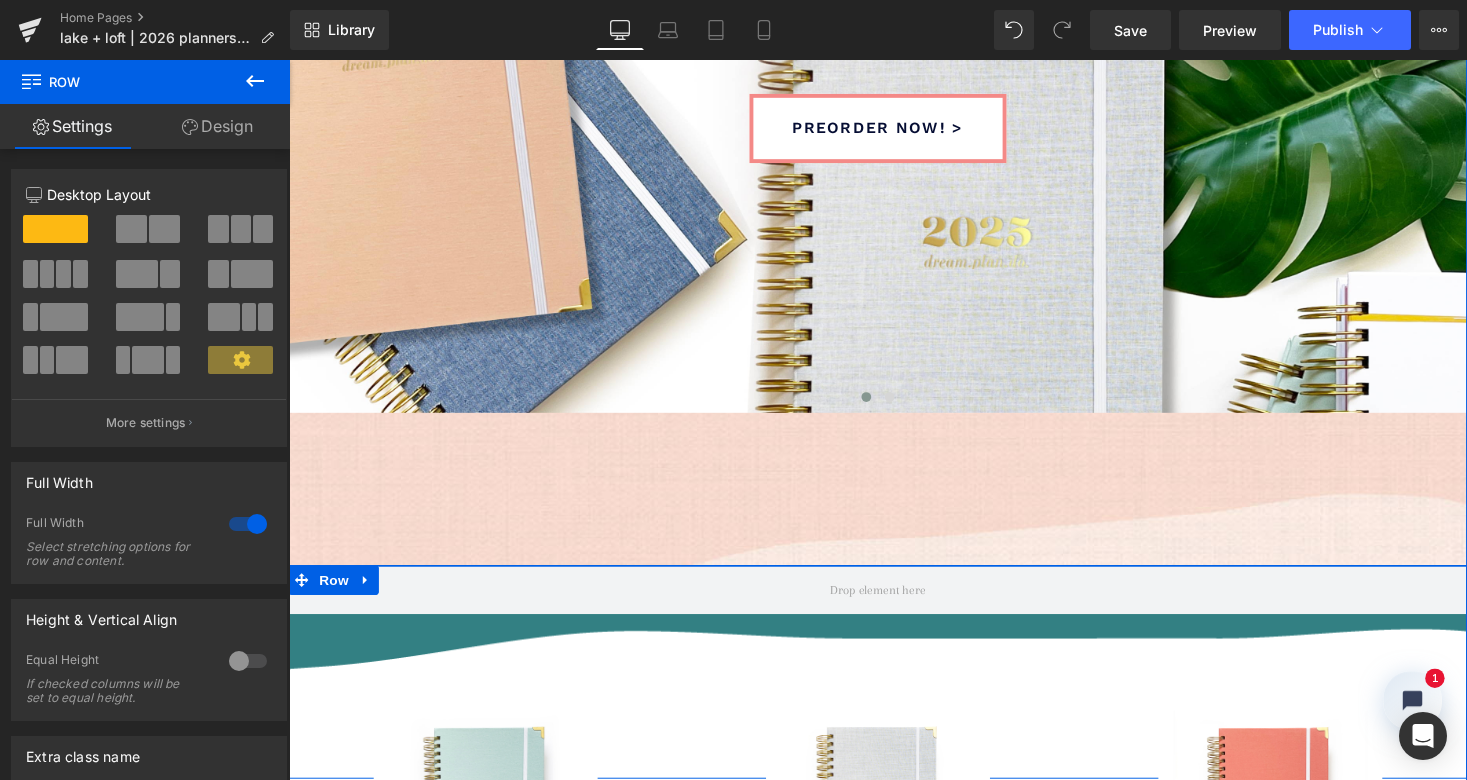 scroll, scrollTop: 474, scrollLeft: 0, axis: vertical 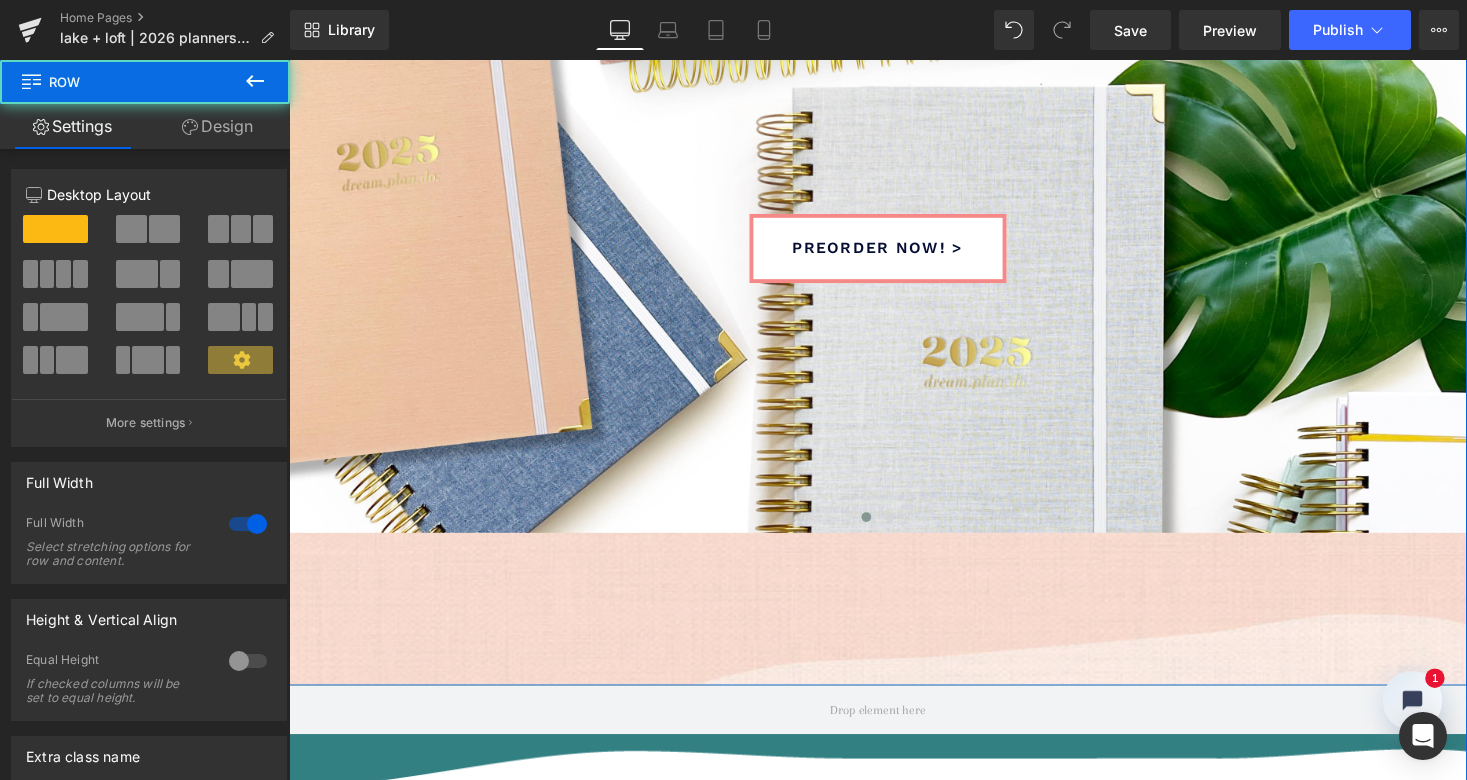 click on "new! Text Block         2025 planner collections Heading
preorder now!  >
Button
Hero Banner
meet the new reverie planner!  >
Button
Hero Banner
‹ ›
Carousel         Row     157px" at bounding box center [894, 220] 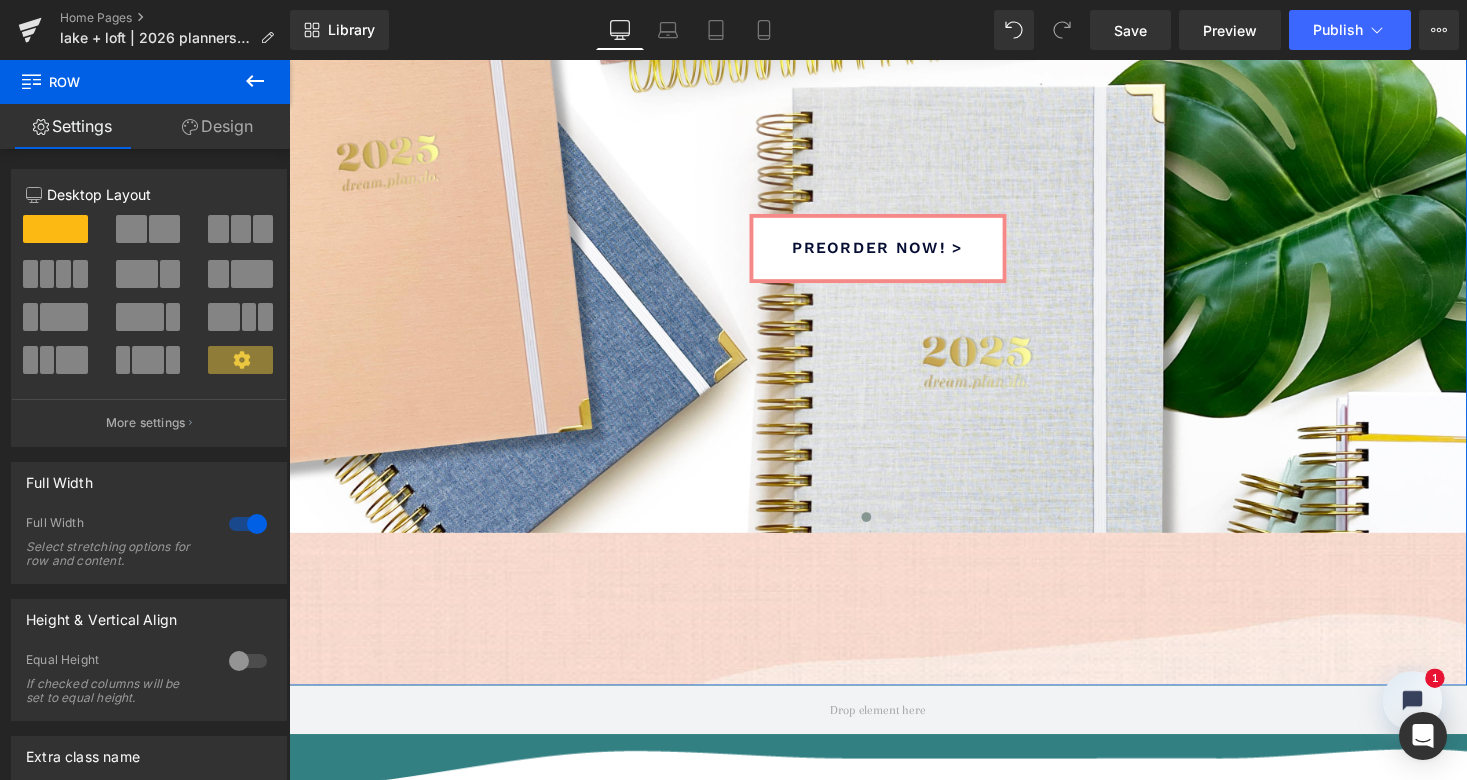 click on "Design" at bounding box center [217, 126] 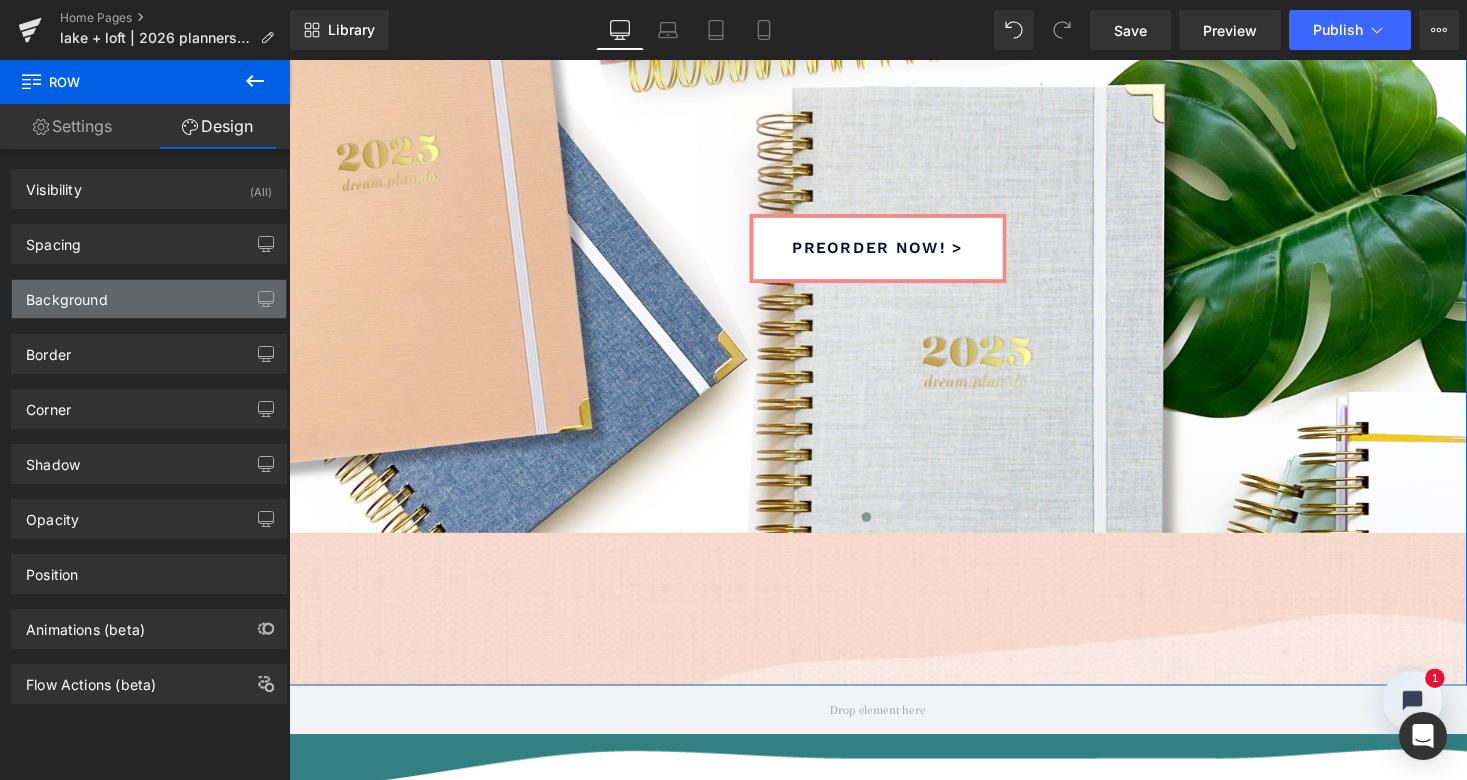 click on "Background" at bounding box center [149, 299] 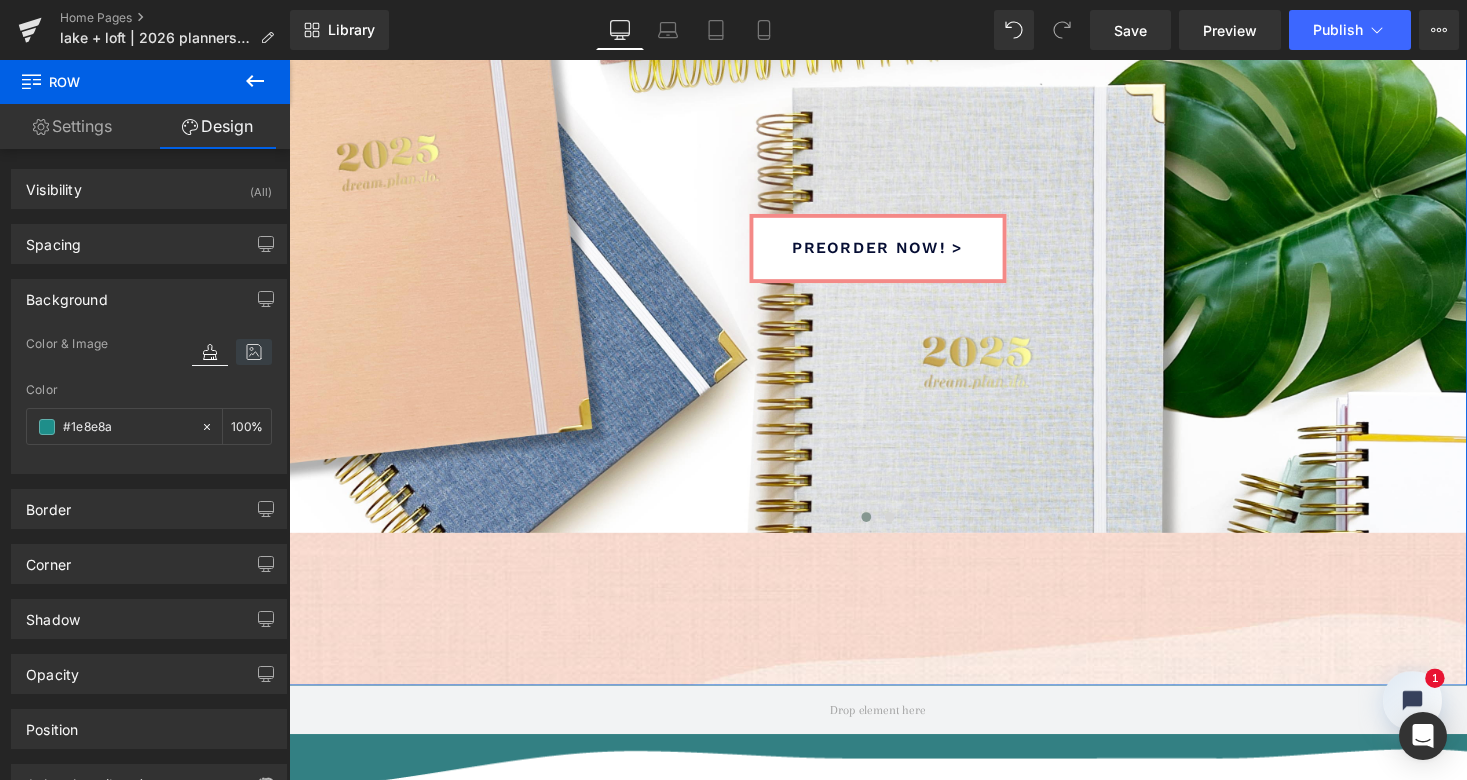 click at bounding box center [254, 352] 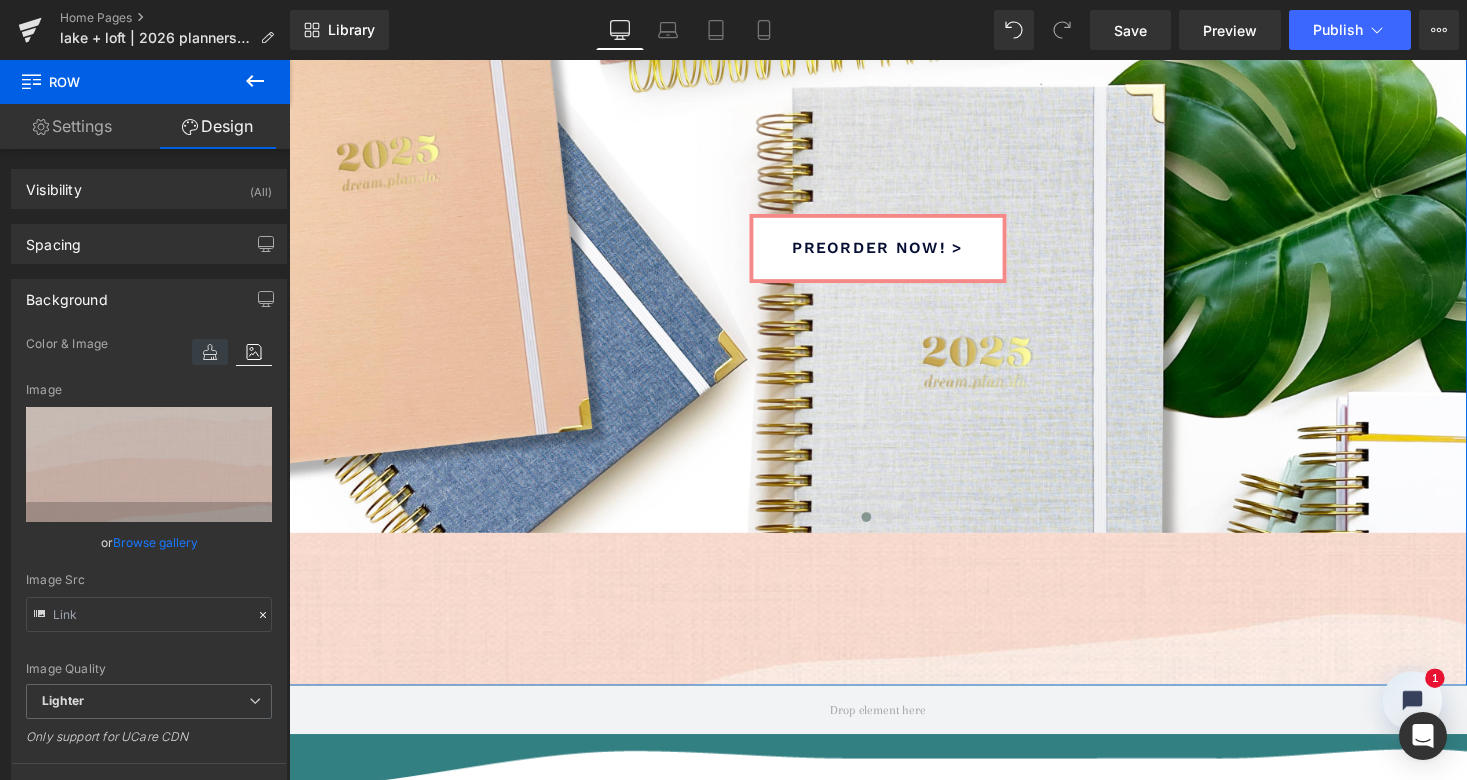 click at bounding box center [210, 352] 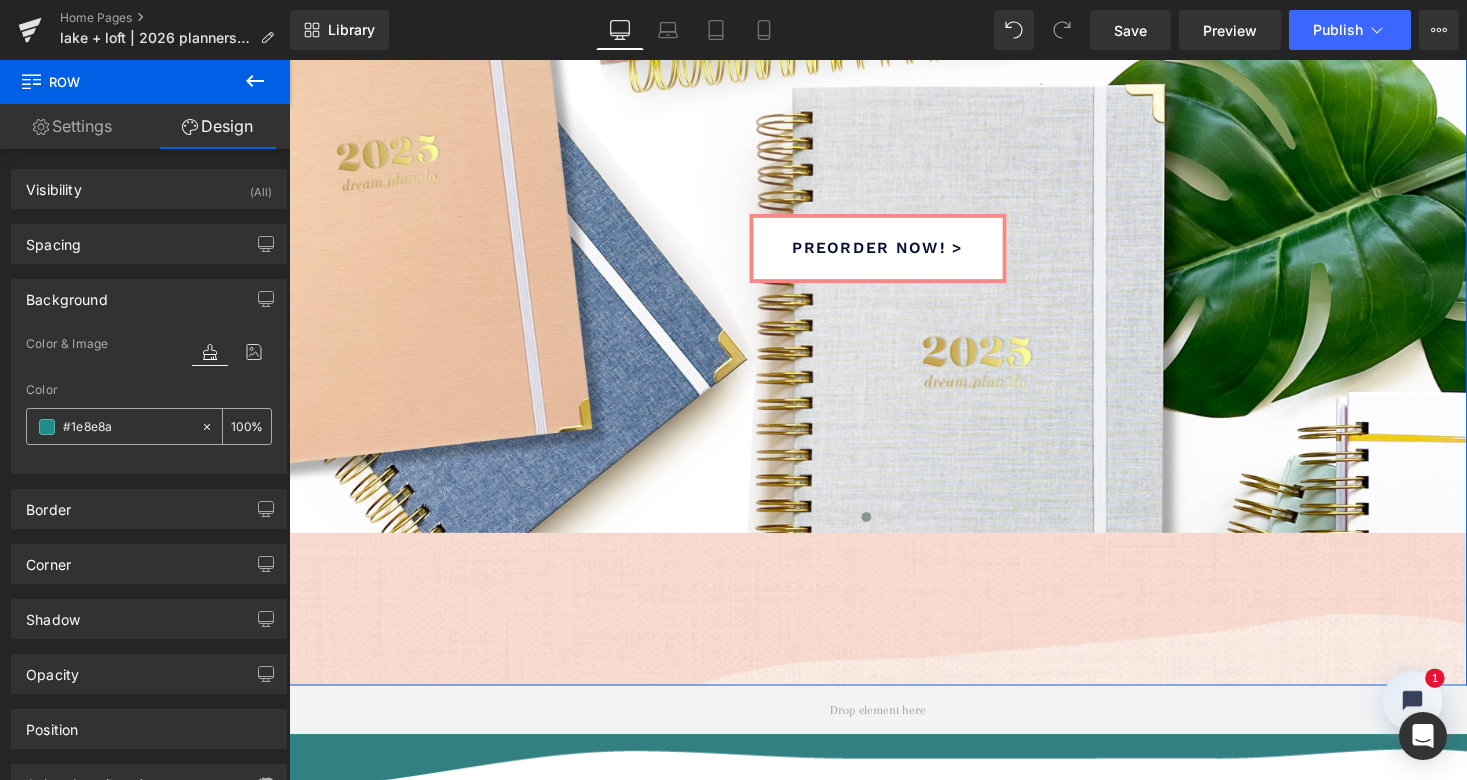 click 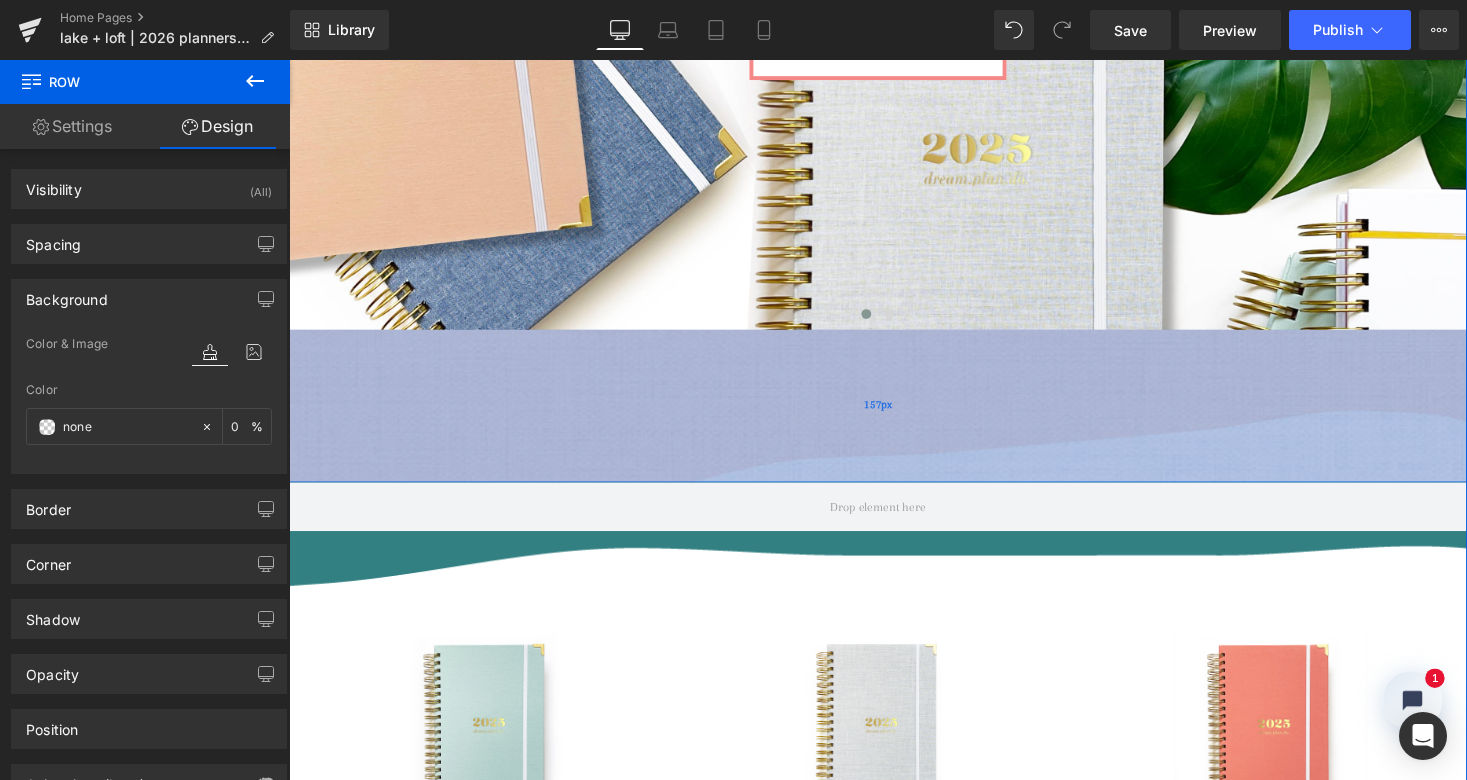 scroll, scrollTop: 728, scrollLeft: 0, axis: vertical 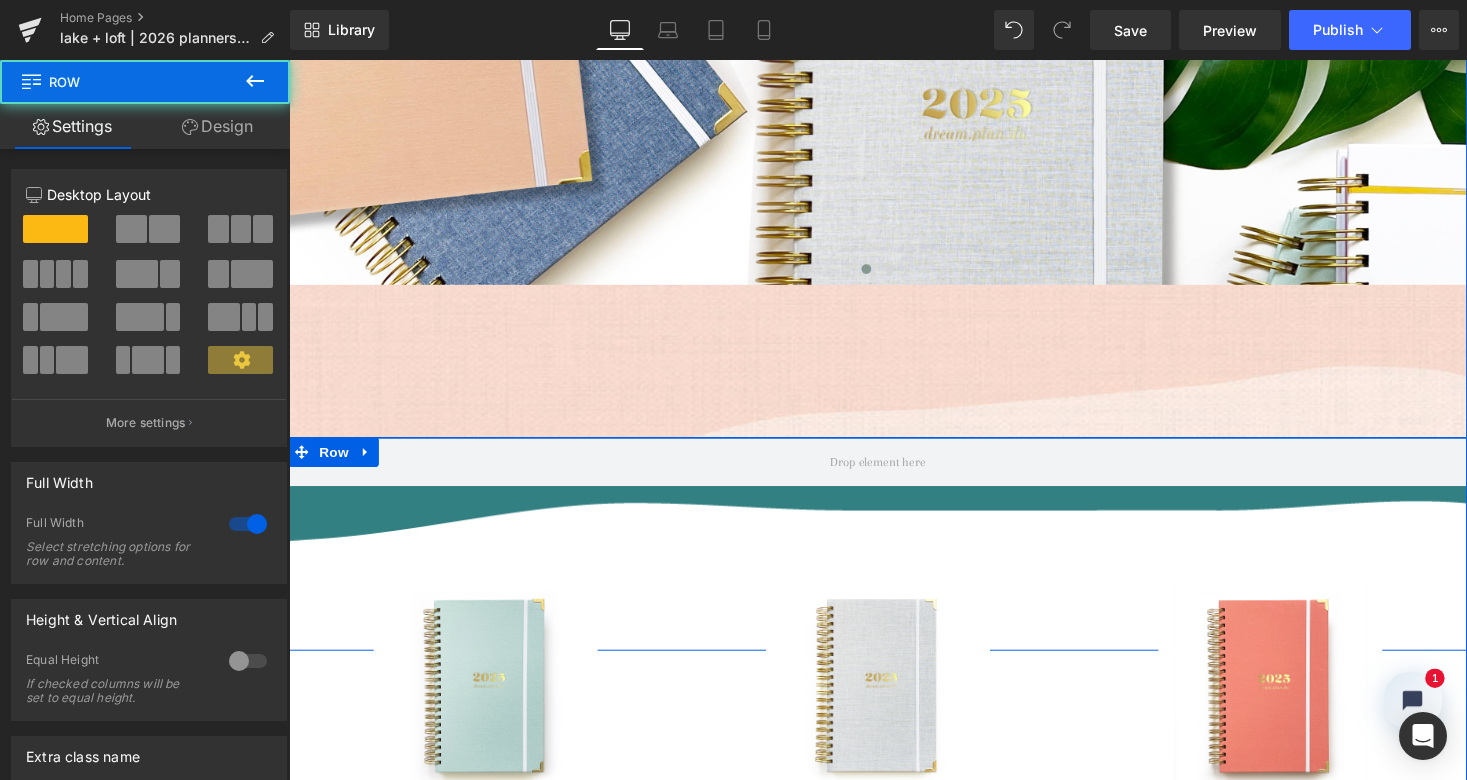 click on "Row" at bounding box center [894, 557] 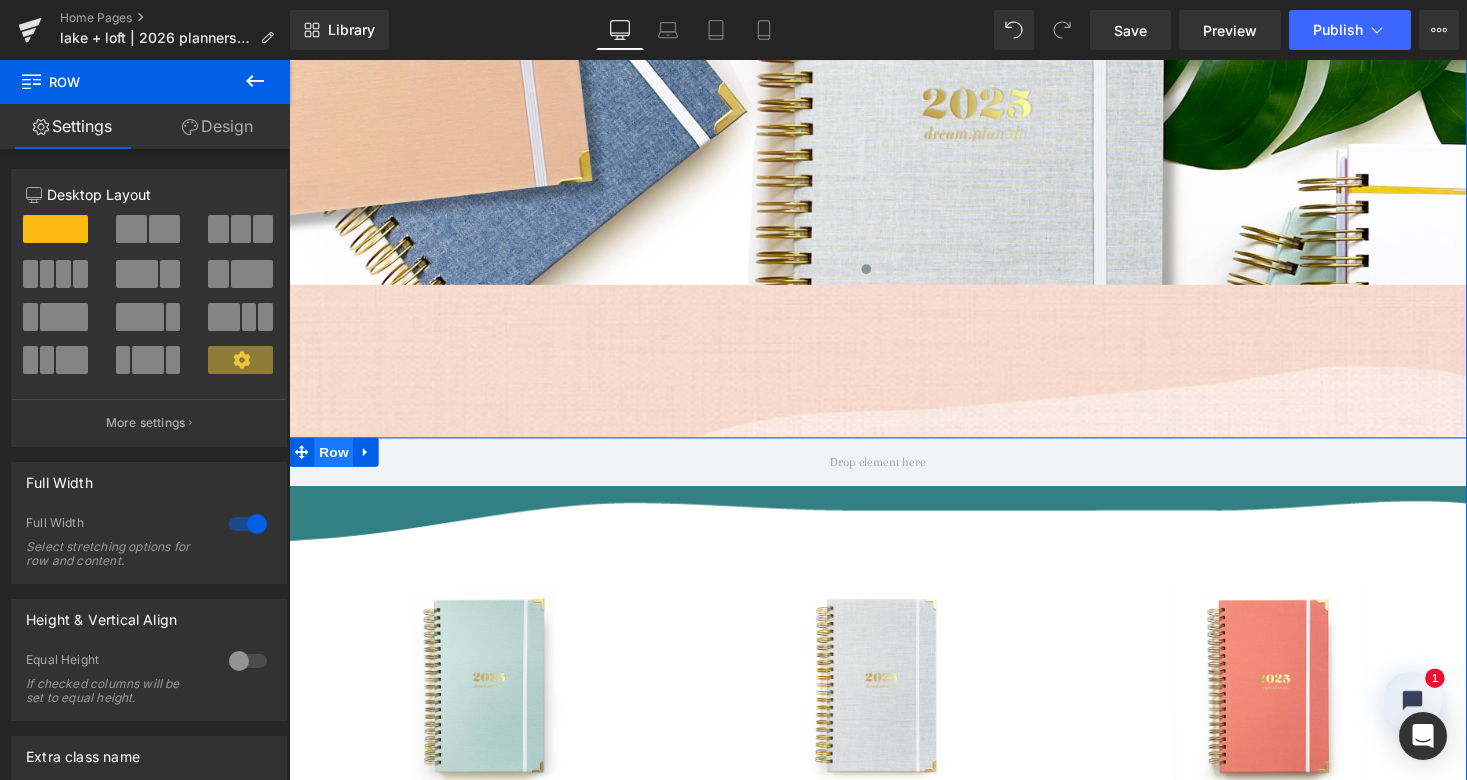 click on "Row" at bounding box center (335, 463) 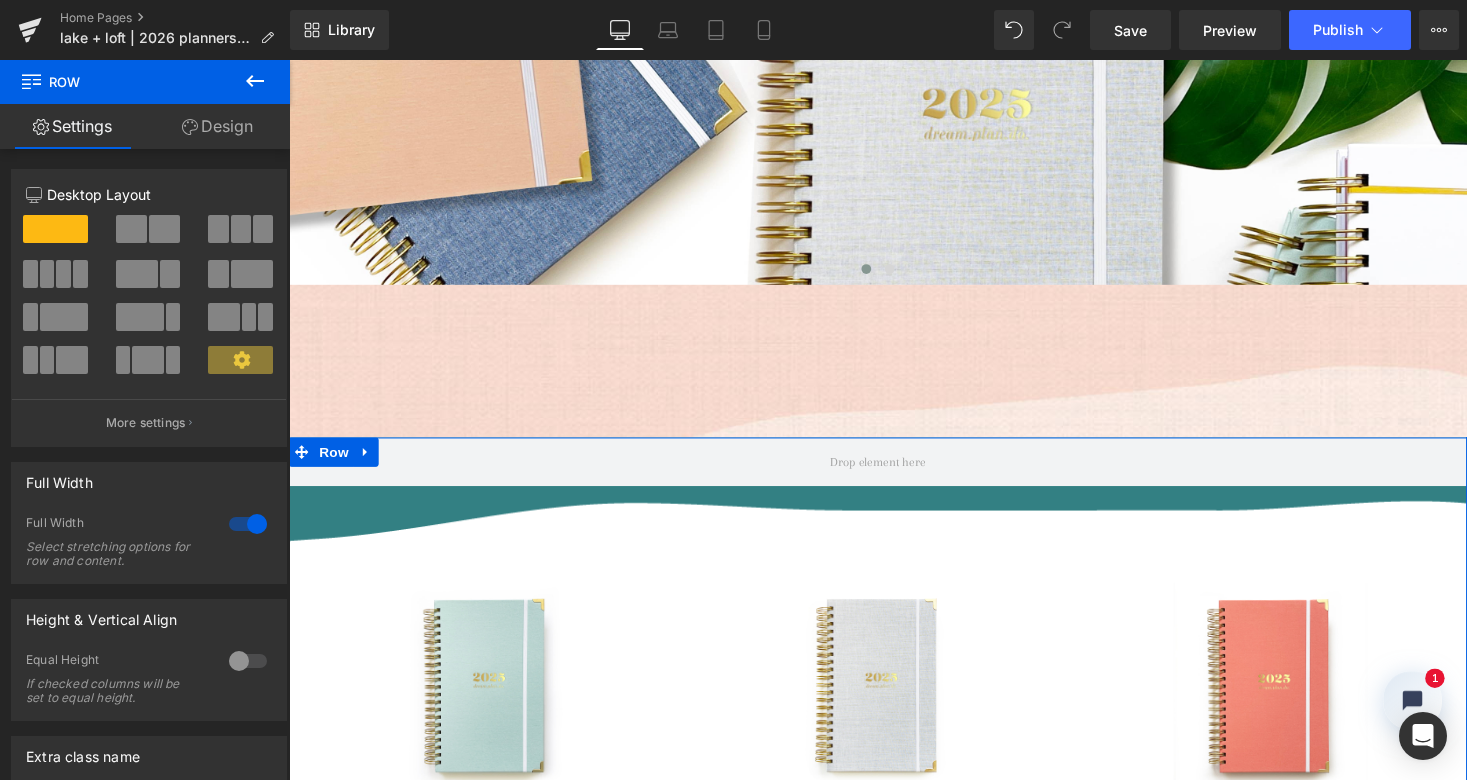 click on "Design" at bounding box center (217, 126) 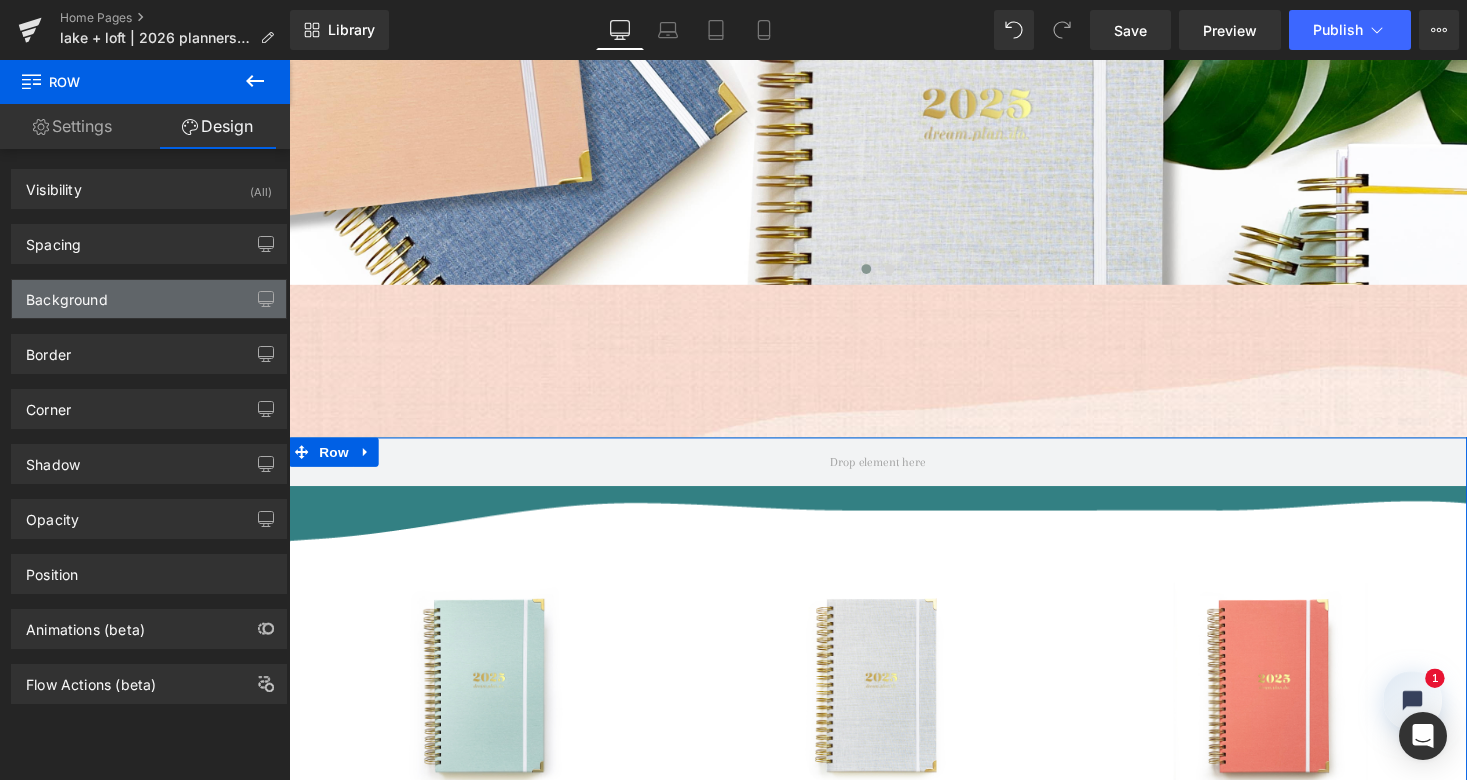 click on "Background" at bounding box center (149, 299) 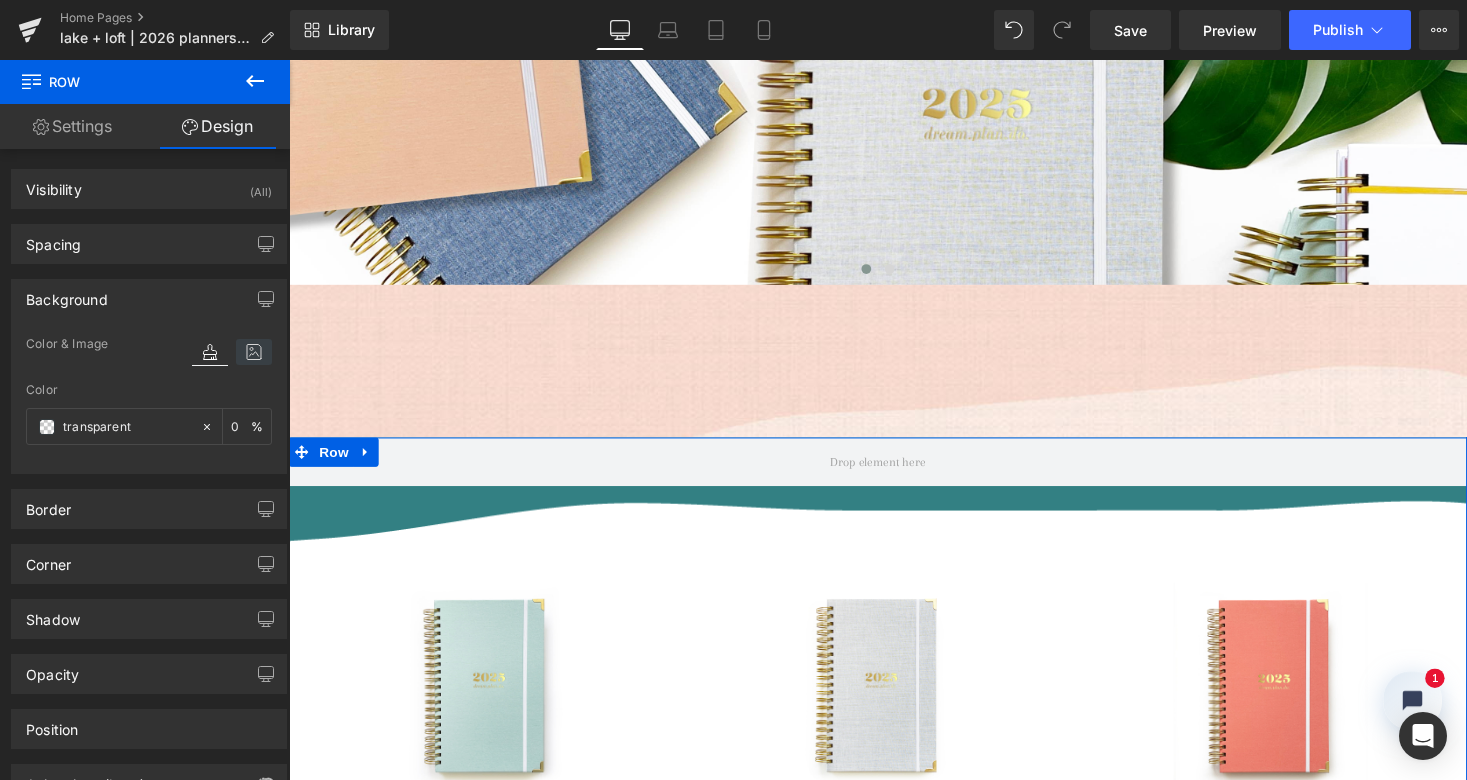 click at bounding box center (254, 352) 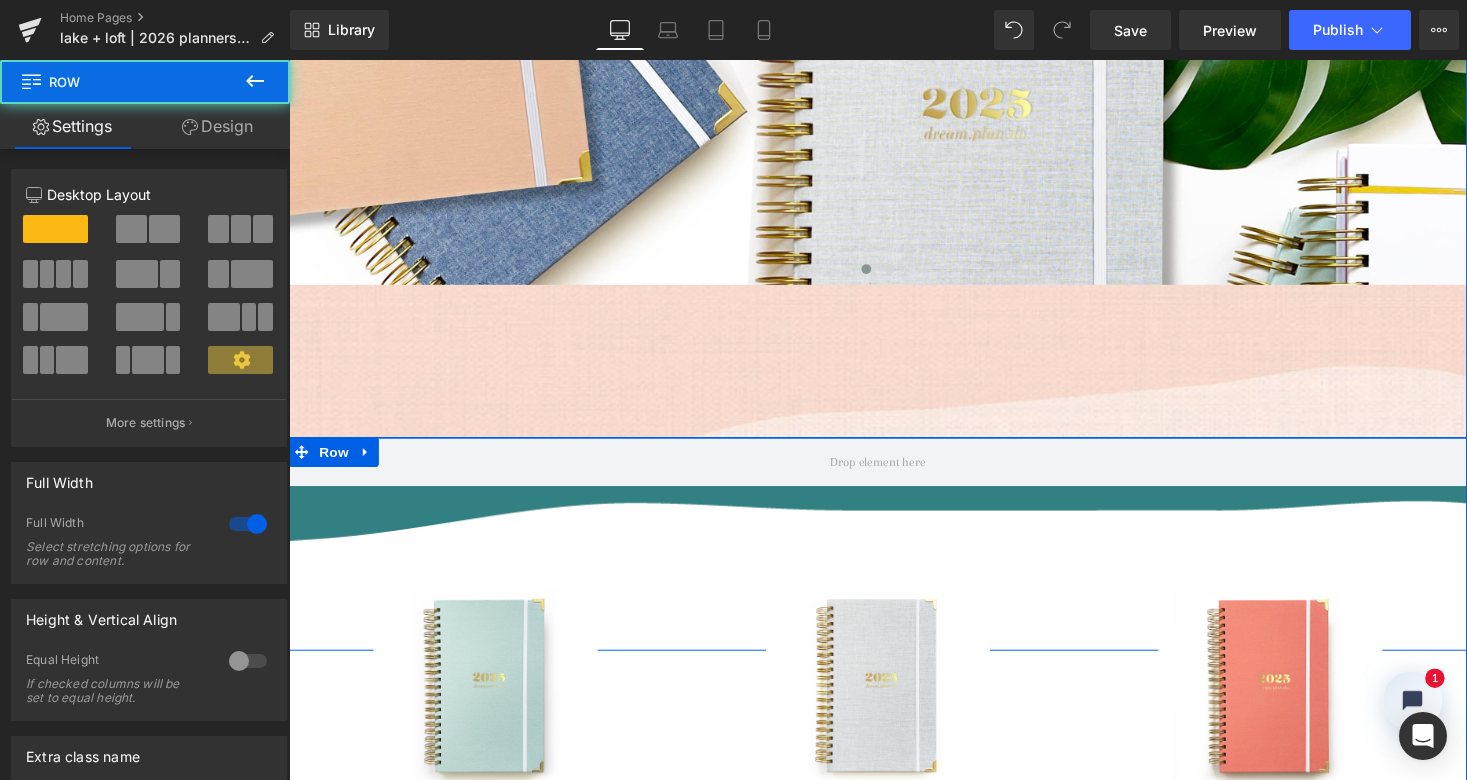 click on "Row" at bounding box center (894, 557) 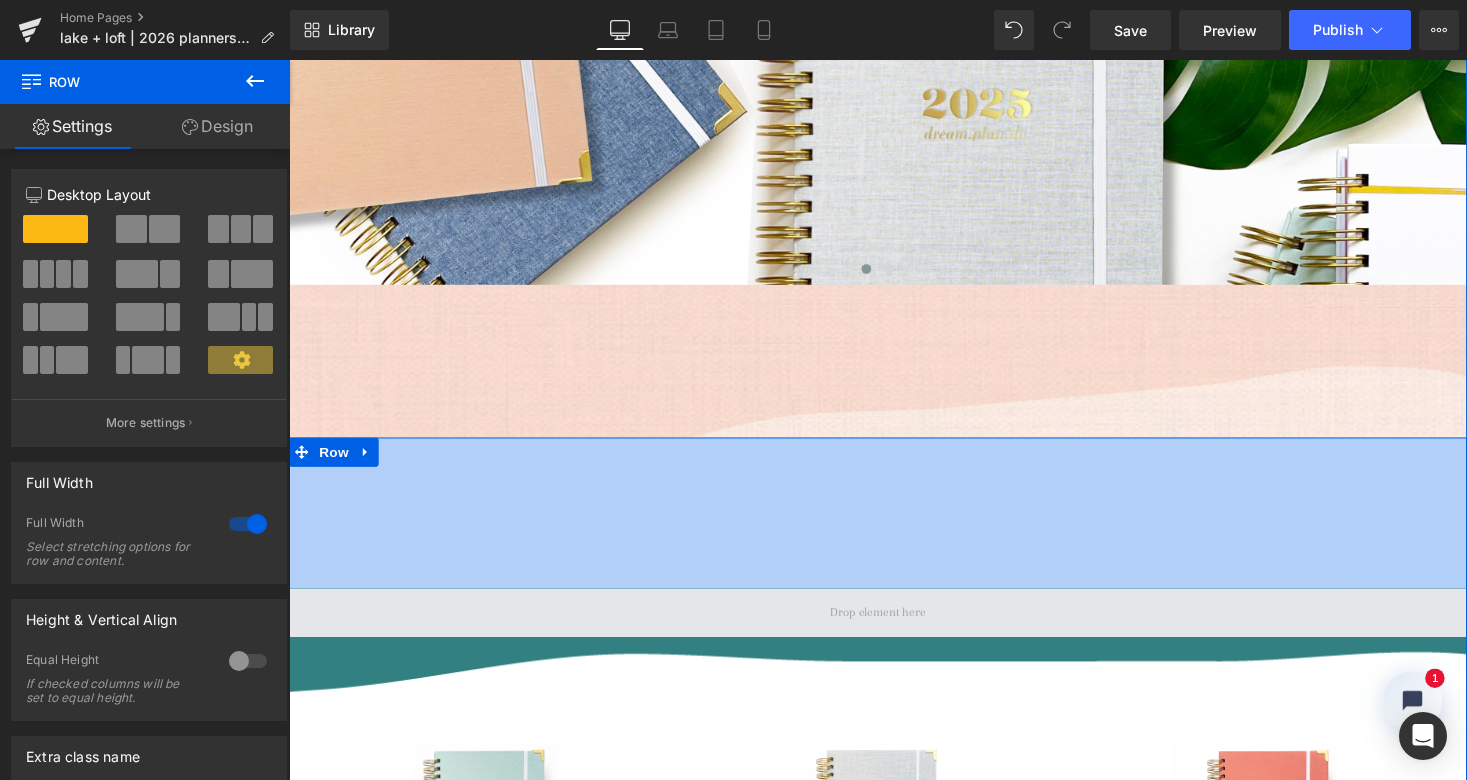 drag, startPoint x: 418, startPoint y: 448, endPoint x: 401, endPoint y: 602, distance: 154.93547 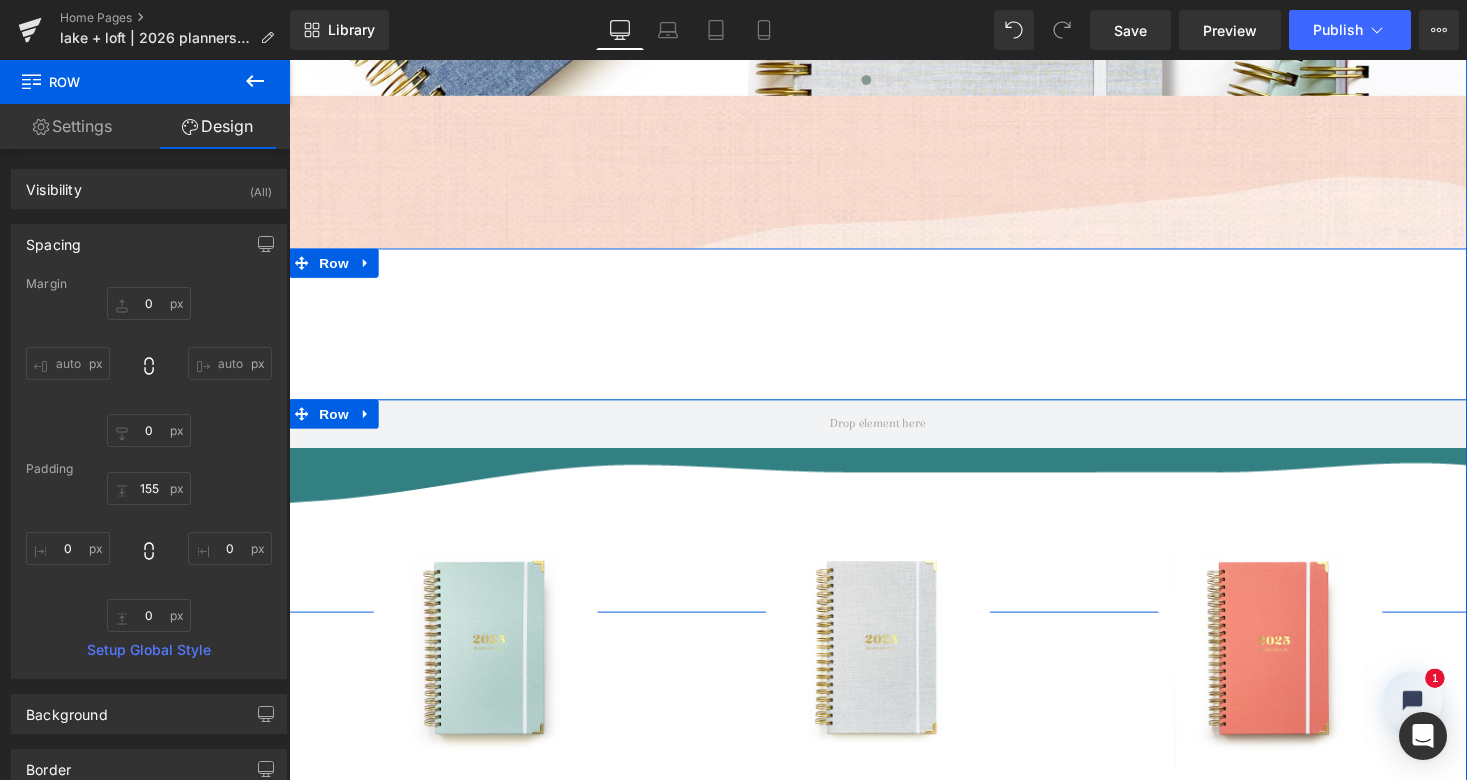 scroll, scrollTop: 926, scrollLeft: 0, axis: vertical 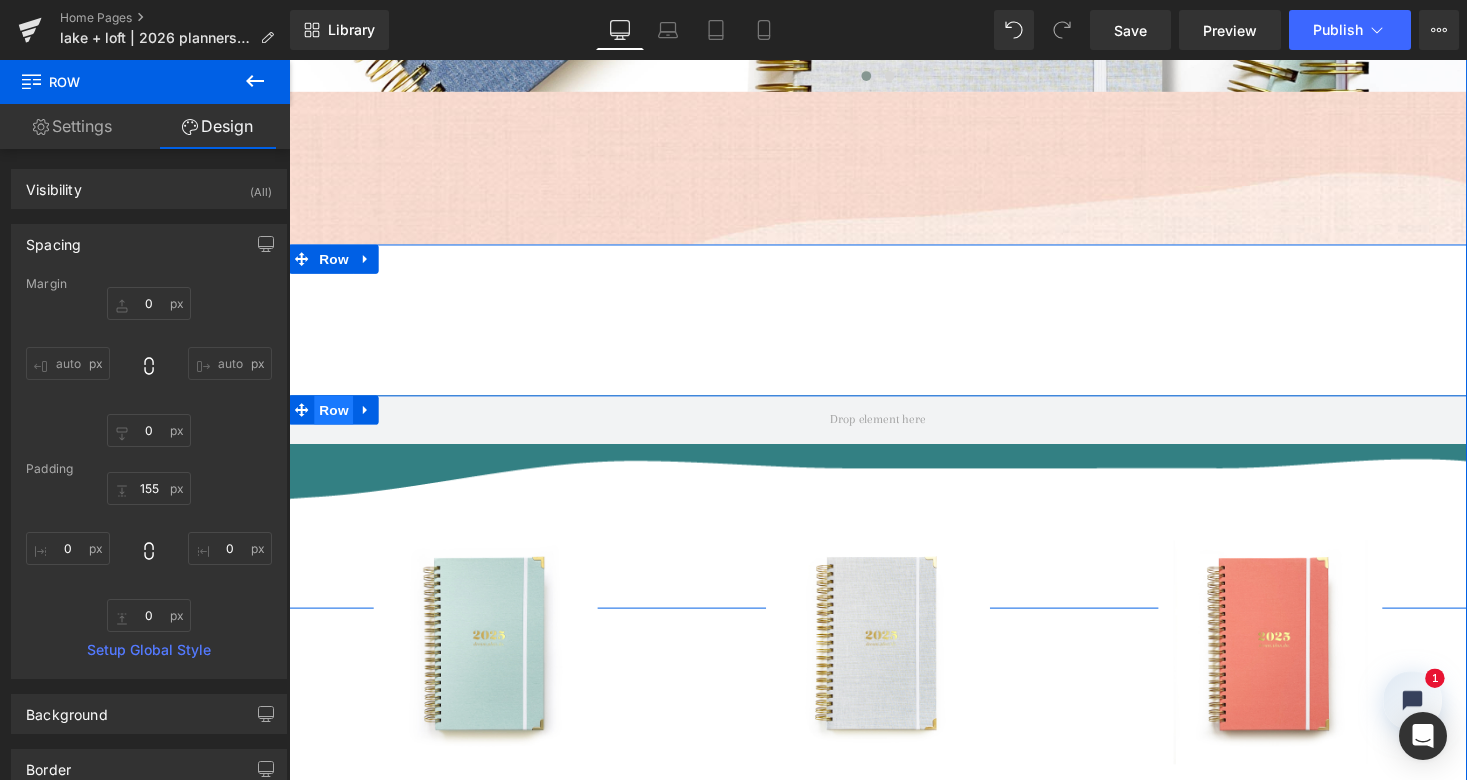 click on "Row" at bounding box center [335, 420] 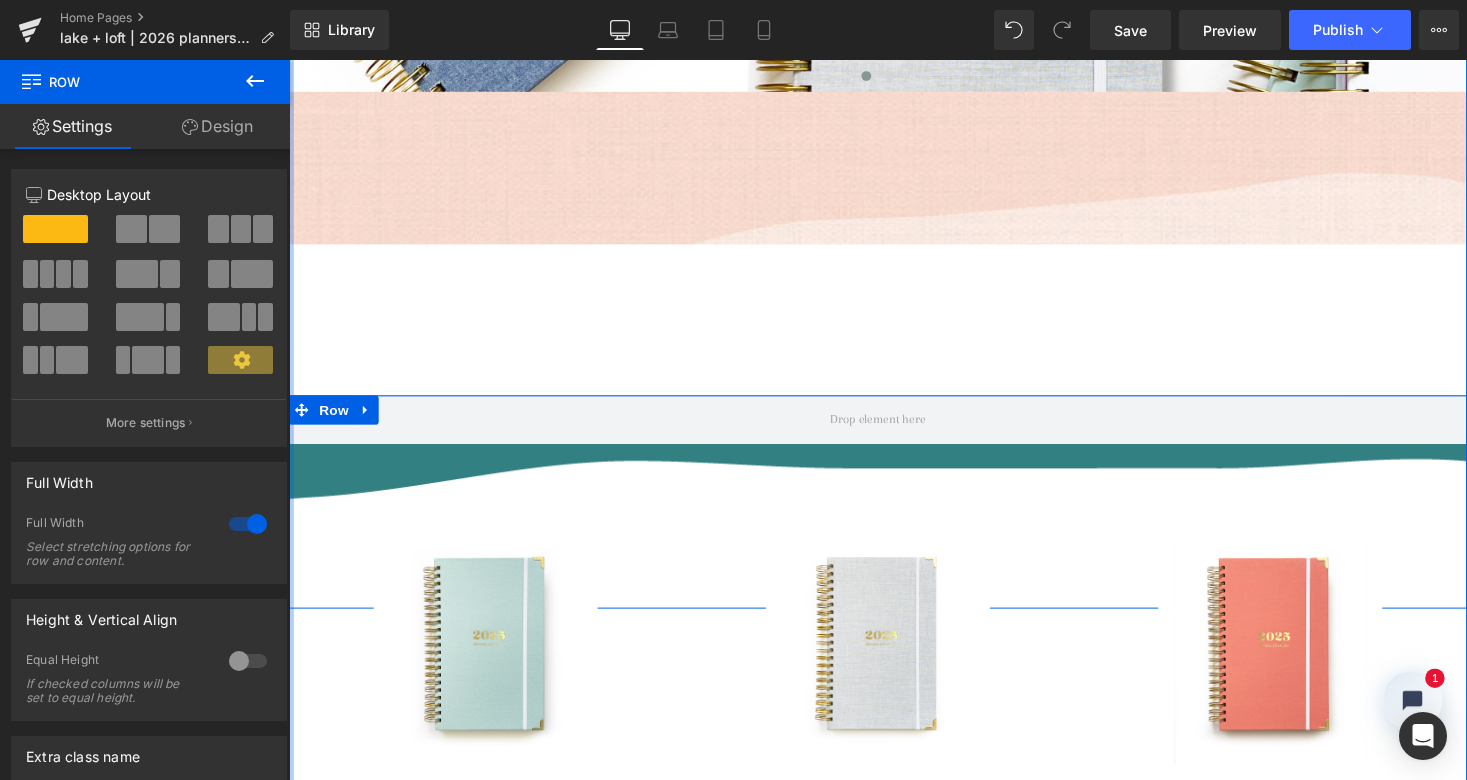 click on "Design" at bounding box center (217, 126) 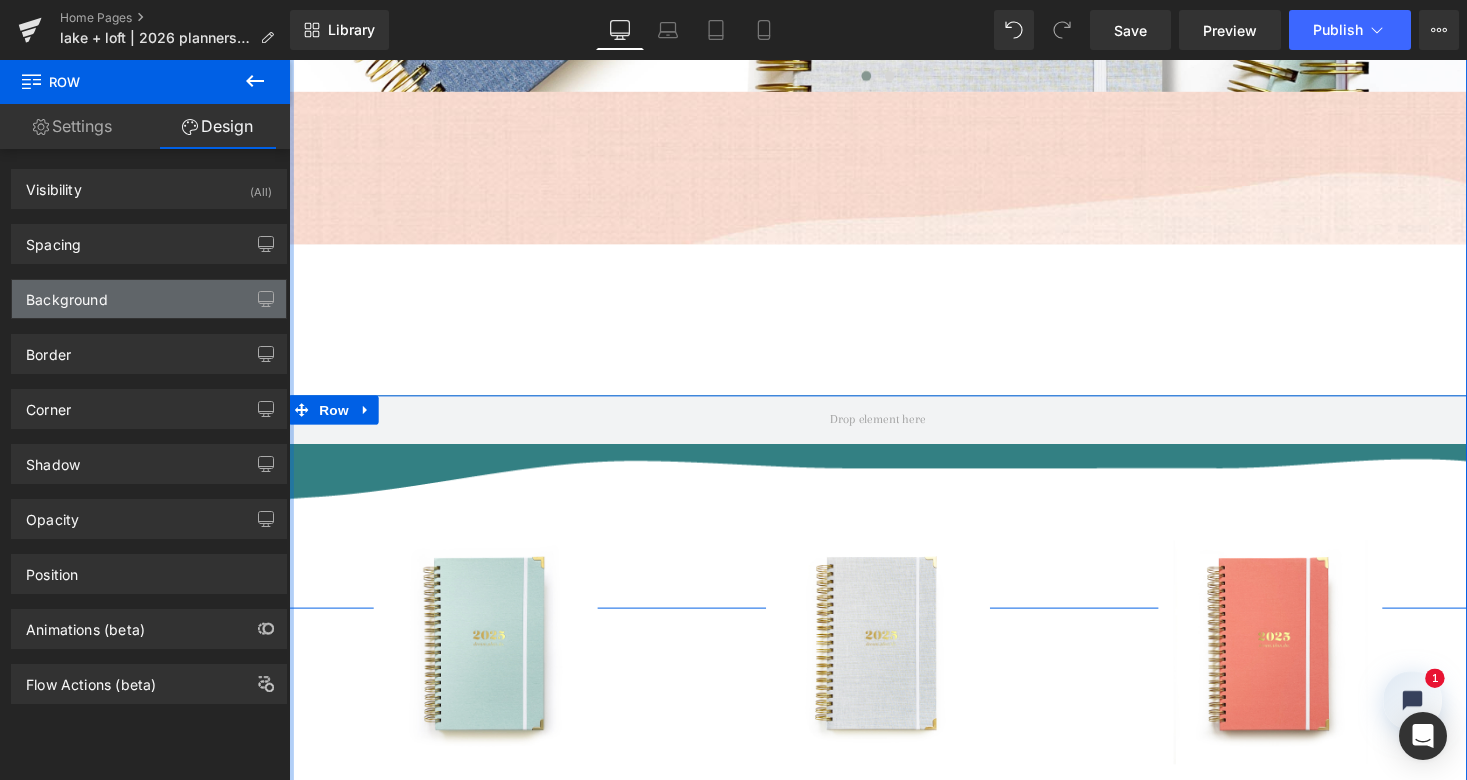 click on "Background" at bounding box center (149, 299) 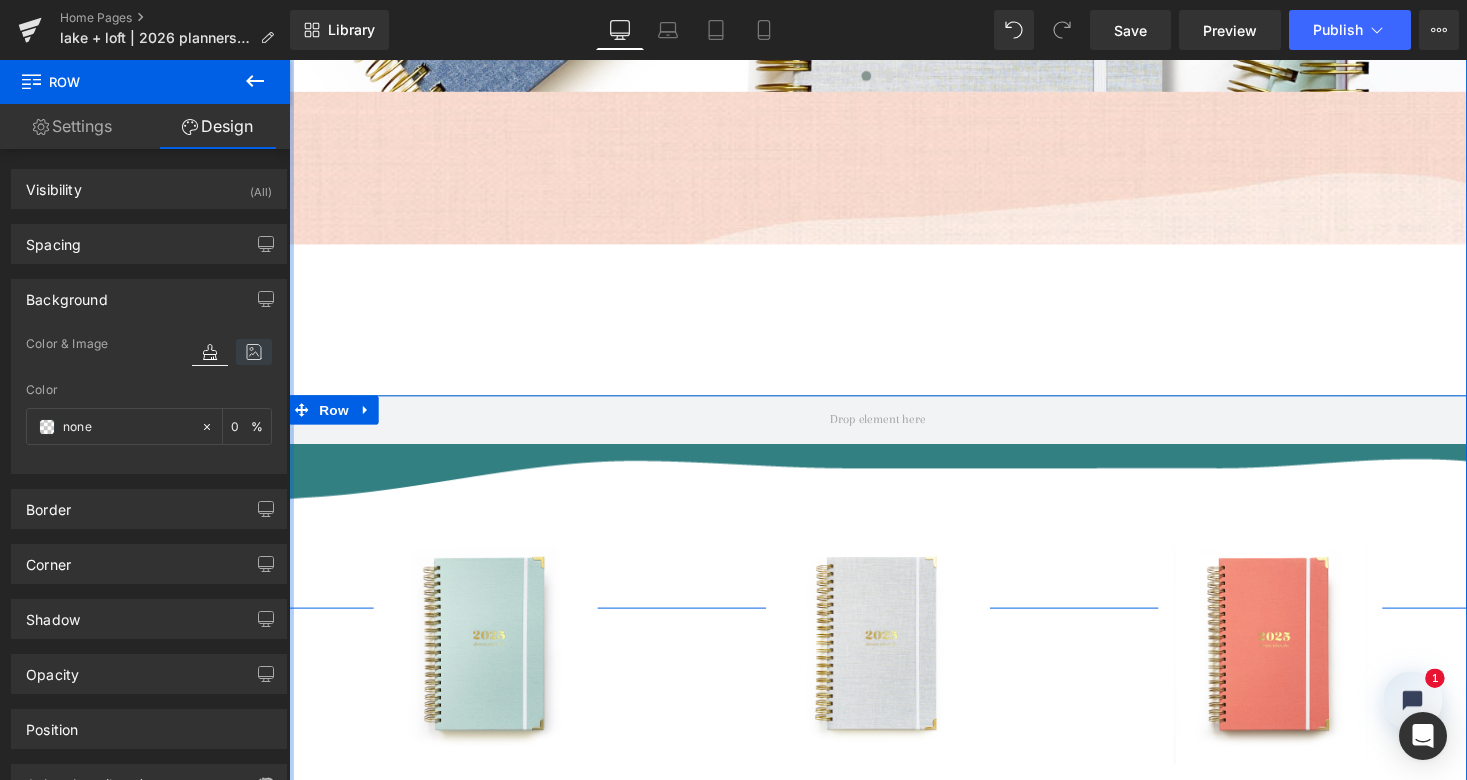 click at bounding box center [254, 352] 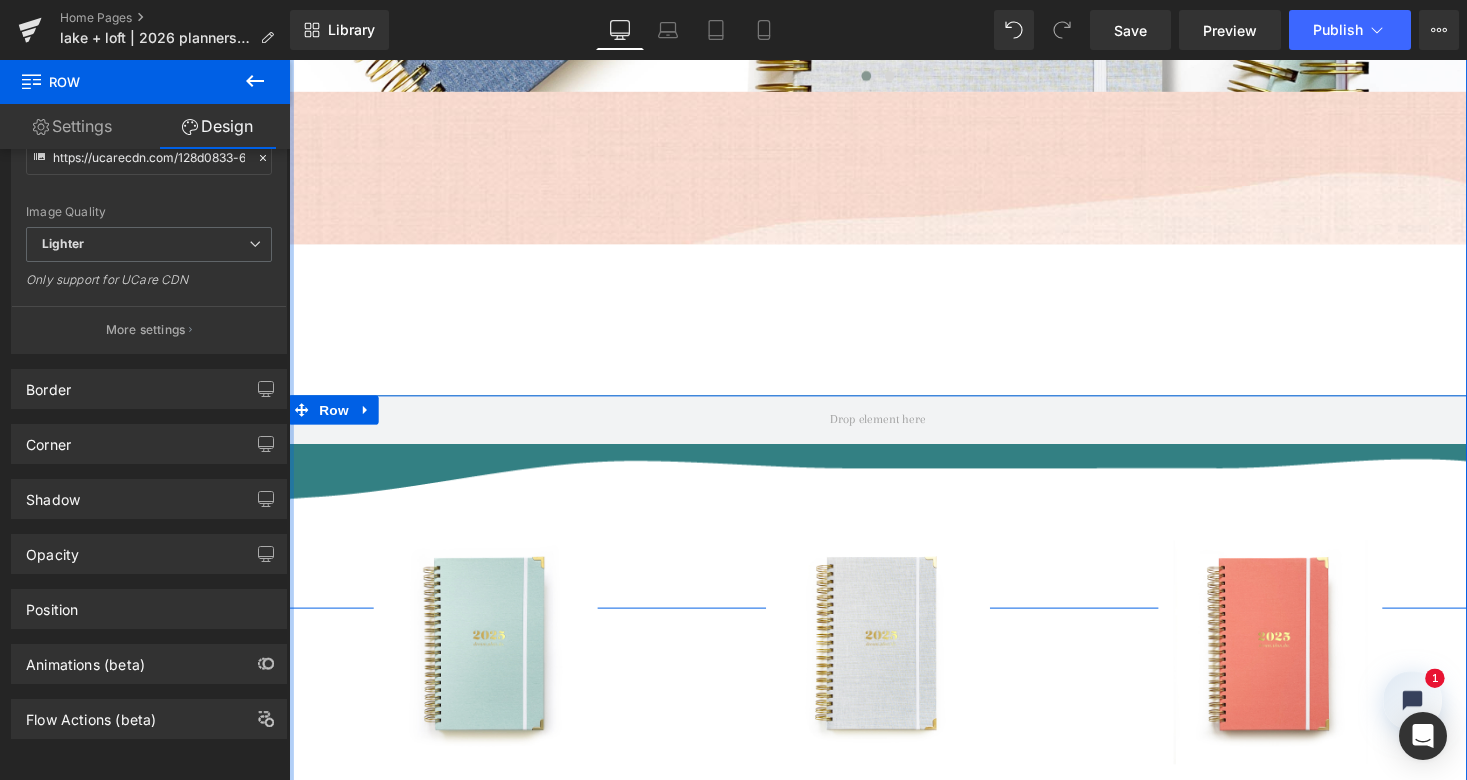 scroll, scrollTop: 472, scrollLeft: 0, axis: vertical 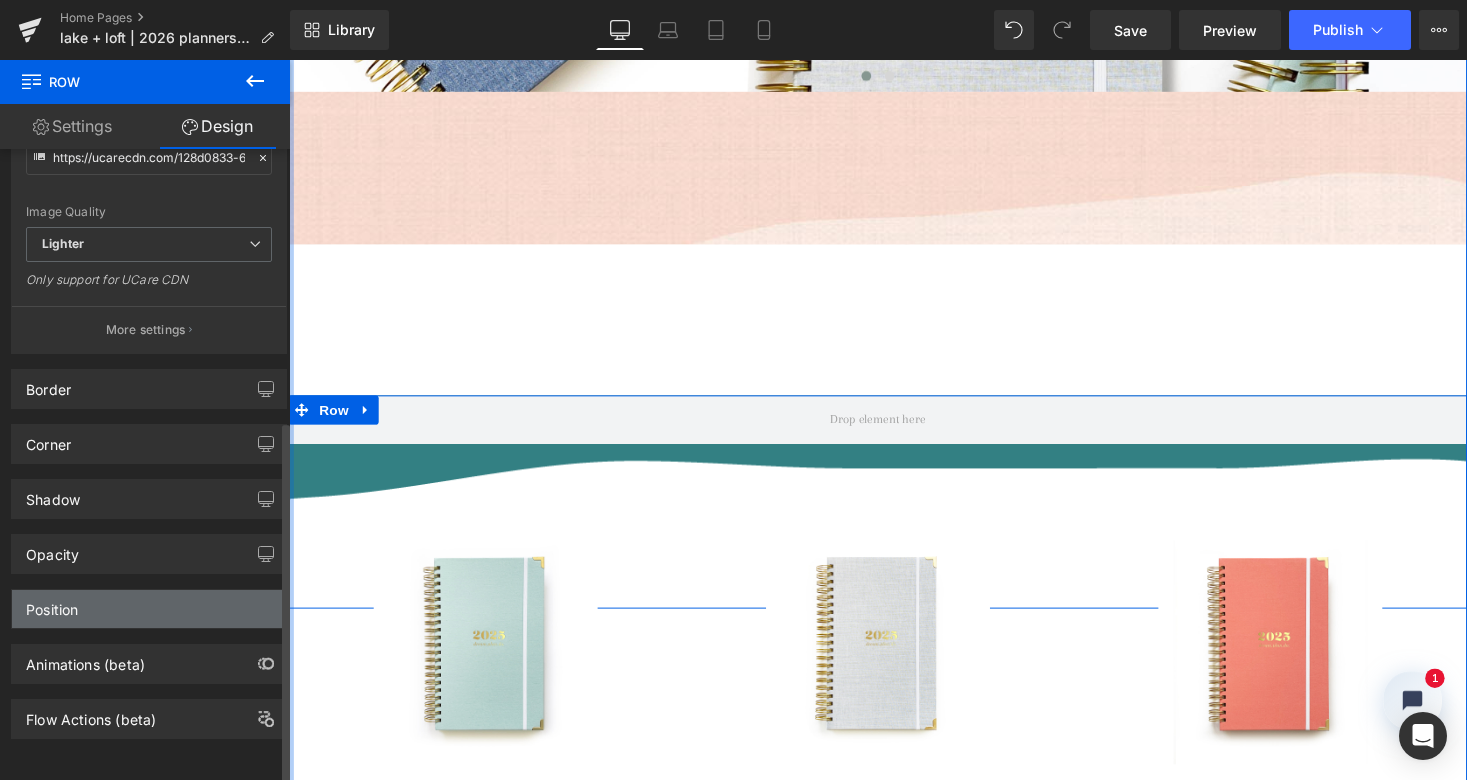 click on "Position" at bounding box center [149, 609] 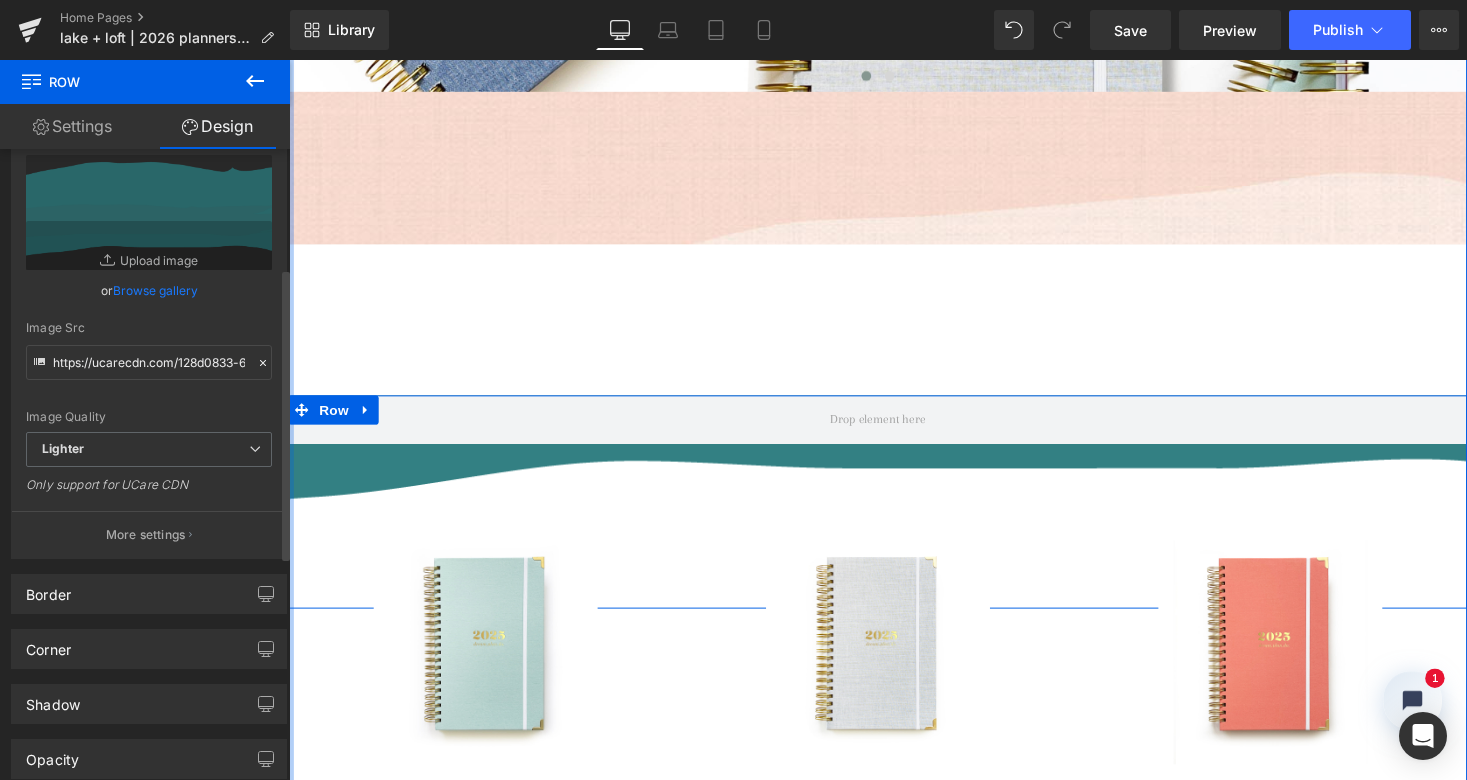 scroll, scrollTop: 282, scrollLeft: 0, axis: vertical 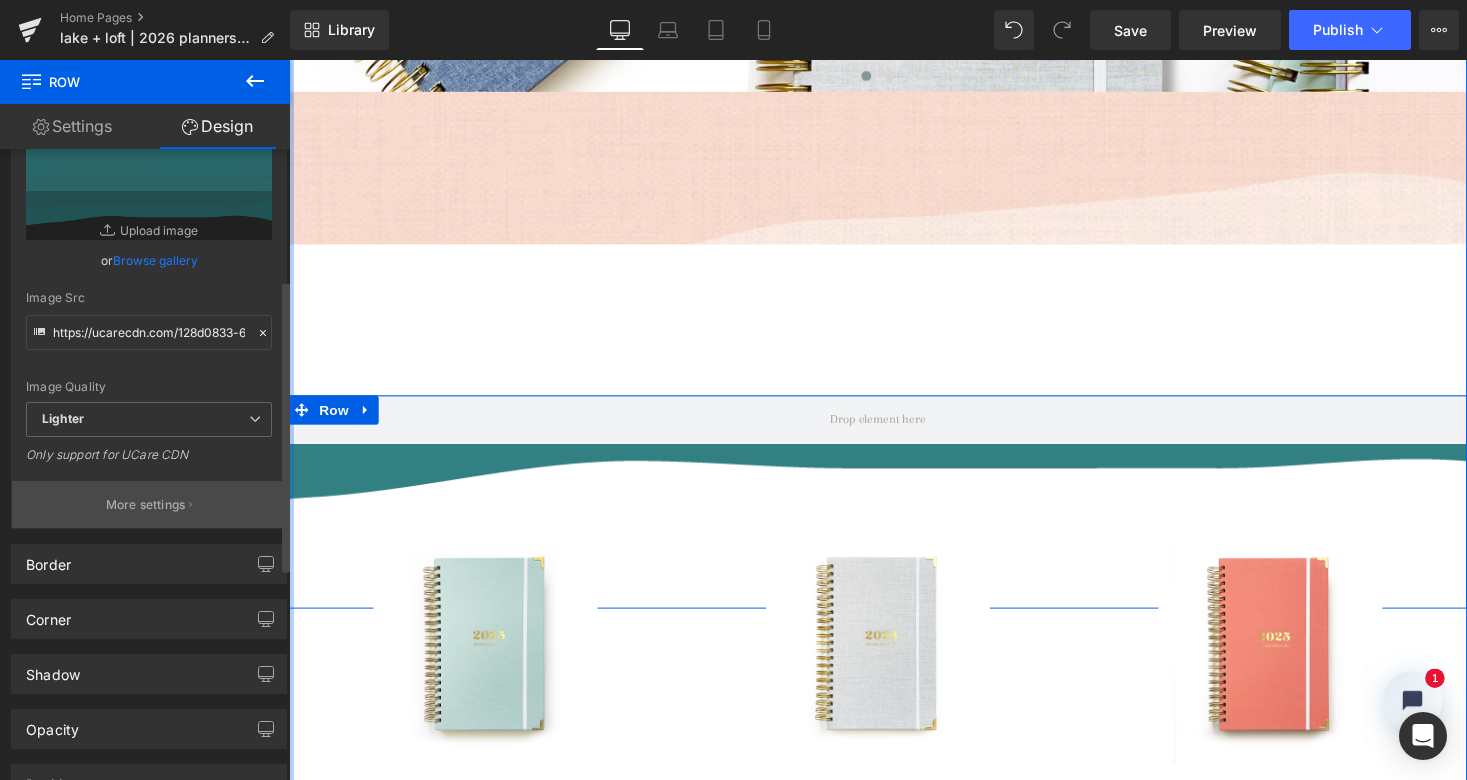 click on "More settings" at bounding box center [146, 505] 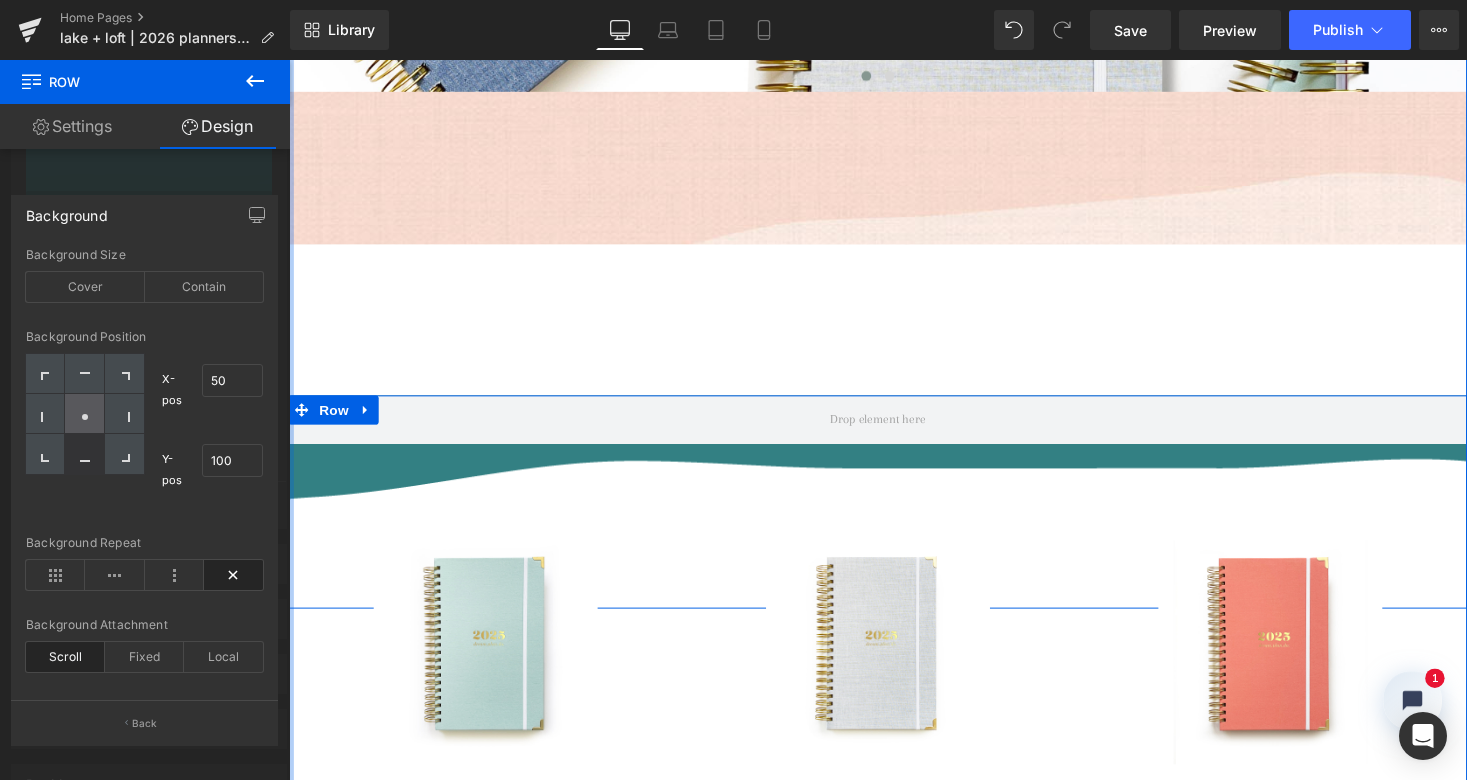 click at bounding box center [84, 414] 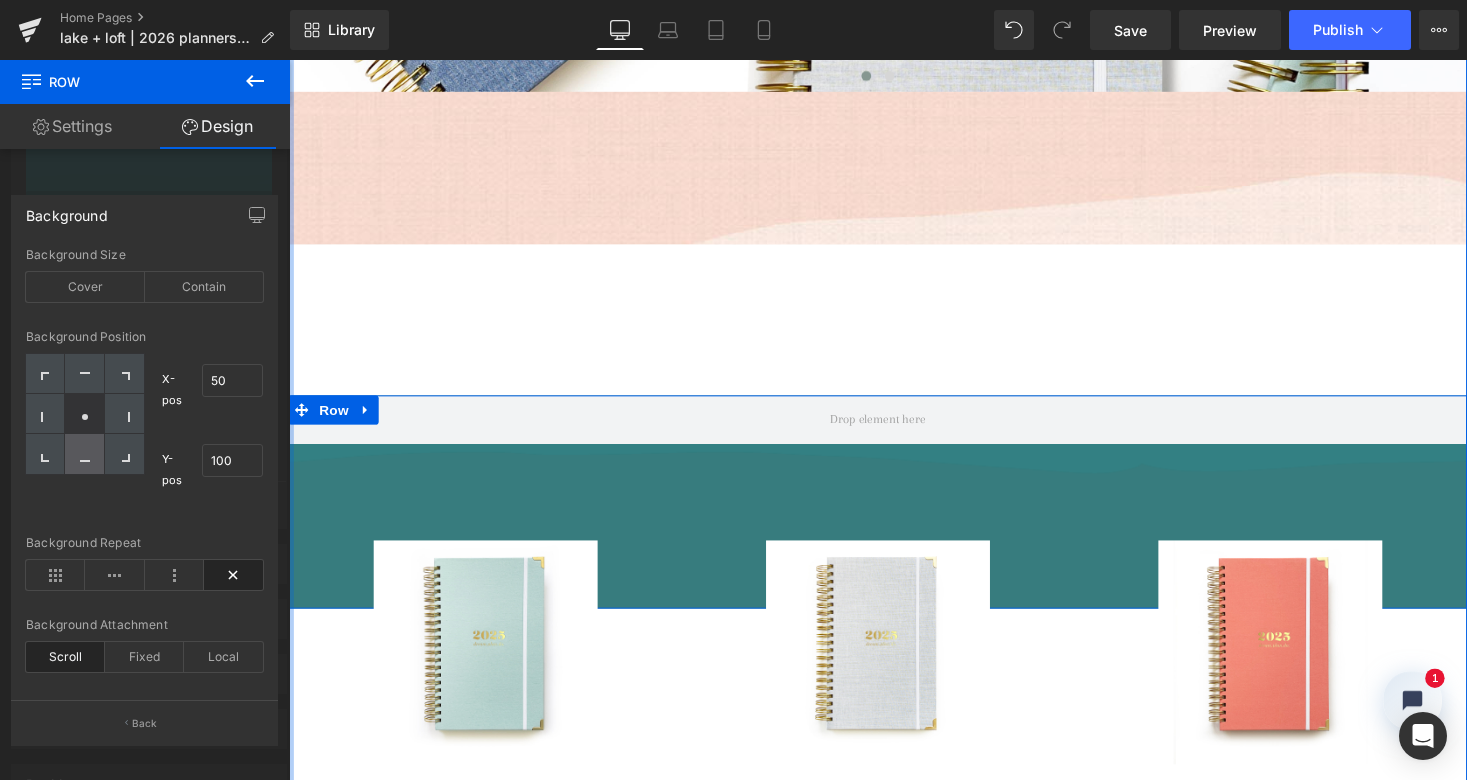click 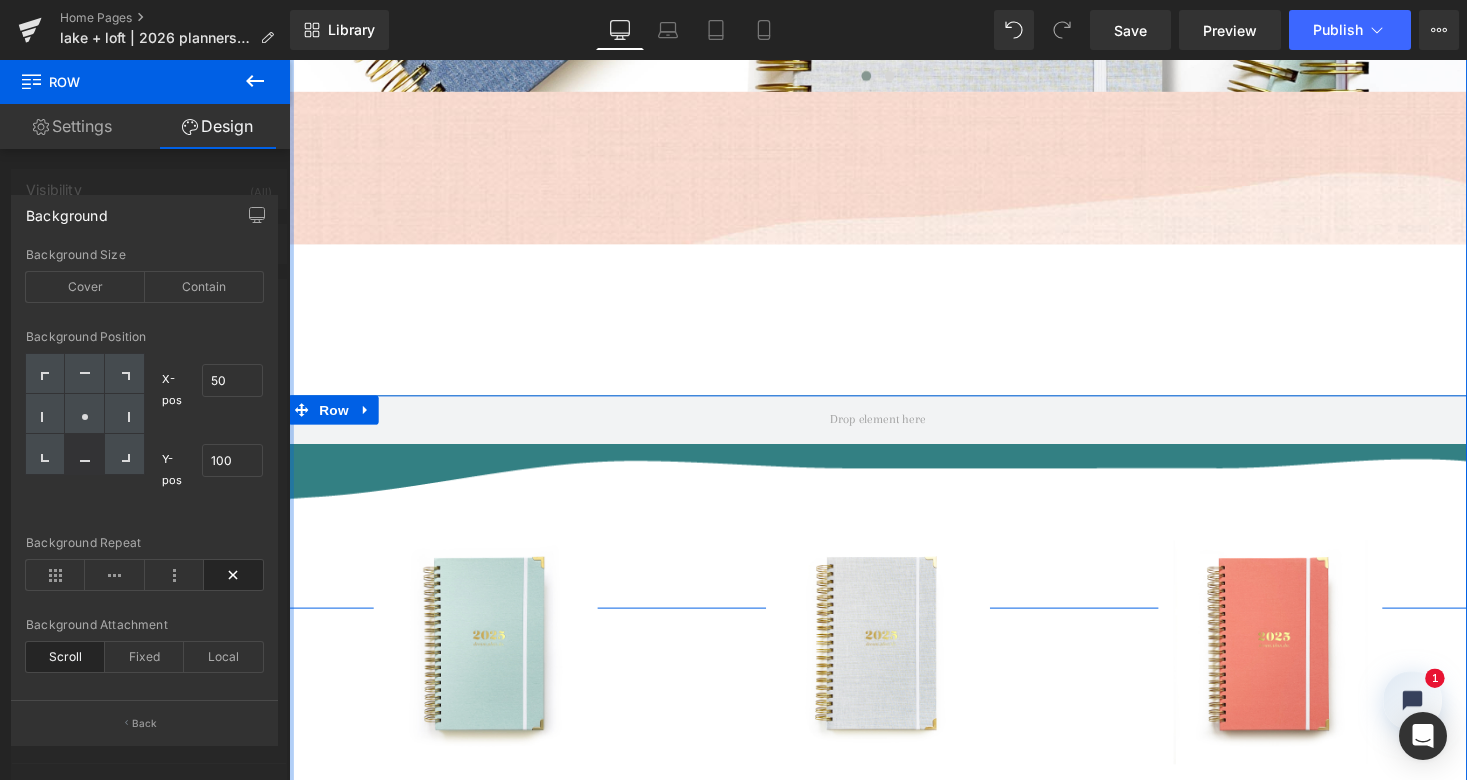 scroll, scrollTop: 0, scrollLeft: 0, axis: both 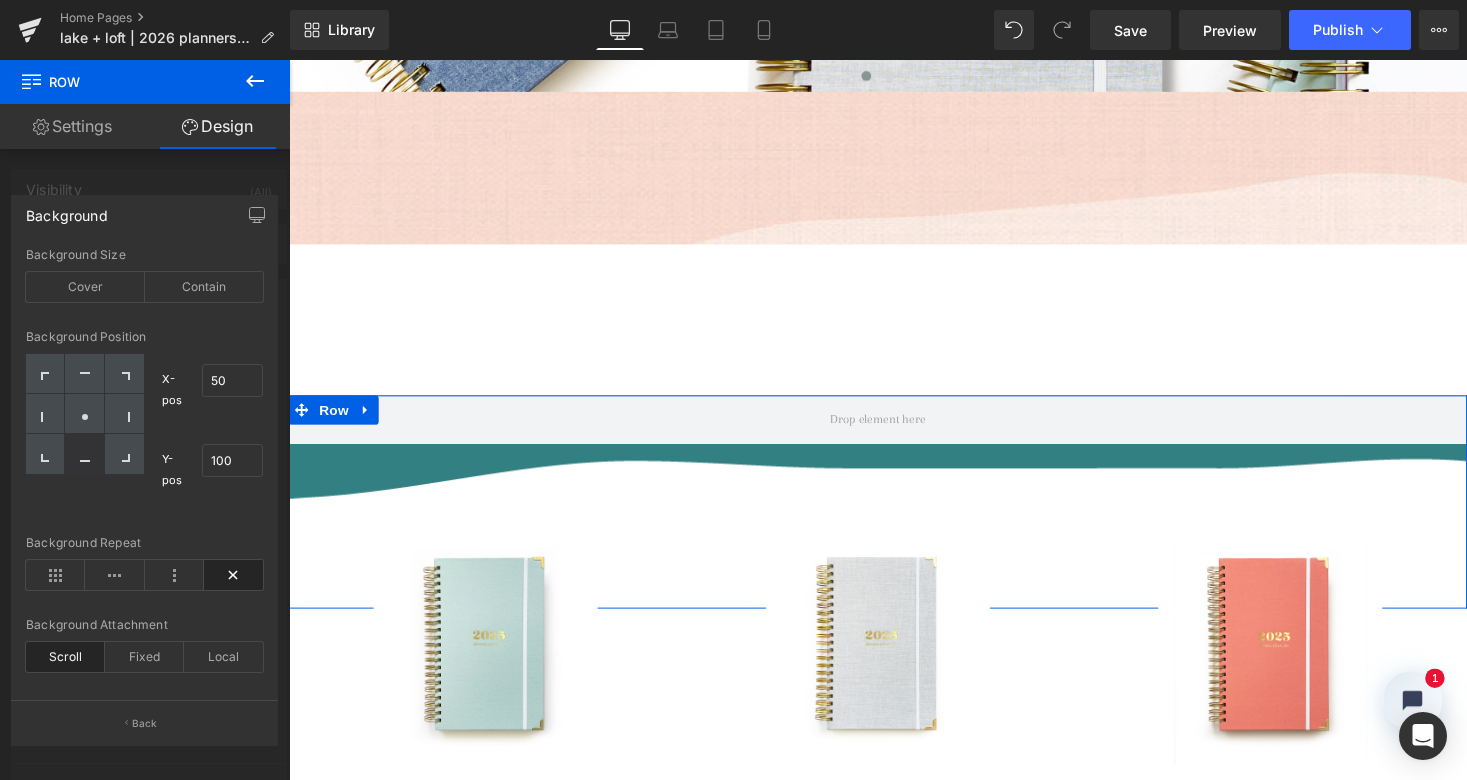 click at bounding box center (145, 425) 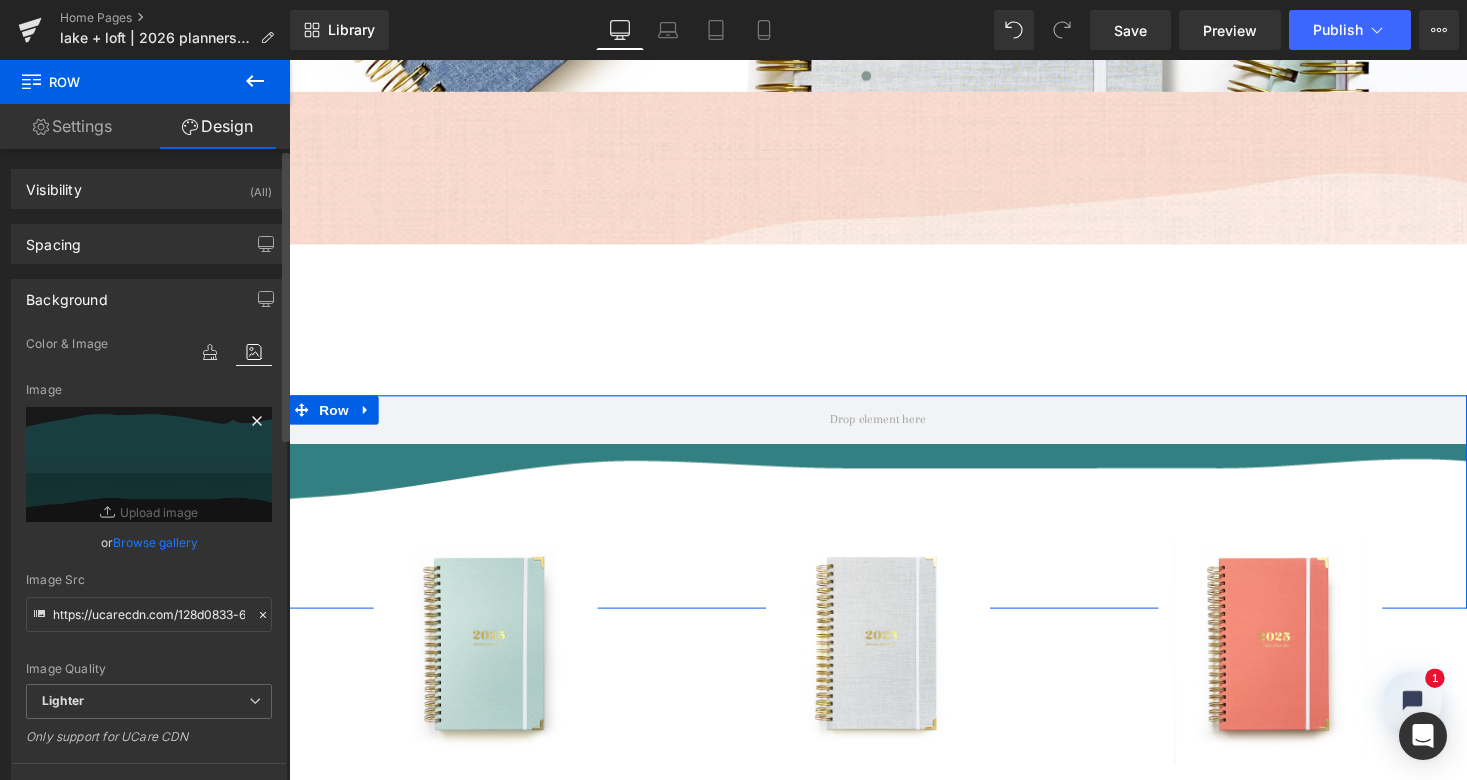 click 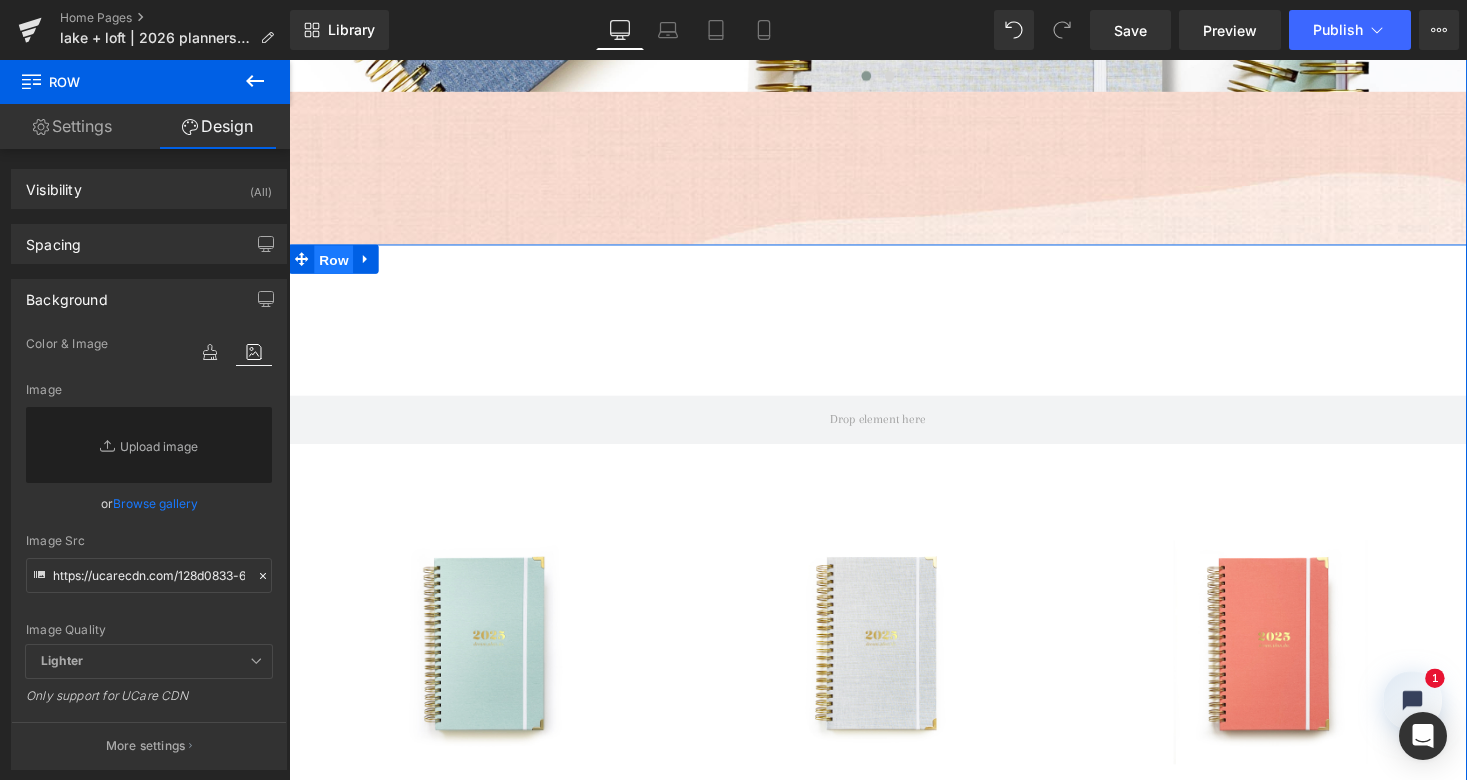 click on "Row" at bounding box center (335, 266) 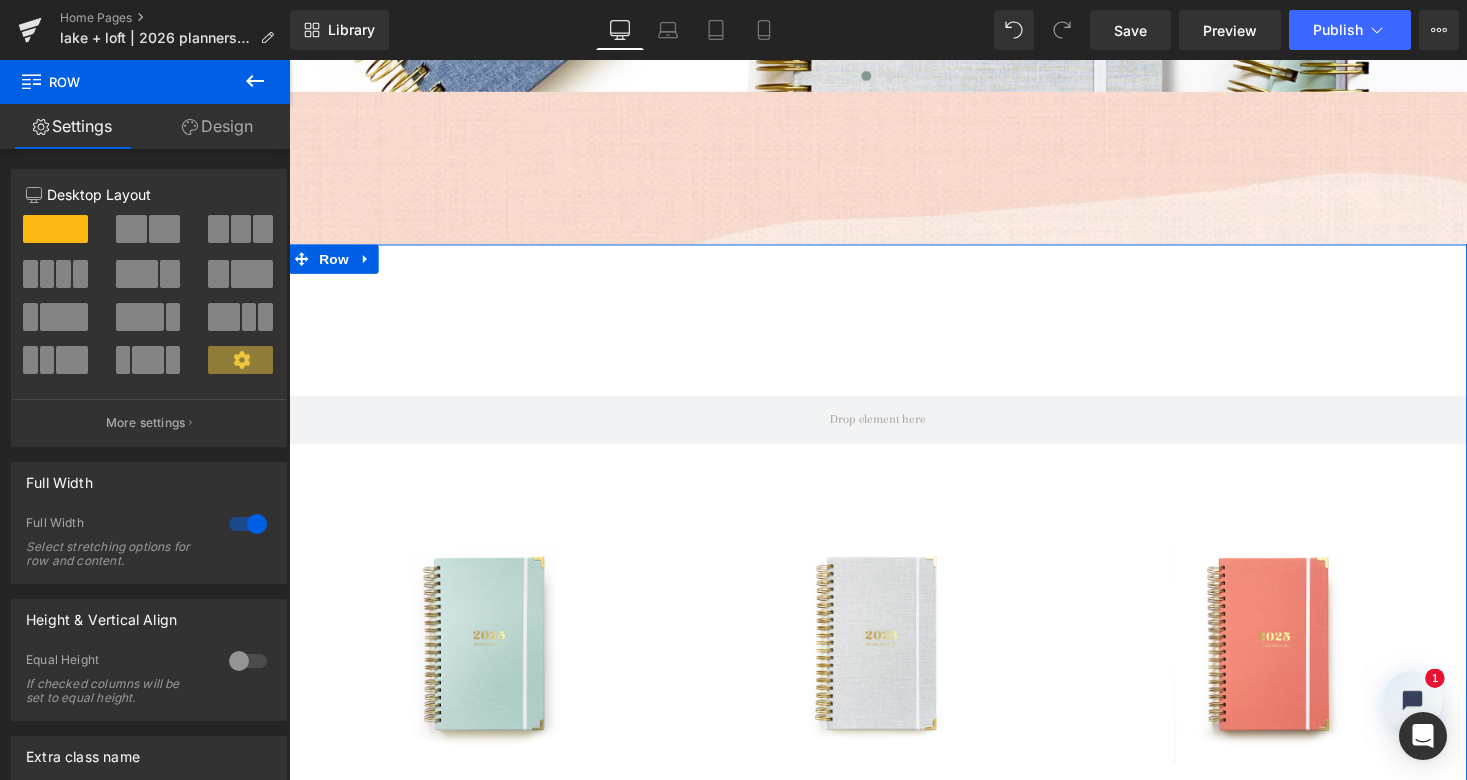click on "Design" at bounding box center (217, 126) 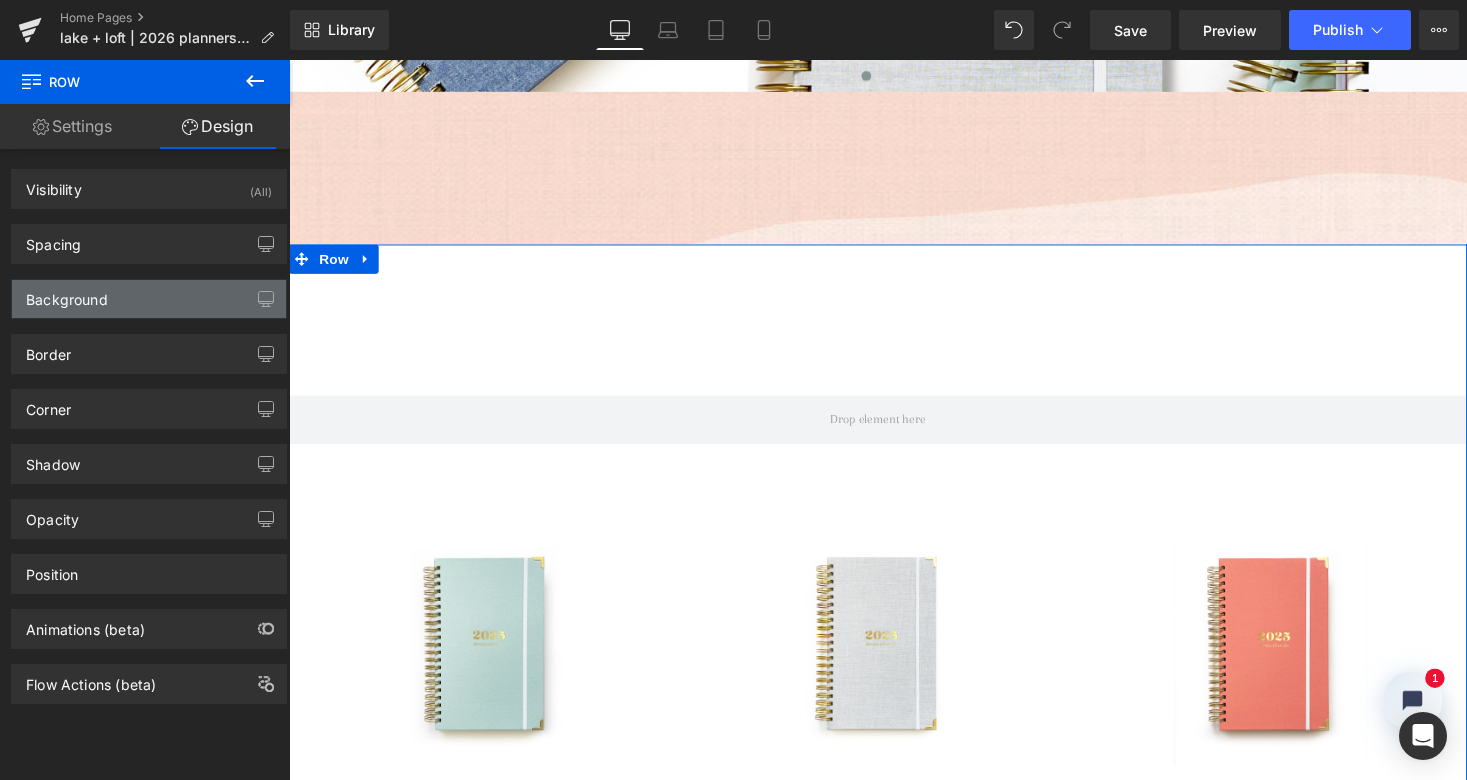 click on "Background" at bounding box center [149, 299] 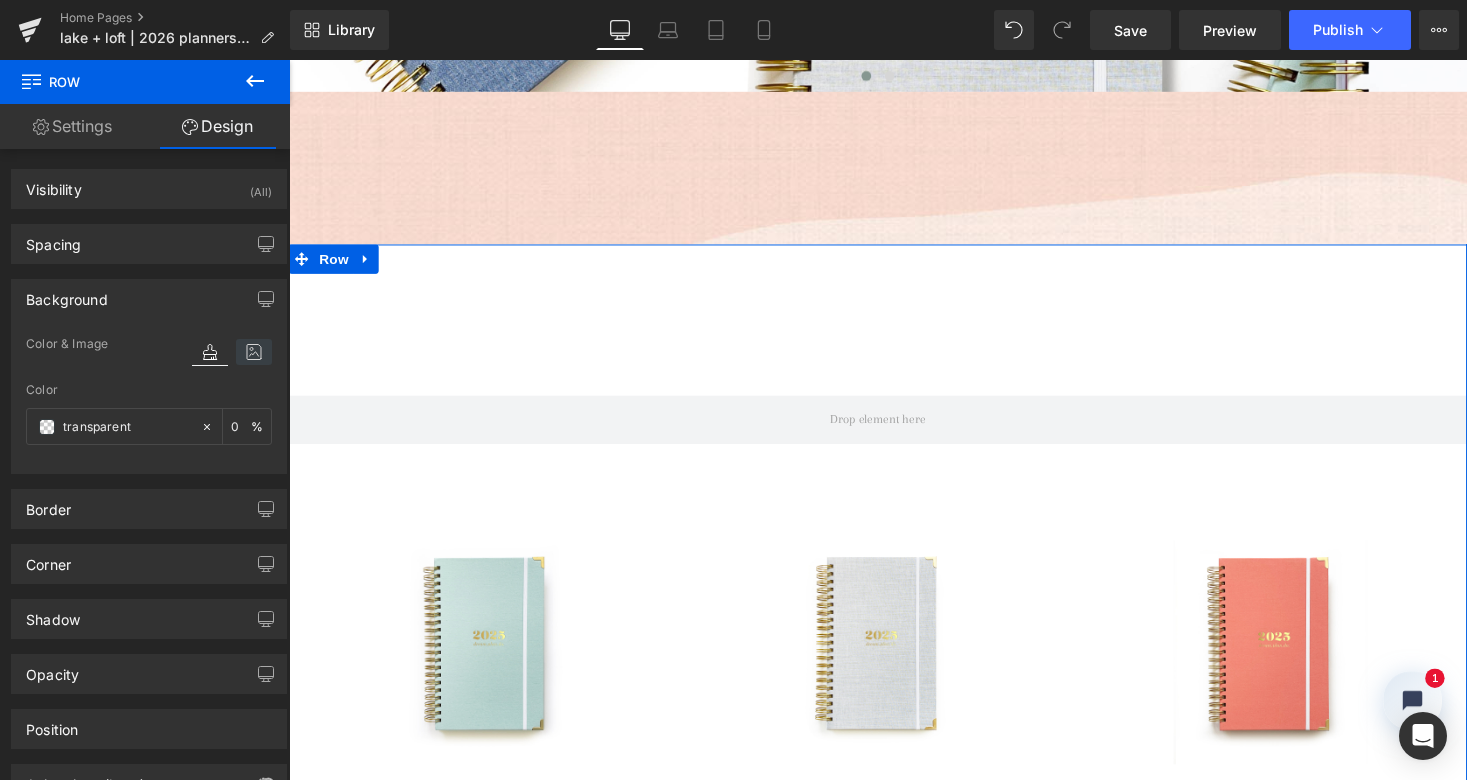 click at bounding box center [254, 352] 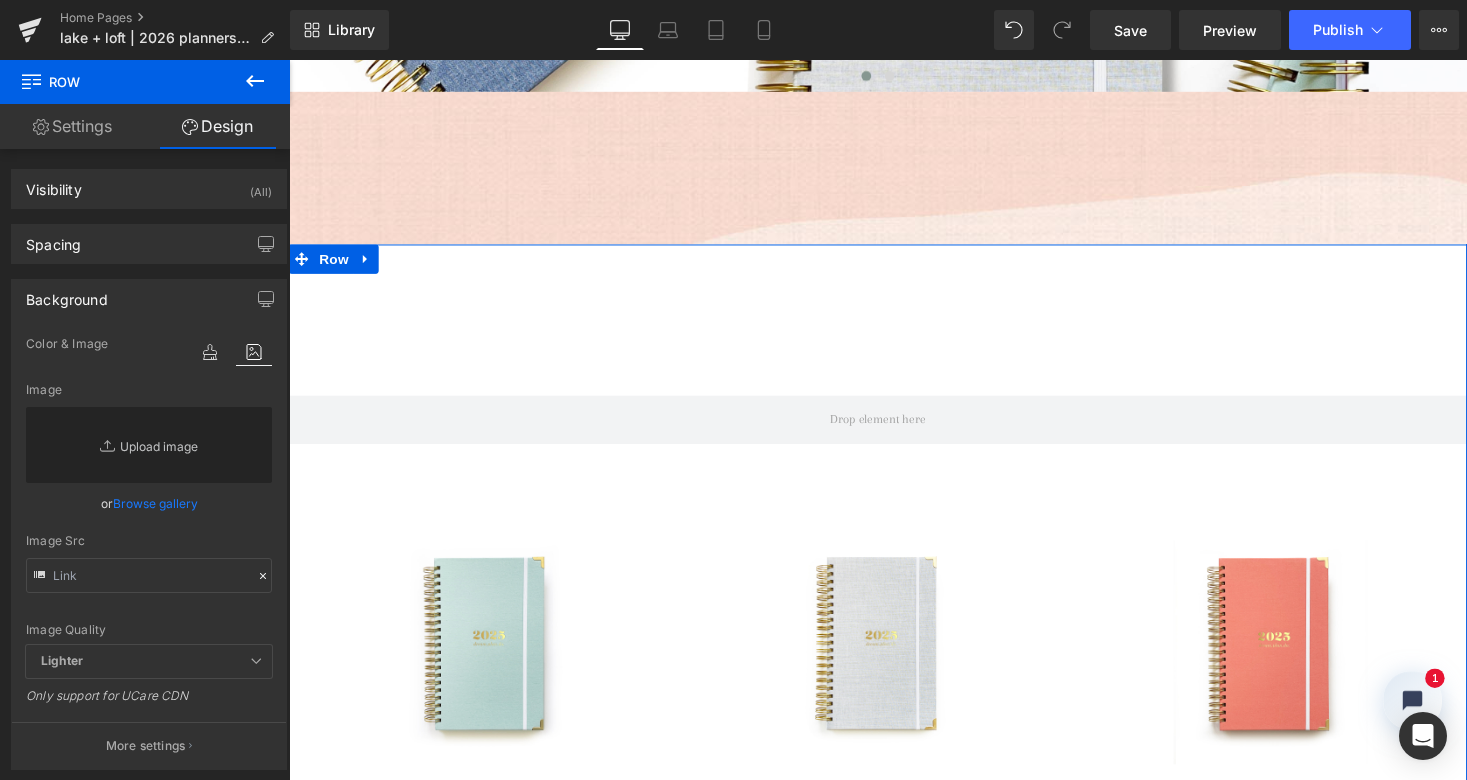 click on "Replace Image" at bounding box center [149, 445] 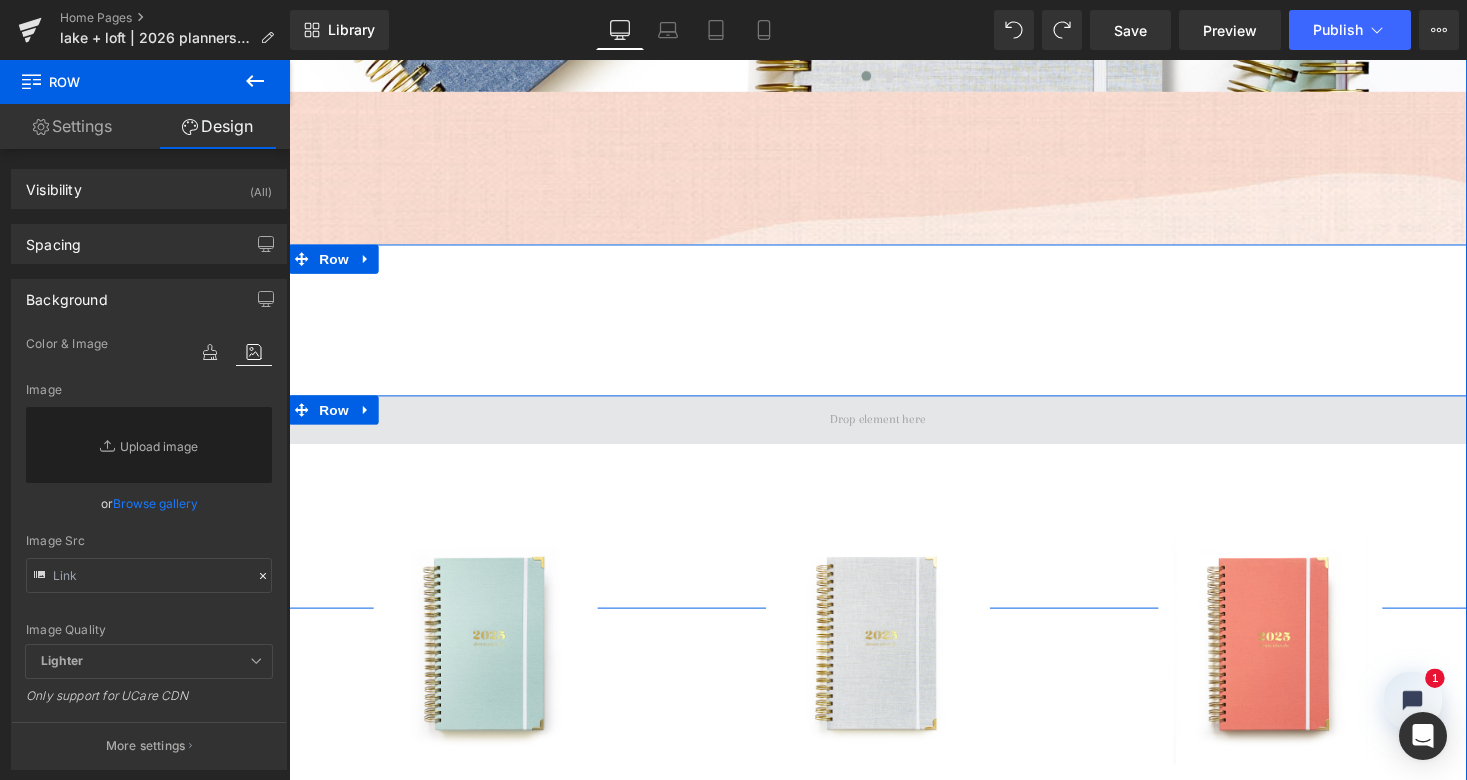click at bounding box center (894, 430) 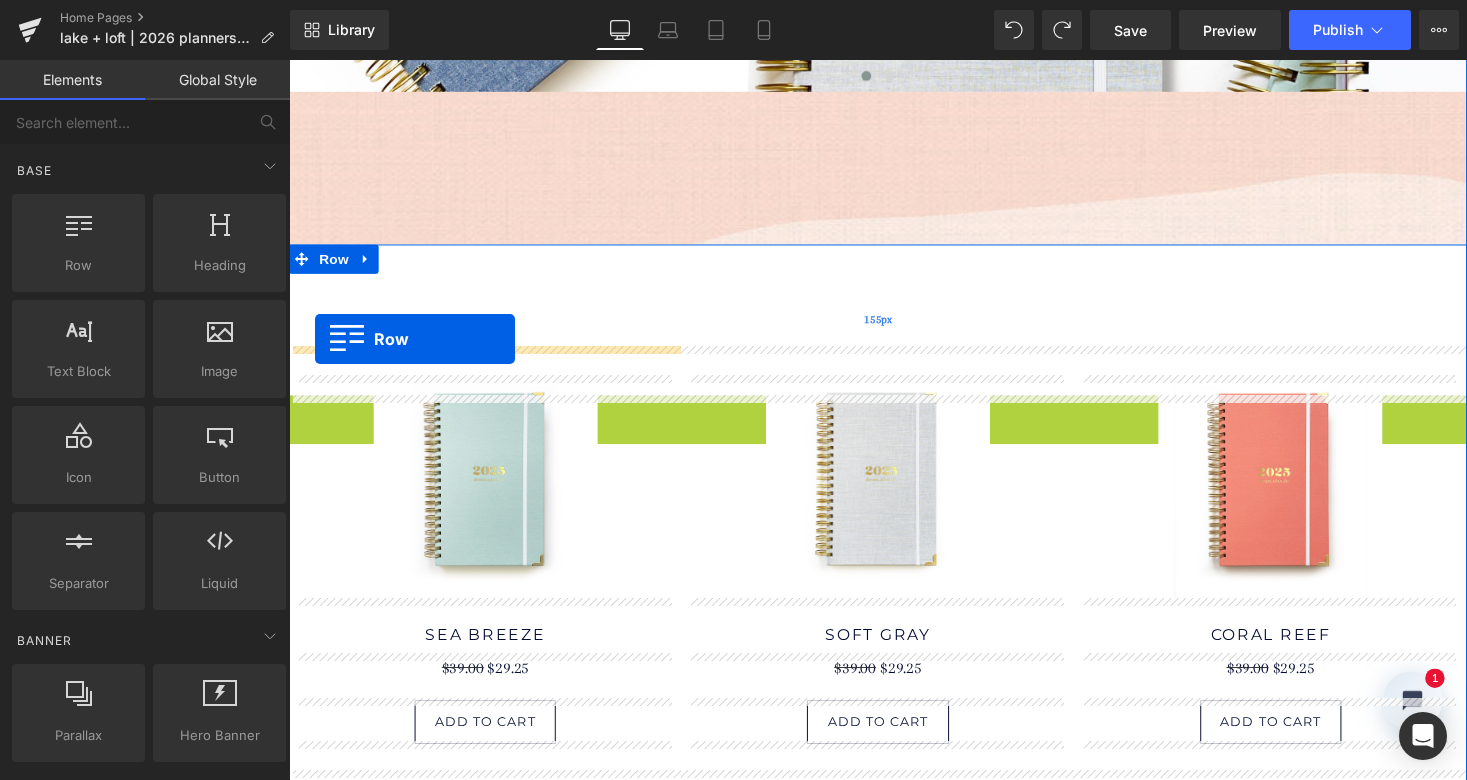 drag, startPoint x: 298, startPoint y: 416, endPoint x: 317, endPoint y: 347, distance: 71.568146 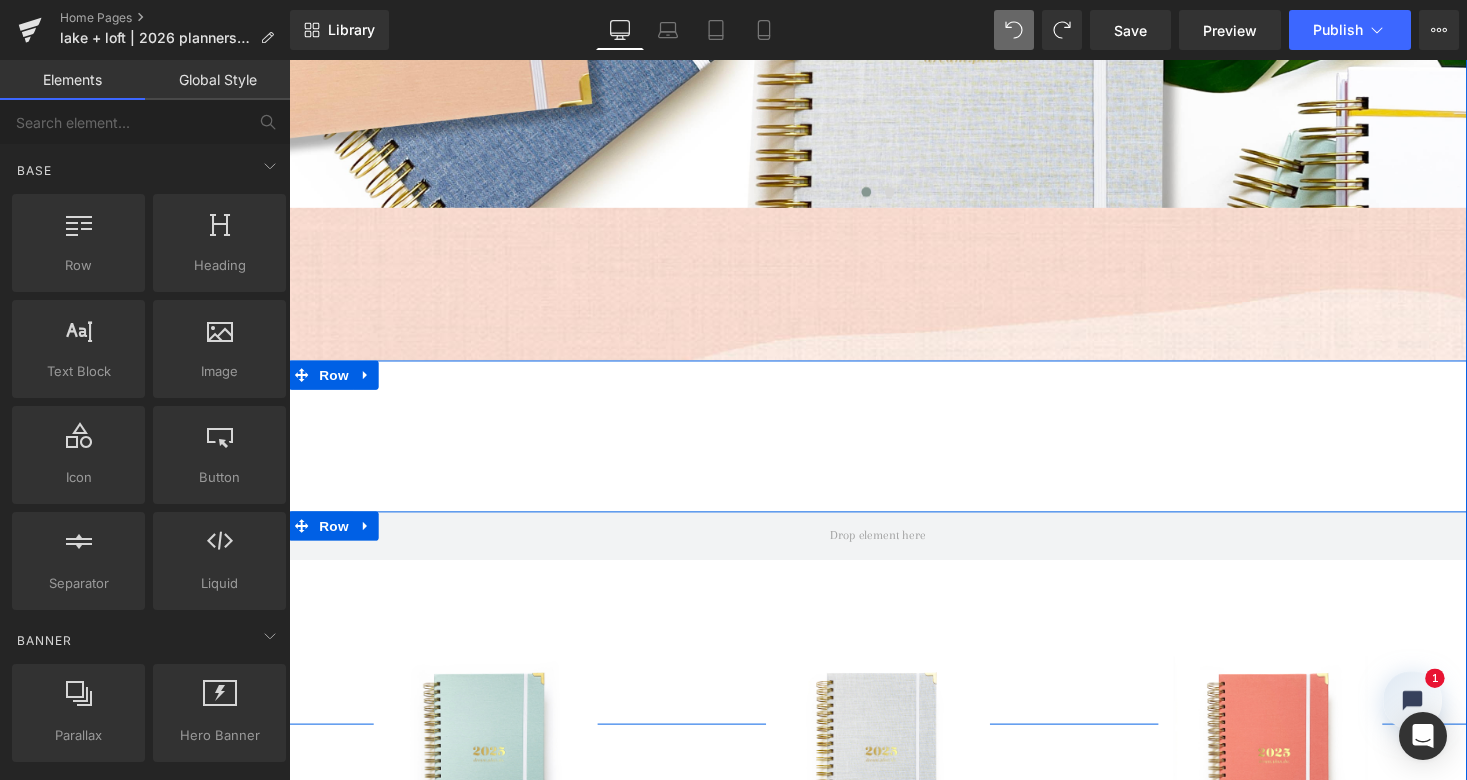 scroll, scrollTop: 780, scrollLeft: 0, axis: vertical 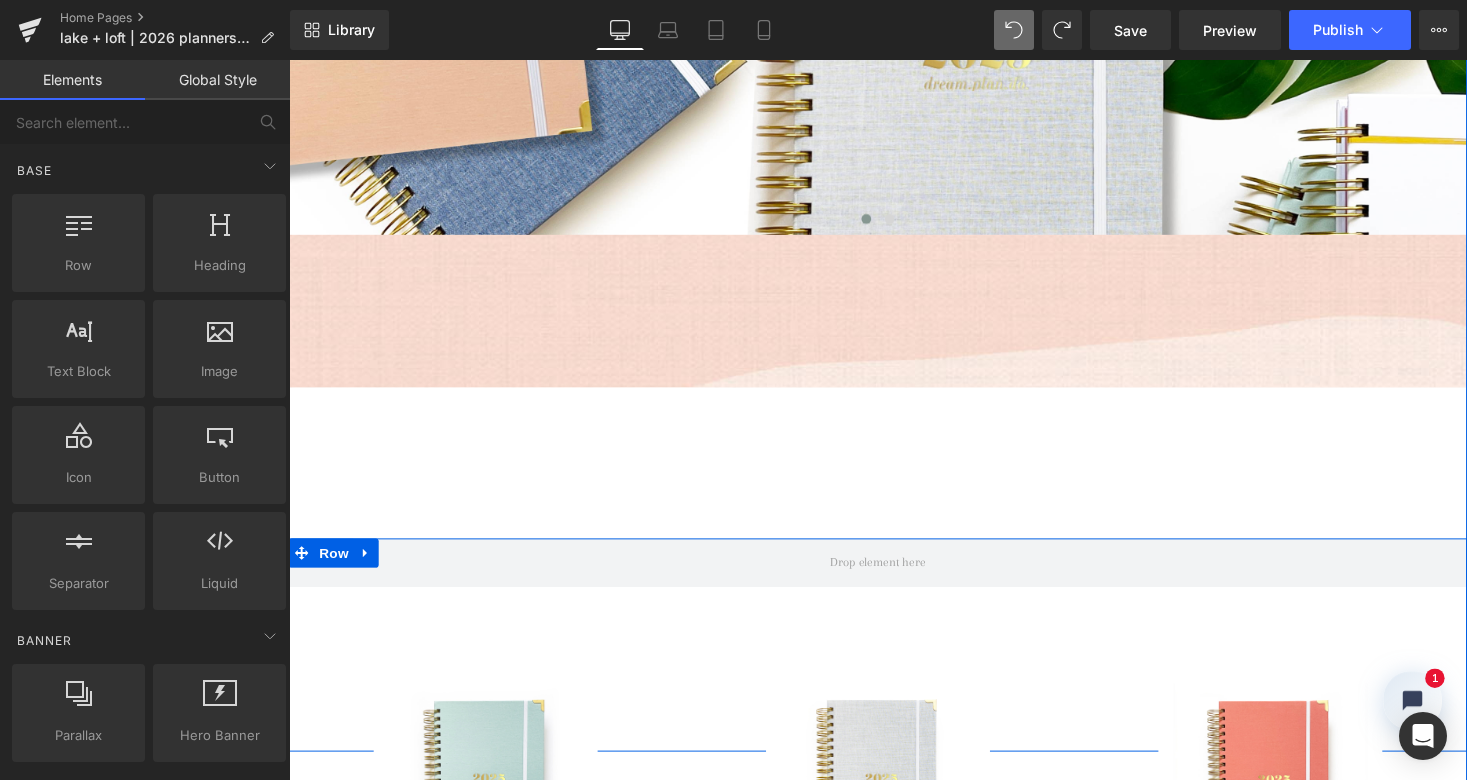 click on "Row
Sale Off
(P) Image
sea breeze
(P) Title
$39.00
$29.25
(P) Price
add to cart
(P) Cart Button
Product
Sale Off
(P) Image
soft gray" at bounding box center (894, 776) 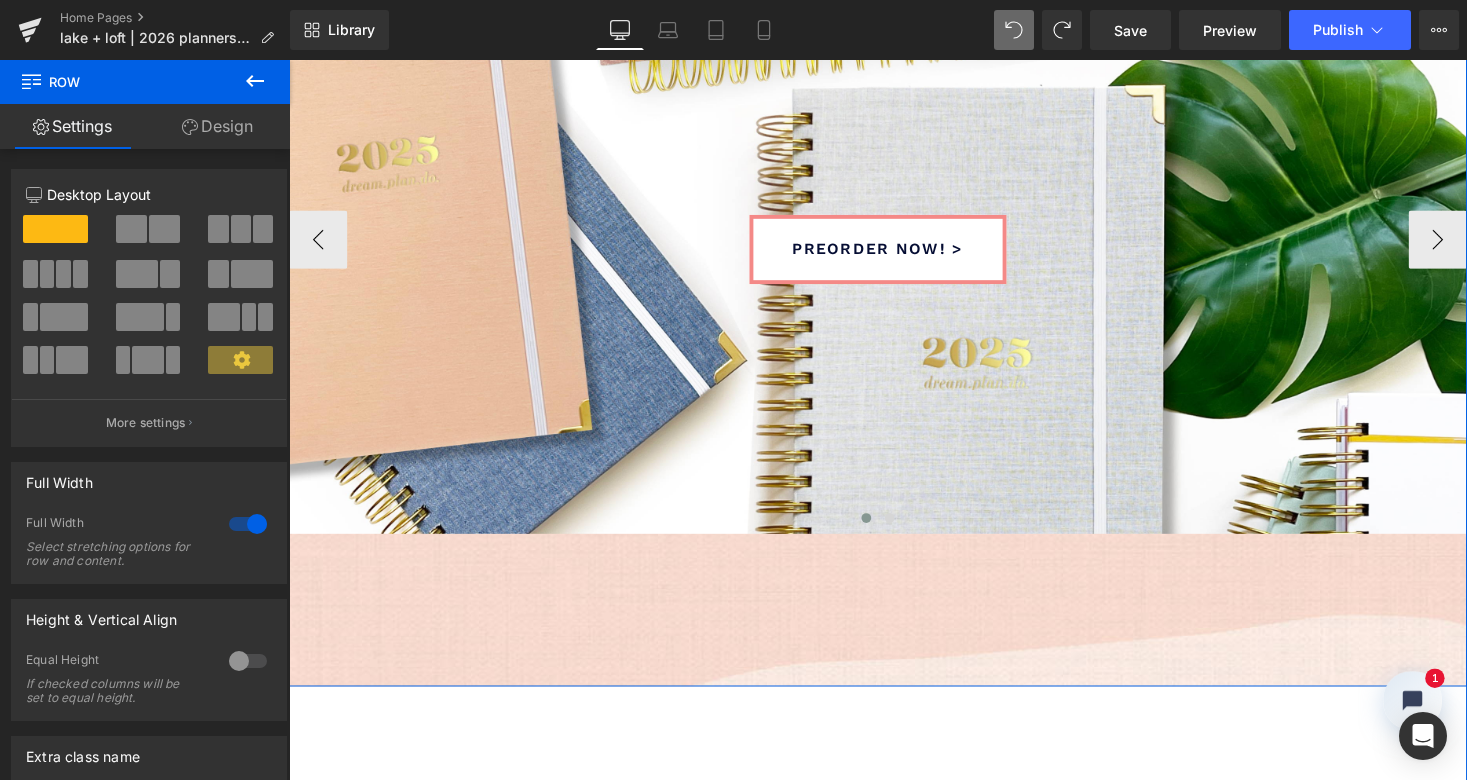 scroll, scrollTop: 485, scrollLeft: 0, axis: vertical 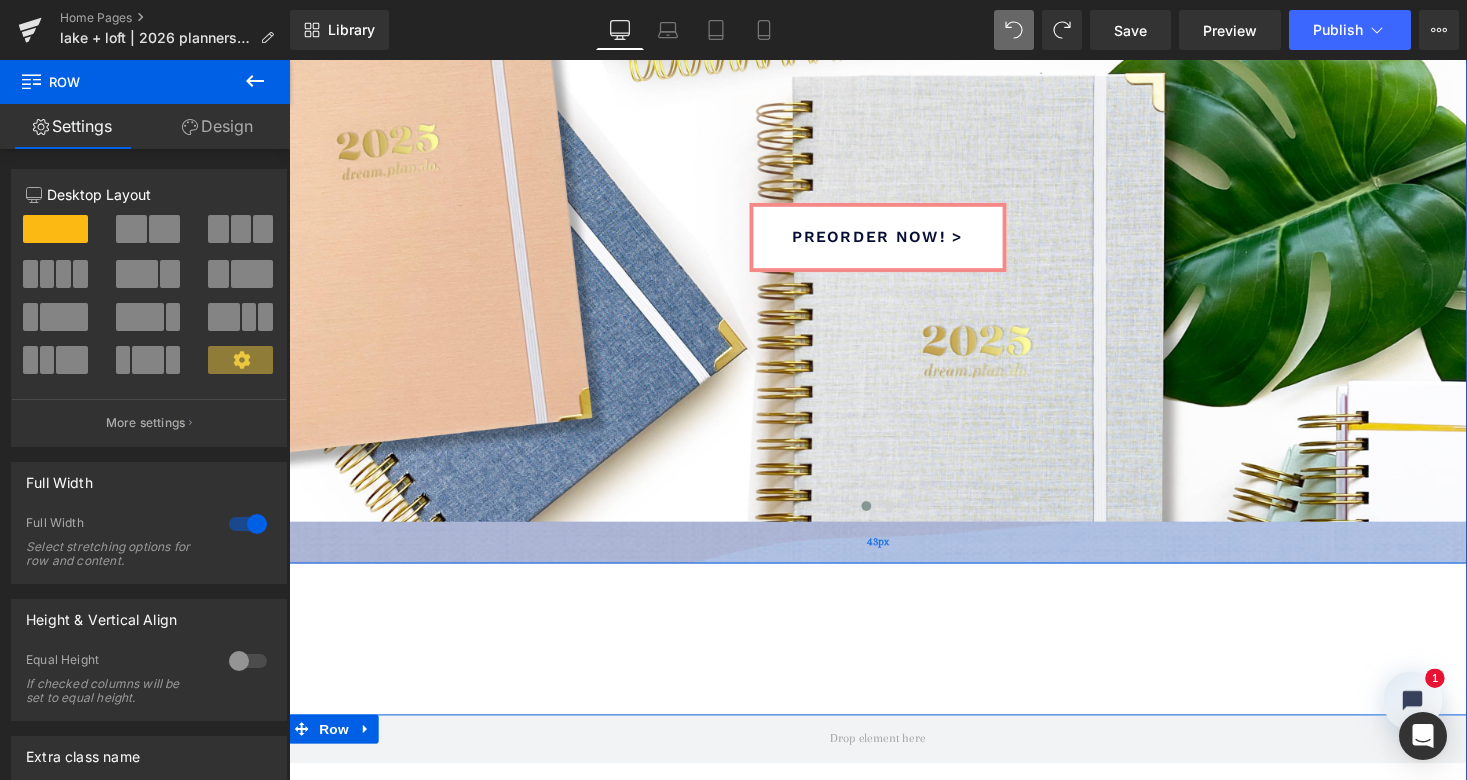 drag, startPoint x: 784, startPoint y: 687, endPoint x: 802, endPoint y: 574, distance: 114.424644 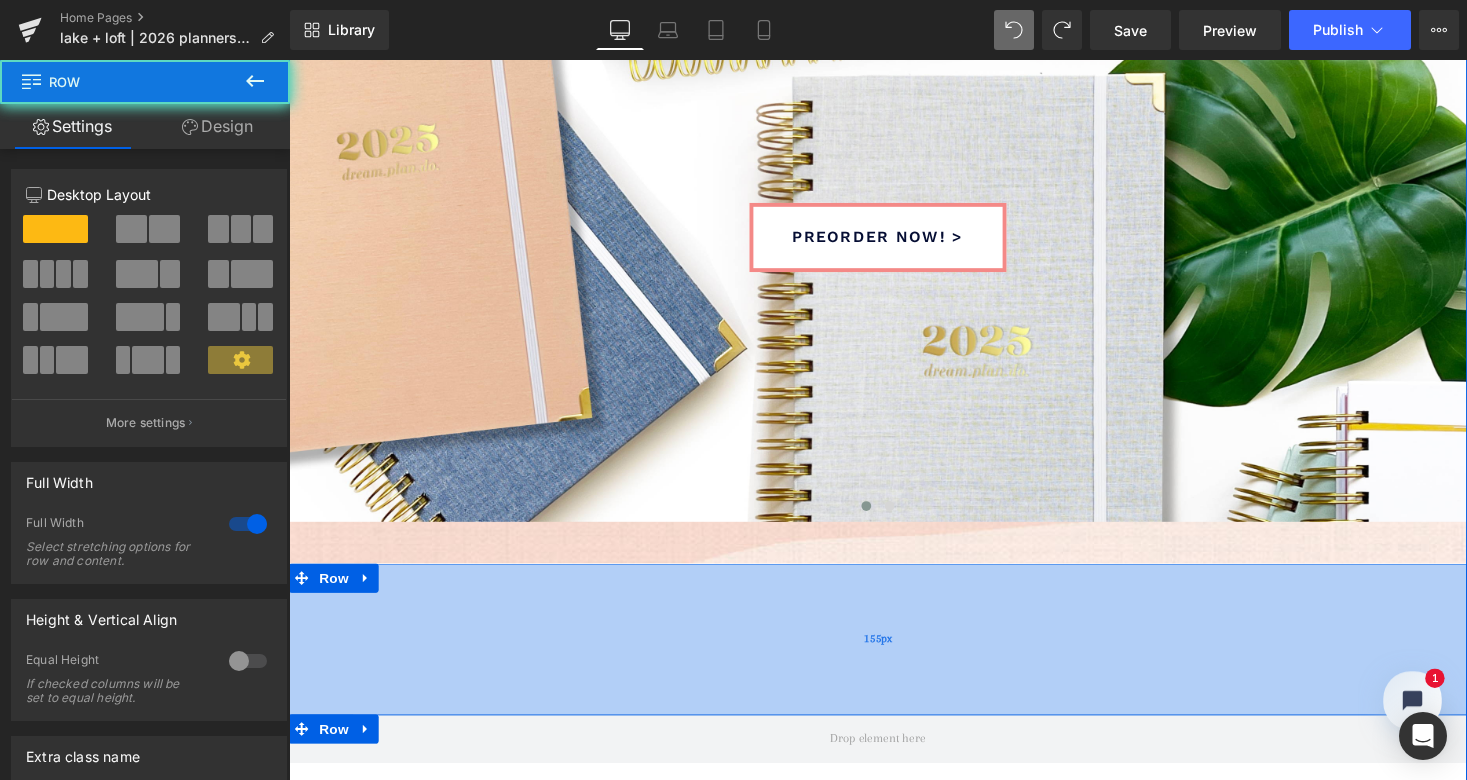 click on "155px" at bounding box center (894, 654) 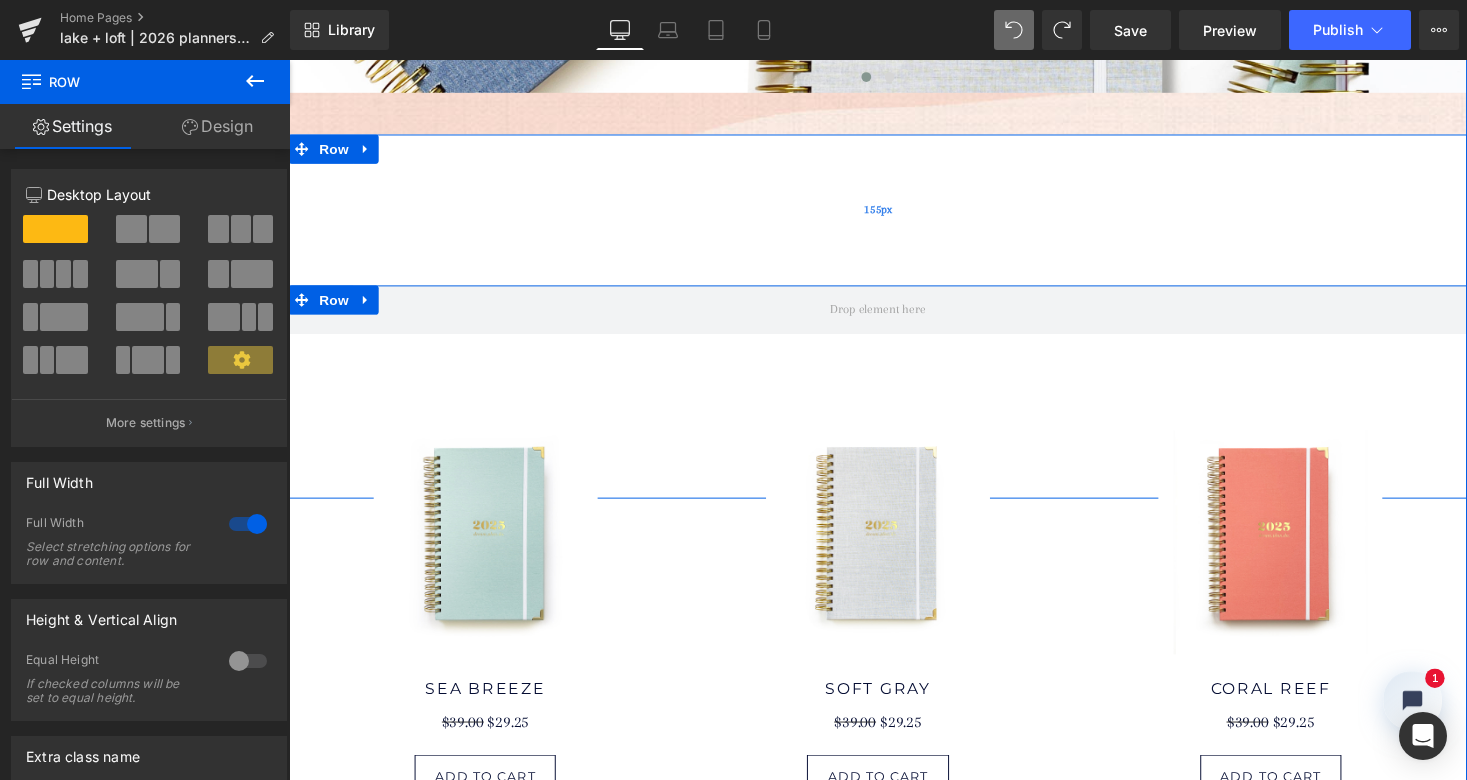 scroll, scrollTop: 932, scrollLeft: 0, axis: vertical 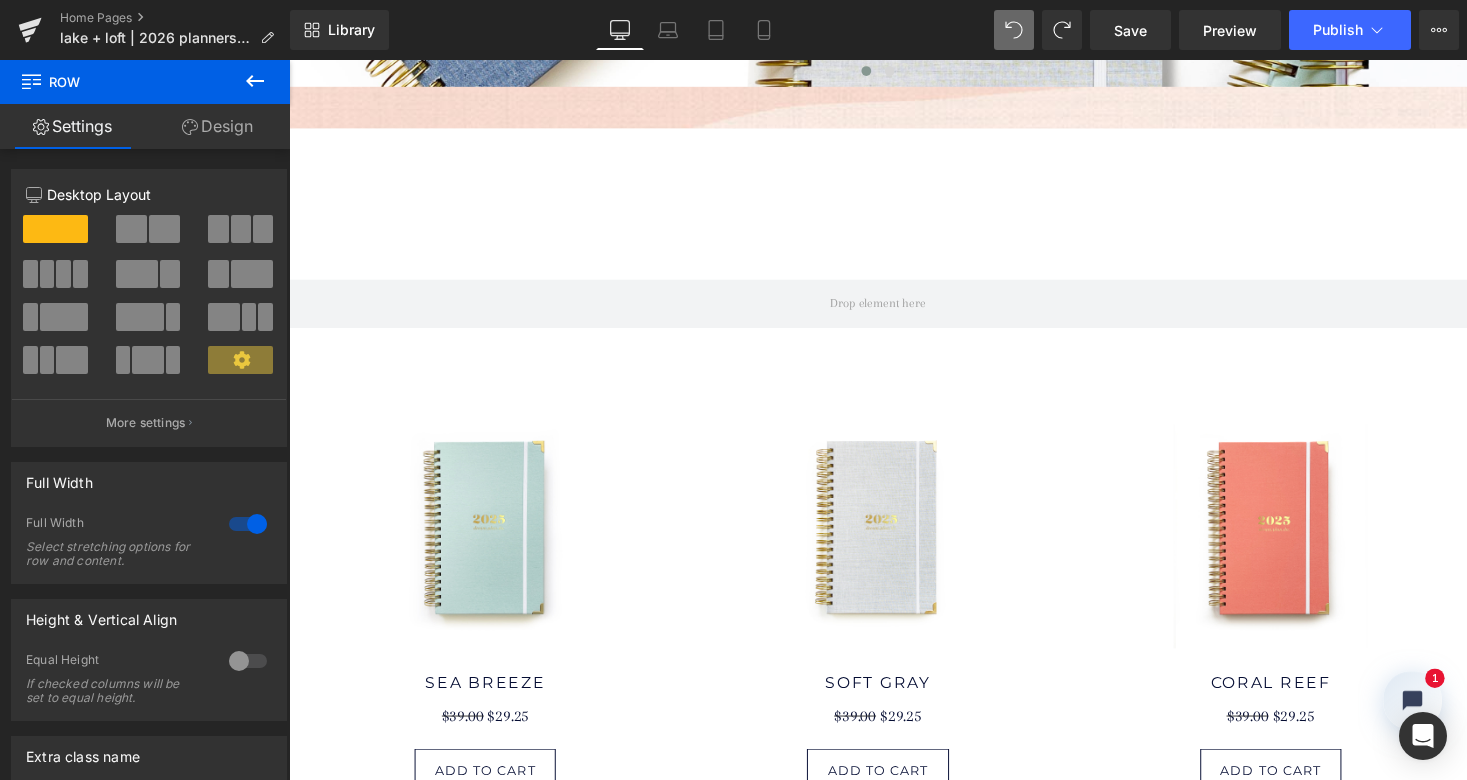 click 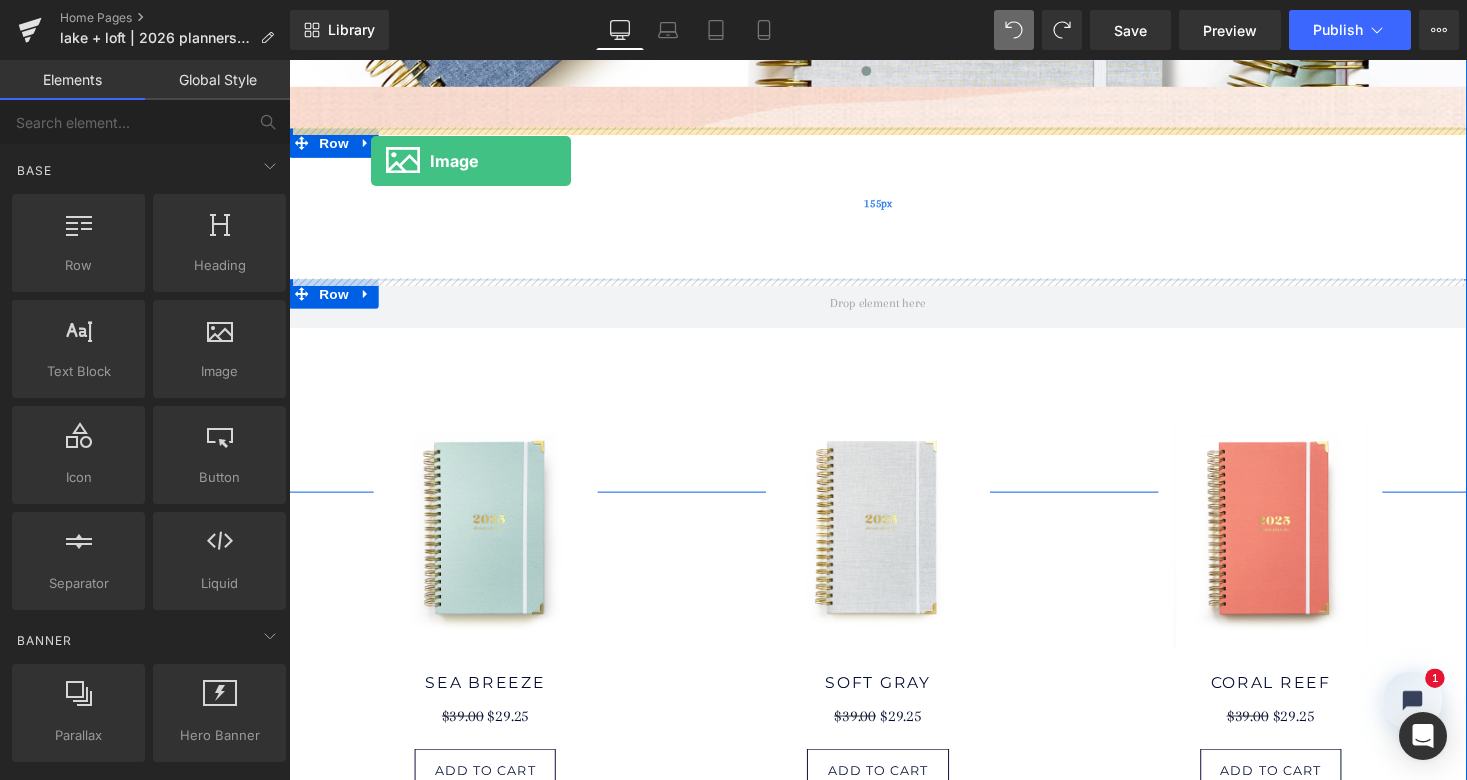 drag, startPoint x: 493, startPoint y: 393, endPoint x: 373, endPoint y: 163, distance: 259.42242 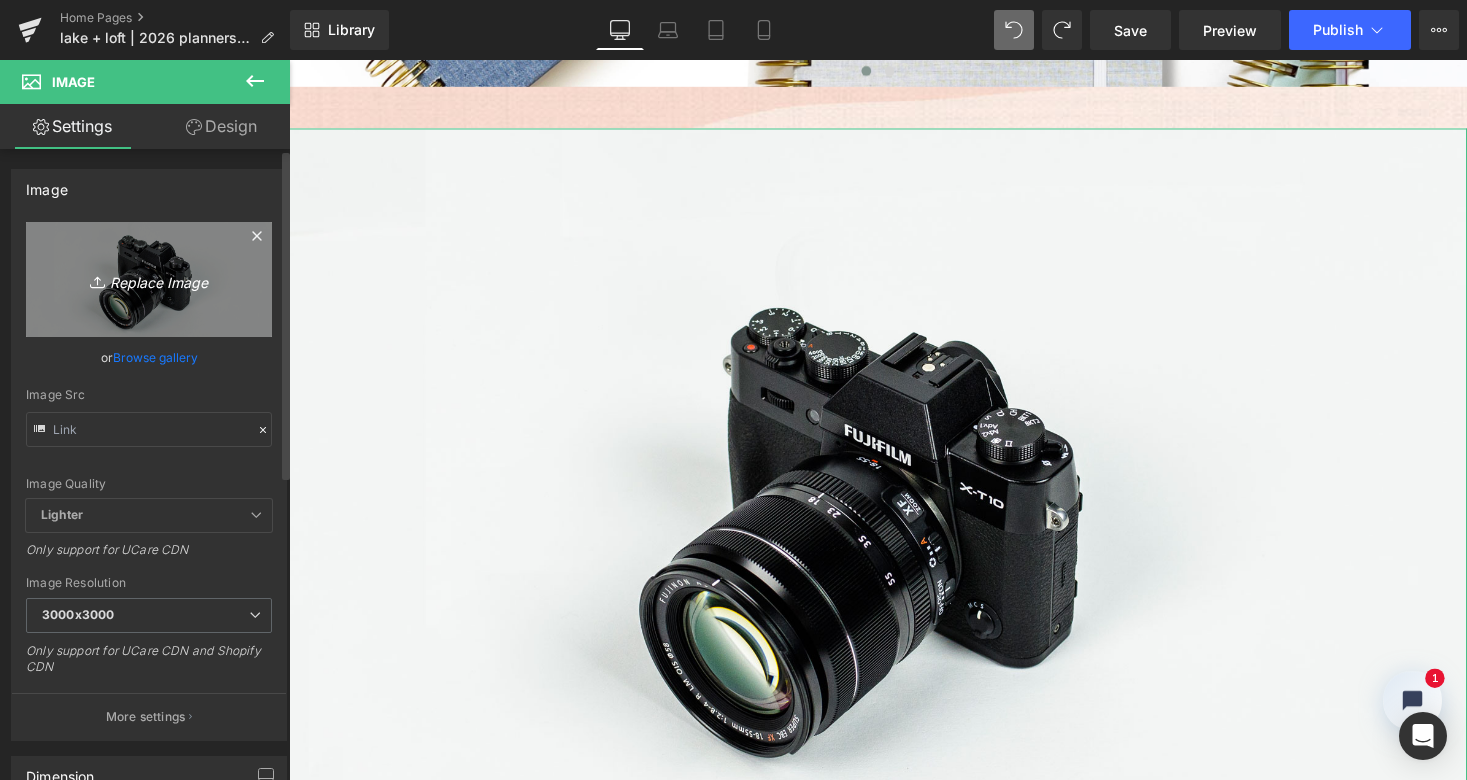 click on "Replace Image" at bounding box center (149, 279) 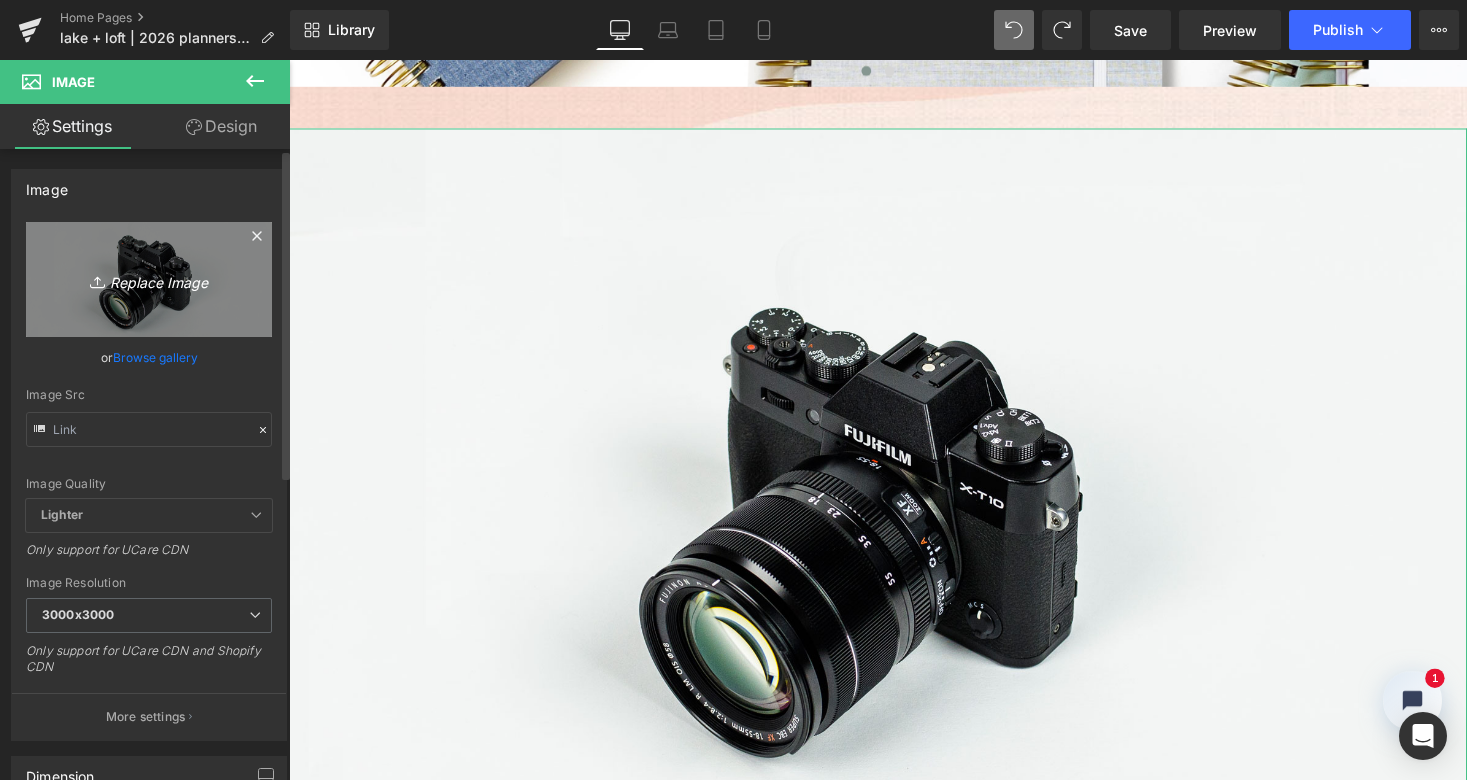 type on "C:\fakepath\wild bunch cucumber-pattern strip.jpg" 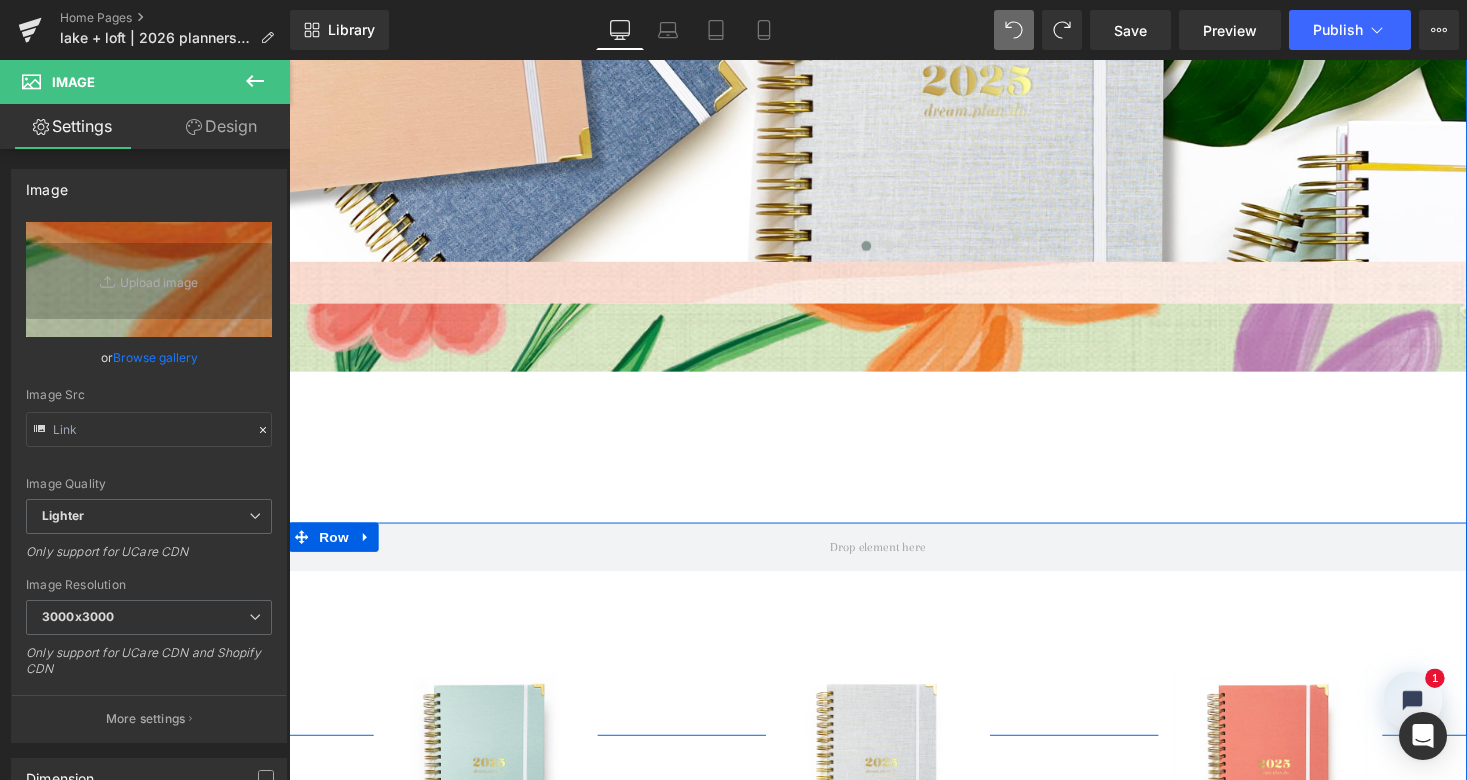 scroll, scrollTop: 754, scrollLeft: 0, axis: vertical 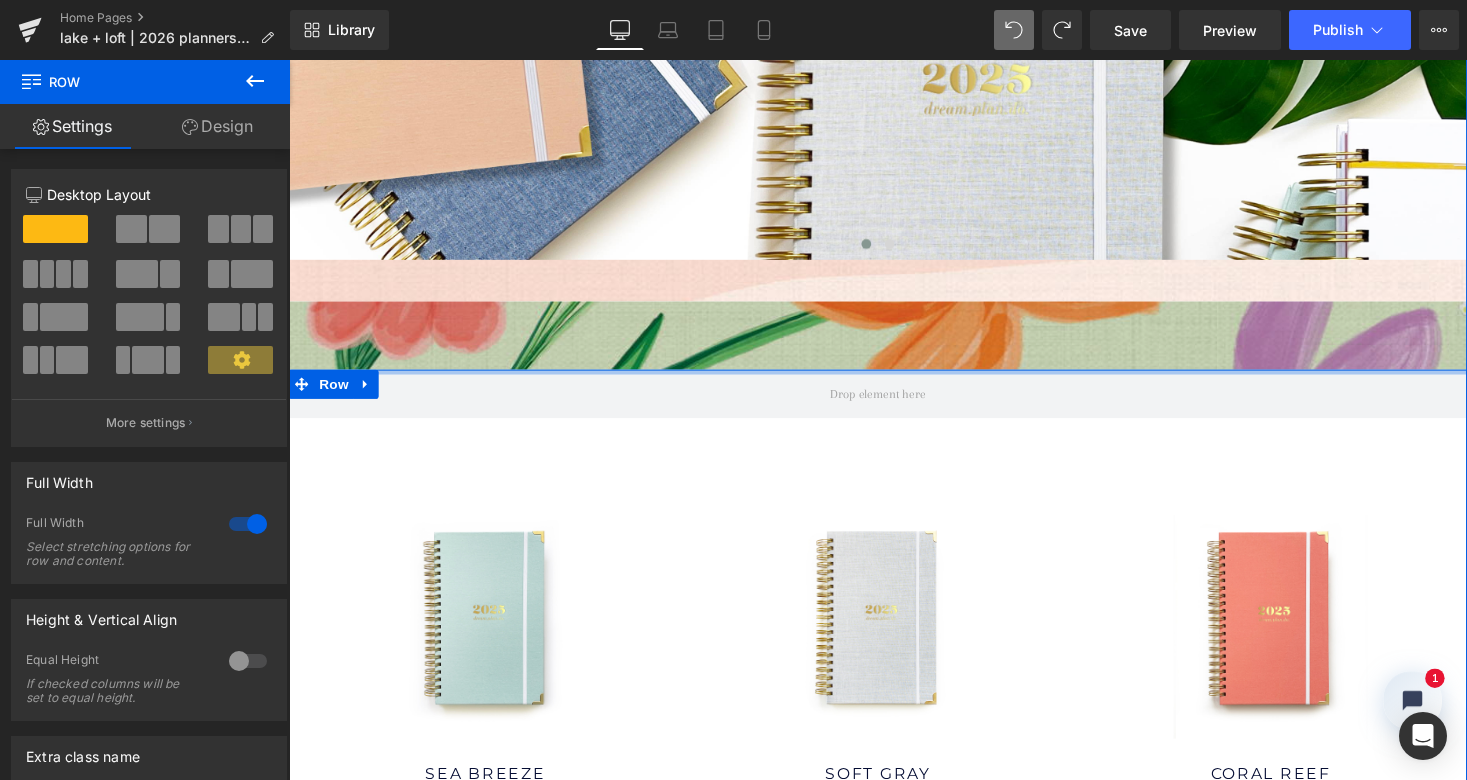 drag, startPoint x: 814, startPoint y: 531, endPoint x: 821, endPoint y: 360, distance: 171.14322 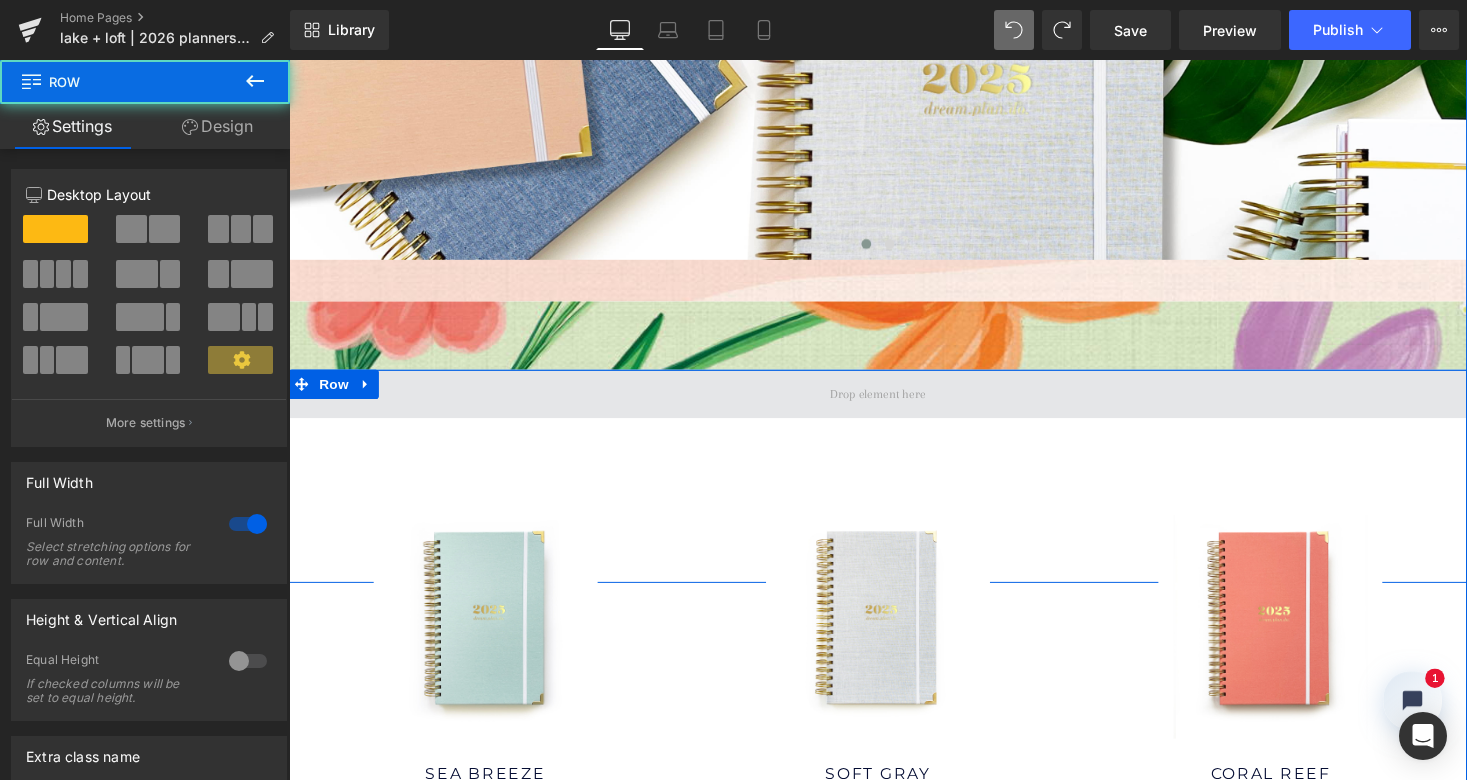click at bounding box center (894, 403) 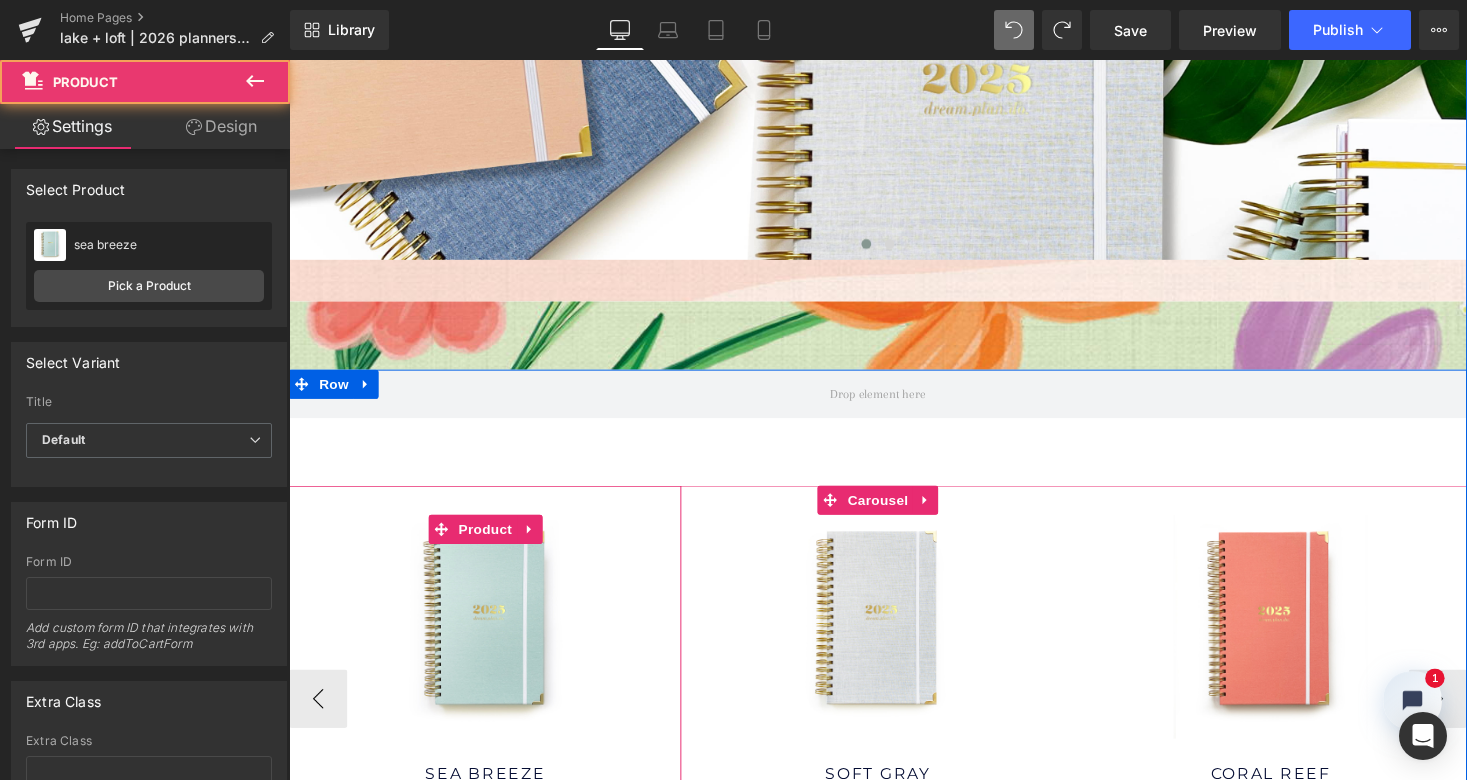 click on "Sale Off
(P) Image
sea breeze
(P) Title
$39.00
$29.25
(P) Price
add to cart
(P) Cart Button
Product" at bounding box center (490, 715) 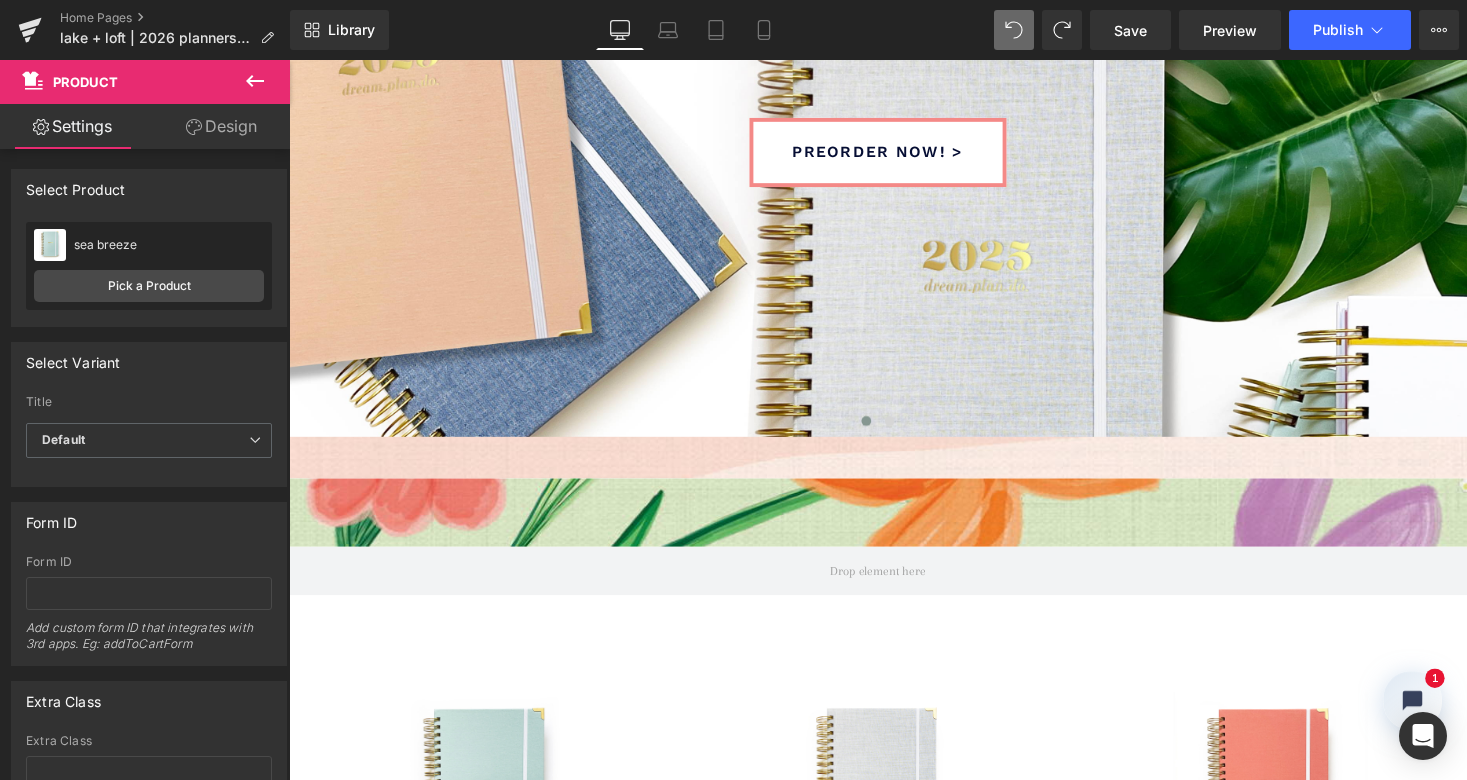 scroll, scrollTop: 597, scrollLeft: 0, axis: vertical 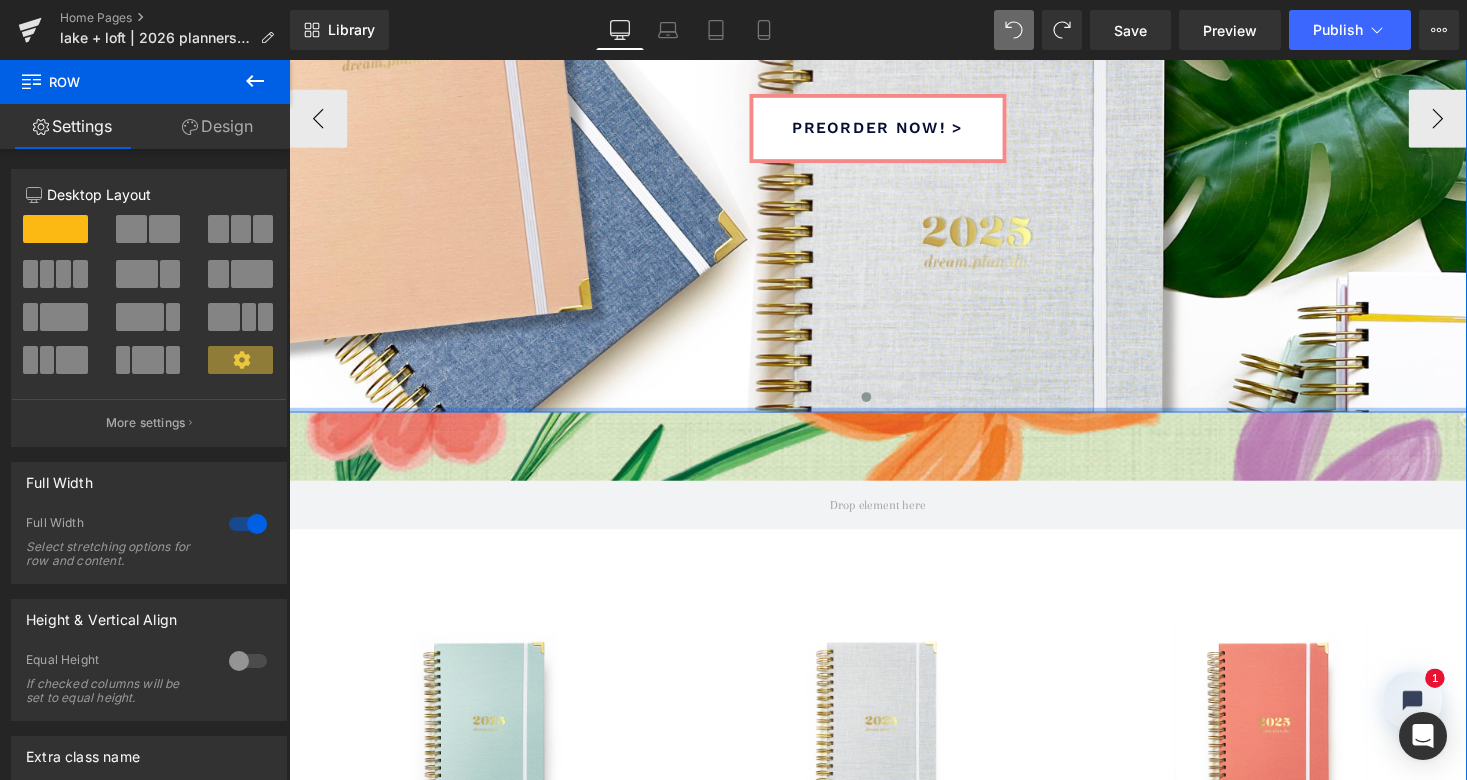 drag, startPoint x: 1018, startPoint y: 459, endPoint x: 1030, endPoint y: 411, distance: 49.47727 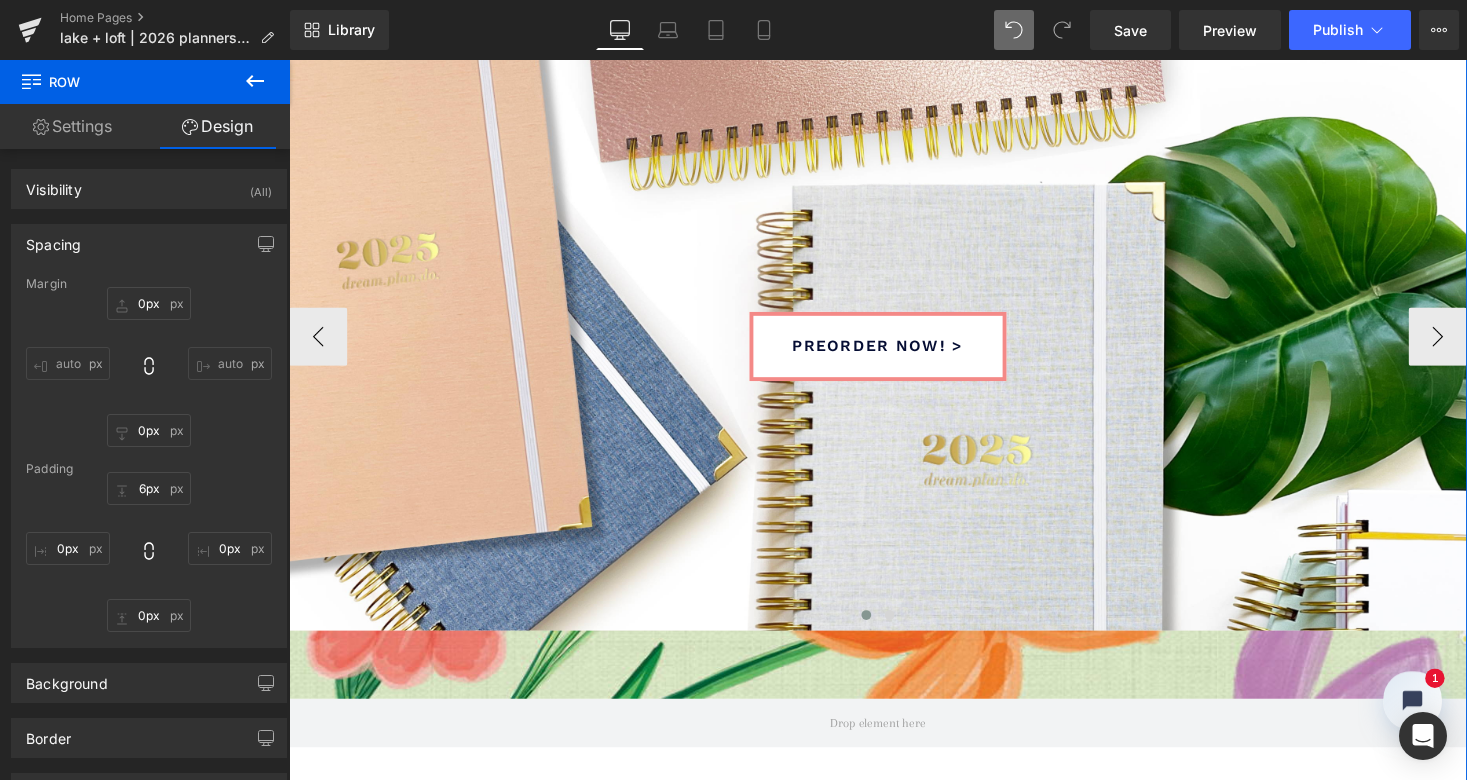 scroll, scrollTop: 246, scrollLeft: 0, axis: vertical 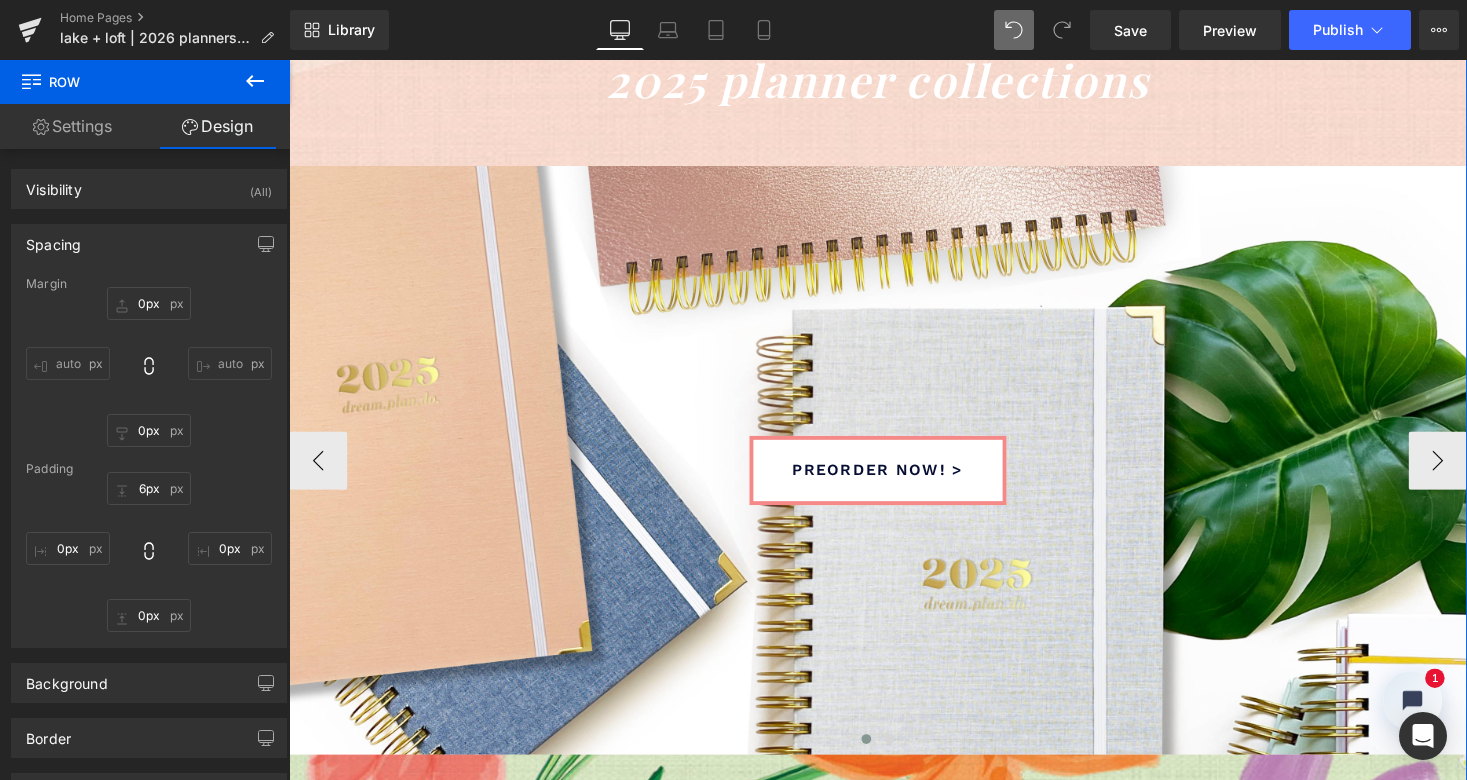 click on "preorder now!  >" at bounding box center (894, 480) 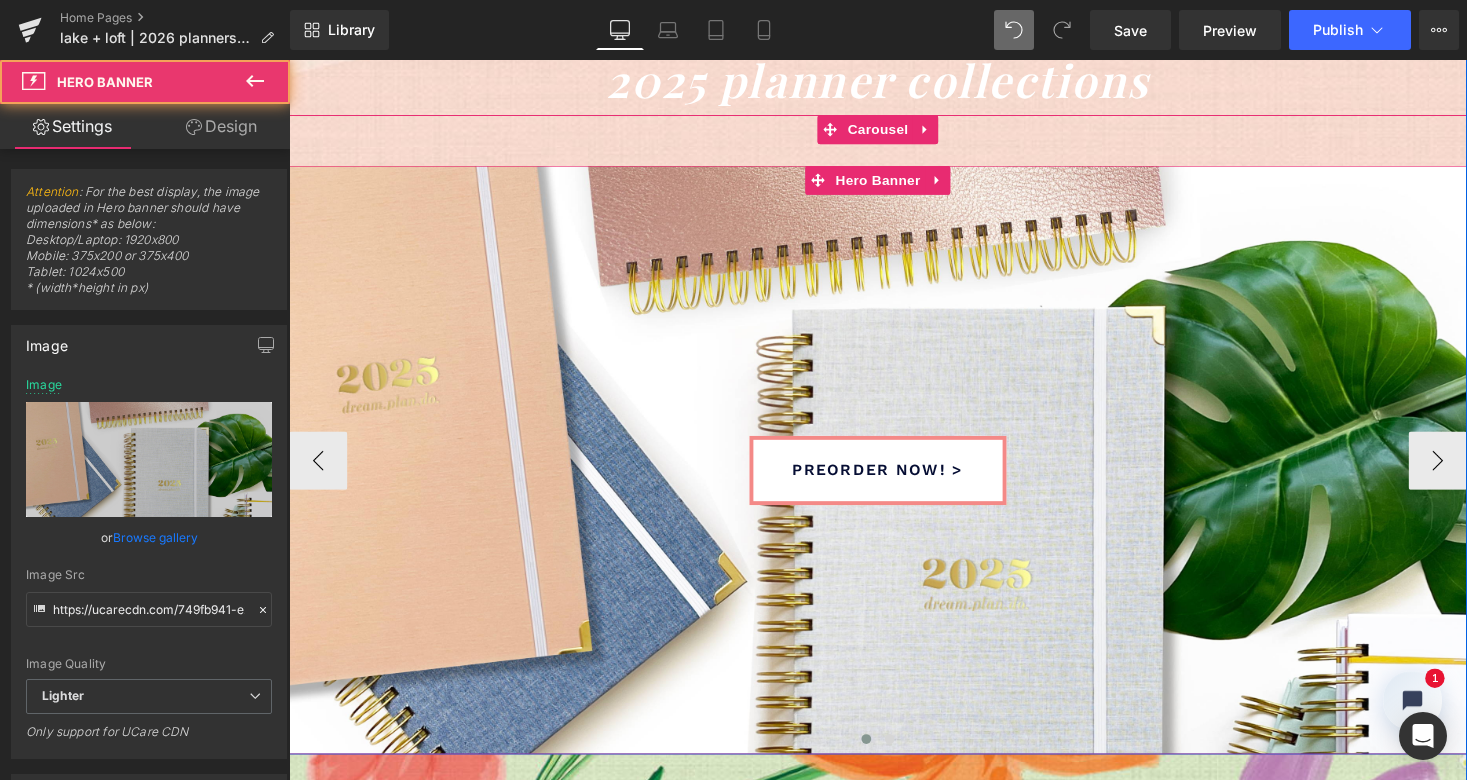 click on "preorder now!  >
Button" at bounding box center (894, 470) 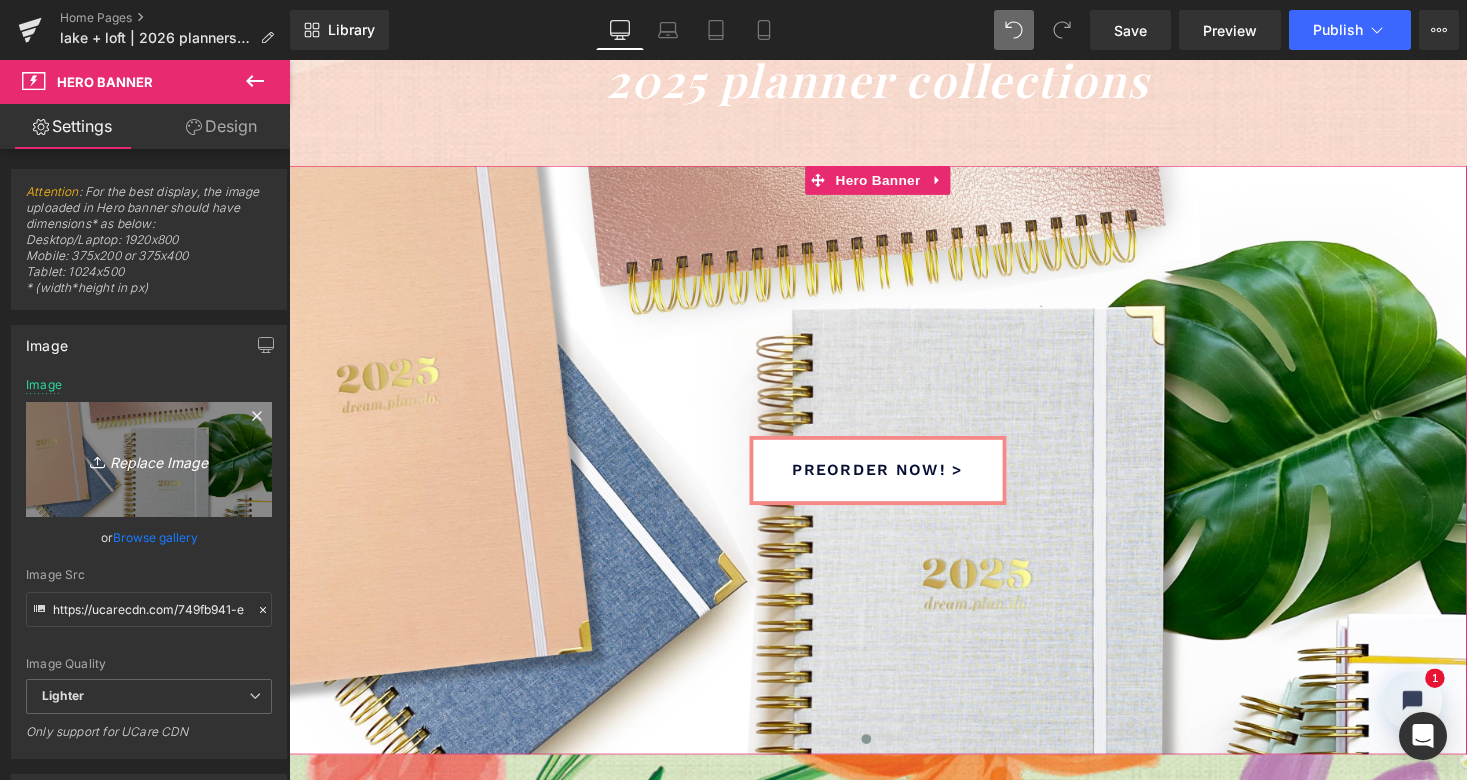 click on "Replace Image" at bounding box center (149, 459) 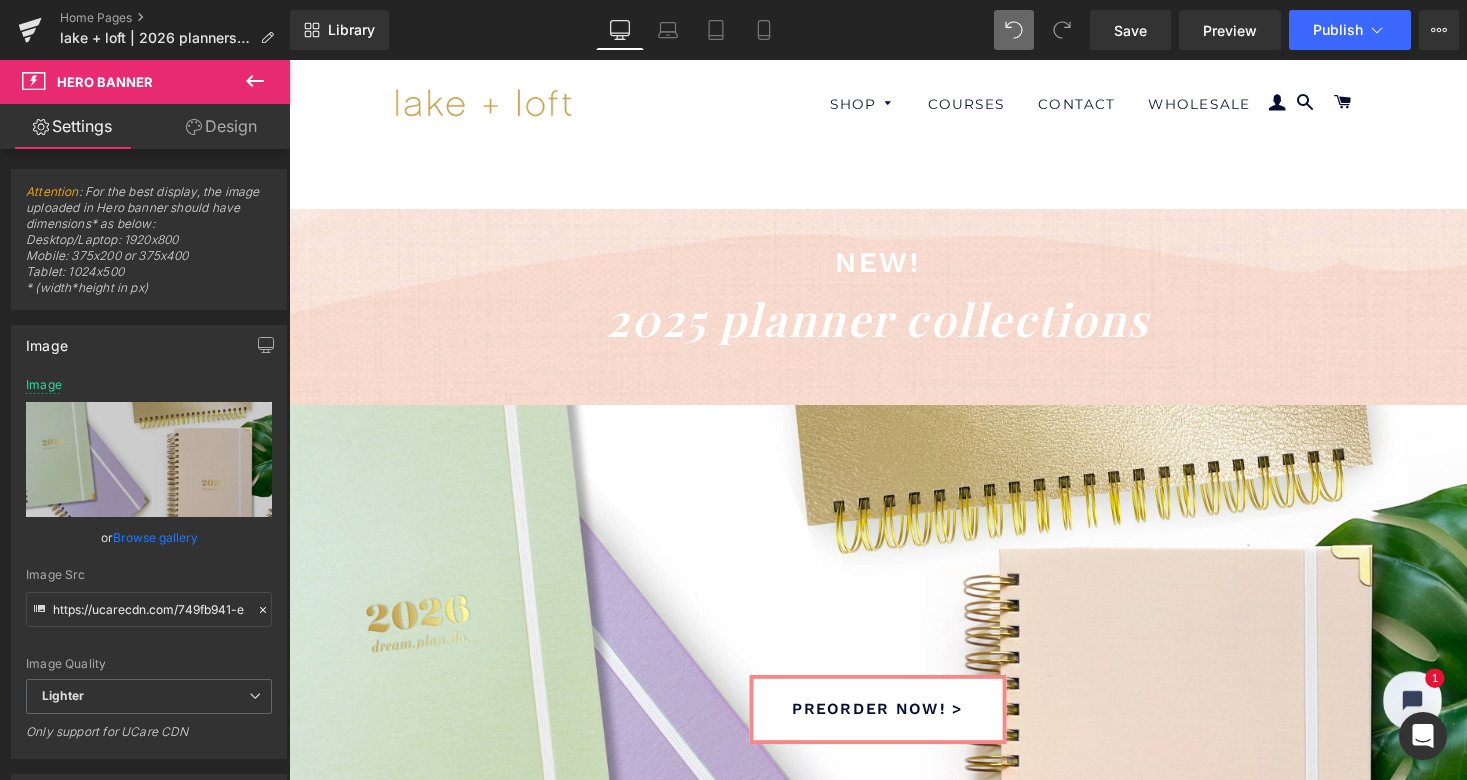 scroll, scrollTop: 0, scrollLeft: 0, axis: both 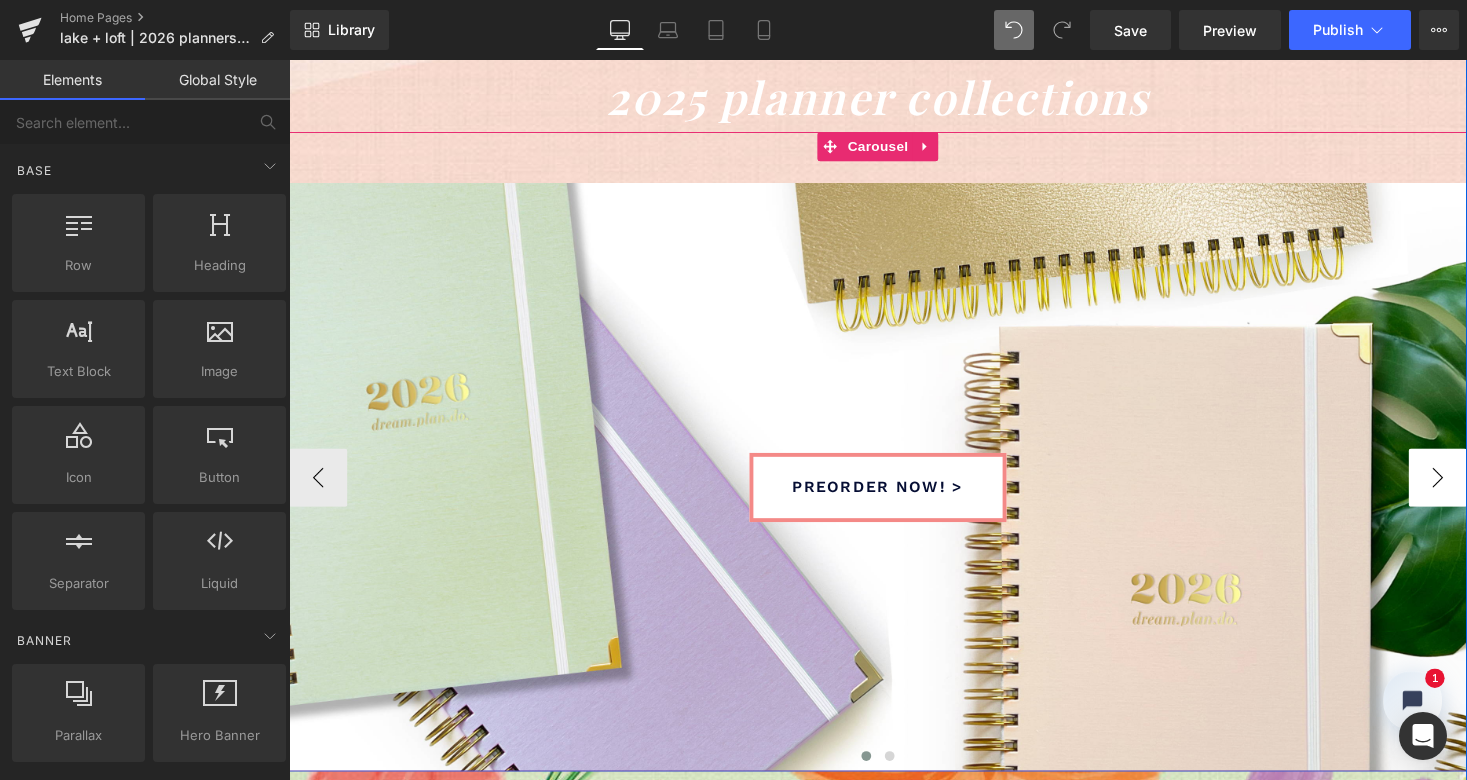 click on "›" at bounding box center (1469, 489) 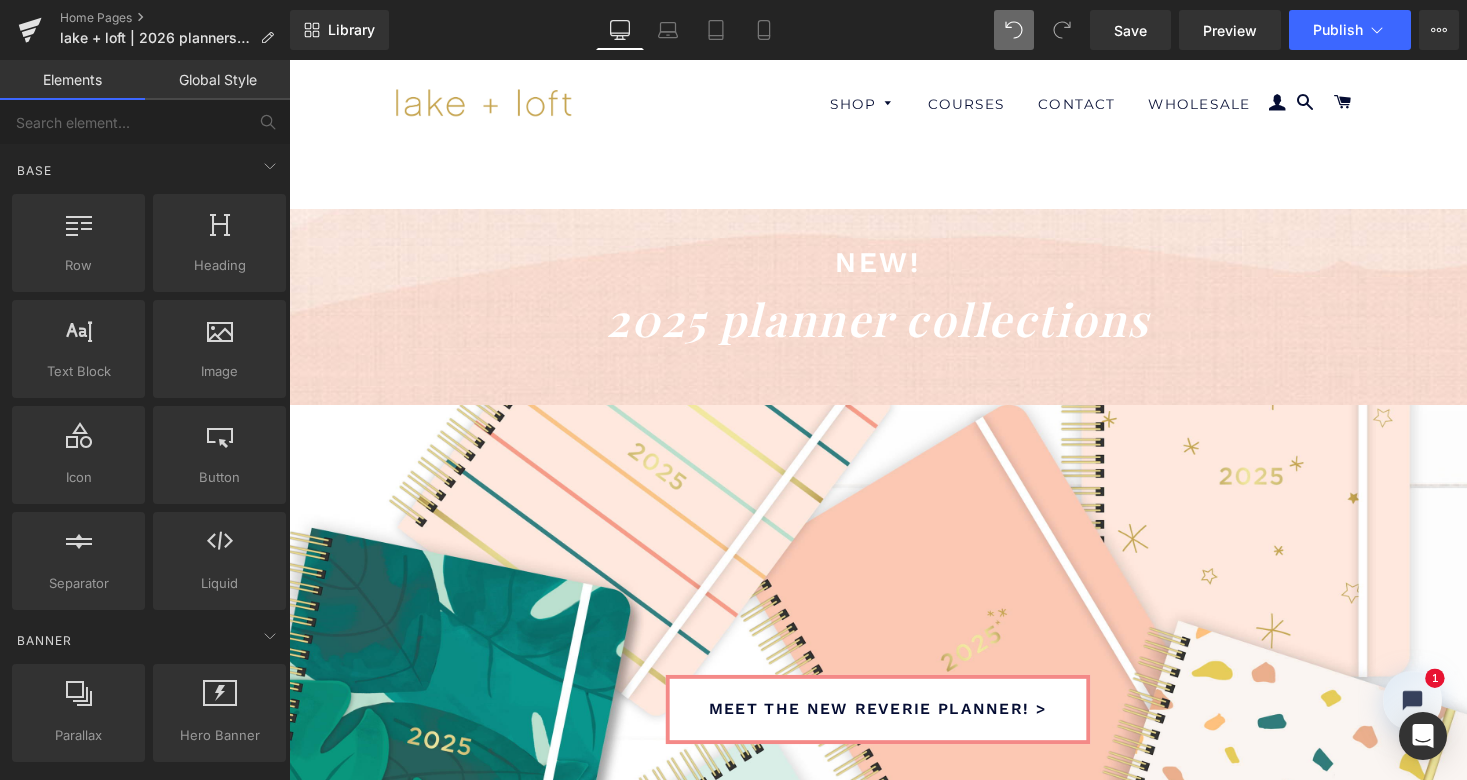 scroll, scrollTop: 0, scrollLeft: 0, axis: both 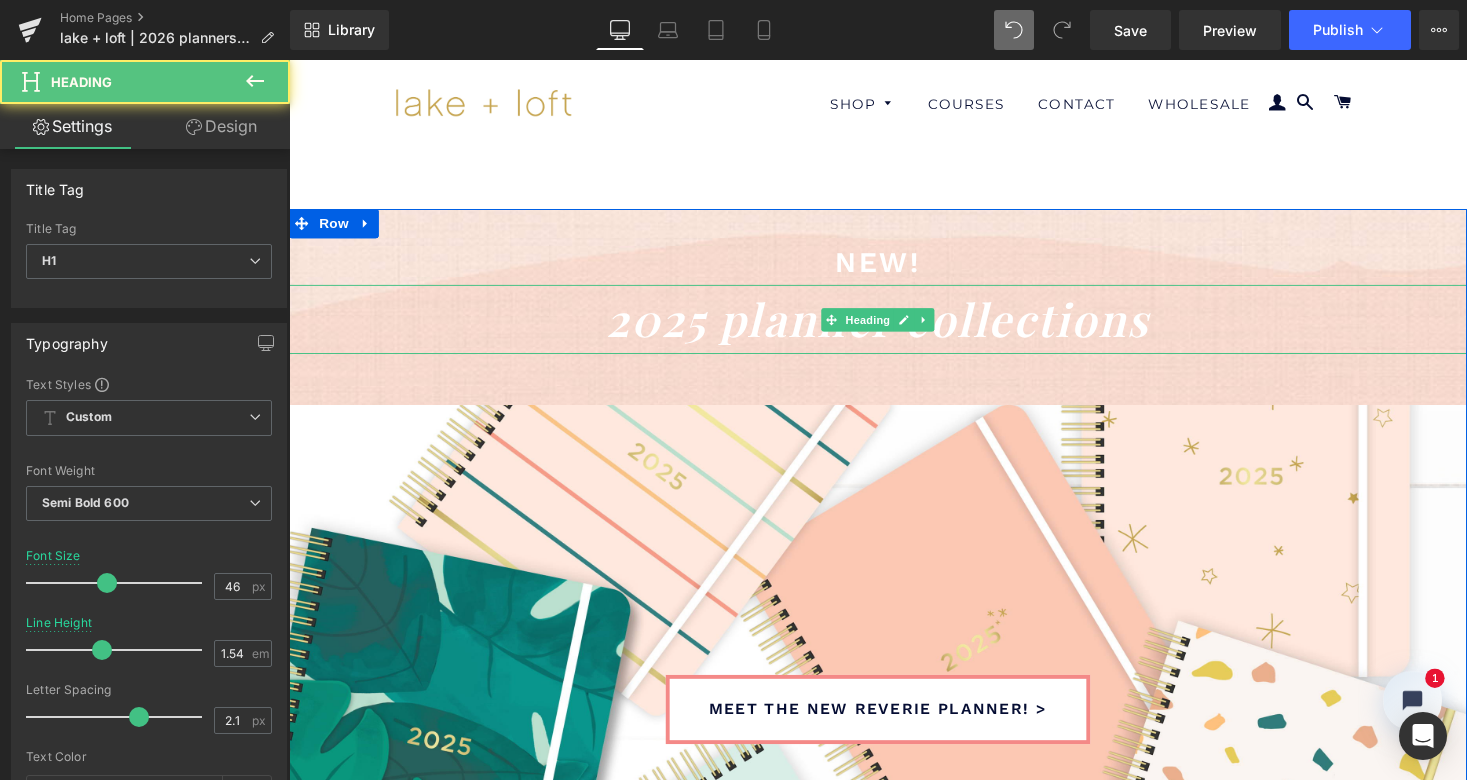 click on "2025 planner collections" at bounding box center [894, 326] 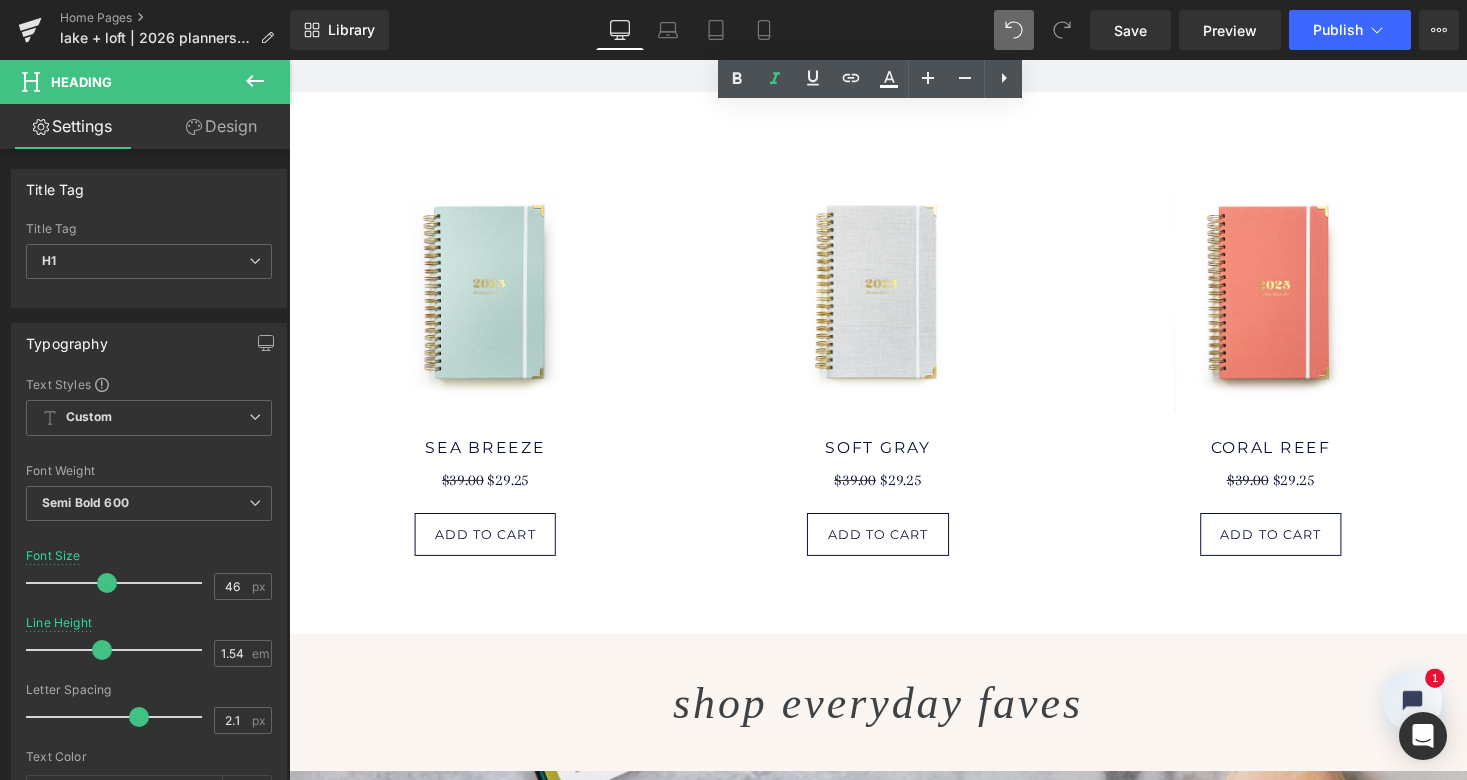 scroll, scrollTop: 1066, scrollLeft: 0, axis: vertical 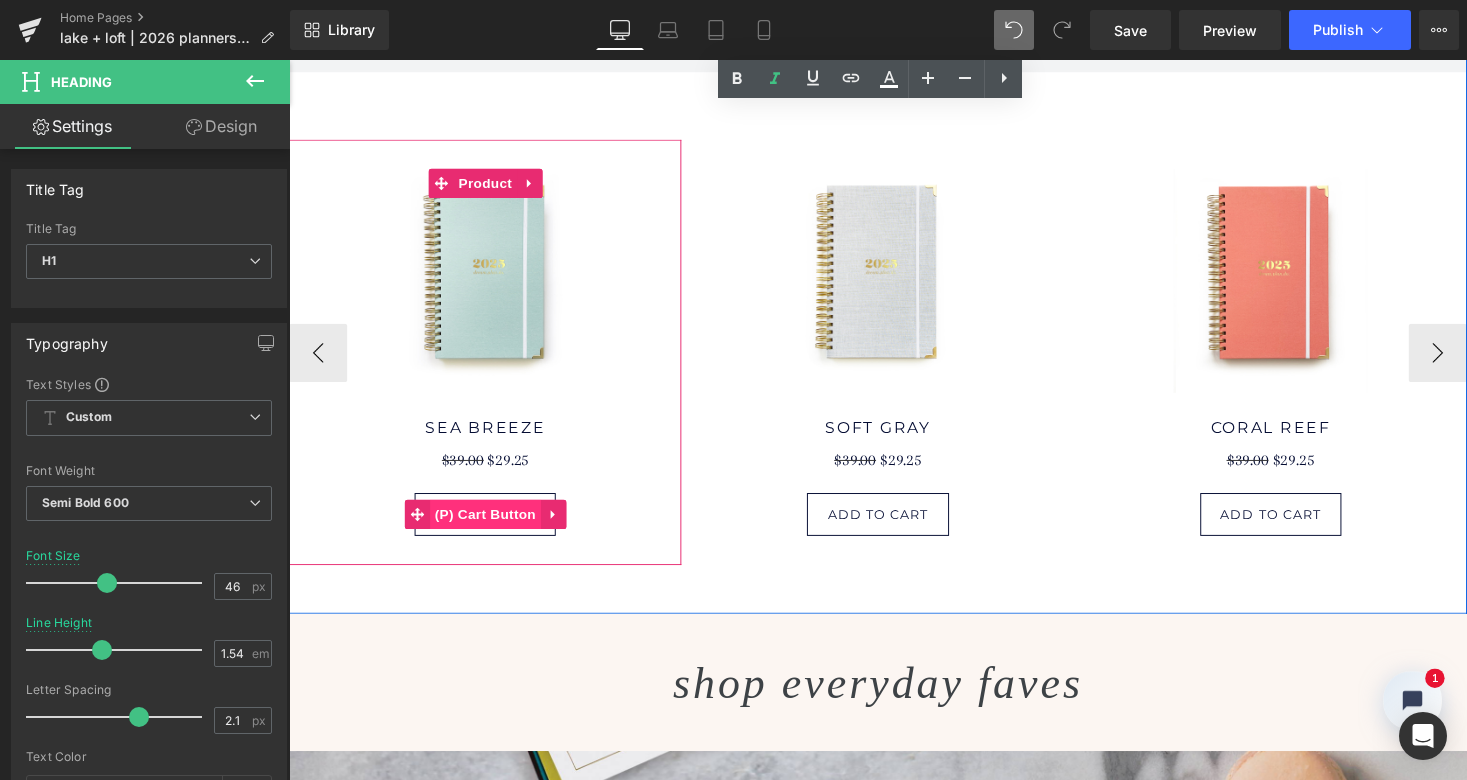 click on "(P) Cart Button" at bounding box center [491, 527] 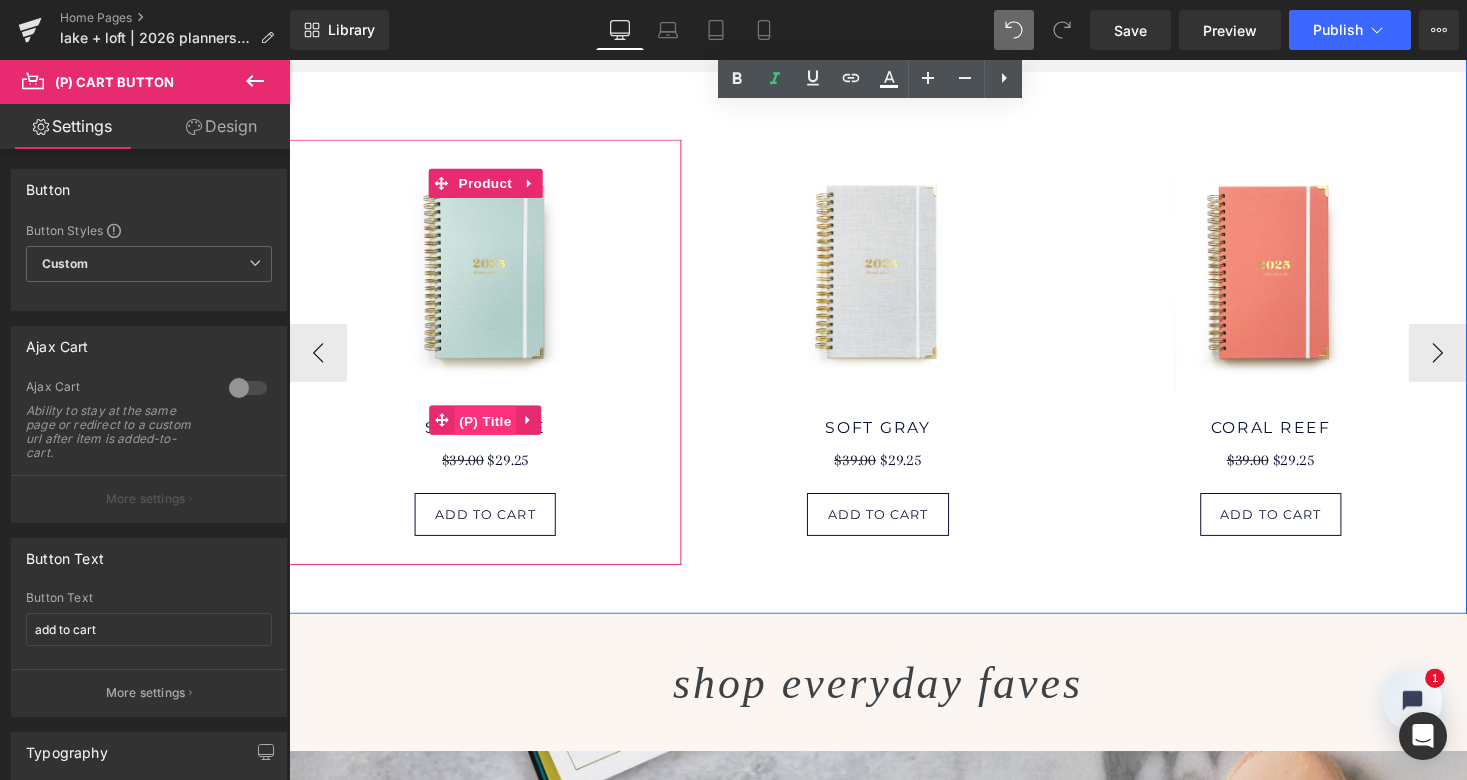 click on "(P) Title" at bounding box center (491, 431) 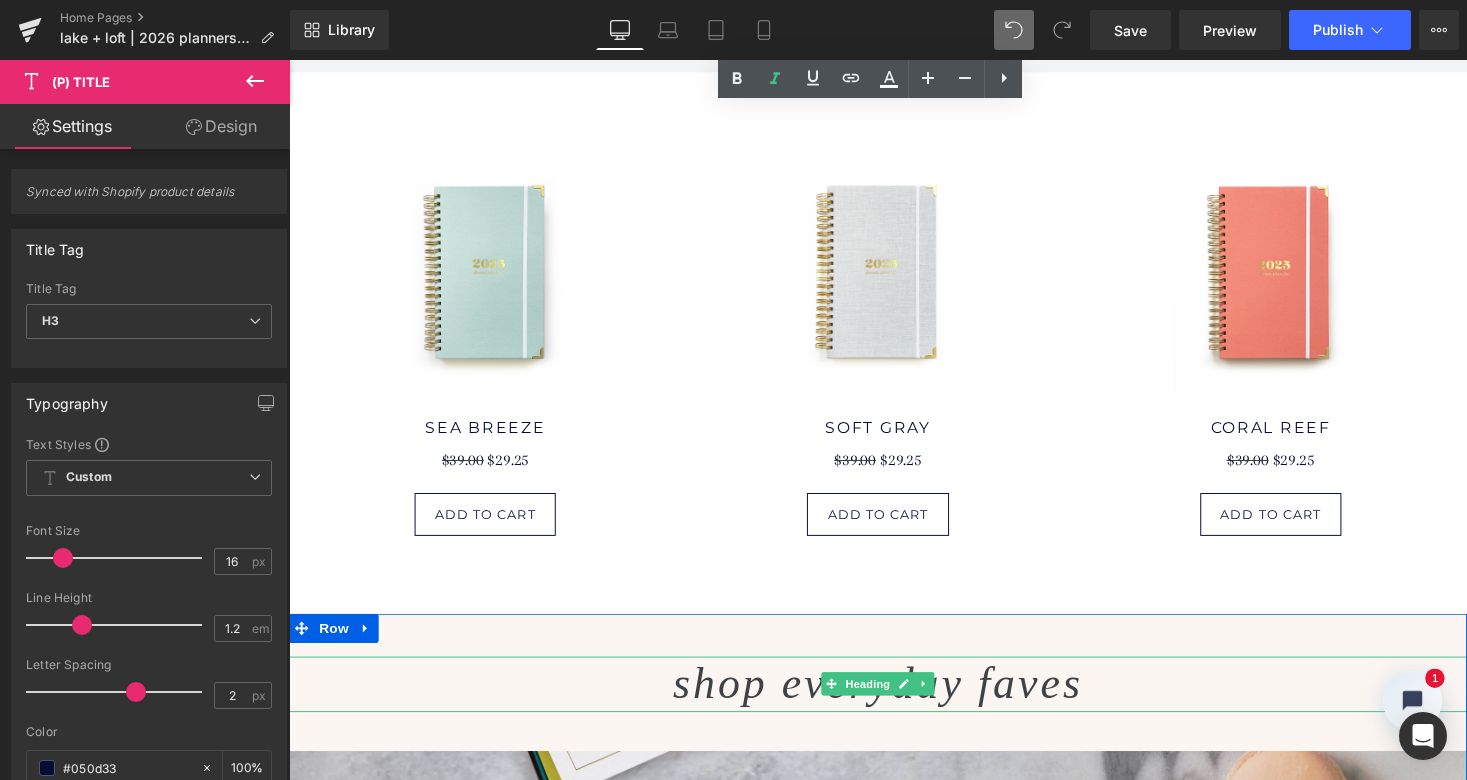 click on "shop everyday faves" at bounding box center [893, 701] 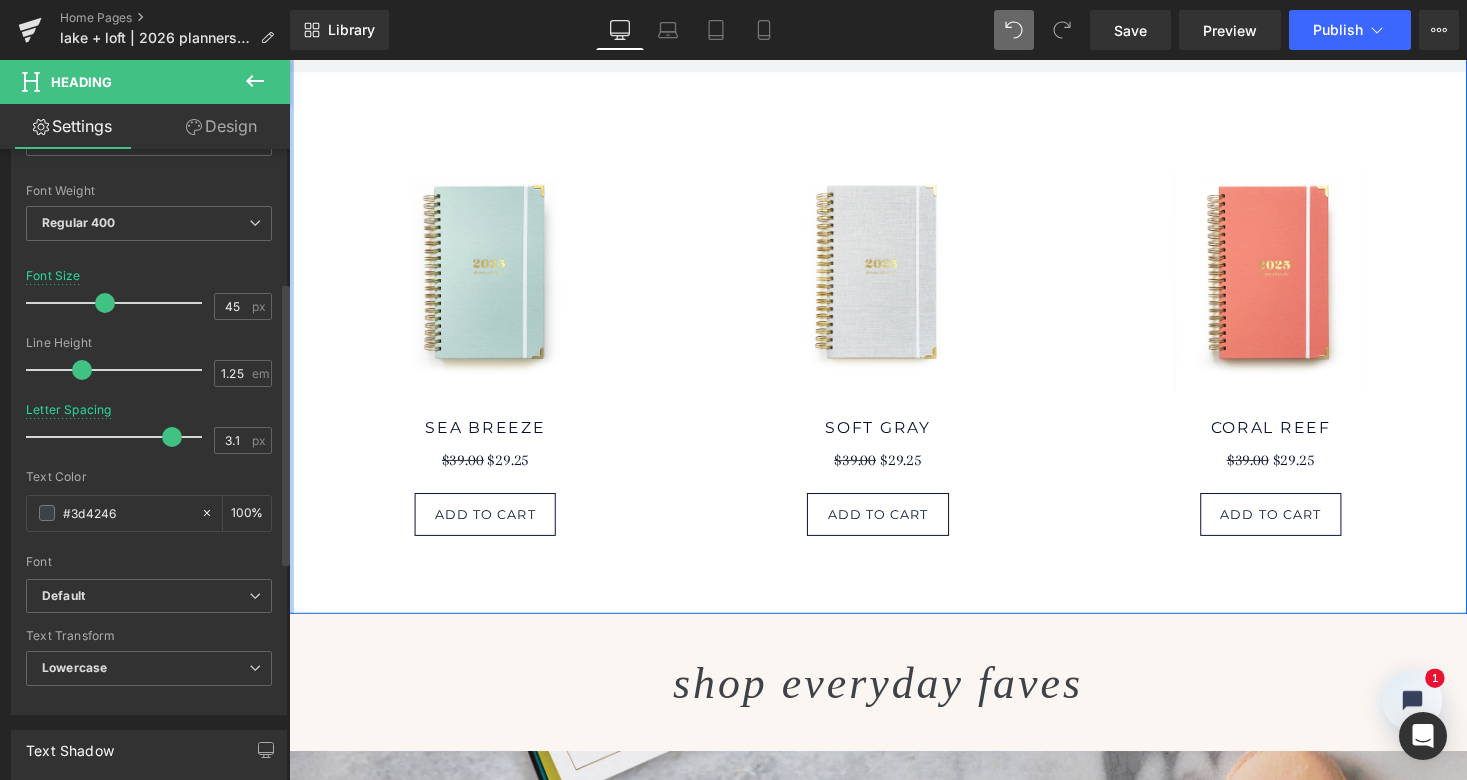 scroll, scrollTop: 297, scrollLeft: 0, axis: vertical 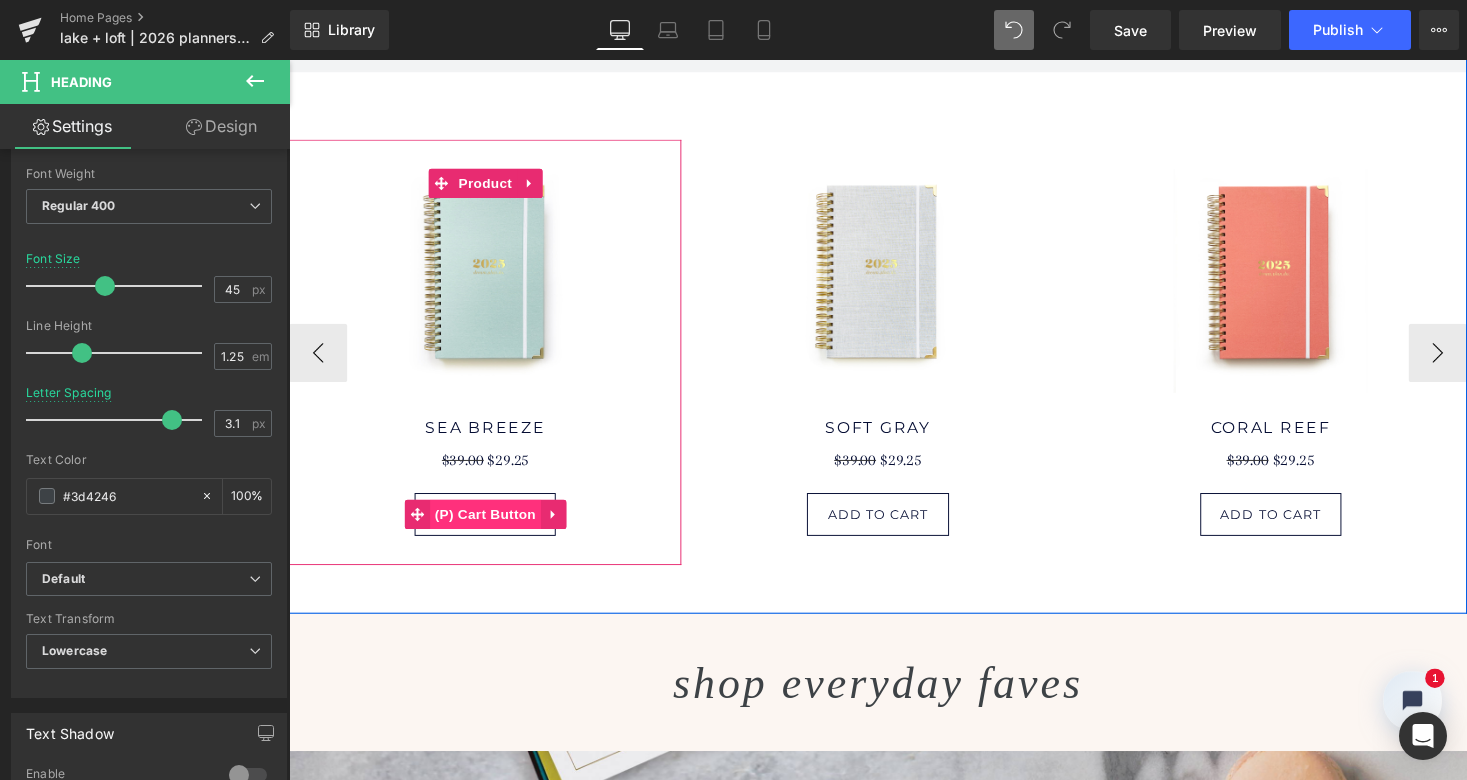 click on "(P) Cart Button" at bounding box center (491, 527) 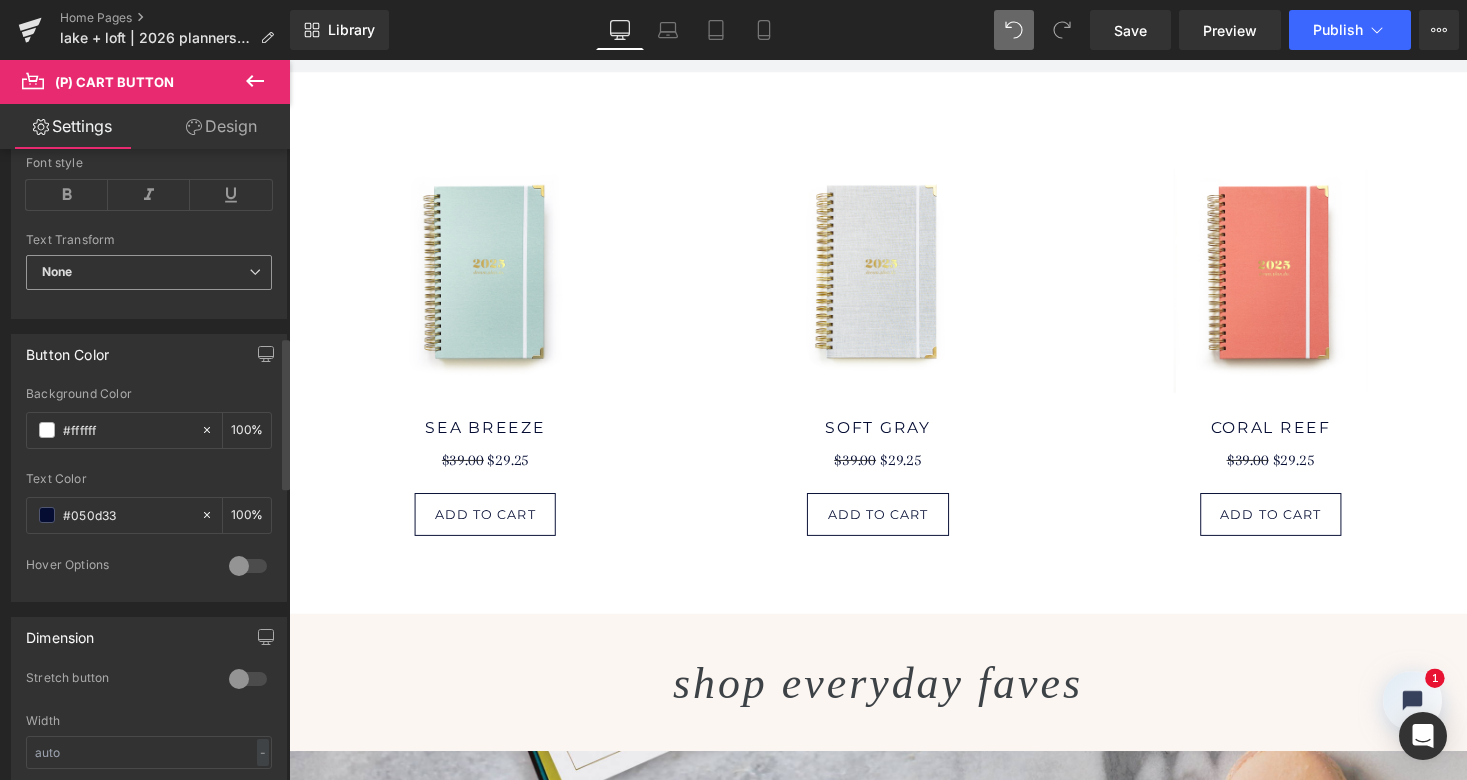 scroll, scrollTop: 781, scrollLeft: 0, axis: vertical 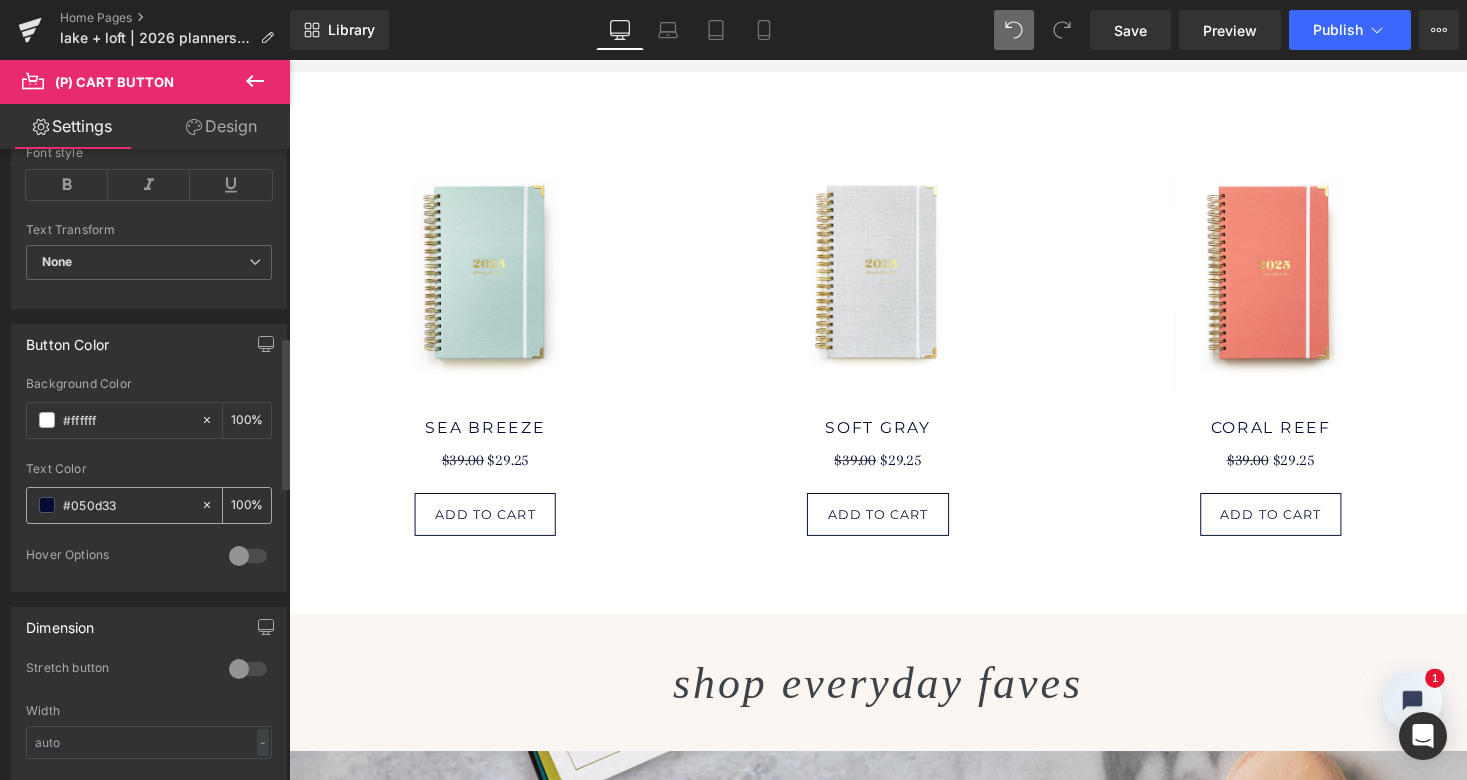 click on "#050d33" at bounding box center (127, 505) 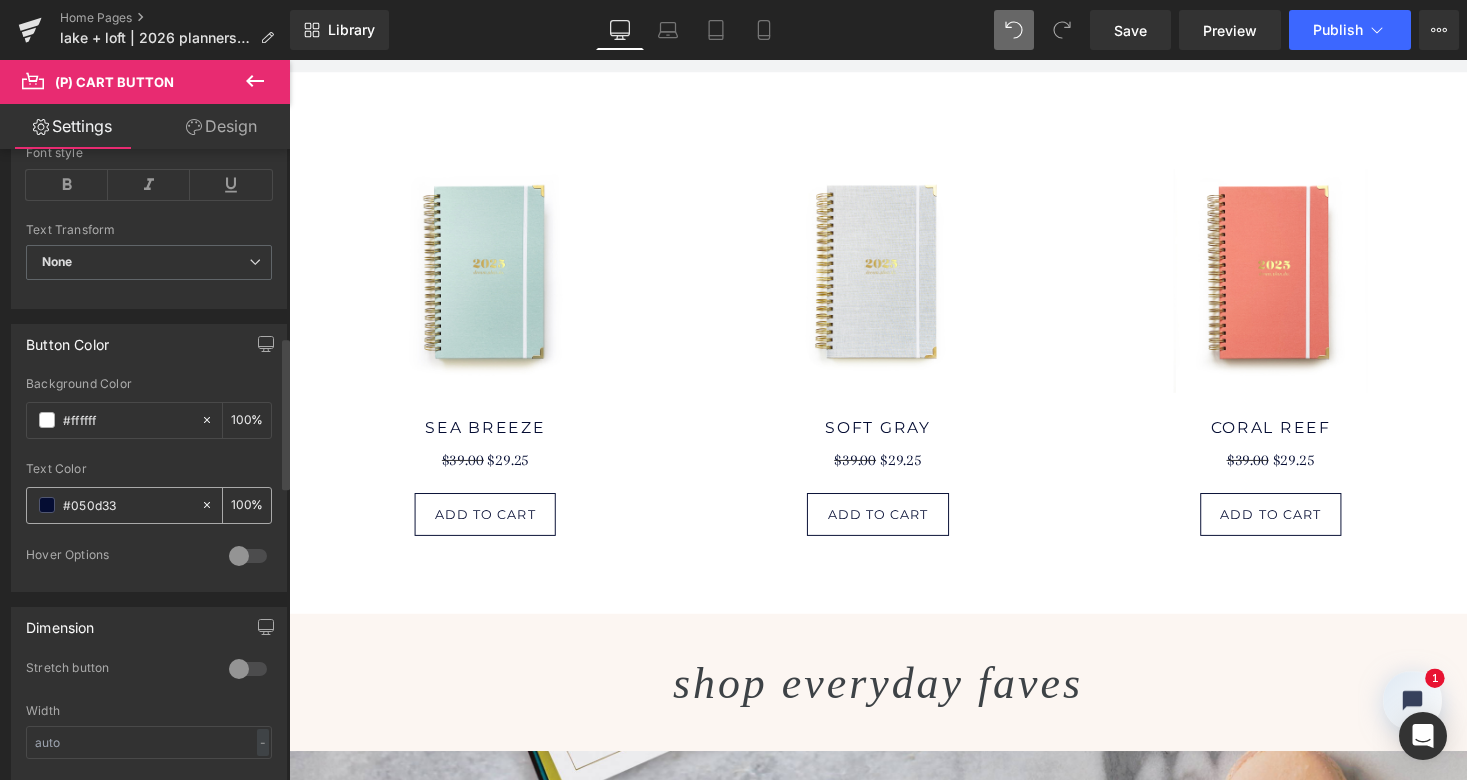 click on "#050d33" at bounding box center (127, 505) 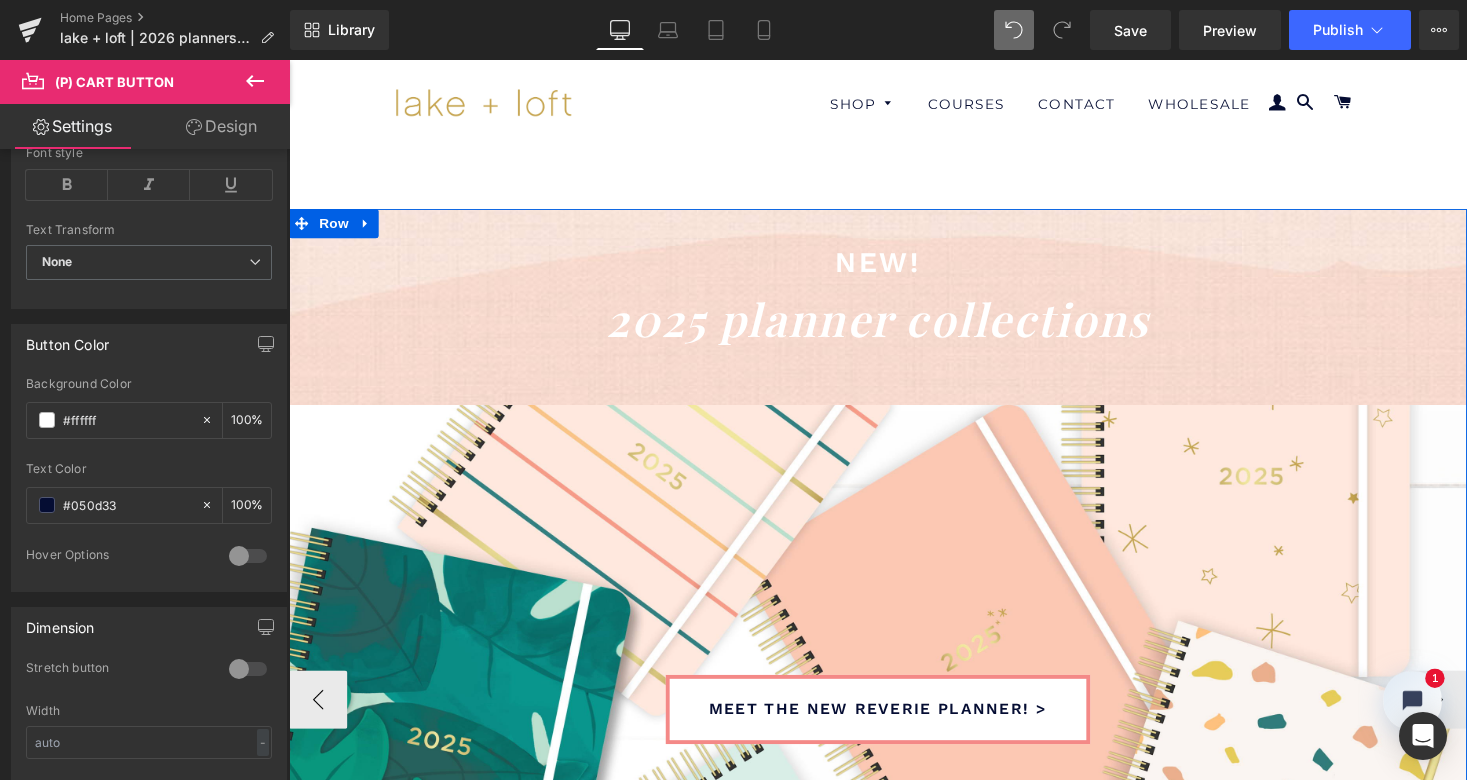 scroll, scrollTop: 0, scrollLeft: 0, axis: both 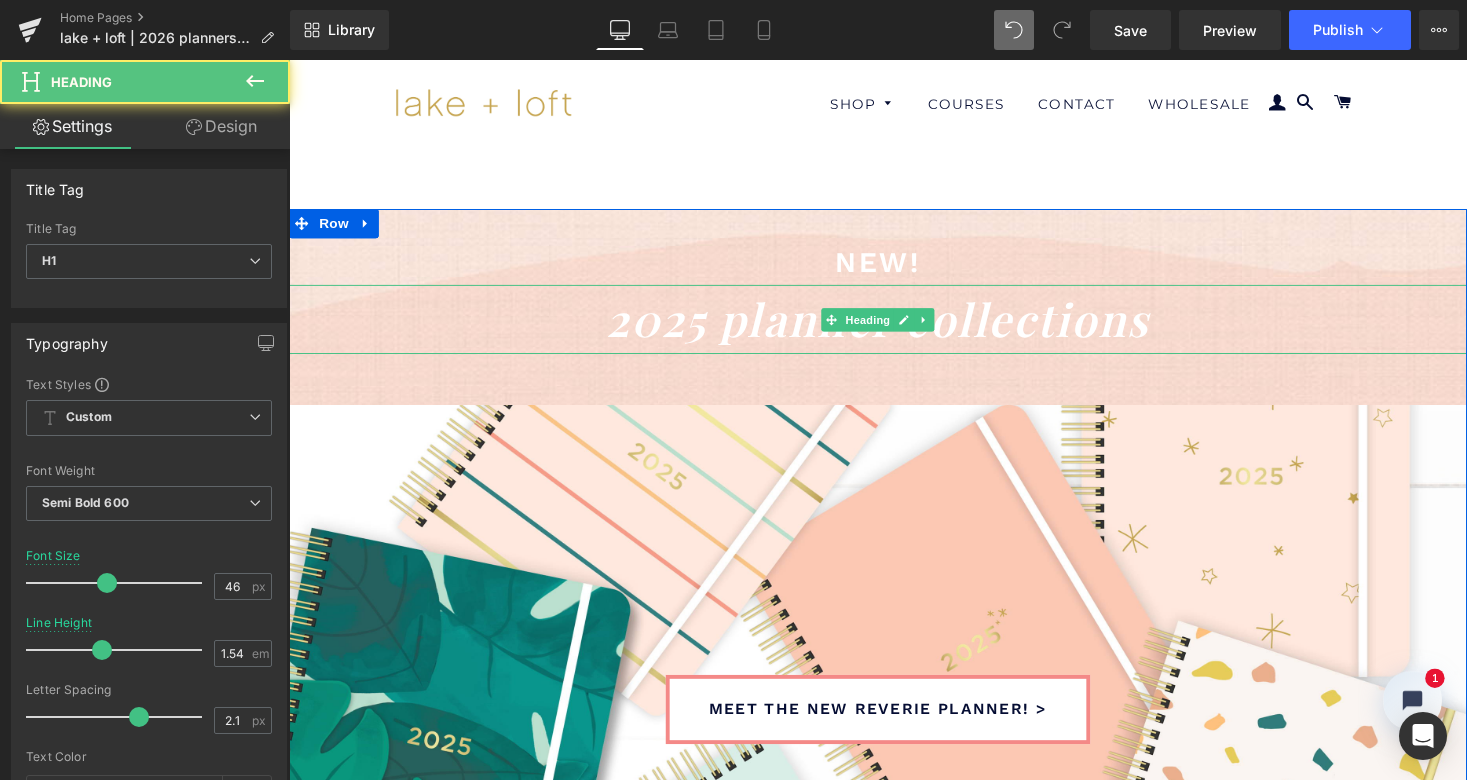 click on "2025 planner collections" at bounding box center [894, 326] 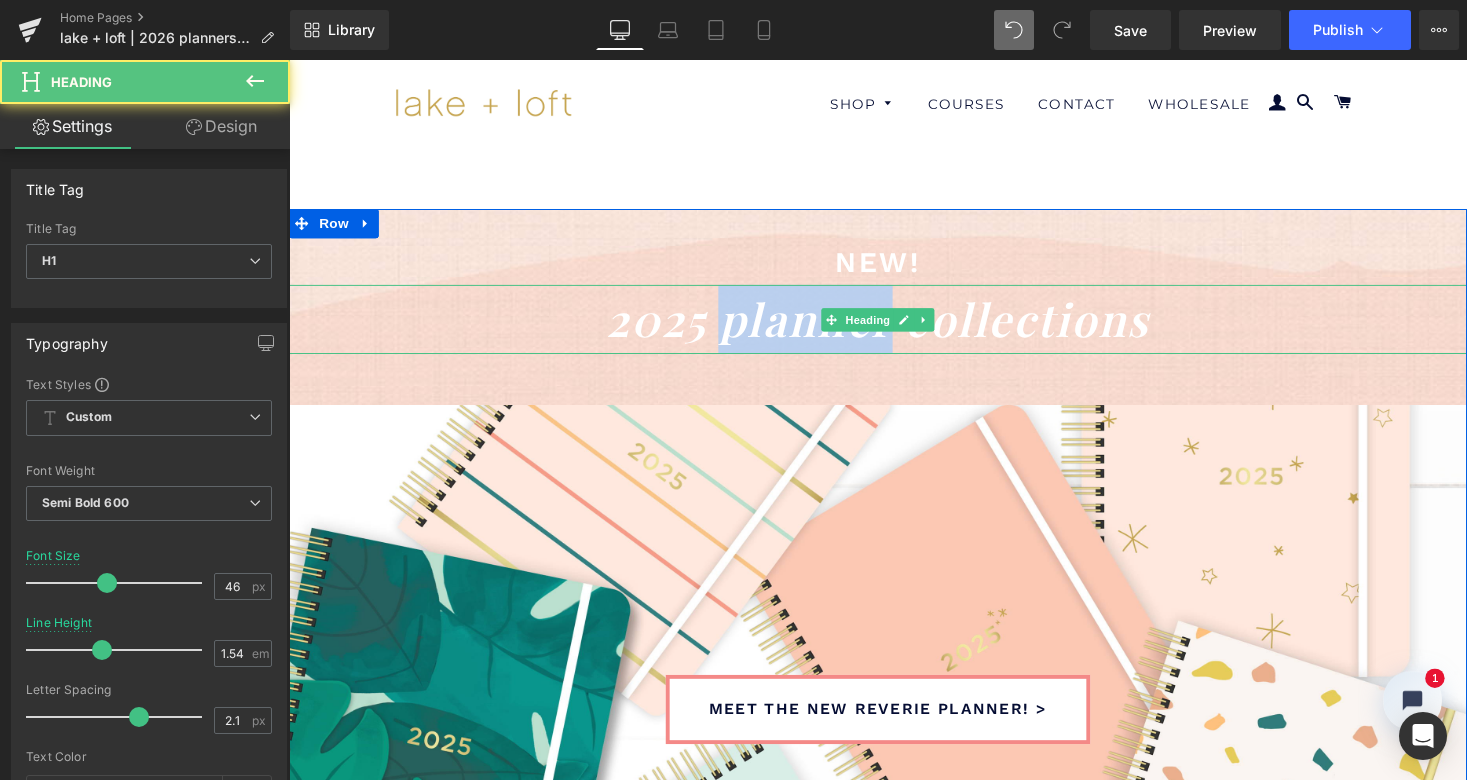 click on "2025 planner collections" at bounding box center [894, 326] 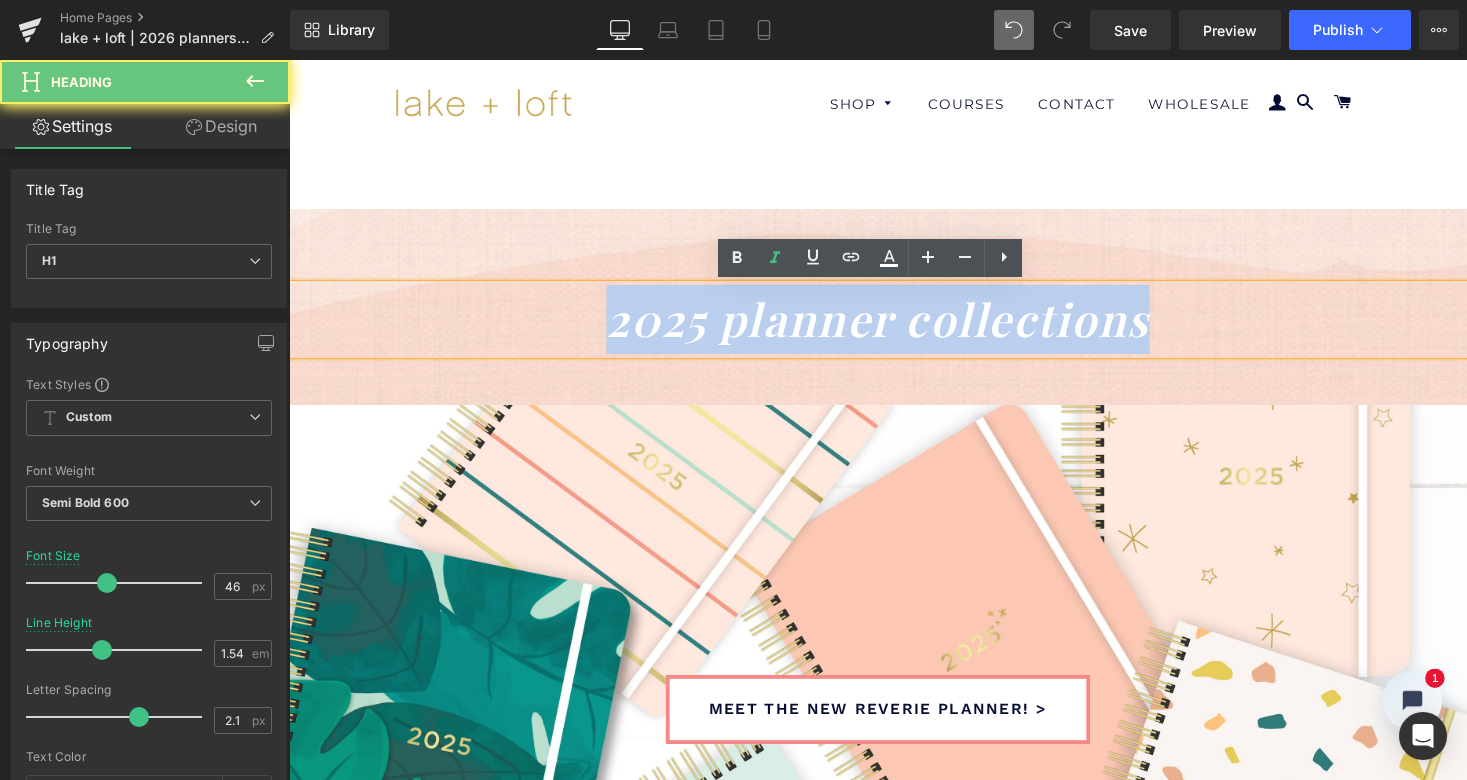click on "2025 planner collections" at bounding box center (894, 326) 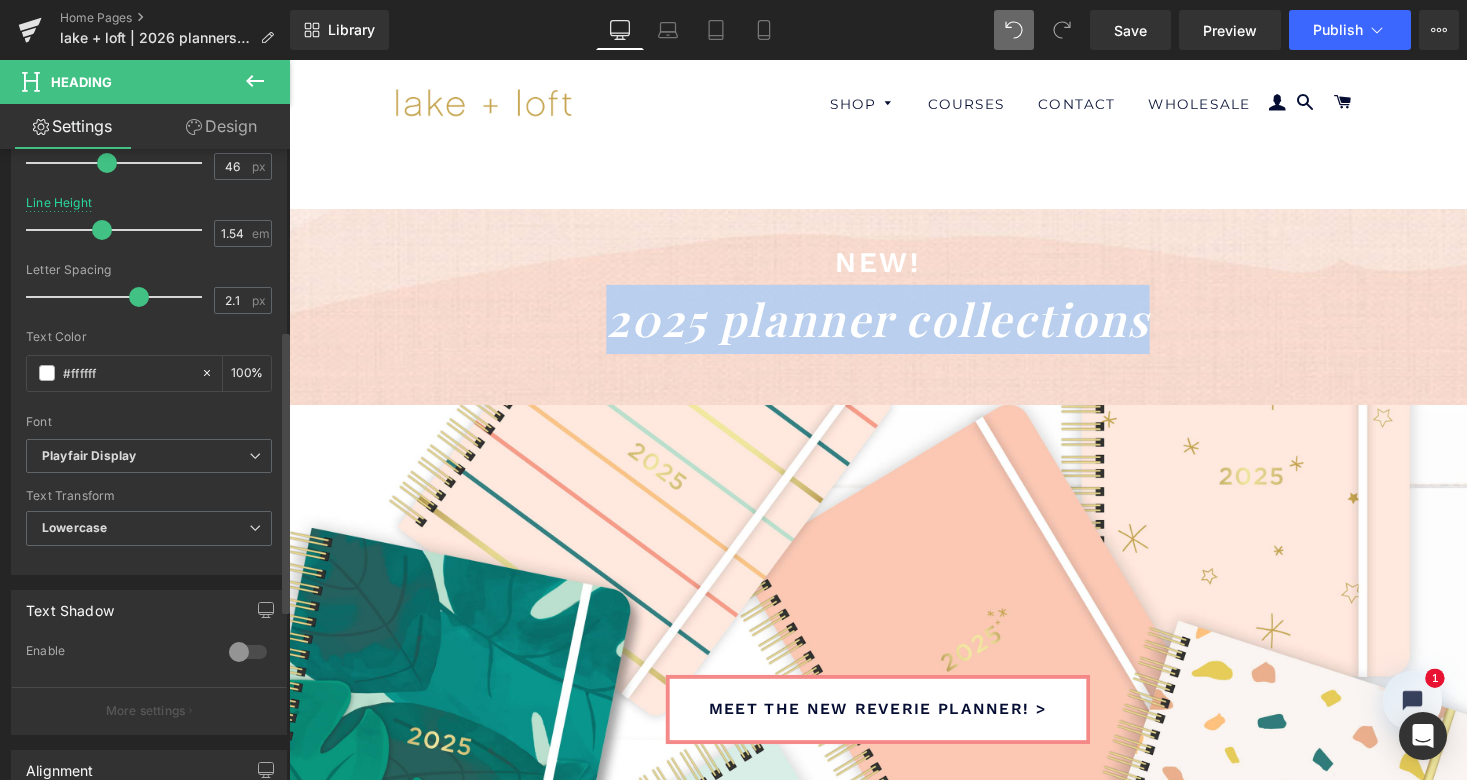 scroll, scrollTop: 446, scrollLeft: 0, axis: vertical 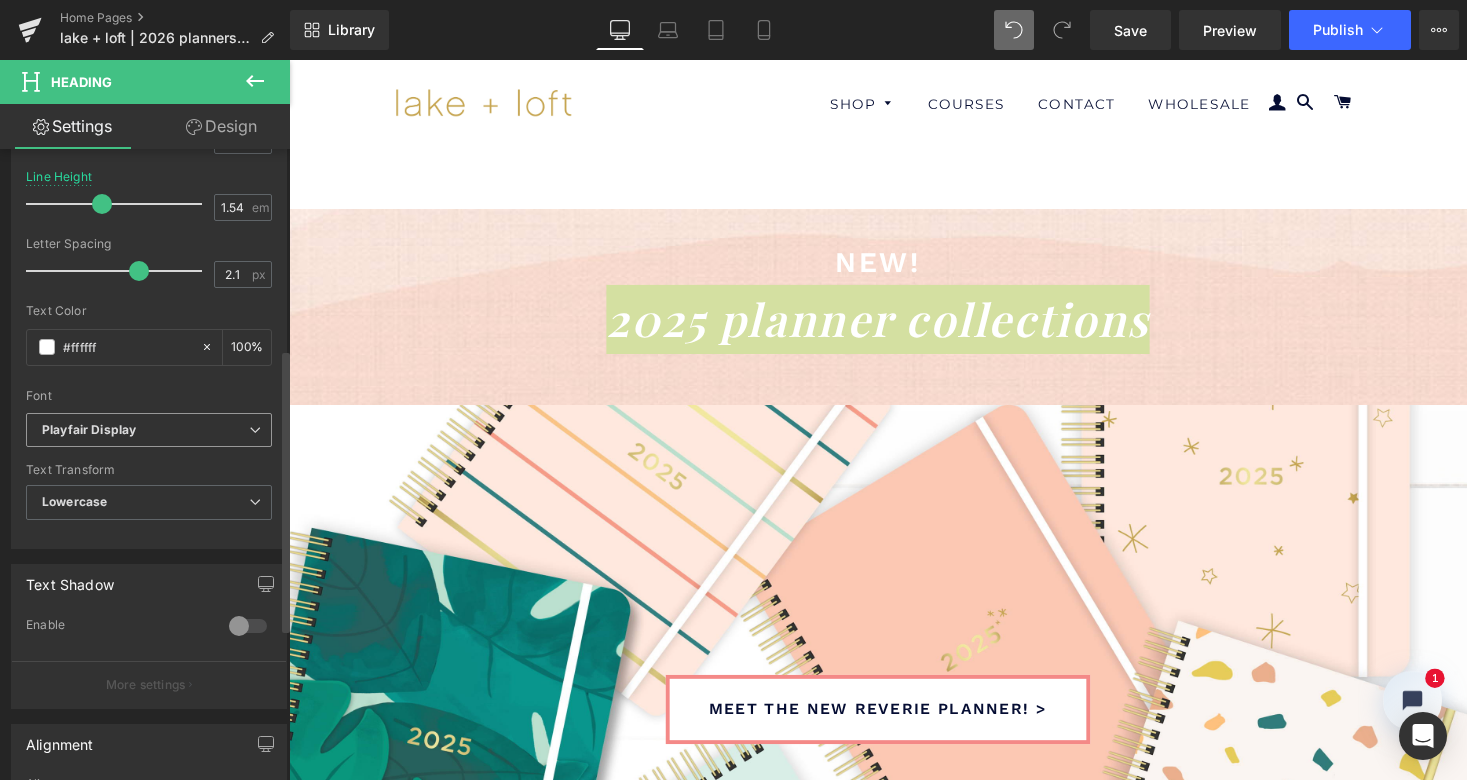 click at bounding box center [255, 430] 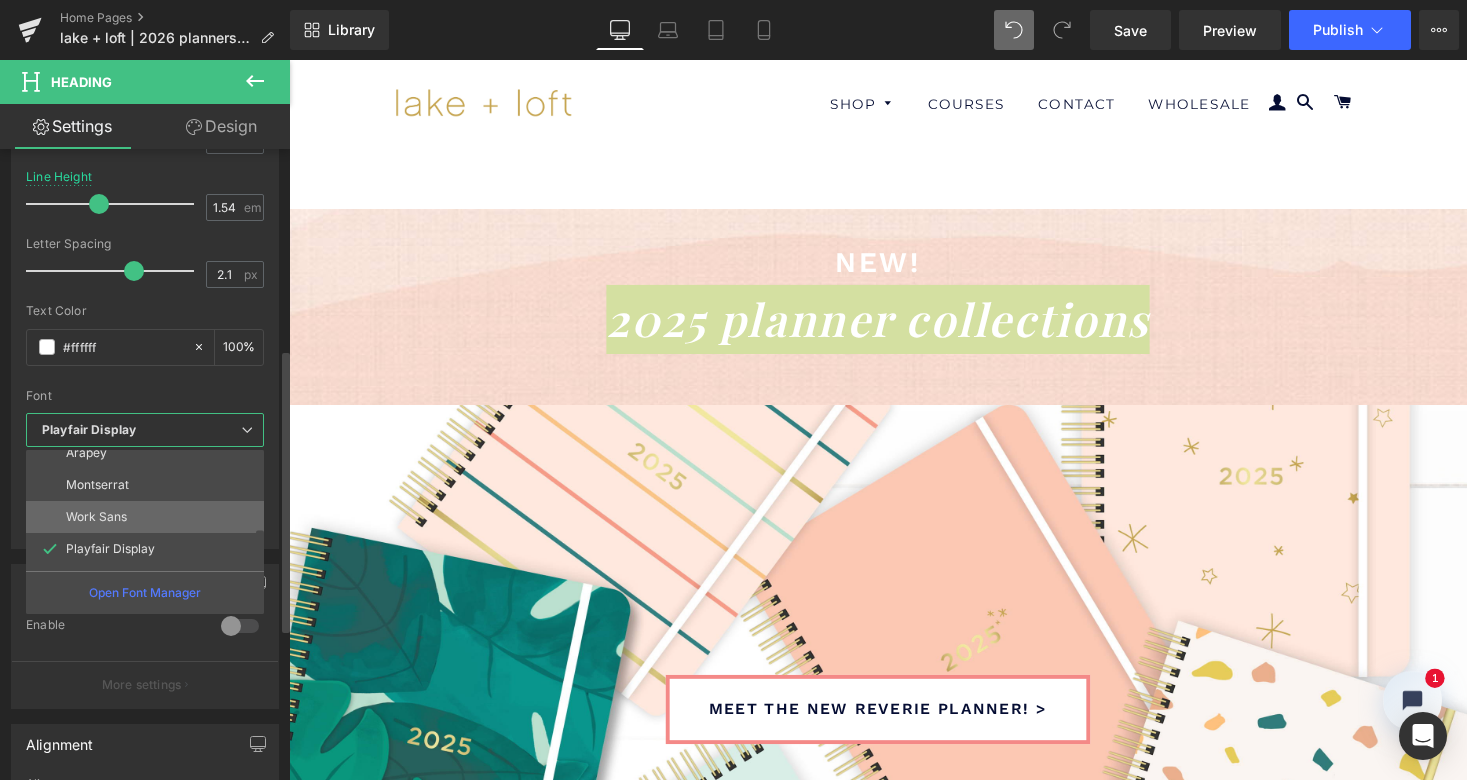 scroll, scrollTop: 133, scrollLeft: 0, axis: vertical 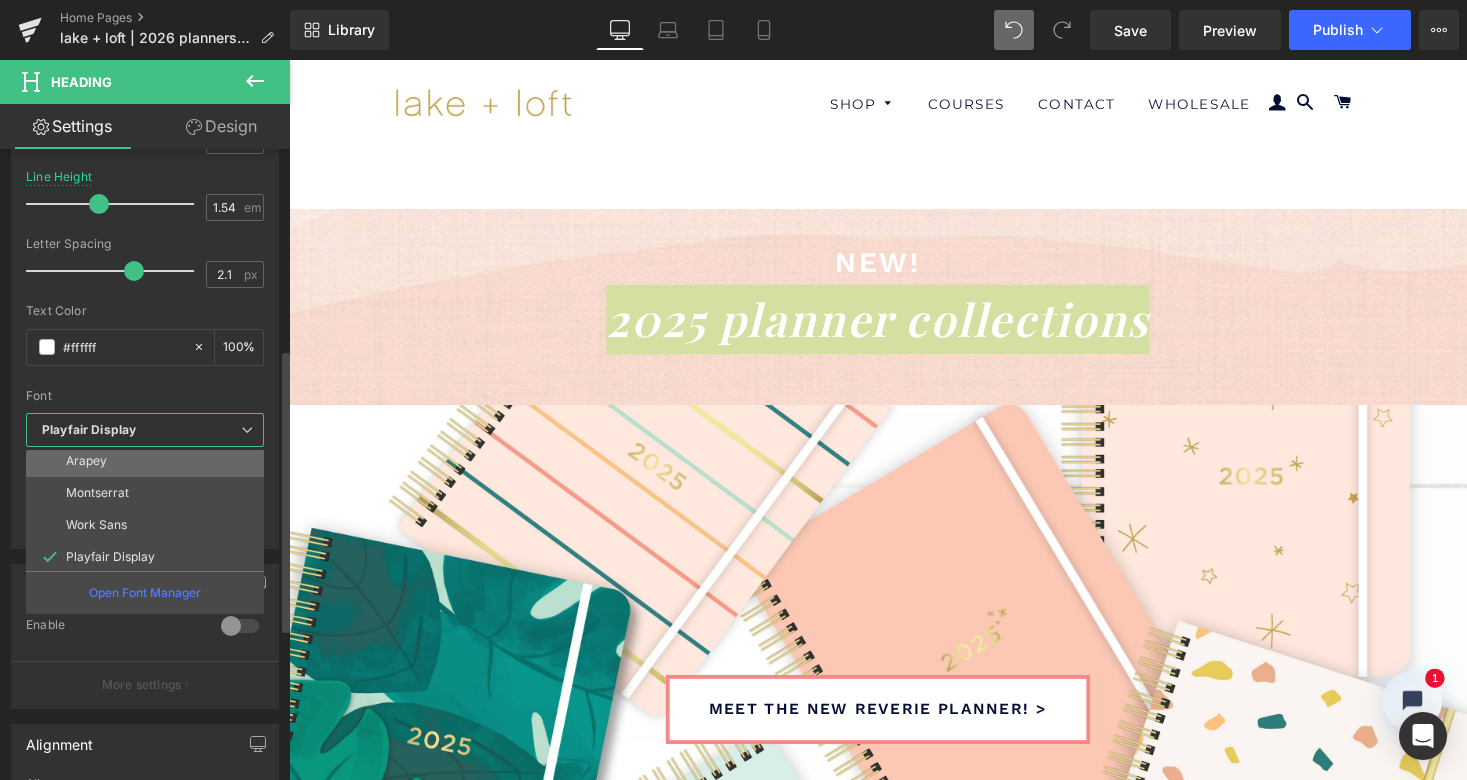 click on "Arapey" at bounding box center (149, 461) 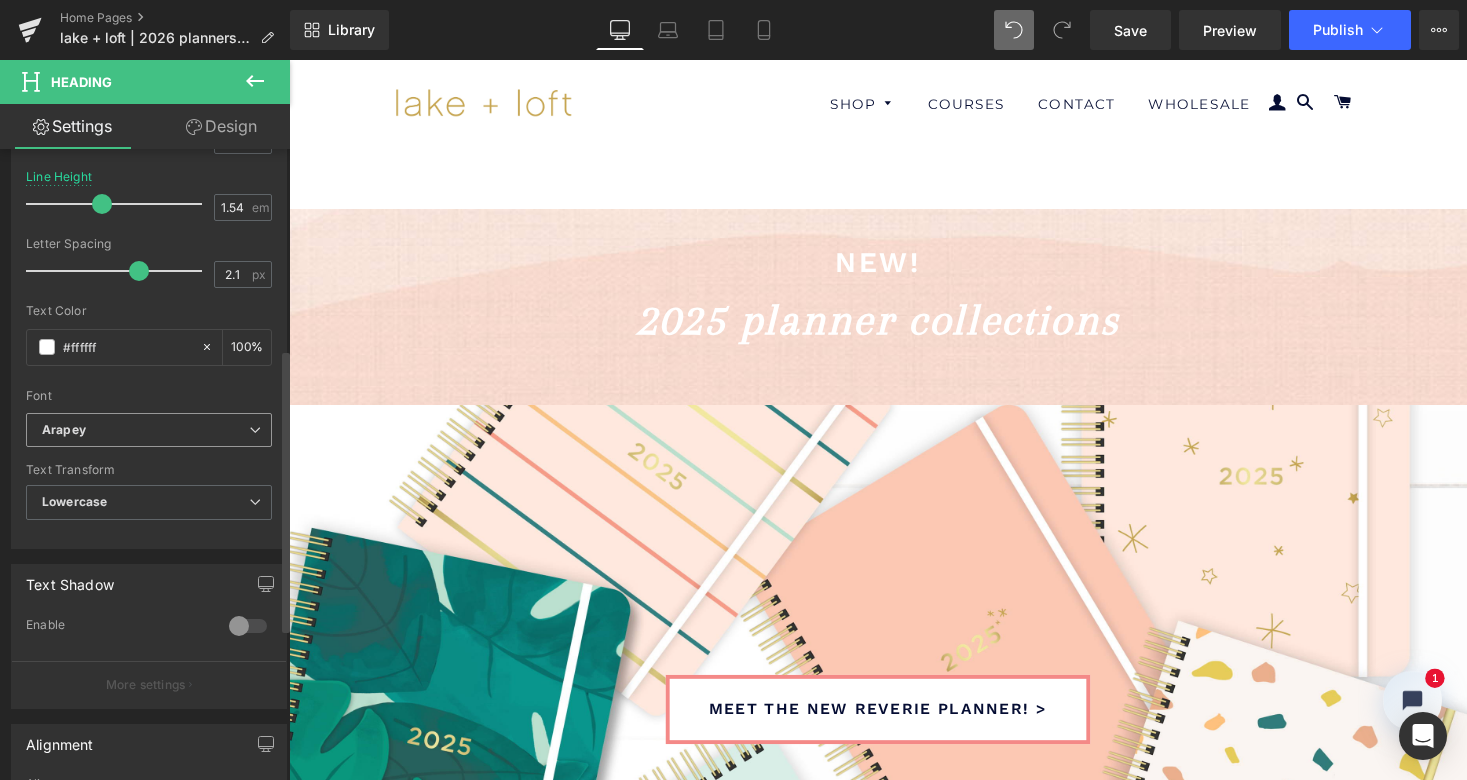 click on "Arapey" at bounding box center (149, 430) 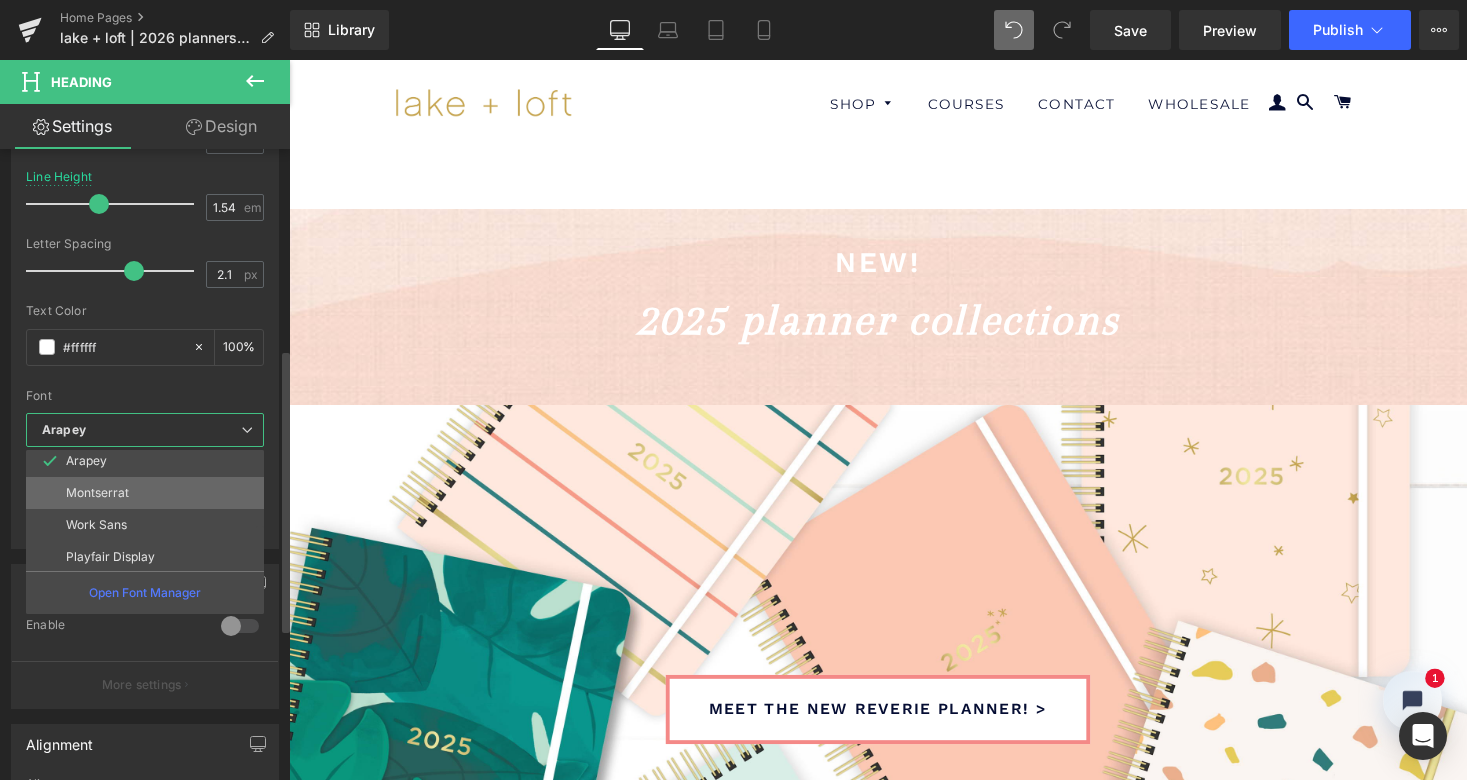 click on "Montserrat" at bounding box center [149, 493] 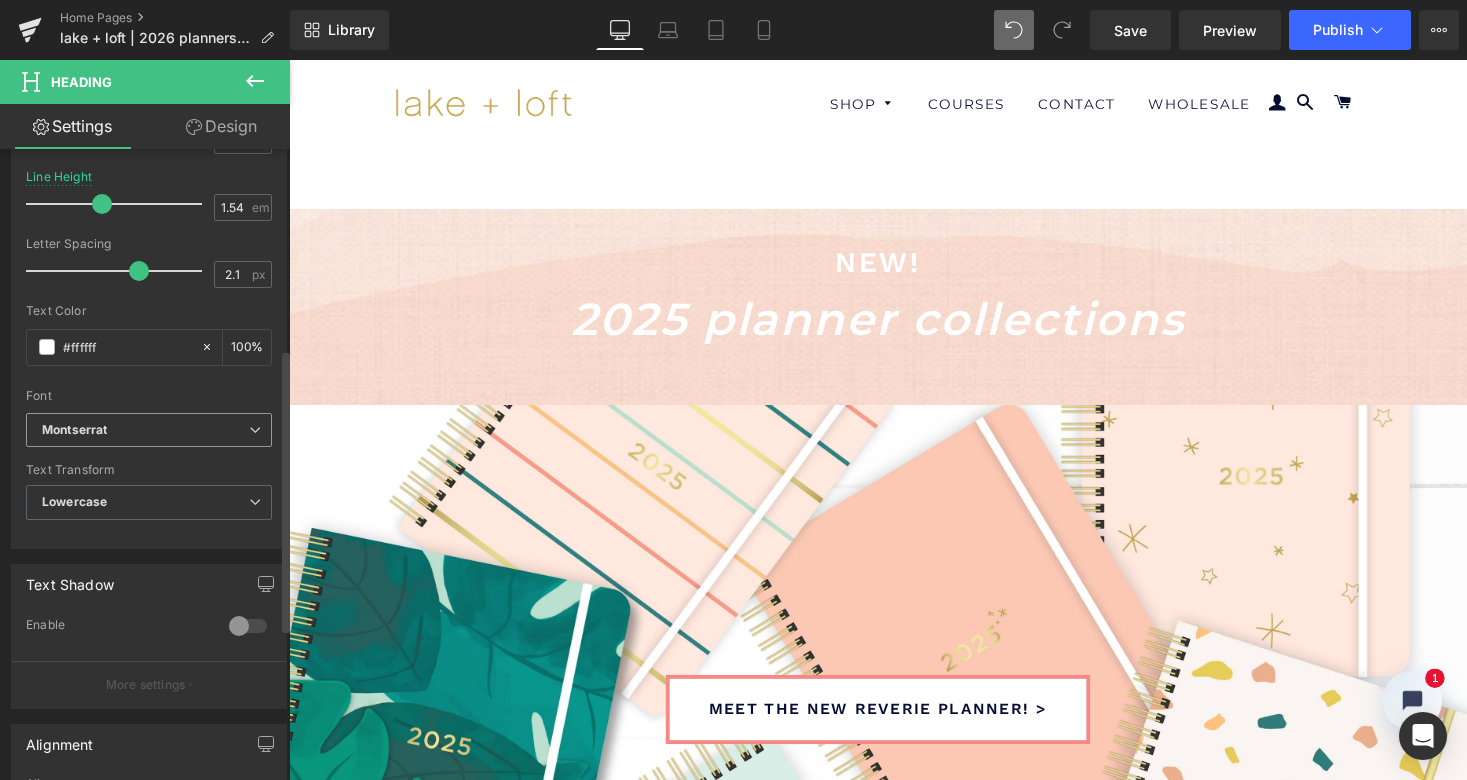 click at bounding box center (255, 430) 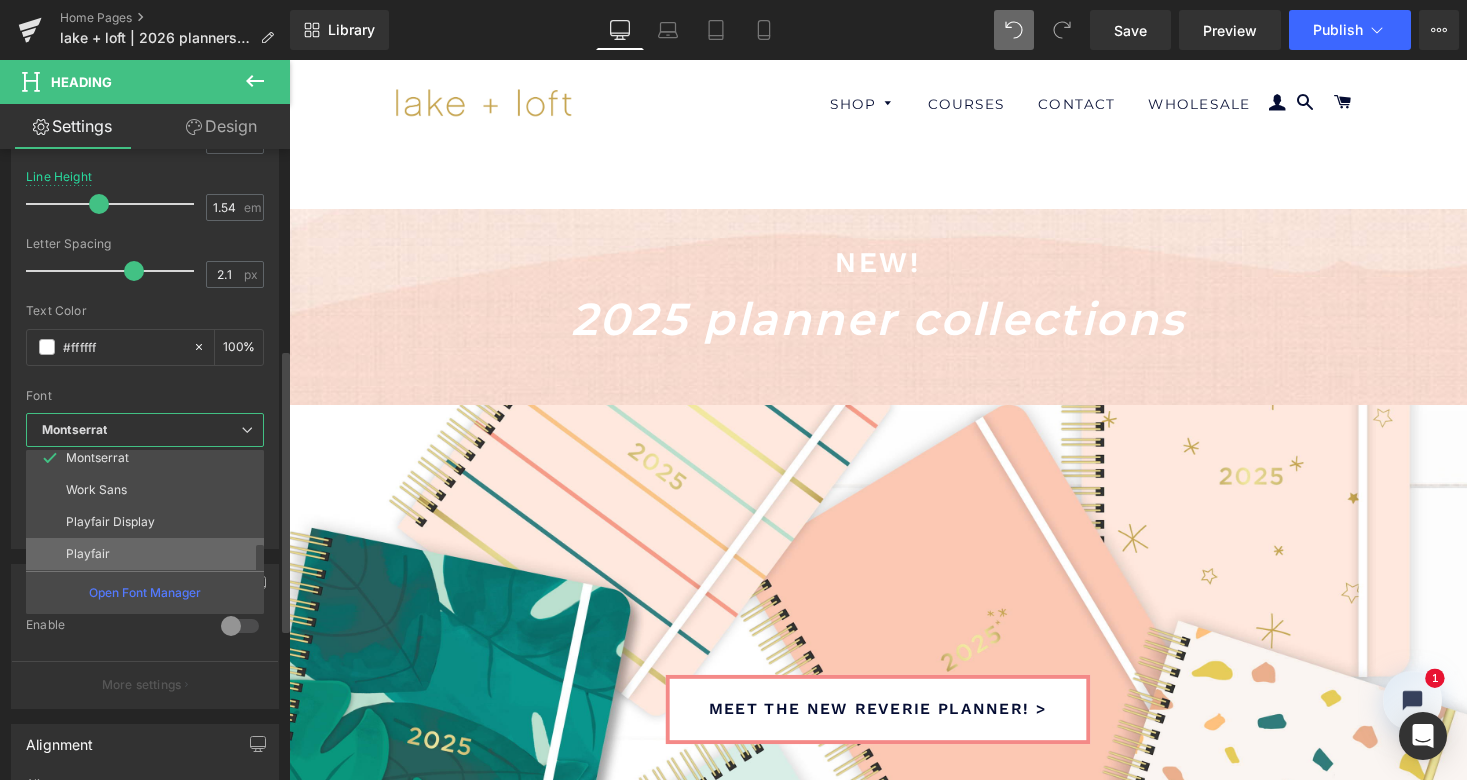 scroll, scrollTop: 168, scrollLeft: 0, axis: vertical 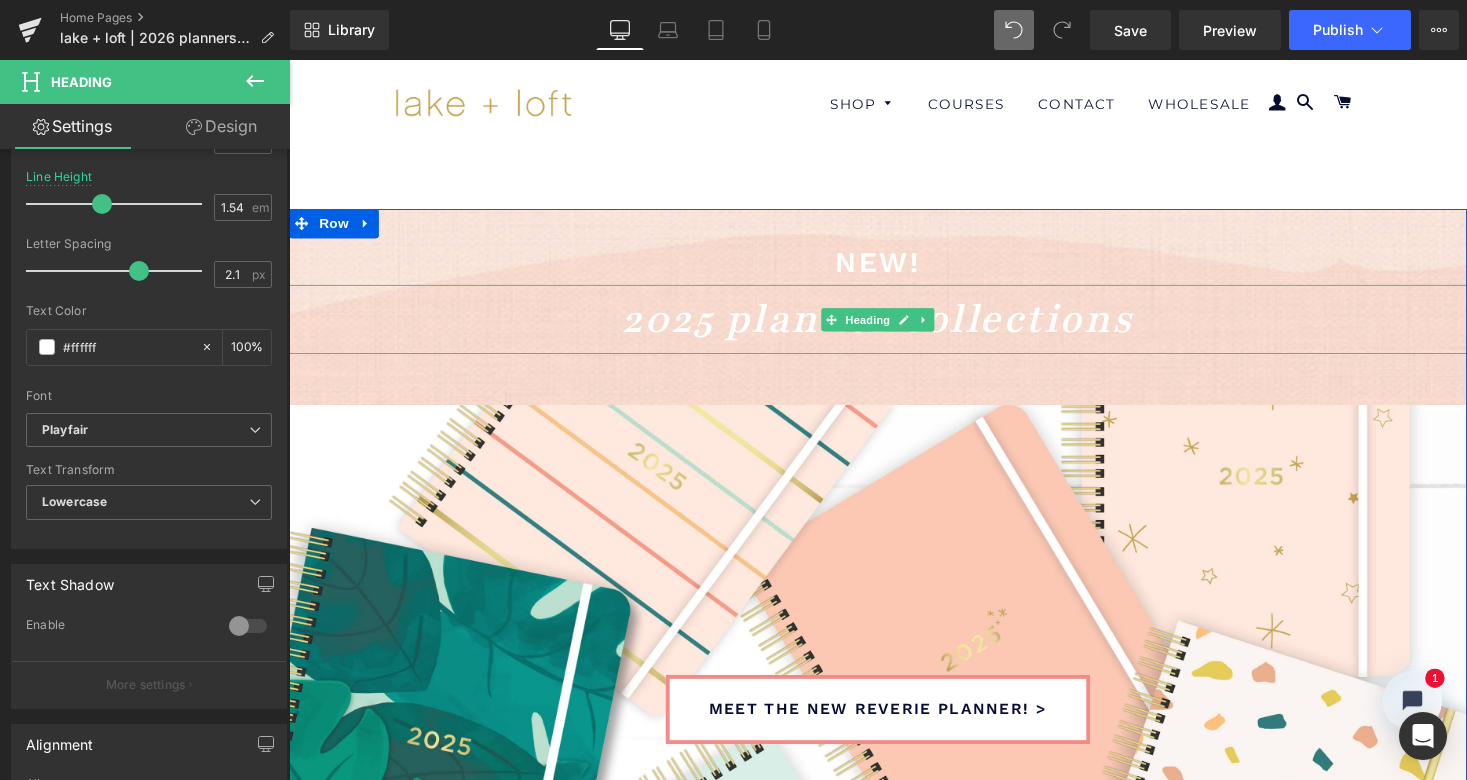 click on "2025 planner collections" at bounding box center (893, 325) 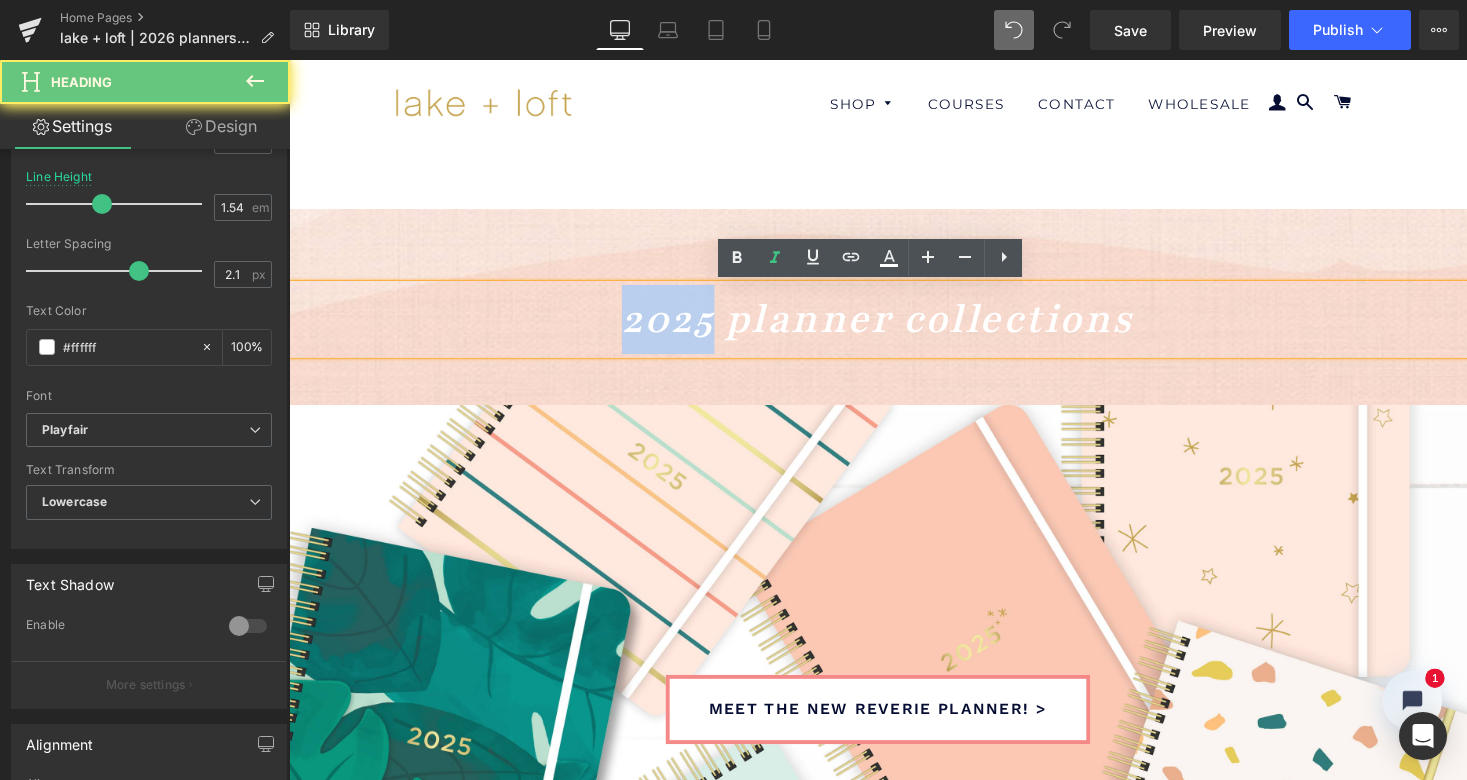 click on "2025 planner collections" at bounding box center (893, 325) 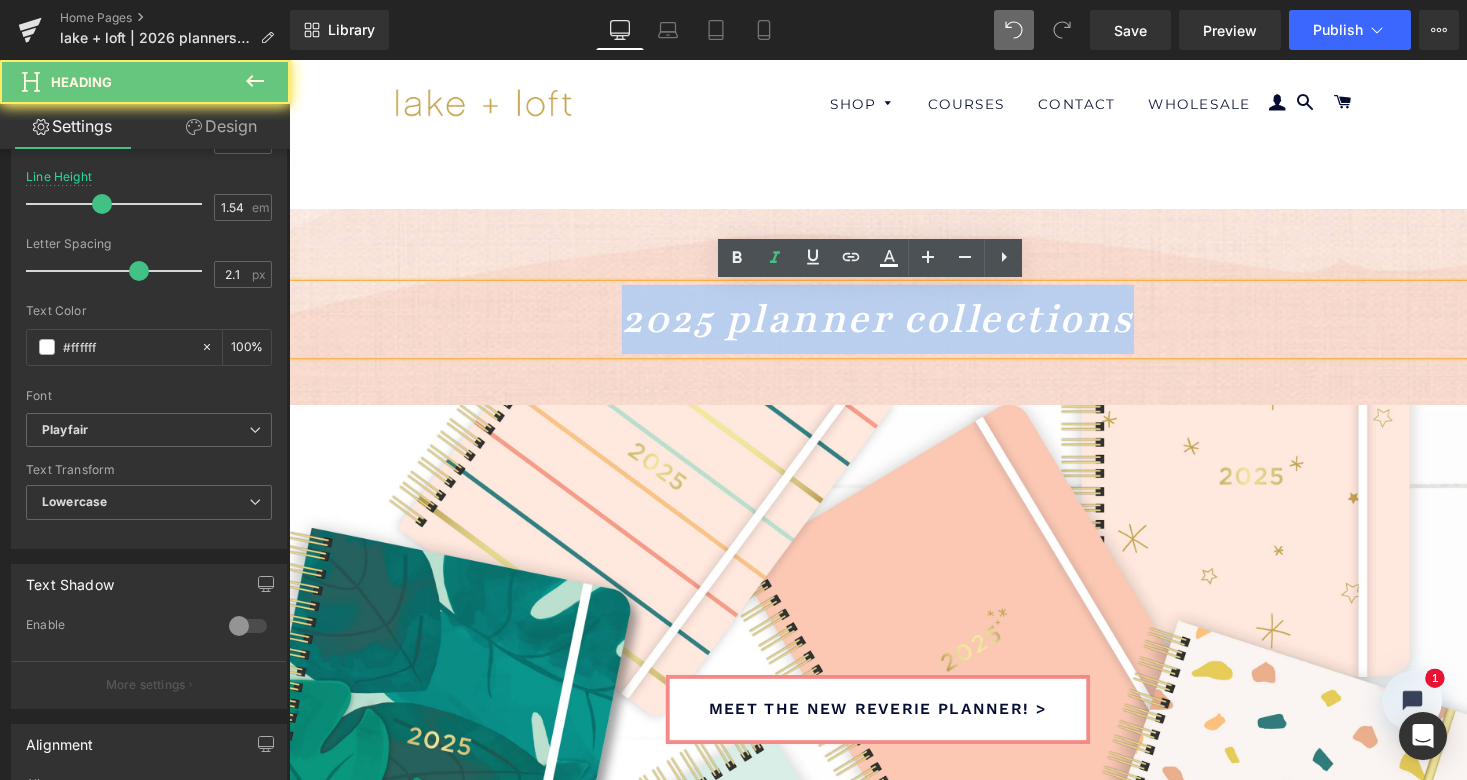 click on "2025 planner collections" at bounding box center (893, 325) 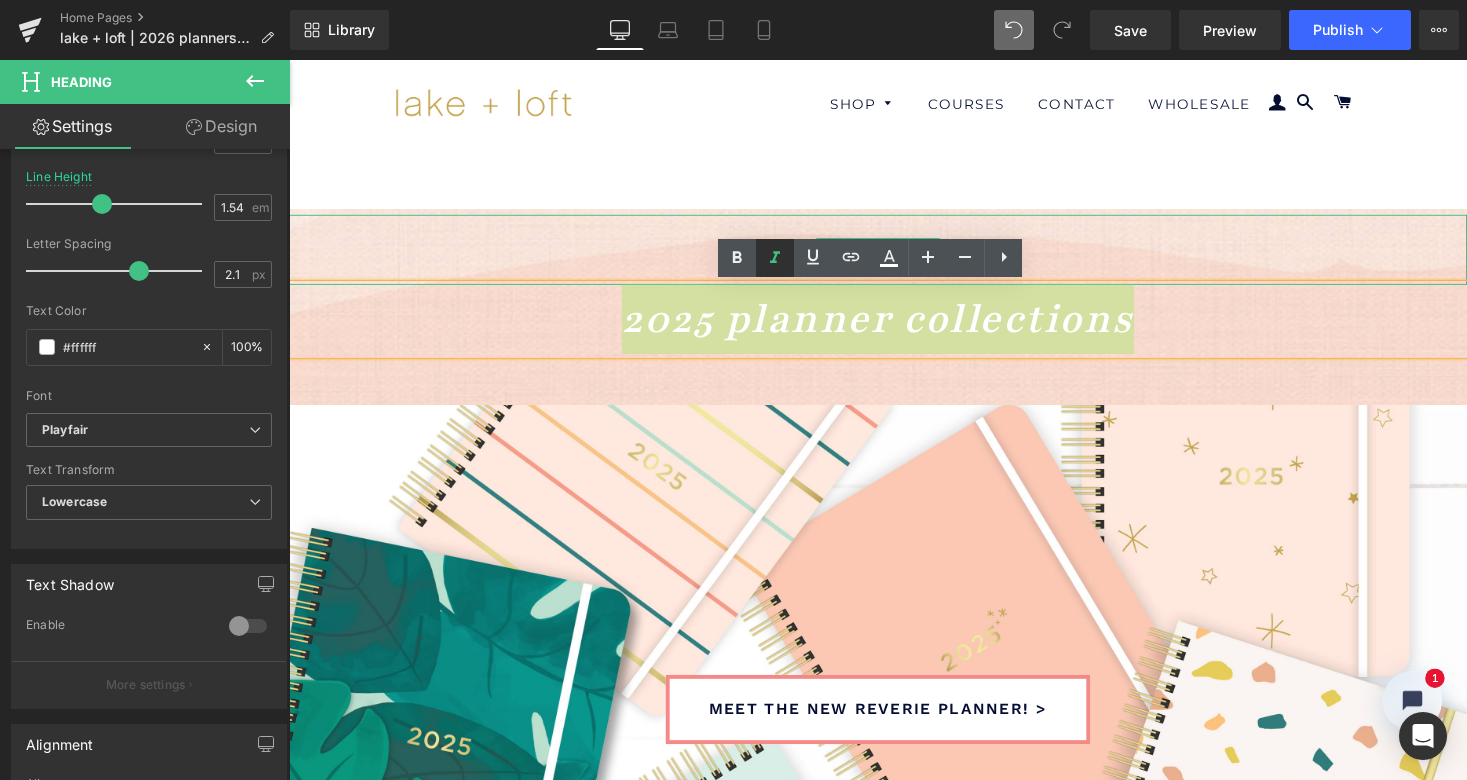 click 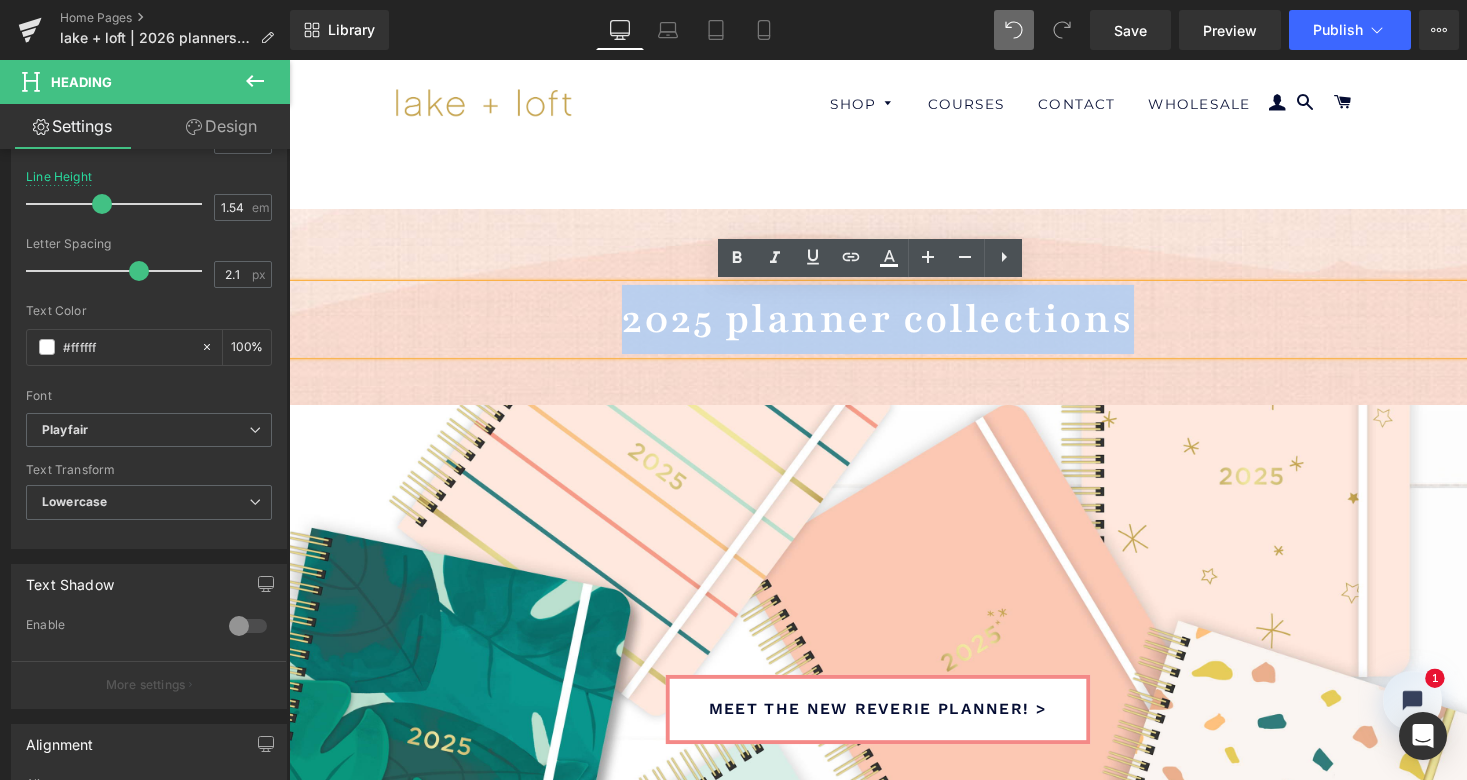 click on "2025 planner collections" at bounding box center (893, 325) 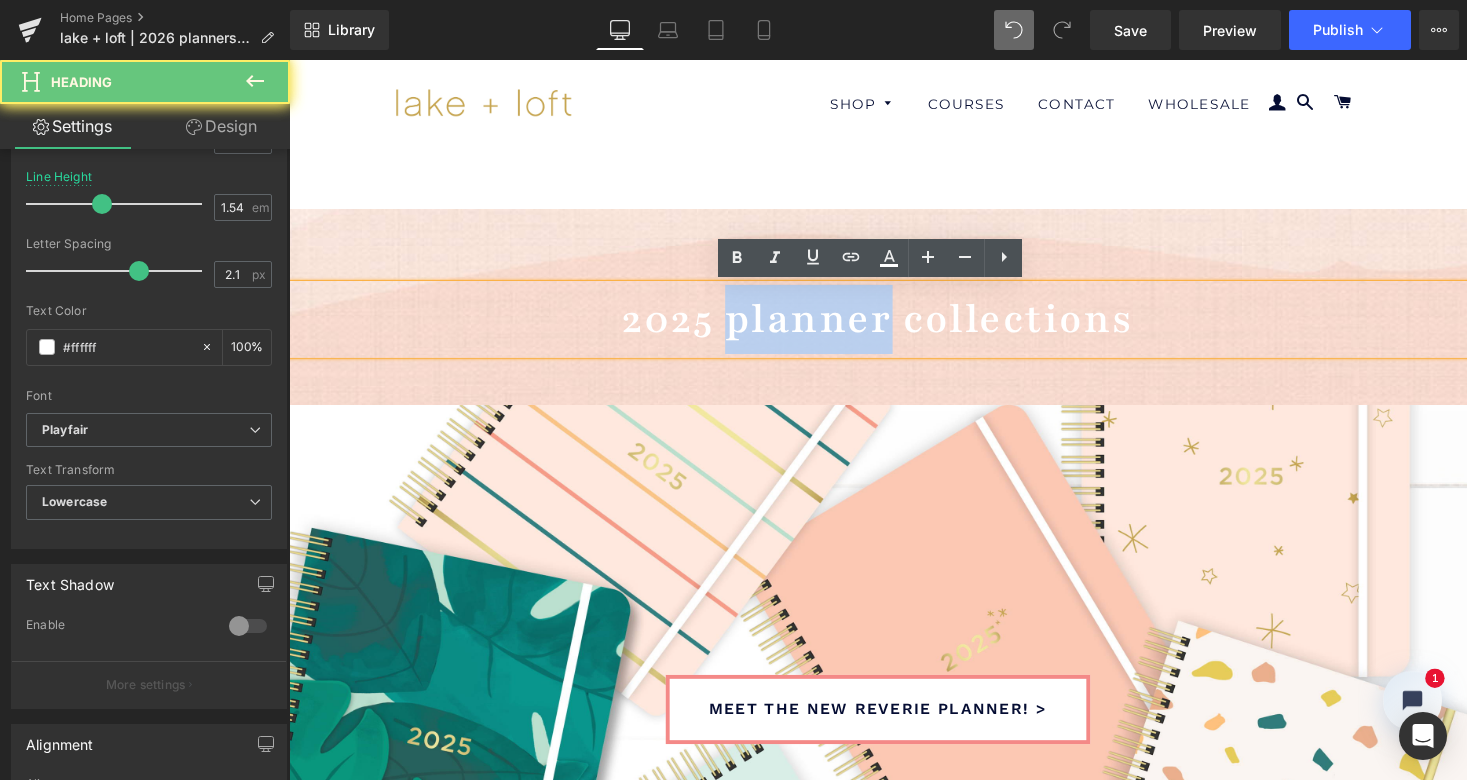 click on "2025 planner collections" at bounding box center [893, 325] 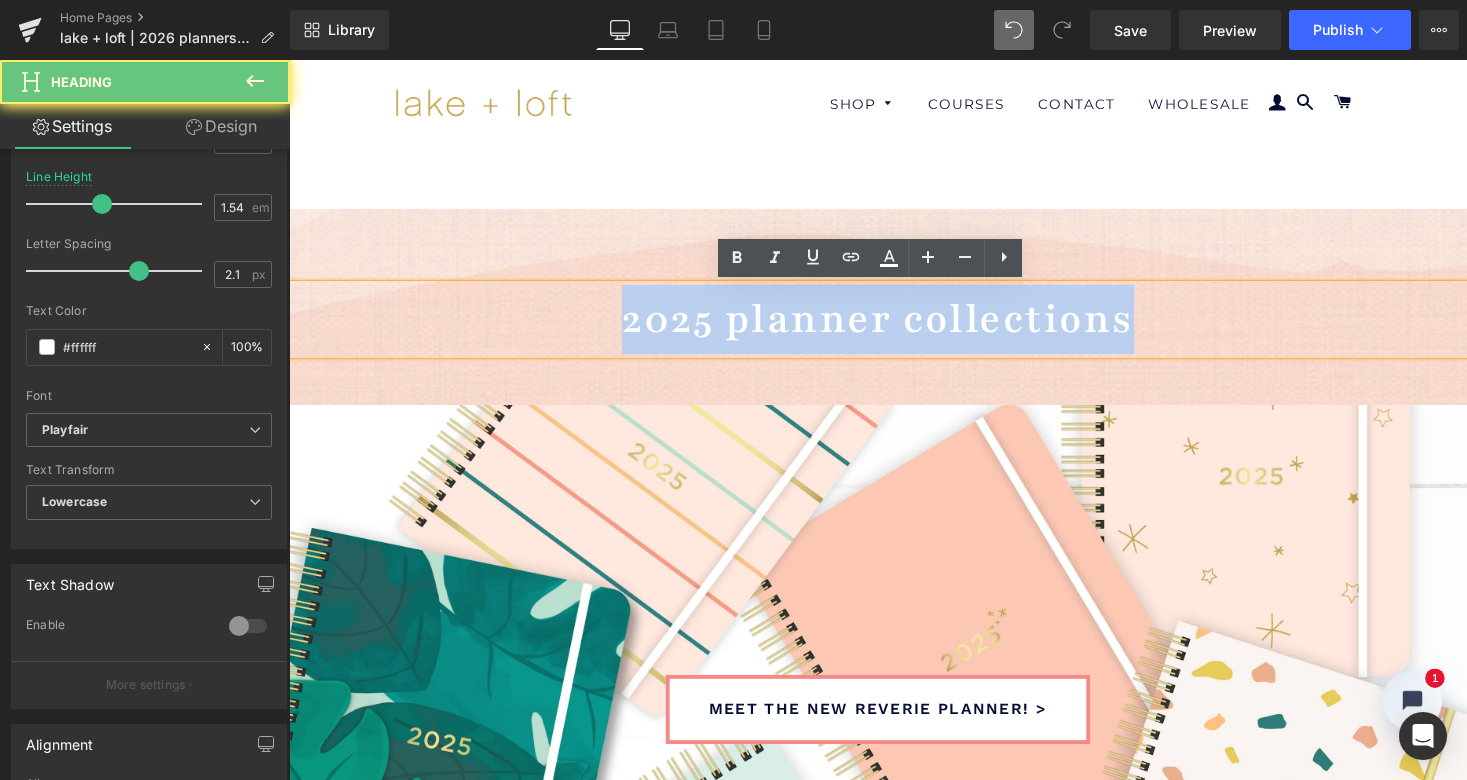 click on "2025 planner collections" at bounding box center [893, 325] 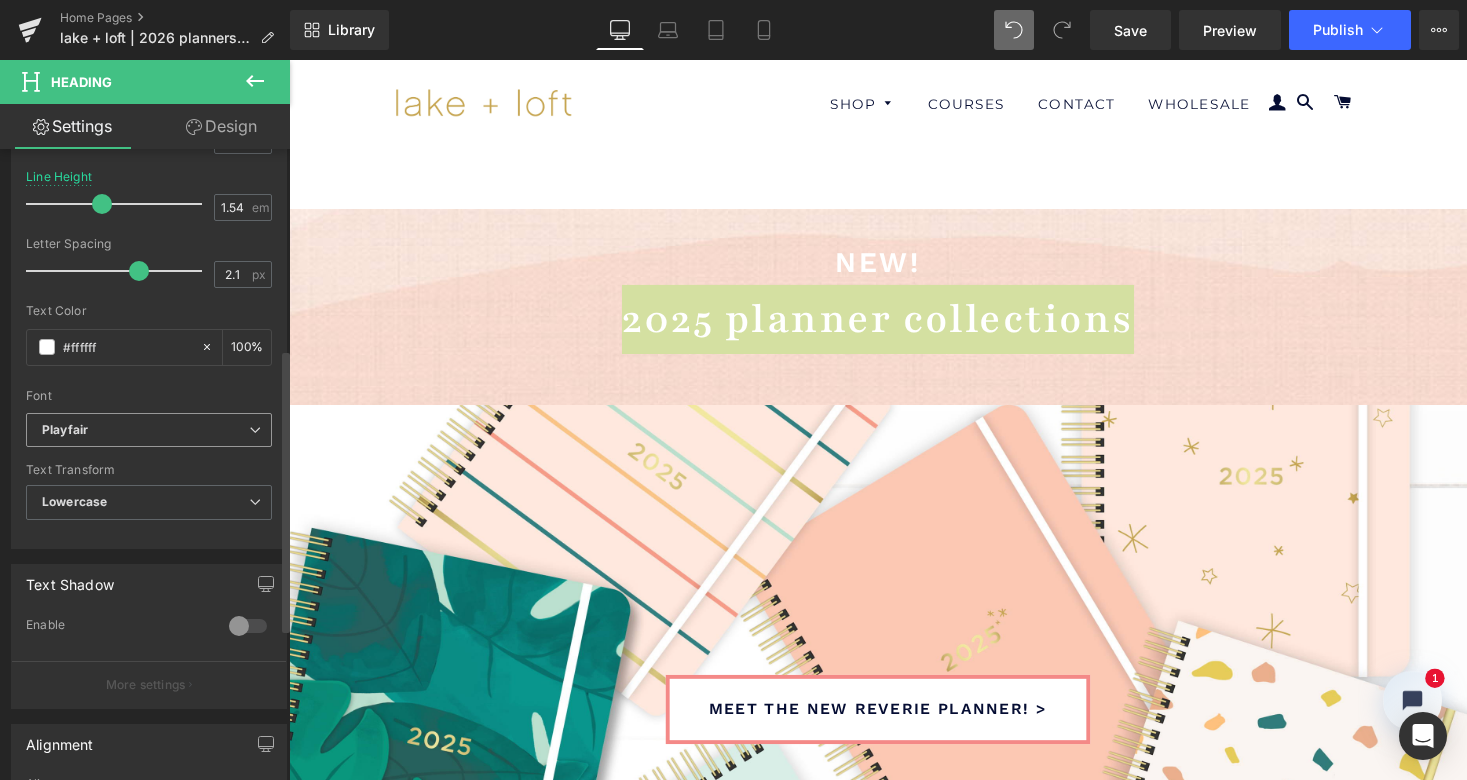 click at bounding box center (255, 430) 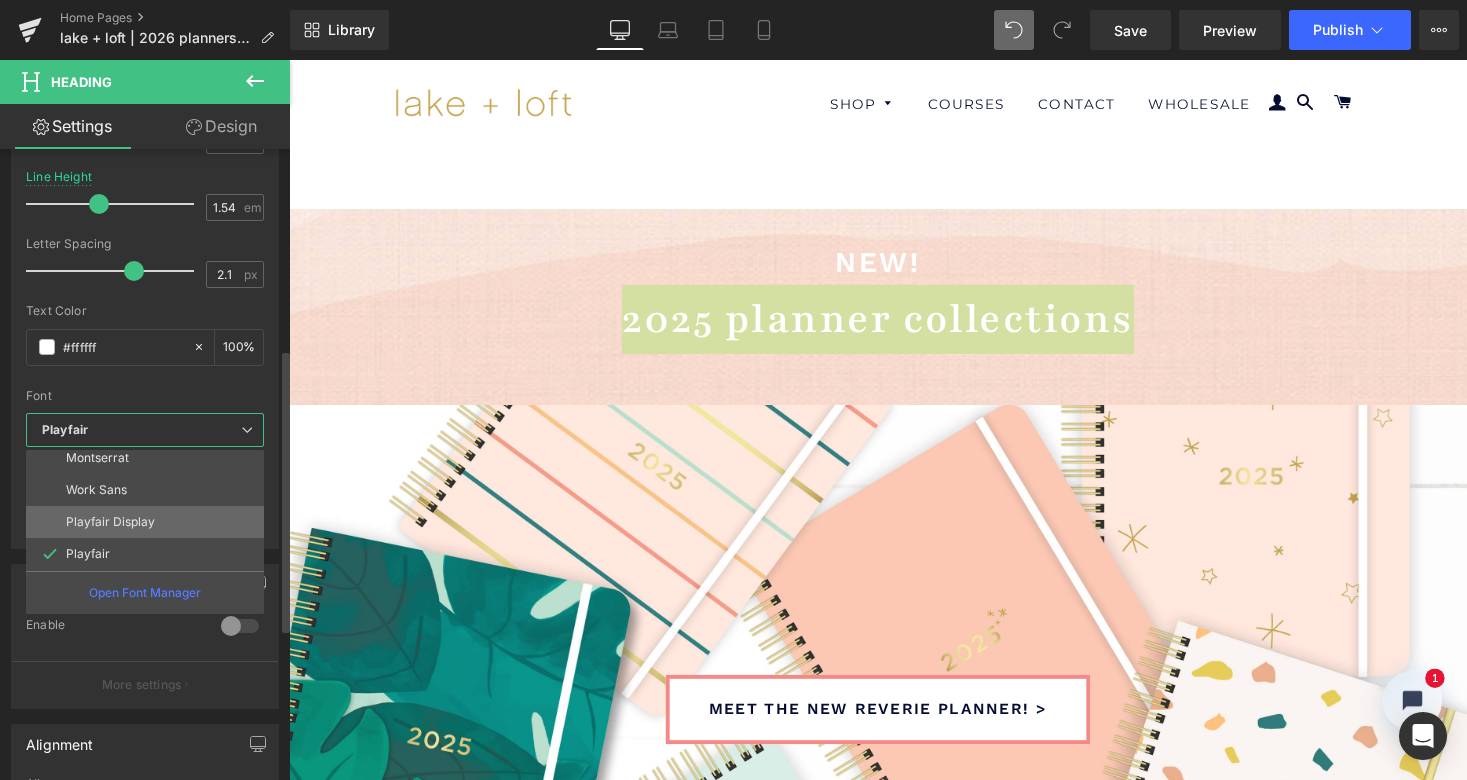 click on "Playfair Display" at bounding box center (149, 522) 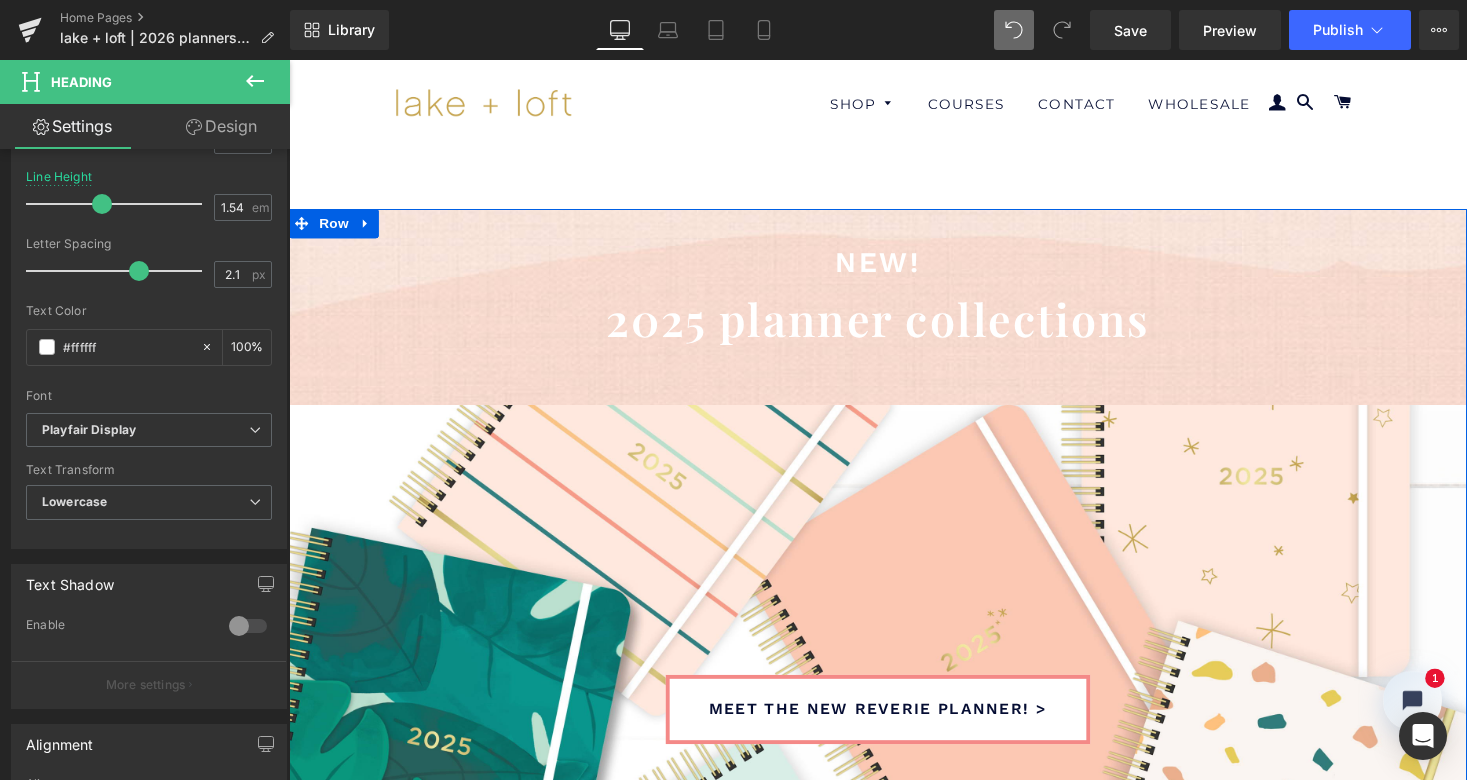 click on "2025 planner collections" at bounding box center (894, 326) 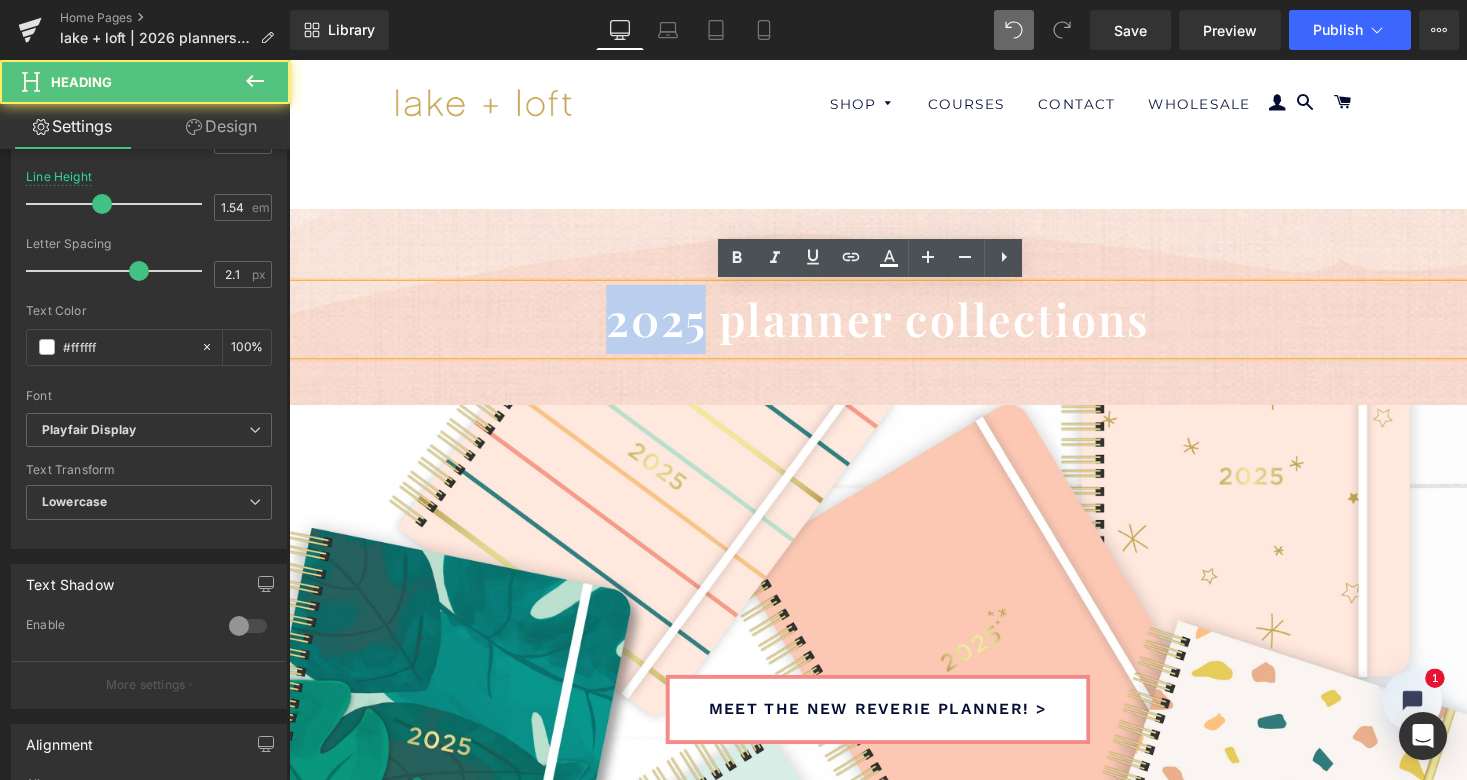 click on "2025 planner collections" at bounding box center [894, 326] 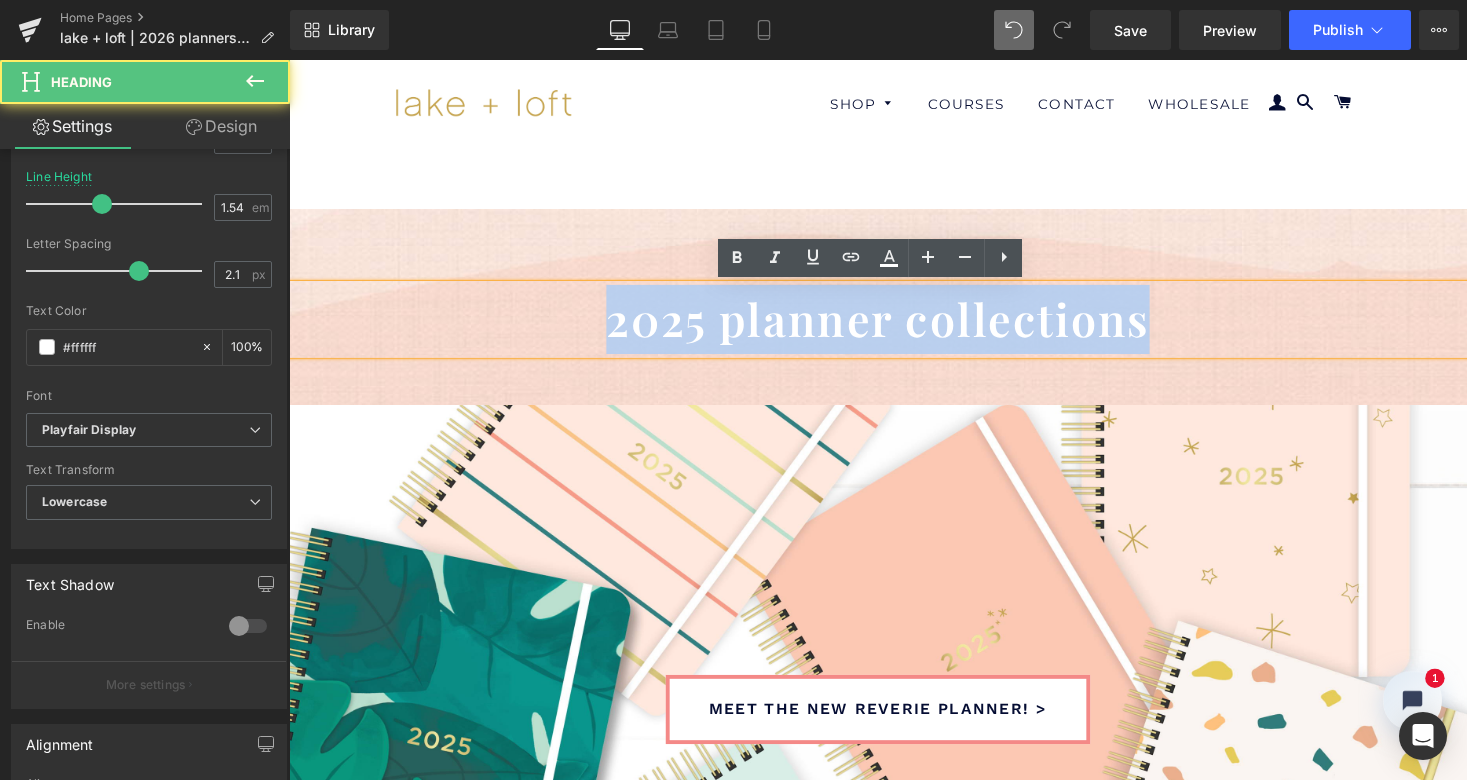click on "2025 planner collections" at bounding box center [894, 326] 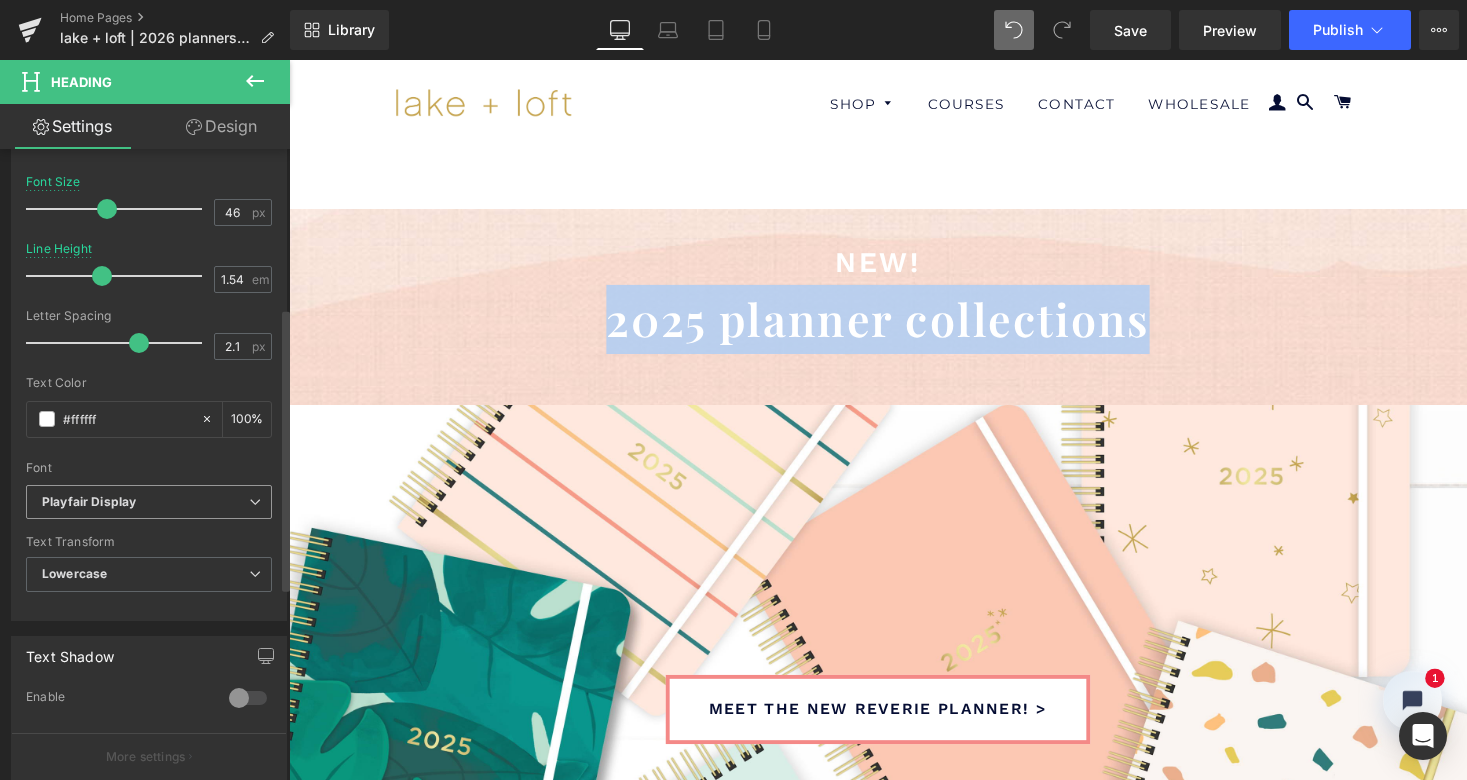scroll, scrollTop: 399, scrollLeft: 0, axis: vertical 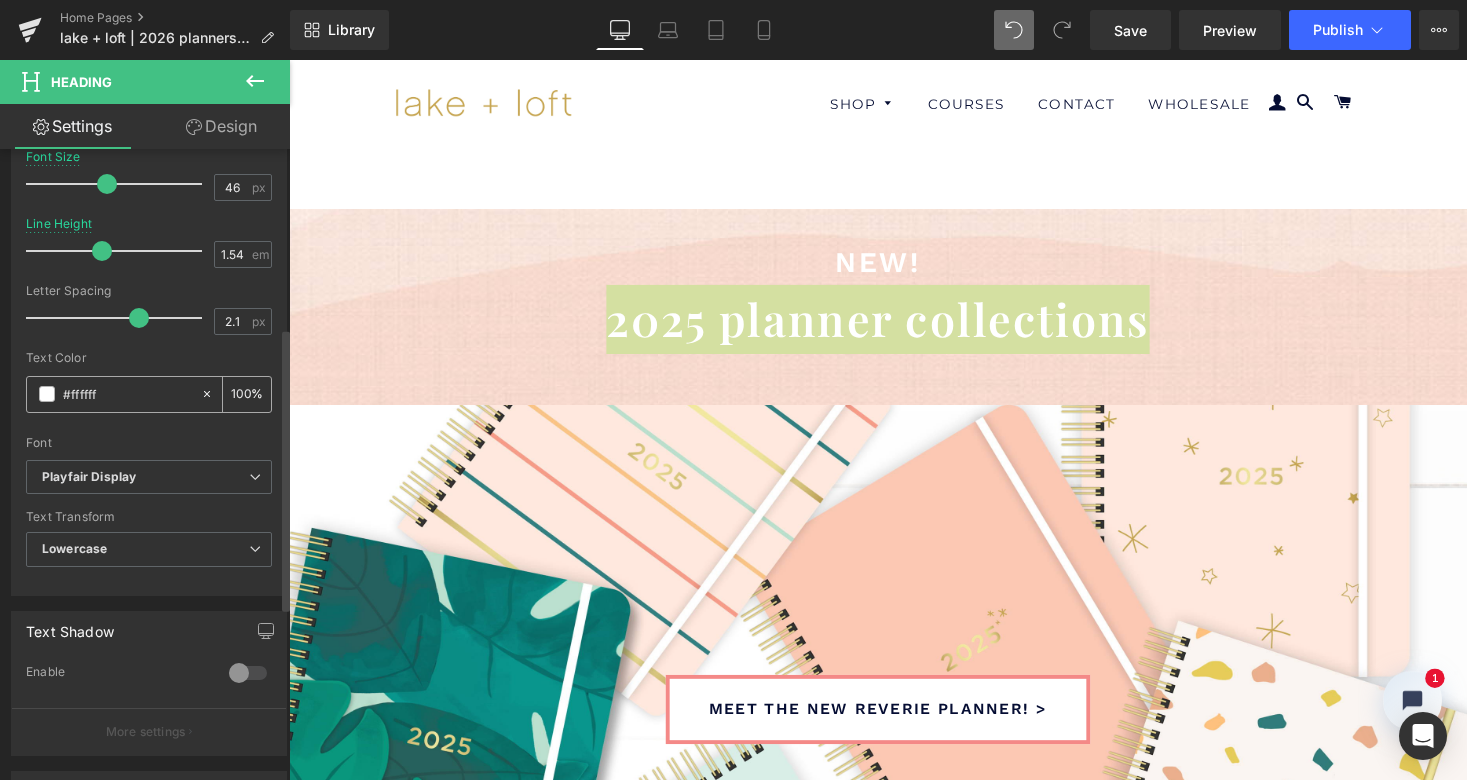 click on "#ffffff" at bounding box center [127, 394] 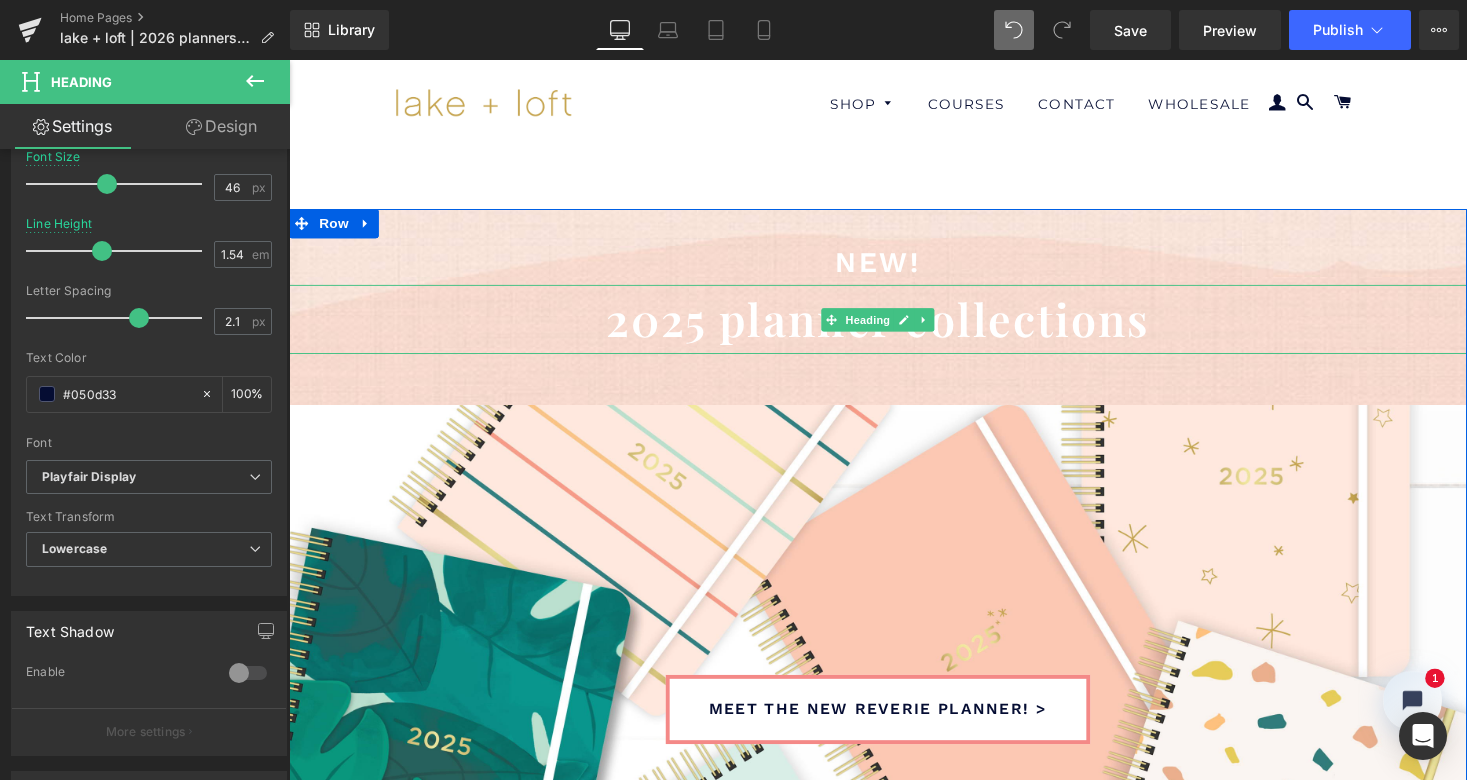type on "#050d33" 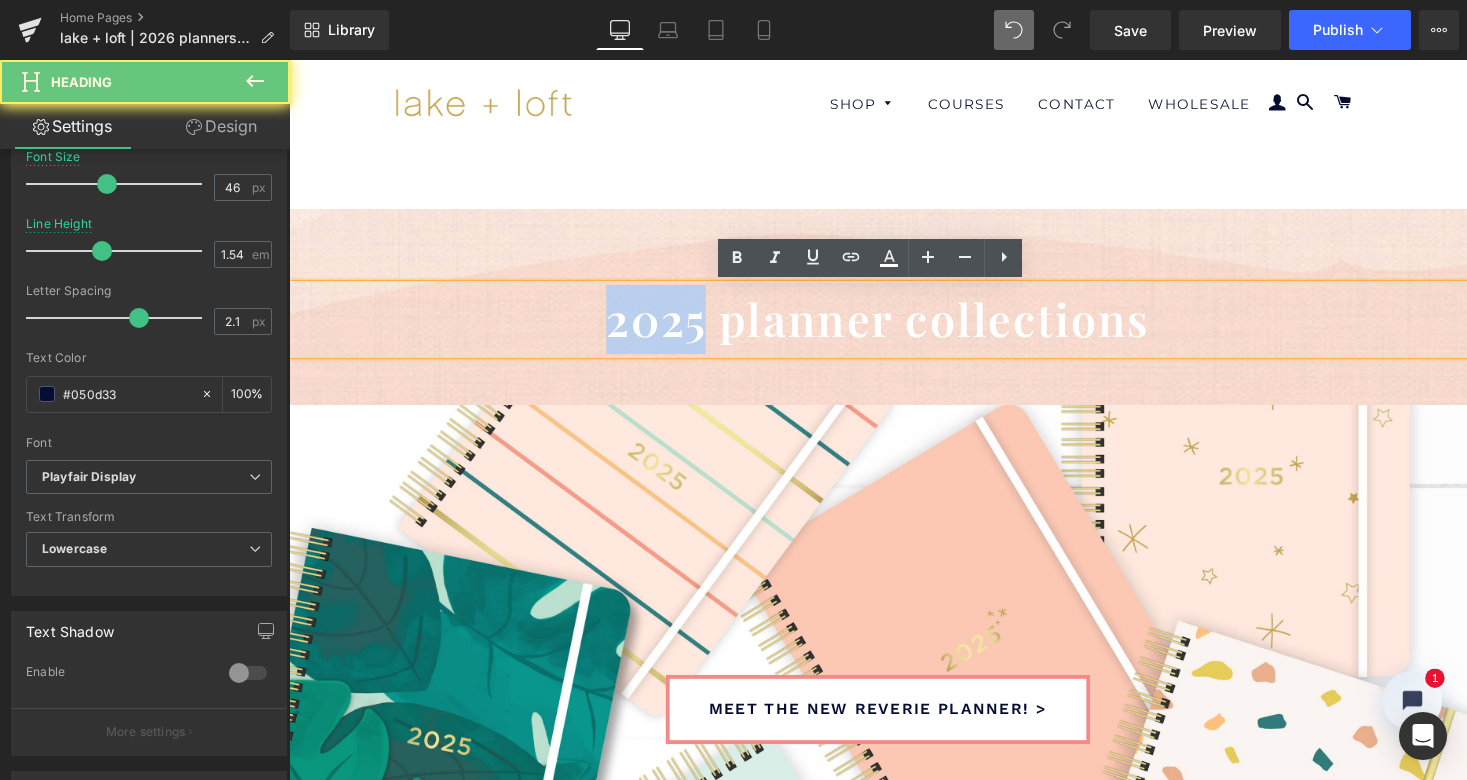 click on "2025 planner collections" at bounding box center [894, 326] 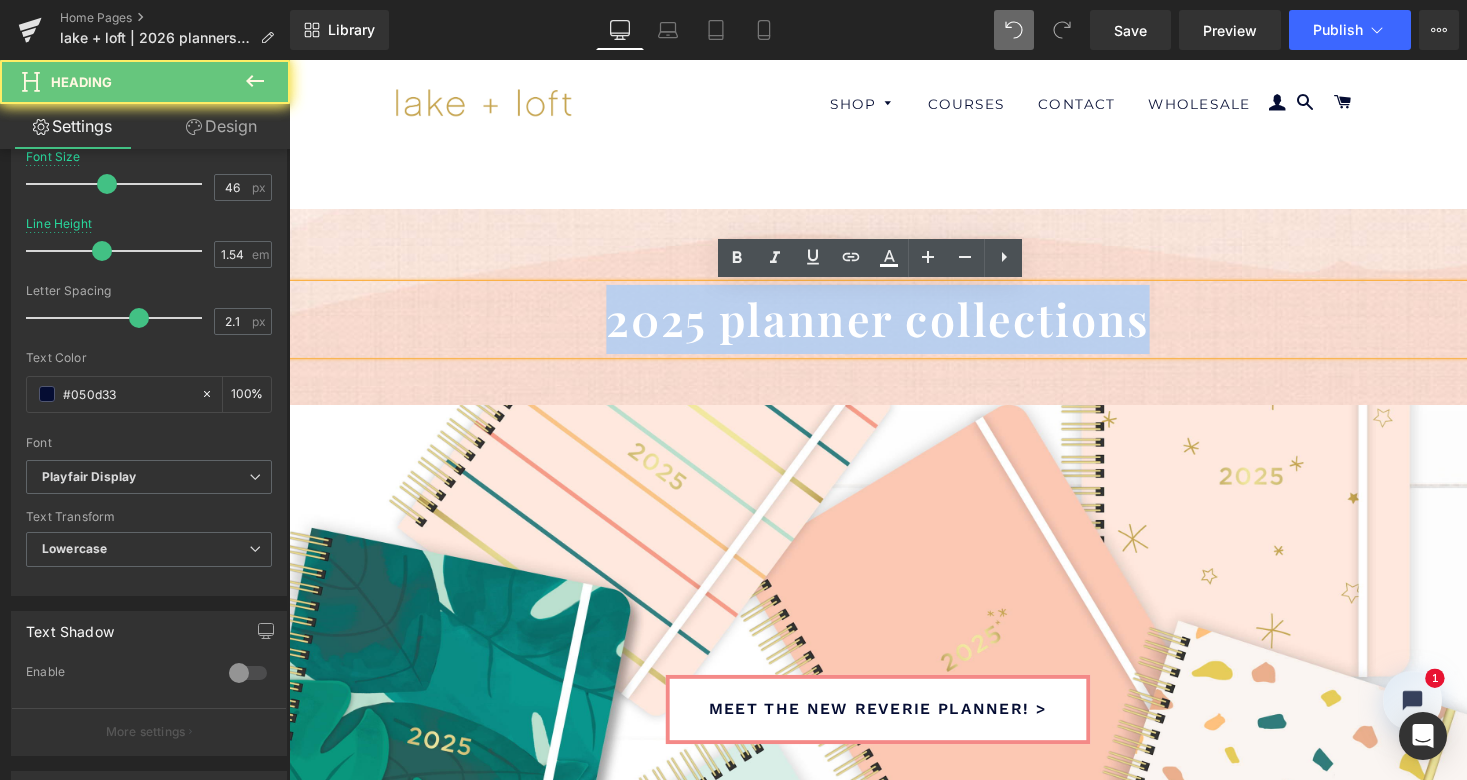 click on "2025 planner collections" at bounding box center (894, 326) 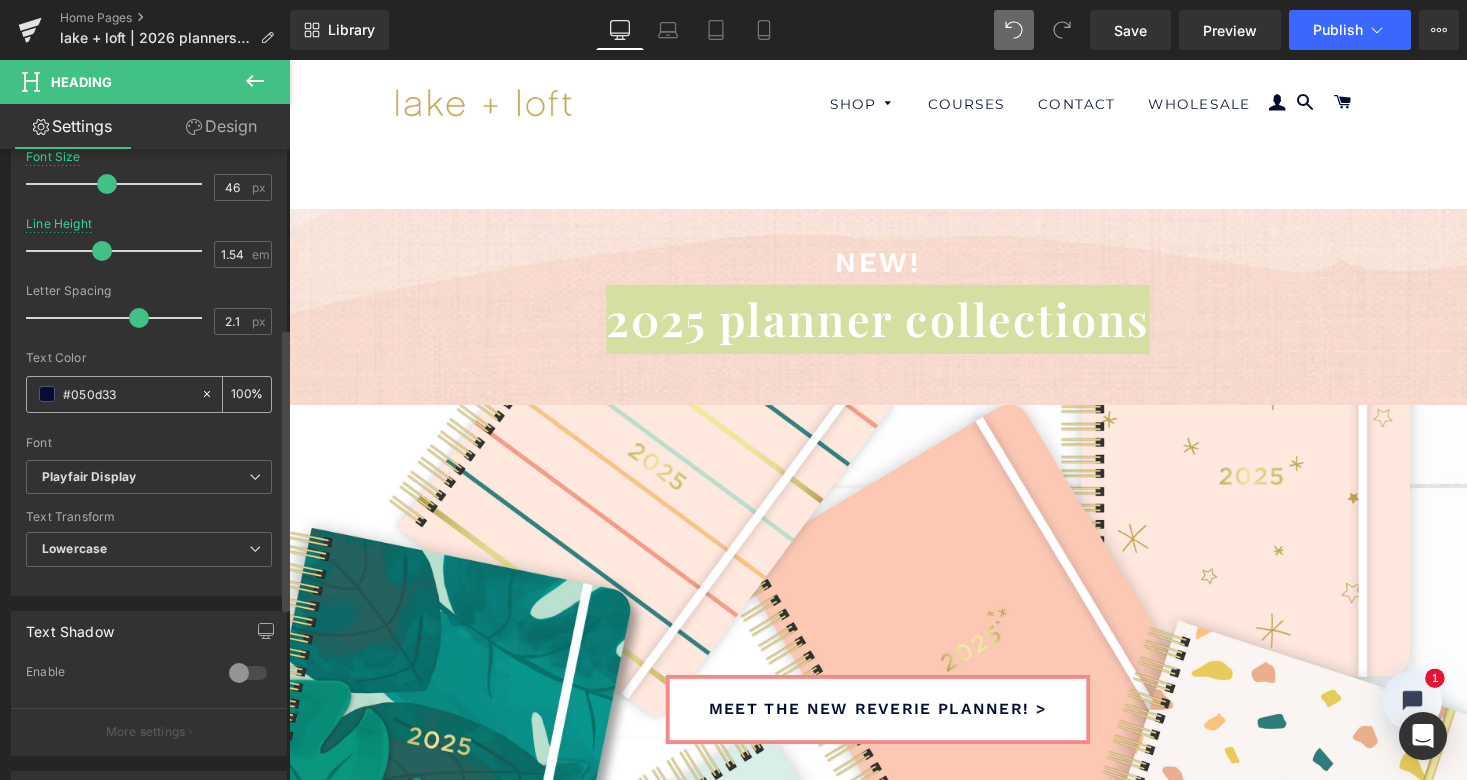 click on "#050d33" at bounding box center (127, 394) 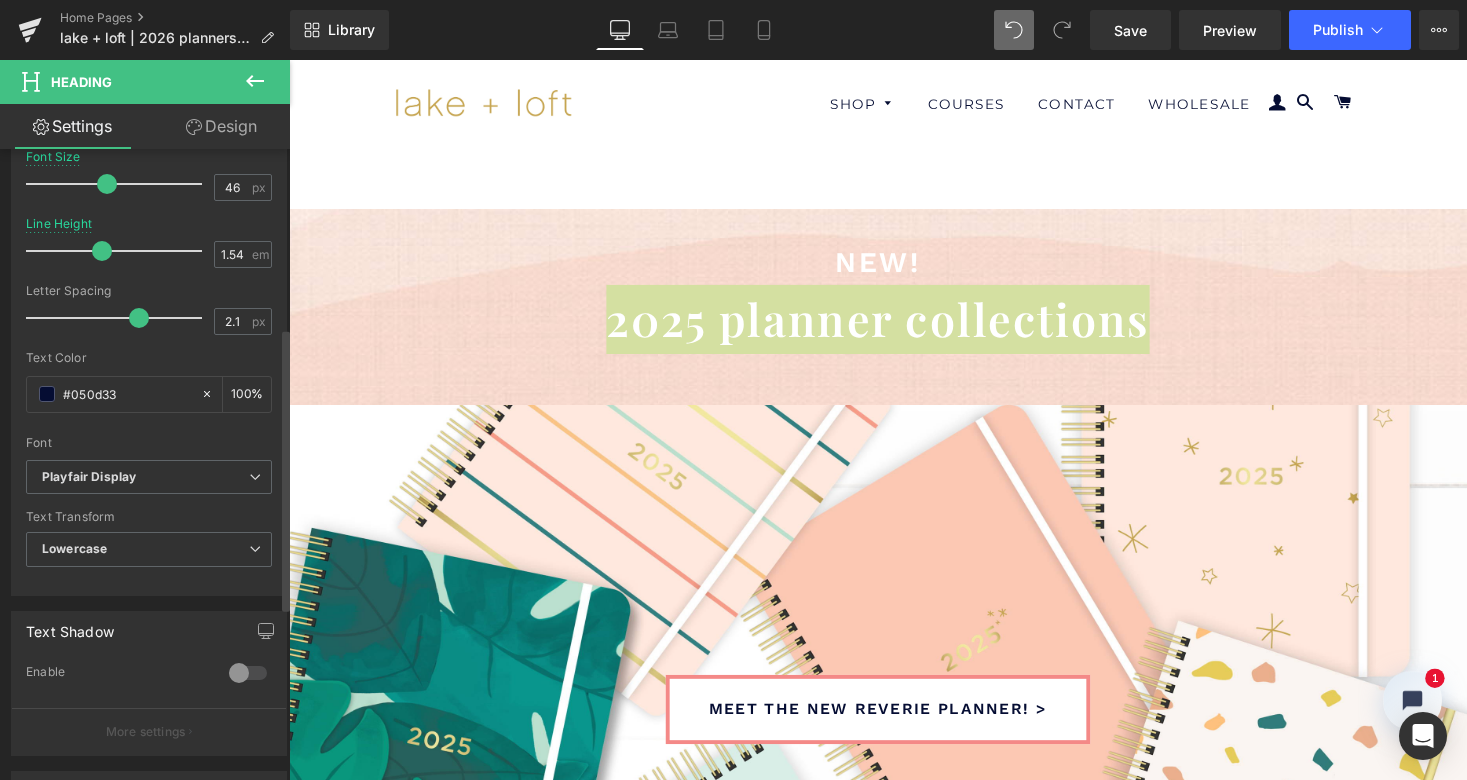 click on "Font" at bounding box center [149, 443] 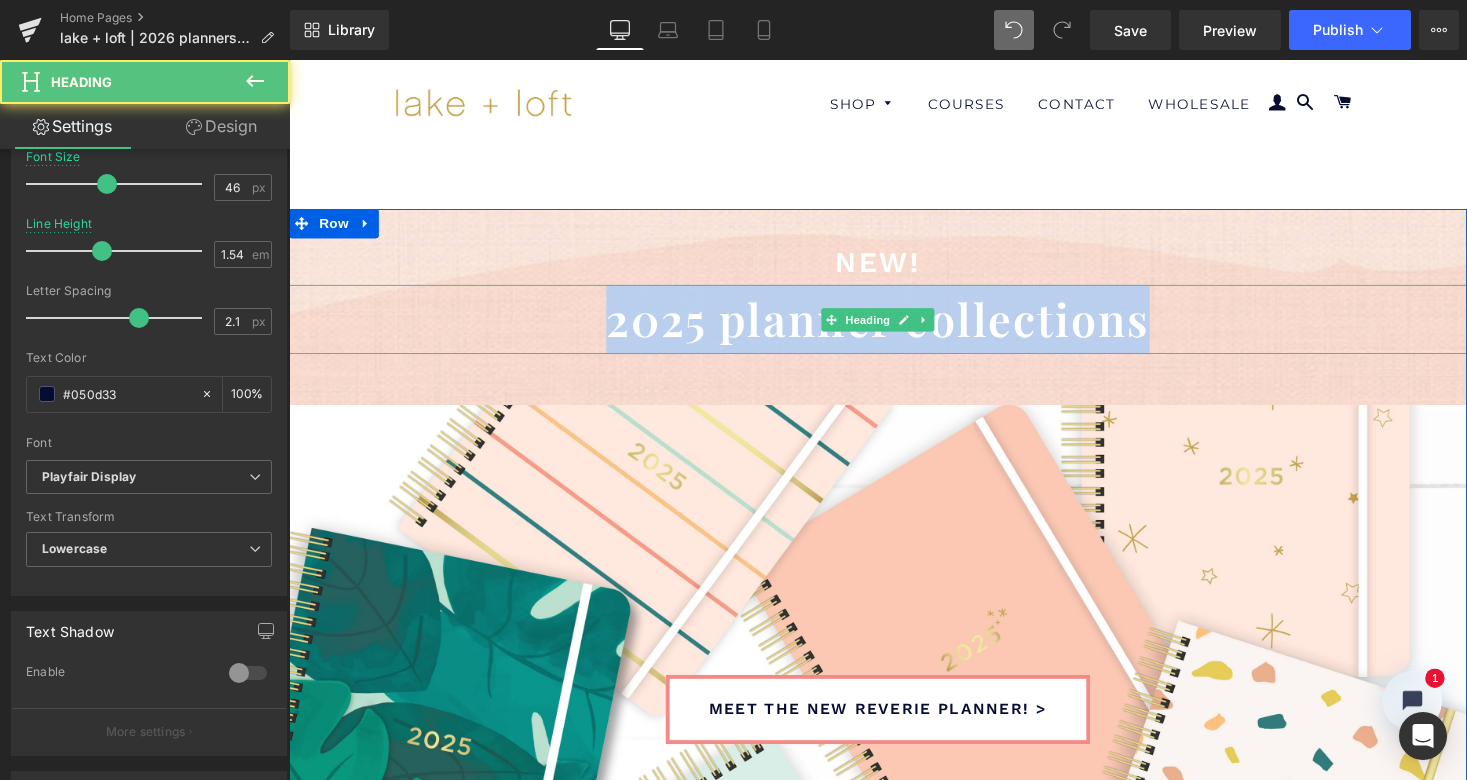 click on "2025 planner collections" at bounding box center (894, 326) 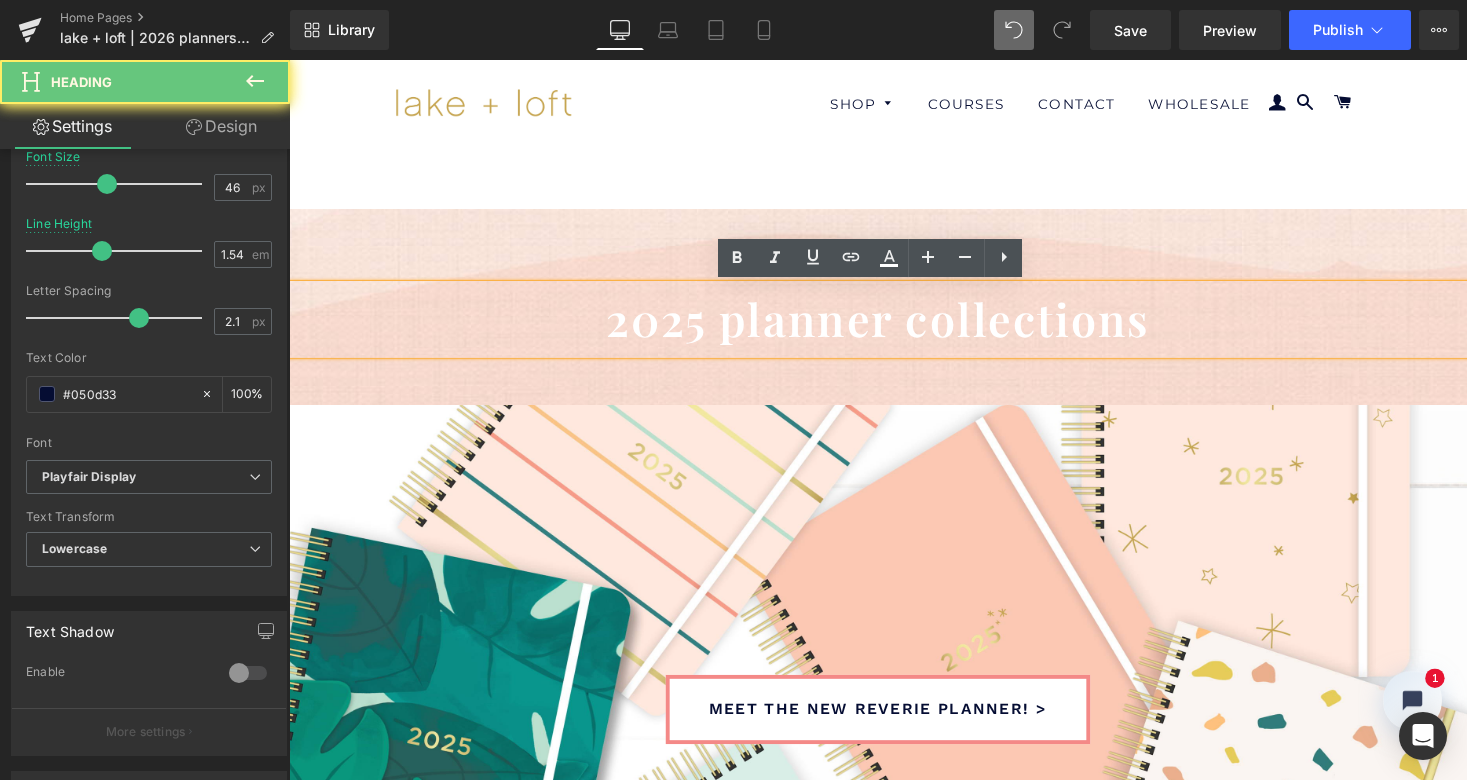 click on "2025 planner collections" at bounding box center (894, 326) 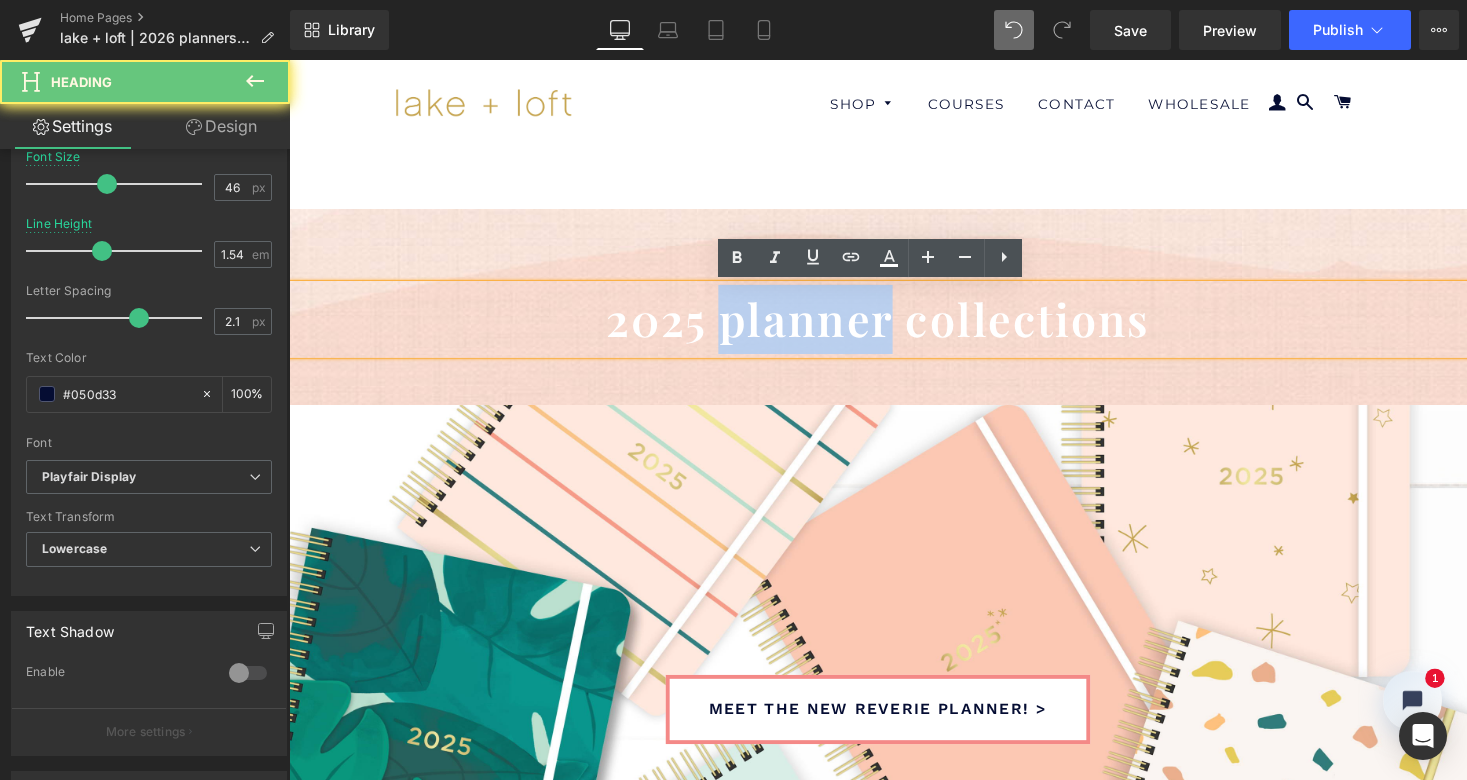 click on "2025 planner collections" at bounding box center (894, 326) 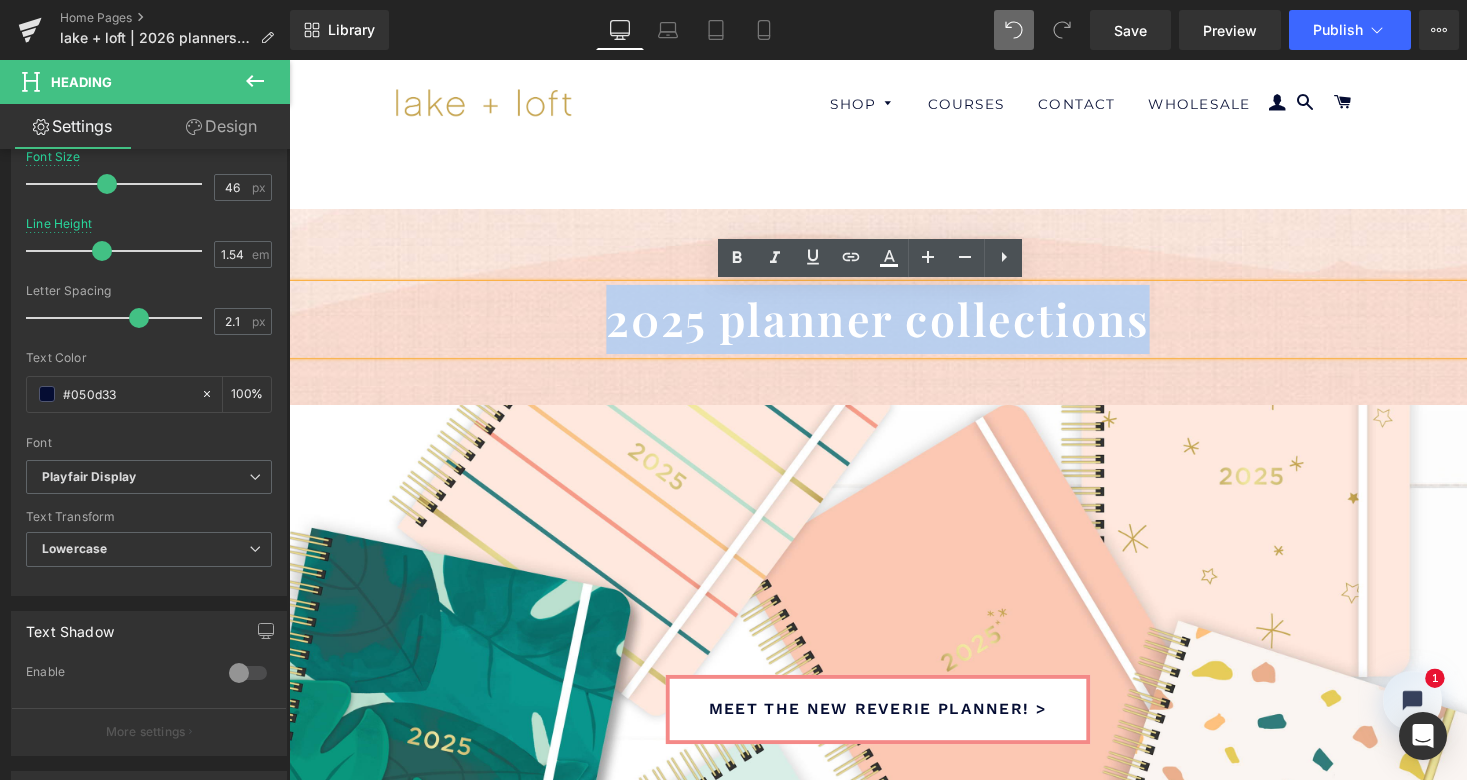 click on "2025 planner collections" at bounding box center (894, 326) 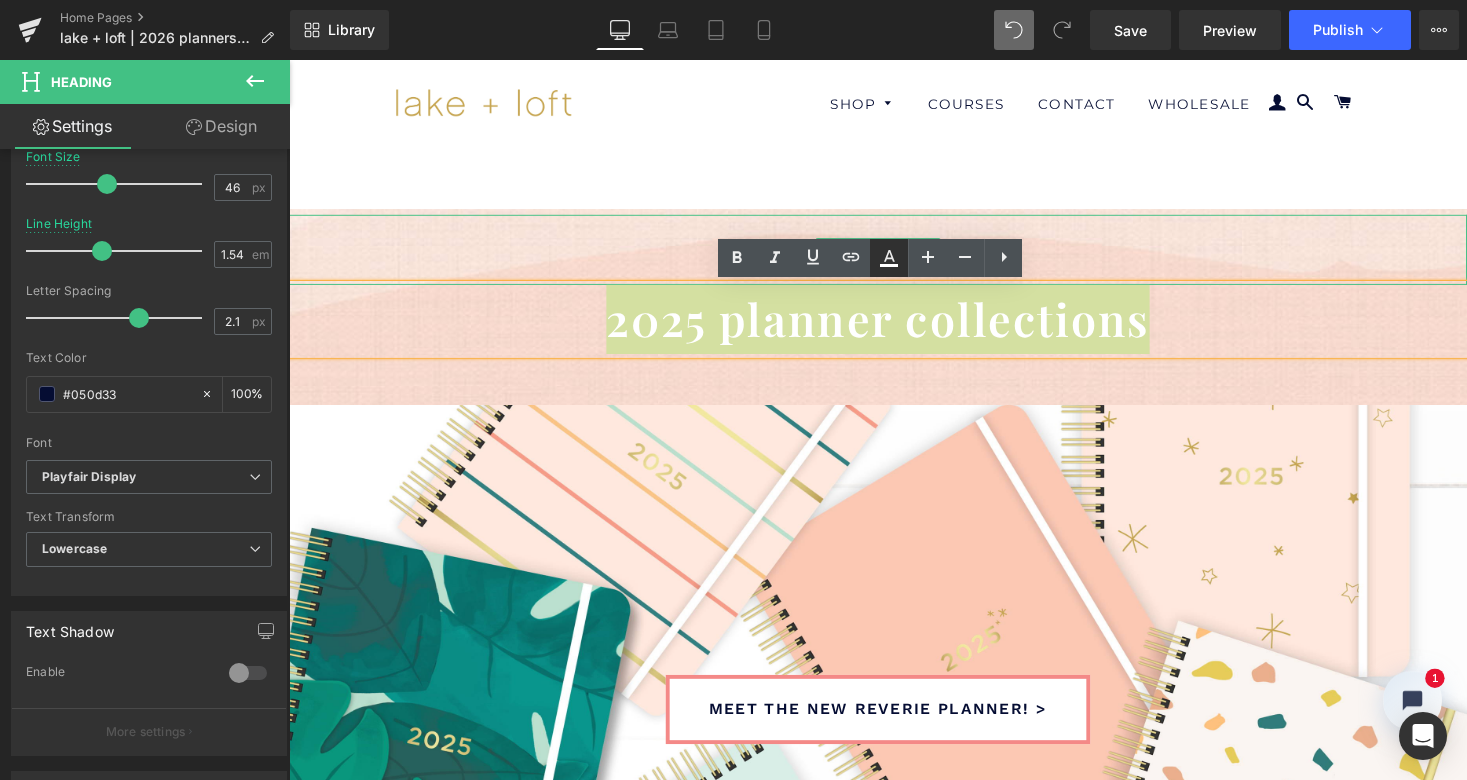 click 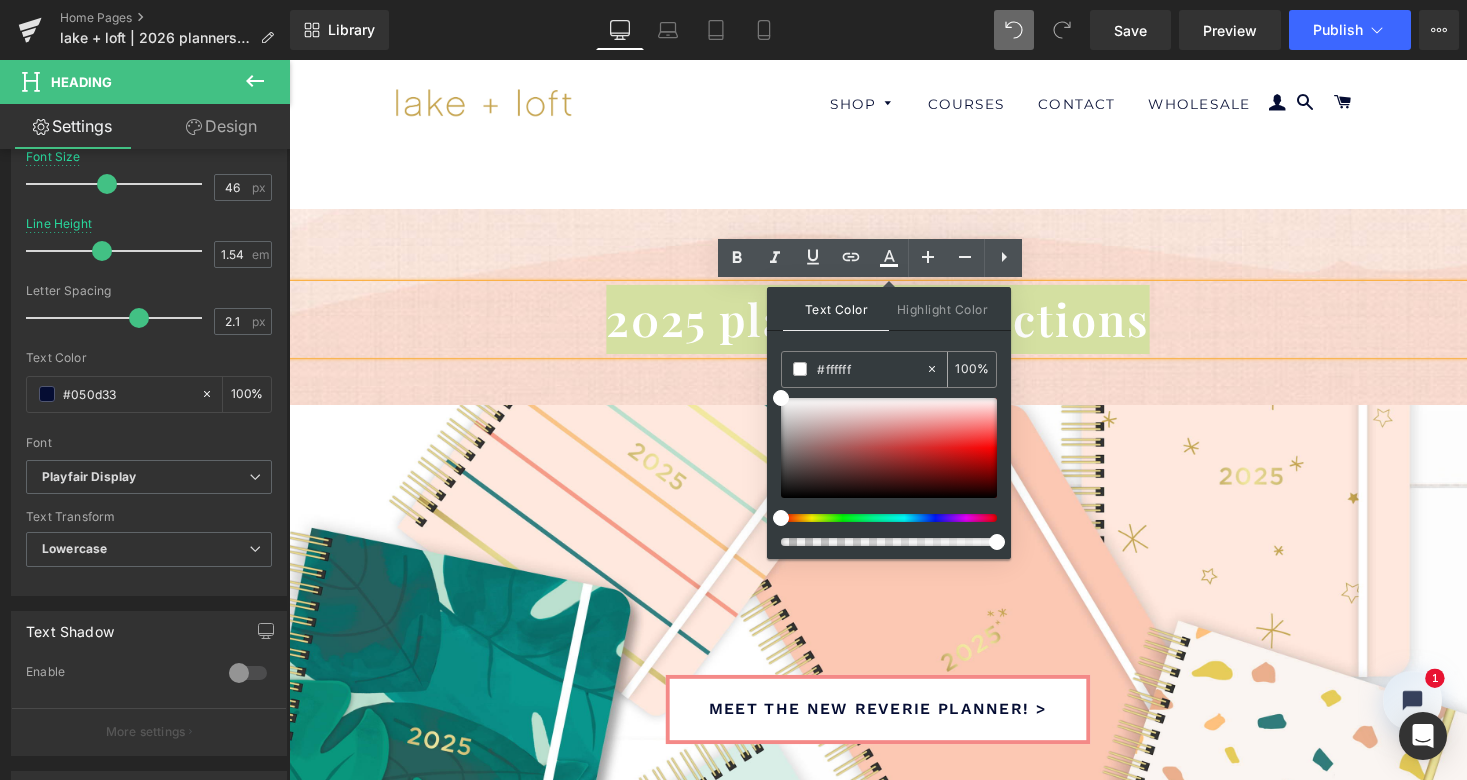 click on "#ffffff" at bounding box center [871, 369] 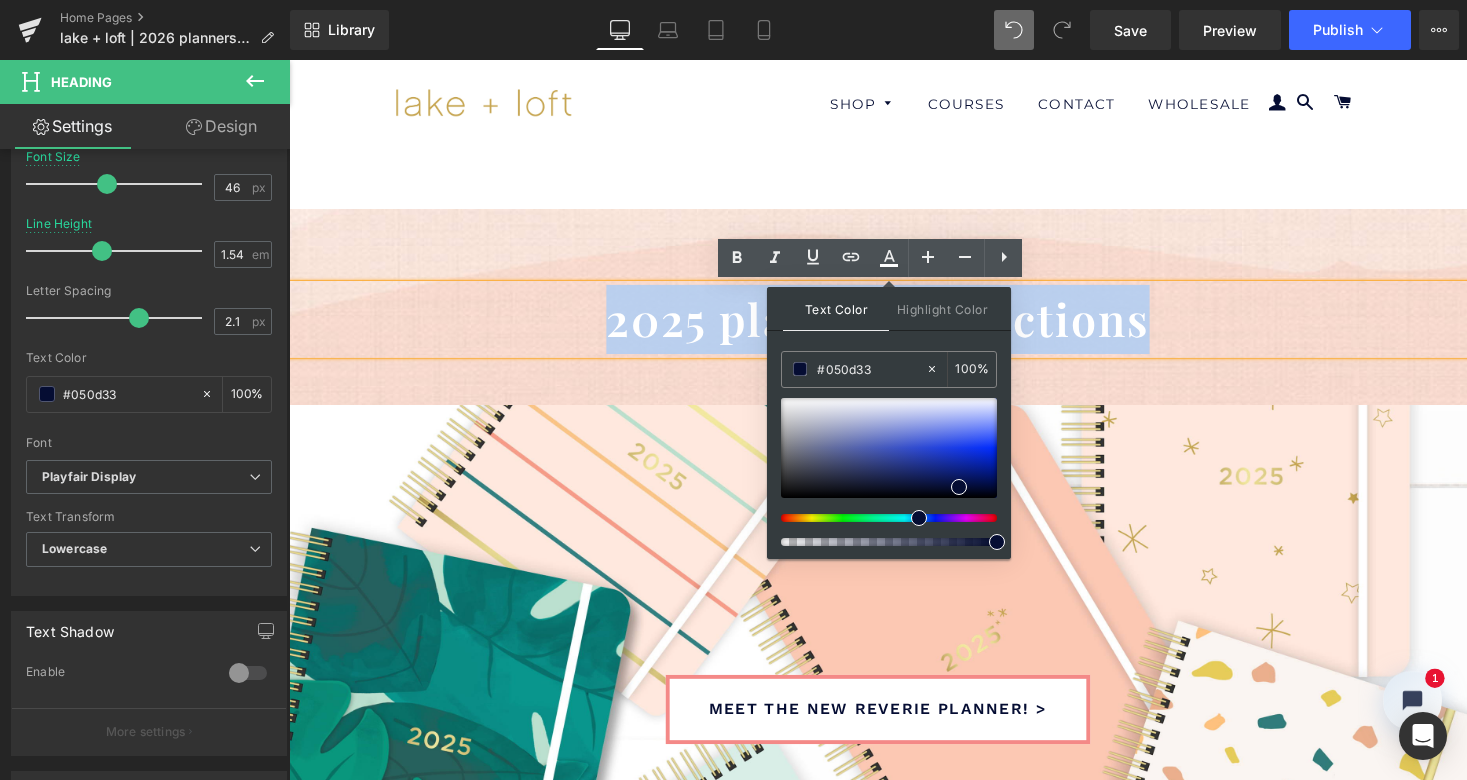 click on "2025 planner collections" at bounding box center [894, 326] 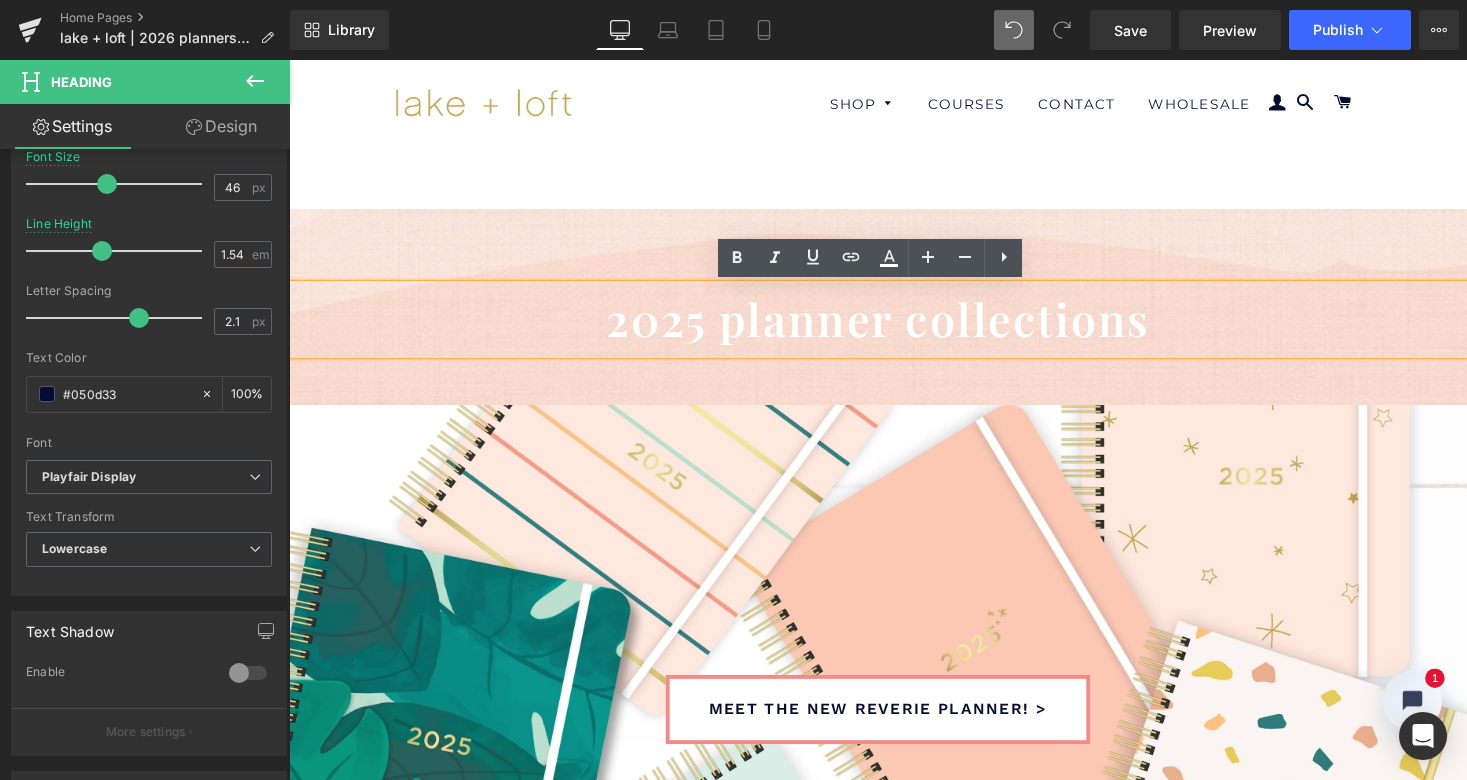 click on "new! Text Block         2025 planner collections Heading
preorder now!  >
Button
Hero Banner
meet the new reverie planner!  >
Button
Hero Banner
‹ ›
Carousel   52px       Row
Image         Row" at bounding box center [894, 2118] 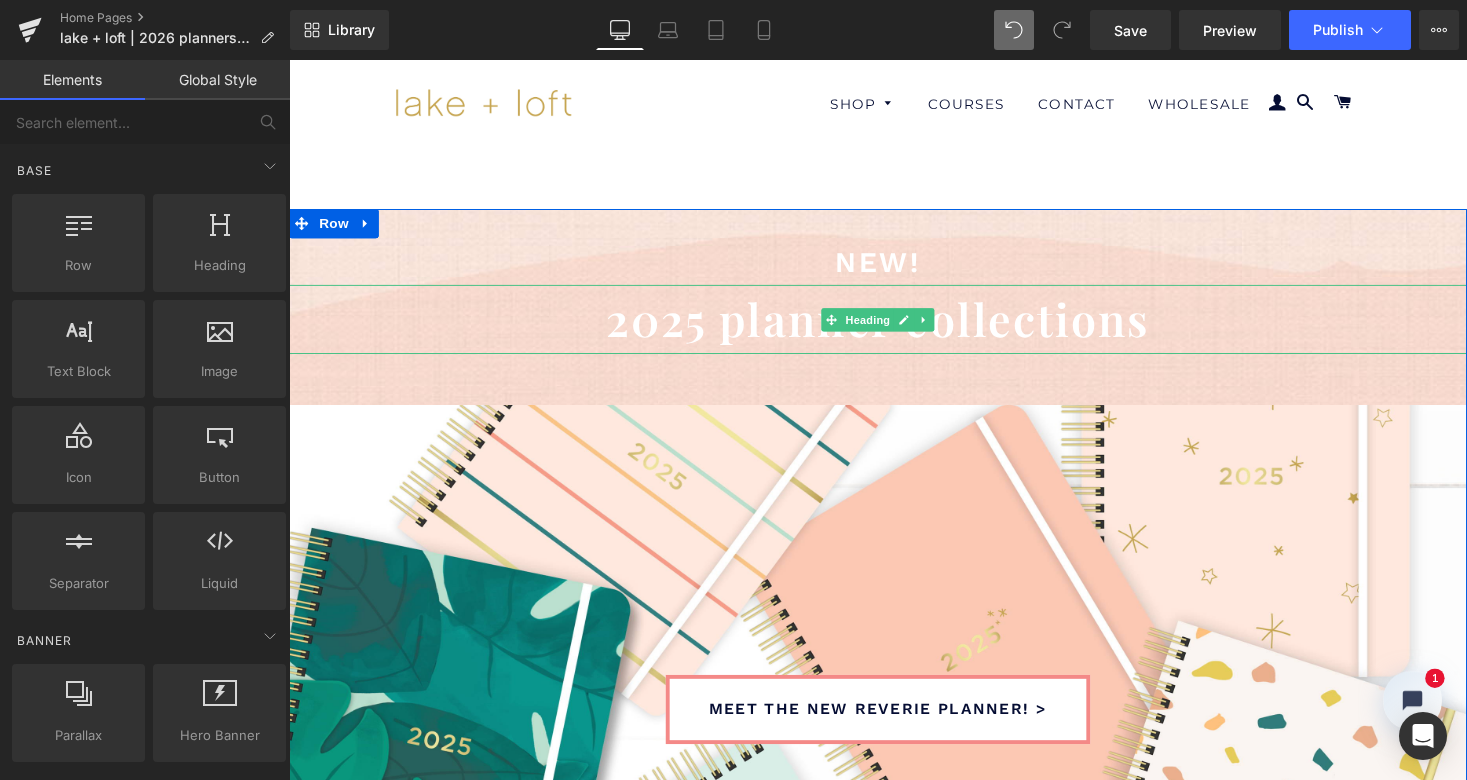 click on "2025 planner collections" at bounding box center (894, 326) 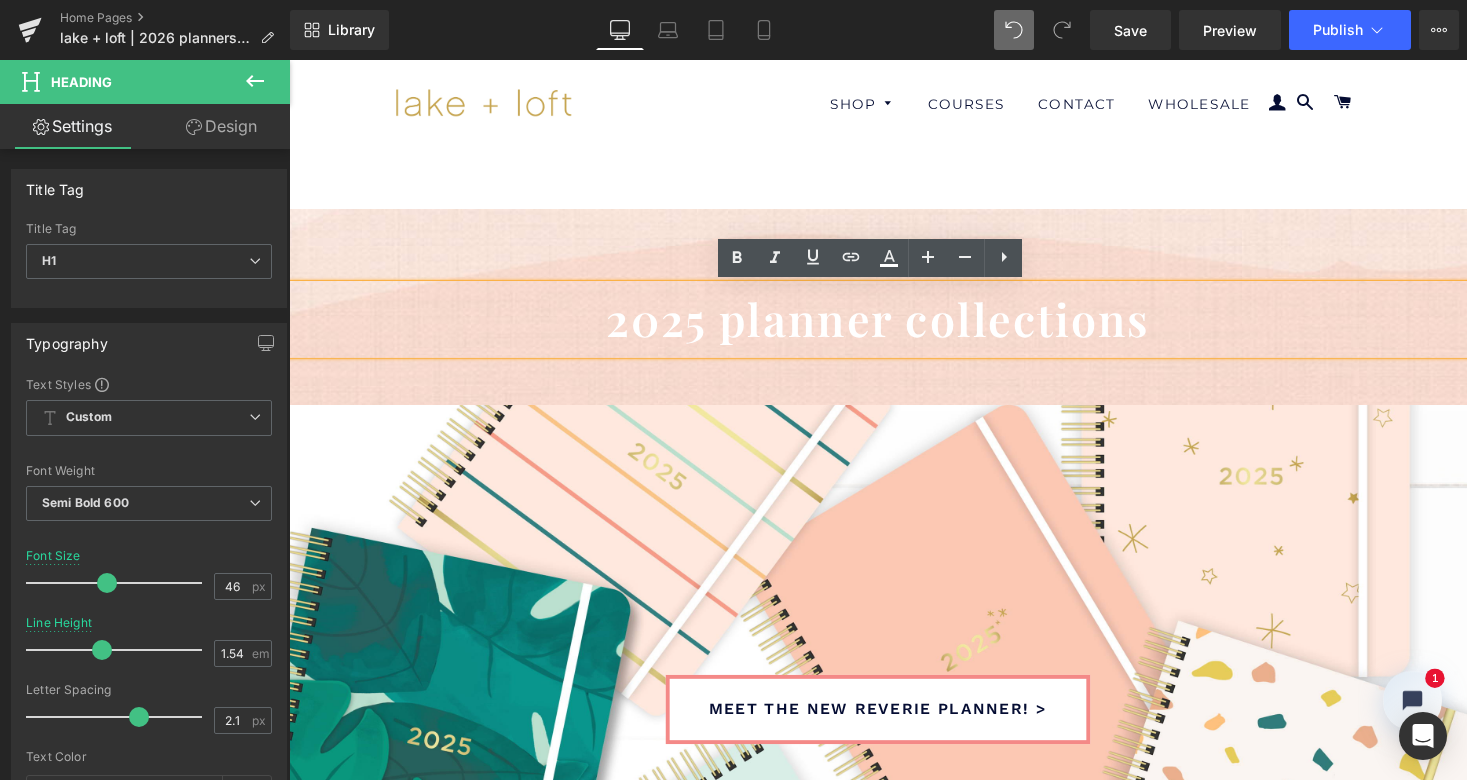 click on "2025 planner collections" at bounding box center (894, 326) 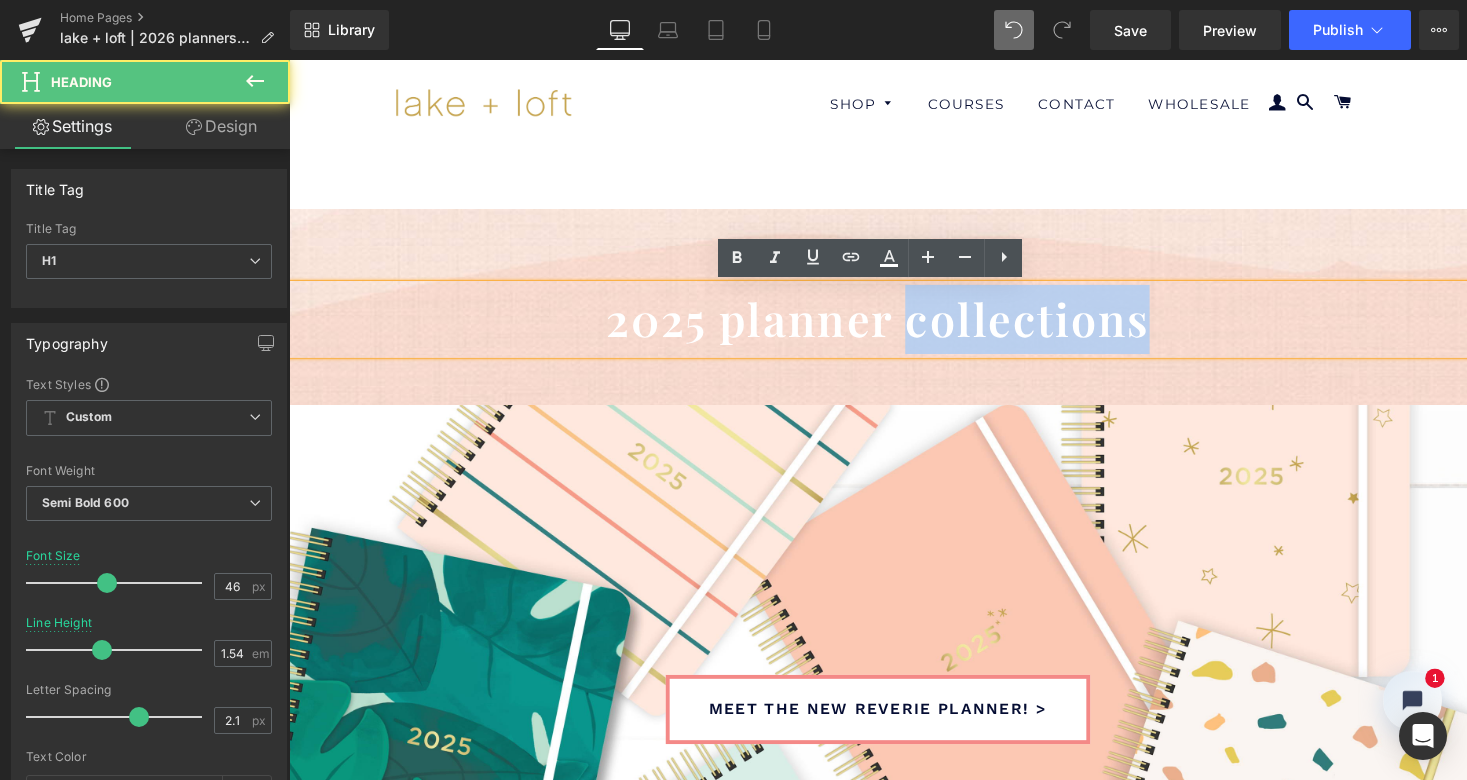 click on "2025 planner collections" at bounding box center [894, 326] 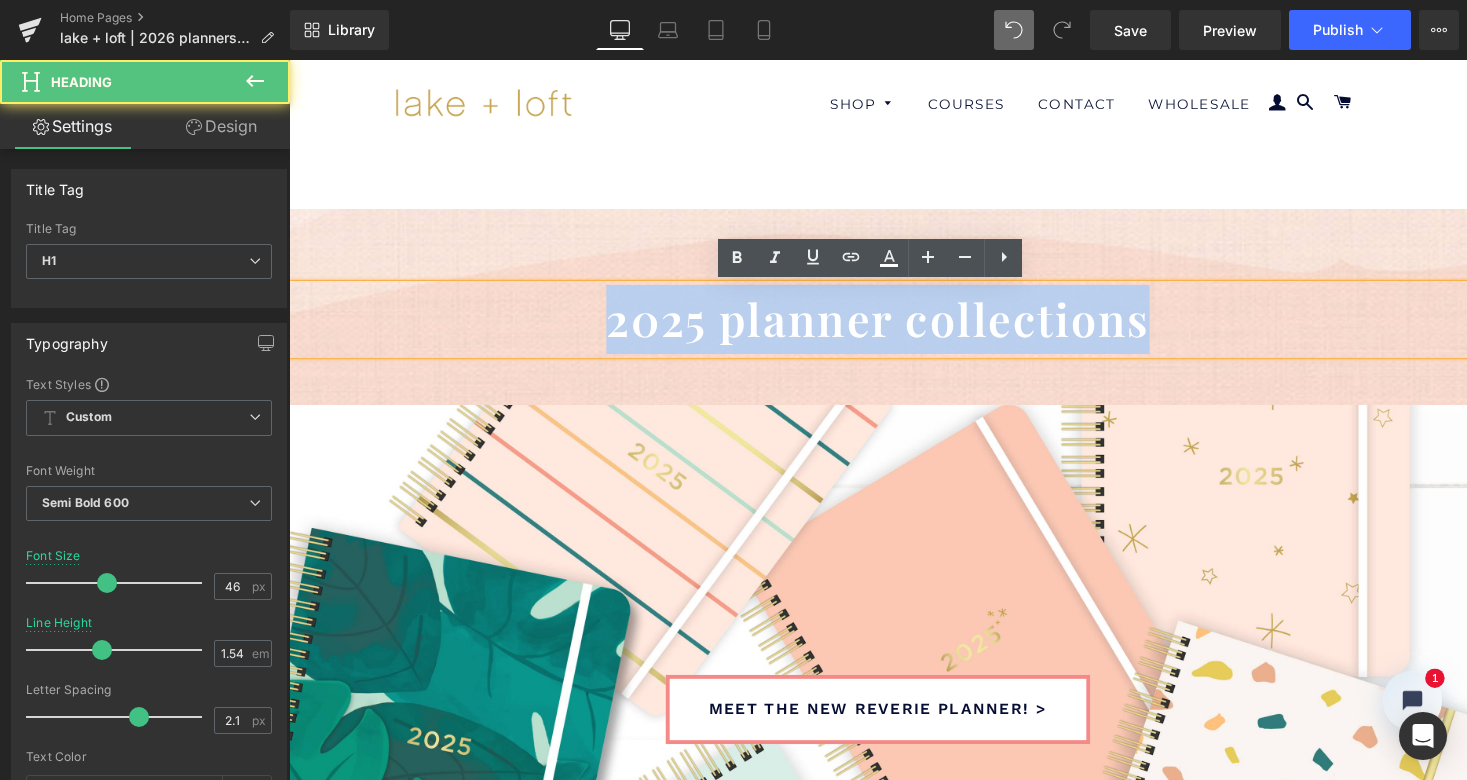 click on "2025 planner collections" at bounding box center (894, 326) 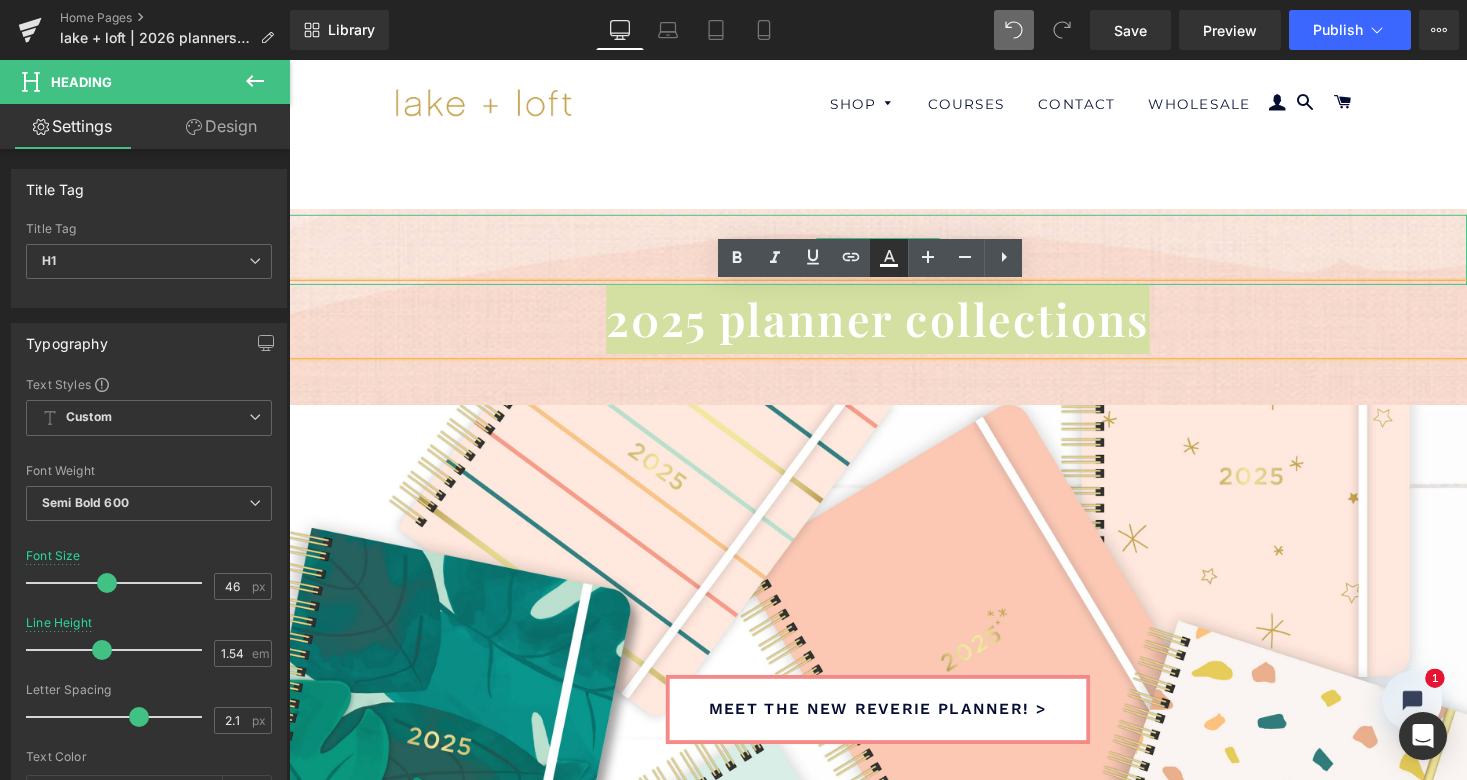 click 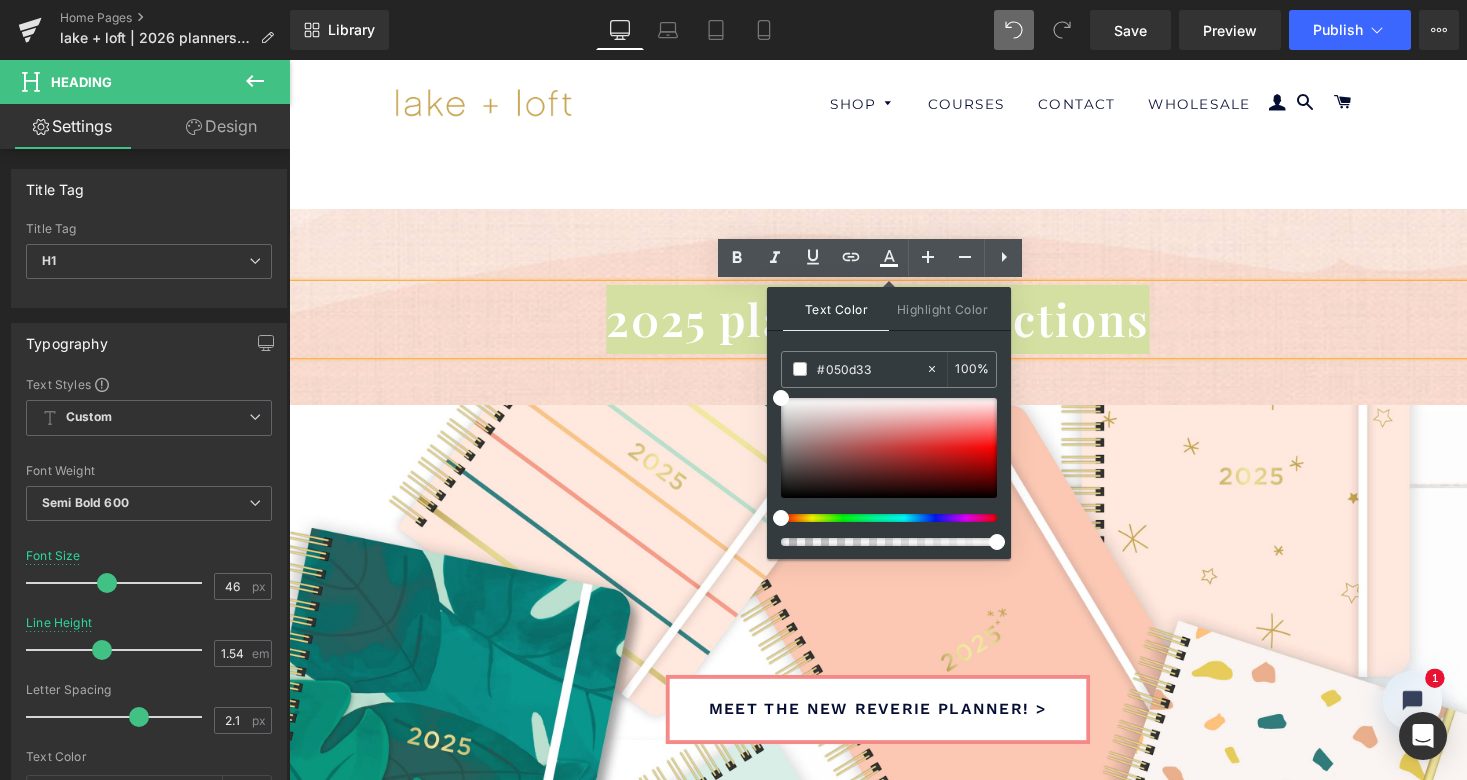 click at bounding box center (881, 518) 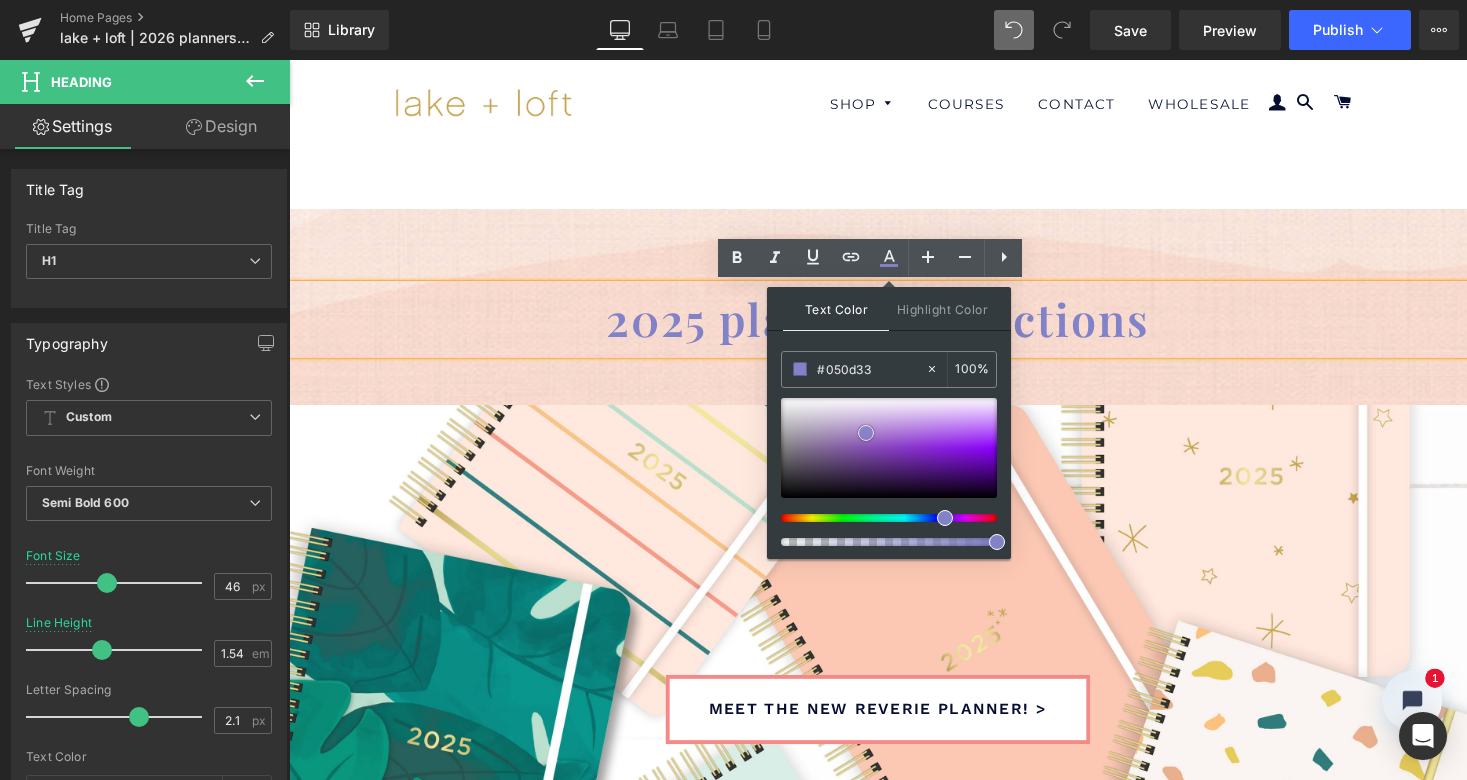 drag, startPoint x: 786, startPoint y: 396, endPoint x: 871, endPoint y: 431, distance: 91.92388 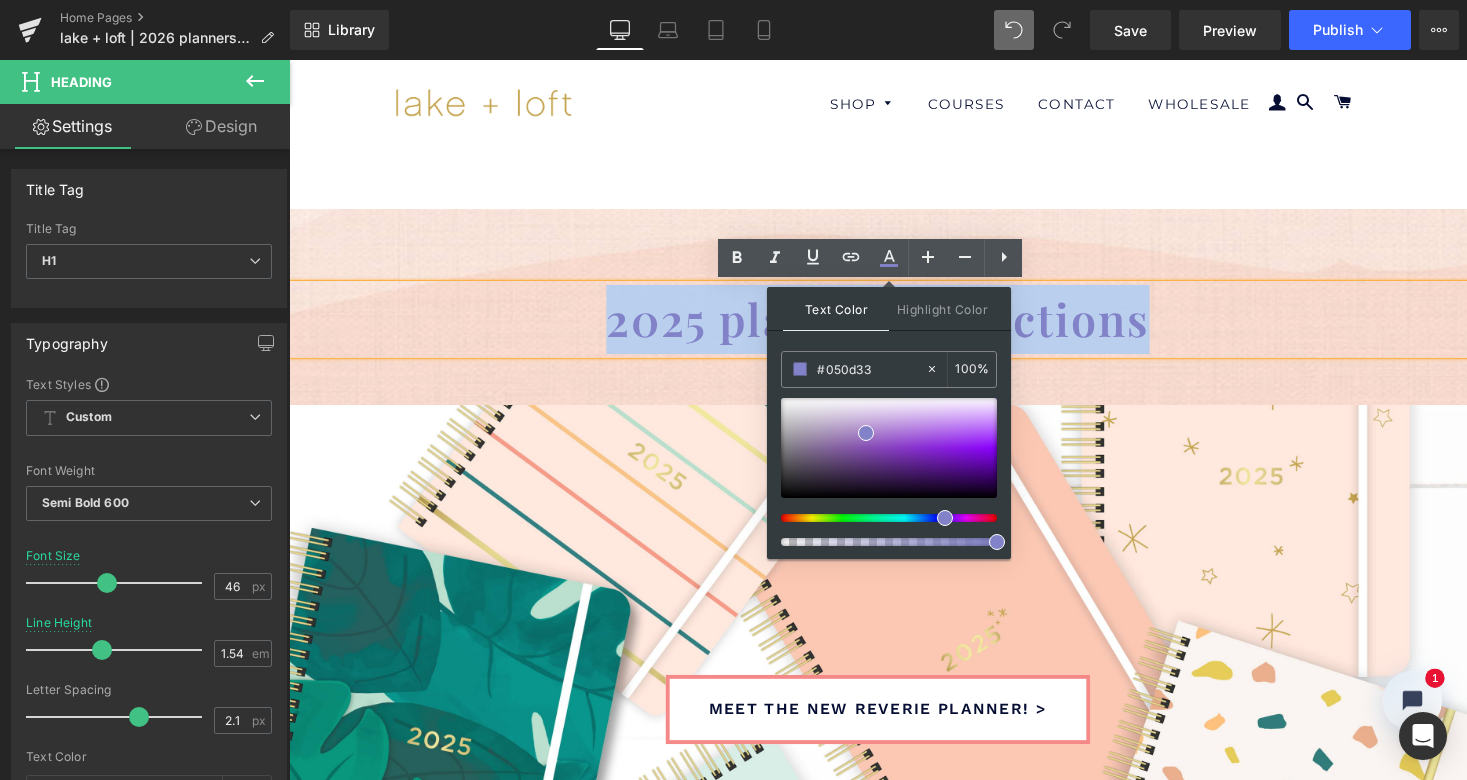 click on "2025 planner collections" at bounding box center (894, 326) 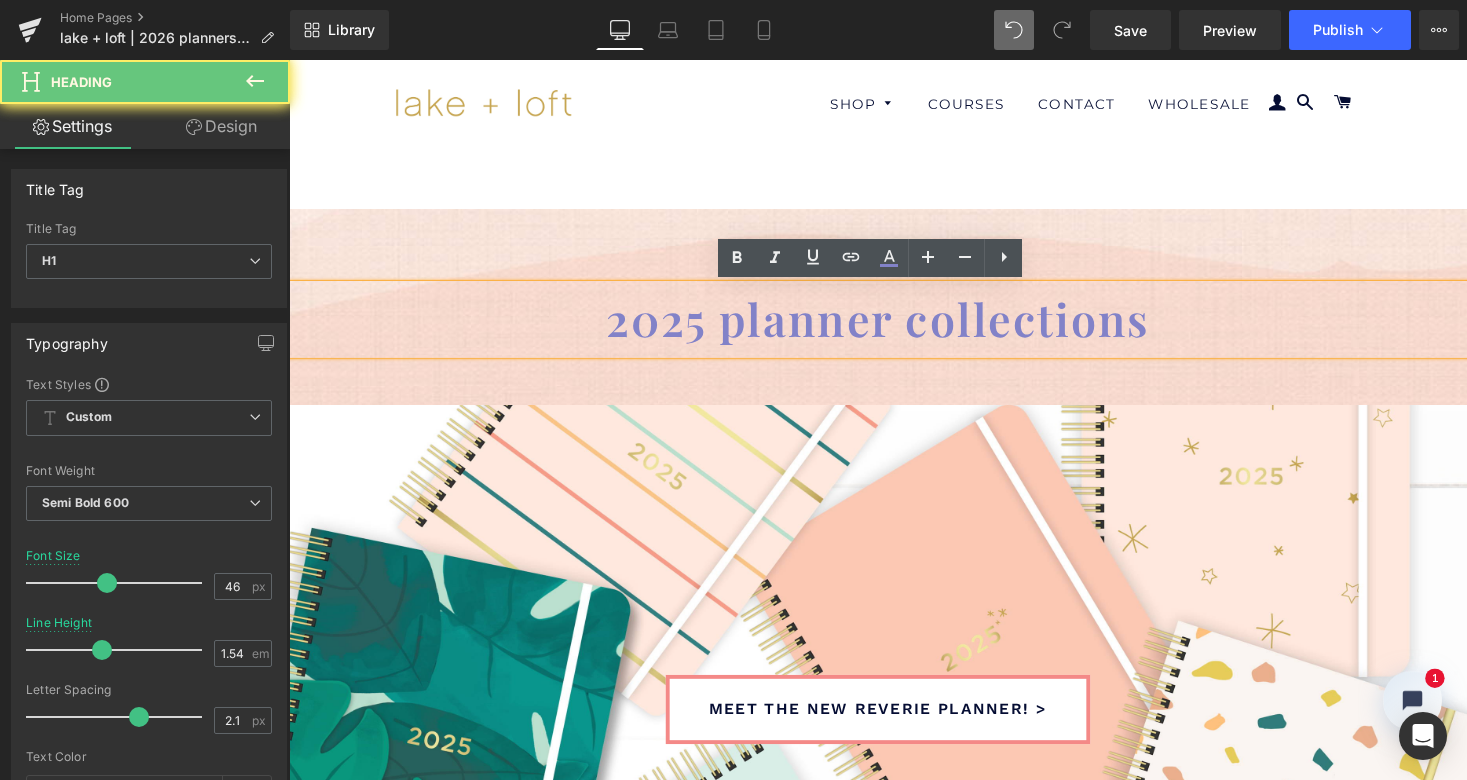 click on "2025 planner collections" at bounding box center (894, 326) 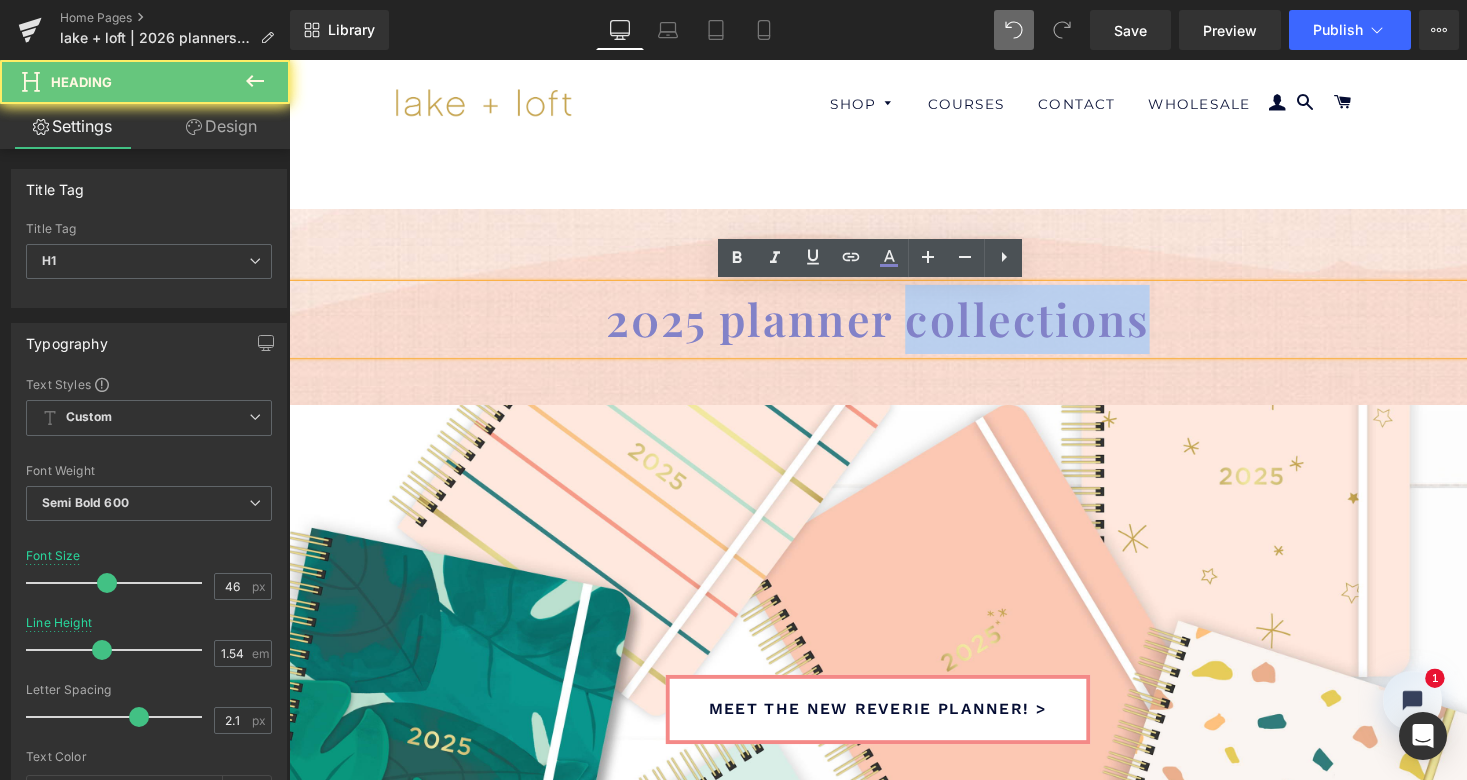 click on "2025 planner collections" at bounding box center (894, 326) 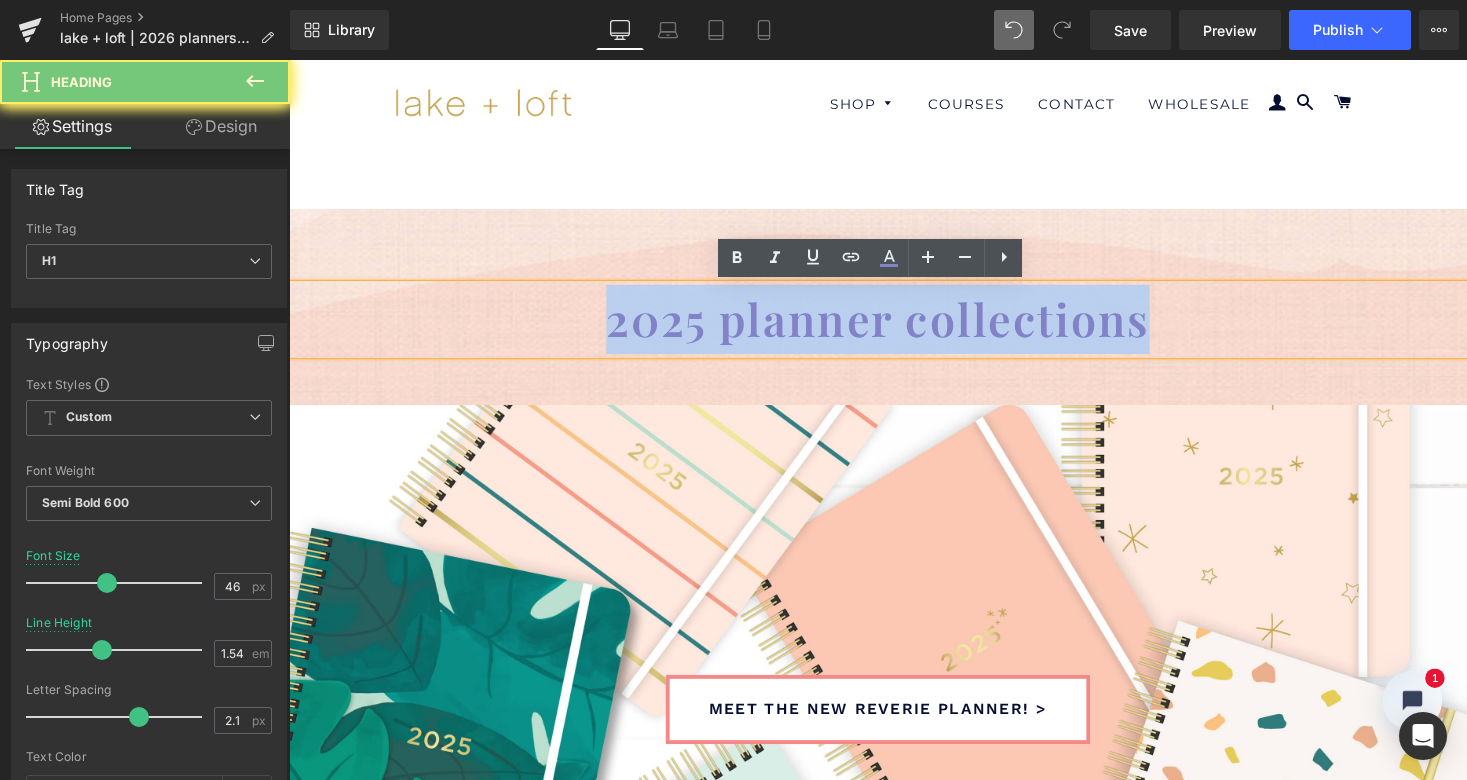 click on "2025 planner collections" at bounding box center (894, 326) 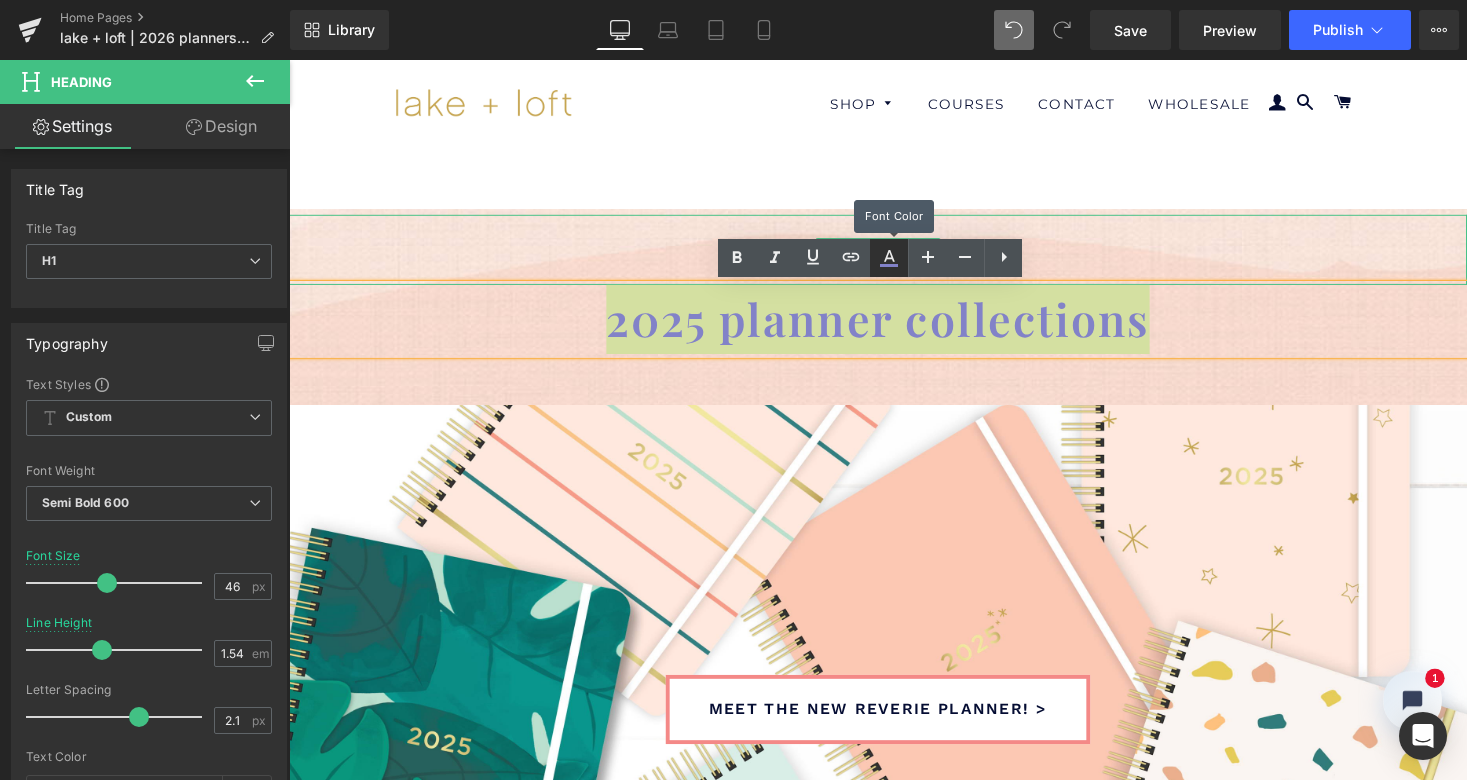 click 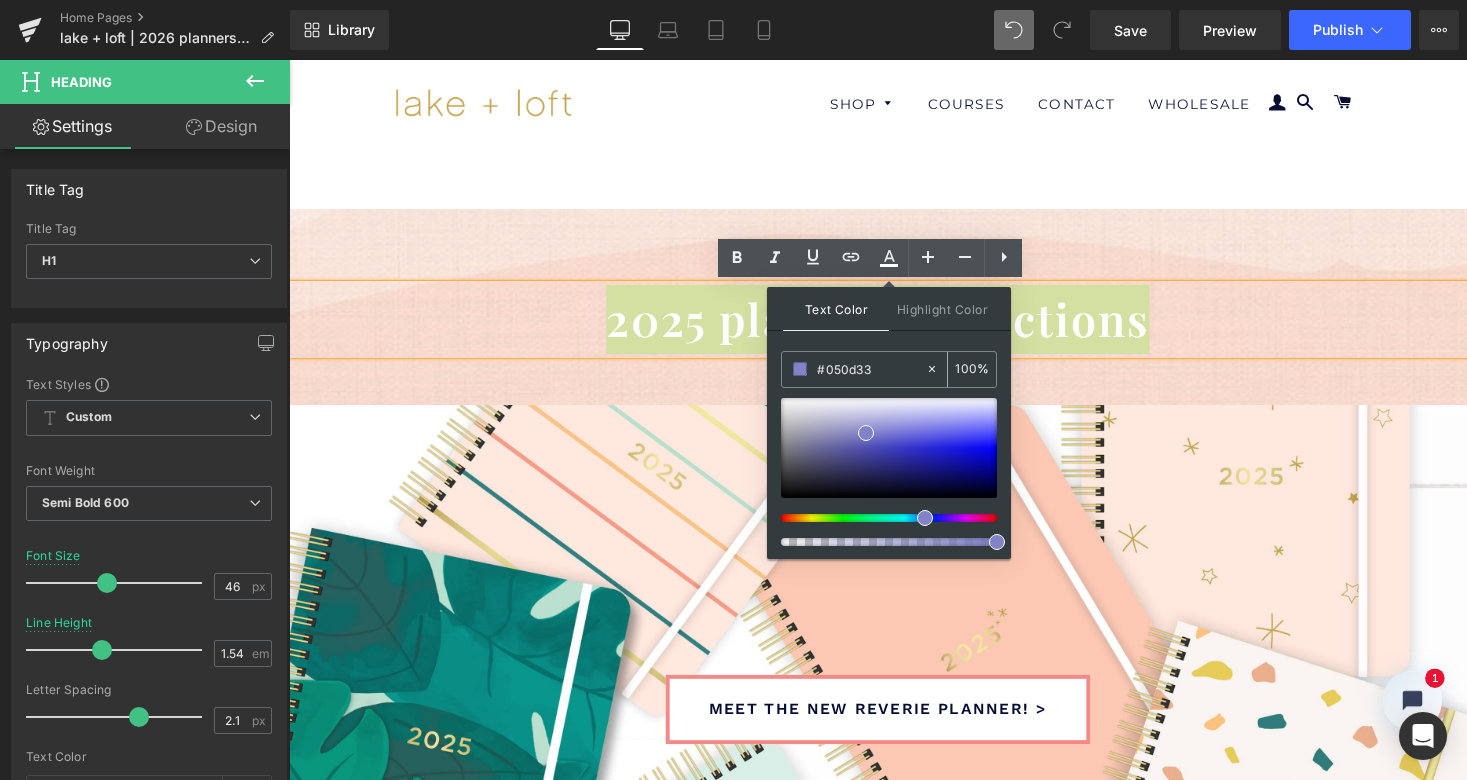 click on "#050d33" at bounding box center (871, 369) 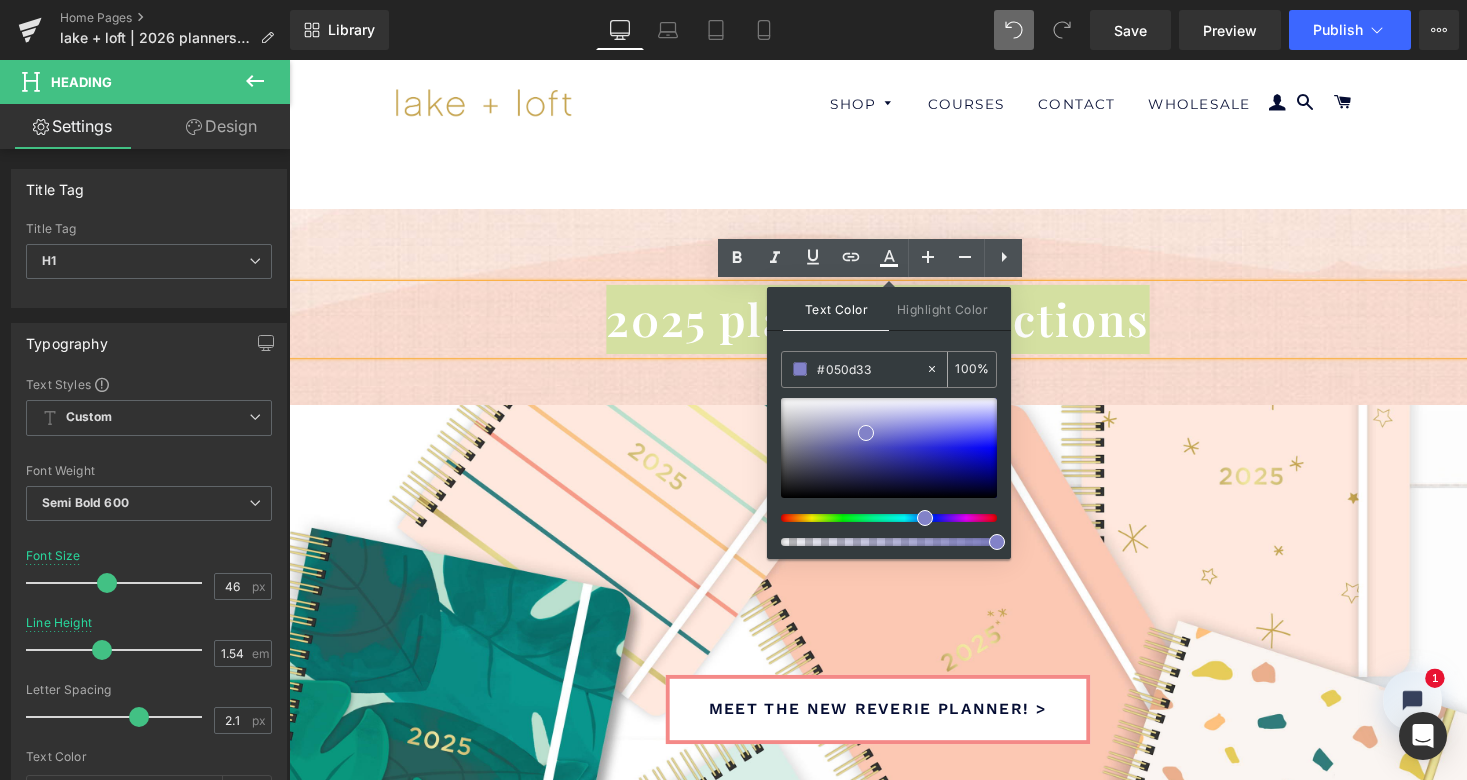 click on "#050d33" at bounding box center [871, 369] 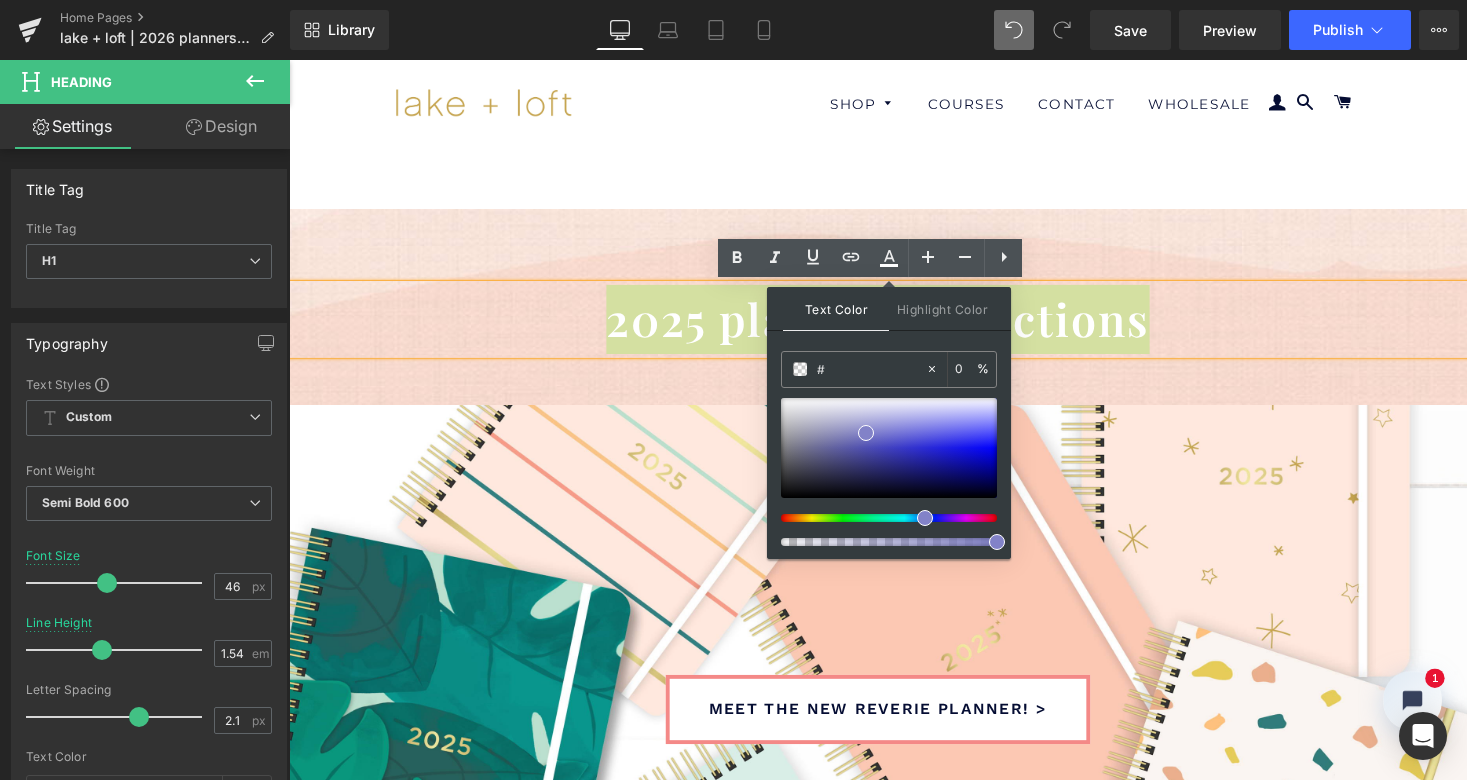 paste on "050d33" 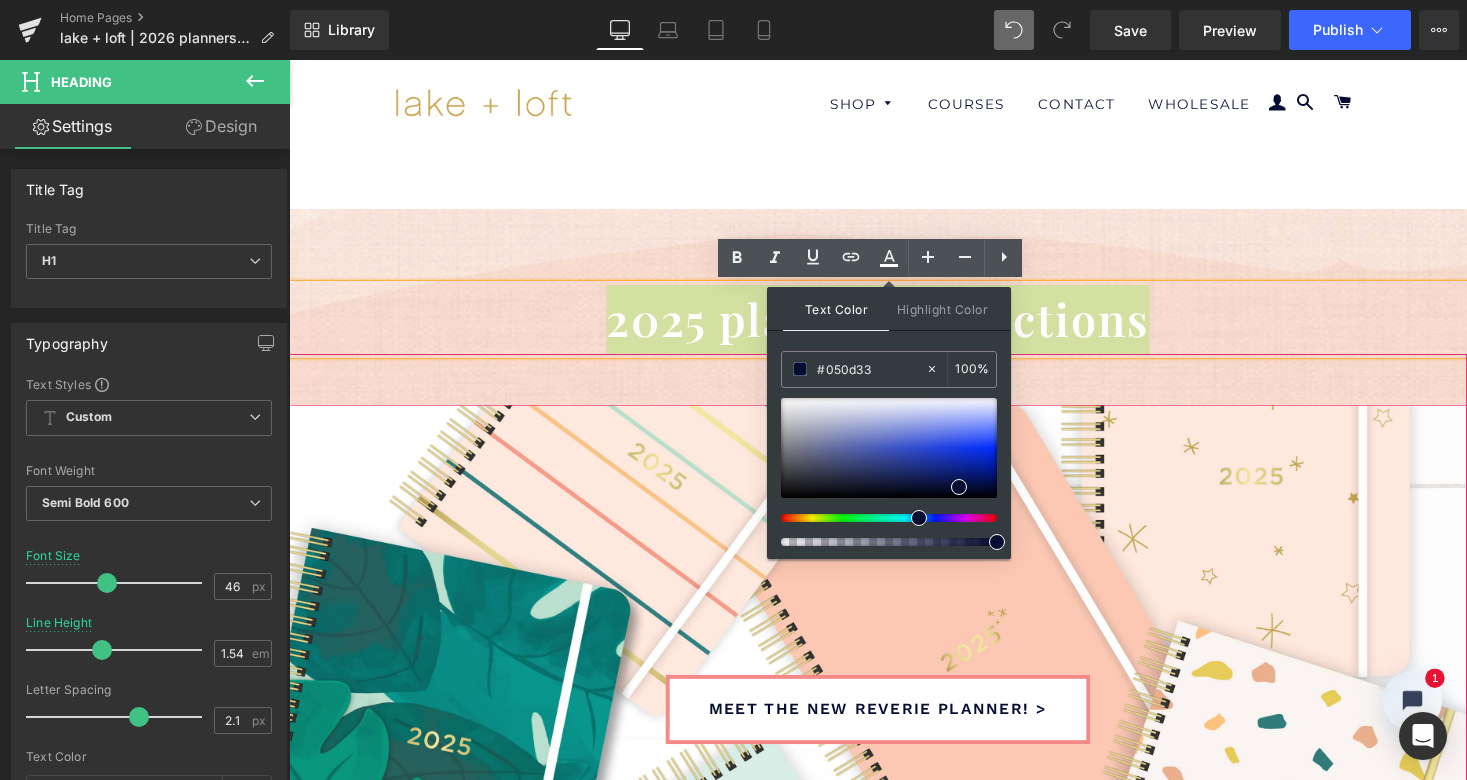 type on "#050d33" 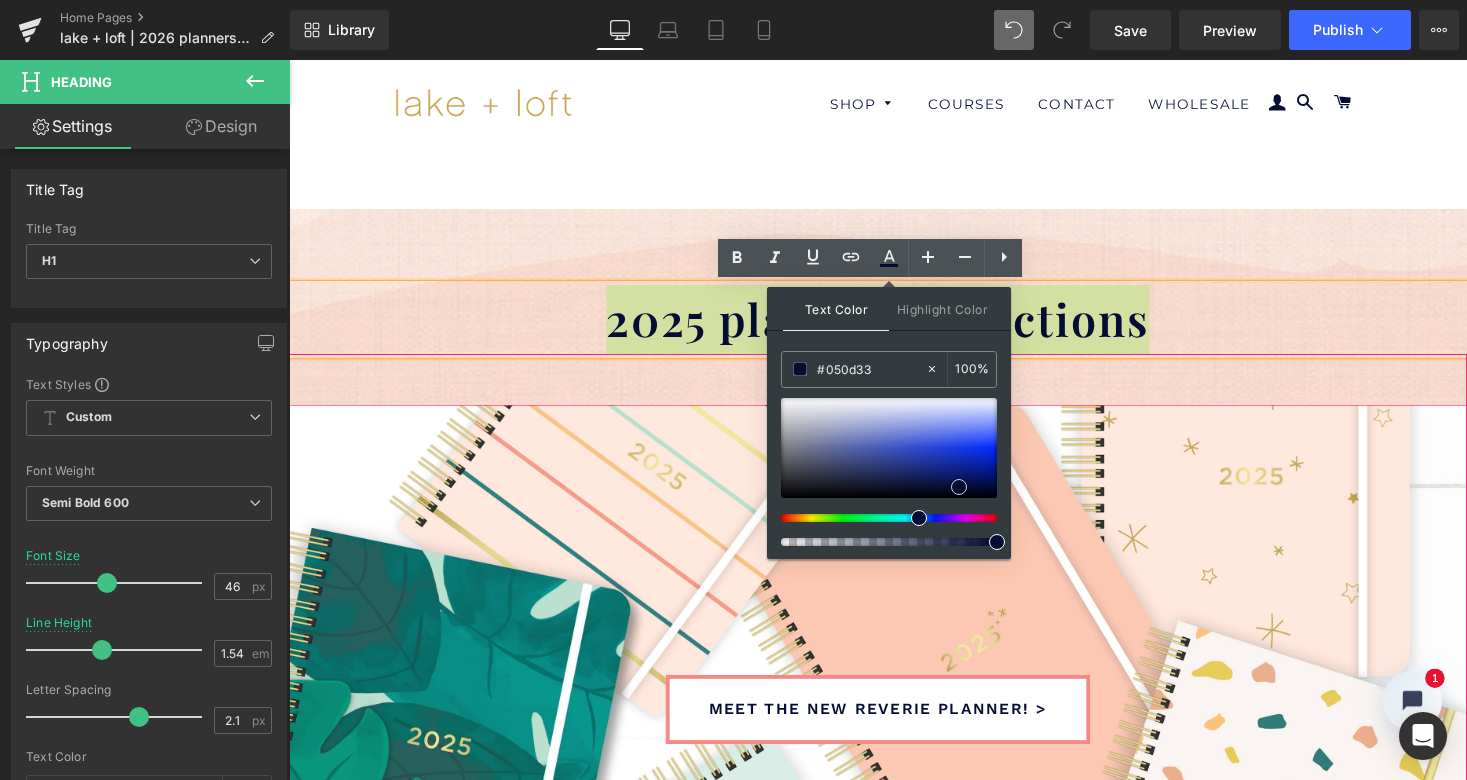 click at bounding box center (959, 487) 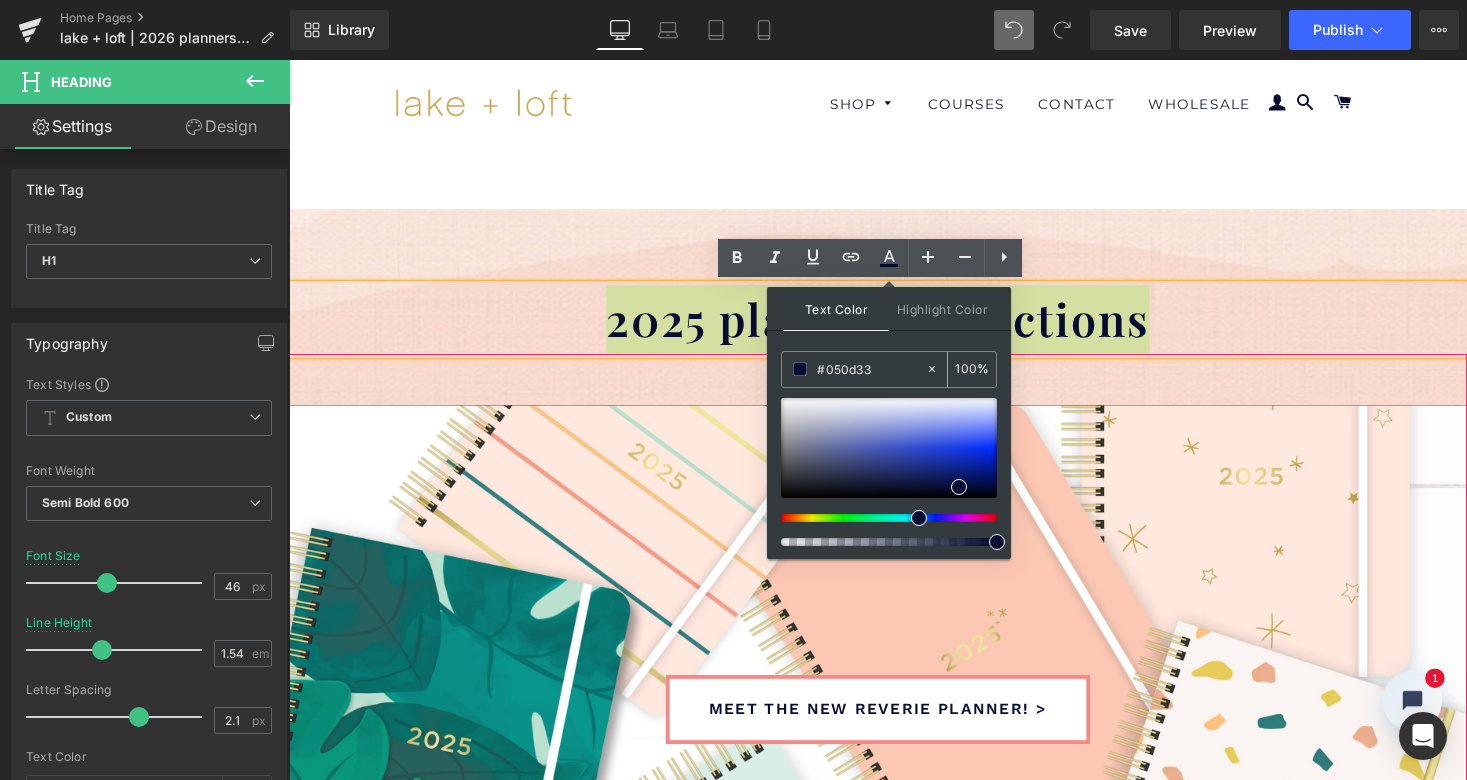 click on "#050d33" at bounding box center (871, 369) 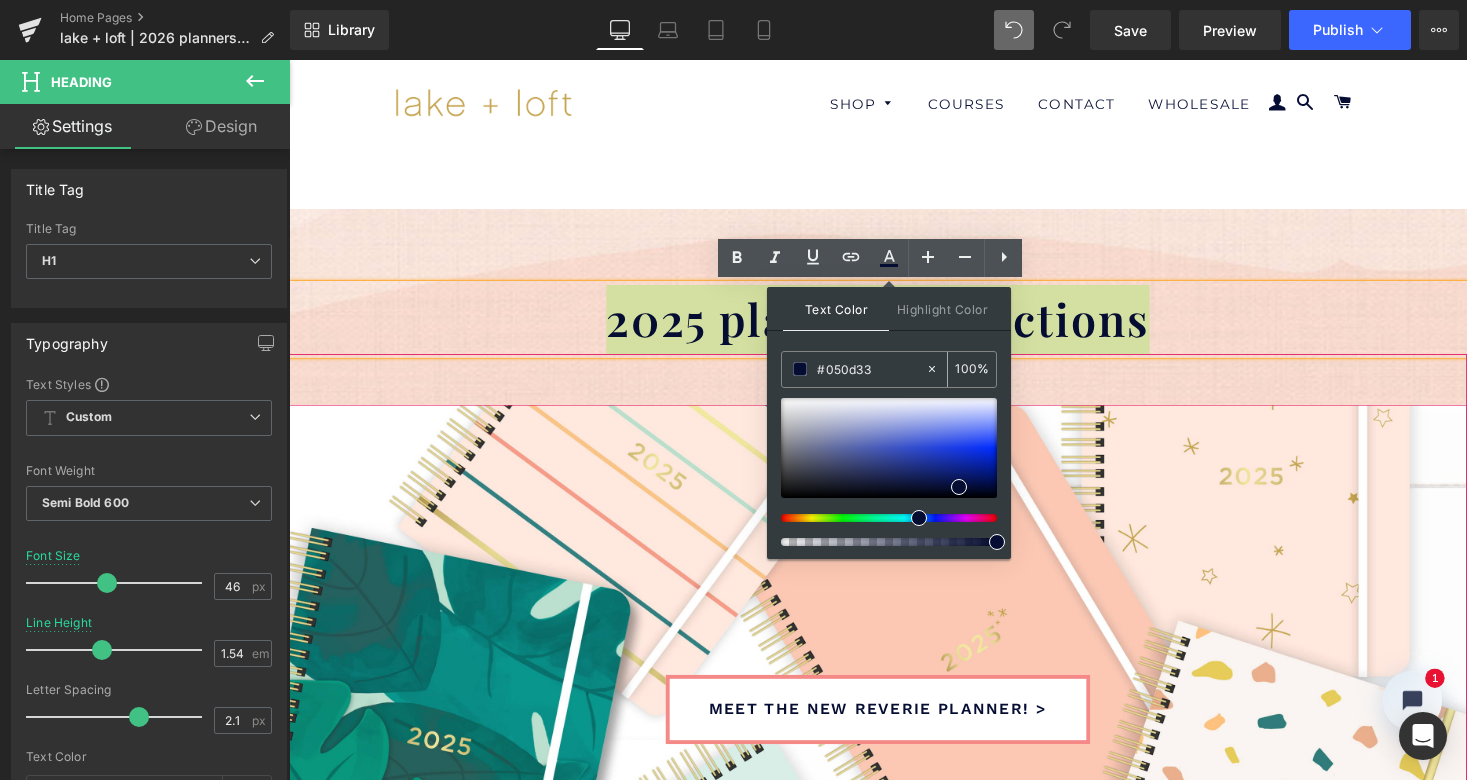 click on "#050d33" at bounding box center (871, 369) 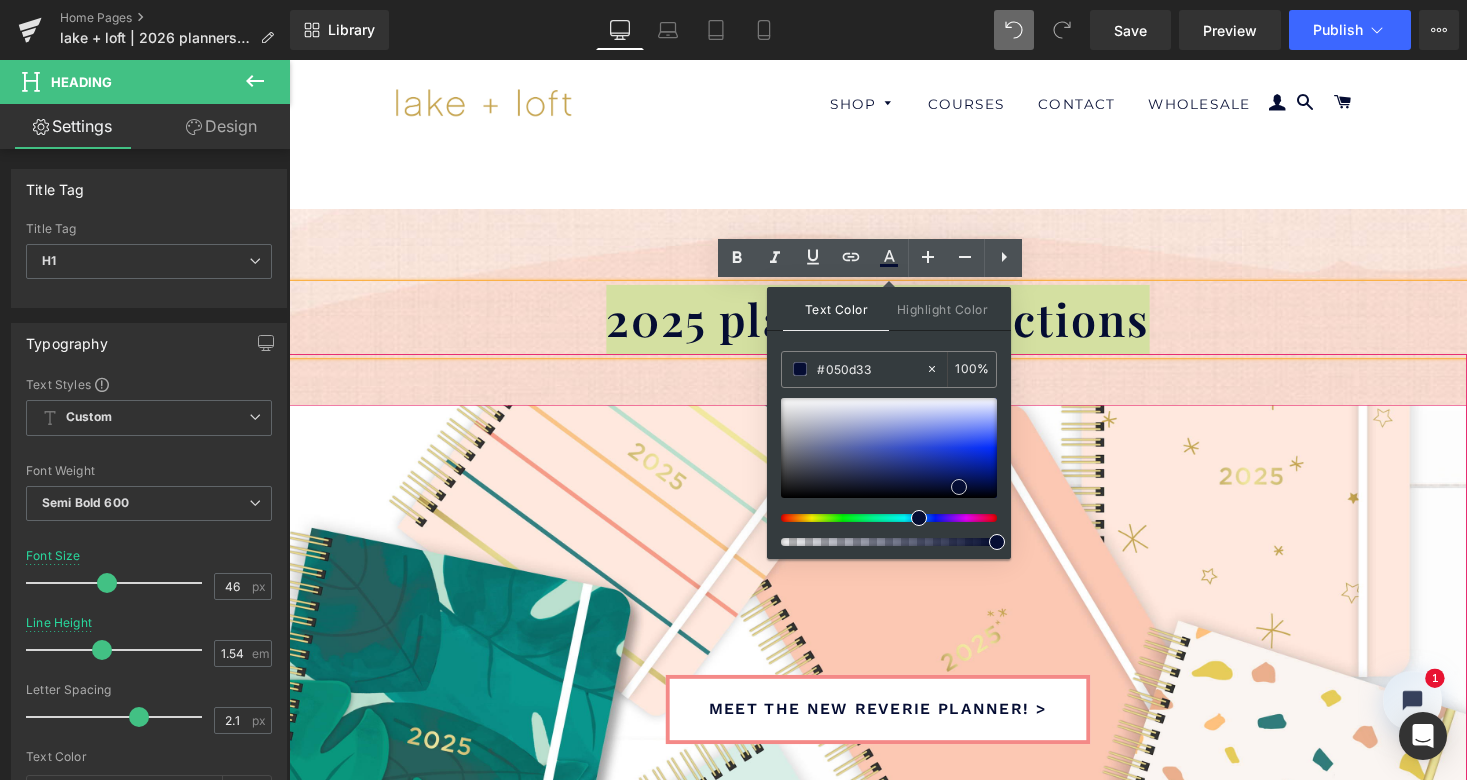 click at bounding box center (959, 487) 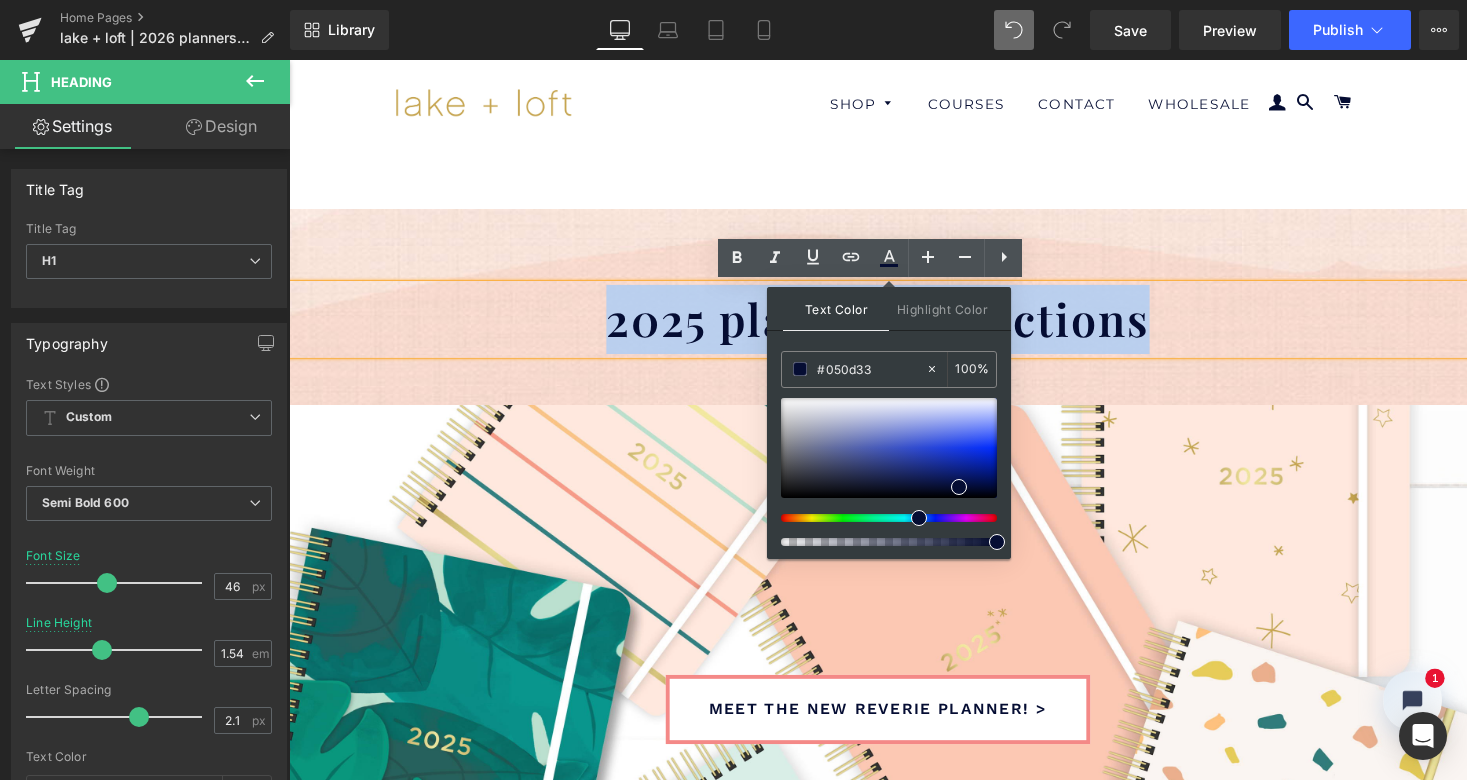 click on "2025 planner collections" at bounding box center [894, 326] 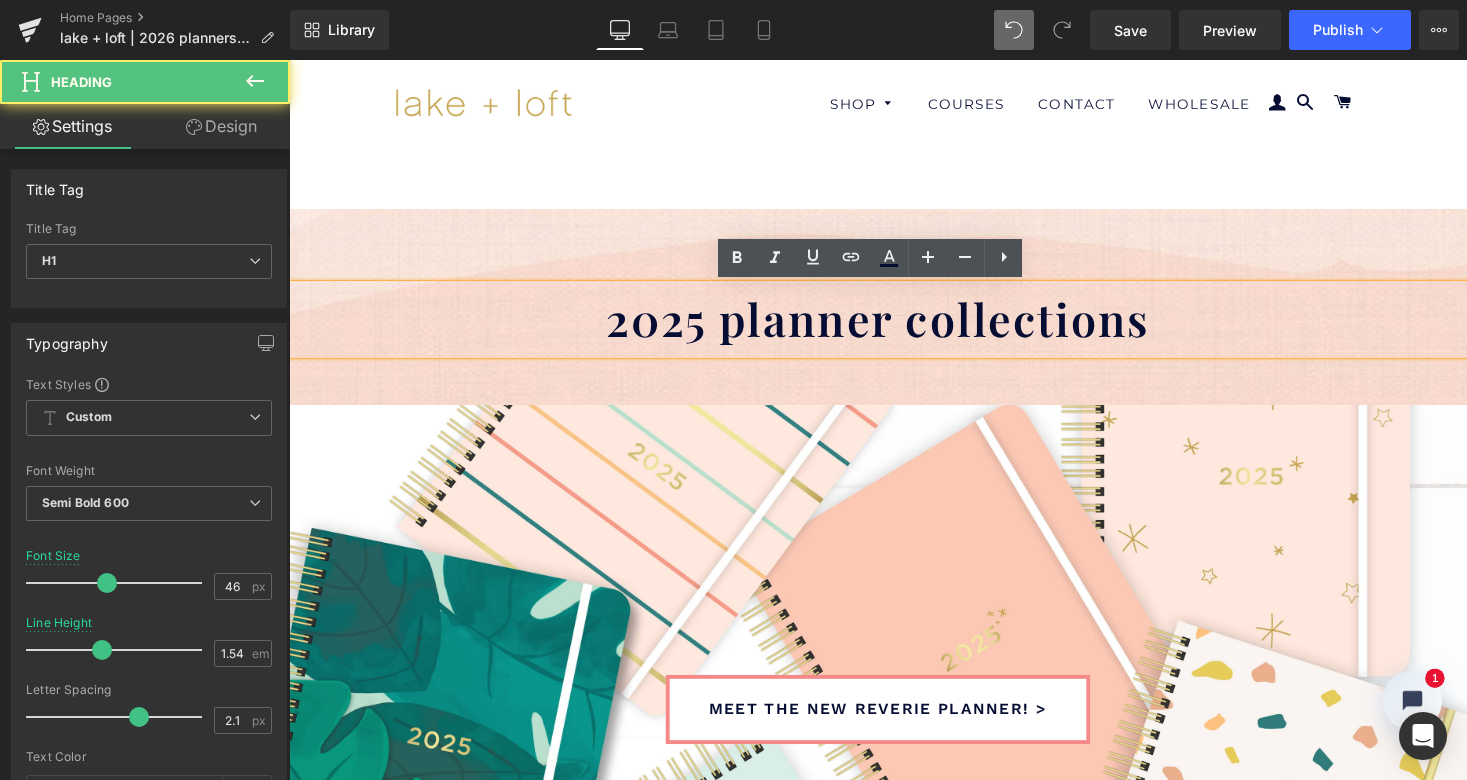 click on "2025 planner collections" at bounding box center [894, 326] 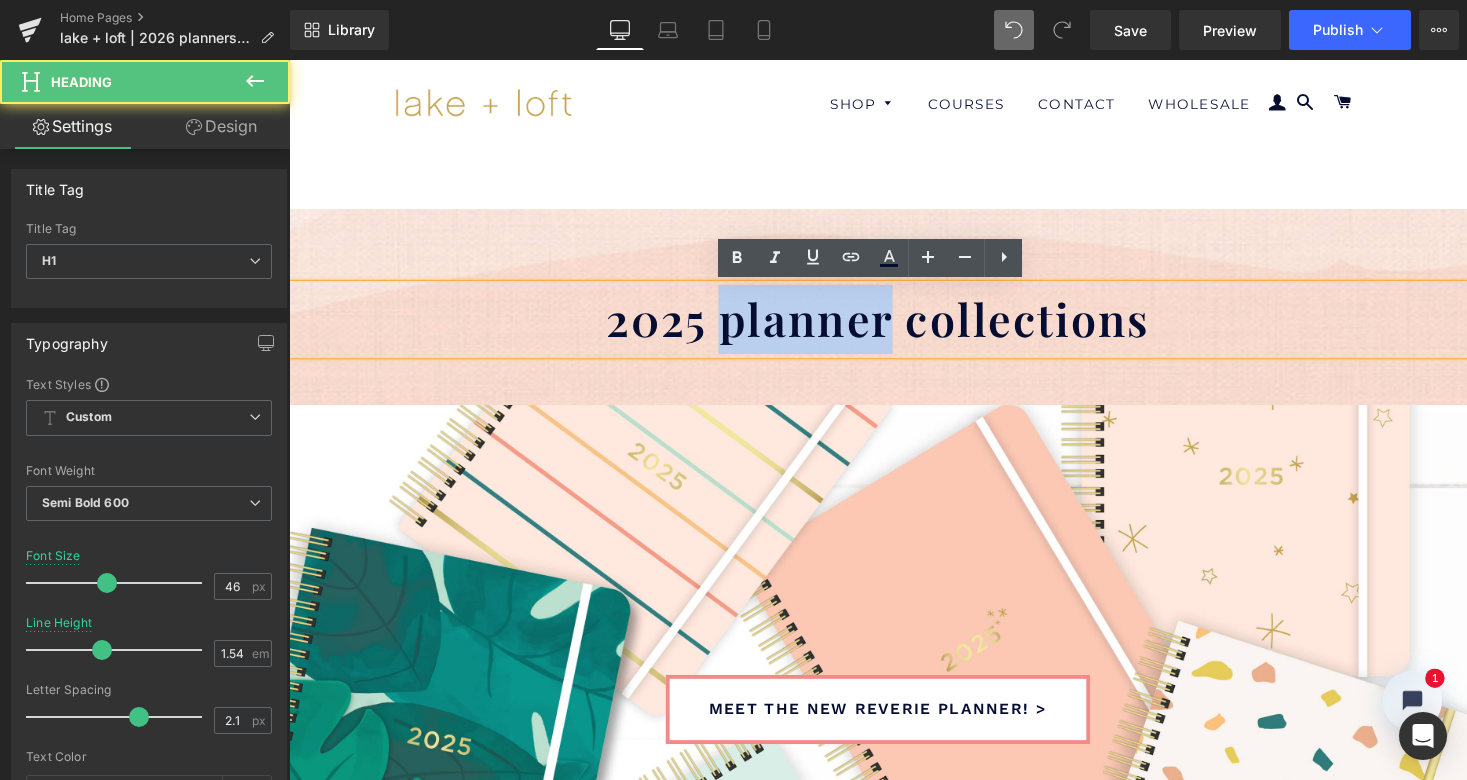 click on "2025 planner collections" at bounding box center [894, 326] 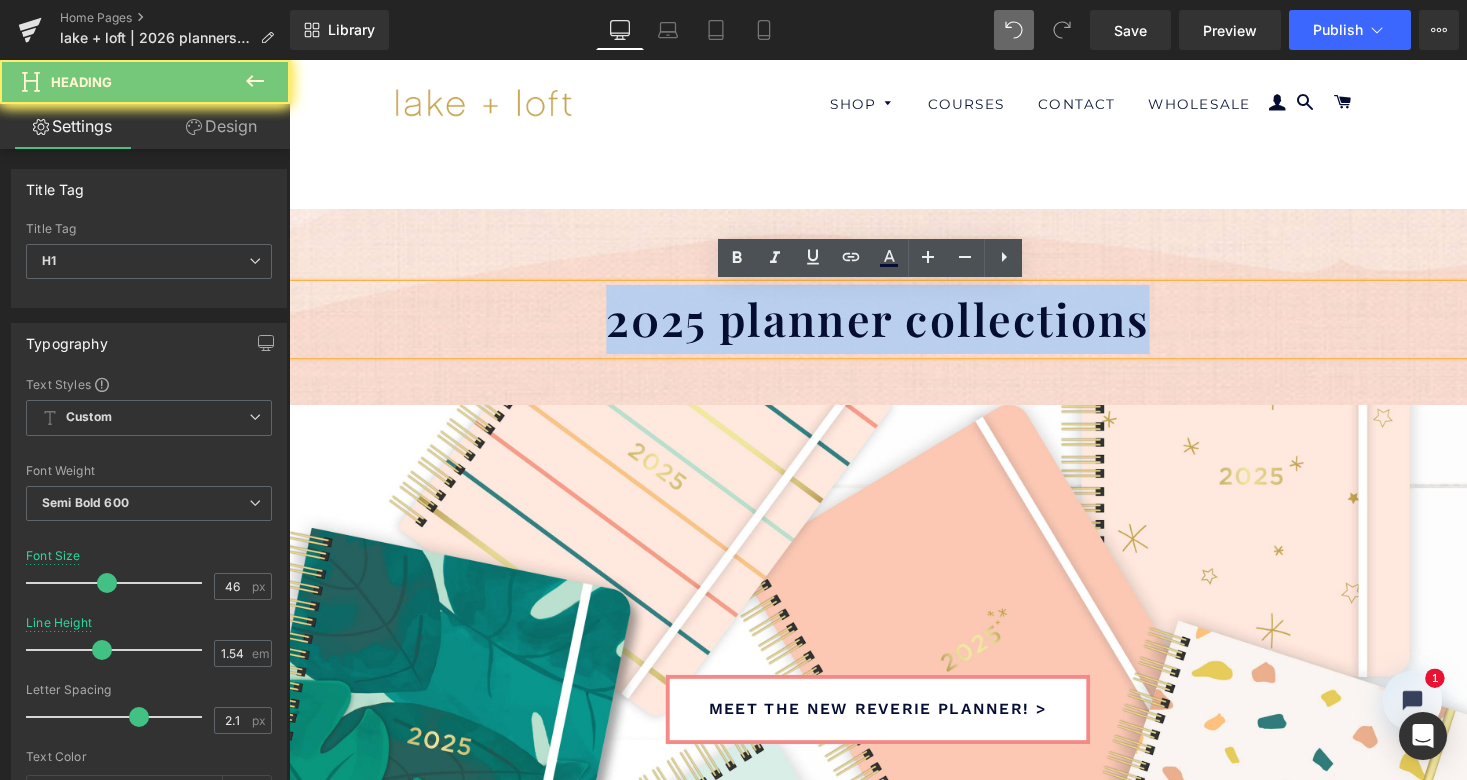 click on "2025 planner collections" at bounding box center (894, 326) 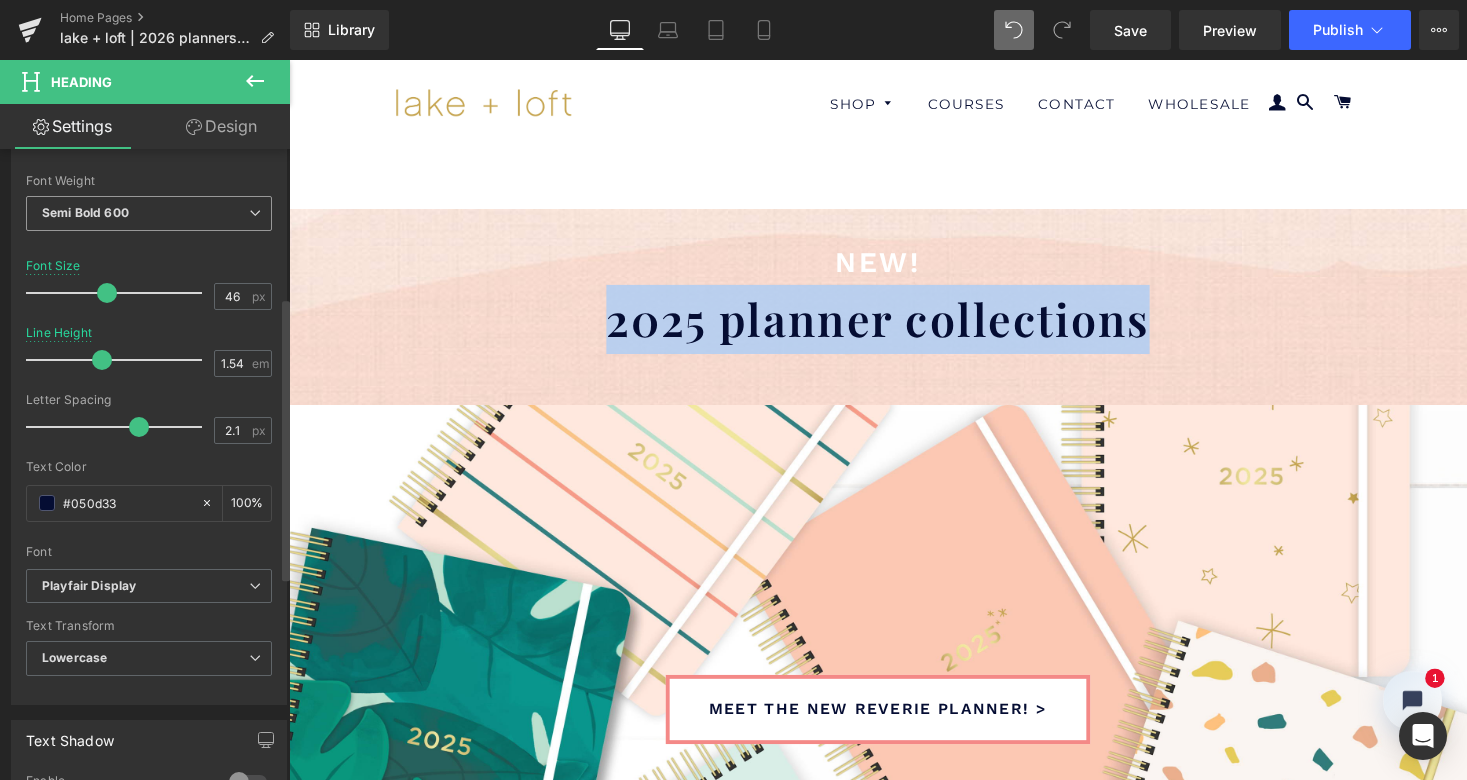 scroll, scrollTop: 362, scrollLeft: 0, axis: vertical 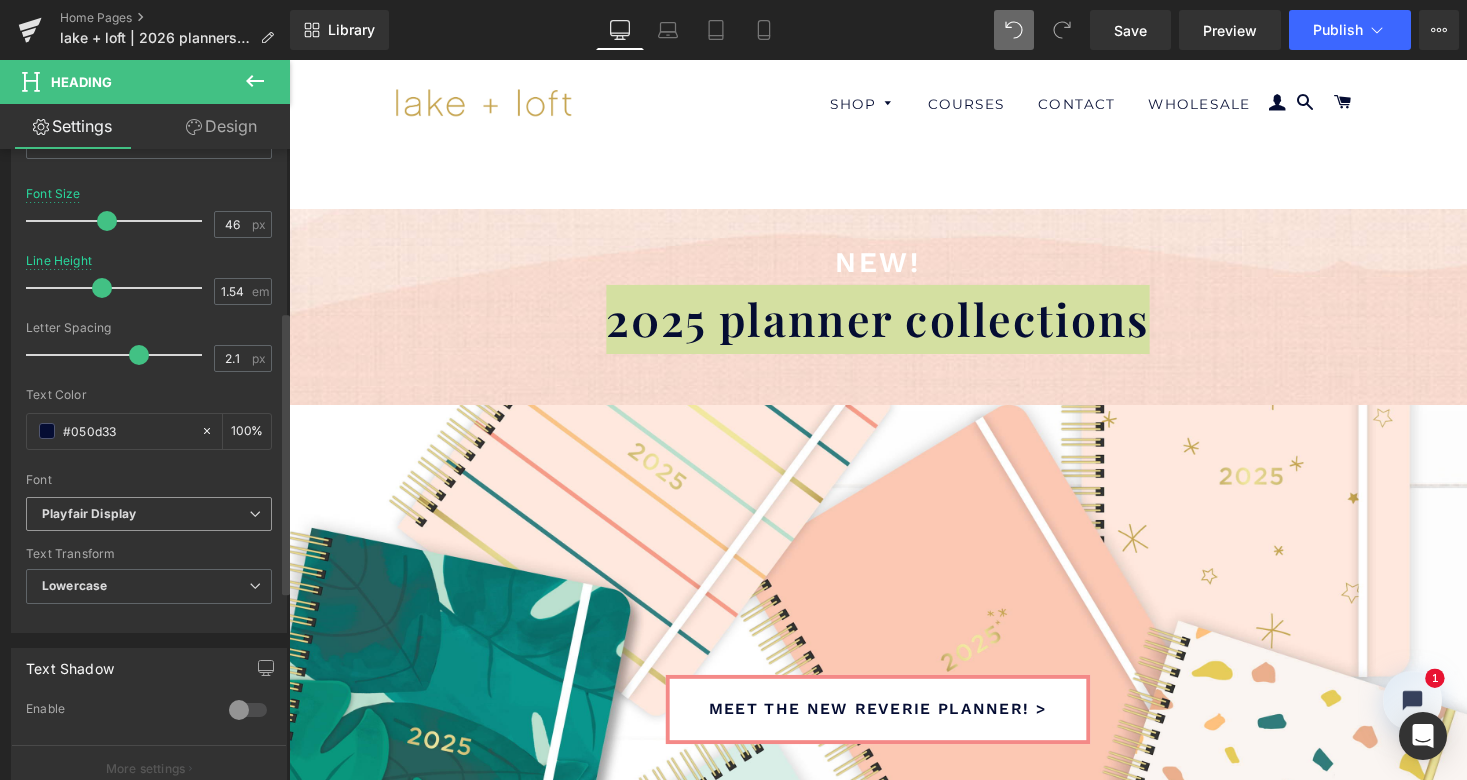 click at bounding box center [255, 514] 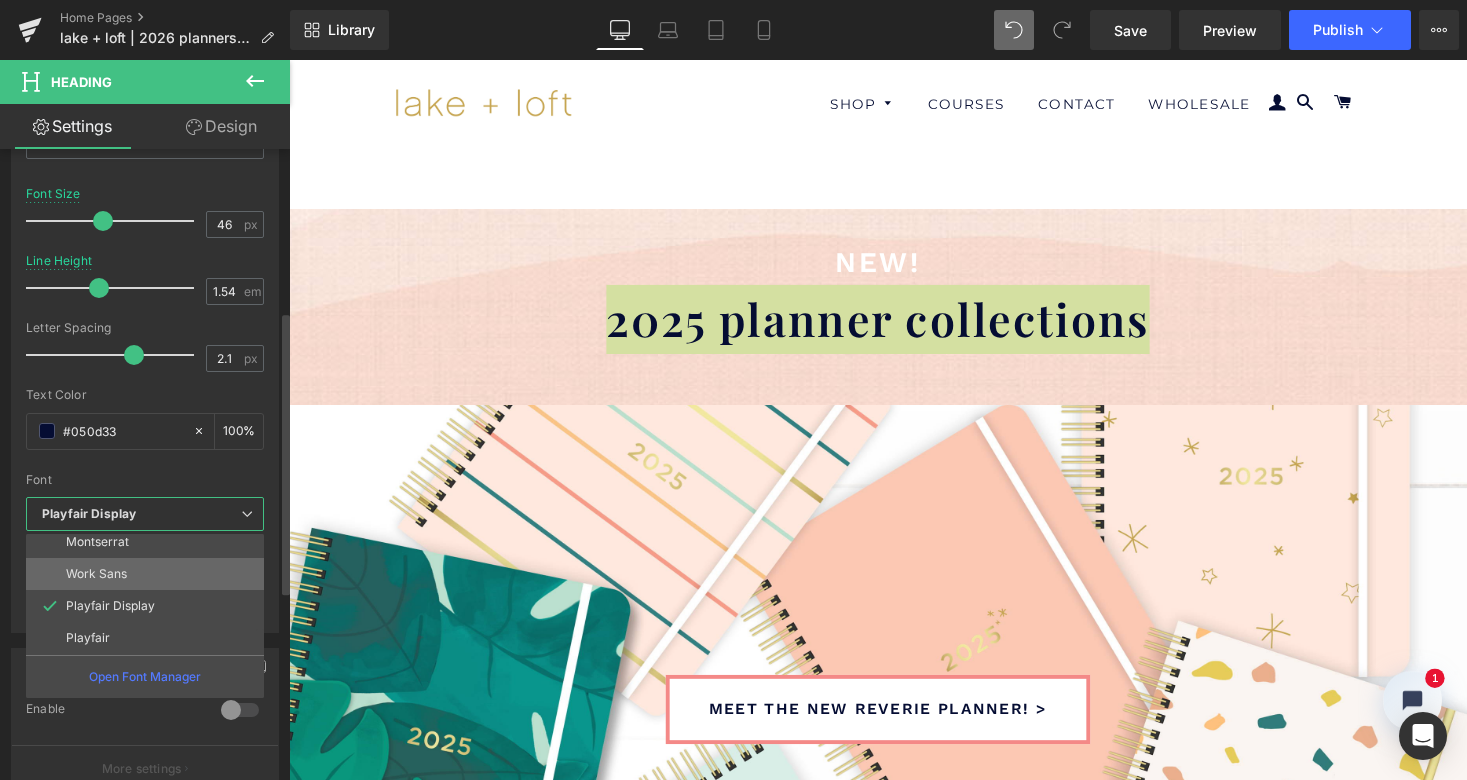 scroll, scrollTop: 168, scrollLeft: 0, axis: vertical 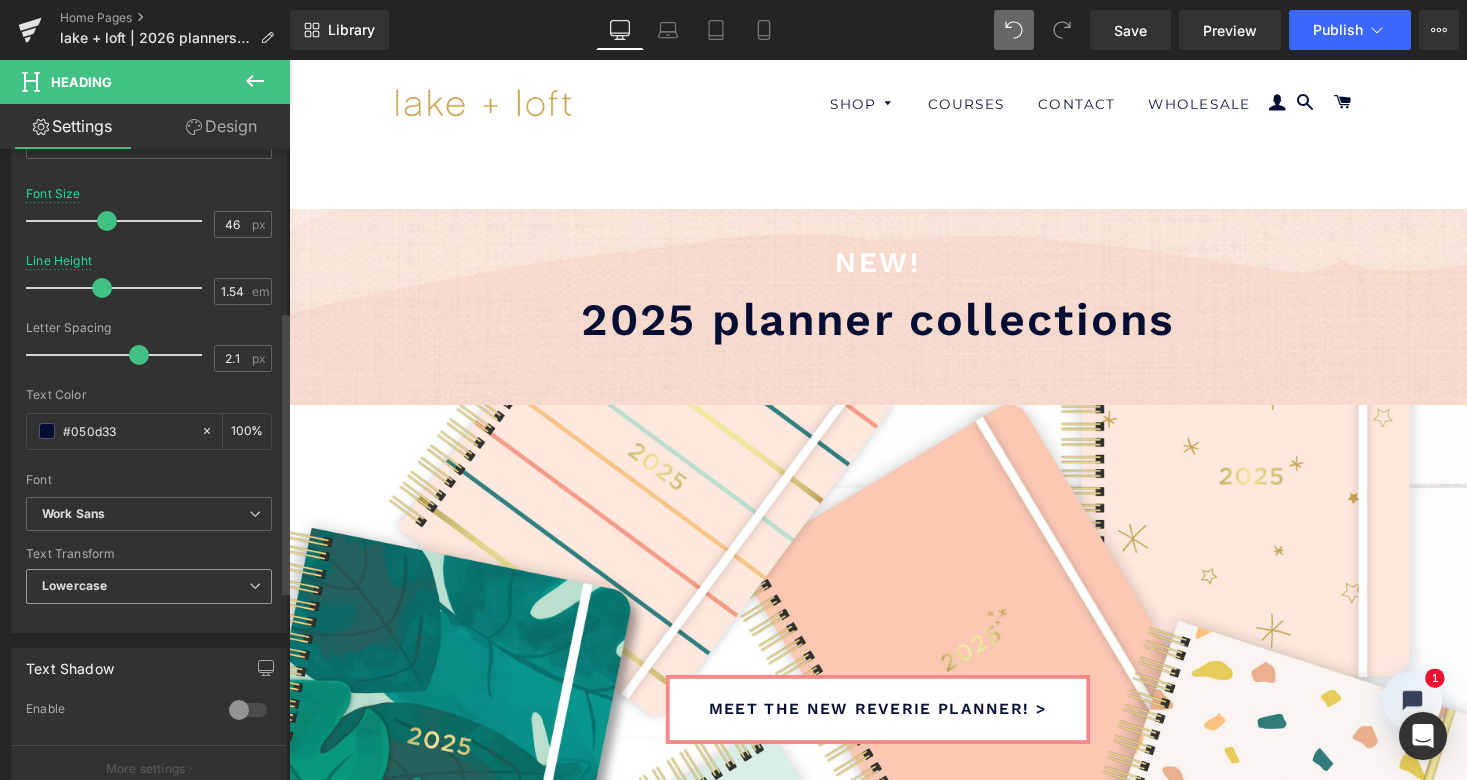 click on "Lowercase" at bounding box center (149, 586) 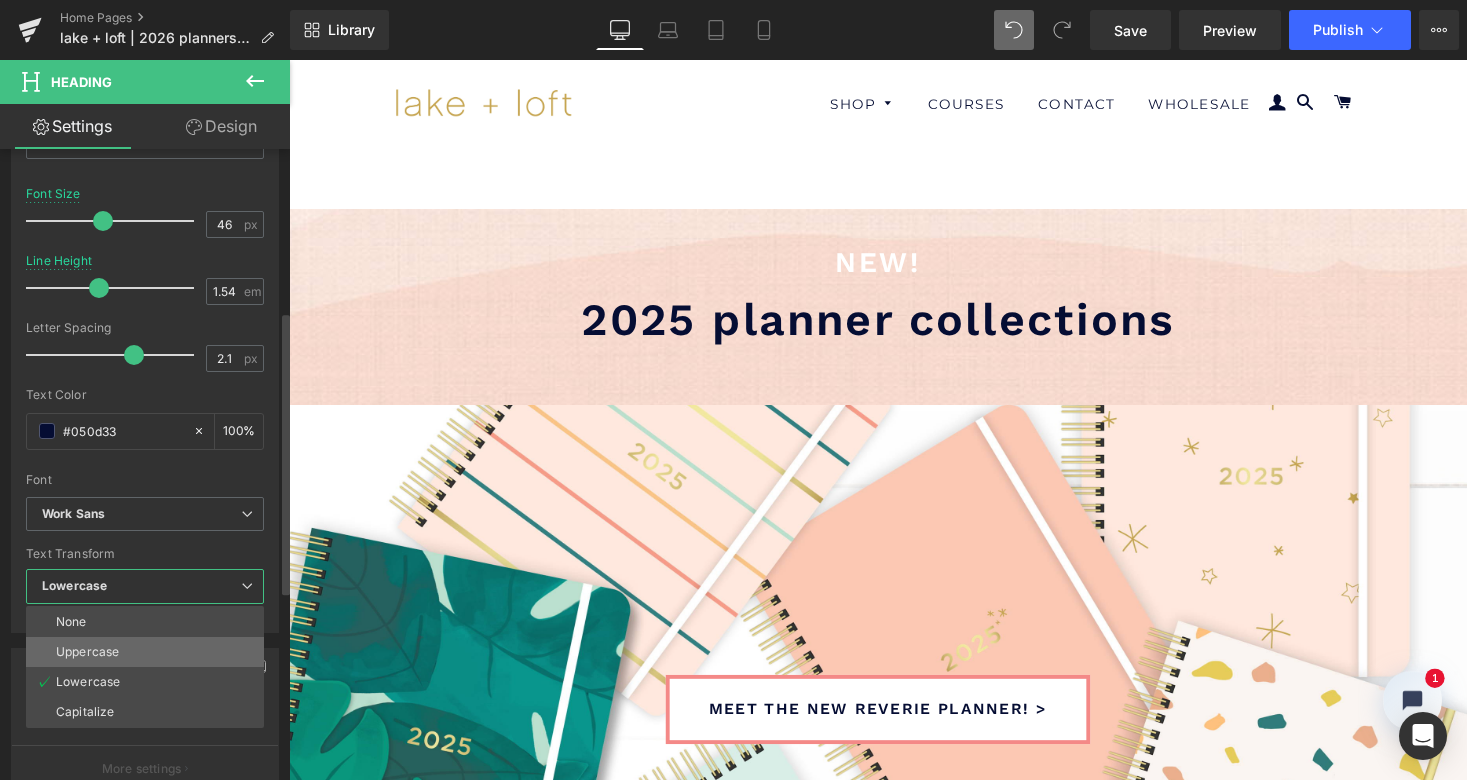 click on "Uppercase" at bounding box center (145, 652) 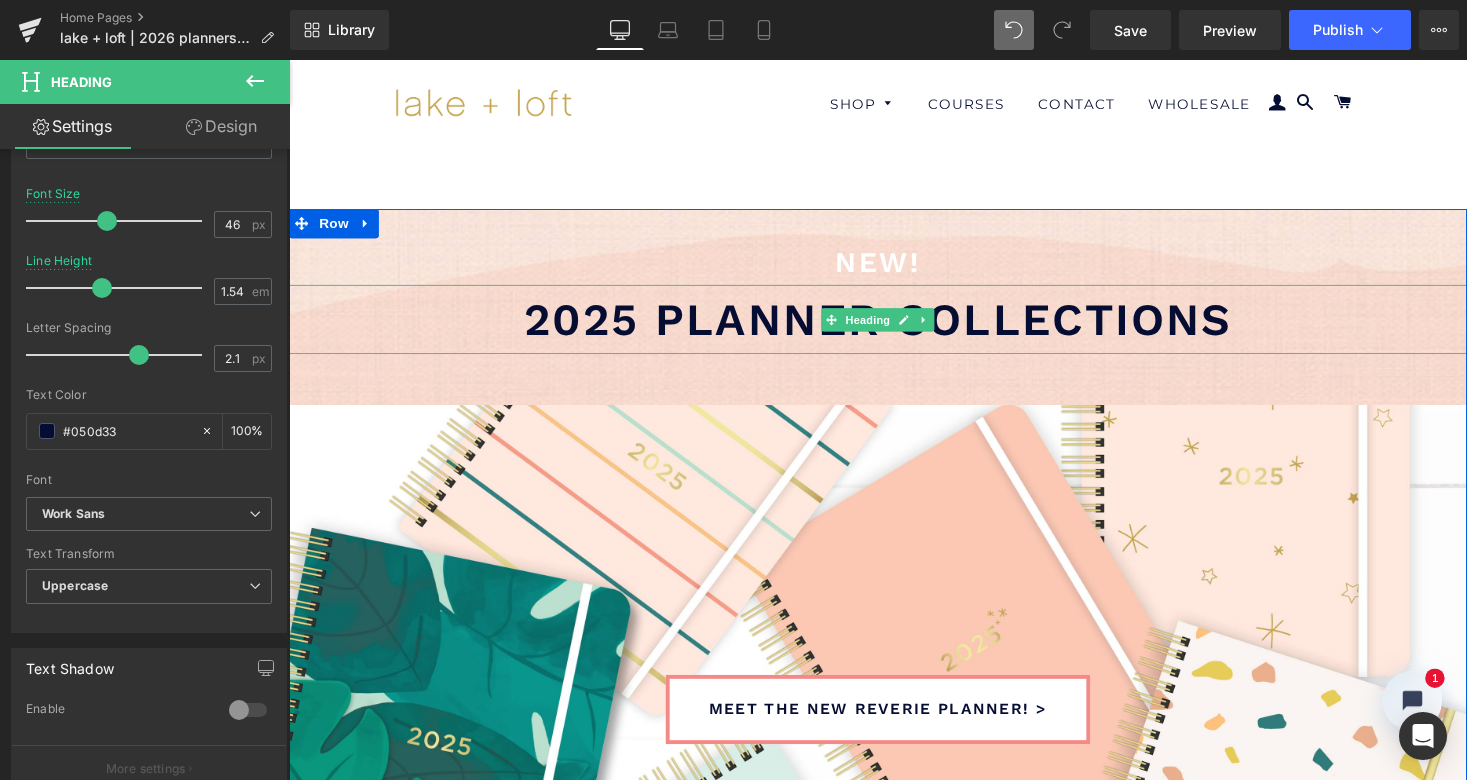 click on "2025 planner collections" at bounding box center [893, 326] 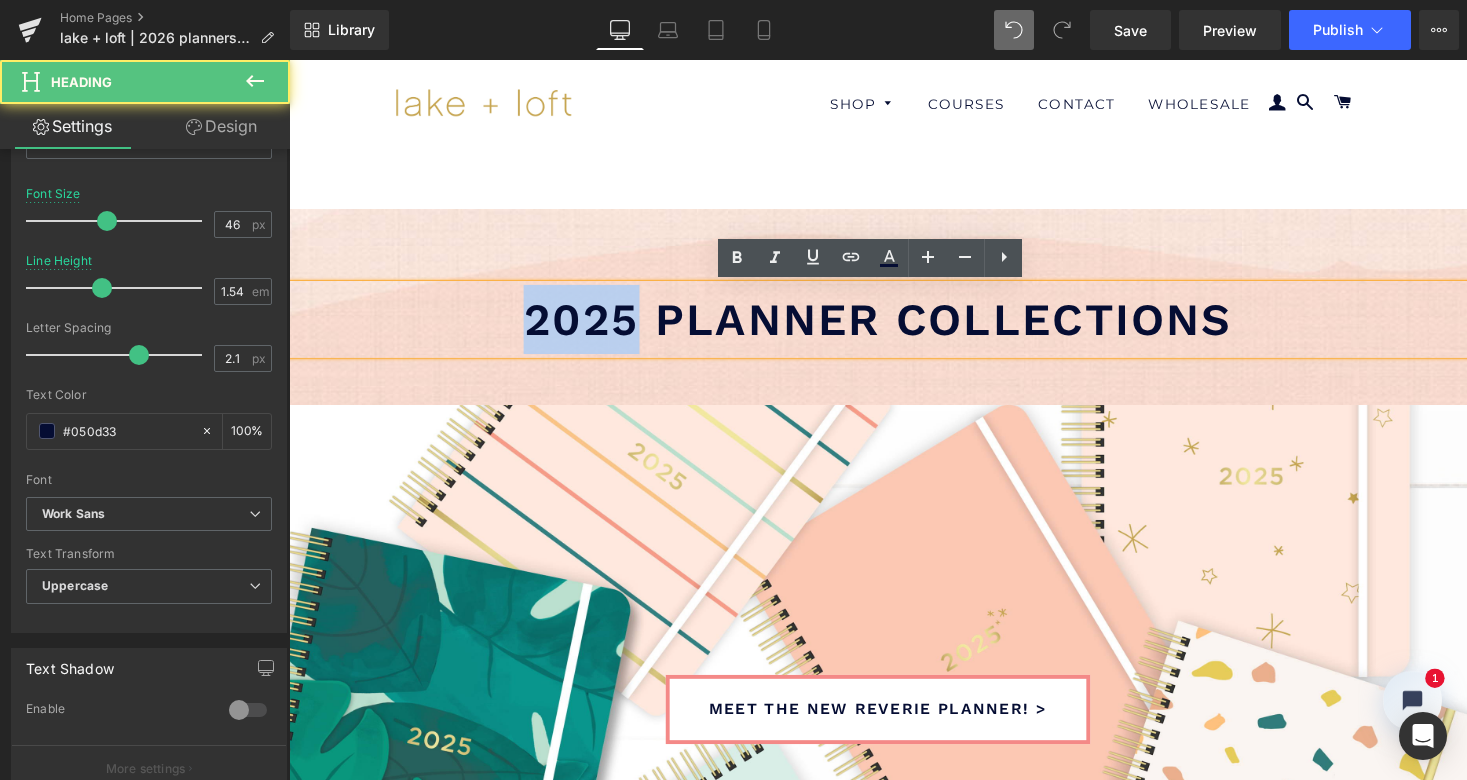 click on "2025 planner collections" at bounding box center [893, 326] 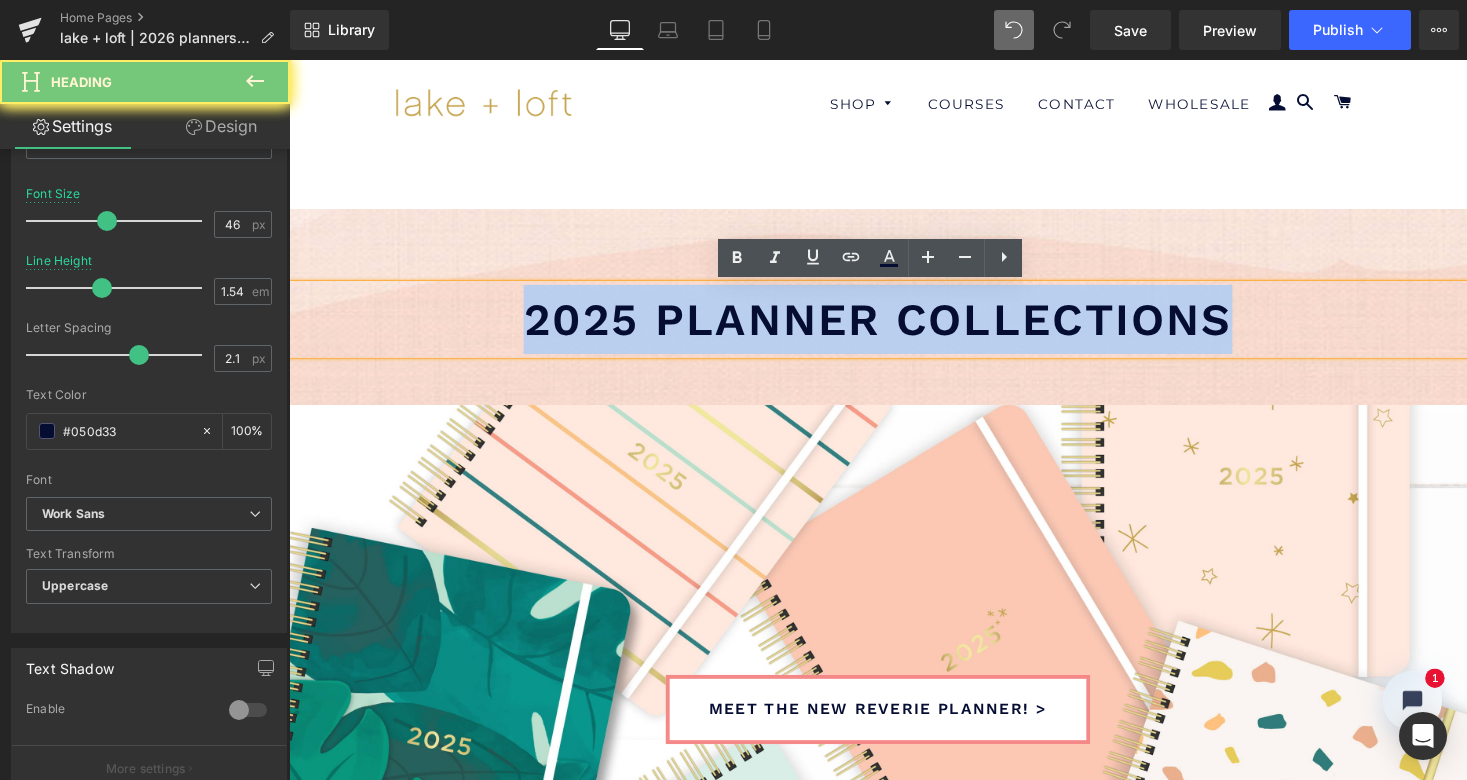 click on "2025 planner collections" at bounding box center [893, 326] 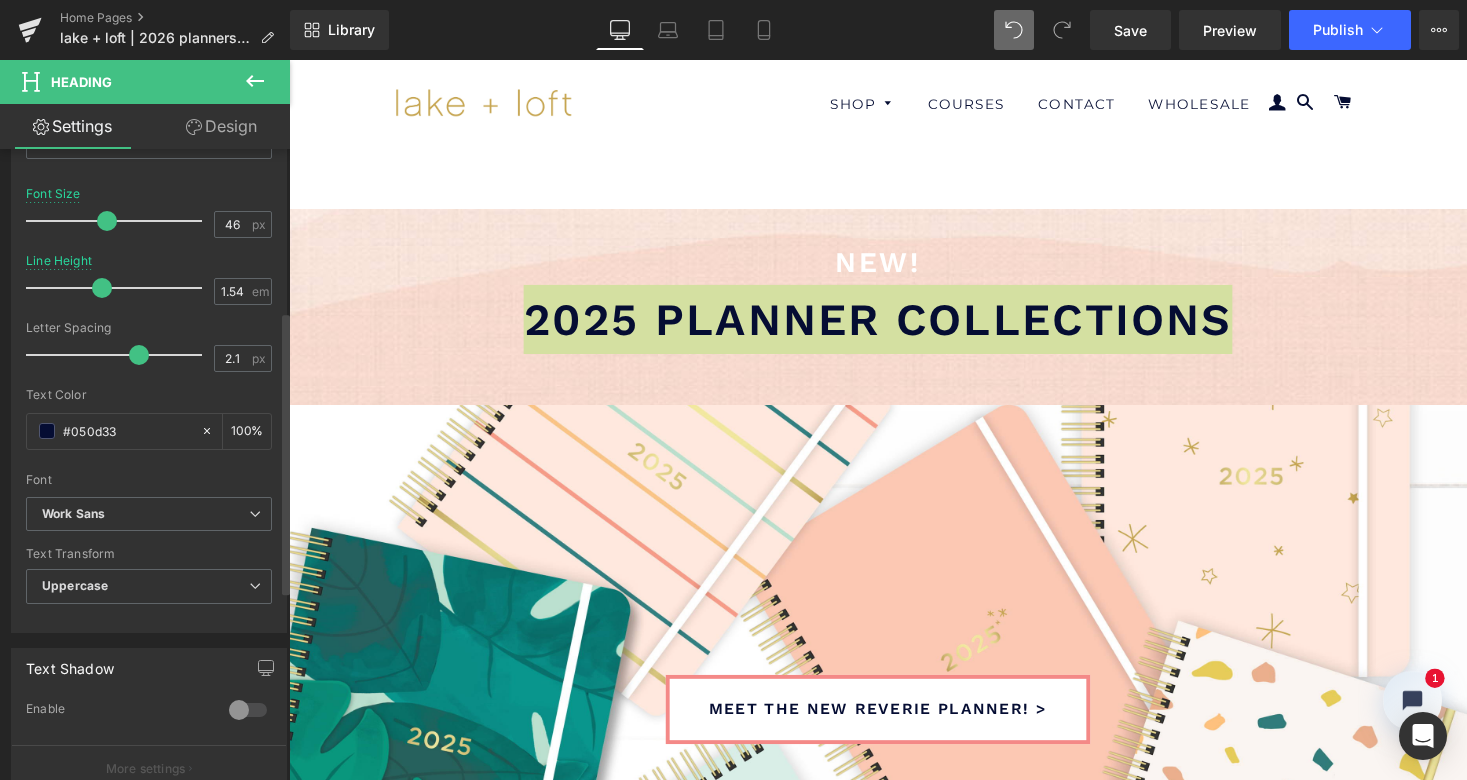 click at bounding box center [139, 355] 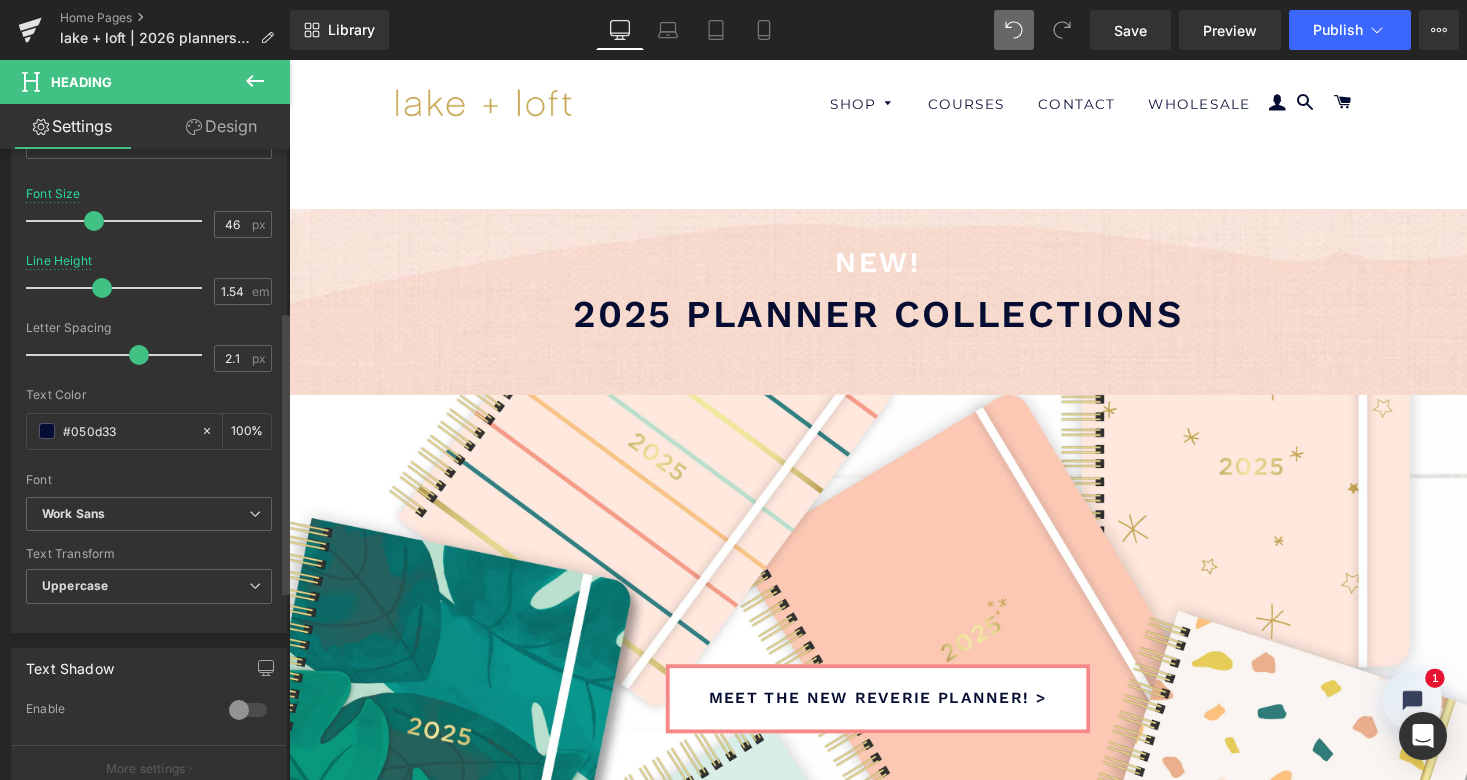 drag, startPoint x: 102, startPoint y: 217, endPoint x: 91, endPoint y: 214, distance: 11.401754 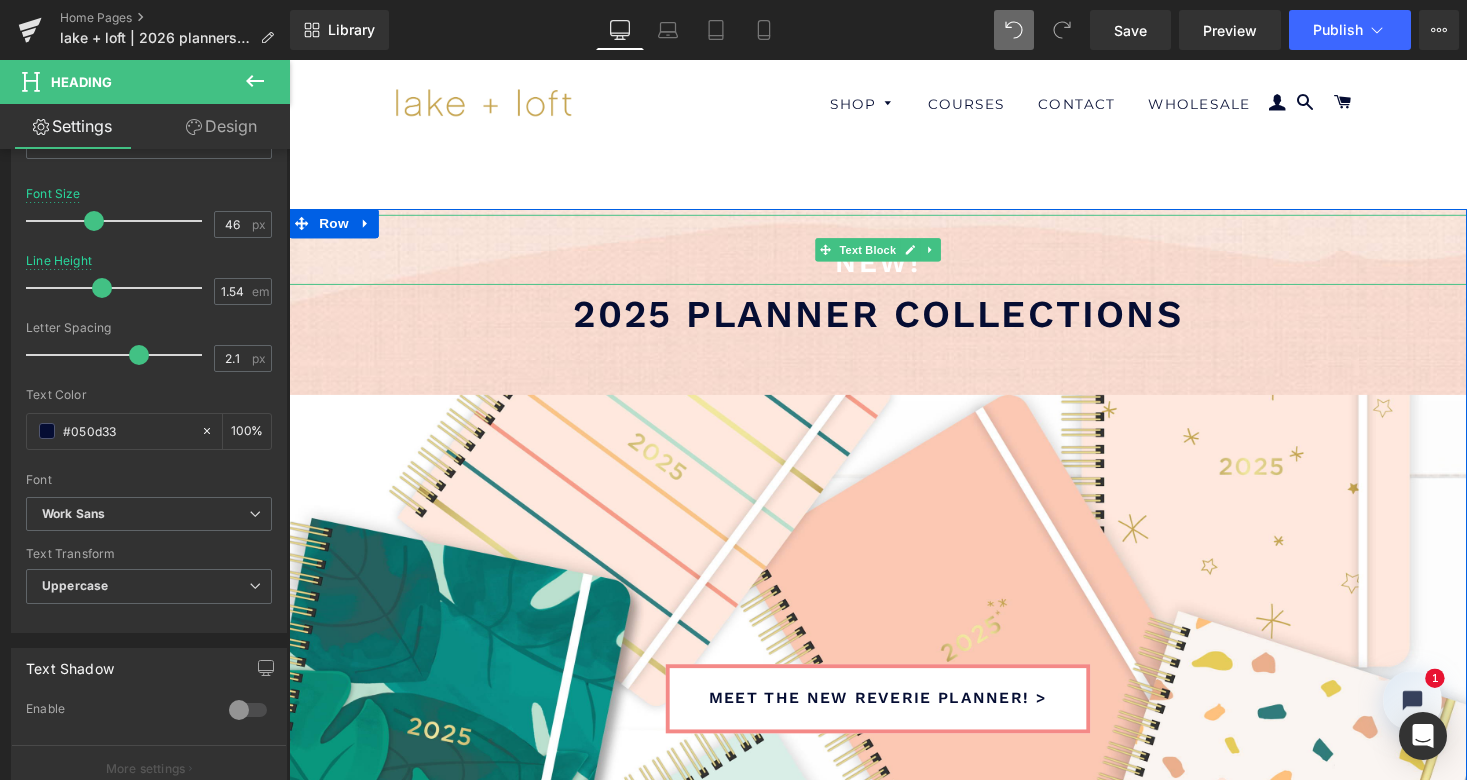 click on "new!" at bounding box center [894, 268] 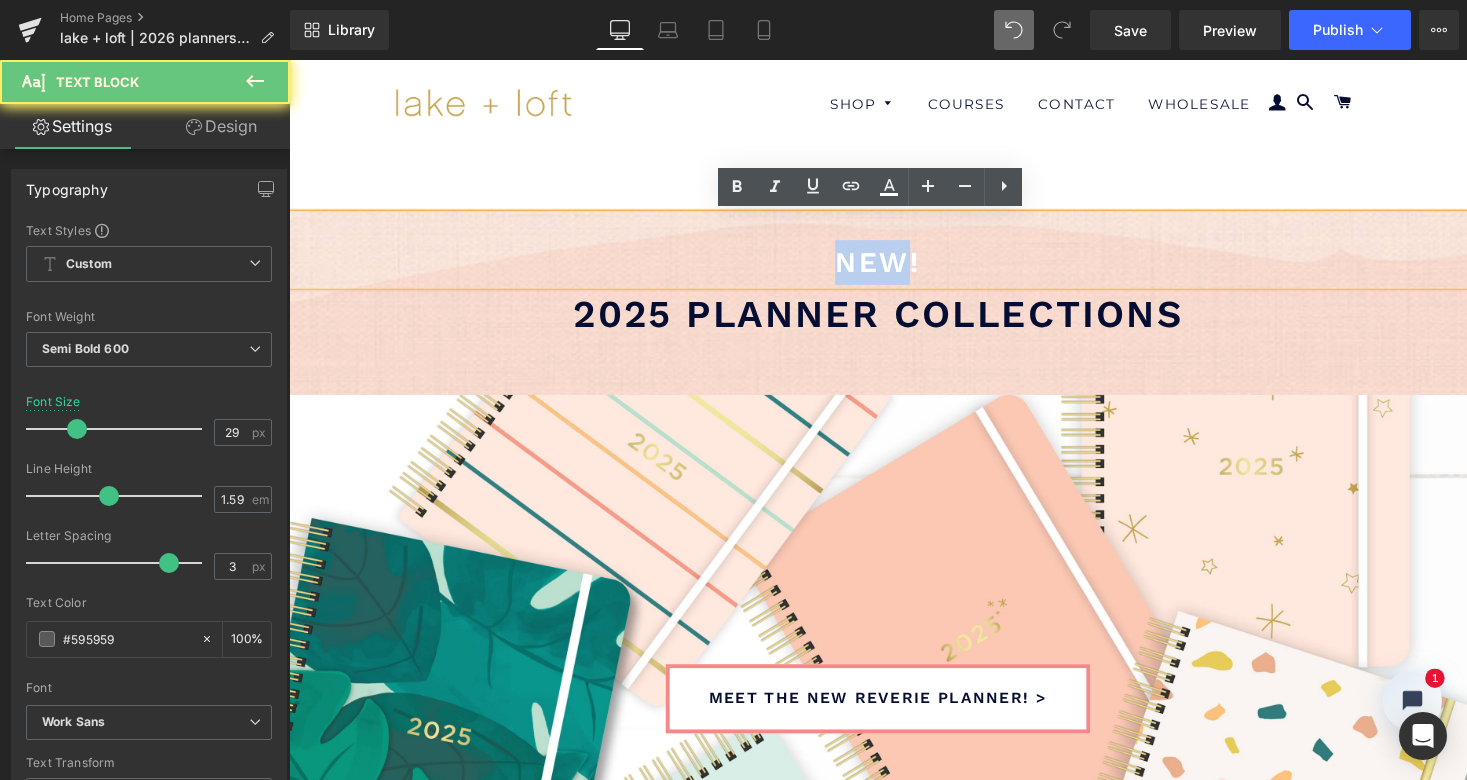 click on "new!" at bounding box center [894, 268] 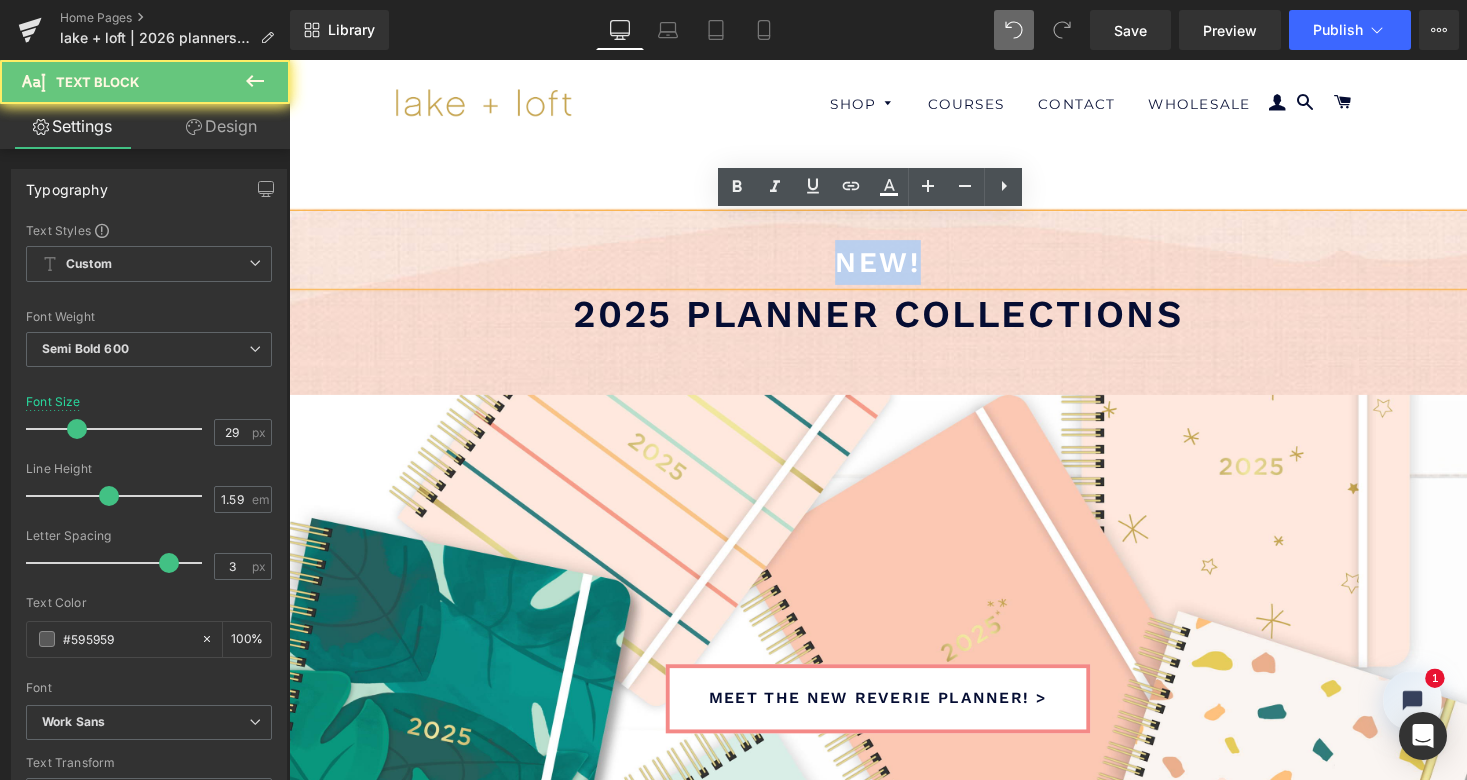 click on "new!" at bounding box center [894, 268] 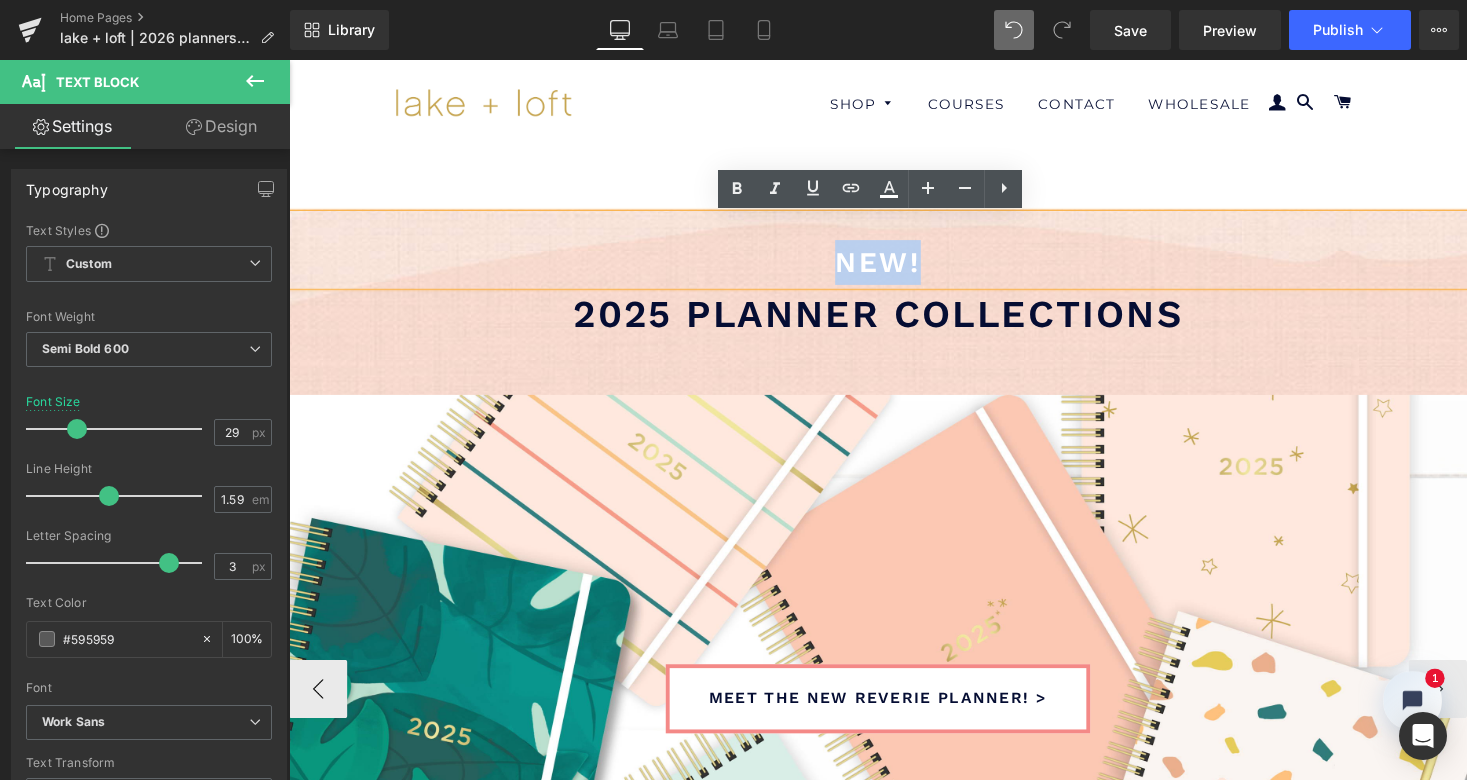 scroll, scrollTop: 0, scrollLeft: 0, axis: both 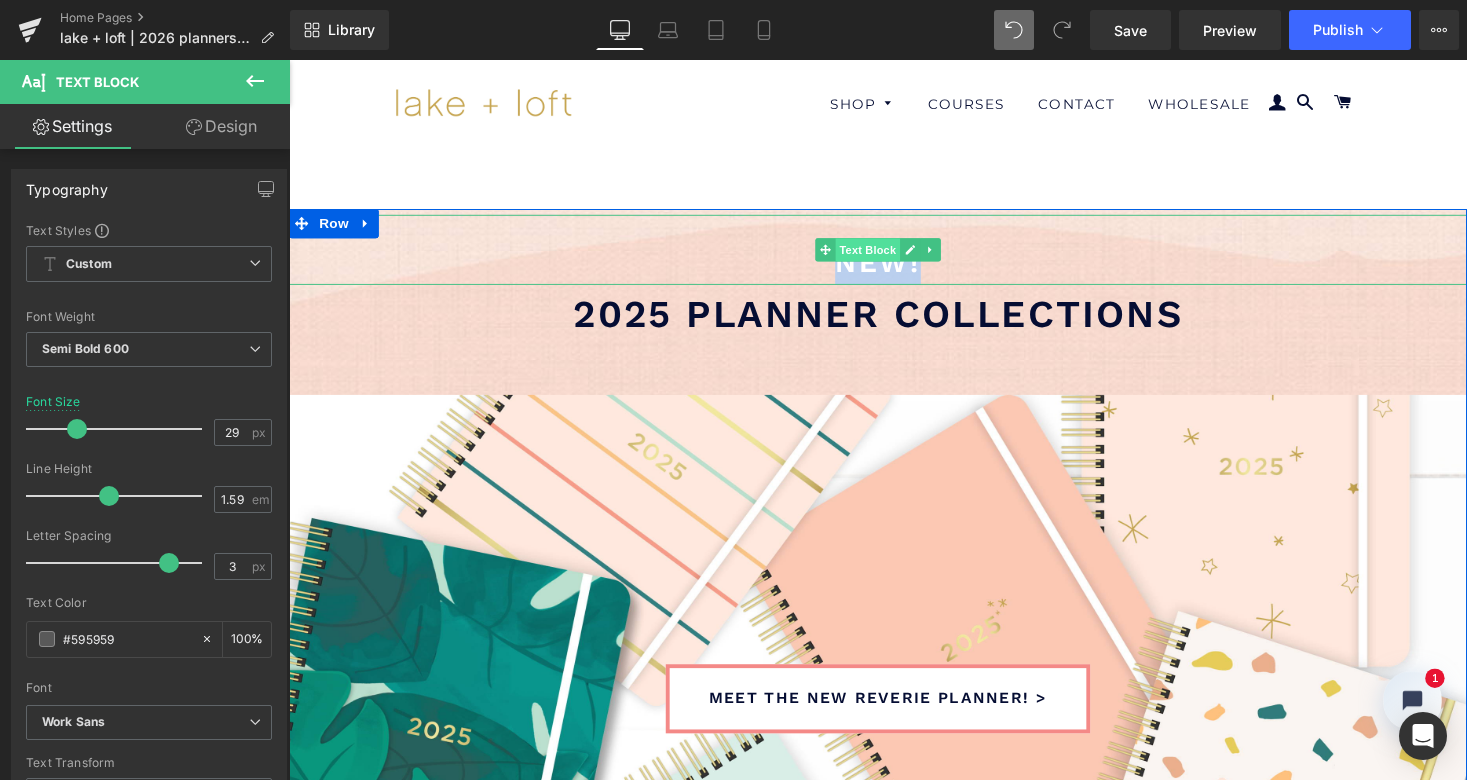 click on "Text Block" at bounding box center [883, 255] 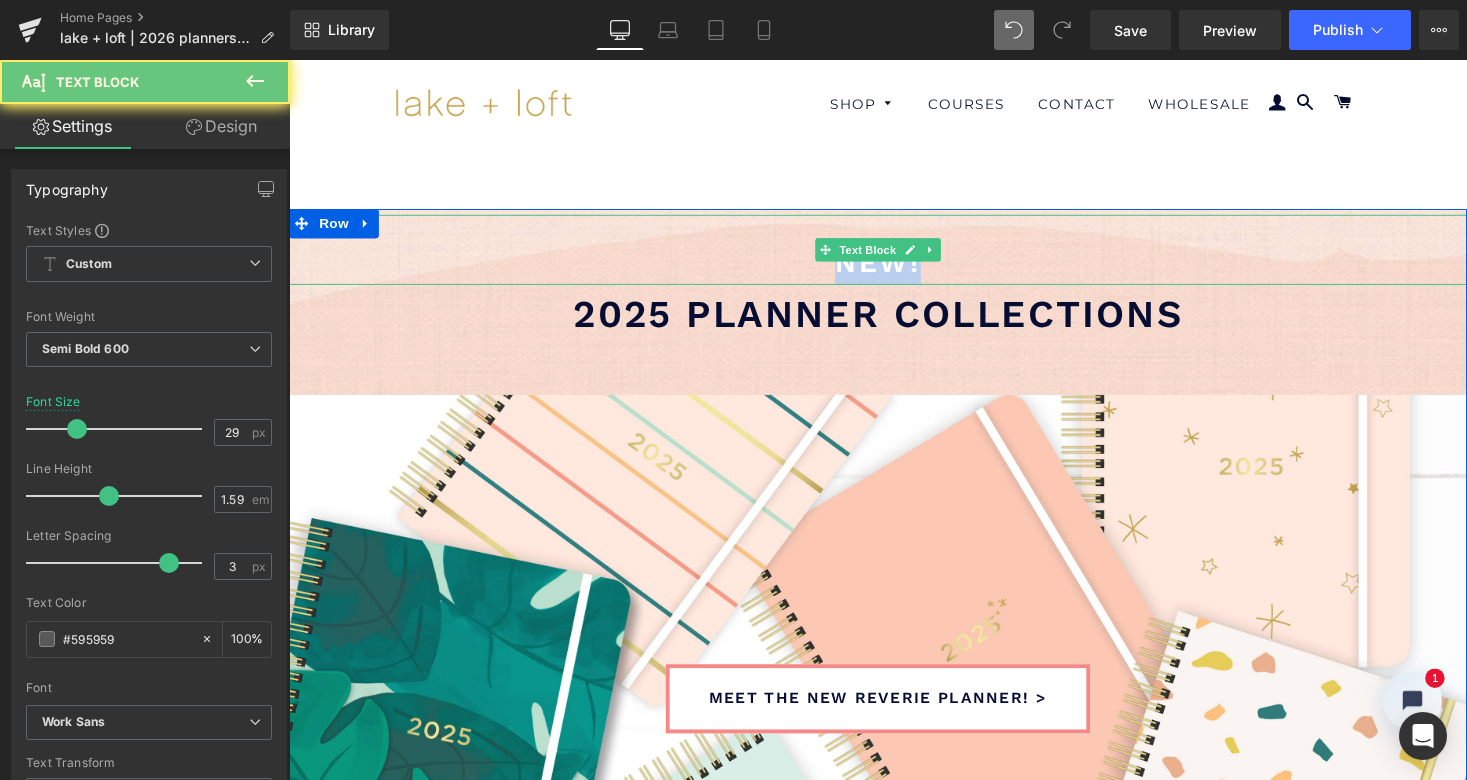click on "new!" at bounding box center (894, 268) 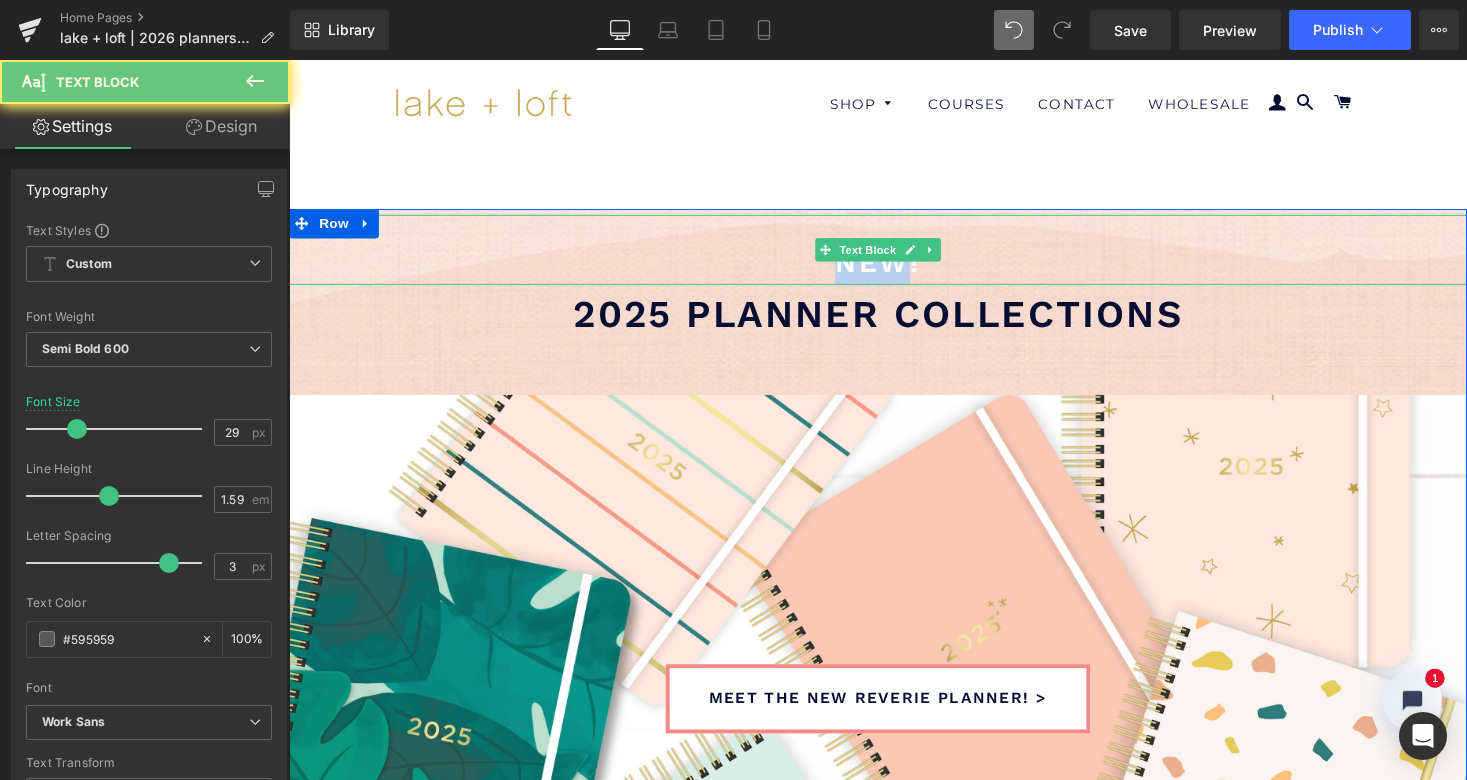 click on "new!" at bounding box center (894, 268) 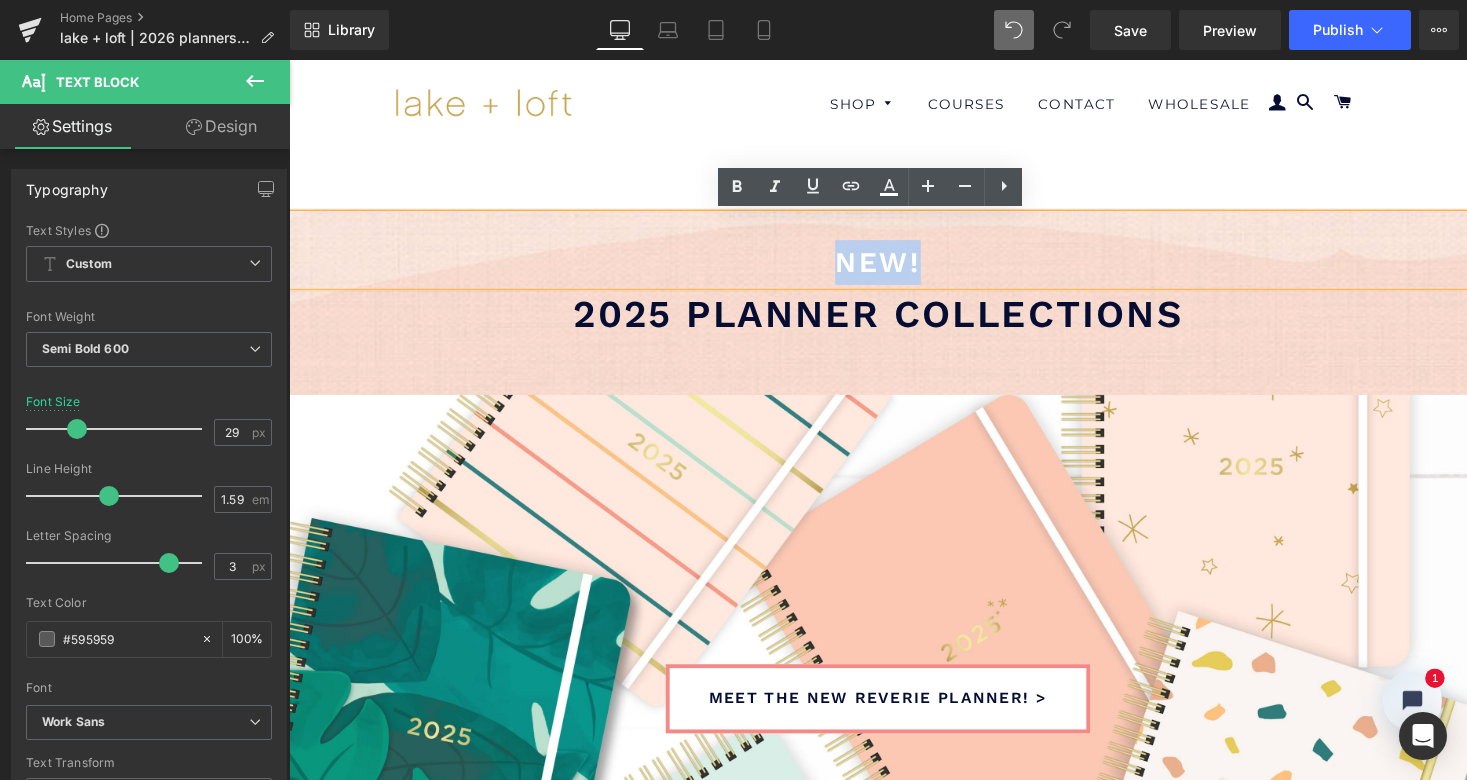 click on "new!" at bounding box center [894, 268] 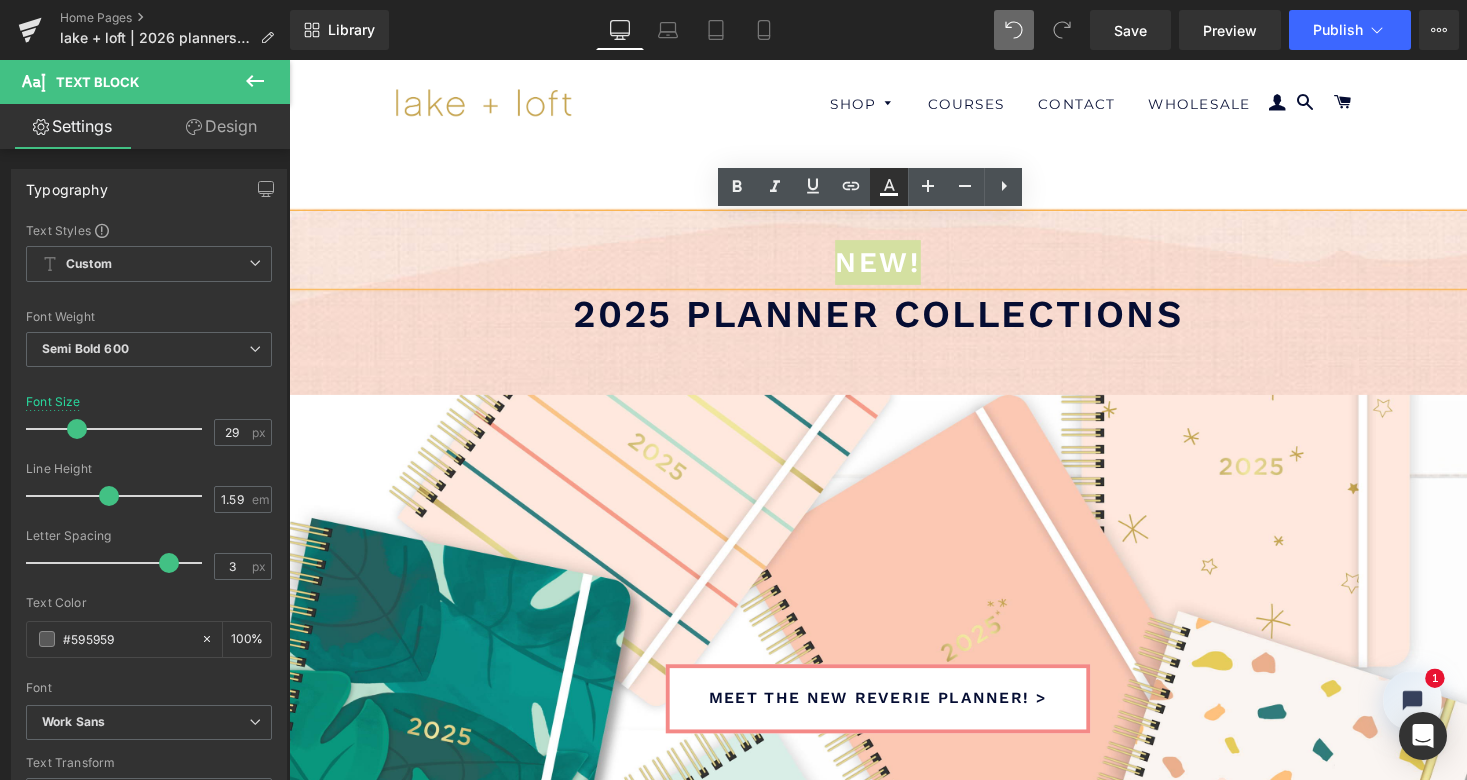 click 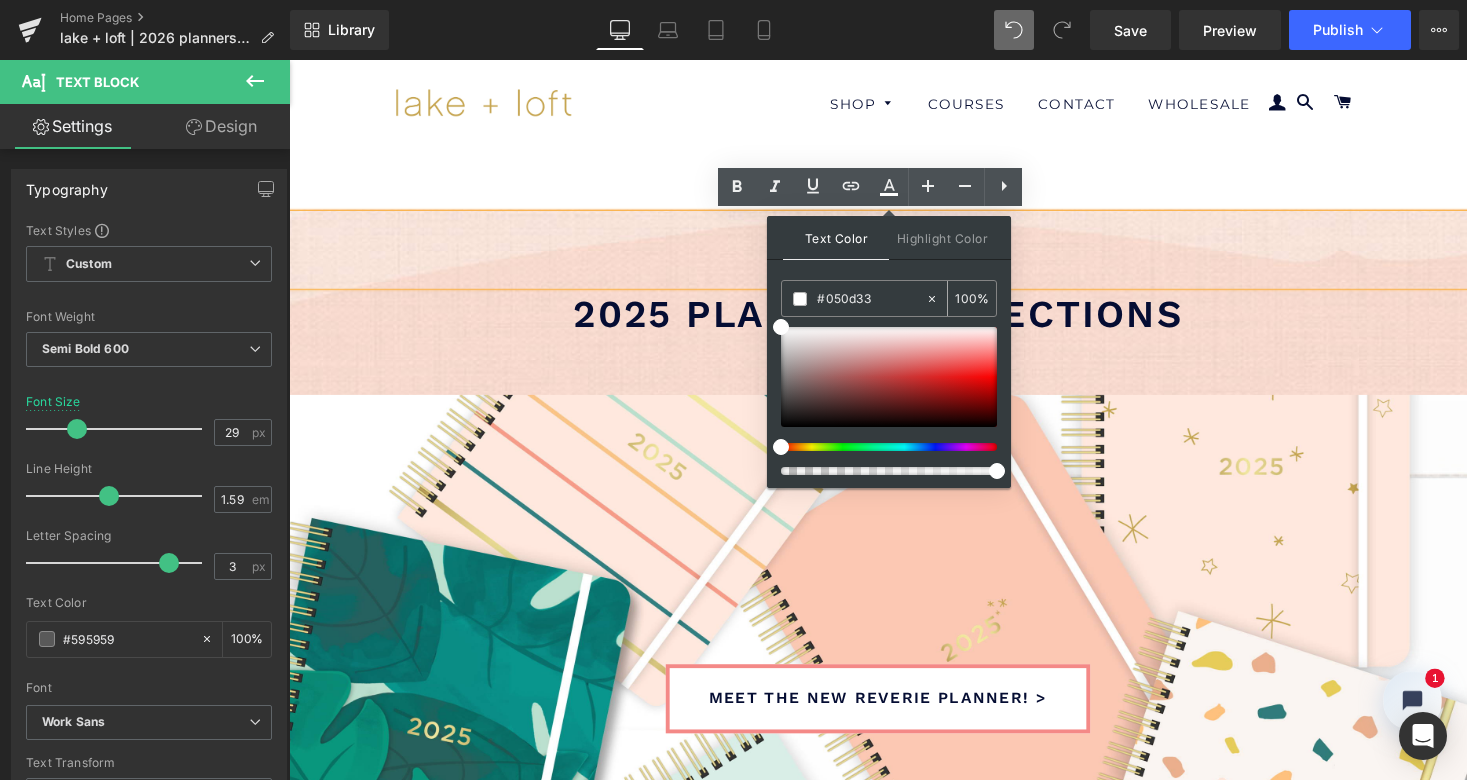 click on "#050d33" at bounding box center [871, 299] 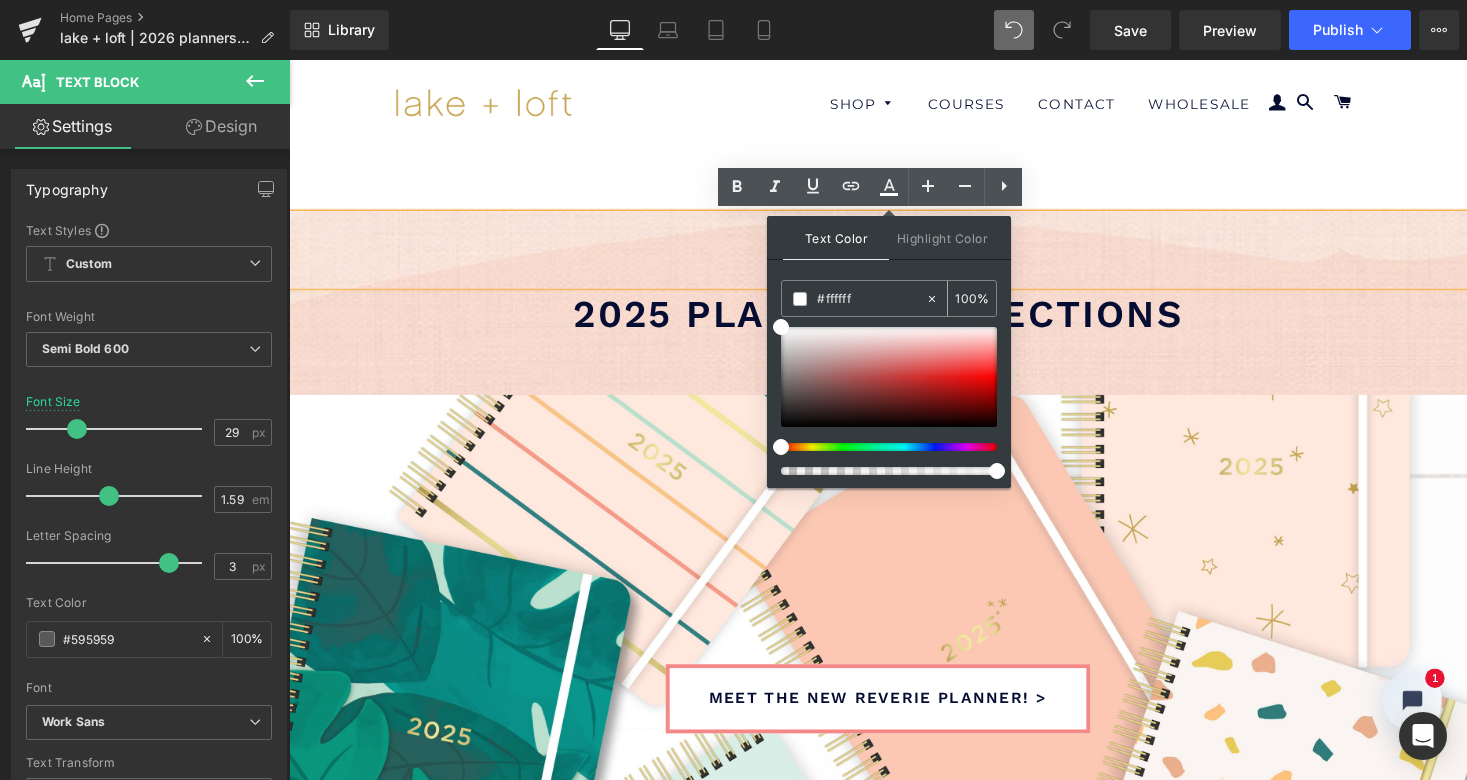paste on "050d33" 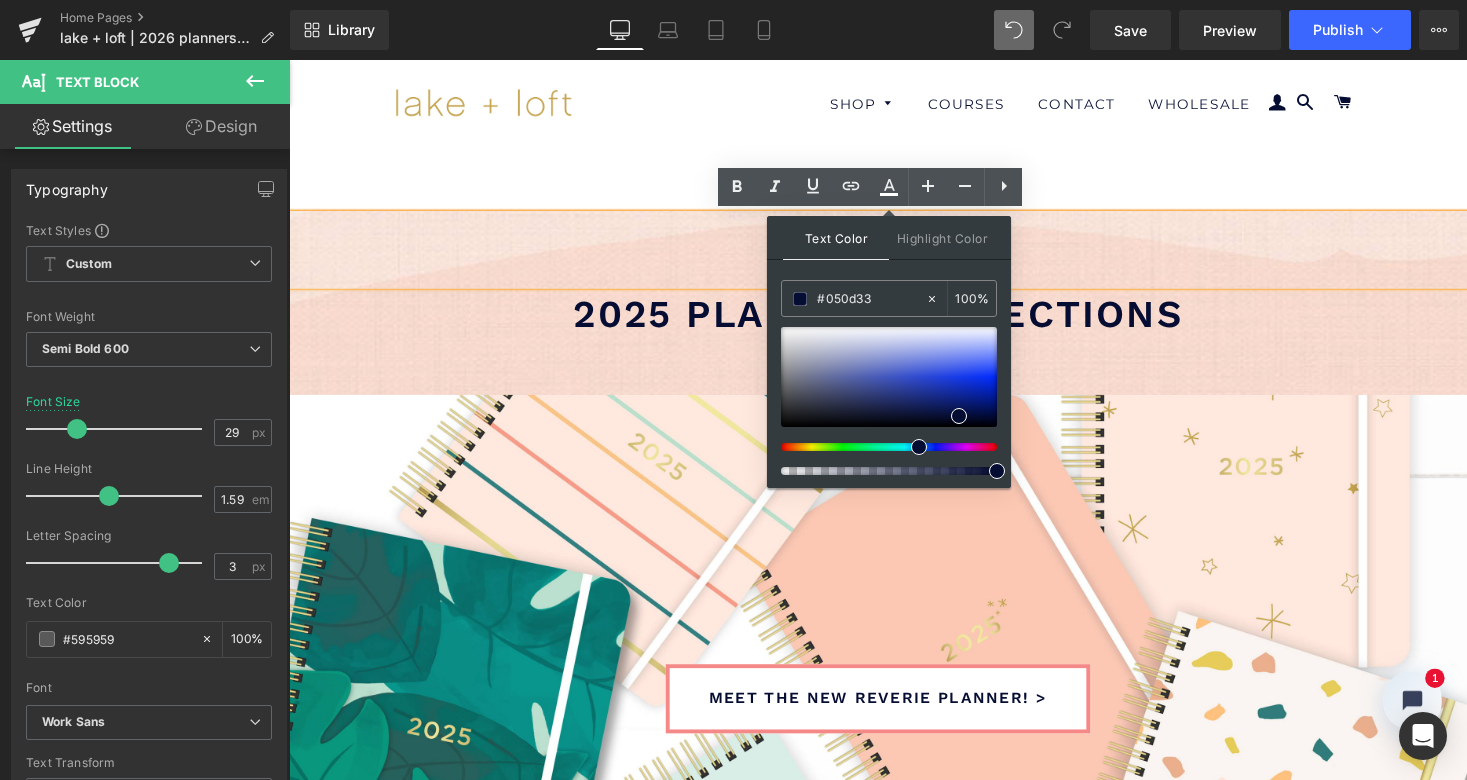 type on "#050d33" 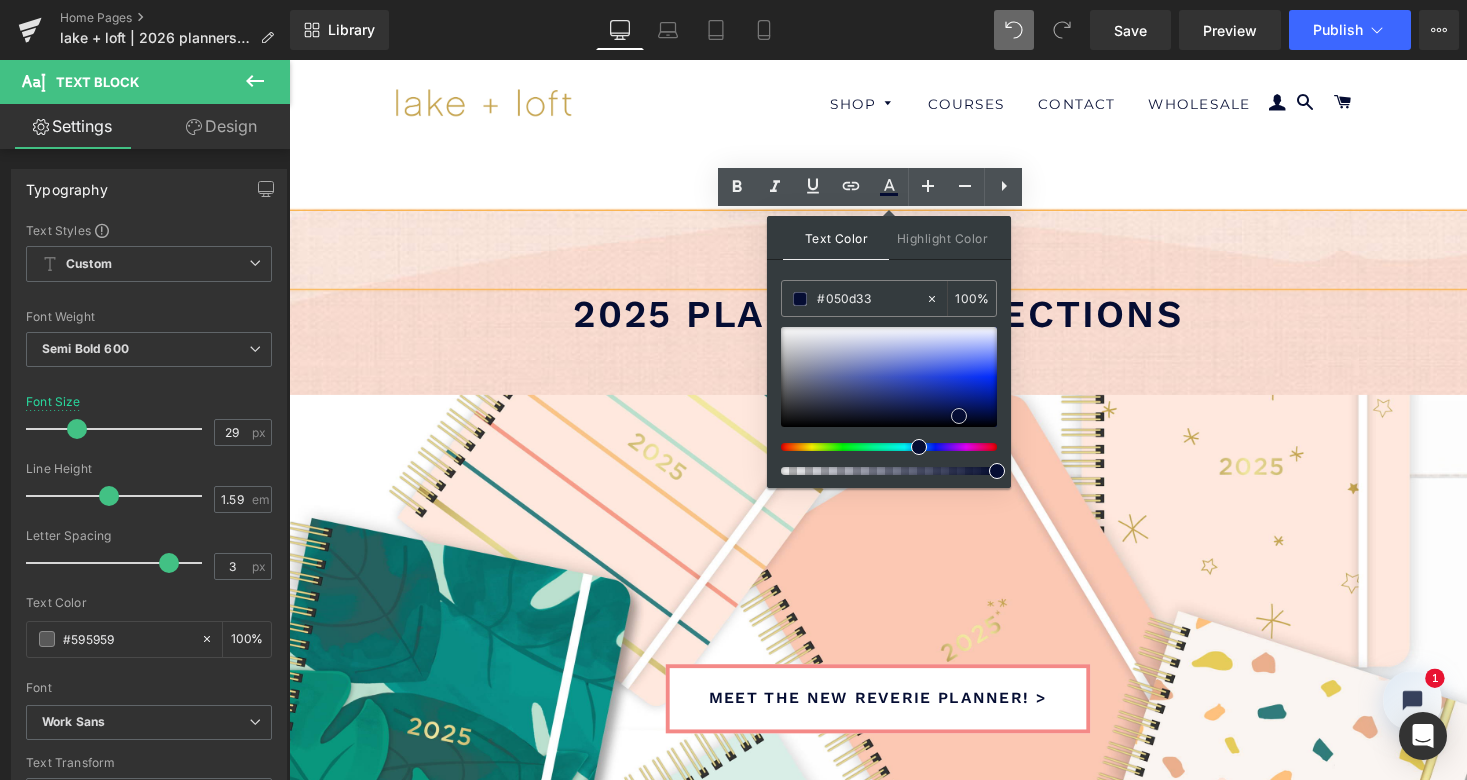 click at bounding box center (959, 416) 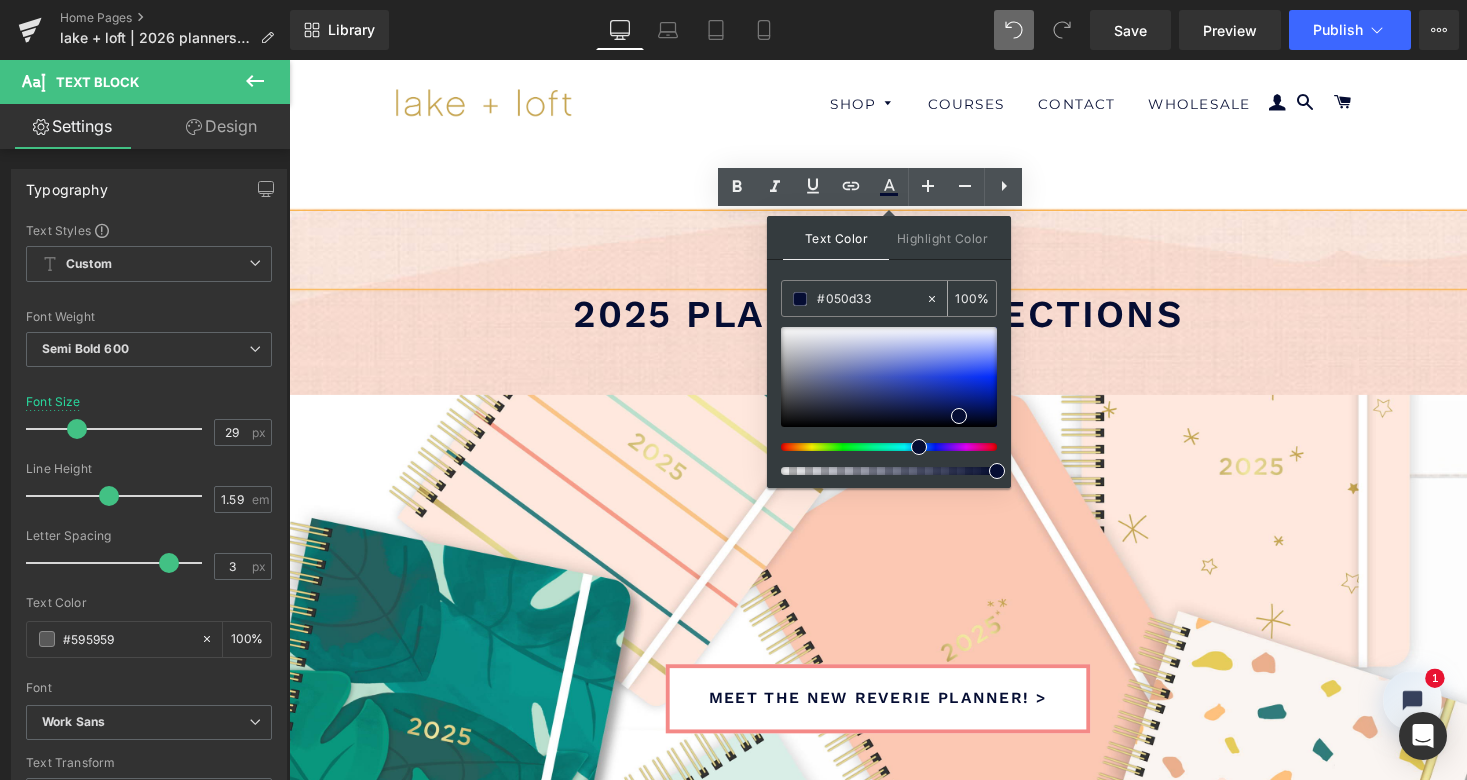 click on "#050d33" at bounding box center (871, 299) 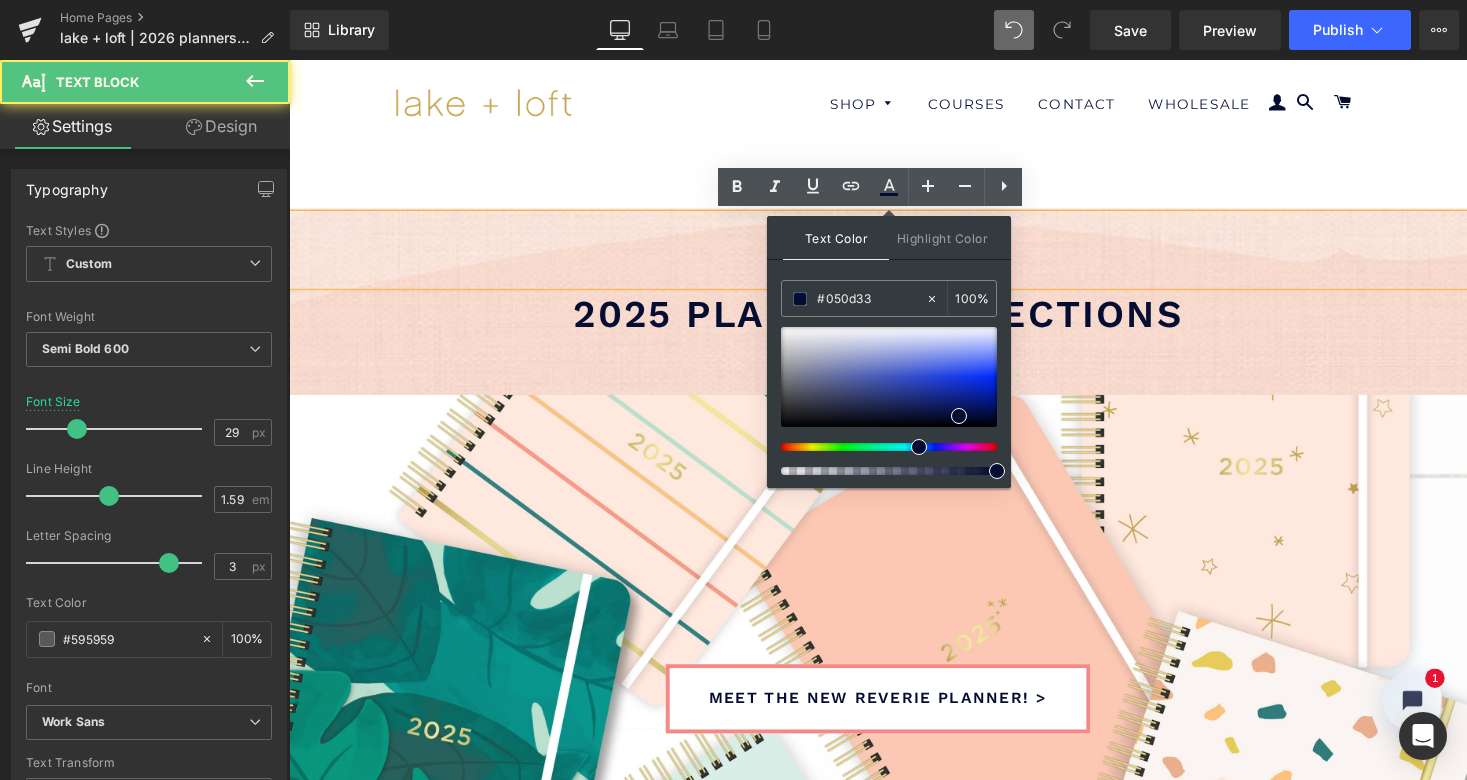 click on "new!" at bounding box center [894, 255] 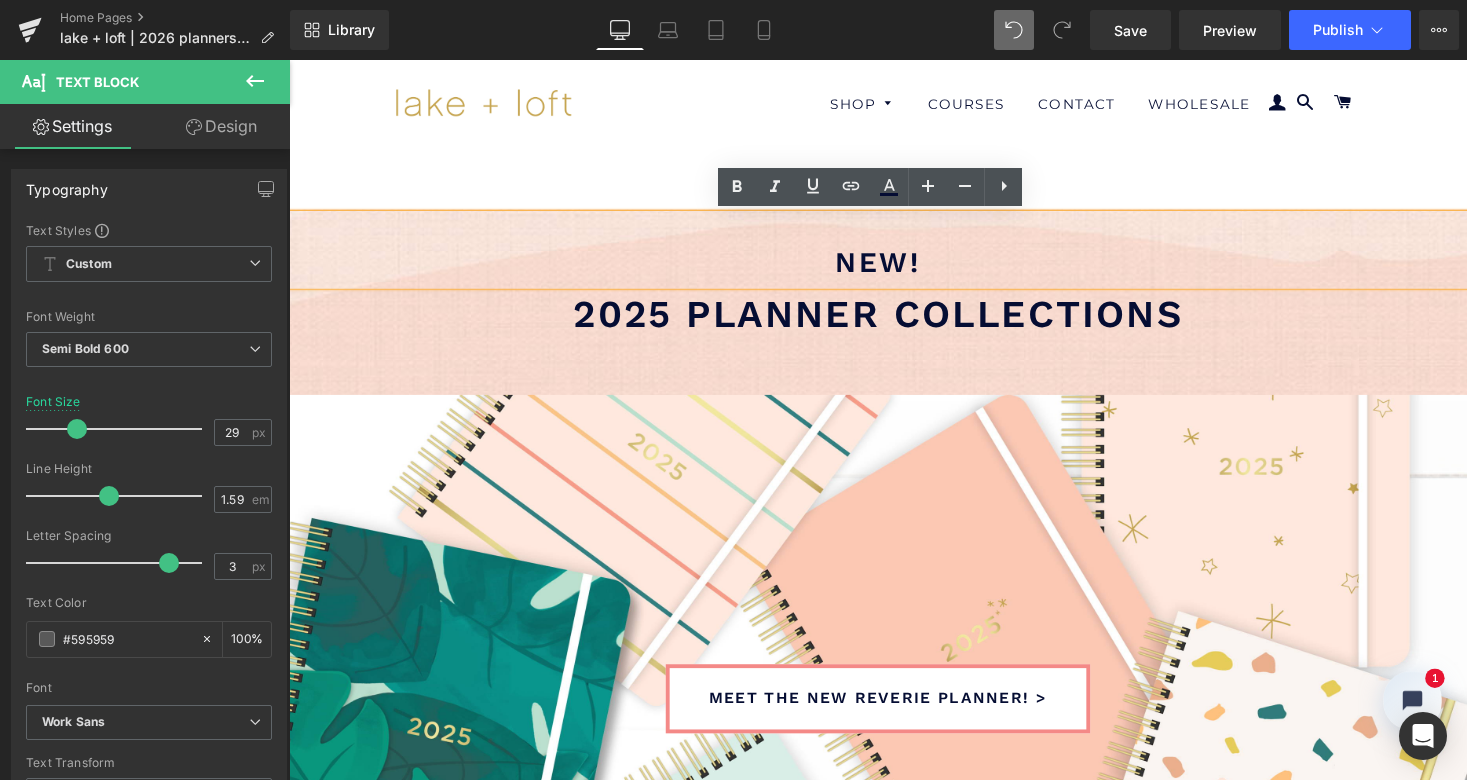 click on "new!" at bounding box center [894, 268] 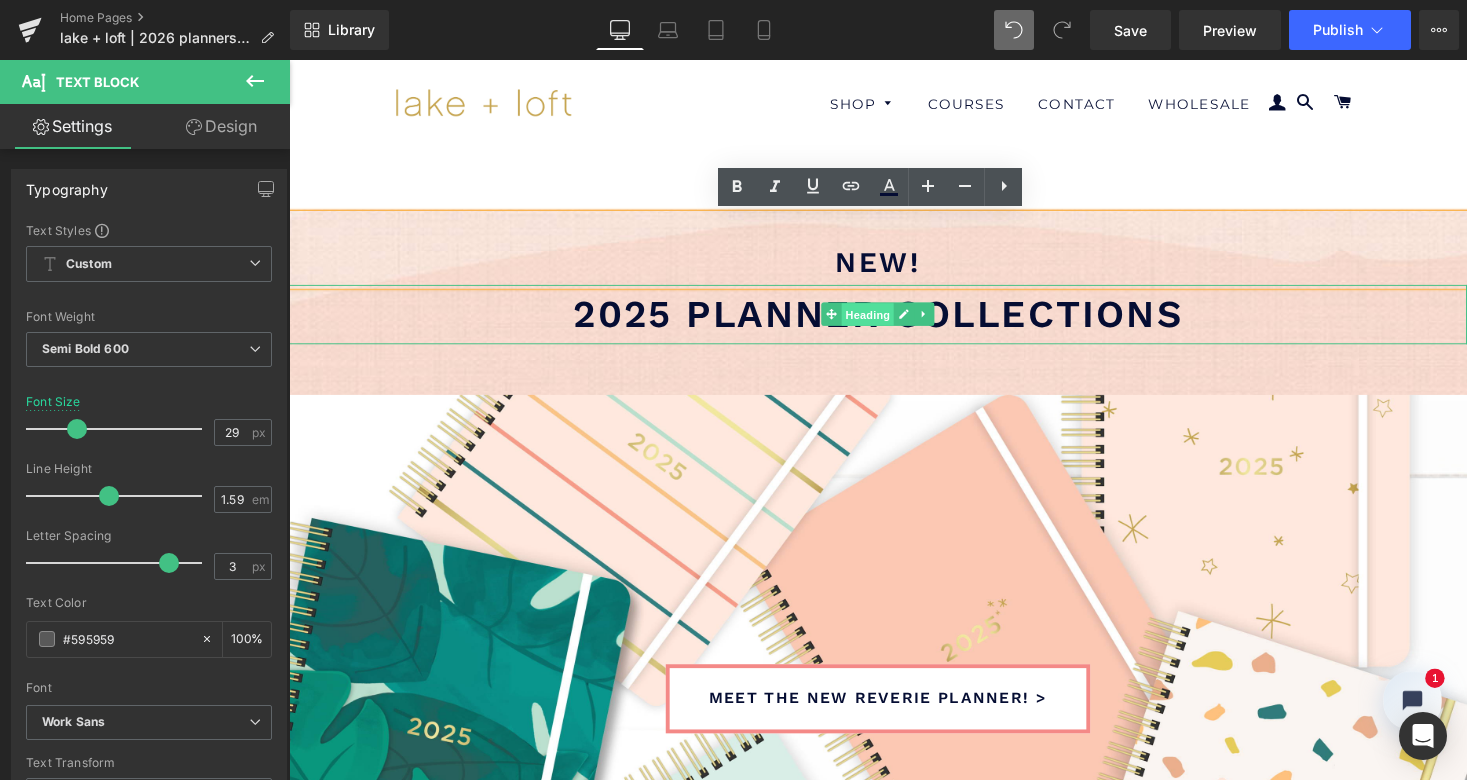 click on "Heading" at bounding box center (884, 322) 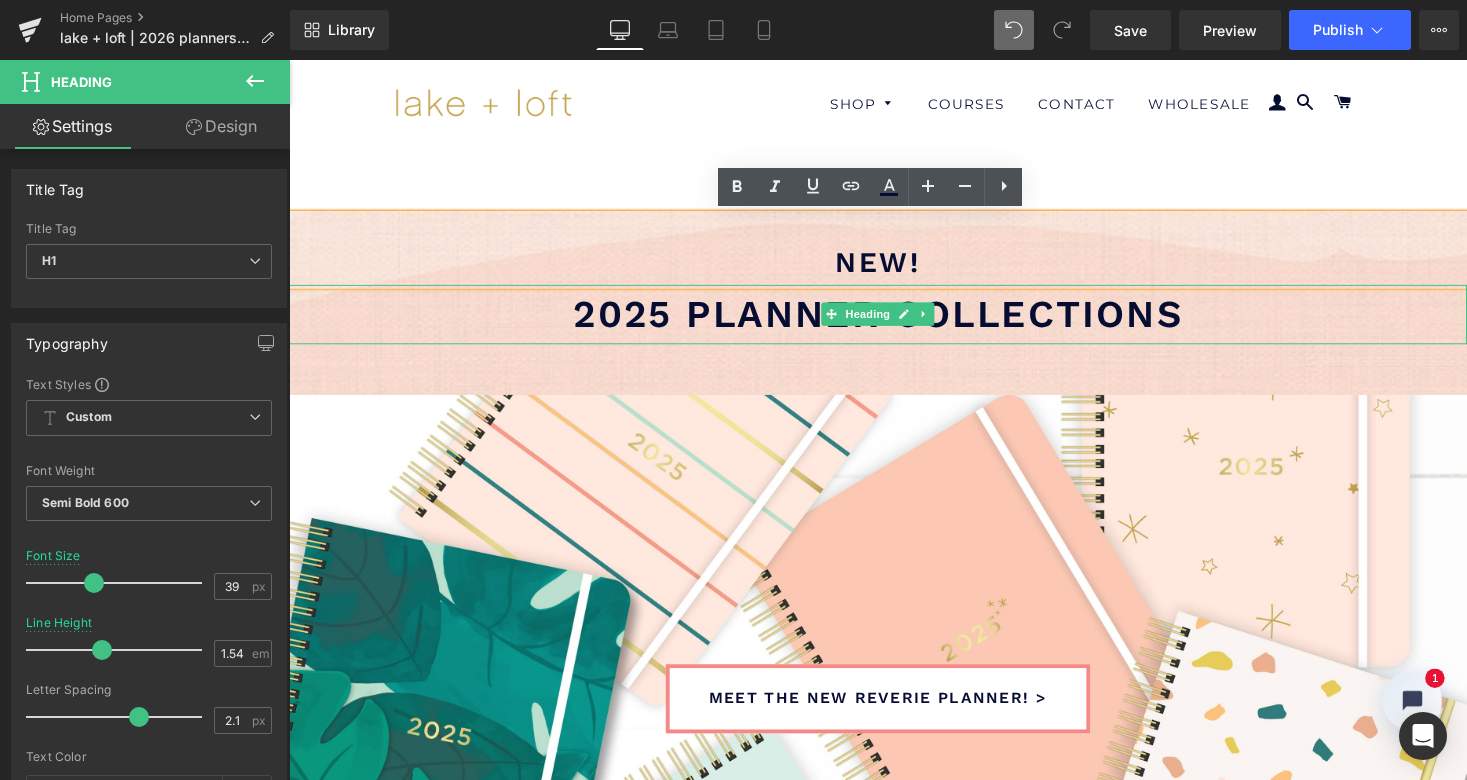 drag, startPoint x: 749, startPoint y: 292, endPoint x: 748, endPoint y: 322, distance: 30.016663 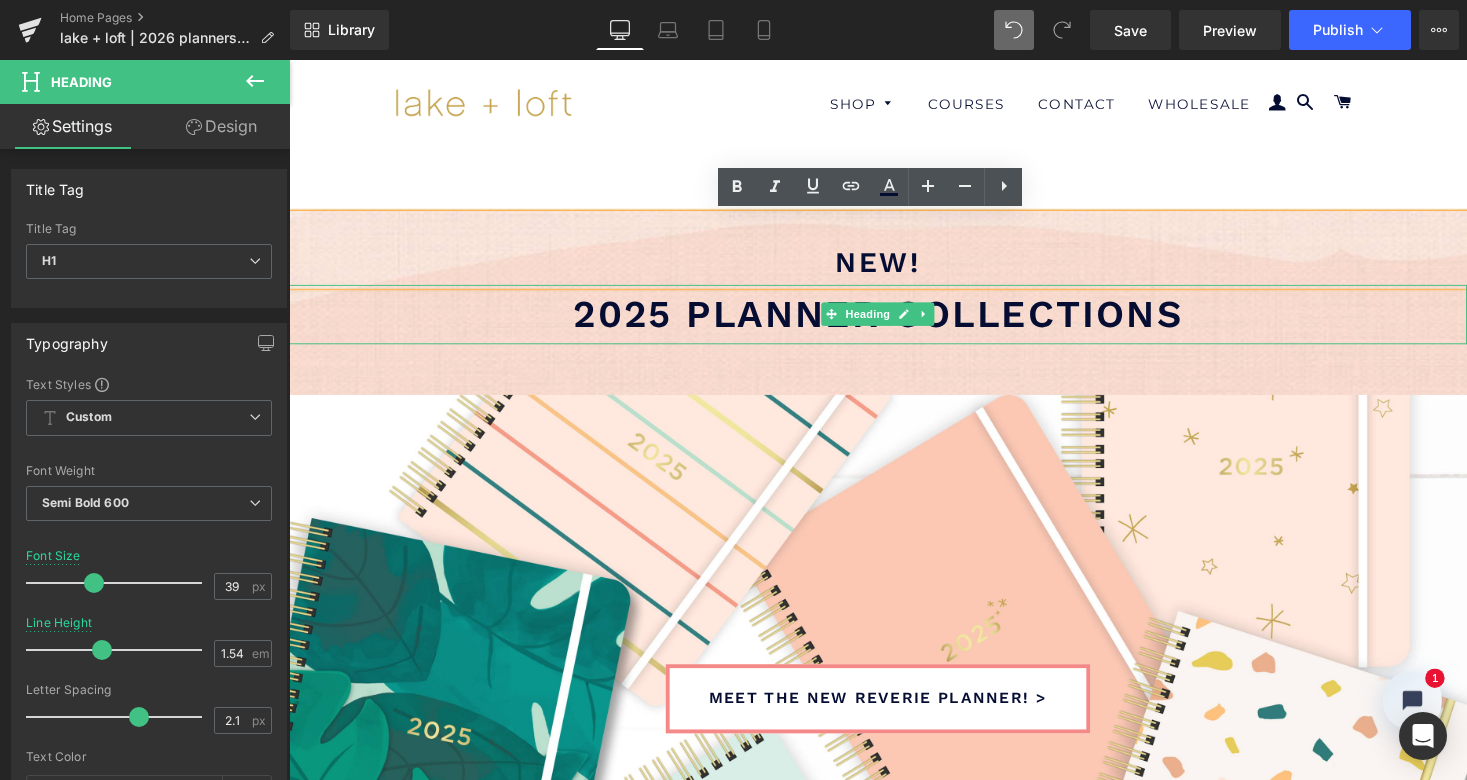 click on "2025 planner collections Heading" at bounding box center [894, 321] 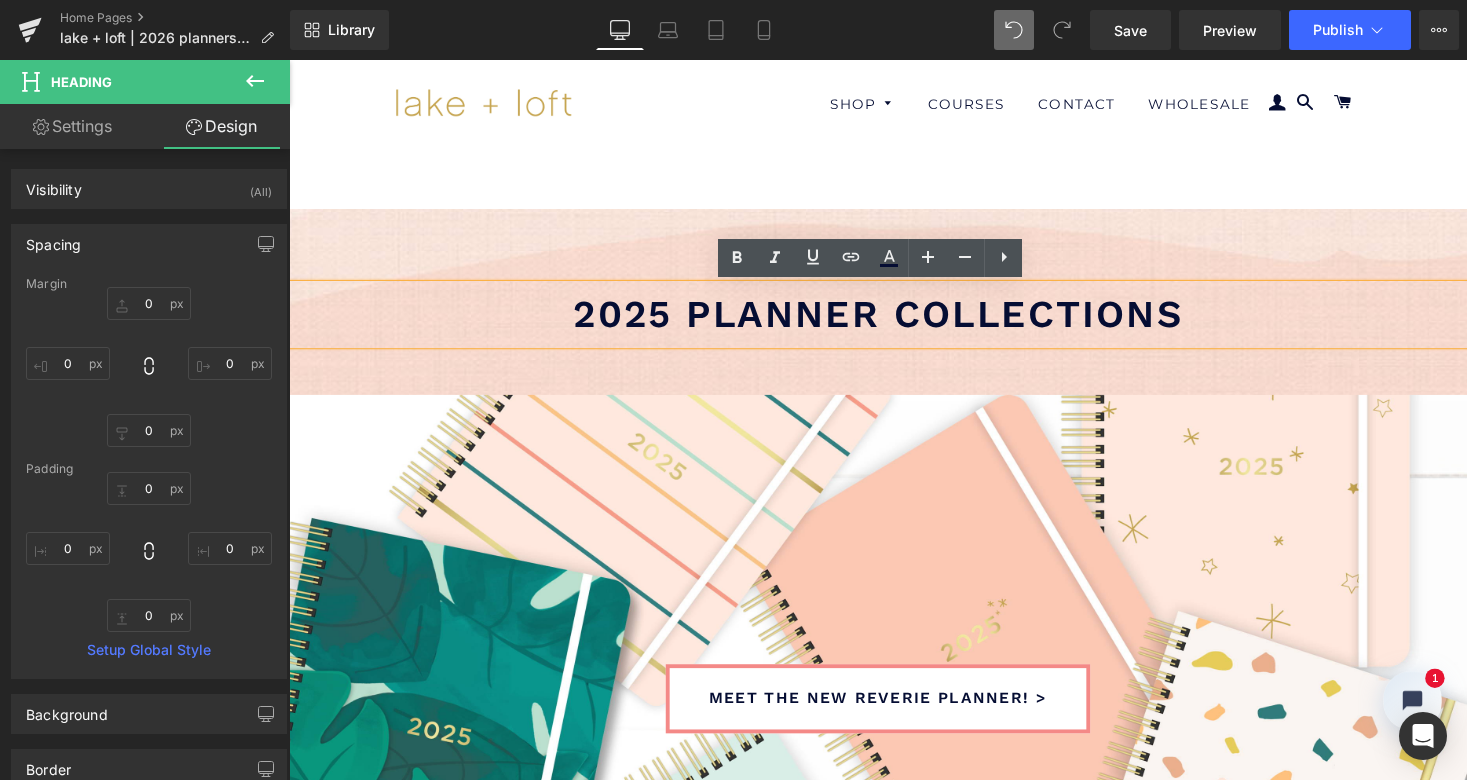 click on "2025 planner collections" at bounding box center (894, 321) 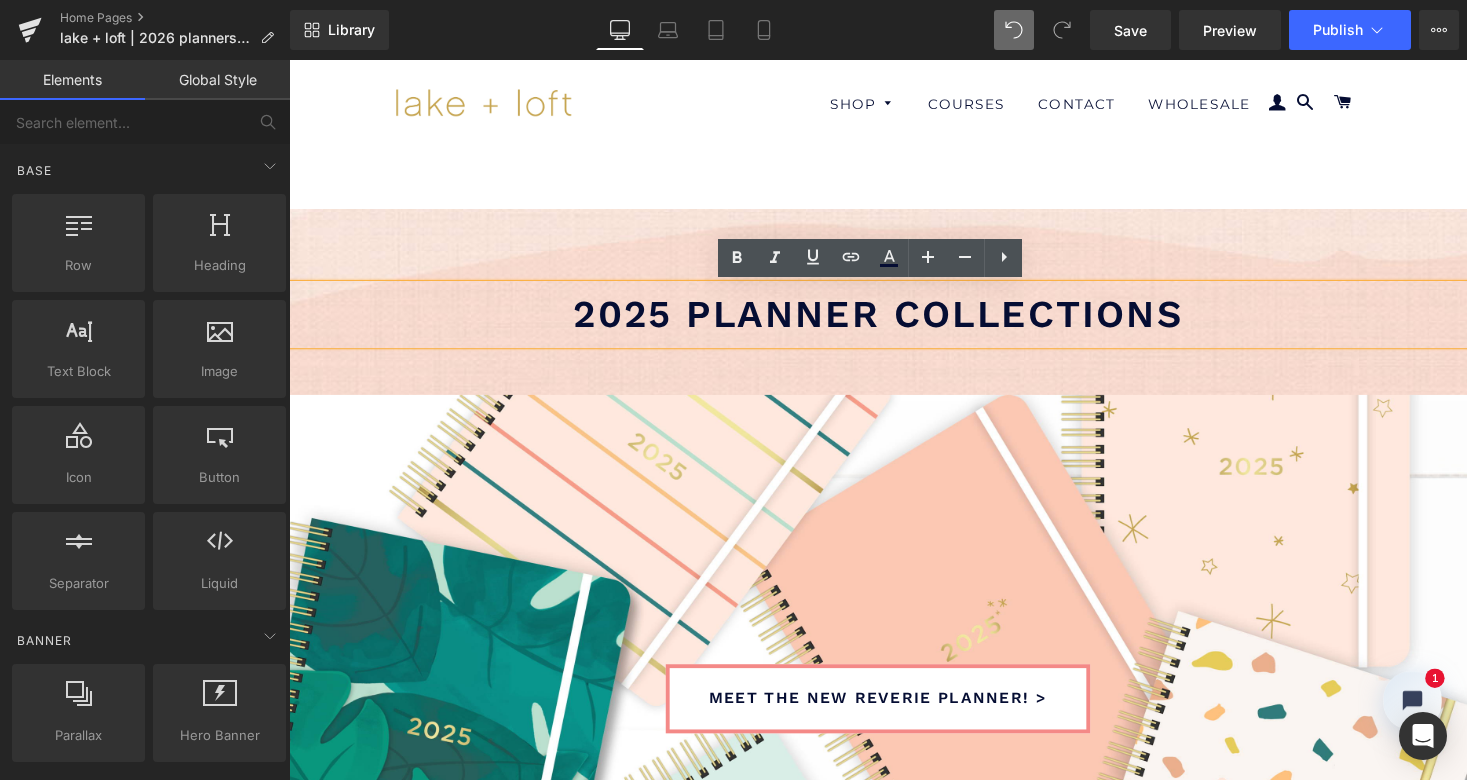 click on "new! Text Block         2025 planner collections Heading
preorder now!  >
Button
Hero Banner
meet the new reverie planner!  >
Button
Hero Banner
‹ ›
Carousel   52px       Row
Image         Row" at bounding box center [894, 2112] 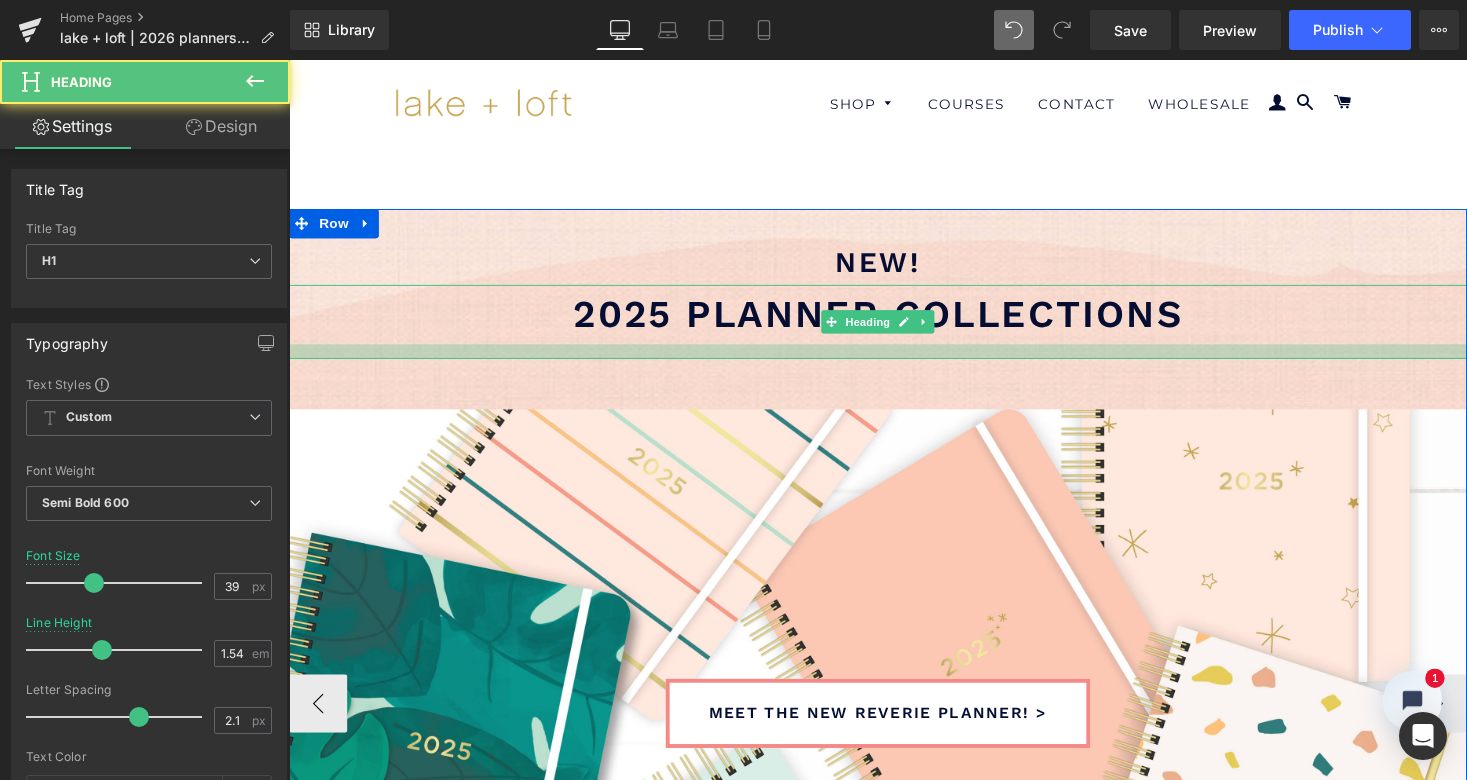 drag, startPoint x: 599, startPoint y: 350, endPoint x: 599, endPoint y: 366, distance: 16 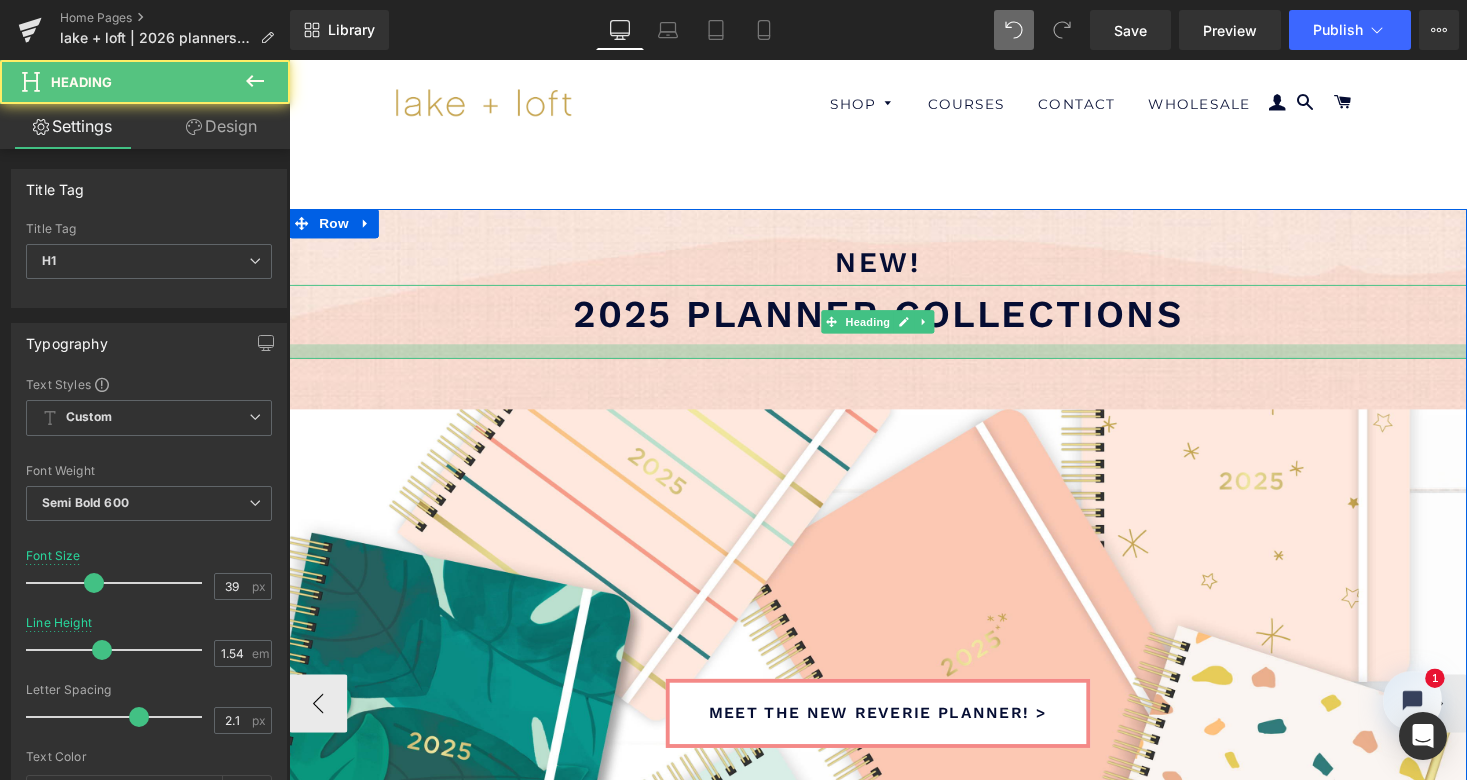 click at bounding box center [894, 359] 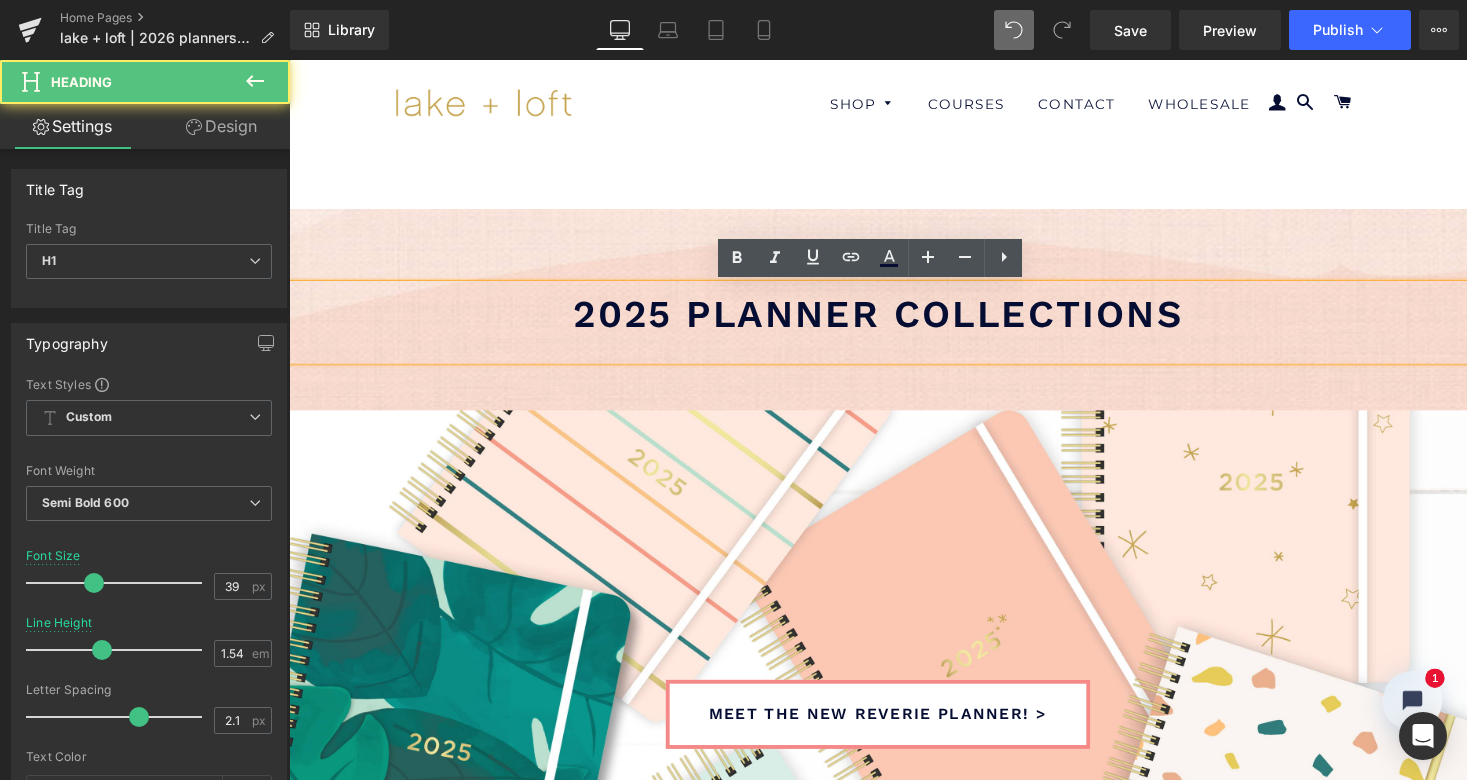 click on "2025 planner collections" at bounding box center [894, 320] 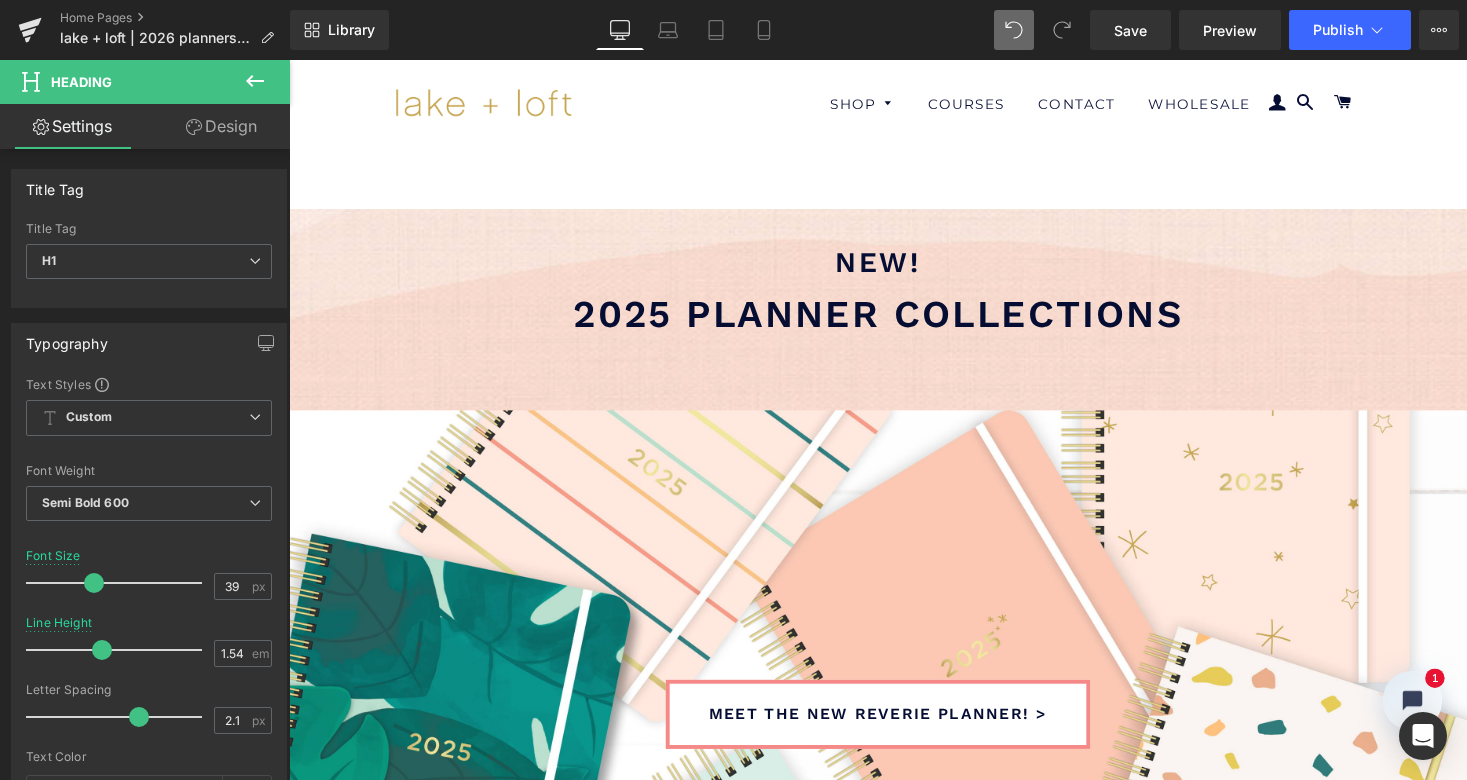 click on "Design" at bounding box center [221, 126] 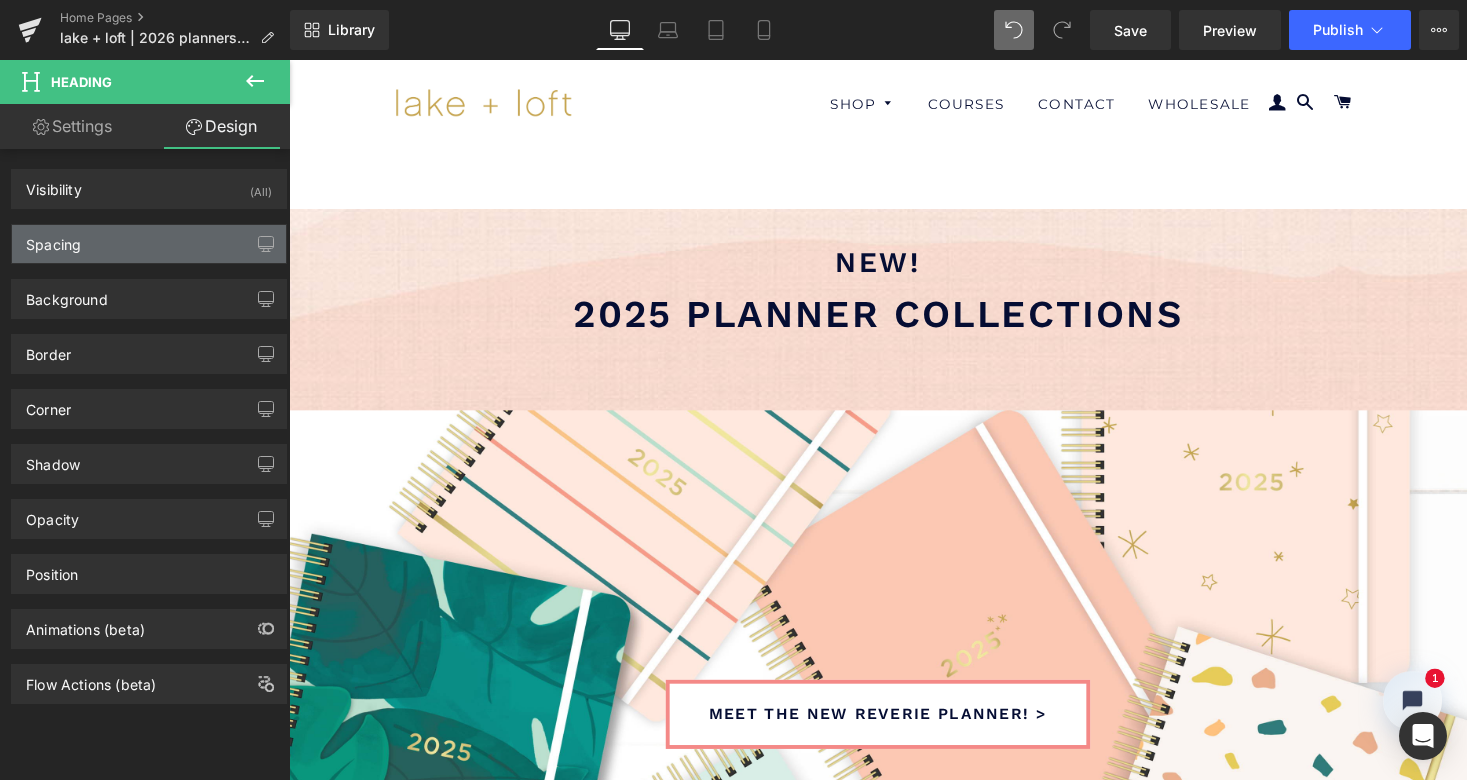 click on "Spacing" at bounding box center [149, 244] 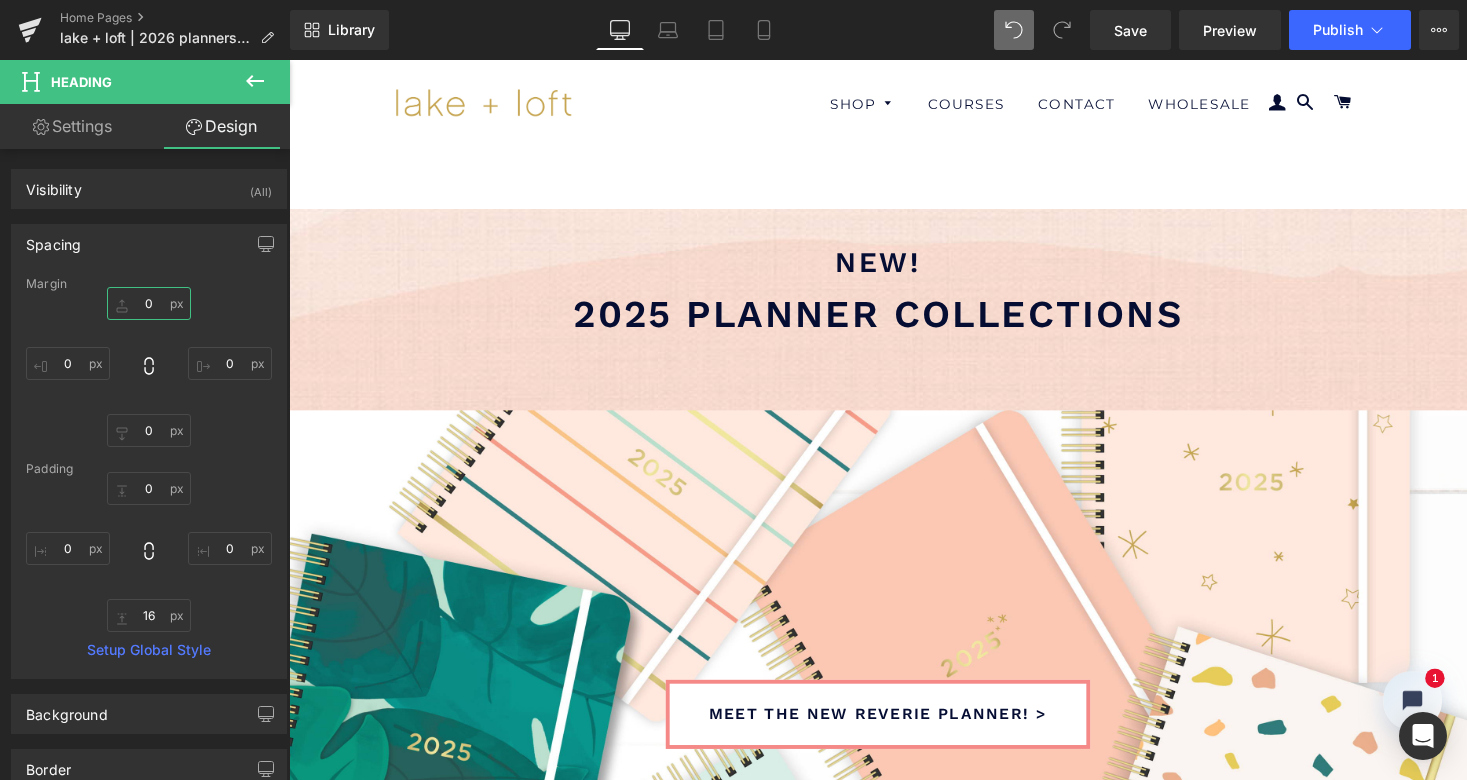 click on "0" at bounding box center [149, 303] 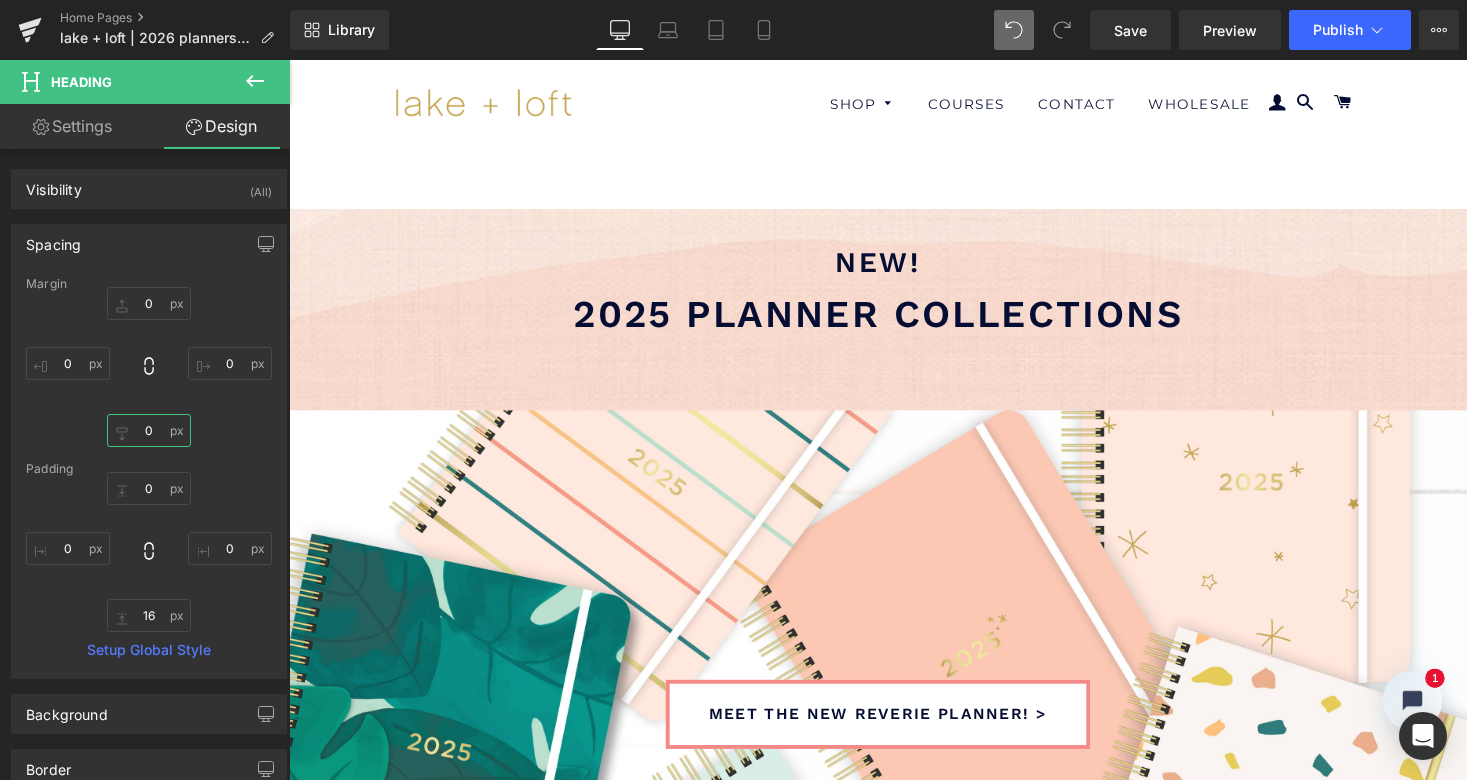 click on "0" at bounding box center [149, 430] 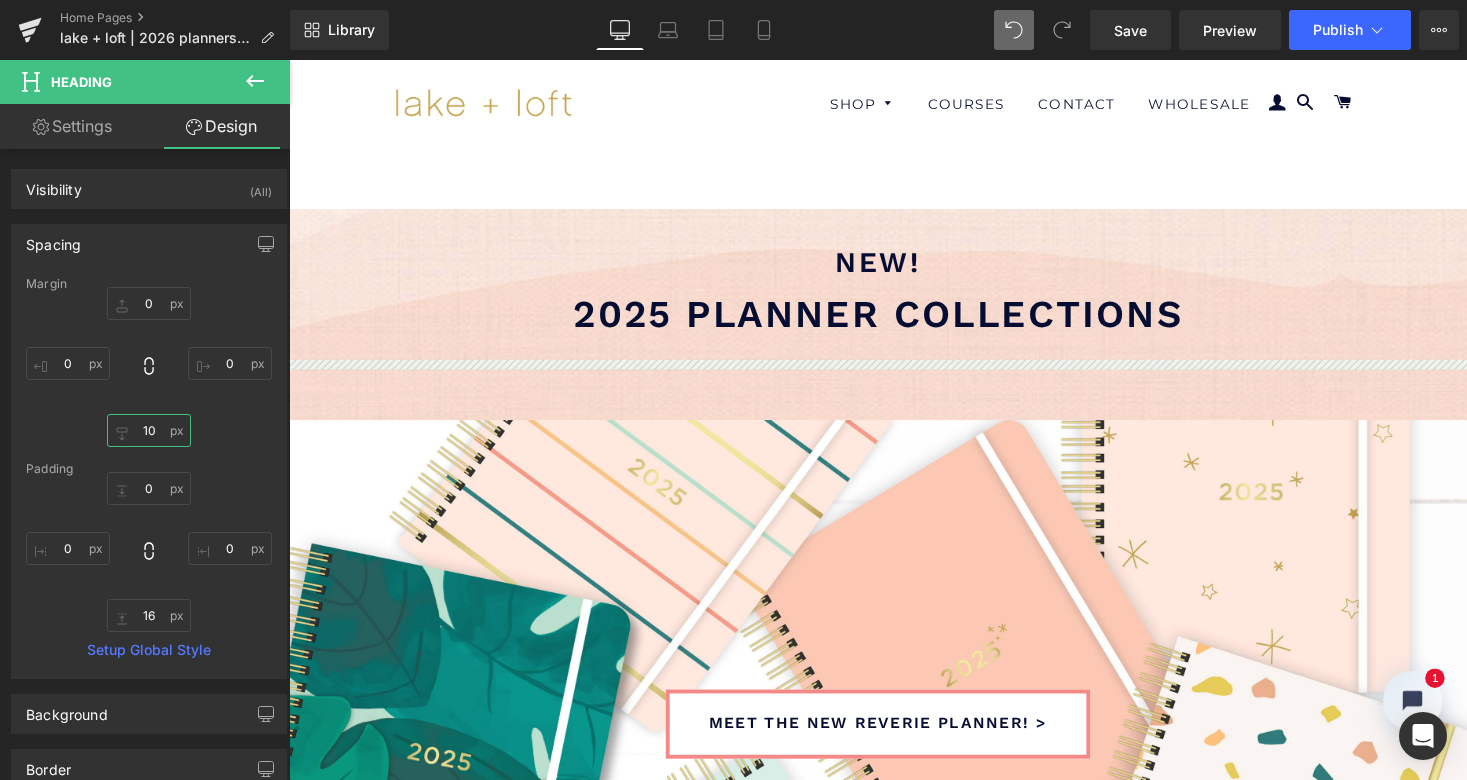 type on "1" 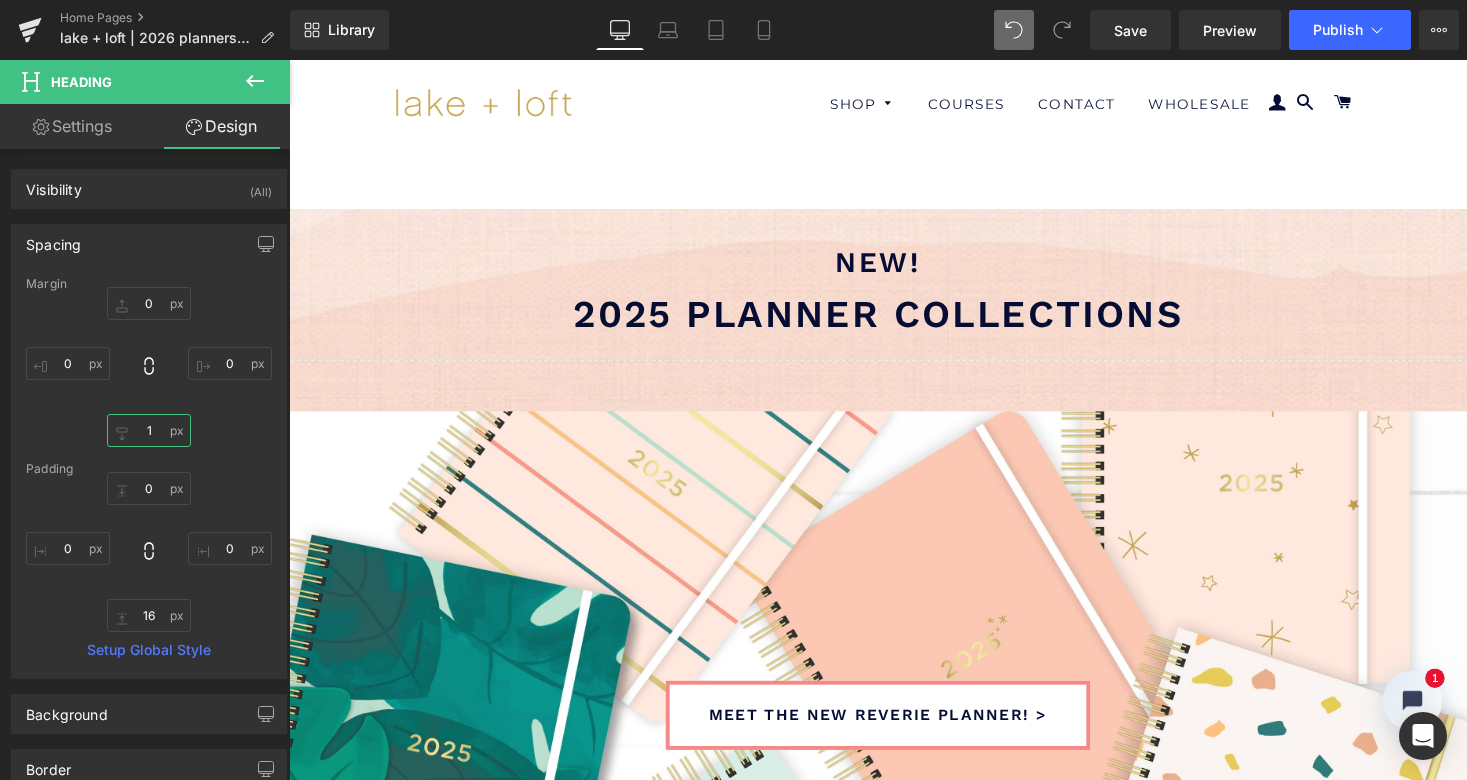 type 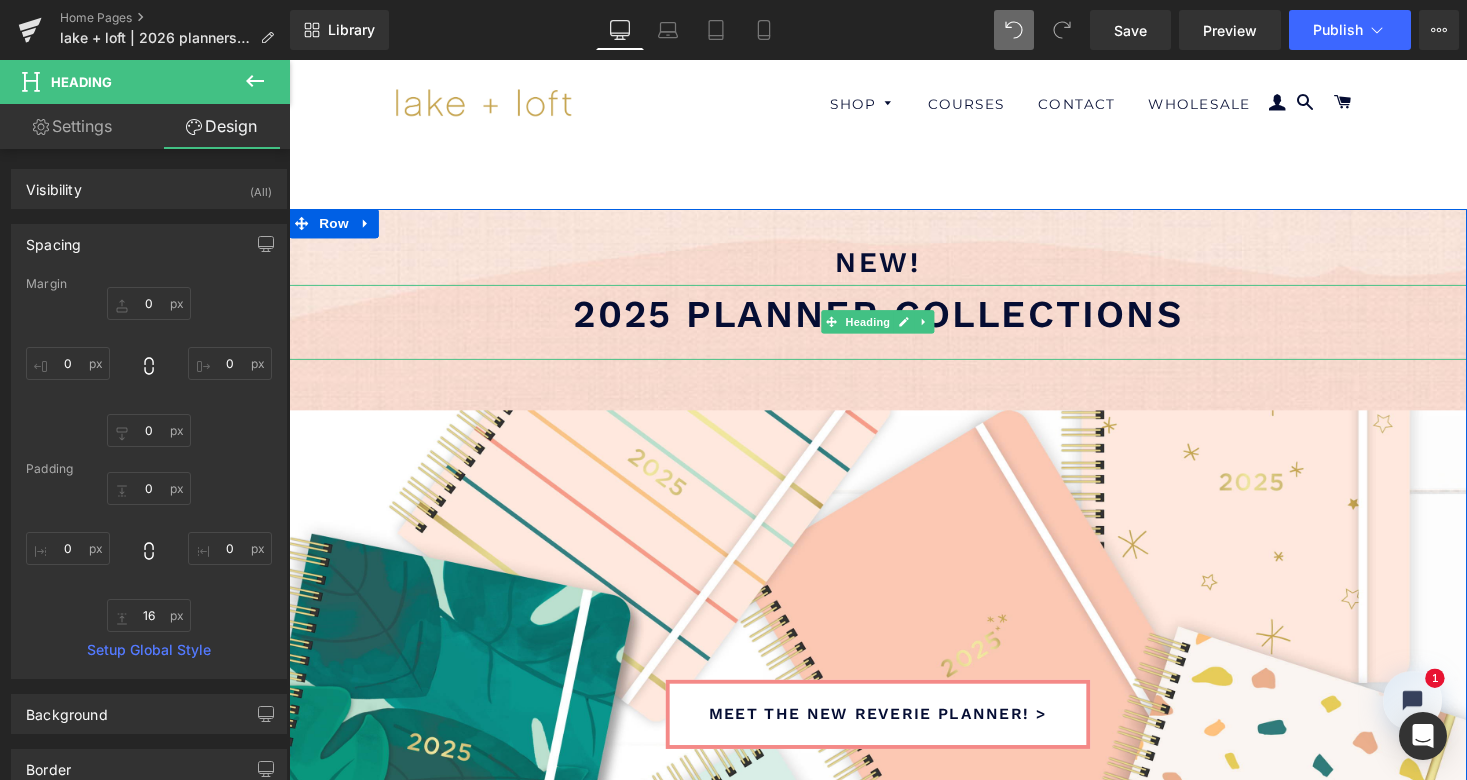 click on "2025 planner collections" at bounding box center (894, 320) 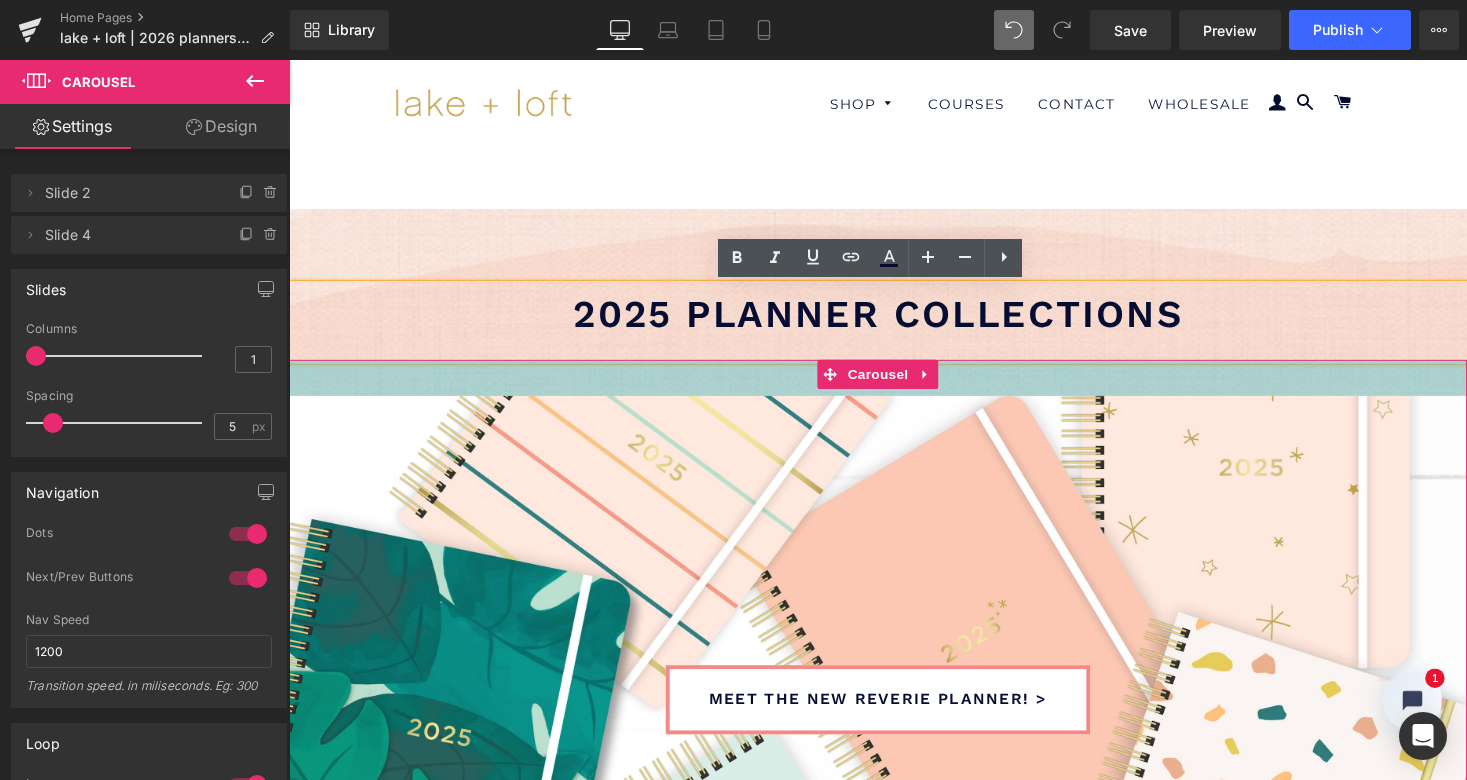 drag, startPoint x: 590, startPoint y: 368, endPoint x: 591, endPoint y: 353, distance: 15.033297 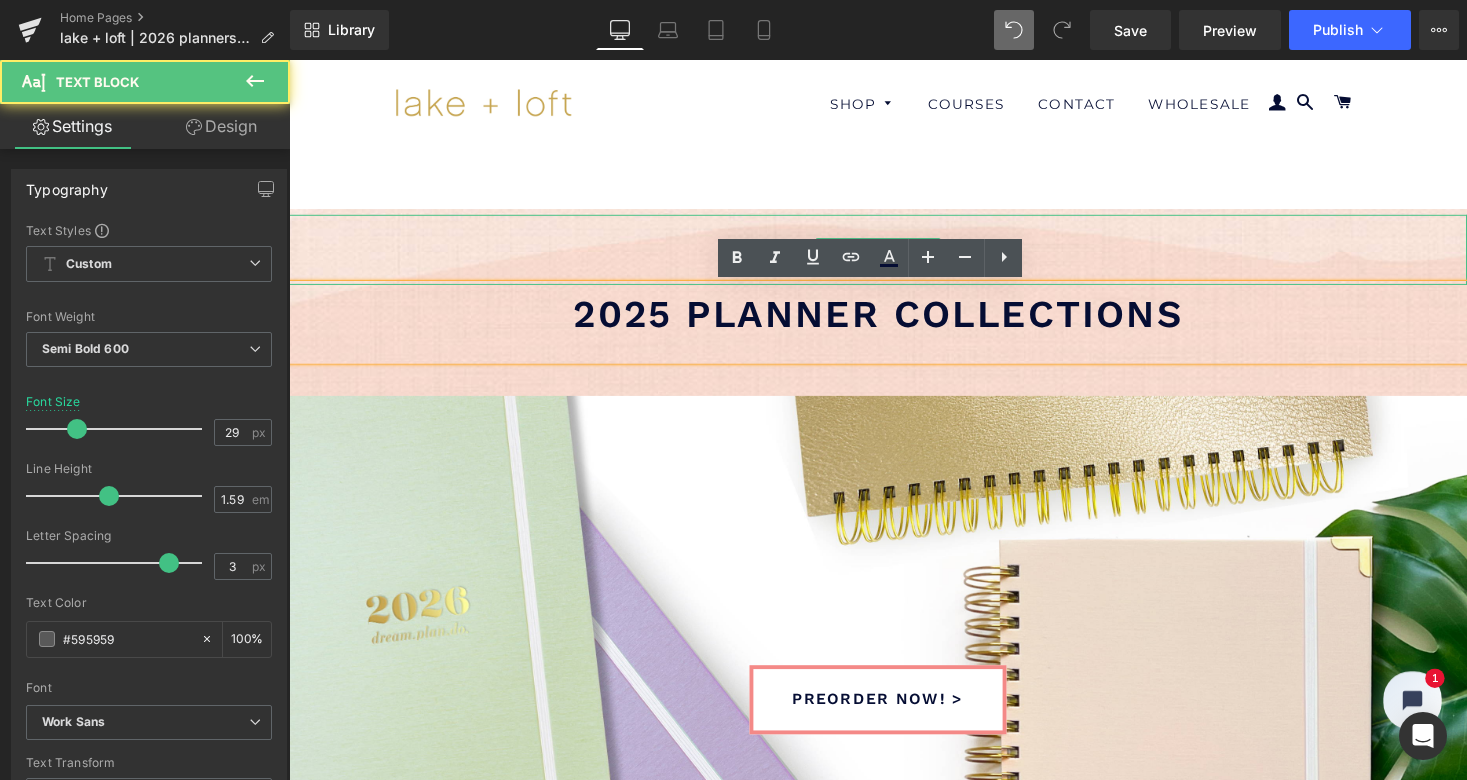 click on "new!" at bounding box center (894, 268) 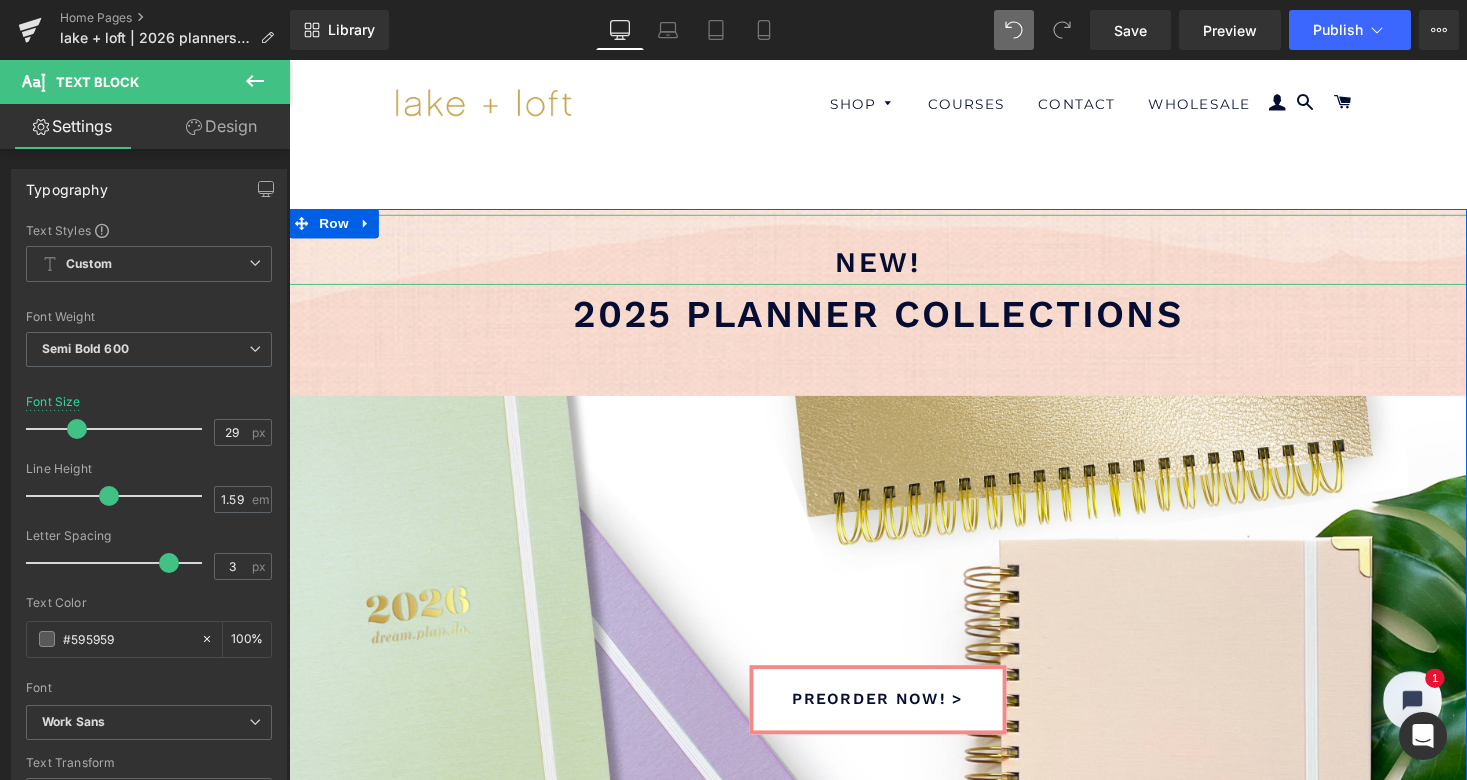 click on "Design" at bounding box center (221, 126) 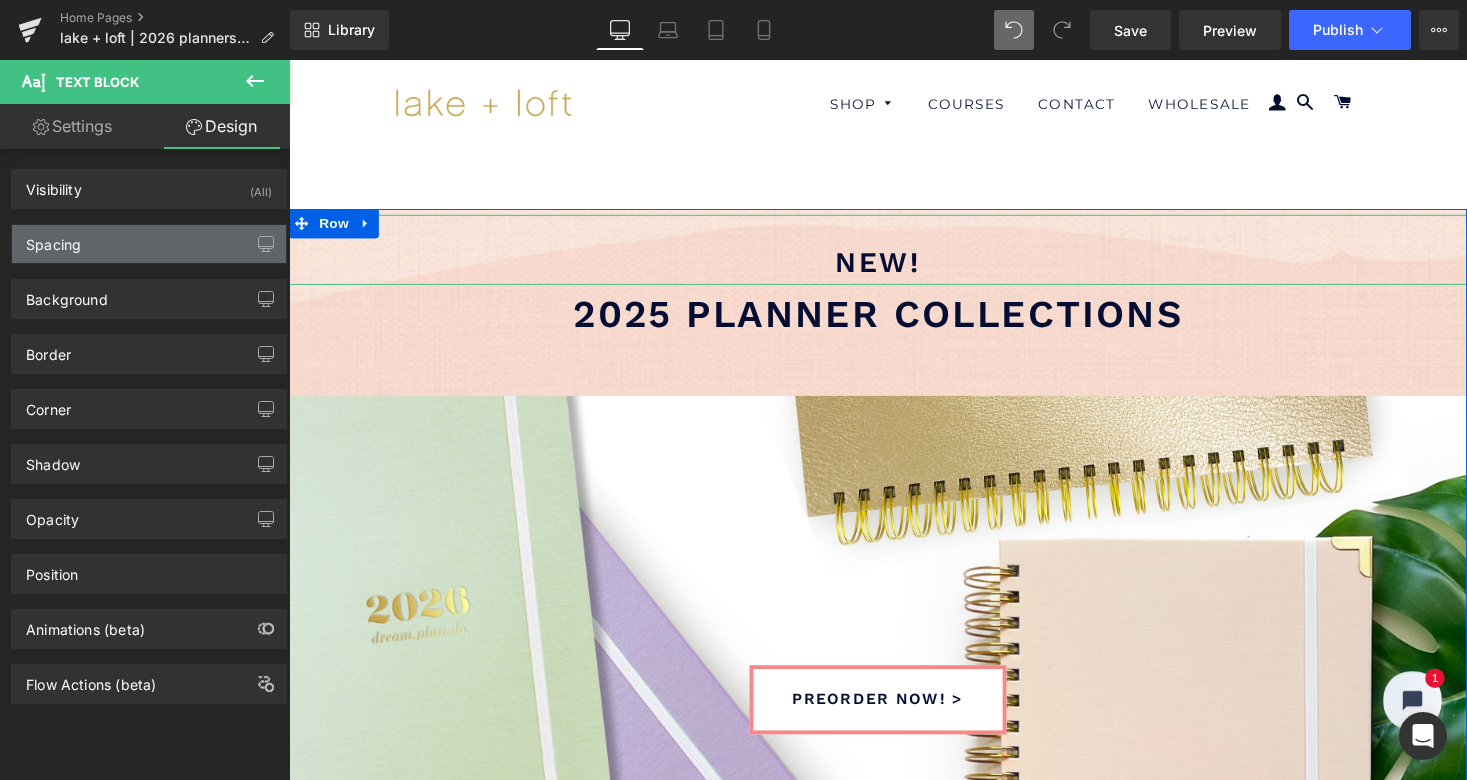 click on "Spacing" at bounding box center (149, 244) 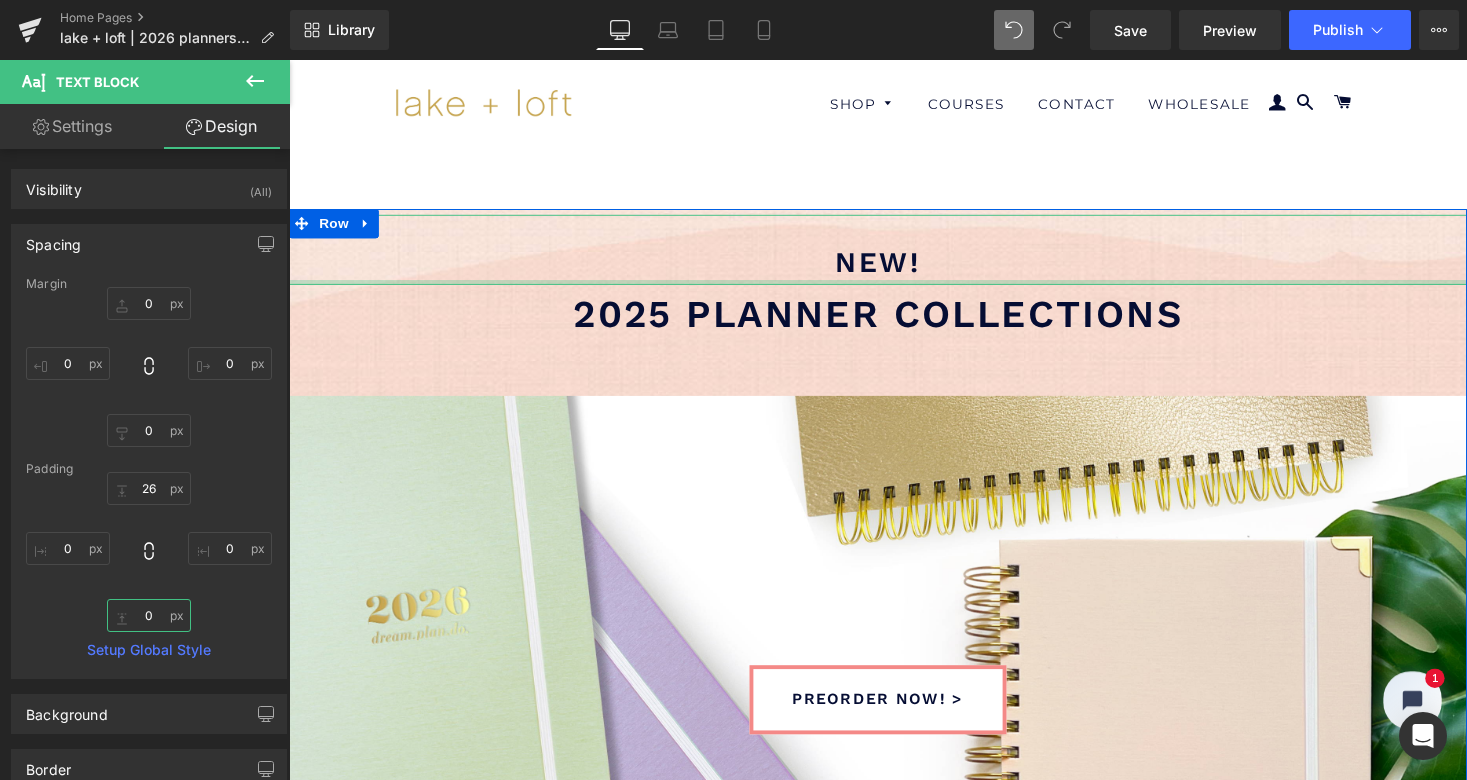 click at bounding box center (149, 615) 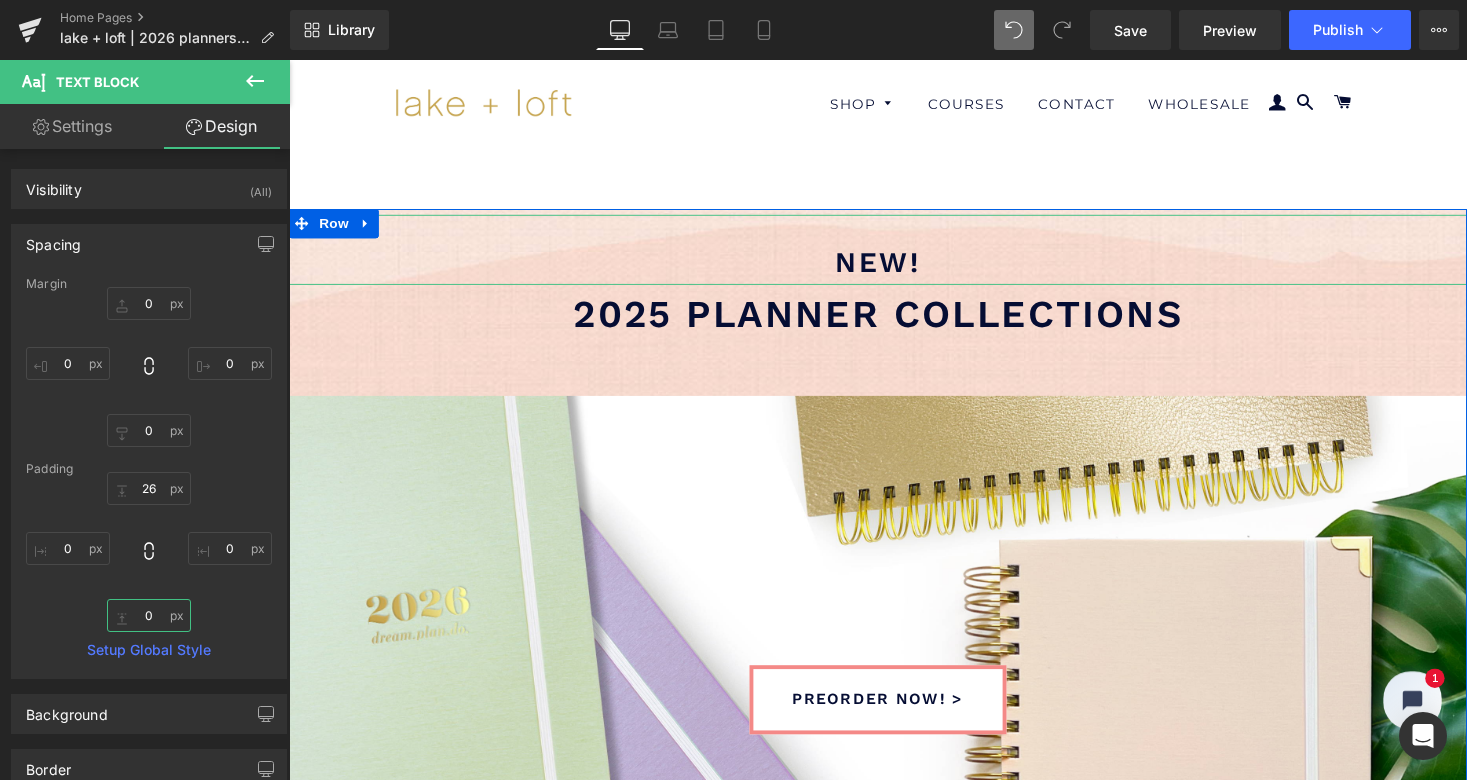 click at bounding box center [149, 615] 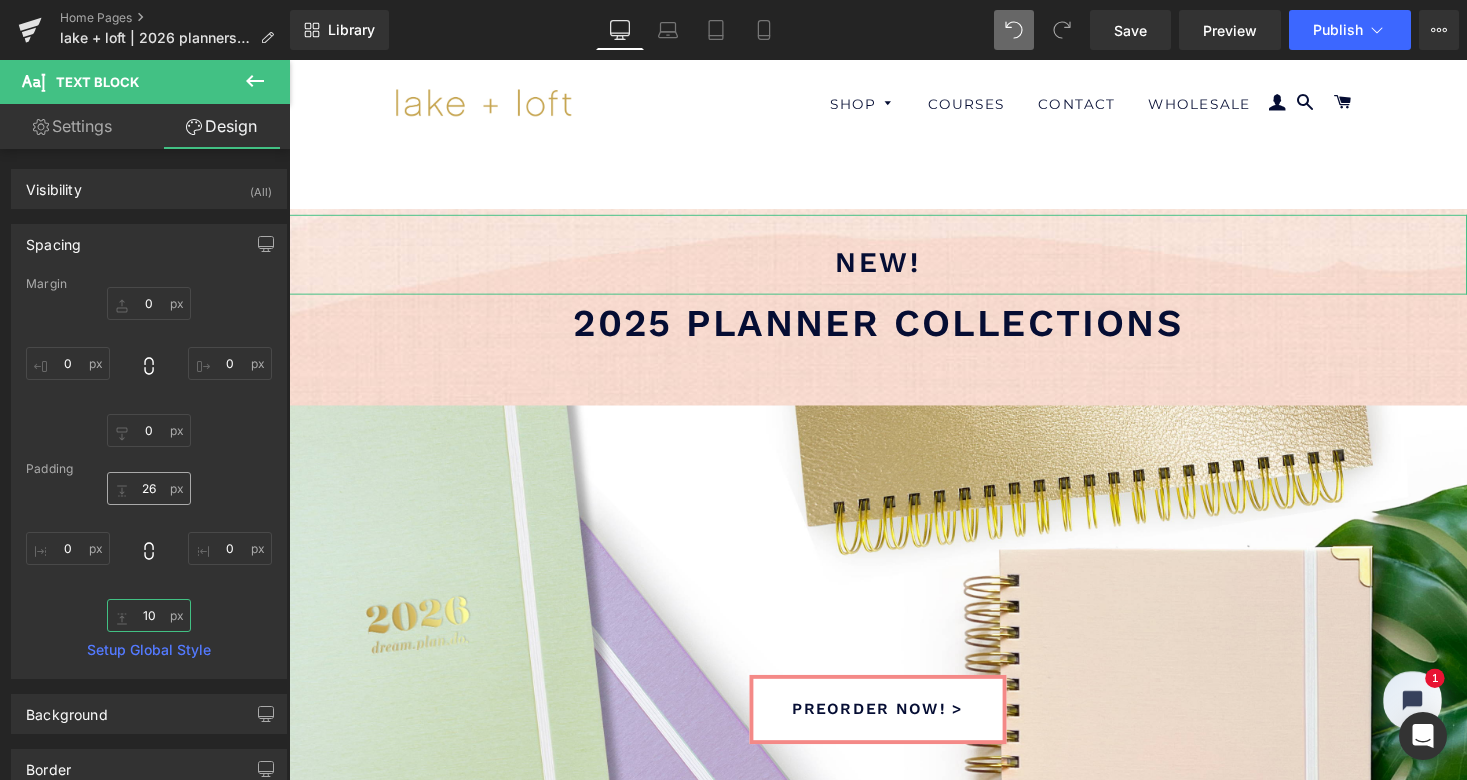 type on "10" 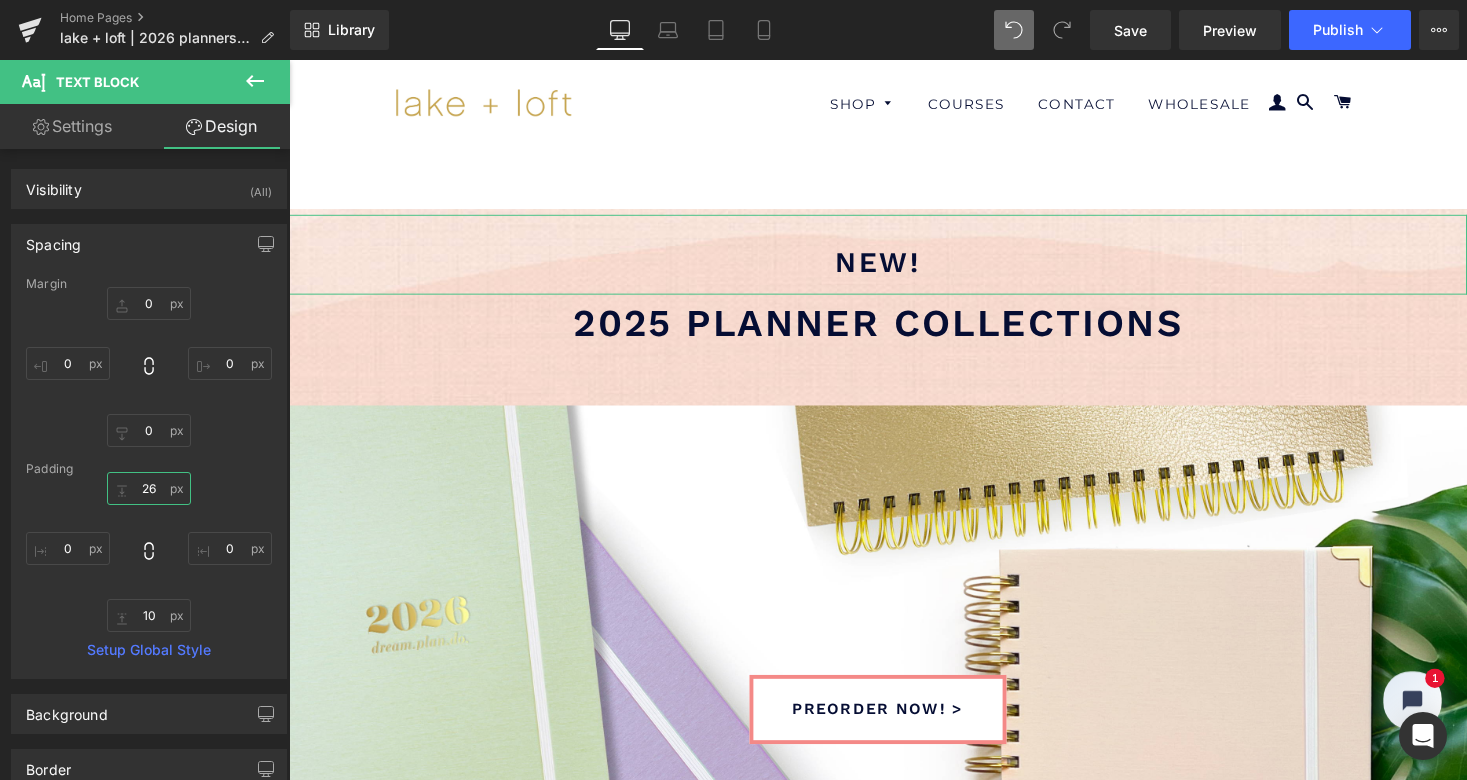 click at bounding box center [149, 488] 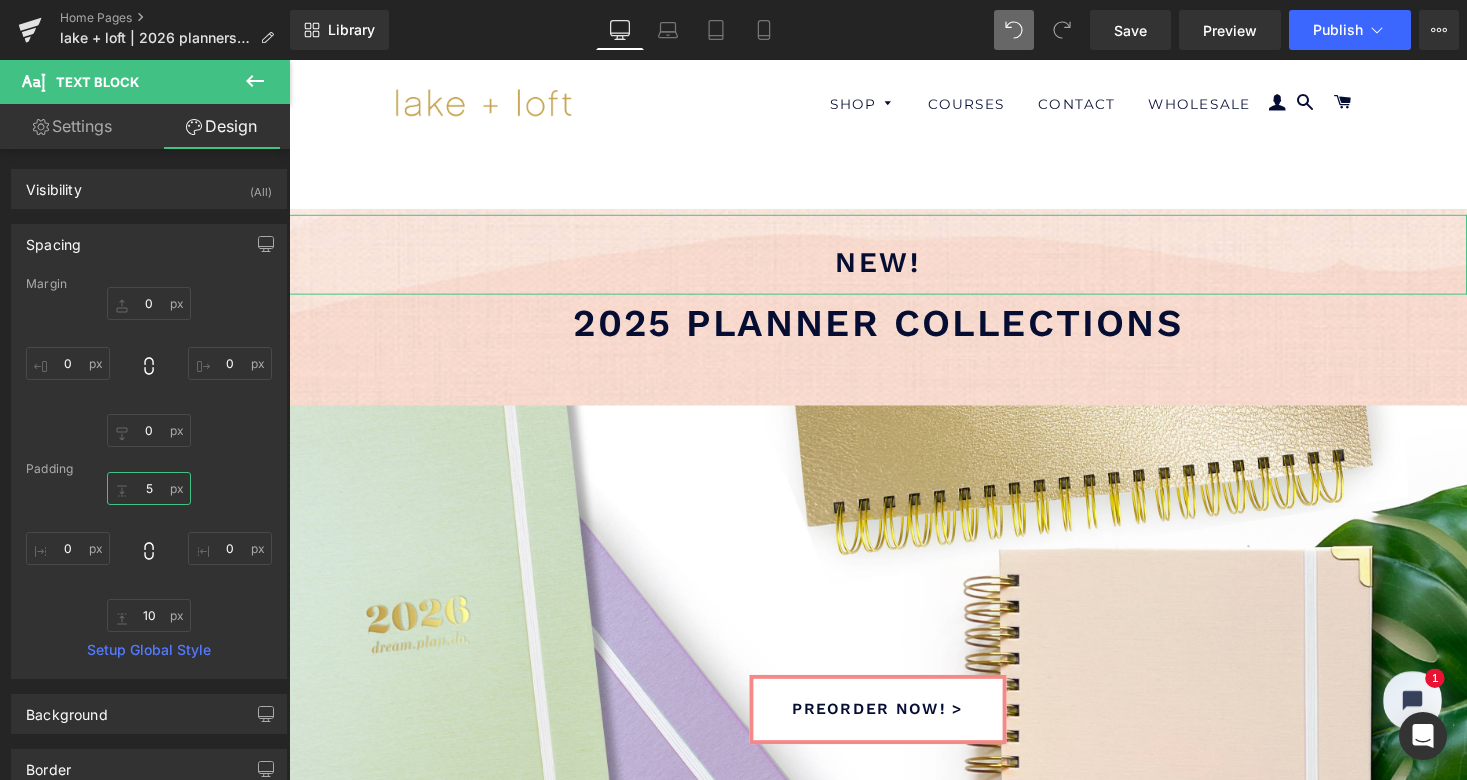 type on "50" 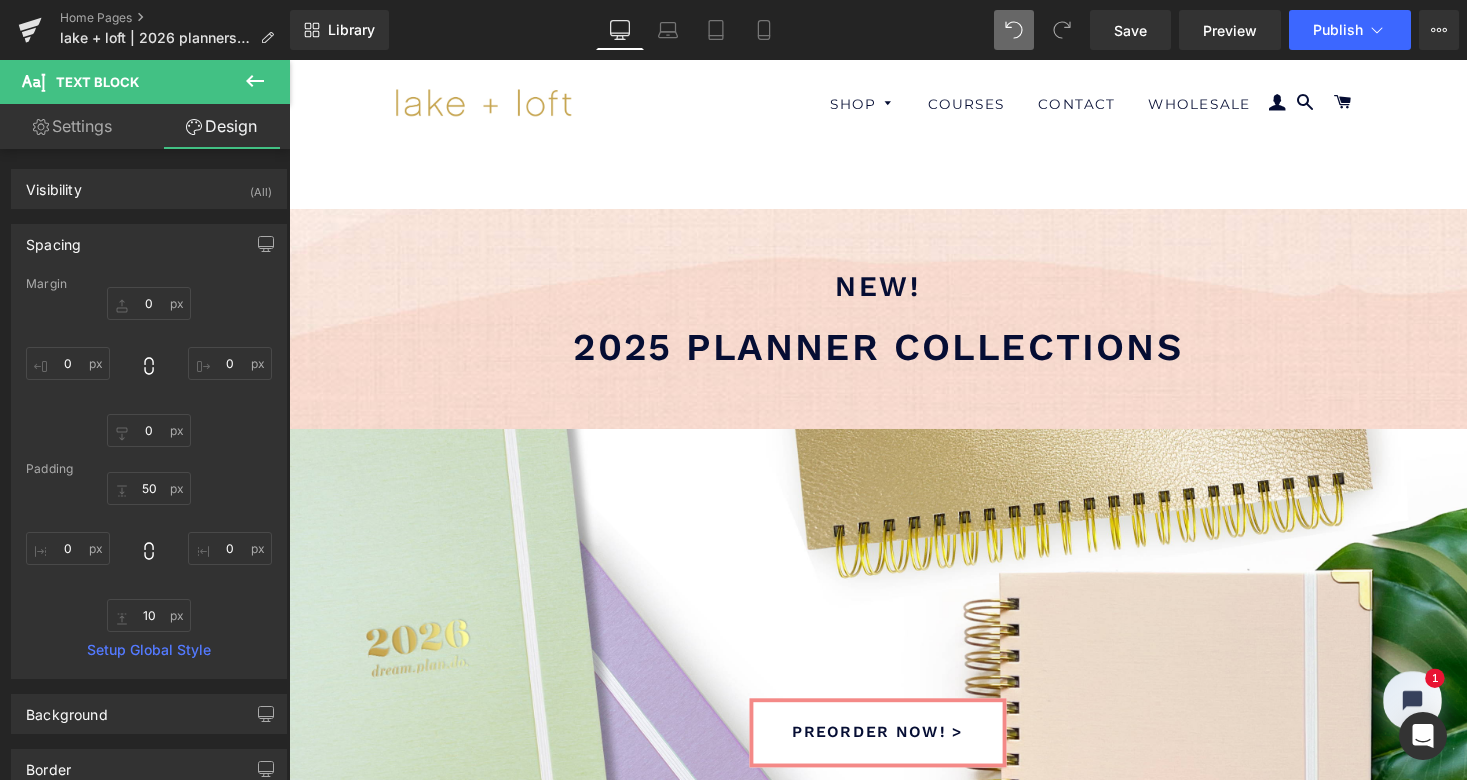 click on "new! Text Block   50px       2025 planner collections Heading
preorder now!  >
Button
Hero Banner
meet the new reverie planner!  >
Button
Hero Banner
‹ ›
Carousel   37px       Row
Image         Row" at bounding box center (894, 2130) 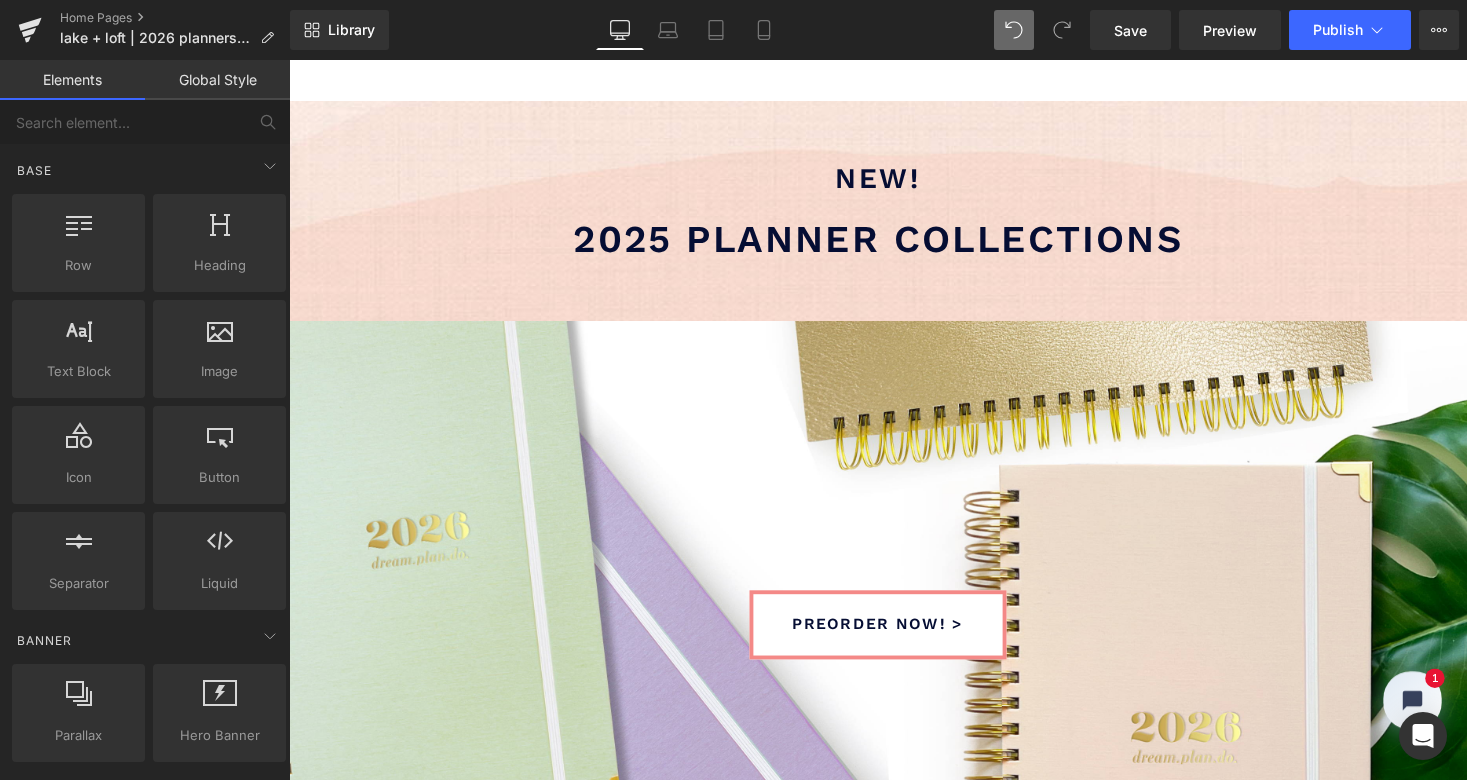 scroll, scrollTop: 155, scrollLeft: 0, axis: vertical 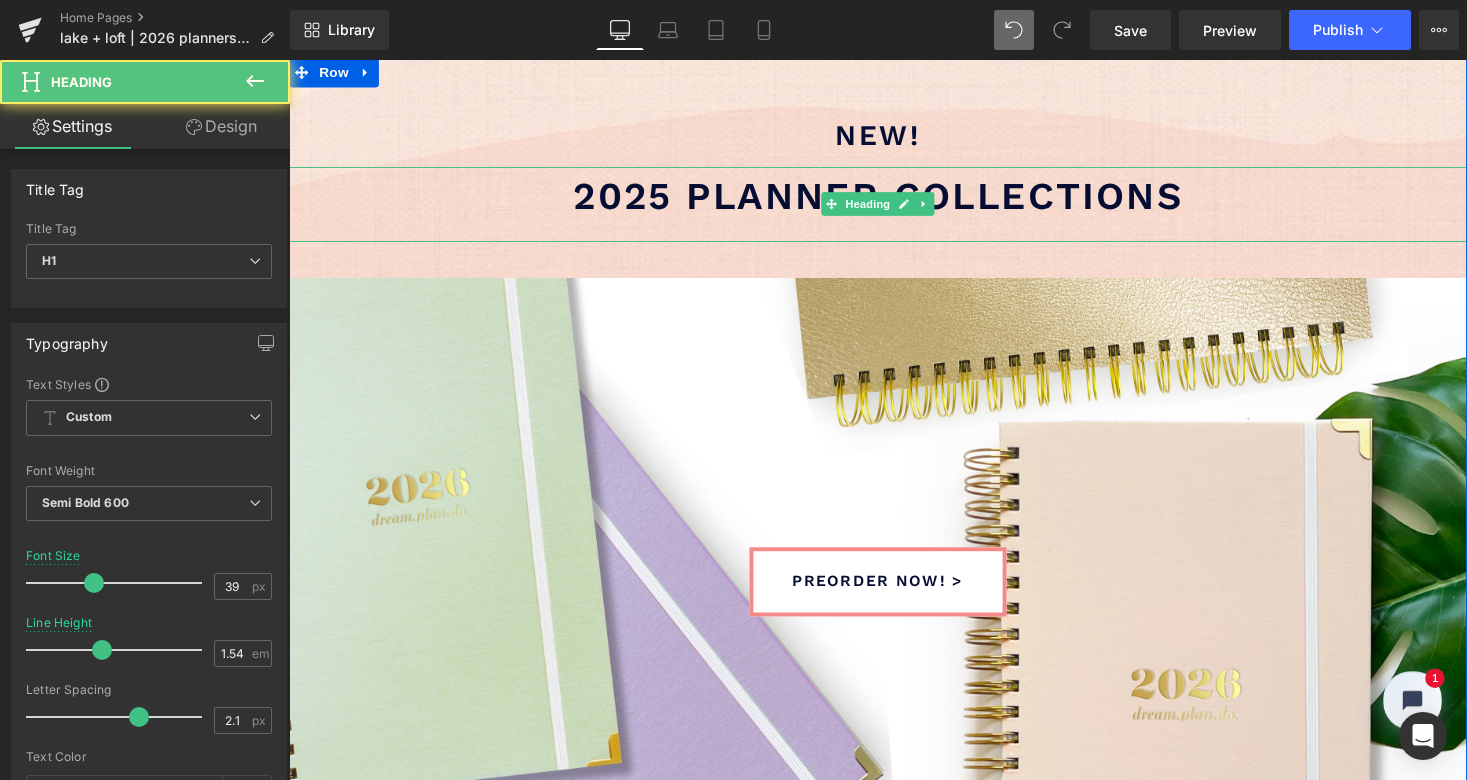 click on "2025 planner collections" at bounding box center (894, 199) 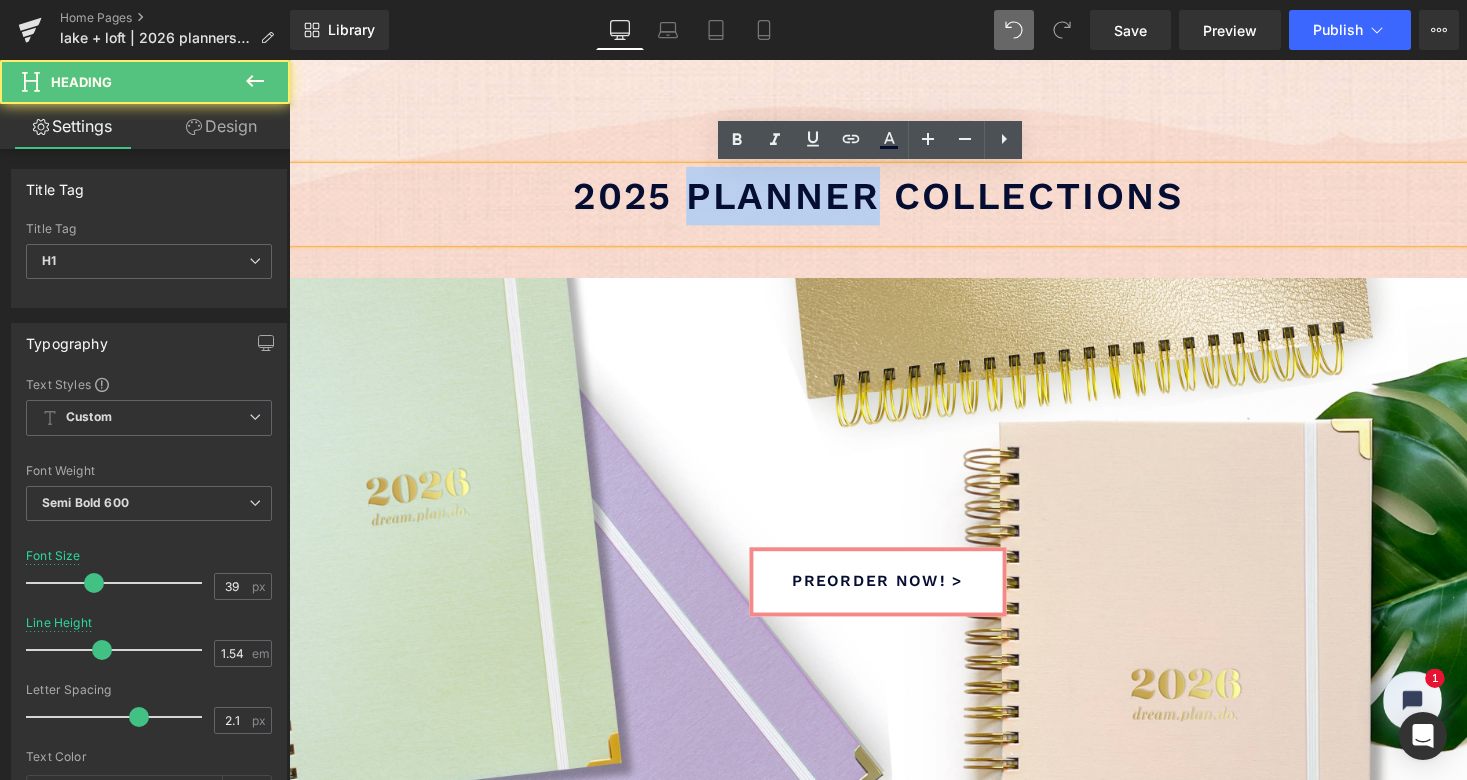 click on "2025 planner collections" at bounding box center (894, 199) 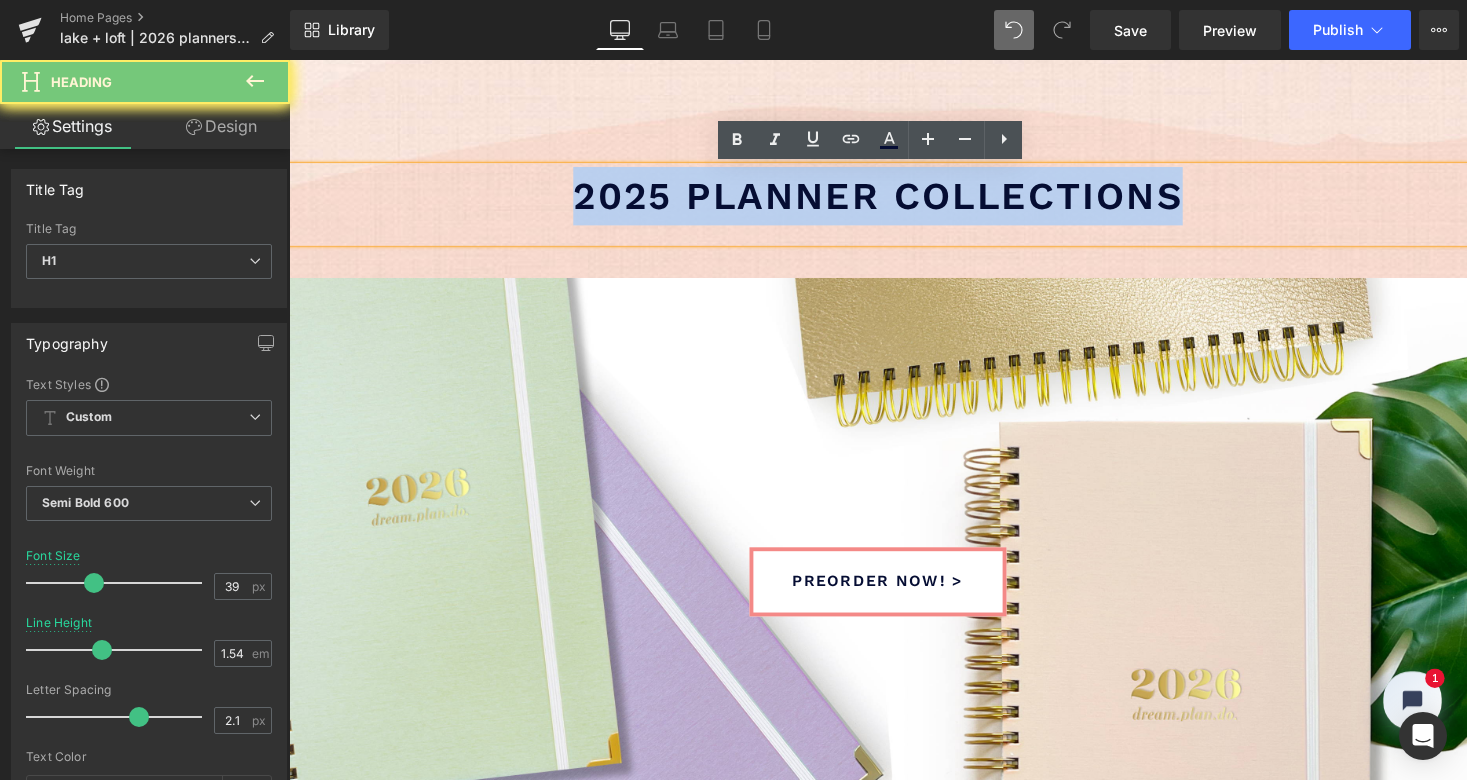 click on "2025 planner collections" at bounding box center (894, 199) 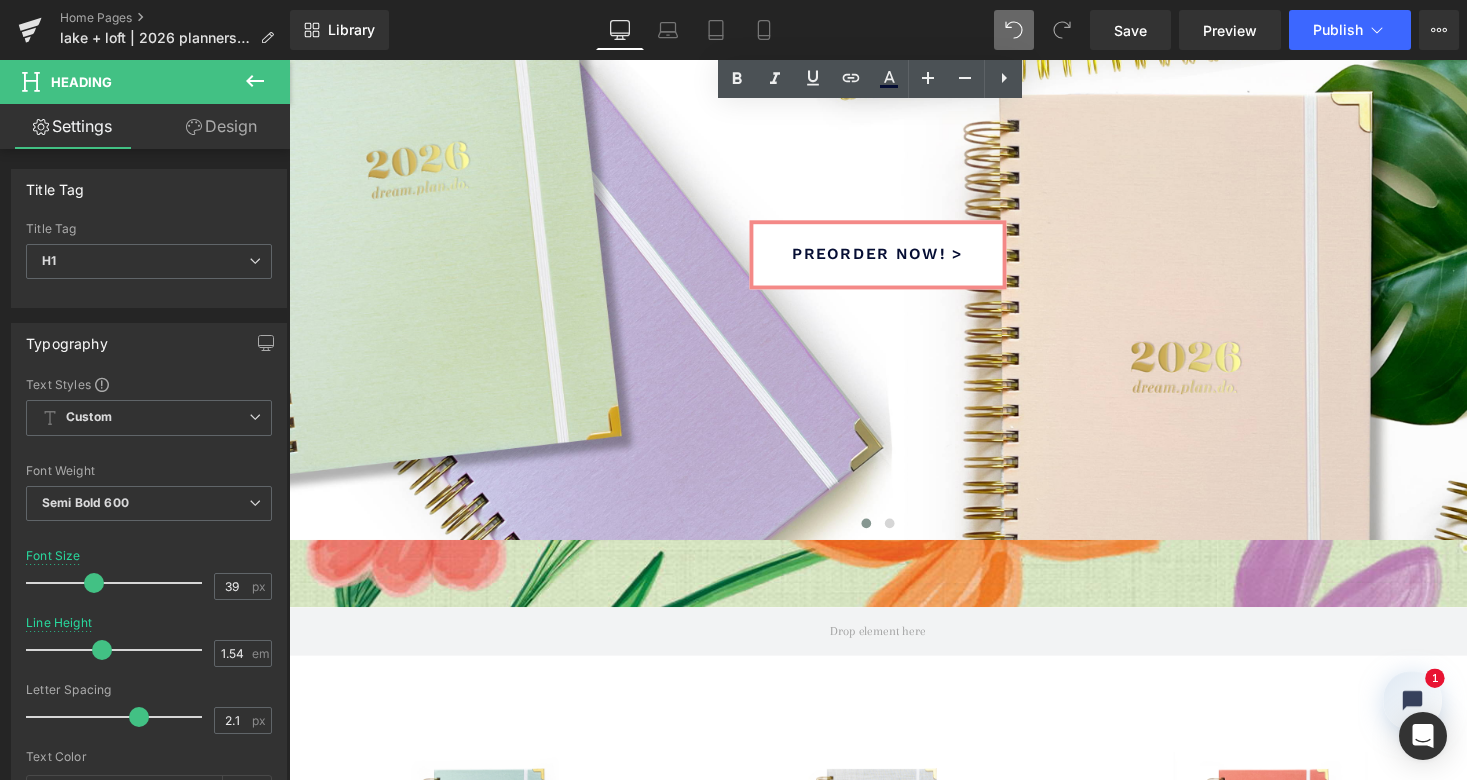 scroll, scrollTop: 493, scrollLeft: 0, axis: vertical 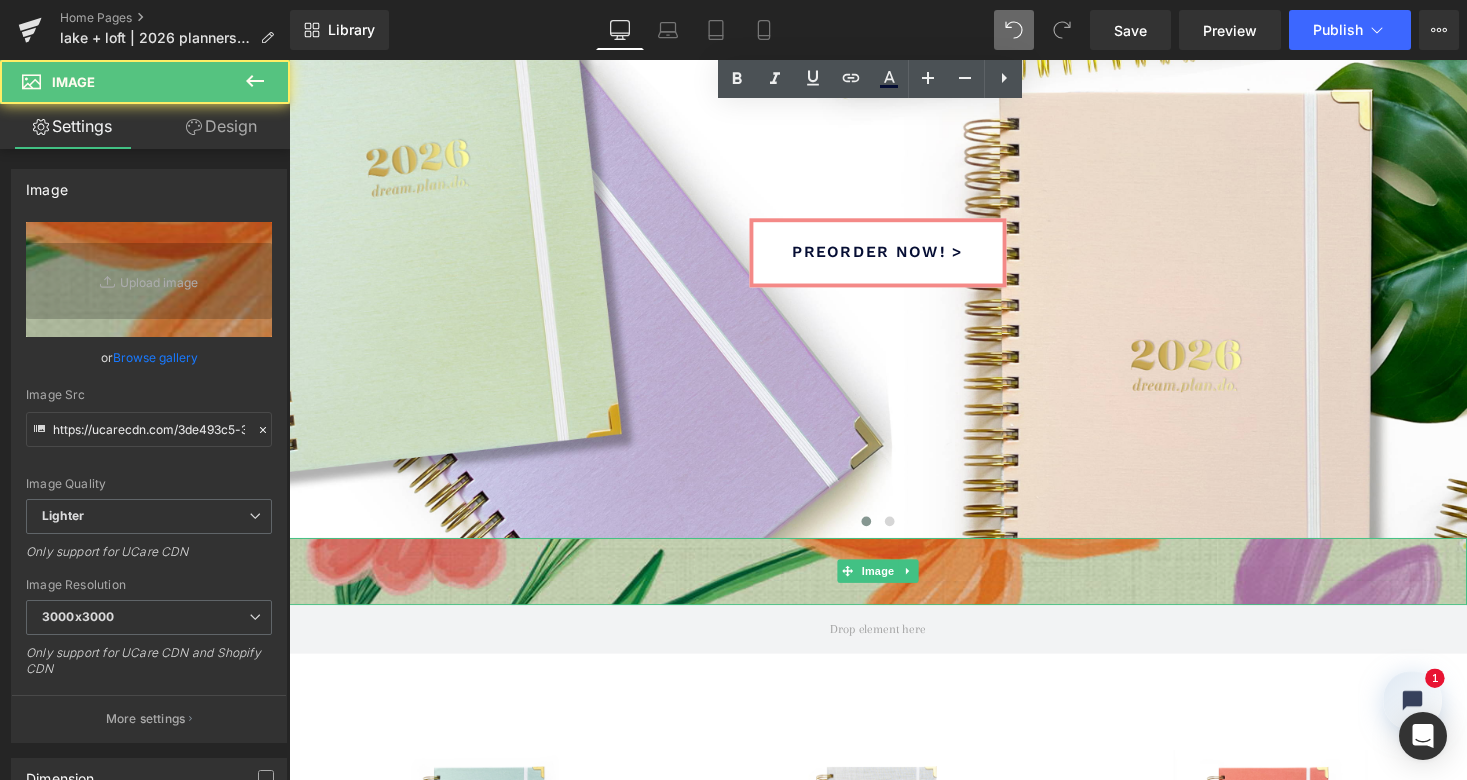 click at bounding box center [894, 586] 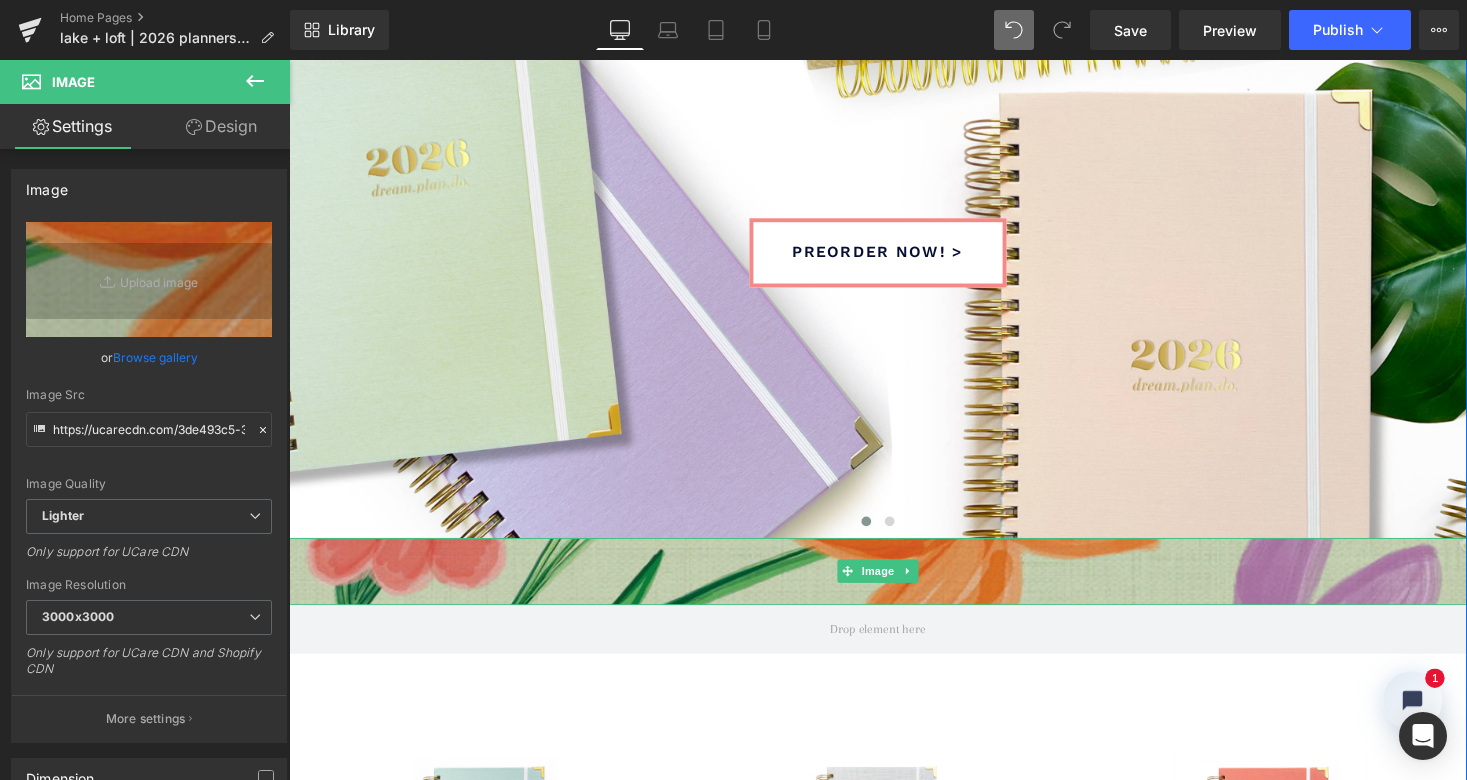 drag, startPoint x: 810, startPoint y: 615, endPoint x: 811, endPoint y: 592, distance: 23.021729 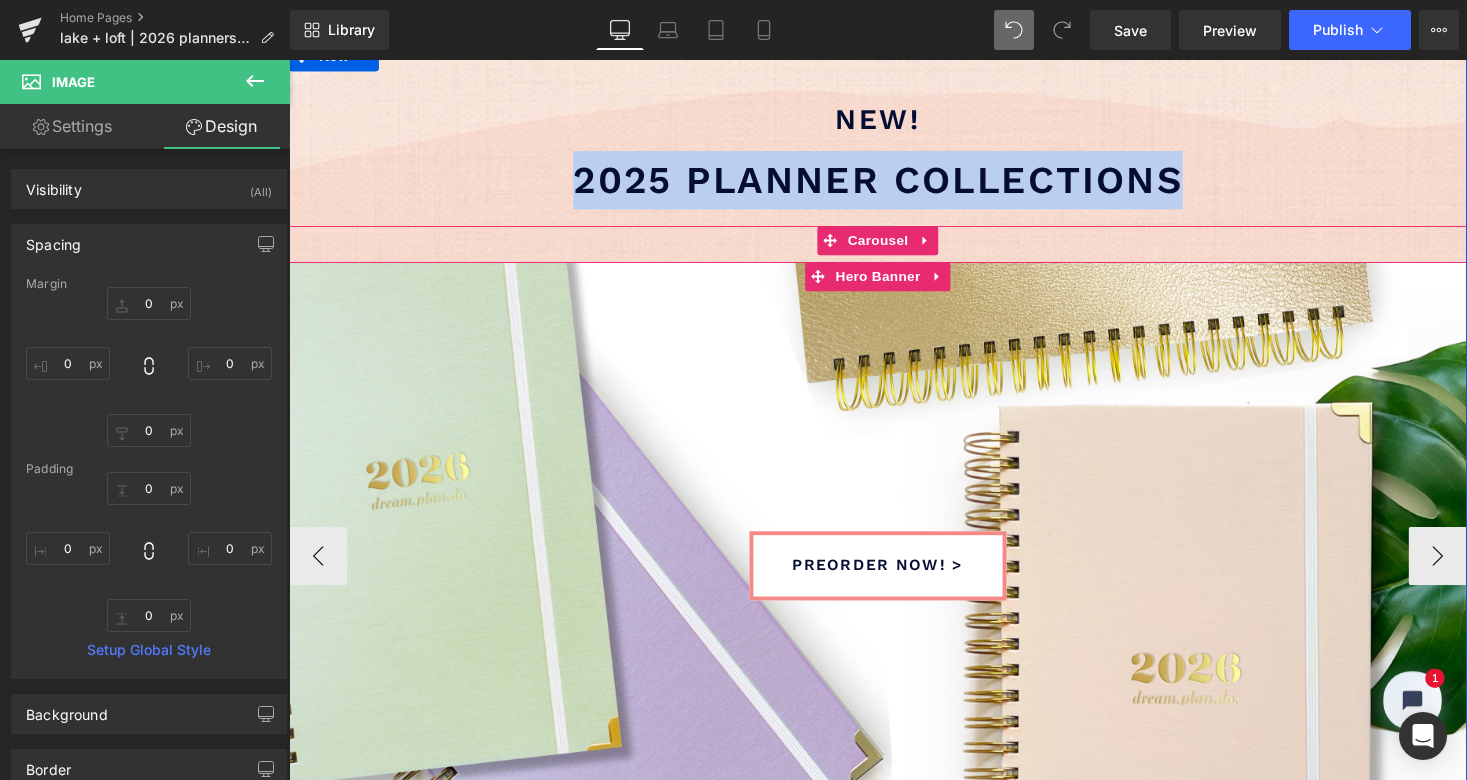 scroll, scrollTop: 169, scrollLeft: 0, axis: vertical 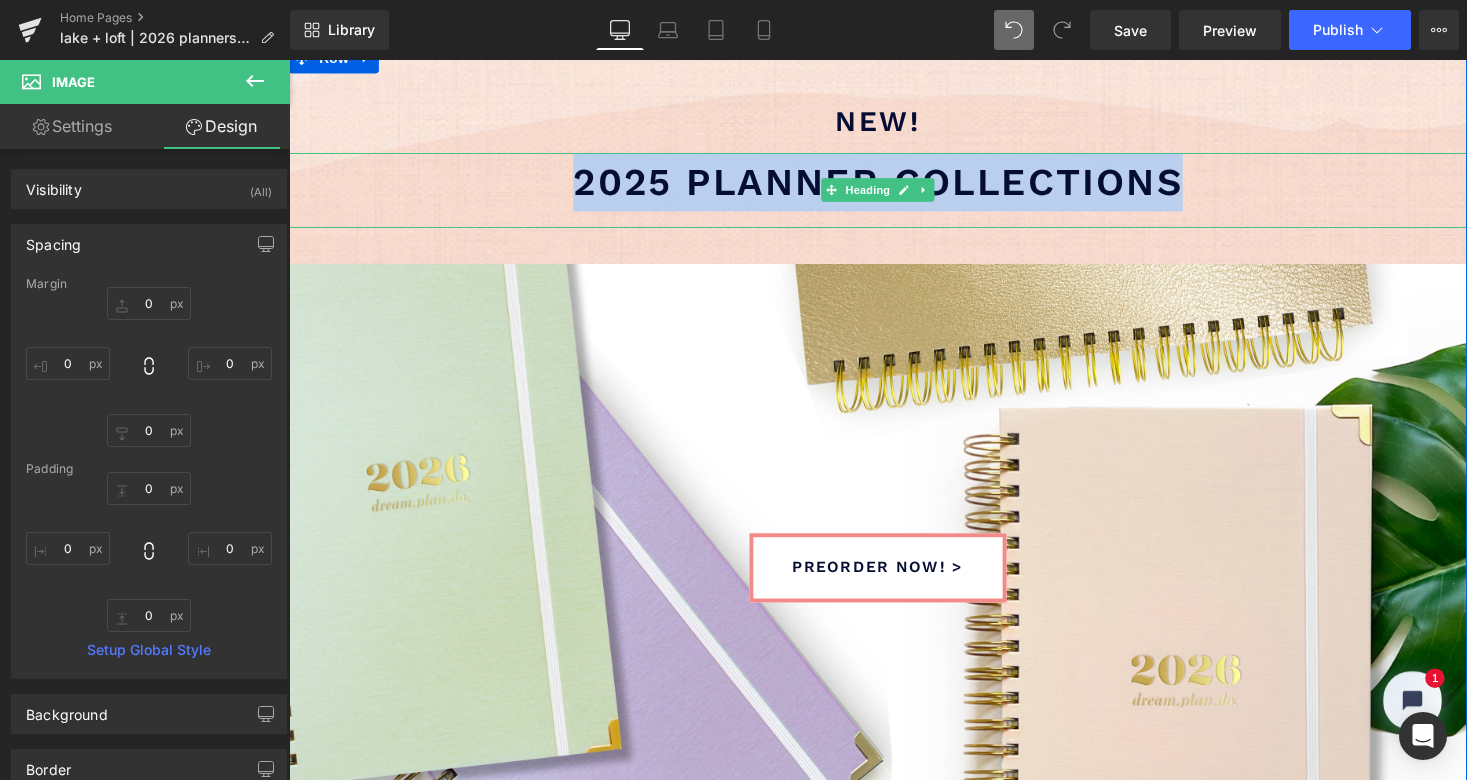click on "2025 planner collections" at bounding box center (894, 185) 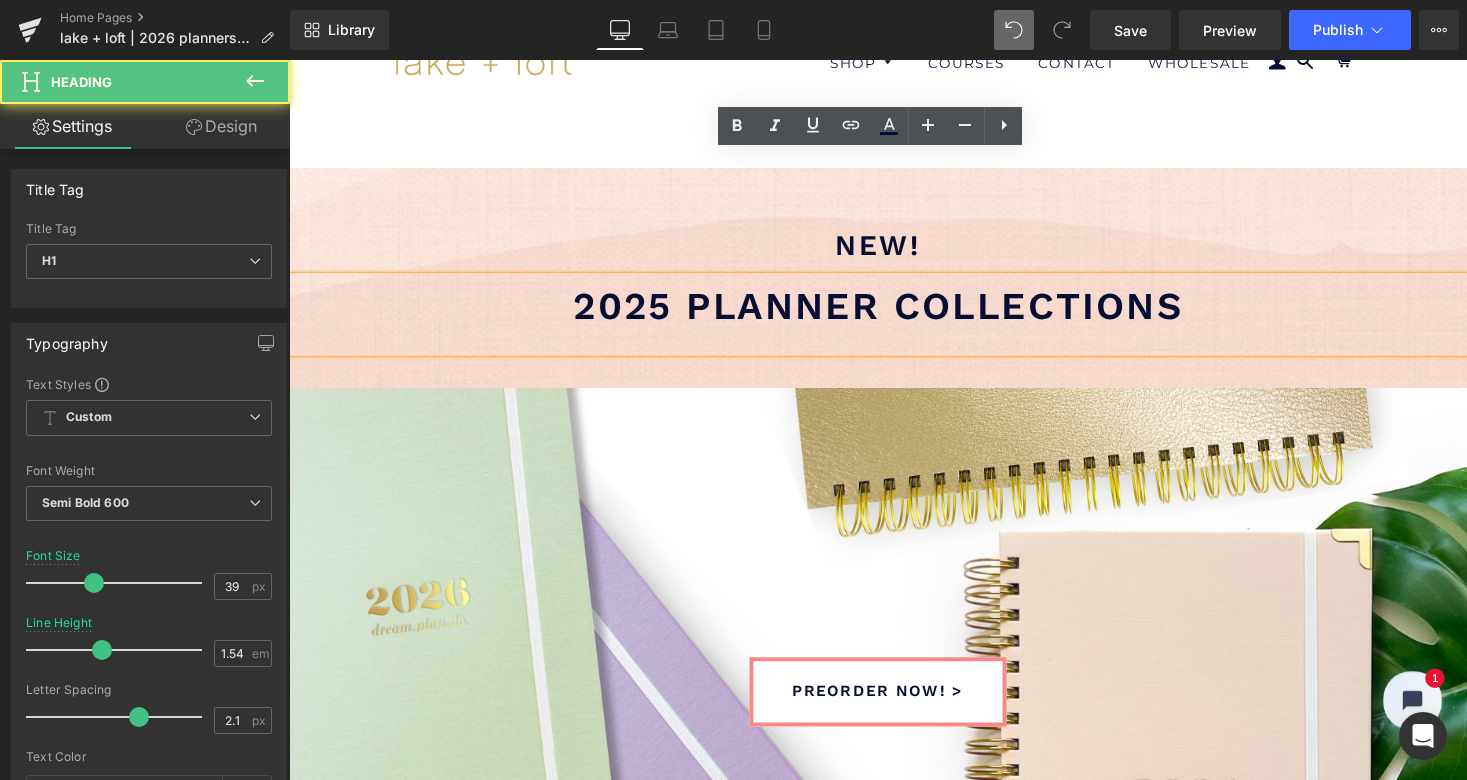scroll, scrollTop: 3, scrollLeft: 0, axis: vertical 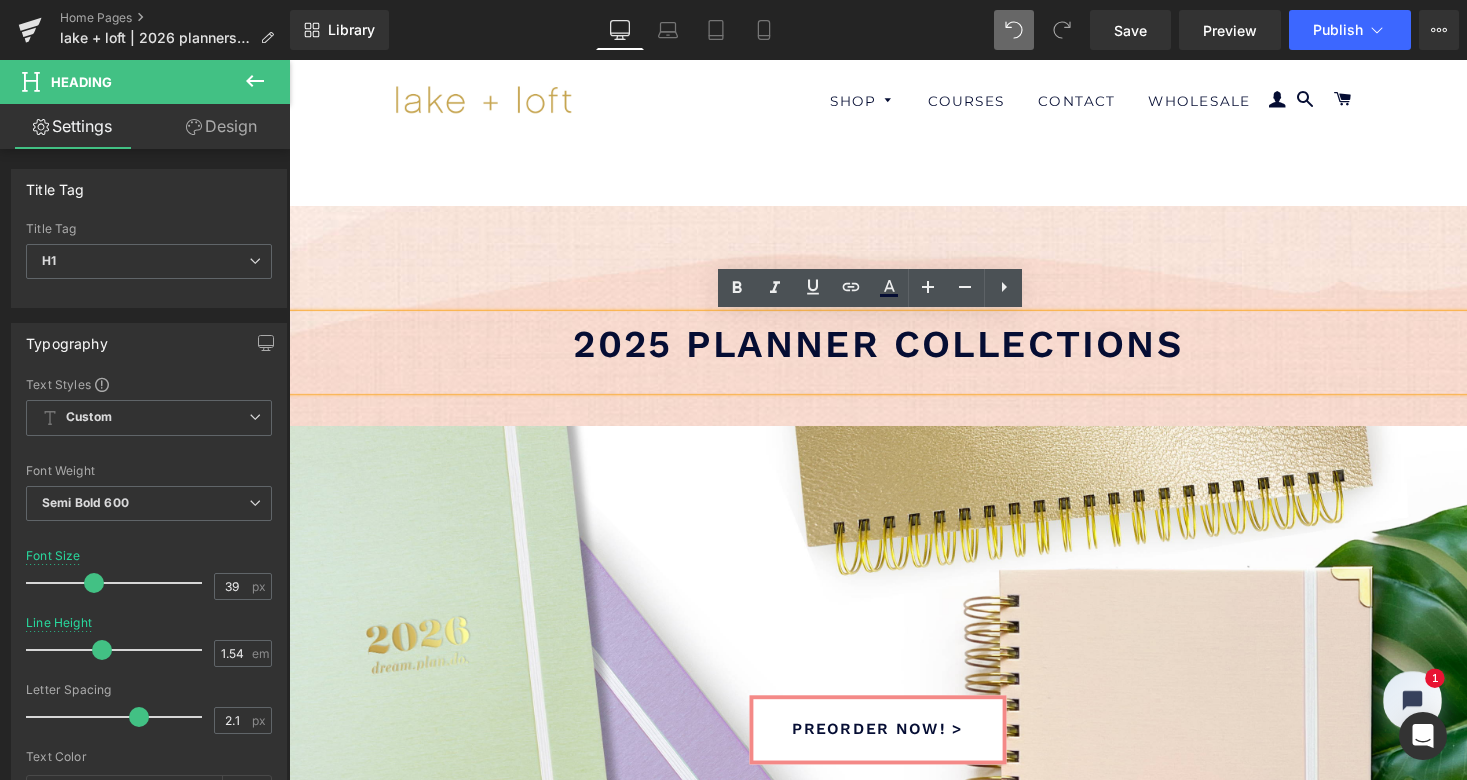 click on "2025 planner collections" at bounding box center (894, 351) 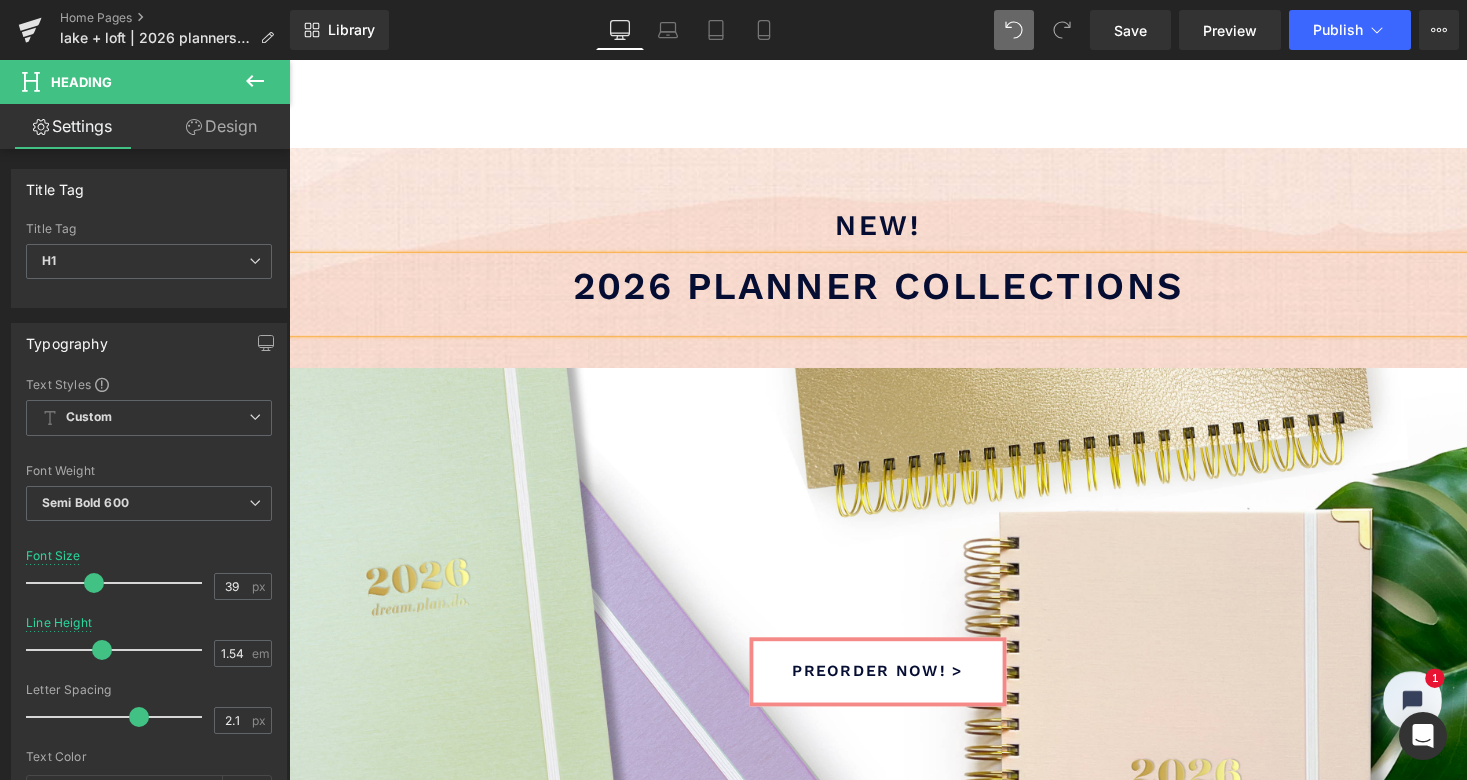 scroll, scrollTop: 40, scrollLeft: 0, axis: vertical 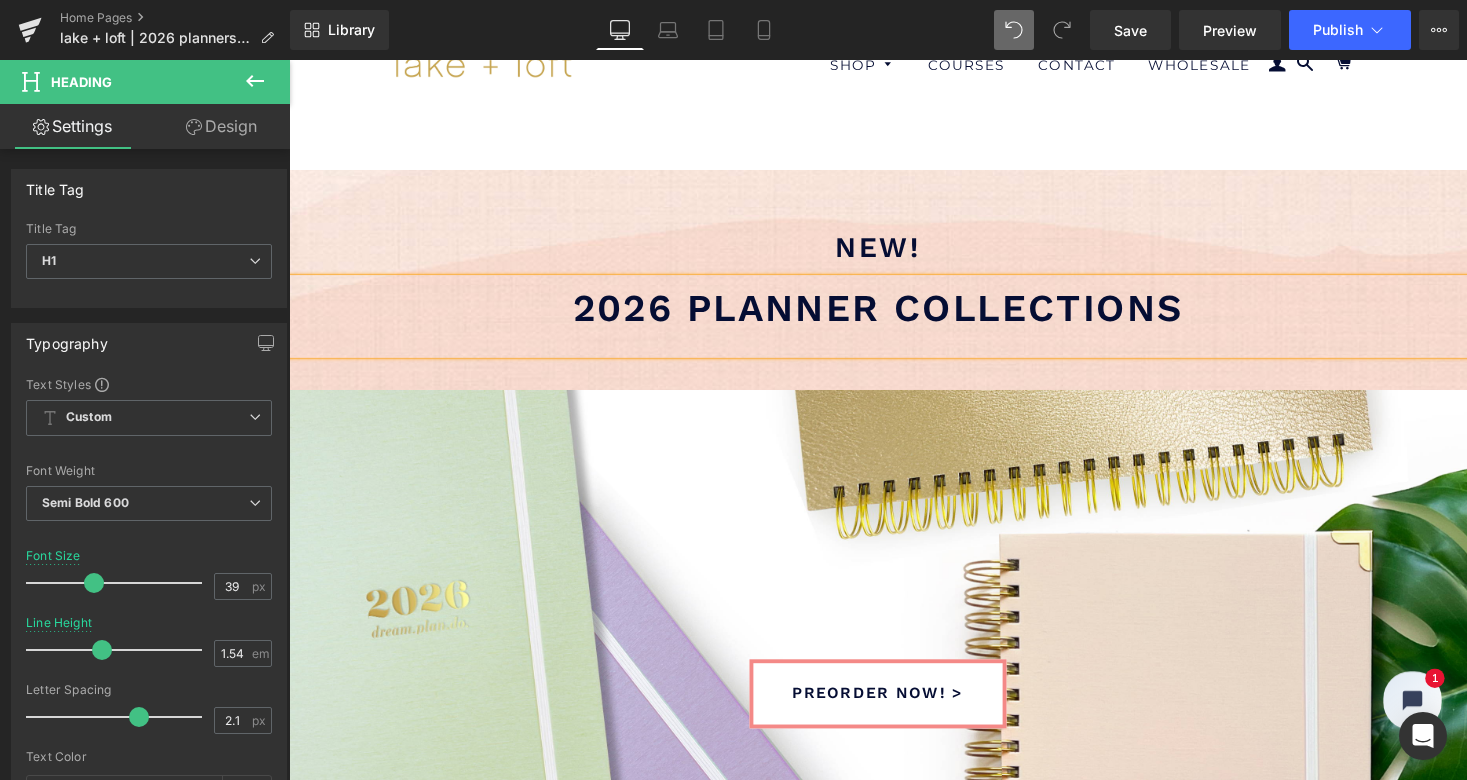 click on "2026 planner collections" at bounding box center (893, 314) 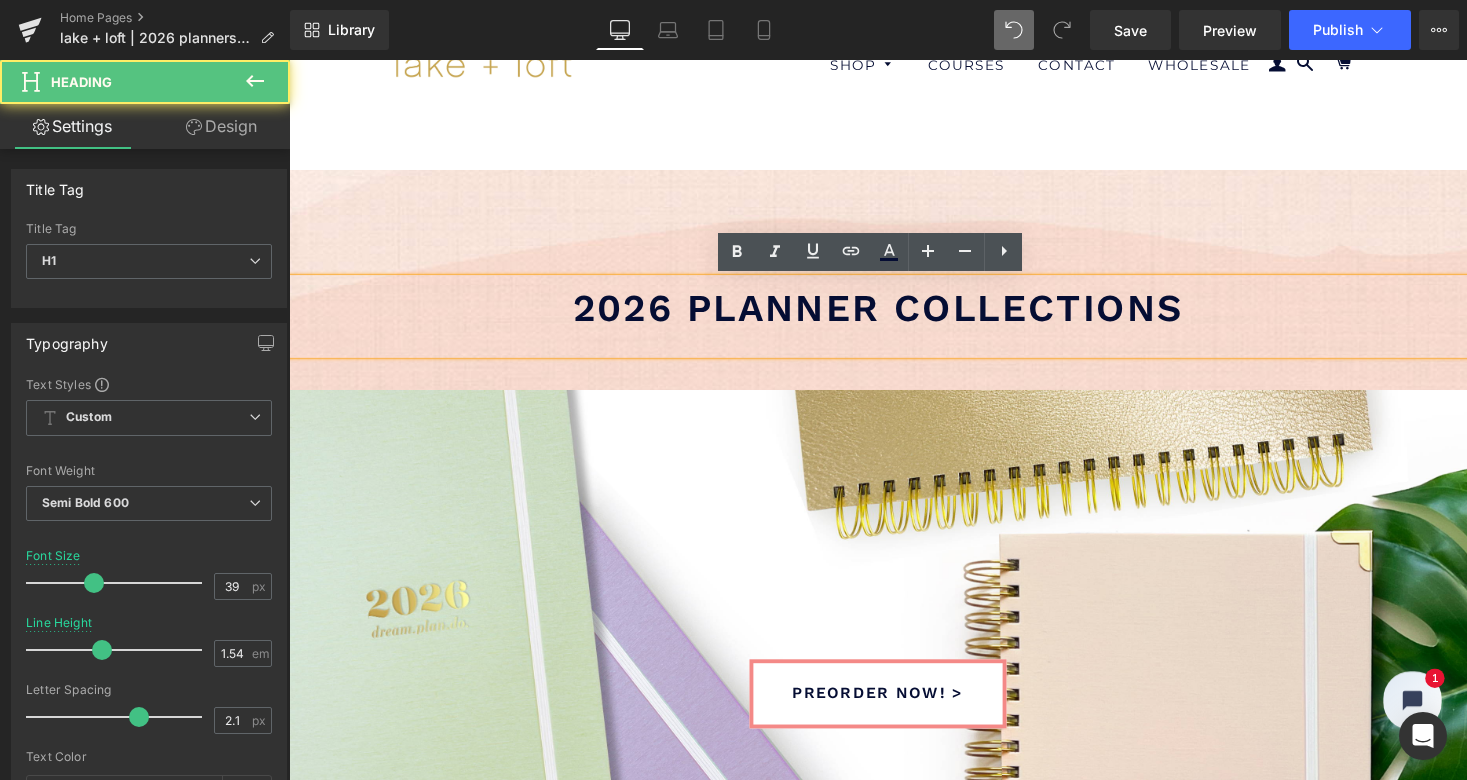 click on "2026 planner collections" at bounding box center [893, 314] 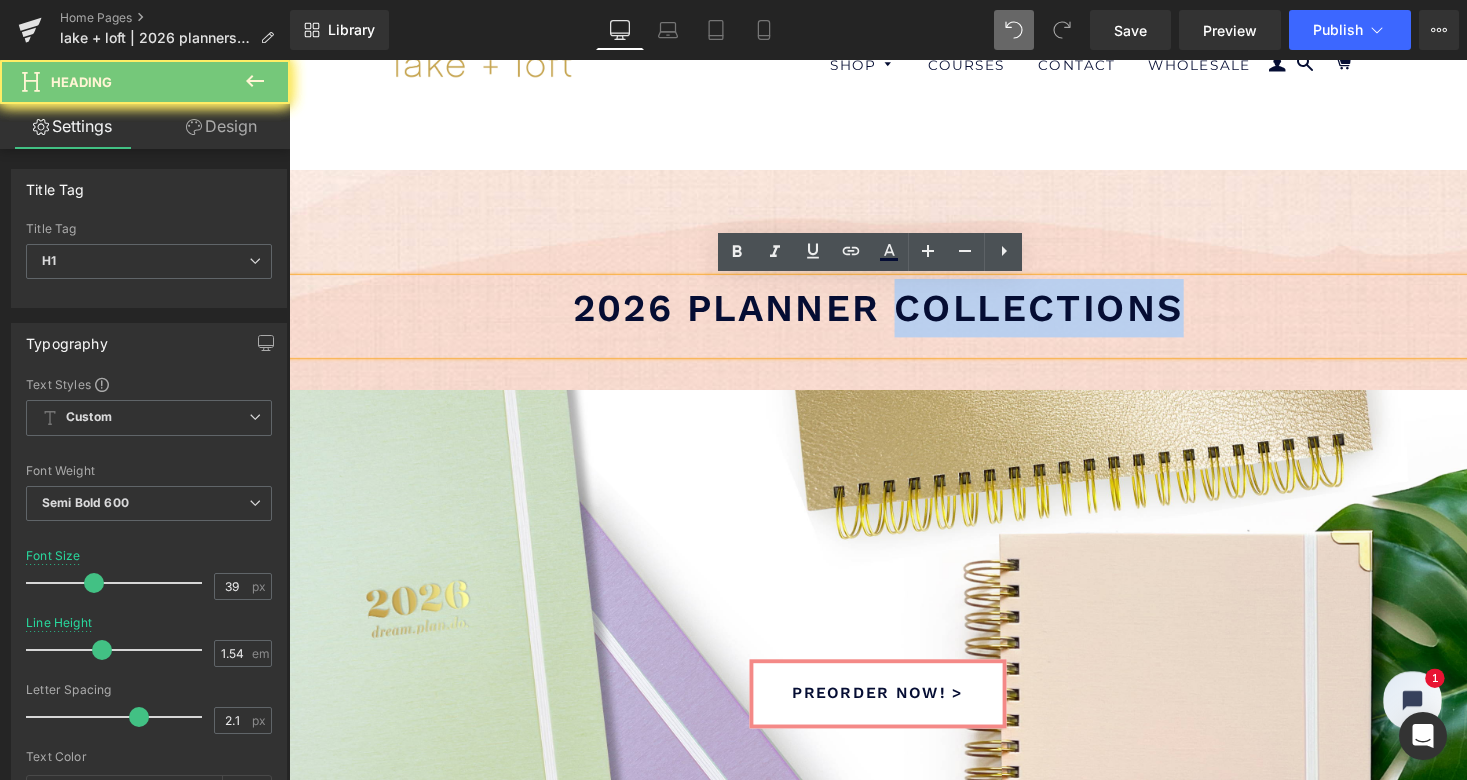 click on "2026 planner collections" at bounding box center [893, 314] 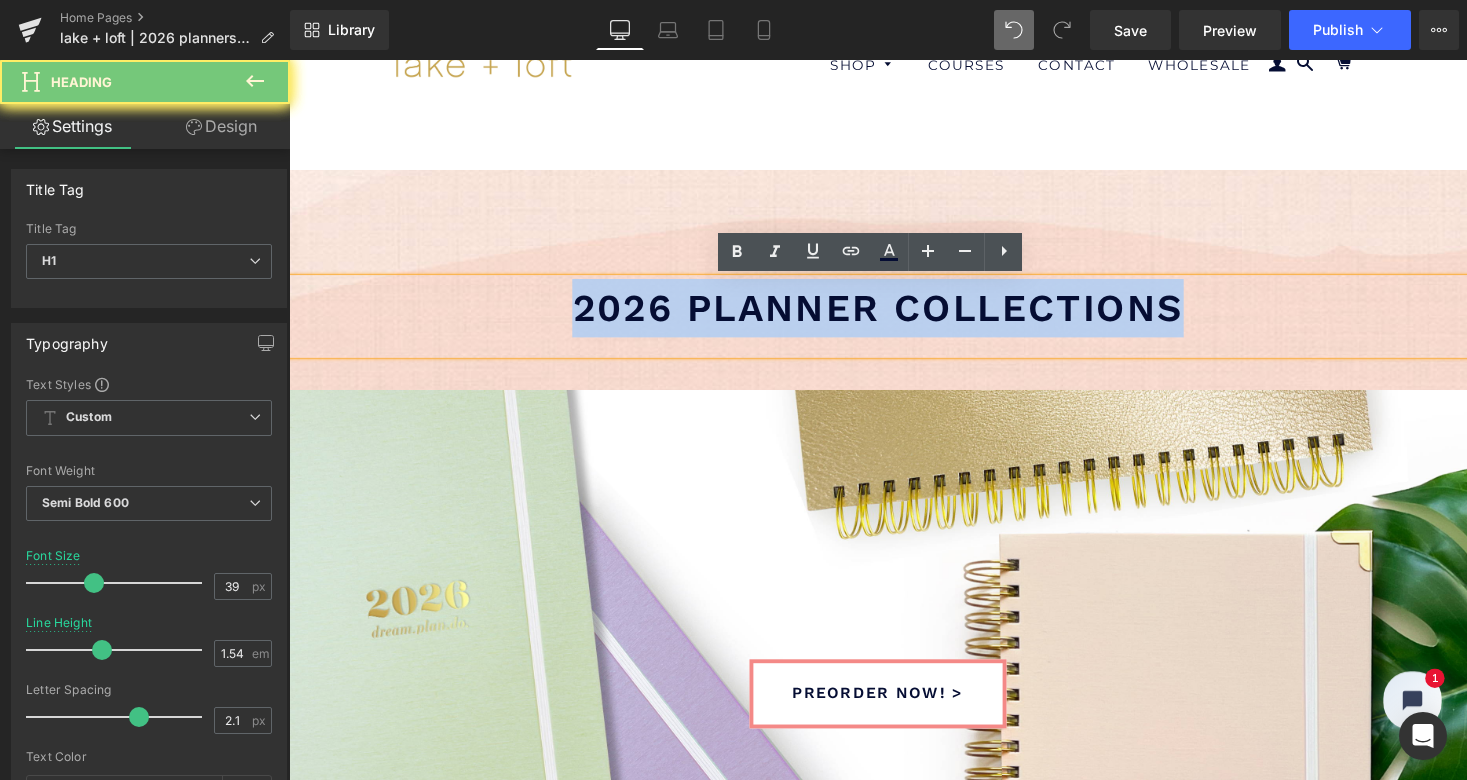 click on "2026 planner collections" at bounding box center (893, 314) 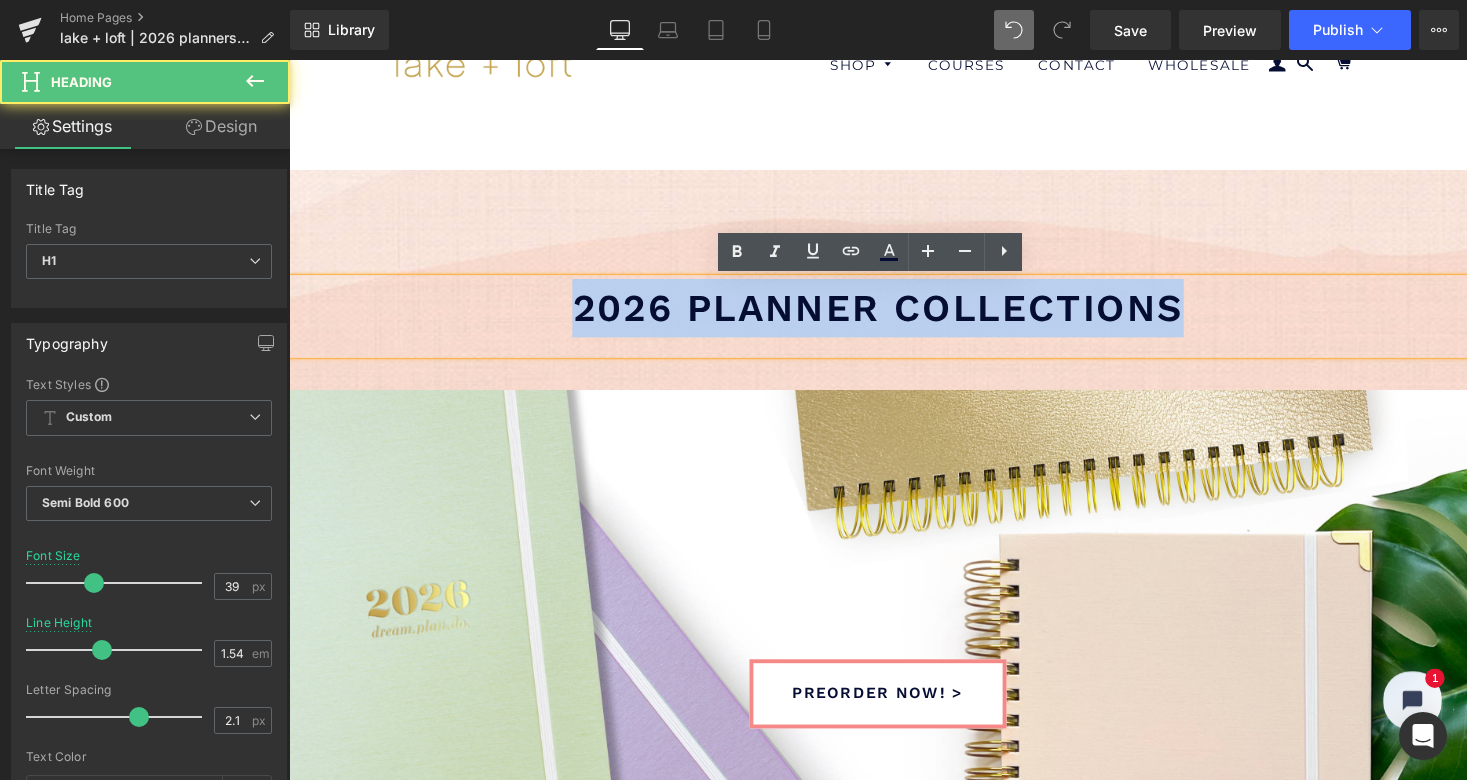 click on "2026 planner collections" at bounding box center [893, 314] 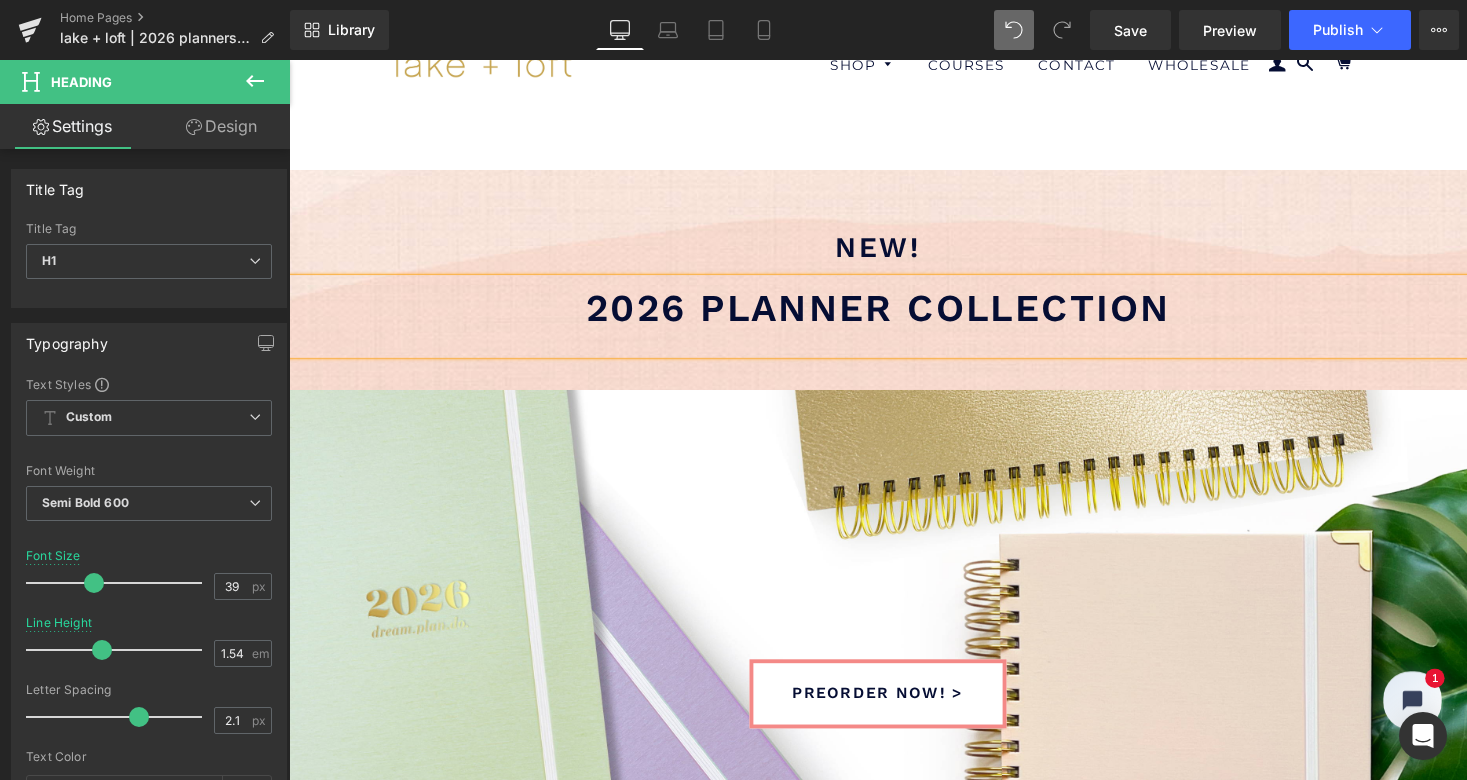 click on "2026 planner collection" at bounding box center [894, 314] 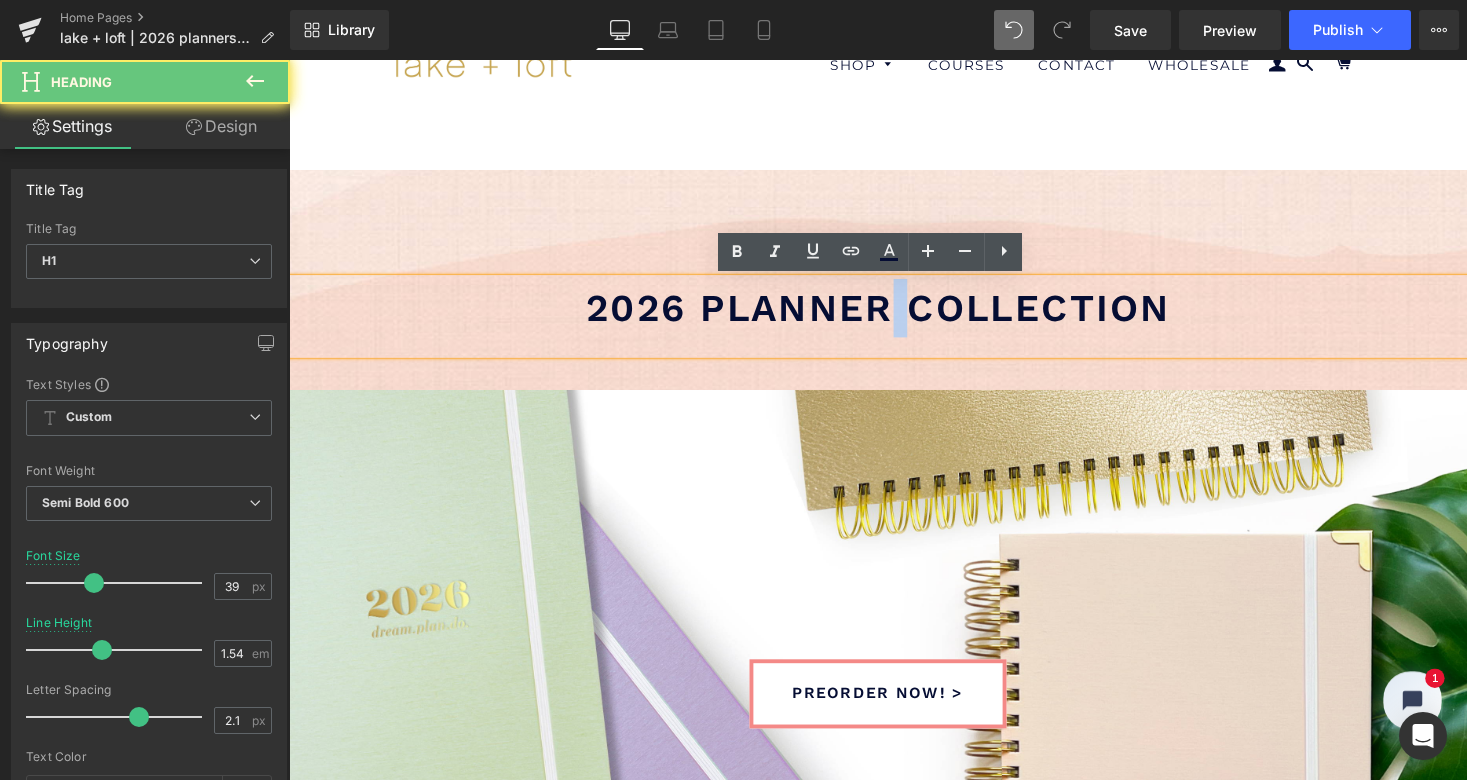 click on "2026 planner collection" at bounding box center [894, 314] 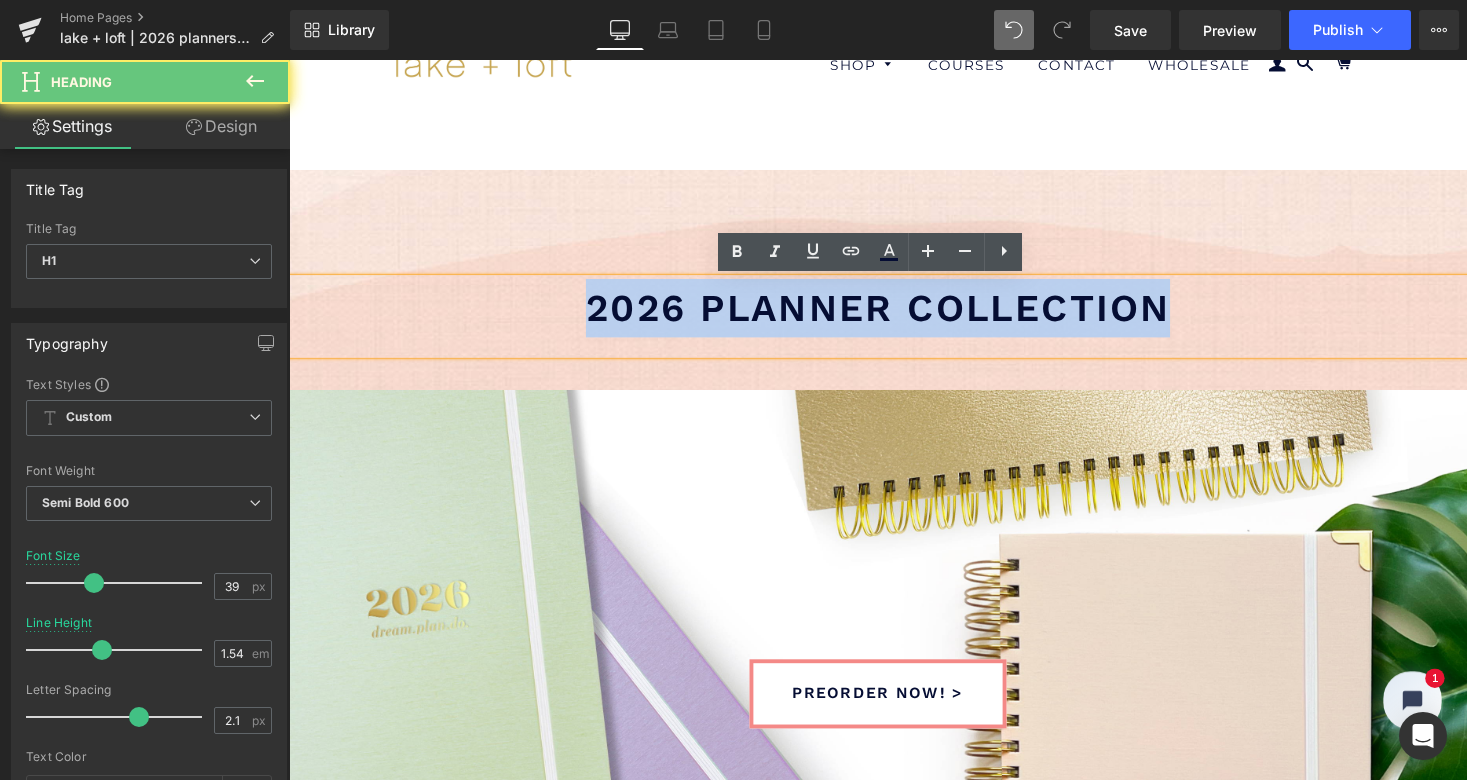 click on "2026 planner collection" at bounding box center [894, 314] 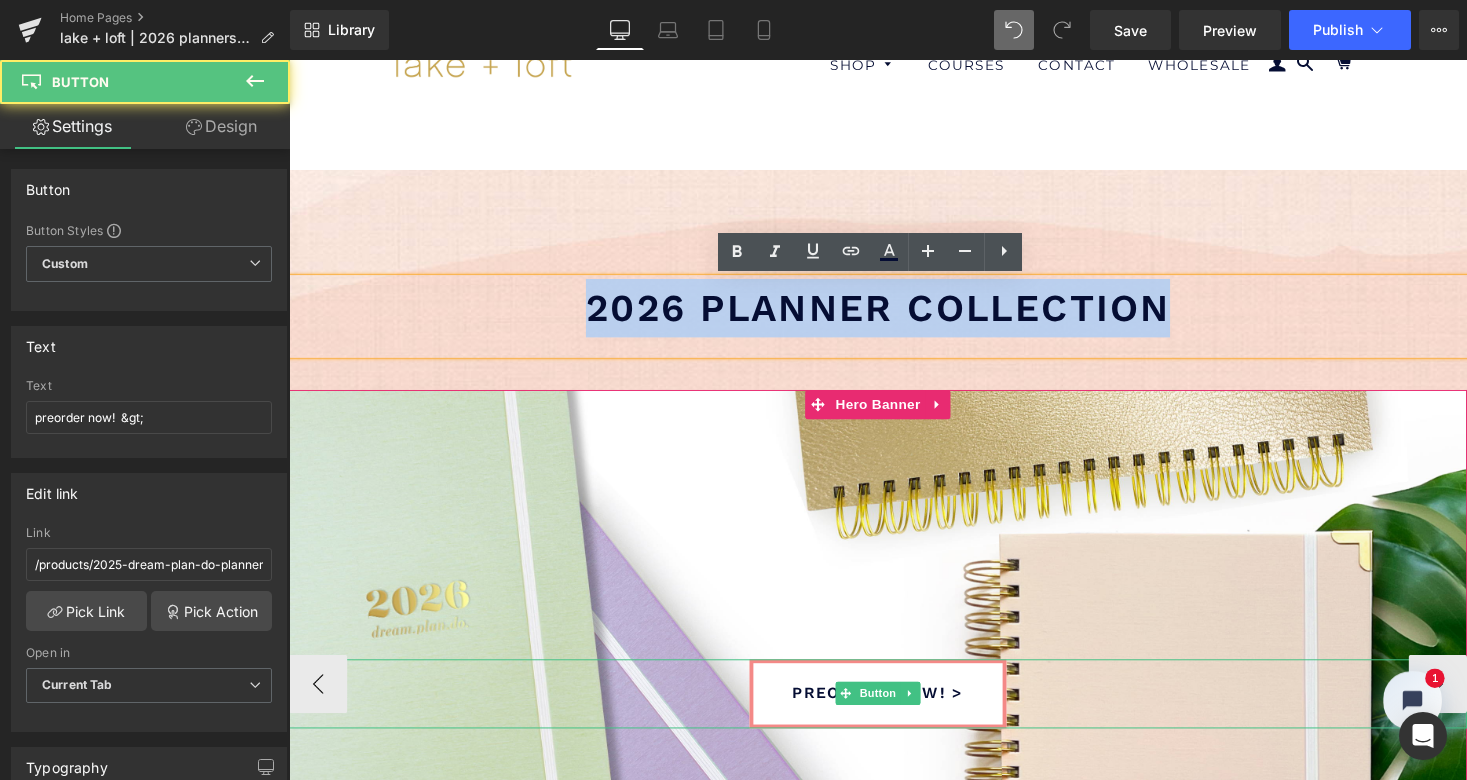 click on "preorder now!  >" at bounding box center (894, 710) 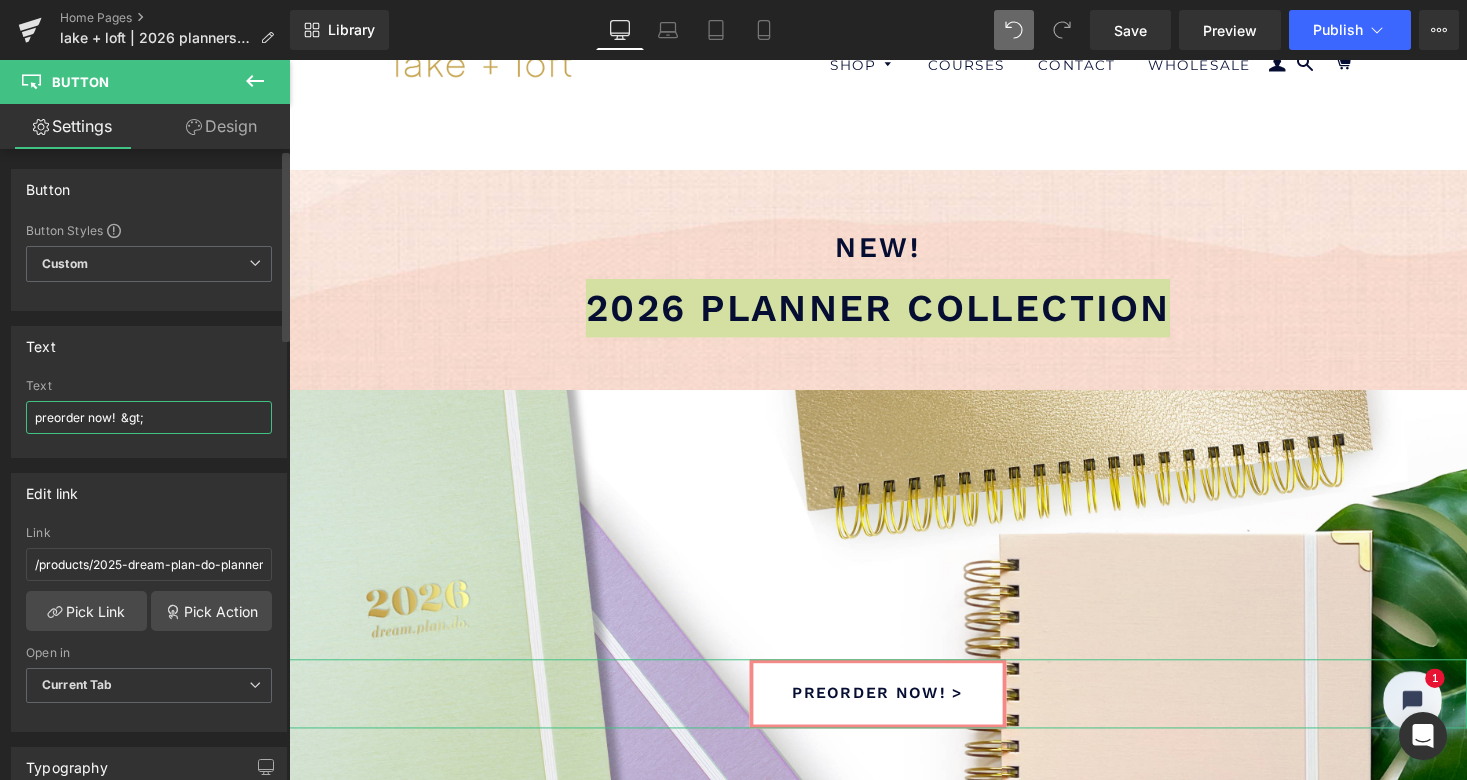 click on "preorder now!  &gt;" at bounding box center [149, 417] 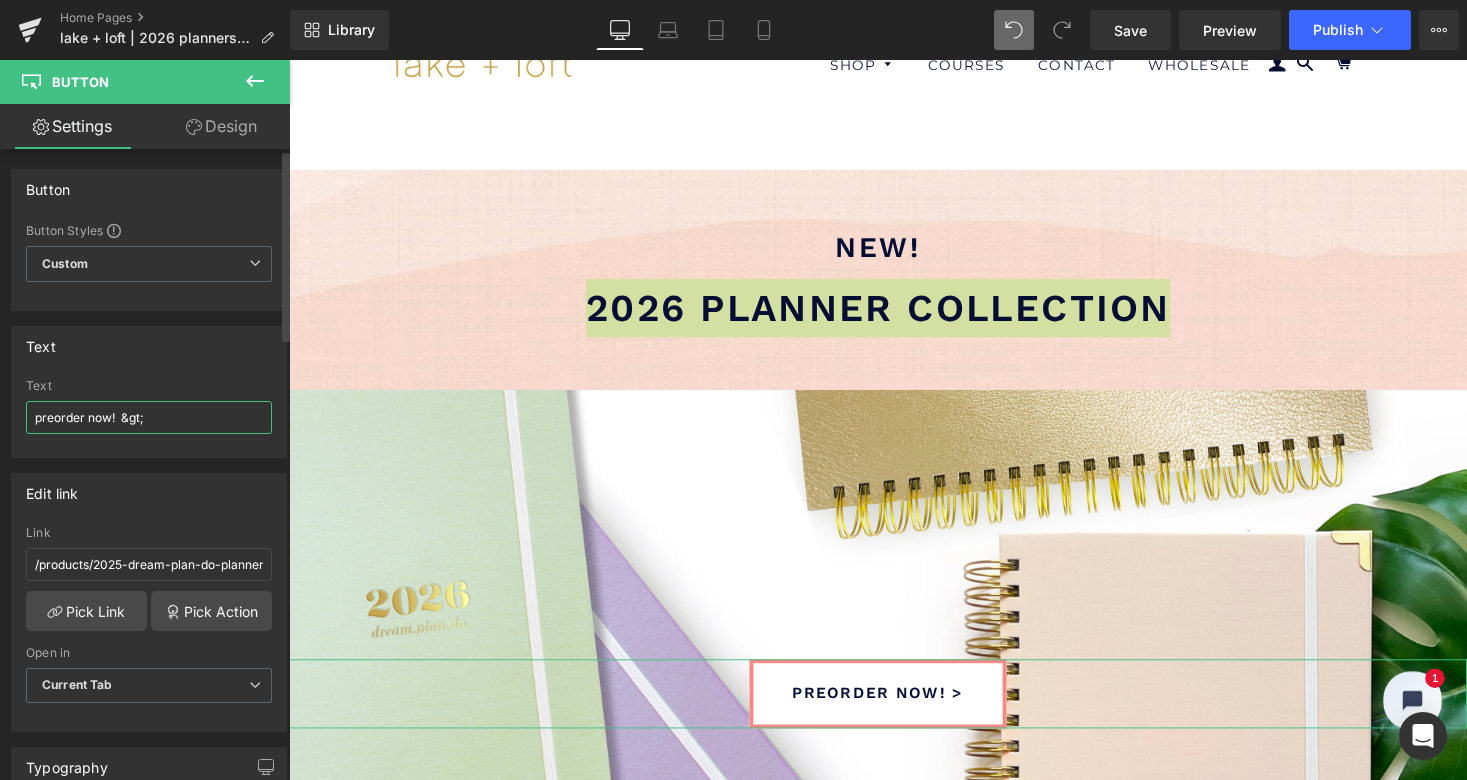 type on "pre-order now!  &gt;" 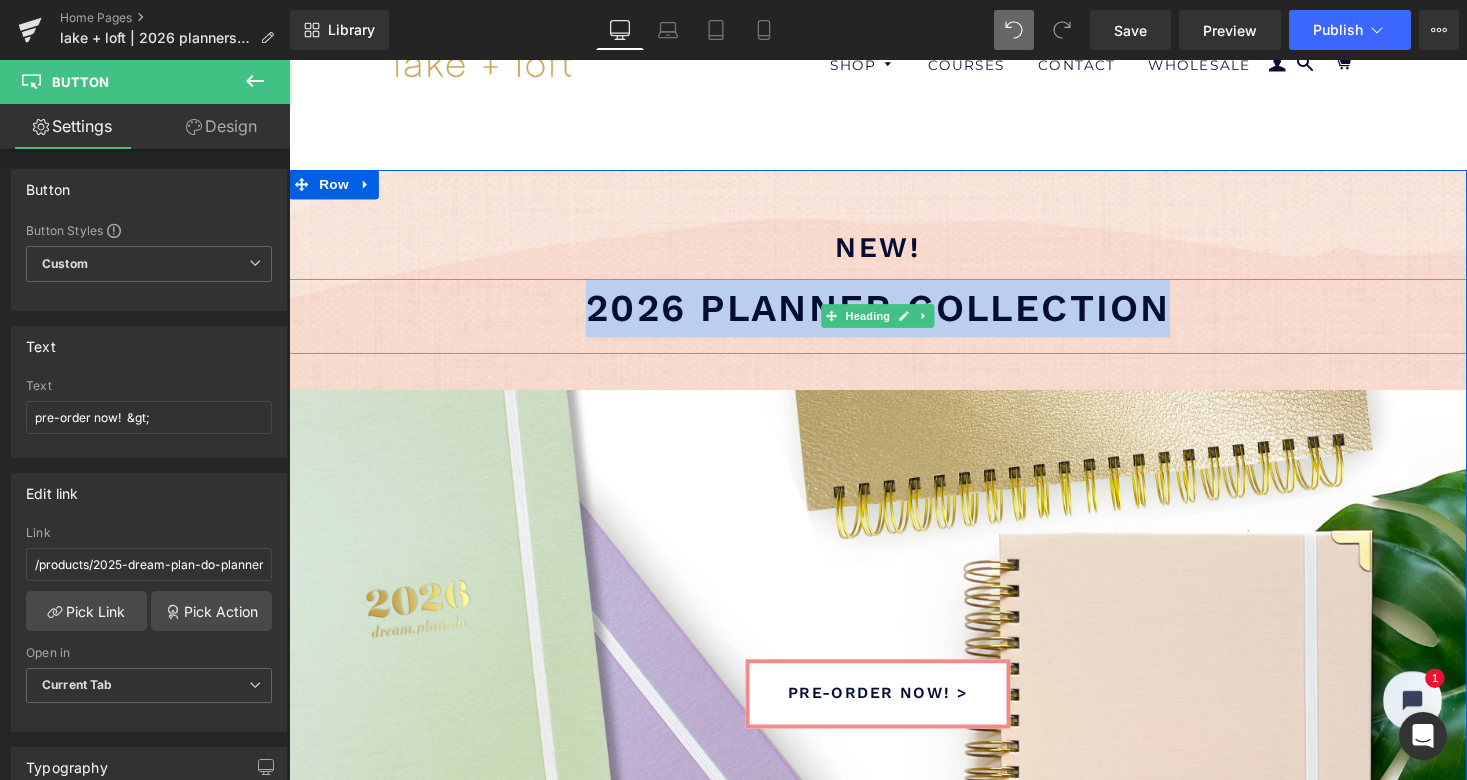 click on "2026 planner collection" at bounding box center (894, 314) 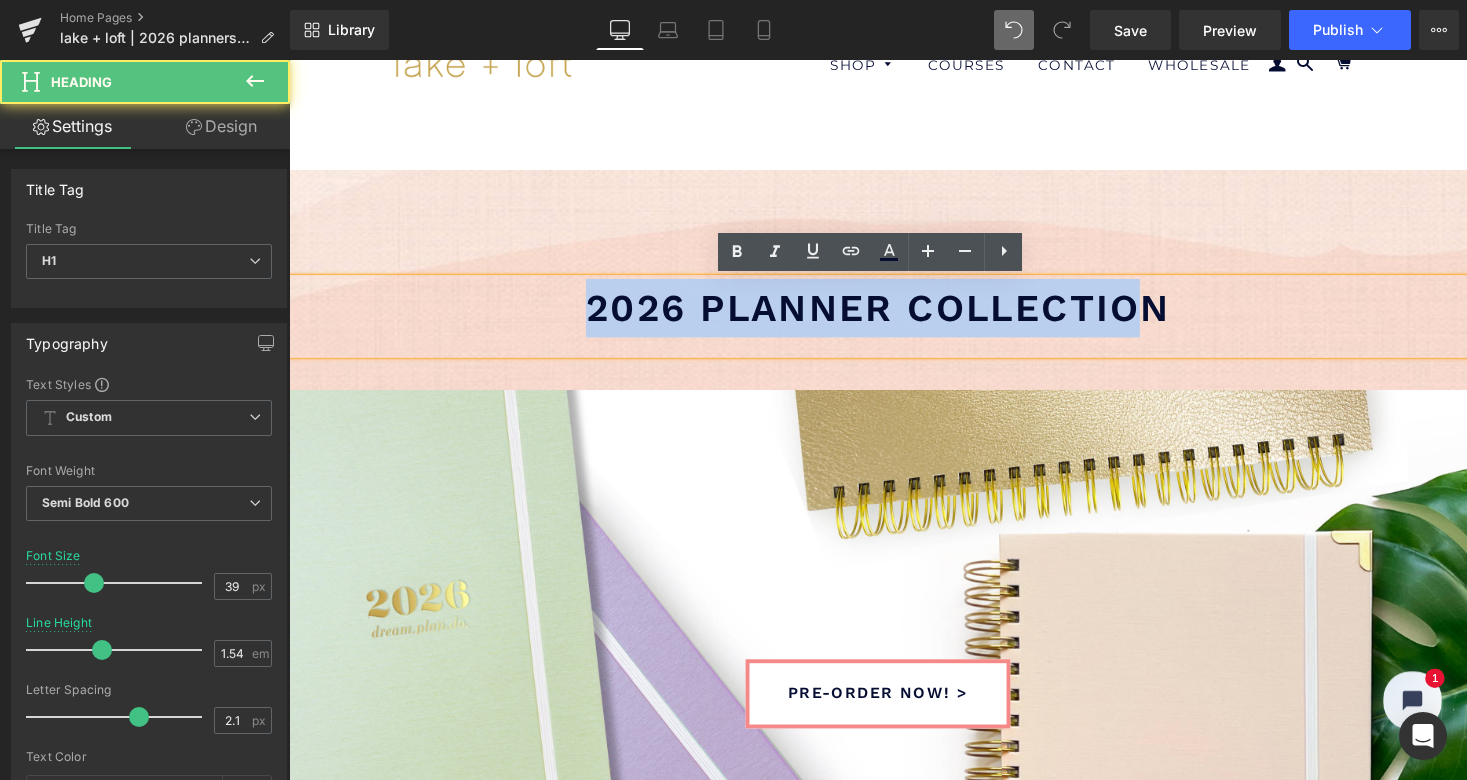 drag, startPoint x: 588, startPoint y: 309, endPoint x: 1173, endPoint y: 335, distance: 585.5775 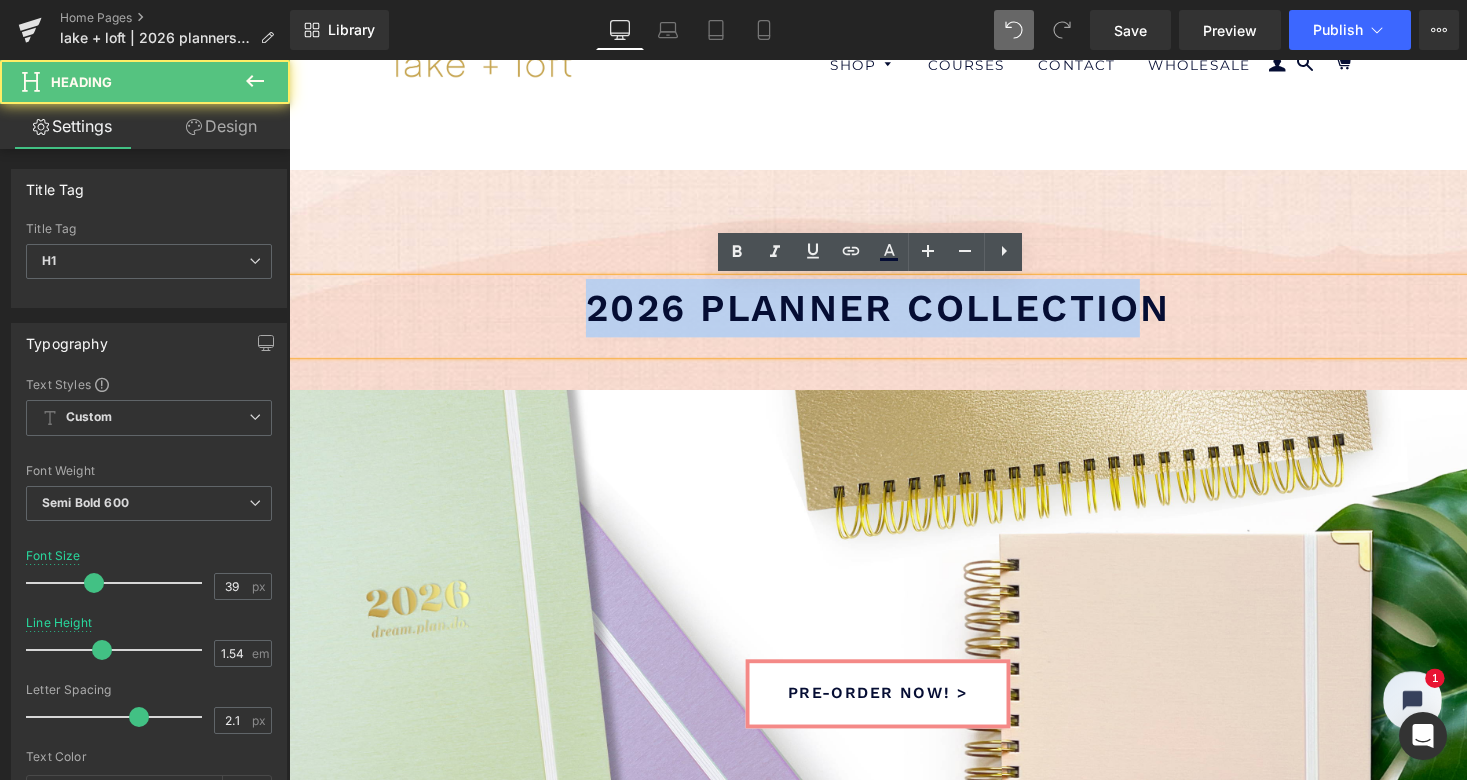 click on "2026 planner collection" at bounding box center (894, 315) 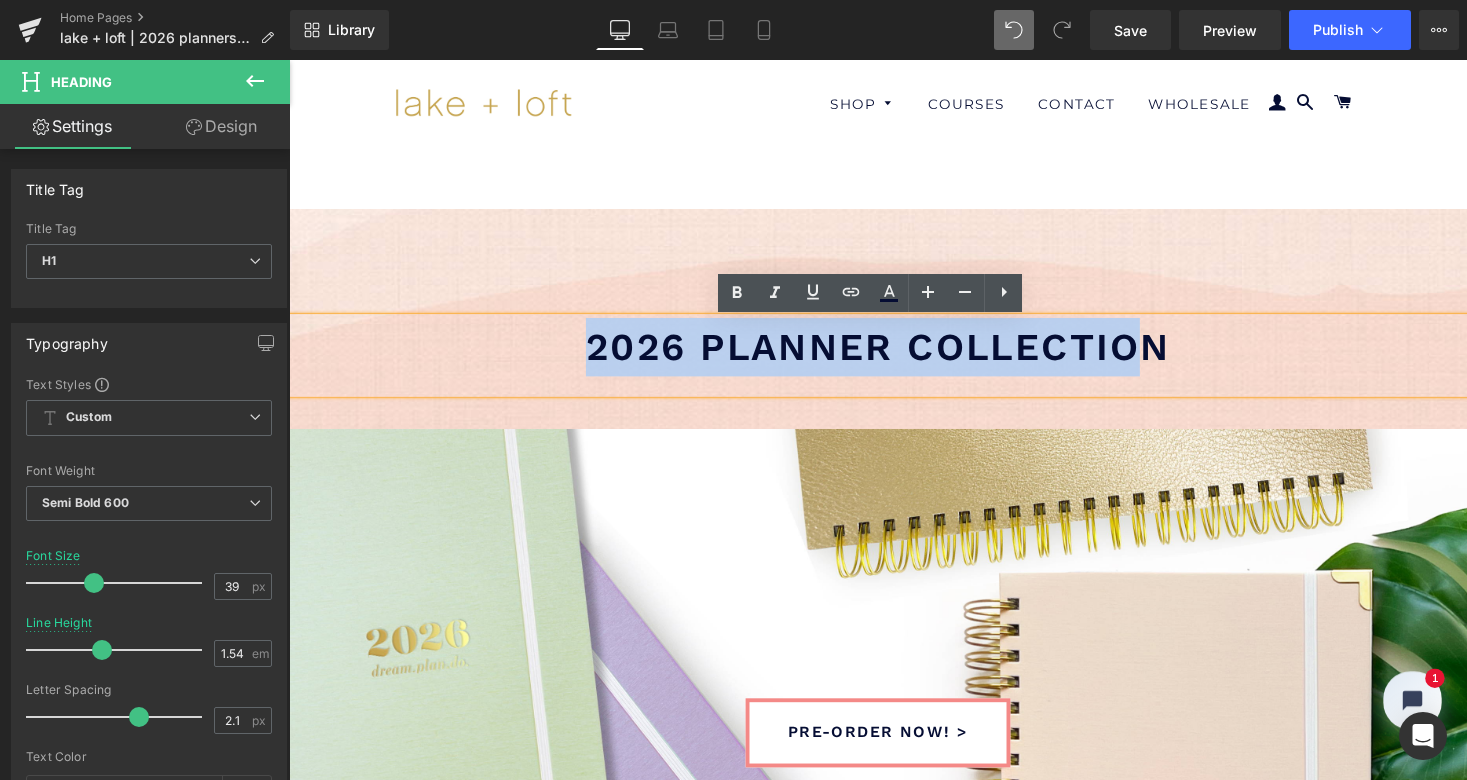 scroll, scrollTop: 0, scrollLeft: 0, axis: both 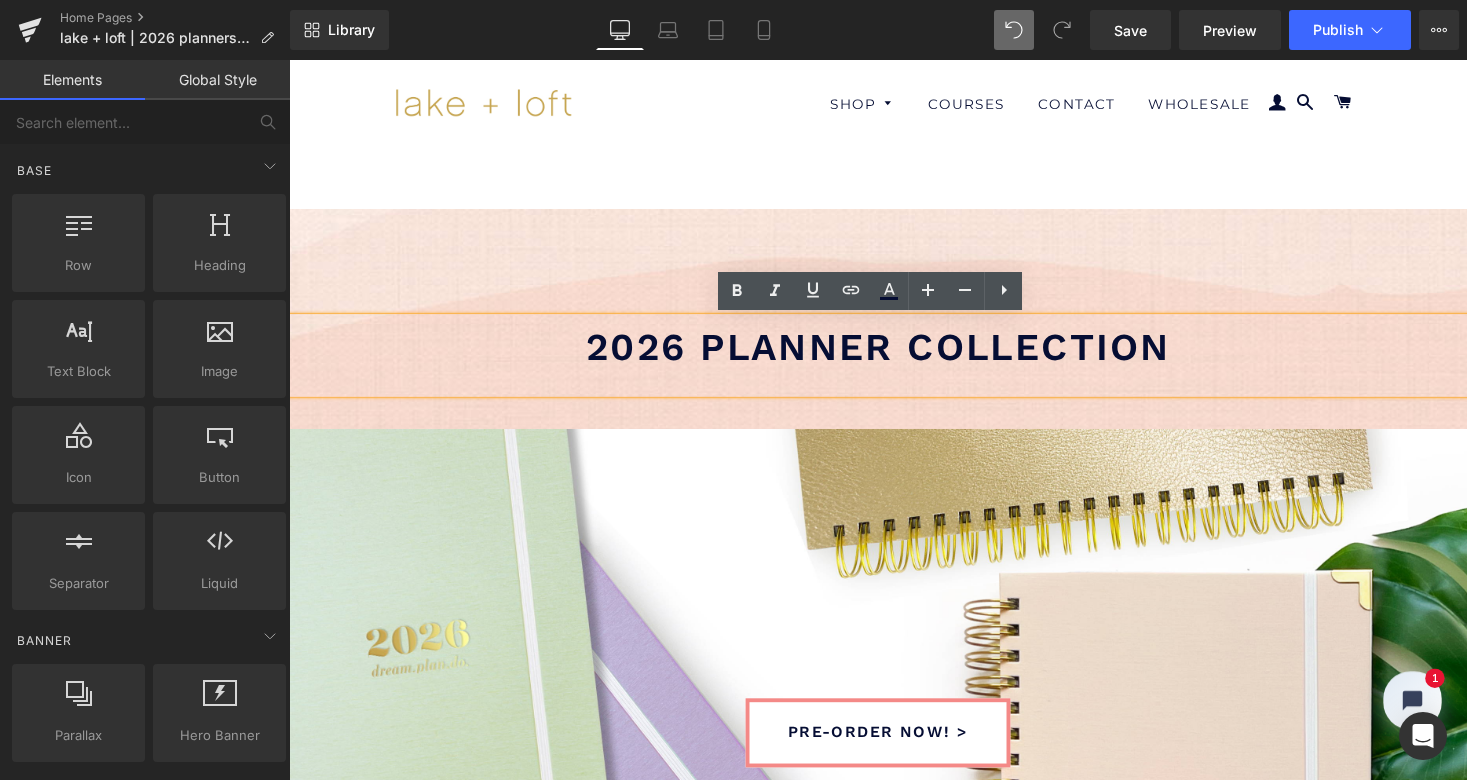 click on "new! Text Block   50px       2026 planner collection Heading
pre-order now!  >
Button
Hero Banner
meet the new reverie planner!  >
Button
Hero Banner
‹ ›
Carousel   37px       Row
Image         Row" at bounding box center (894, 2130) 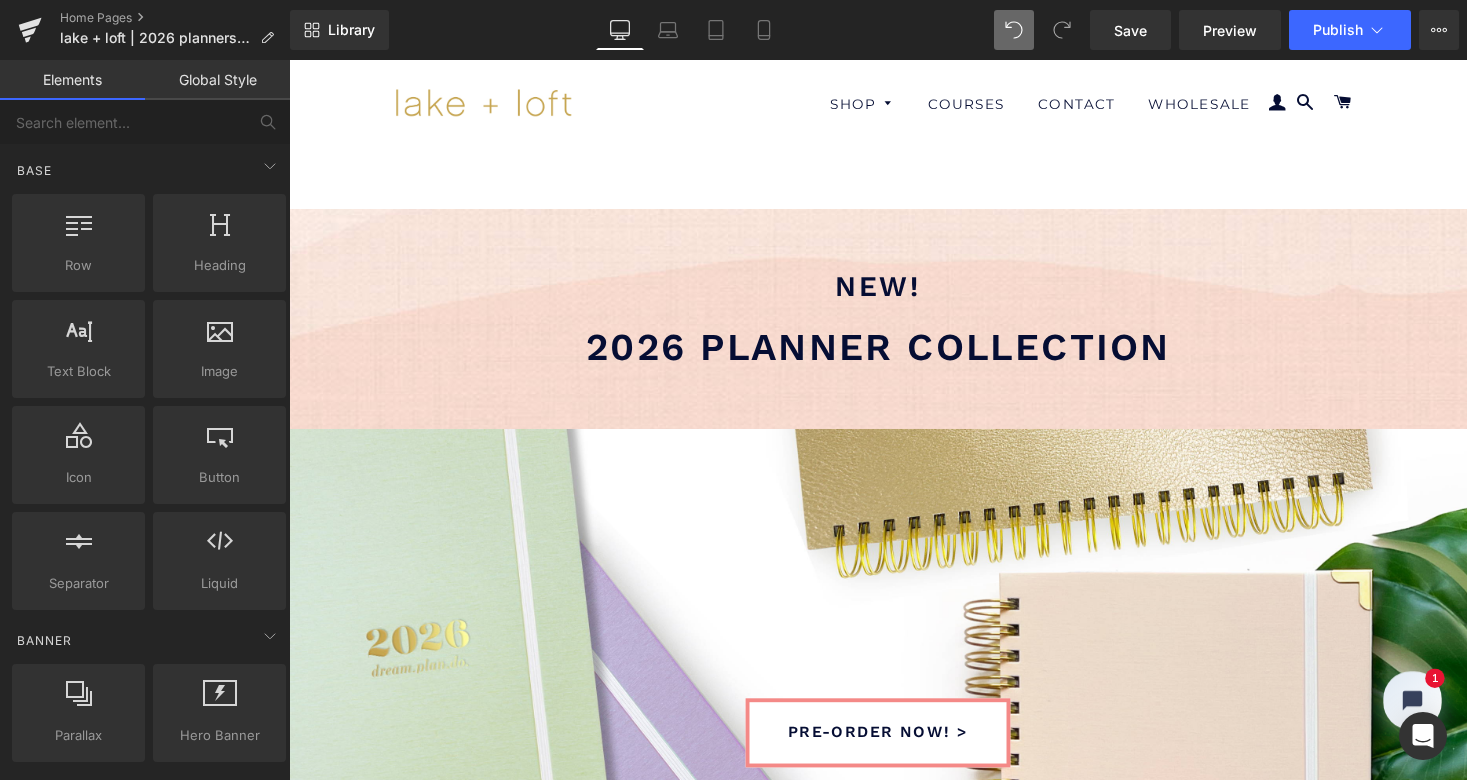 scroll, scrollTop: 0, scrollLeft: 0, axis: both 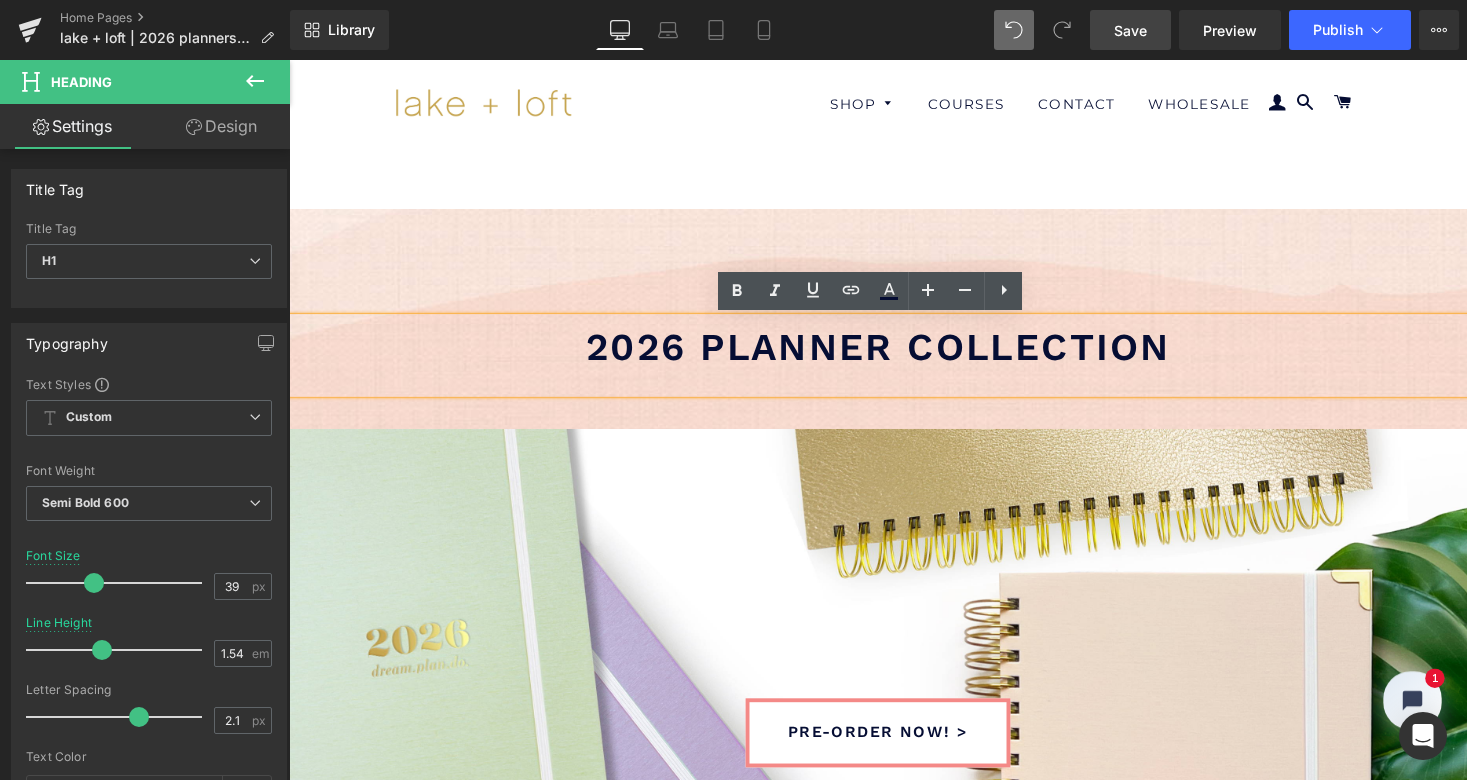 click on "Save" at bounding box center [1130, 30] 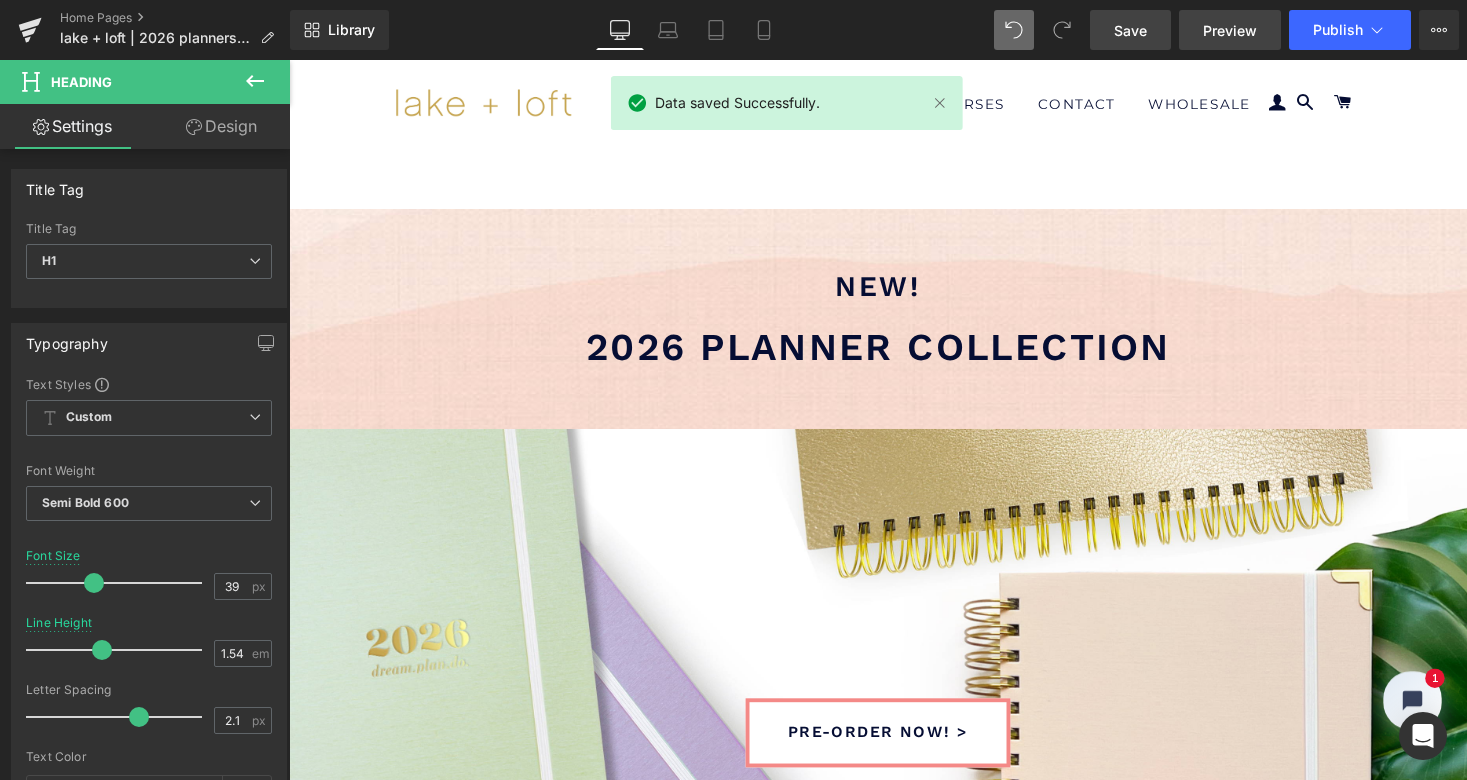click on "Preview" at bounding box center (1230, 30) 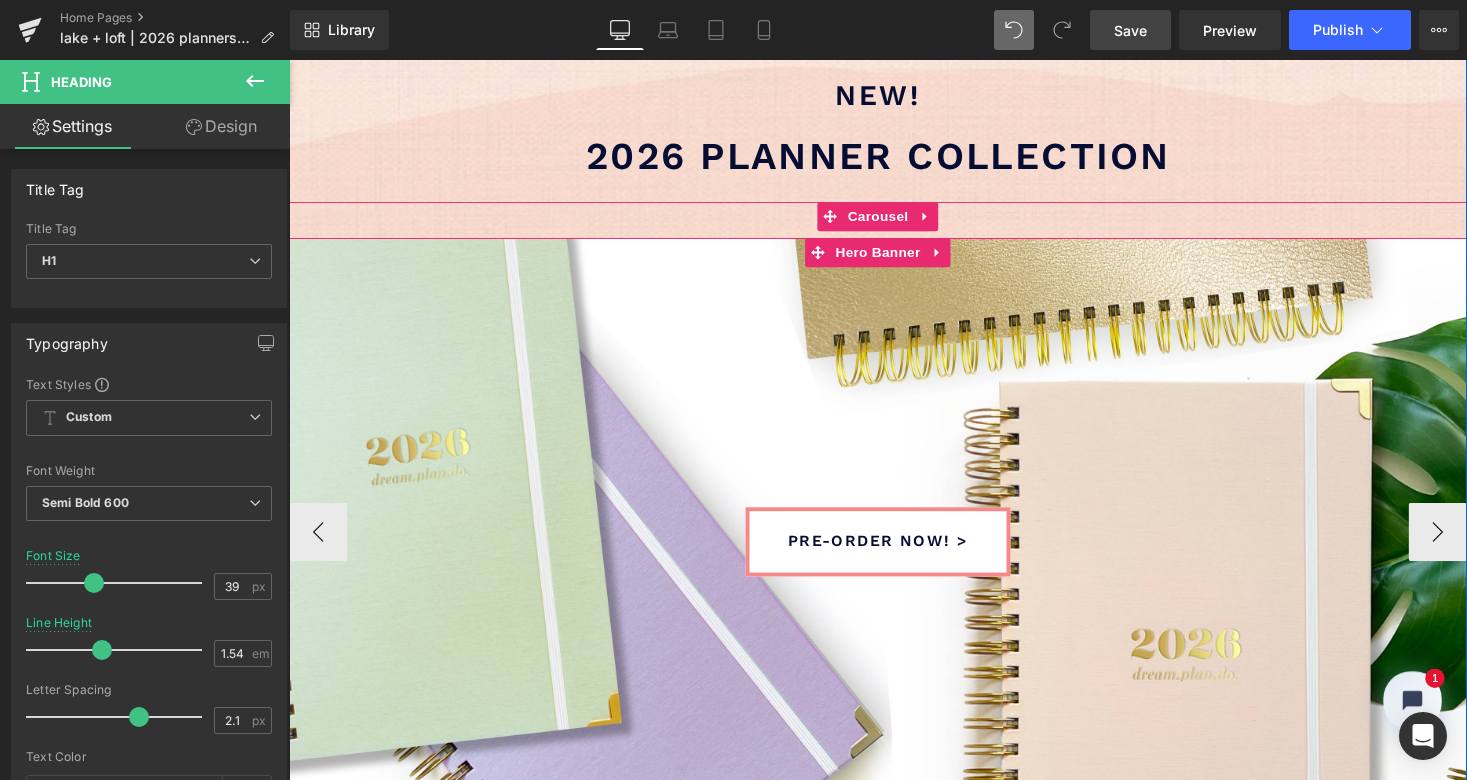 scroll, scrollTop: 249, scrollLeft: 0, axis: vertical 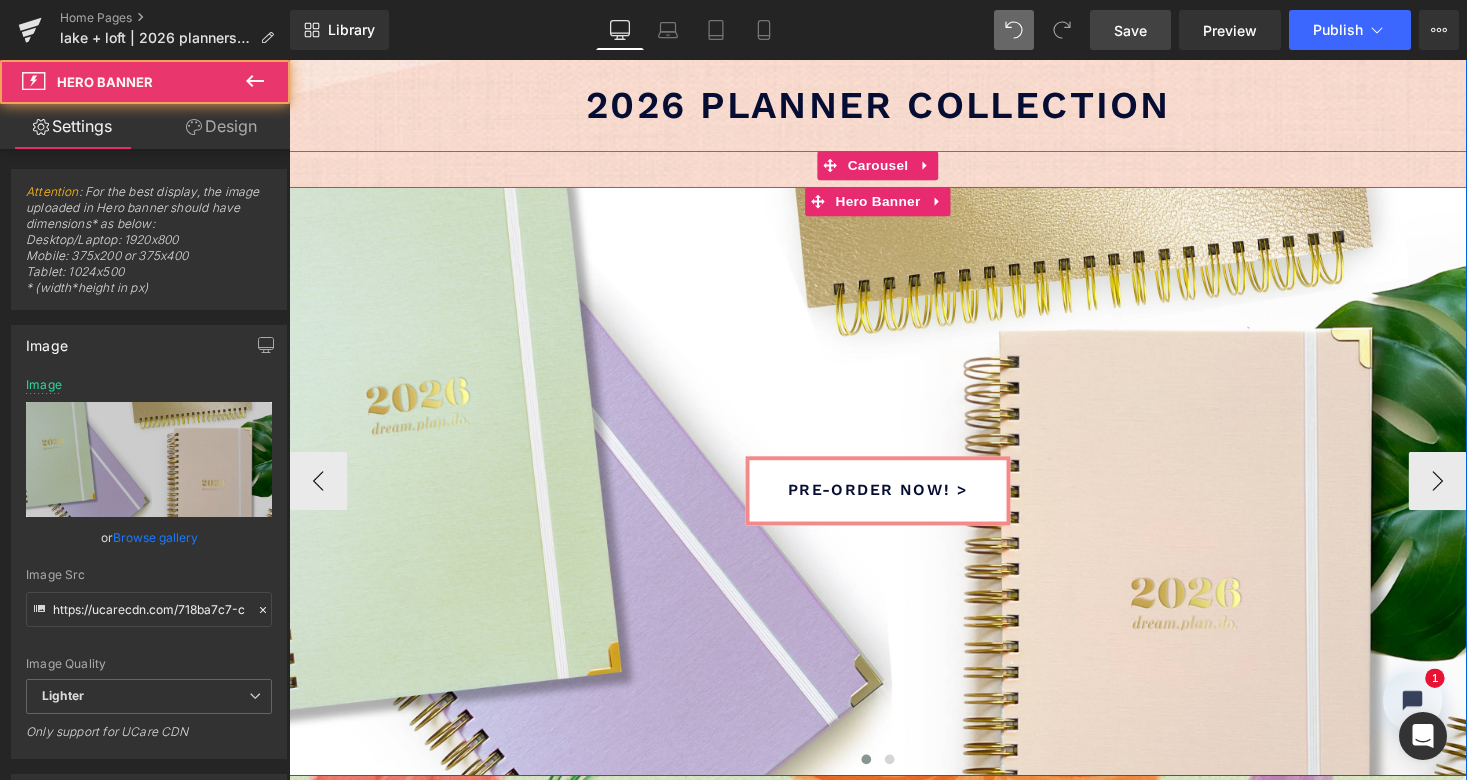 click on "pre-order now!  >
Button" at bounding box center (894, 492) 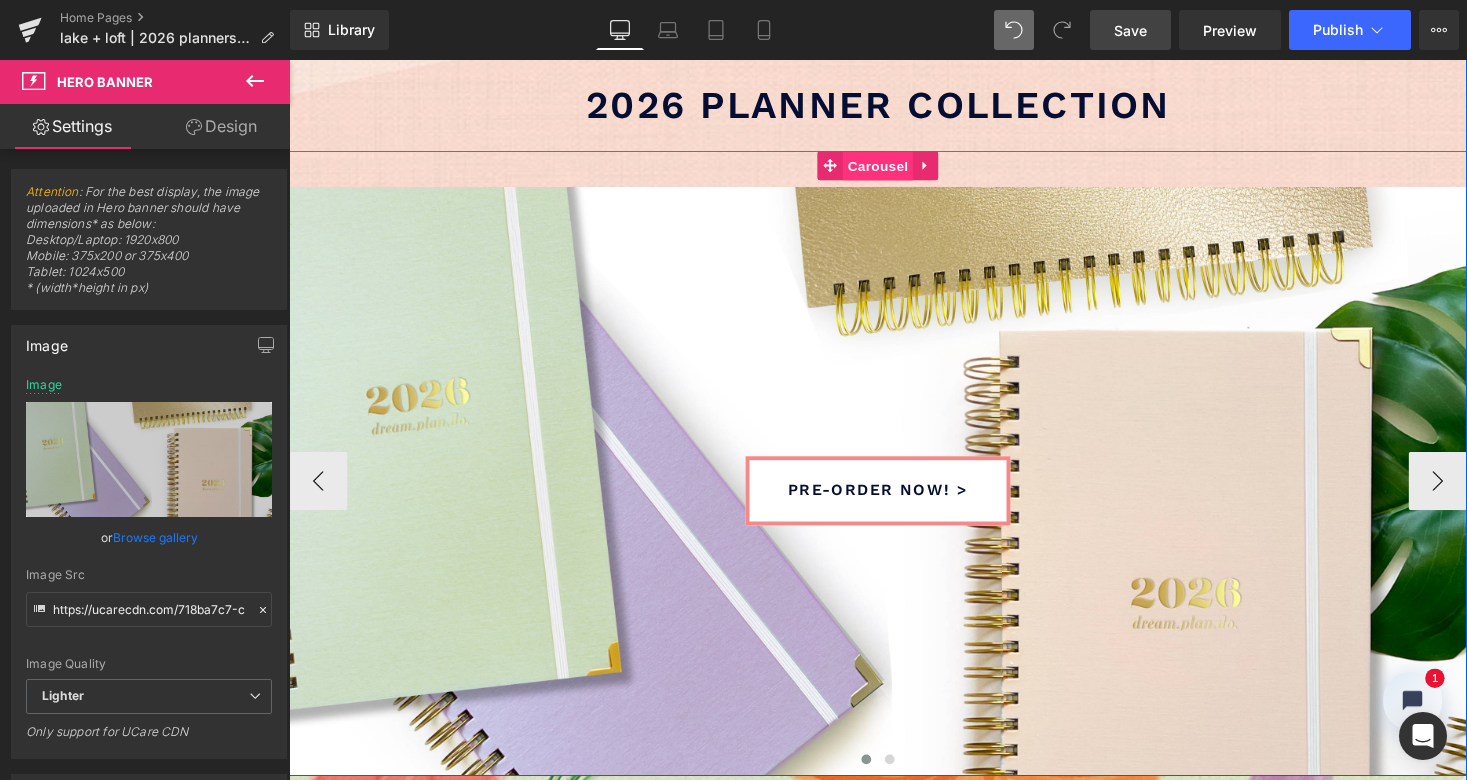 click on "Carousel" at bounding box center [894, 169] 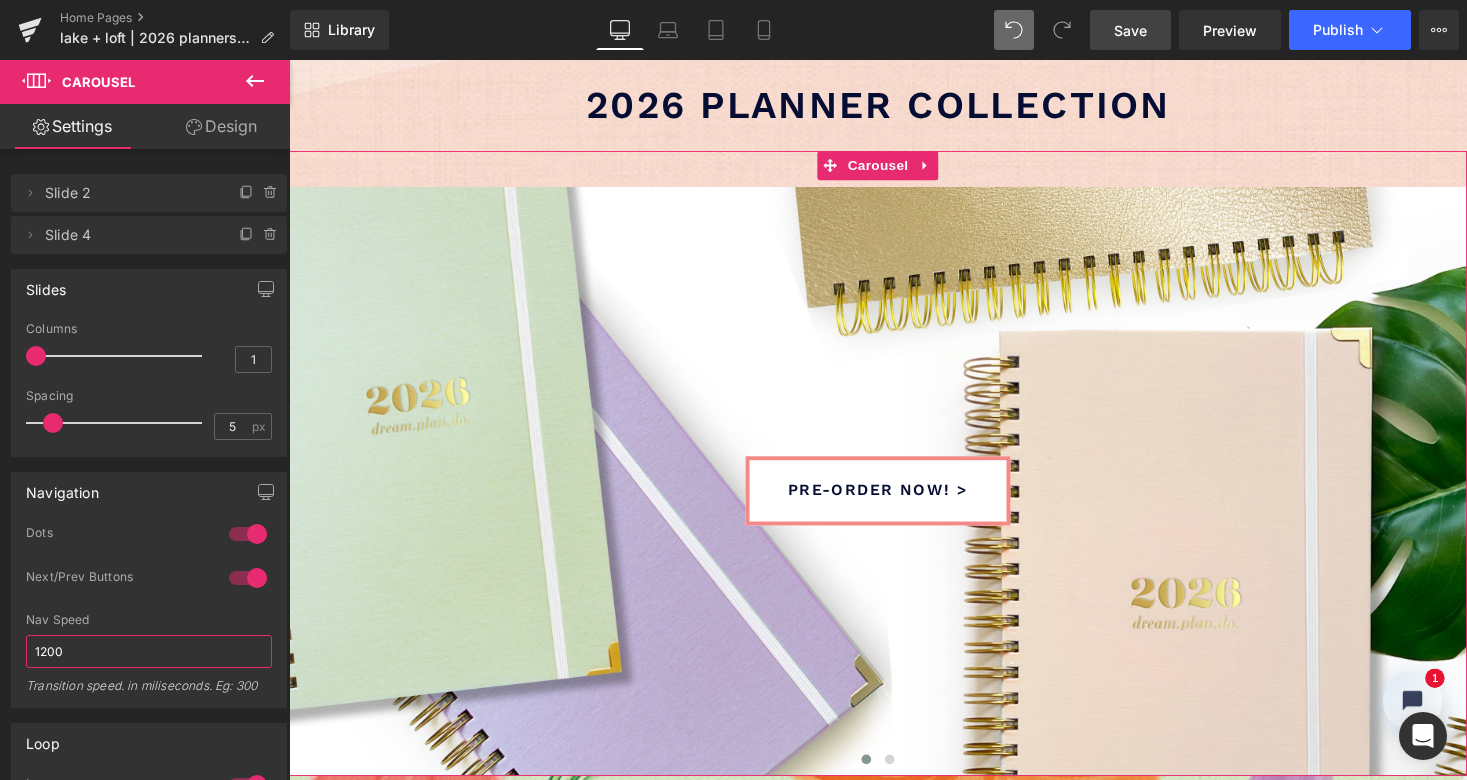 click on "1200" at bounding box center [149, 651] 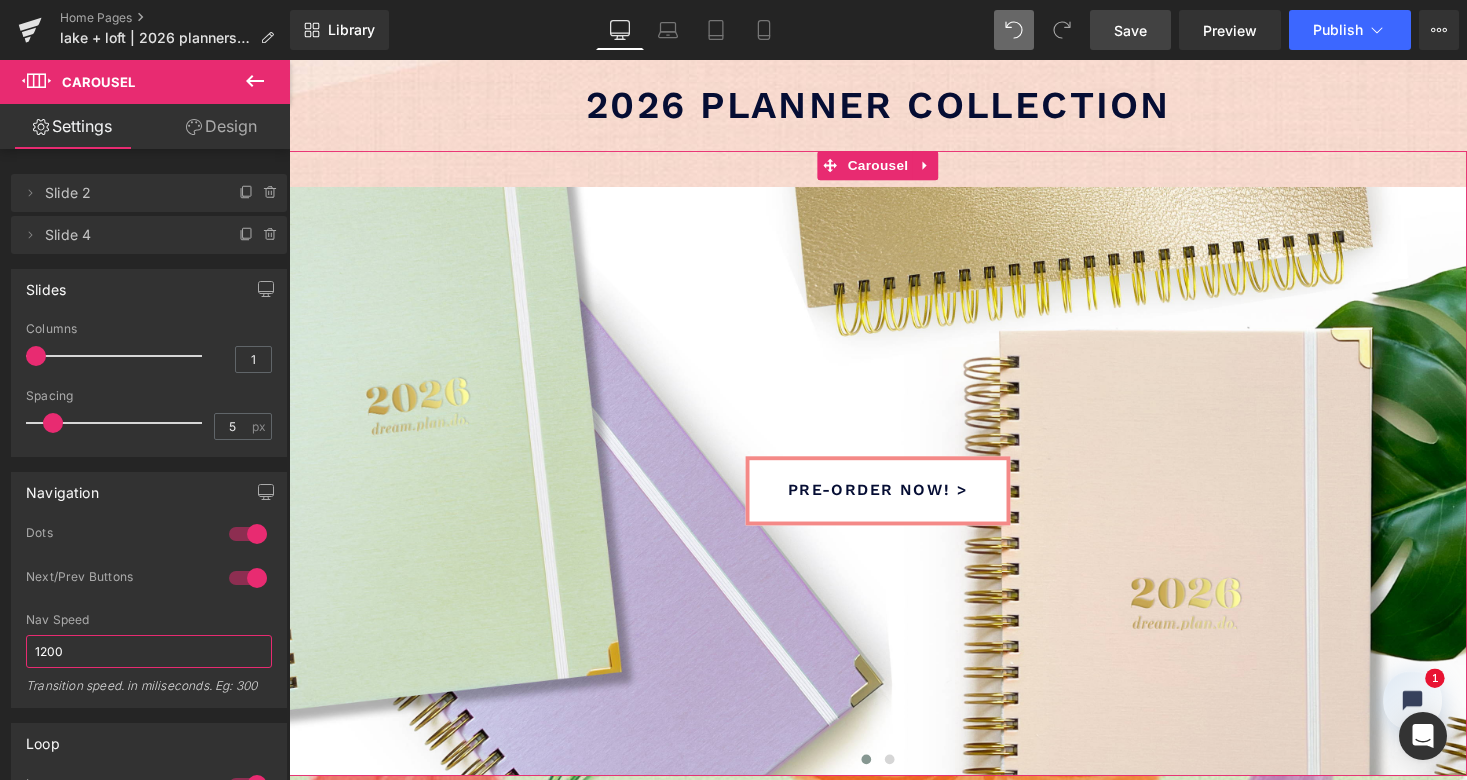 click on "1200" at bounding box center (149, 651) 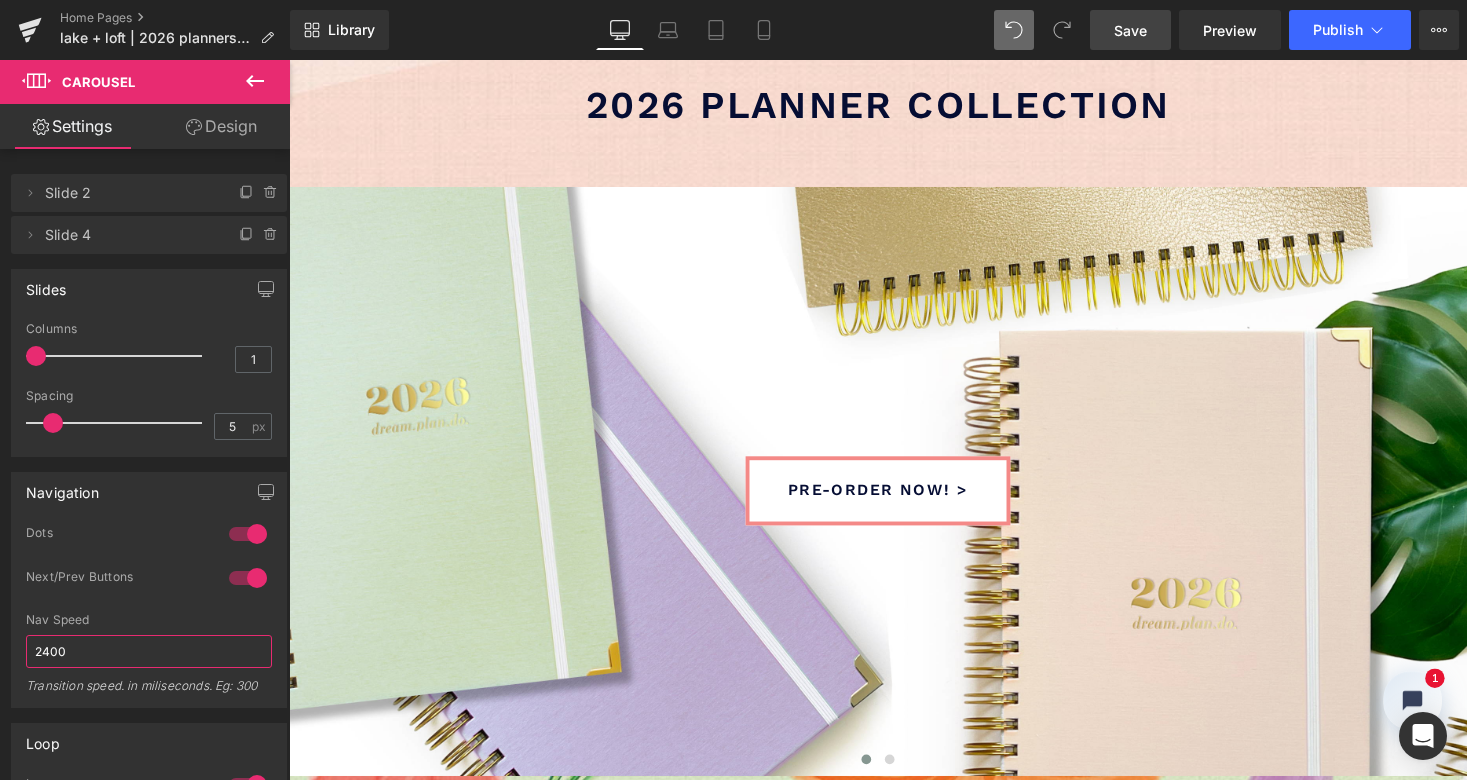 type on "2400" 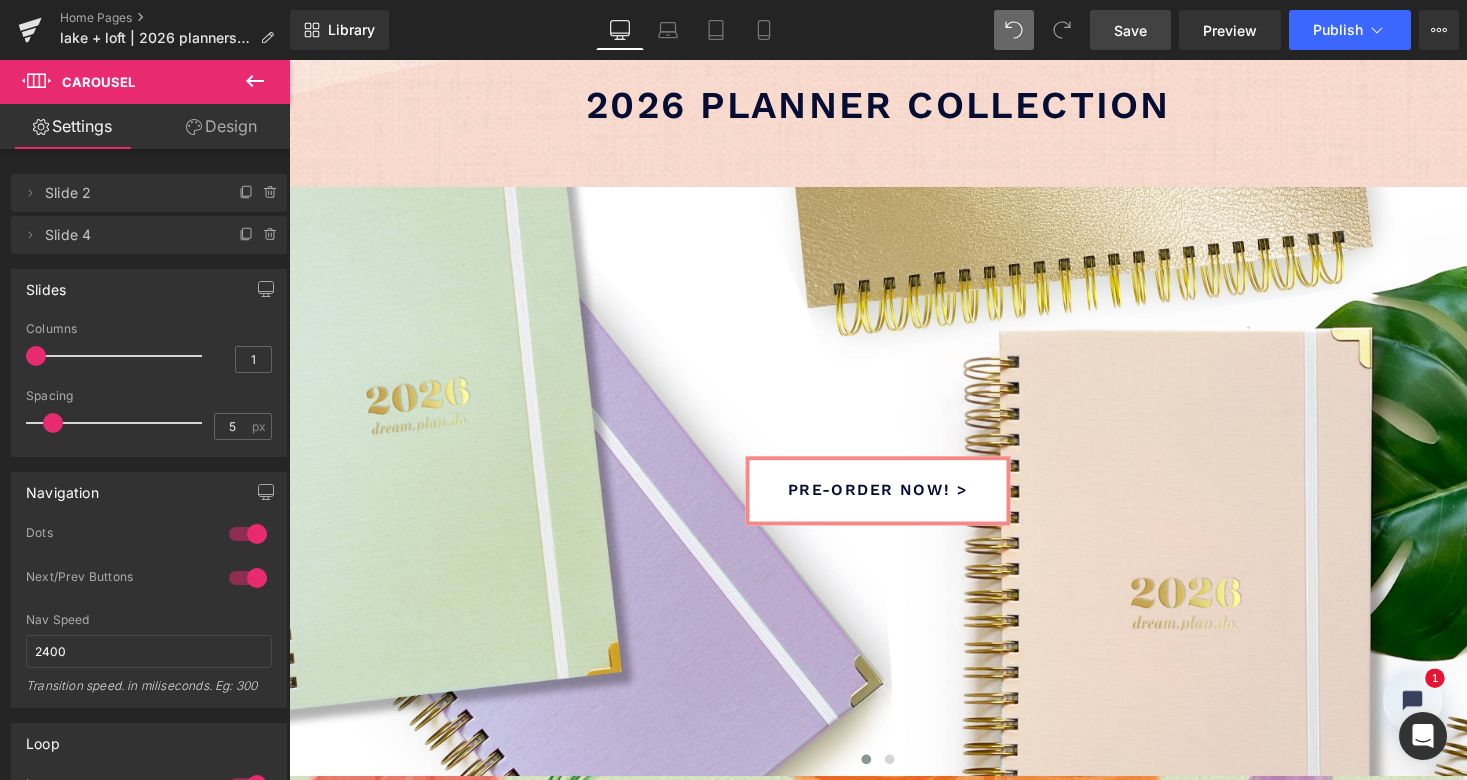 click on "Nav Speed" at bounding box center [149, 620] 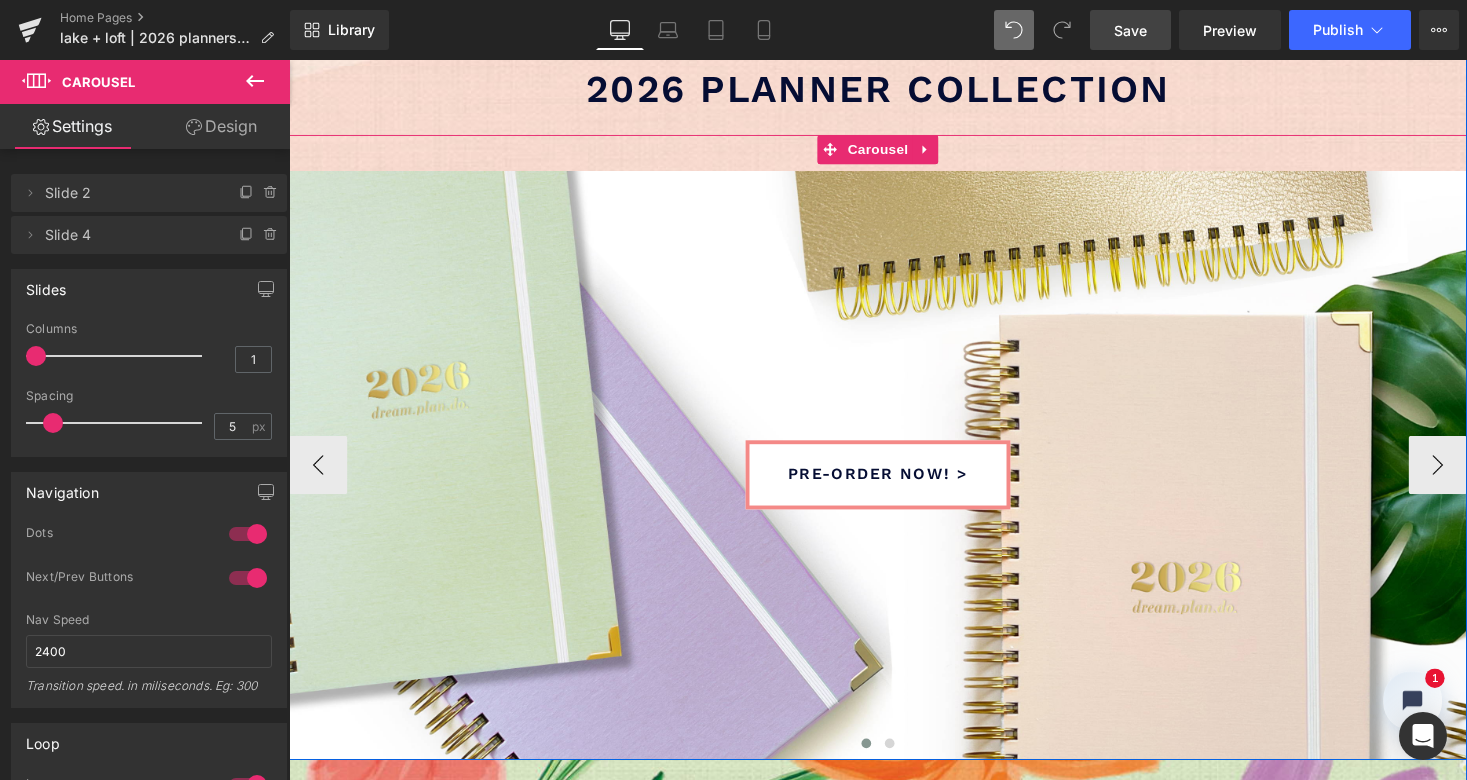 scroll, scrollTop: 229, scrollLeft: 0, axis: vertical 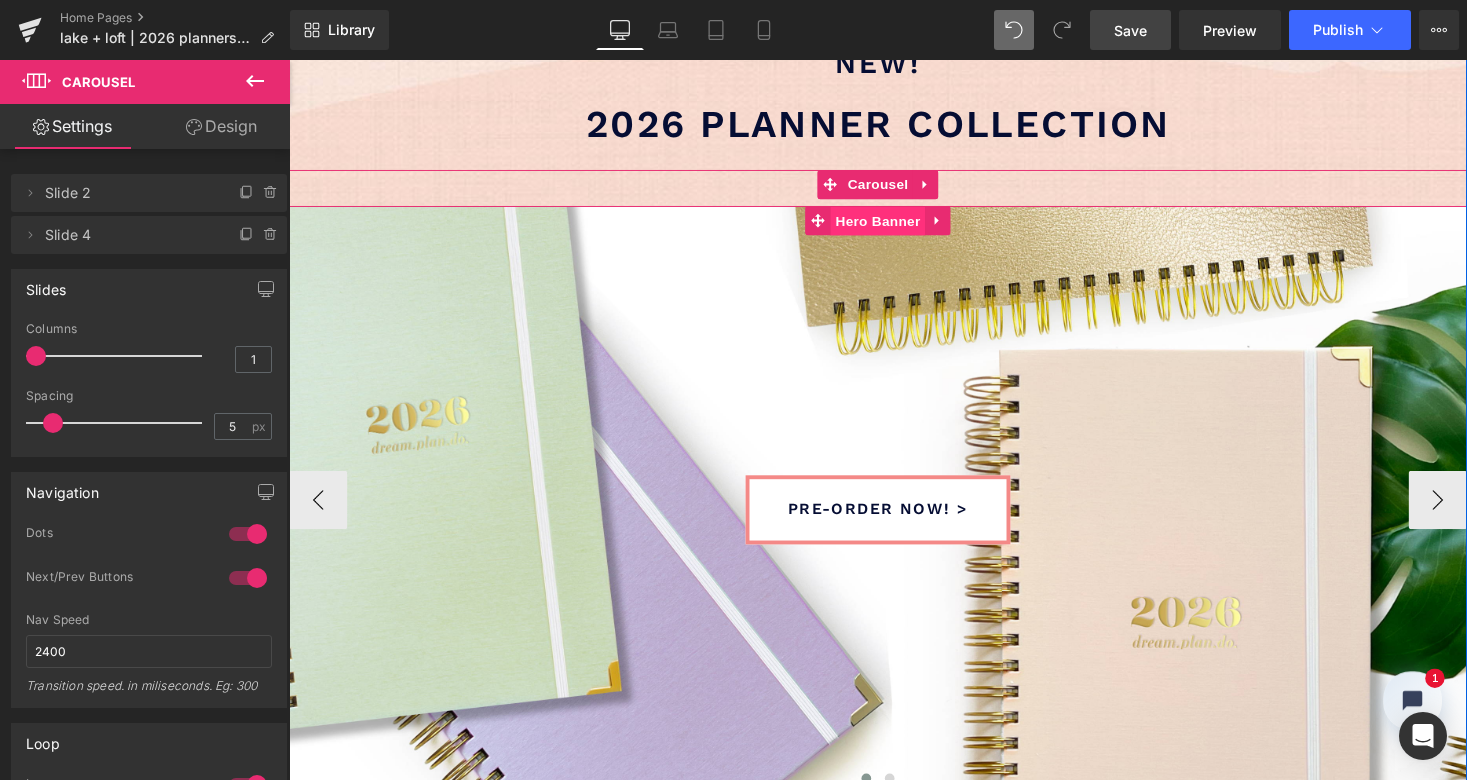 click on "Hero Banner" at bounding box center [893, 226] 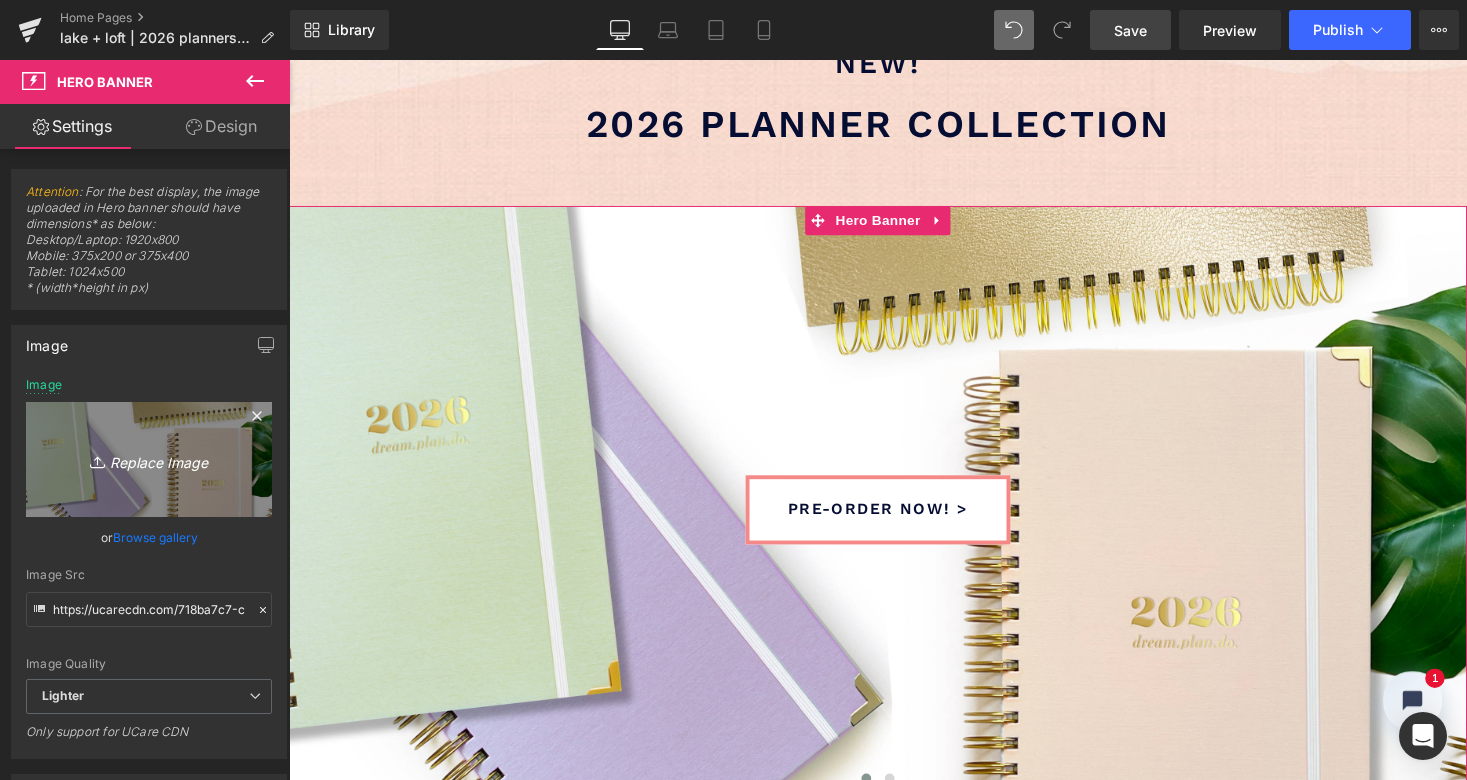 click on "Replace Image" at bounding box center (149, 459) 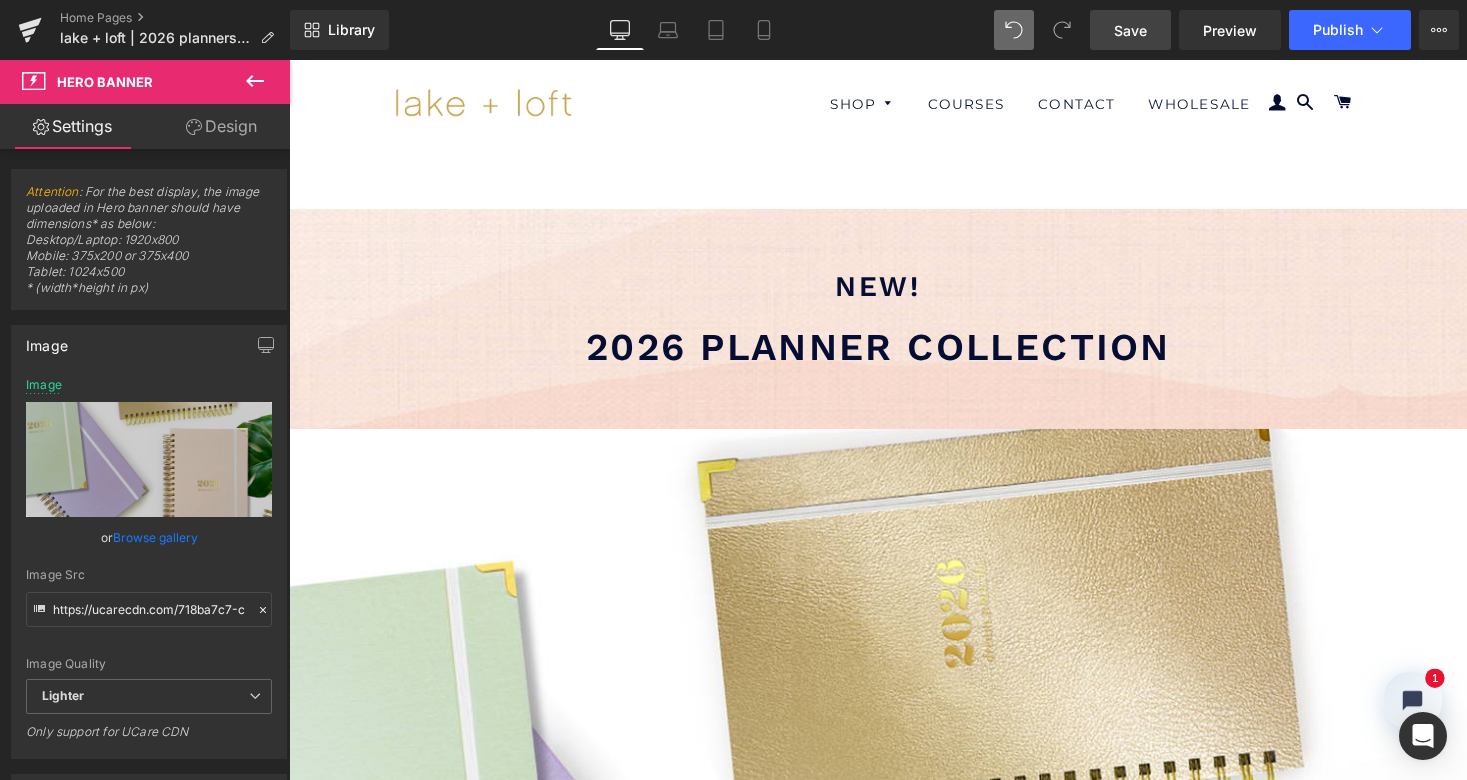 scroll, scrollTop: 0, scrollLeft: 0, axis: both 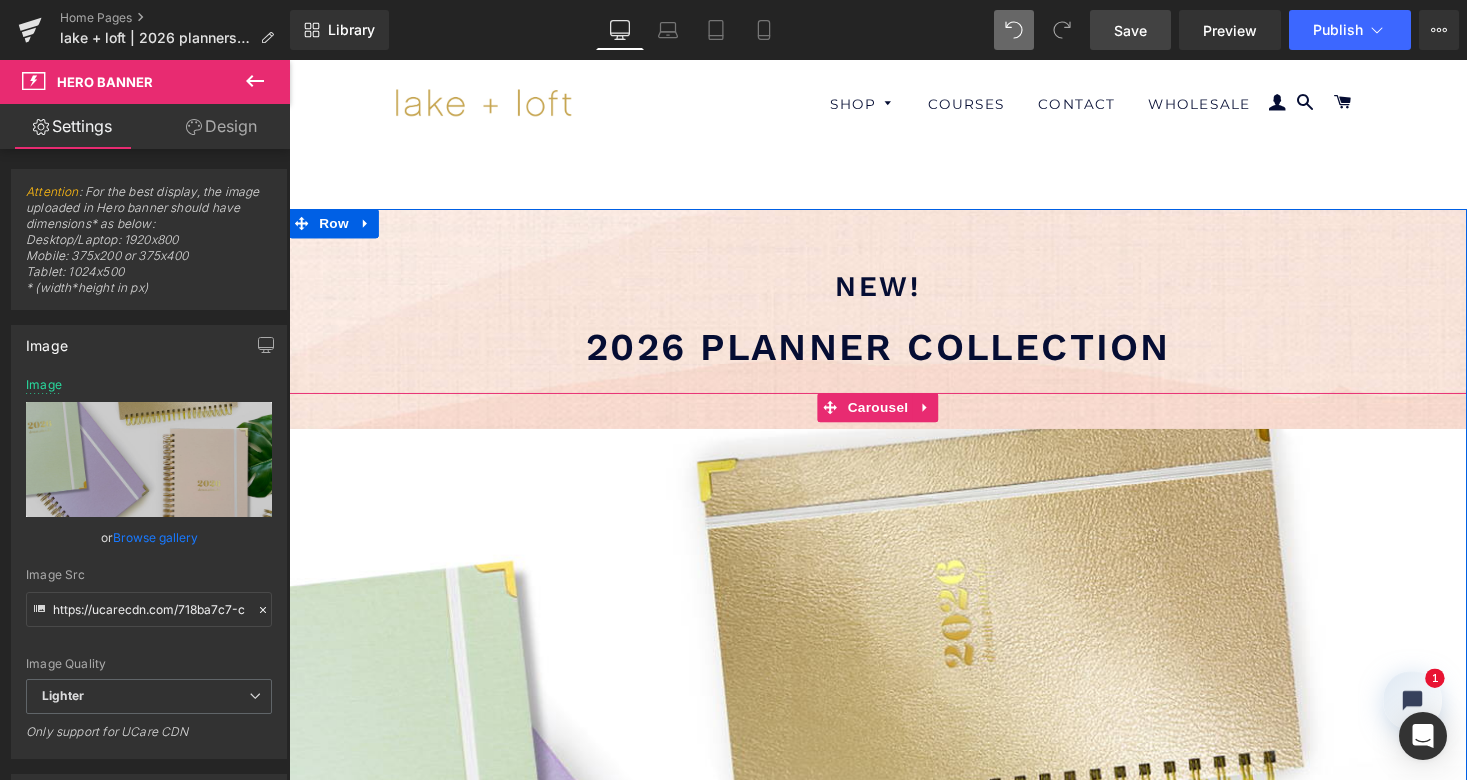 click on "pre-order now!  >
Button
Hero Banner
meet the new reverie planner!  >
Button
Hero Banner
‹ ›
Carousel" at bounding box center (894, 1025) 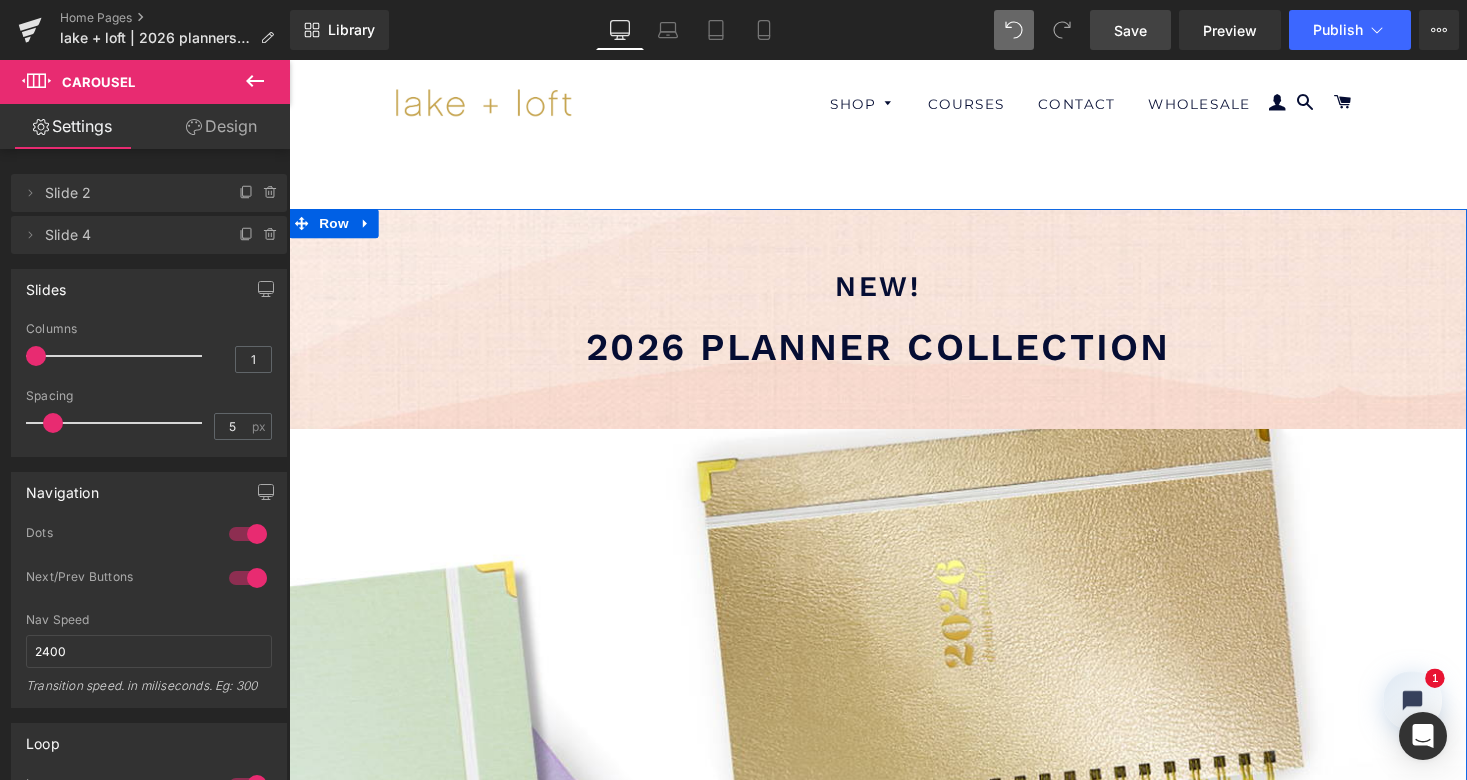 scroll, scrollTop: 0, scrollLeft: 0, axis: both 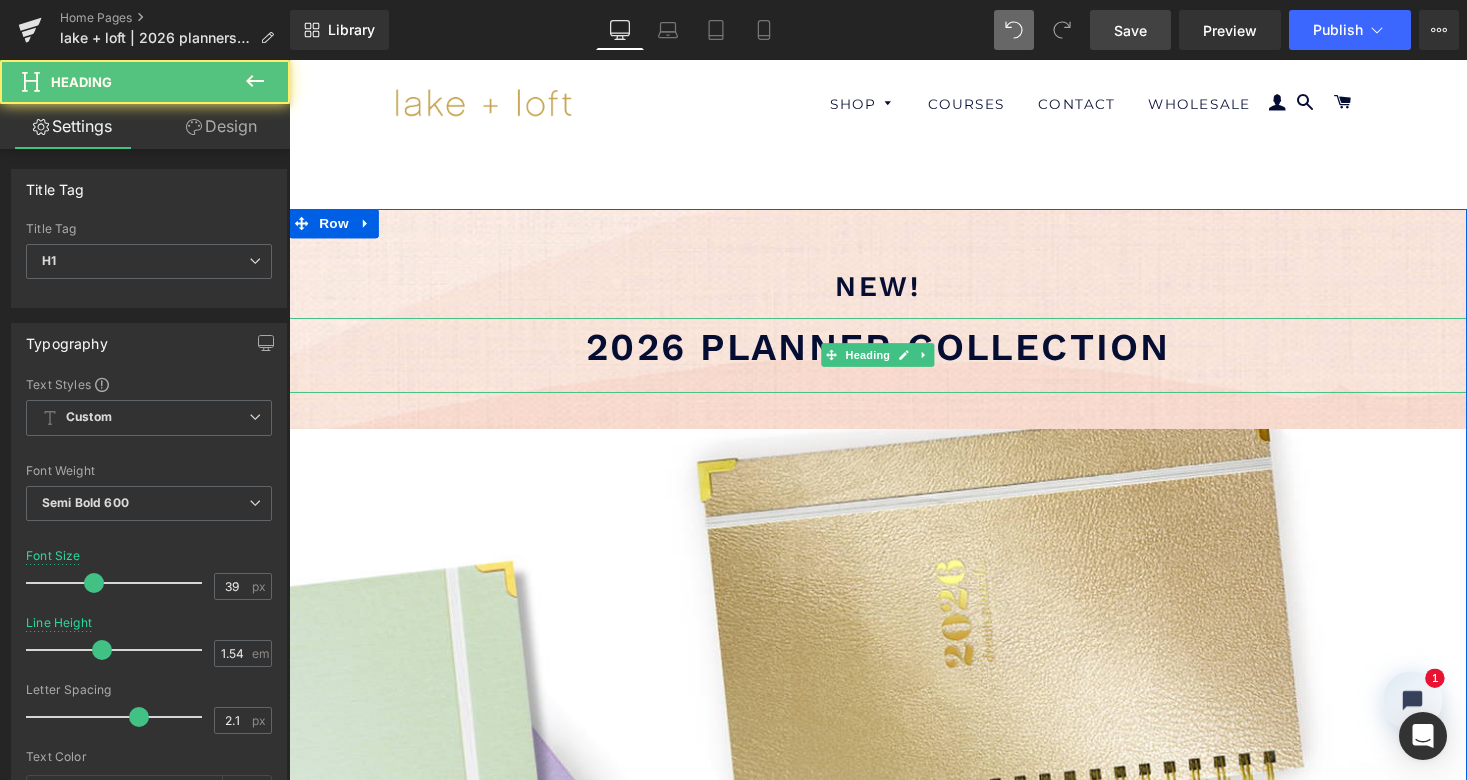 click on "2026 planner collection" at bounding box center (894, 354) 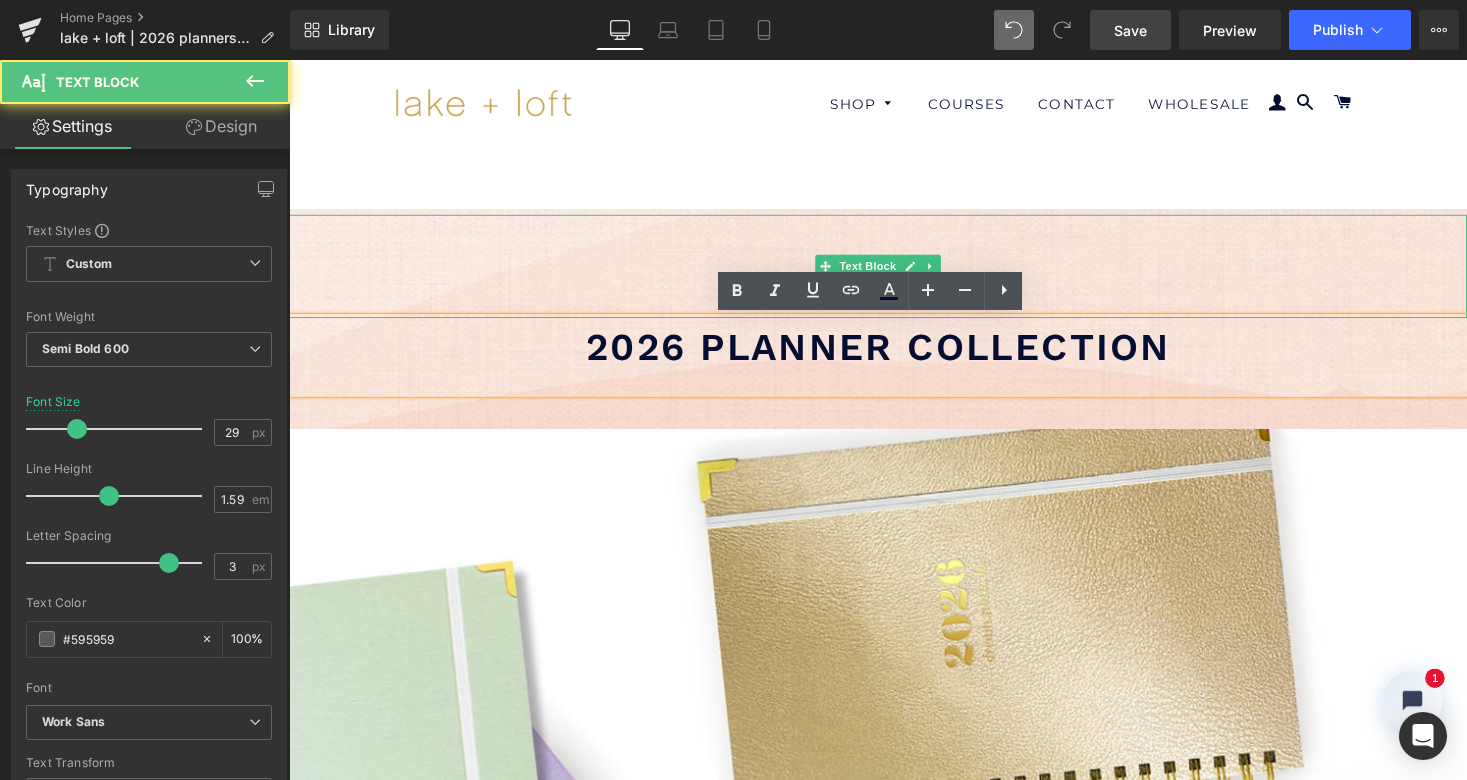 click on "new!" at bounding box center [894, 292] 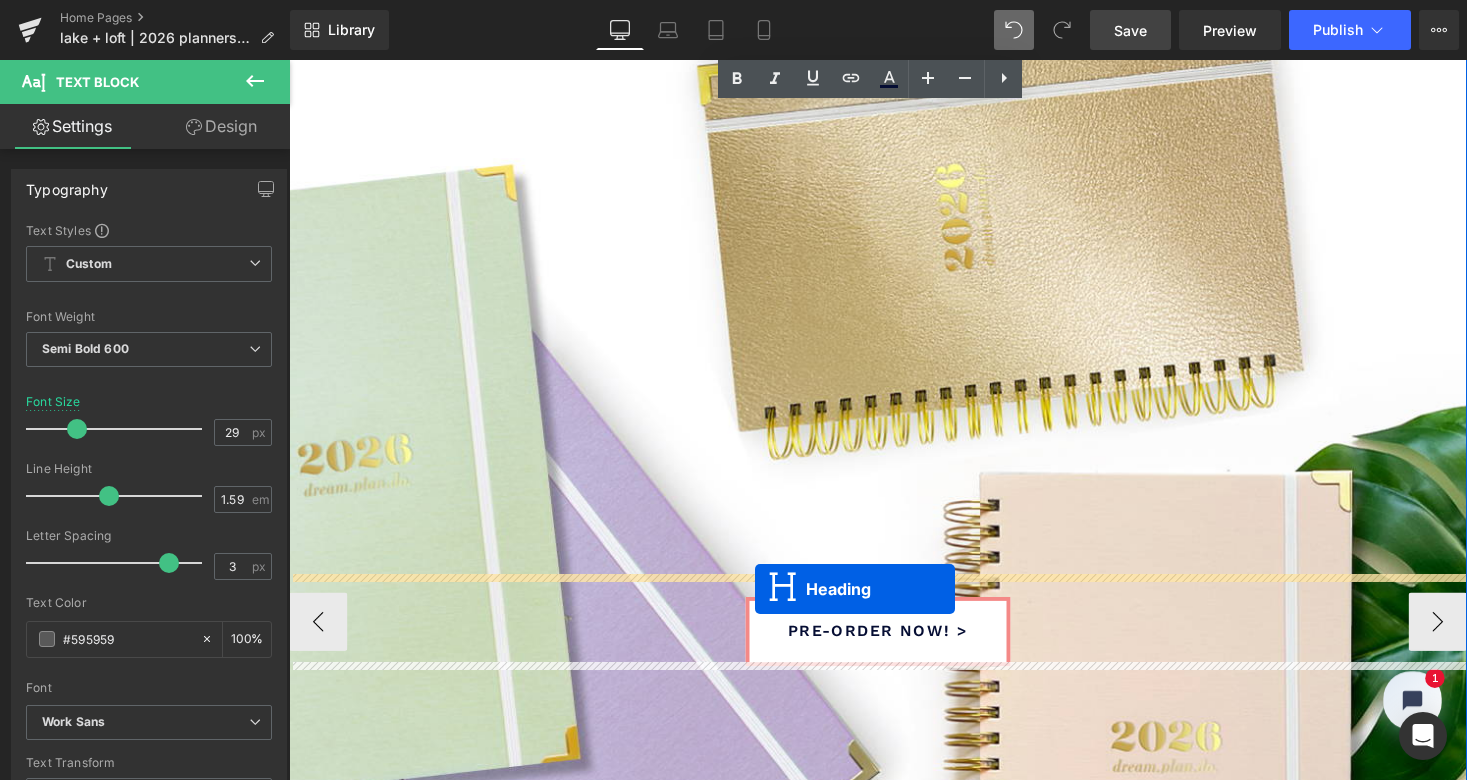 scroll, scrollTop: 384, scrollLeft: 0, axis: vertical 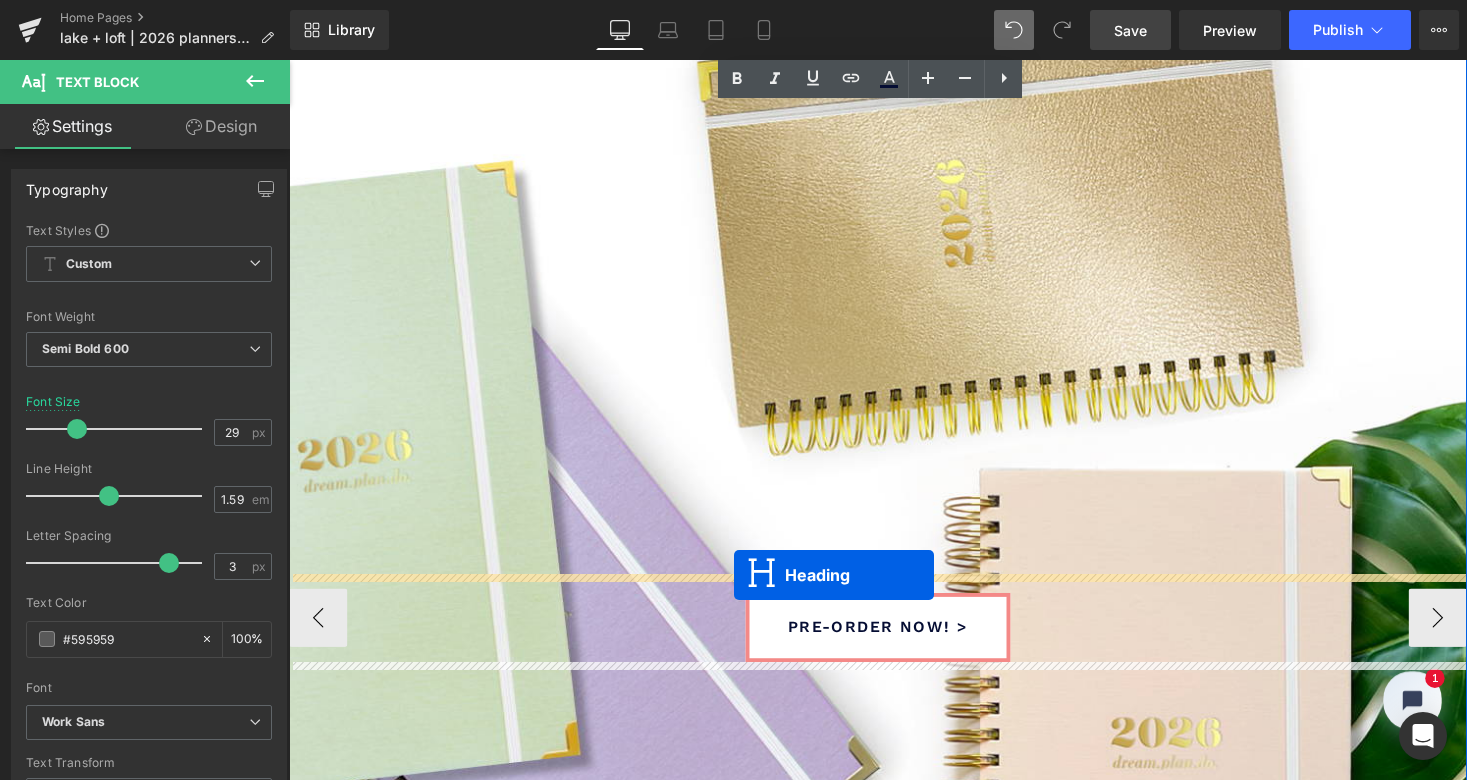 drag, startPoint x: 843, startPoint y: 370, endPoint x: 746, endPoint y: 589, distance: 239.52036 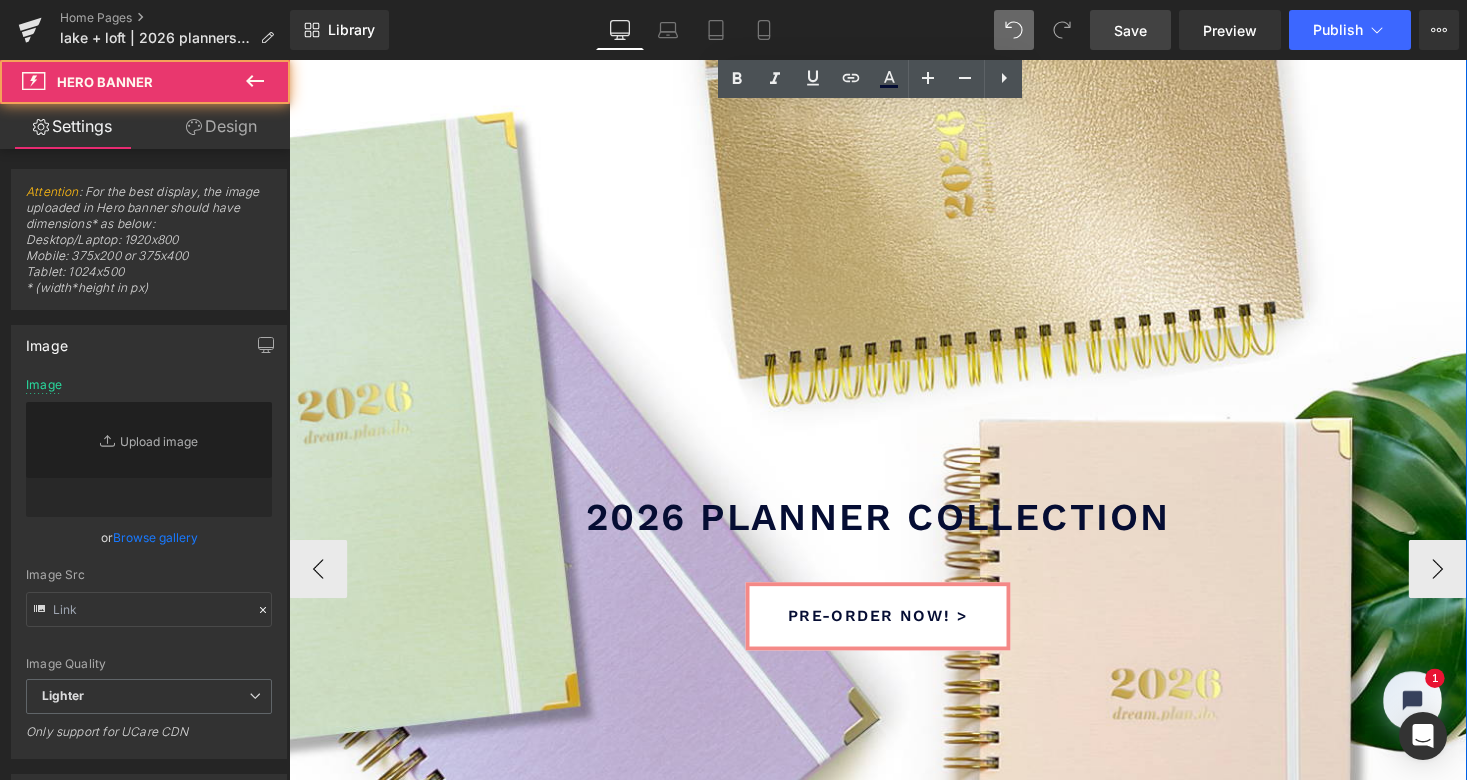 click on "2026 planner collection Heading
pre-order now!  >
Button" at bounding box center (894, 583) 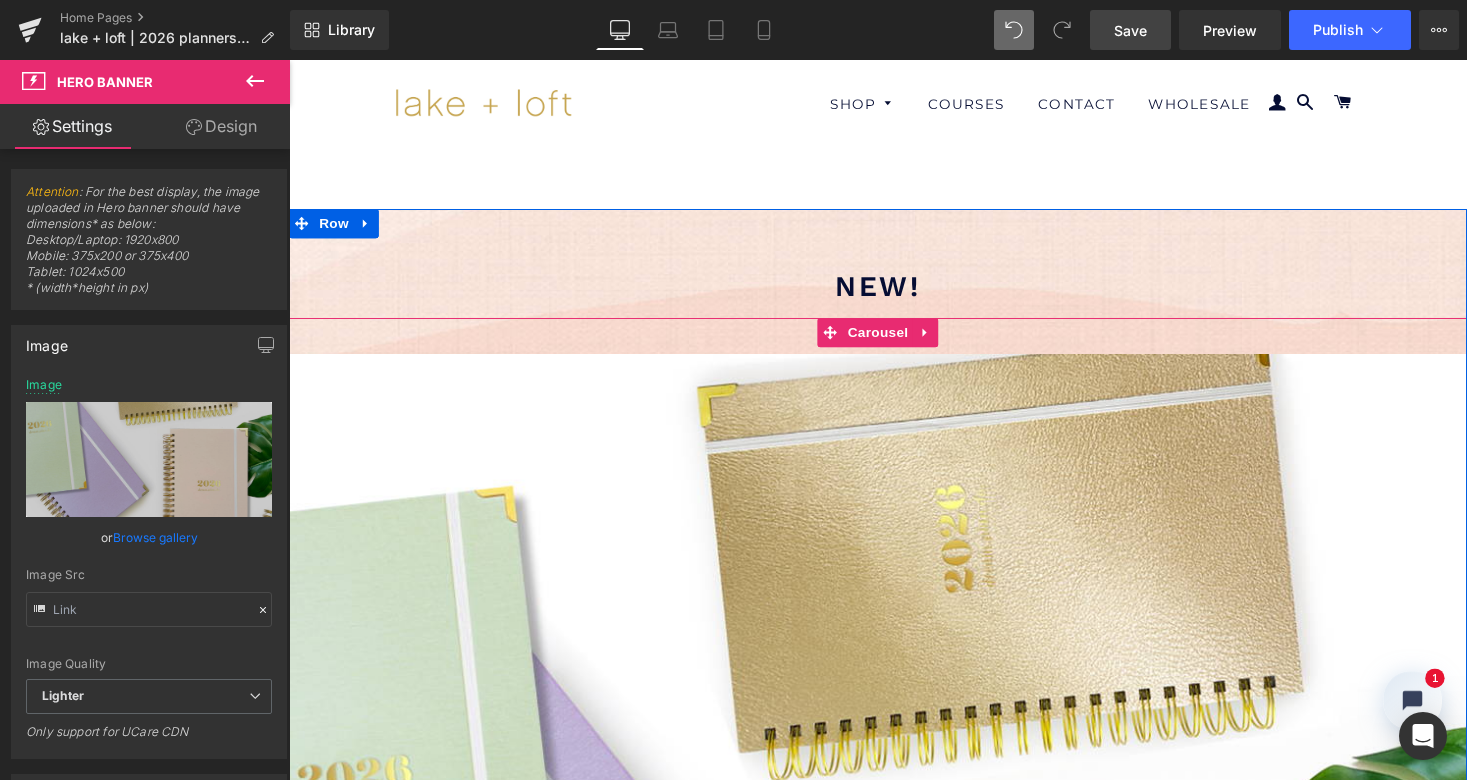 scroll, scrollTop: 0, scrollLeft: 0, axis: both 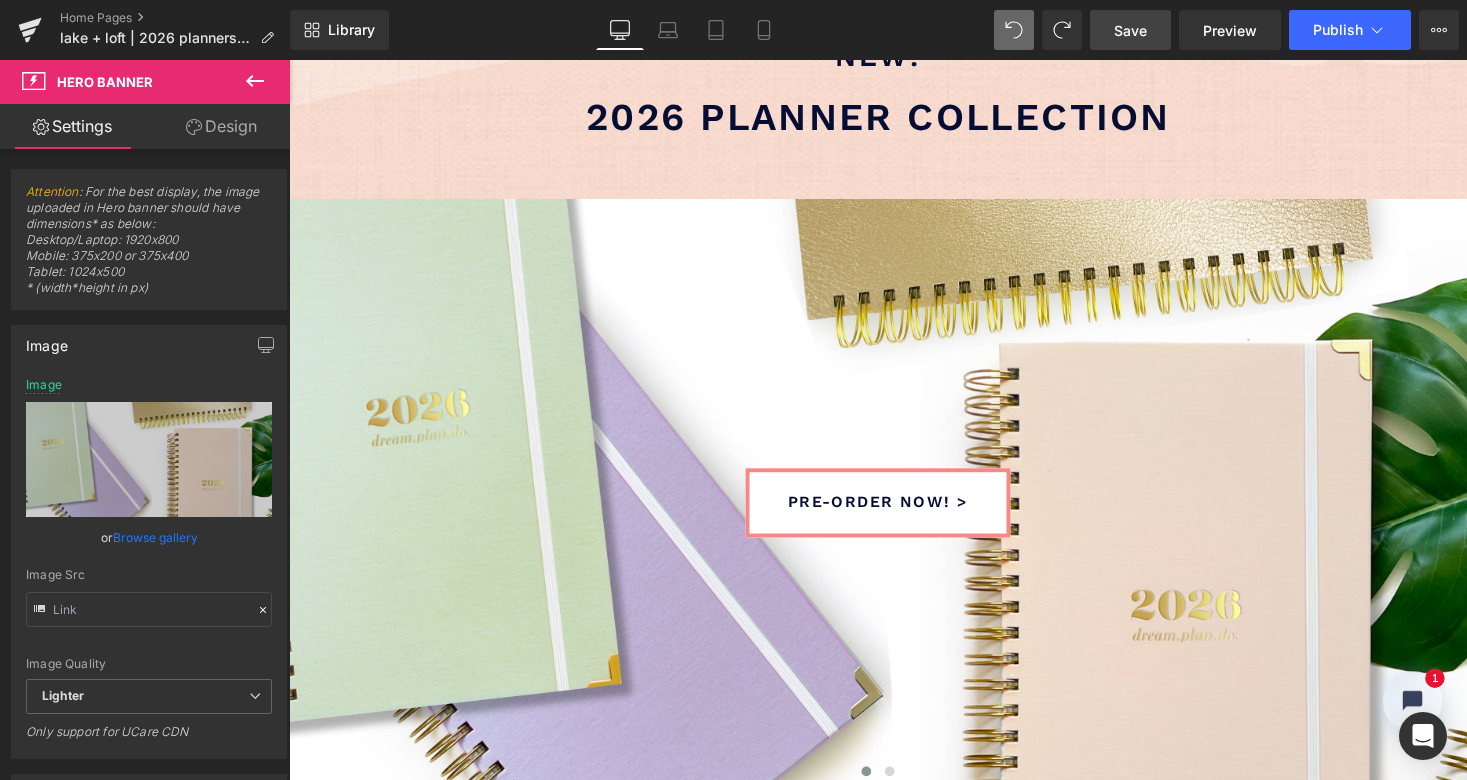click on "Save" at bounding box center [1130, 30] 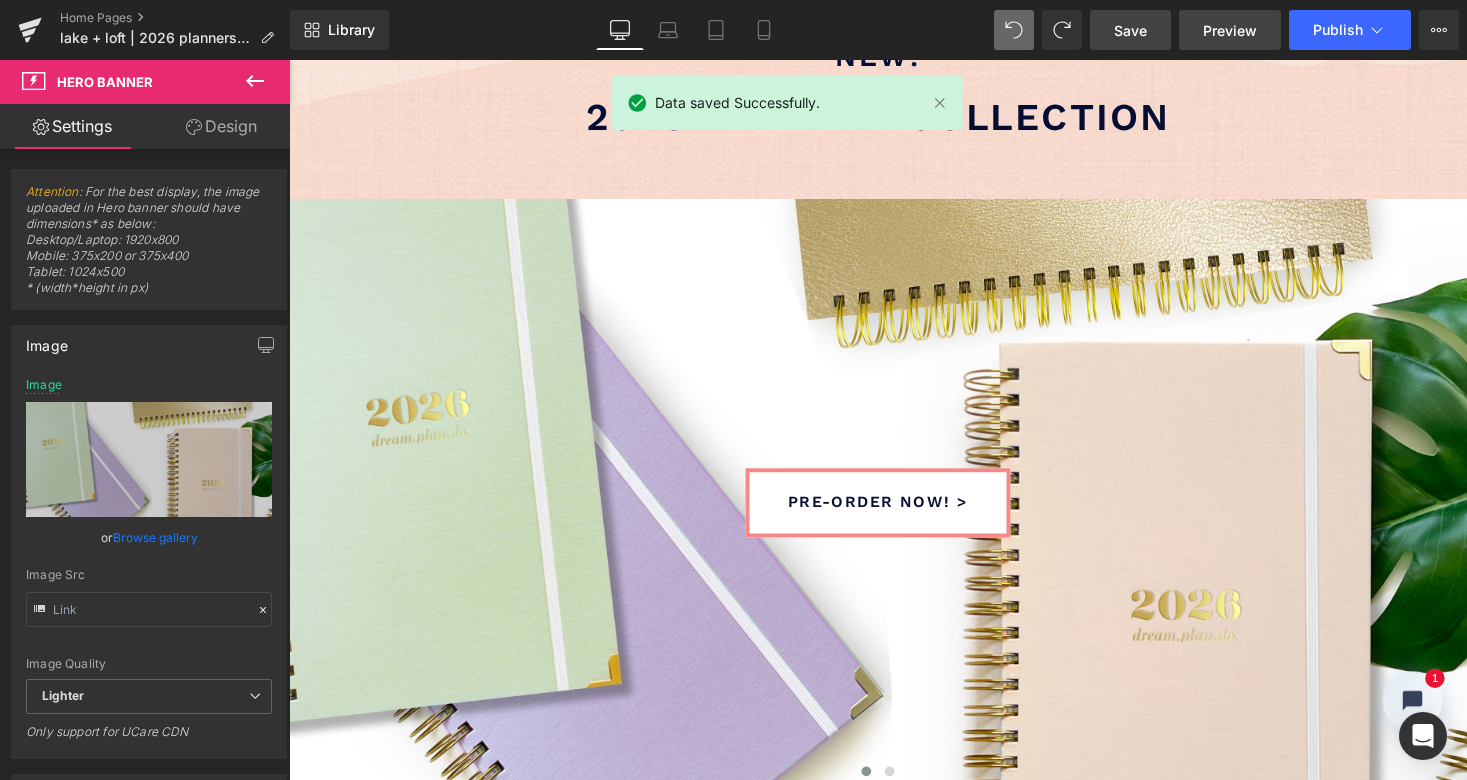 click on "Preview" at bounding box center [1230, 30] 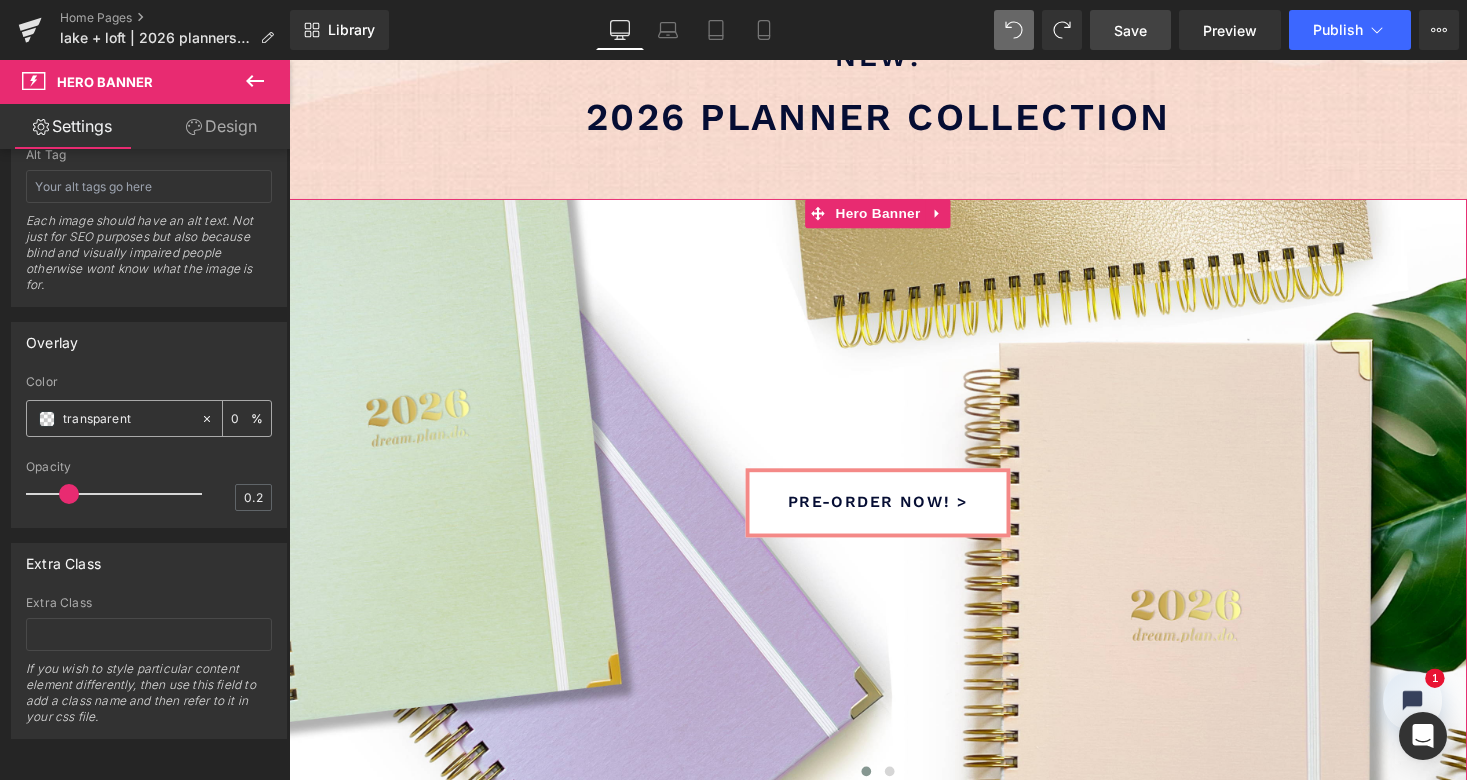 scroll, scrollTop: 1226, scrollLeft: 0, axis: vertical 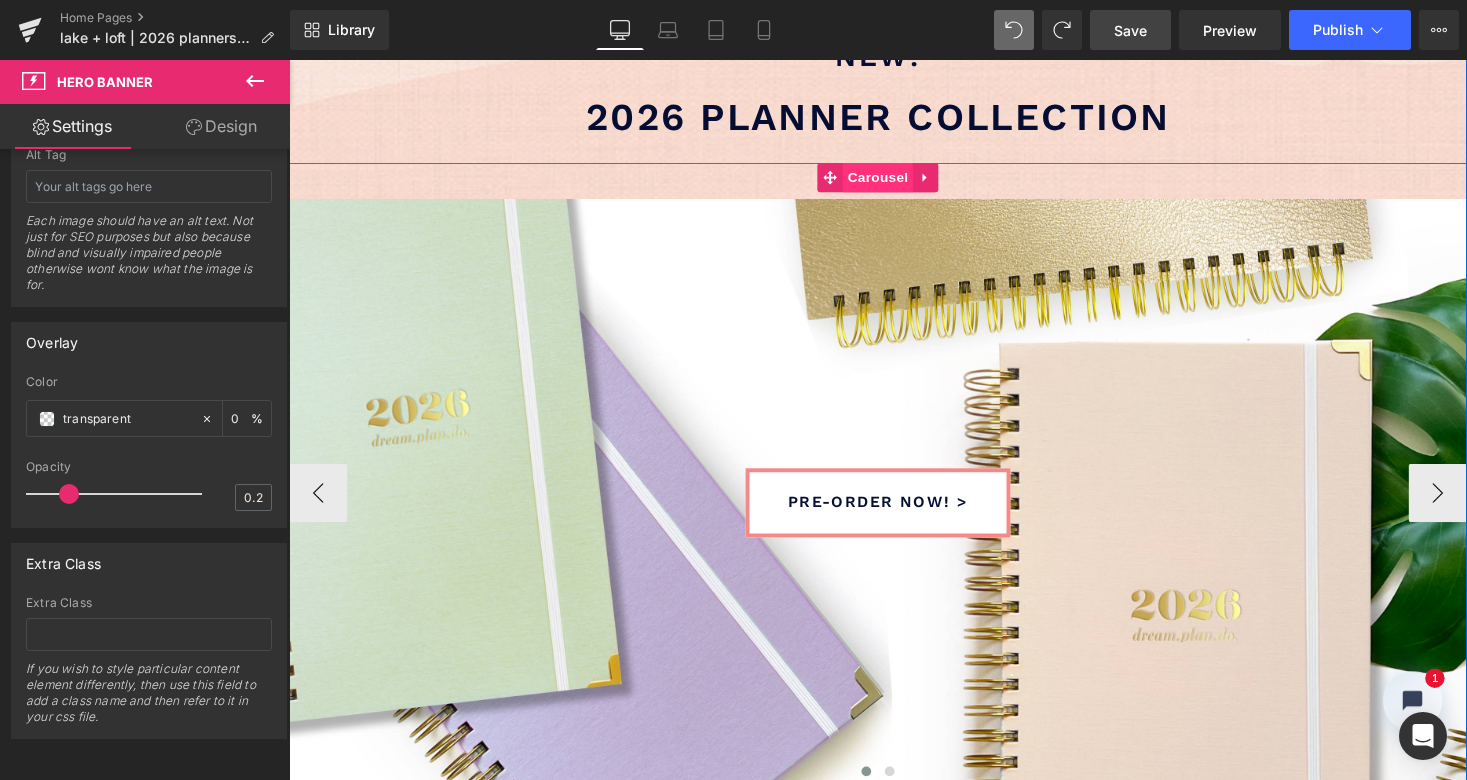 click on "Carousel" at bounding box center (894, 181) 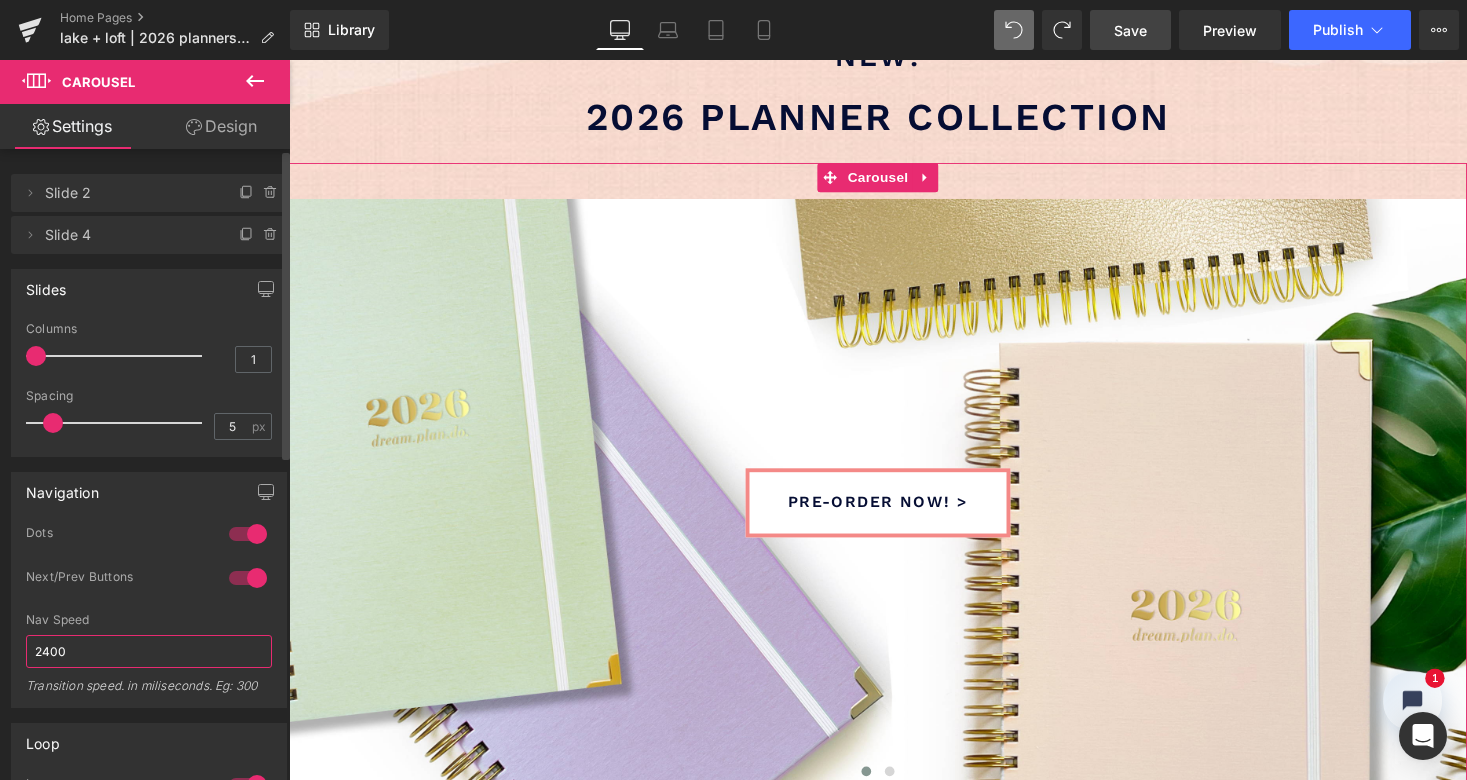 click on "2400" at bounding box center [149, 651] 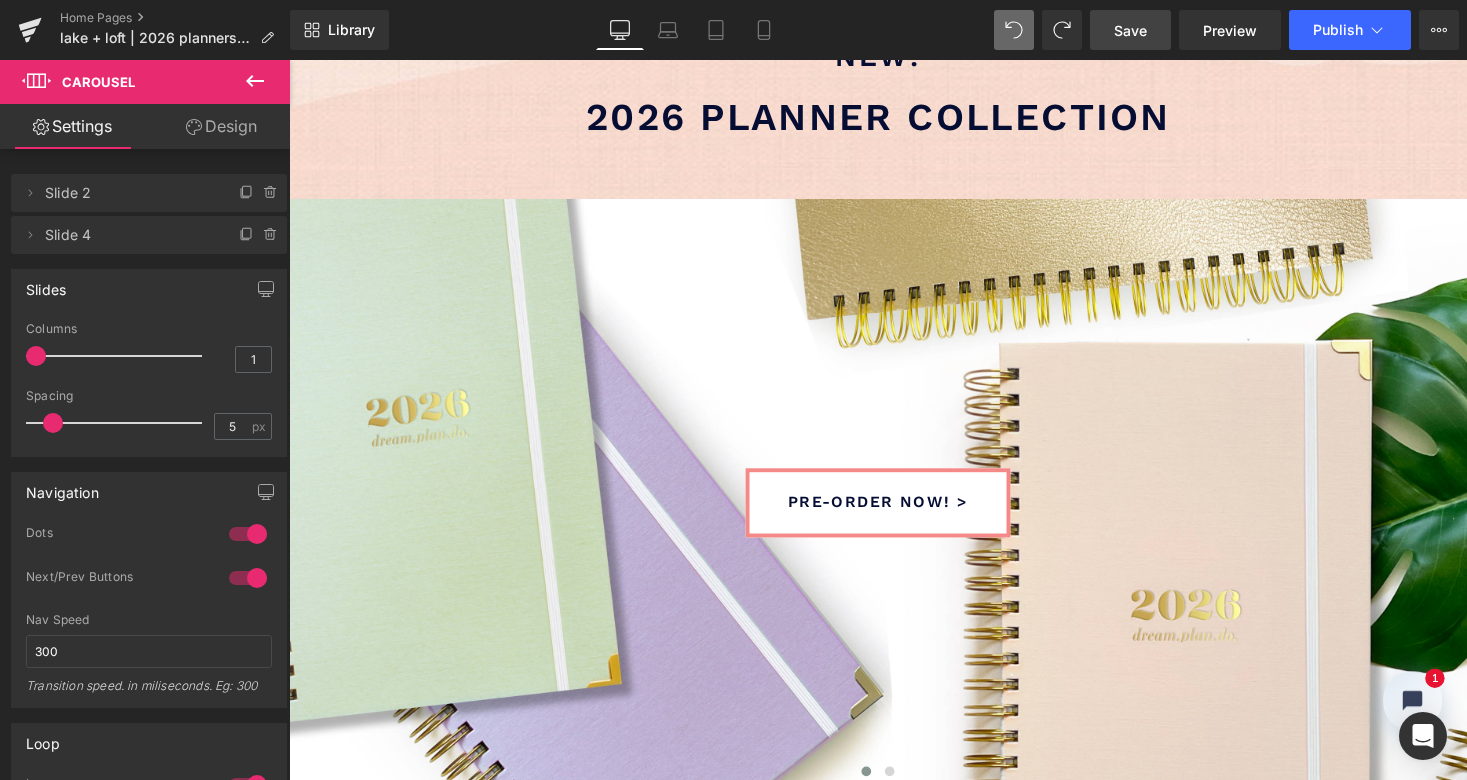 click on "Save" at bounding box center (1130, 30) 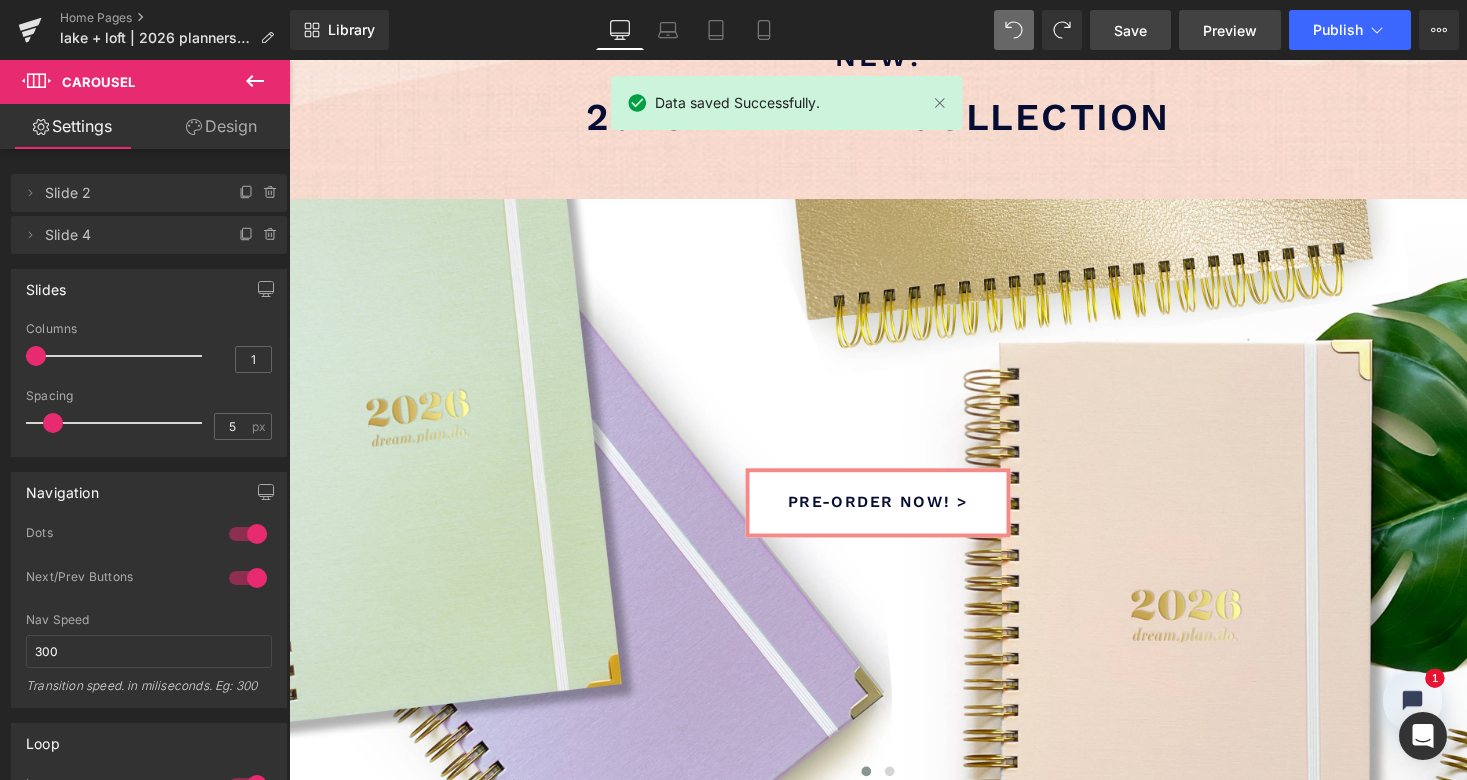 click on "Preview" at bounding box center [1230, 30] 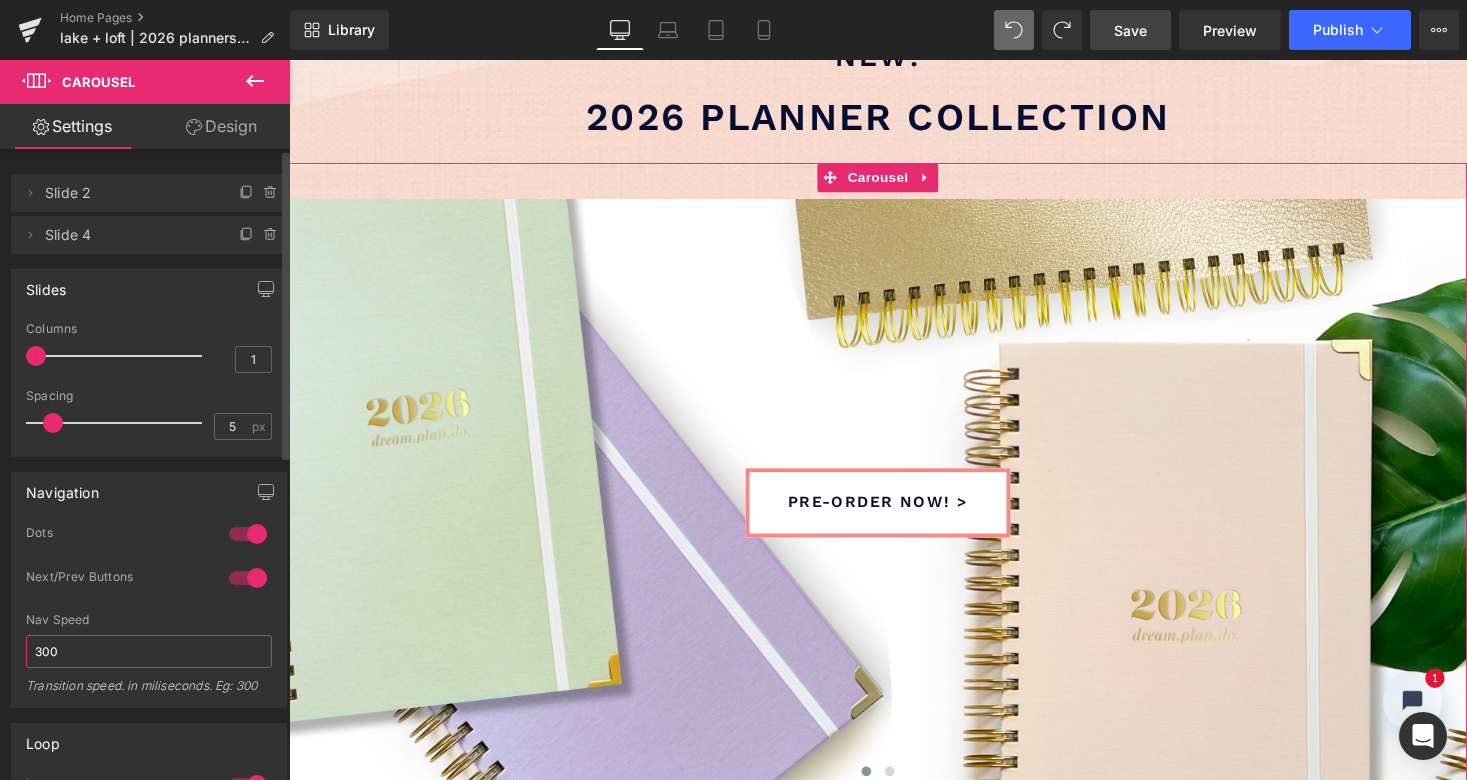 click on "300" at bounding box center [149, 651] 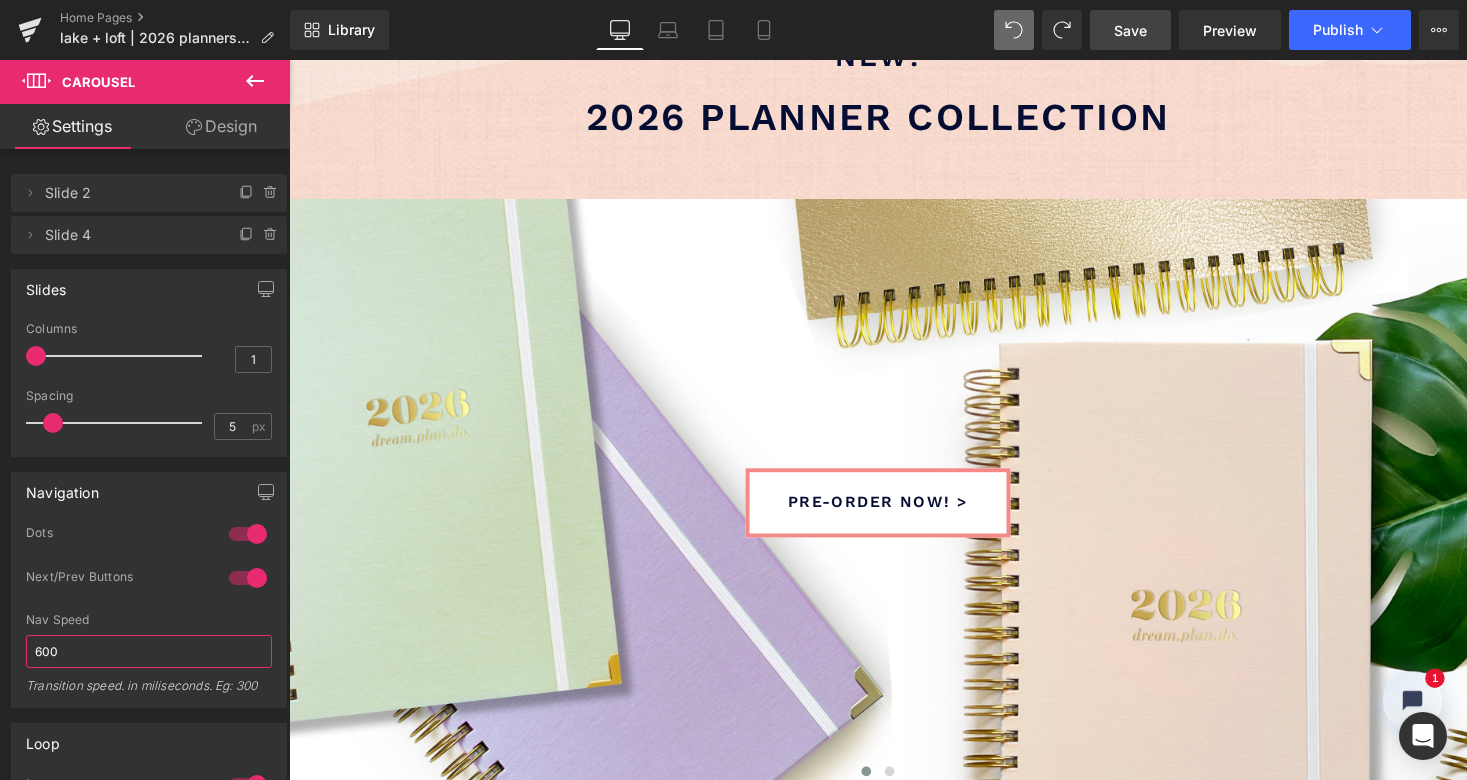 type on "600" 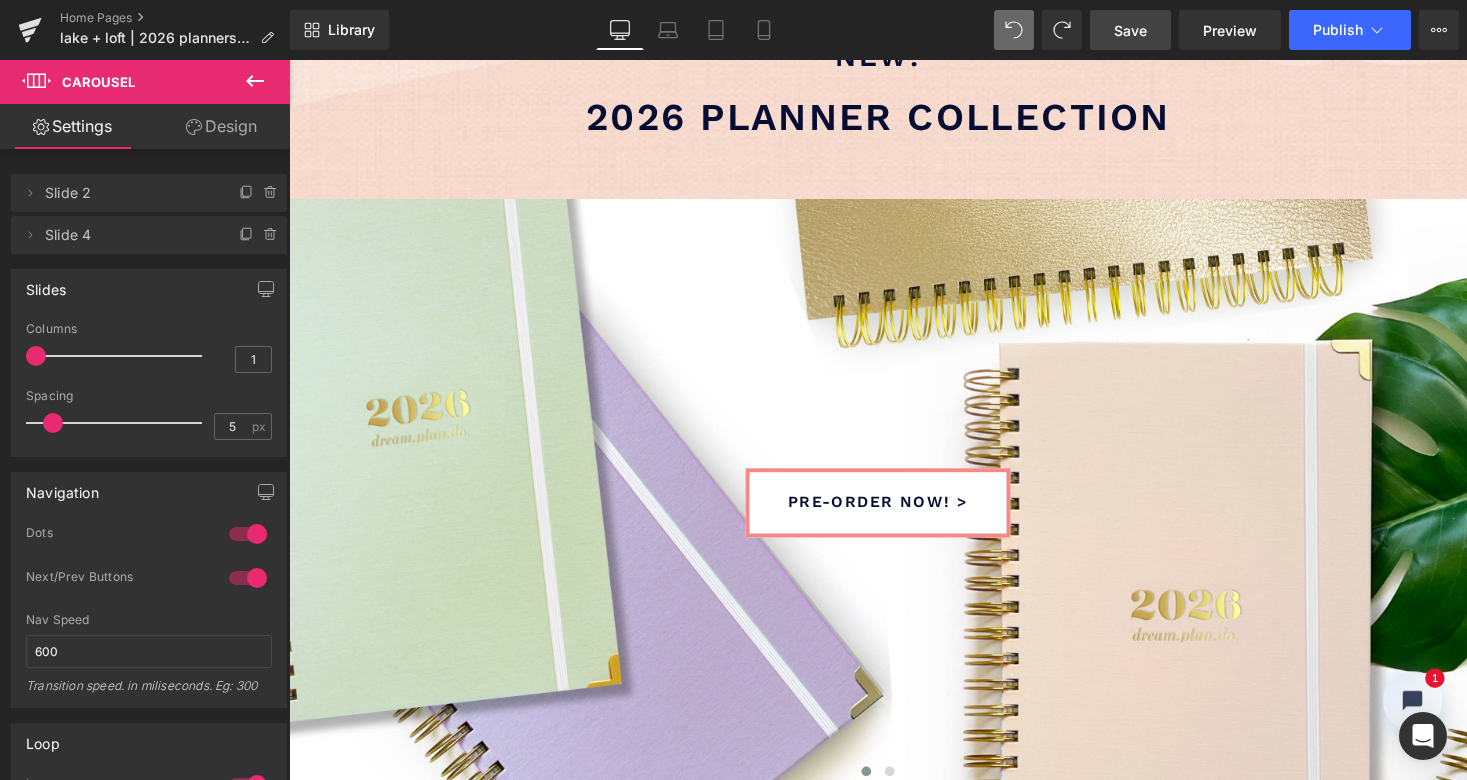 click on "Library Desktop Desktop Laptop Tablet Mobile Save Preview Publish Scheduled View Live Page View with current Template Save Template to Library Schedule Publish  Optimize  Publish Settings Shortcuts  Your page can’t be published   You've reached the maximum number of published pages on your plan  (0/0).  You need to upgrade your plan or unpublish all your pages to get 1 publish slot.   Unpublish pages   Upgrade plan" at bounding box center [878, 30] 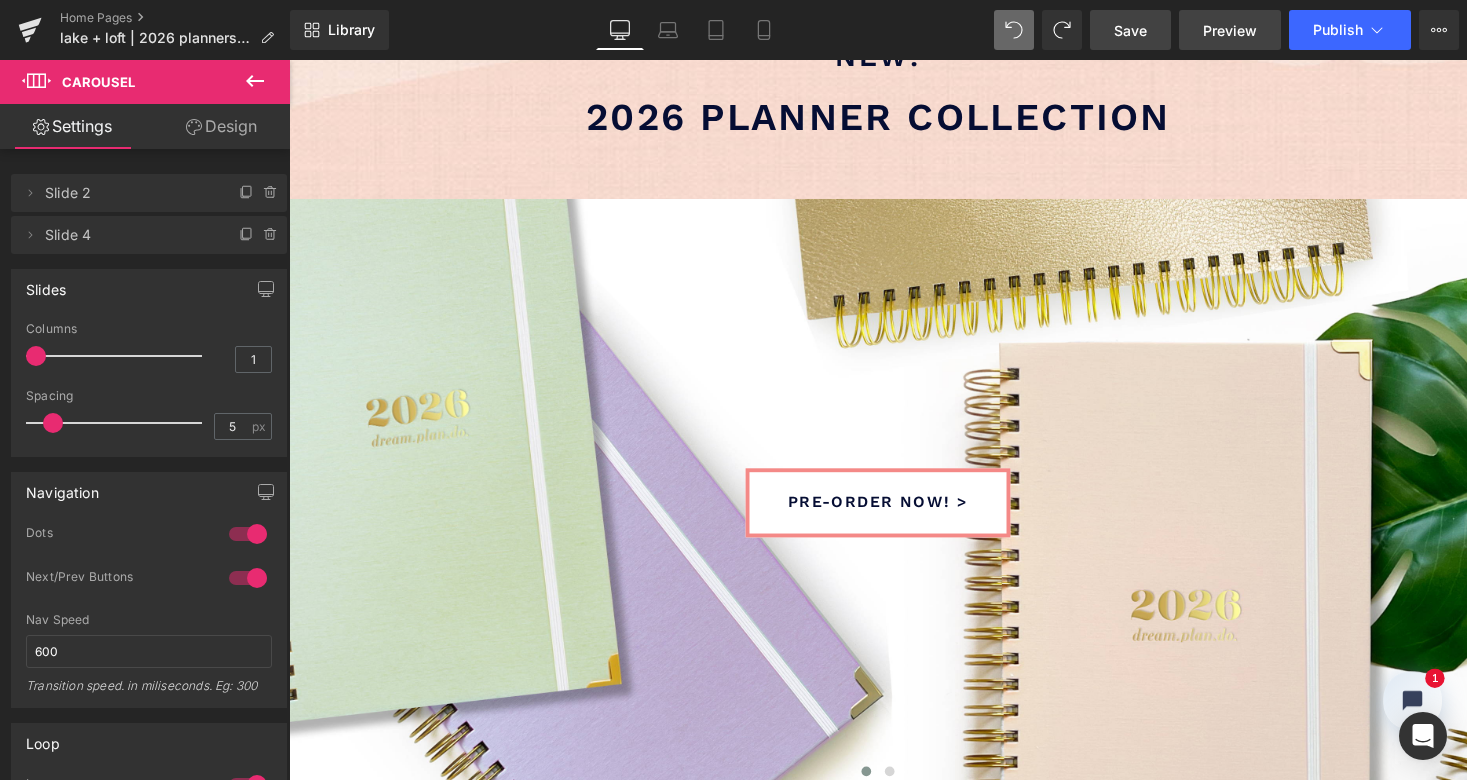 click on "Preview" at bounding box center [1230, 30] 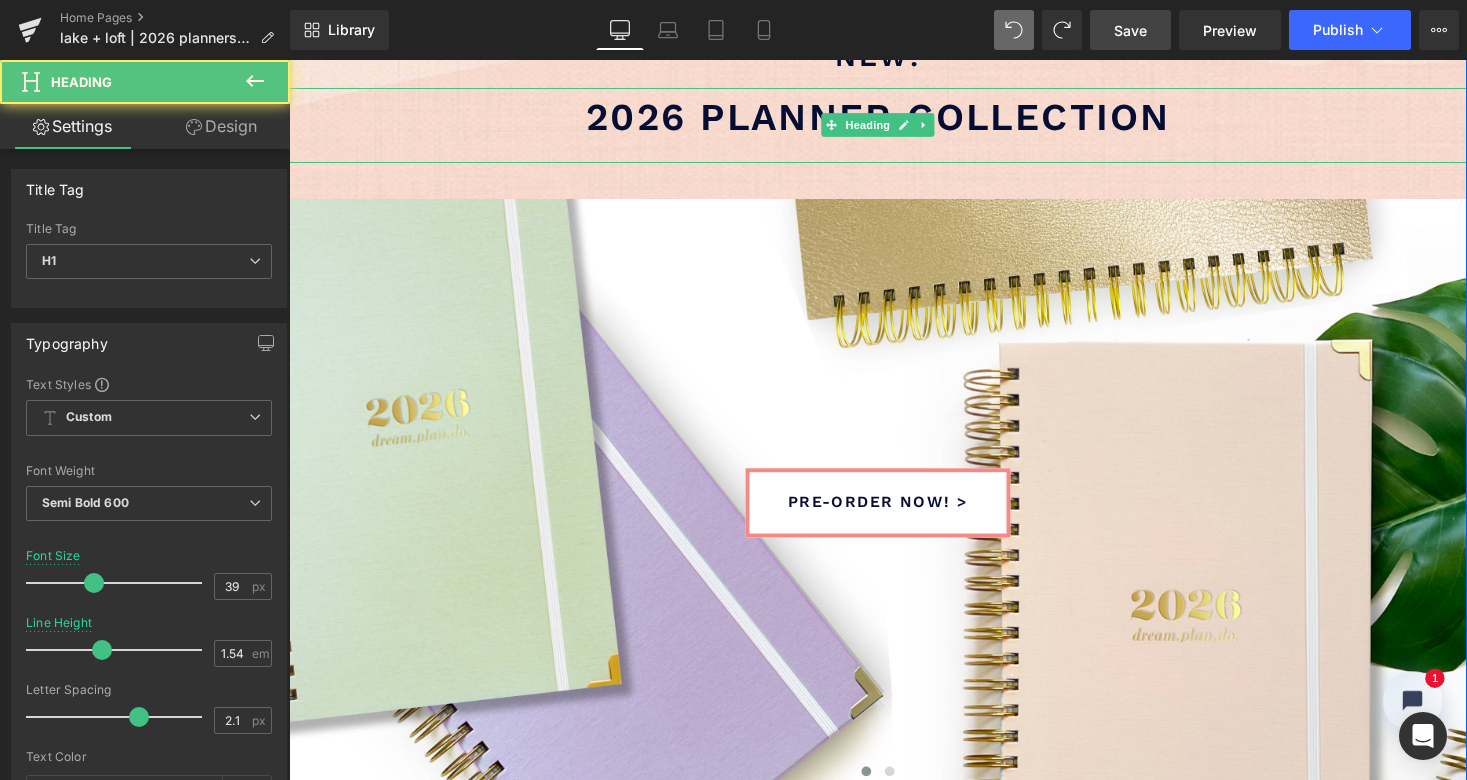 click on "2026 planner collection" at bounding box center [894, 118] 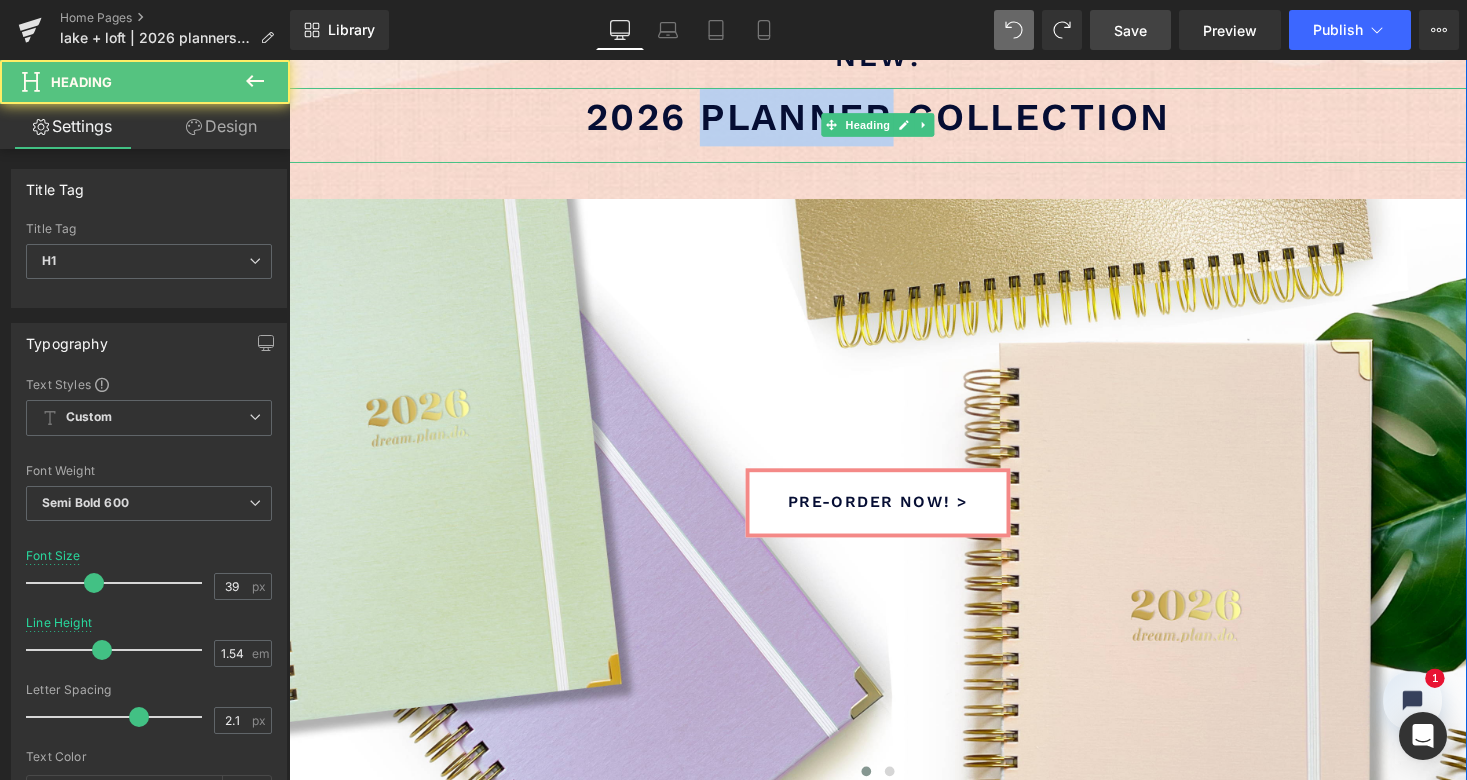 click on "2026 planner collection" at bounding box center [894, 118] 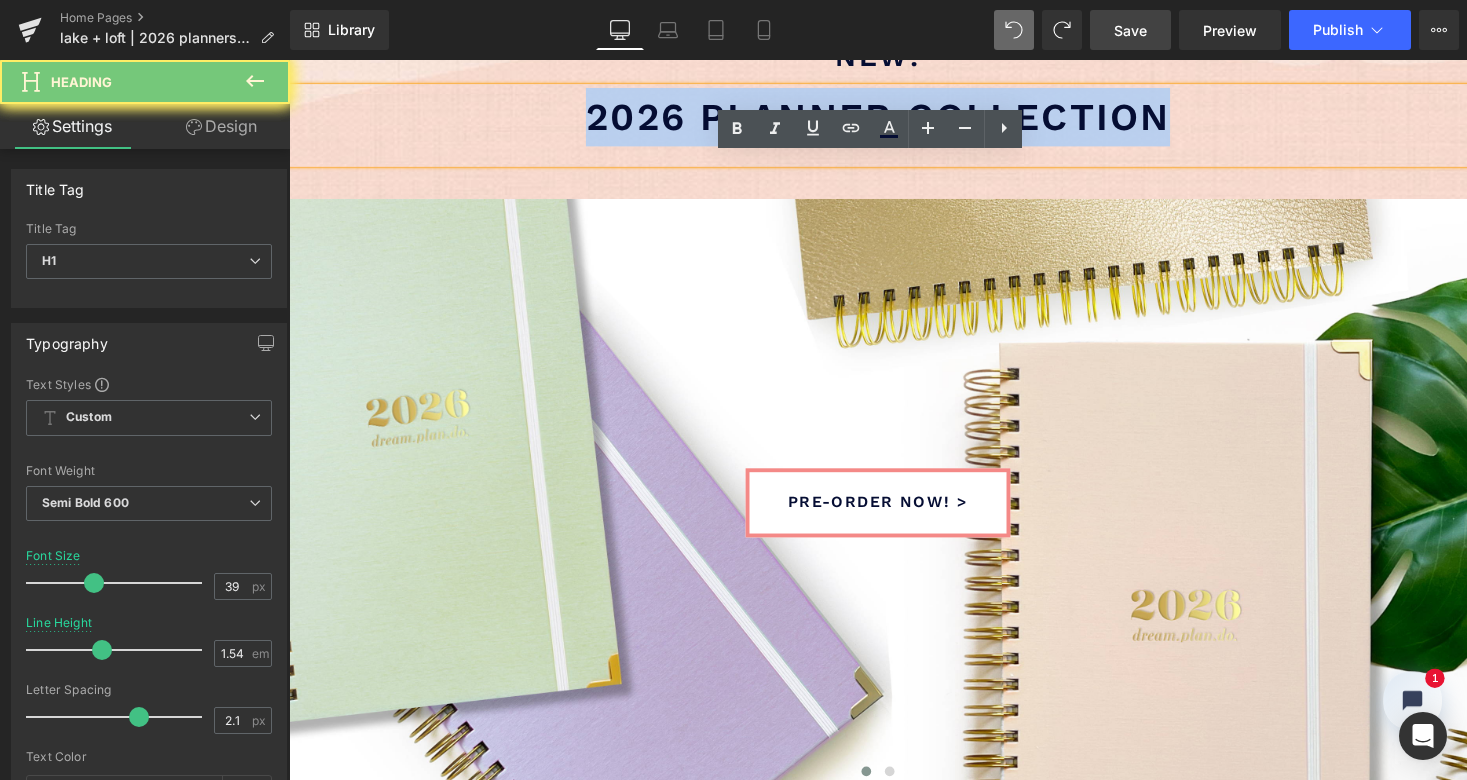 click on "2026 planner collection" at bounding box center (894, 118) 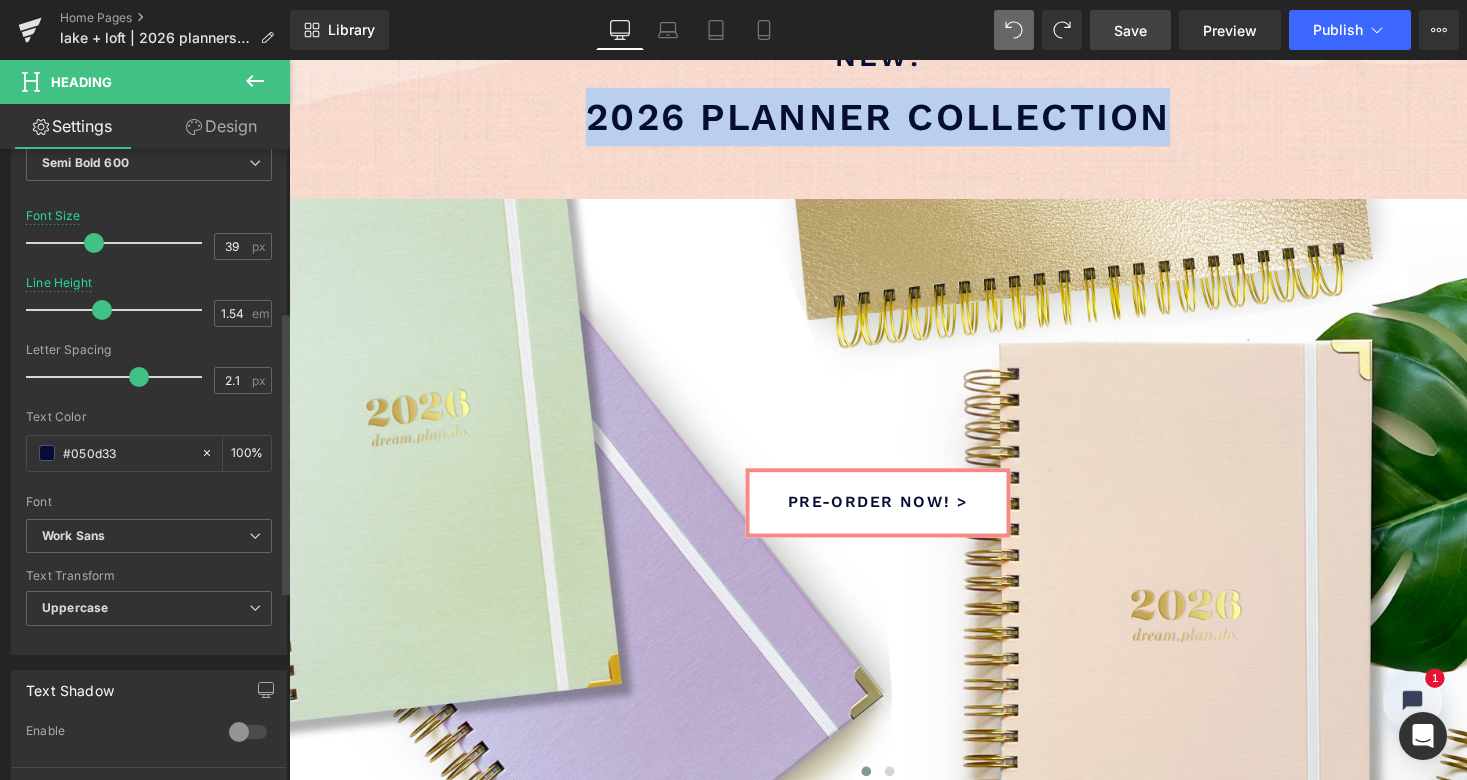 scroll, scrollTop: 371, scrollLeft: 0, axis: vertical 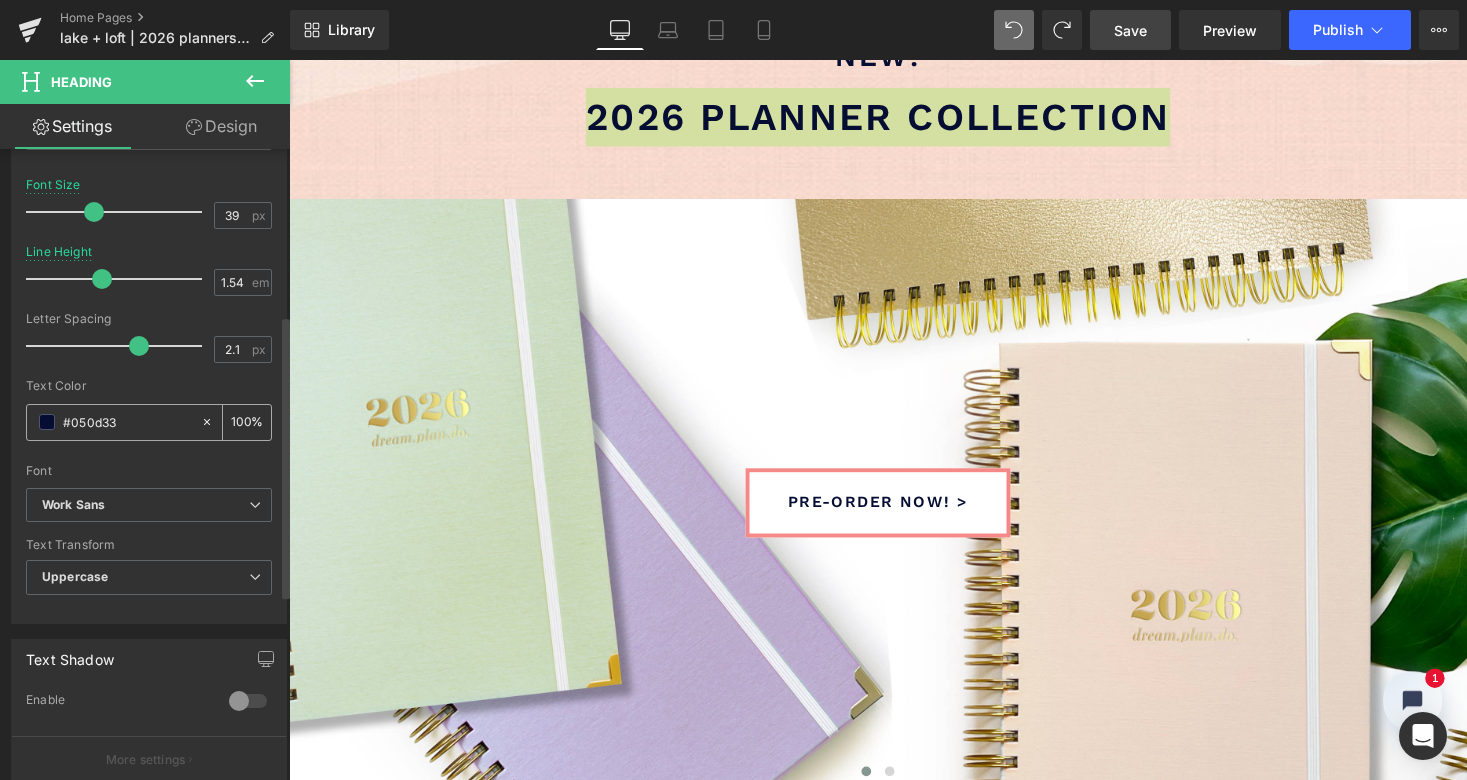 click on "#050d33" at bounding box center [127, 422] 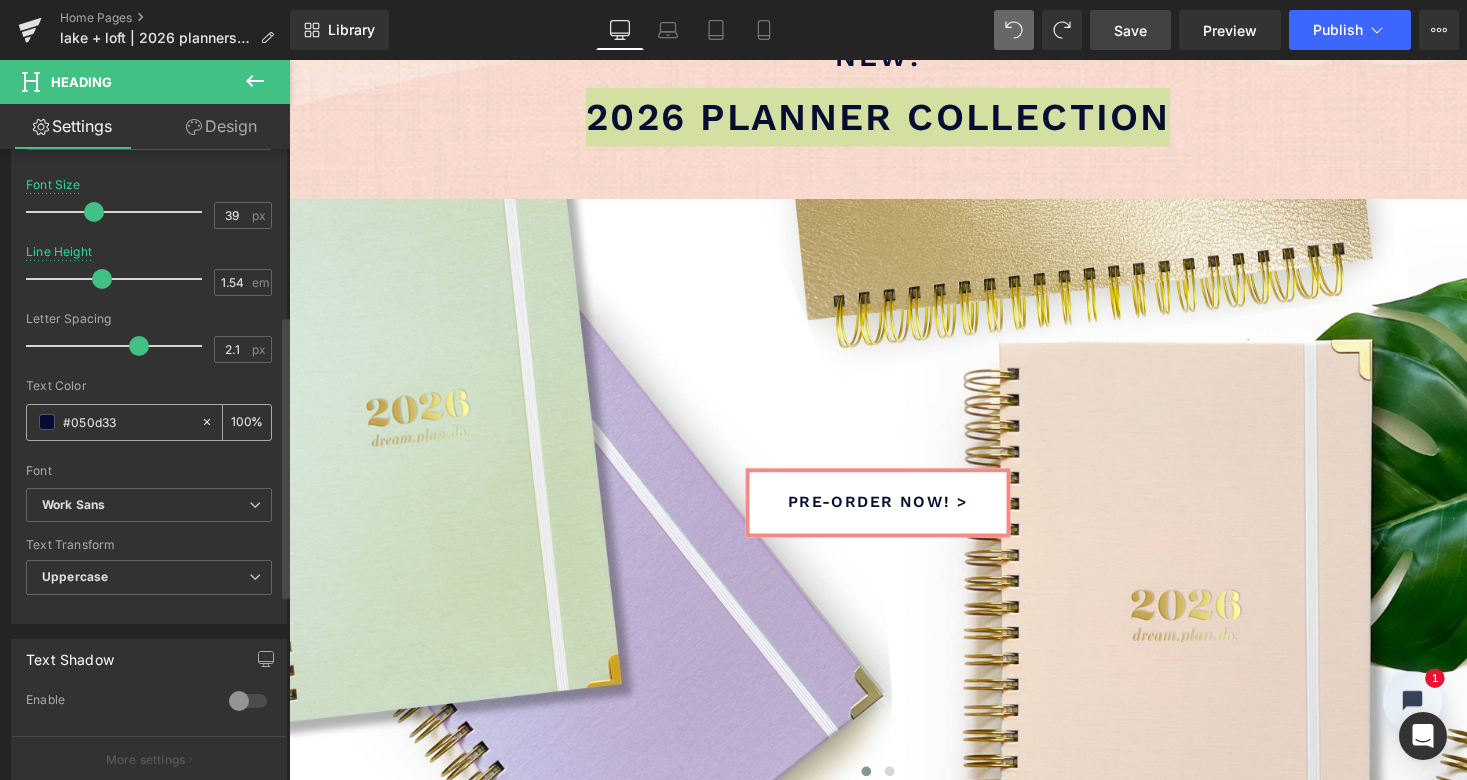 click at bounding box center (47, 422) 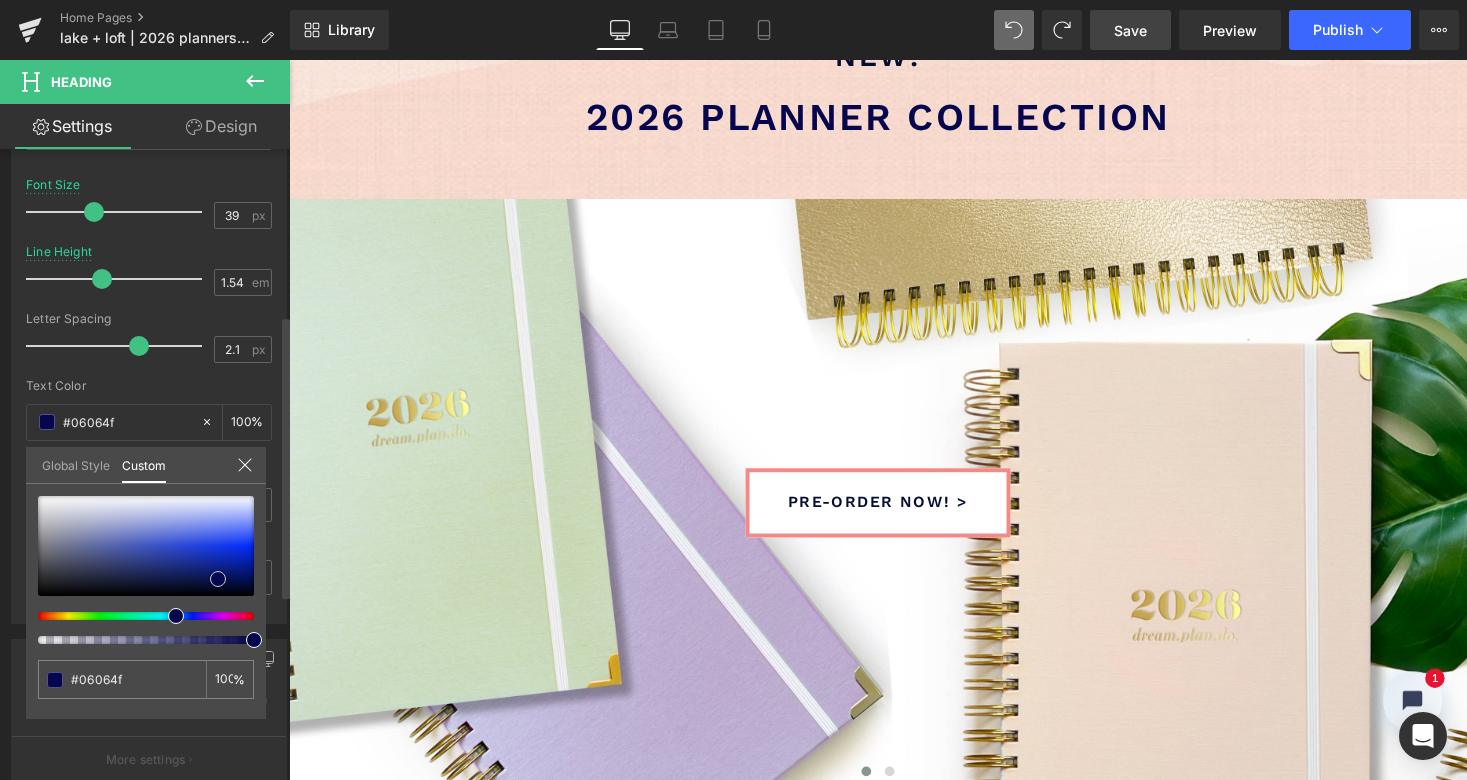 click at bounding box center [218, 579] 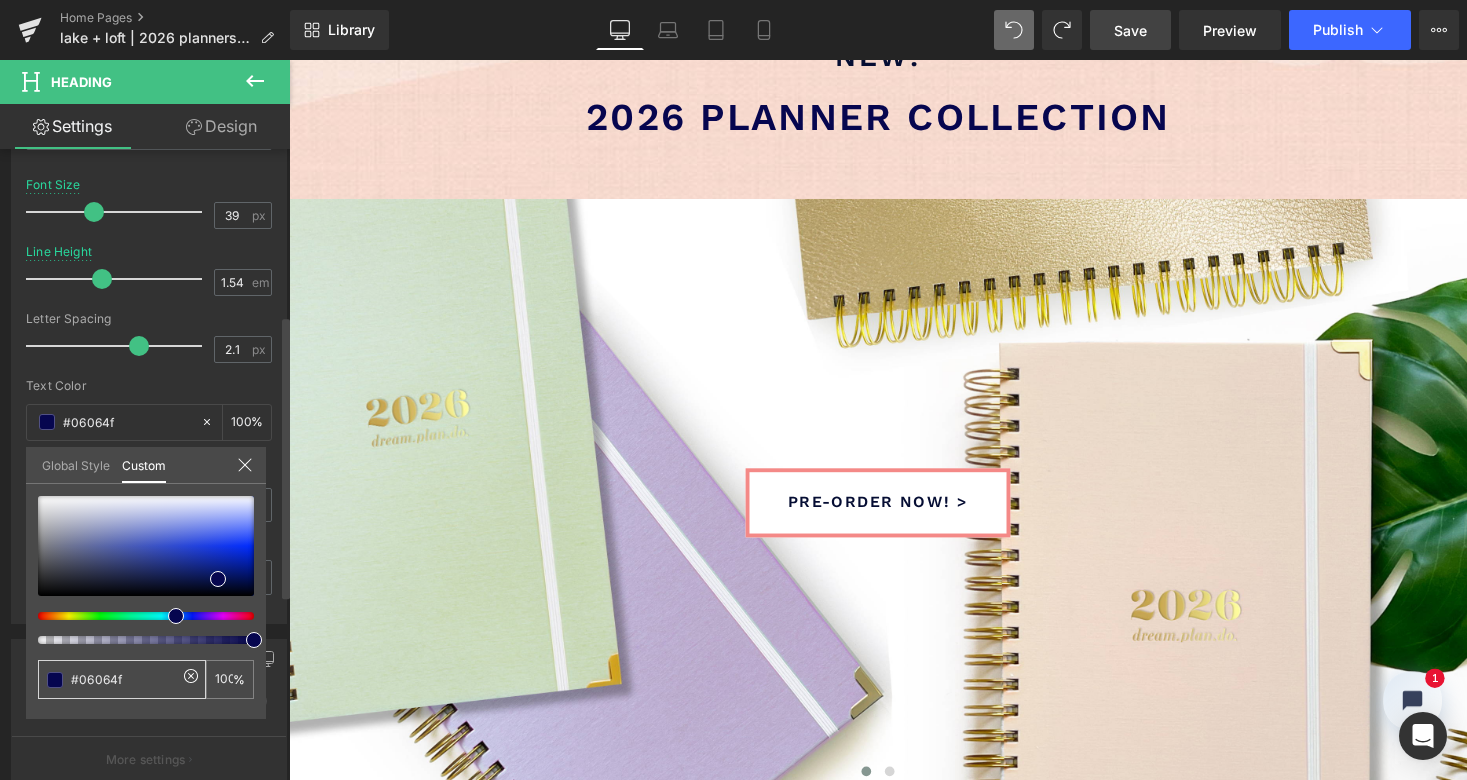 click on "#050d33" at bounding box center [124, 679] 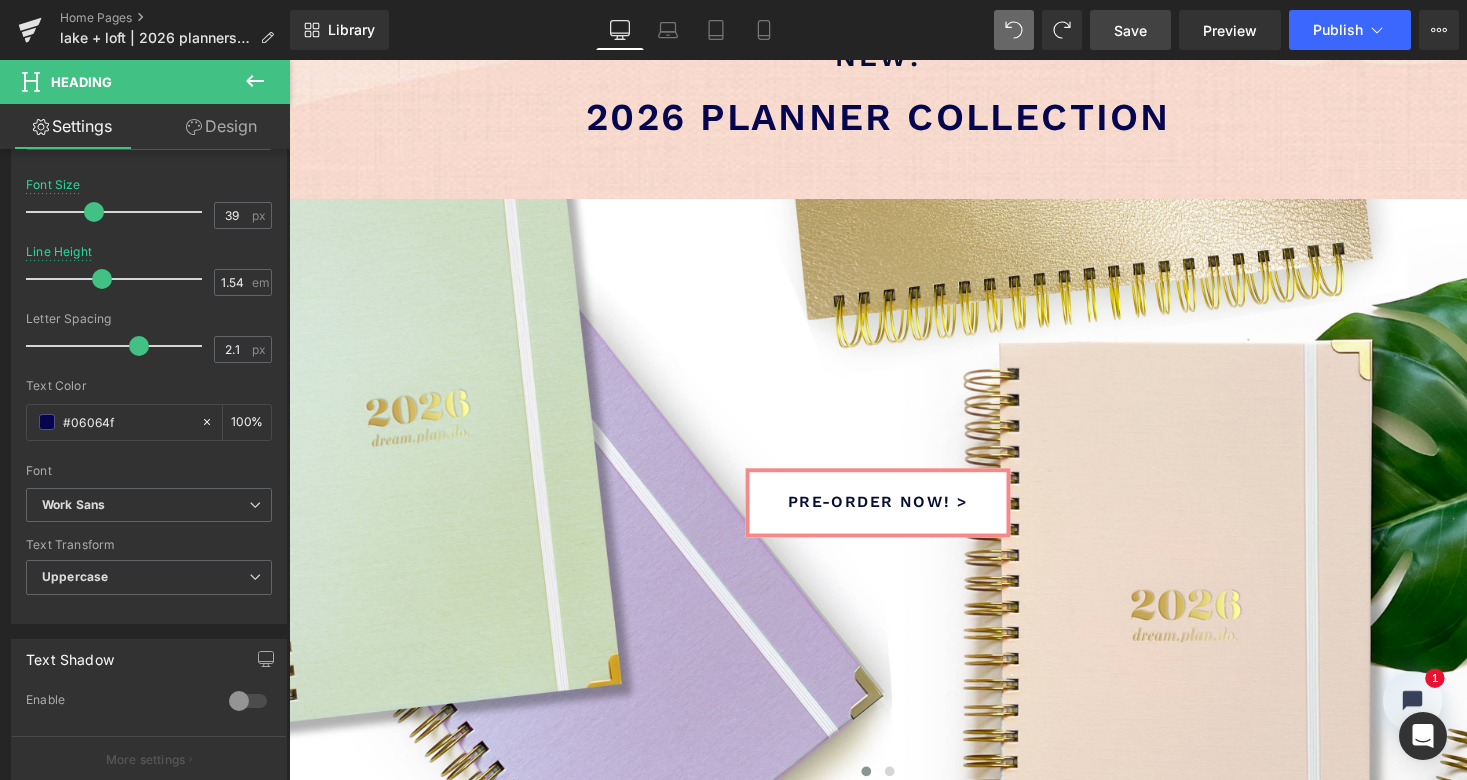 click on "Close menu
shop
Expand submenu
Collapse submenu
2025 reverie planners
2025 dream.plan.do.
NEW! washi tape
gift wrap /" at bounding box center [894, 2151] 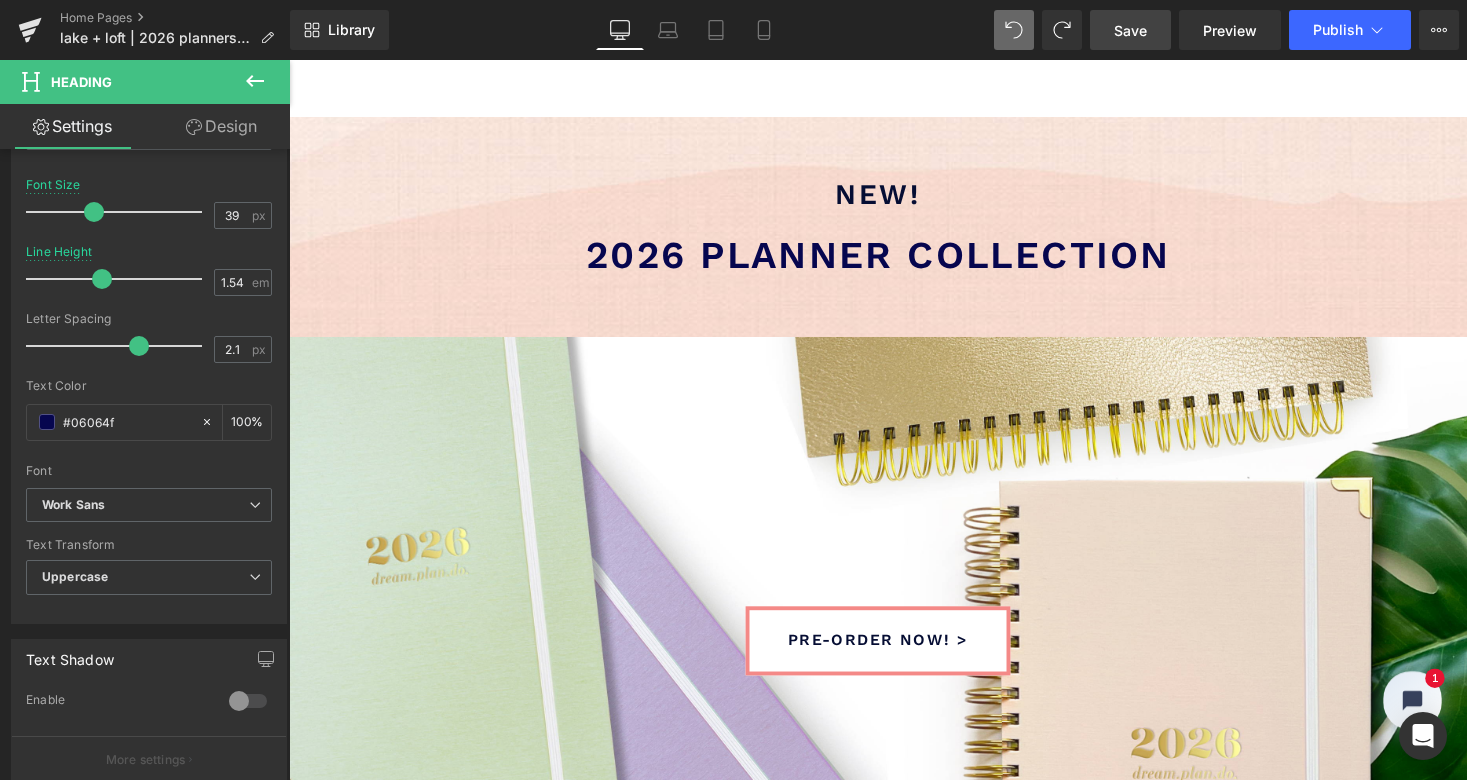 scroll, scrollTop: 65, scrollLeft: 0, axis: vertical 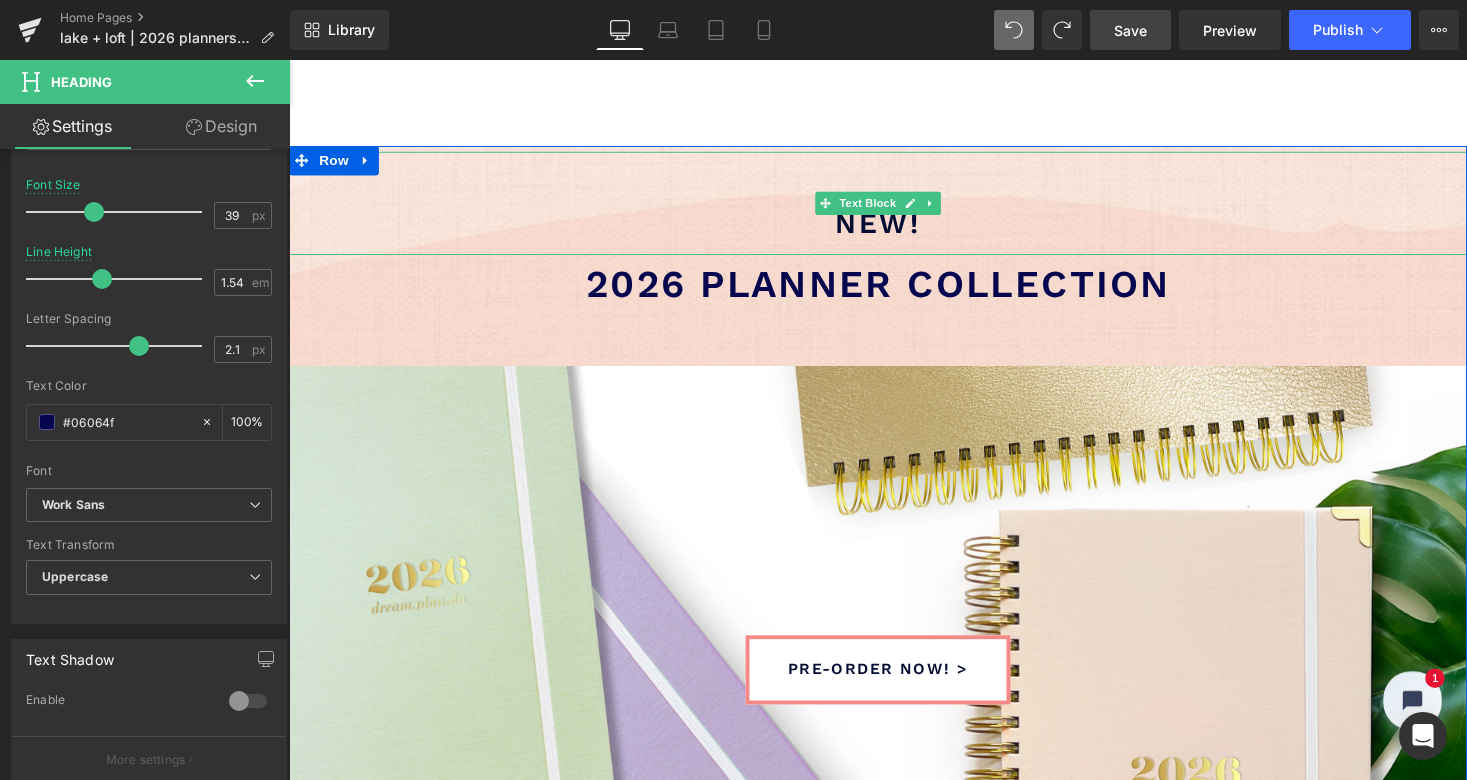 click on "new!" at bounding box center [894, 227] 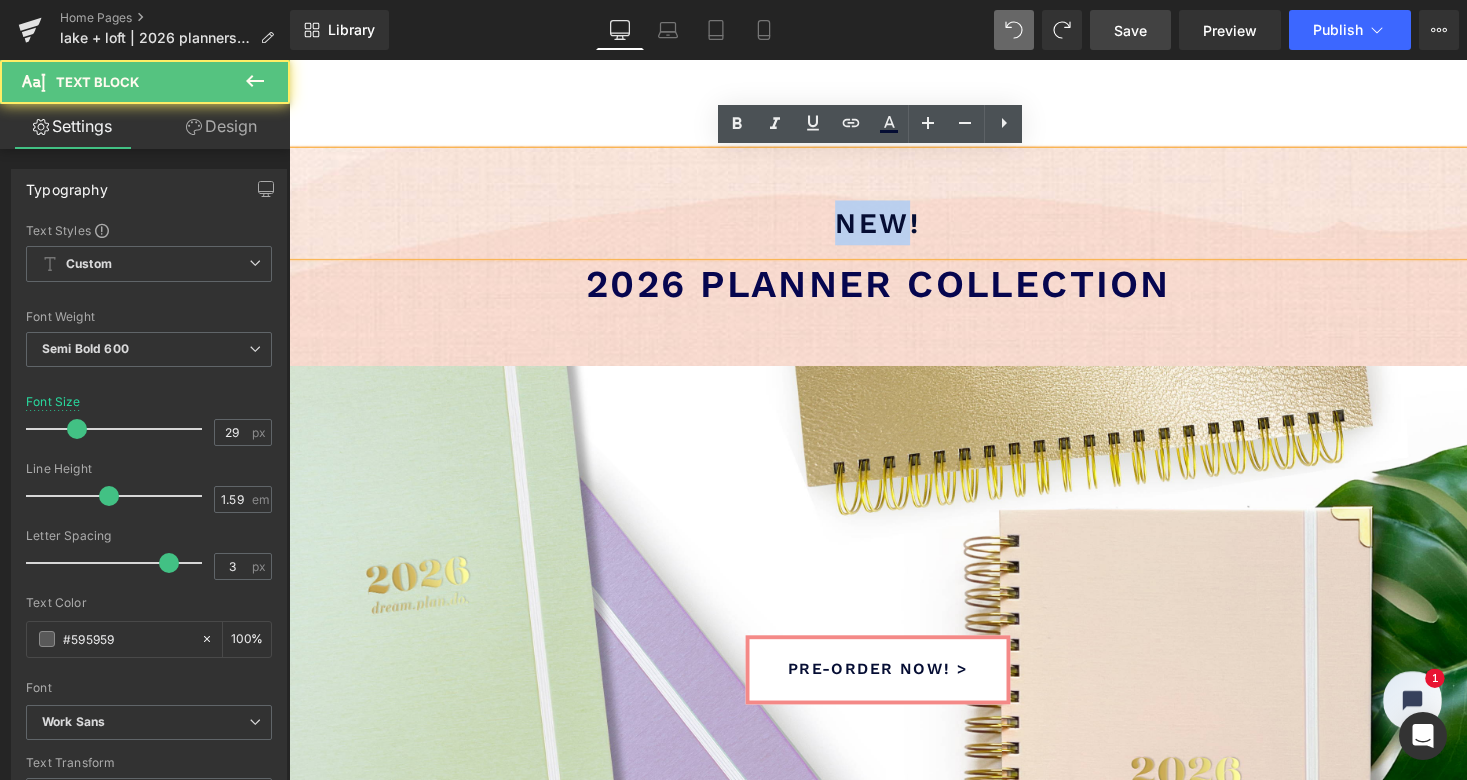click on "new!" at bounding box center [894, 227] 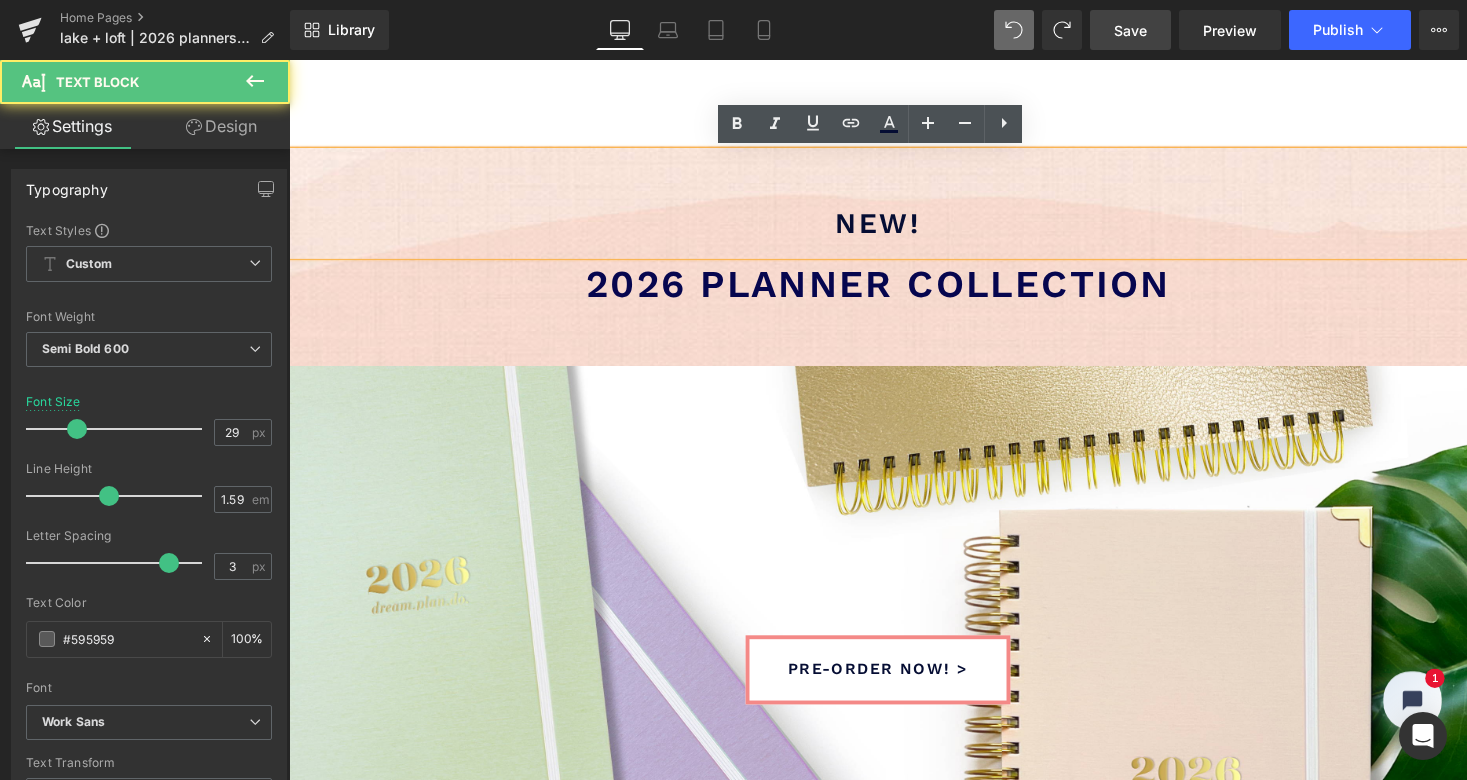 click on "new!" at bounding box center [894, 227] 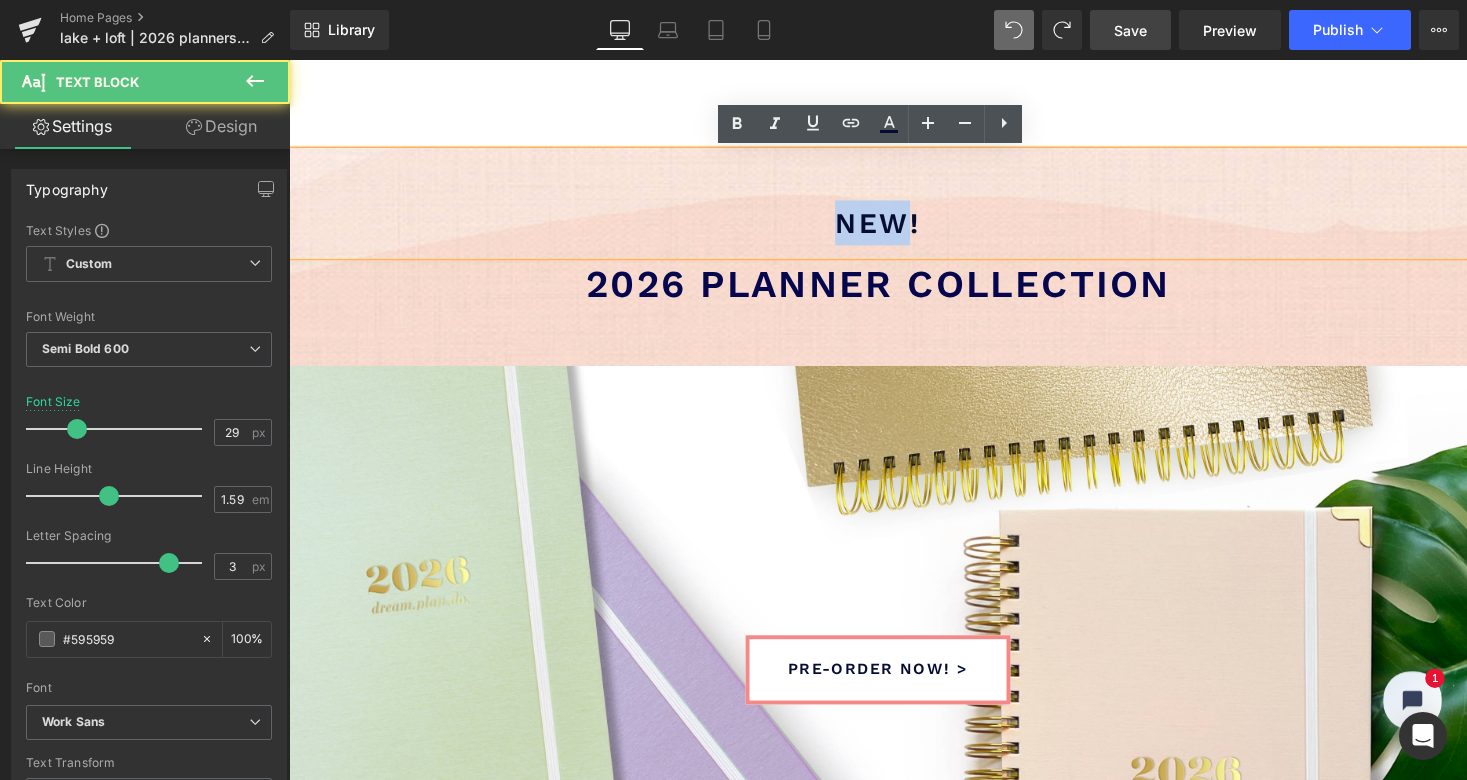 click on "new!" at bounding box center (894, 227) 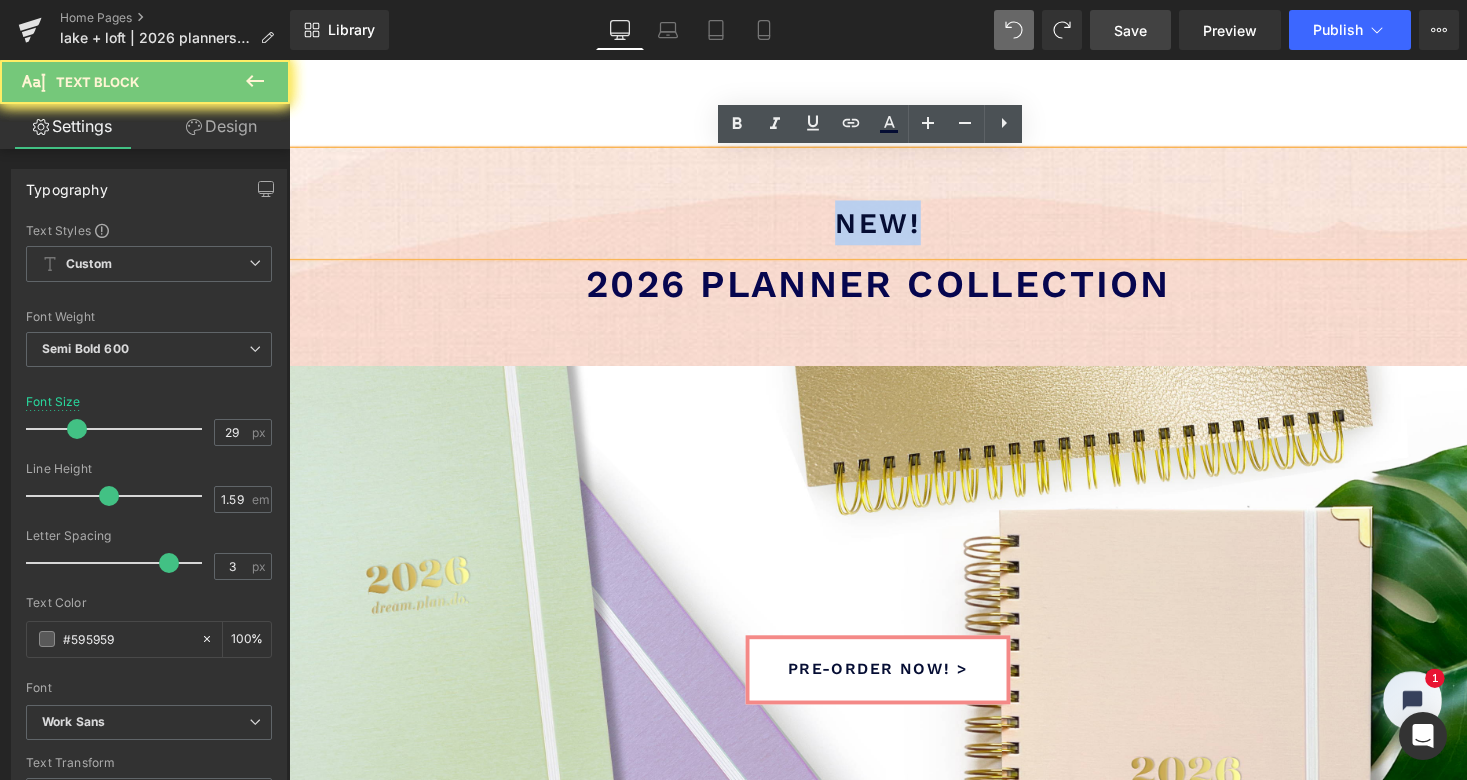 click on "new!" at bounding box center [894, 227] 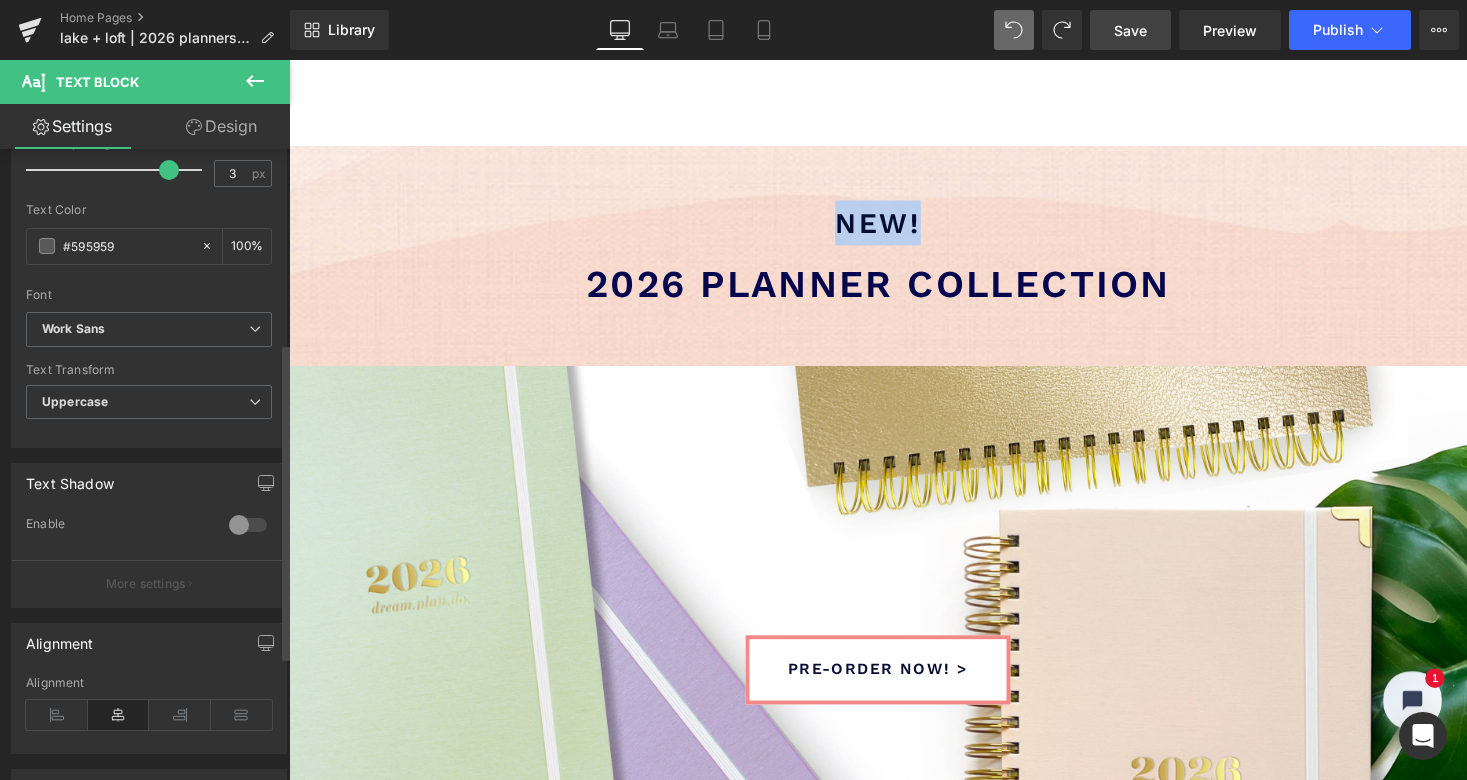 scroll, scrollTop: 368, scrollLeft: 0, axis: vertical 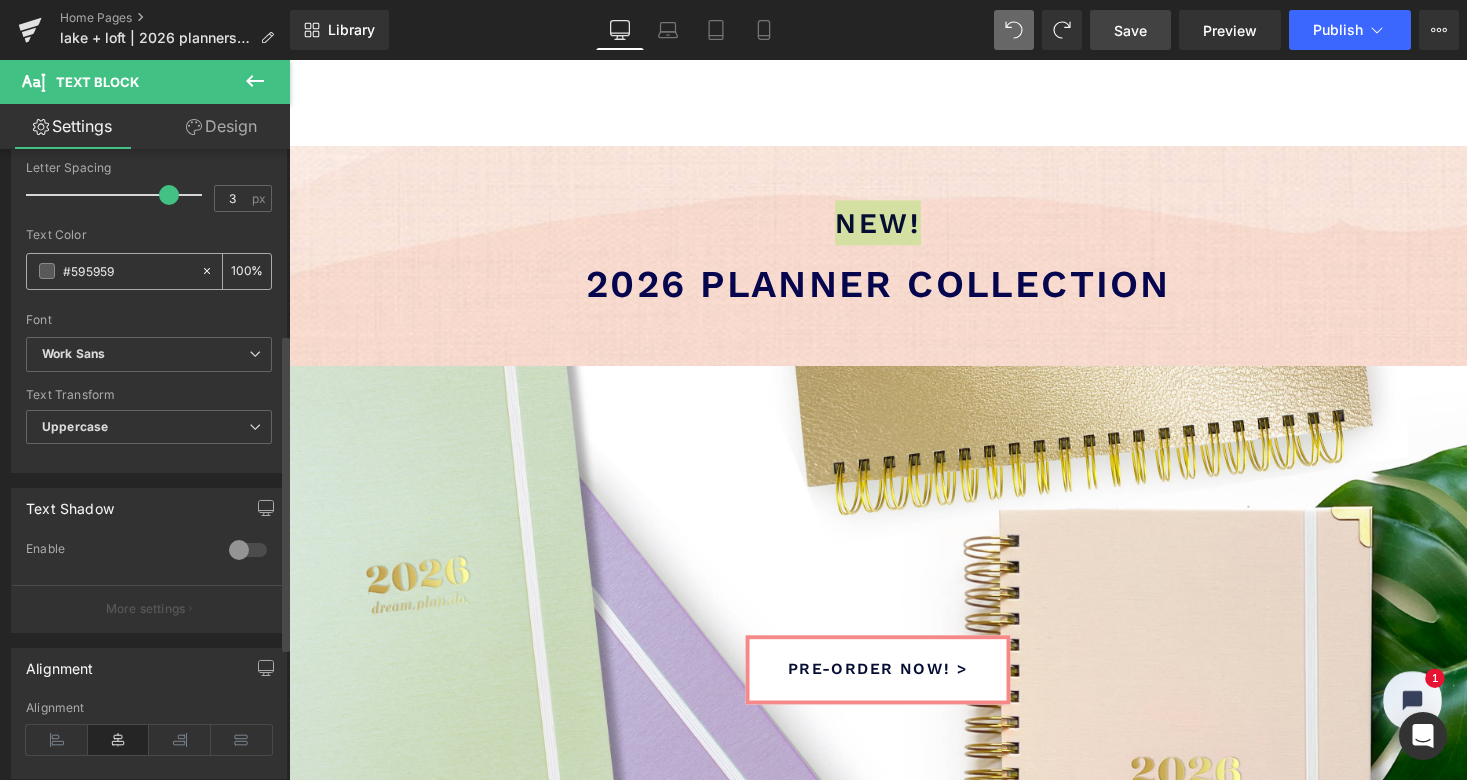 click at bounding box center [47, 271] 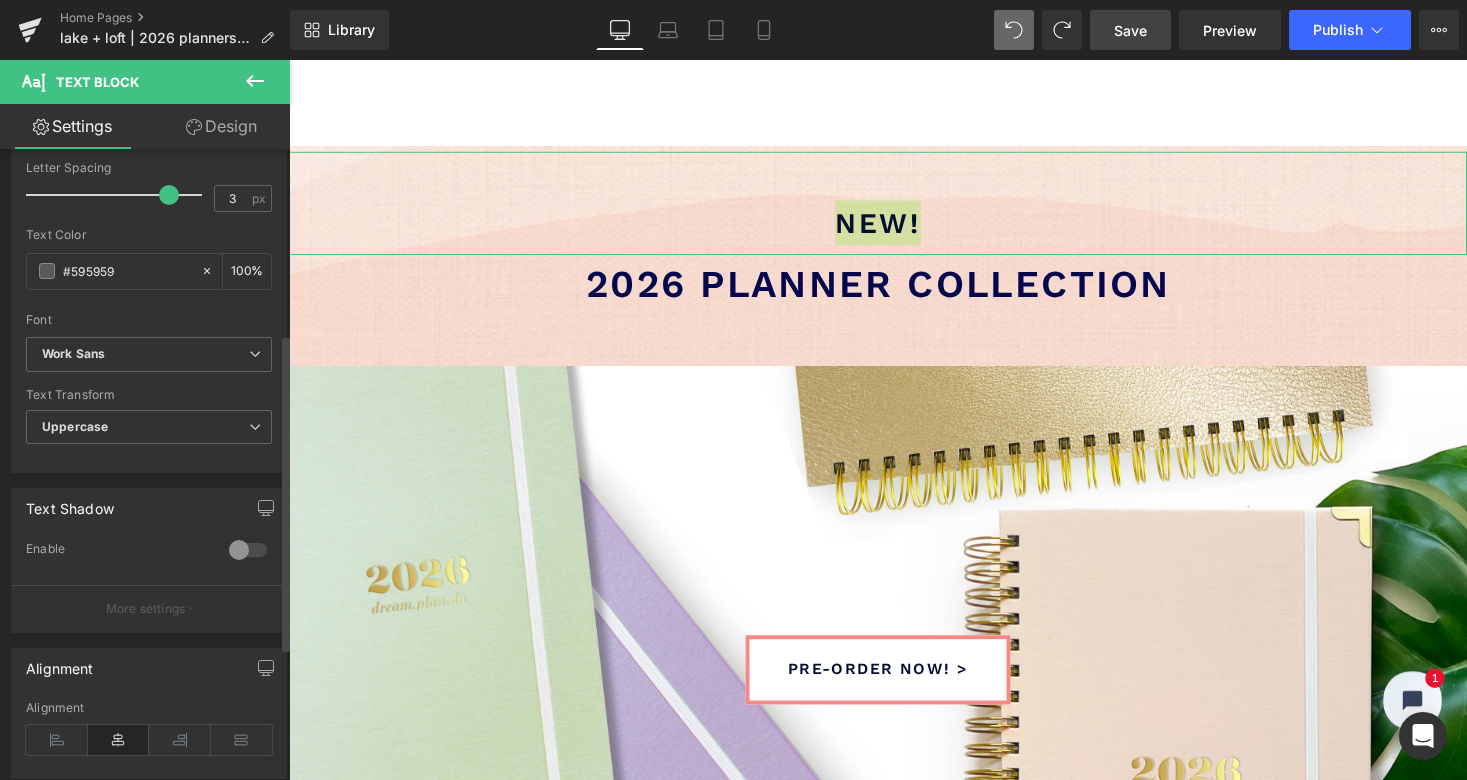 click on "#595959" at bounding box center (127, 271) 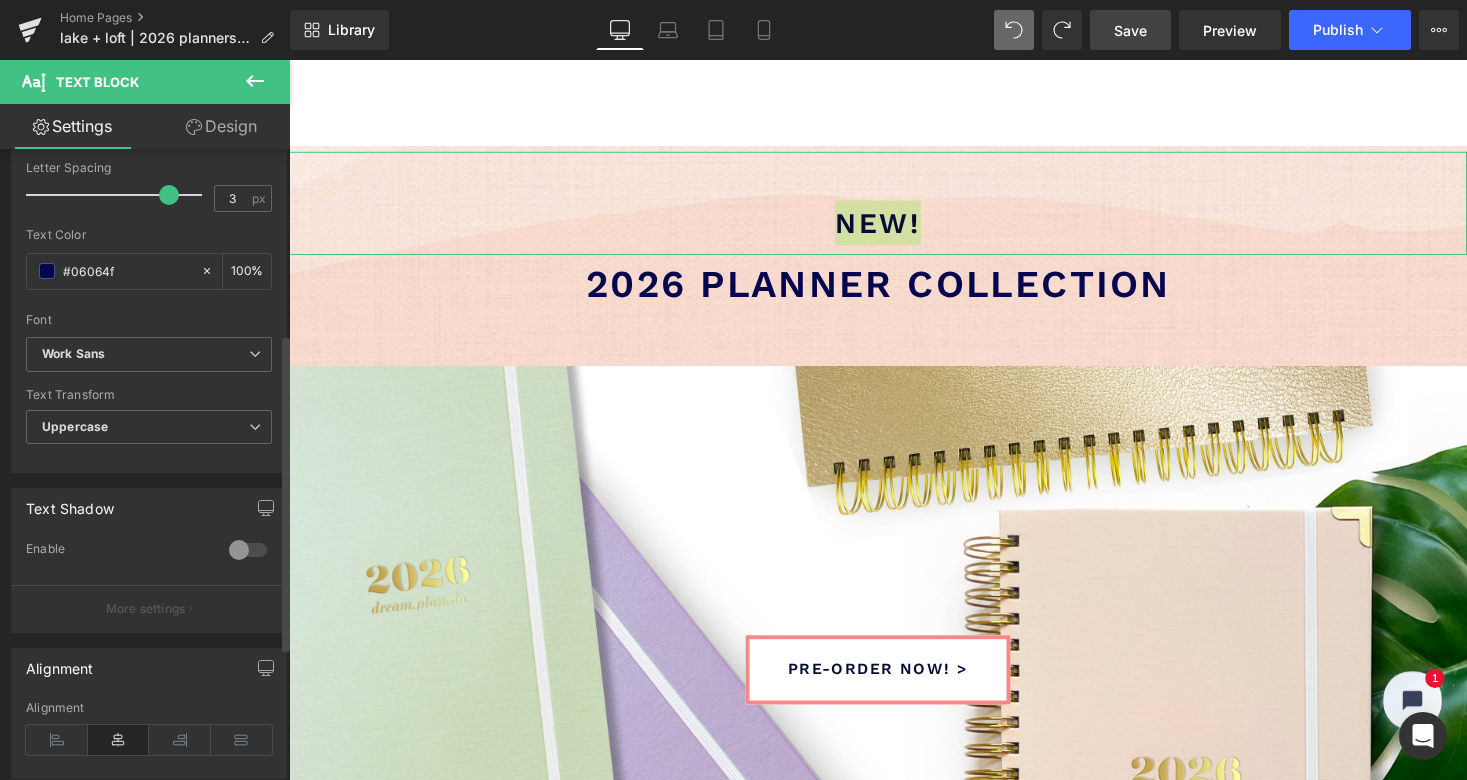 type on "#06064f" 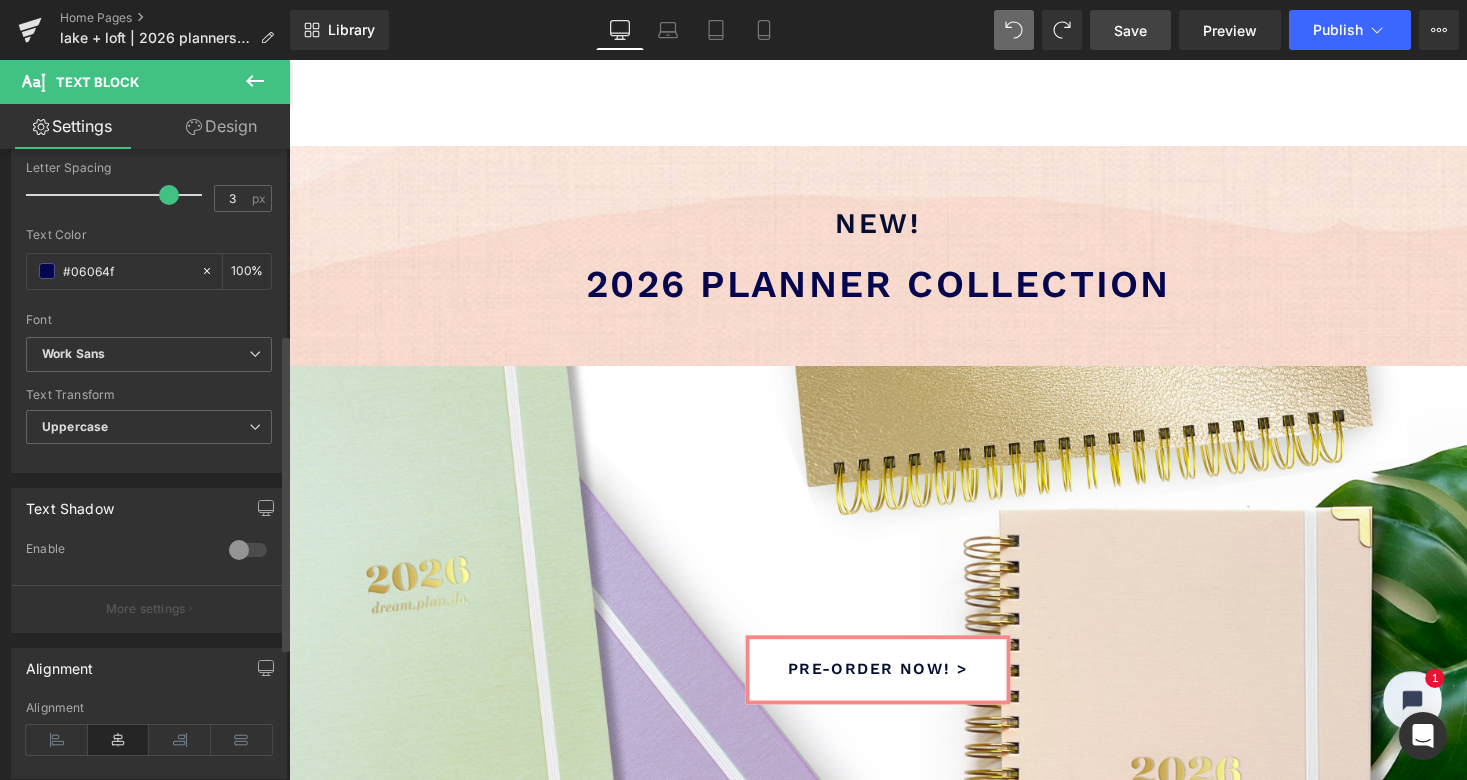 click on "Close menu
shop
Expand submenu
Collapse submenu
2025 reverie planners
2025 dream.plan.do.
NEW! washi tape
gift wrap /" at bounding box center [894, 2322] 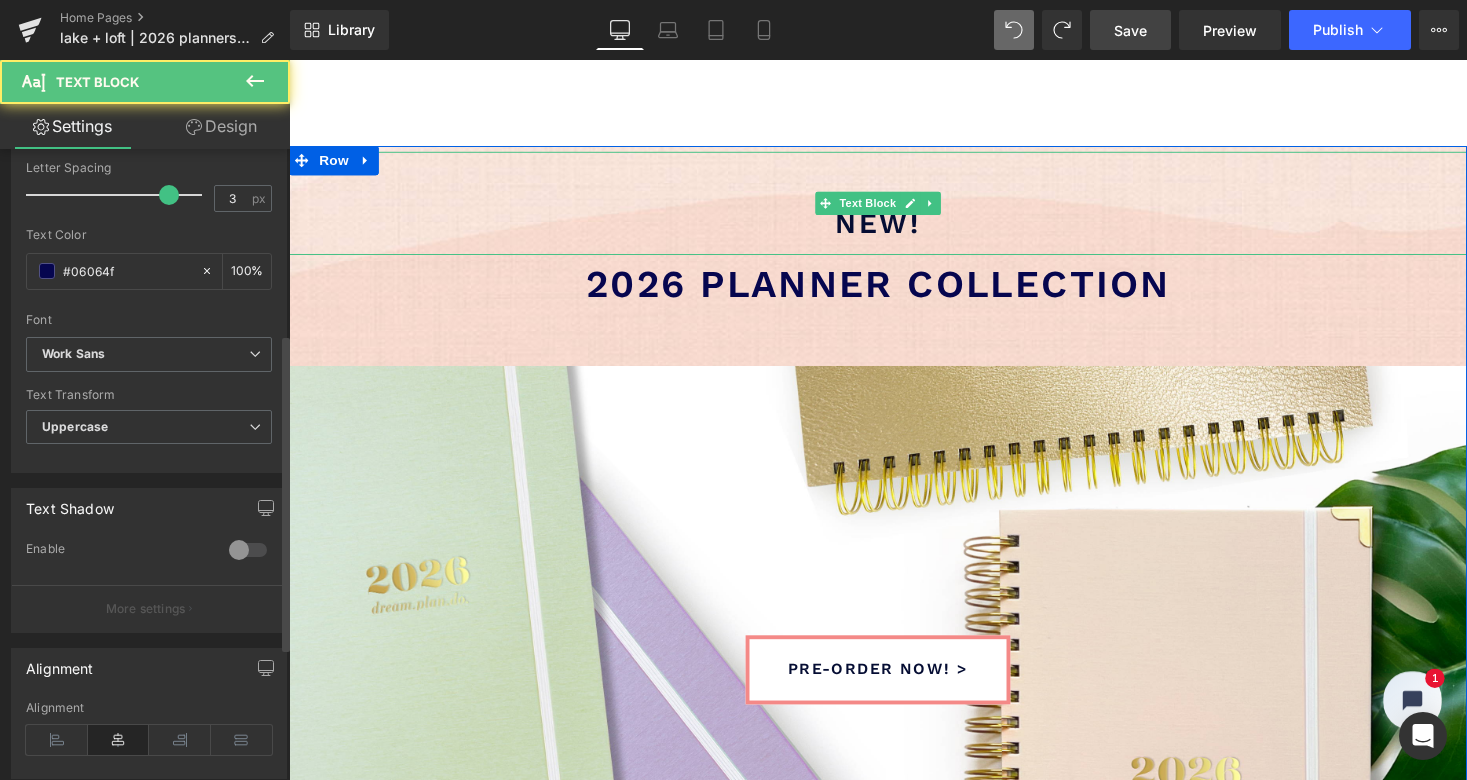 click on "new!" at bounding box center (894, 227) 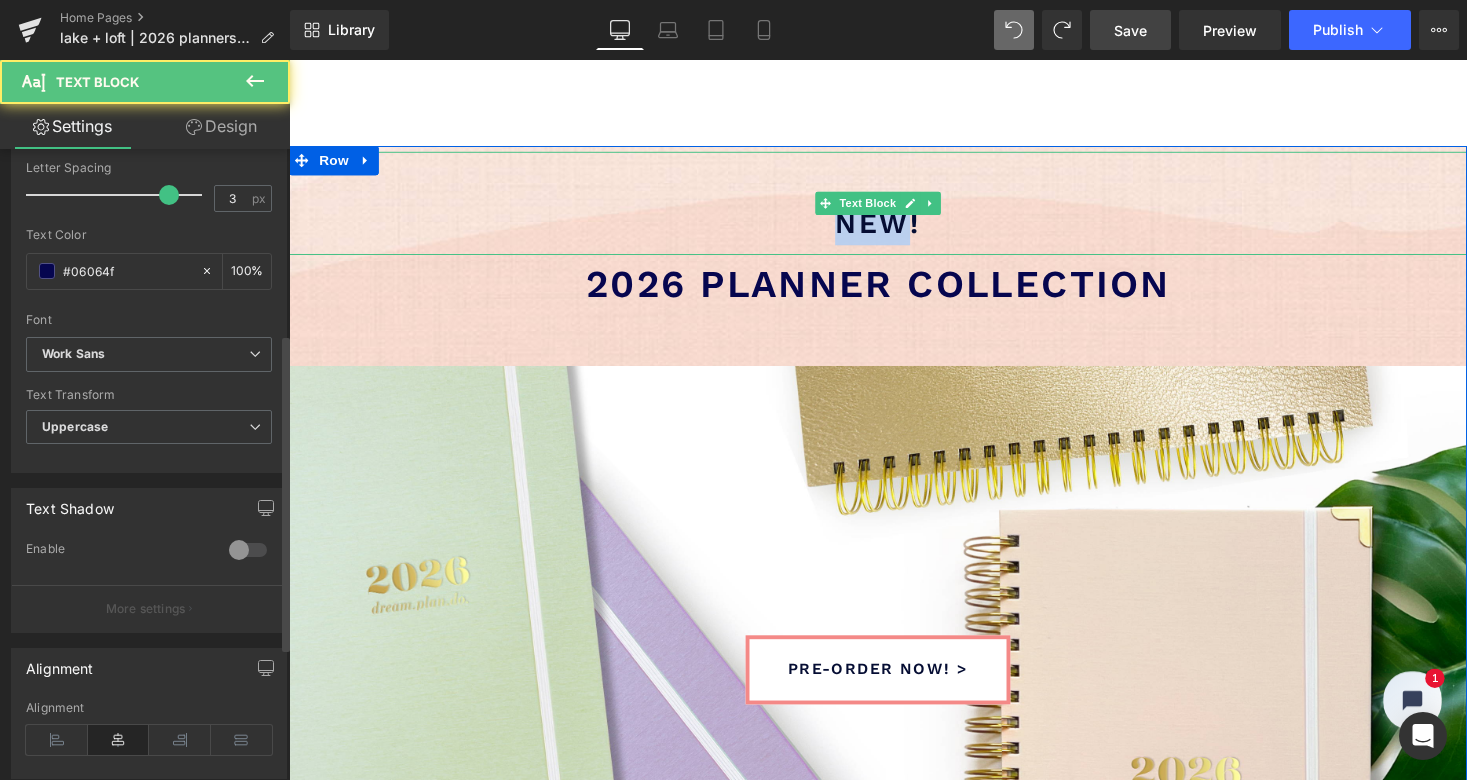 click on "new!" at bounding box center [894, 227] 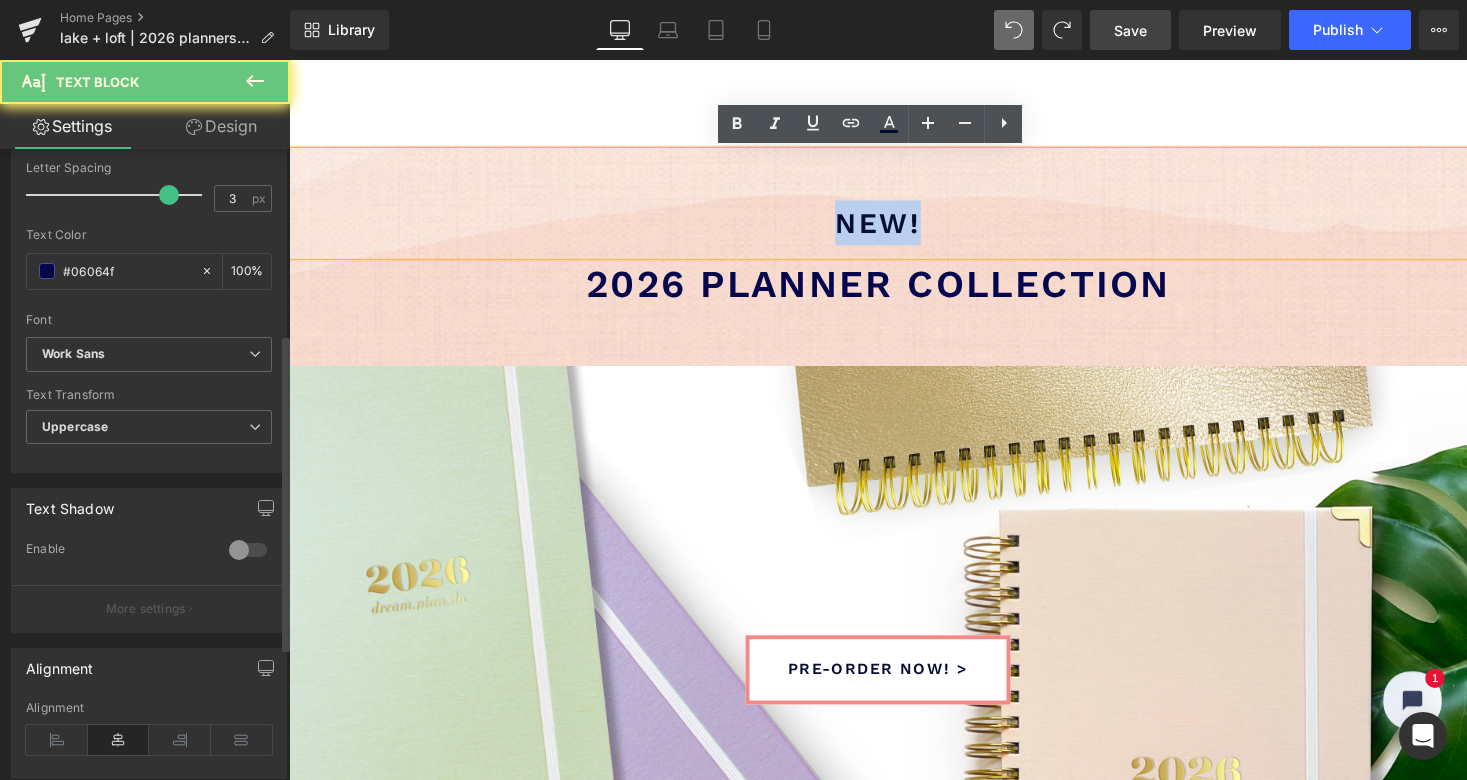 click on "new!" at bounding box center [894, 227] 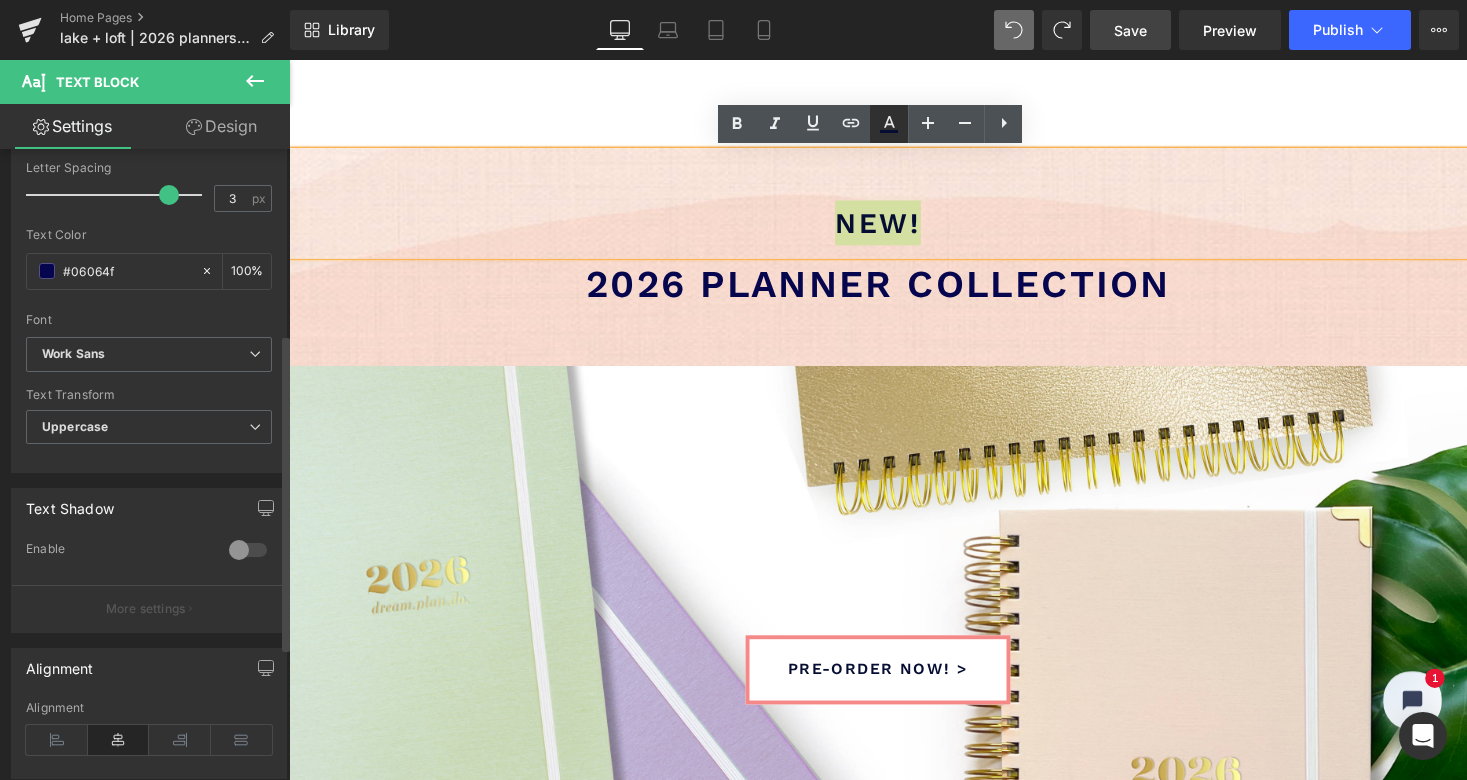 click 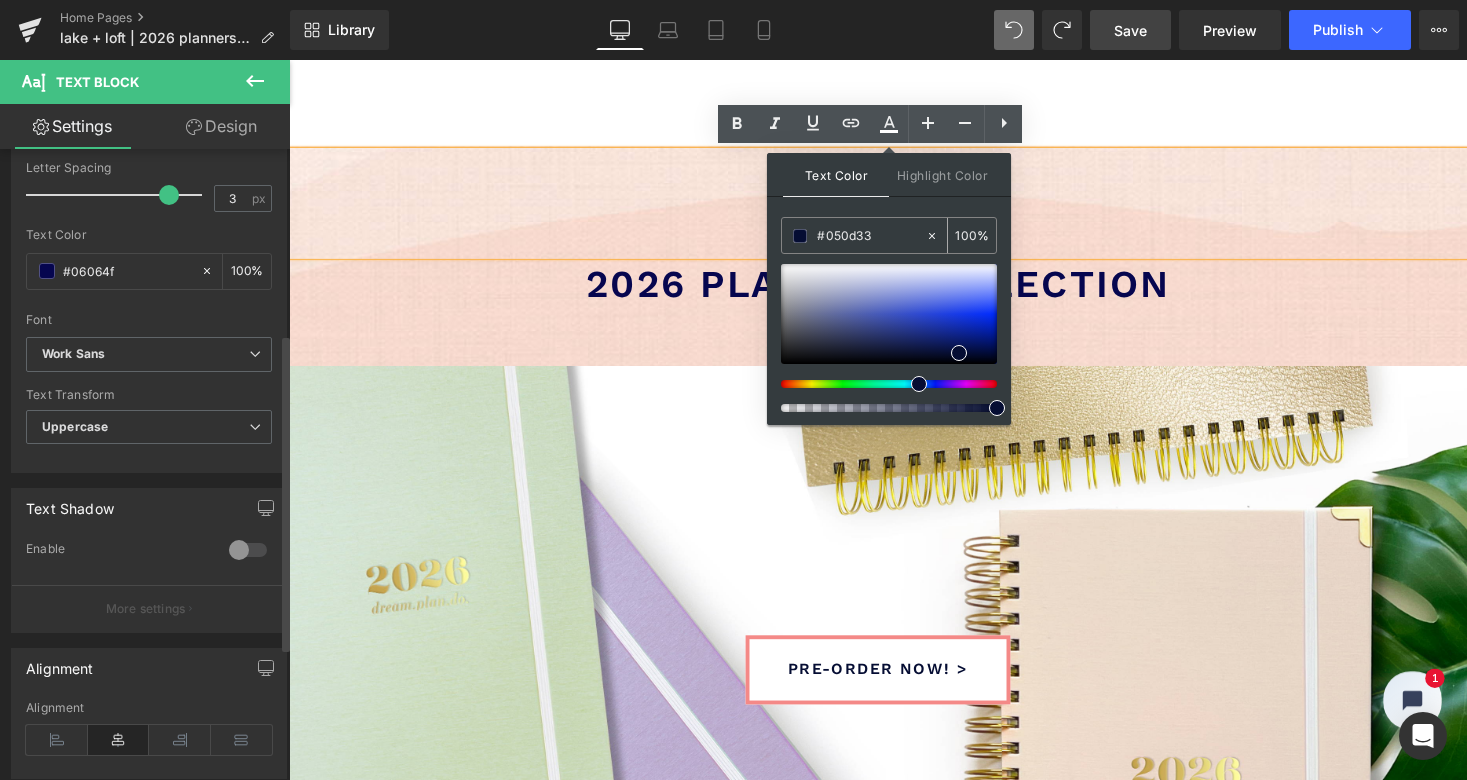 click on "#050d33" at bounding box center (871, 236) 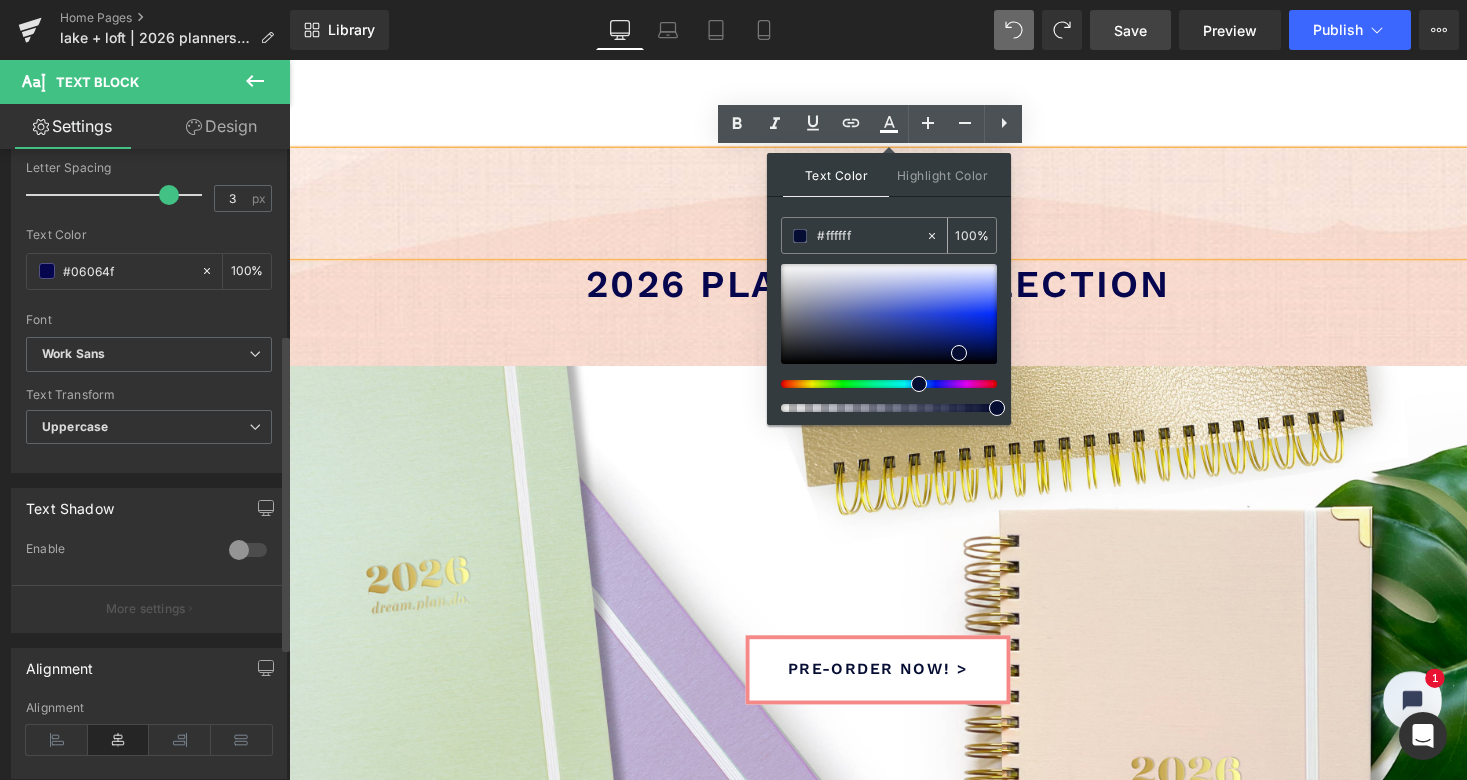 paste on "06064" 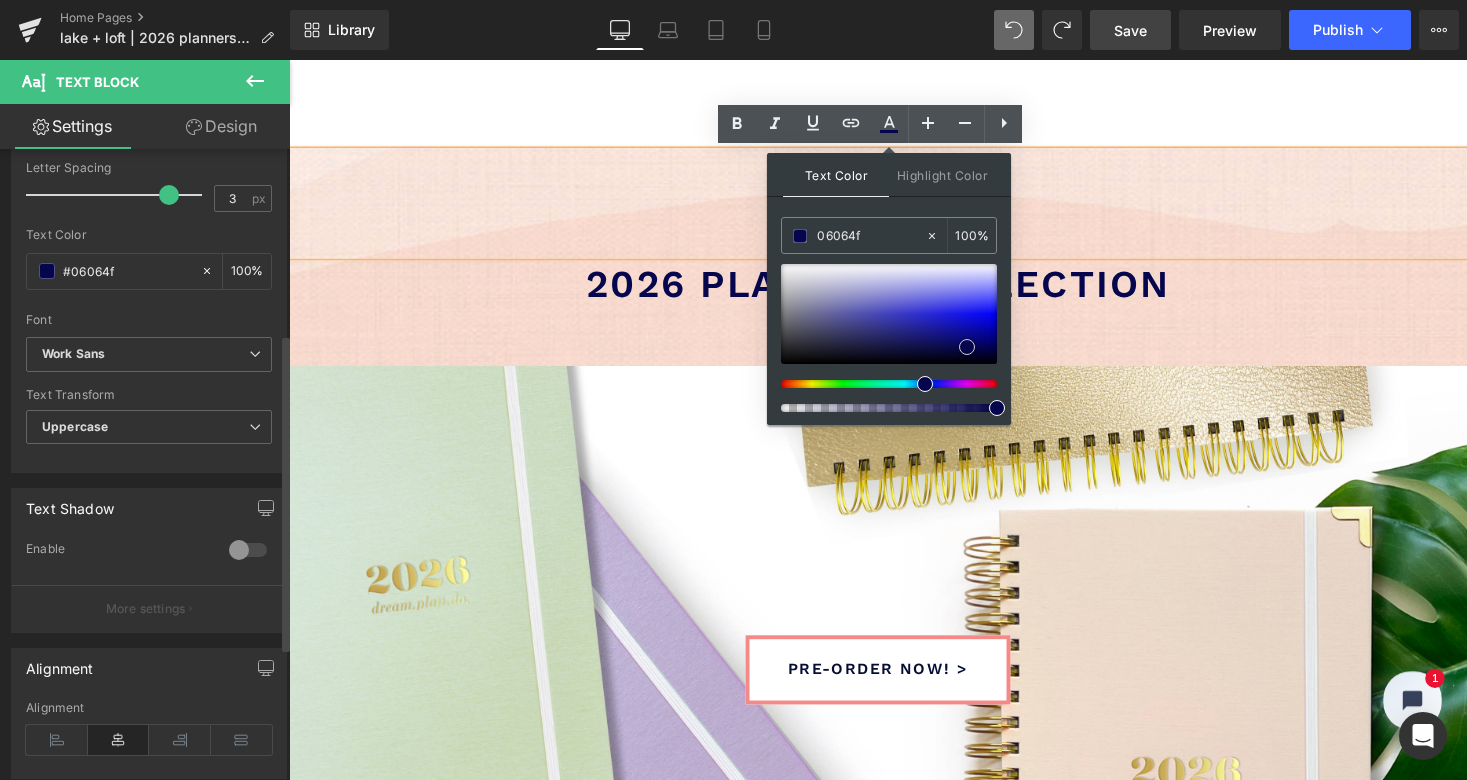 click at bounding box center [967, 347] 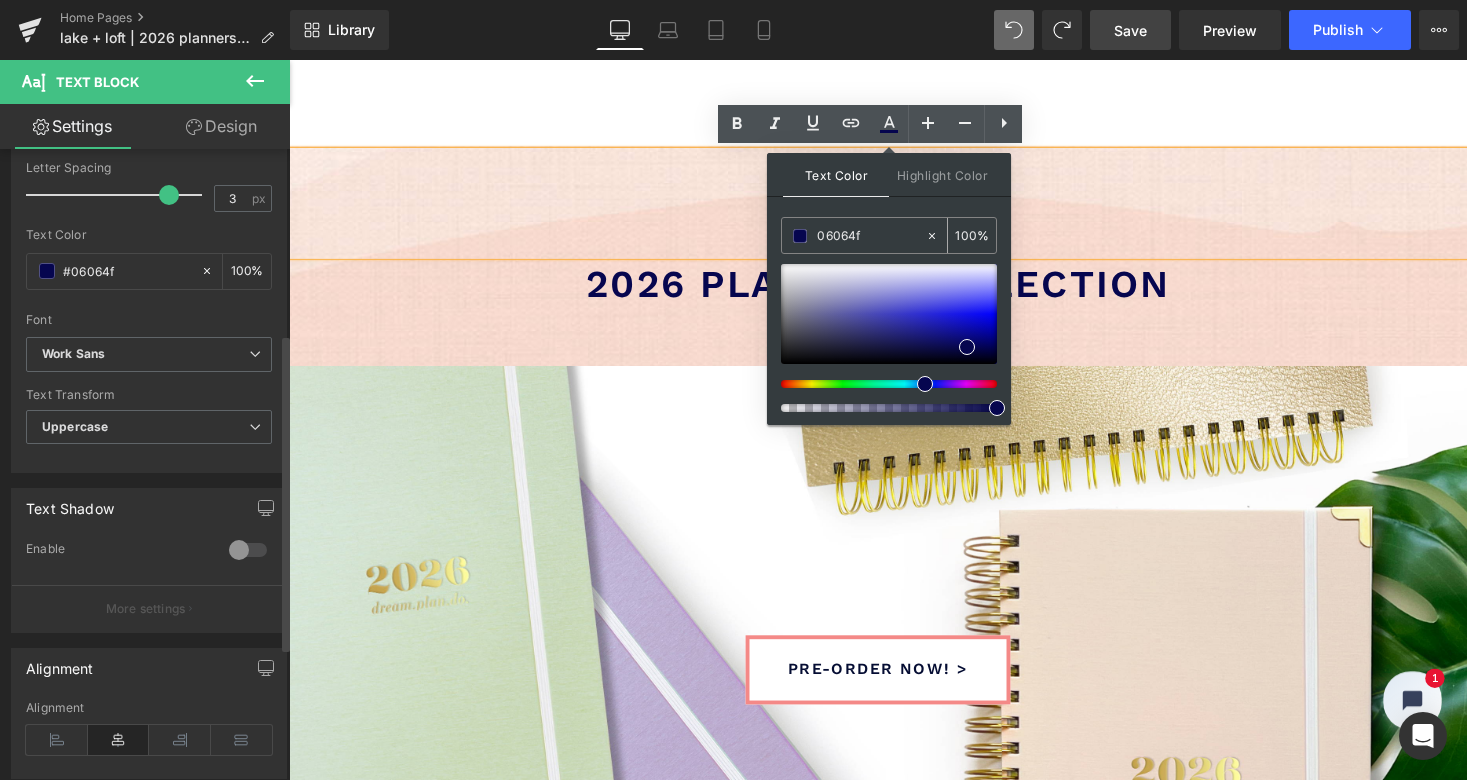 click on "06064f" at bounding box center [871, 236] 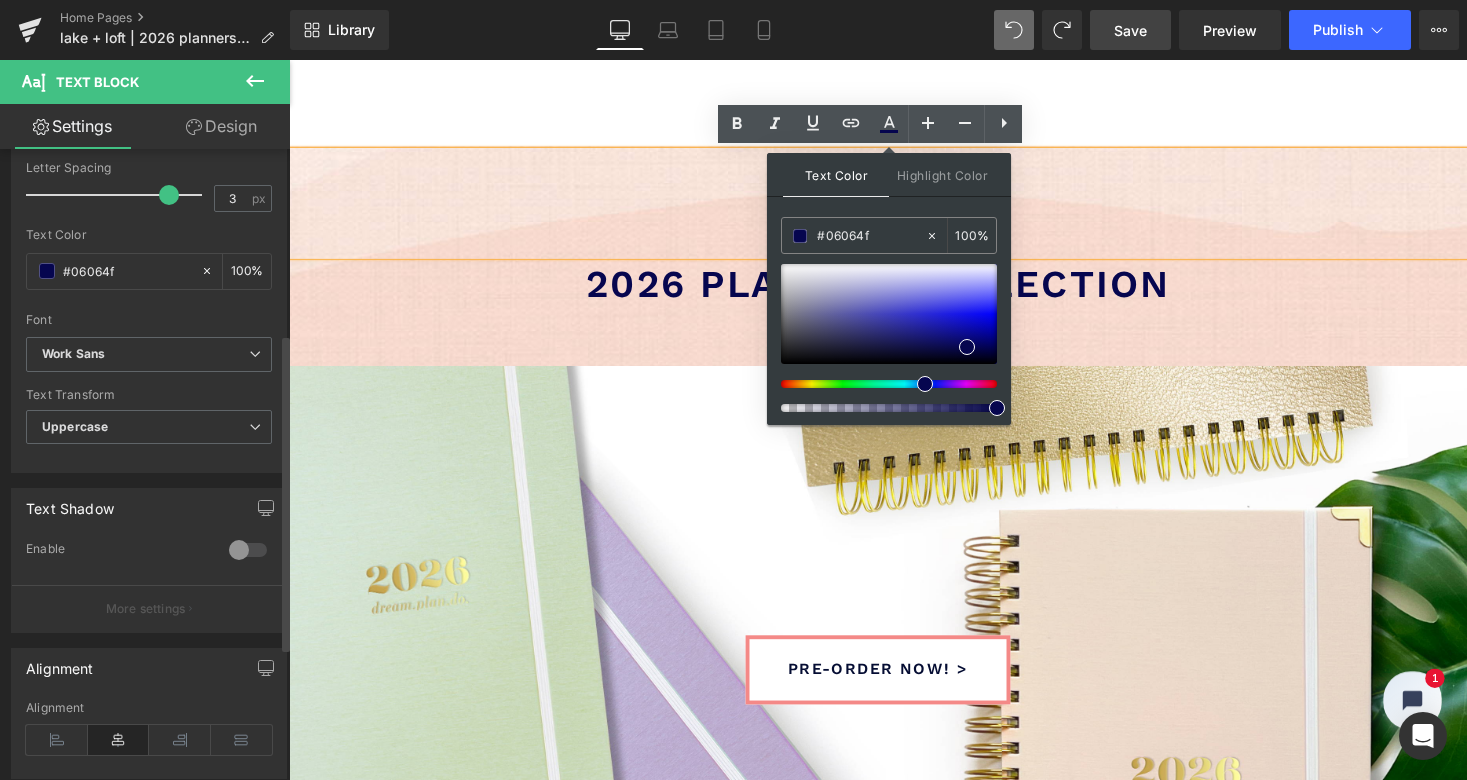 click on "new!" at bounding box center [894, 207] 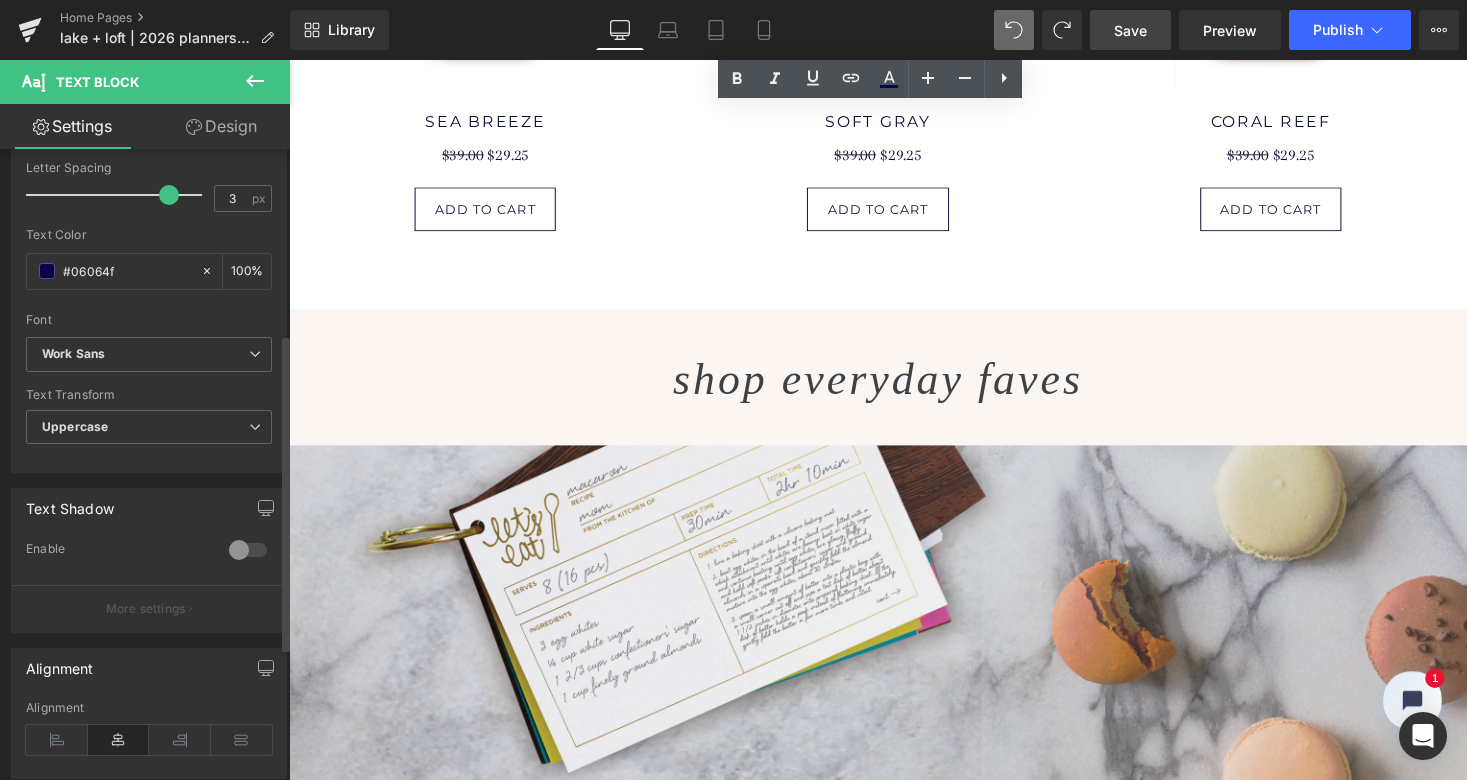 scroll, scrollTop: 1408, scrollLeft: 0, axis: vertical 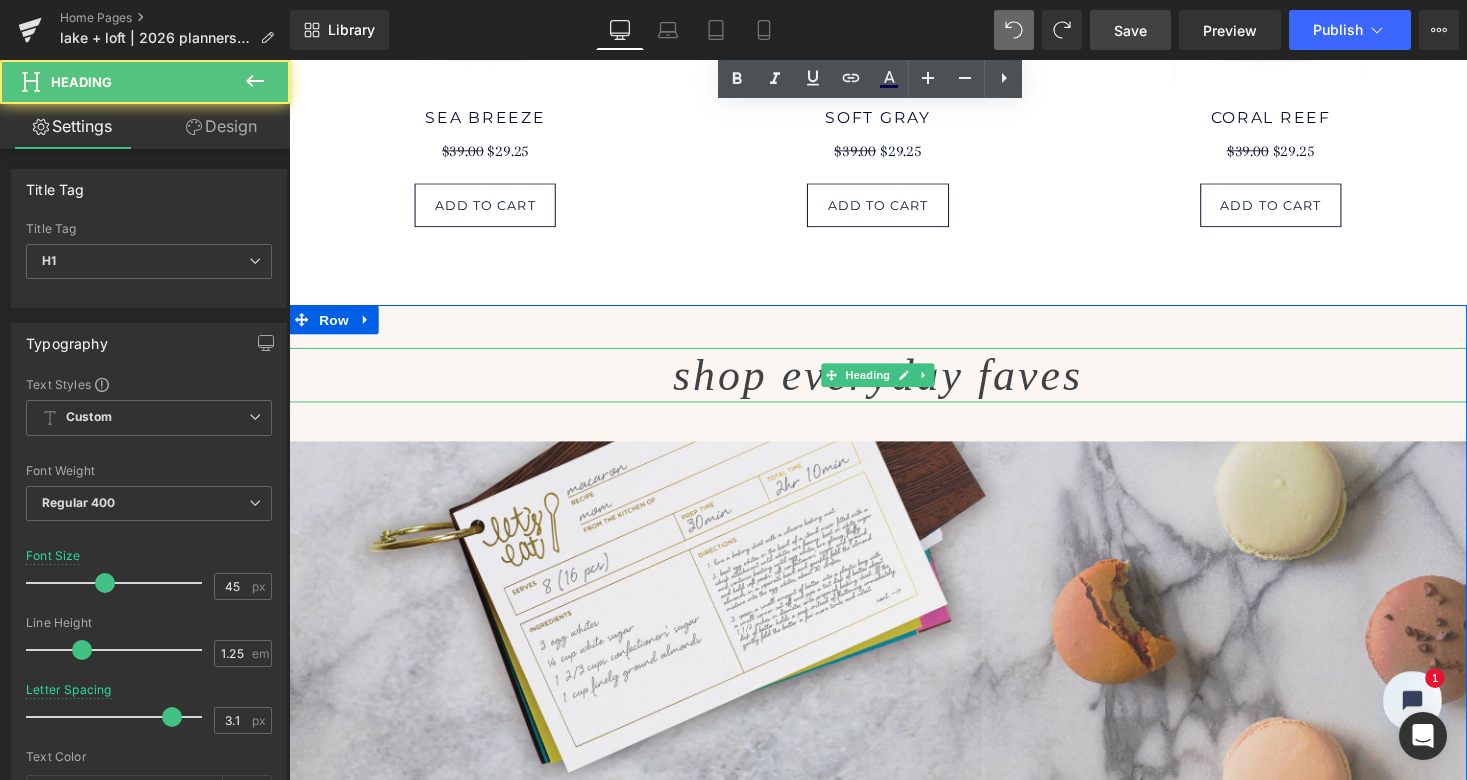 click on "shop everyday faves" at bounding box center (893, 384) 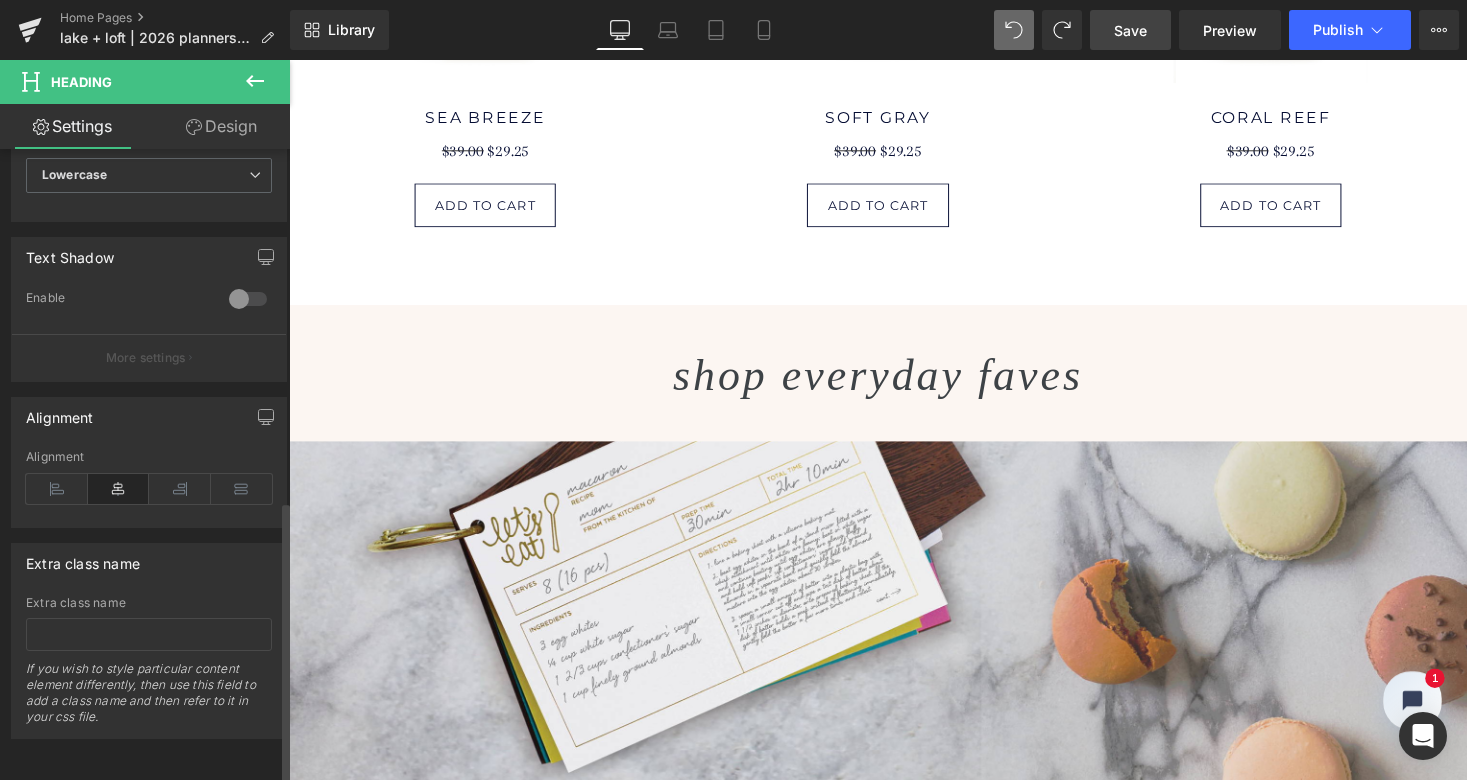 scroll, scrollTop: 786, scrollLeft: 0, axis: vertical 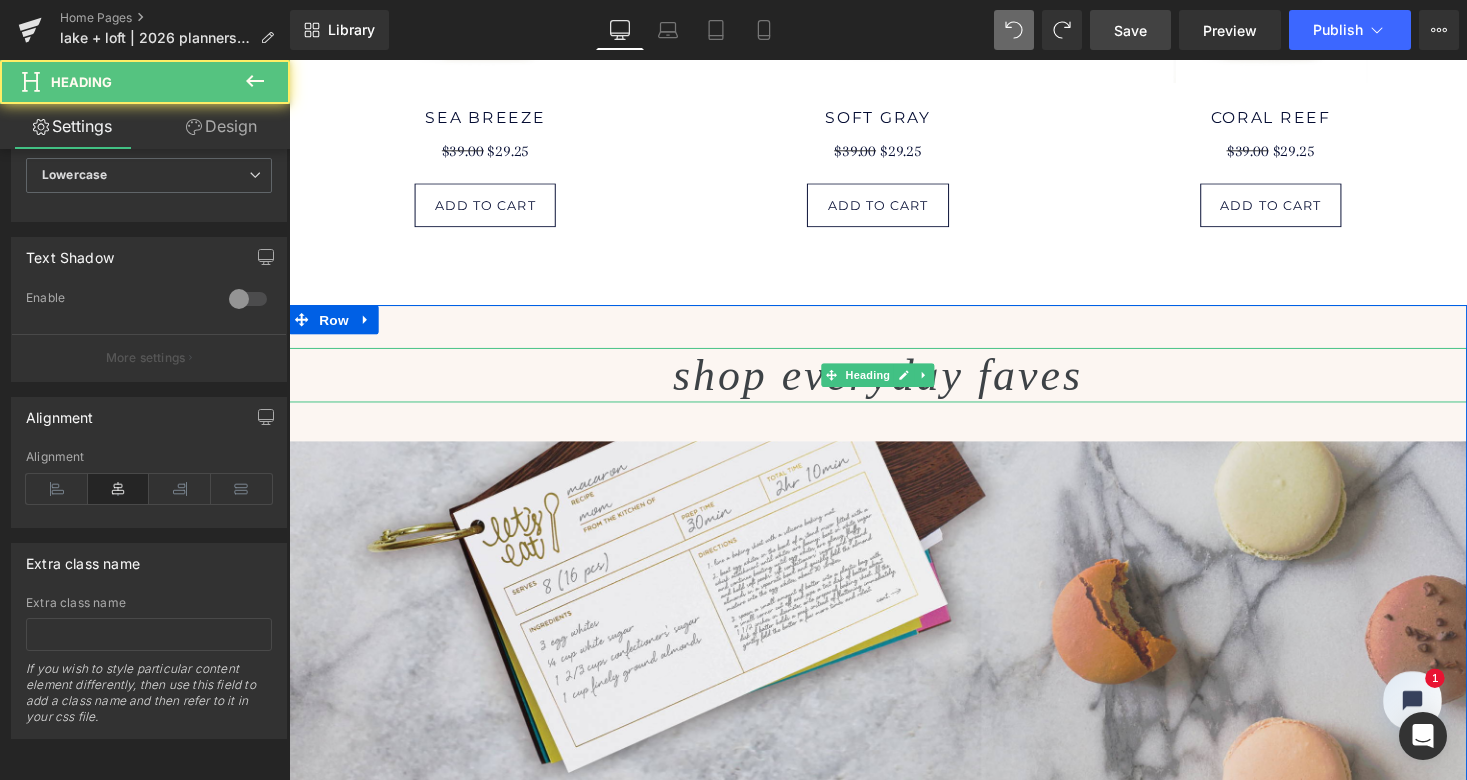 click on "shop everyday faves" at bounding box center [893, 384] 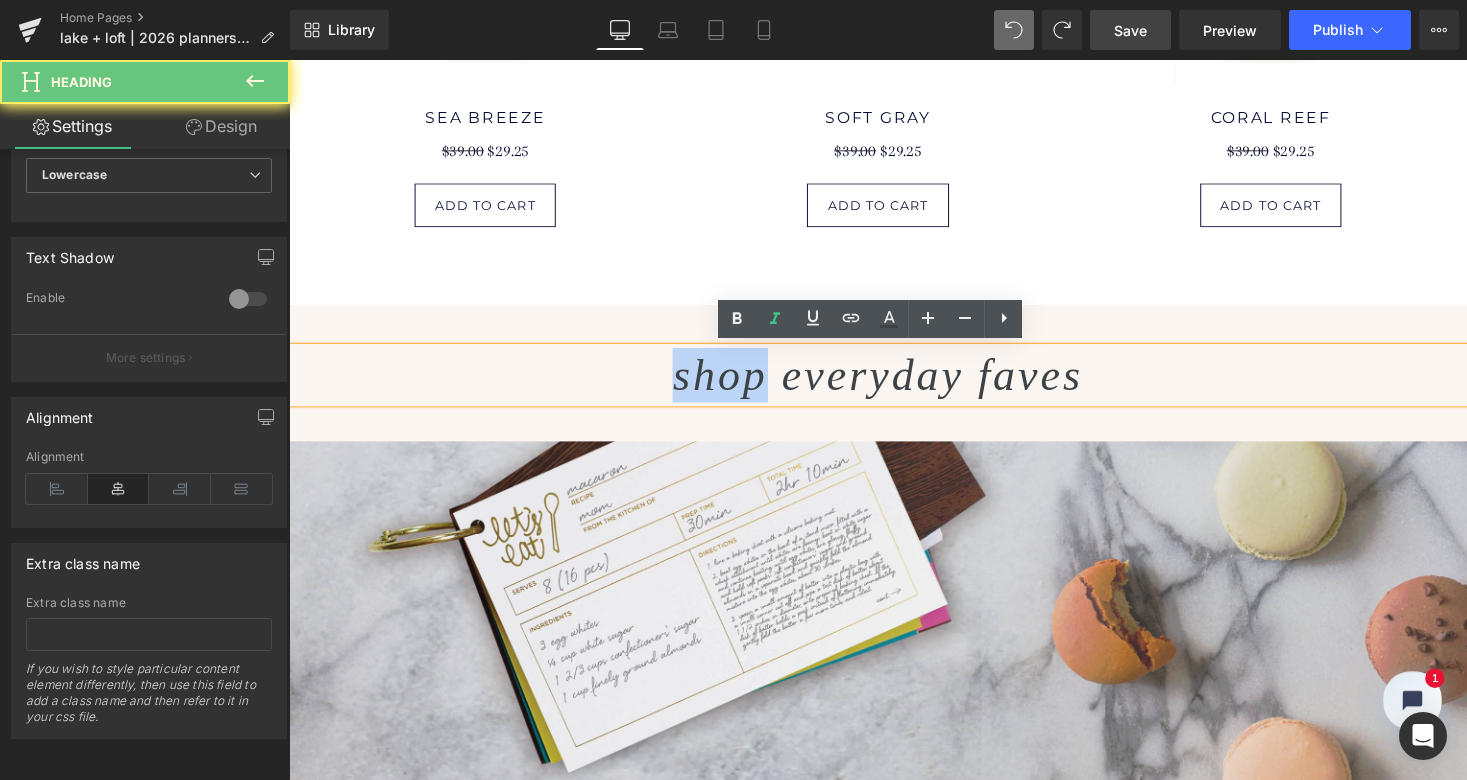 click on "shop everyday faves" at bounding box center [893, 384] 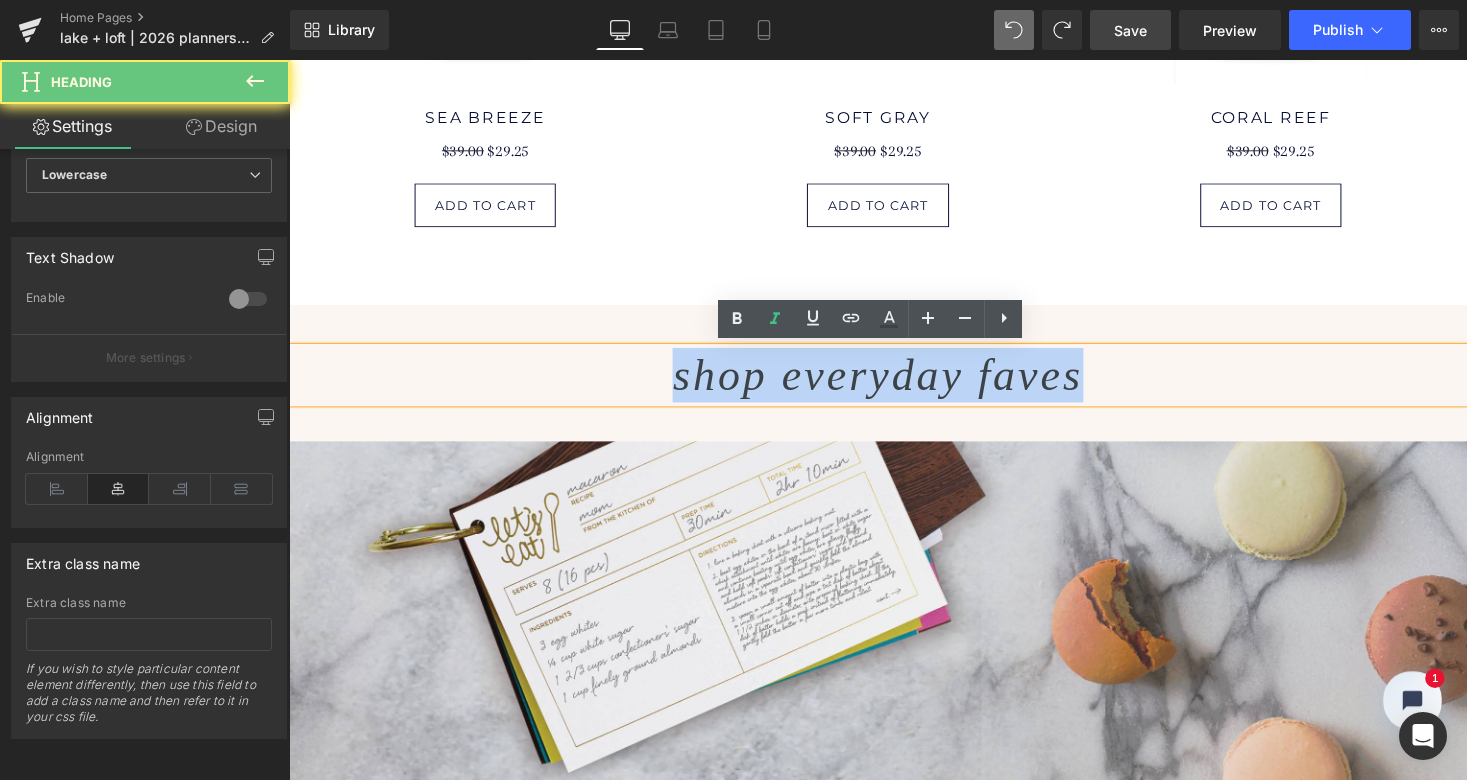 click on "shop everyday faves" at bounding box center [893, 384] 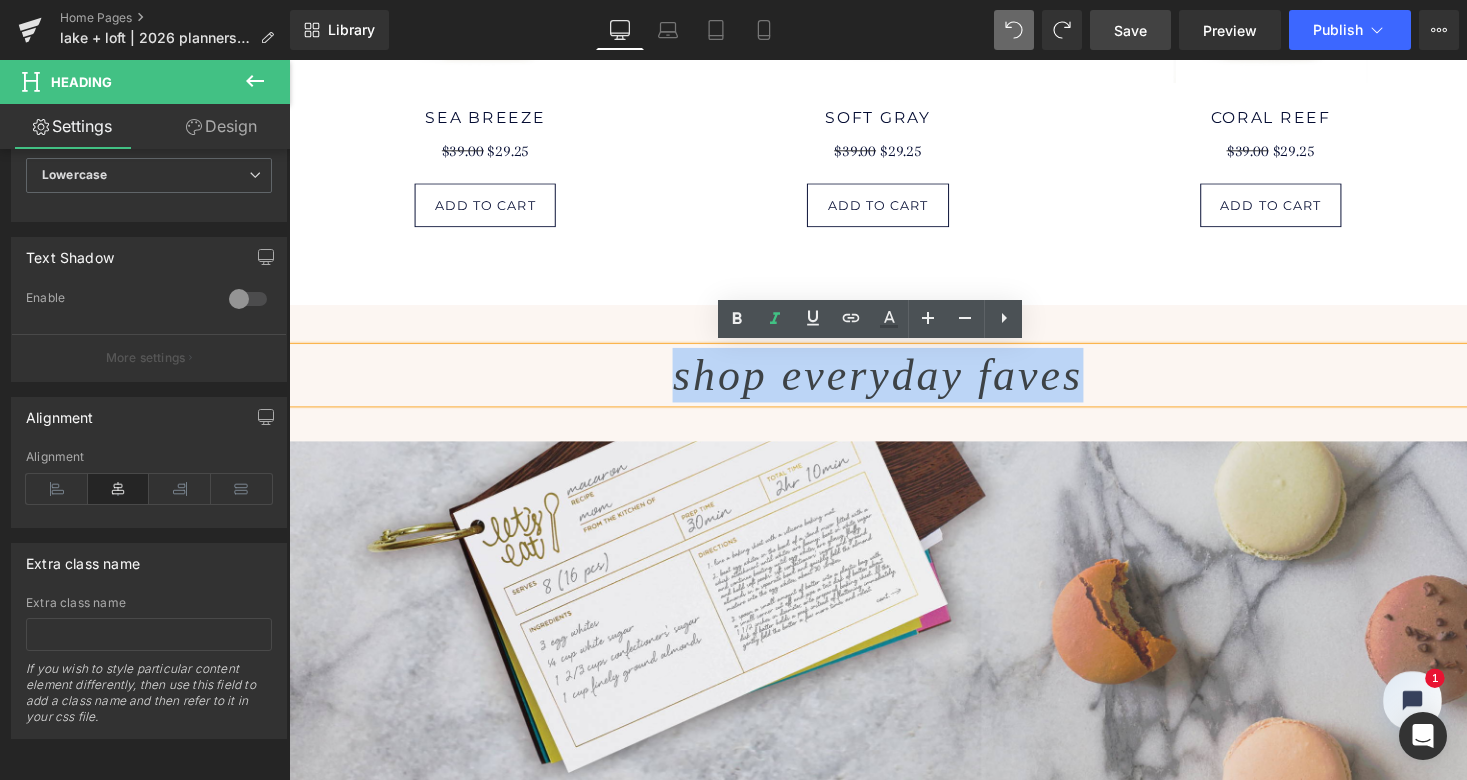 copy on "shop everyday faves" 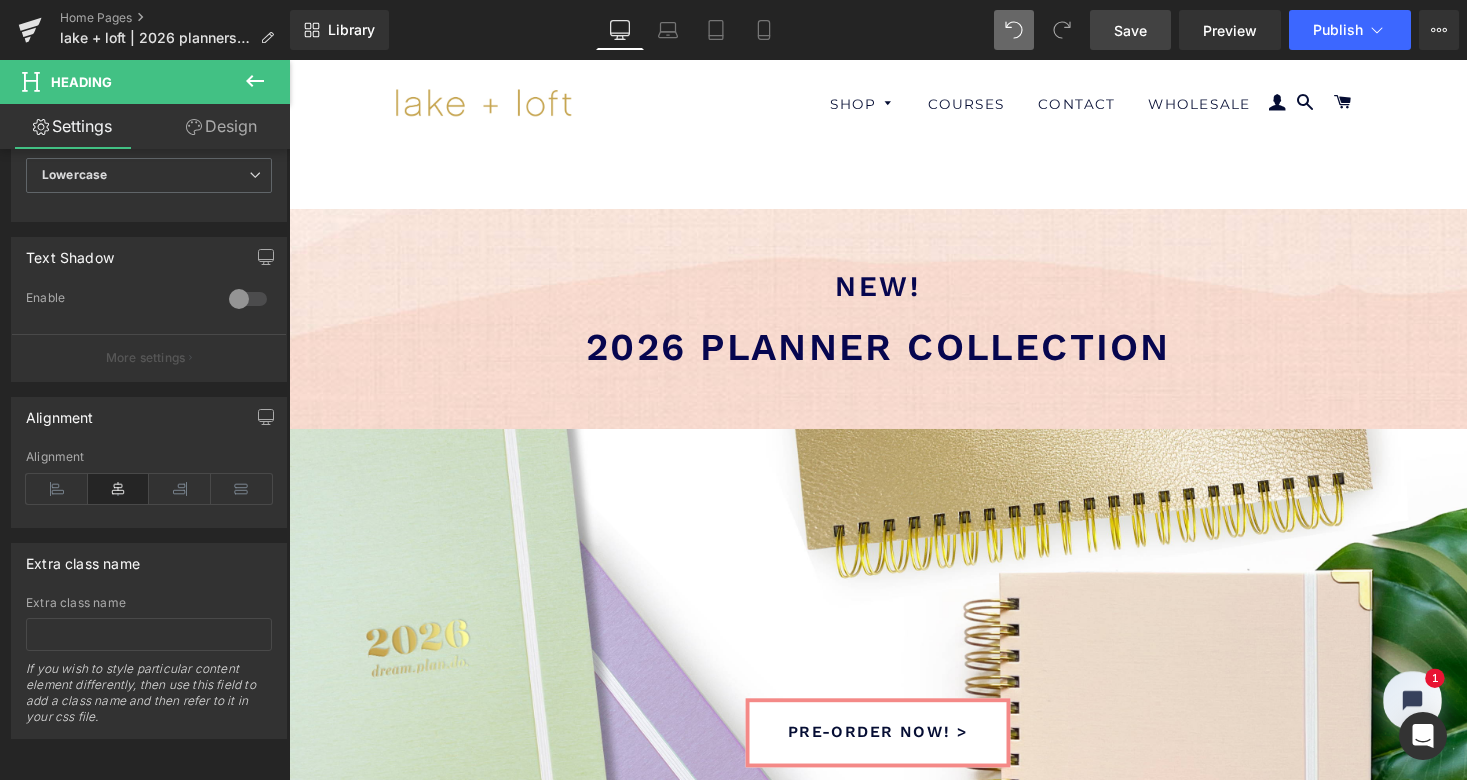 scroll, scrollTop: 0, scrollLeft: 0, axis: both 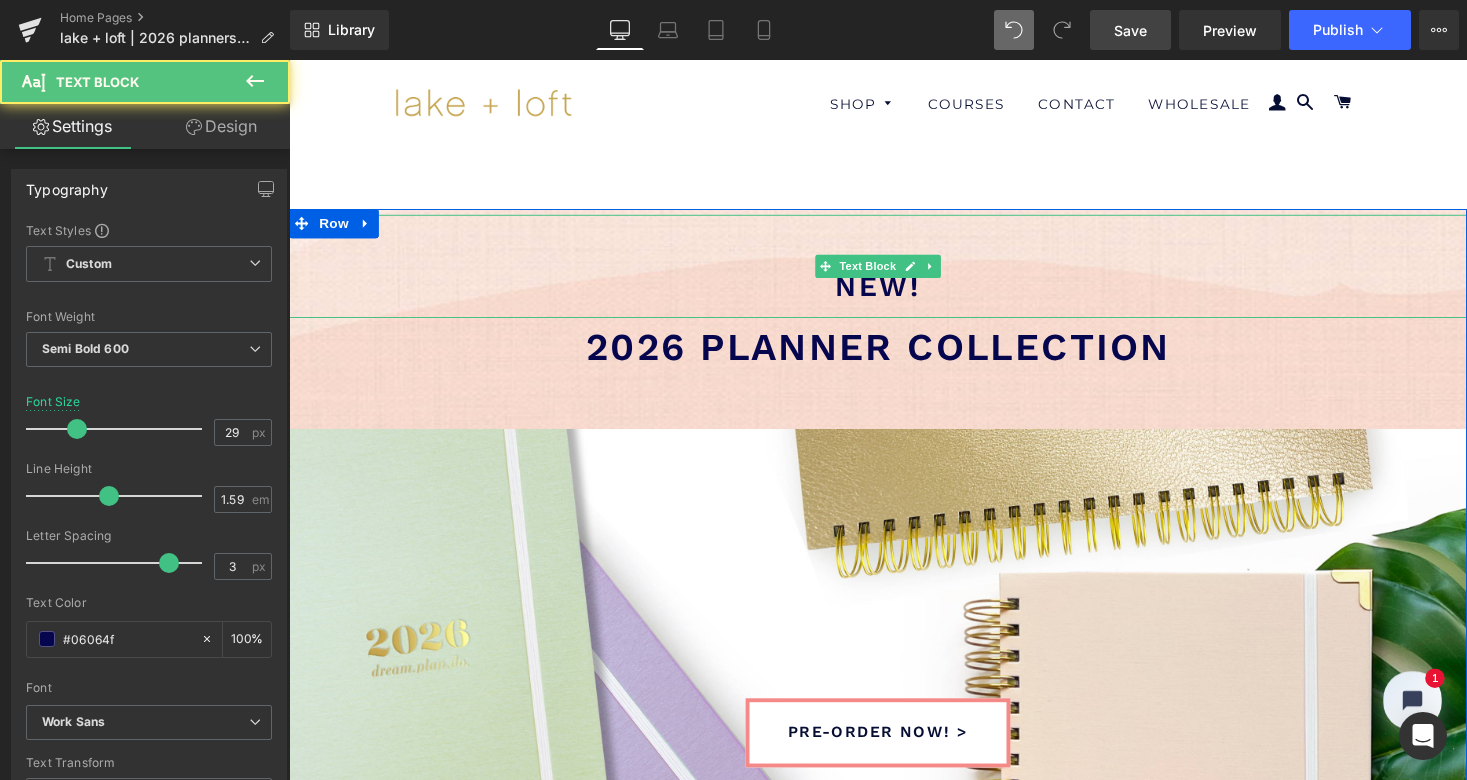 click on "new!" at bounding box center (894, 292) 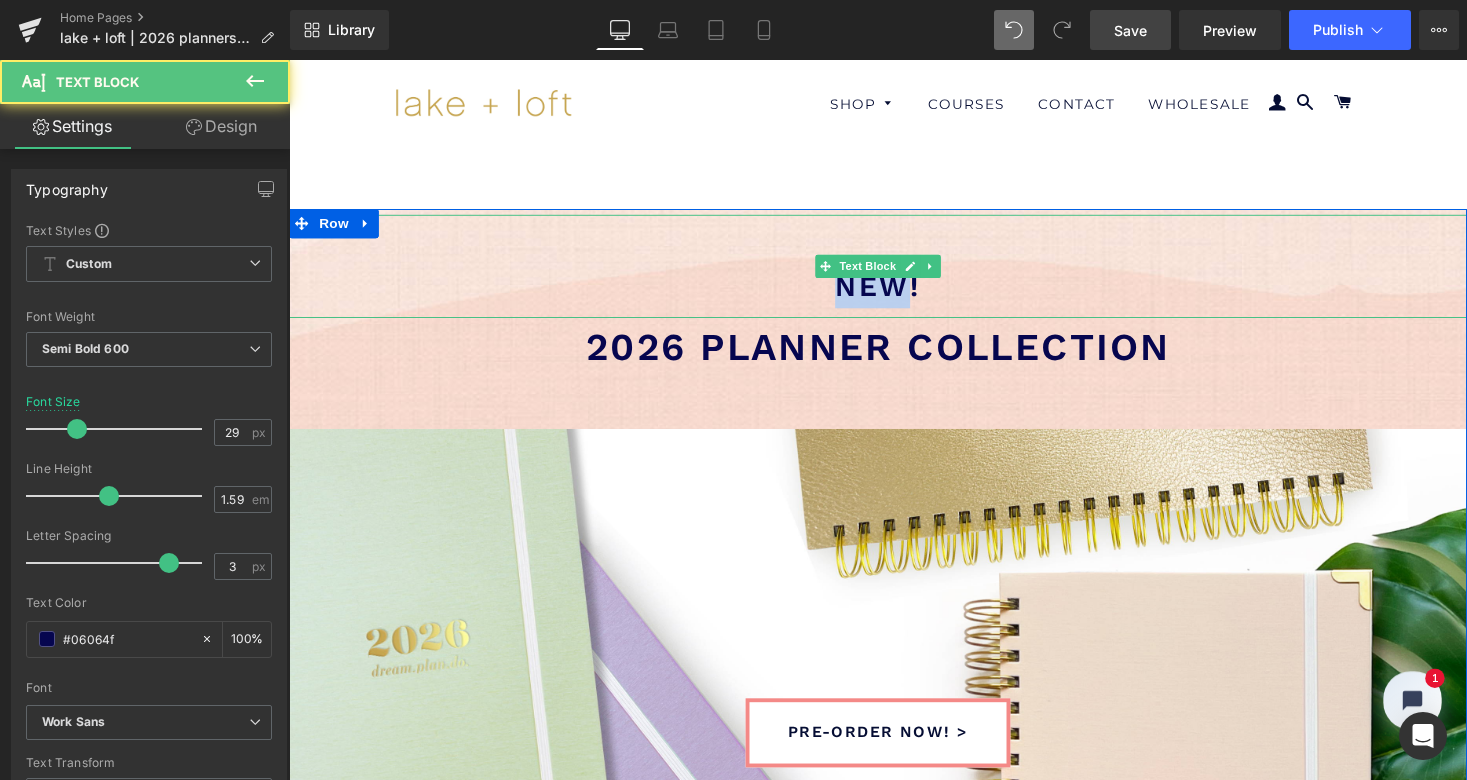 click on "new!" at bounding box center [894, 292] 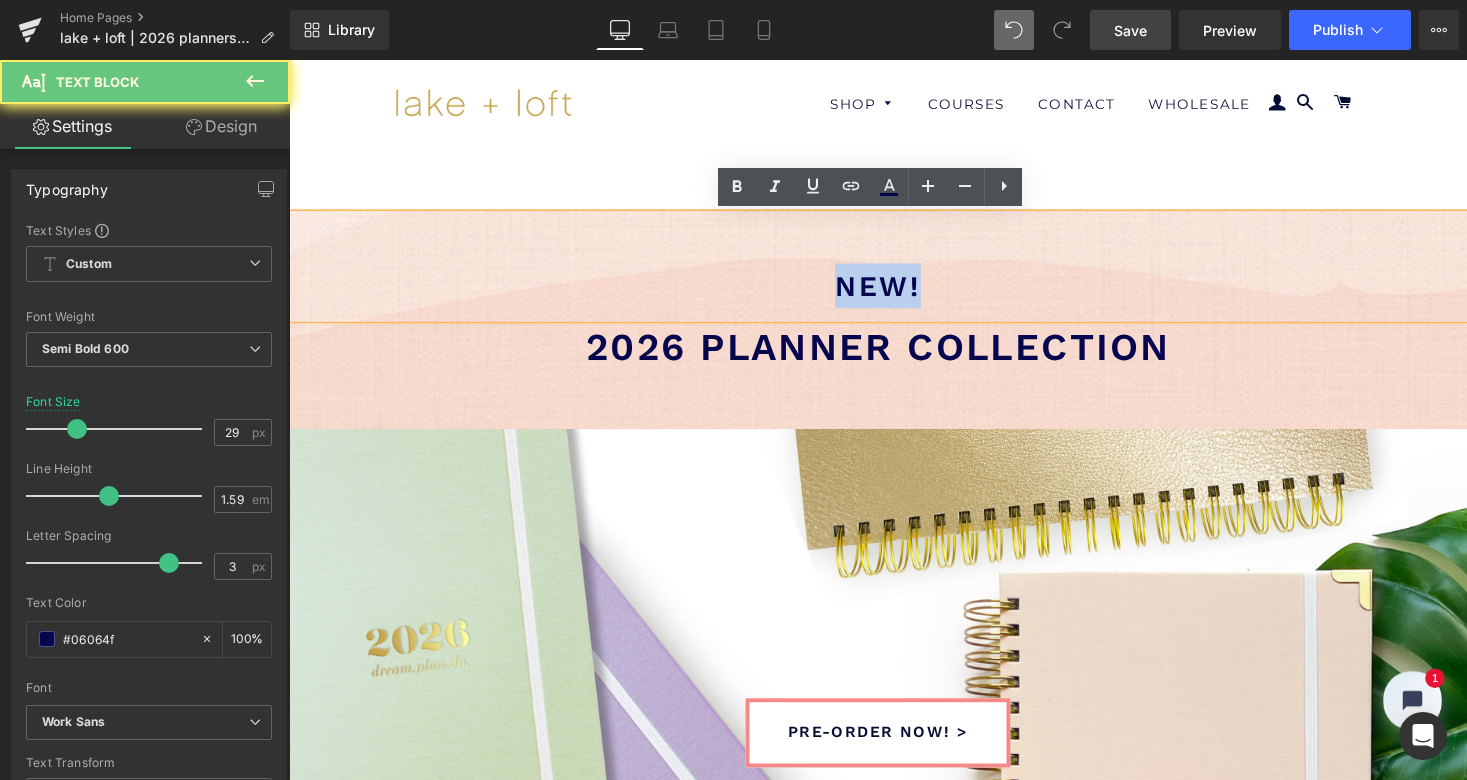 click on "new!" at bounding box center [894, 292] 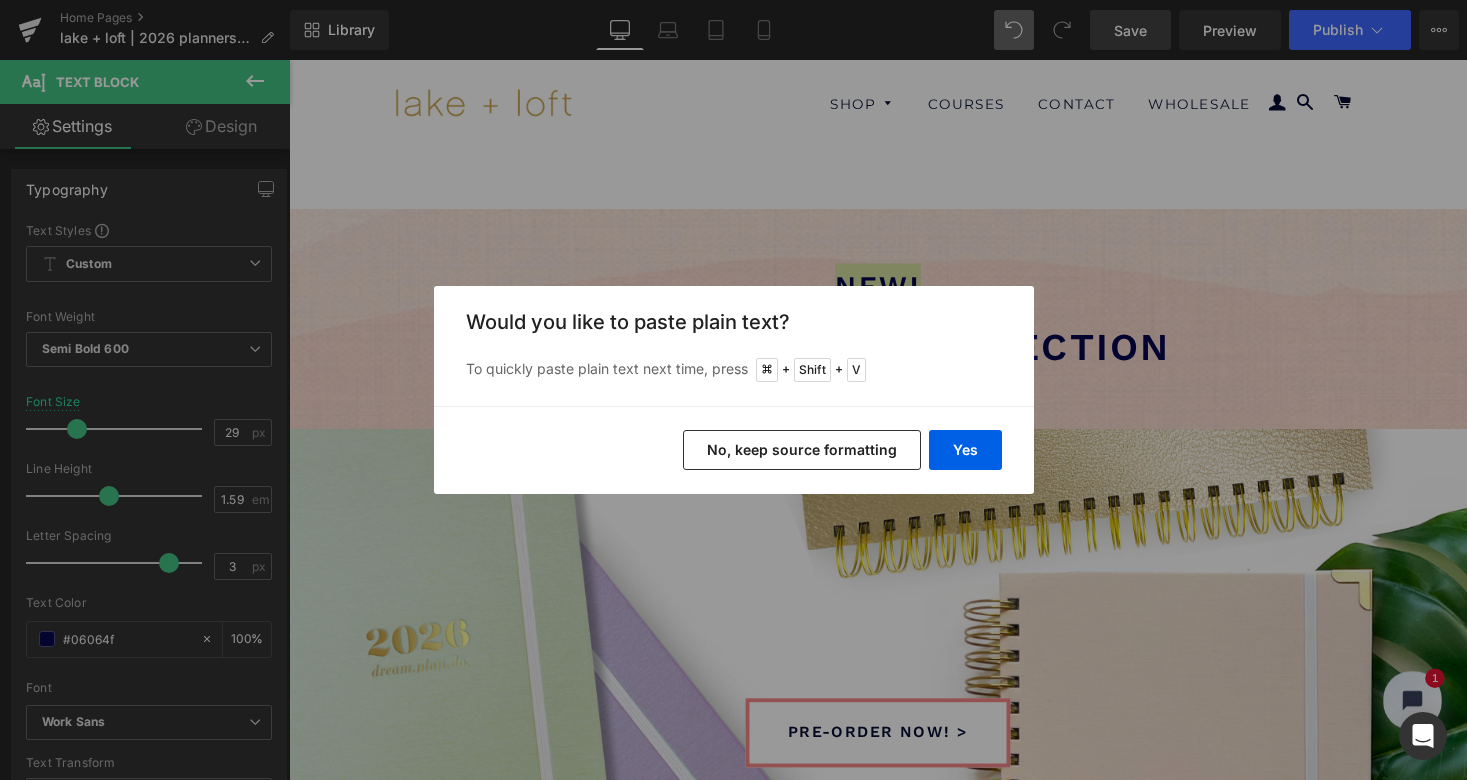 click on "No, keep source formatting" at bounding box center [802, 450] 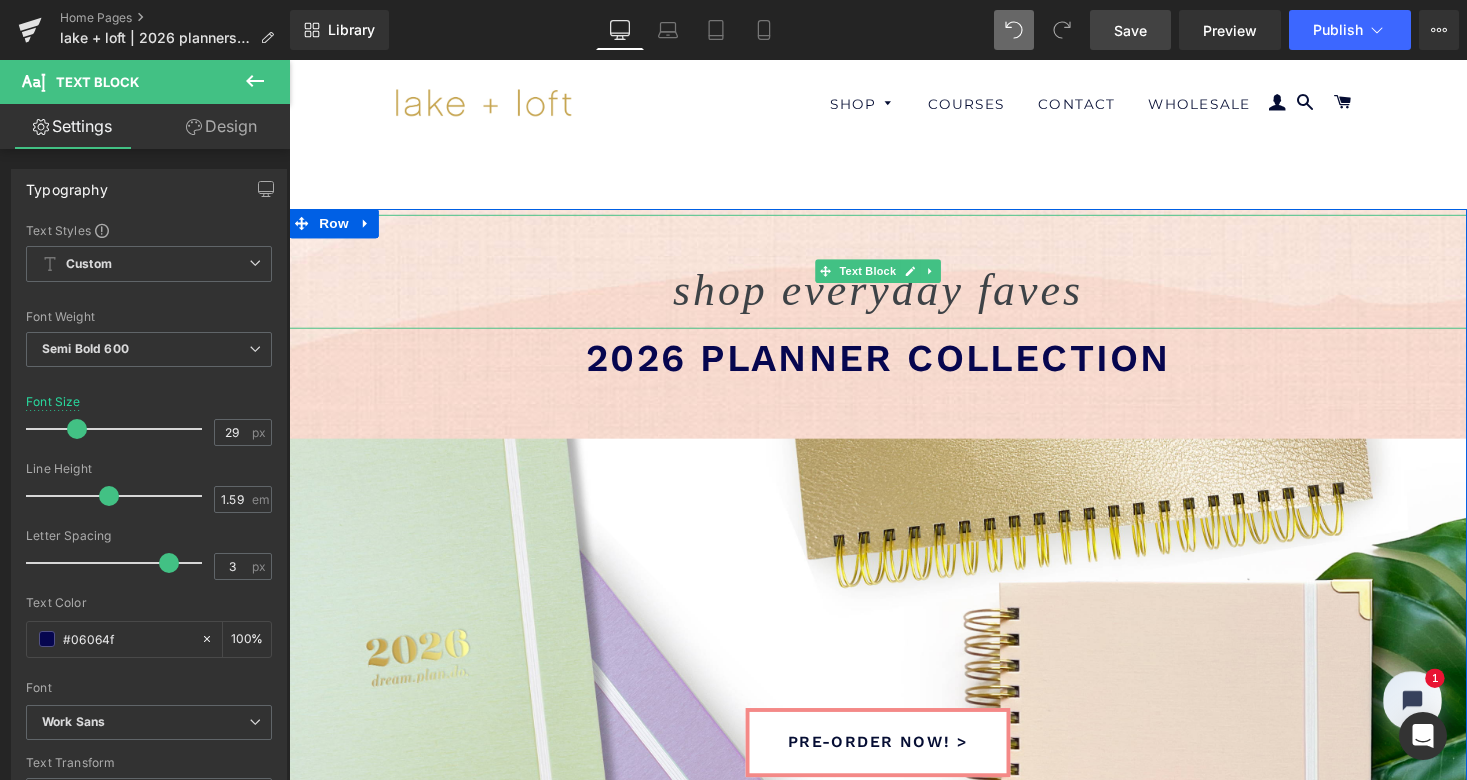 click on "shop everyday faves" at bounding box center [893, 297] 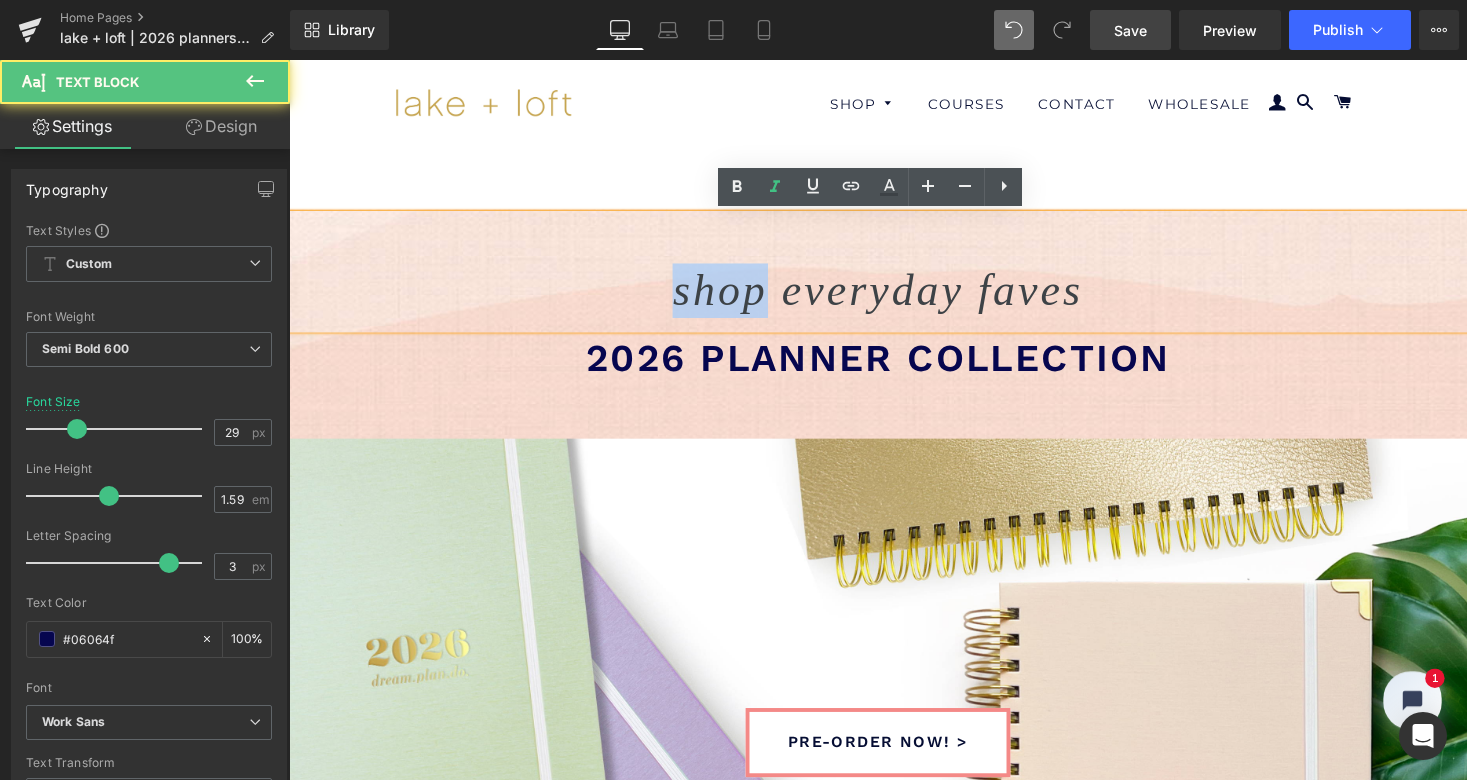 click on "shop everyday faves" at bounding box center [893, 297] 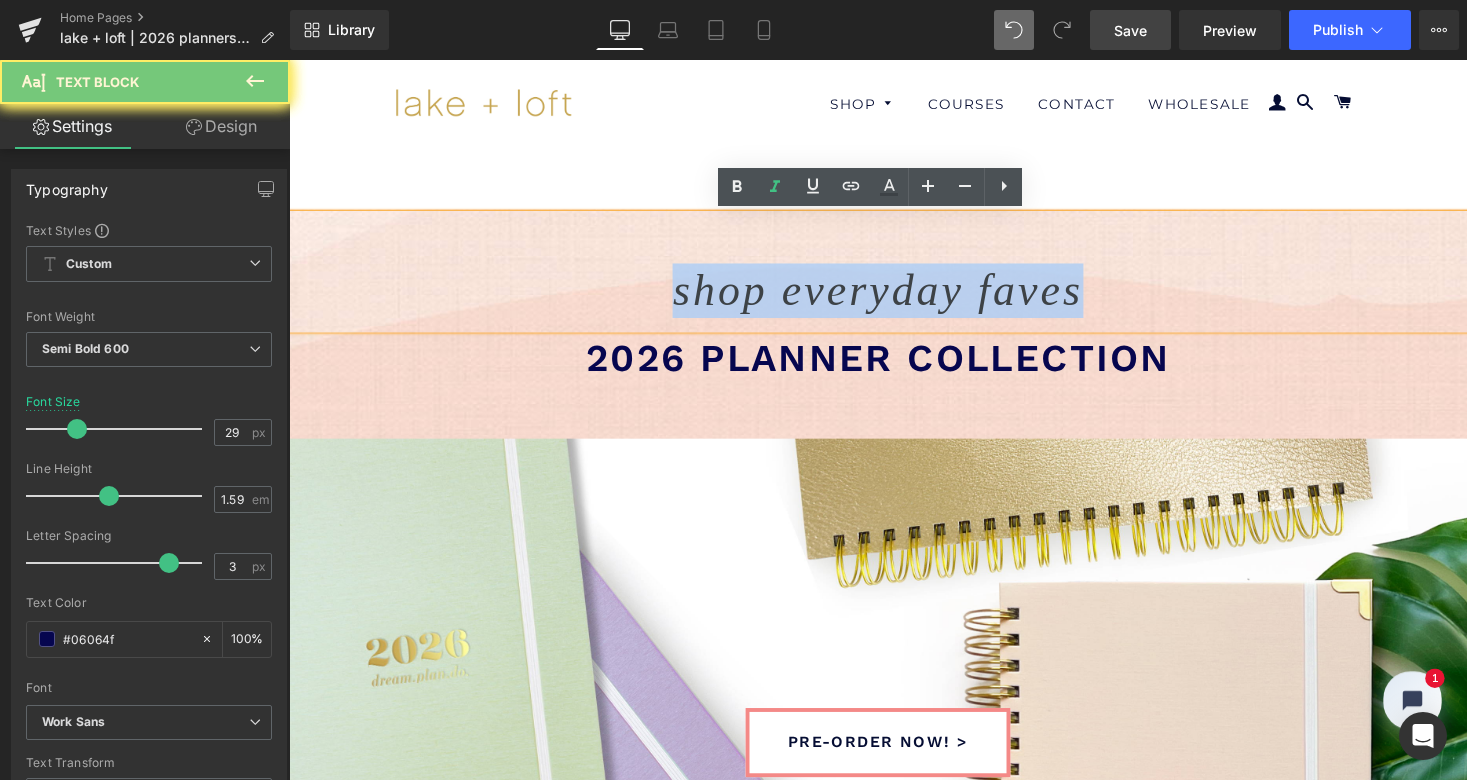 click on "shop everyday faves" at bounding box center (893, 297) 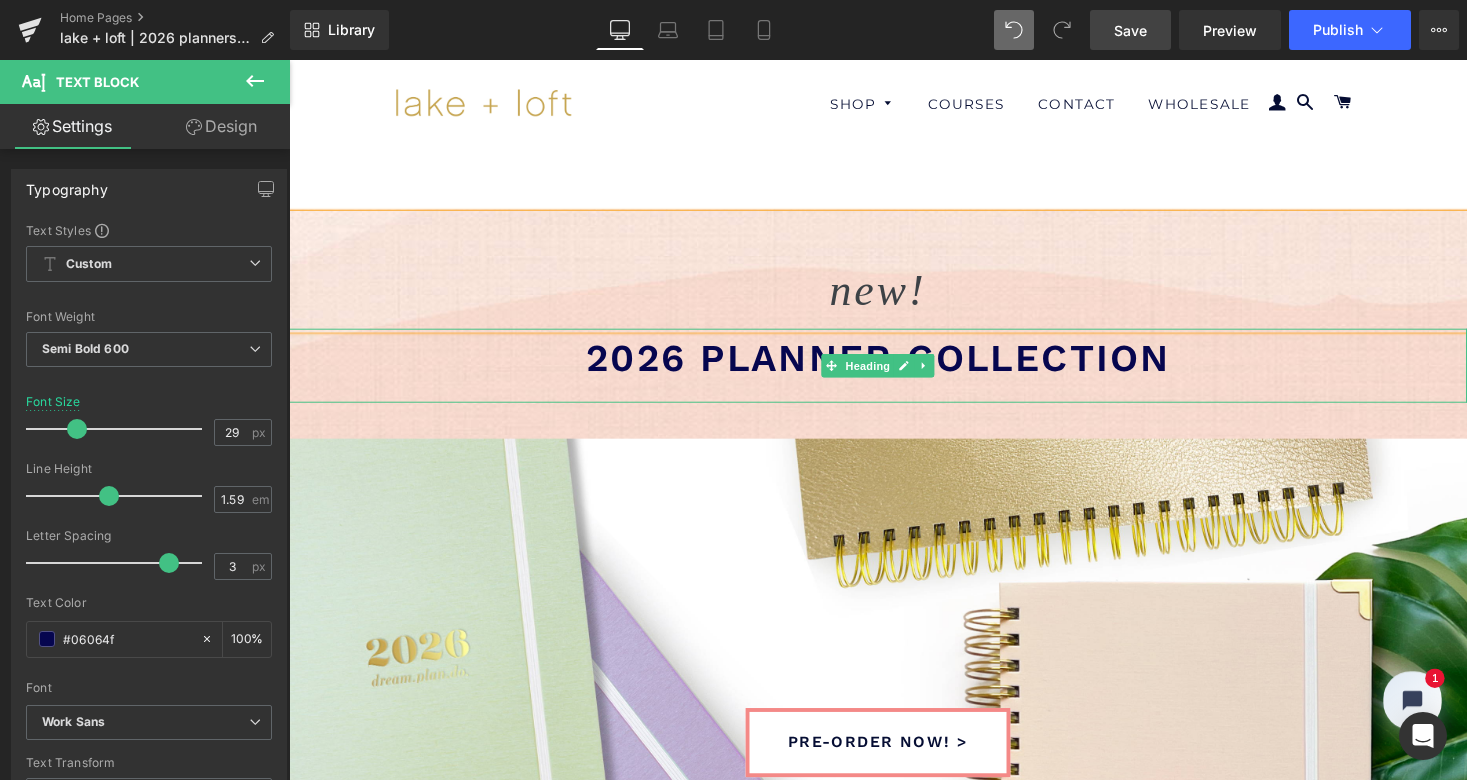 click on "2026 planner collection" at bounding box center [894, 365] 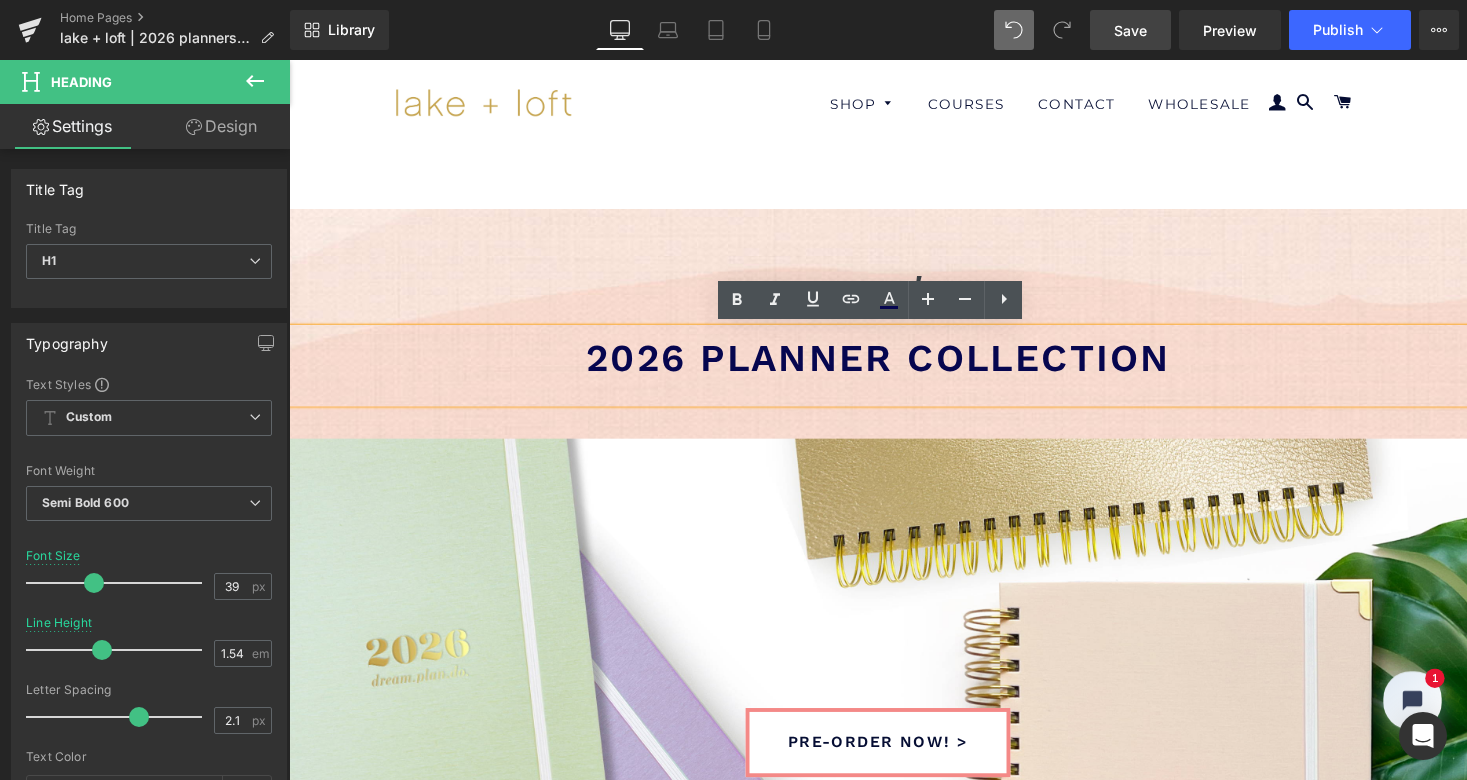 click on "2026 planner collection" at bounding box center (894, 365) 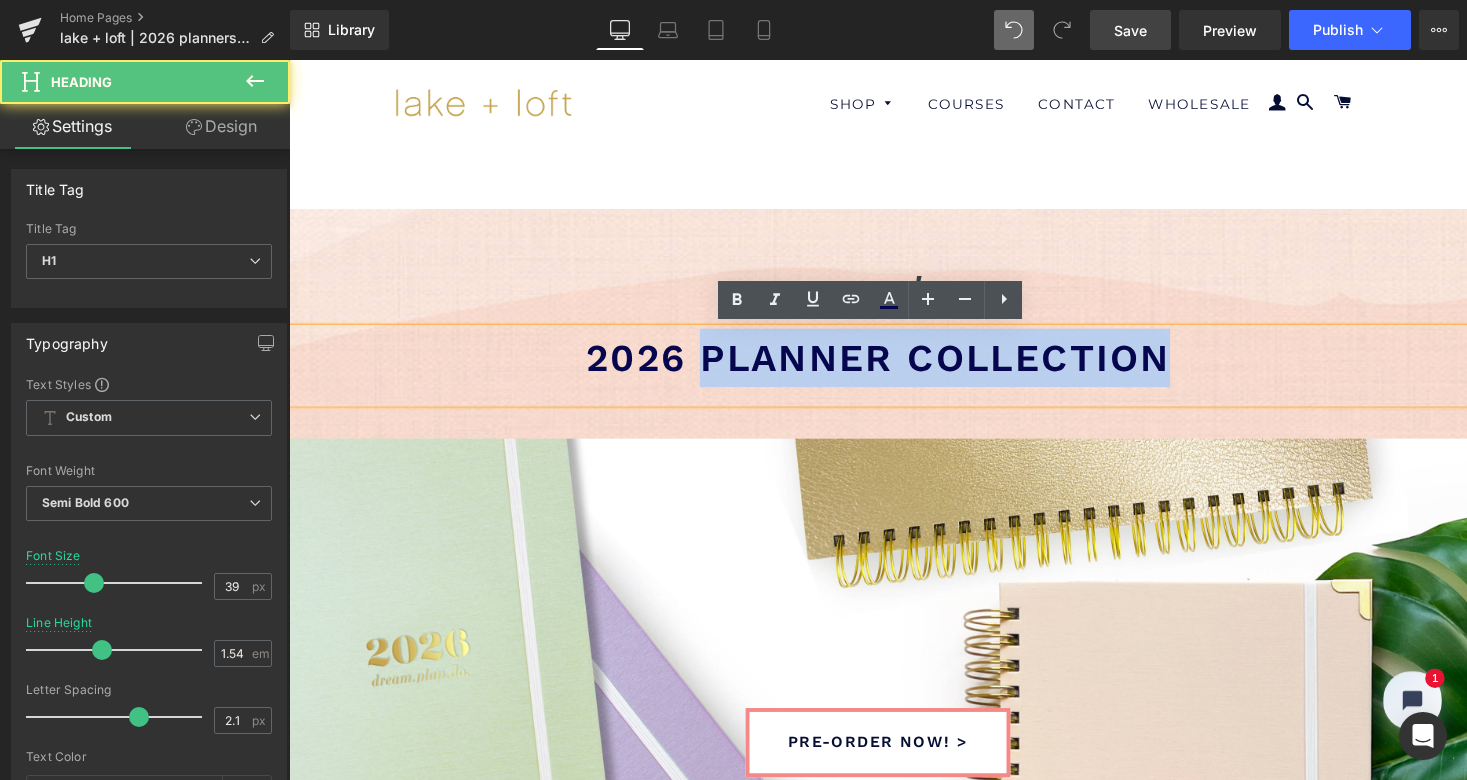 drag, startPoint x: 711, startPoint y: 364, endPoint x: 1210, endPoint y: 353, distance: 499.12122 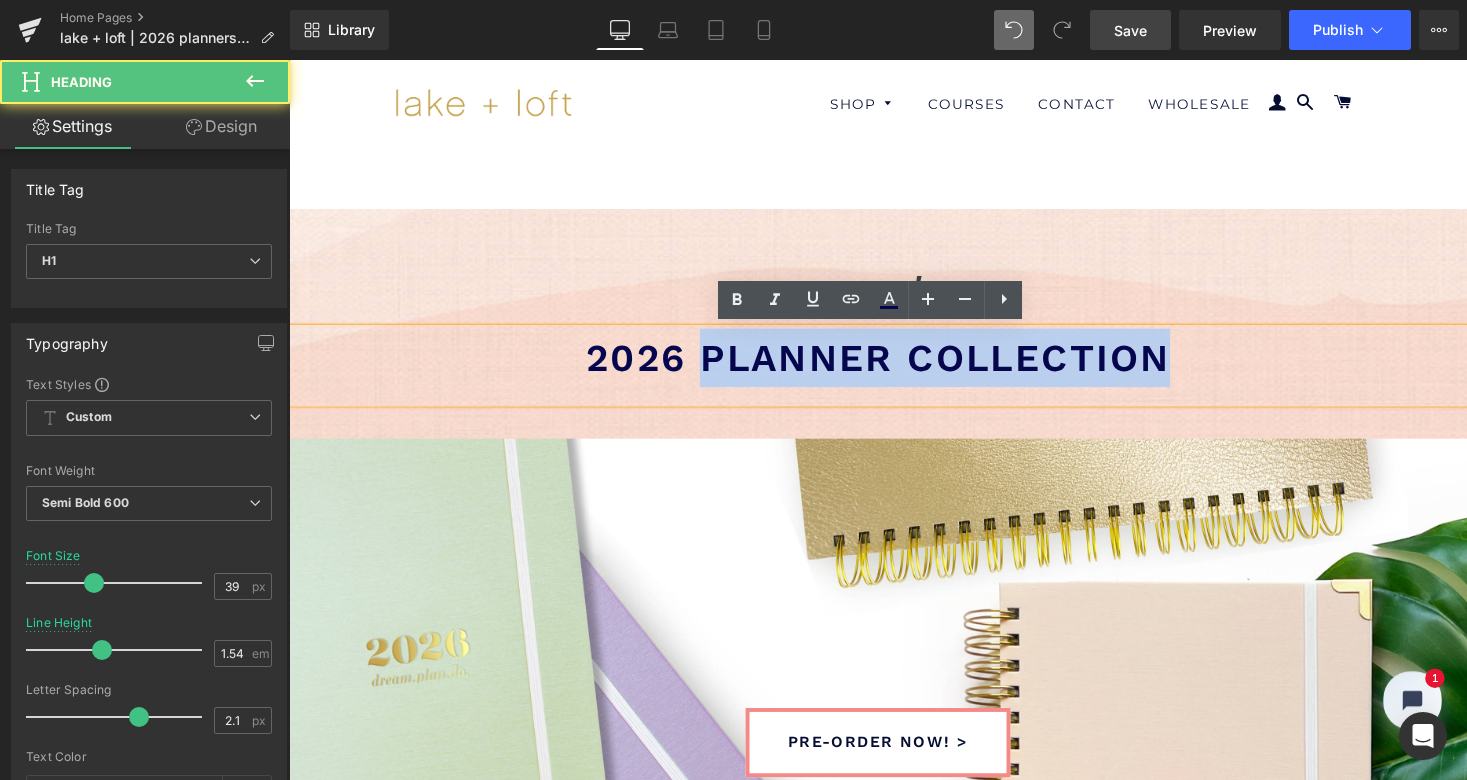 click on "2026 planner collection" at bounding box center (894, 366) 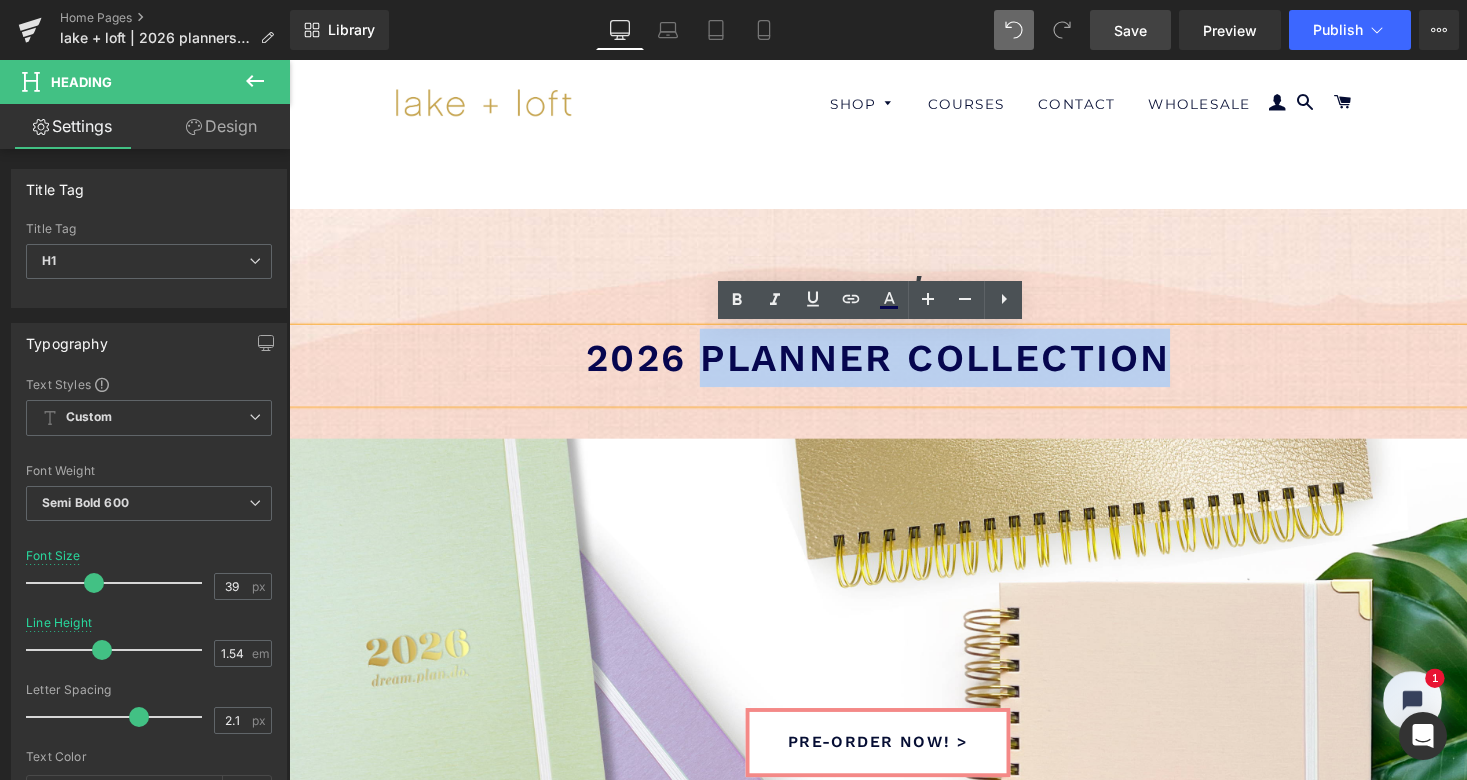 paste 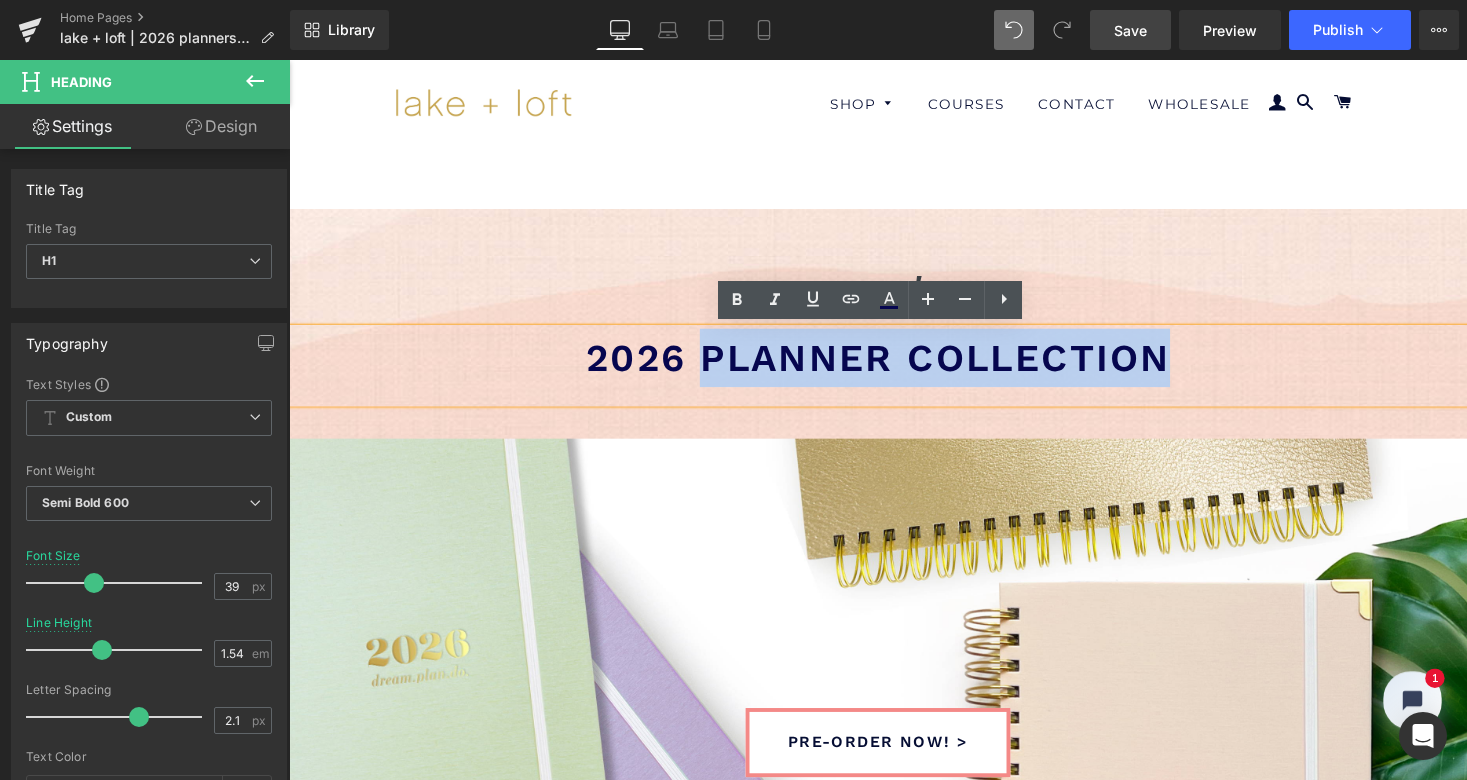type 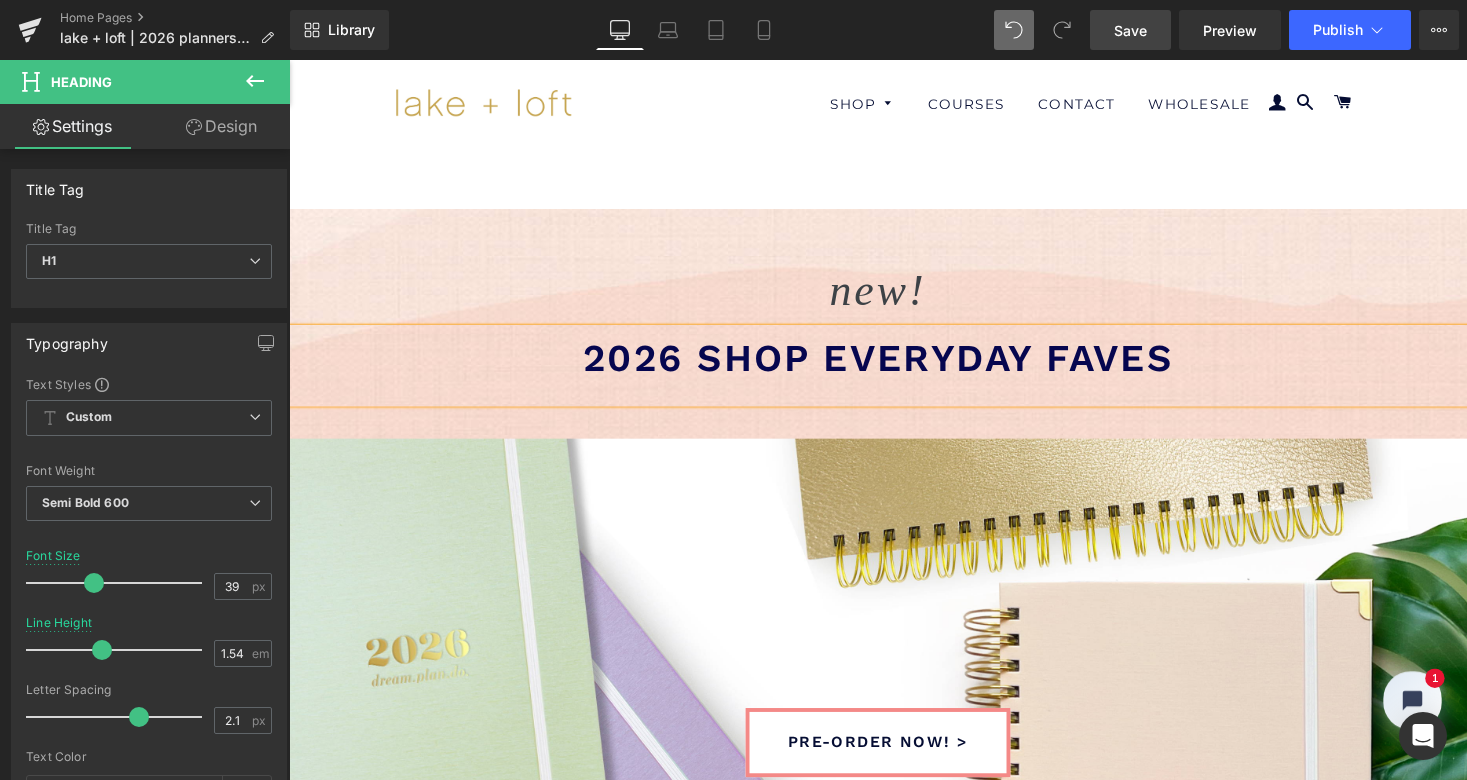 click on "2026 shop everyday faves" at bounding box center (894, 365) 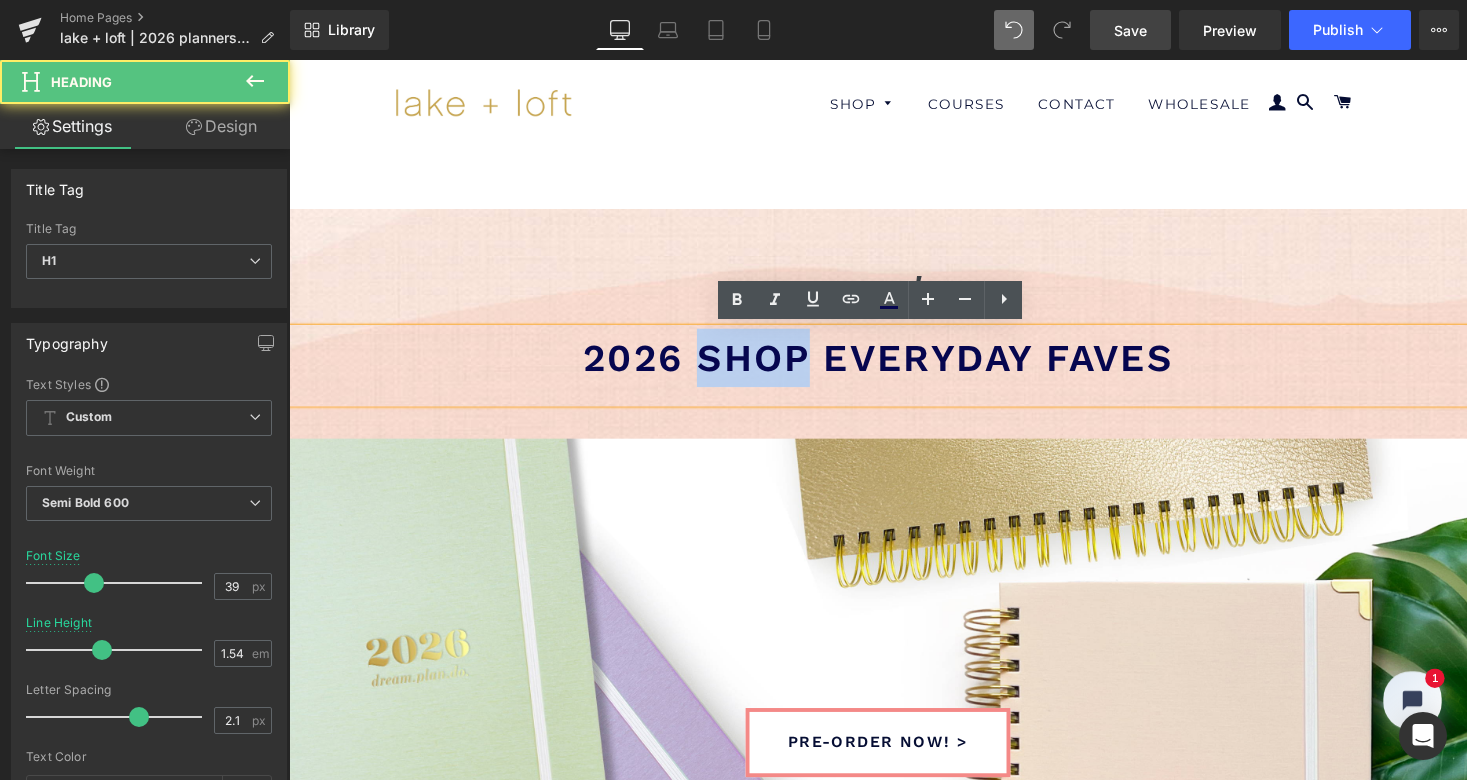 click on "2026 shop everyday faves" at bounding box center (894, 365) 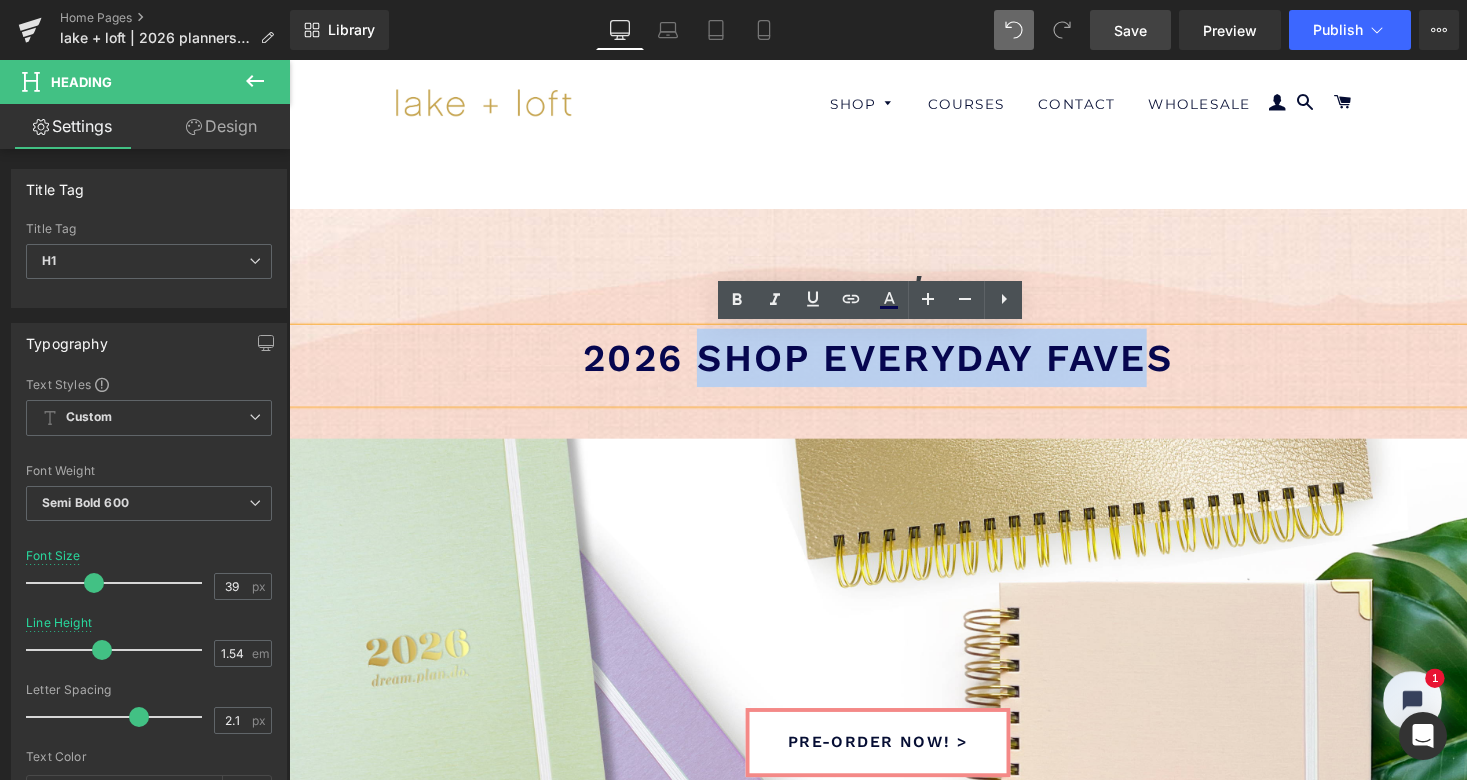 click on "2026 shop everyday faves" at bounding box center [894, 365] 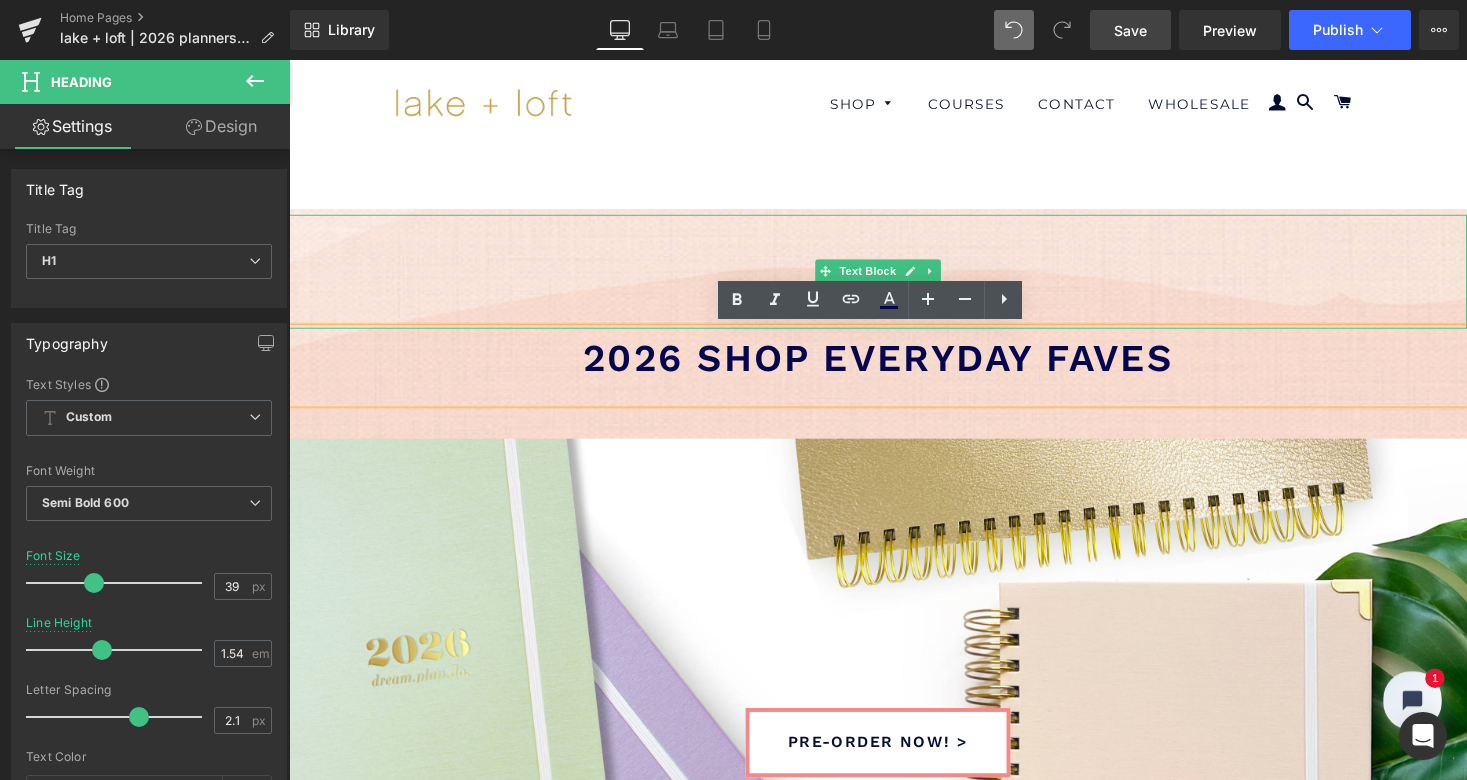 click on "new!" at bounding box center [894, 297] 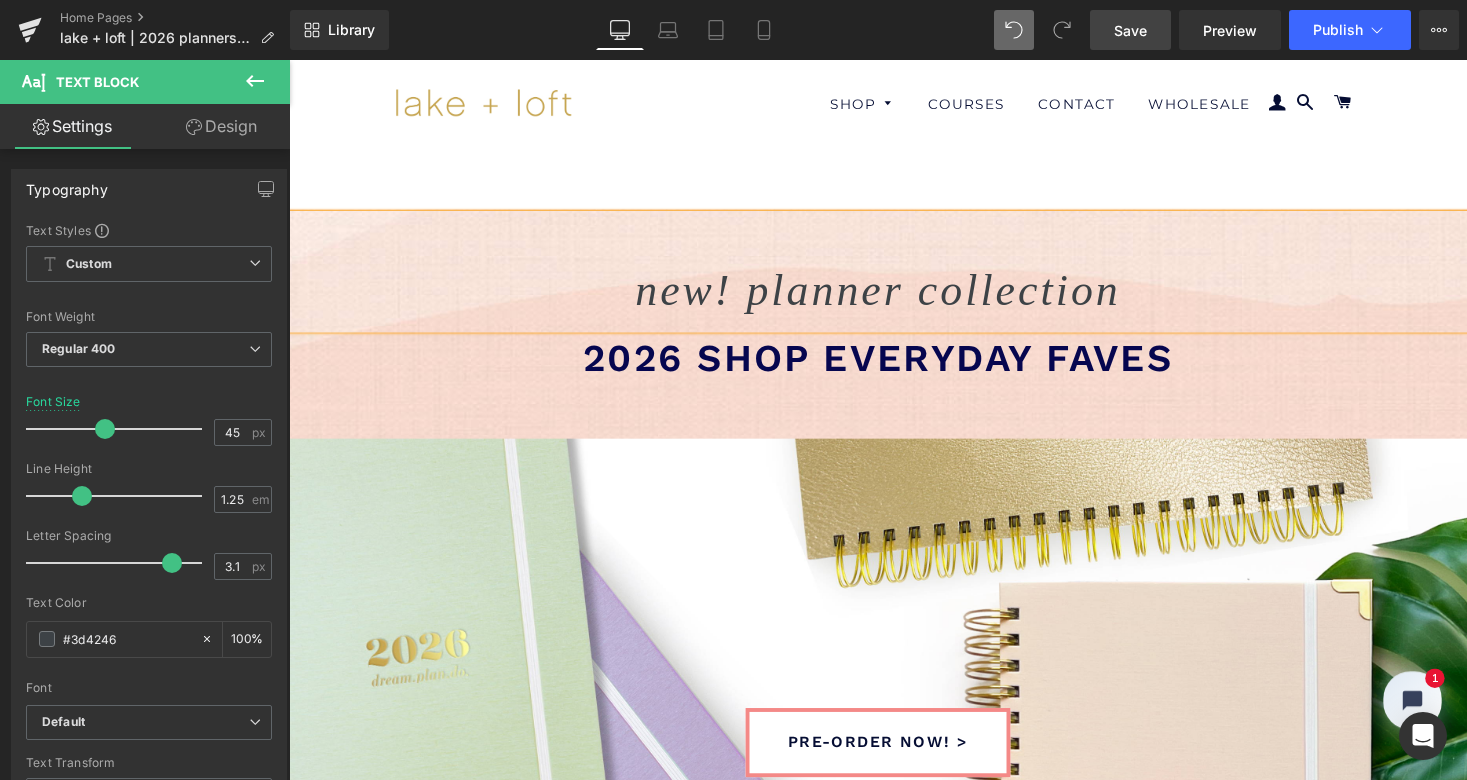 click on "new! planner collection" at bounding box center [894, 297] 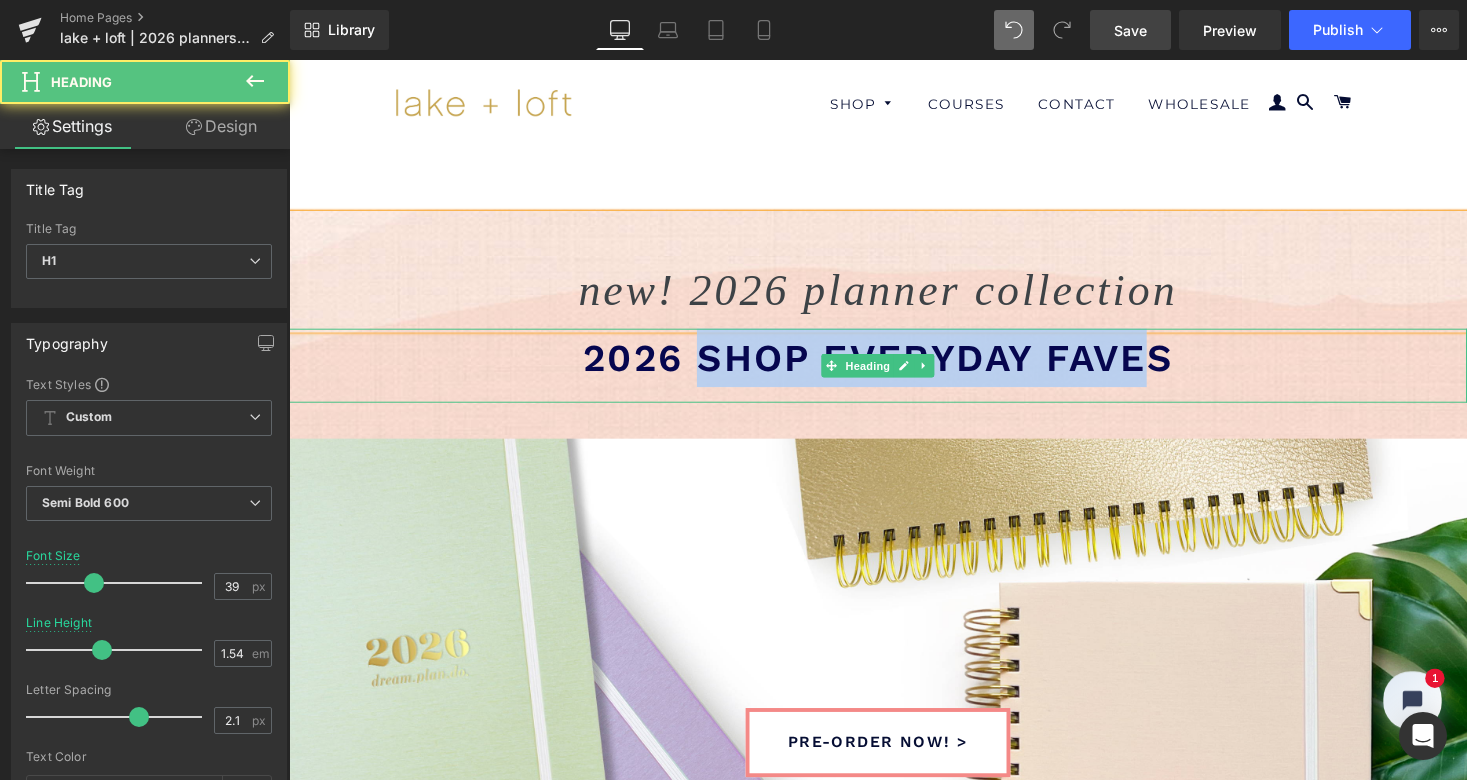 drag, startPoint x: 708, startPoint y: 371, endPoint x: 1171, endPoint y: 360, distance: 463.13065 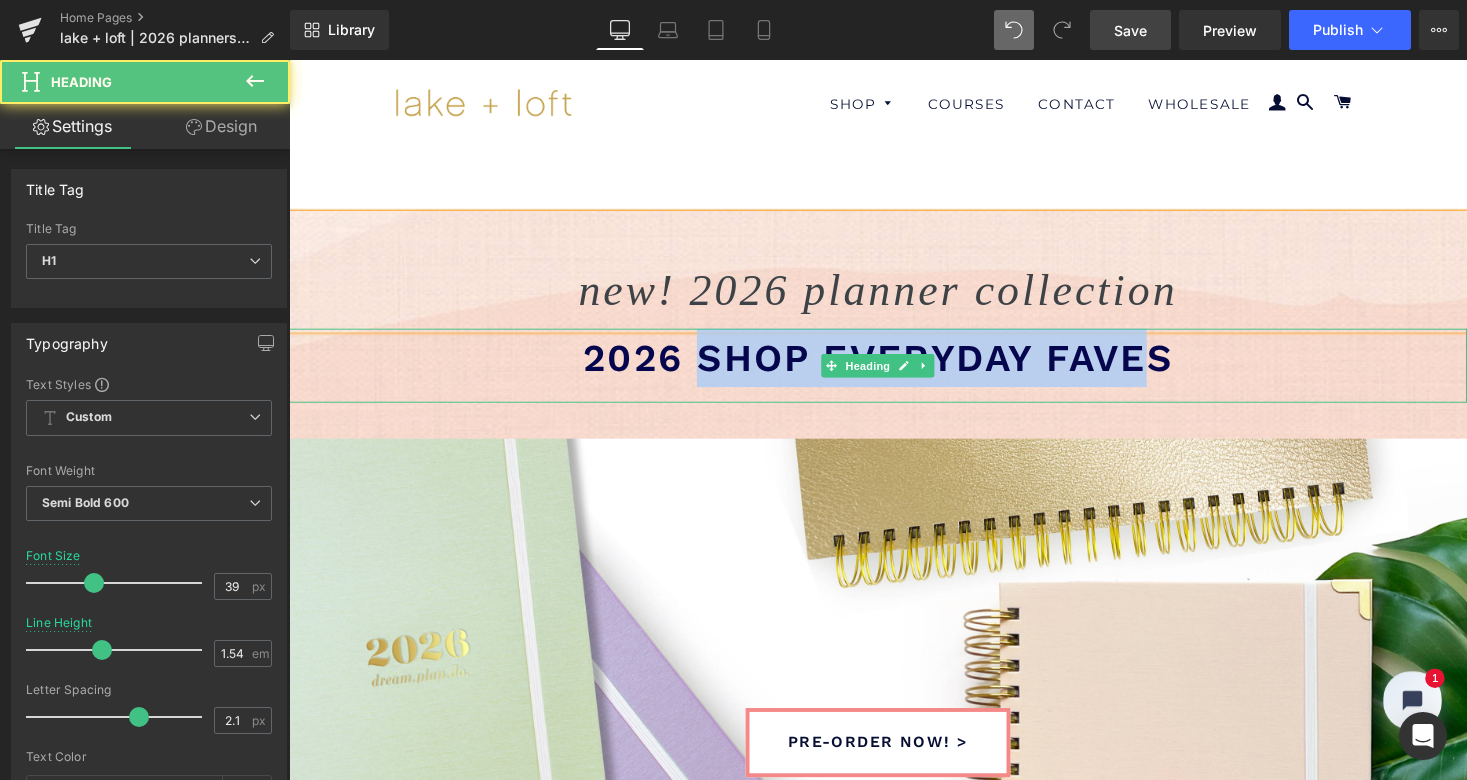 click on "2026 shop everyday faves" at bounding box center [894, 365] 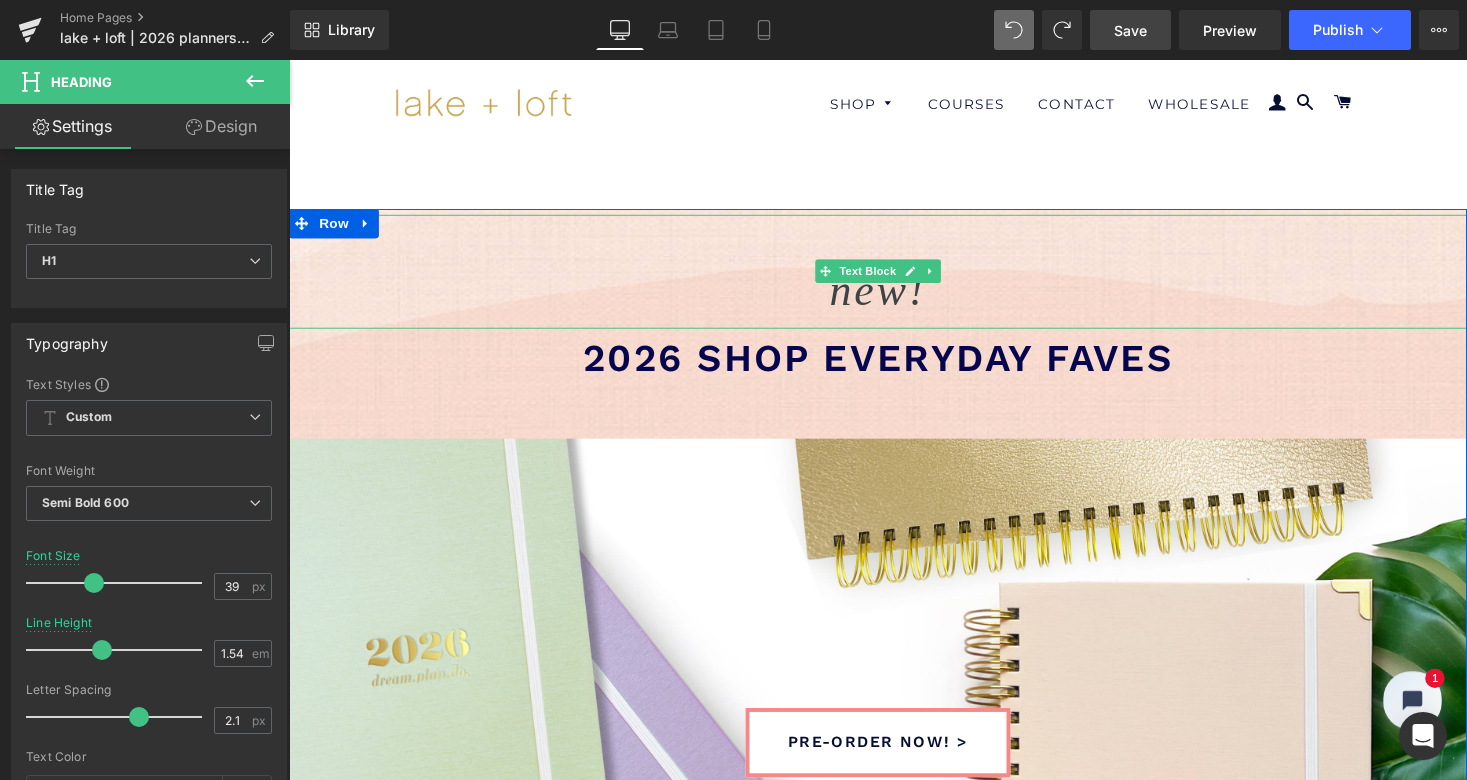 click on "new!" at bounding box center (894, 297) 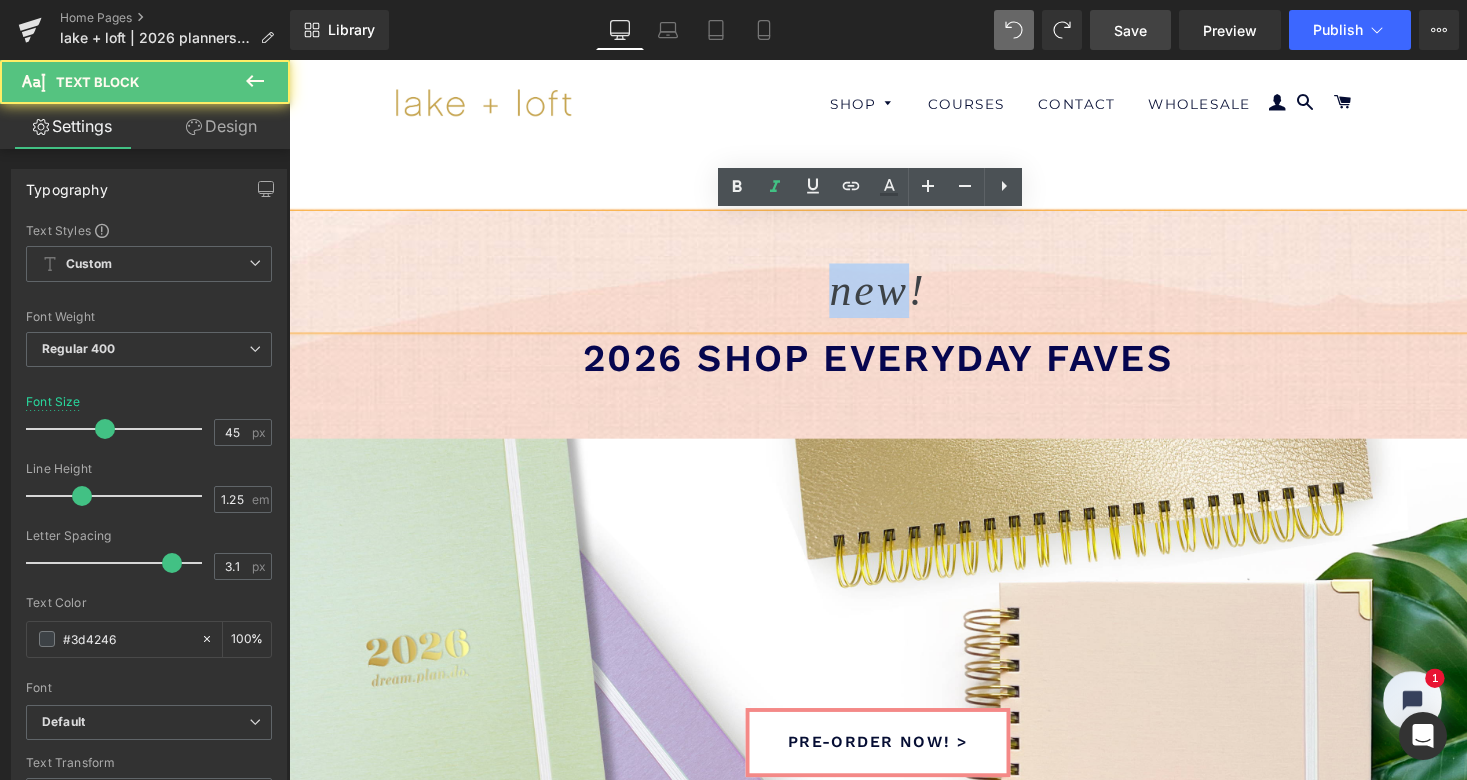 click on "new!" at bounding box center [894, 297] 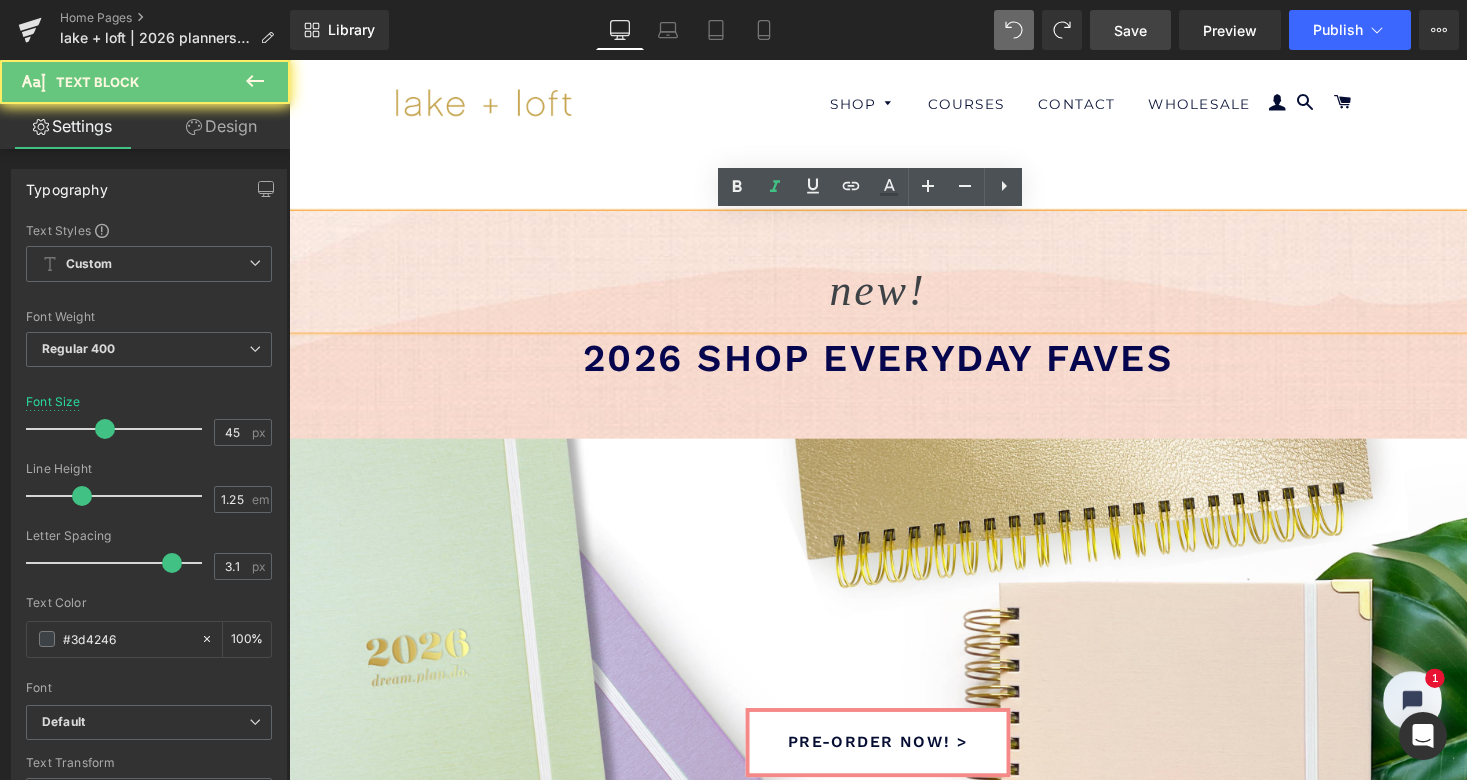 click on "new!" at bounding box center (894, 297) 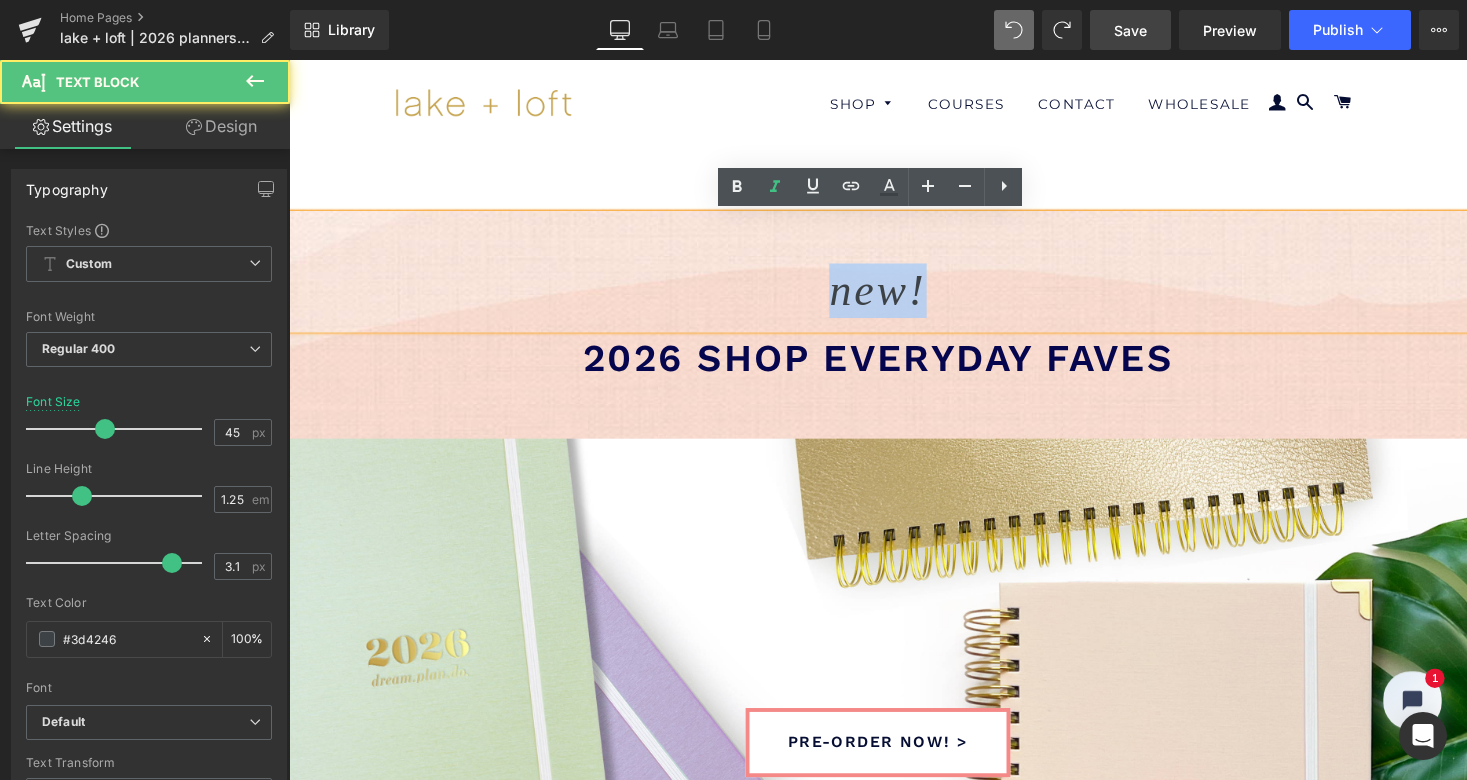 click on "new!" at bounding box center (894, 297) 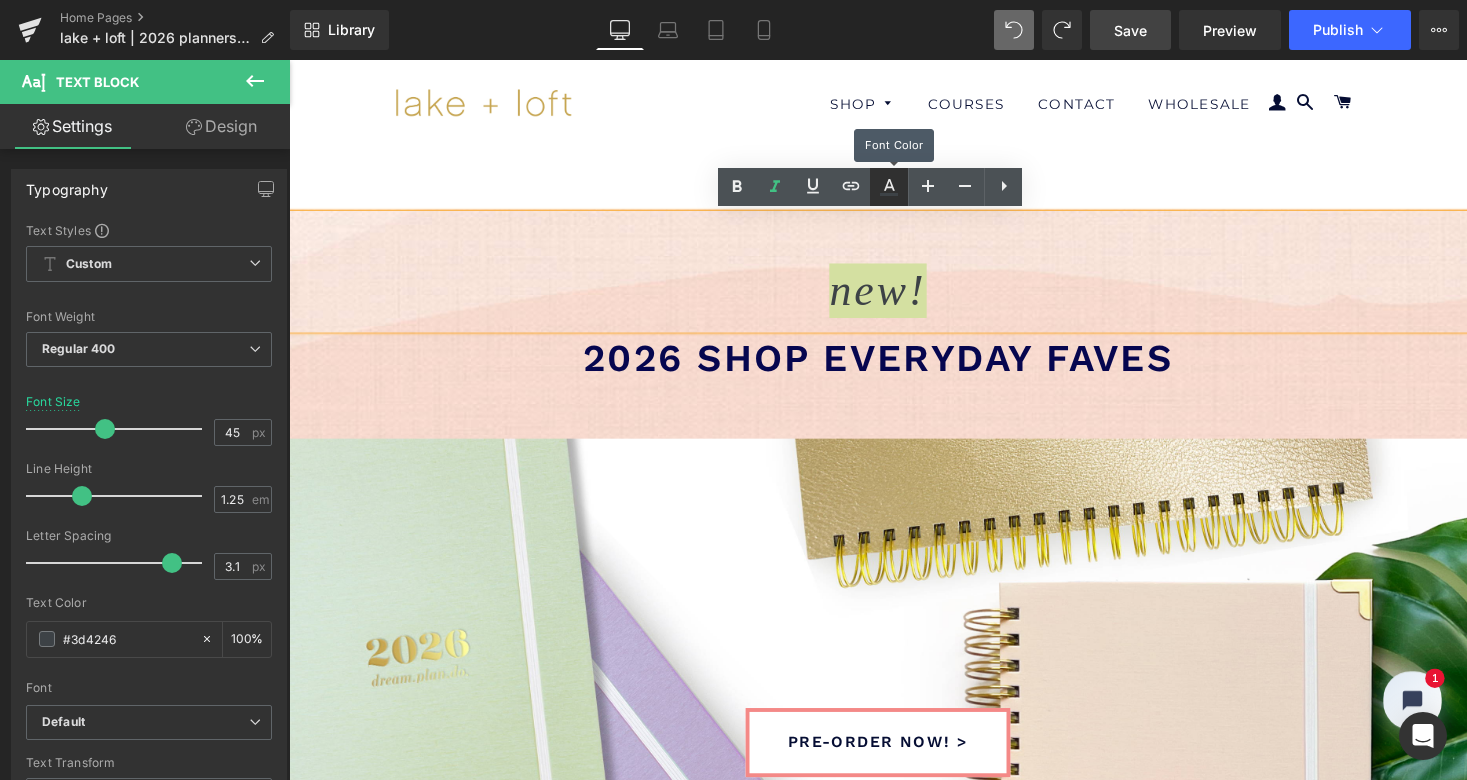 click 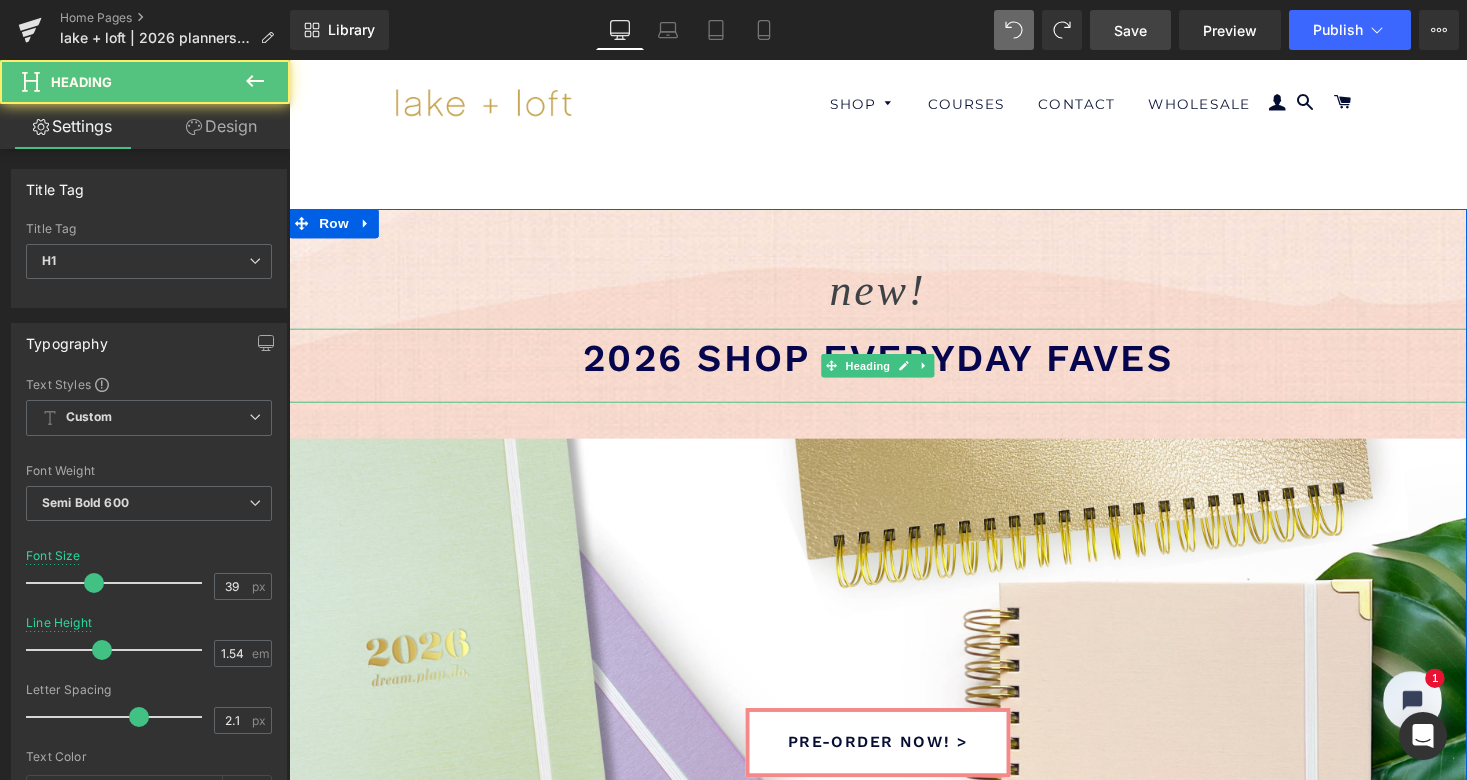 click on "2026 shop everyday faves" at bounding box center [894, 365] 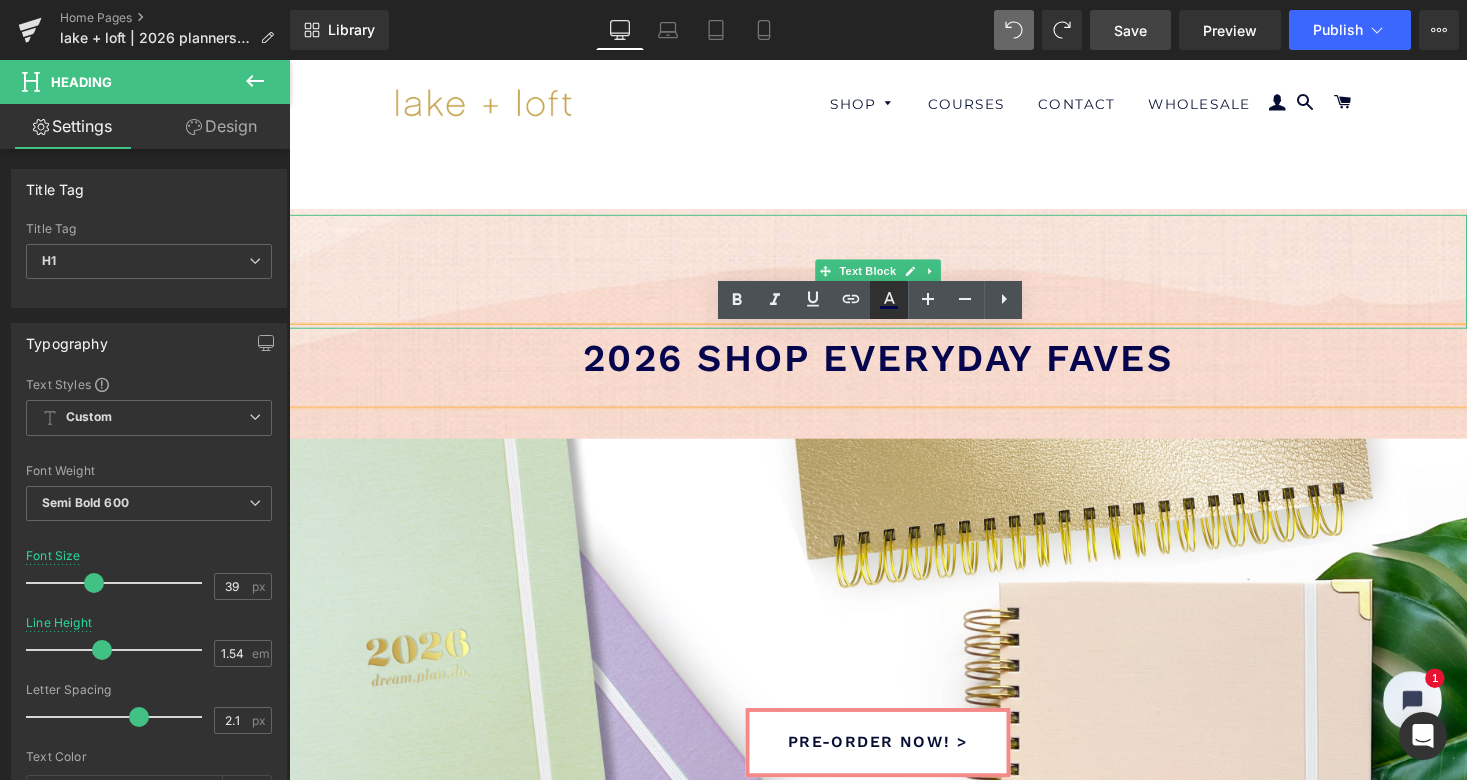 click 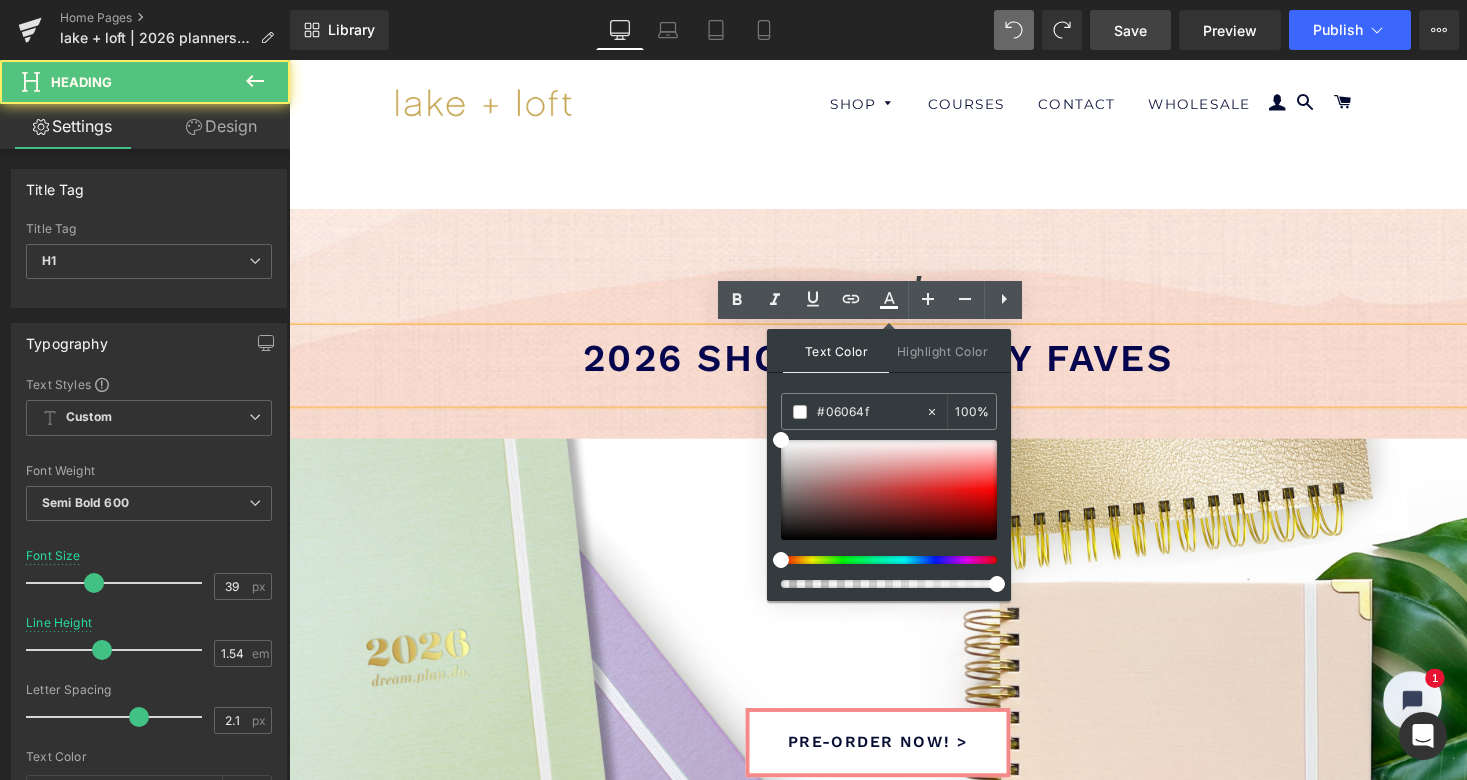 click on "2026 shop everyday faves" at bounding box center (894, 365) 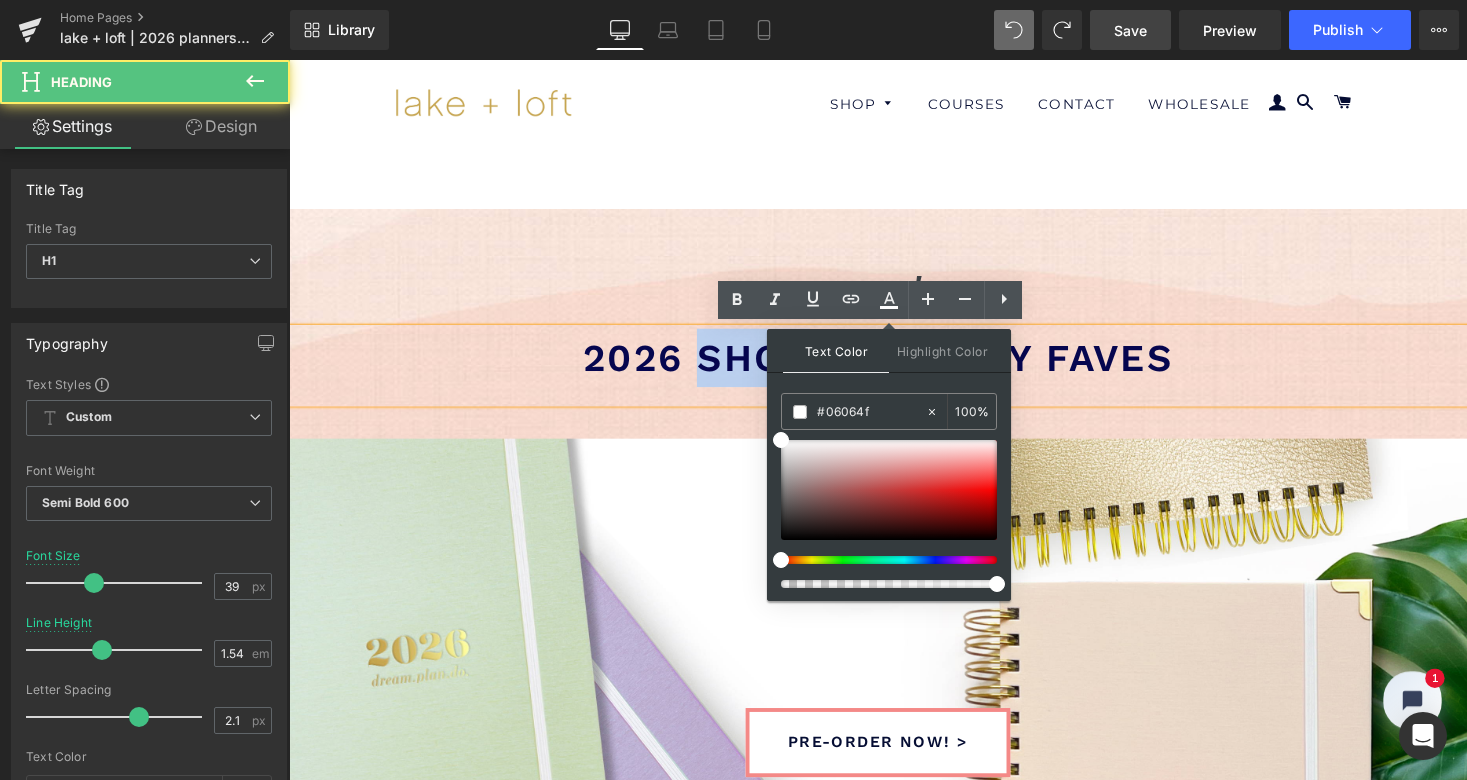 click on "2026 shop everyday faves" at bounding box center (894, 365) 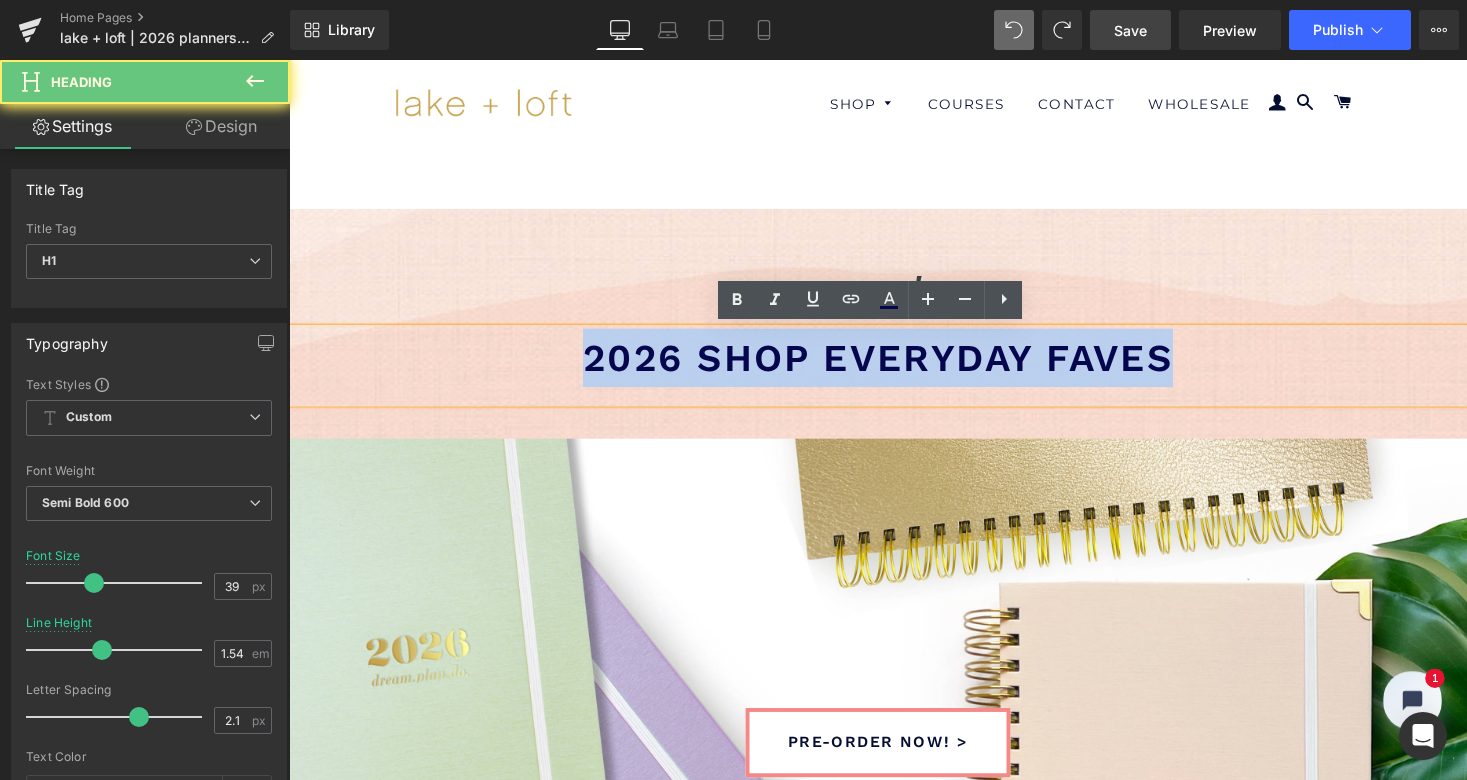 click on "2026 shop everyday faves" at bounding box center [894, 365] 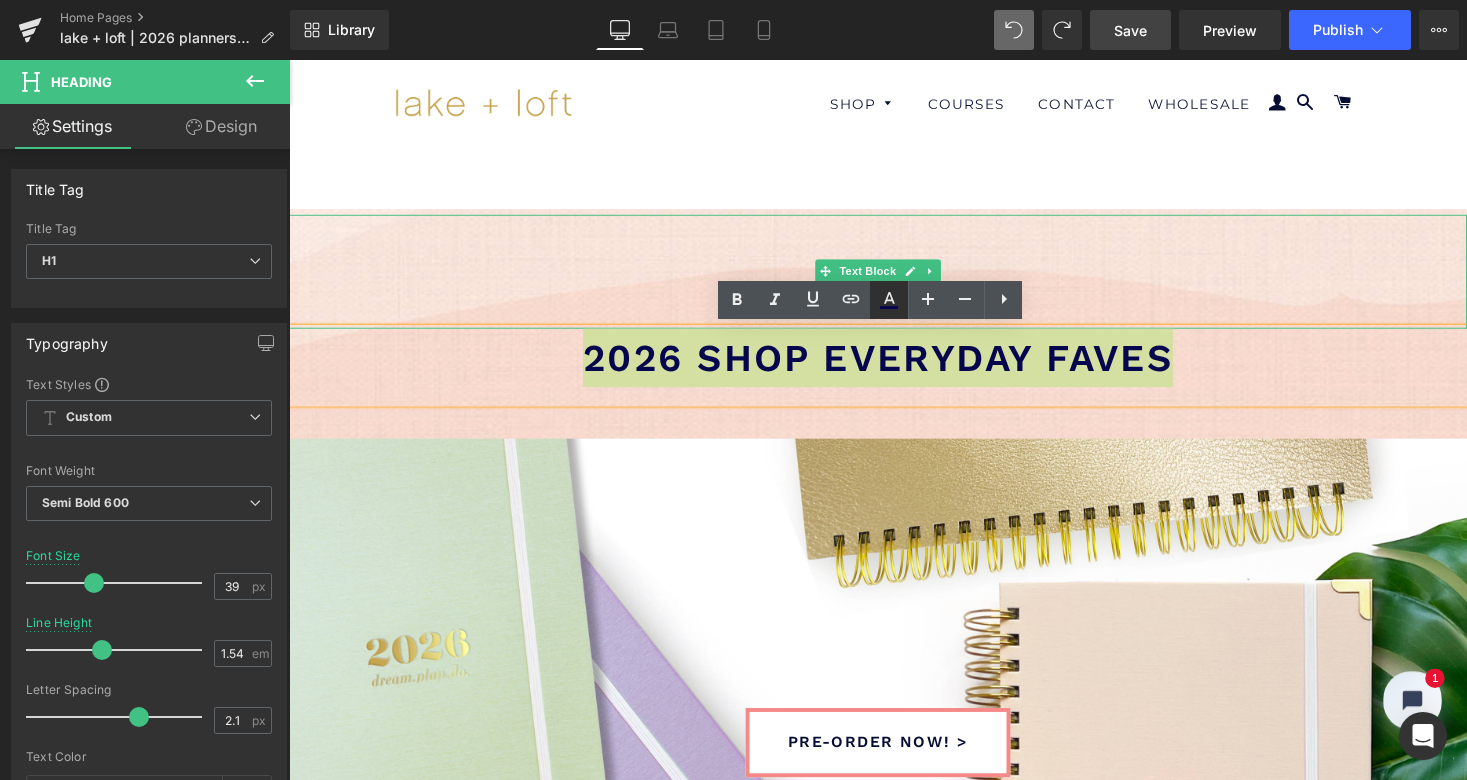 click 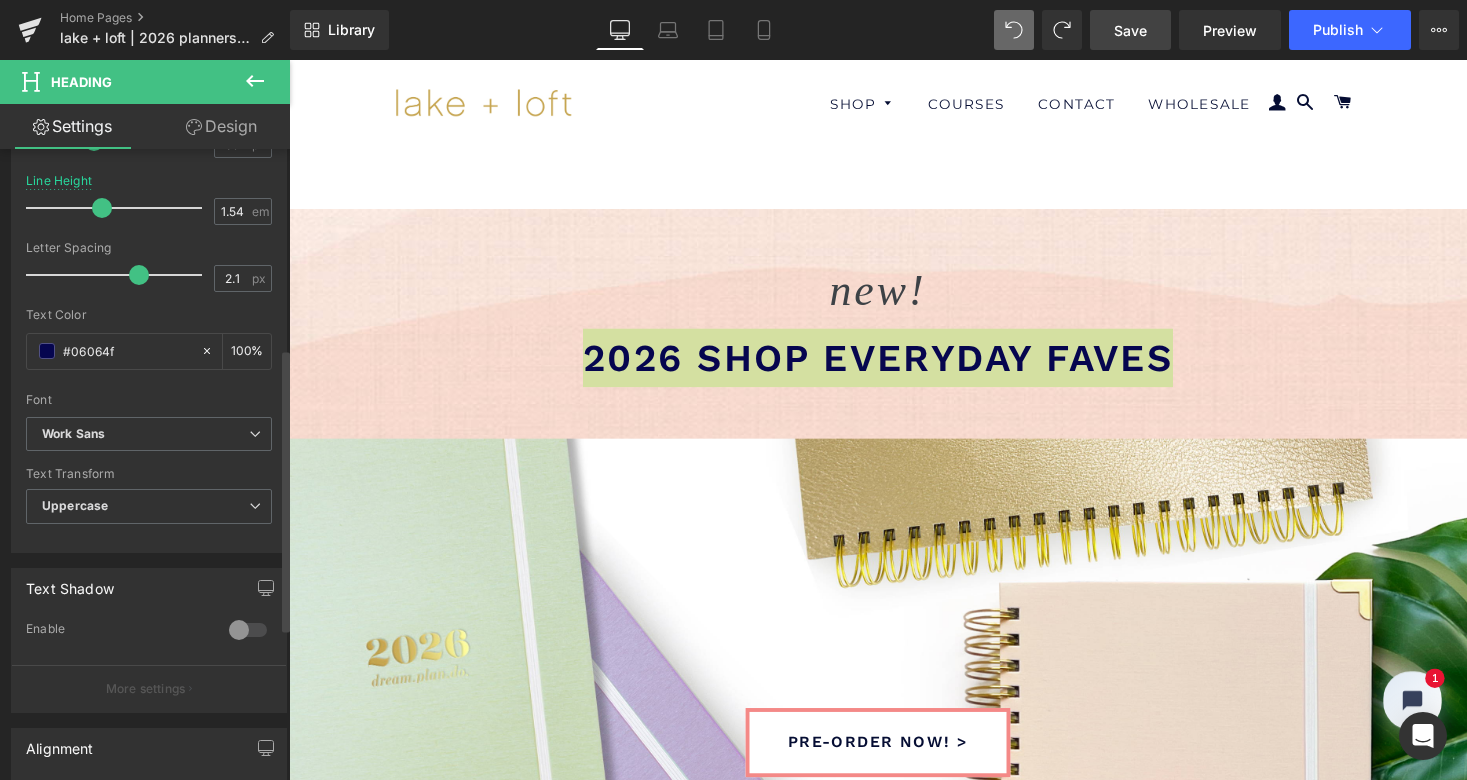 scroll, scrollTop: 452, scrollLeft: 0, axis: vertical 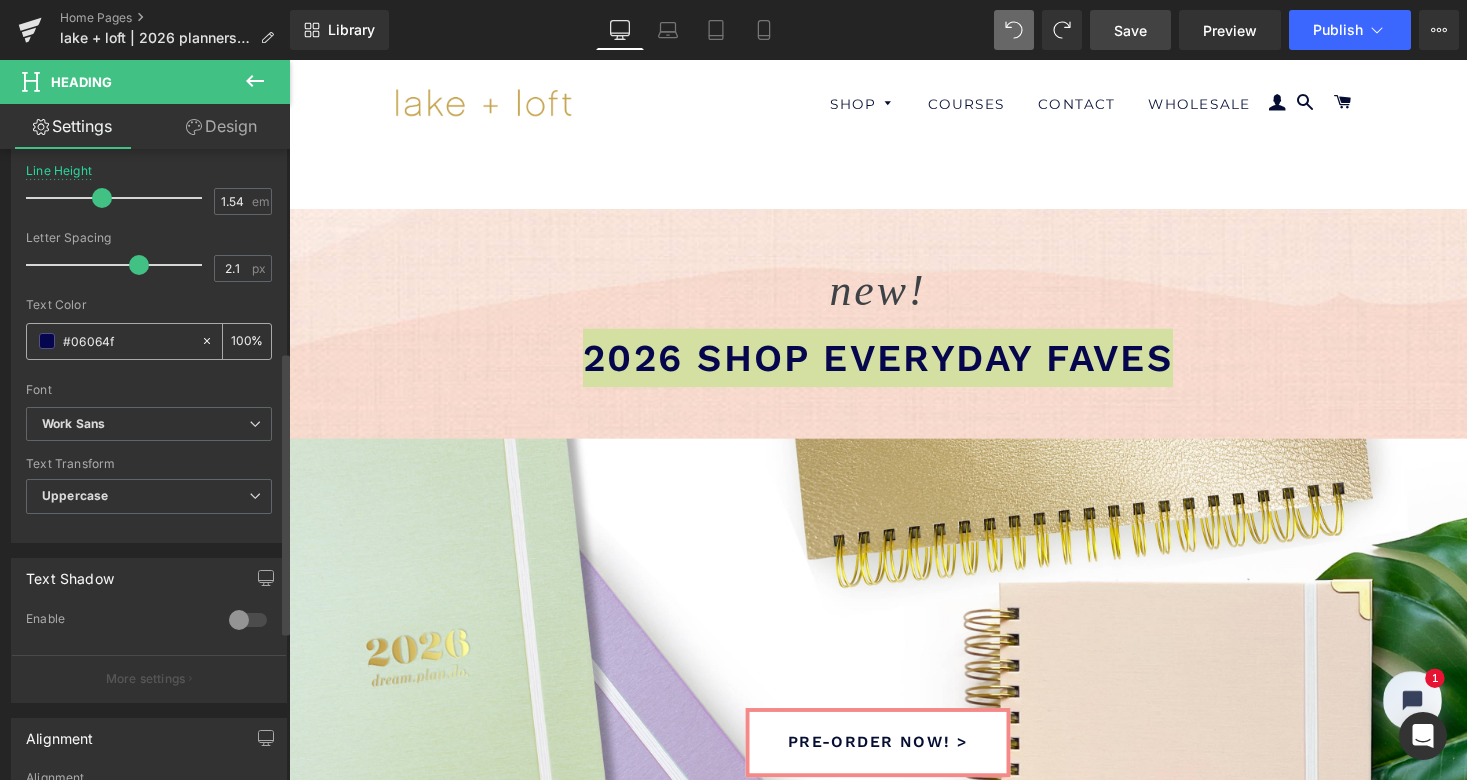 click on "#06064f" at bounding box center (127, 341) 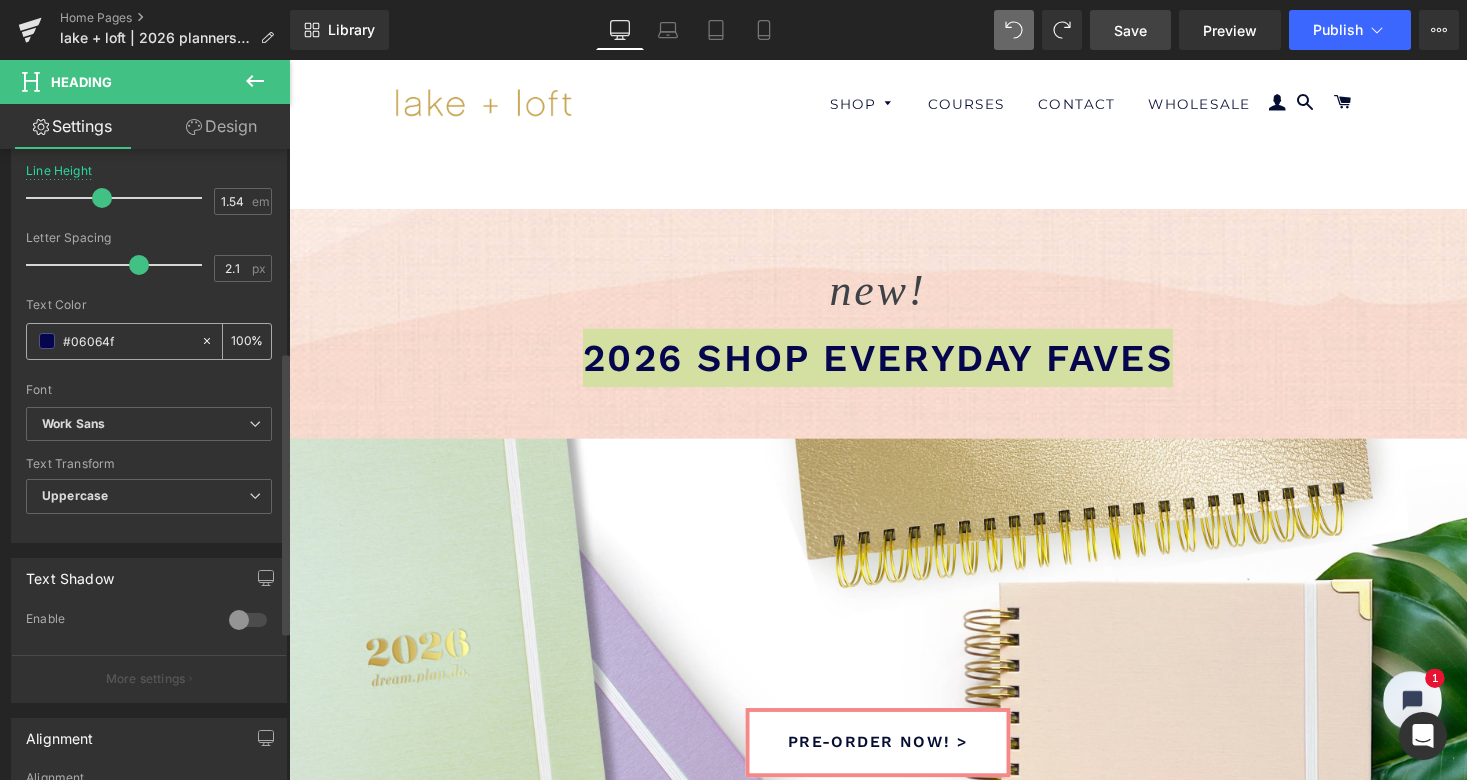 click on "#06064f" at bounding box center (127, 341) 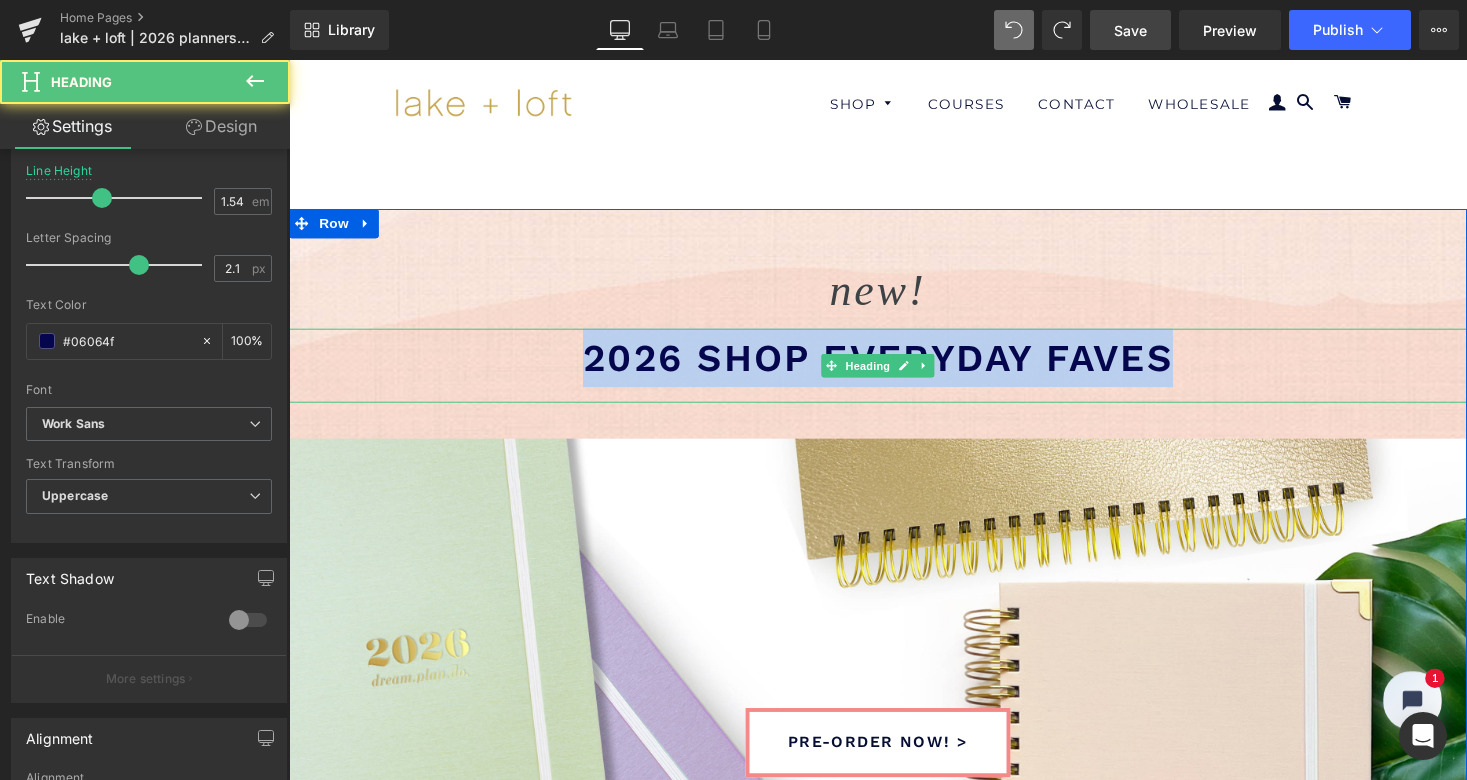 click on "2026 shop everyday faves" at bounding box center [894, 365] 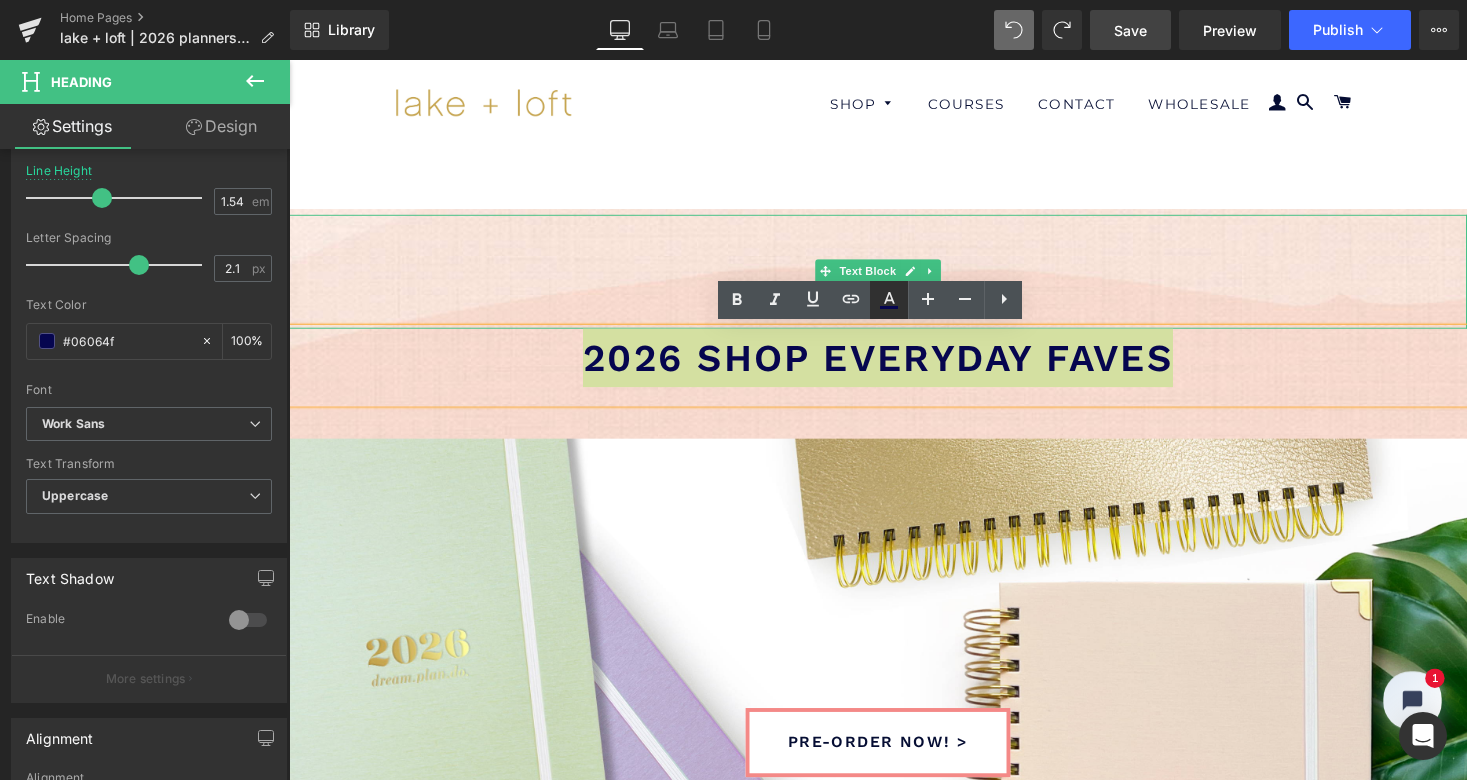 click 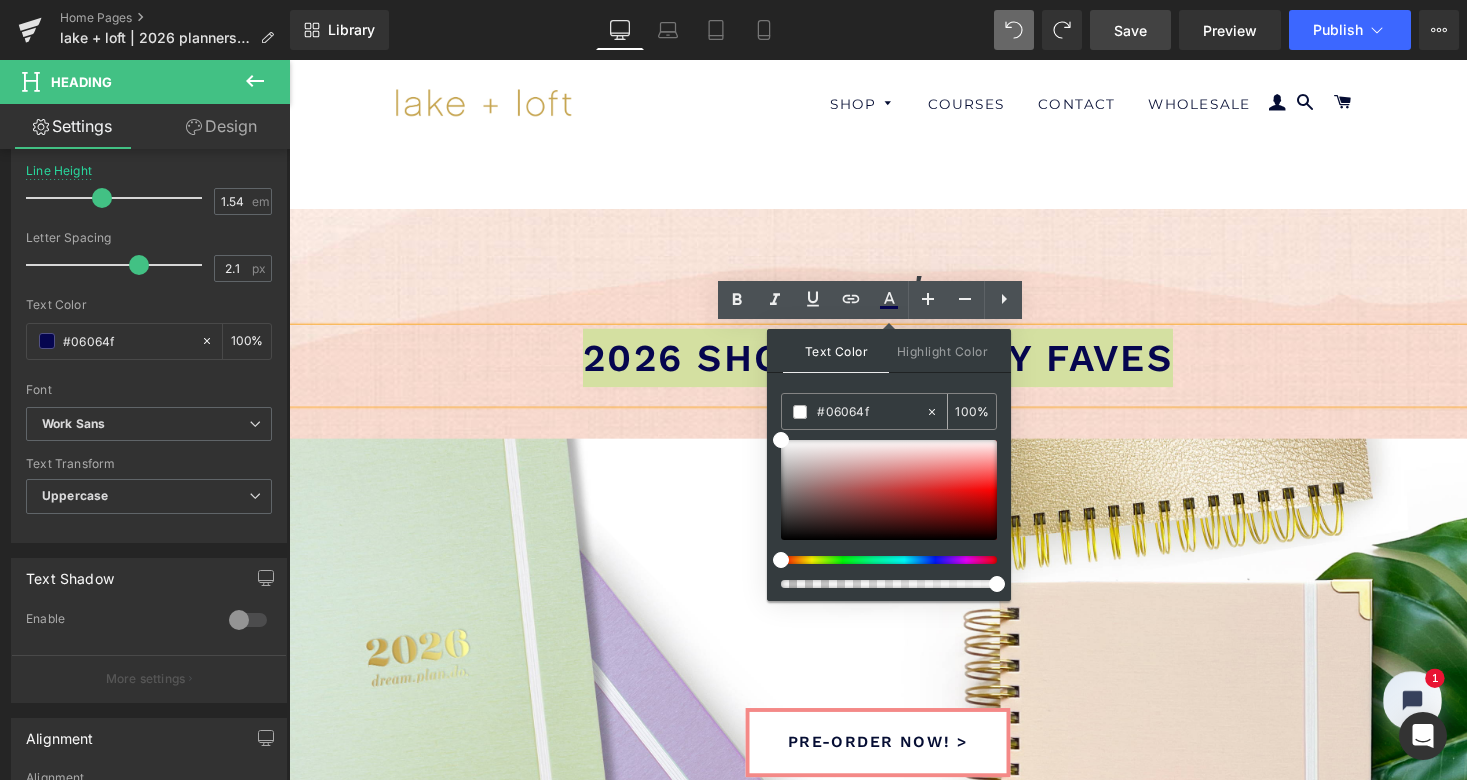 click on "#06064f" at bounding box center [871, 412] 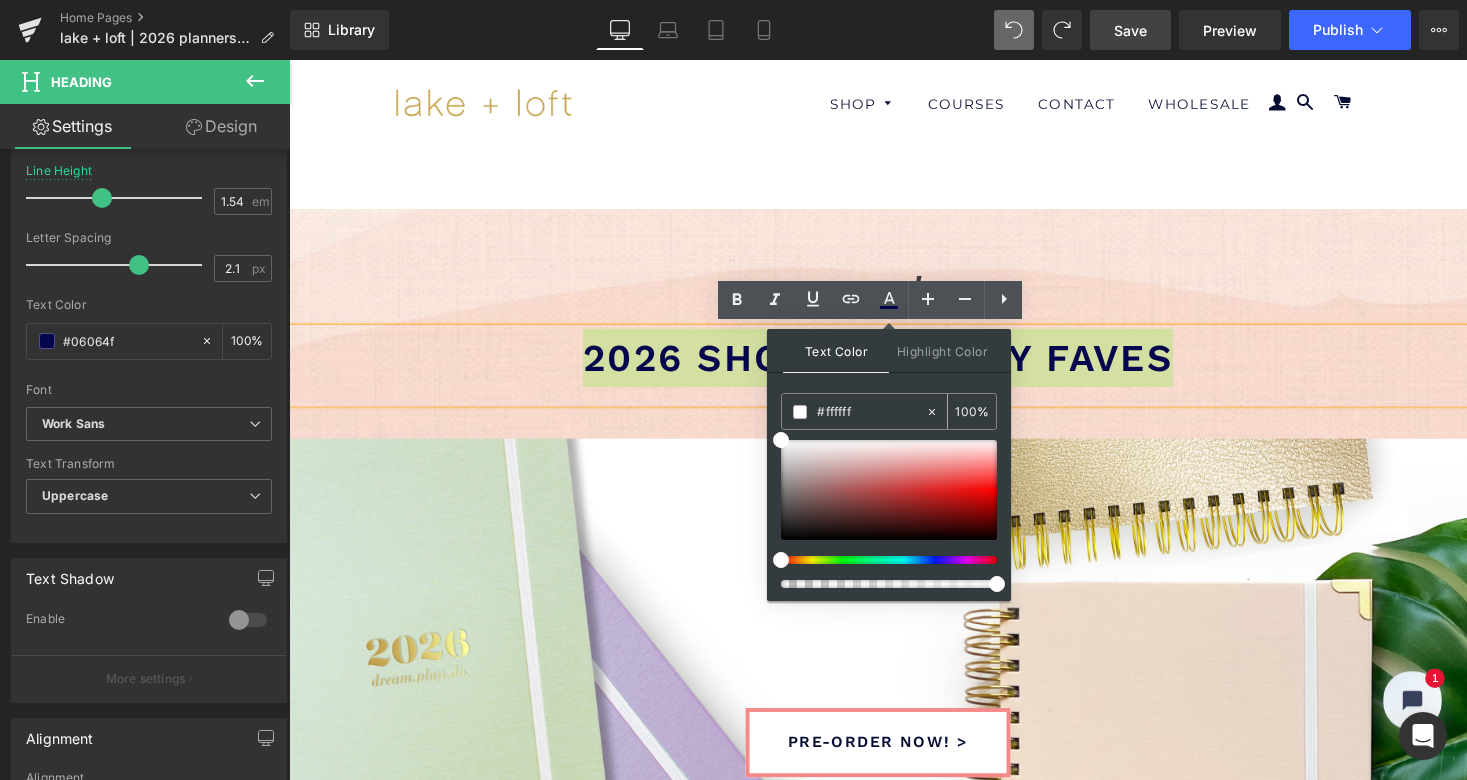 click on "#ffffff" at bounding box center [871, 412] 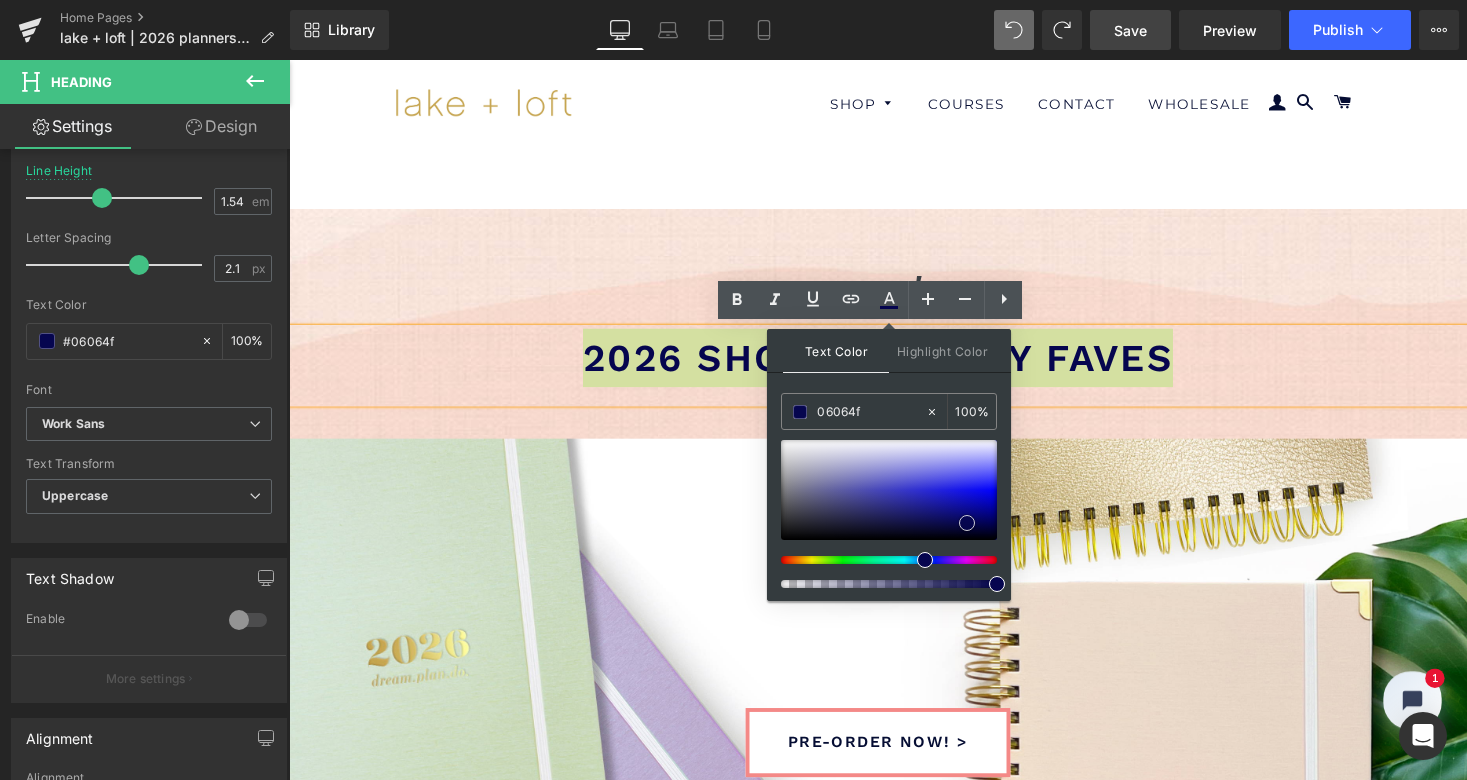click at bounding box center (967, 523) 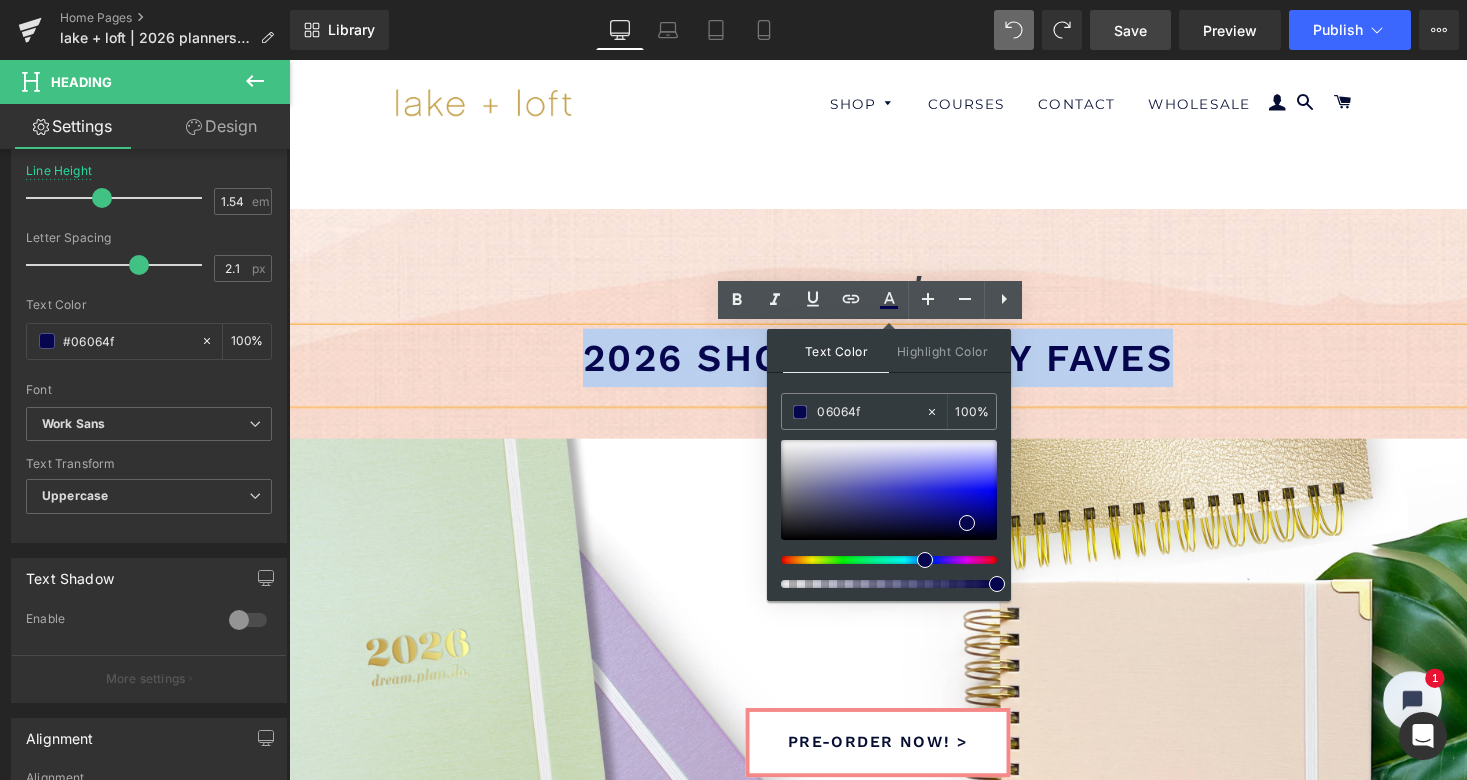click on "2026 shop everyday faves" at bounding box center (894, 365) 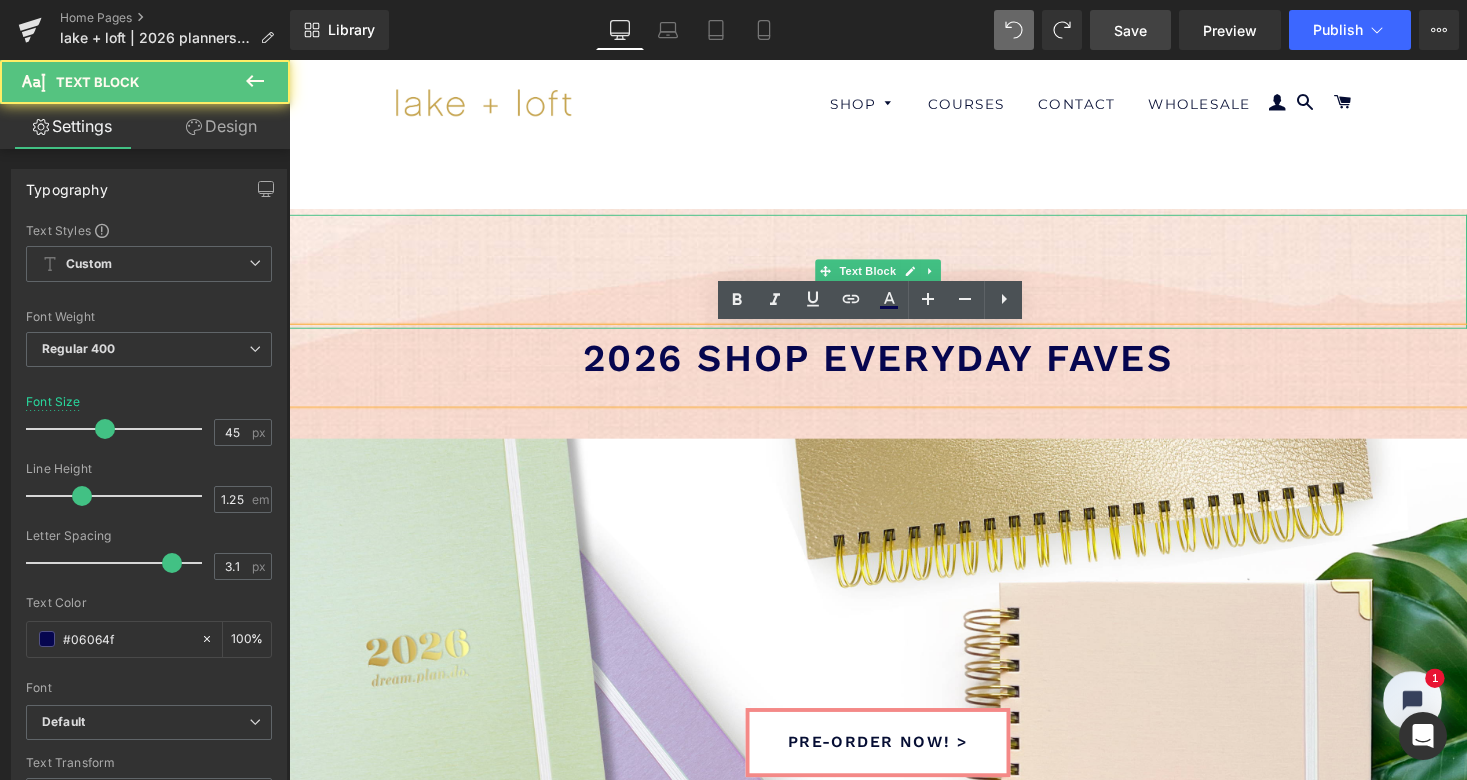 click on "new!" at bounding box center (894, 297) 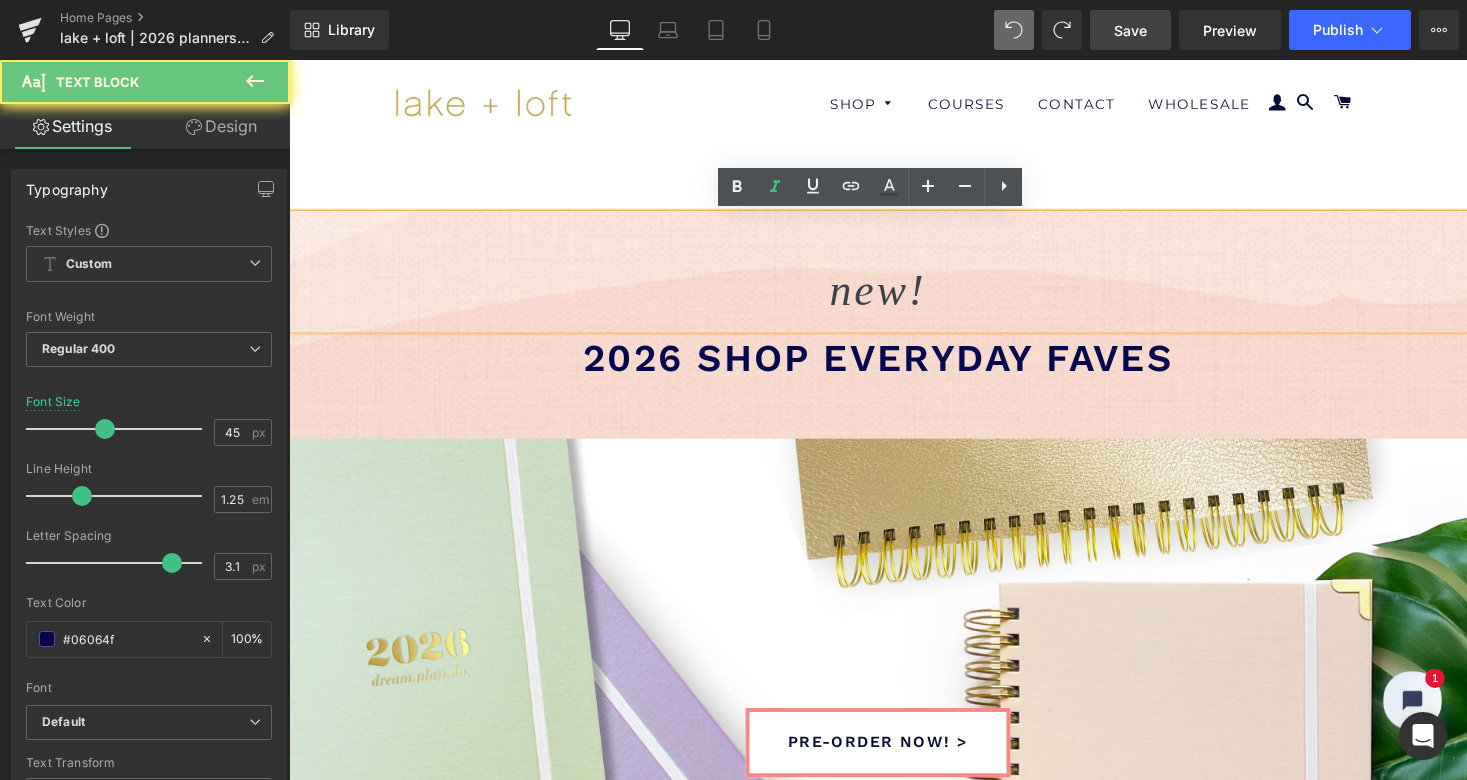 click on "new!" at bounding box center (894, 297) 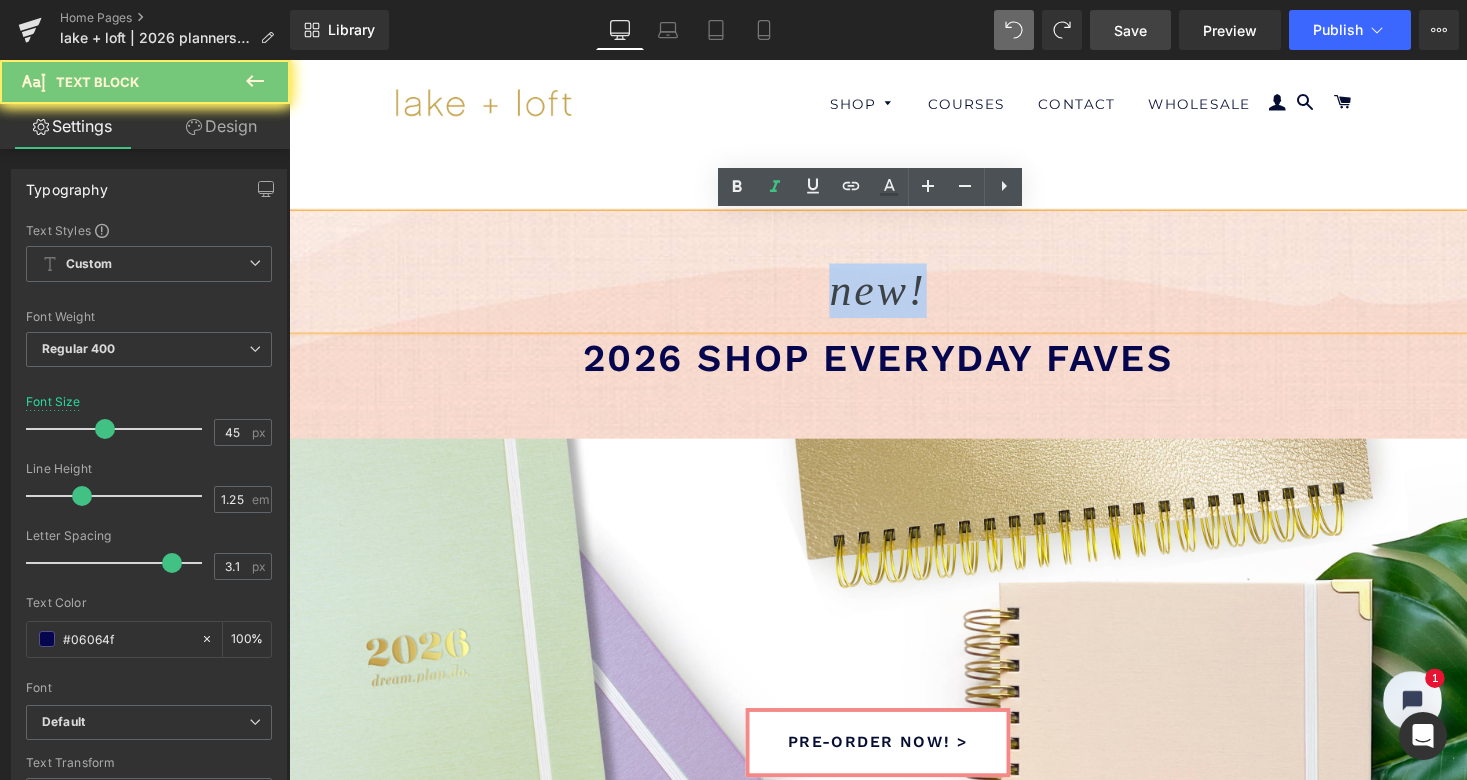 click on "new!" at bounding box center [894, 297] 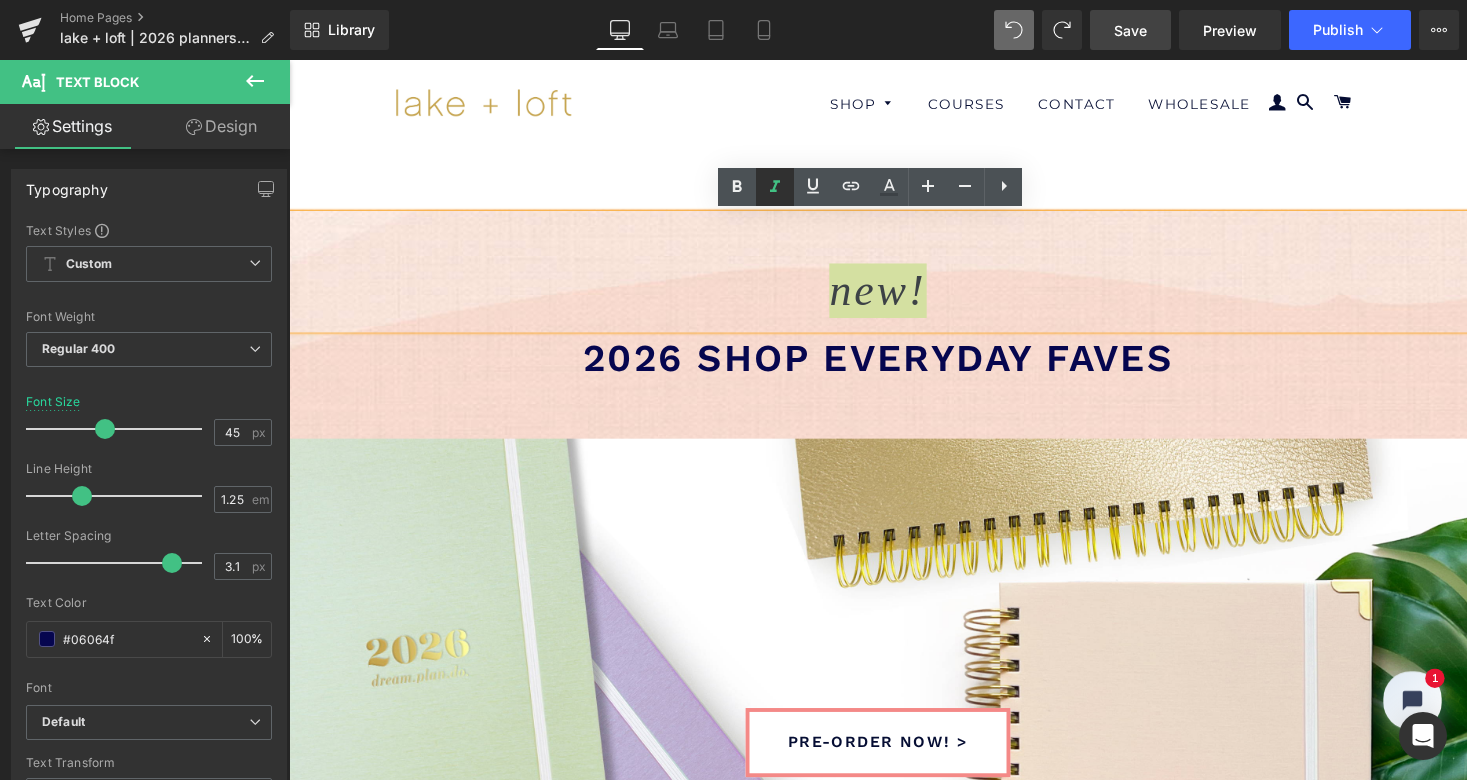 click 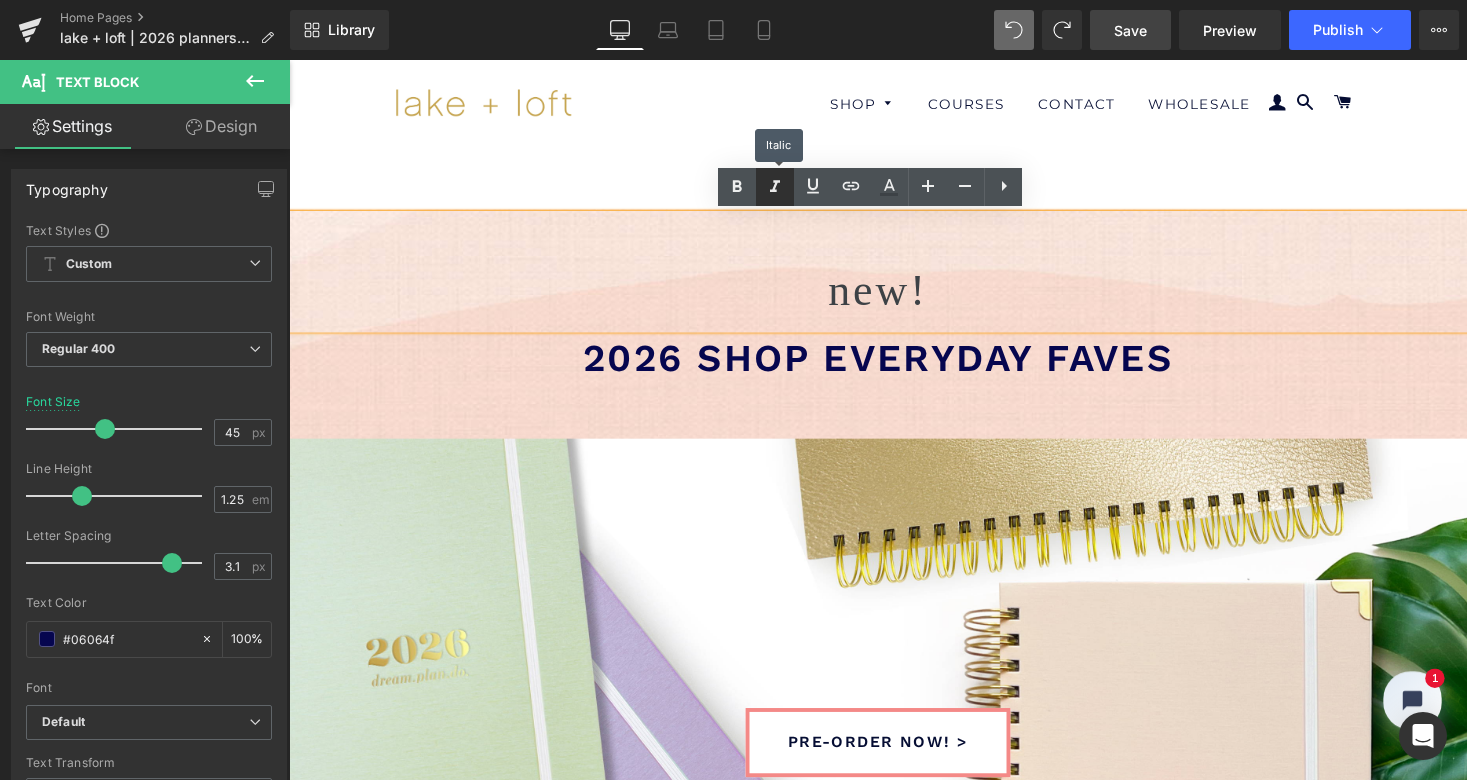 click 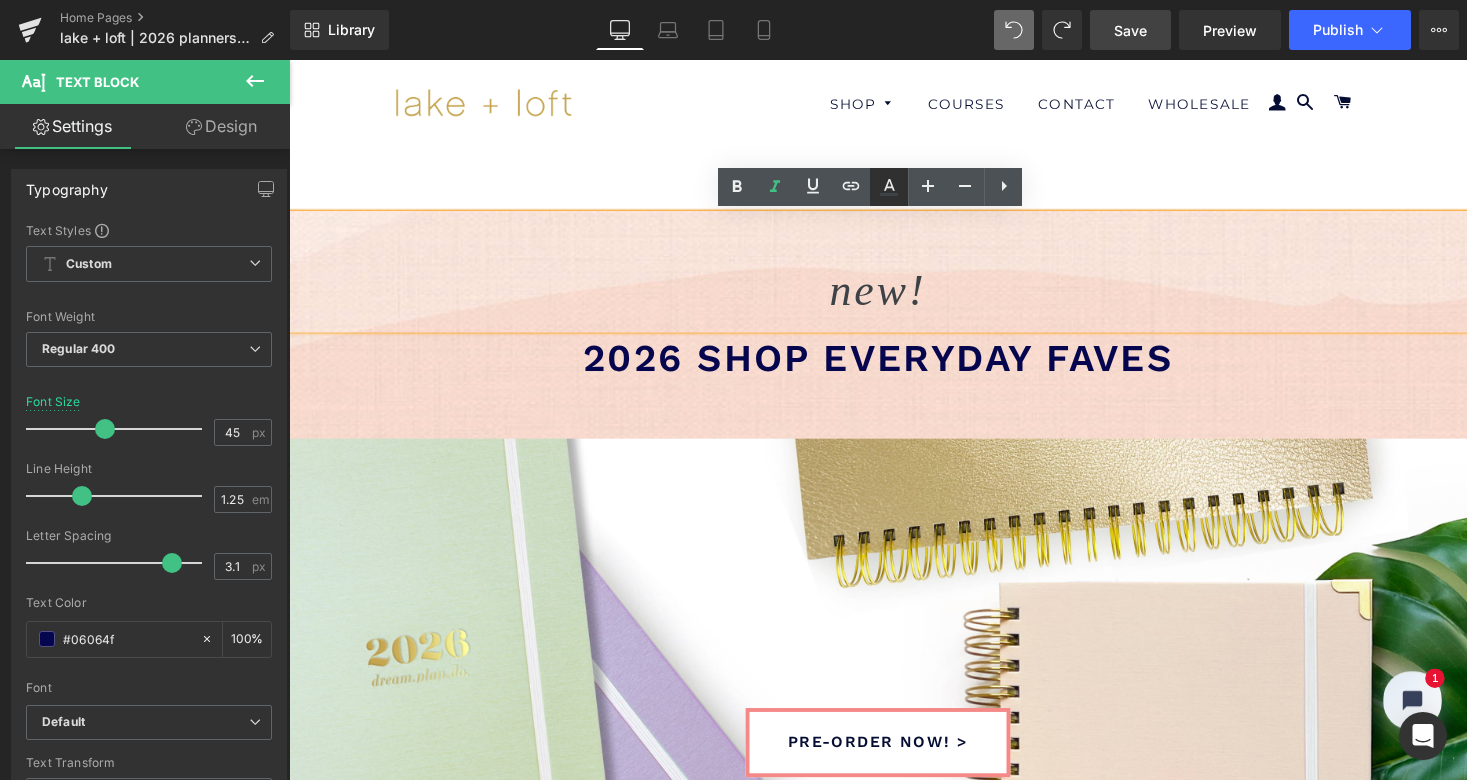 click 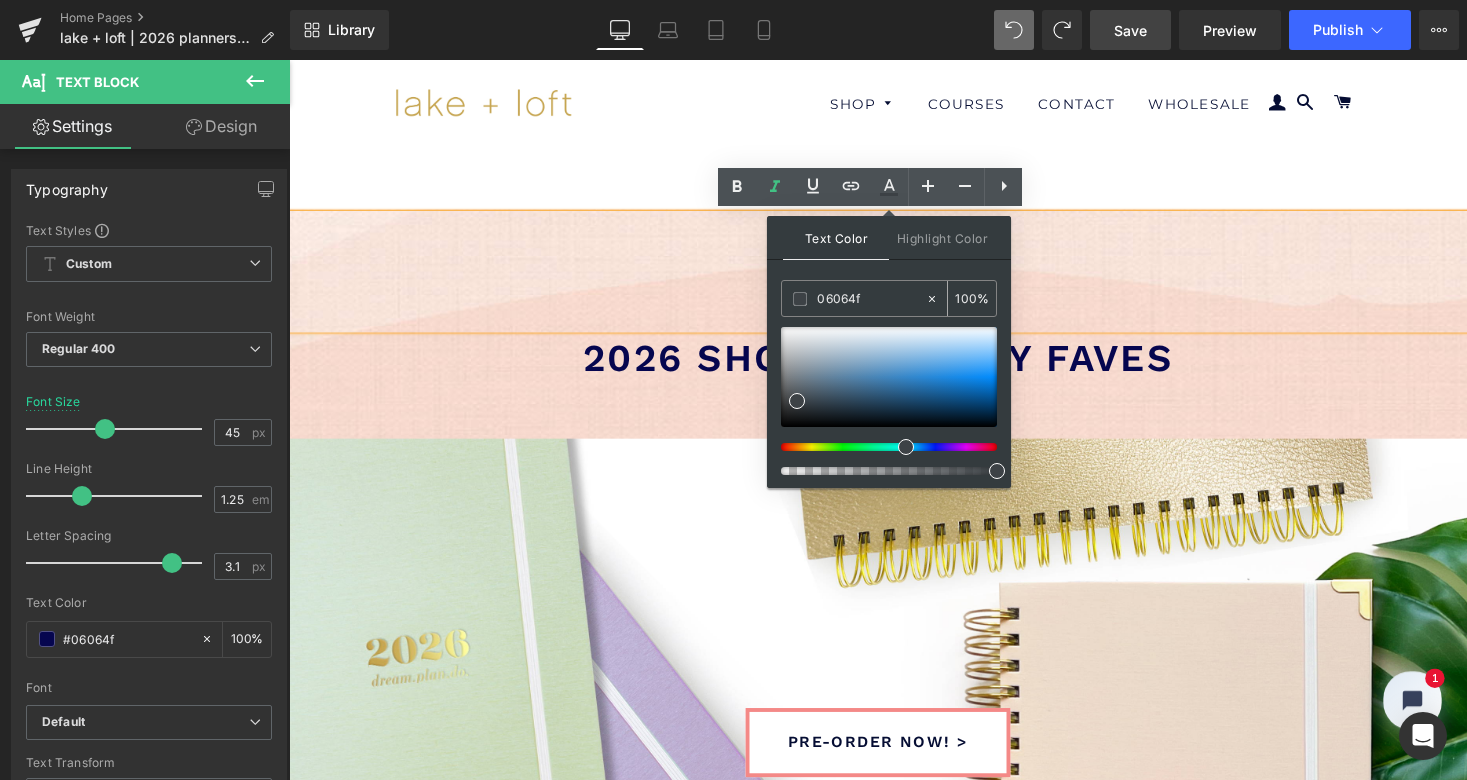 click on "06064f" at bounding box center [853, 298] 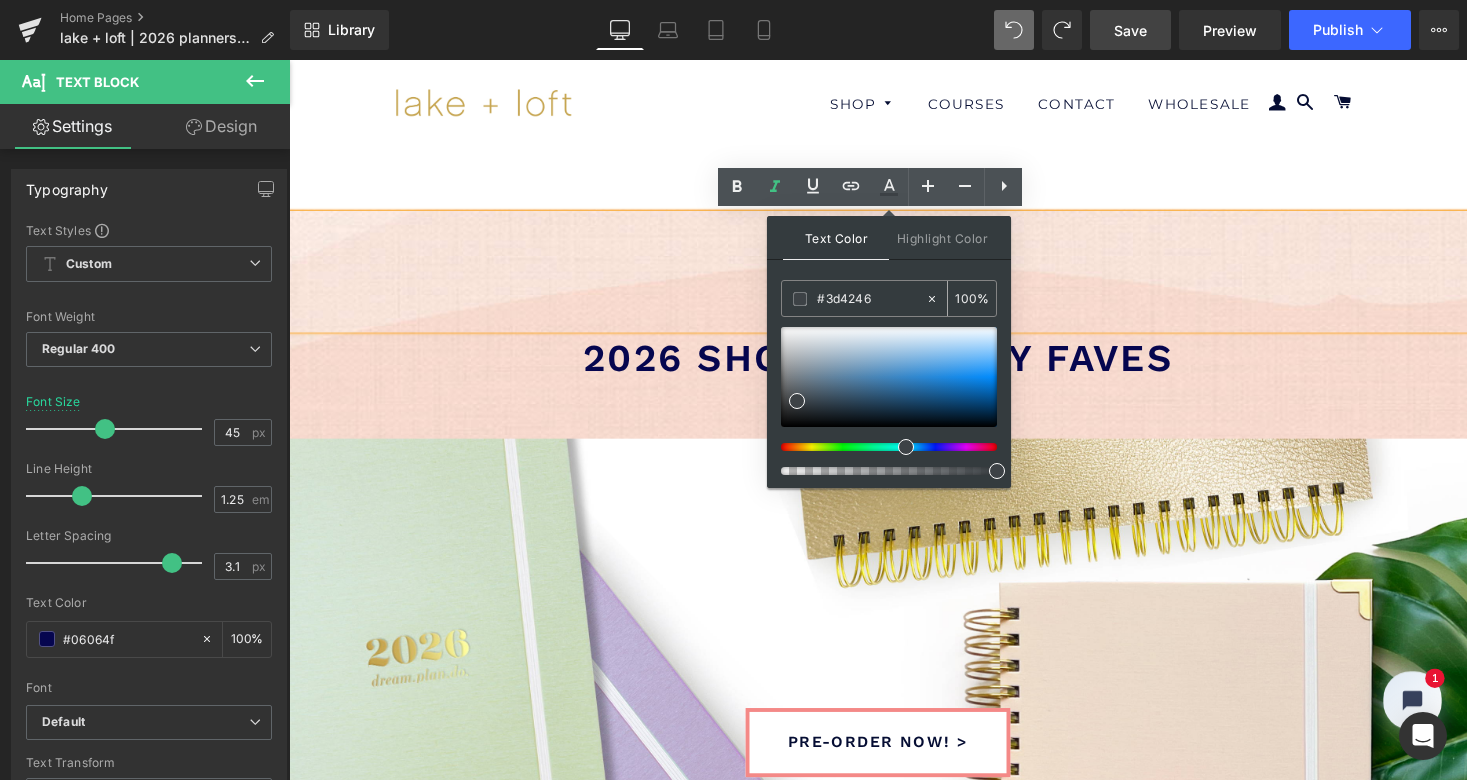 paste on "06064f" 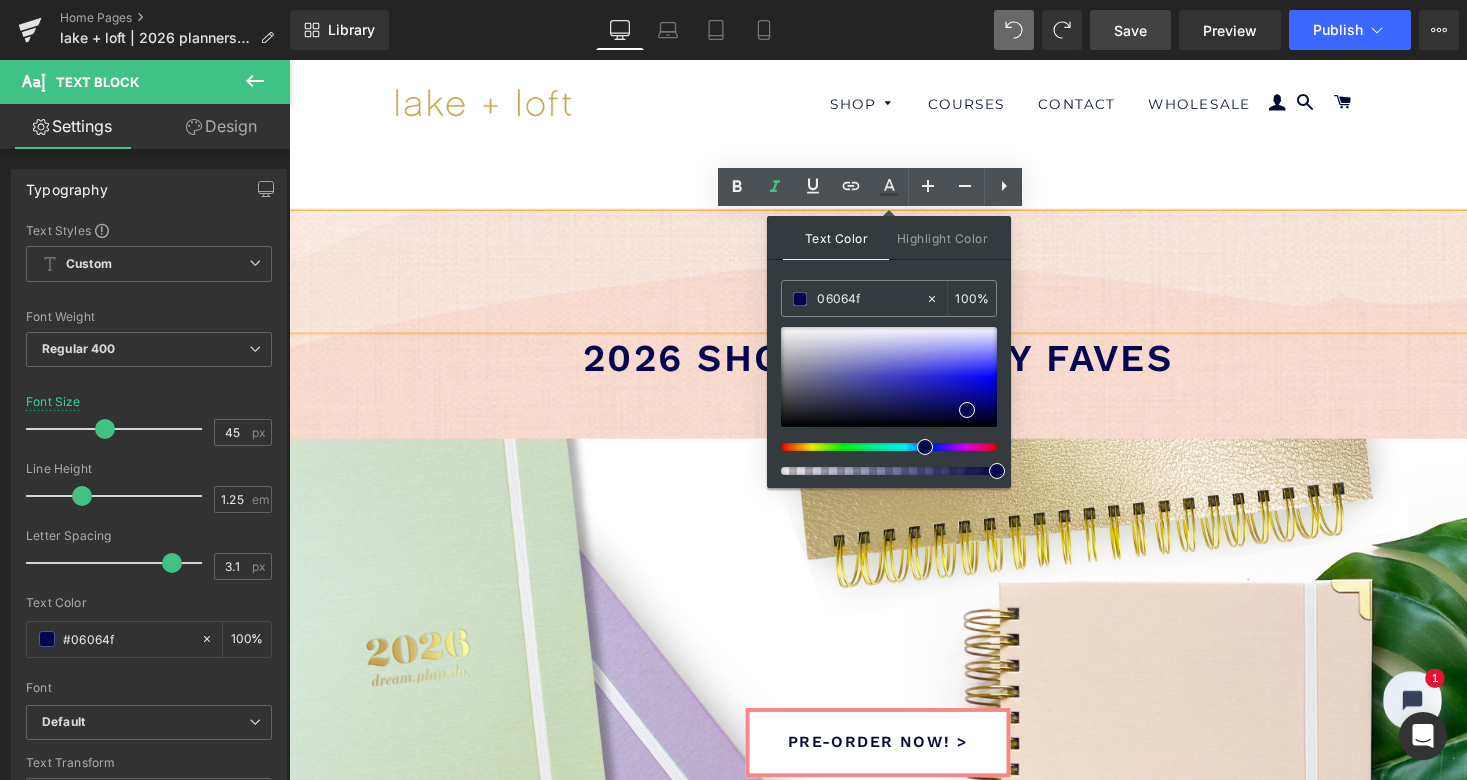 type on "06064f" 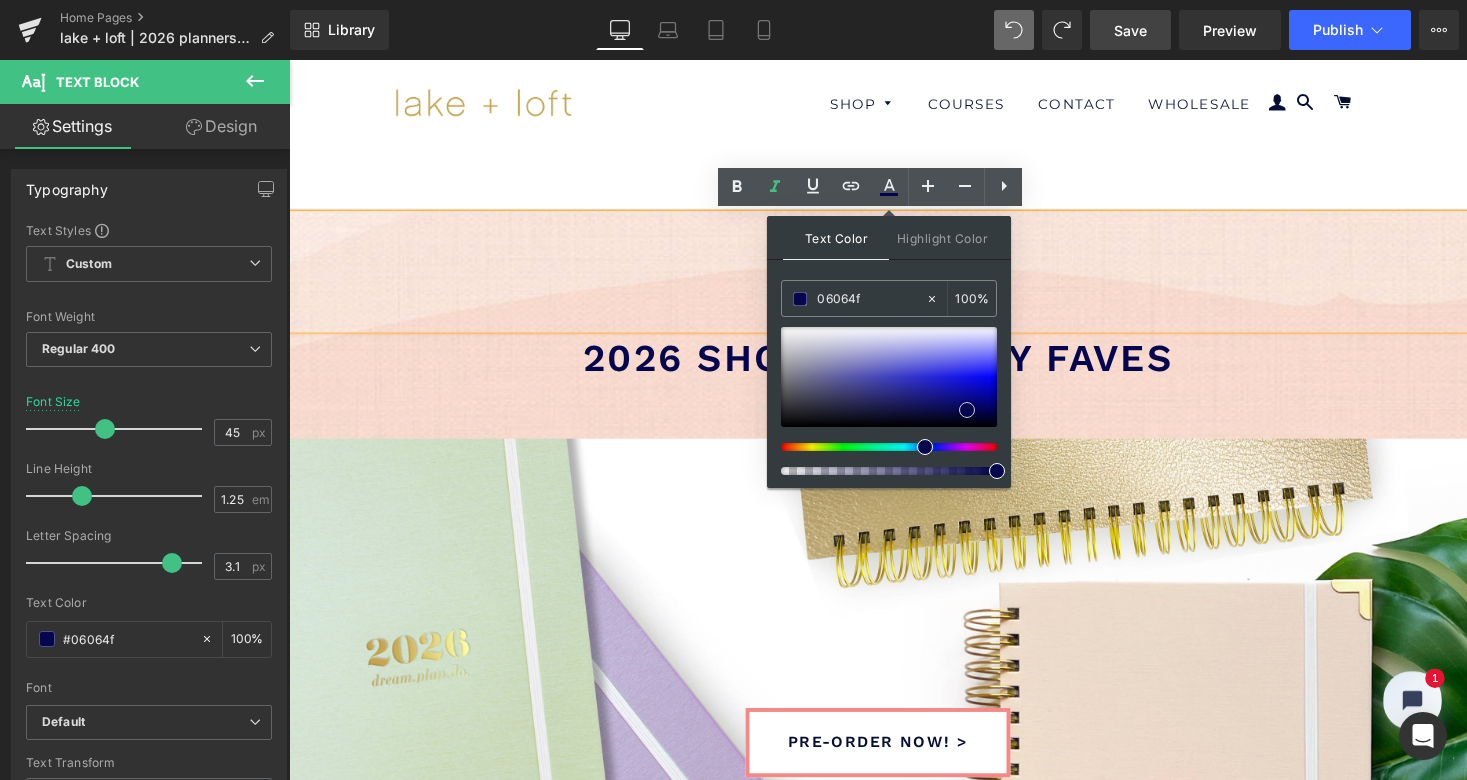 click at bounding box center [967, 410] 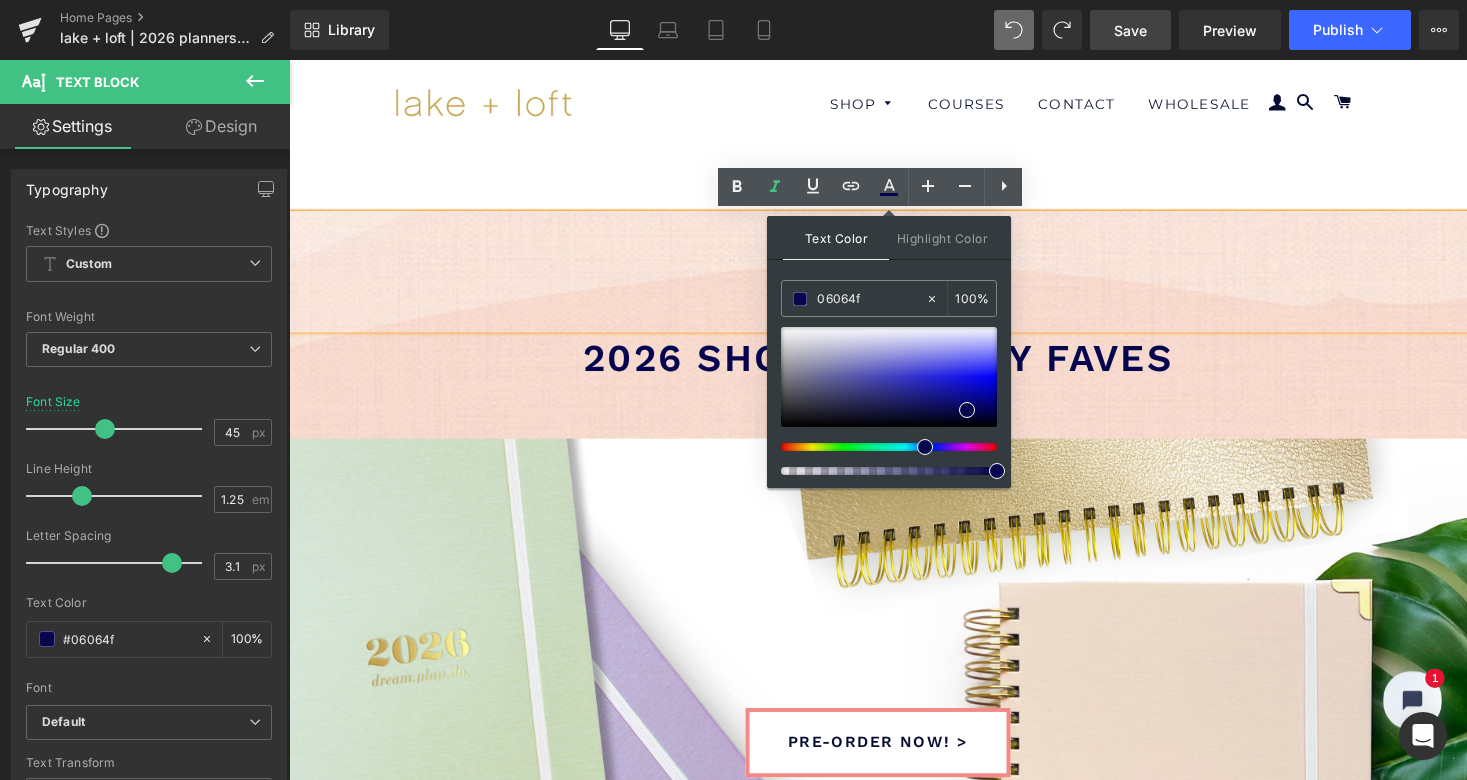 click on "new!" at bounding box center [894, 277] 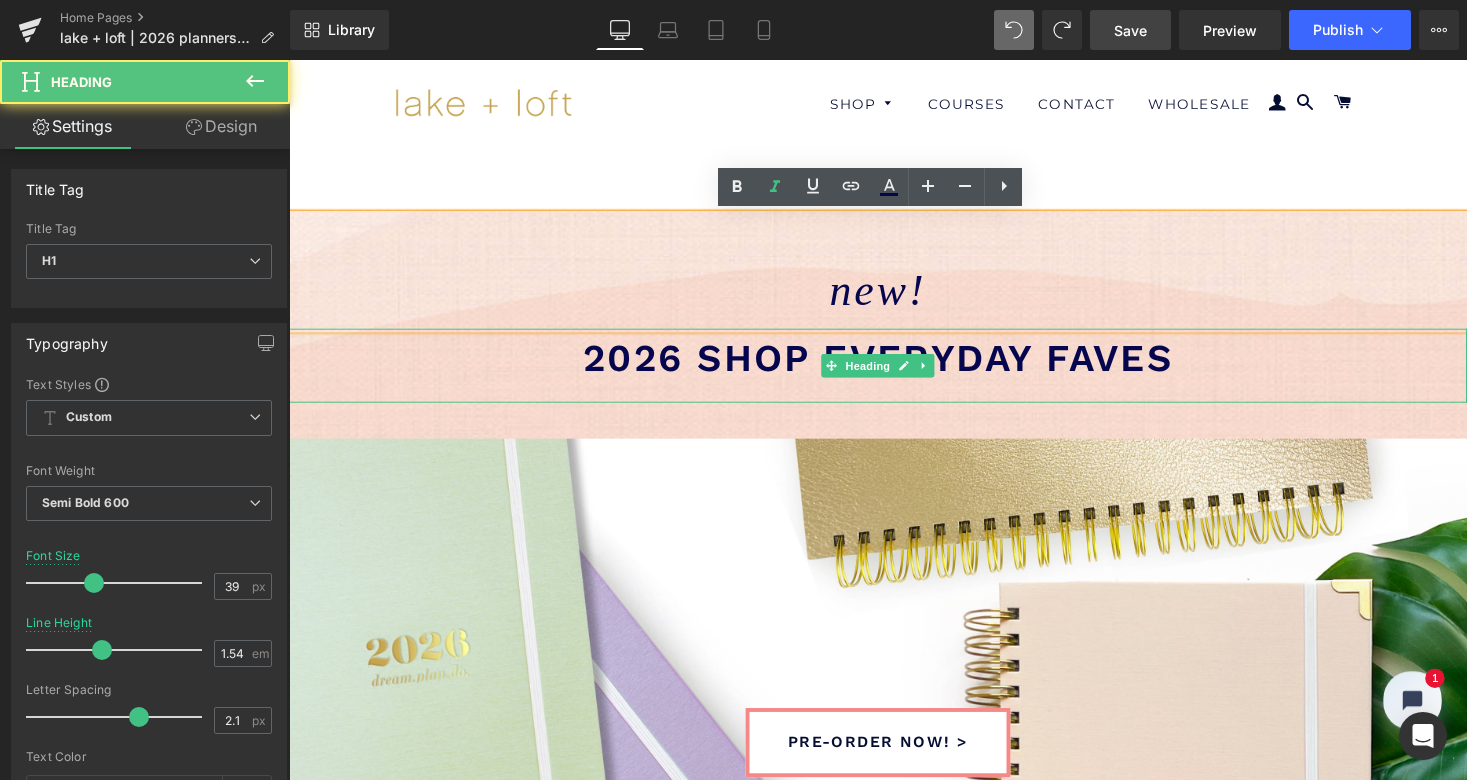 click on "2026 shop everyday faves" at bounding box center [894, 365] 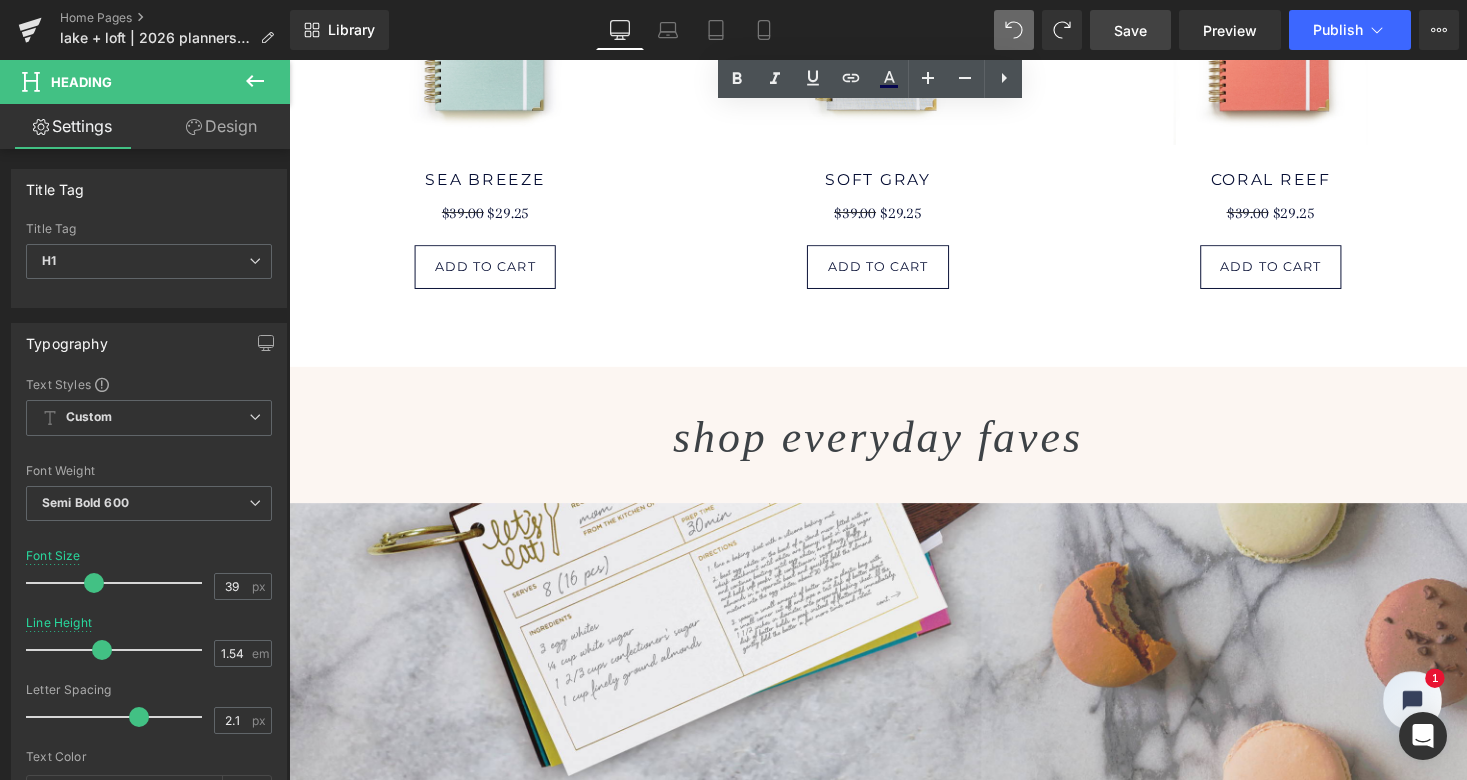 scroll, scrollTop: 1381, scrollLeft: 0, axis: vertical 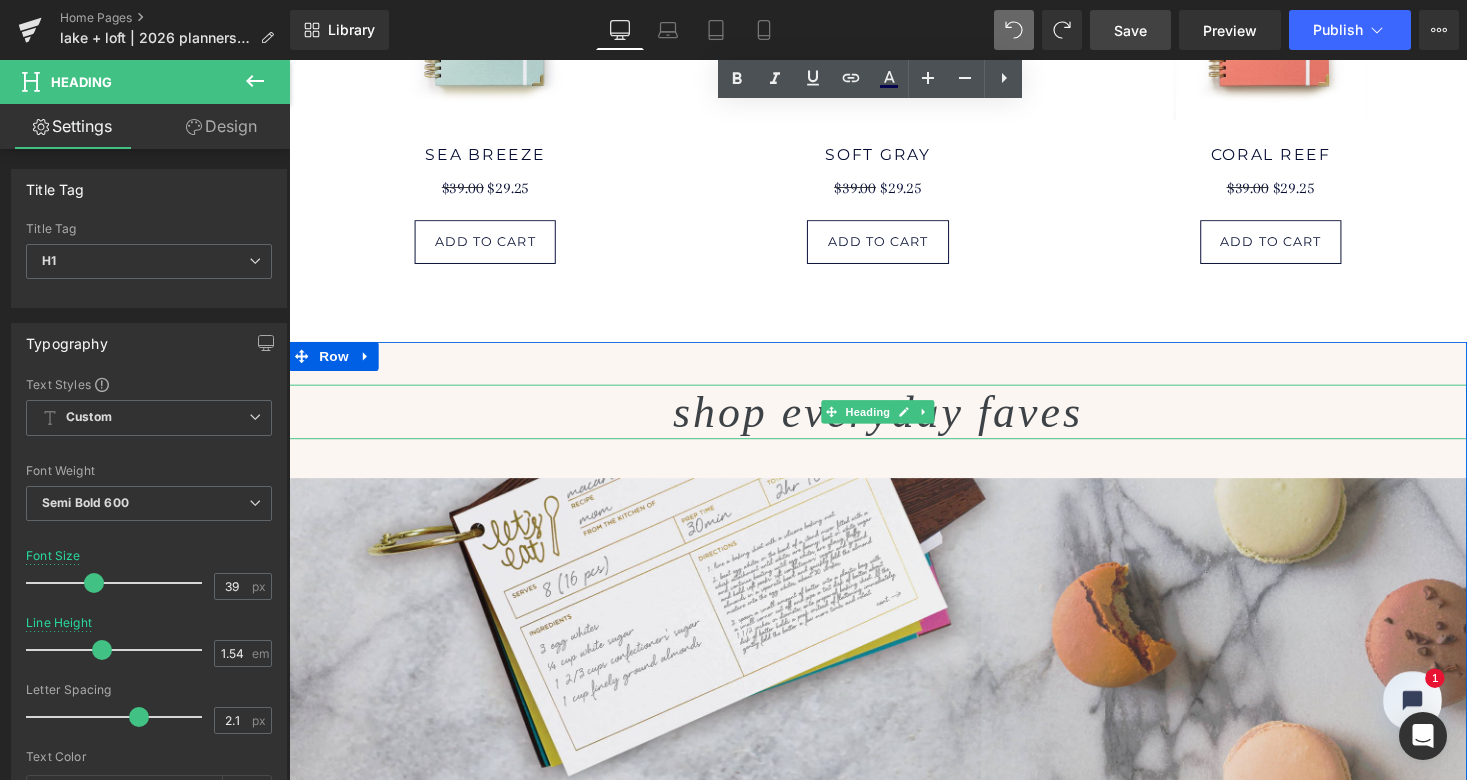 click on "shop everyday faves" at bounding box center [893, 421] 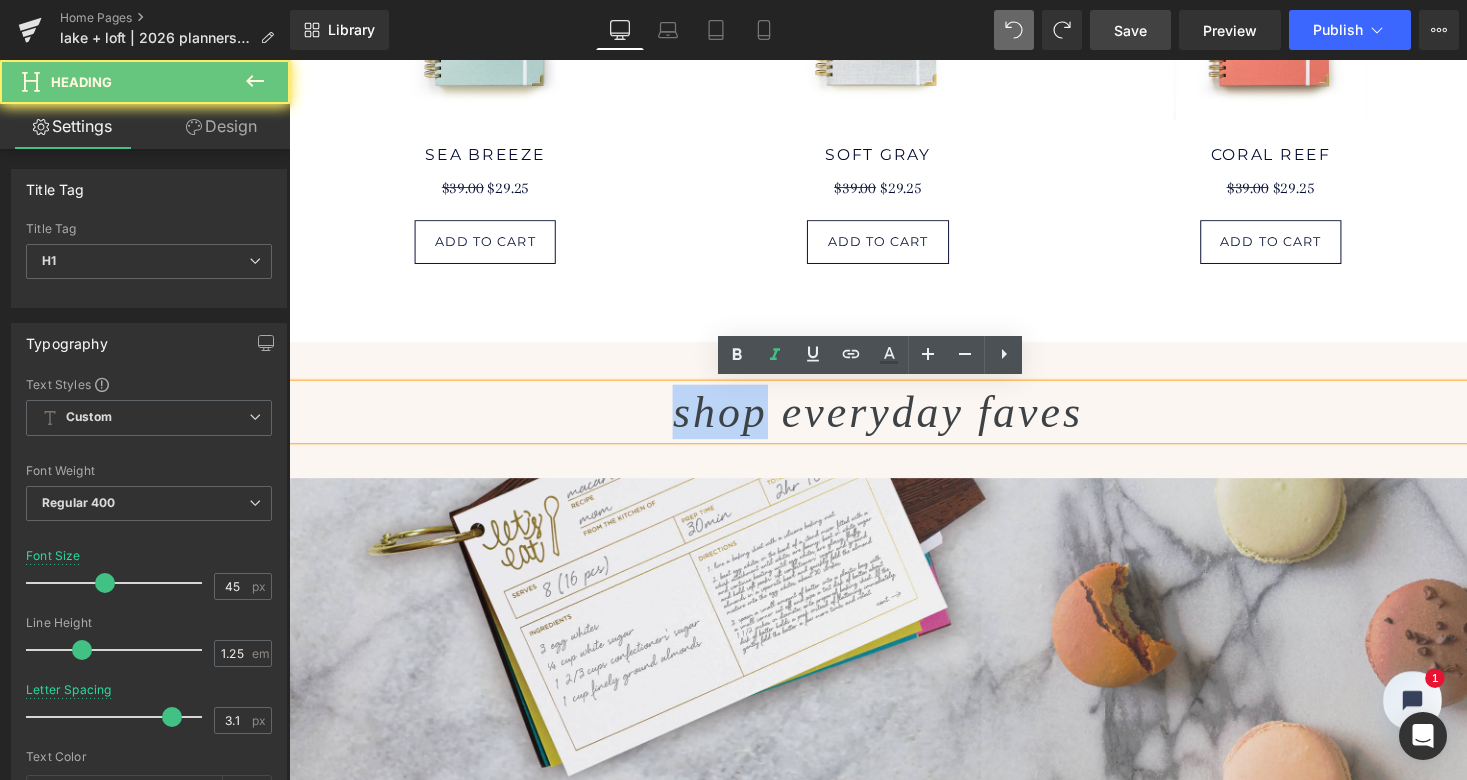click on "shop everyday faves" at bounding box center (893, 421) 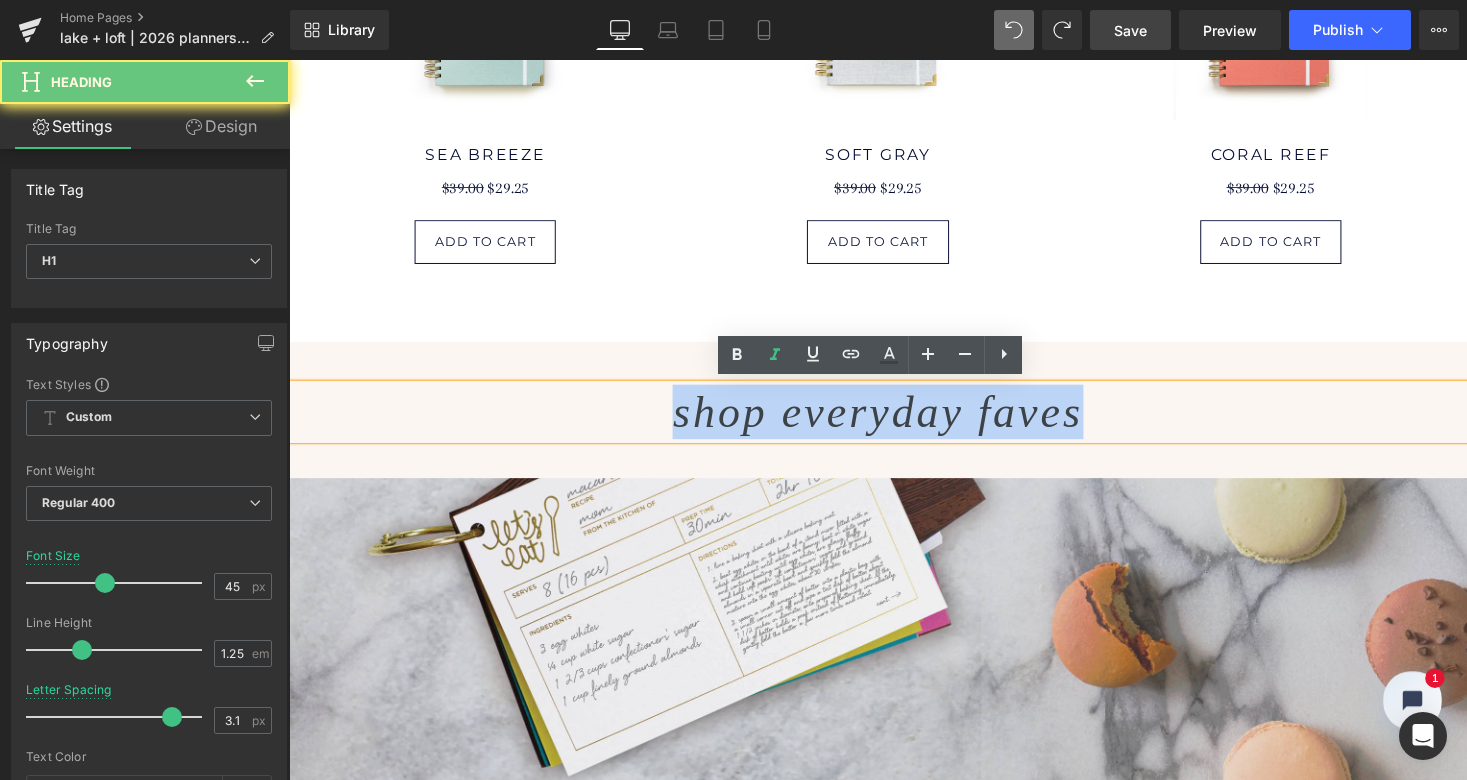 click on "shop everyday faves" at bounding box center [893, 421] 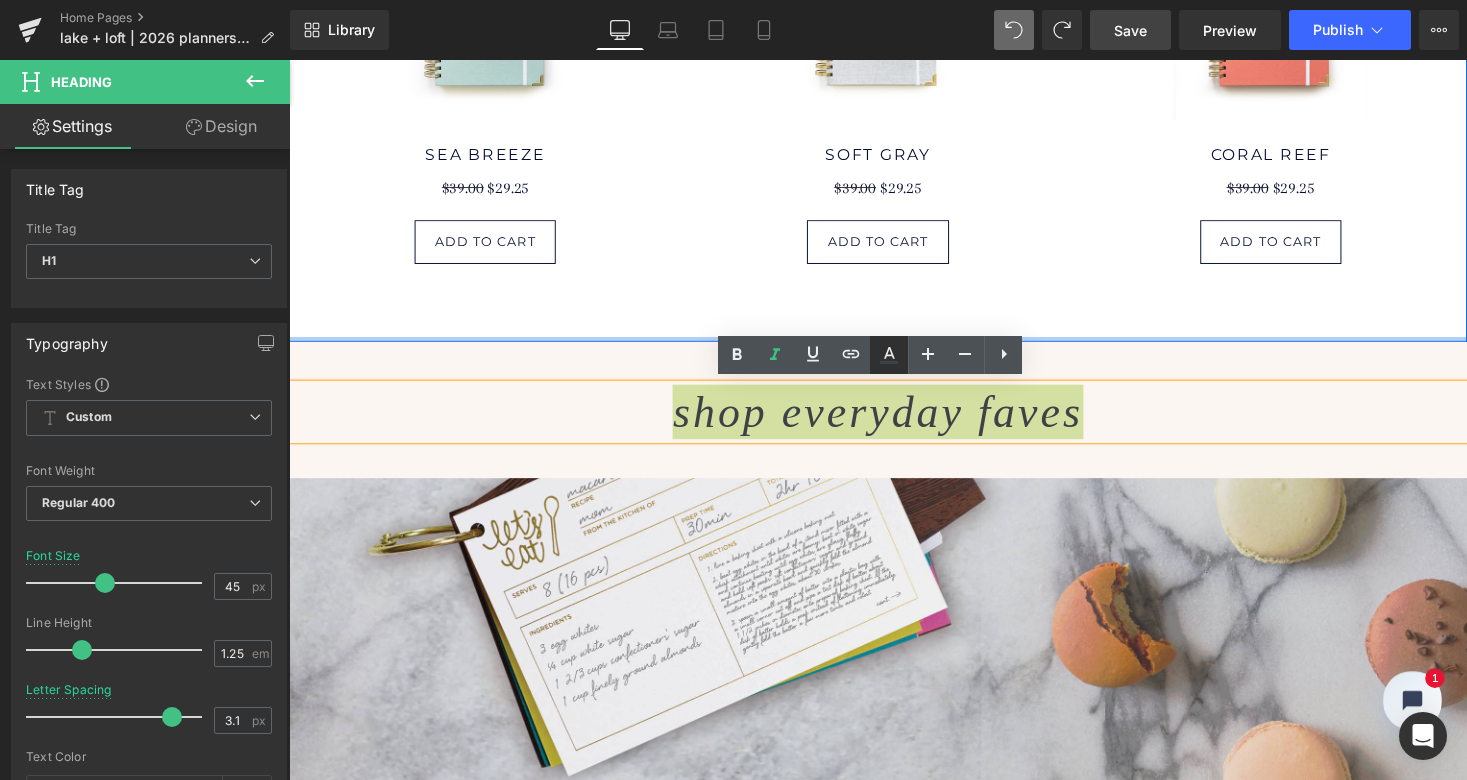 click 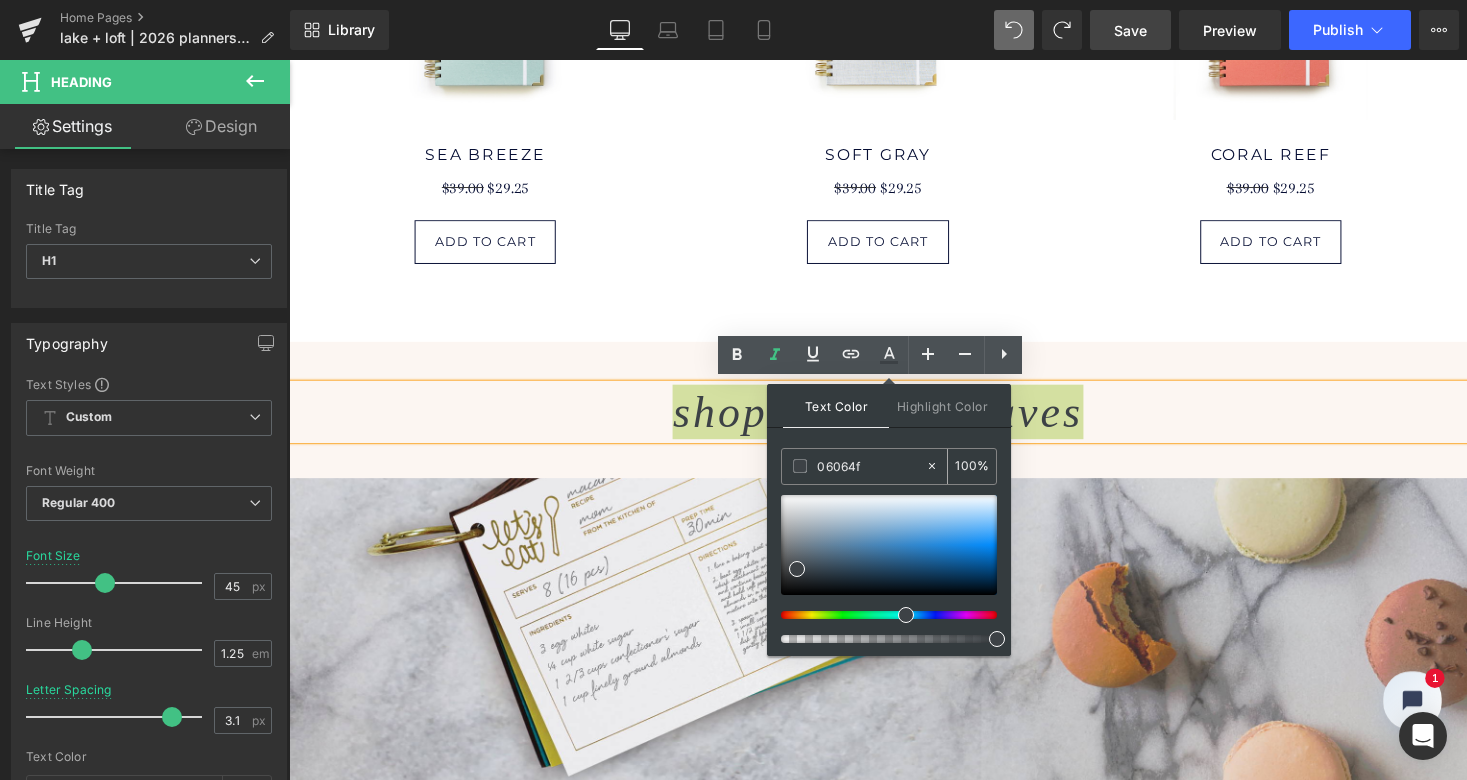 click on "06064f" at bounding box center (871, 466) 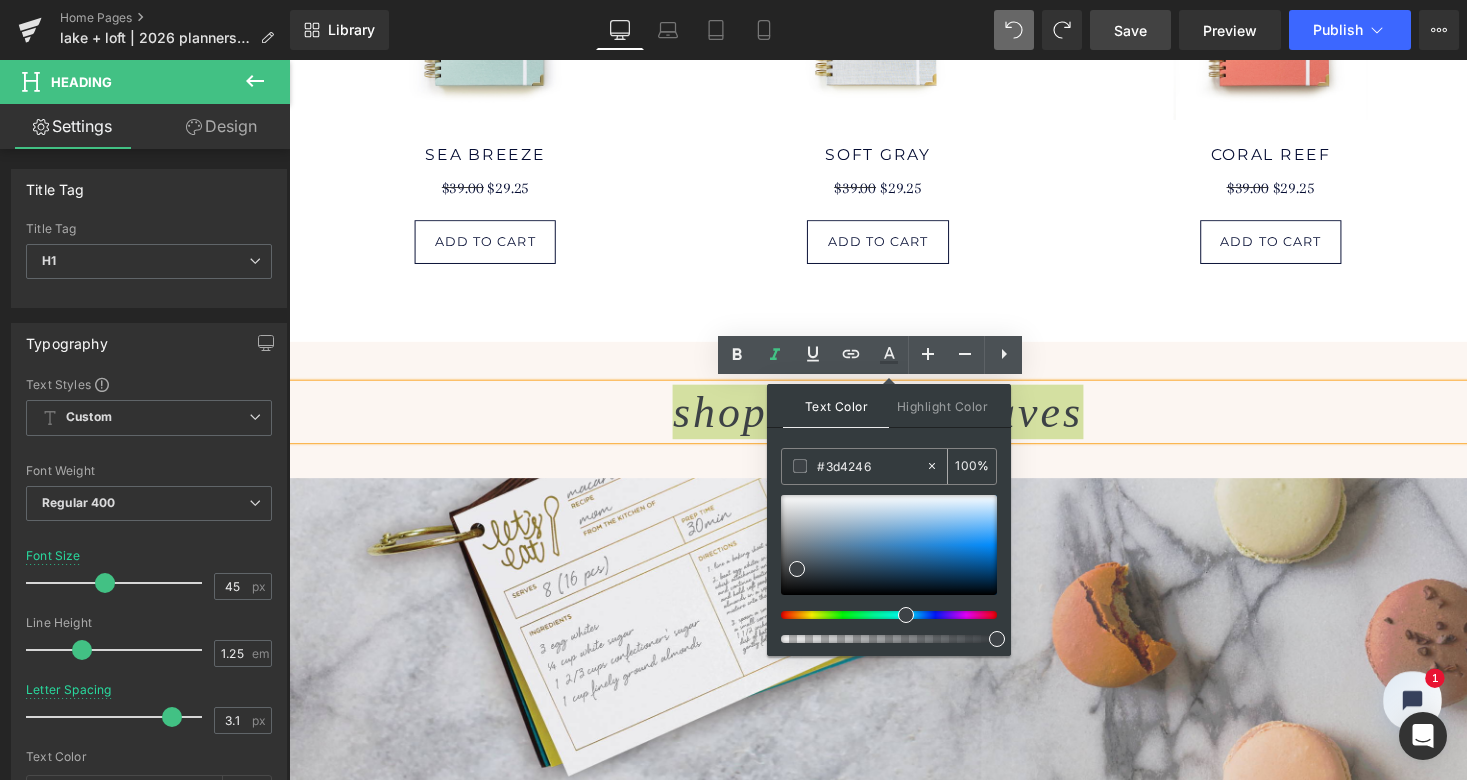 paste on "06064f" 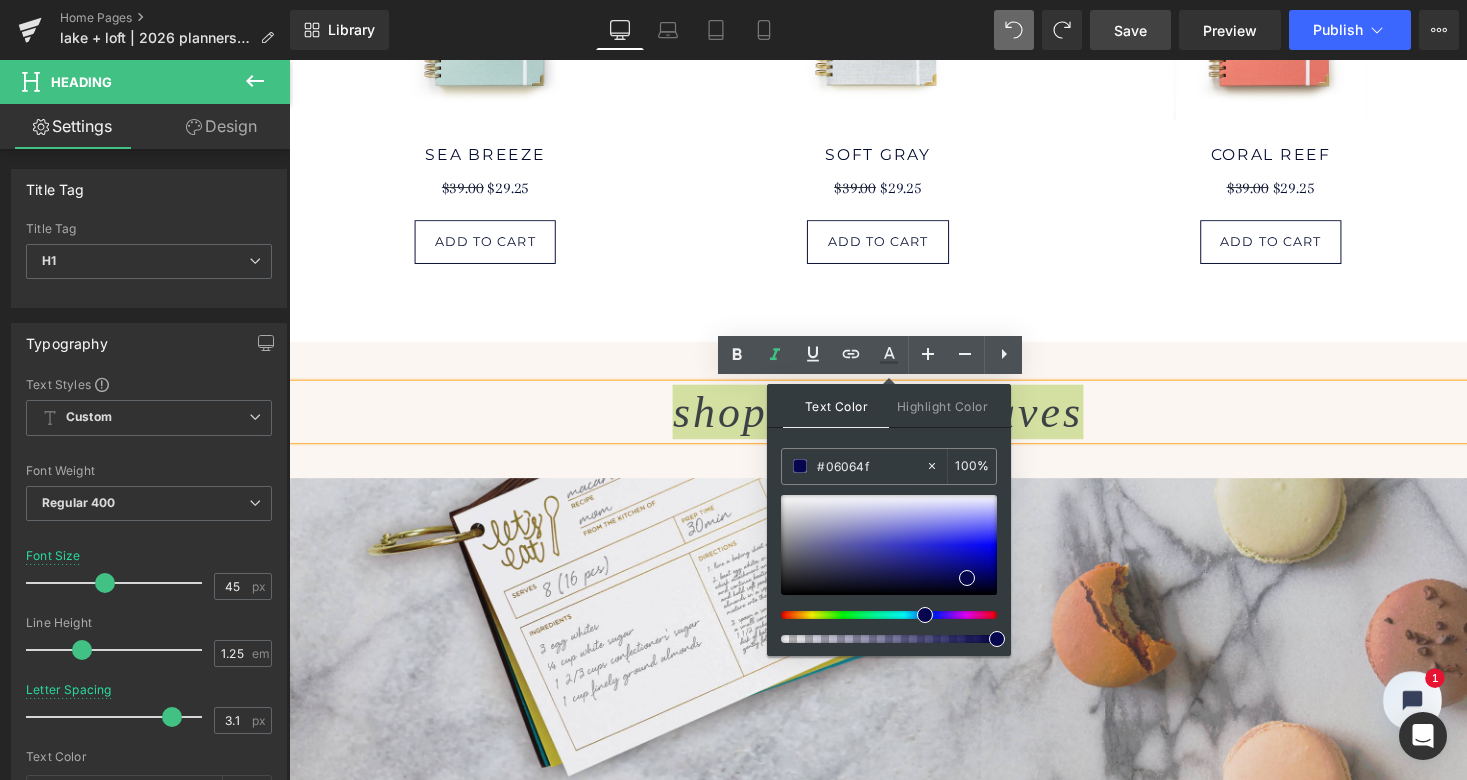 type on "#06064f" 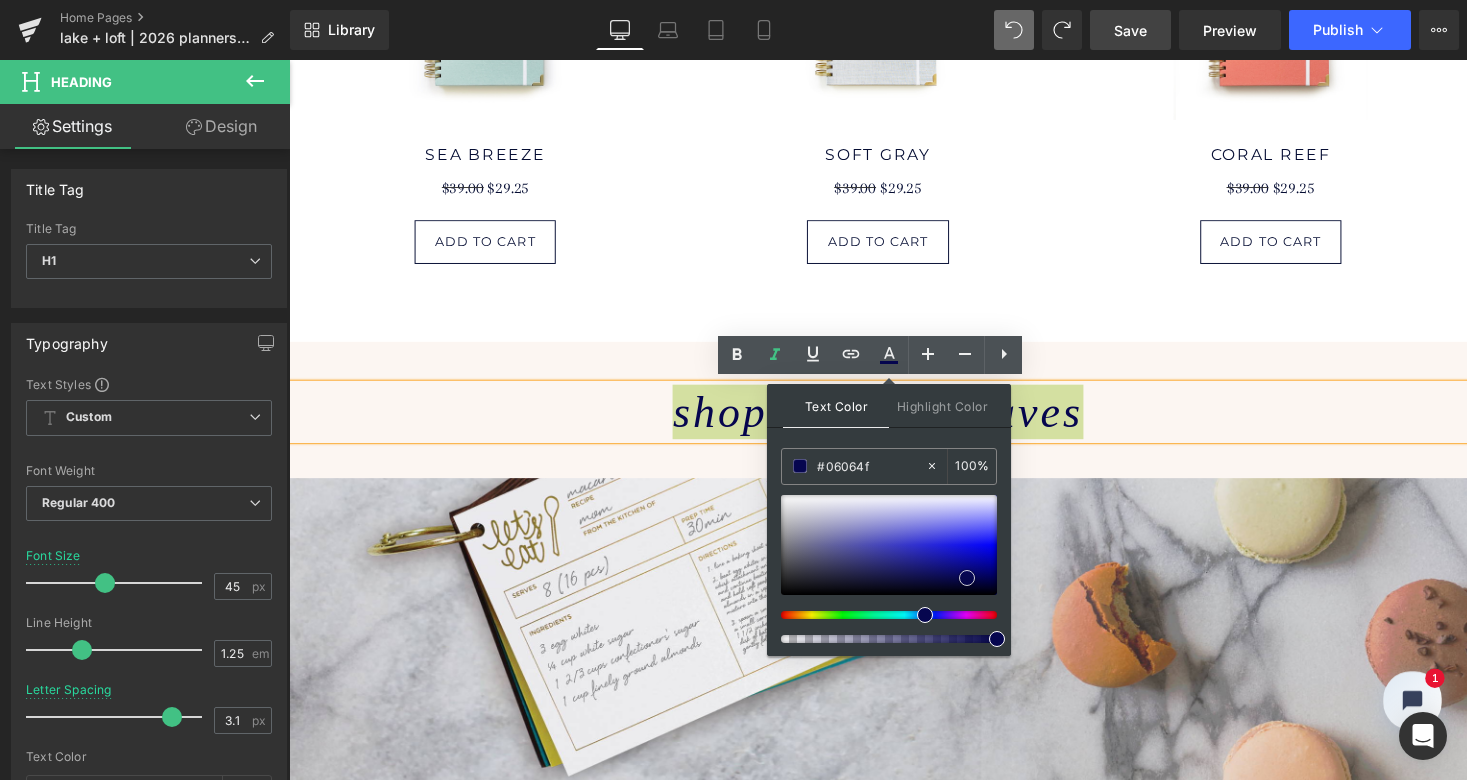 click at bounding box center [967, 578] 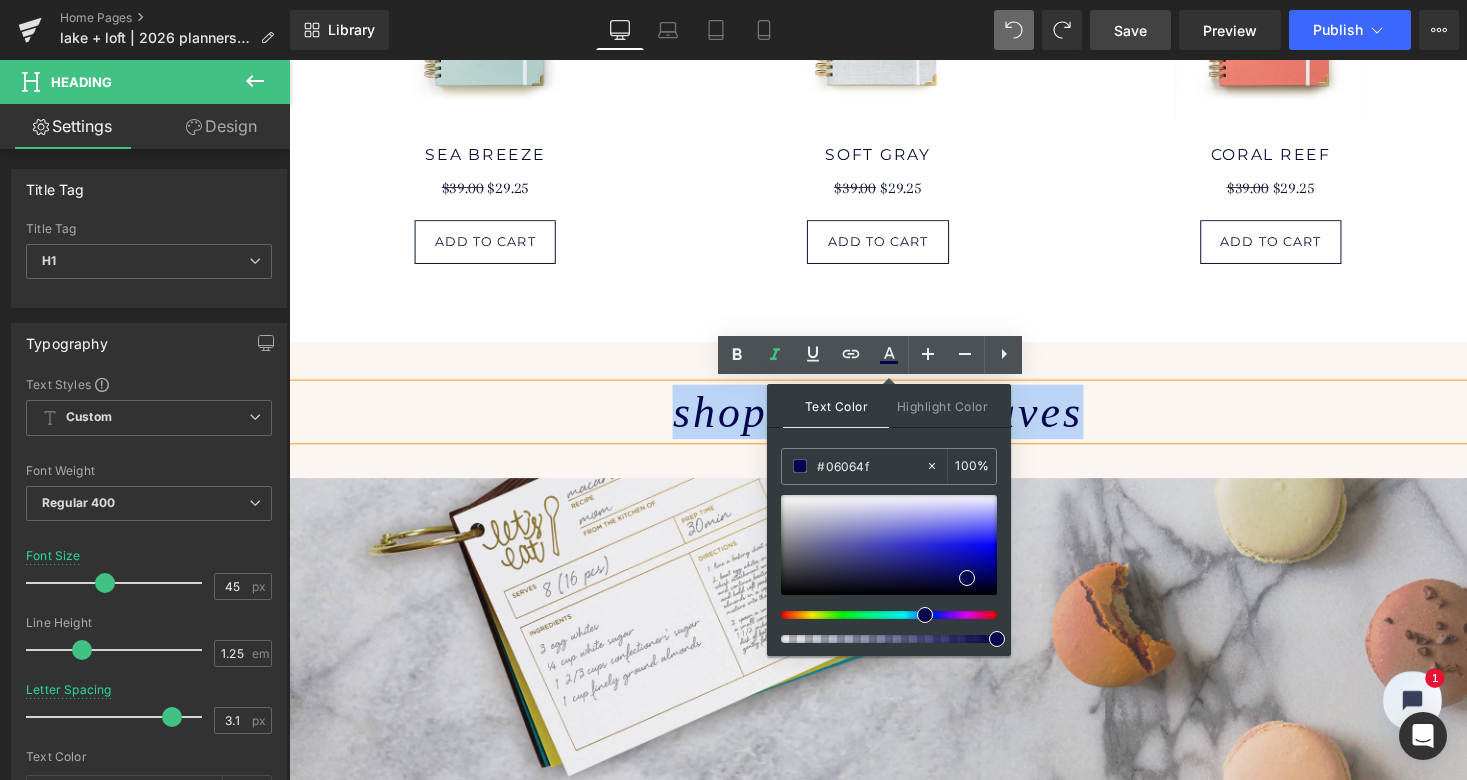 click on "shop everyday faves" at bounding box center (894, 421) 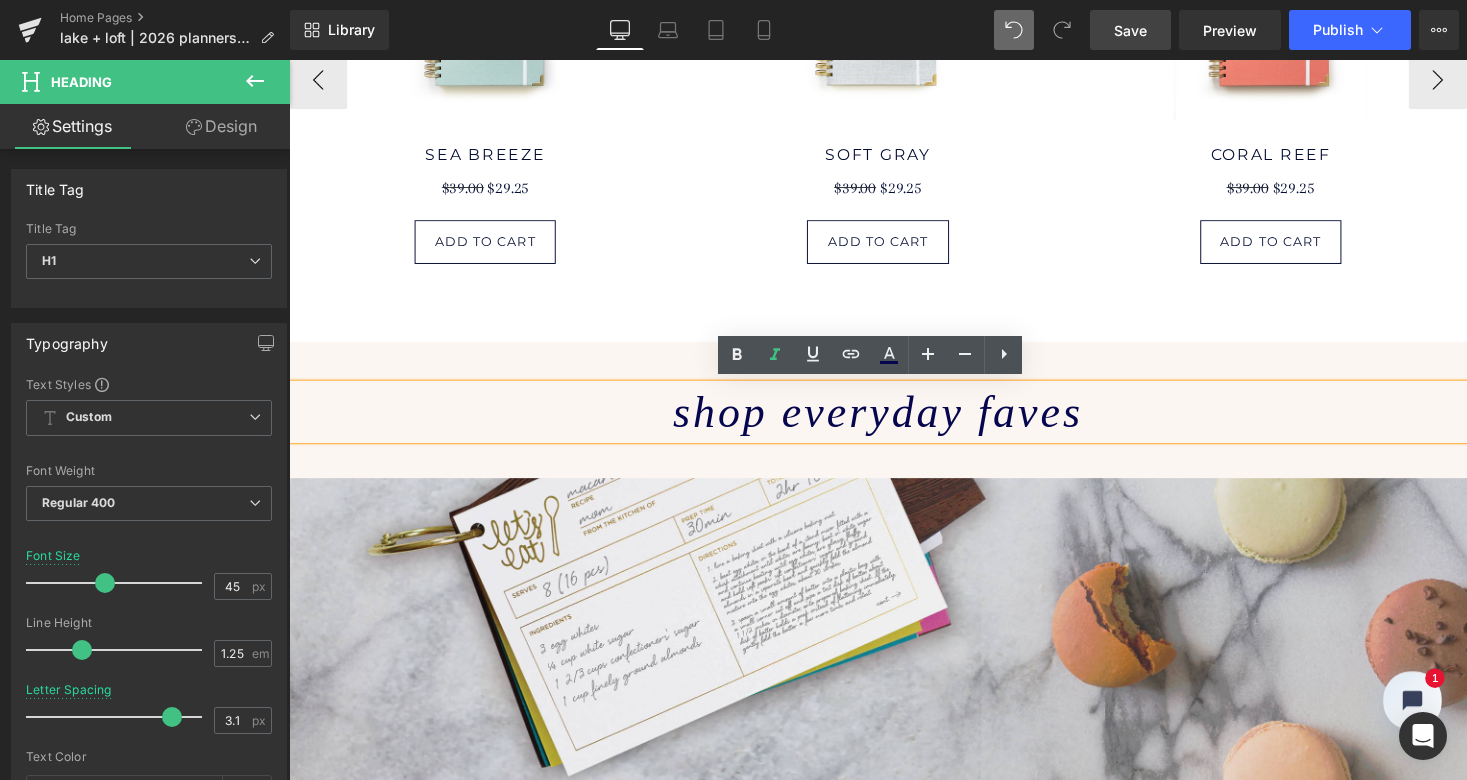 click on "Sale Off
(P) Image
sea breeze
(P) Title
$39.00
$29.25
(P) Price
add to cart
(P) Cart Button
Product
Sale Off
(P) Image
soft gray" at bounding box center [894, 104] 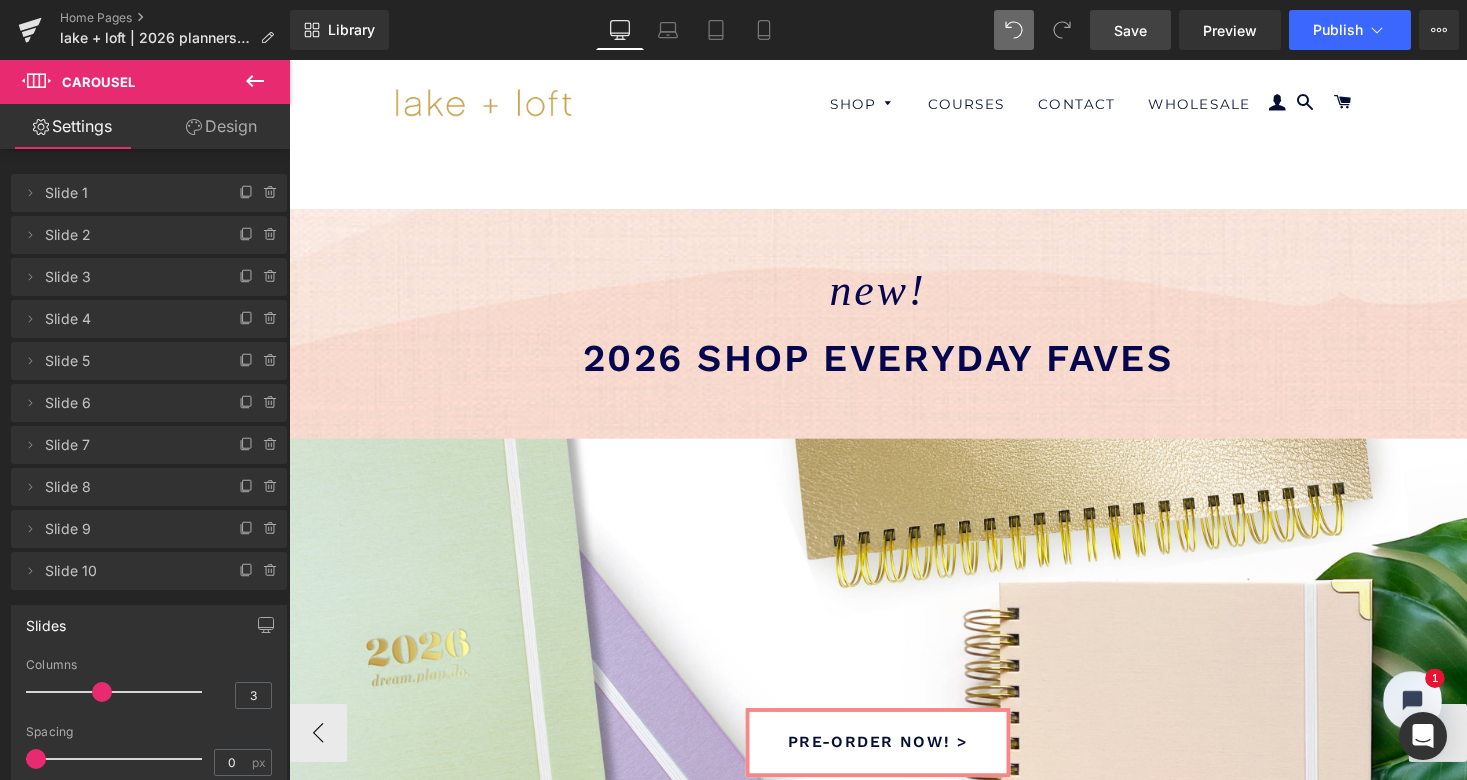 scroll, scrollTop: 0, scrollLeft: 0, axis: both 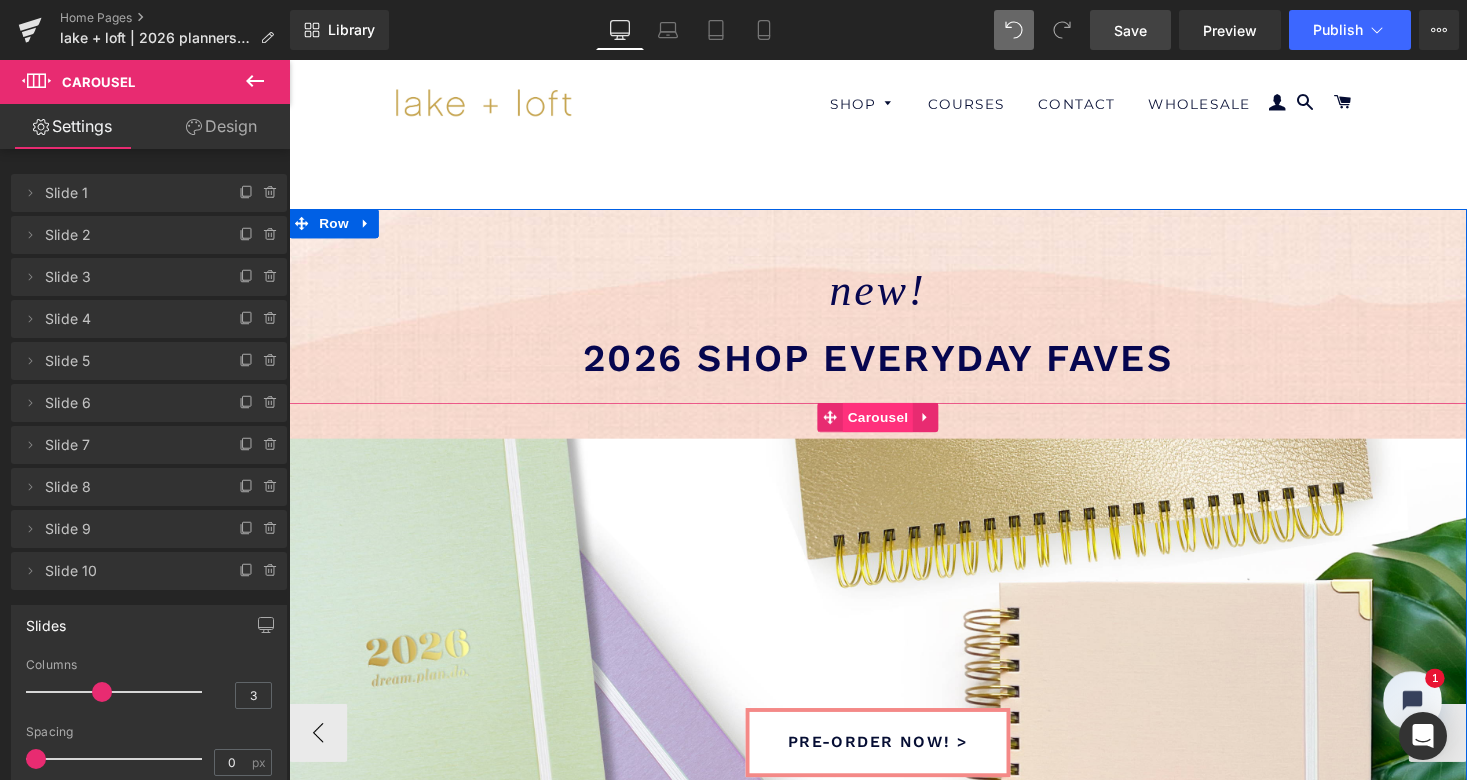 click on "Carousel" at bounding box center (894, 427) 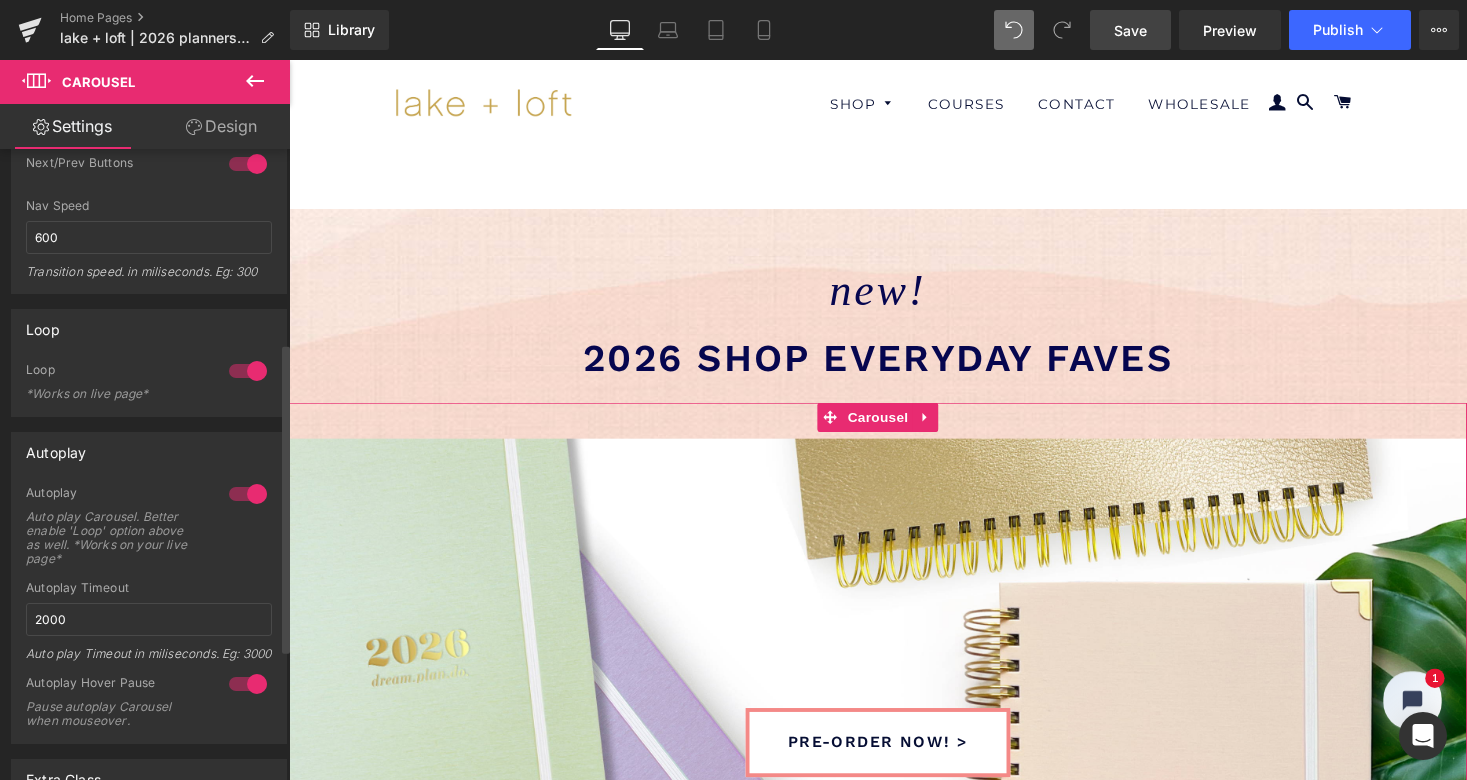scroll, scrollTop: 380, scrollLeft: 0, axis: vertical 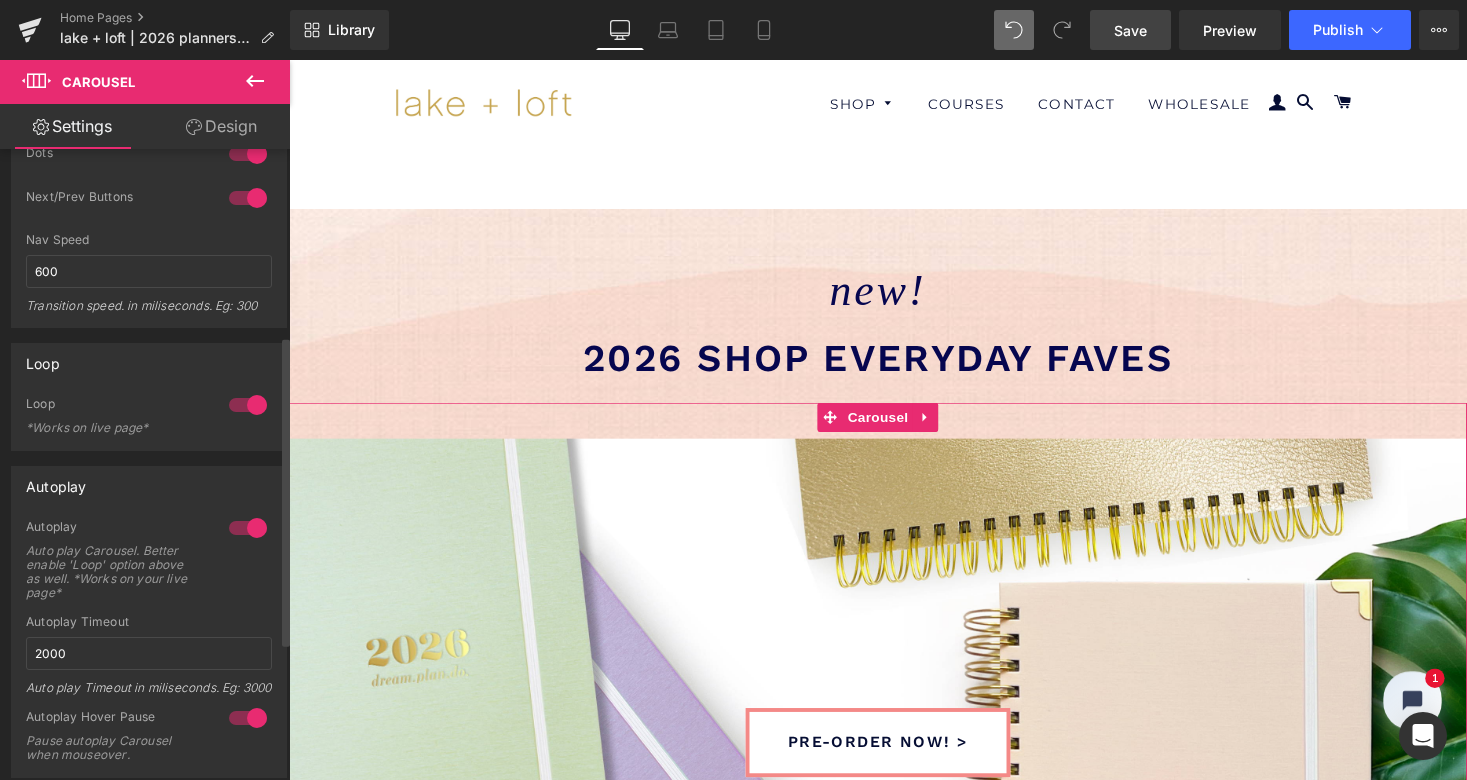 click at bounding box center [248, 405] 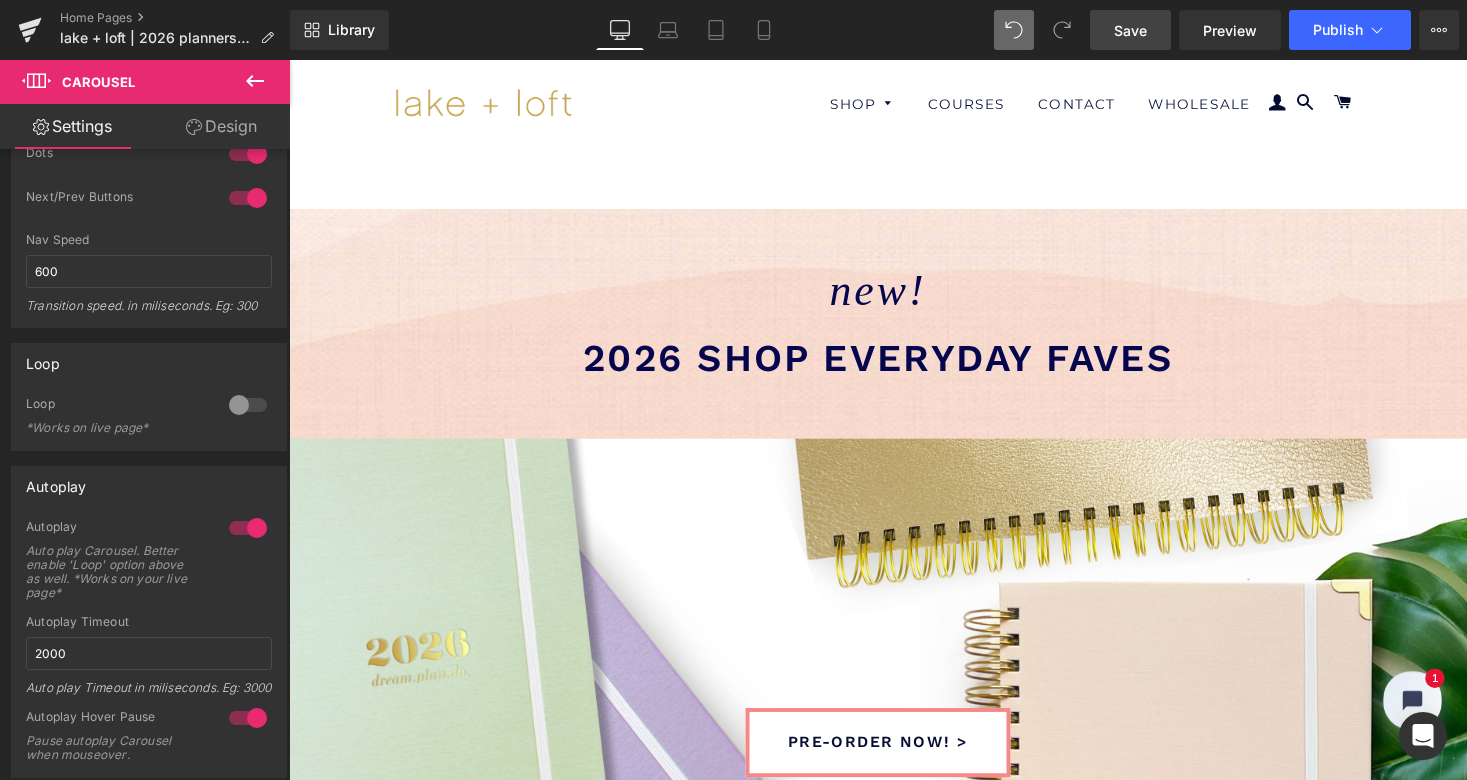click on "Save" at bounding box center (1130, 30) 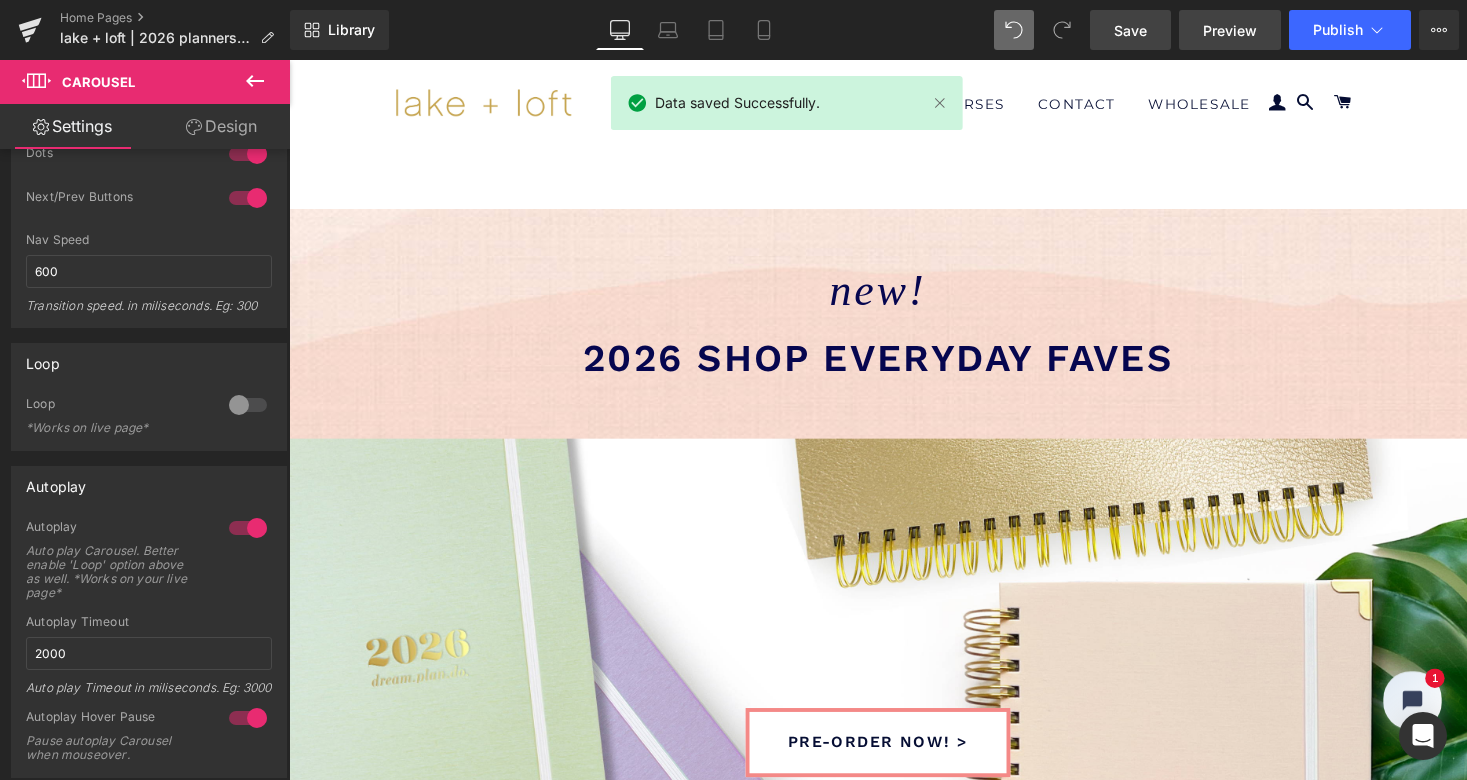 click on "Preview" at bounding box center [1230, 30] 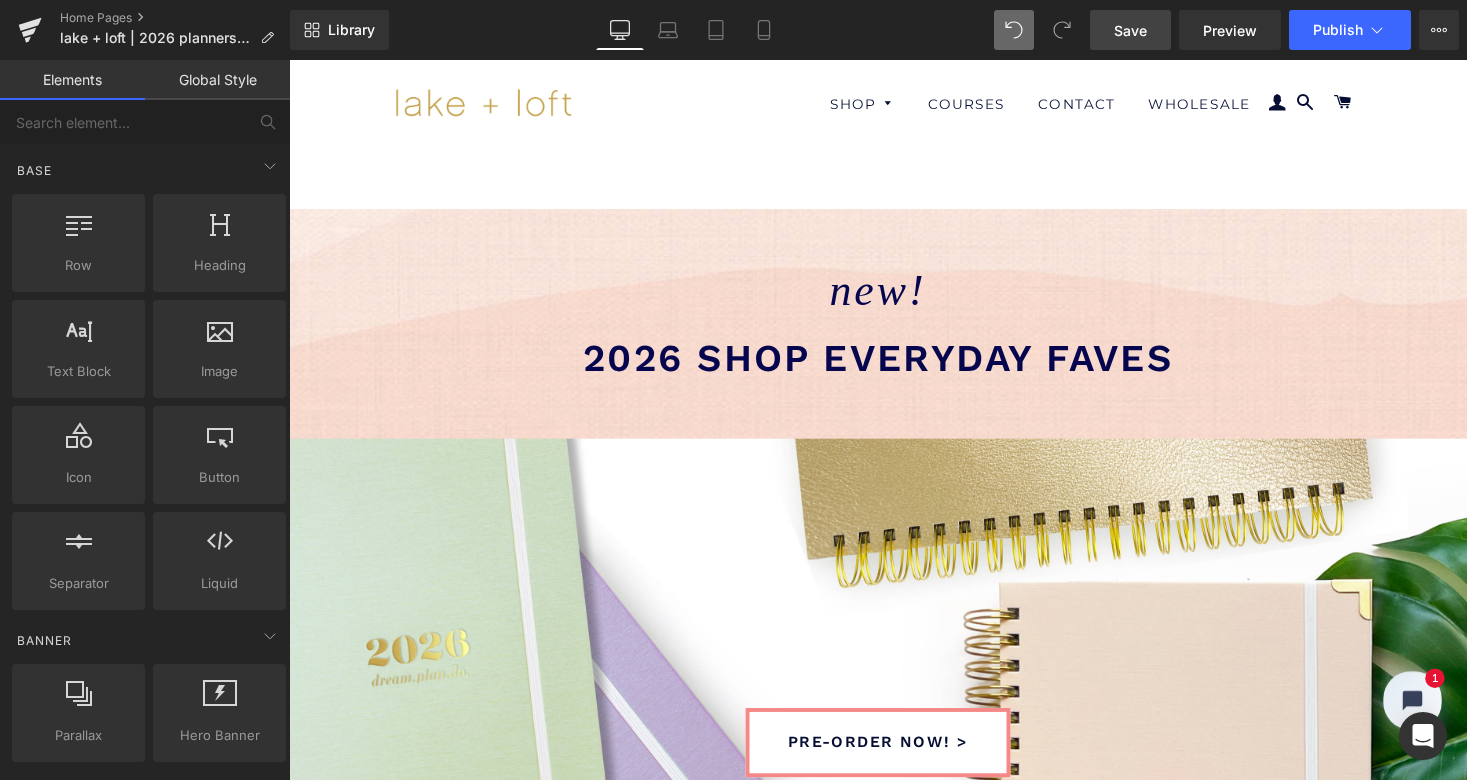 click on "new! Text Block   50px       2026 shop everyday faves Heading
pre-order now!  >
Button
Hero Banner
meet the new reverie planner!  >
Button
Hero Banner
‹ ›
Carousel         Row
Image         Row" at bounding box center [894, 2135] 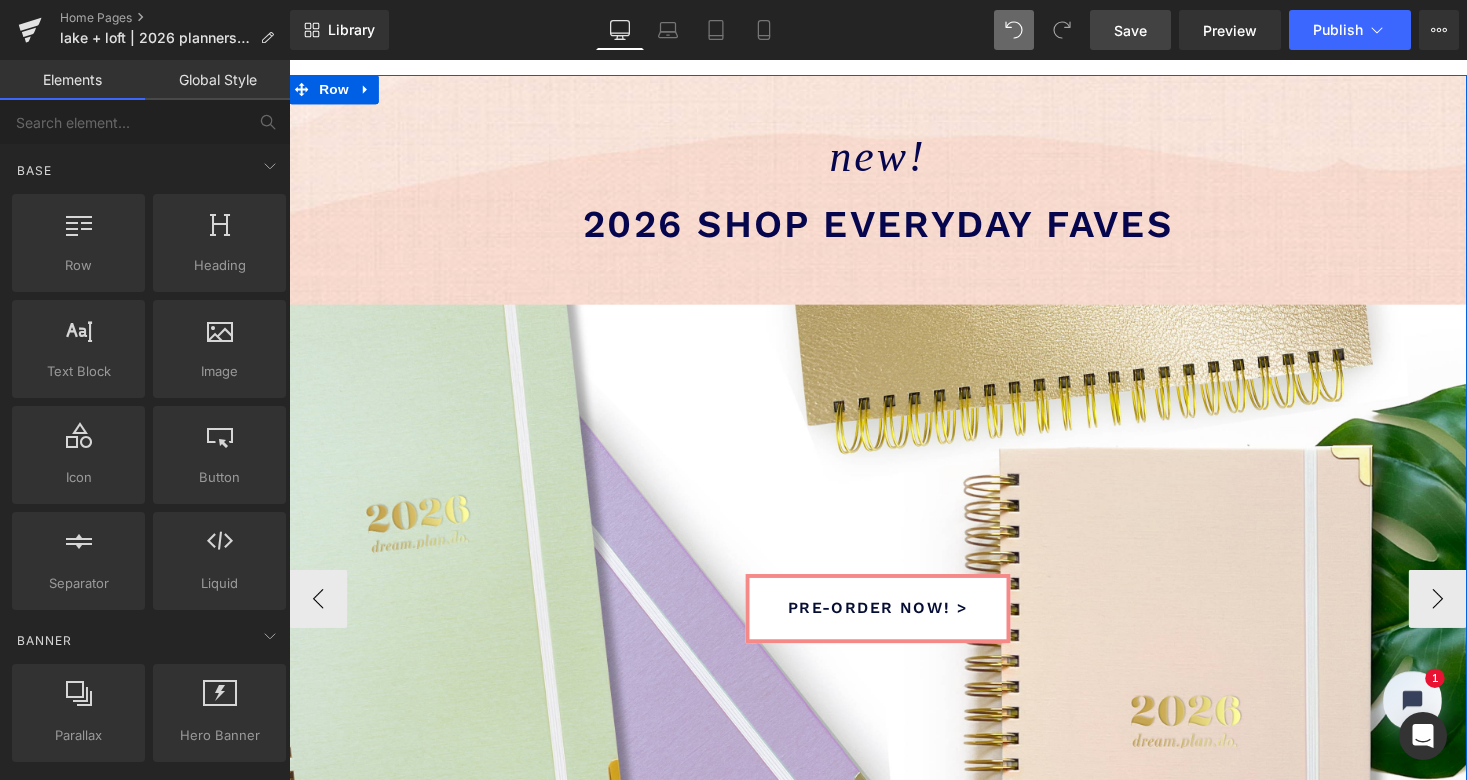 scroll, scrollTop: 123, scrollLeft: 0, axis: vertical 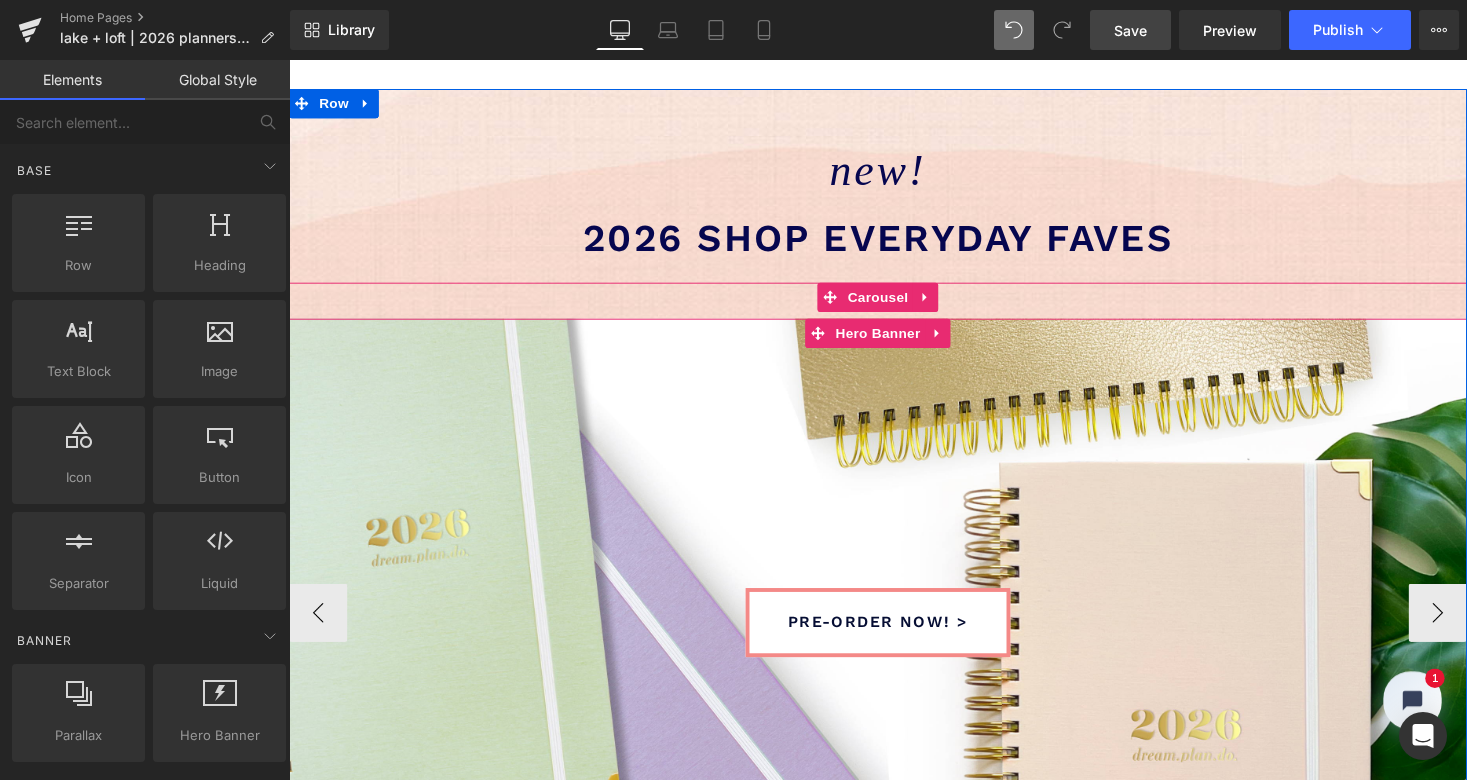 click on "pre-order now!  >
Button" at bounding box center [894, 628] 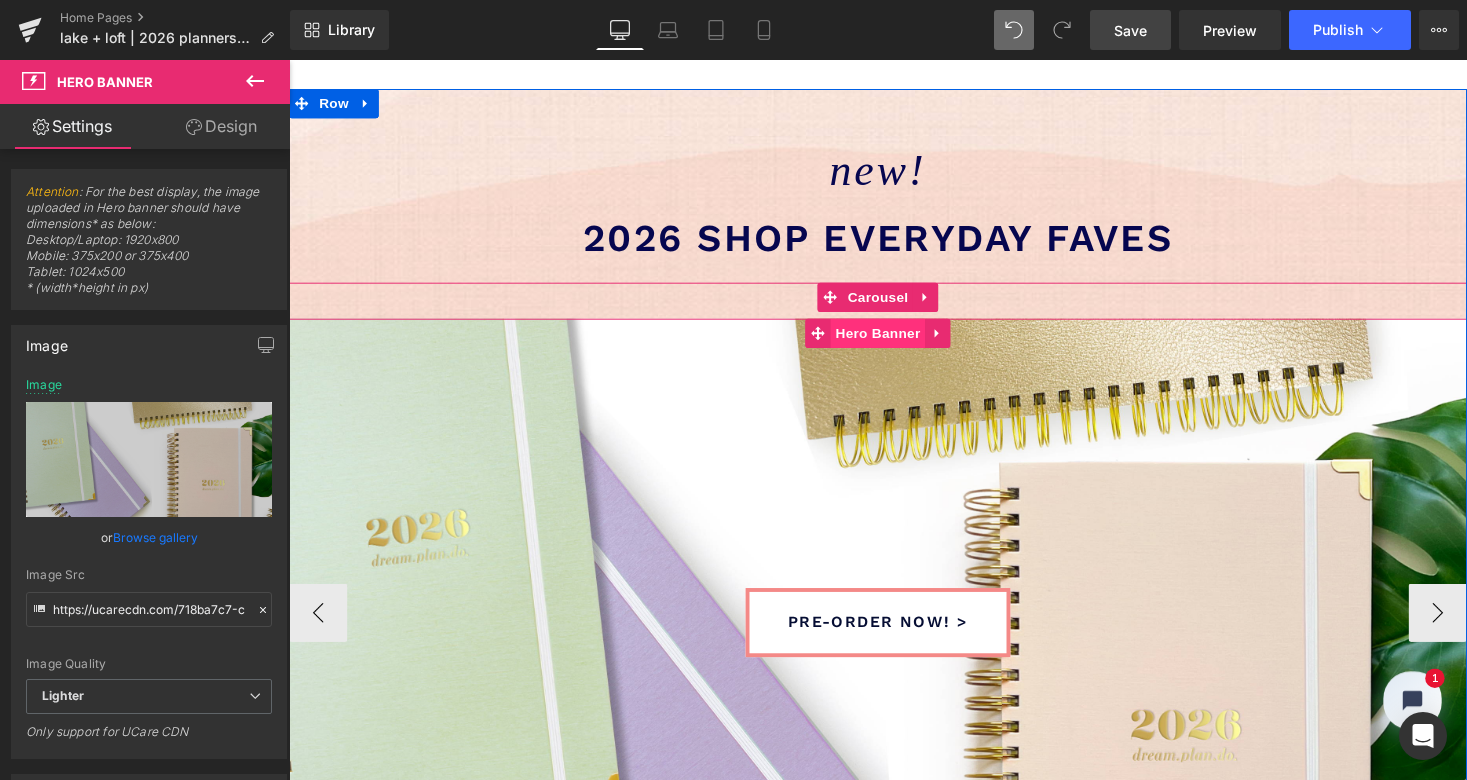 click on "Hero Banner" at bounding box center [893, 341] 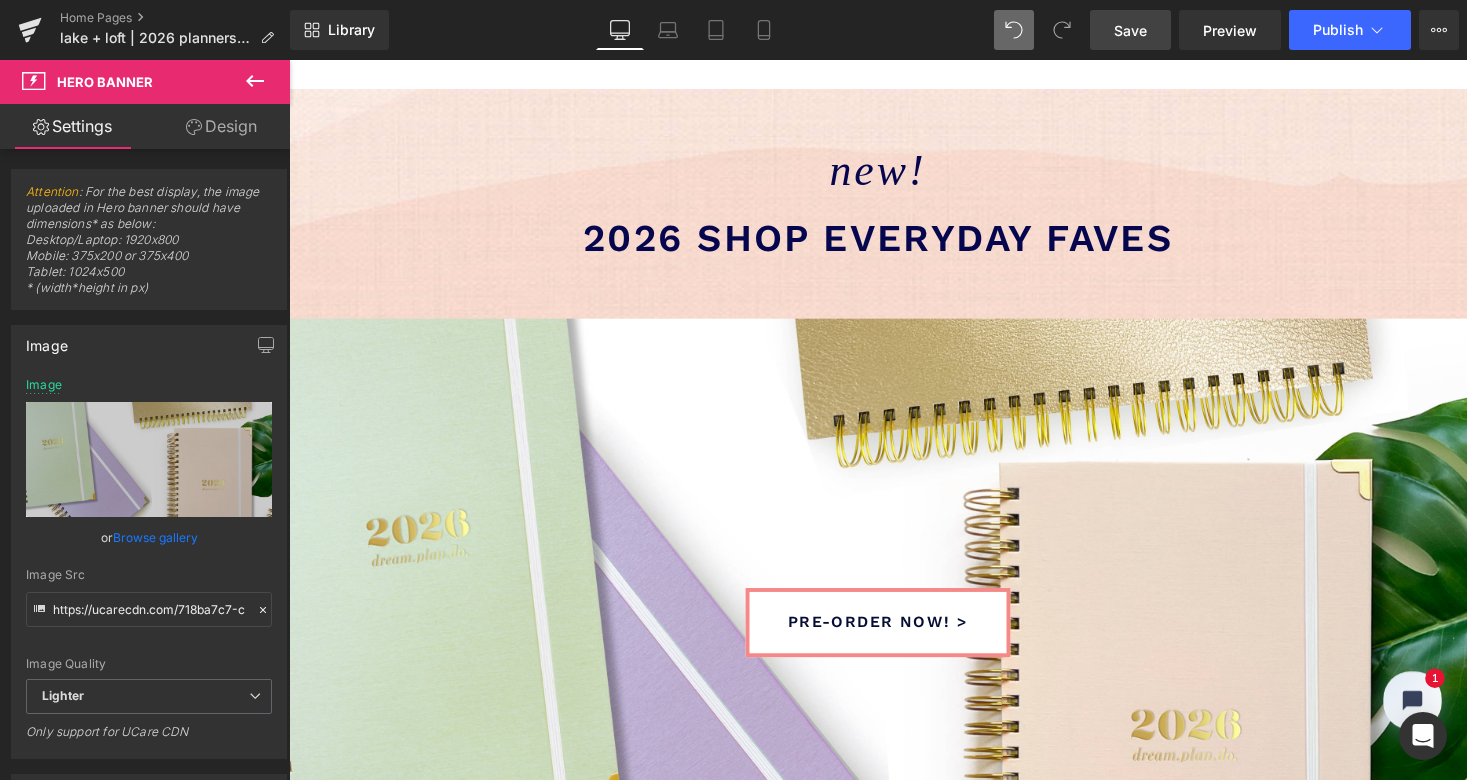 click 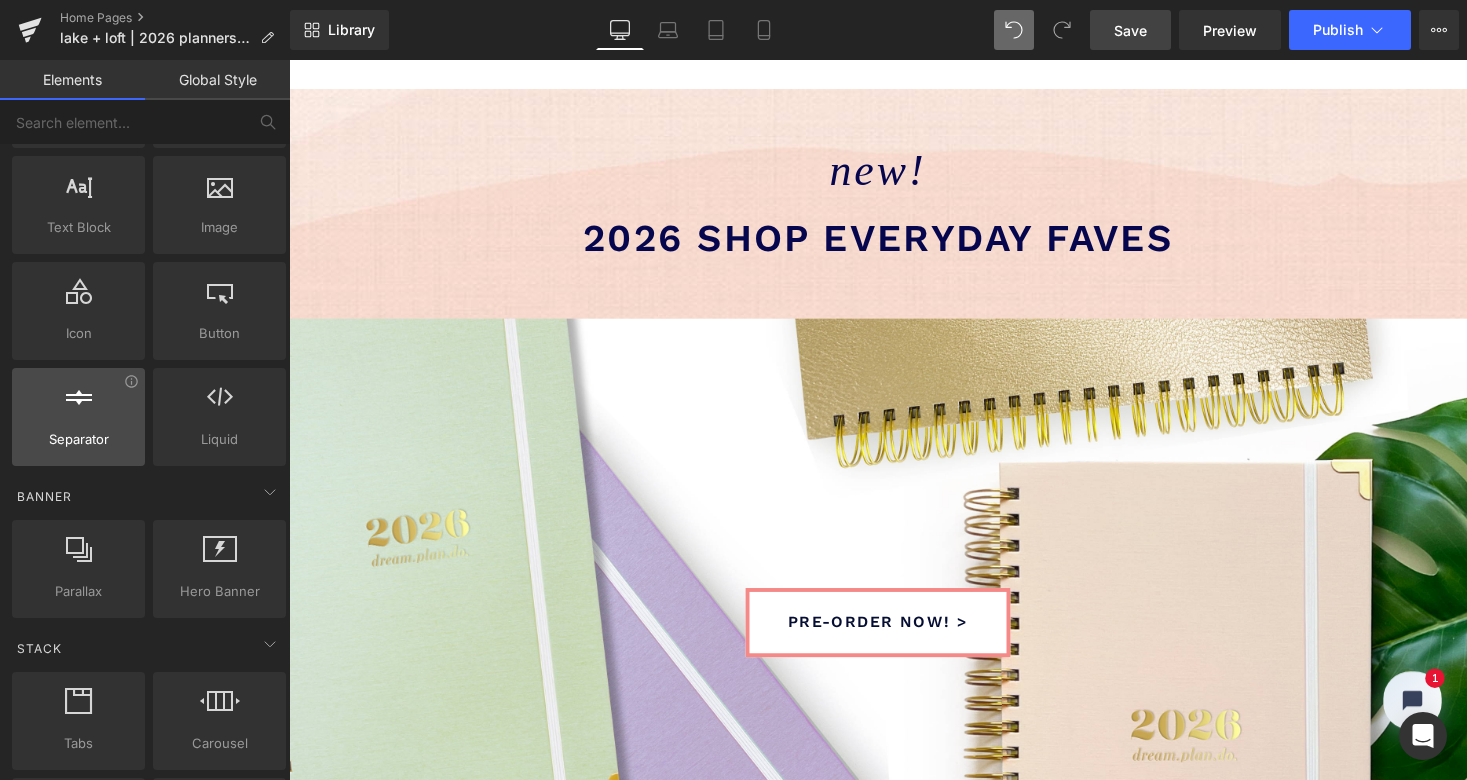 scroll, scrollTop: 187, scrollLeft: 0, axis: vertical 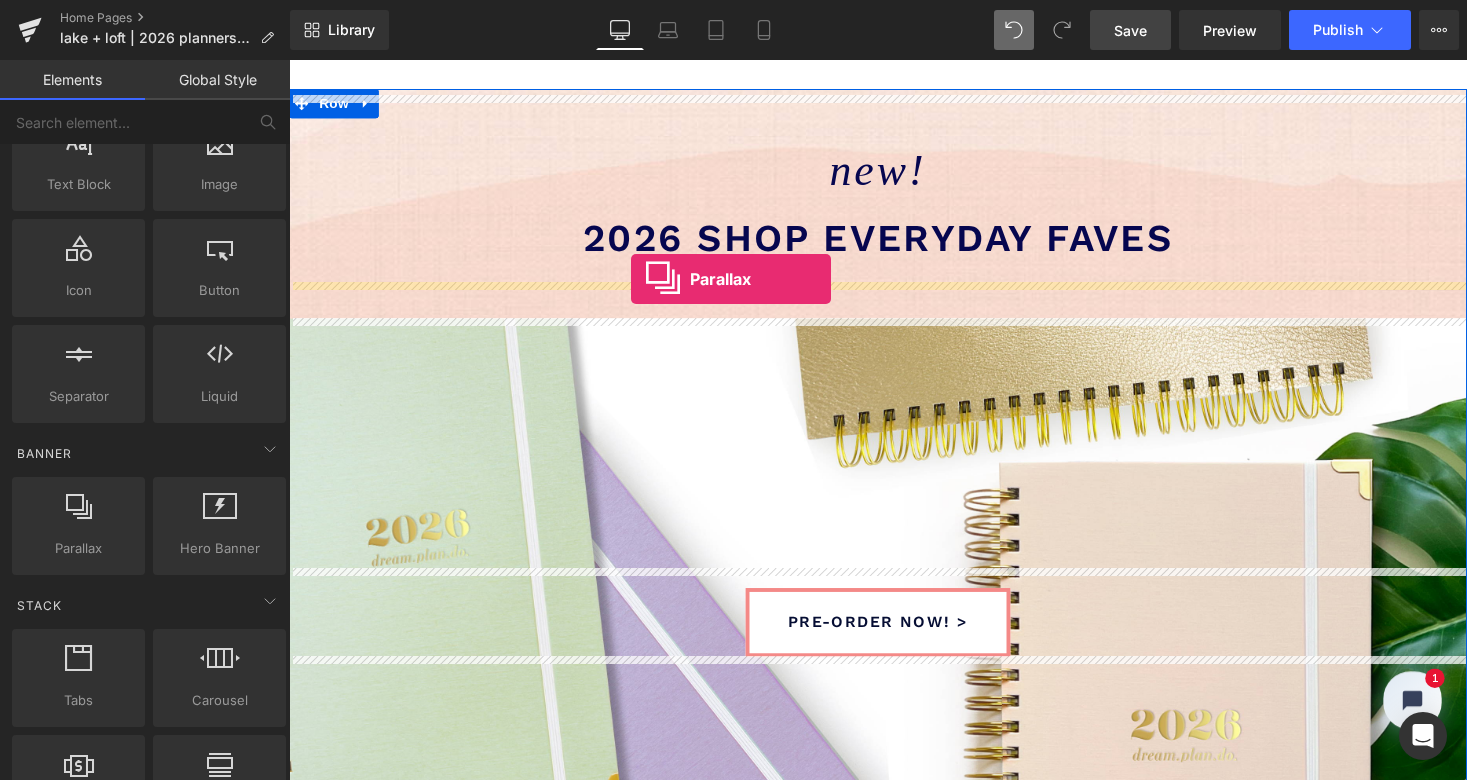 drag, startPoint x: 375, startPoint y: 597, endPoint x: 640, endPoint y: 285, distance: 409.35193 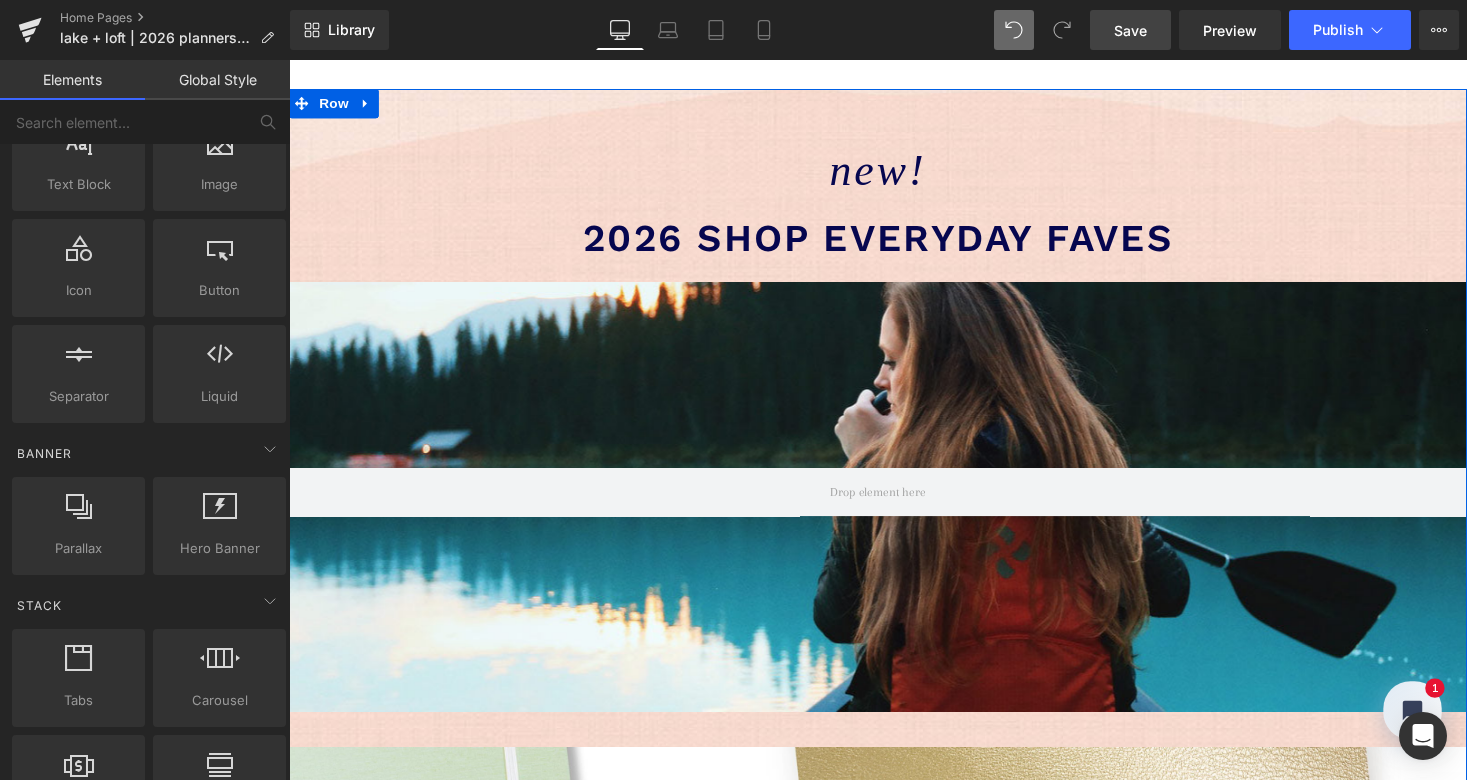 scroll, scrollTop: 10, scrollLeft: 10, axis: both 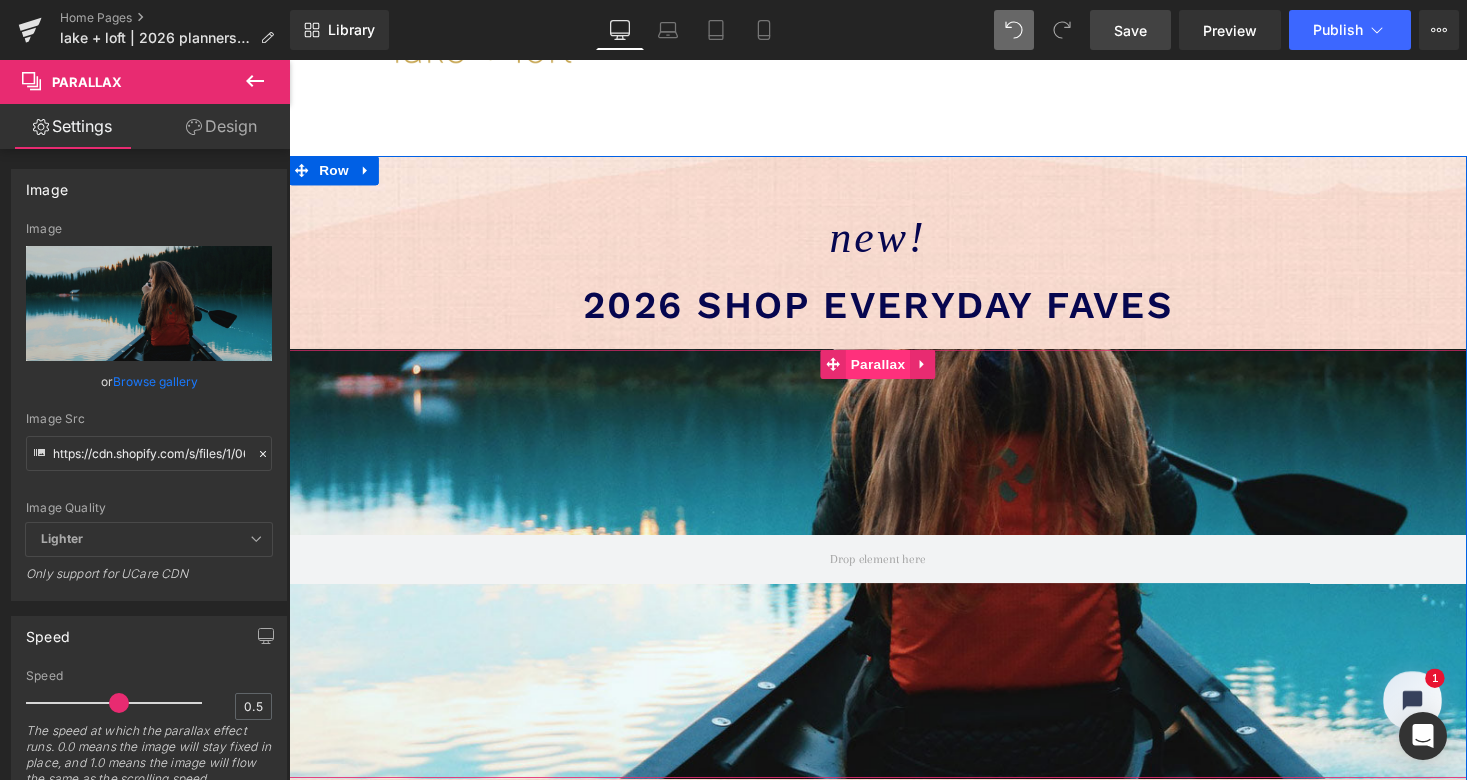 click on "Parallax" at bounding box center [894, 373] 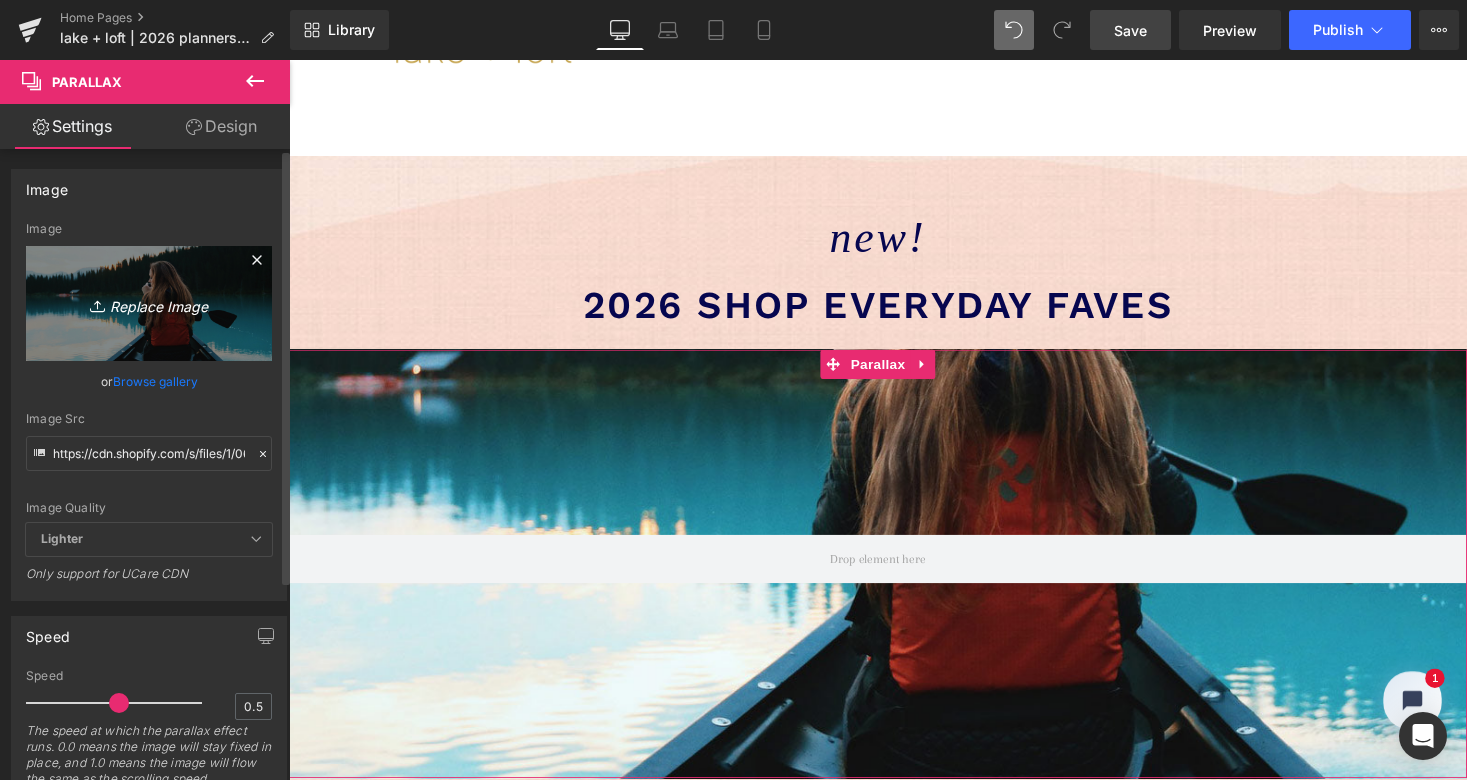 click on "Replace Image" at bounding box center [149, 303] 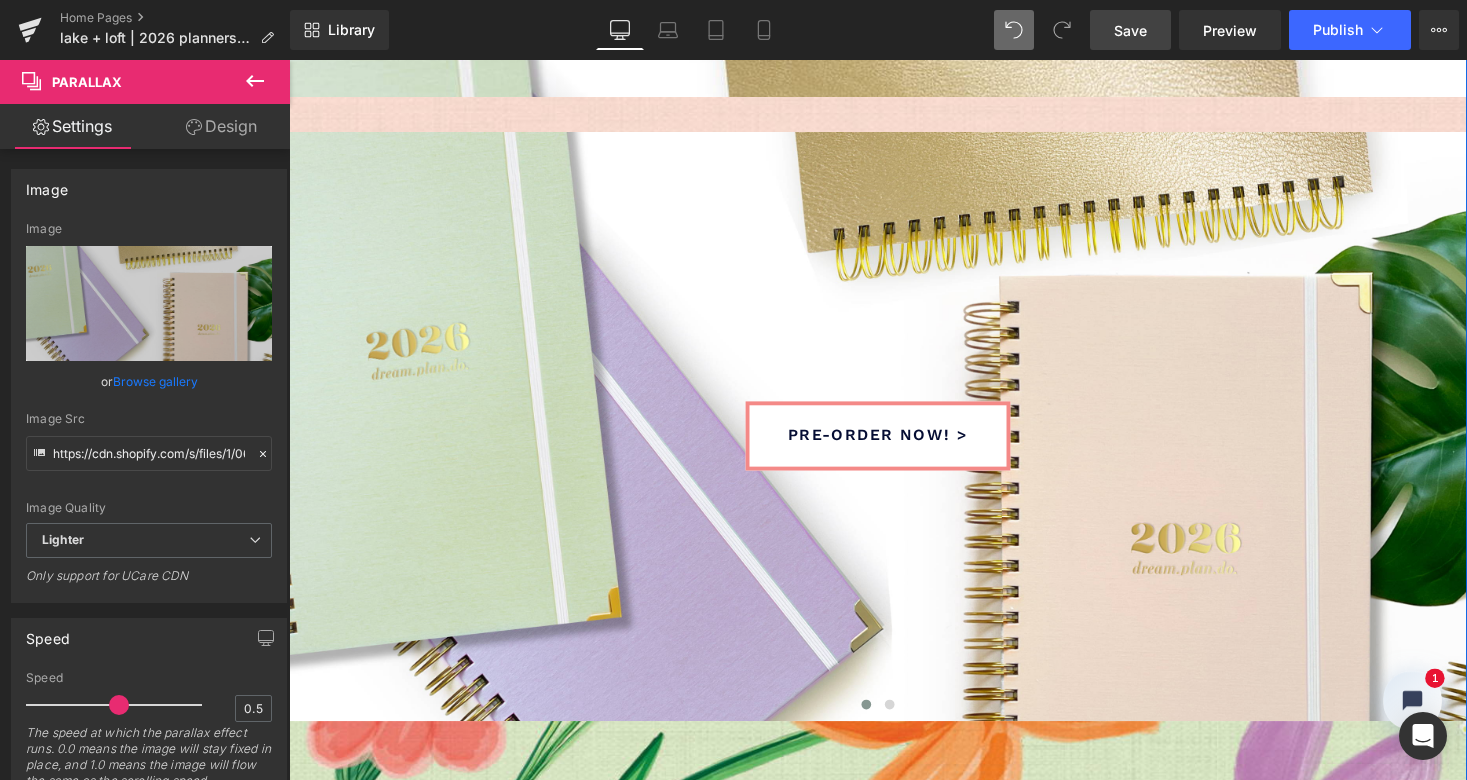scroll, scrollTop: 499, scrollLeft: 0, axis: vertical 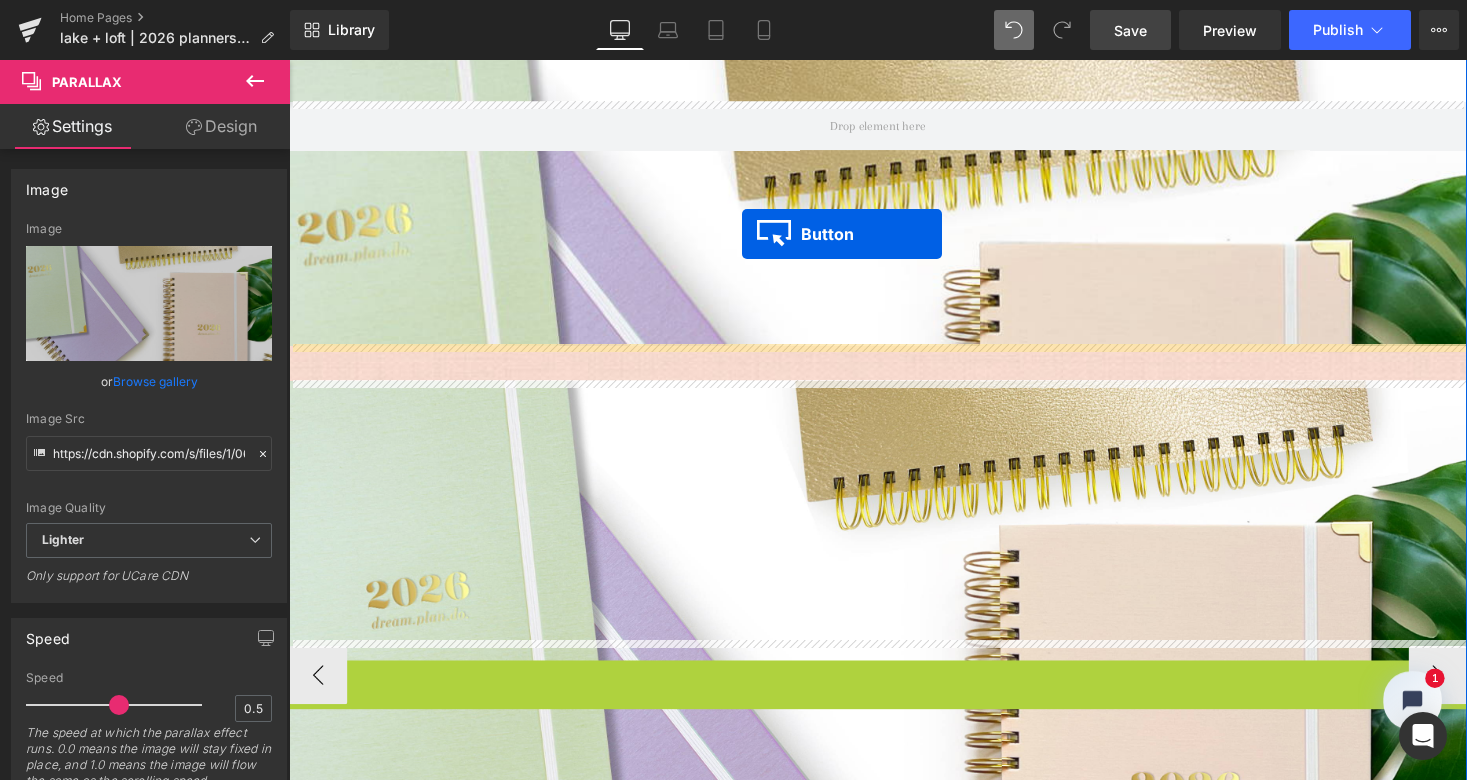 drag, startPoint x: 854, startPoint y: 701, endPoint x: 754, endPoint y: 239, distance: 472.69864 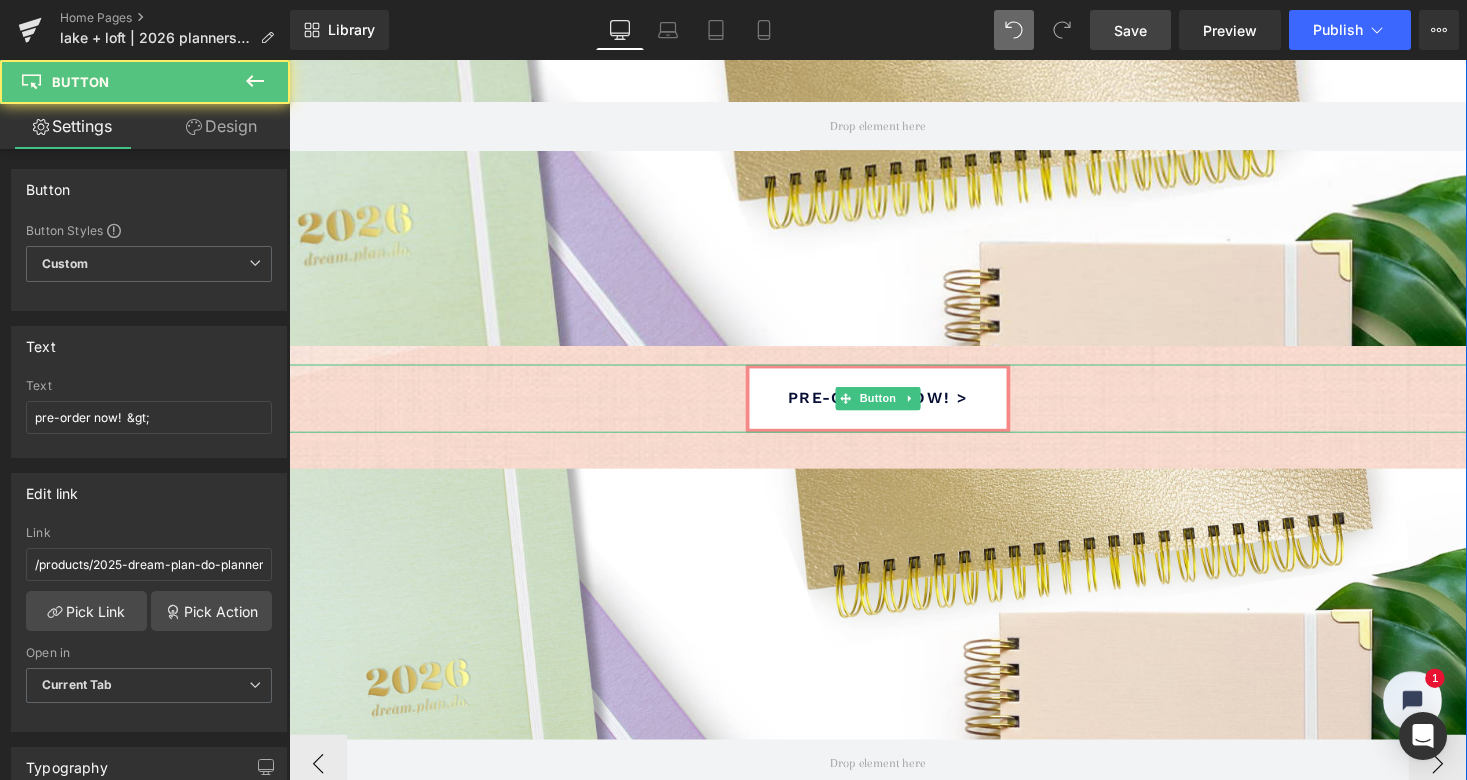 scroll, scrollTop: 5181, scrollLeft: 1202, axis: both 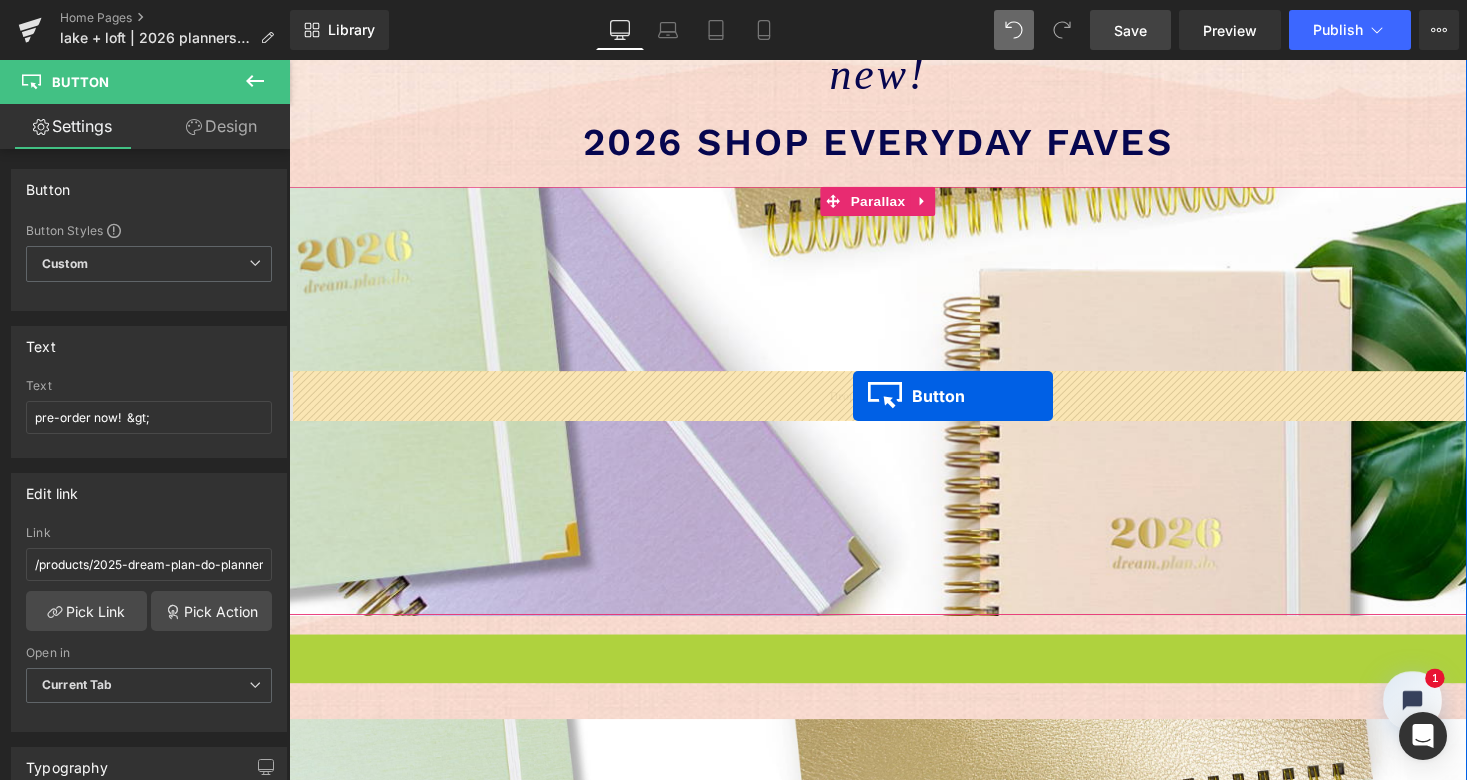 drag, startPoint x: 854, startPoint y: 725, endPoint x: 856, endPoint y: 402, distance: 323.0062 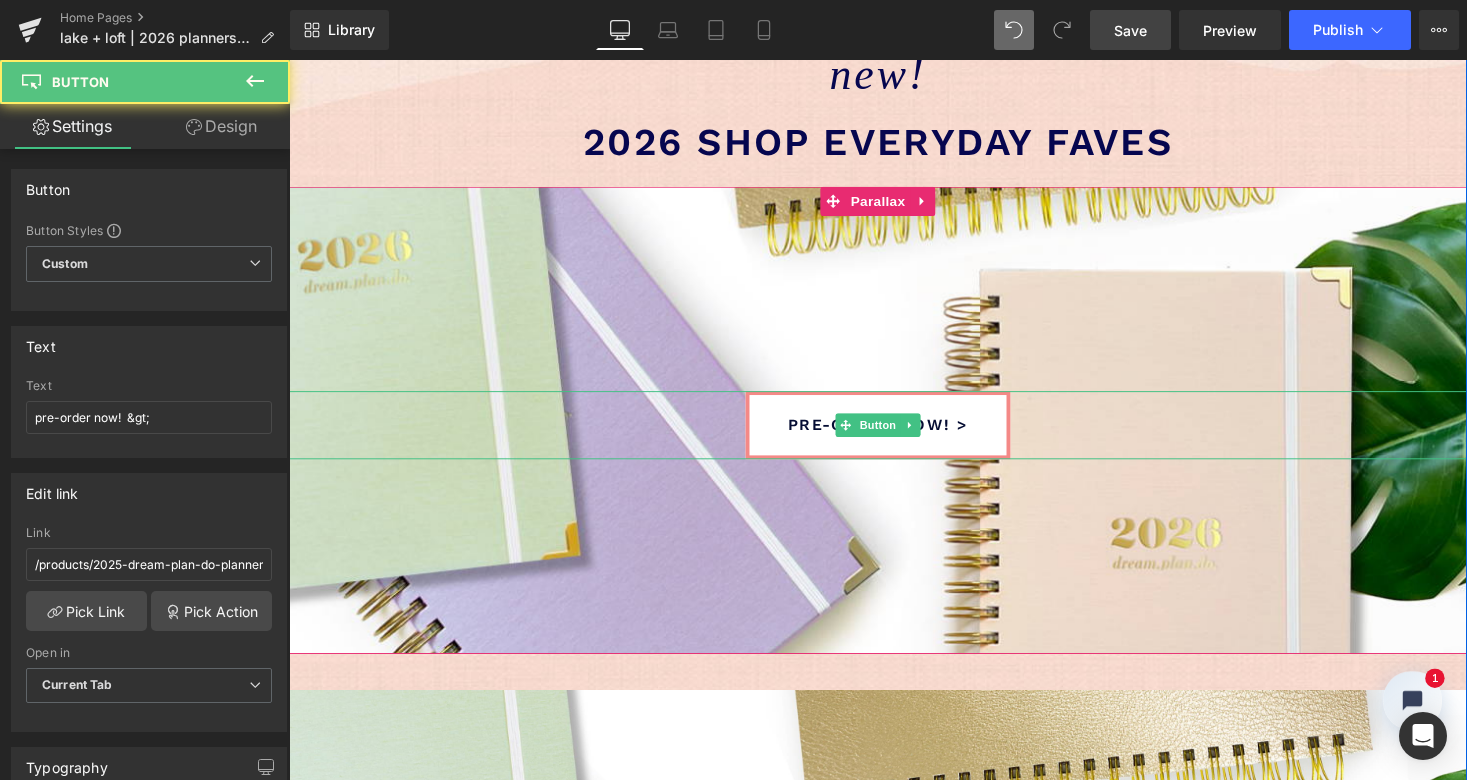 scroll, scrollTop: 5131, scrollLeft: 1202, axis: both 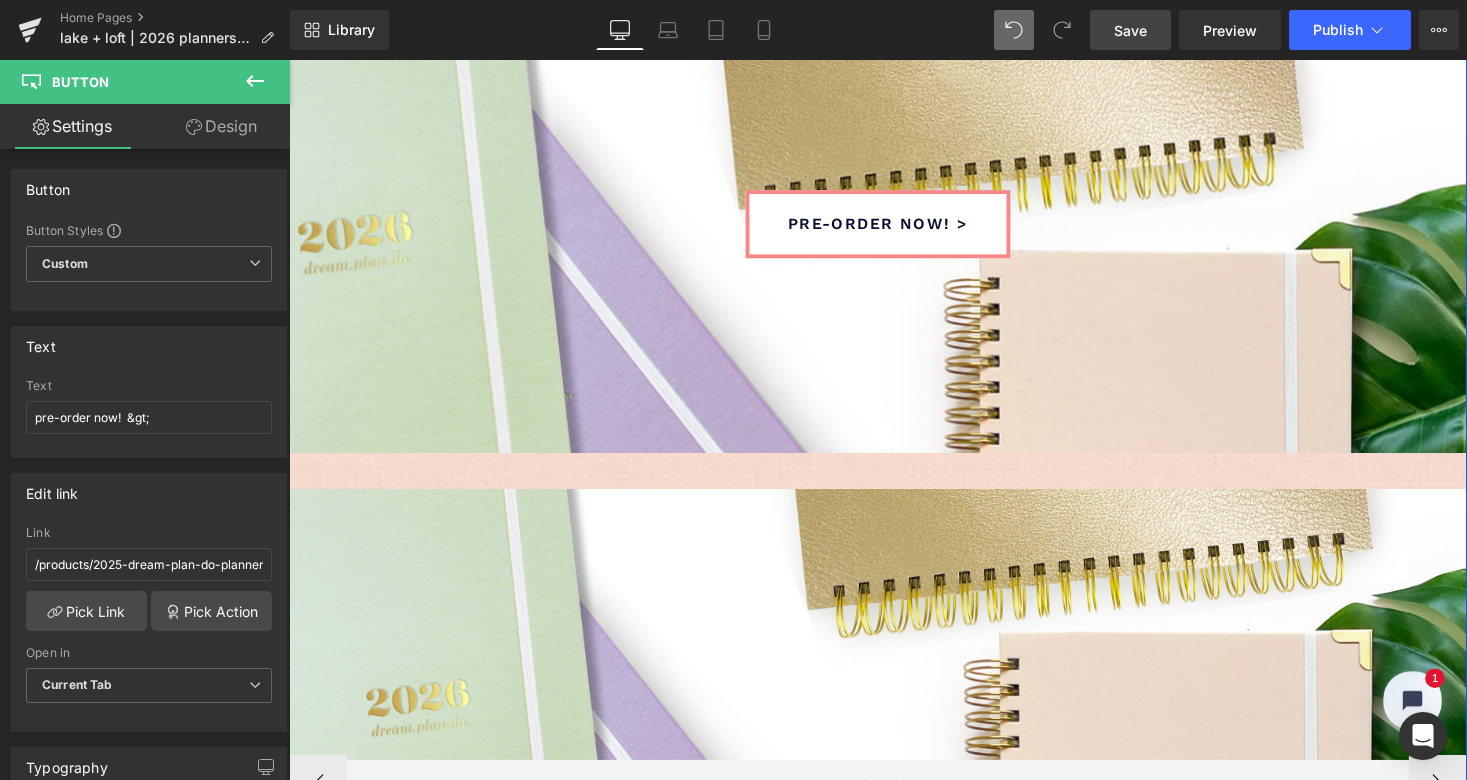 click at bounding box center (894, 803) 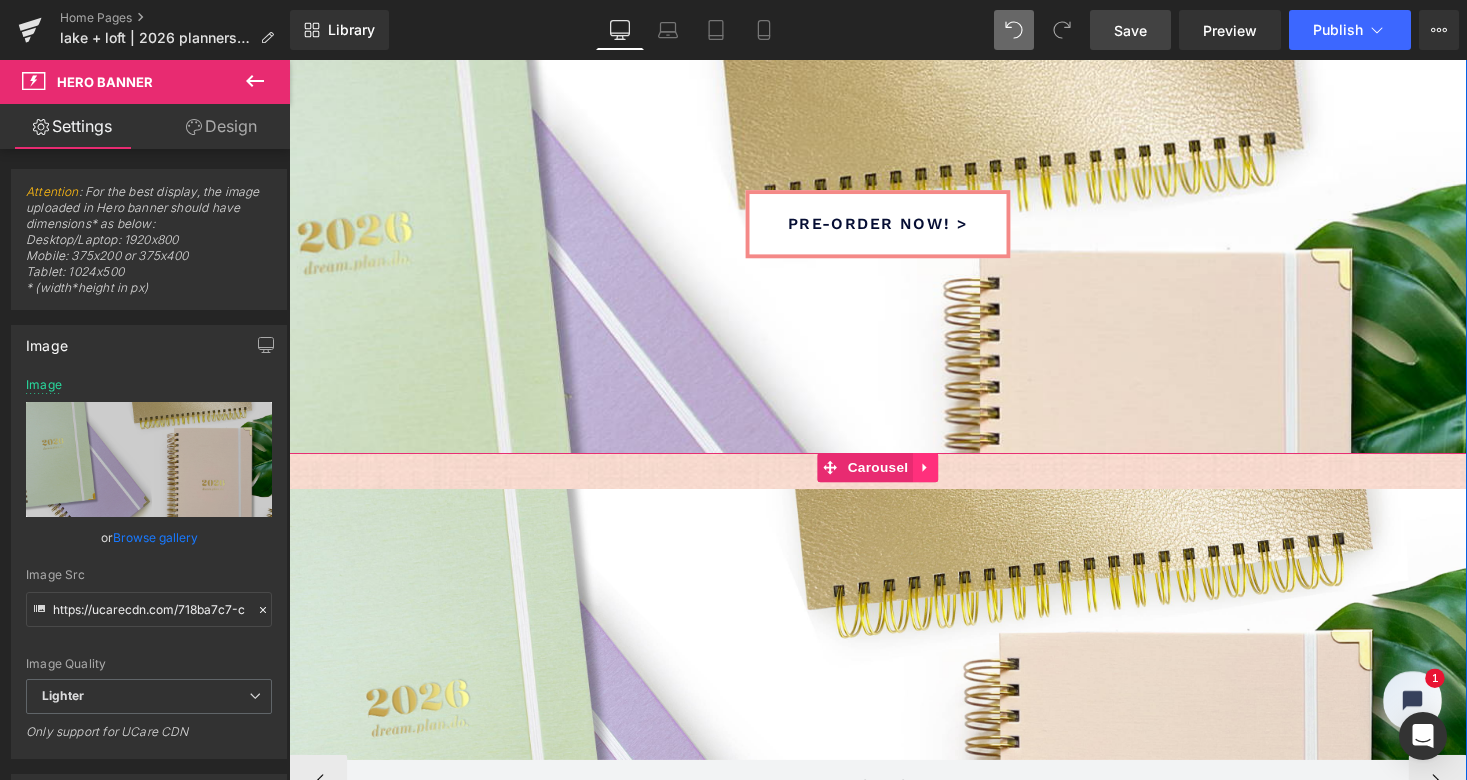 click 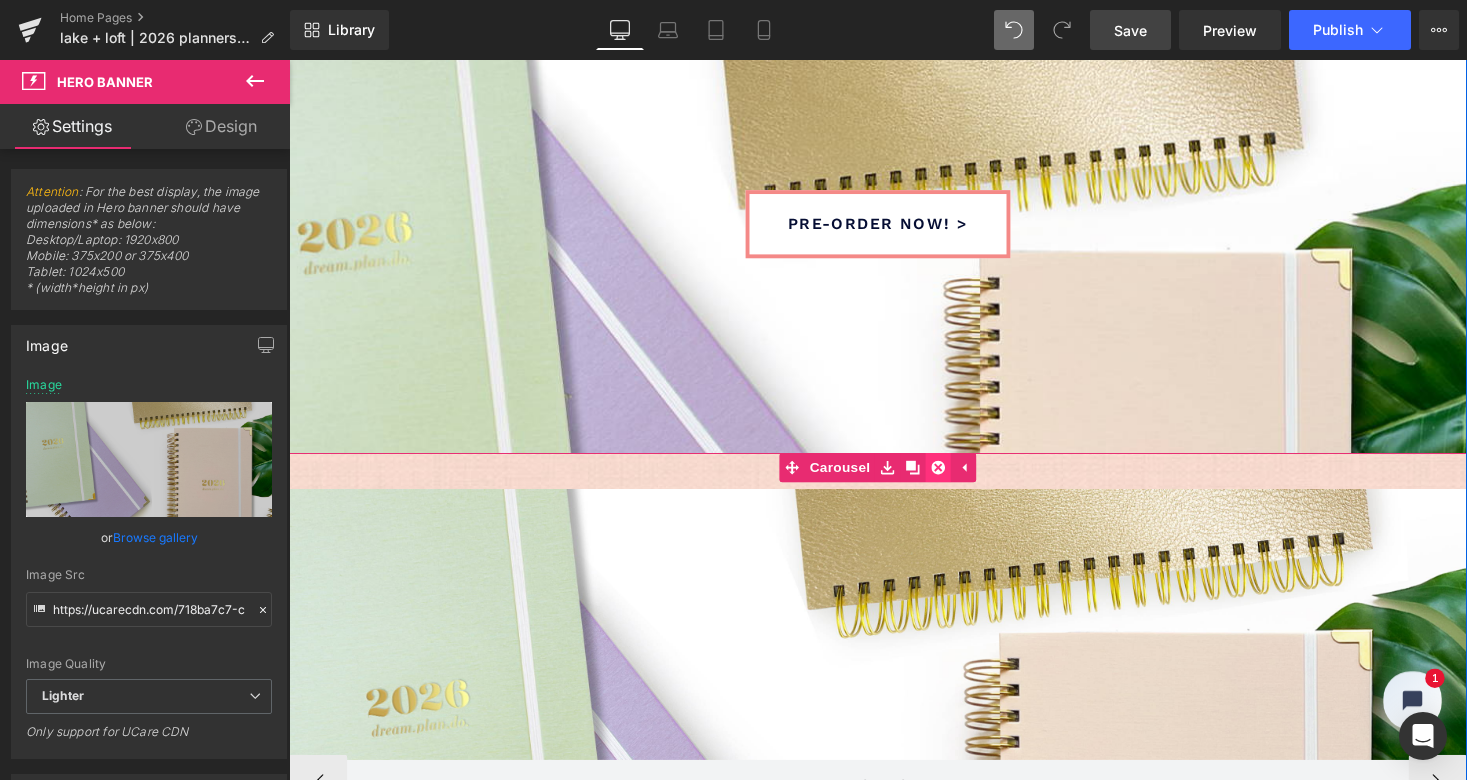 click 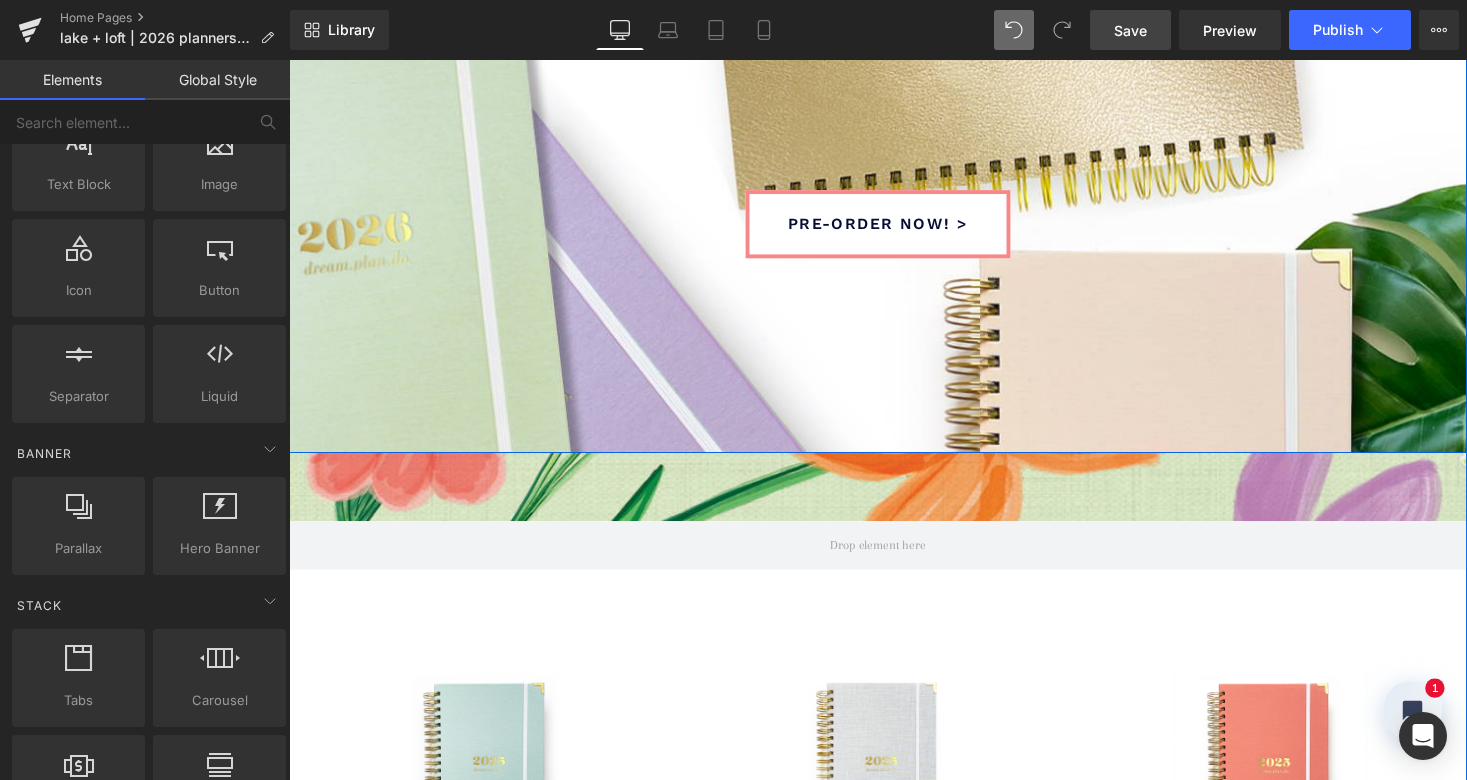 scroll, scrollTop: 4489, scrollLeft: 1202, axis: both 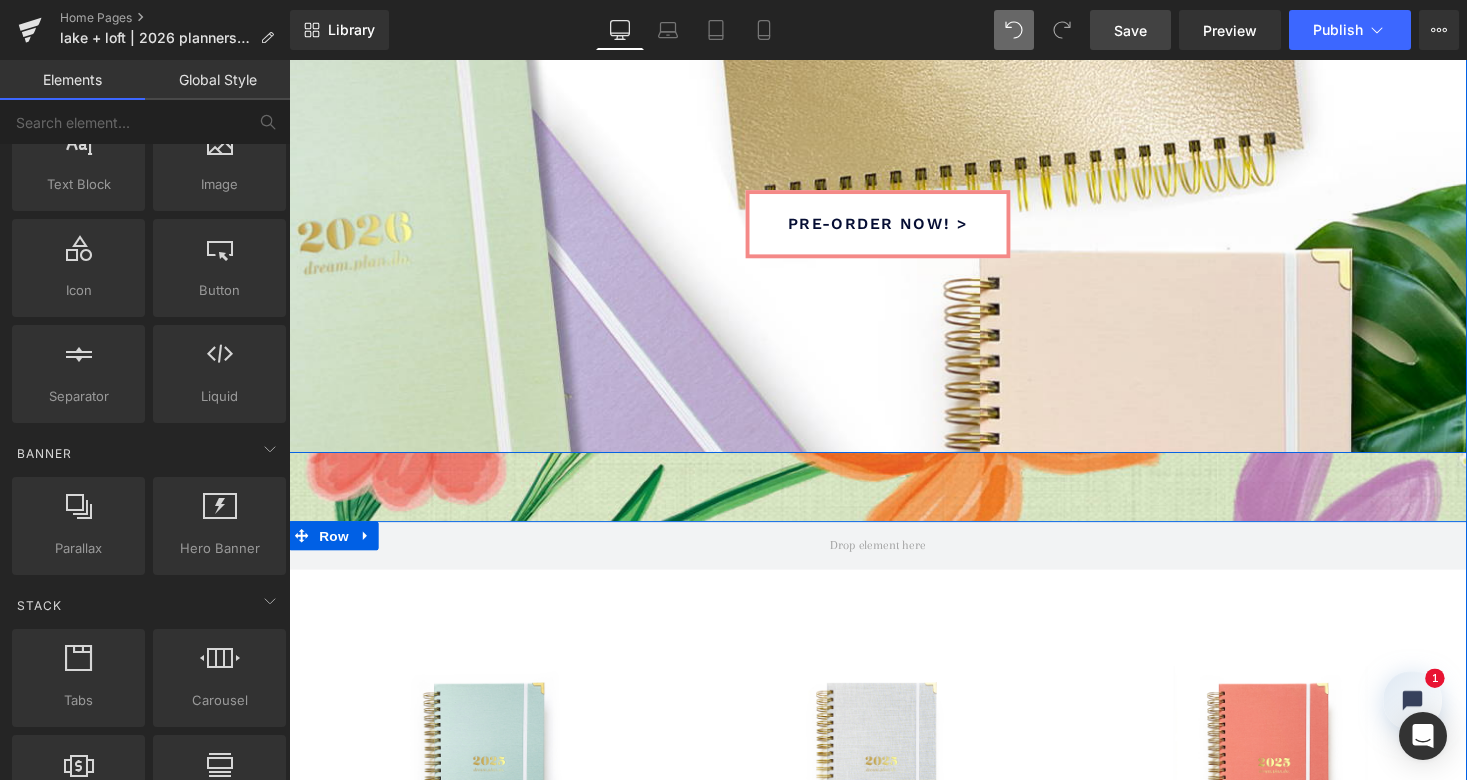 click on "Sale Off
(P) Image
sea breeze
(P) Title
$39.00
$29.25
(P) Price
add to cart
(P) Cart Button
Product
Sale Off
(P) Image
soft gray" at bounding box center [894, 896] 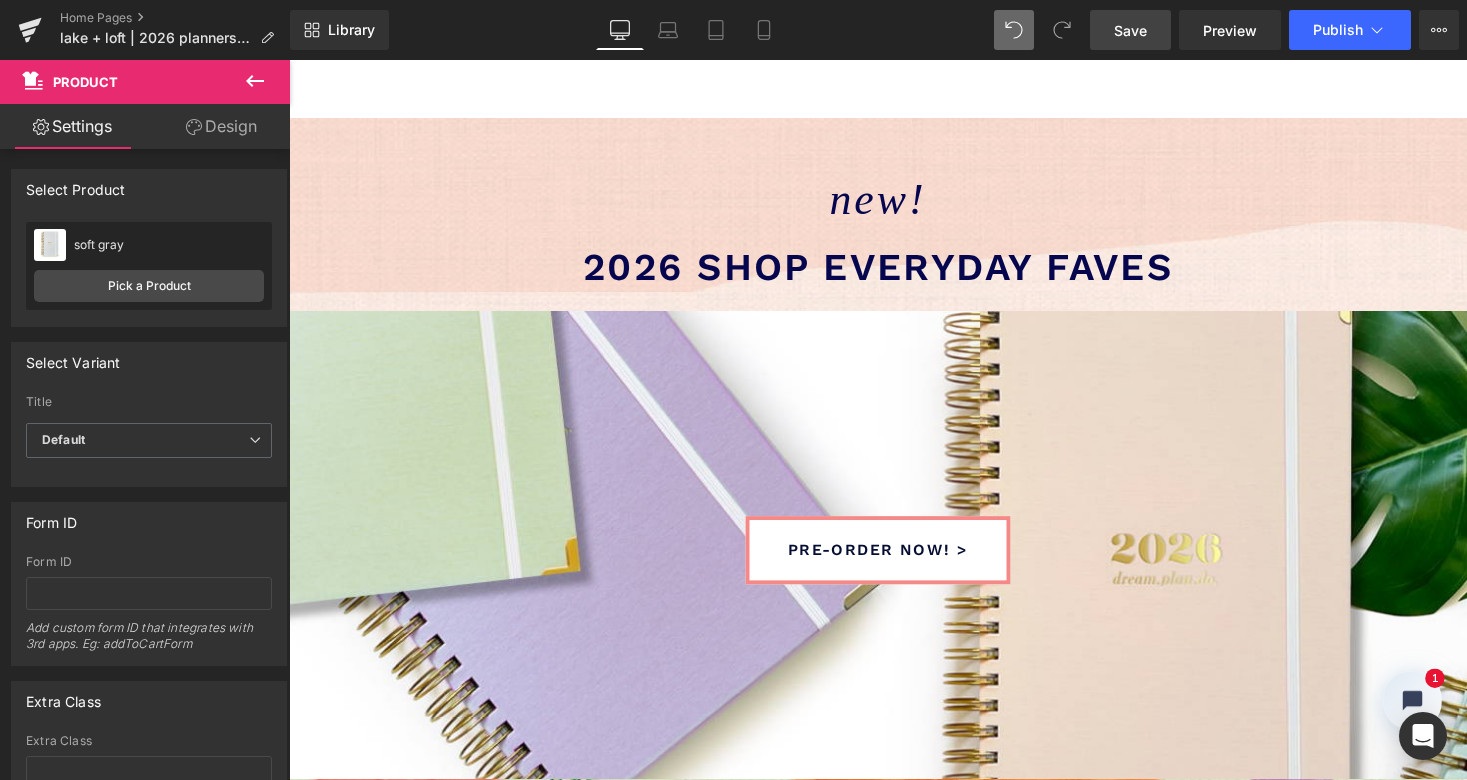 scroll, scrollTop: 91, scrollLeft: 0, axis: vertical 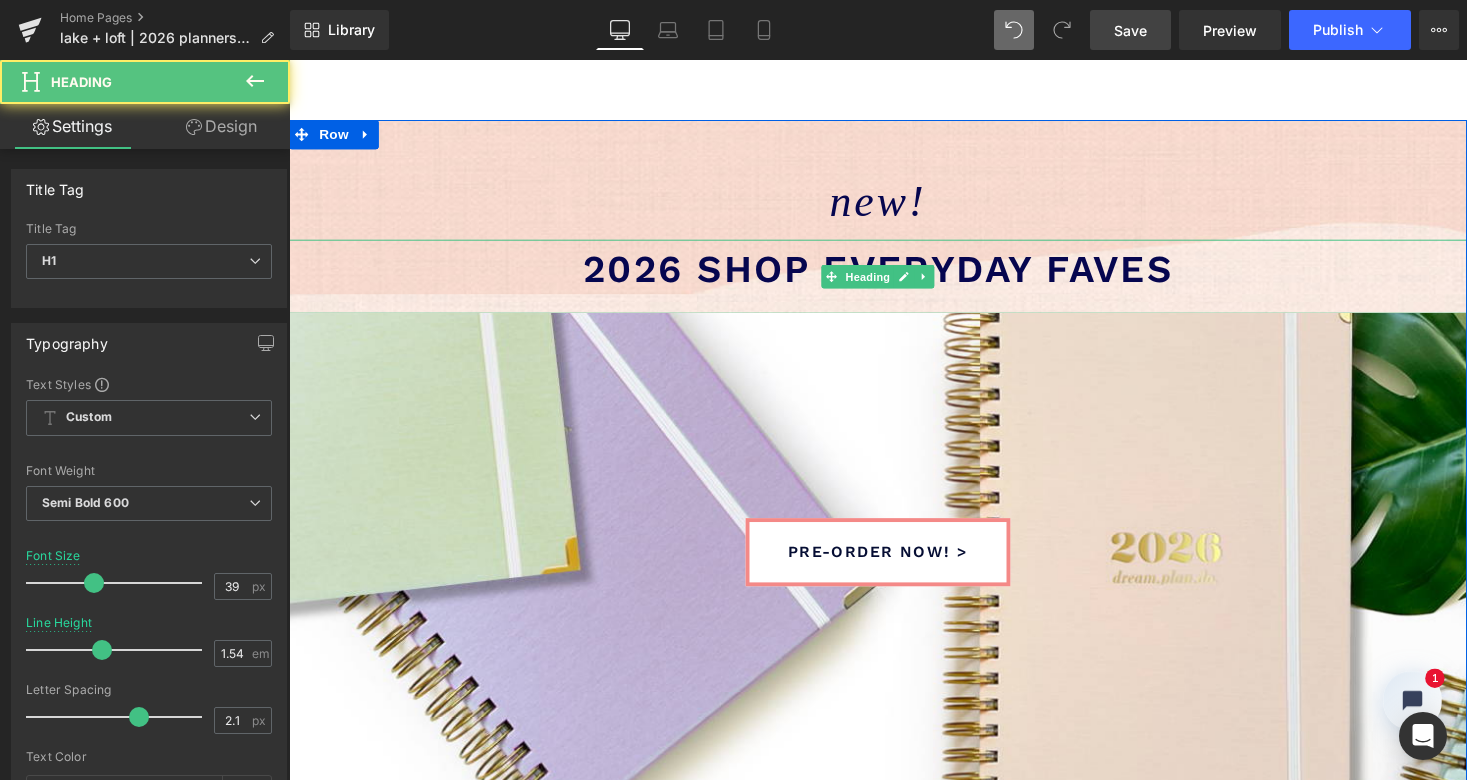 click on "2026 shop everyday faves" at bounding box center [894, 274] 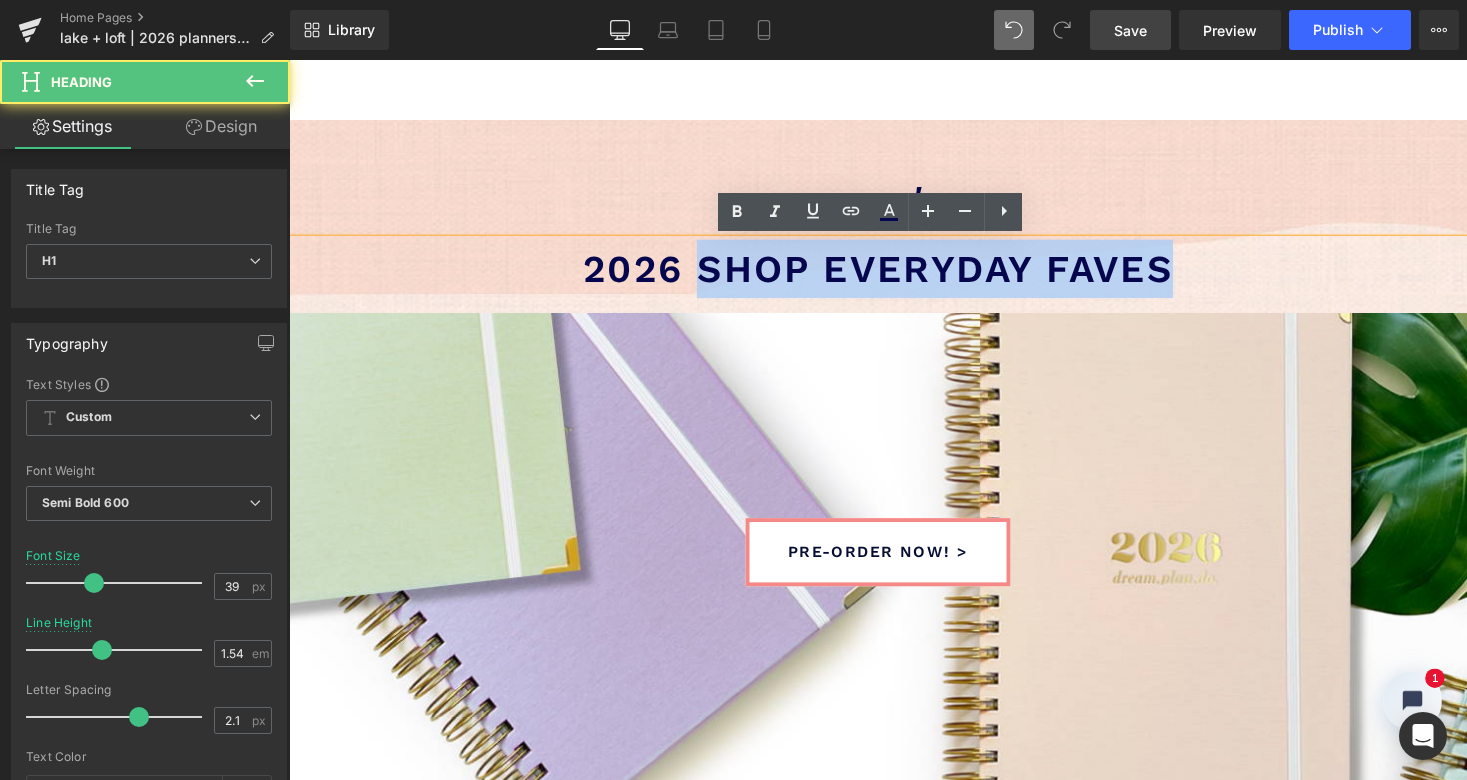 drag, startPoint x: 712, startPoint y: 269, endPoint x: 1233, endPoint y: 262, distance: 521.047 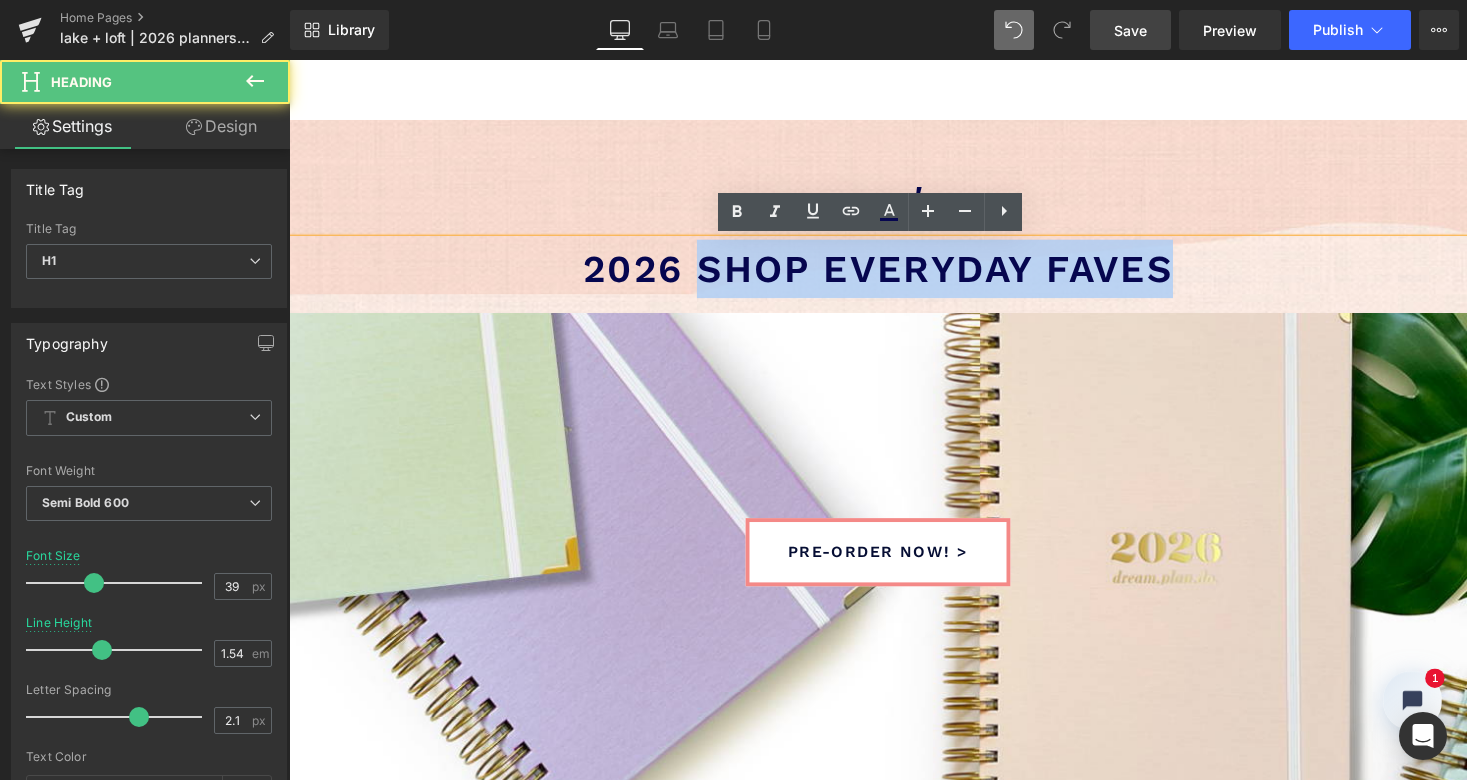 click on "2026 shop everyday faves" at bounding box center (894, 275) 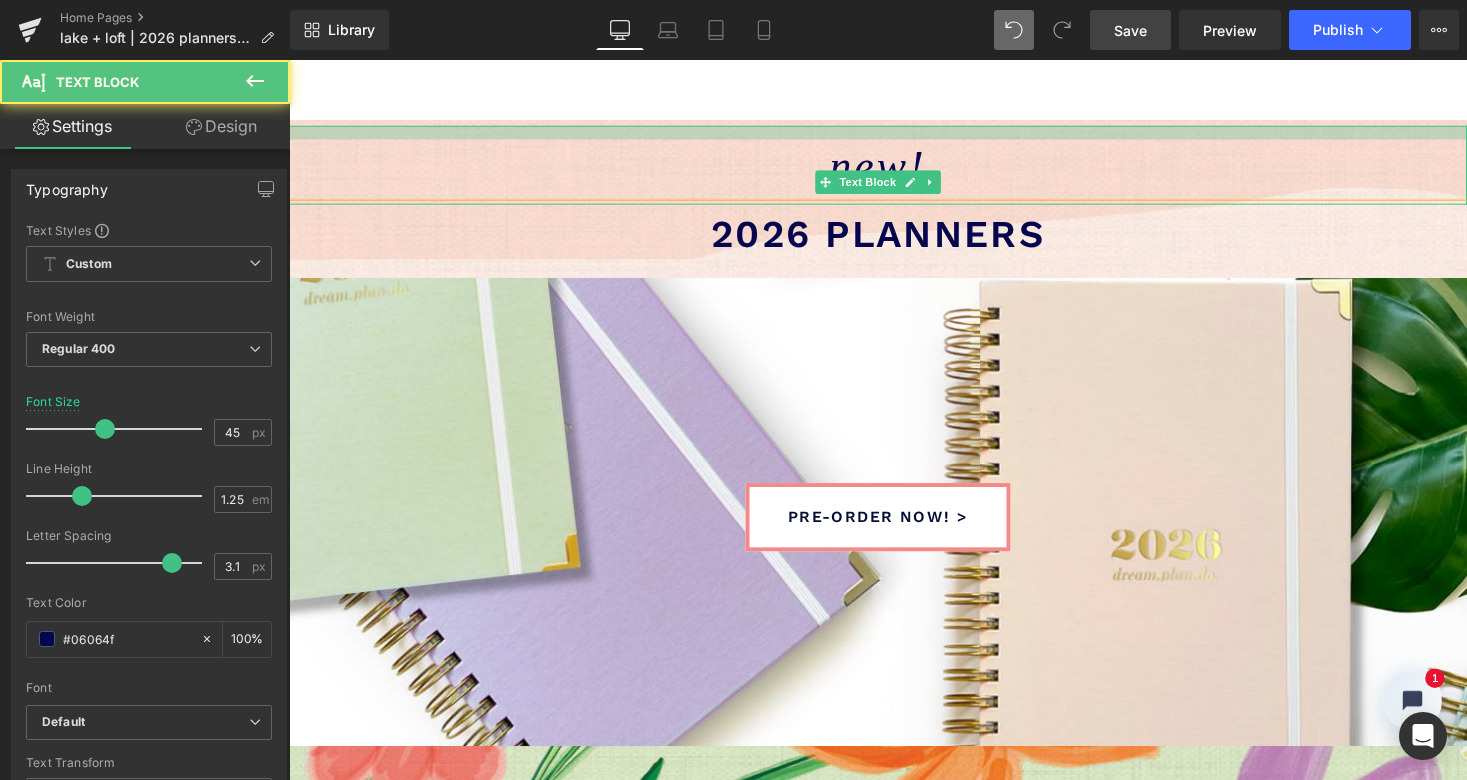 scroll, scrollTop: 4453, scrollLeft: 1202, axis: both 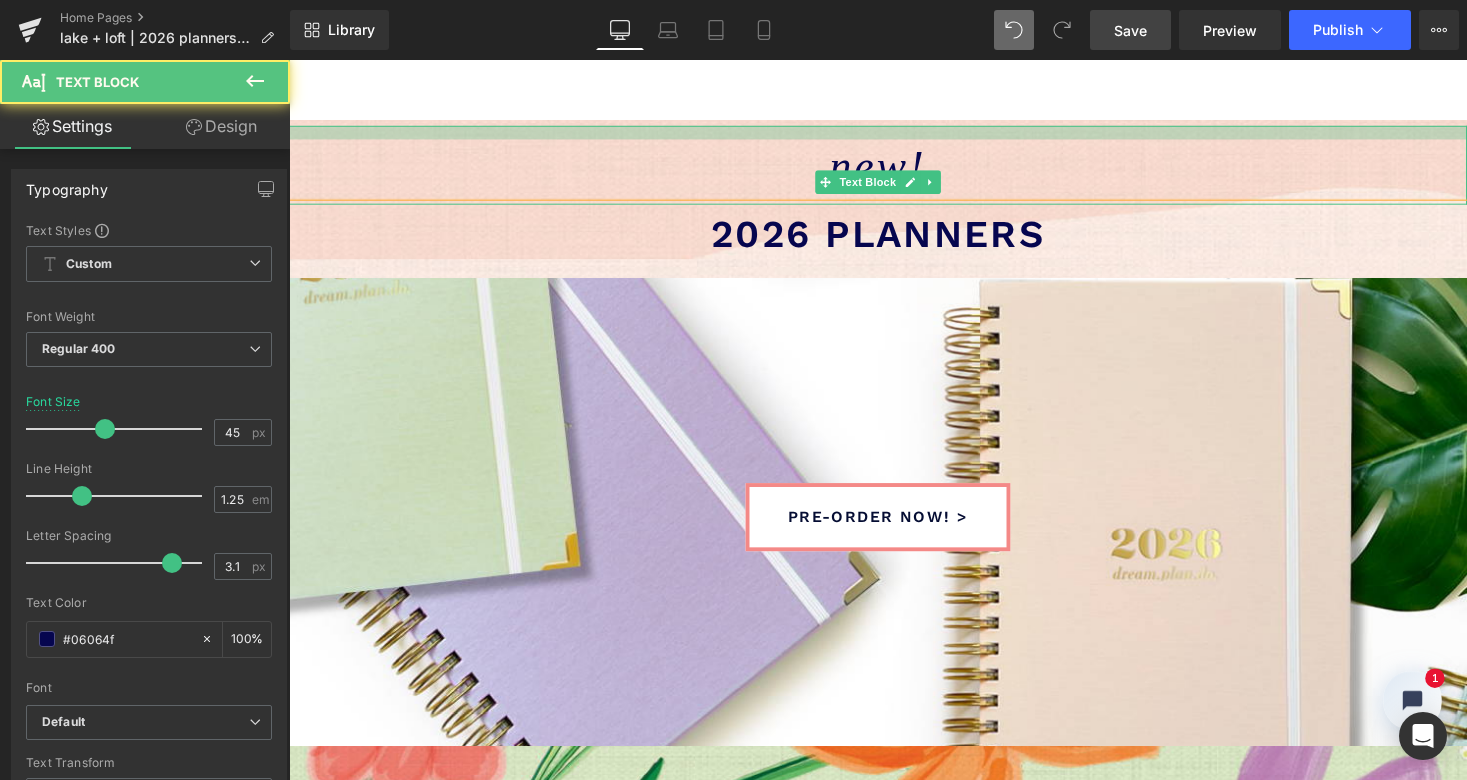 drag, startPoint x: 745, startPoint y: 151, endPoint x: 749, endPoint y: 115, distance: 36.221542 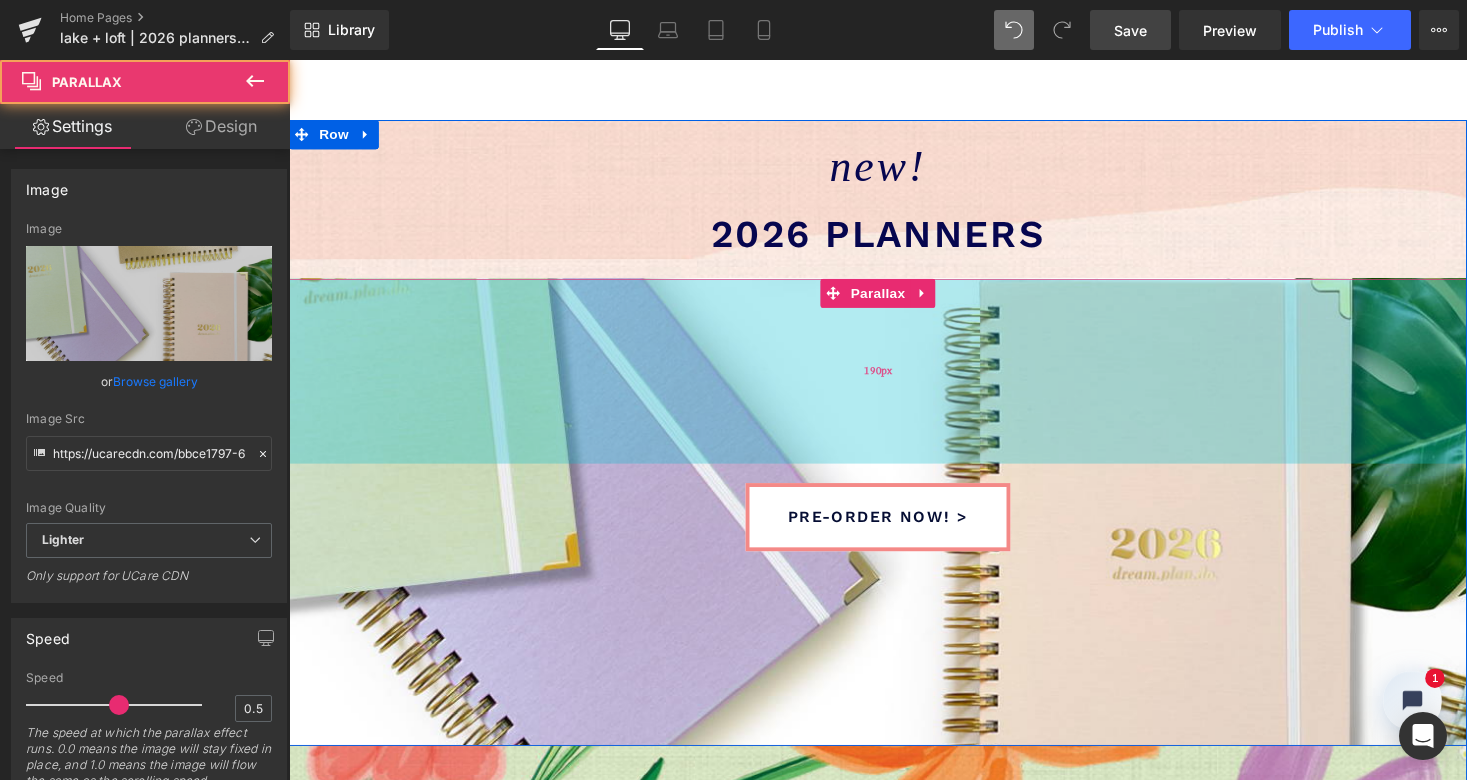 scroll, scrollTop: 10, scrollLeft: 10, axis: both 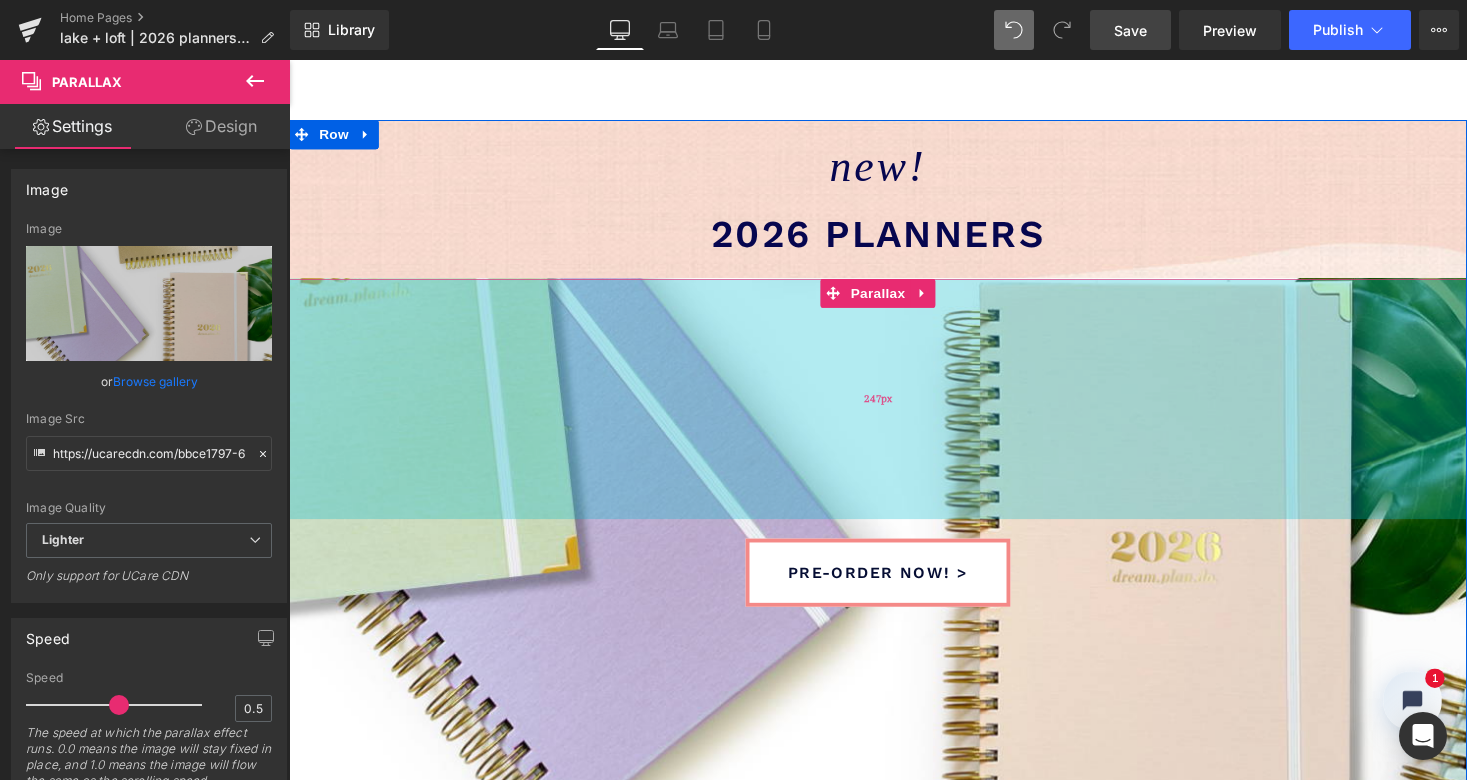 drag, startPoint x: 509, startPoint y: 284, endPoint x: 504, endPoint y: 341, distance: 57.21888 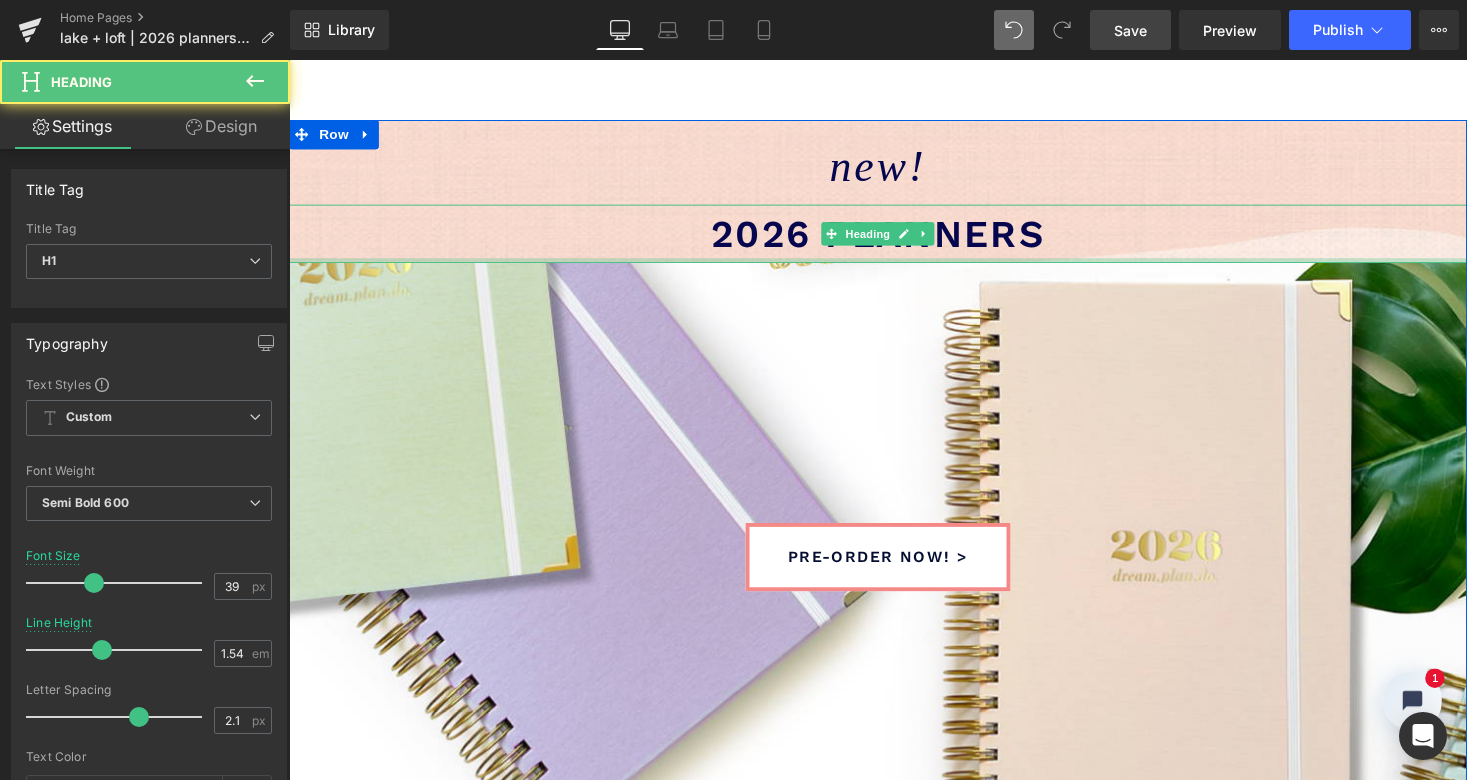 scroll, scrollTop: 4494, scrollLeft: 1202, axis: both 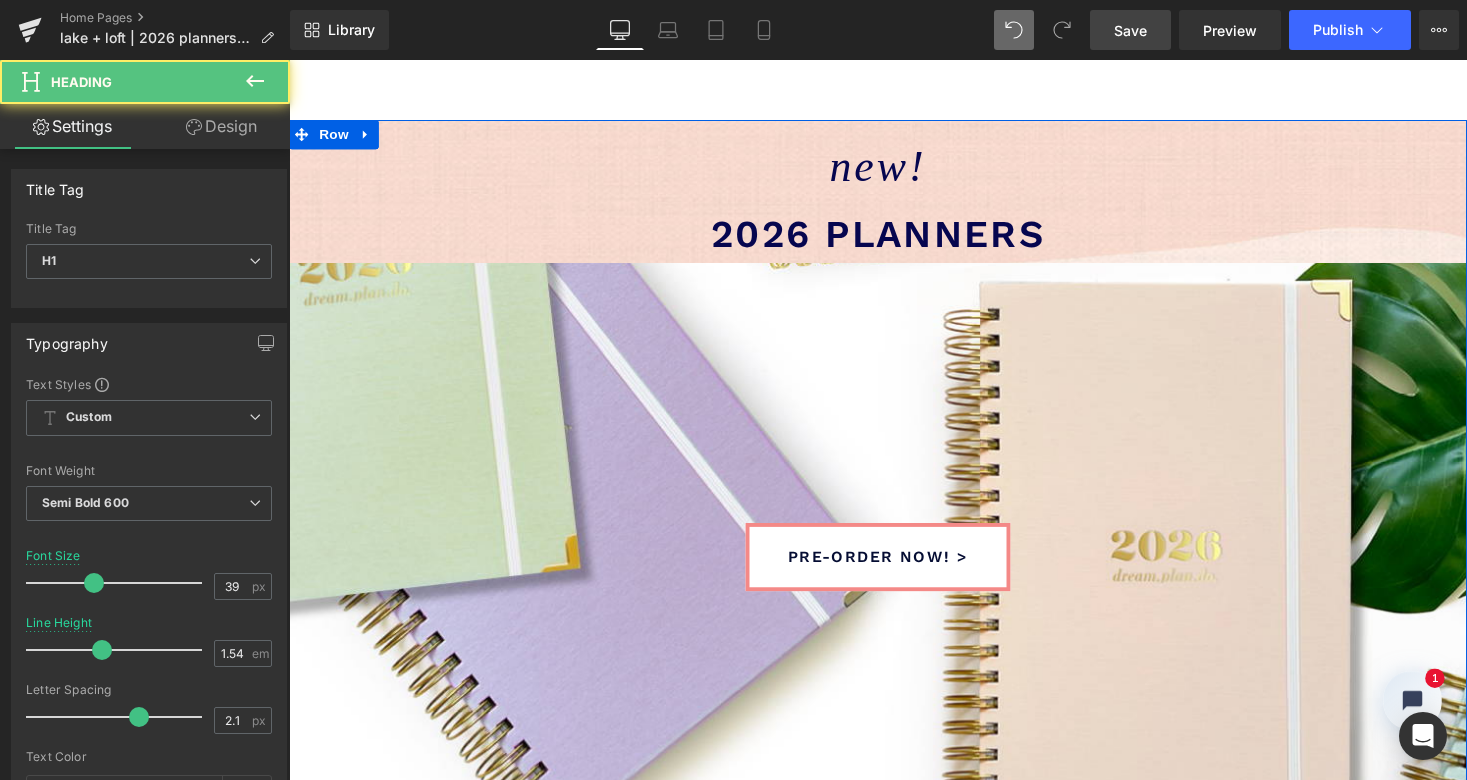 drag, startPoint x: 552, startPoint y: 278, endPoint x: 569, endPoint y: 203, distance: 76.902534 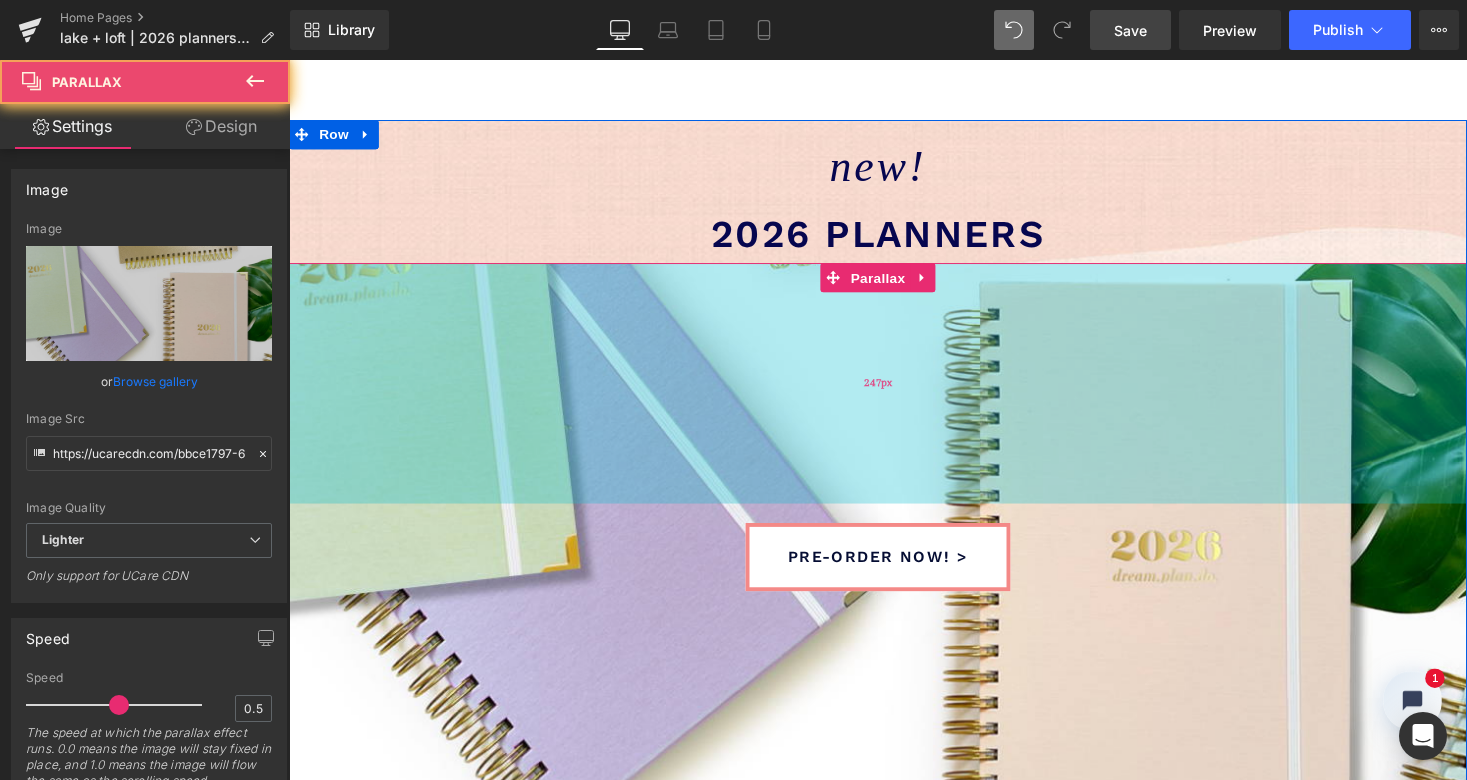 click on "247px" at bounding box center [894, 392] 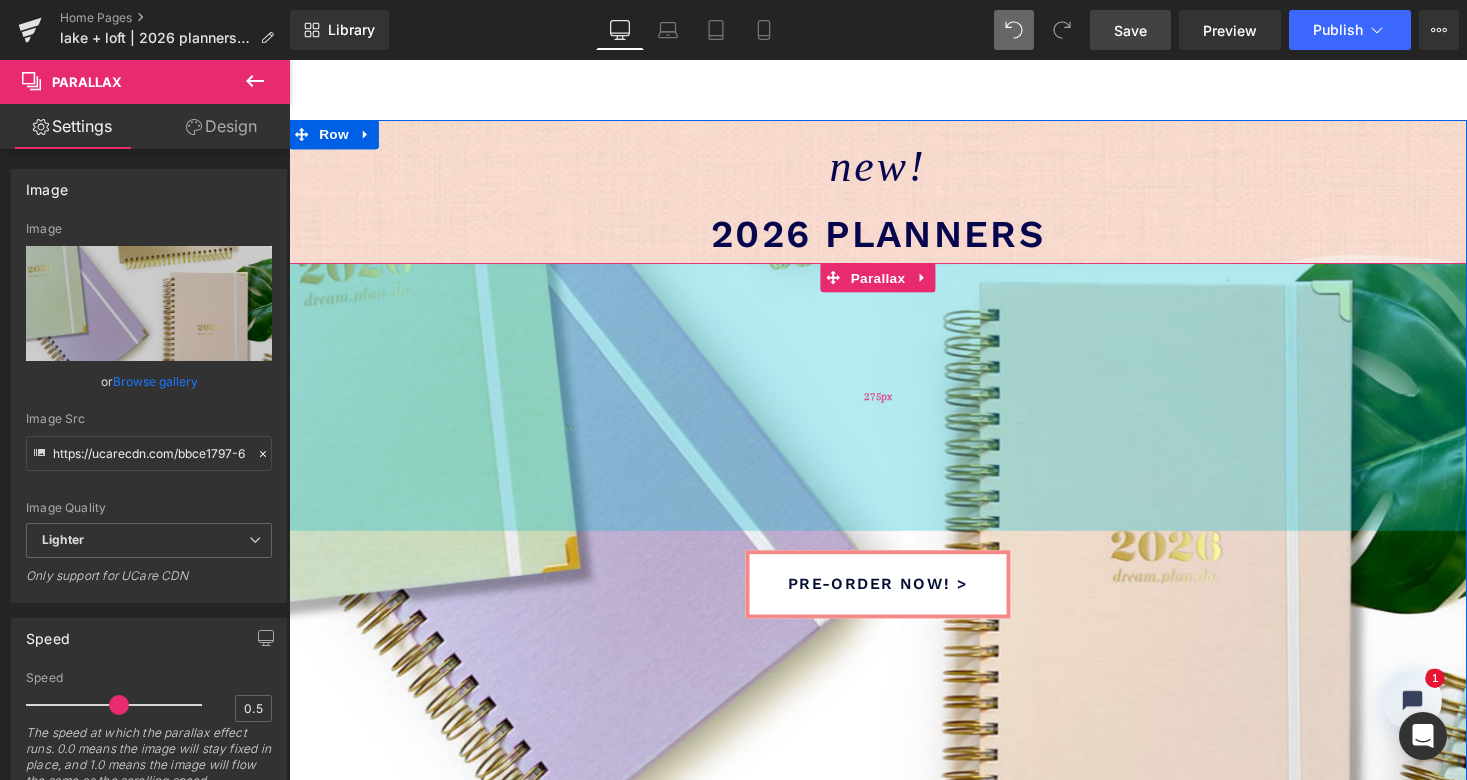 scroll, scrollTop: 10, scrollLeft: 10, axis: both 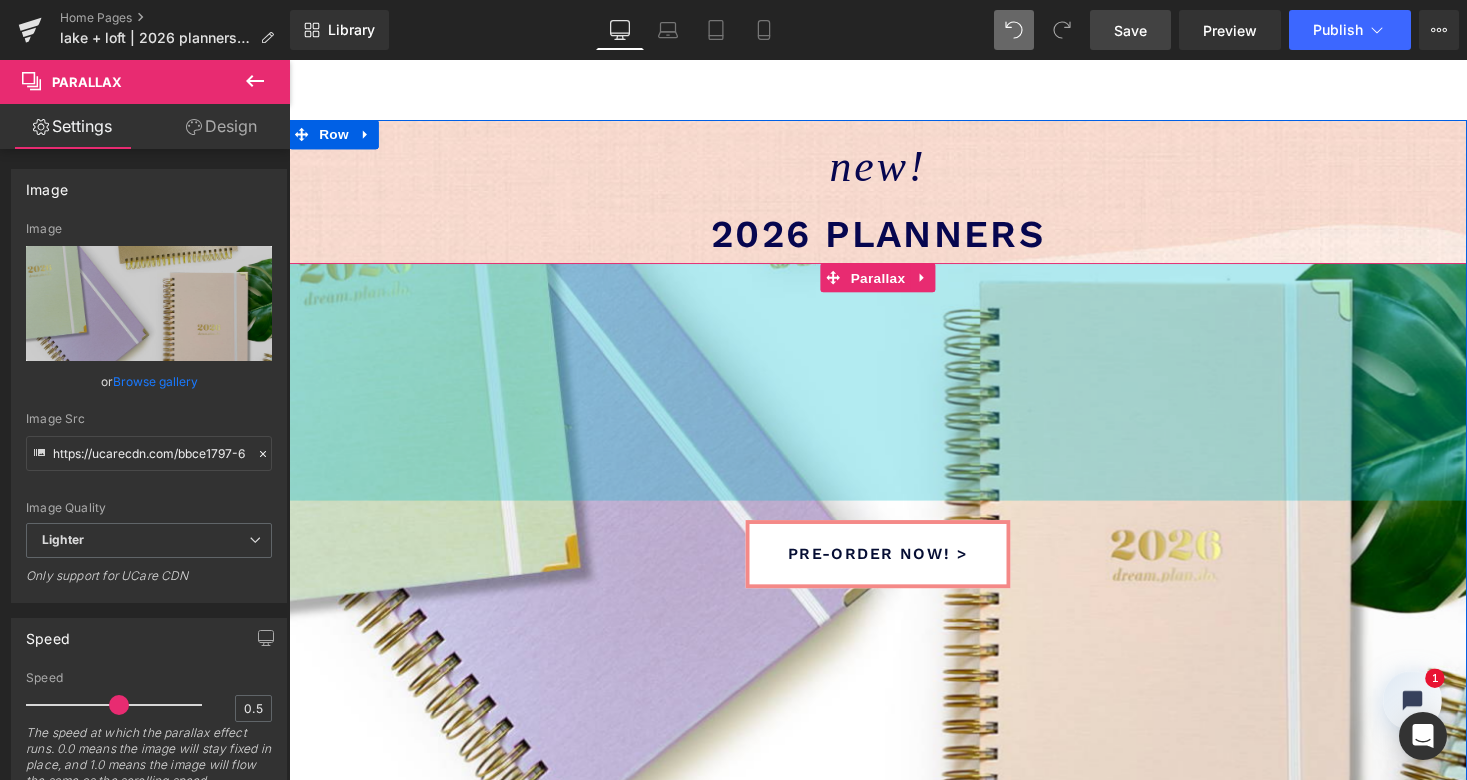 click on "new! Text Block         2026 planners Heading
pre-order now!  >
Button
Parallax   244px" at bounding box center [894, 465] 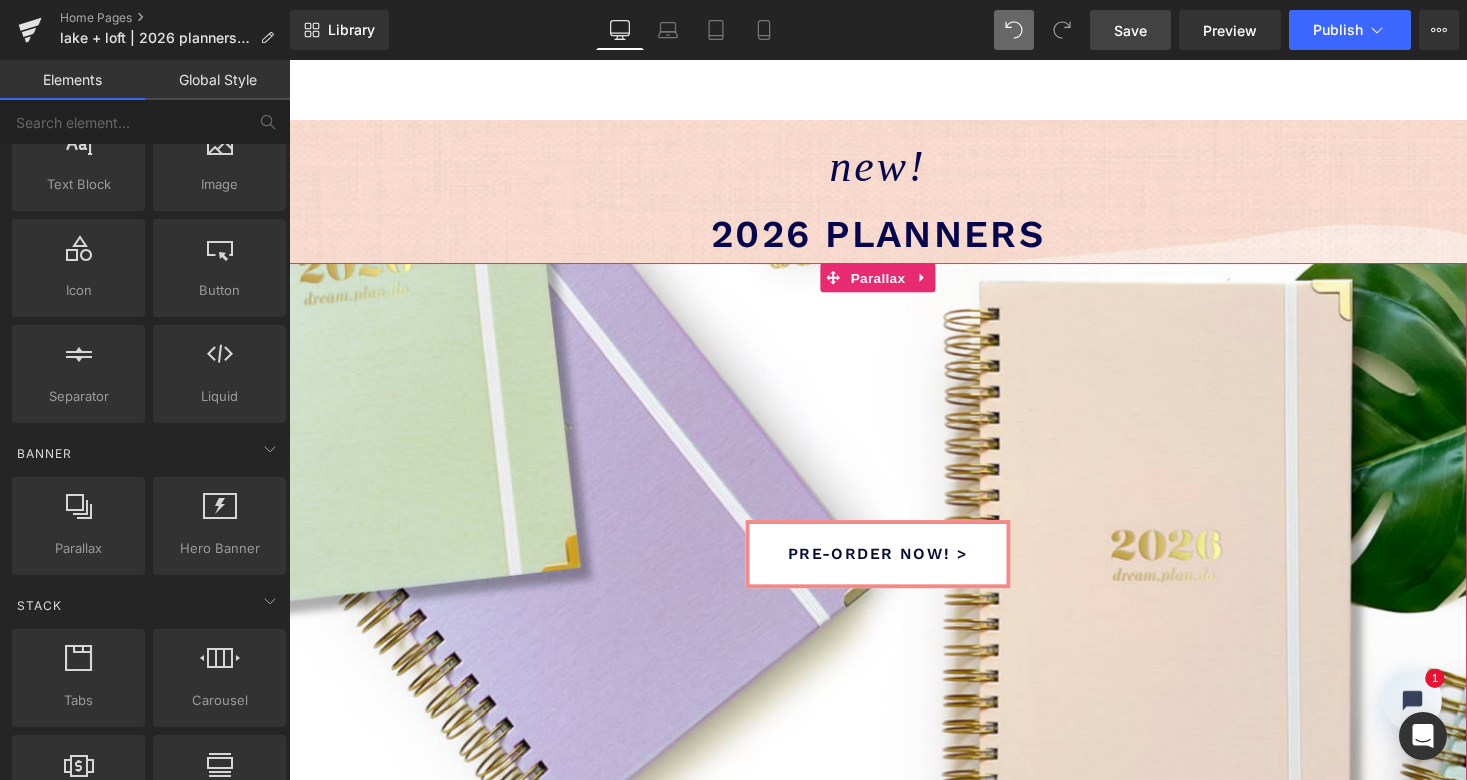 click on "new! Text Block         2026 planners Heading
pre-order now!  >
Button
Parallax   244px       Row
Image         Row
Sale Off
(P) Image
sea breeze
(P) Title
$39.00
$29.25
(P) Price
add to cart
(P) Cart Button
Product" at bounding box center [894, 1964] 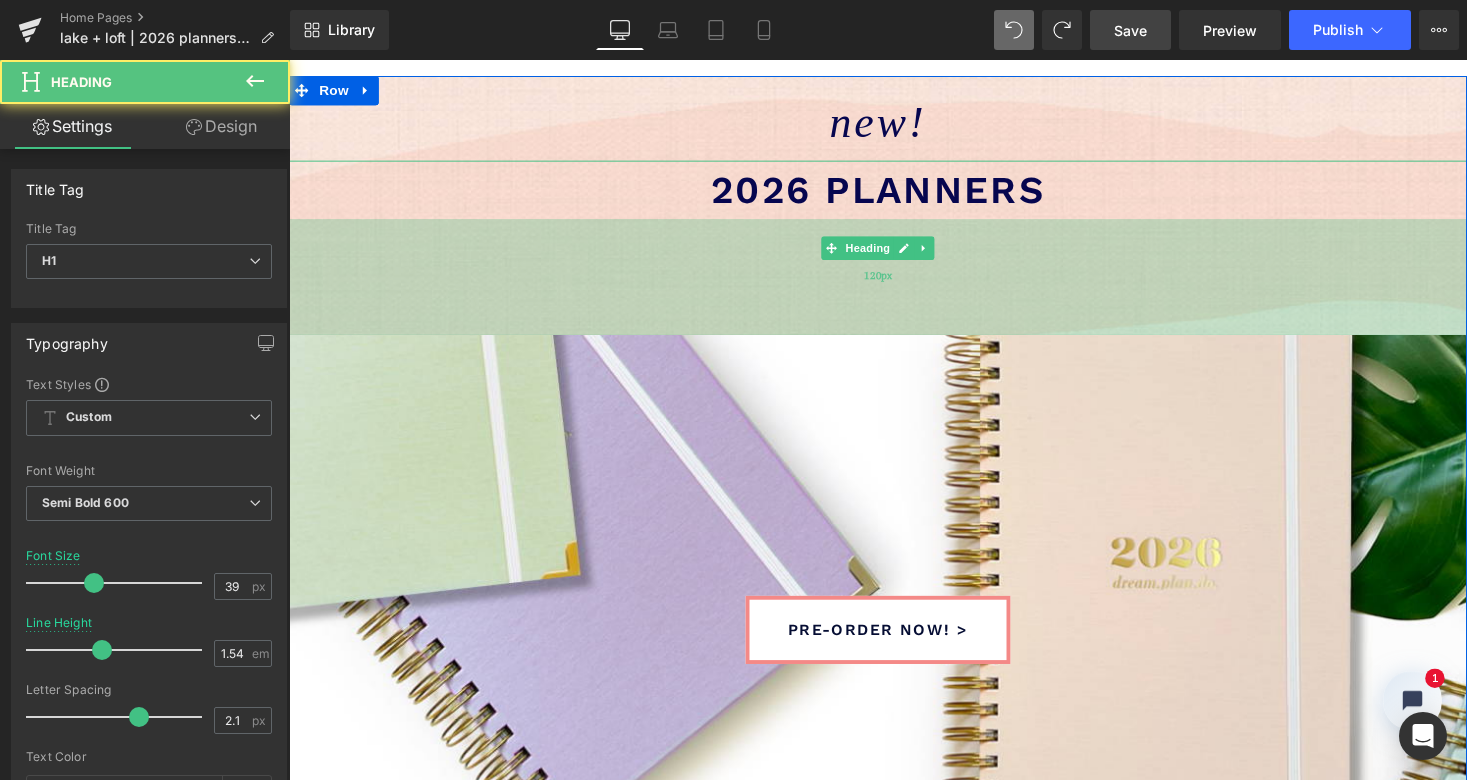 drag, startPoint x: 554, startPoint y: 218, endPoint x: 559, endPoint y: 337, distance: 119.104996 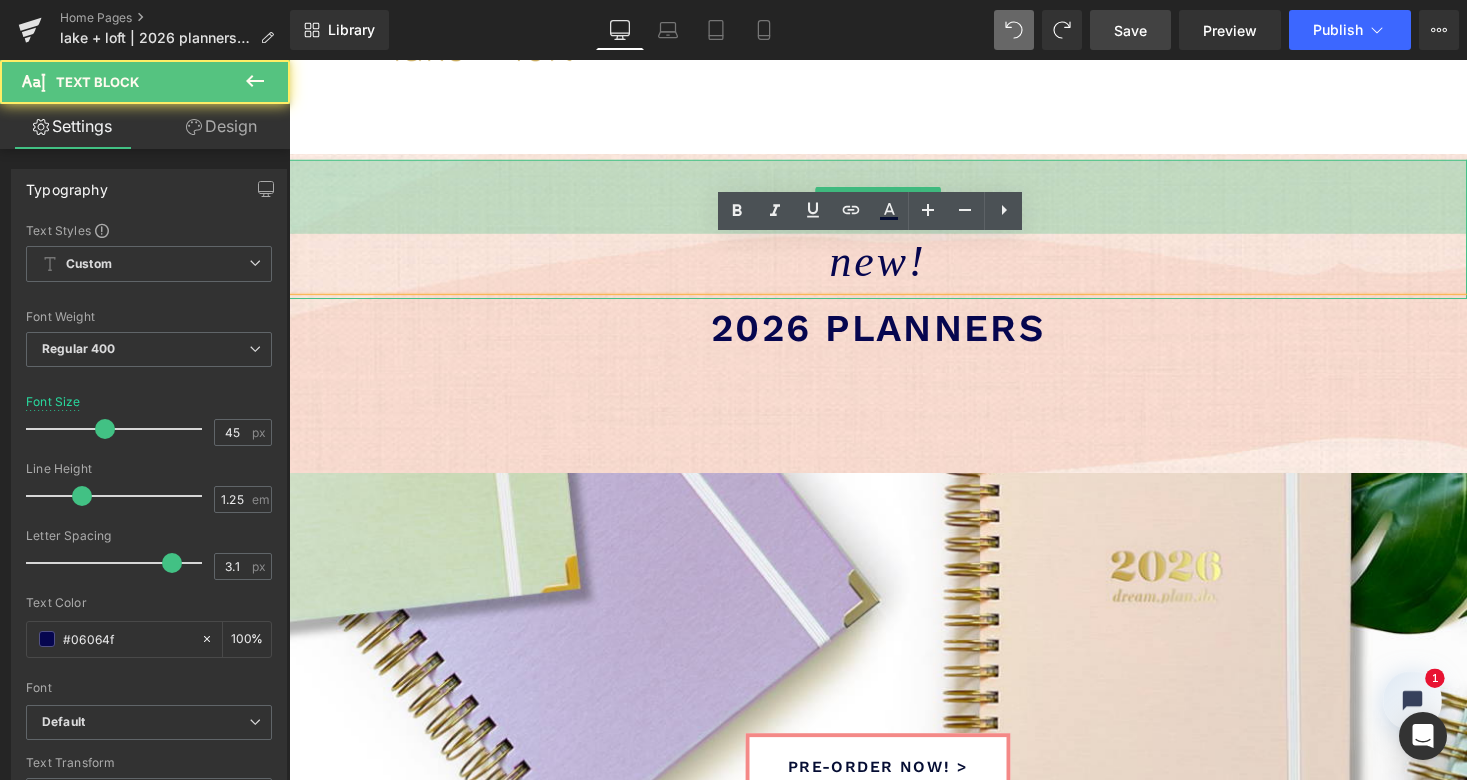 drag, startPoint x: 708, startPoint y: 165, endPoint x: 704, endPoint y: 227, distance: 62.1289 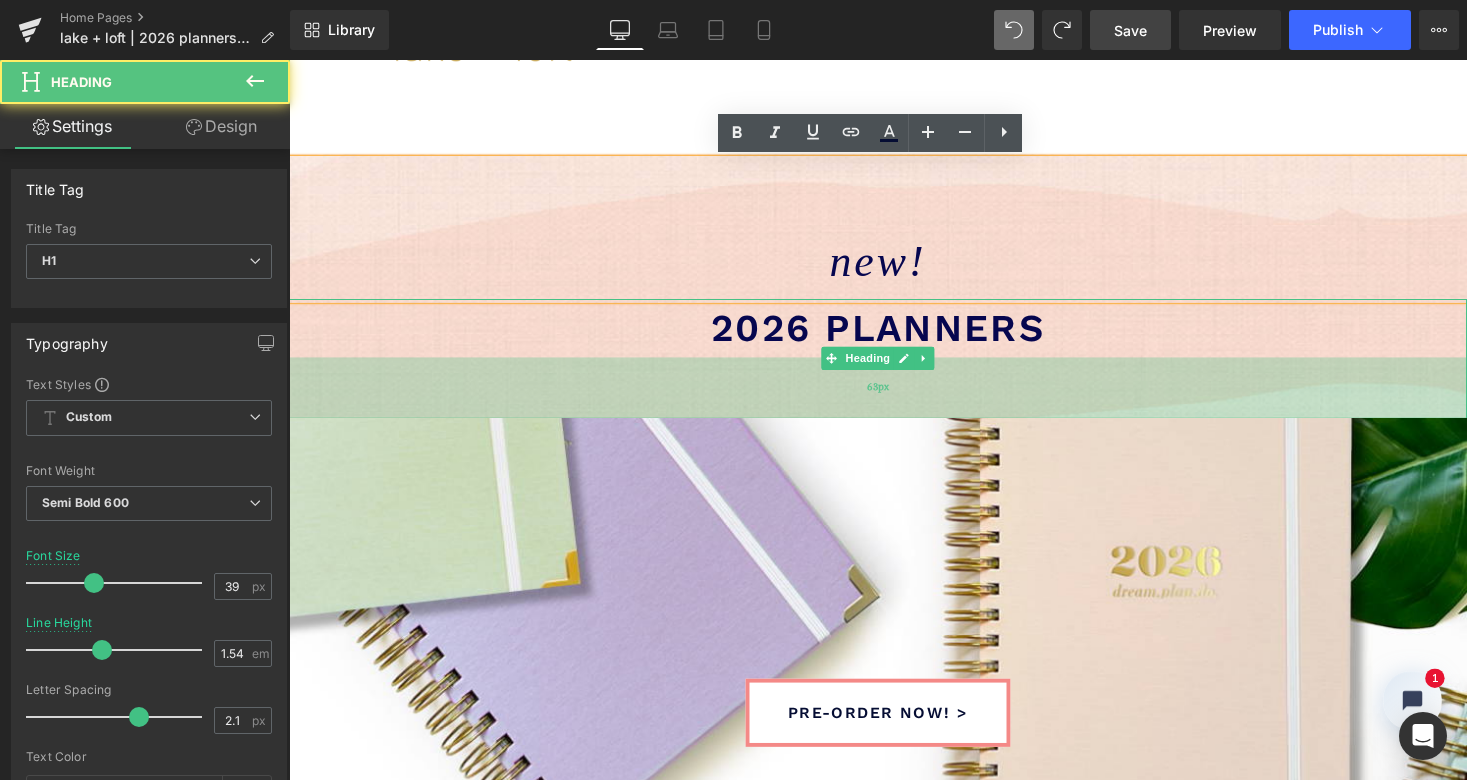 drag, startPoint x: 764, startPoint y: 465, endPoint x: 764, endPoint y: 410, distance: 55 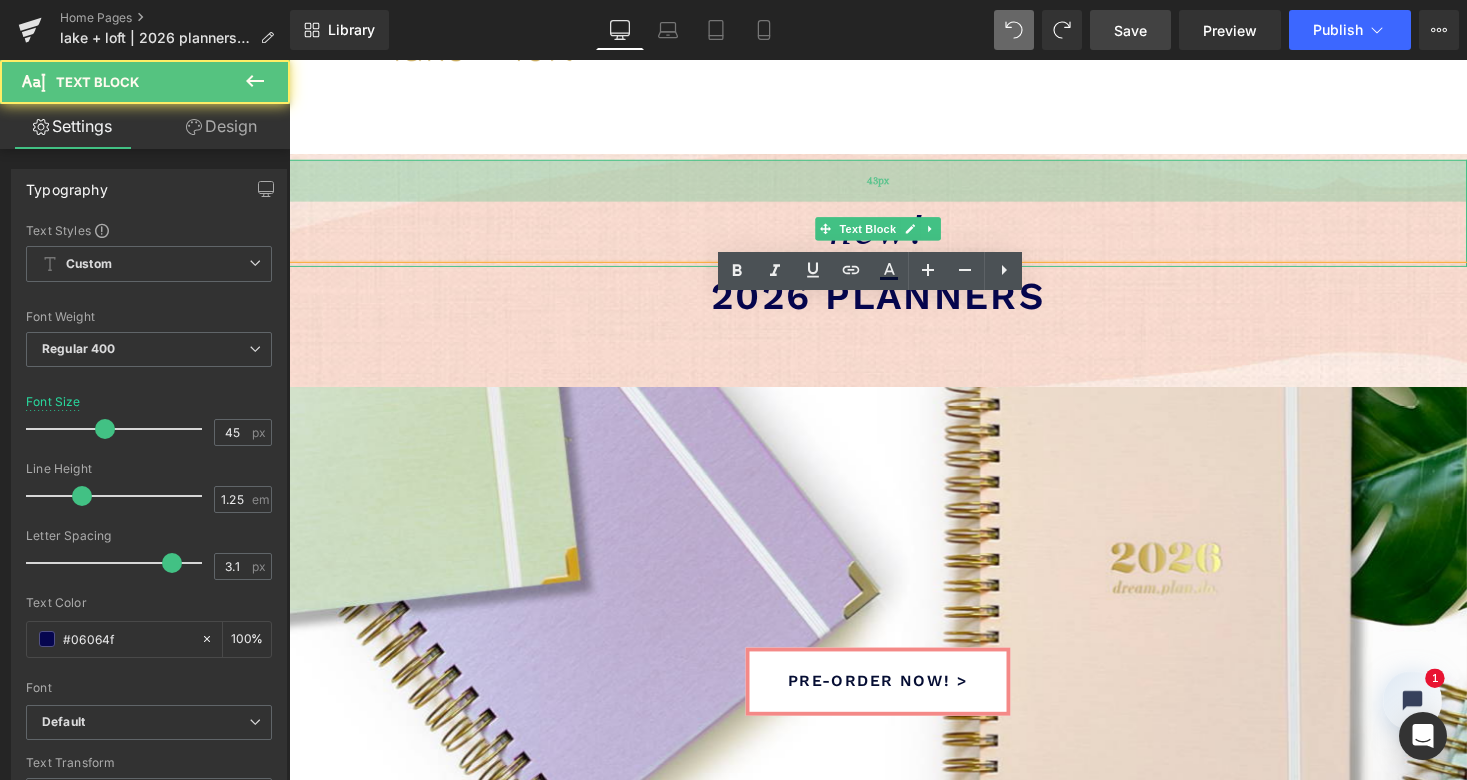 drag, startPoint x: 678, startPoint y: 197, endPoint x: 683, endPoint y: 164, distance: 33.37664 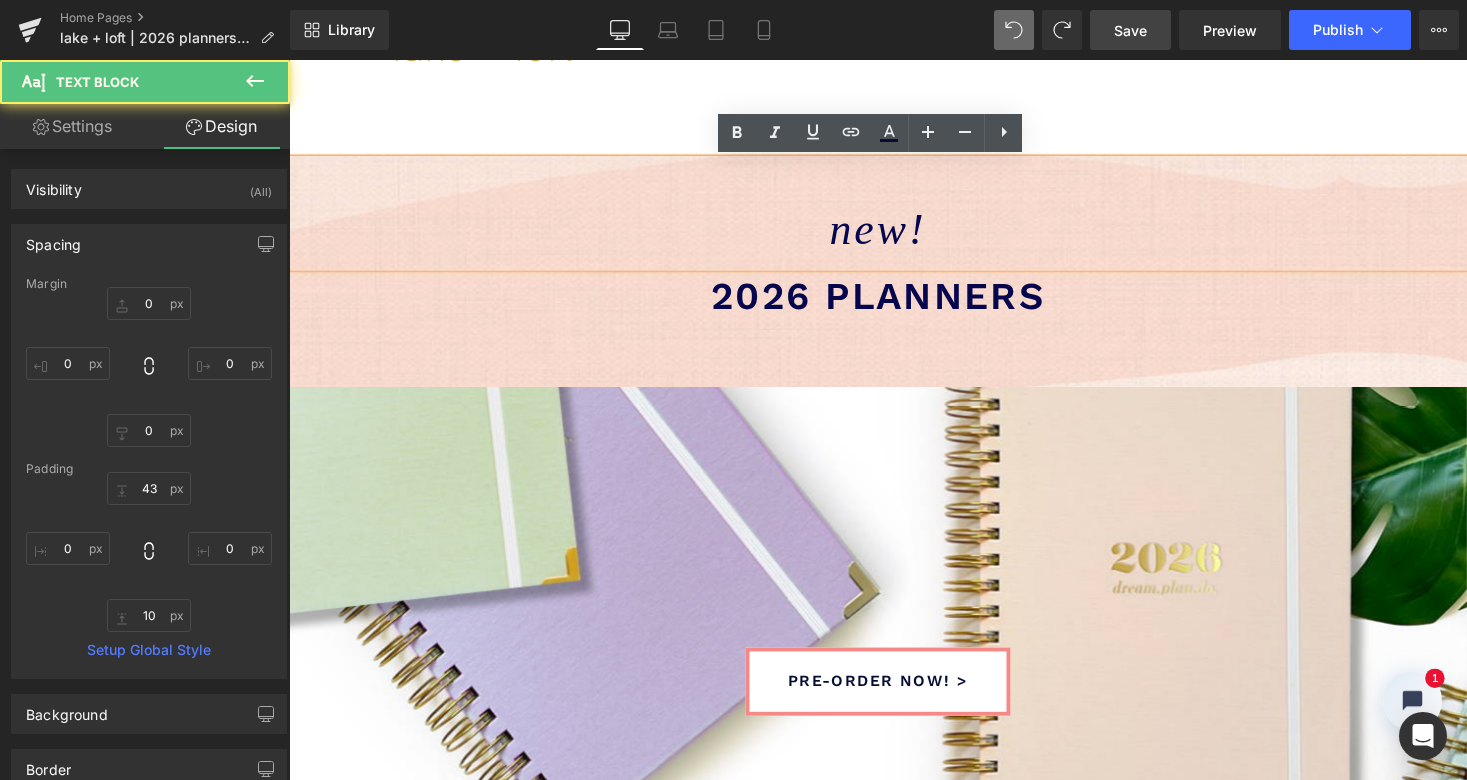 click on "new! Text Block   43px       2026 planners Heading     64px
pre-order now!  >
Button
Parallax   247px   200px     Row
Image         Row
Sale Off
(P) Image
sea breeze
(P) Title
$39.00
$29.25
(P) Price
add to cart
(P) Cart Button
Product" at bounding box center (894, 2047) 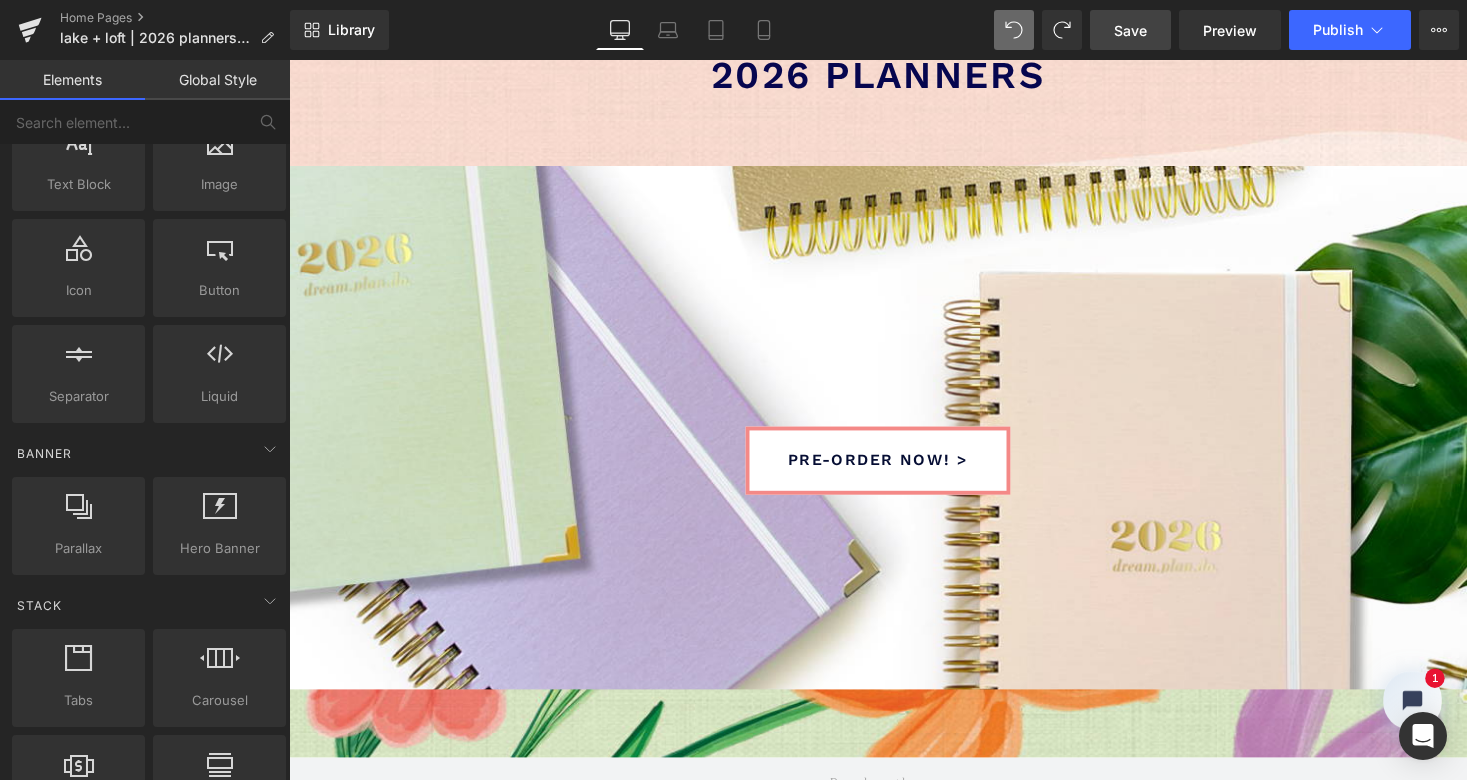 click on "pre-order now!  >
Button
Parallax   247px   200px" at bounding box center (894, 439) 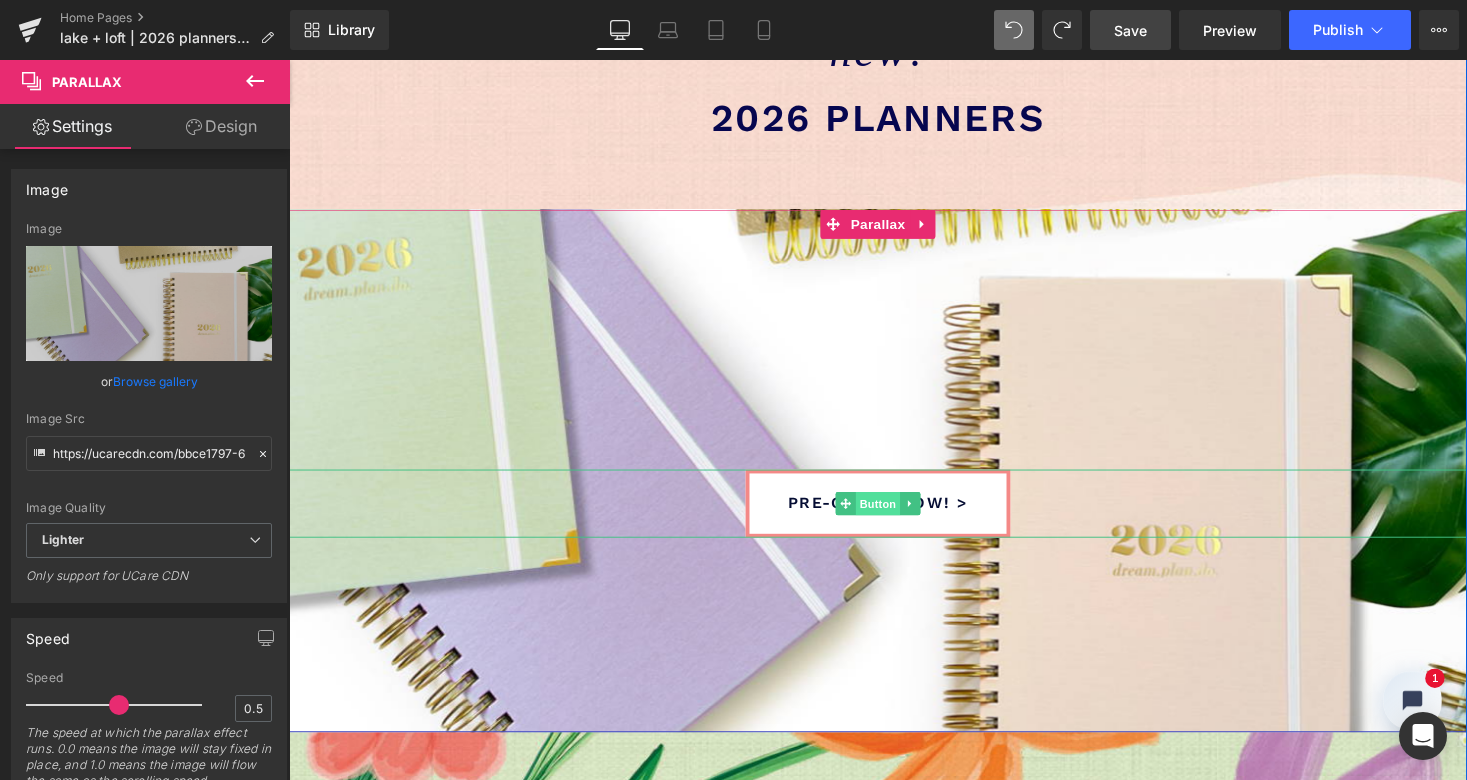 scroll, scrollTop: 235, scrollLeft: 0, axis: vertical 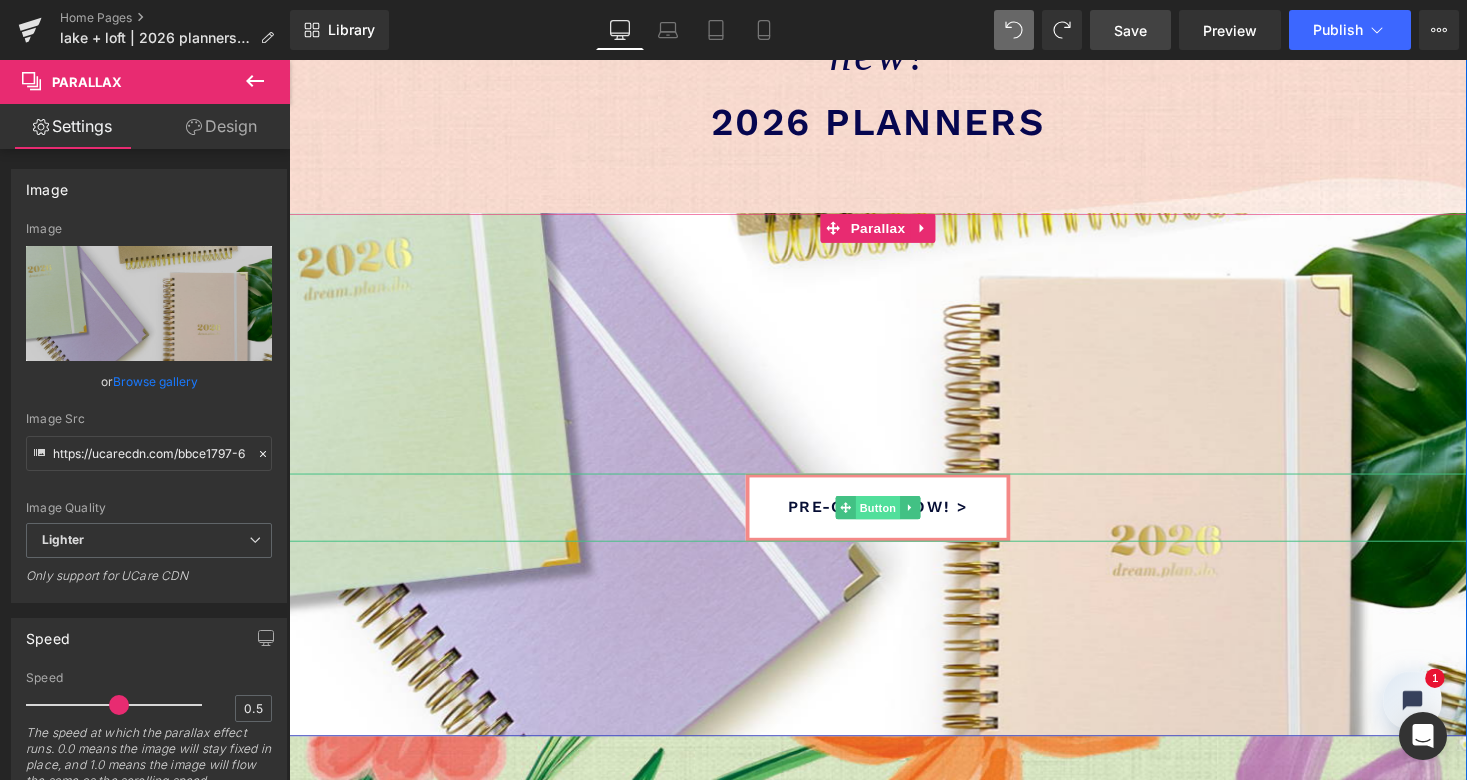 click on "Button" at bounding box center [894, 520] 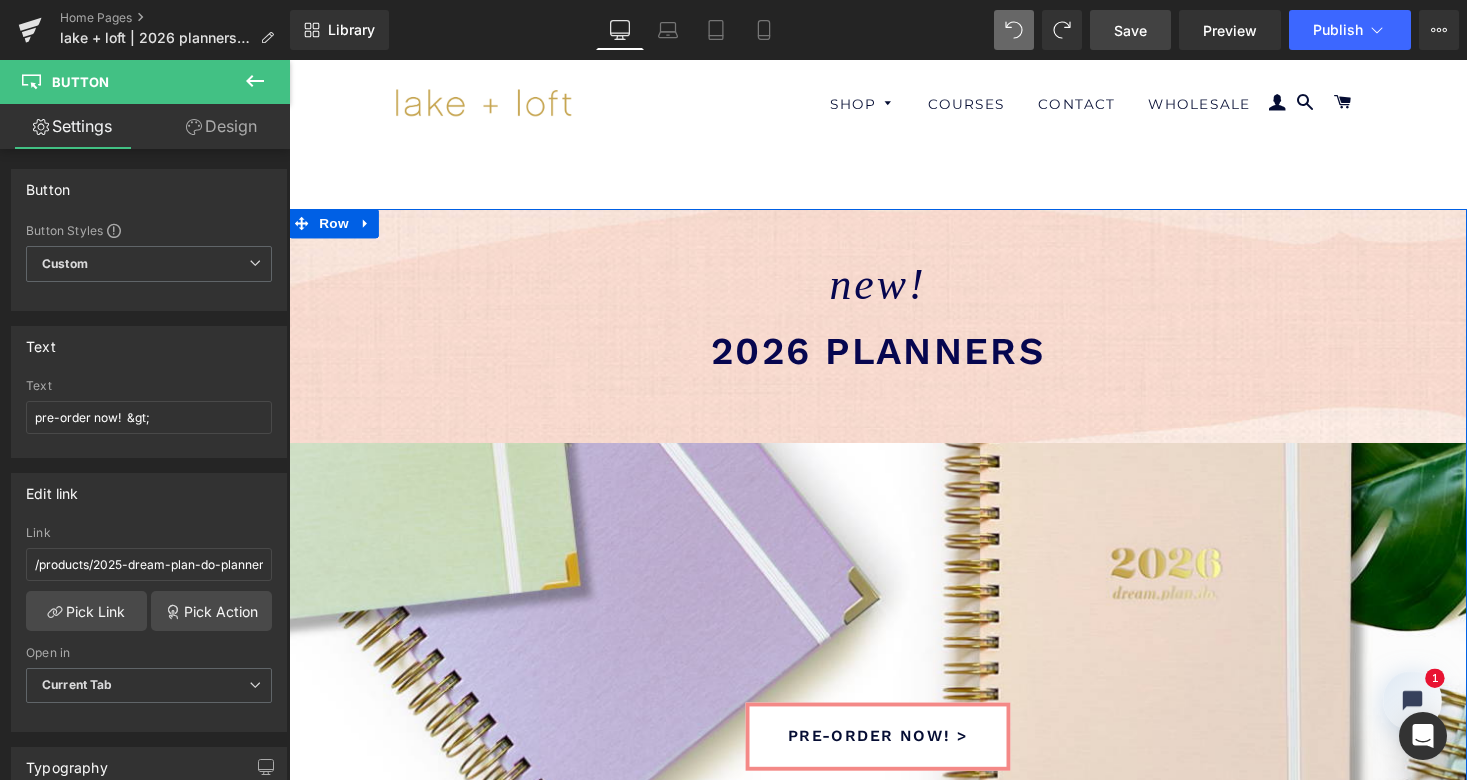 scroll, scrollTop: 0, scrollLeft: 0, axis: both 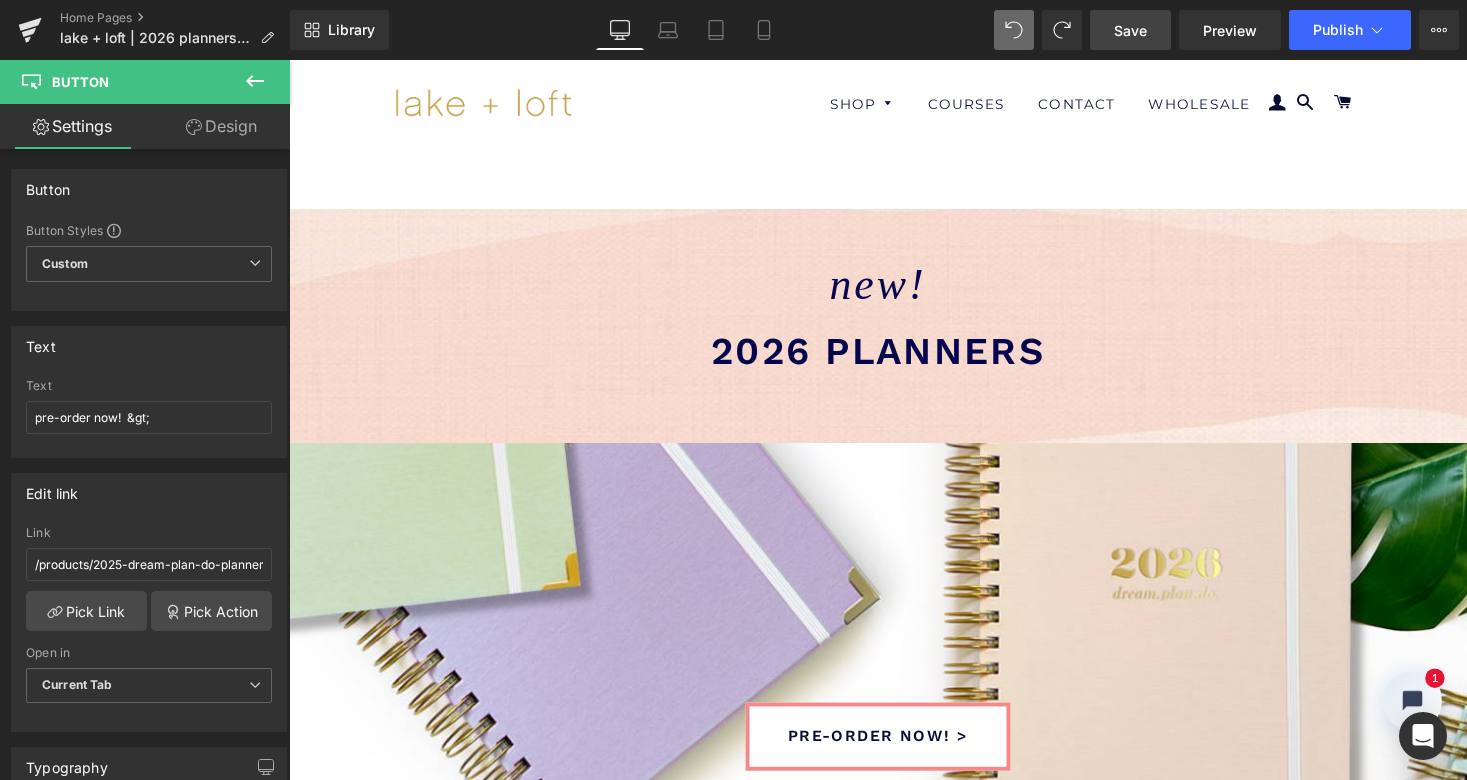 click on "Save" at bounding box center (1130, 30) 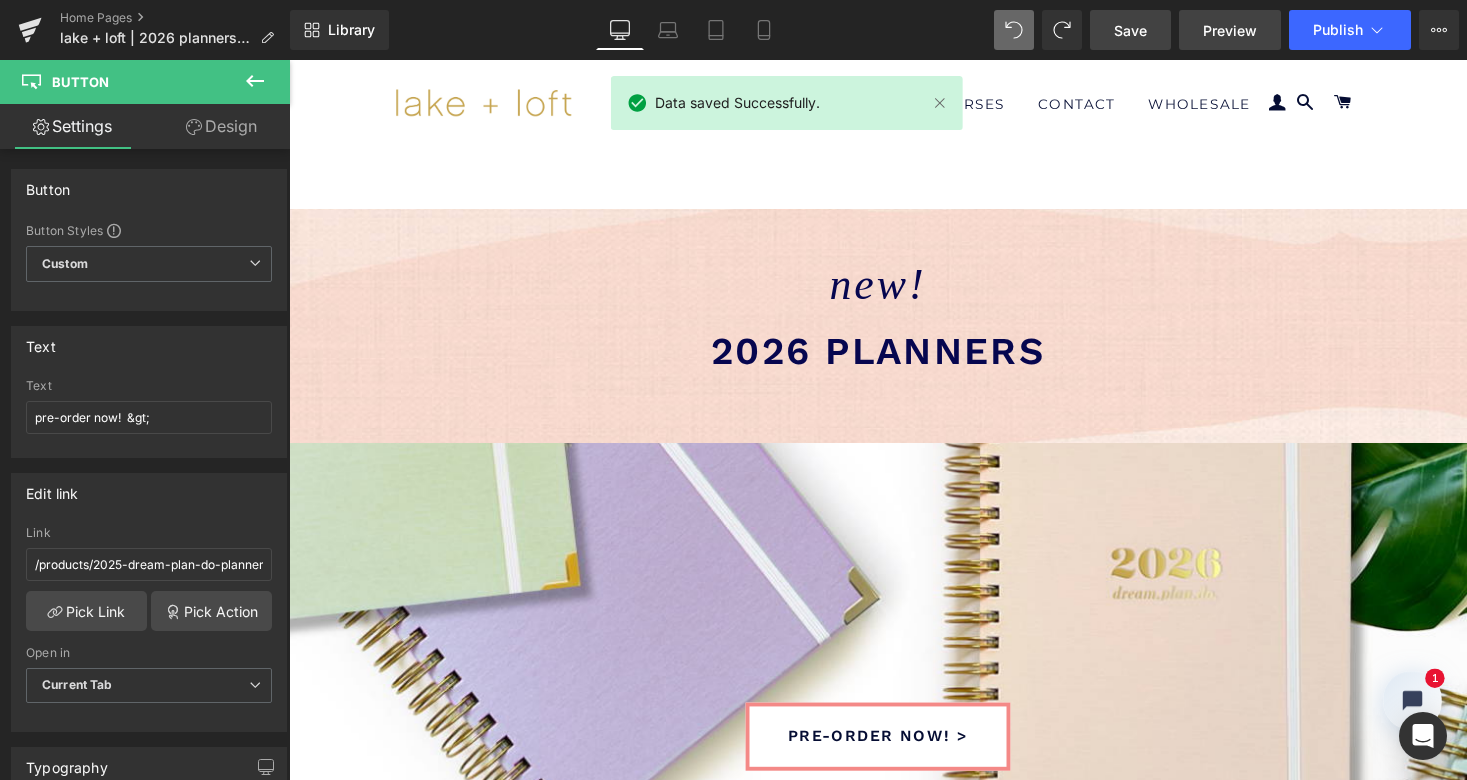 click on "Preview" at bounding box center (1230, 30) 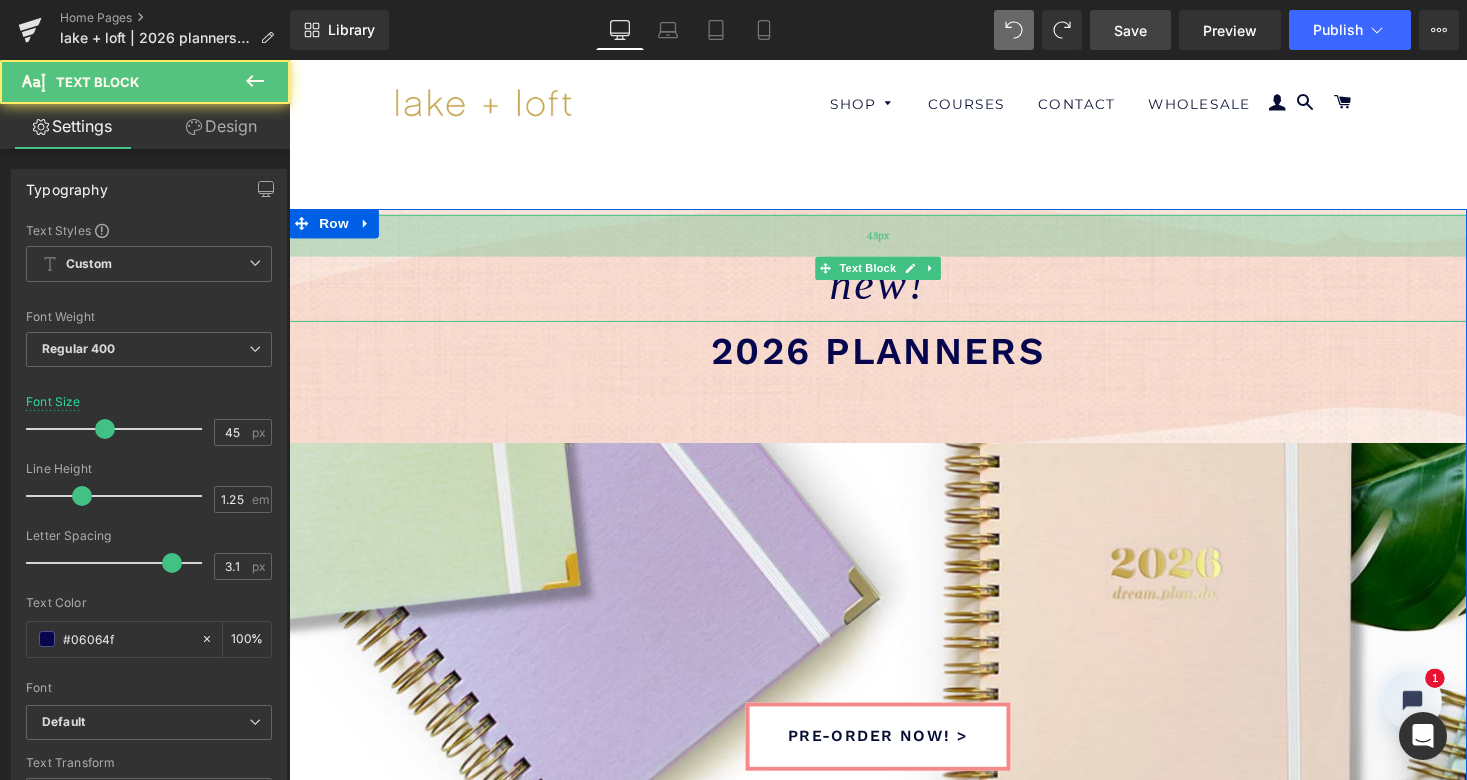 click on "43px" at bounding box center (894, 240) 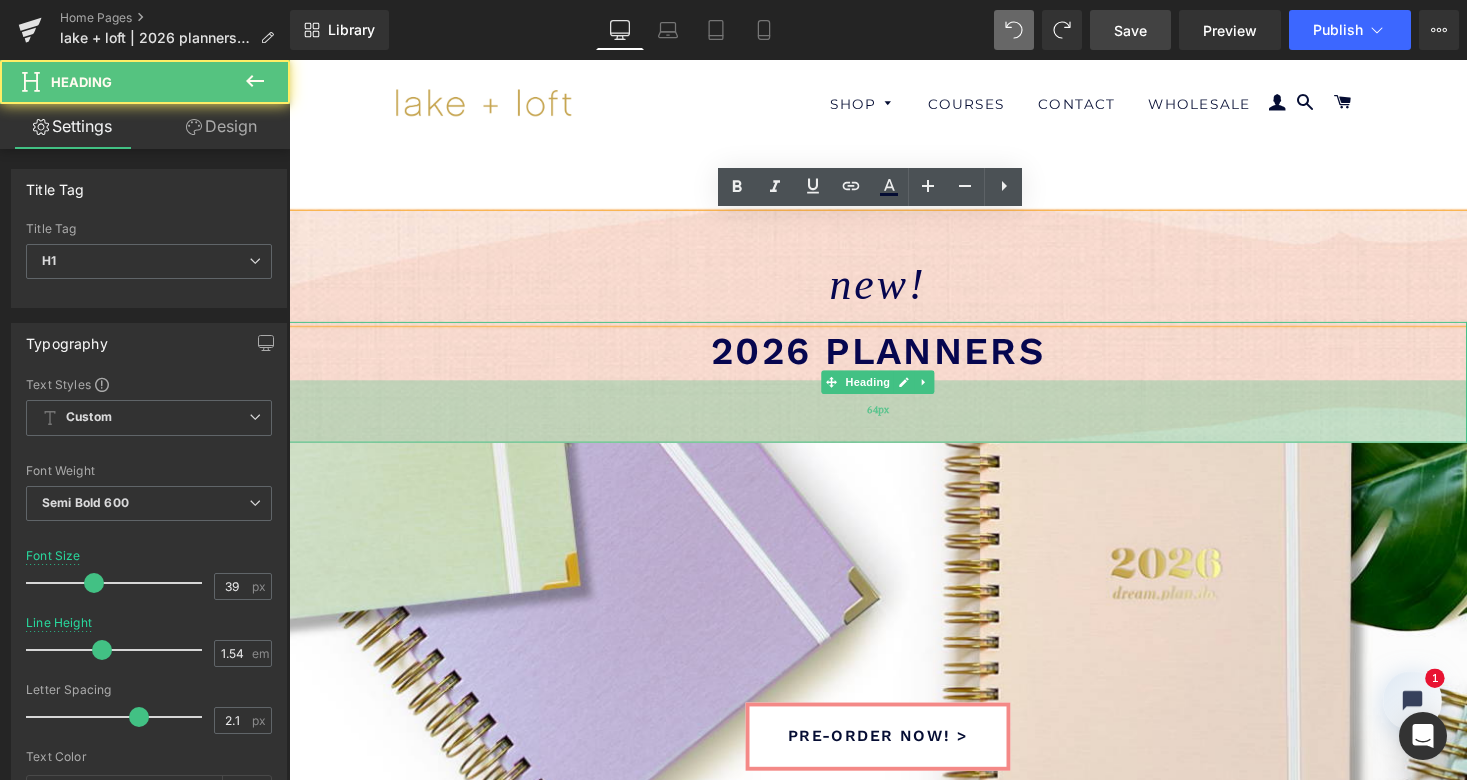 click on "64px" at bounding box center [894, 421] 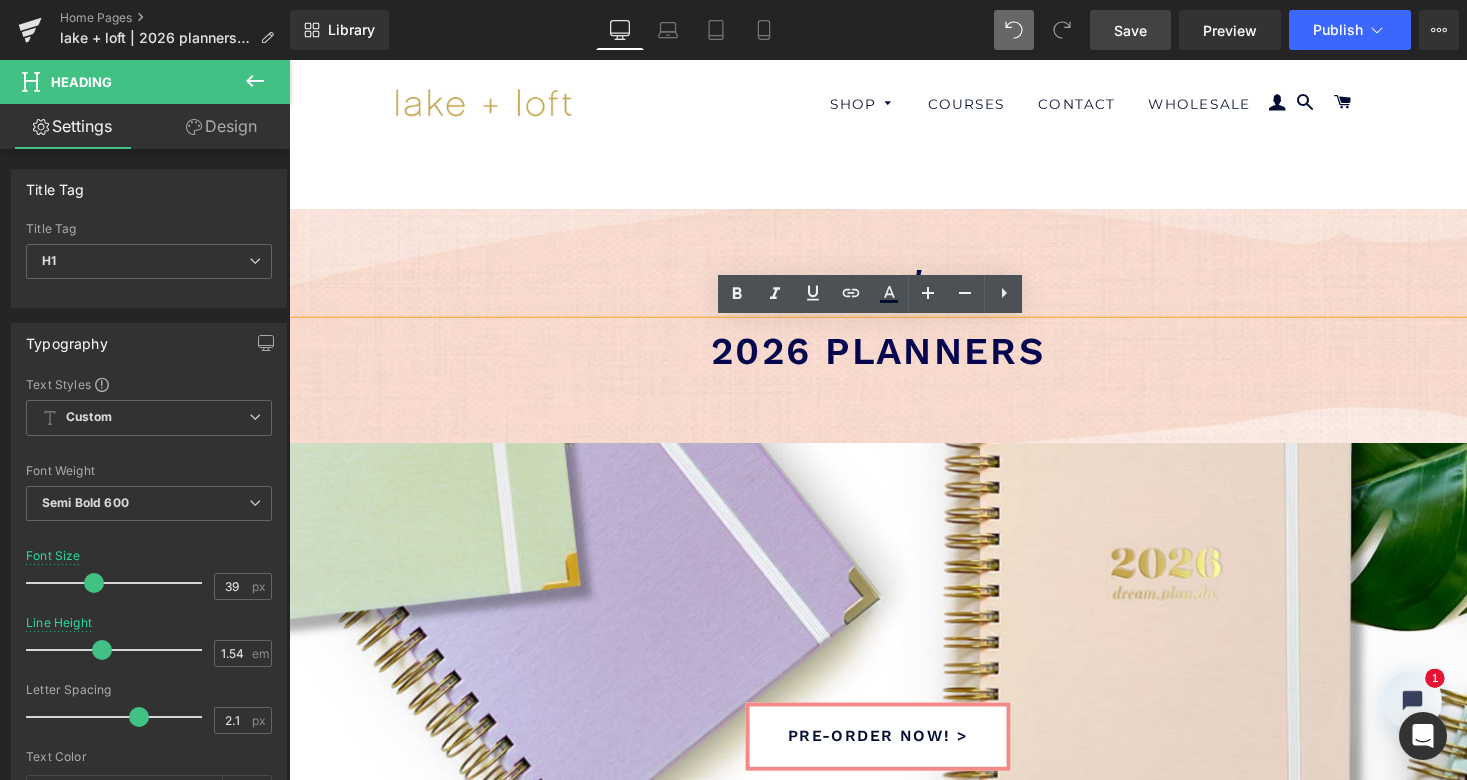 click on "new! Text Block   43px       2026 planners Heading     64px
pre-order now!  >
Button
Parallax   247px   200px     Row
Image         Row
Sale Off
(P) Image
sea breeze
(P) Title
$39.00
$29.25
(P) Price
add to cart
(P) Cart Button
Product" at bounding box center (894, 2103) 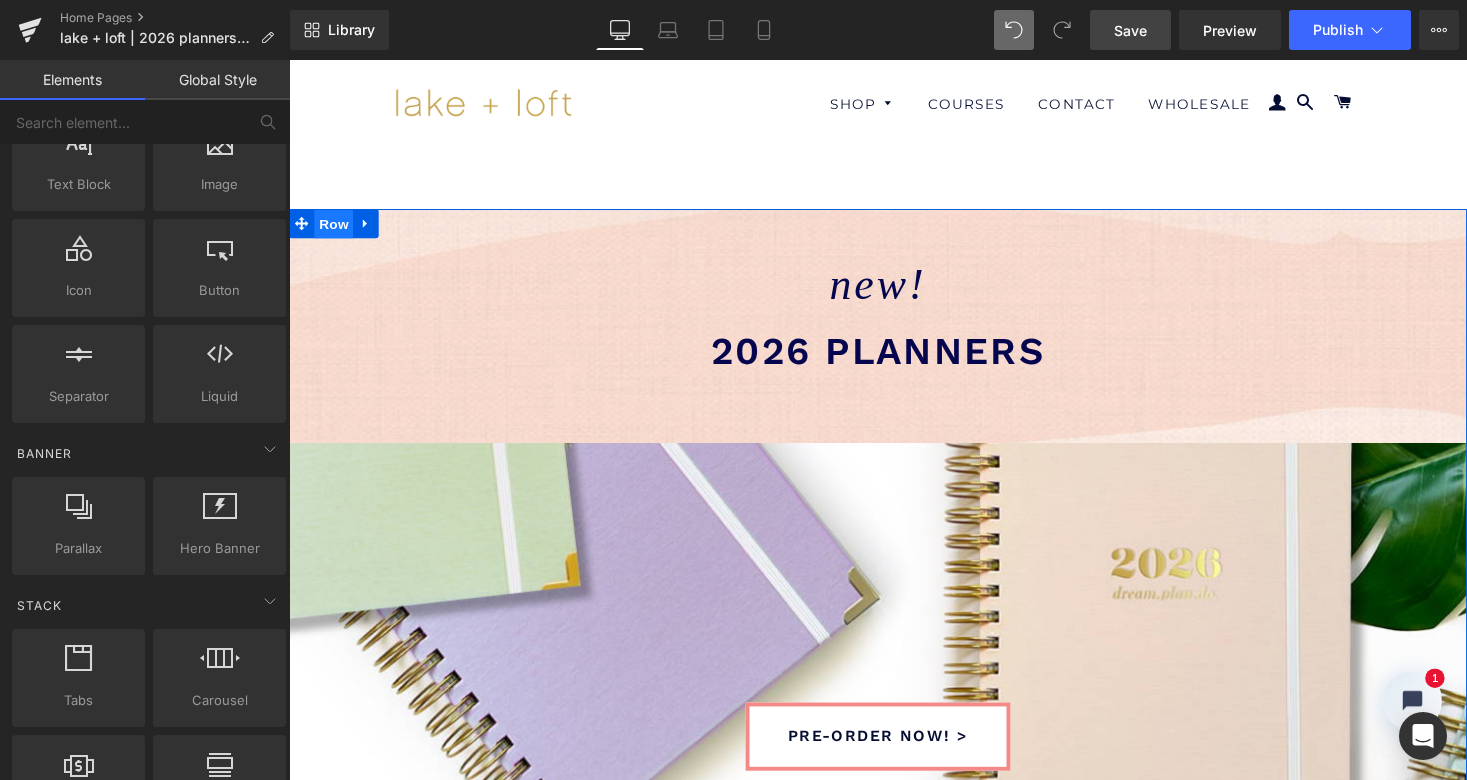 click on "Row" at bounding box center [335, 229] 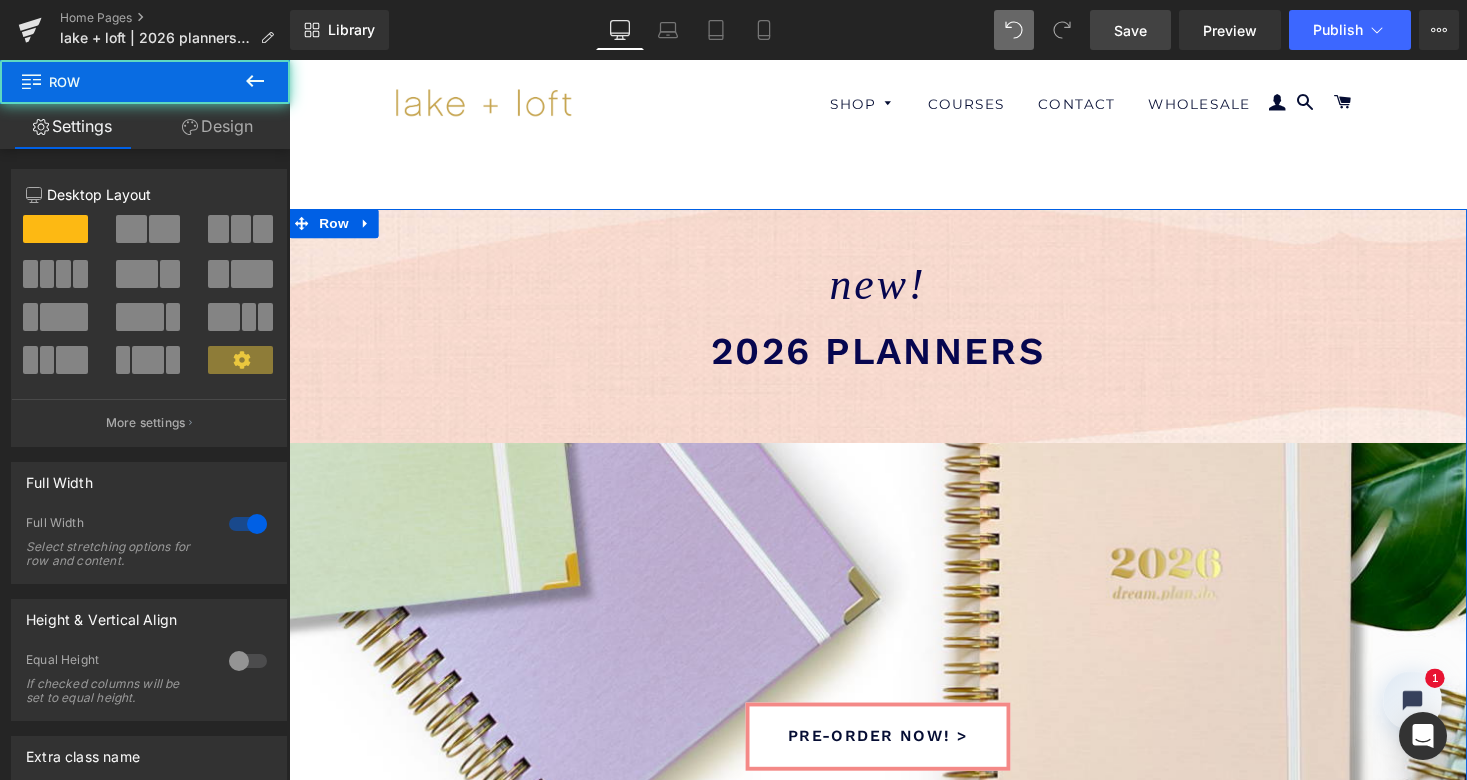 click on "Design" at bounding box center [217, 126] 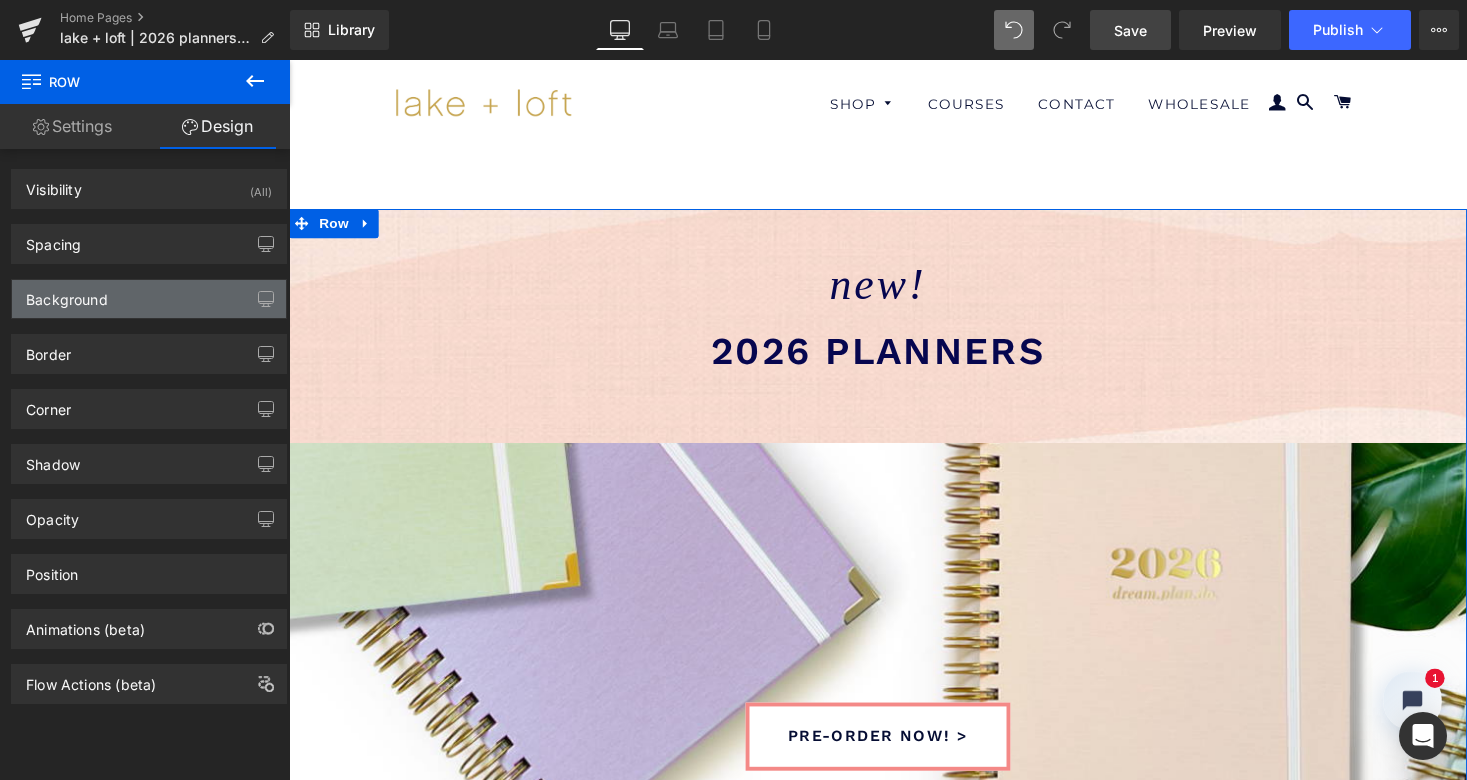 click on "Background" at bounding box center (149, 299) 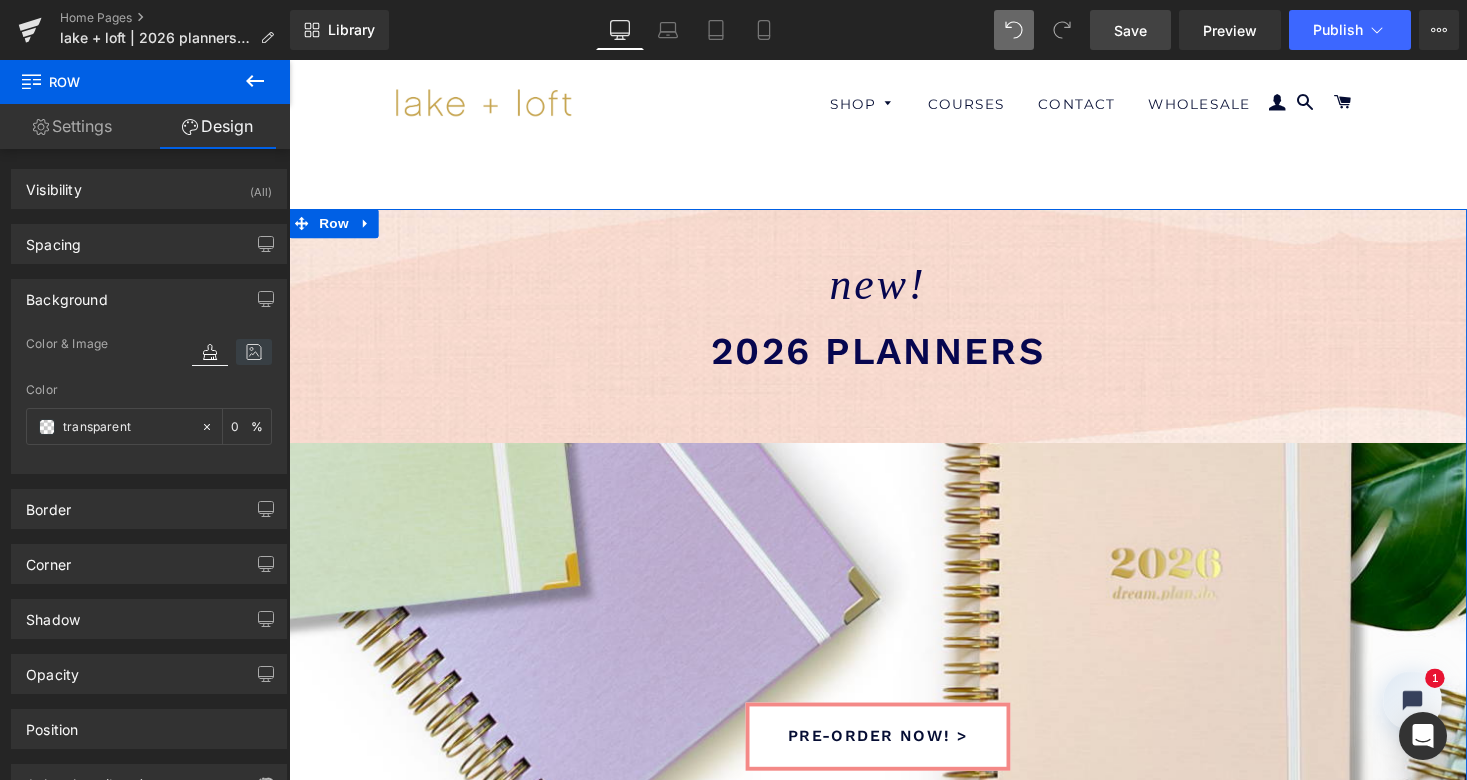 click at bounding box center [254, 352] 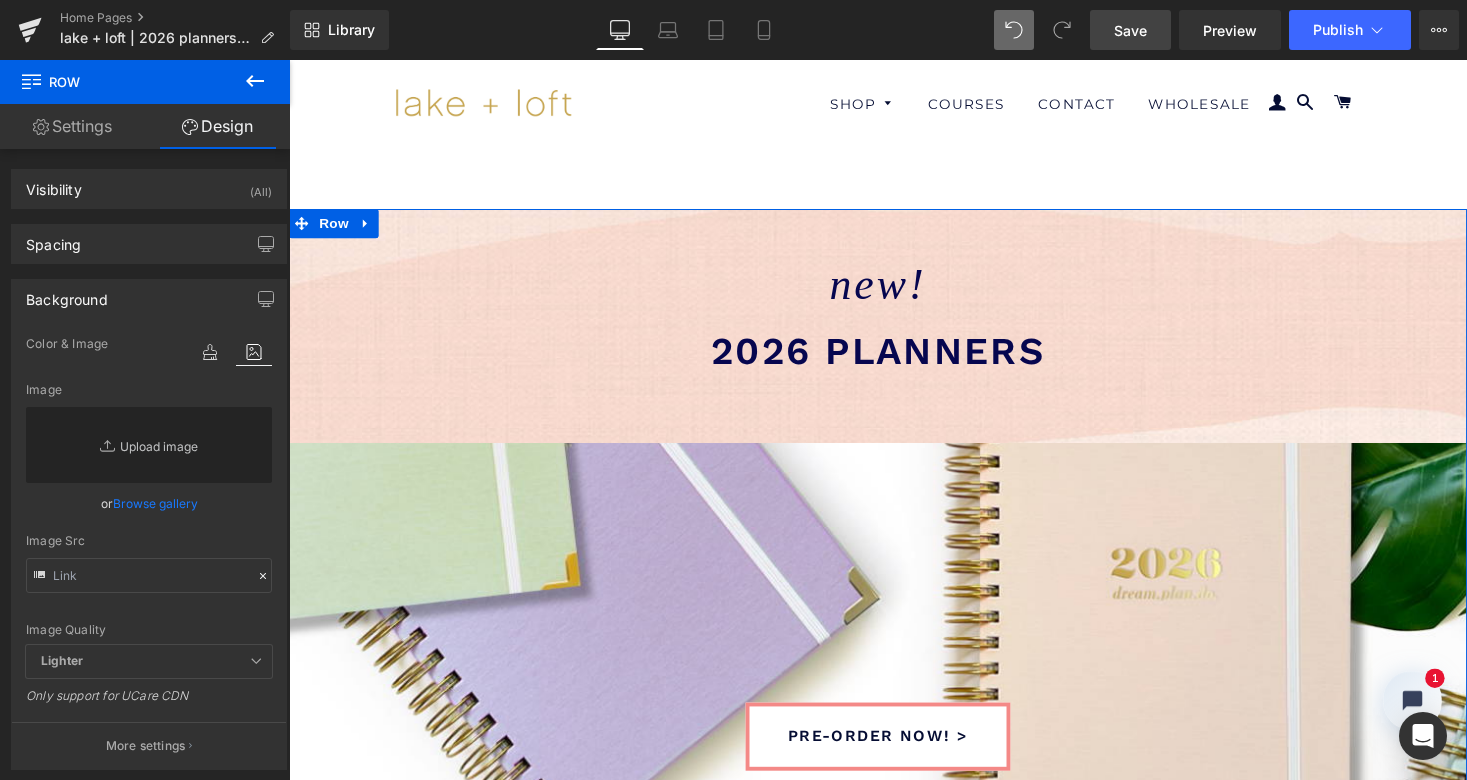 click on "Replace Image" at bounding box center (149, 445) 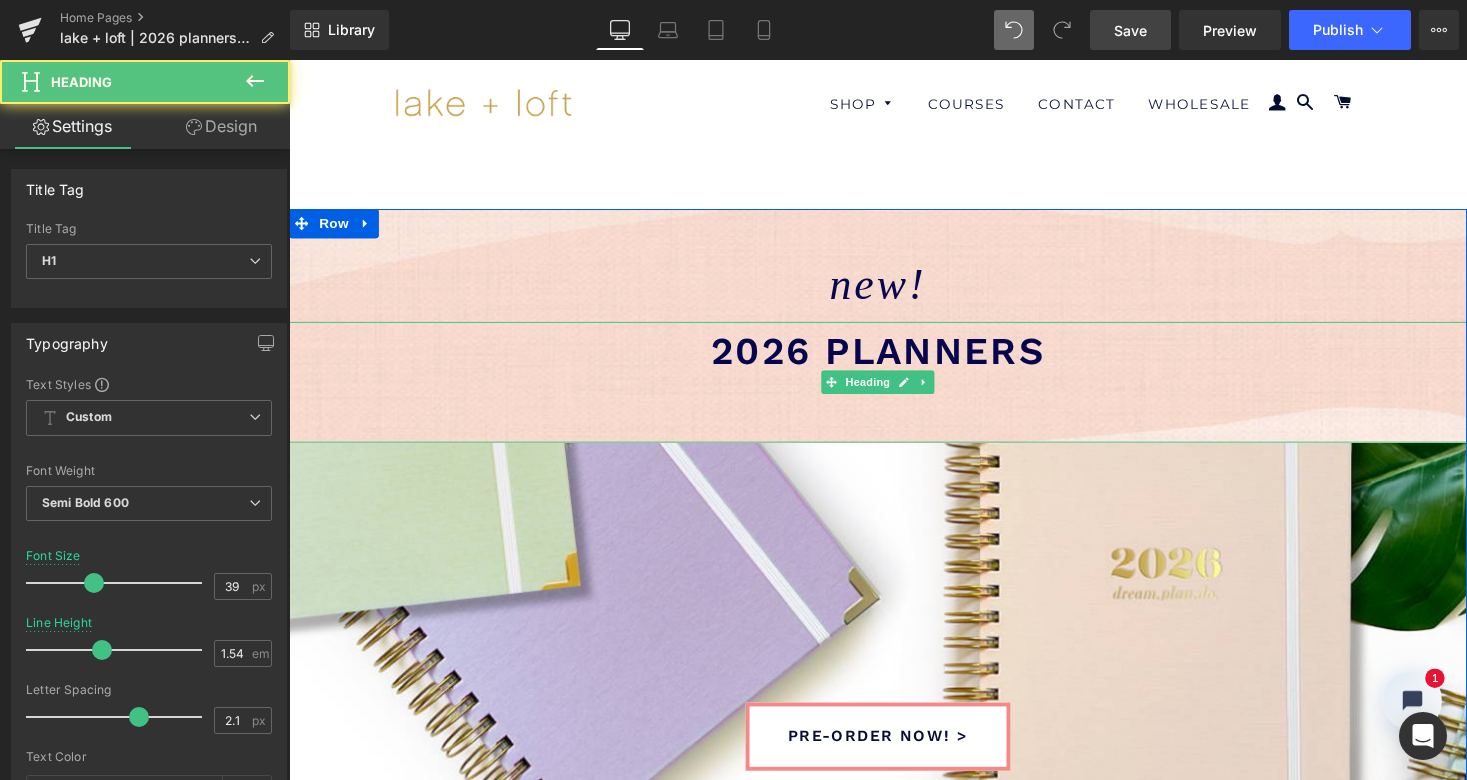 drag, startPoint x: 545, startPoint y: 341, endPoint x: 545, endPoint y: 370, distance: 29 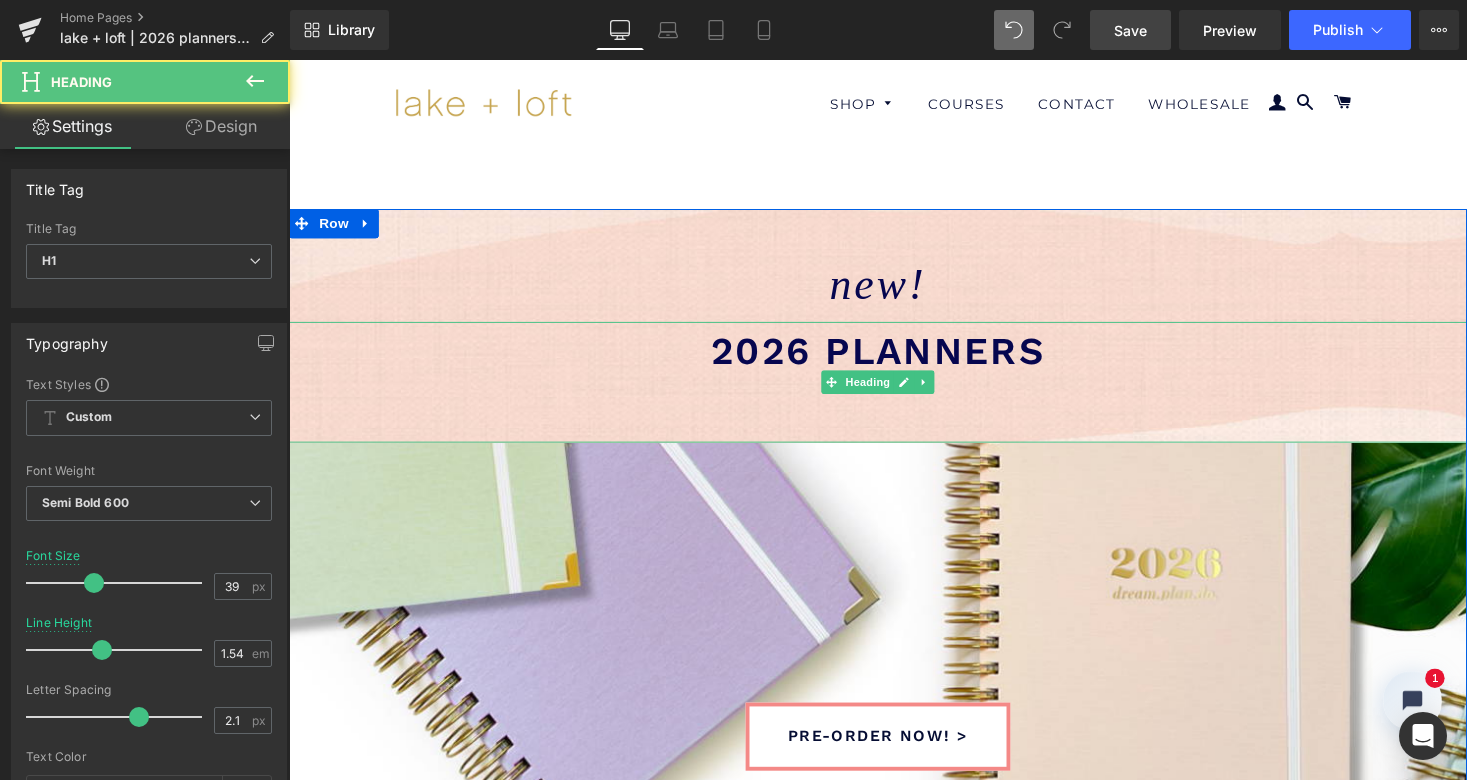 click on "2026 planners" at bounding box center [894, 359] 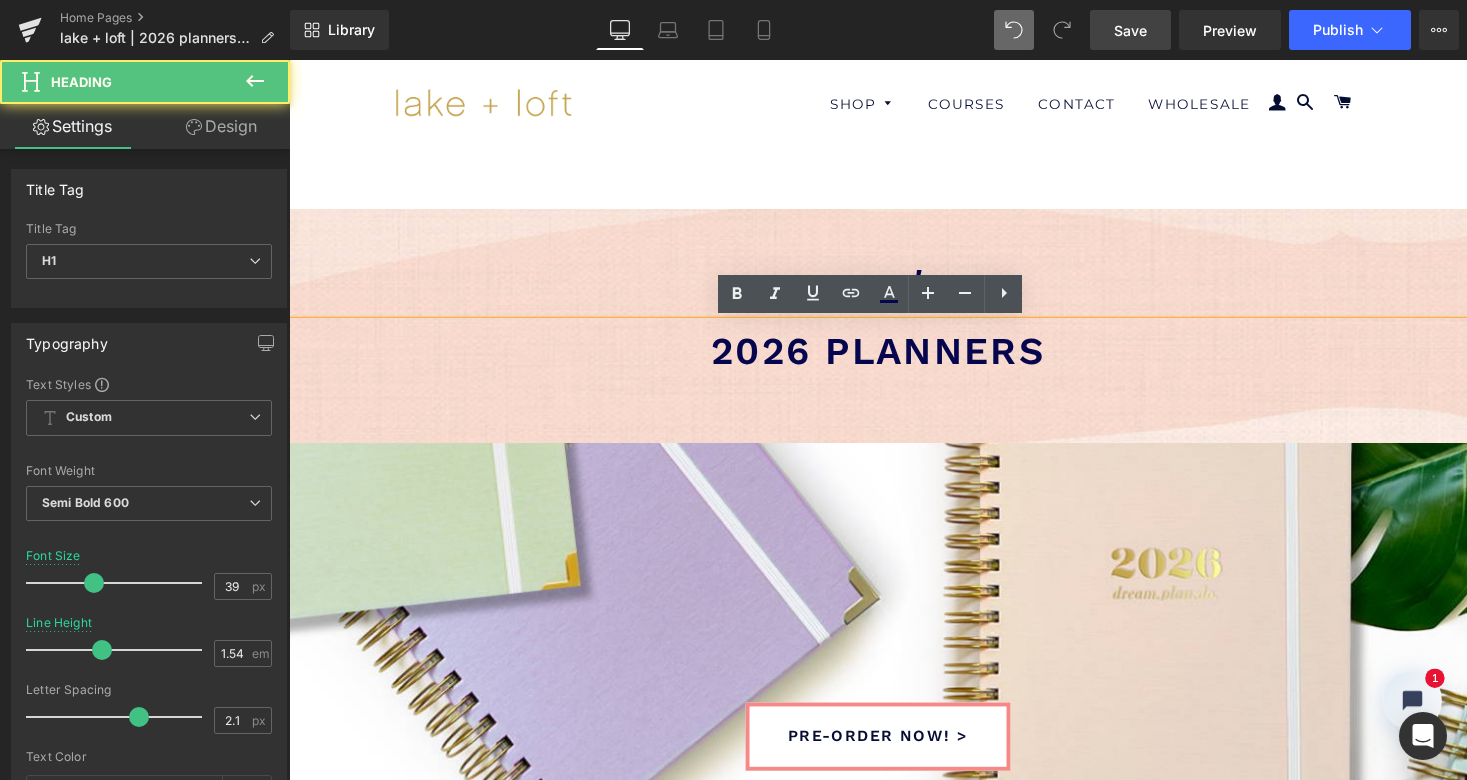 drag, startPoint x: 528, startPoint y: 323, endPoint x: 524, endPoint y: 362, distance: 39.20459 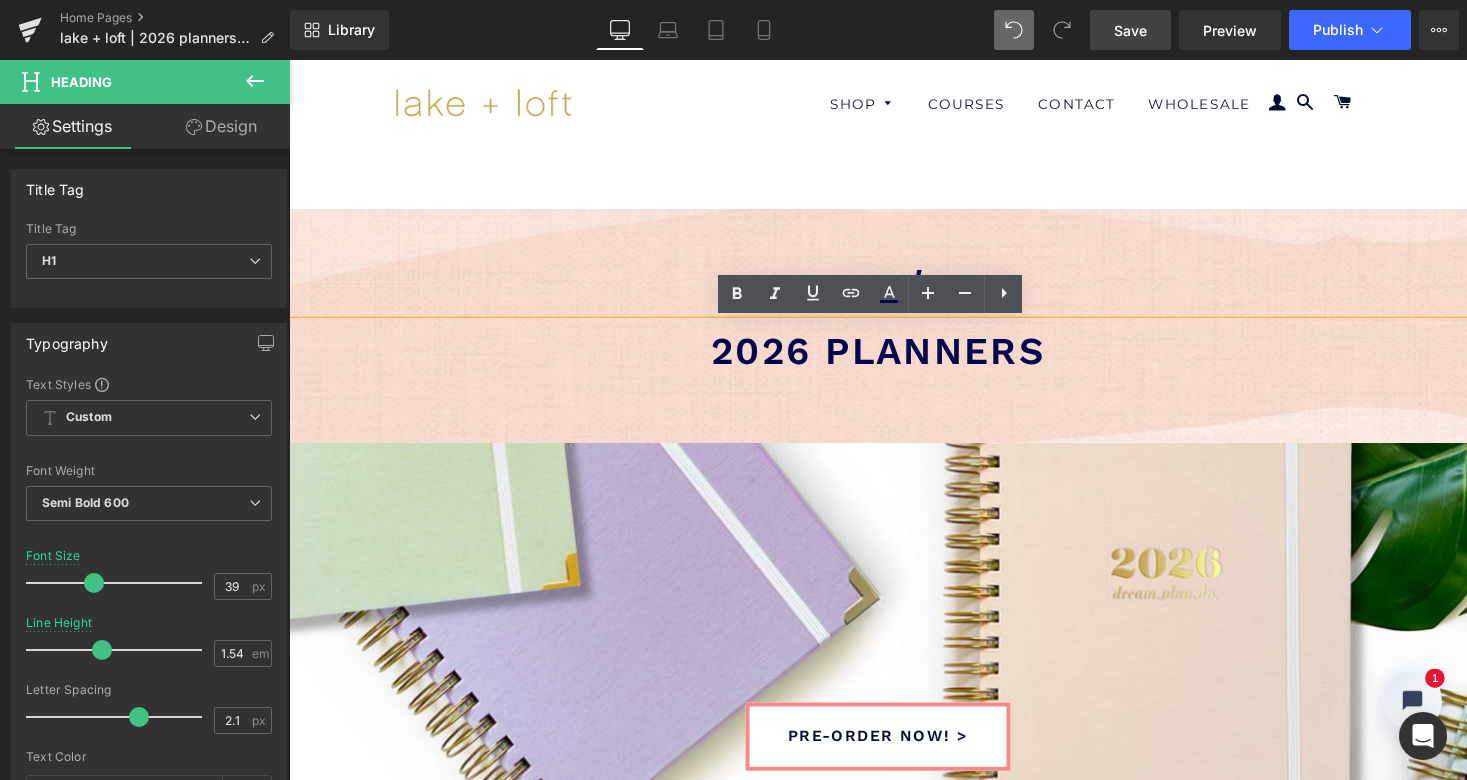 click on "2026 planners" at bounding box center (894, 359) 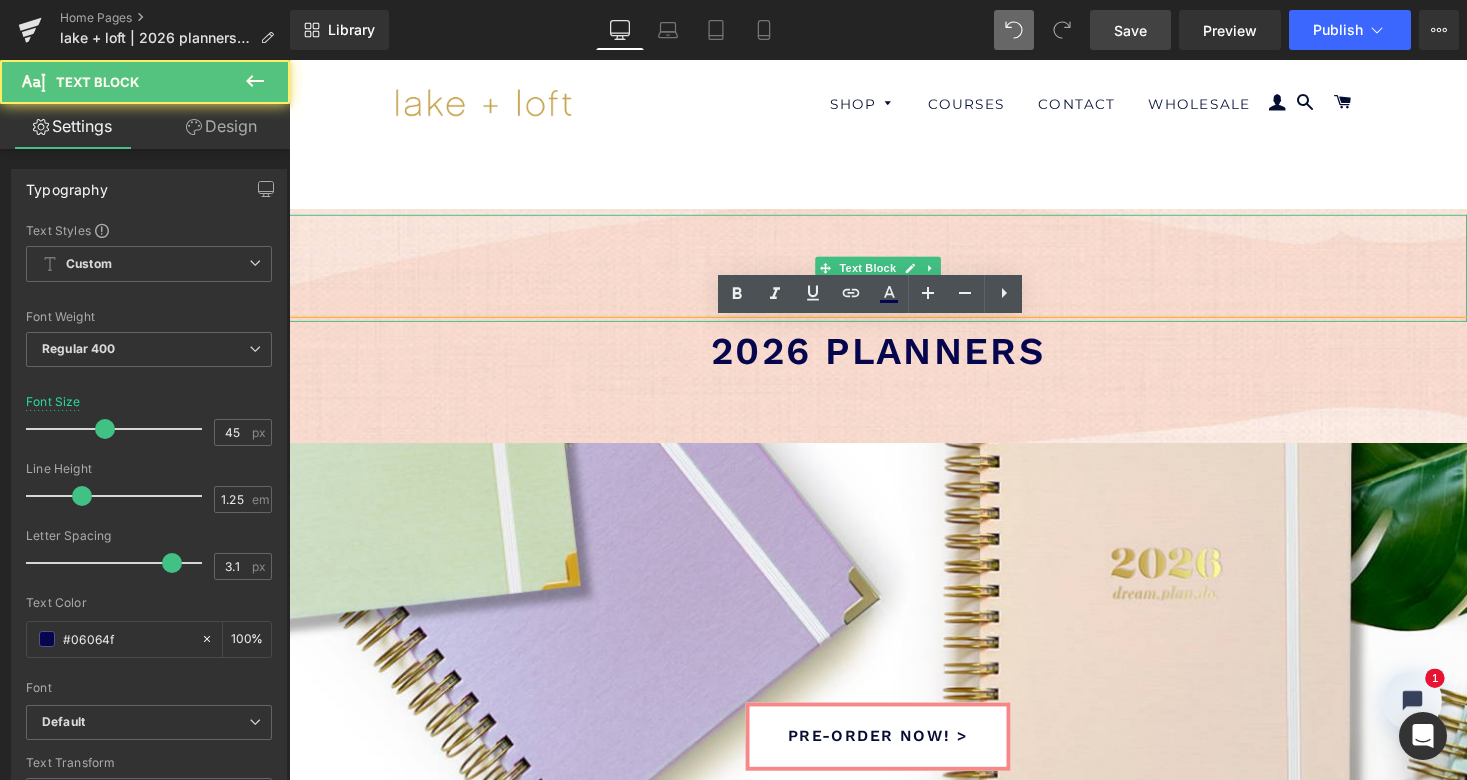 click on "new!" at bounding box center [894, 290] 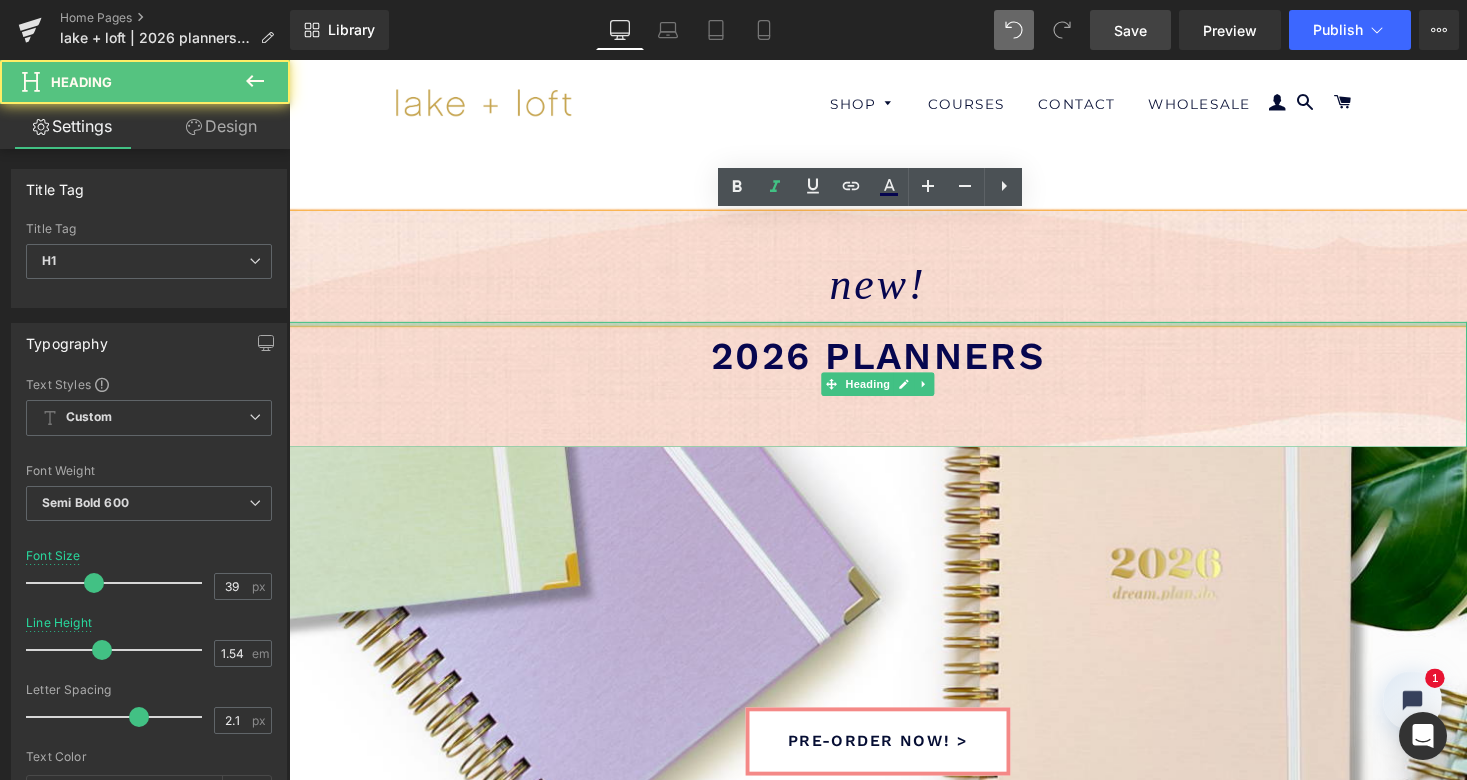 scroll, scrollTop: 10, scrollLeft: 10, axis: both 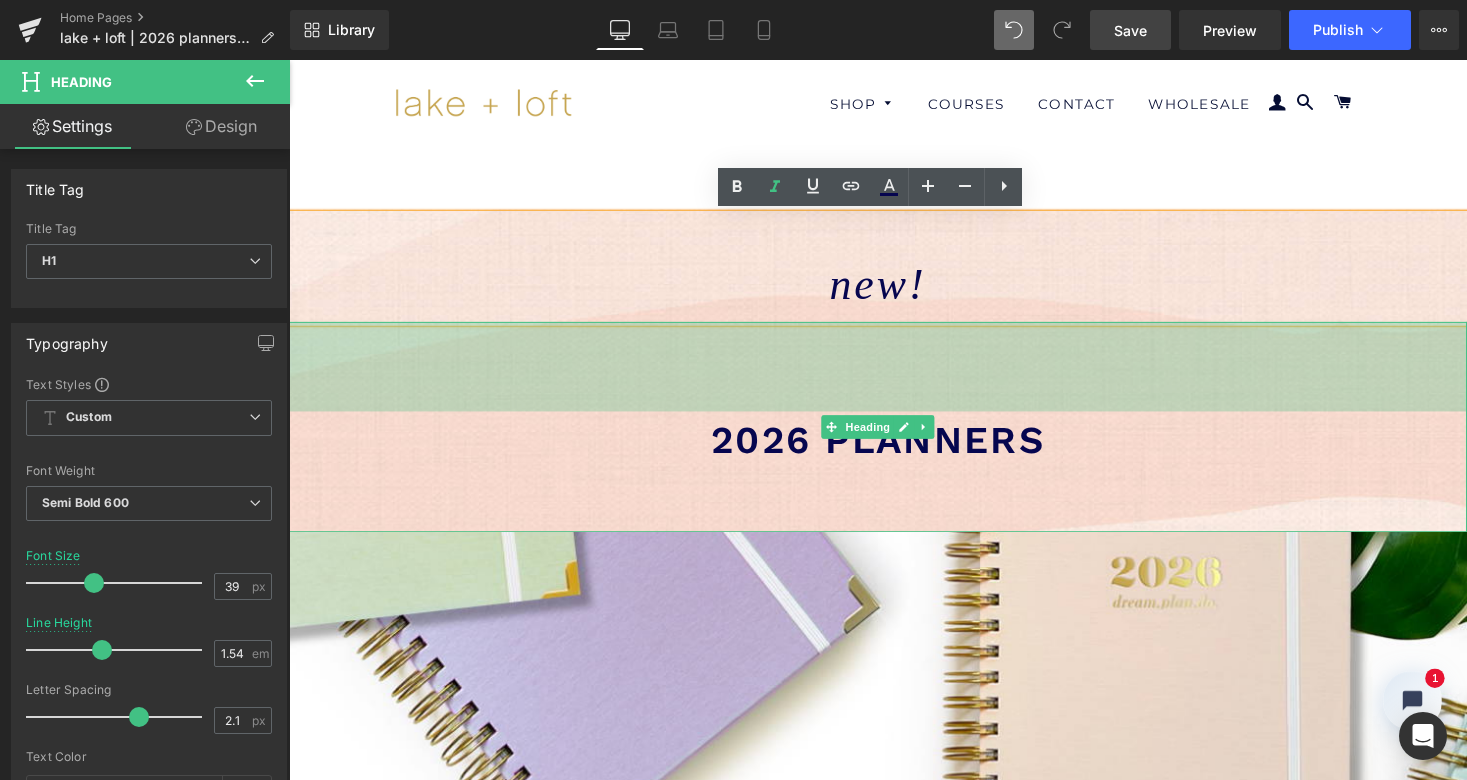 drag, startPoint x: 314, startPoint y: 329, endPoint x: 302, endPoint y: 421, distance: 92.779305 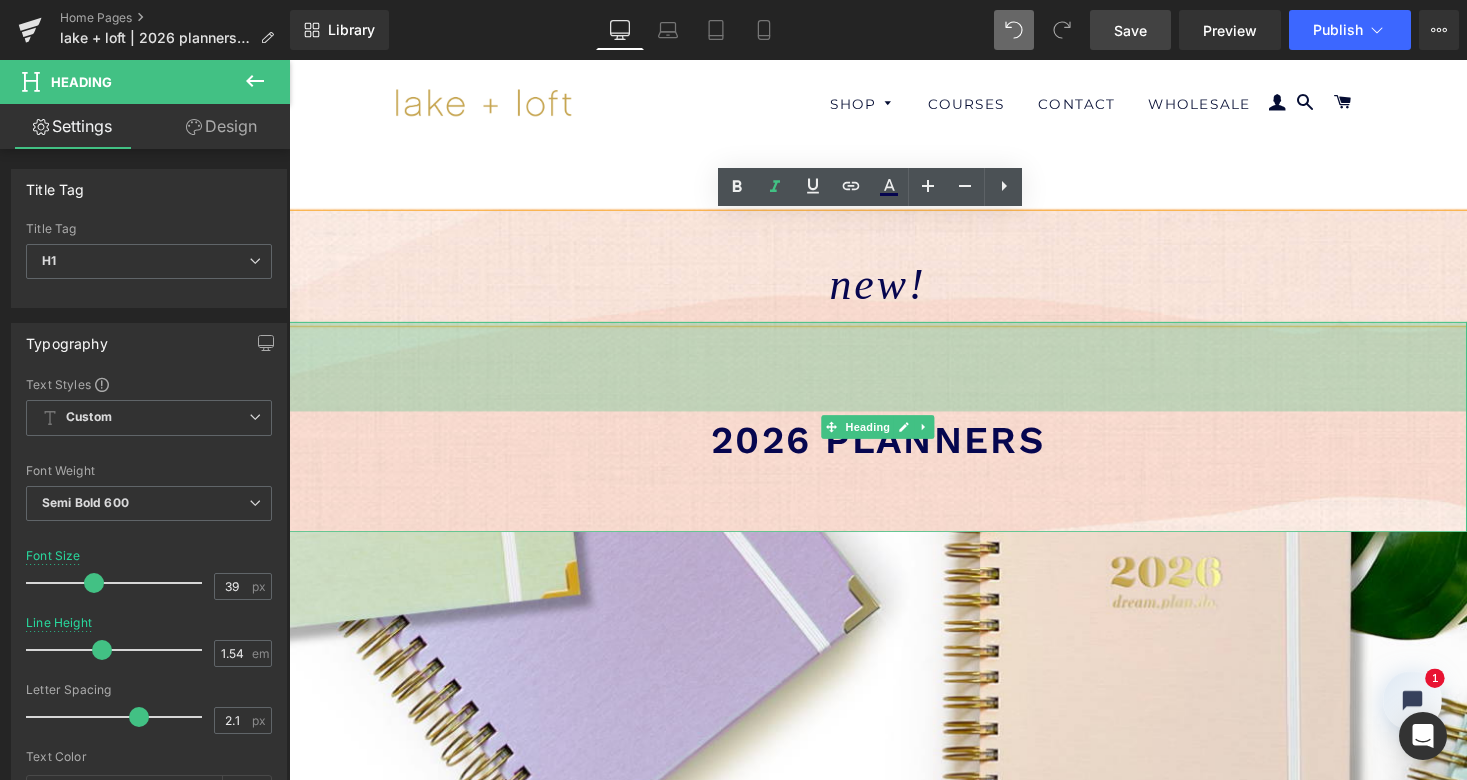 click on "2026 planners Heading   92px   64px" at bounding box center (894, 437) 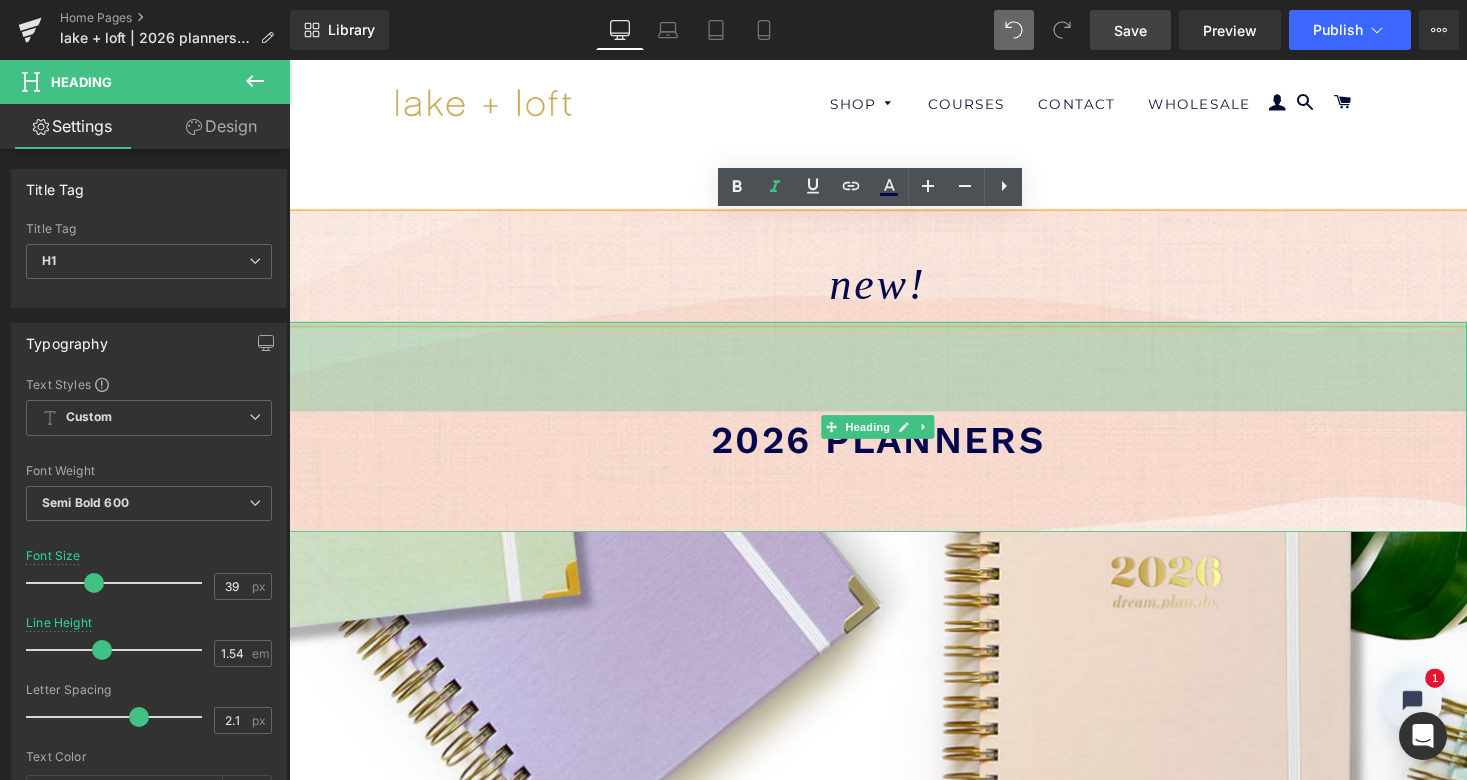 scroll, scrollTop: 10, scrollLeft: 10, axis: both 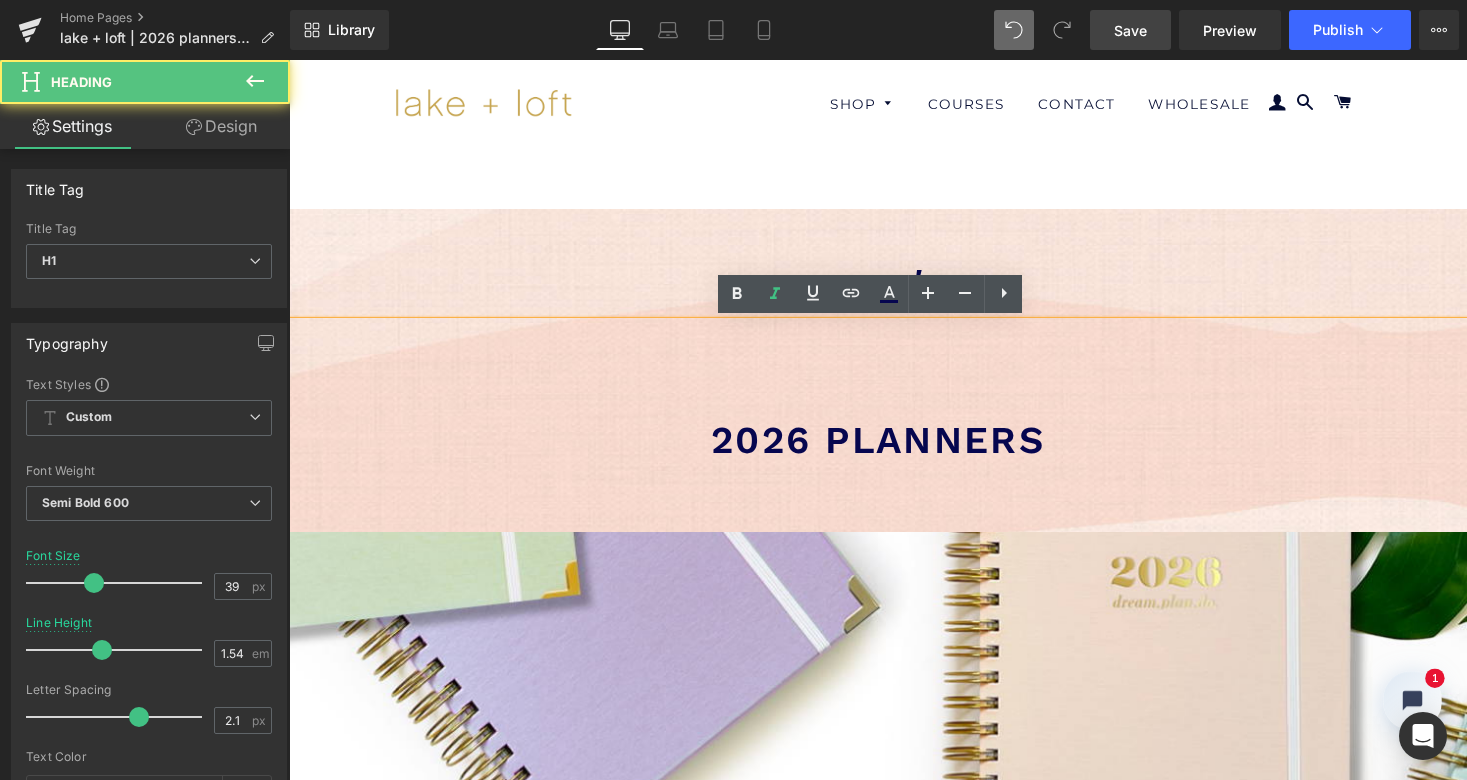 click on "2026 planners" at bounding box center [894, 437] 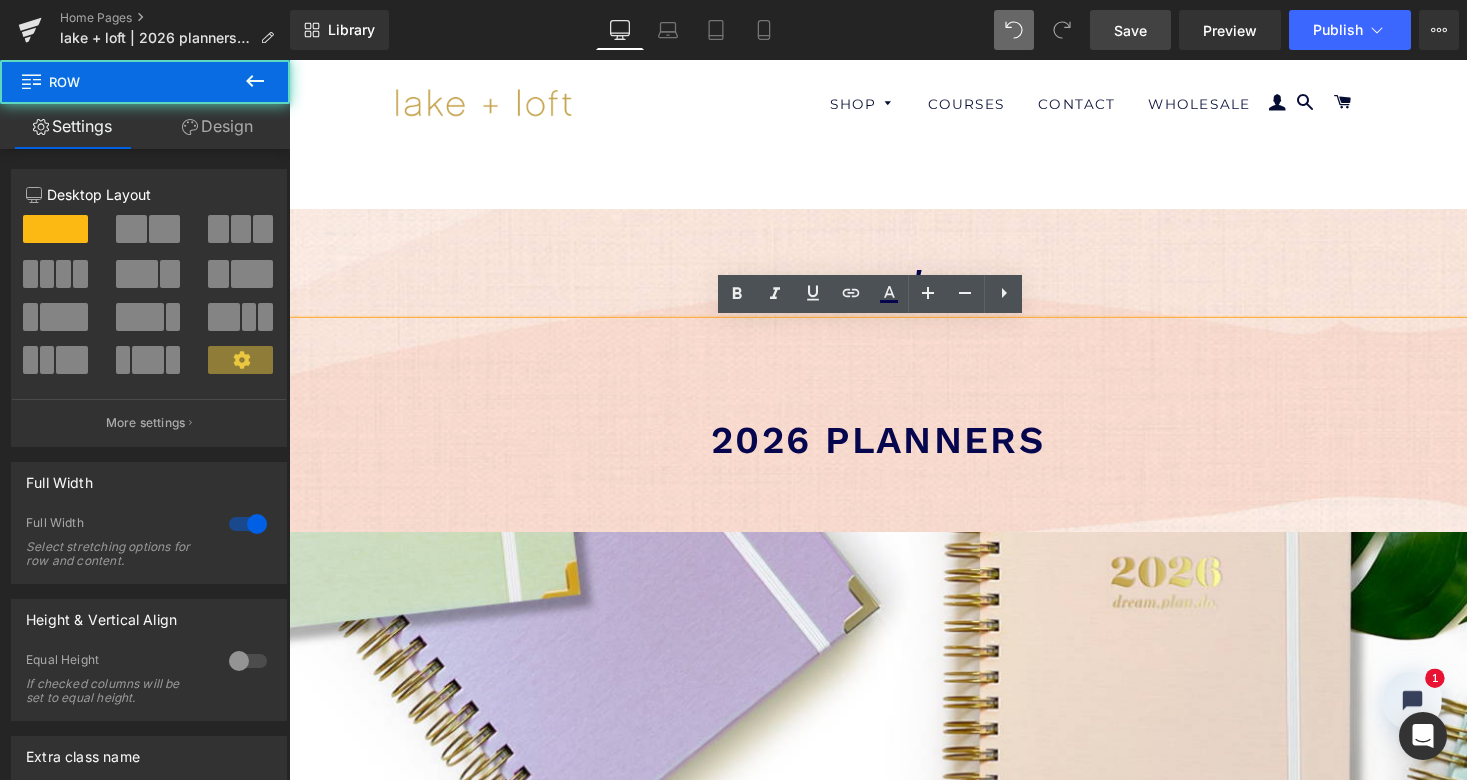 click on "new! Text Block   43px       2026 planners Heading   92px   64px
pre-order now!  >
Button
Parallax   247px   200px     Row" at bounding box center (894, 647) 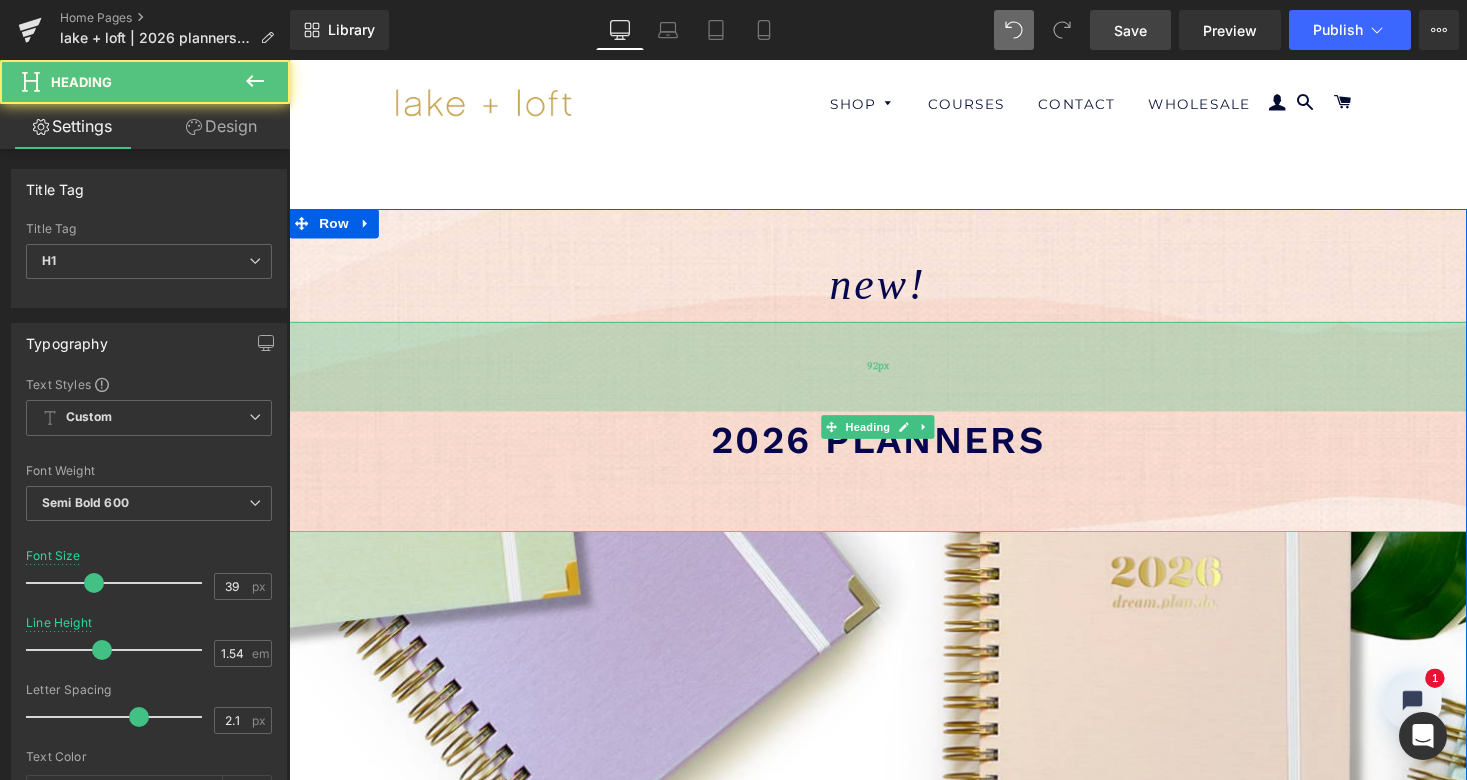 click on "92px" at bounding box center (894, 375) 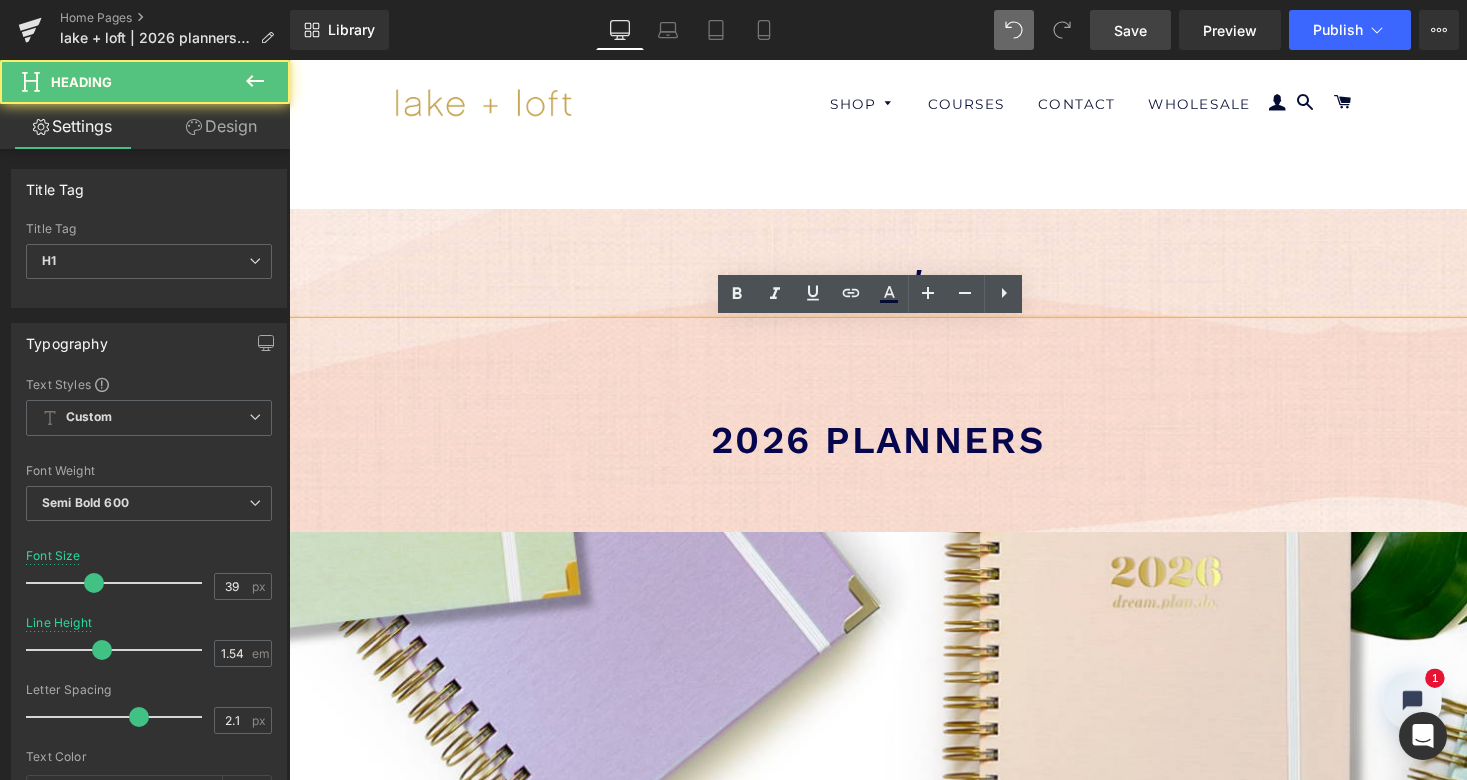 click on "2026 planners" at bounding box center [894, 451] 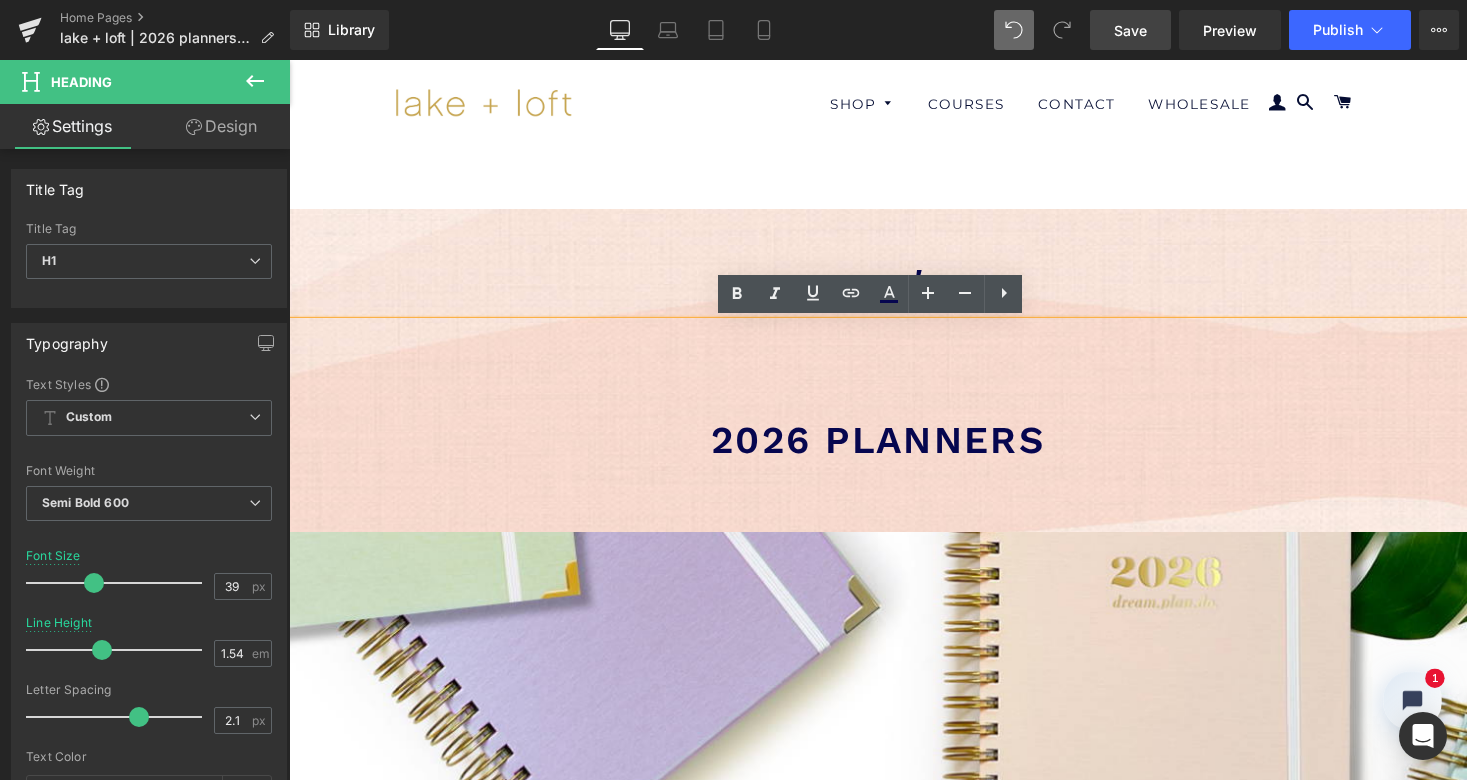 click on "2026 planners" at bounding box center (894, 437) 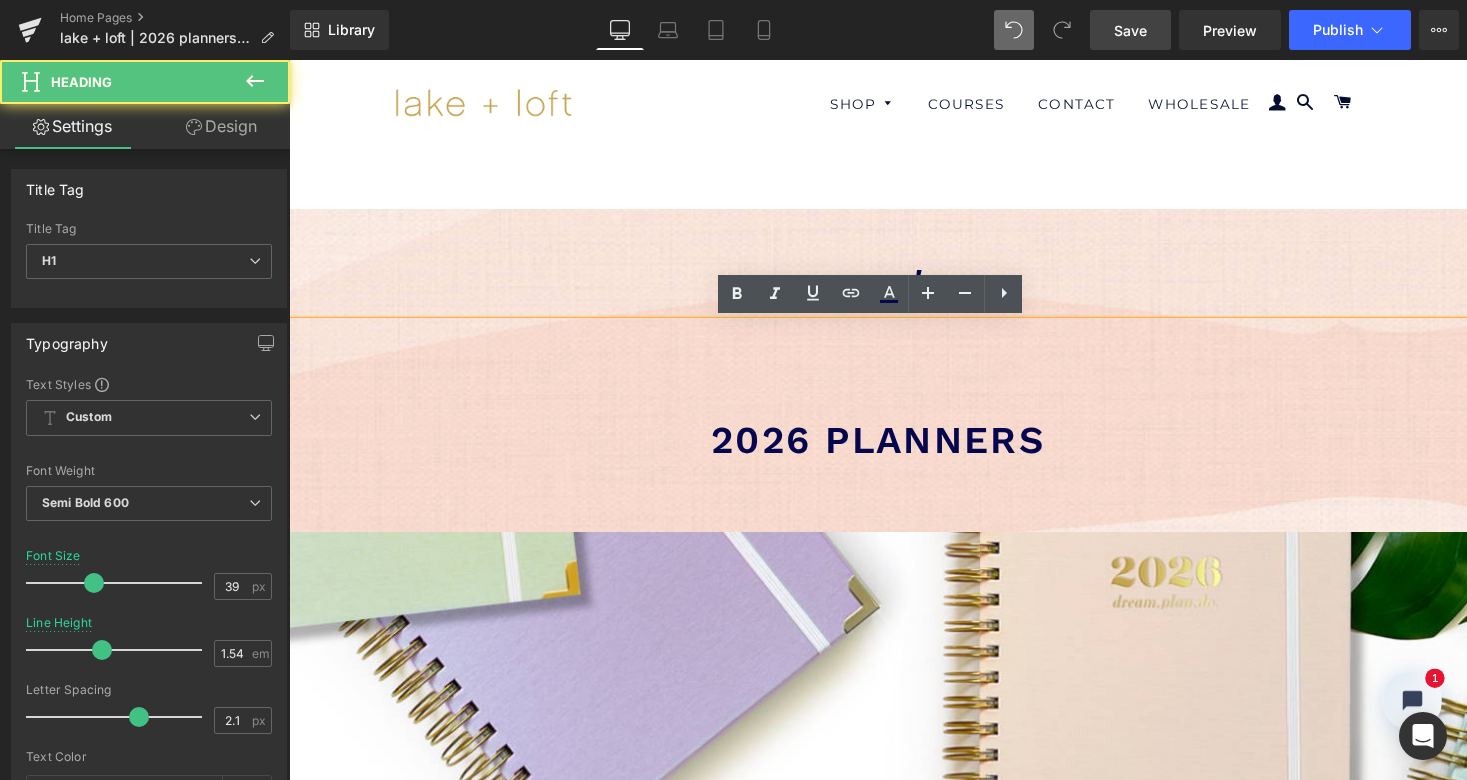 click on "2026 planners" at bounding box center (893, 450) 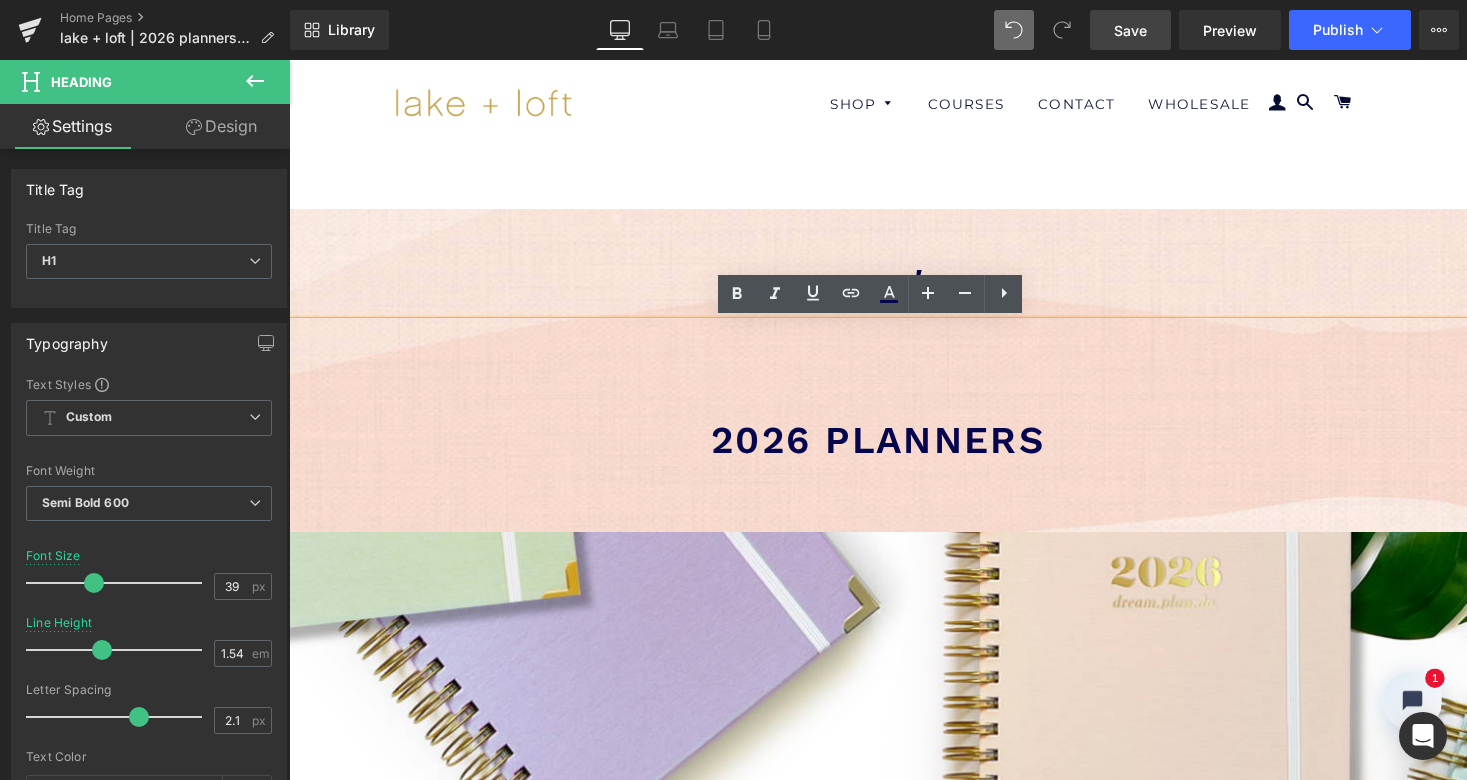 click on "new! Text Block   43px       2026 planners Heading   92px   64px
pre-order now!  >
Button
Parallax   247px   200px     Row
Image         Row
Sale Off
(P) Image
sea breeze
(P) Title
$39.00
$29.25
(P) Price
add to cart
(P) Cart Button
Product" at bounding box center [894, 2149] 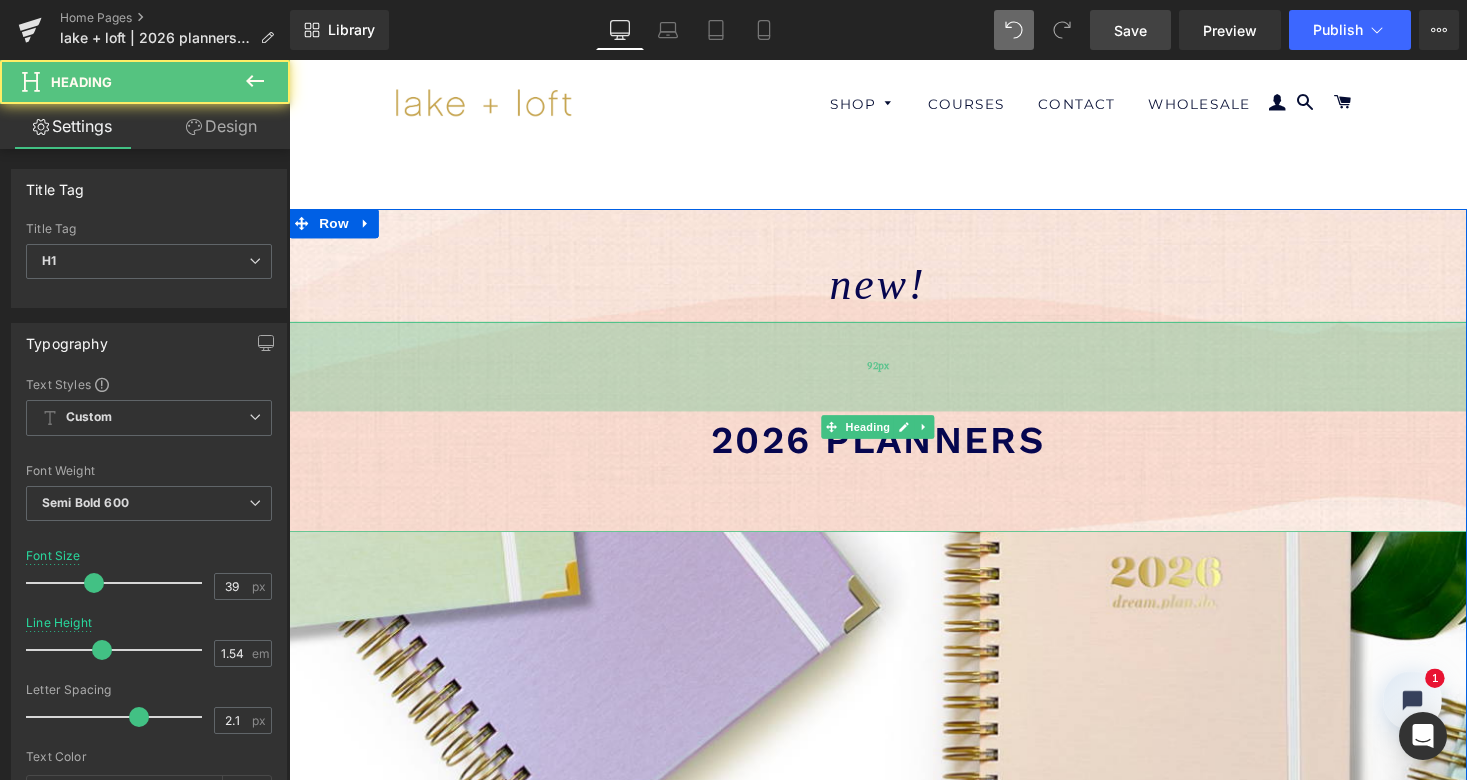 click on "92px" at bounding box center (894, 375) 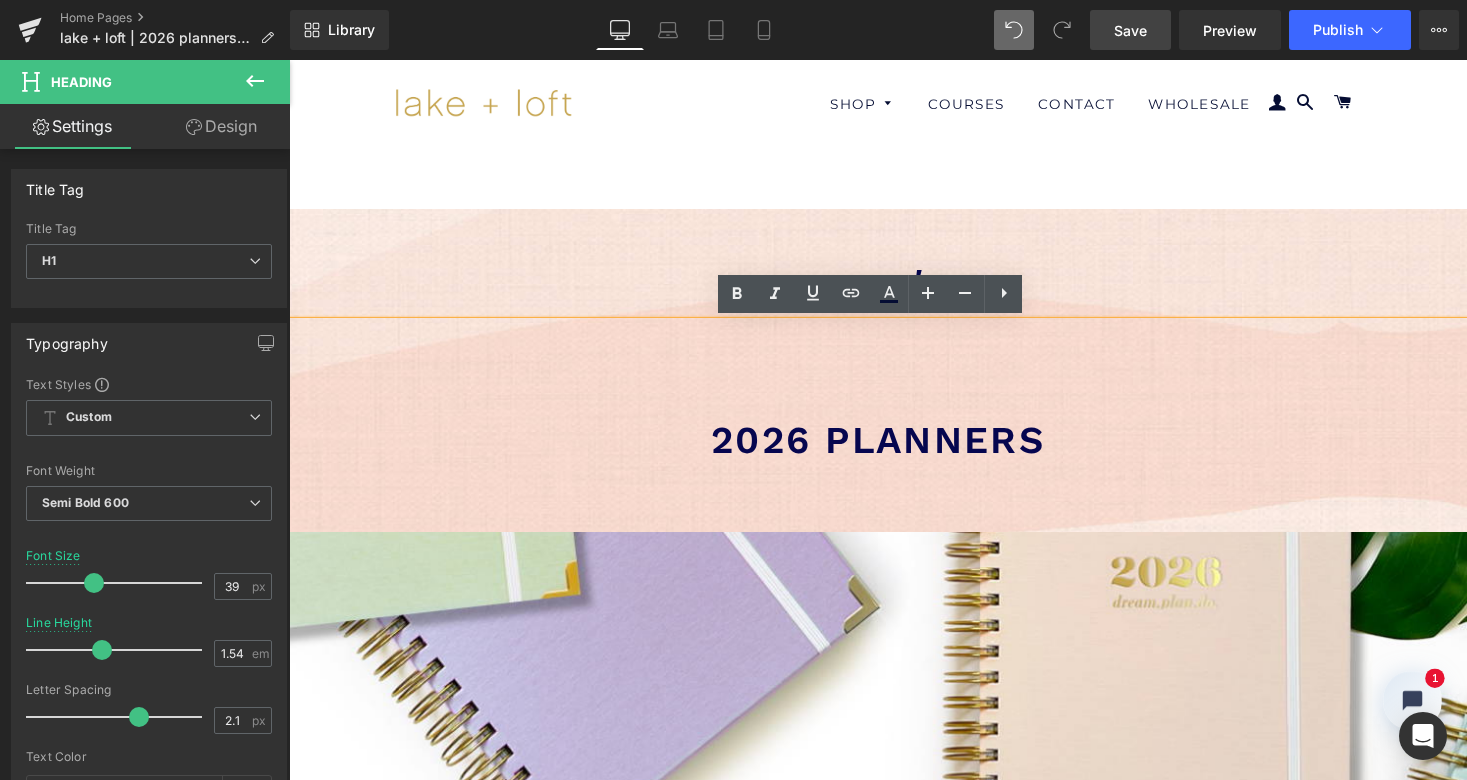 drag, startPoint x: 320, startPoint y: 332, endPoint x: 327, endPoint y: 429, distance: 97.25225 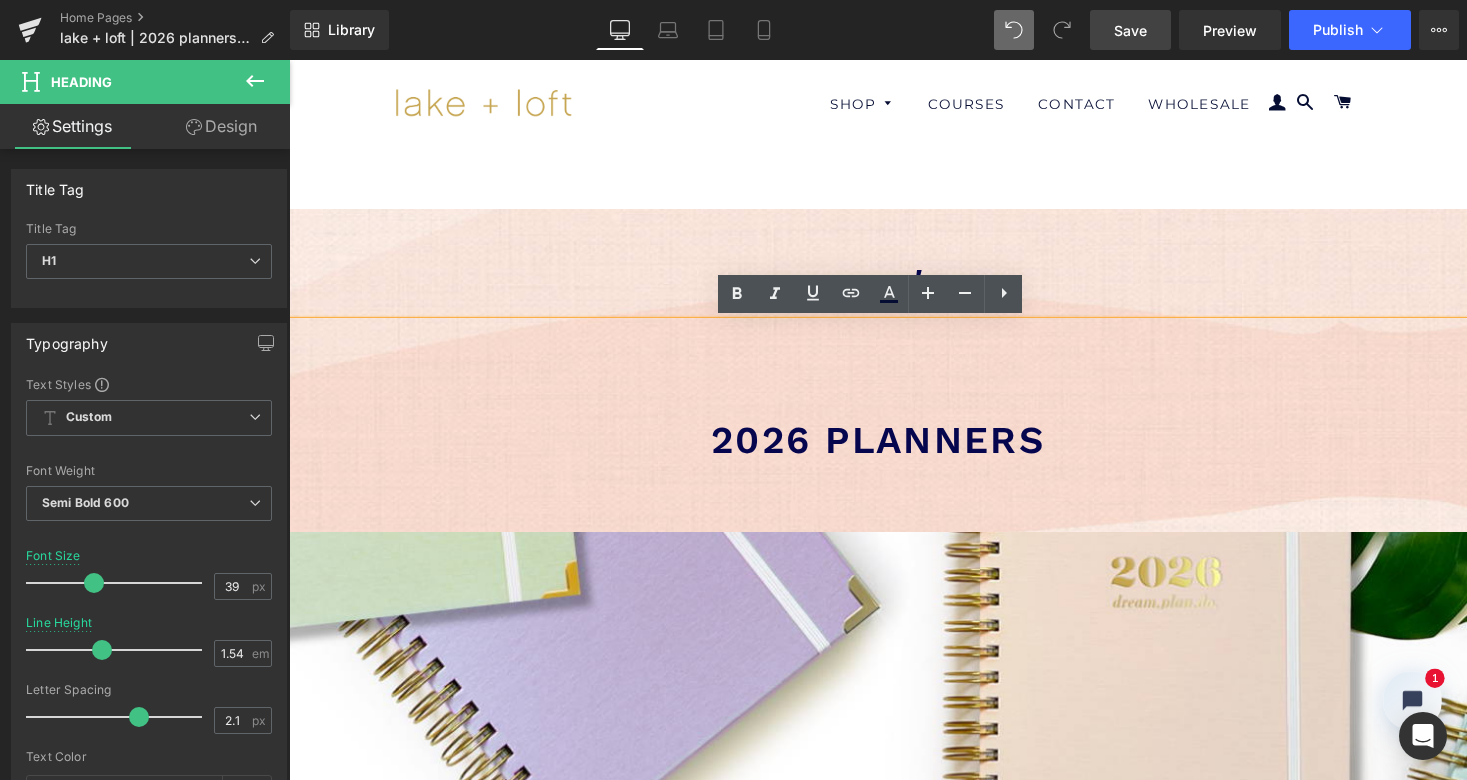 click on "2026 planners" at bounding box center (894, 437) 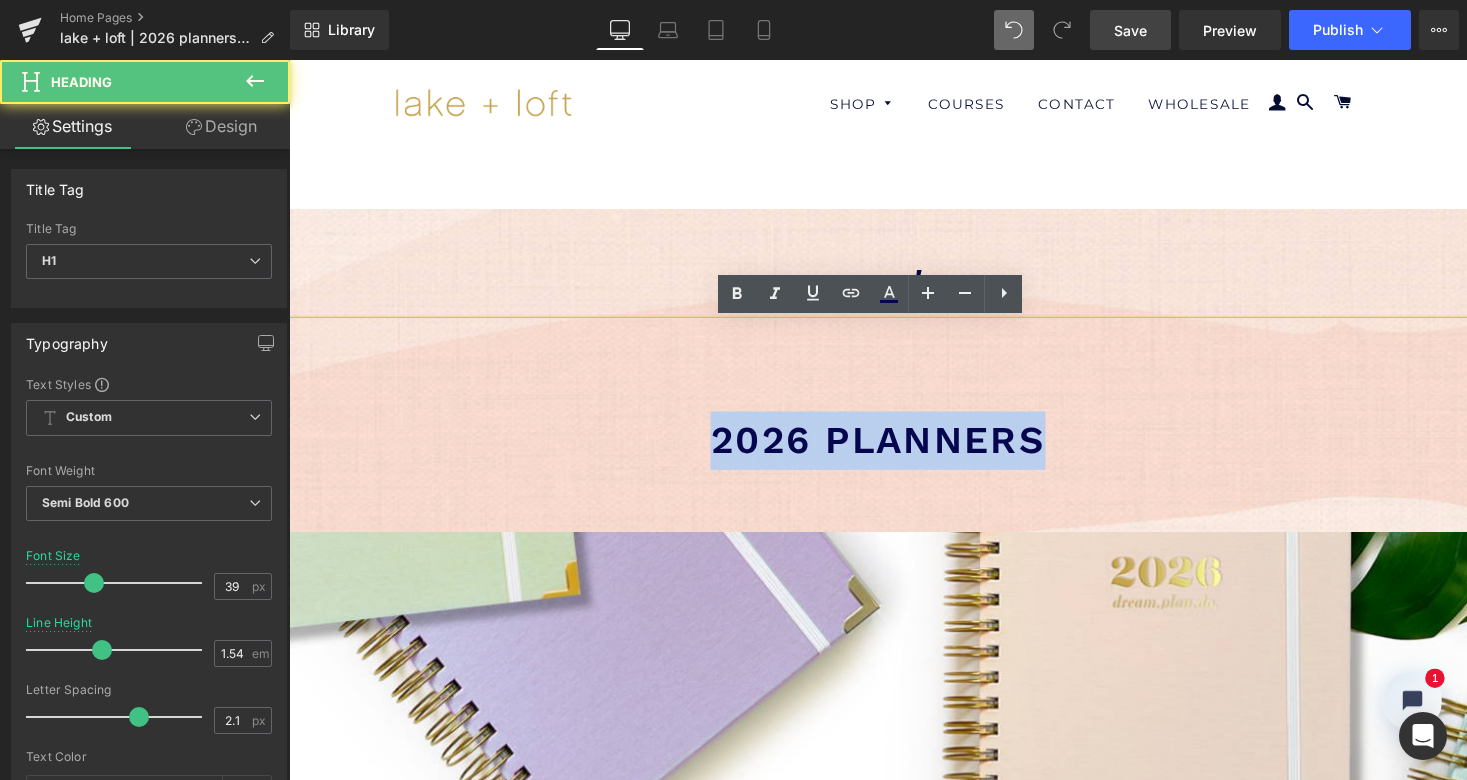 drag, startPoint x: 326, startPoint y: 539, endPoint x: 344, endPoint y: 407, distance: 133.22162 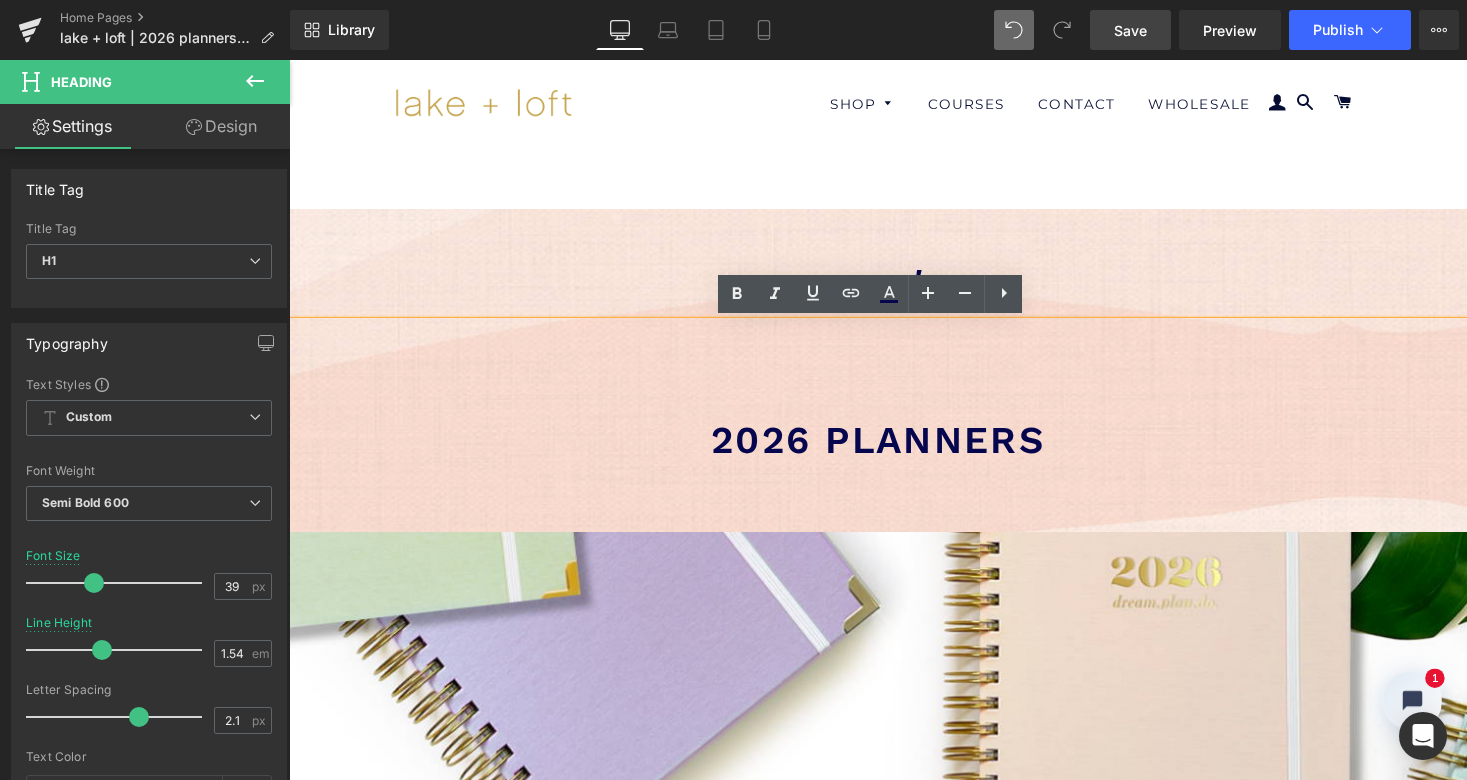 click on "new! Text Block   43px       2026 planners Heading   92px   64px
pre-order now!  >
Button
Parallax   247px   200px     Row
Image         Row
Sale Off
(P) Image
sea breeze
(P) Title
$39.00
$29.25
(P) Price
add to cart
(P) Cart Button
Product" at bounding box center [894, 2149] 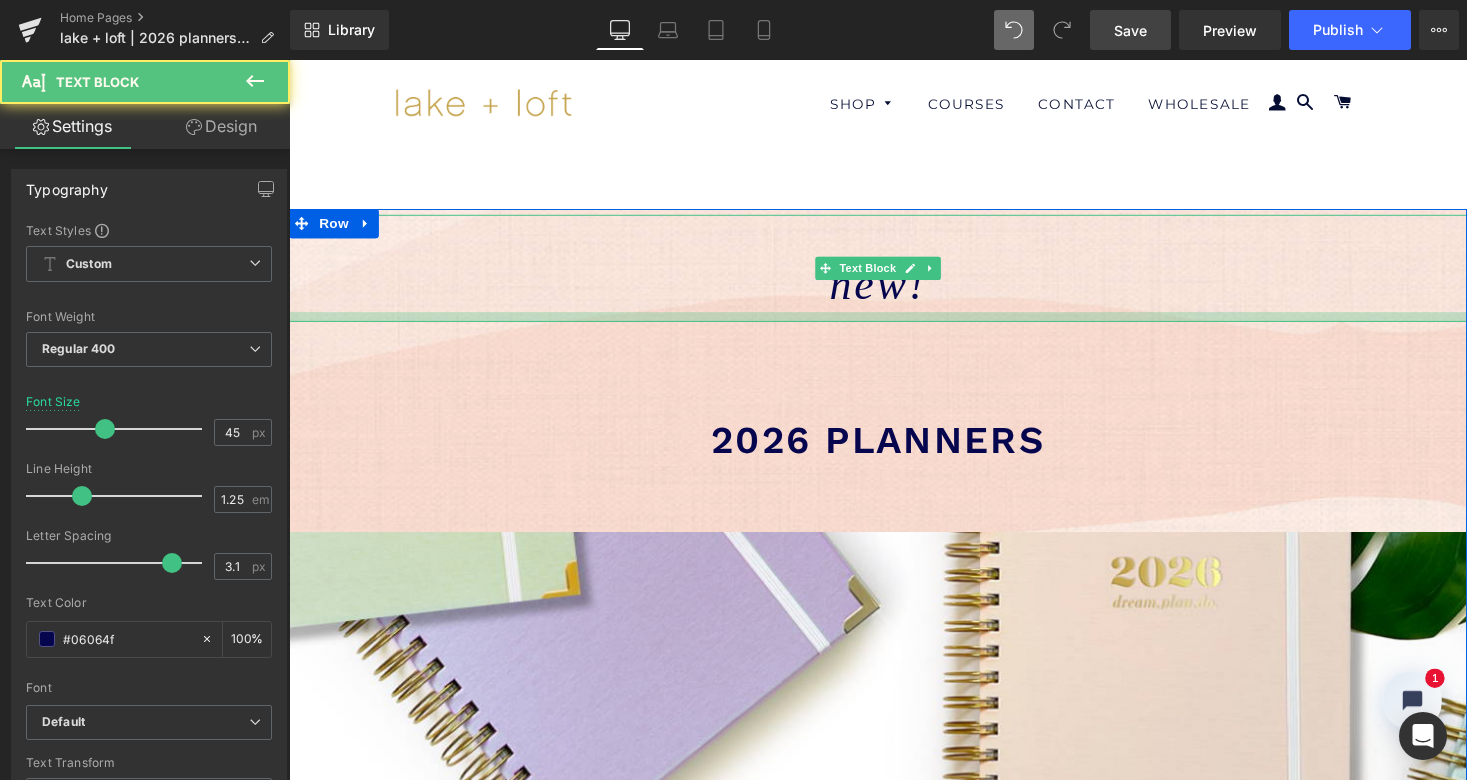 scroll, scrollTop: 10, scrollLeft: 10, axis: both 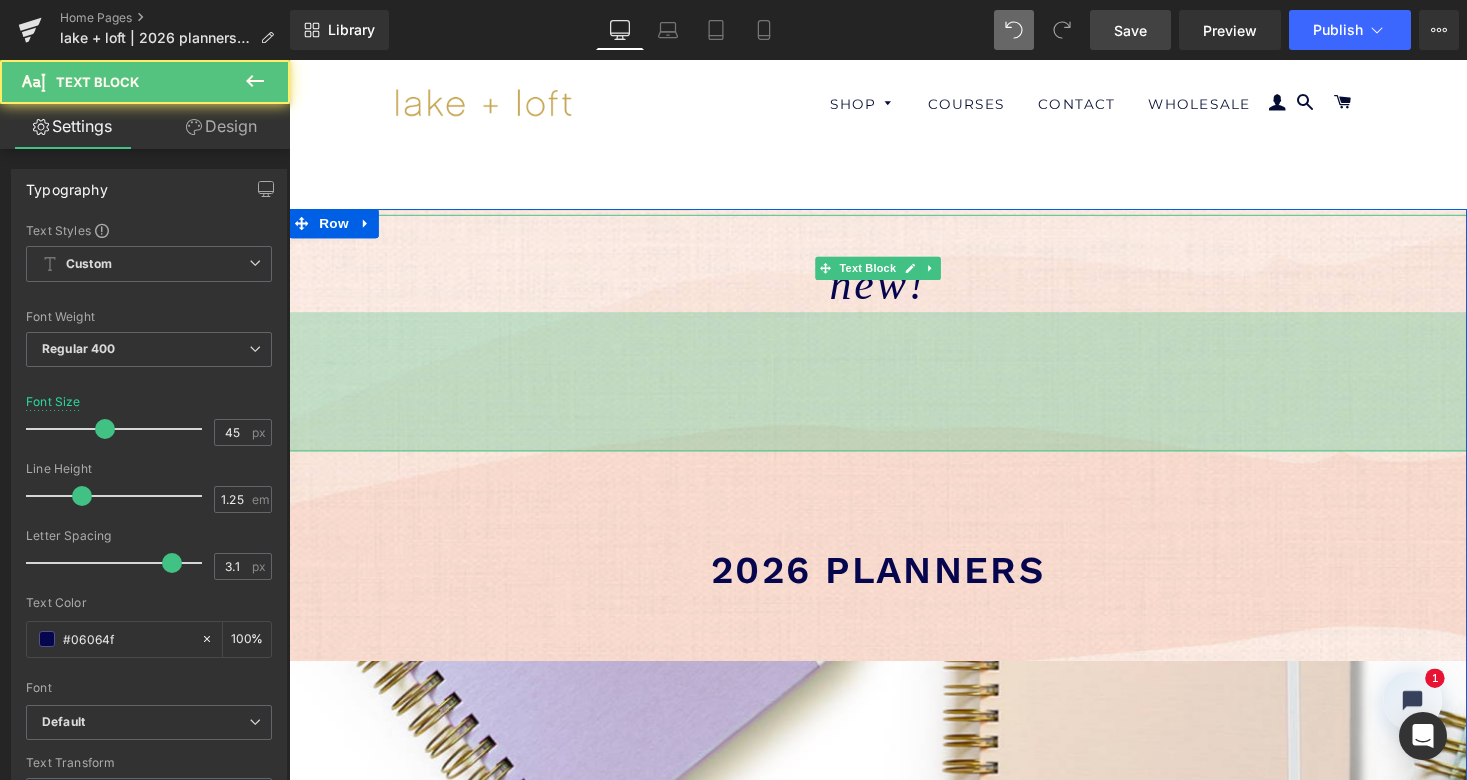 drag, startPoint x: 732, startPoint y: 327, endPoint x: 727, endPoint y: 463, distance: 136.09187 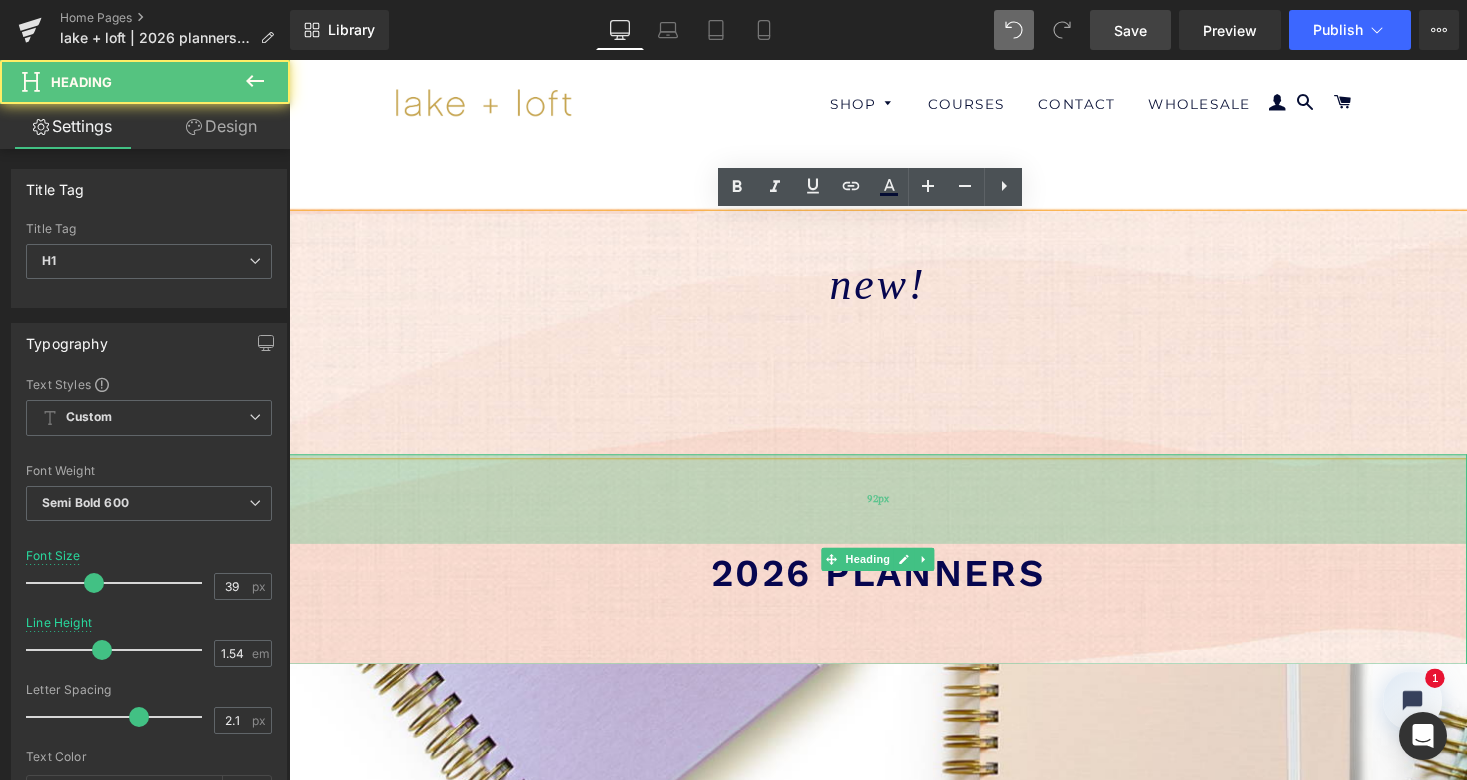 click on "92px" at bounding box center [894, 511] 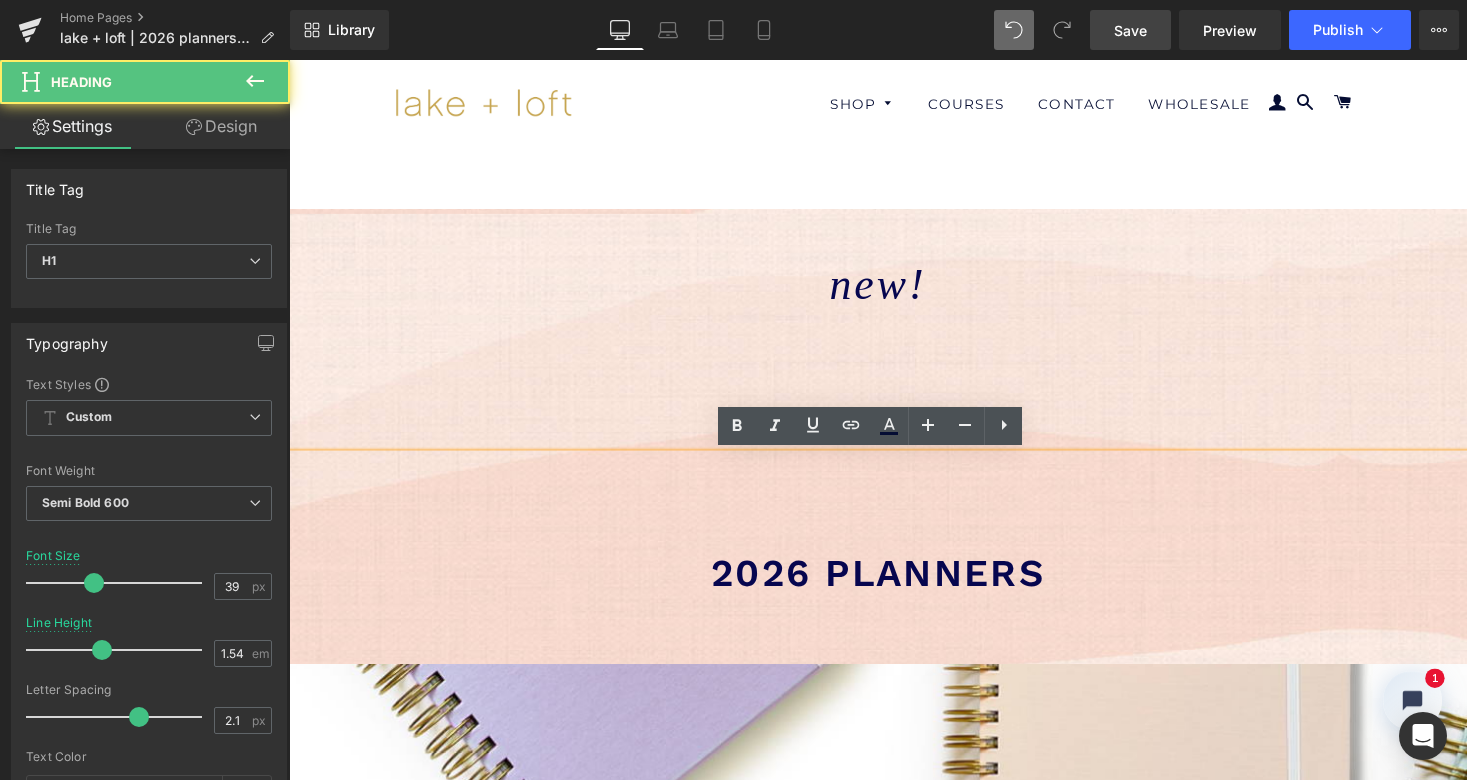 click on "2026 planners" at bounding box center (894, 573) 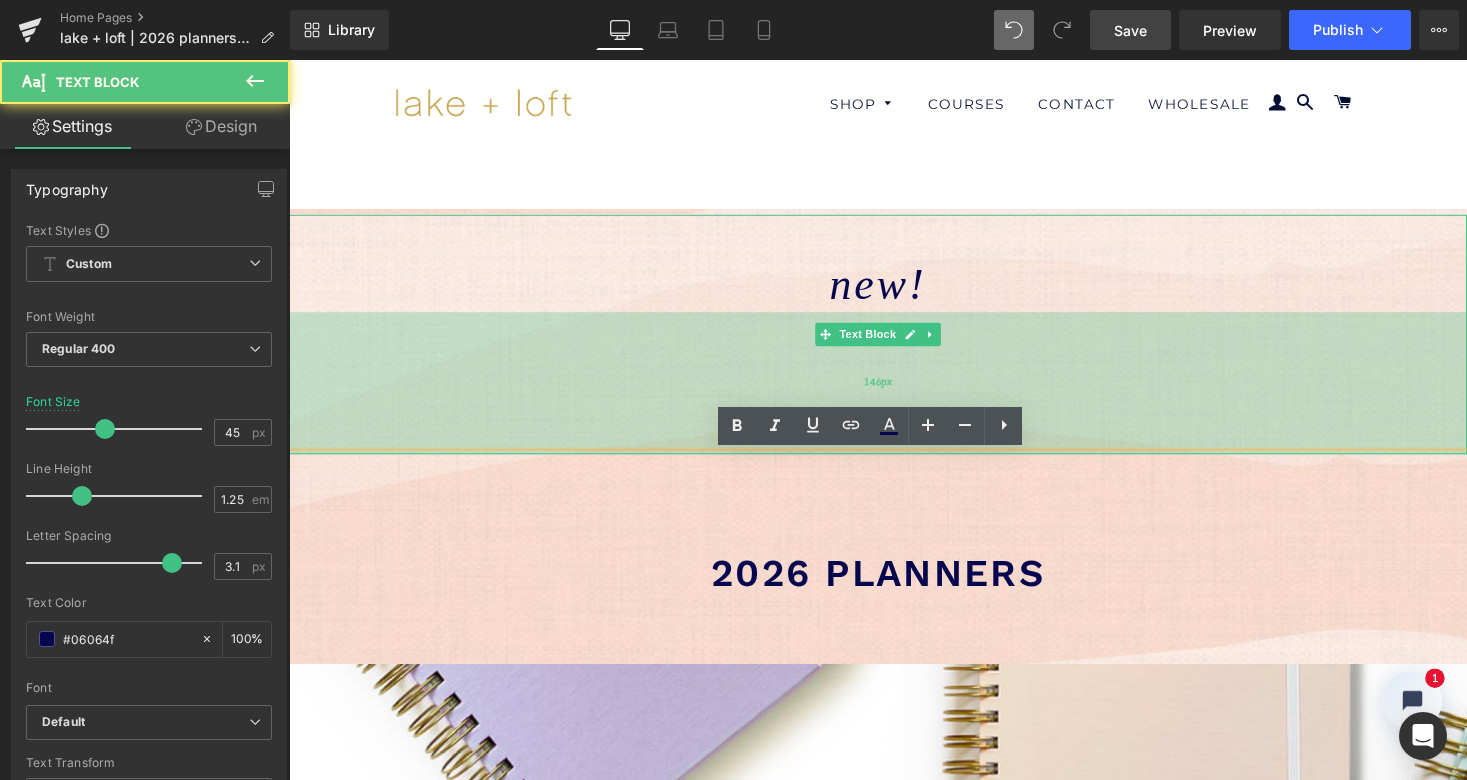 click on "146px" at bounding box center (894, 392) 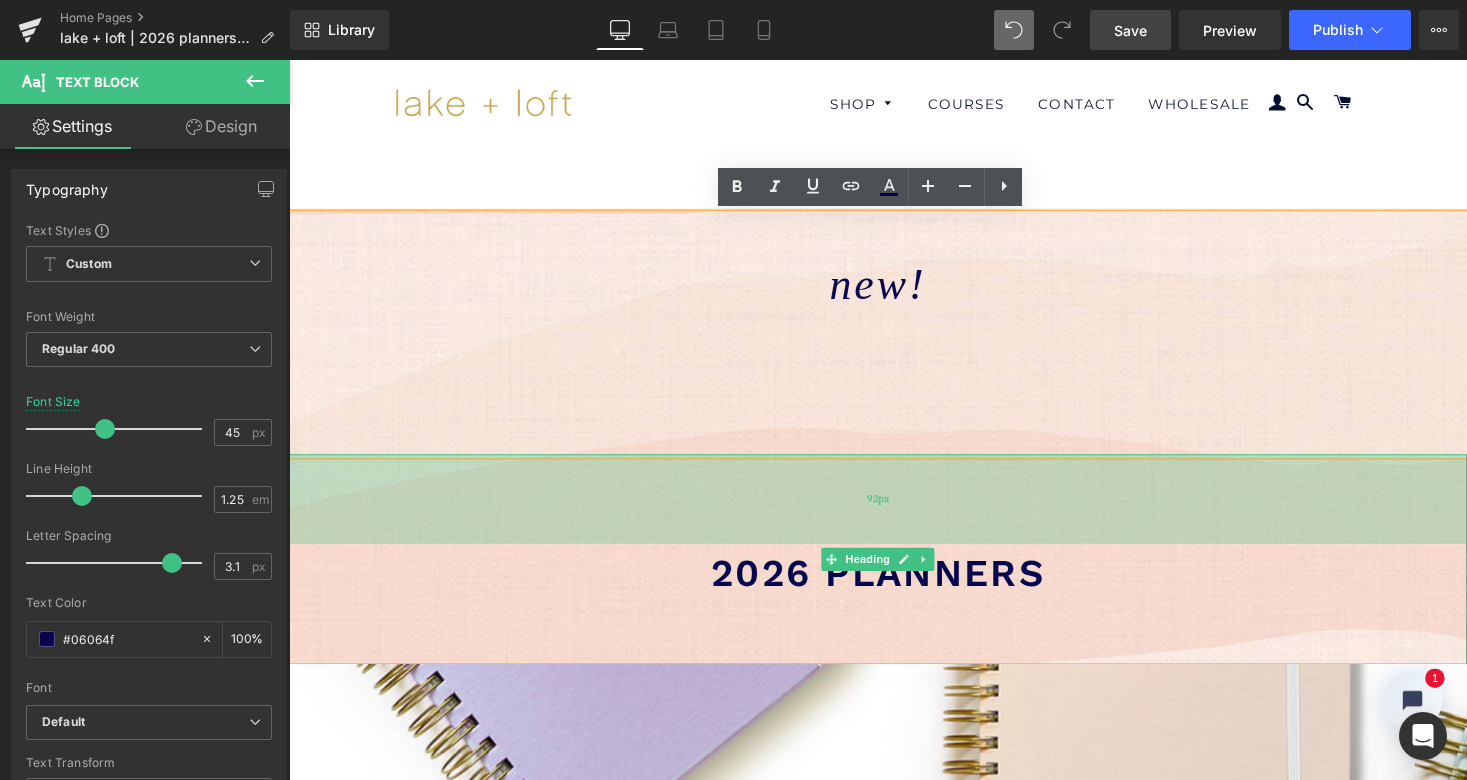 click on "92px" at bounding box center (894, 511) 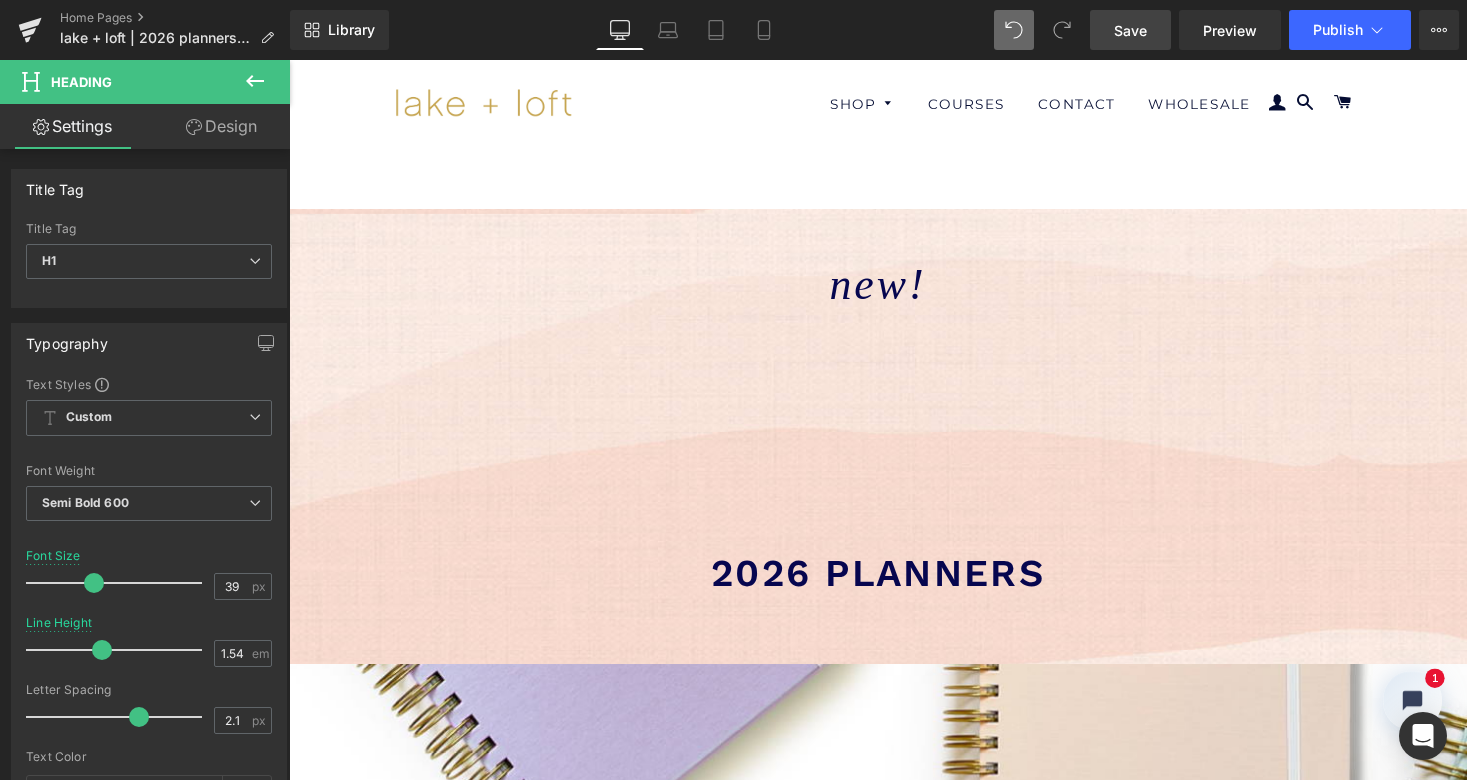 click on "Design" at bounding box center (221, 126) 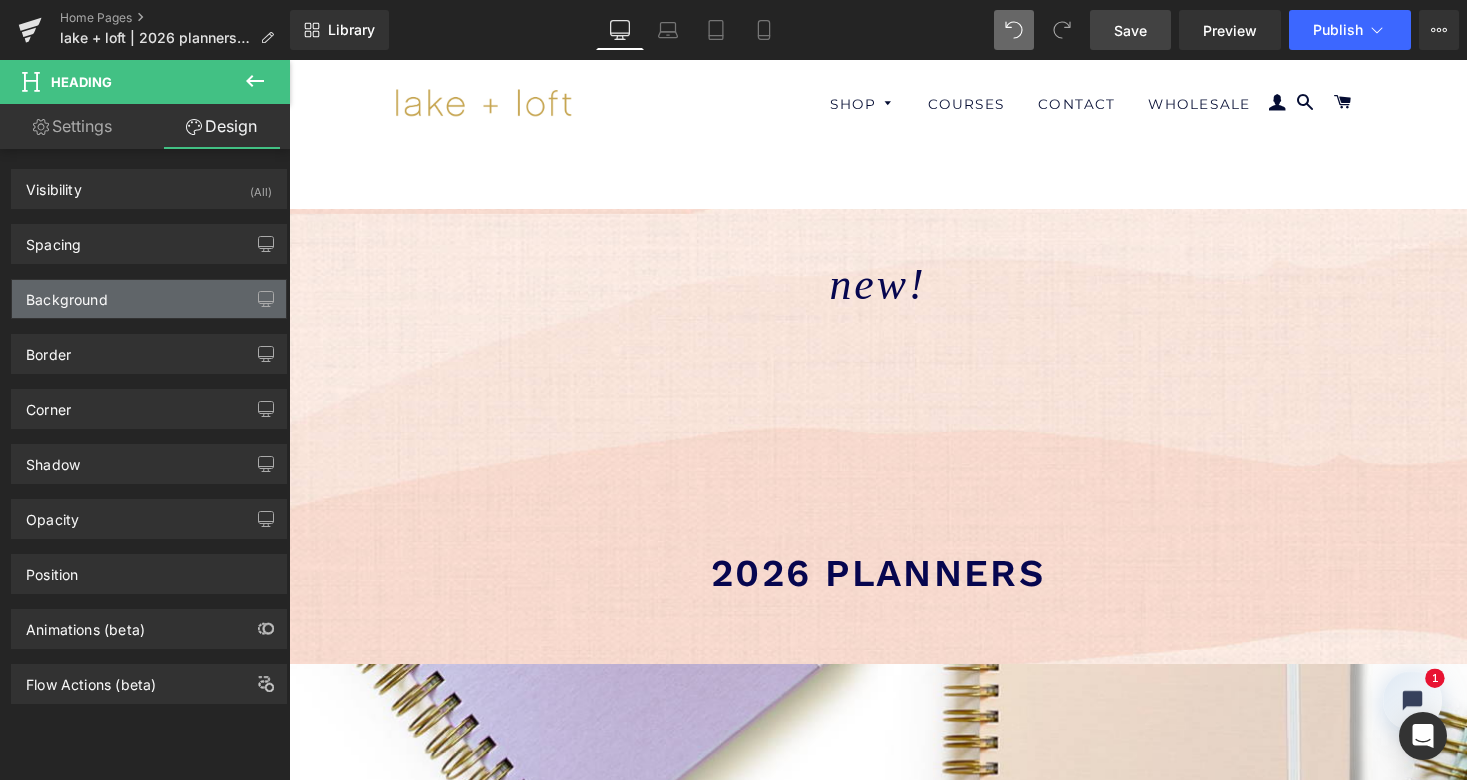 click on "Background" at bounding box center (149, 299) 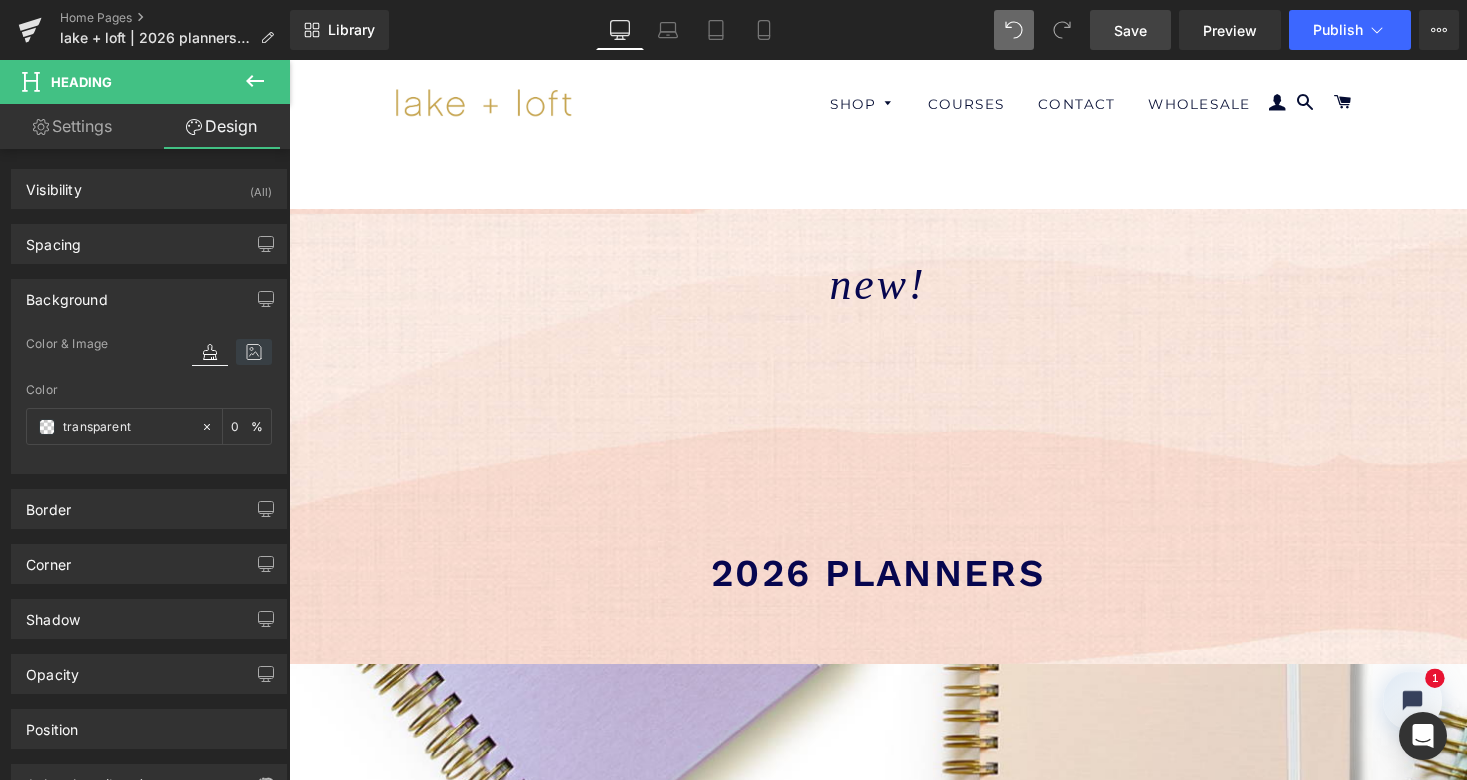 click at bounding box center [254, 352] 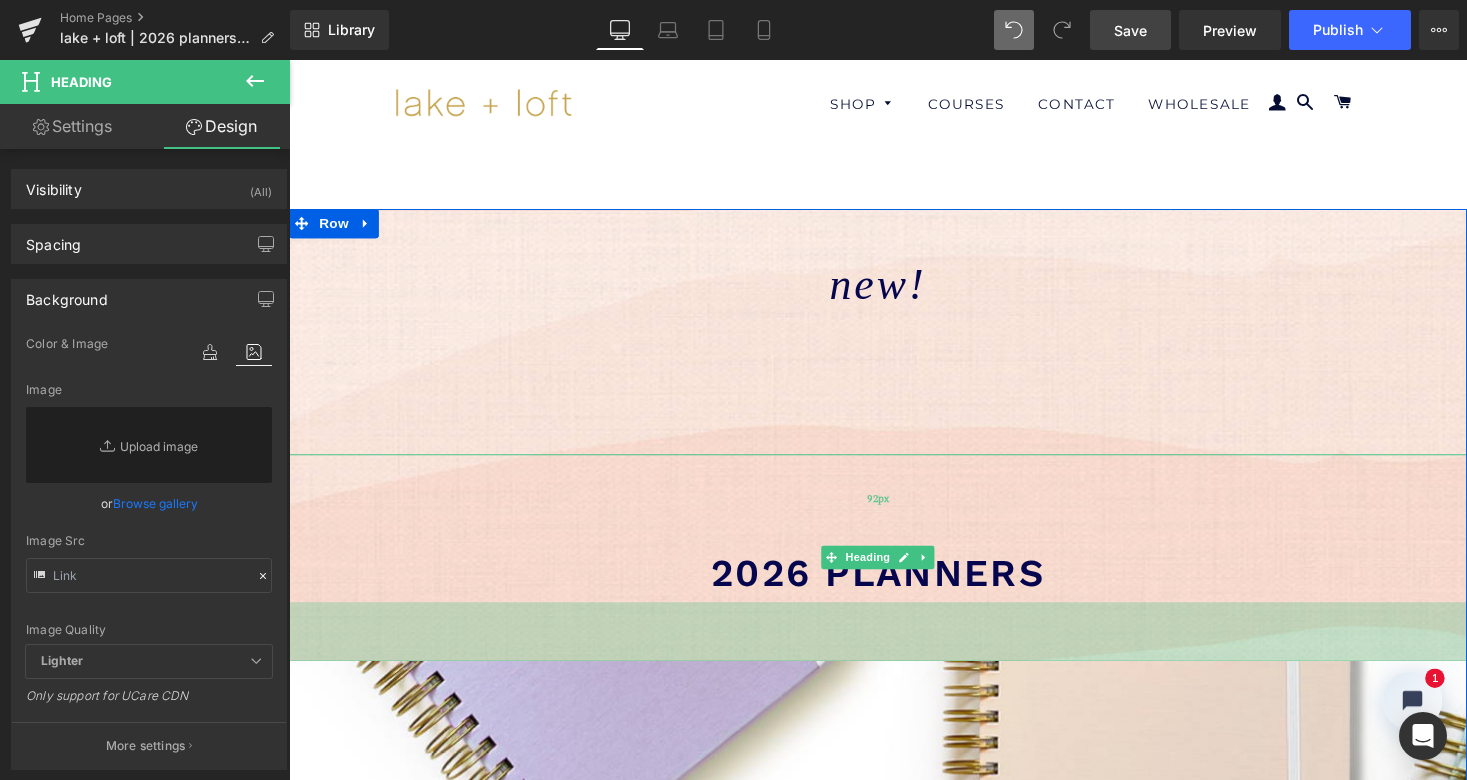 scroll, scrollTop: 4751, scrollLeft: 1202, axis: both 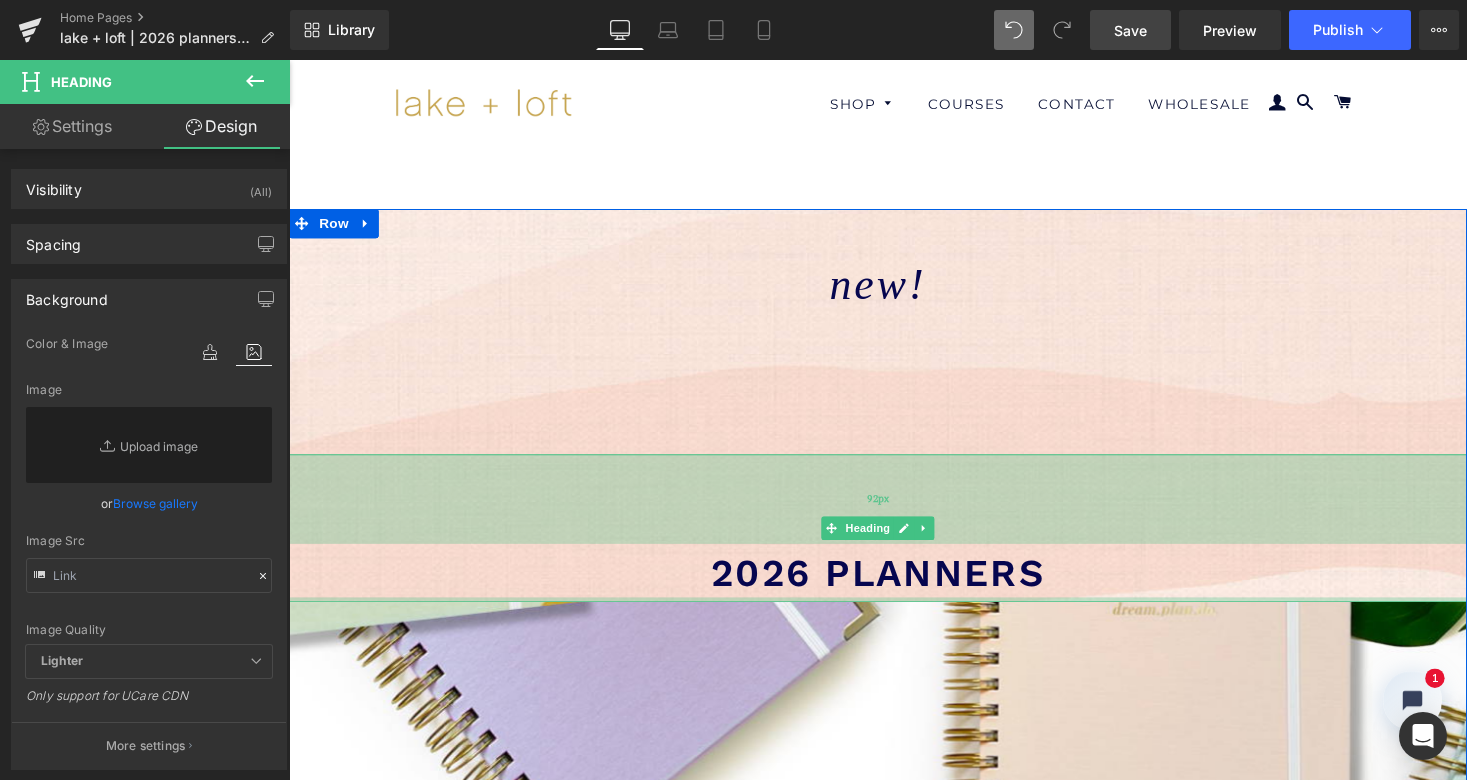 drag, startPoint x: 378, startPoint y: 677, endPoint x: 409, endPoint y: 535, distance: 145.34442 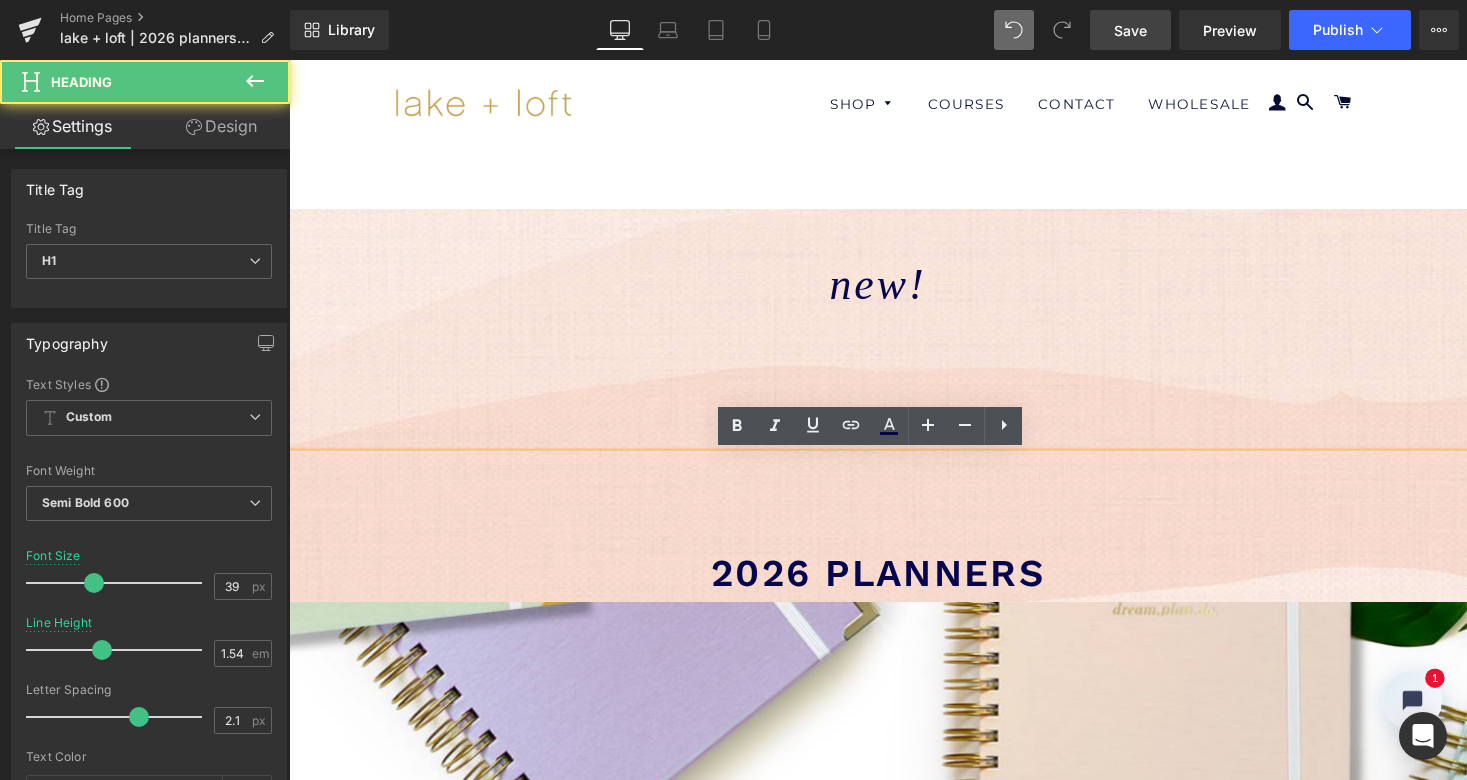 click on "2026 planners" at bounding box center [894, 541] 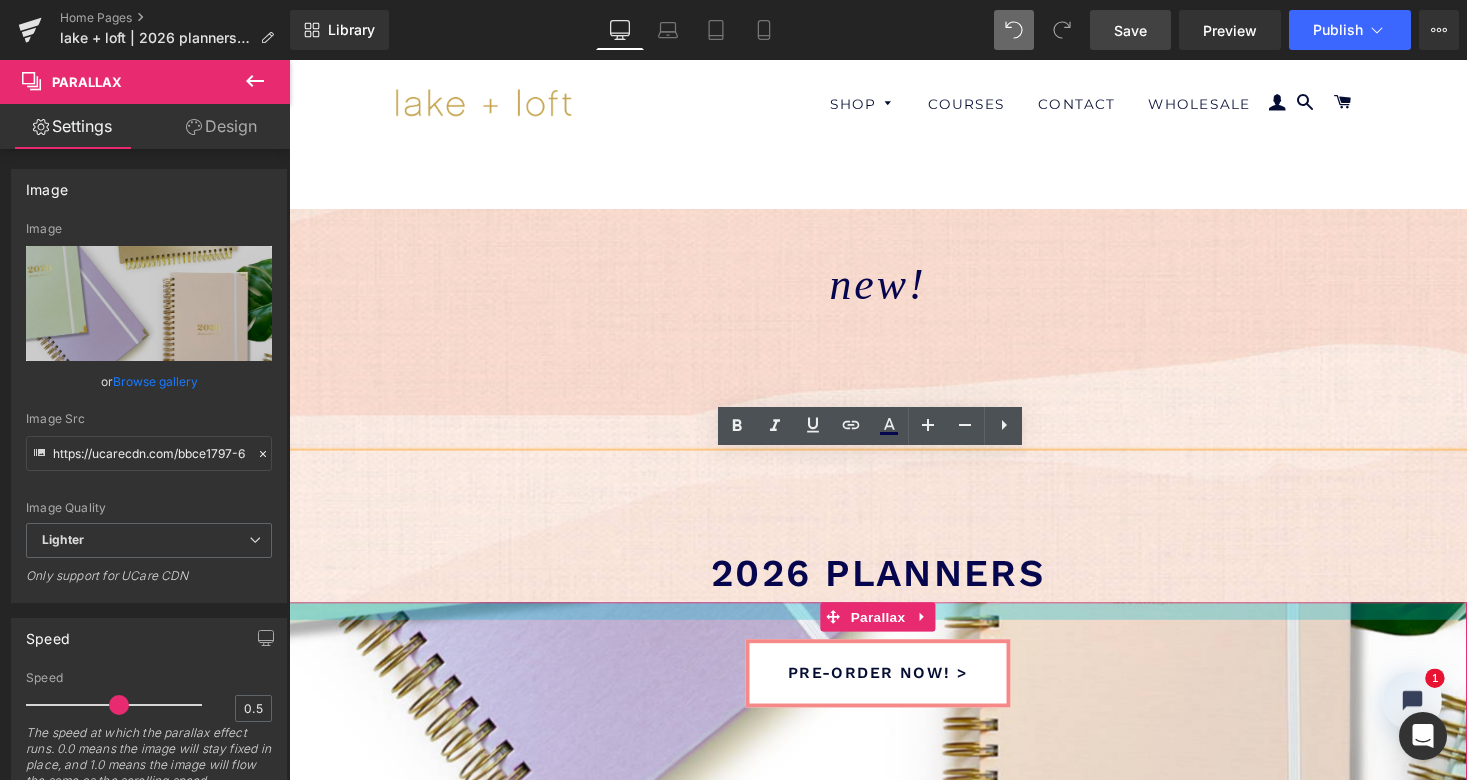 scroll, scrollTop: 4522, scrollLeft: 1202, axis: both 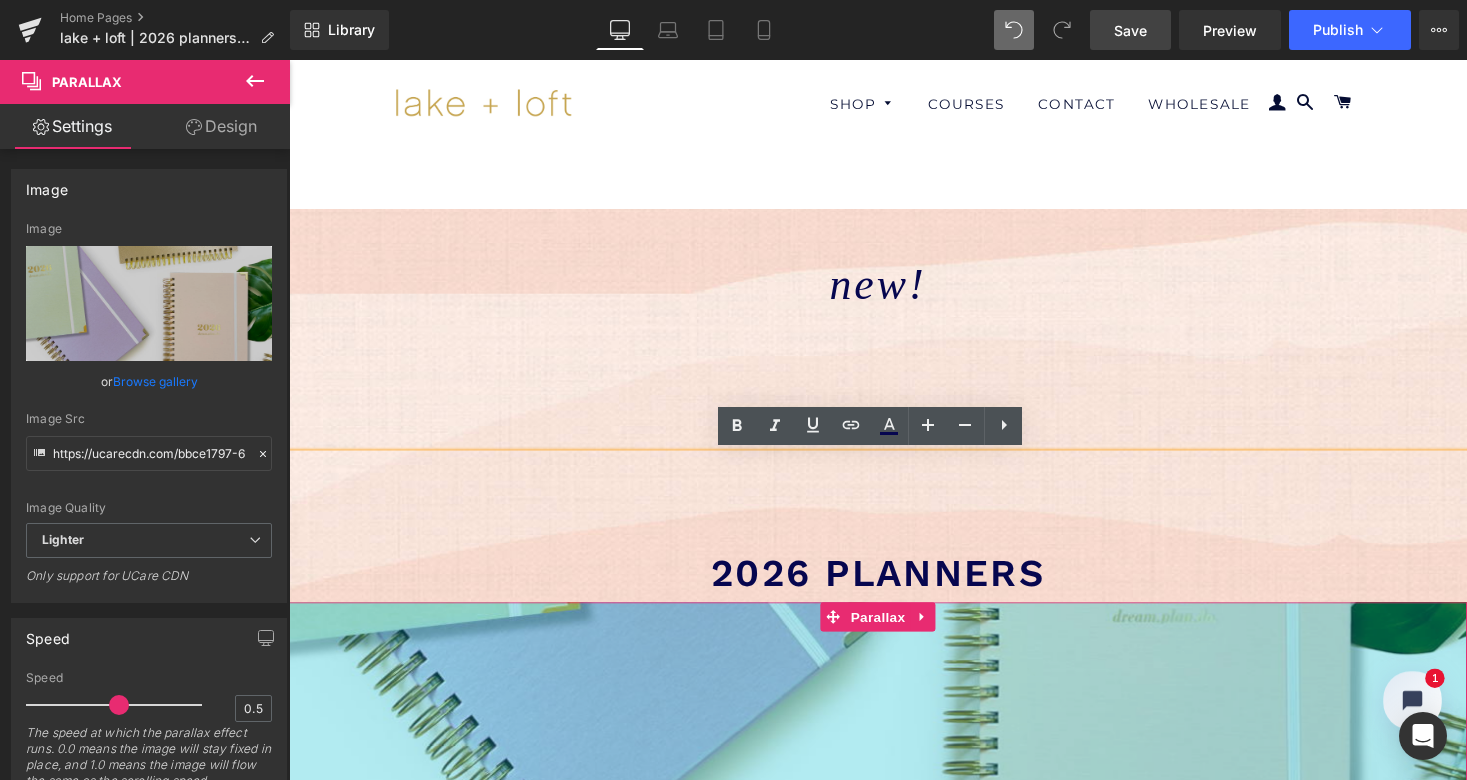 drag, startPoint x: 323, startPoint y: 617, endPoint x: 403, endPoint y: 763, distance: 166.48123 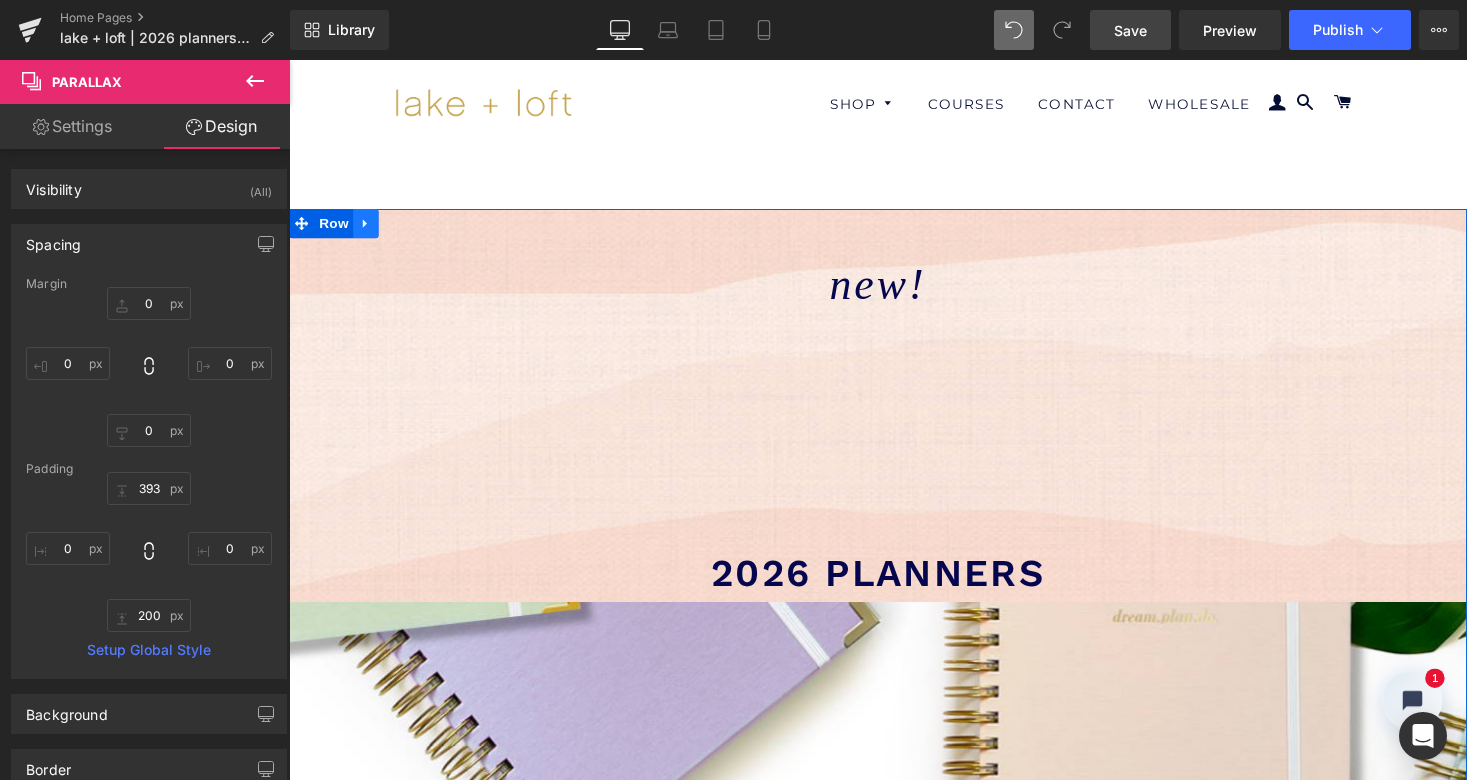 click 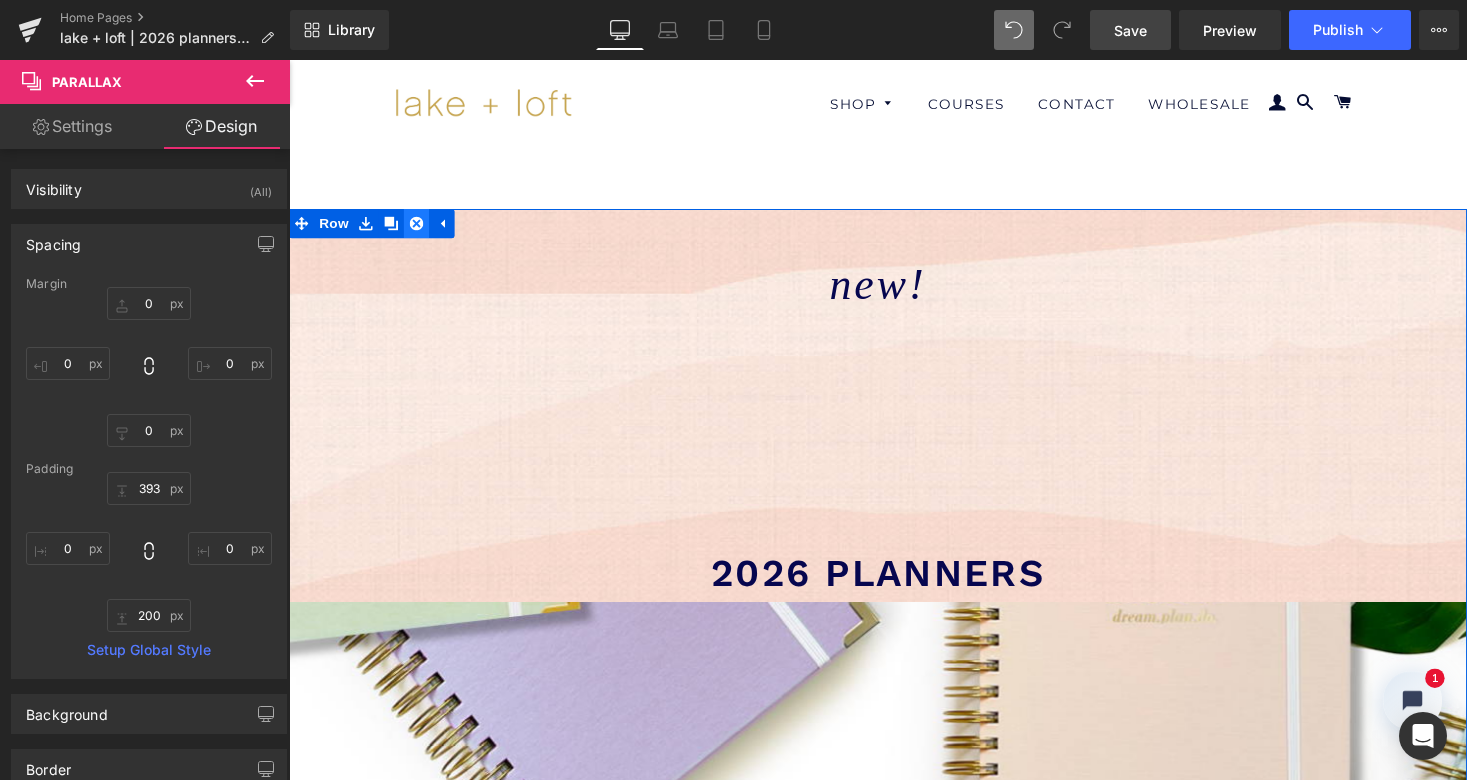 click 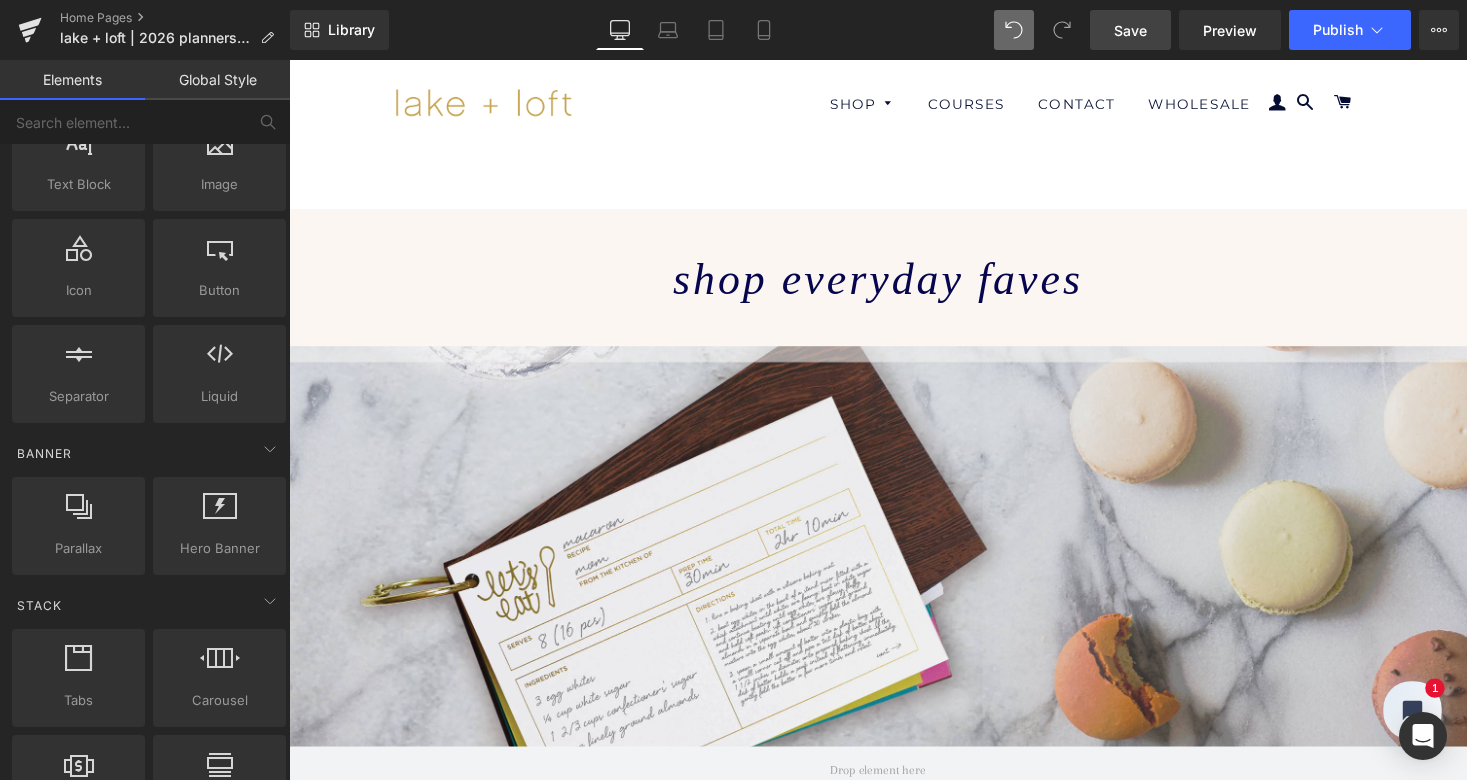 scroll, scrollTop: 3135, scrollLeft: 1202, axis: both 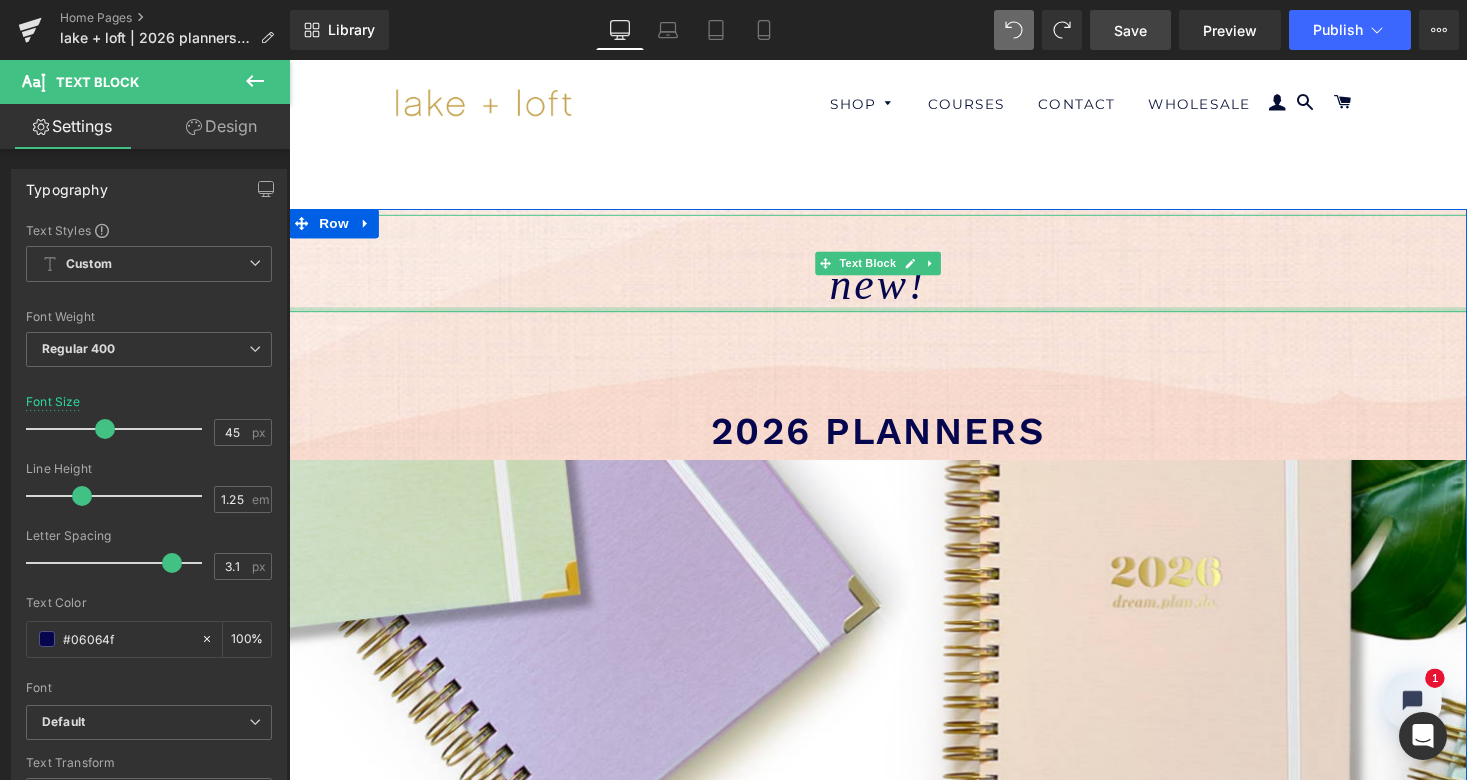 drag, startPoint x: 347, startPoint y: 459, endPoint x: 378, endPoint y: 243, distance: 218.2132 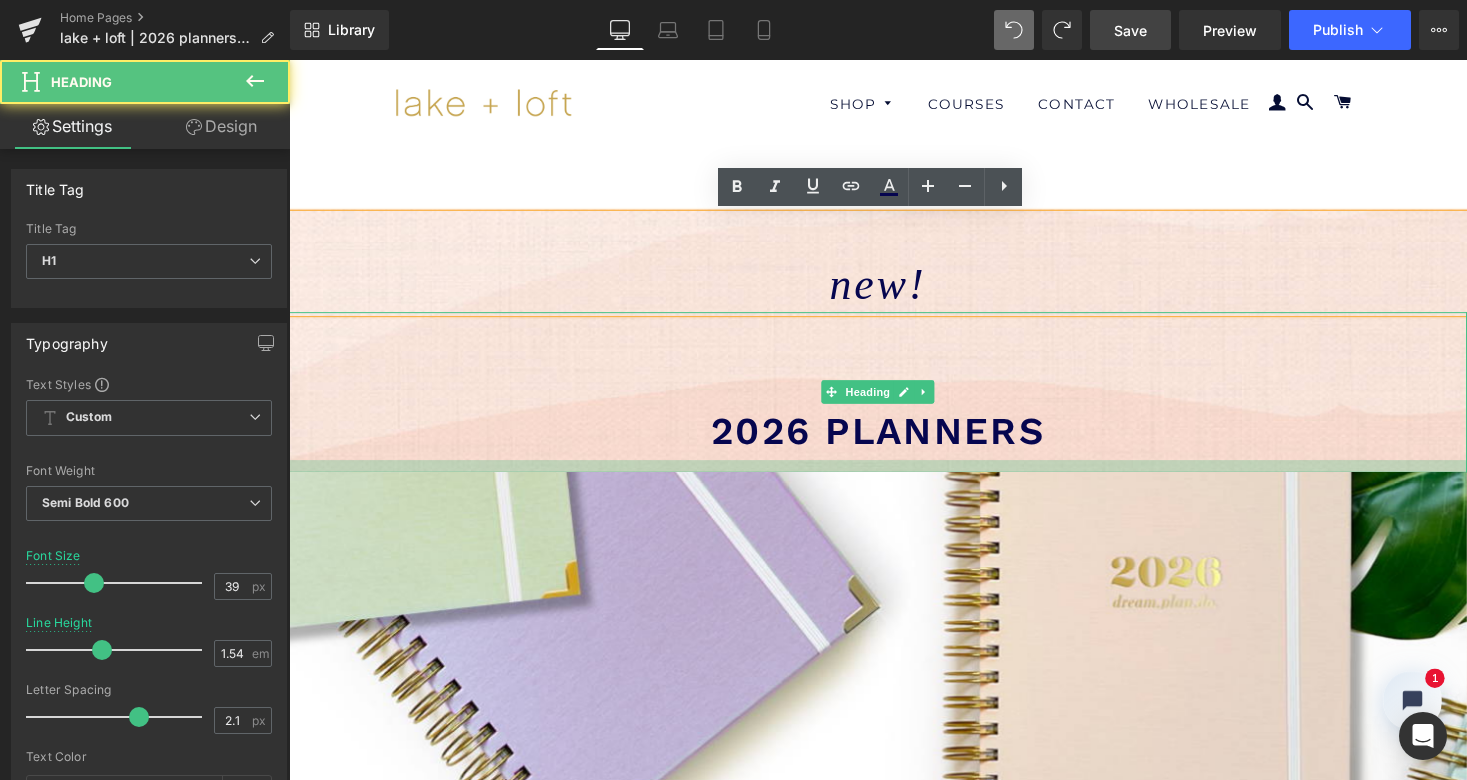 scroll, scrollTop: 4, scrollLeft: 10, axis: both 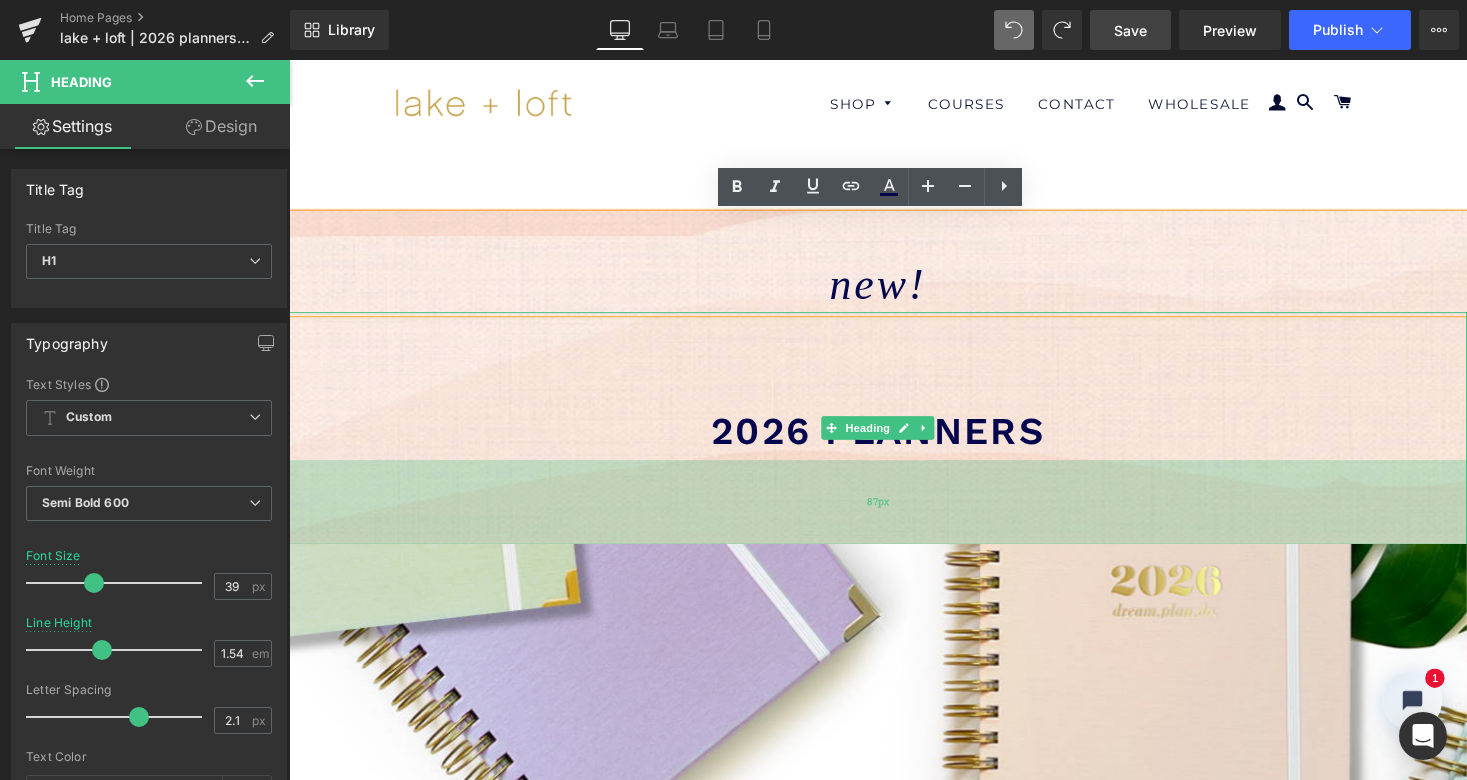 drag, startPoint x: 370, startPoint y: 465, endPoint x: 351, endPoint y: 552, distance: 89.050545 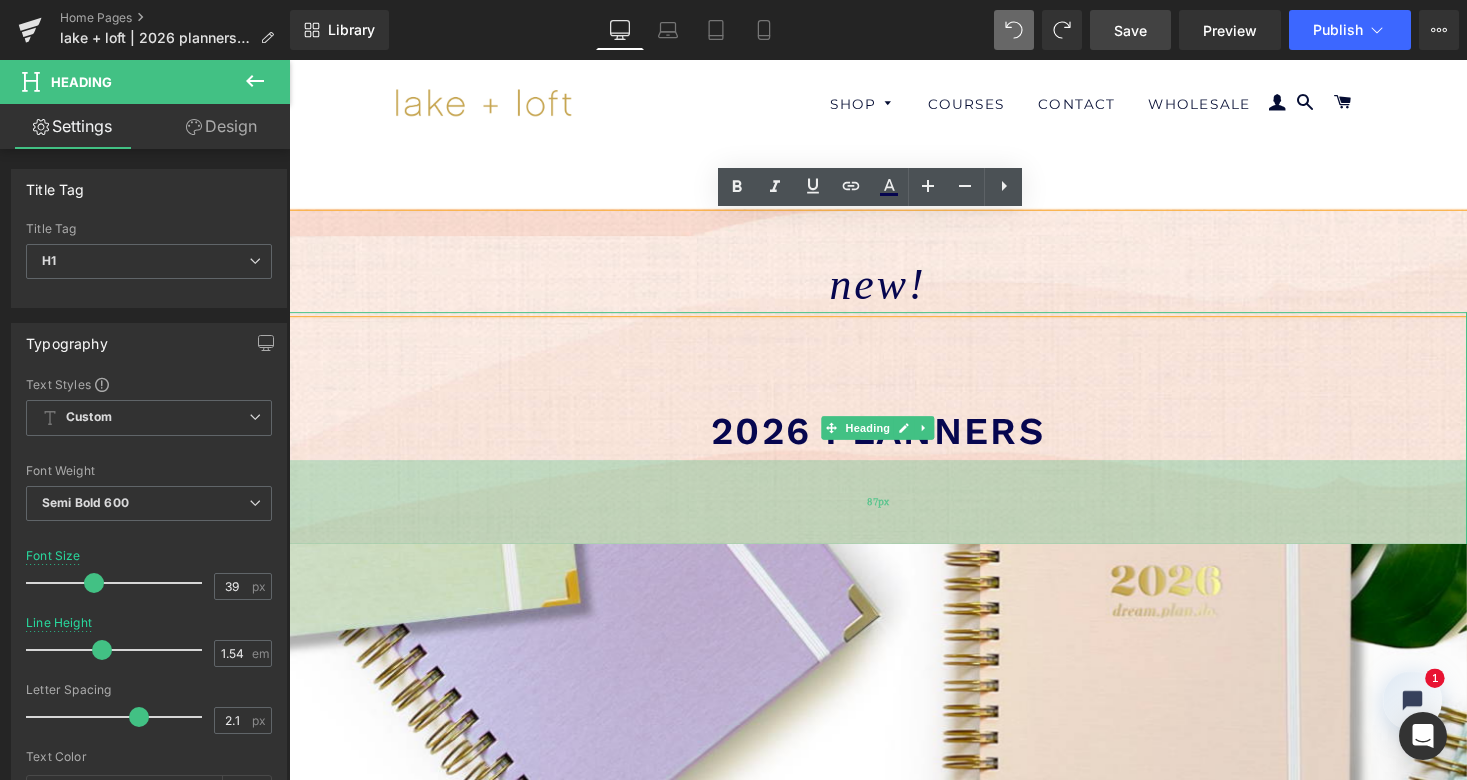 click on "87px" at bounding box center (894, 514) 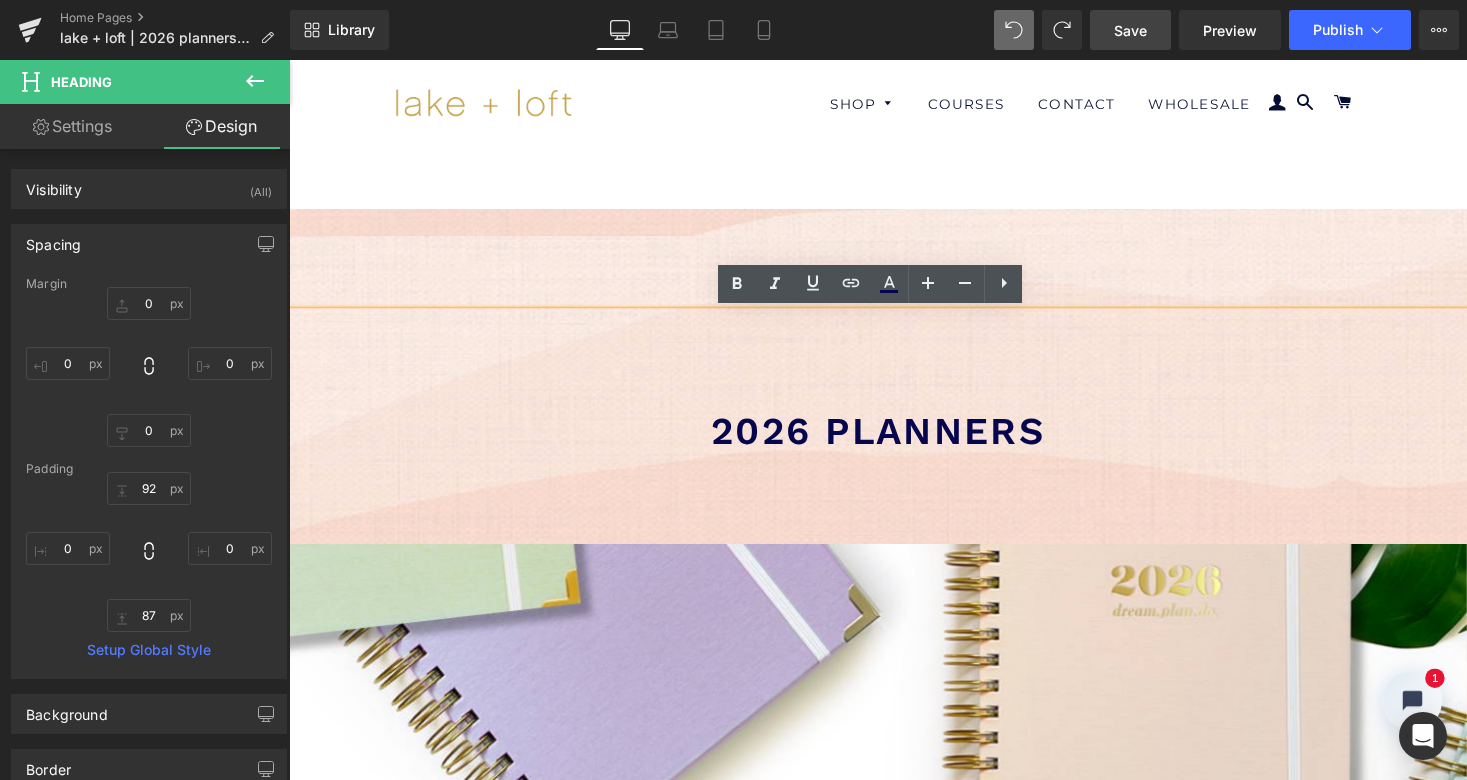 click on "2026 planners" at bounding box center [894, 438] 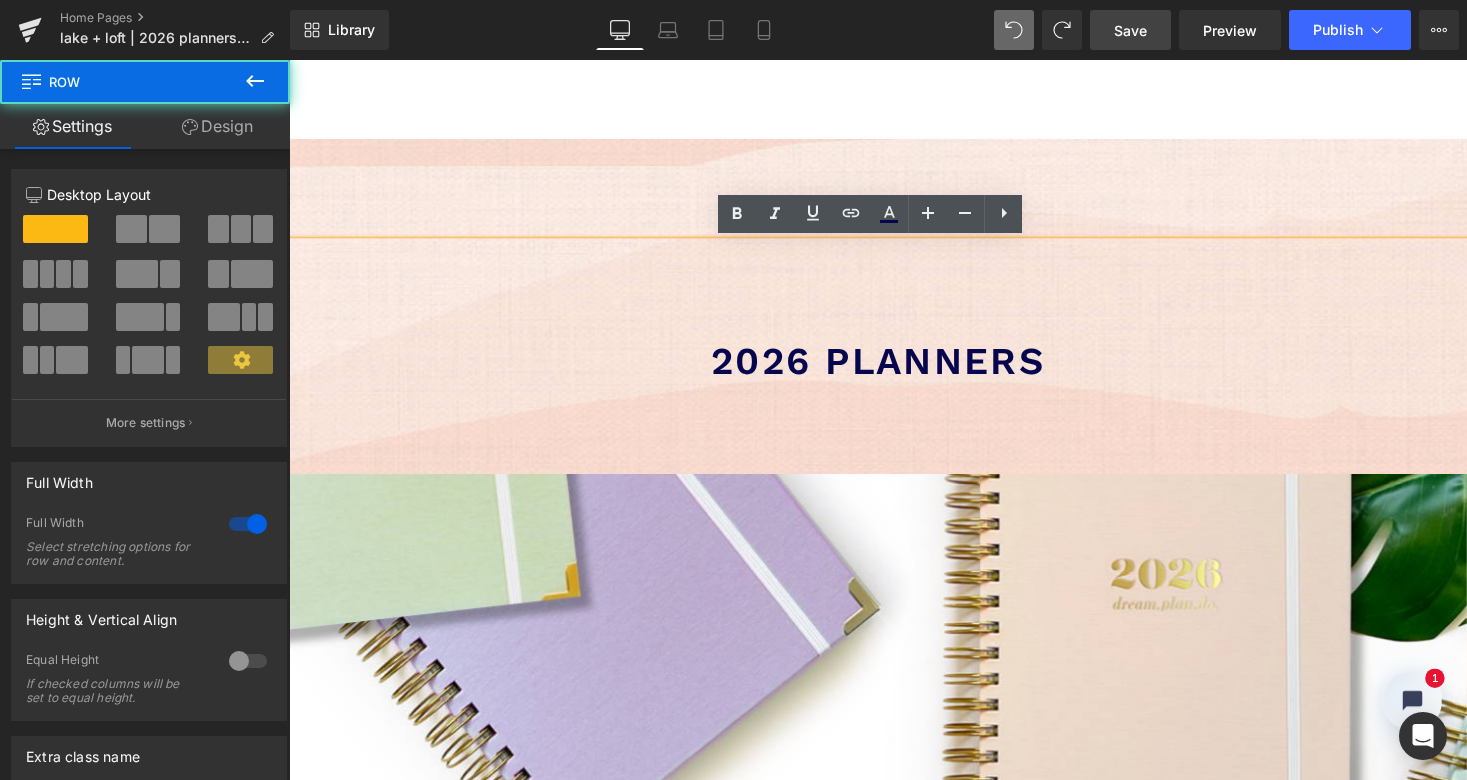 scroll, scrollTop: 73, scrollLeft: 0, axis: vertical 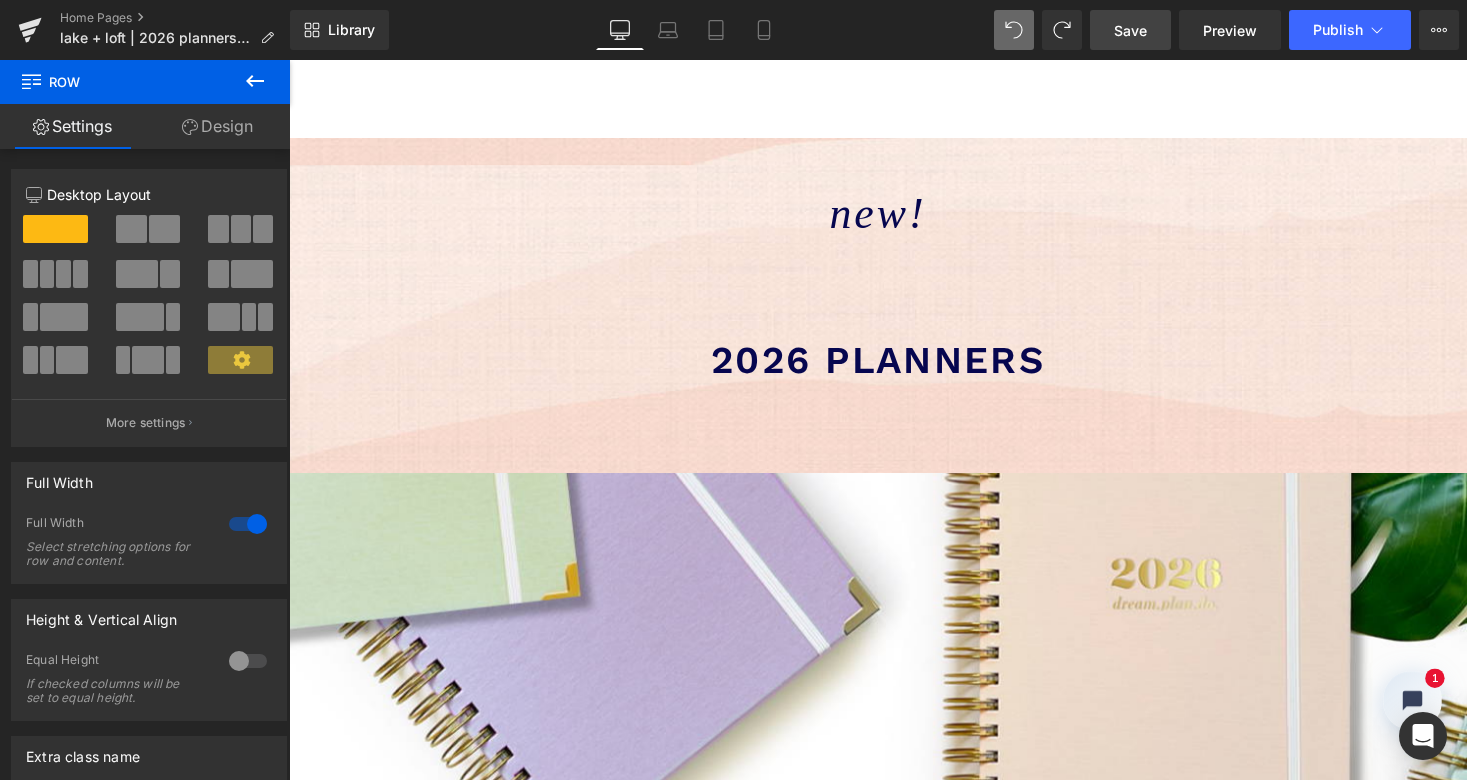 click on "Design" at bounding box center [217, 126] 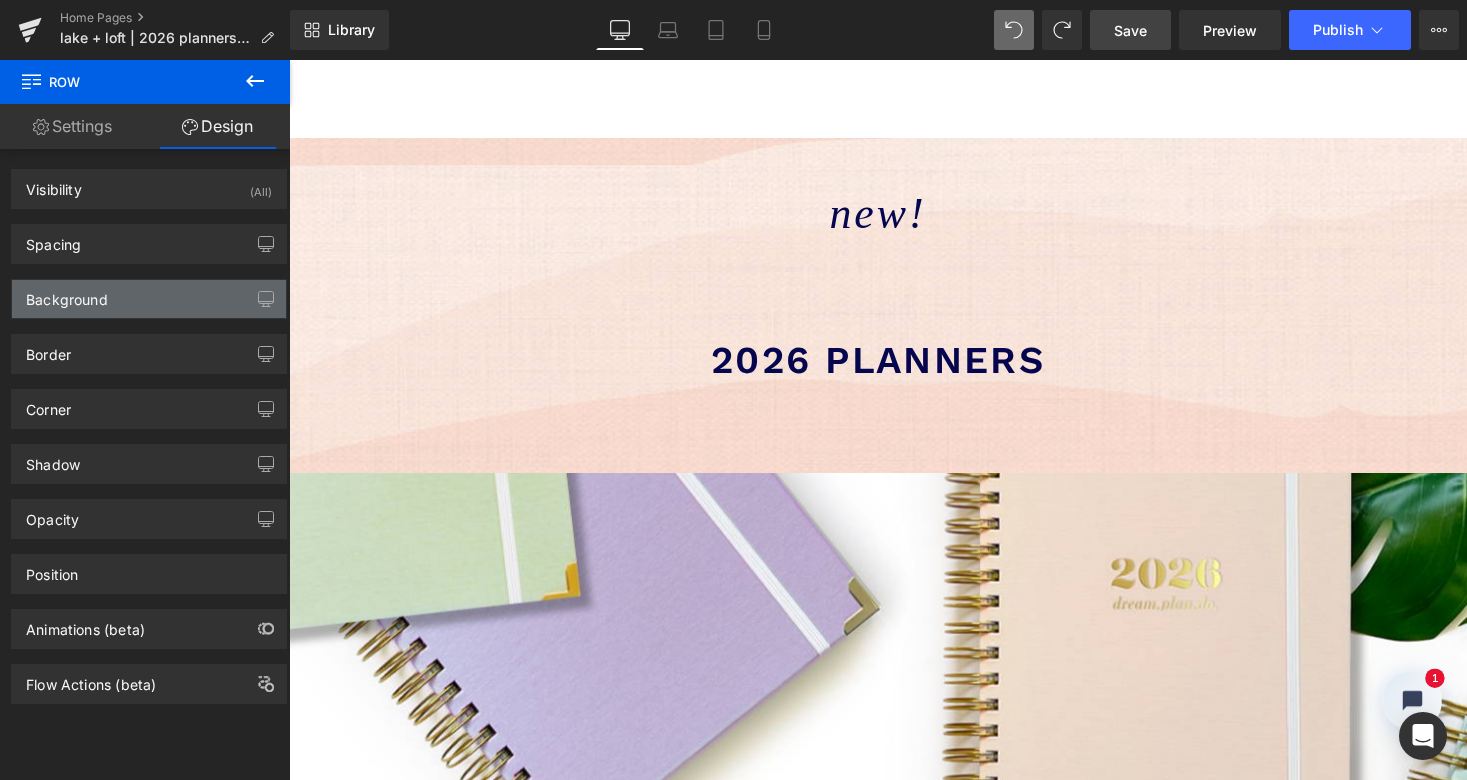 click on "Background" at bounding box center (149, 299) 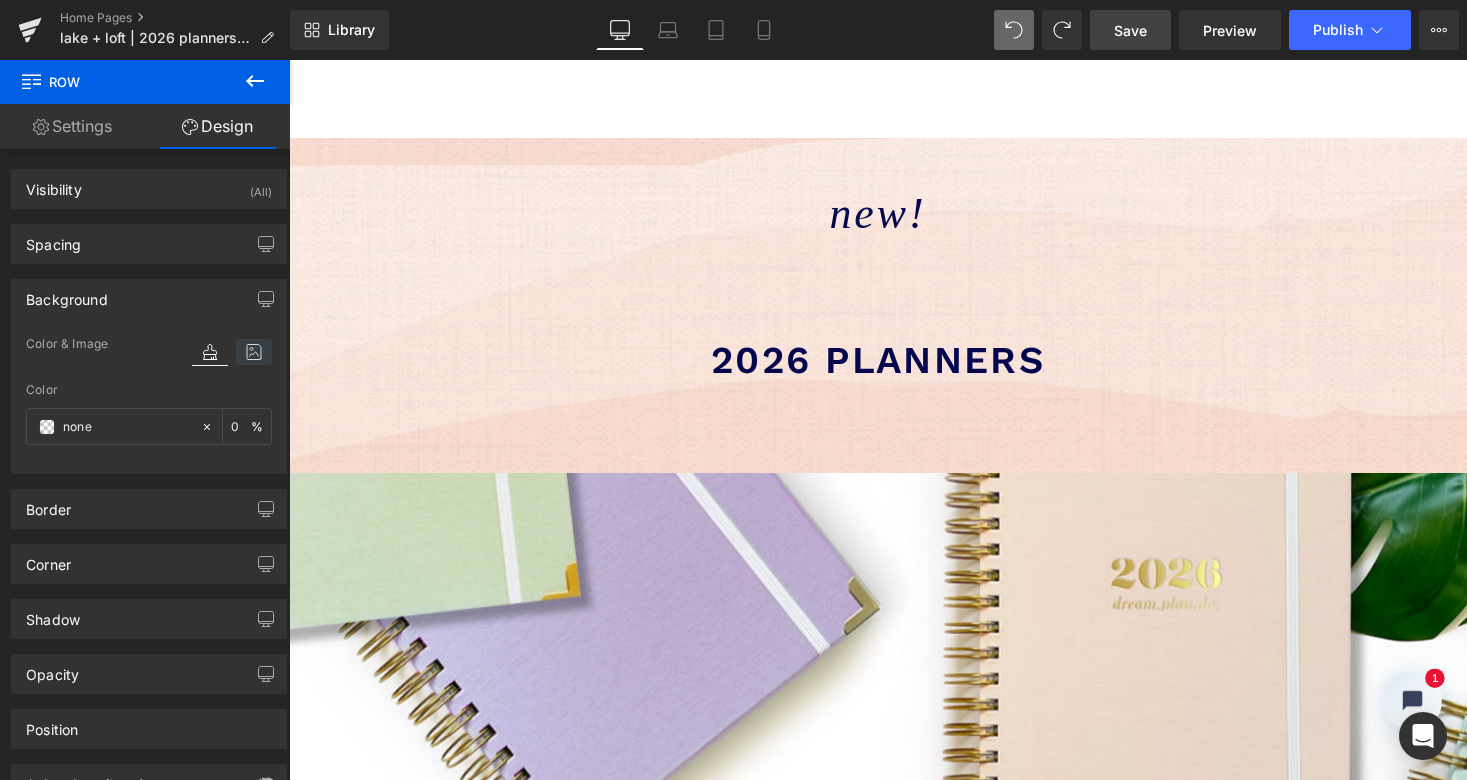 click at bounding box center [254, 352] 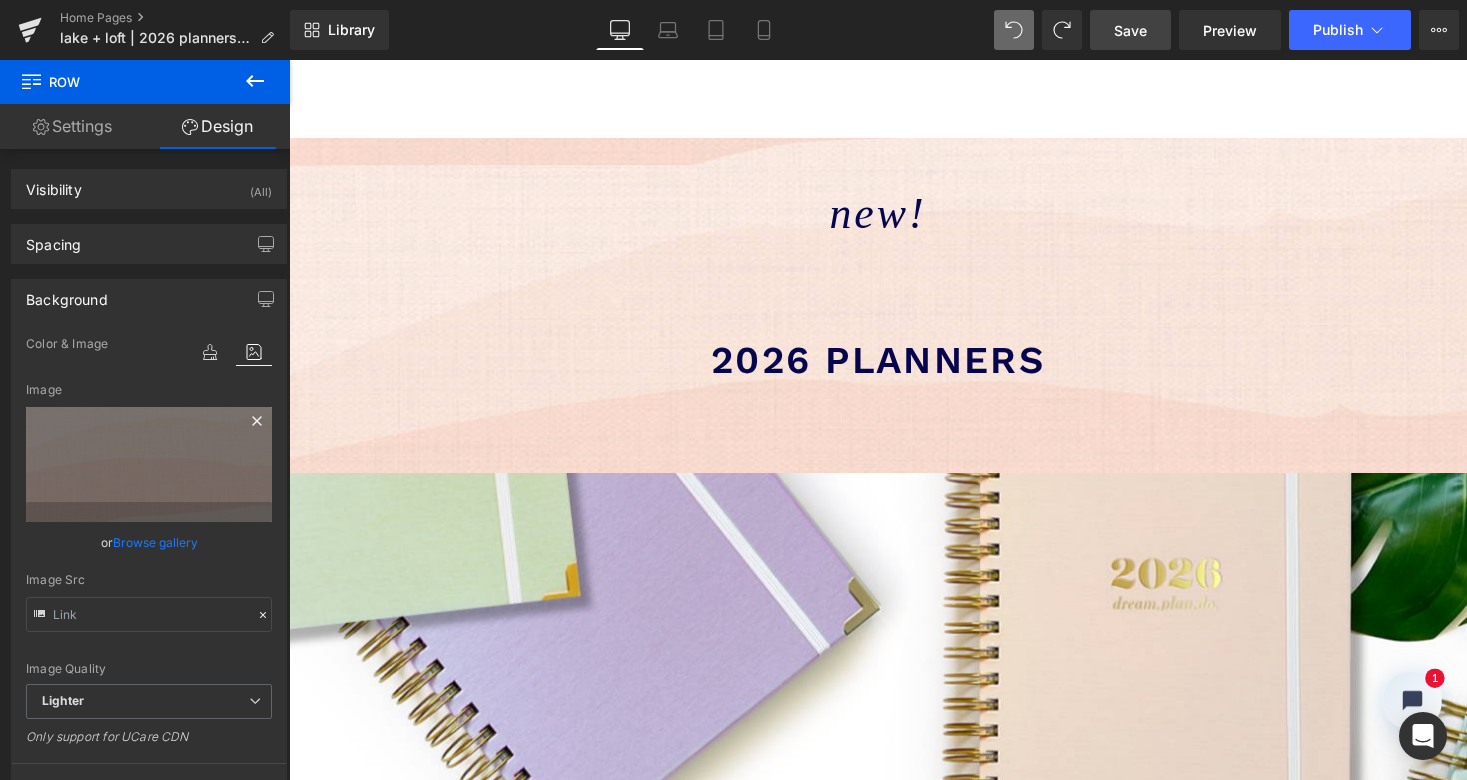 click 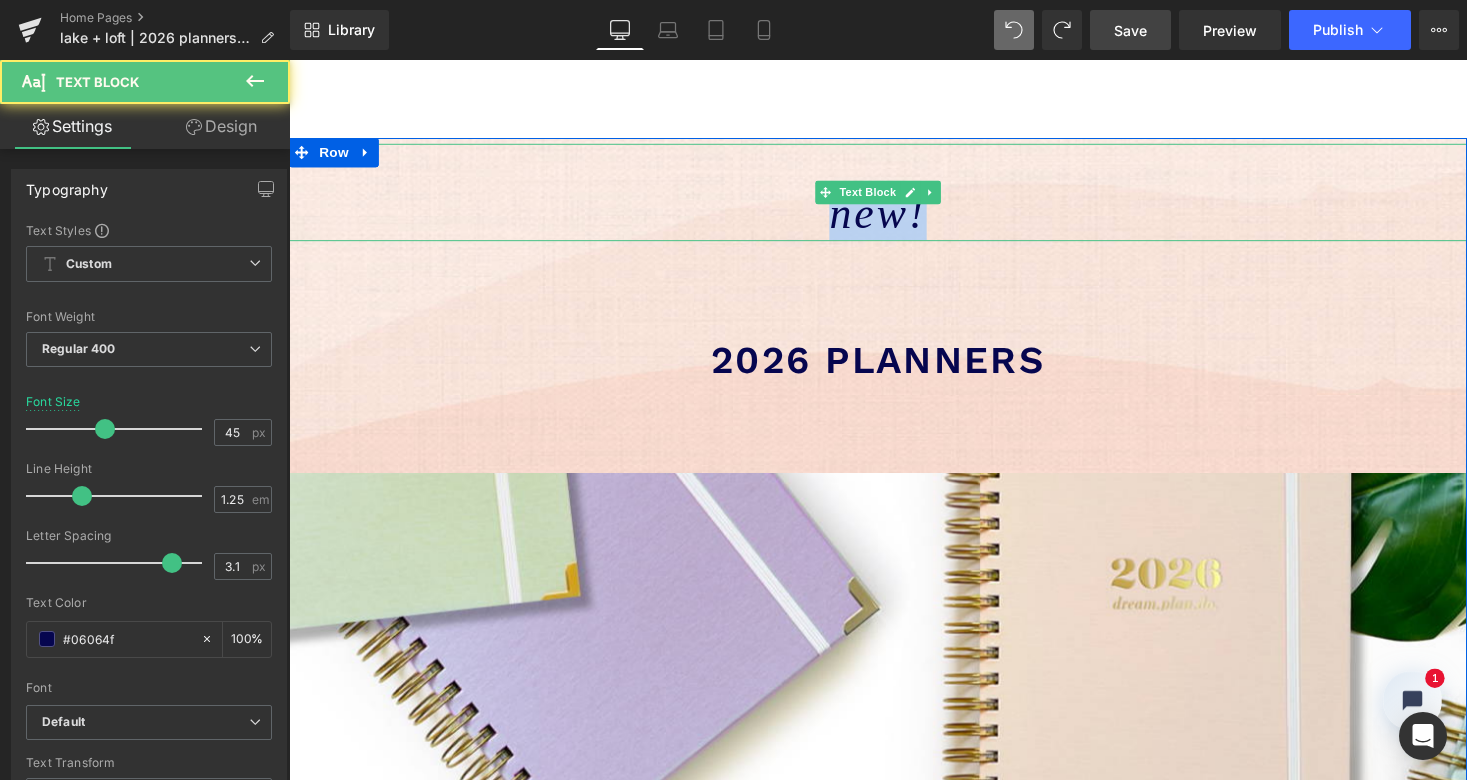 drag, startPoint x: 945, startPoint y: 219, endPoint x: 827, endPoint y: 214, distance: 118.10589 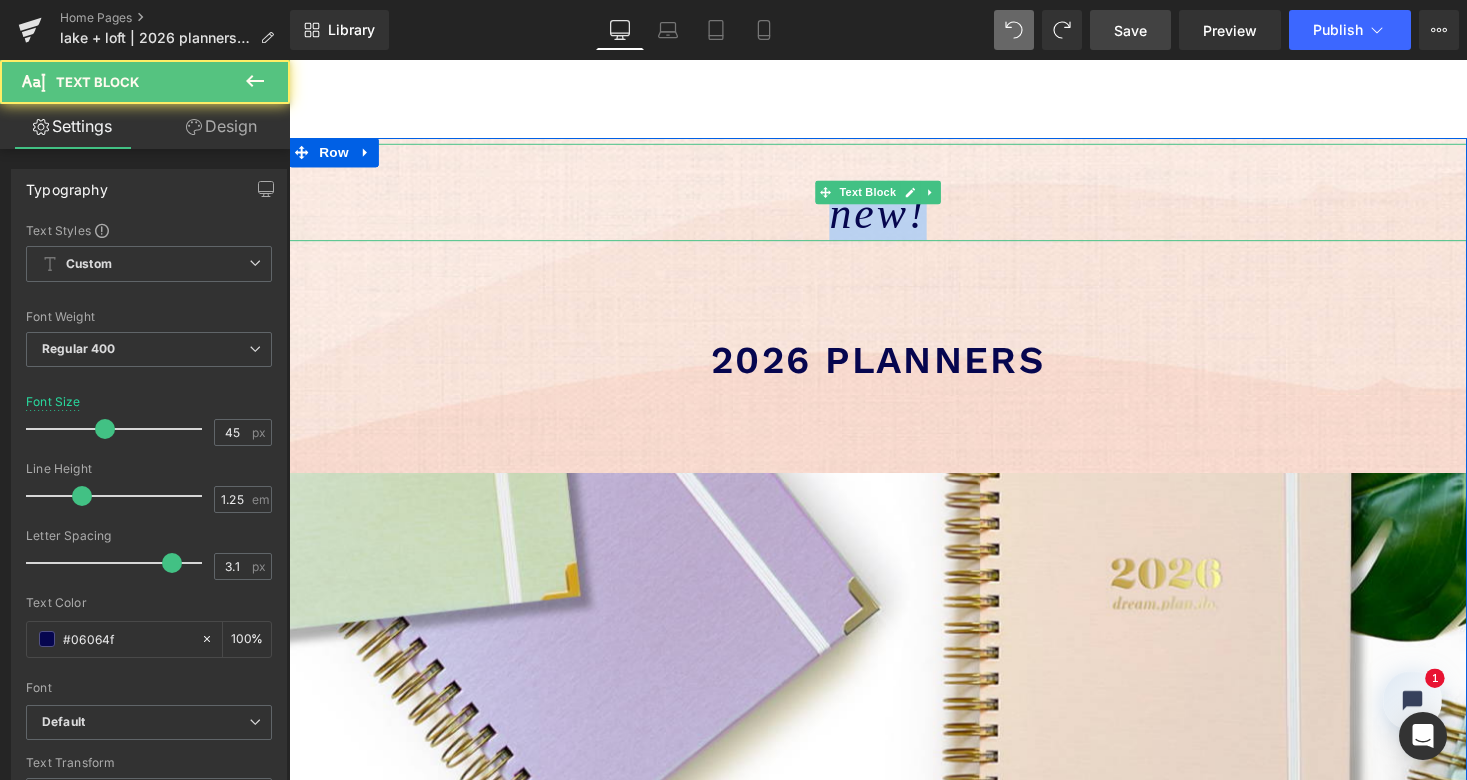 click on "new!" at bounding box center (894, 217) 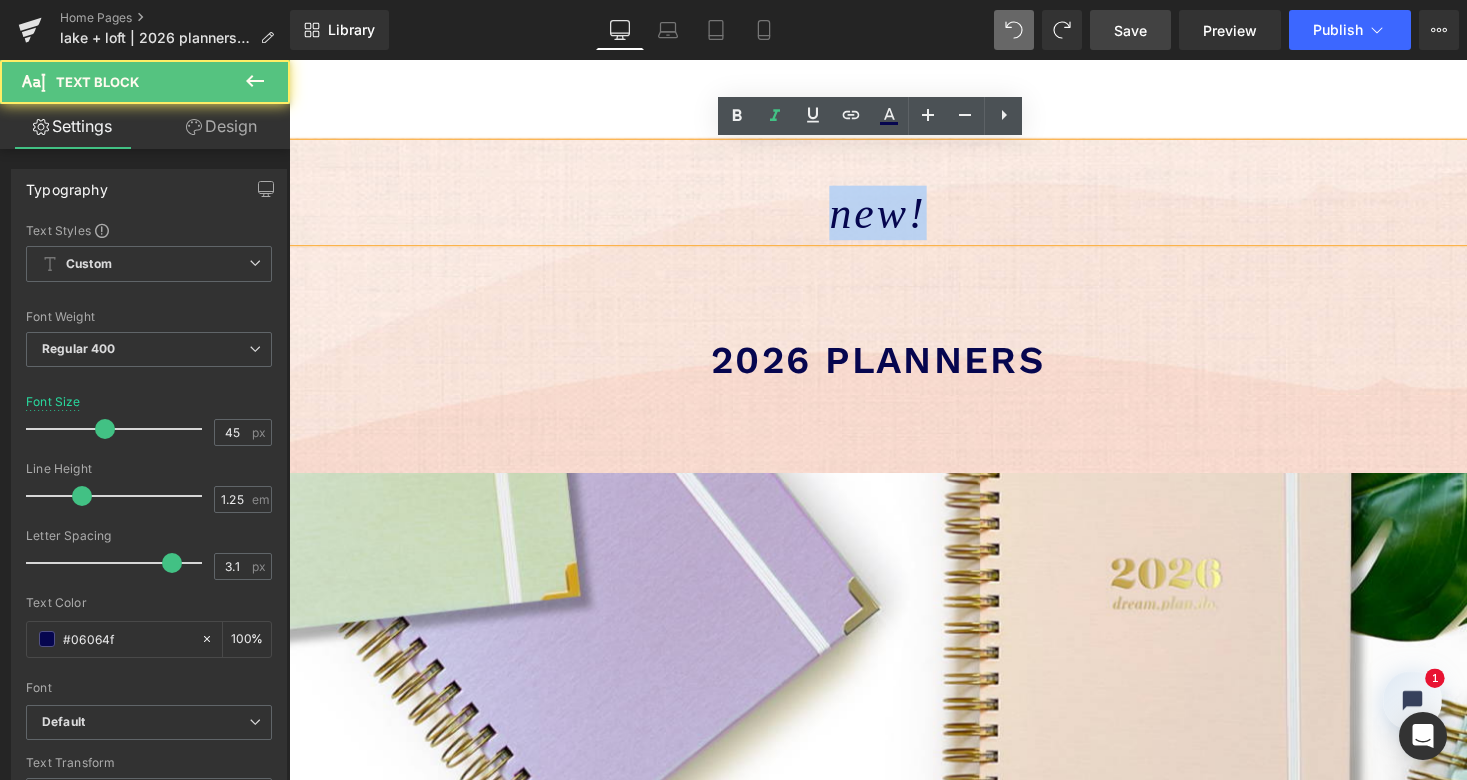 type 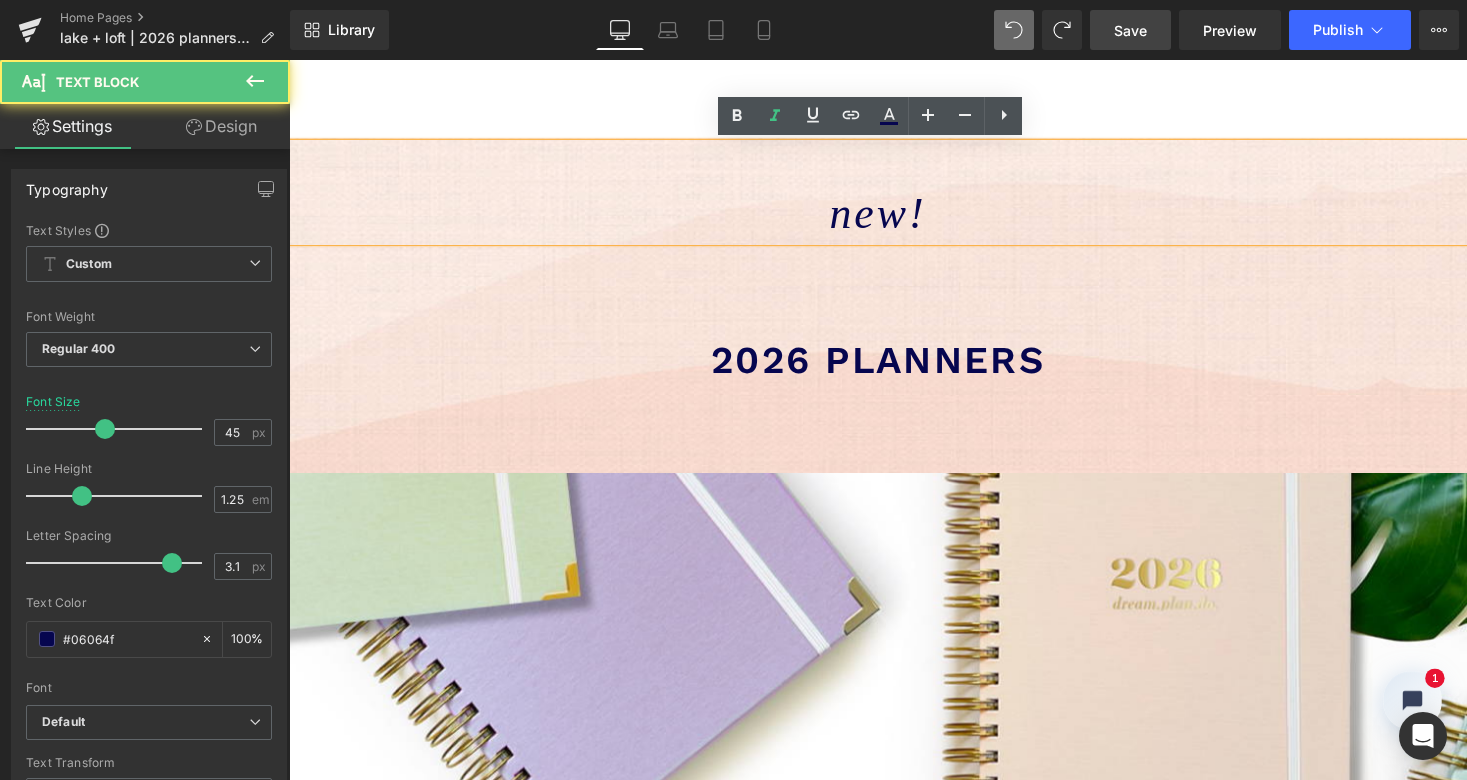 scroll, scrollTop: 12602, scrollLeft: 1202, axis: both 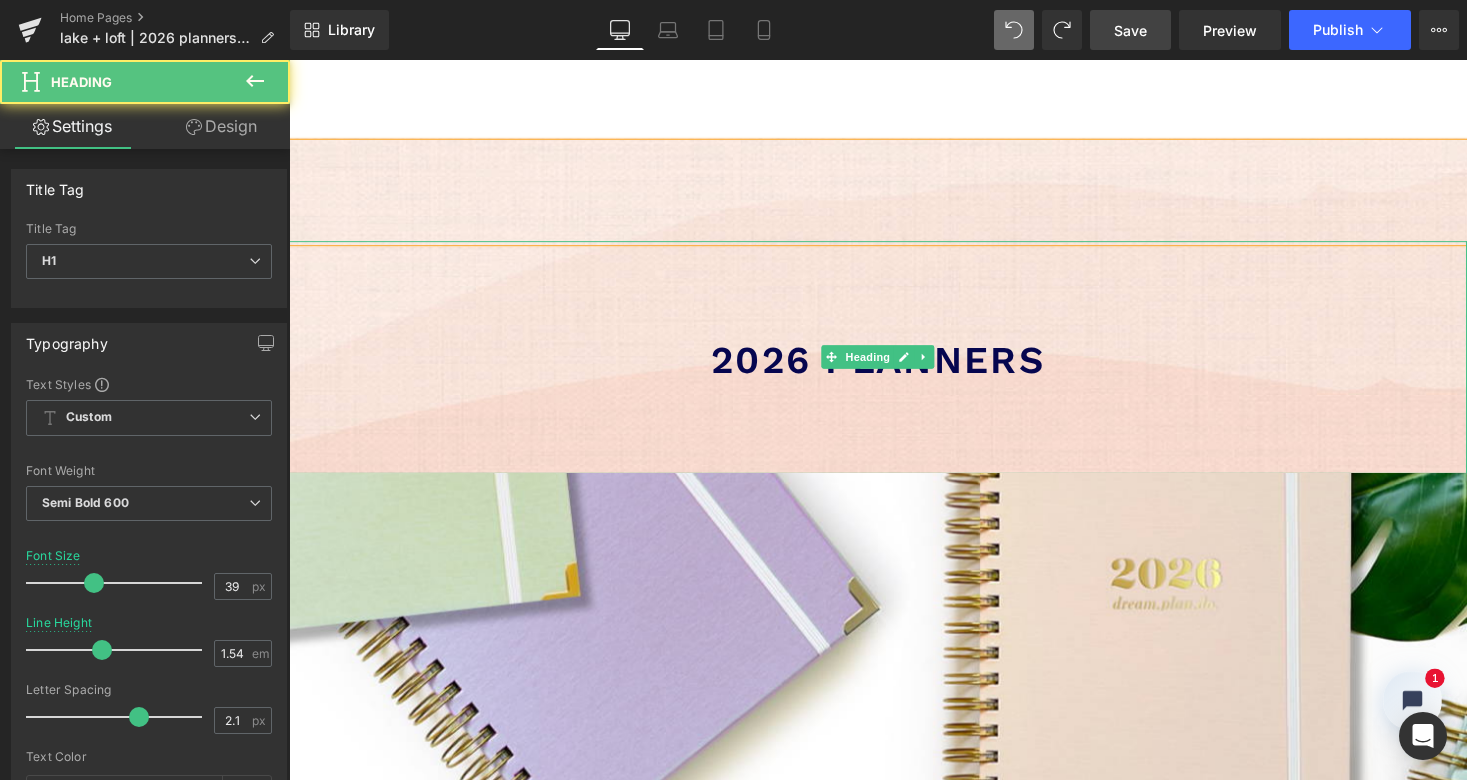 click on "2026 planners" at bounding box center [894, 368] 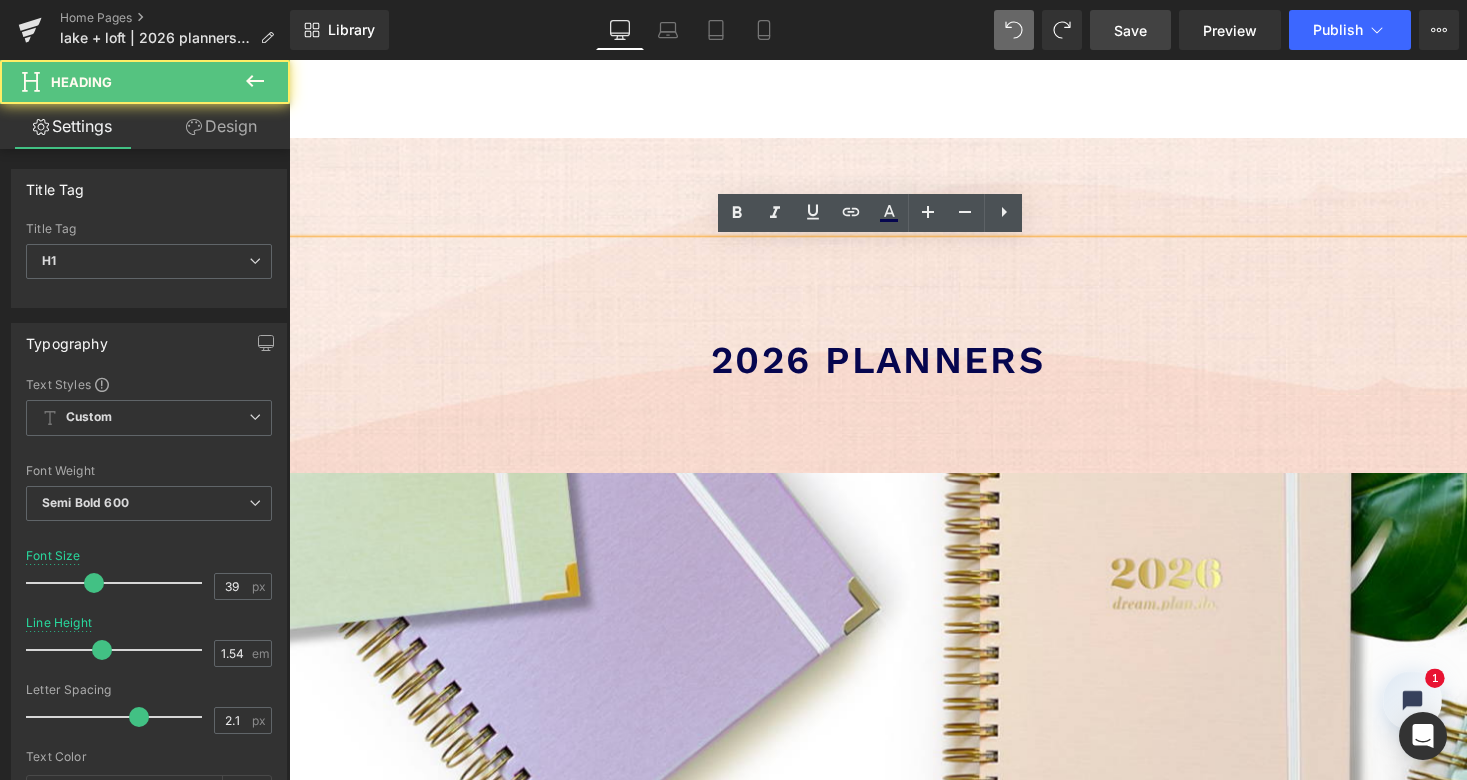 paste 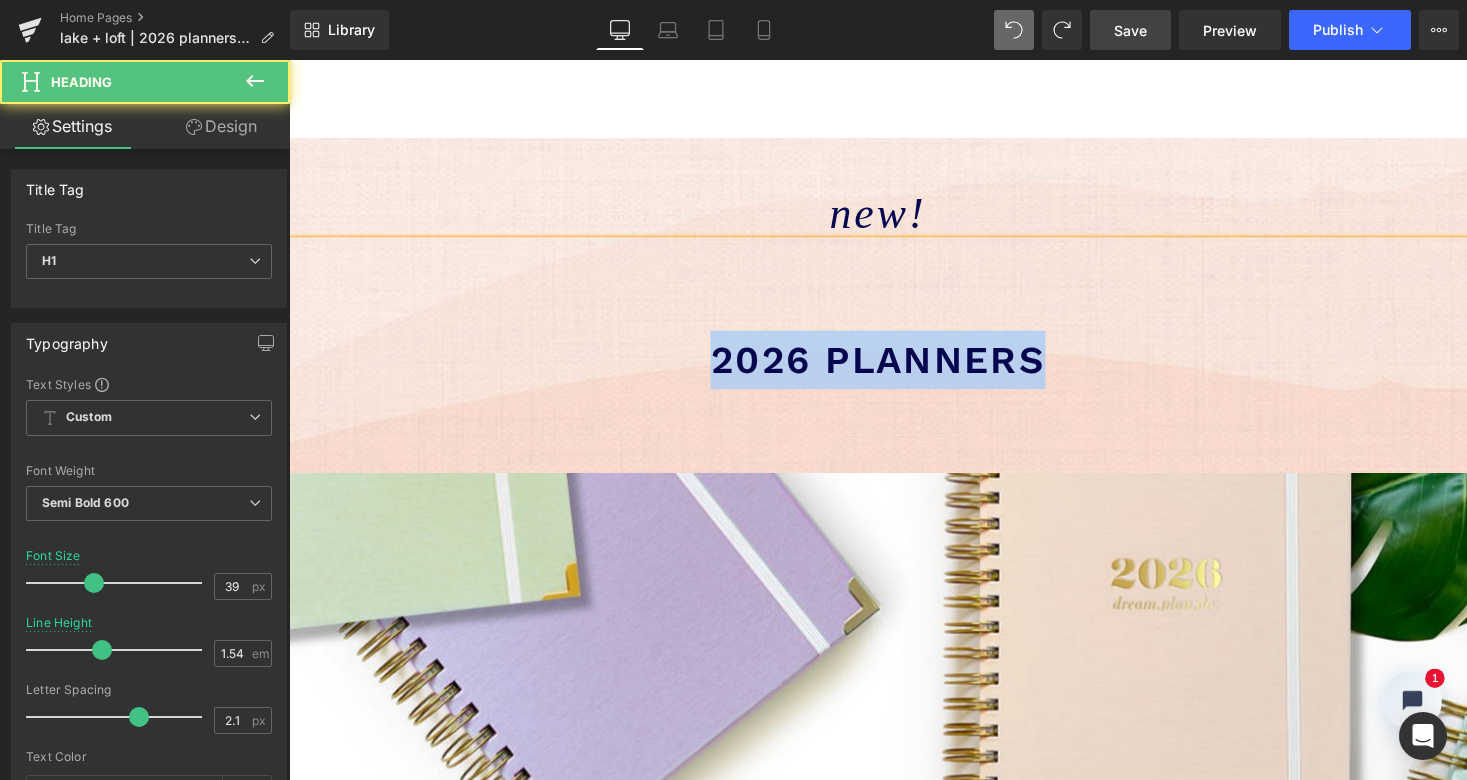 drag, startPoint x: 727, startPoint y: 361, endPoint x: 1073, endPoint y: 362, distance: 346.00143 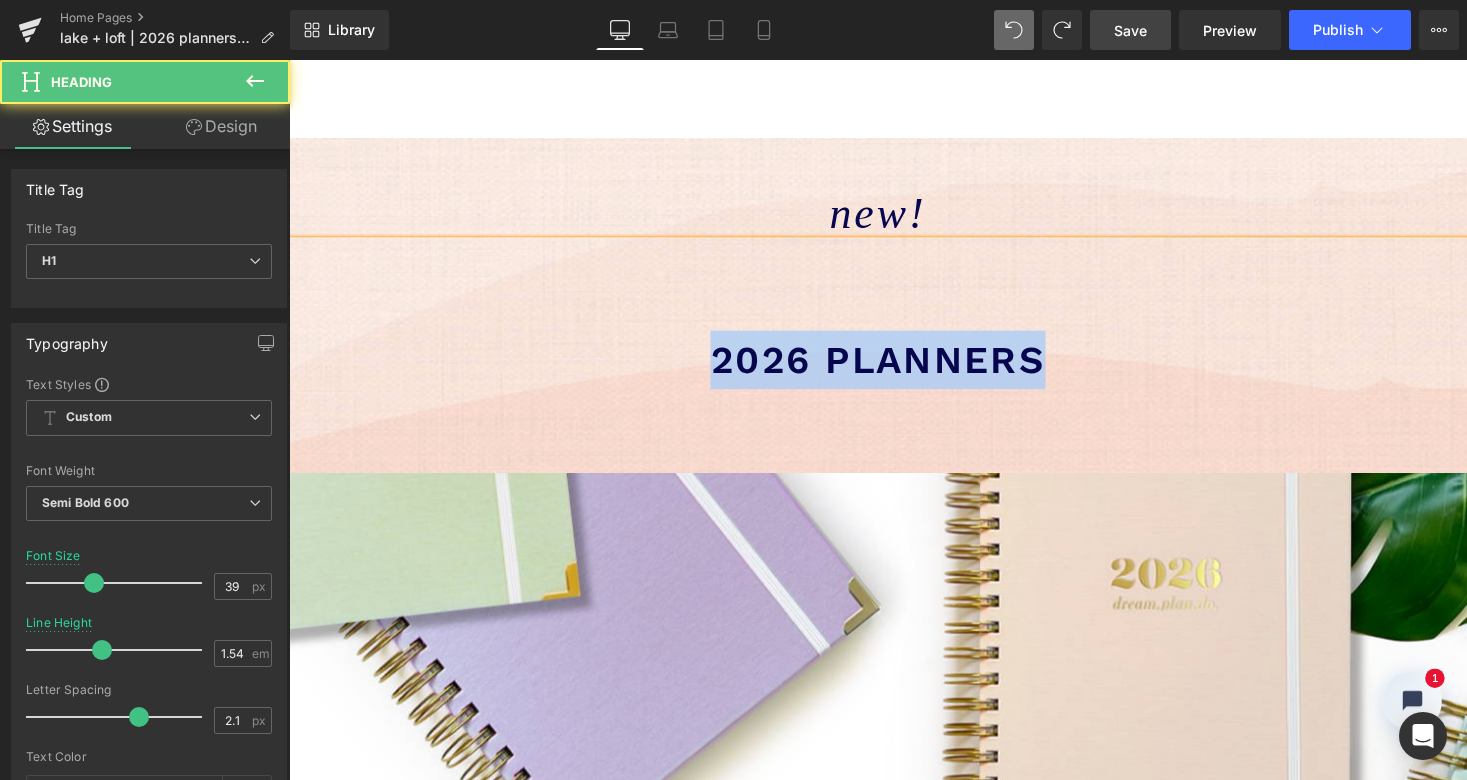 click on "2026 planners" at bounding box center [894, 368] 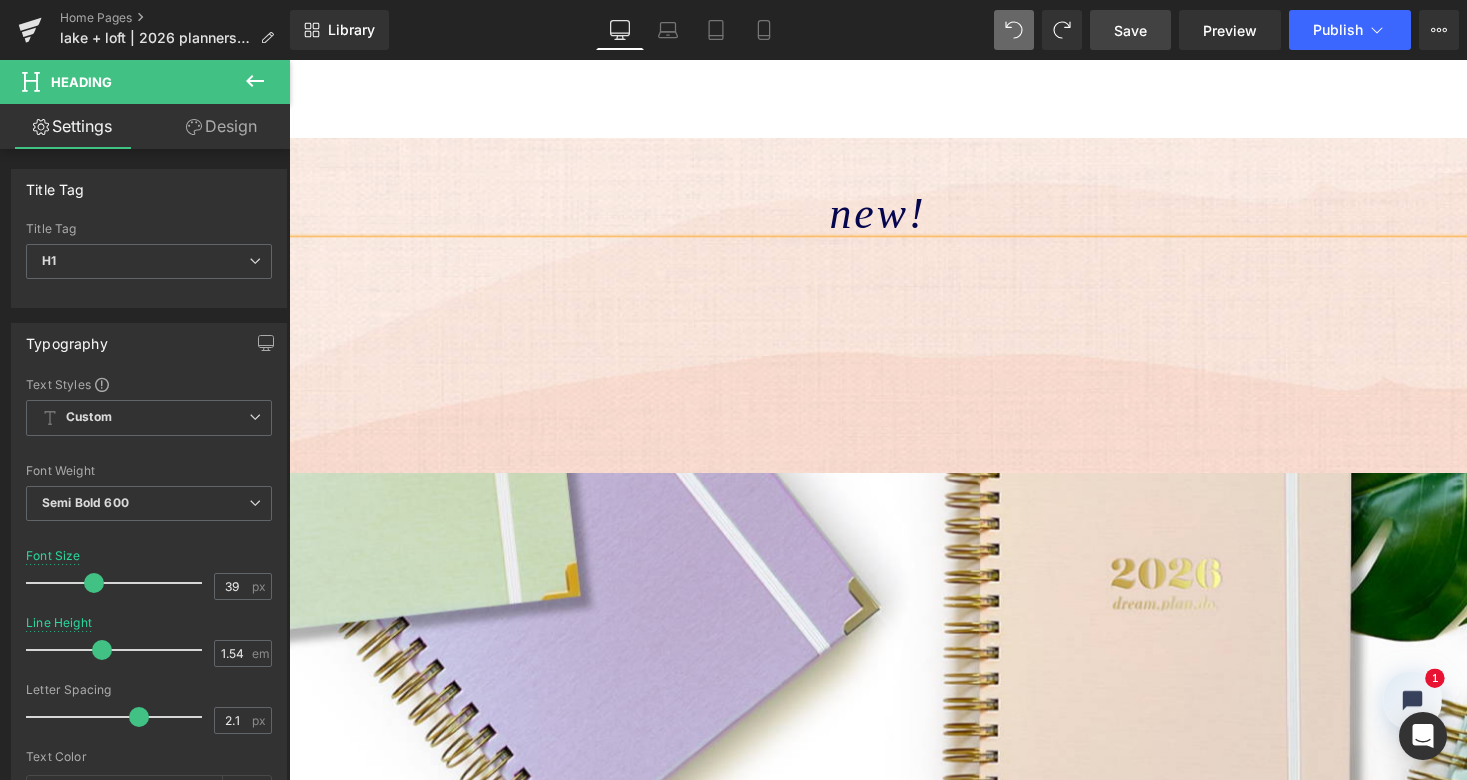scroll, scrollTop: 12602, scrollLeft: 1202, axis: both 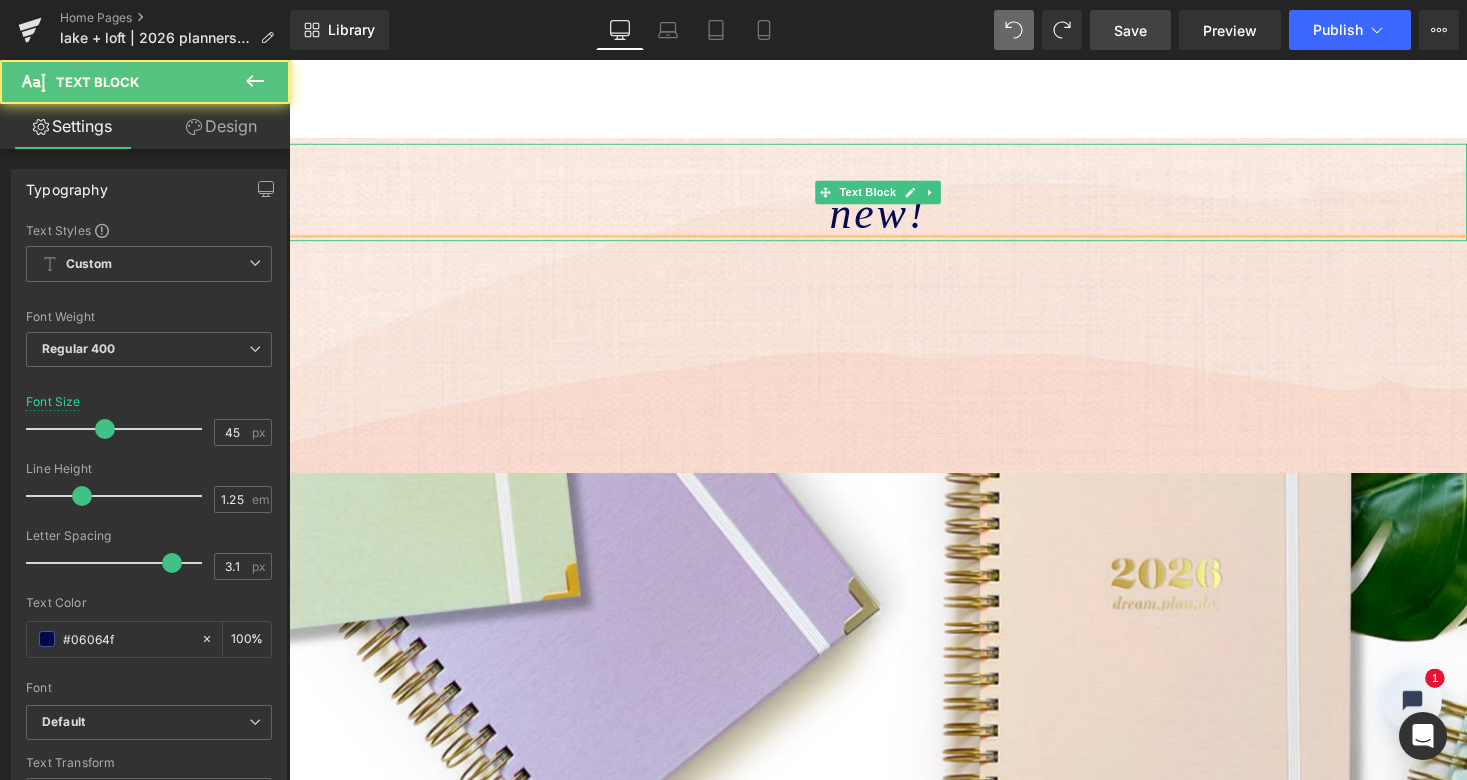 click on "new!" at bounding box center [894, 217] 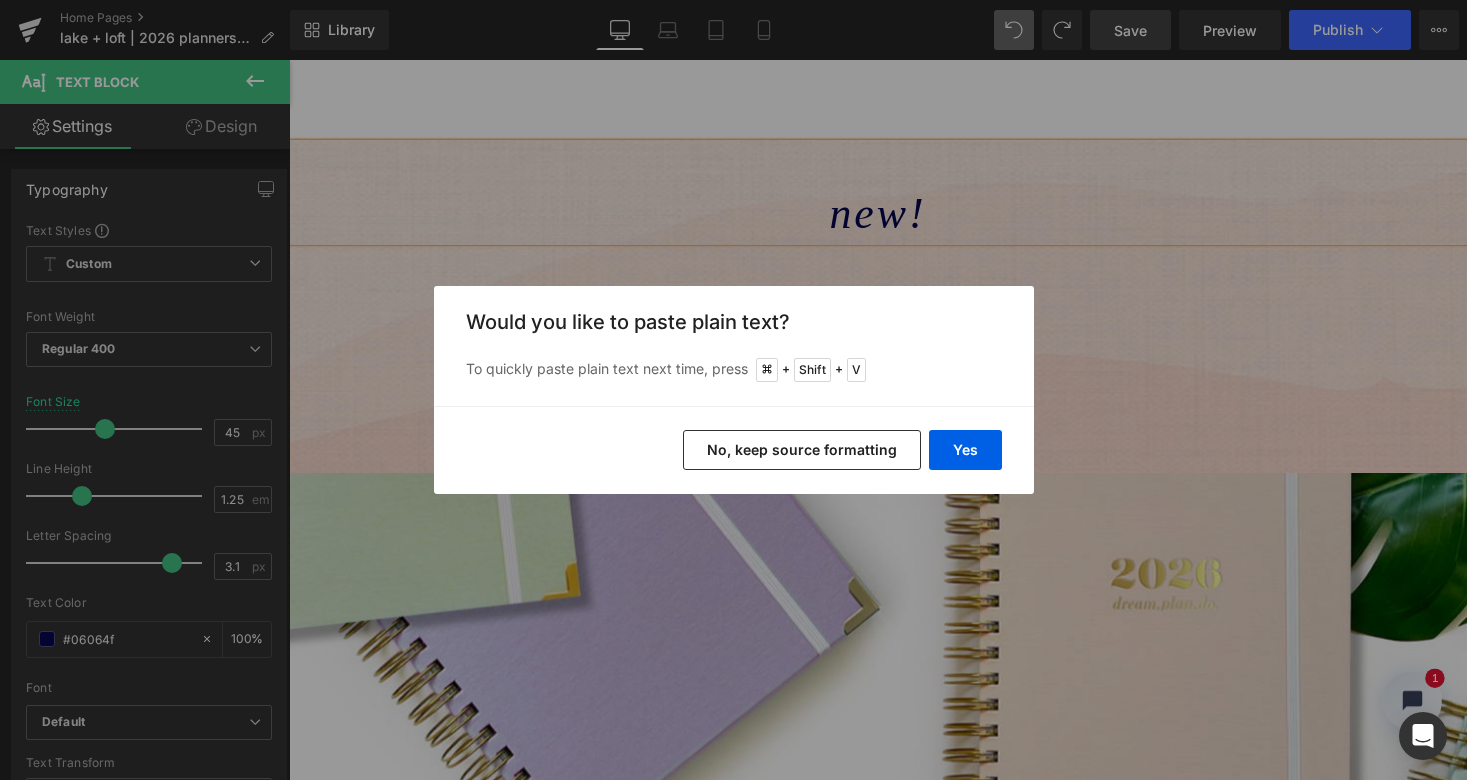 click on "No, keep source formatting" at bounding box center [802, 450] 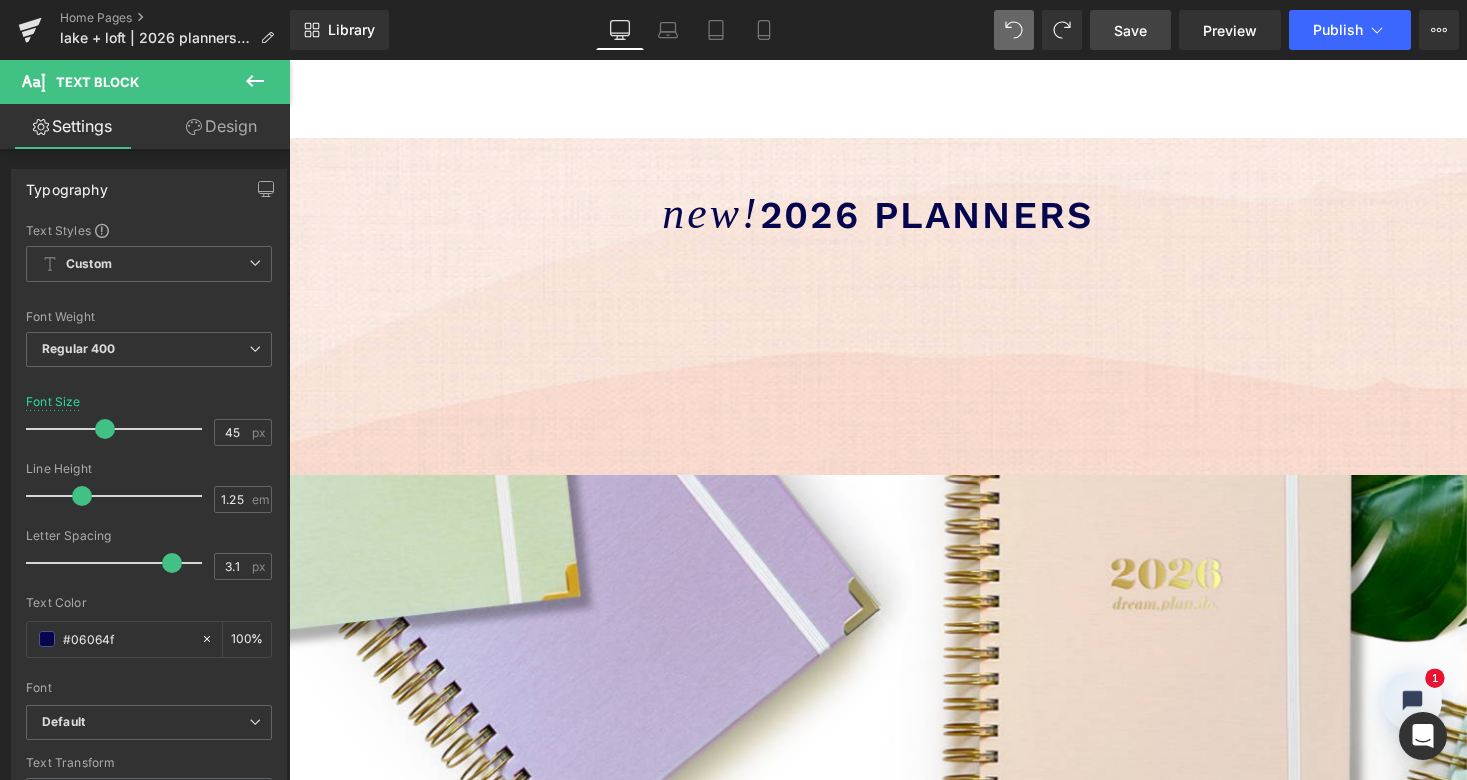 scroll, scrollTop: 10, scrollLeft: 10, axis: both 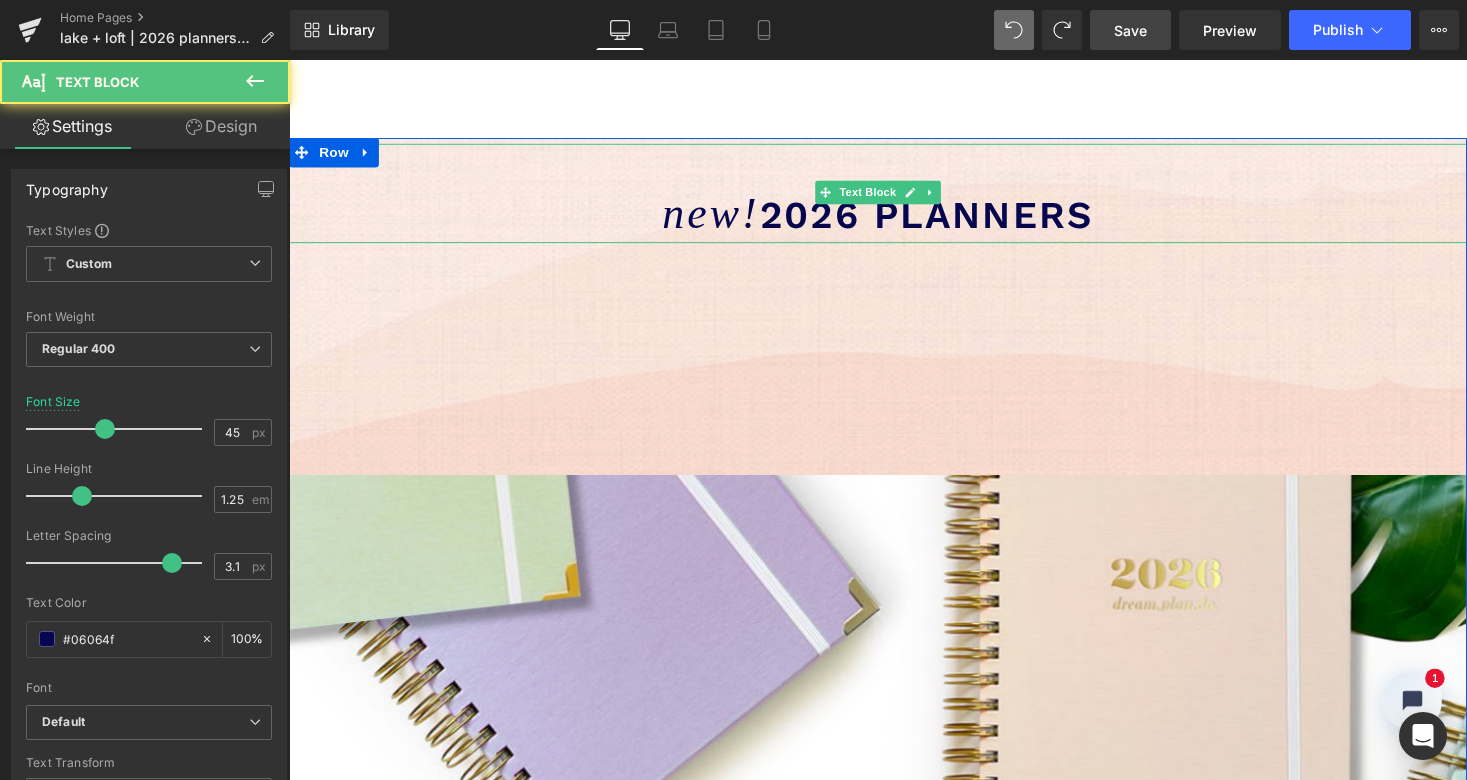 click on "2026 PLANNERS" at bounding box center (943, 218) 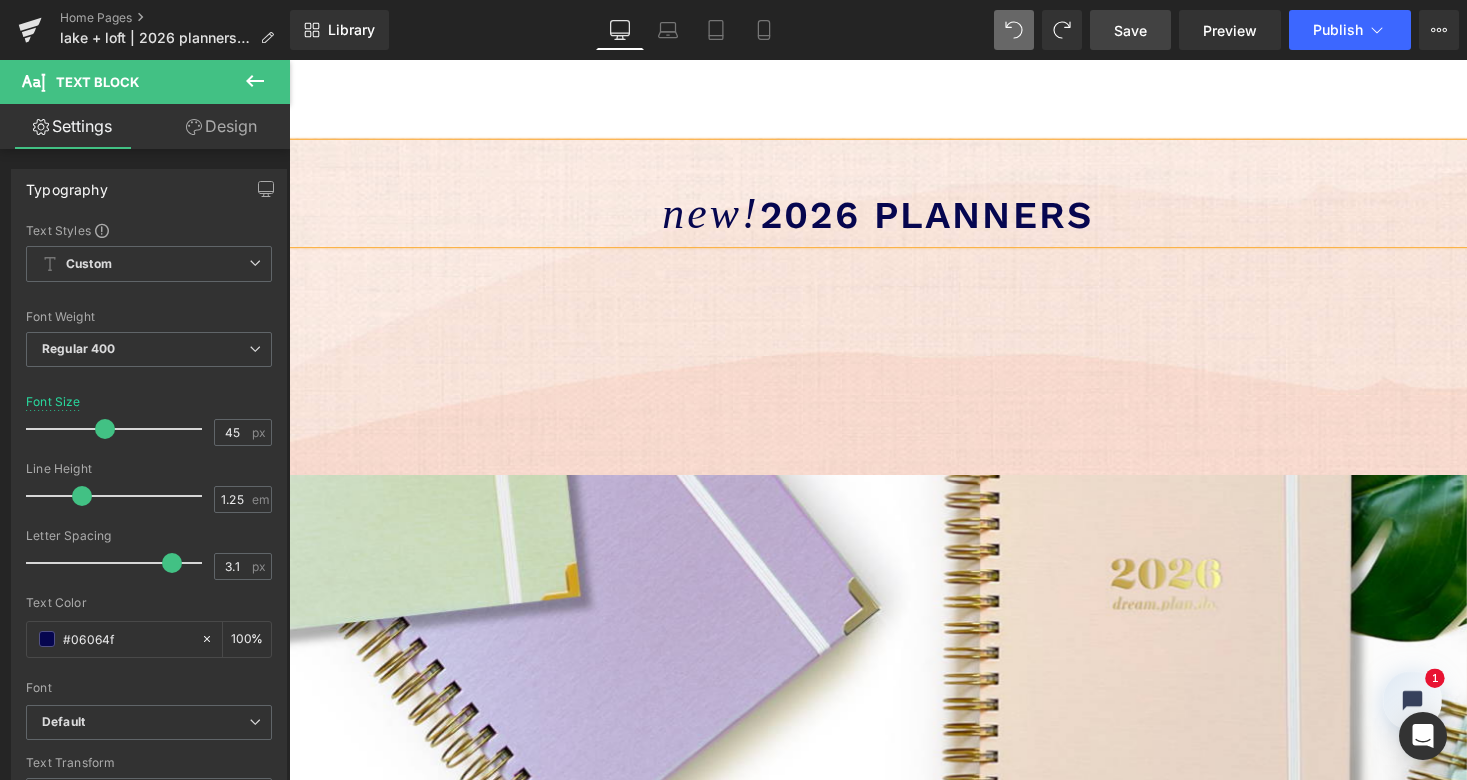 drag, startPoint x: 670, startPoint y: 217, endPoint x: 767, endPoint y: 218, distance: 97.00516 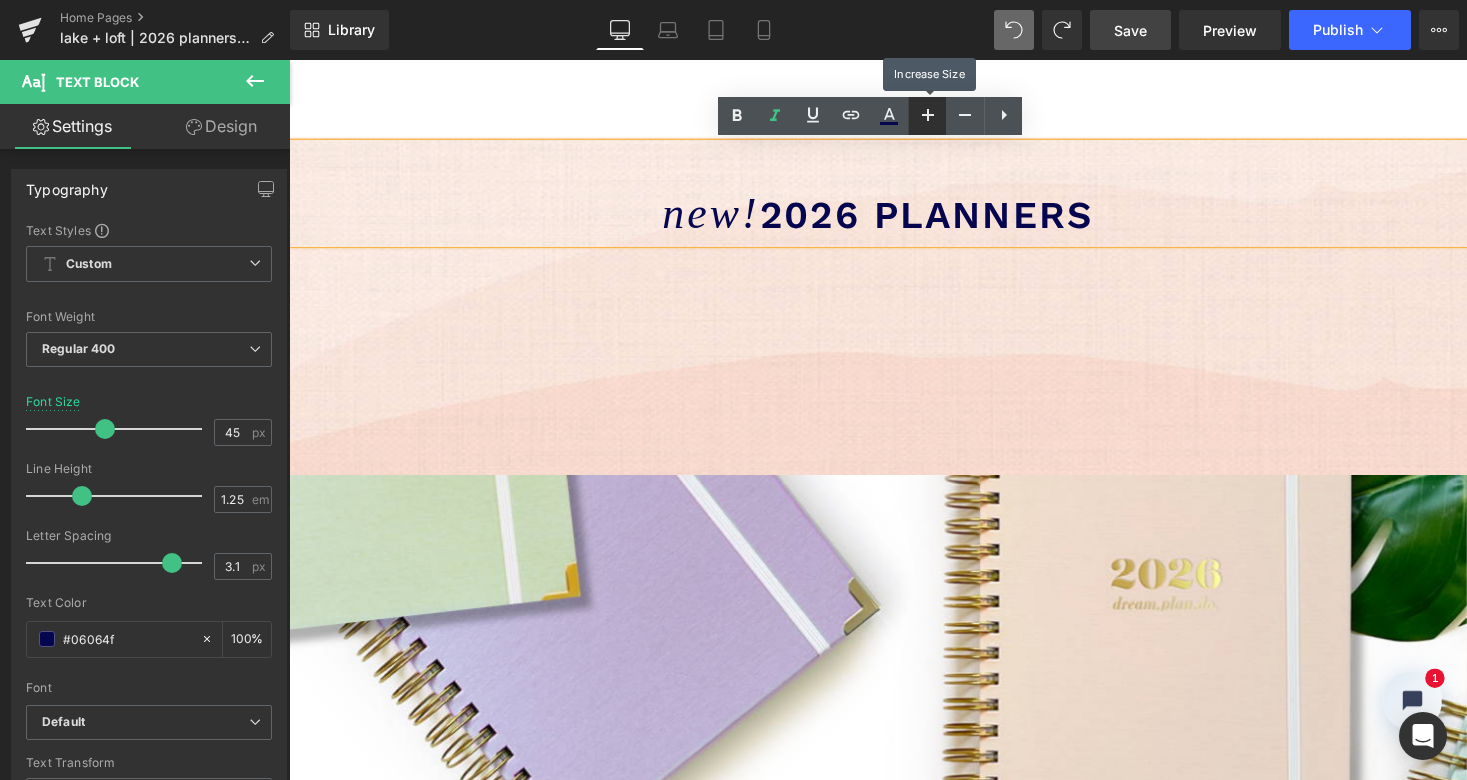 click 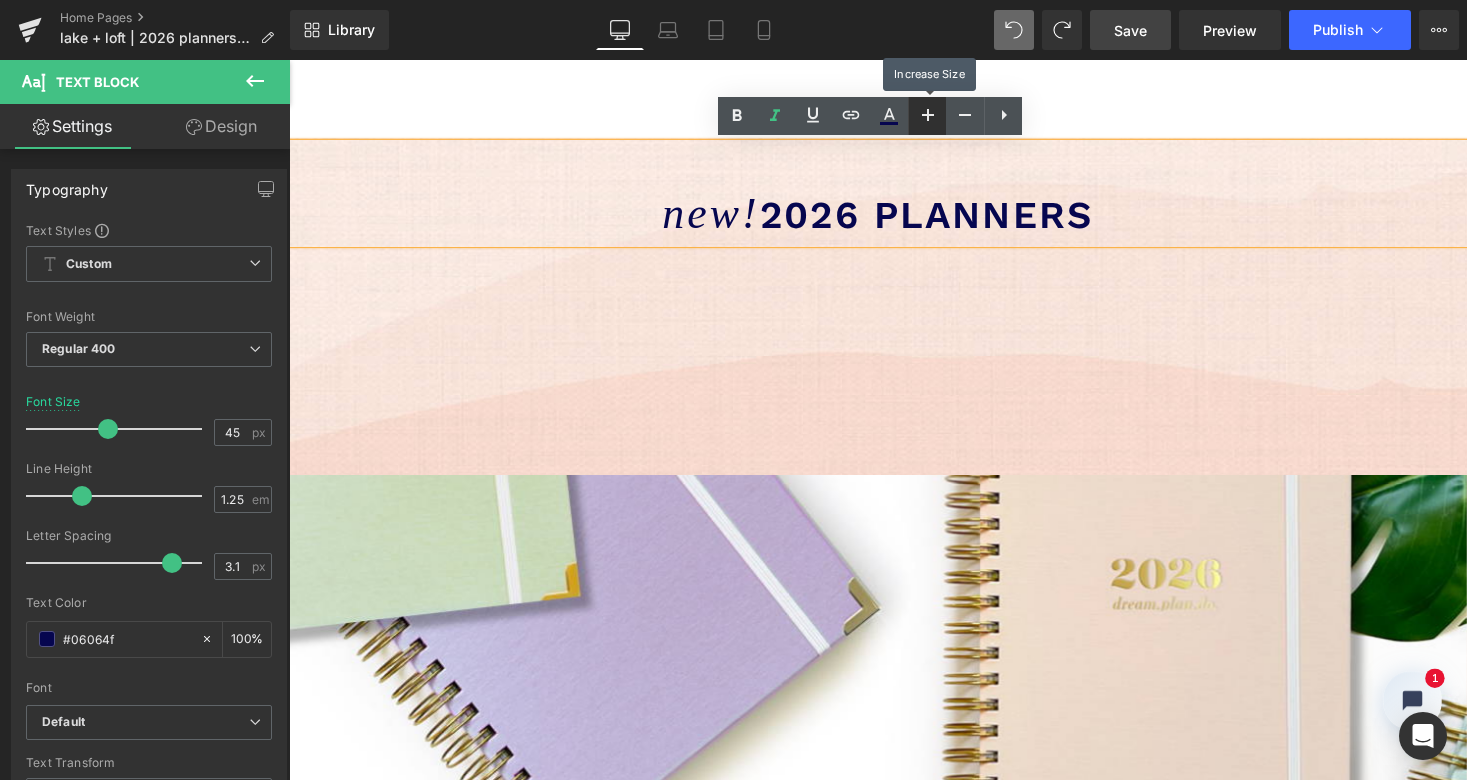 click 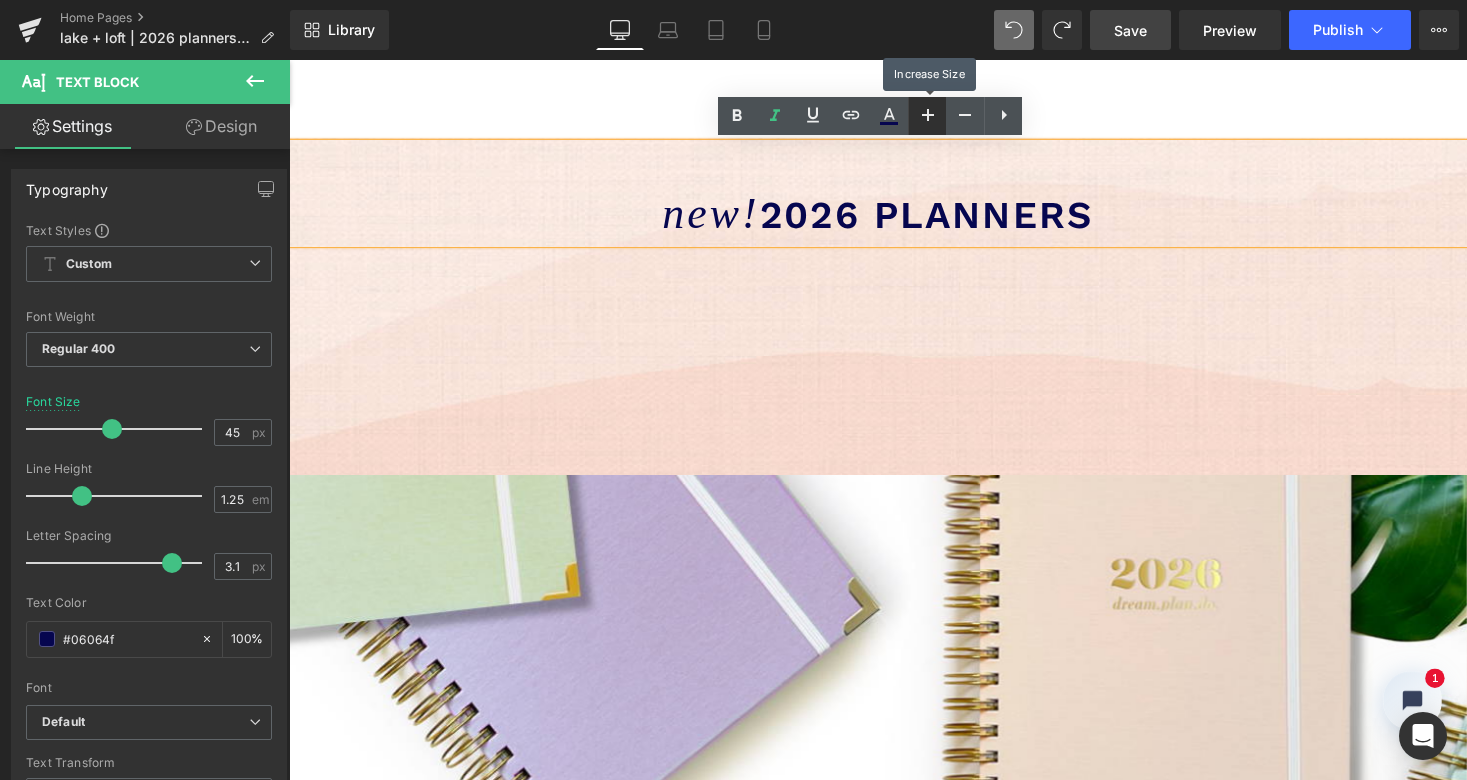 click 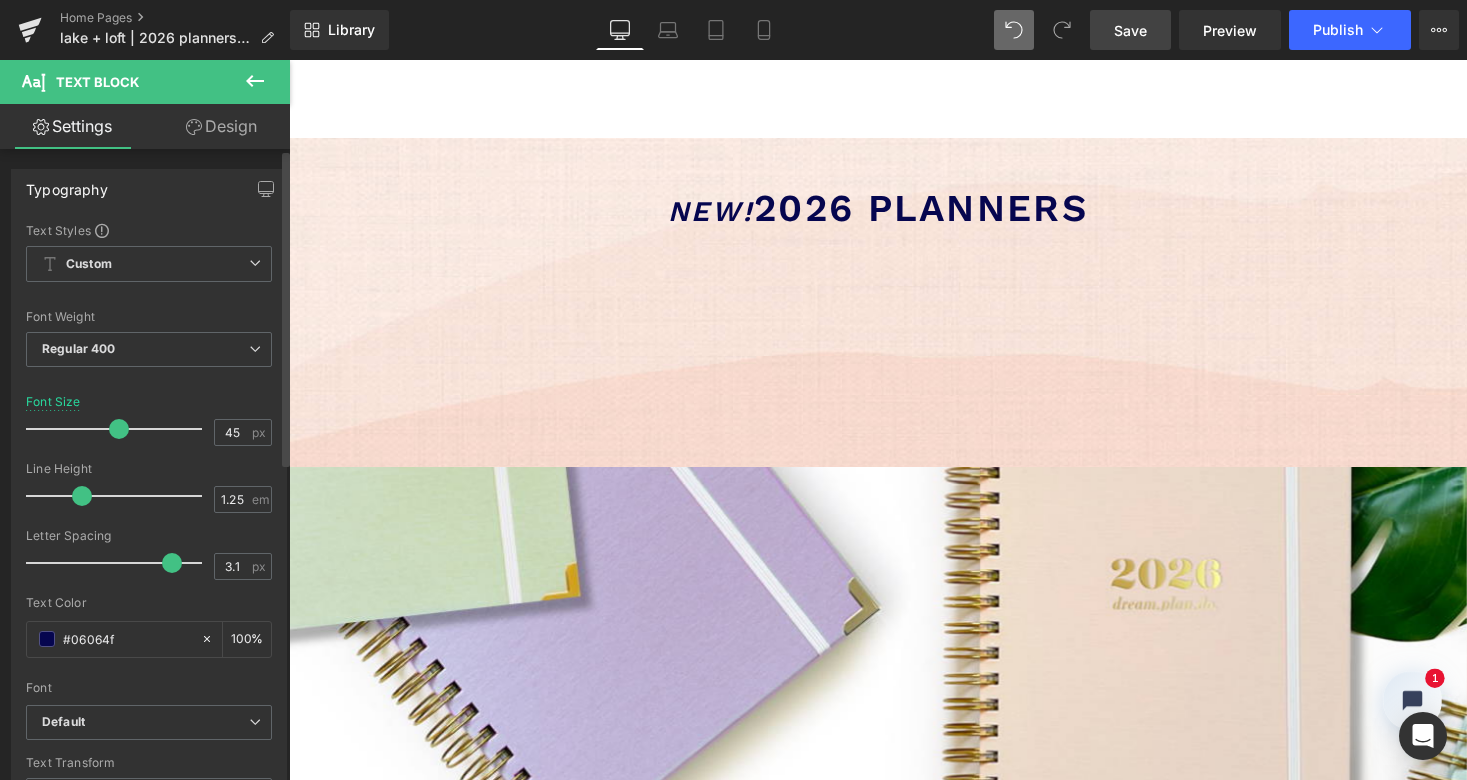 scroll, scrollTop: 12623, scrollLeft: 1202, axis: both 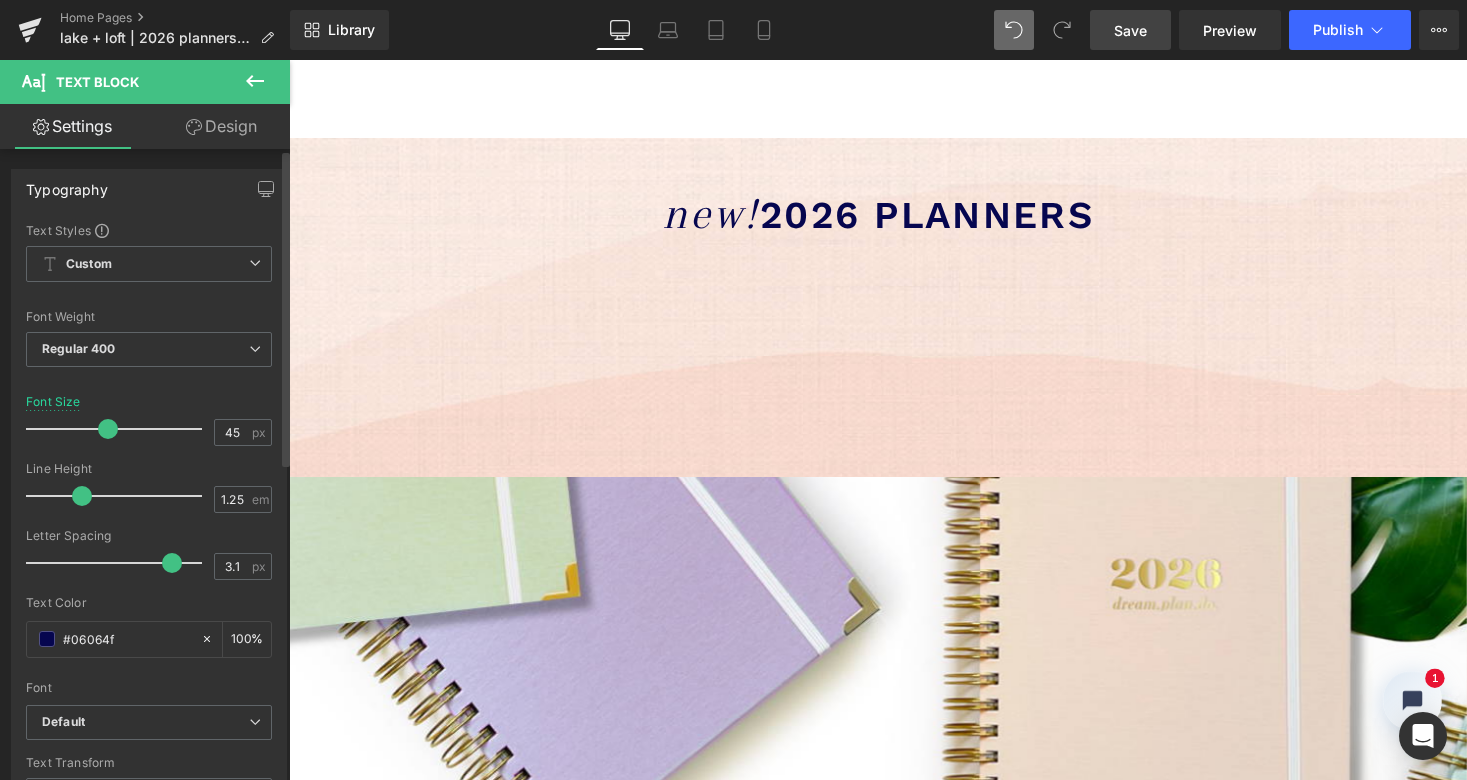 click at bounding box center [108, 429] 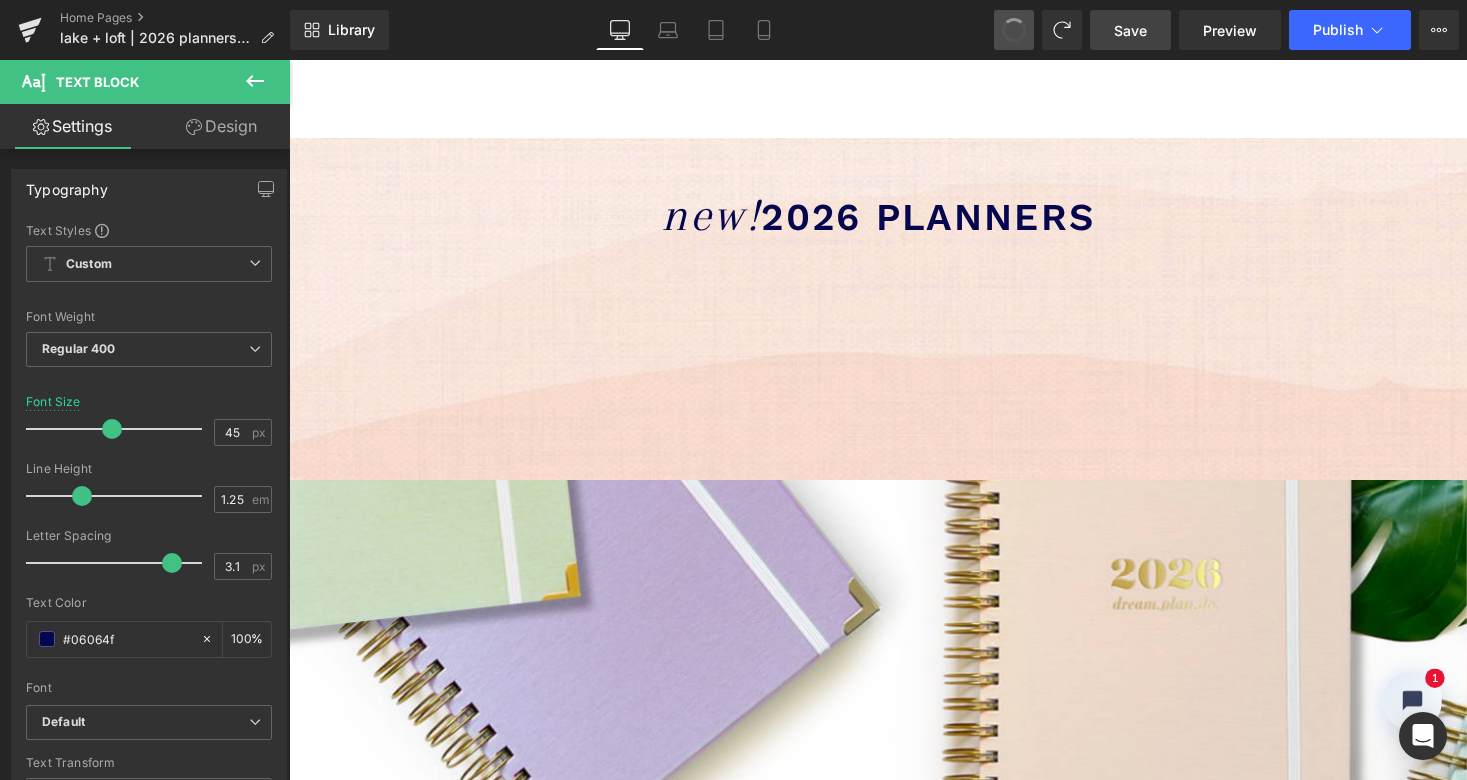 scroll, scrollTop: 10, scrollLeft: 10, axis: both 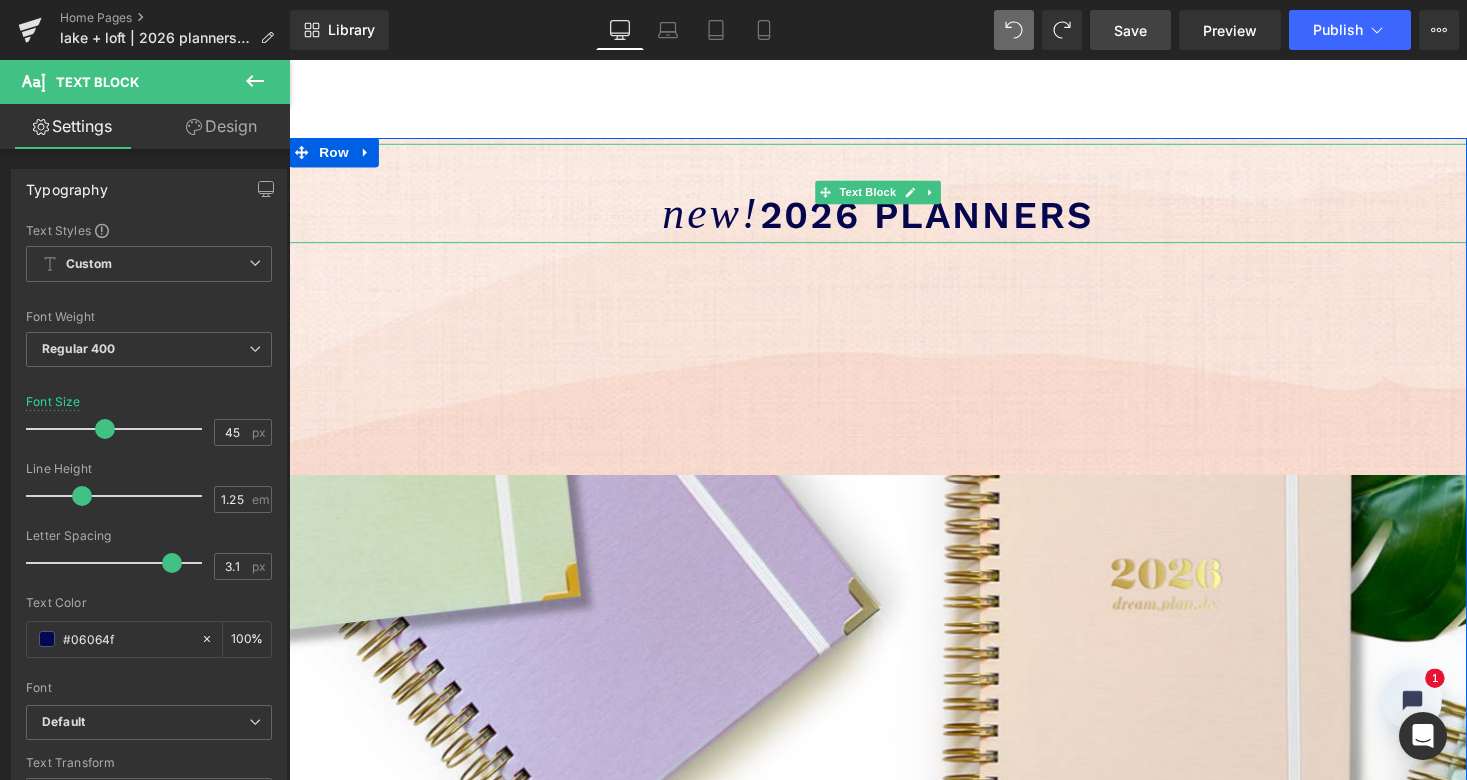 click on "new!" at bounding box center (722, 217) 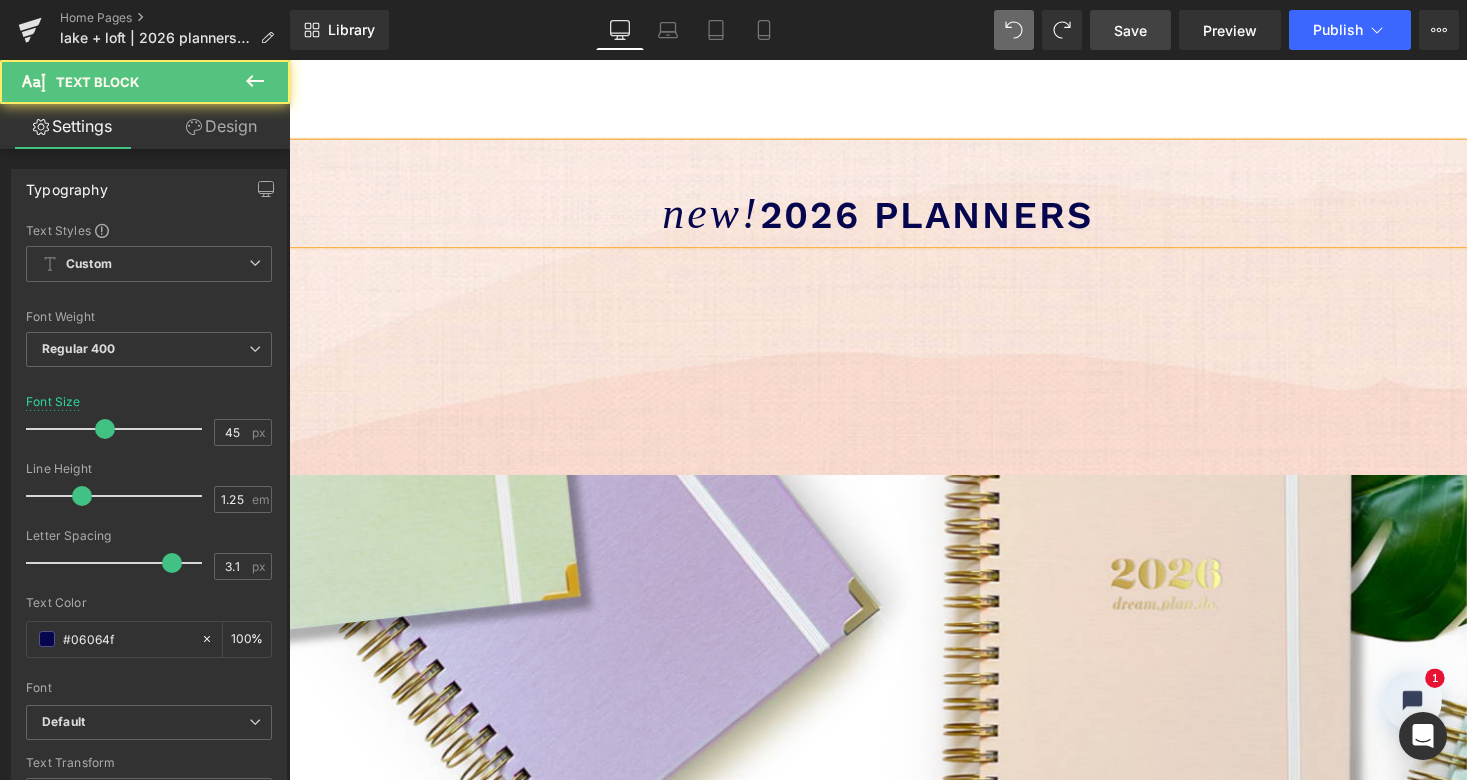 click on "2026 PLANNERS" at bounding box center (943, 218) 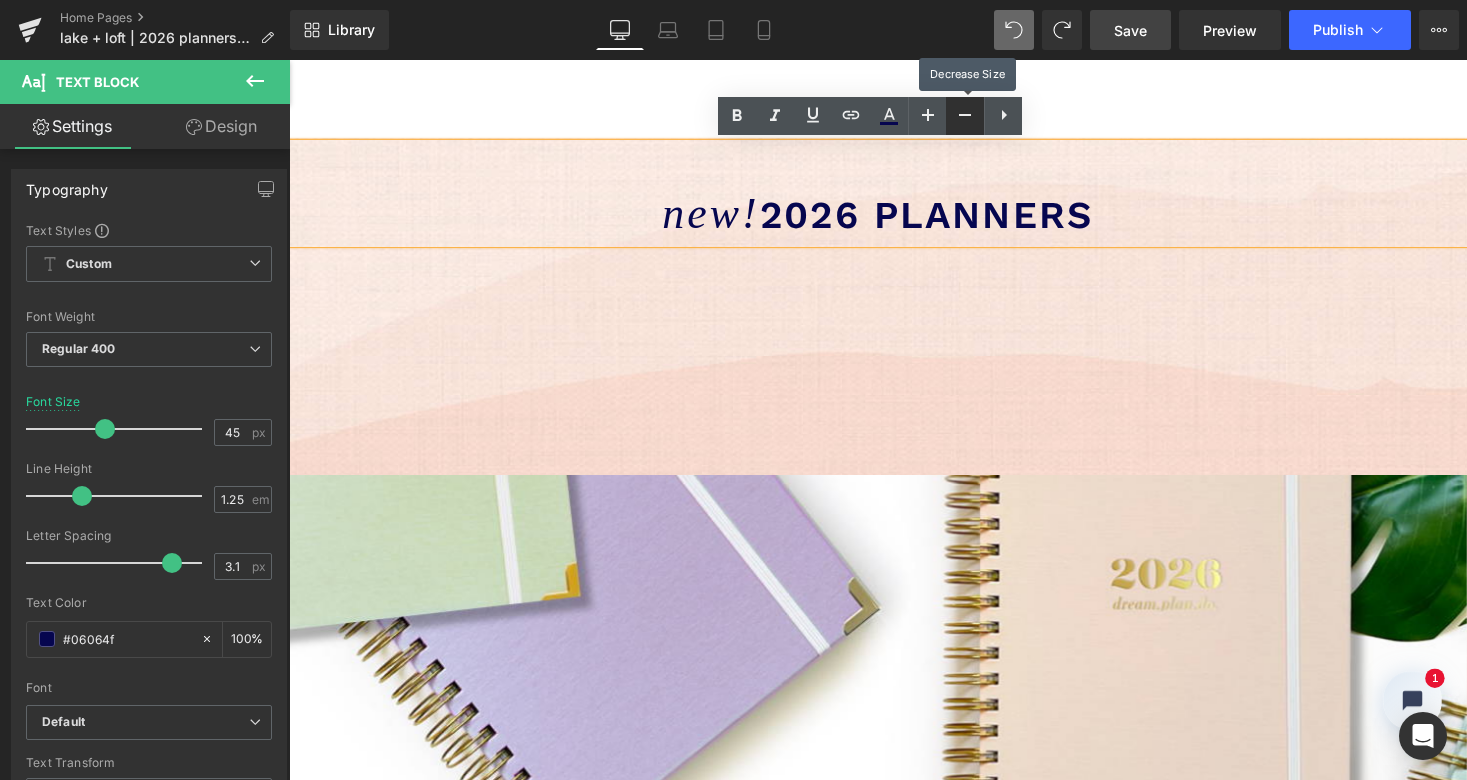 click 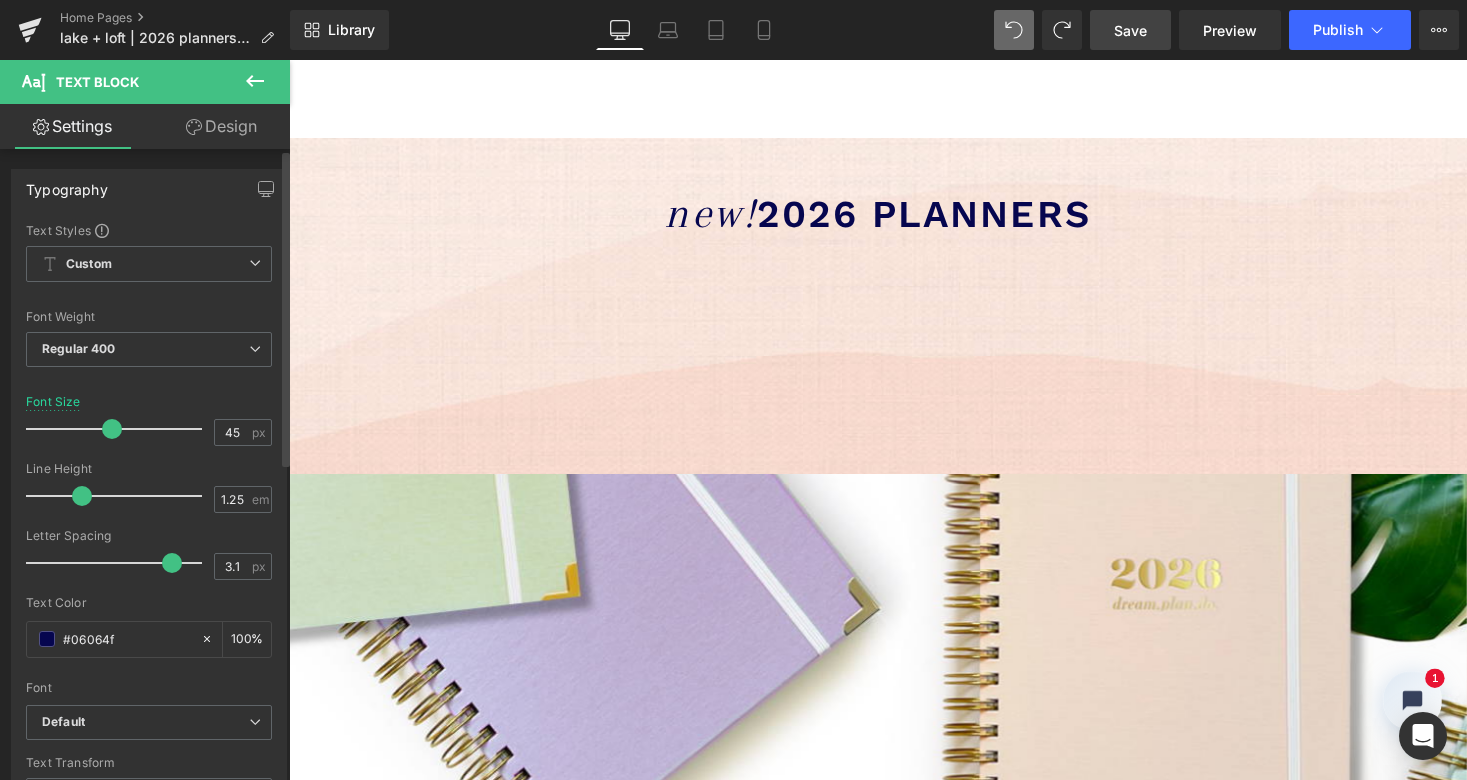 scroll, scrollTop: 10, scrollLeft: 10, axis: both 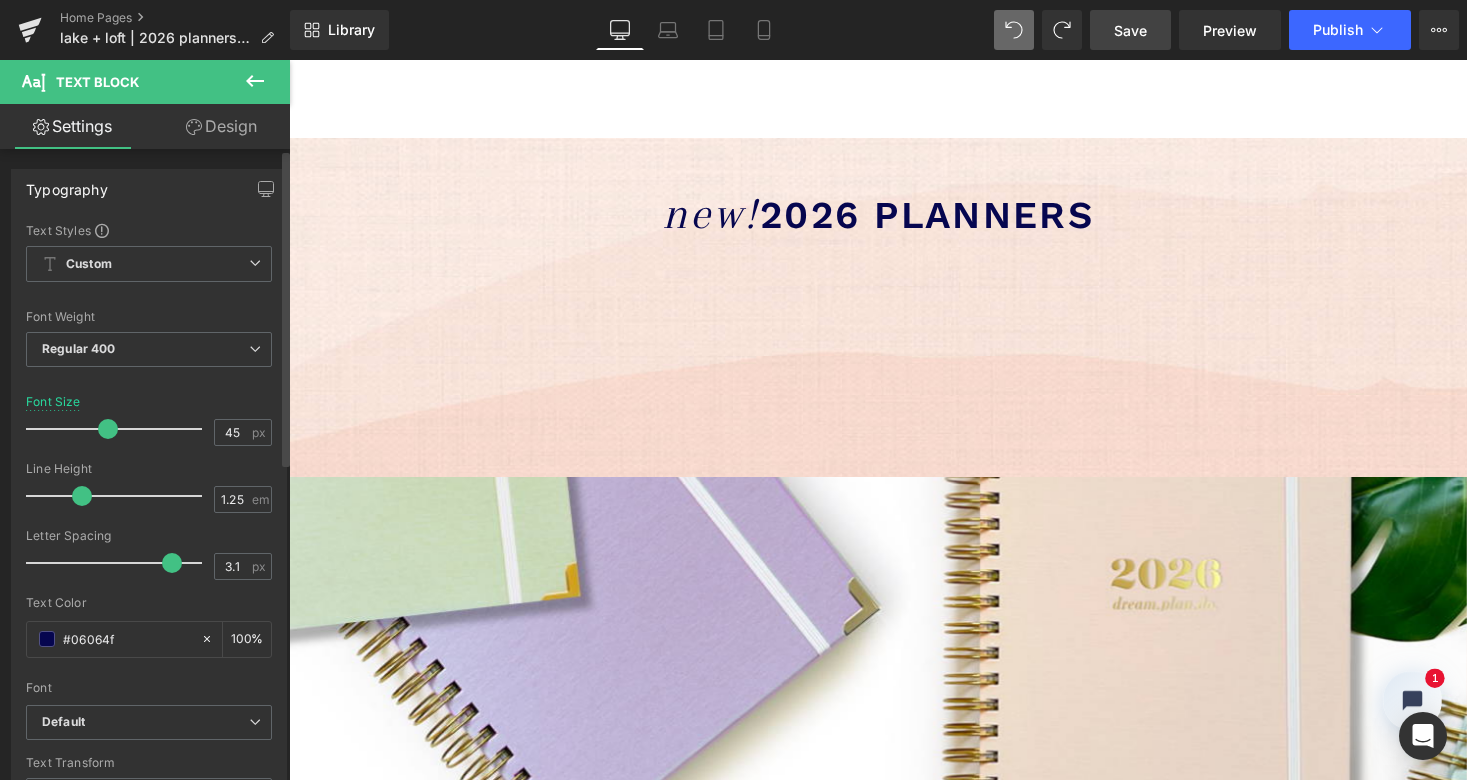 click at bounding box center [108, 429] 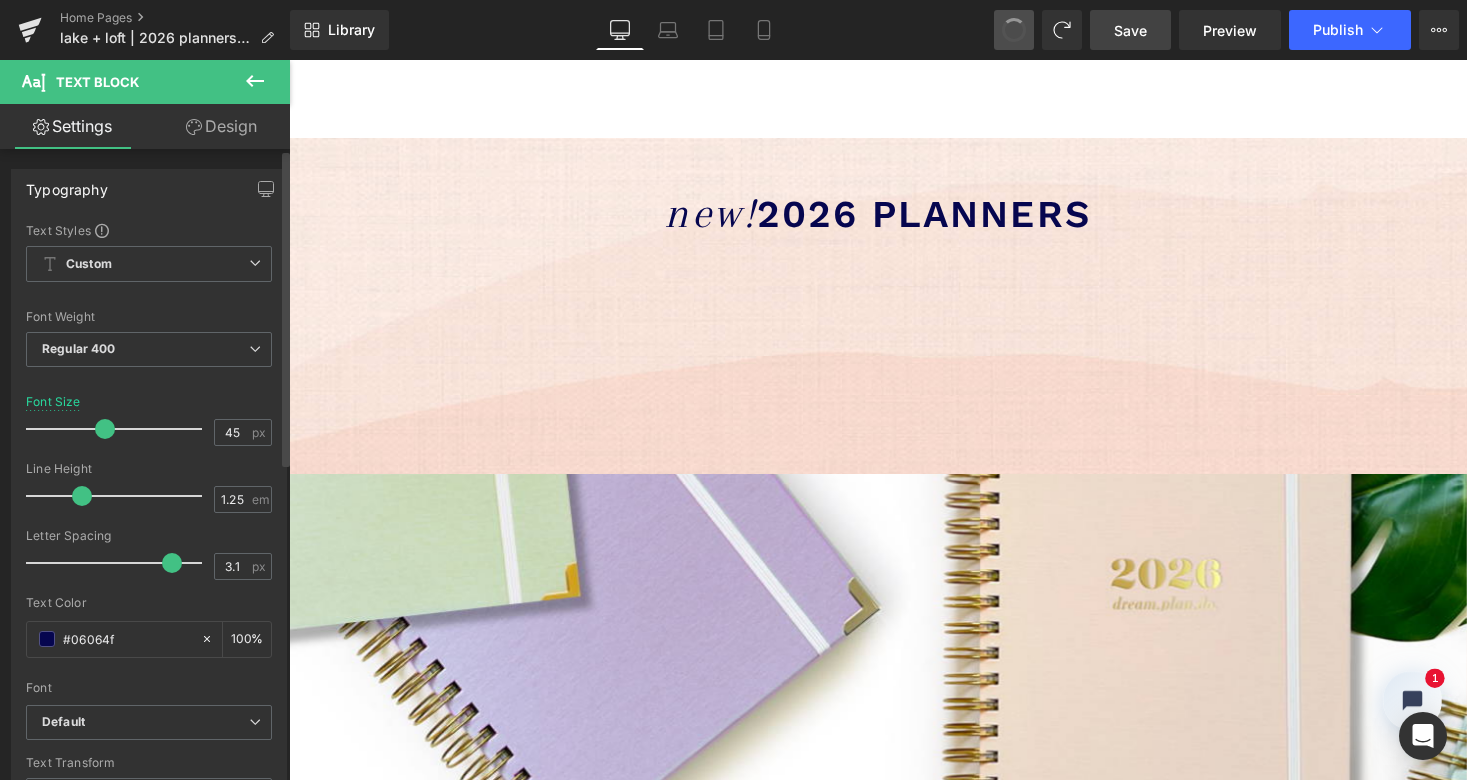 scroll, scrollTop: 12603, scrollLeft: 1202, axis: both 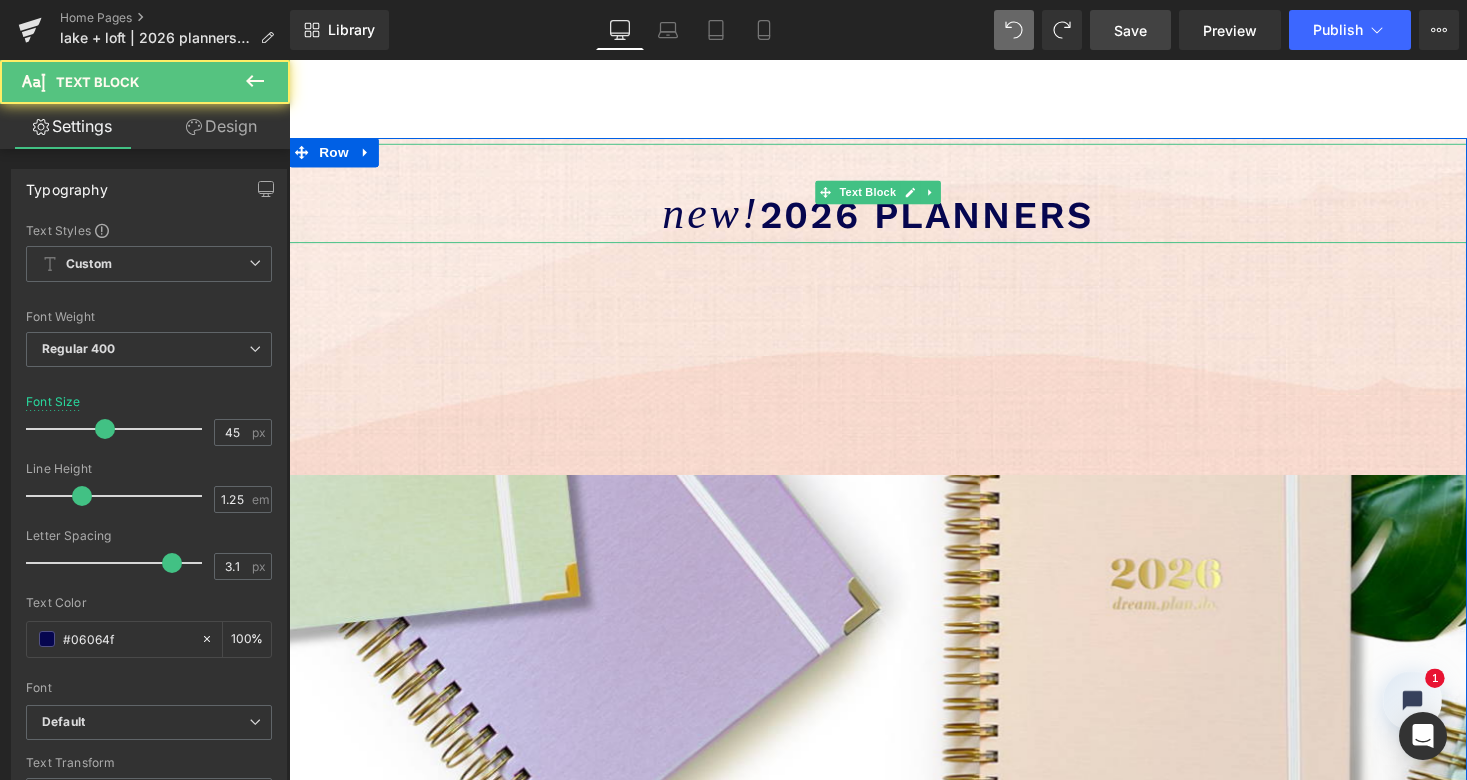 click on "2026 PLANNERS" at bounding box center (943, 218) 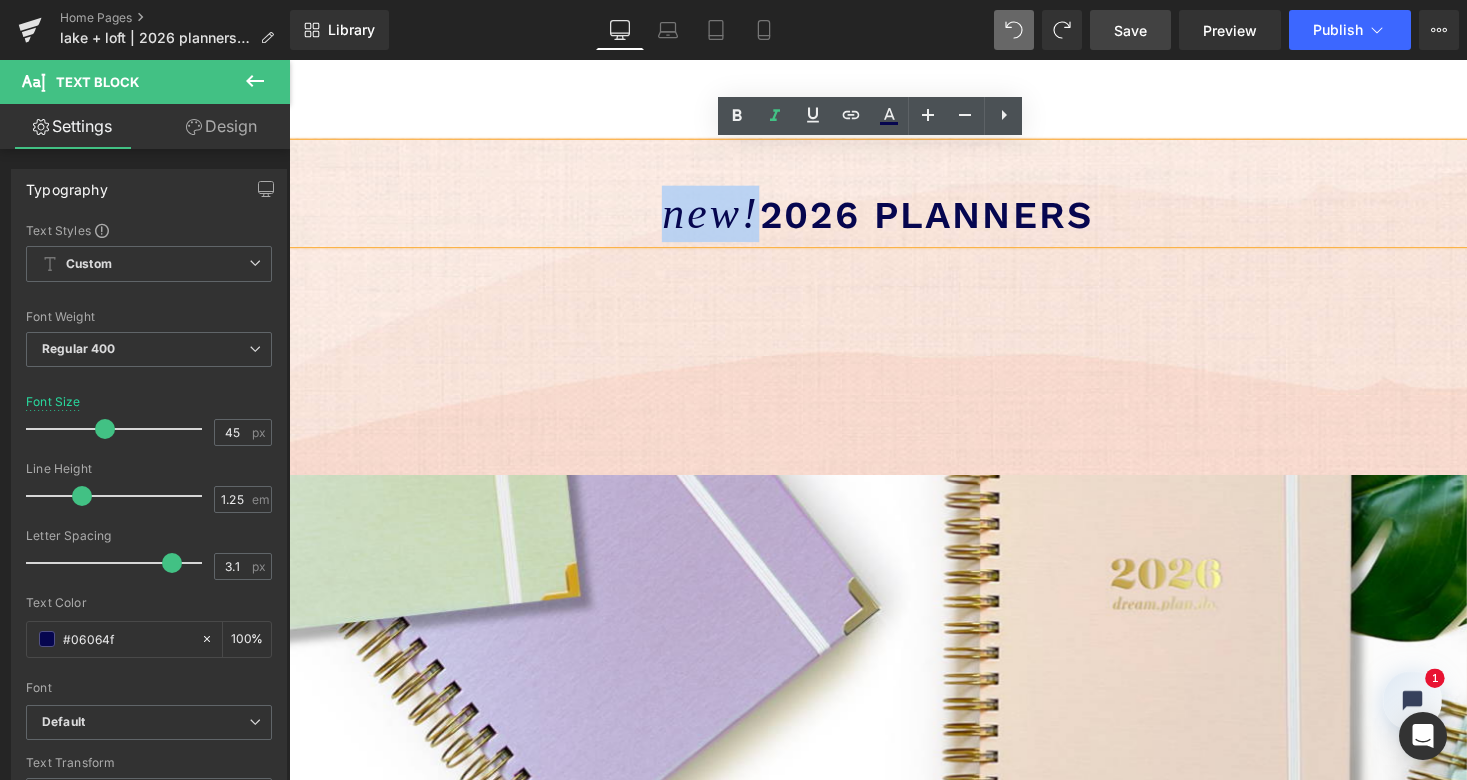 drag, startPoint x: 750, startPoint y: 216, endPoint x: 672, endPoint y: 219, distance: 78.05767 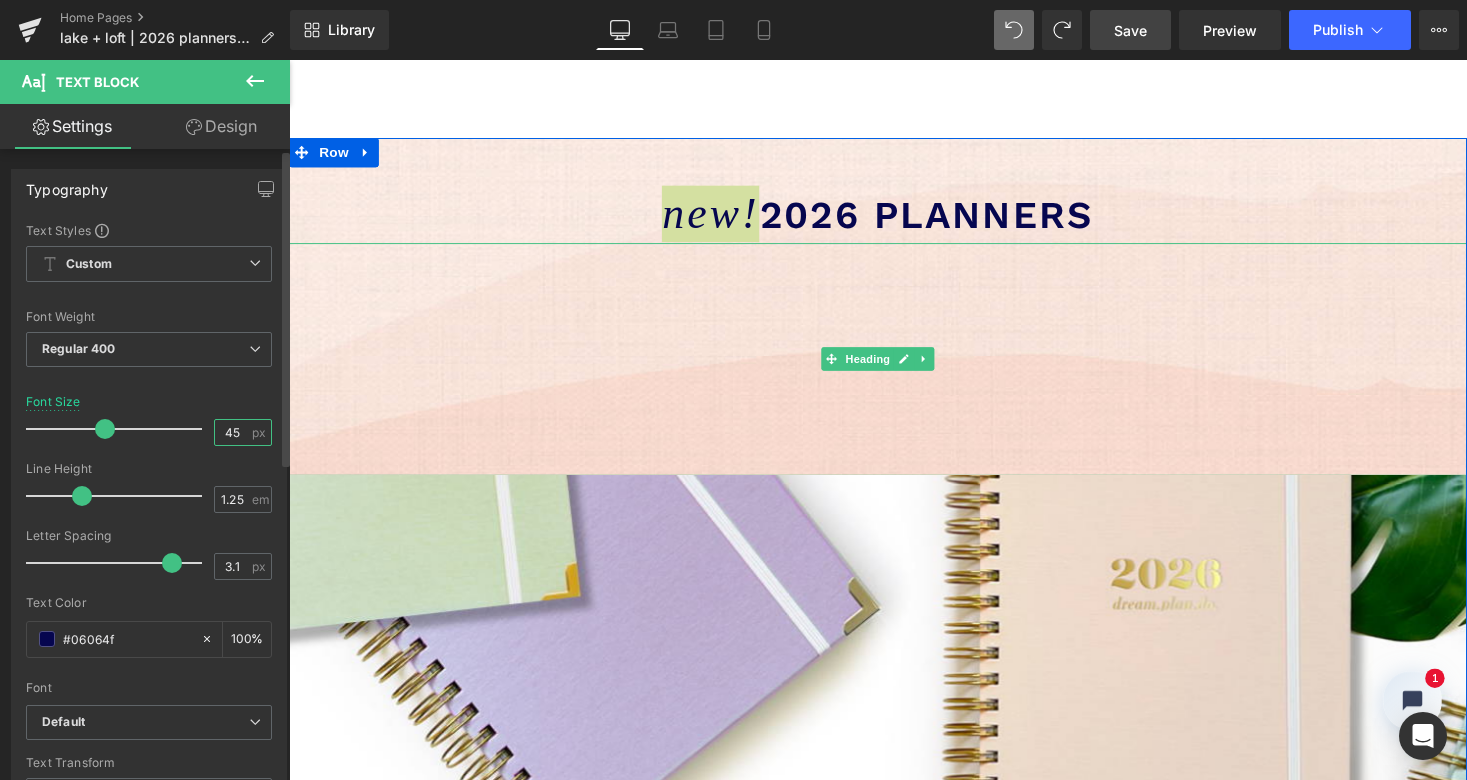 click on "45" at bounding box center [232, 432] 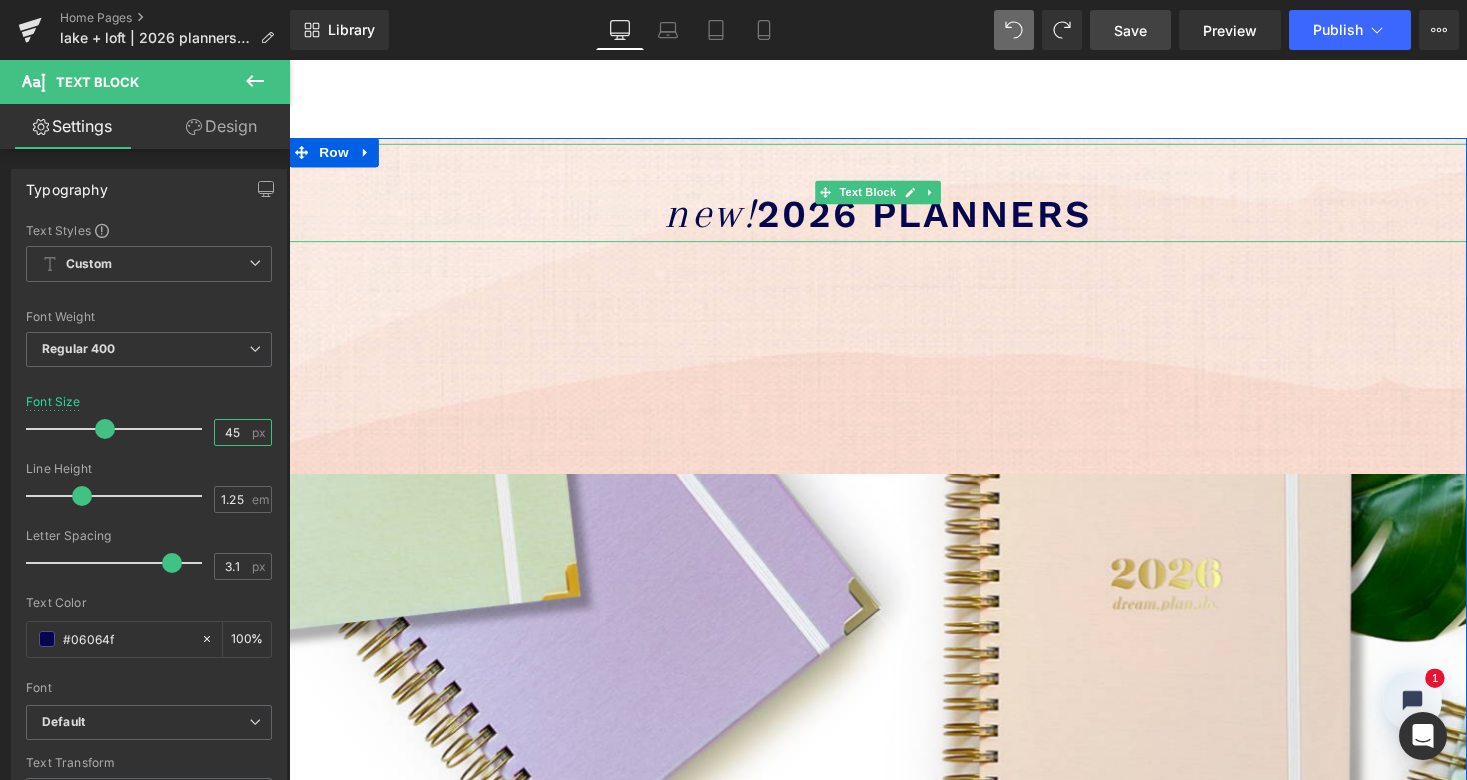 type on "45" 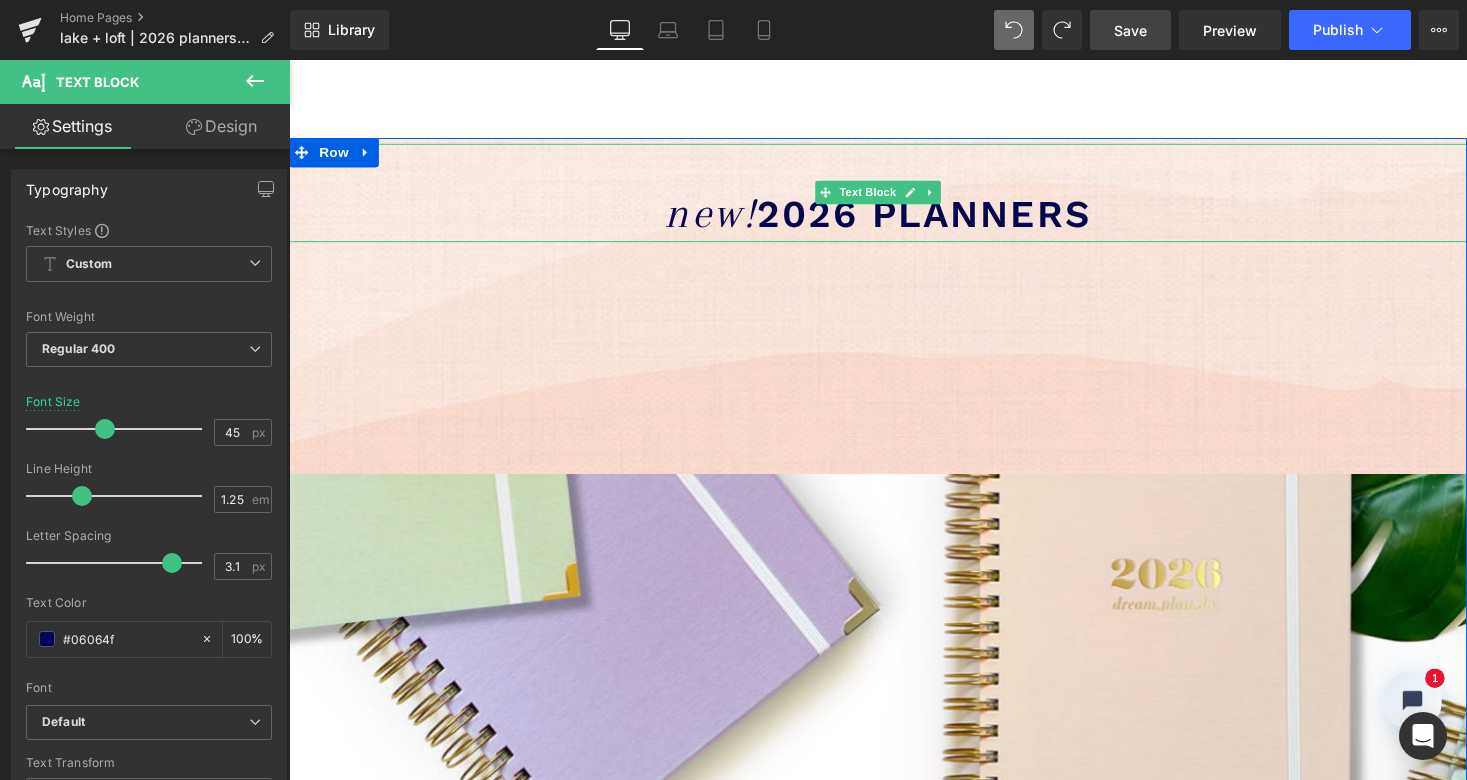 click on "2026 PLANNERS" at bounding box center (941, 217) 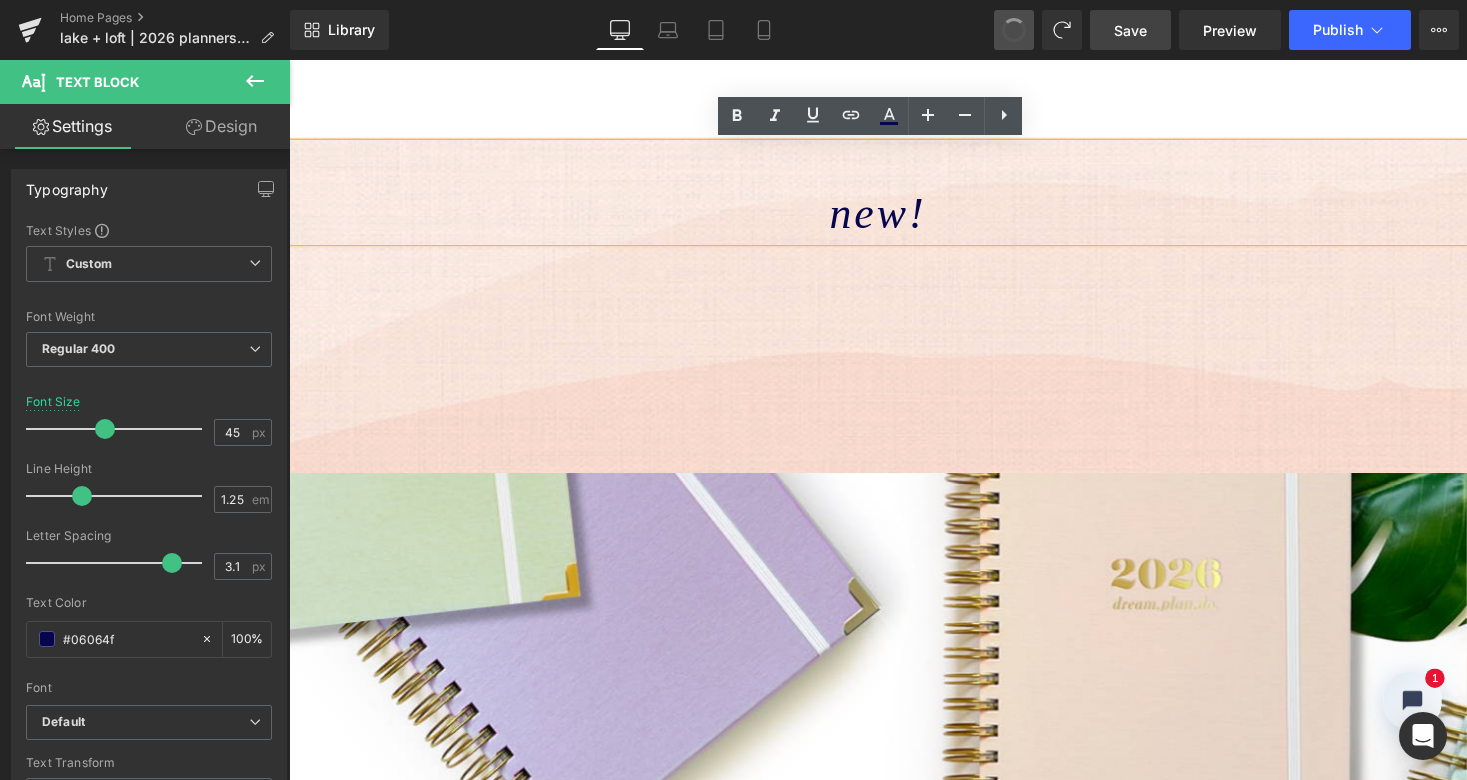 scroll, scrollTop: 12602, scrollLeft: 1202, axis: both 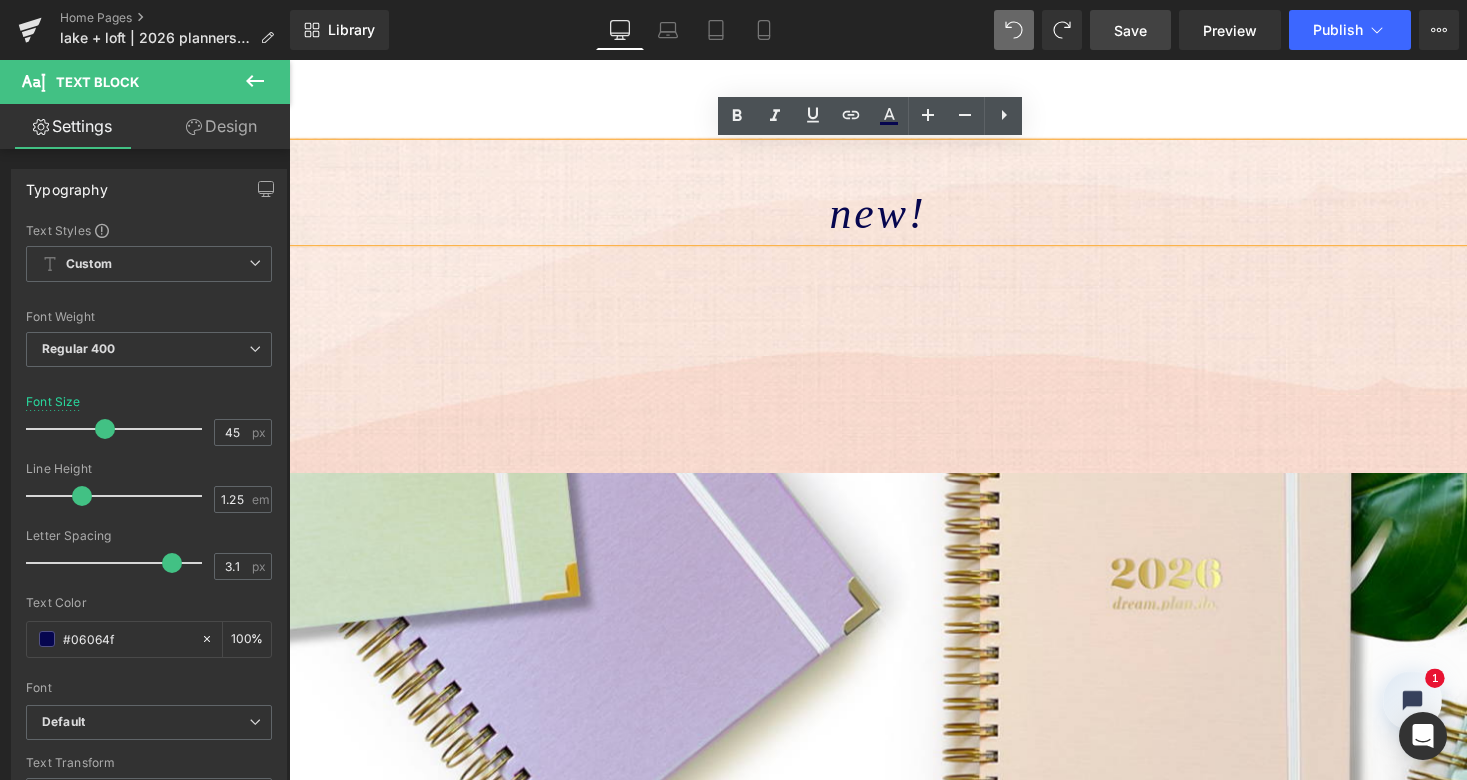 click on "new!" at bounding box center (894, 217) 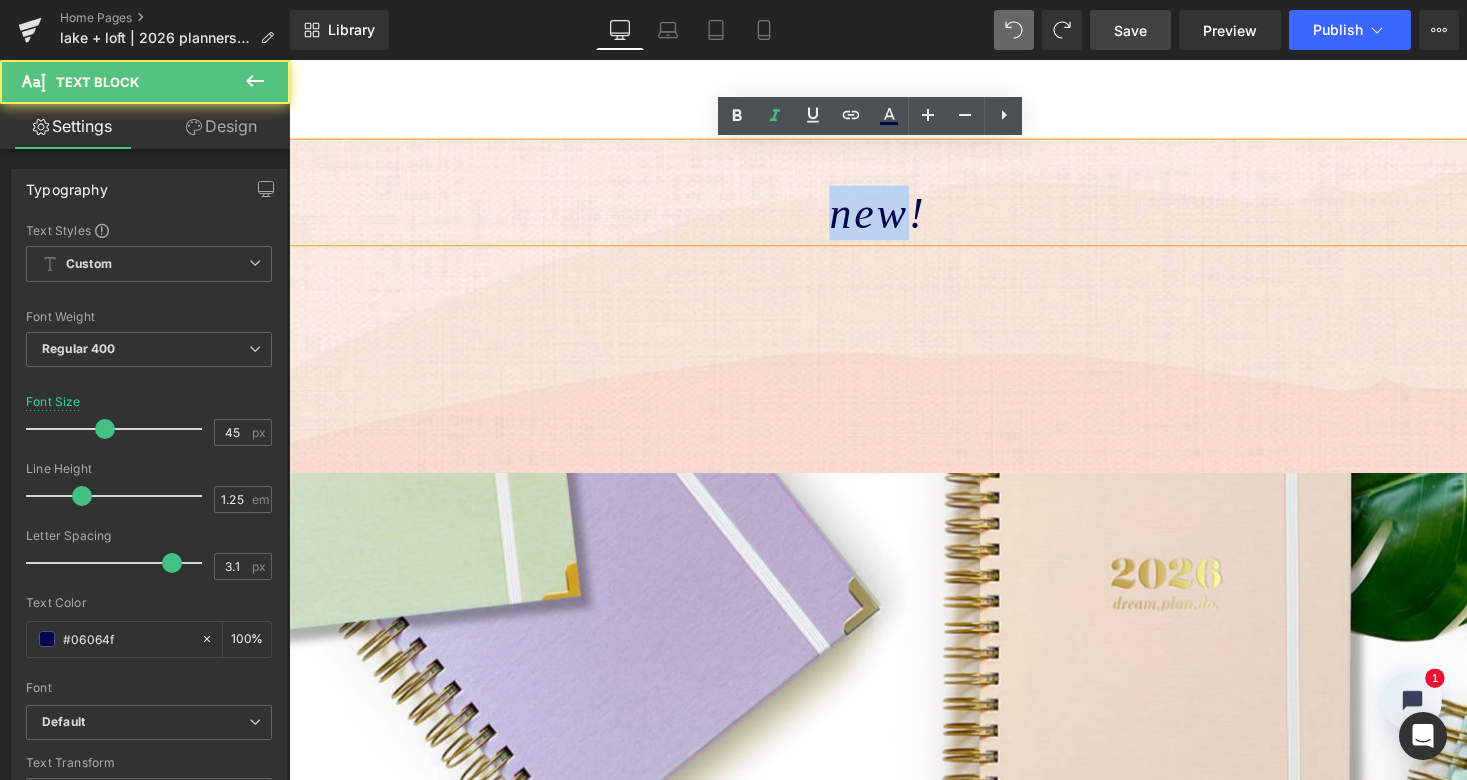click on "new!" at bounding box center (894, 217) 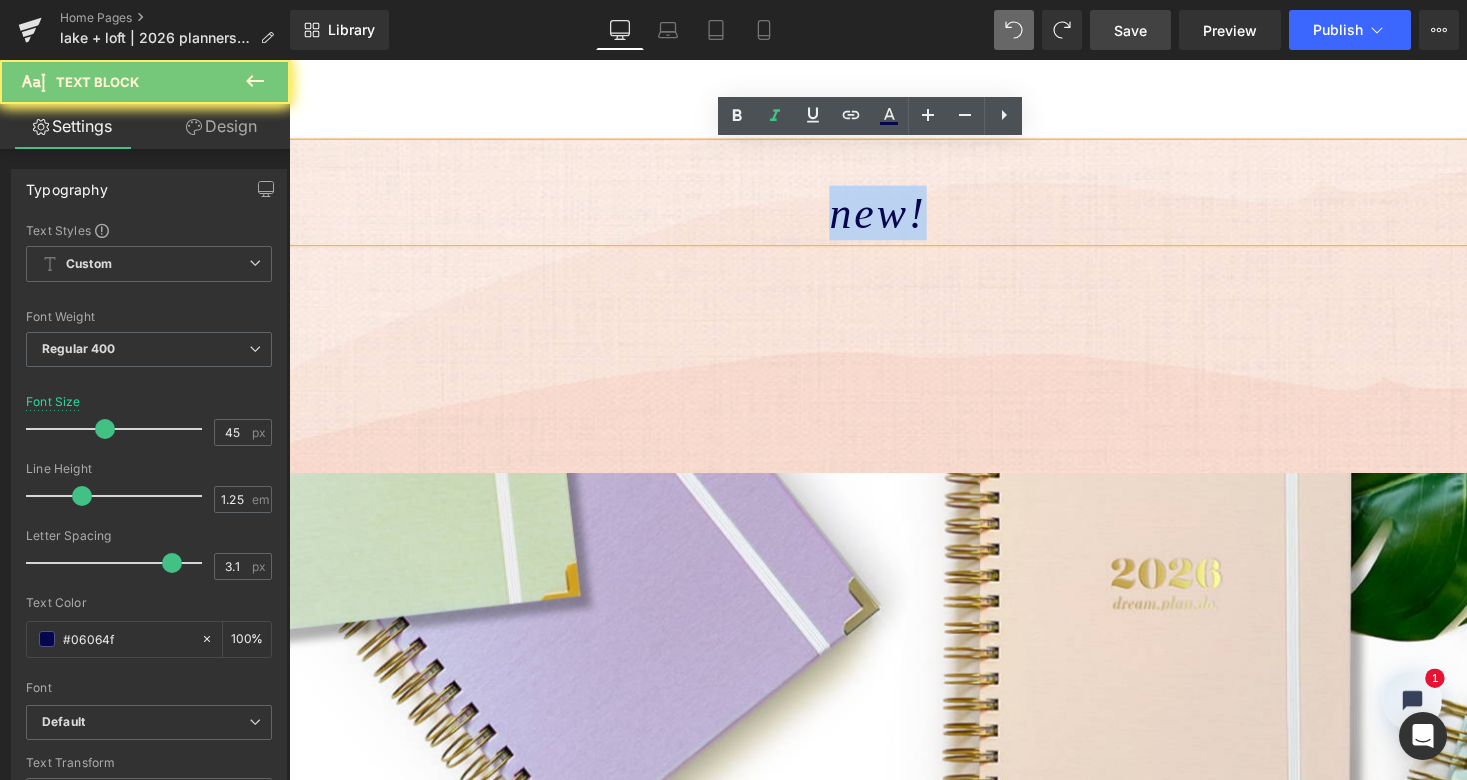 click on "new!" at bounding box center [894, 217] 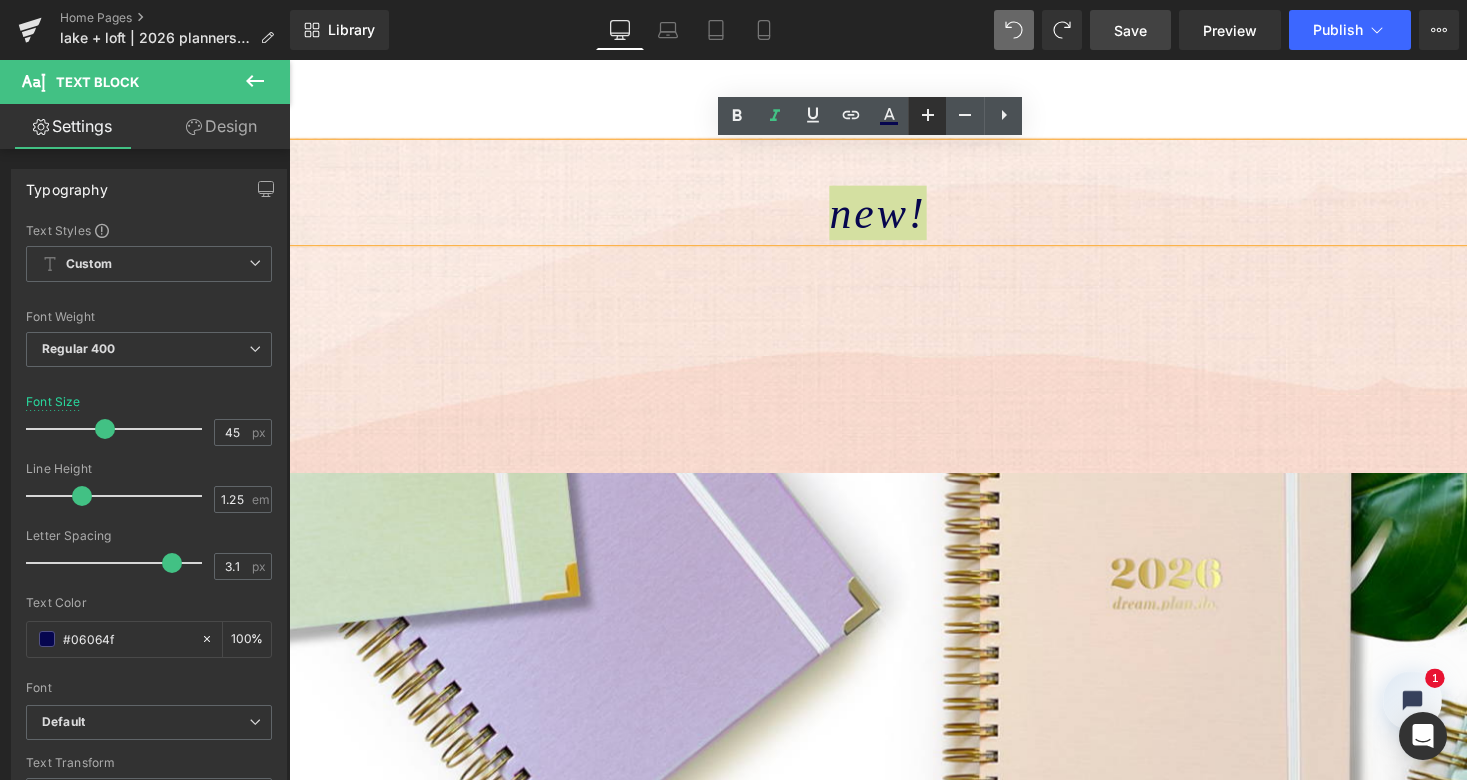 click 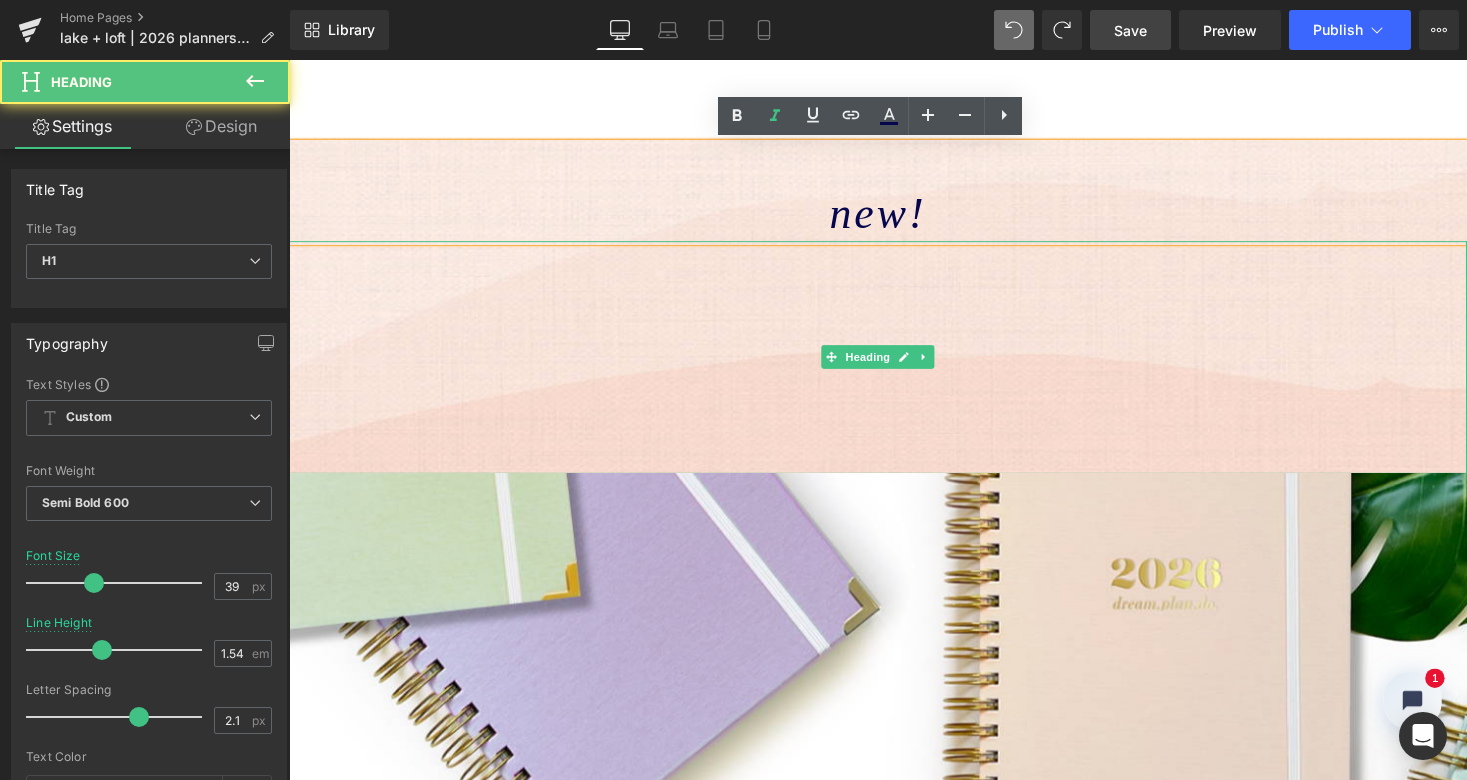 click at bounding box center (894, 365) 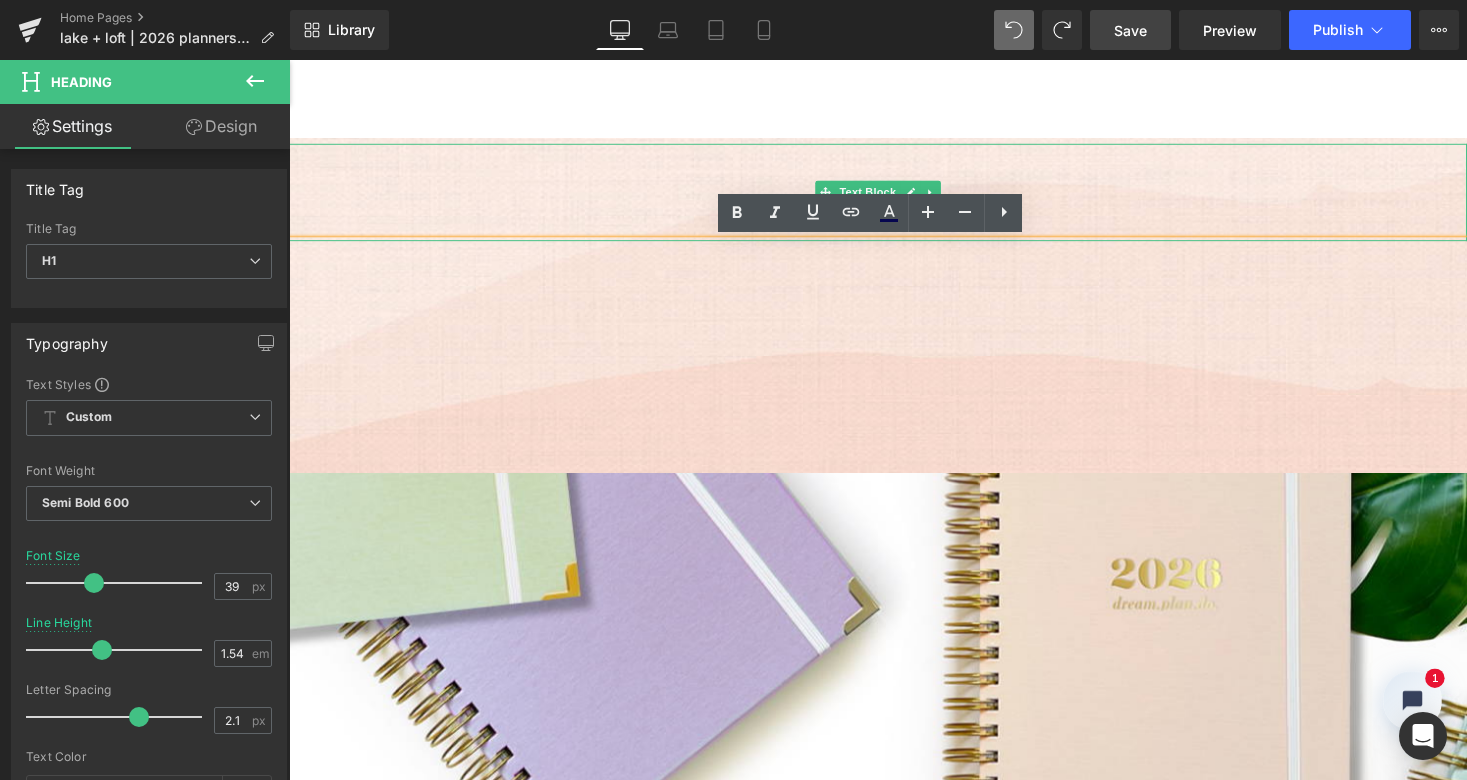 click on "new!" at bounding box center (894, 195) 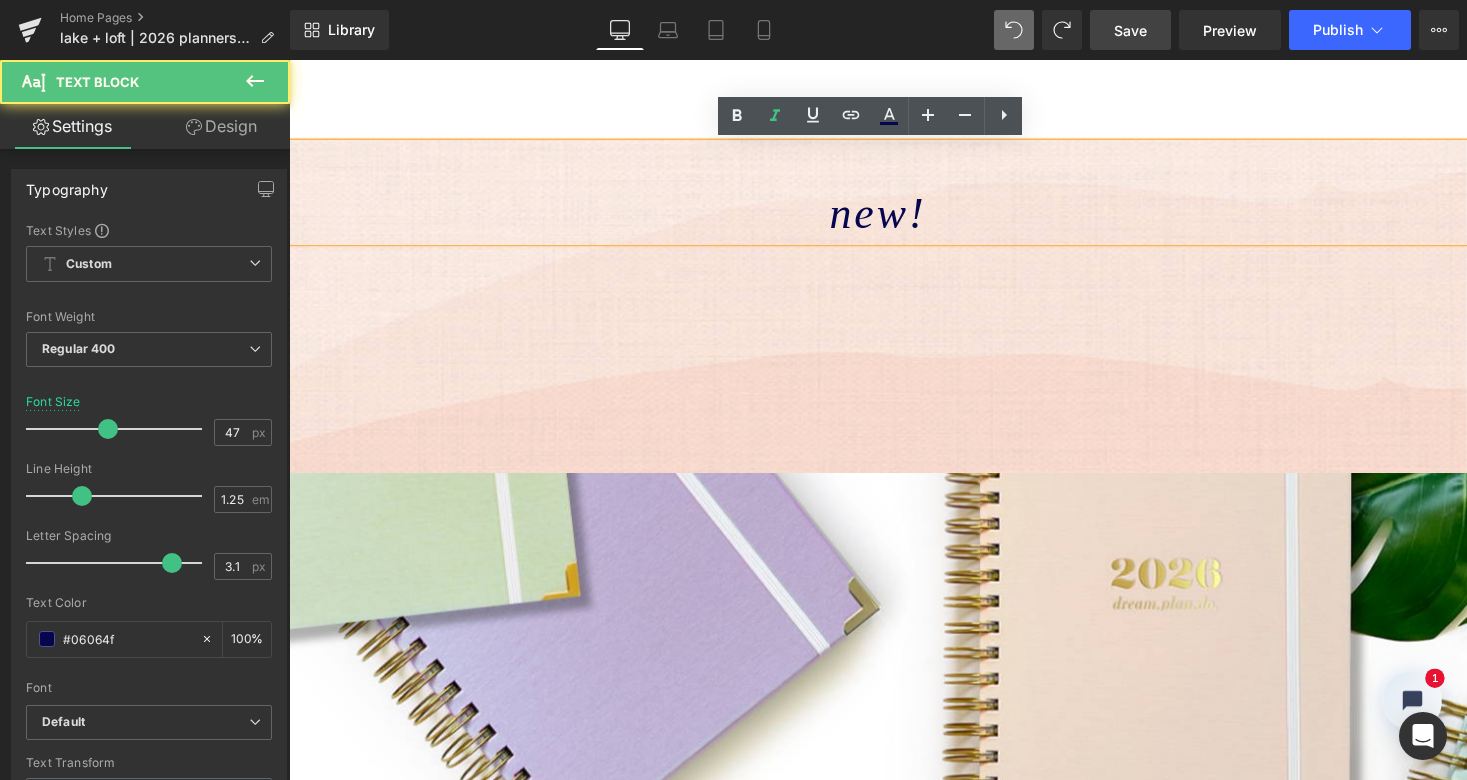 click on "new!" at bounding box center [894, 217] 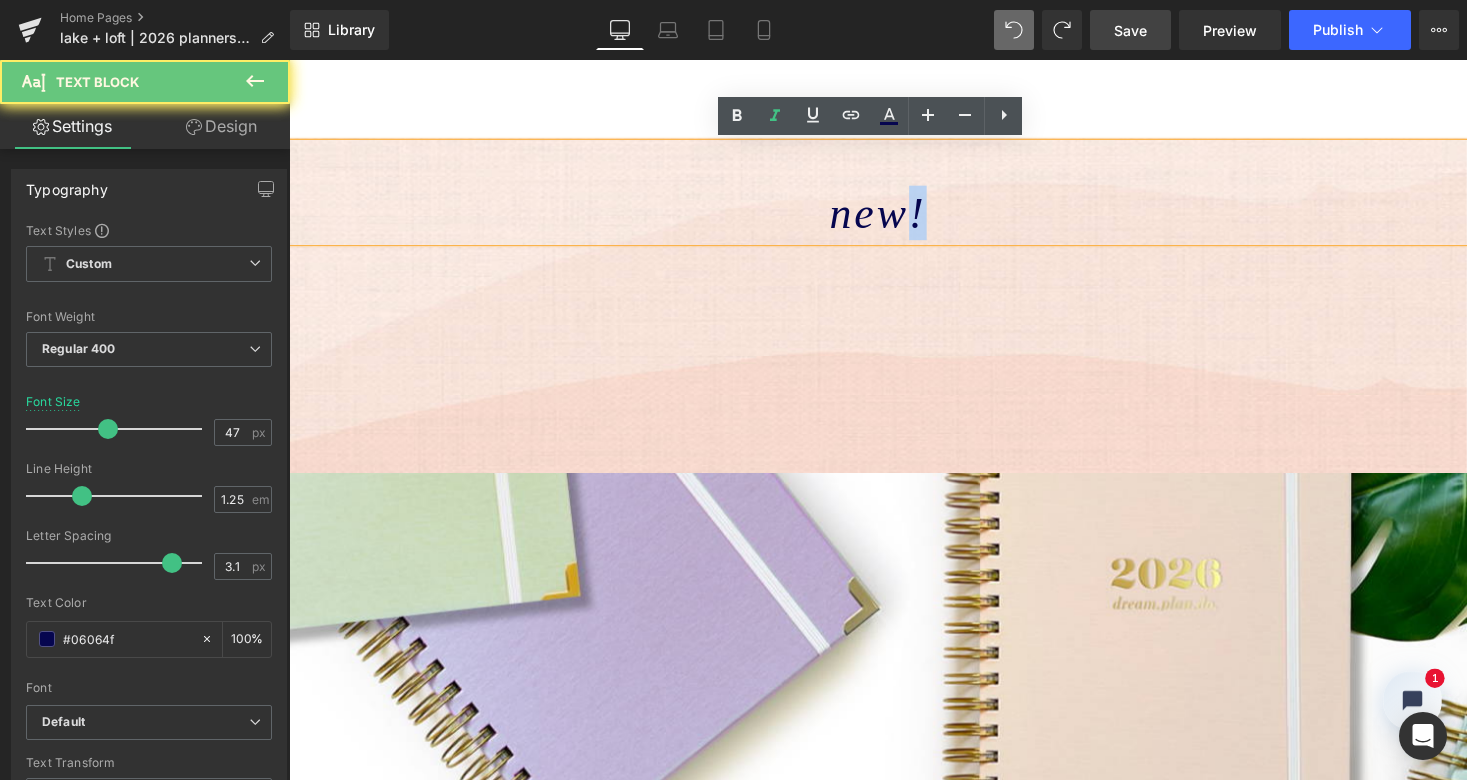 click on "new!" at bounding box center (894, 217) 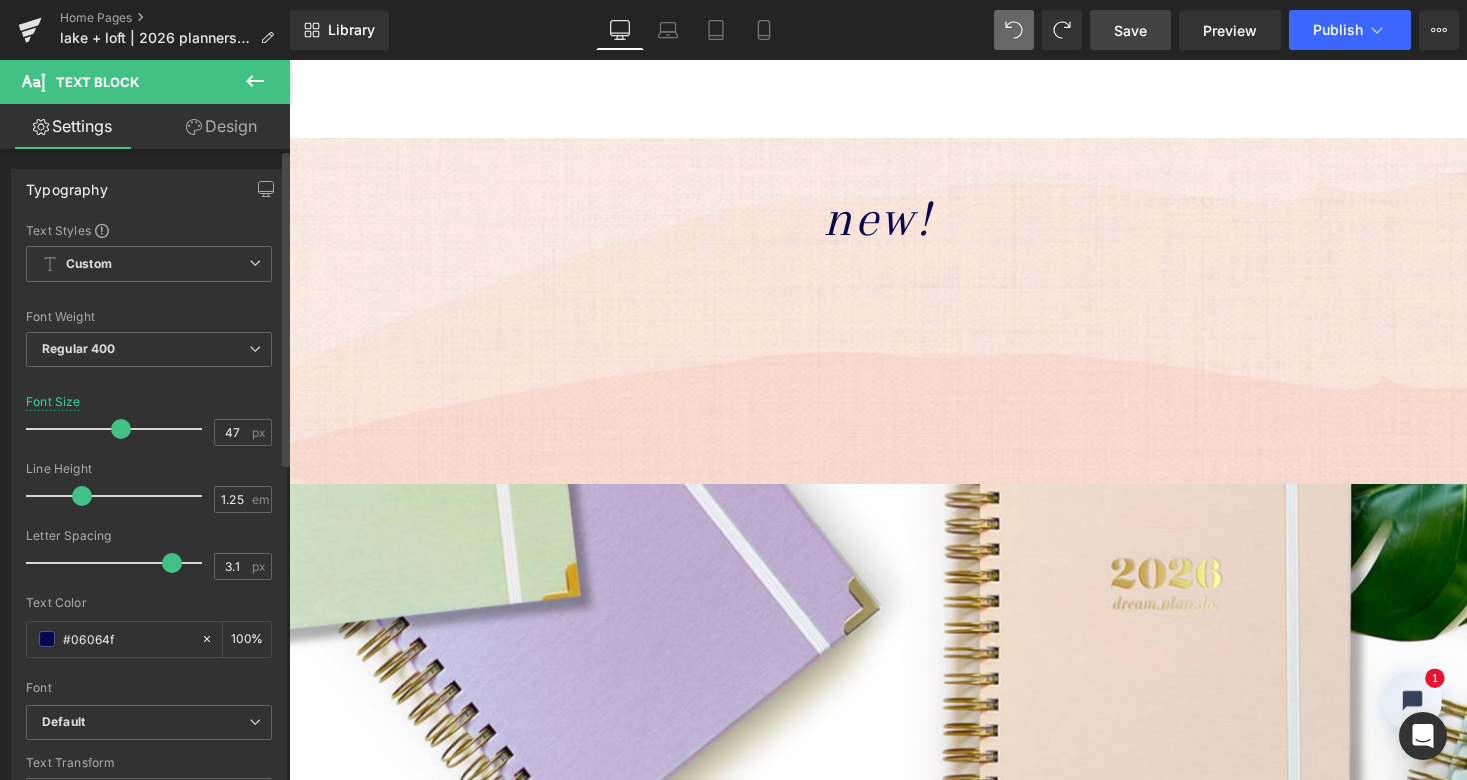 scroll, scrollTop: 10, scrollLeft: 10, axis: both 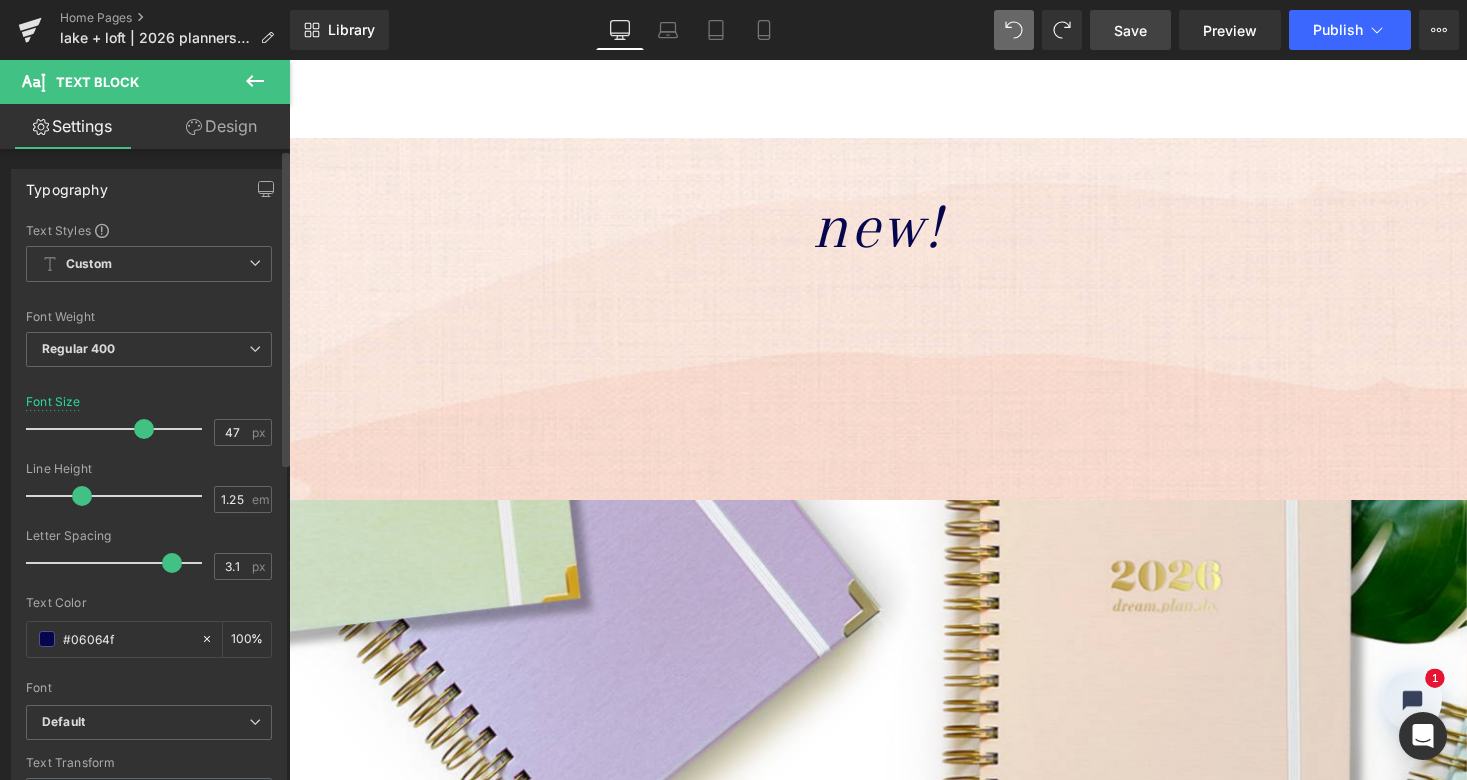 drag, startPoint x: 105, startPoint y: 425, endPoint x: 137, endPoint y: 425, distance: 32 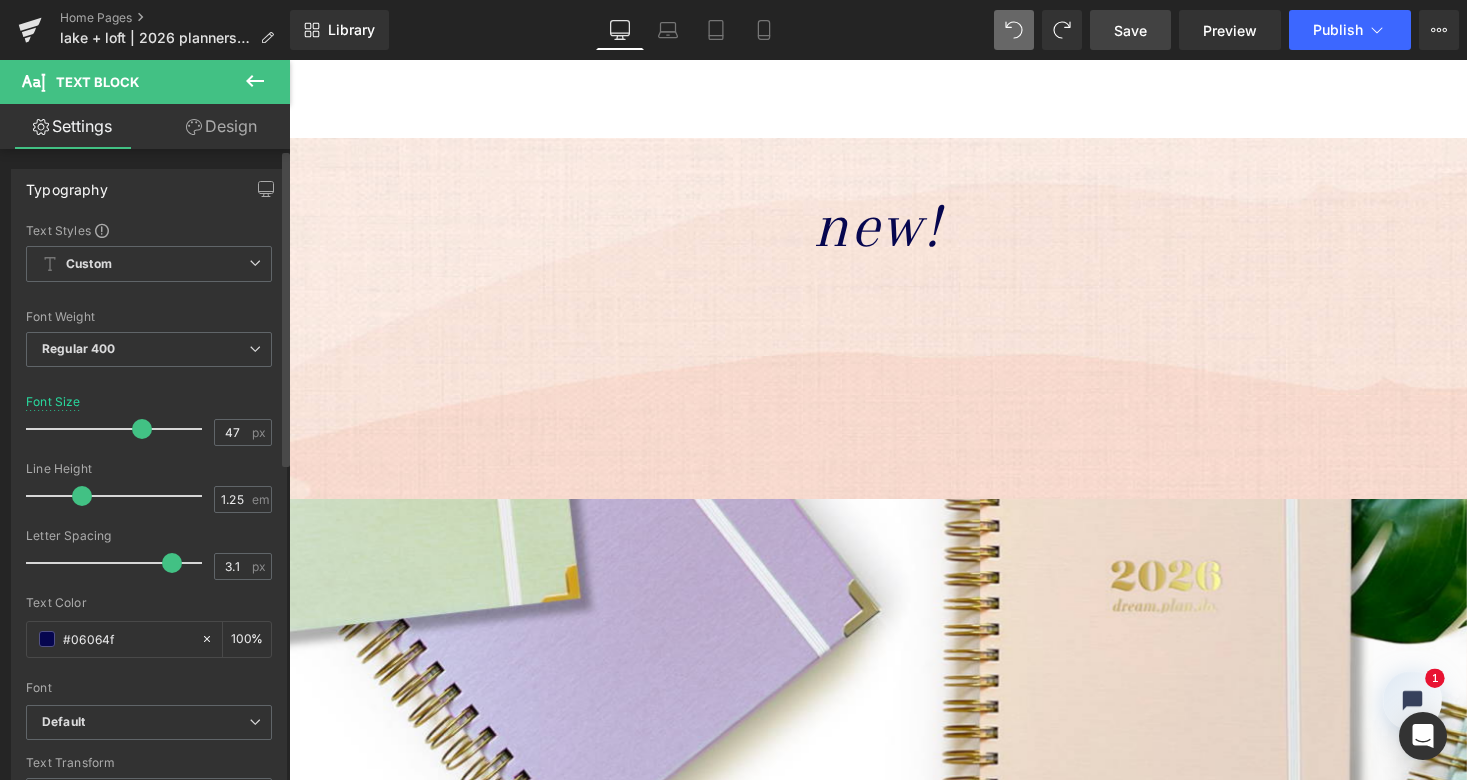 scroll, scrollTop: 12628, scrollLeft: 1202, axis: both 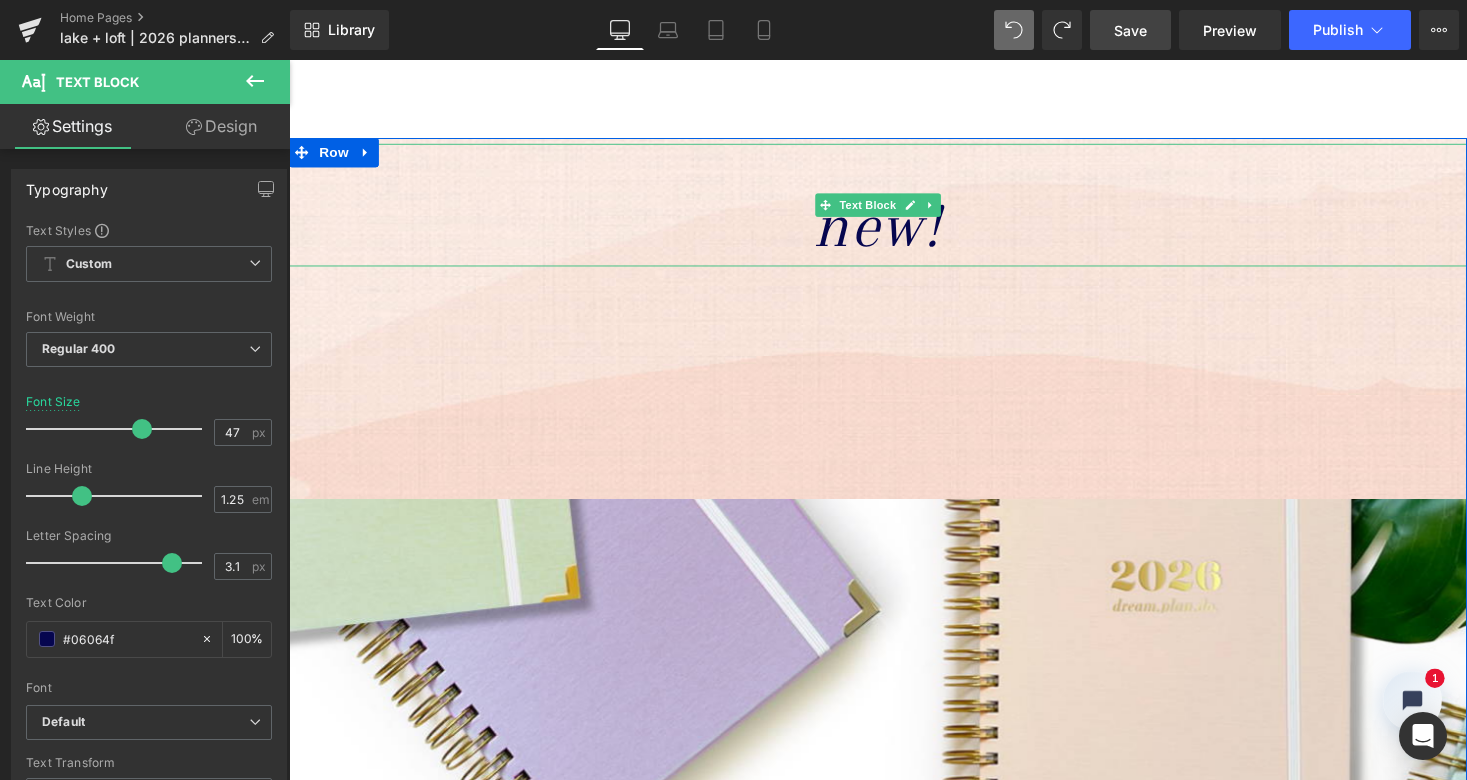 click on "new!" at bounding box center [894, 230] 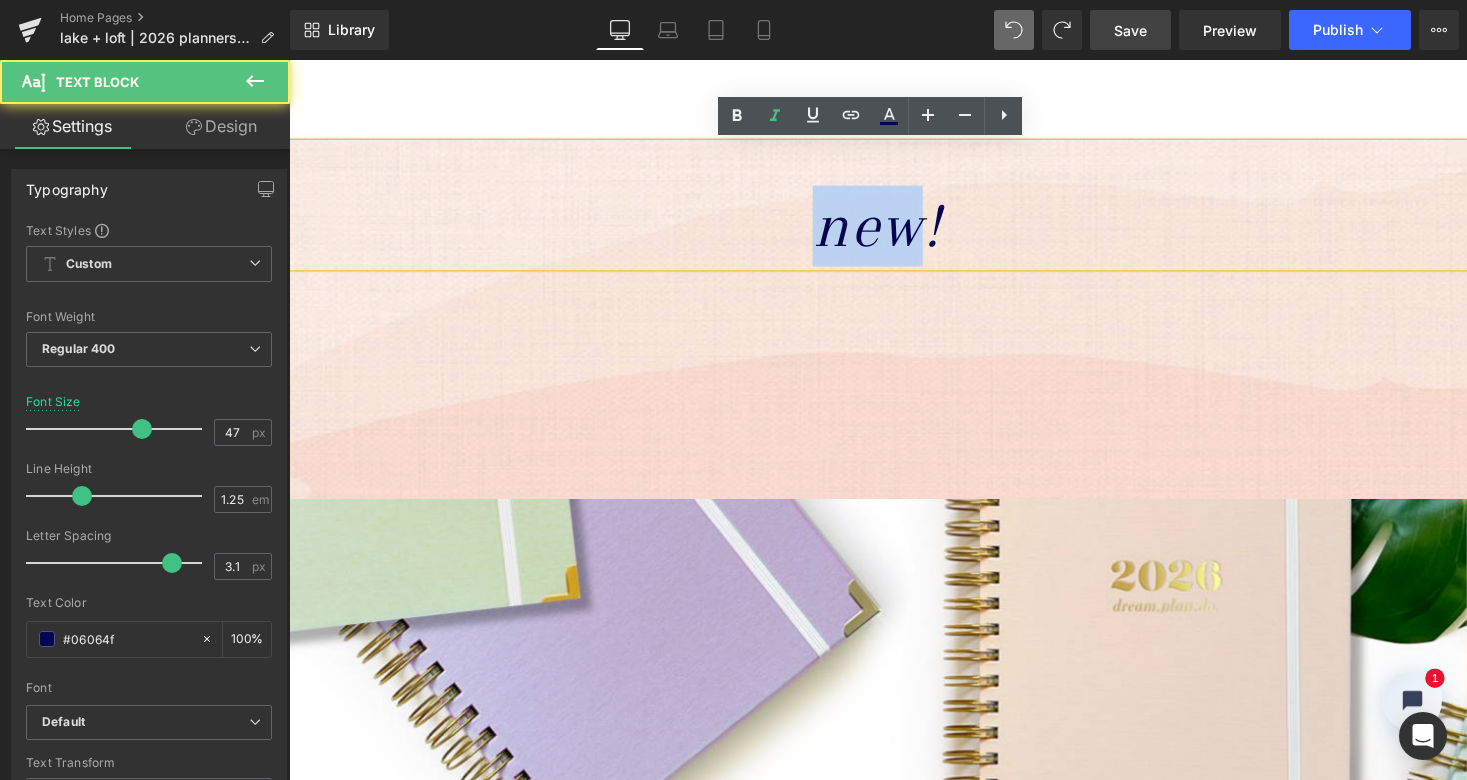 click on "new!" at bounding box center [894, 230] 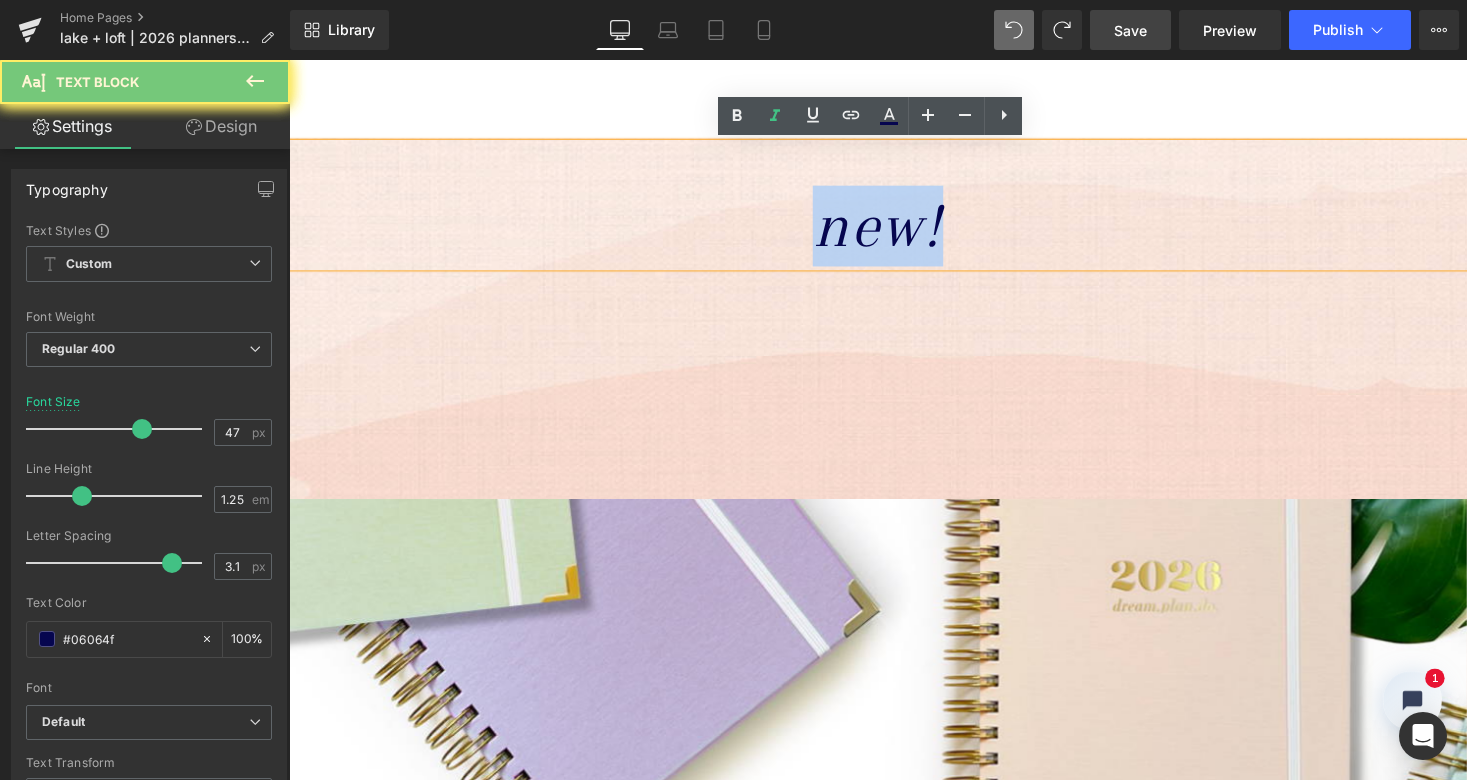 click on "new!" at bounding box center [894, 230] 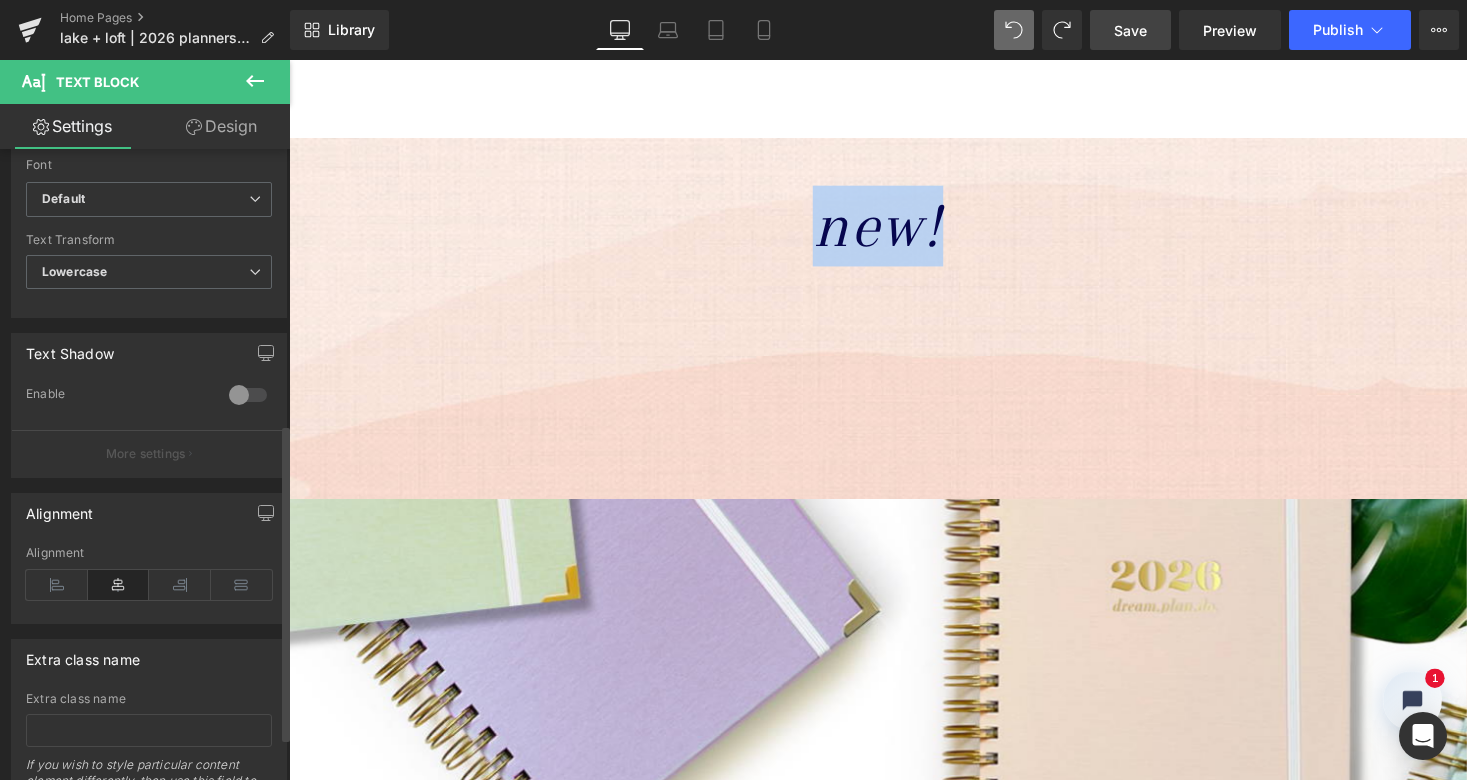 scroll, scrollTop: 502, scrollLeft: 0, axis: vertical 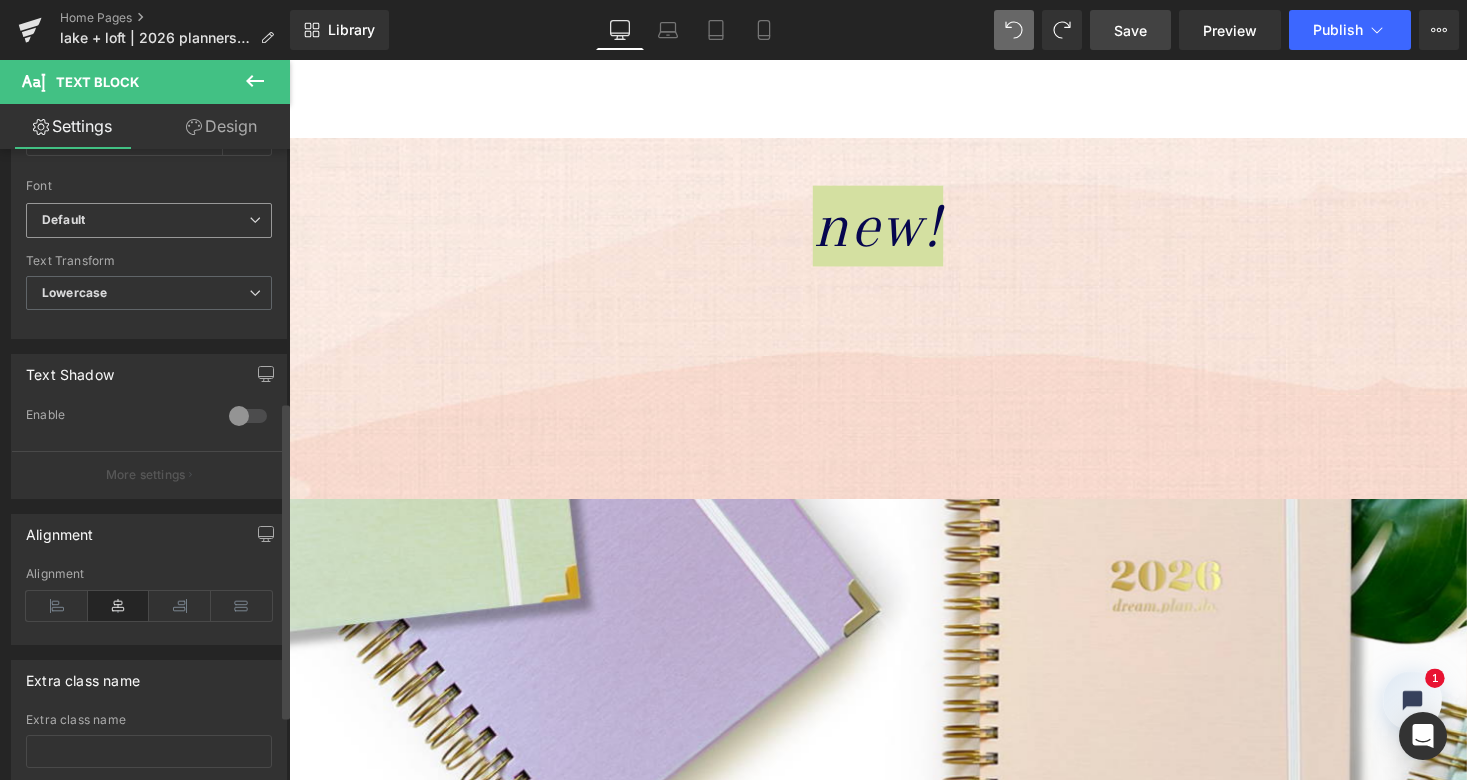 click on "Default" at bounding box center (149, 220) 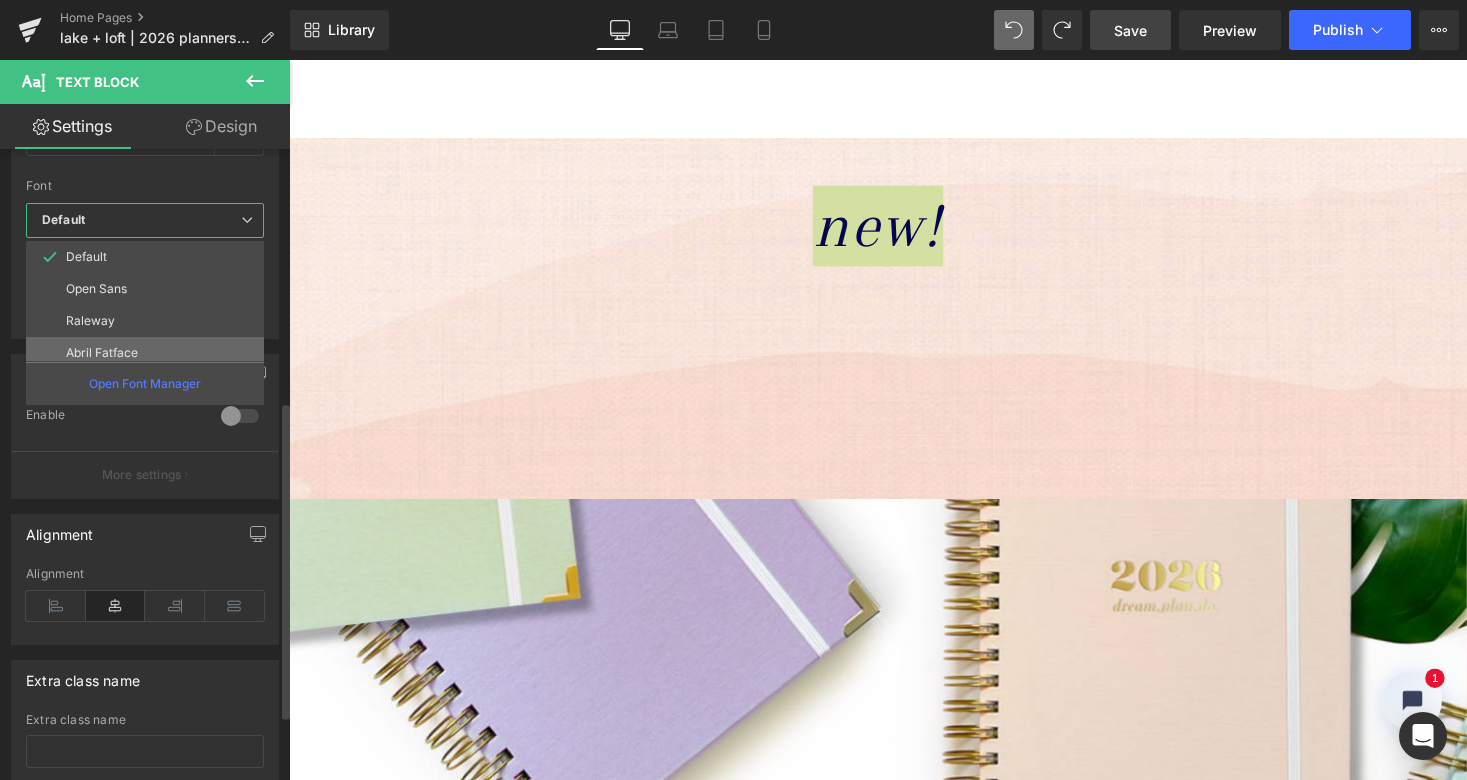 click on "Abril Fatface" at bounding box center [149, 353] 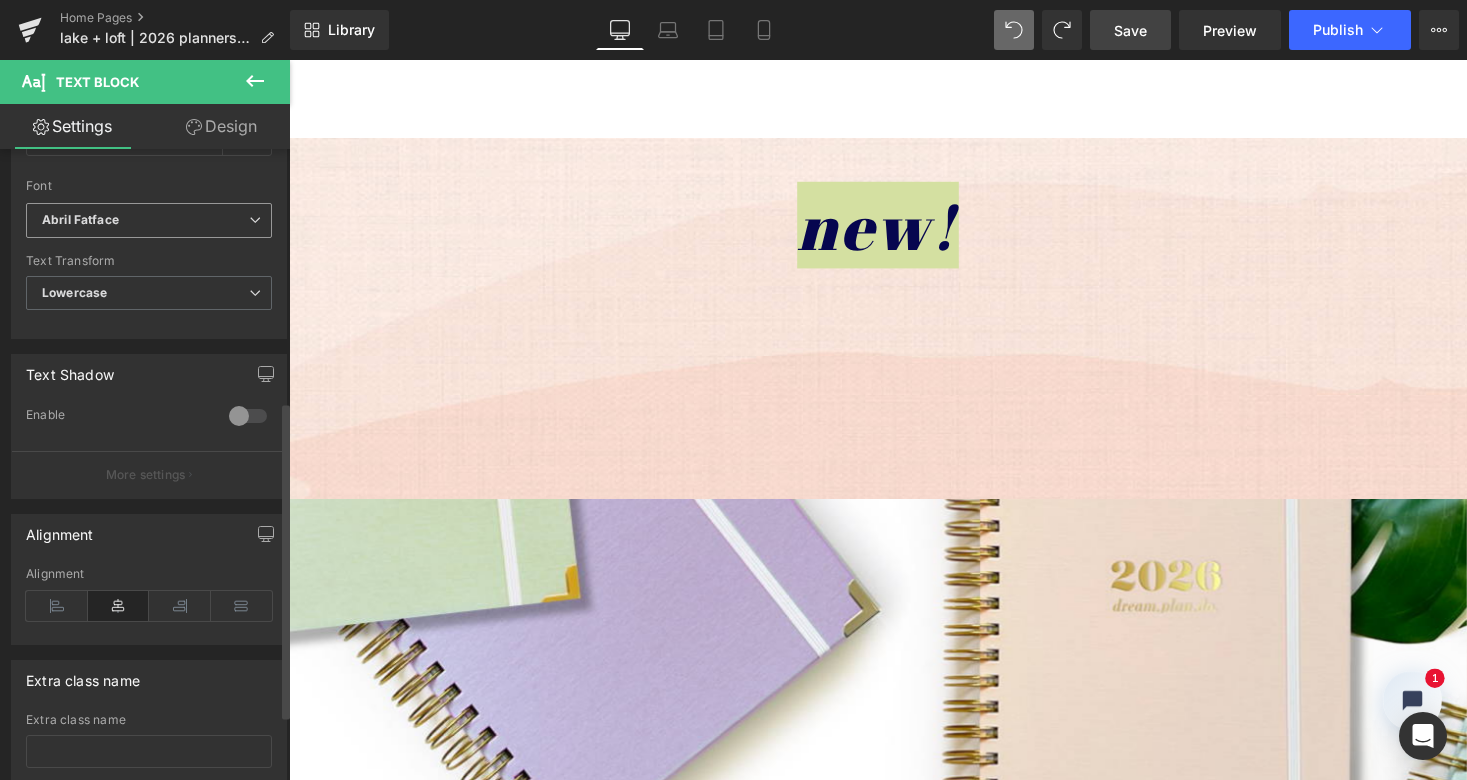 click on "Abril Fatface" at bounding box center (145, 220) 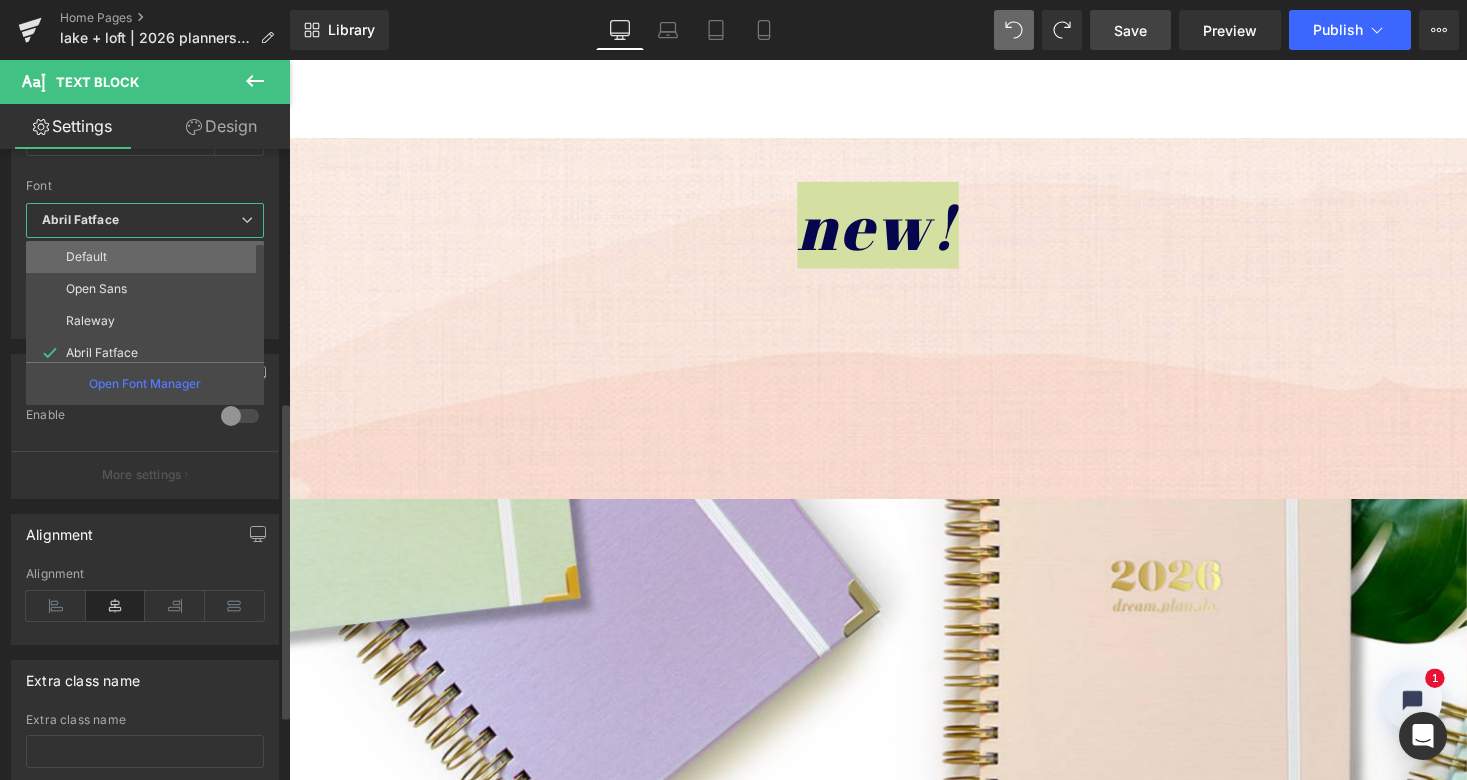 click on "Default" at bounding box center [149, 257] 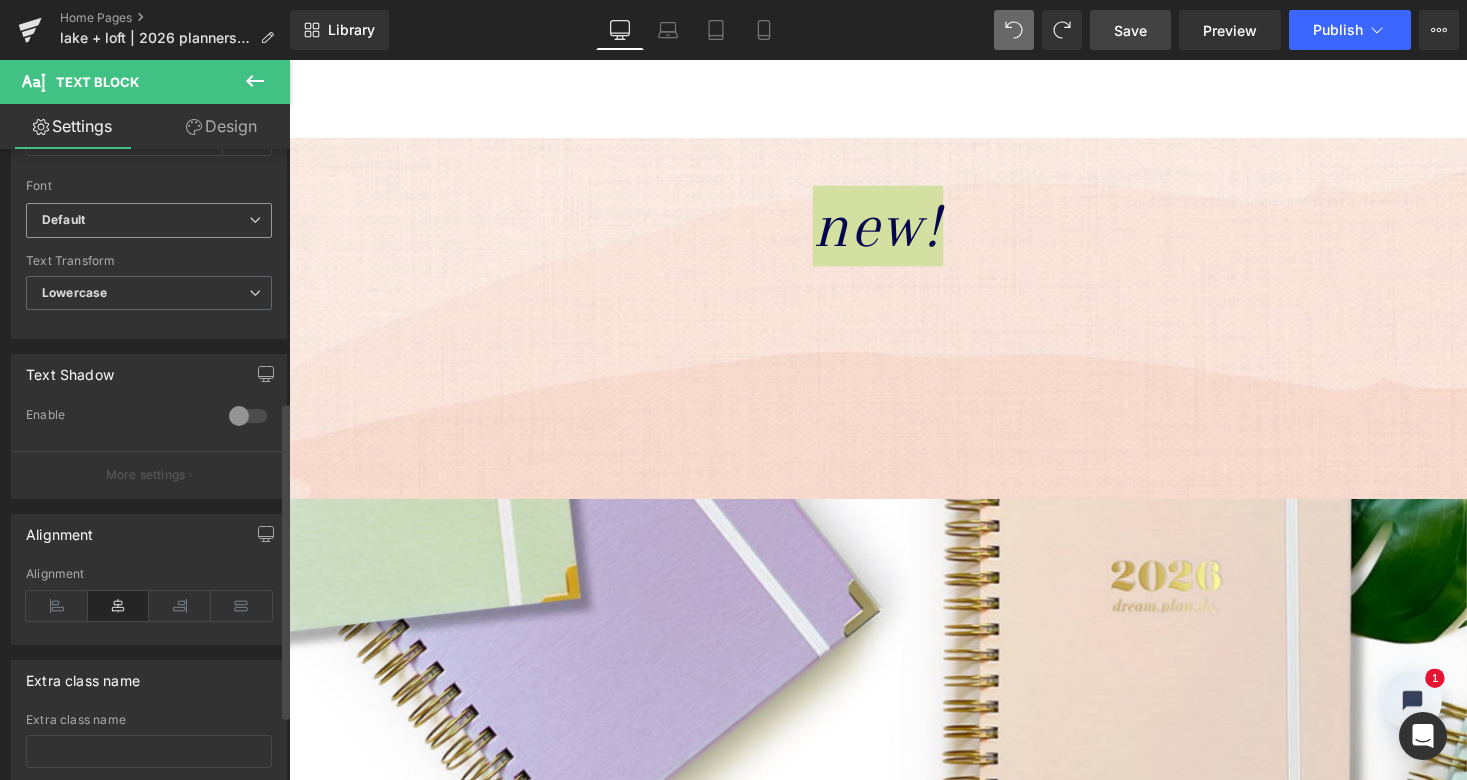 click on "Default" at bounding box center [145, 220] 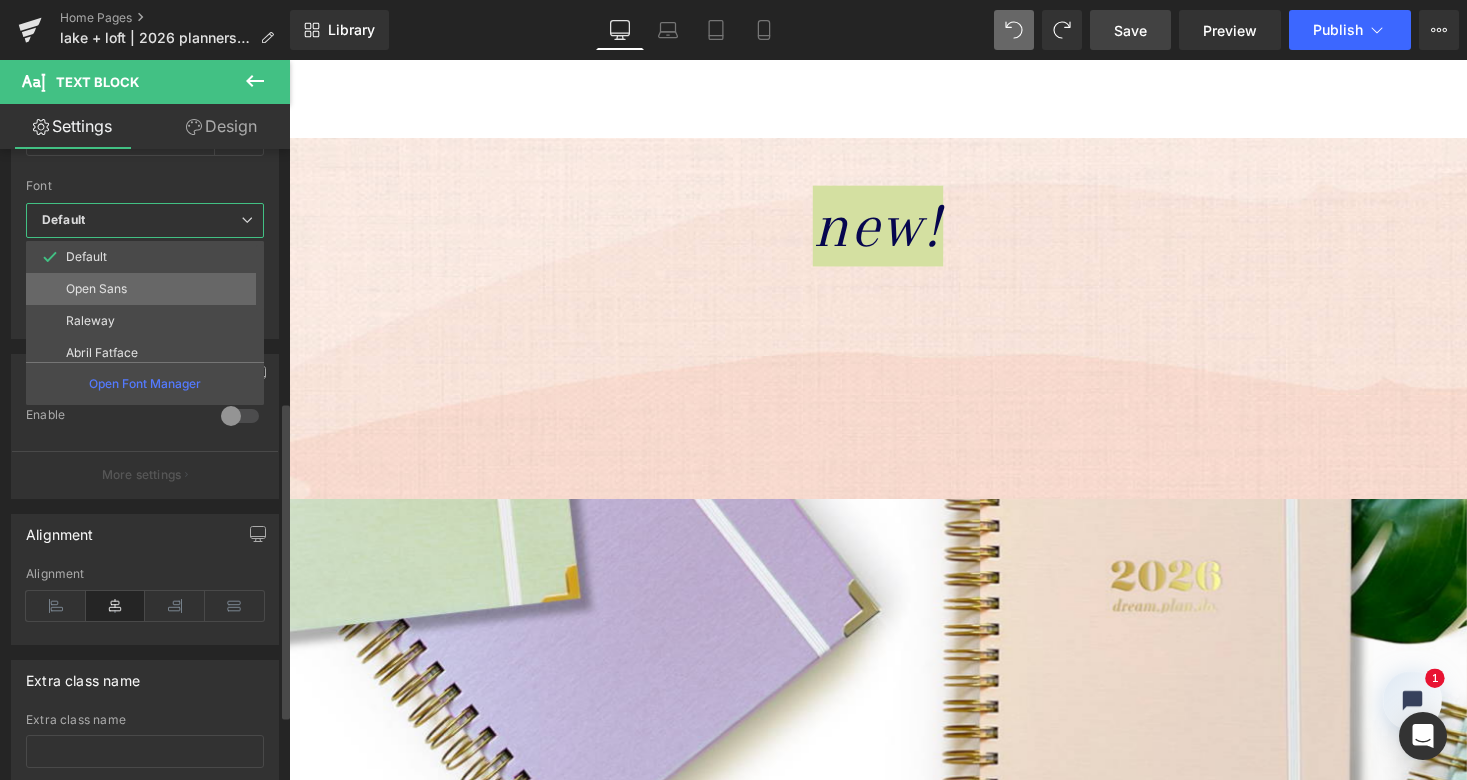 click on "Open Sans" at bounding box center (149, 289) 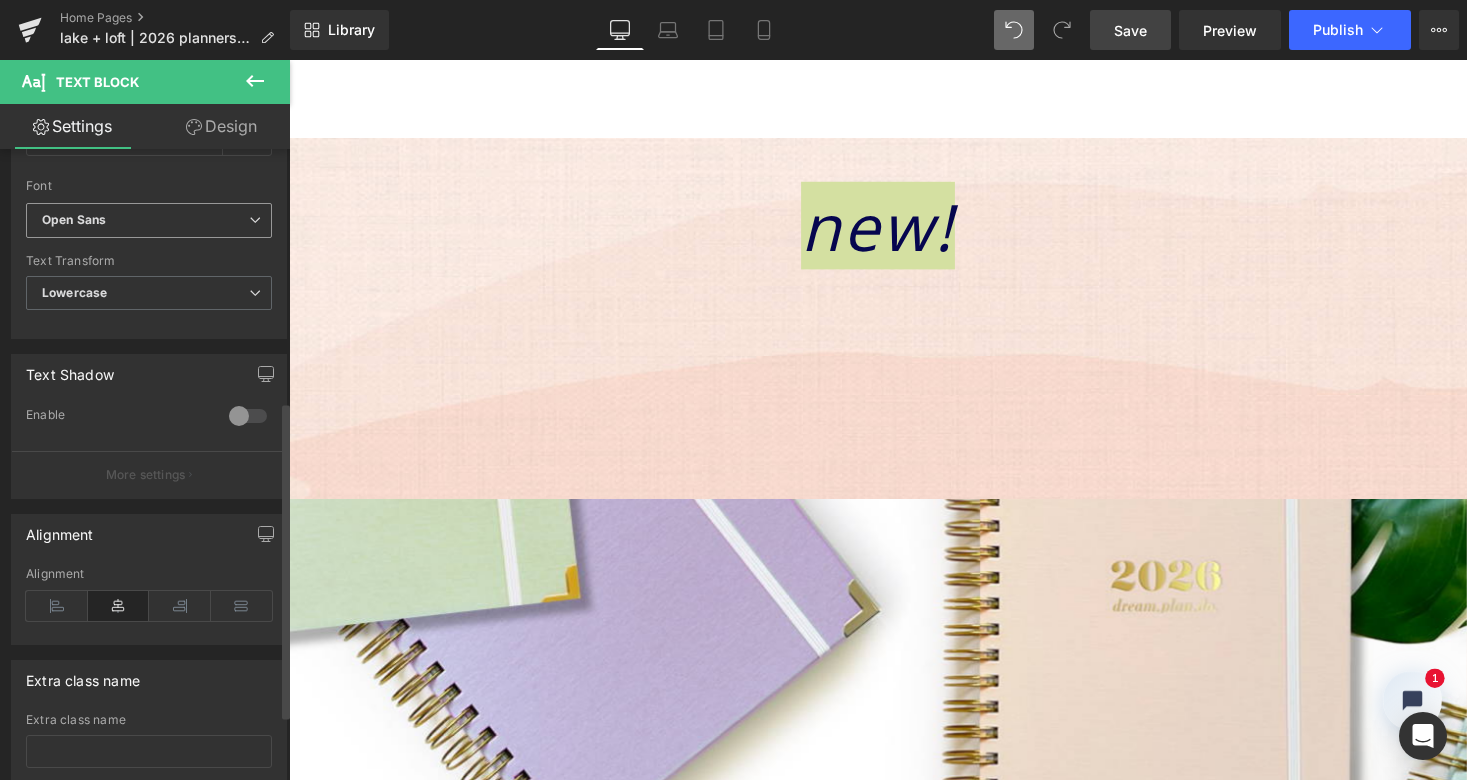 click on "Open Sans" at bounding box center (145, 220) 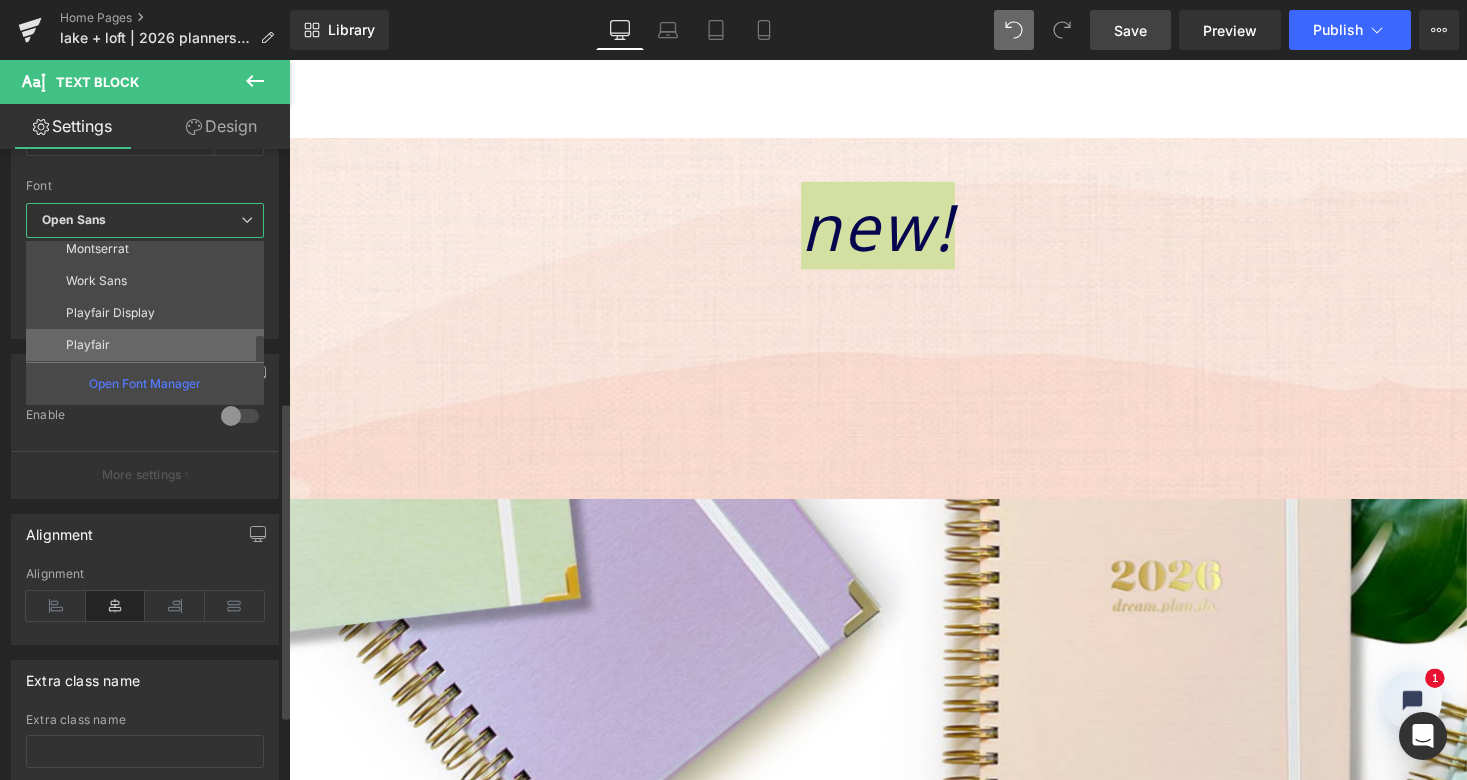 scroll, scrollTop: 168, scrollLeft: 0, axis: vertical 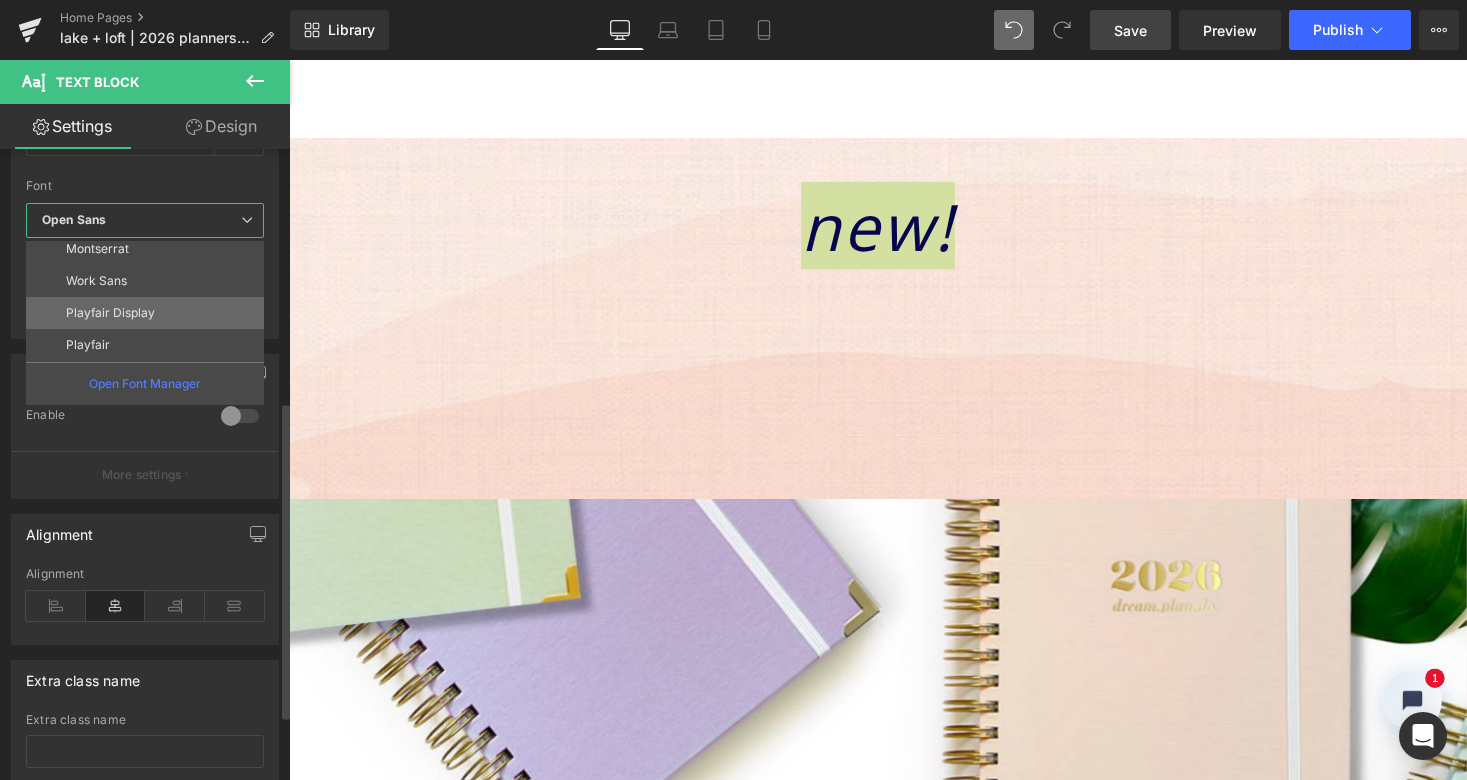 click on "Playfair Display" at bounding box center [149, 313] 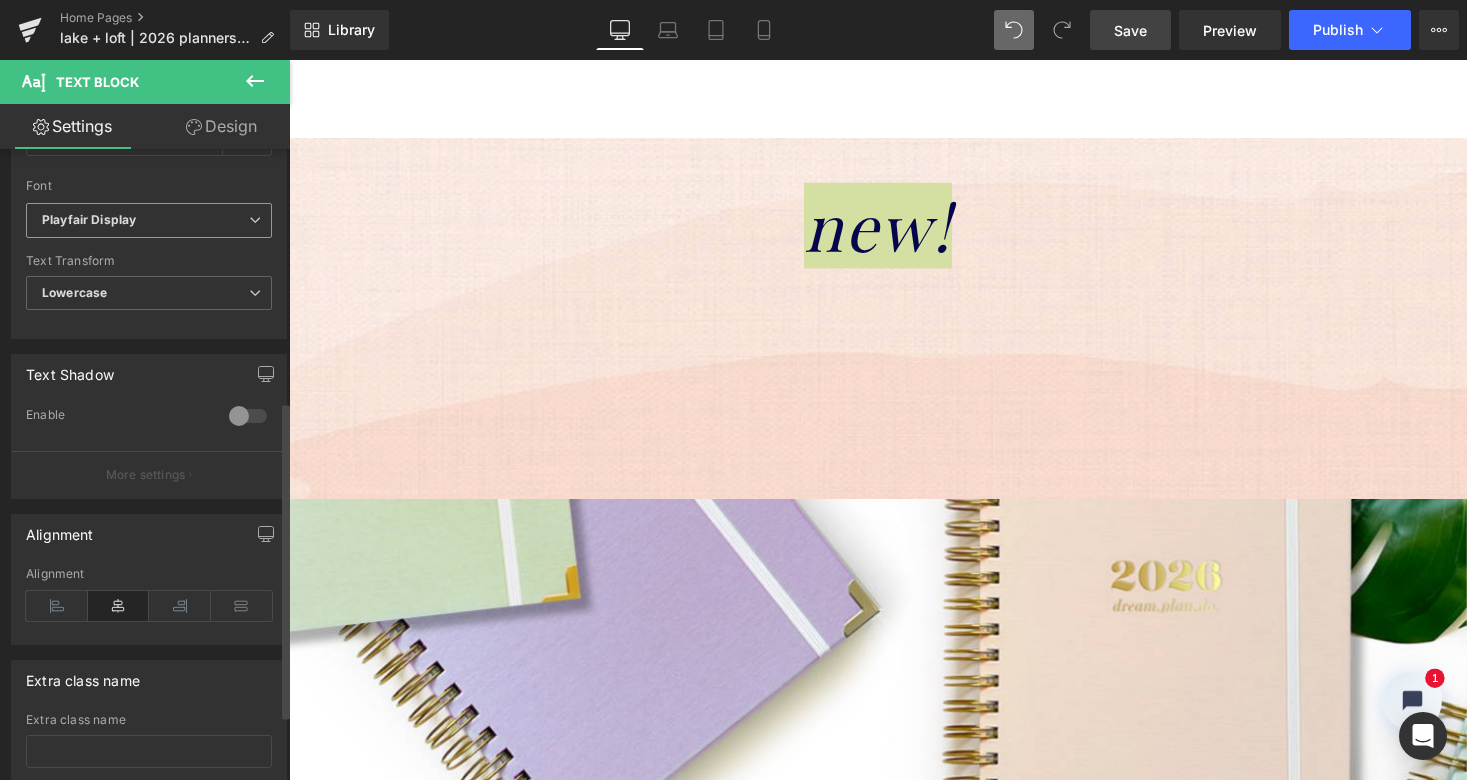 click on "Playfair Display" at bounding box center [145, 220] 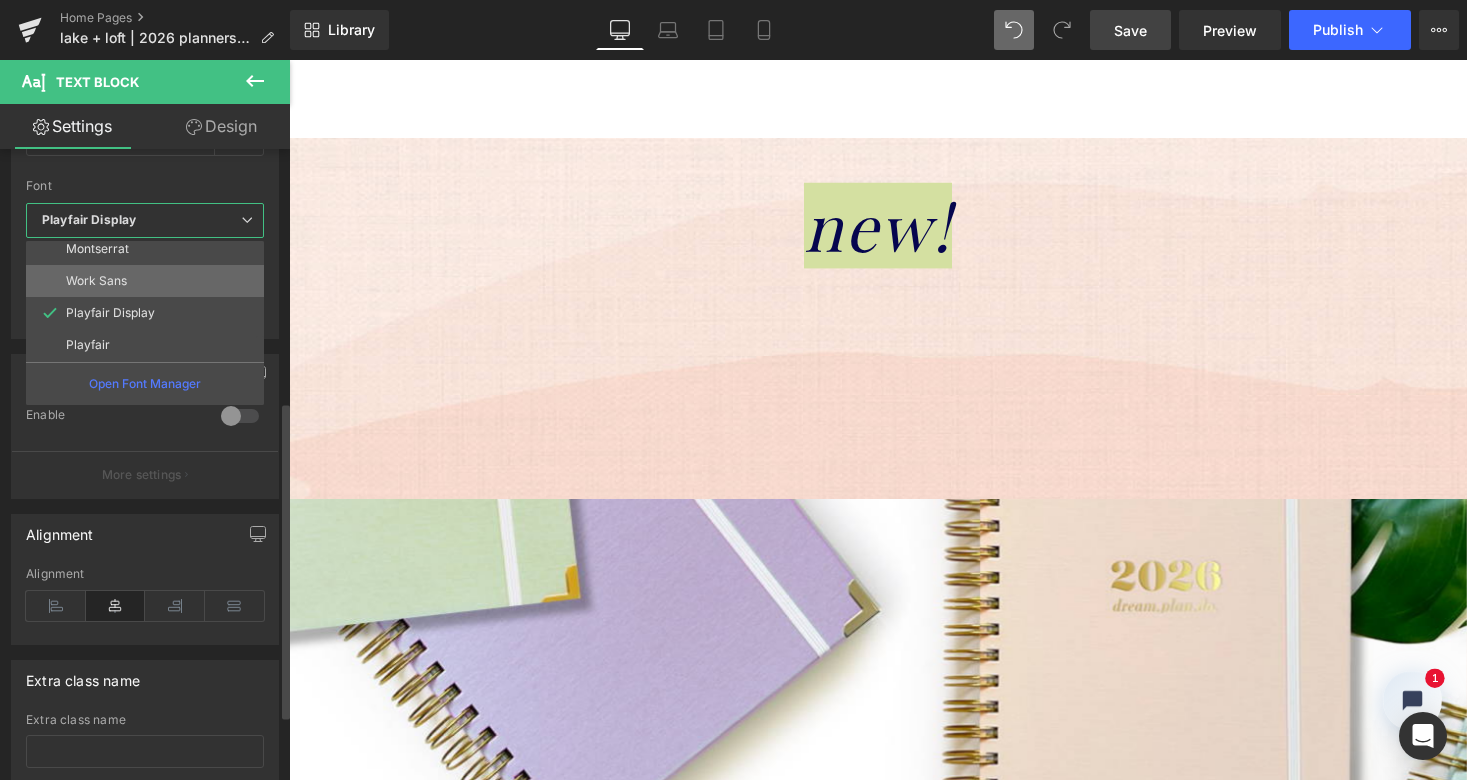 click on "Work Sans" at bounding box center [149, 281] 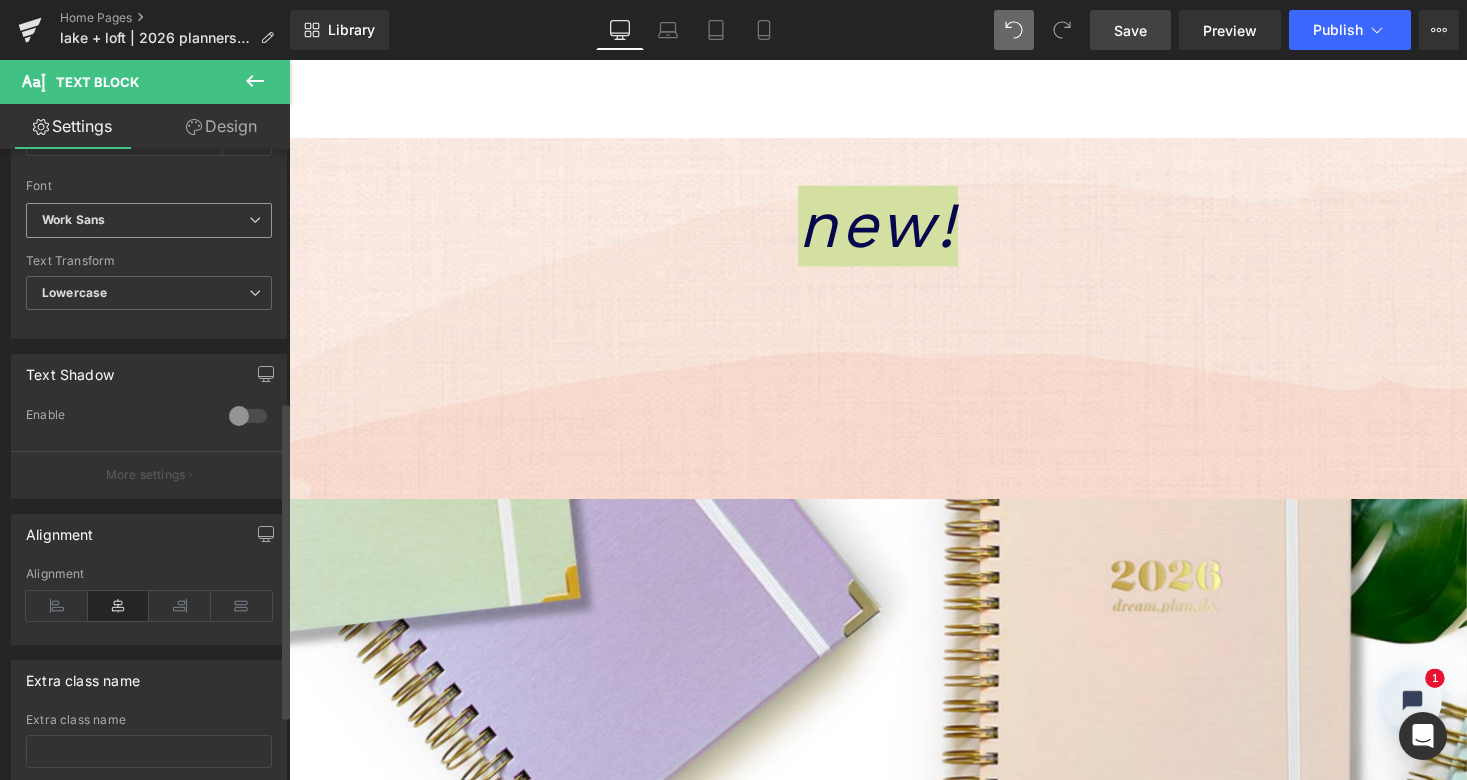 click on "Work Sans" at bounding box center (145, 220) 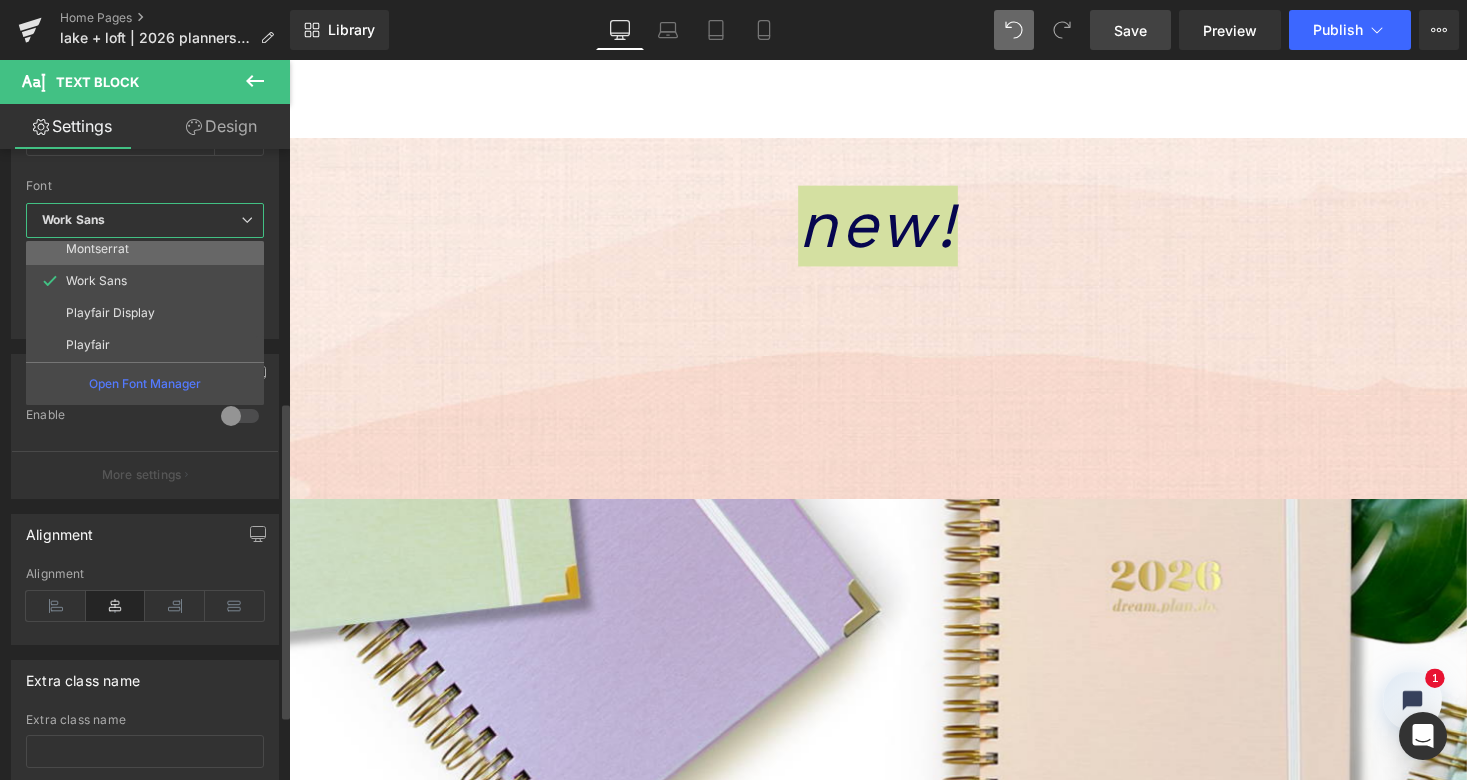 click on "Montserrat" at bounding box center (149, 249) 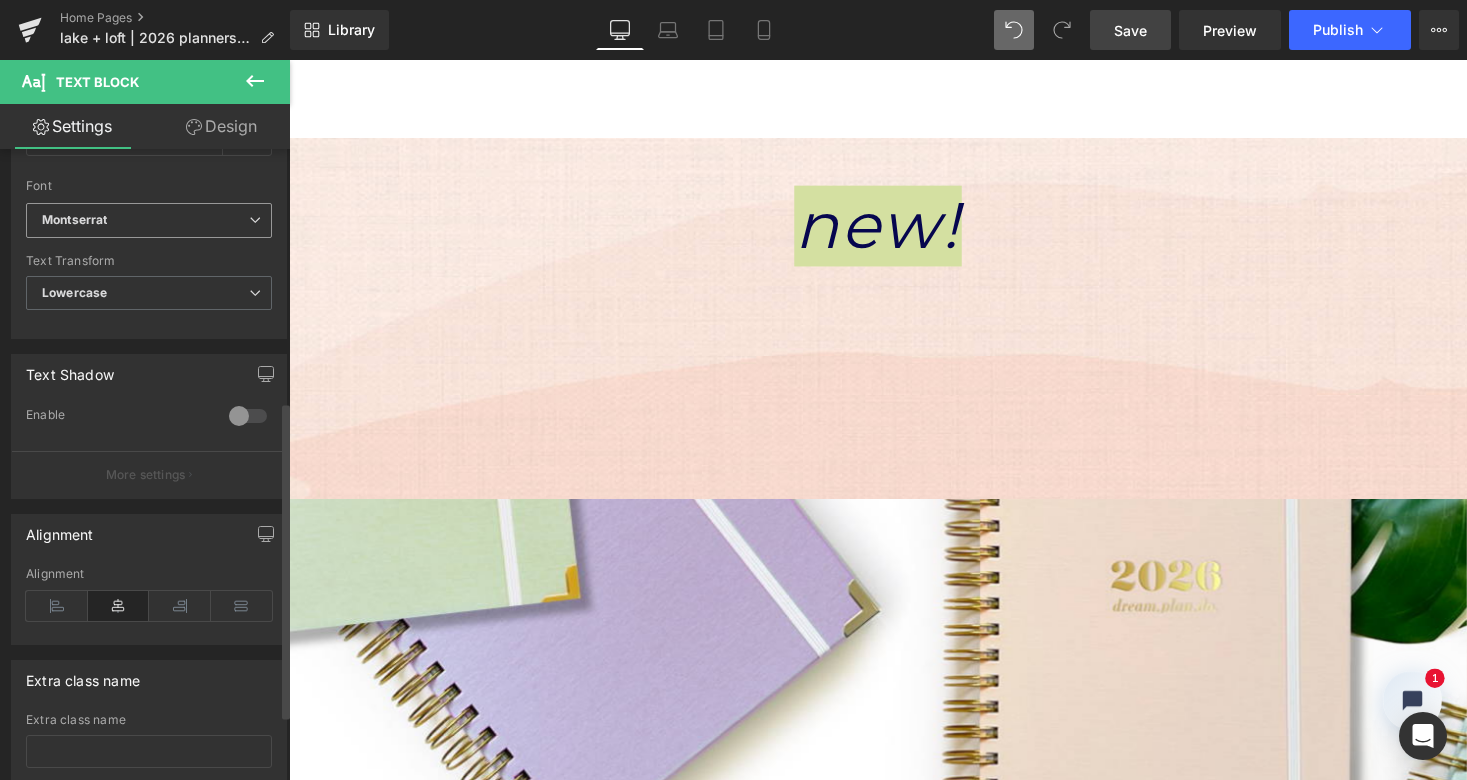 click on "Montserrat" at bounding box center (145, 220) 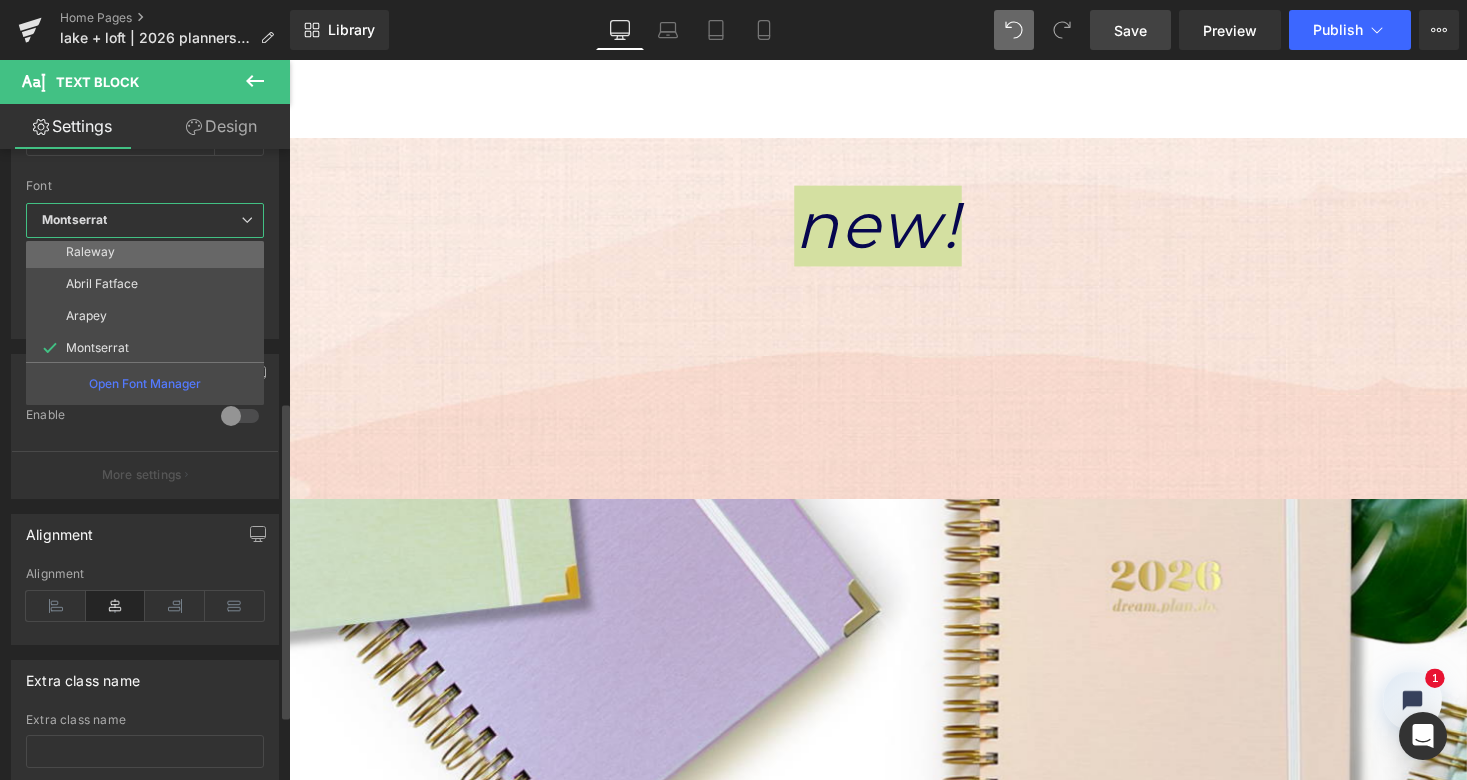 scroll, scrollTop: 67, scrollLeft: 0, axis: vertical 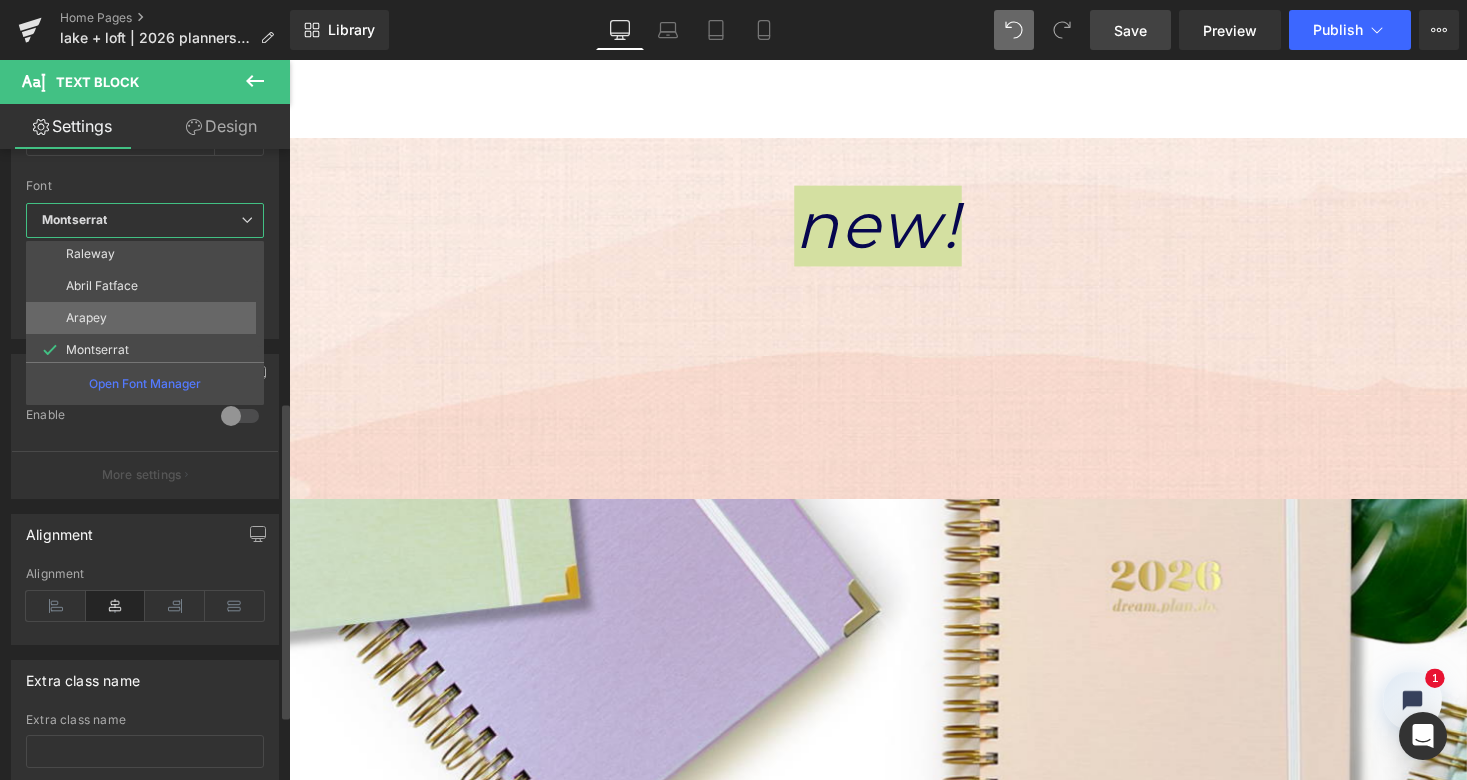click on "Arapey" at bounding box center [149, 318] 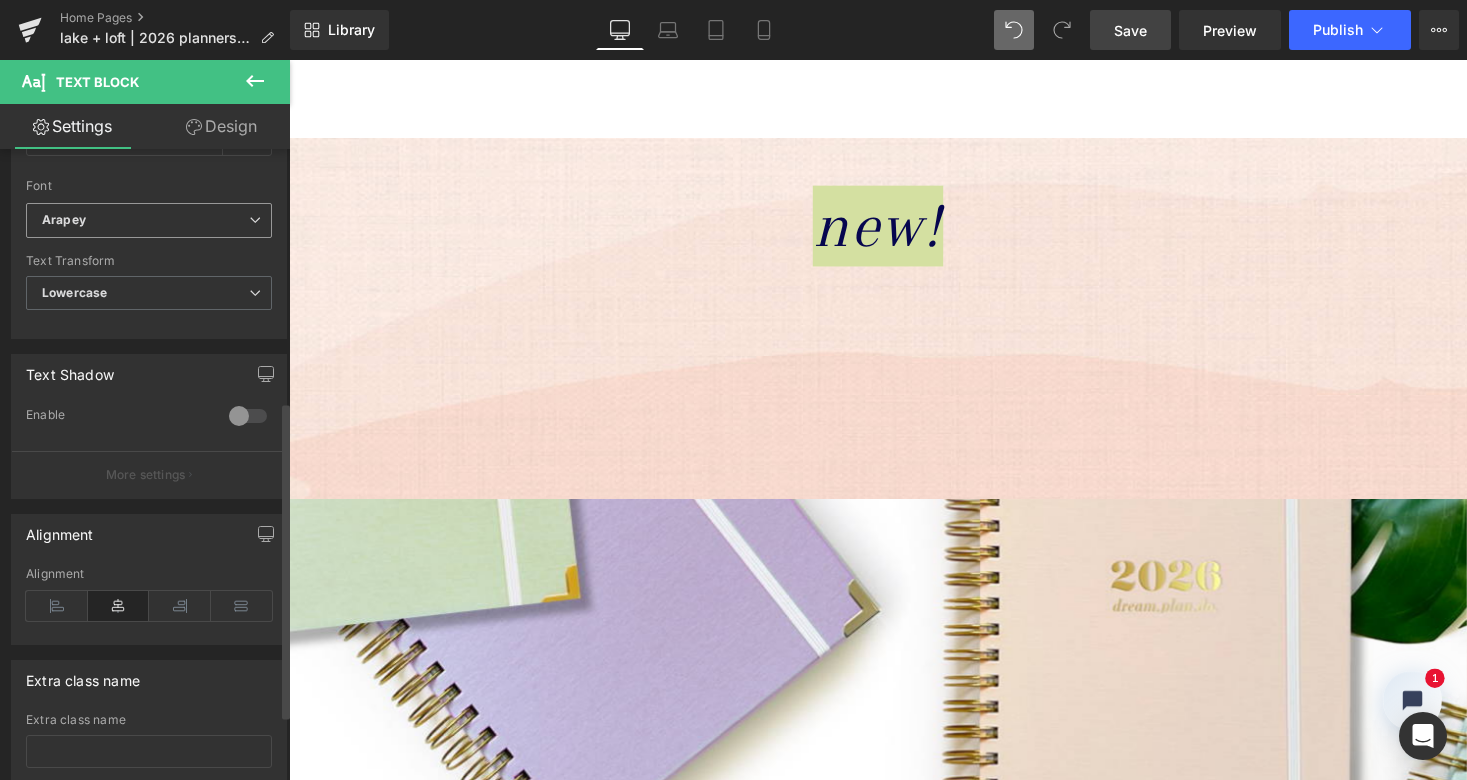click on "Arapey" at bounding box center (145, 220) 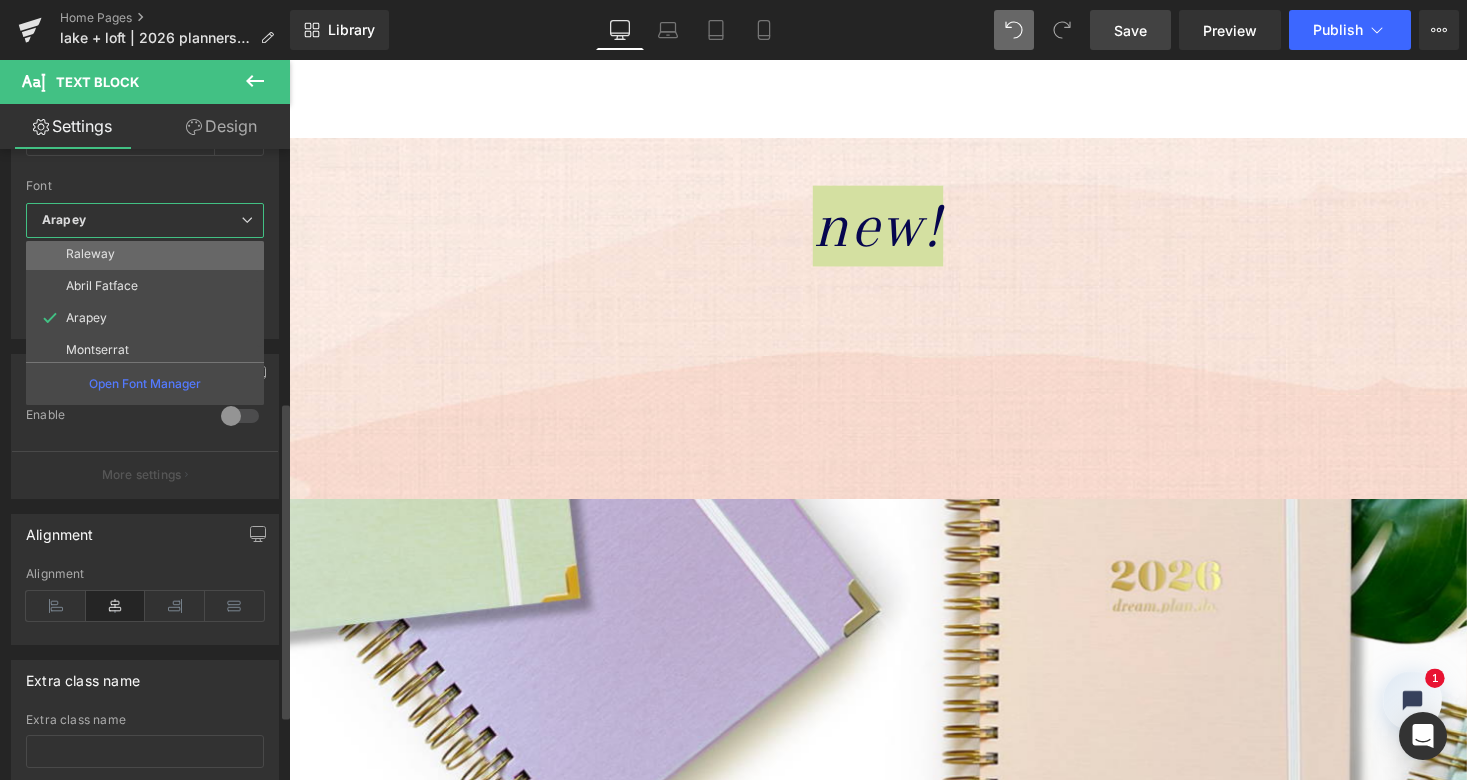 click on "Raleway" at bounding box center [149, 254] 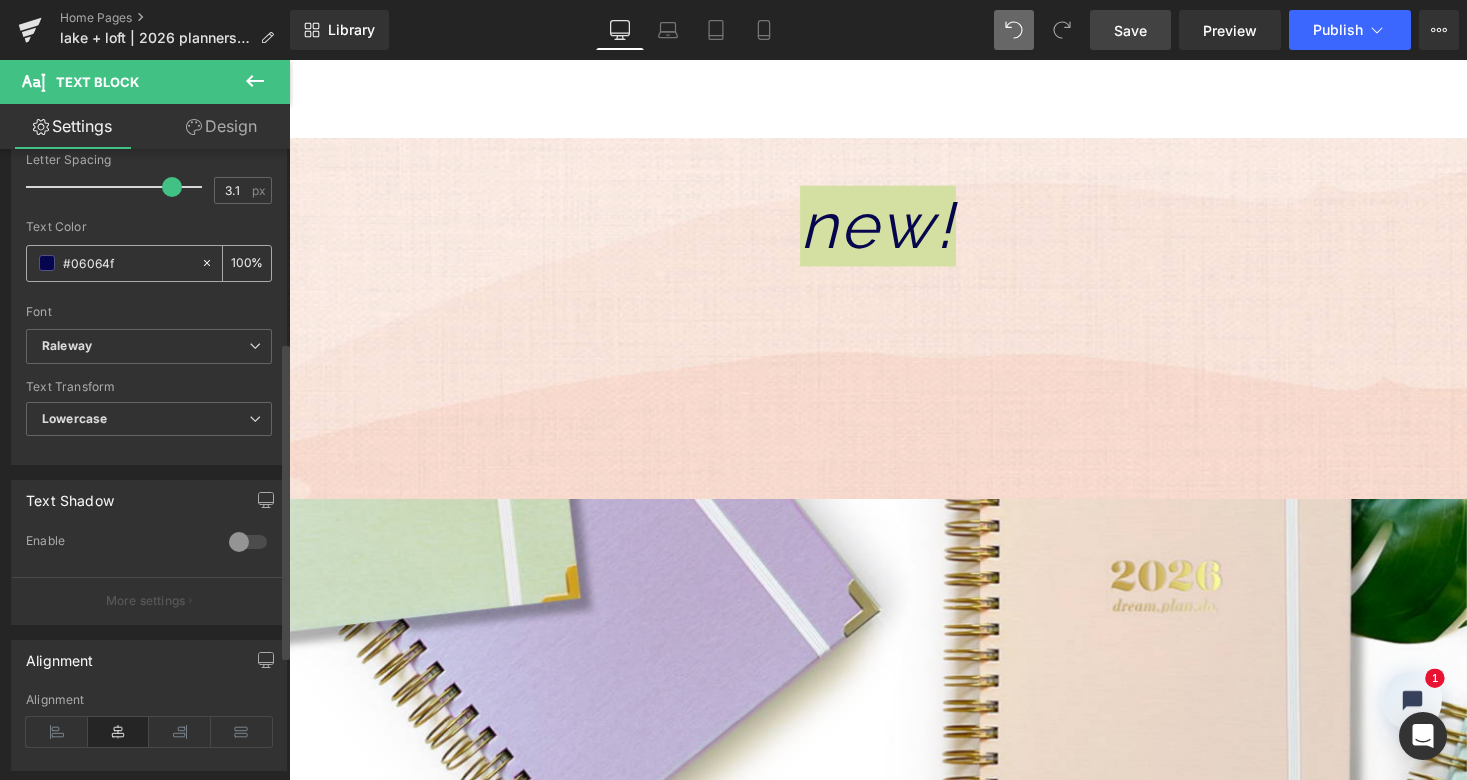scroll, scrollTop: 374, scrollLeft: 0, axis: vertical 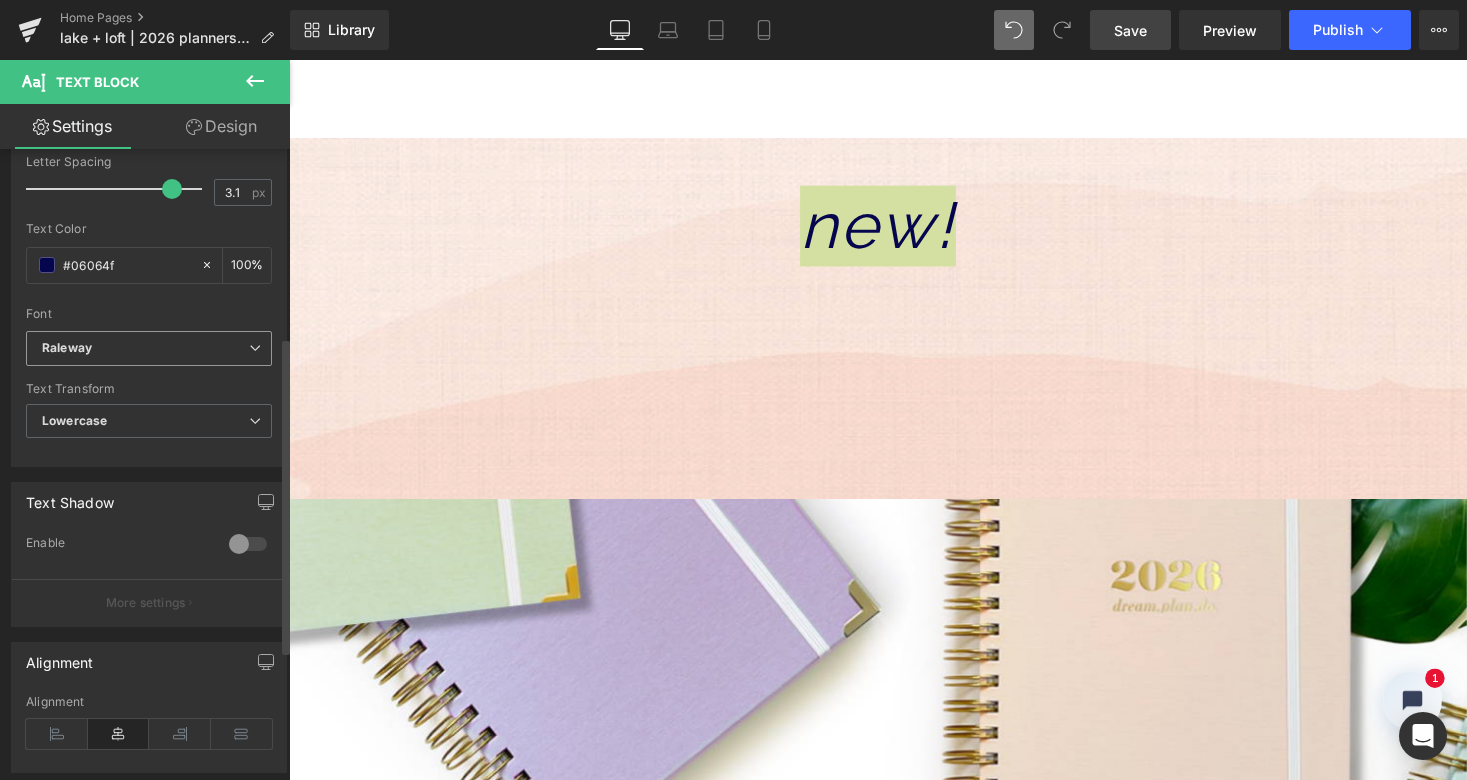 click on "Raleway" at bounding box center [145, 348] 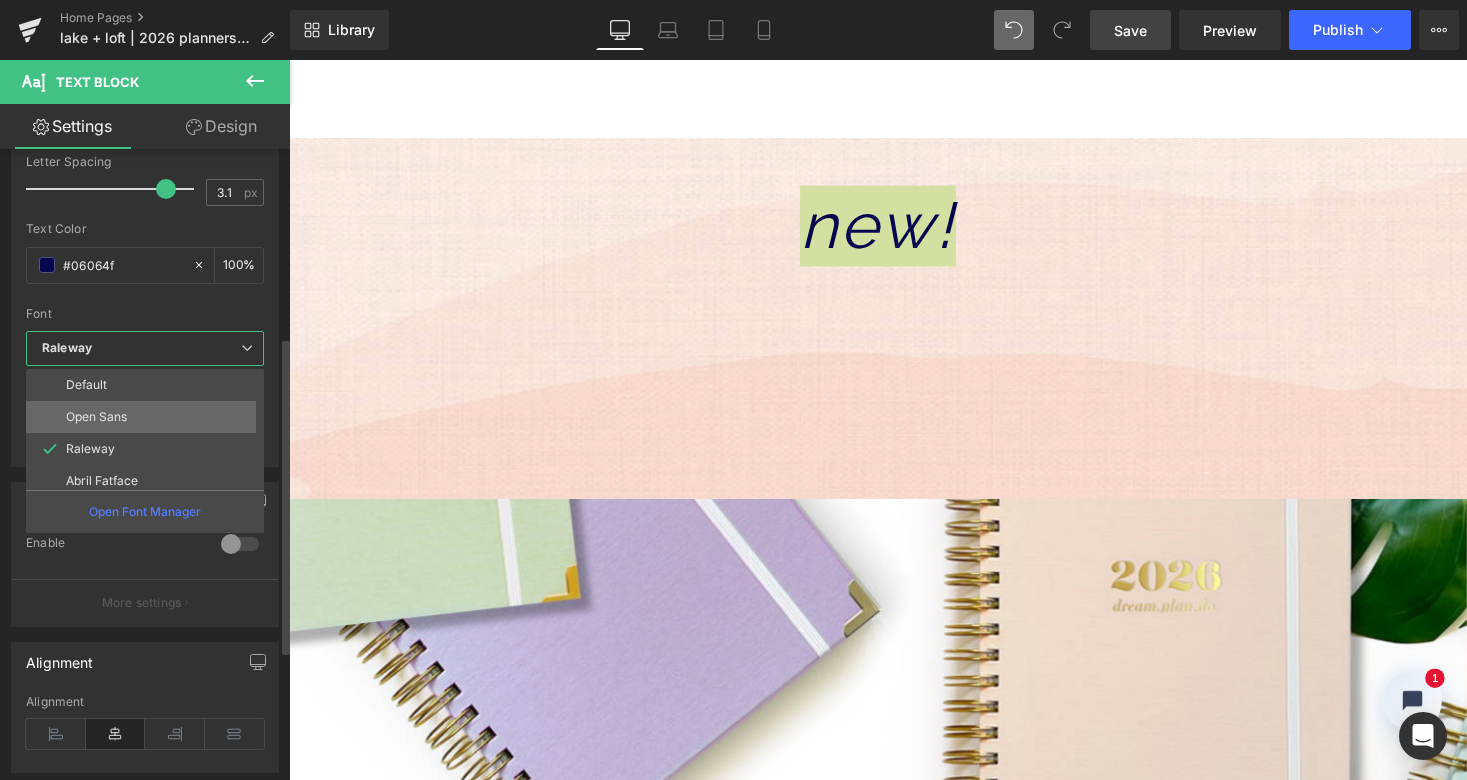 scroll, scrollTop: 0, scrollLeft: 0, axis: both 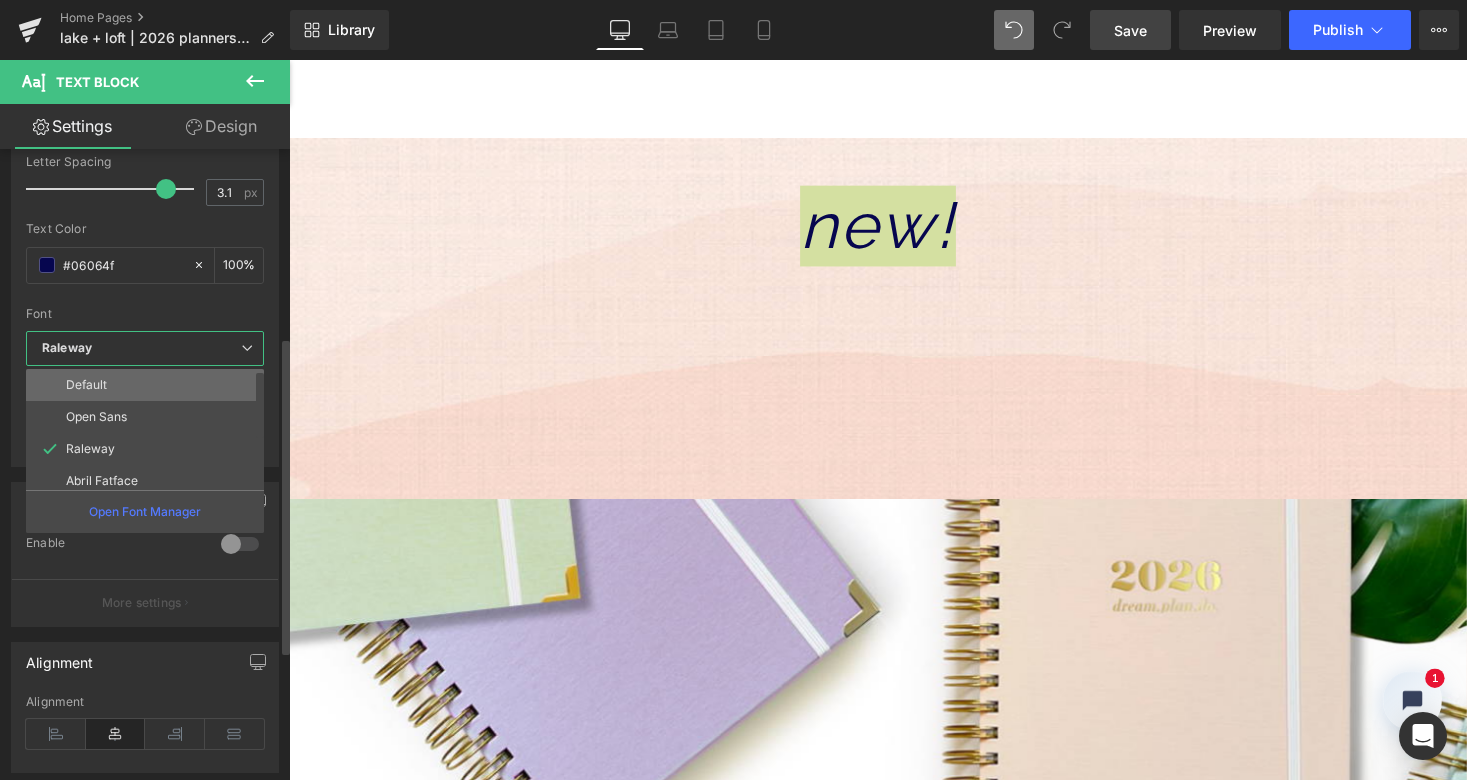 click on "Default" at bounding box center [149, 385] 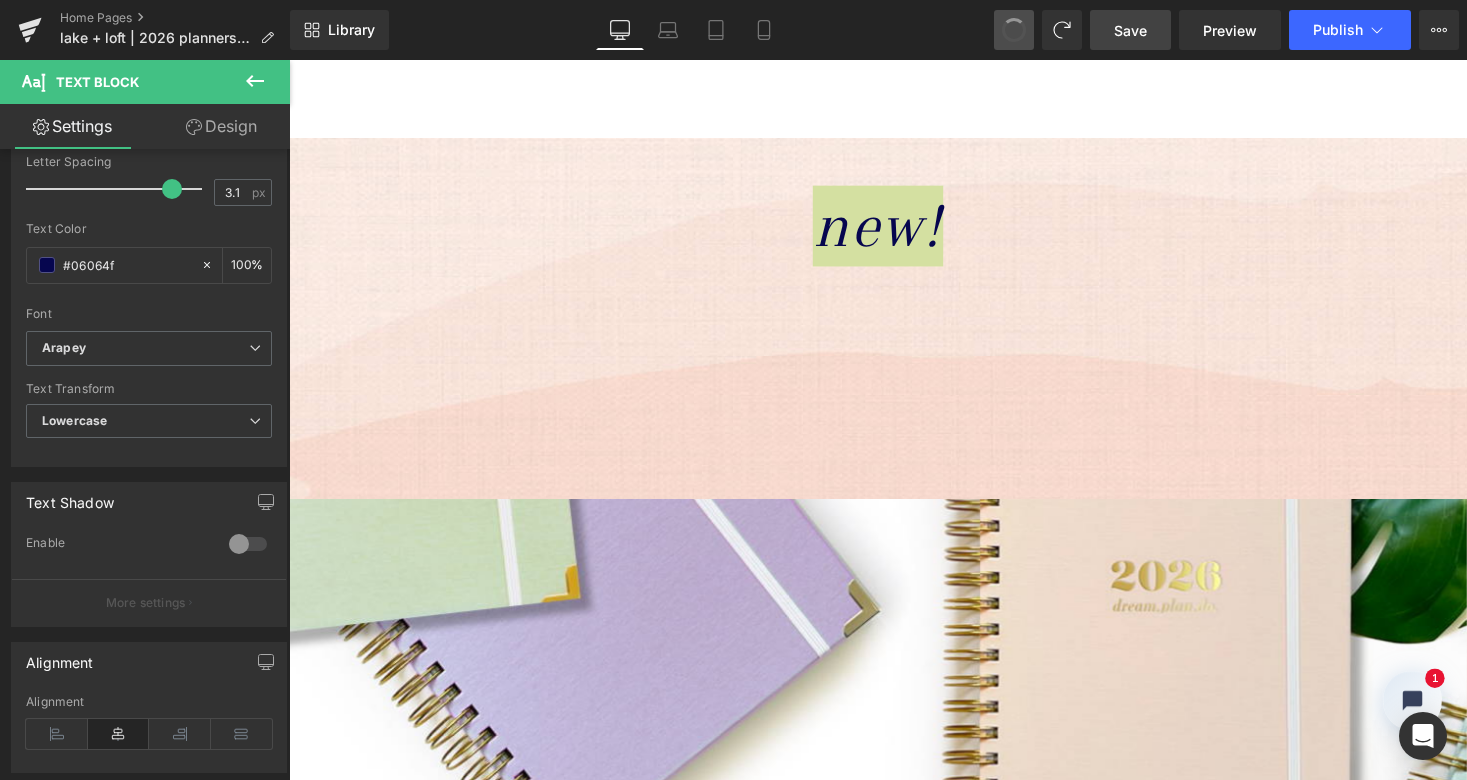 click at bounding box center [1014, 30] 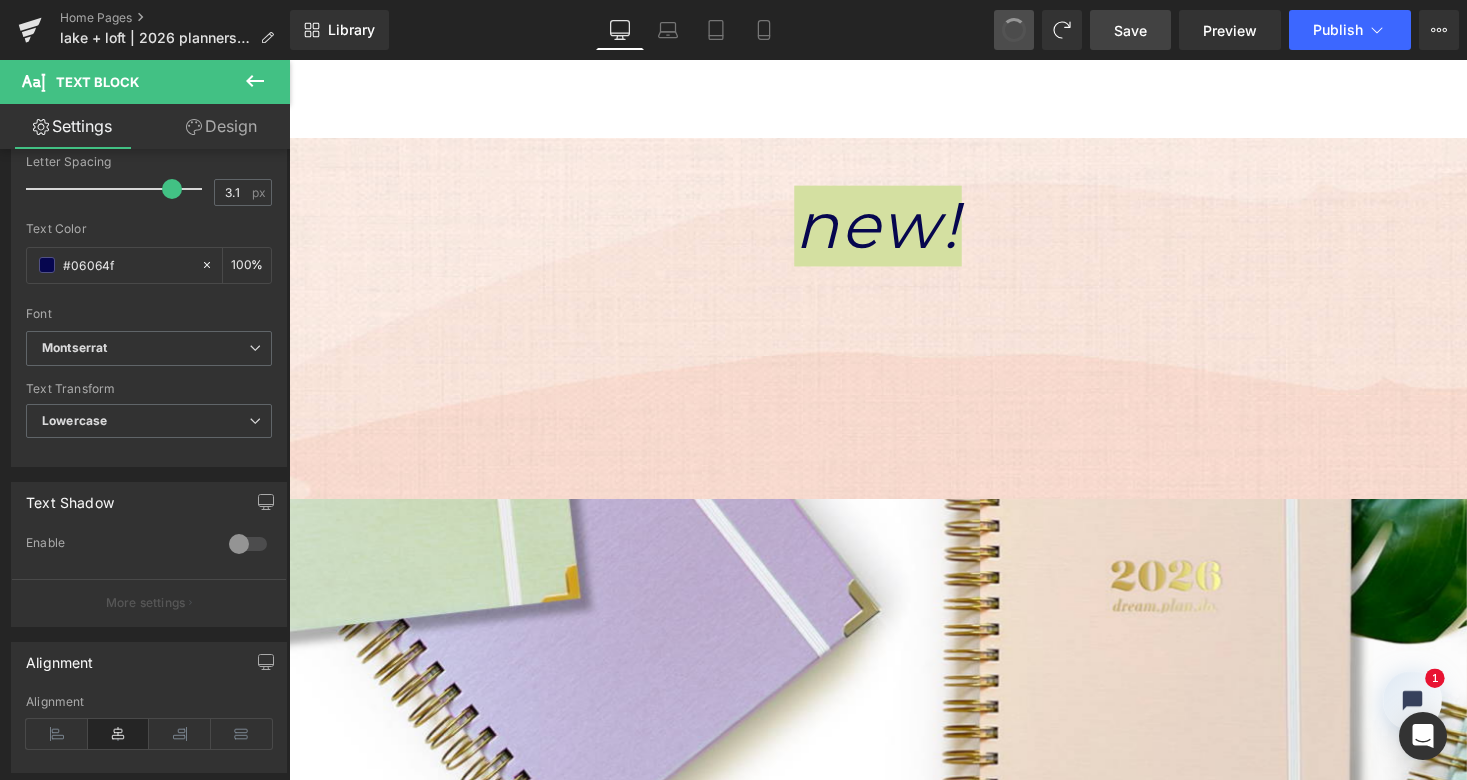 click at bounding box center [1014, 30] 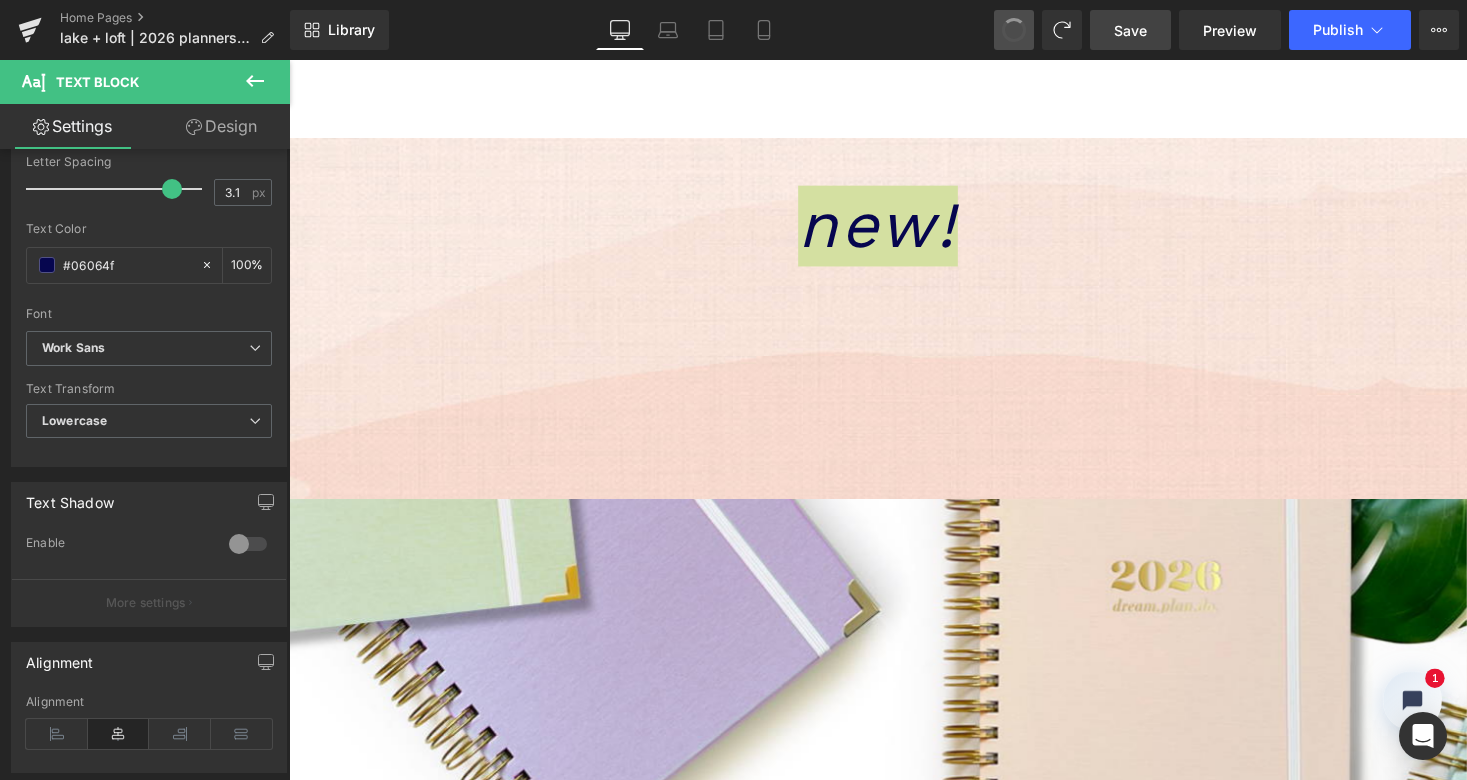 click at bounding box center [1014, 30] 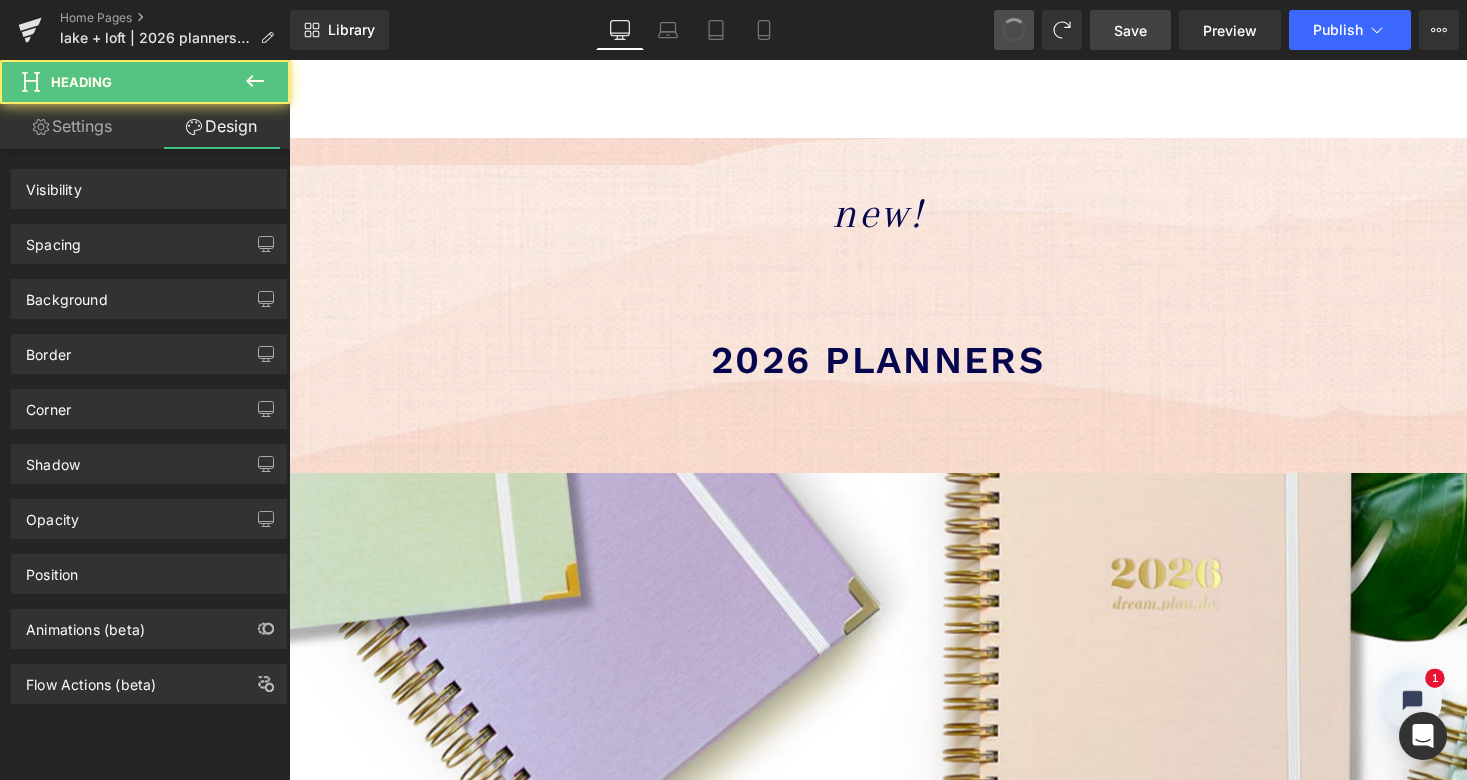 scroll, scrollTop: 12515, scrollLeft: 1202, axis: both 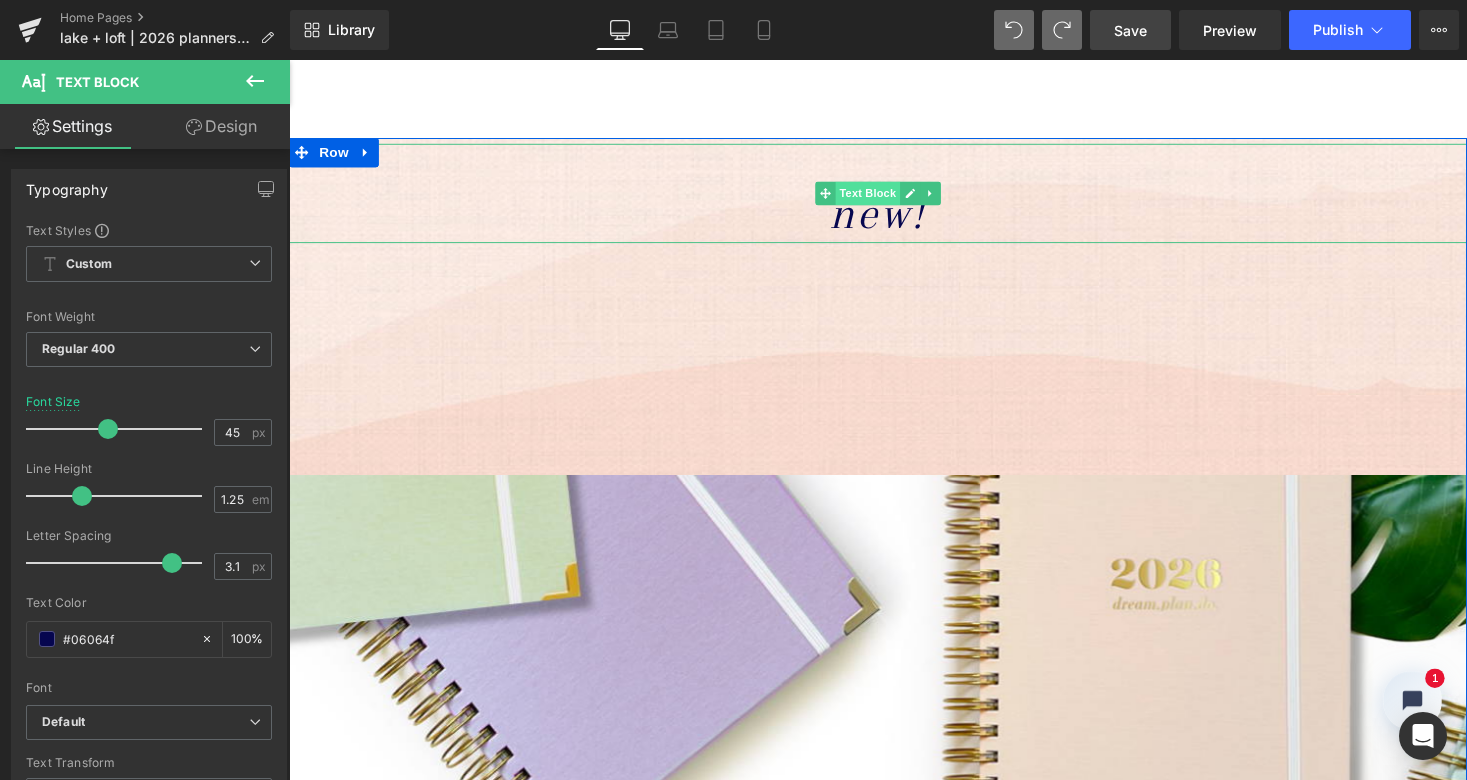 click on "Text Block" at bounding box center [883, 197] 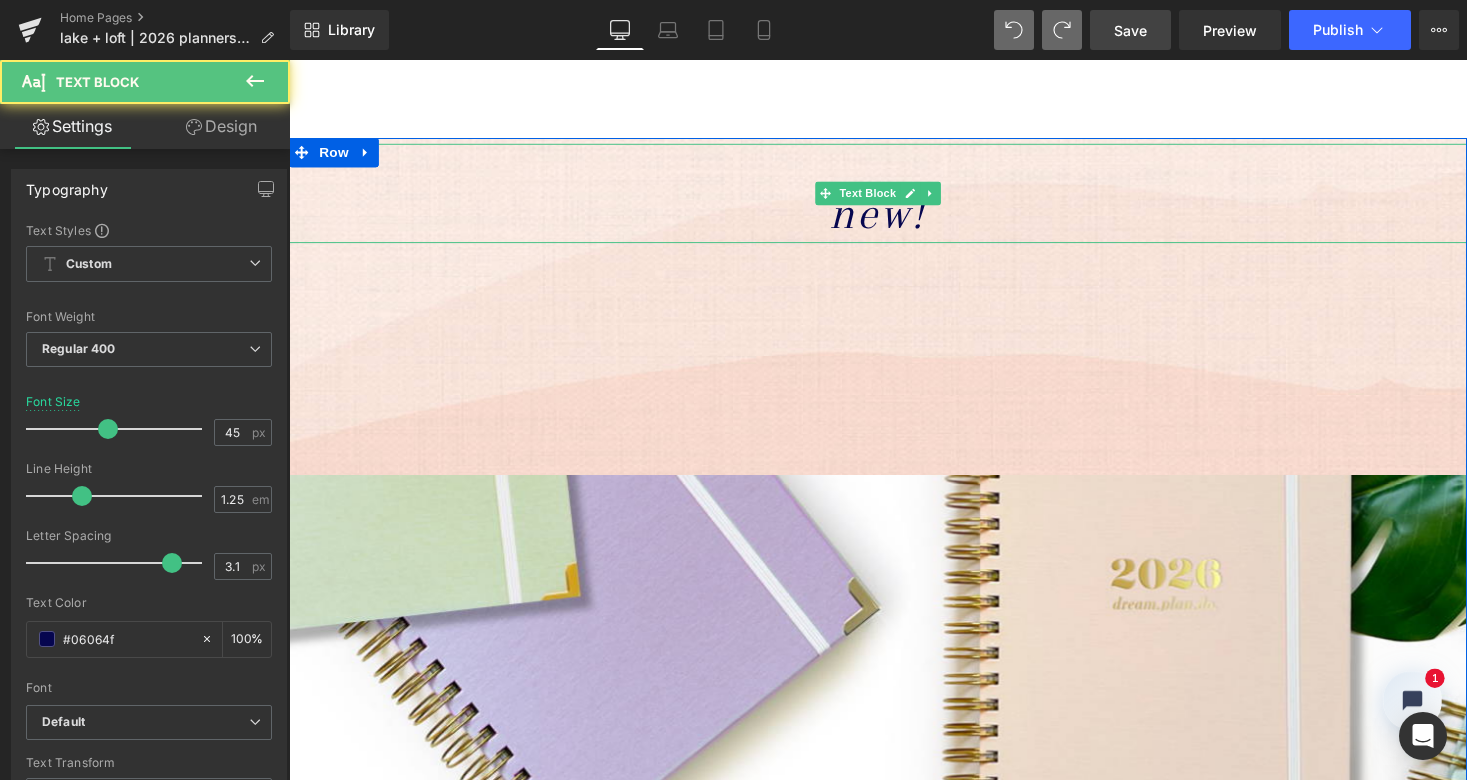 click on "new!" at bounding box center (894, 218) 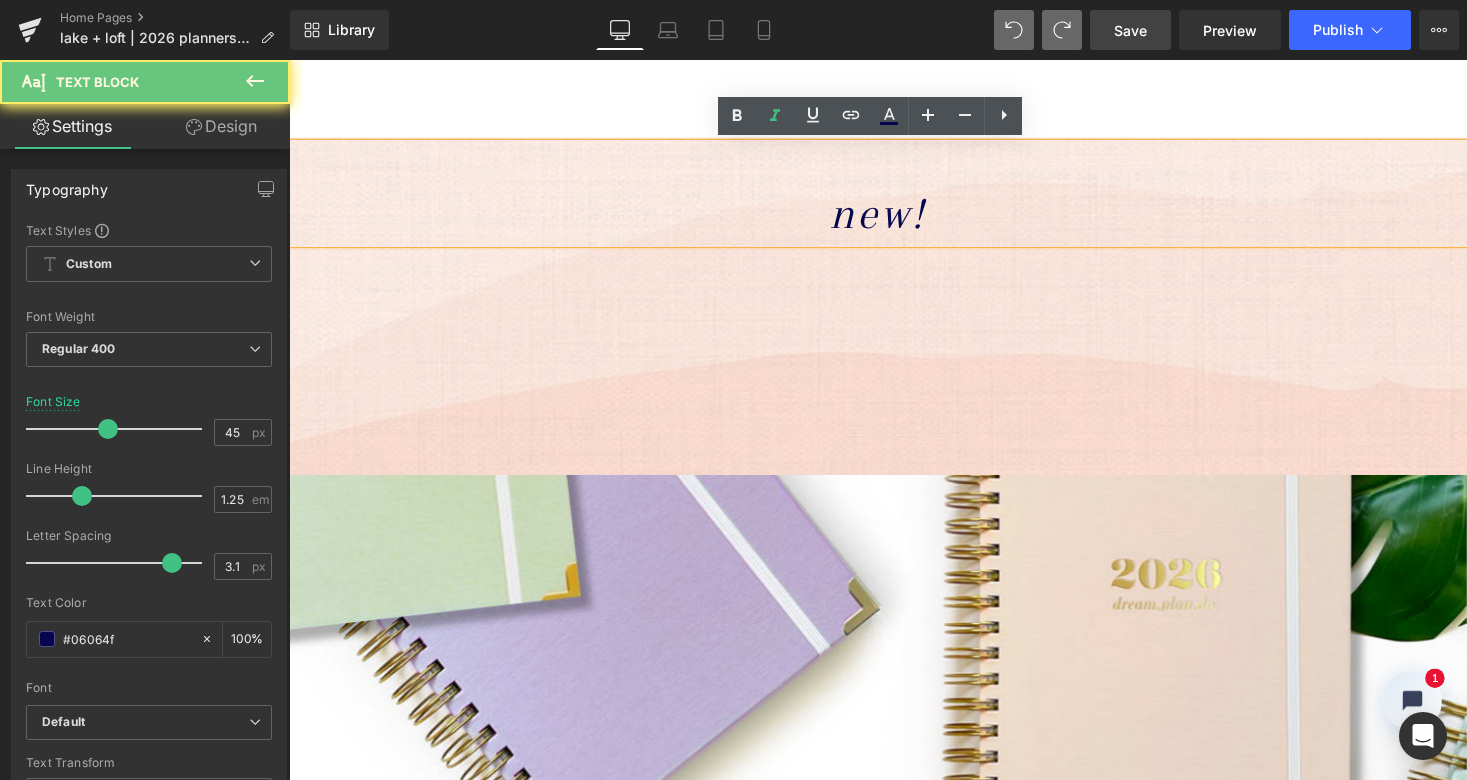 click on "new!" at bounding box center [894, 218] 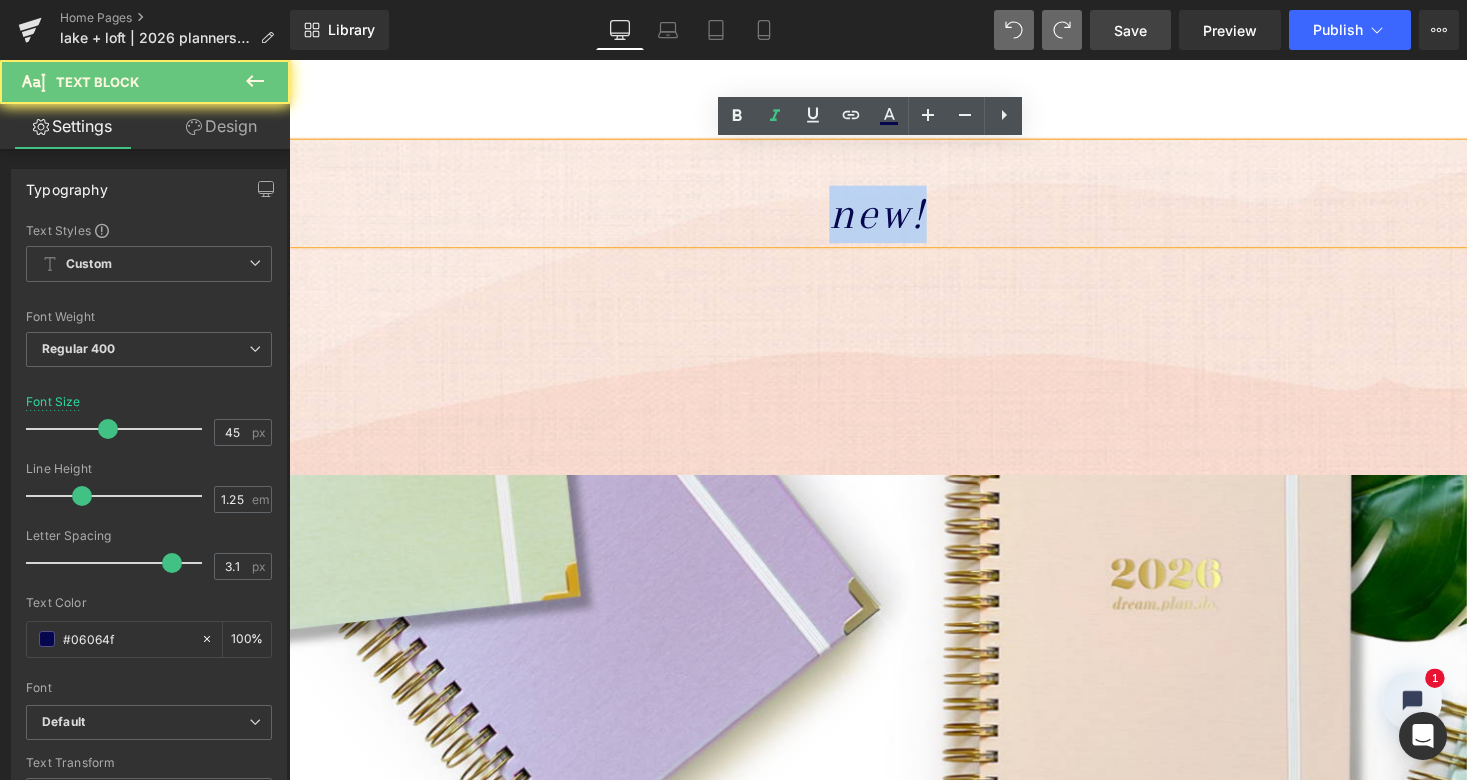 click on "new!" at bounding box center [894, 218] 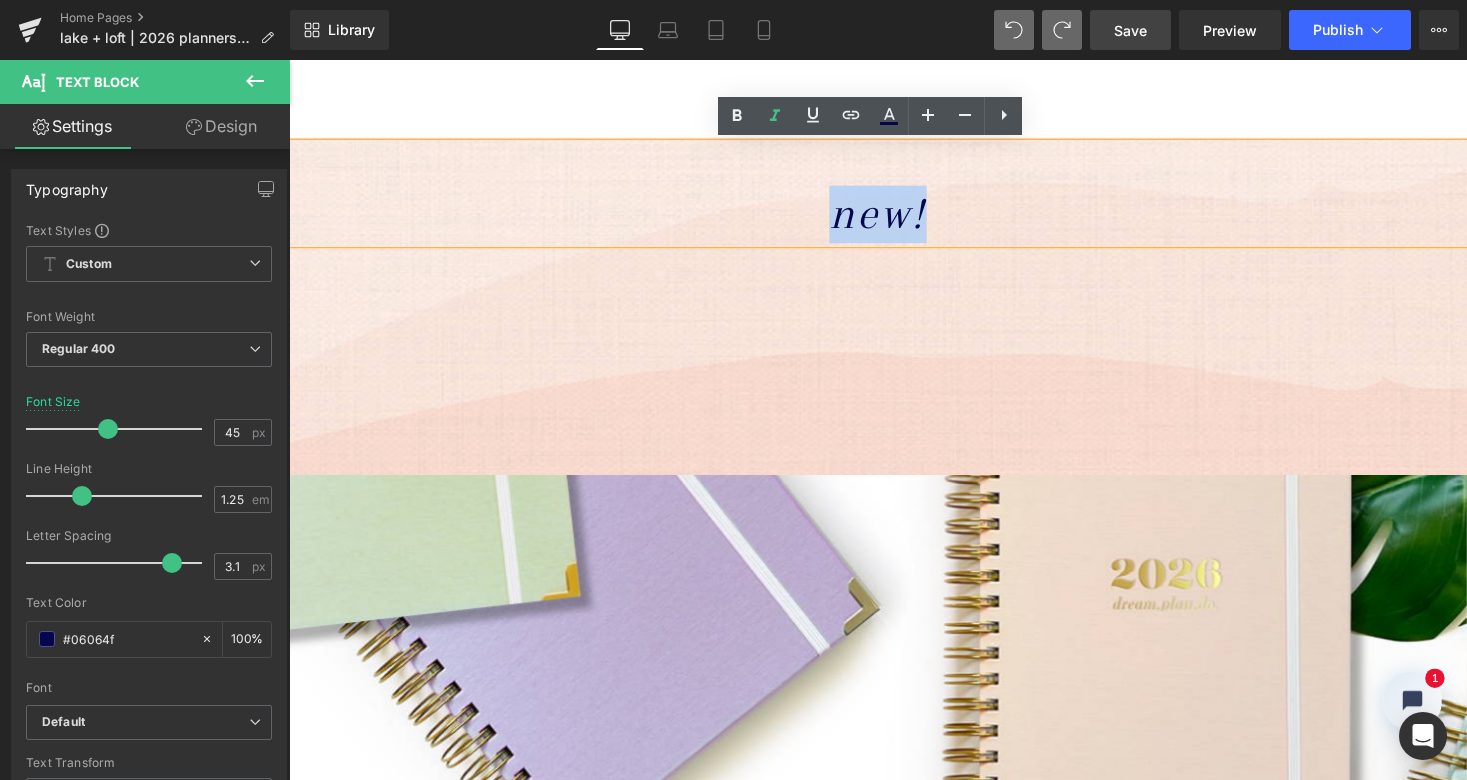 click on "new!" at bounding box center [894, 197] 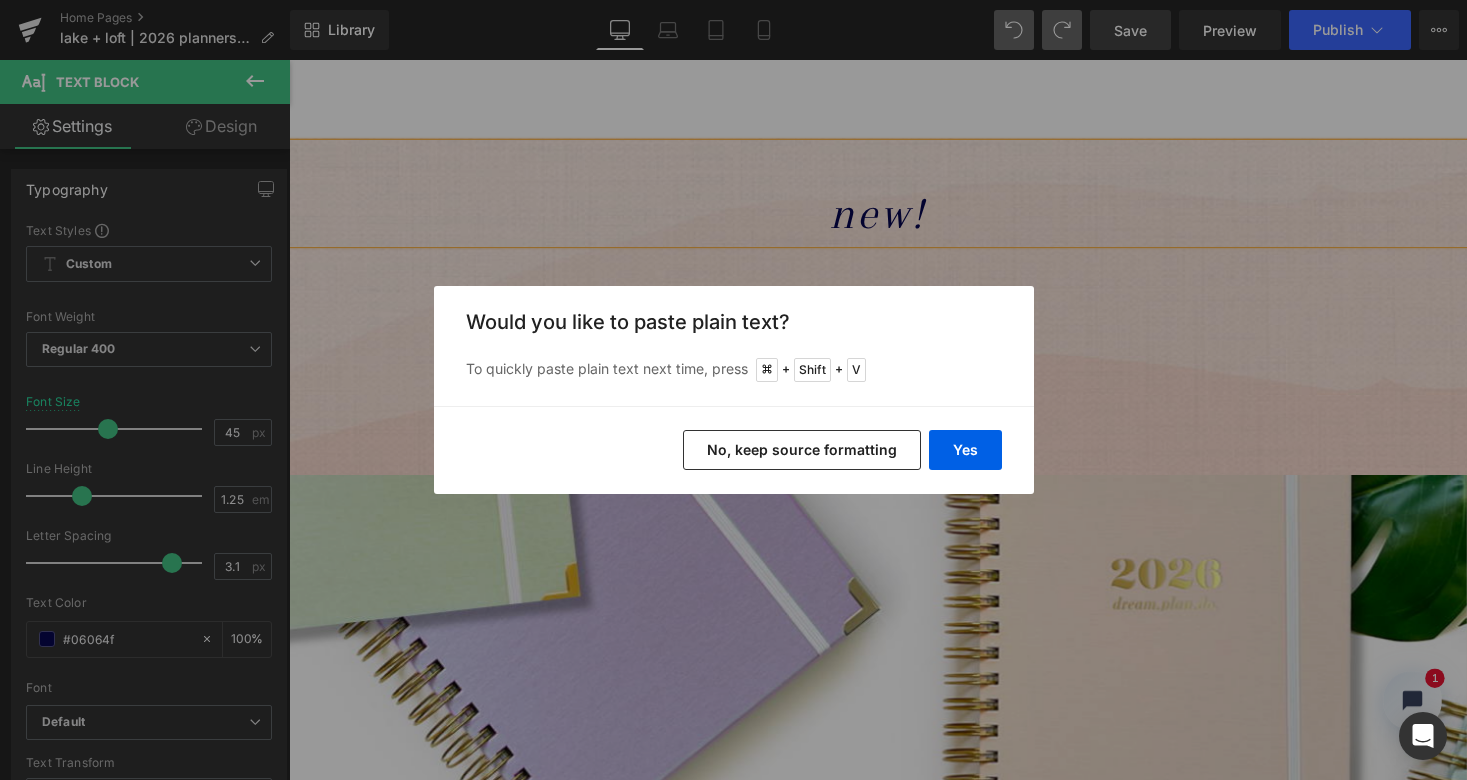 click on "No, keep source formatting" at bounding box center (802, 450) 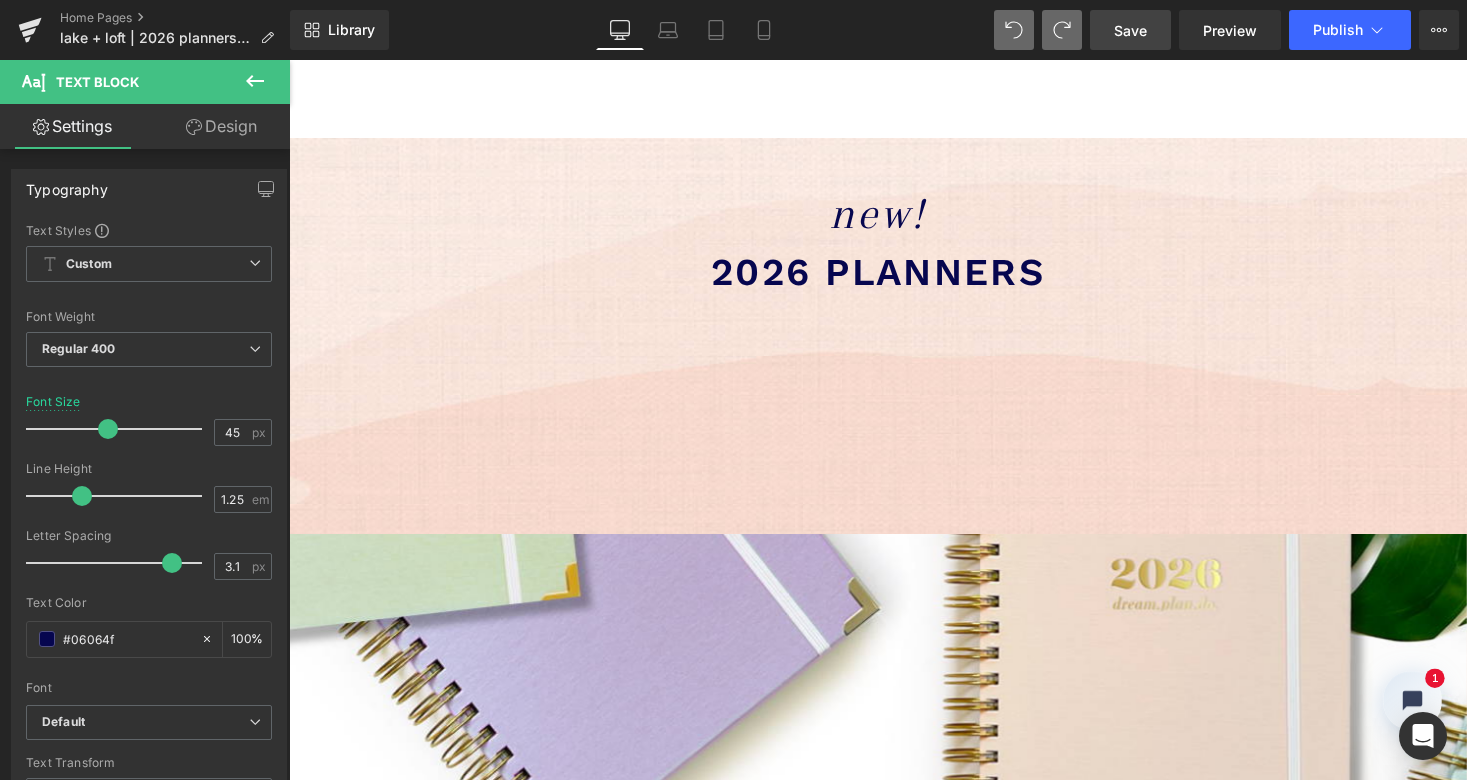 scroll, scrollTop: 10, scrollLeft: 10, axis: both 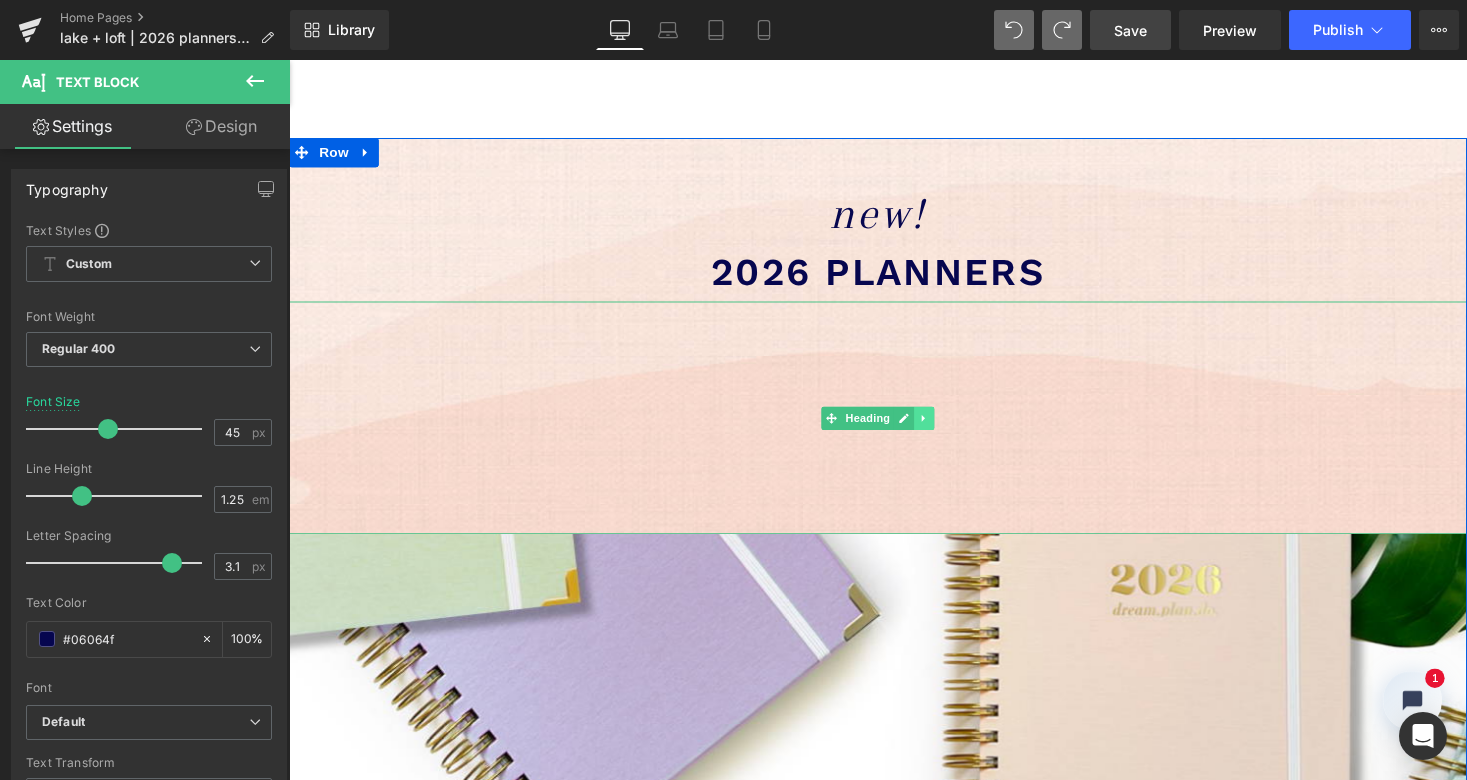 click 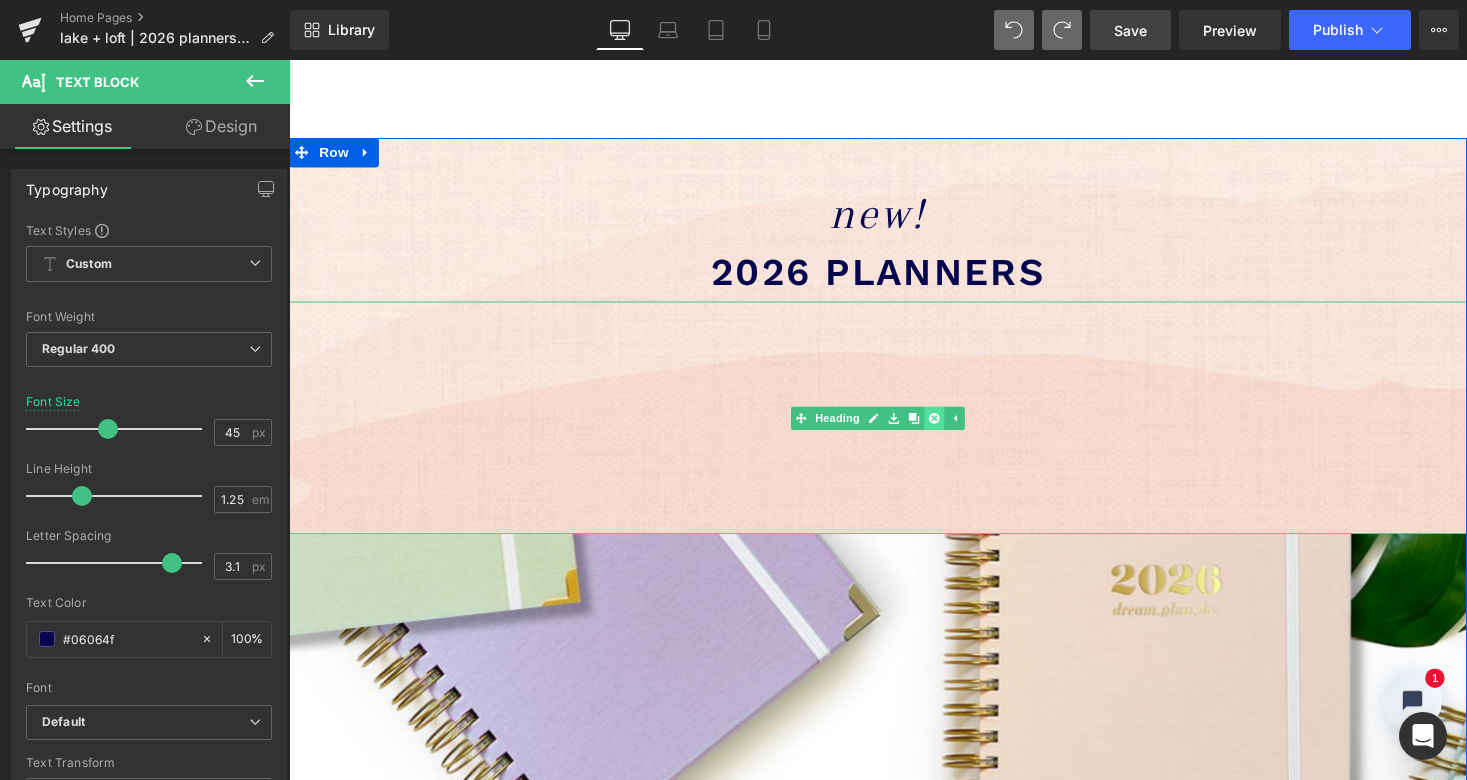 click 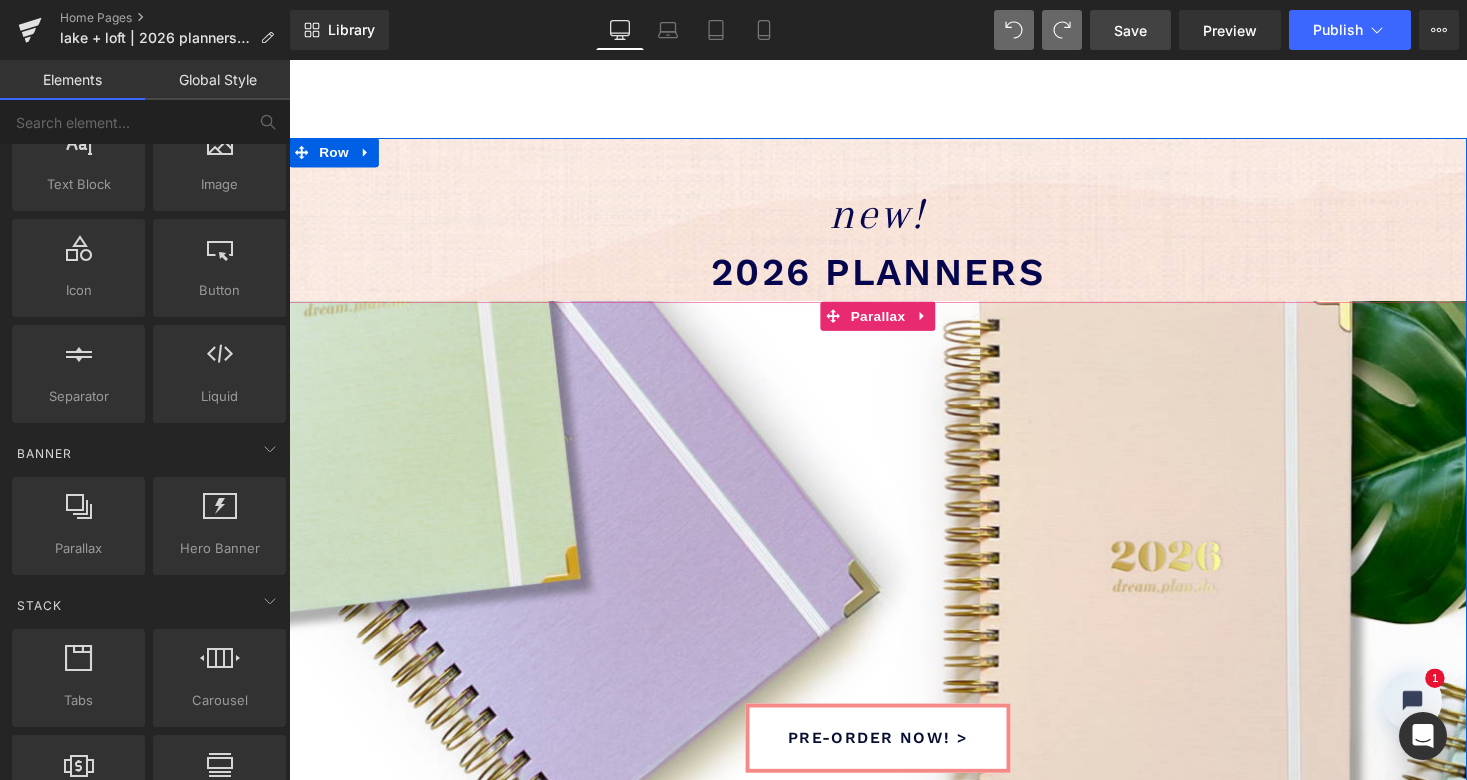 scroll, scrollTop: 4661, scrollLeft: 1202, axis: both 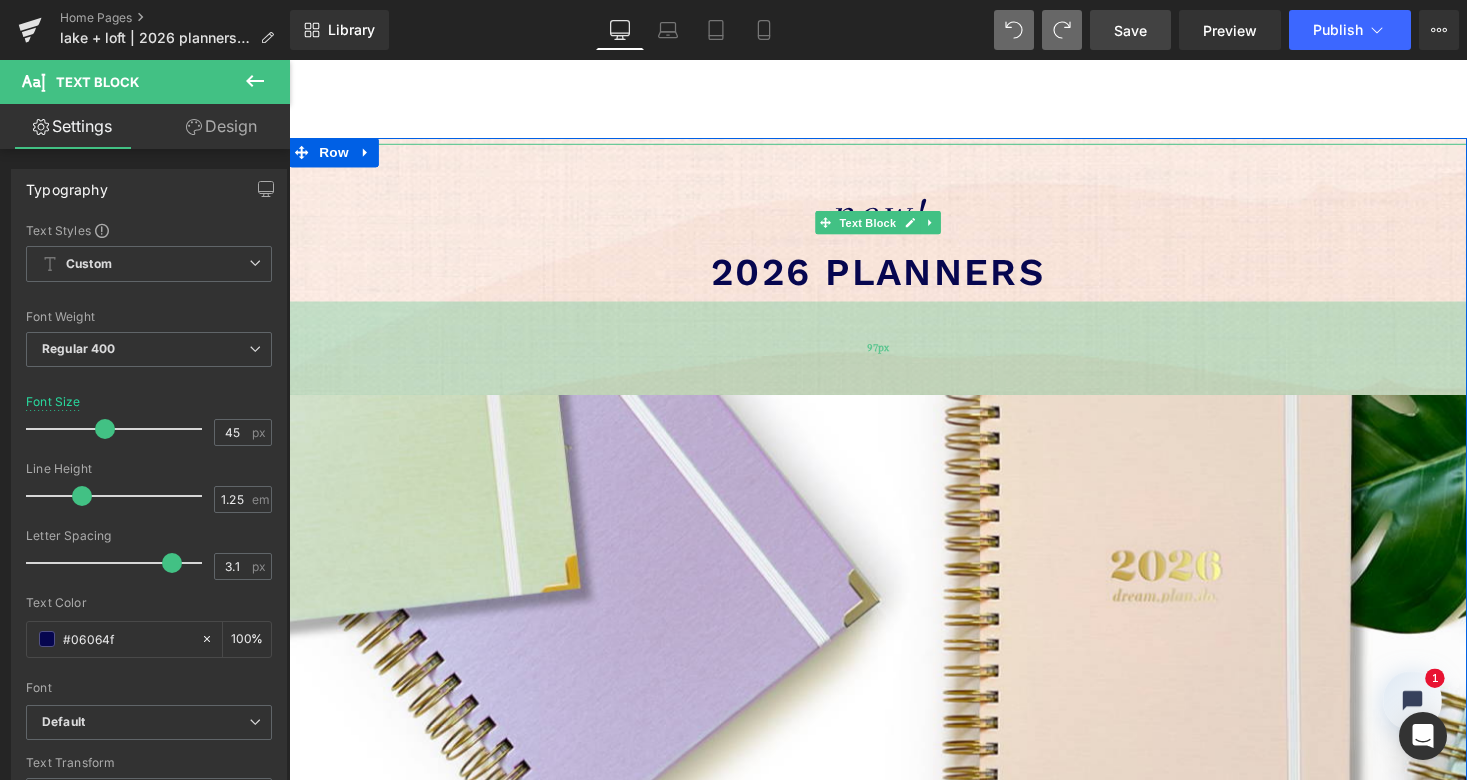 drag, startPoint x: 379, startPoint y: 304, endPoint x: 380, endPoint y: 401, distance: 97.00516 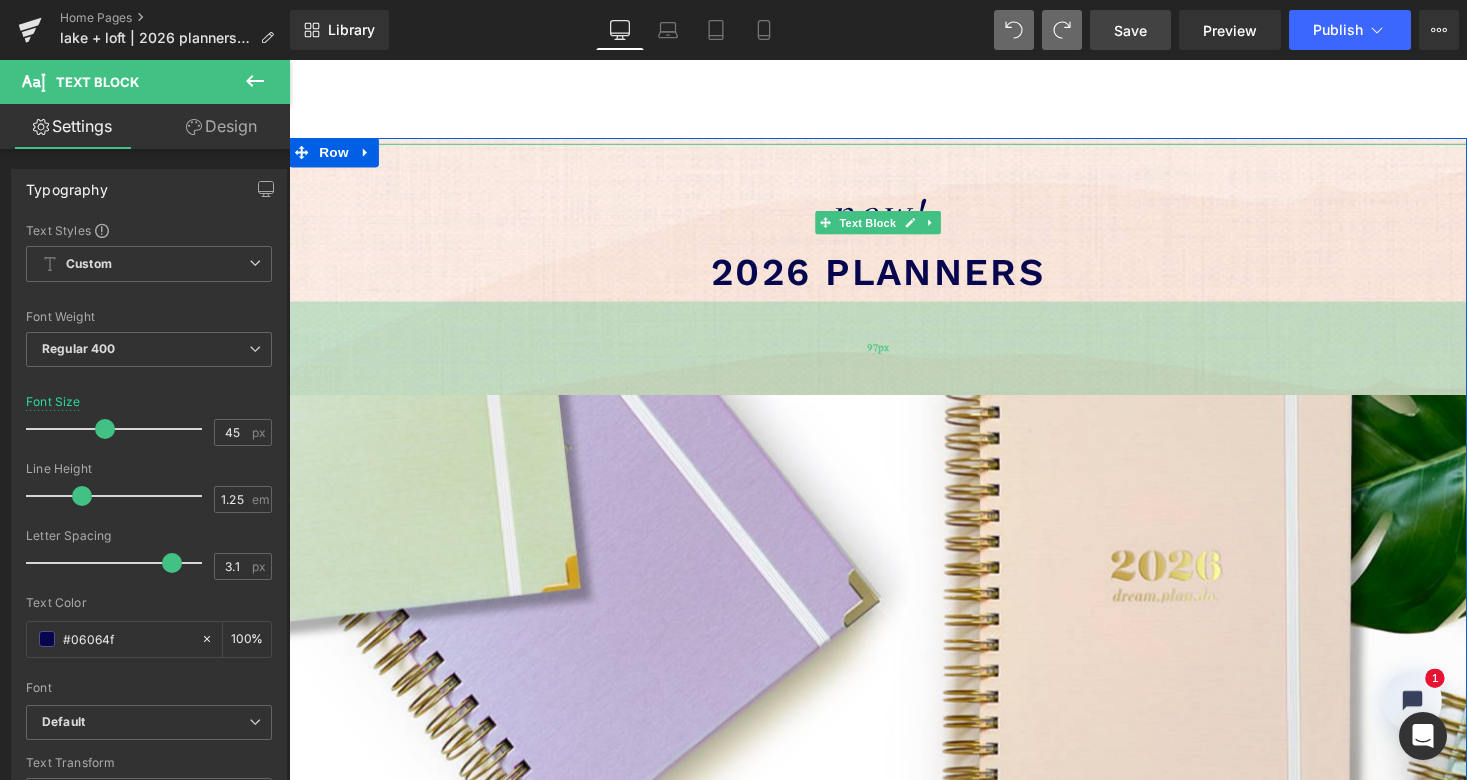 click on "97px" at bounding box center (894, 356) 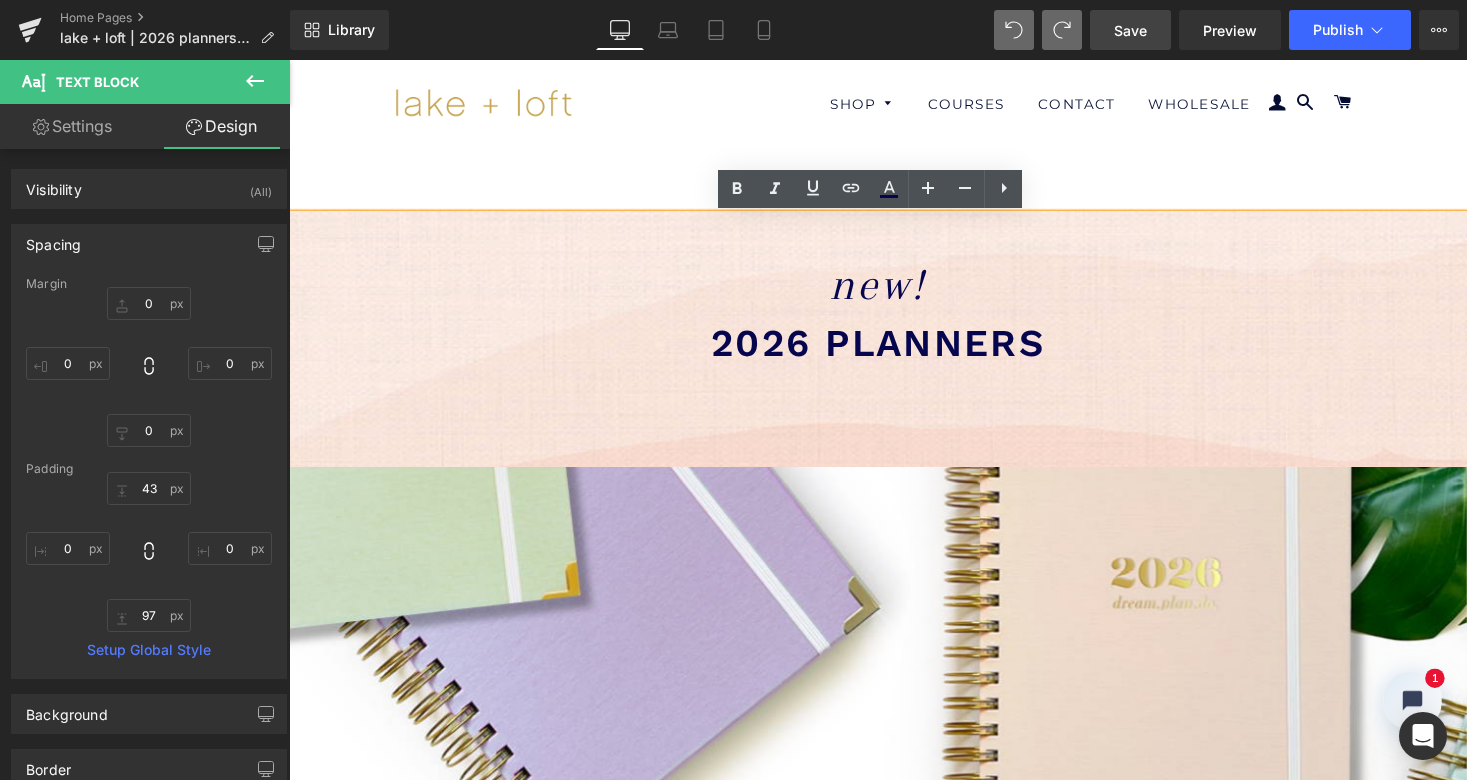 scroll, scrollTop: 0, scrollLeft: 0, axis: both 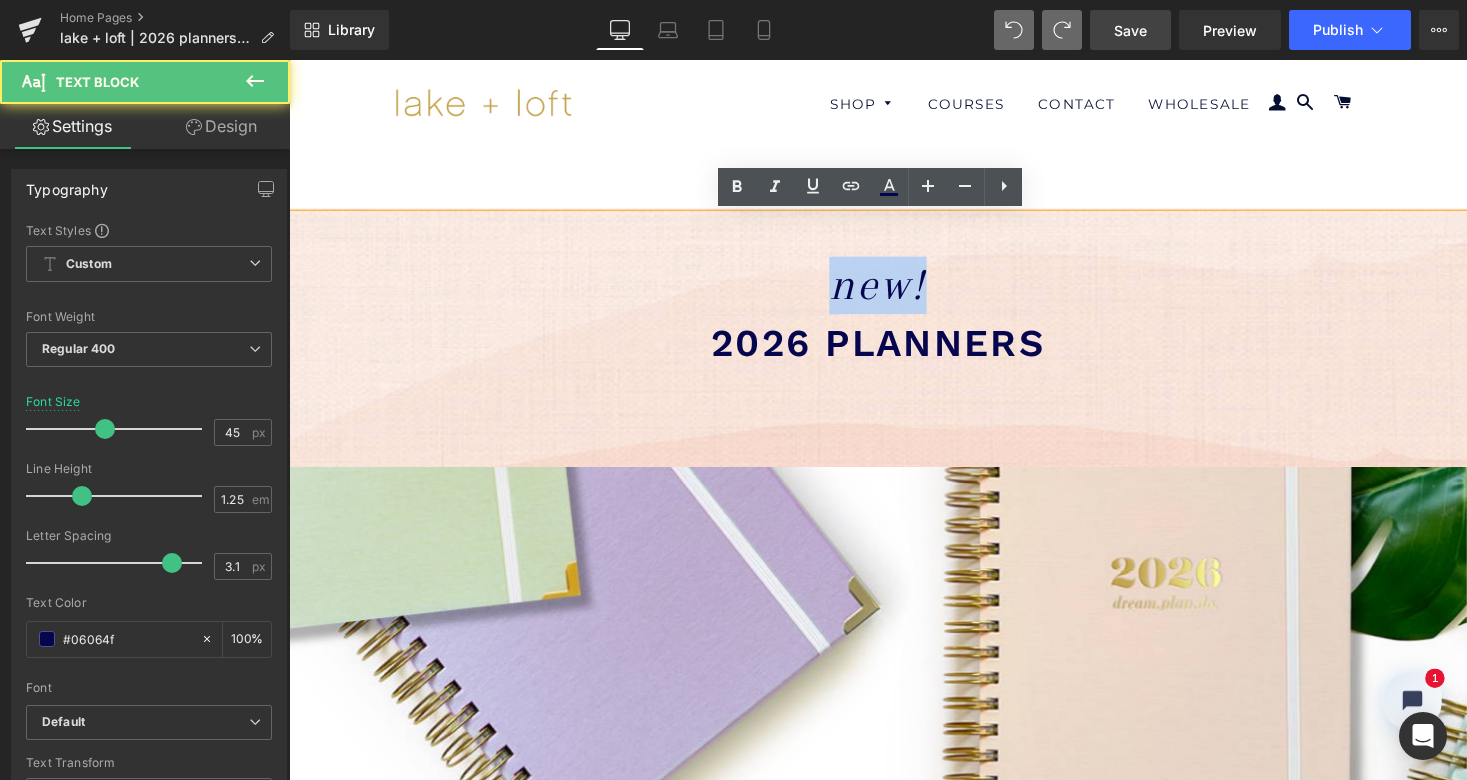 drag, startPoint x: 848, startPoint y: 288, endPoint x: 978, endPoint y: 280, distance: 130.24593 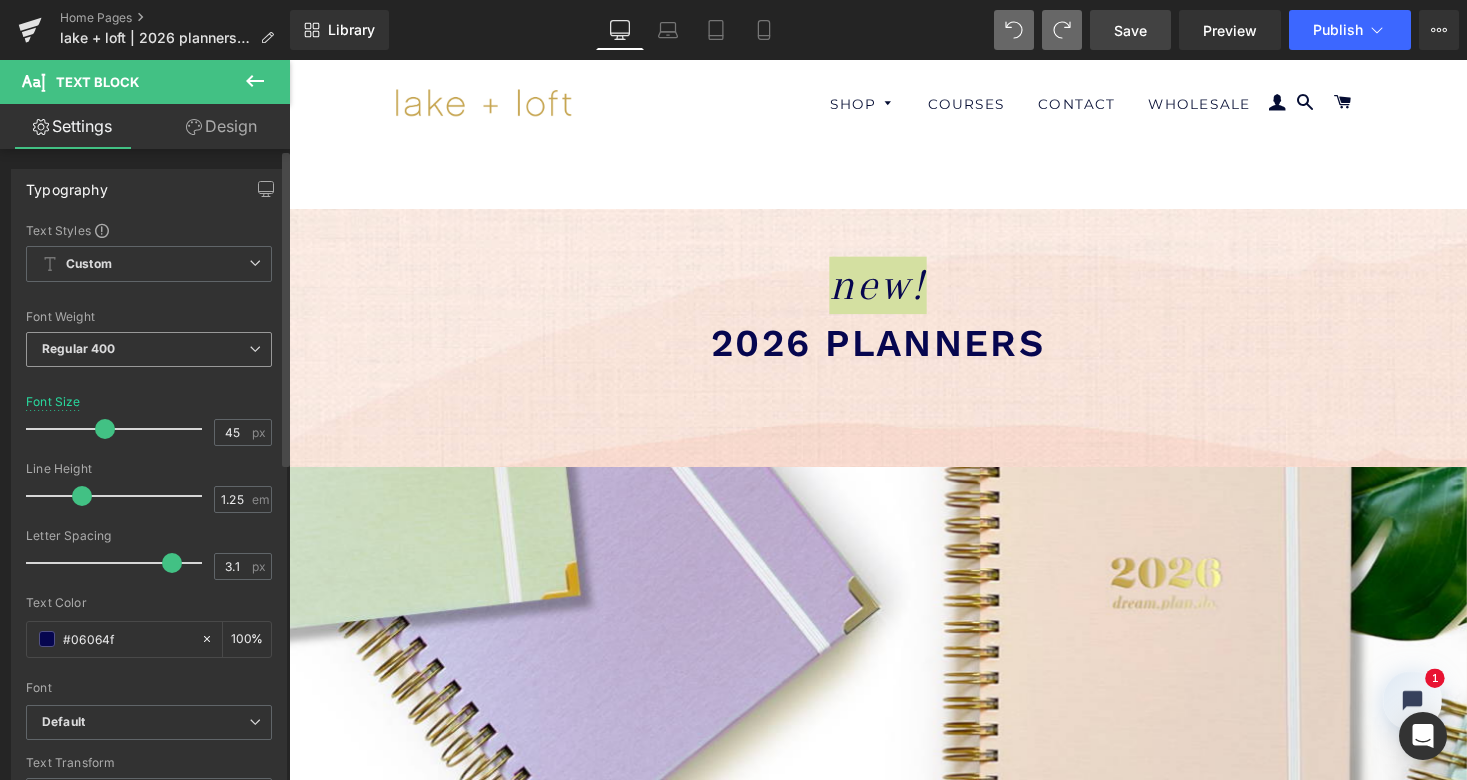 click on "Regular 400" at bounding box center [149, 349] 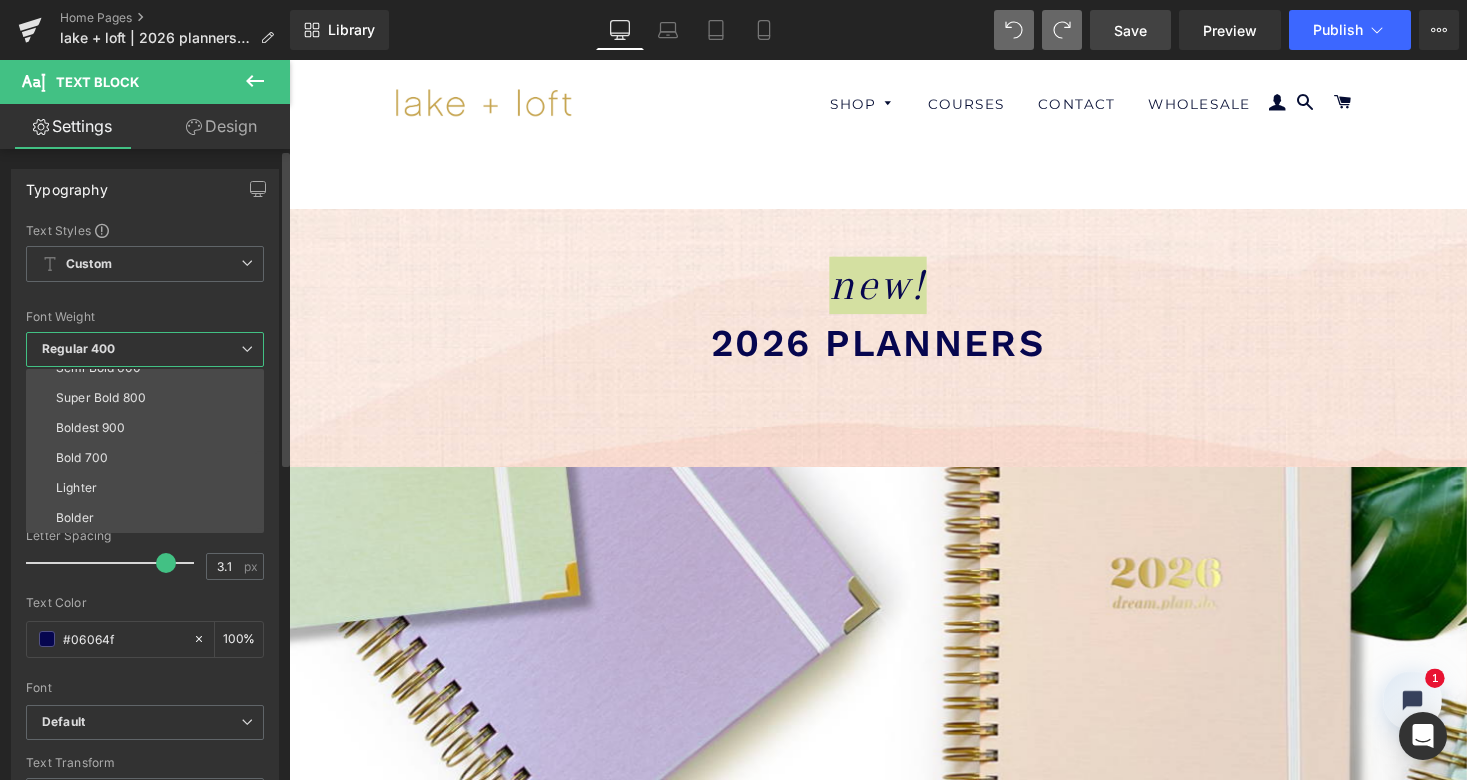 scroll, scrollTop: 166, scrollLeft: 0, axis: vertical 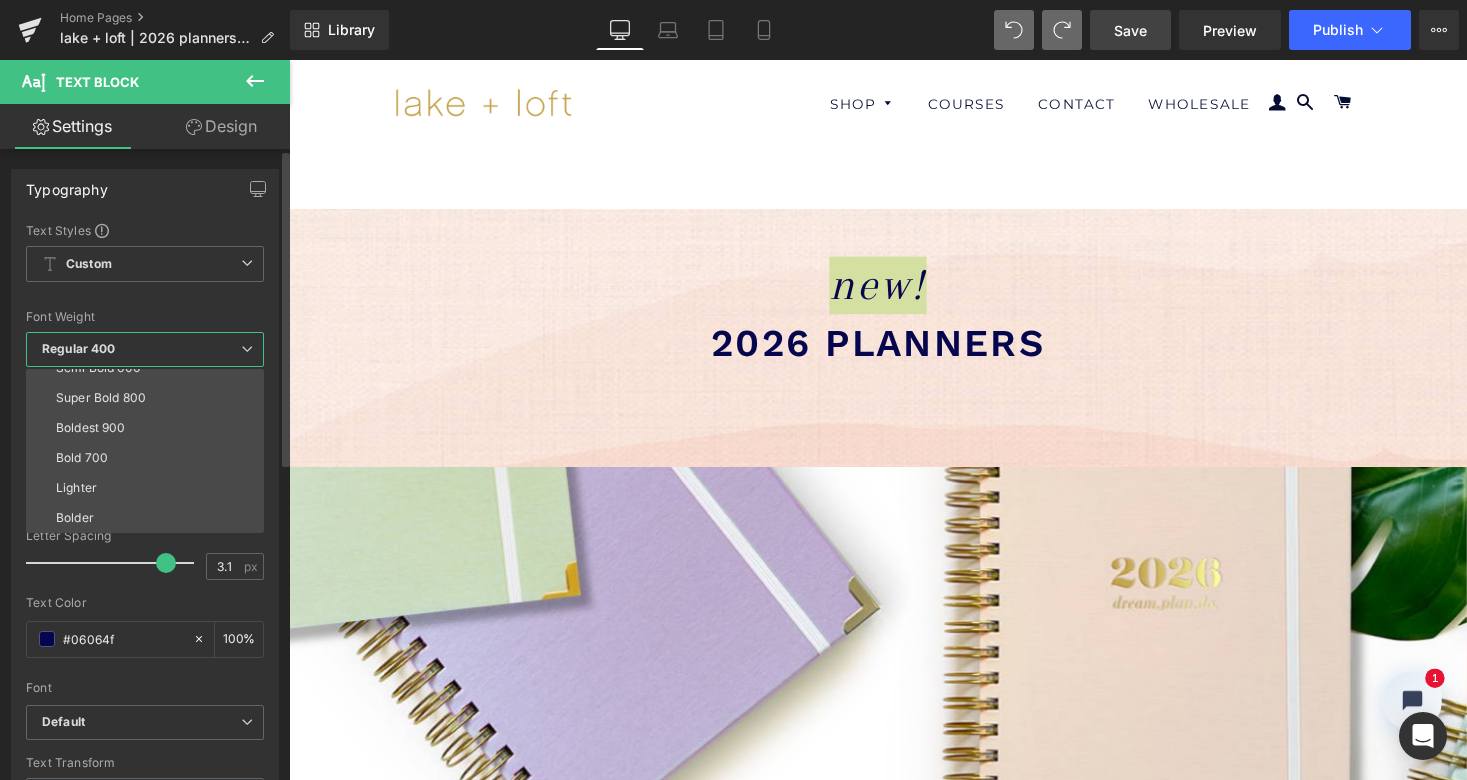 click on "Font" at bounding box center [145, 688] 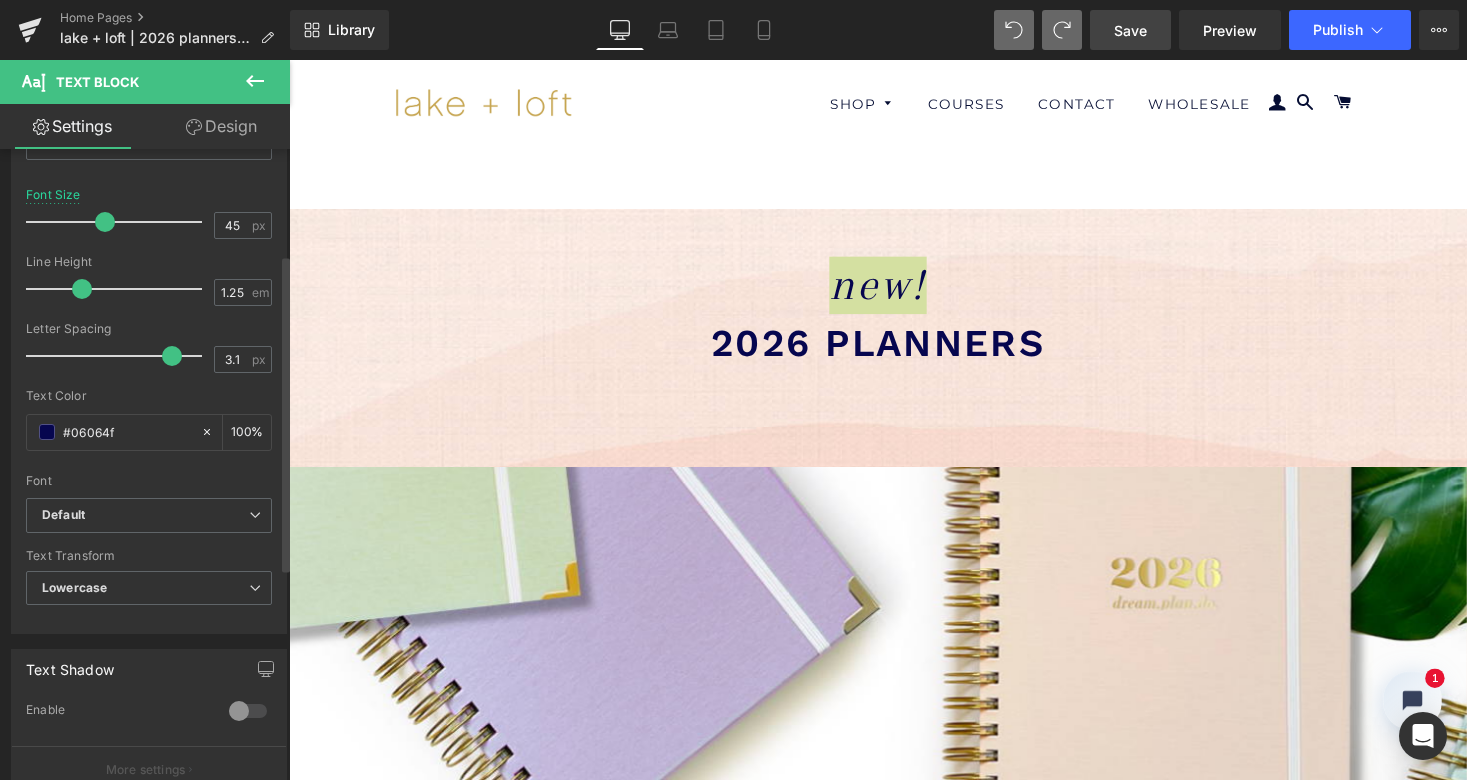 scroll, scrollTop: 210, scrollLeft: 0, axis: vertical 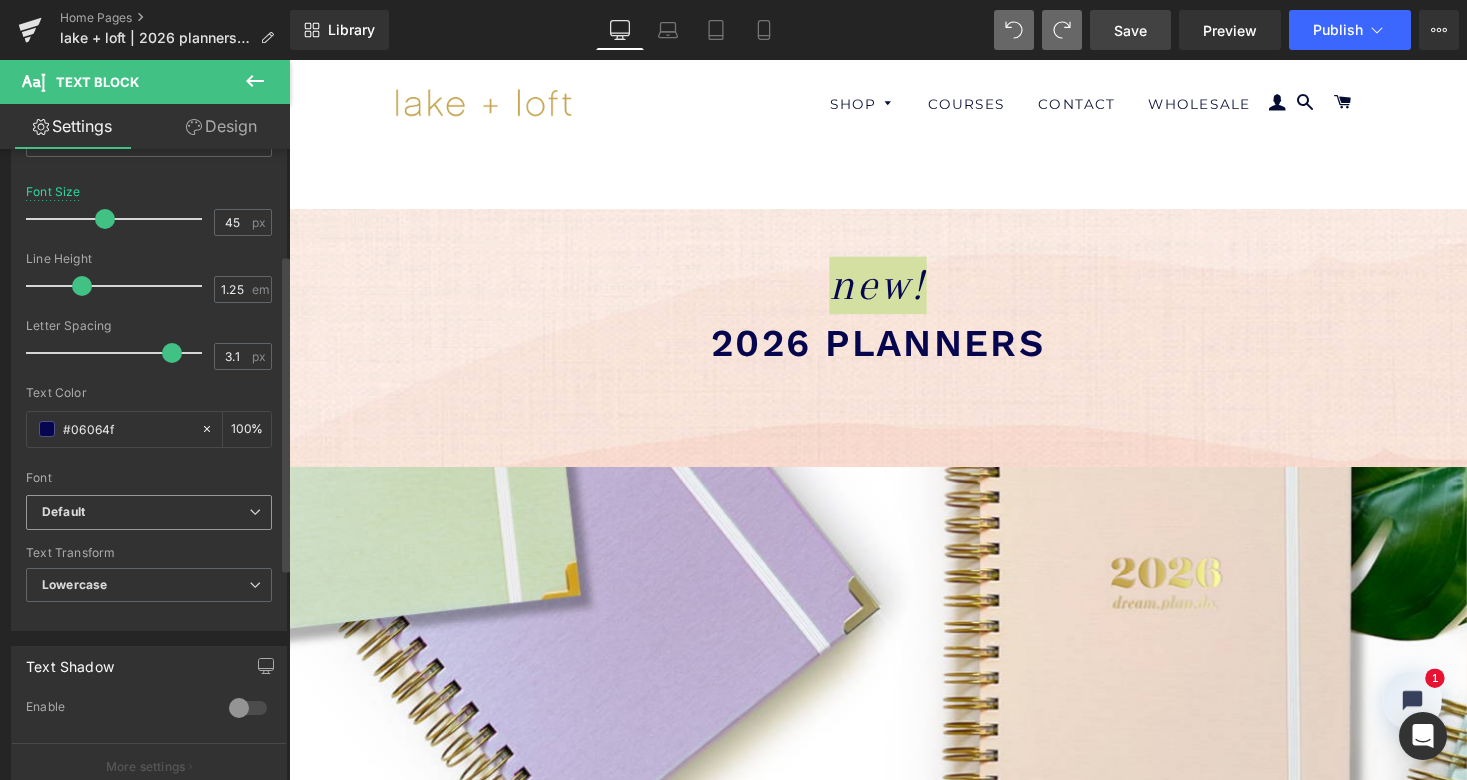 click on "Default" at bounding box center [145, 512] 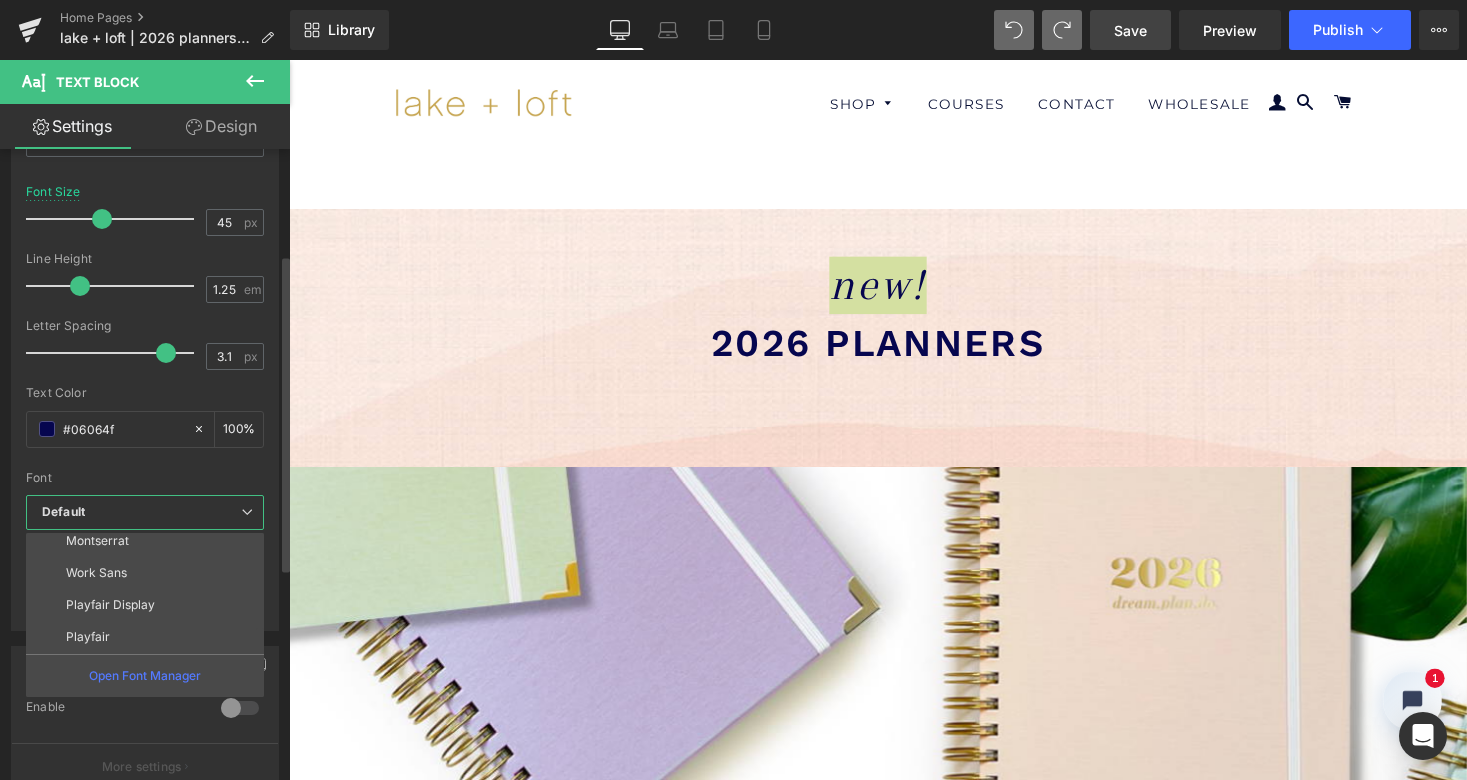 scroll, scrollTop: 168, scrollLeft: 0, axis: vertical 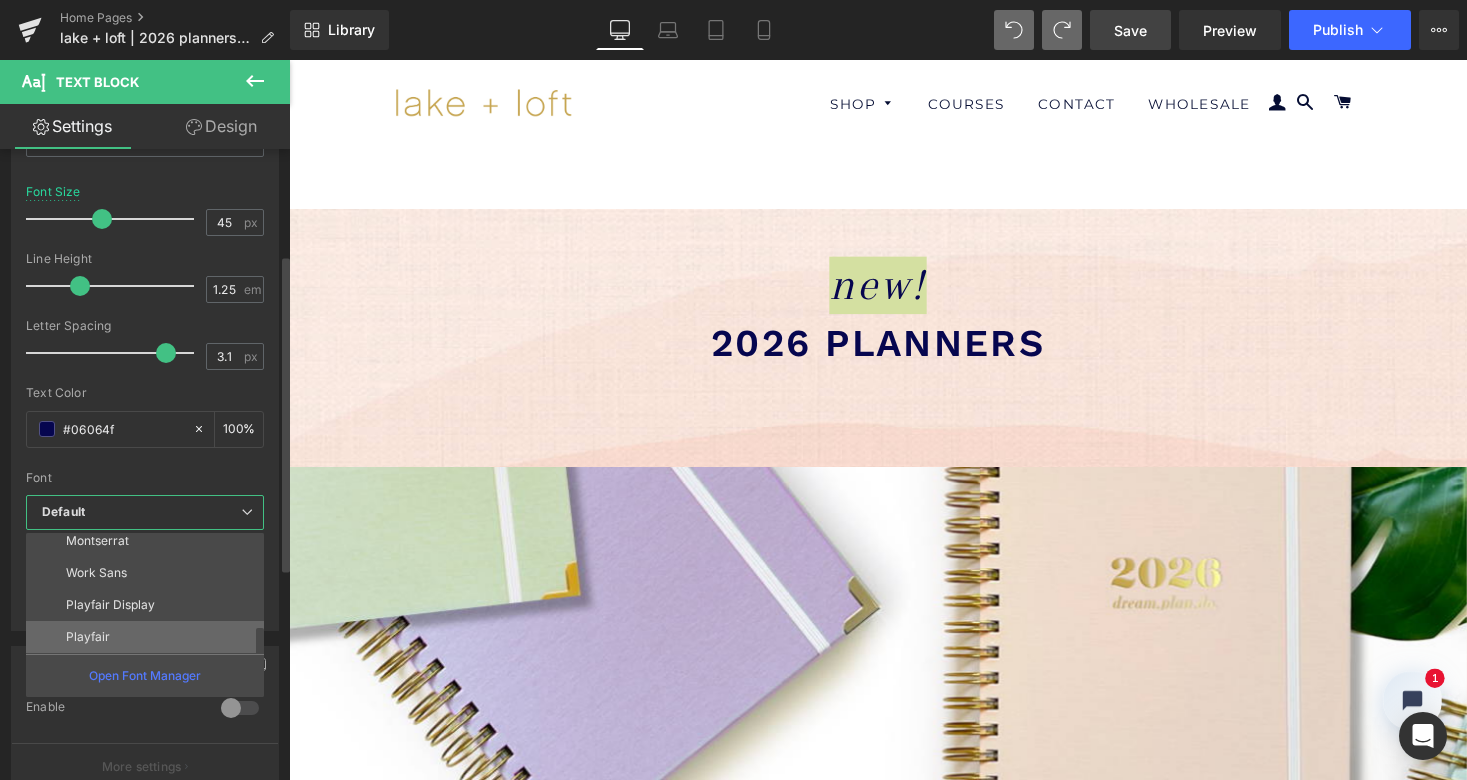 click on "Playfair" at bounding box center [149, 637] 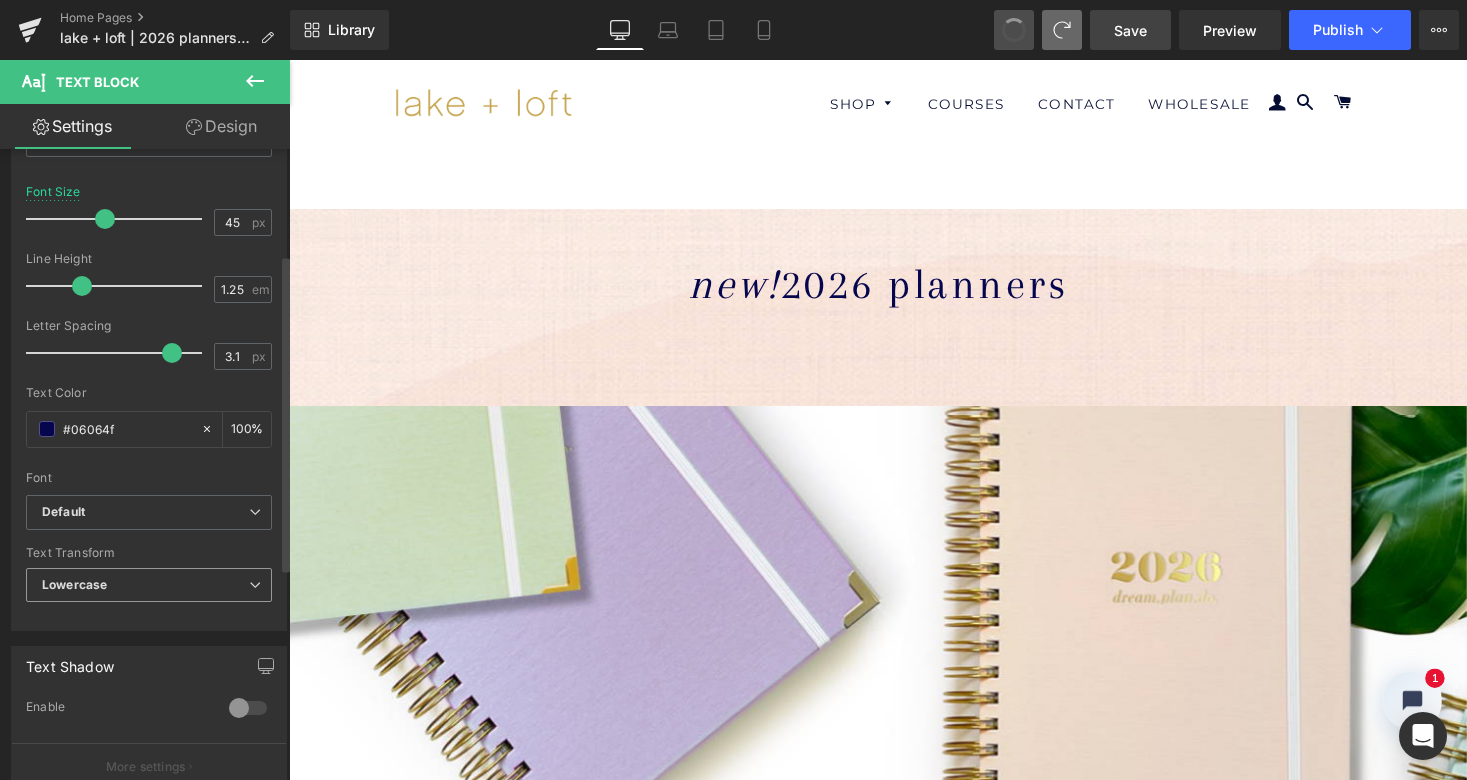 scroll, scrollTop: 4696, scrollLeft: 1202, axis: both 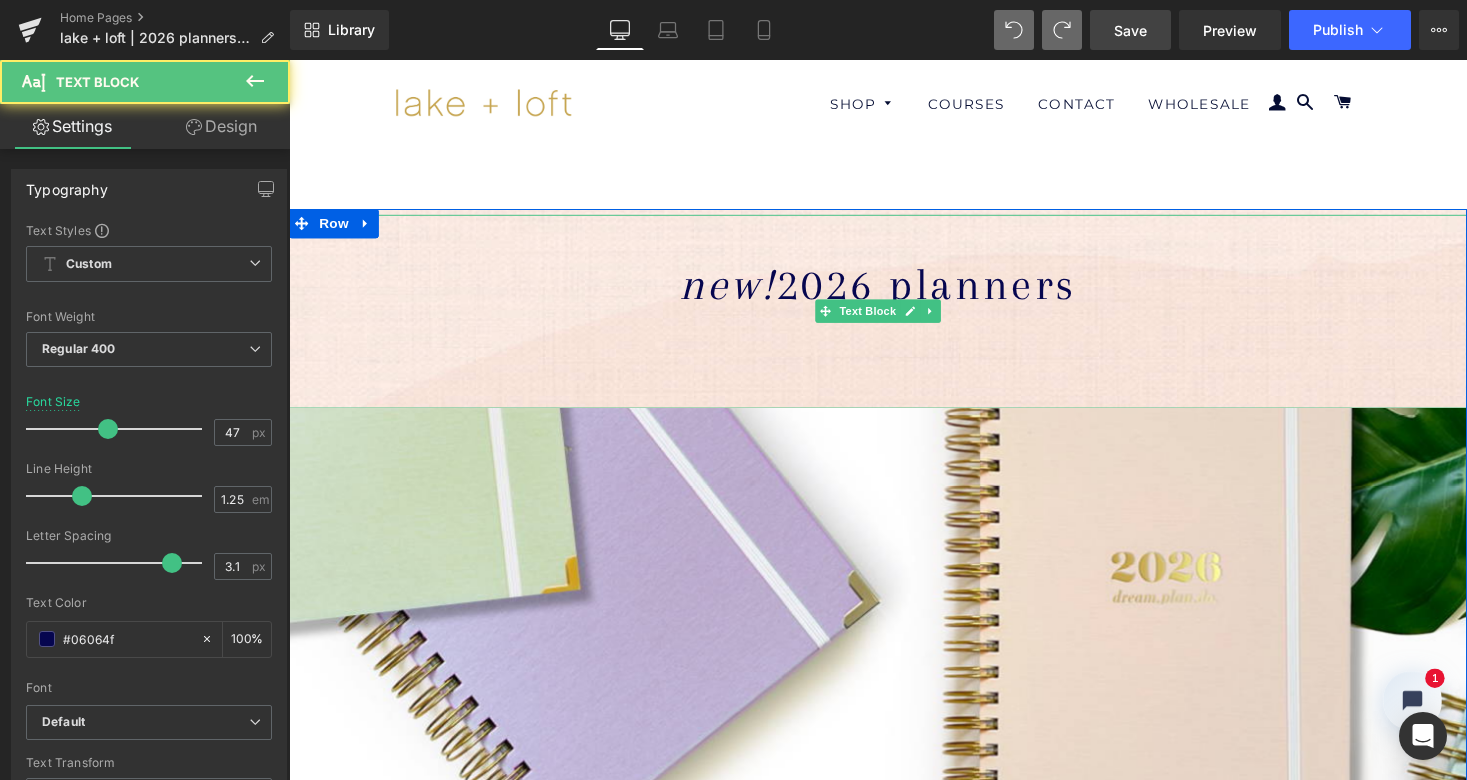 click on "2026 PLANNERS" at bounding box center (944, 291) 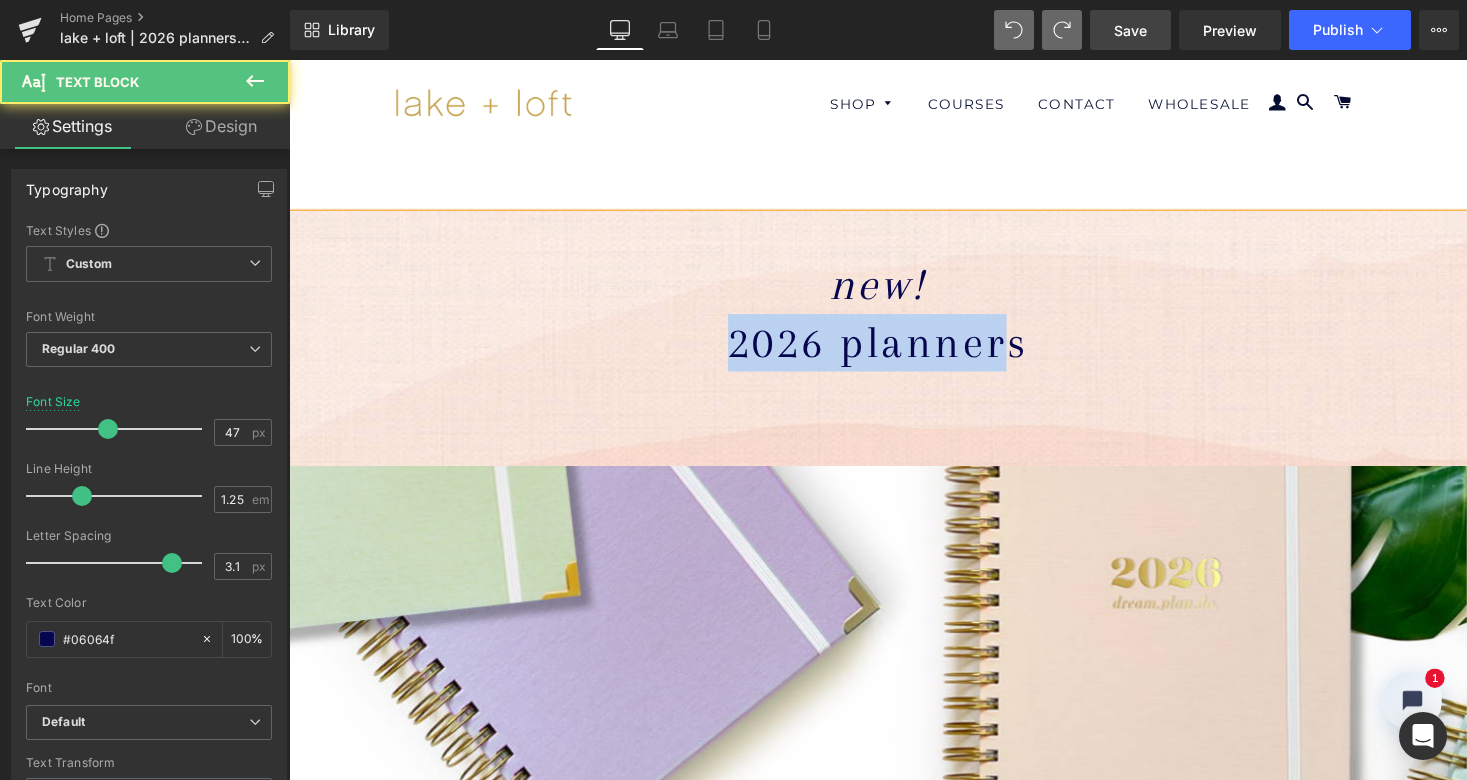 click on "2026 PLANNERS" at bounding box center (894, 350) 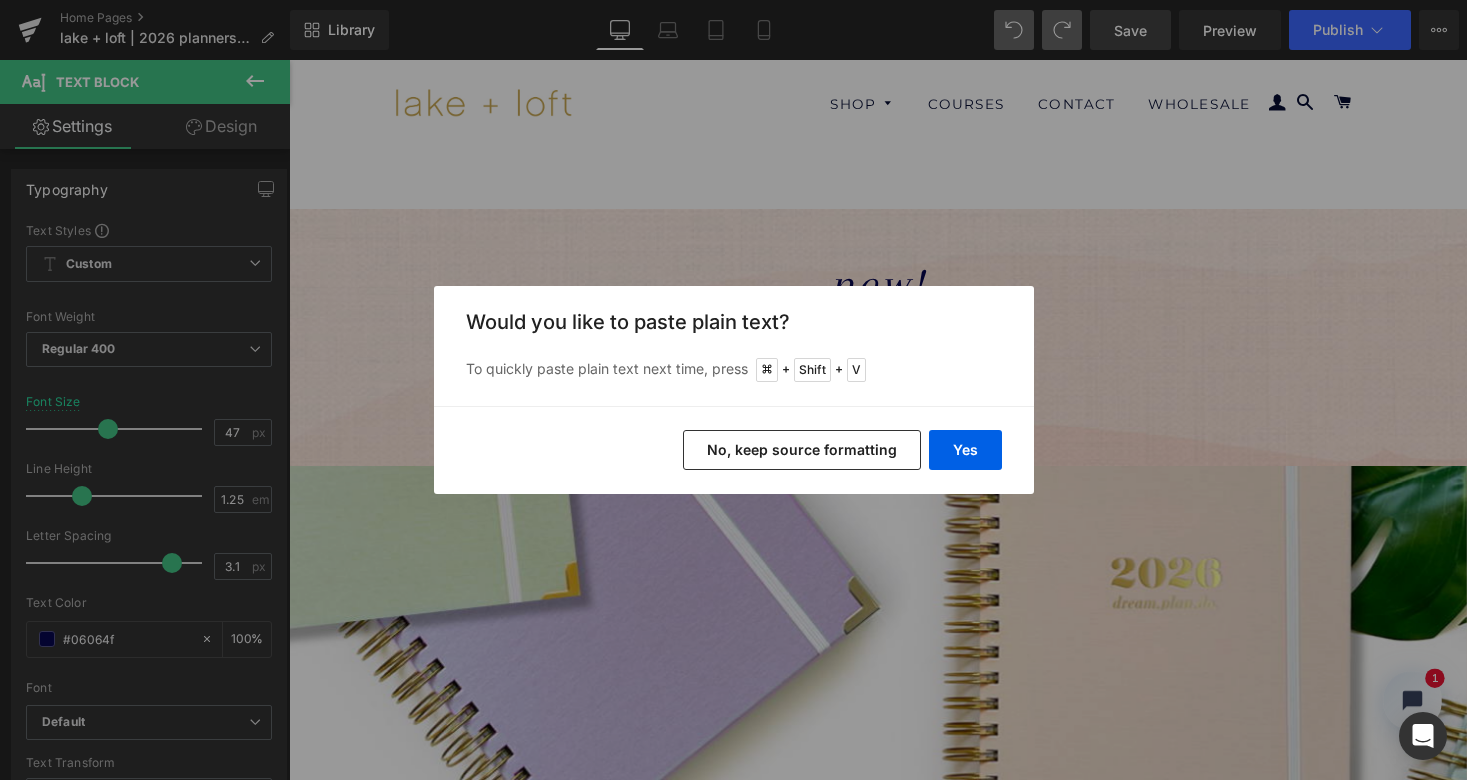 click on "No, keep source formatting" at bounding box center [802, 450] 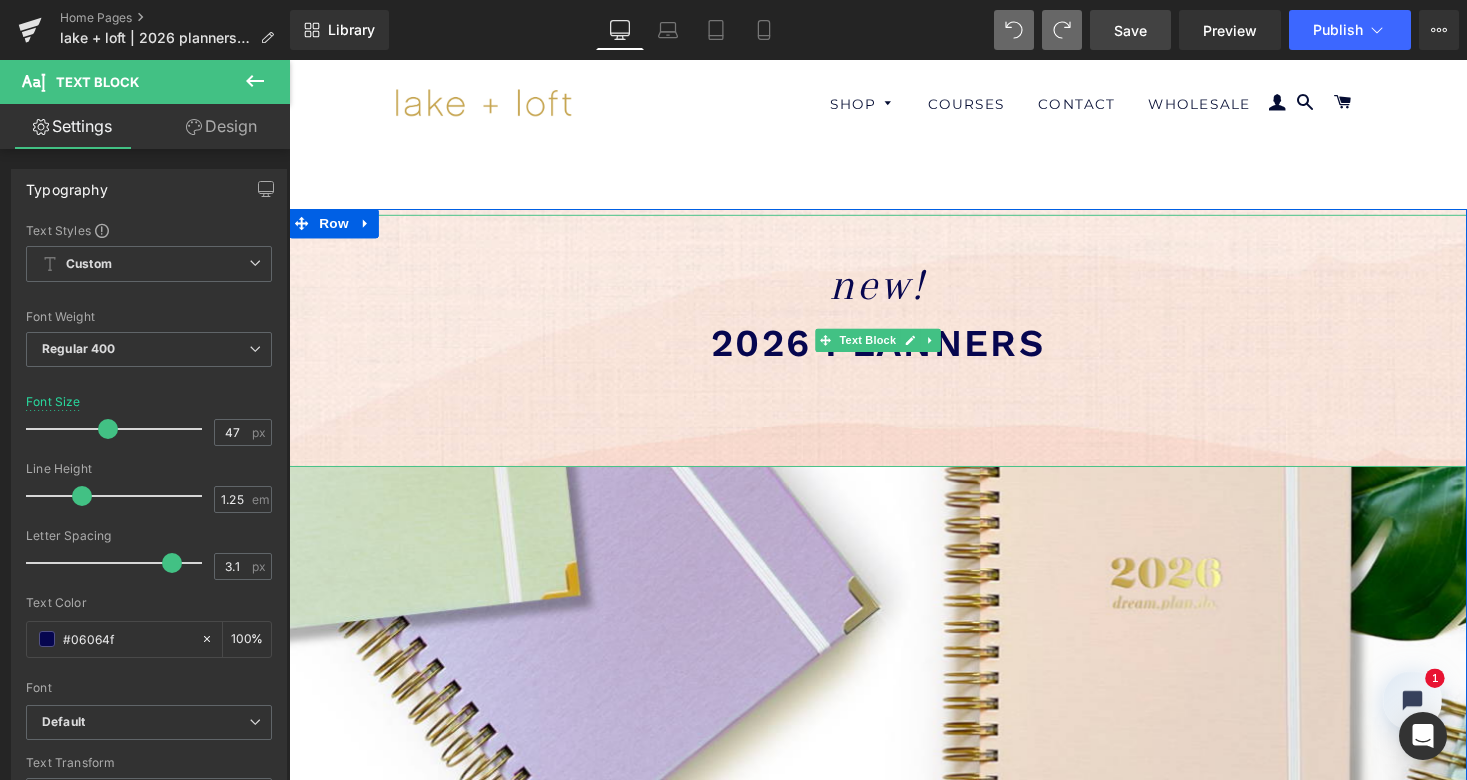 click on "2026 PLANNERS" at bounding box center [893, 350] 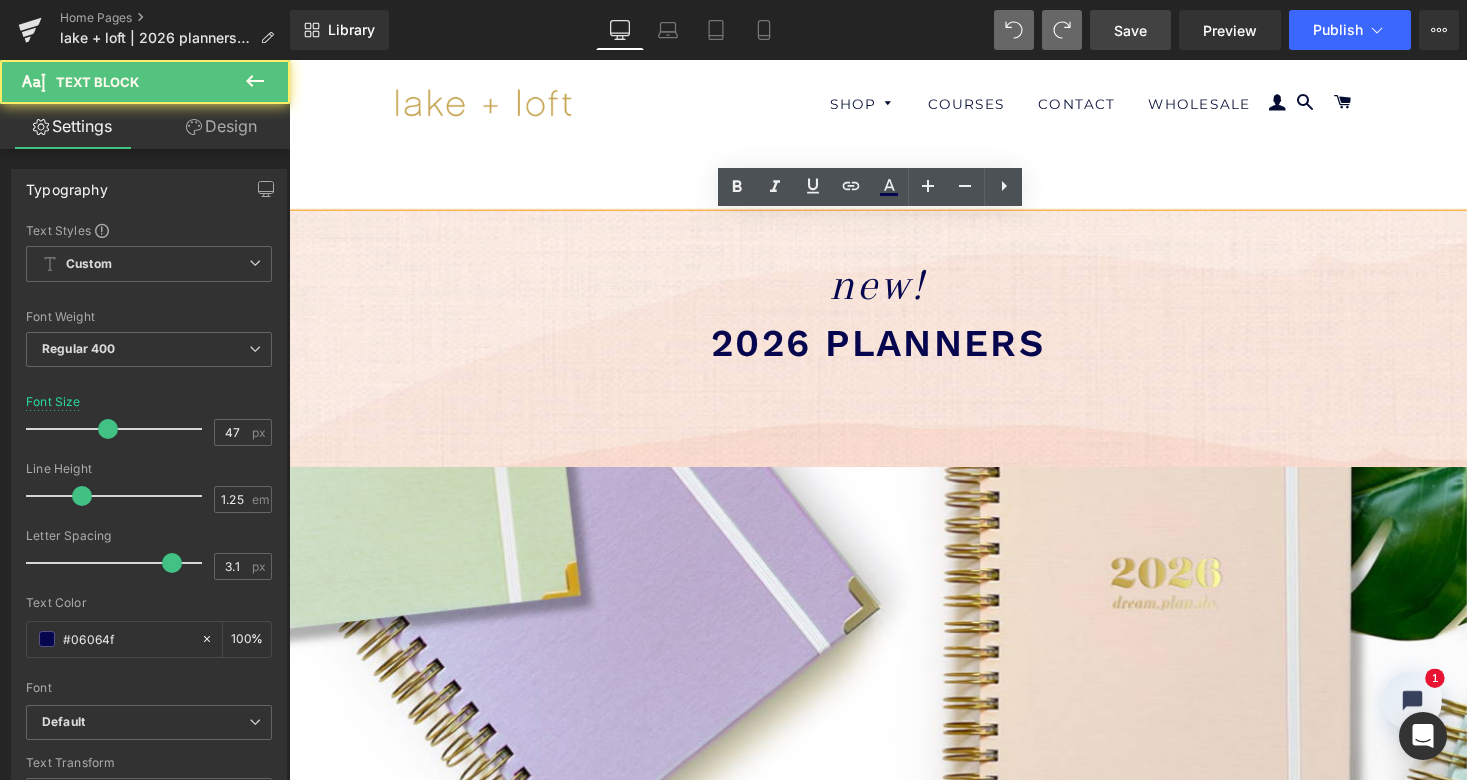 click on "new! 2026 PLANNERS Text Block
pre-order now!  >
Button
Parallax   393px       Row         Image         Row
Sale Off
(P) Image
sea breeze
(P) Title
$39.00
$29.25
(P) Price
add to cart
(P) Cart Button
Product
Sale Off" at bounding box center [894, 2189] 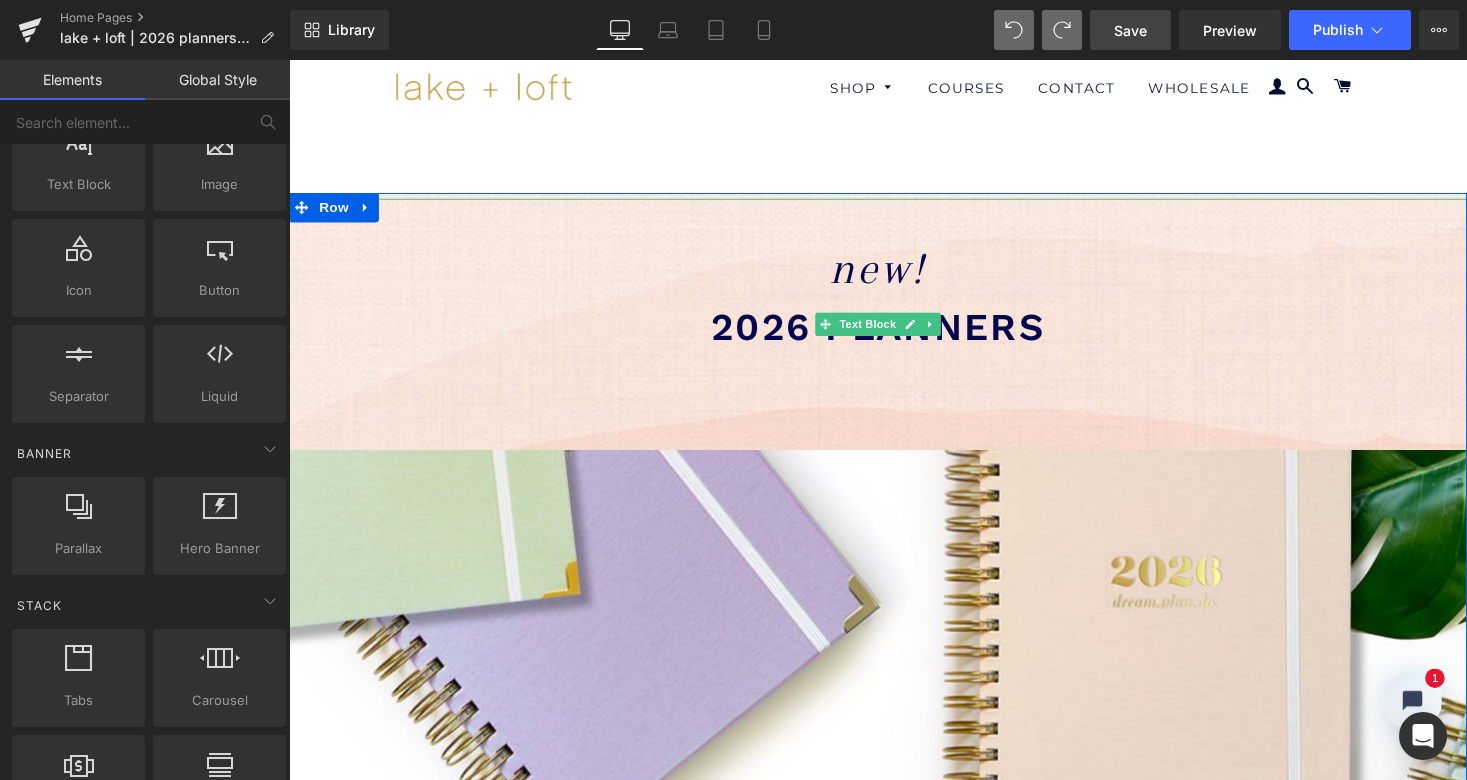 scroll, scrollTop: 14, scrollLeft: 0, axis: vertical 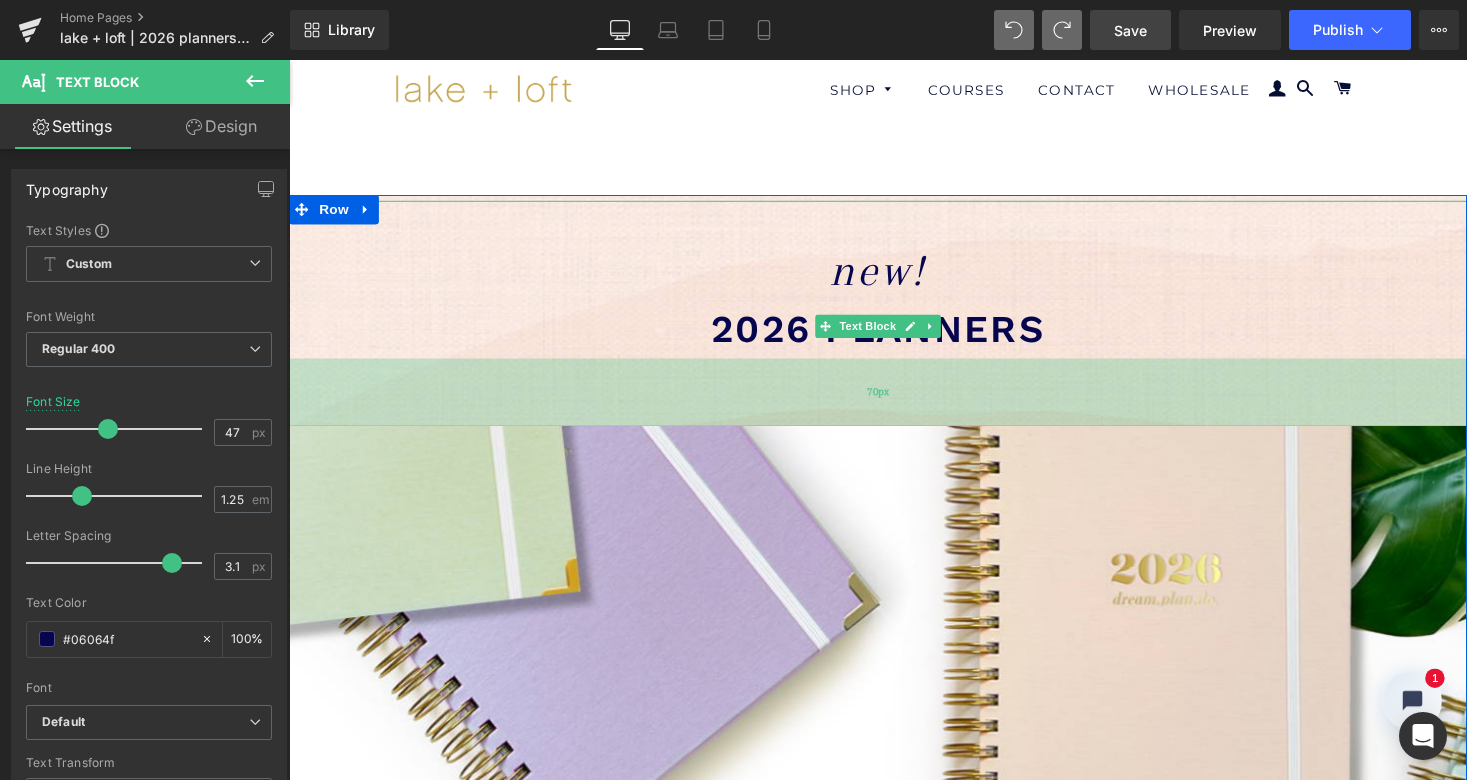 drag, startPoint x: 367, startPoint y: 459, endPoint x: 430, endPoint y: 432, distance: 68.54196 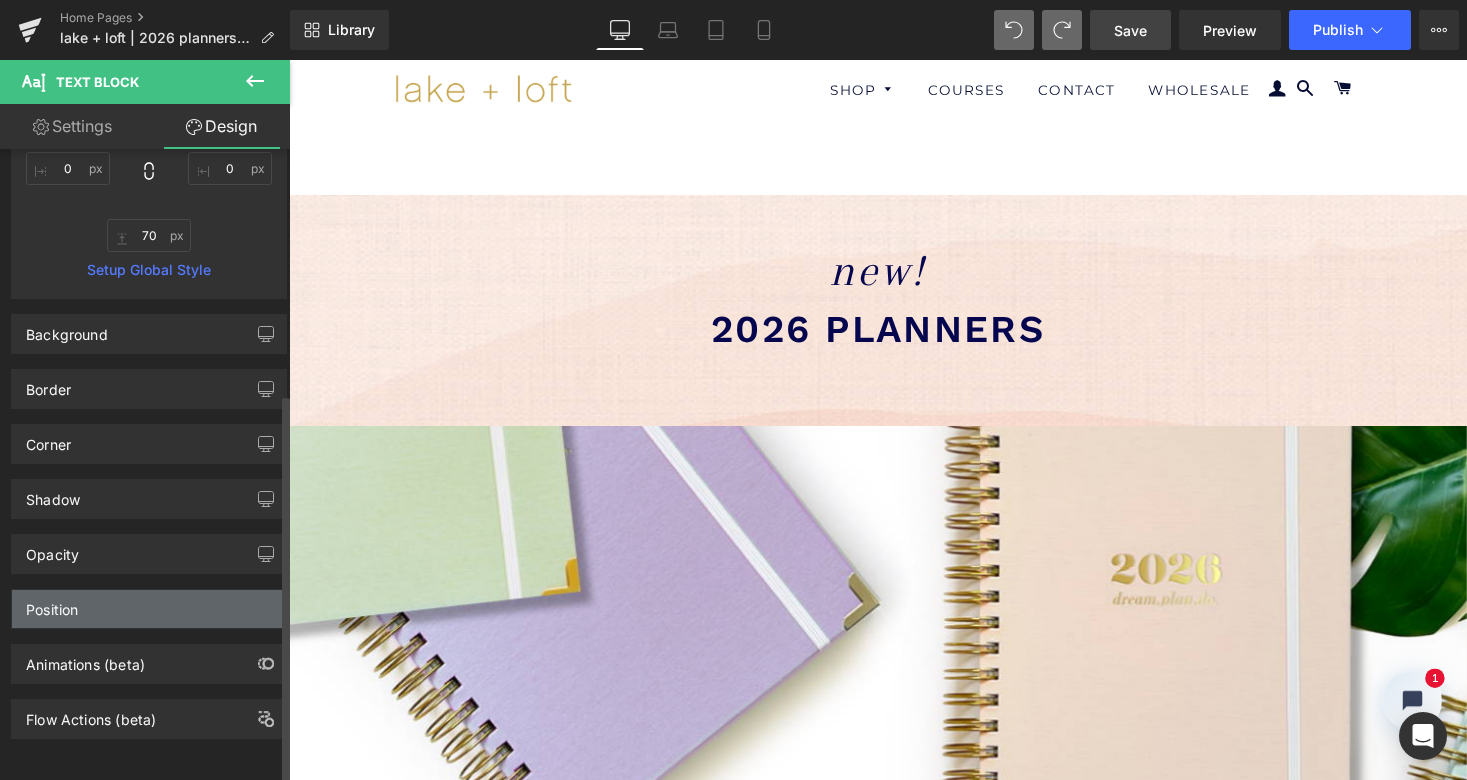 click on "Position" at bounding box center (149, 609) 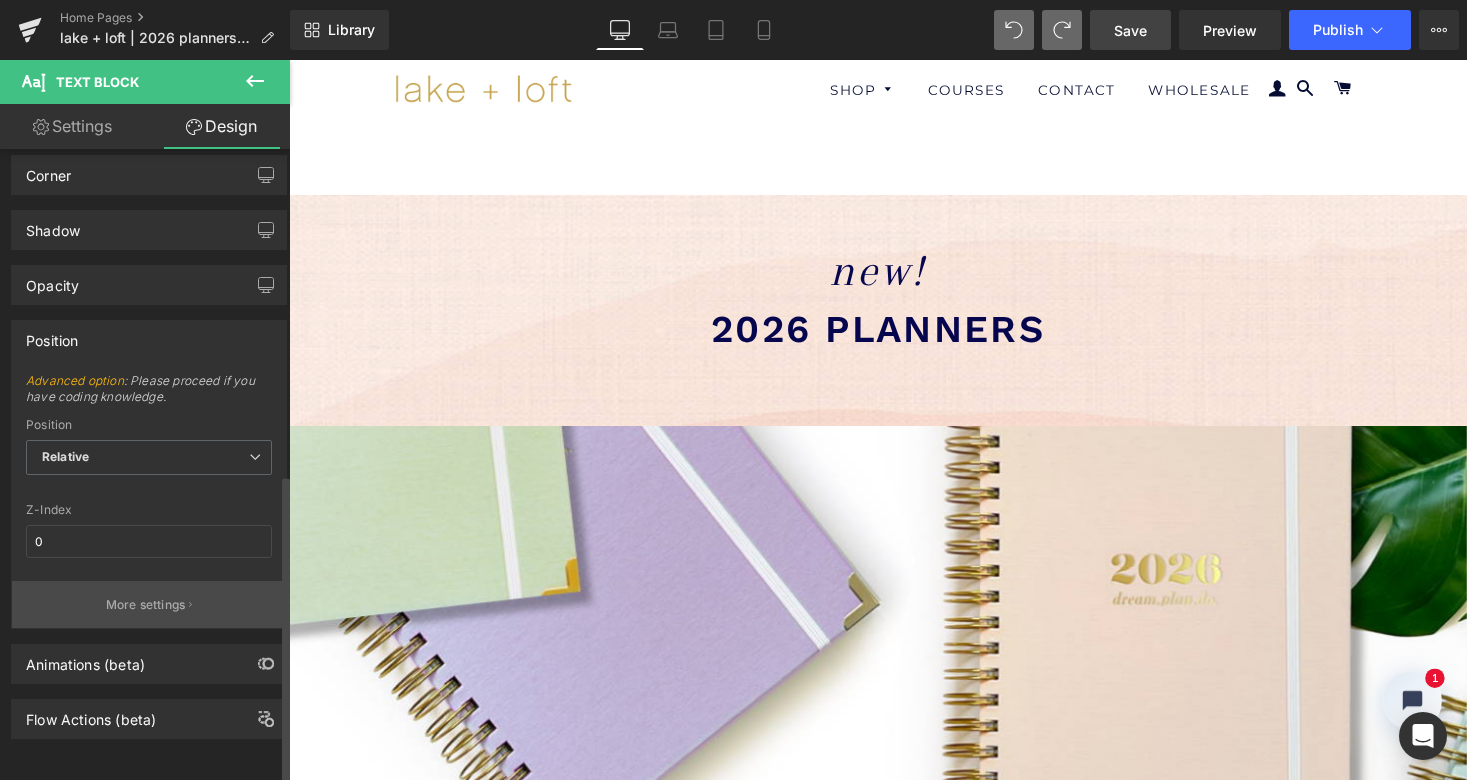click on "More settings" at bounding box center (146, 605) 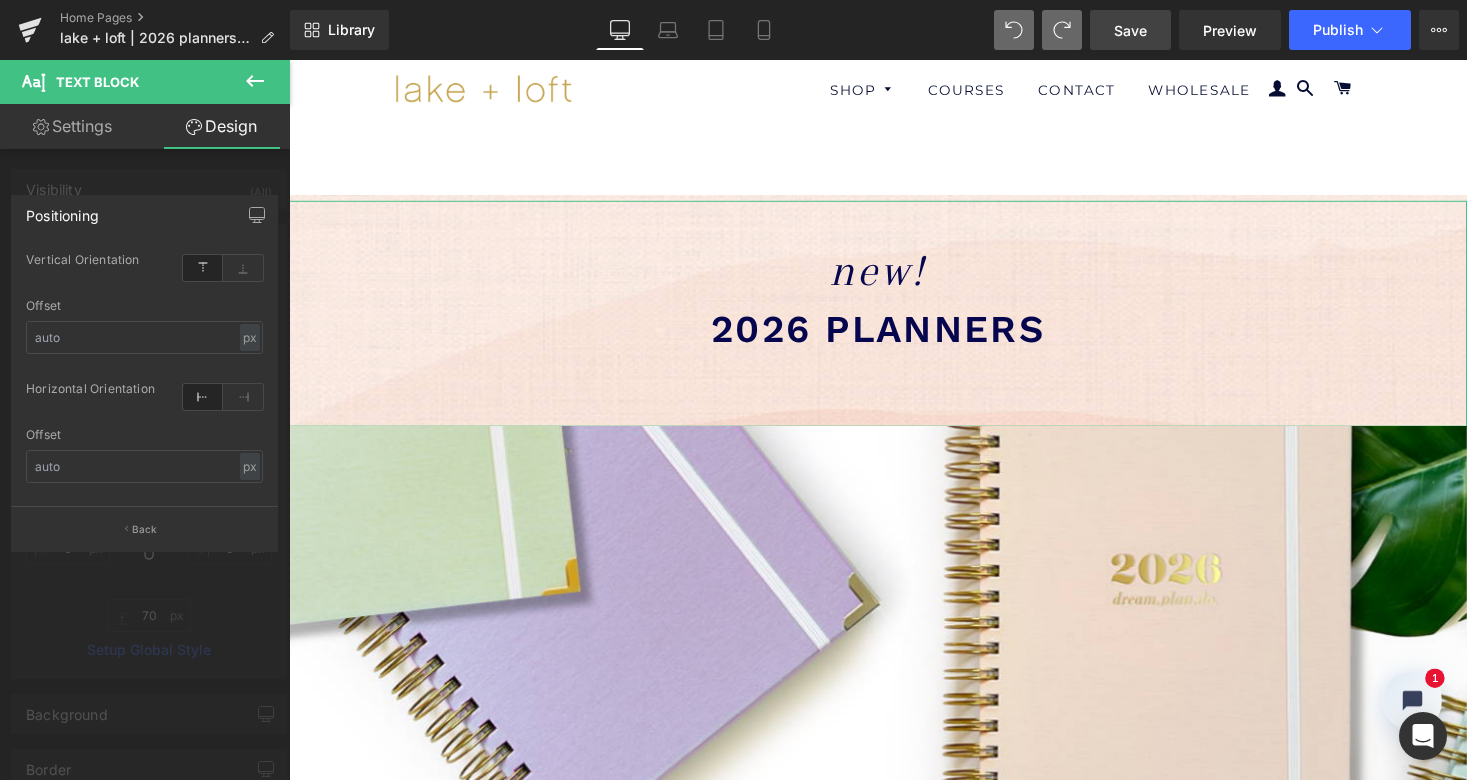 click at bounding box center [145, 425] 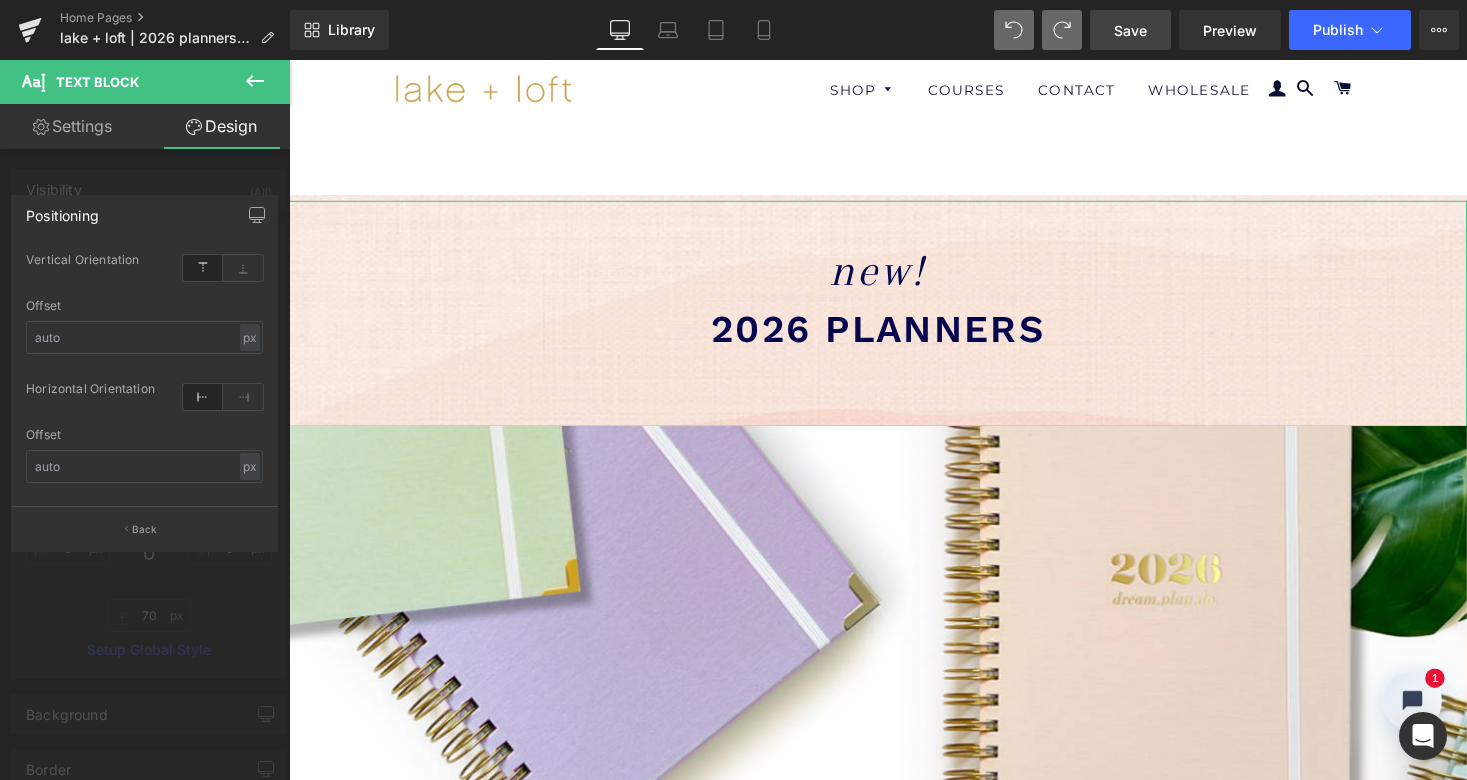 click on "Settings" at bounding box center [72, 126] 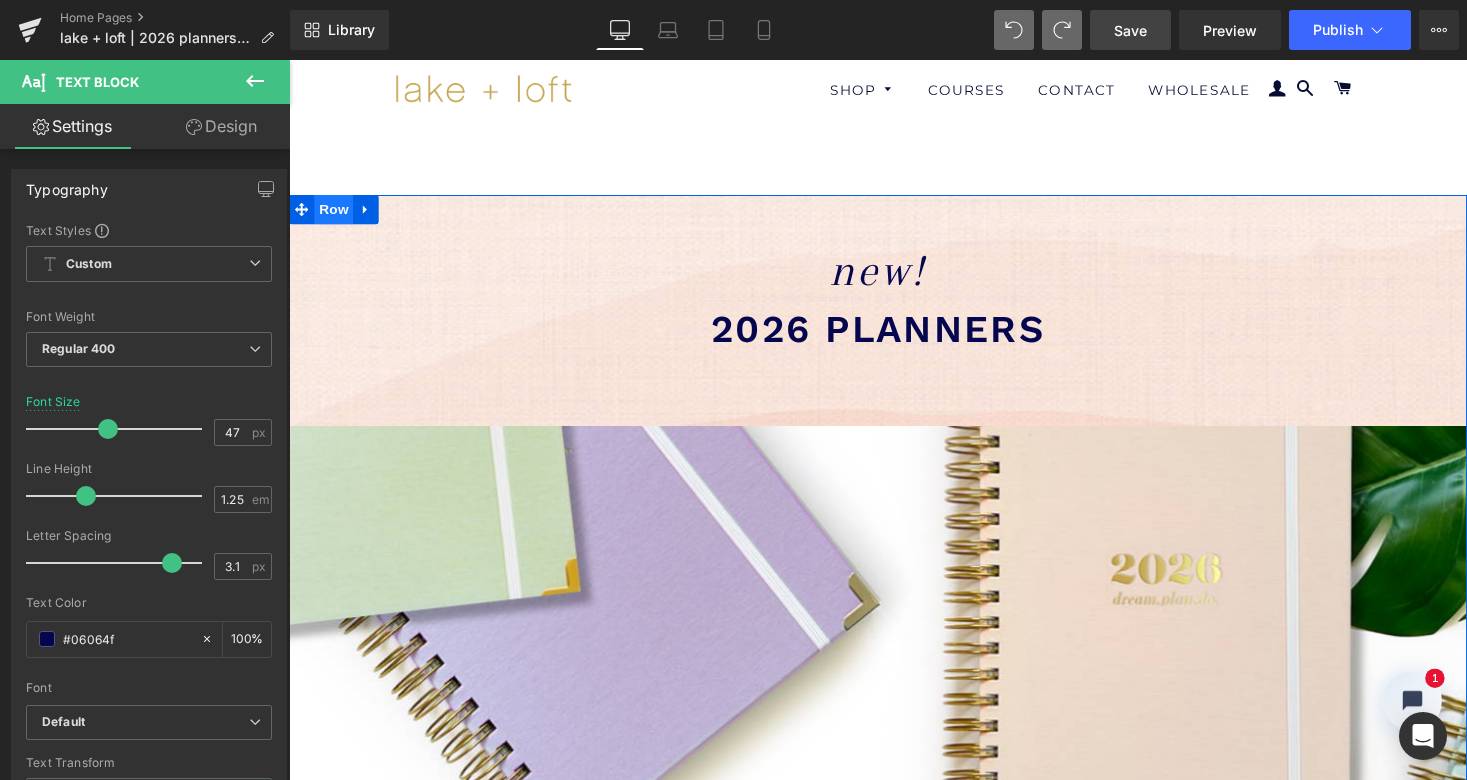 click on "Row" at bounding box center (335, 214) 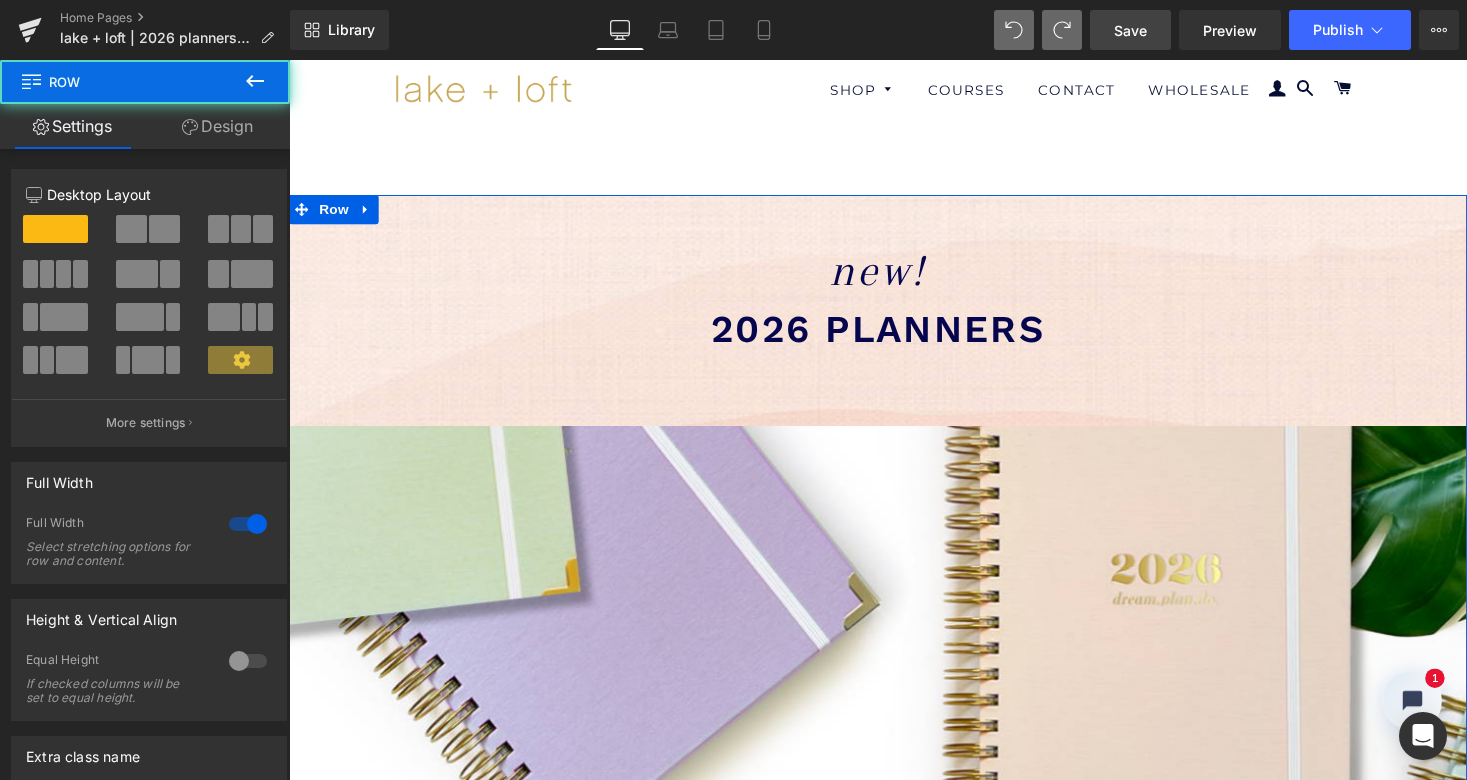 click on "Design" at bounding box center (217, 126) 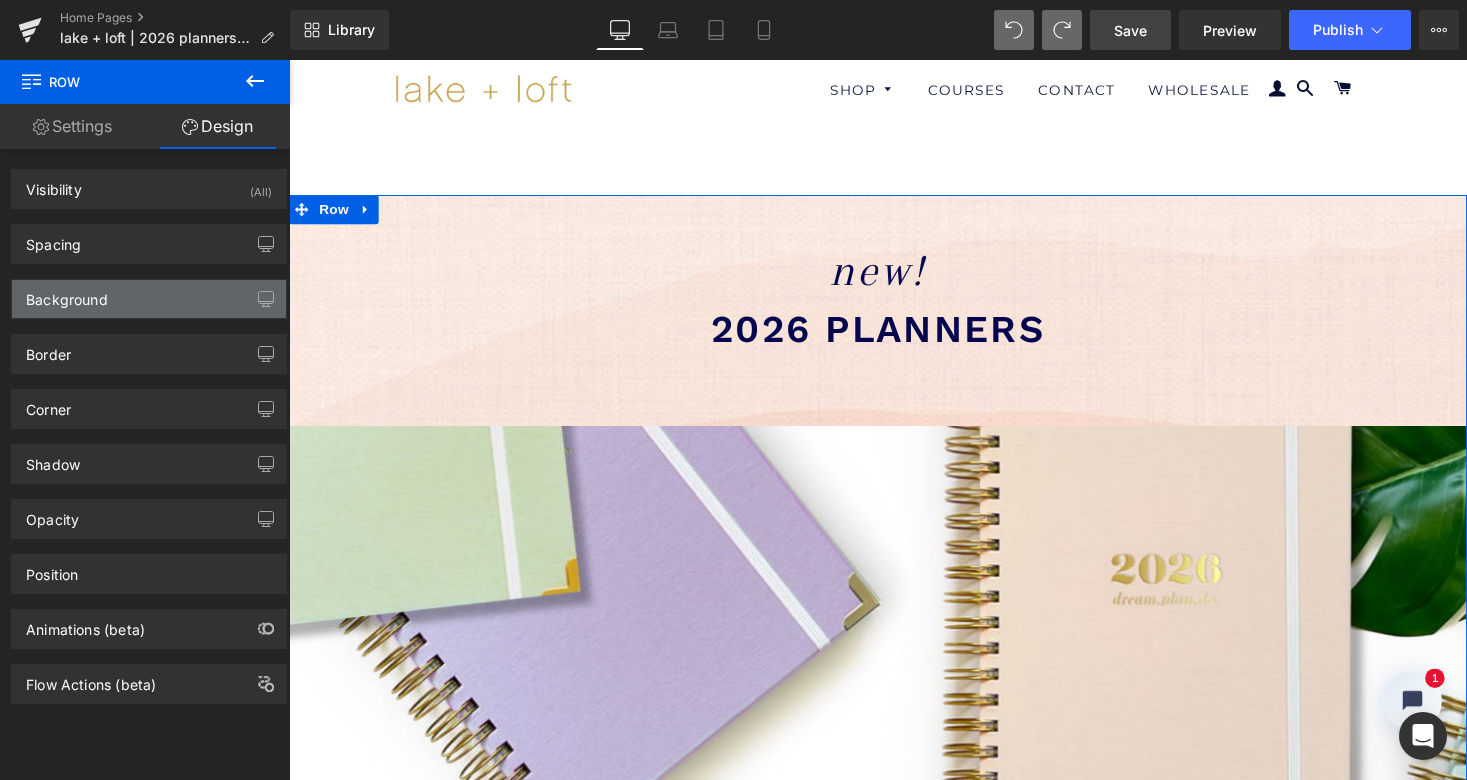 click on "Background" at bounding box center (149, 299) 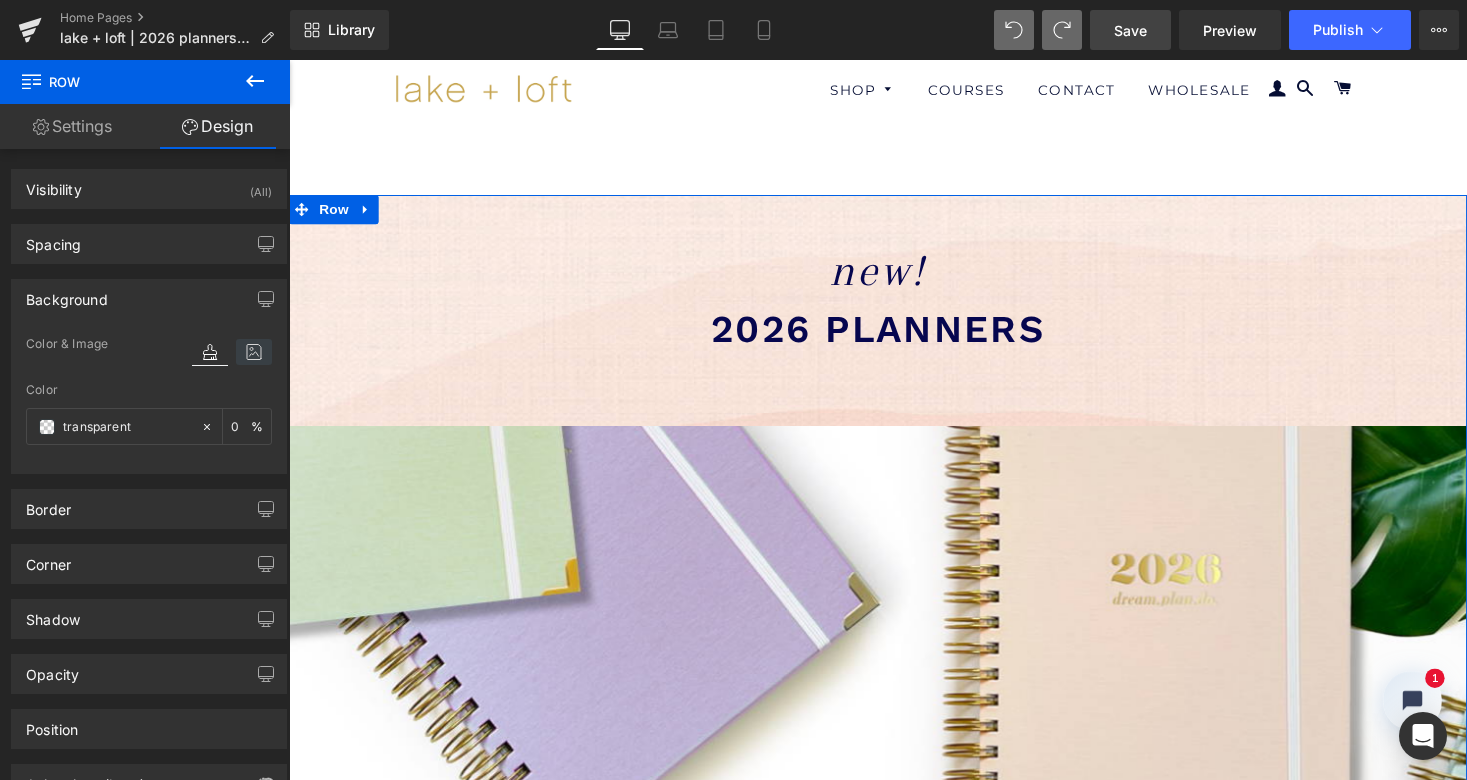 click at bounding box center (254, 352) 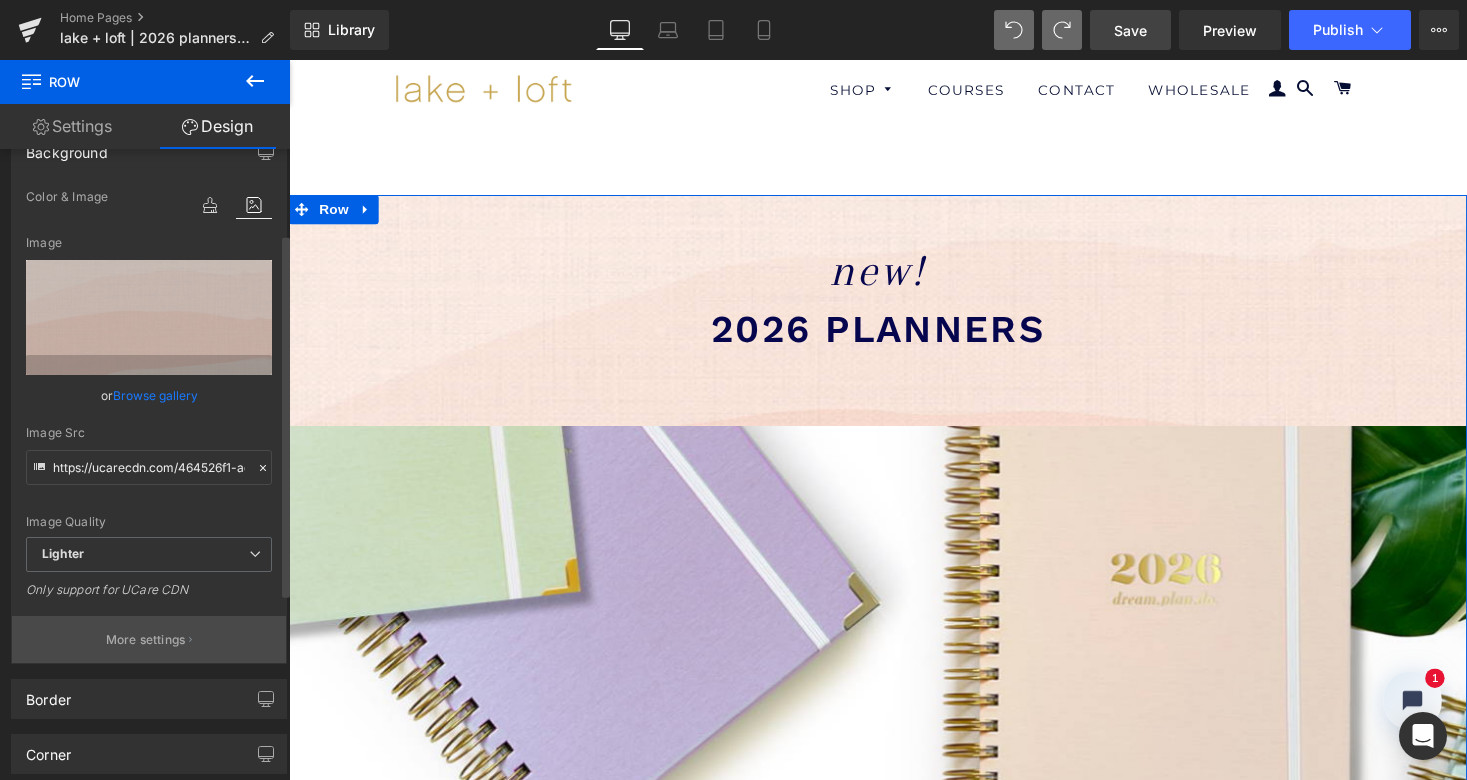 click on "More settings" at bounding box center (146, 640) 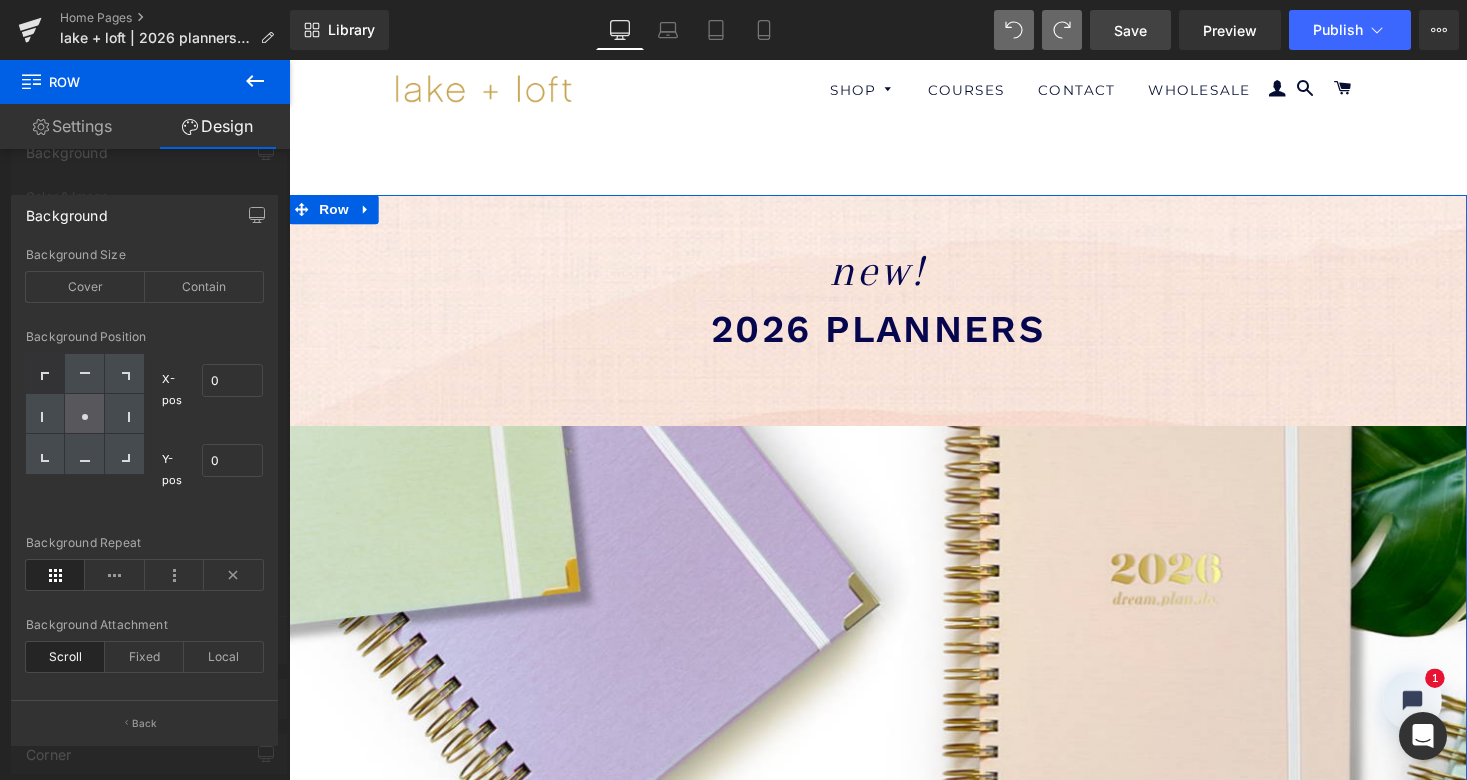 click 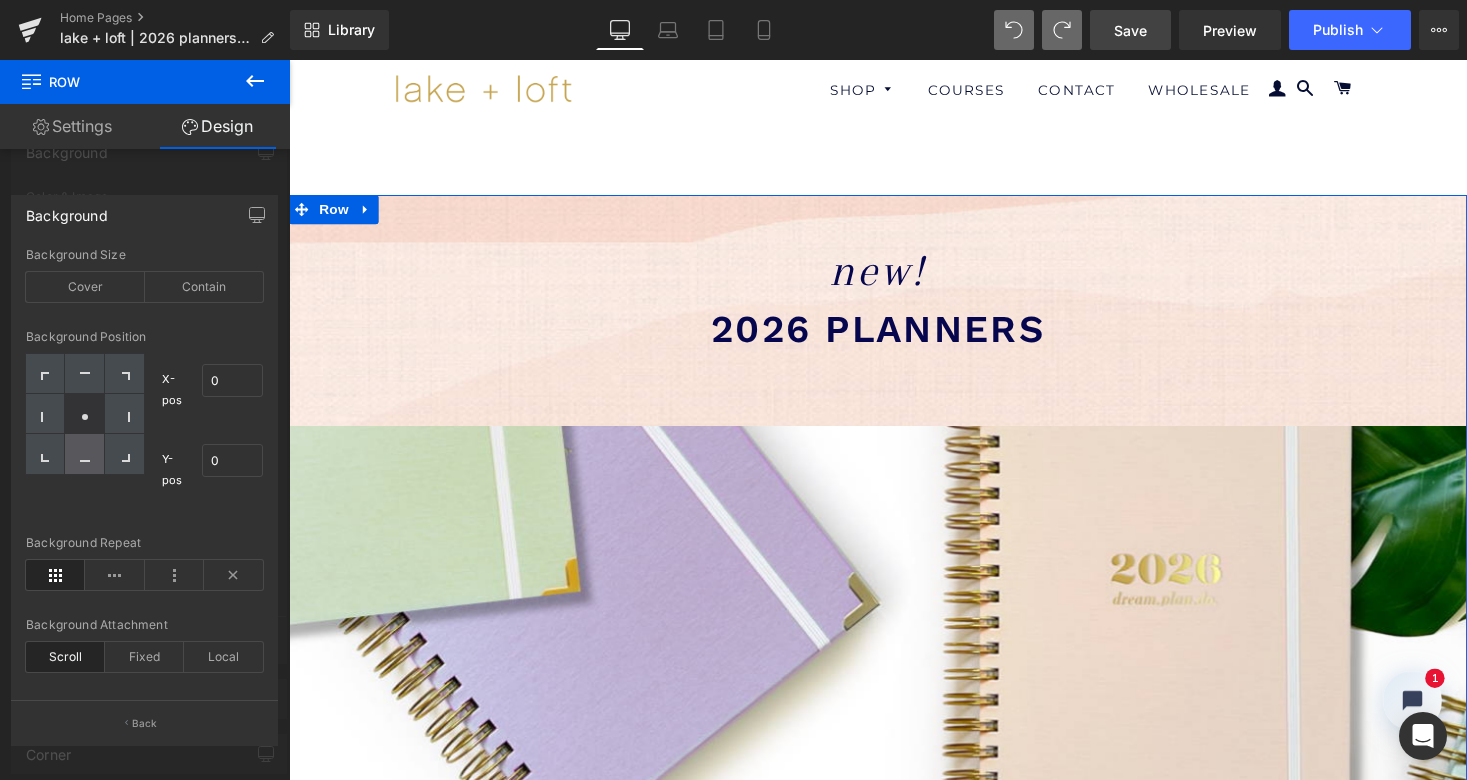 click at bounding box center (84, 454) 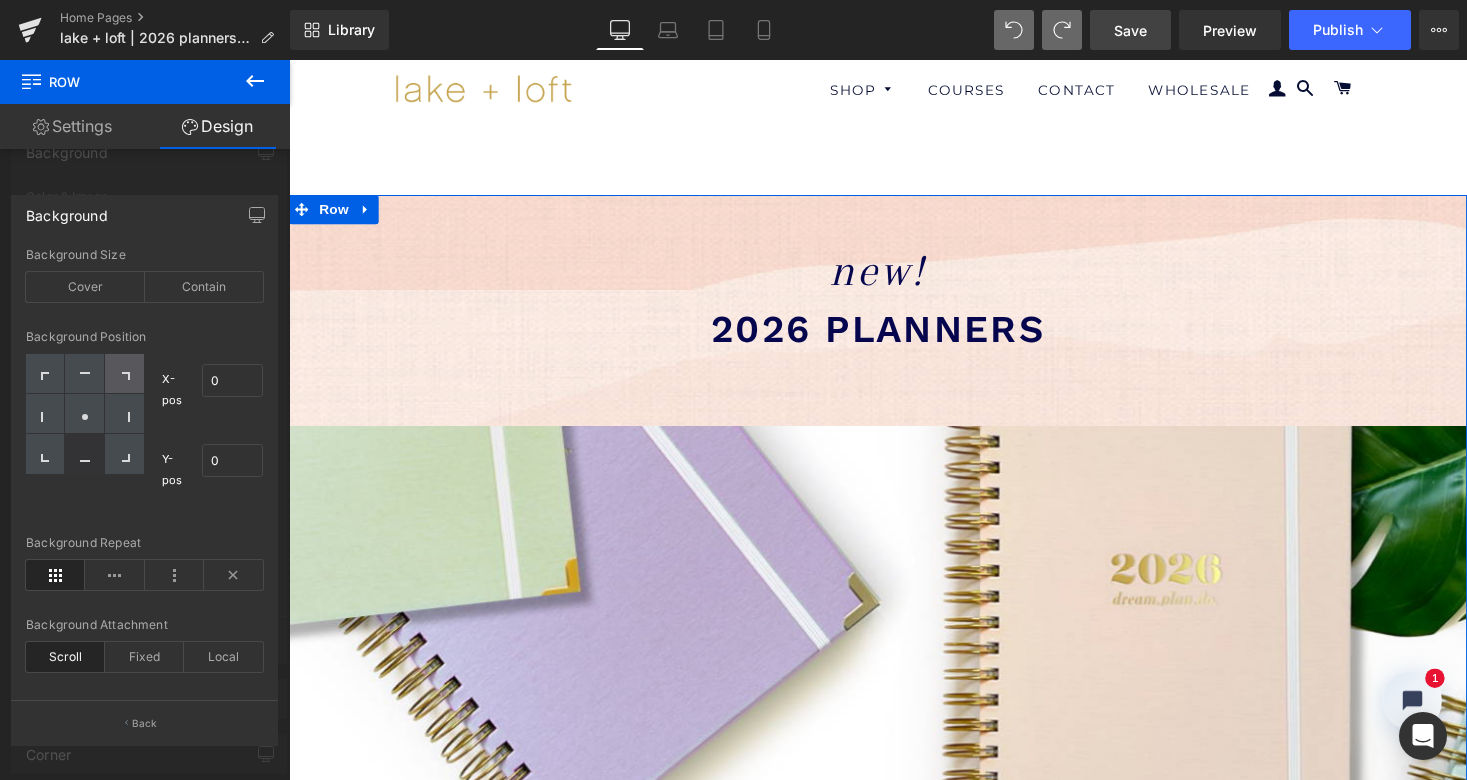 click at bounding box center [124, 374] 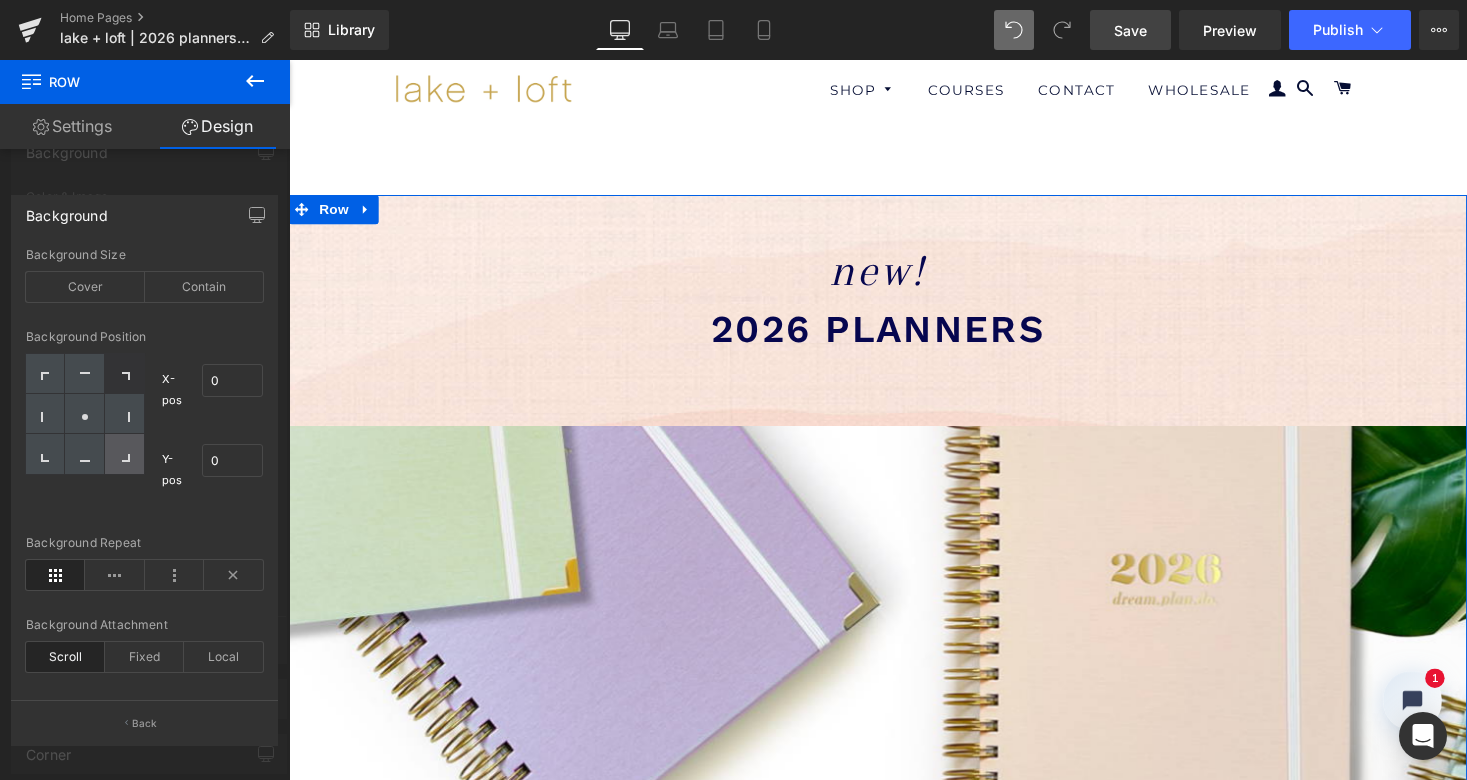 click 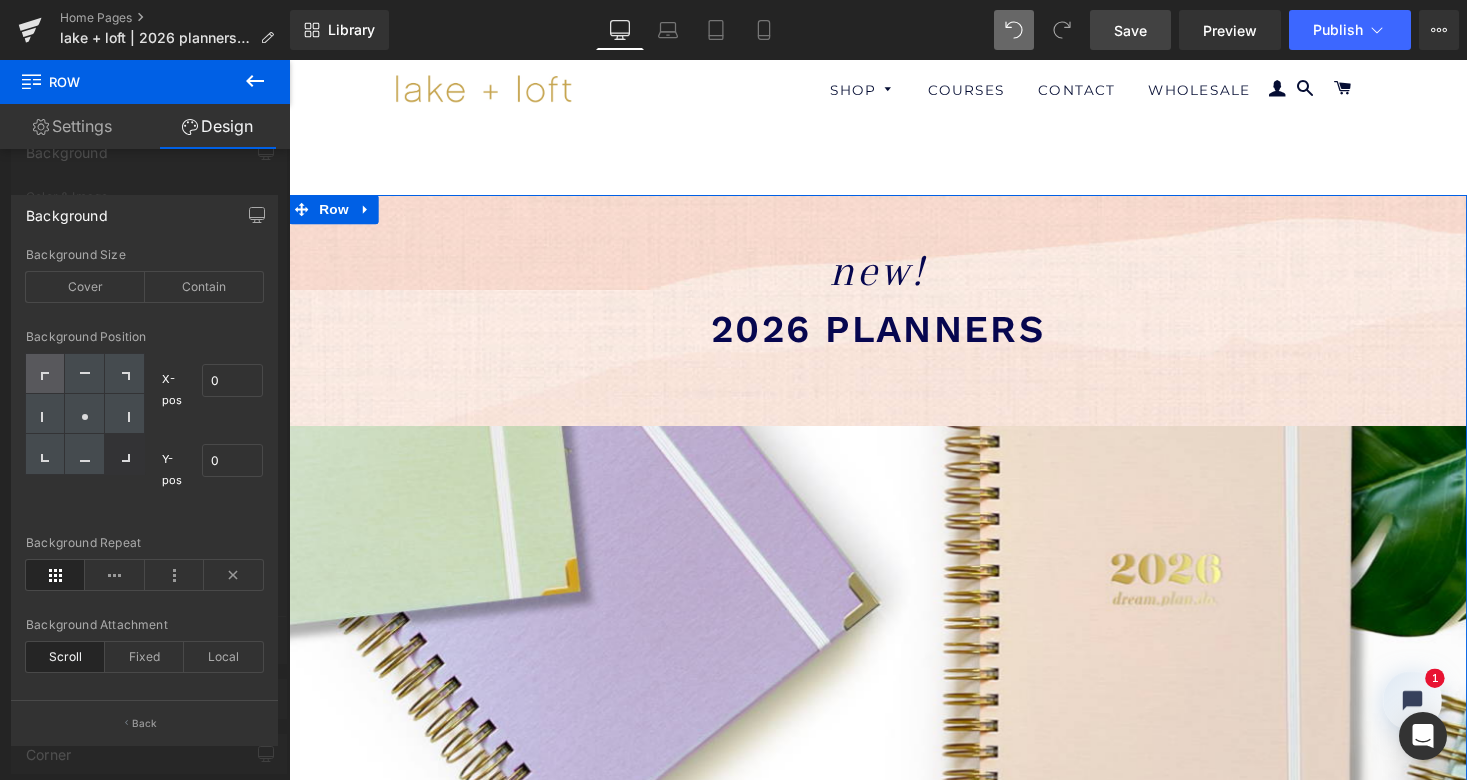 click at bounding box center (45, 374) 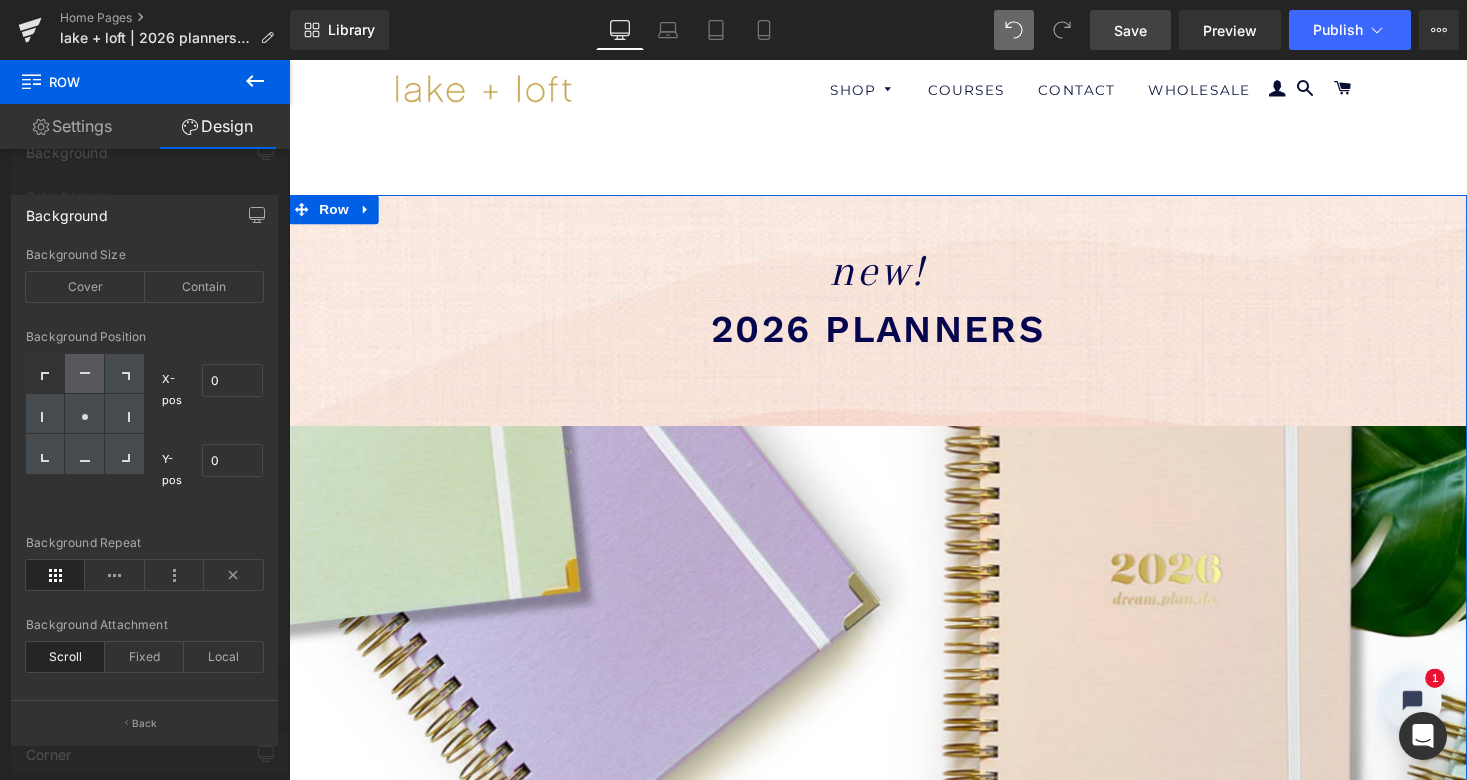 click at bounding box center (84, 374) 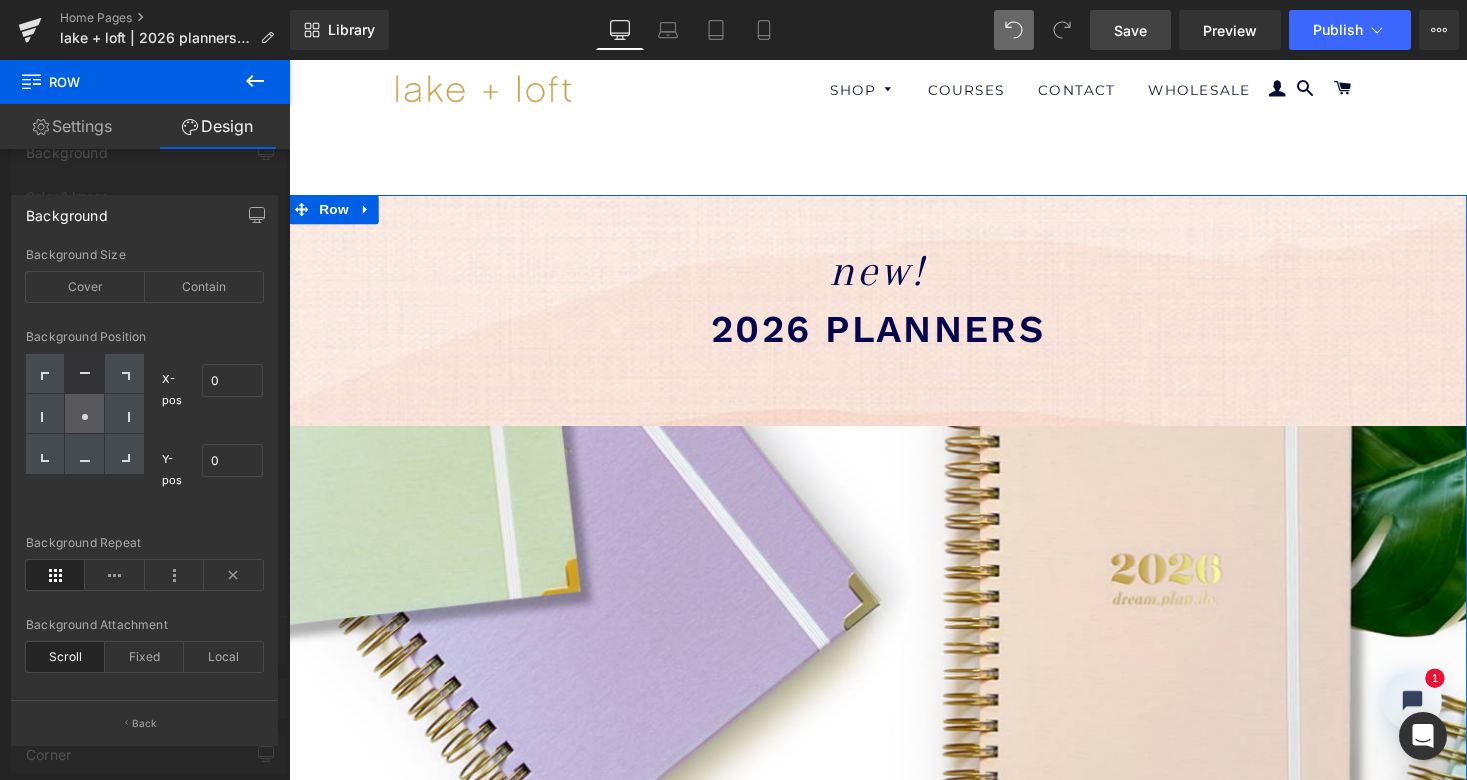 click 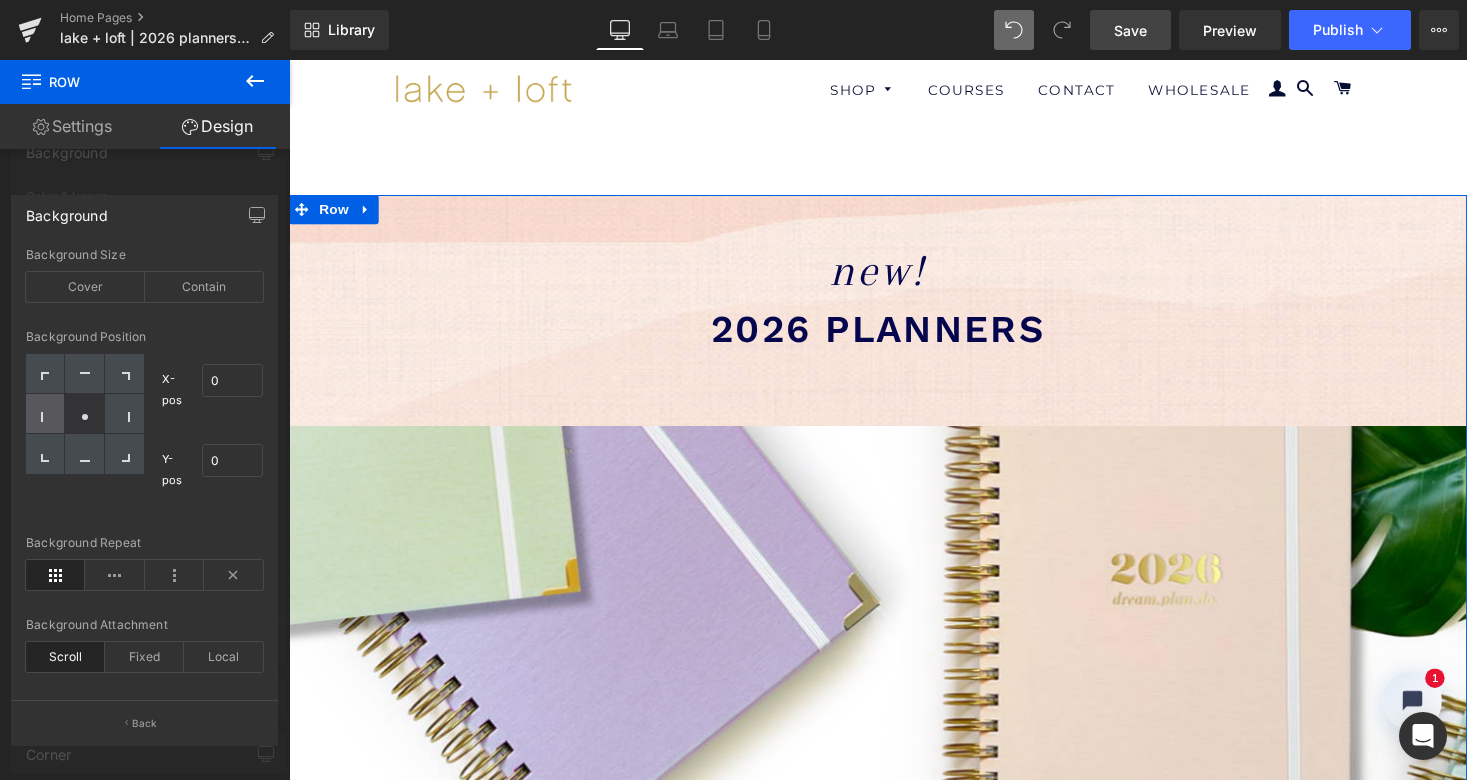 click 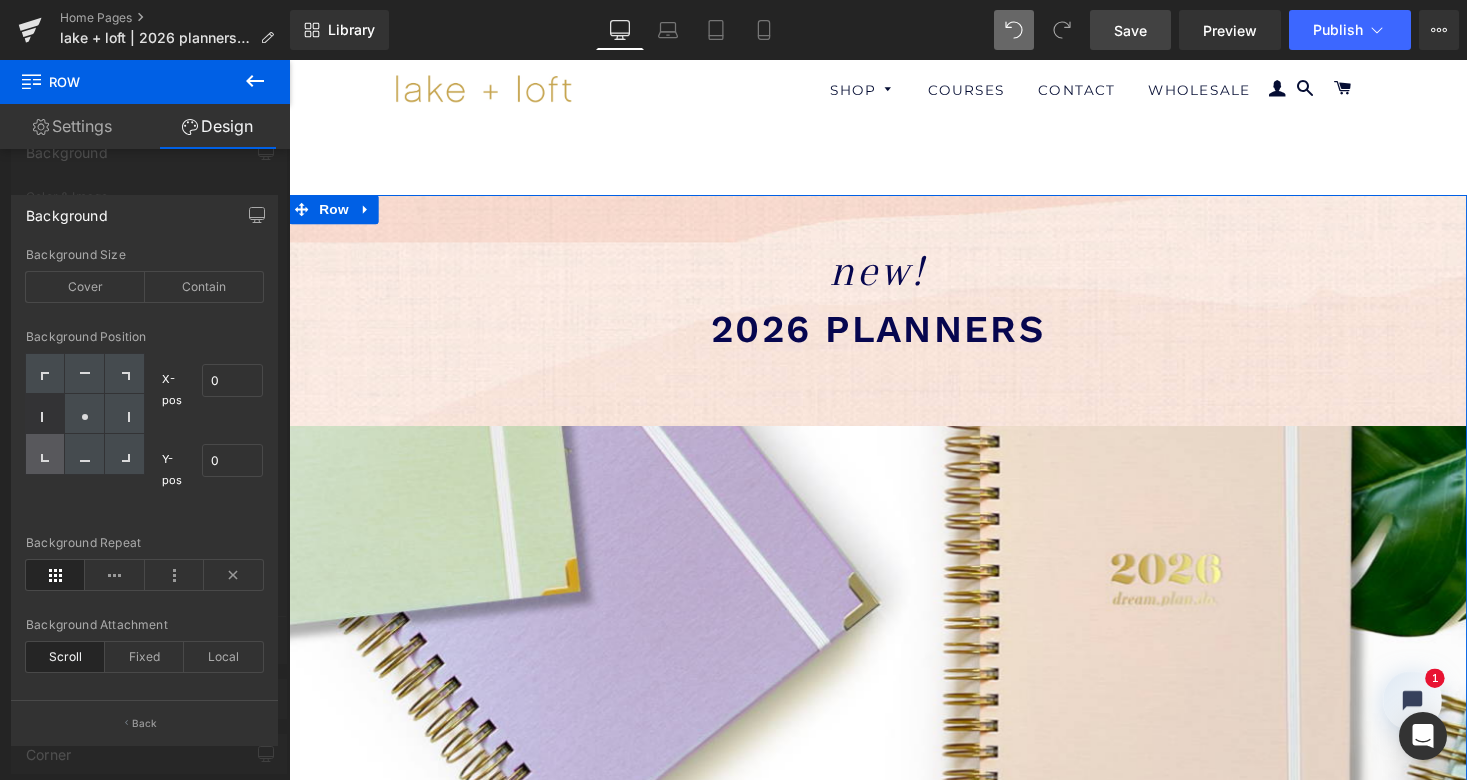 click 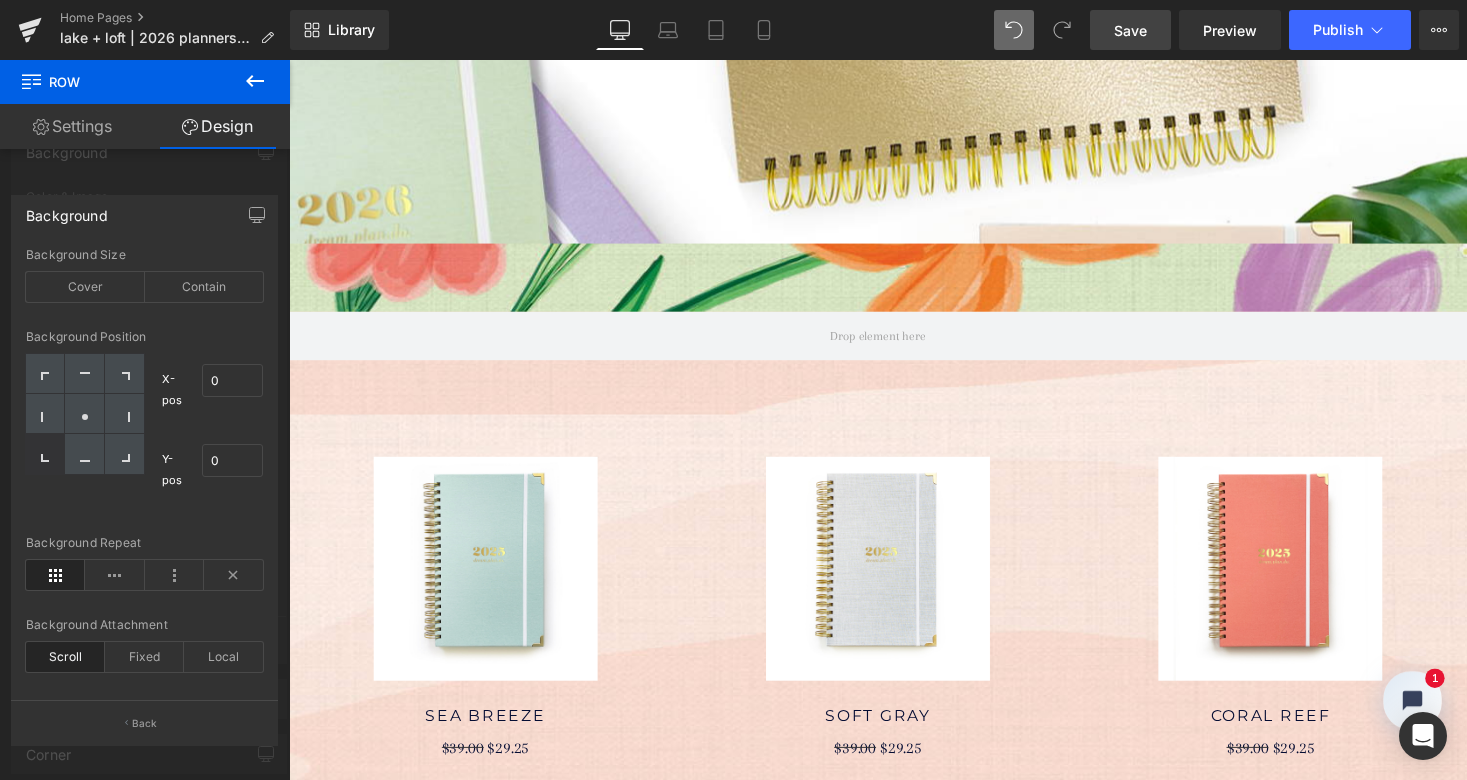 scroll, scrollTop: 910, scrollLeft: 0, axis: vertical 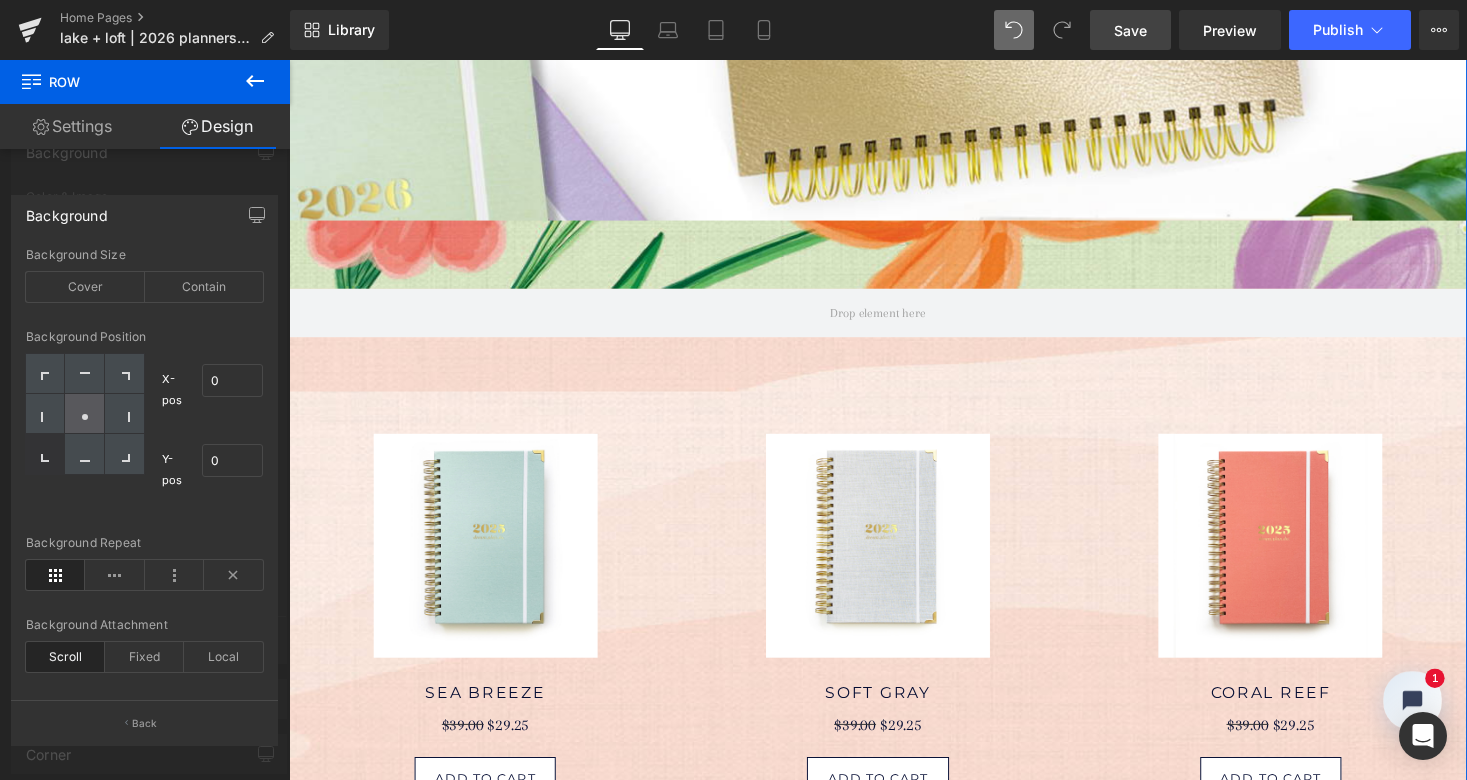 click at bounding box center [84, 414] 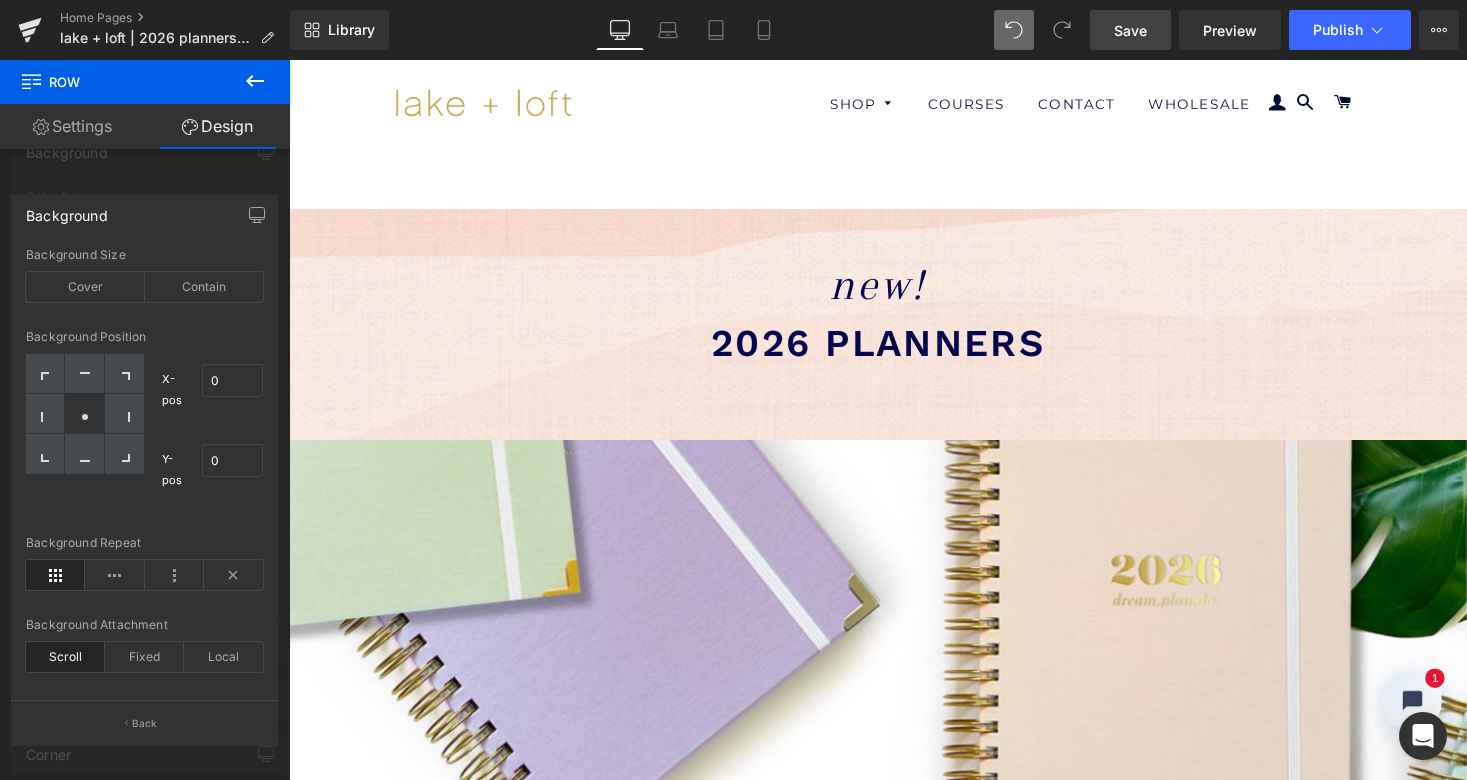 scroll, scrollTop: 0, scrollLeft: 0, axis: both 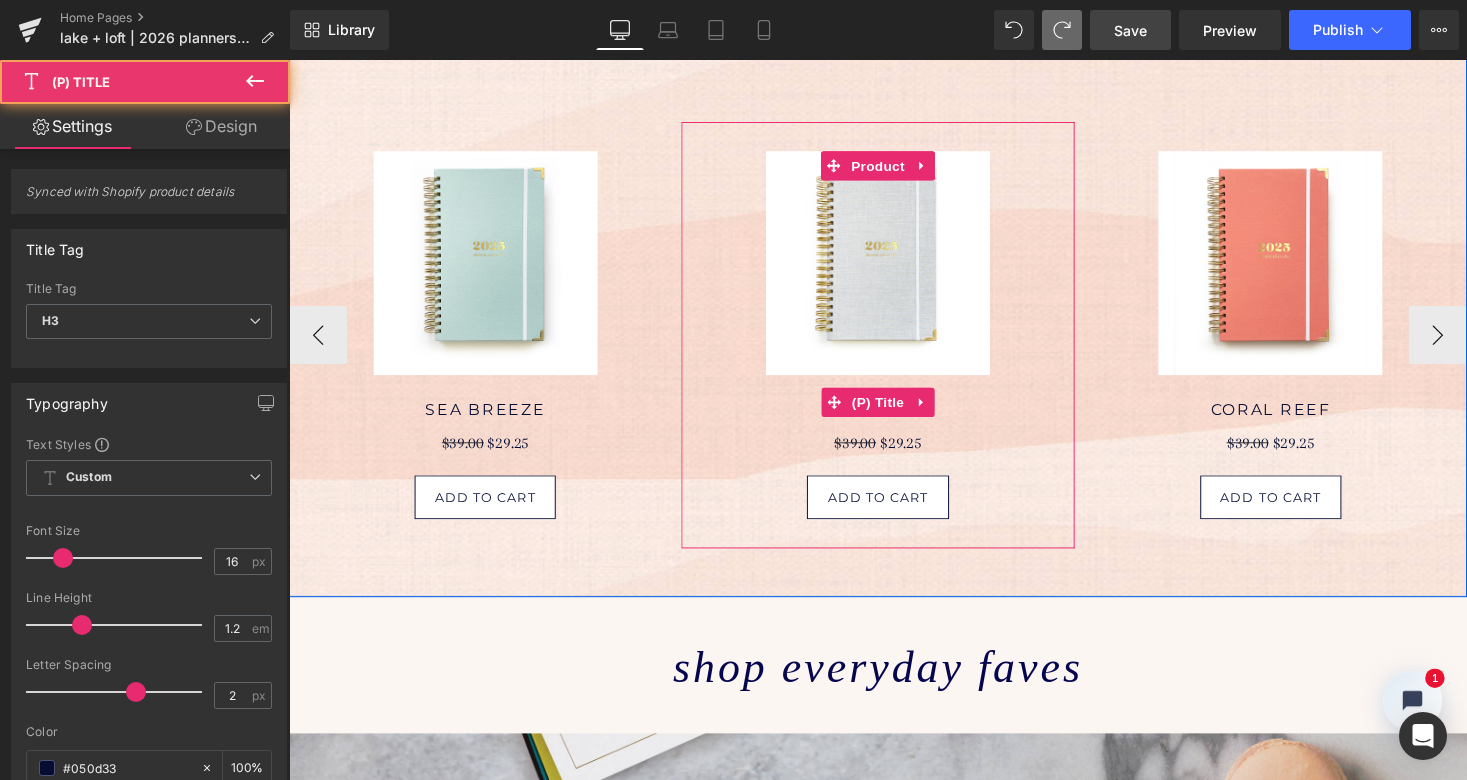 click on "soft gray" at bounding box center (893, 412) 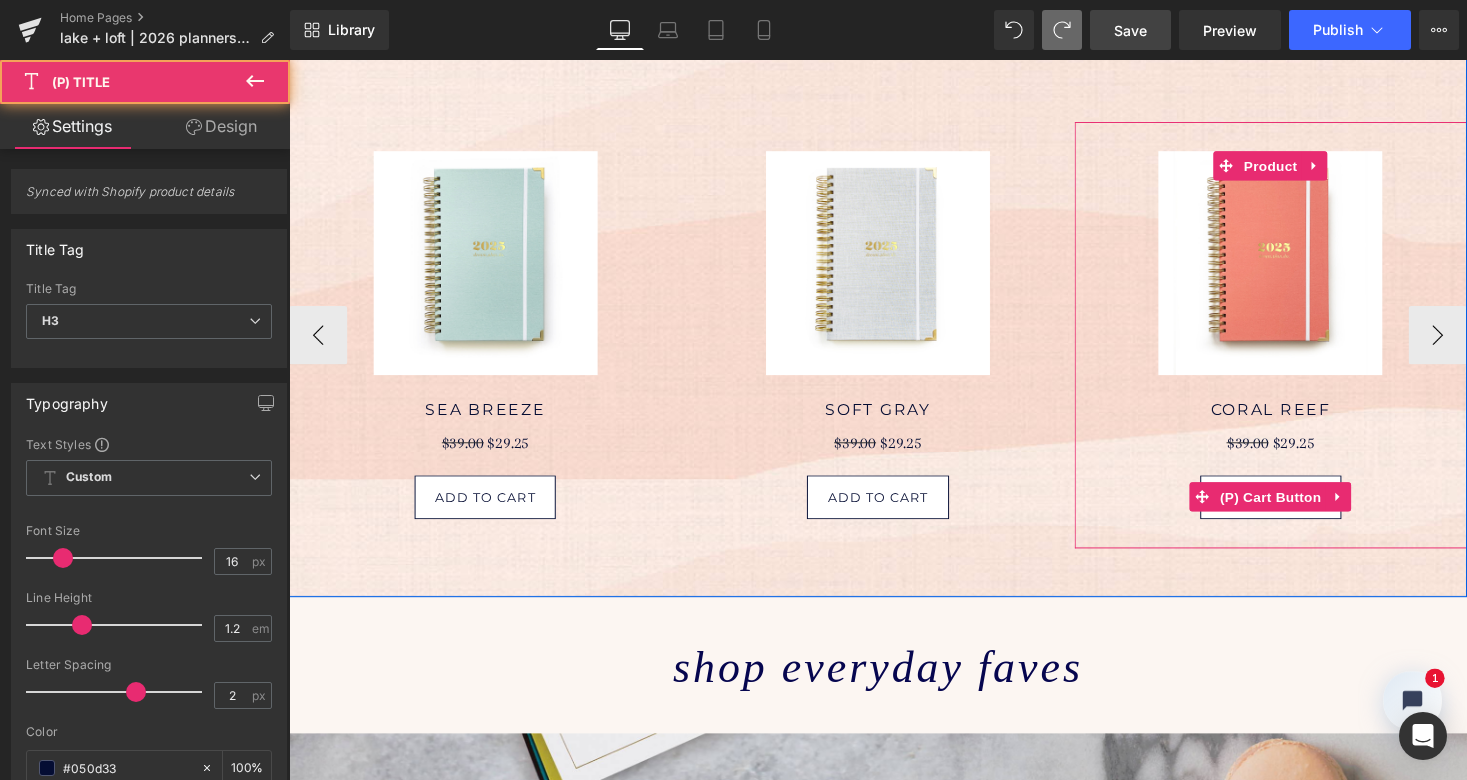 click on "add to cart" at bounding box center (1297, 509) 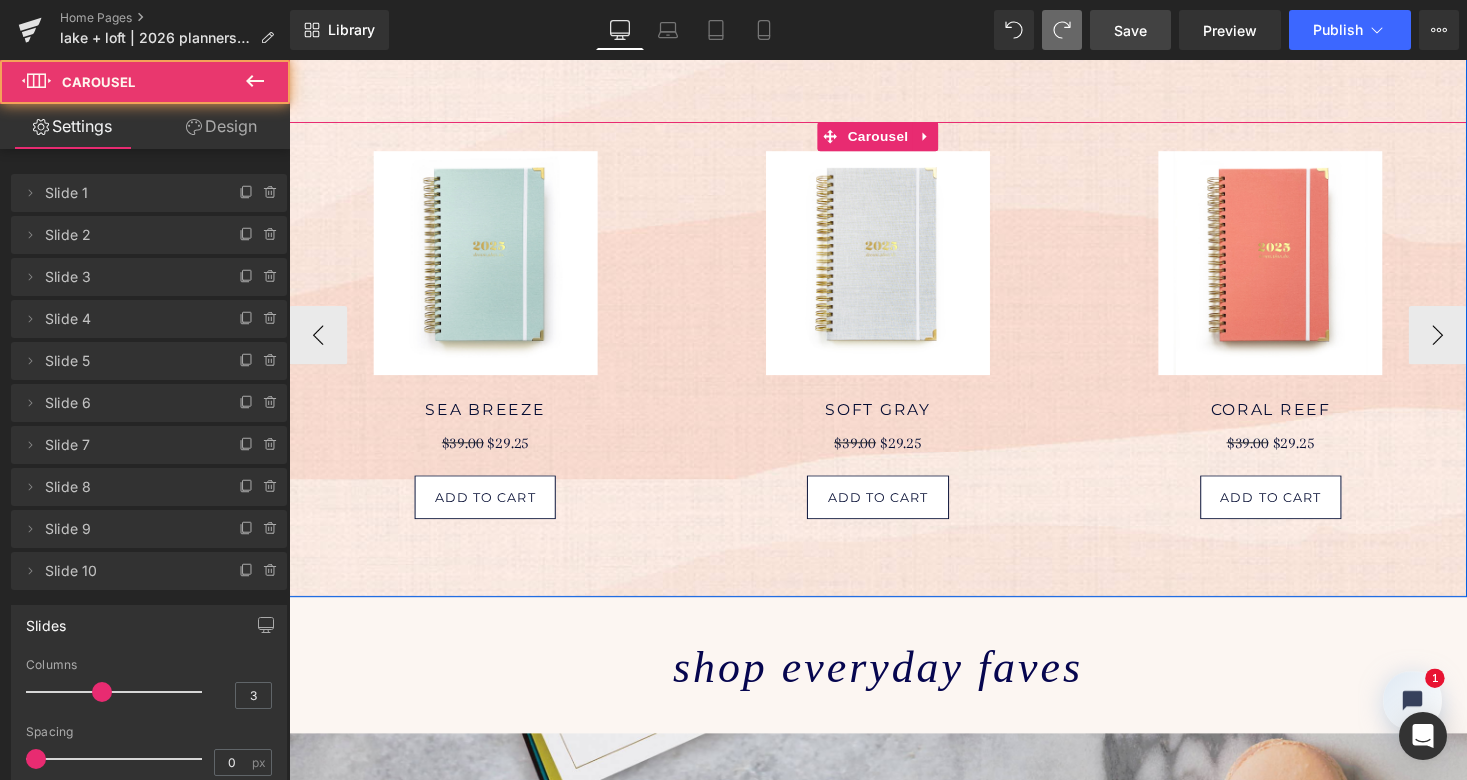 click on "Sale Off
(P) Image
sea breeze
(P) Title
$39.00
$29.25
(P) Price
add to cart
(P) Cart Button
Product
Sale Off
(P) Image
soft gray" at bounding box center [894, 367] 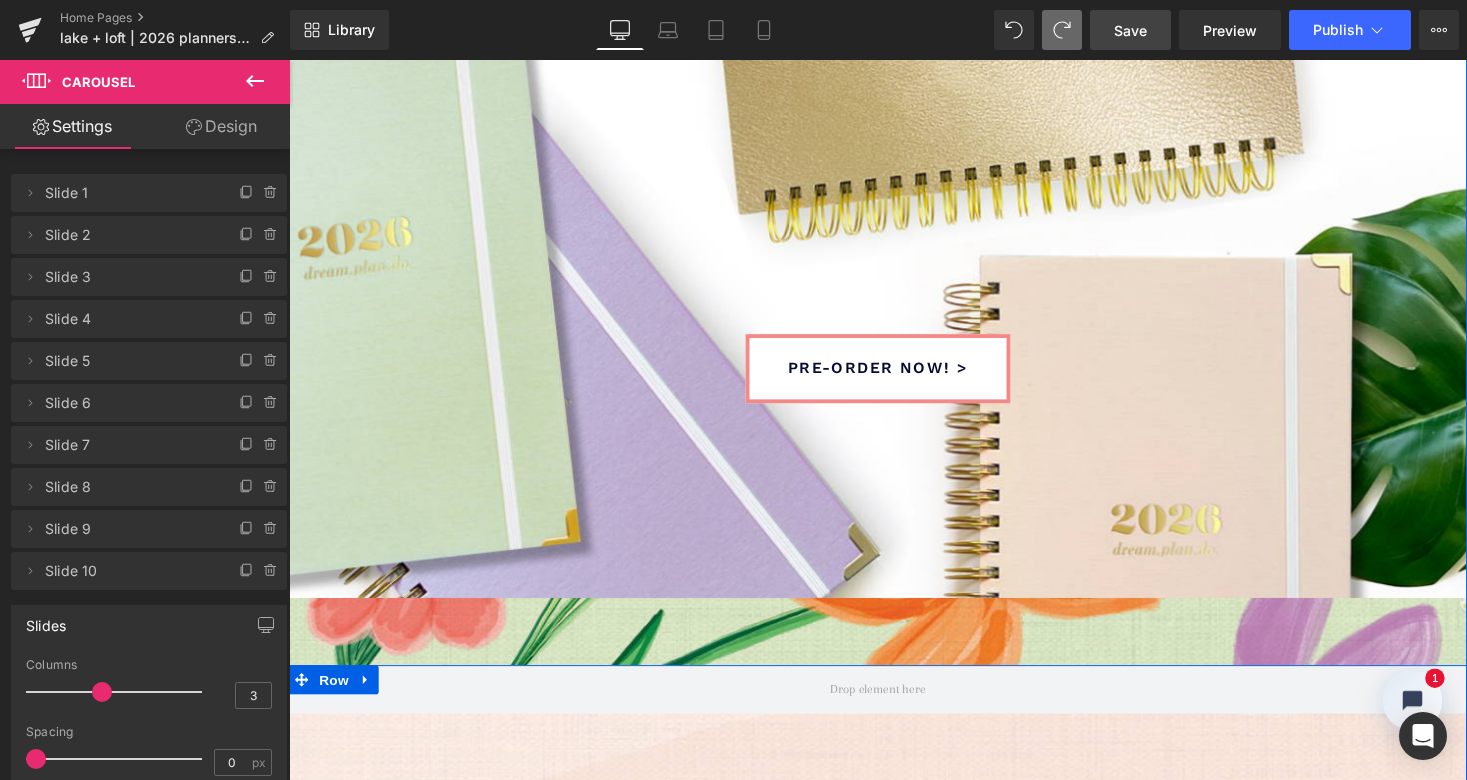 scroll, scrollTop: 616, scrollLeft: 0, axis: vertical 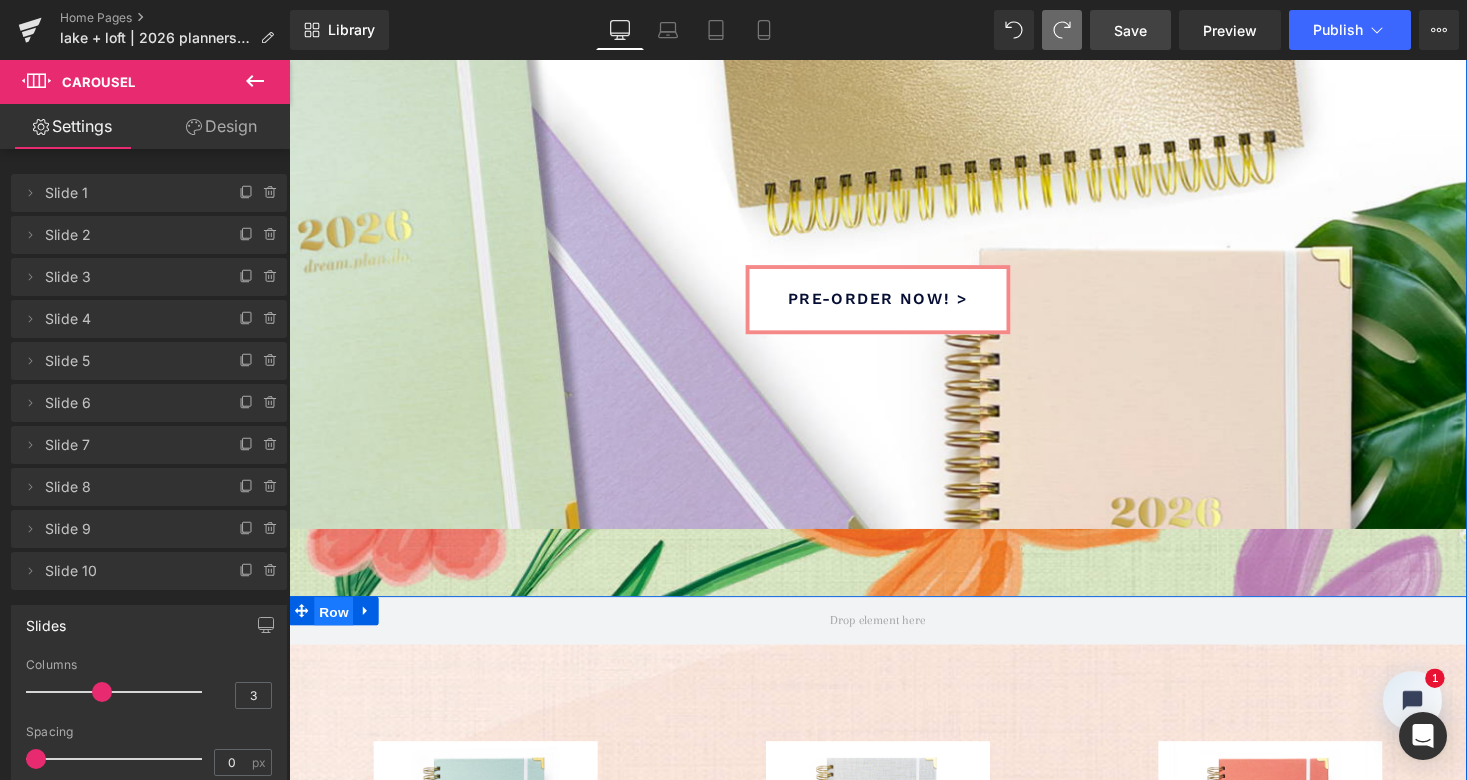 click on "Row" at bounding box center (335, 627) 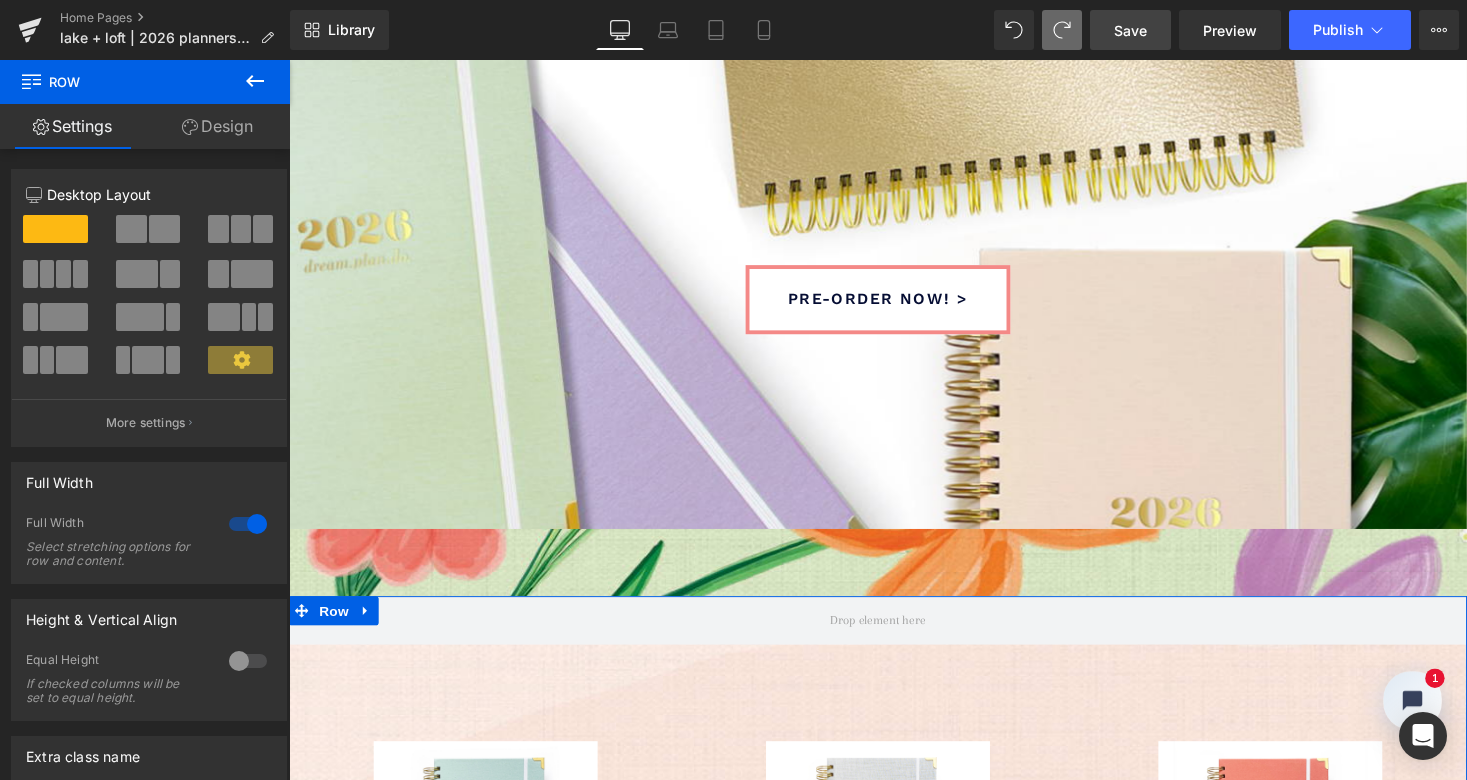 click on "Design" at bounding box center [217, 126] 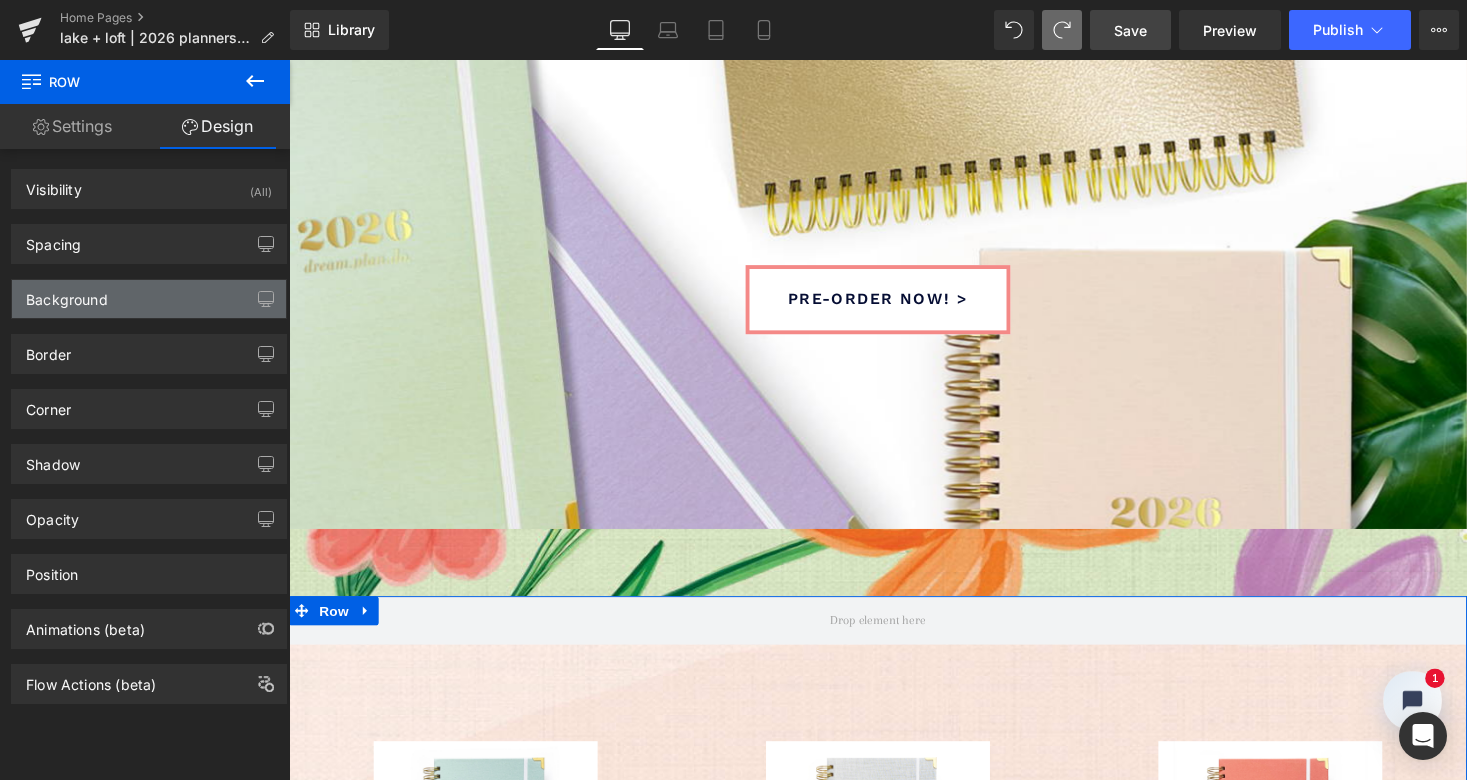 click on "Background" at bounding box center (149, 299) 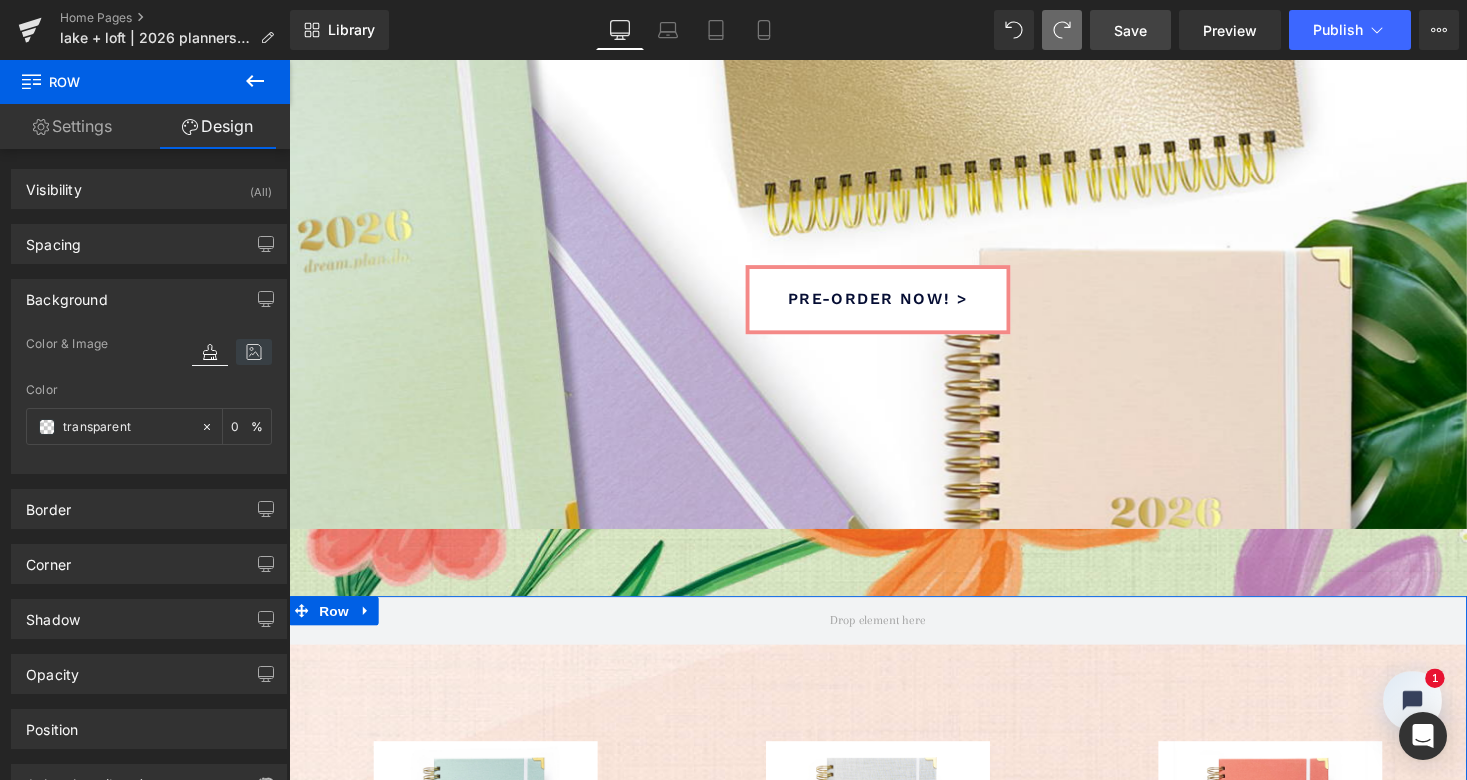click at bounding box center [254, 352] 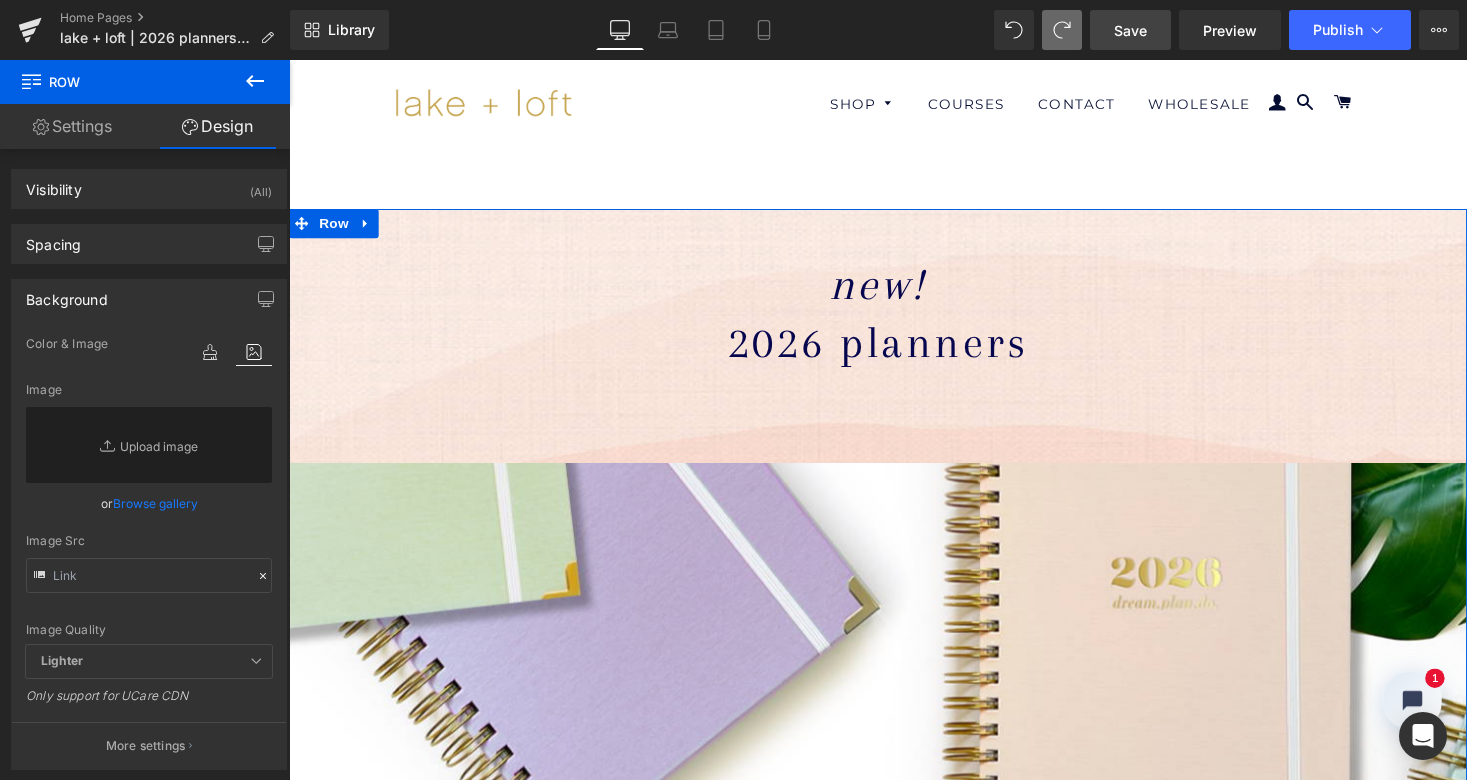 scroll, scrollTop: 0, scrollLeft: 0, axis: both 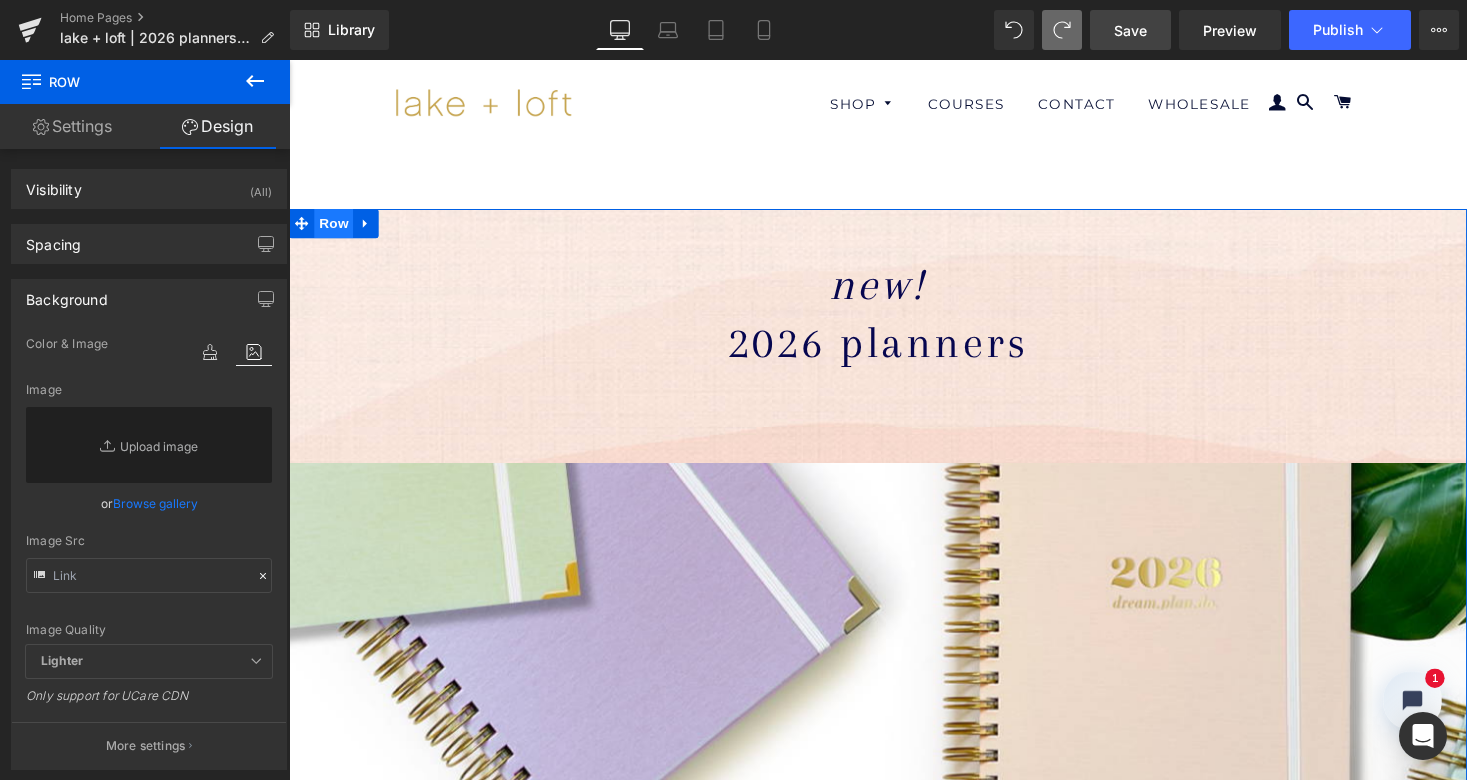 click on "Row" at bounding box center [335, 228] 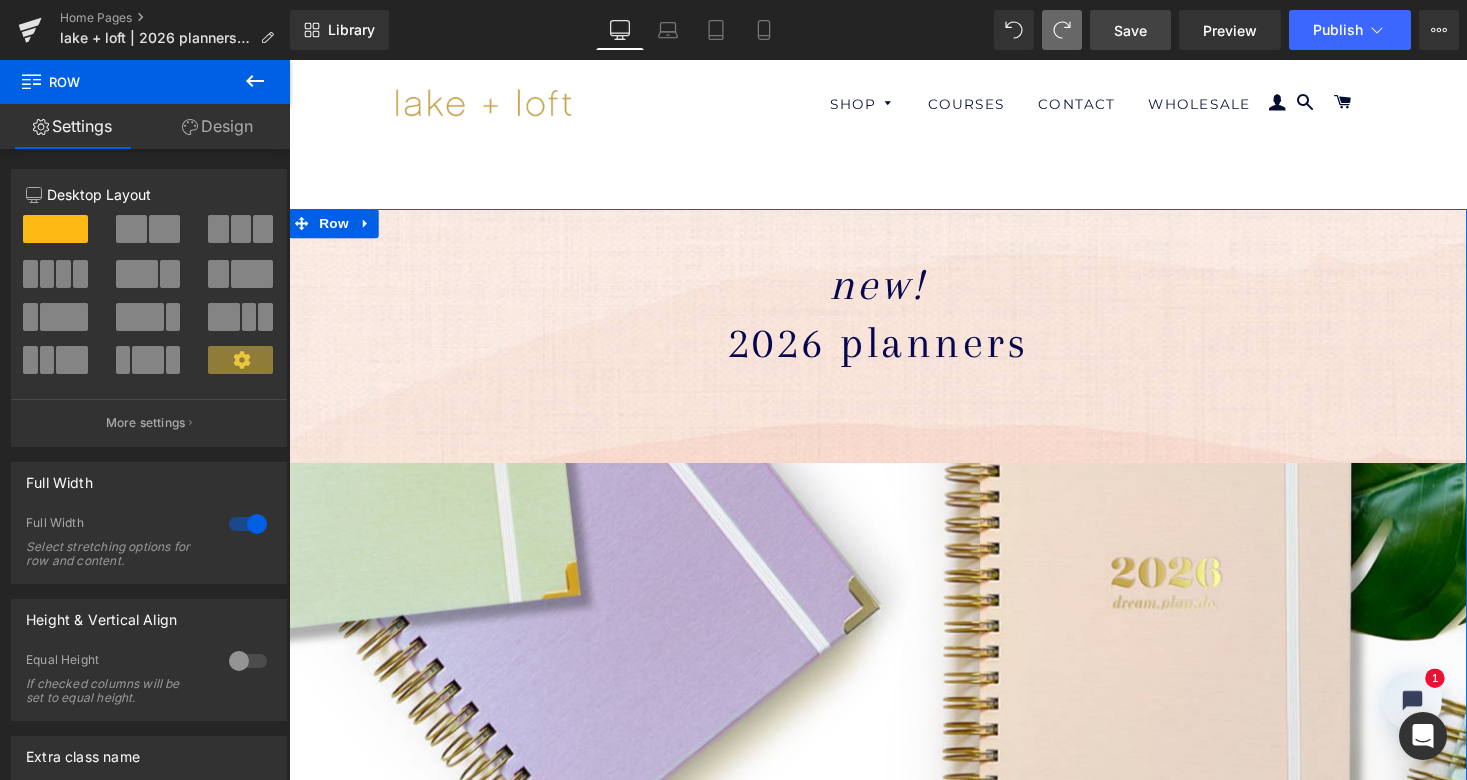 click on "Design" at bounding box center (217, 126) 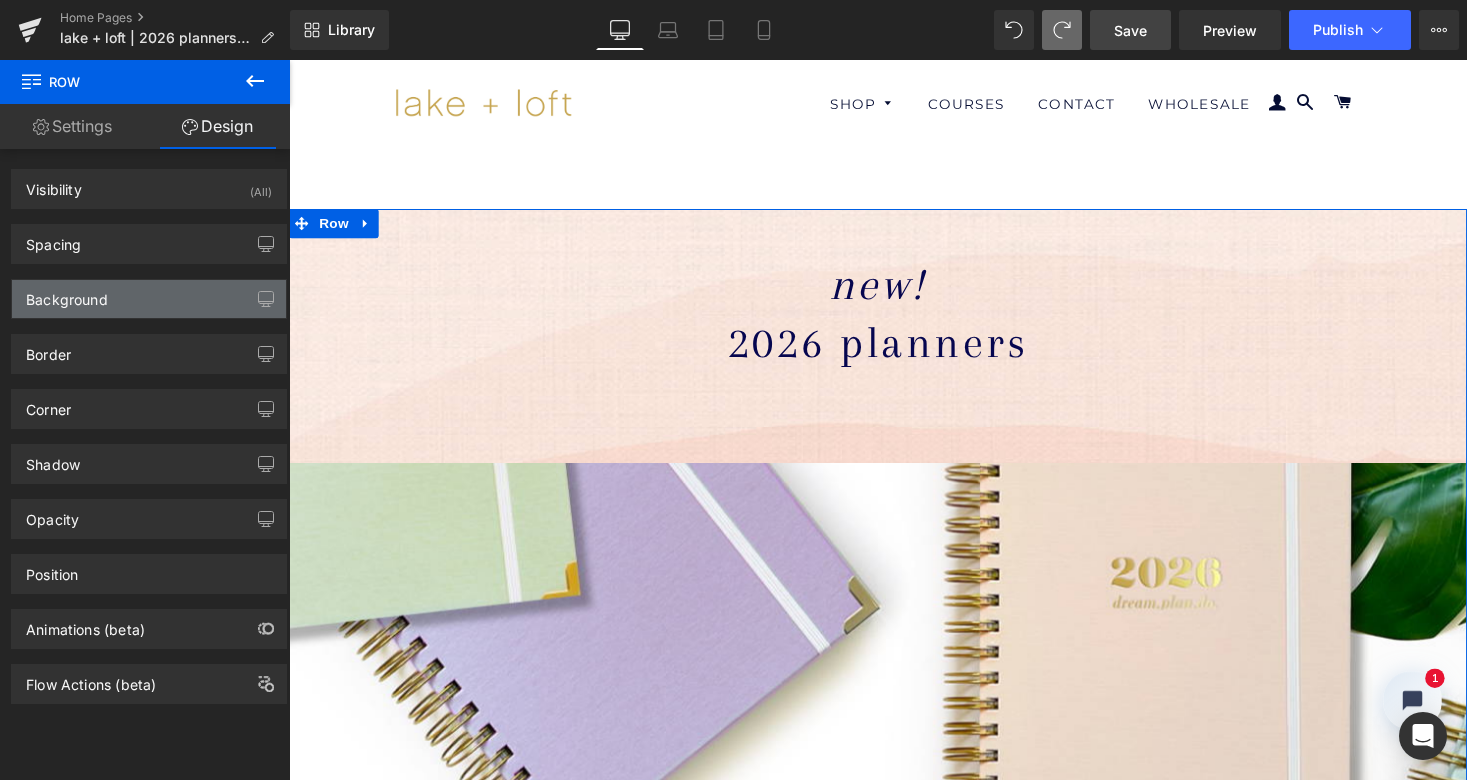 click on "Background" at bounding box center [149, 299] 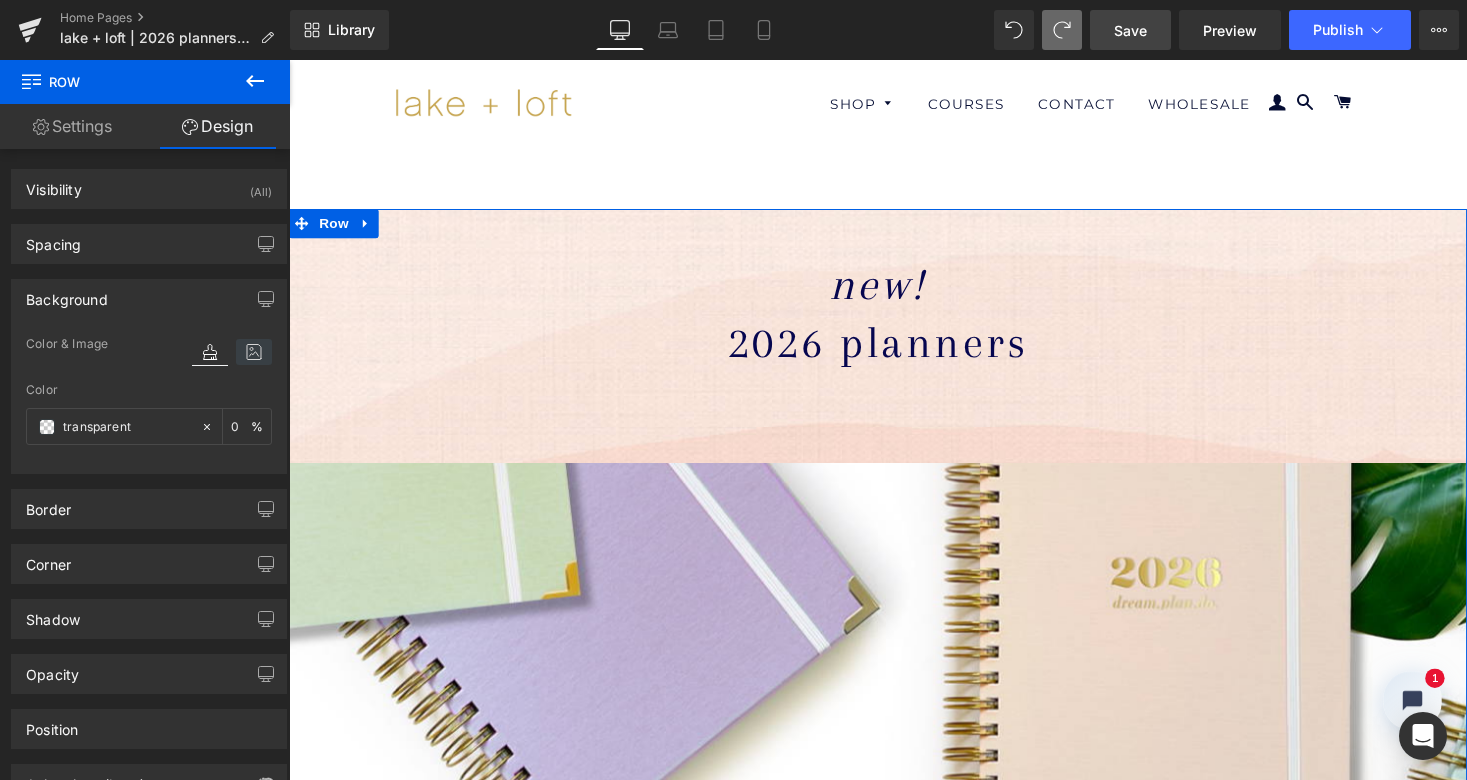 click at bounding box center [254, 352] 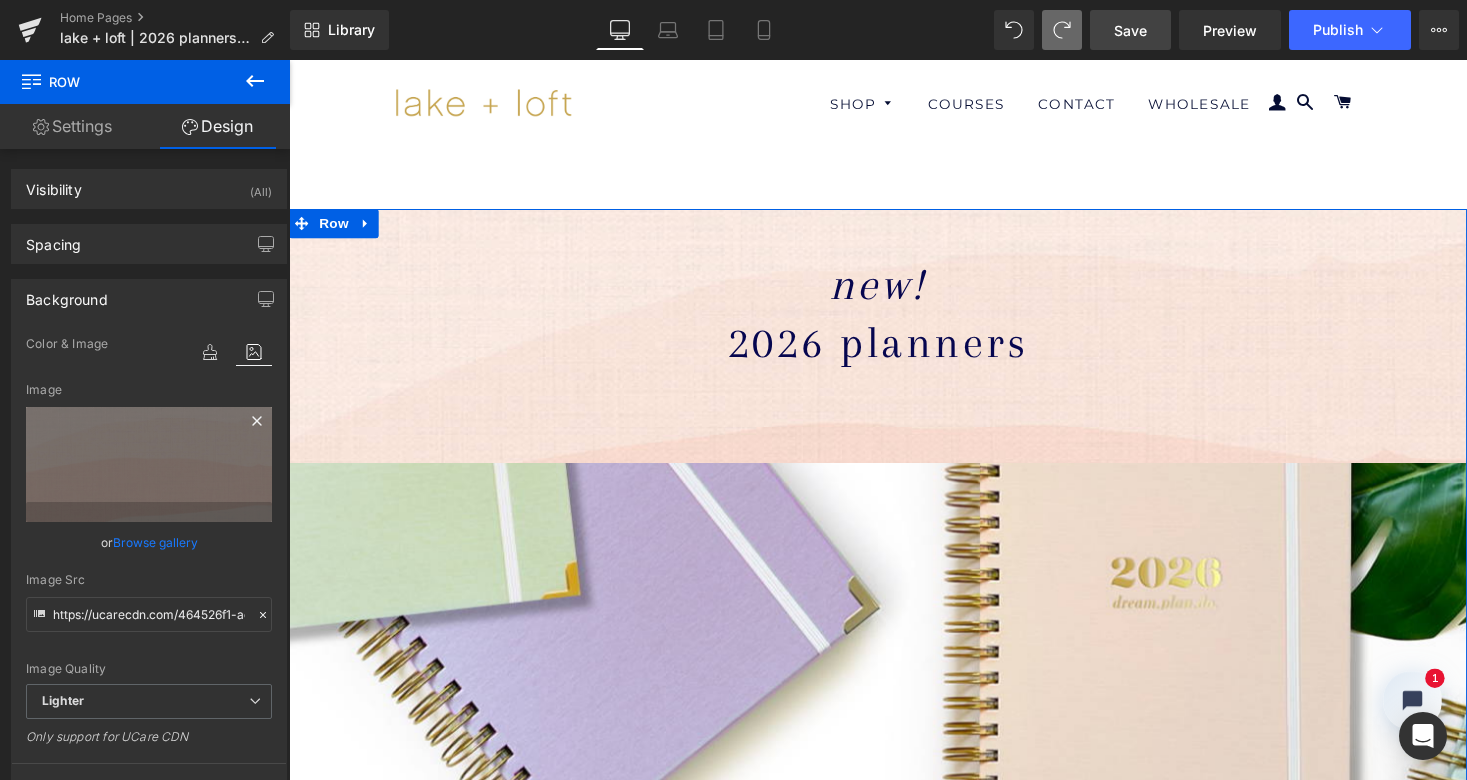 click 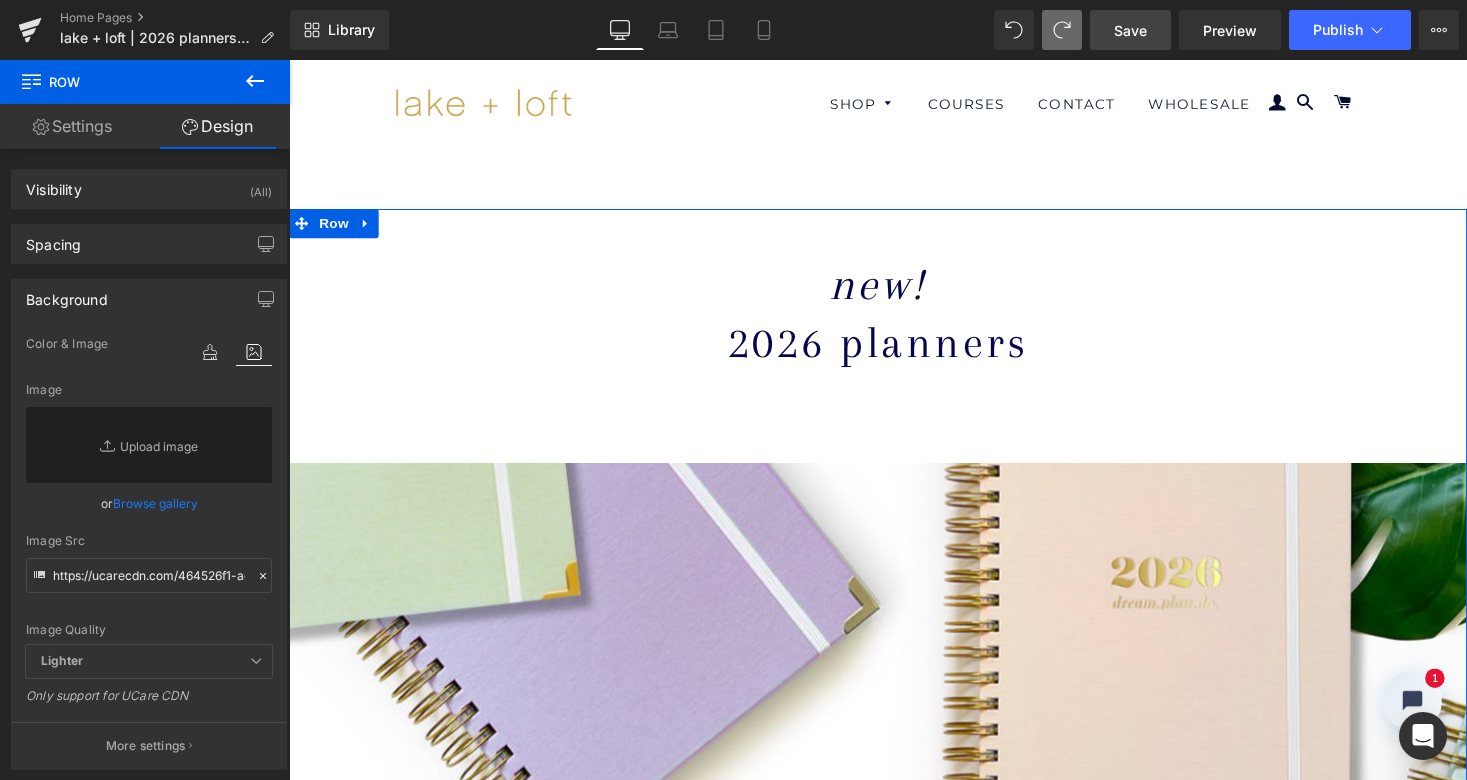 scroll, scrollTop: 0, scrollLeft: 0, axis: both 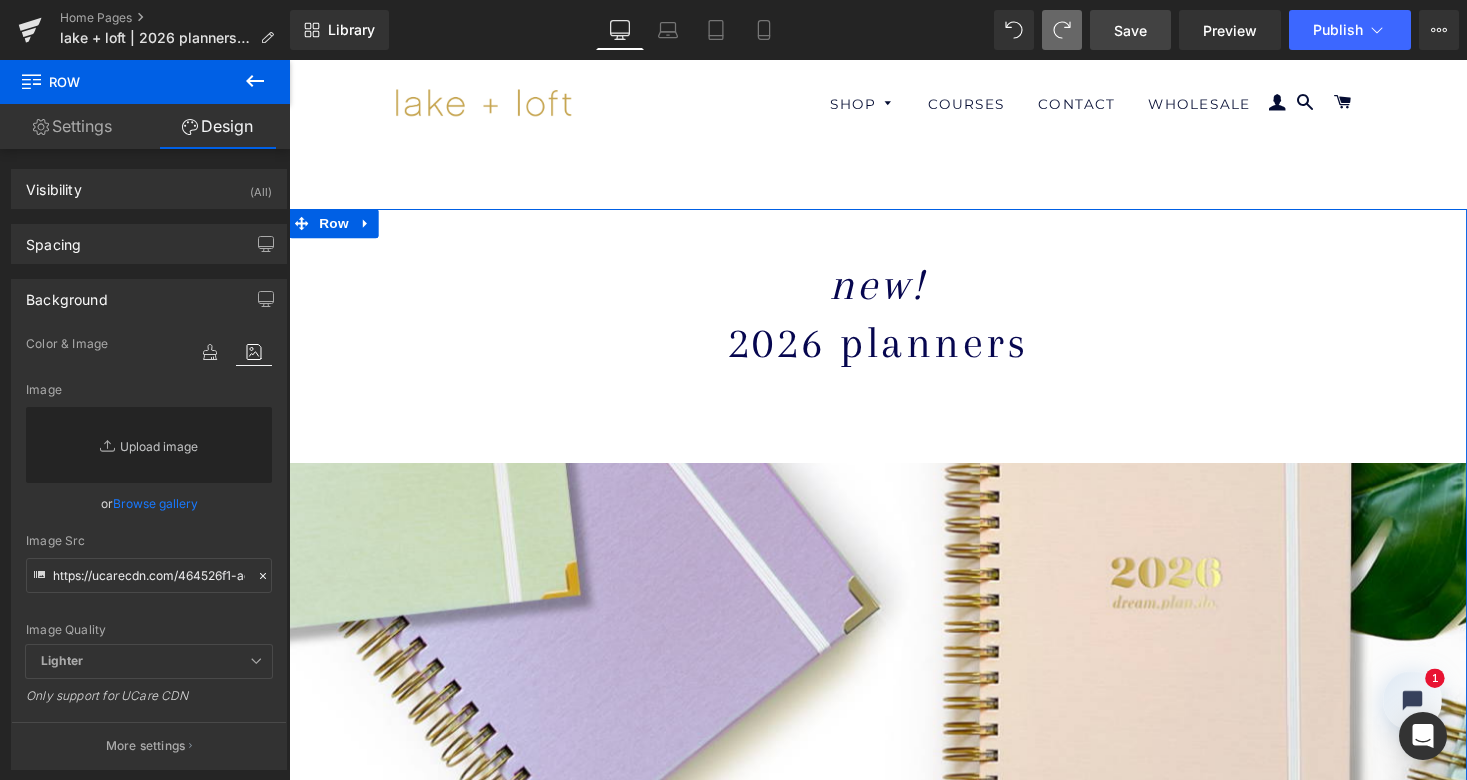 click on "Replace Image" at bounding box center [149, 445] 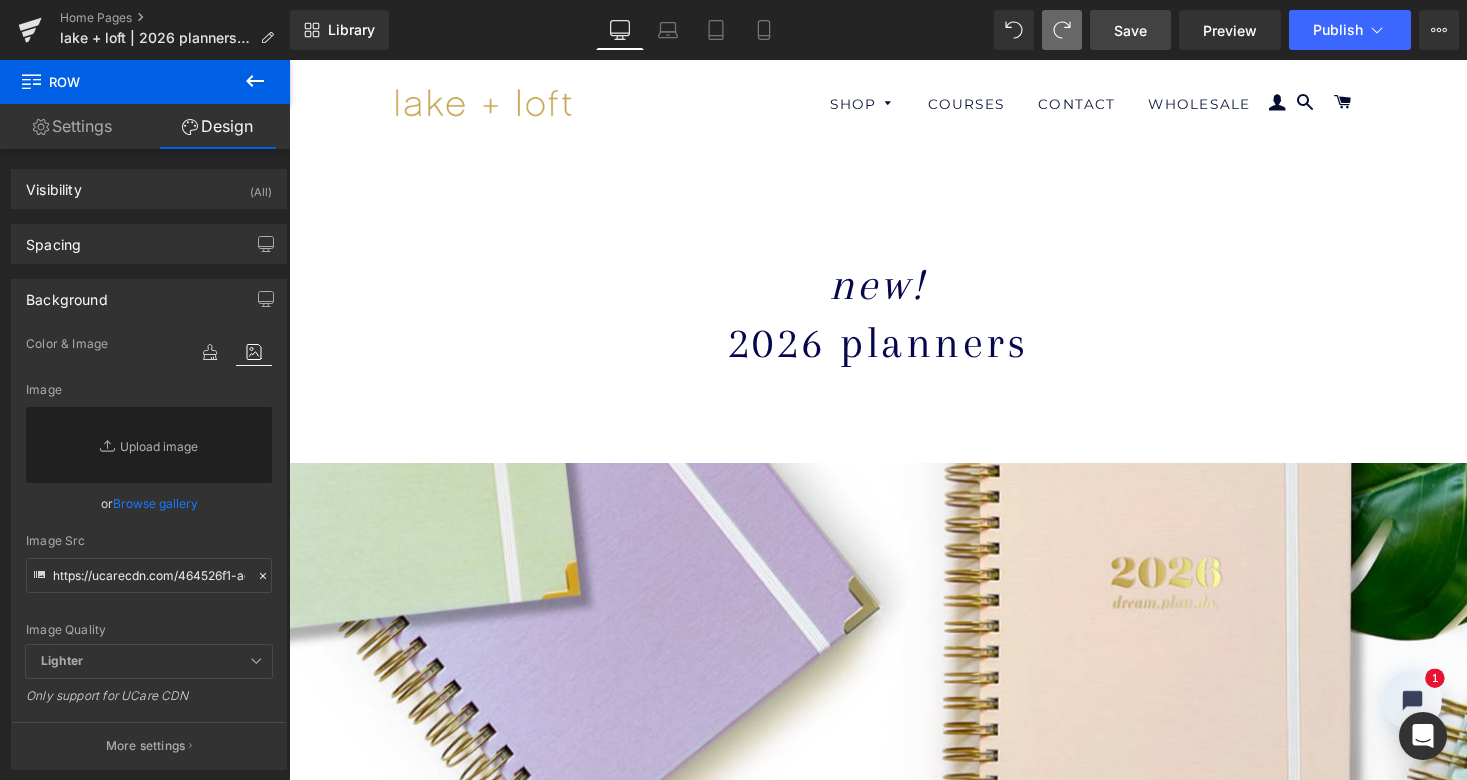 click 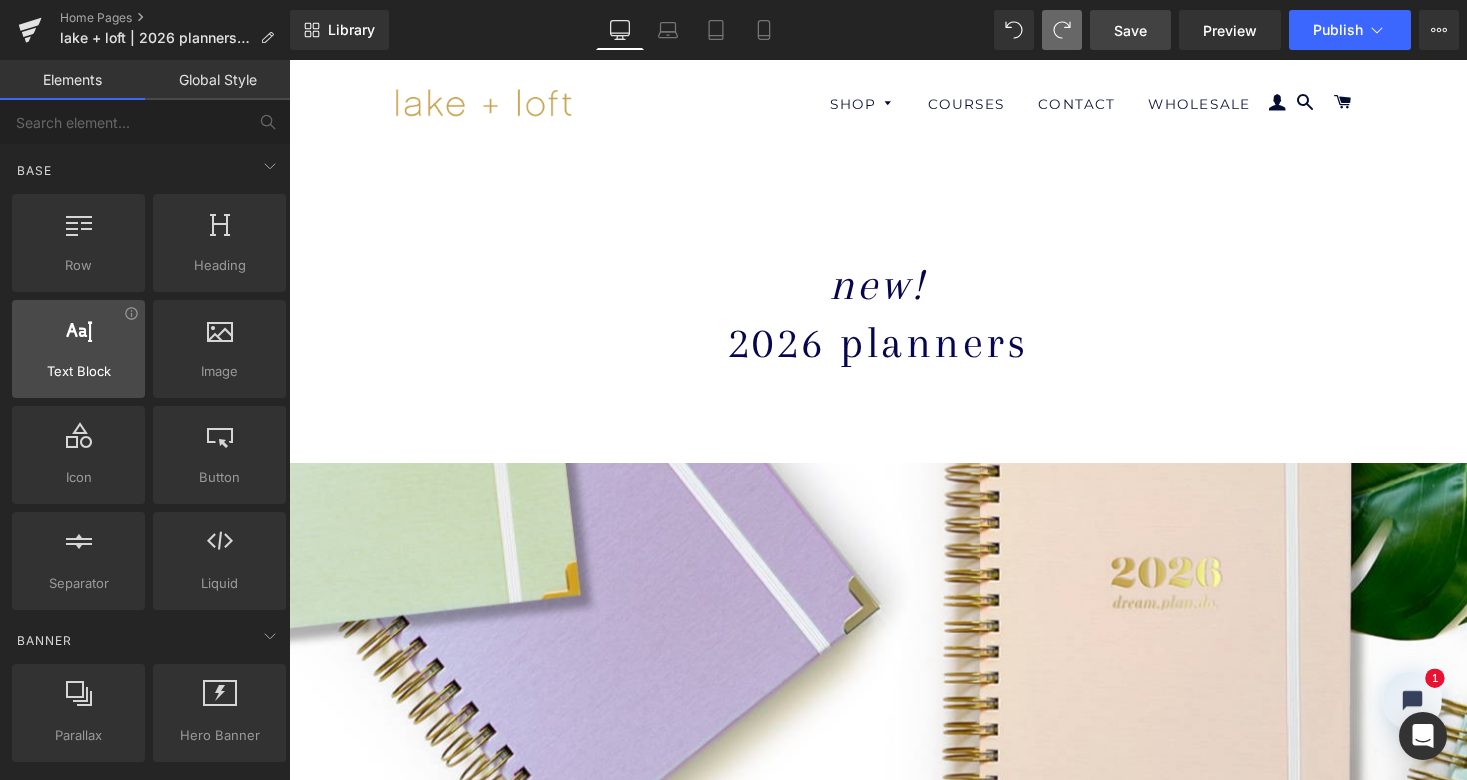 scroll, scrollTop: 0, scrollLeft: 0, axis: both 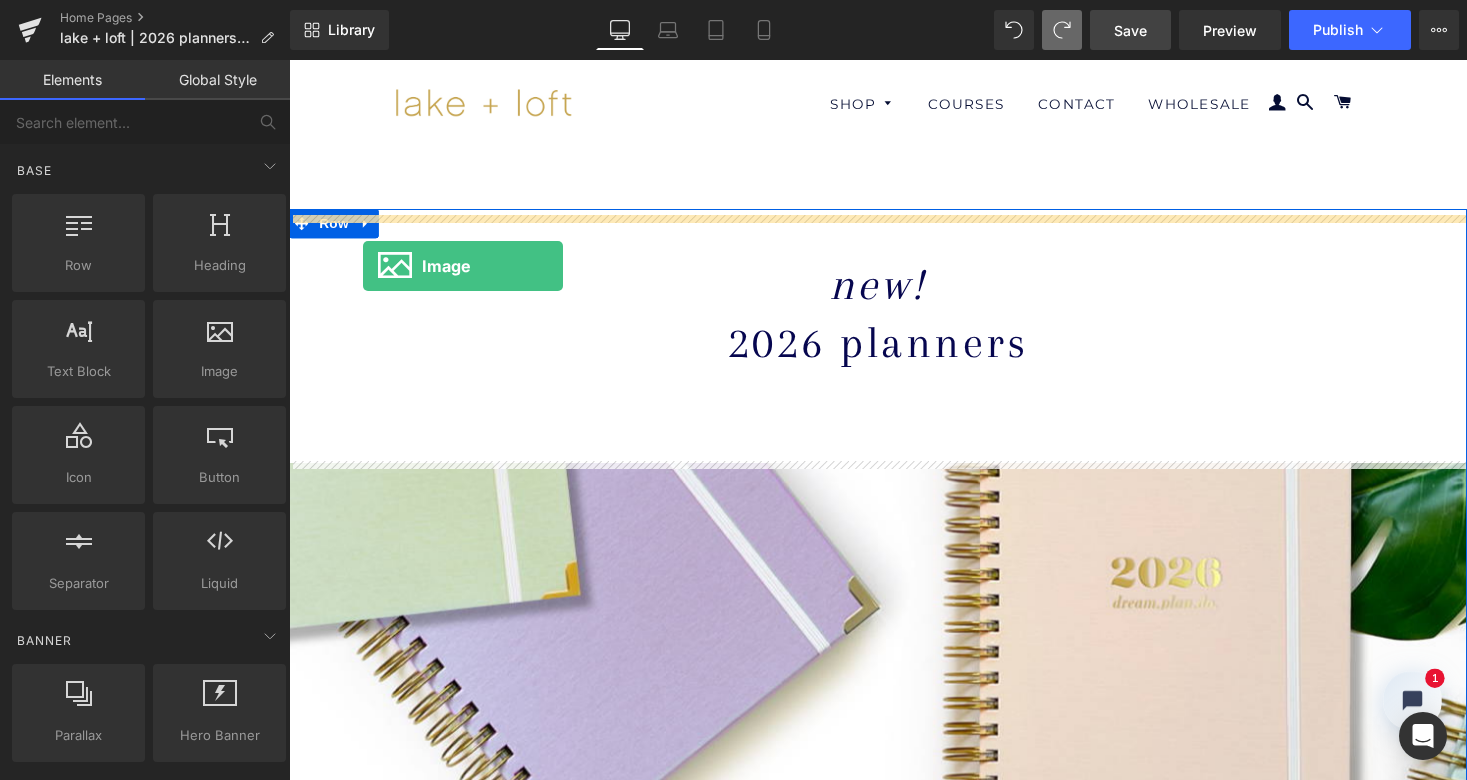 drag, startPoint x: 496, startPoint y: 403, endPoint x: 365, endPoint y: 271, distance: 185.97043 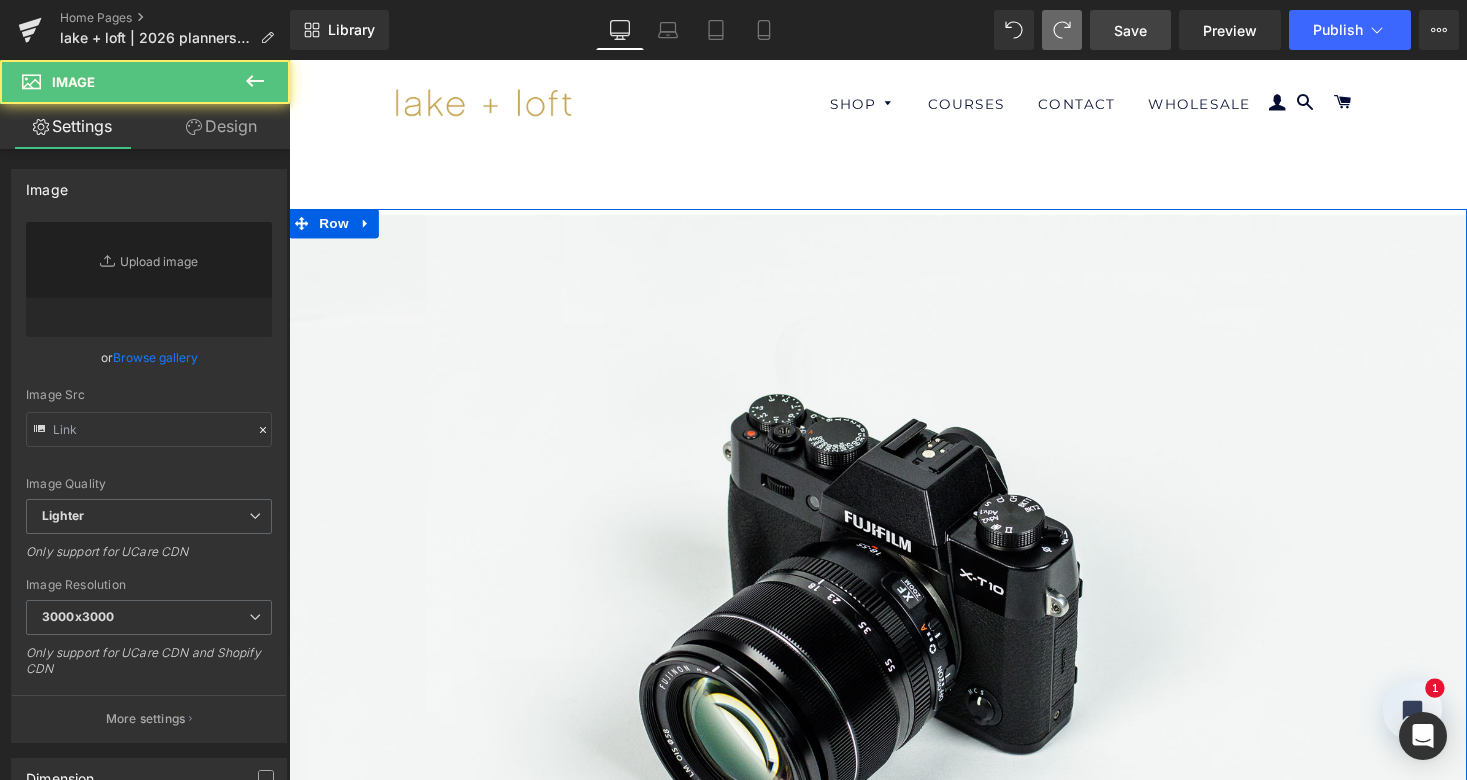 scroll, scrollTop: 4779, scrollLeft: 1202, axis: both 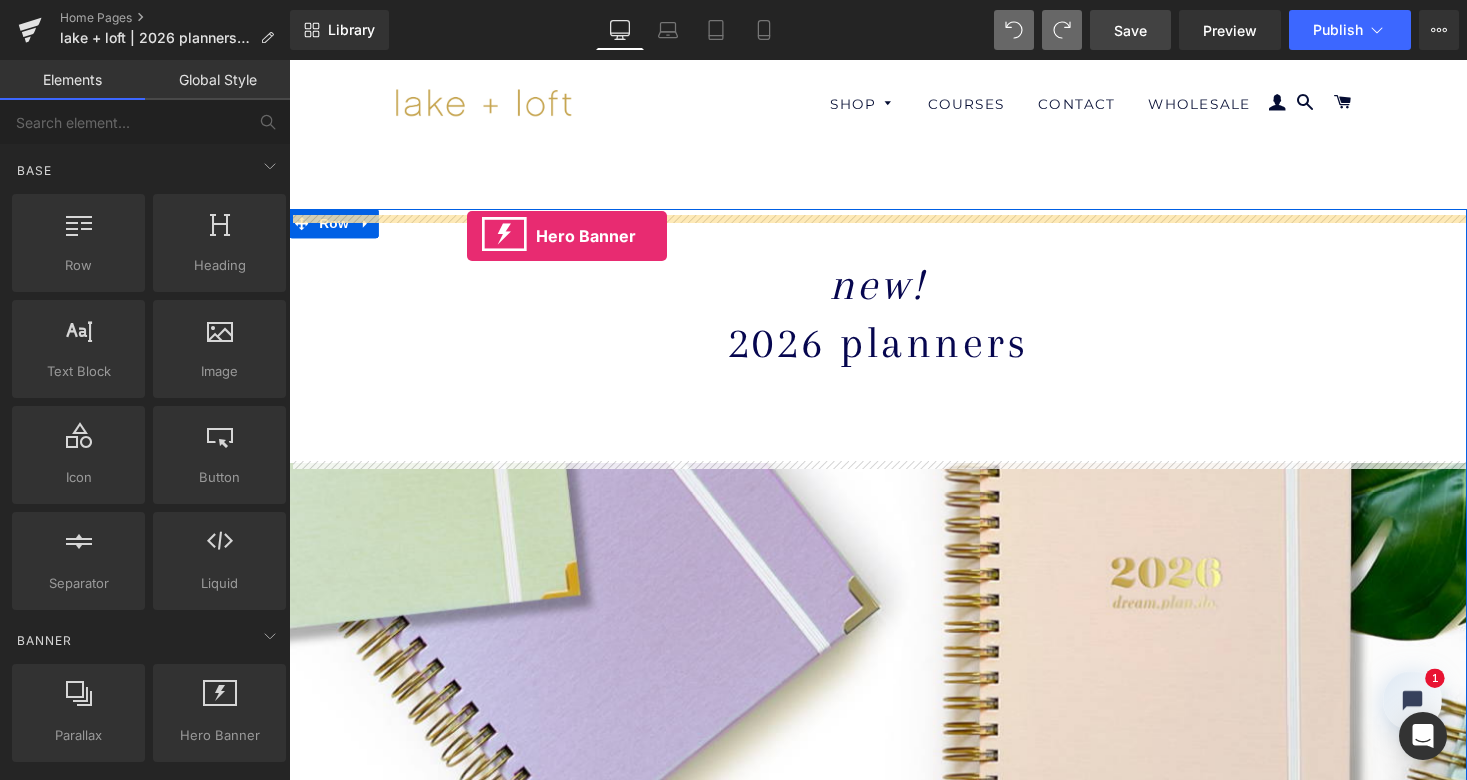 drag, startPoint x: 502, startPoint y: 741, endPoint x: 472, endPoint y: 241, distance: 500.8992 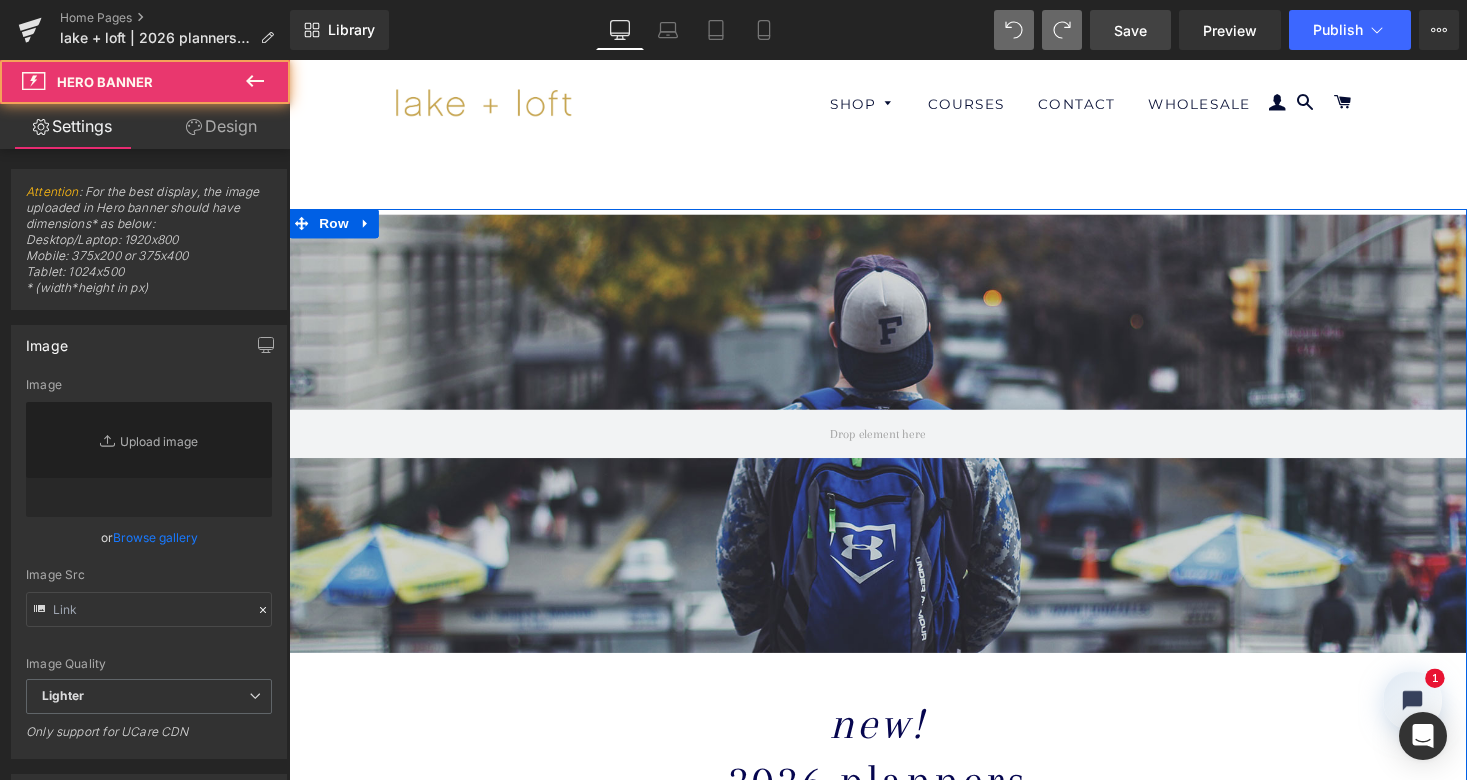 scroll, scrollTop: 10, scrollLeft: 10, axis: both 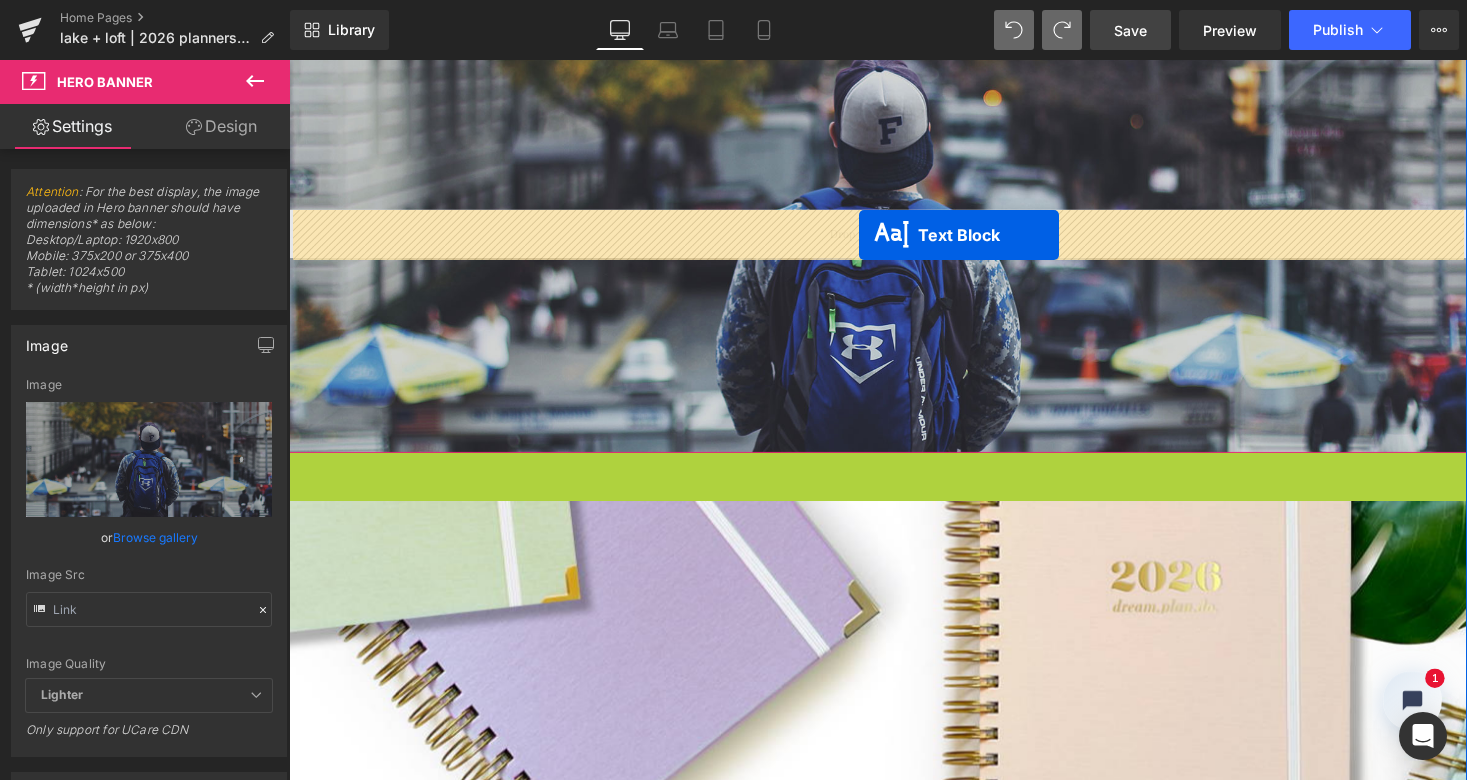 drag, startPoint x: 839, startPoint y: 591, endPoint x: 868, endPoint y: 241, distance: 351.19937 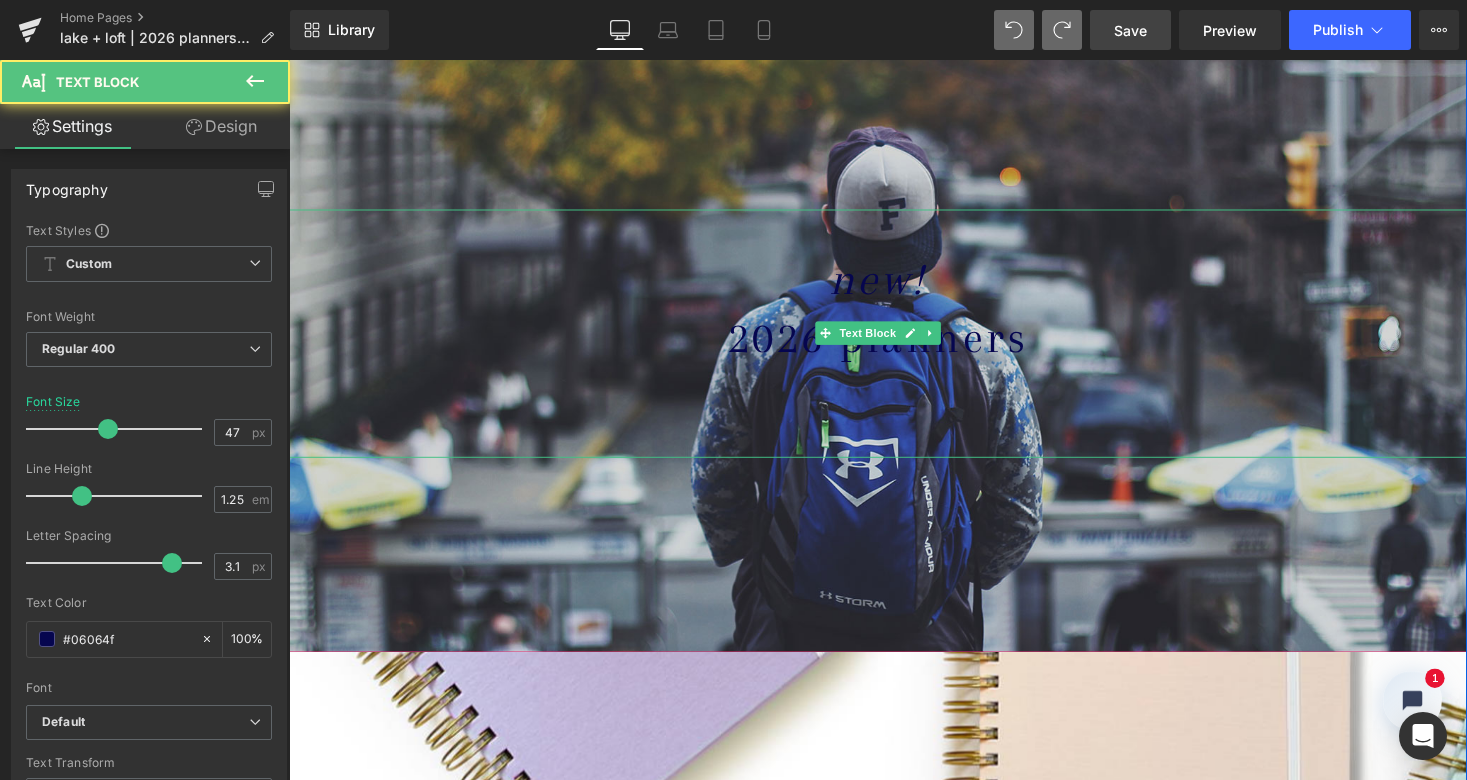 scroll, scrollTop: 10, scrollLeft: 10, axis: both 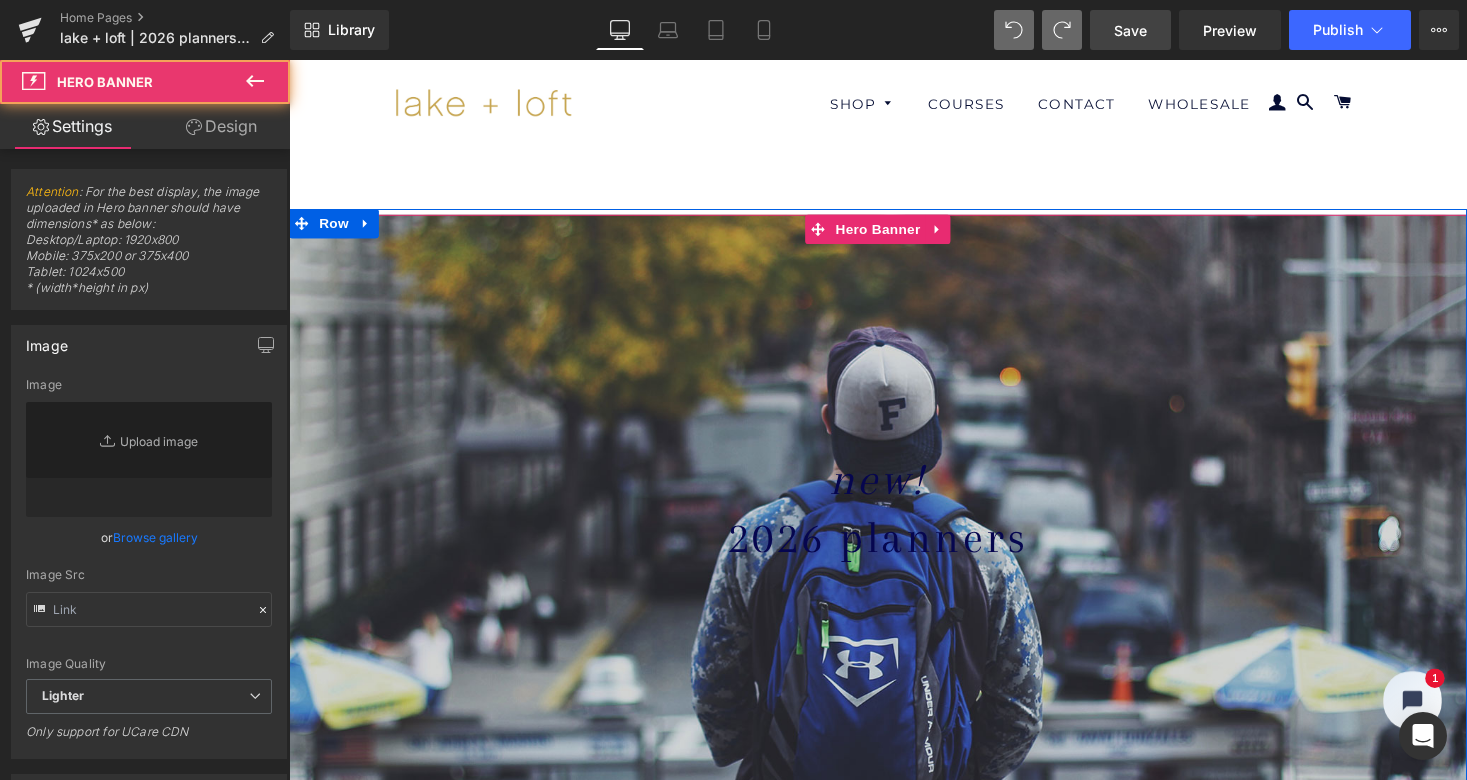 click at bounding box center [894, 546] 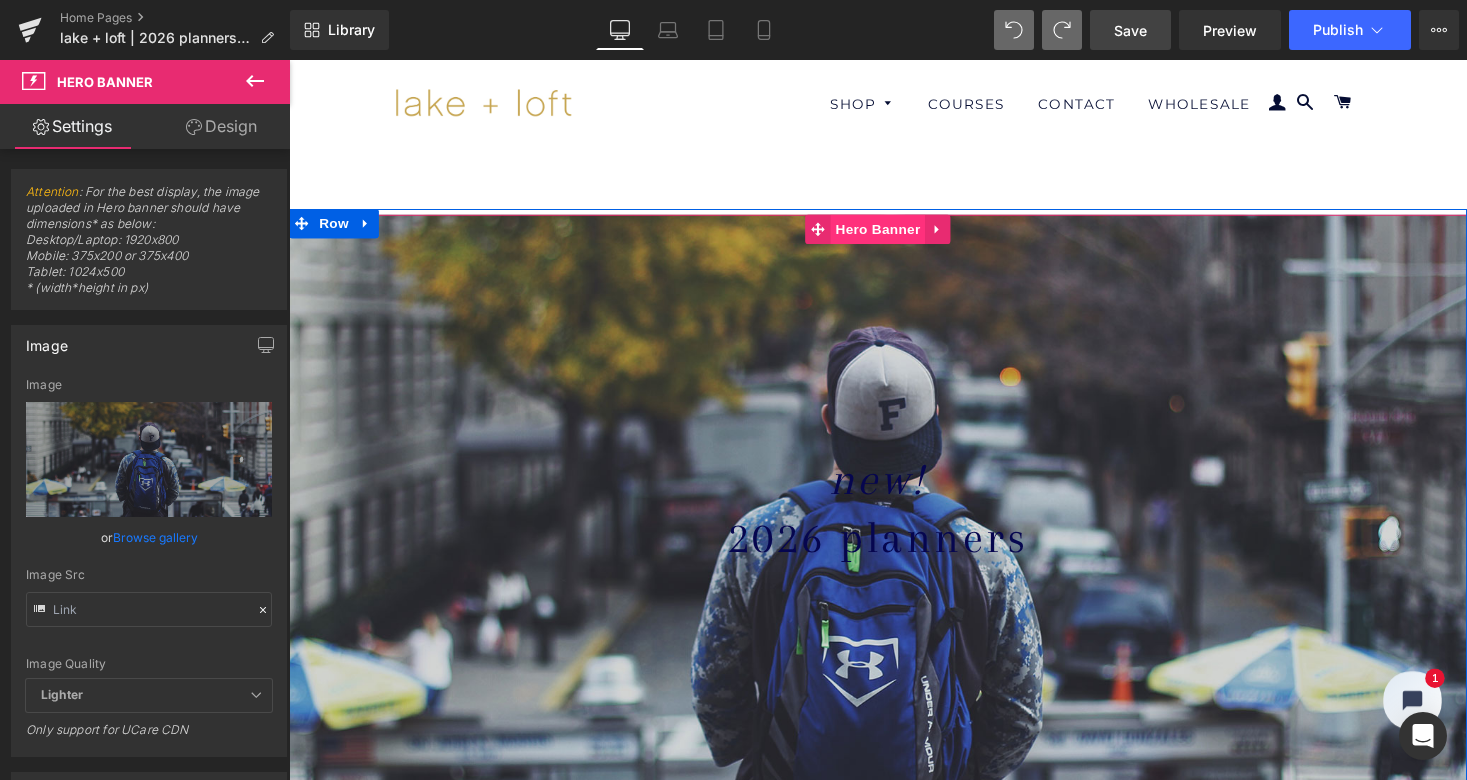click on "Hero Banner" at bounding box center (893, 234) 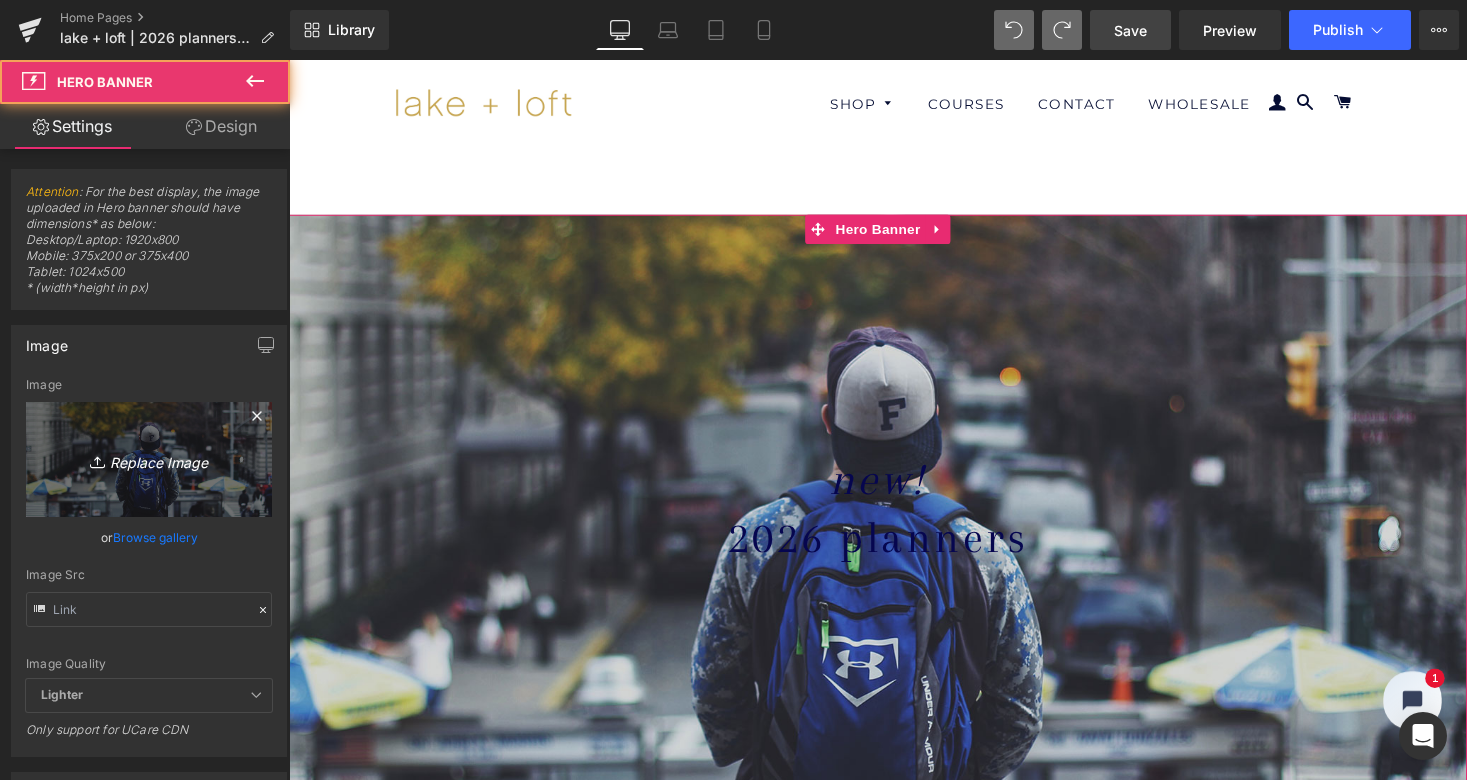 click on "Replace Image" at bounding box center [149, 459] 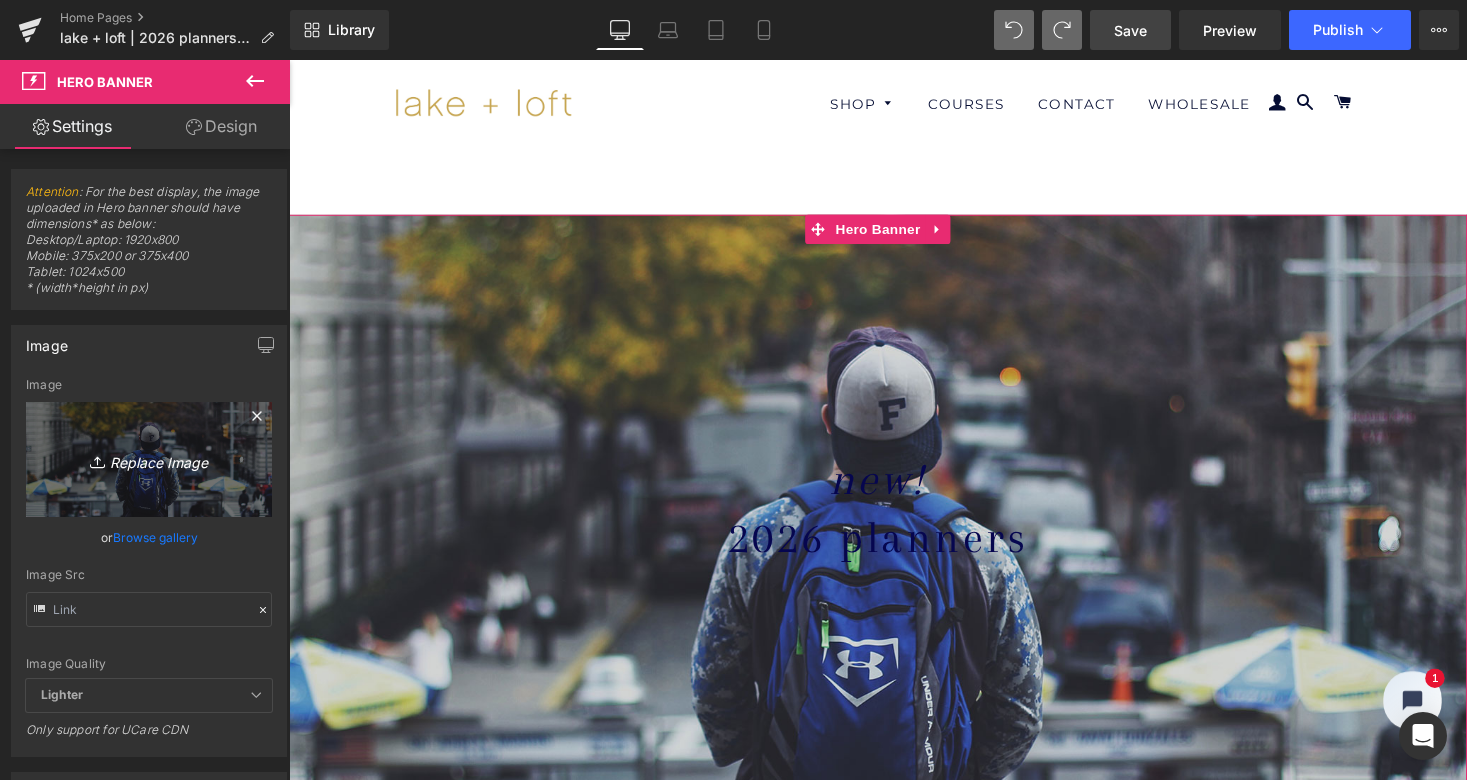 type on "C:\fakepath\waves-background-blush.jpg" 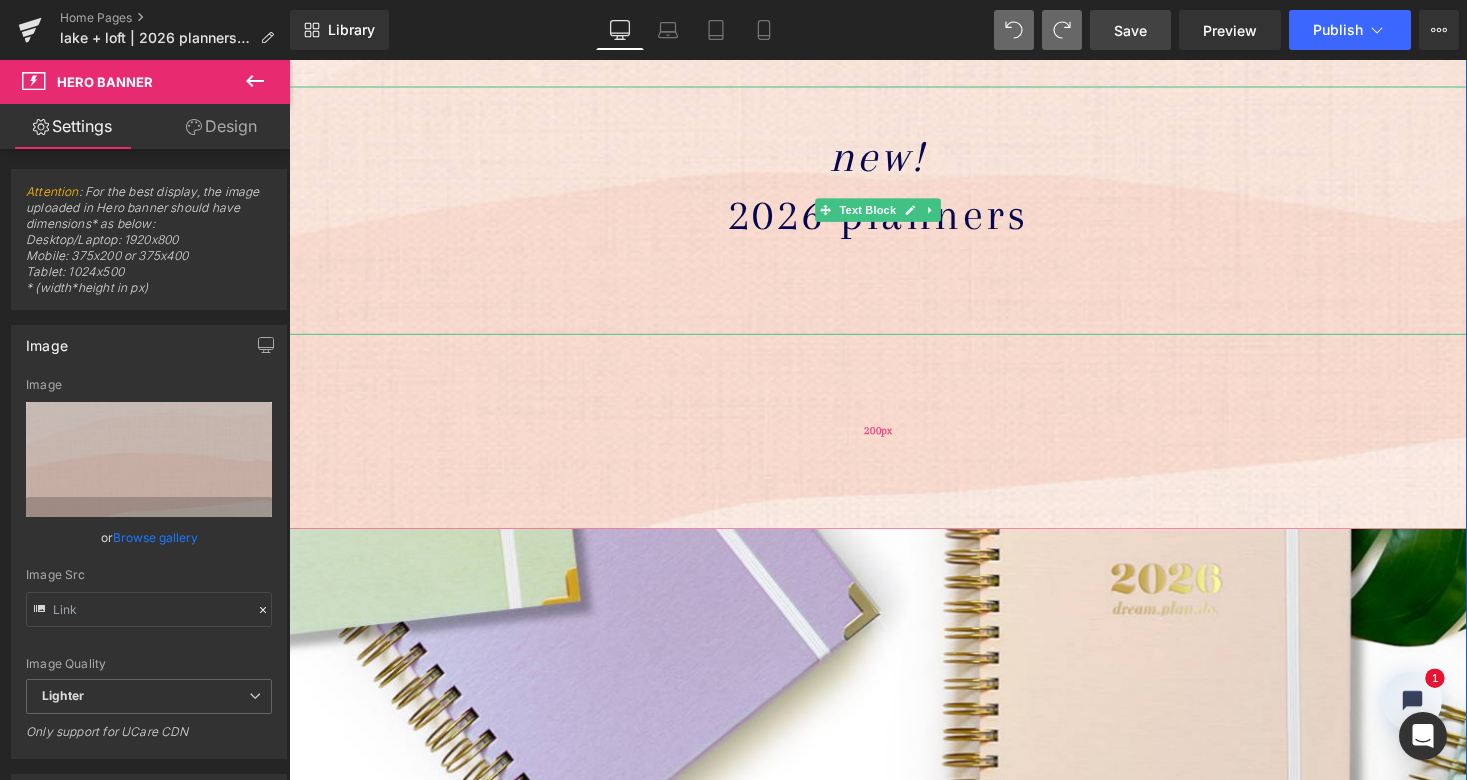 scroll, scrollTop: 335, scrollLeft: 0, axis: vertical 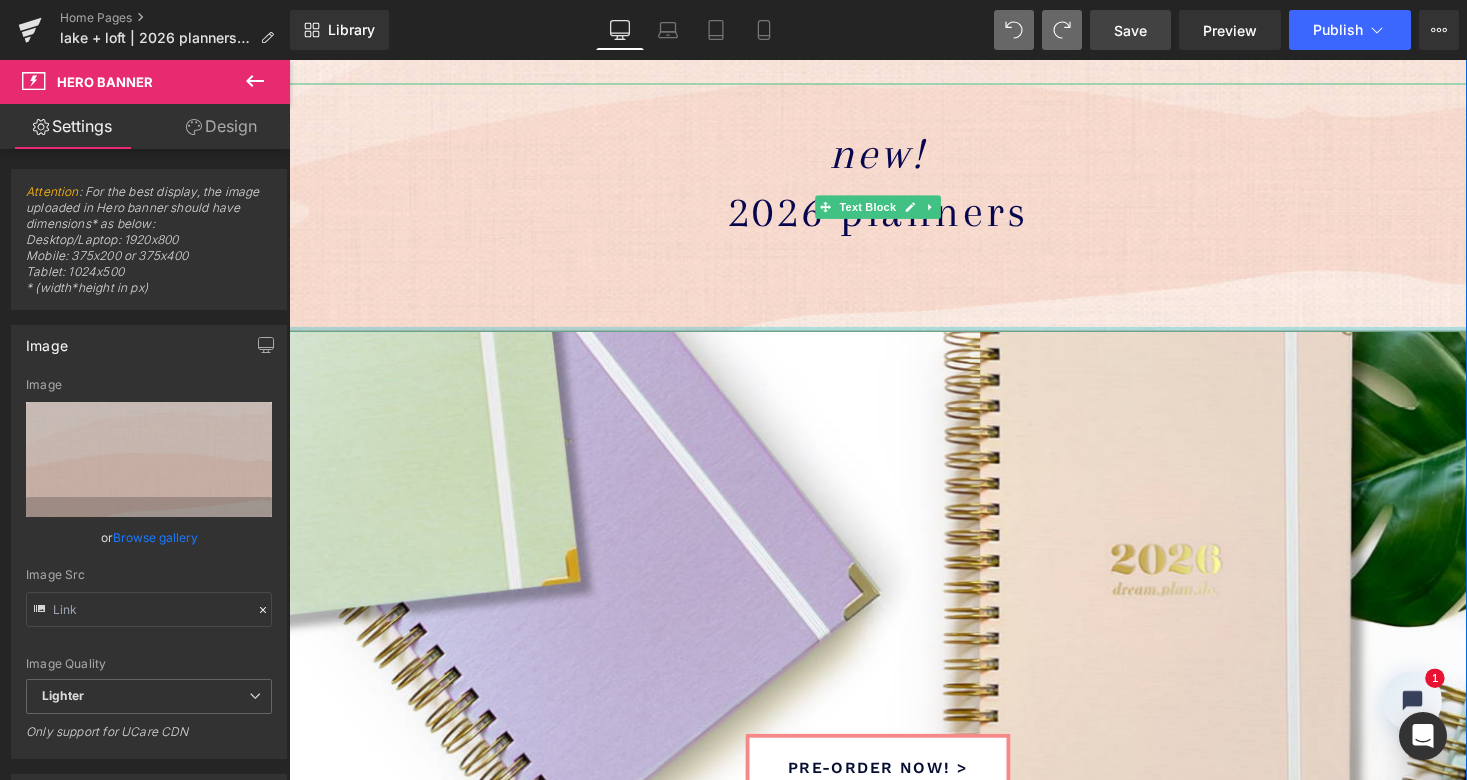 drag, startPoint x: 669, startPoint y: 531, endPoint x: 739, endPoint y: 196, distance: 342.2353 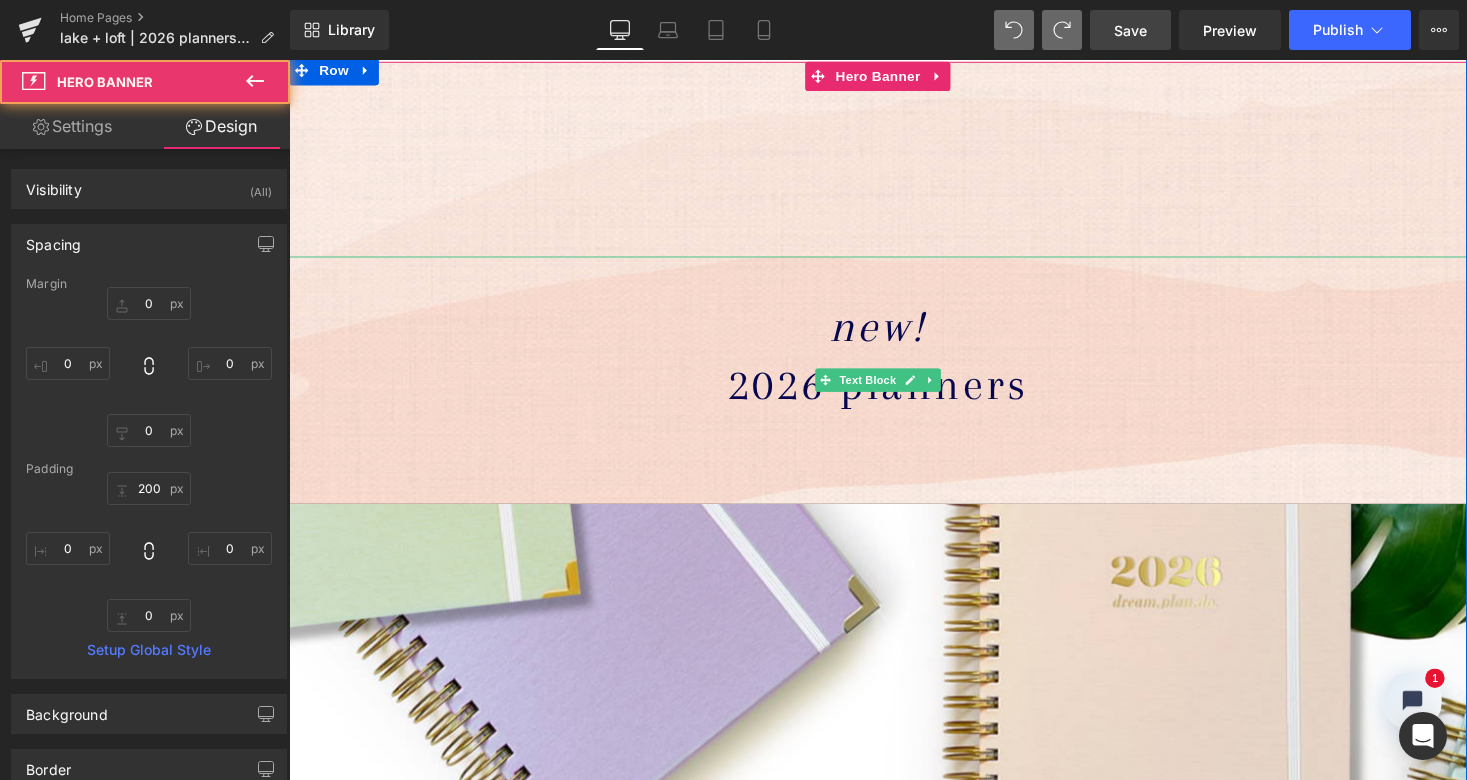 scroll, scrollTop: 126, scrollLeft: 0, axis: vertical 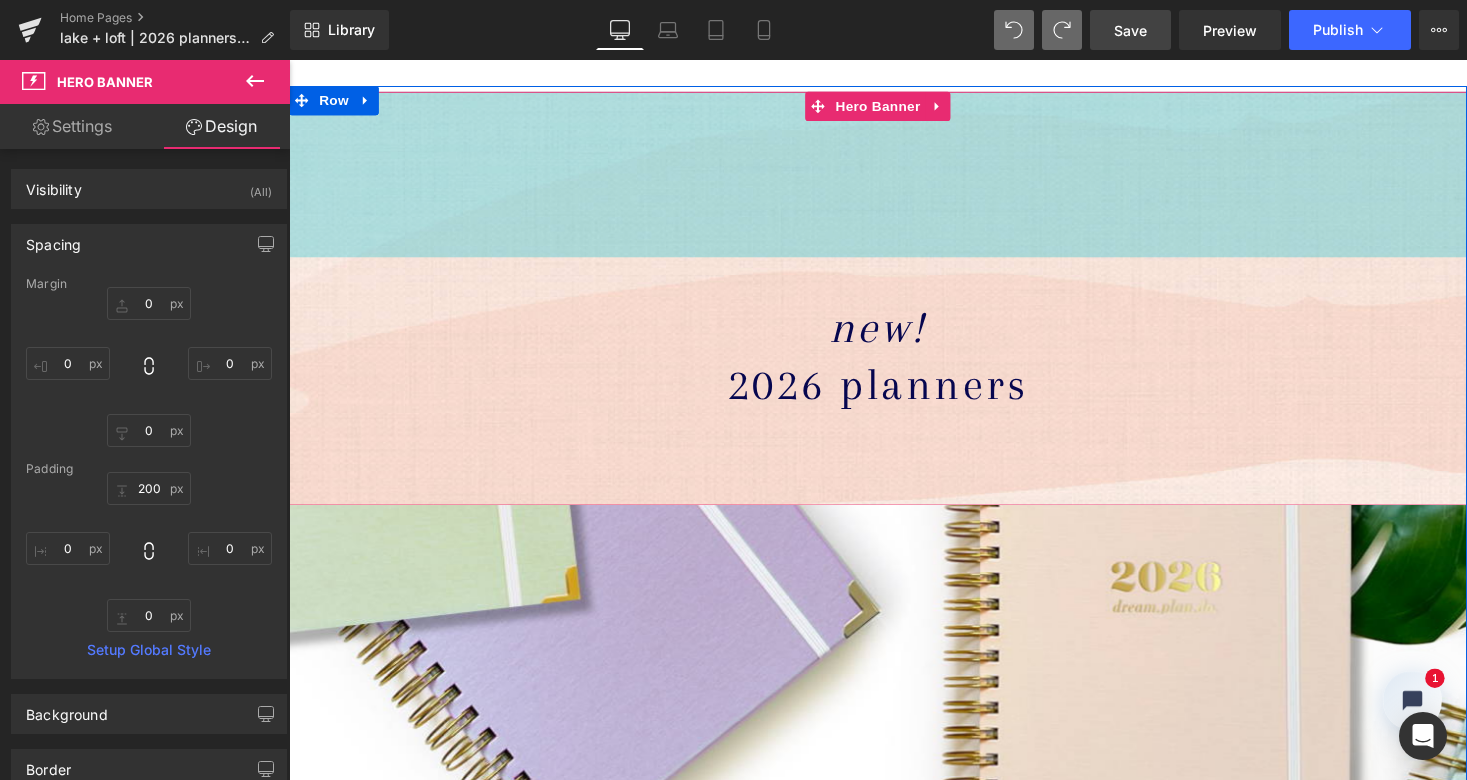 drag, startPoint x: 727, startPoint y: 97, endPoint x: 775, endPoint y: -4, distance: 111.82576 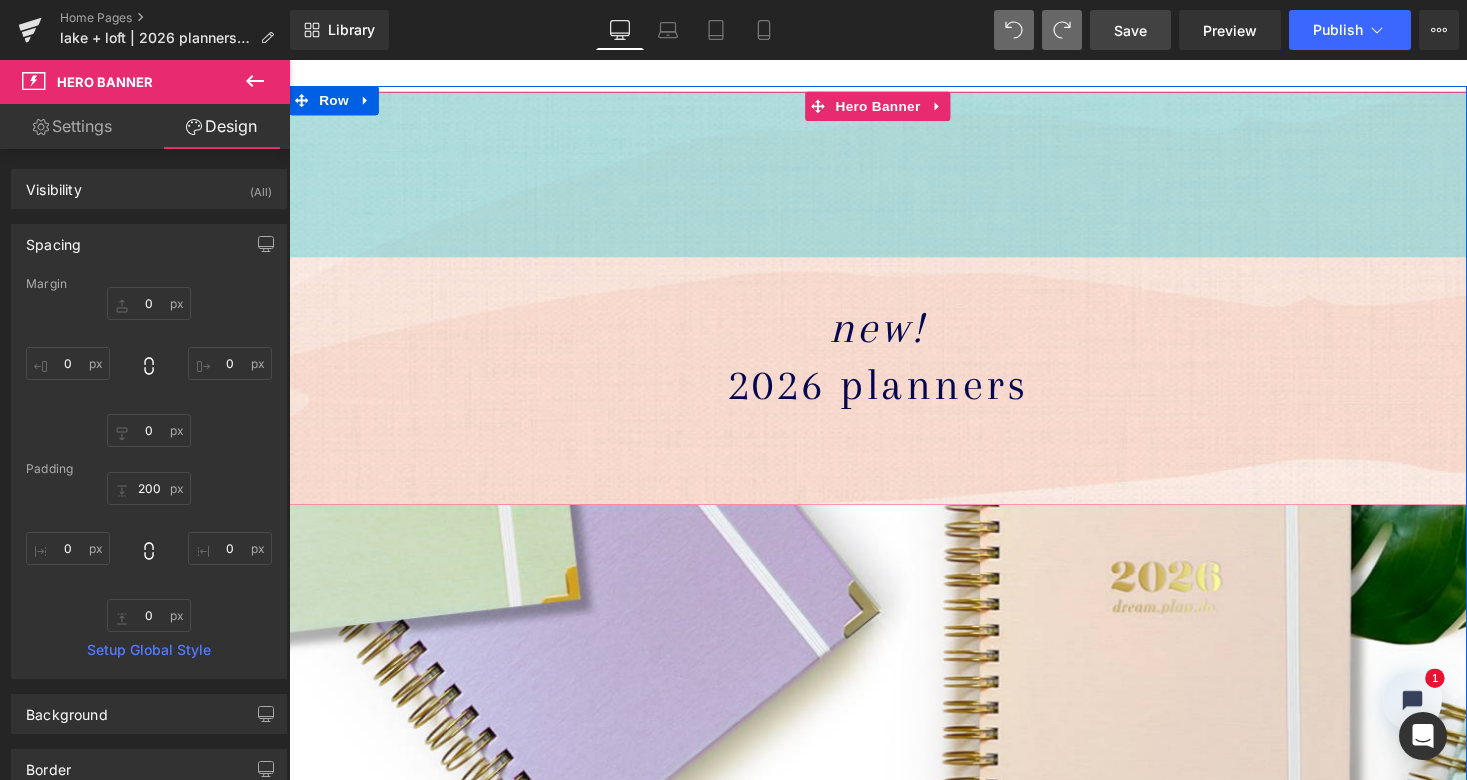 click on "Close menu
shop
Expand submenu
Collapse submenu
2025 reverie planners
2025 dream.plan.do.
NEW! washi tape
mugs /" at bounding box center [894, 2403] 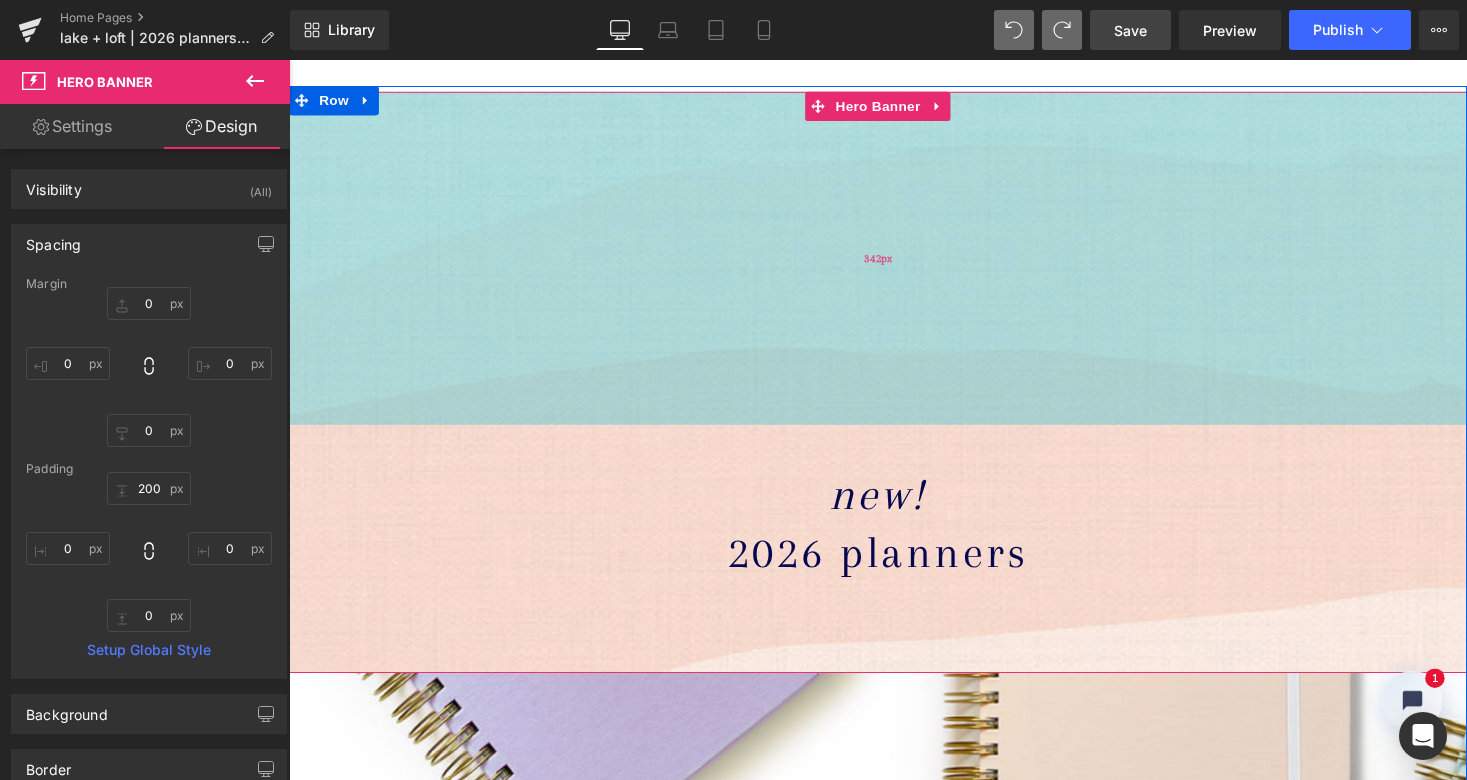 scroll, scrollTop: 5095, scrollLeft: 1202, axis: both 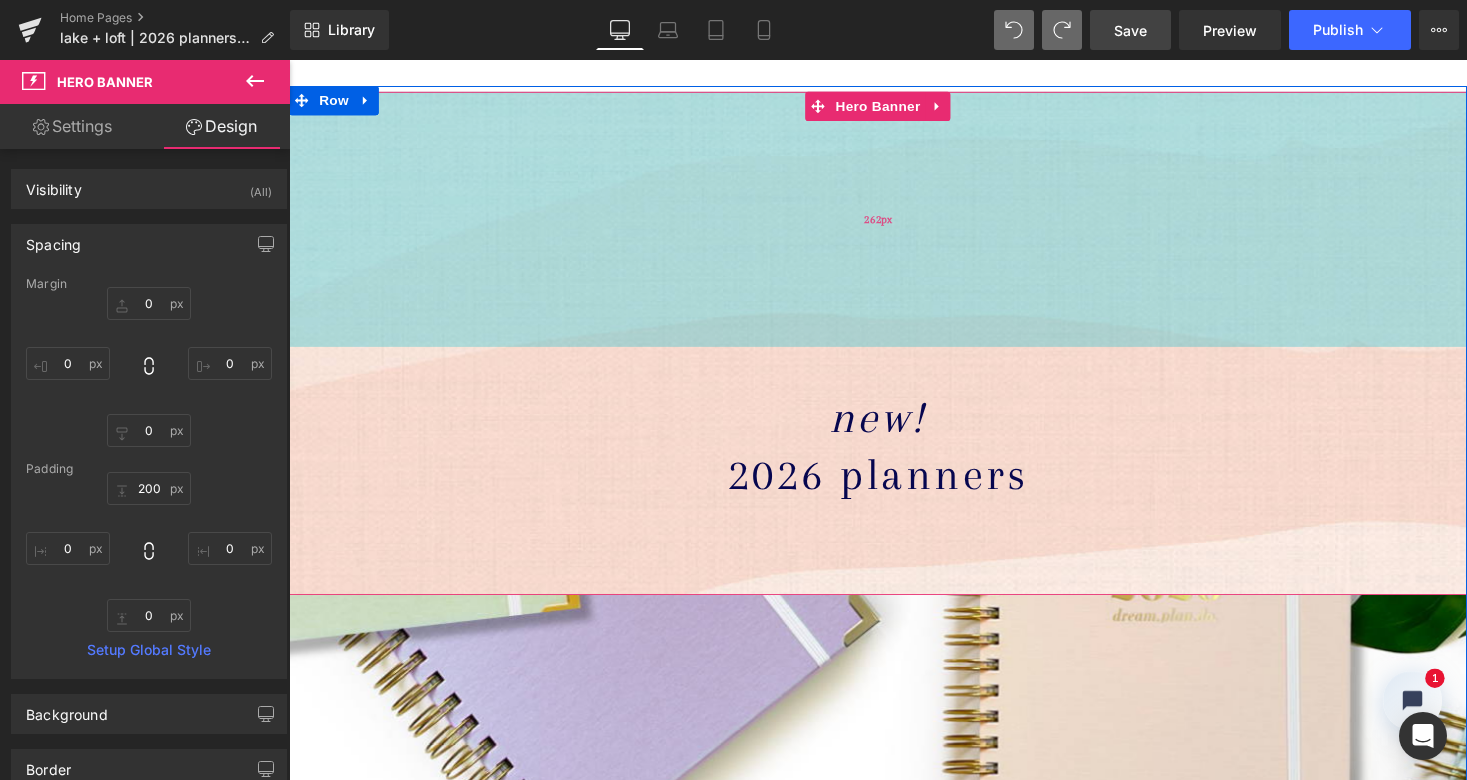 click on "262px" at bounding box center (894, 224) 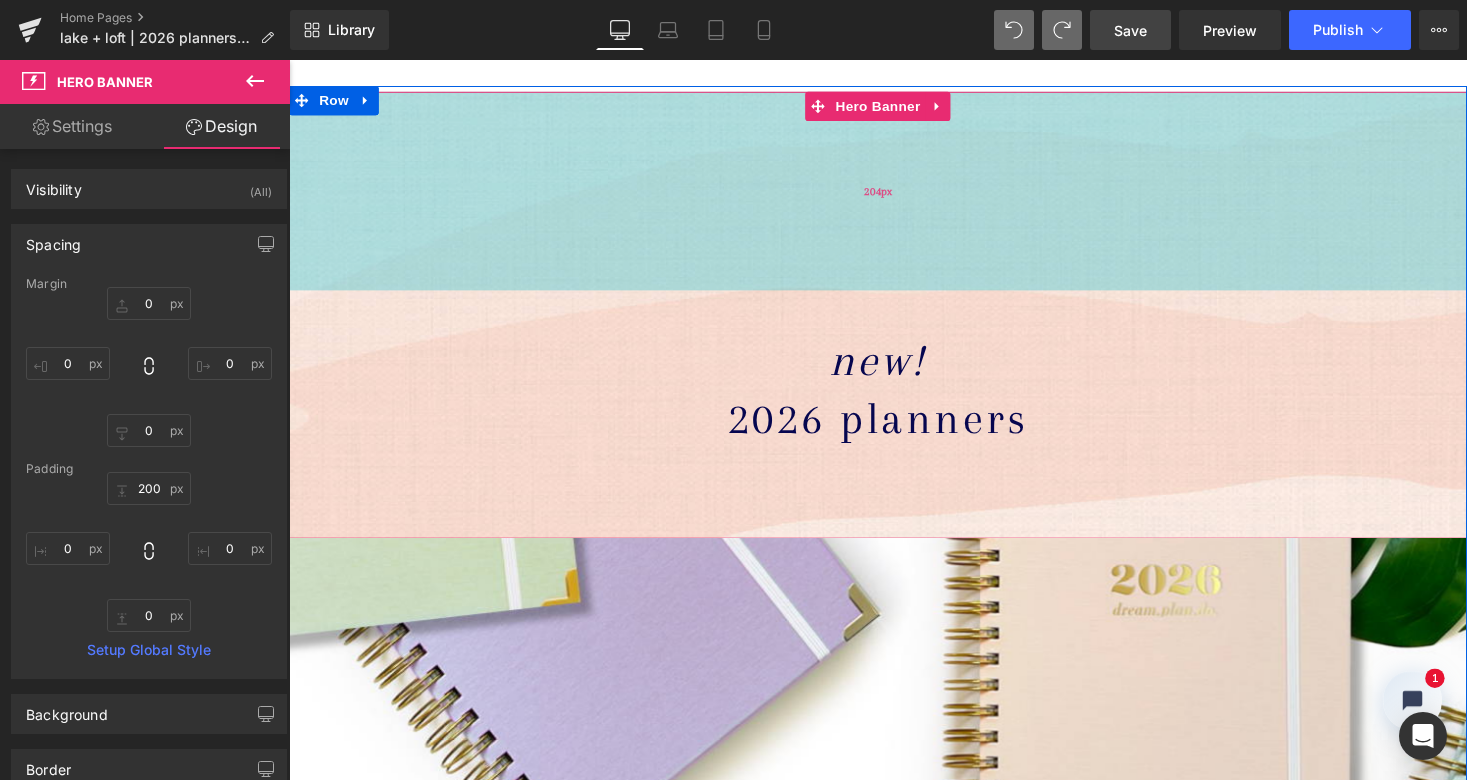 drag, startPoint x: 711, startPoint y: 320, endPoint x: 713, endPoint y: 263, distance: 57.035076 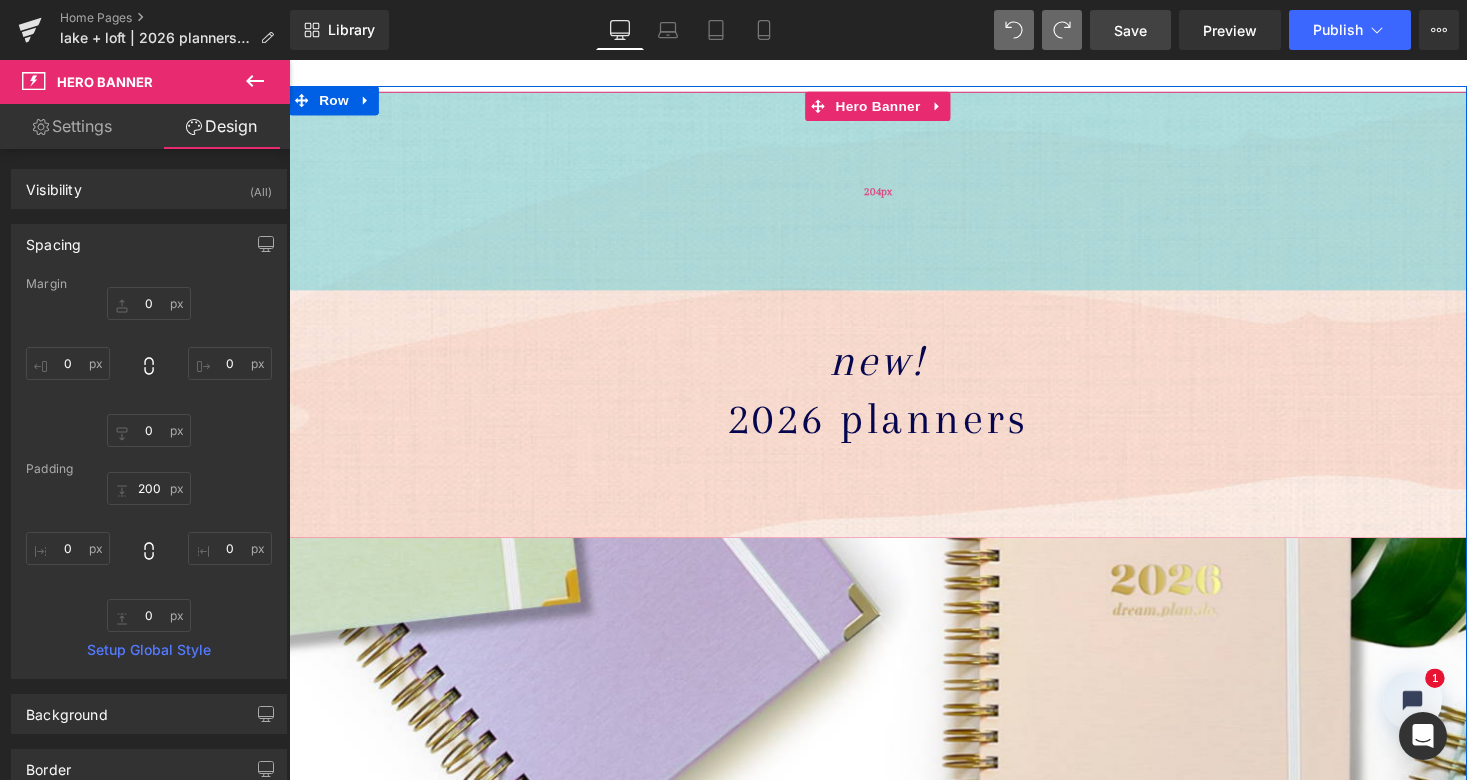 click on "204px" at bounding box center [894, 195] 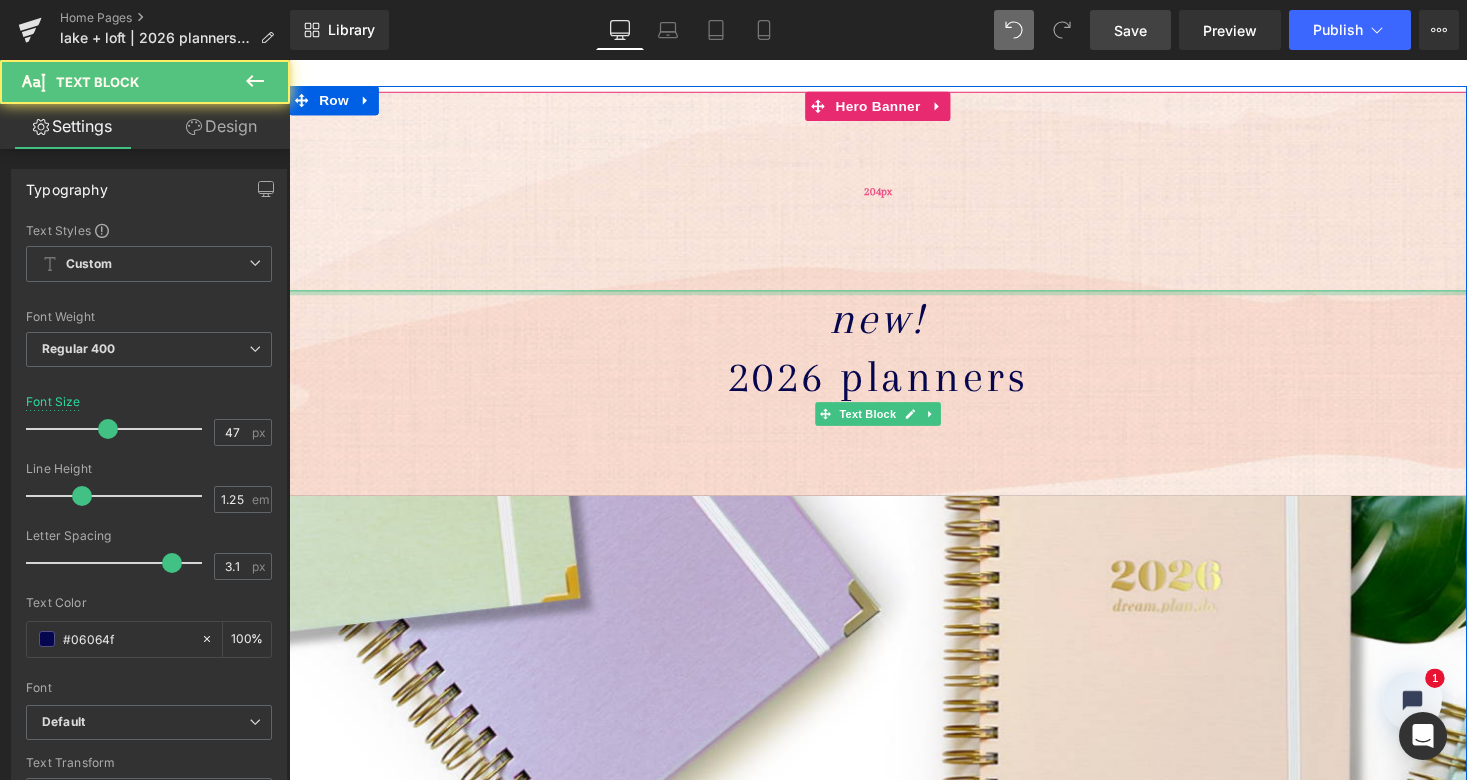 drag, startPoint x: 705, startPoint y: 298, endPoint x: 750, endPoint y: 134, distance: 170.06175 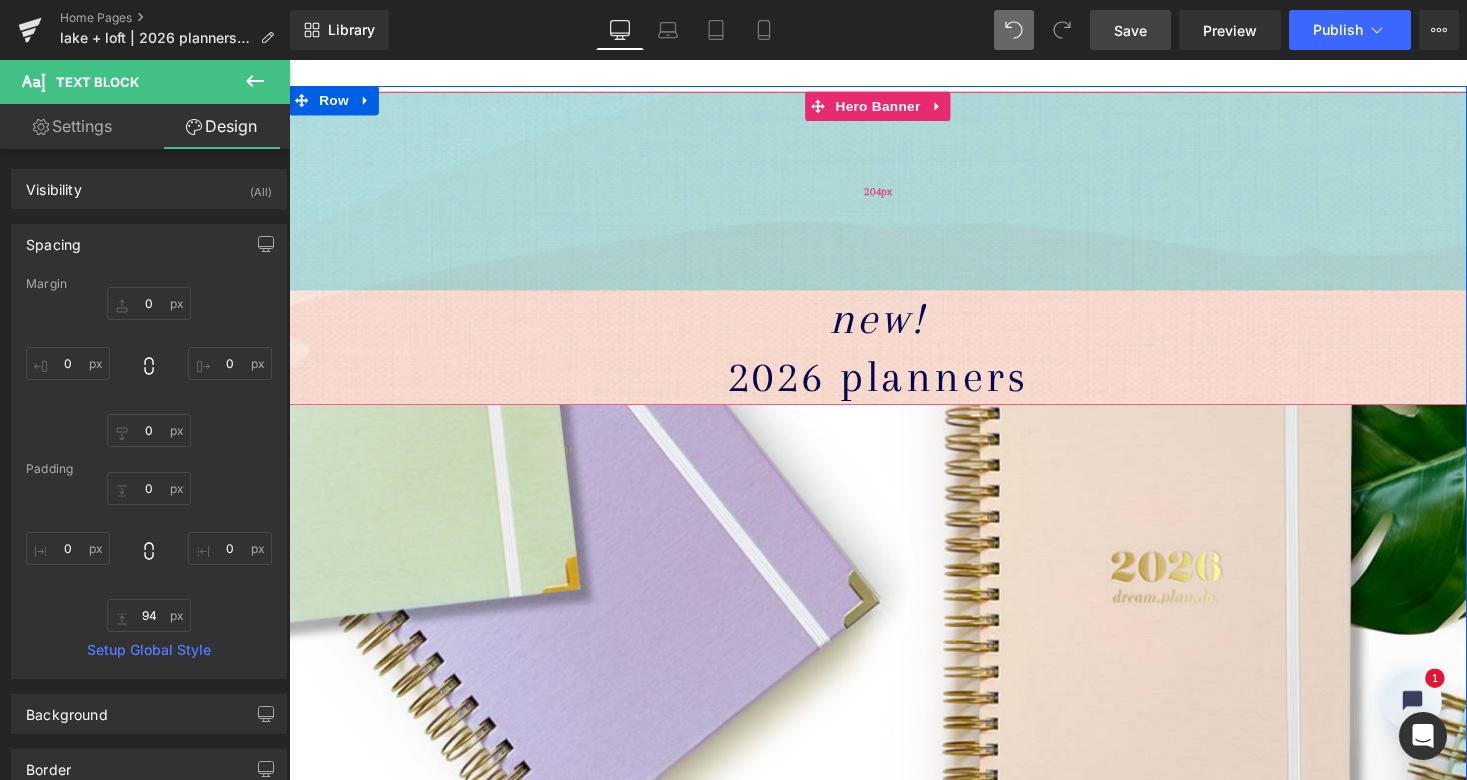 drag, startPoint x: 854, startPoint y: 503, endPoint x: 878, endPoint y: 242, distance: 262.10114 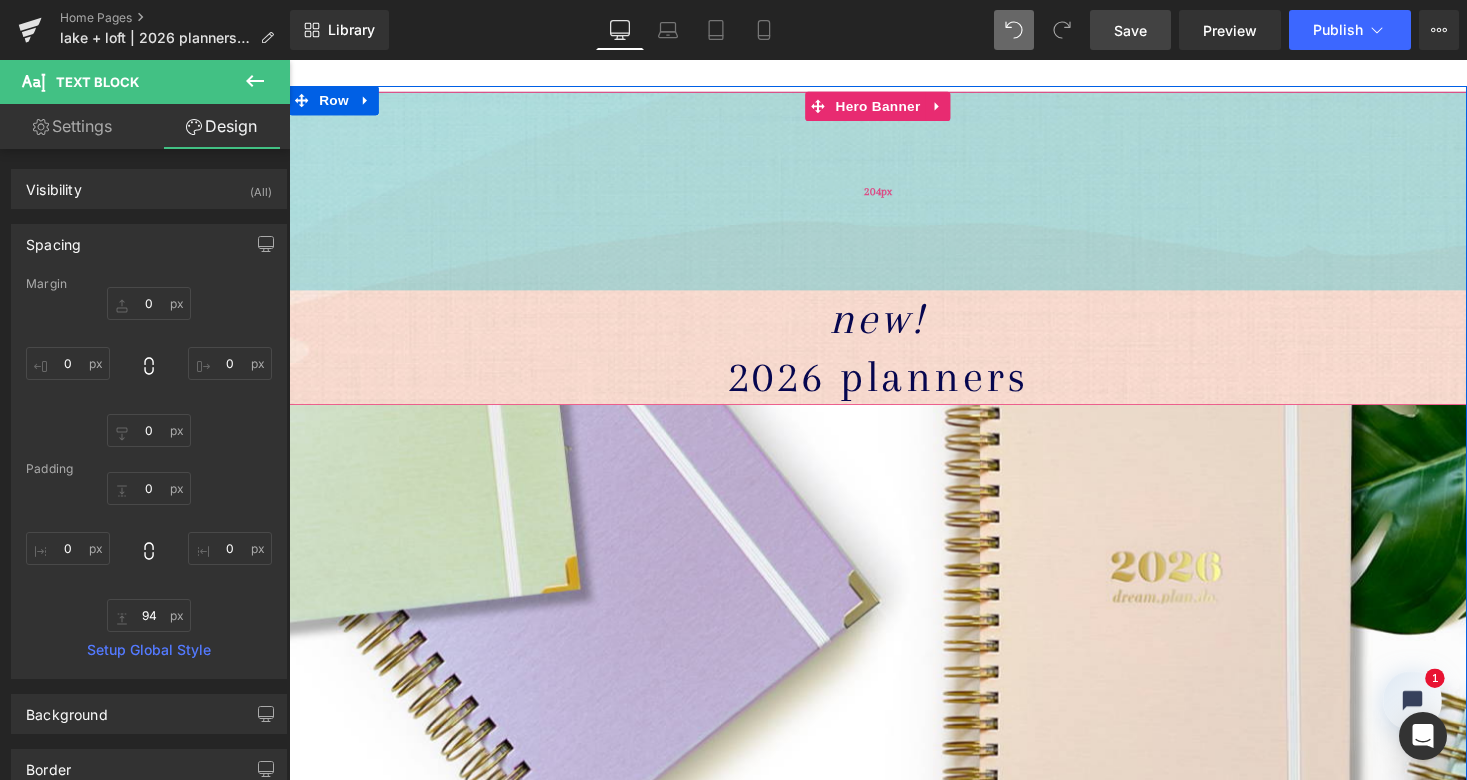 click on "new! 2026 PLANNERS Text Block
Hero Banner   204px" at bounding box center (894, 254) 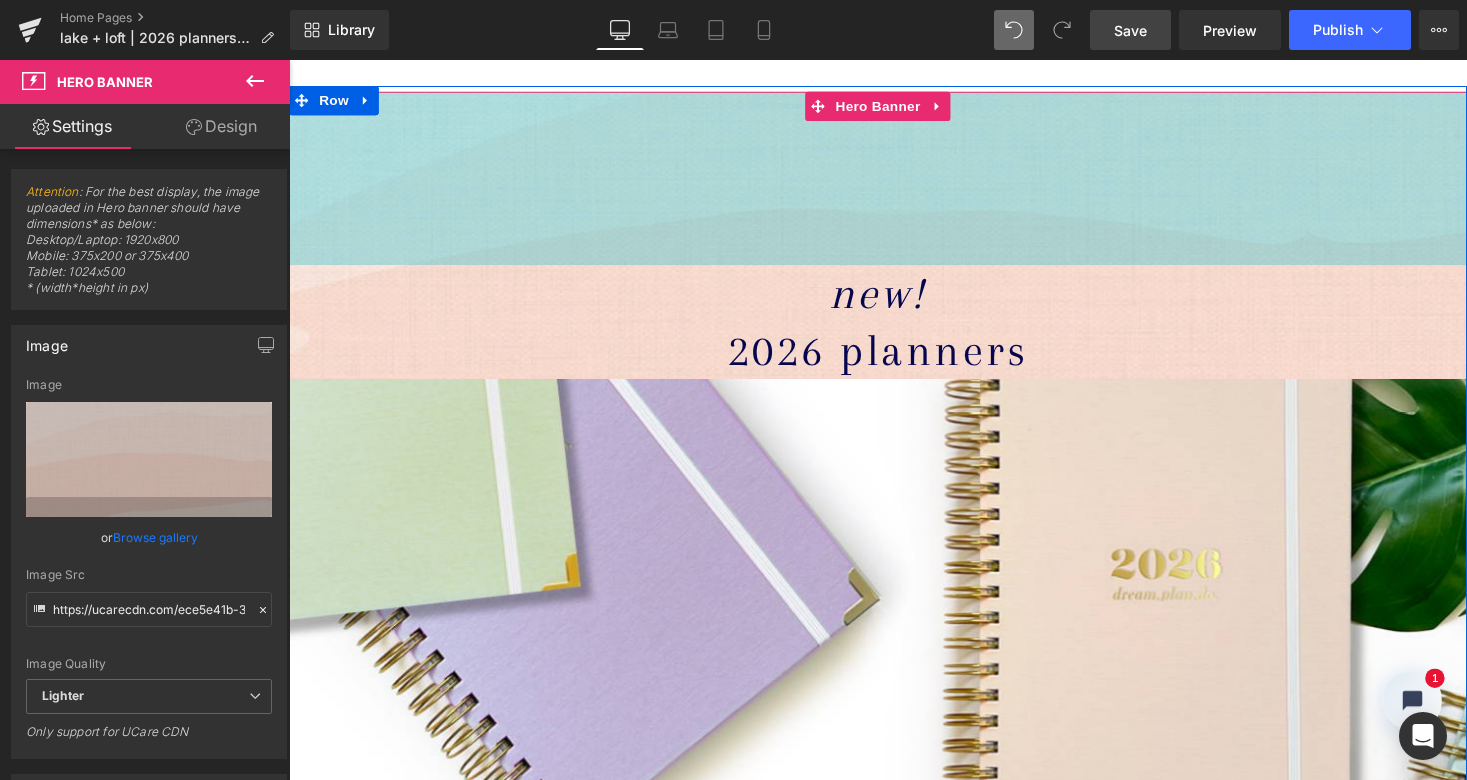 drag, startPoint x: 1001, startPoint y: 98, endPoint x: 1033, endPoint y: -8, distance: 110.724884 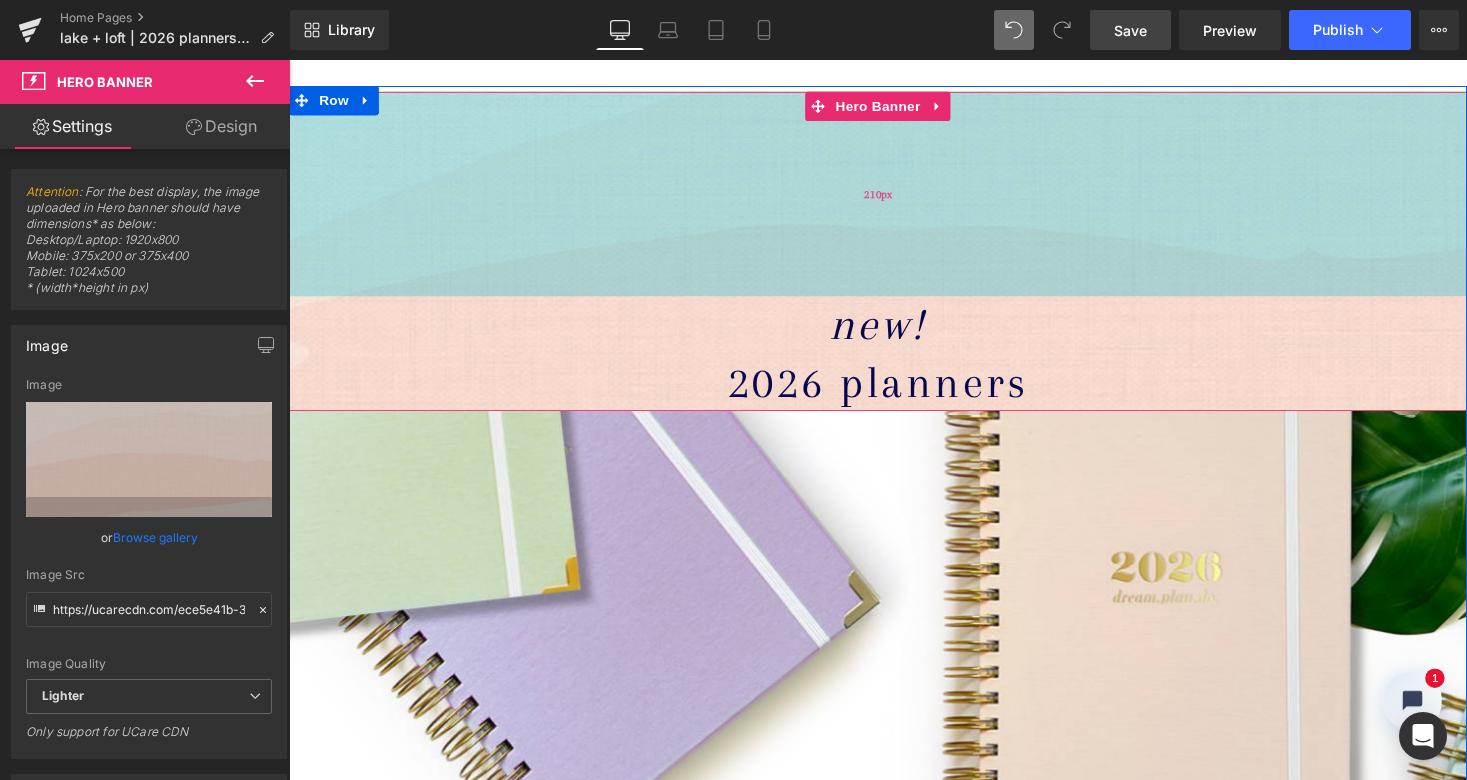click on "210px" at bounding box center [894, 198] 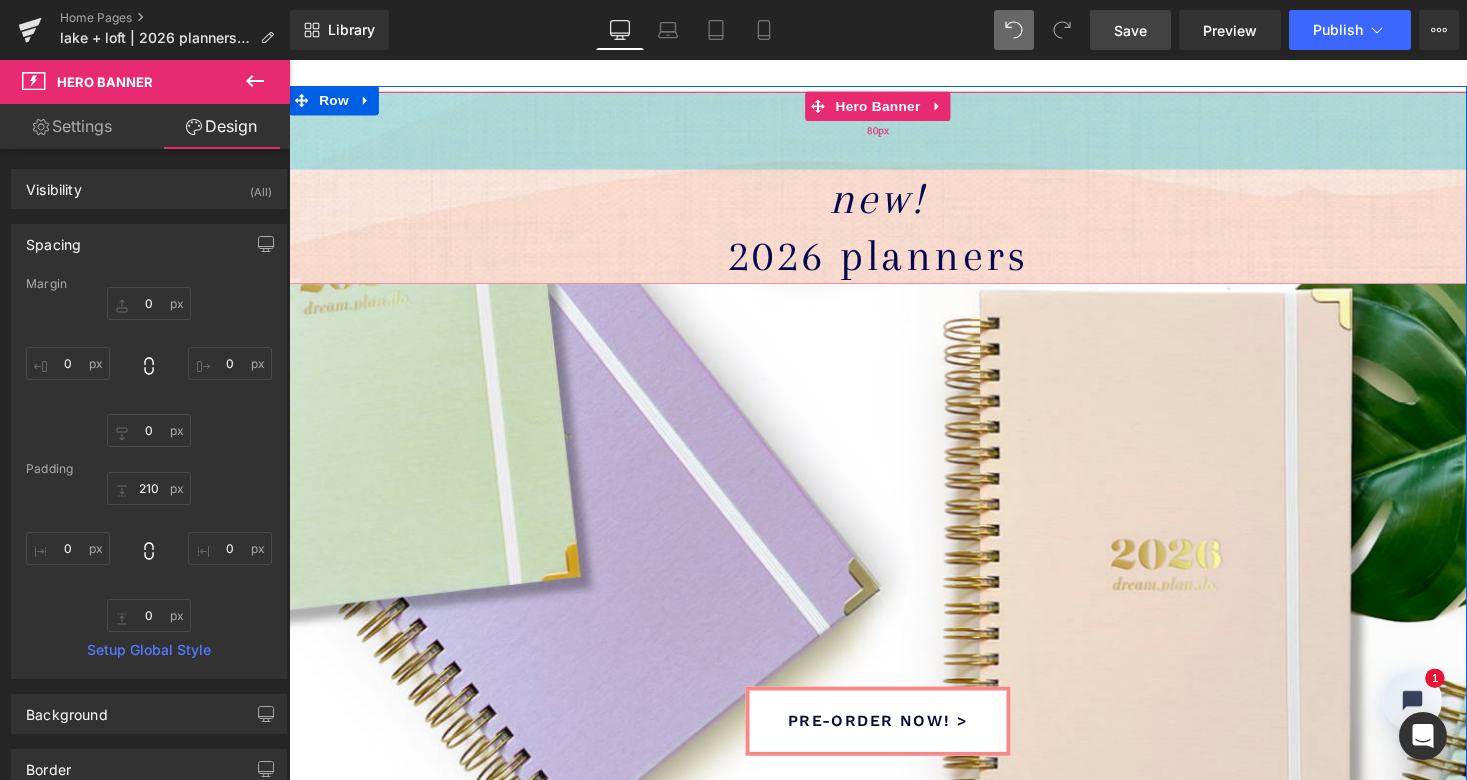 drag, startPoint x: 1021, startPoint y: 234, endPoint x: 1043, endPoint y: 104, distance: 131.8484 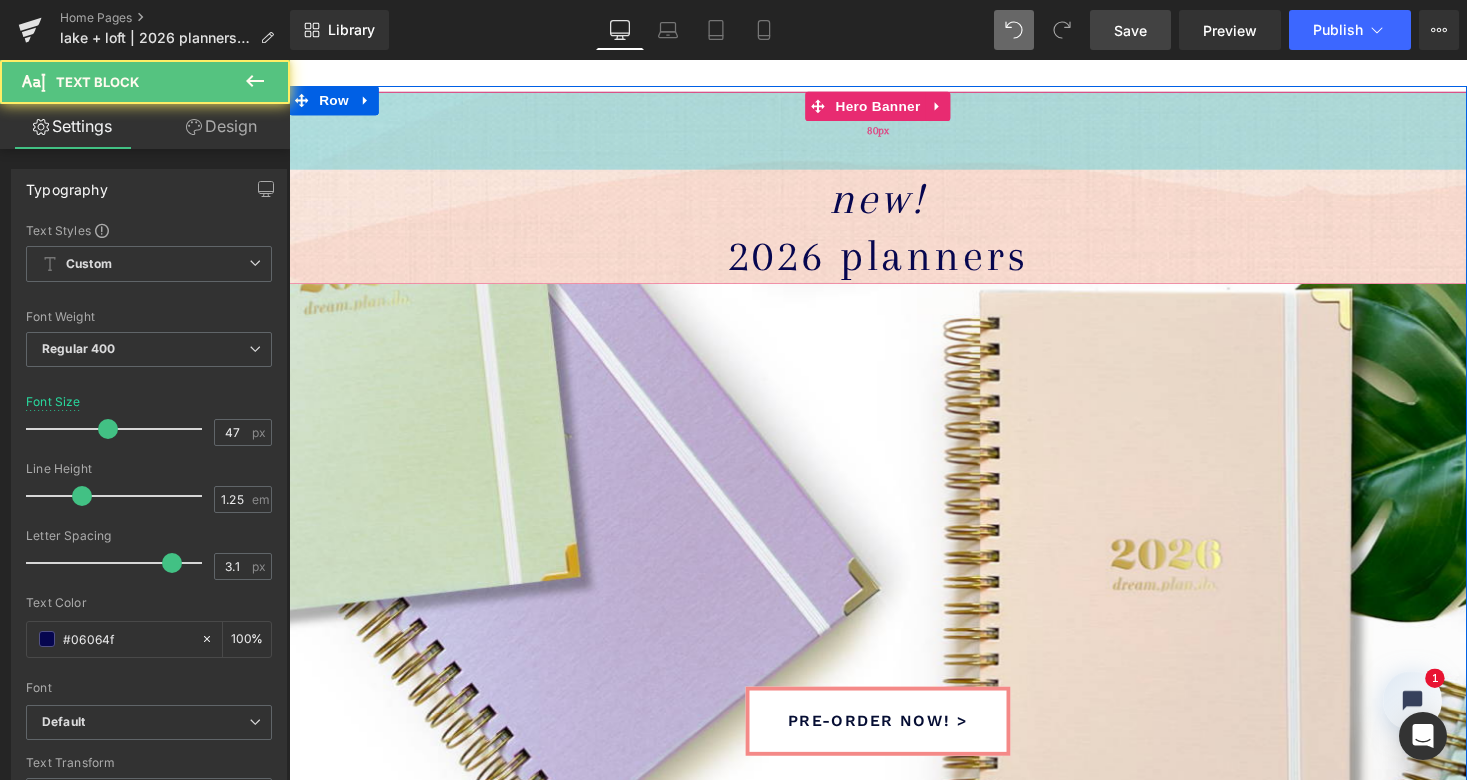 drag, startPoint x: 925, startPoint y: 174, endPoint x: 927, endPoint y: 130, distance: 44.04543 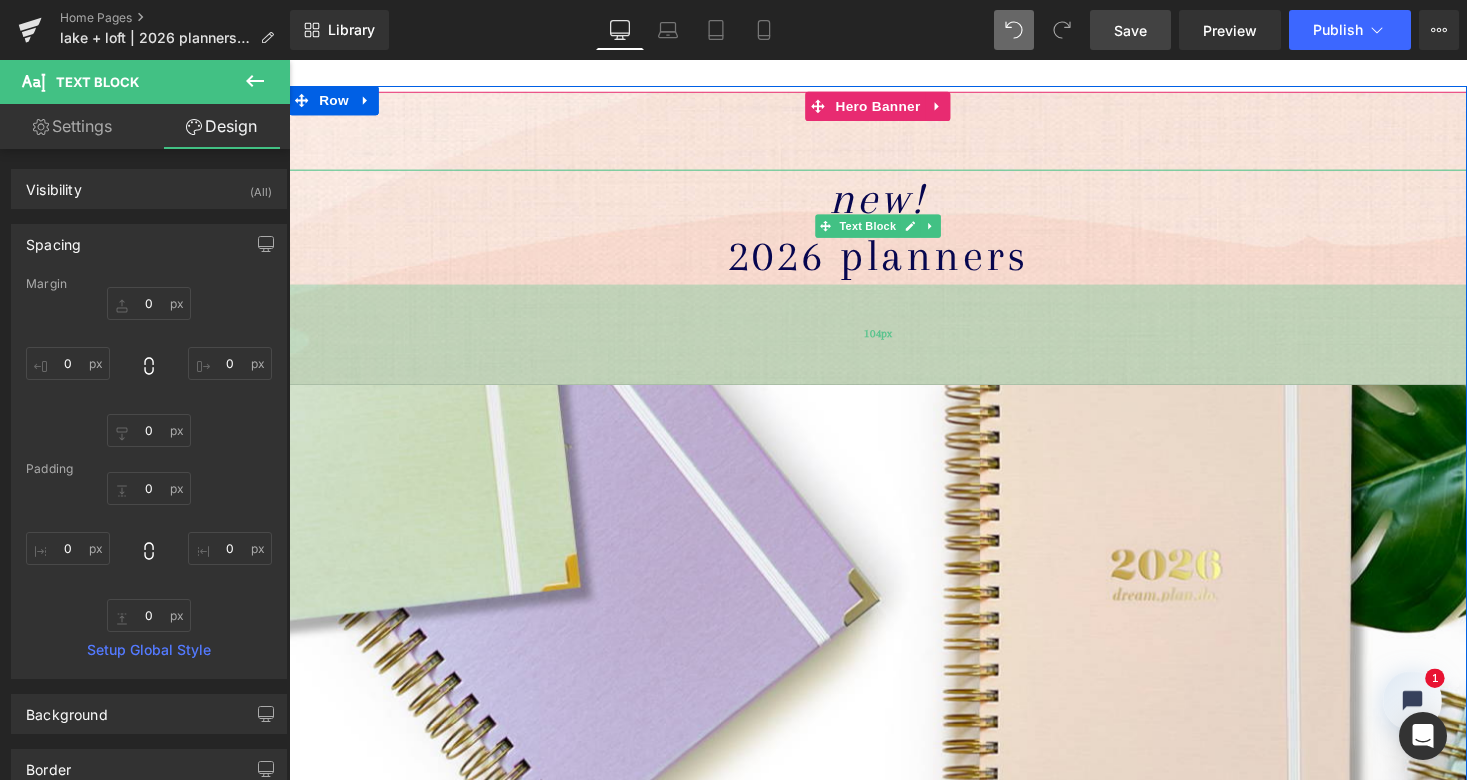 drag, startPoint x: 931, startPoint y: 286, endPoint x: 938, endPoint y: 390, distance: 104.23531 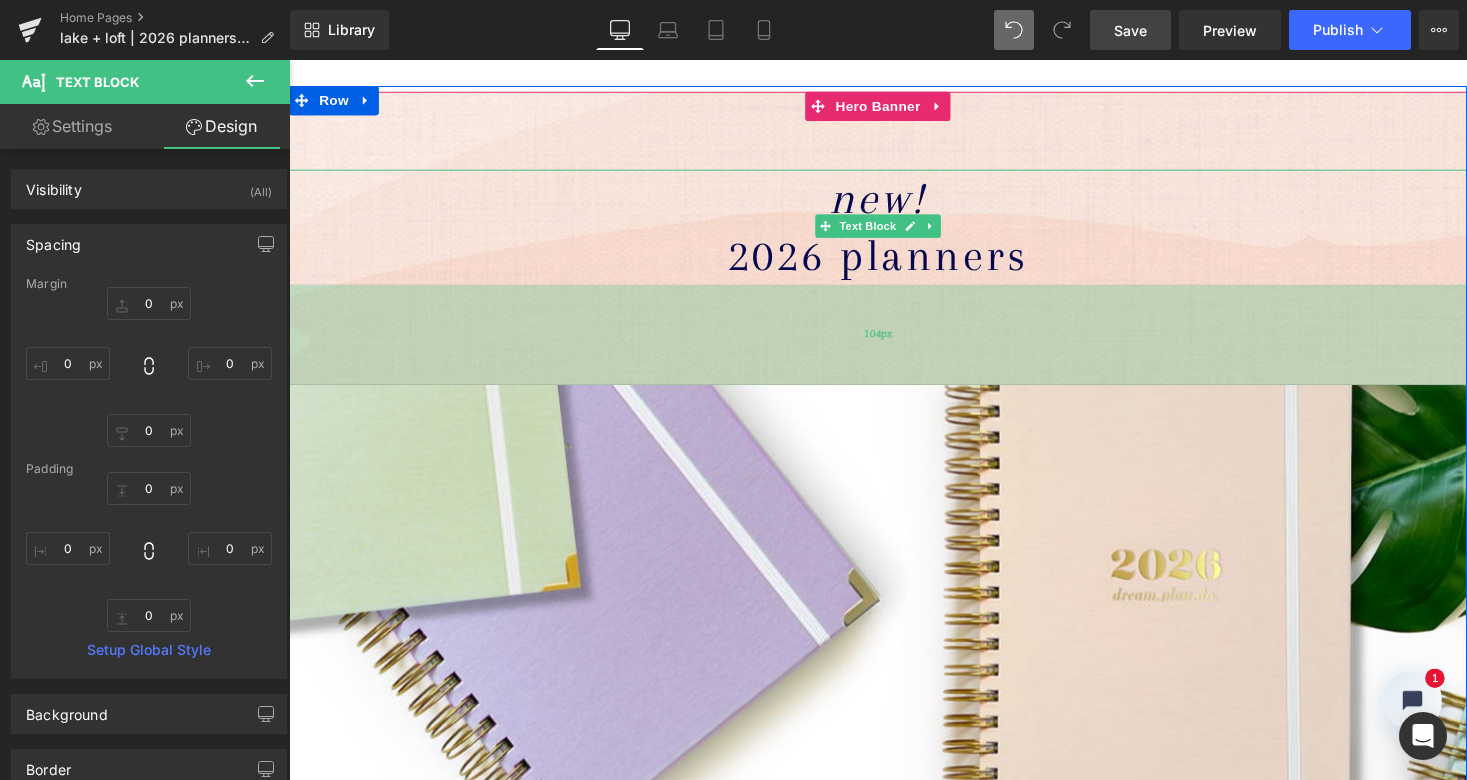 click on "104px" at bounding box center [894, 343] 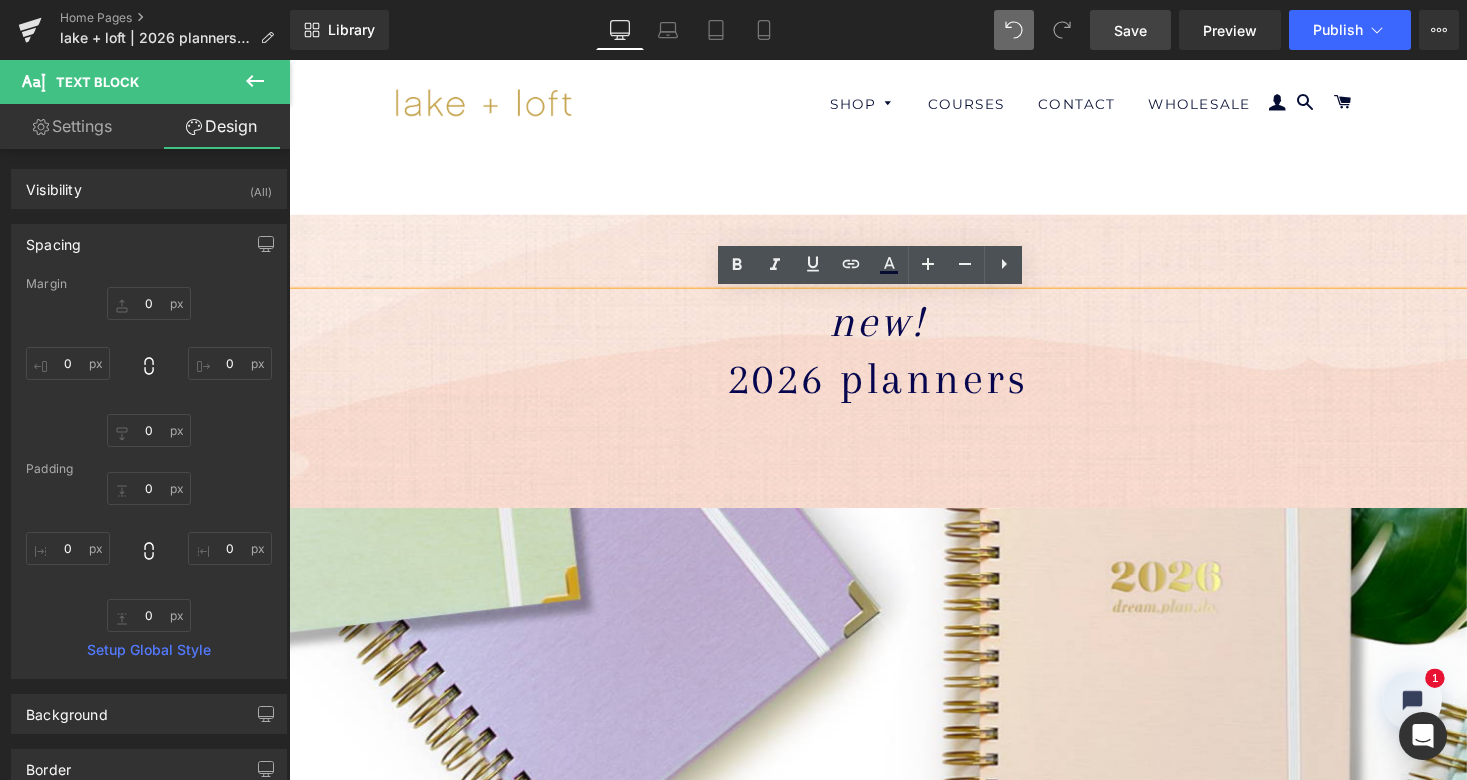 click on "new! 2026 PLANNERS Text Block     104px
Hero Banner   80px
pre-order now!  >
Button
Parallax   393px       Row         Image         Row
Sale Off
(P) Image
sea breeze
(P) Title
$39.00
$29.25
(P) Price
add to cart
(P) Cart Button
Product" at bounding box center [894, 2210] 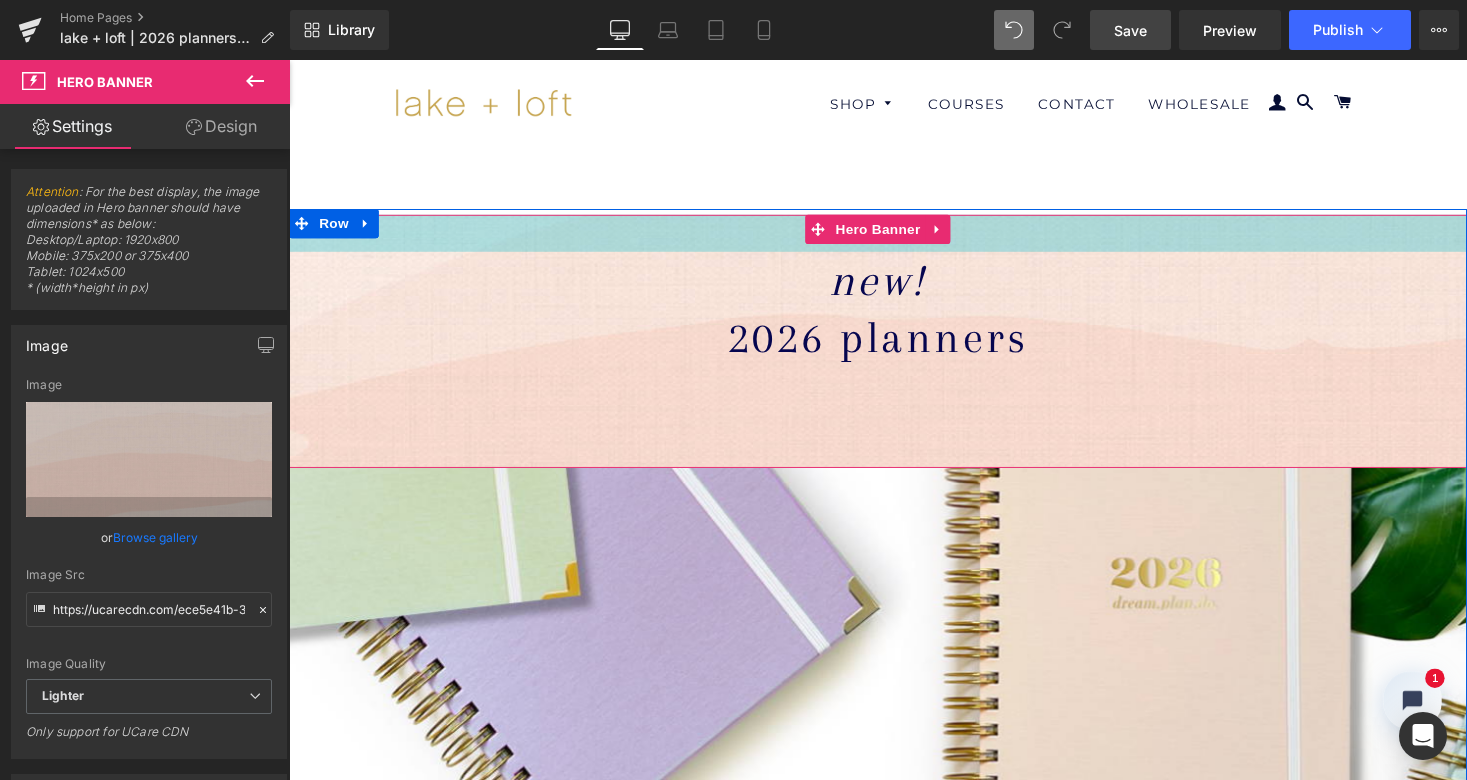 drag, startPoint x: 1118, startPoint y: 223, endPoint x: 1130, endPoint y: 181, distance: 43.68066 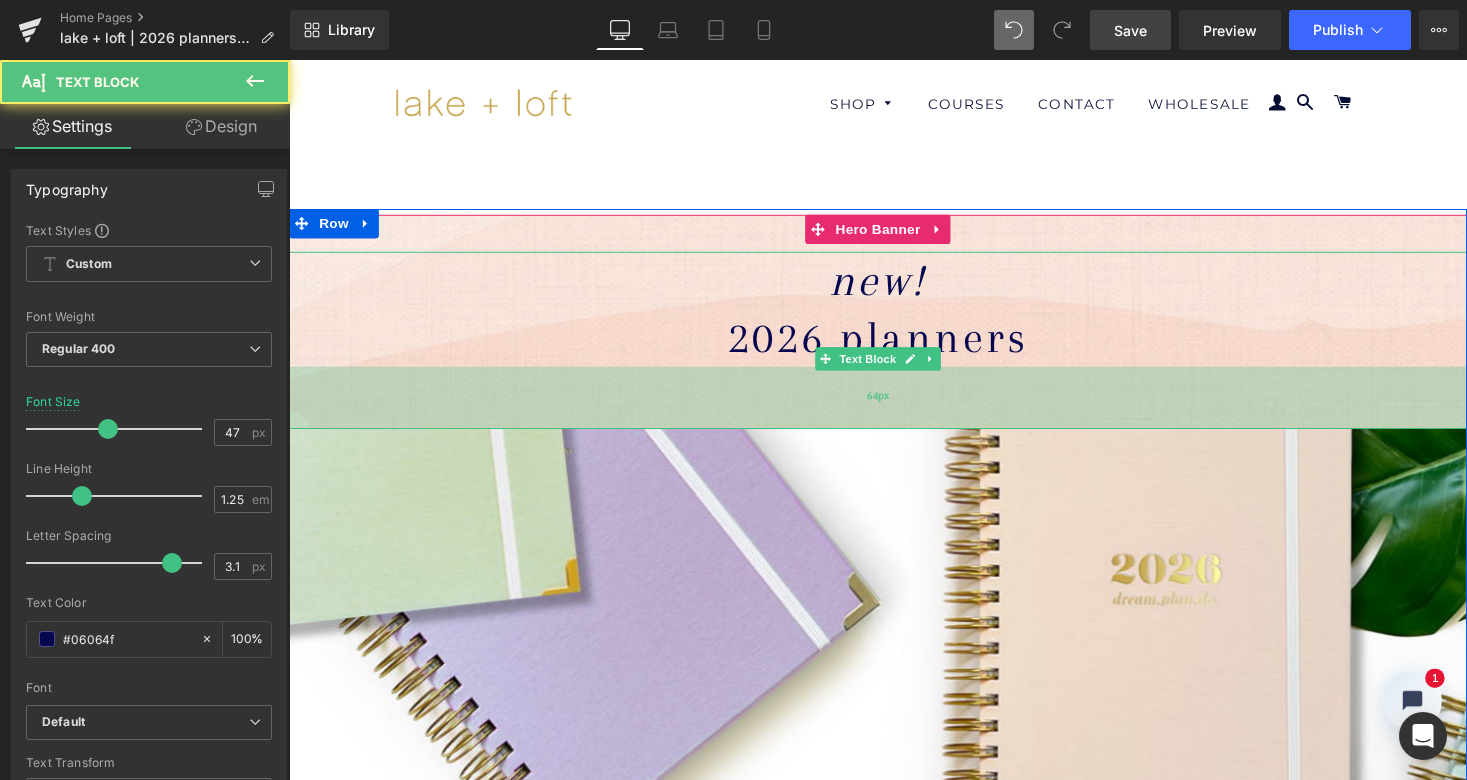 drag, startPoint x: 959, startPoint y: 460, endPoint x: 961, endPoint y: 420, distance: 40.04997 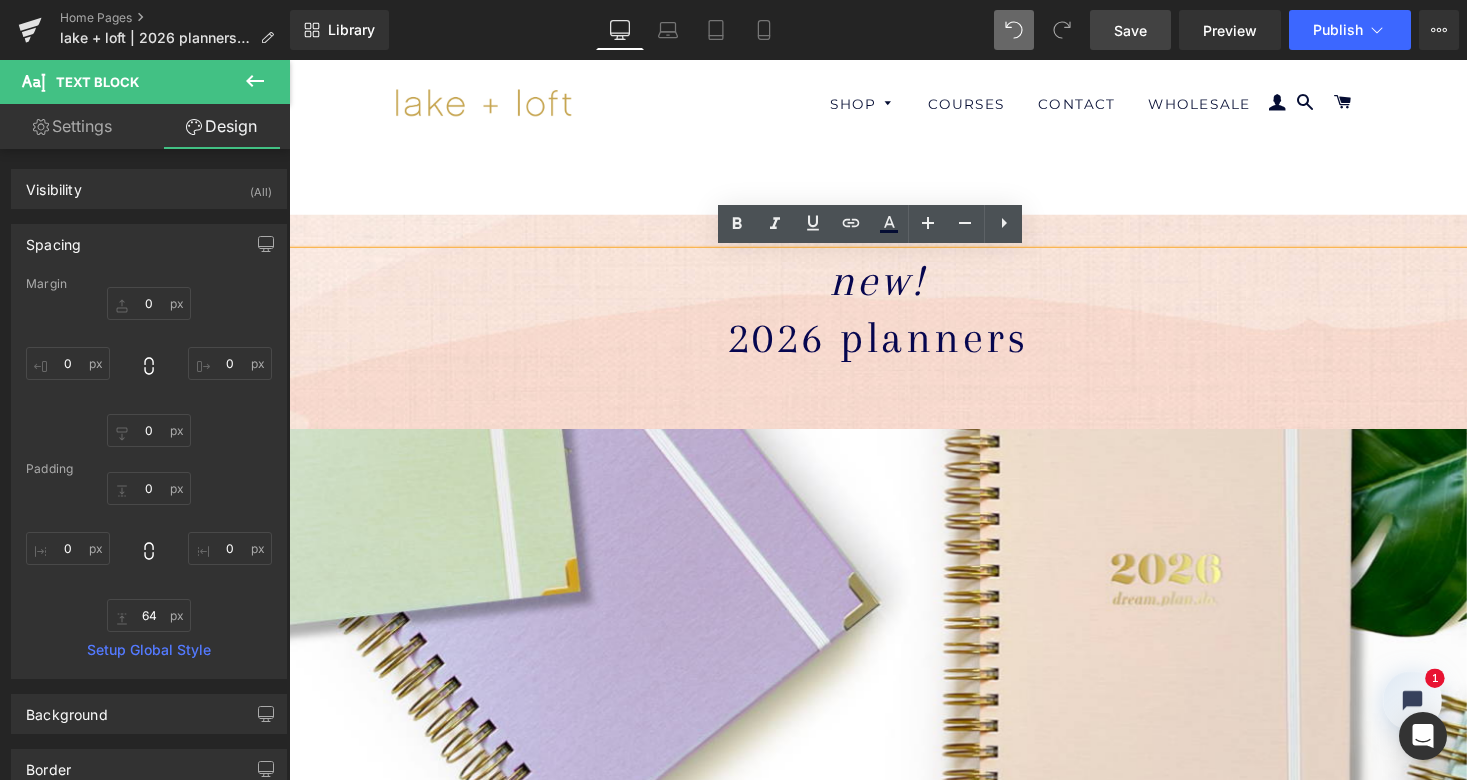 click on "new! 2026 PLANNERS Text Block     64px
Hero Banner   38px
pre-order now!  >
Button
Parallax   393px       Row         Image         Row
Sale Off
(P) Image
sea breeze
(P) Title
$39.00
$29.25
(P) Price
add to cart
(P) Cart Button
Product" at bounding box center (894, 2169) 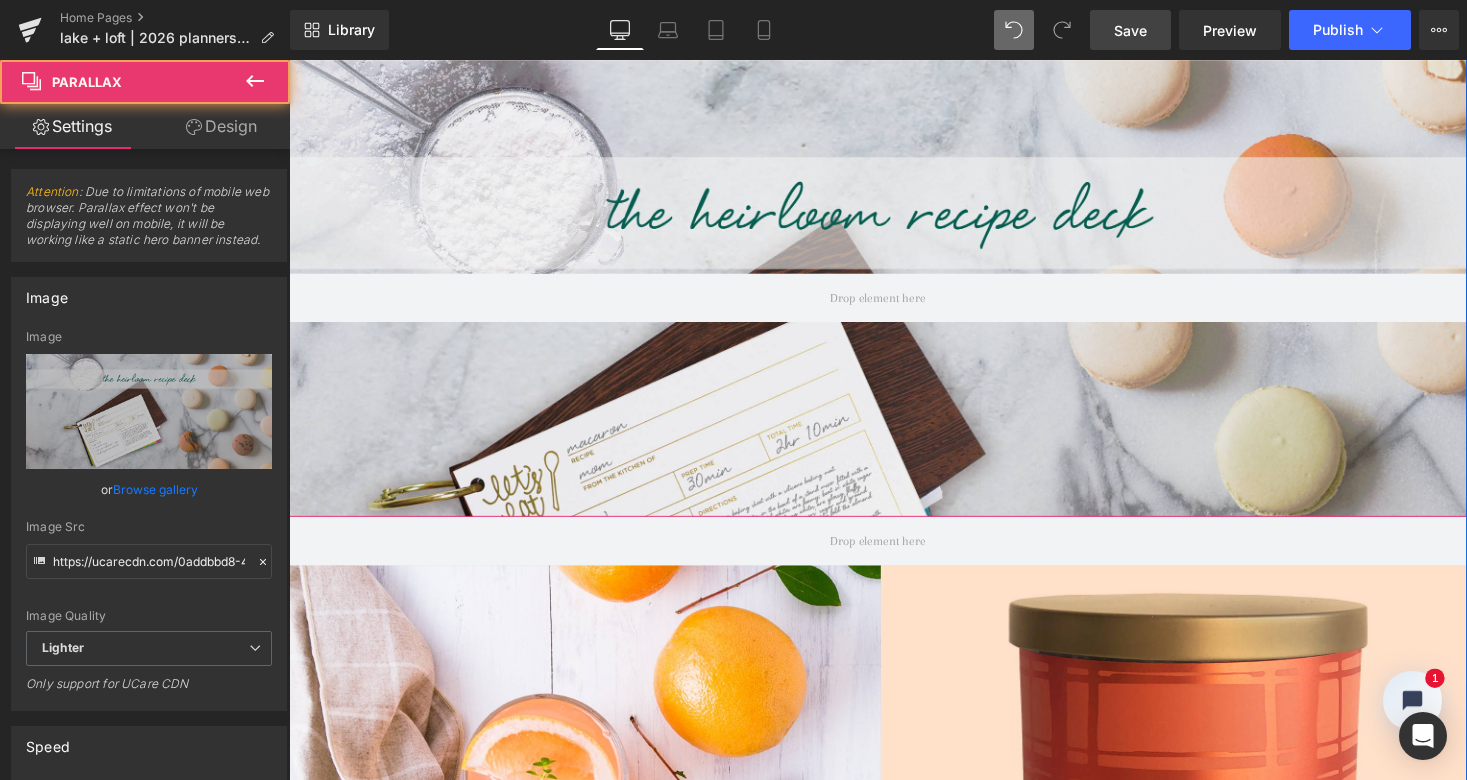 click at bounding box center [894, 198] 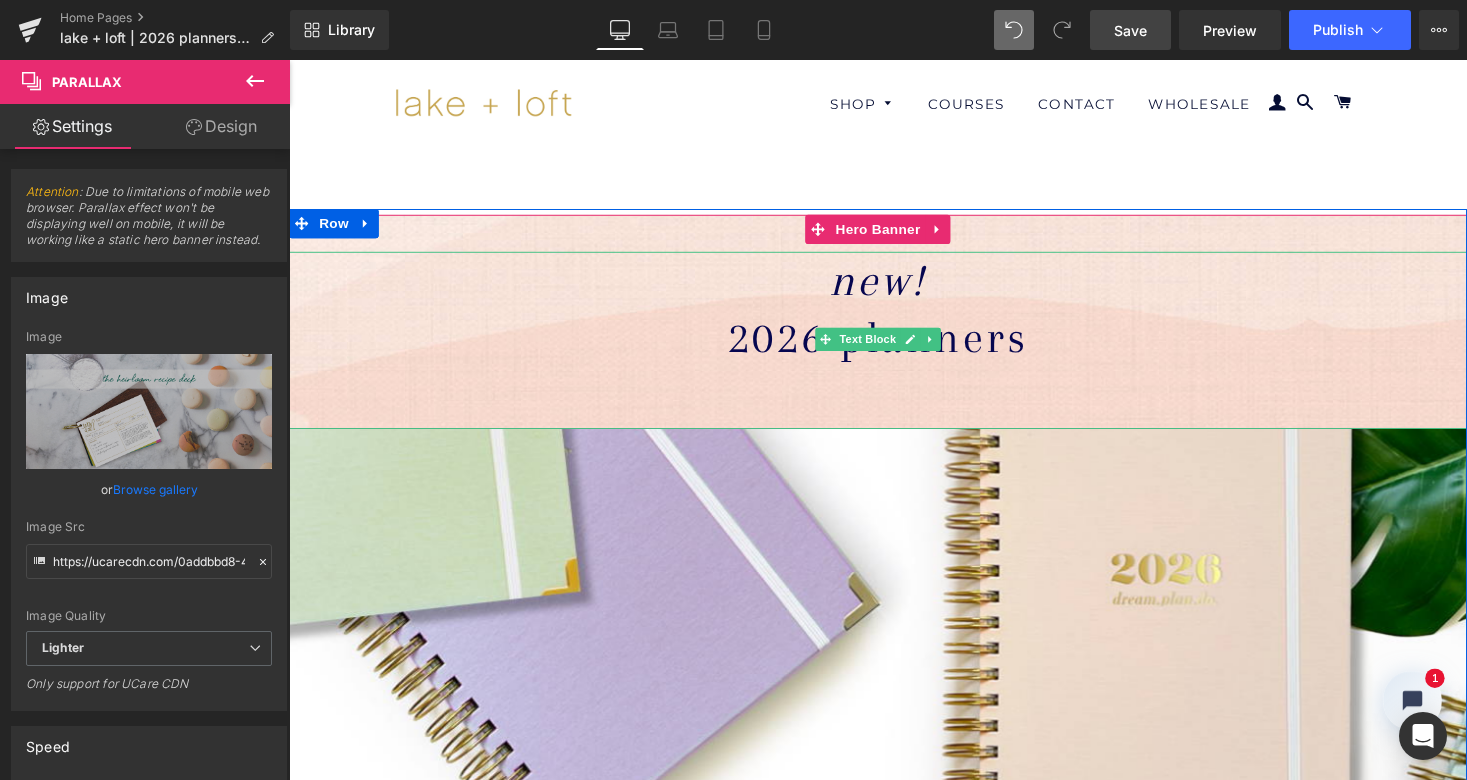 click on "2026 PLANNERS" at bounding box center (894, 345) 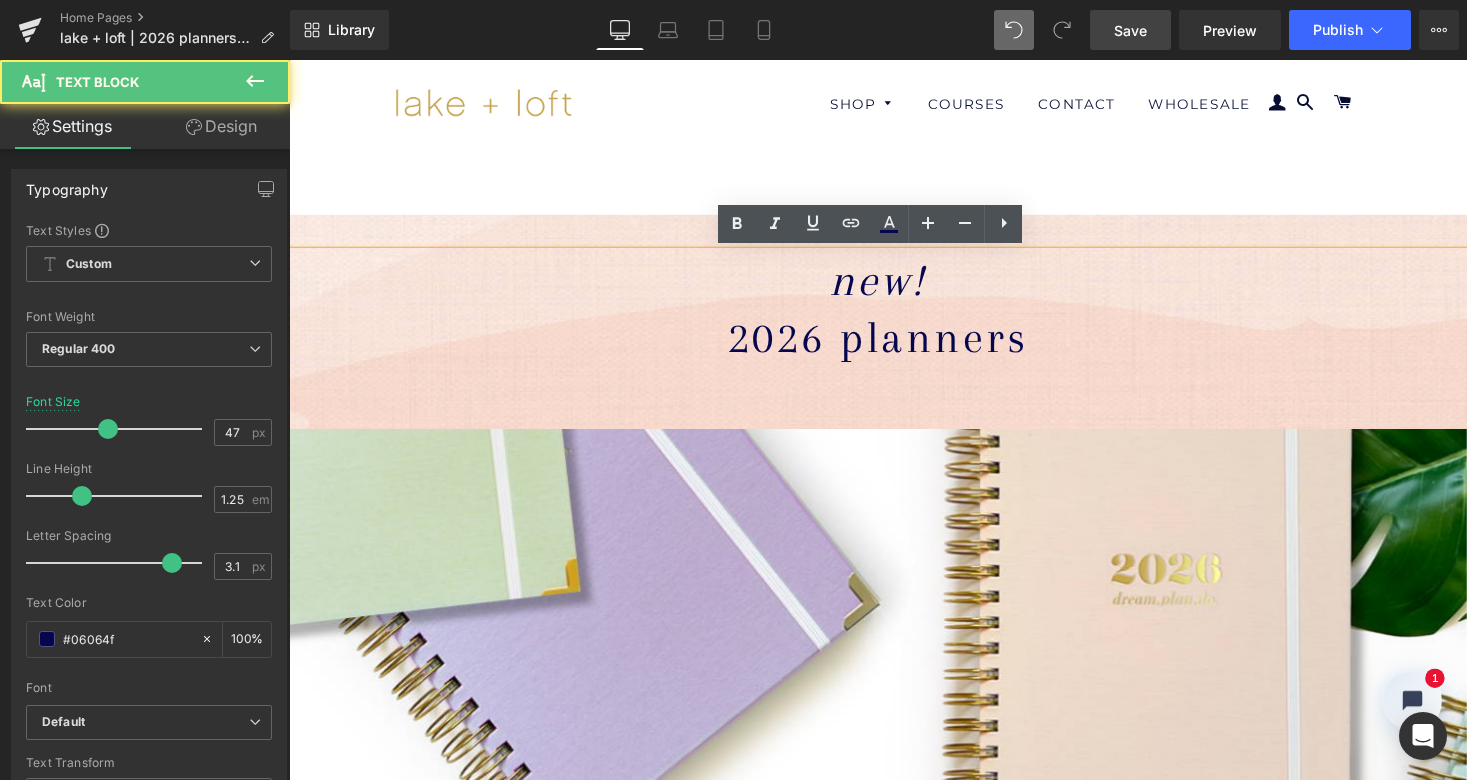type 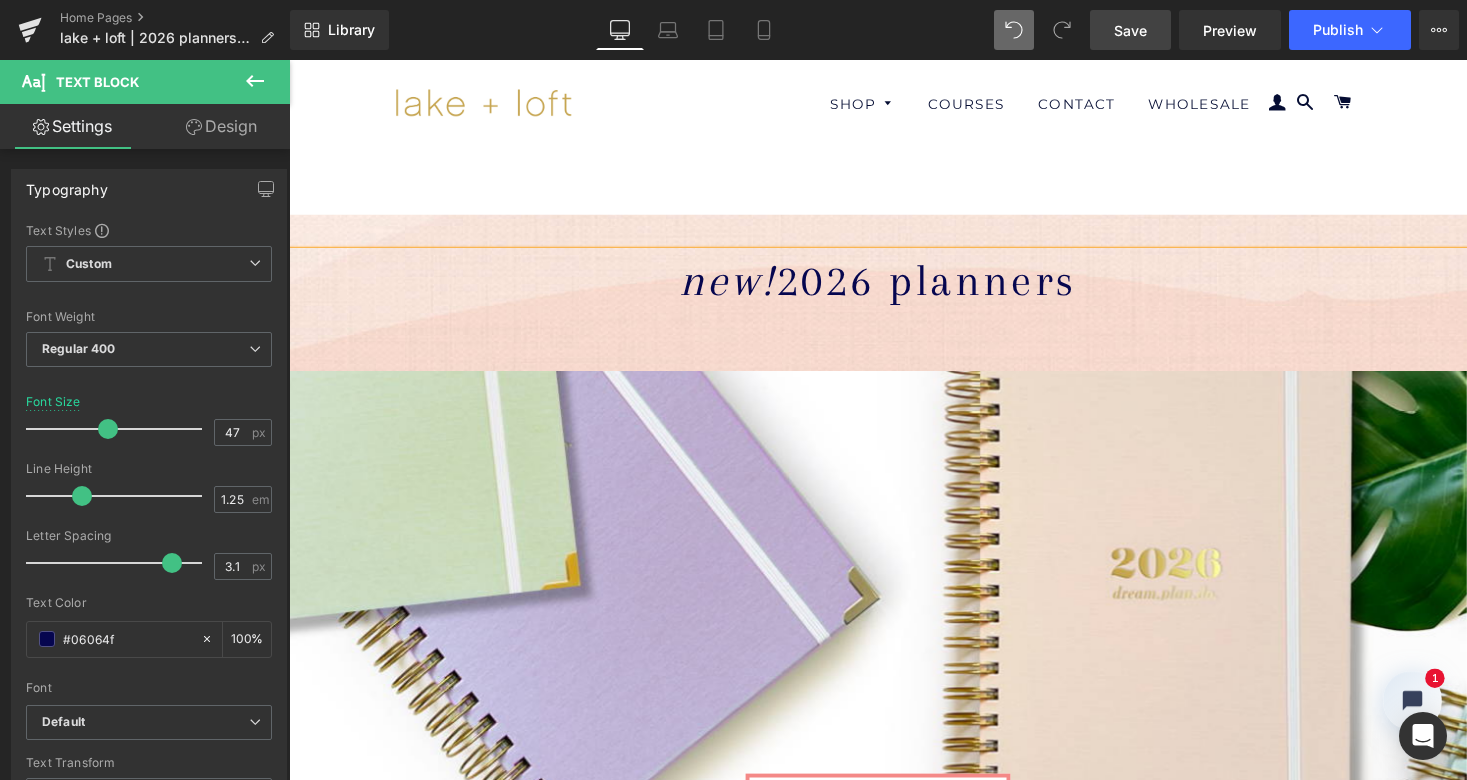 click on "2026 PLANNERS" at bounding box center (944, 286) 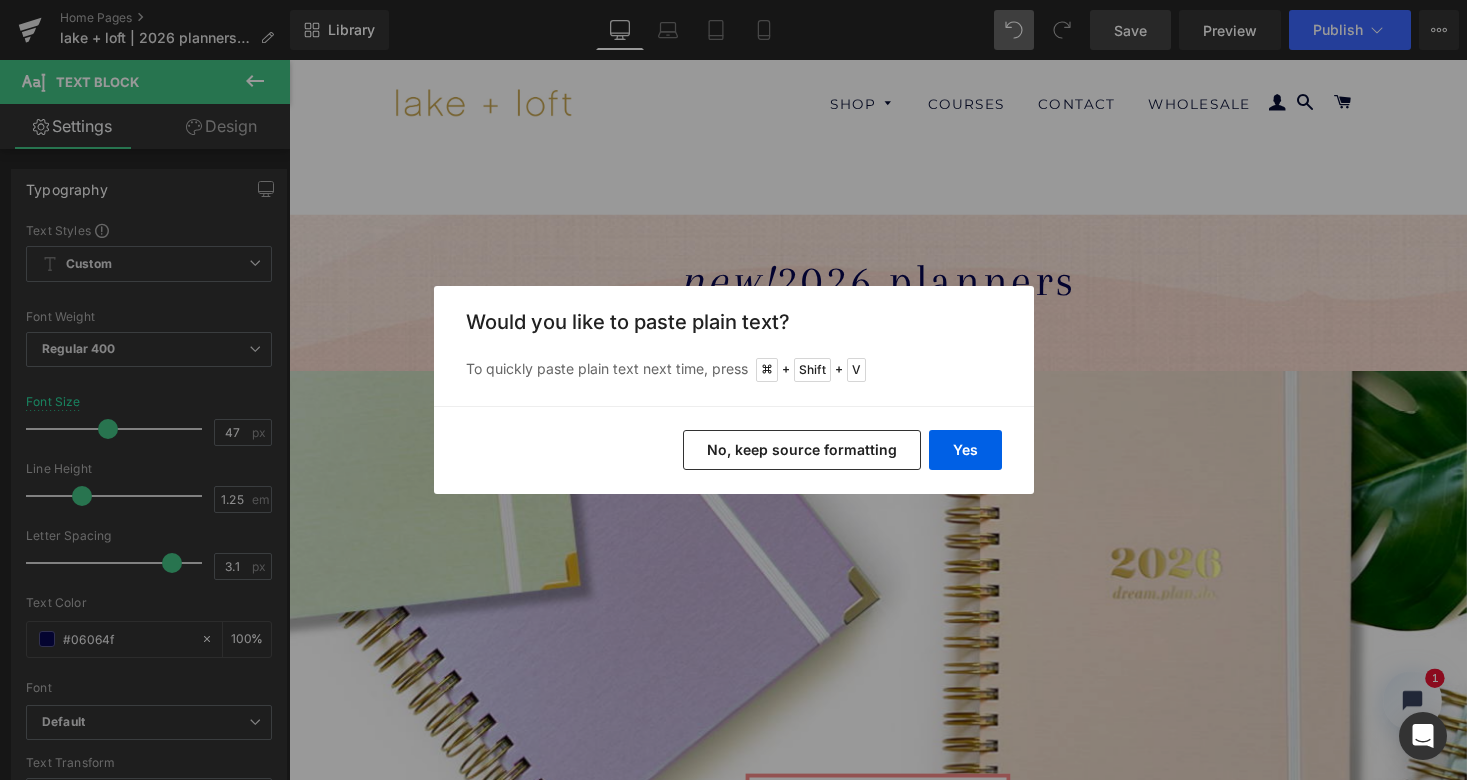 click on "No, keep source formatting" at bounding box center [802, 450] 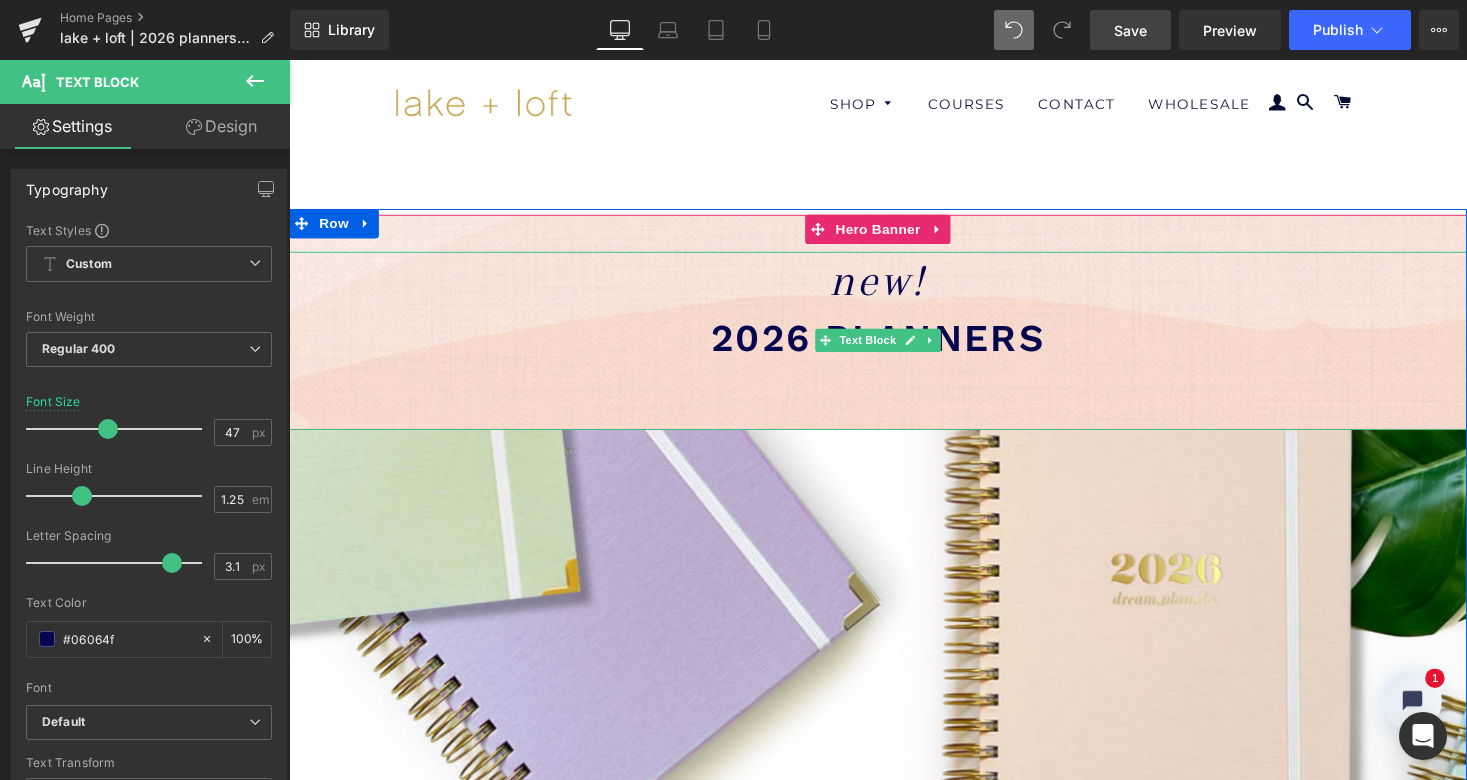 click on "2026 PLANNERS" at bounding box center (894, 346) 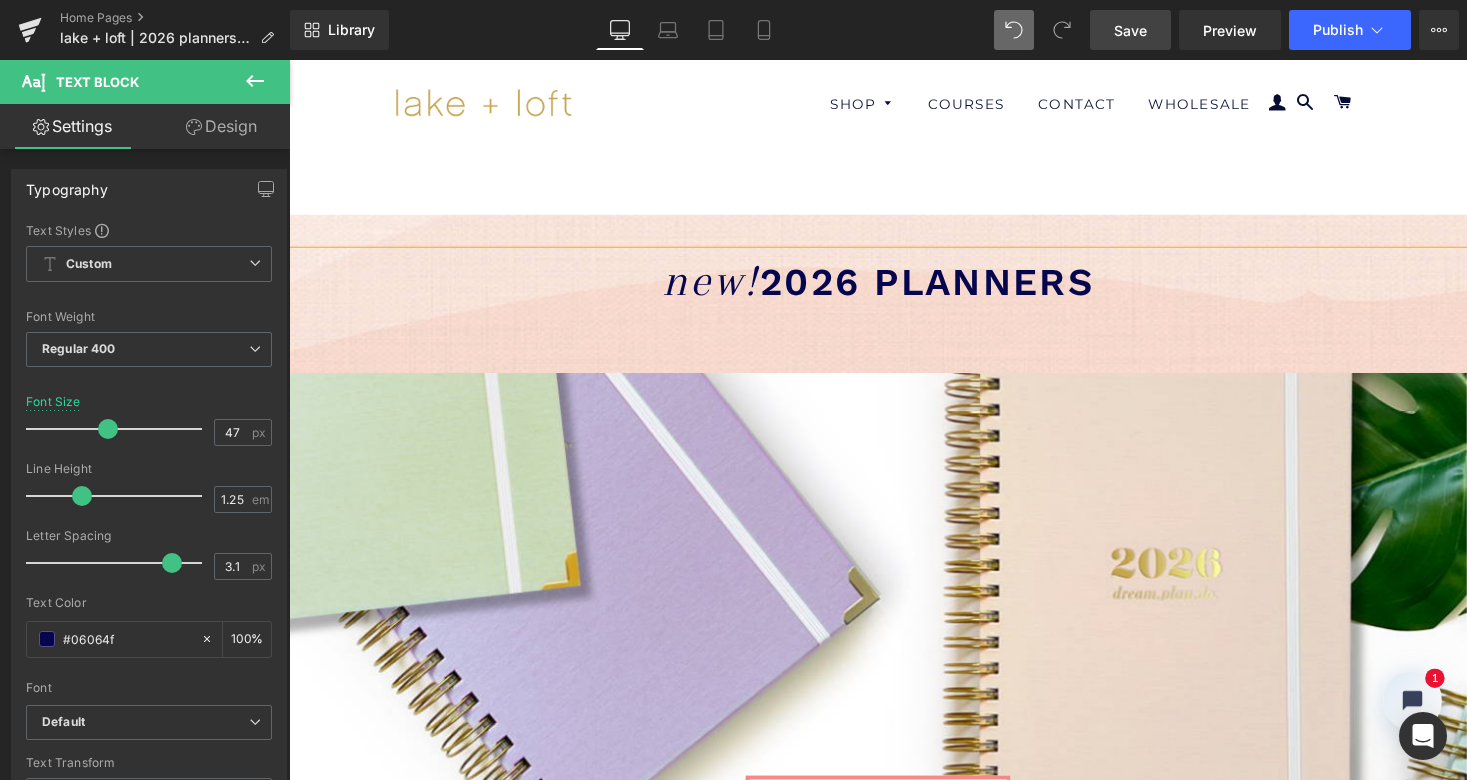 click on "new!  2026 PLANNERS Text Block     64px
Hero Banner   38px
pre-order now!  >
Button
Parallax   393px       Row         Image         Row
Sale Off
(P) Image
sea breeze
(P) Title
$39.00
$29.25
(P) Price
add to cart
(P) Cart Button
Product" at bounding box center [894, 2141] 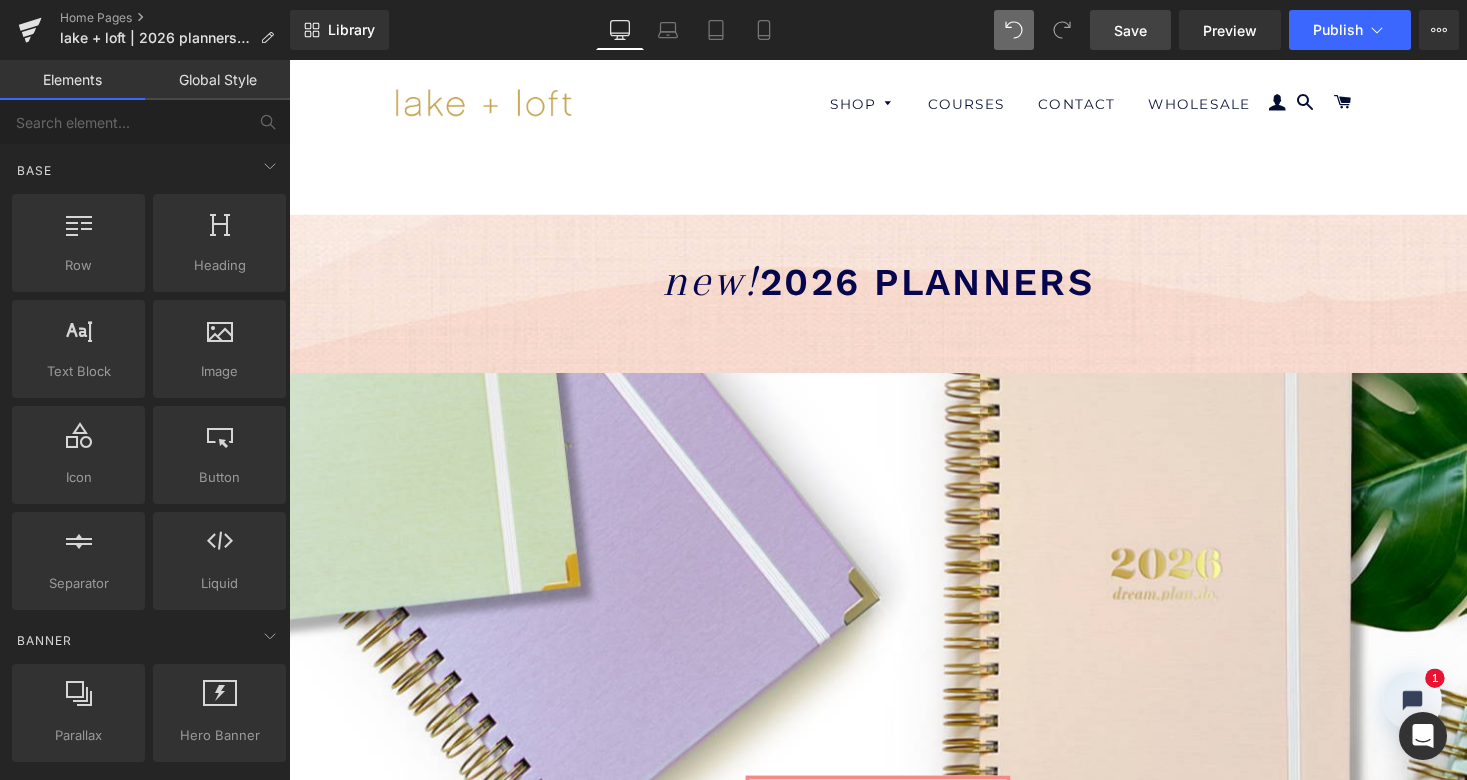 scroll, scrollTop: 0, scrollLeft: 0, axis: both 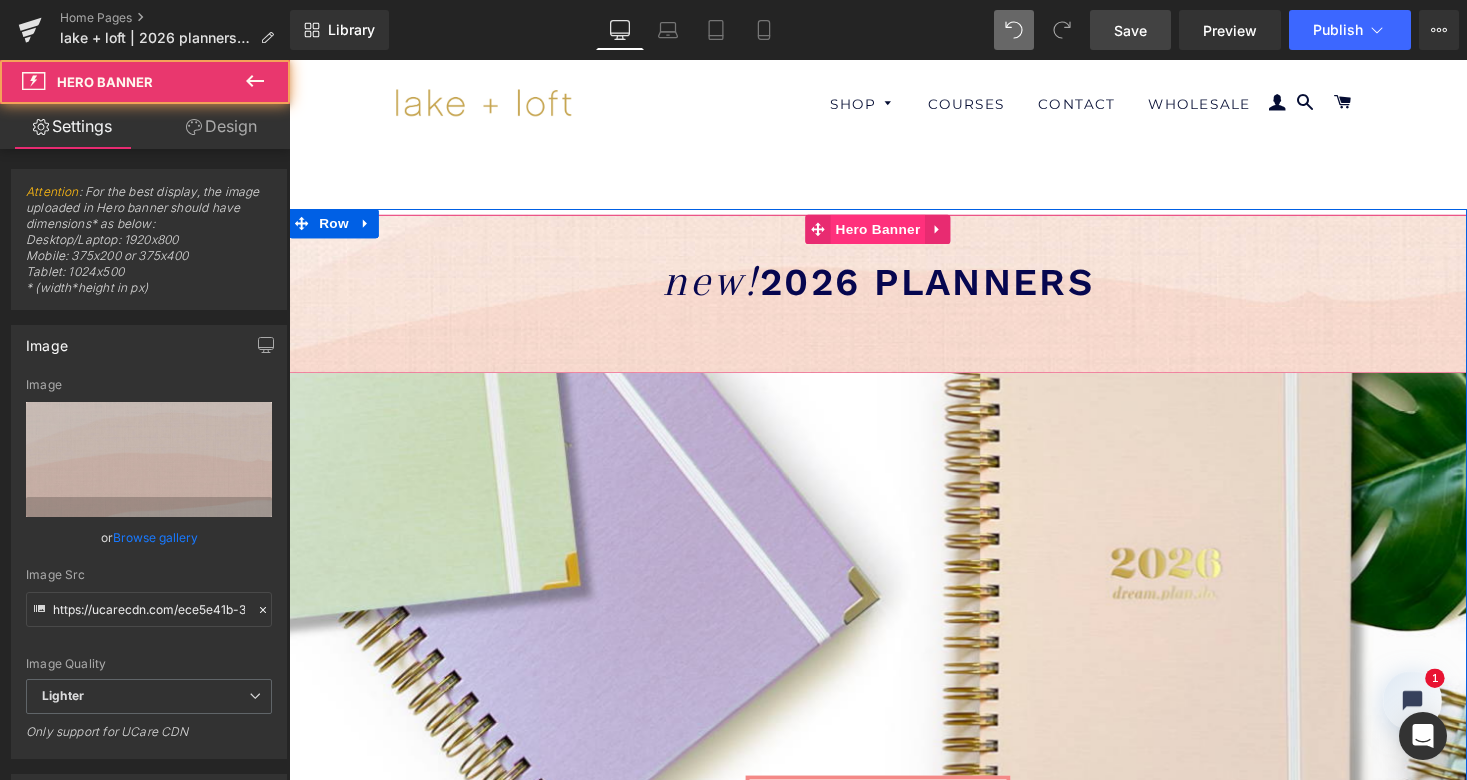 click on "new!  2026 PLANNERS Text Block     64px
Hero Banner   38px" at bounding box center [894, 300] 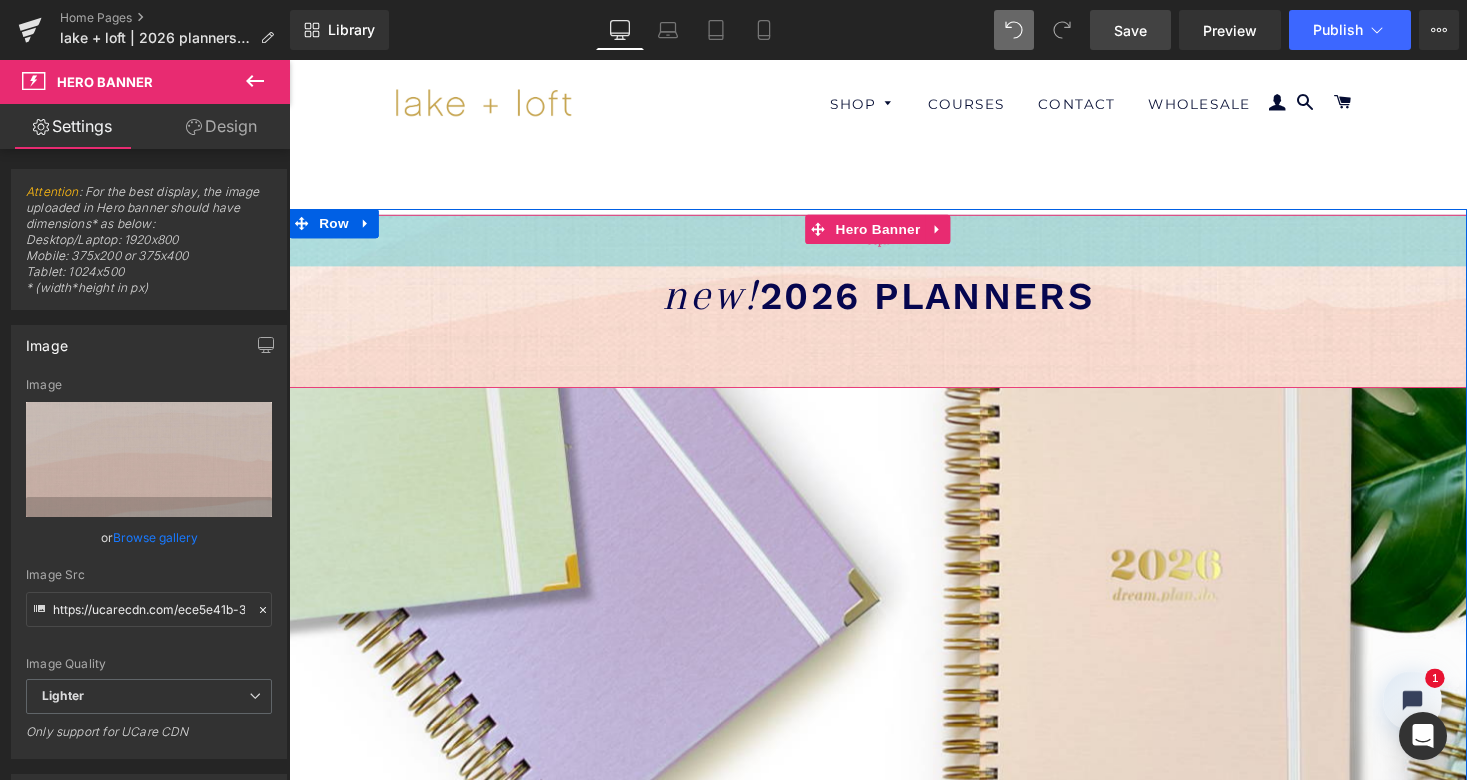 scroll, scrollTop: 10, scrollLeft: 10, axis: both 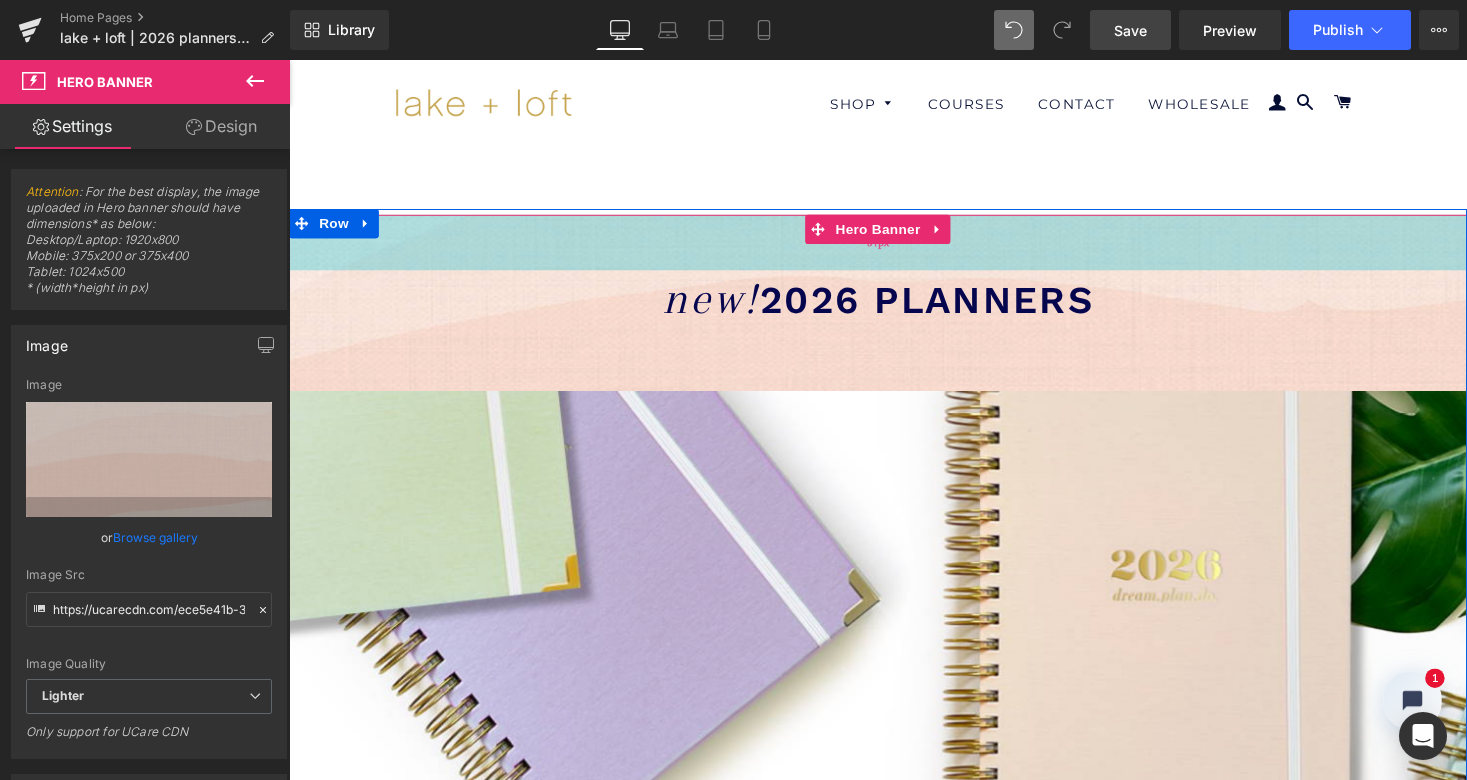 drag, startPoint x: 1009, startPoint y: 239, endPoint x: 1013, endPoint y: 258, distance: 19.416489 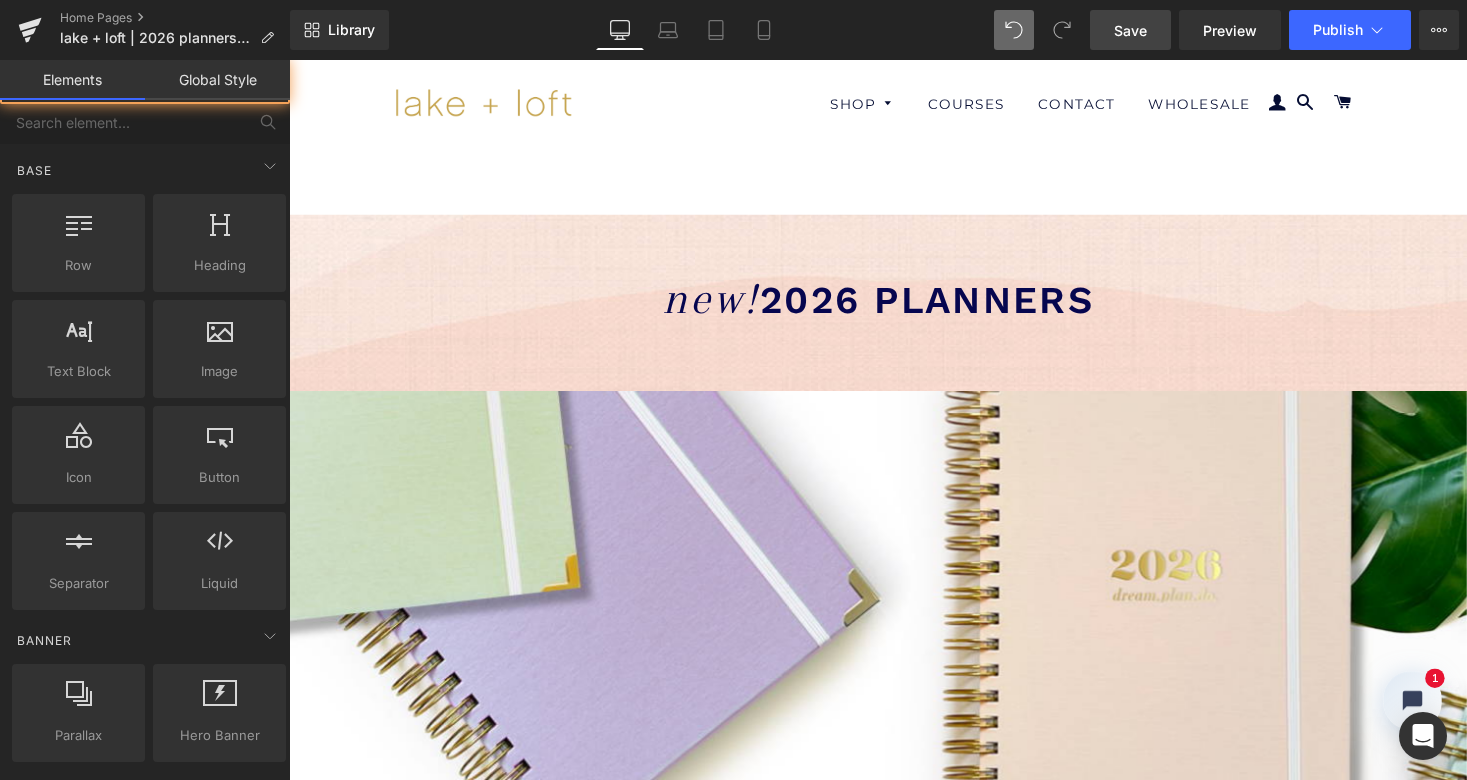 click on "new!  2026 PLANNERS Text Block     64px
Hero Banner   57px
pre-order now!  >
Button
Parallax   393px       Row         Image         Row
Sale Off
(P) Image
sea breeze
(P) Title
$39.00
$29.25
(P) Price
add to cart
(P) Cart Button
Product" at bounding box center (894, 2151) 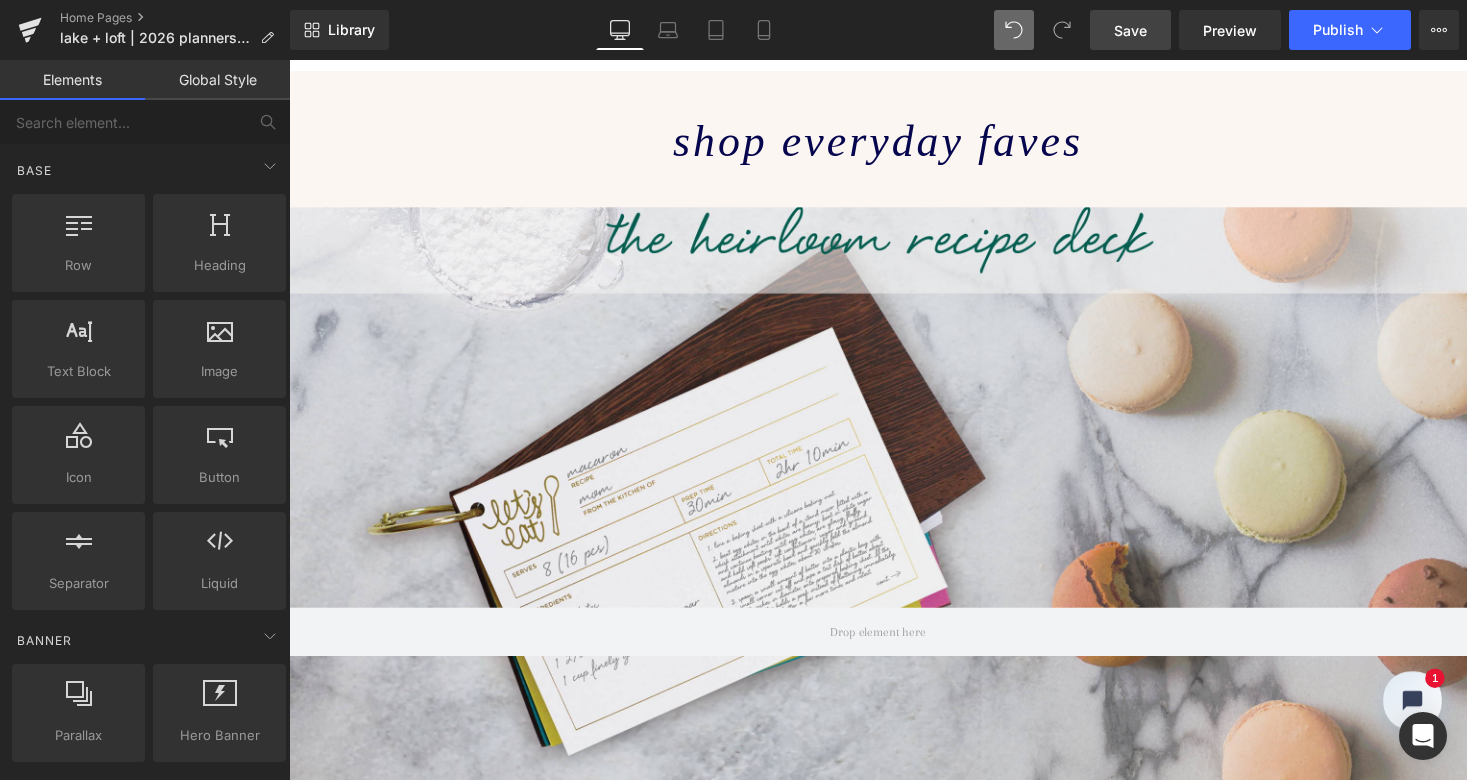 scroll, scrollTop: 1693, scrollLeft: 0, axis: vertical 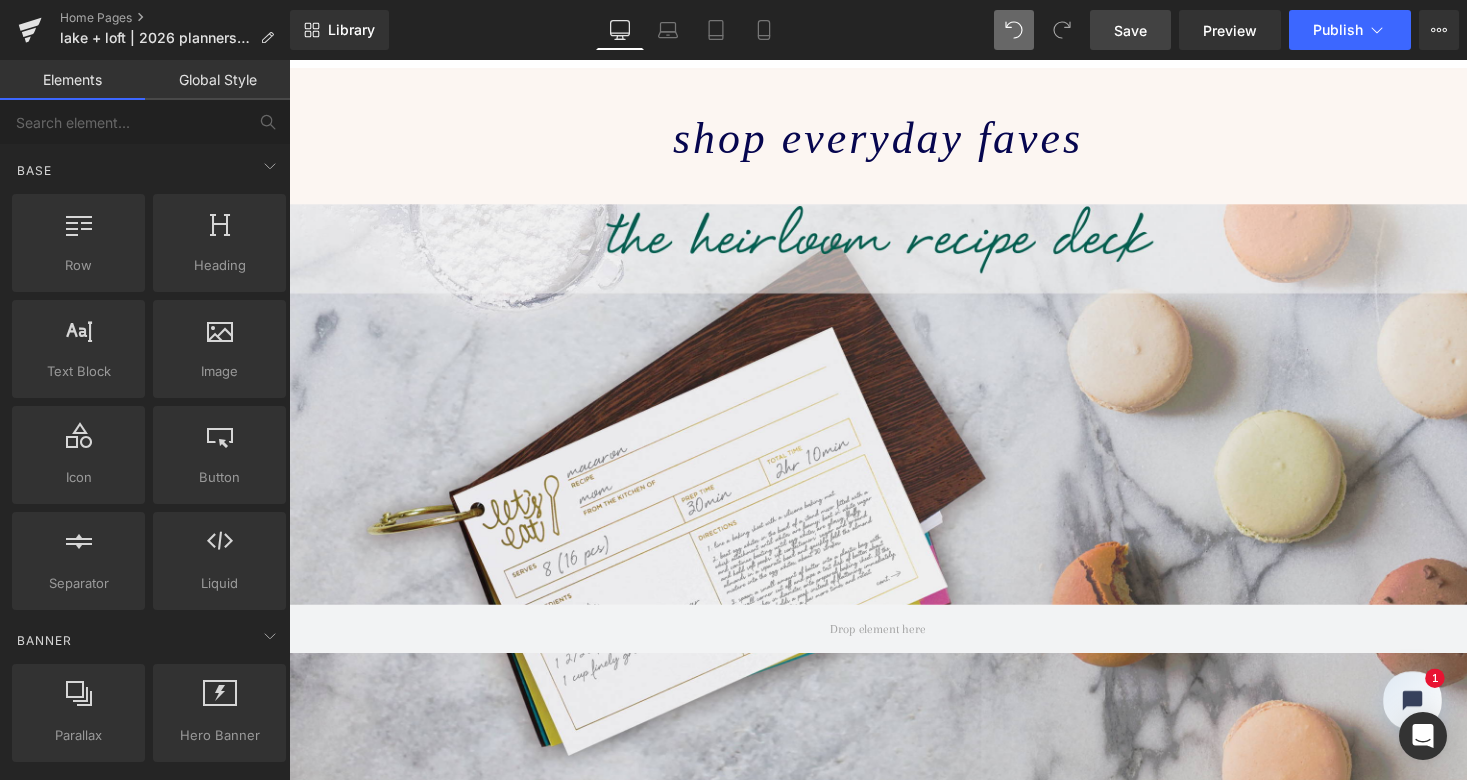 click on "Save" at bounding box center (1130, 30) 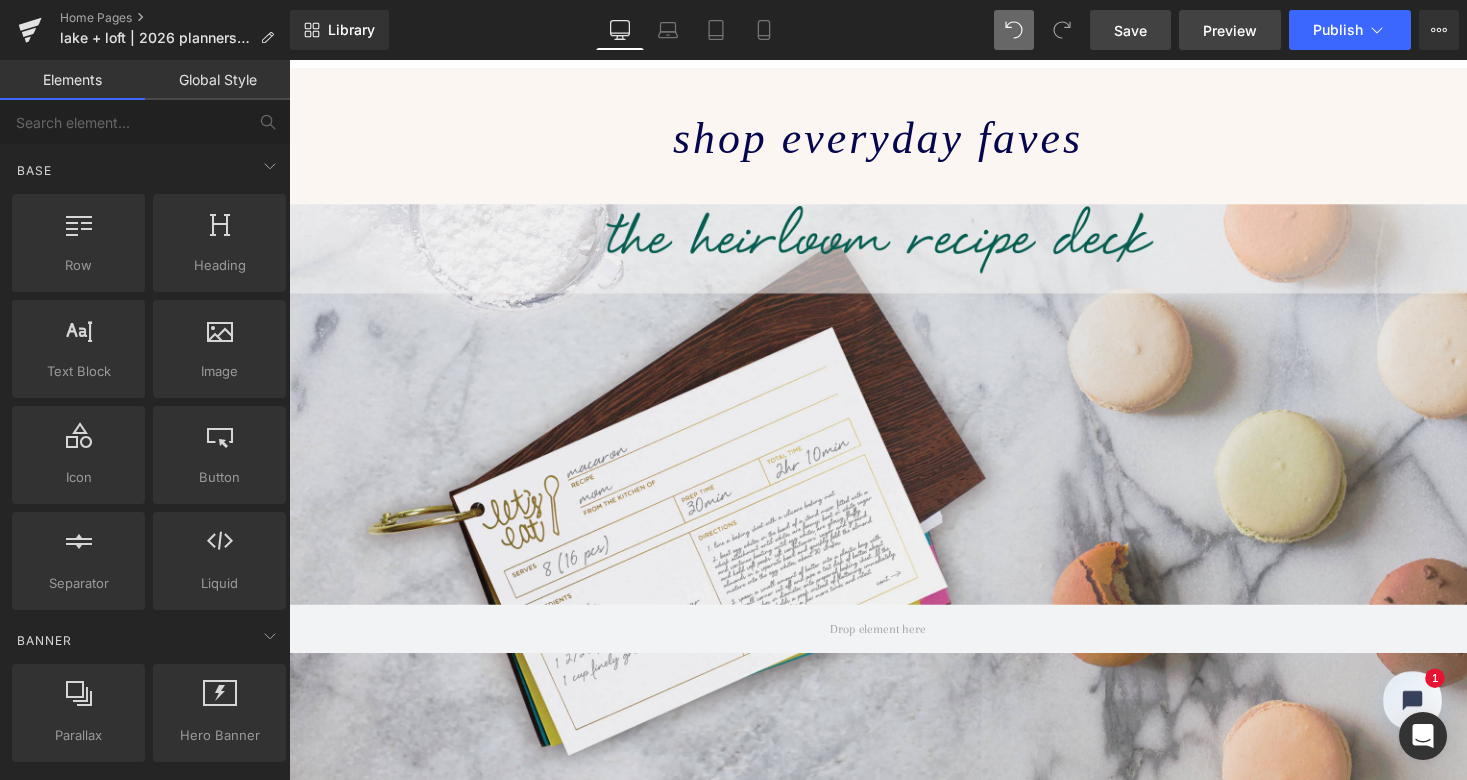 click on "Preview" at bounding box center [1230, 30] 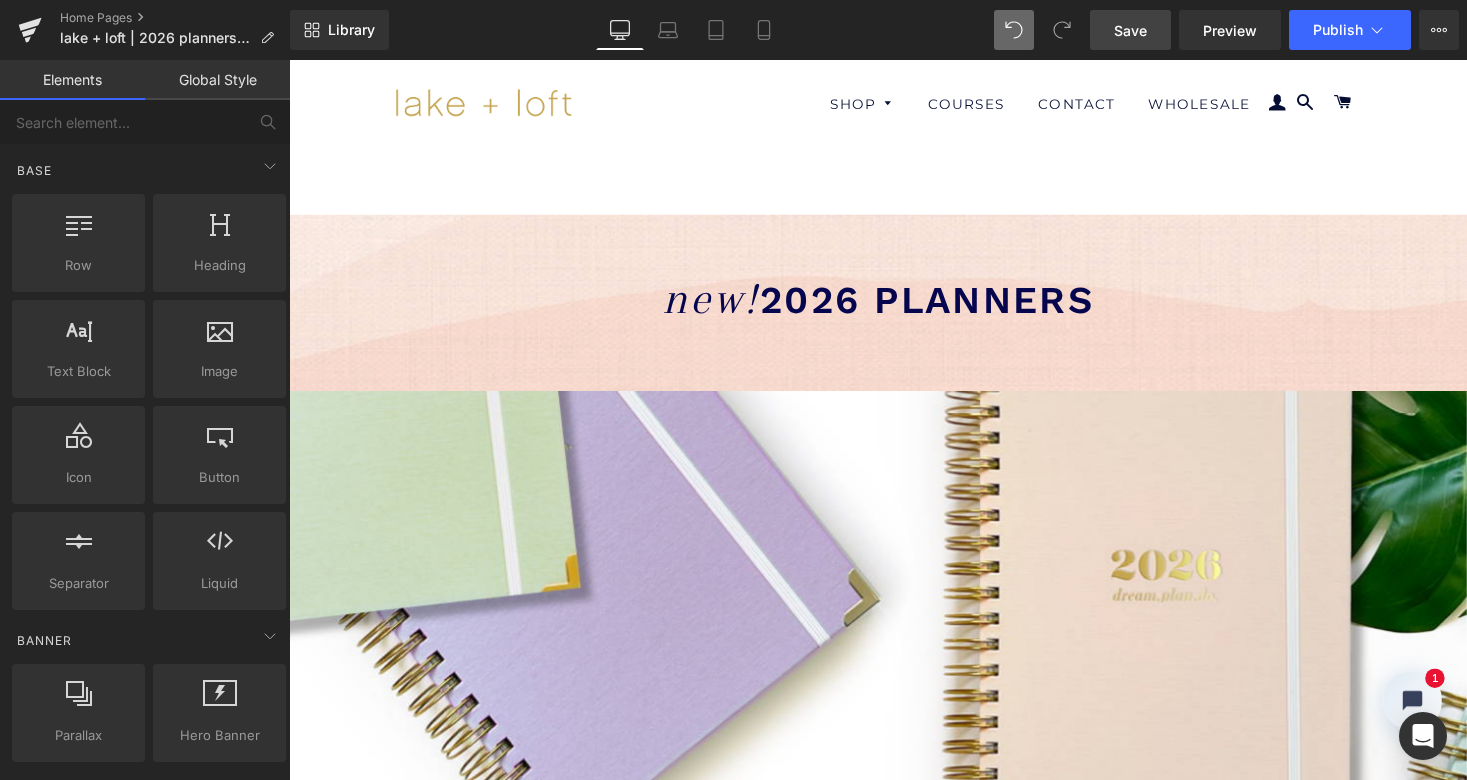 scroll, scrollTop: 0, scrollLeft: 0, axis: both 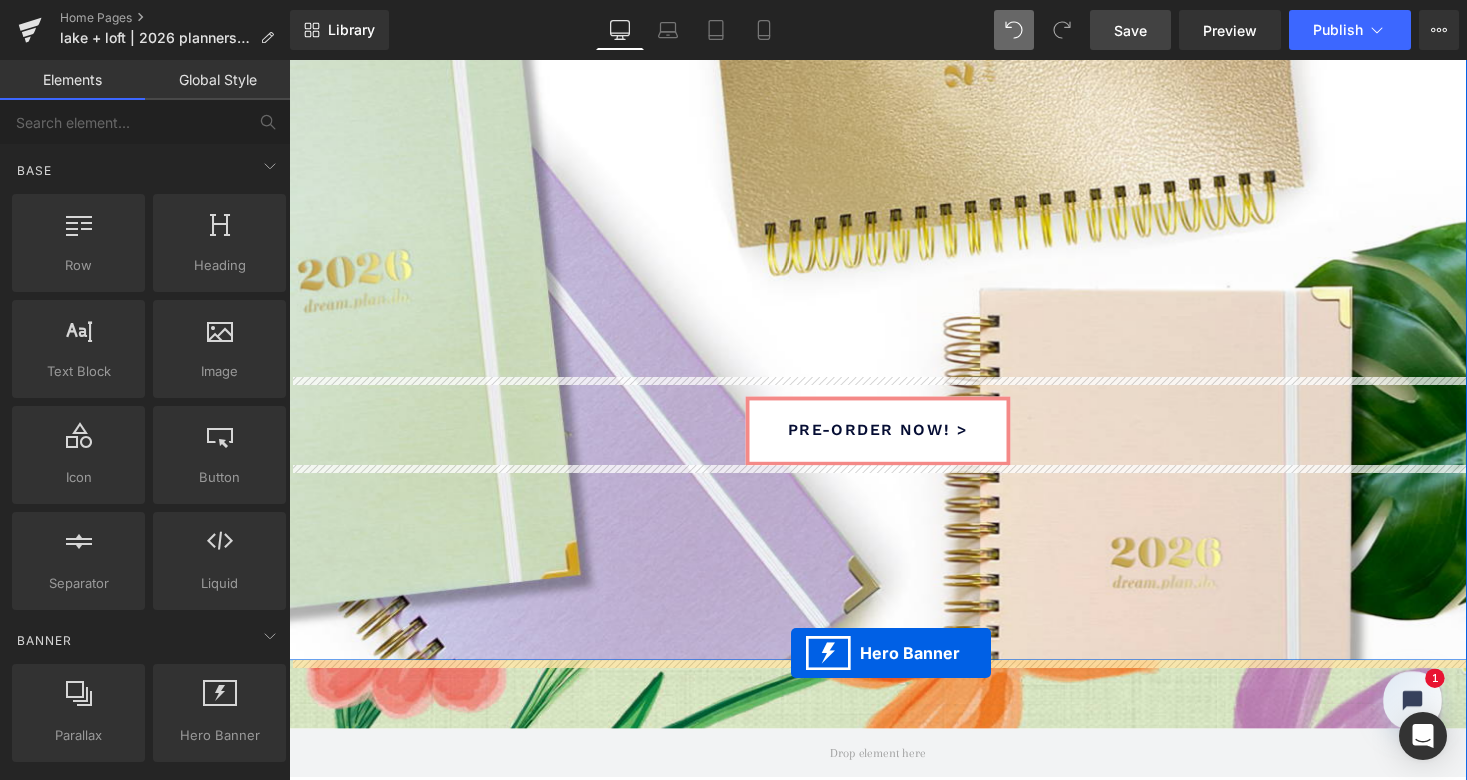 drag, startPoint x: 823, startPoint y: 233, endPoint x: 805, endPoint y: 669, distance: 436.3714 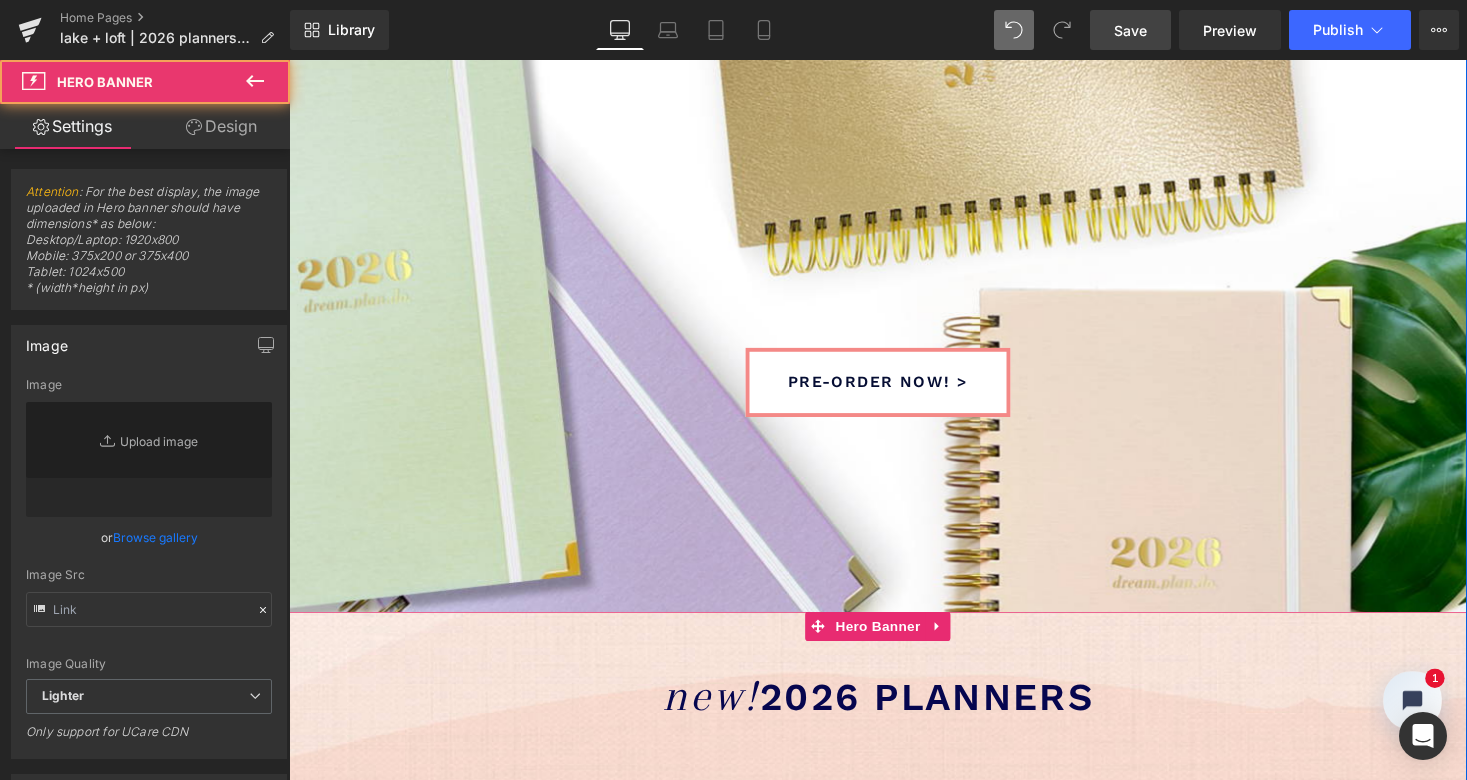scroll, scrollTop: 10, scrollLeft: 10, axis: both 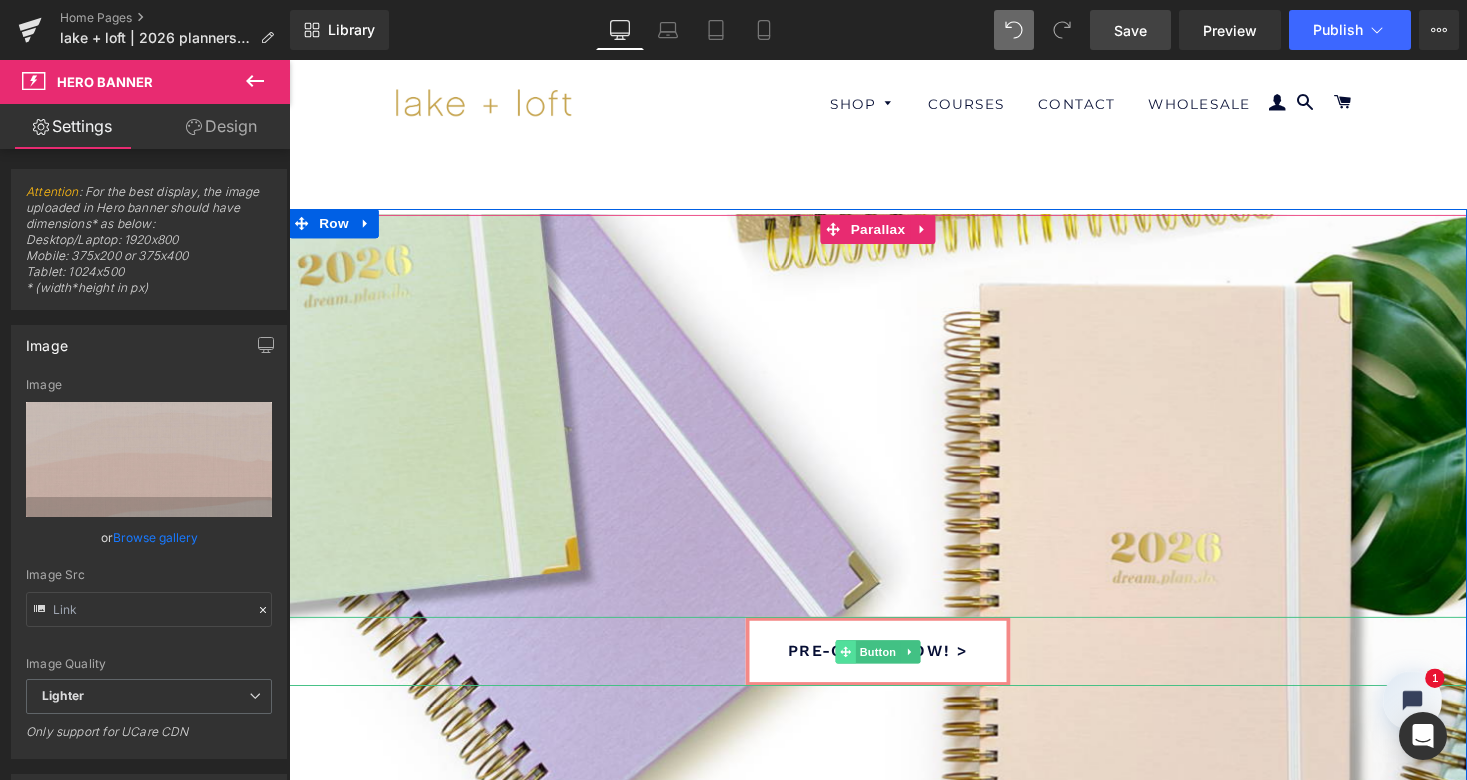 click 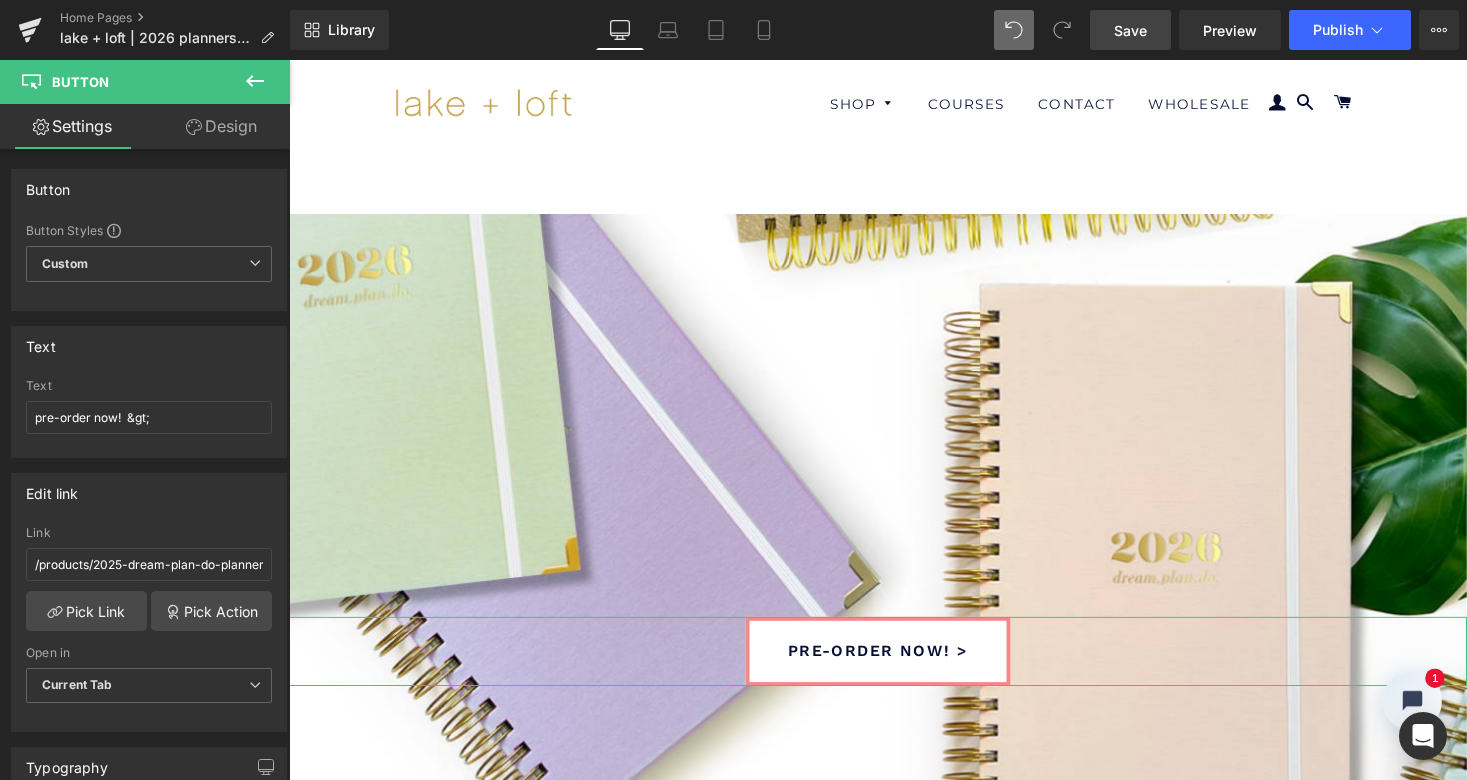 click on "Design" at bounding box center (221, 126) 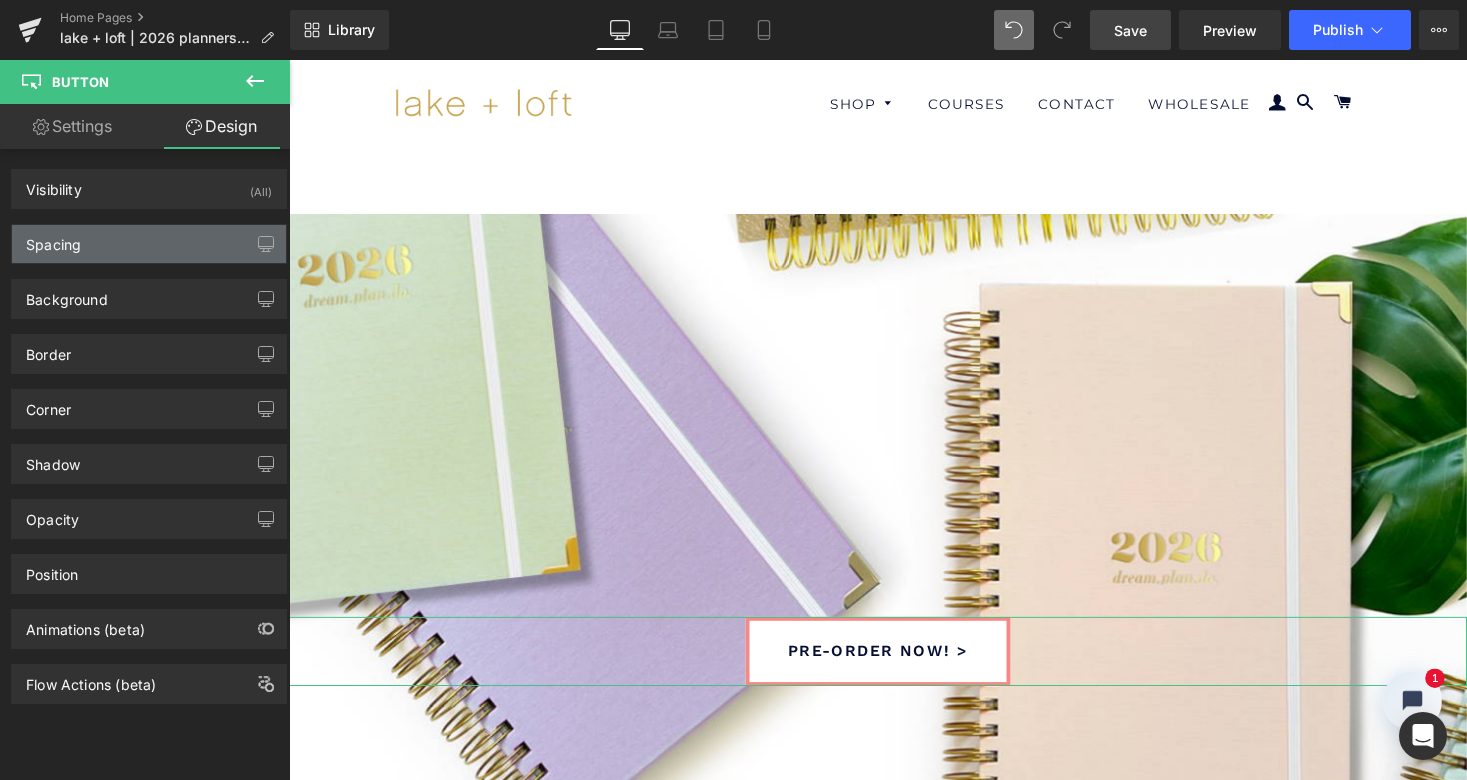 click on "Spacing" at bounding box center (149, 244) 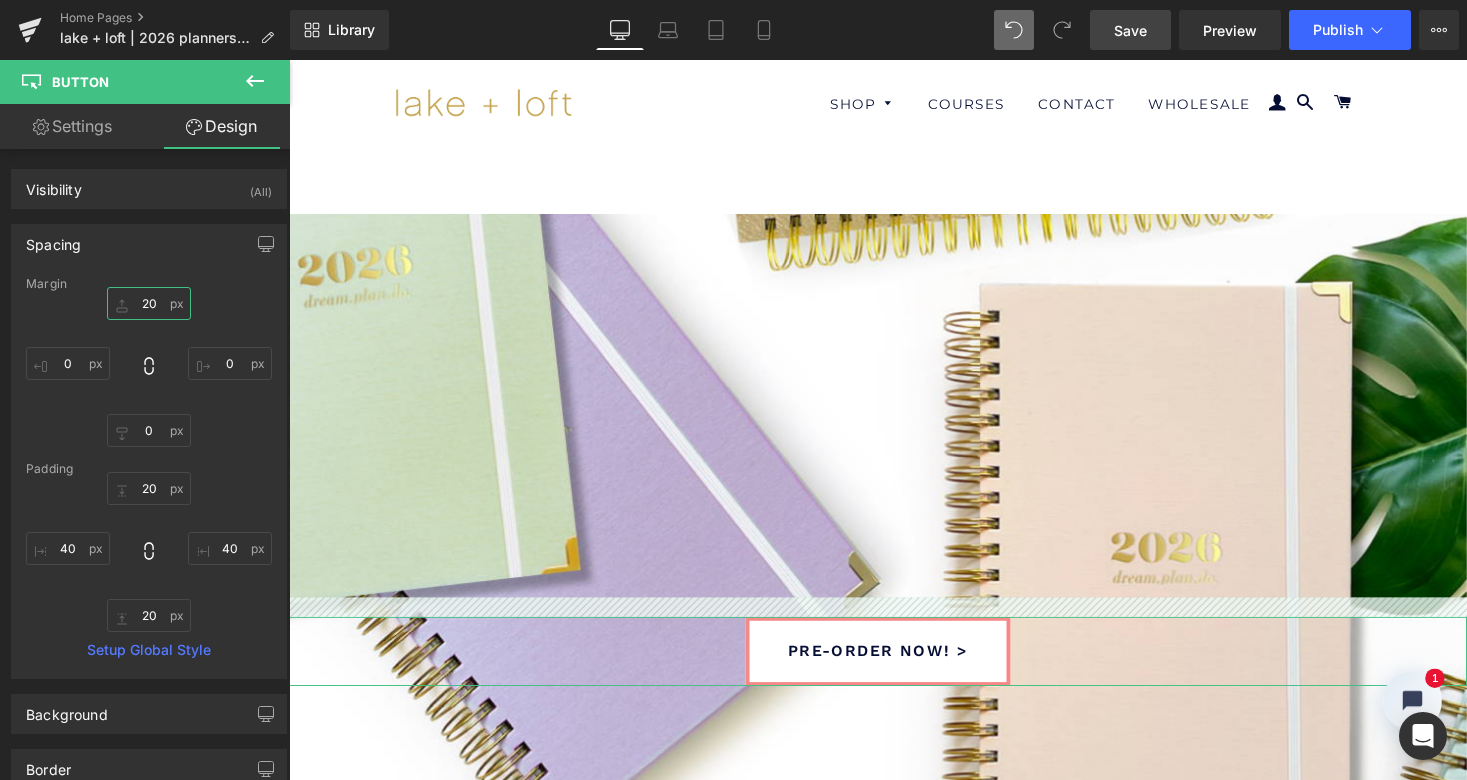 click on "20" at bounding box center (149, 303) 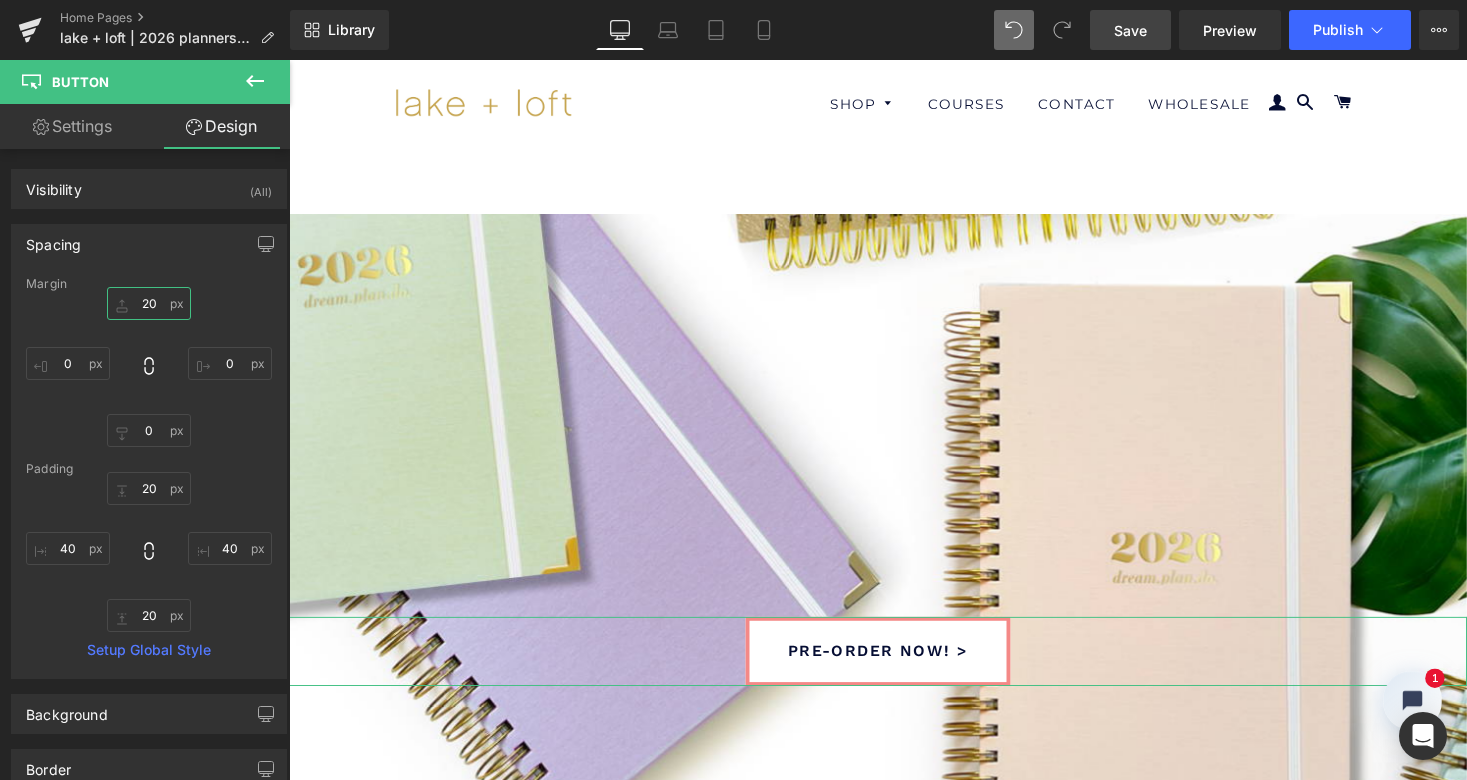 click on "20" at bounding box center (149, 303) 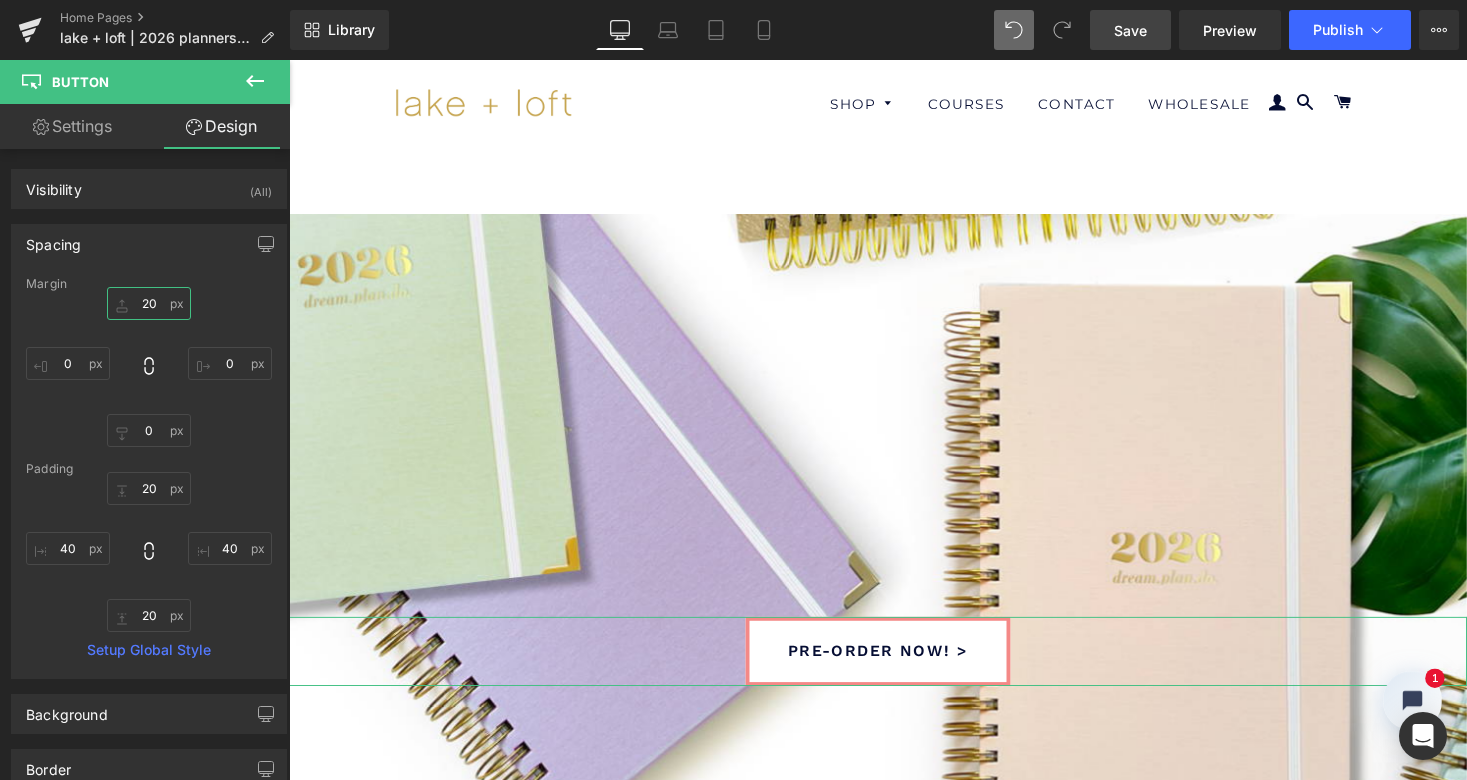 type on "0" 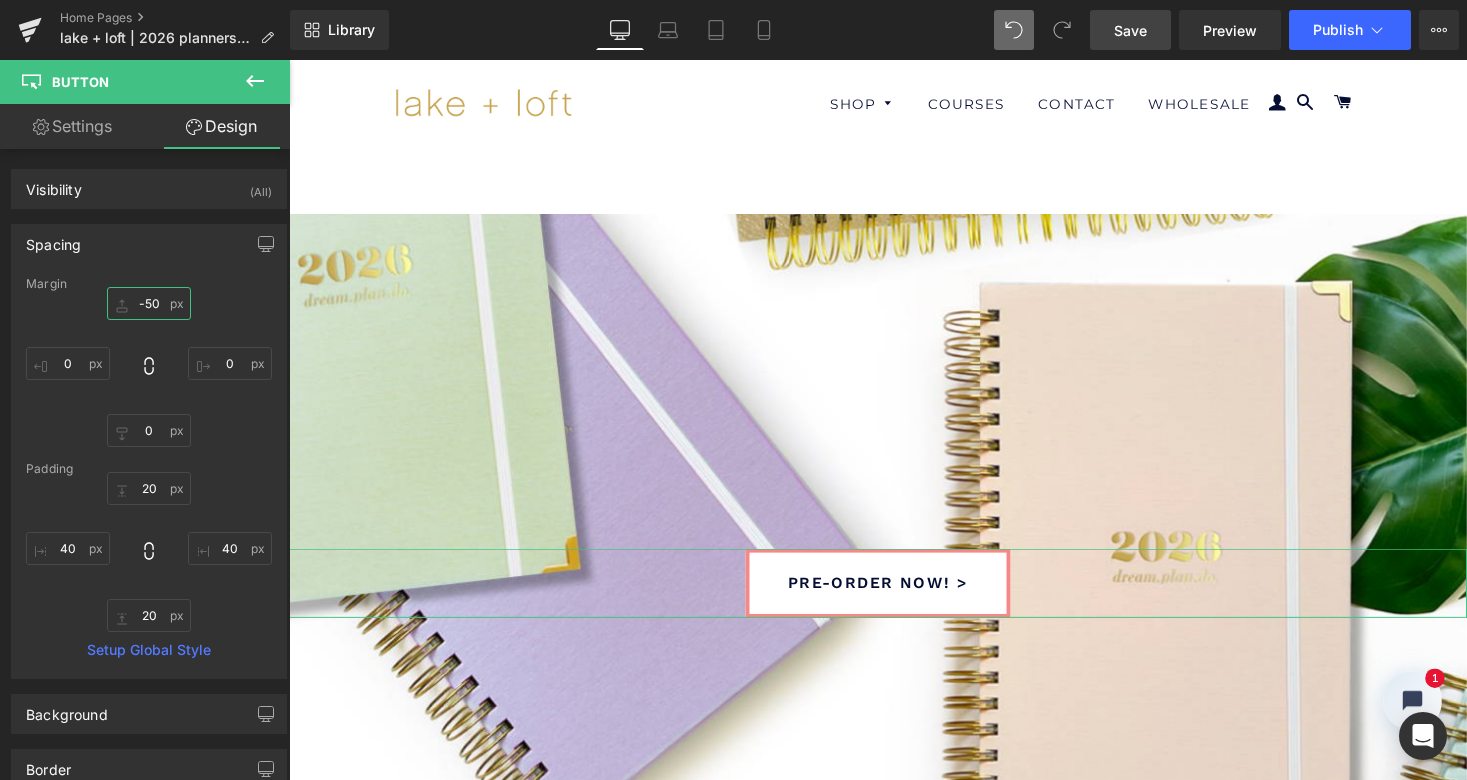 scroll, scrollTop: 4641, scrollLeft: 1202, axis: both 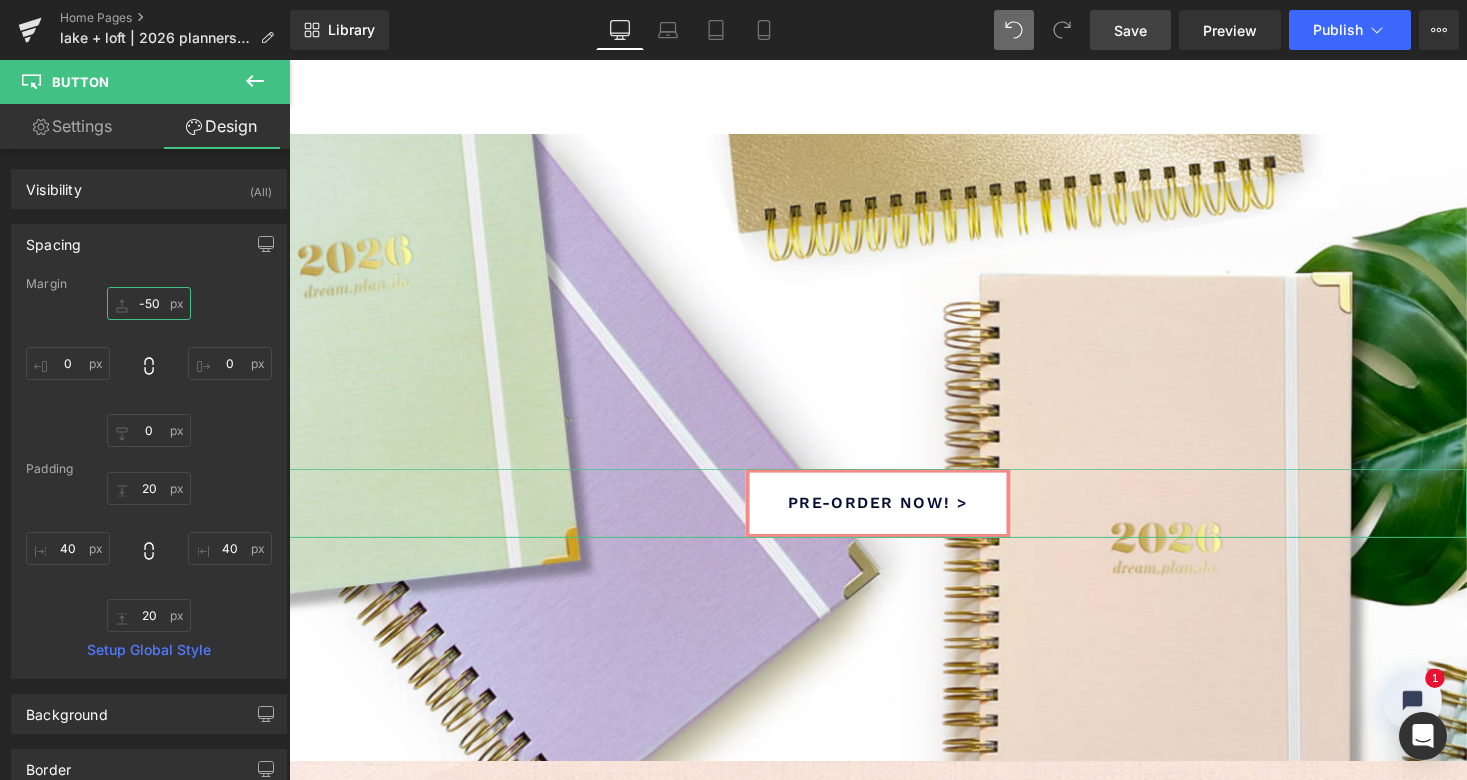 click on "-50" at bounding box center [149, 303] 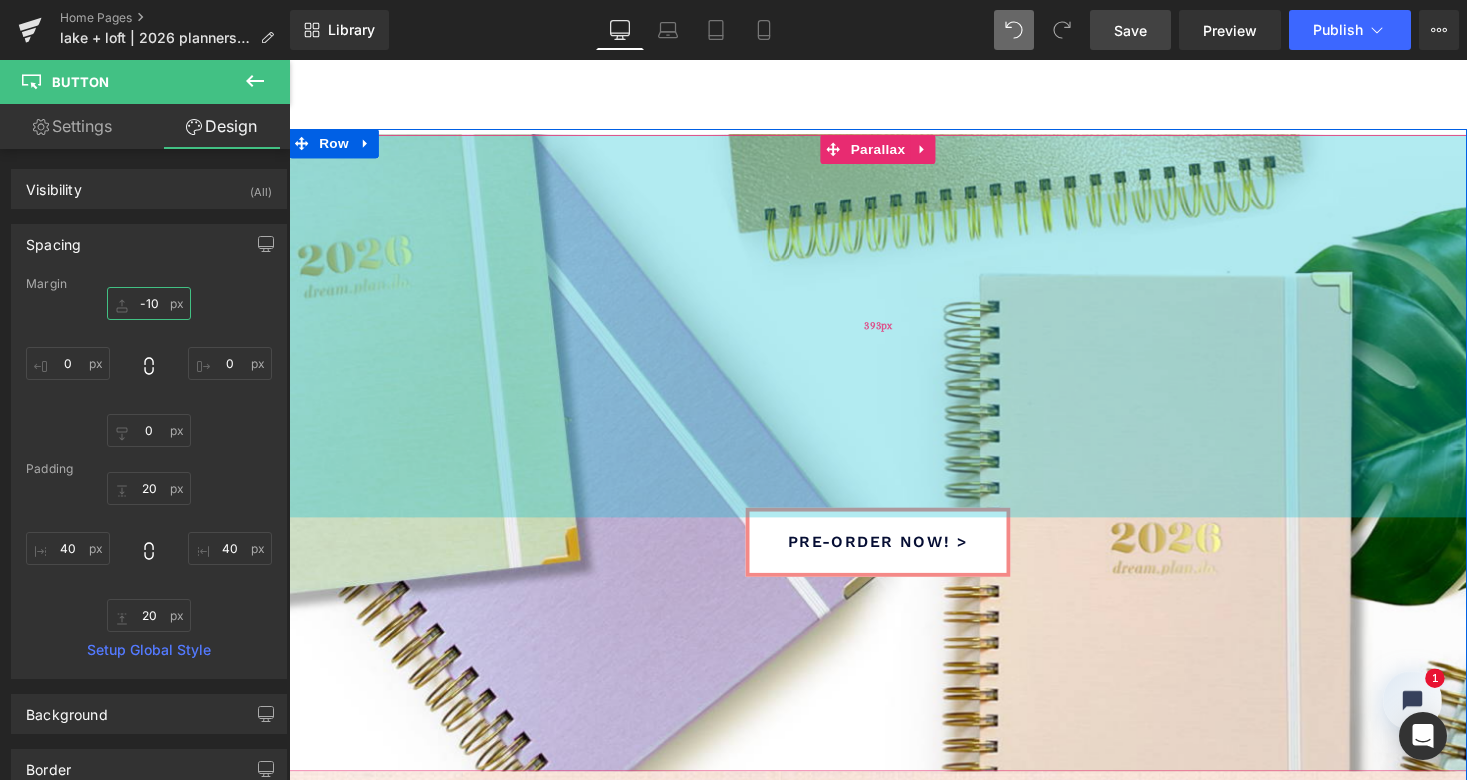 scroll, scrollTop: 10, scrollLeft: 10, axis: both 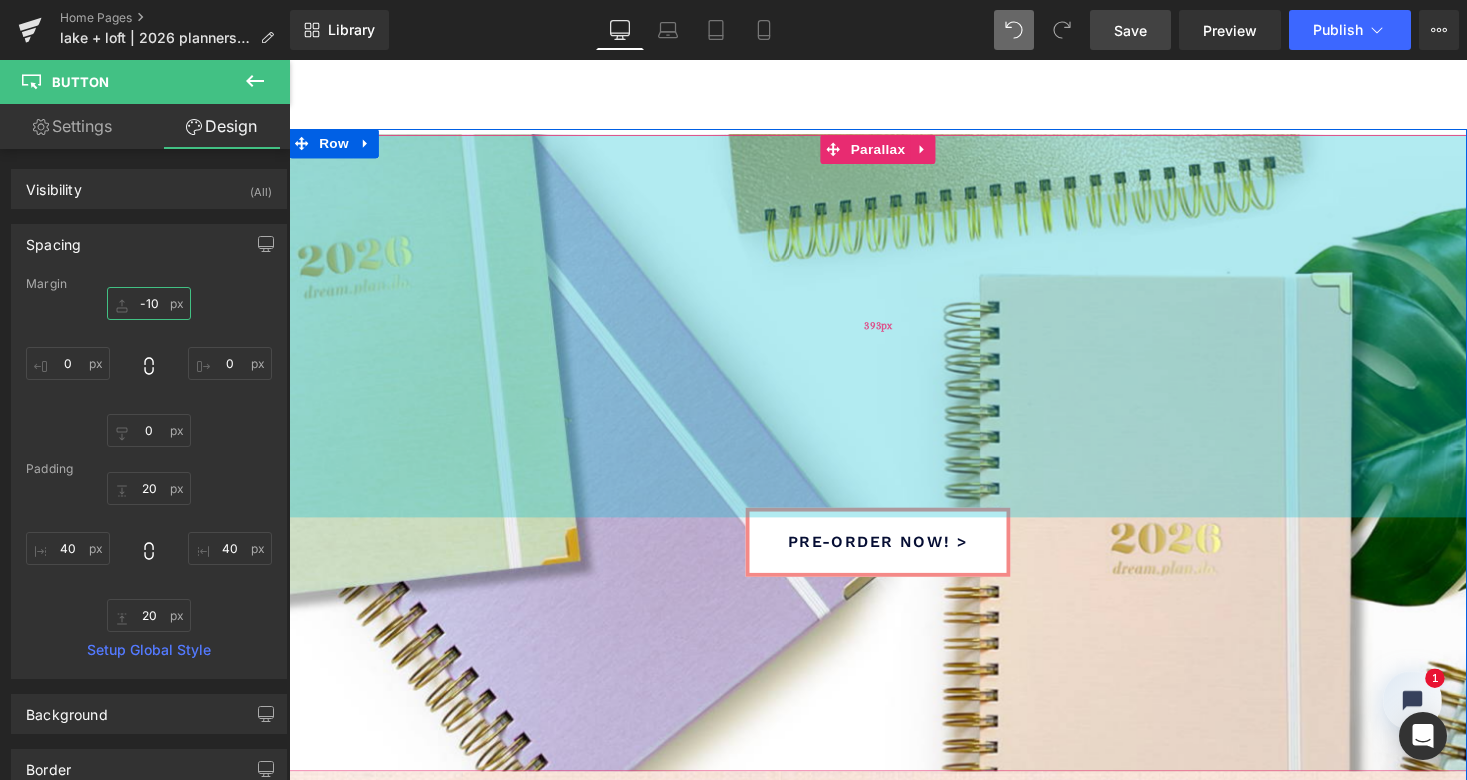 type on "-100" 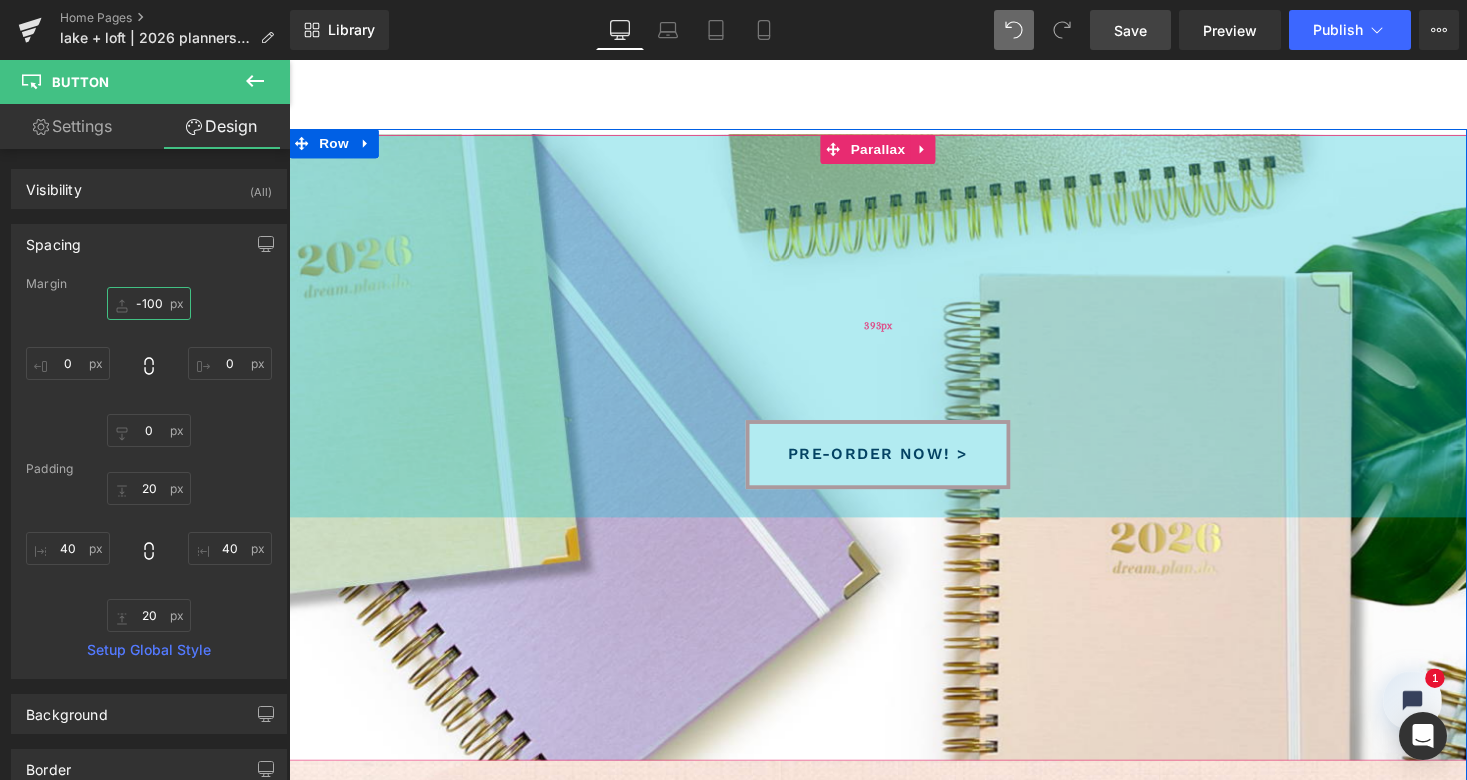 scroll, scrollTop: 4641, scrollLeft: 1202, axis: both 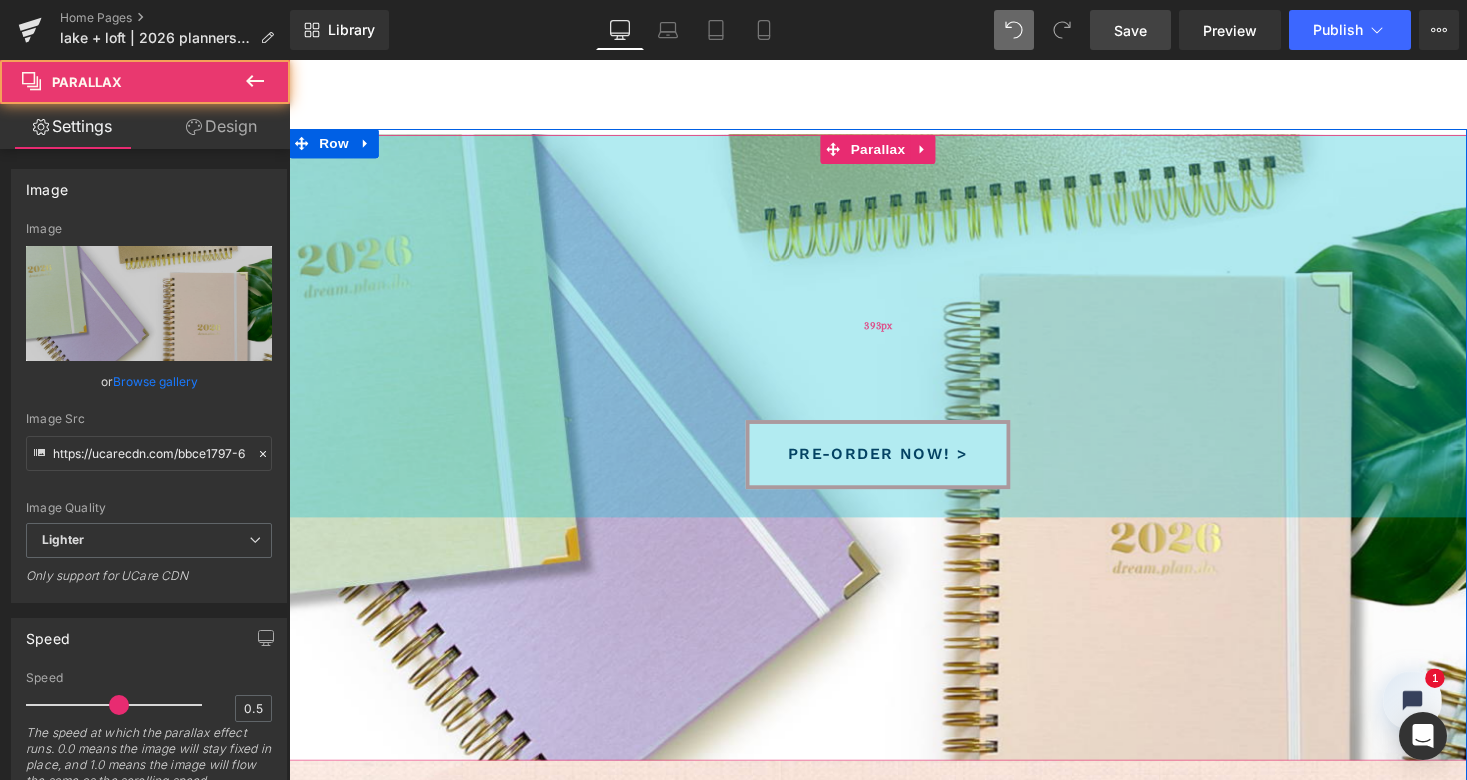 click on "393px" at bounding box center (894, 333) 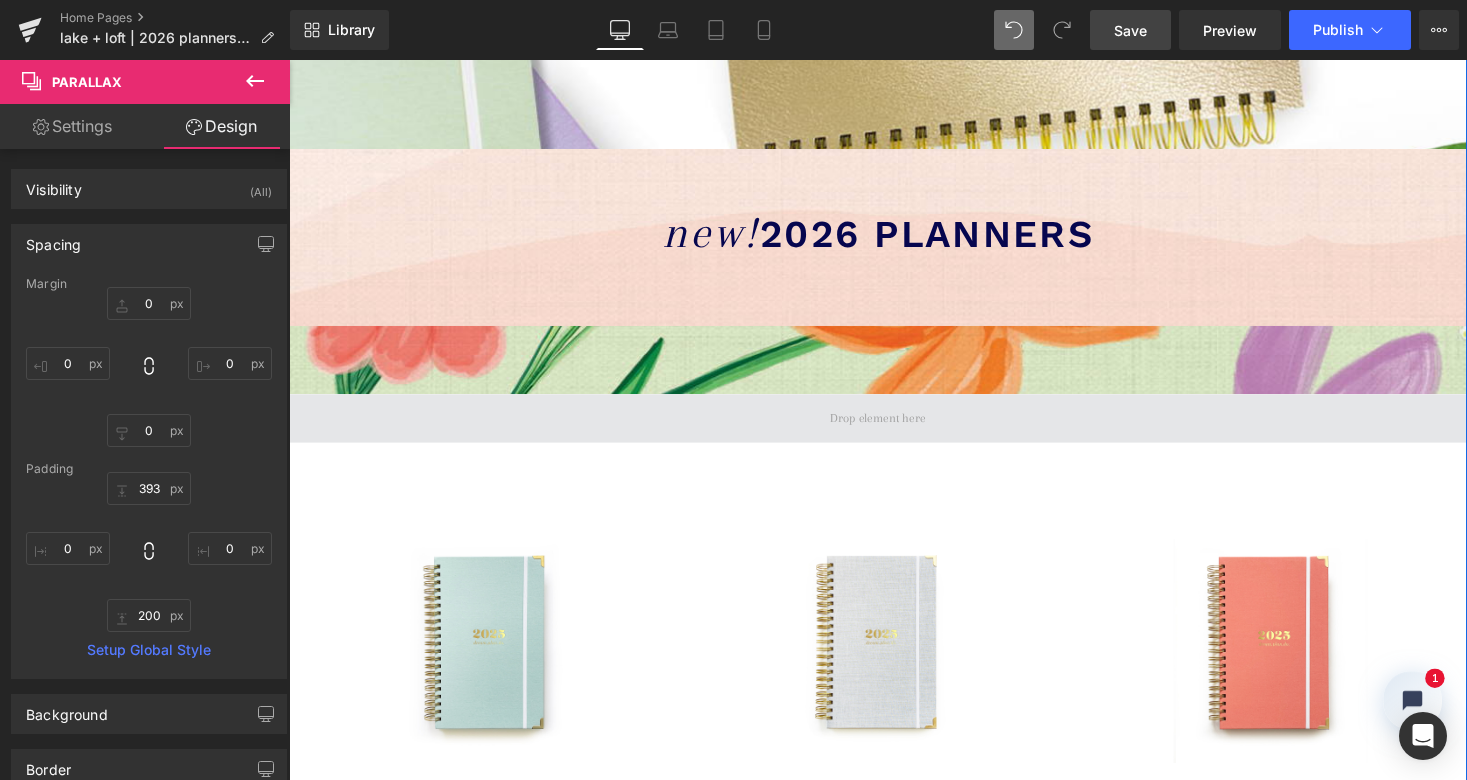scroll, scrollTop: 622, scrollLeft: 0, axis: vertical 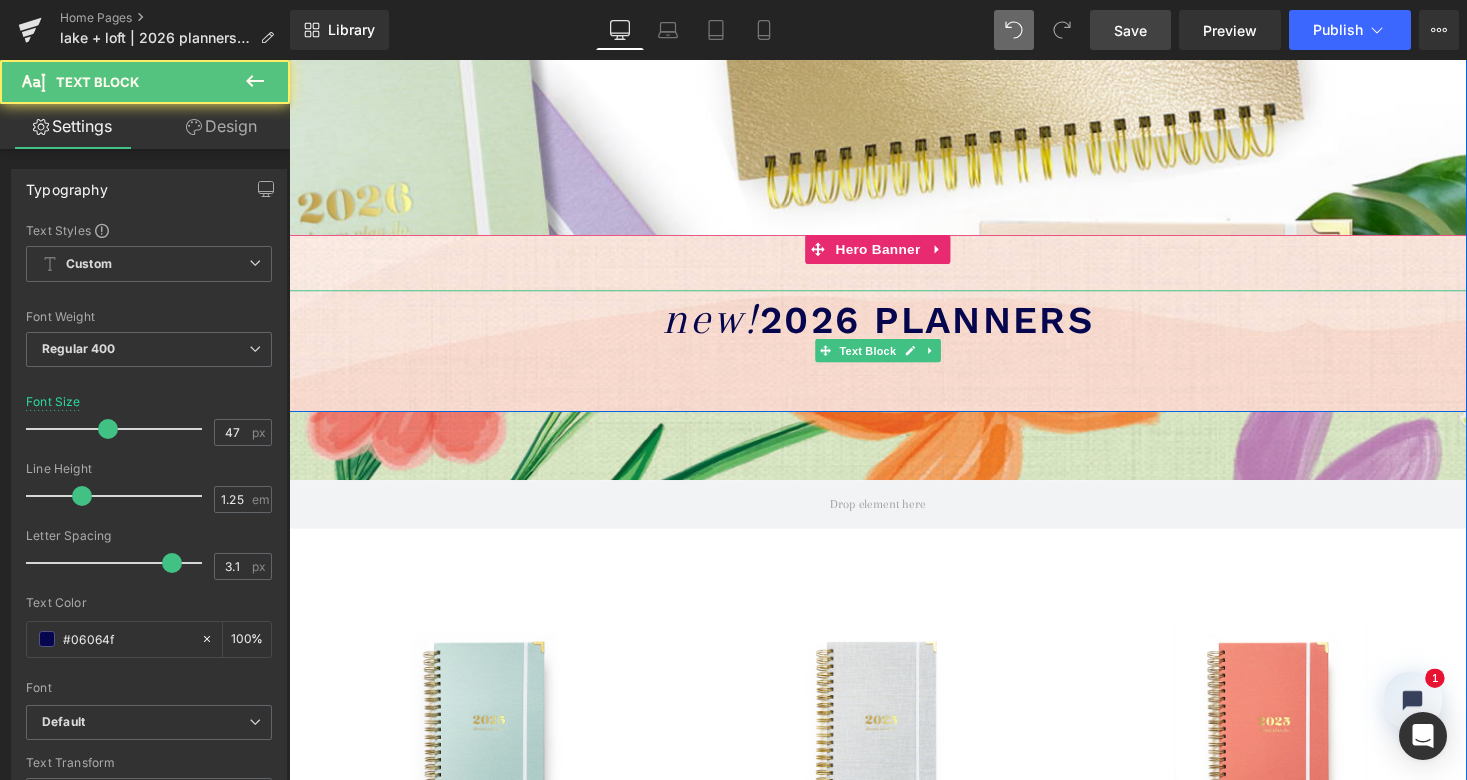 click on "new!" at bounding box center (722, 326) 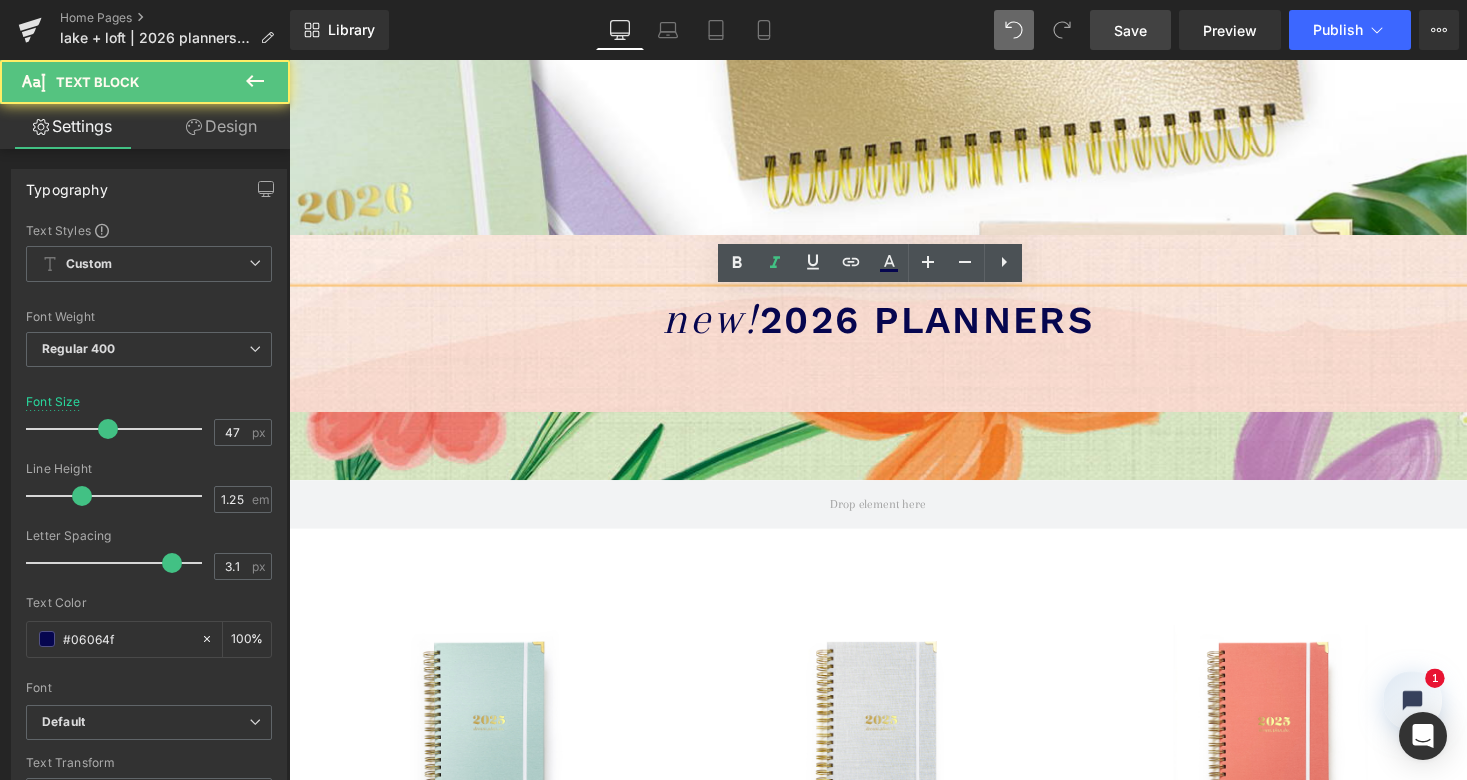 click on "2026 PLANNERS" at bounding box center [944, 327] 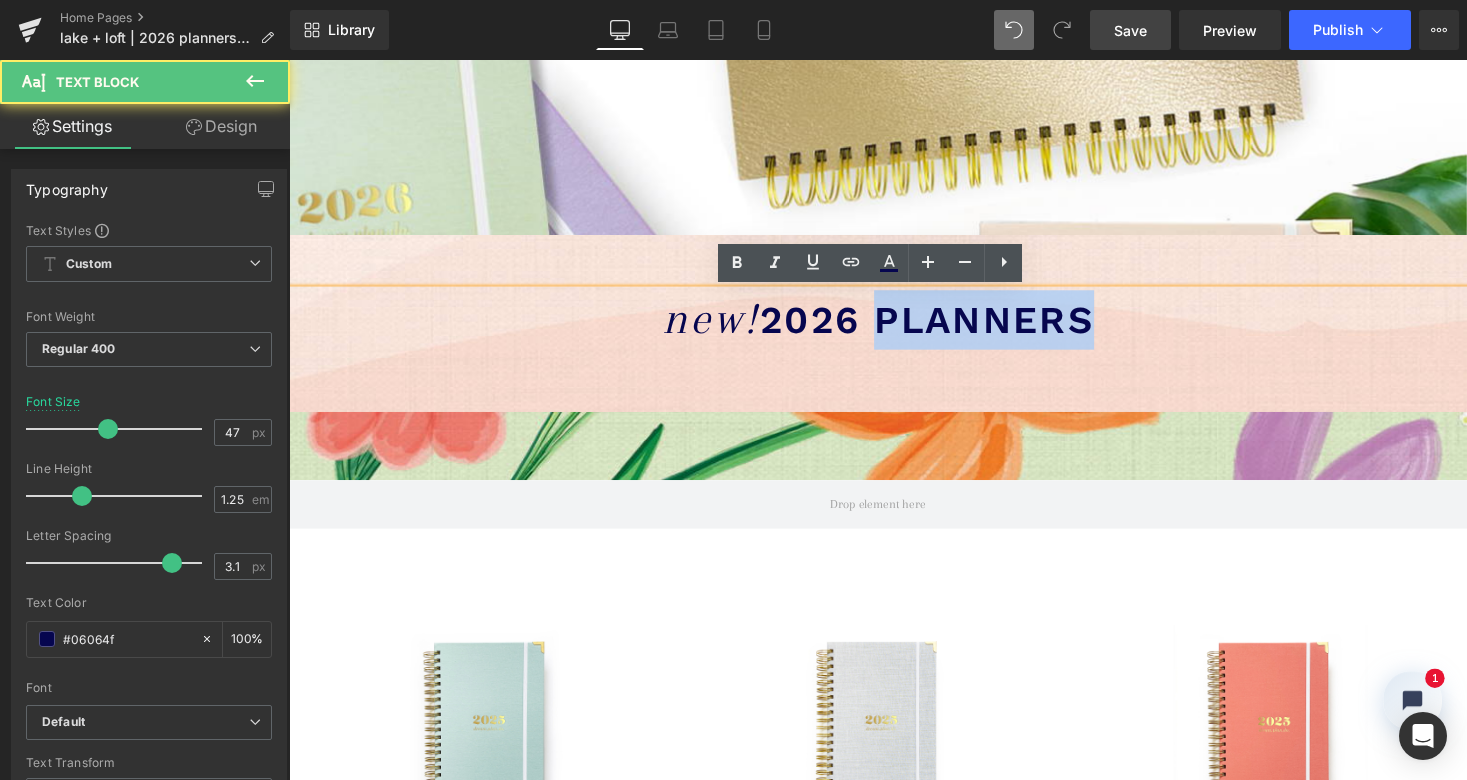 click on "2026 PLANNERS" at bounding box center (944, 327) 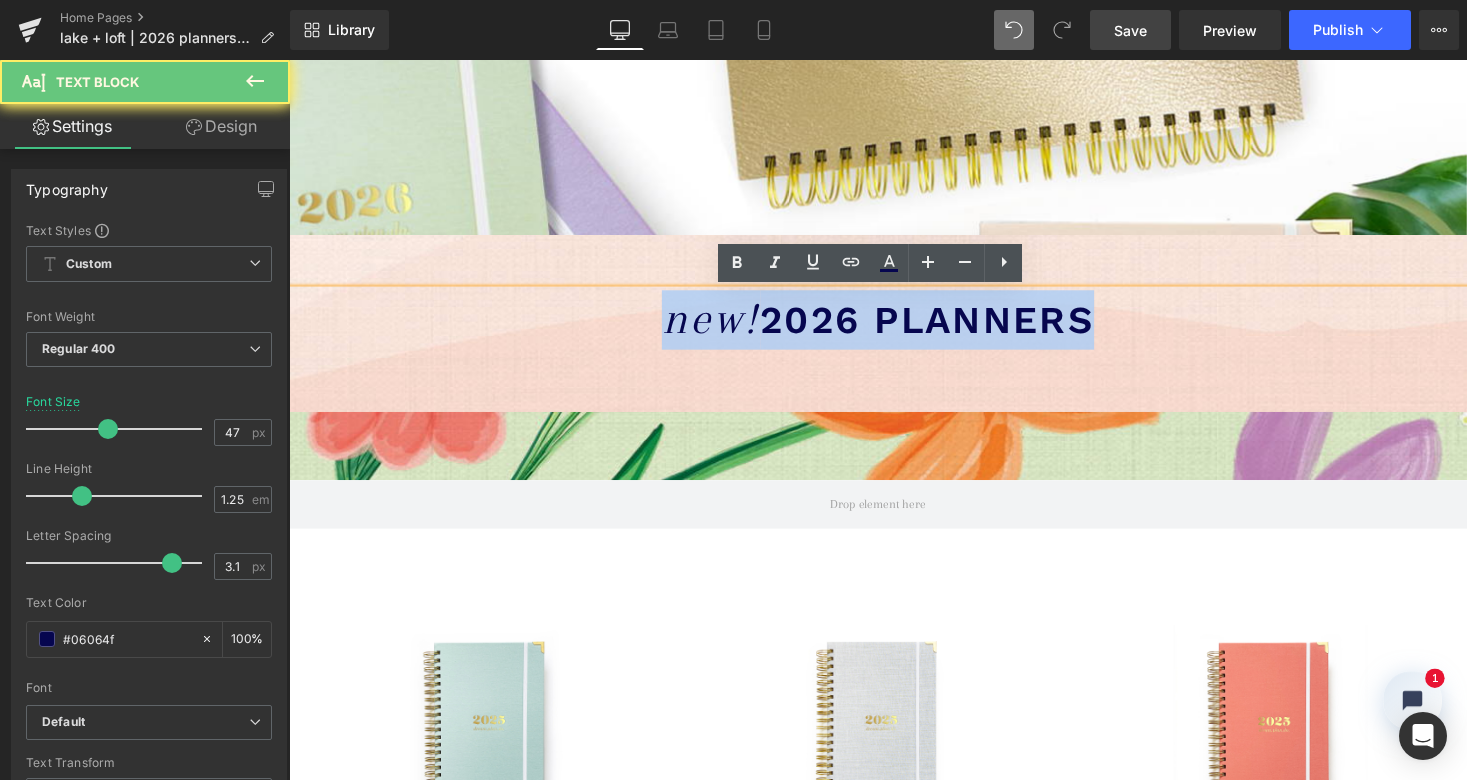 click on "2026 PLANNERS" at bounding box center (944, 327) 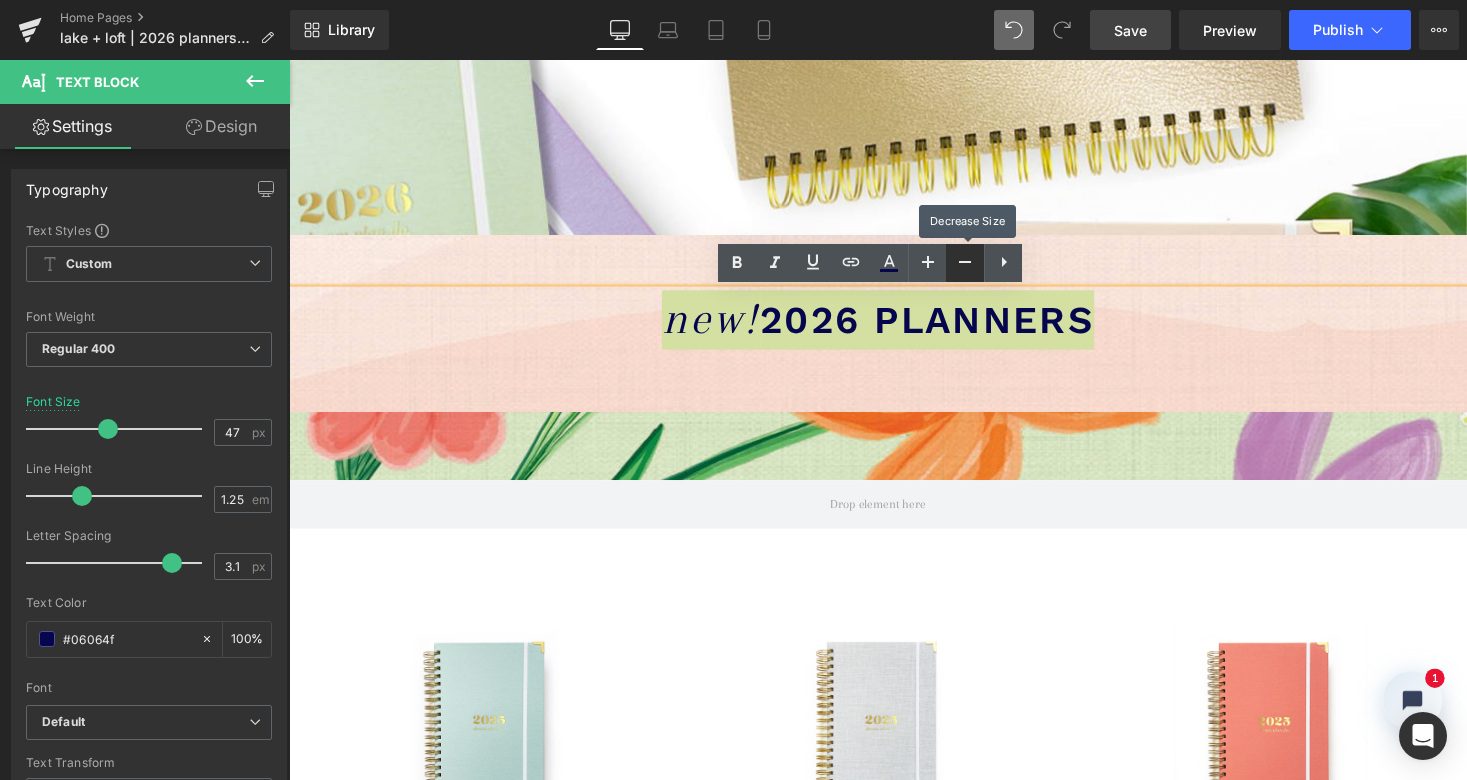 click 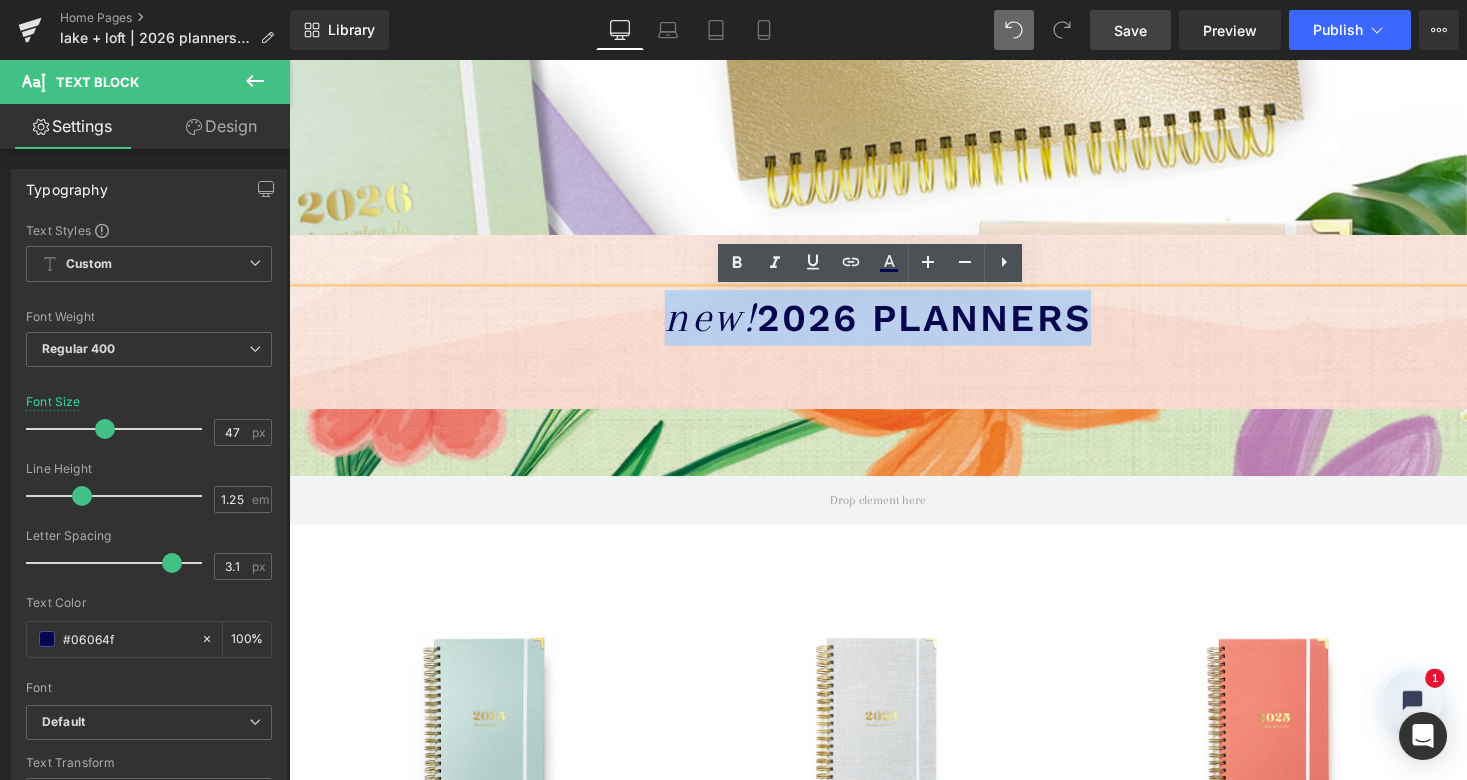 click on "2026 PLANNERS" at bounding box center (941, 325) 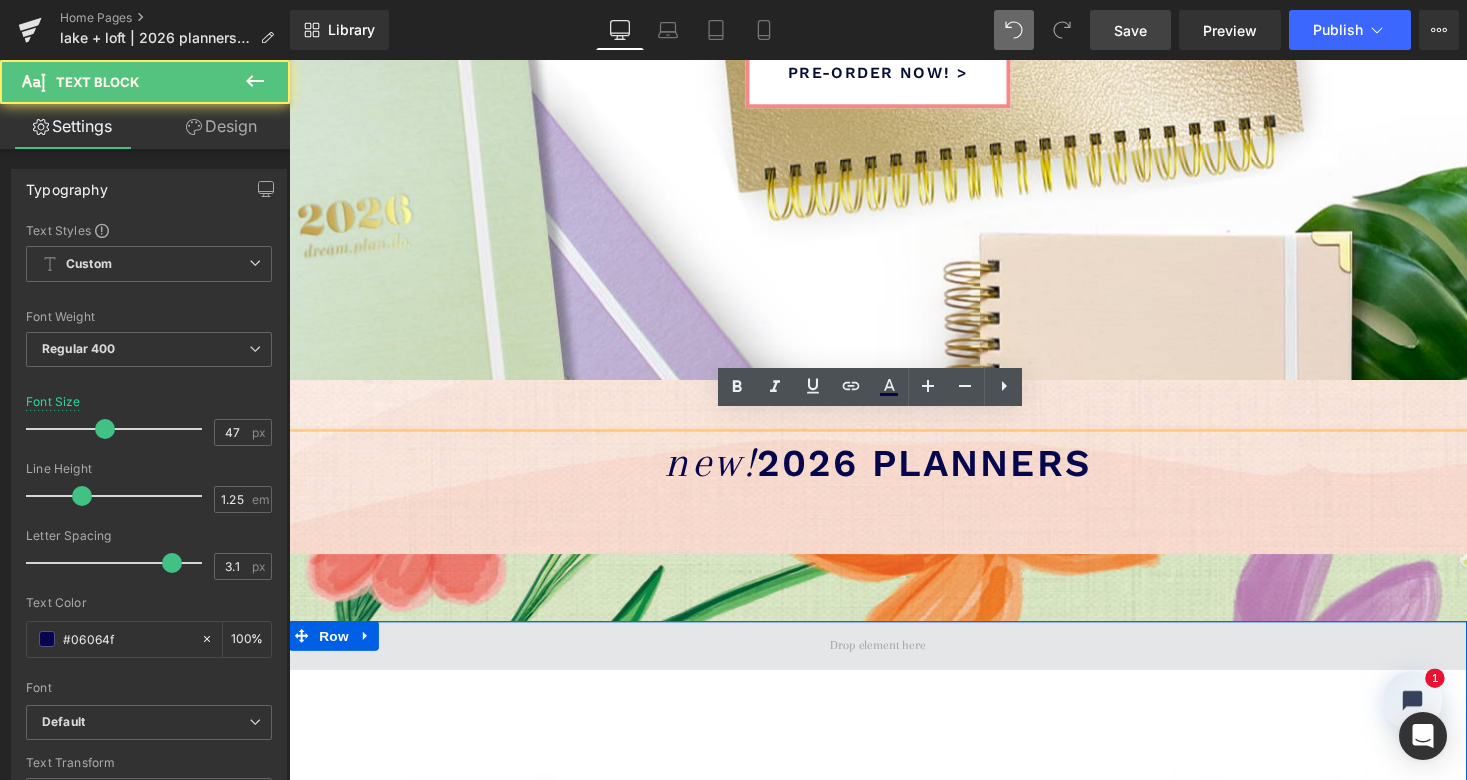 scroll, scrollTop: 460, scrollLeft: 0, axis: vertical 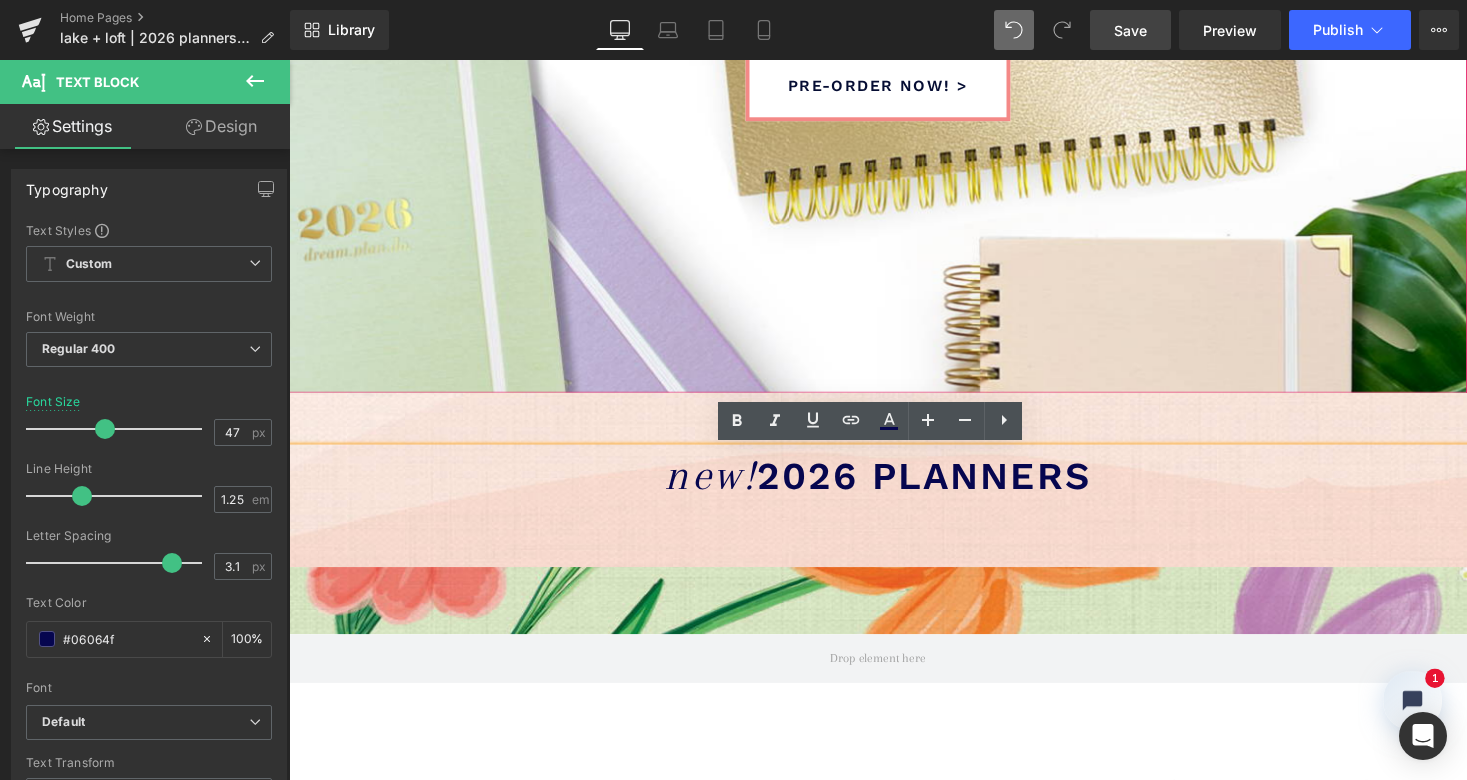click at bounding box center [894, 395] 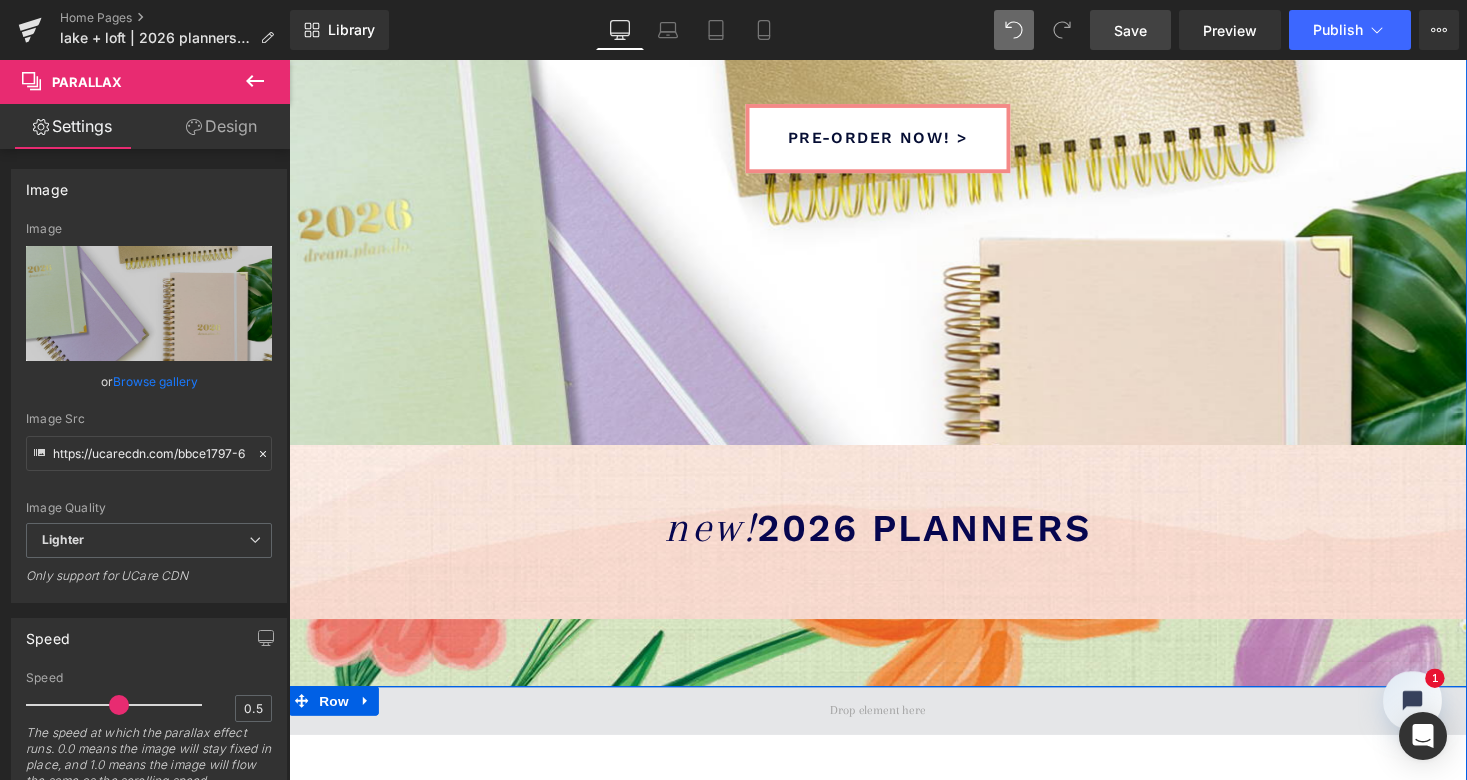 scroll, scrollTop: 453, scrollLeft: 0, axis: vertical 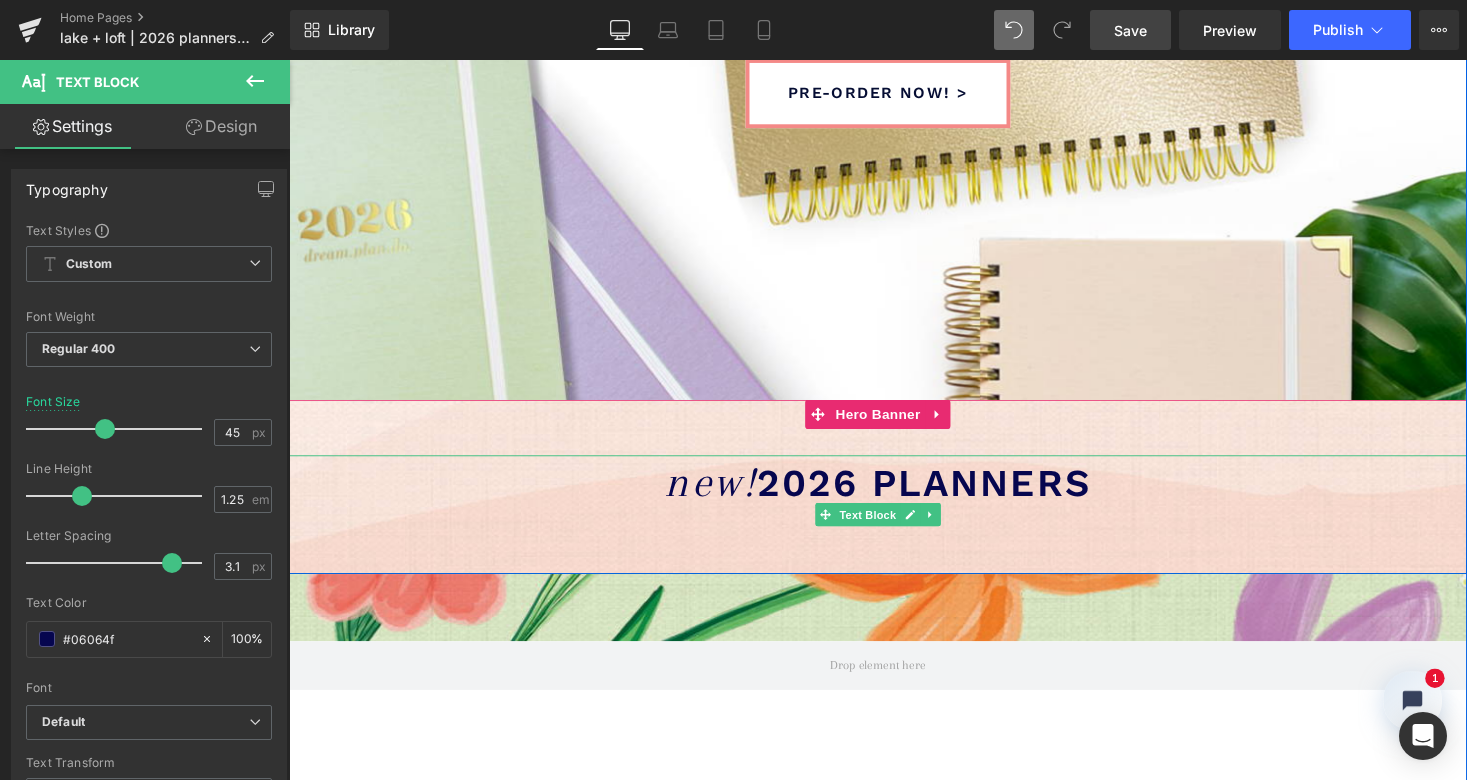 drag, startPoint x: 1111, startPoint y: 498, endPoint x: 782, endPoint y: 501, distance: 329.01367 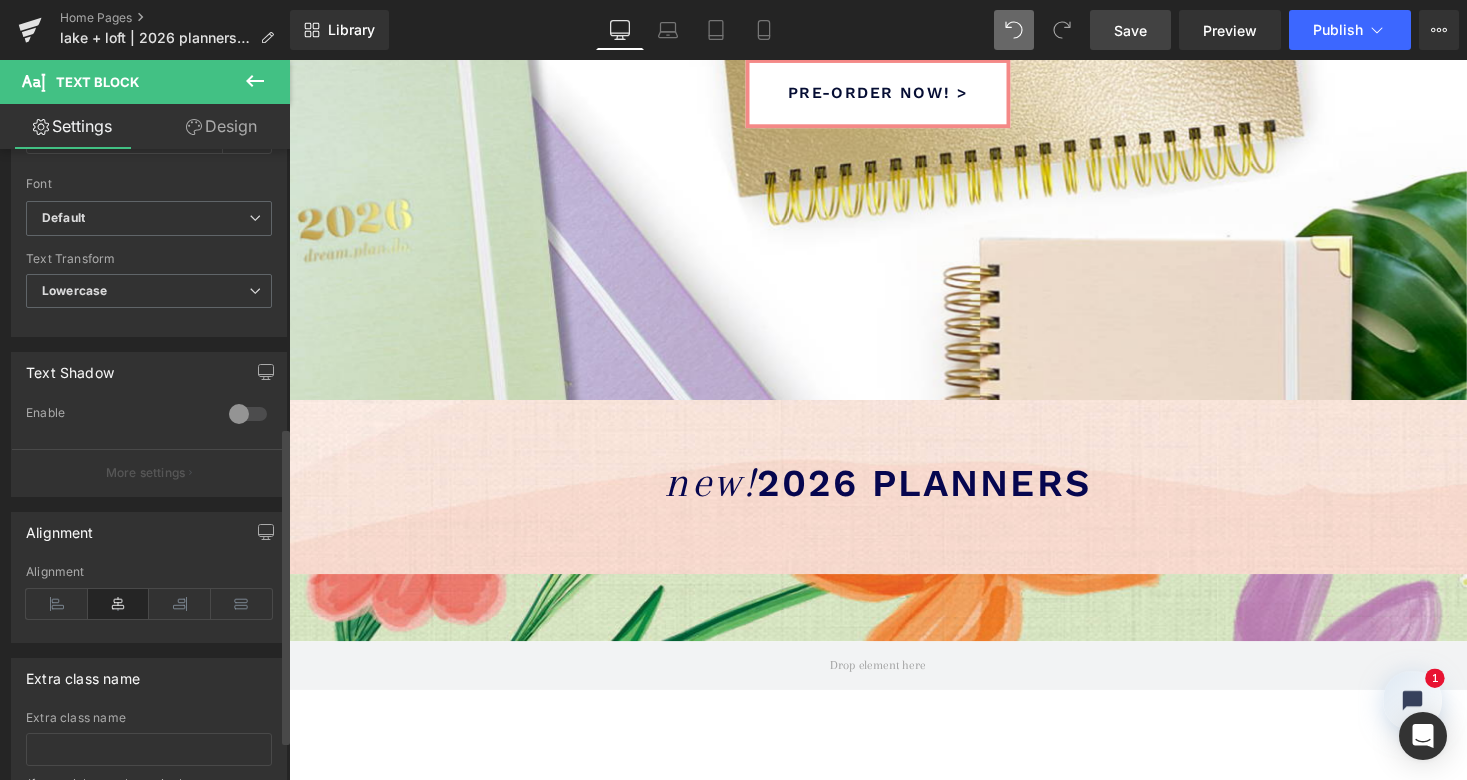 scroll, scrollTop: 494, scrollLeft: 0, axis: vertical 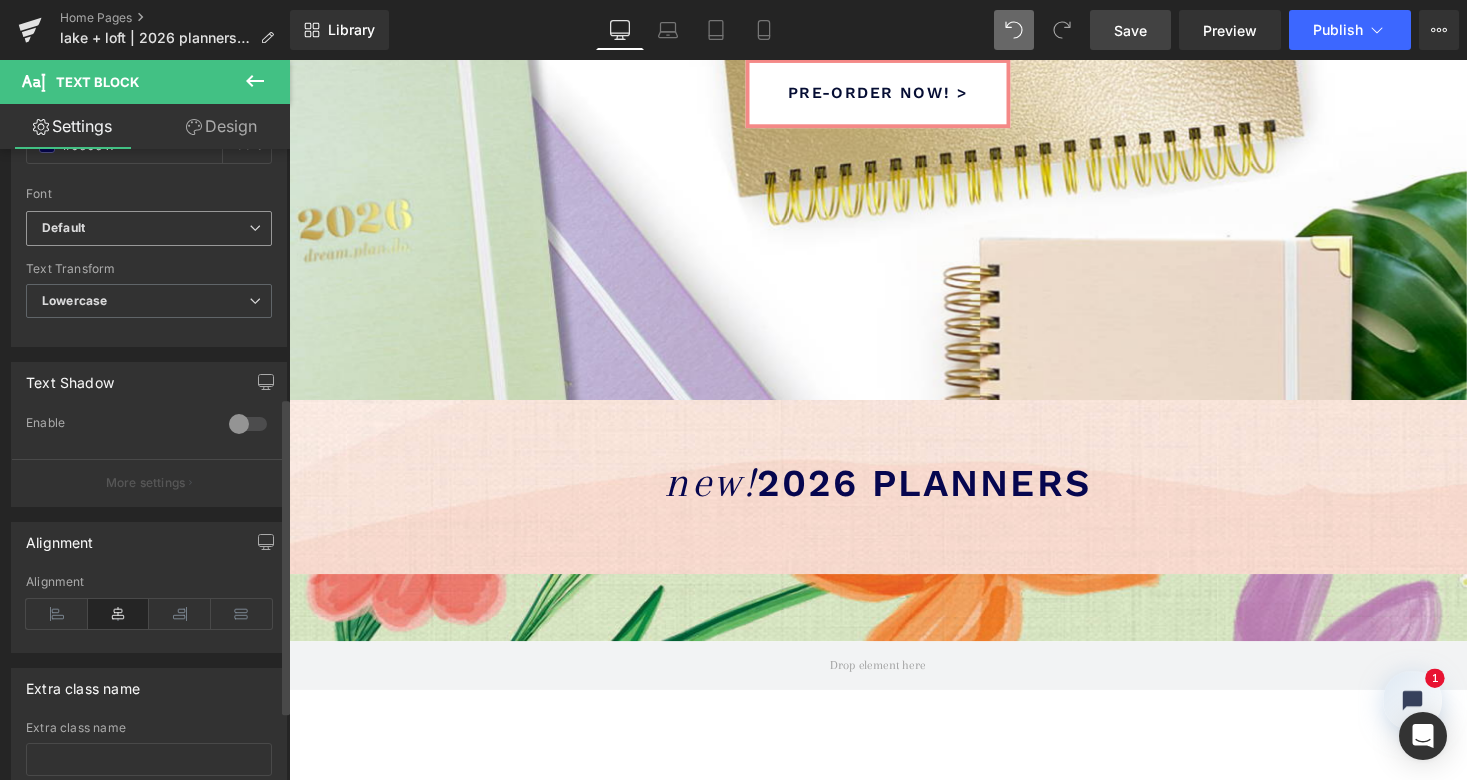 click on "Default" at bounding box center (145, 228) 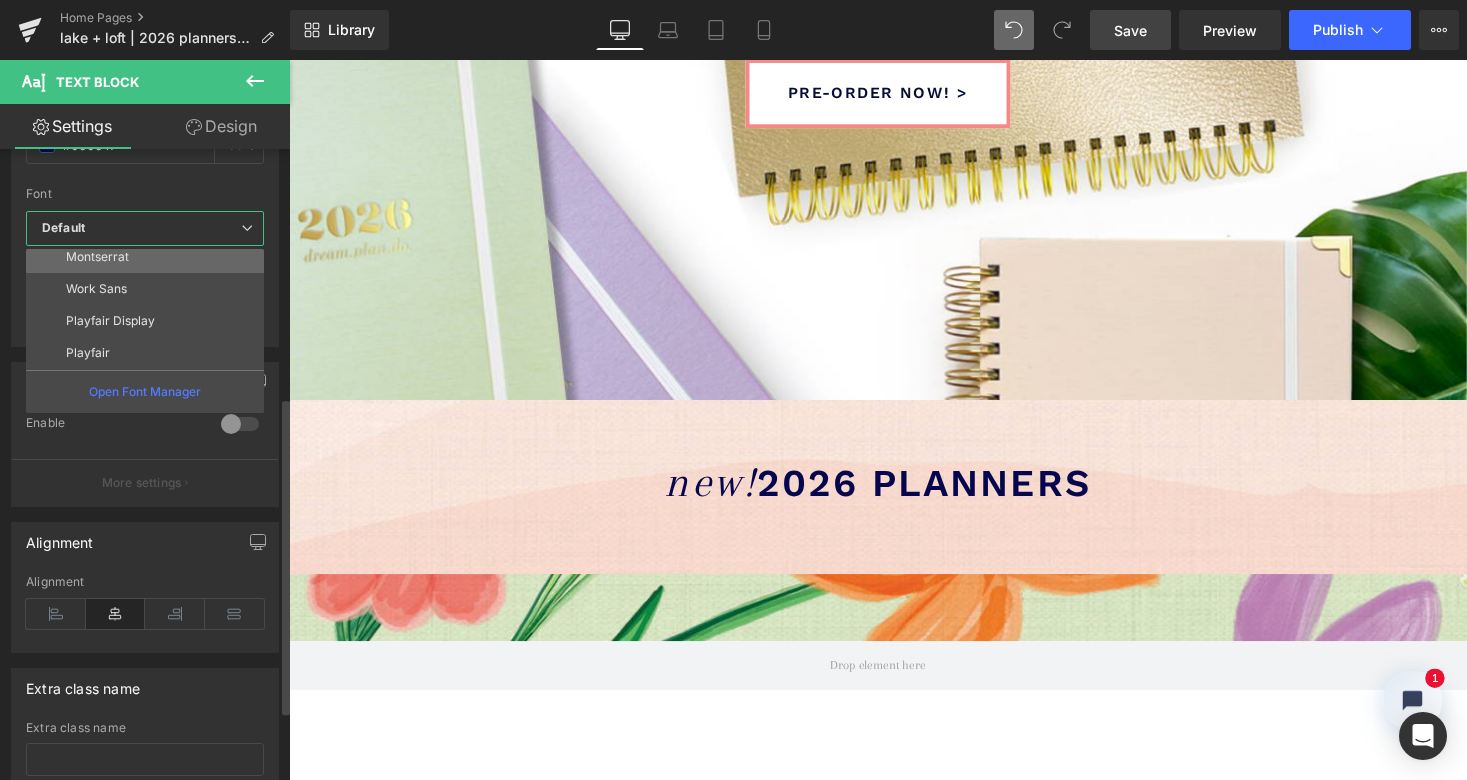 scroll, scrollTop: 168, scrollLeft: 0, axis: vertical 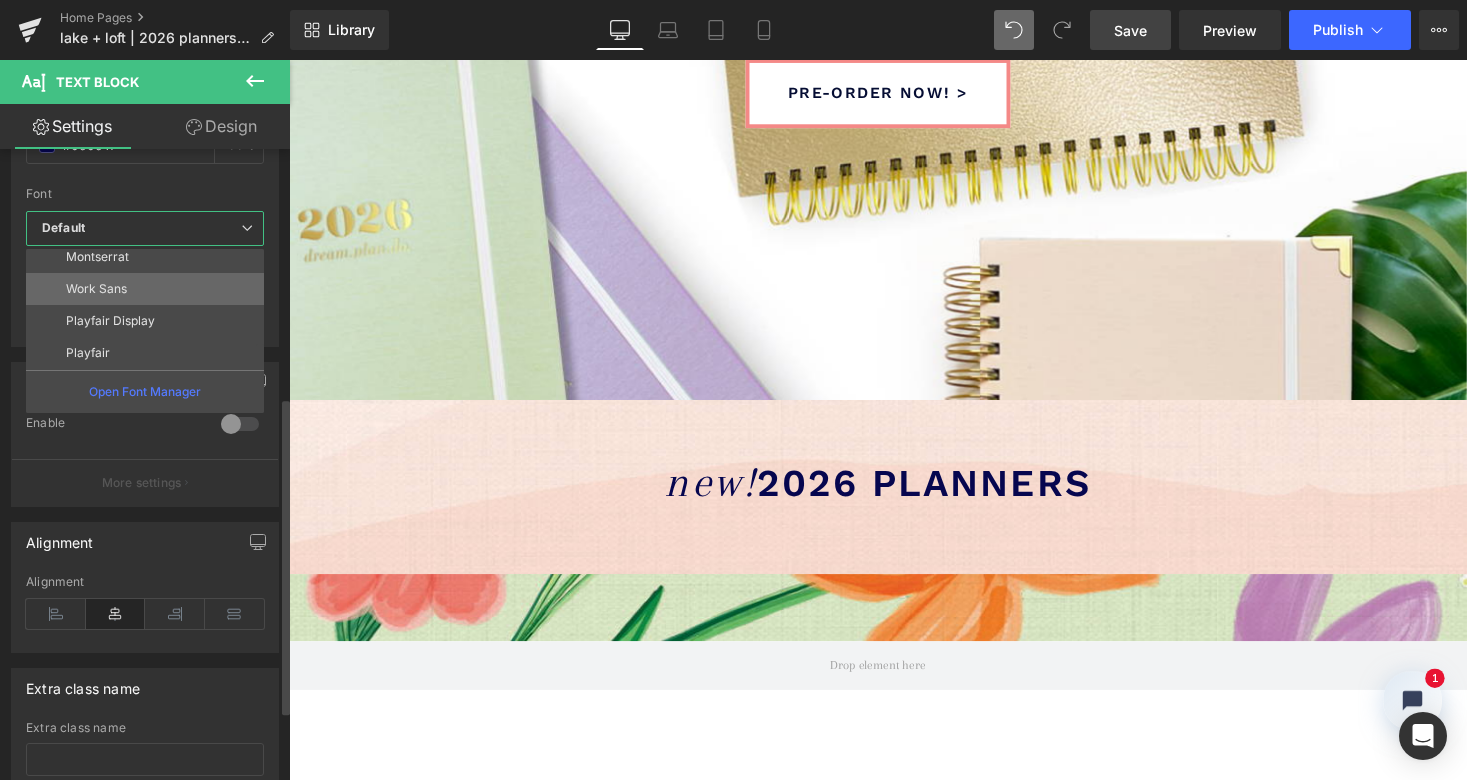 click on "Work Sans" at bounding box center (149, 289) 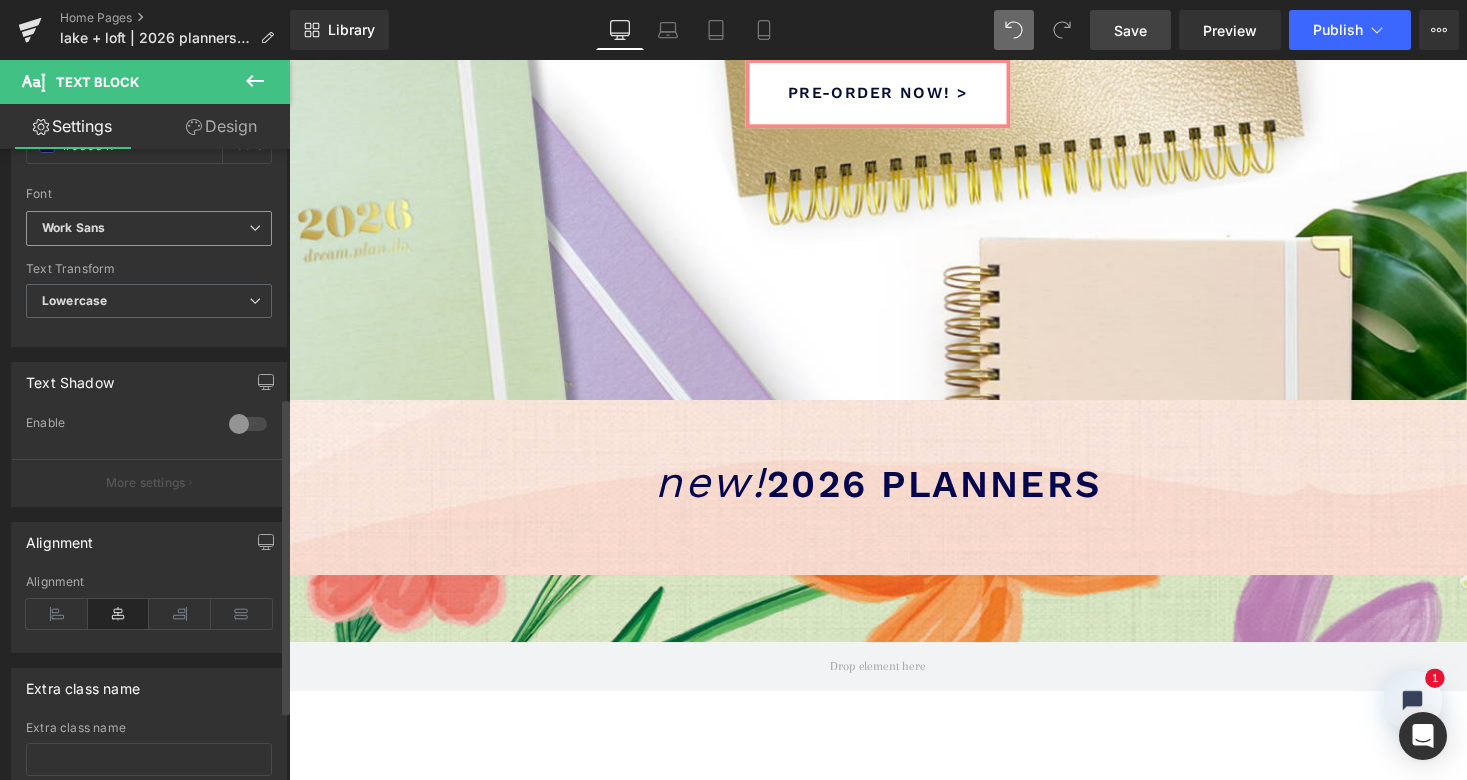 scroll, scrollTop: 10, scrollLeft: 10, axis: both 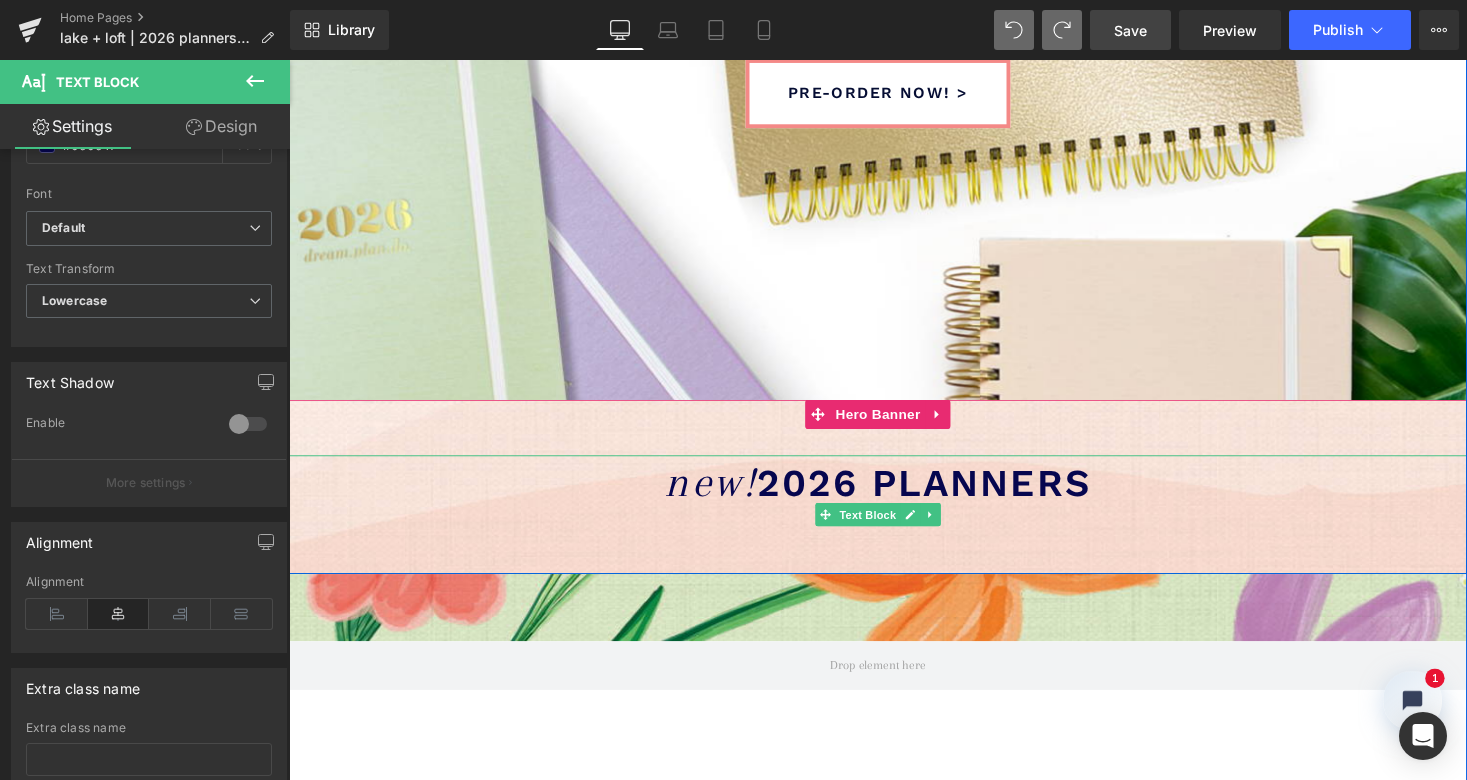 click on "2026 PLANNERS" at bounding box center [941, 494] 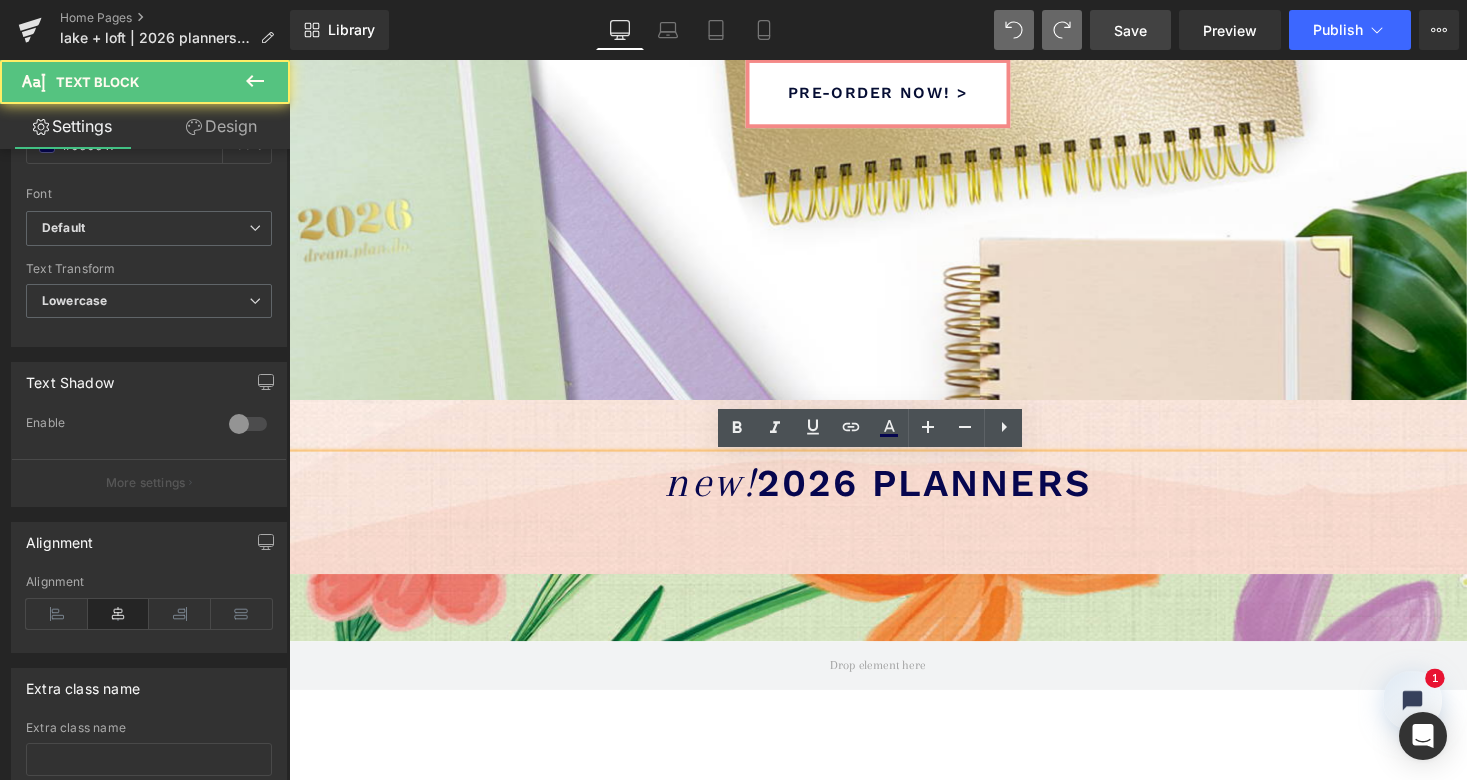 drag, startPoint x: 783, startPoint y: 489, endPoint x: 1117, endPoint y: 484, distance: 334.0374 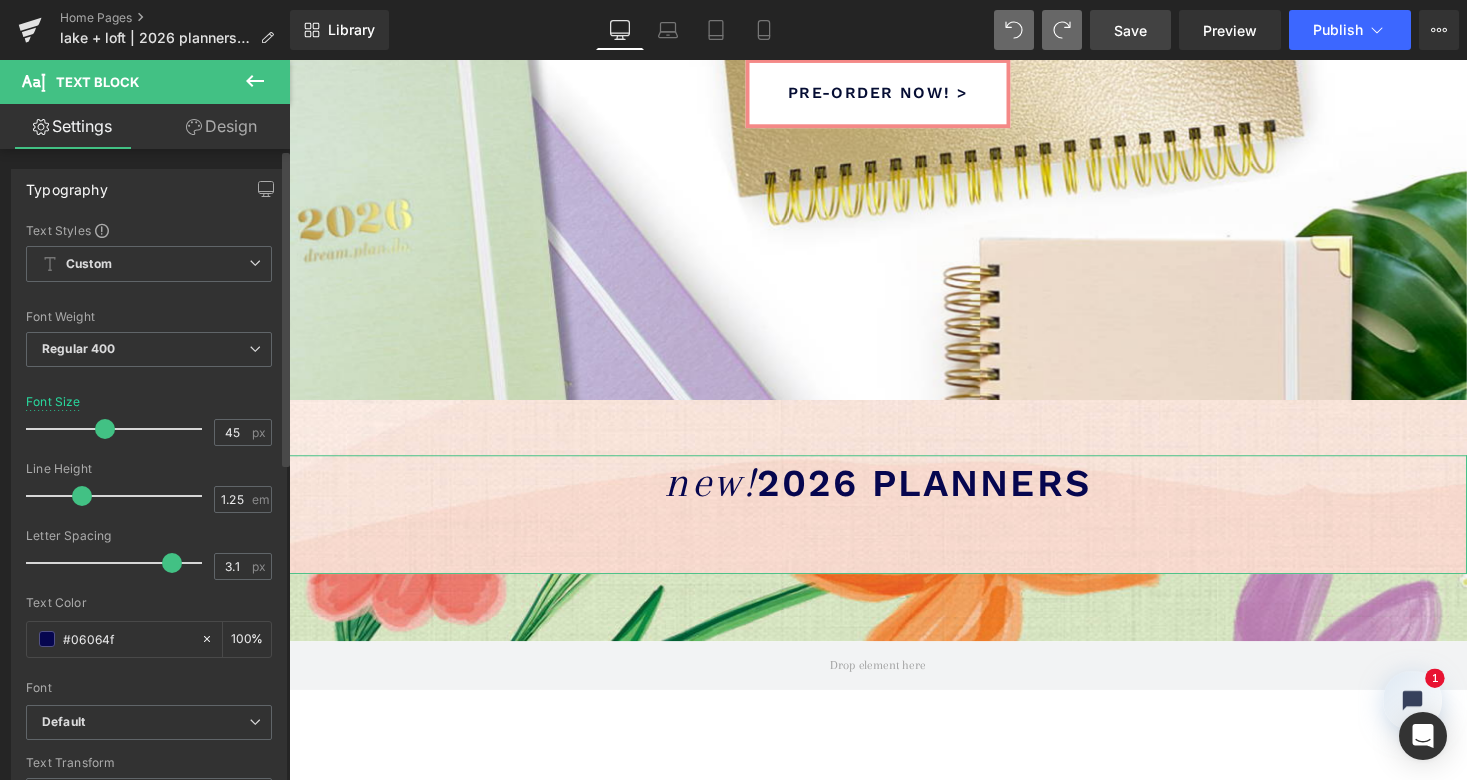 scroll, scrollTop: 0, scrollLeft: 0, axis: both 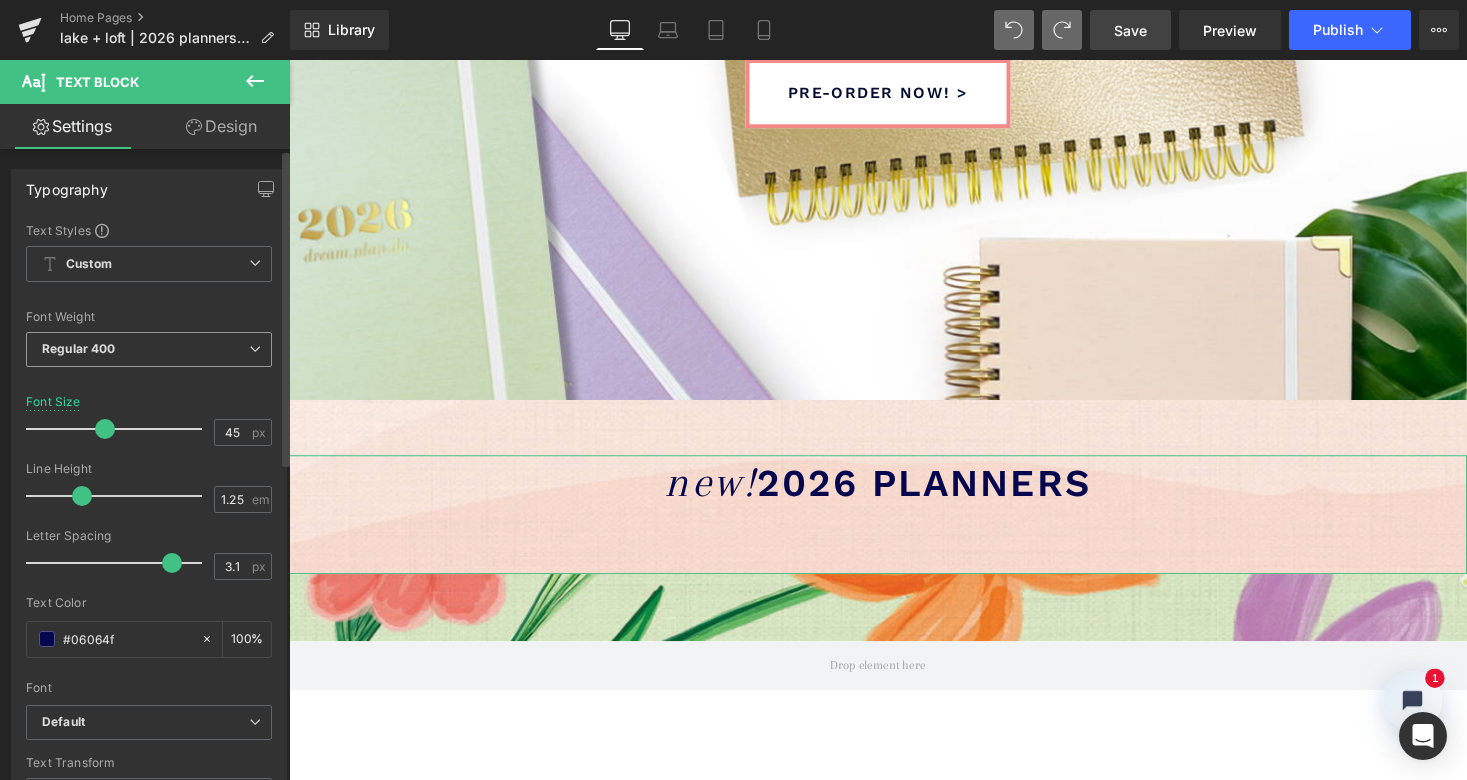 click at bounding box center [255, 349] 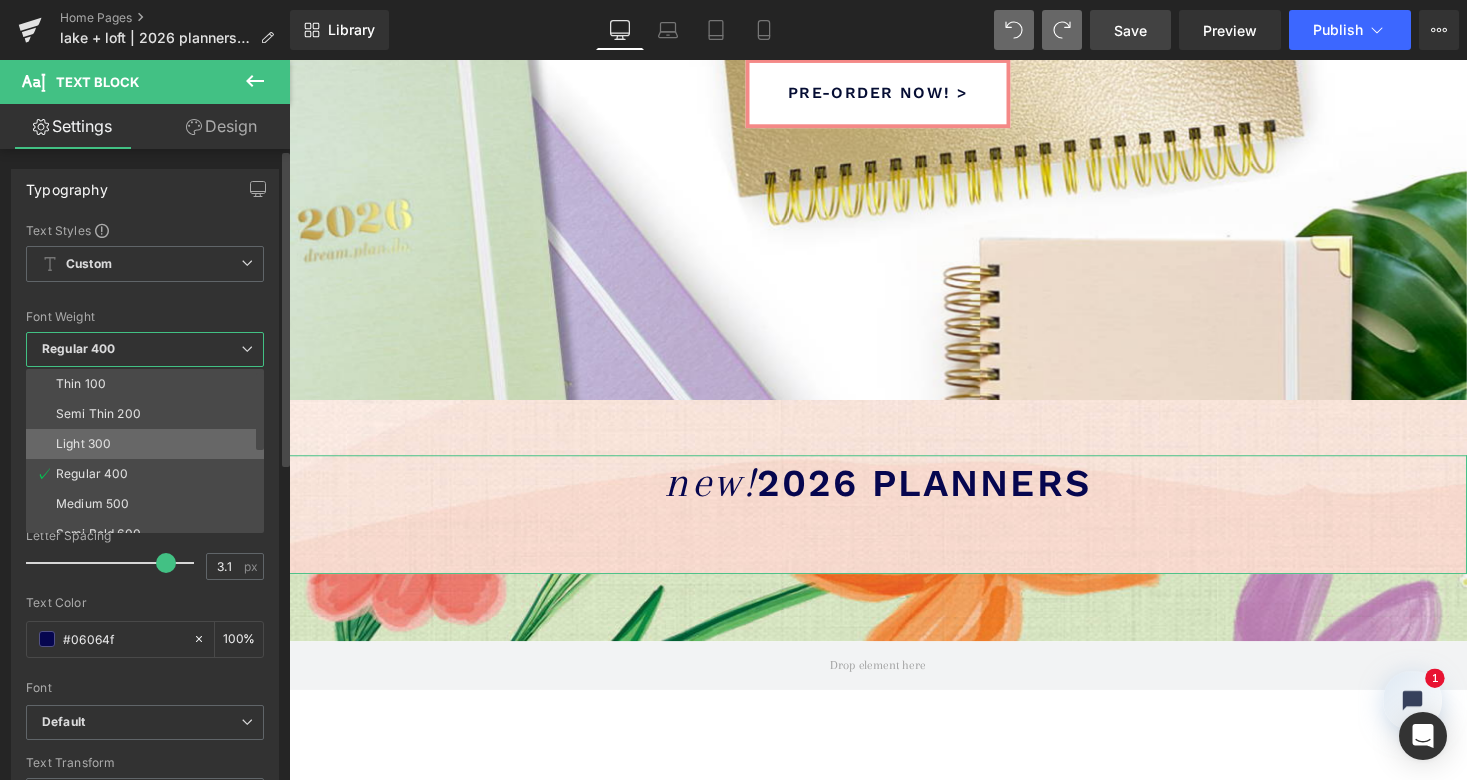 click on "Light 300" at bounding box center [149, 444] 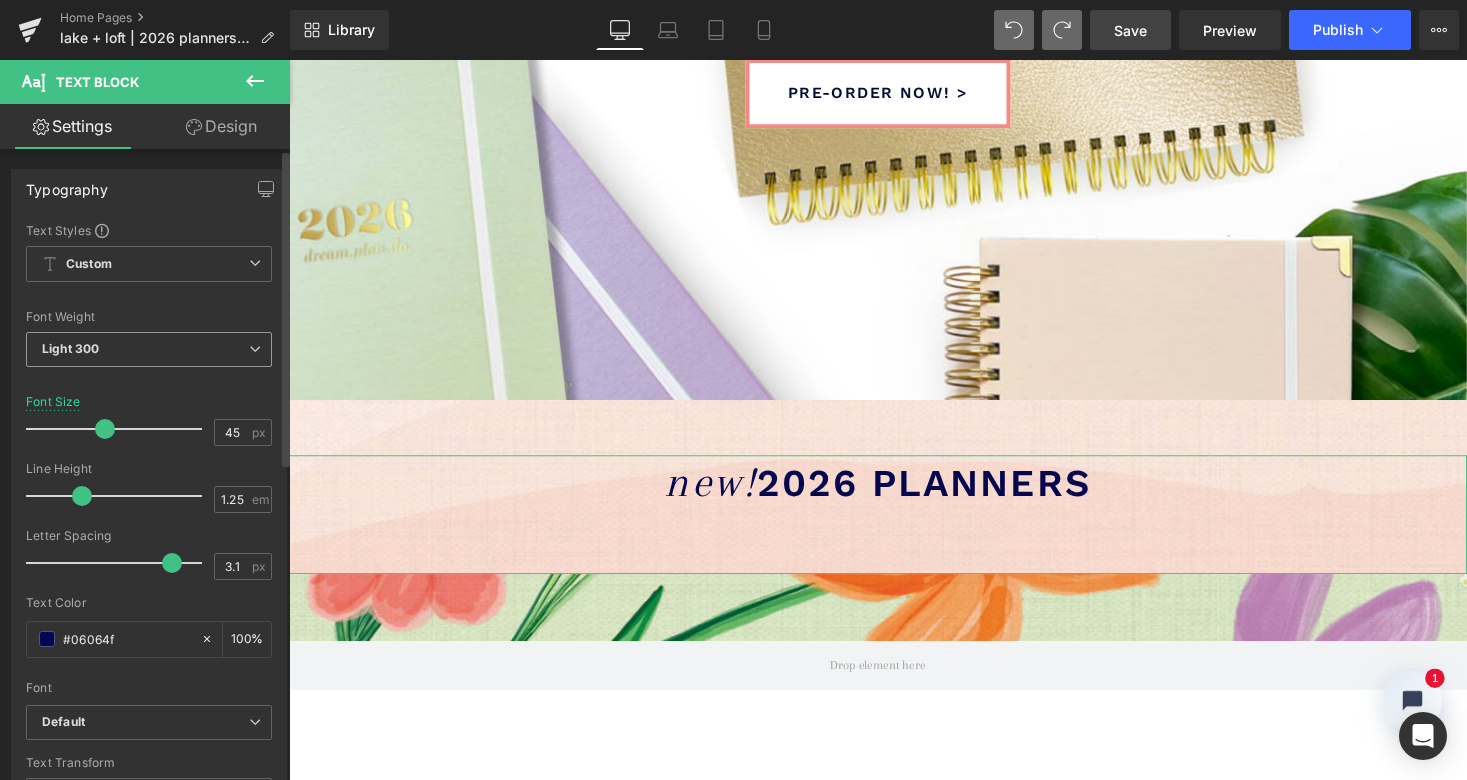 click on "Light 300" at bounding box center [149, 349] 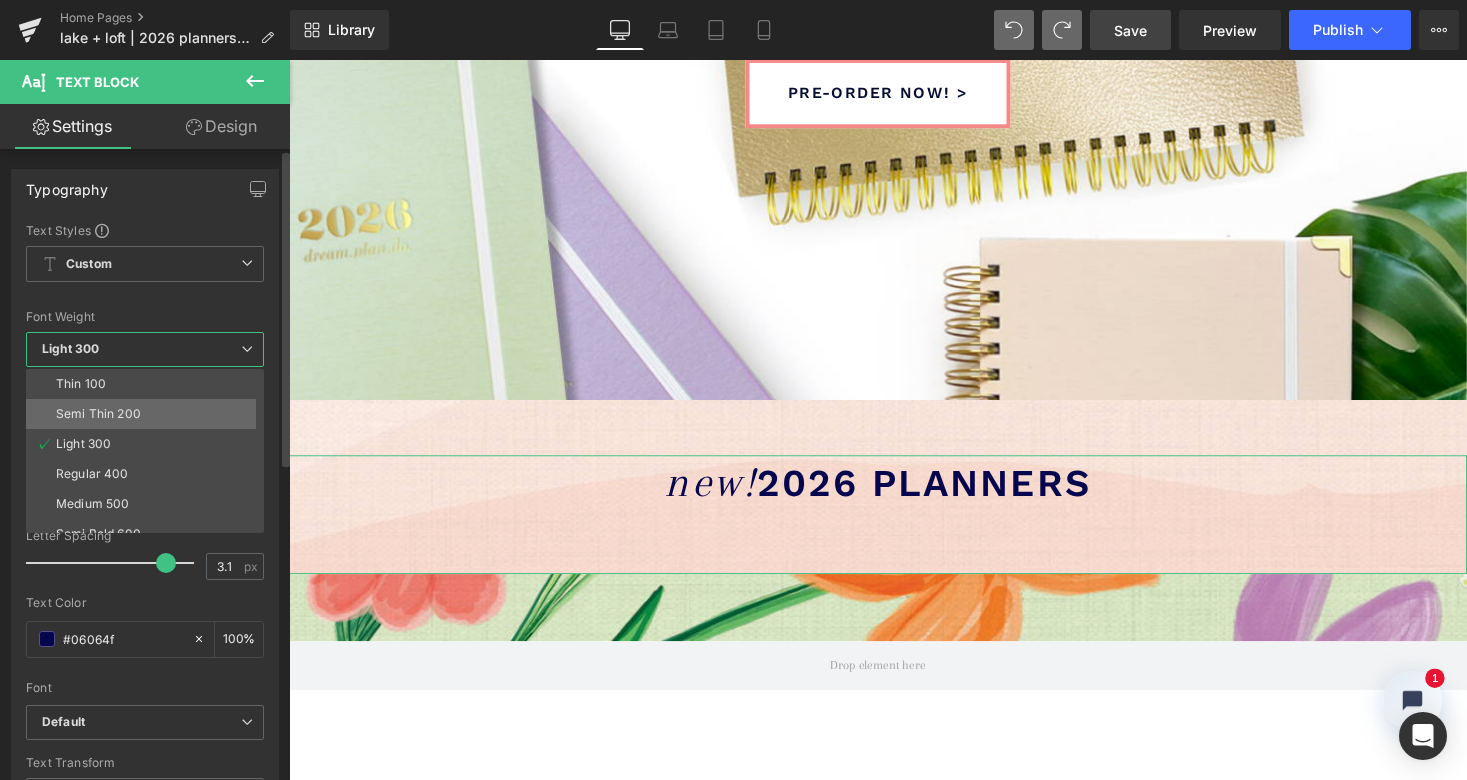 click on "Semi Thin 200" at bounding box center [149, 414] 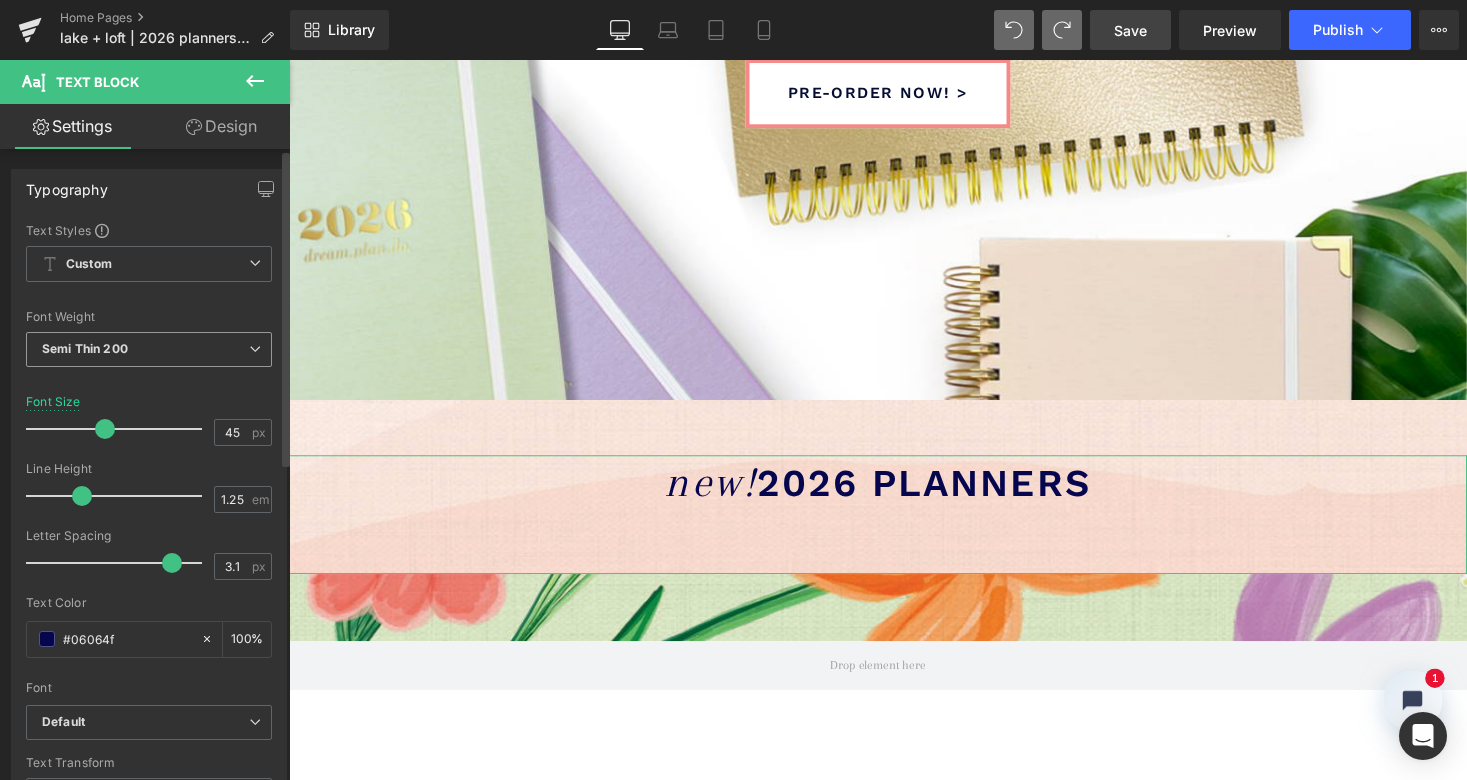 click on "Semi Thin 200" at bounding box center [149, 349] 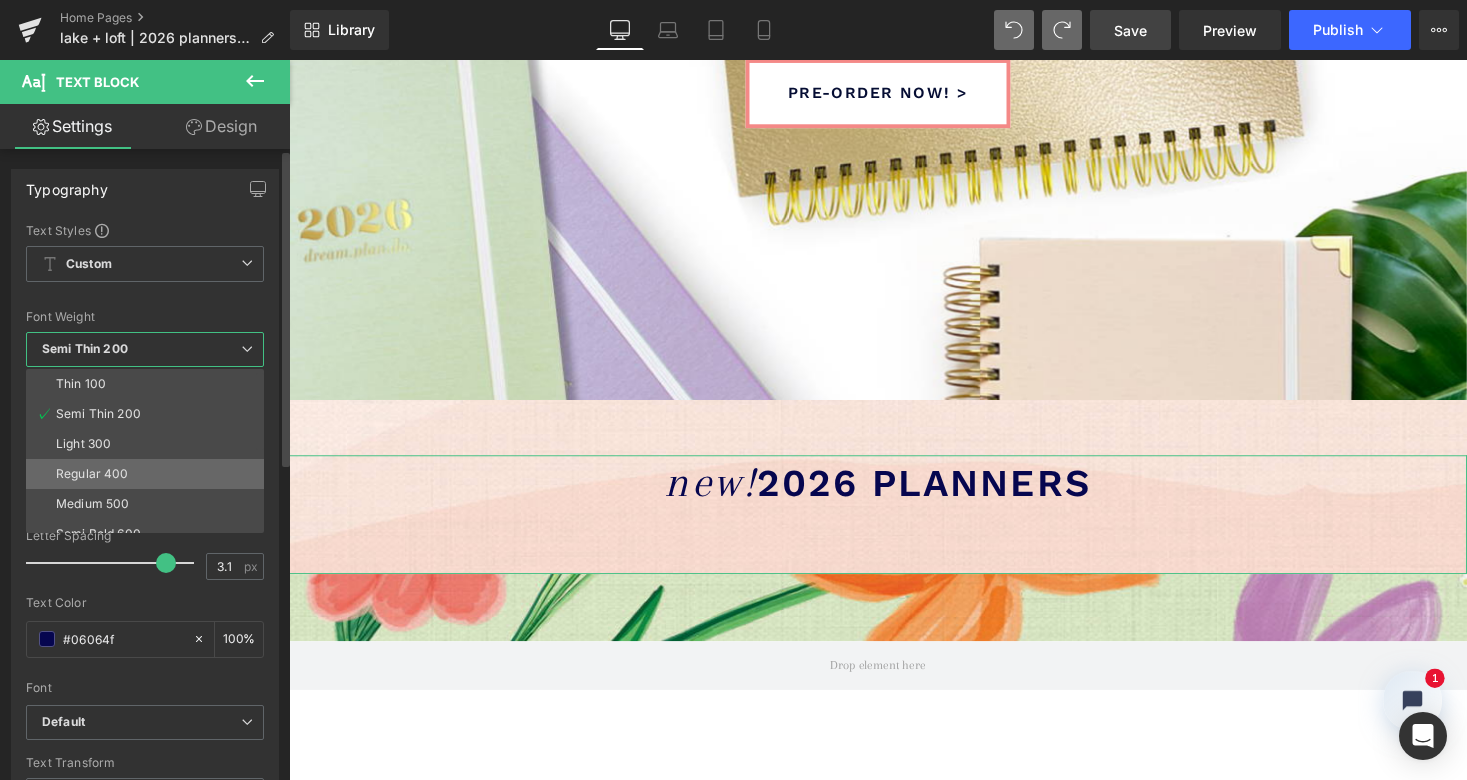 click on "Regular 400" at bounding box center (149, 474) 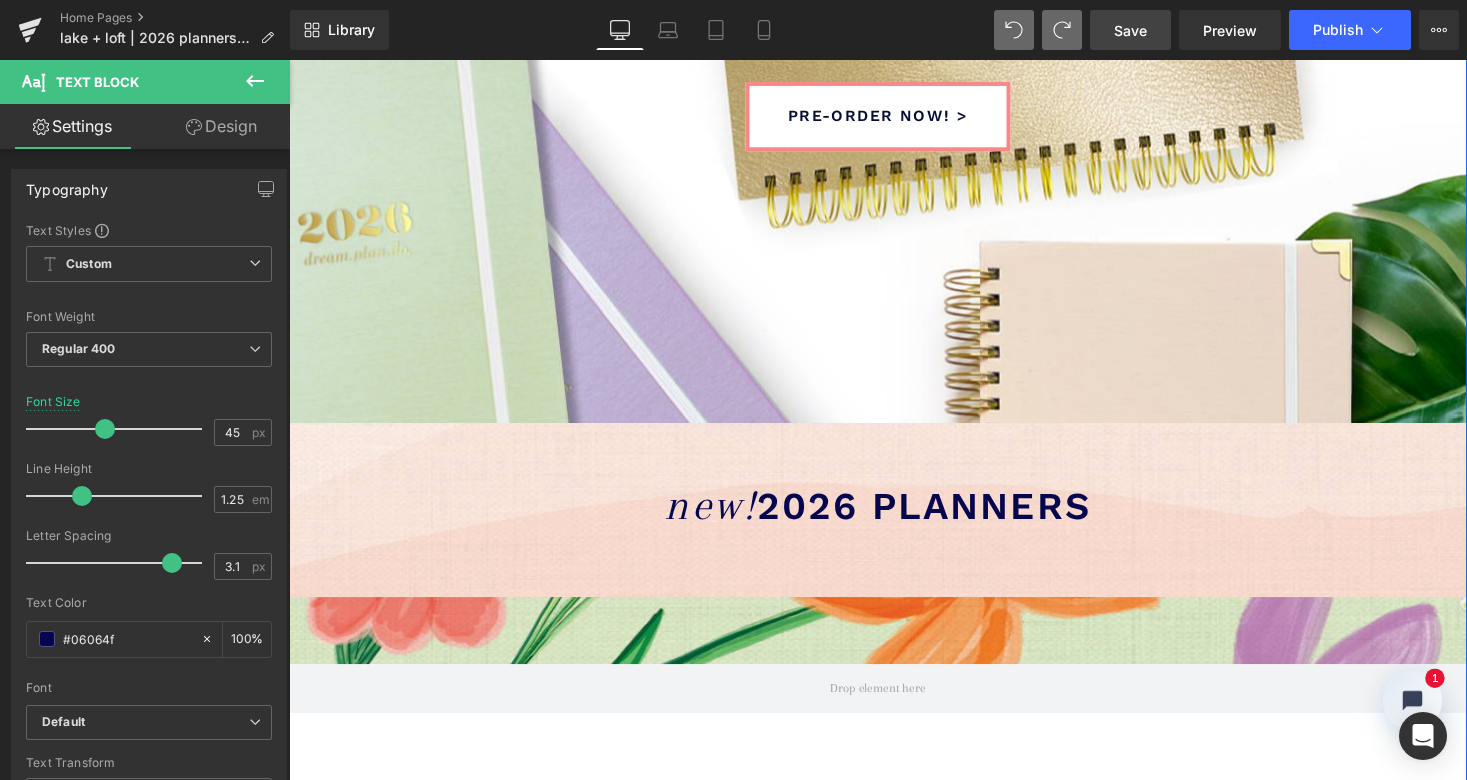 scroll, scrollTop: 416, scrollLeft: 0, axis: vertical 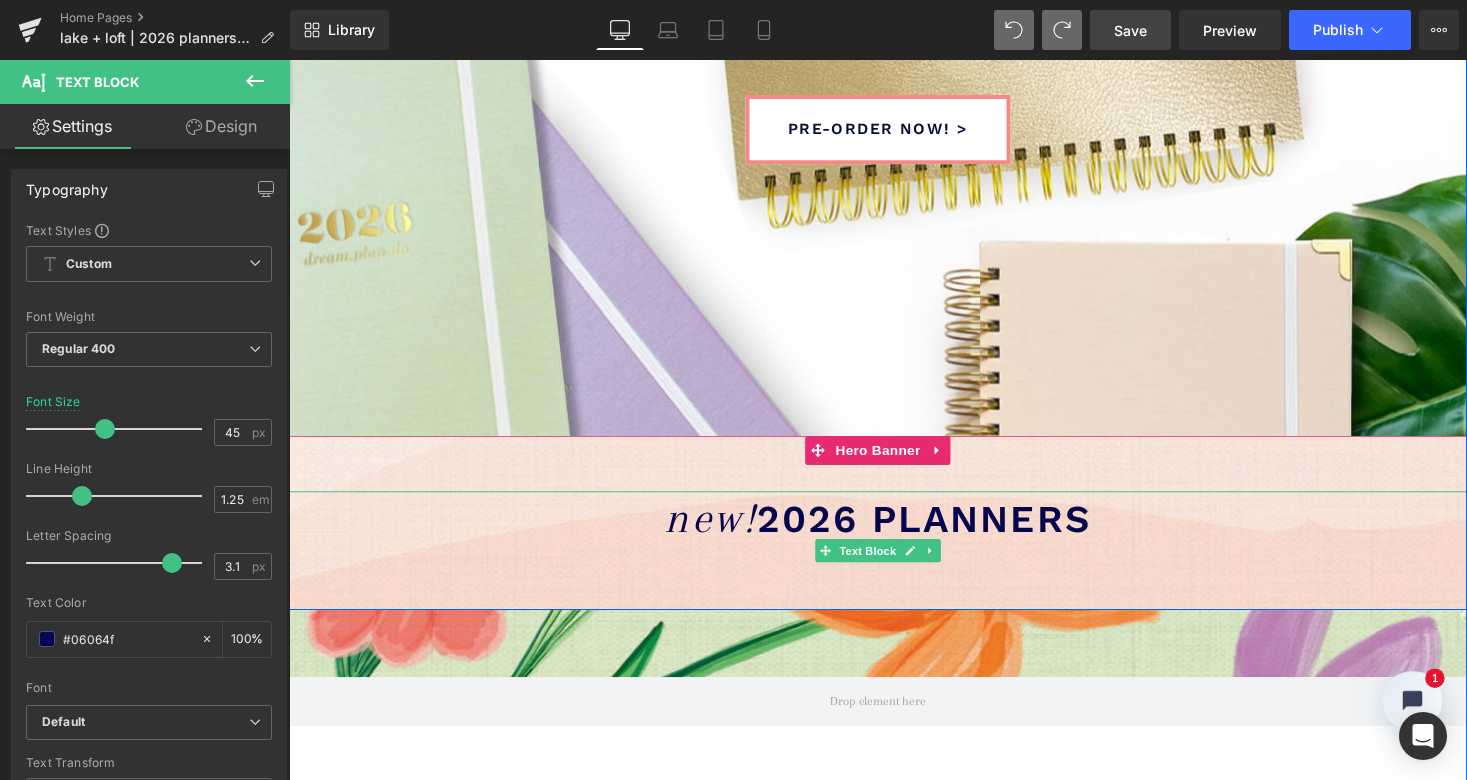drag, startPoint x: 676, startPoint y: 538, endPoint x: 772, endPoint y: 535, distance: 96.04687 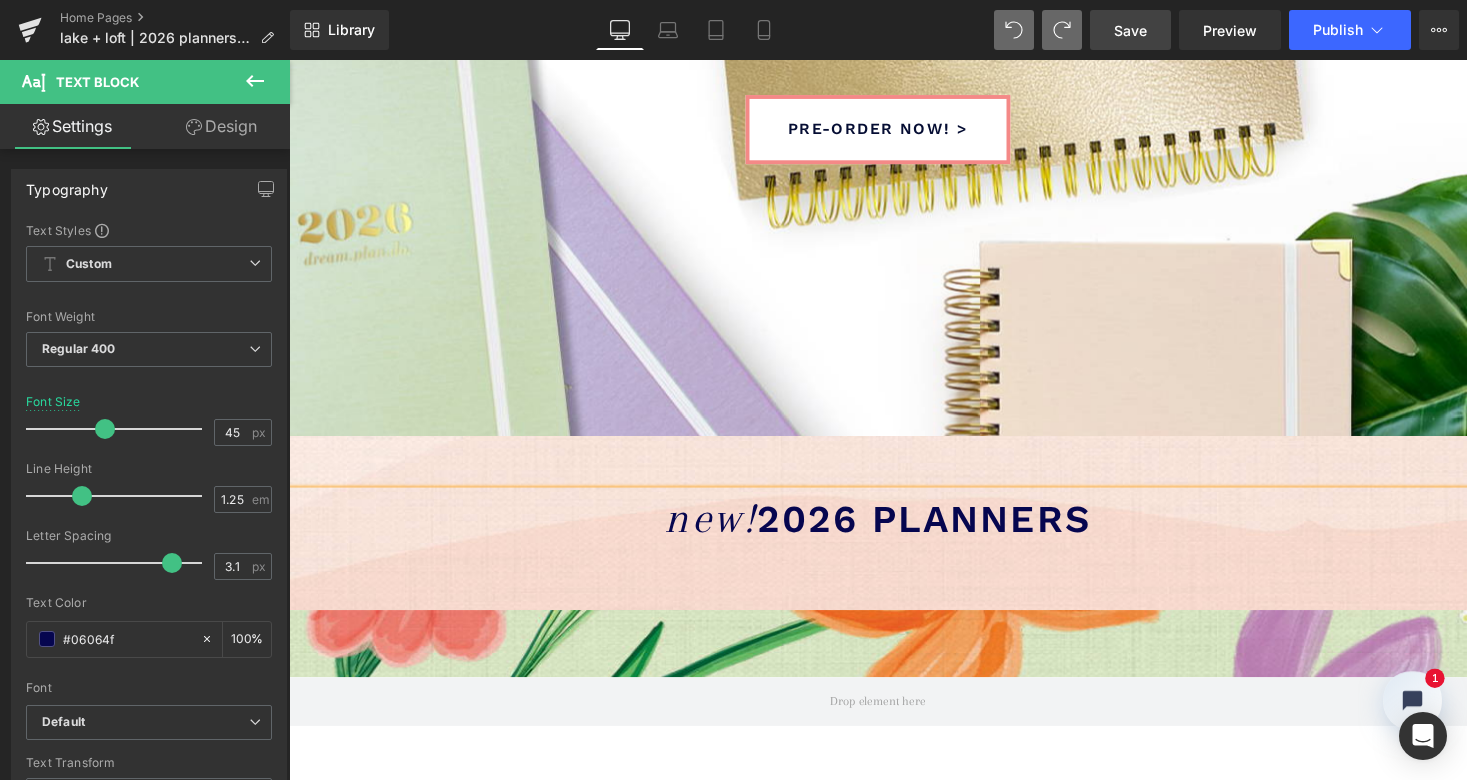 copy on "new!" 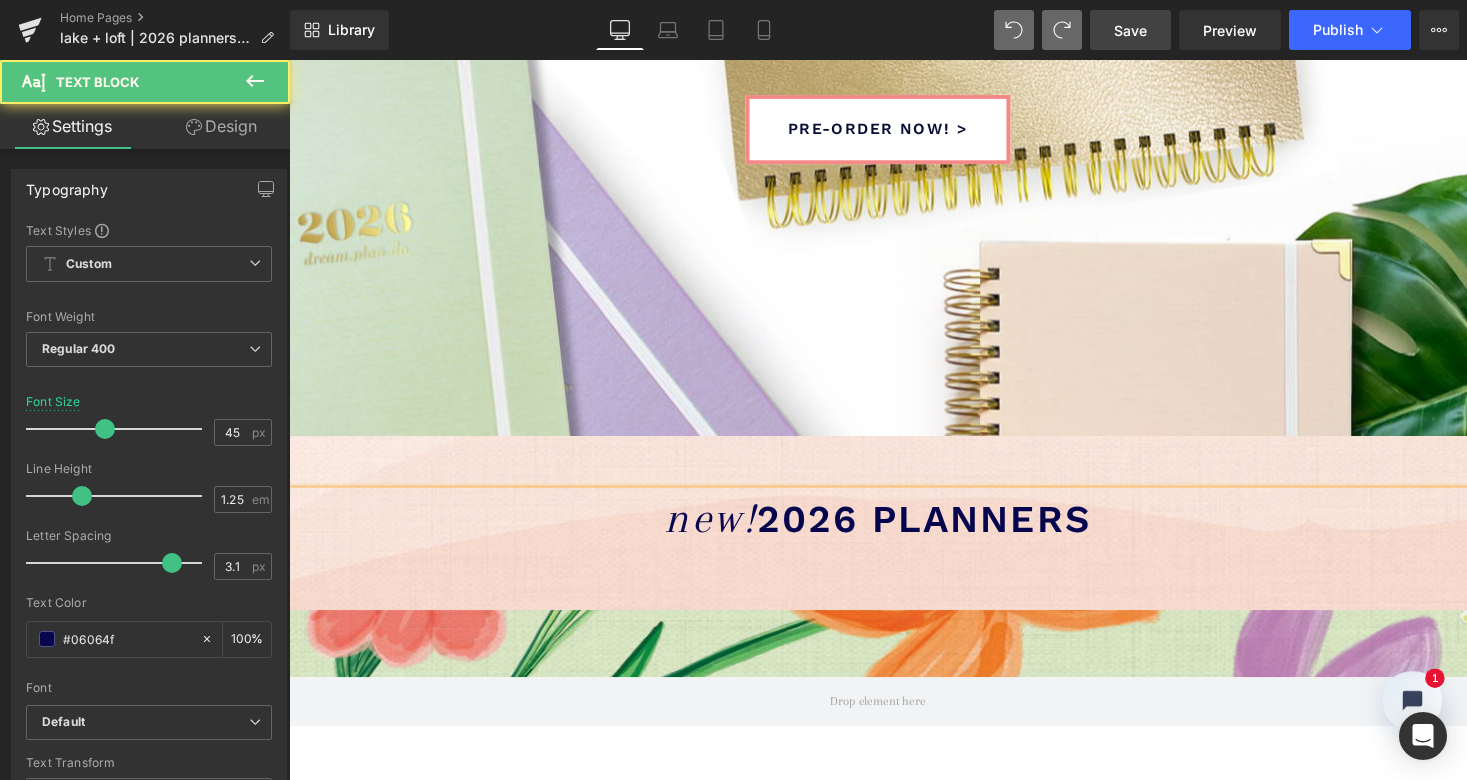 click on "2026 PLANNERS" at bounding box center (941, 531) 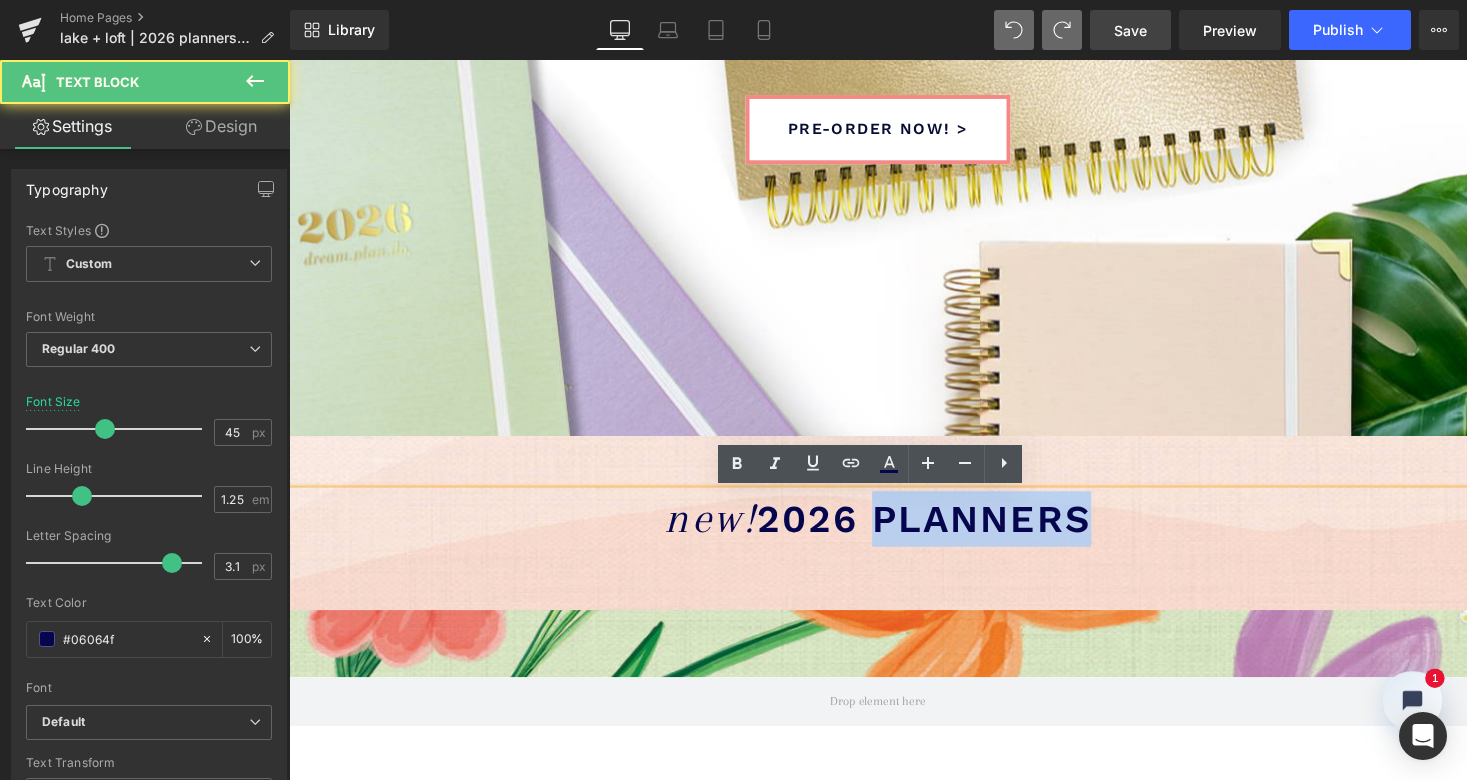 click on "2026 PLANNERS" at bounding box center (941, 531) 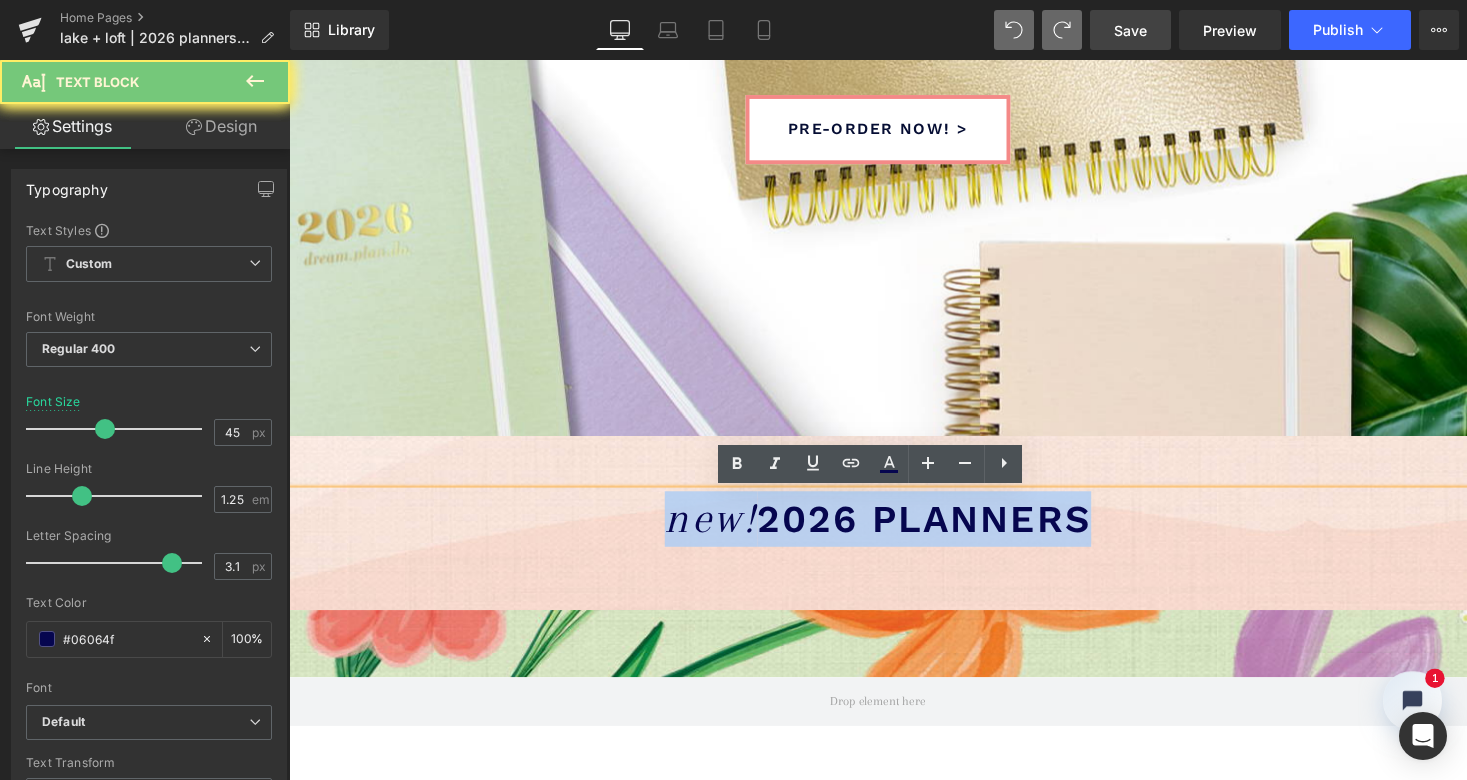 click on "2026 PLANNERS" at bounding box center (941, 531) 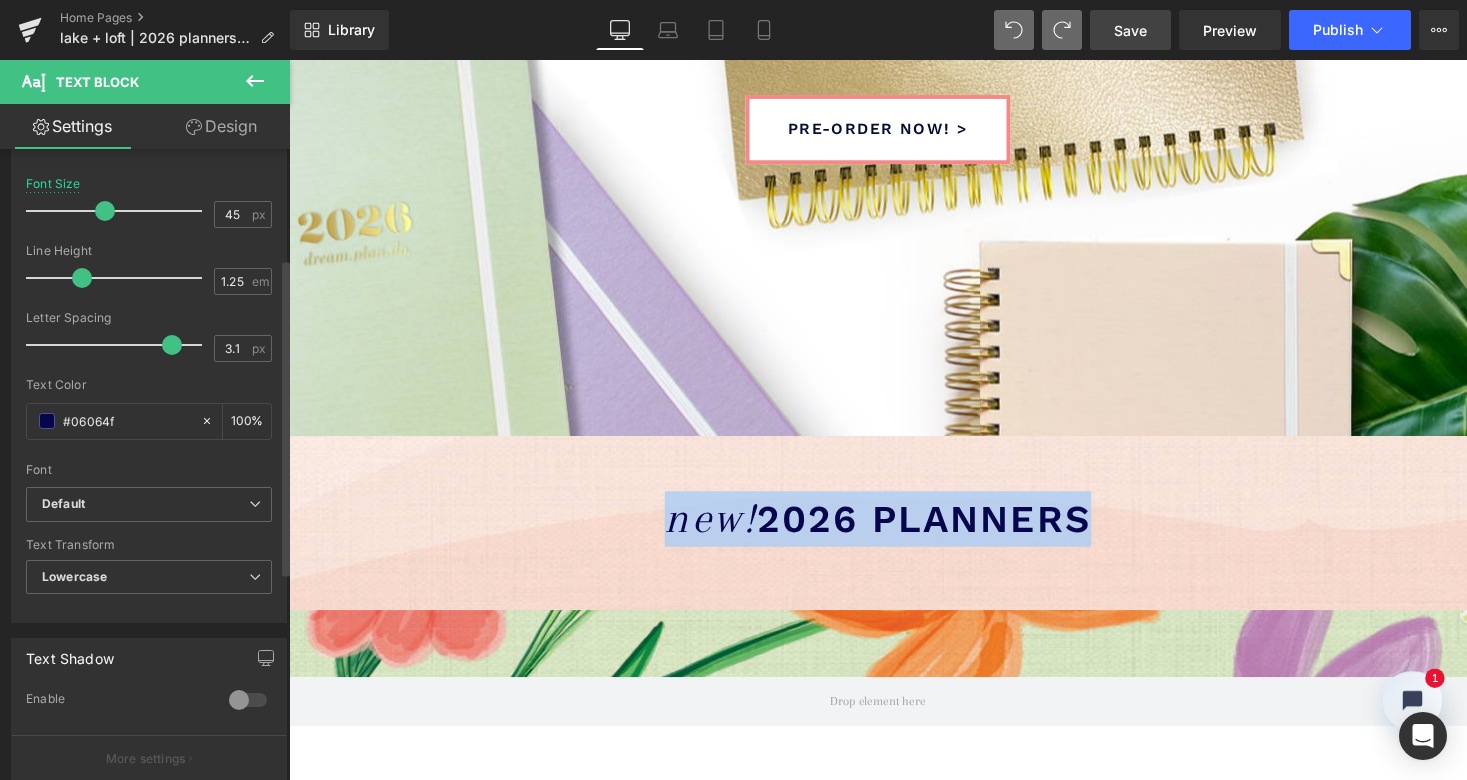 scroll, scrollTop: 244, scrollLeft: 0, axis: vertical 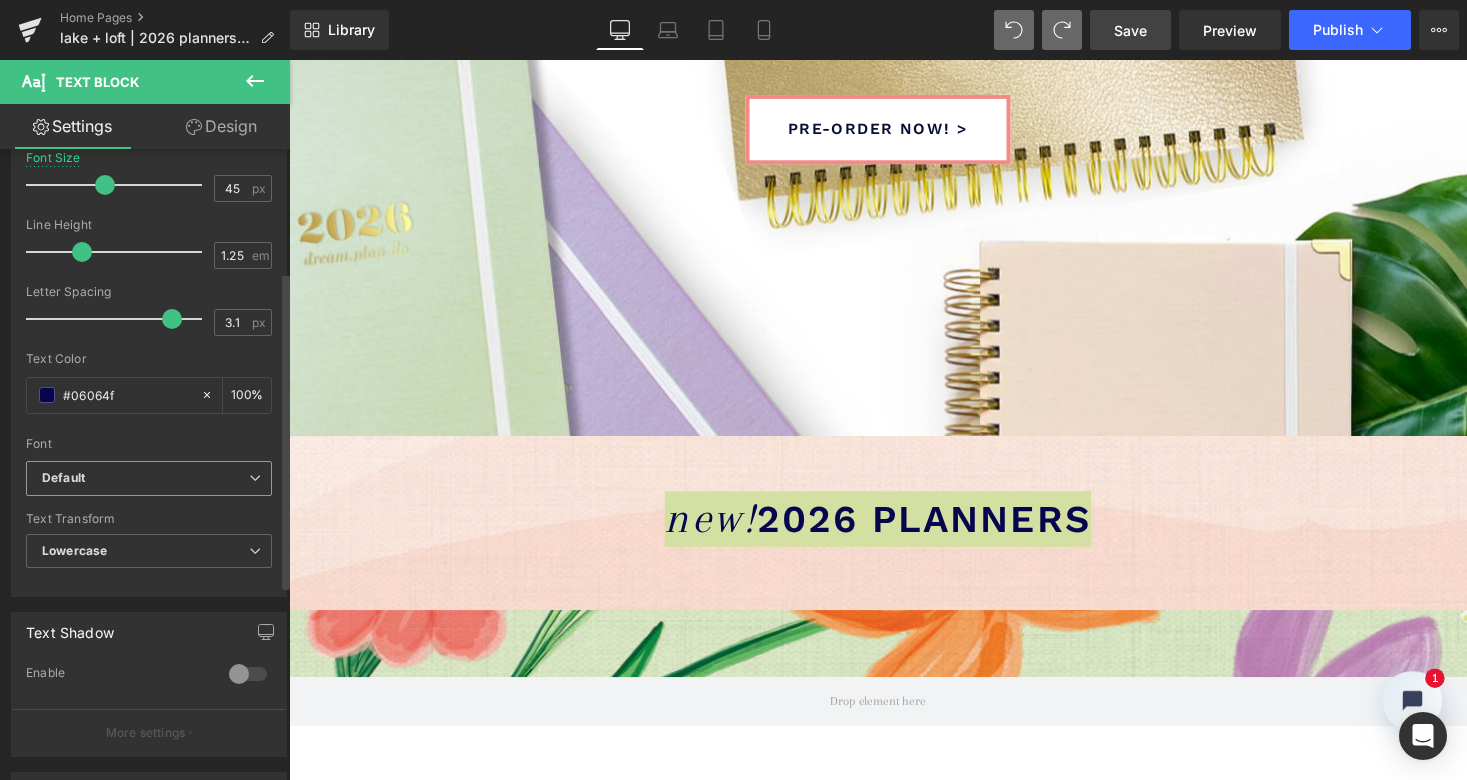 click on "Default" at bounding box center [145, 478] 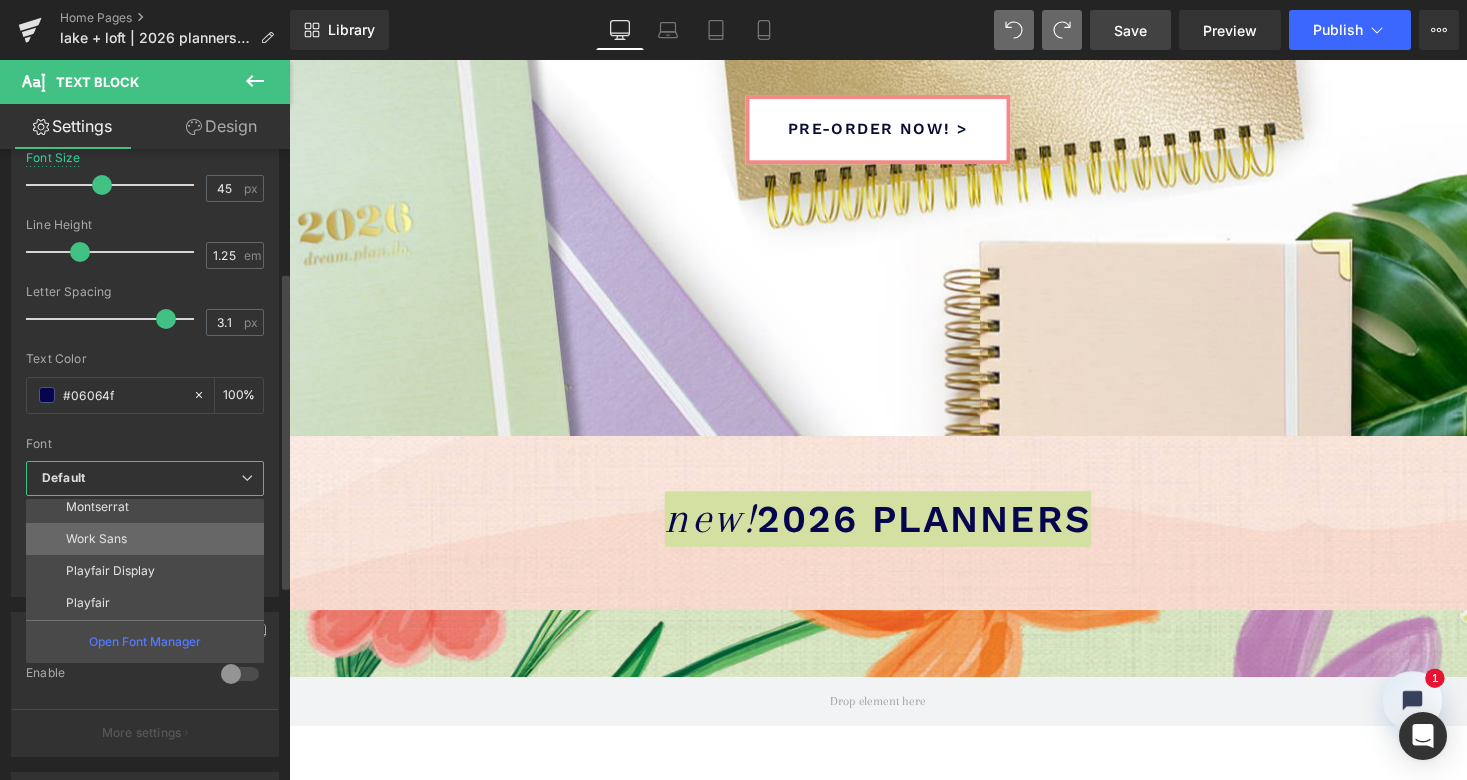 click on "Work Sans" at bounding box center [149, 539] 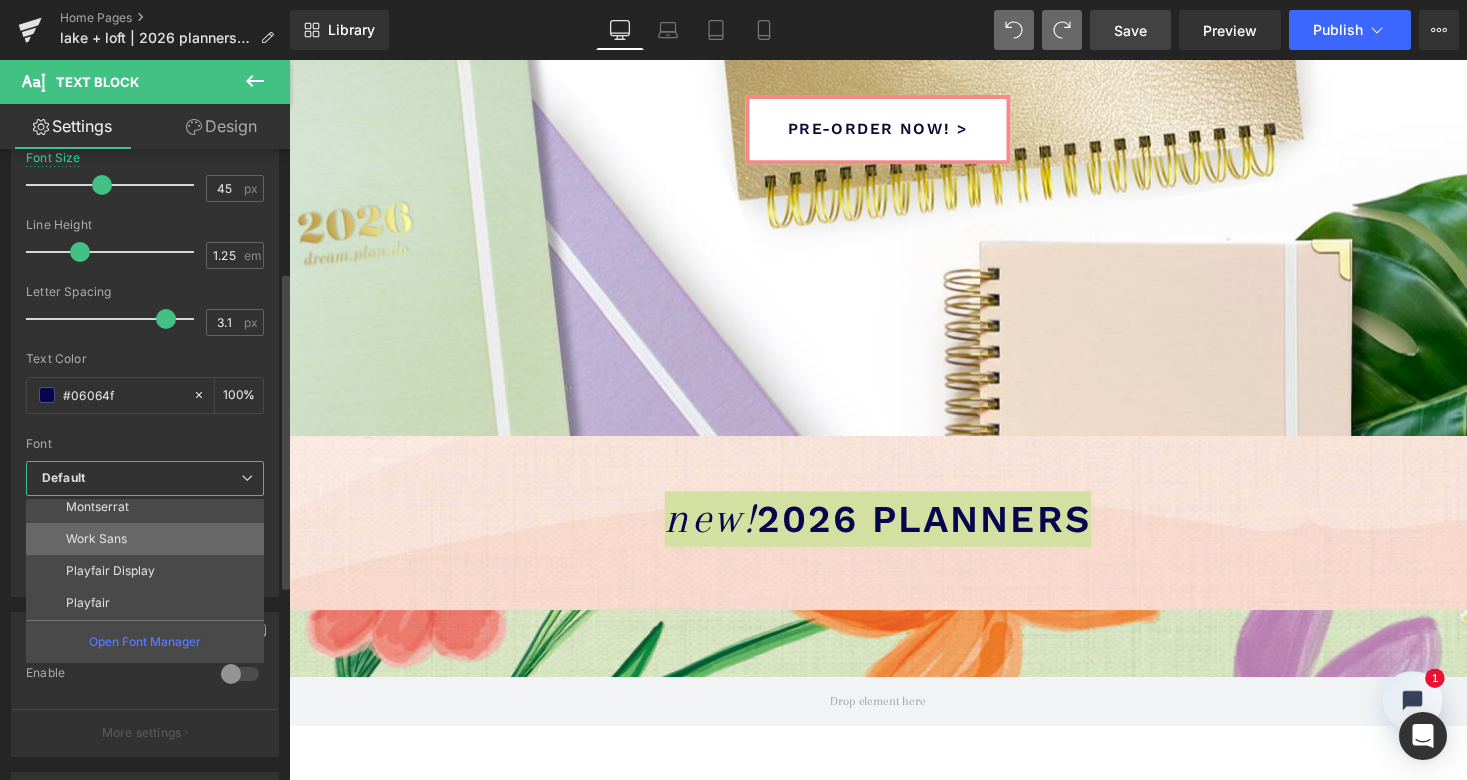 scroll, scrollTop: 10, scrollLeft: 10, axis: both 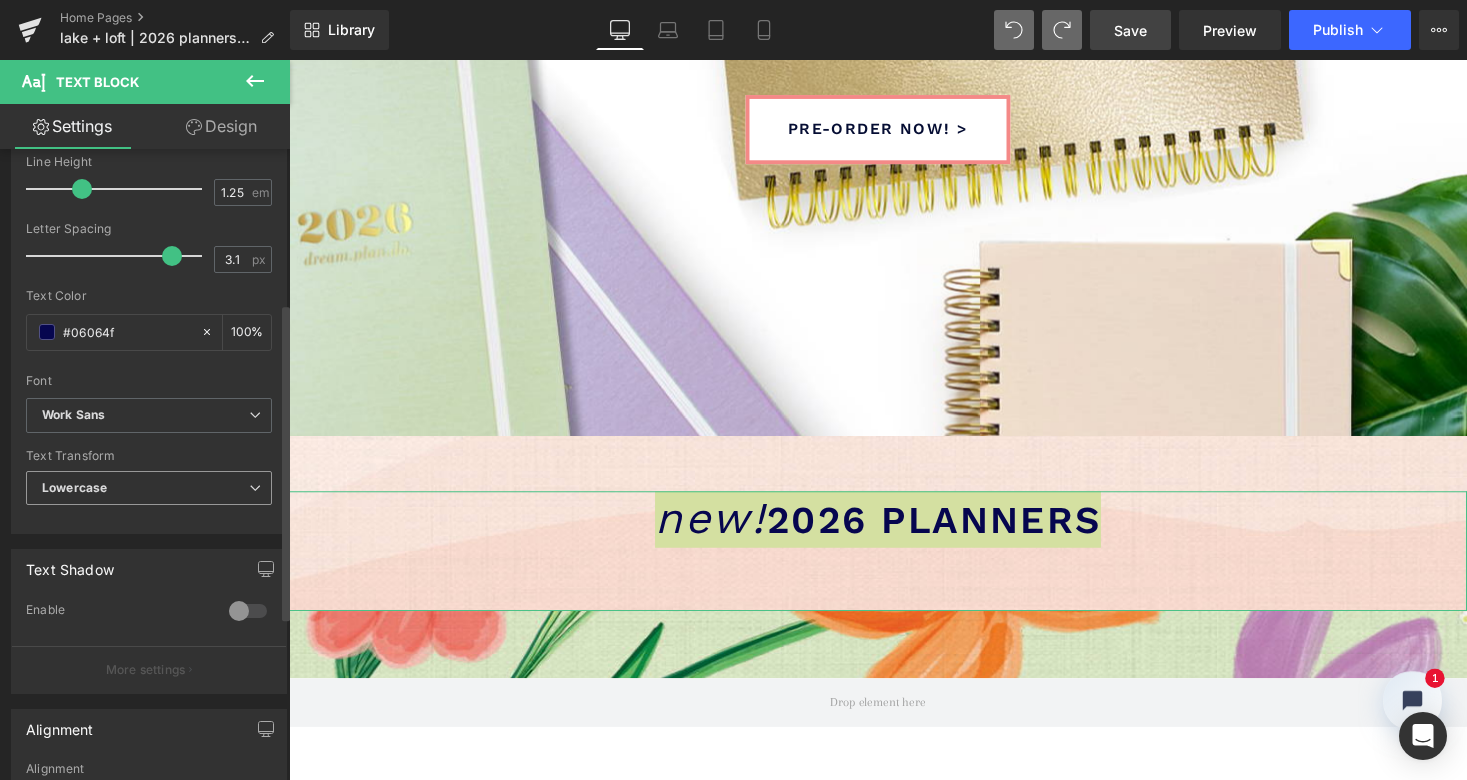 click on "Lowercase" at bounding box center (149, 488) 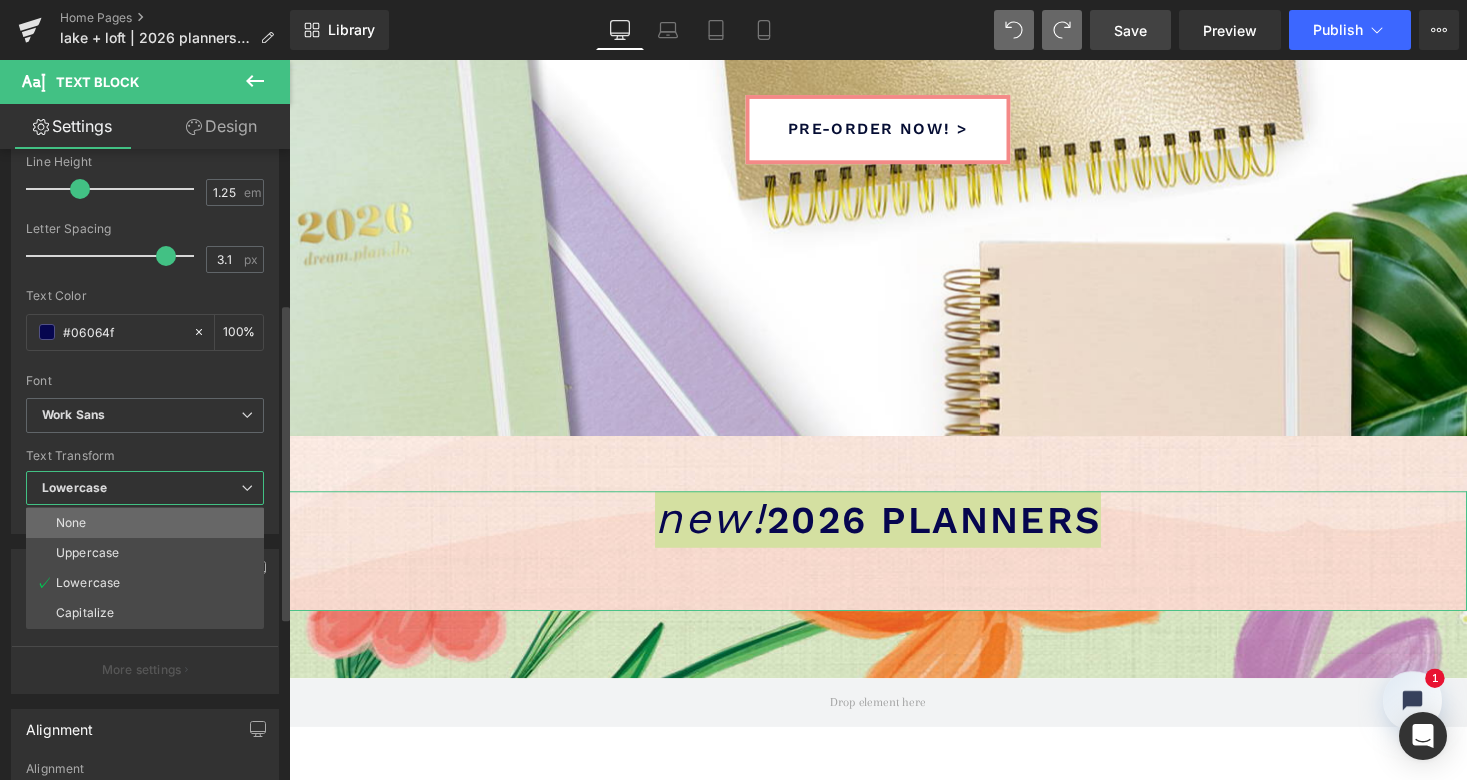 click on "None" at bounding box center (145, 523) 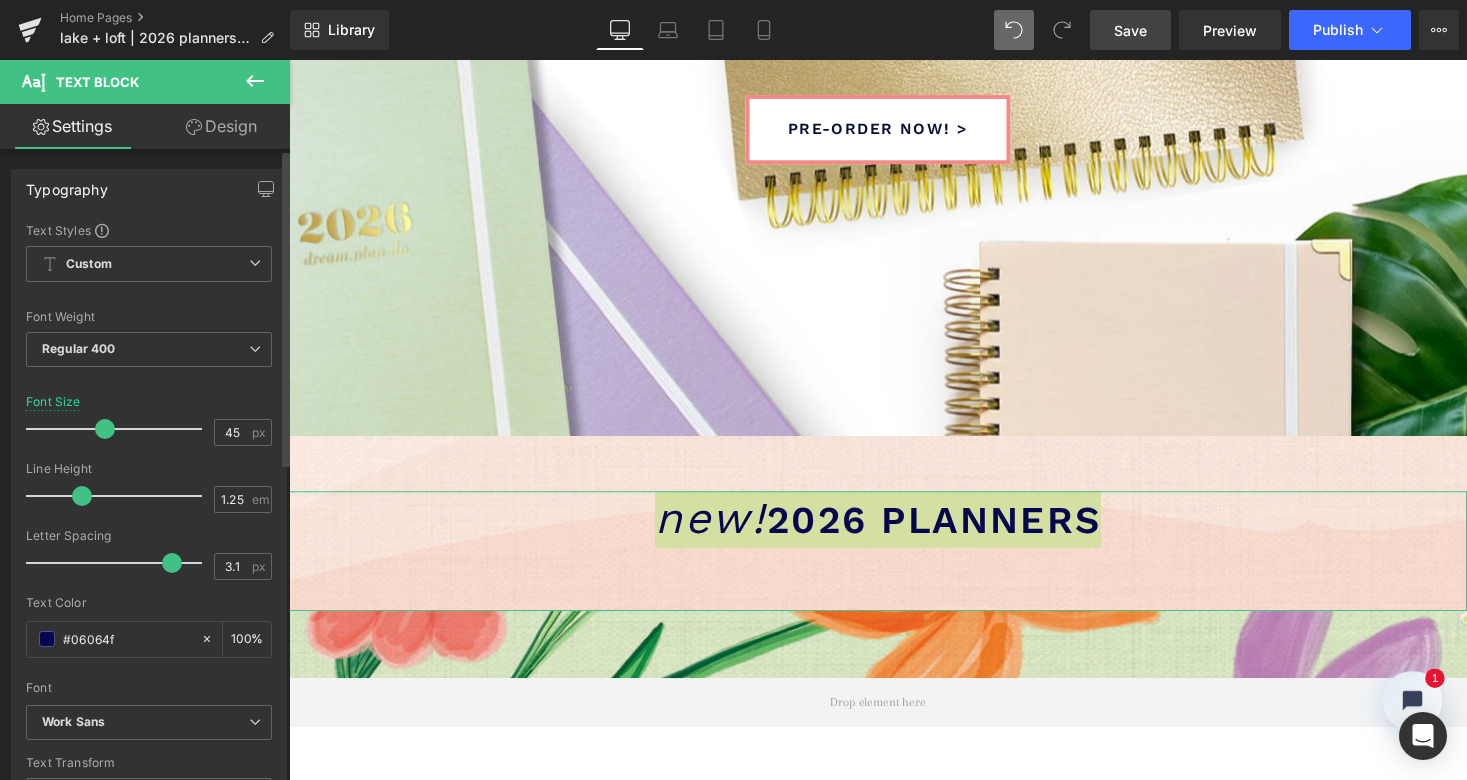scroll, scrollTop: 0, scrollLeft: 0, axis: both 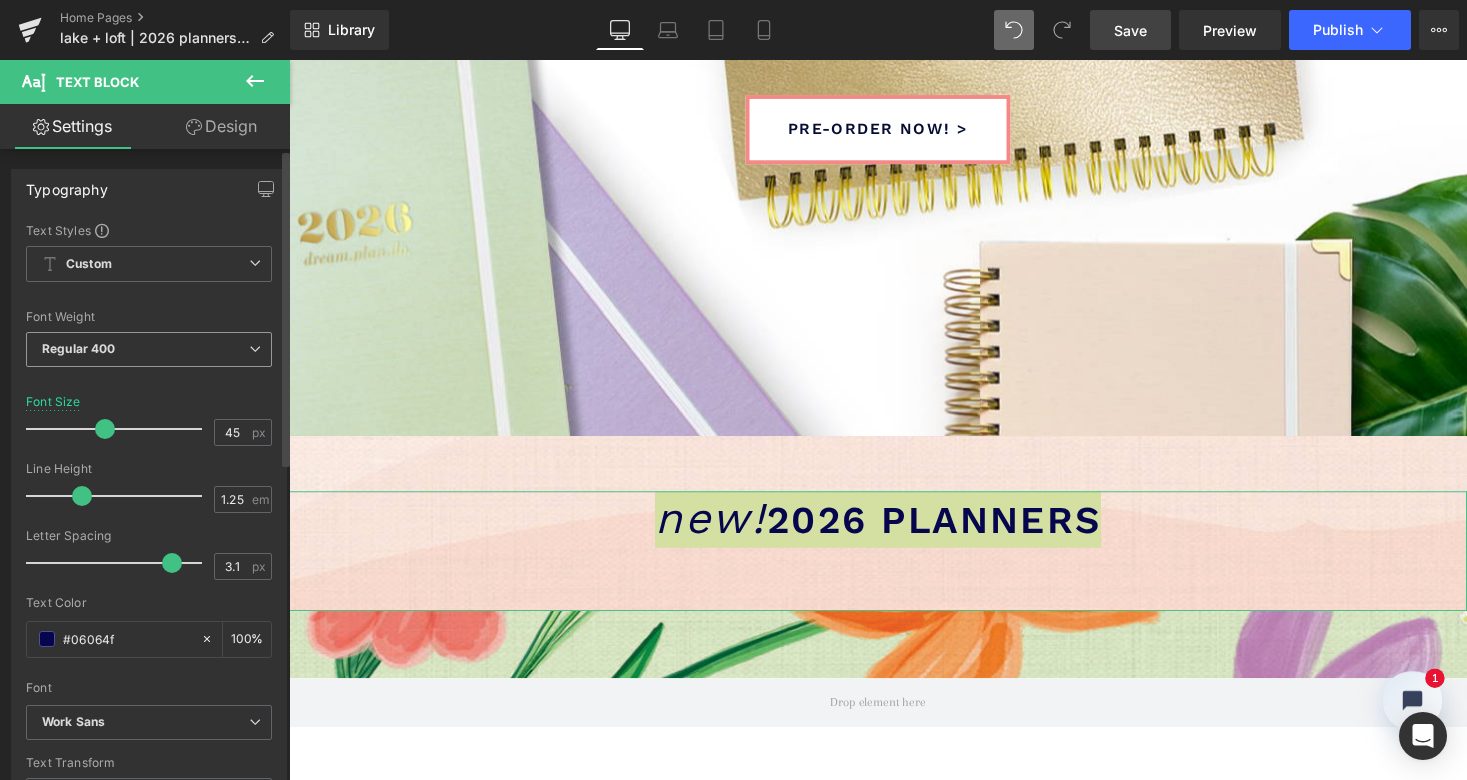 click on "Regular 400" at bounding box center (149, 349) 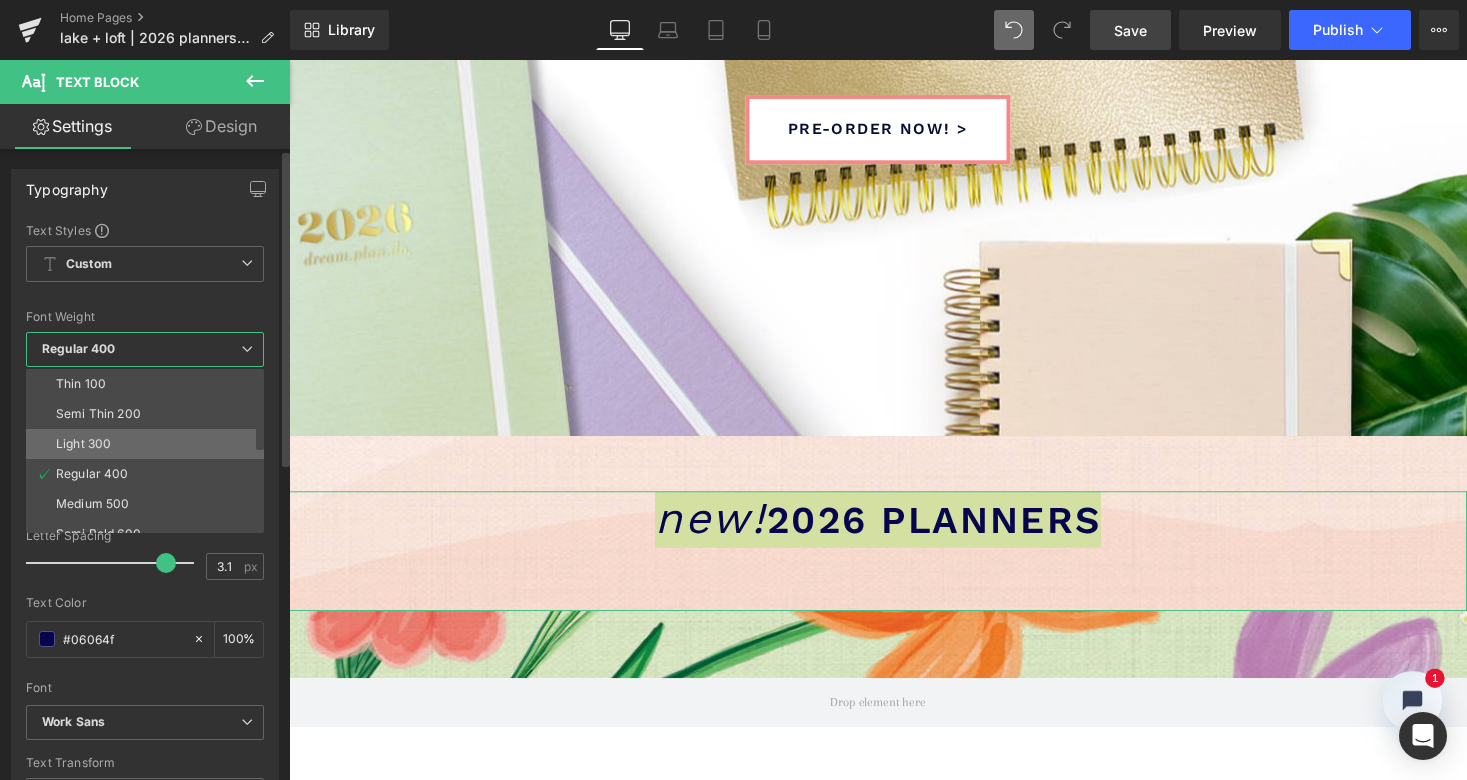 click on "Light 300" at bounding box center (149, 444) 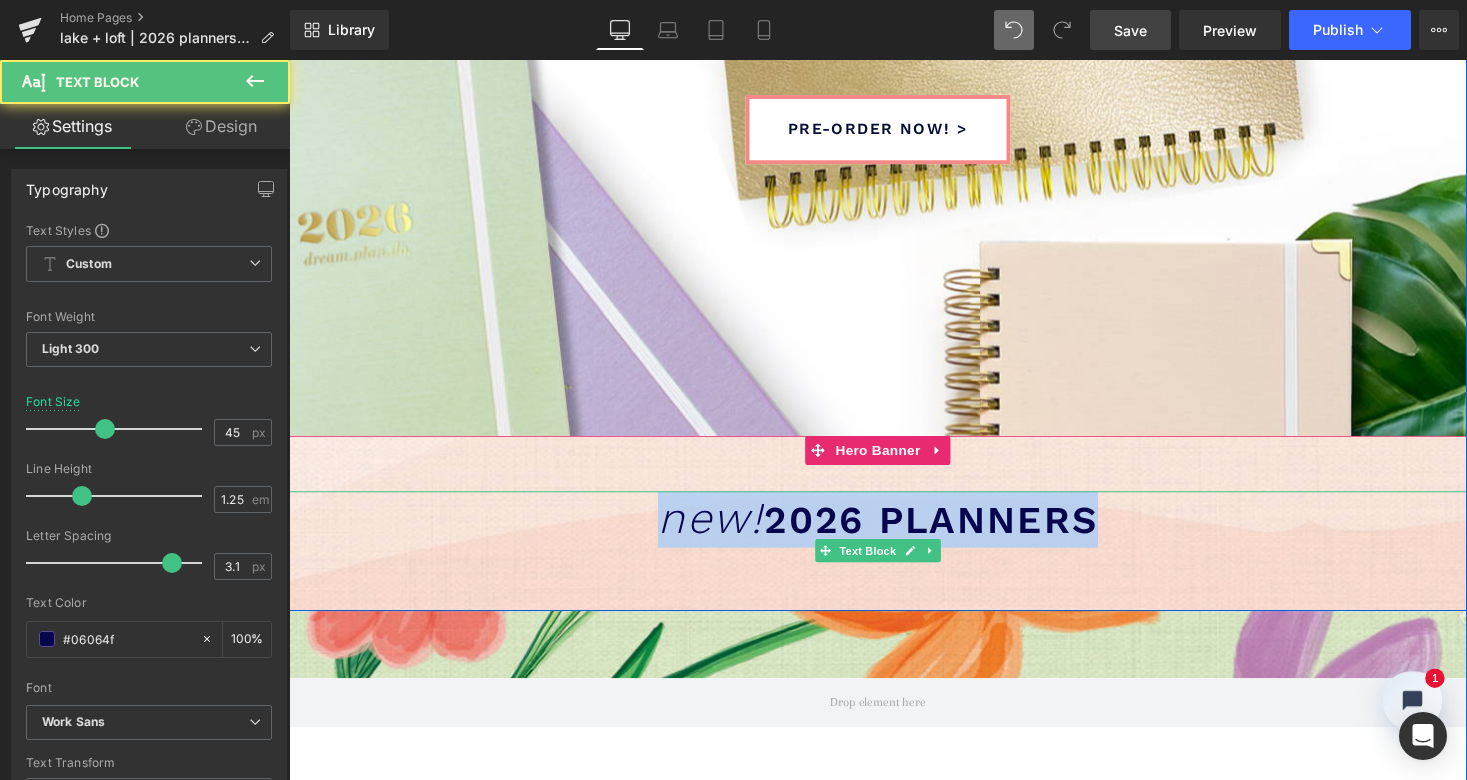 click on "2026 PLANNERS" at bounding box center [948, 532] 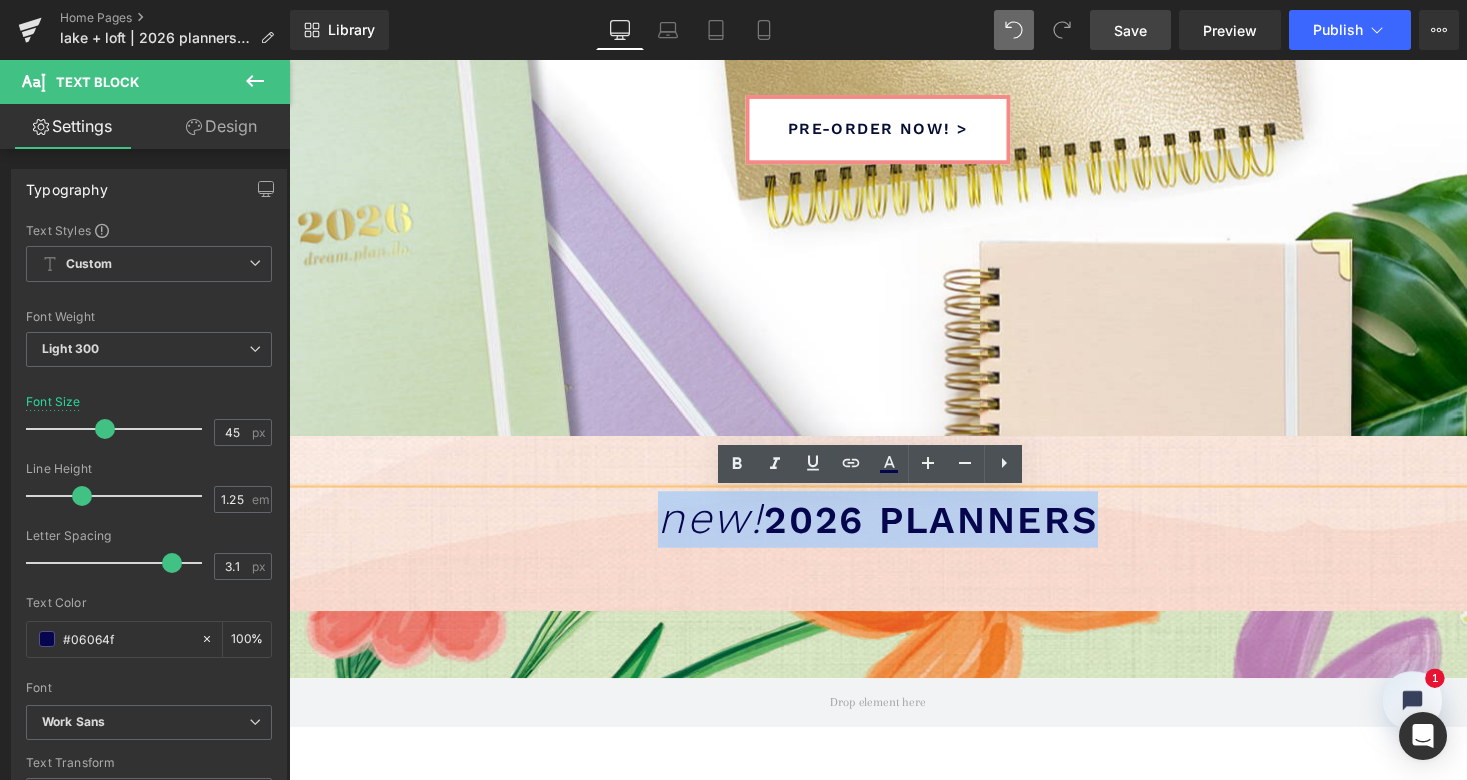 drag, startPoint x: 780, startPoint y: 529, endPoint x: 1126, endPoint y: 528, distance: 346.00143 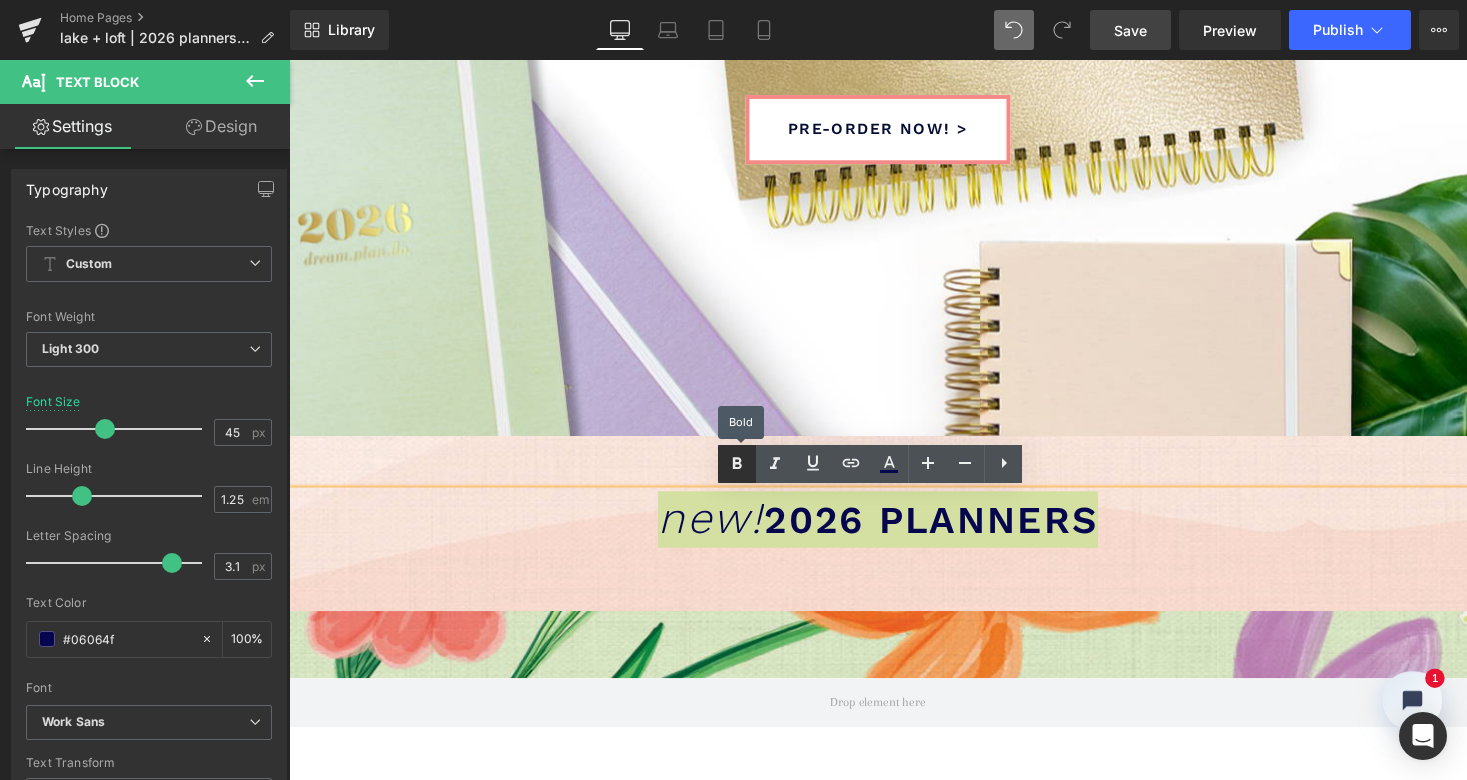 click 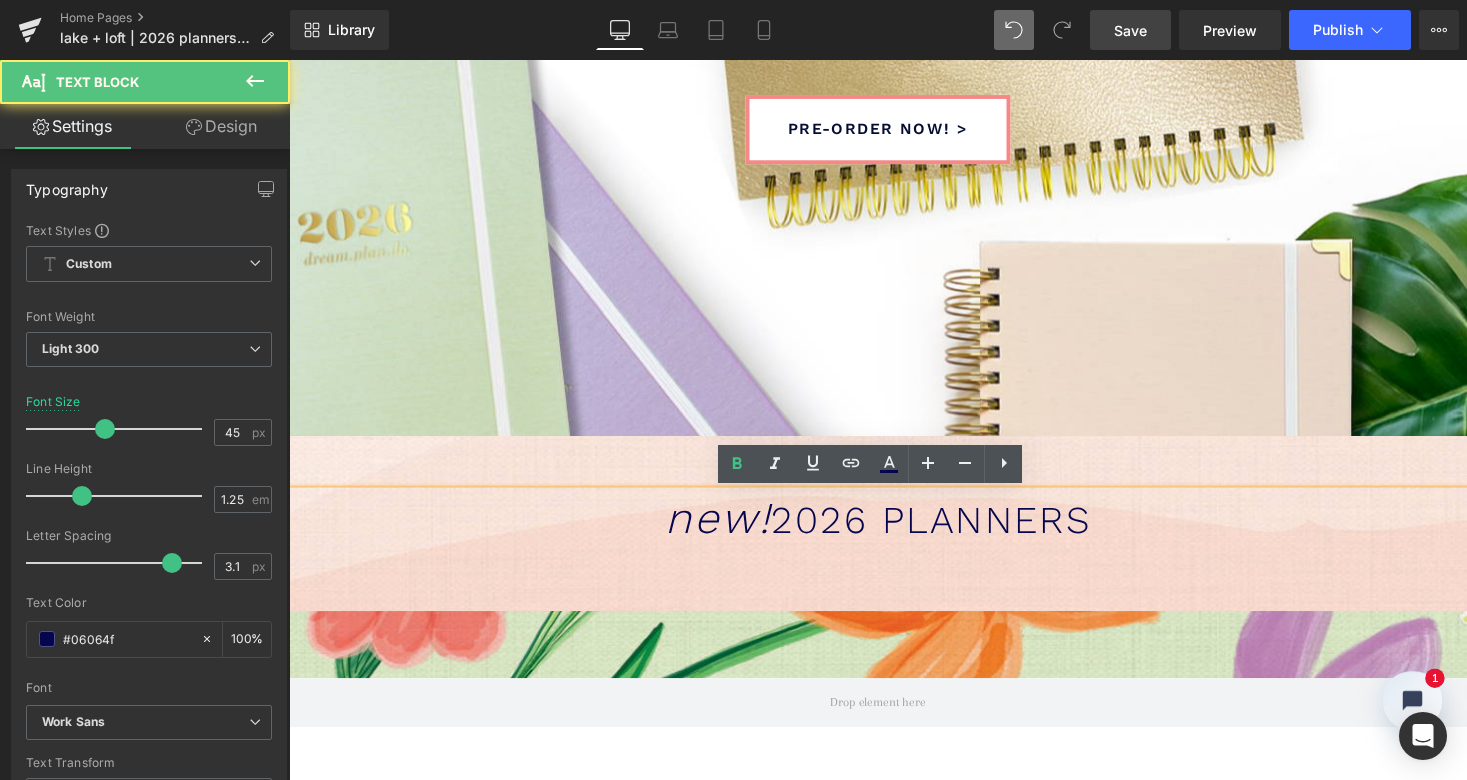 click on "2026 PLANNERS" at bounding box center (949, 532) 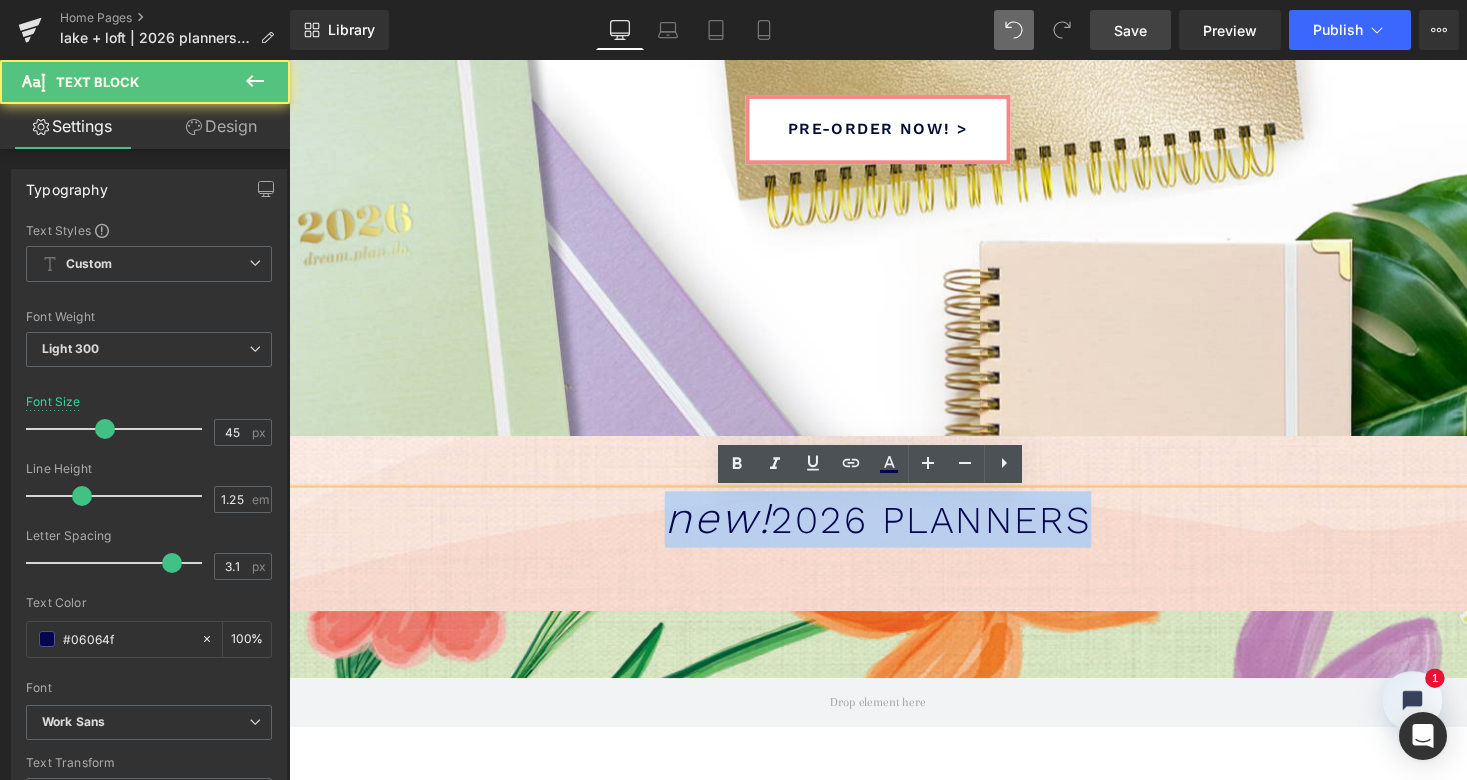 drag, startPoint x: 666, startPoint y: 531, endPoint x: 1124, endPoint y: 532, distance: 458.0011 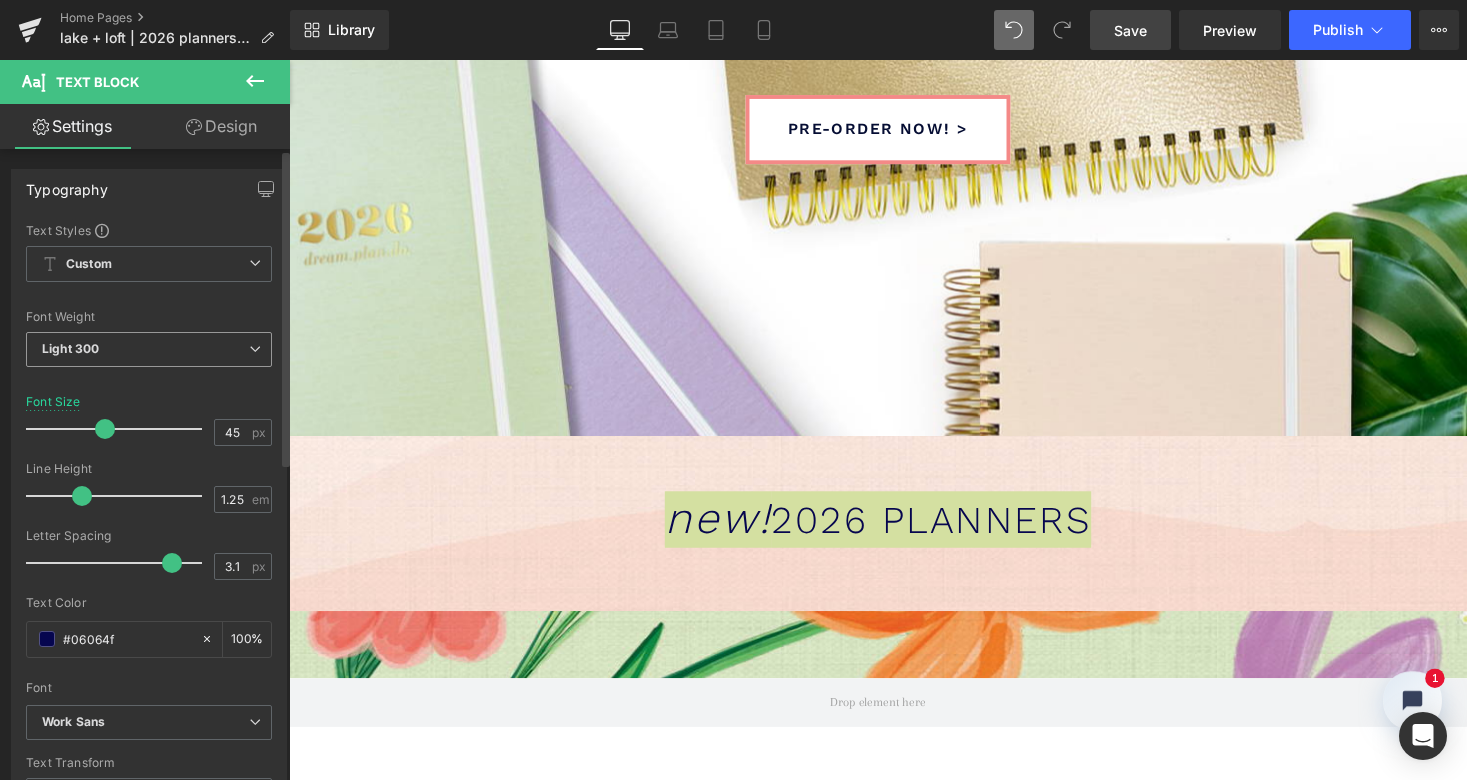 click on "Light 300" at bounding box center [149, 349] 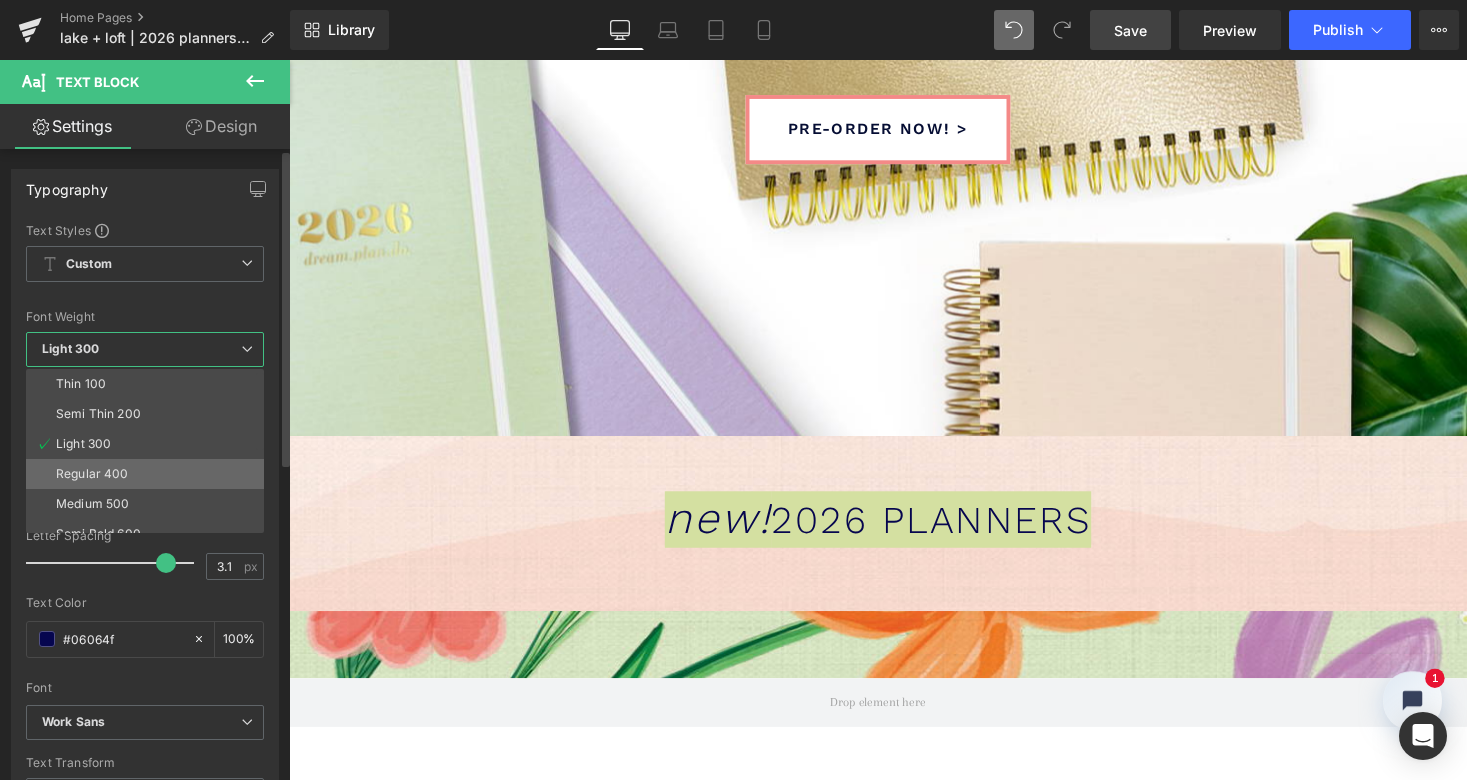 click on "Regular 400" at bounding box center [149, 474] 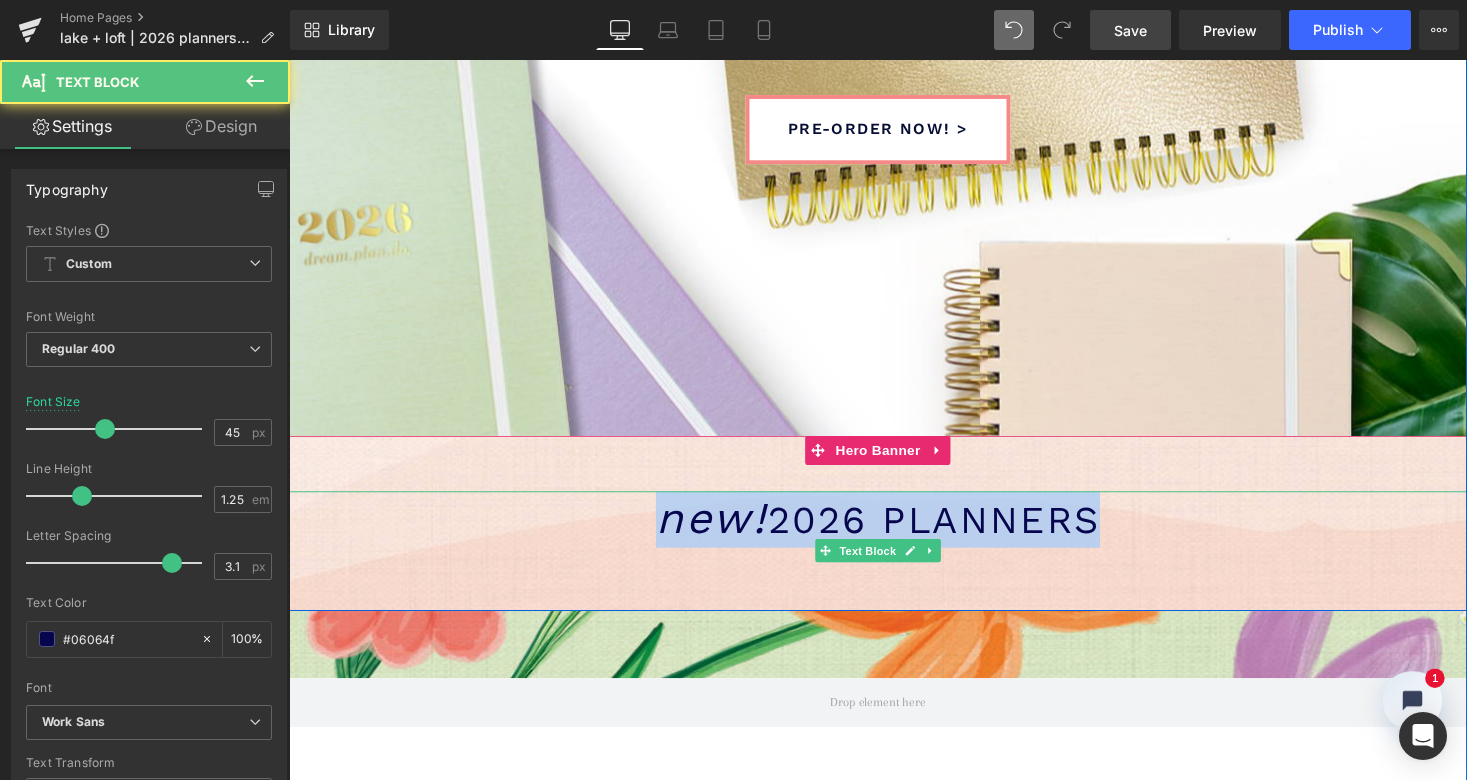 click on "new!" at bounding box center [723, 530] 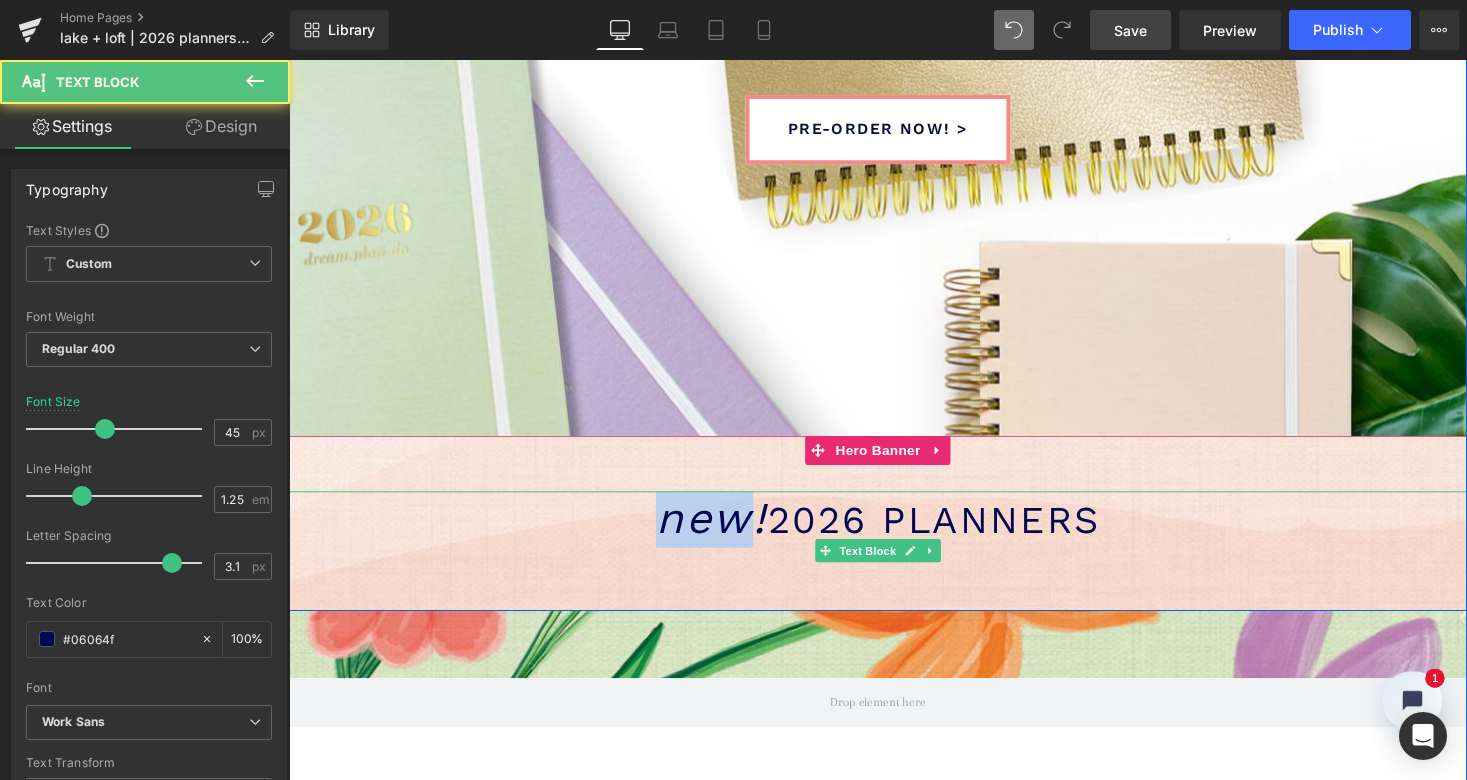 click on "new!" at bounding box center [723, 530] 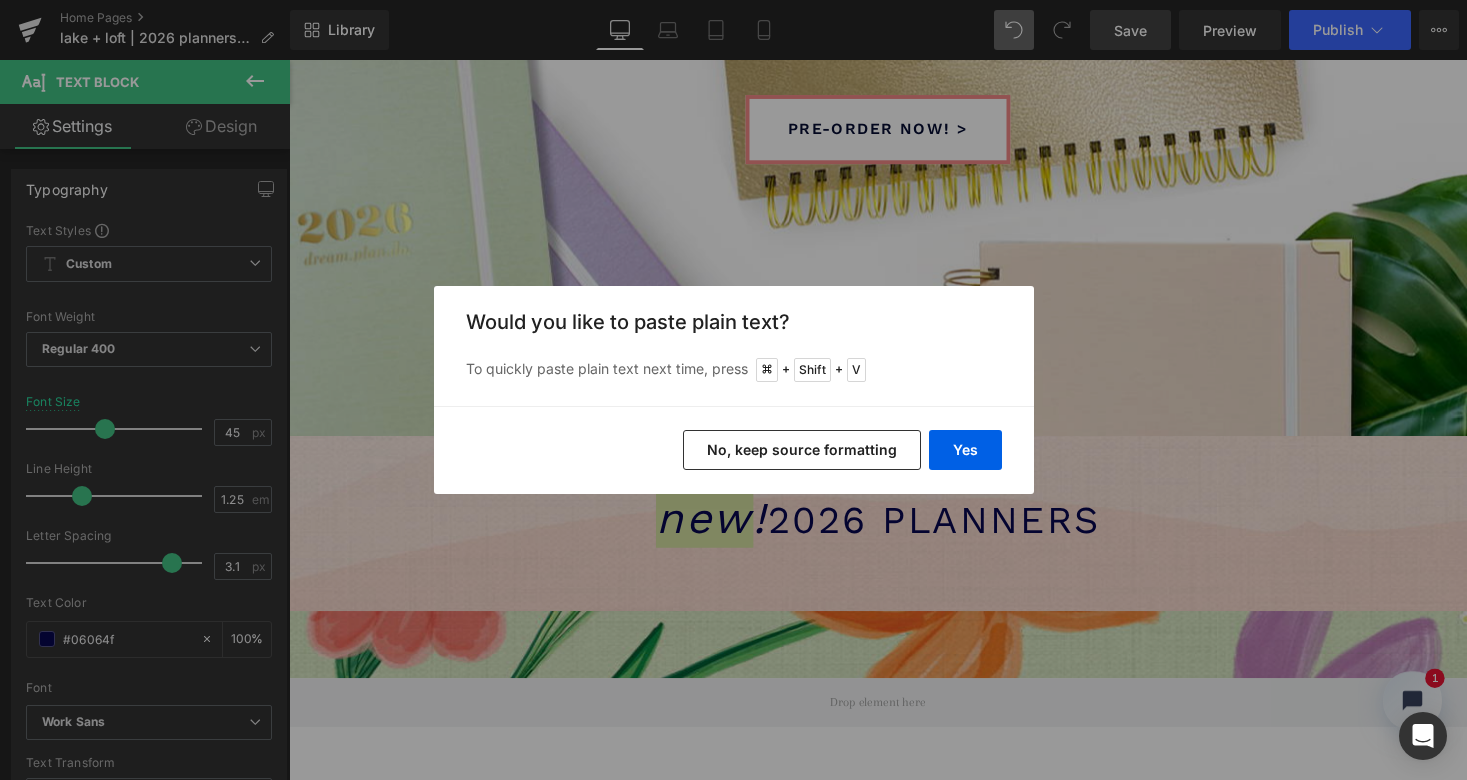 click on "No, keep source formatting" at bounding box center (802, 450) 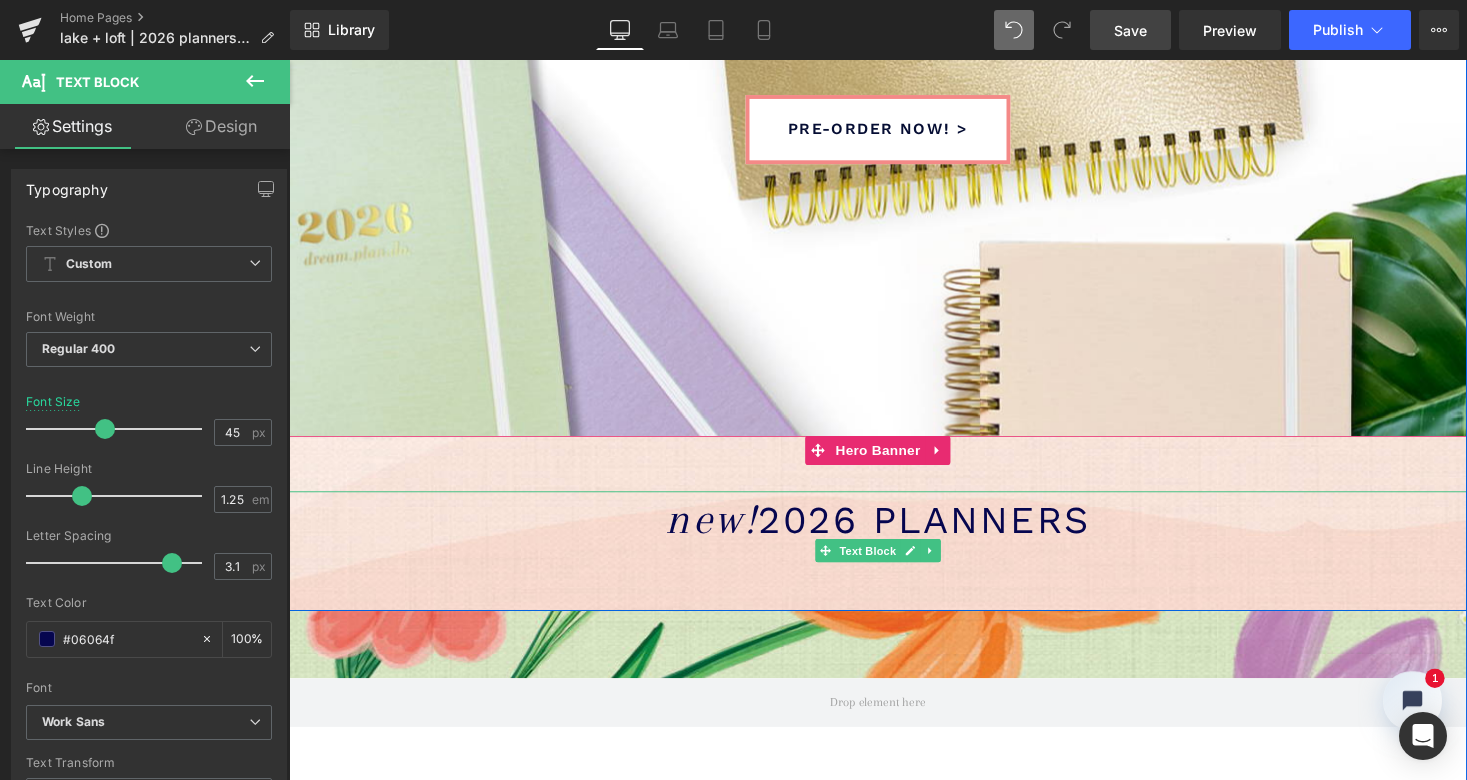 click on "2026 PLANNERS" at bounding box center (941, 532) 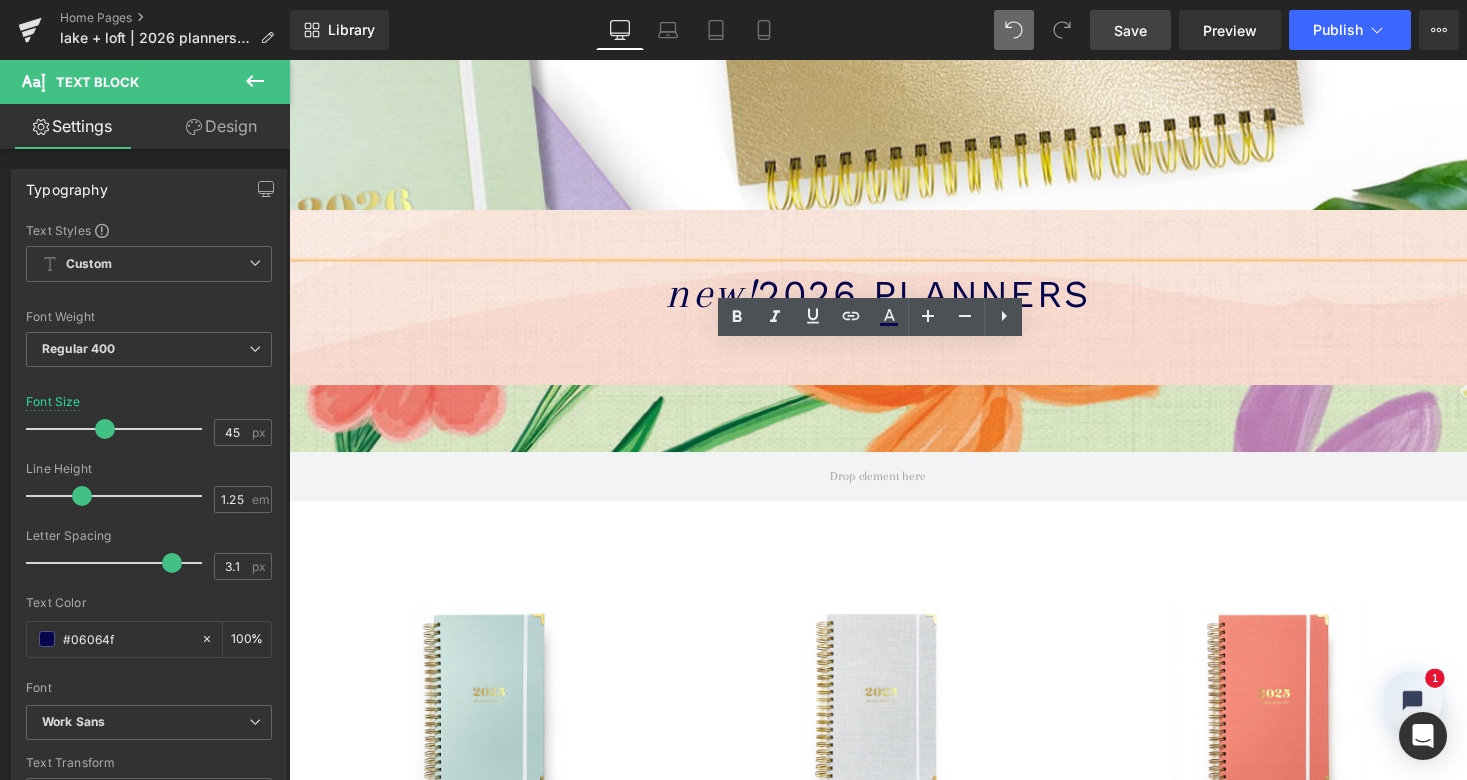 scroll, scrollTop: 660, scrollLeft: 0, axis: vertical 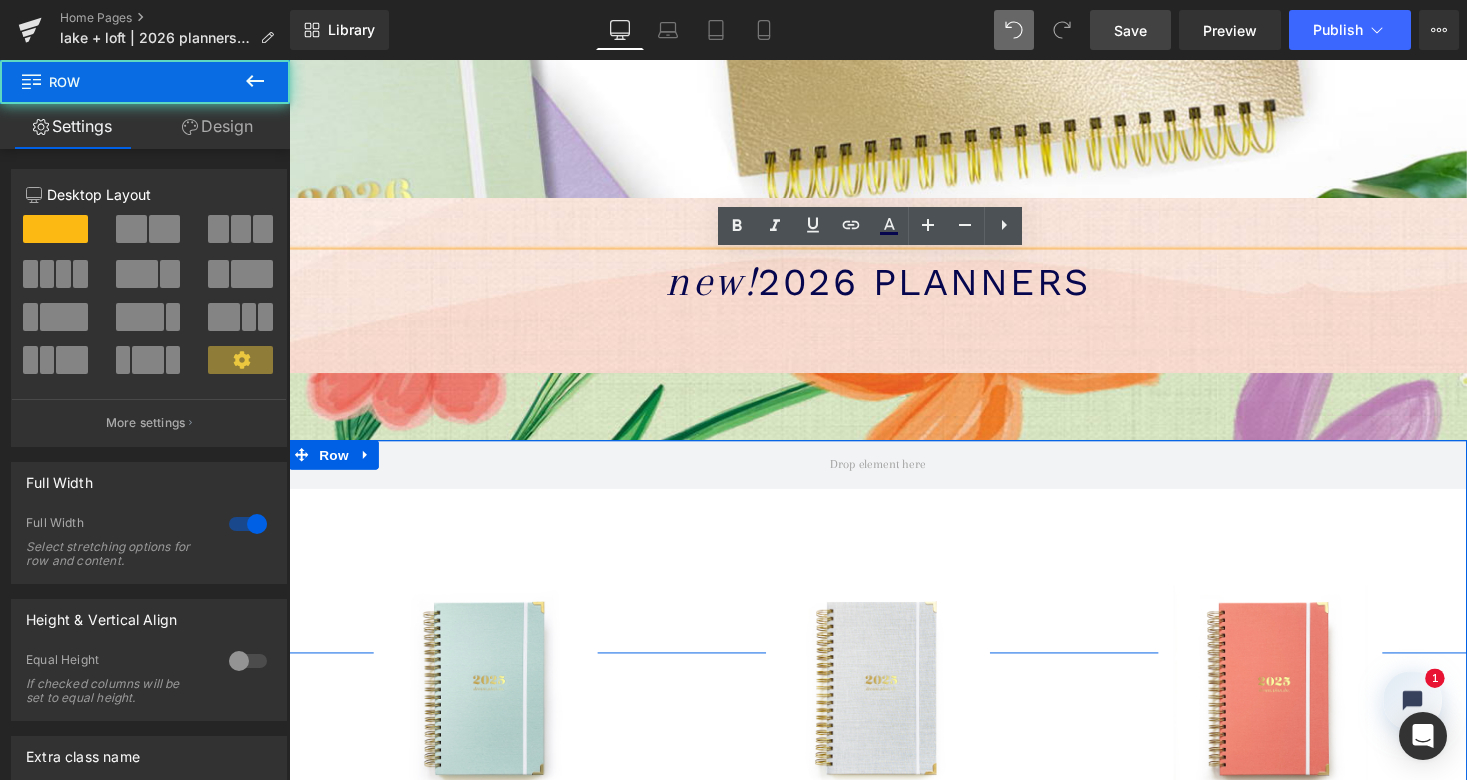 click on "Row" at bounding box center (894, 560) 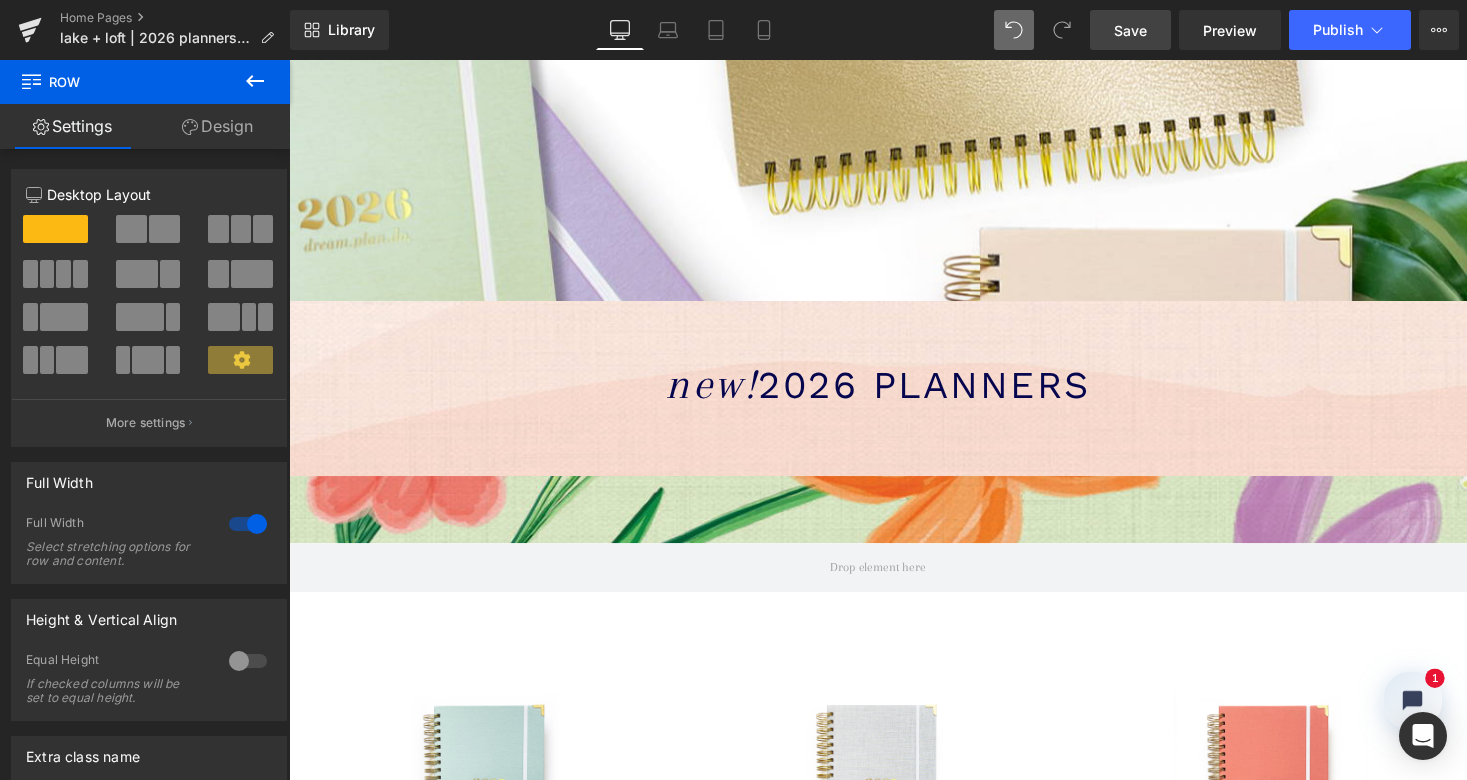 scroll, scrollTop: 556, scrollLeft: 0, axis: vertical 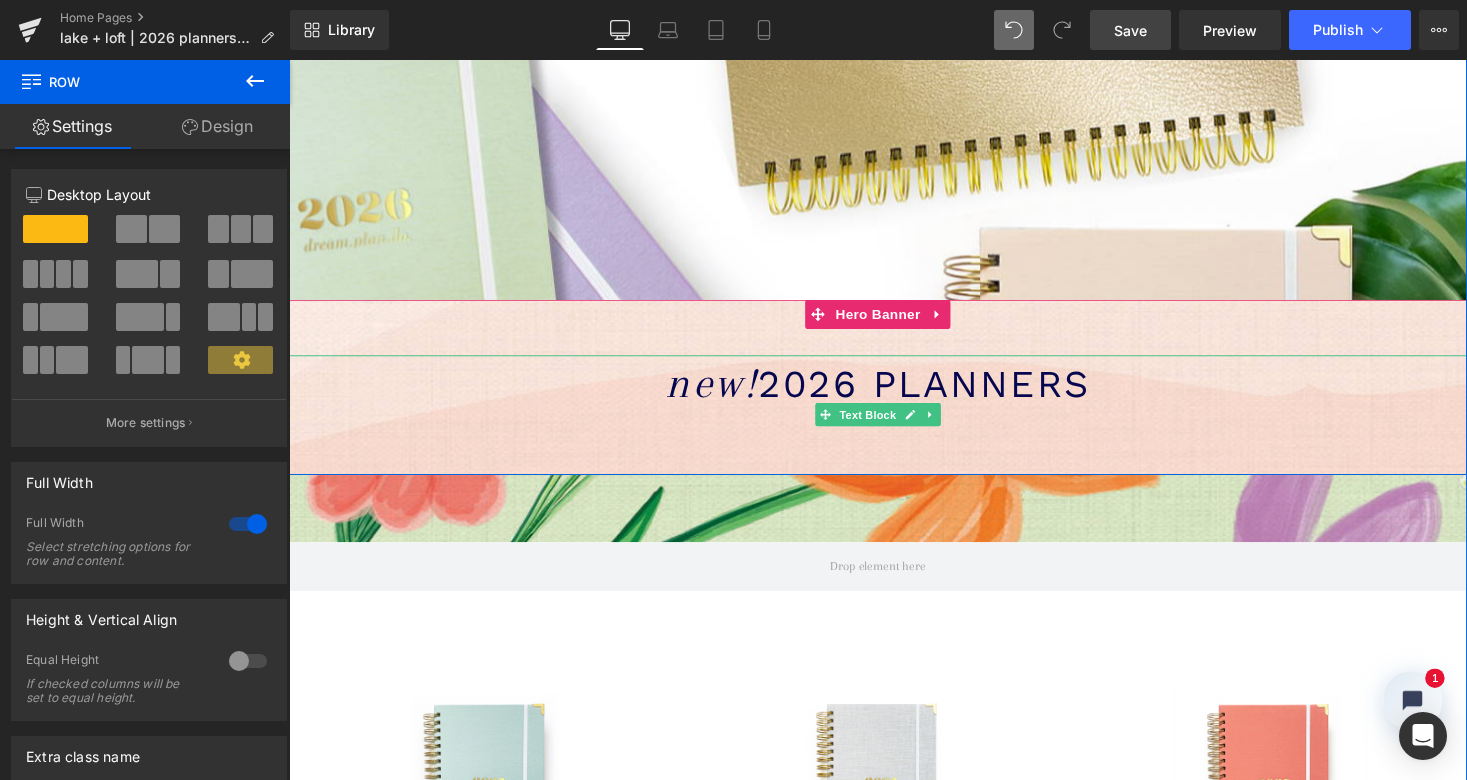 click on "new!  2026 PLANNERS" at bounding box center [894, 424] 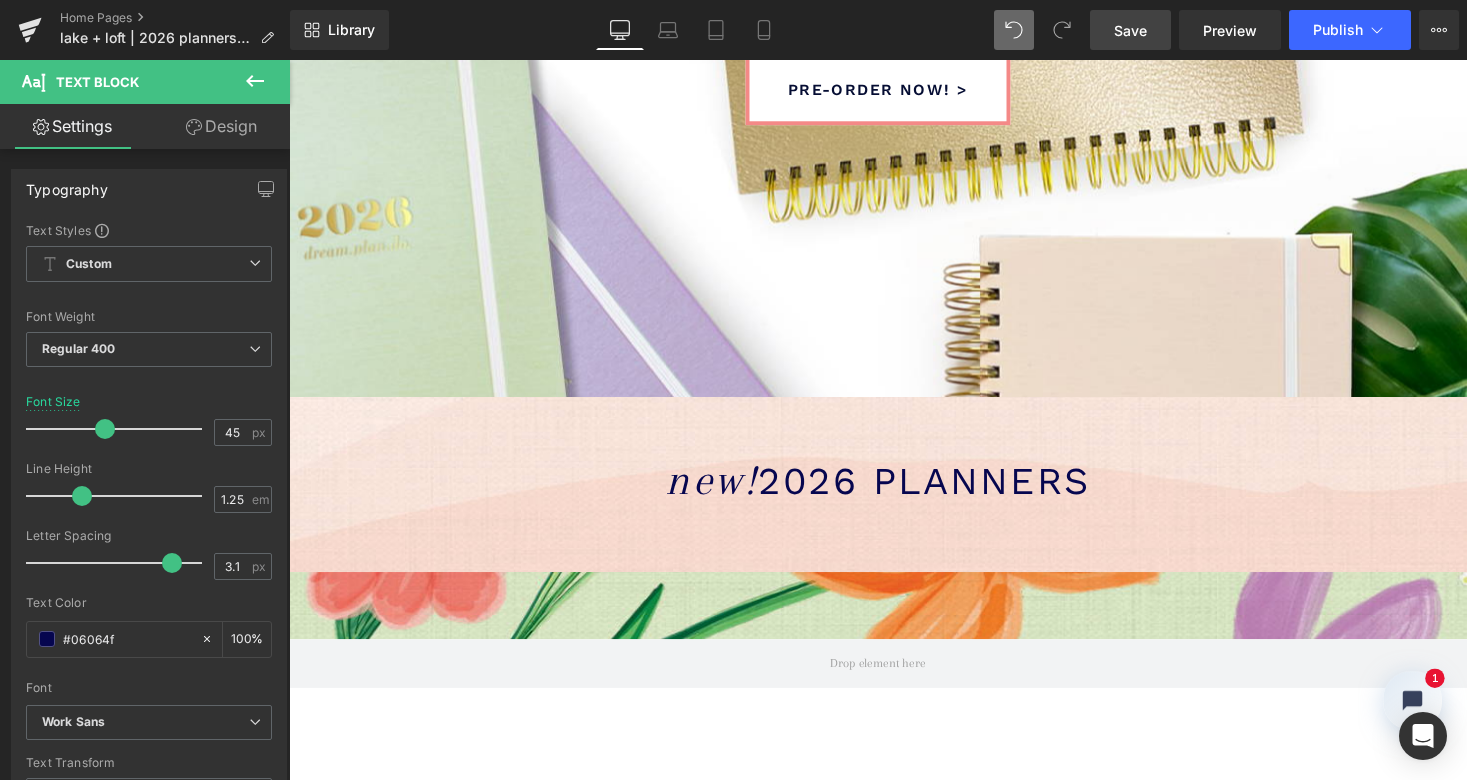 scroll, scrollTop: 392, scrollLeft: 0, axis: vertical 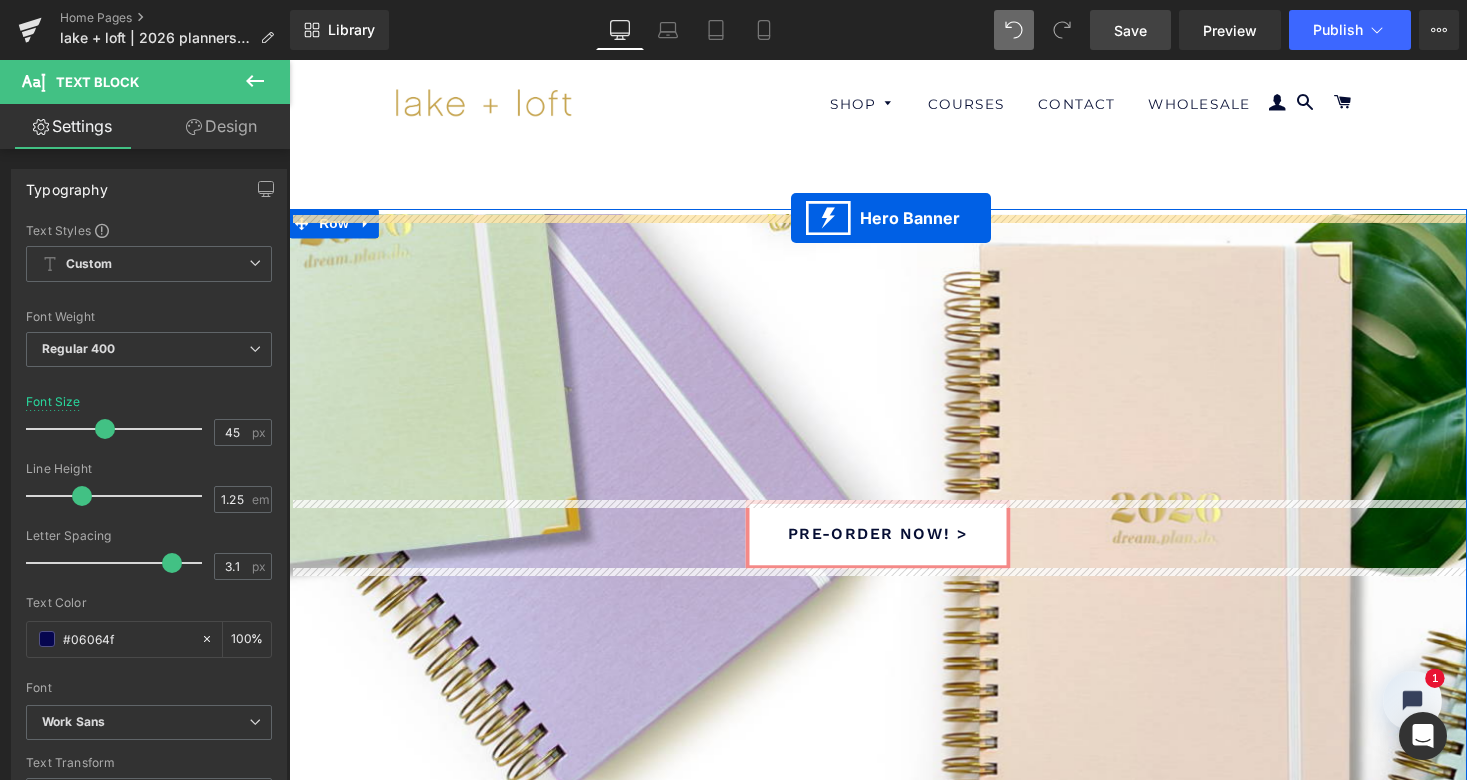 drag, startPoint x: 823, startPoint y: 484, endPoint x: 805, endPoint y: 222, distance: 262.61758 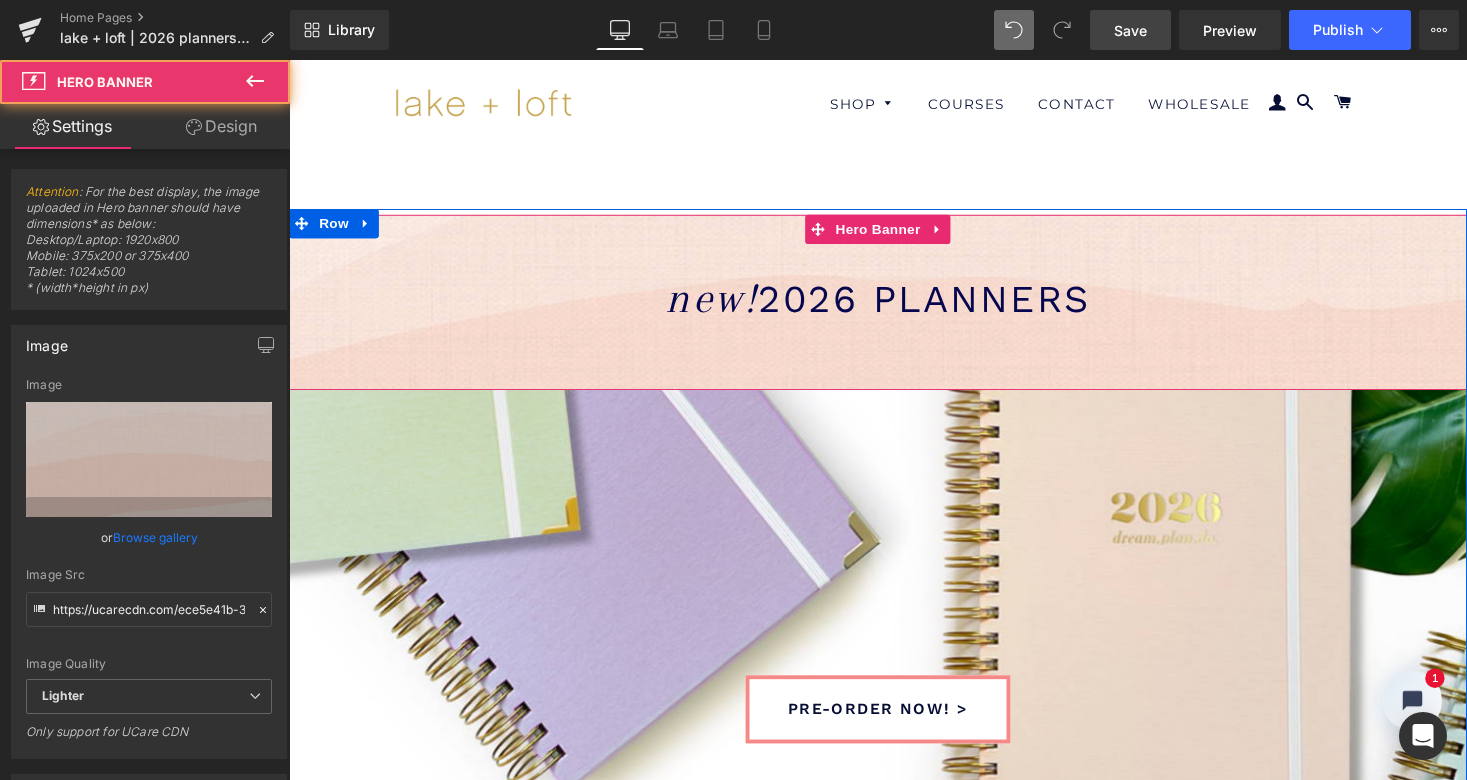 scroll, scrollTop: 10, scrollLeft: 10, axis: both 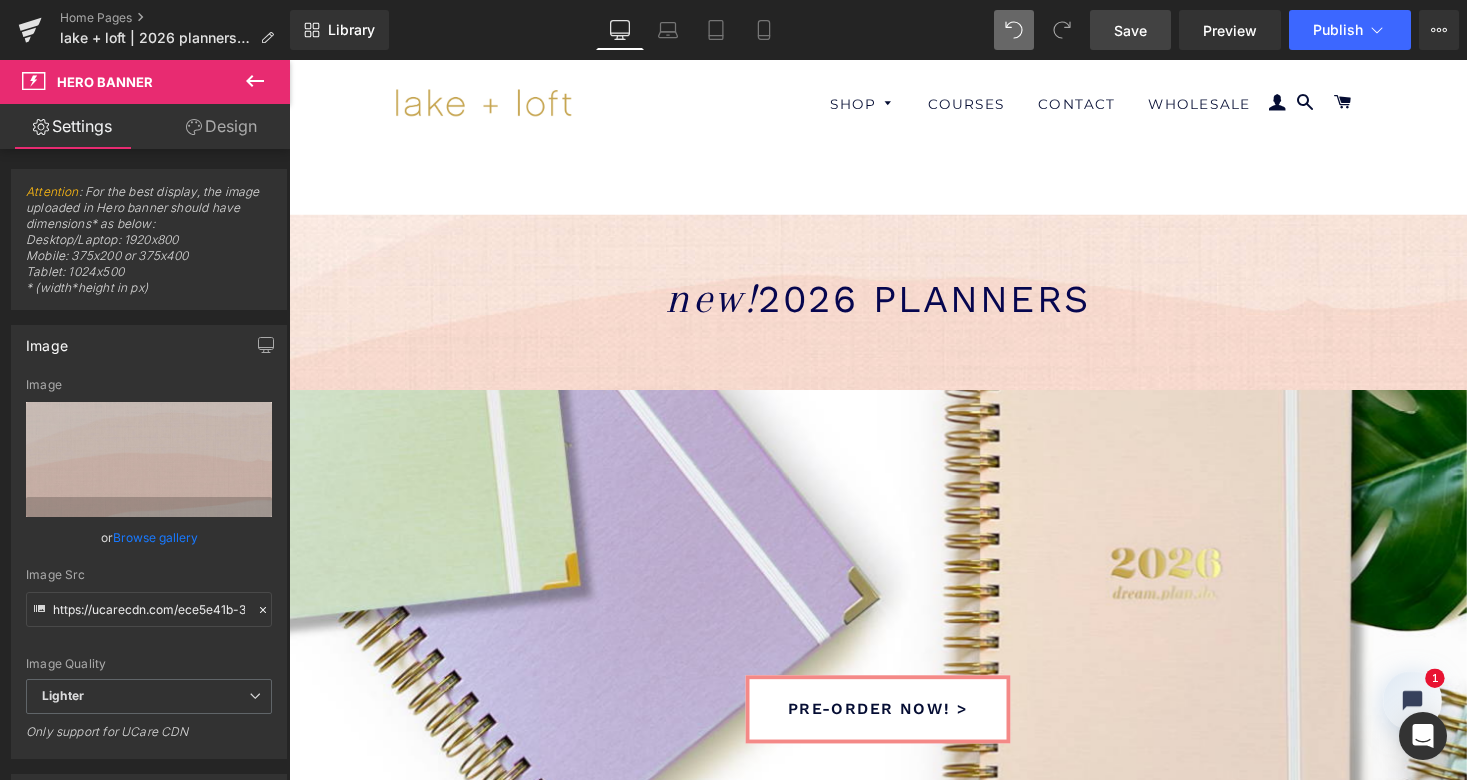 click on "Save" at bounding box center [1130, 30] 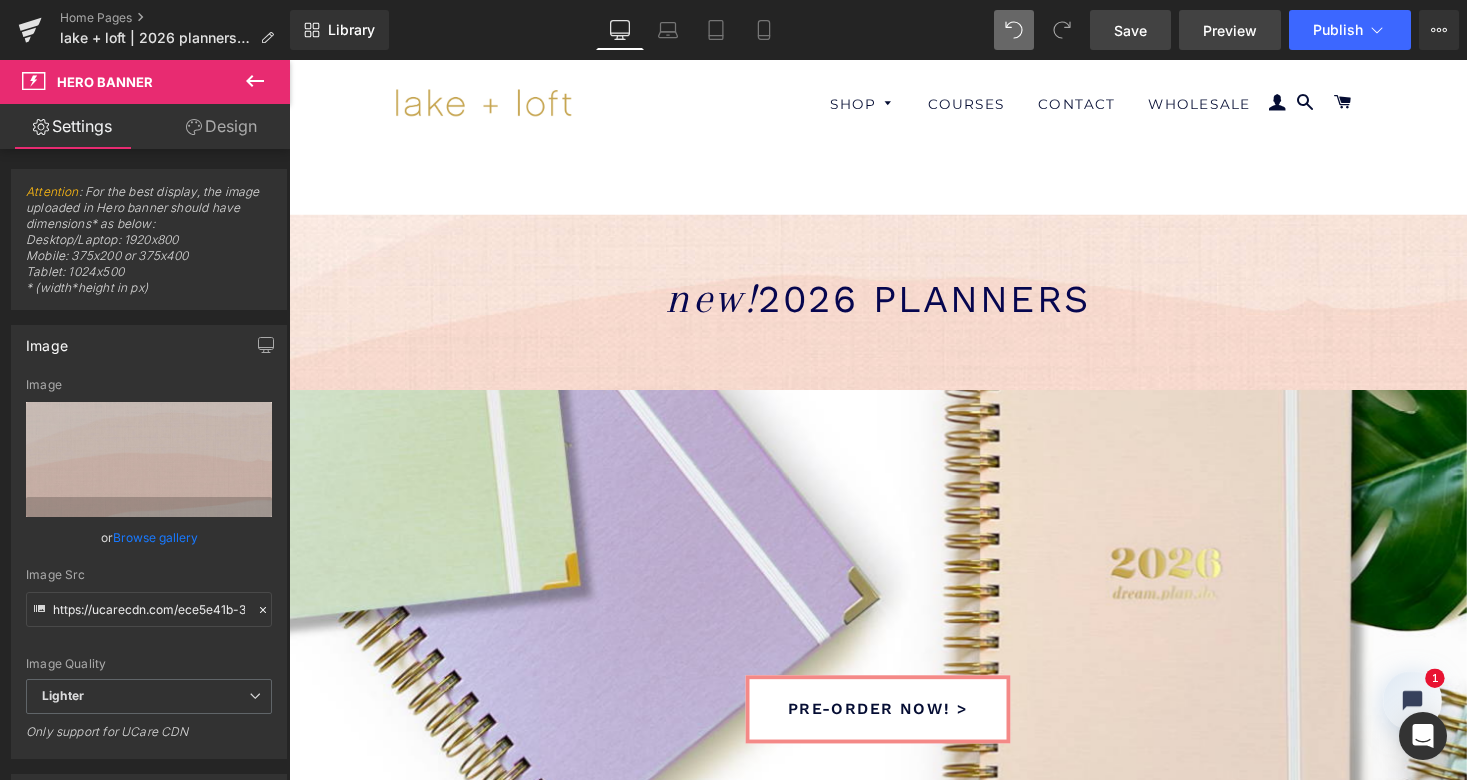 click on "Preview" at bounding box center [1230, 30] 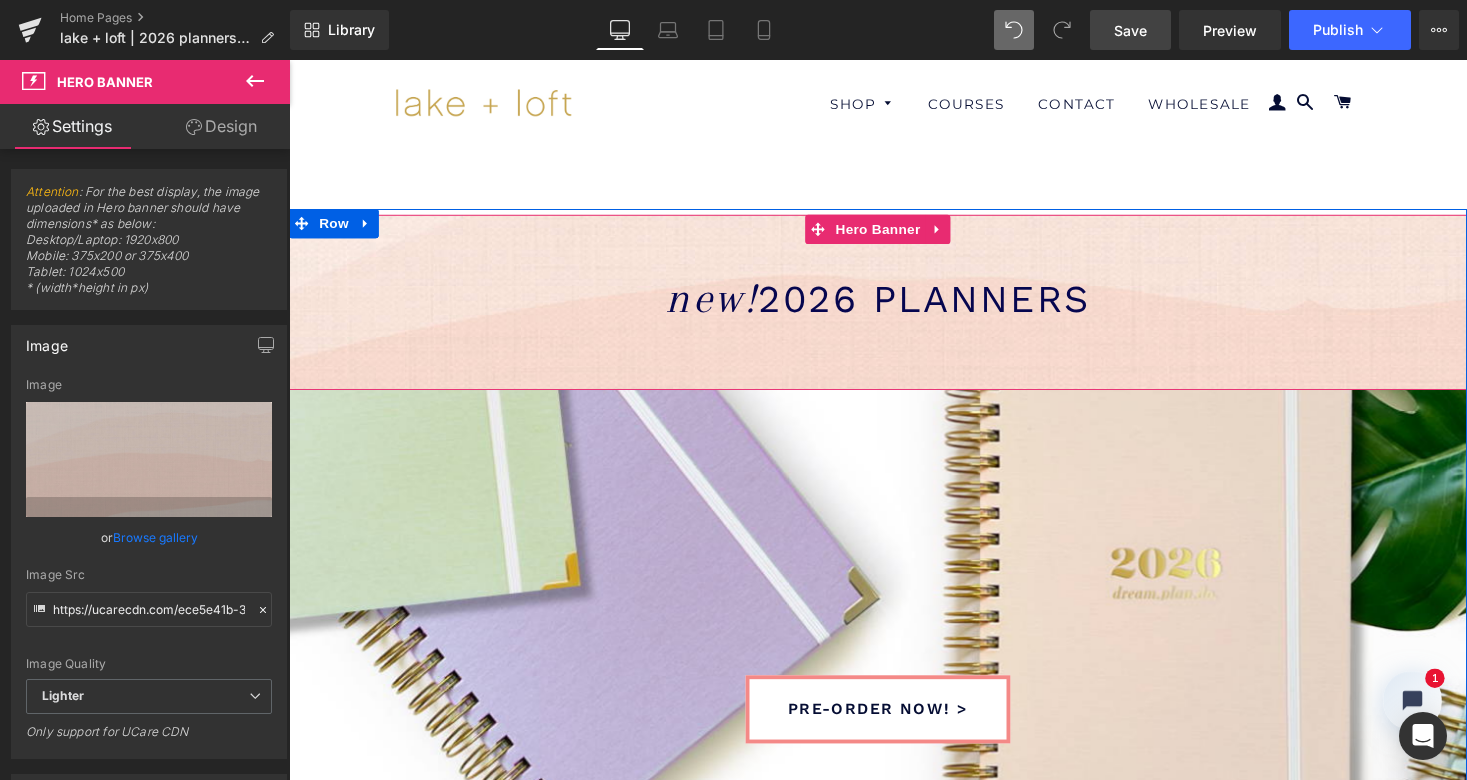 scroll, scrollTop: 4510, scrollLeft: 1202, axis: both 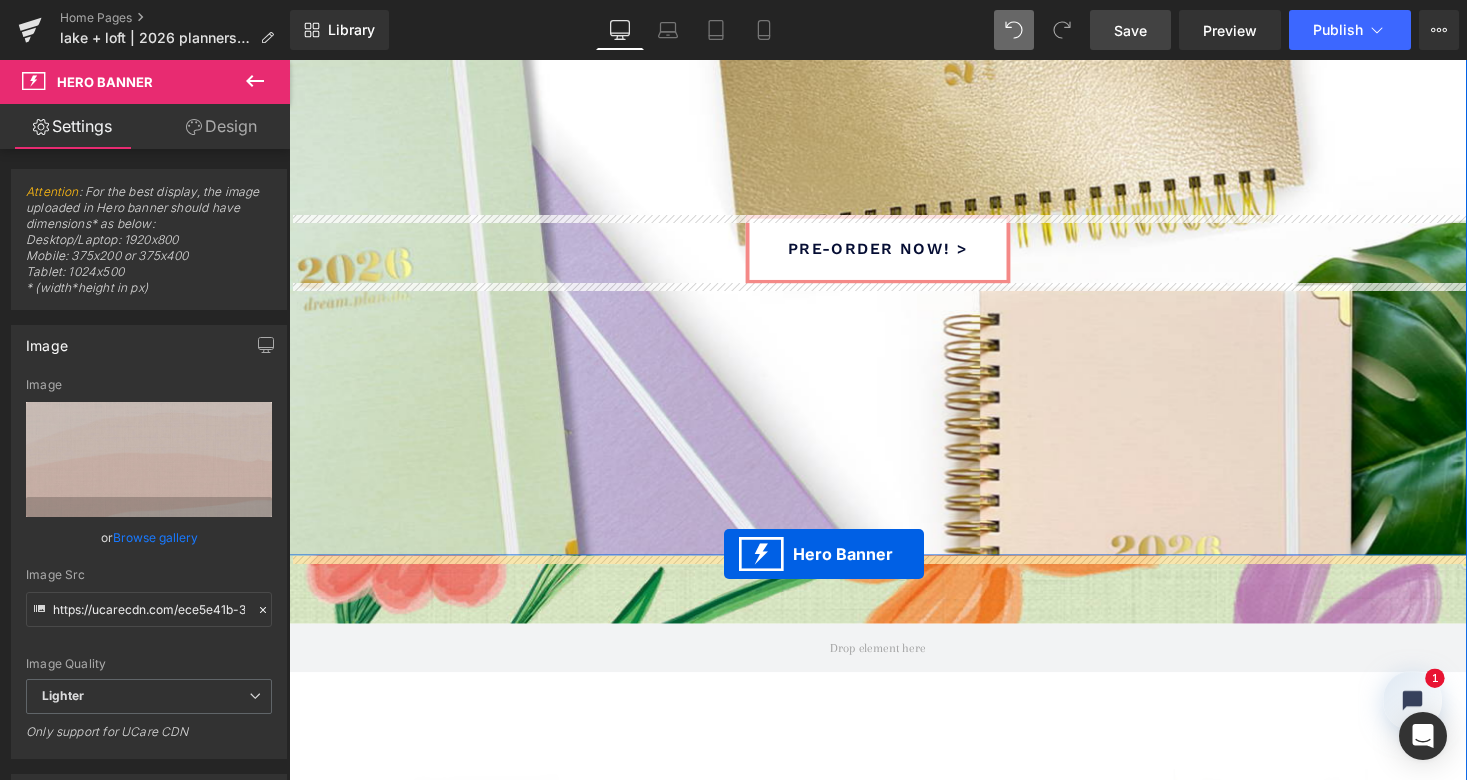drag, startPoint x: 822, startPoint y: 229, endPoint x: 736, endPoint y: 567, distance: 348.76926 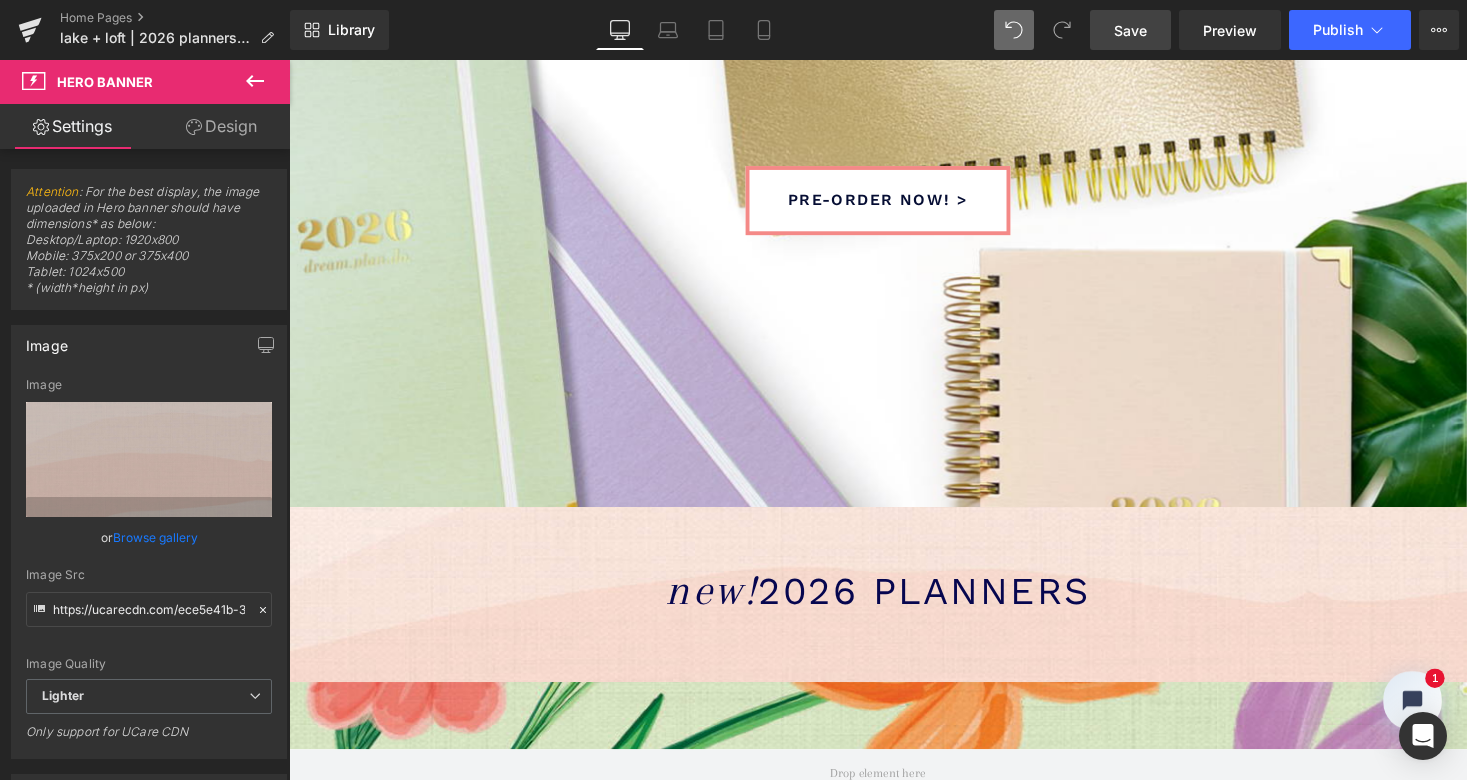 click on "Save" at bounding box center (1130, 30) 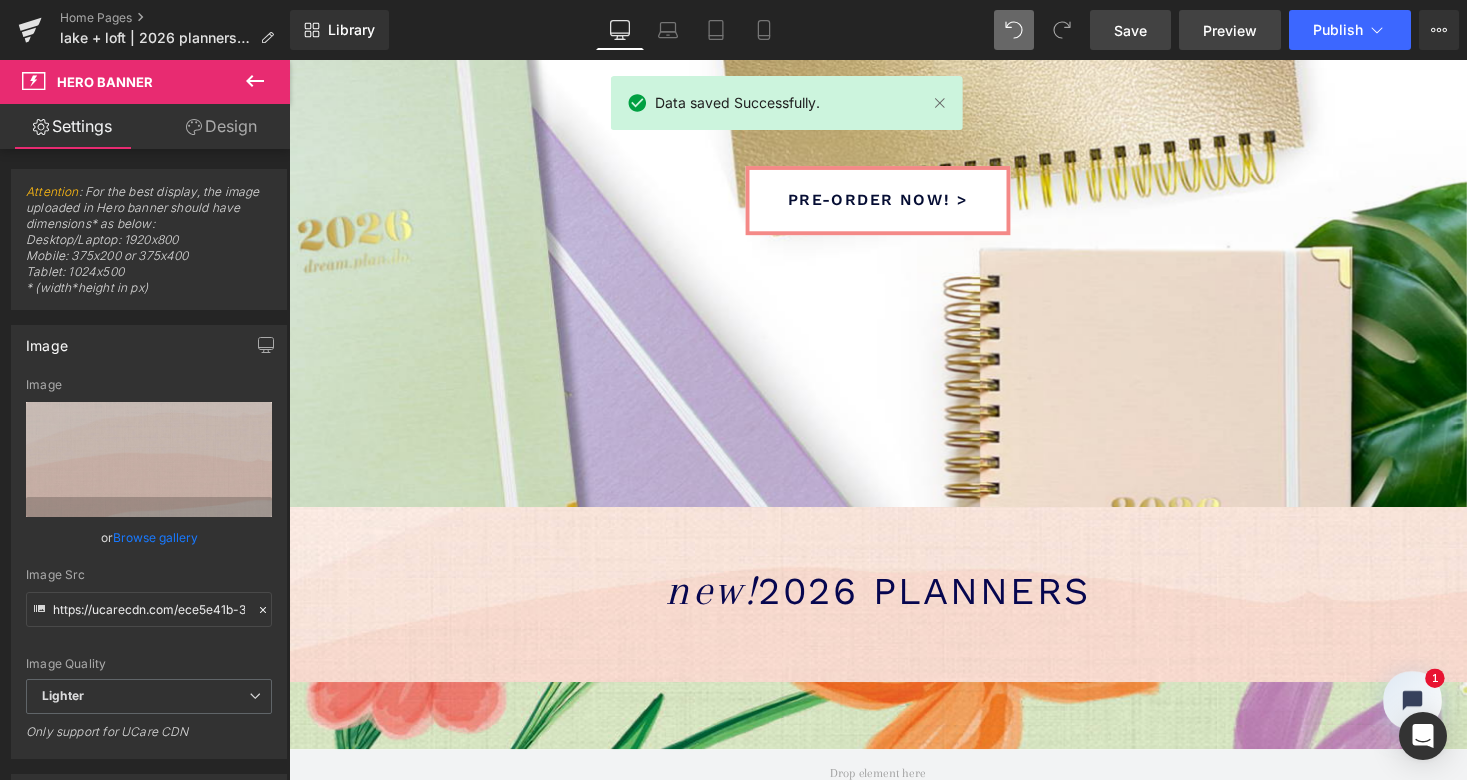 click on "Preview" at bounding box center (1230, 30) 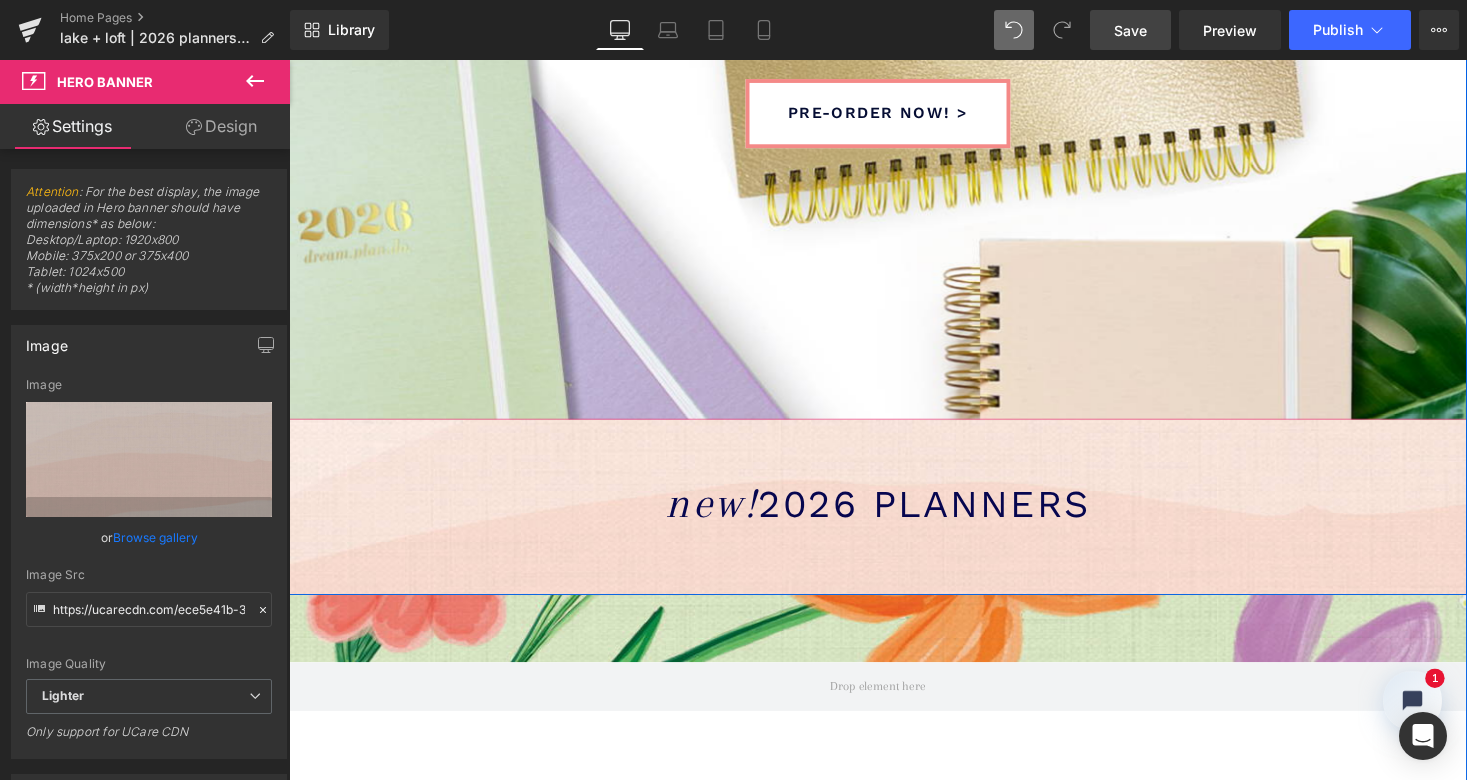 scroll, scrollTop: 443, scrollLeft: 0, axis: vertical 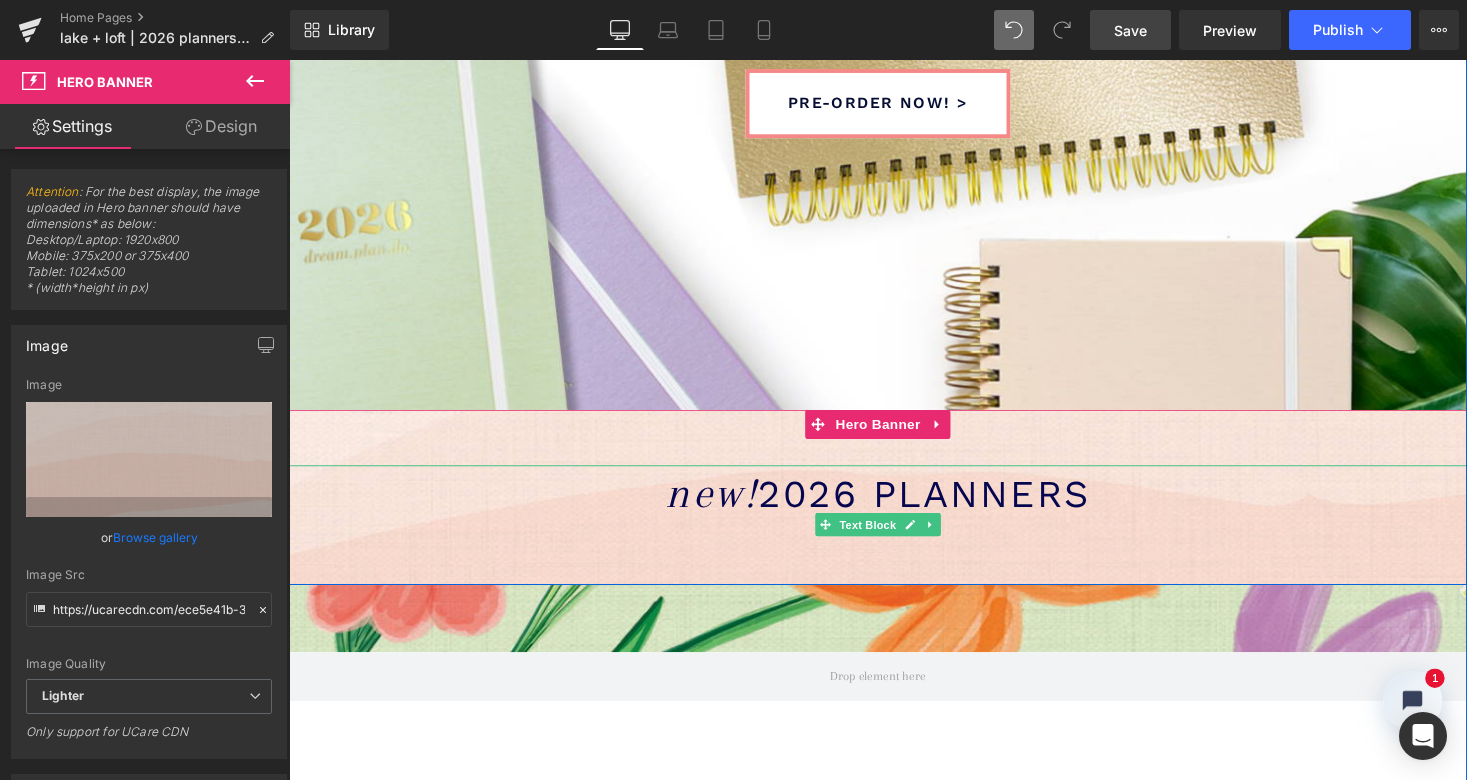 click on "2026 PLANNERS" at bounding box center [941, 505] 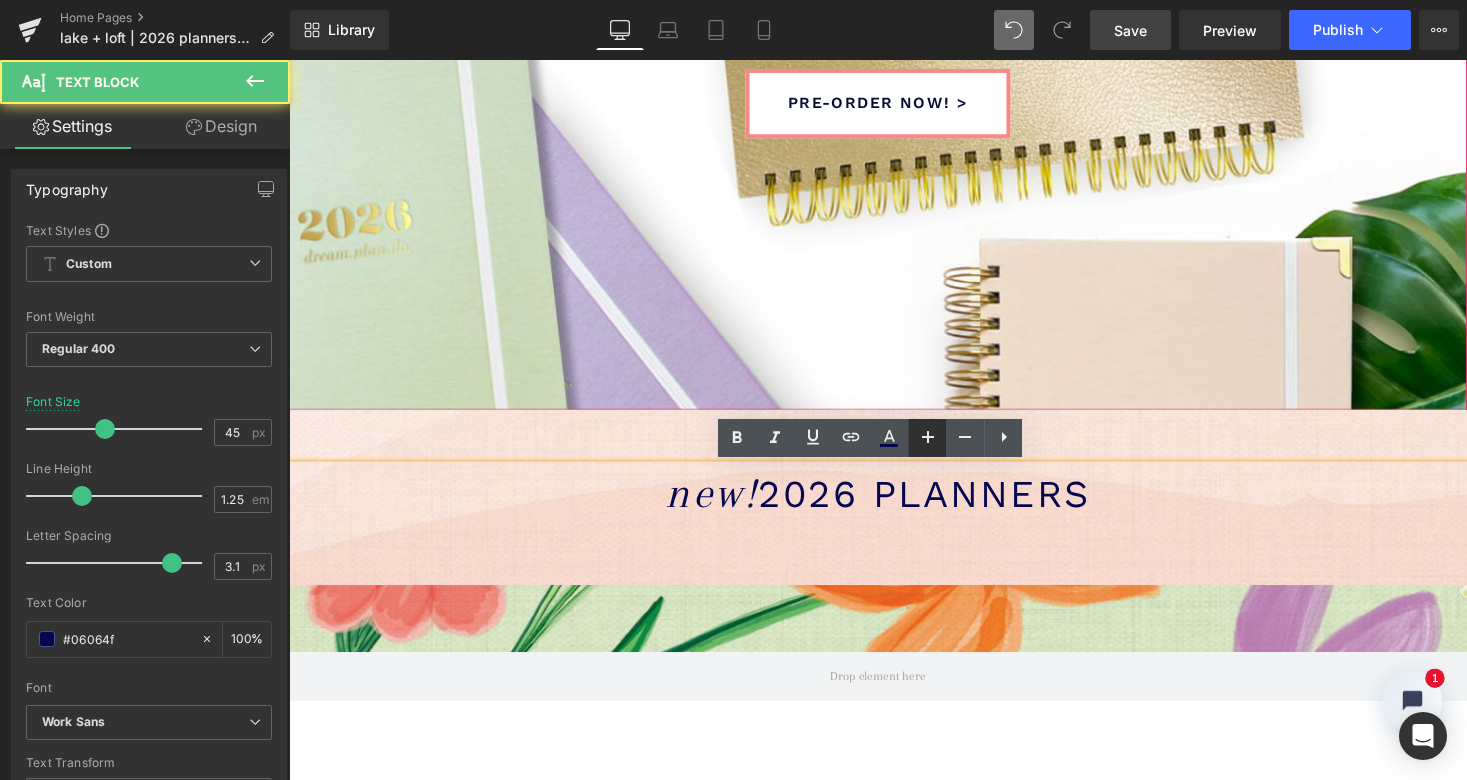 type 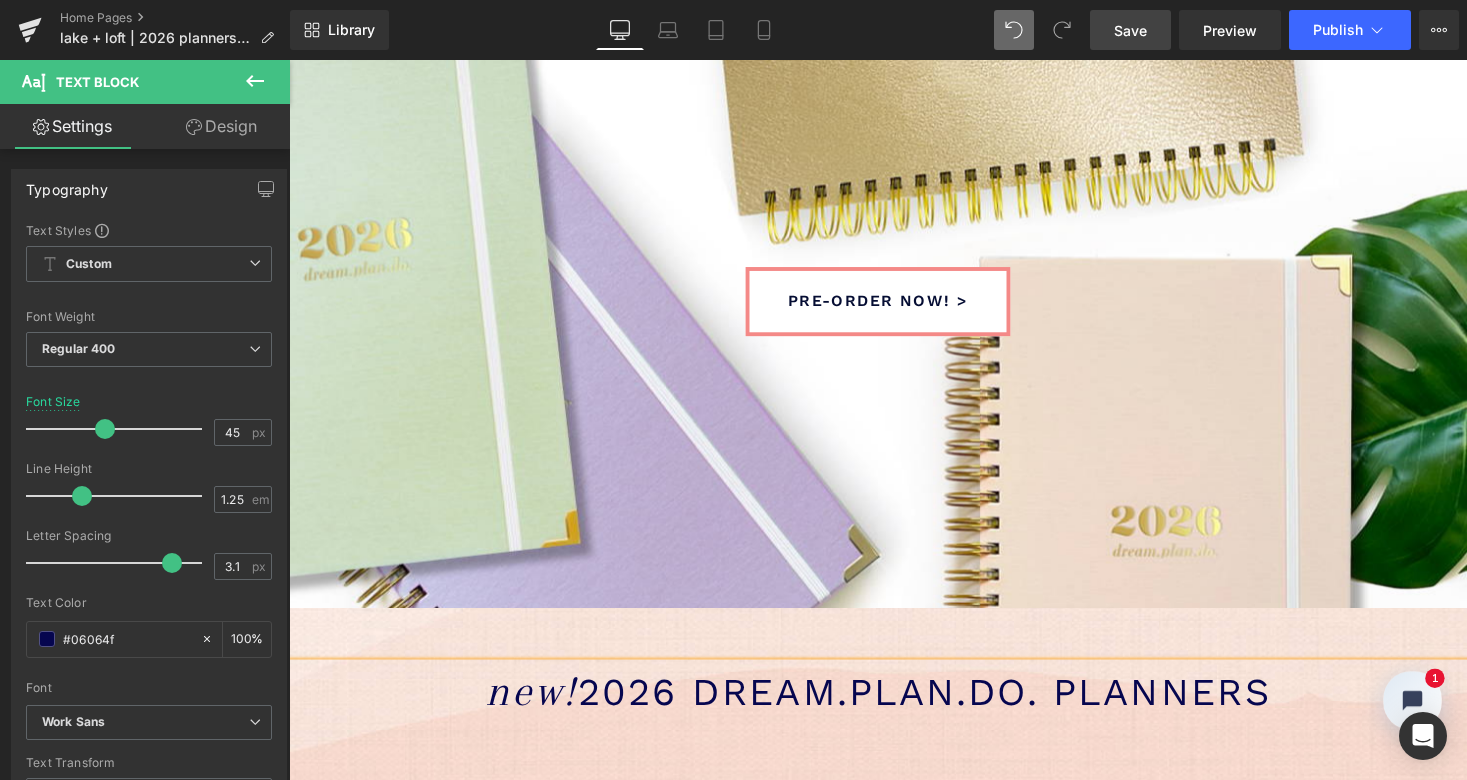scroll, scrollTop: 172, scrollLeft: 0, axis: vertical 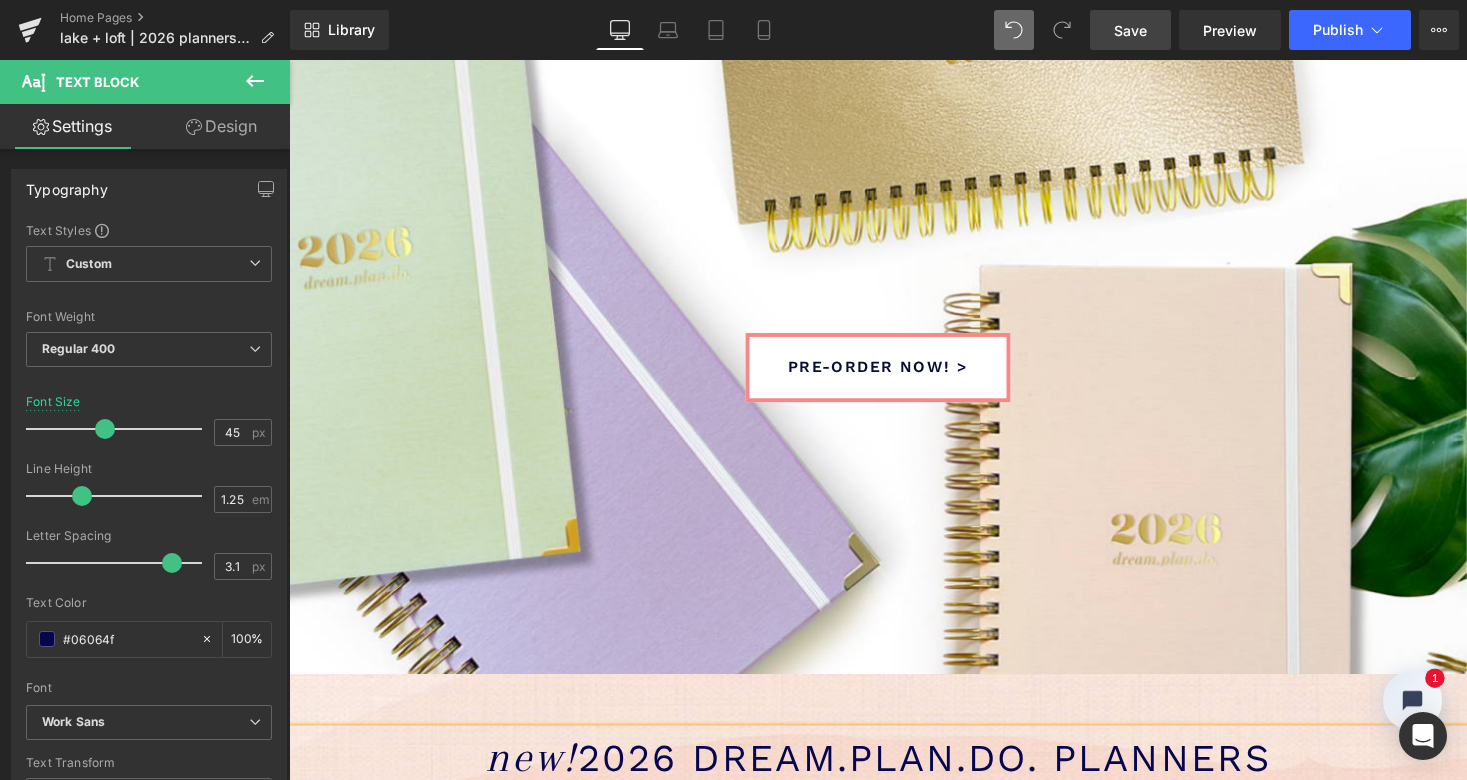 click on "pre-order now!  >
Button
Parallax   393px   200px" at bounding box center (894, 368) 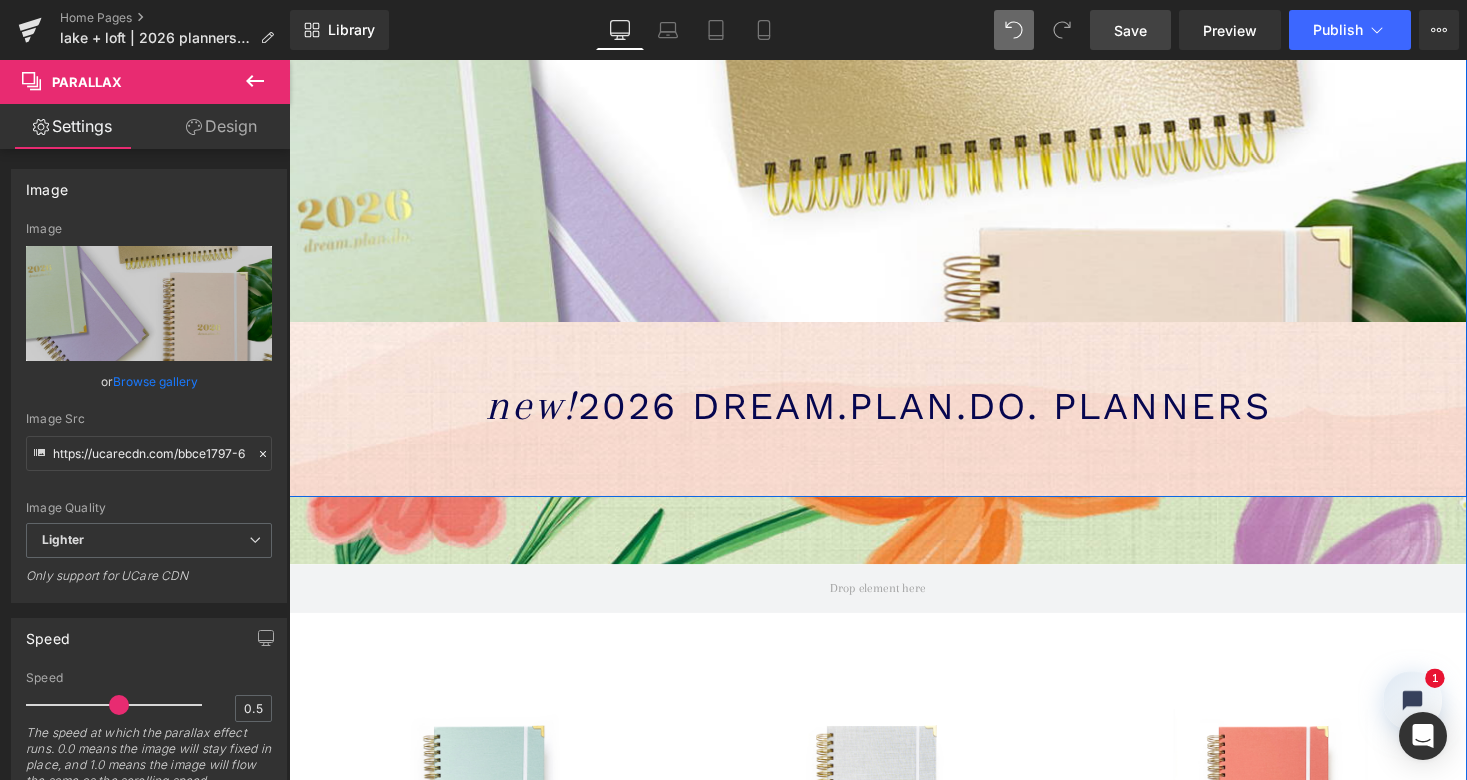 scroll, scrollTop: 580, scrollLeft: 0, axis: vertical 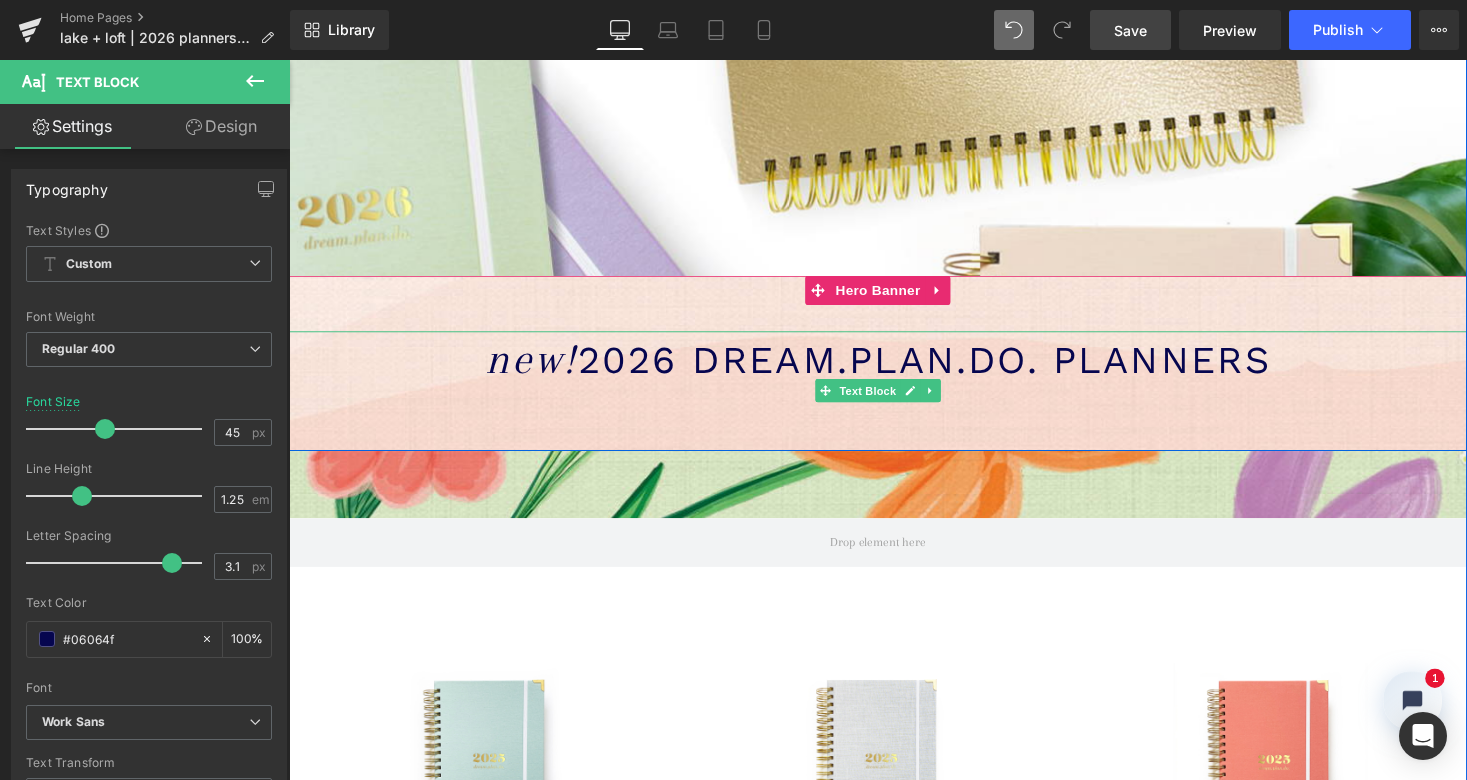 drag, startPoint x: 595, startPoint y: 356, endPoint x: 1281, endPoint y: 383, distance: 686.5311 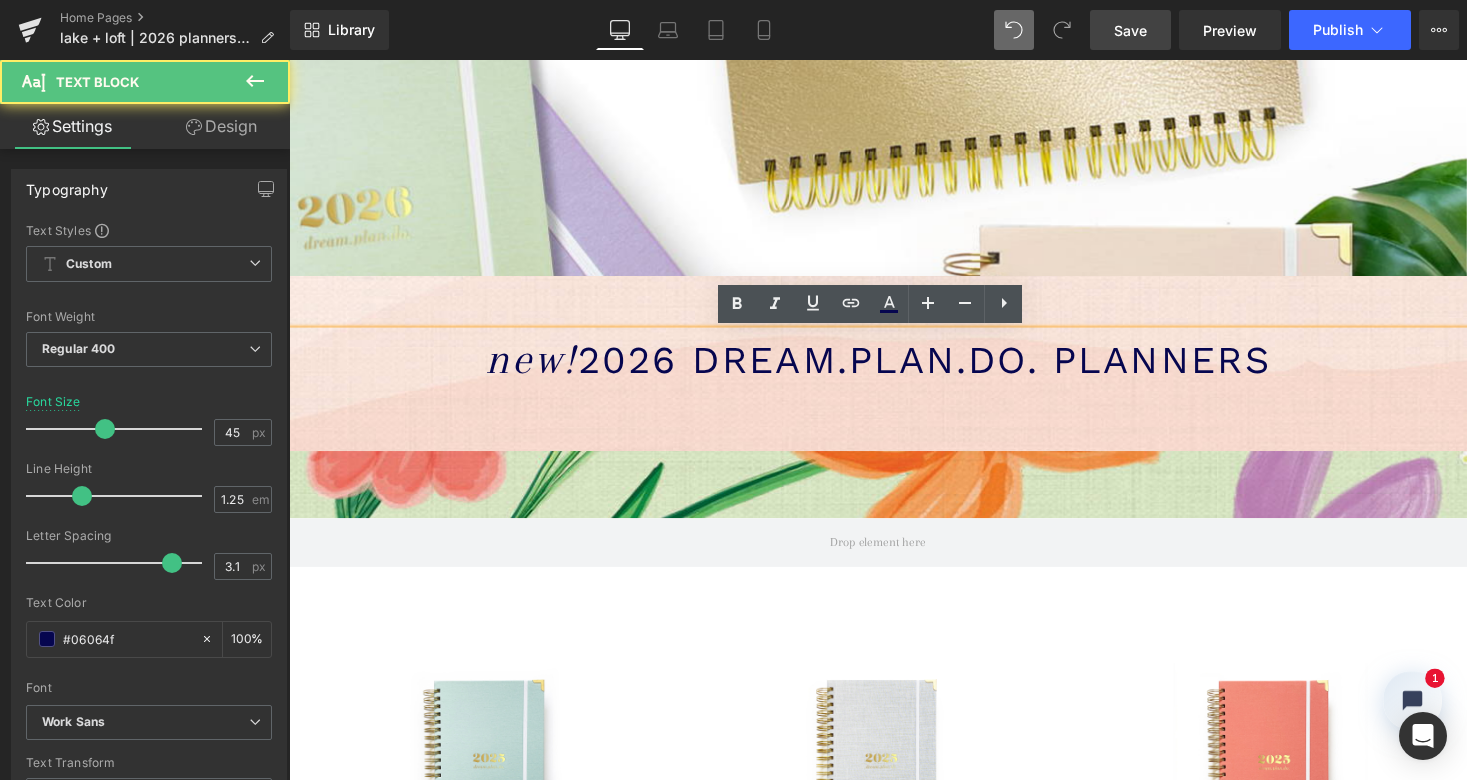 click on "2026 dream.plan.do. PLANNERS" at bounding box center (942, 368) 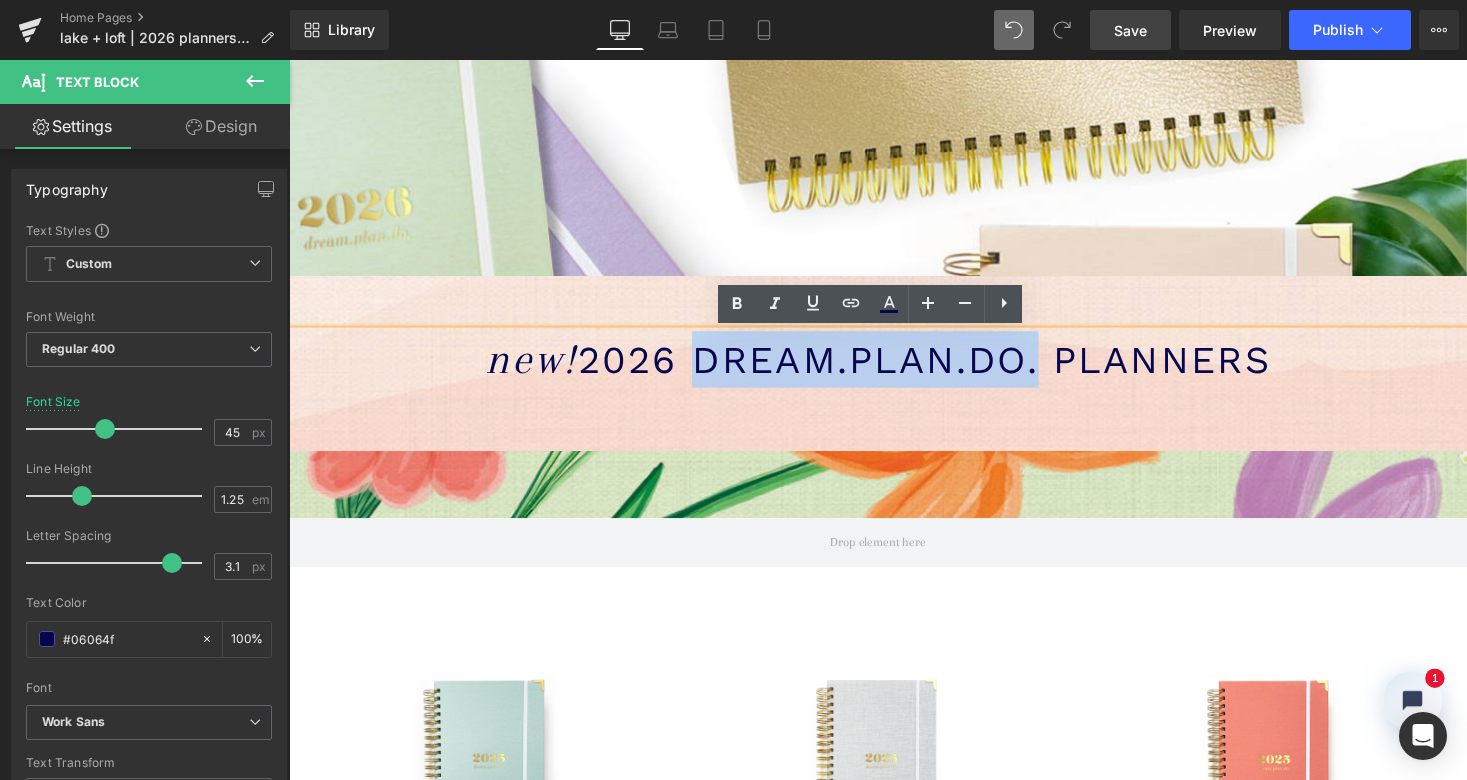 drag, startPoint x: 709, startPoint y: 360, endPoint x: 1054, endPoint y: 368, distance: 345.09274 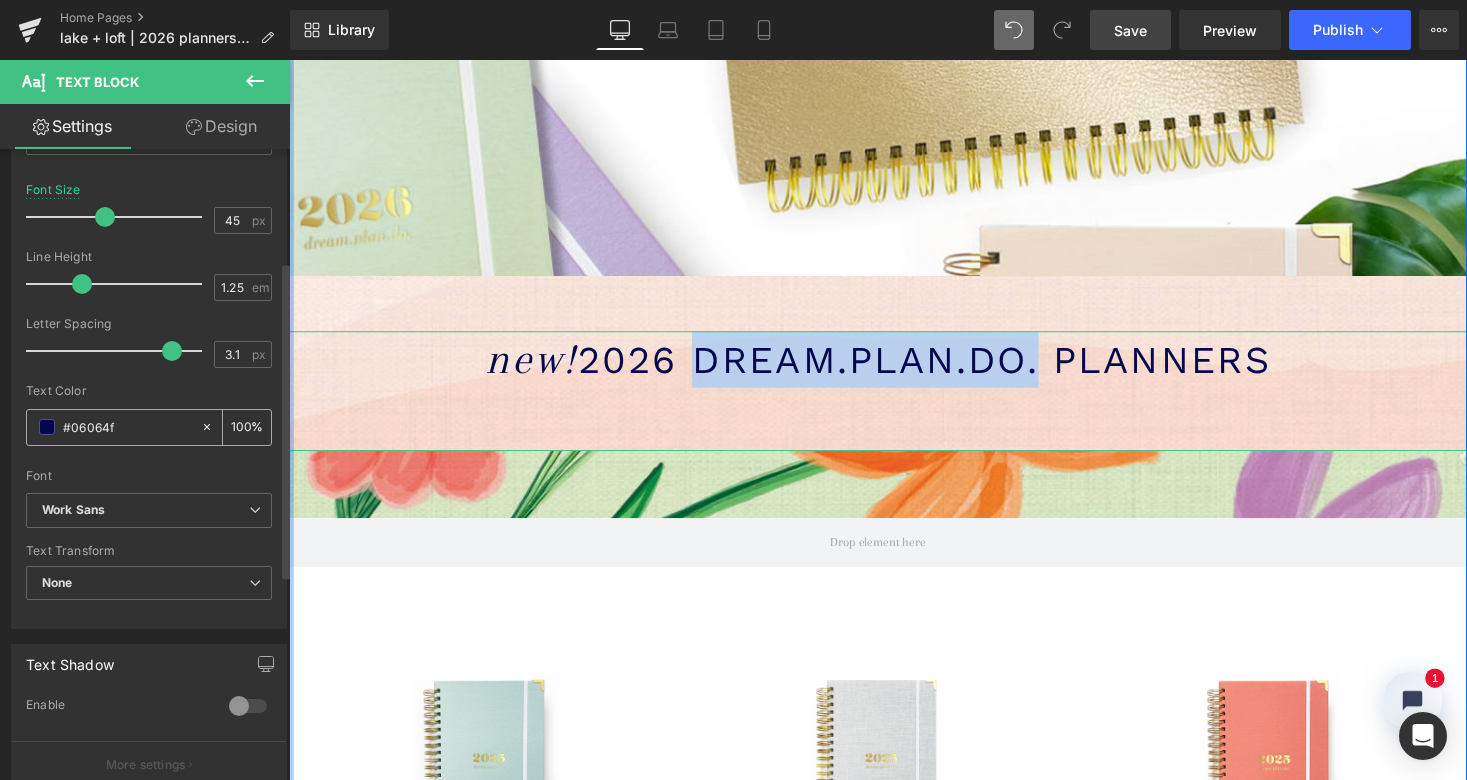 scroll, scrollTop: 301, scrollLeft: 0, axis: vertical 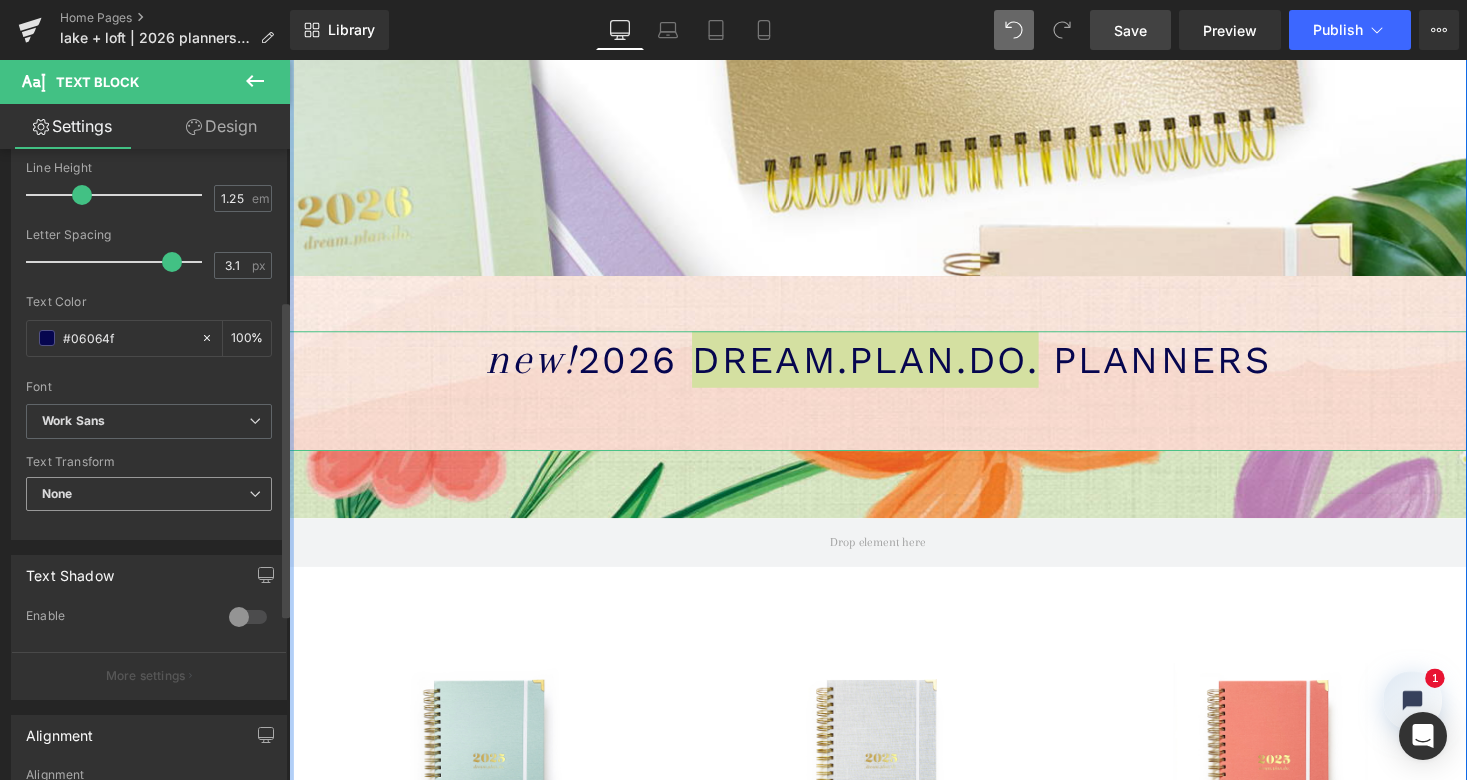click on "None" at bounding box center (149, 494) 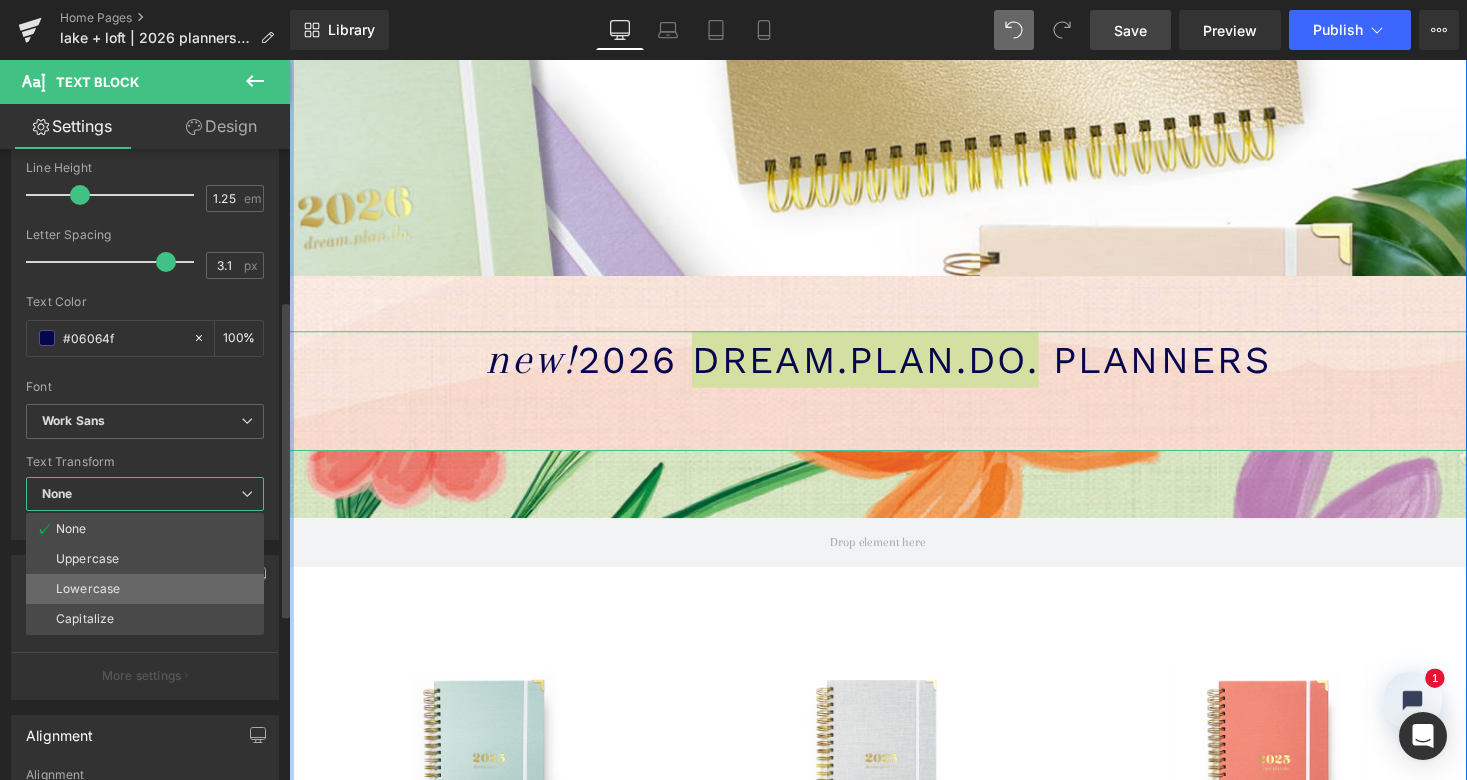click on "Lowercase" at bounding box center (145, 589) 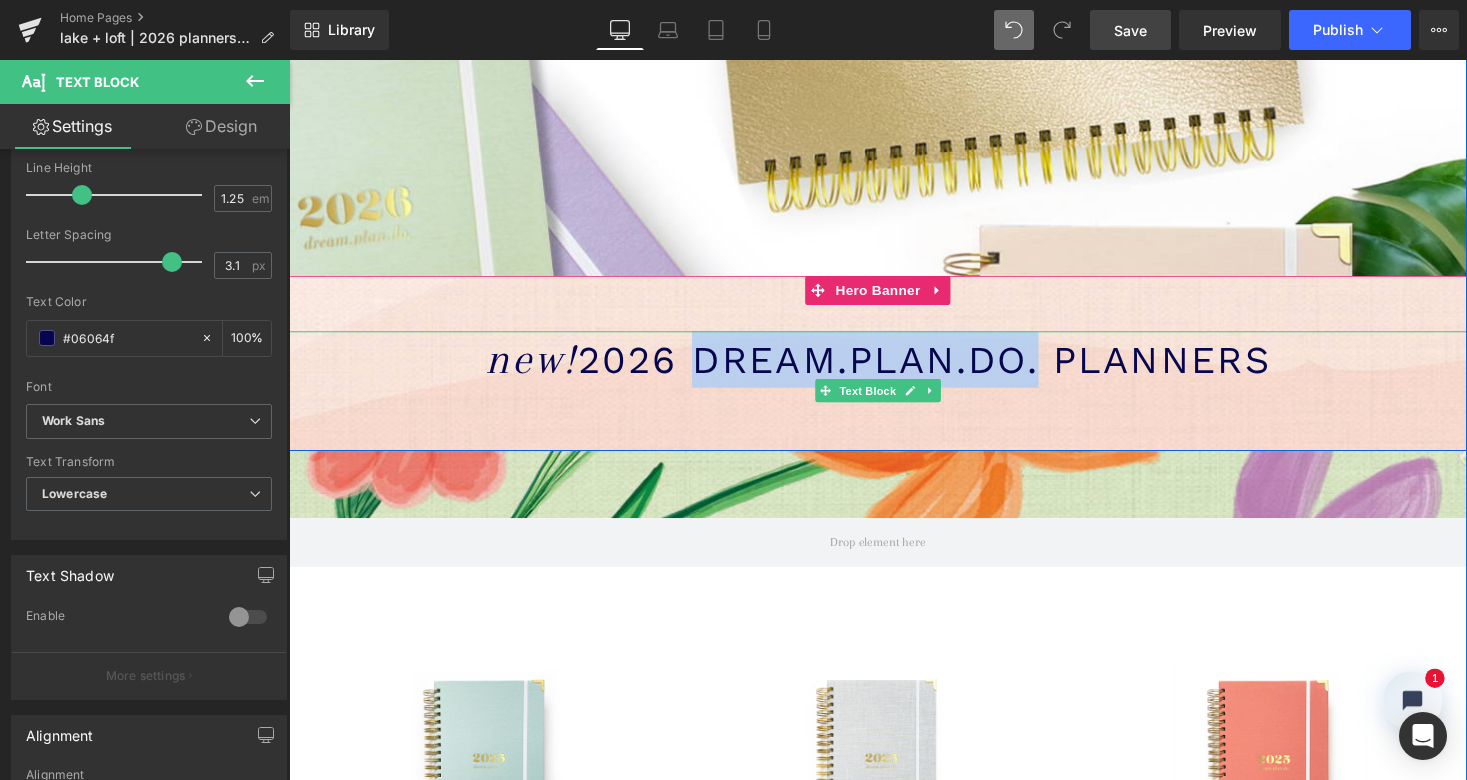 click on "2026 dream.plan.do. PLANNERS" at bounding box center [942, 368] 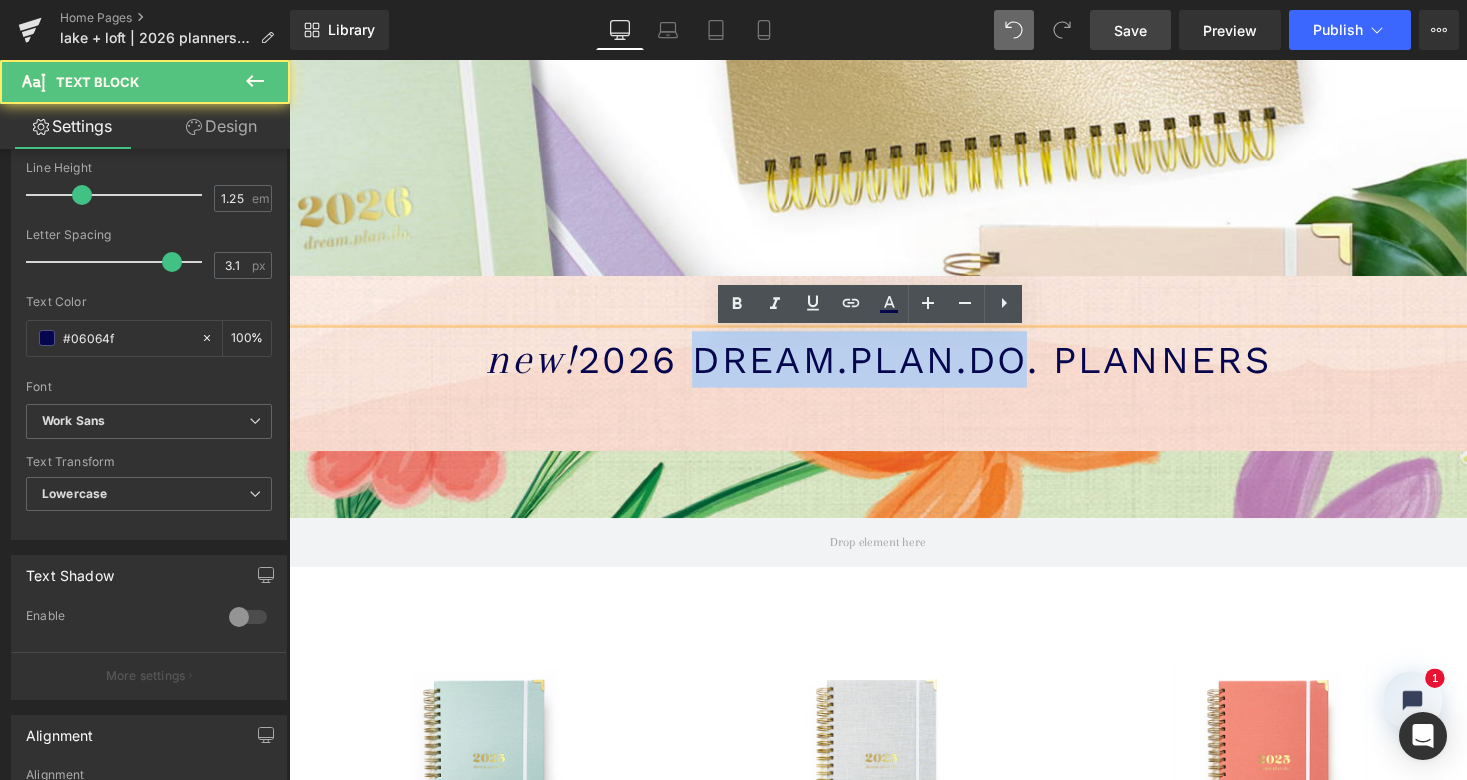 click on "2026 dream.plan.do. PLANNERS" at bounding box center (942, 368) 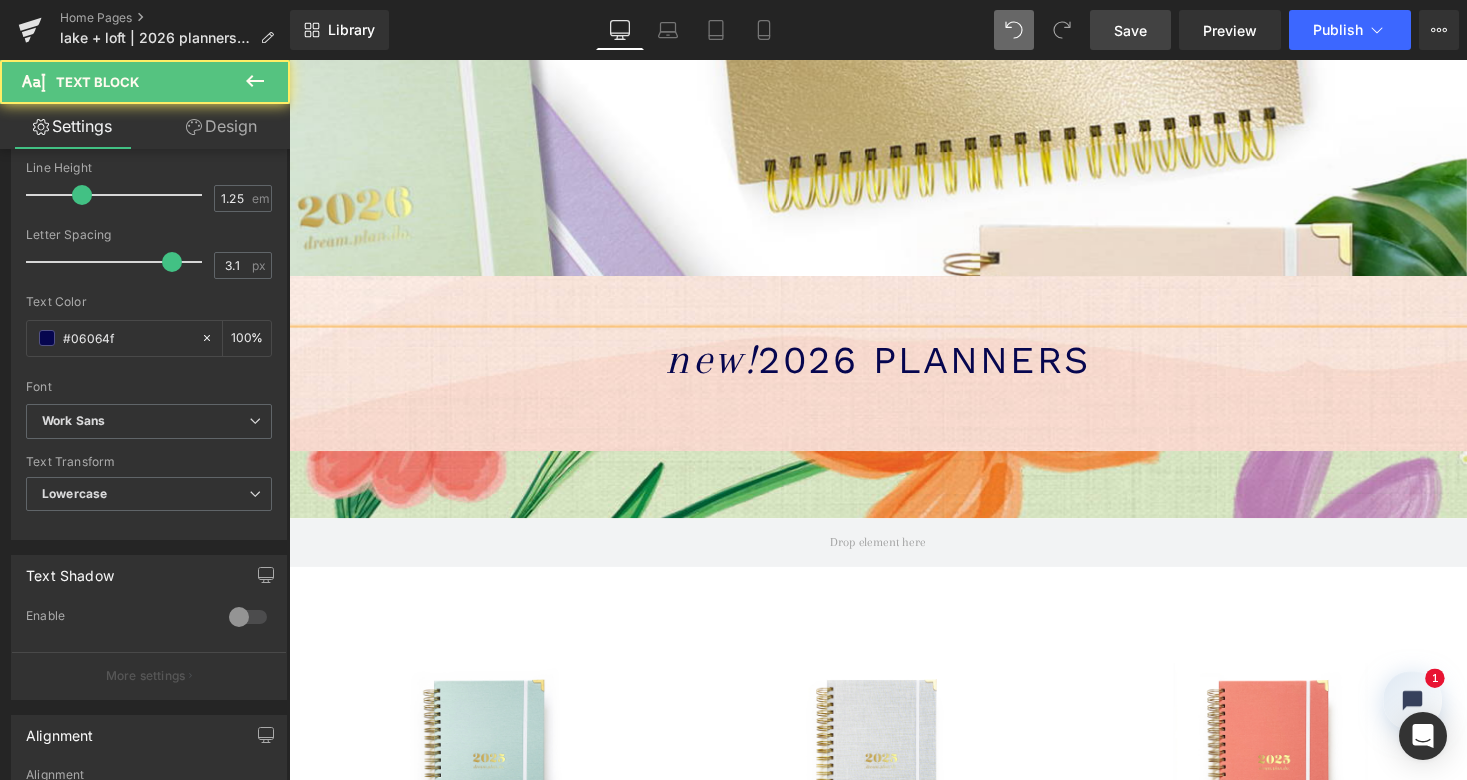 click on "new!" at bounding box center [723, 367] 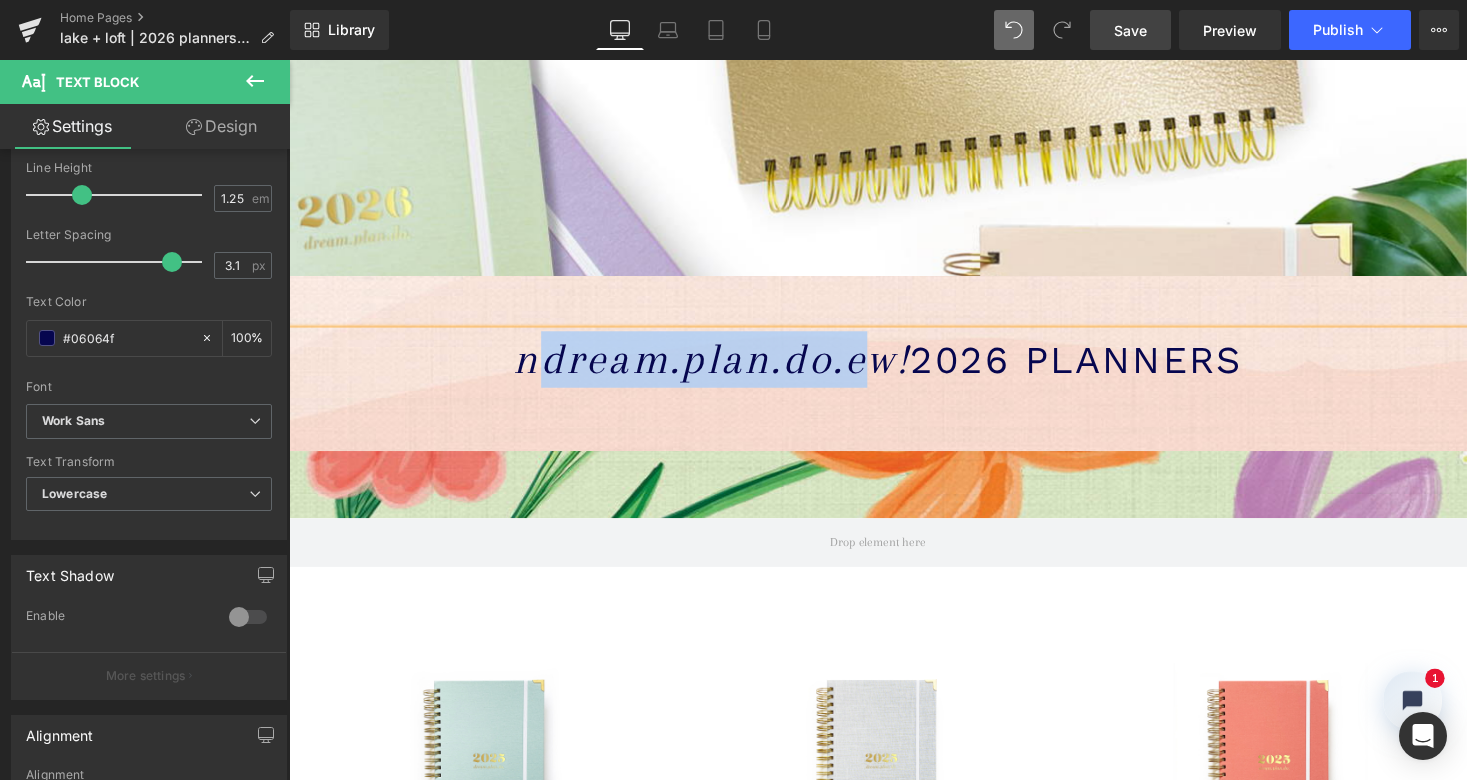 click on "ndream.plan.do. ew!" at bounding box center [723, 367] 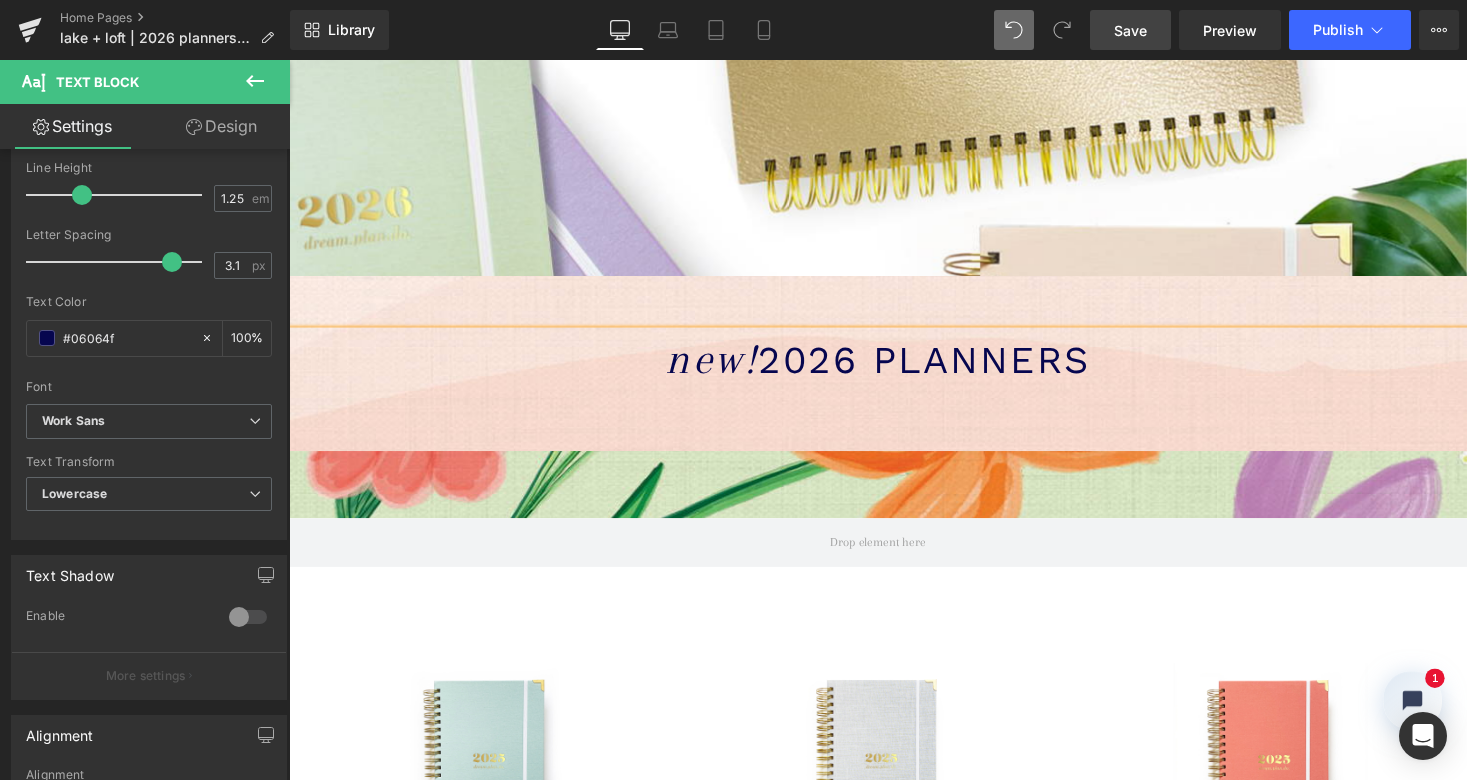 click on "2026  PLANNERS" at bounding box center [941, 368] 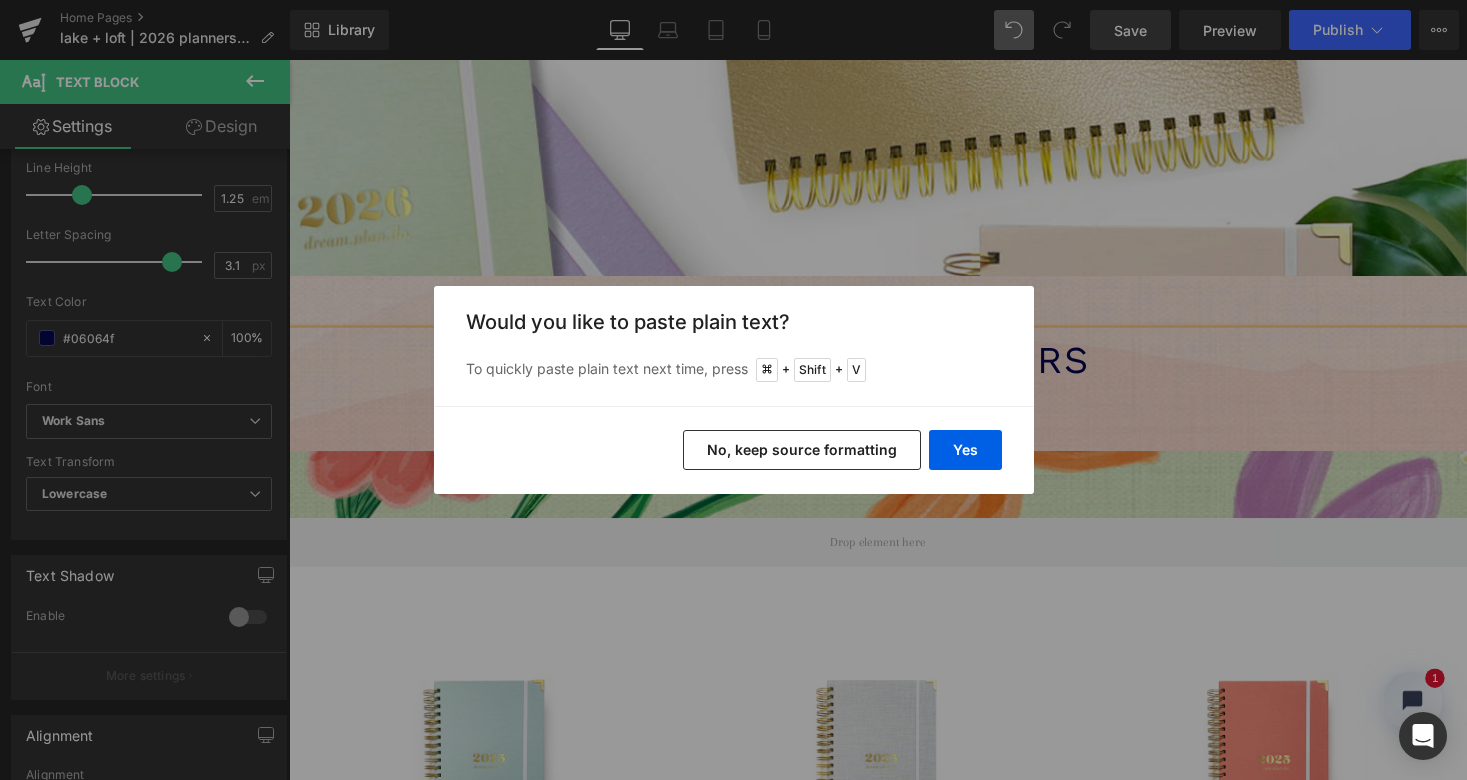 click on "No, keep source formatting" at bounding box center (802, 450) 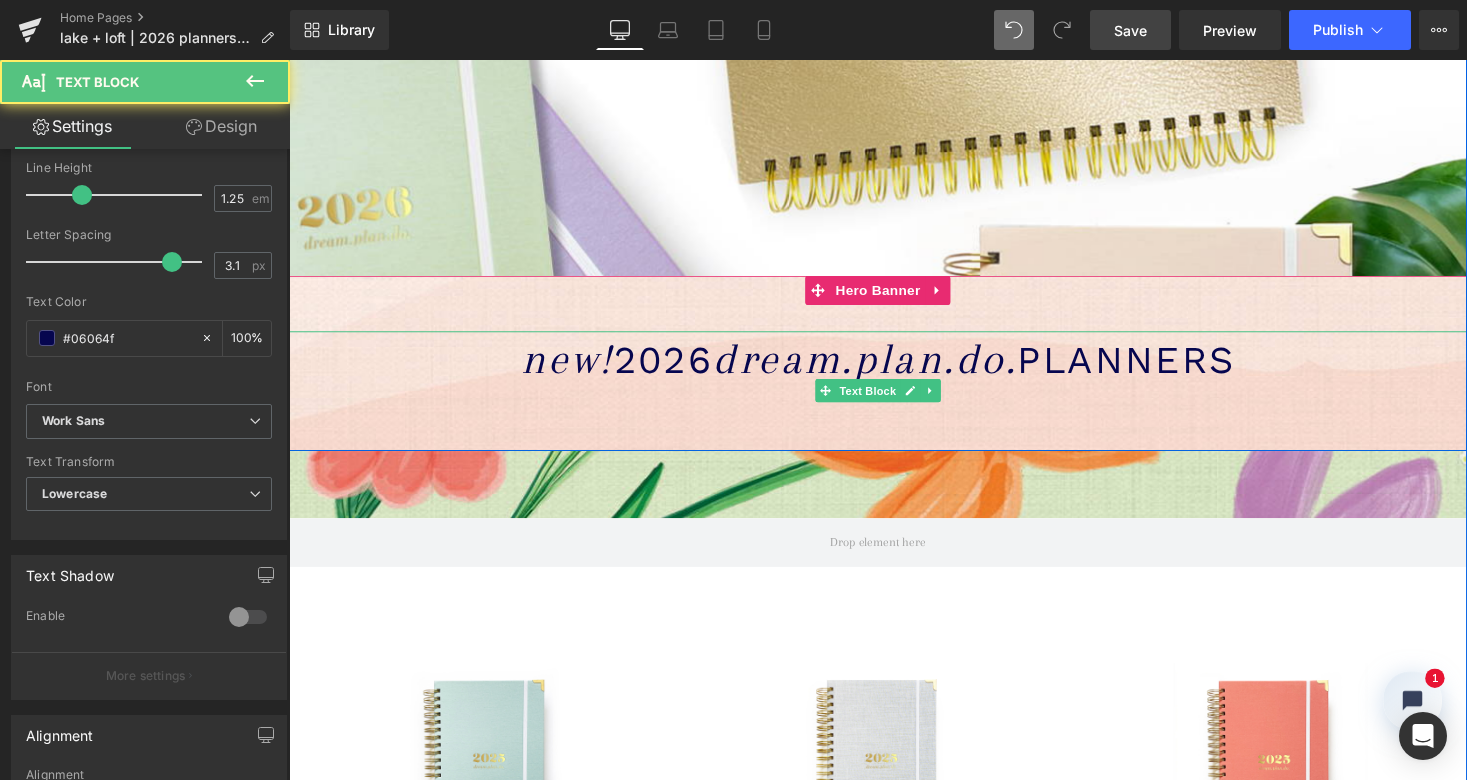 click on "PLANNERS" at bounding box center (1149, 368) 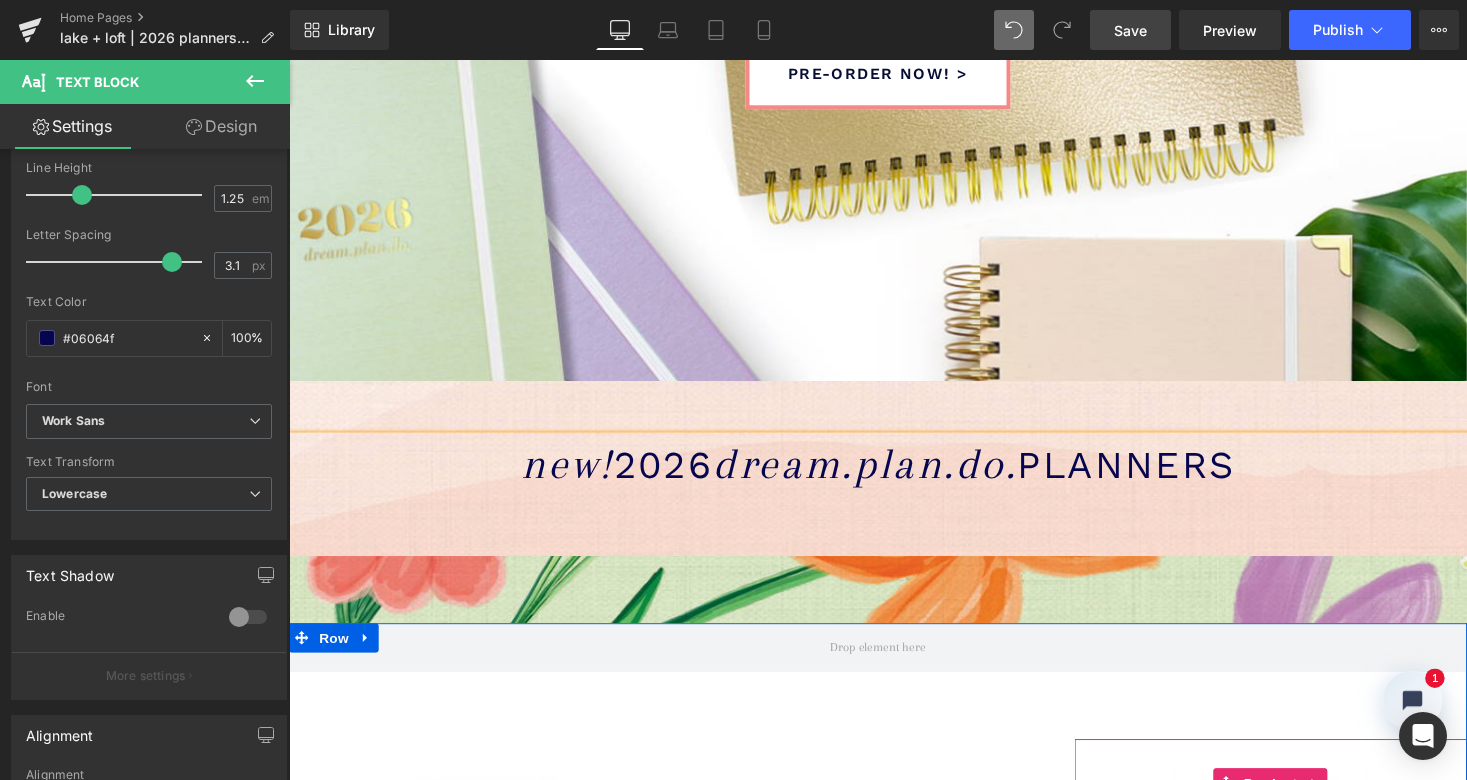 scroll, scrollTop: 464, scrollLeft: 0, axis: vertical 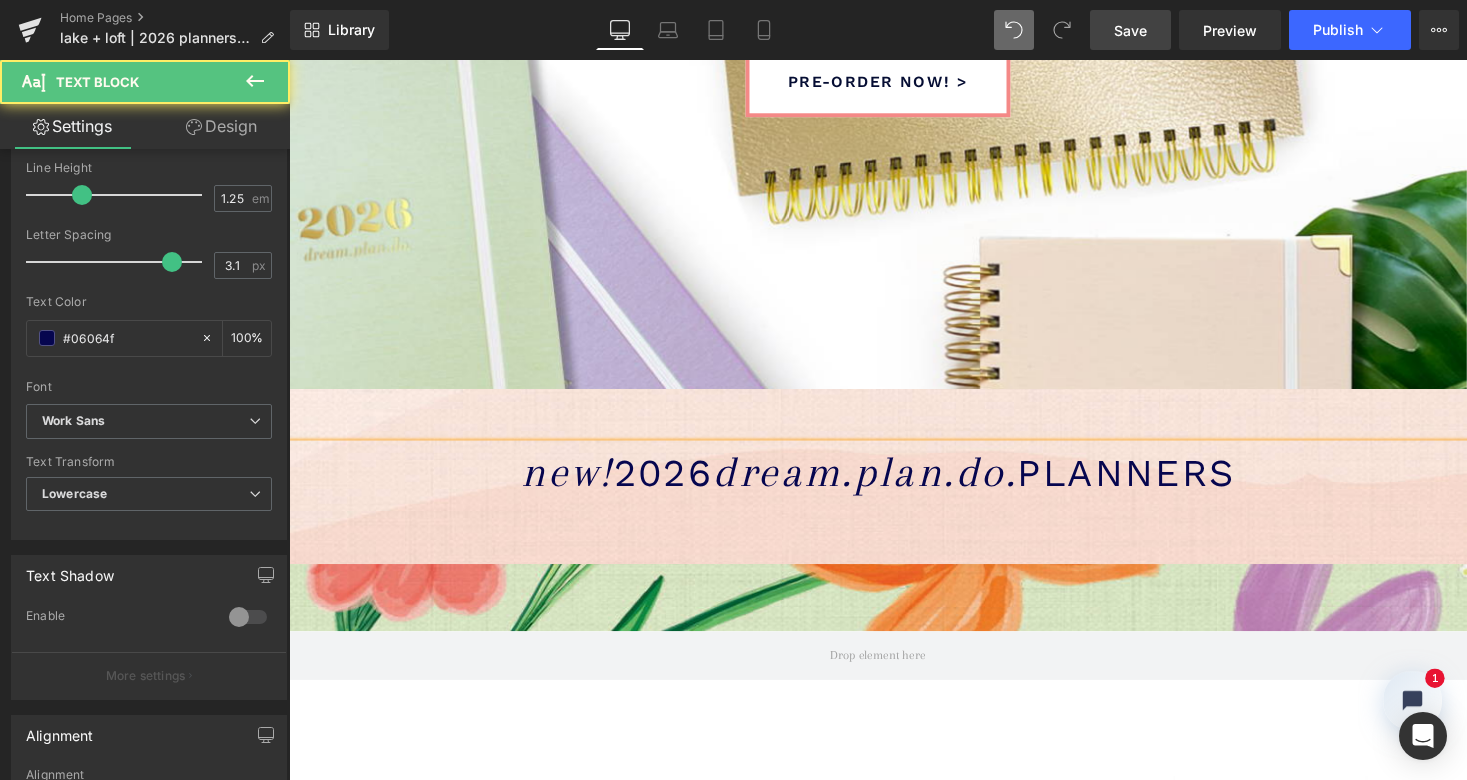 click on "new!  2026  dream.plan.do.  PLANNERS" at bounding box center [894, 516] 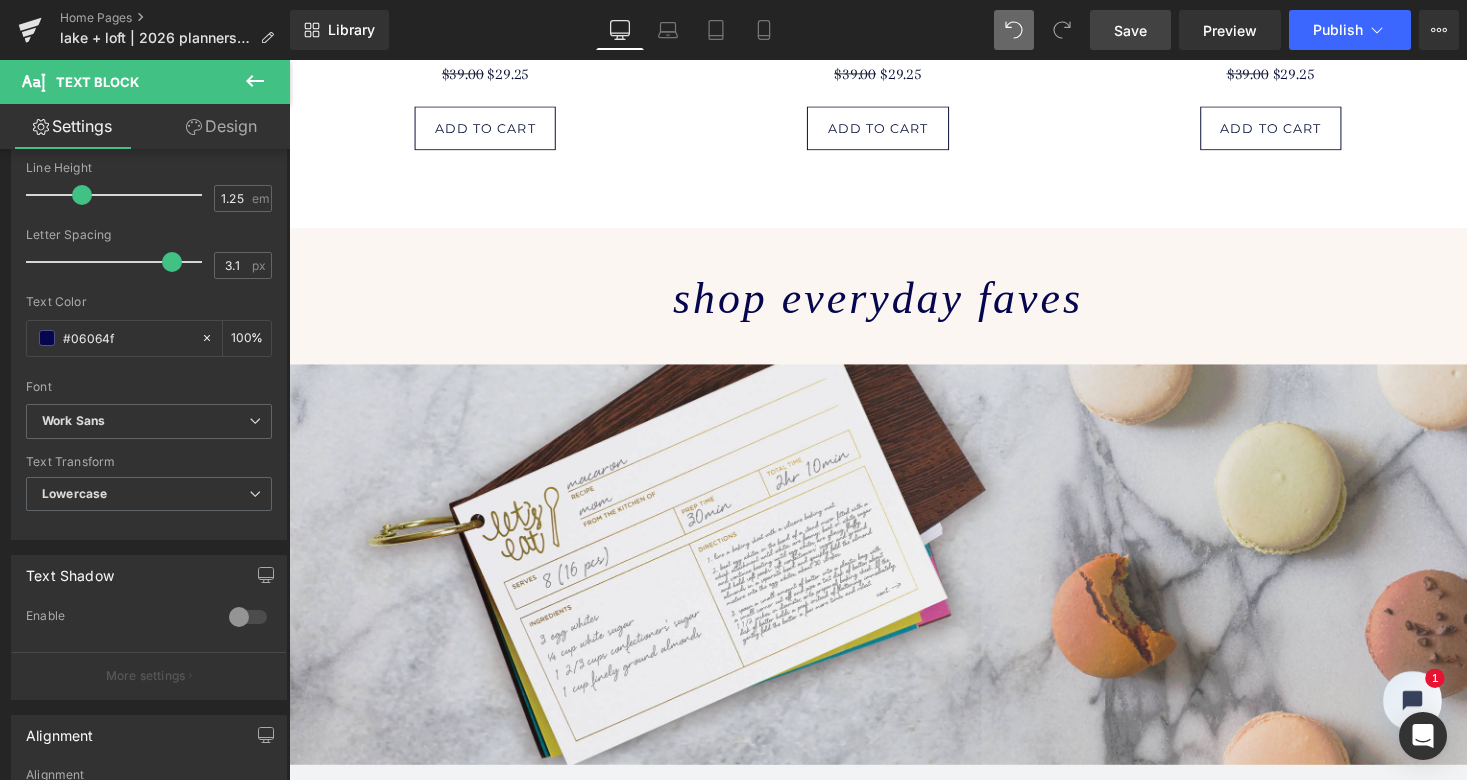 scroll, scrollTop: 1481, scrollLeft: 0, axis: vertical 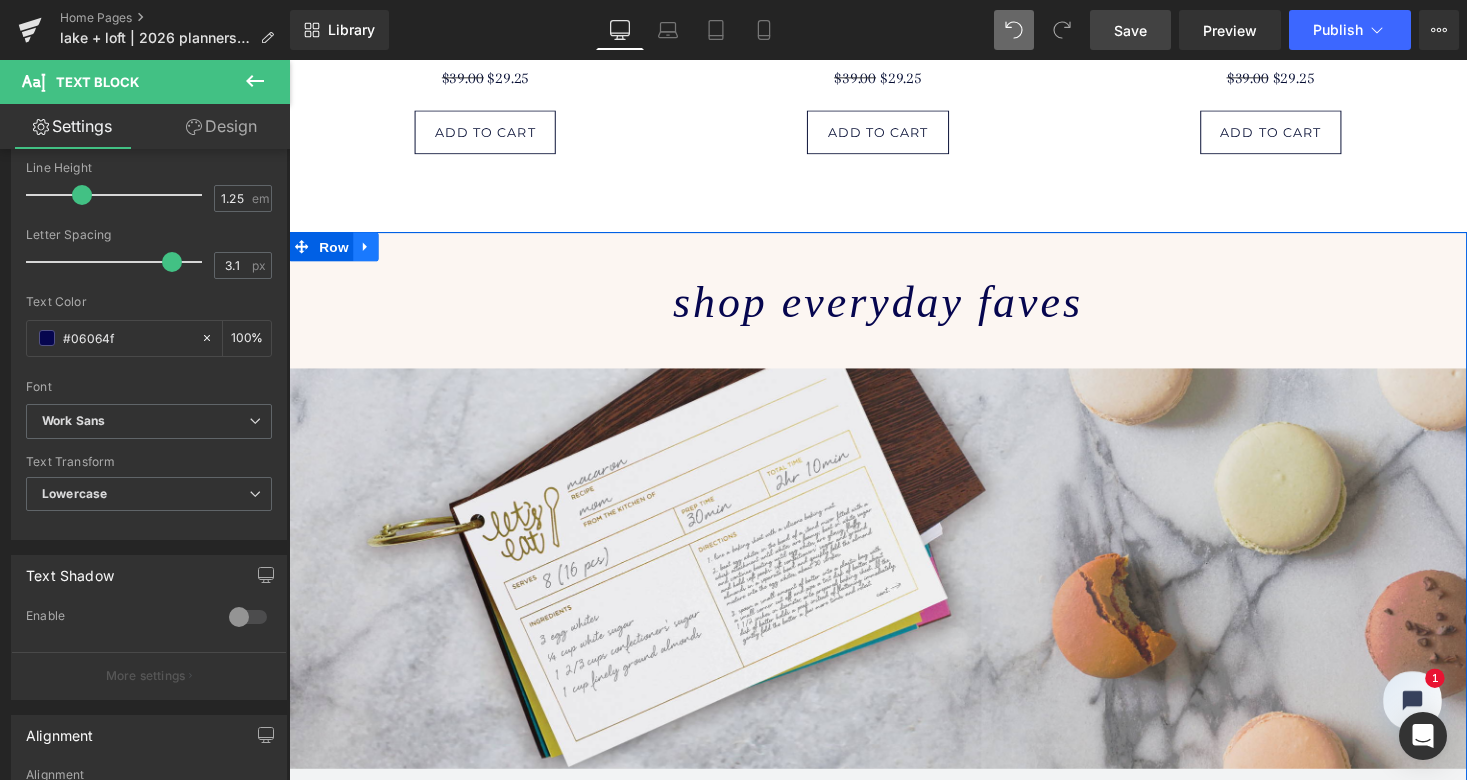 click 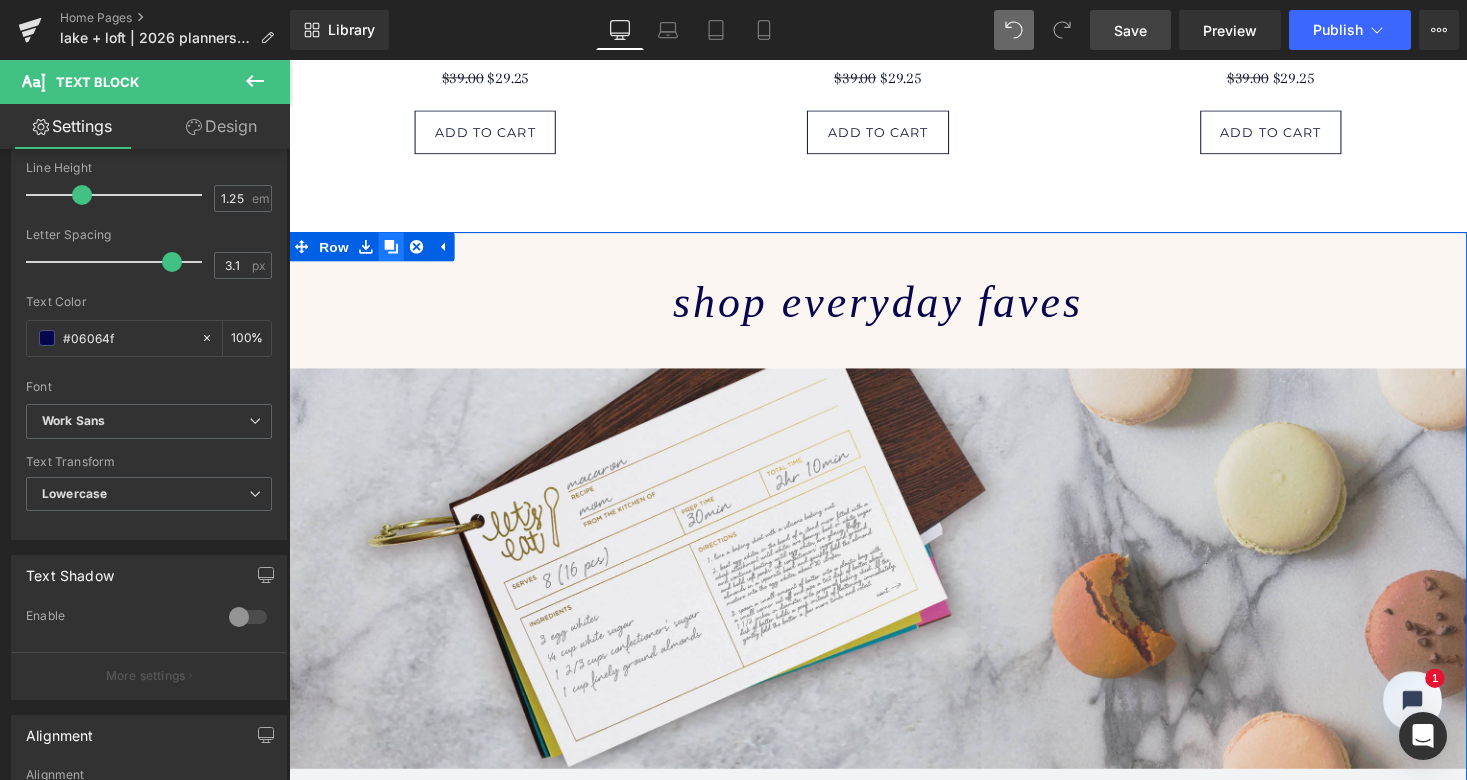 click 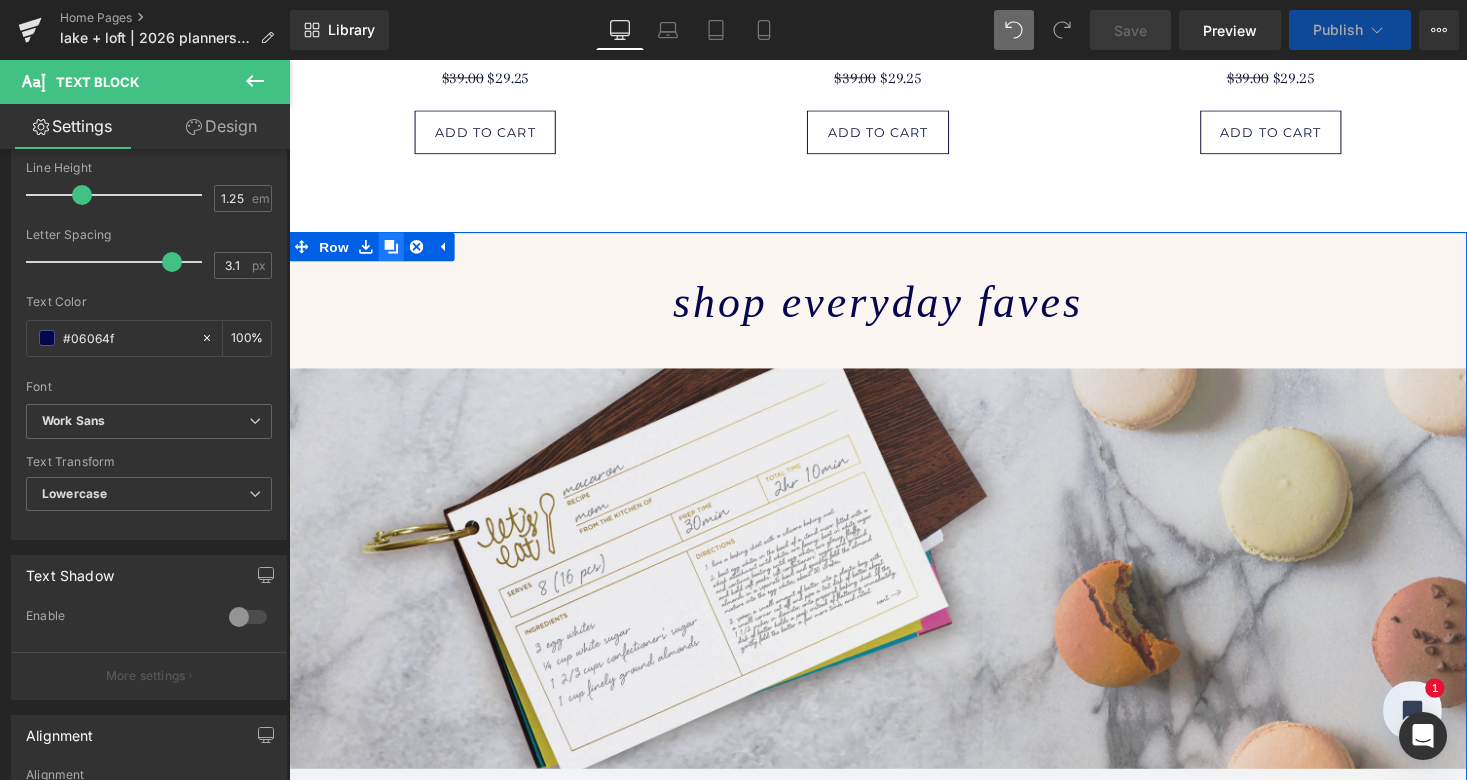 scroll, scrollTop: 1945, scrollLeft: 0, axis: vertical 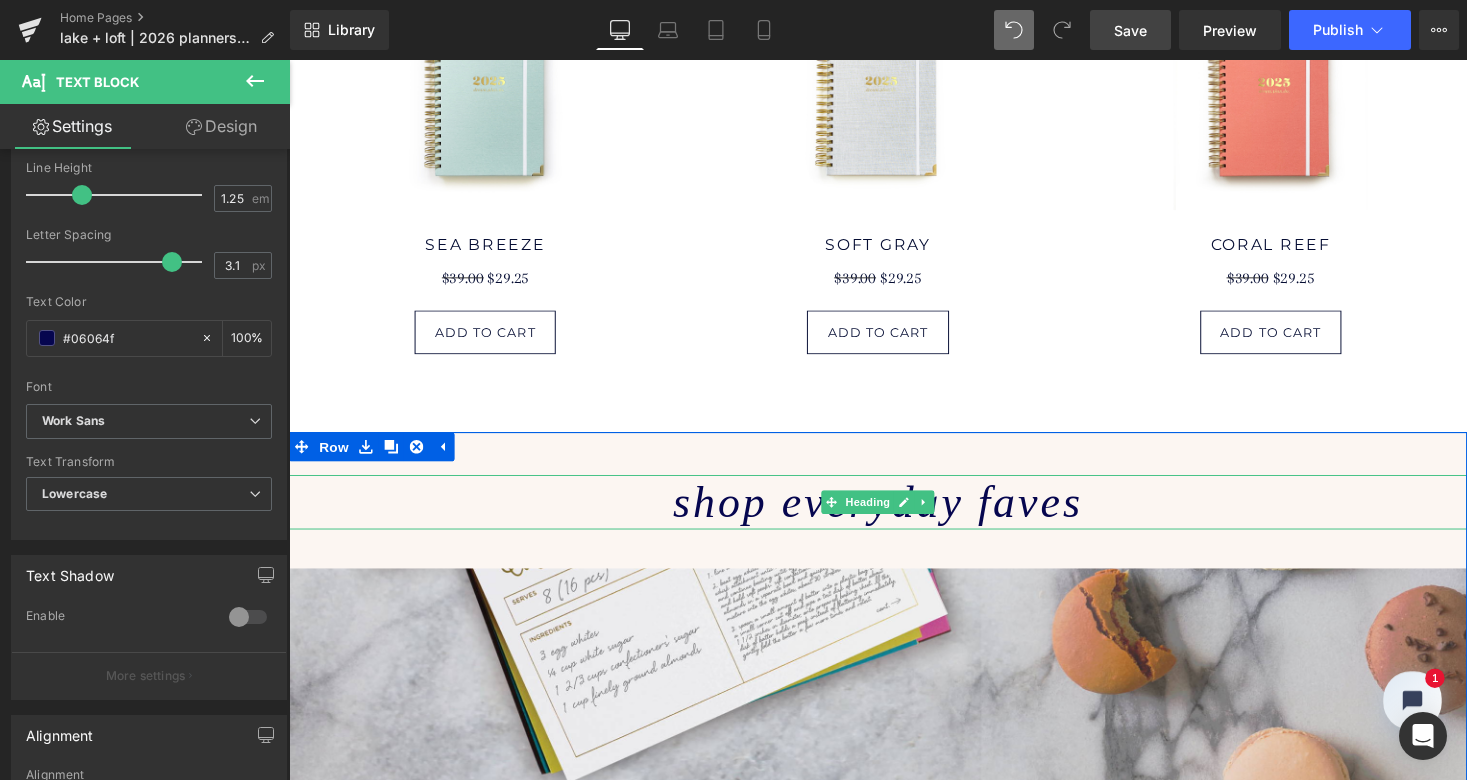 click on "shop everyday faves" at bounding box center (893, 514) 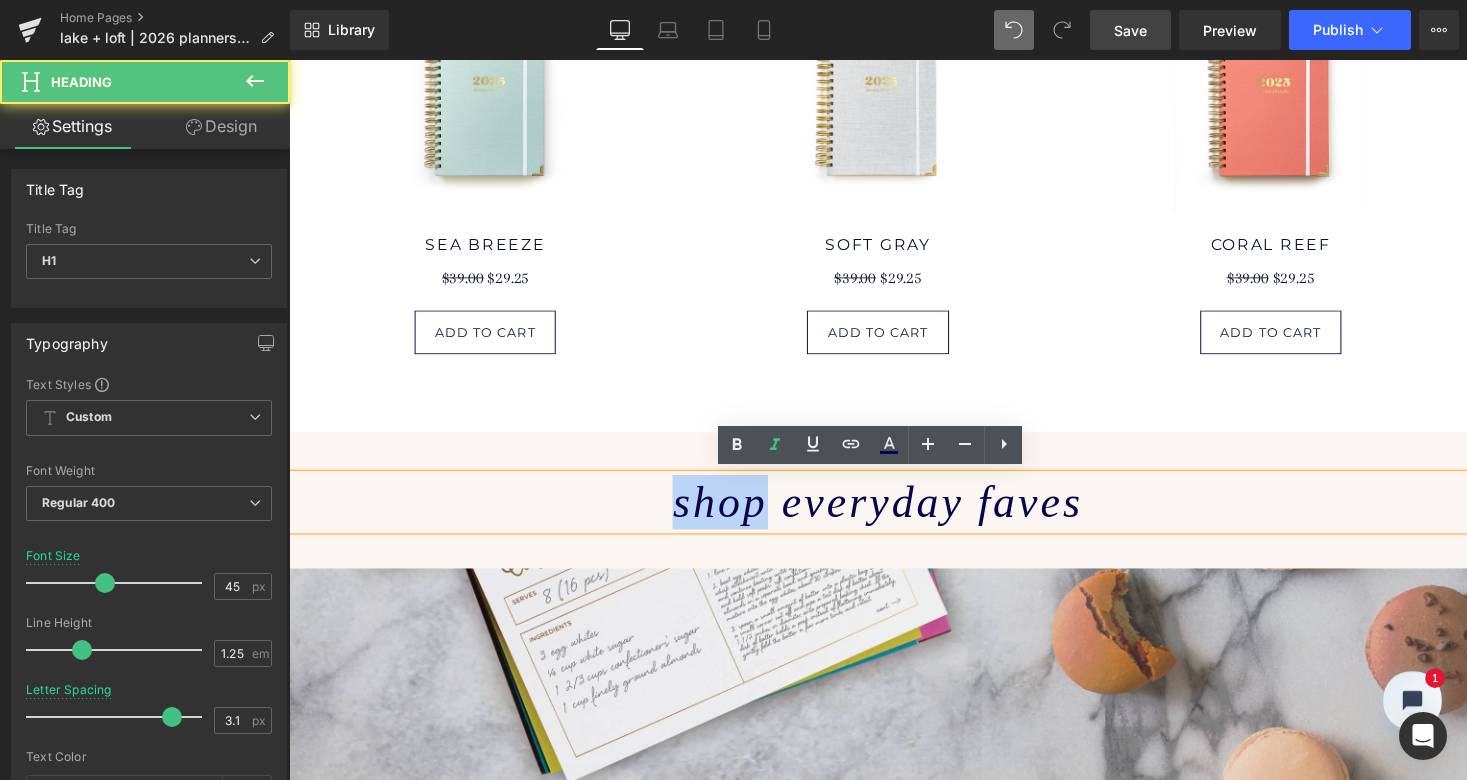 click on "shop everyday faves" at bounding box center [893, 514] 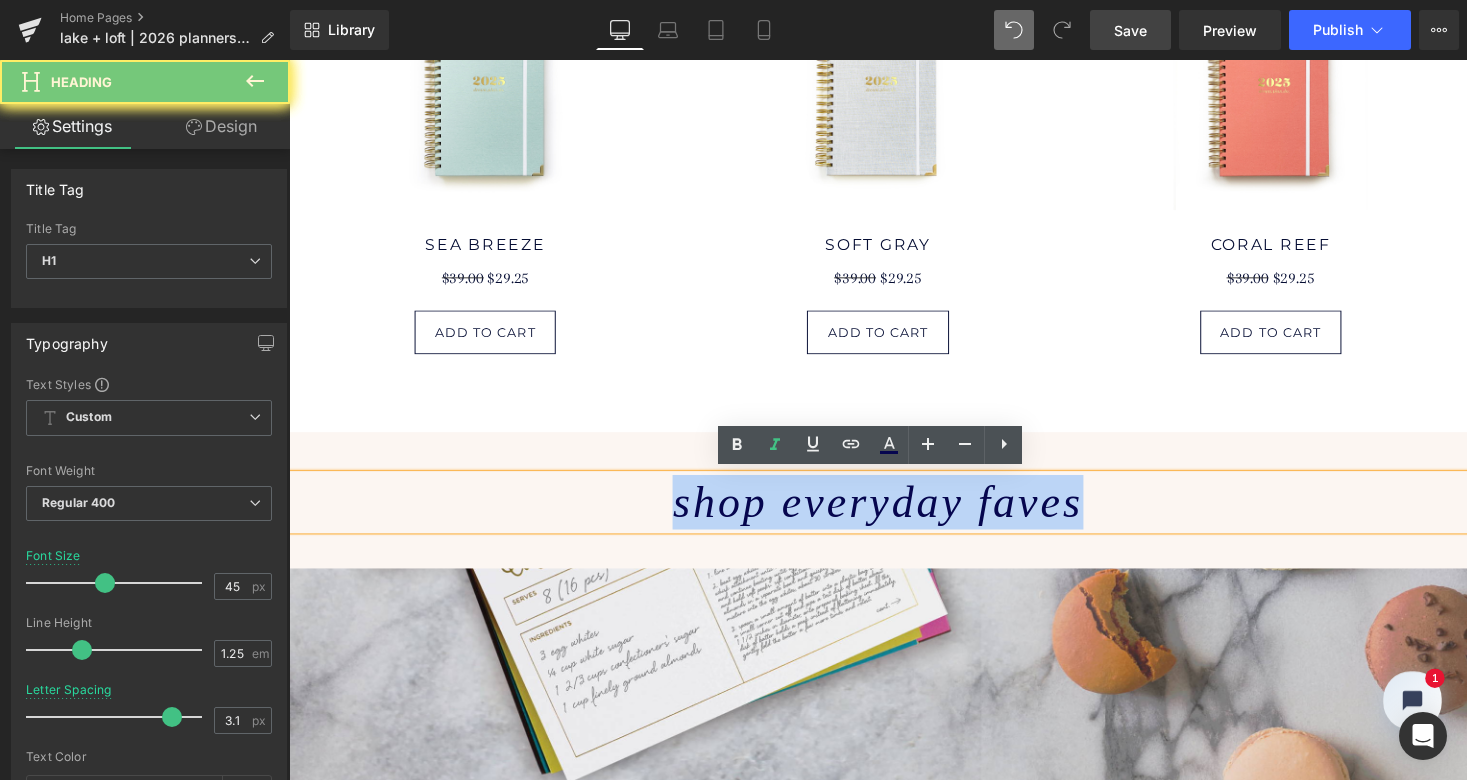 click on "shop everyday faves" at bounding box center (893, 514) 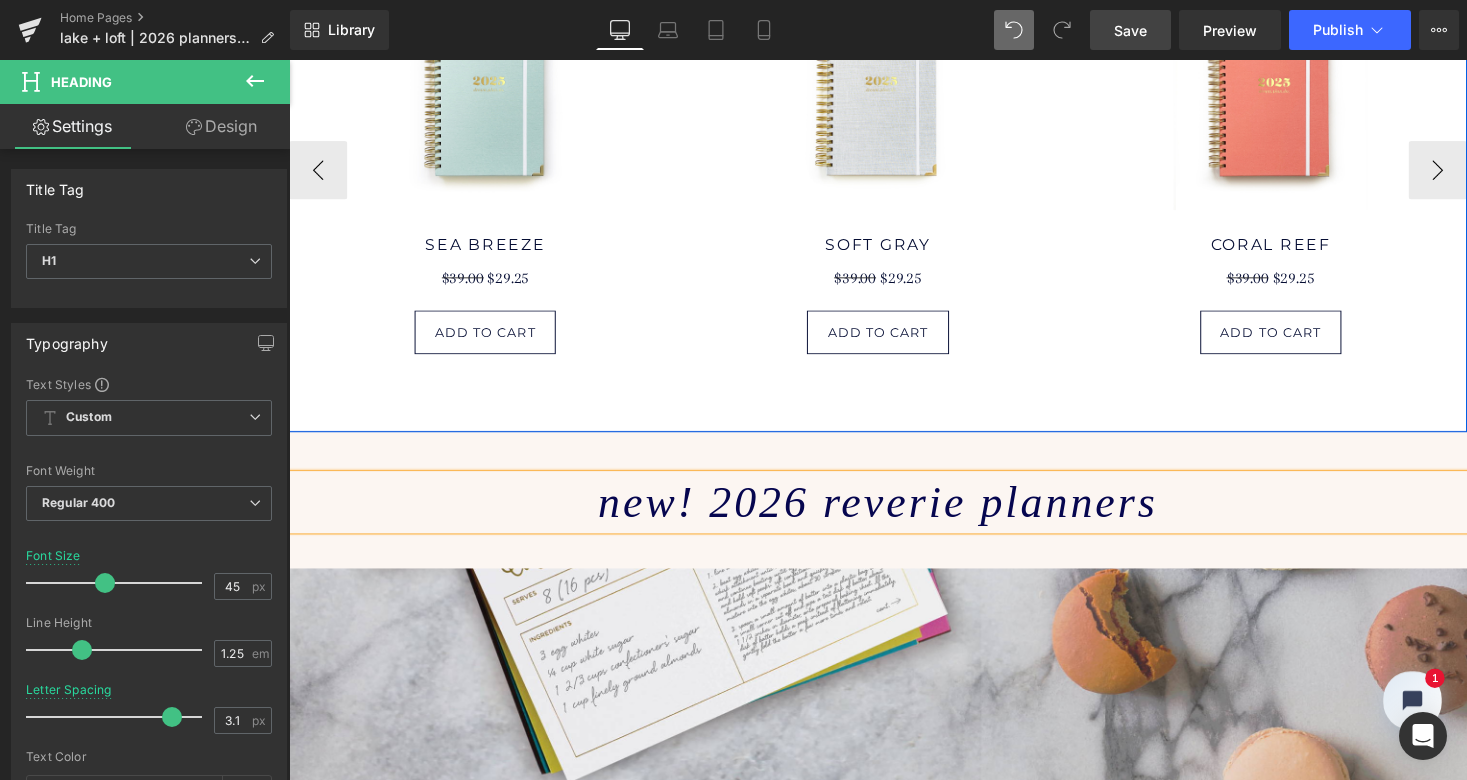 click on "Sale Off
(P) Image
sea breeze
(P) Title
$39.00
$29.25
(P) Price
add to cart
(P) Cart Button
Product
Sale Off
(P) Image
soft gray" at bounding box center (894, 197) 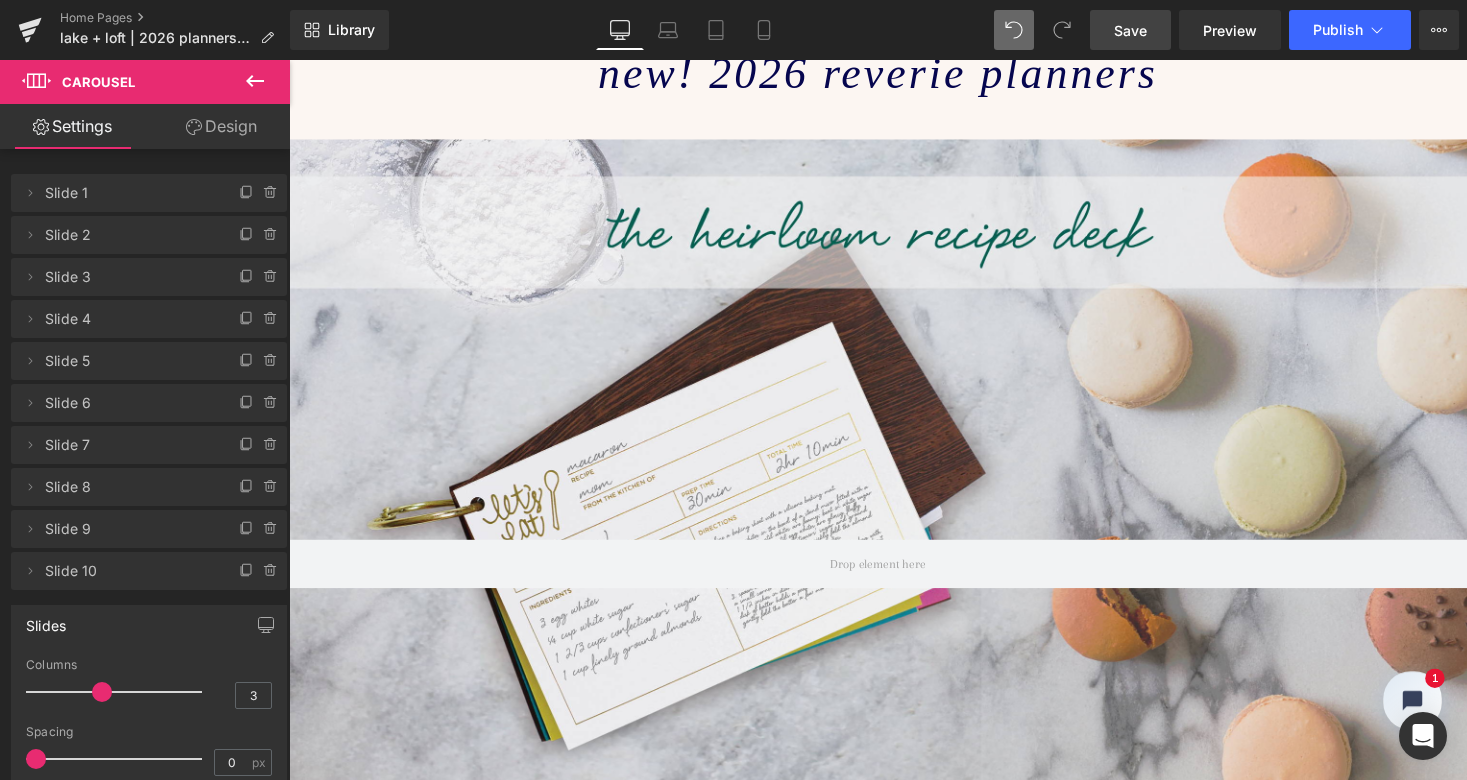 scroll, scrollTop: 1726, scrollLeft: 0, axis: vertical 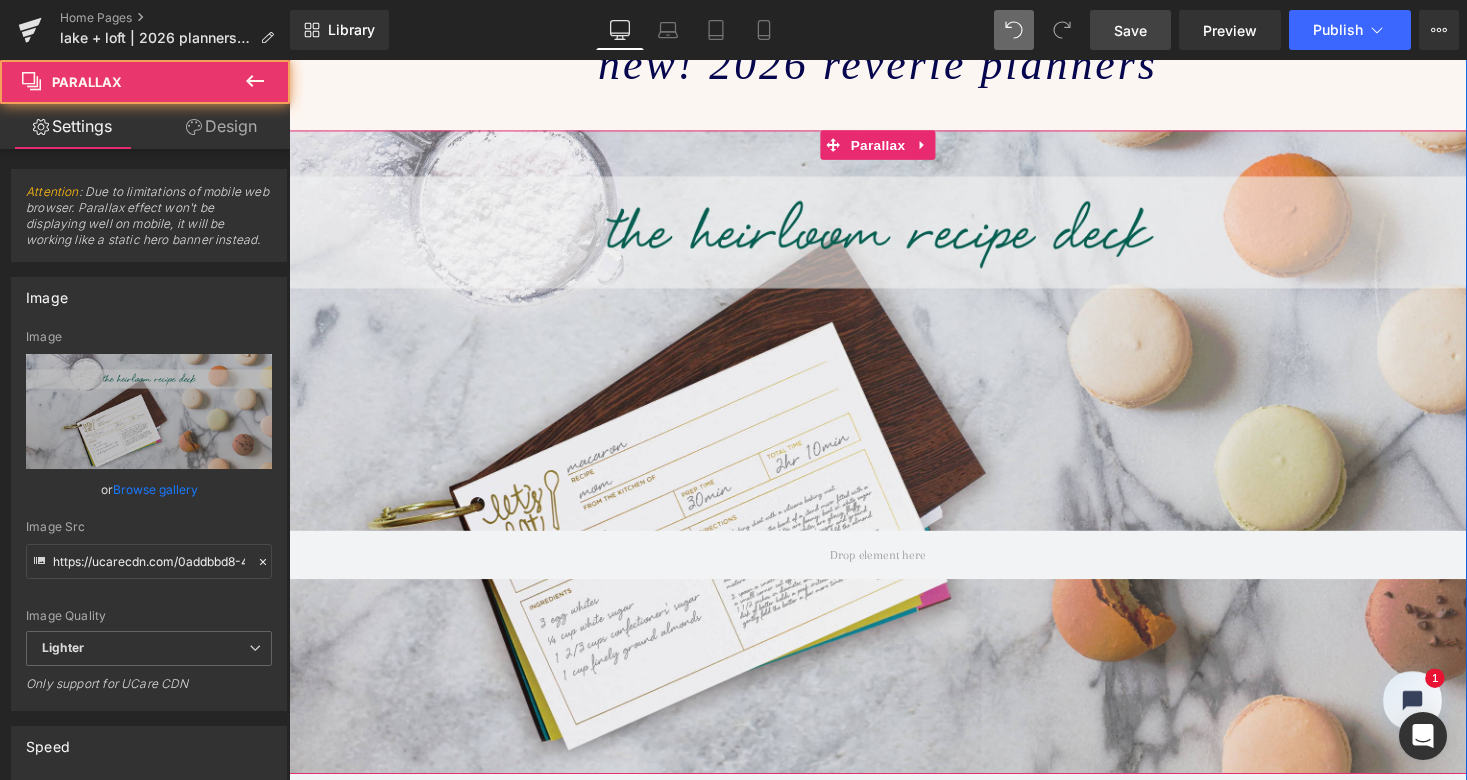 click at bounding box center [894, 462] 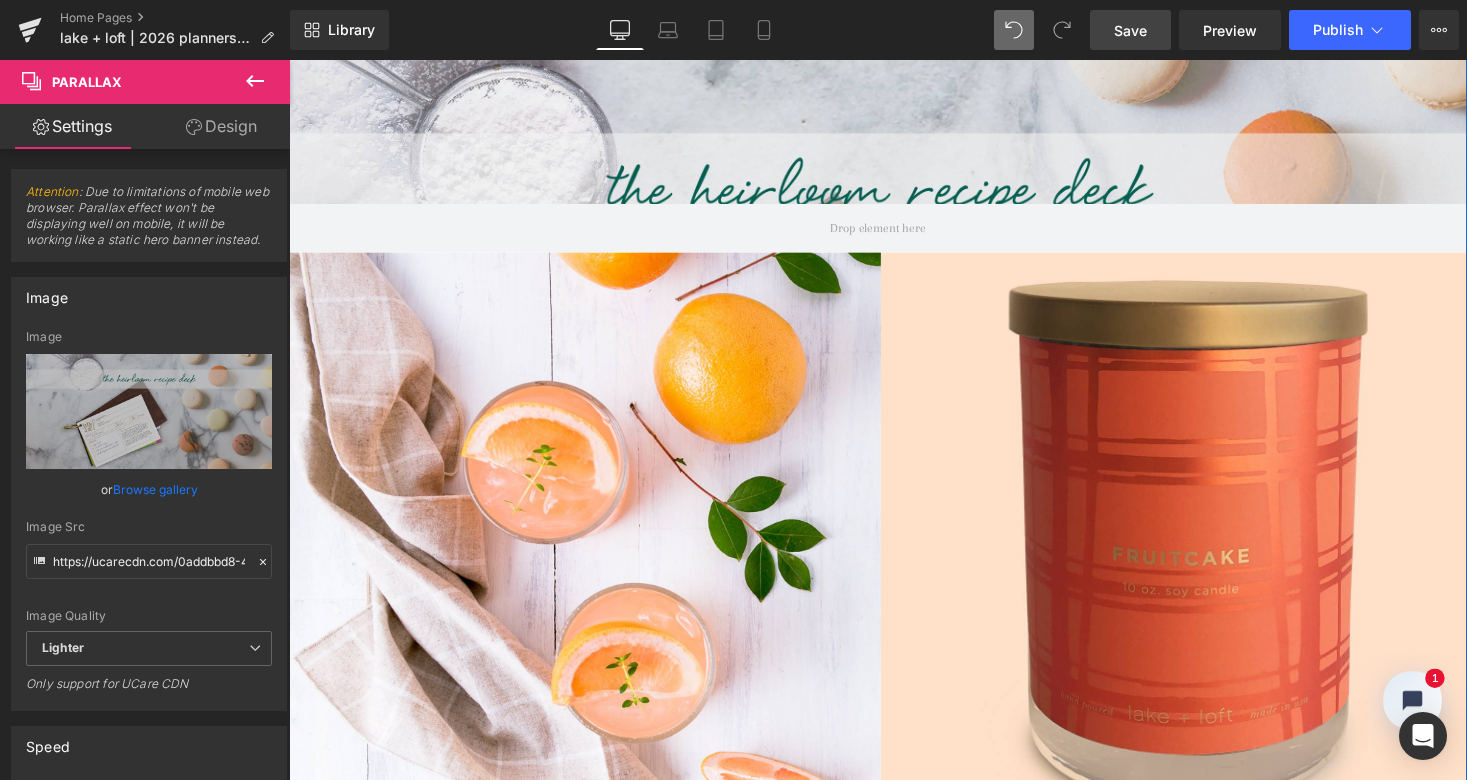 scroll, scrollTop: 2307, scrollLeft: 0, axis: vertical 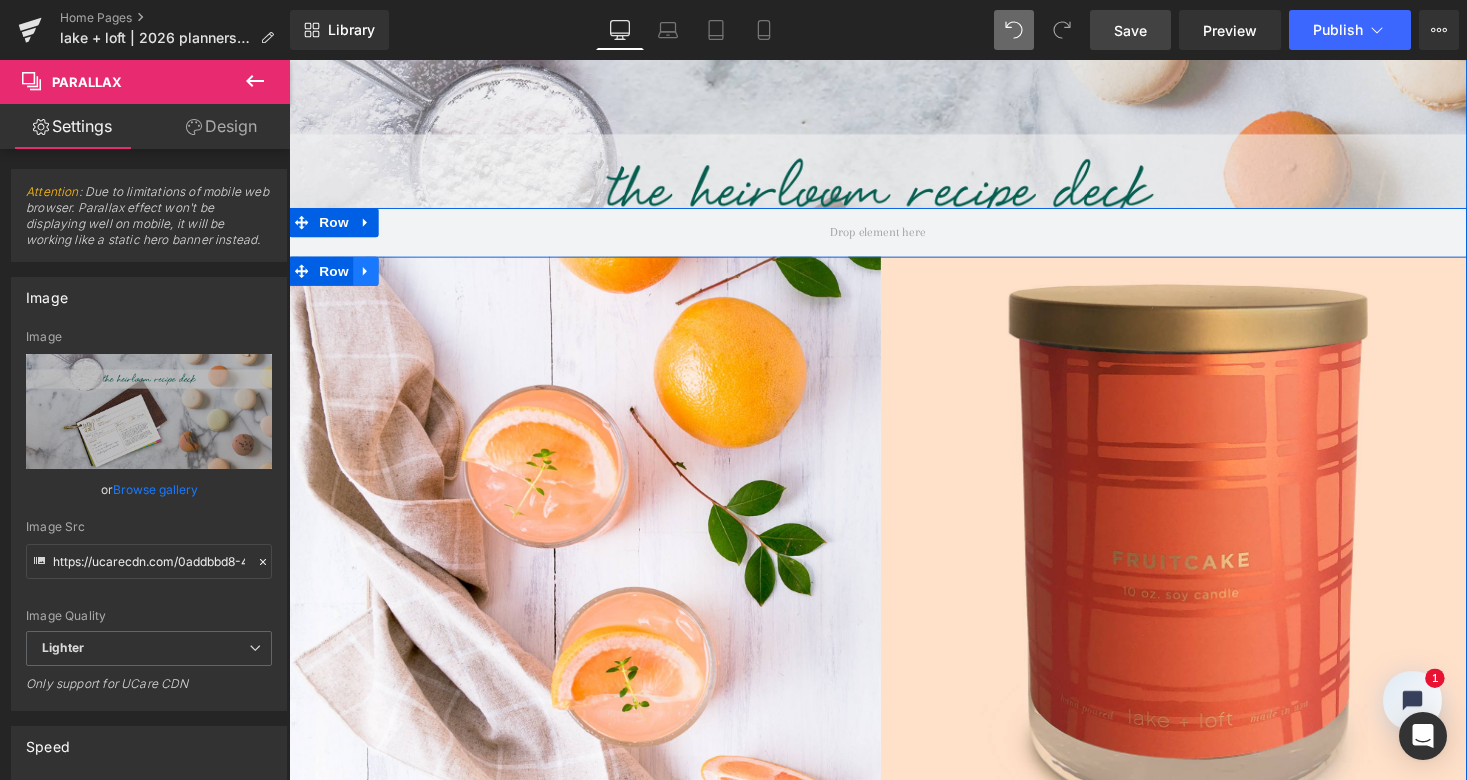click 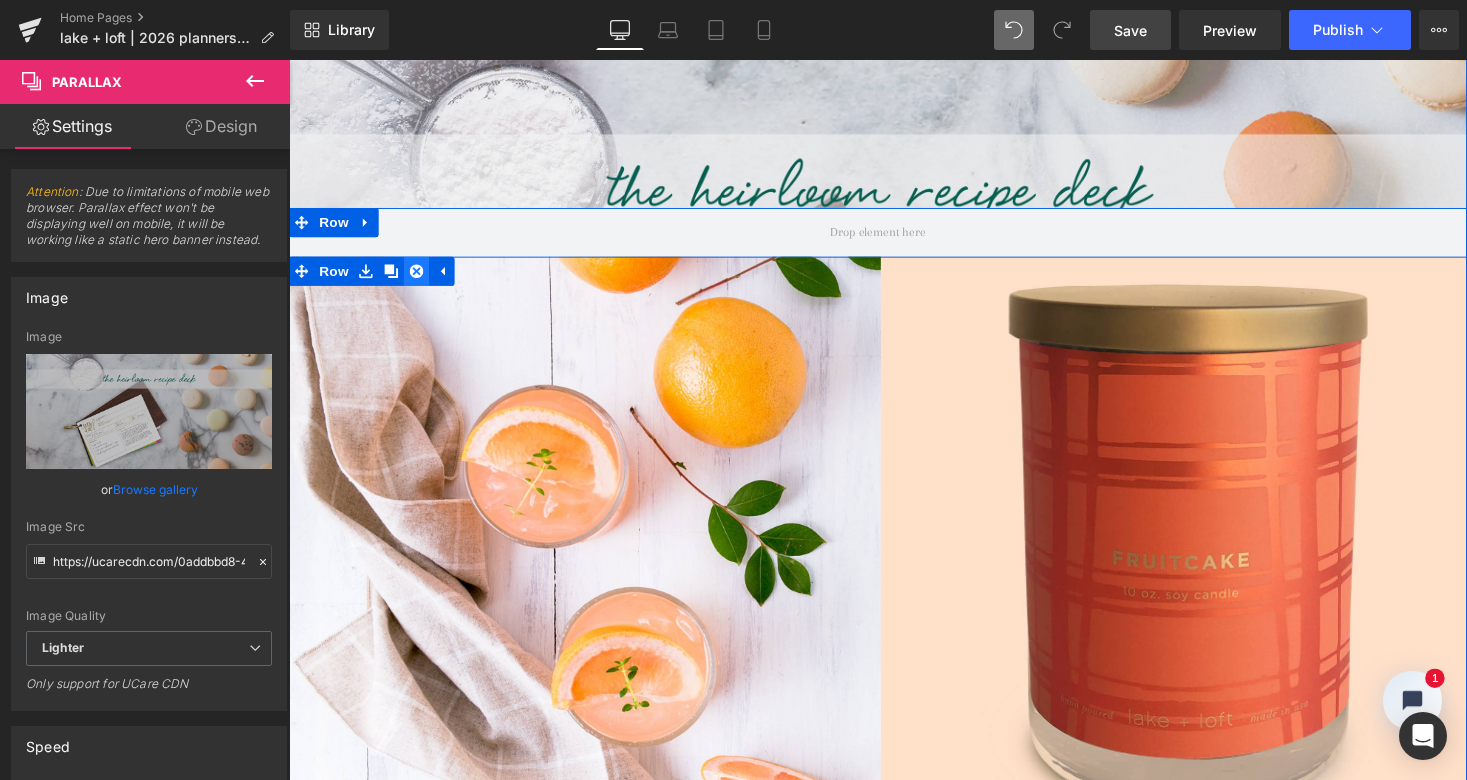 click 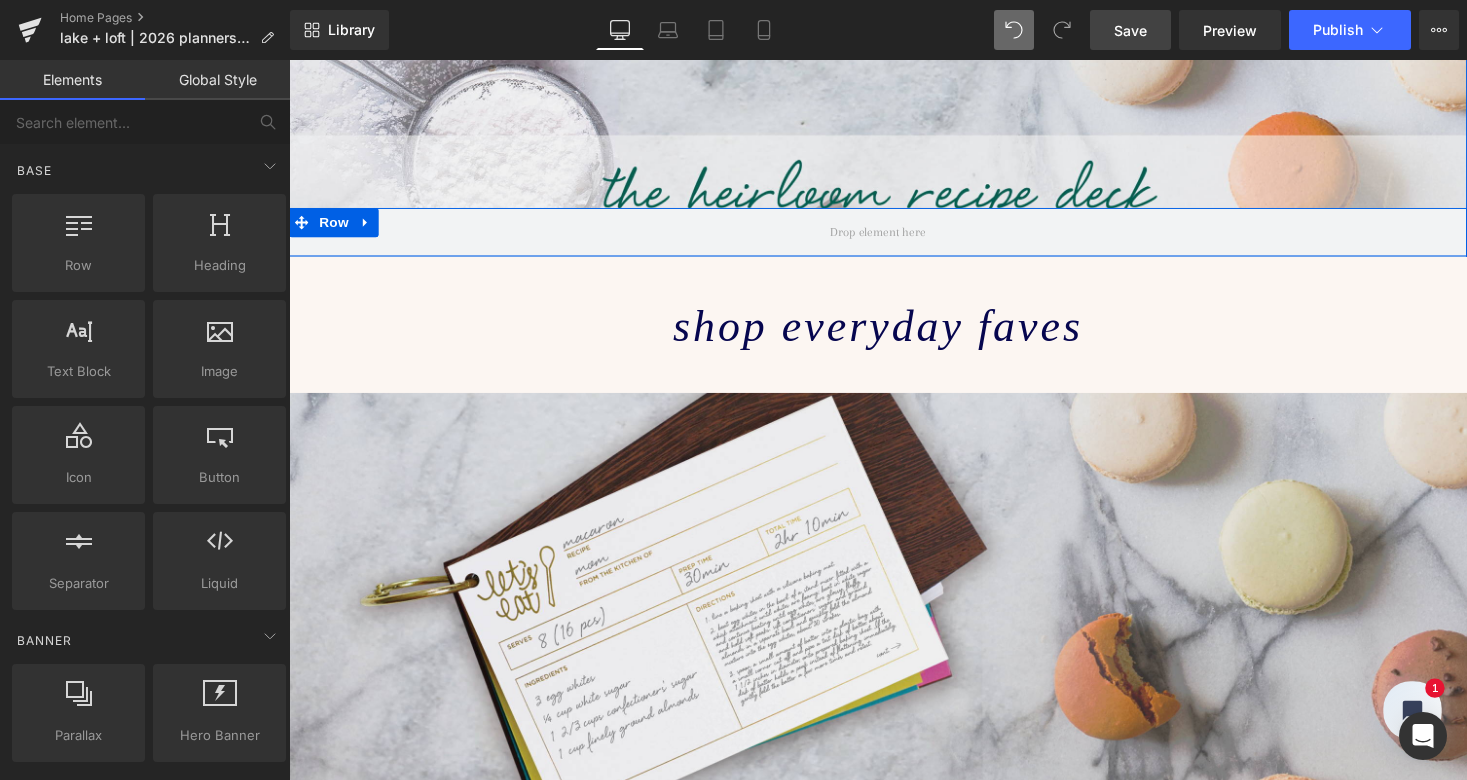 scroll, scrollTop: 5490, scrollLeft: 1202, axis: both 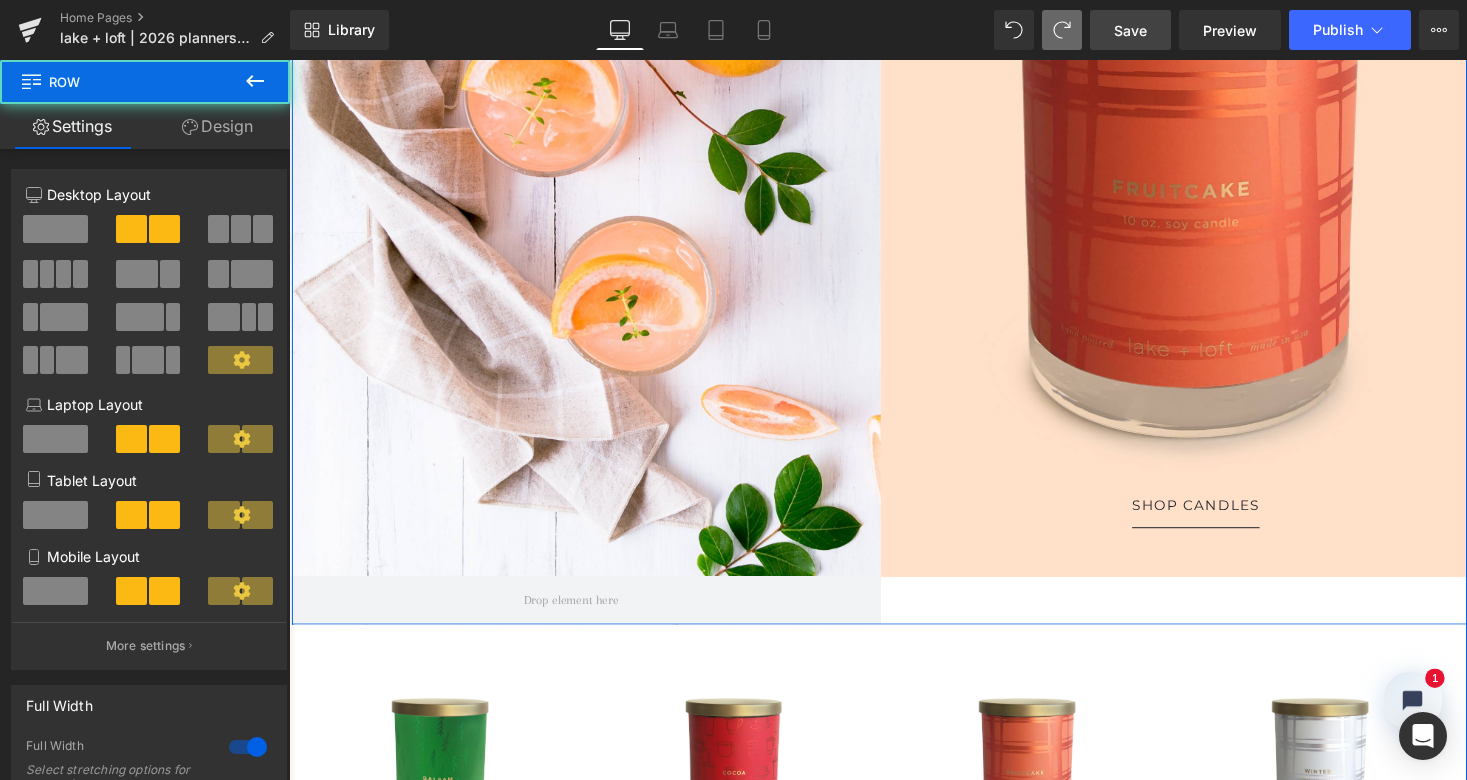 click on "Hero Banner
shop candles Button         Row
Hero Banner         Row" at bounding box center [897, 260] 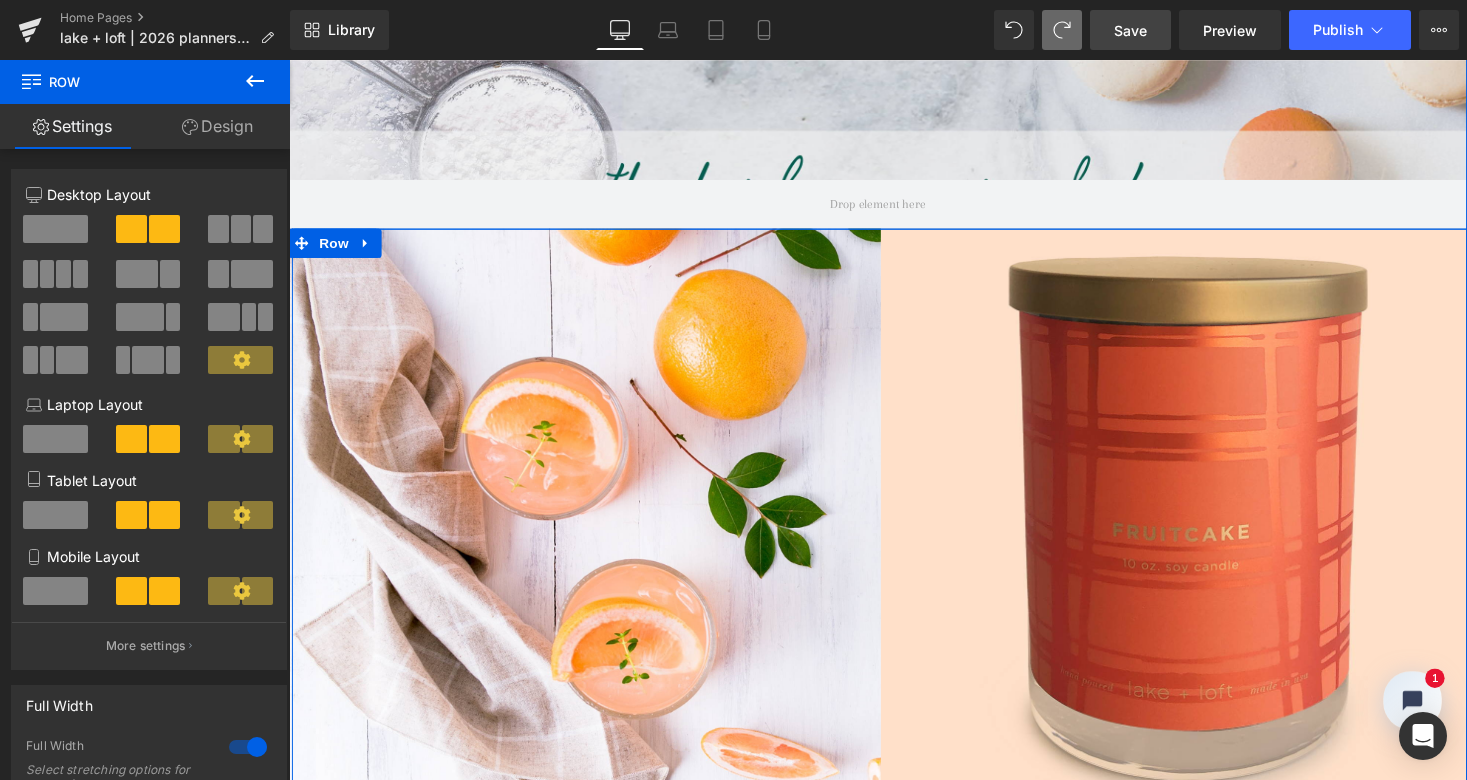scroll, scrollTop: 2305, scrollLeft: 0, axis: vertical 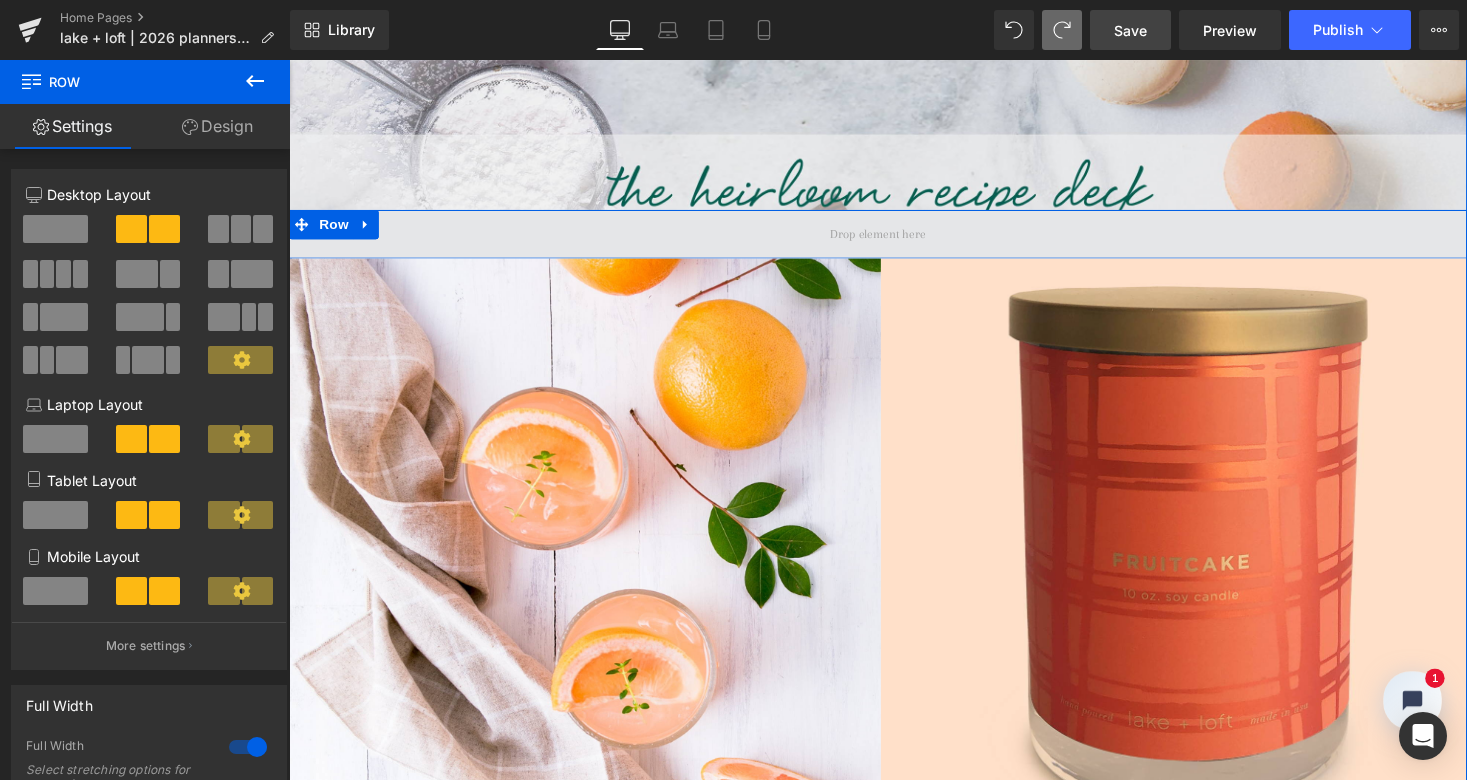 click at bounding box center (894, 239) 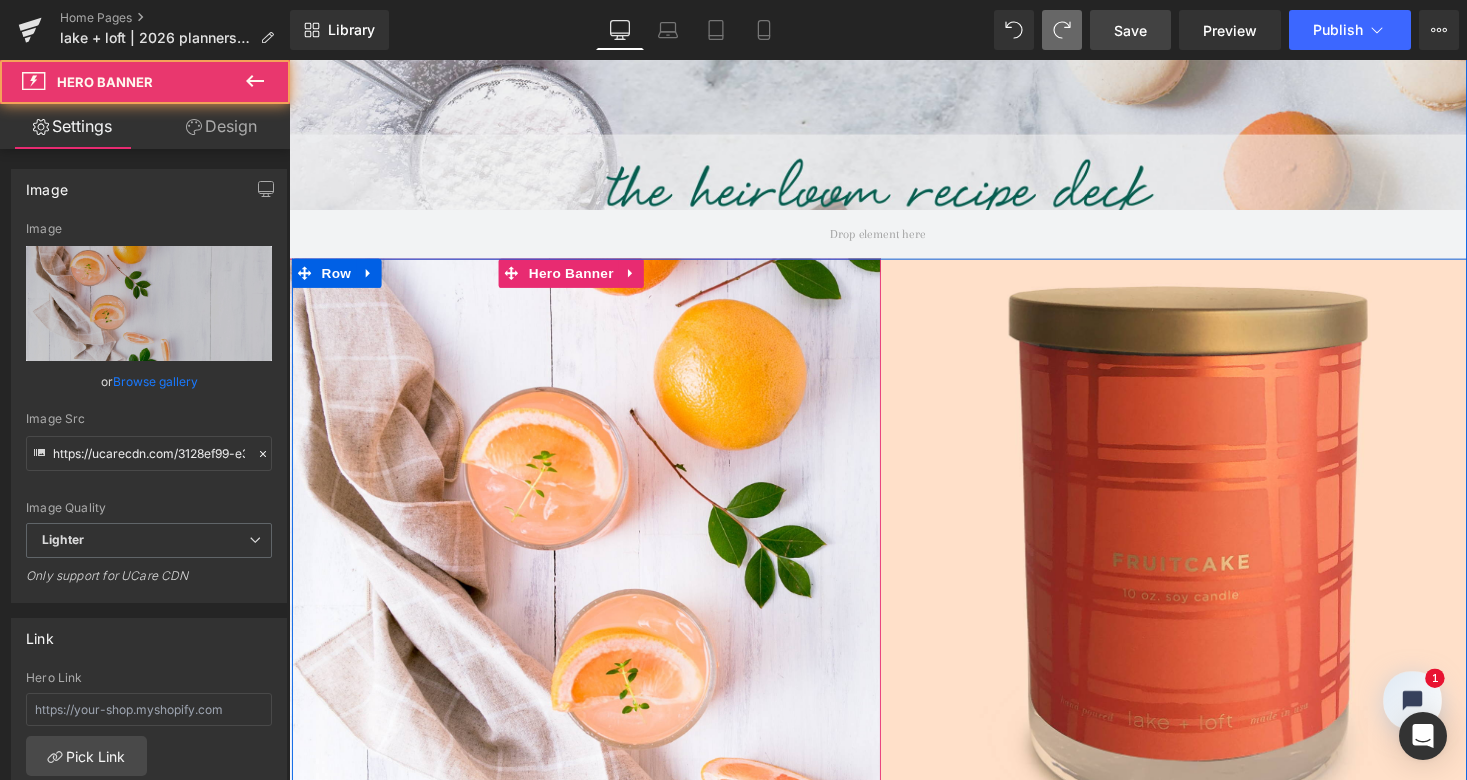 click at bounding box center (579, 643) 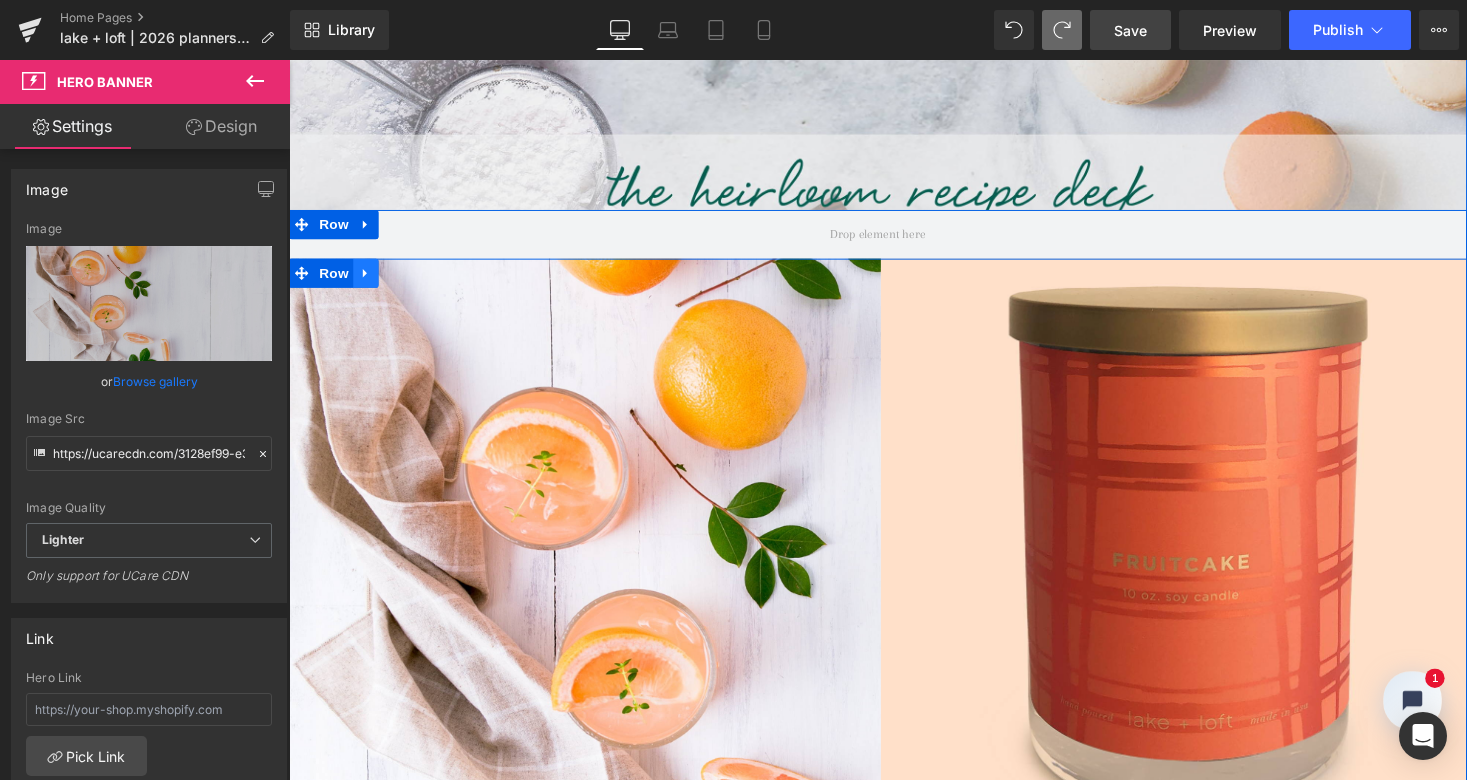 click 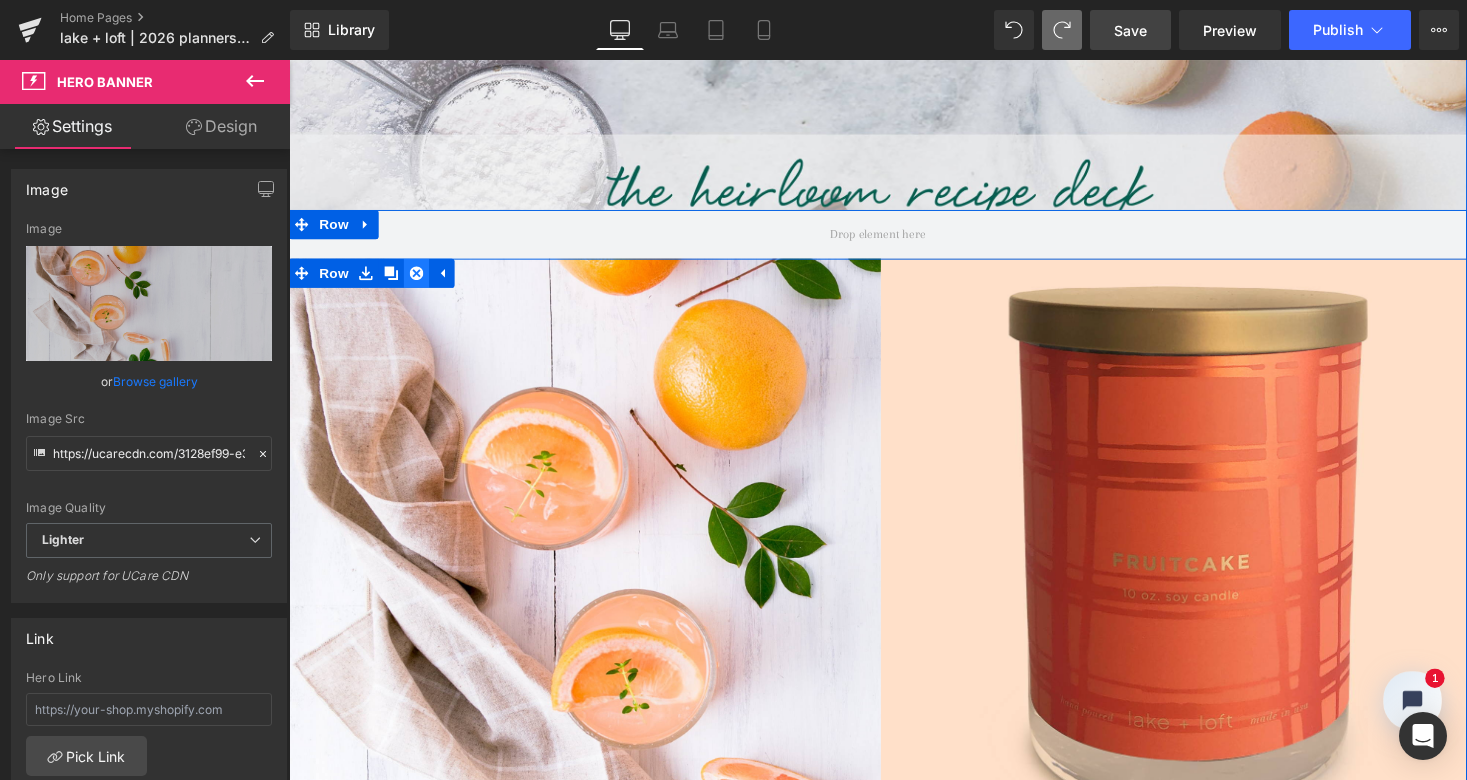 click 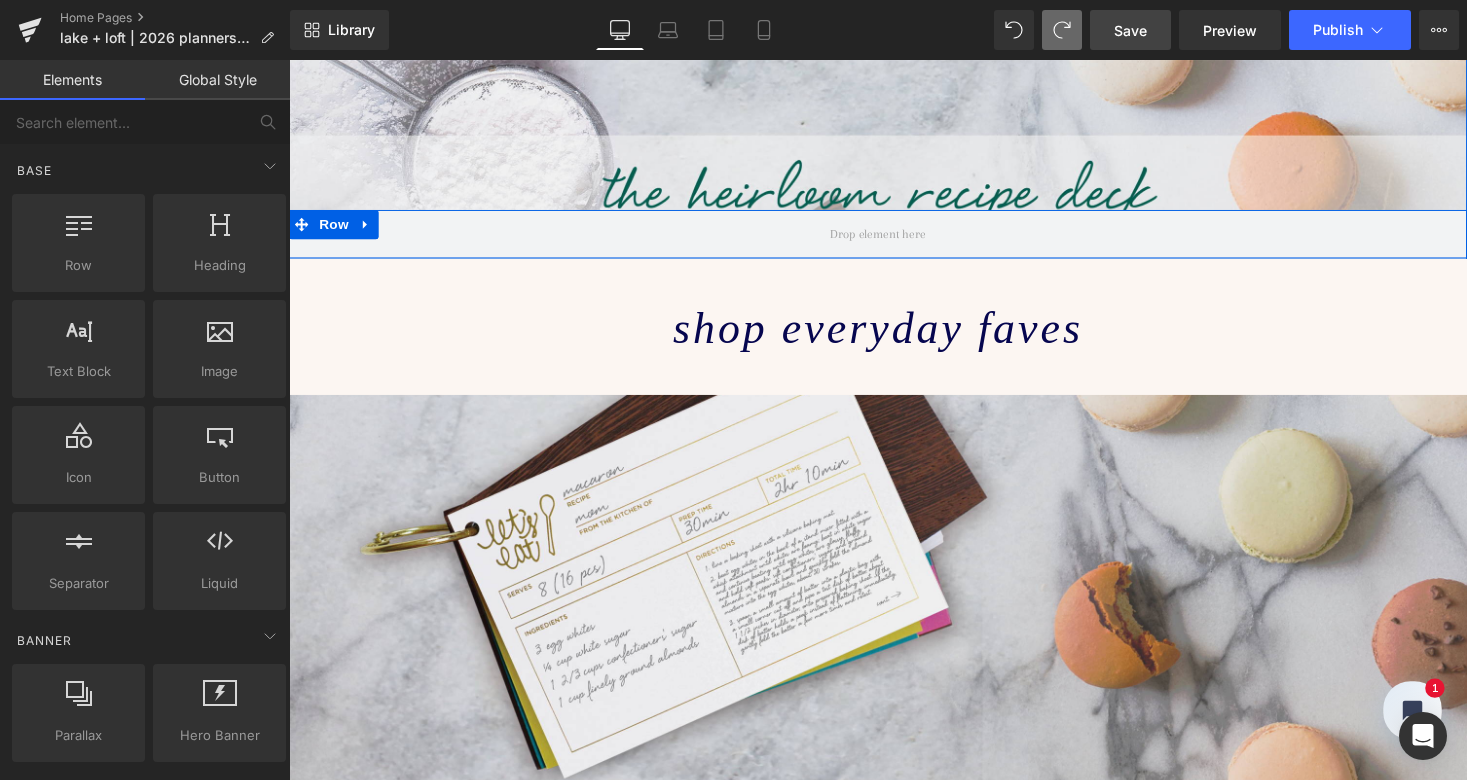 scroll, scrollTop: 5490, scrollLeft: 1202, axis: both 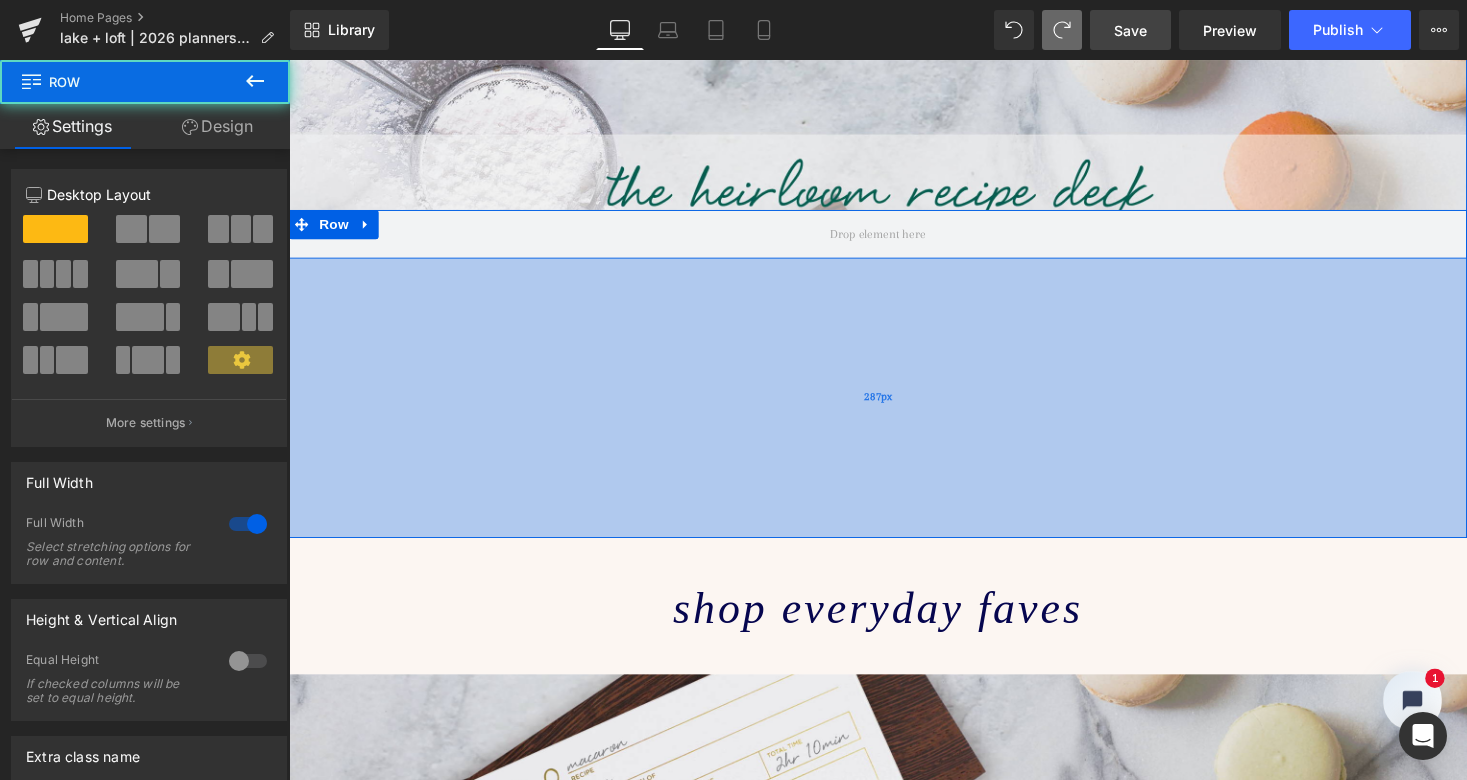 drag, startPoint x: 412, startPoint y: 259, endPoint x: 414, endPoint y: 546, distance: 287.00696 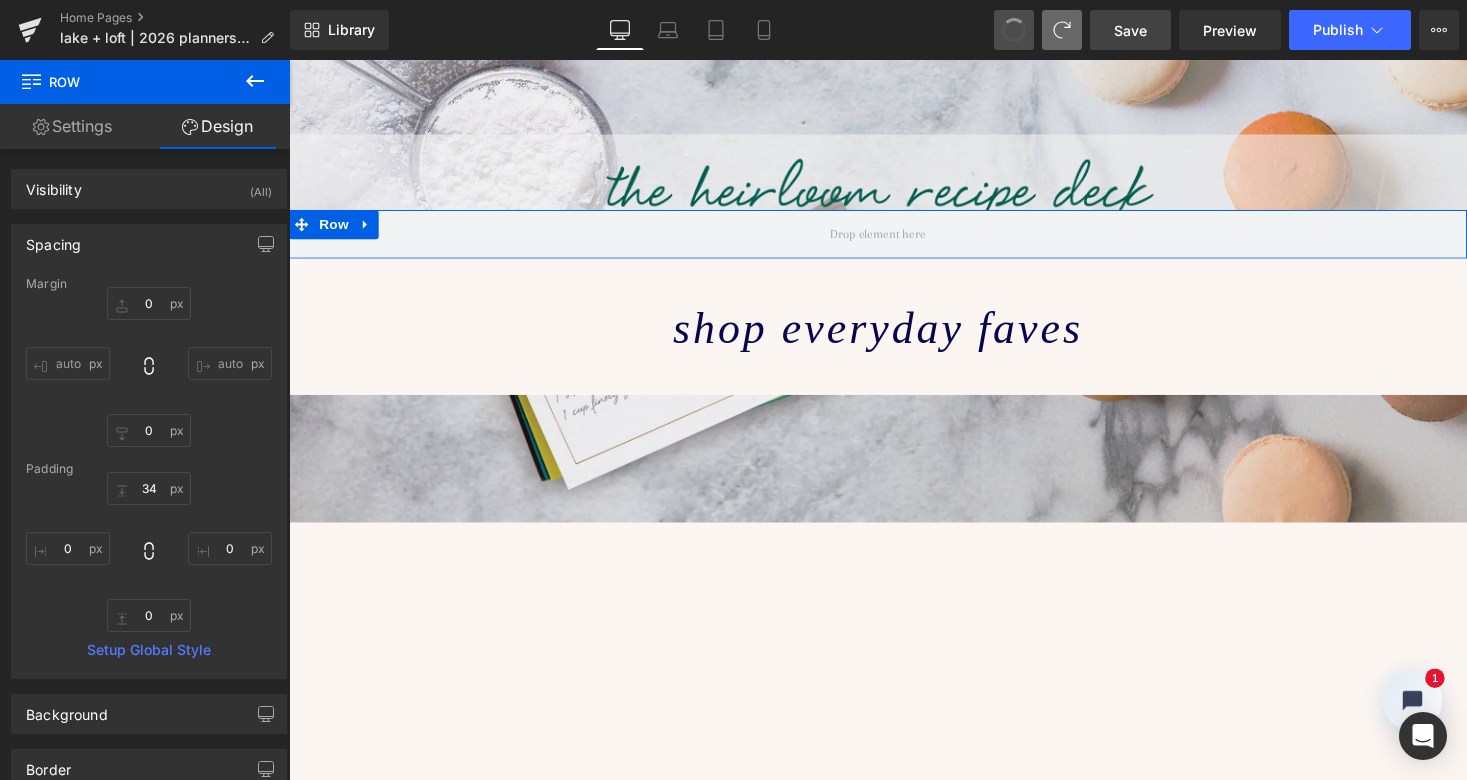 scroll, scrollTop: 5490, scrollLeft: 1202, axis: both 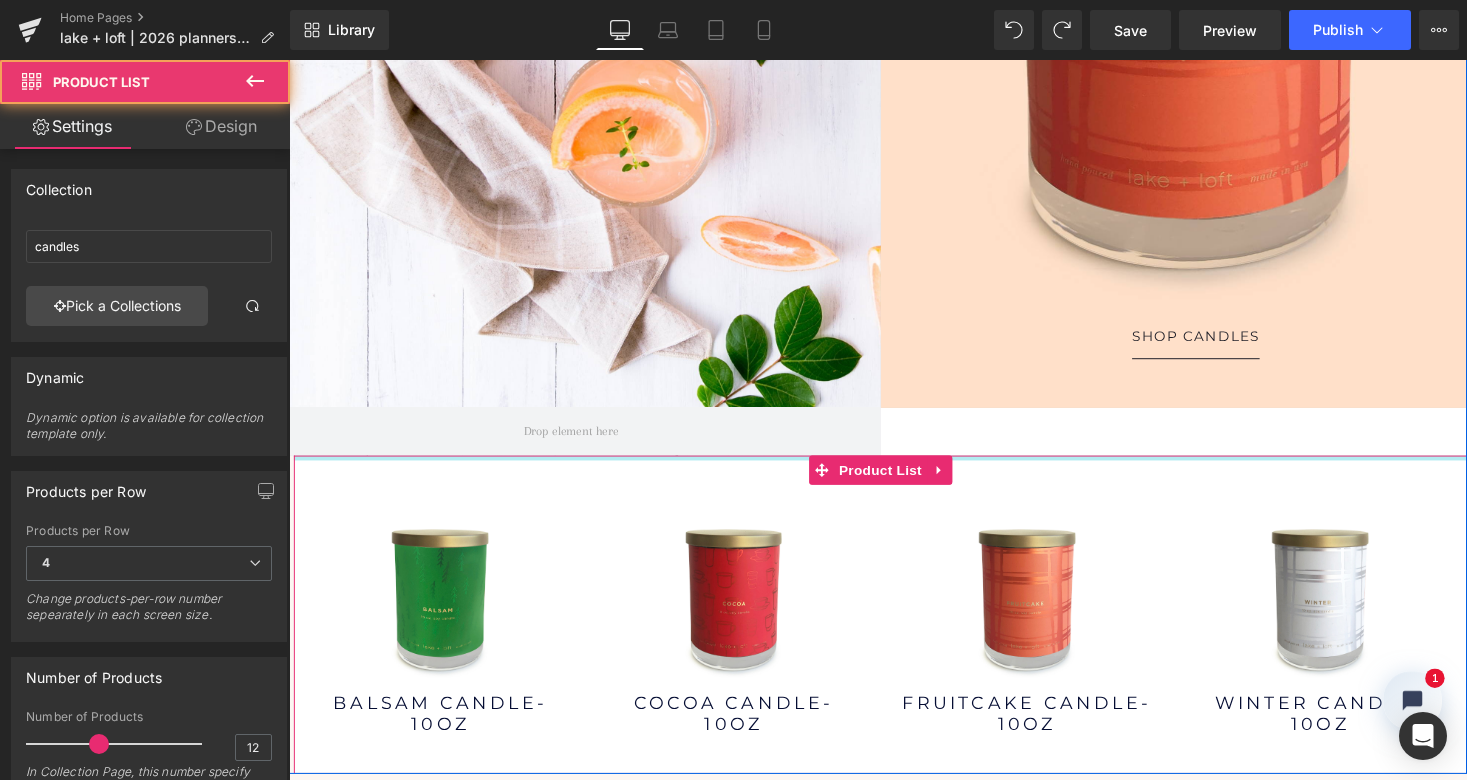 click at bounding box center (896, 468) 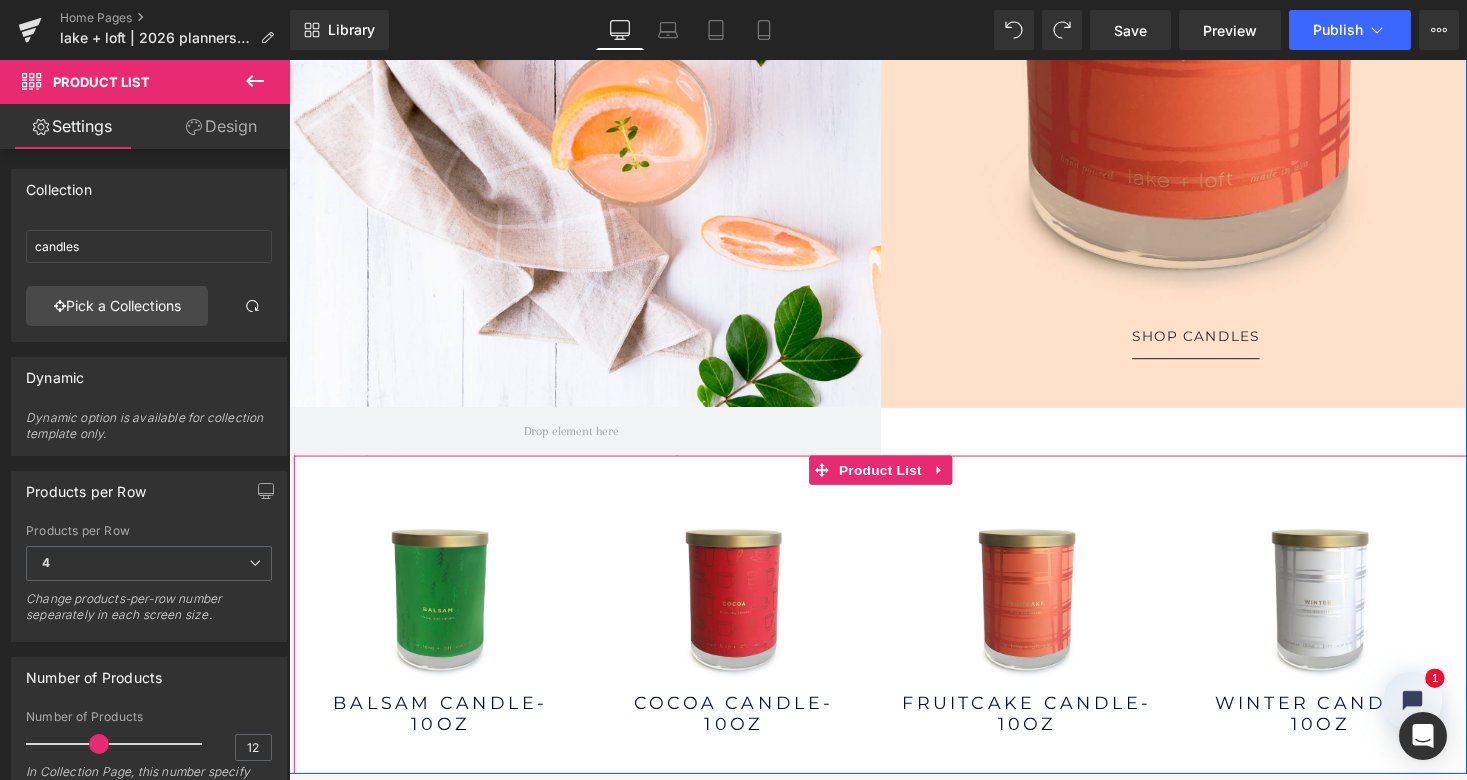 scroll, scrollTop: 6299, scrollLeft: 1202, axis: both 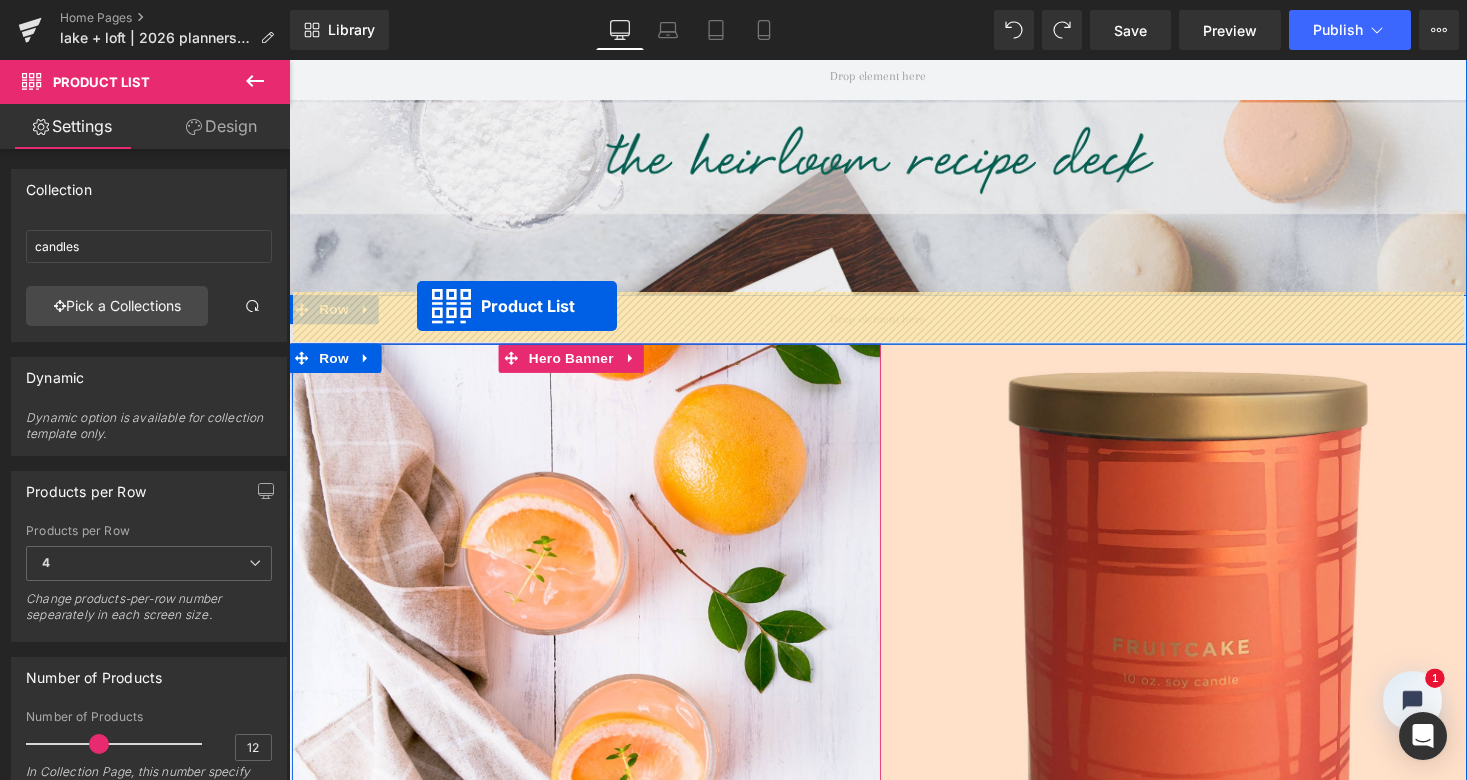 drag, startPoint x: 827, startPoint y: 478, endPoint x: 420, endPoint y: 313, distance: 439.17422 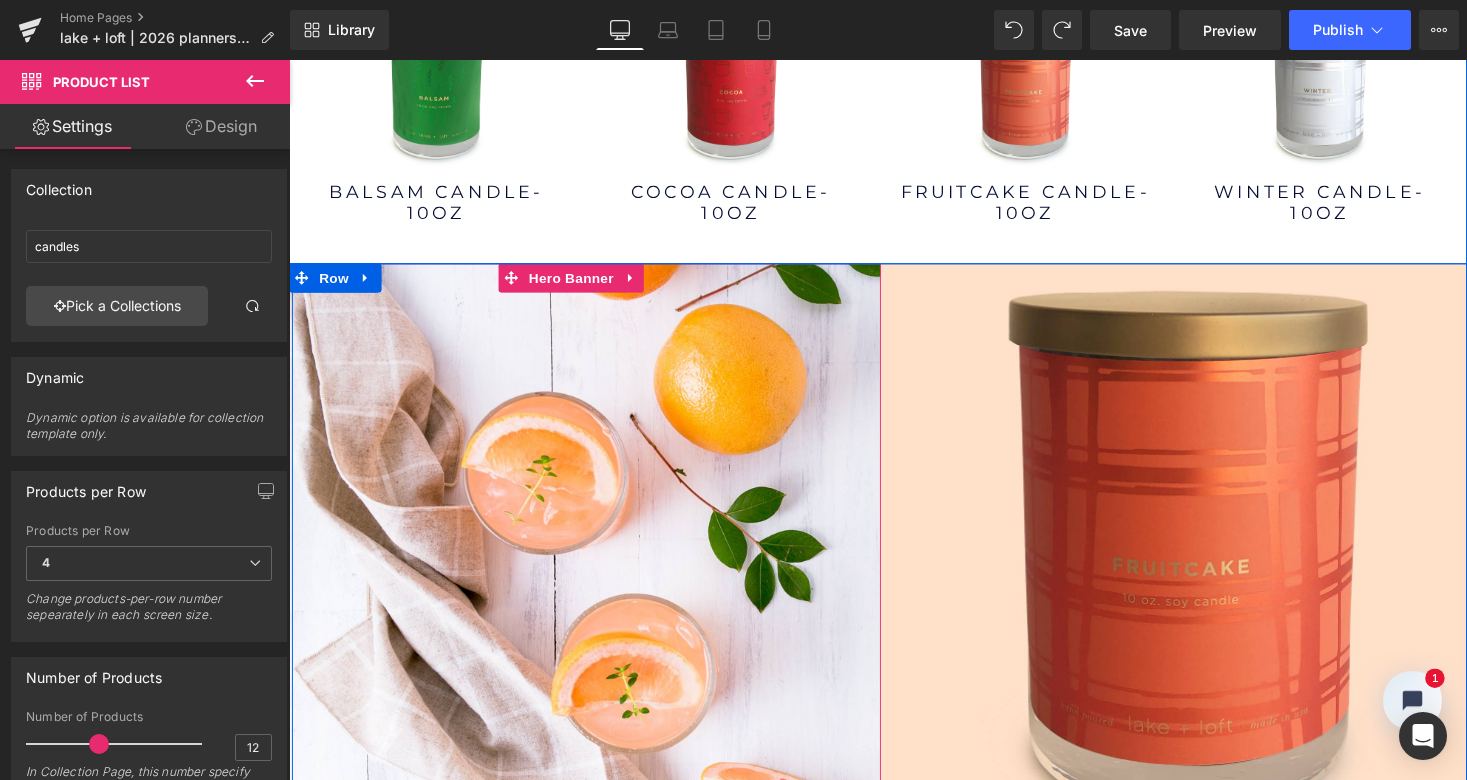 scroll, scrollTop: 2588, scrollLeft: 0, axis: vertical 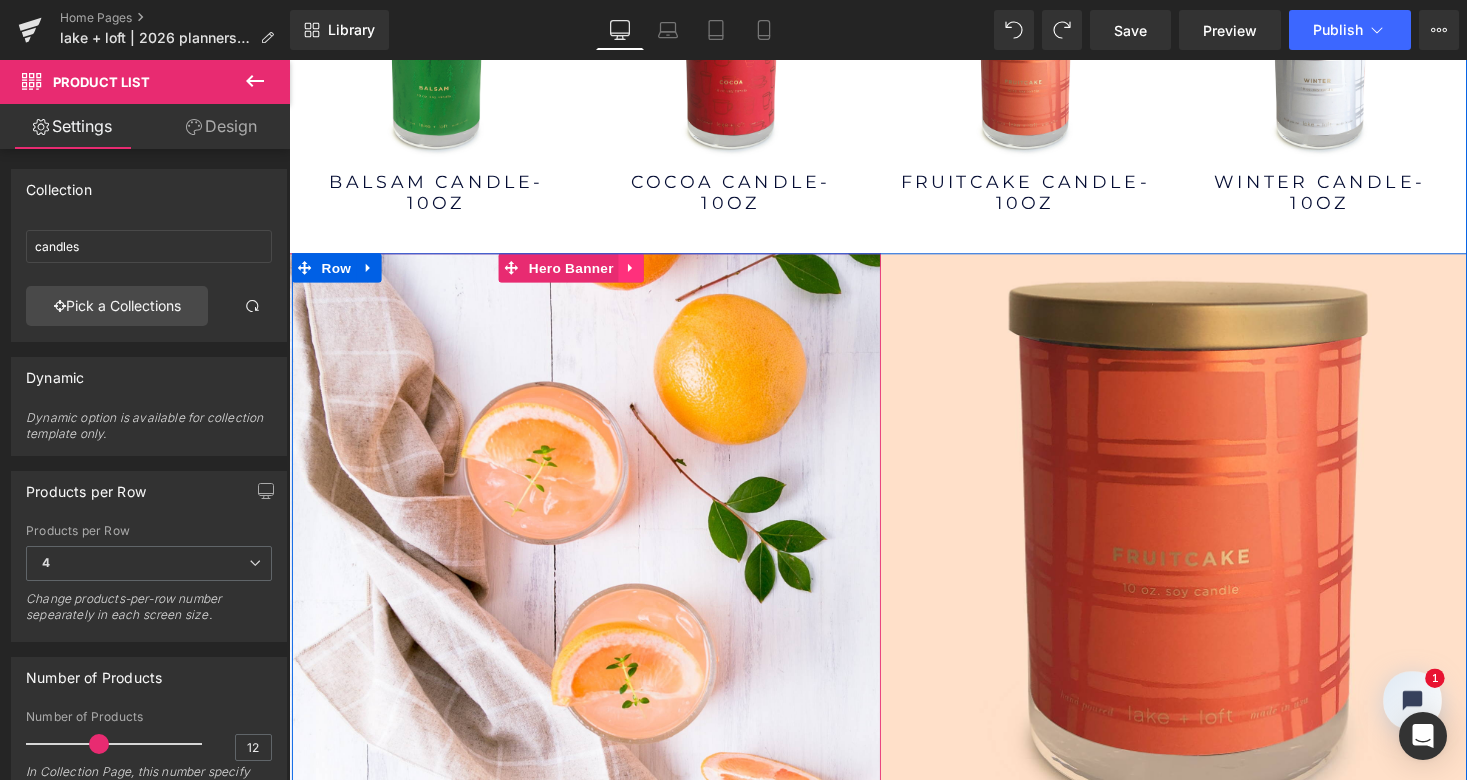 click 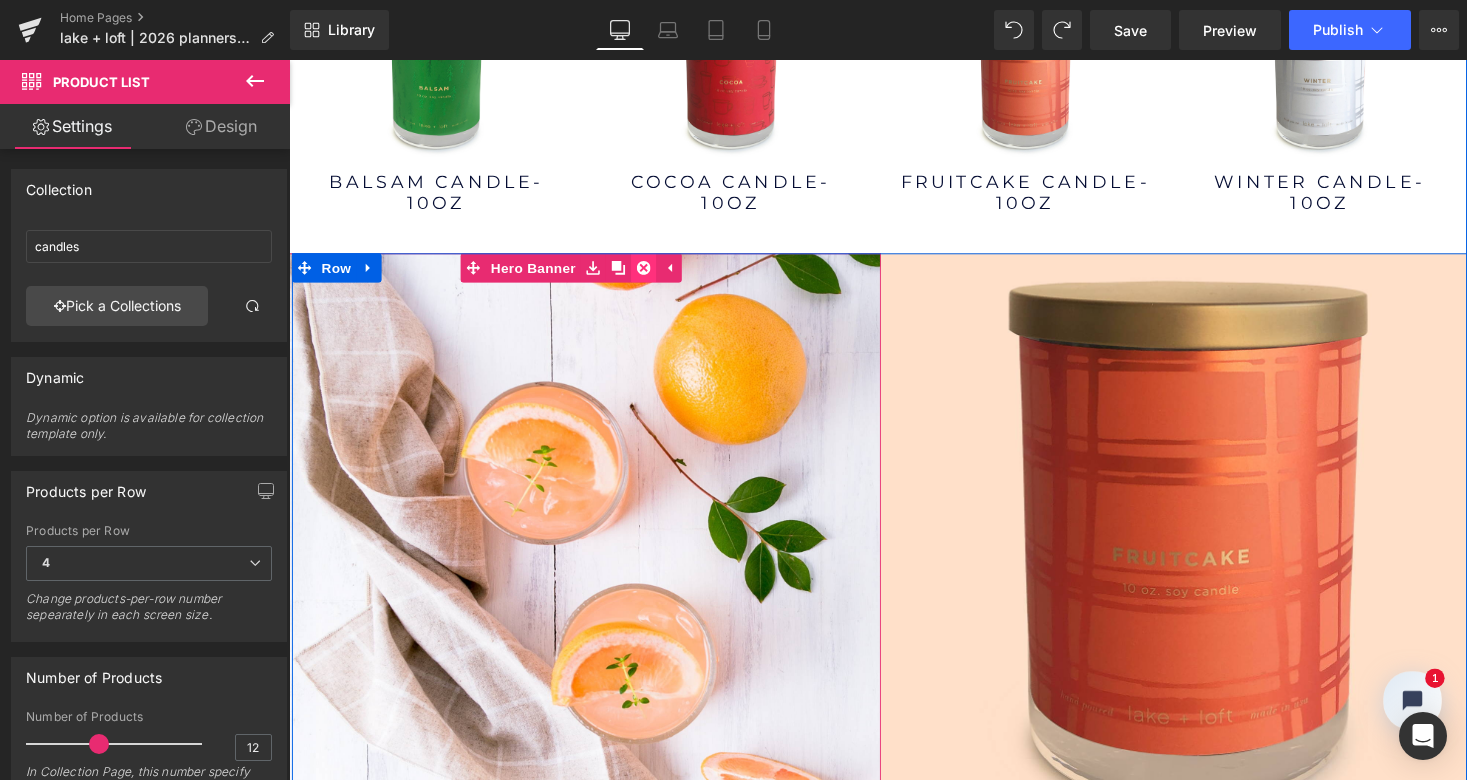 click 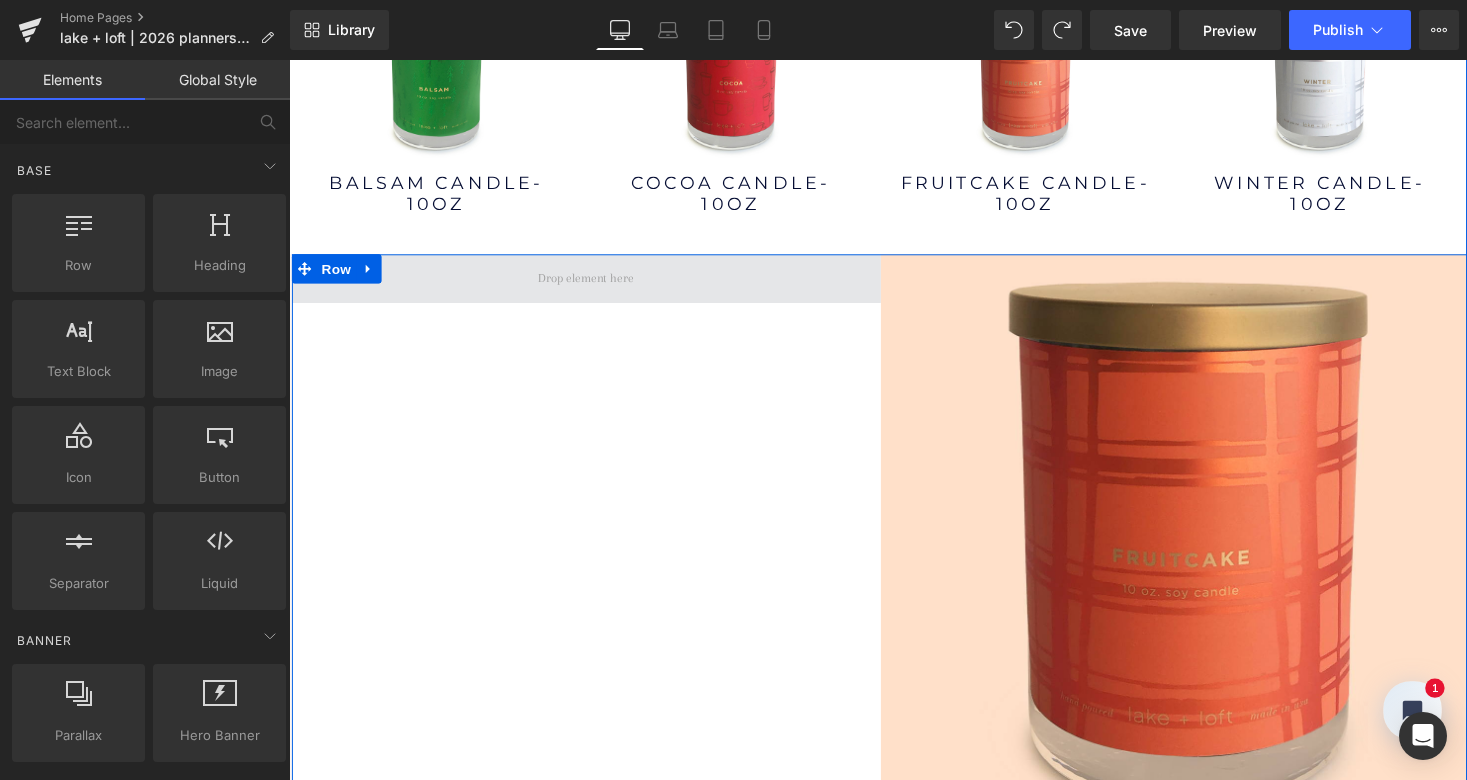 scroll, scrollTop: 6476, scrollLeft: 1202, axis: both 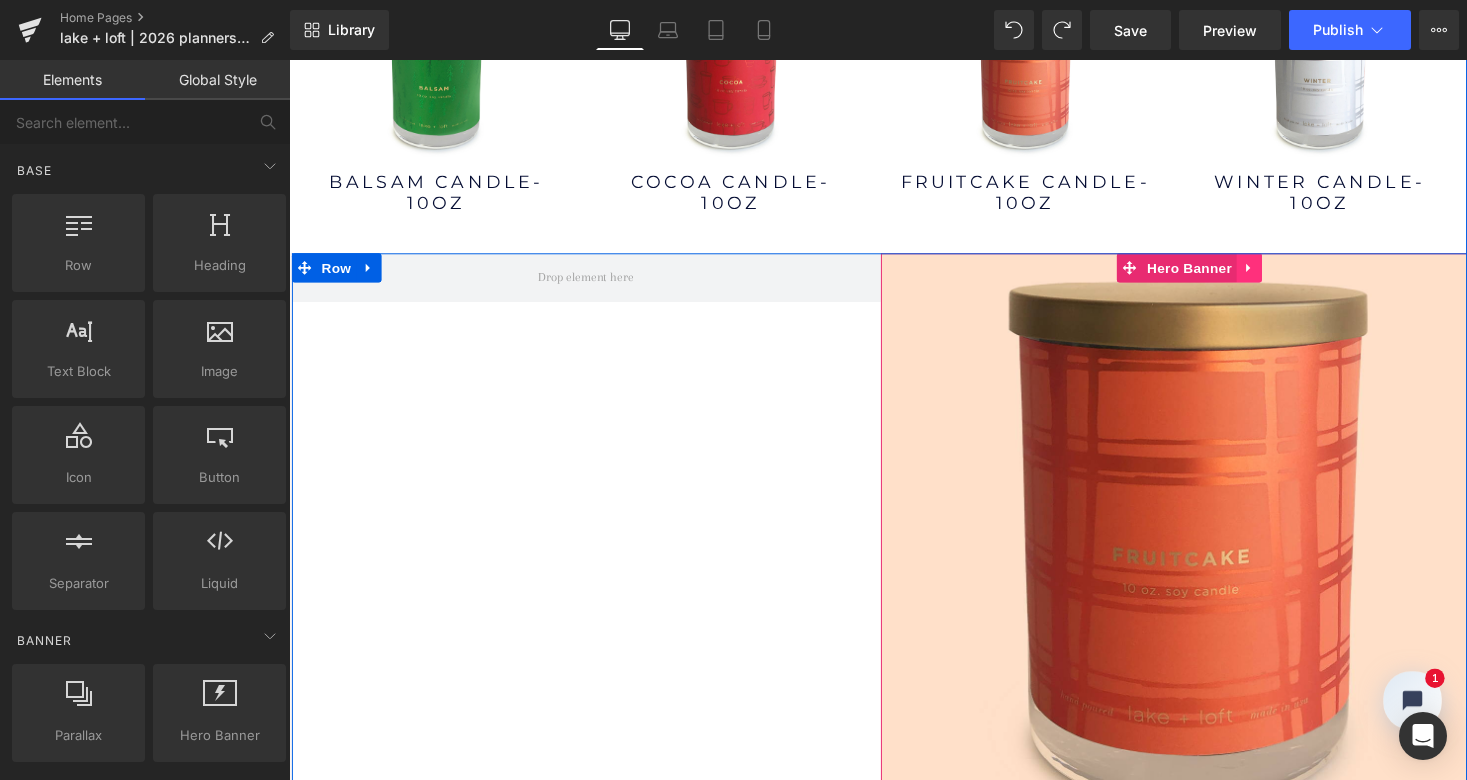 click 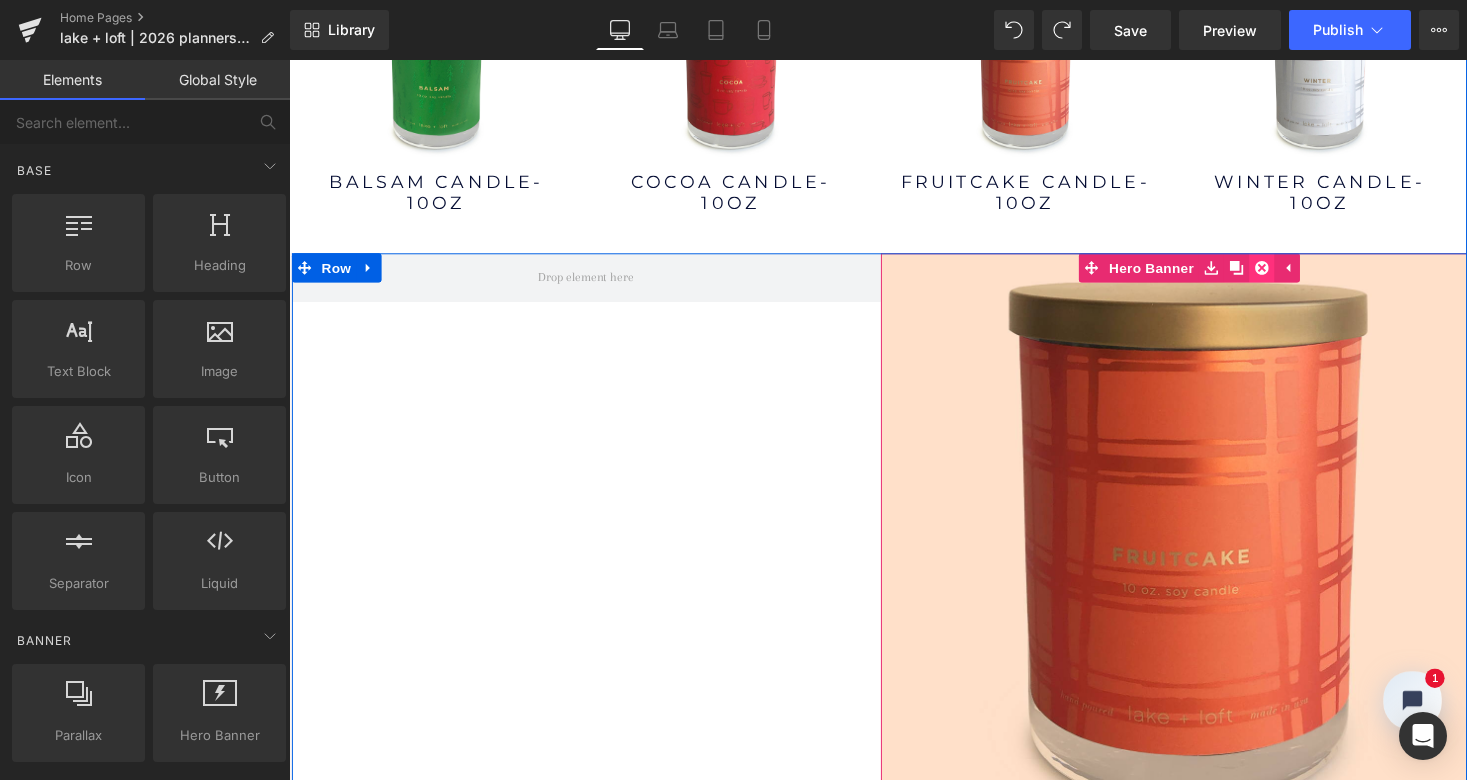 click 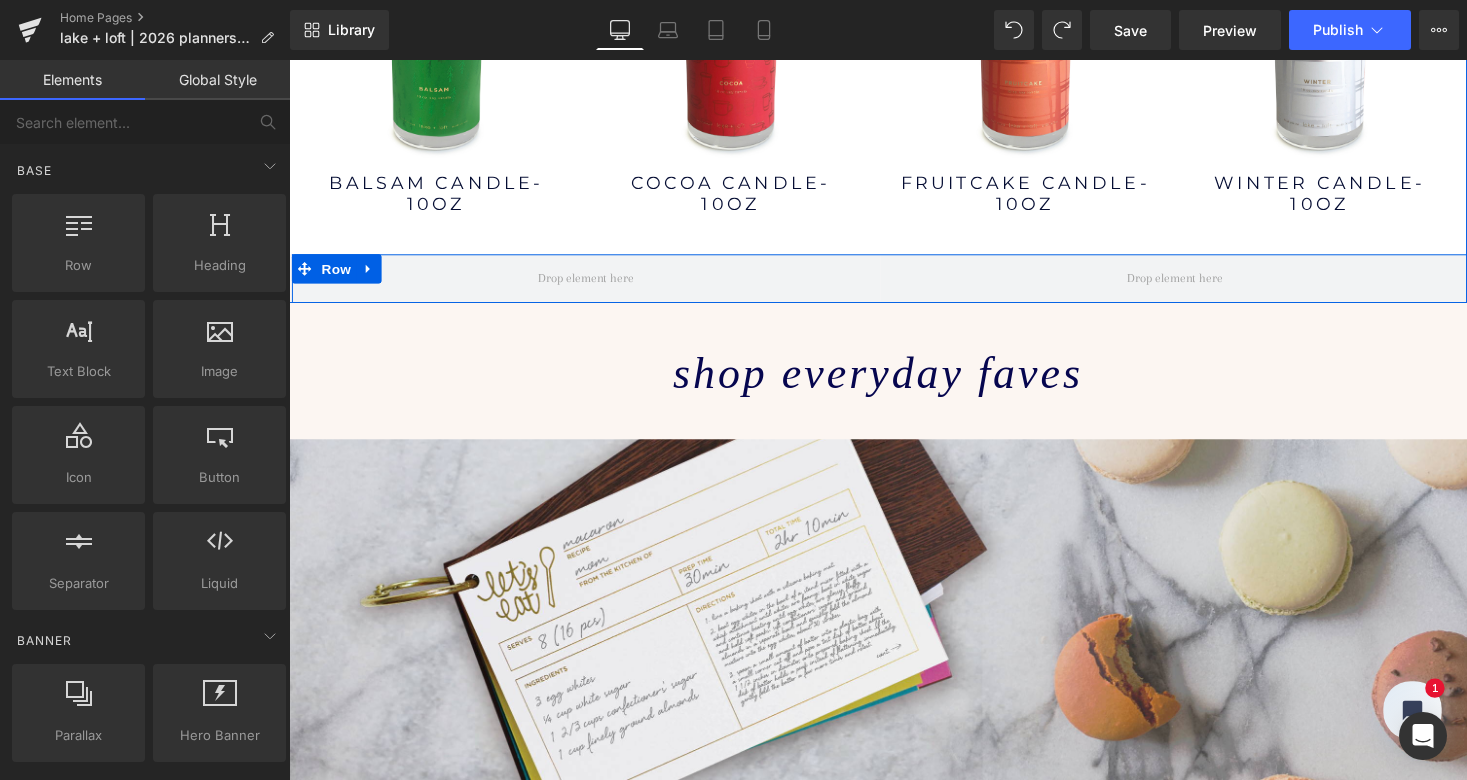 scroll, scrollTop: 5817, scrollLeft: 1202, axis: both 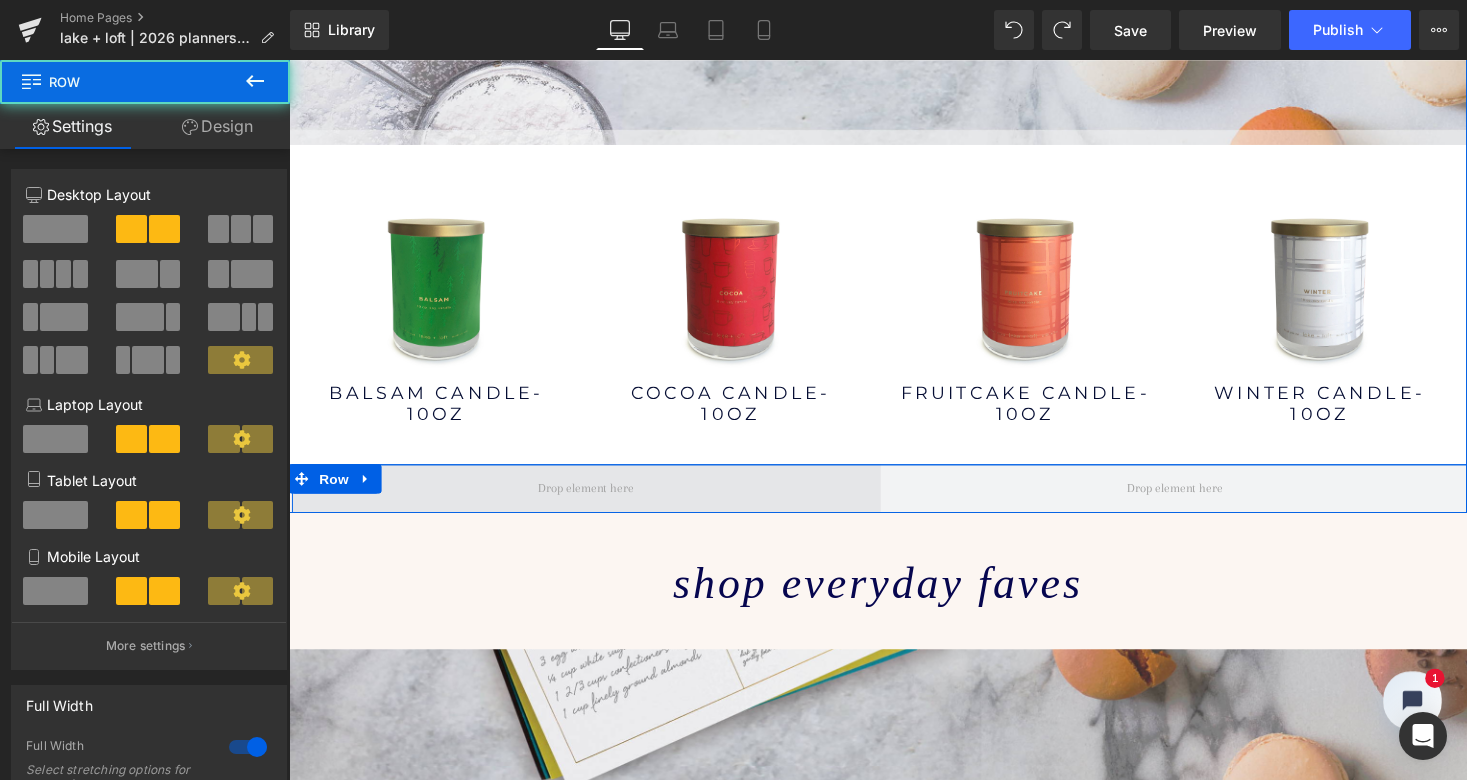 click at bounding box center (594, 500) 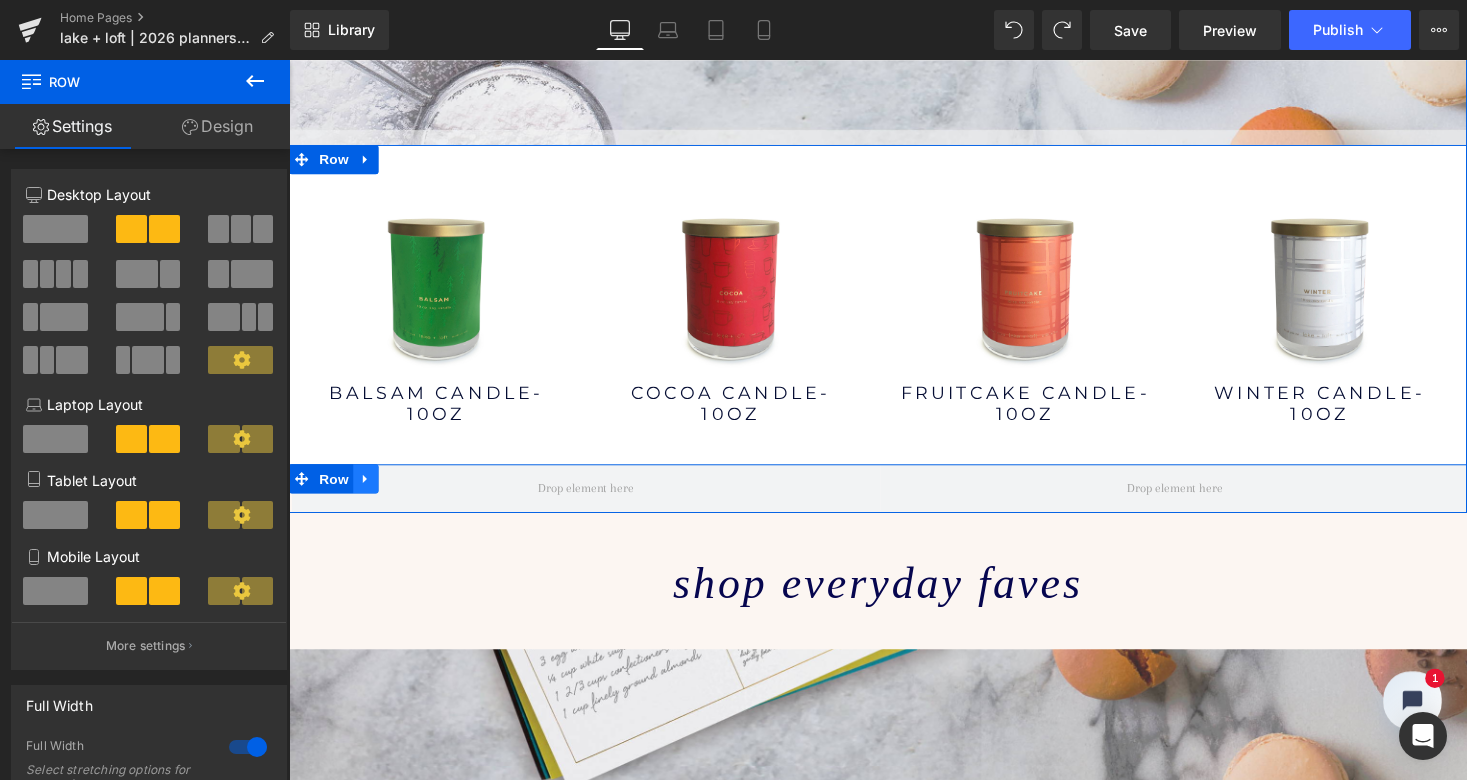 click 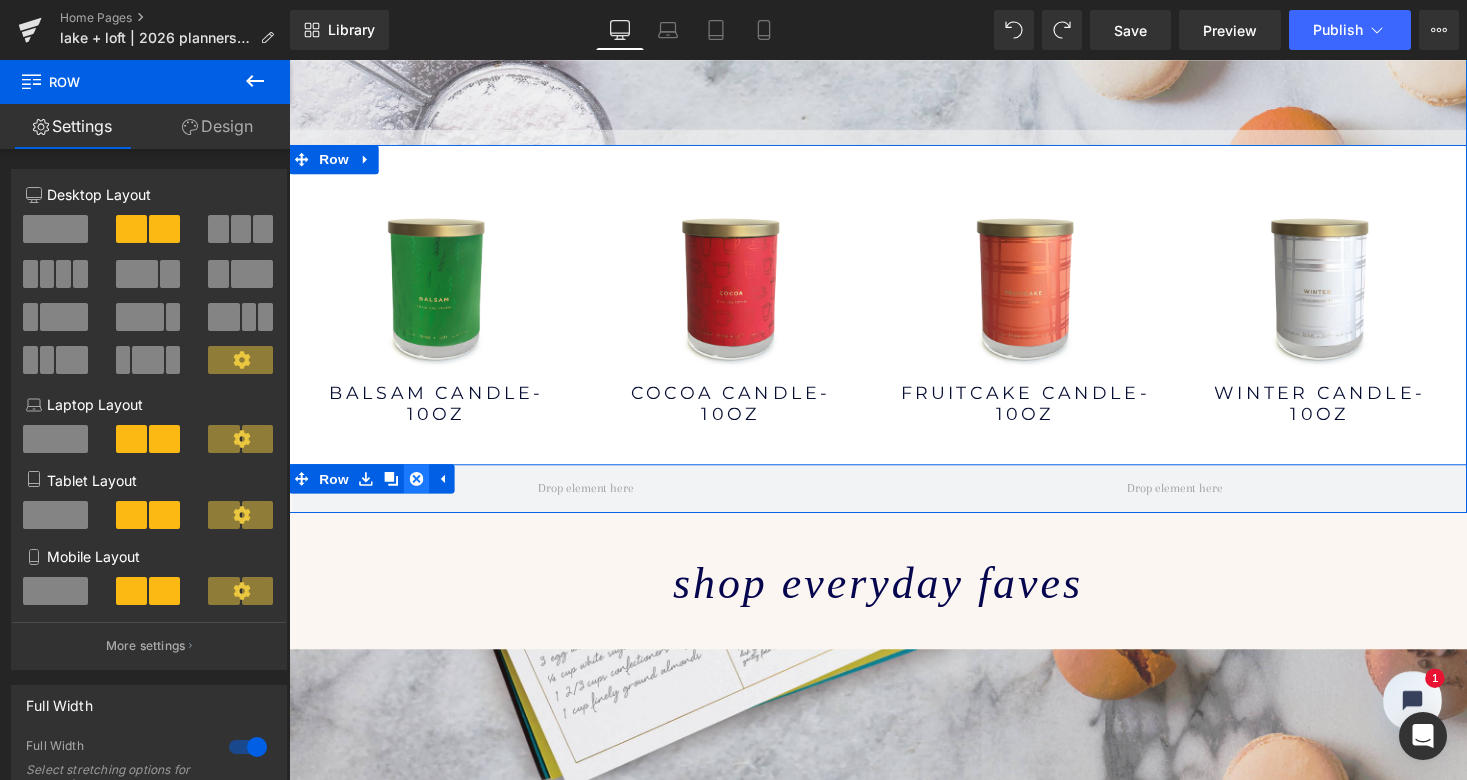 click 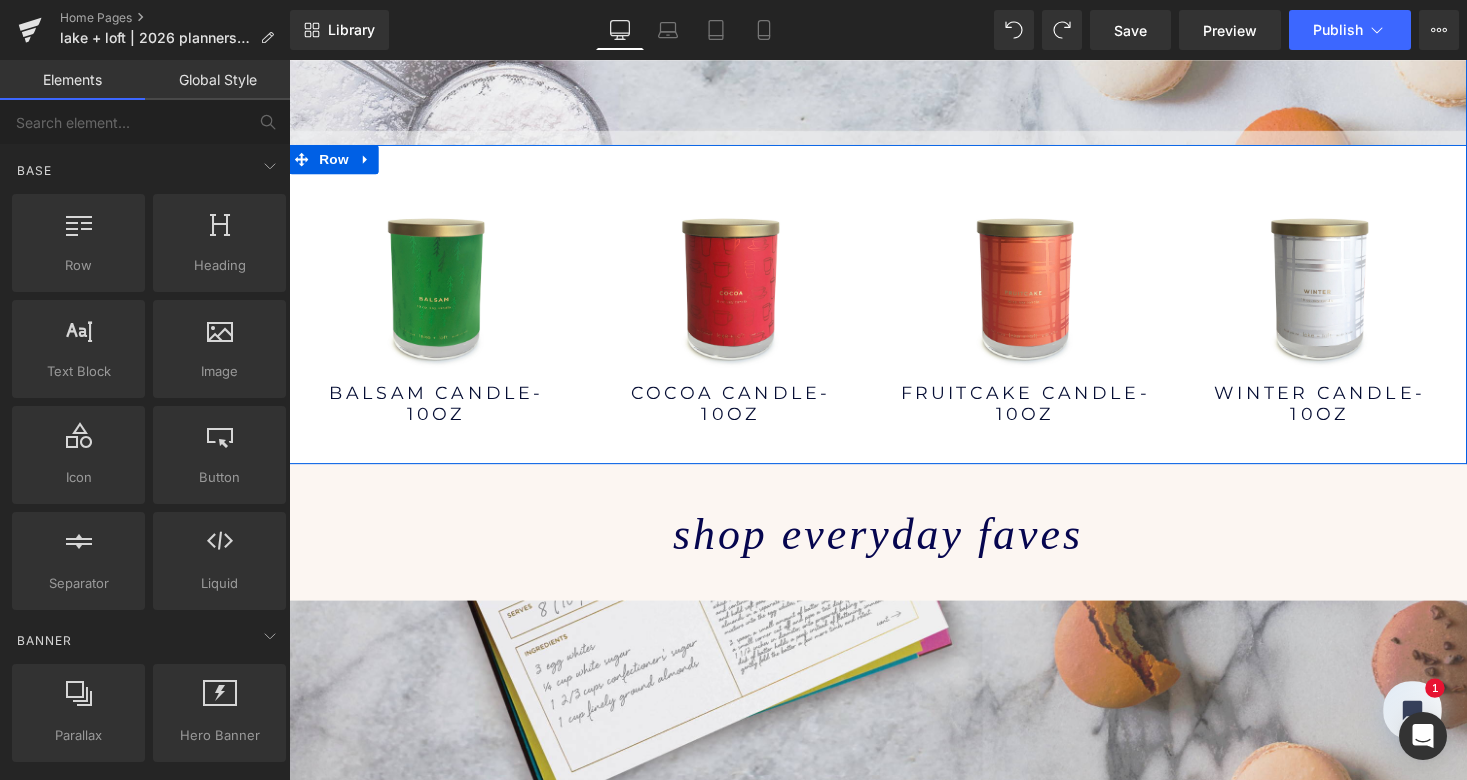scroll, scrollTop: 5767, scrollLeft: 1202, axis: both 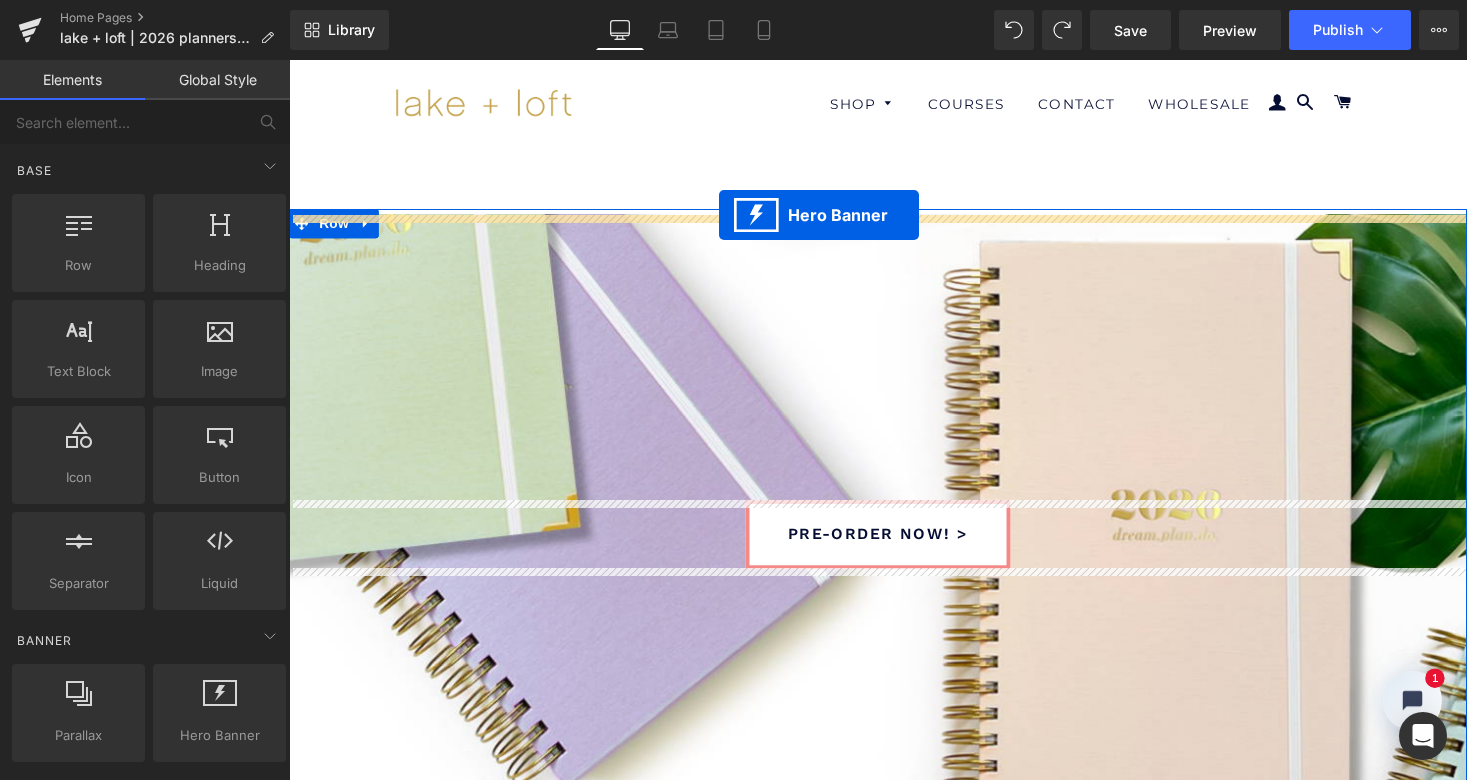 drag, startPoint x: 830, startPoint y: 453, endPoint x: 731, endPoint y: 219, distance: 254.08069 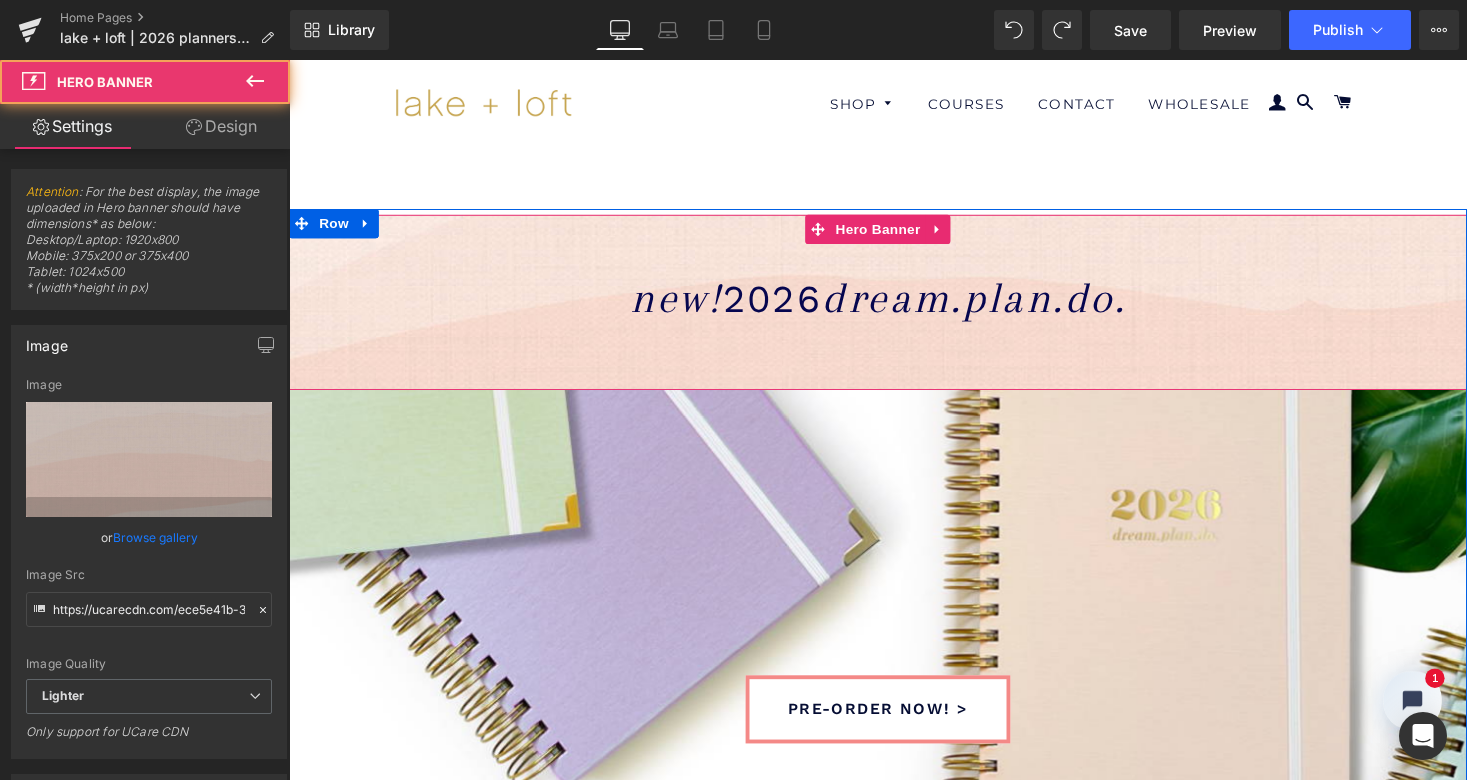 scroll, scrollTop: 10, scrollLeft: 10, axis: both 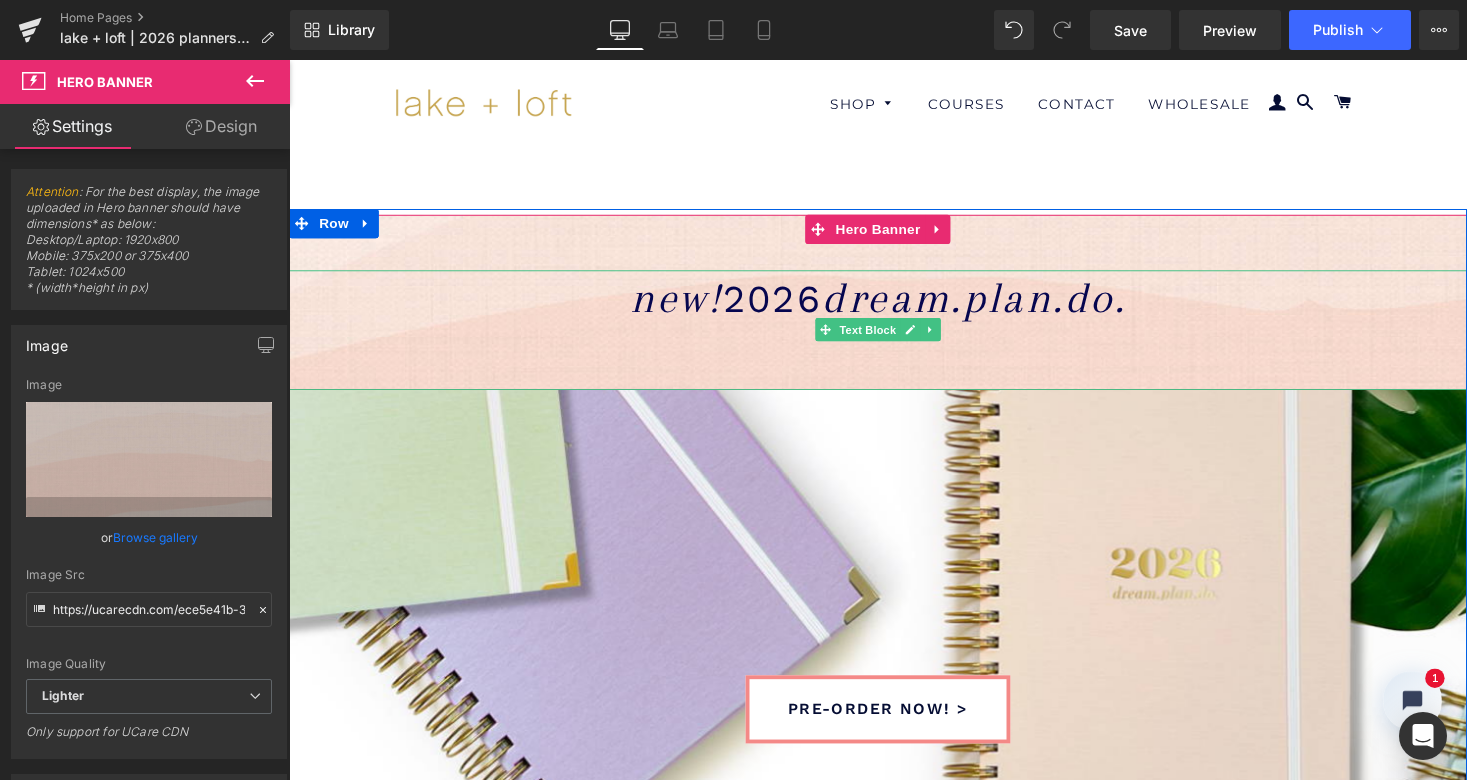 click on "new!" at bounding box center [686, 304] 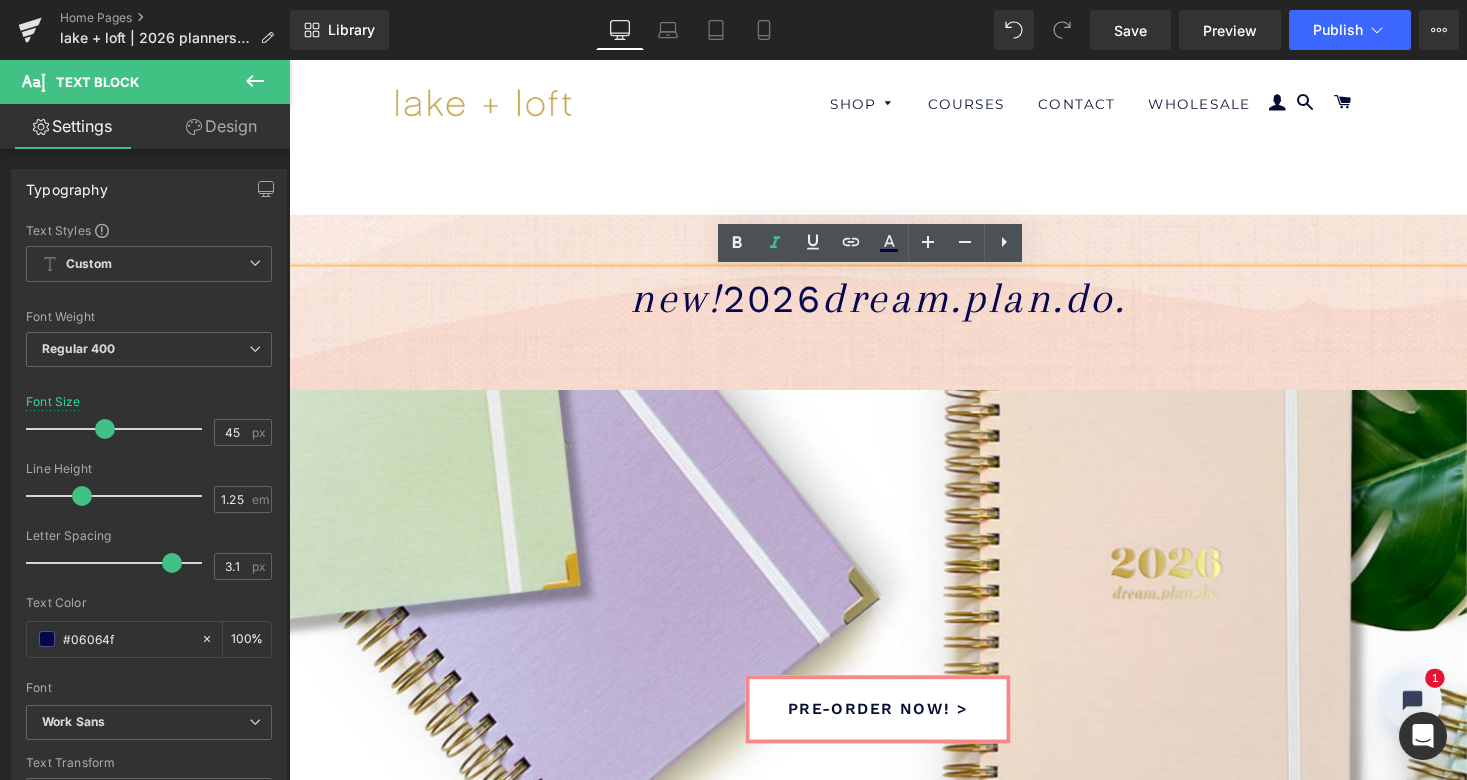 click on "dream.plan.do." at bounding box center (993, 304) 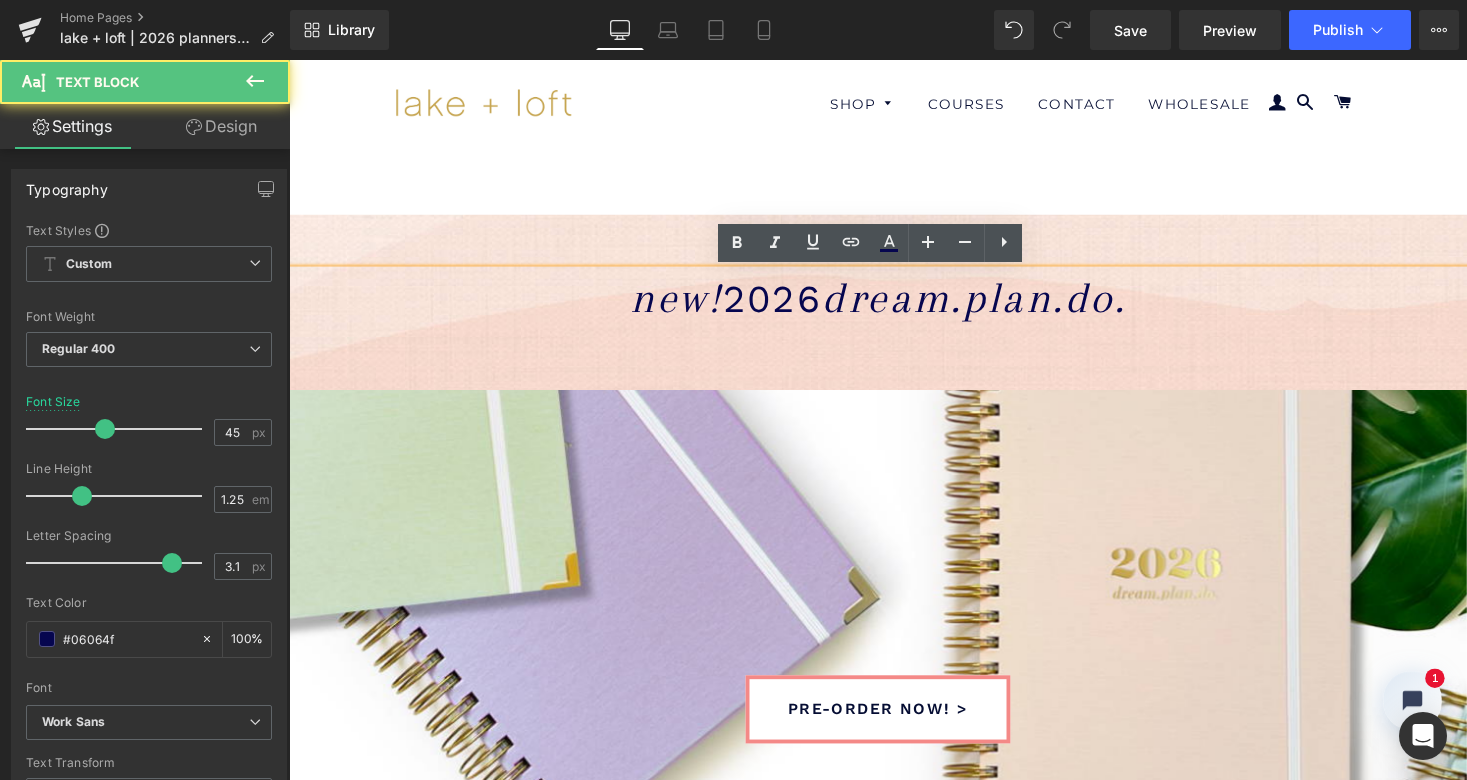 type 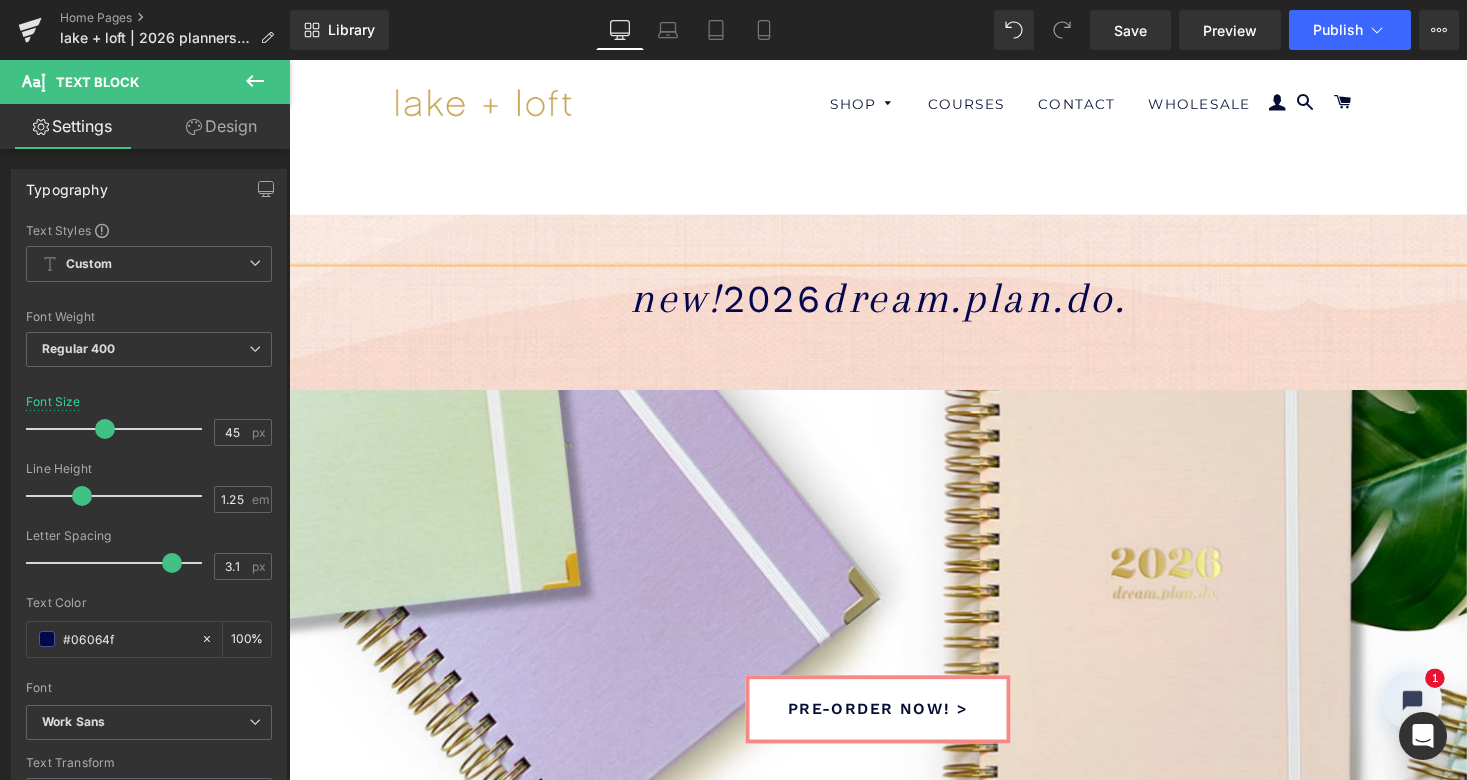 click on "dream.plan.do." at bounding box center (993, 304) 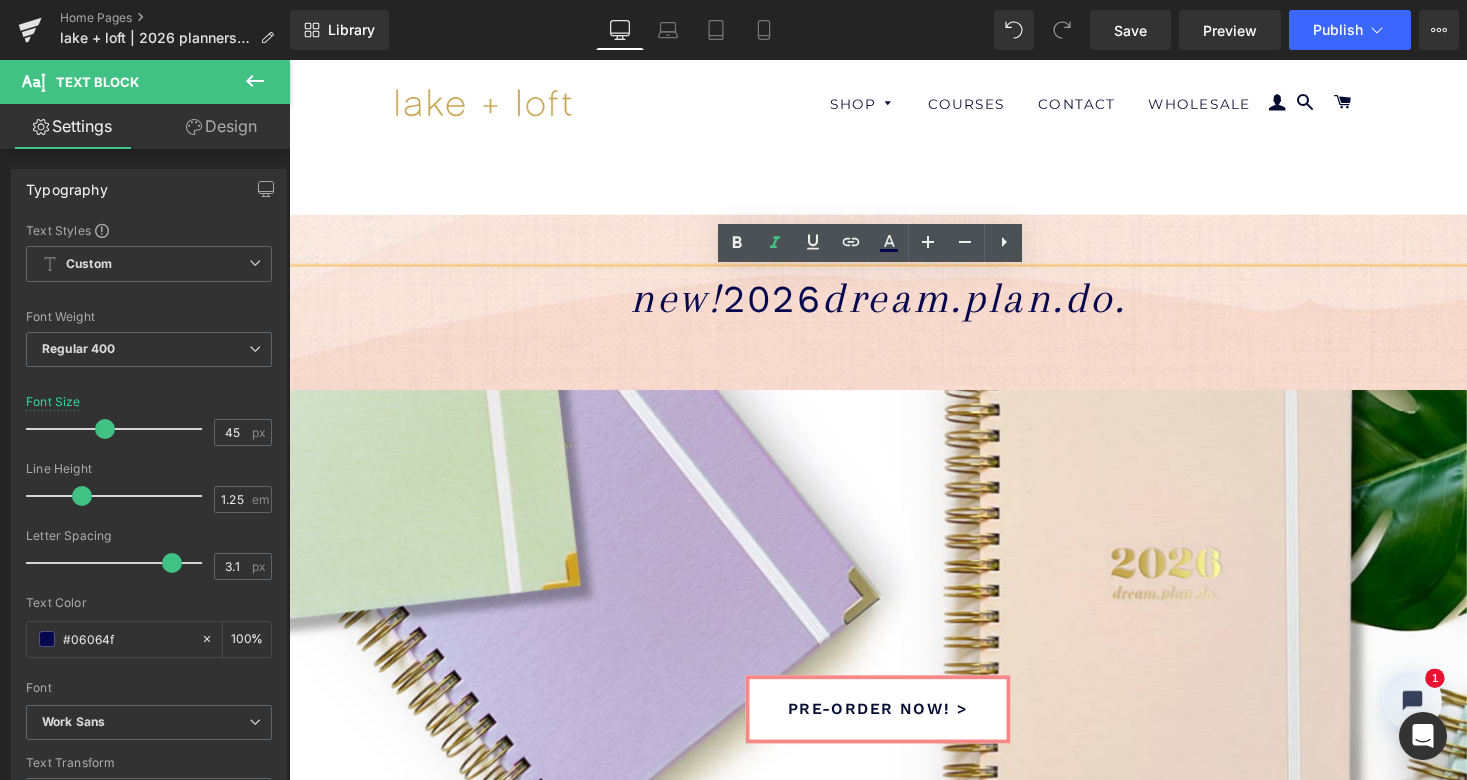 click on "2026" at bounding box center (785, 305) 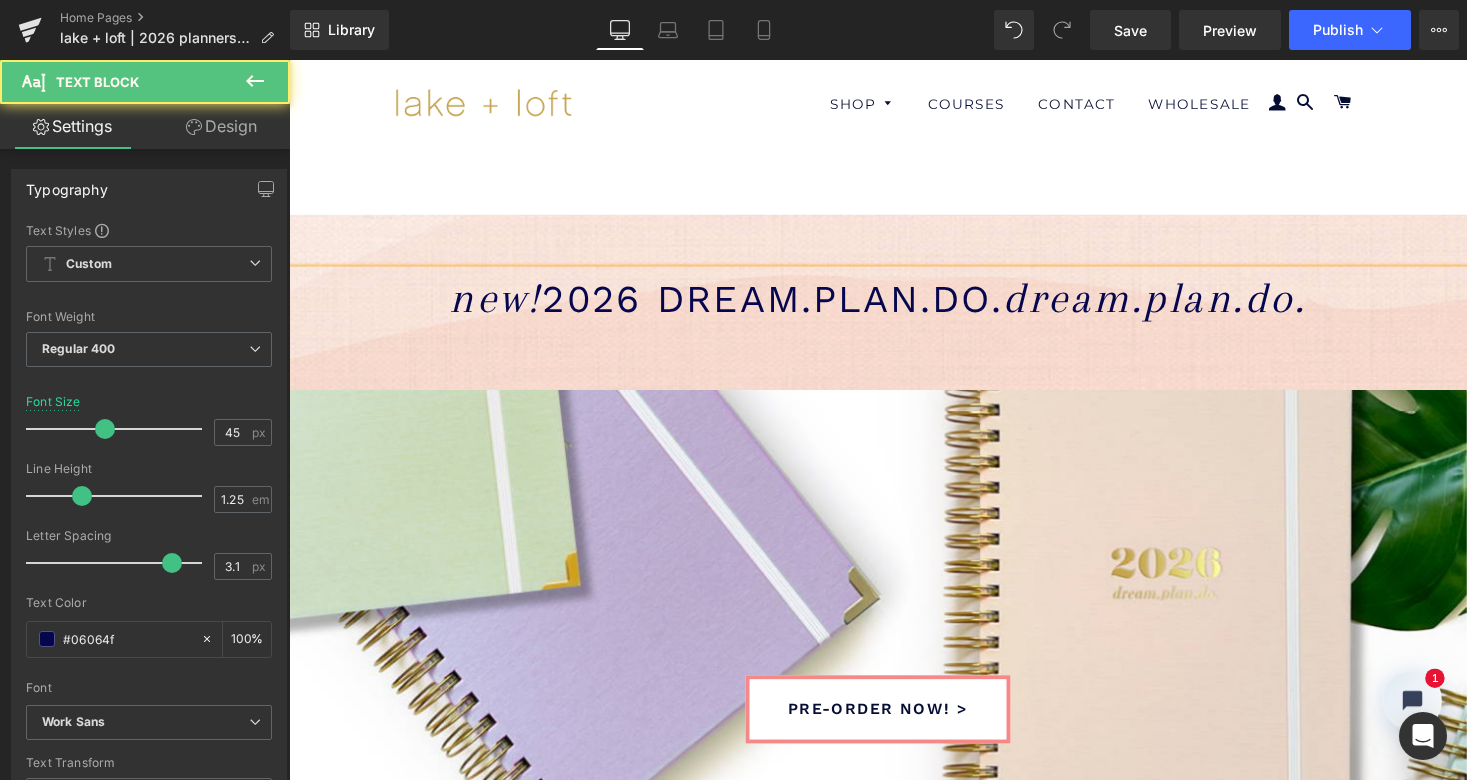click on "new!  2026 dream.plan.do.  dream.plan.do." at bounding box center (894, 337) 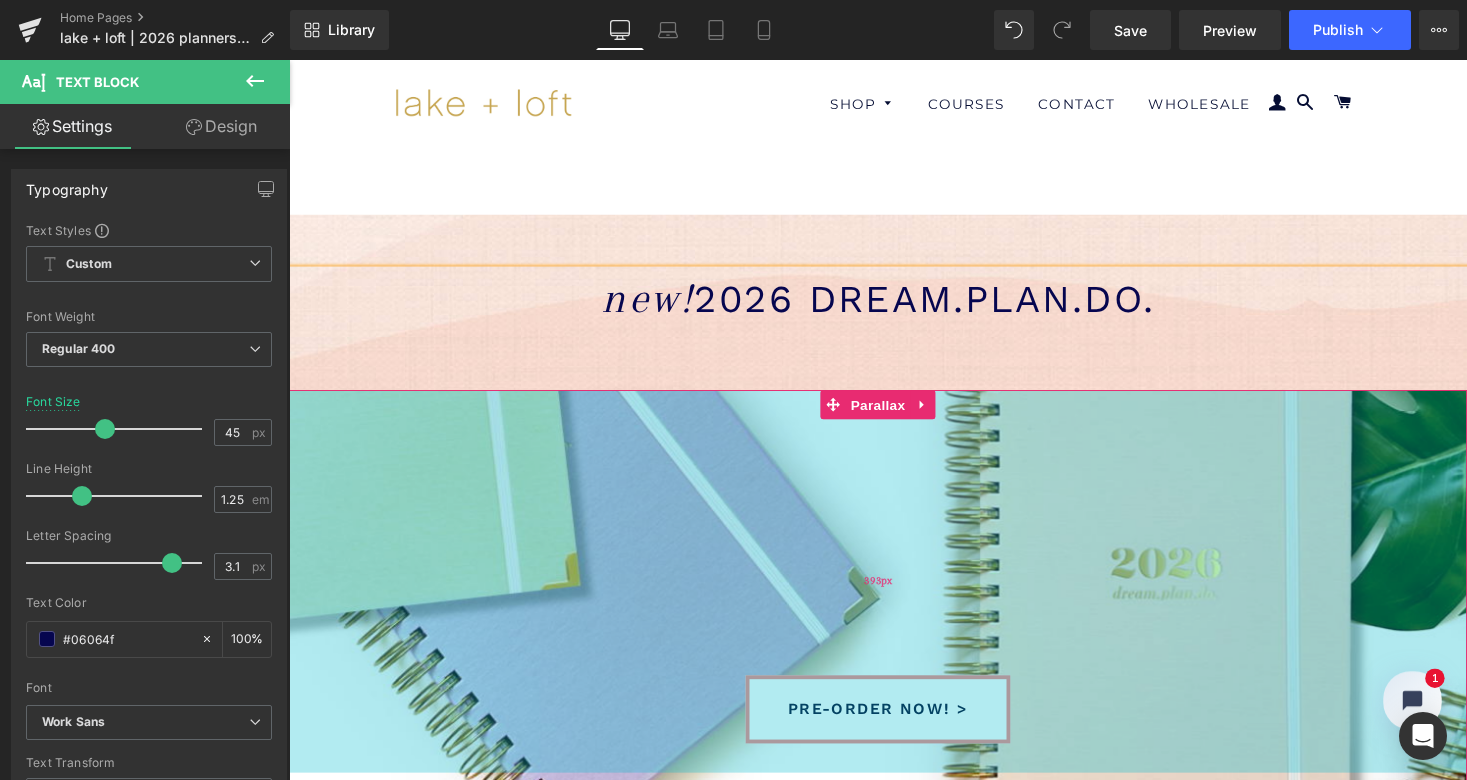 click on "393px" at bounding box center (894, 595) 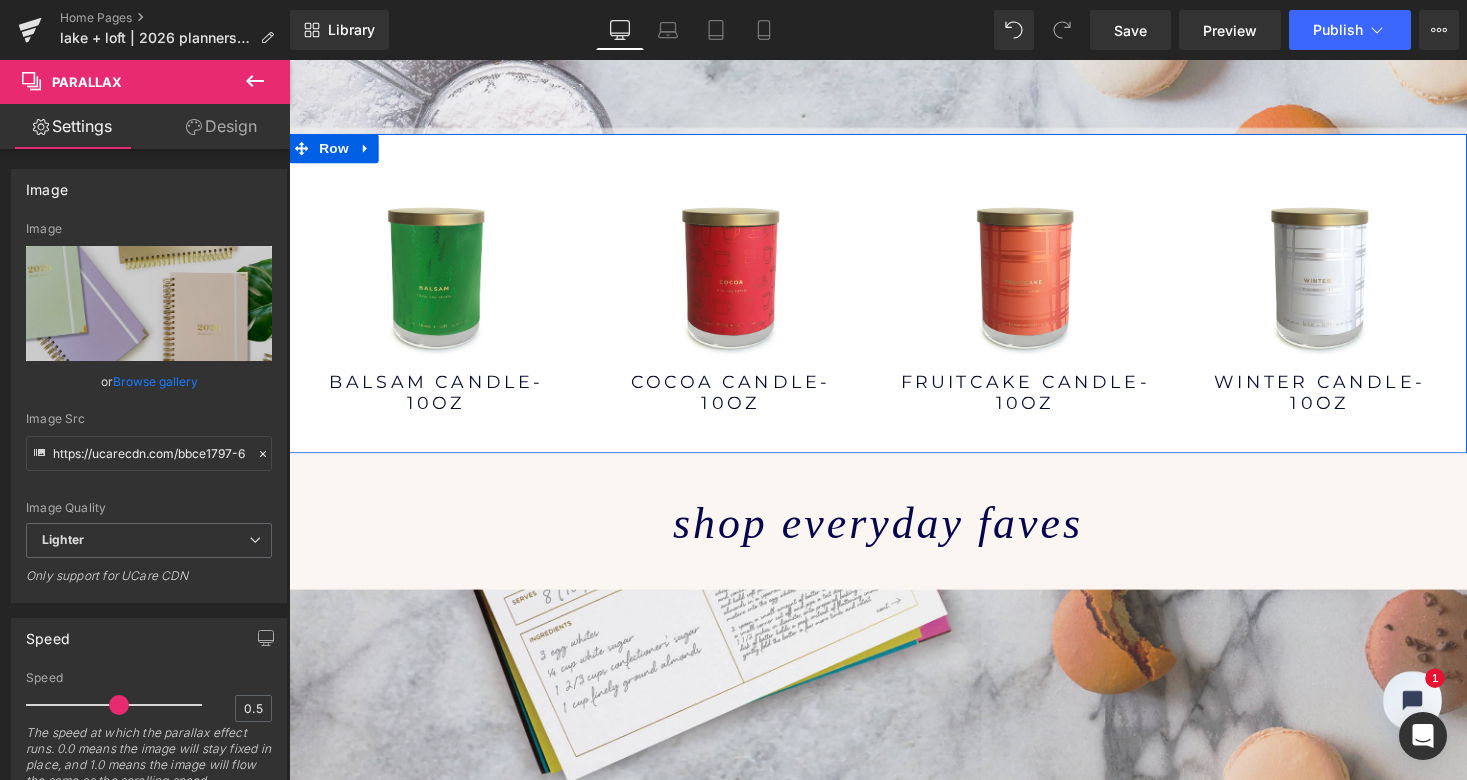 scroll, scrollTop: 2397, scrollLeft: 0, axis: vertical 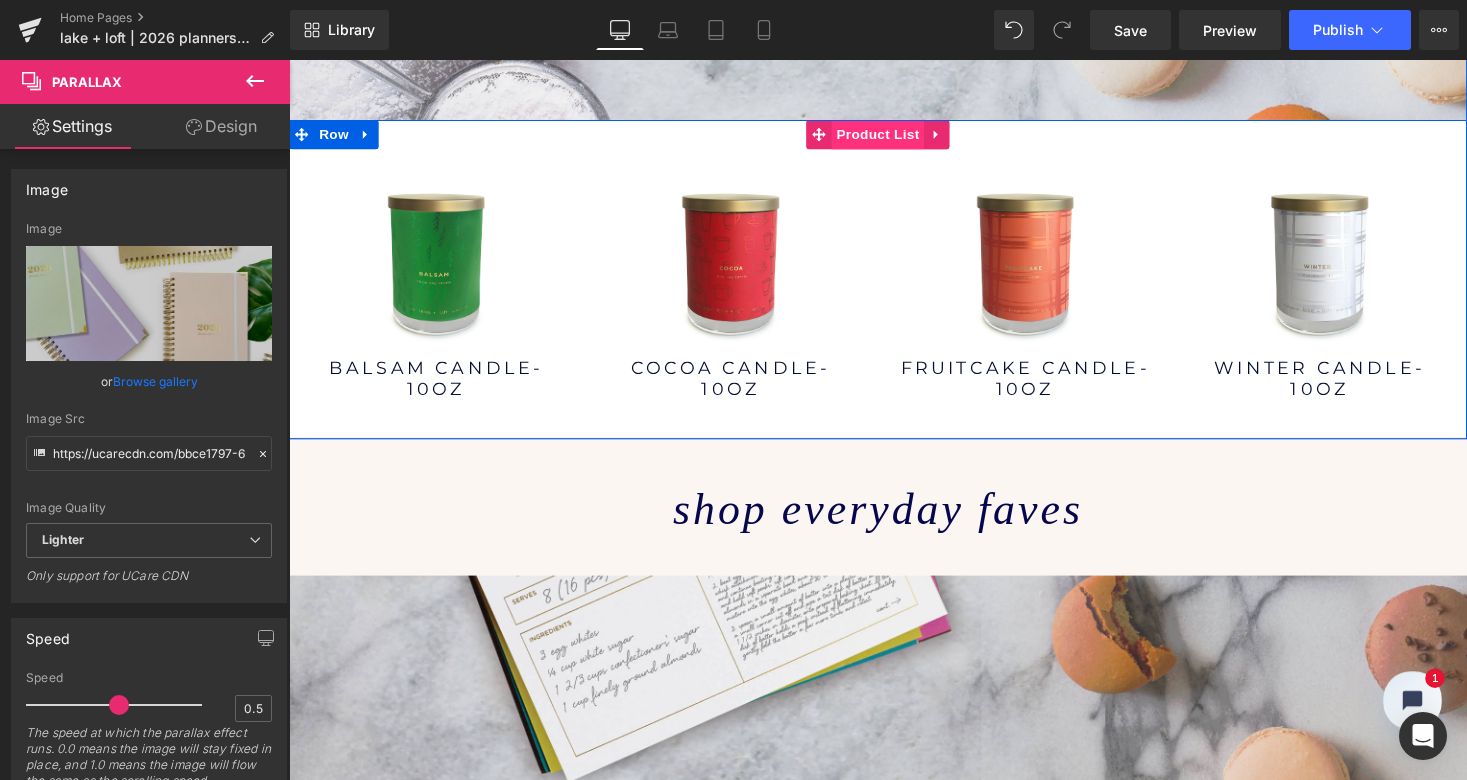 click on "Product List" at bounding box center (893, 137) 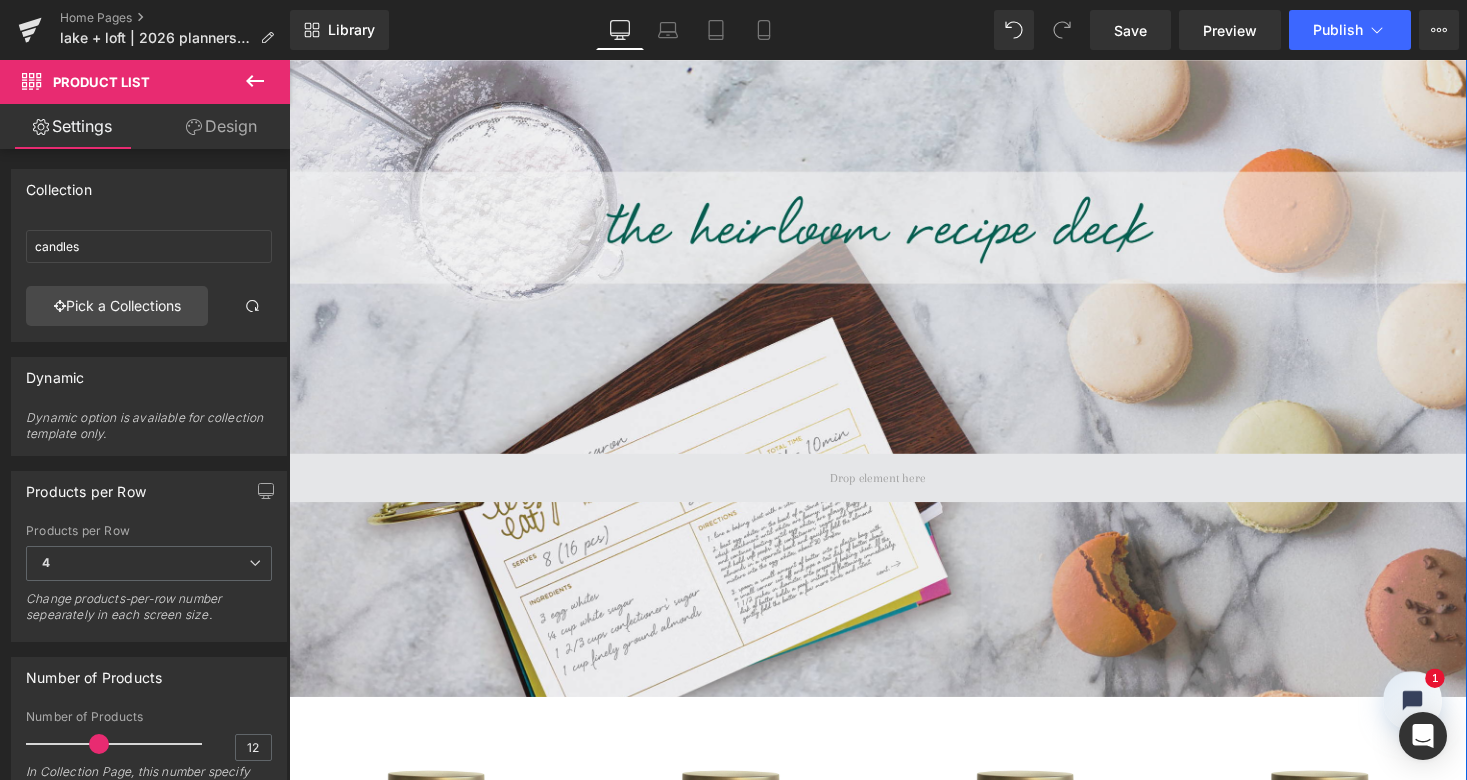 scroll, scrollTop: 1766, scrollLeft: 0, axis: vertical 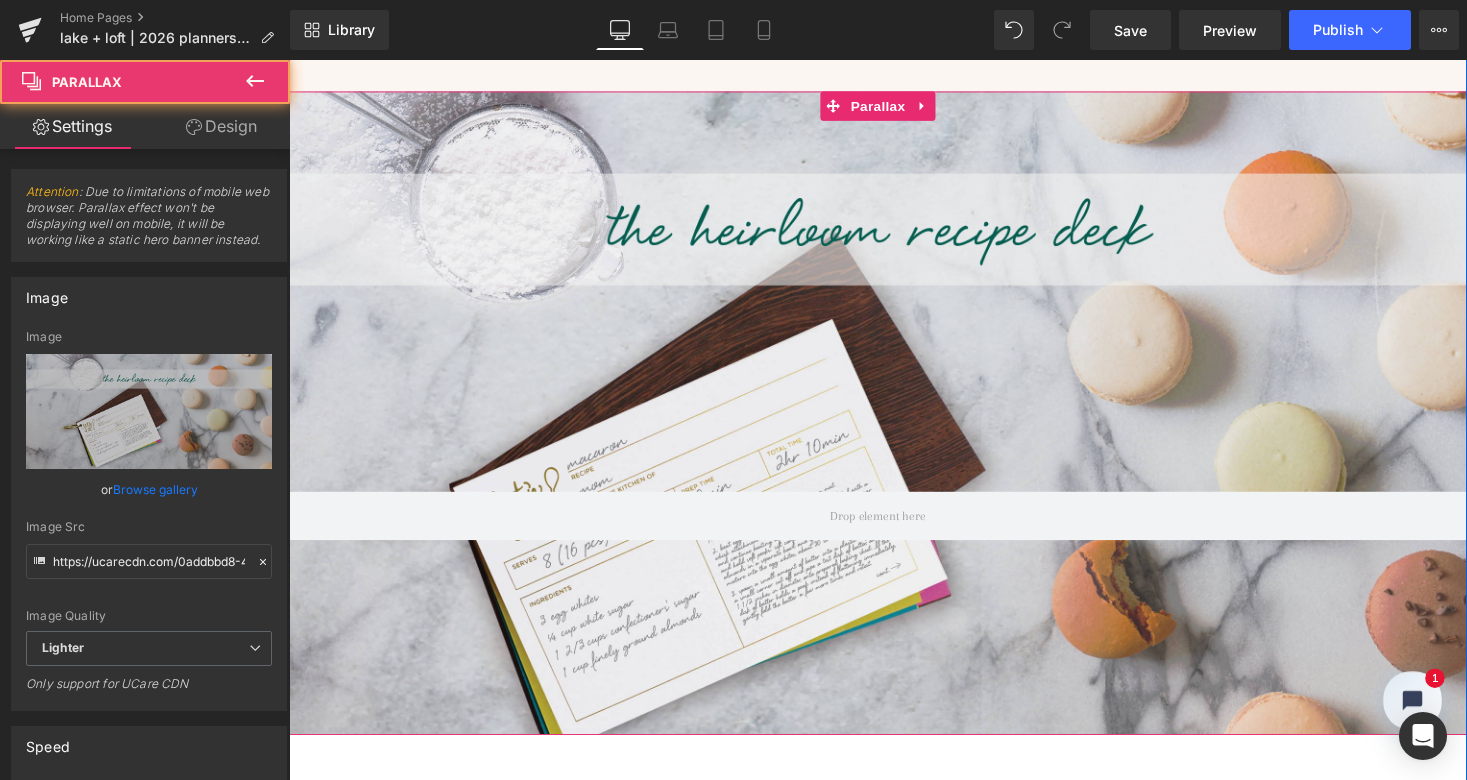 click at bounding box center [894, 422] 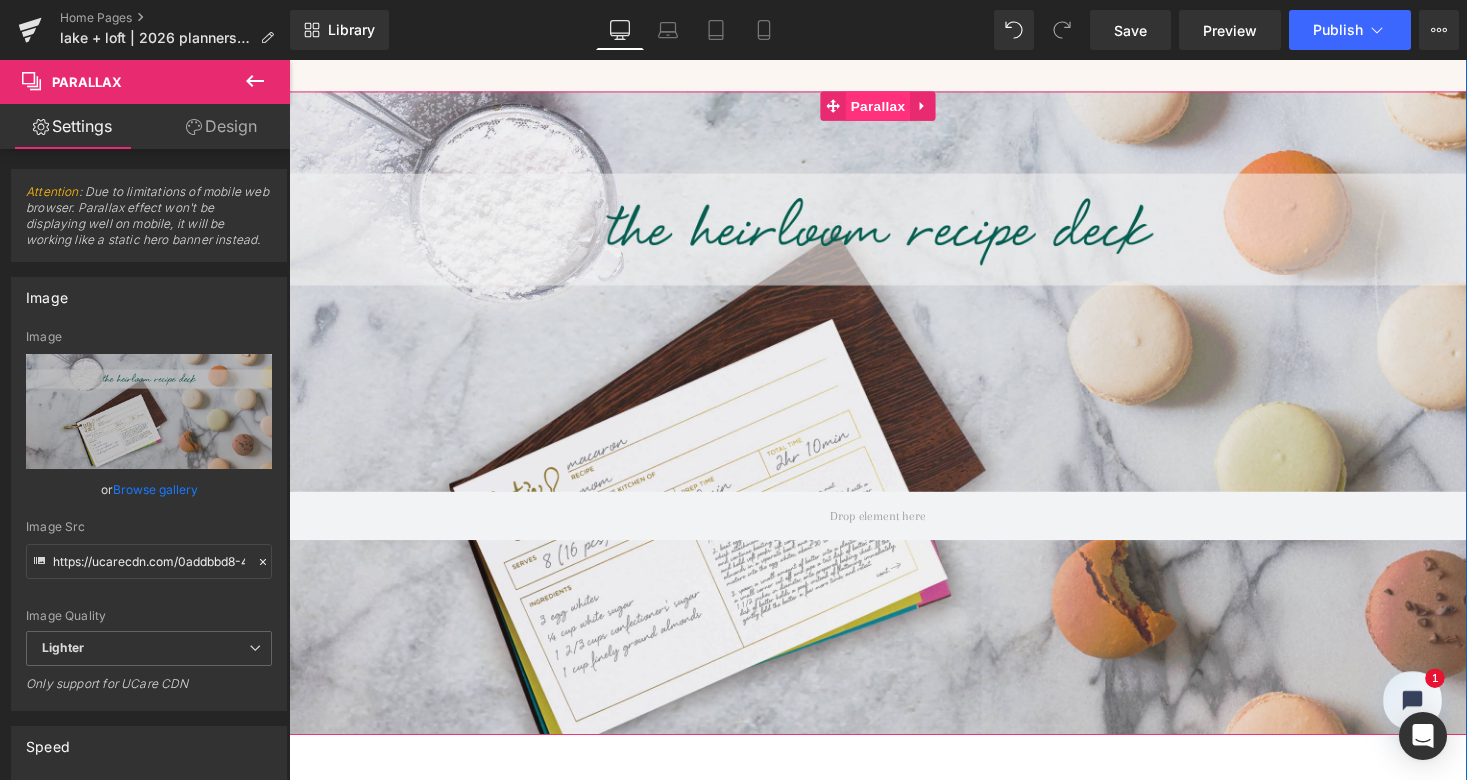 click on "Parallax" at bounding box center [894, 107] 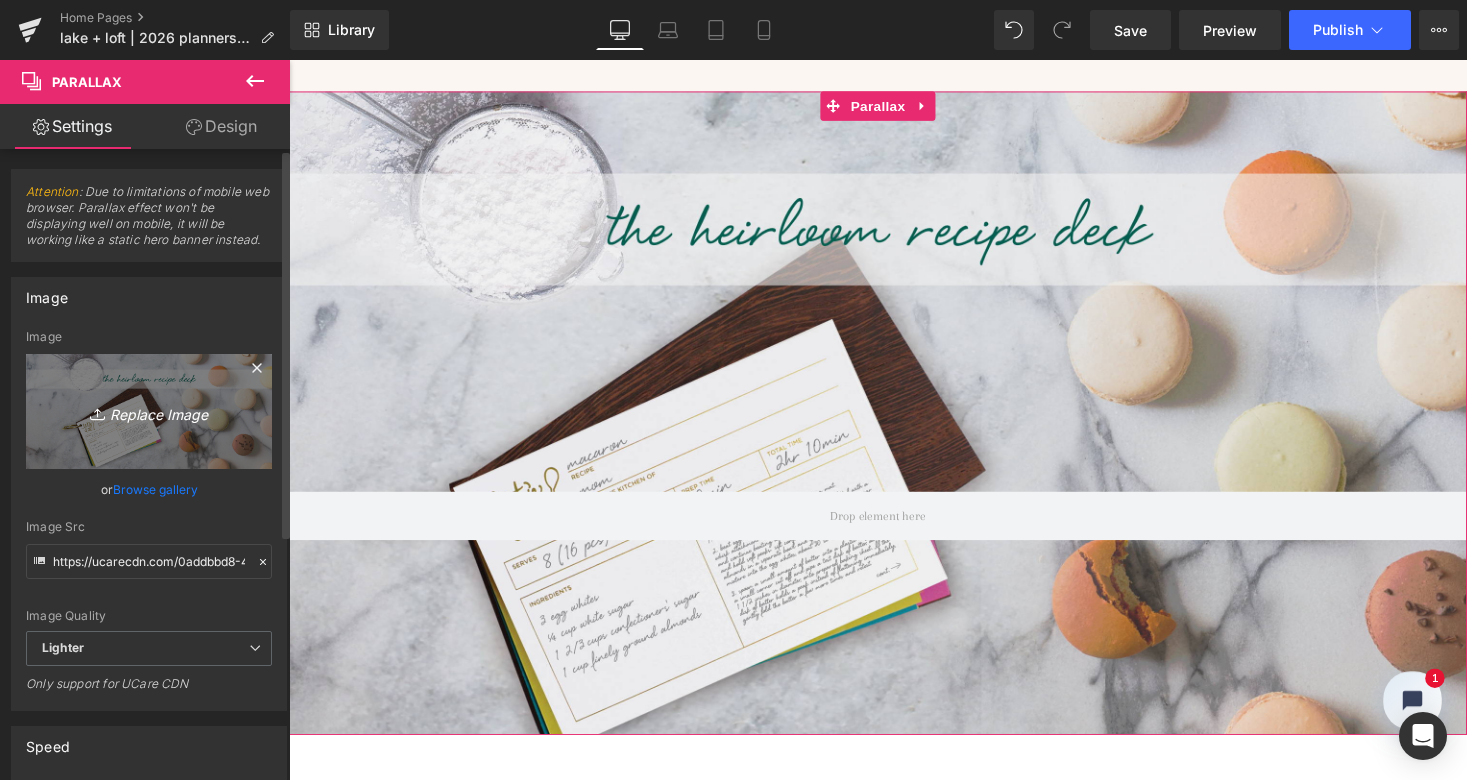 click on "Replace Image" at bounding box center [149, 411] 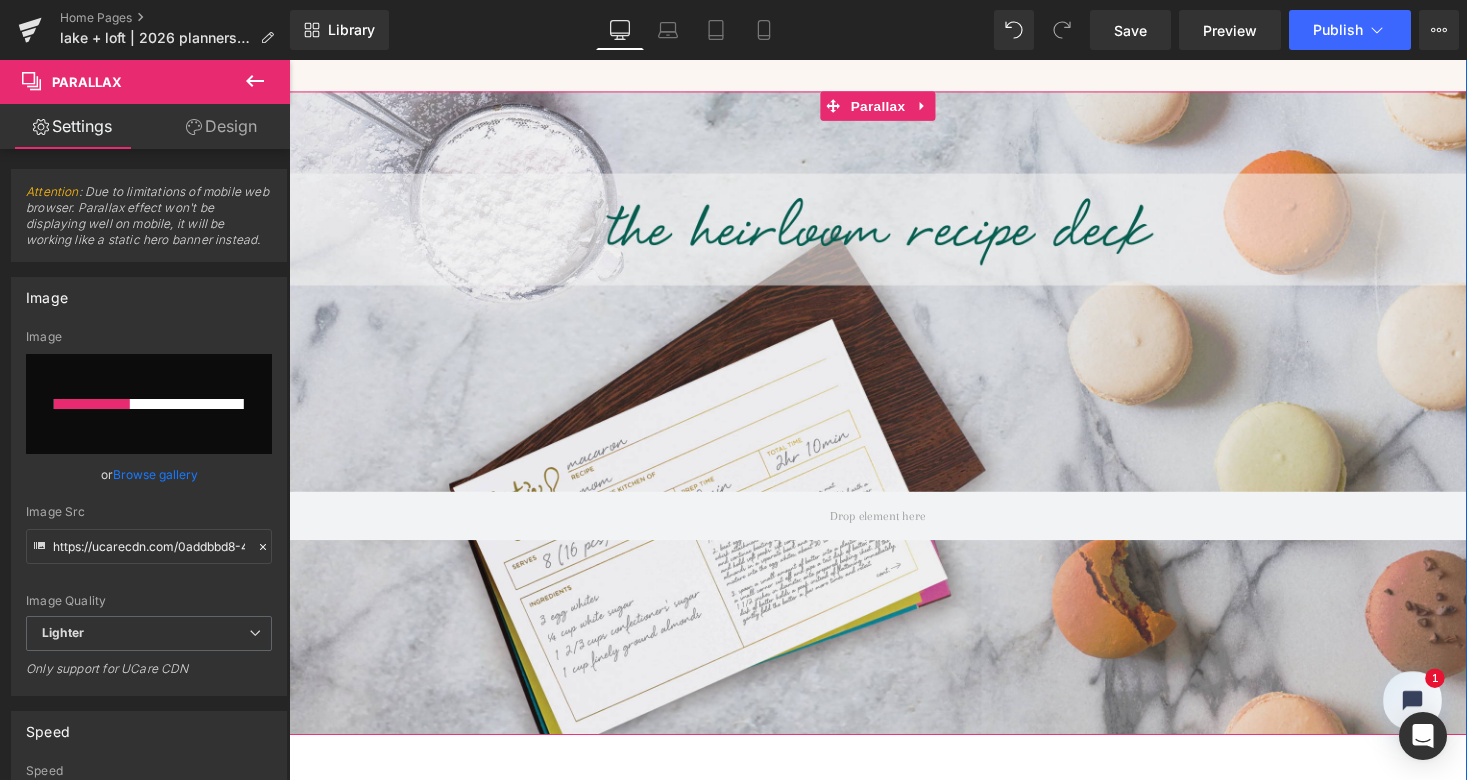 type 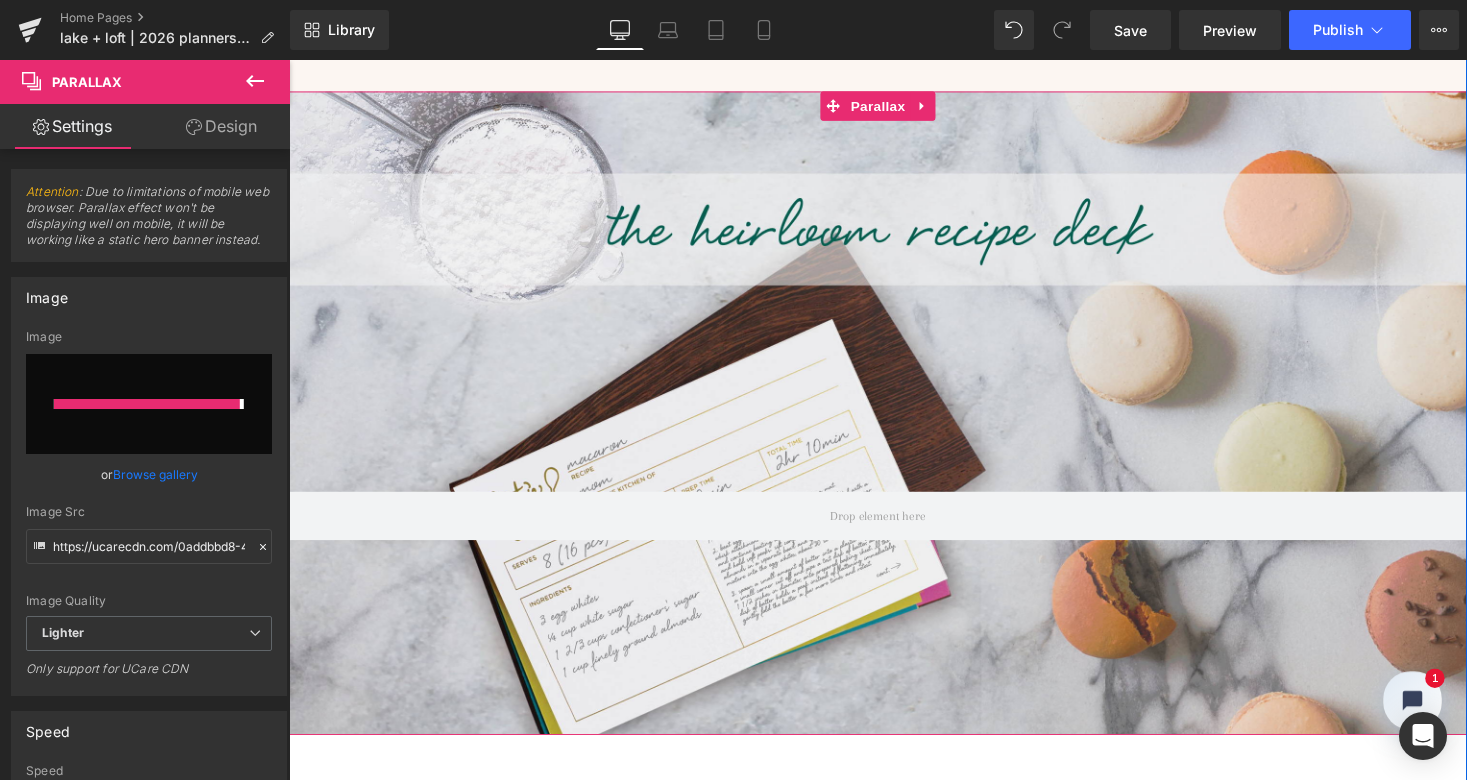 type on "https://ucarecdn.com/92e5dd63-b9d0-4d6c-962c-110ed00751e7/-/format/auto/-/preview/3000x3000/-/quality/lighter/2026%20planners-reverie-home%20page.jpg" 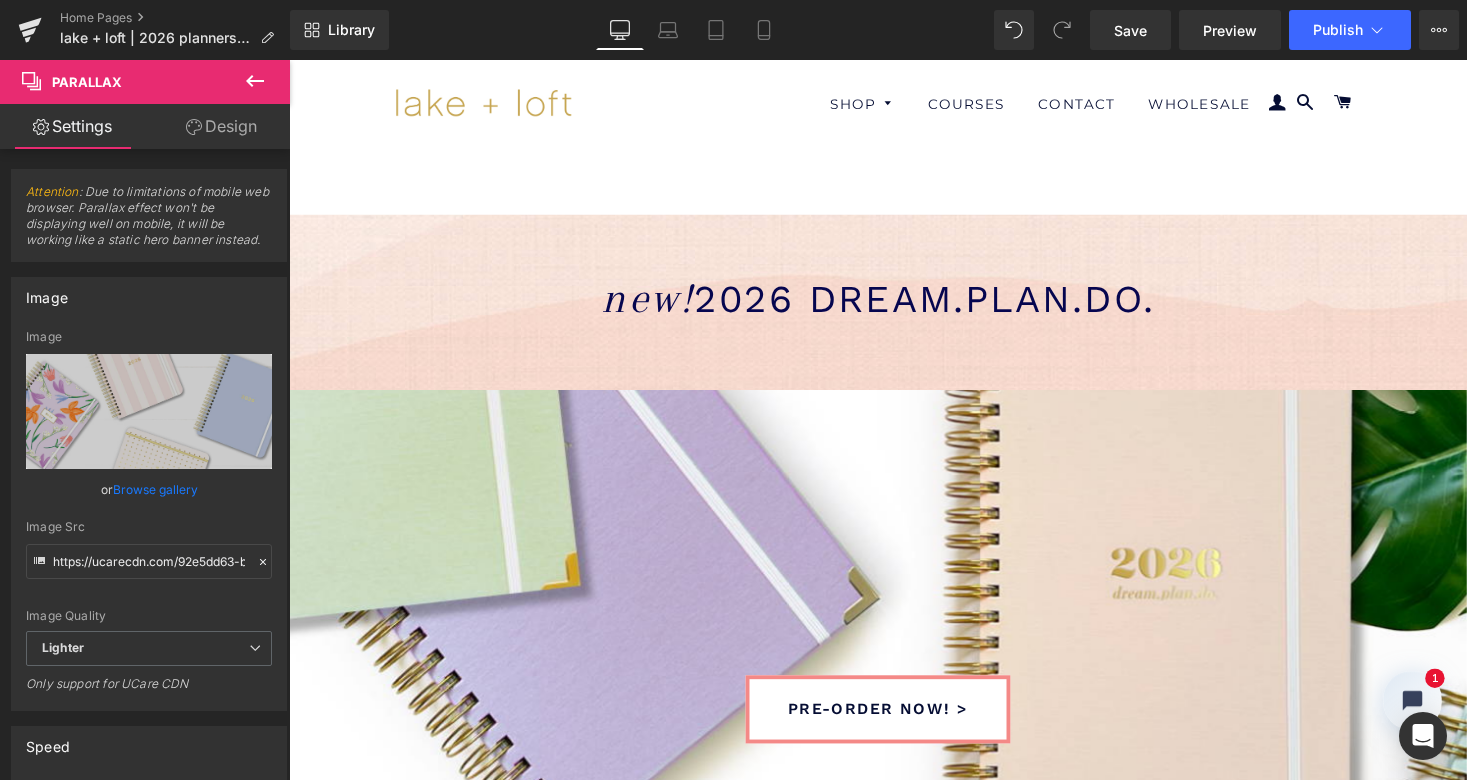 scroll, scrollTop: 0, scrollLeft: 0, axis: both 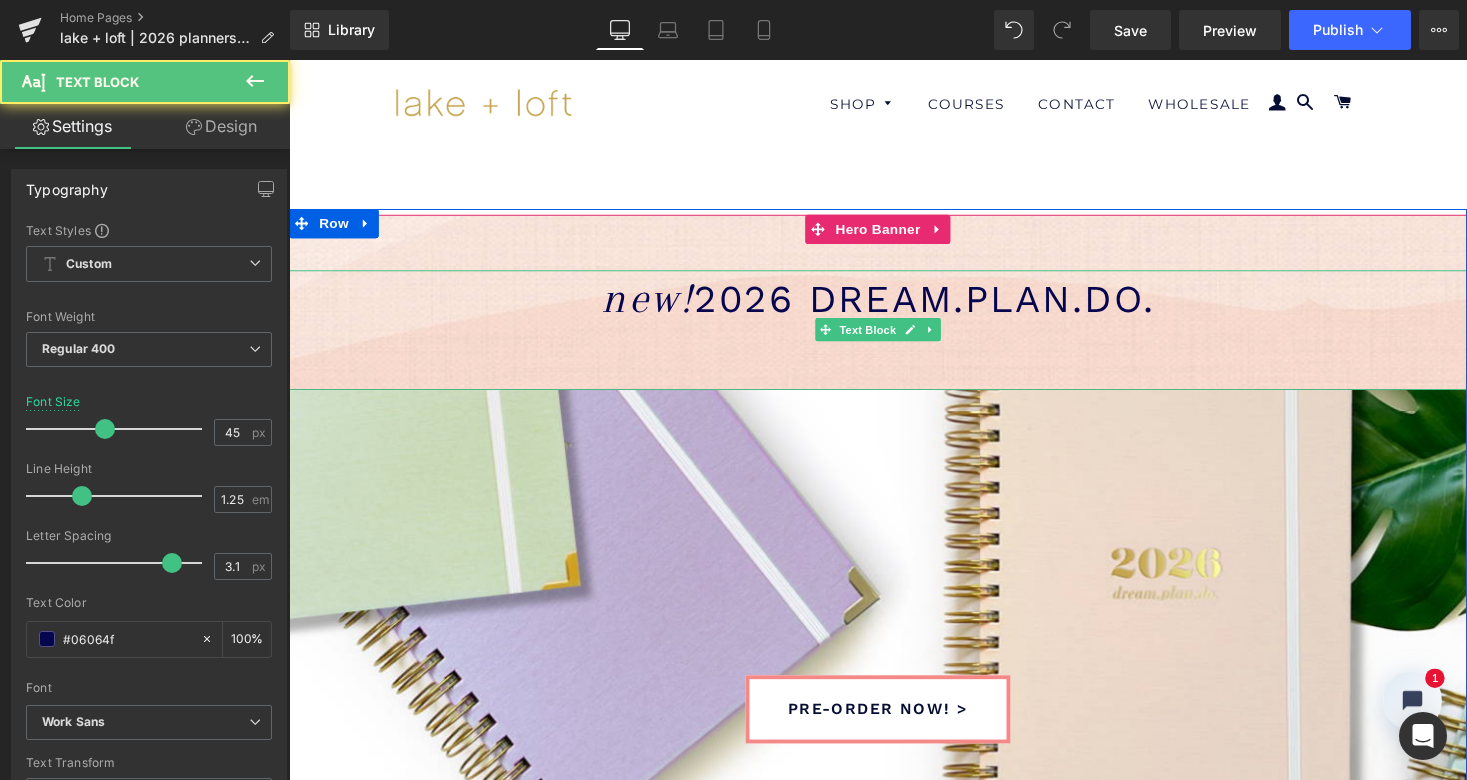 click on "2026 dream.plan.do." at bounding box center (941, 305) 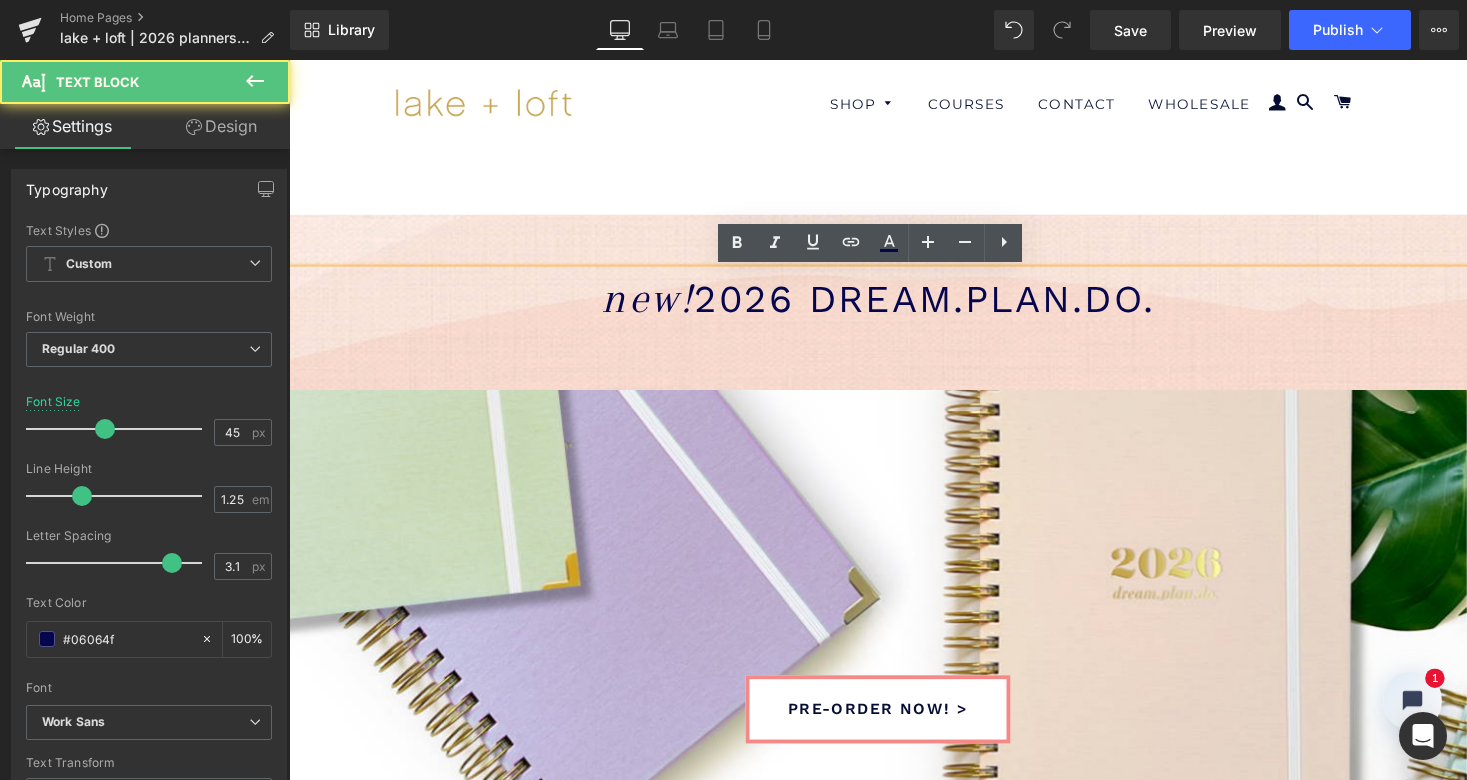 drag, startPoint x: 709, startPoint y: 300, endPoint x: 1264, endPoint y: 348, distance: 557.07184 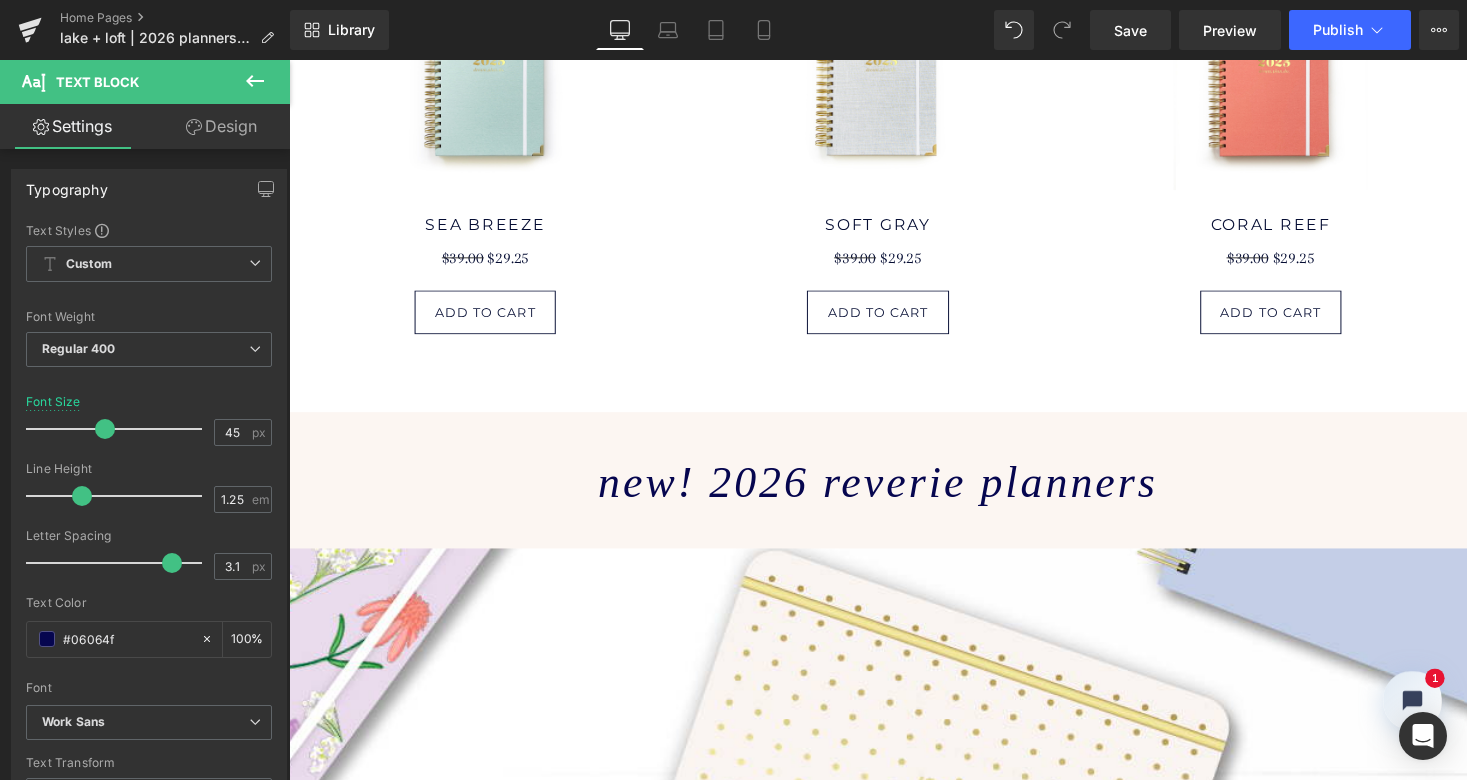 scroll, scrollTop: 1370, scrollLeft: 0, axis: vertical 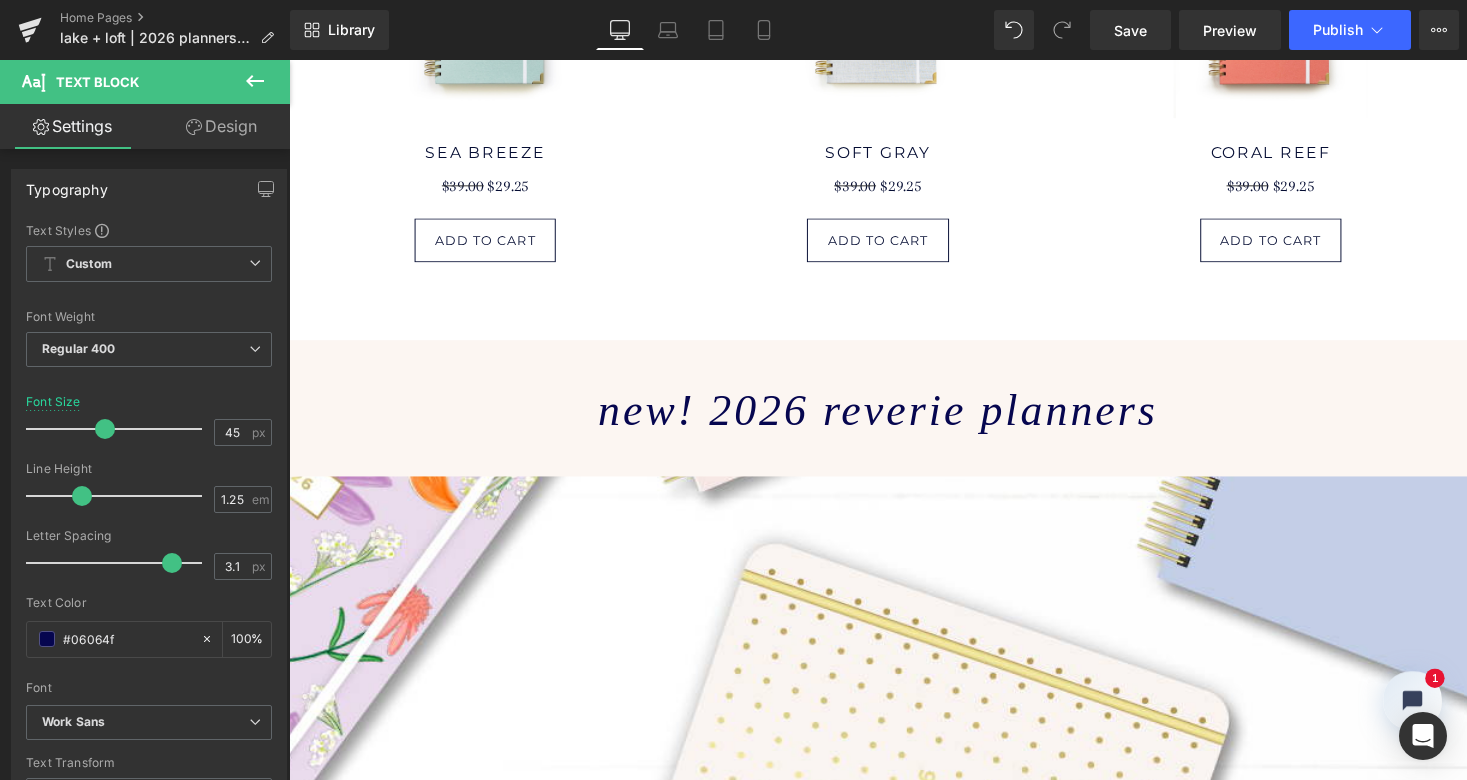 click on "new! 2026 reverie planners" at bounding box center (893, 420) 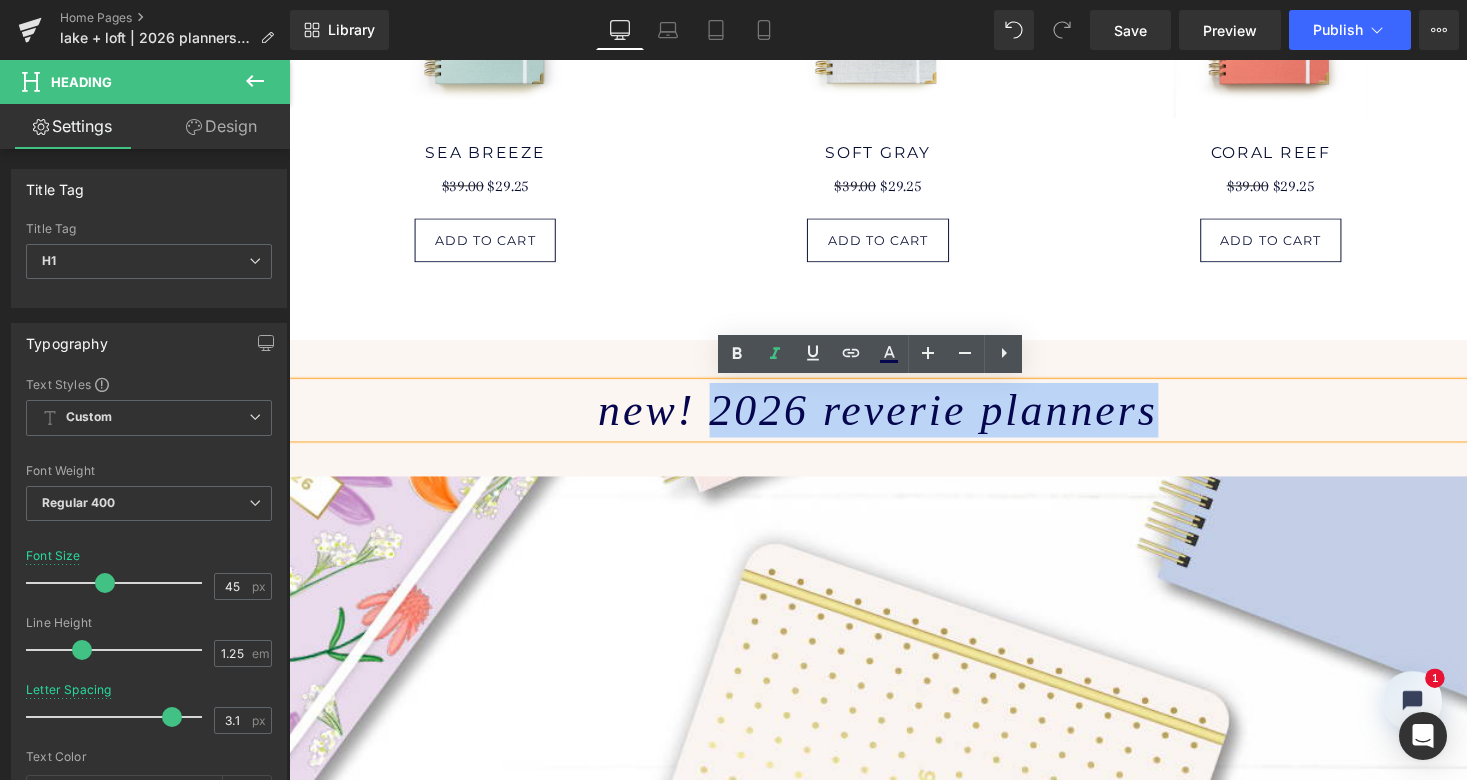 drag, startPoint x: 748, startPoint y: 412, endPoint x: 1242, endPoint y: 423, distance: 494.12247 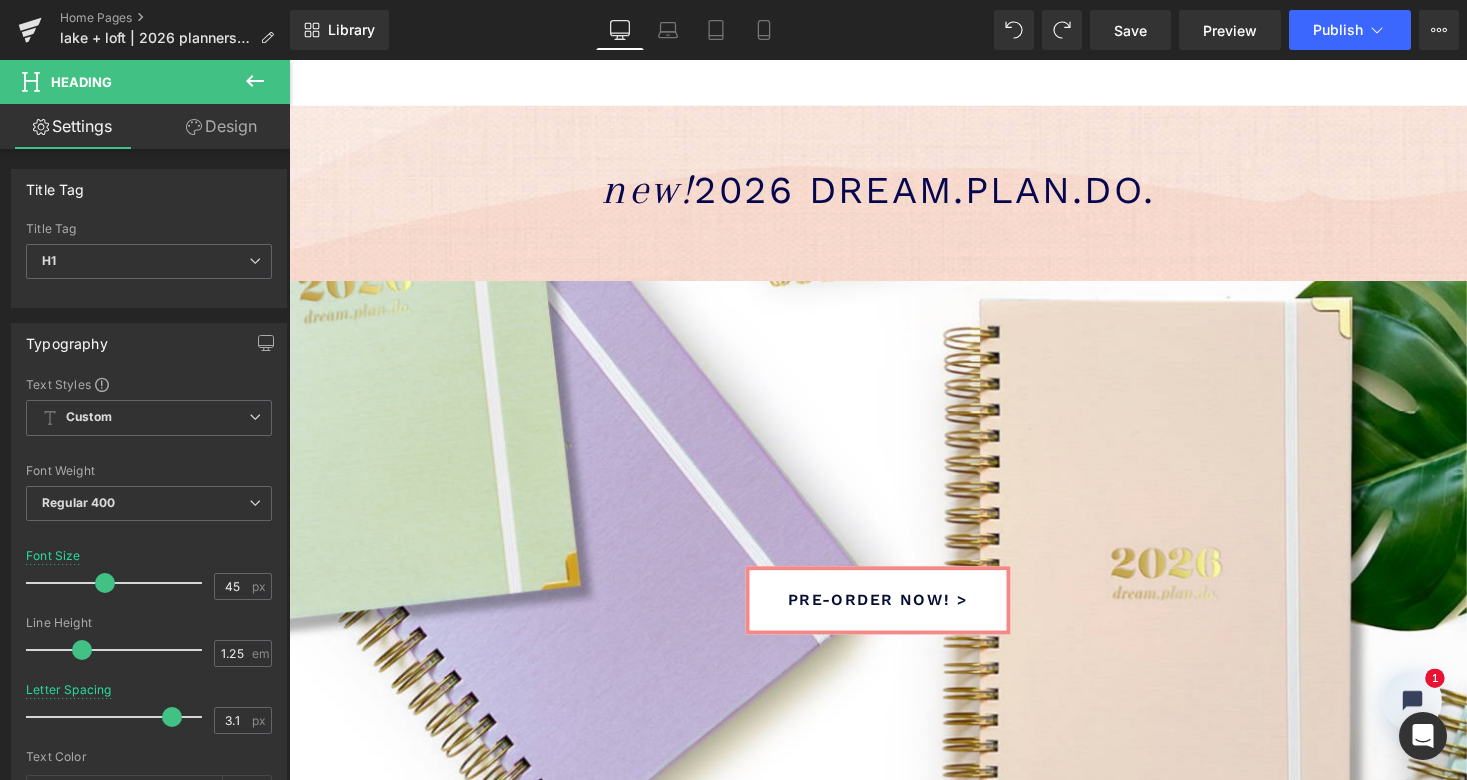 scroll, scrollTop: 0, scrollLeft: 0, axis: both 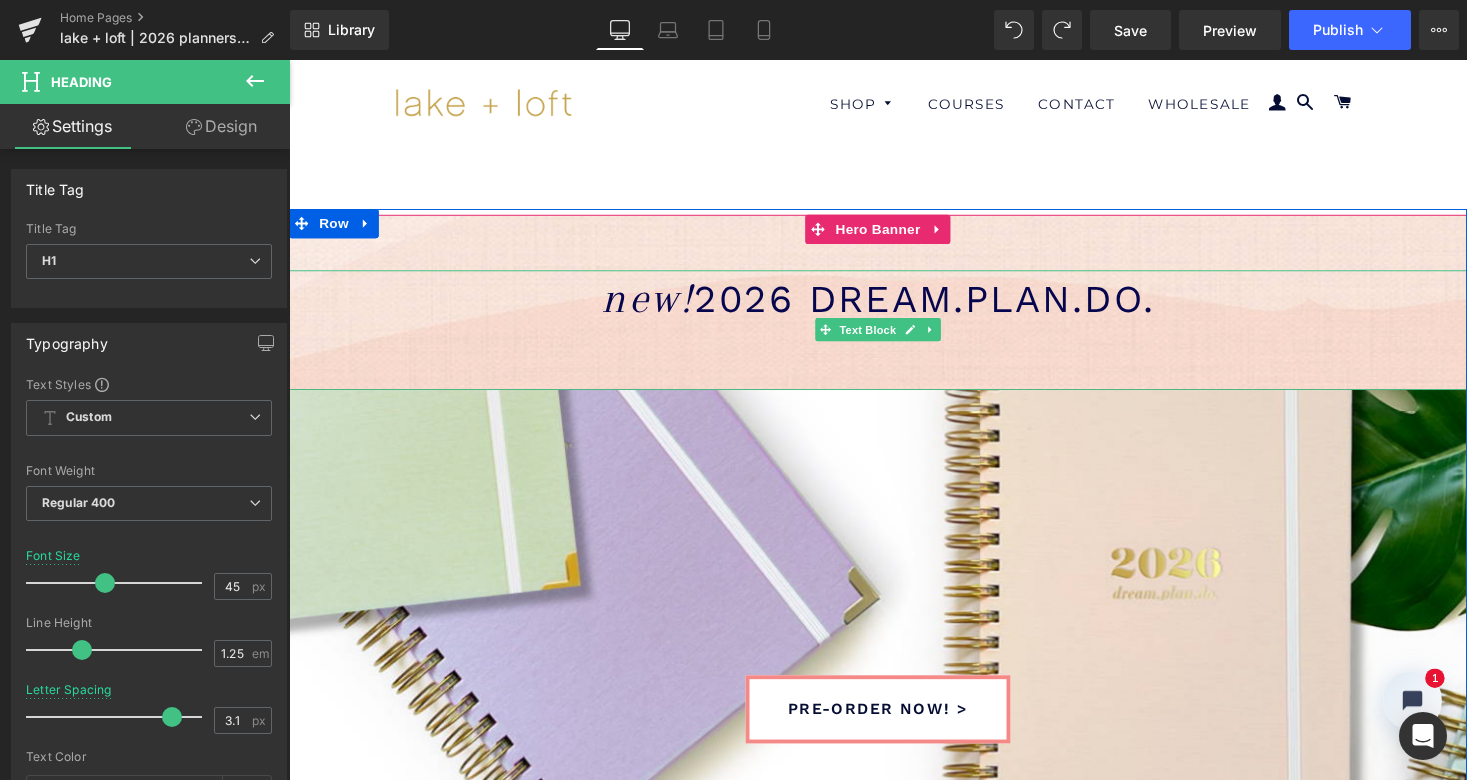click on "2026 dream.plan.do." at bounding box center [941, 305] 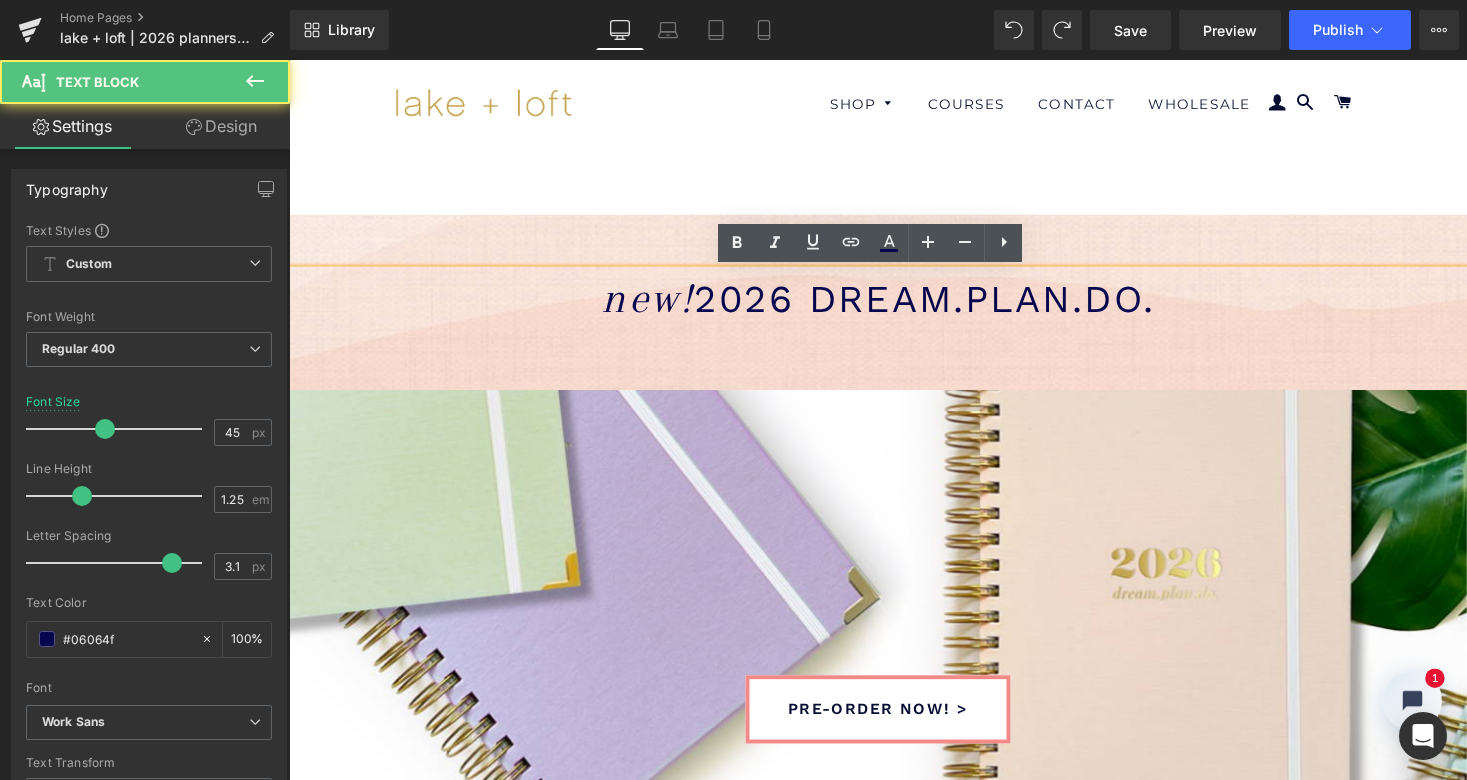 click on "2026 dream.plan.do." at bounding box center [941, 305] 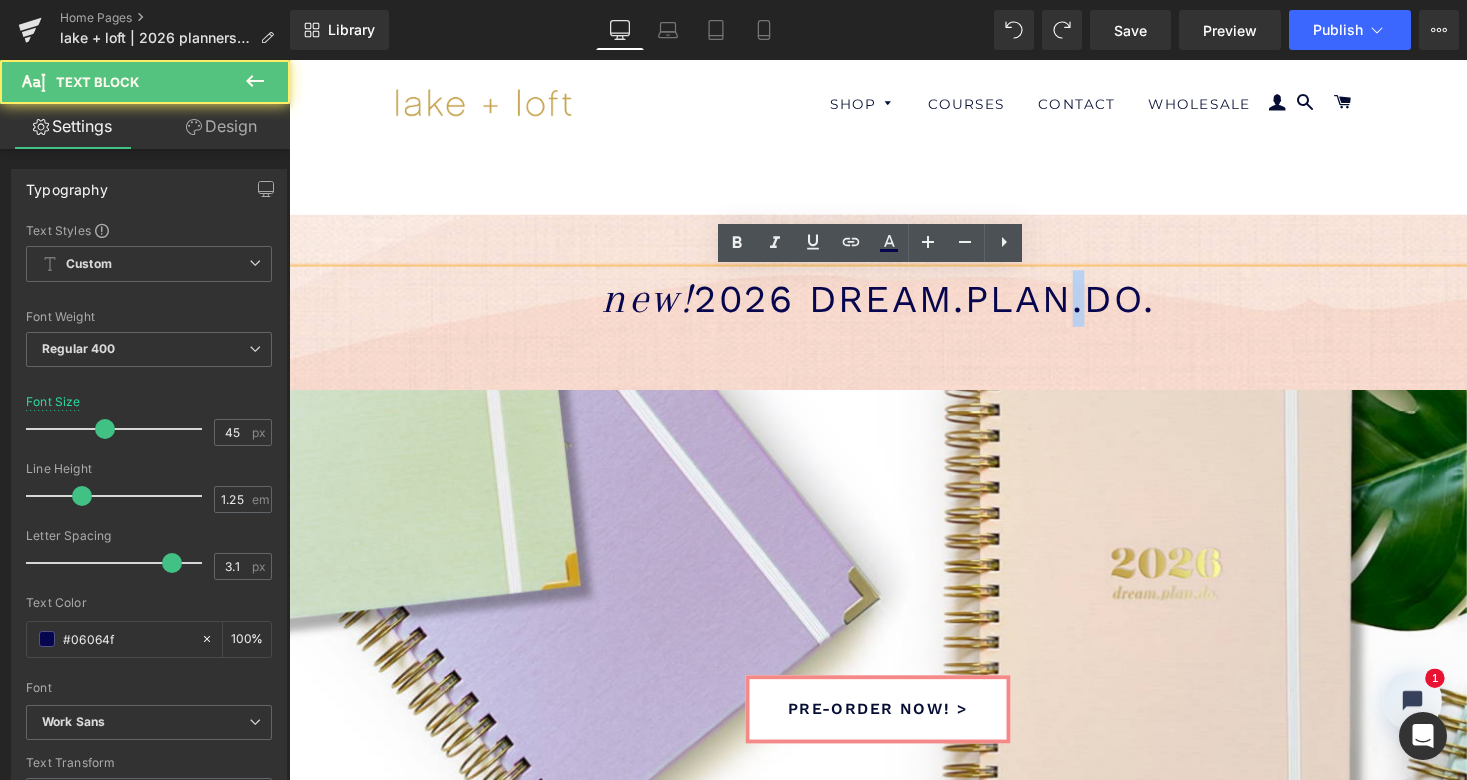 click on "2026 dream.plan.do." at bounding box center [941, 305] 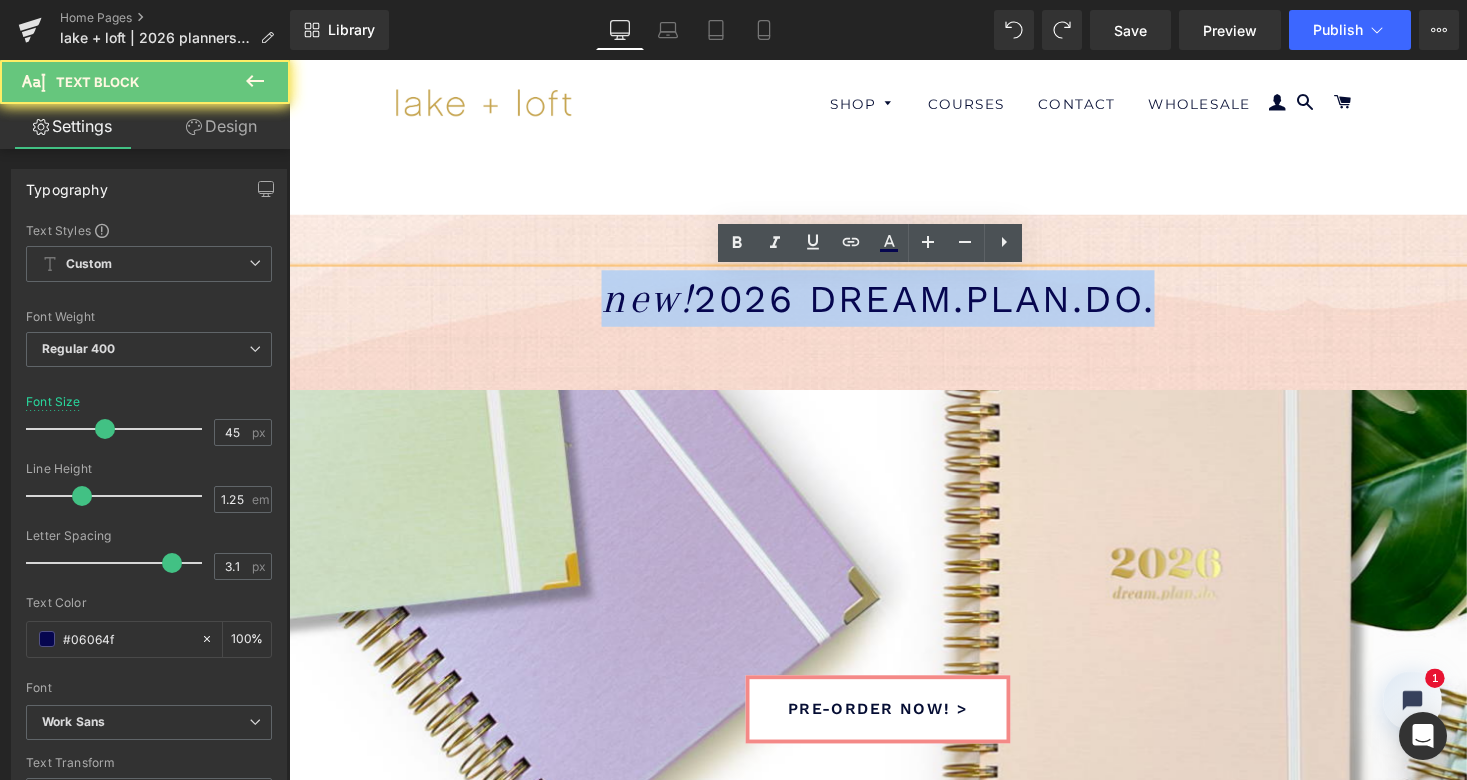 click on "2026 dream.plan.do." at bounding box center (941, 305) 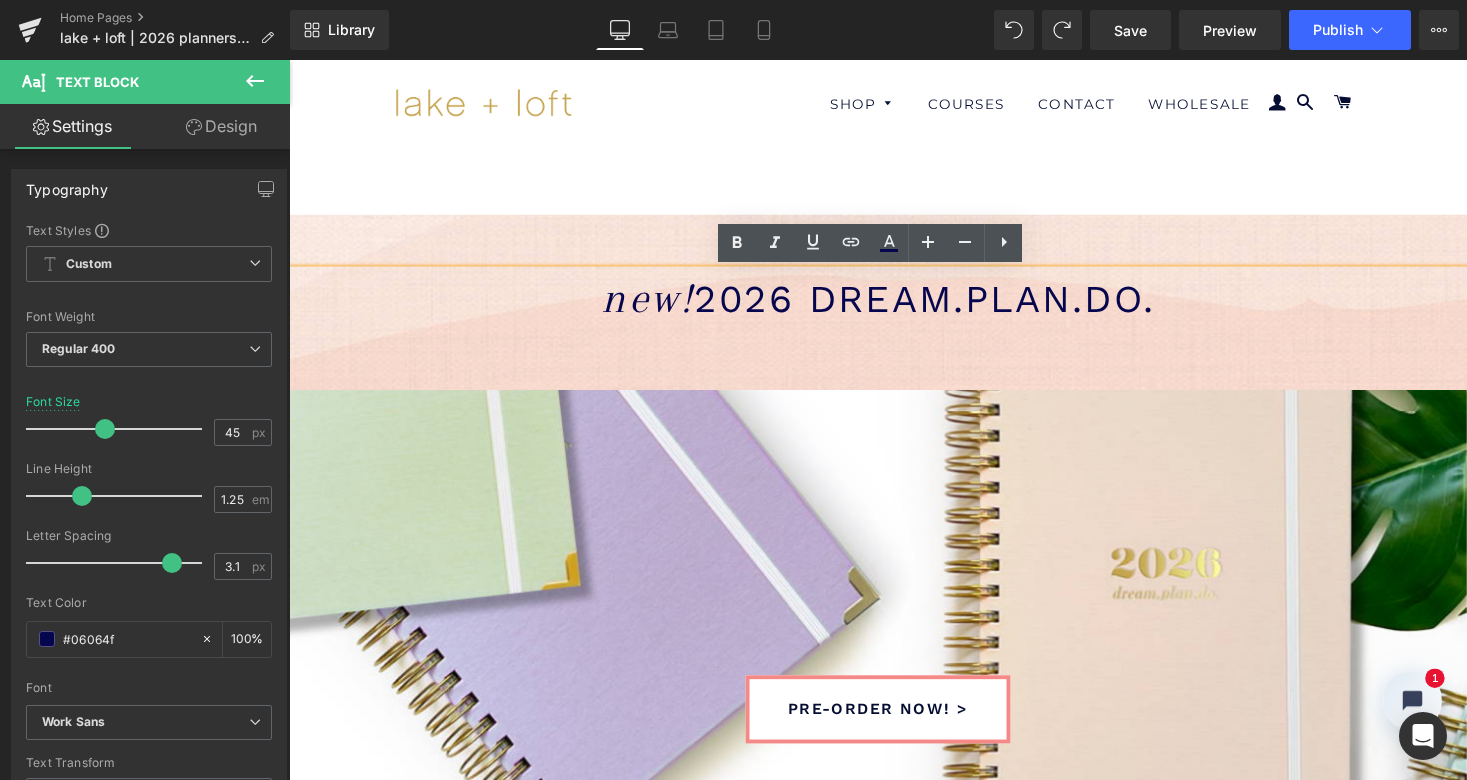 click on "2026 dream.plan.do." at bounding box center [941, 305] 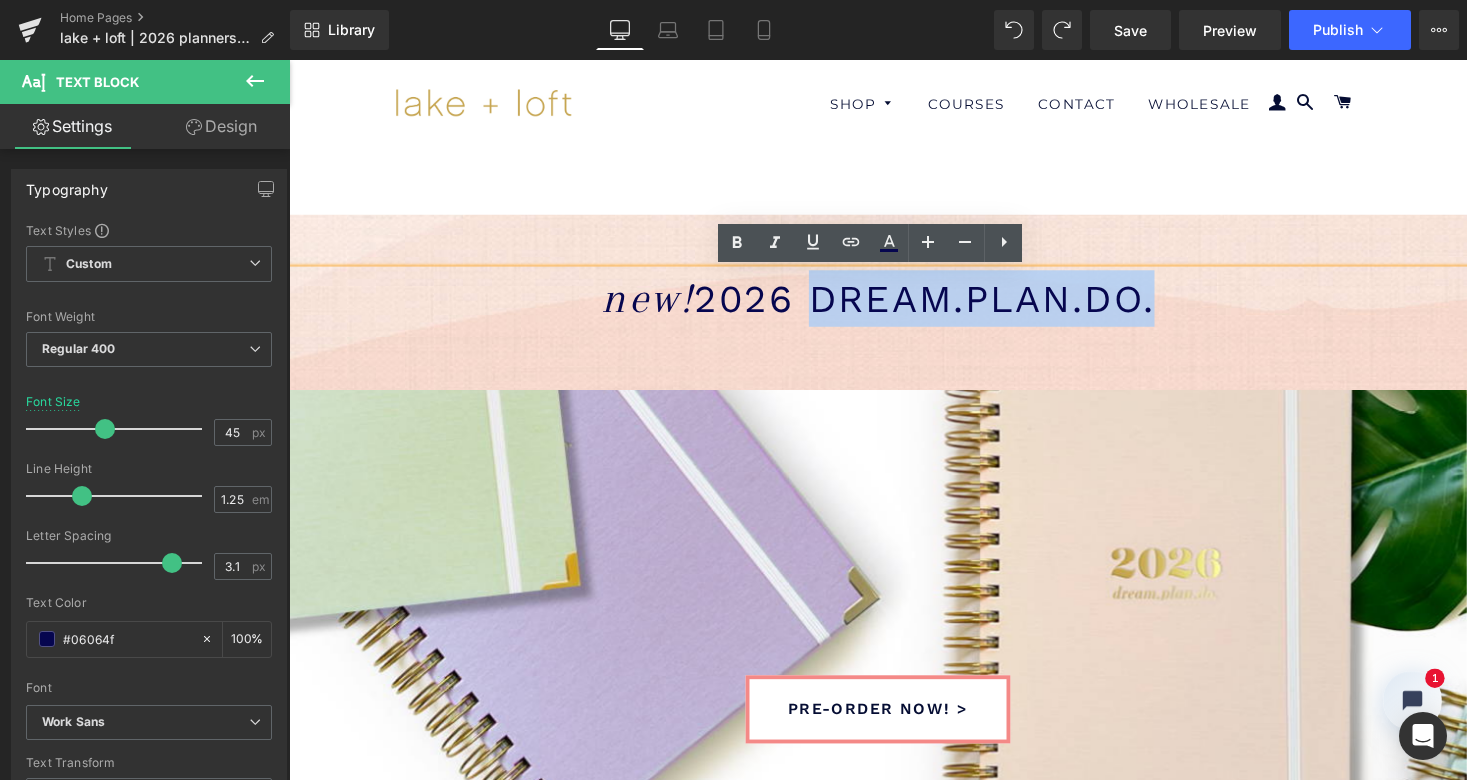 drag, startPoint x: 1186, startPoint y: 307, endPoint x: 831, endPoint y: 323, distance: 355.36038 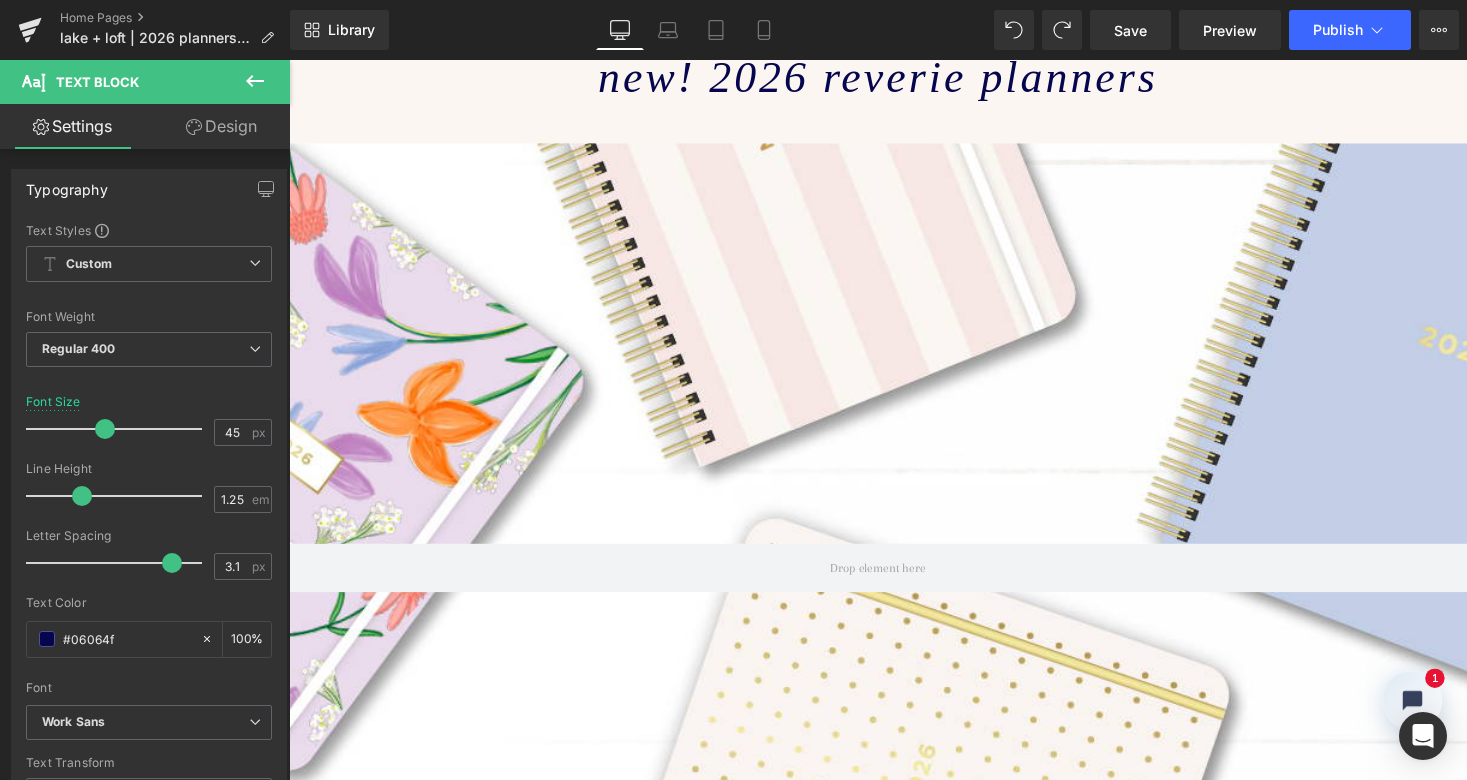 scroll, scrollTop: 1639, scrollLeft: 0, axis: vertical 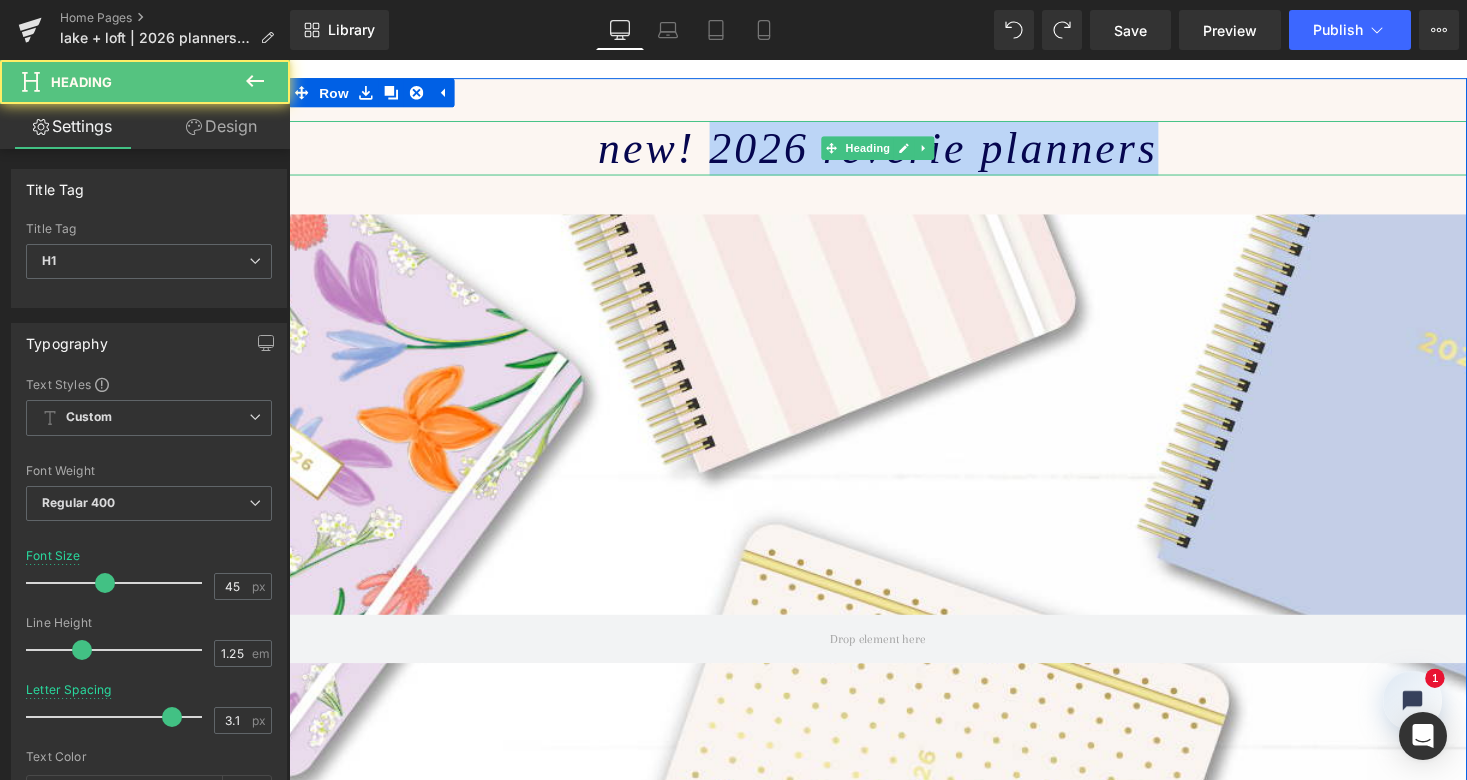 drag, startPoint x: 746, startPoint y: 140, endPoint x: 1198, endPoint y: 157, distance: 452.31958 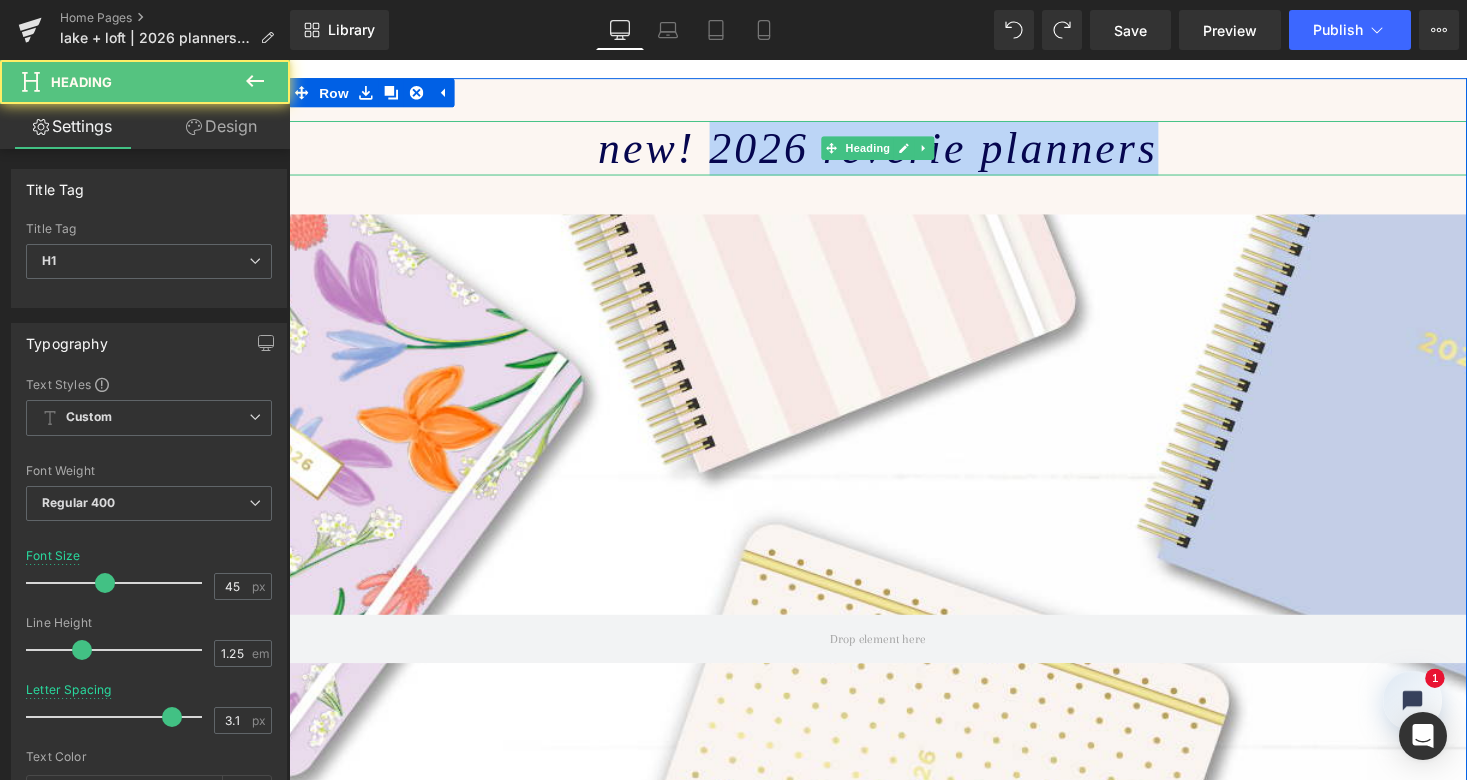 click on "new! 2026 reverie planners" at bounding box center [894, 151] 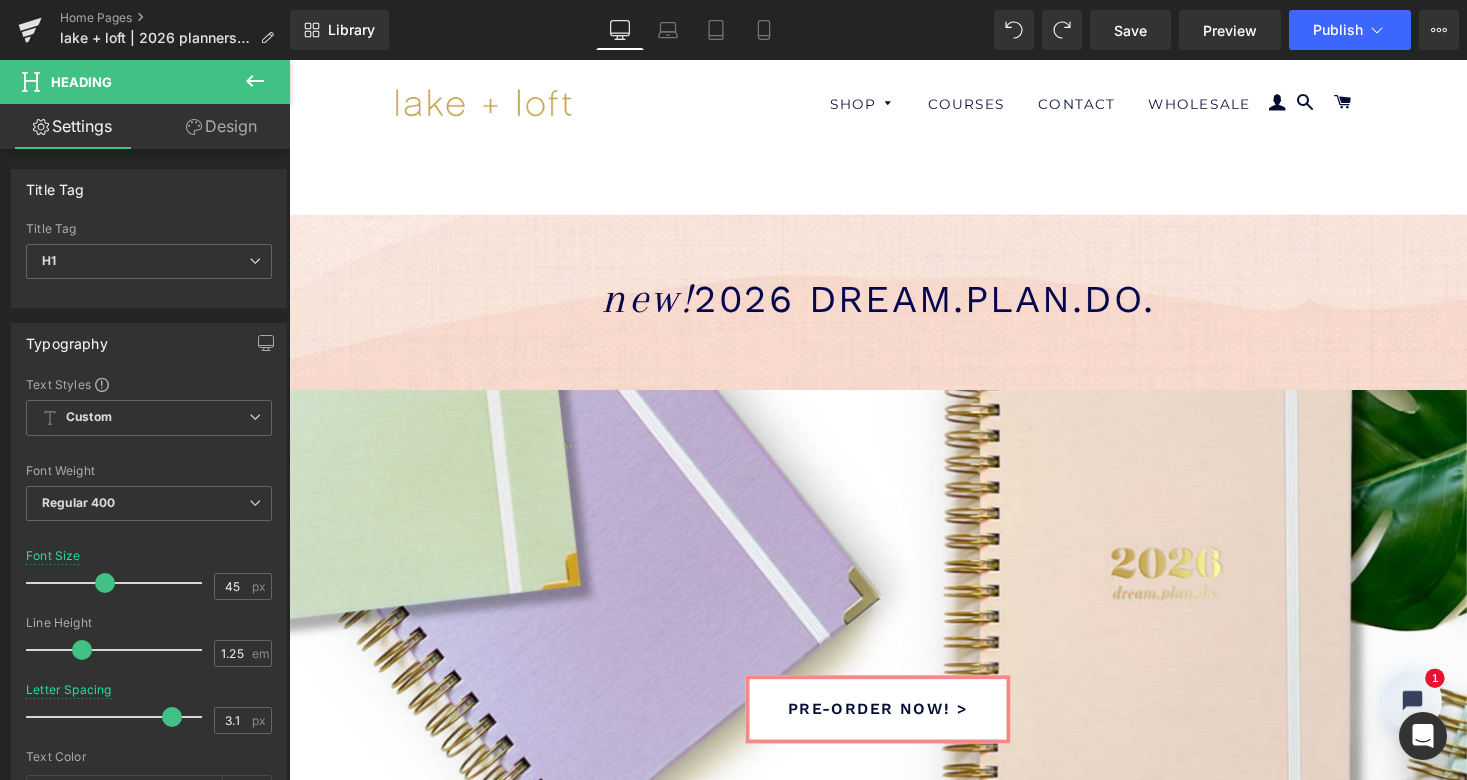 scroll, scrollTop: 0, scrollLeft: 0, axis: both 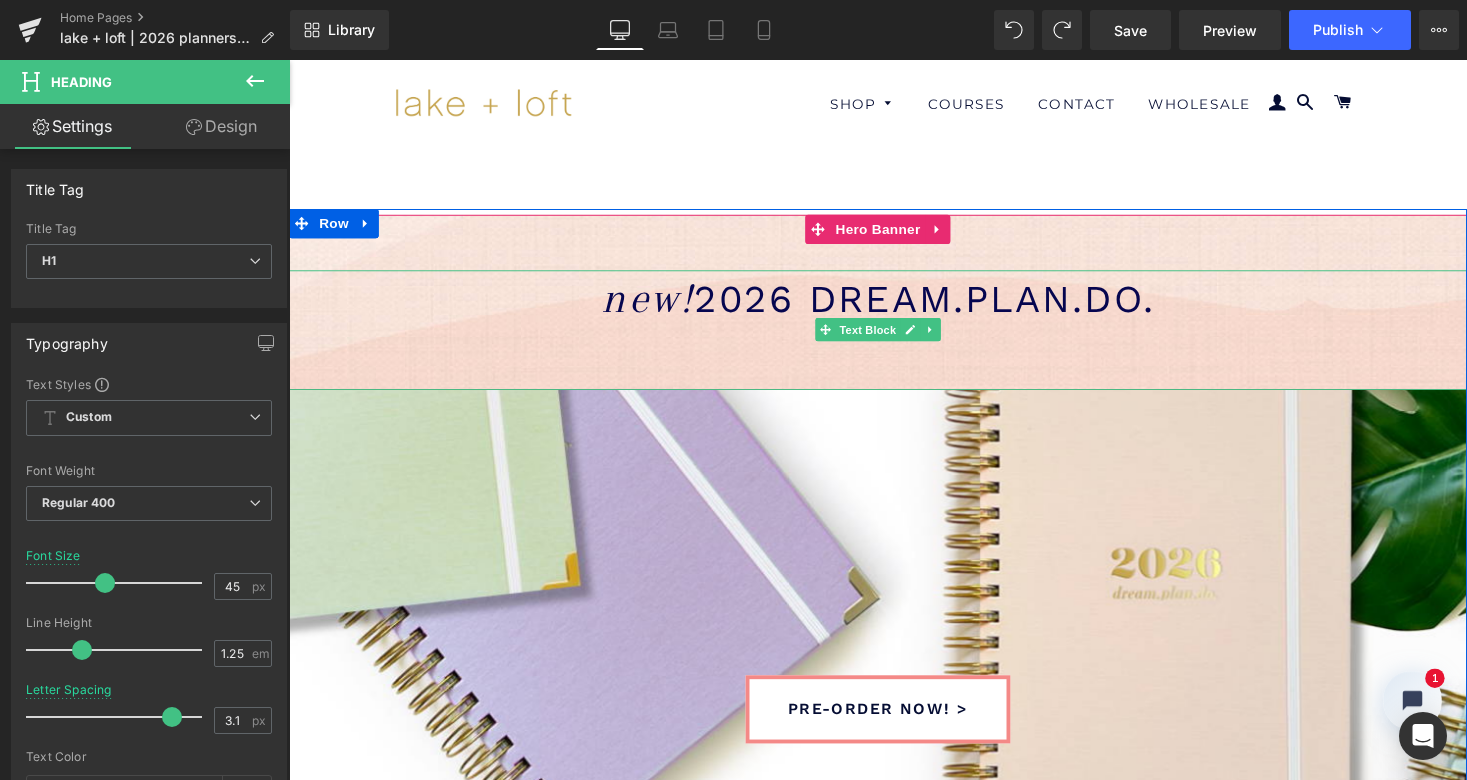 click on "new!" at bounding box center (657, 304) 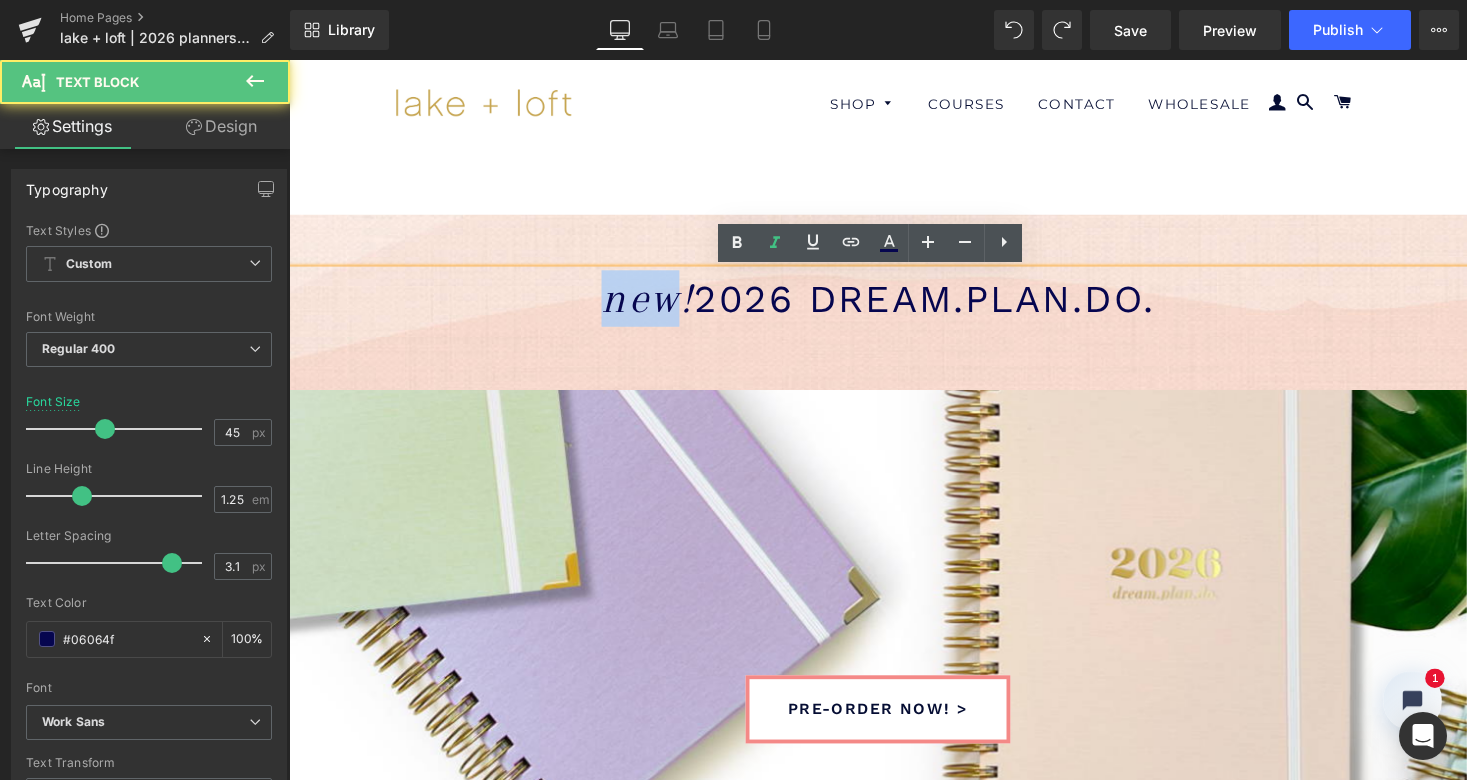 click on "new!" at bounding box center [657, 304] 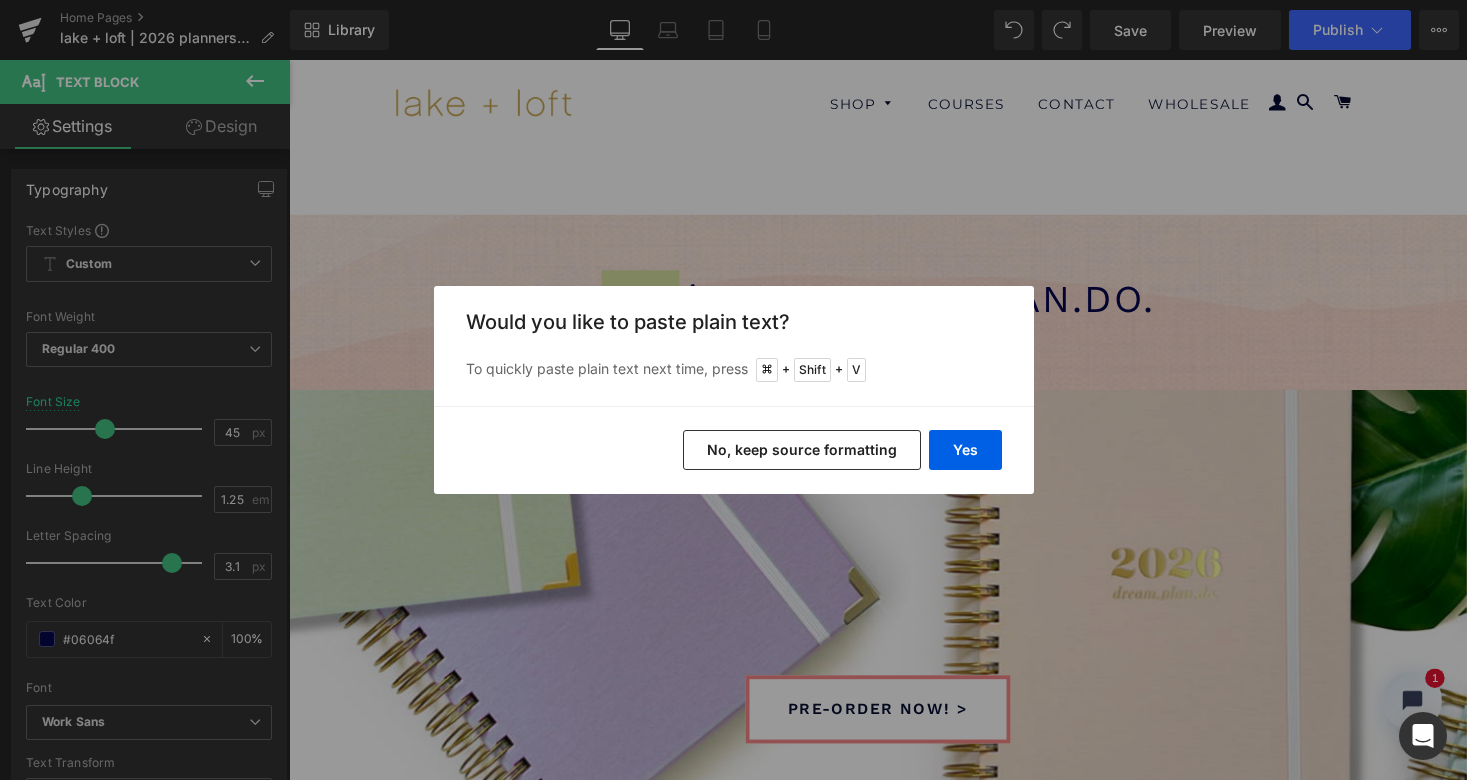 click on "No, keep source formatting" at bounding box center [802, 450] 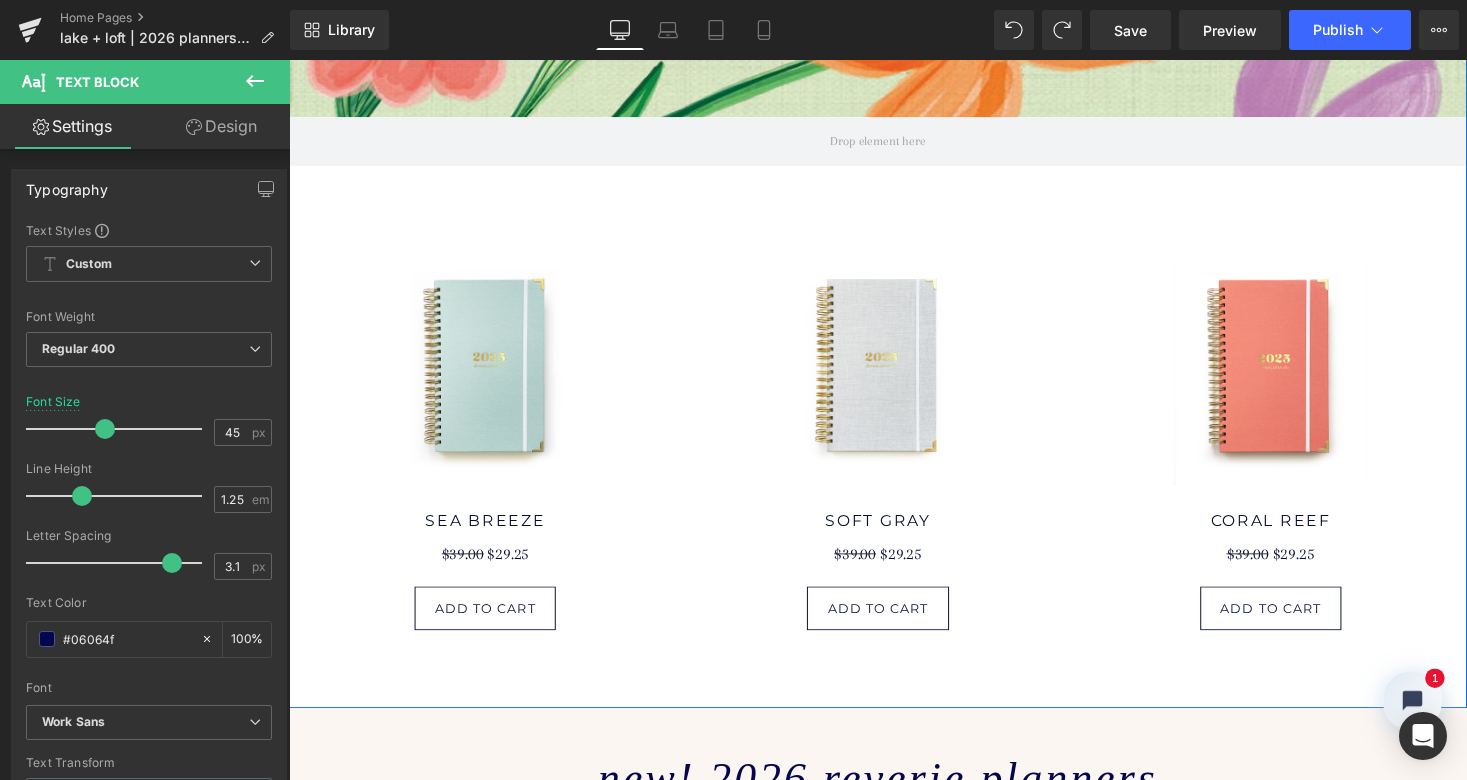 scroll, scrollTop: 1119, scrollLeft: 0, axis: vertical 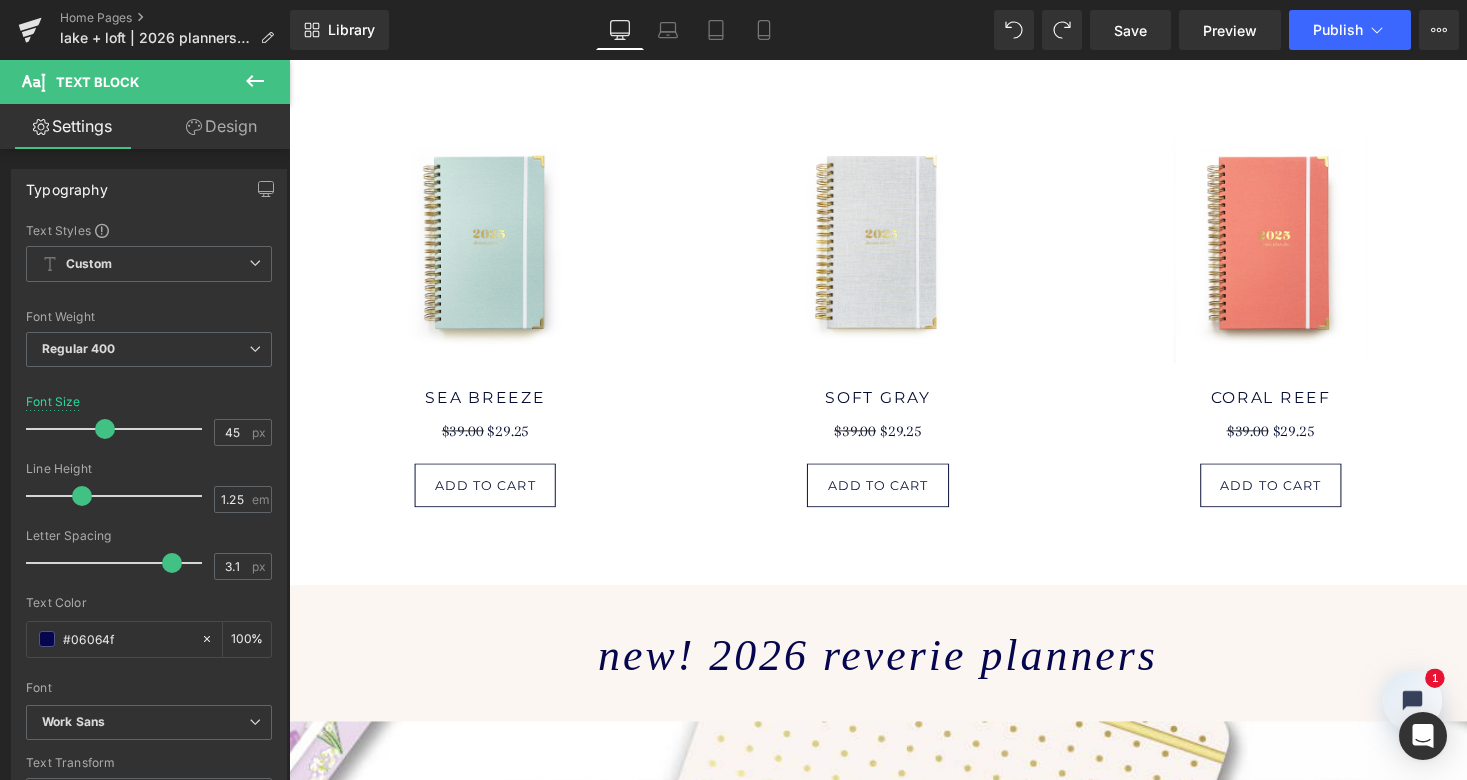 click on "new! 2026 reverie planners" at bounding box center [893, 671] 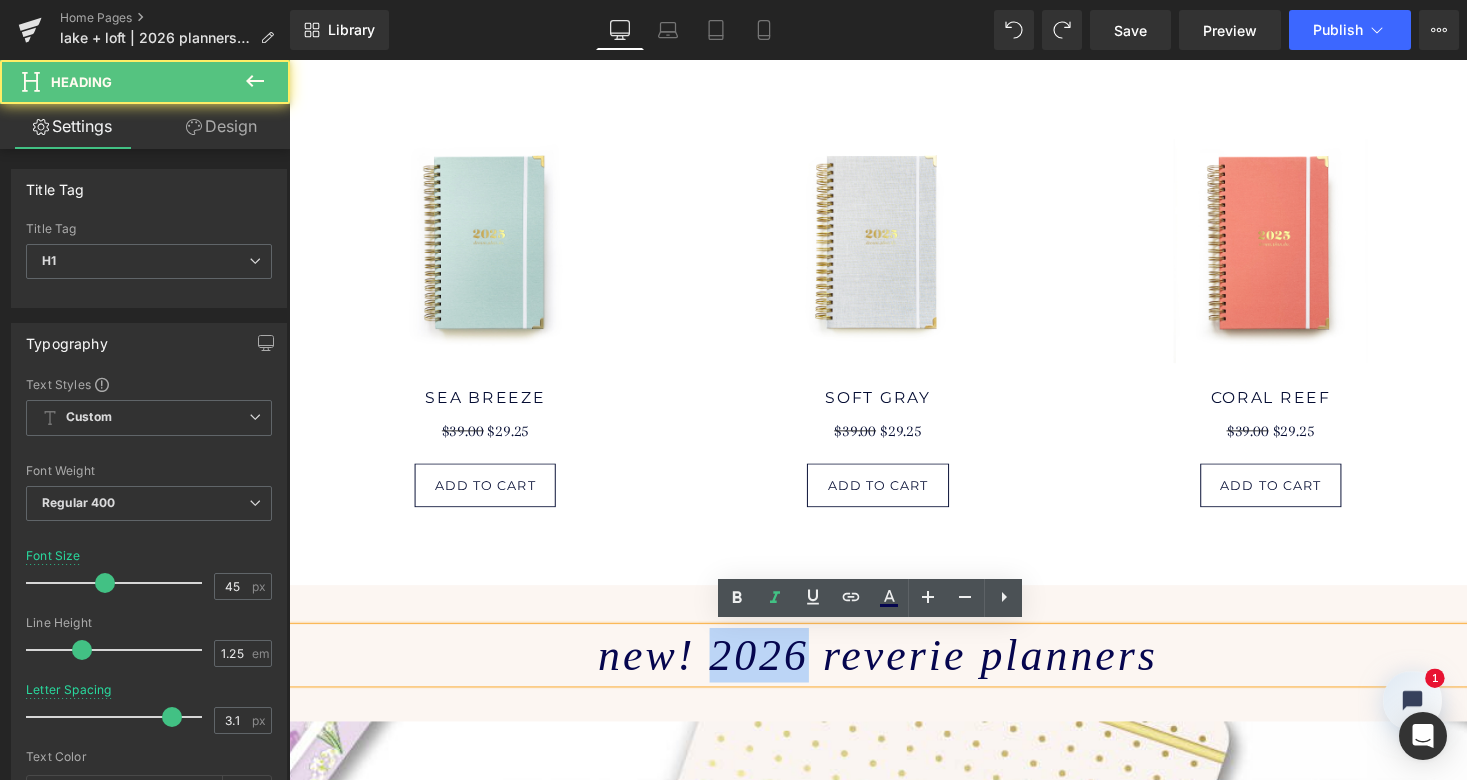 click on "new! 2026 reverie planners" at bounding box center [893, 671] 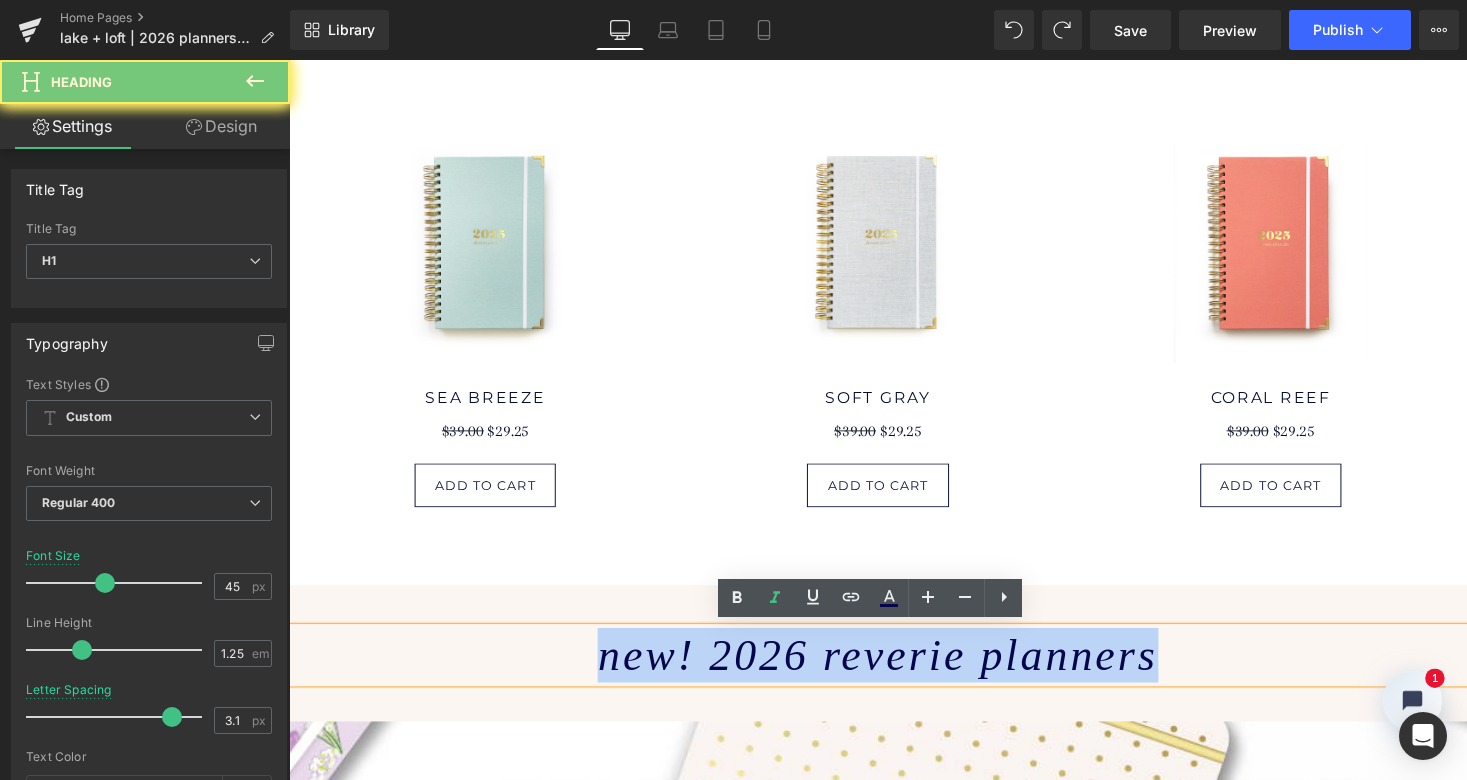 click on "new! 2026 reverie planners" at bounding box center [893, 671] 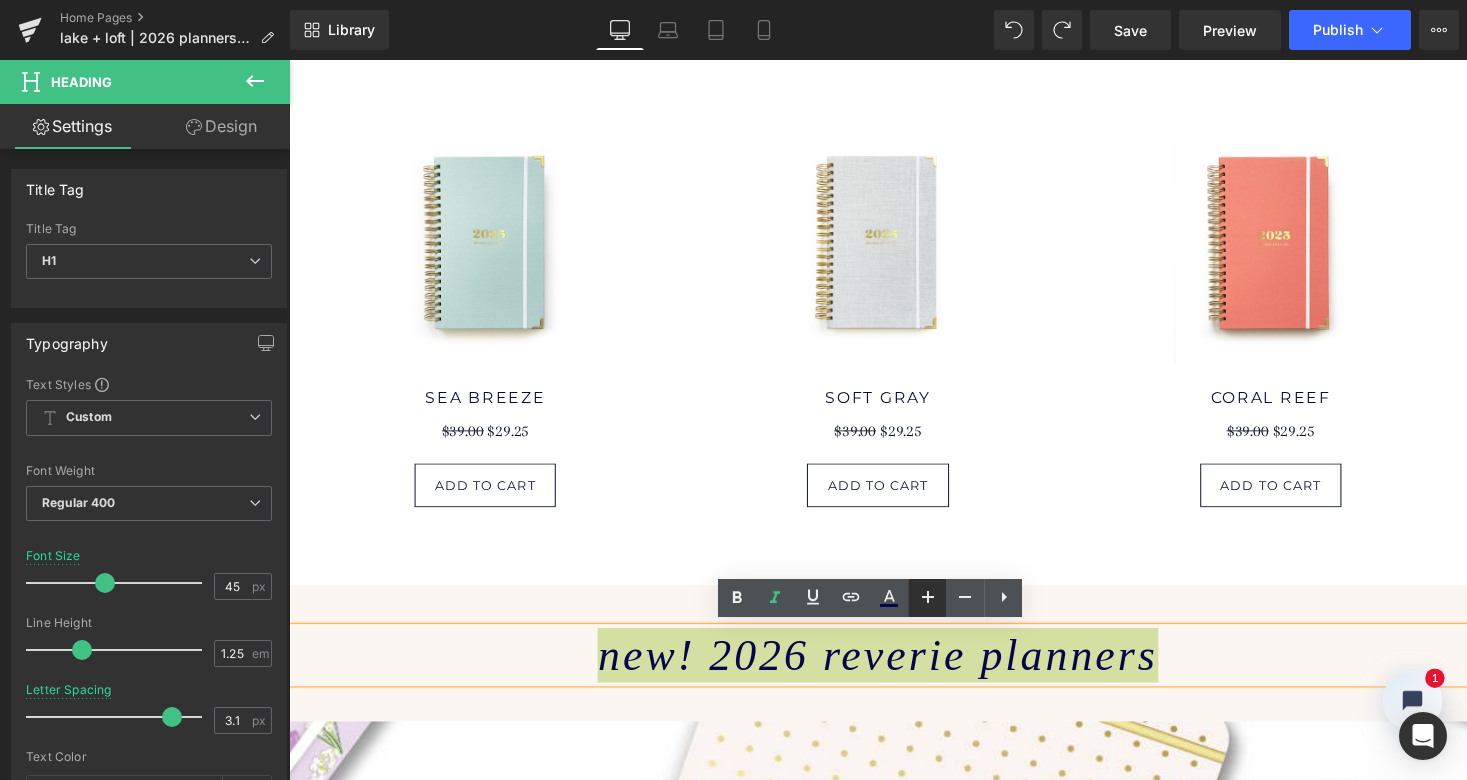 click 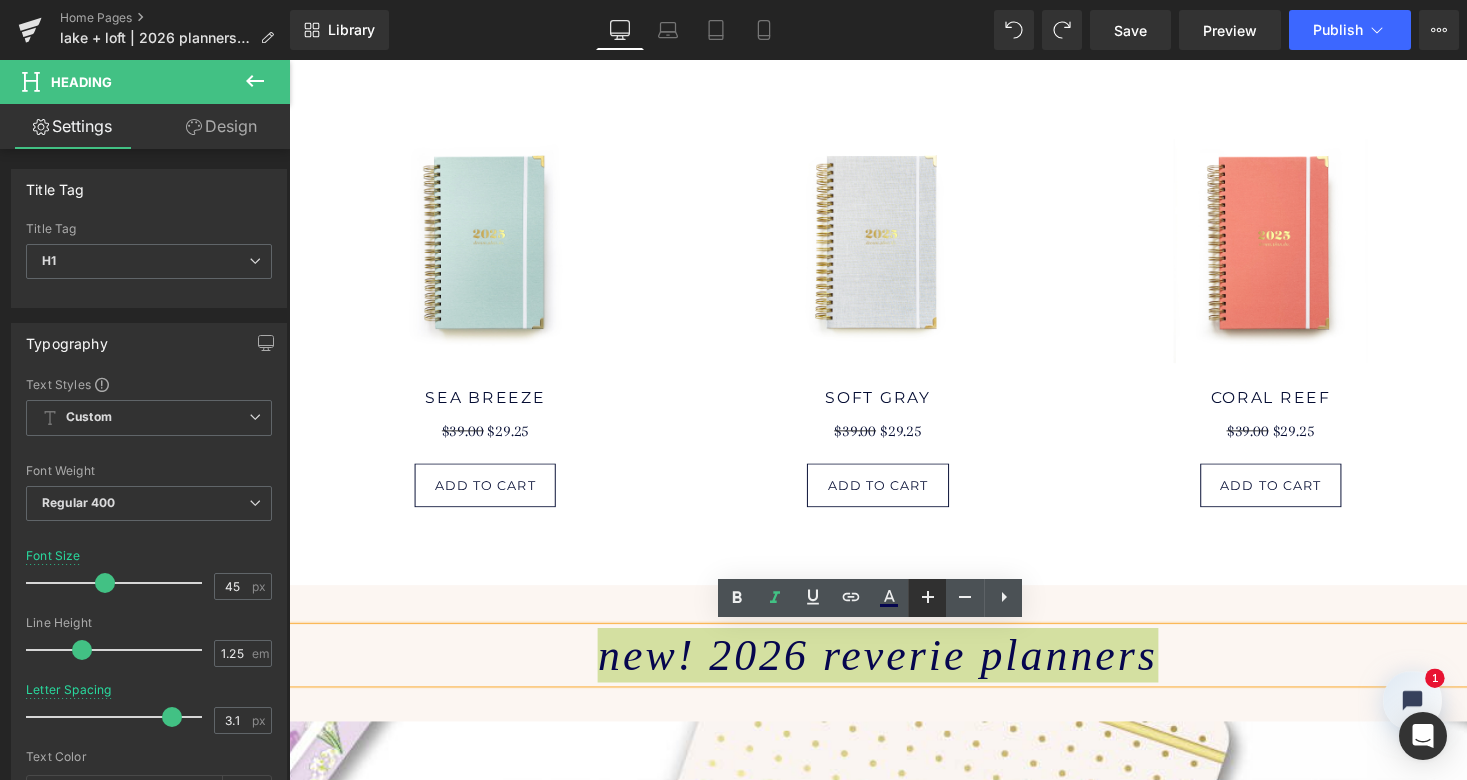 type on "47" 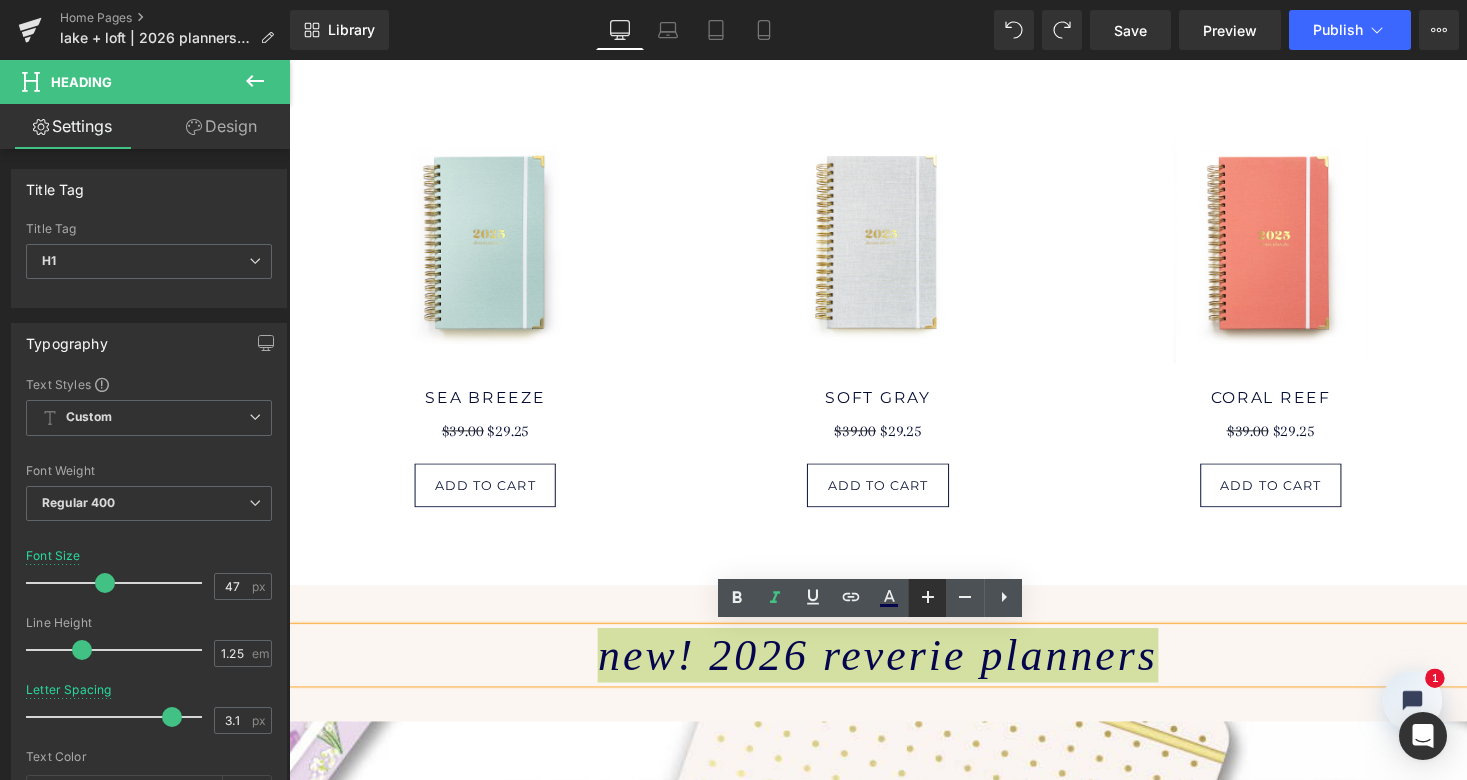 scroll, scrollTop: 10, scrollLeft: 10, axis: both 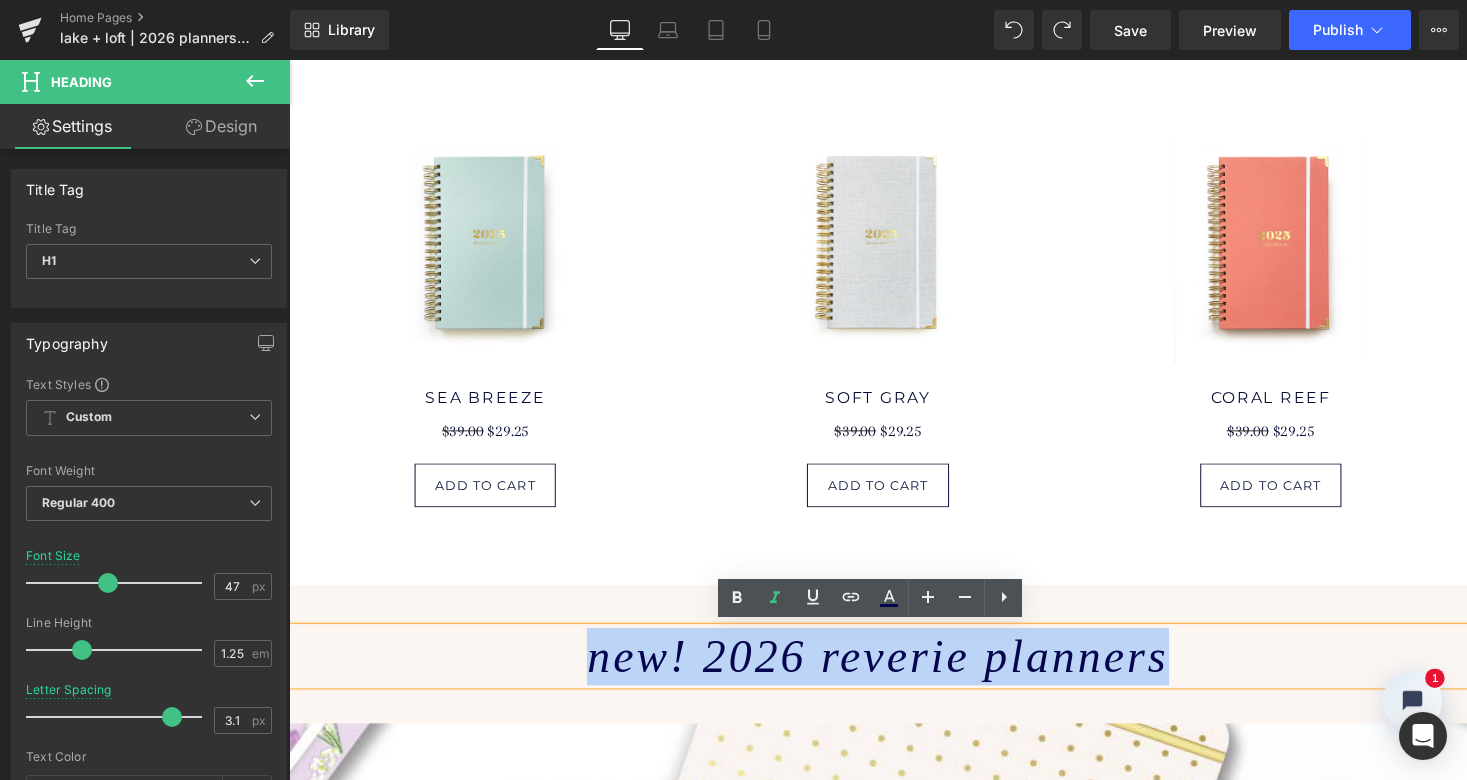click on "new! 2026 reverie planners" at bounding box center (893, 672) 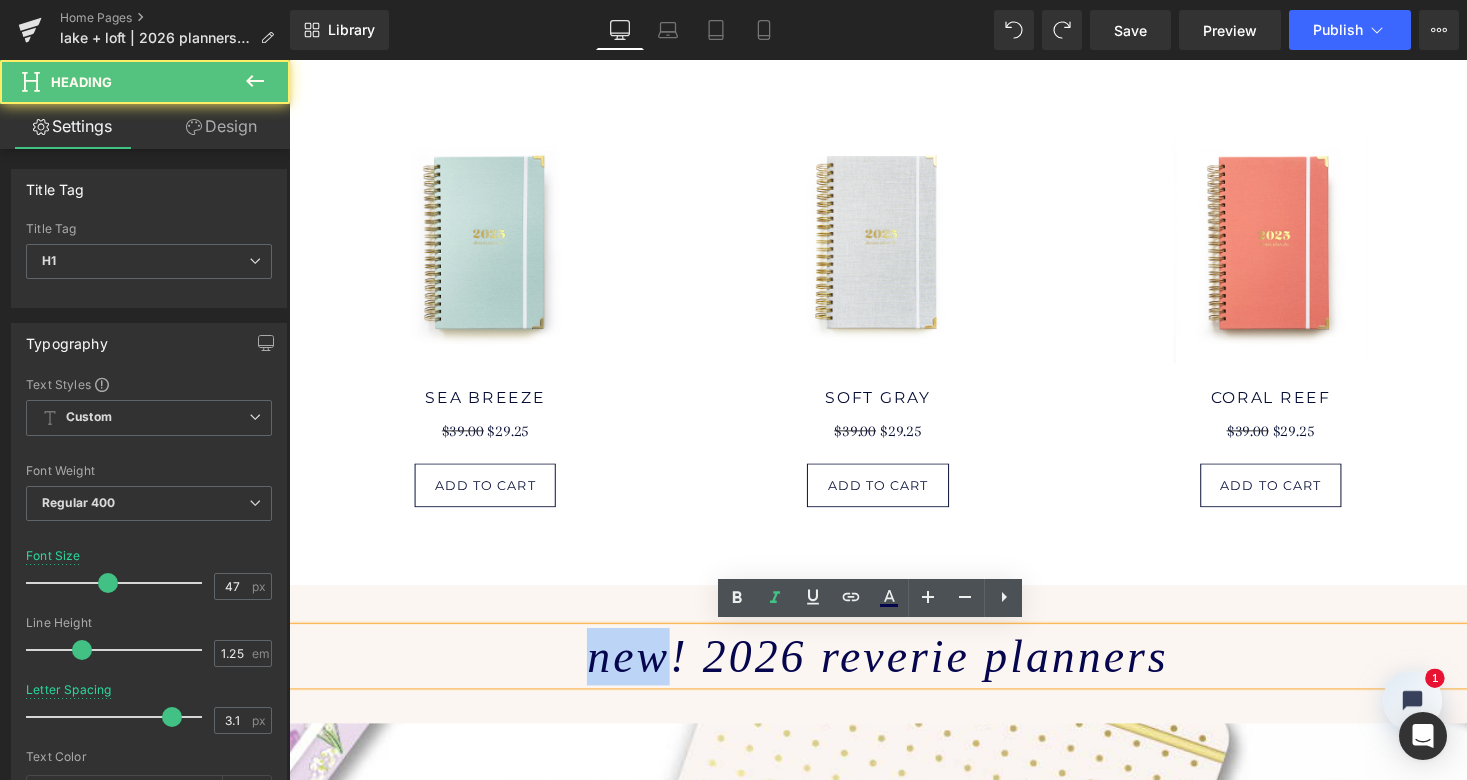click on "new! 2026 reverie planners" at bounding box center [893, 672] 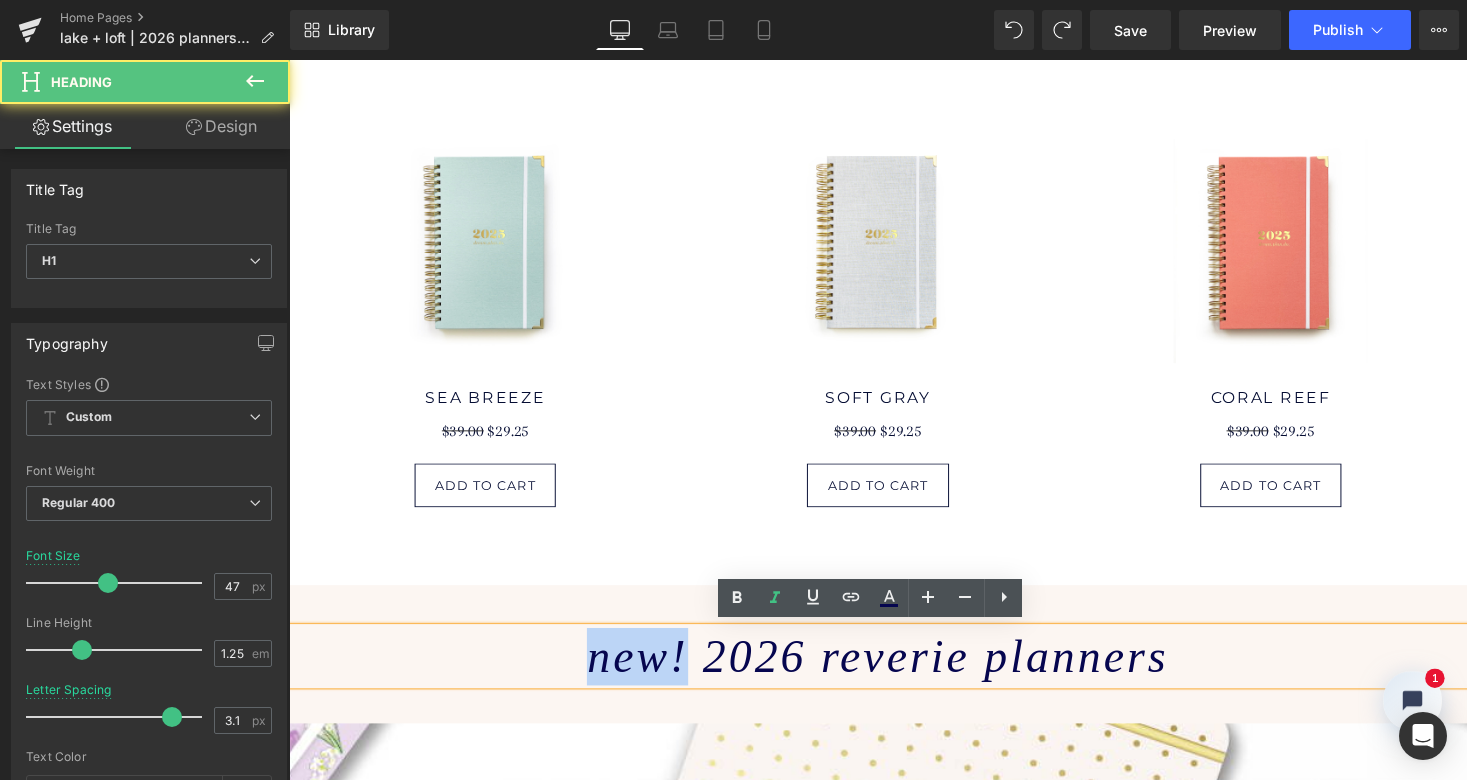 click on "new! 2026 reverie planners" at bounding box center [893, 672] 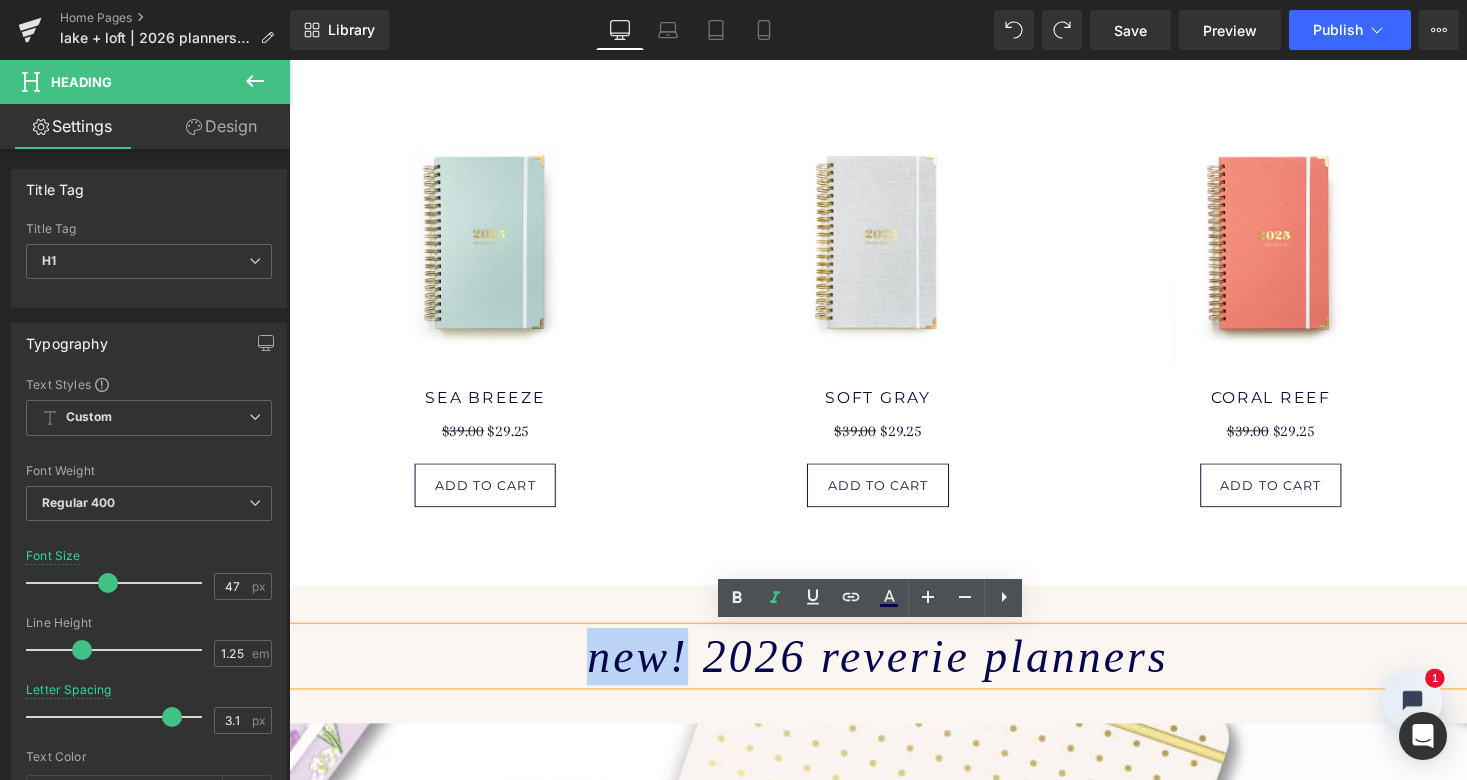 copy on "new!" 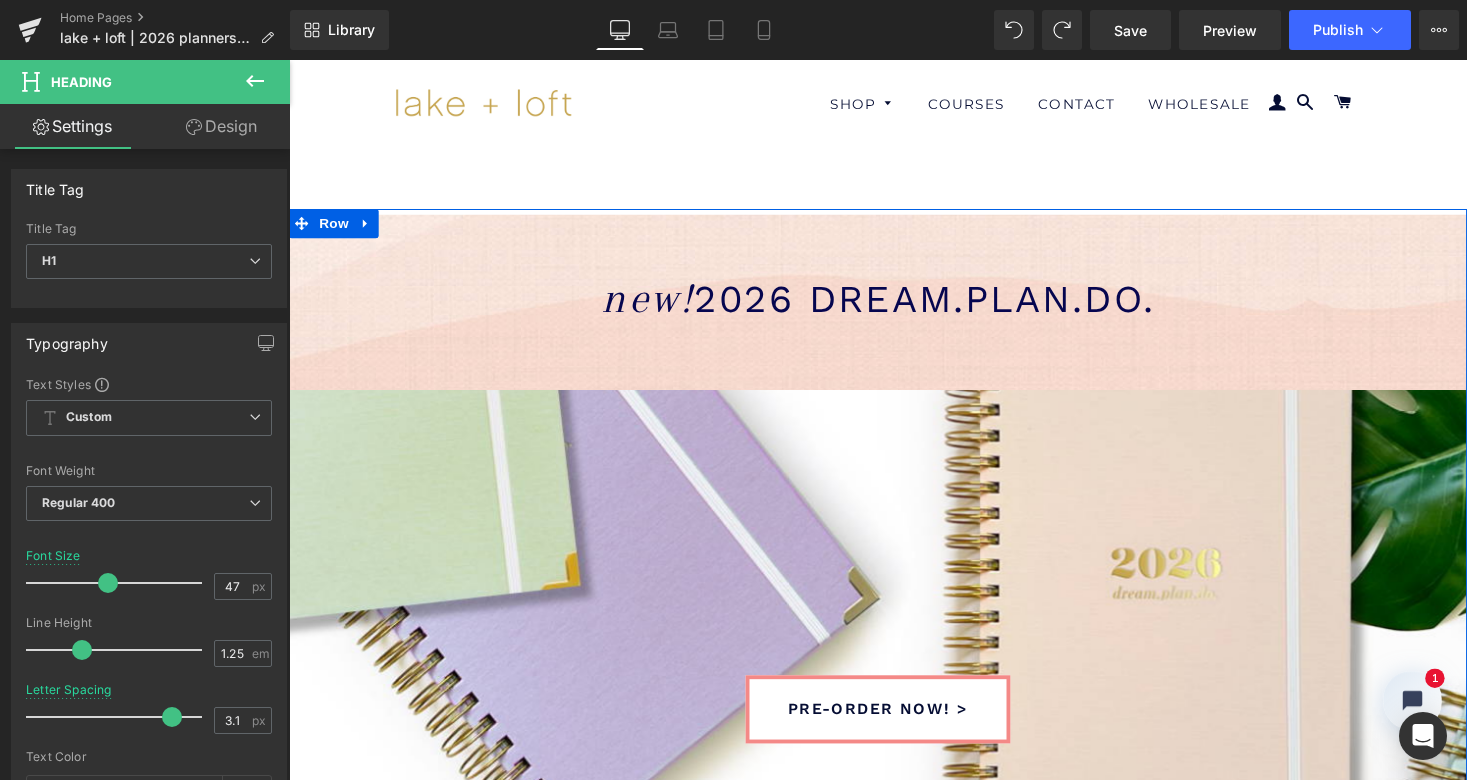 scroll, scrollTop: 0, scrollLeft: 0, axis: both 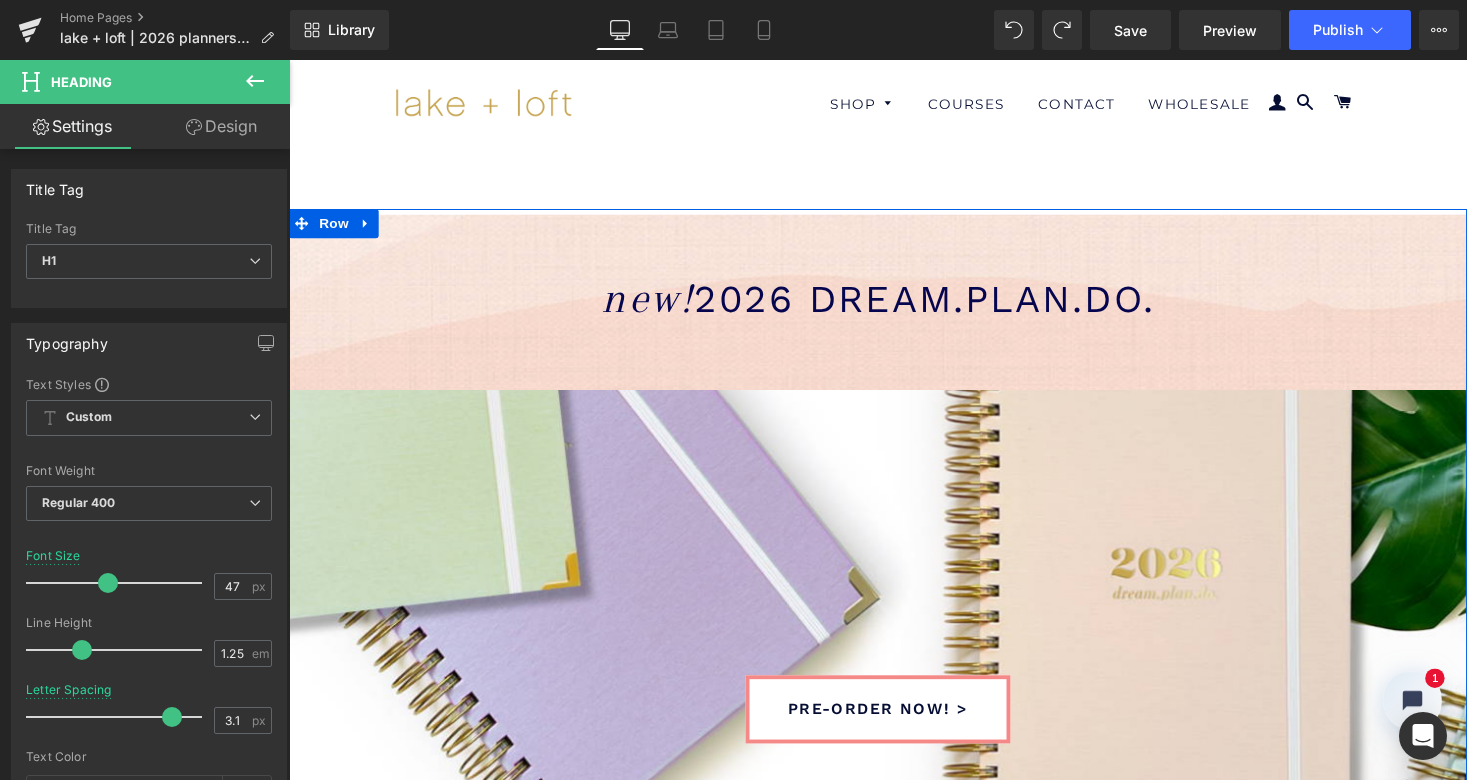 click on "new!" at bounding box center [657, 304] 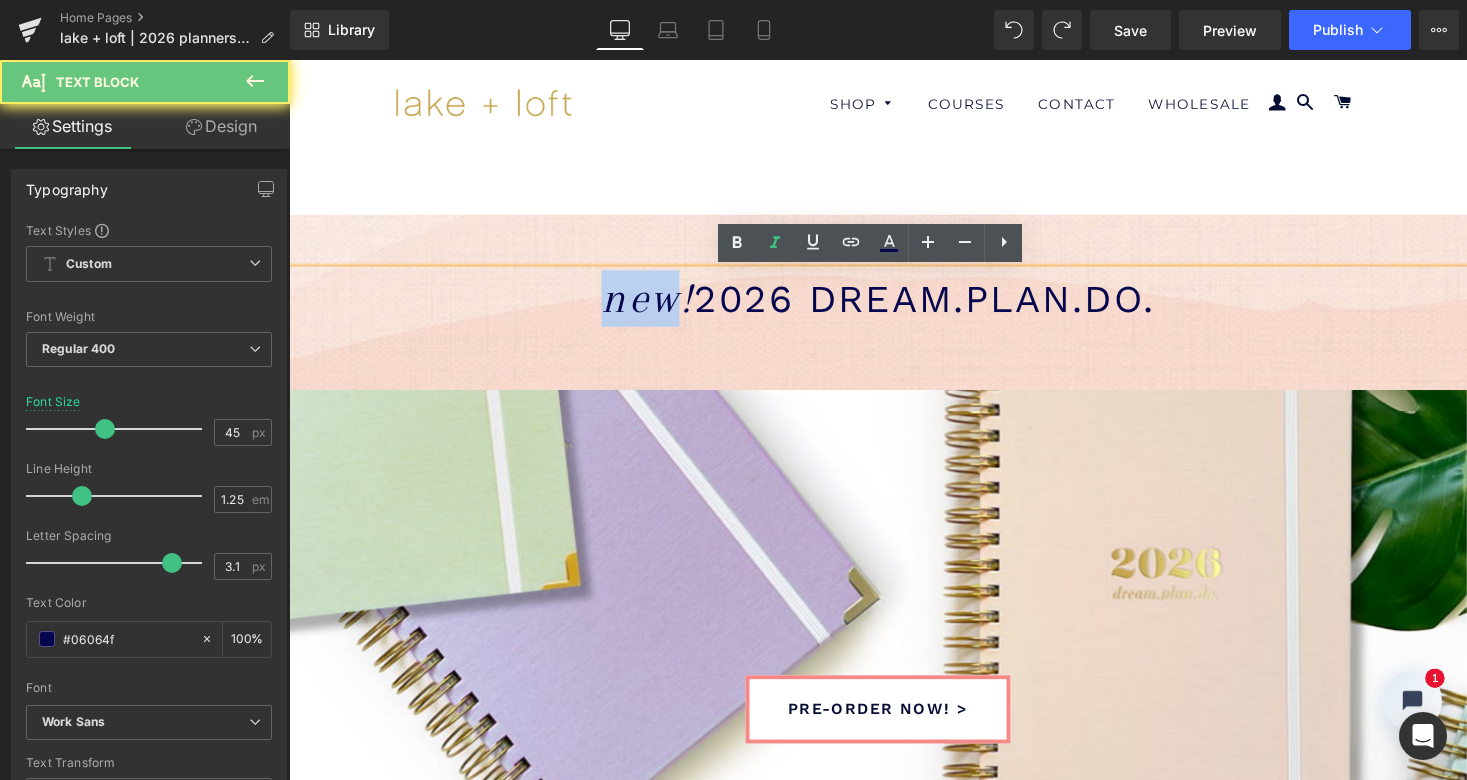 click on "new!" at bounding box center [657, 304] 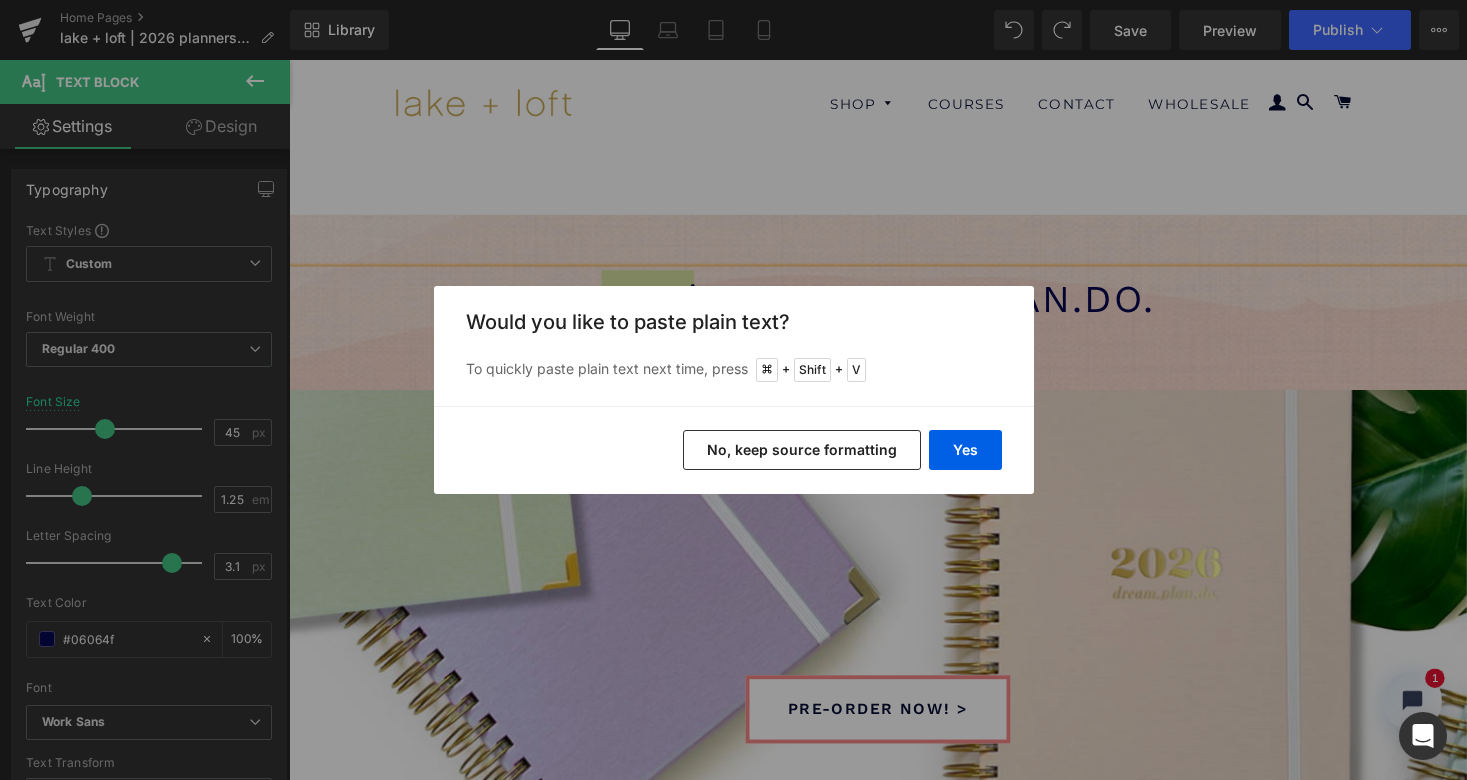 click on "No, keep source formatting" at bounding box center [802, 450] 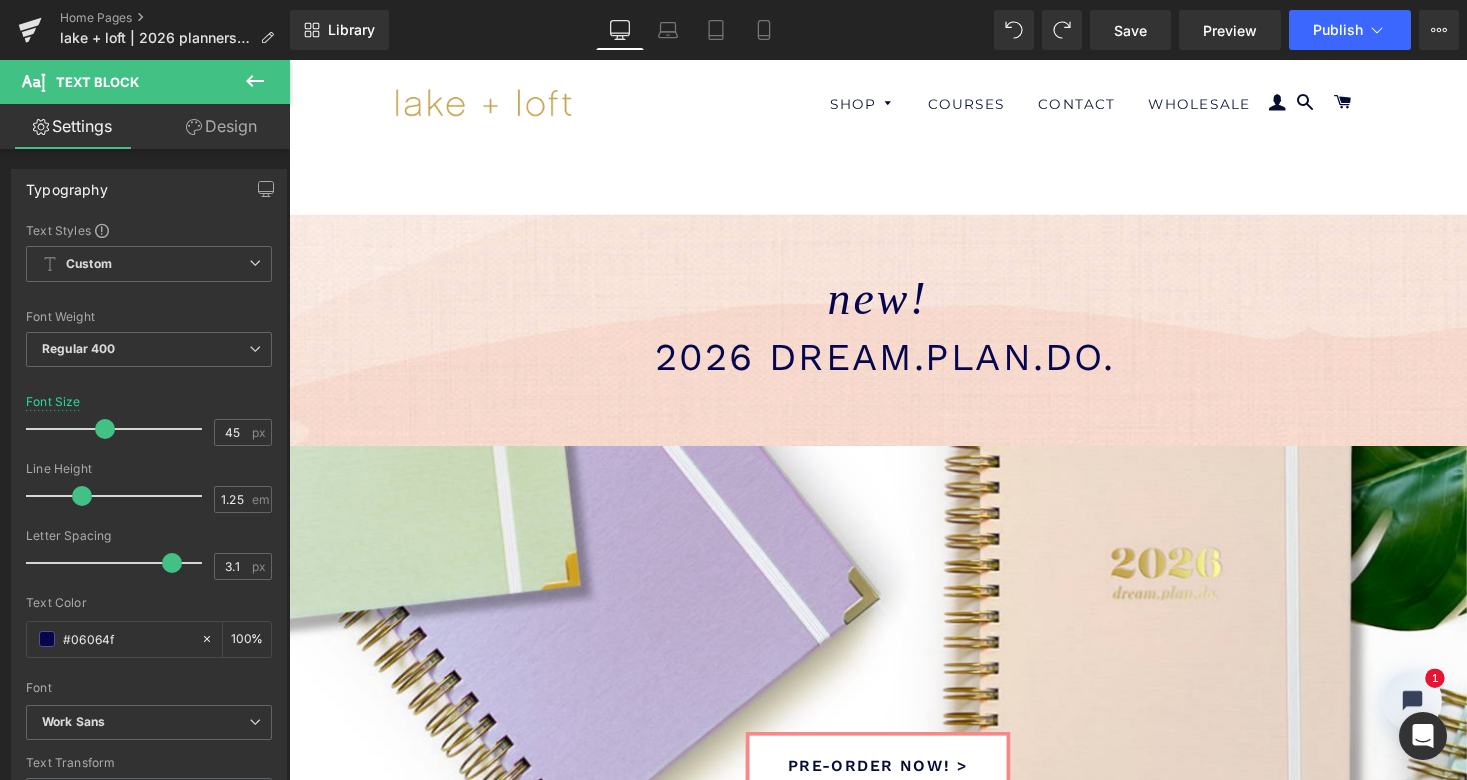 scroll, scrollTop: 10, scrollLeft: 10, axis: both 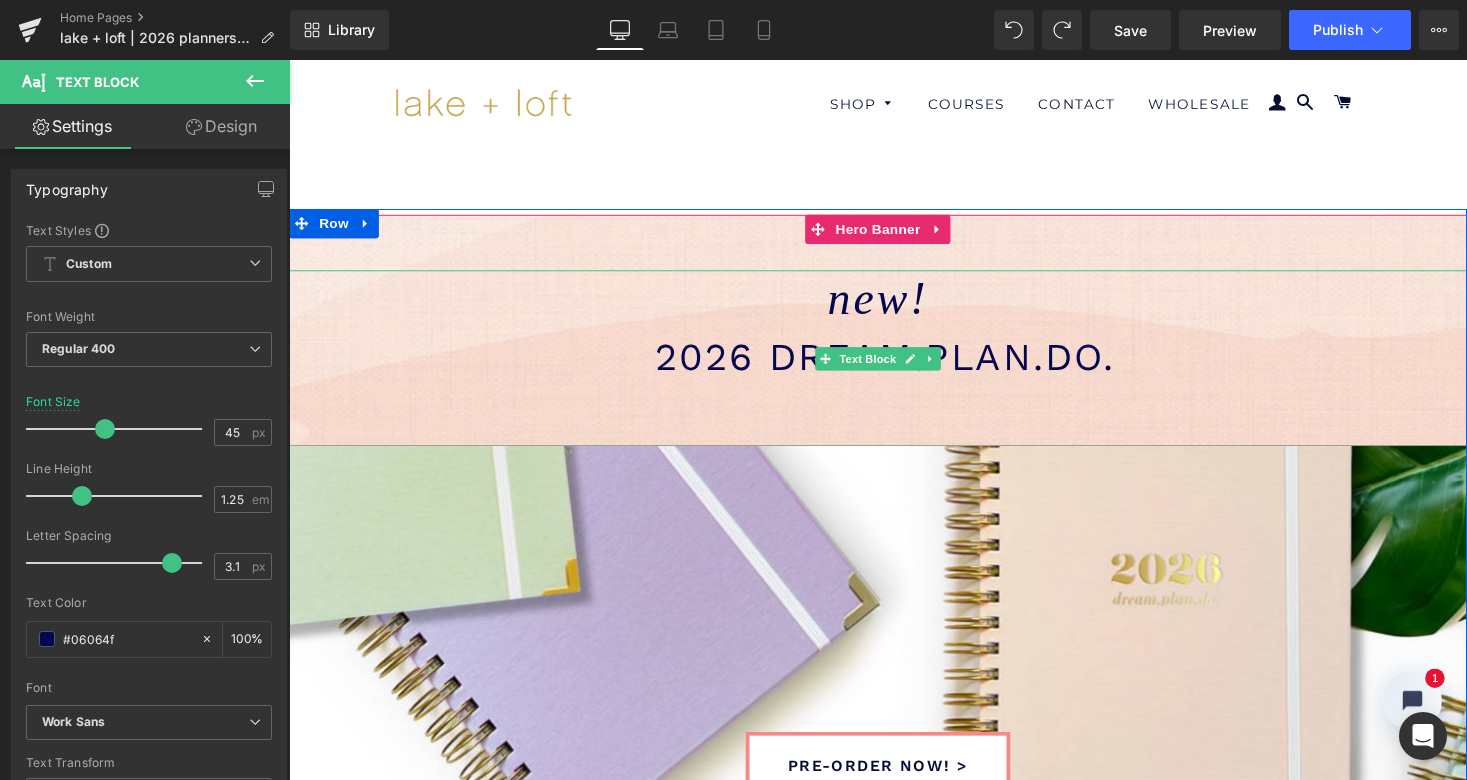 click on "2026 dream.plan.do." at bounding box center [901, 364] 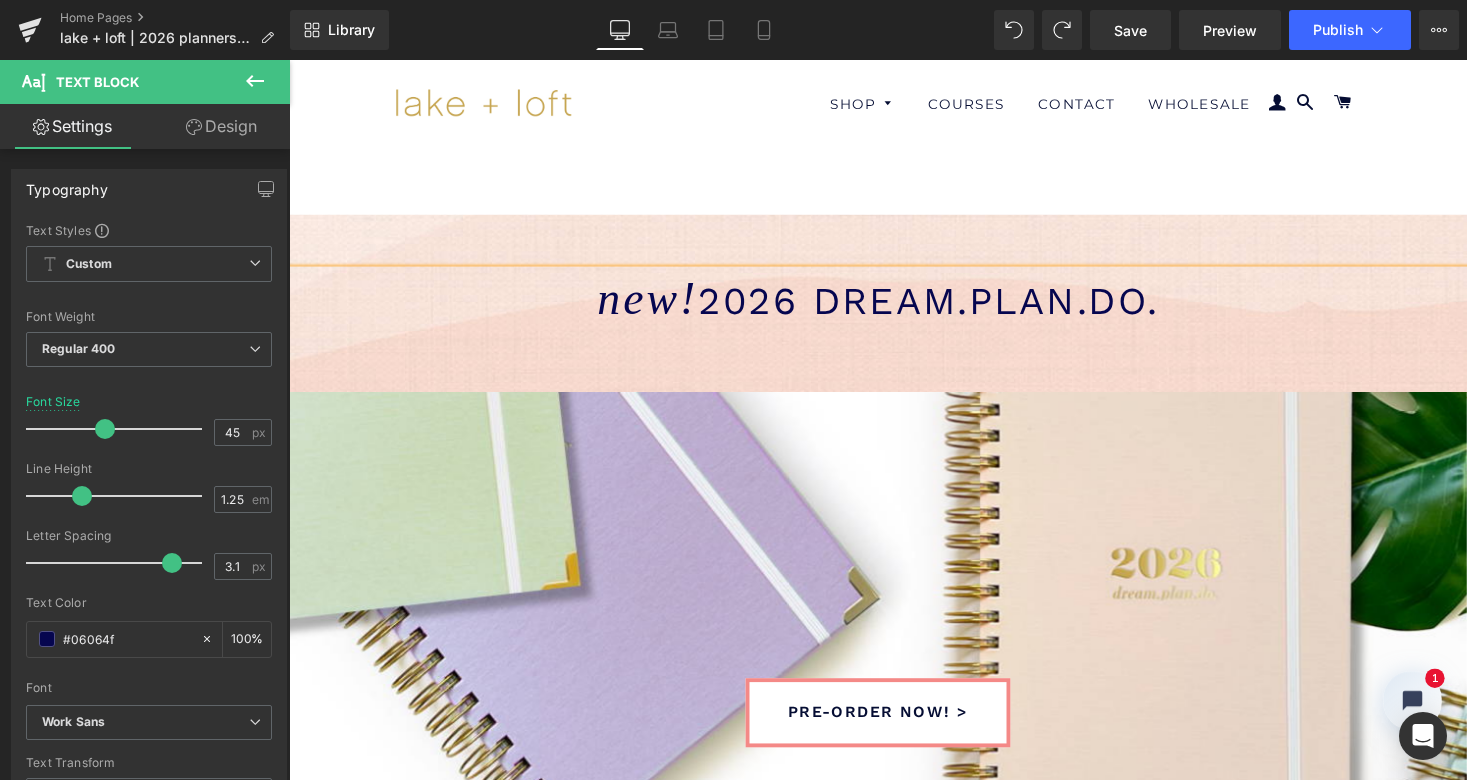 scroll, scrollTop: 5772, scrollLeft: 1202, axis: both 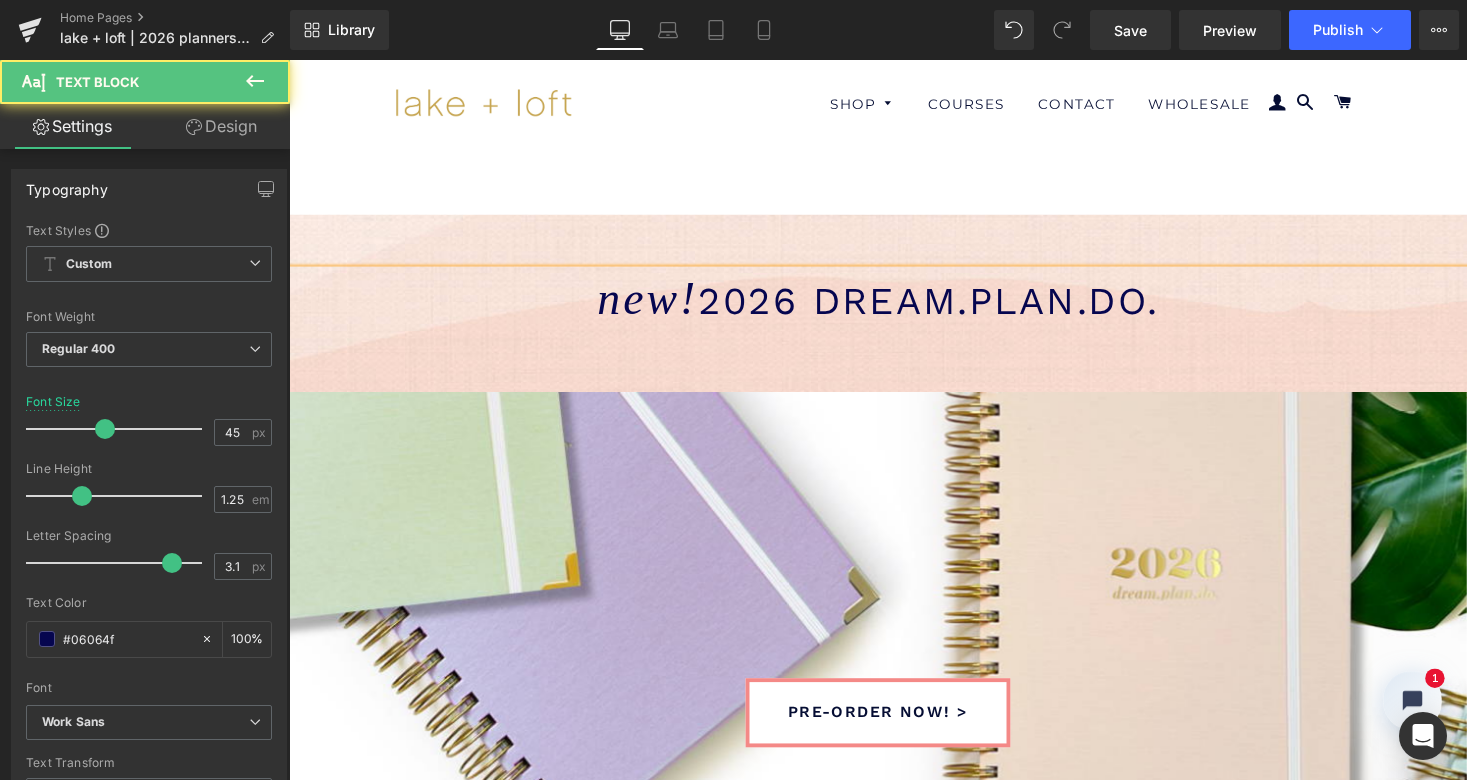 click on "2026 dream.plan.do." at bounding box center (945, 307) 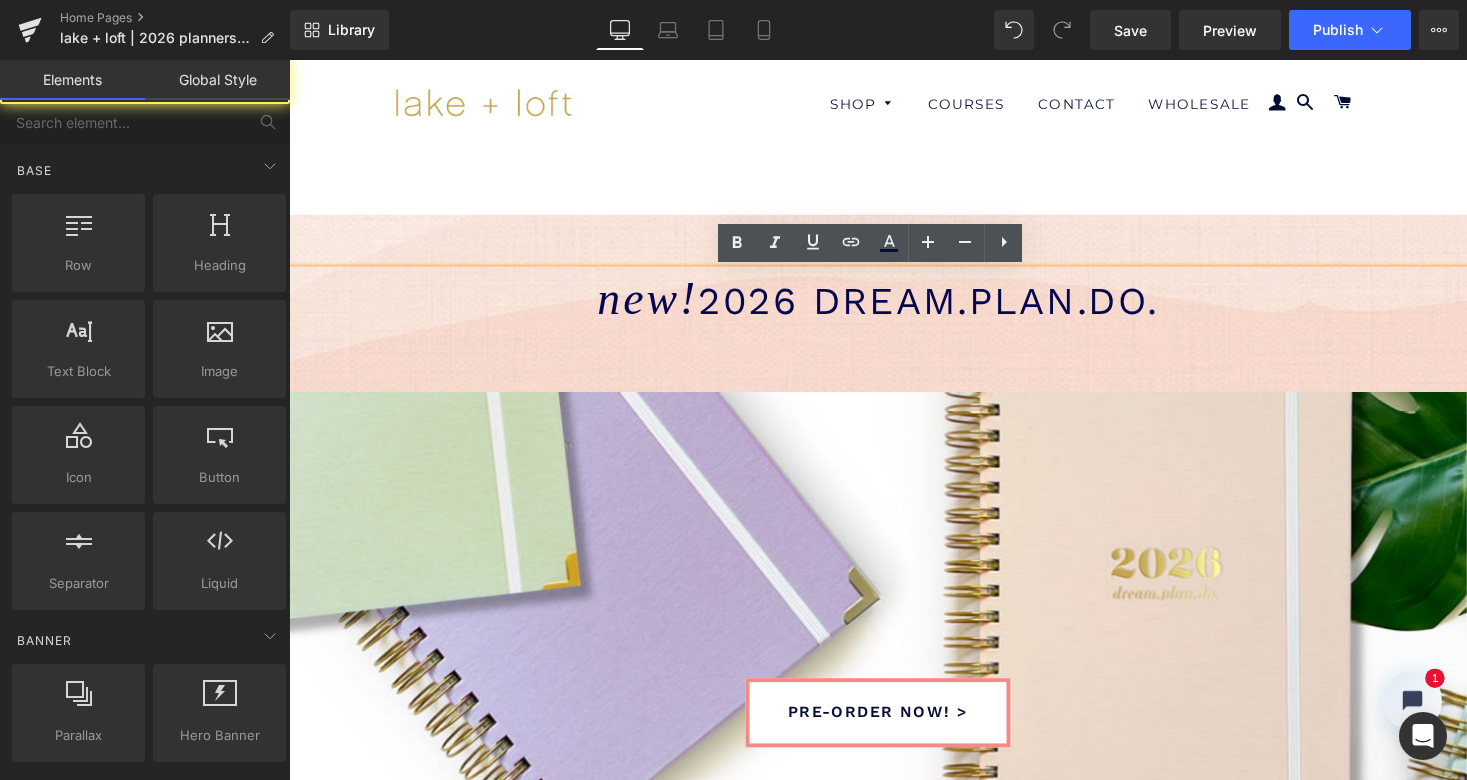 click on "new!  2026 dream.plan.do. Text Block     64px
Hero Banner   57px
pre-order now!  >
Button
Parallax   393px   200px     Row         Image         Row
Sale Off
(P) Image
sea breeze
(P) Title
$39.00
$29.25
(P) Price
add to cart
(P) Cart Button
Product" at bounding box center (894, 2696) 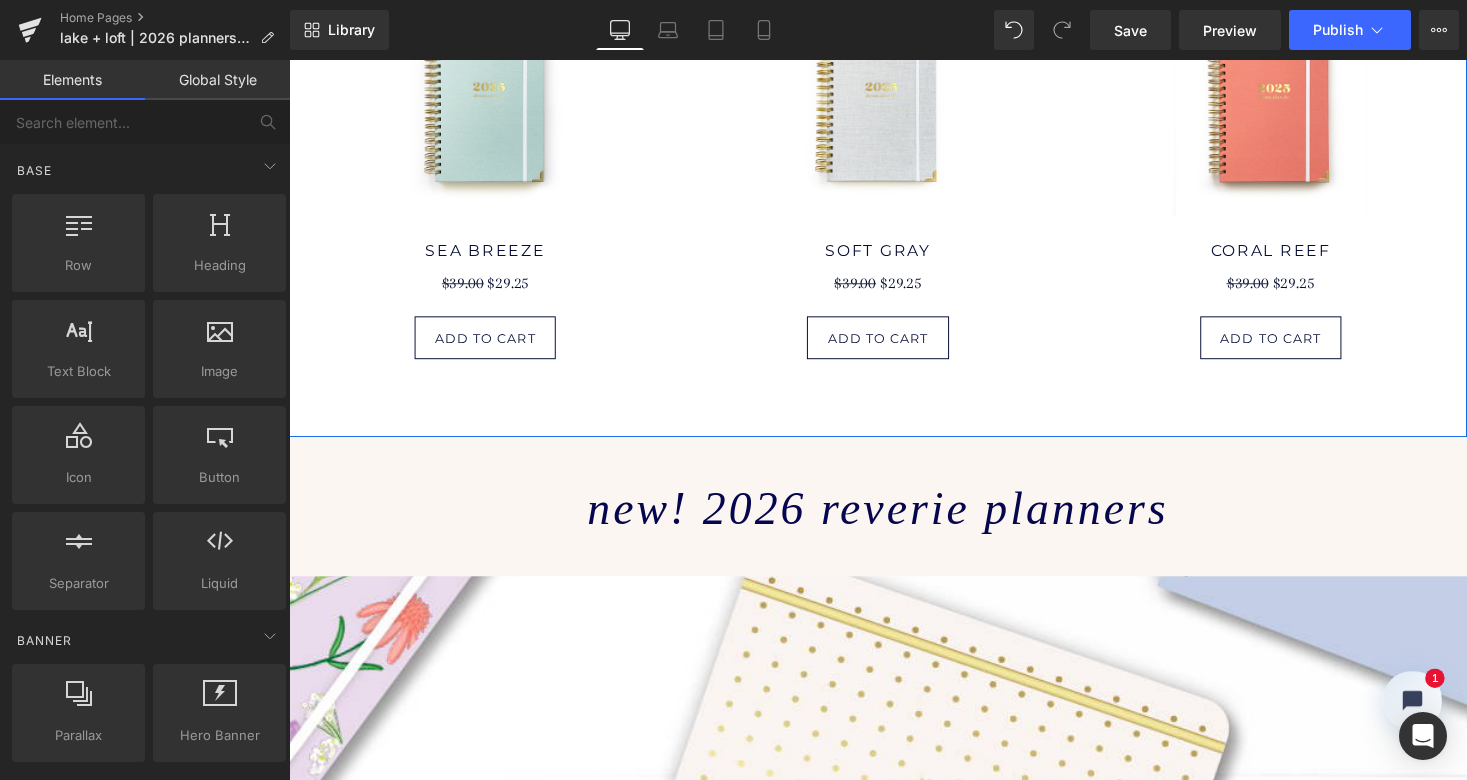 scroll, scrollTop: 1276, scrollLeft: 0, axis: vertical 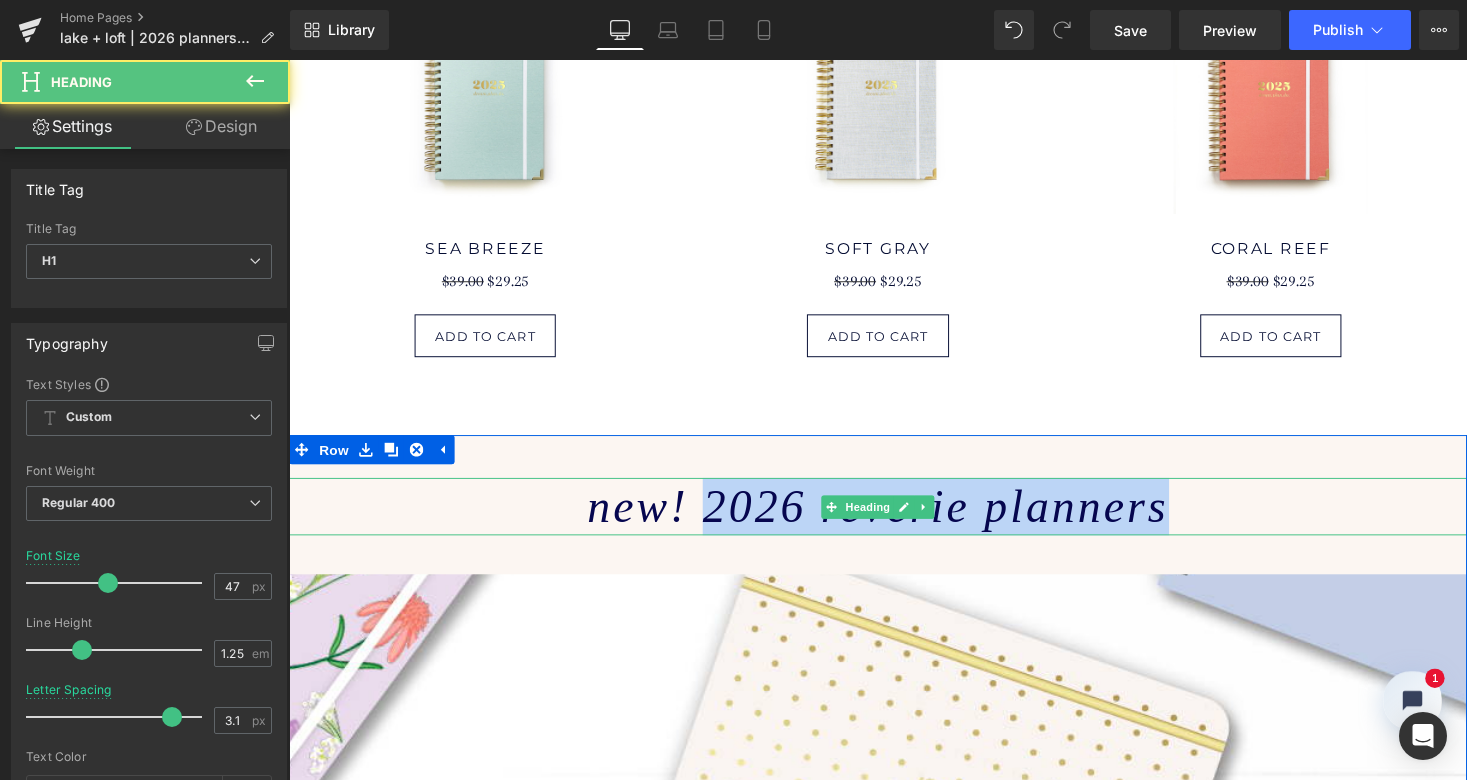 drag, startPoint x: 736, startPoint y: 514, endPoint x: 1205, endPoint y: 524, distance: 469.1066 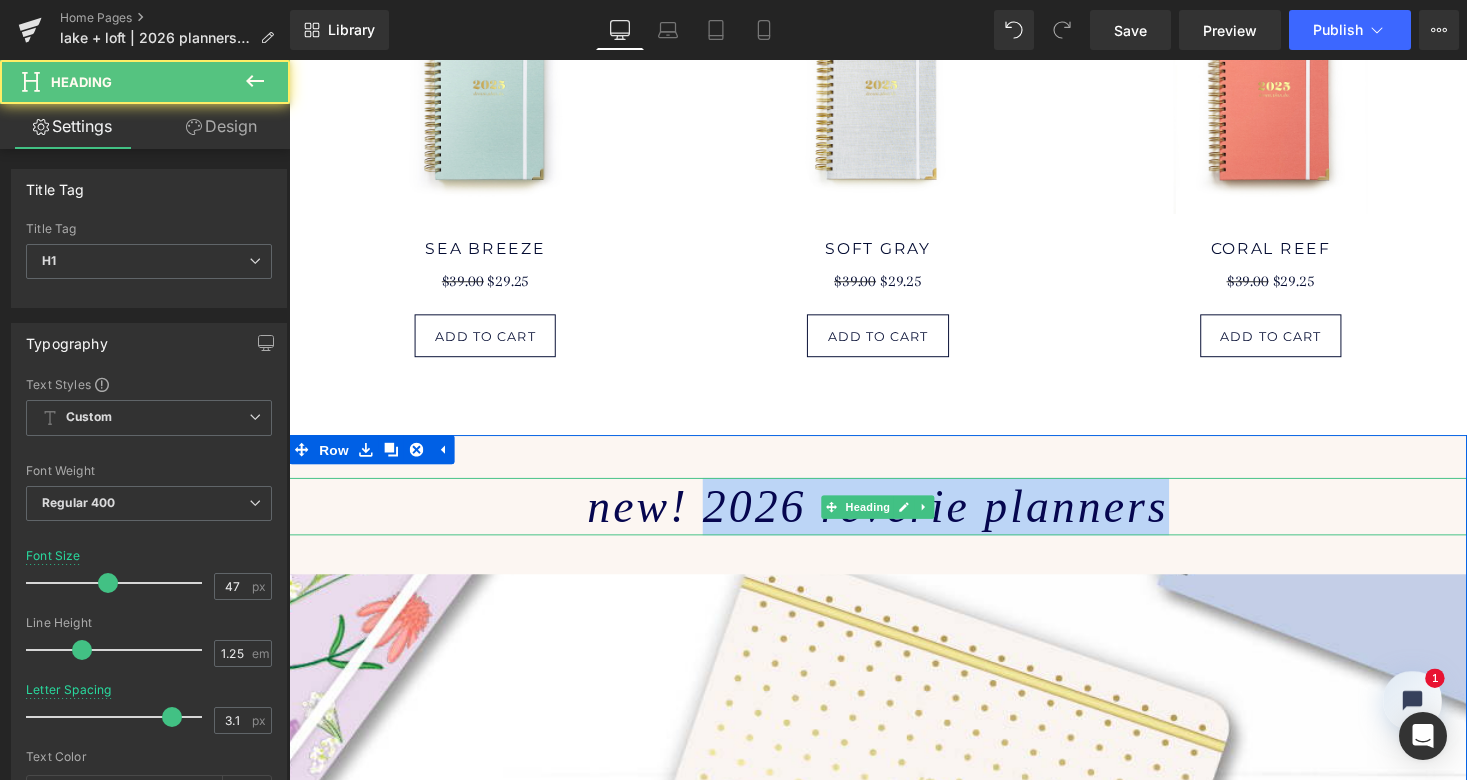 click on "new! 2026 reverie planners" at bounding box center [894, 518] 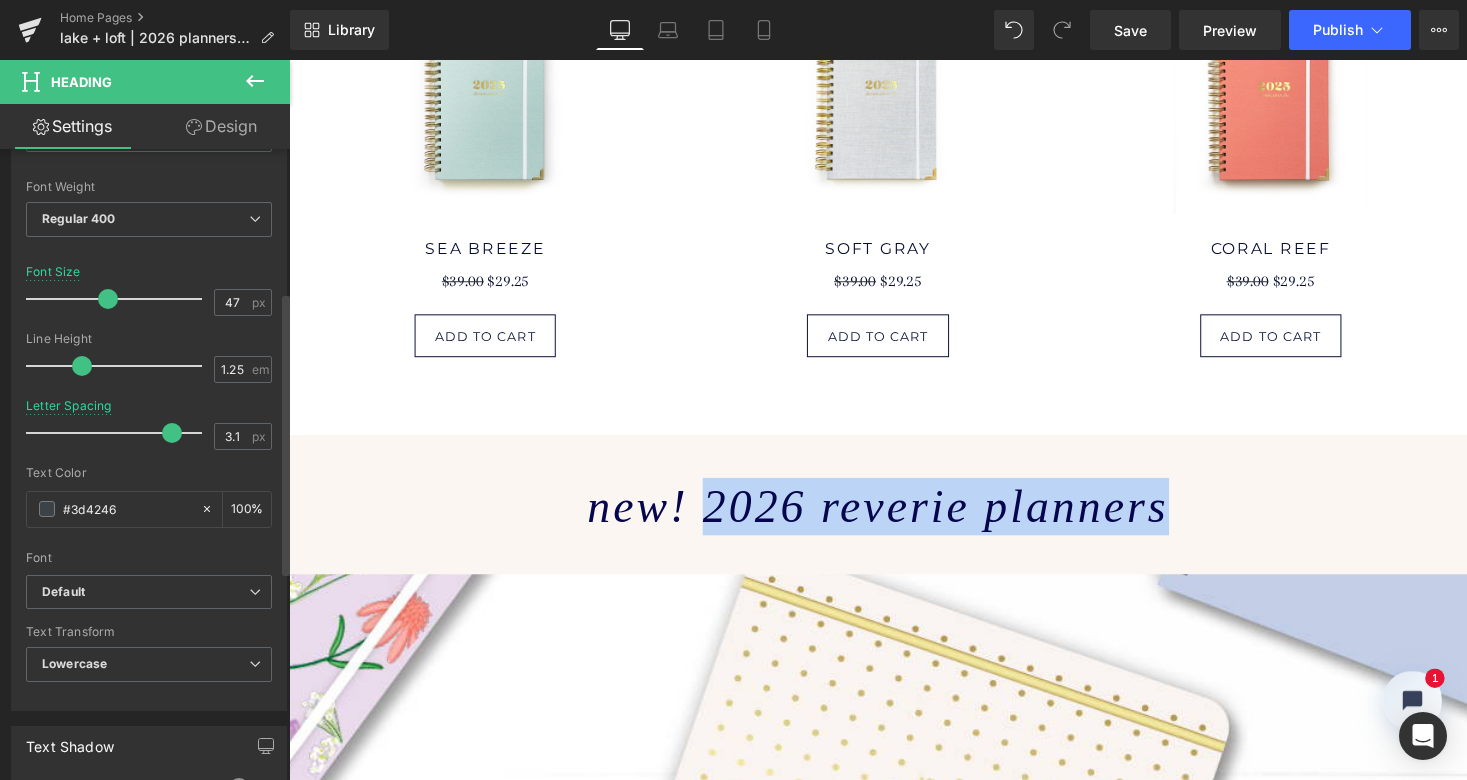 scroll, scrollTop: 391, scrollLeft: 0, axis: vertical 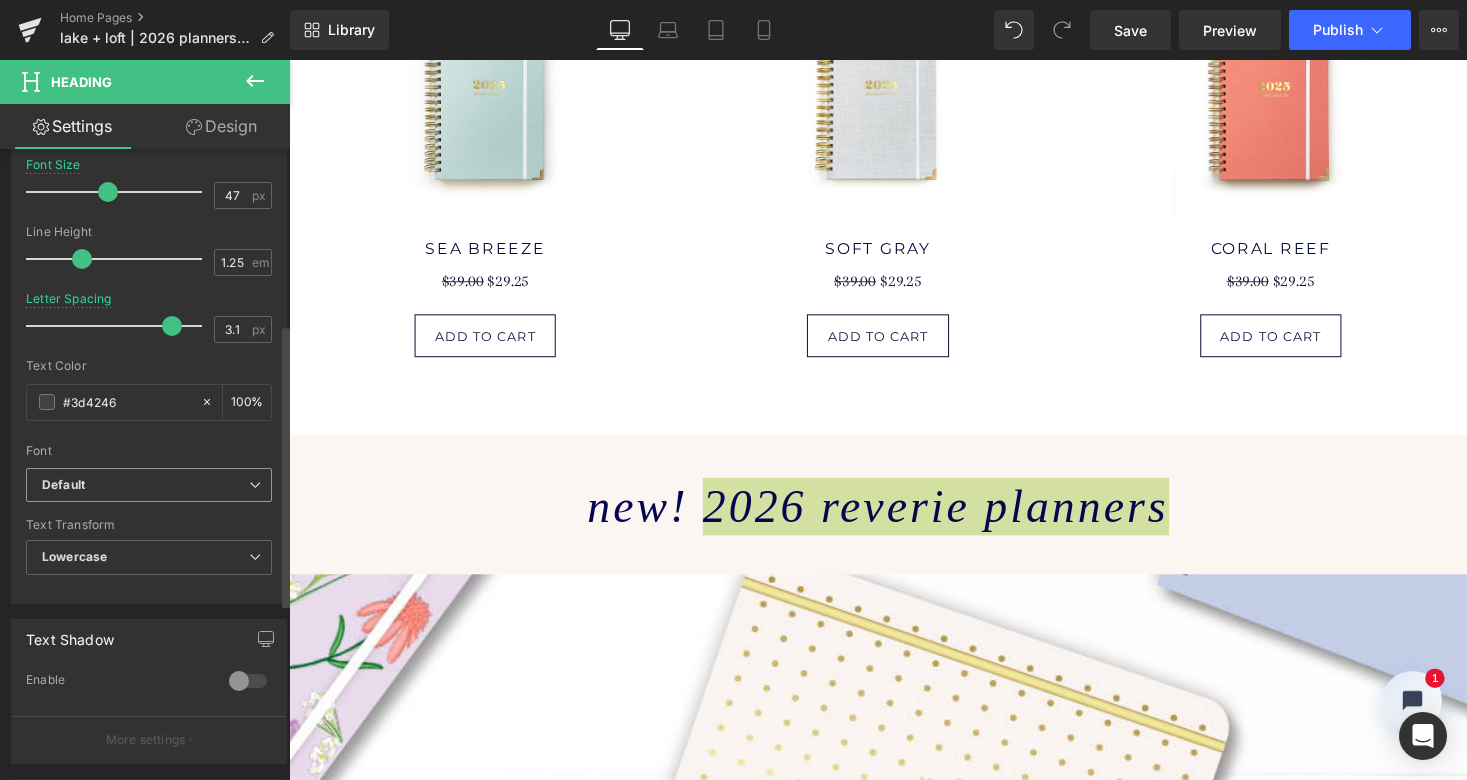 click on "Default" at bounding box center (145, 485) 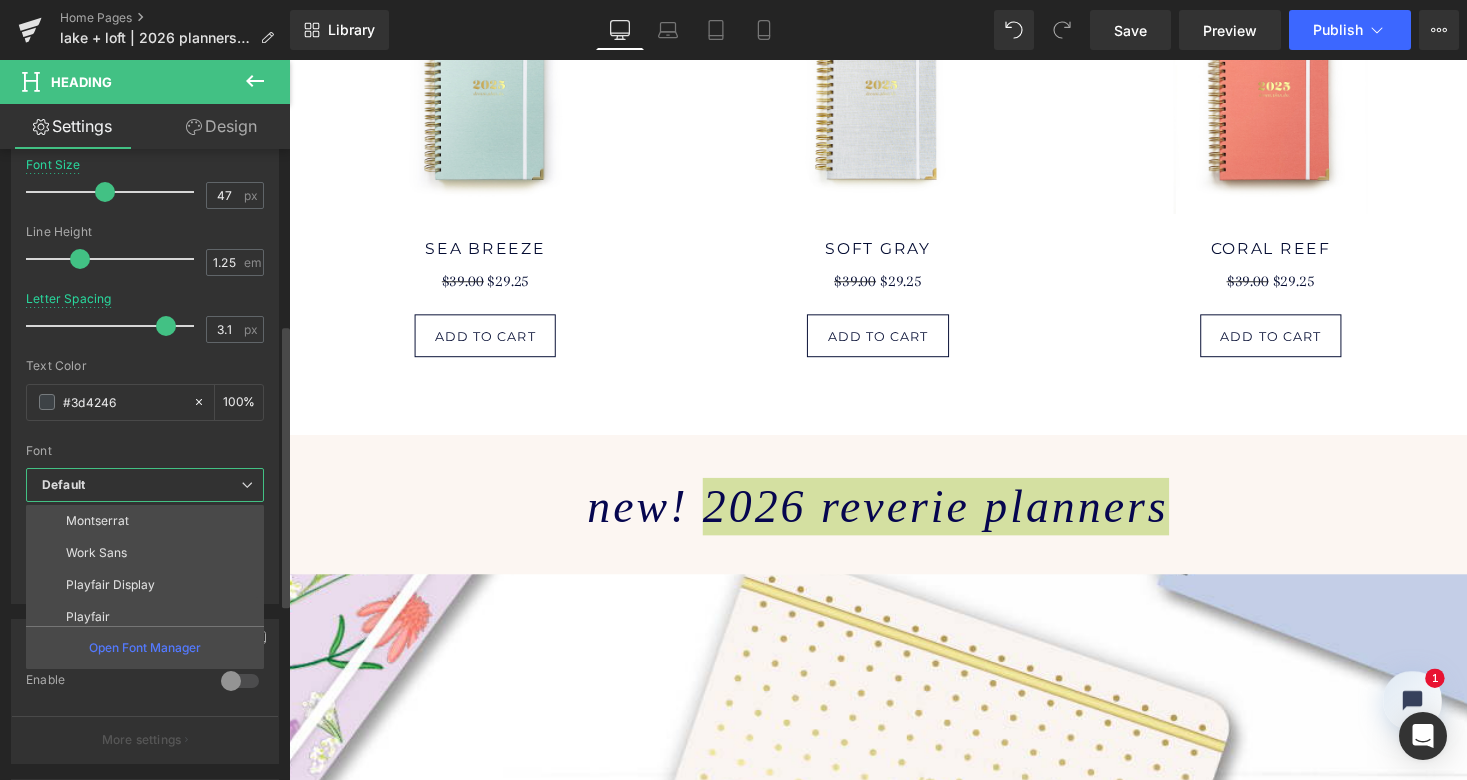 scroll, scrollTop: 163, scrollLeft: 0, axis: vertical 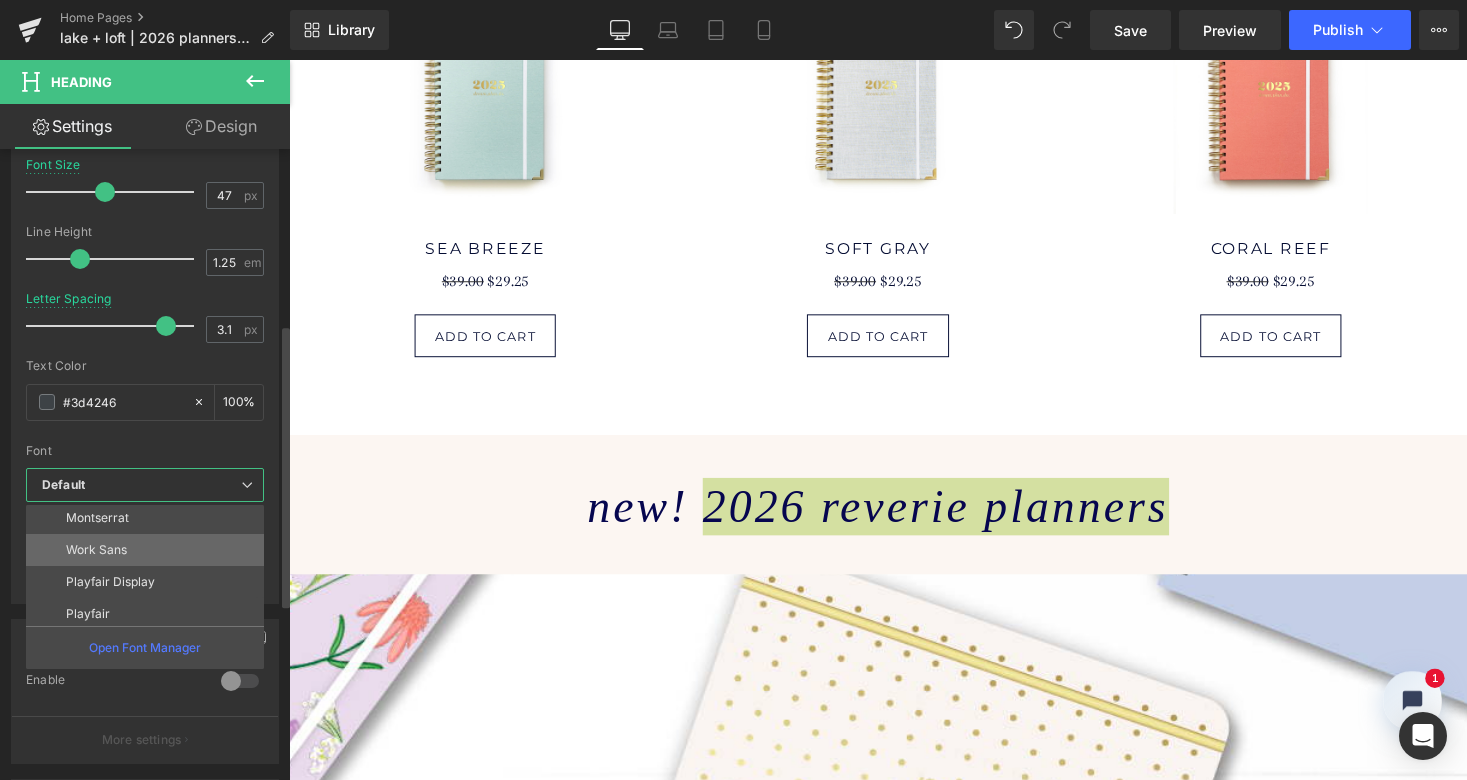 click on "Work Sans" at bounding box center [149, 550] 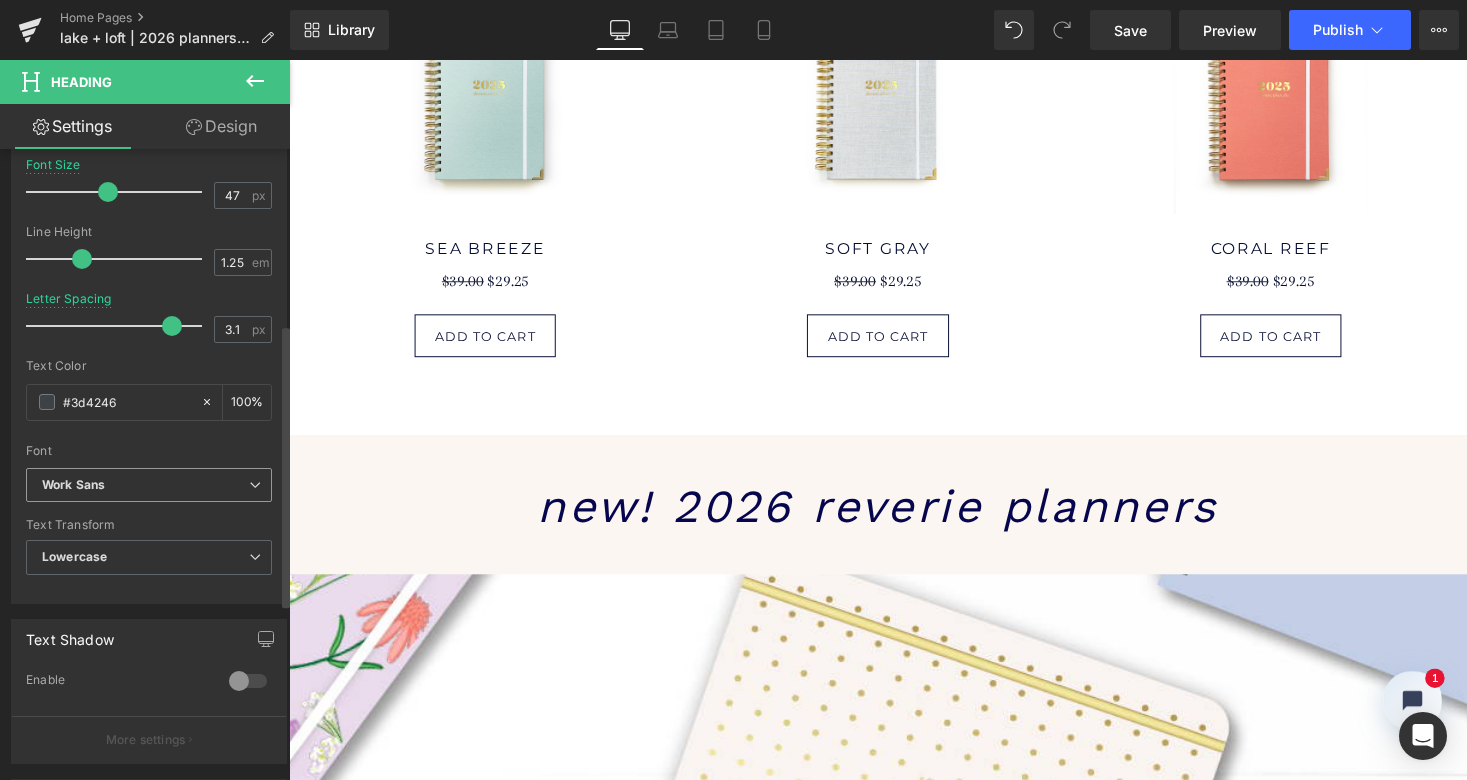 scroll, scrollTop: 5771, scrollLeft: 1202, axis: both 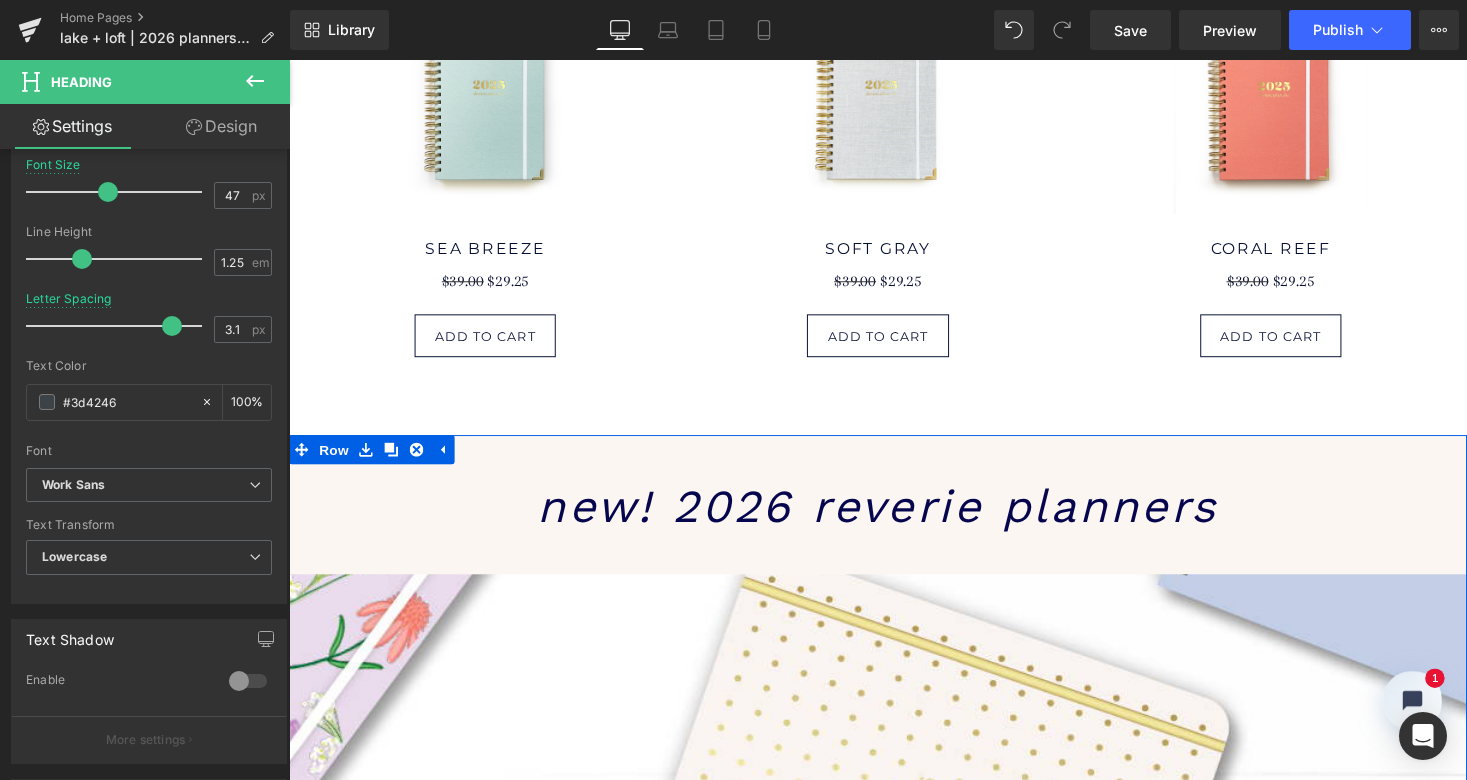 click on "new! 2026 reverie planners" at bounding box center [894, 517] 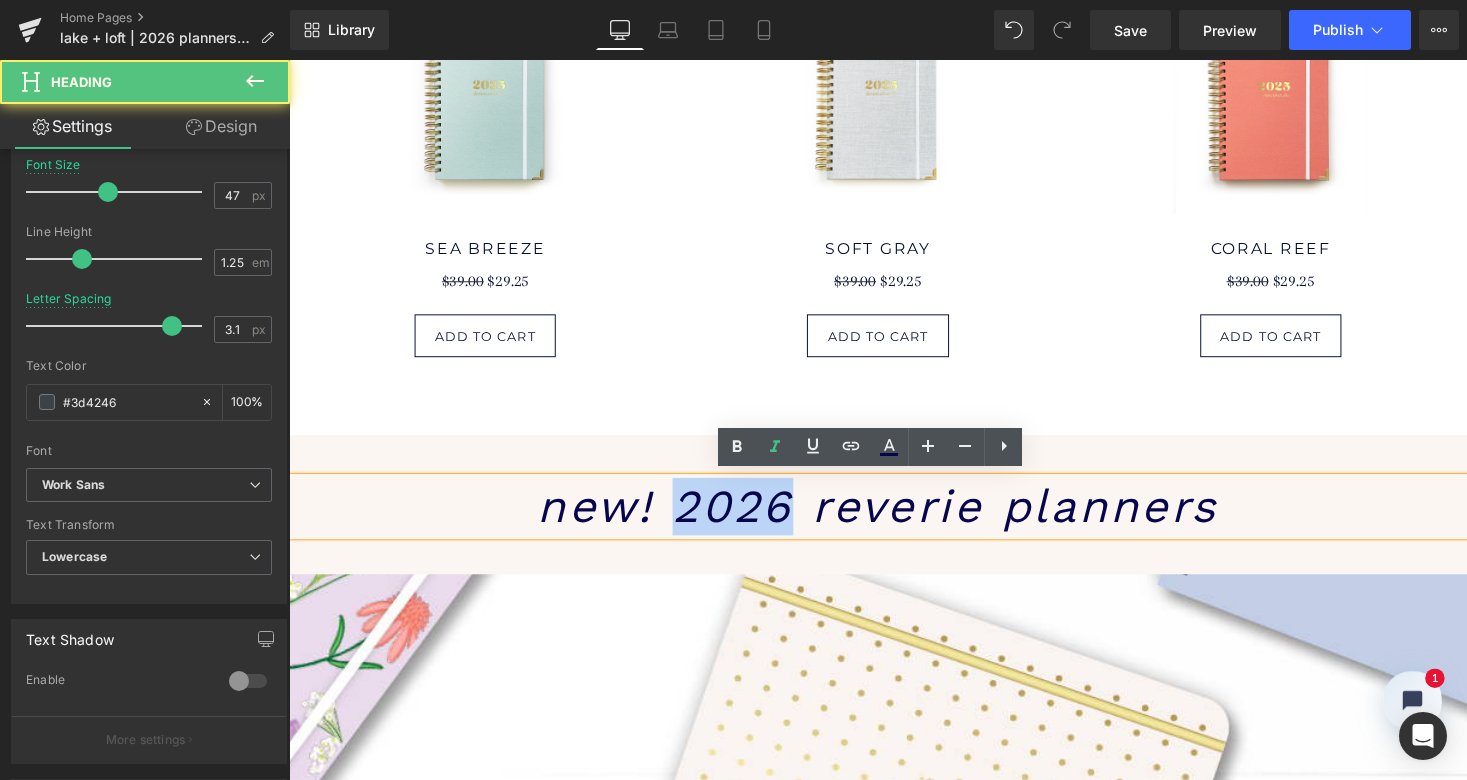 click on "new! 2026 reverie planners" at bounding box center (894, 517) 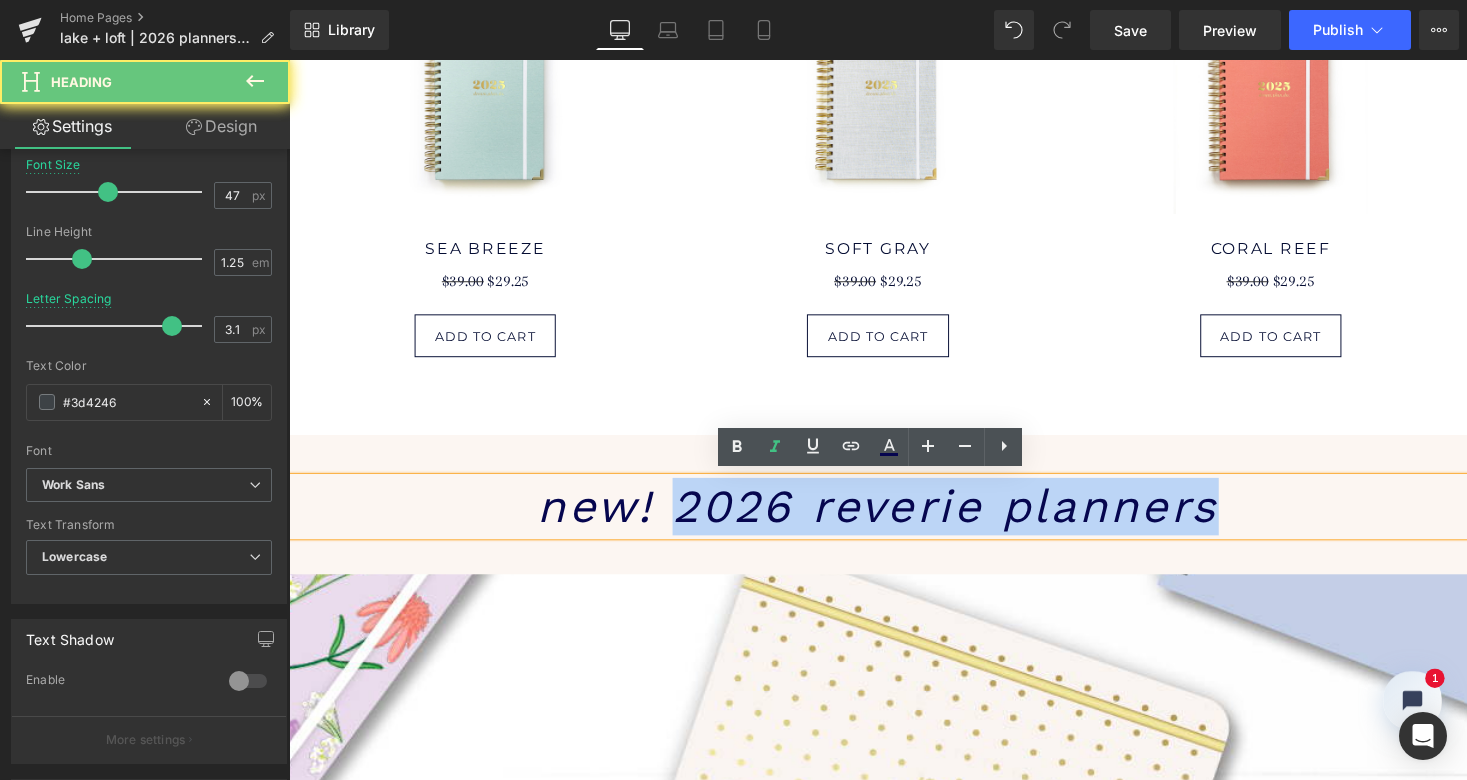 click on "new! 2026 reverie planners" at bounding box center (894, 518) 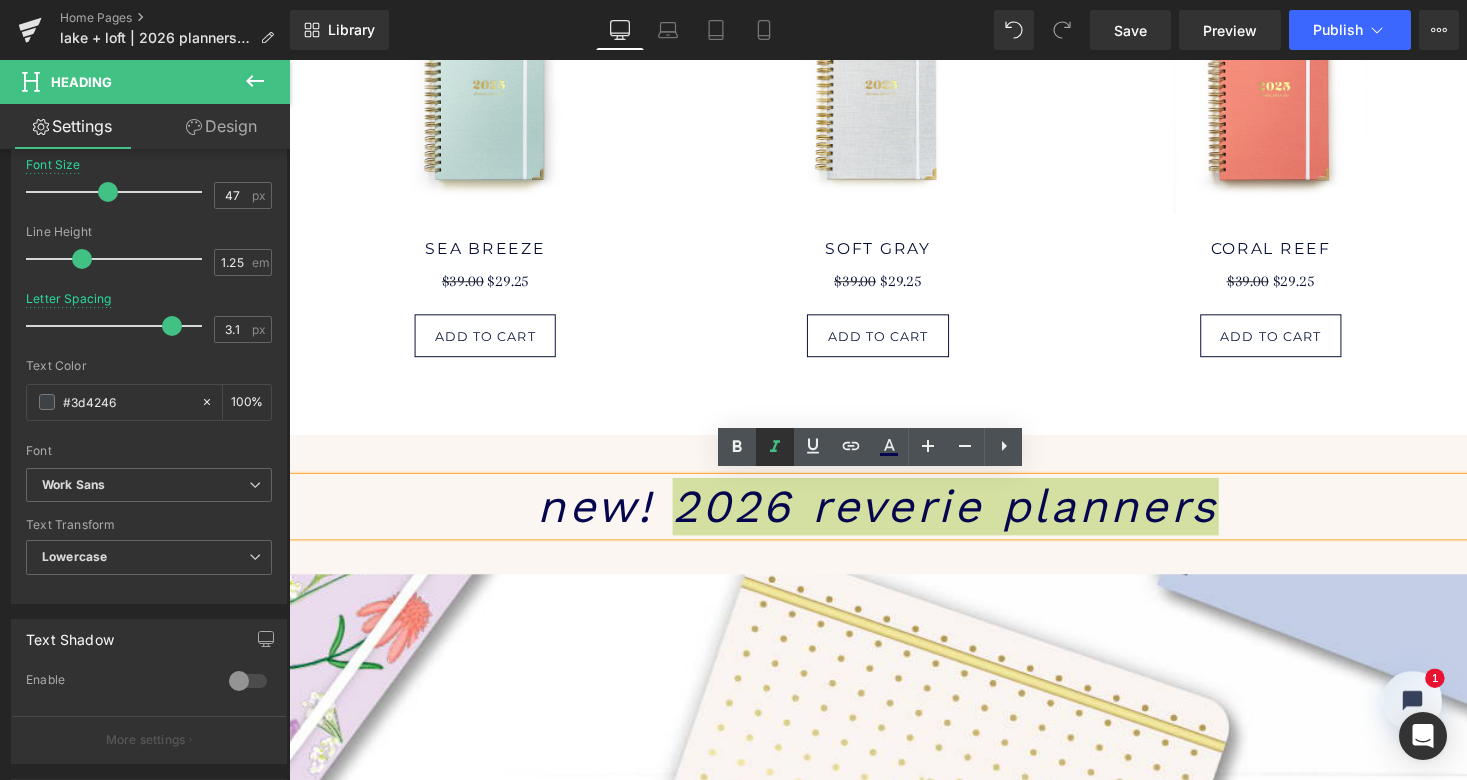 click 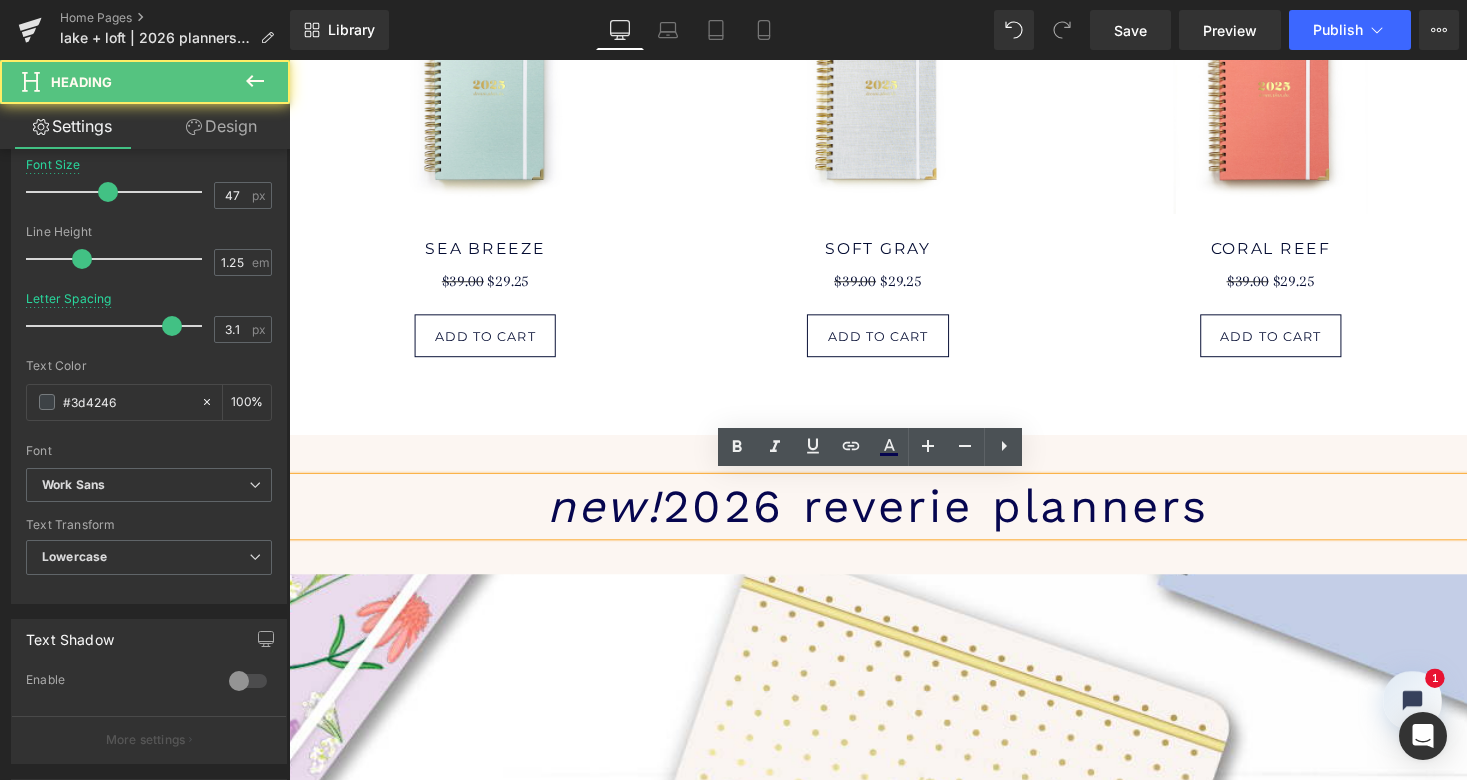 click on "new!" at bounding box center [613, 517] 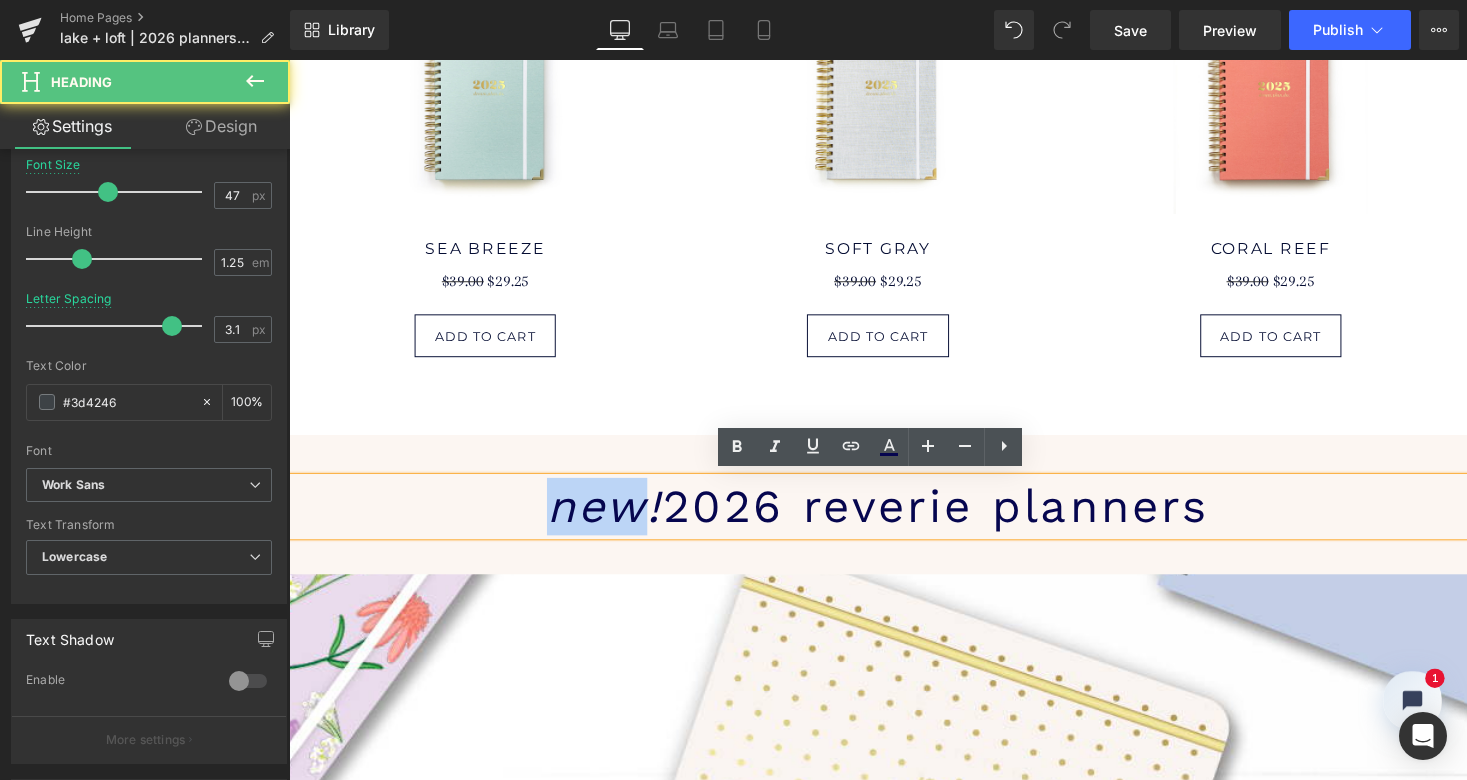 click on "new!" at bounding box center [613, 517] 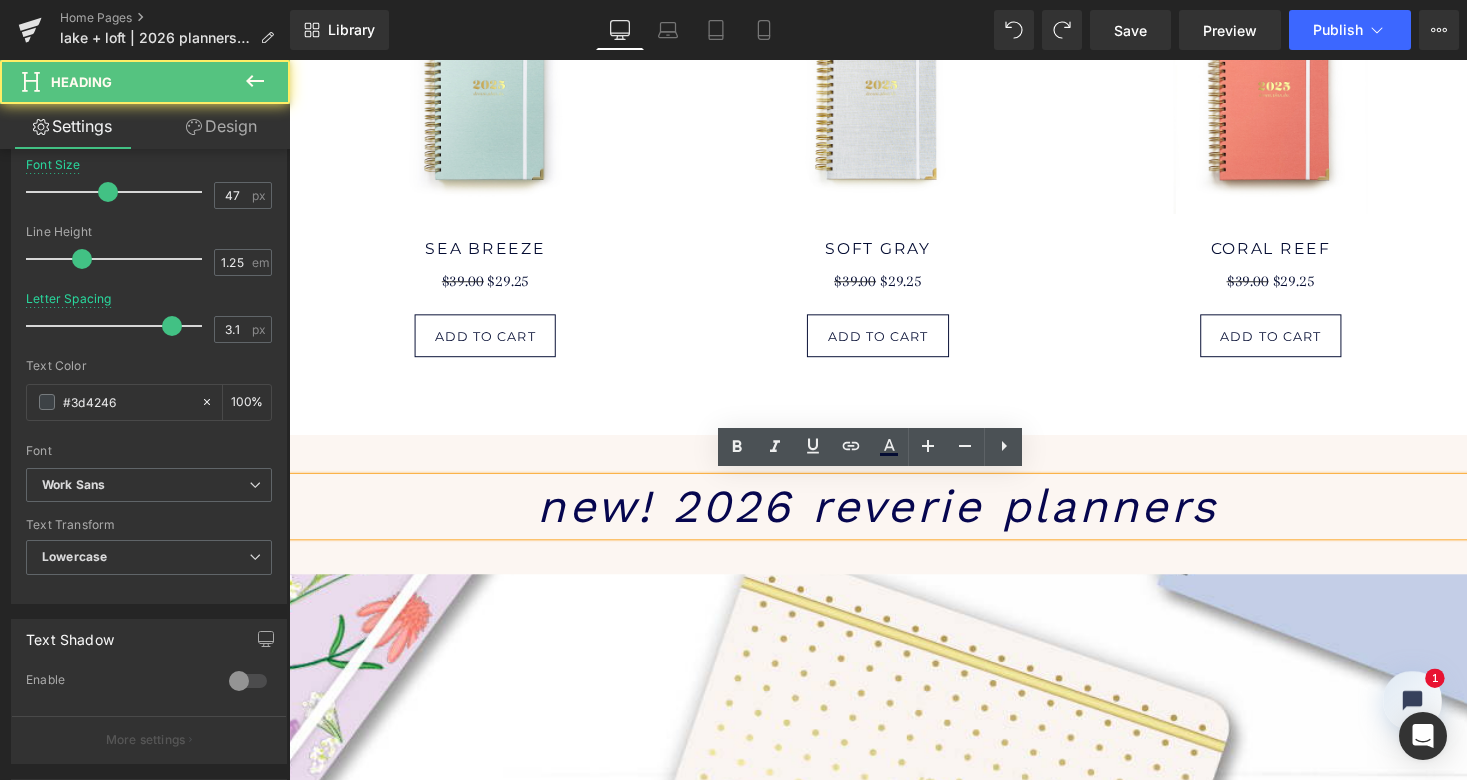 click on "new! 2026 reverie planners" at bounding box center [894, 517] 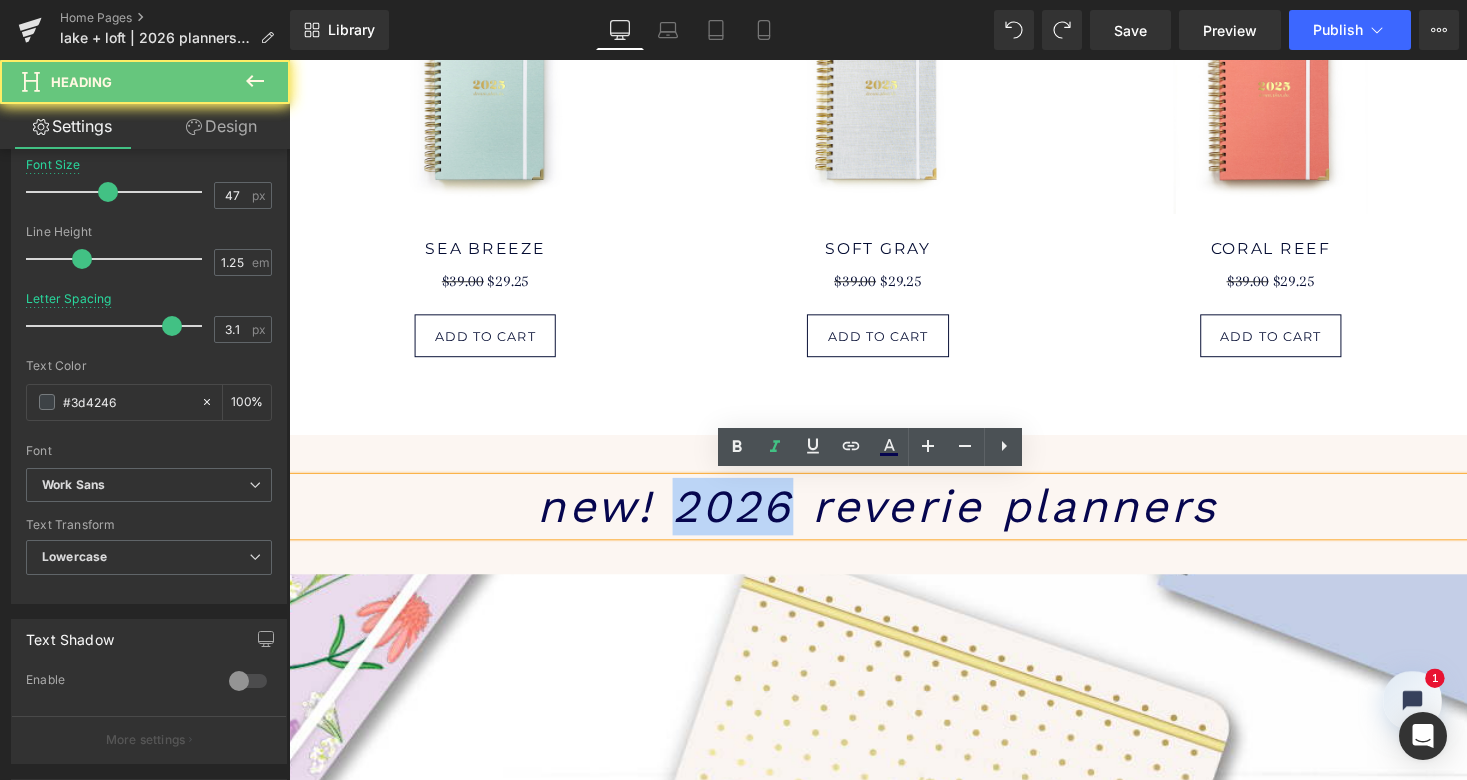 click on "new! 2026 reverie planners" at bounding box center (894, 517) 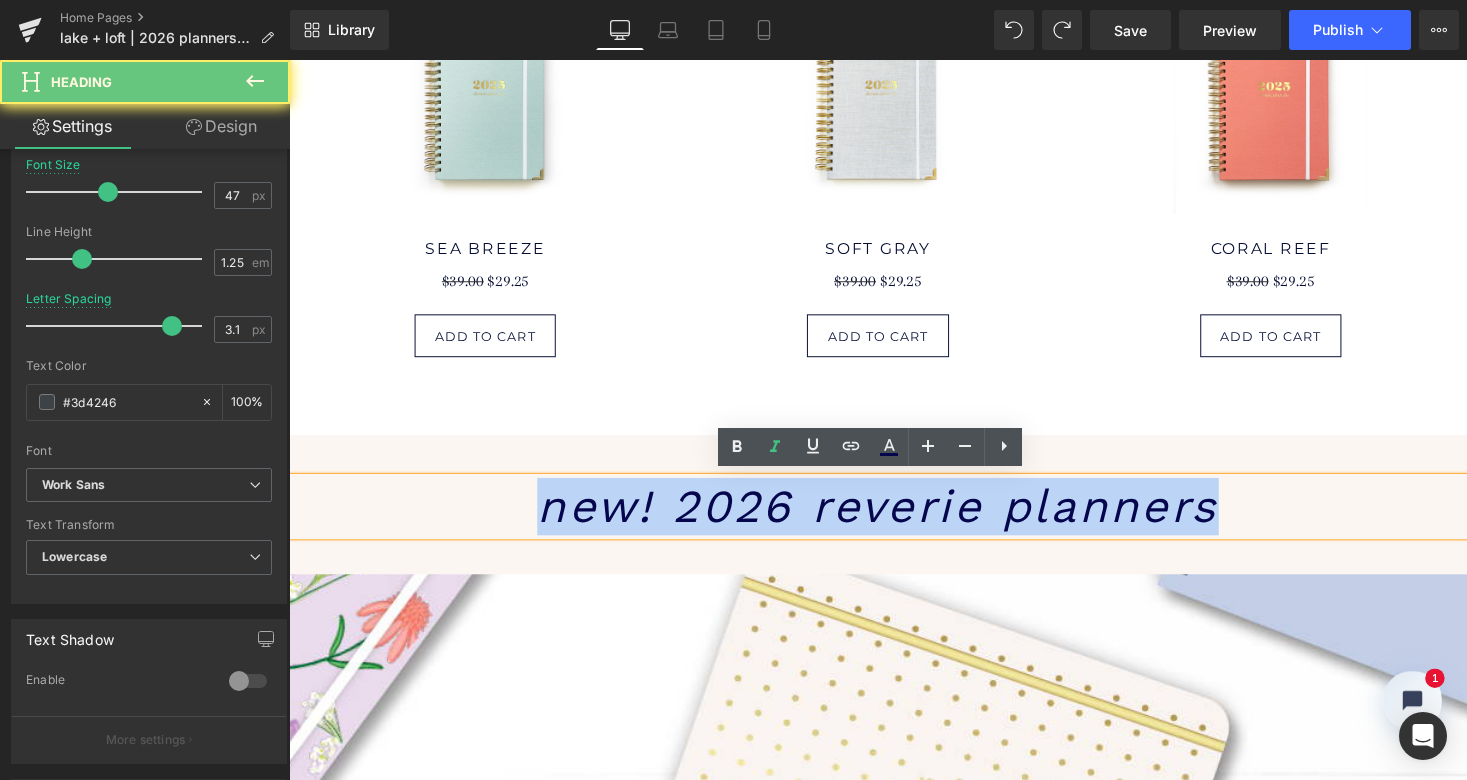 click on "new! 2026 reverie planners" at bounding box center [894, 517] 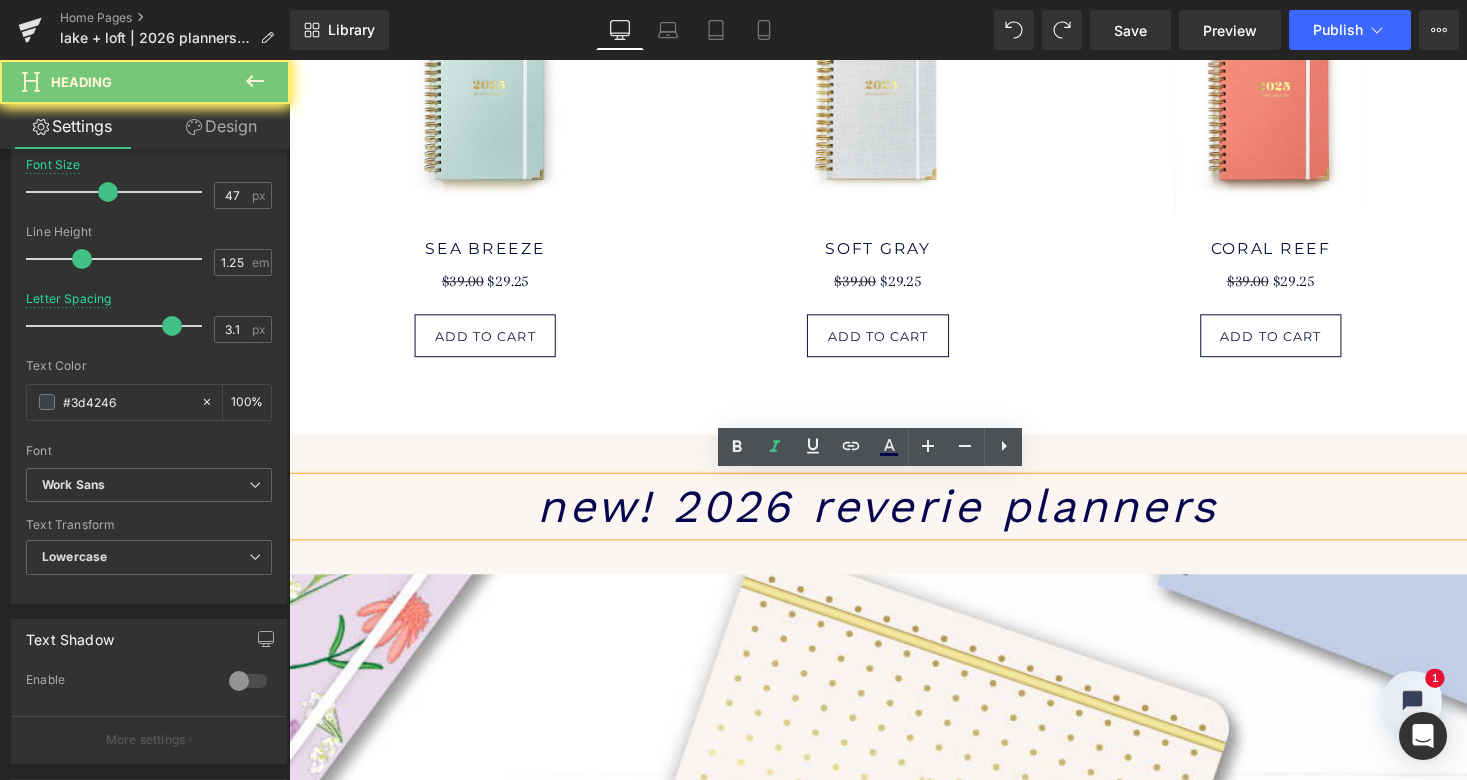 scroll, scrollTop: 5771, scrollLeft: 1202, axis: both 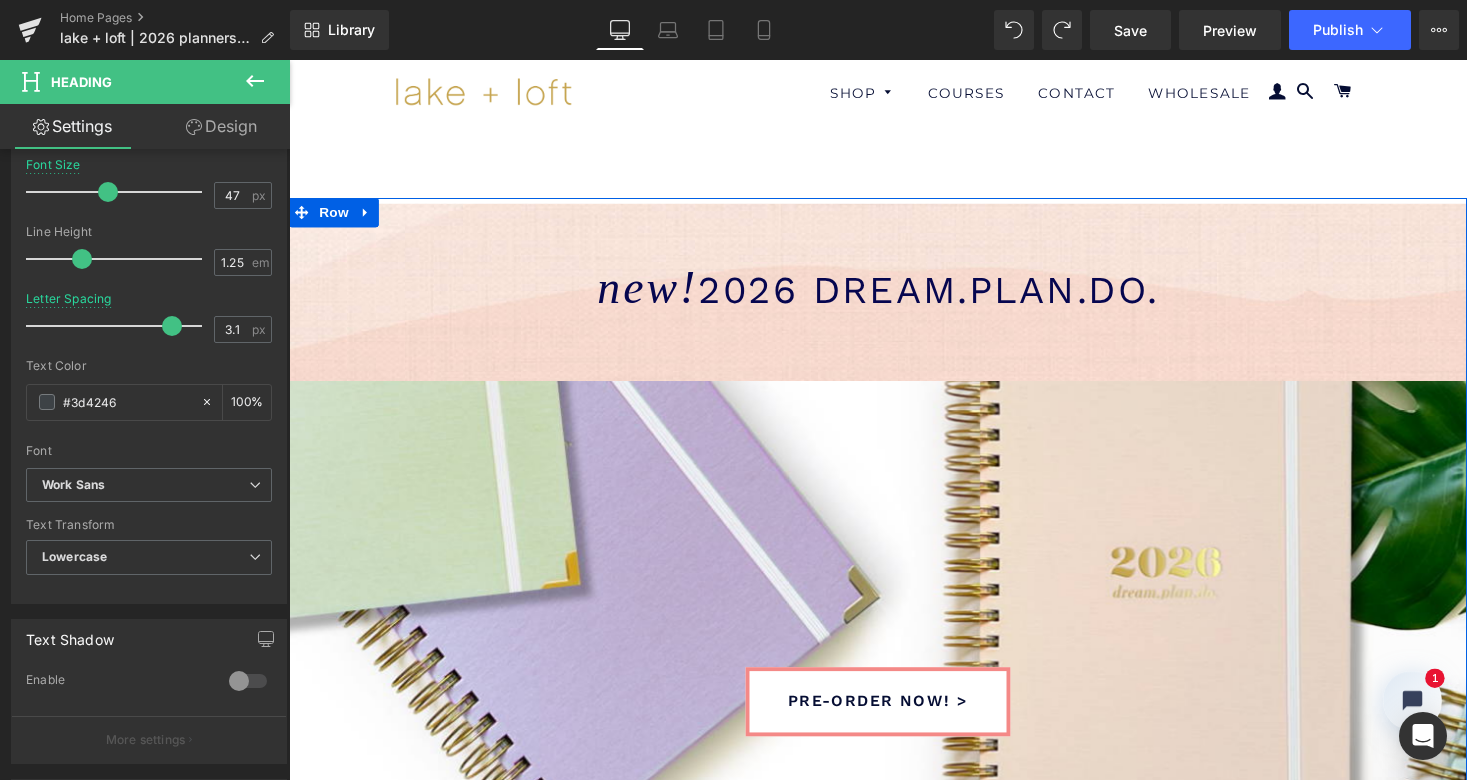 click on "new!" at bounding box center (658, 294) 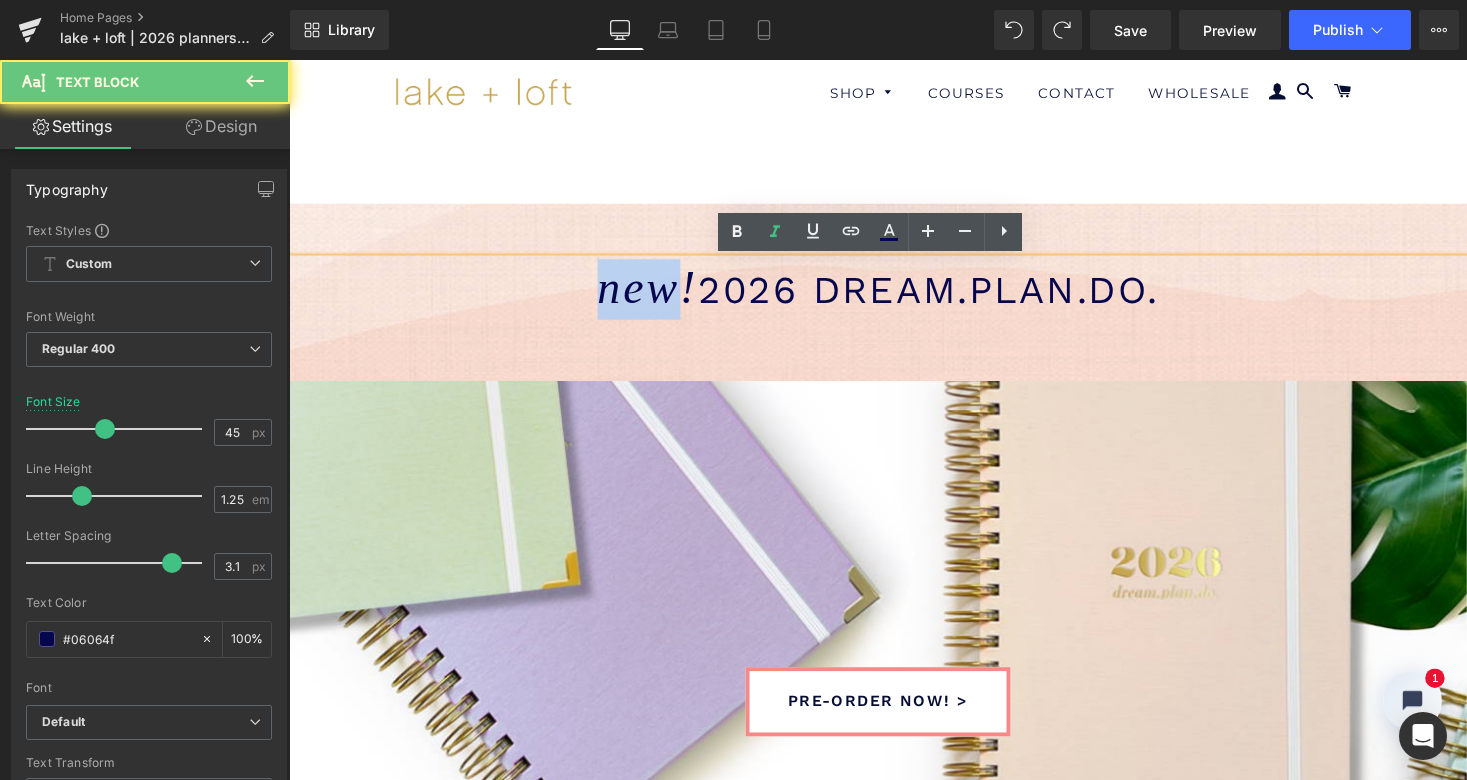 click on "new!" at bounding box center [658, 294] 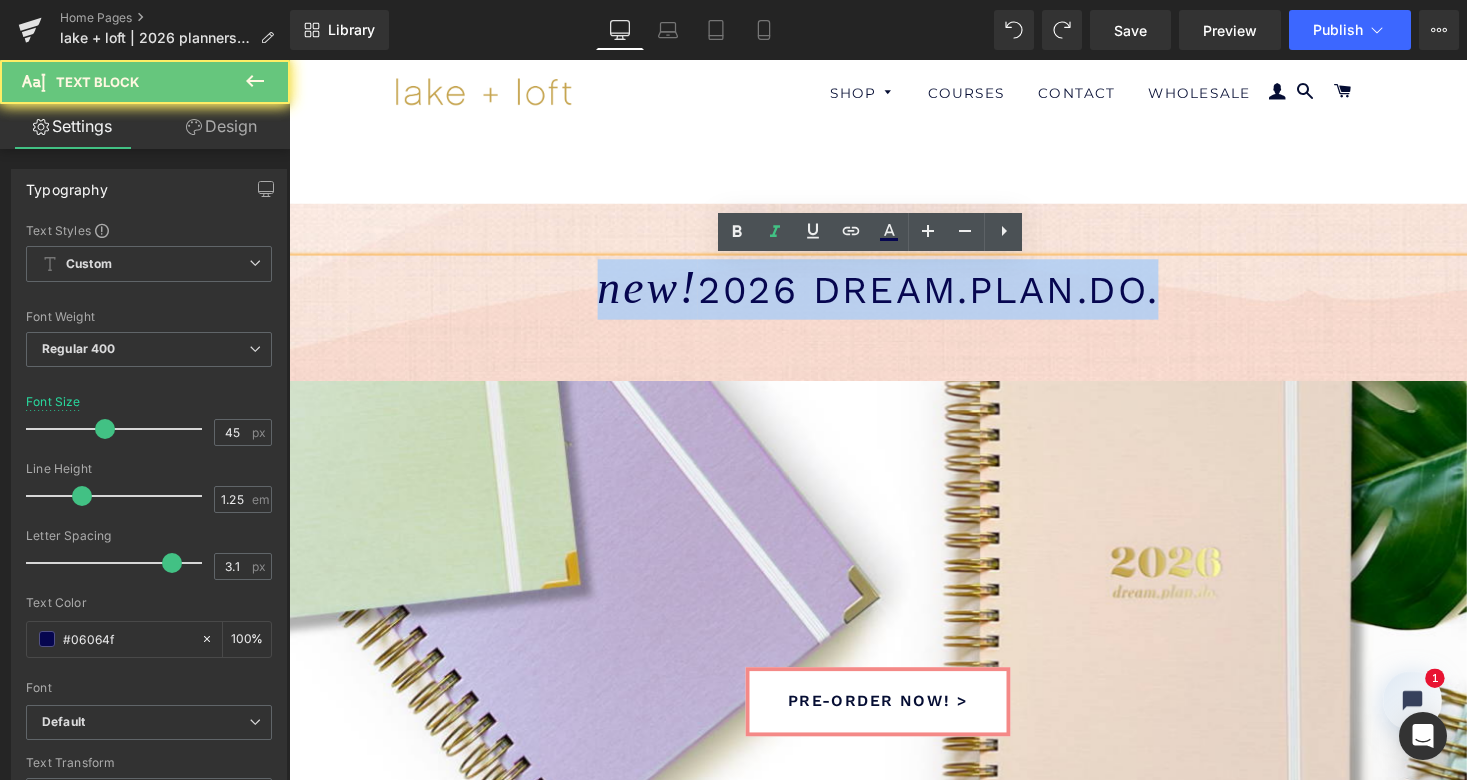 click on "new!" at bounding box center [658, 294] 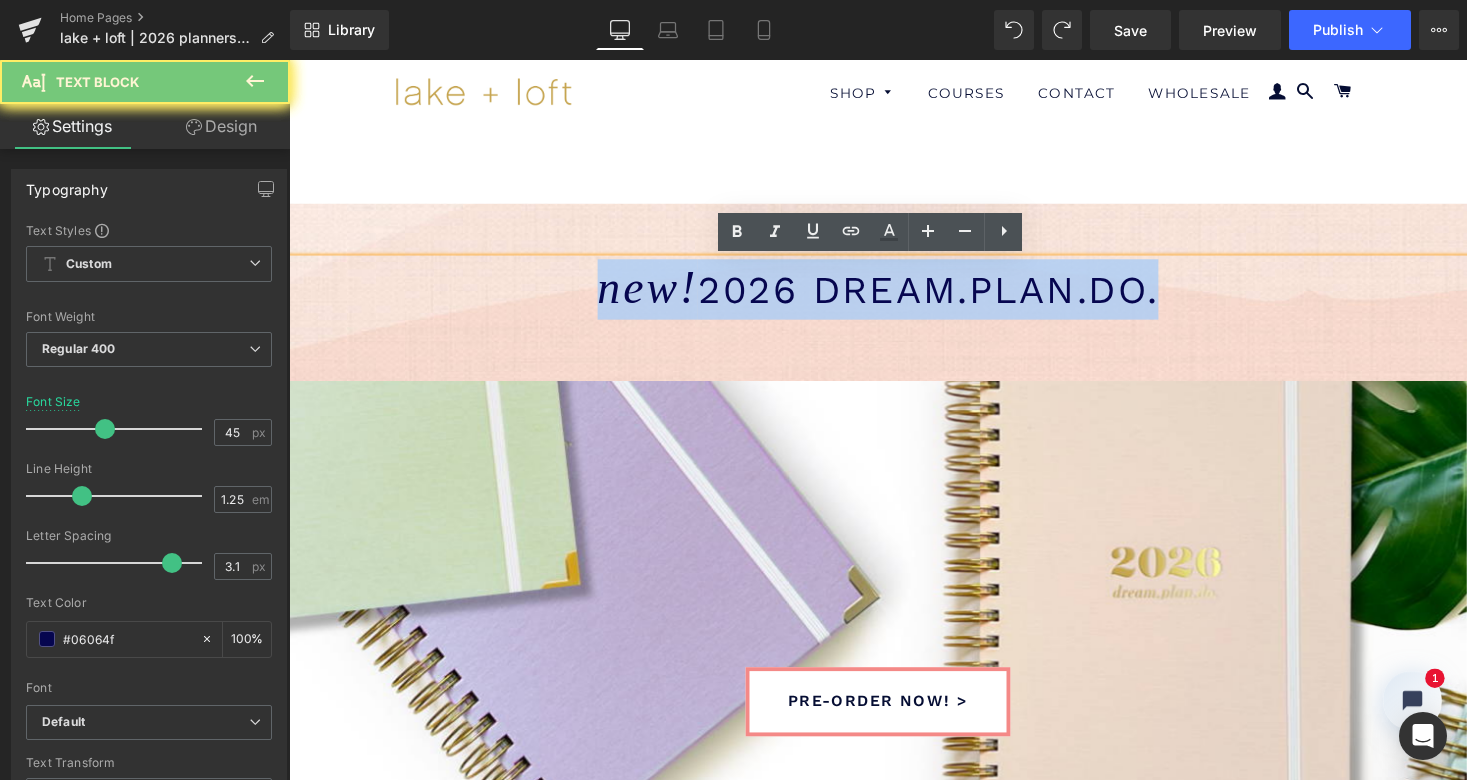 copy on "new!  2026 dream.plan.do." 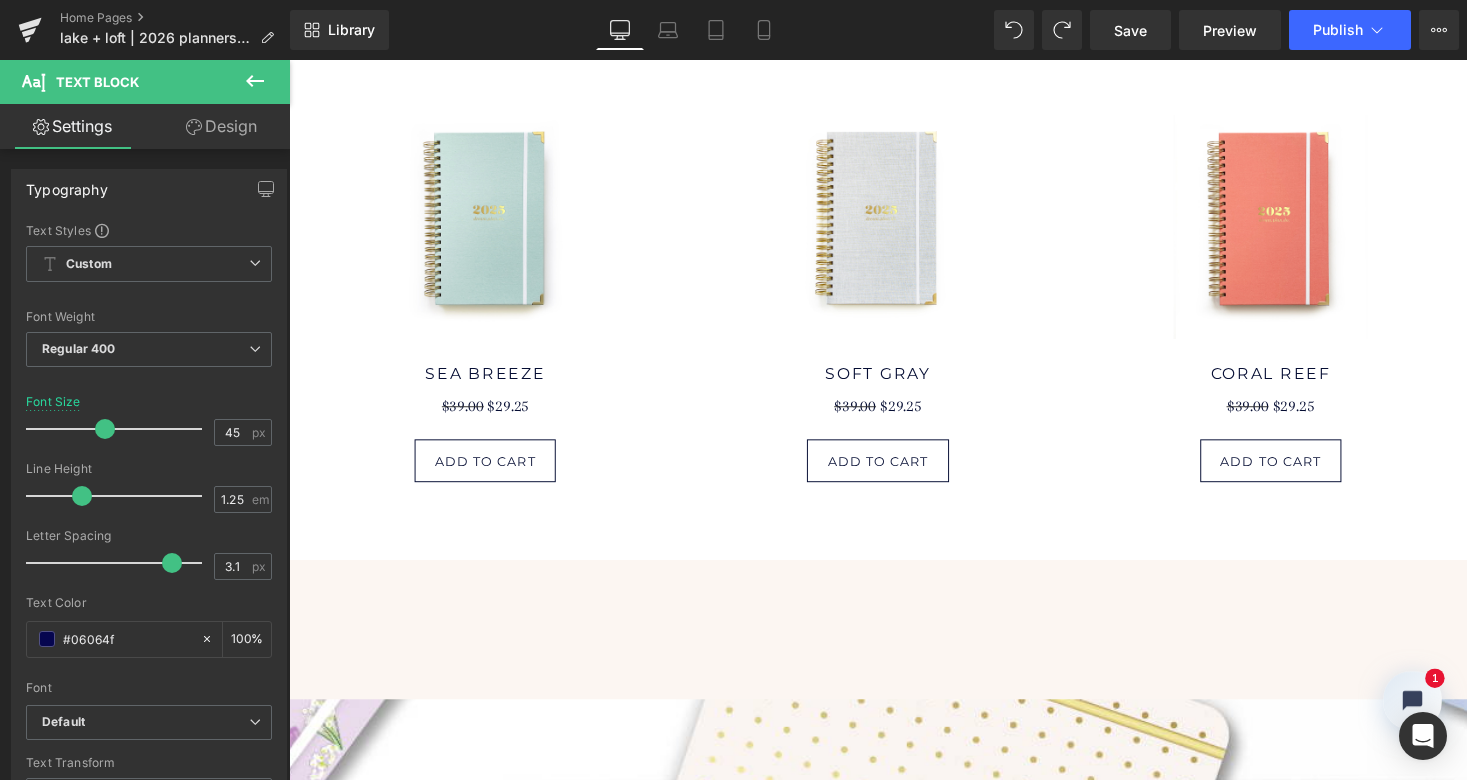 scroll, scrollTop: 1253, scrollLeft: 0, axis: vertical 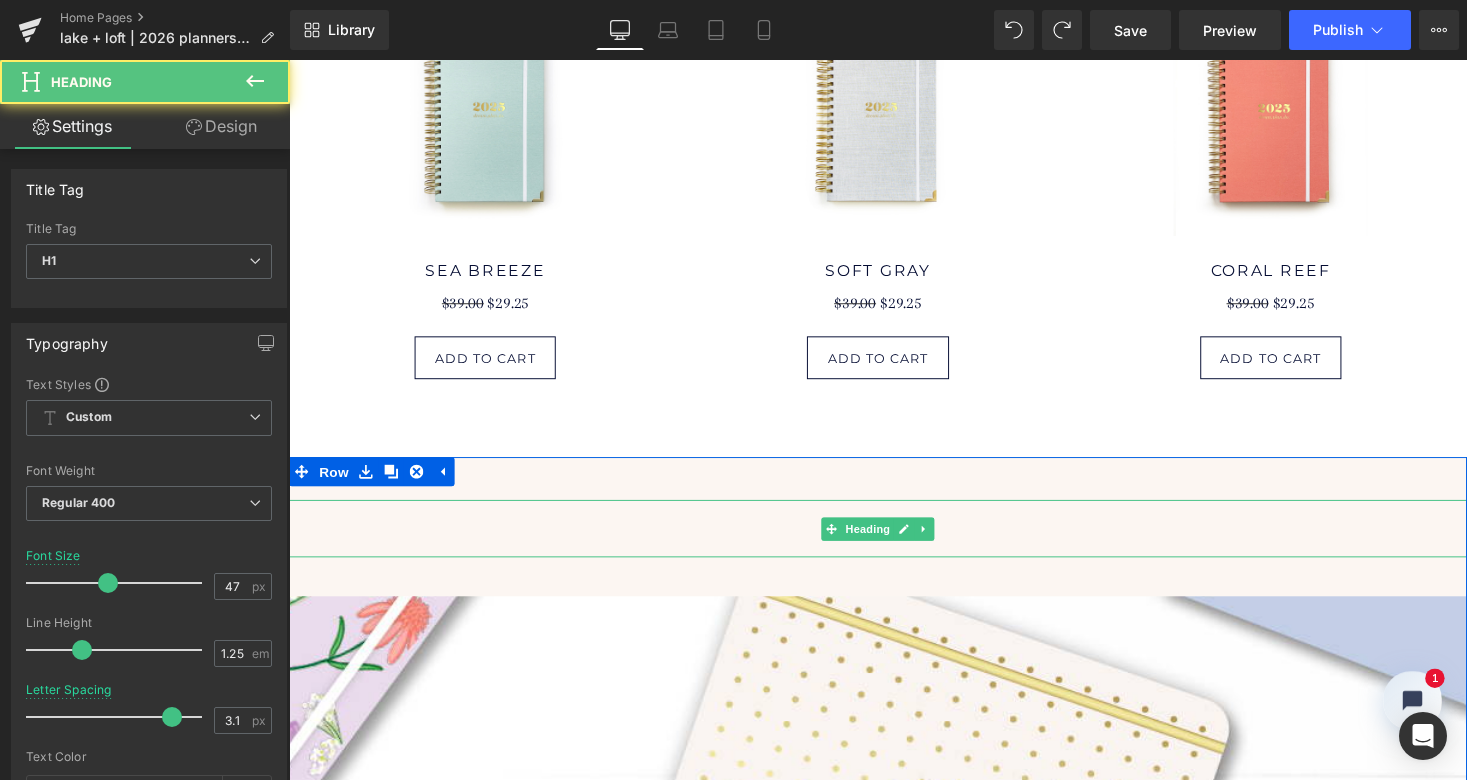 click at bounding box center (894, 541) 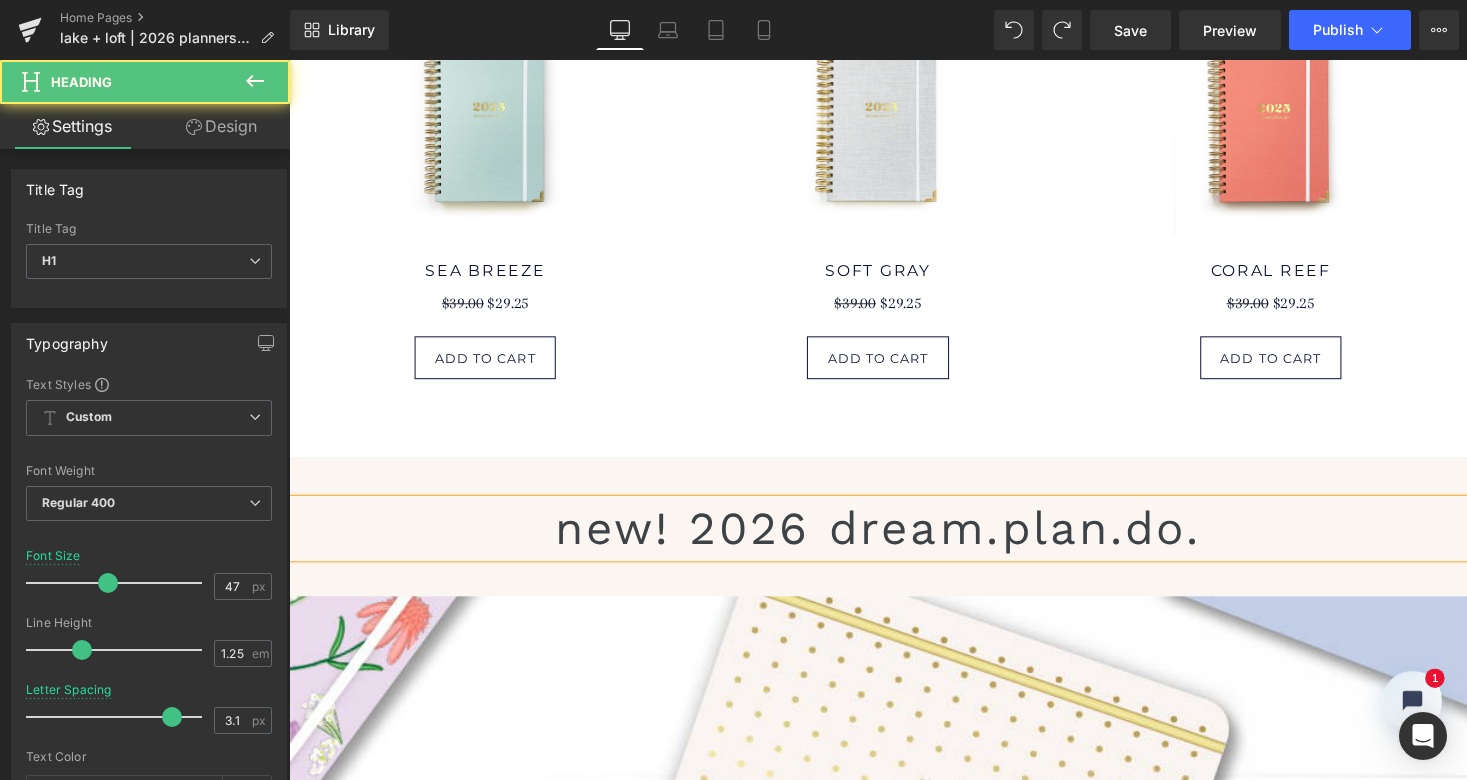 click on "new! 2026 DREAM.PLAN.DO." at bounding box center (894, 541) 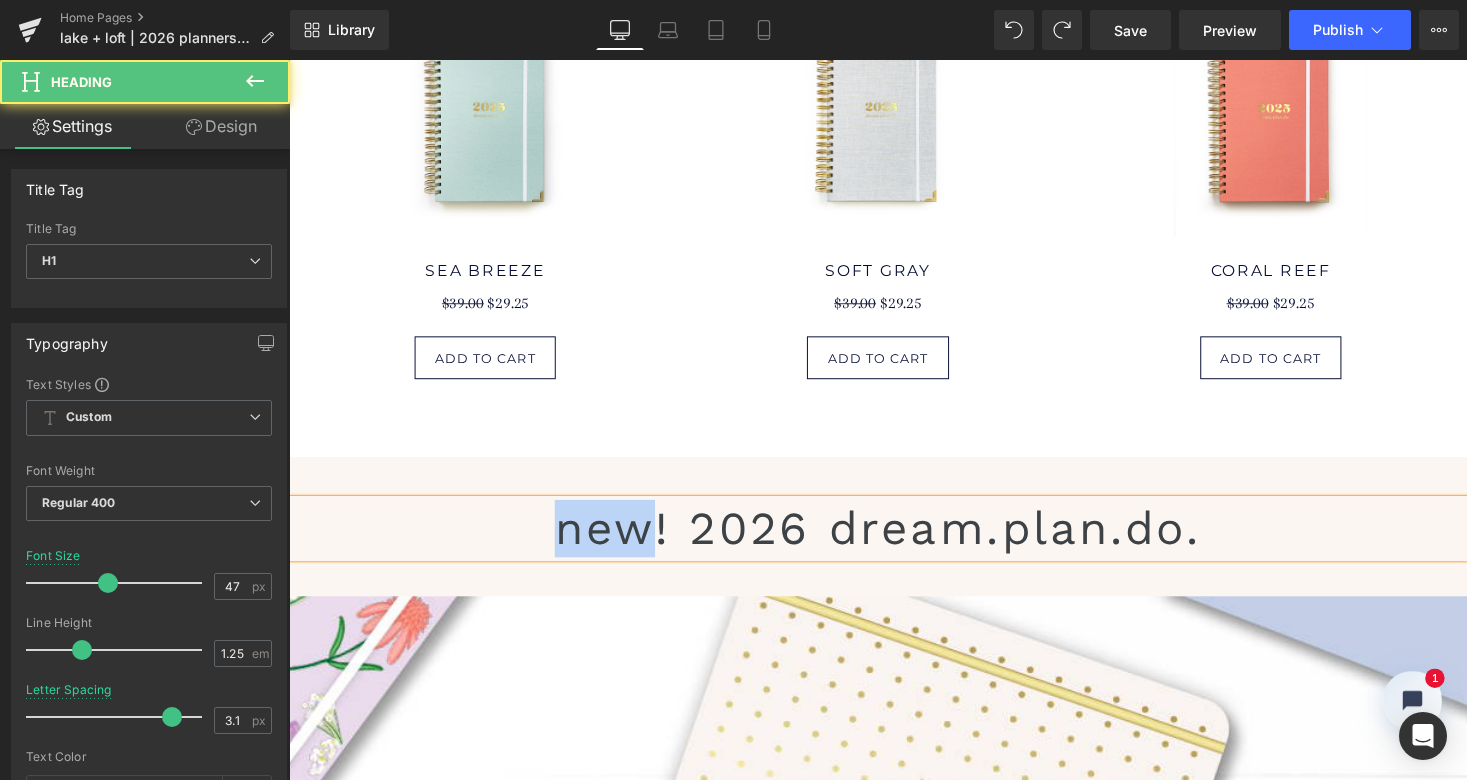 click on "new! 2026 DREAM.PLAN.DO." at bounding box center (894, 541) 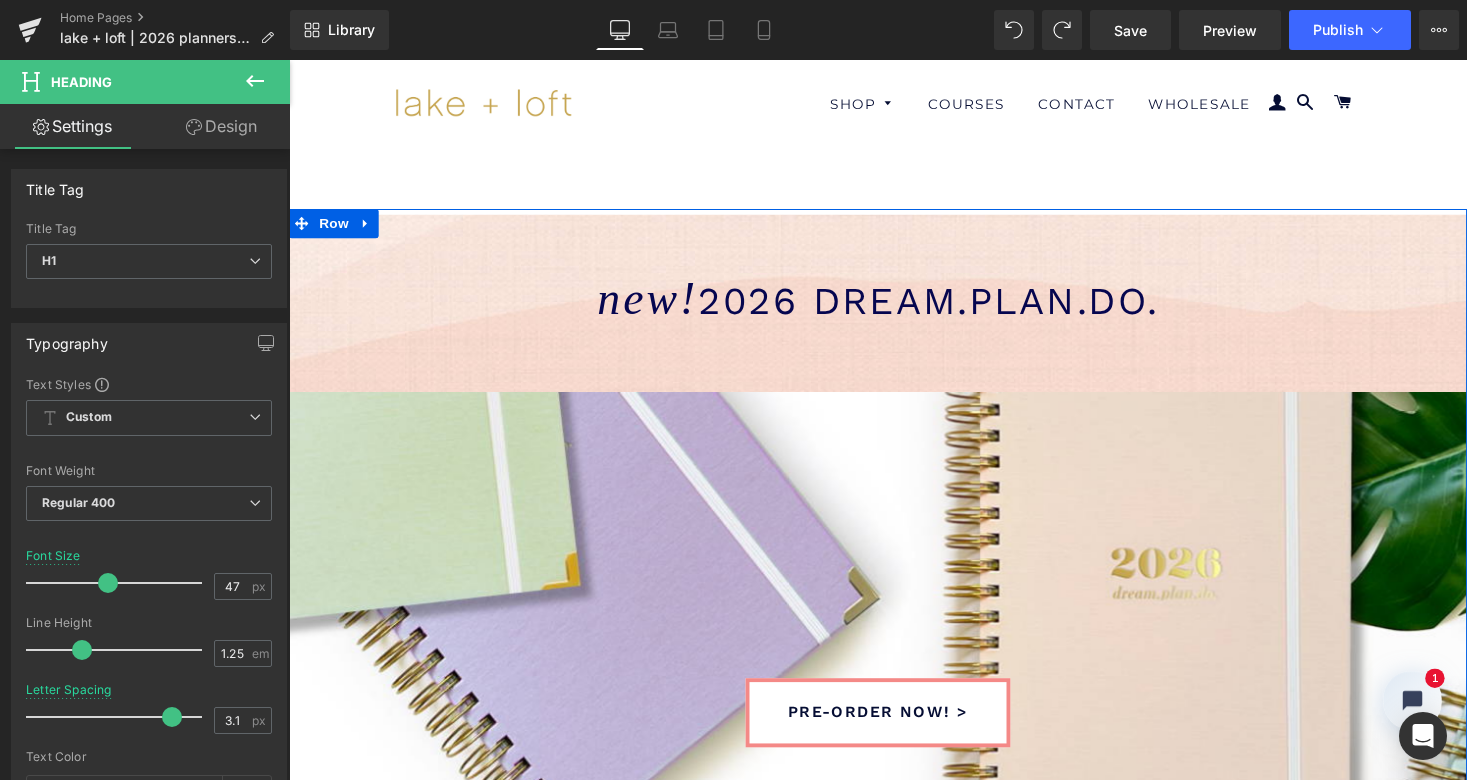 scroll, scrollTop: 0, scrollLeft: 0, axis: both 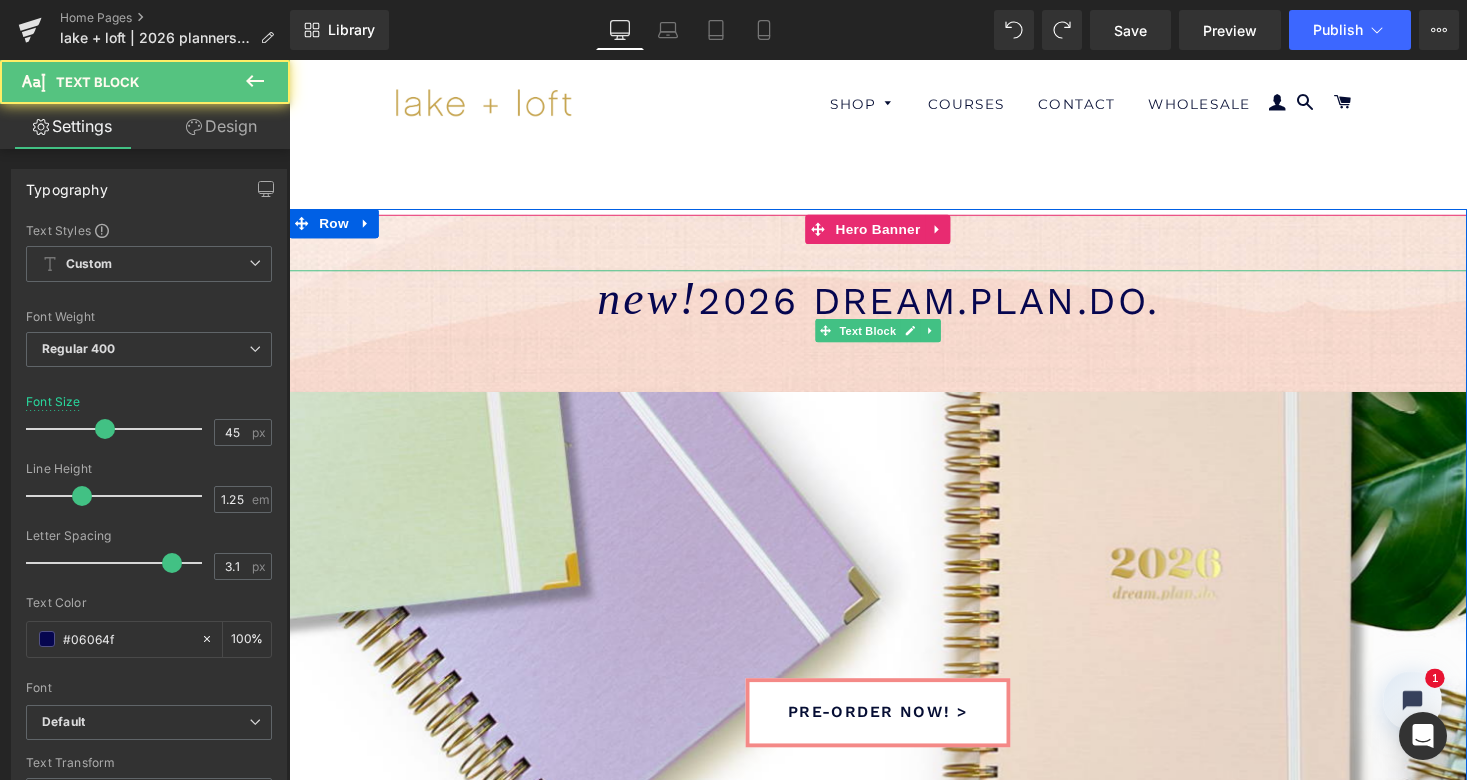 click on "2026 dream.plan.do." at bounding box center (945, 307) 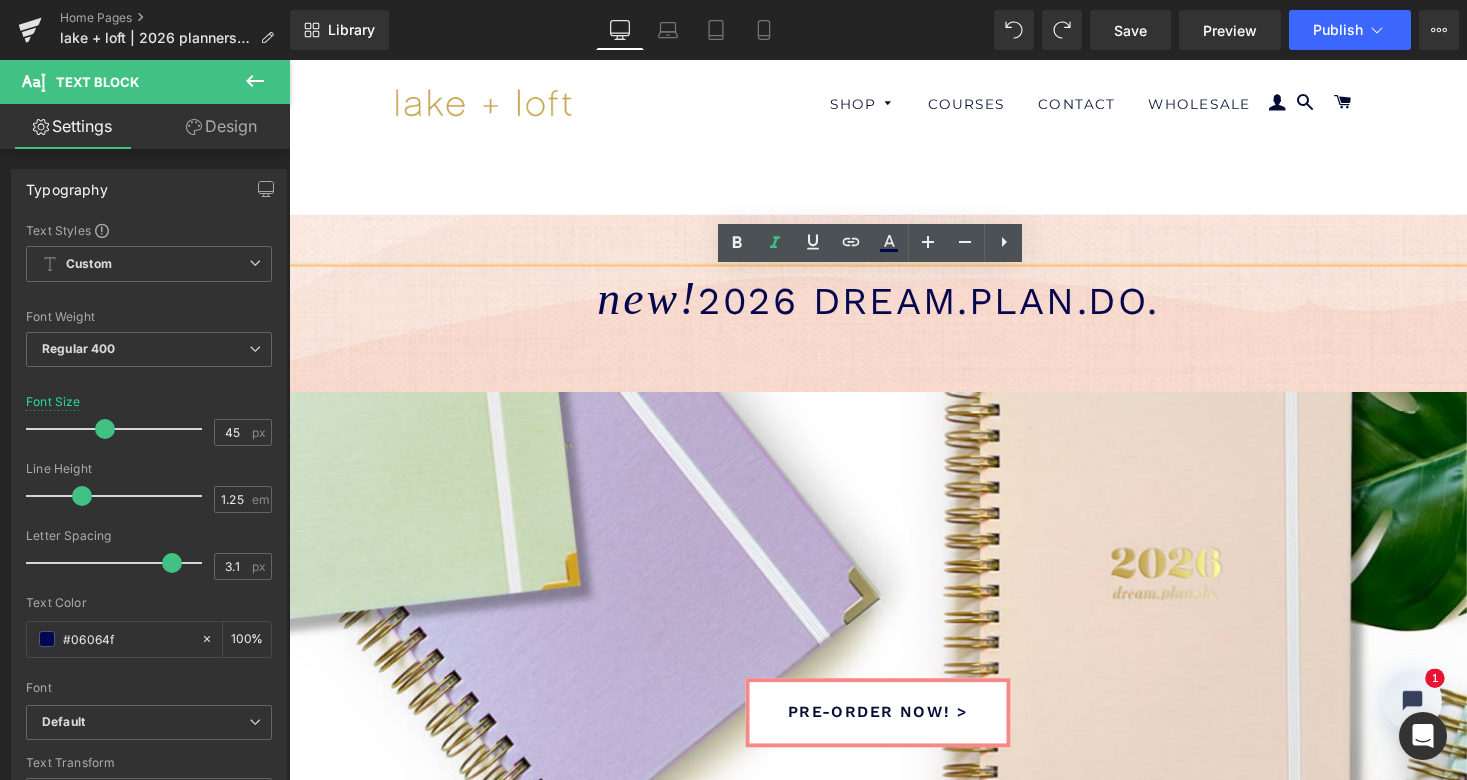 click on "2026 dream.plan.do." at bounding box center (945, 307) 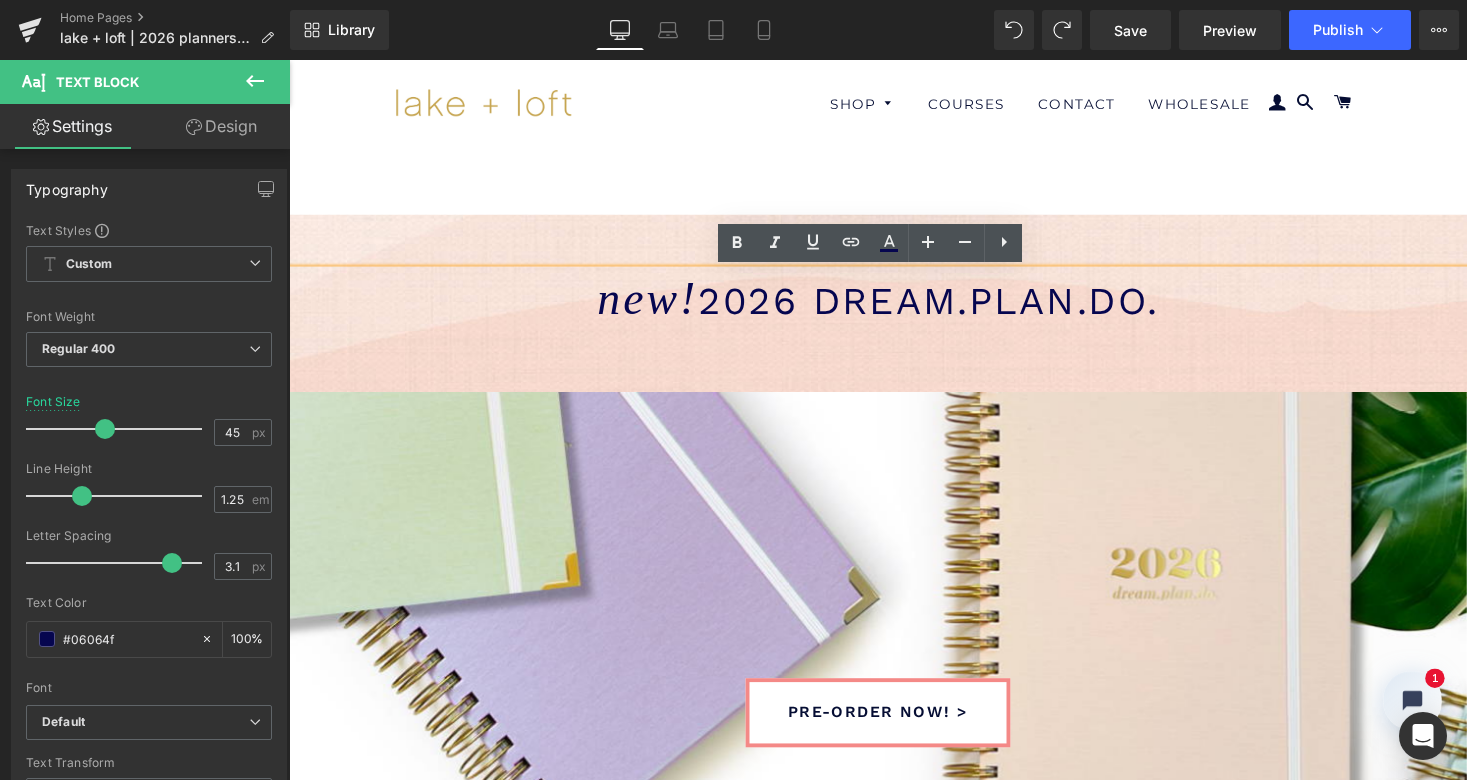 click on "new!  2026 dream.plan.do. Text Block     64px
Hero Banner   57px
pre-order now!  >
Button
Parallax   393px   200px     Row         Image         Row
Sale Off
(P) Image
sea breeze
(P) Title
$39.00
$29.25
(P) Price
add to cart
(P) Cart Button
Product" at bounding box center [894, 2696] 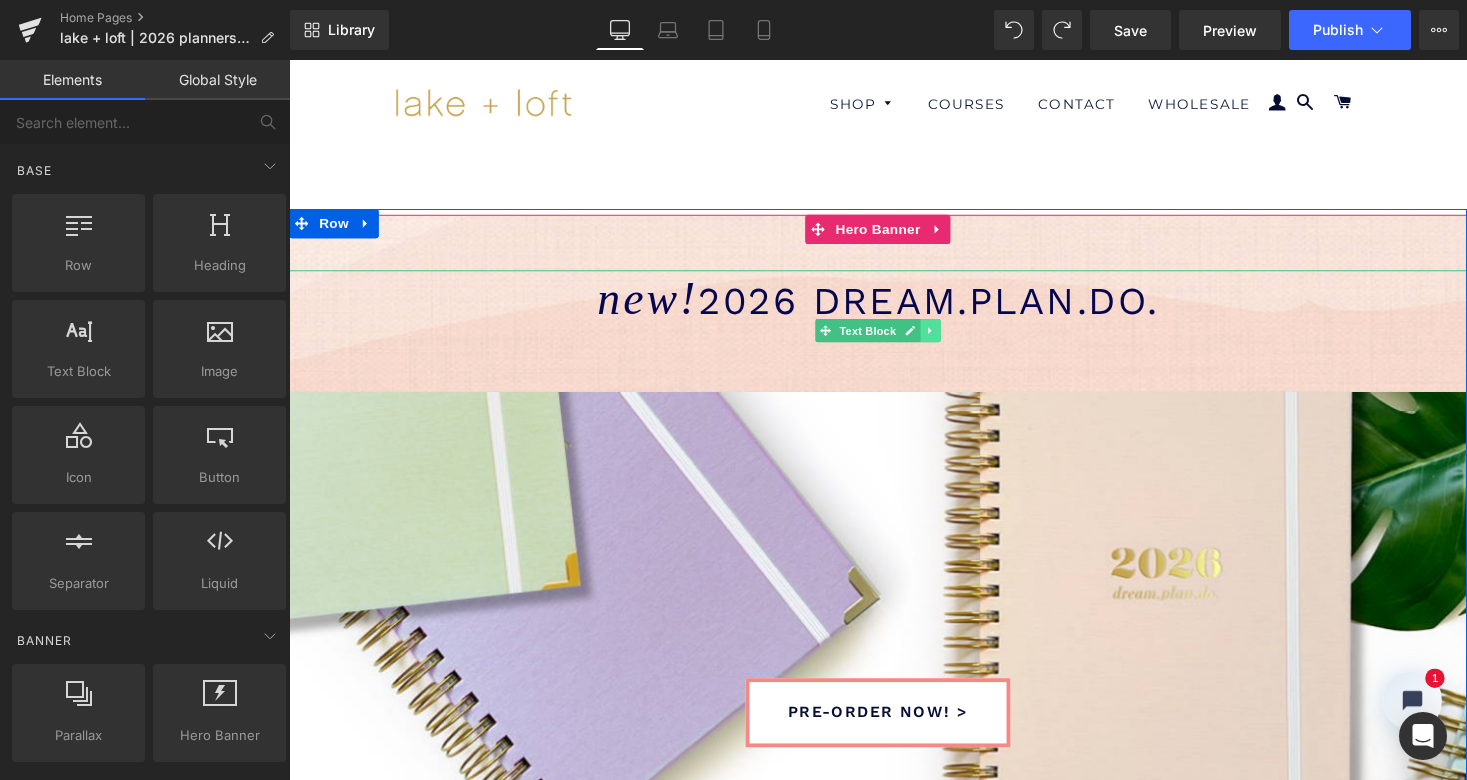 click 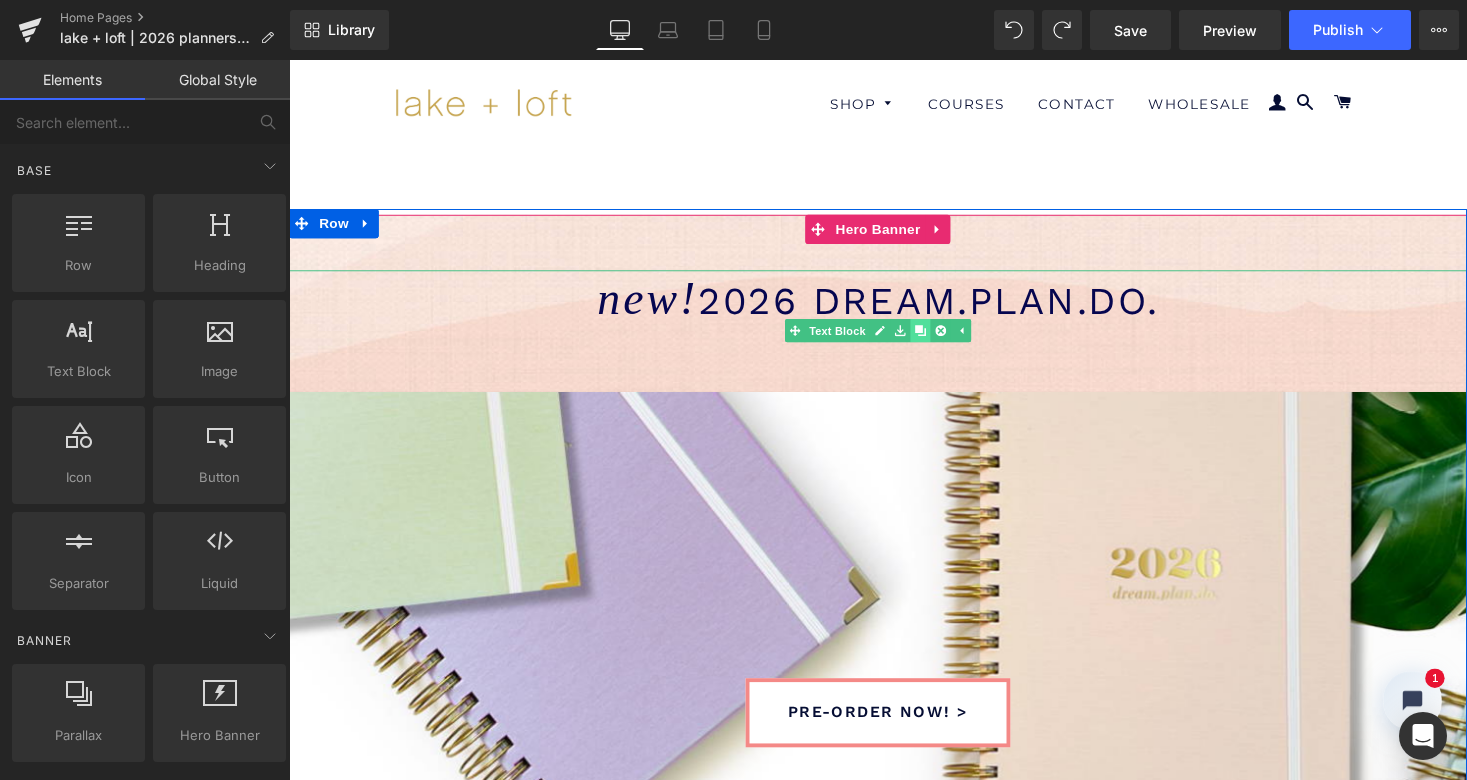 click 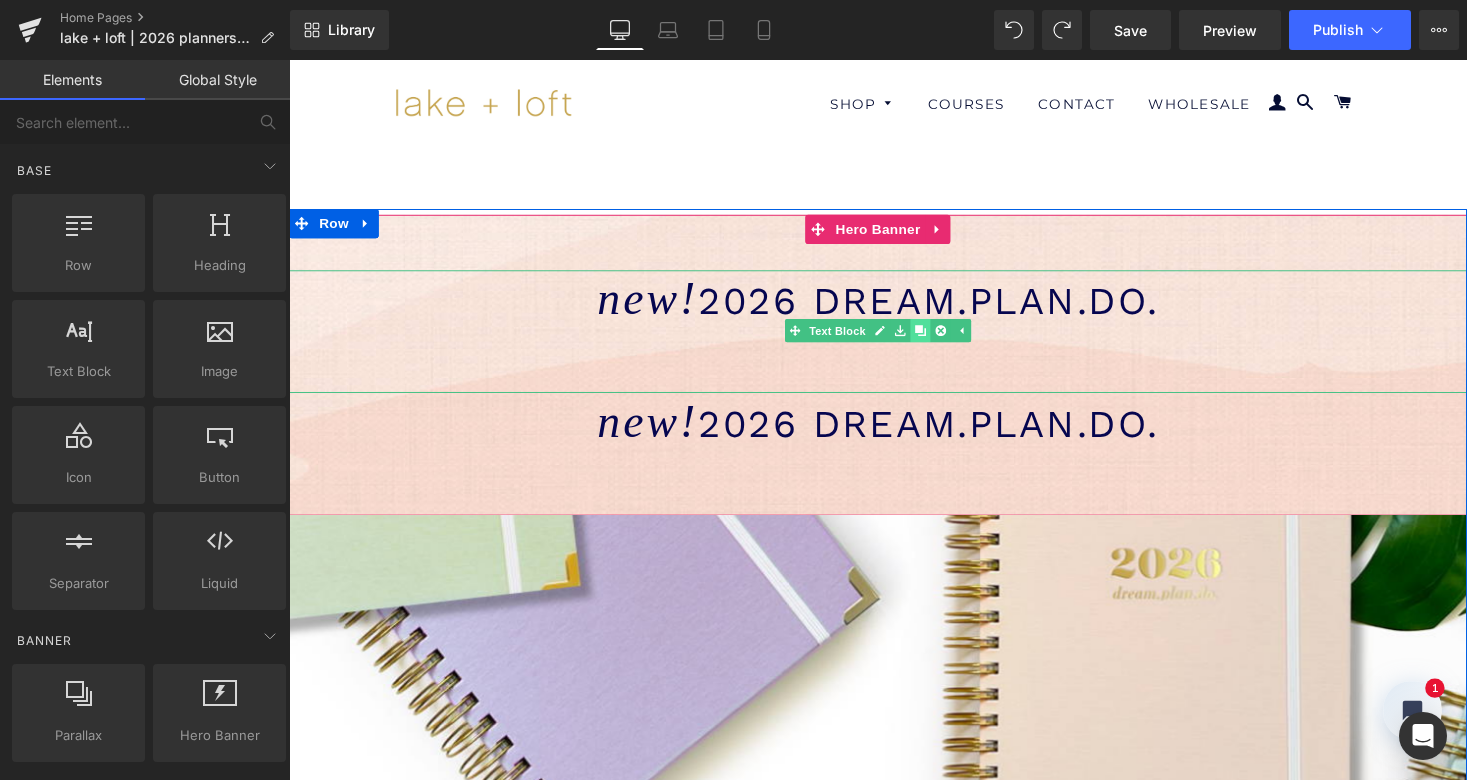 scroll, scrollTop: 10, scrollLeft: 10, axis: both 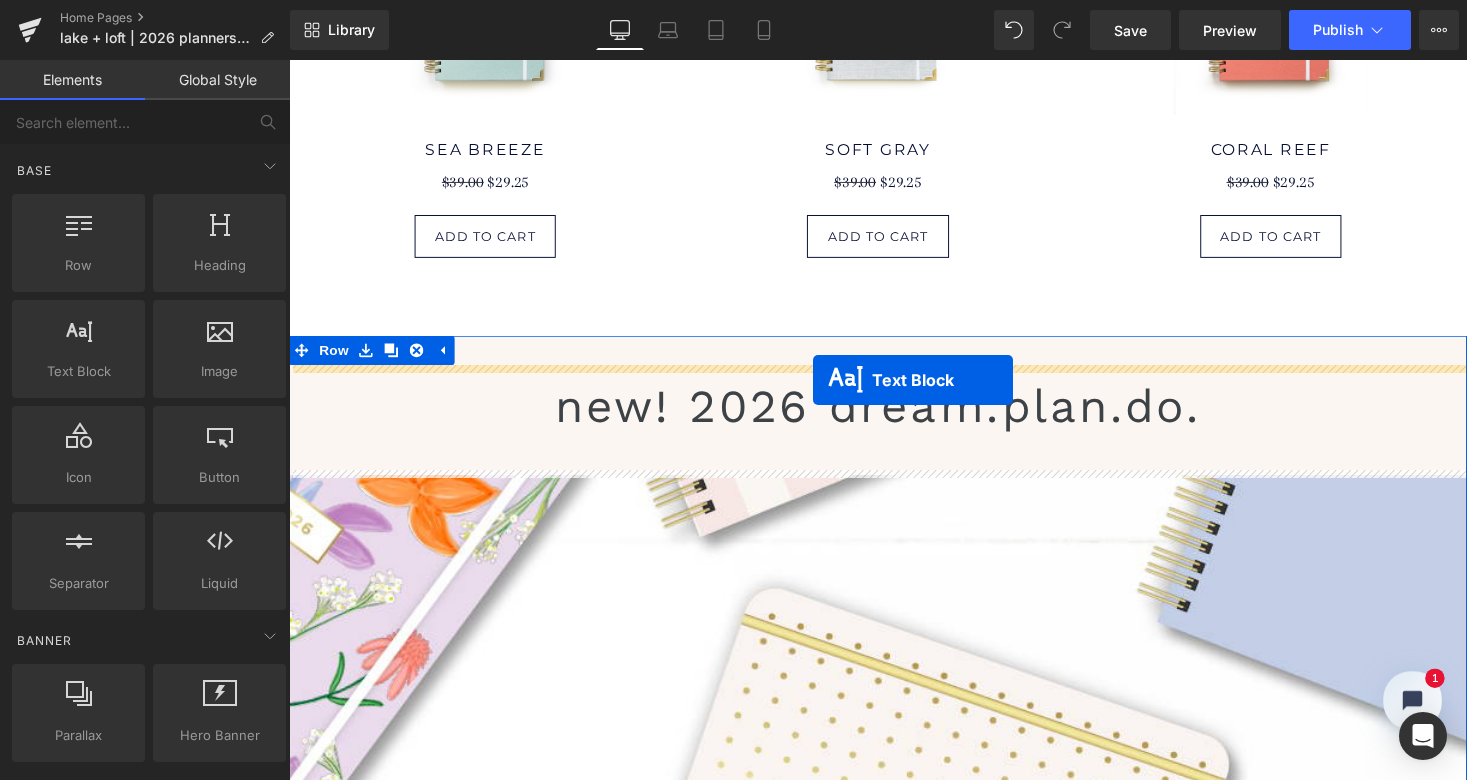 drag, startPoint x: 835, startPoint y: 460, endPoint x: 827, endPoint y: 389, distance: 71.44928 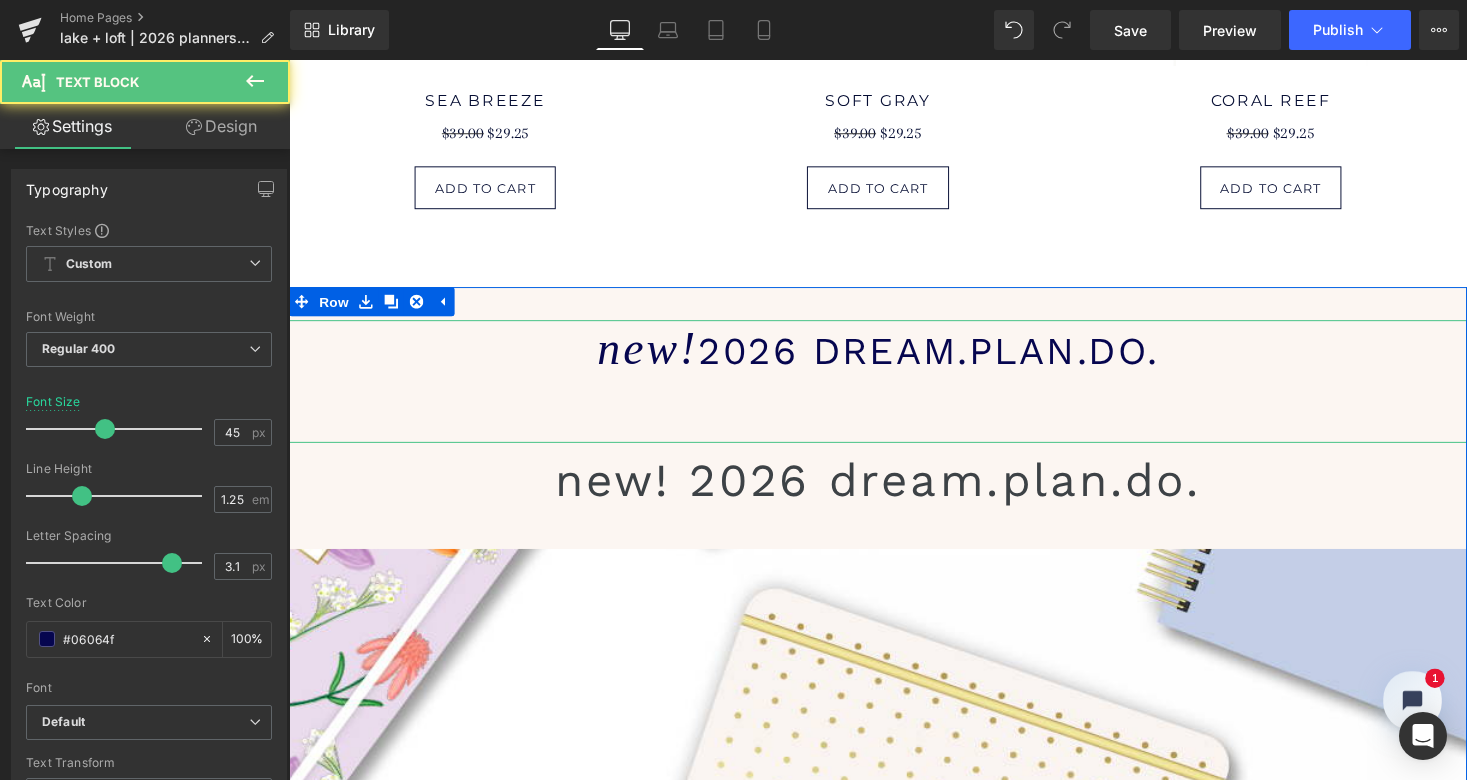 scroll, scrollTop: 10, scrollLeft: 10, axis: both 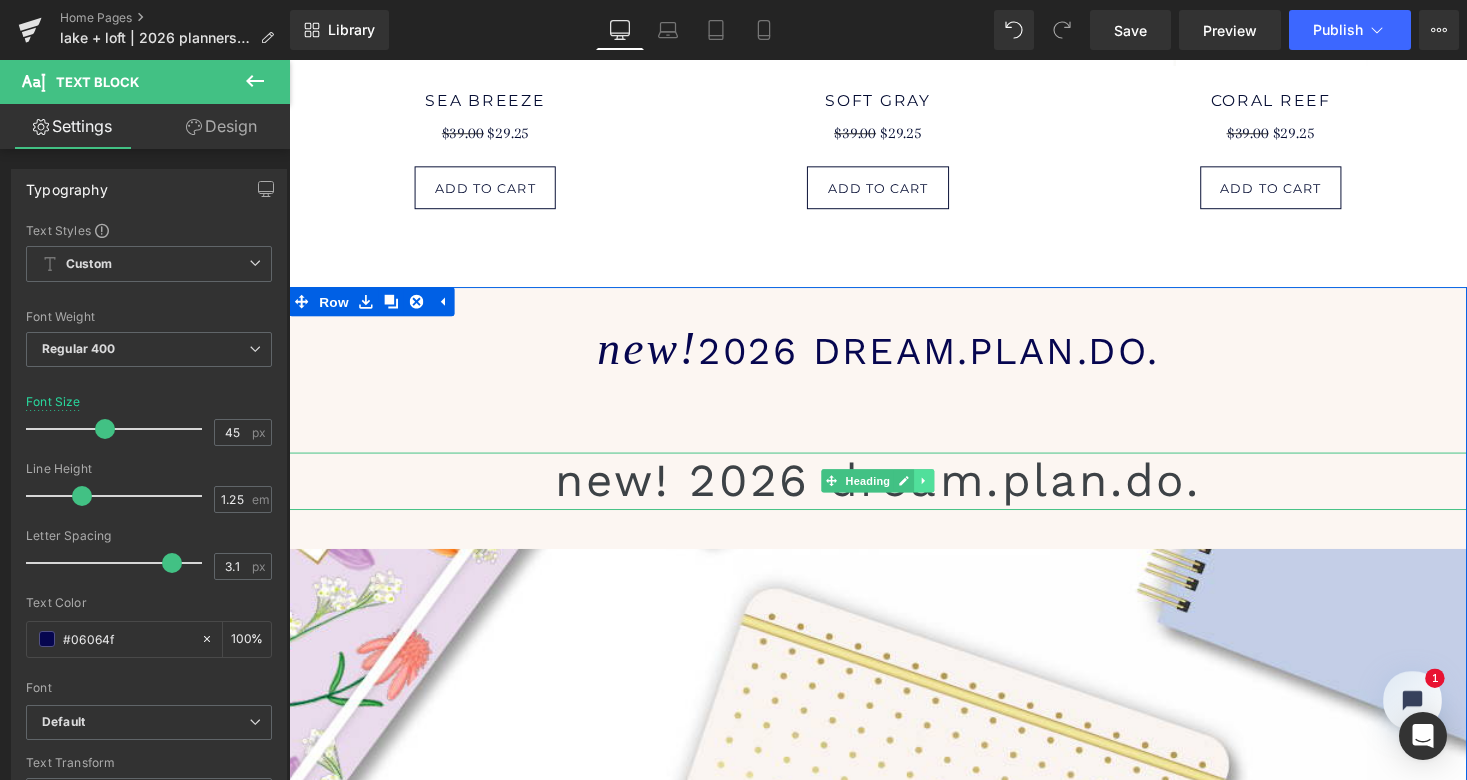click 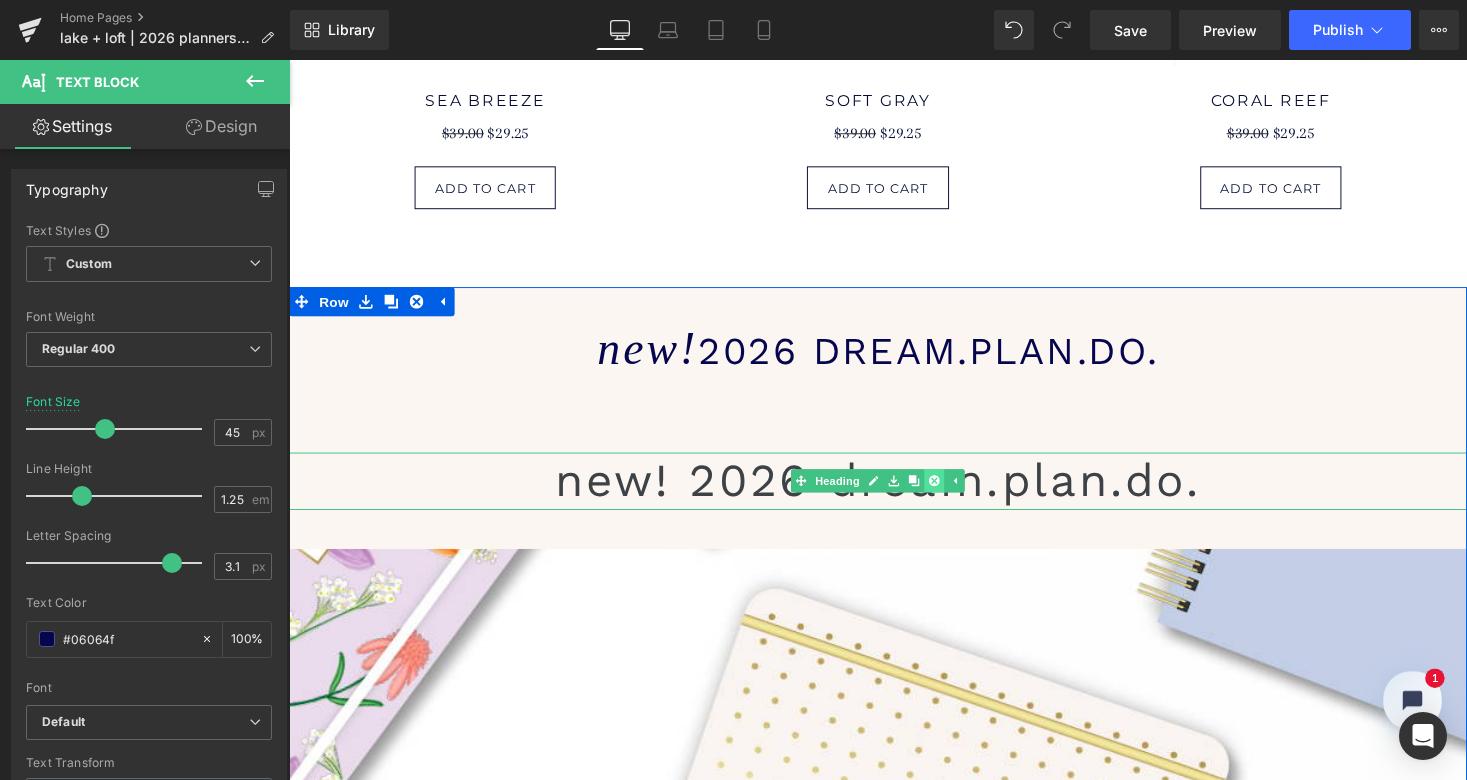 click 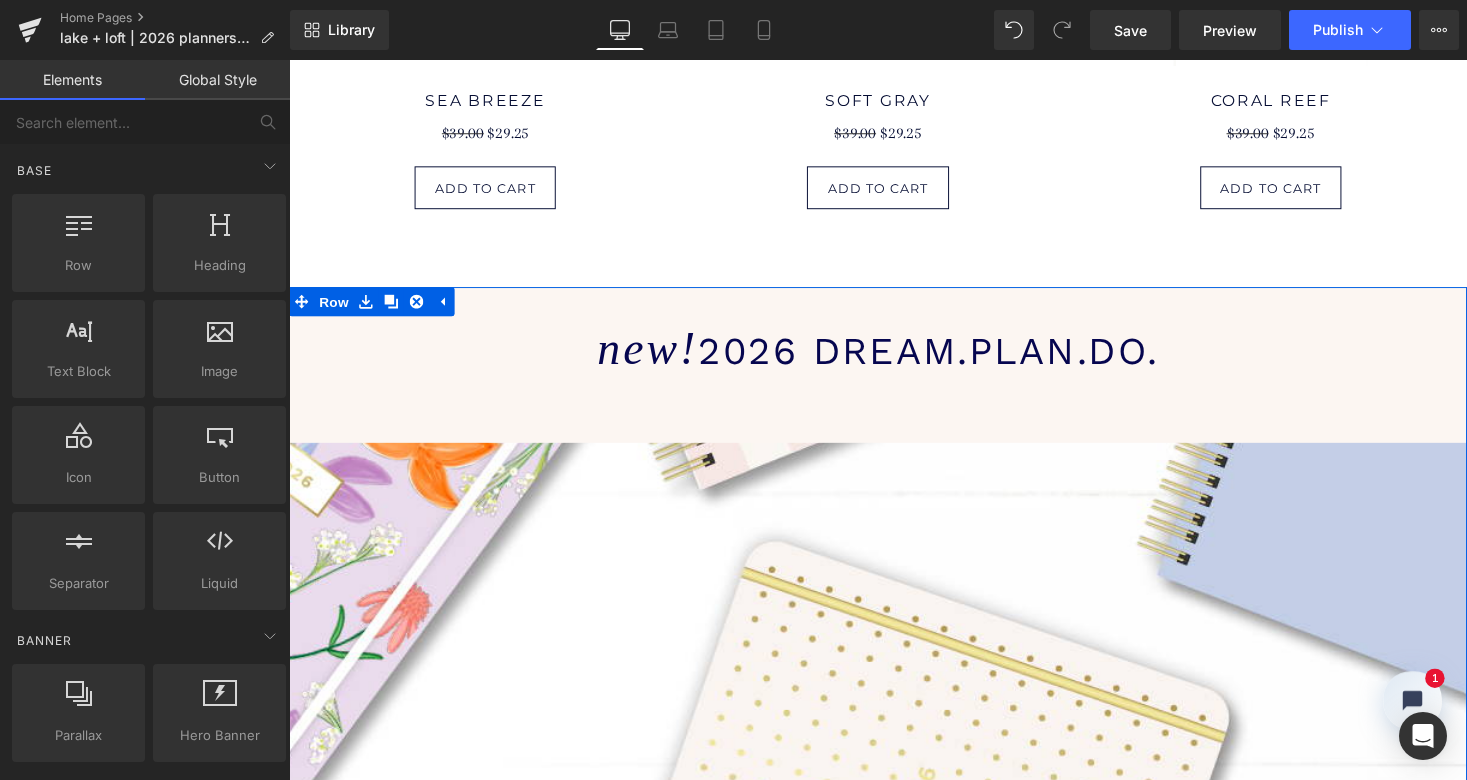 scroll, scrollTop: 5787, scrollLeft: 1202, axis: both 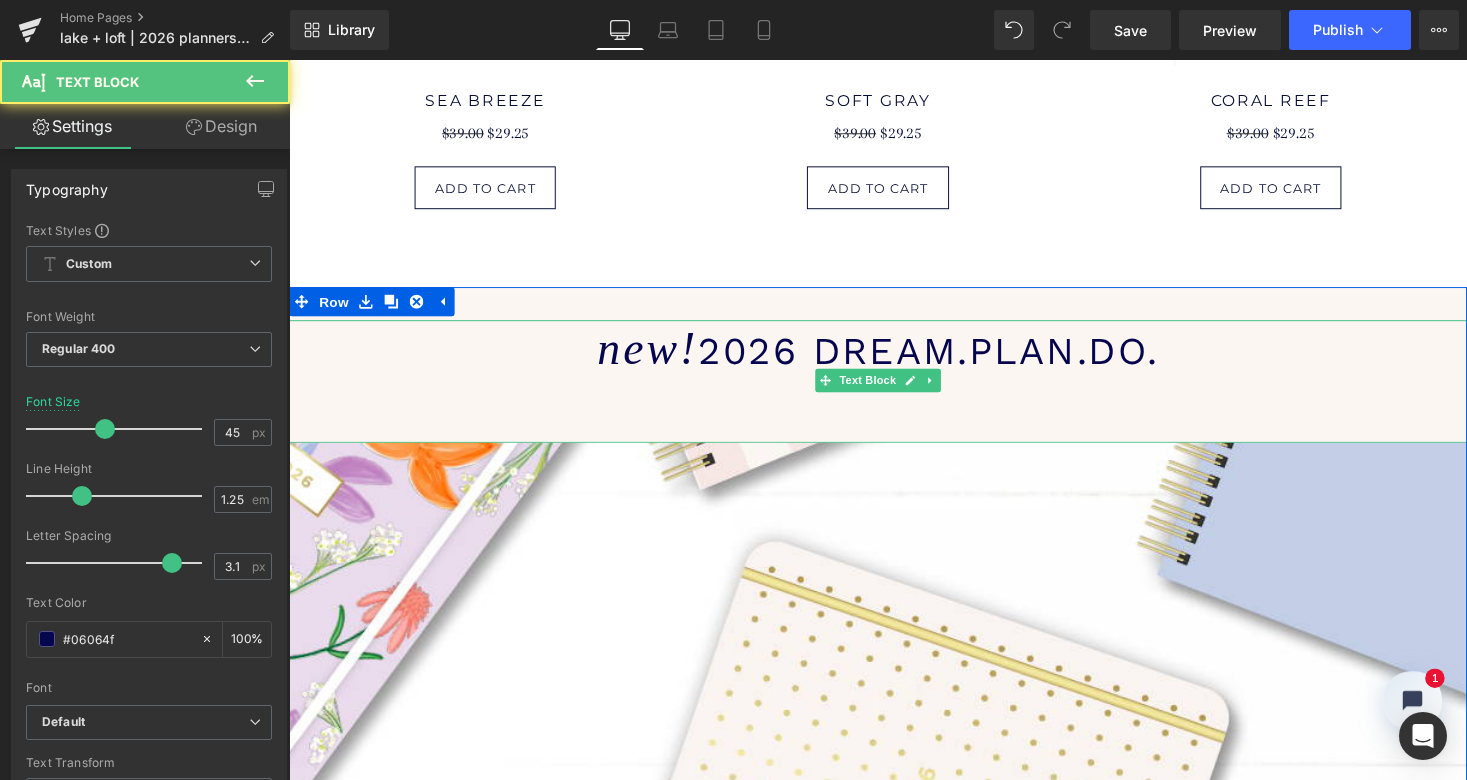 click on "2026 dream.plan.do." at bounding box center [945, 358] 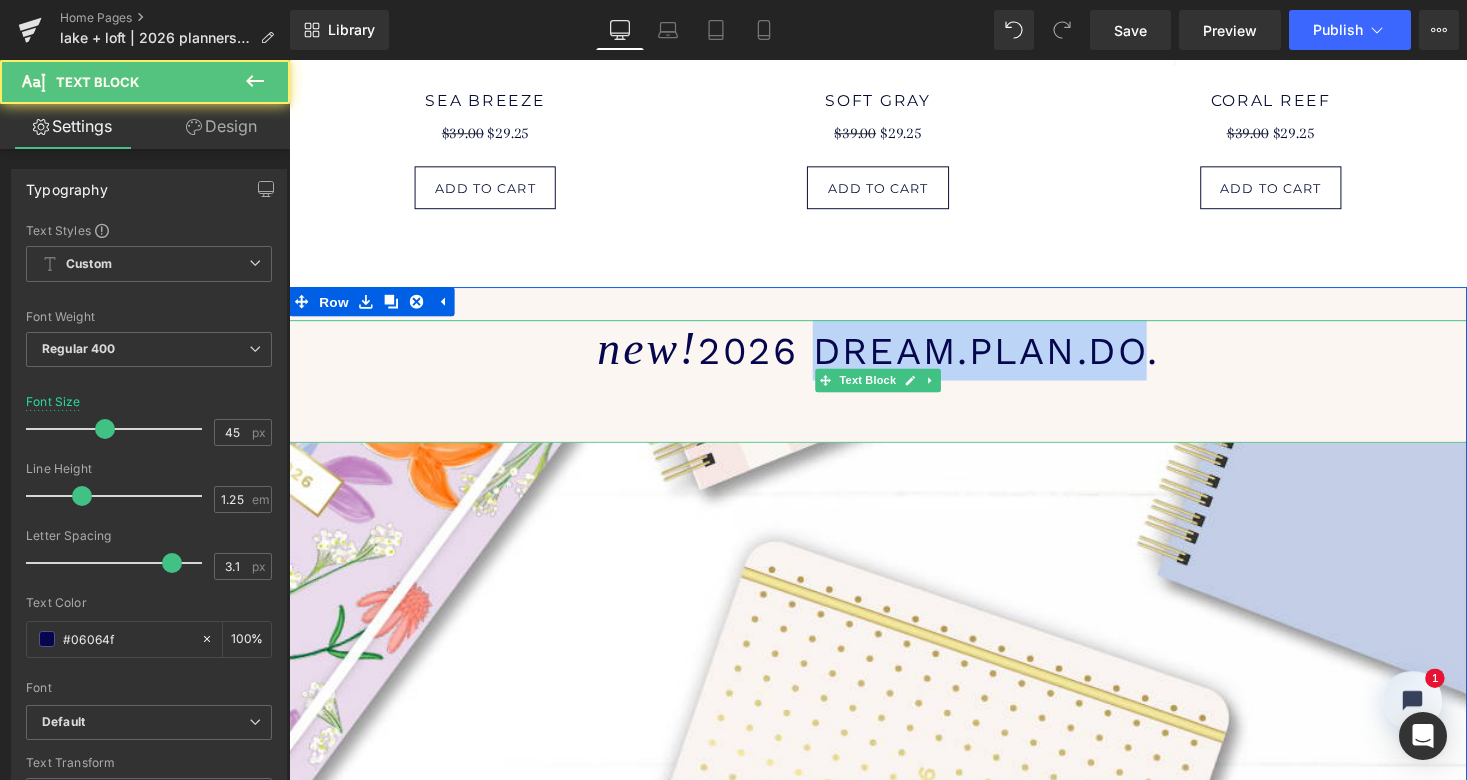 click on "2026 dream.plan.do." at bounding box center [945, 358] 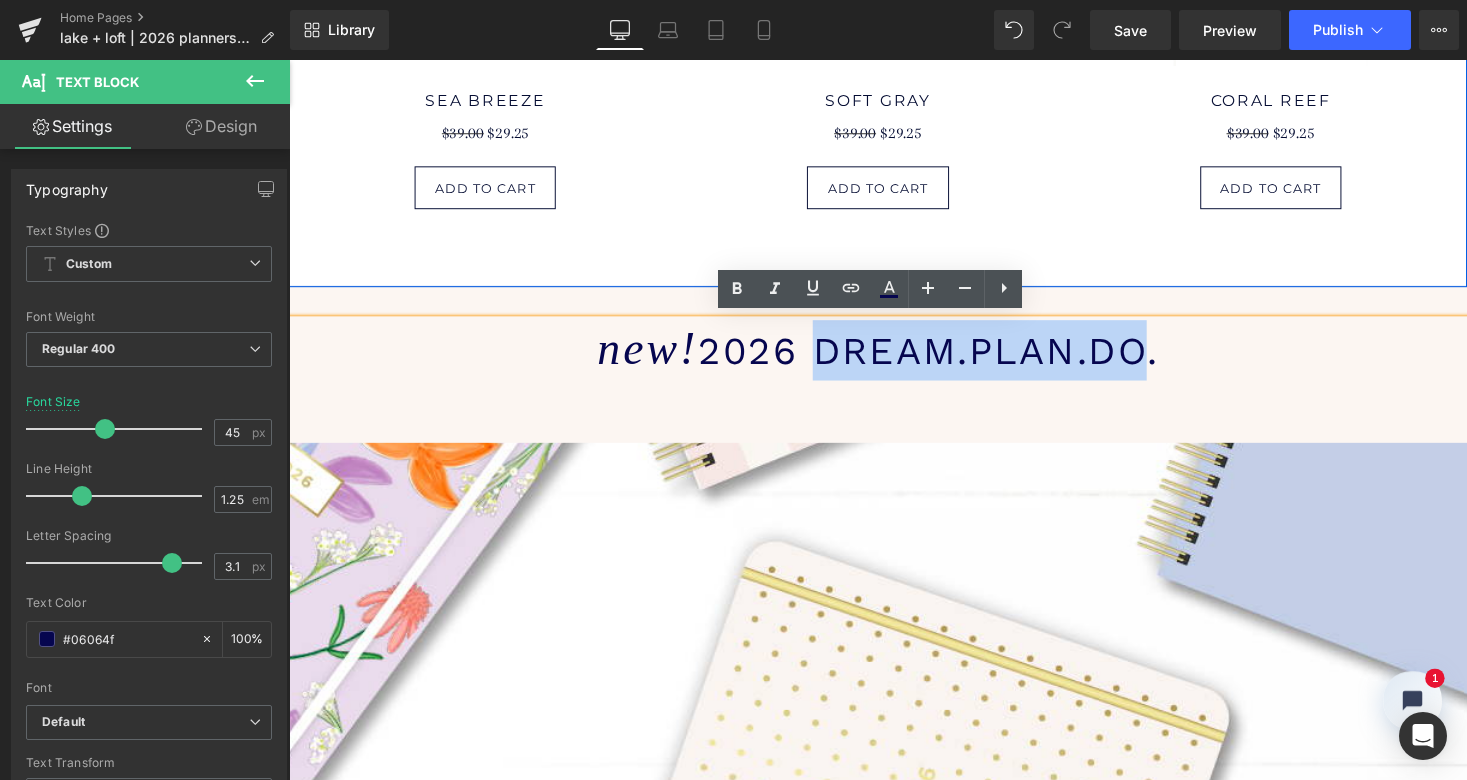 type 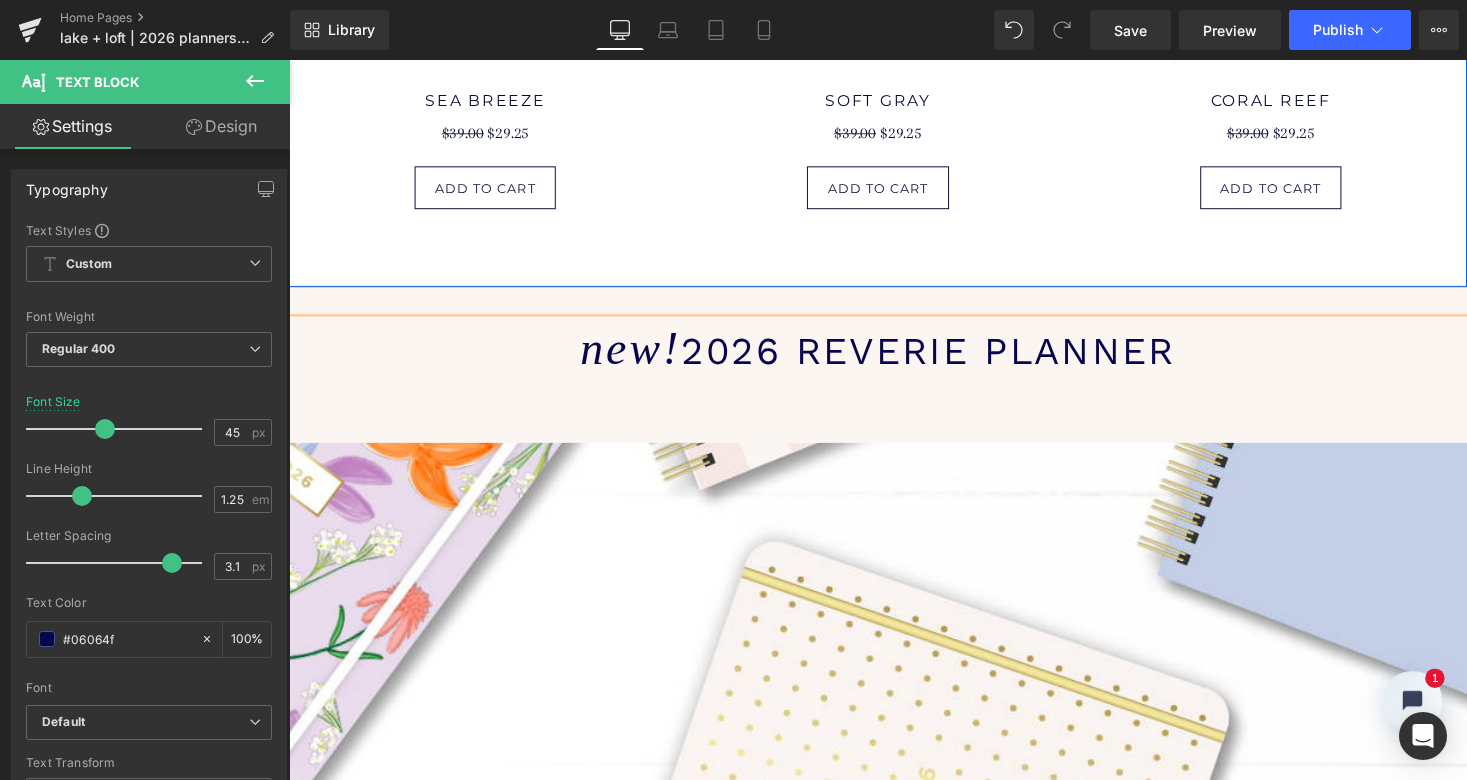 click on "Sale Off
(P) Image
sea breeze
(P) Title
$39.00
$29.25
(P) Price
add to cart
(P) Cart Button
Product
Sale Off
(P) Image
soft gray" at bounding box center [894, 49] 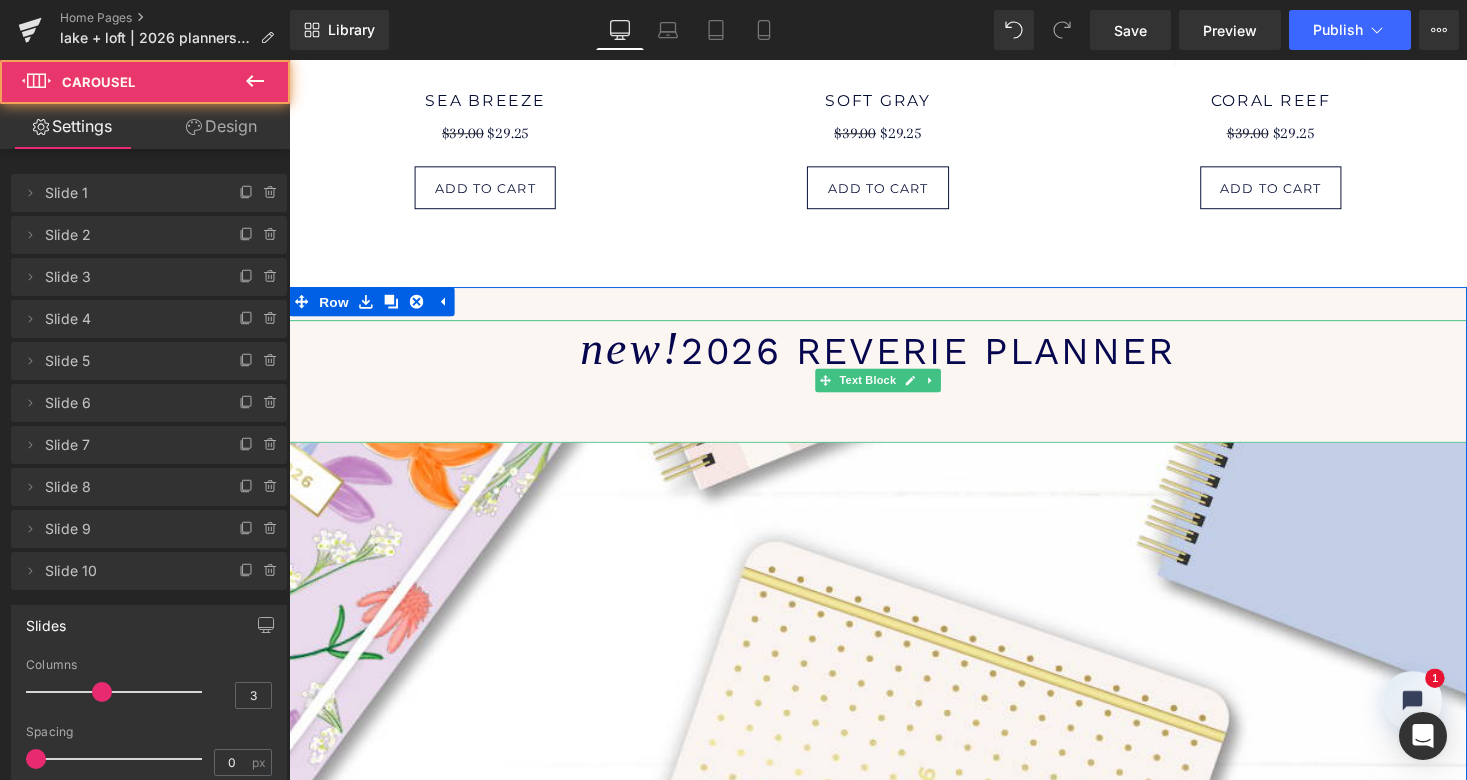 click on "2026 reverie planner" at bounding box center [946, 358] 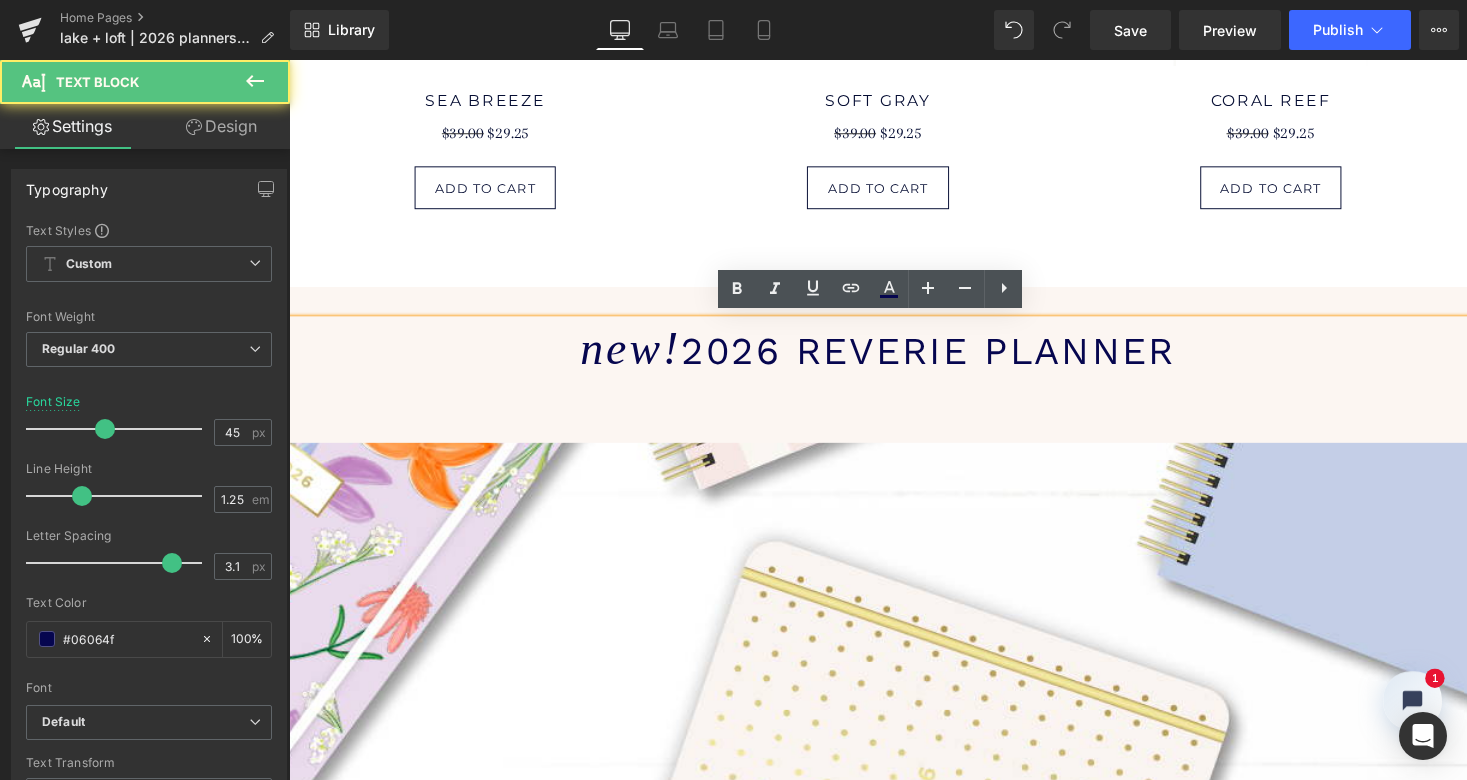 click on "new!  2026 reverie planner" at bounding box center (894, 390) 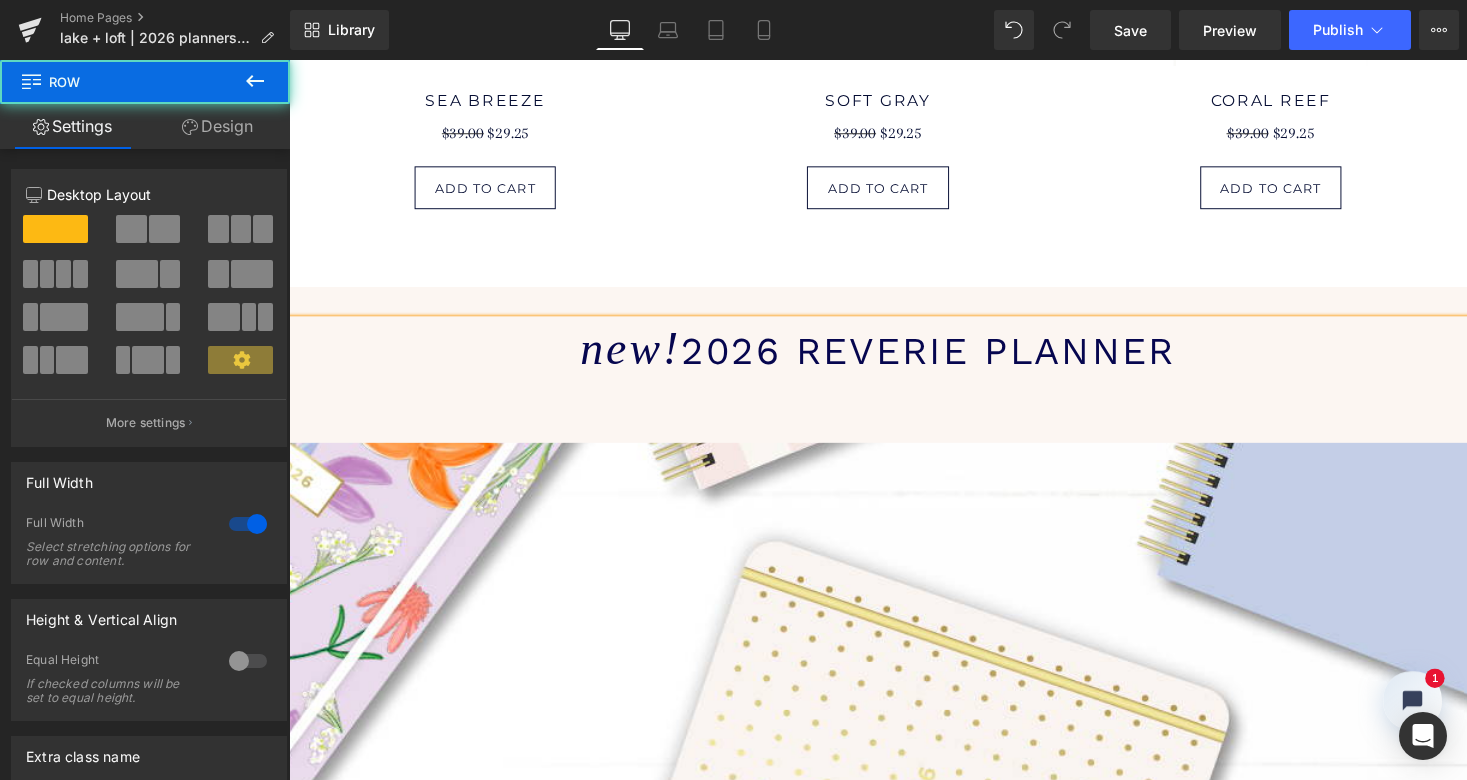 click on "new!  2026 reverie planner Text Block
Parallax   411px" at bounding box center (894, 867) 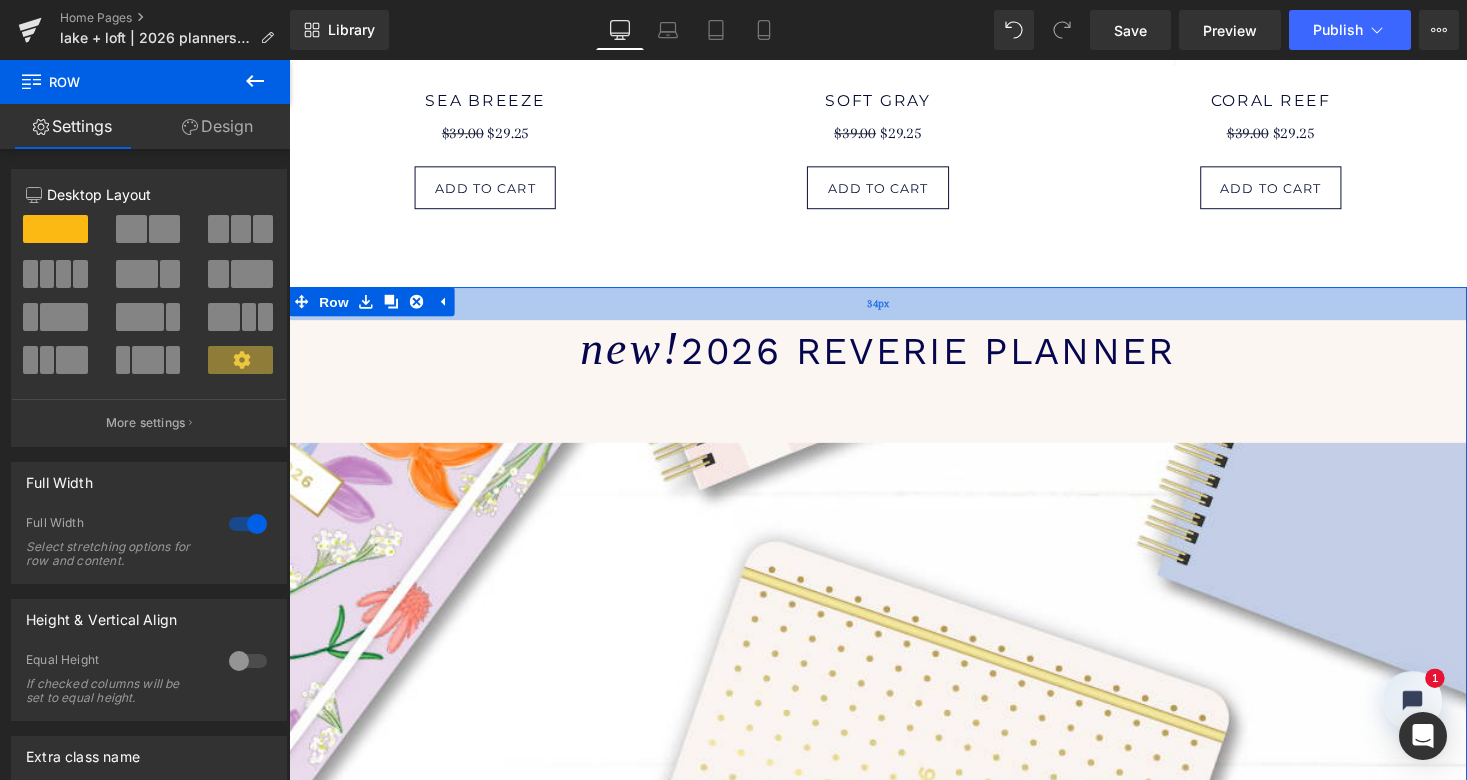 scroll, scrollTop: 10, scrollLeft: 10, axis: both 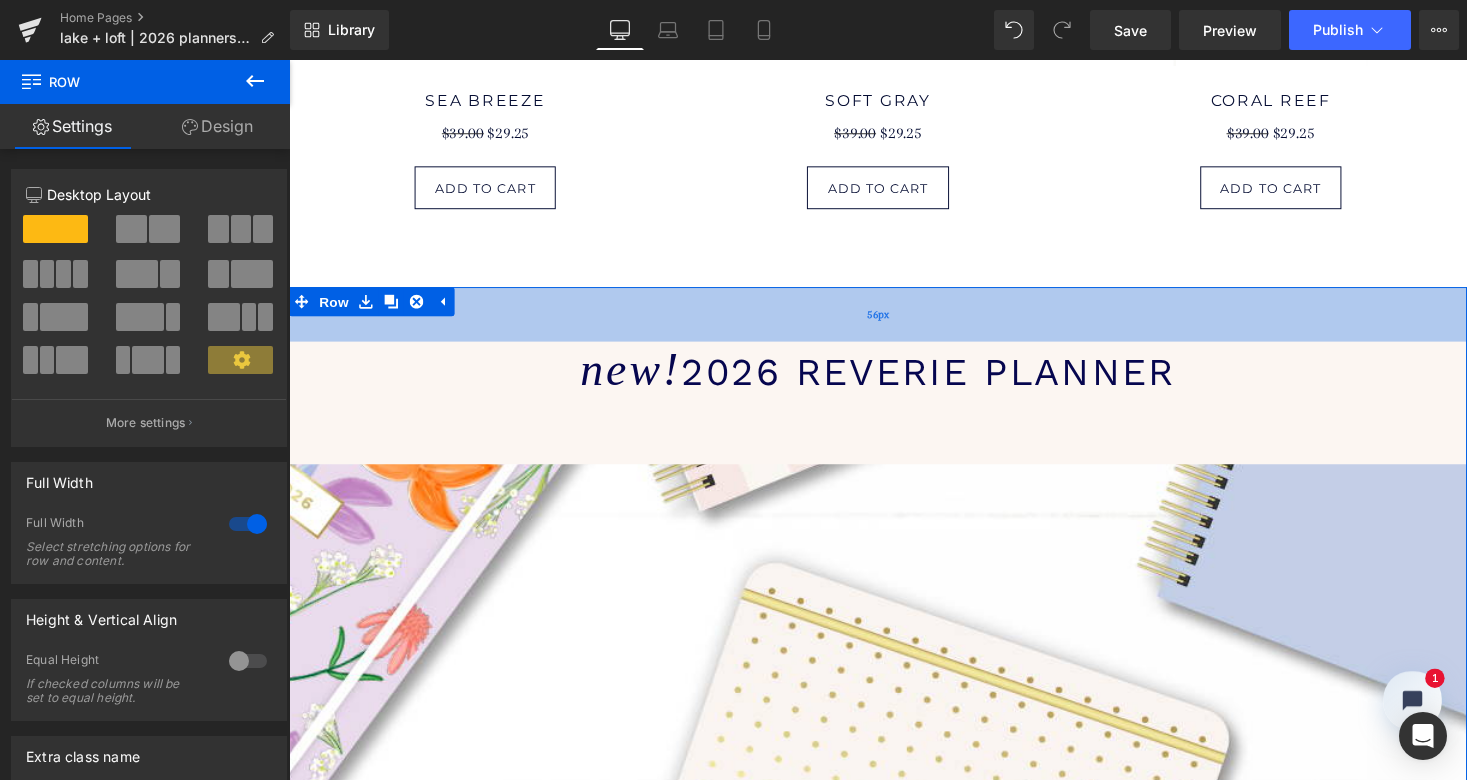 drag, startPoint x: 1187, startPoint y: 292, endPoint x: 1187, endPoint y: 314, distance: 22 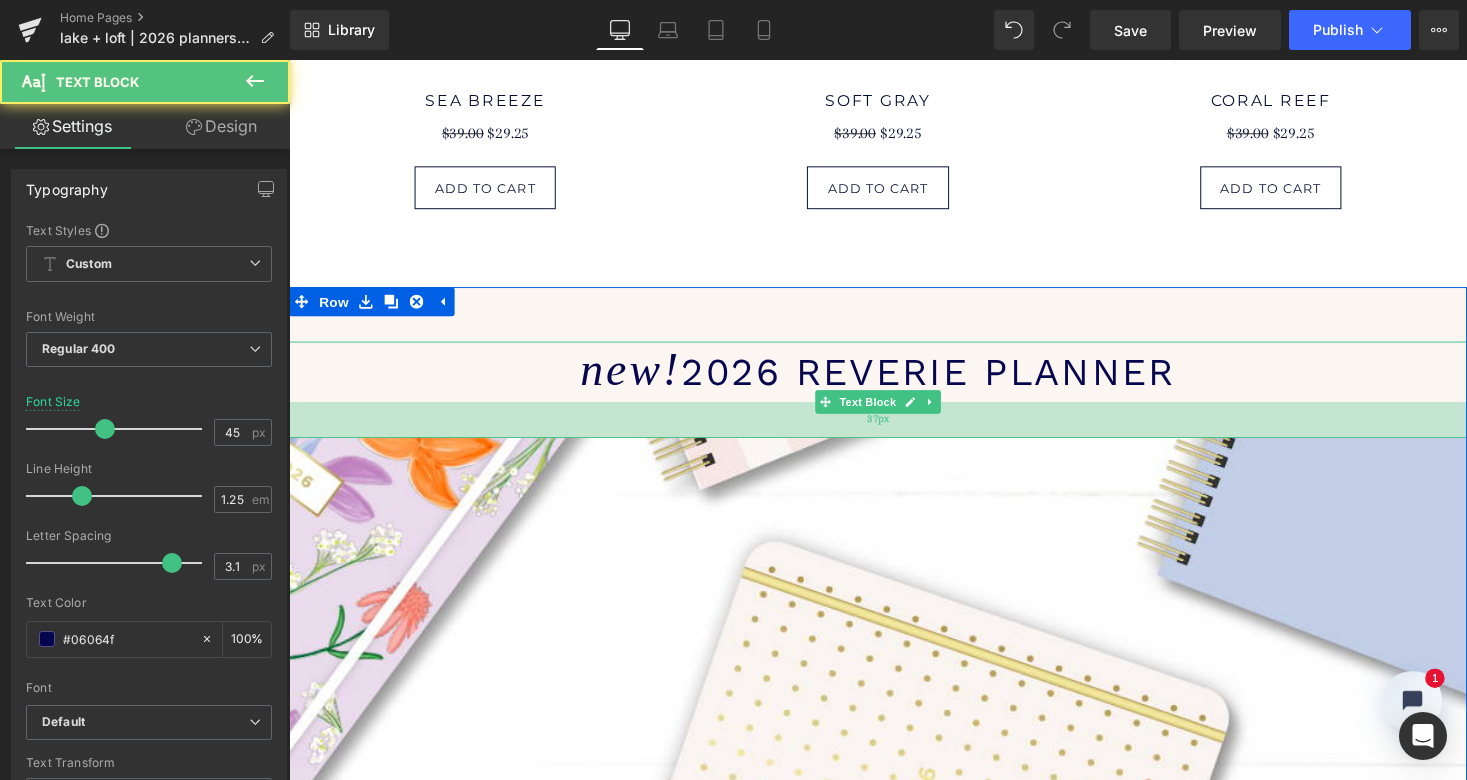 scroll, scrollTop: 5782, scrollLeft: 1202, axis: both 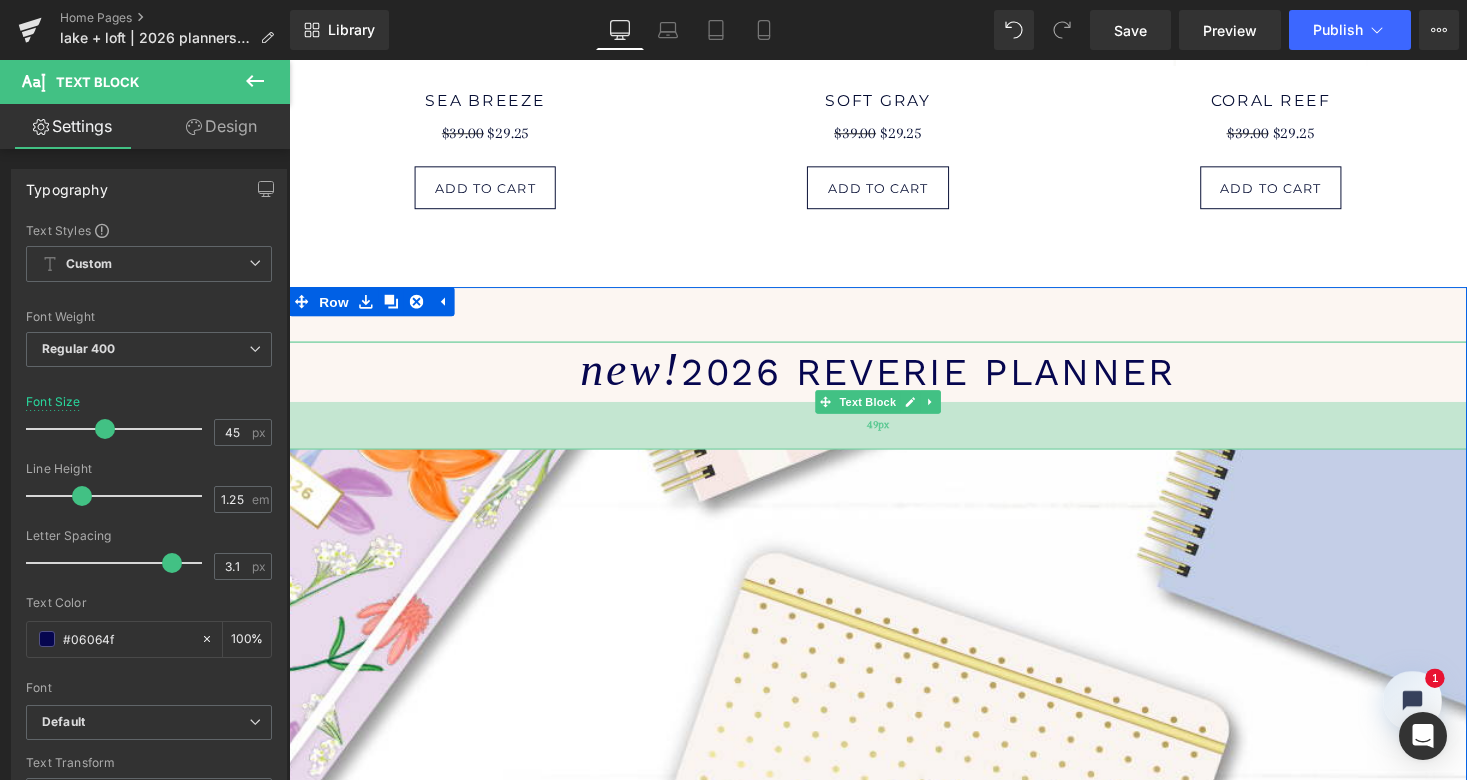 drag, startPoint x: 1112, startPoint y: 465, endPoint x: 1113, endPoint y: 450, distance: 15.033297 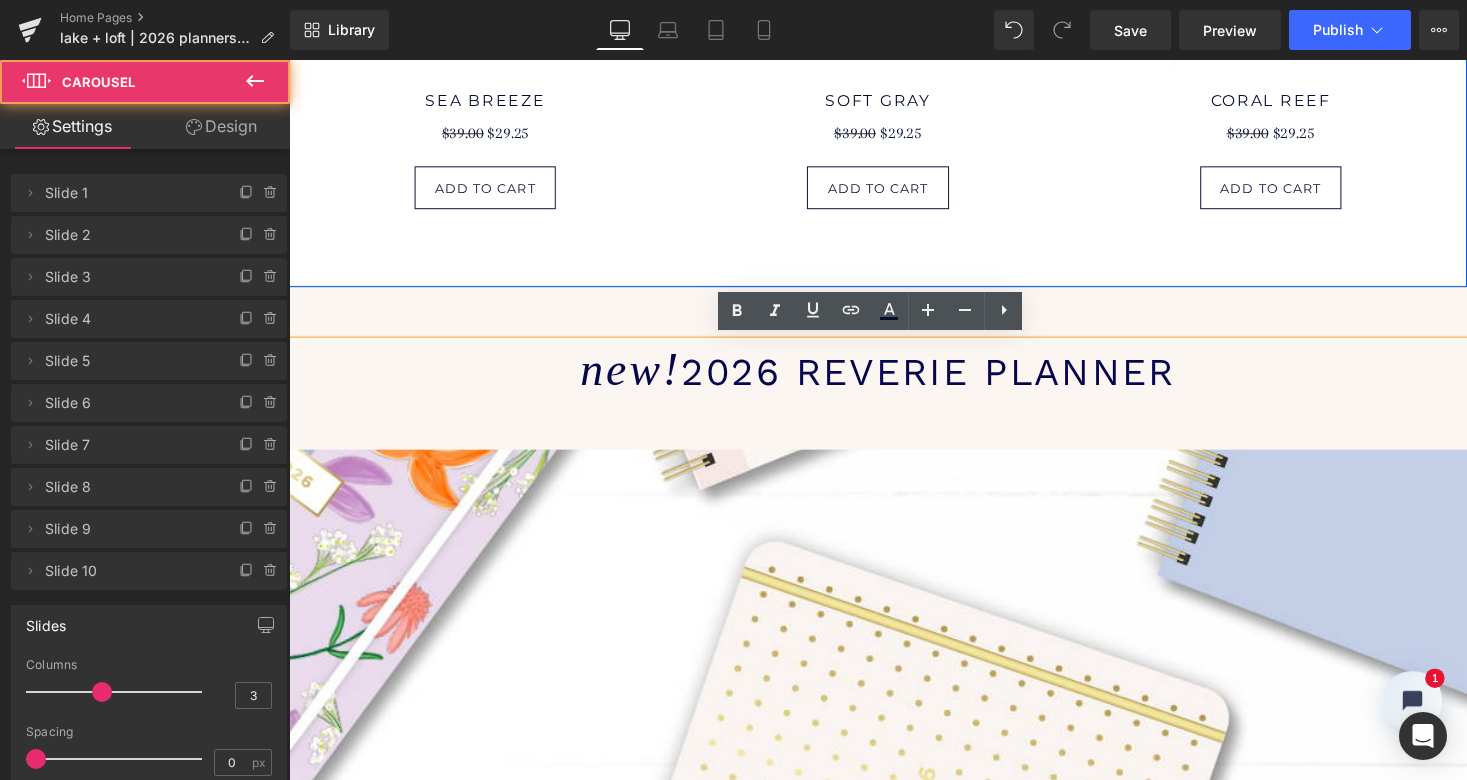 click on "Sale Off
(P) Image
sea breeze
(P) Title
$39.00
$29.25
(P) Price
add to cart
(P) Cart Button
Product
Sale Off
(P) Image
soft gray" at bounding box center [894, 49] 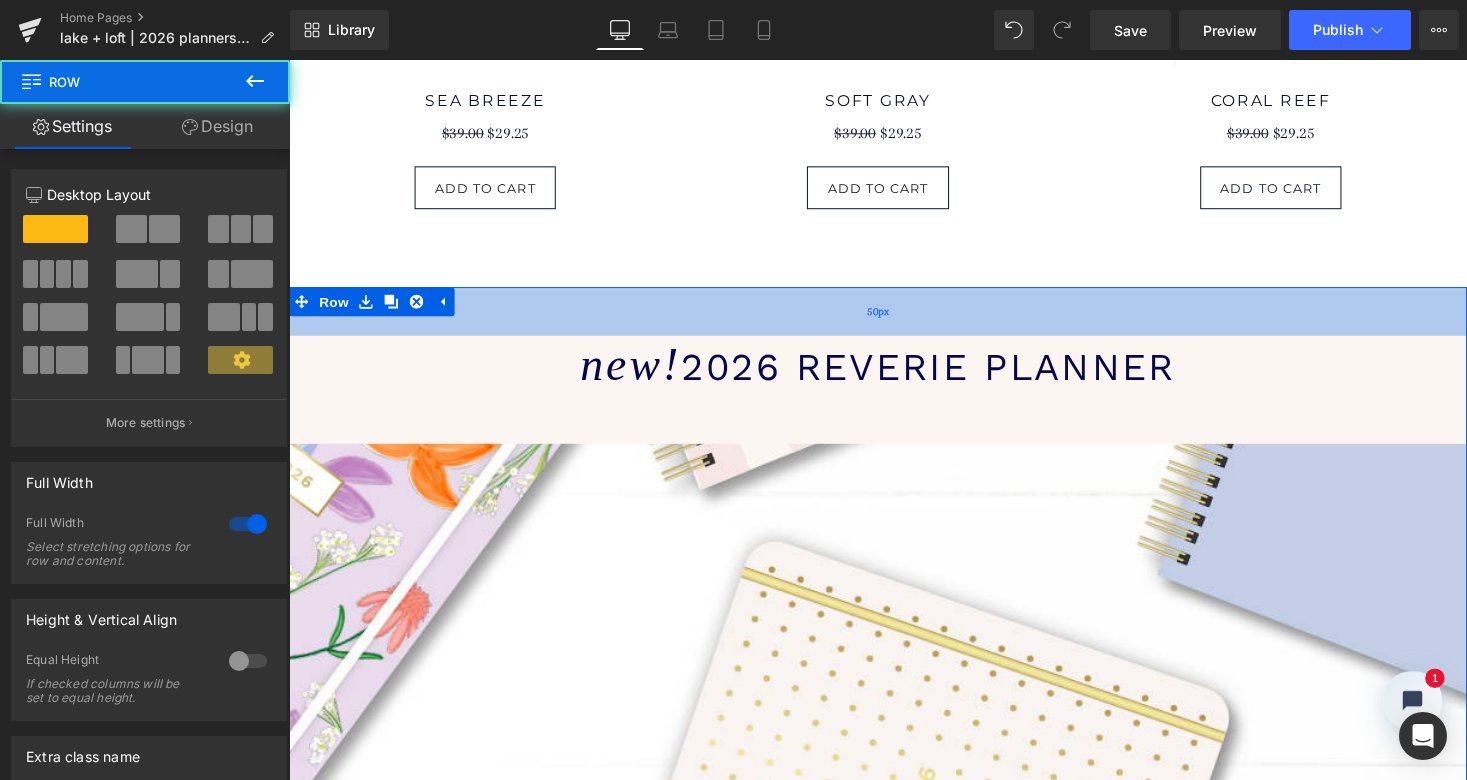 scroll, scrollTop: 5786, scrollLeft: 1202, axis: both 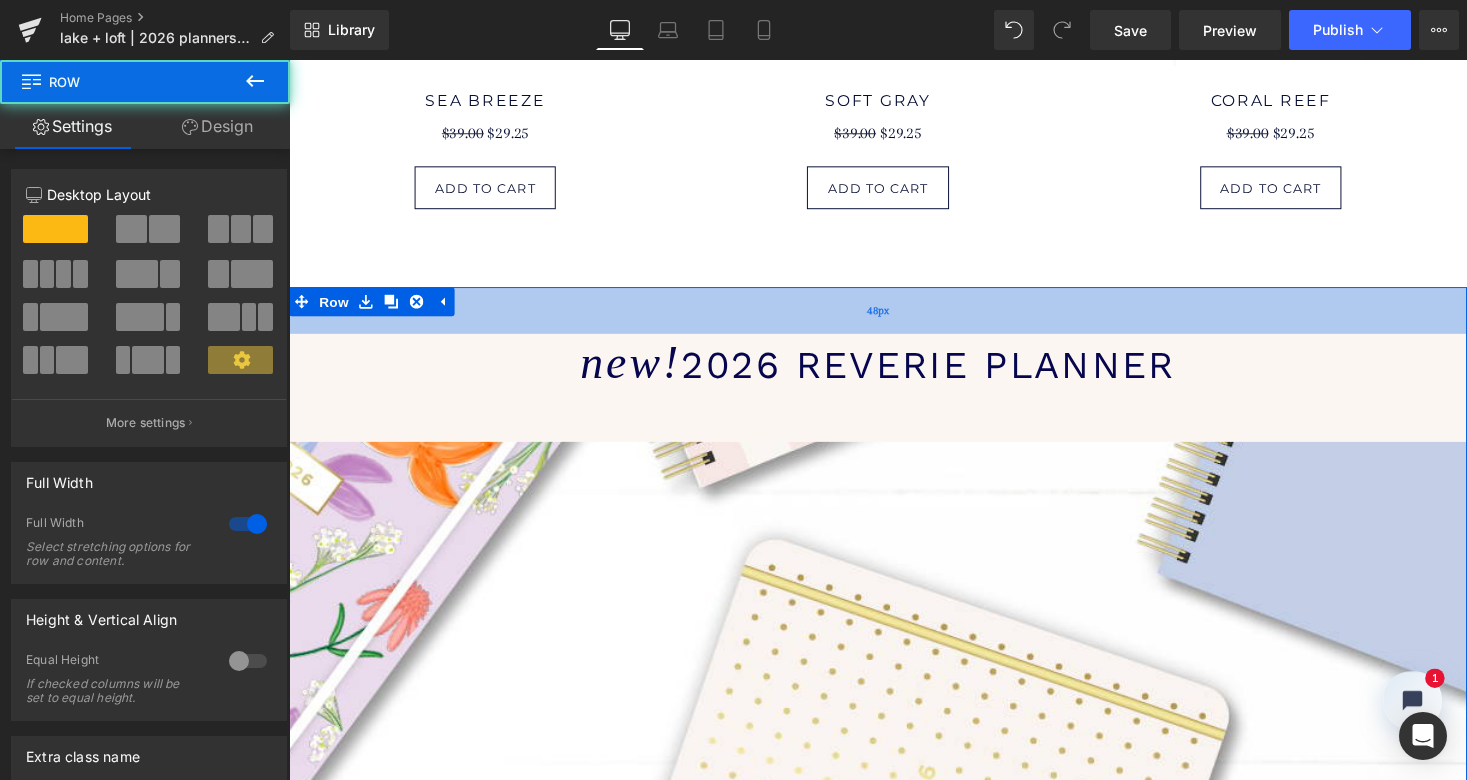click on "48px" at bounding box center (894, 317) 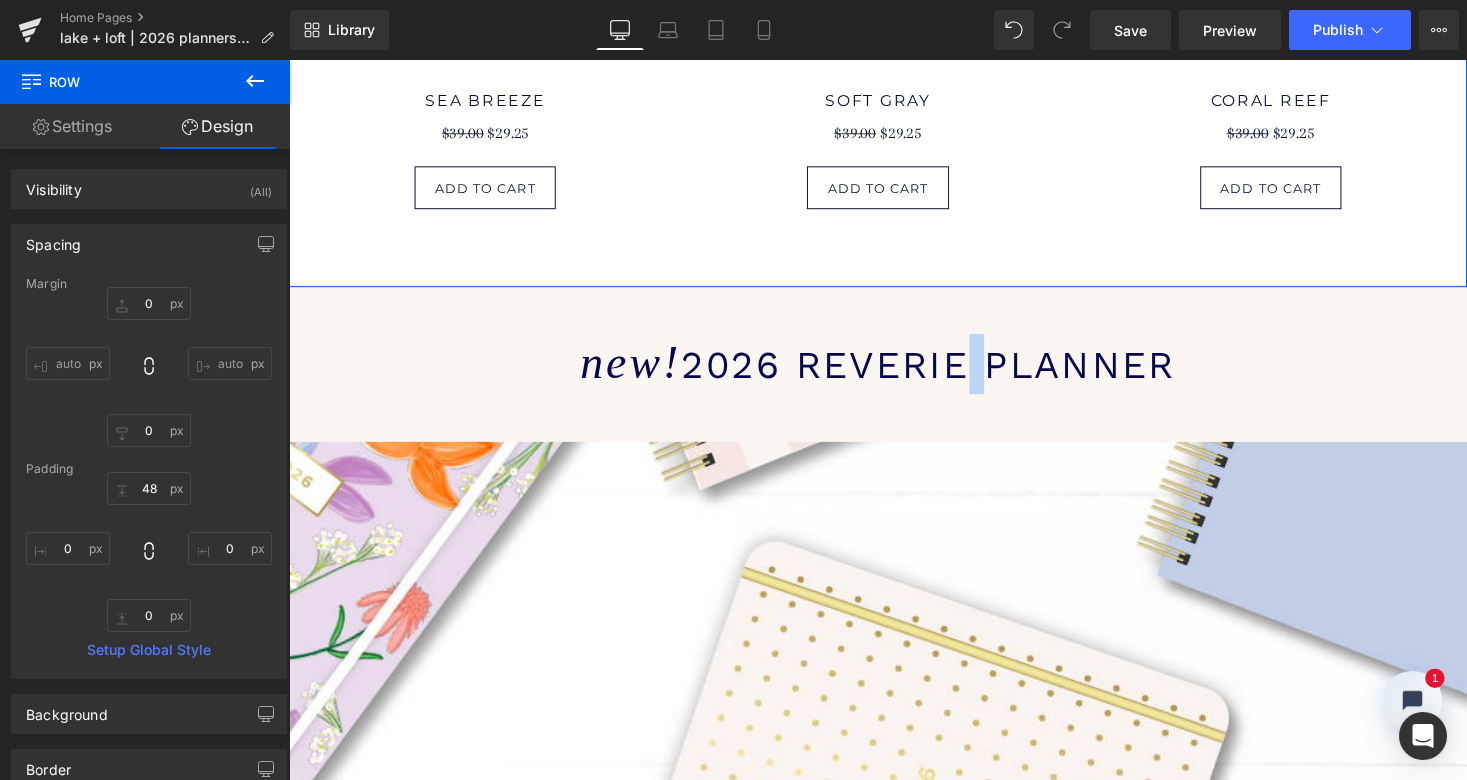 type on "0" 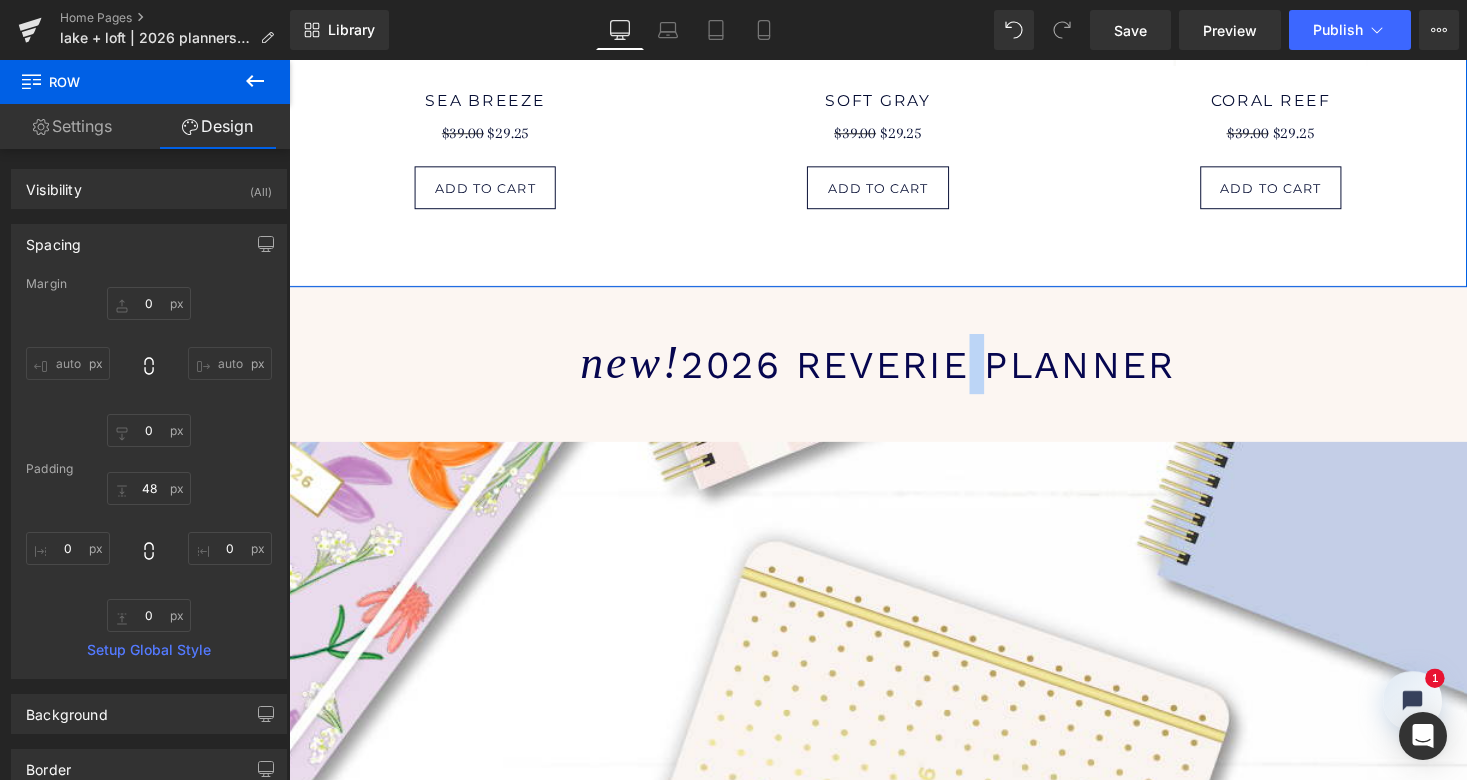 type on "0" 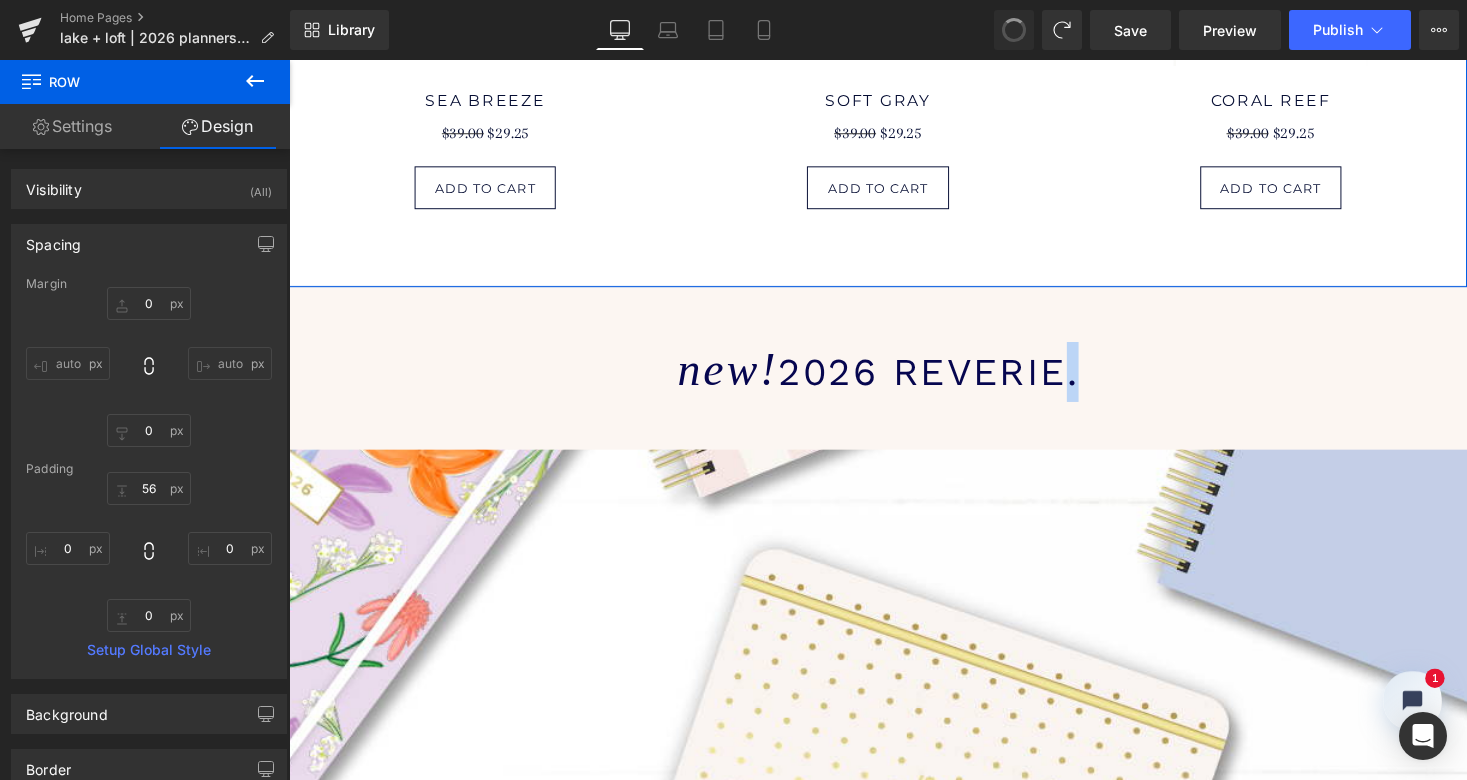 scroll, scrollTop: 10, scrollLeft: 10, axis: both 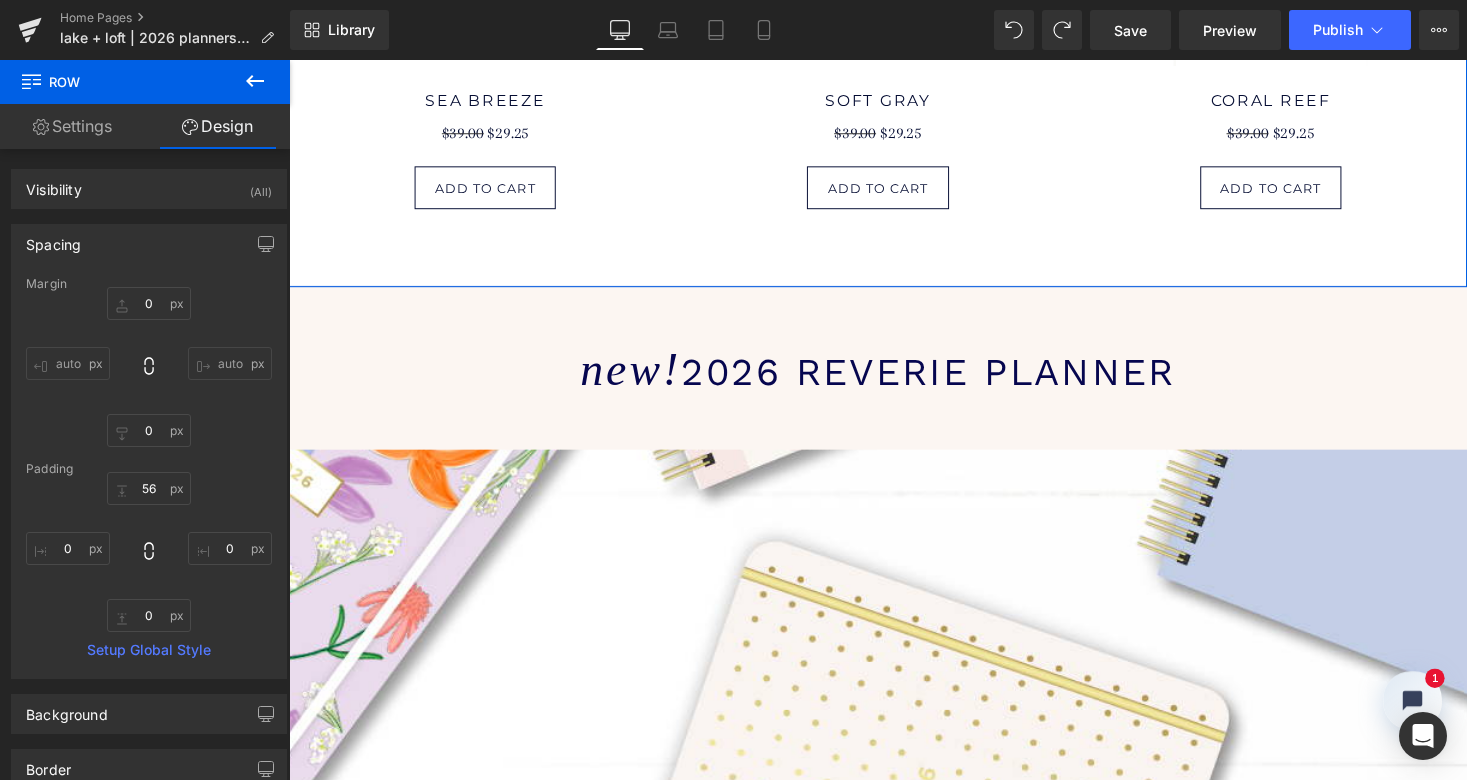 click on "Sale Off
(P) Image
sea breeze
(P) Title
$39.00
$29.25
(P) Price
add to cart
(P) Cart Button
Product
Sale Off
(P) Image
soft gray" at bounding box center [894, 49] 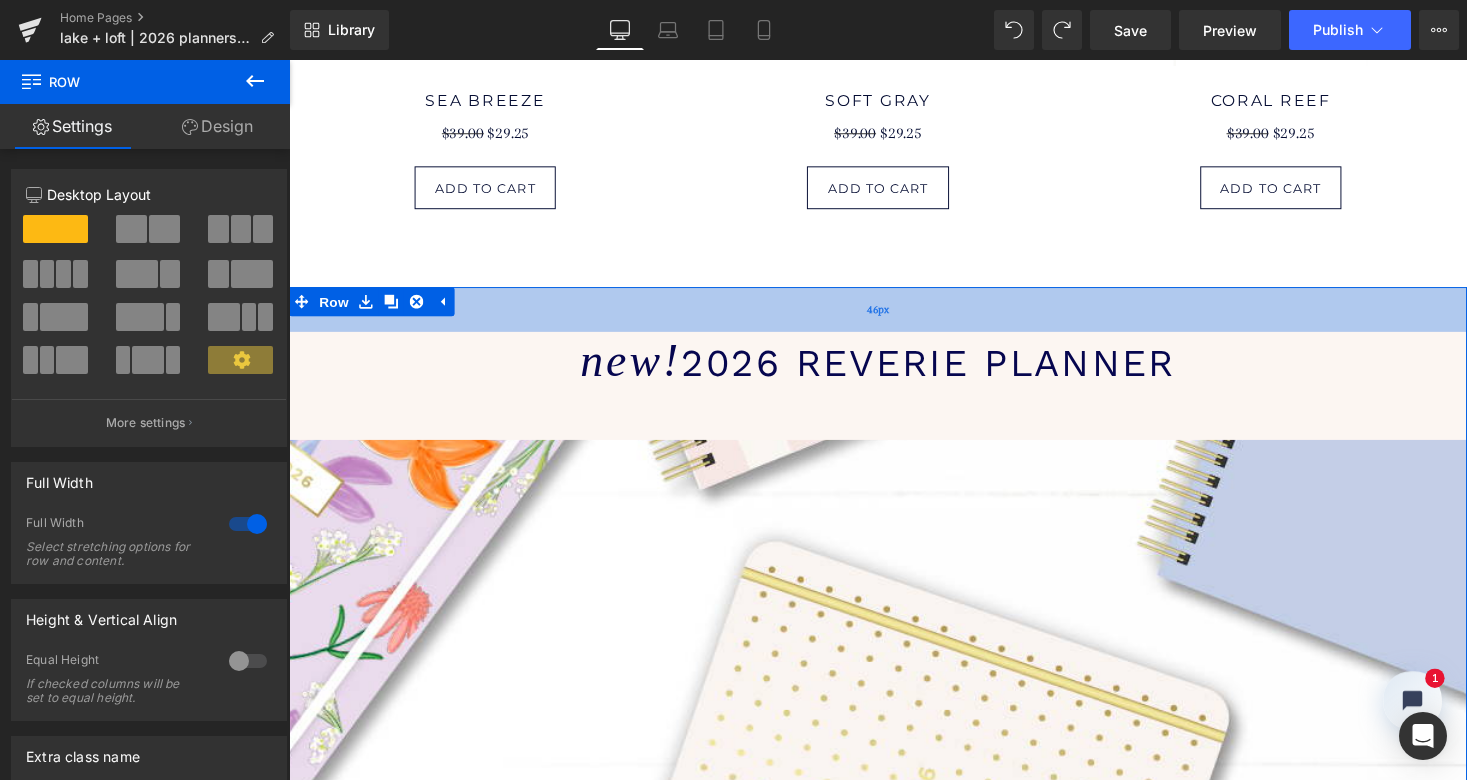 scroll, scrollTop: 5782, scrollLeft: 1202, axis: both 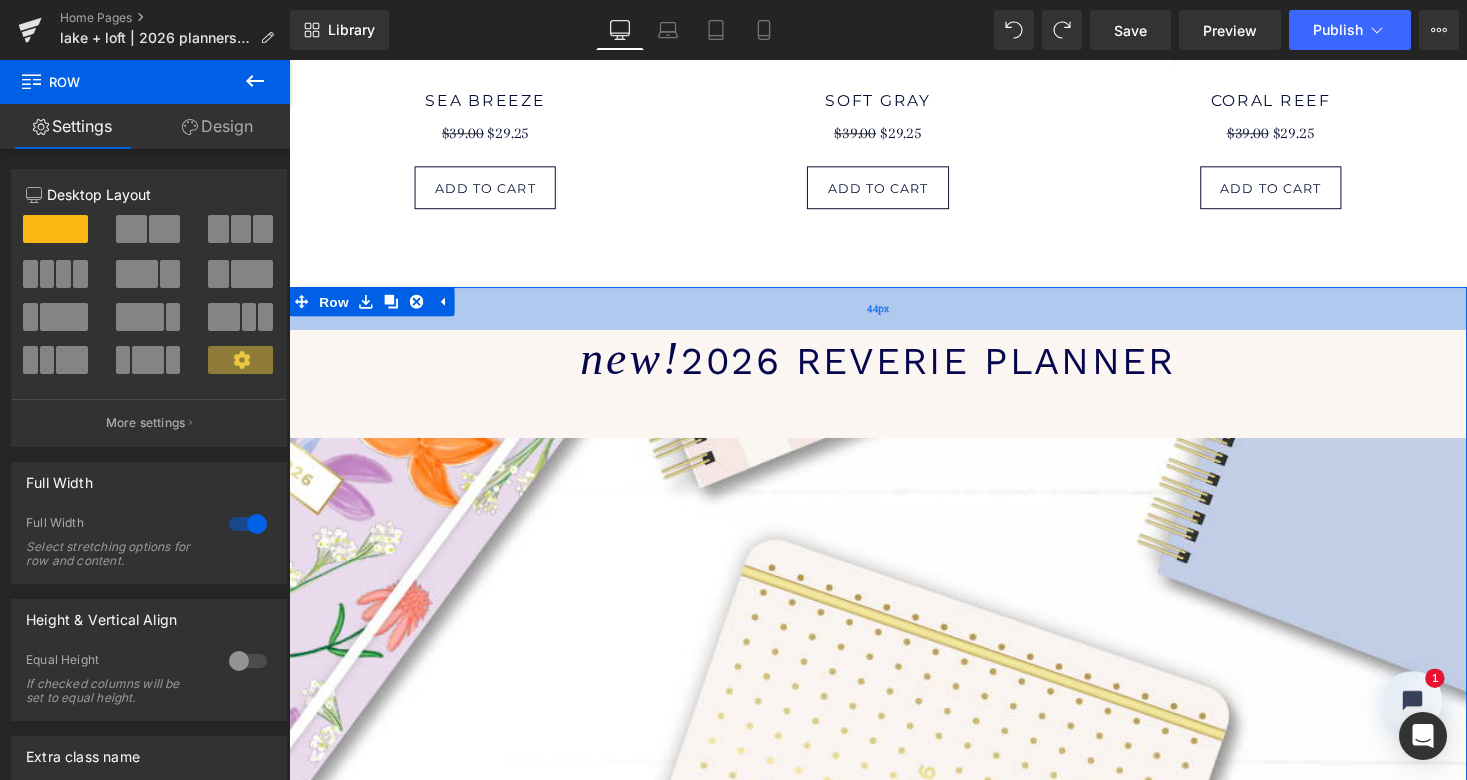 drag, startPoint x: 1022, startPoint y: 317, endPoint x: 1021, endPoint y: 305, distance: 12.0415945 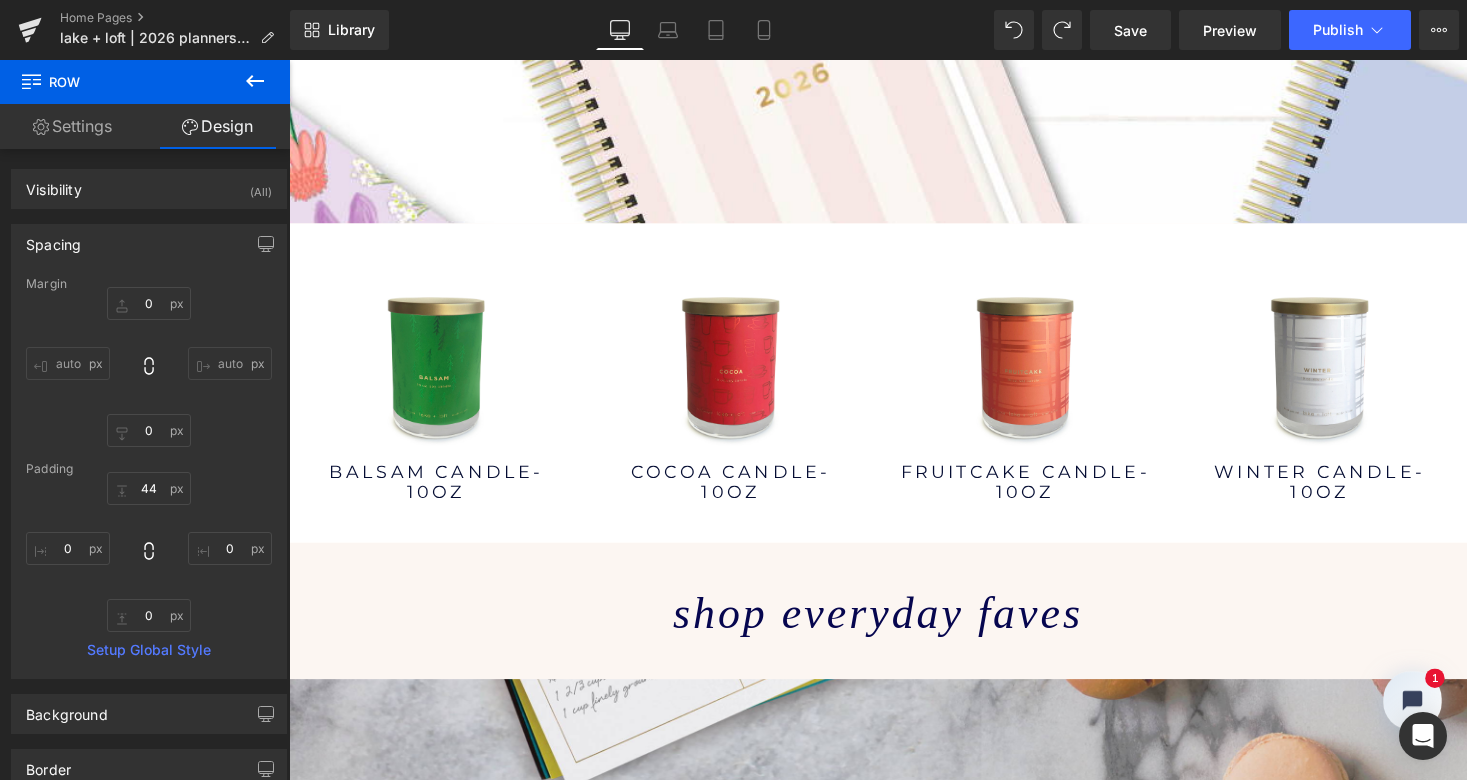 scroll, scrollTop: 2337, scrollLeft: 0, axis: vertical 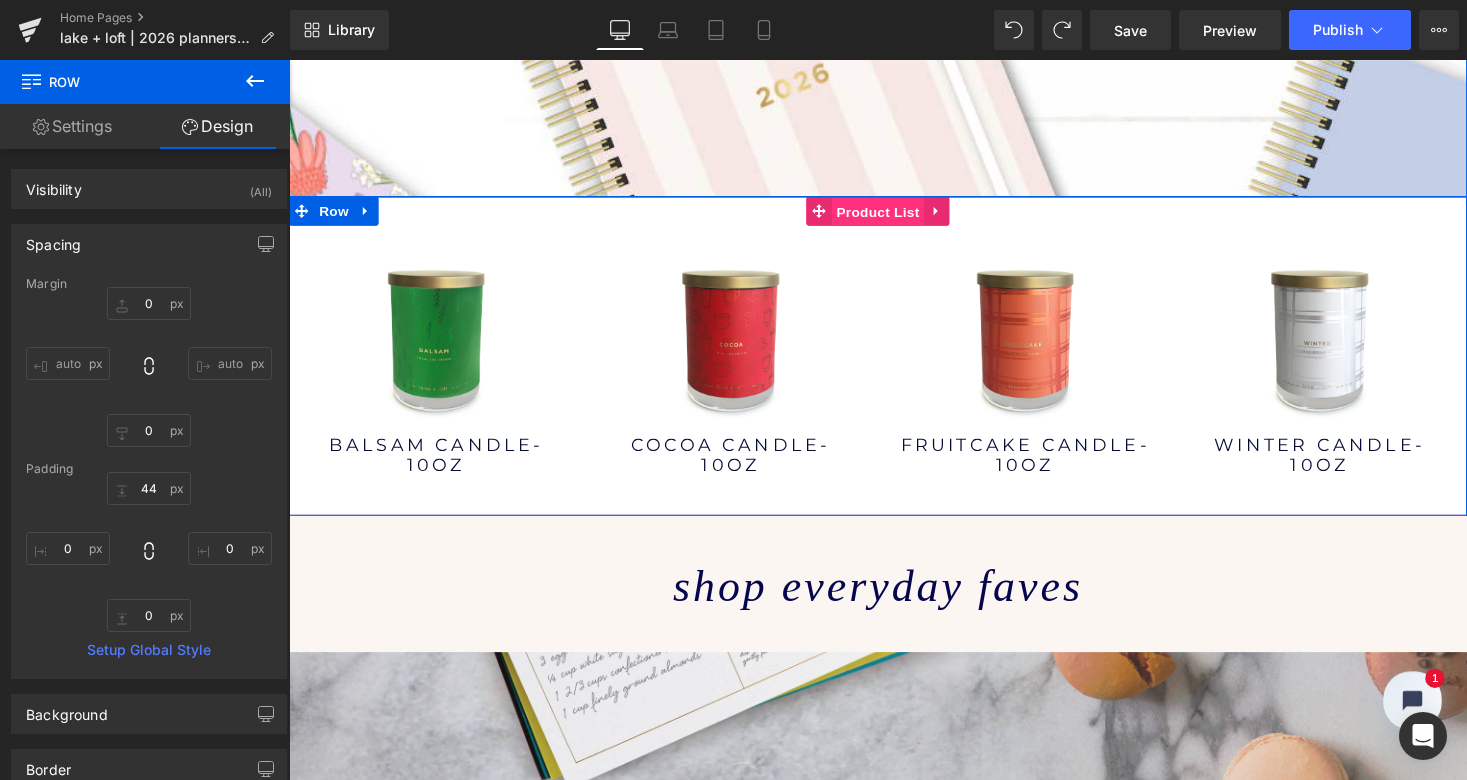 click on "Product List" at bounding box center (893, 216) 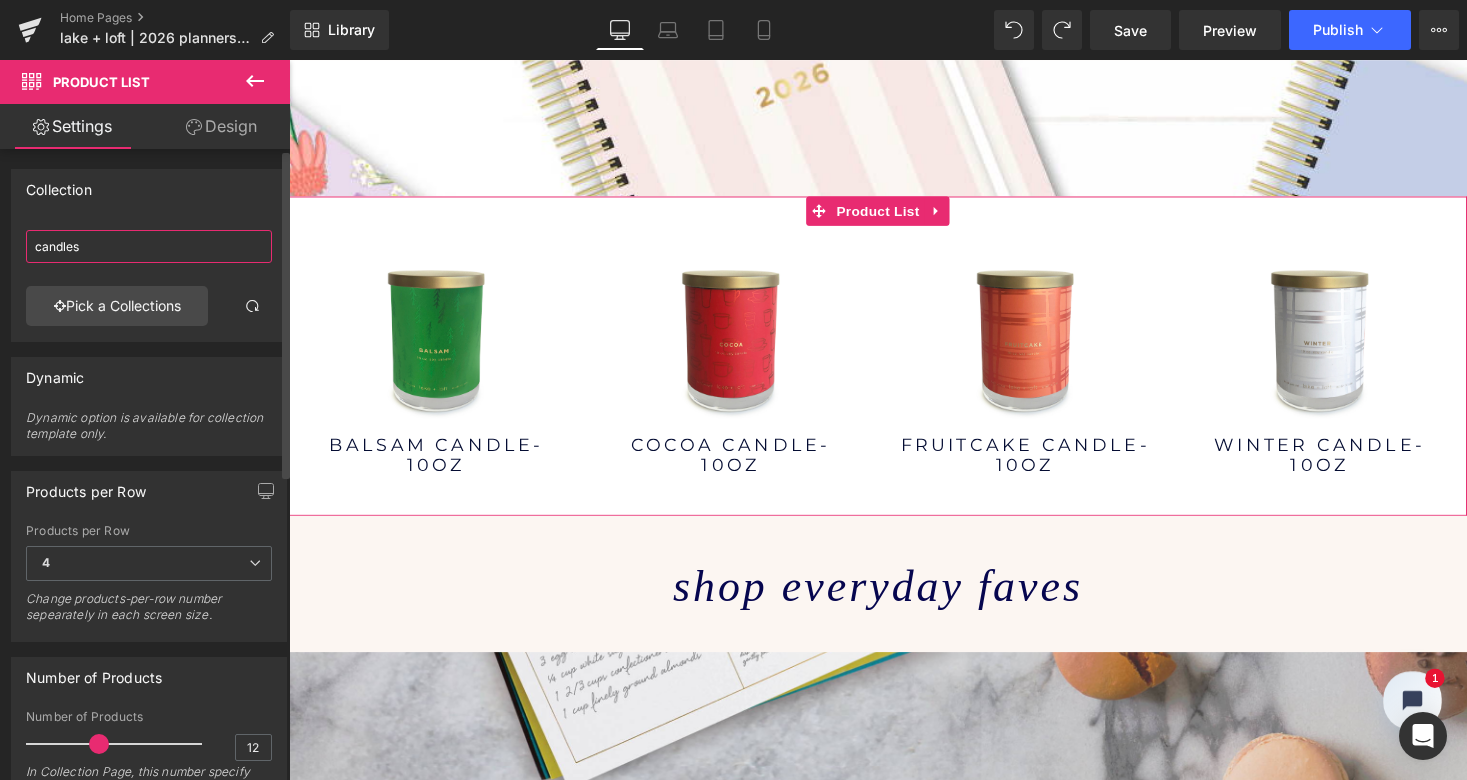 click on "candles" at bounding box center [149, 246] 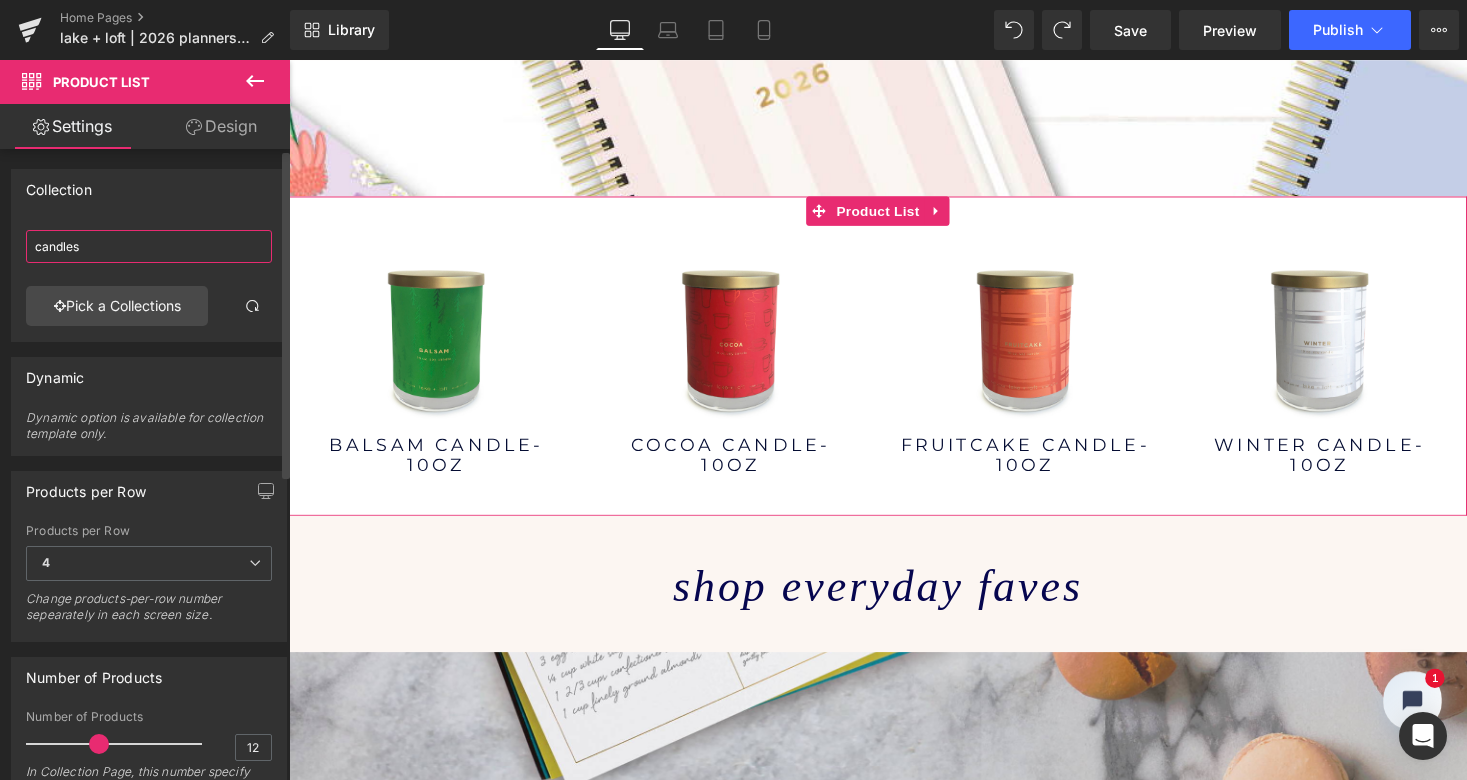 click on "candles" at bounding box center [149, 246] 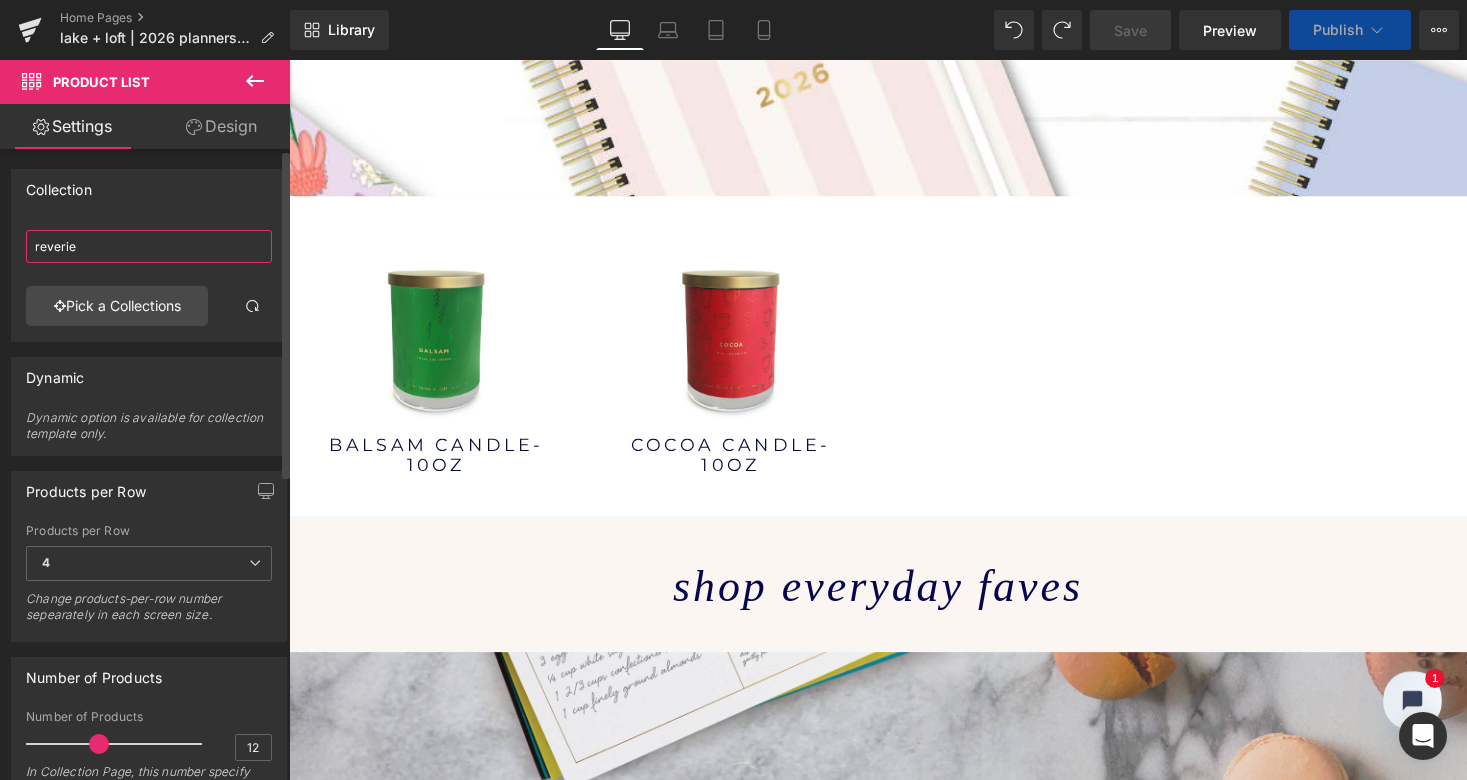 scroll, scrollTop: 5782, scrollLeft: 1202, axis: both 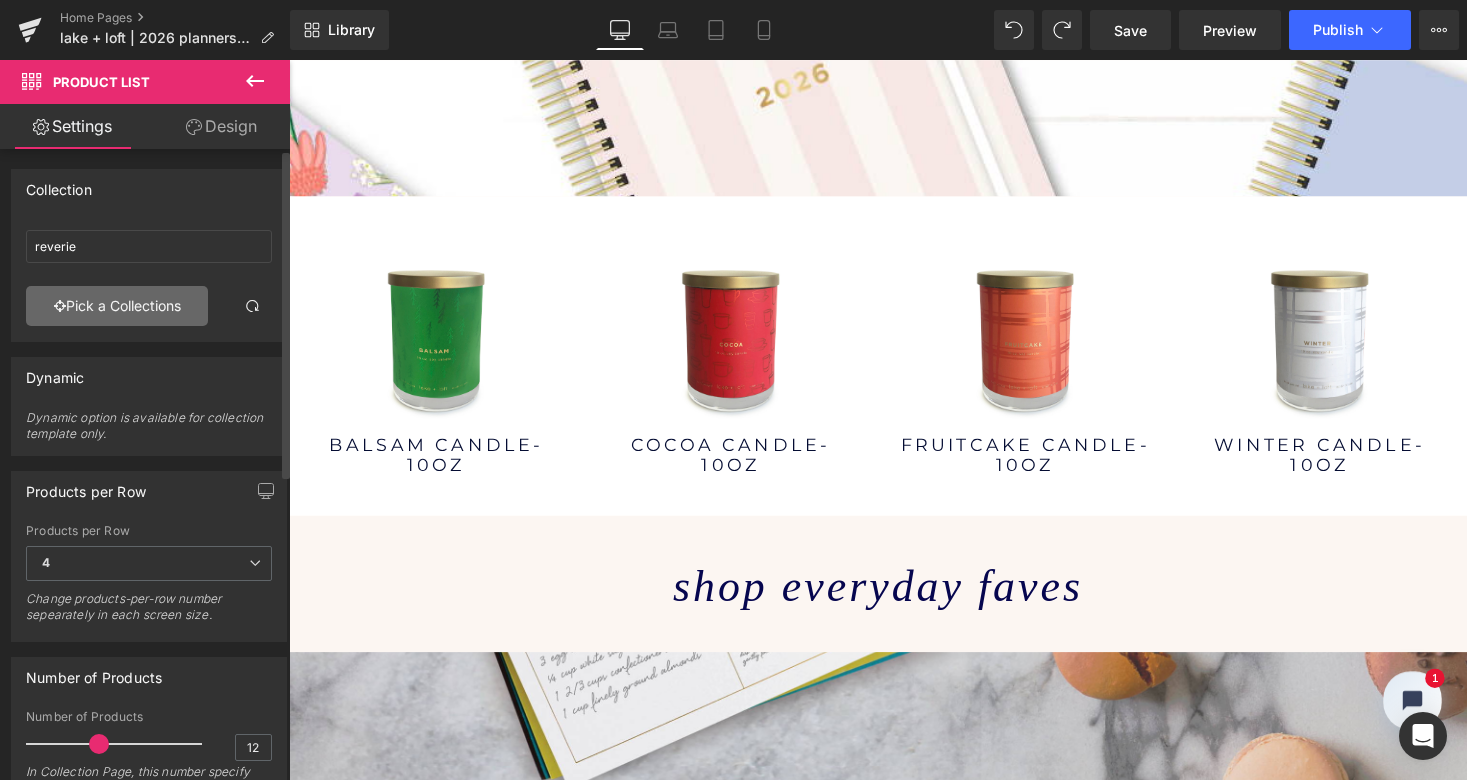 click on "Pick a Collections" at bounding box center [117, 306] 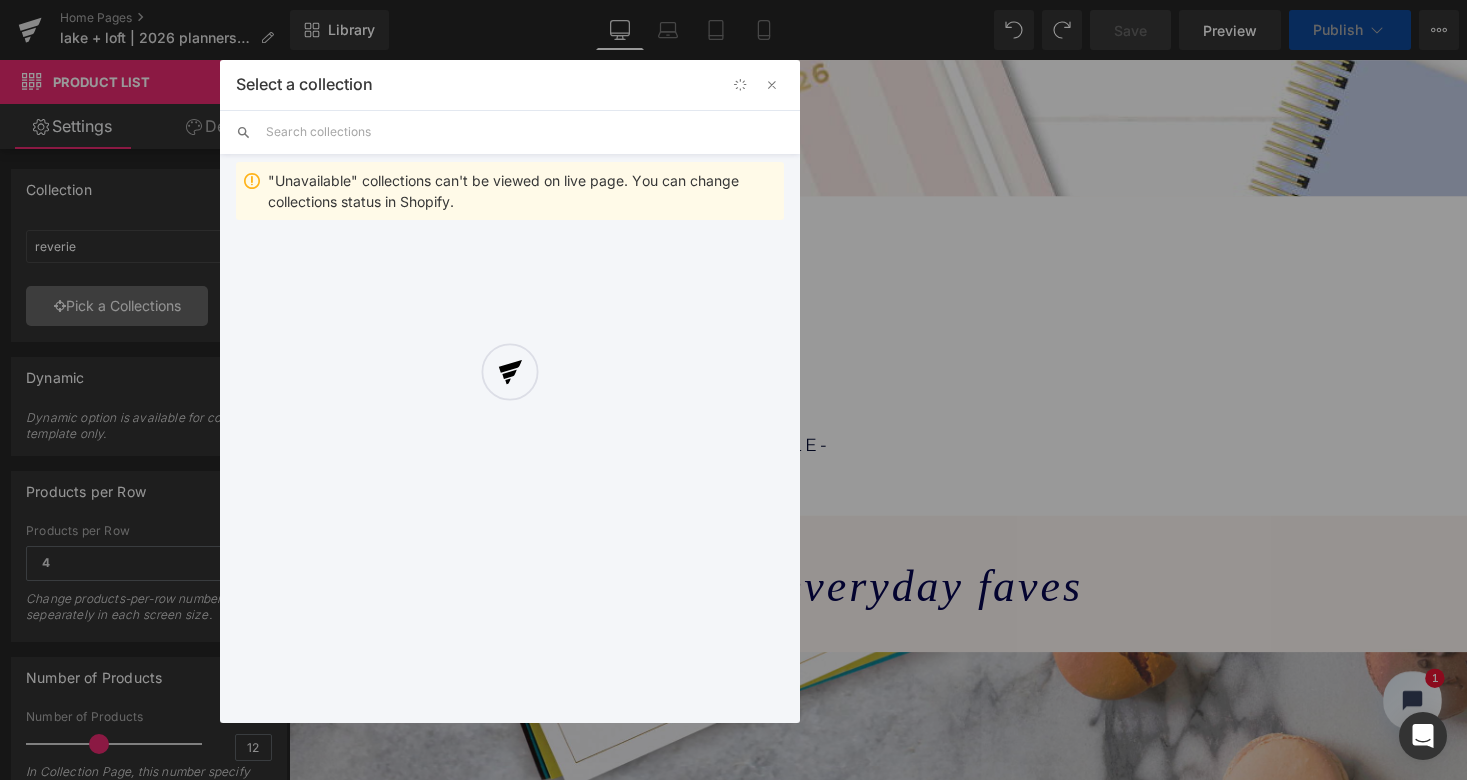 scroll, scrollTop: 5782, scrollLeft: 1202, axis: both 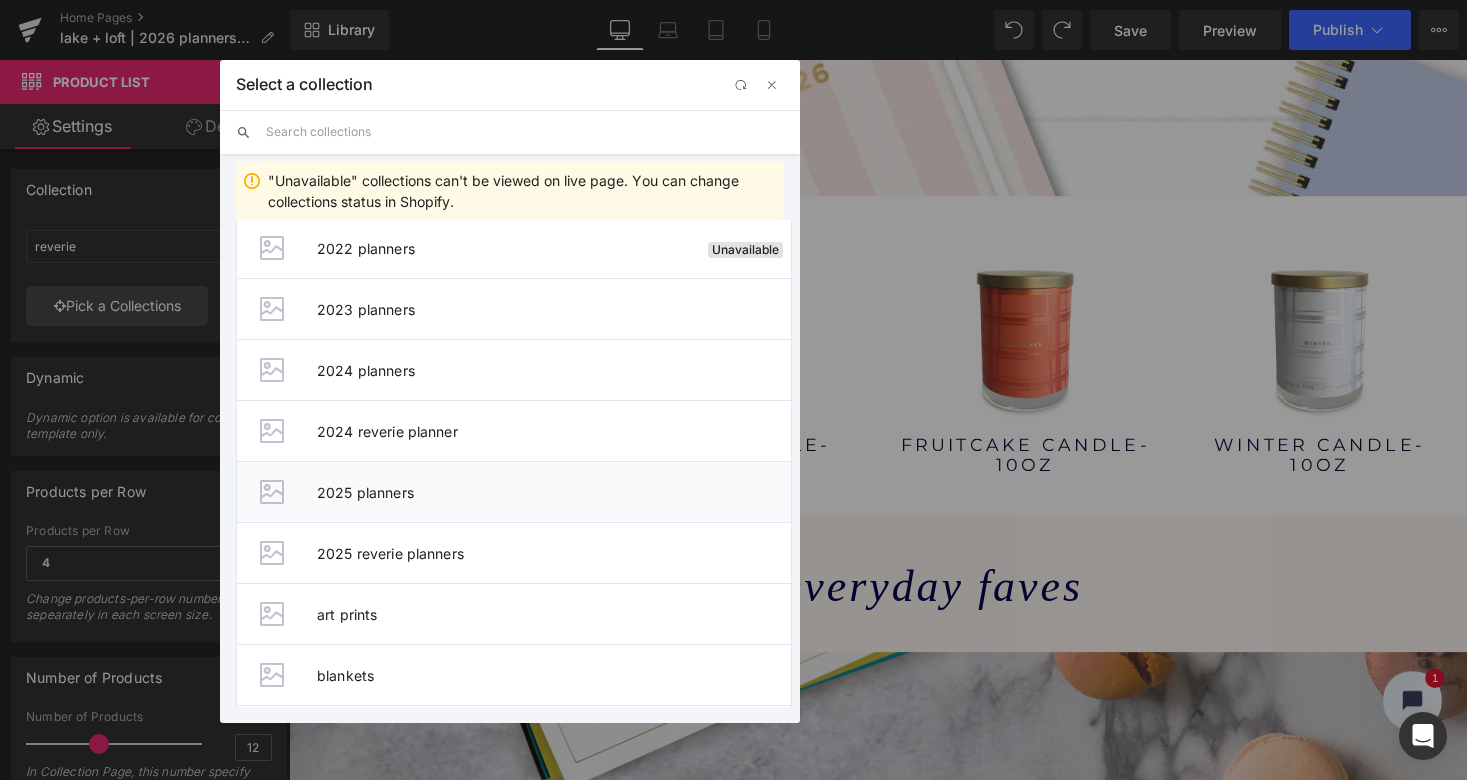 click on "2025 planners" at bounding box center [554, 492] 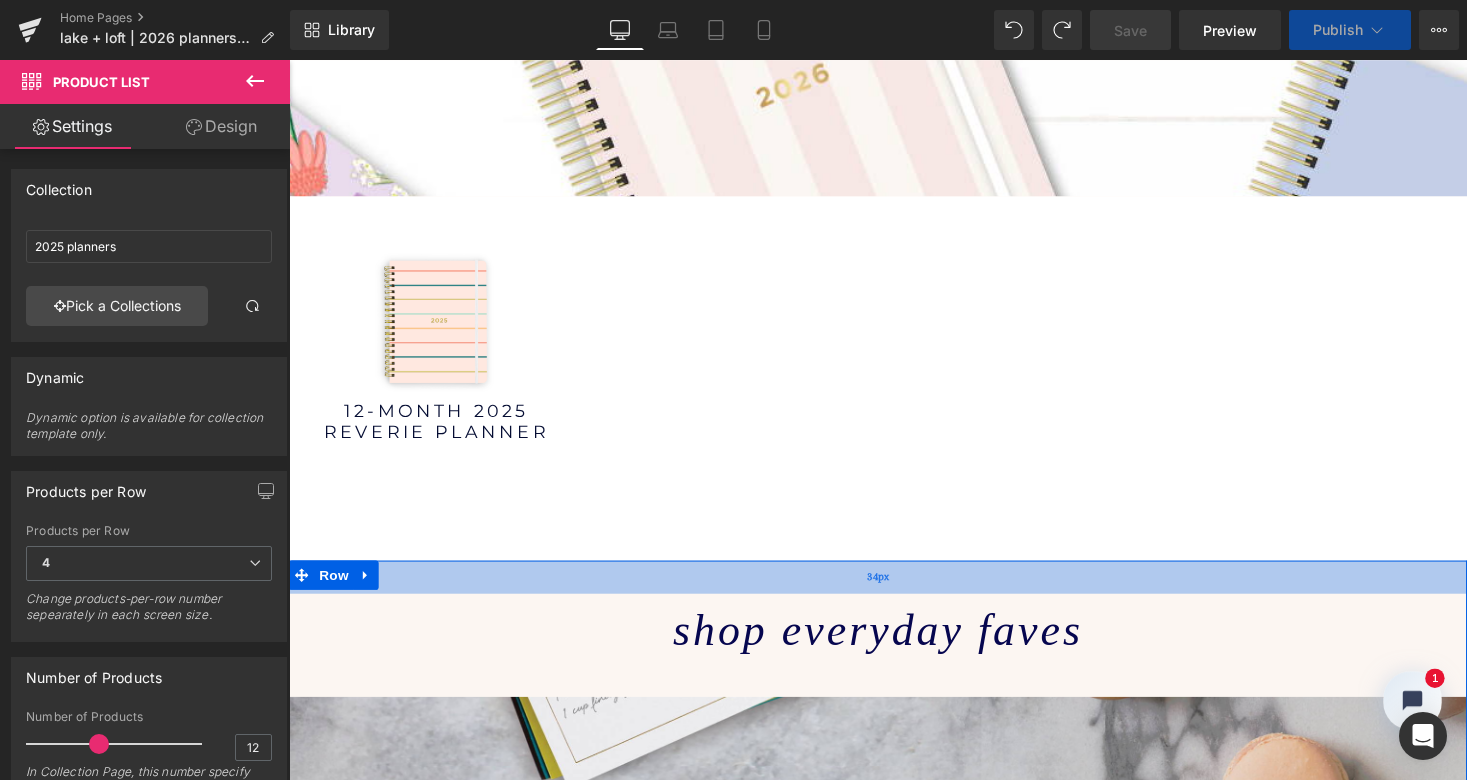 scroll, scrollTop: 5714, scrollLeft: 1202, axis: both 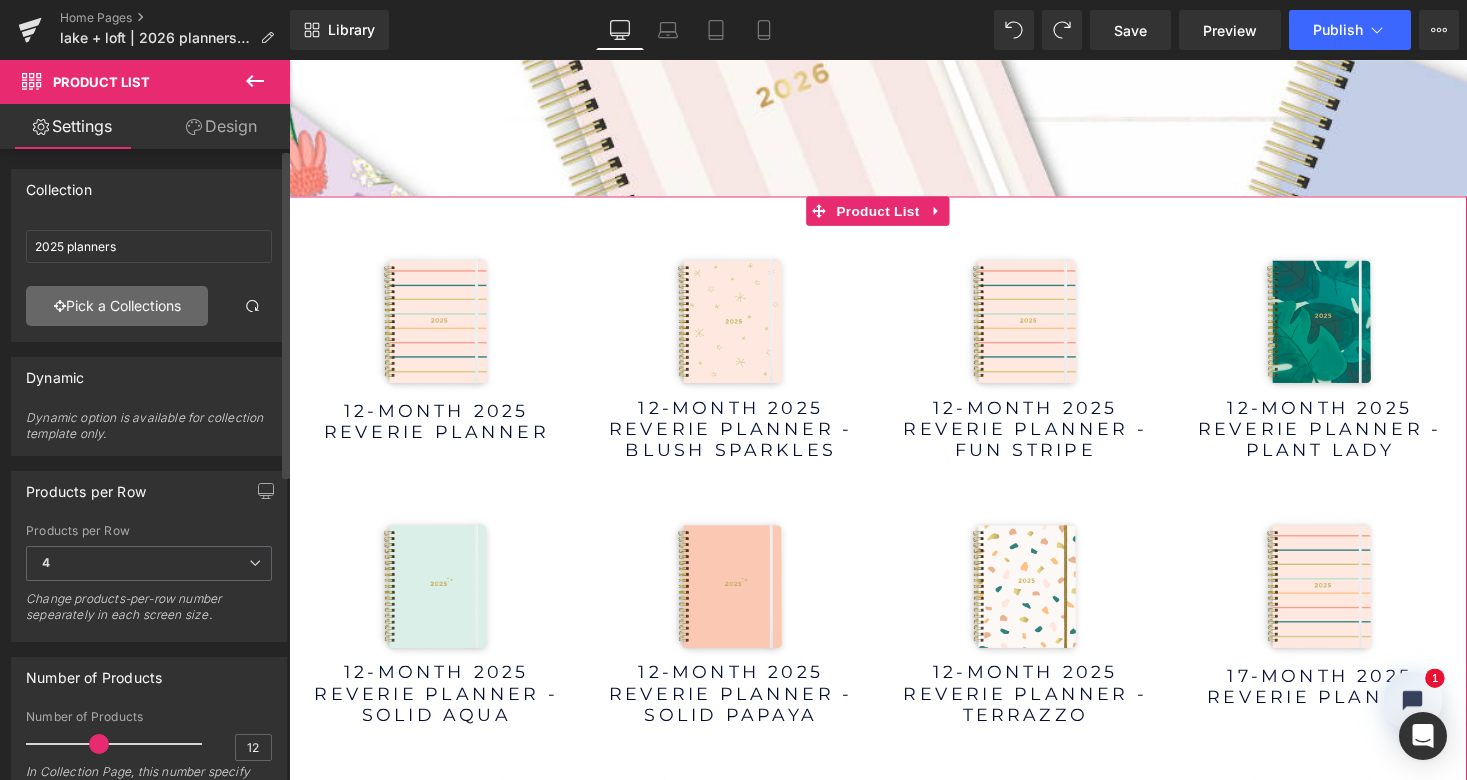 click on "Pick a Collections" at bounding box center [117, 306] 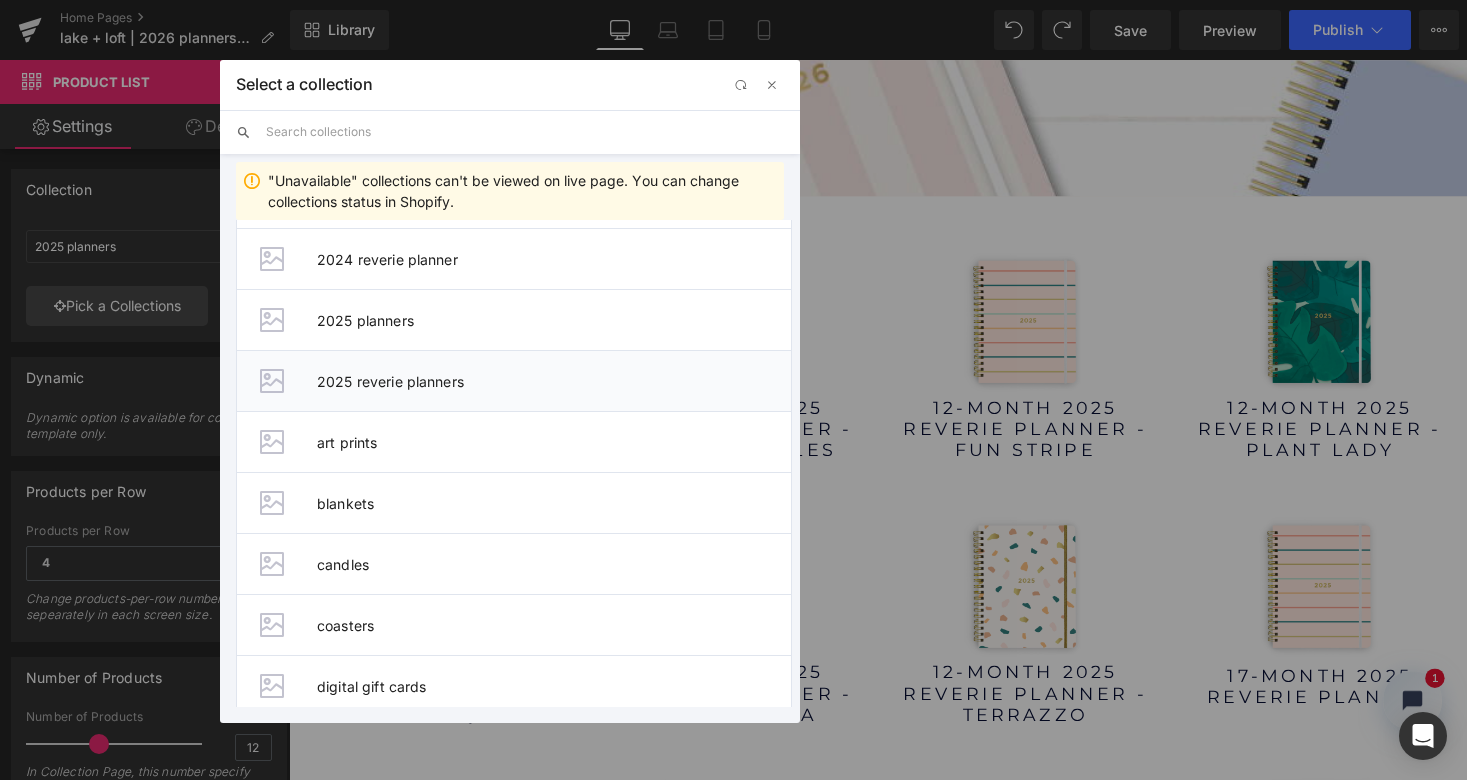 scroll, scrollTop: 392, scrollLeft: 0, axis: vertical 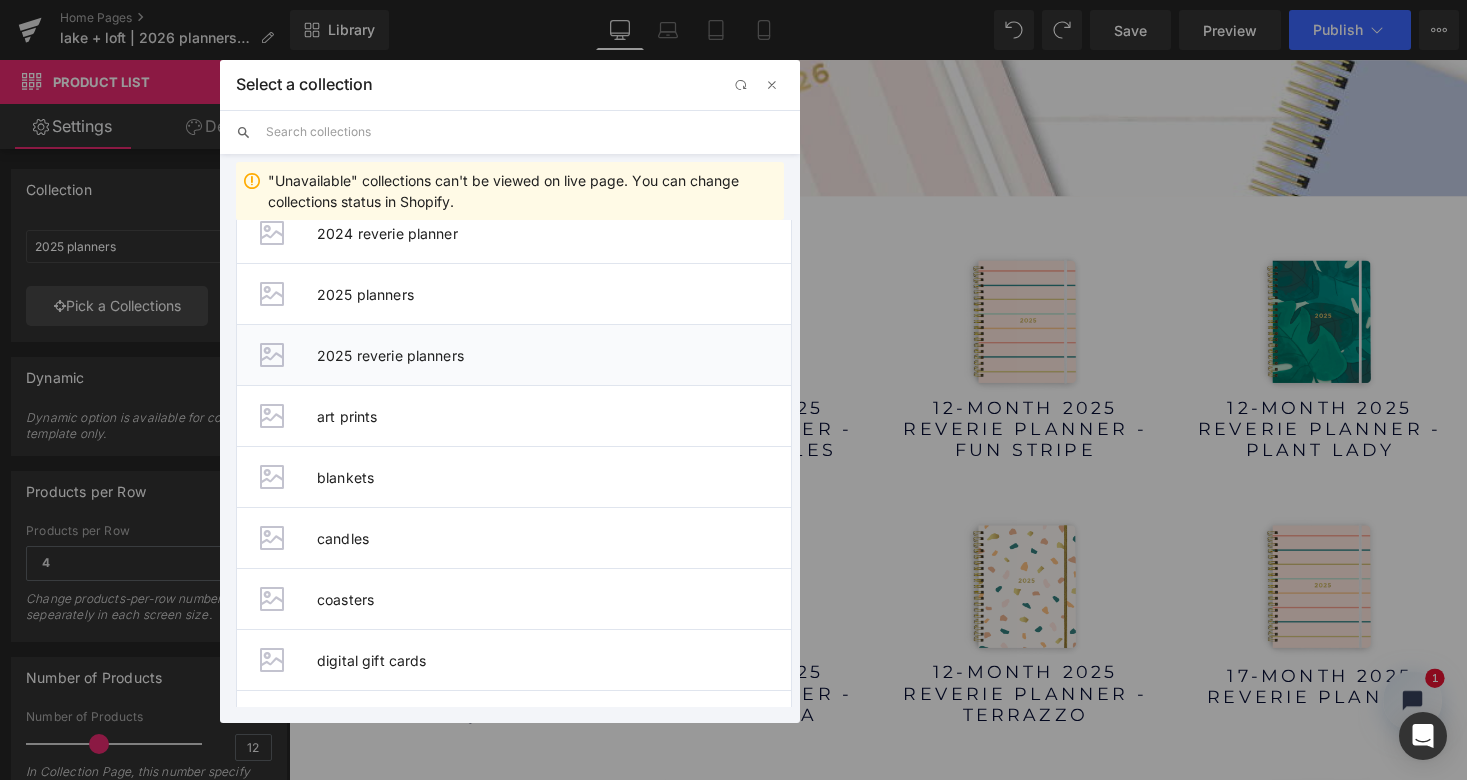 click on "2025 reverie planners" at bounding box center (554, 355) 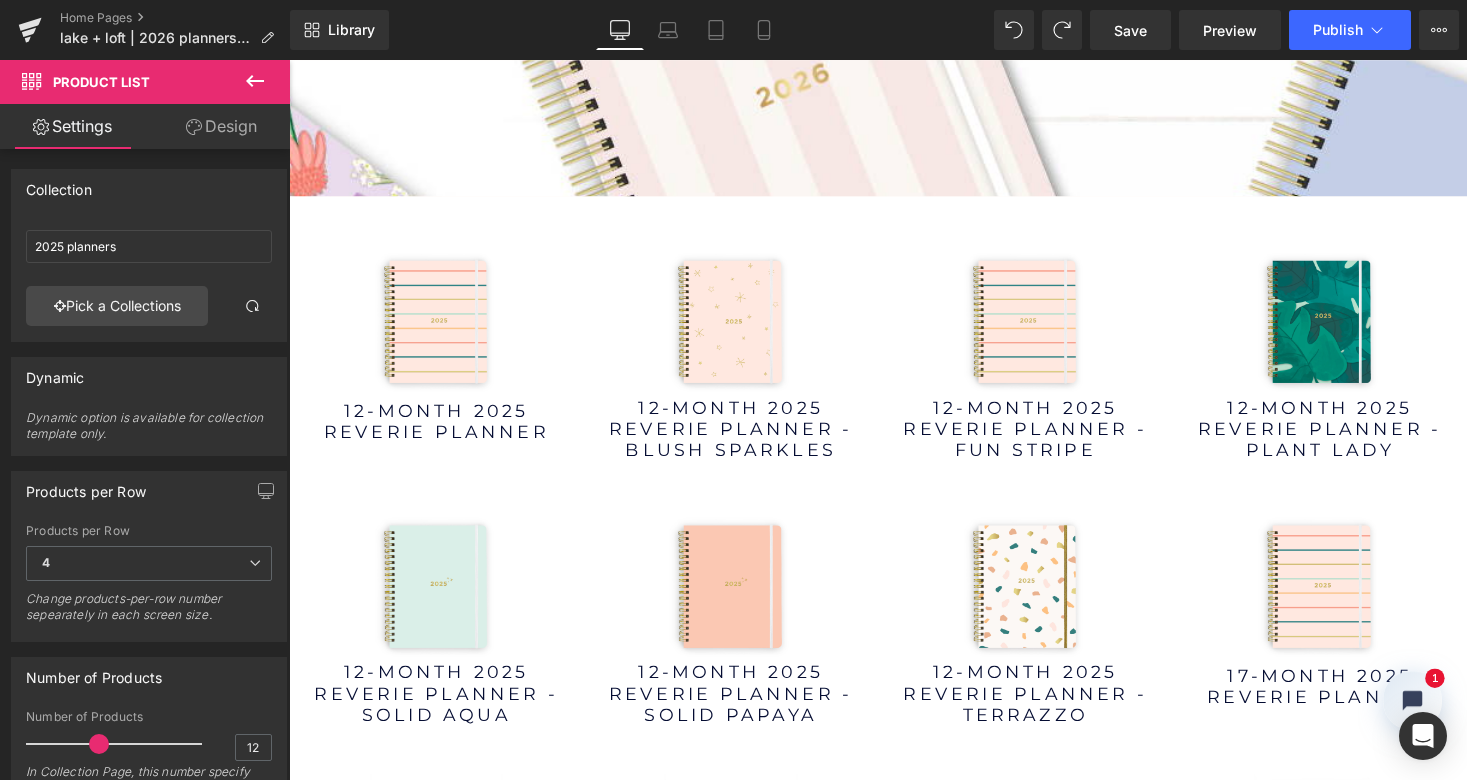 type on "2025 reverie planners" 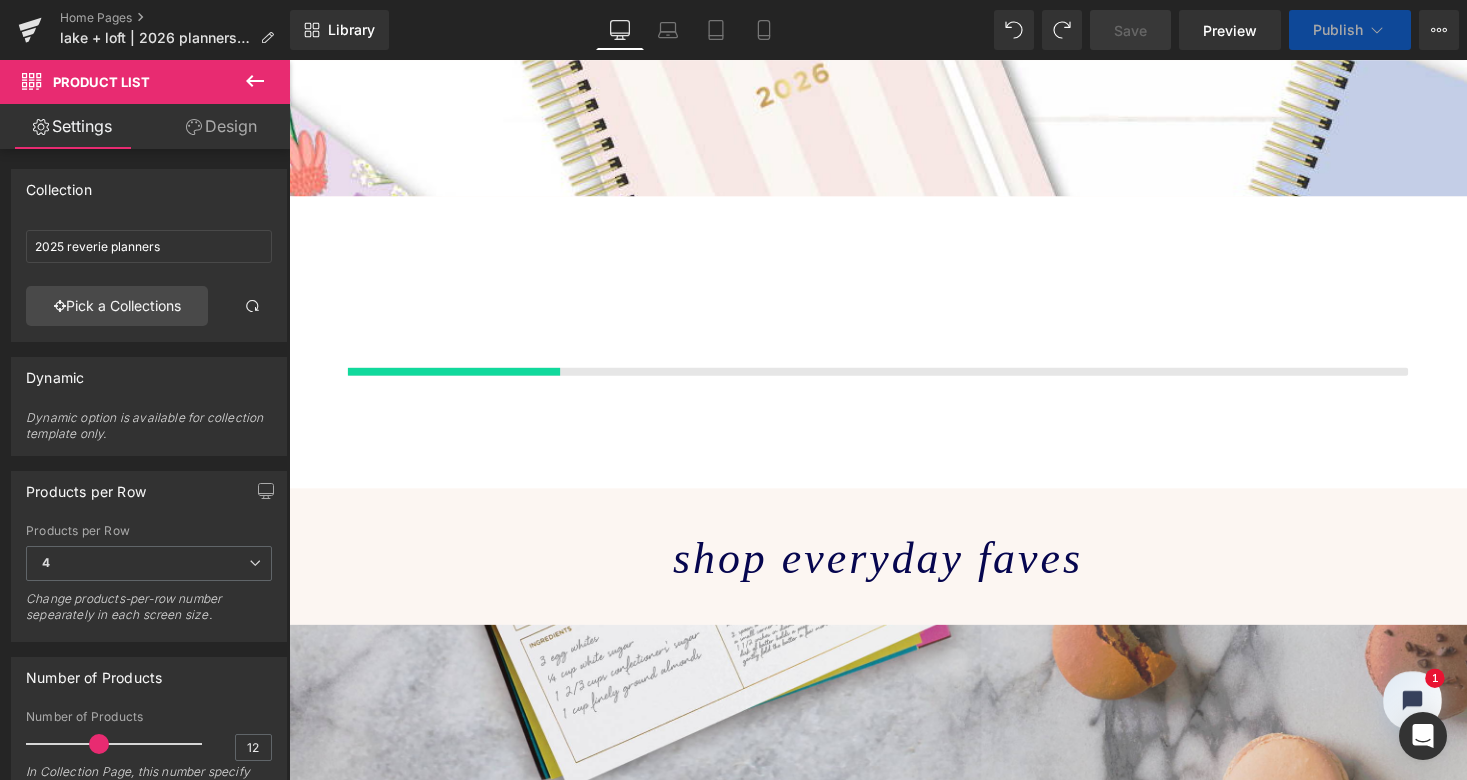 scroll 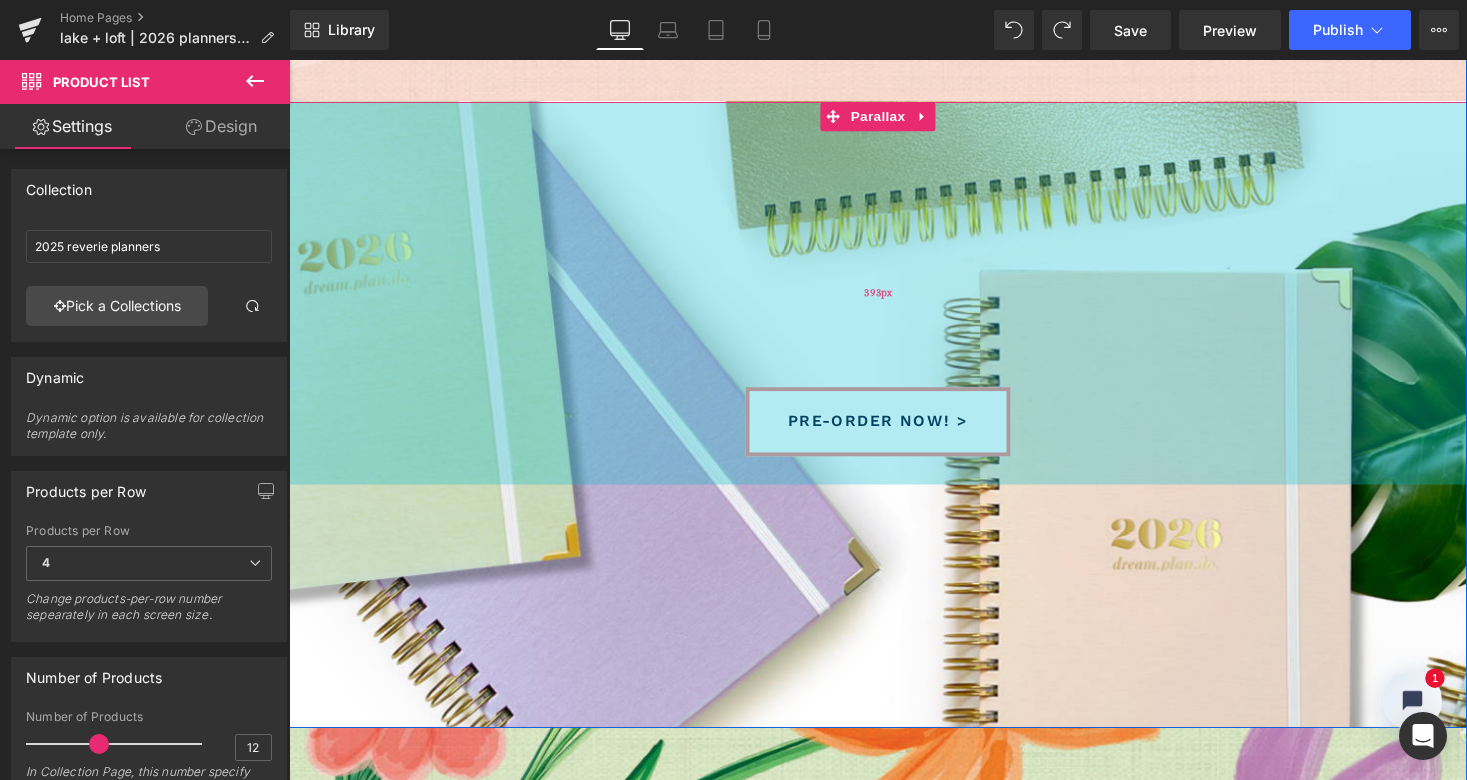 click on "393px" at bounding box center (894, 299) 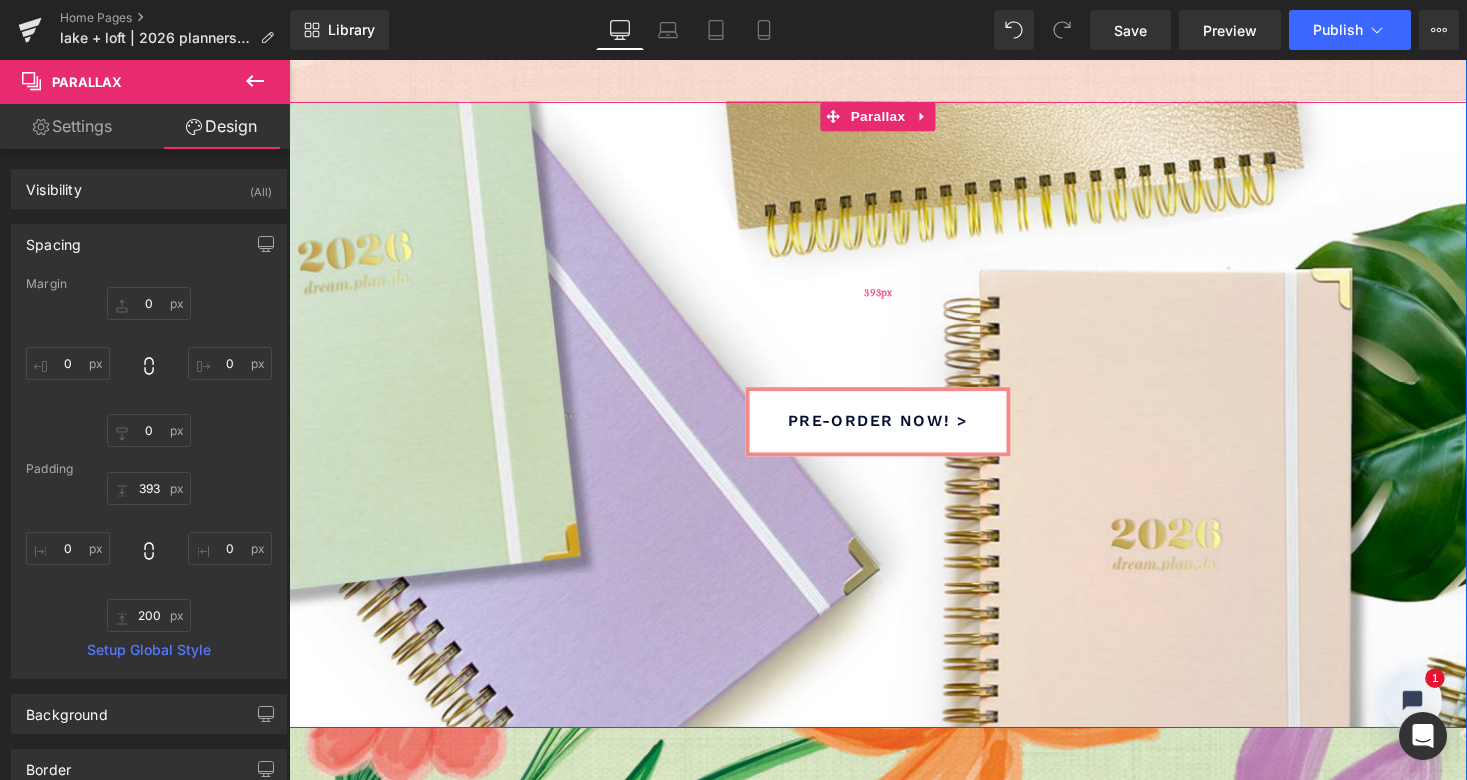 click on "393px" at bounding box center [894, 299] 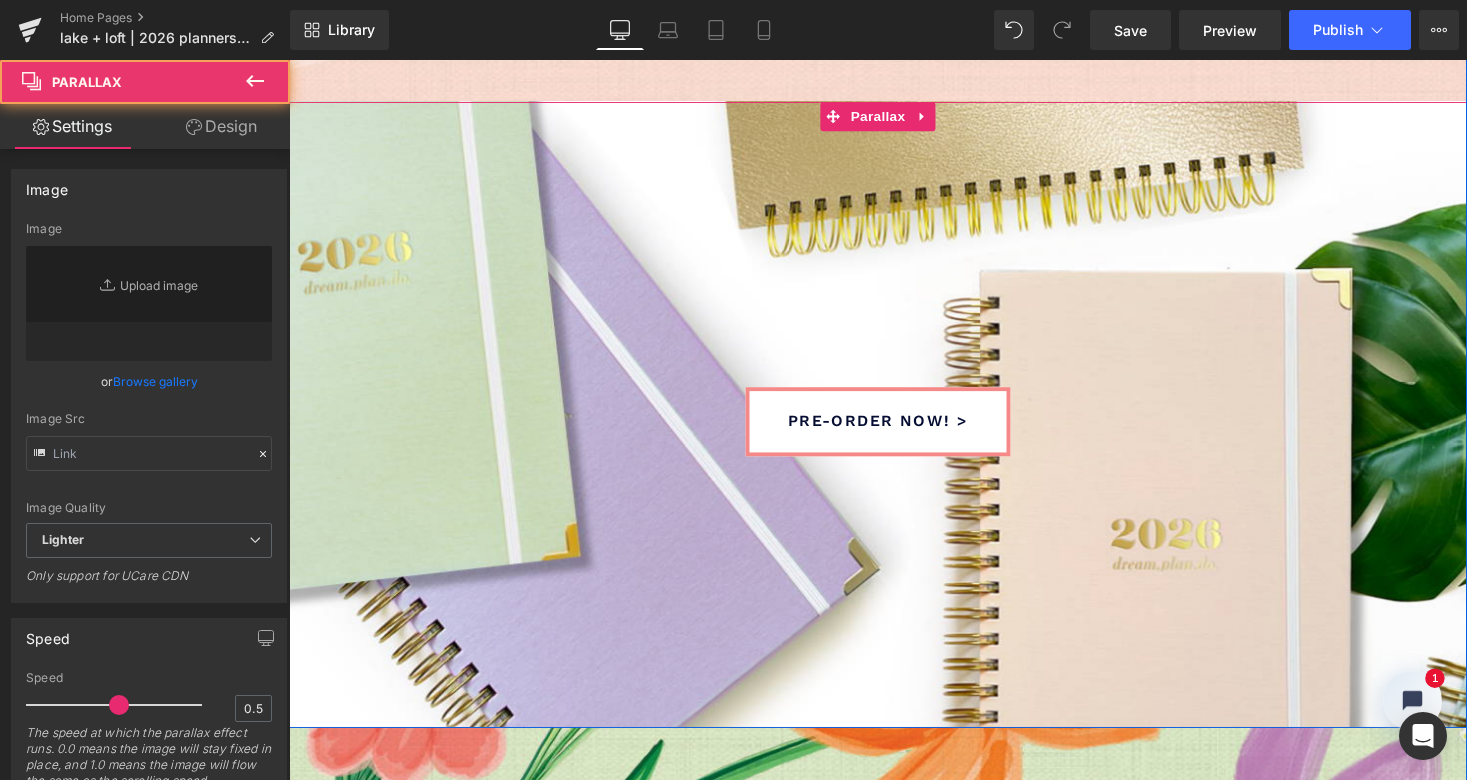 type on "https://ucarecdn.com/bbce1797-610b-4c8d-8277-f2c650e53876/-/format/auto/-/preview/3000x3000/-/quality/lighter/2026%20planners-image-expl-1200px-sq.jpg" 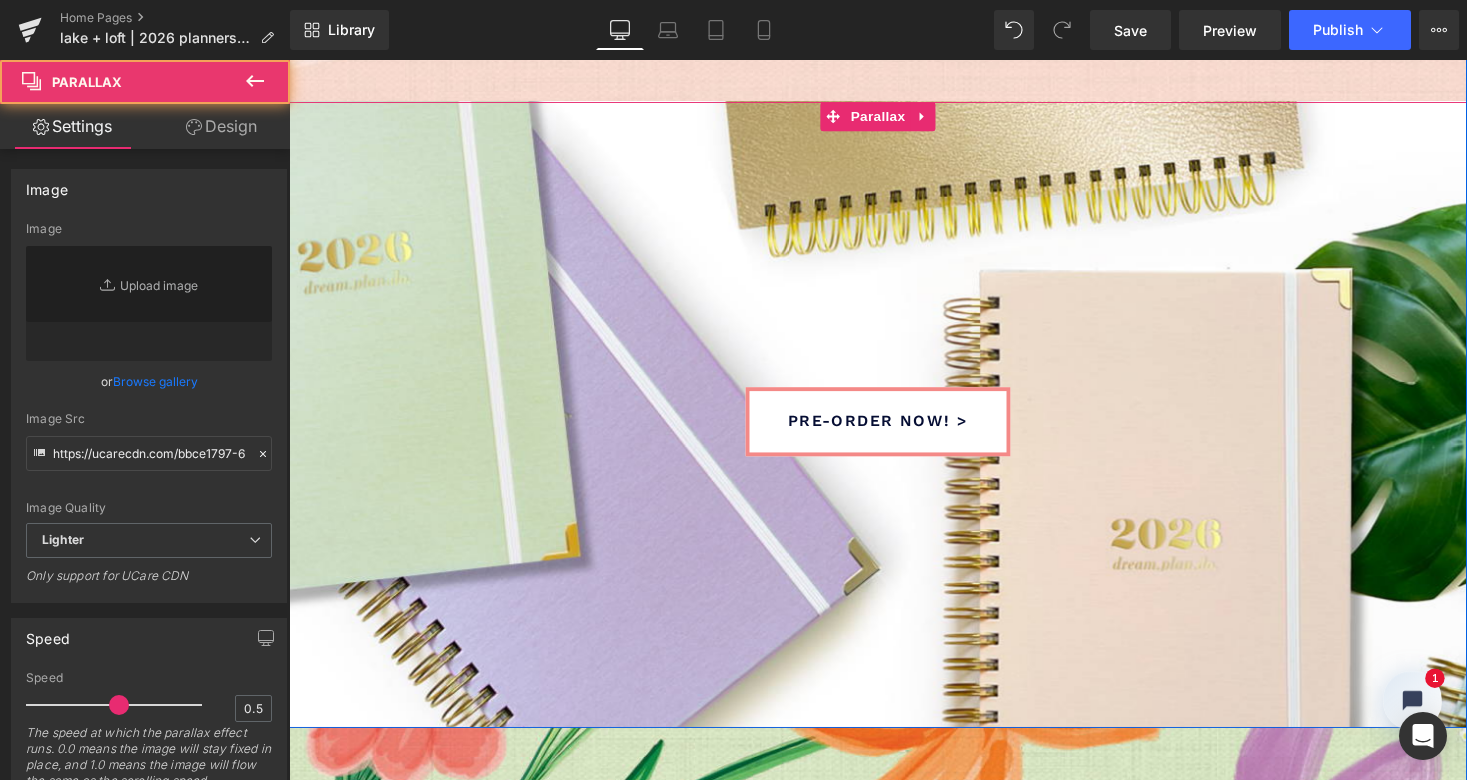click on "pre-order now!  >
Button" at bounding box center (894, 521) 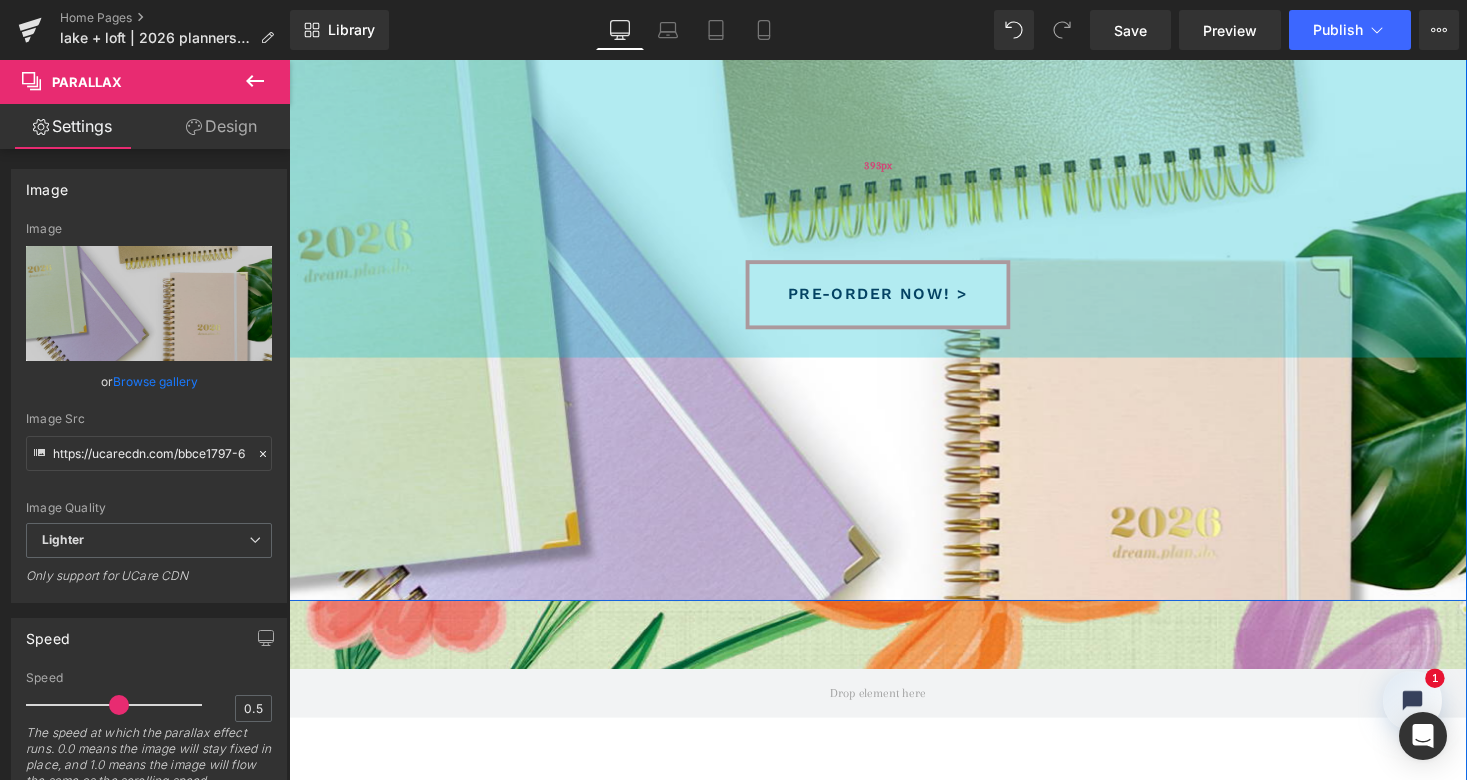 scroll, scrollTop: 439, scrollLeft: 0, axis: vertical 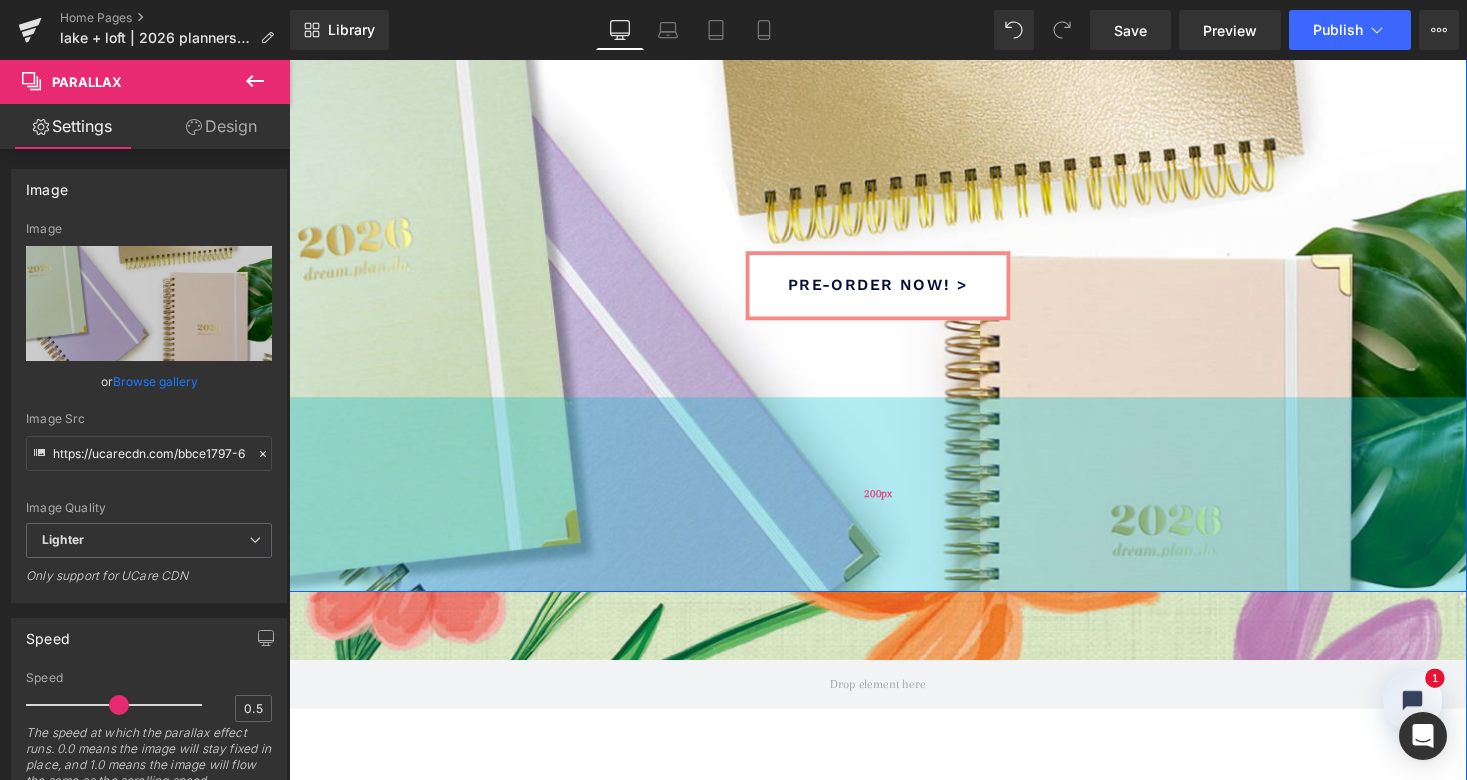 click on "200px" at bounding box center (894, 506) 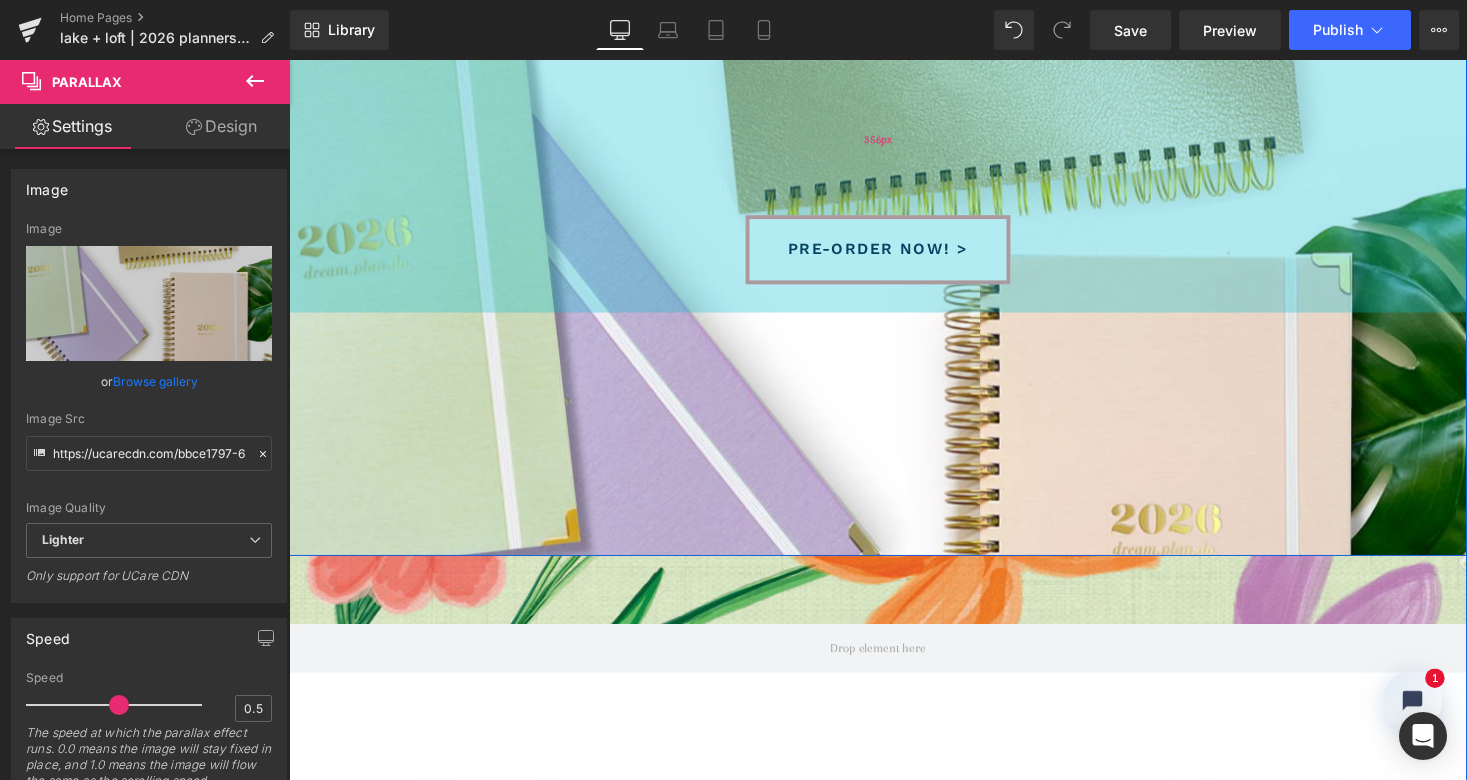 scroll, scrollTop: 5802, scrollLeft: 1202, axis: both 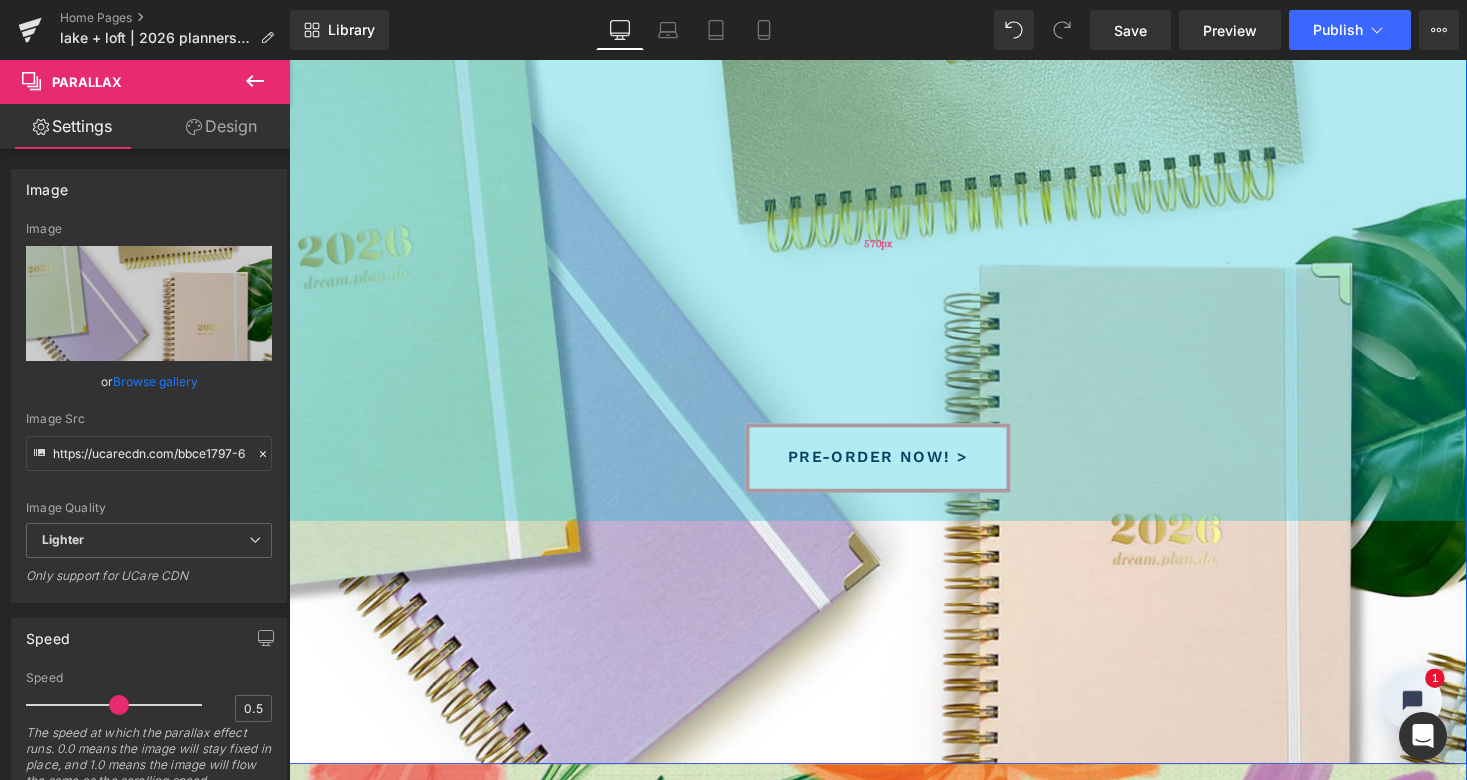 drag, startPoint x: 905, startPoint y: 330, endPoint x: 928, endPoint y: 507, distance: 178.4881 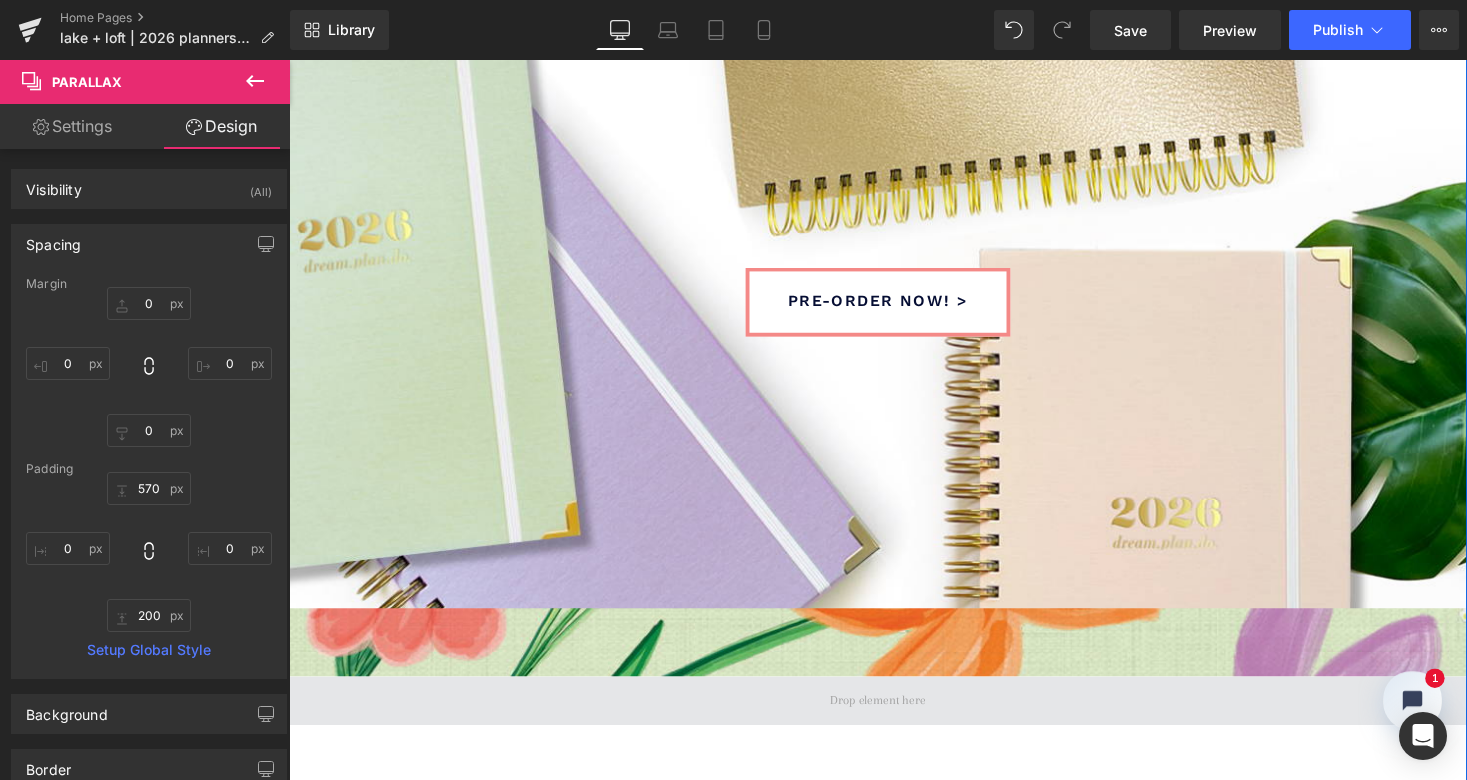 scroll, scrollTop: 548, scrollLeft: 0, axis: vertical 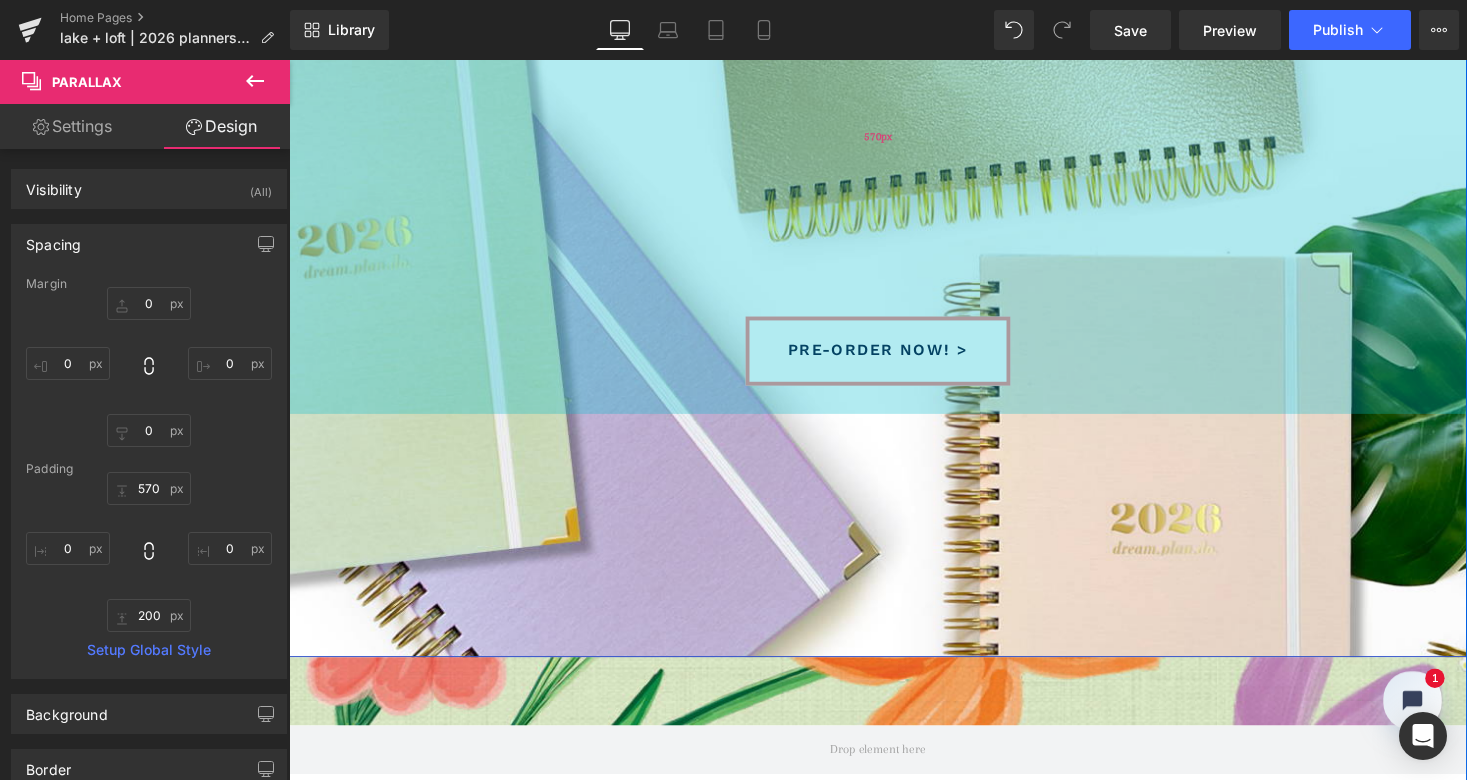 click on "570px" at bounding box center [894, 139] 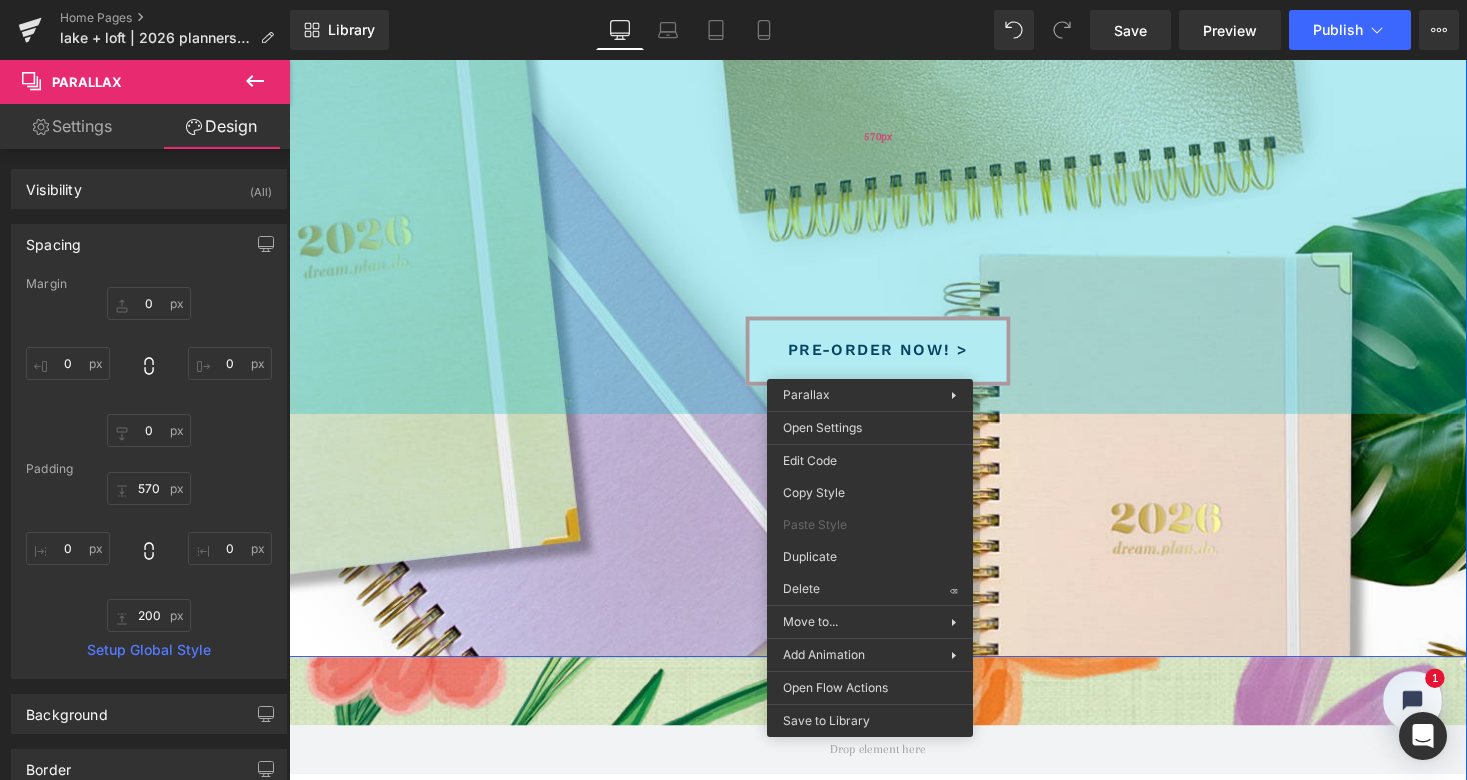 type on "570px" 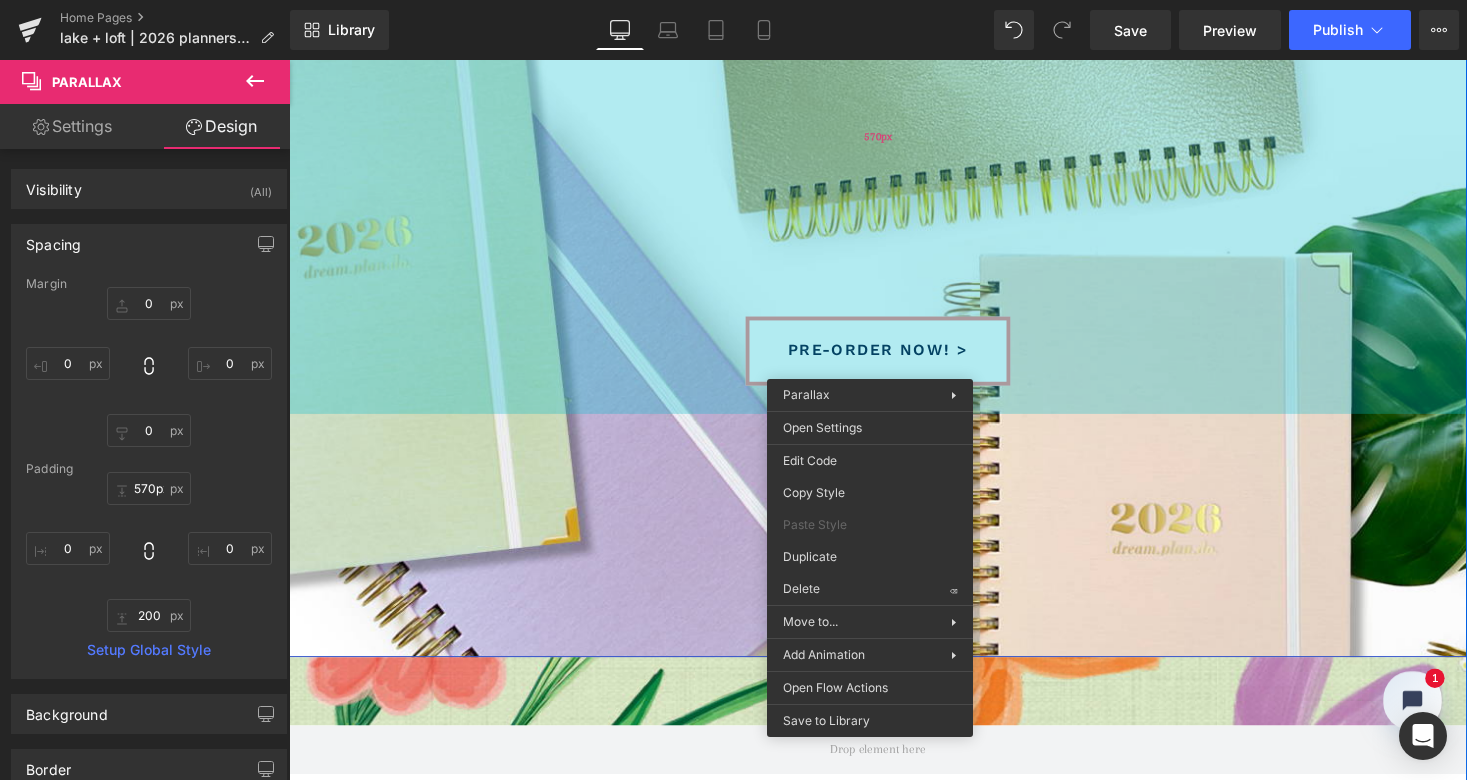 click on "570px" at bounding box center (894, 139) 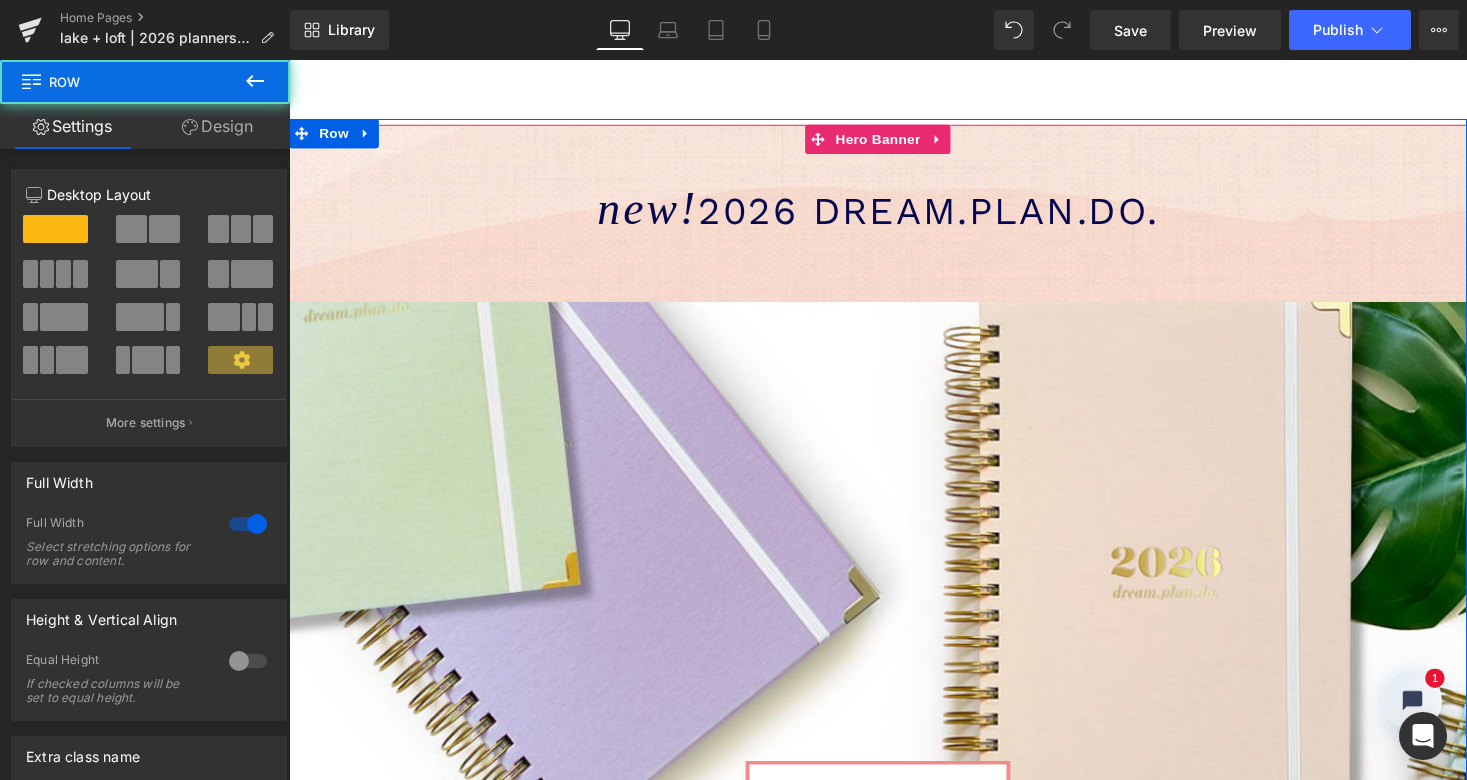 scroll, scrollTop: 73, scrollLeft: 0, axis: vertical 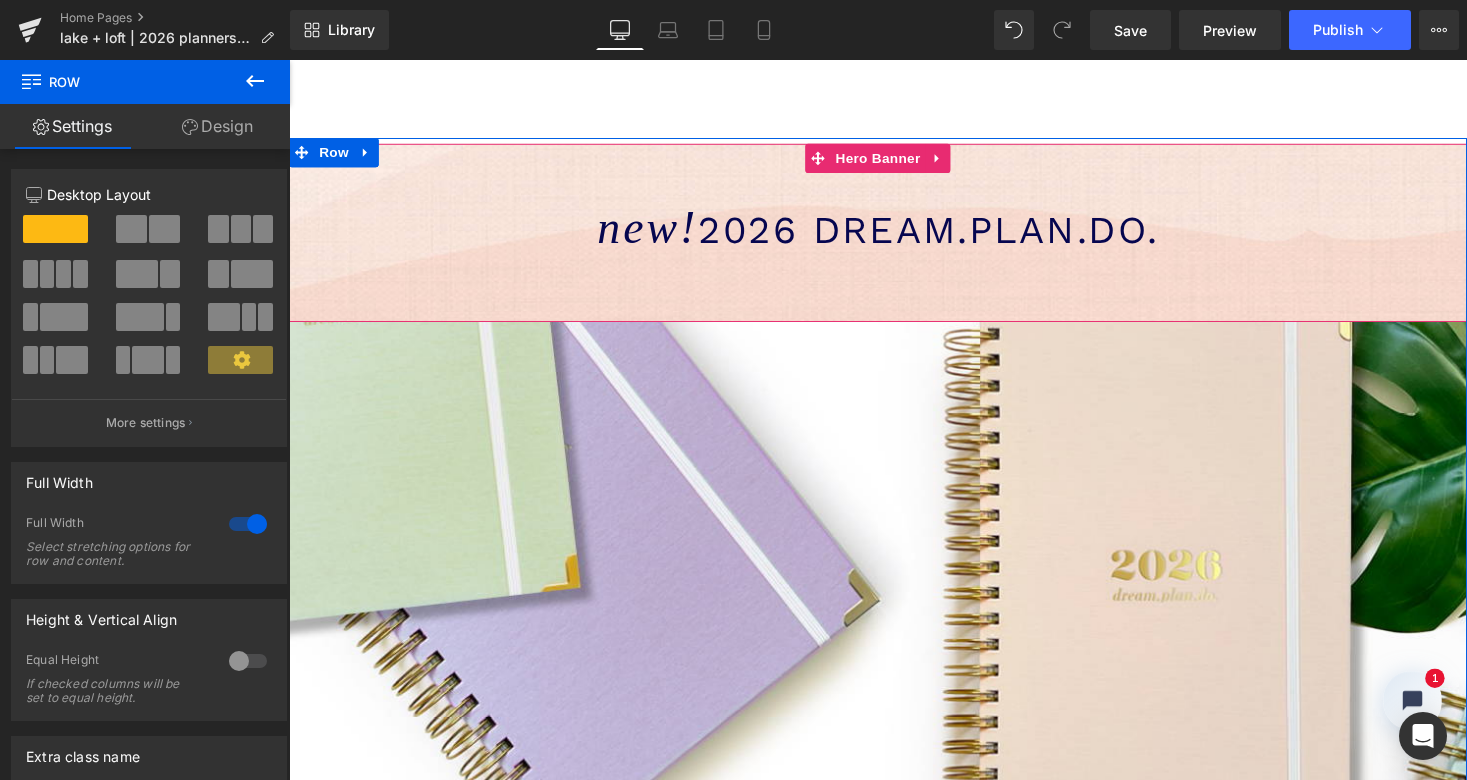 click on "pre-order now!  >
Button
Parallax   570px   200px" at bounding box center [894, 739] 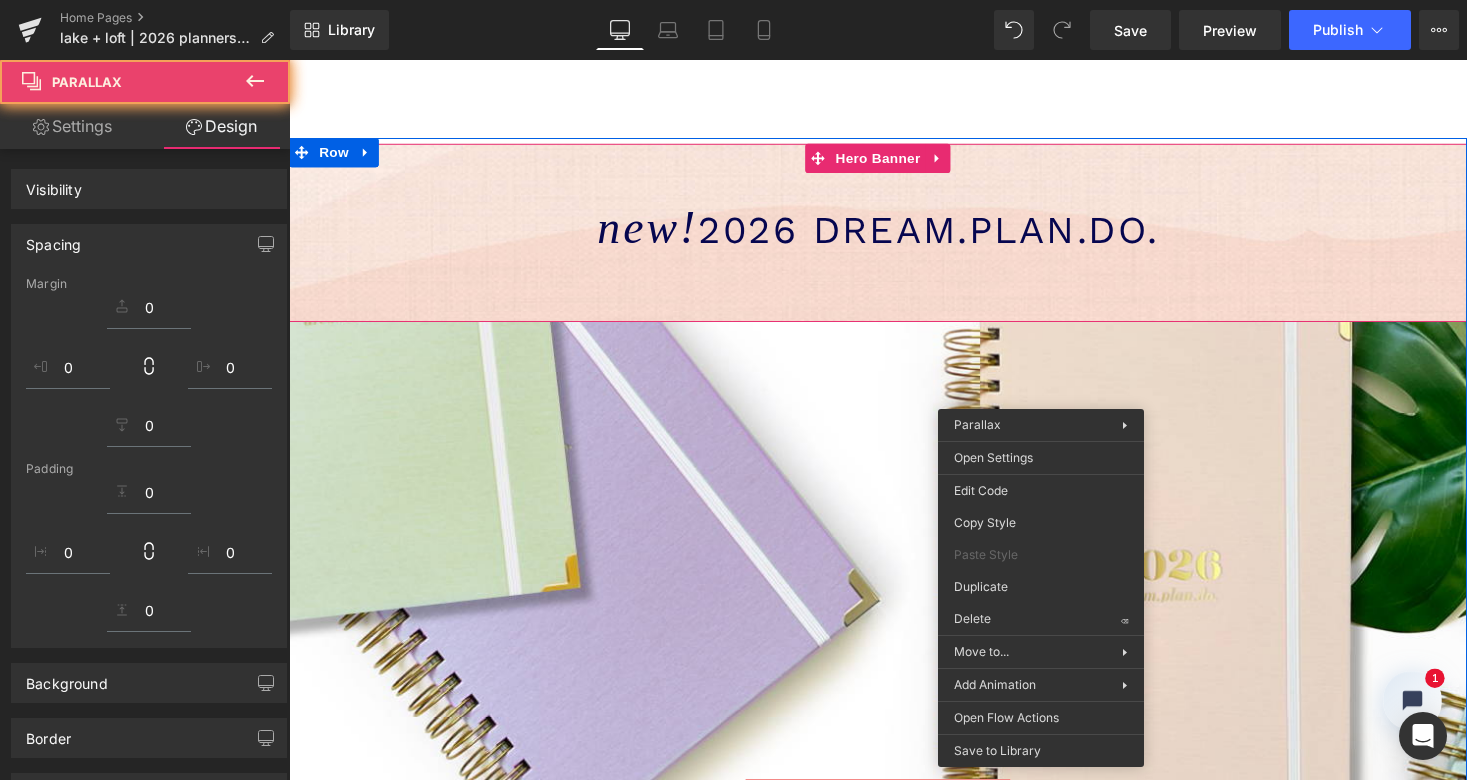 scroll, scrollTop: 5924, scrollLeft: 1202, axis: both 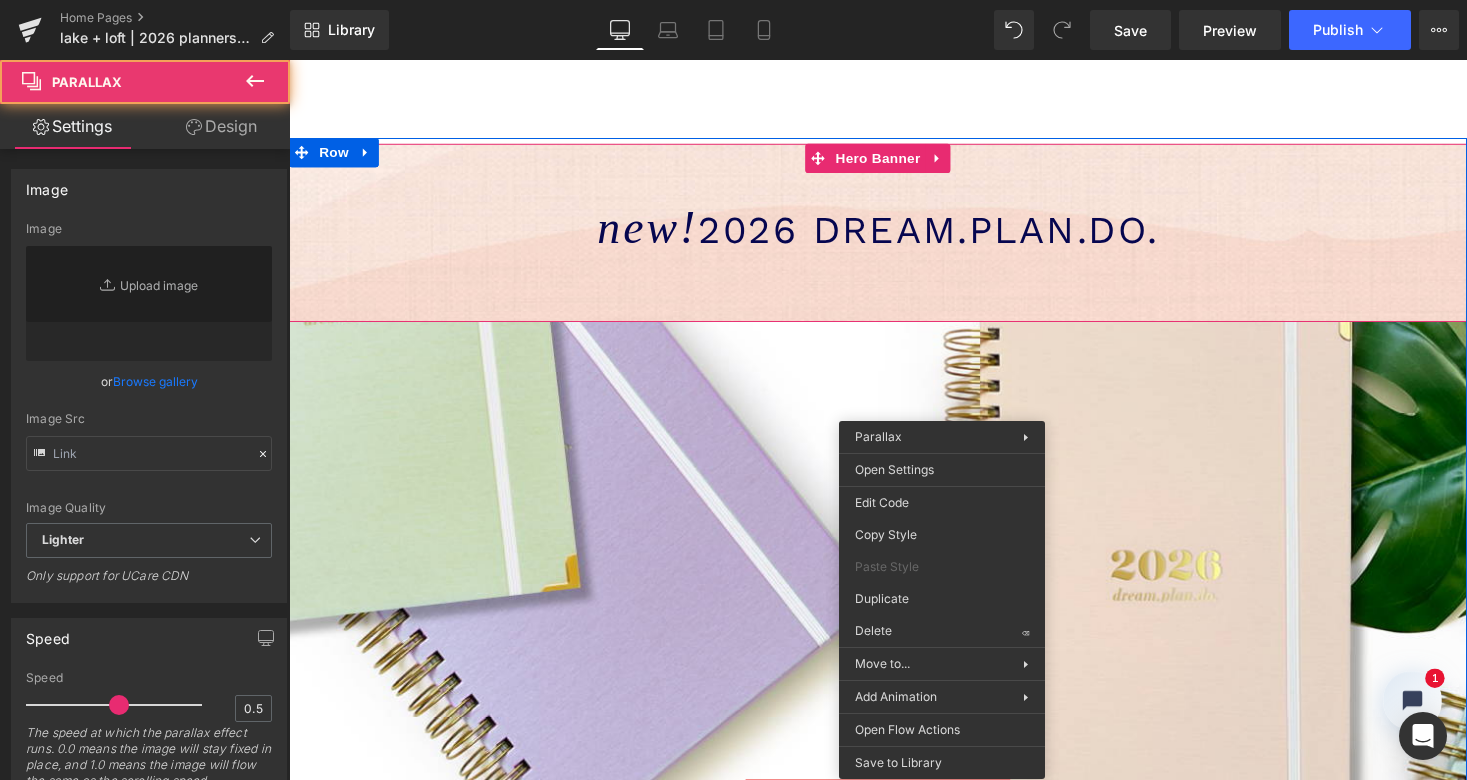 type on "https://ucarecdn.com/bbce1797-610b-4c8d-8277-f2c650e53876/-/format/auto/-/preview/3000x3000/-/quality/lighter/2026%20planners-image-expl-1200px-sq.jpg" 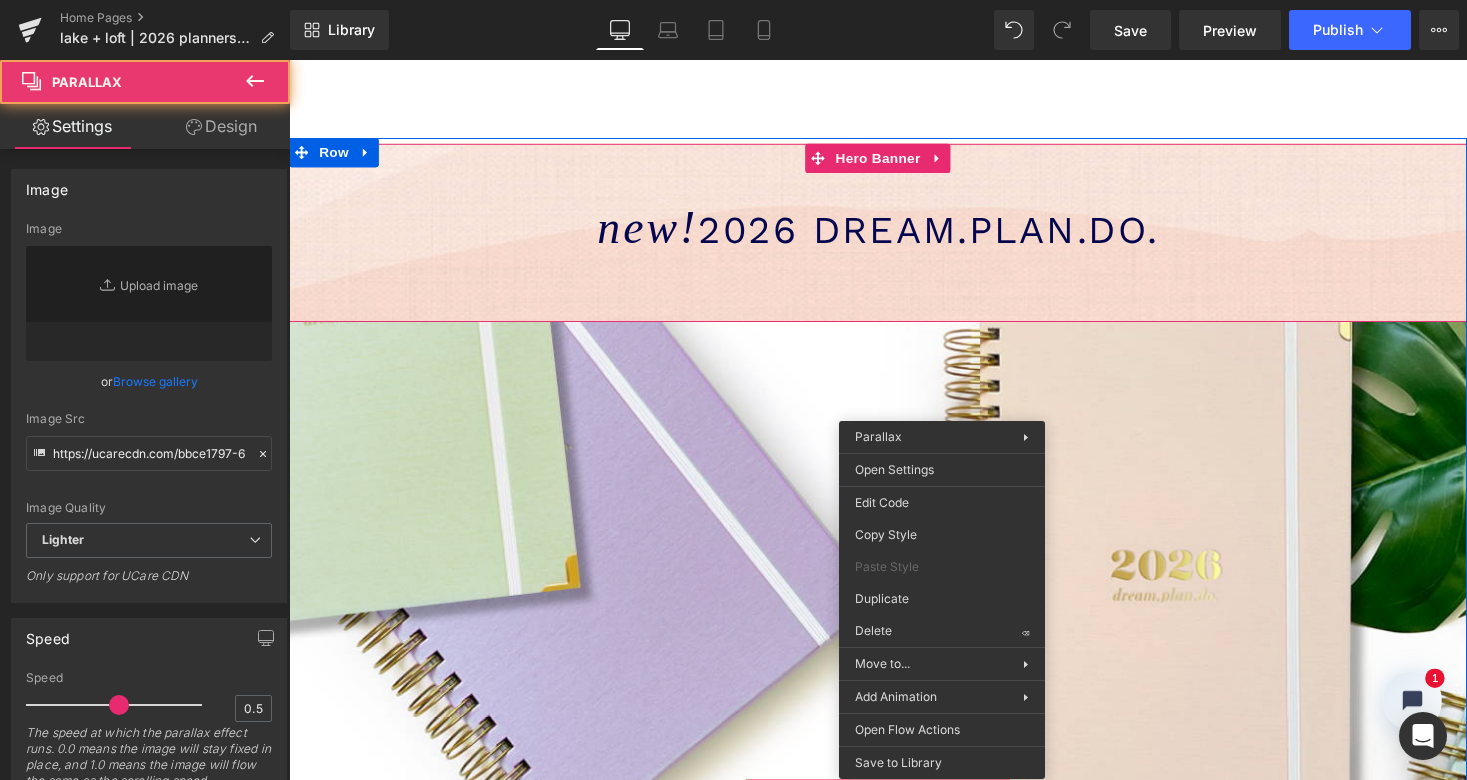 click on "pre-order now!  >
Button
Parallax   569px   200px" at bounding box center [894, 738] 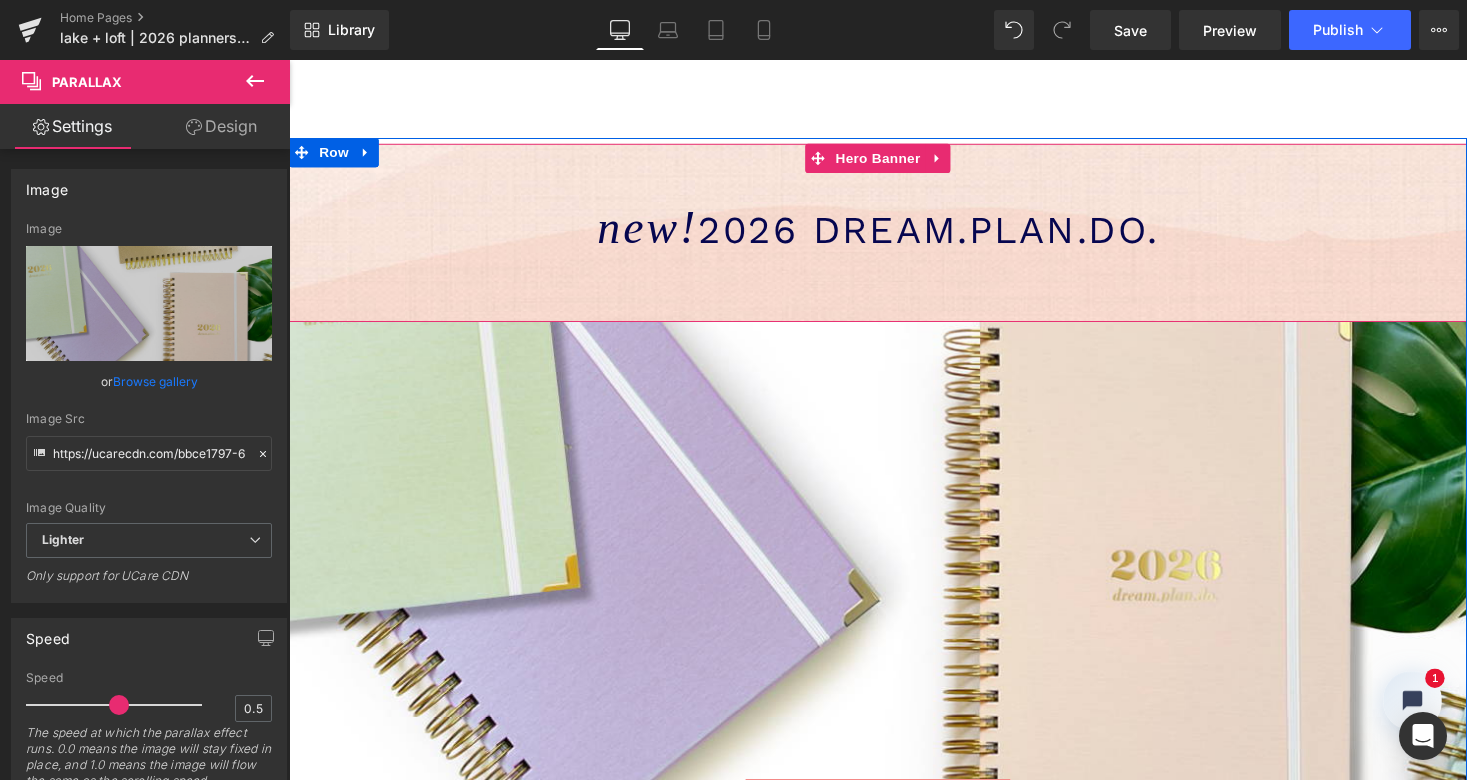 click on "pre-order now!  >
Button
Parallax   569px   200px" at bounding box center [894, 738] 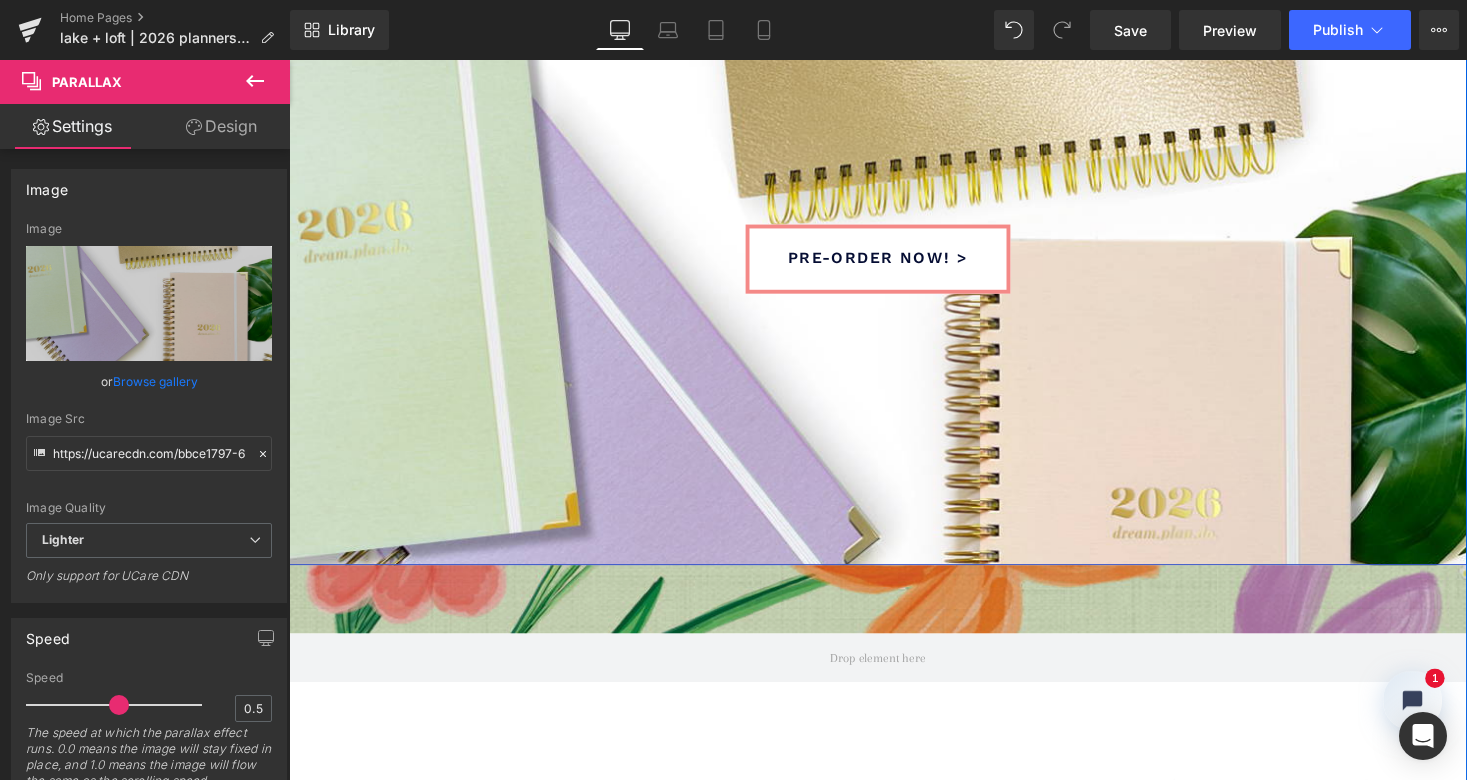 scroll, scrollTop: 709, scrollLeft: 0, axis: vertical 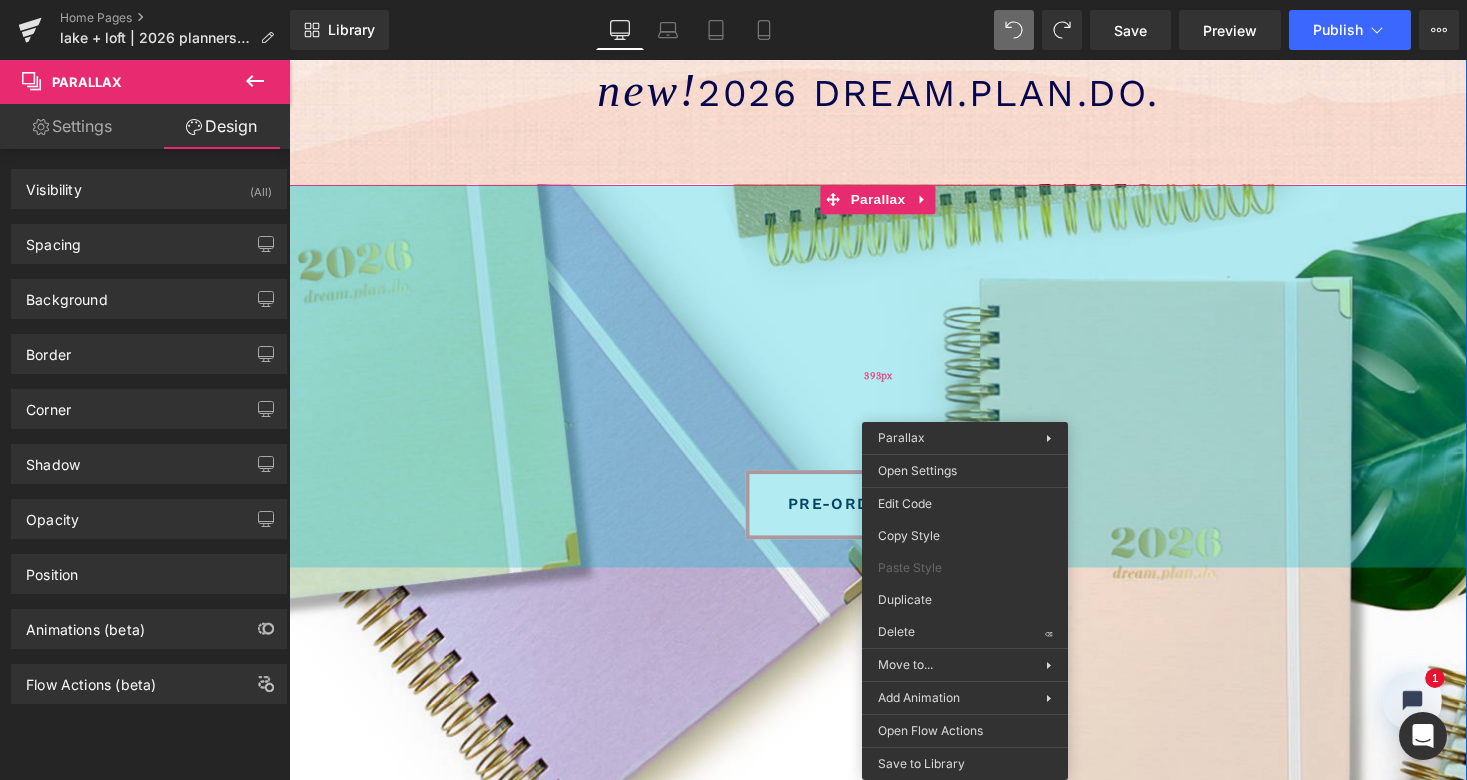 click on "393px" at bounding box center [894, 384] 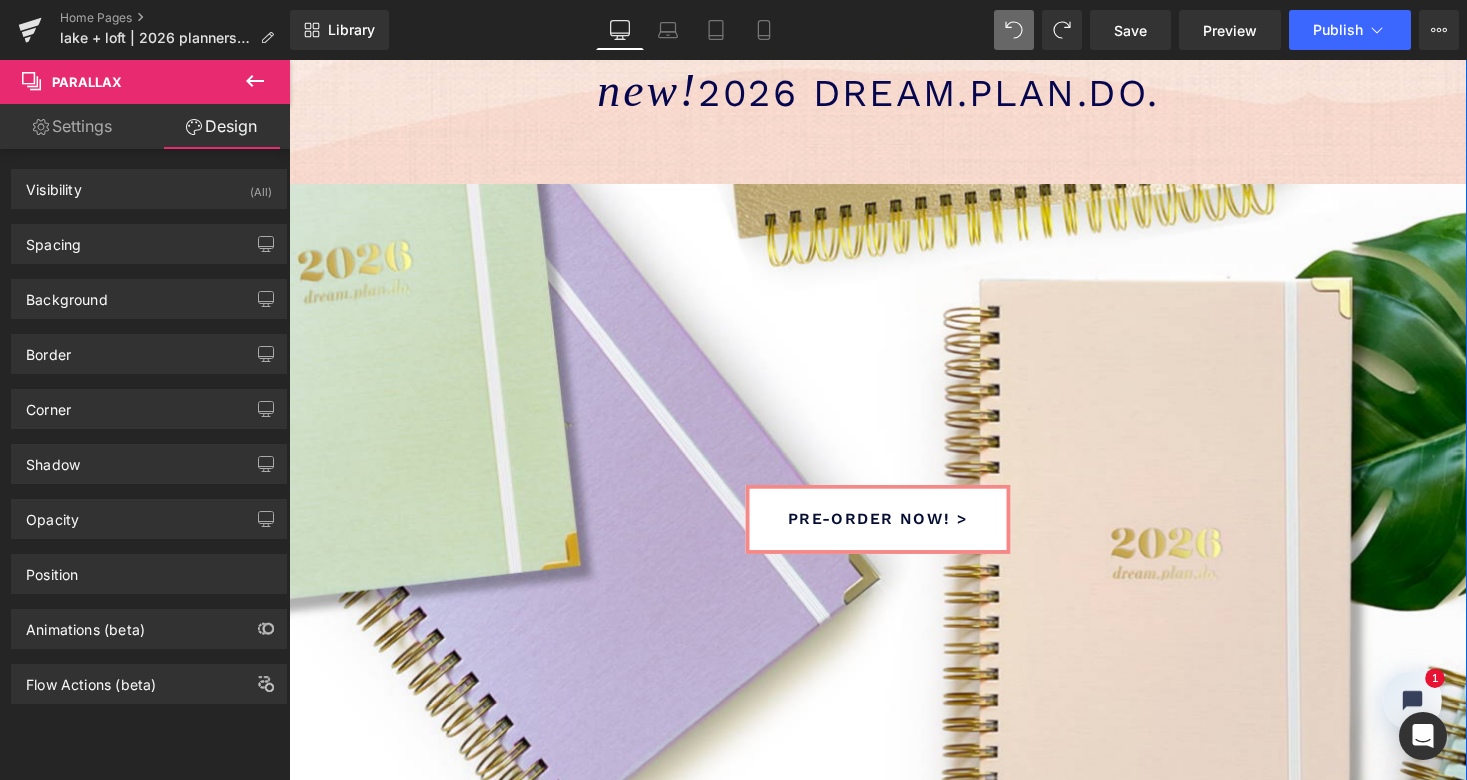scroll, scrollTop: 10, scrollLeft: 10, axis: both 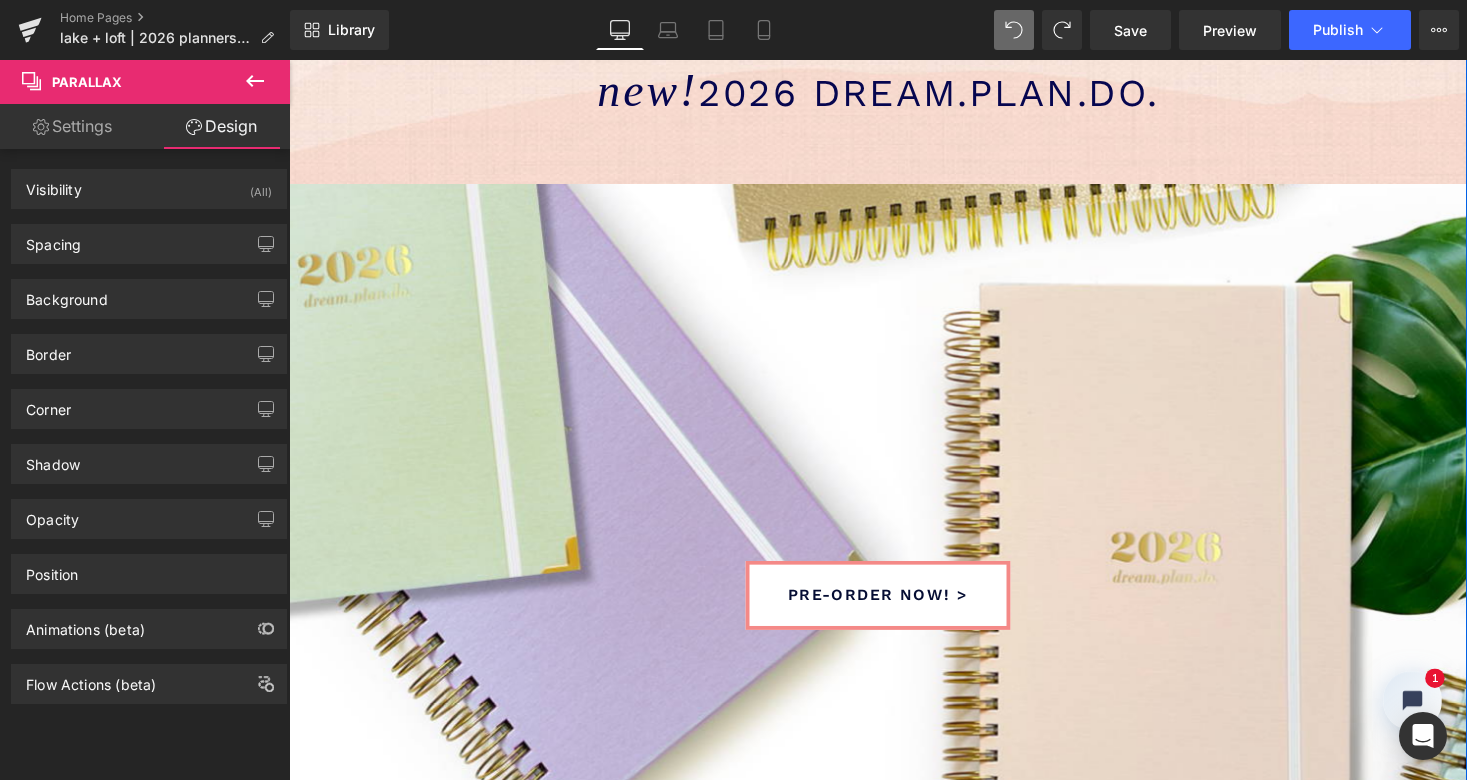 drag, startPoint x: 849, startPoint y: 541, endPoint x: 853, endPoint y: 634, distance: 93.08598 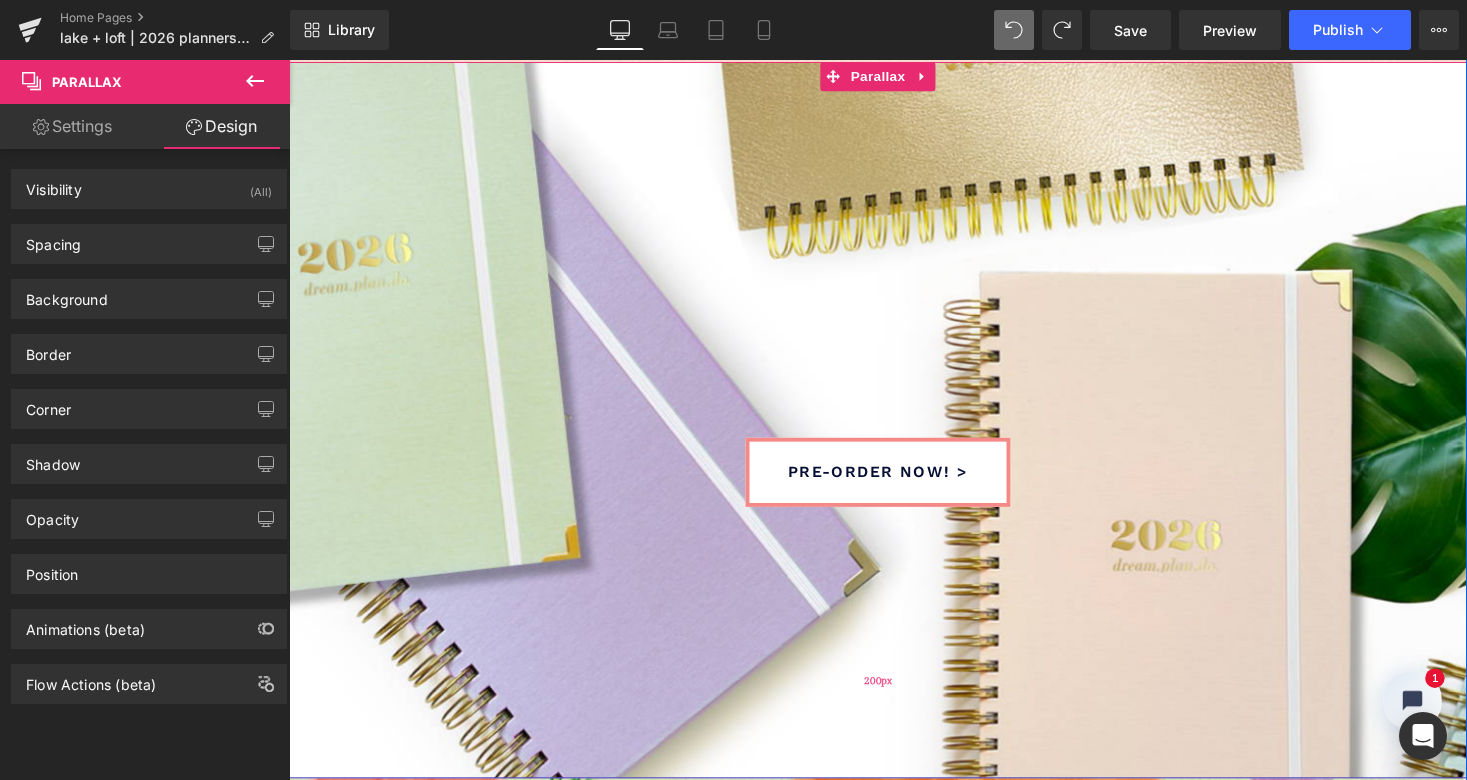 scroll, scrollTop: 329, scrollLeft: 0, axis: vertical 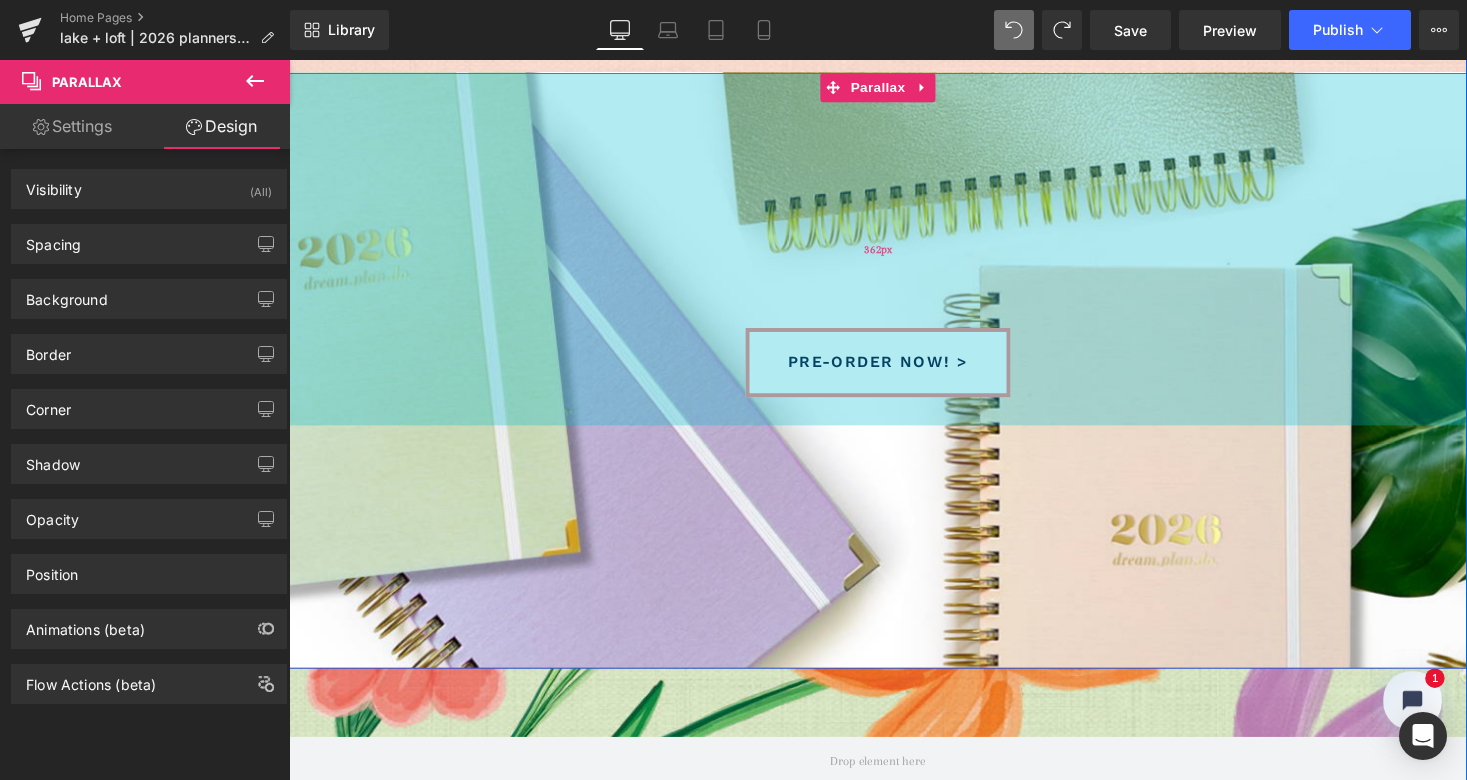 drag, startPoint x: 842, startPoint y: 430, endPoint x: 847, endPoint y: 399, distance: 31.400637 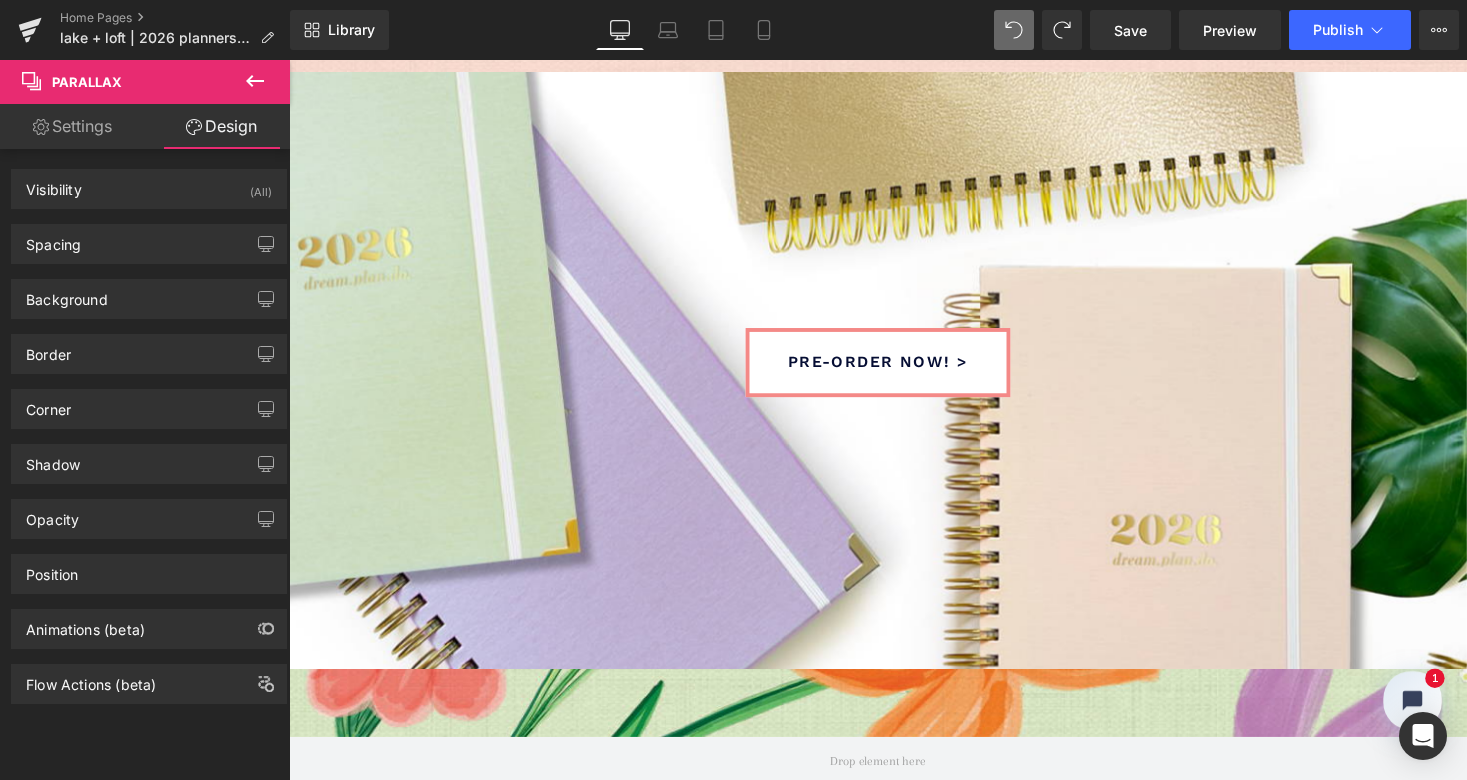 scroll, scrollTop: 10, scrollLeft: 10, axis: both 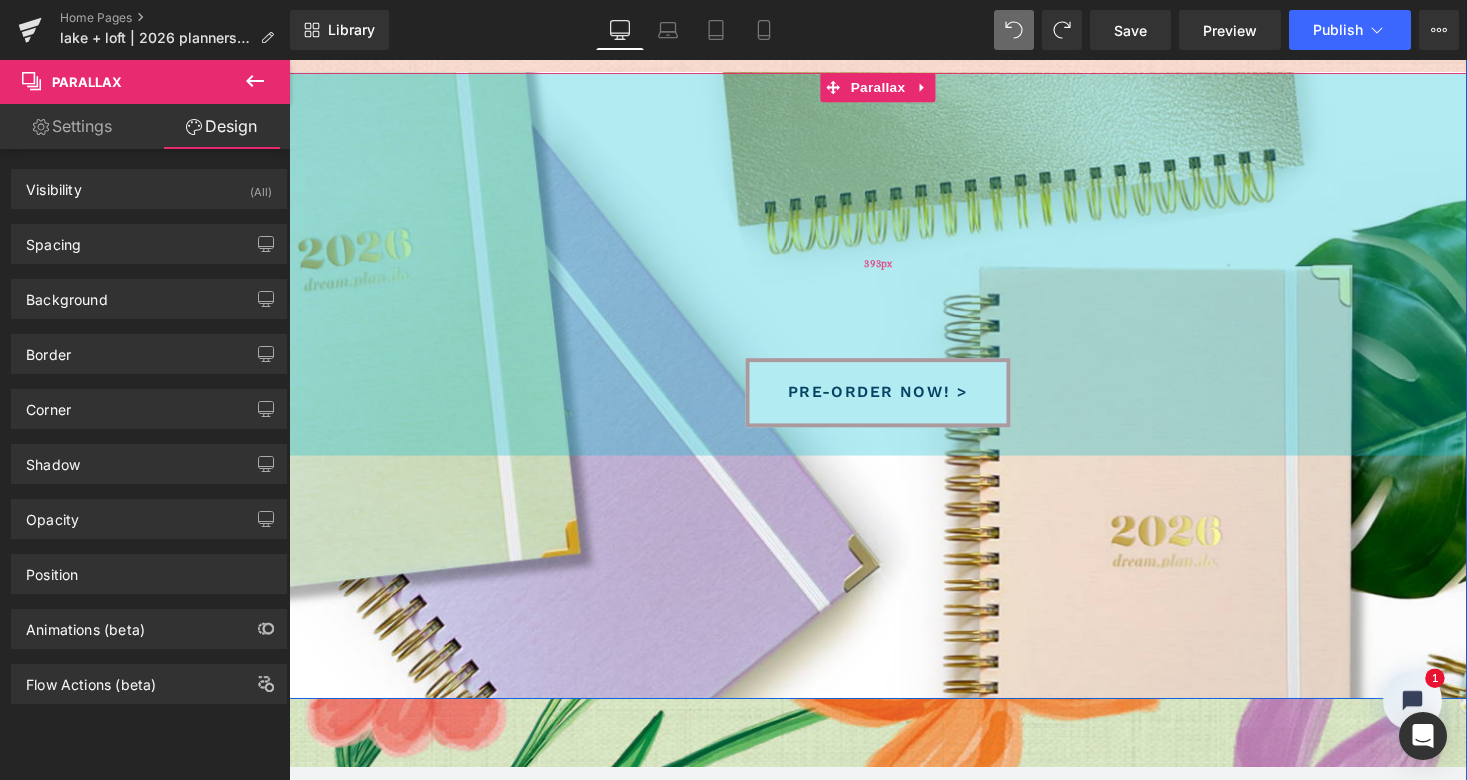 click on "393px" at bounding box center (894, 269) 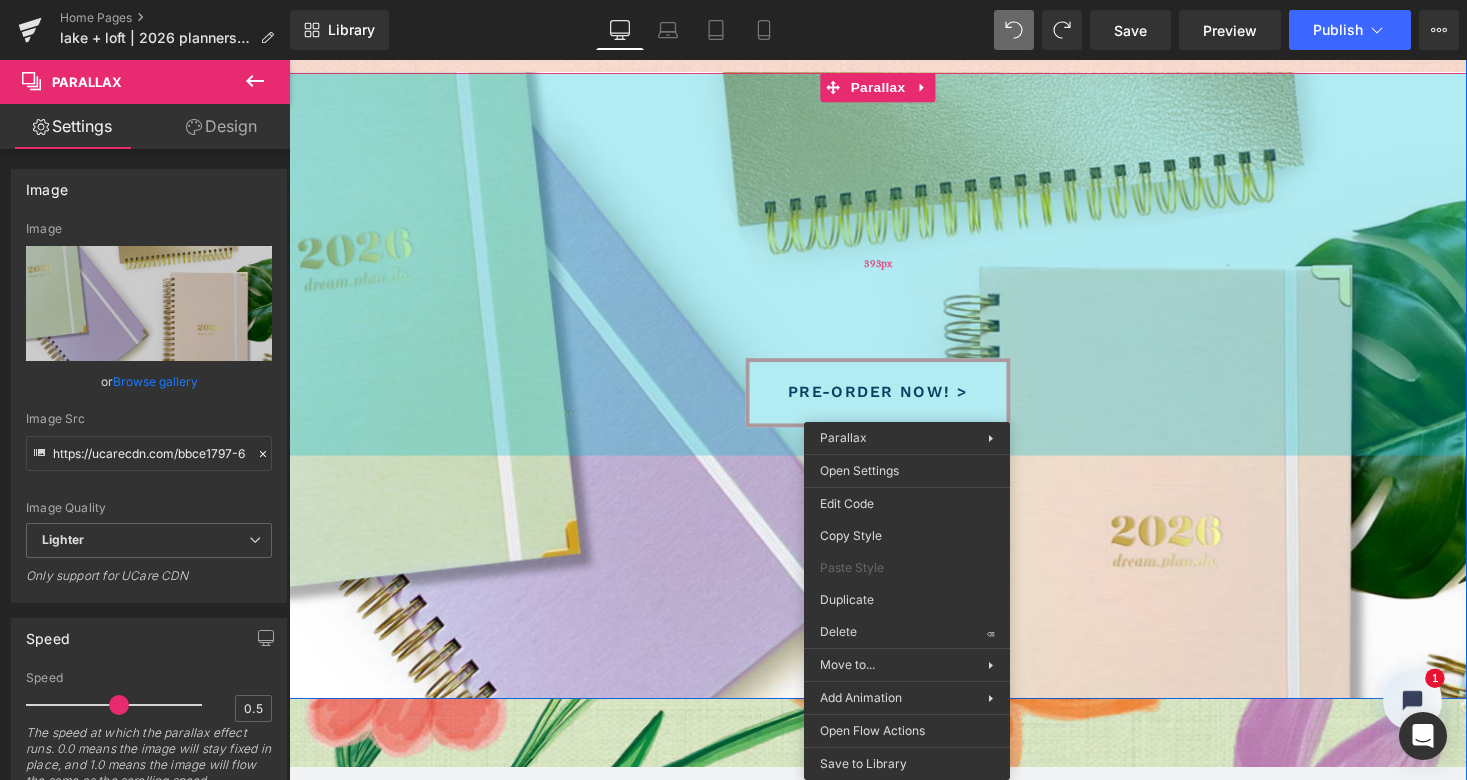 click on "393px" at bounding box center (894, 269) 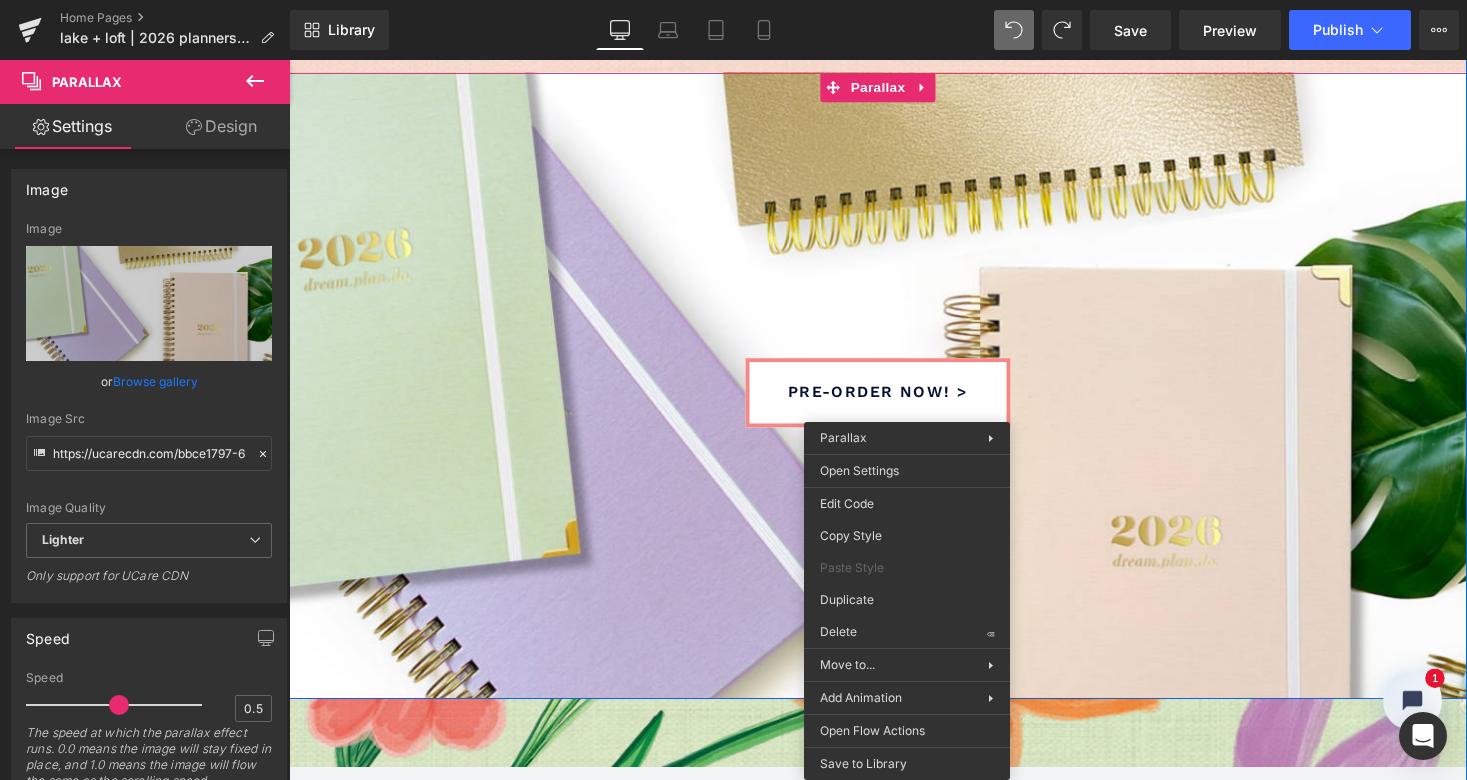 click on "pre-order now!  >
Button" at bounding box center [894, 491] 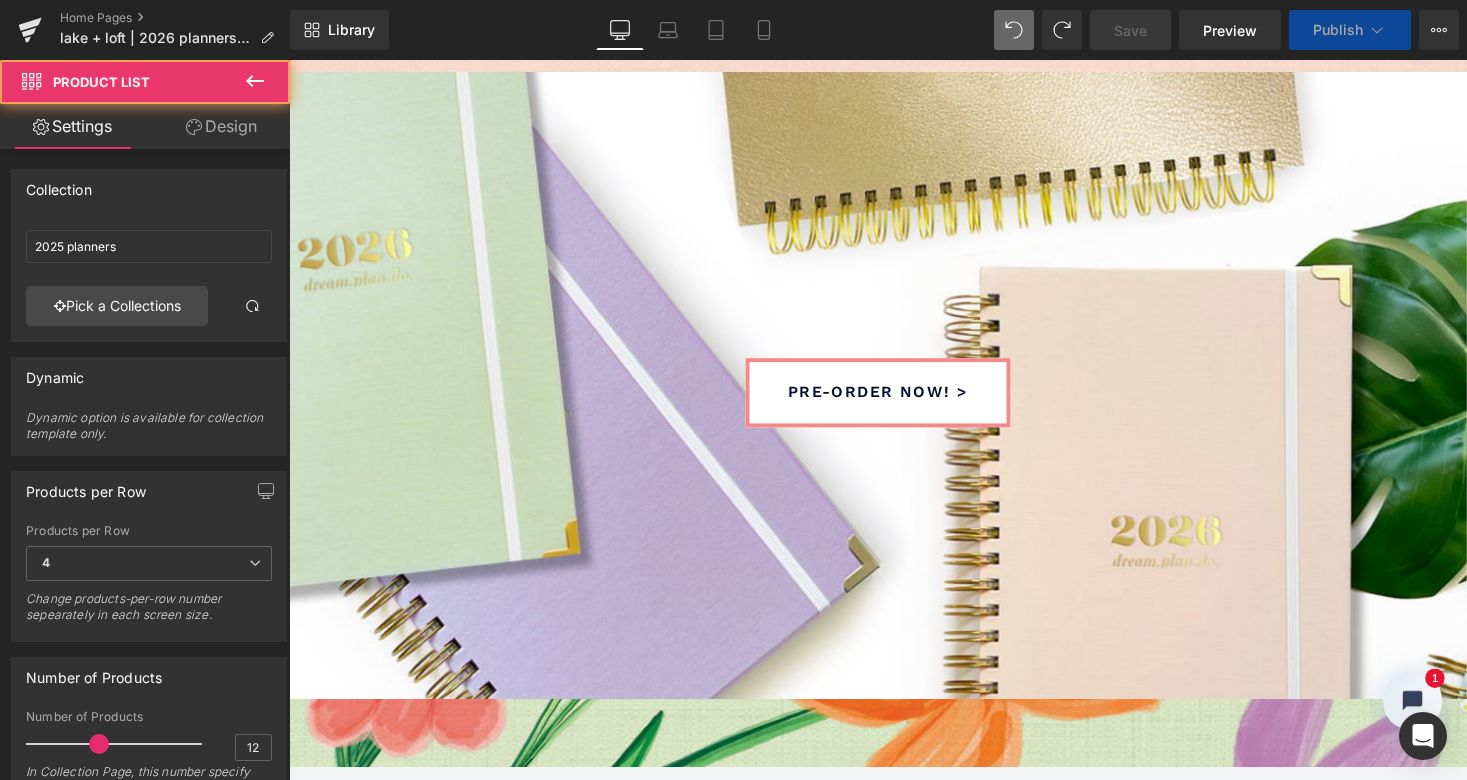 scroll, scrollTop: 2228, scrollLeft: 0, axis: vertical 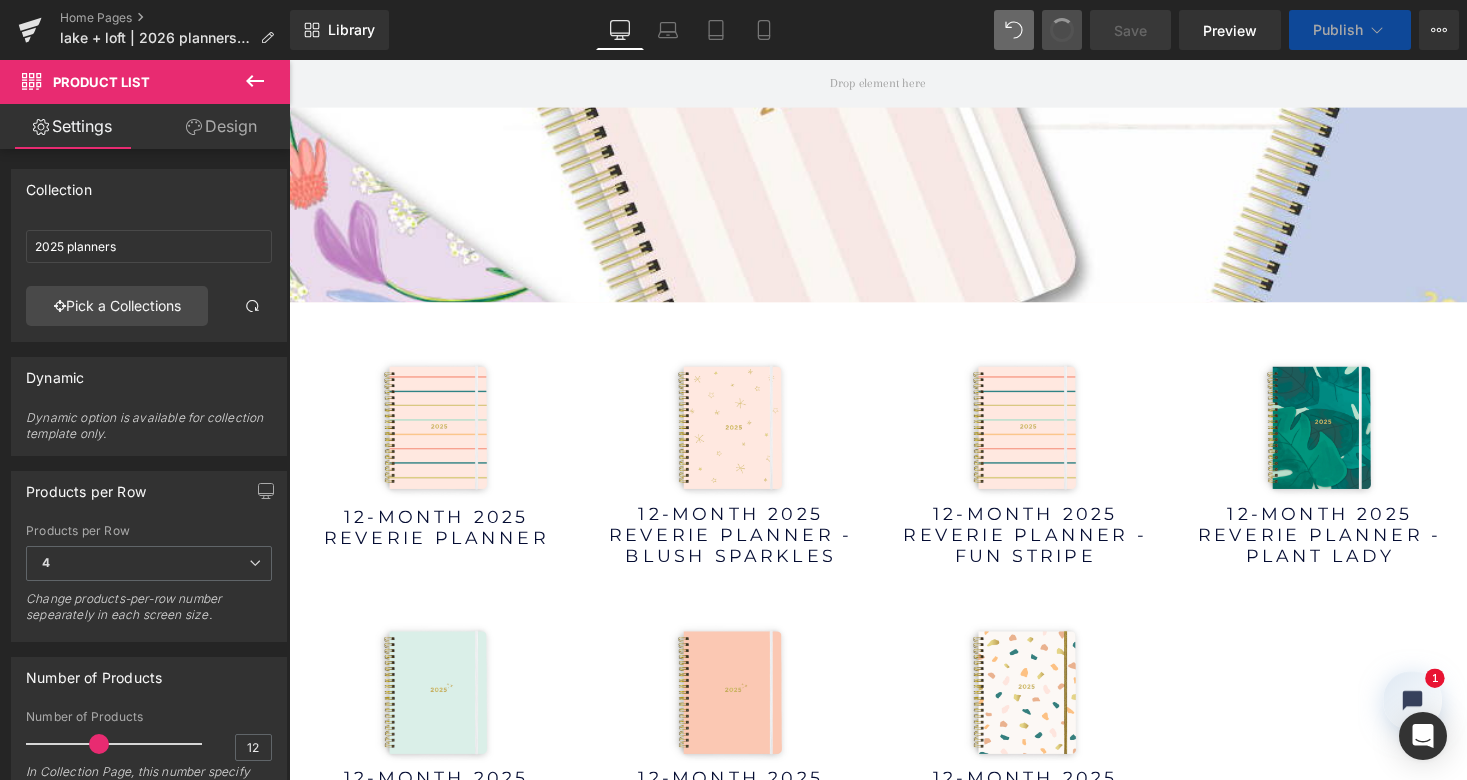 type on "2025 reverie planners" 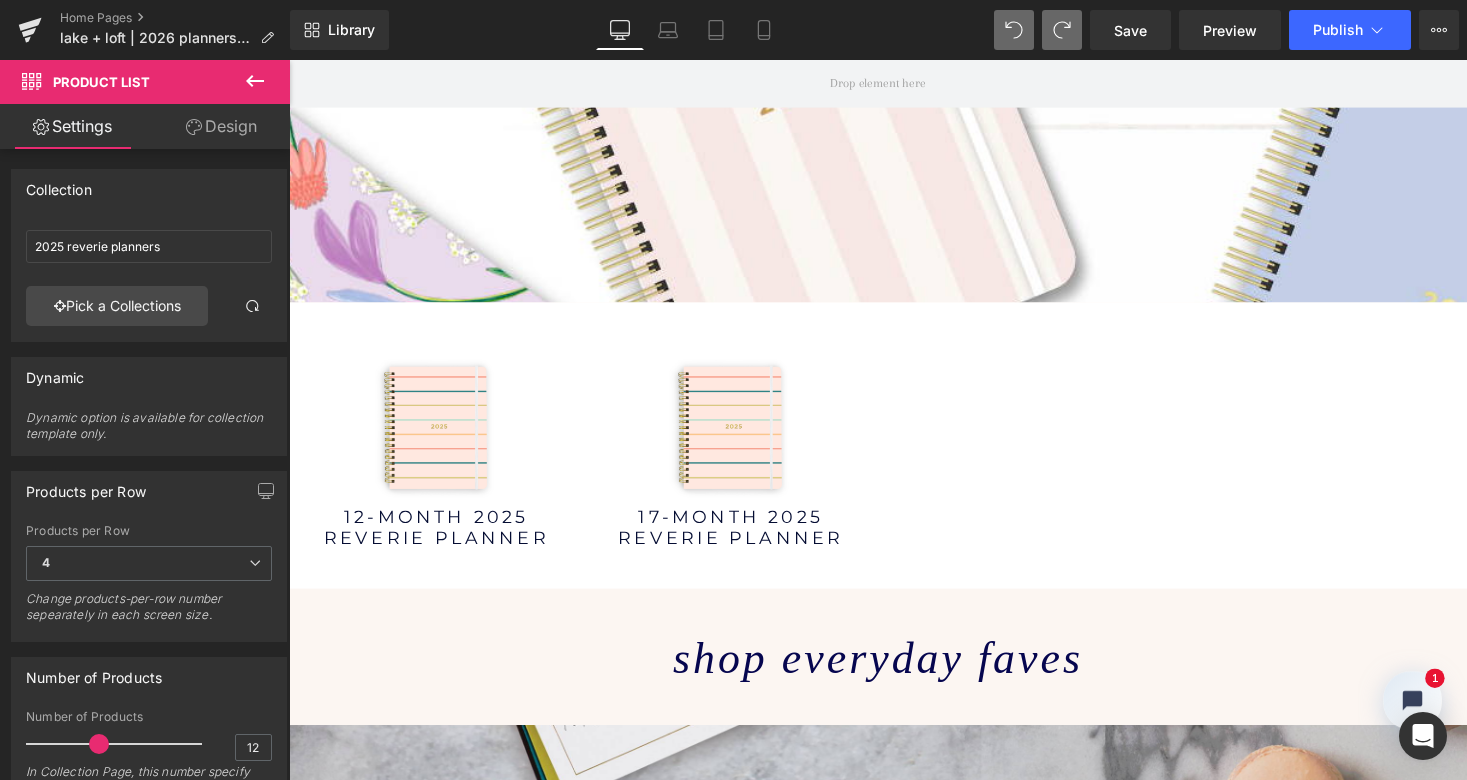 scroll, scrollTop: 10, scrollLeft: 10, axis: both 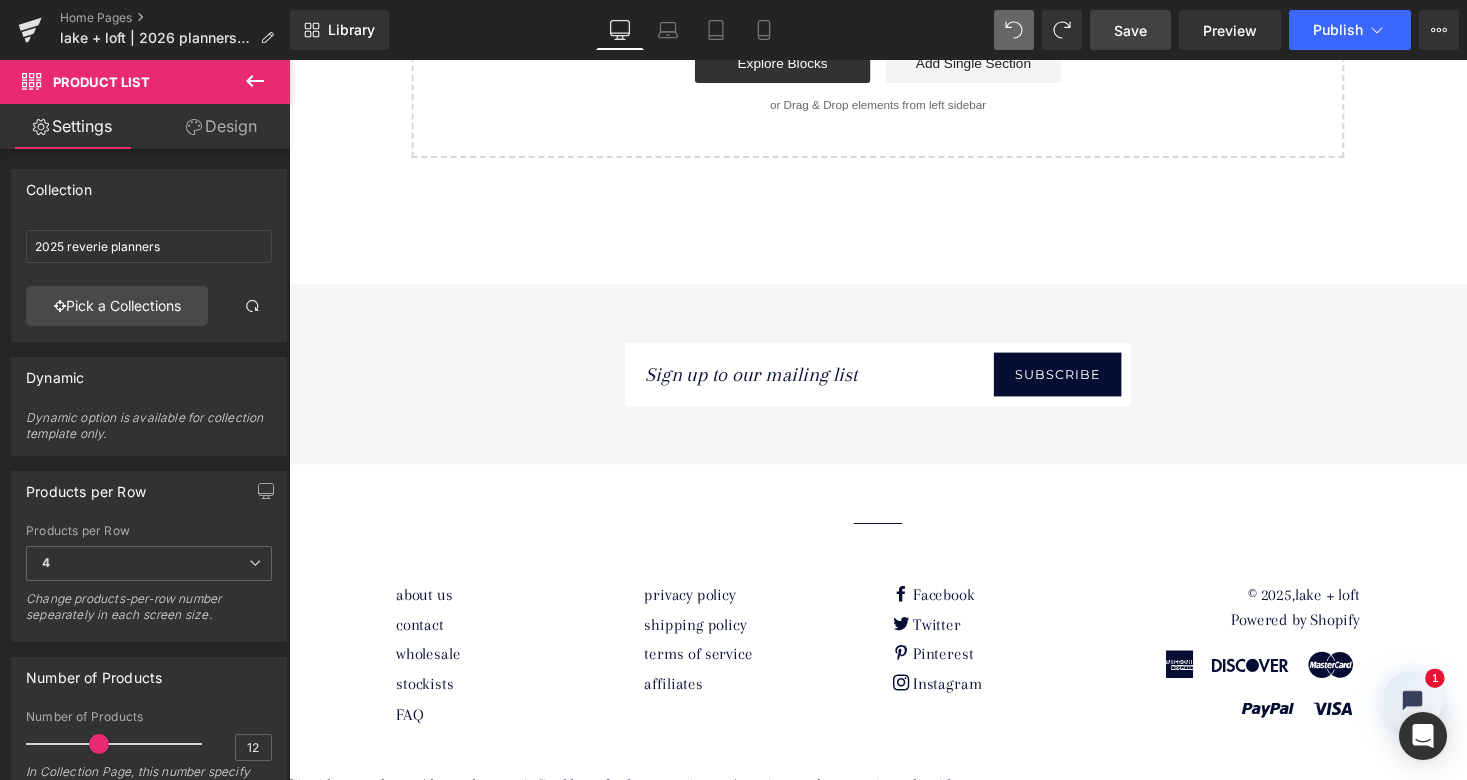 click on "Save" at bounding box center (1130, 30) 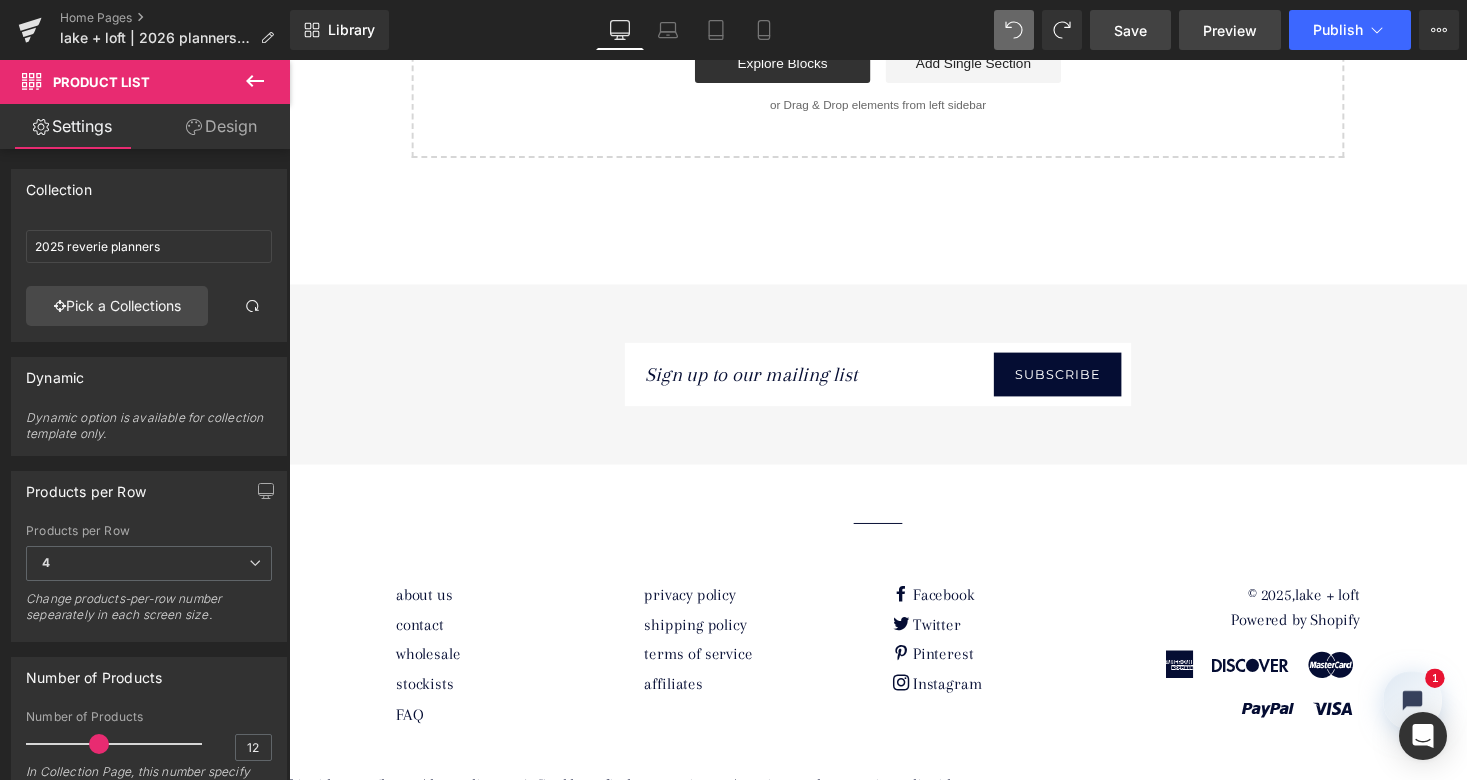 click on "Preview" at bounding box center [1230, 30] 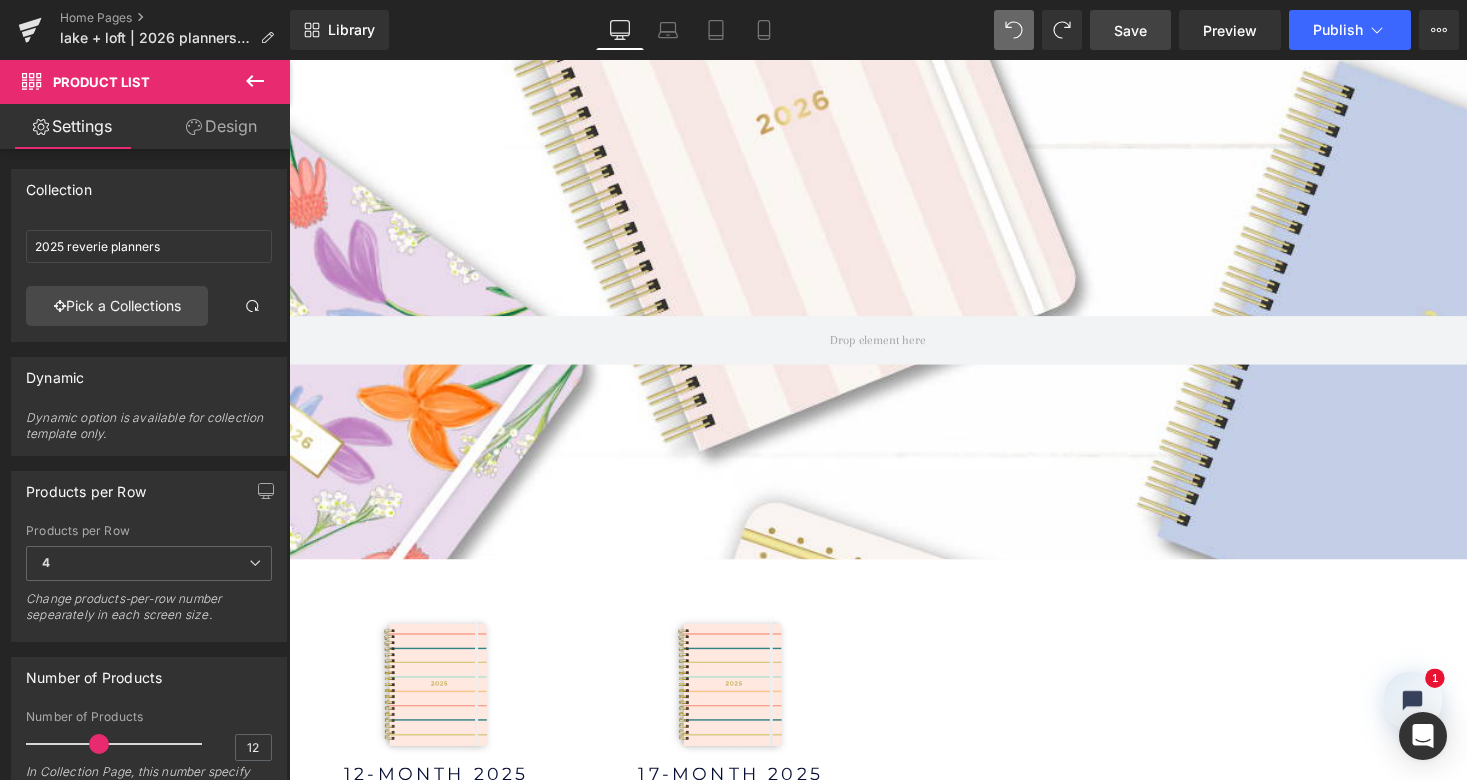 scroll, scrollTop: 1952, scrollLeft: 0, axis: vertical 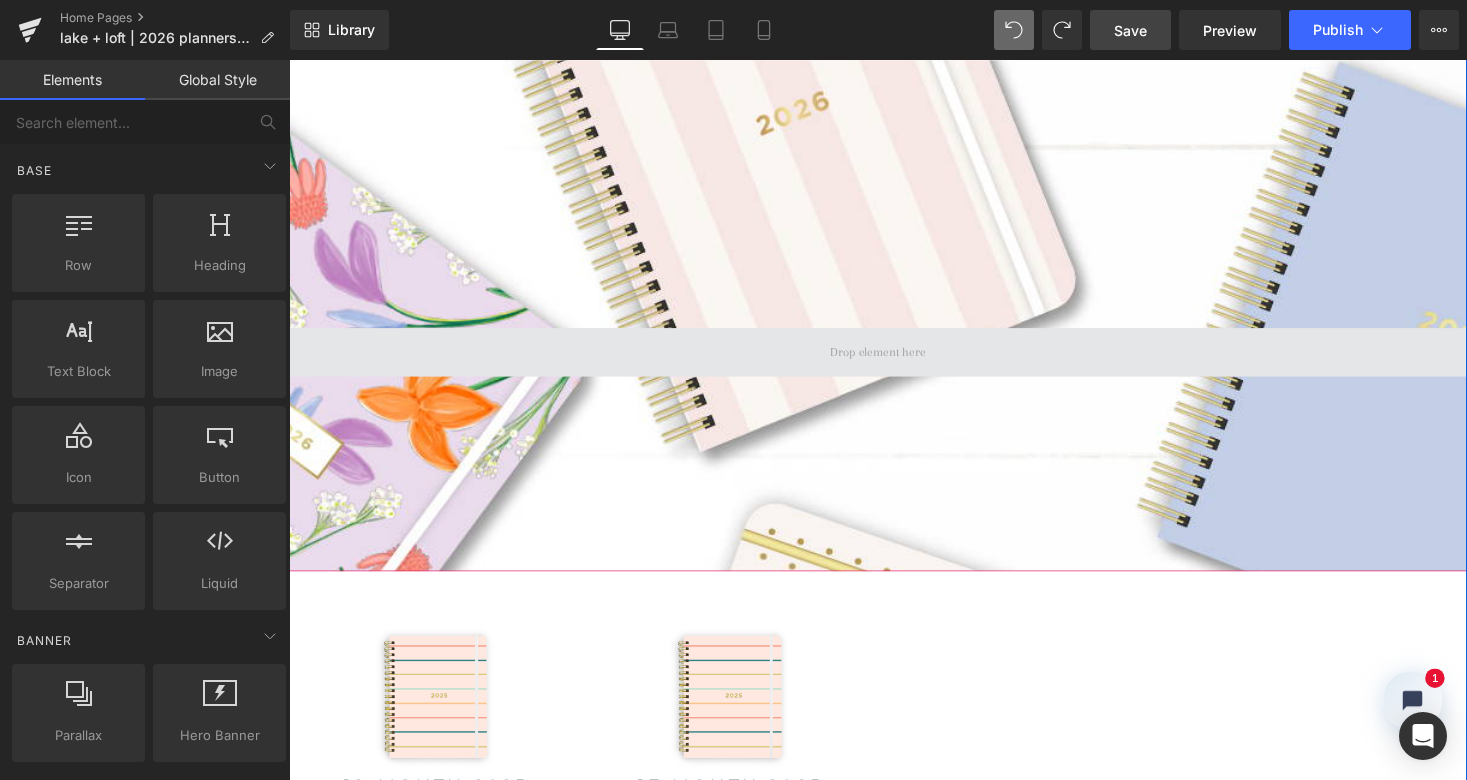 click at bounding box center (894, 360) 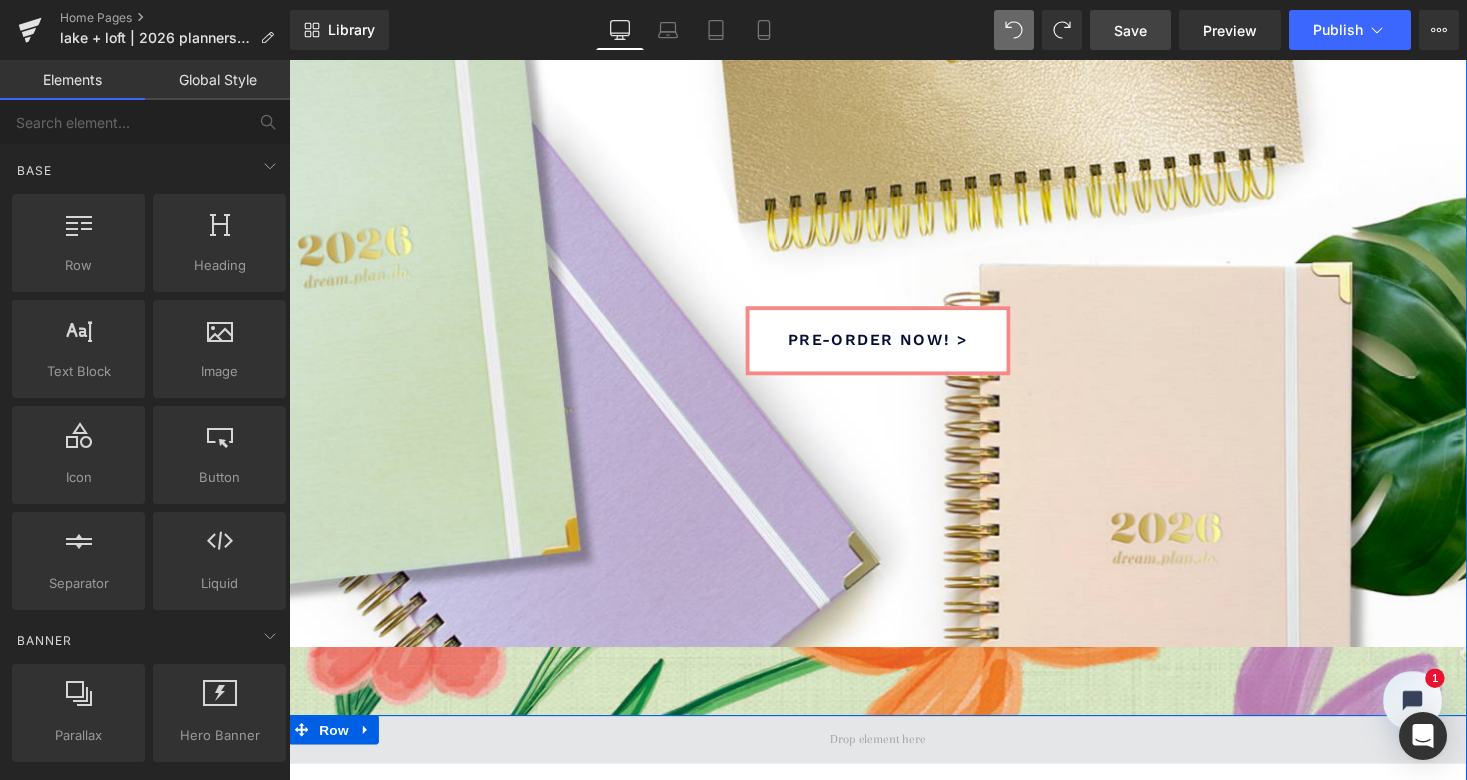 scroll, scrollTop: 336, scrollLeft: 0, axis: vertical 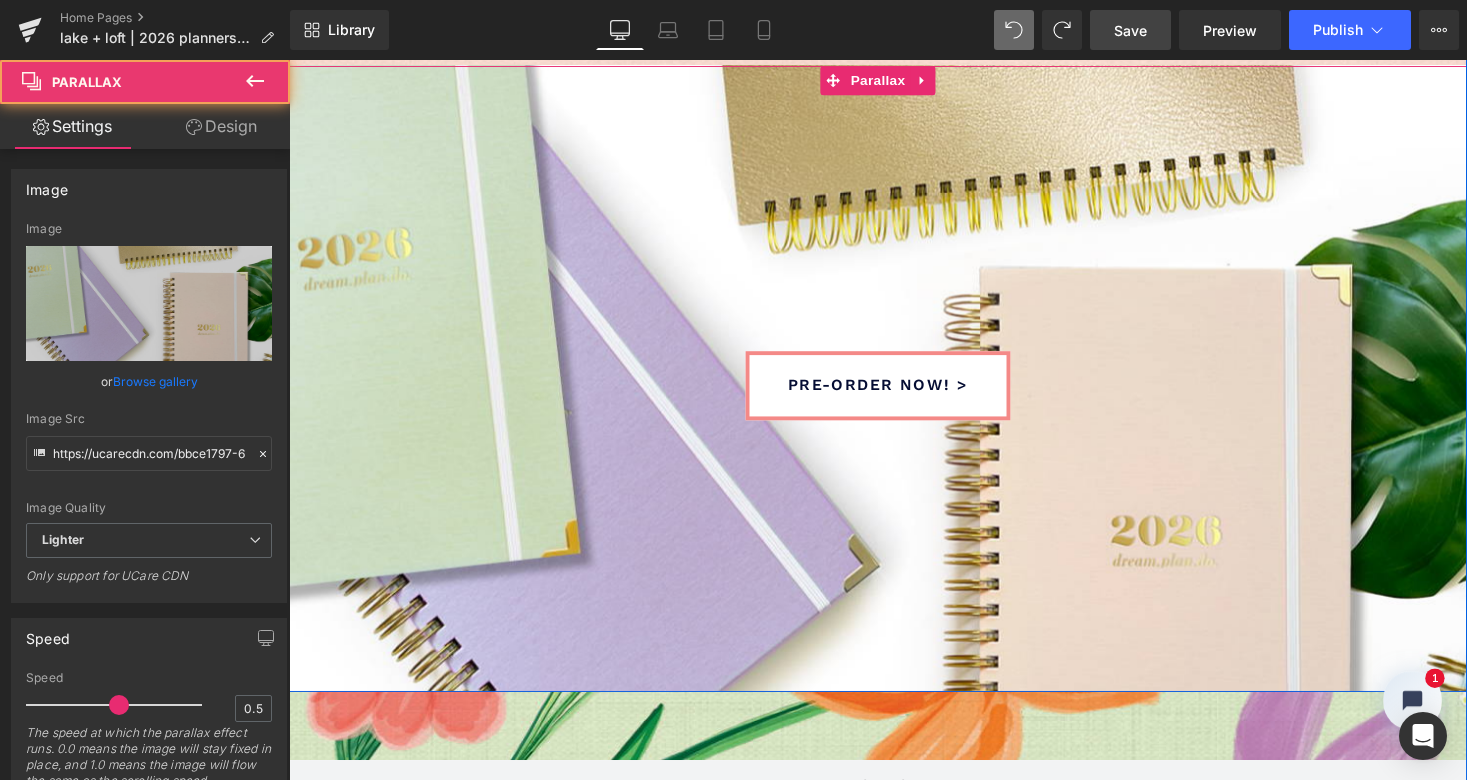 click on "pre-order now!  >
Button" at bounding box center (894, 484) 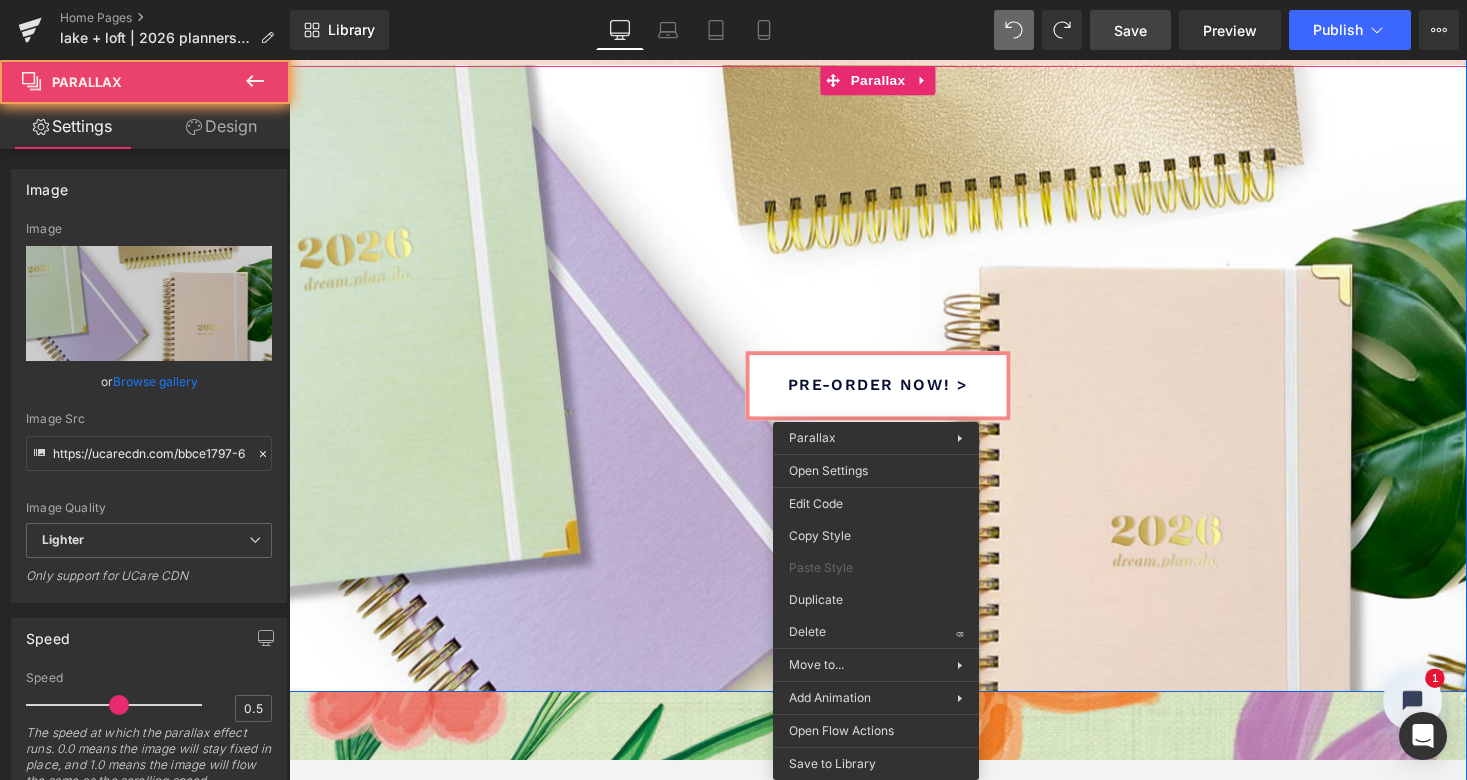 click on "pre-order now!  >
Button" at bounding box center [894, 484] 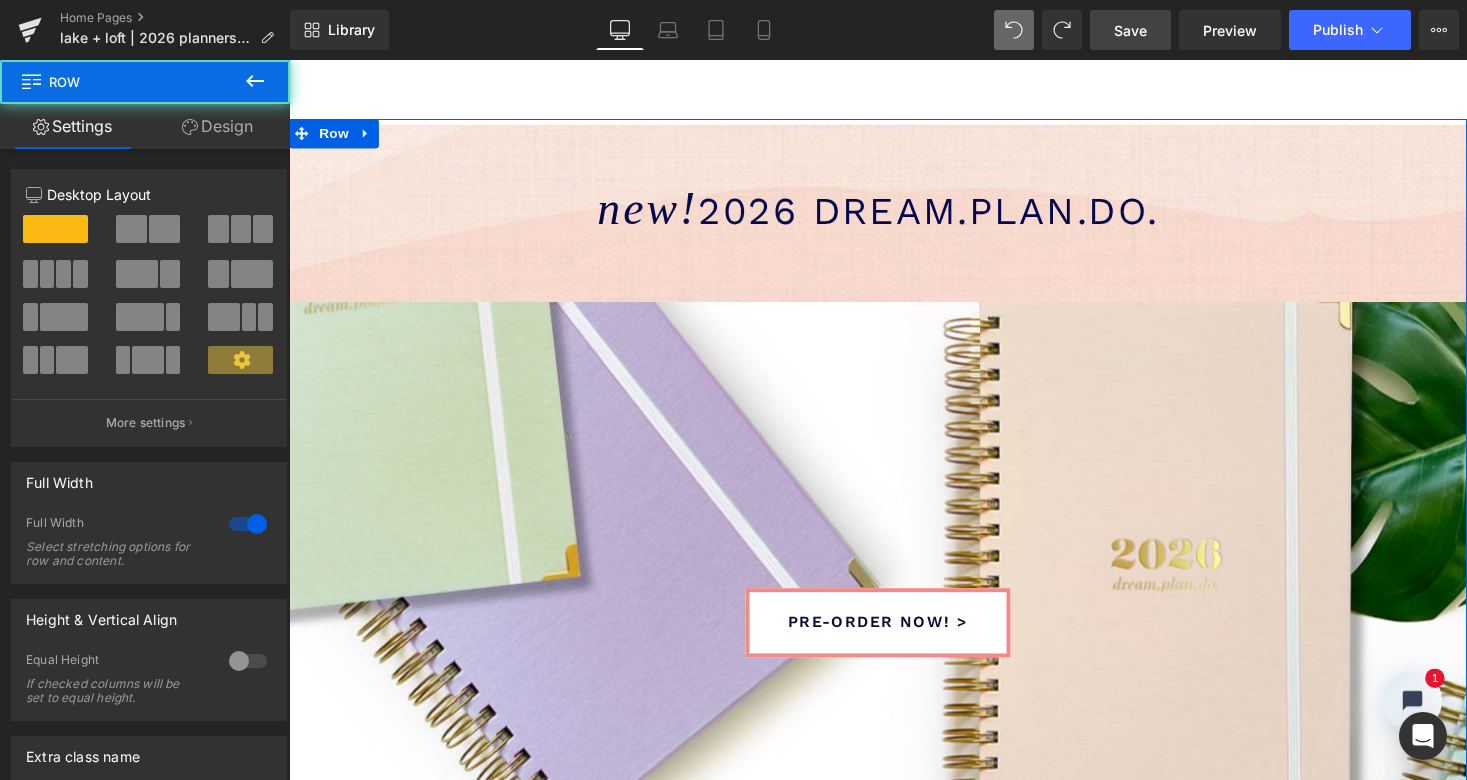 scroll, scrollTop: 73, scrollLeft: 0, axis: vertical 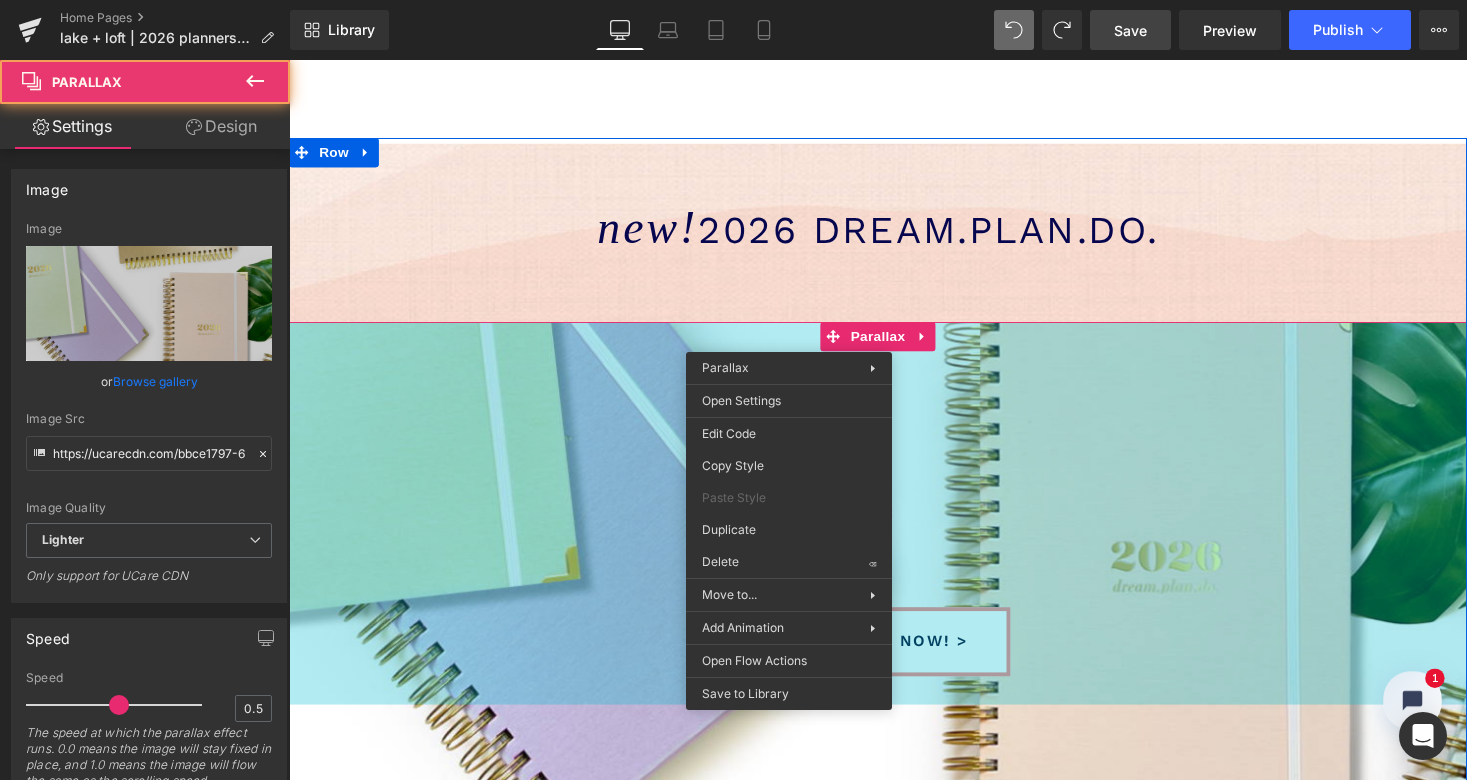 click on "pre-order now!  >
Button
Parallax   393px   200px" at bounding box center [894, 650] 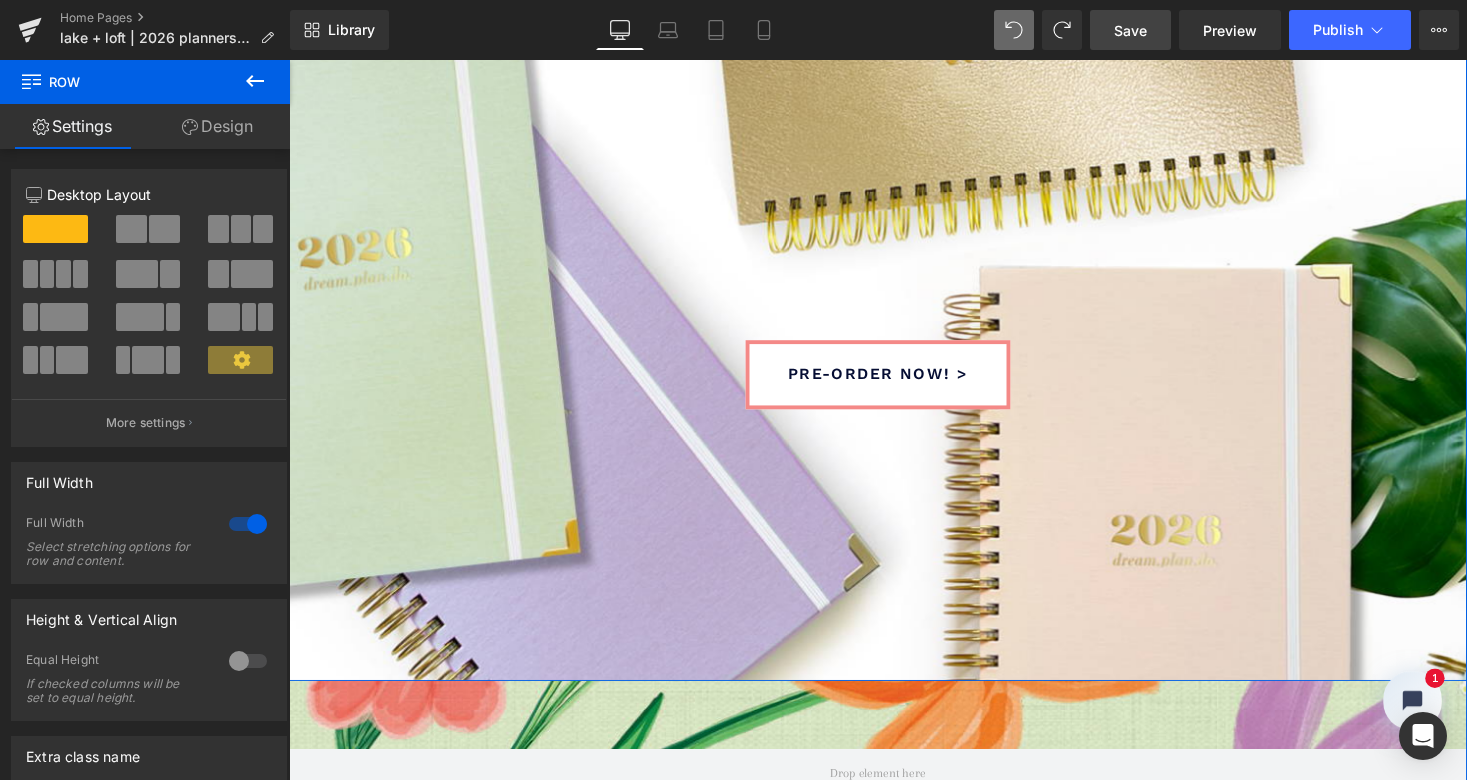 scroll, scrollTop: 344, scrollLeft: 0, axis: vertical 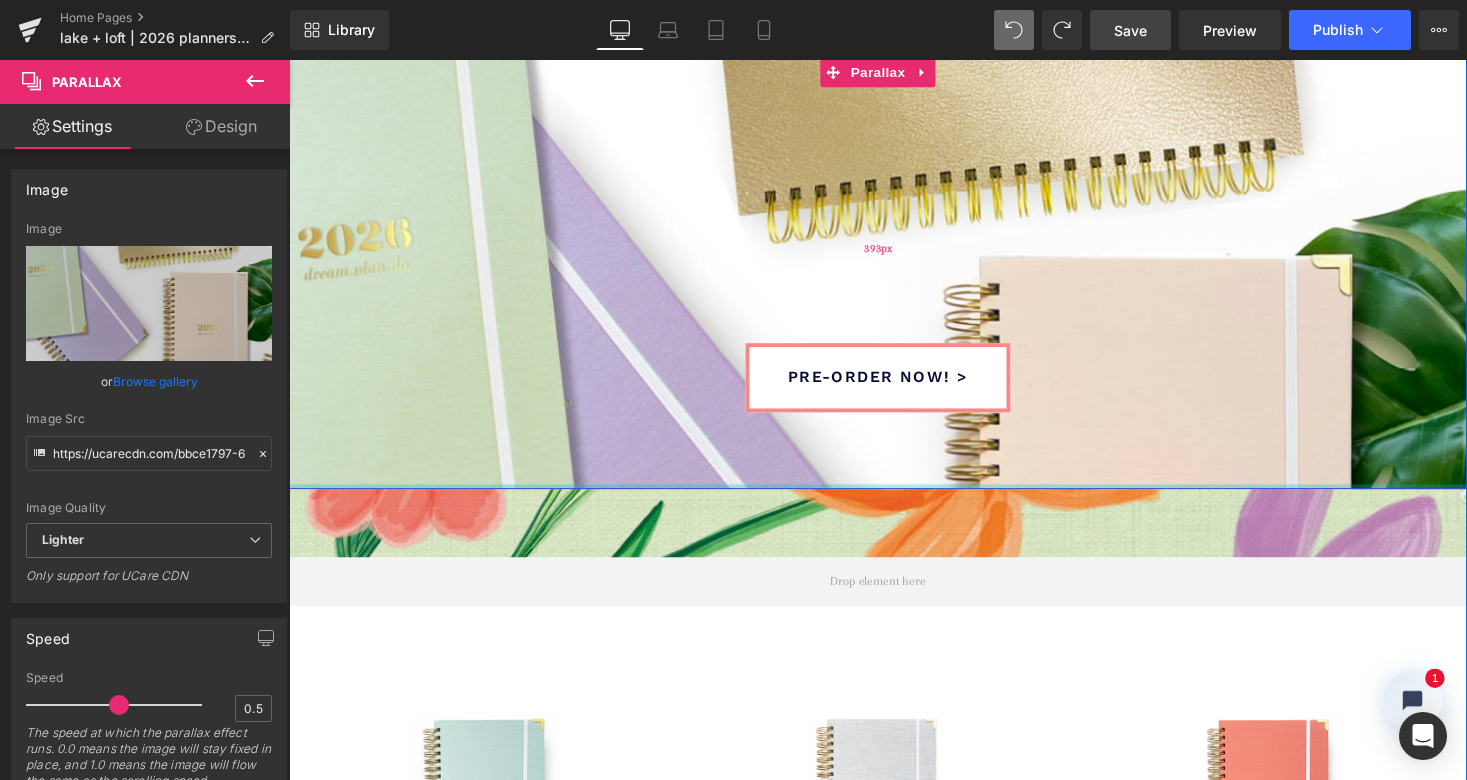 drag, startPoint x: 442, startPoint y: 552, endPoint x: 546, endPoint y: 249, distance: 320.35138 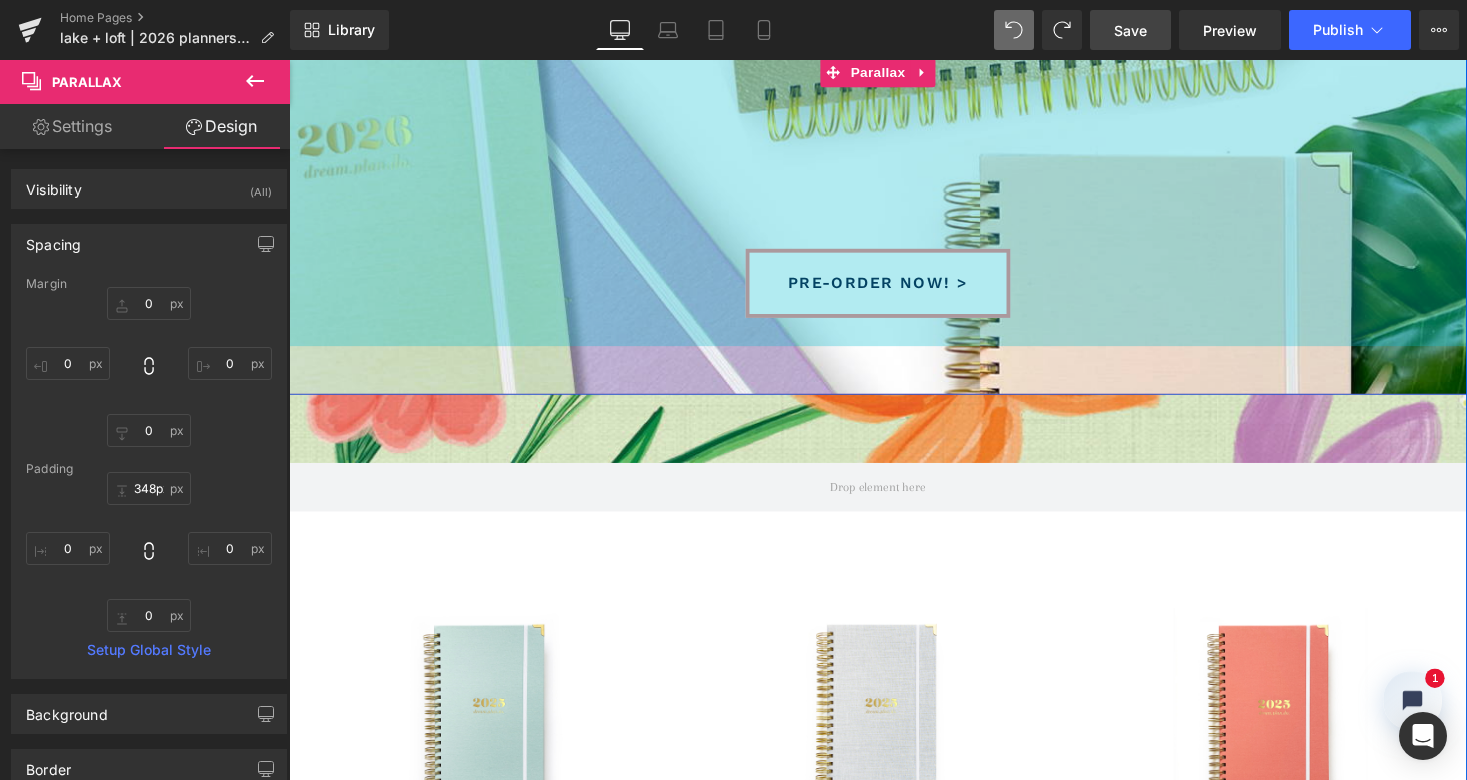 scroll, scrollTop: 5503, scrollLeft: 1202, axis: both 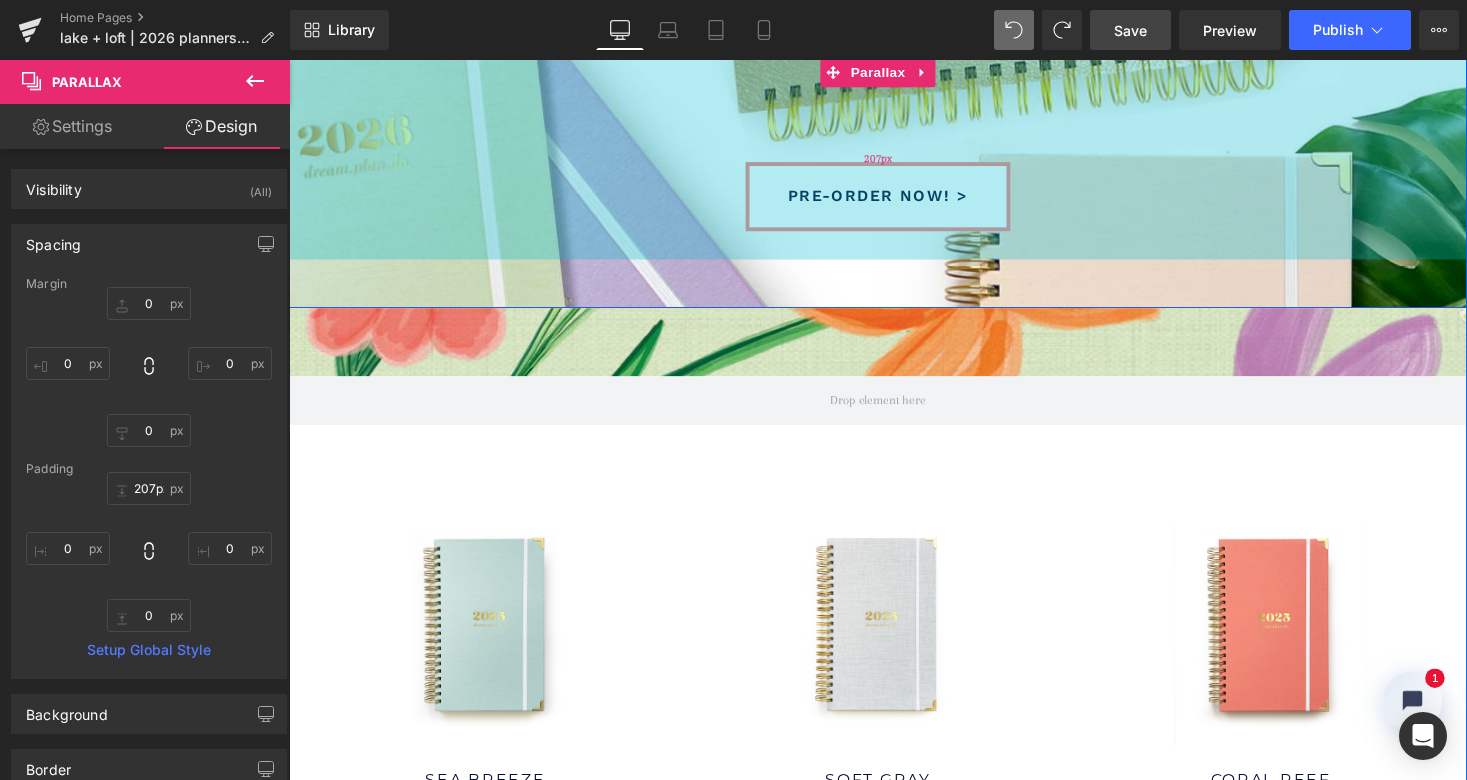type on "207px" 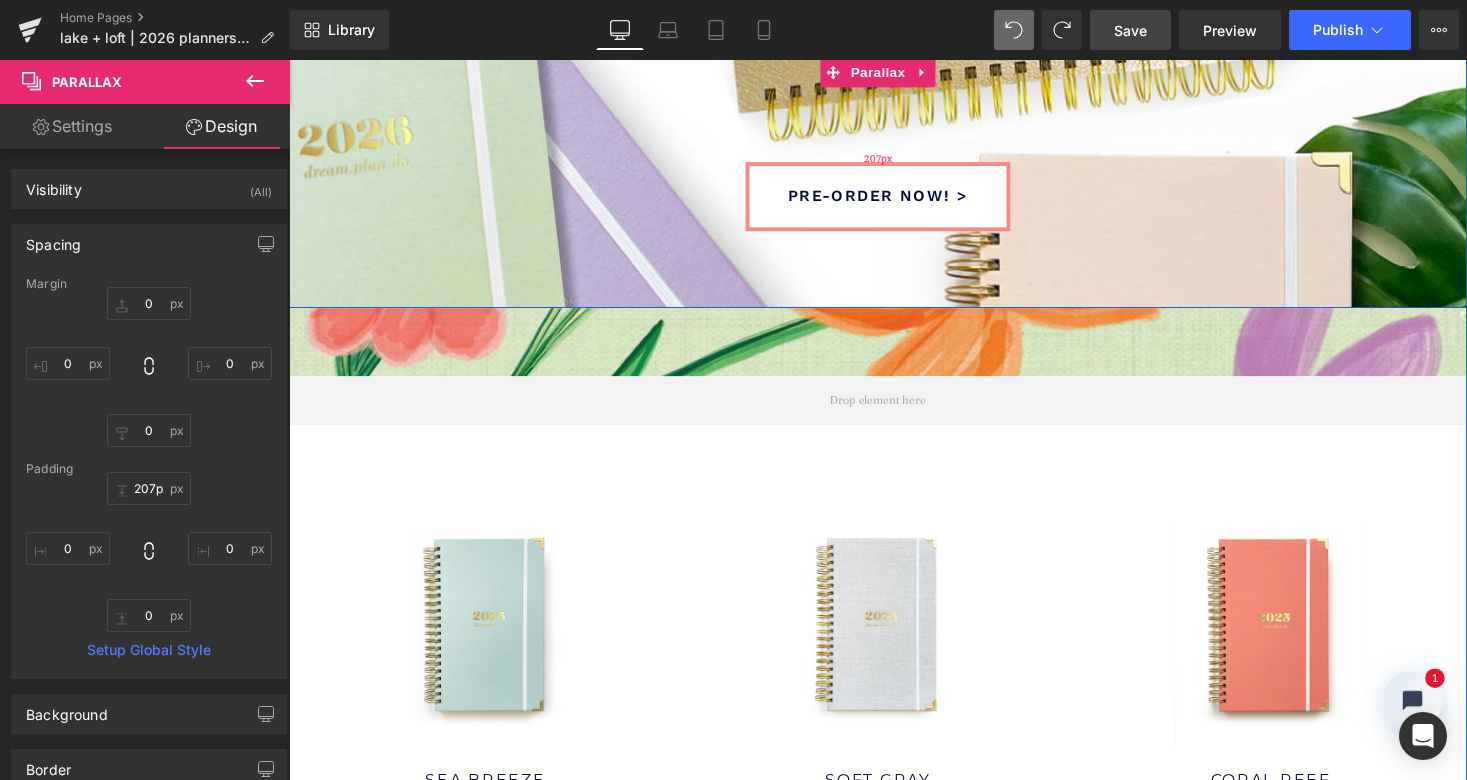 click on "207px" at bounding box center (894, 161) 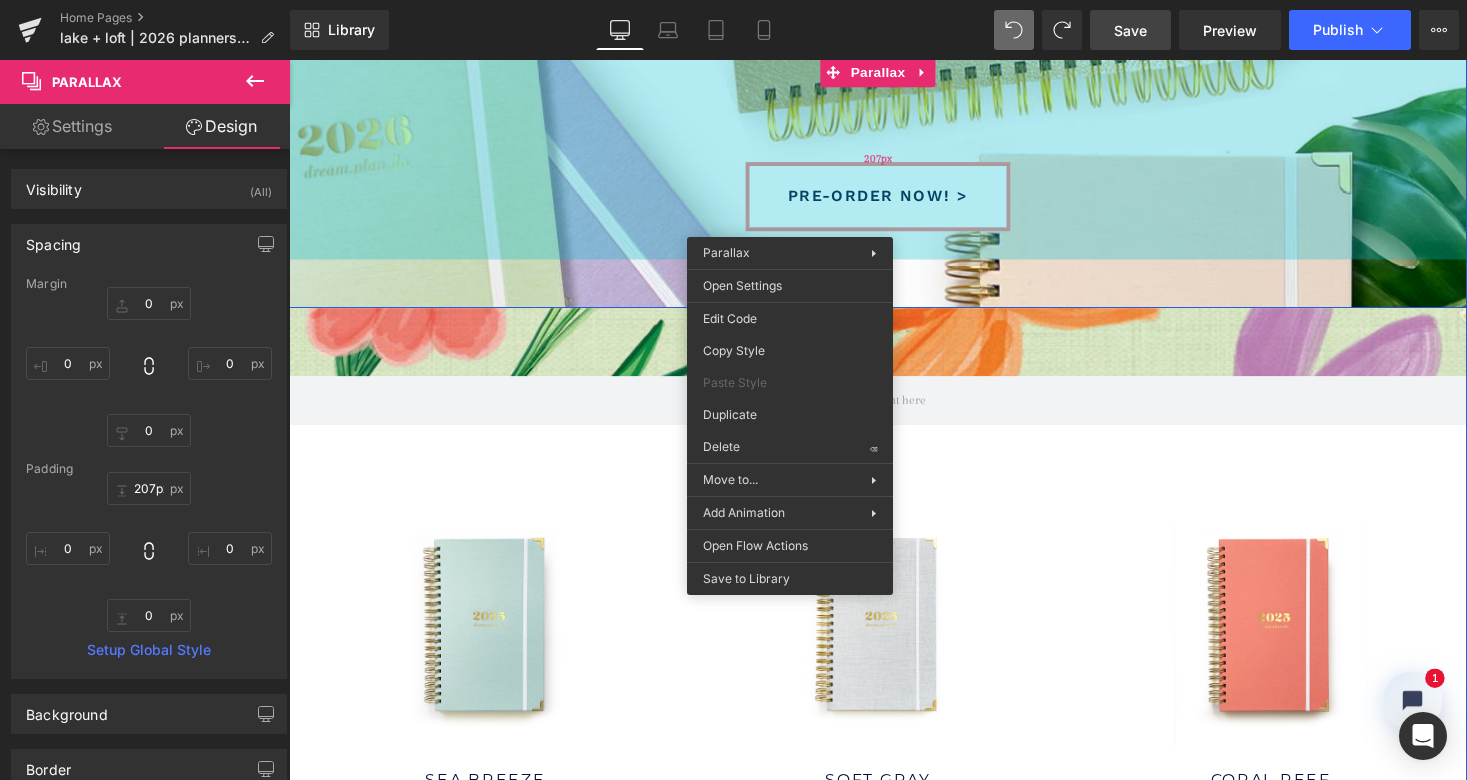 click on "207px" at bounding box center [894, 161] 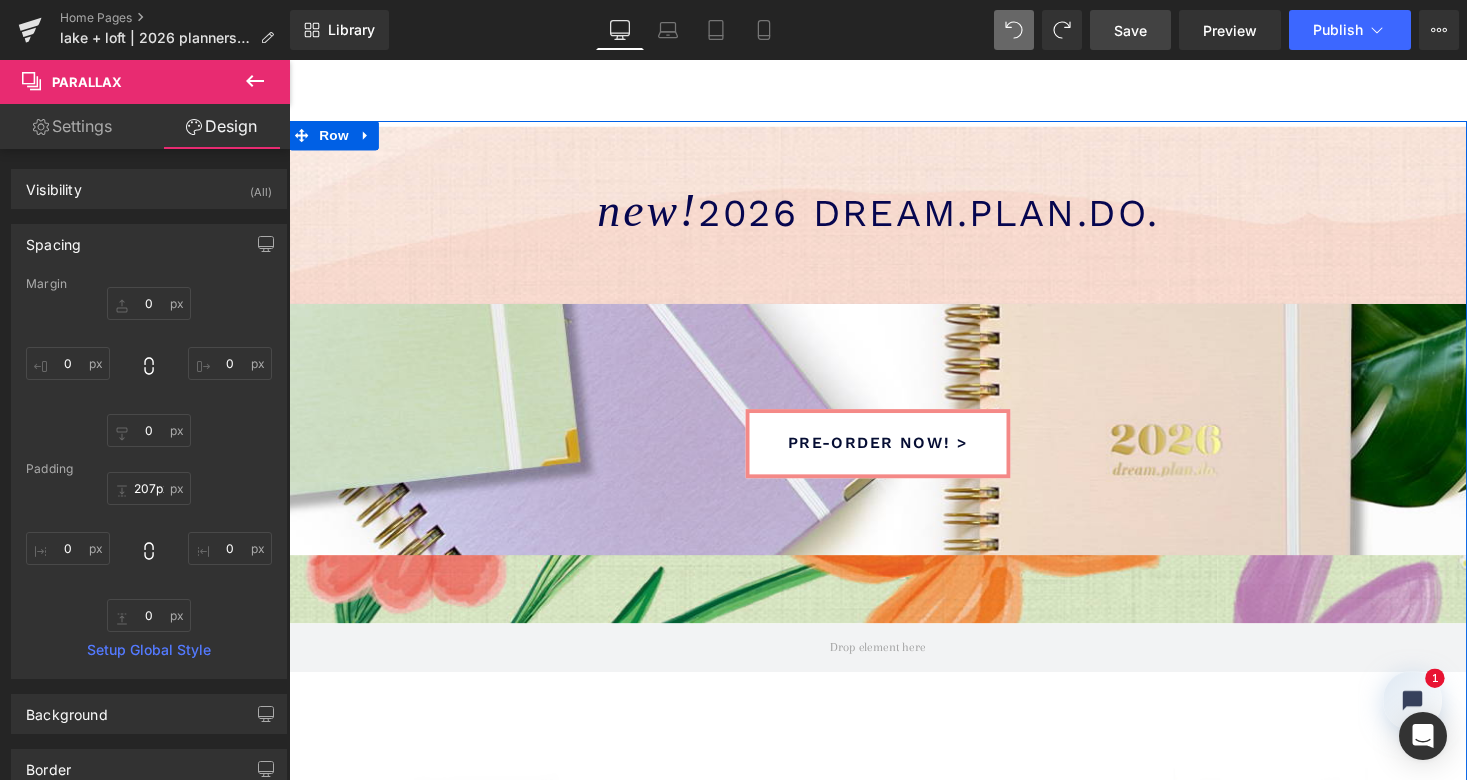 scroll, scrollTop: 68, scrollLeft: 0, axis: vertical 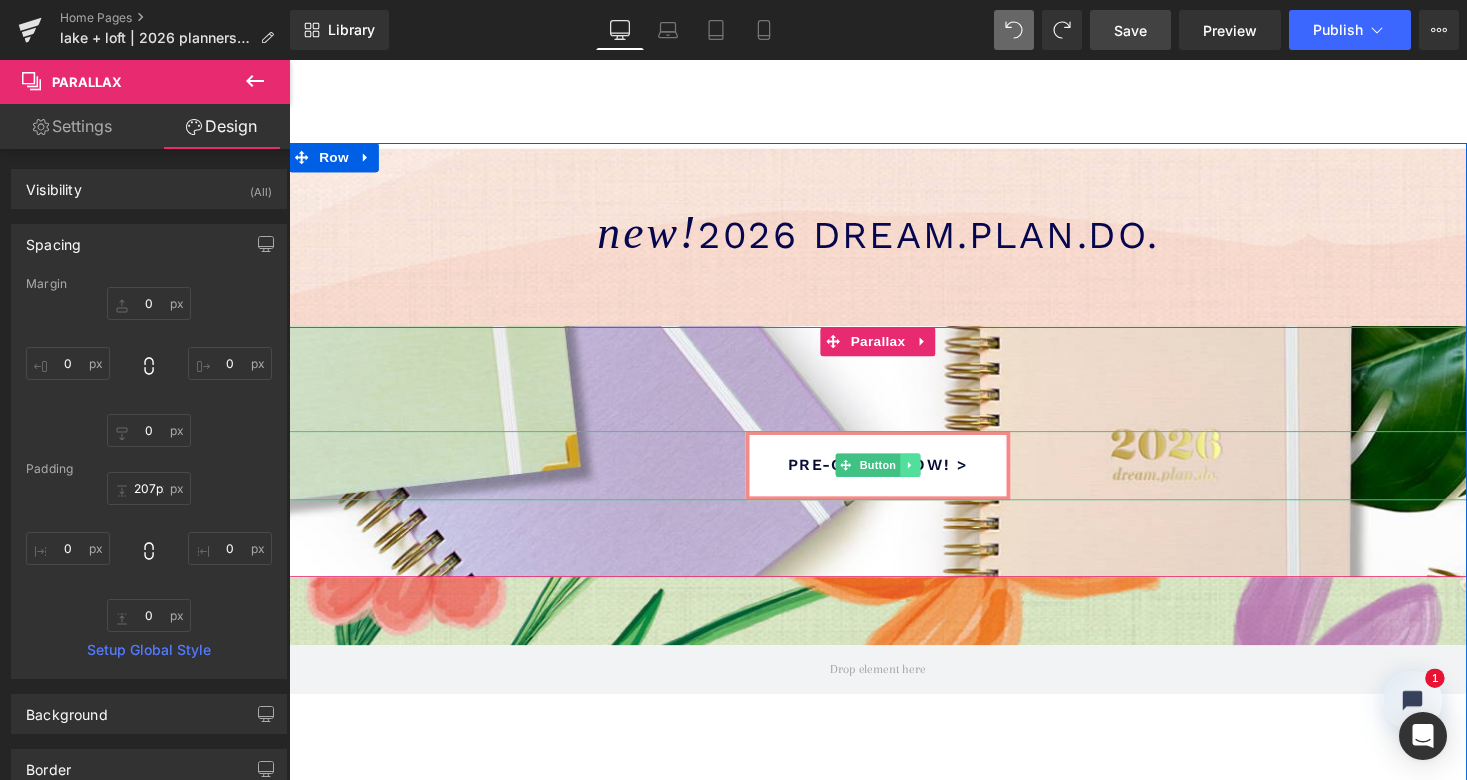 click at bounding box center (927, 476) 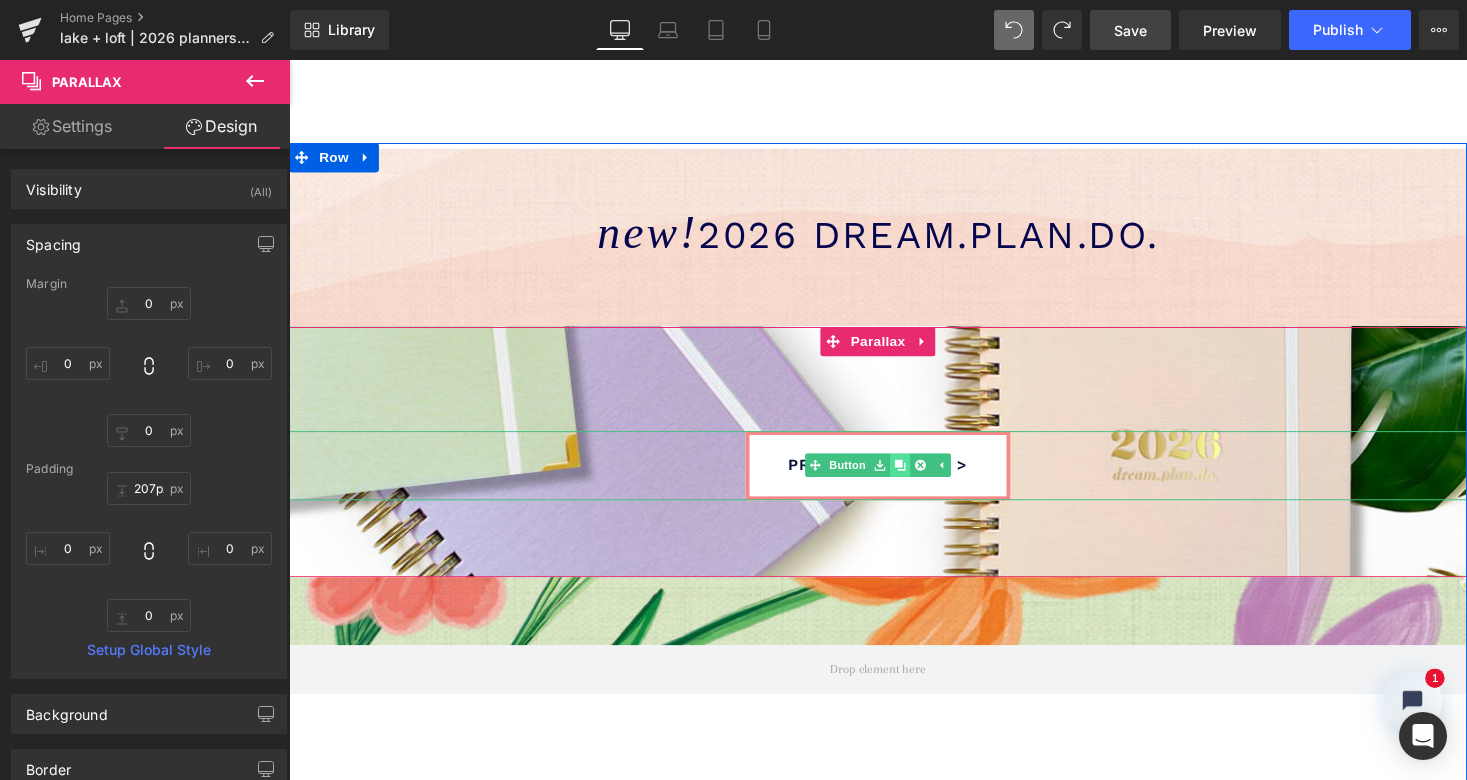 click 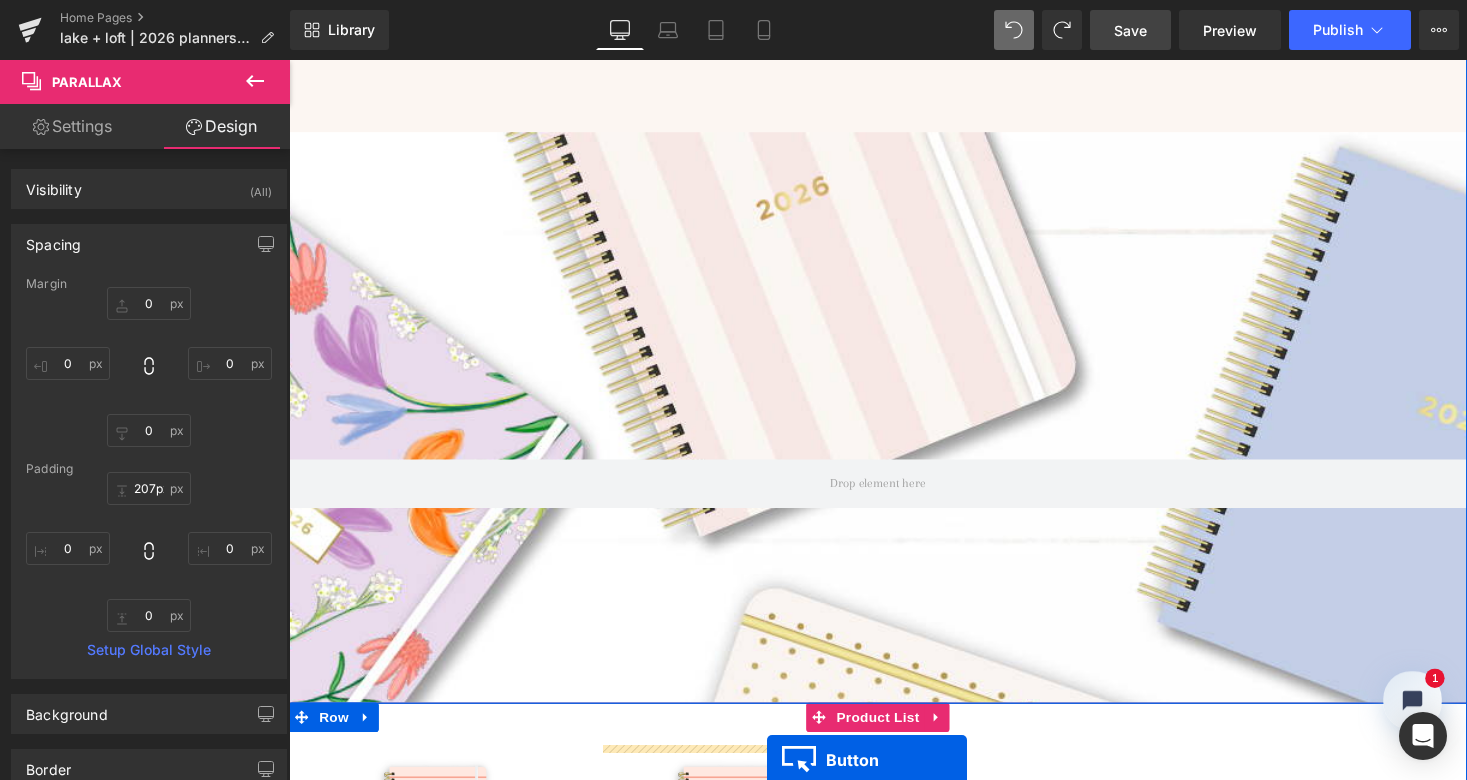scroll, scrollTop: 1531, scrollLeft: 0, axis: vertical 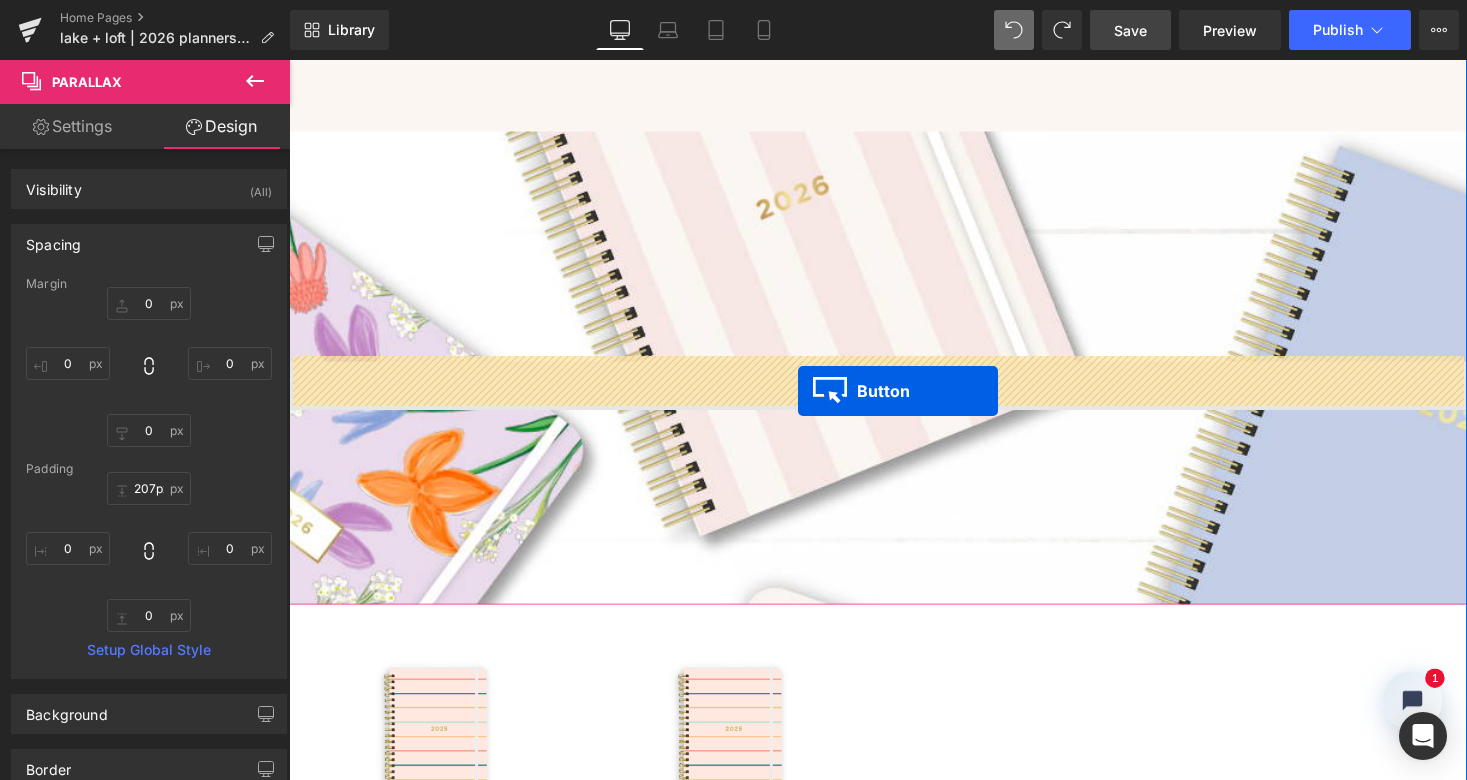 drag, startPoint x: 856, startPoint y: 440, endPoint x: 812, endPoint y: 400, distance: 59.464275 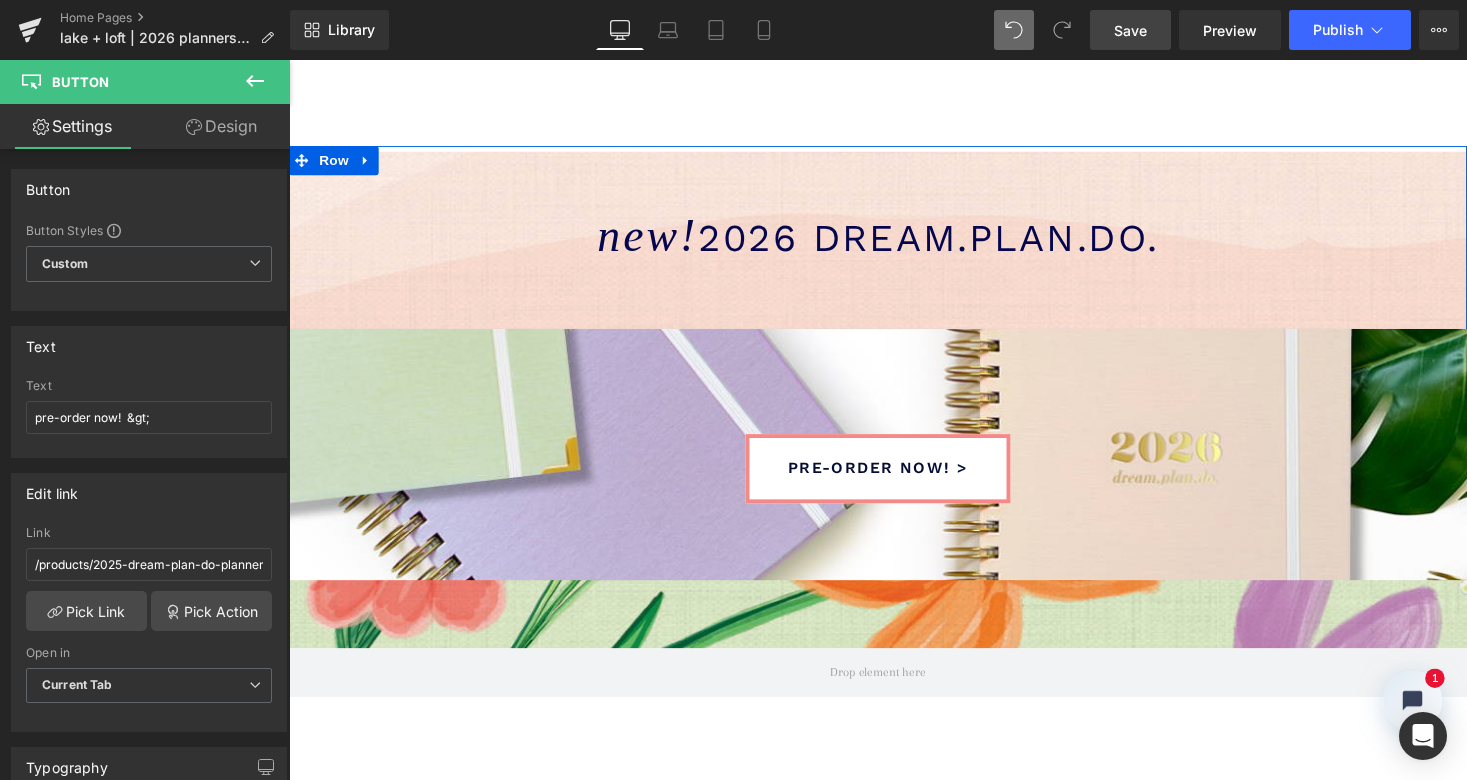scroll, scrollTop: 0, scrollLeft: 0, axis: both 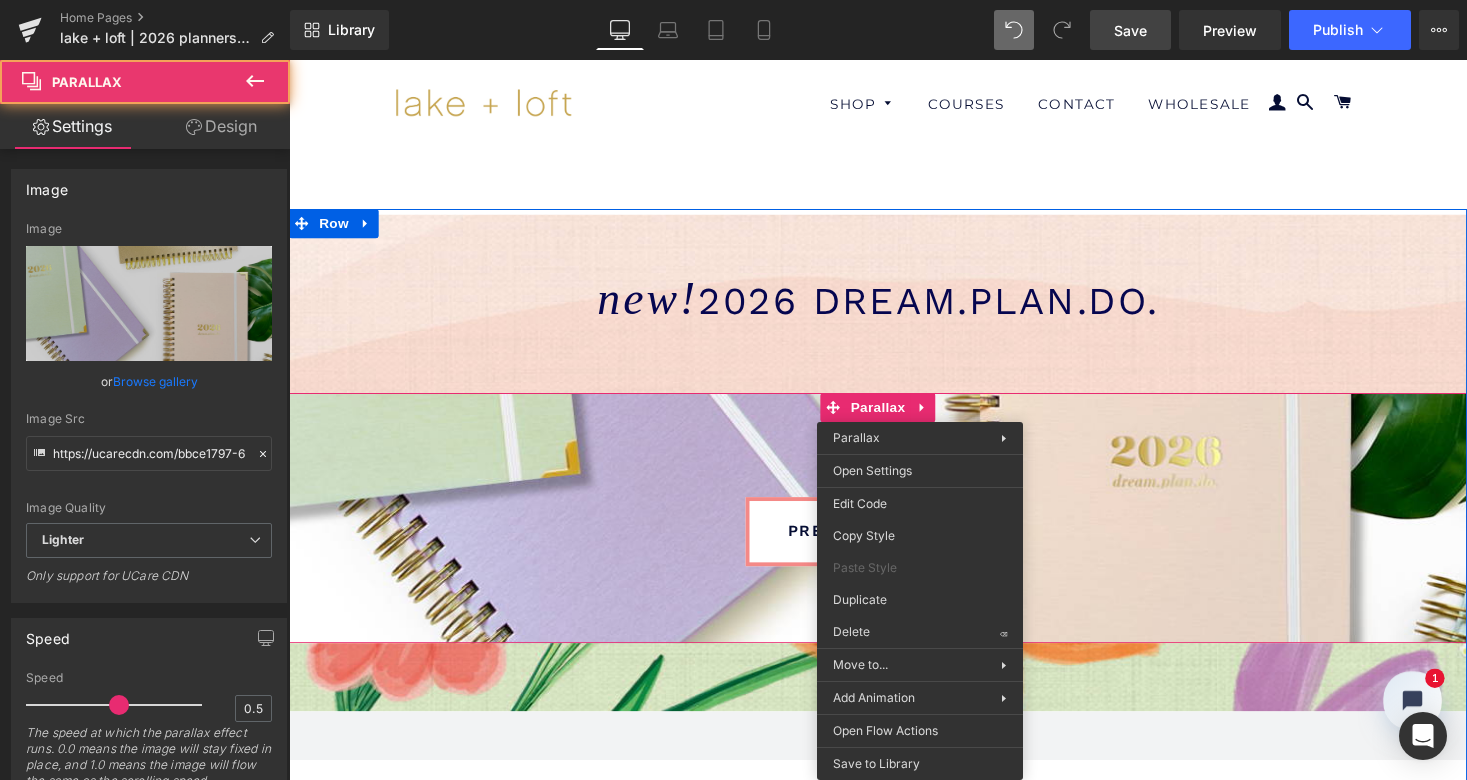 click at bounding box center (894, 344) 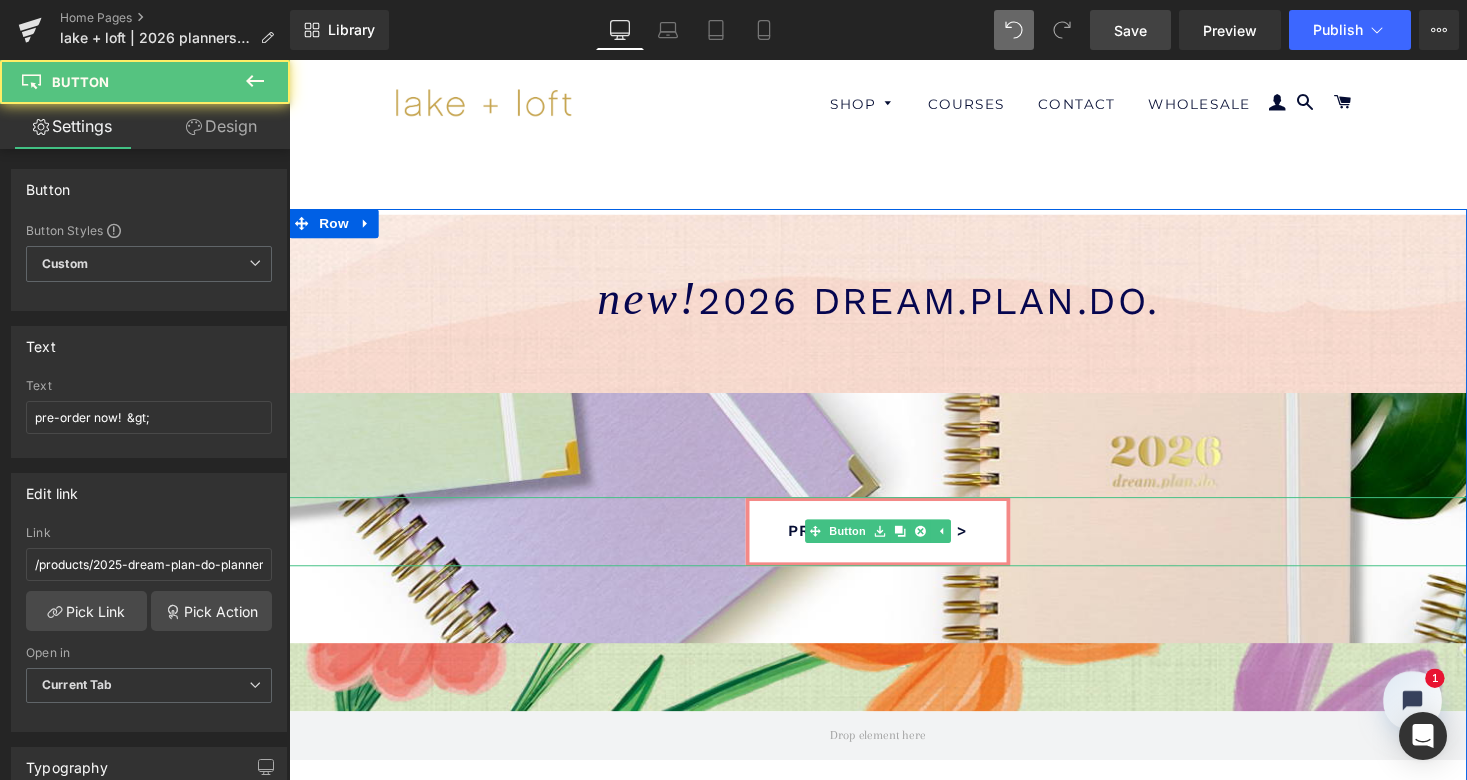 click on "pre-order now!  >" at bounding box center (894, 544) 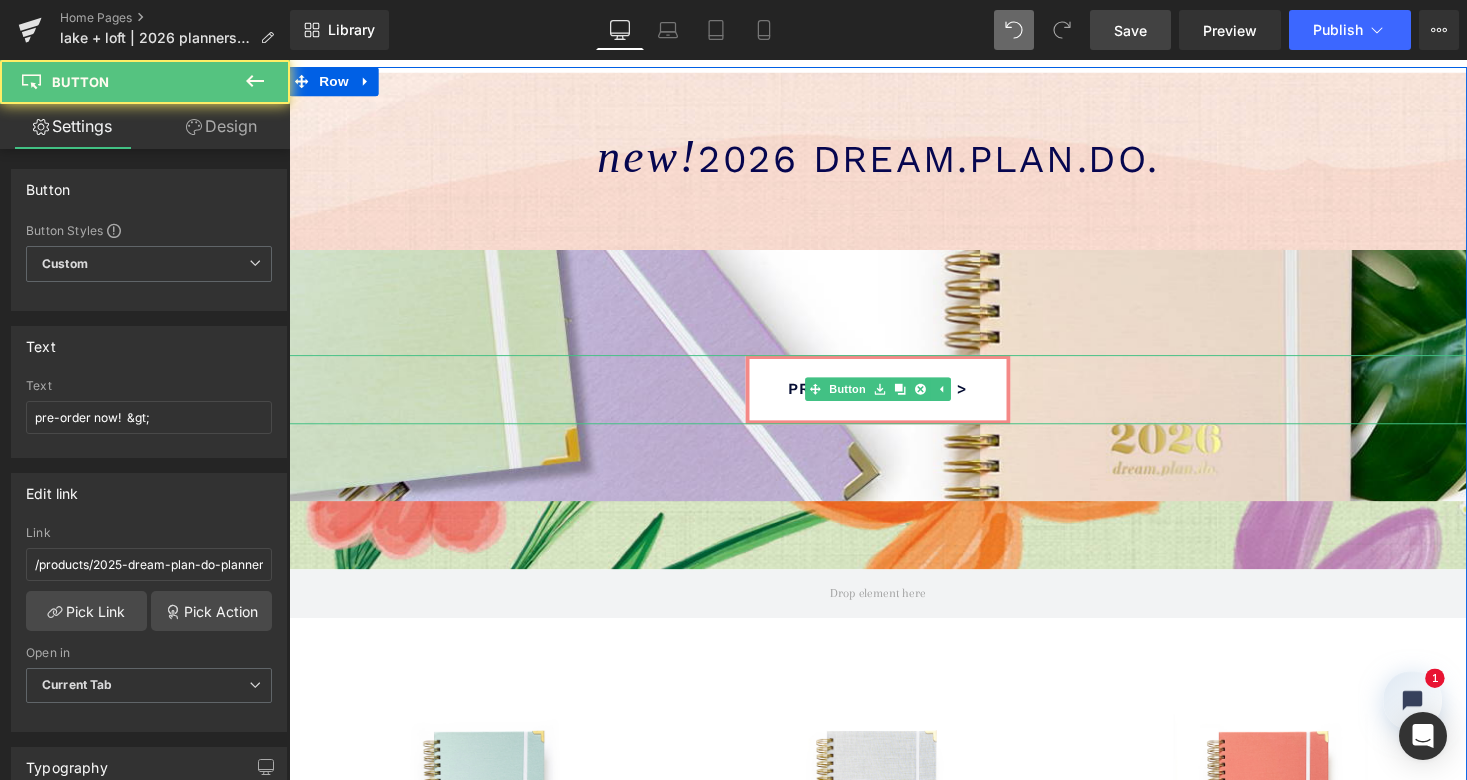 scroll, scrollTop: 144, scrollLeft: 0, axis: vertical 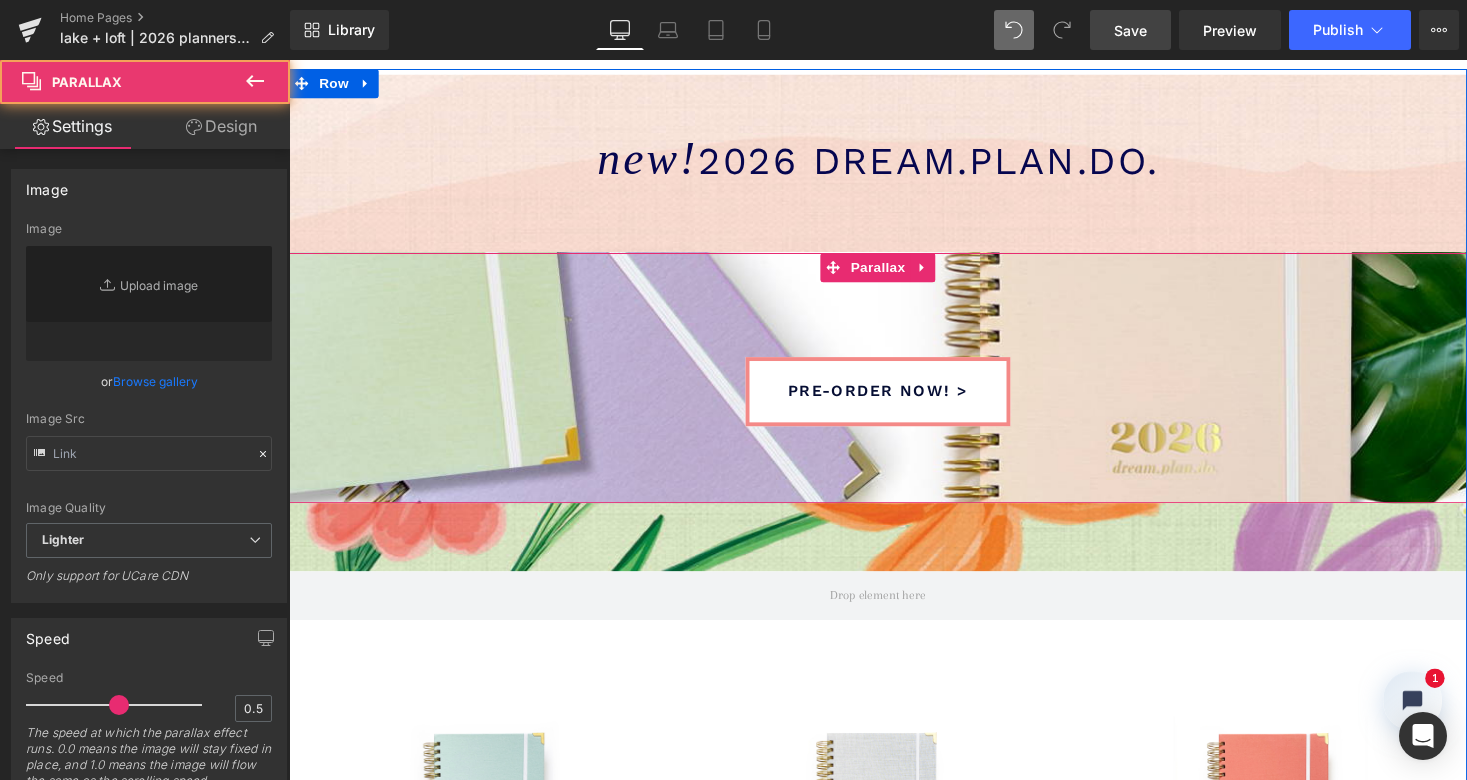 type on "https://ucarecdn.com/bbce1797-610b-4c8d-8277-f2c650e53876/-/format/auto/-/preview/3000x3000/-/quality/lighter/2026%20planners-image-expl-1200px-sq.jpg" 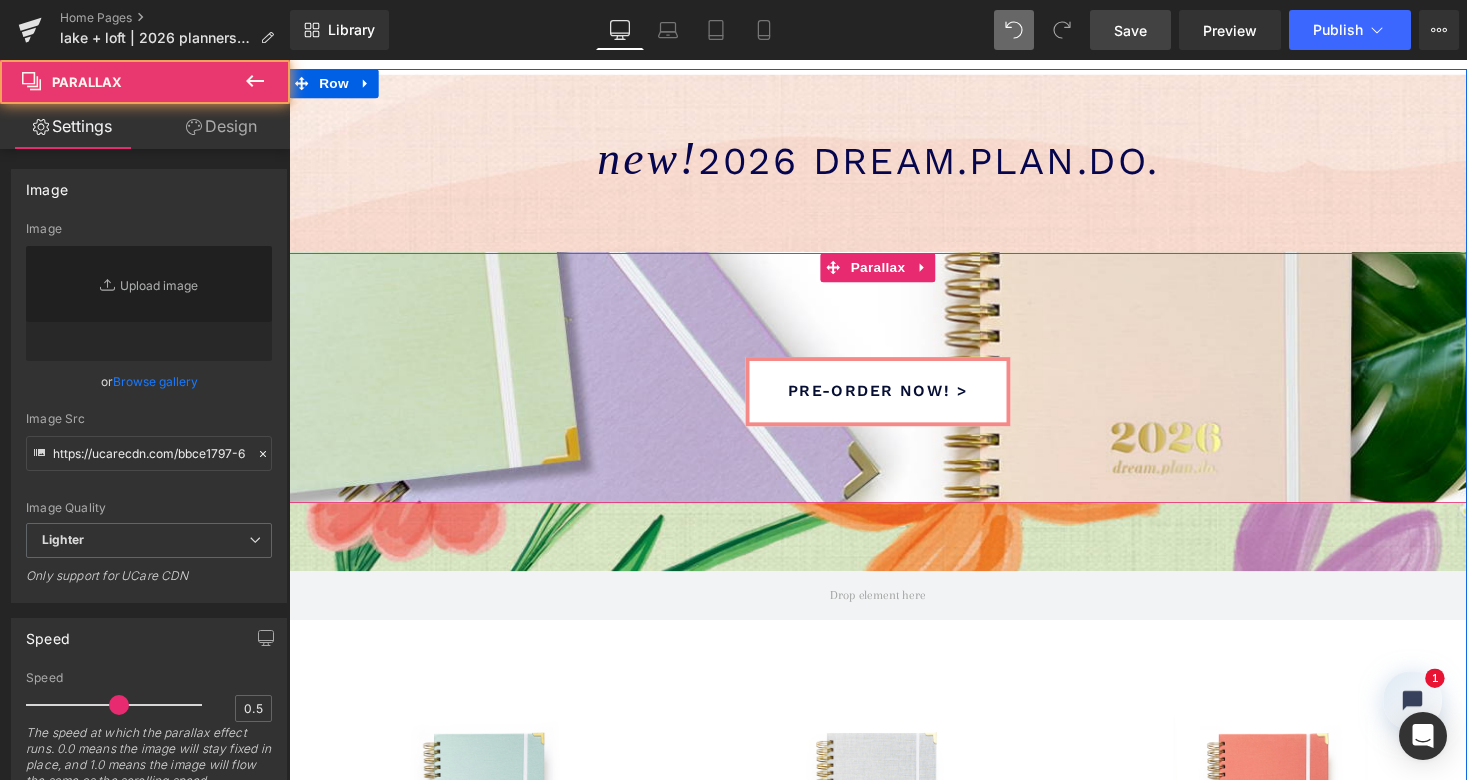 click at bounding box center (894, 330) 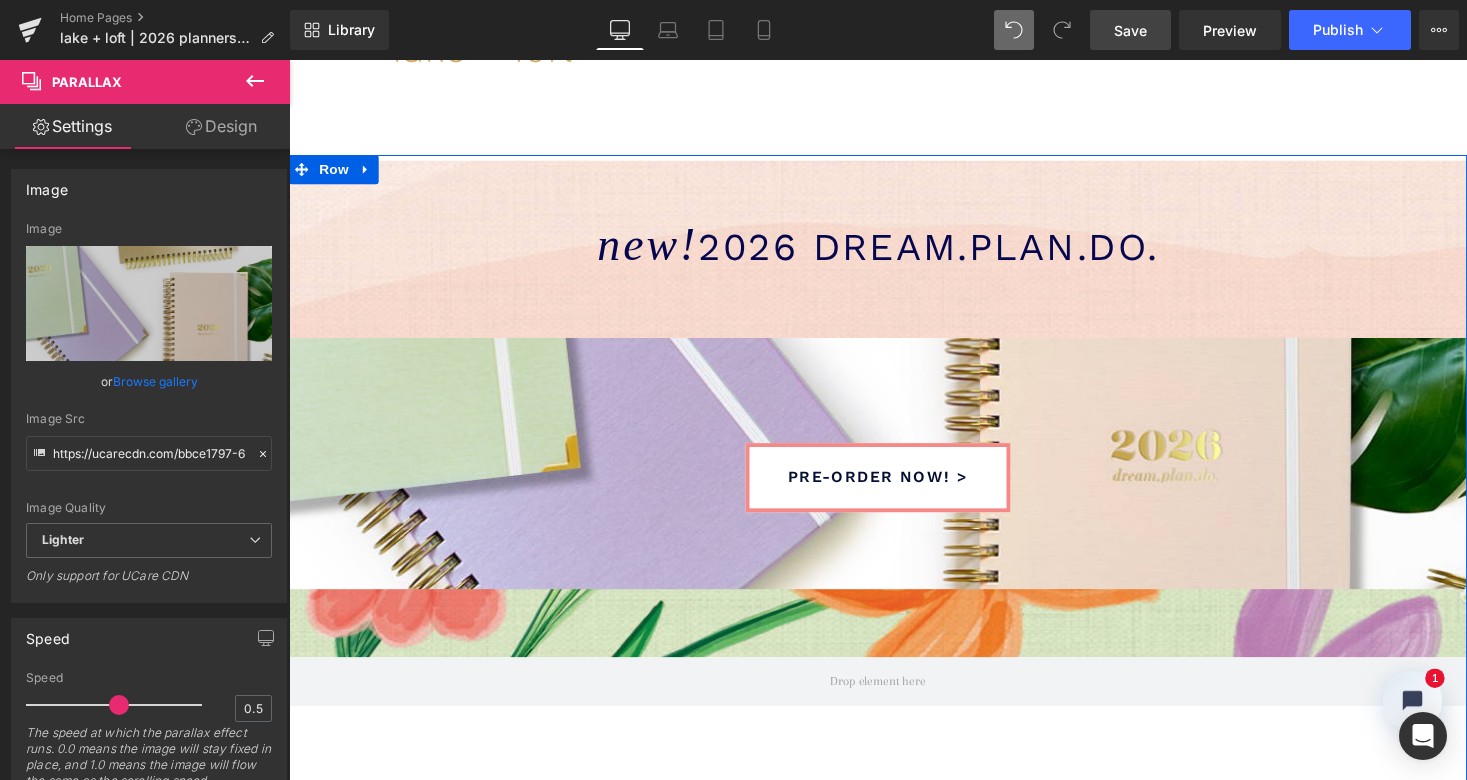 scroll, scrollTop: 56, scrollLeft: 0, axis: vertical 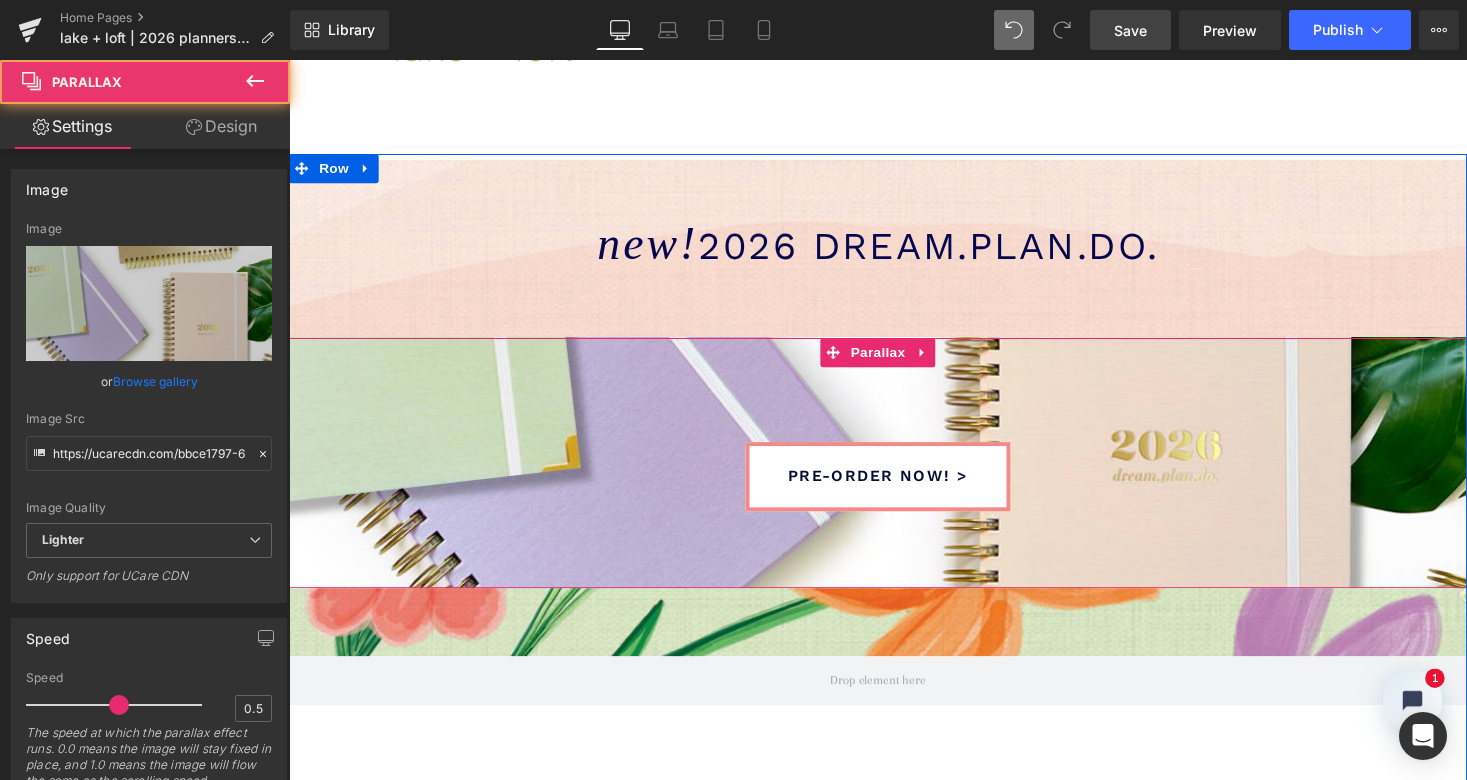 click on "pre-order now!  >
Button" at bounding box center [894, 578] 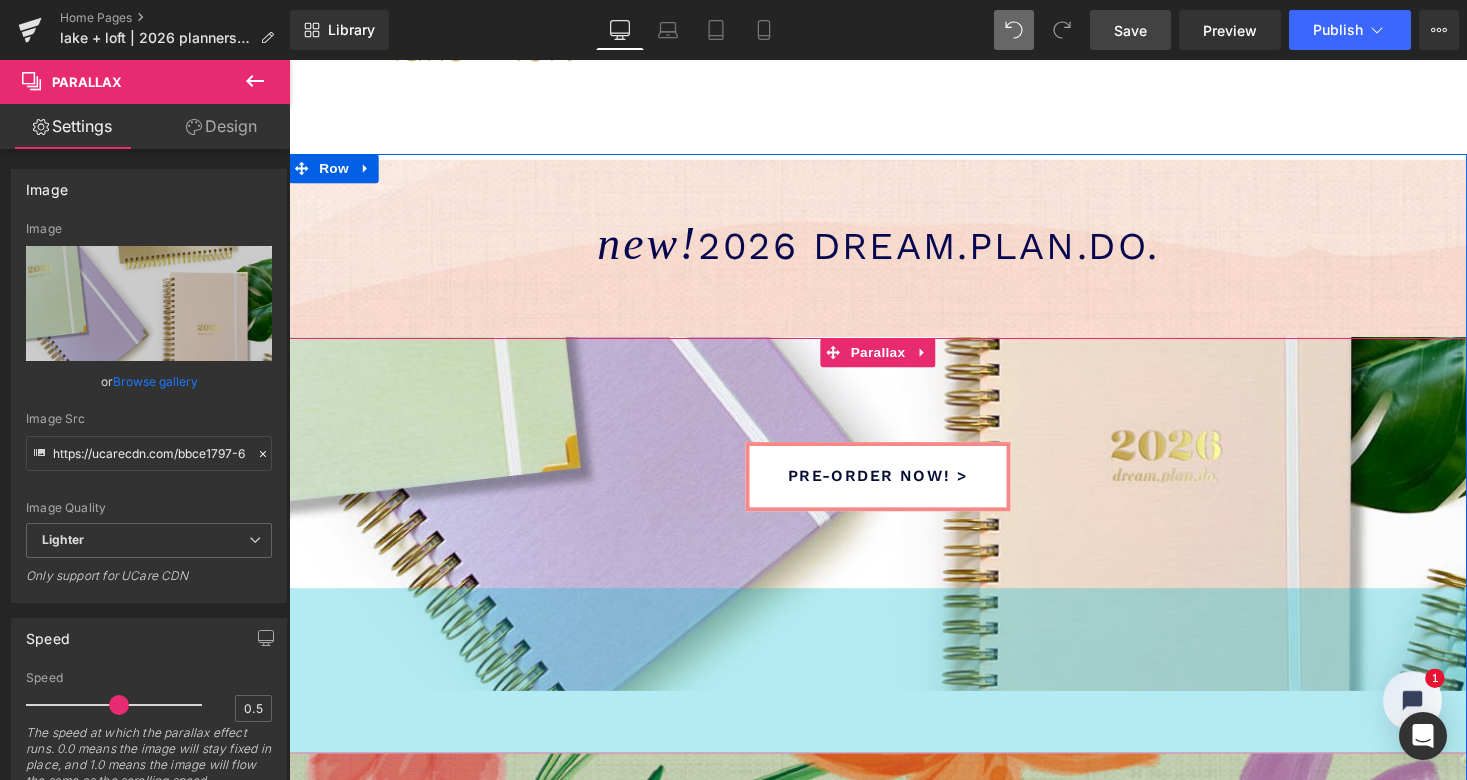 scroll, scrollTop: 10, scrollLeft: 10, axis: both 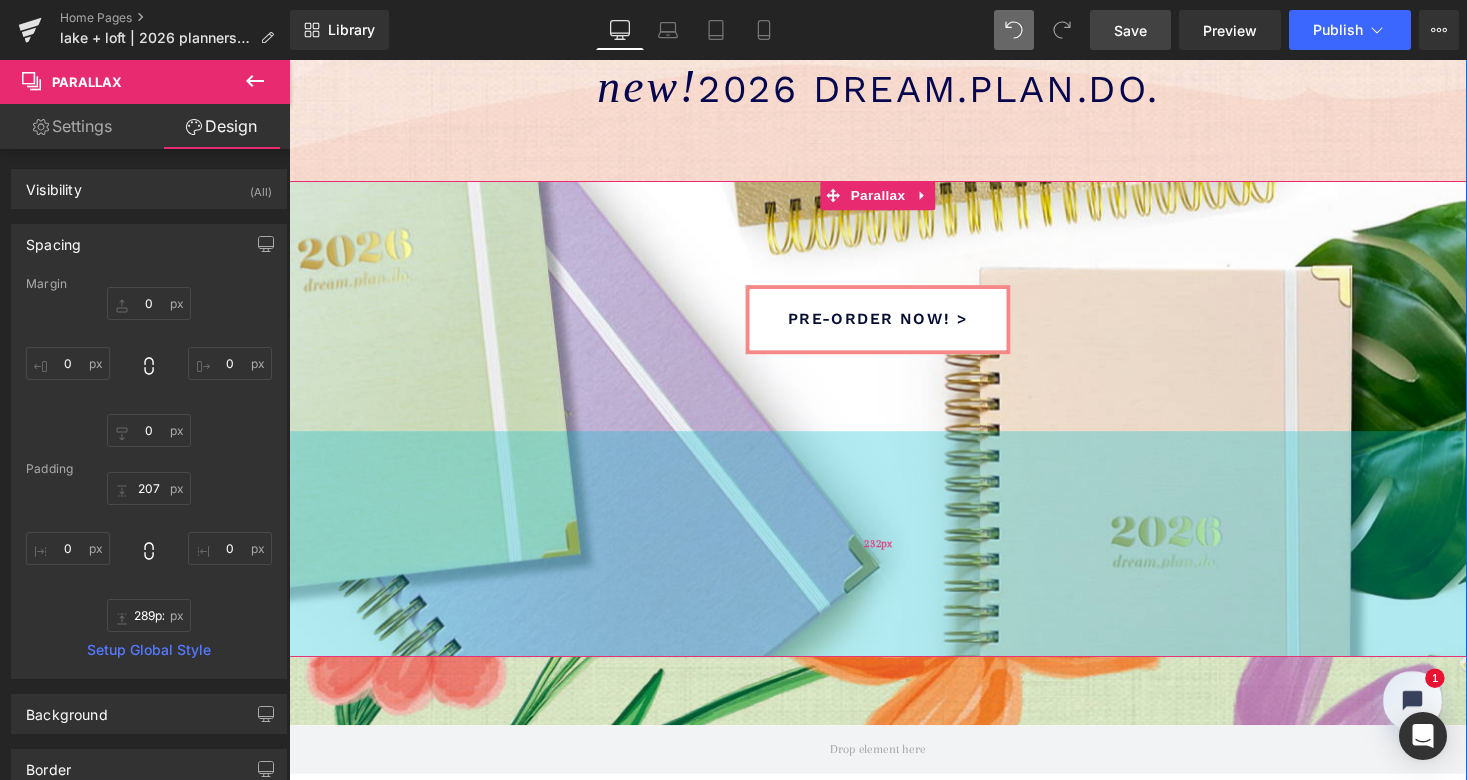 type on "308px" 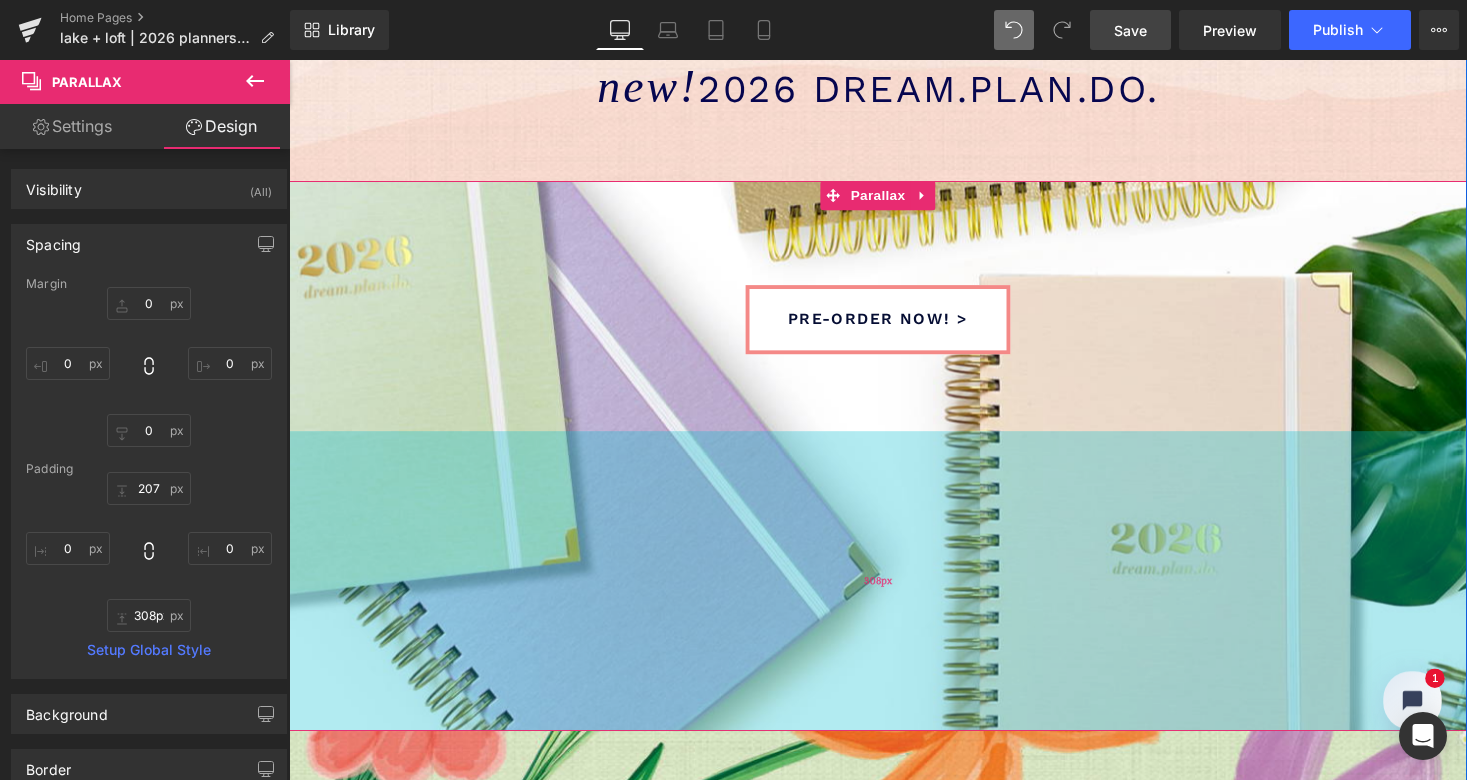 scroll, scrollTop: 10, scrollLeft: 10, axis: both 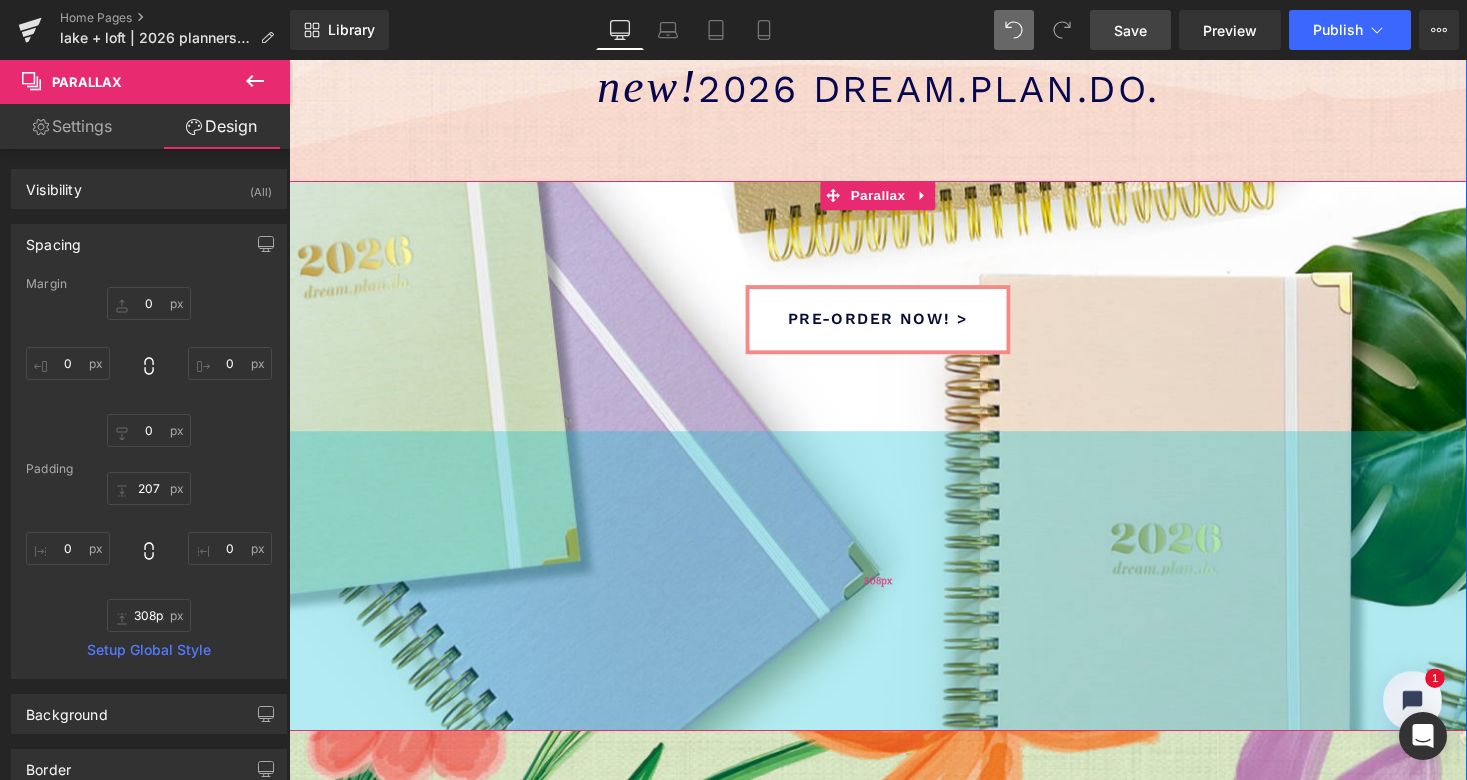 drag, startPoint x: 641, startPoint y: 601, endPoint x: 646, endPoint y: 739, distance: 138.09055 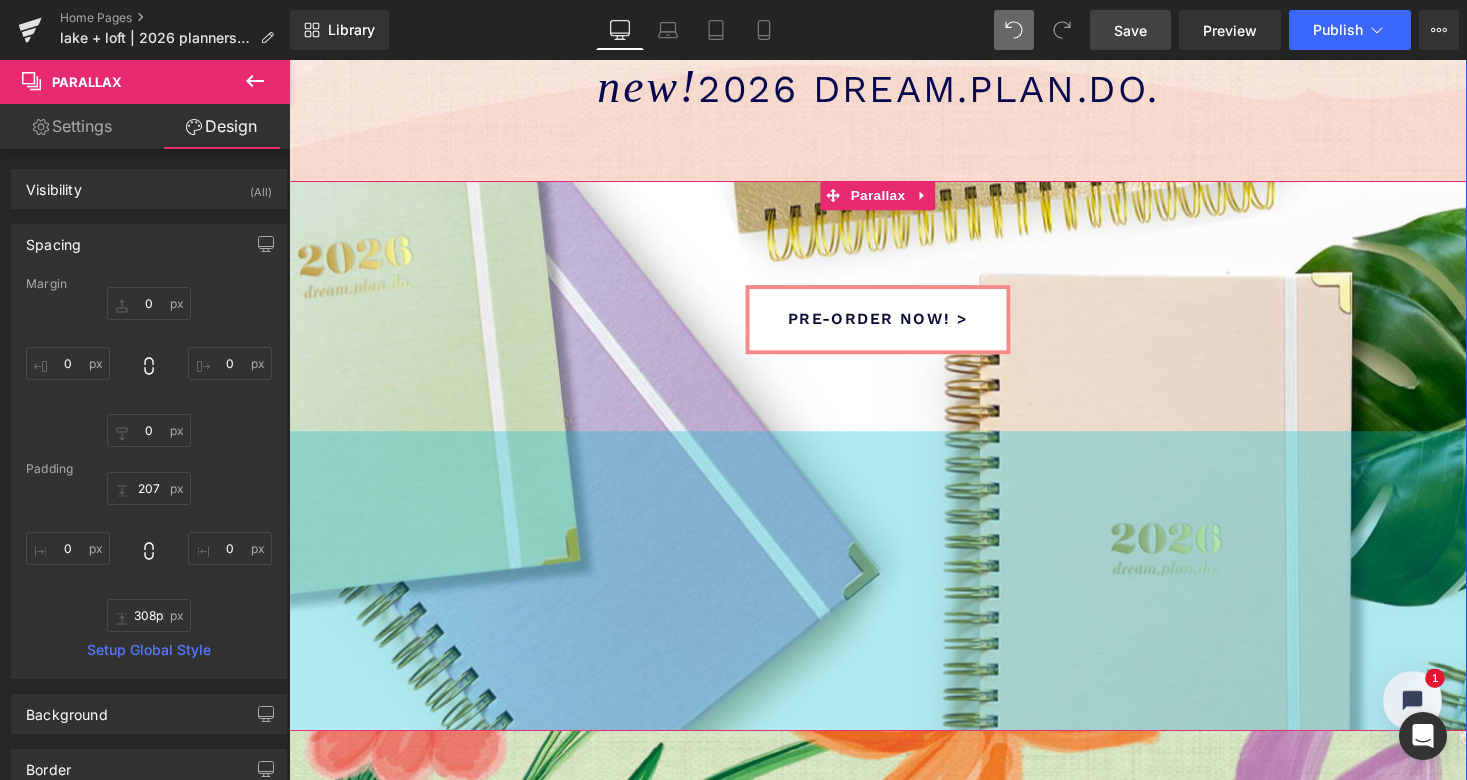 scroll, scrollTop: 10, scrollLeft: 10, axis: both 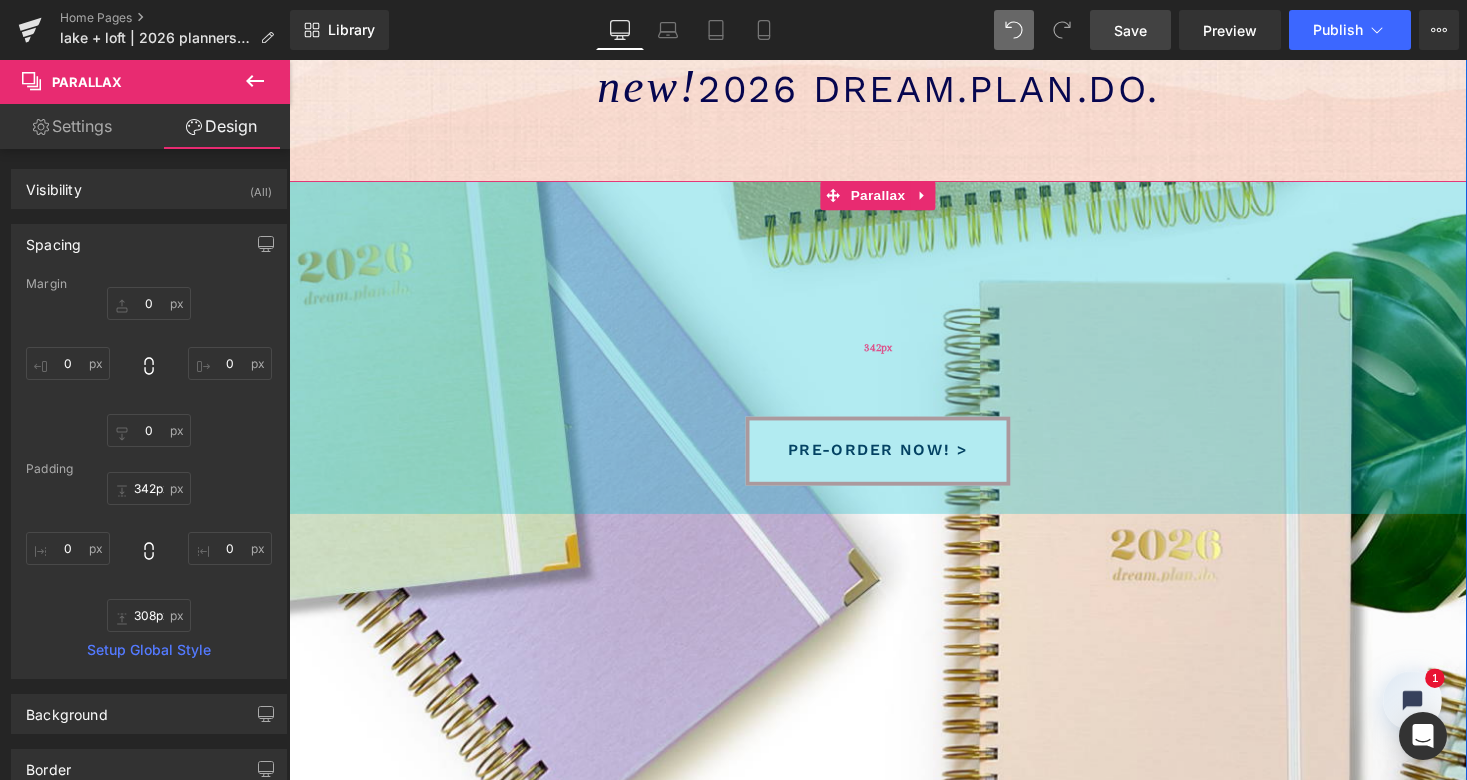 drag, startPoint x: 658, startPoint y: 187, endPoint x: 658, endPoint y: 322, distance: 135 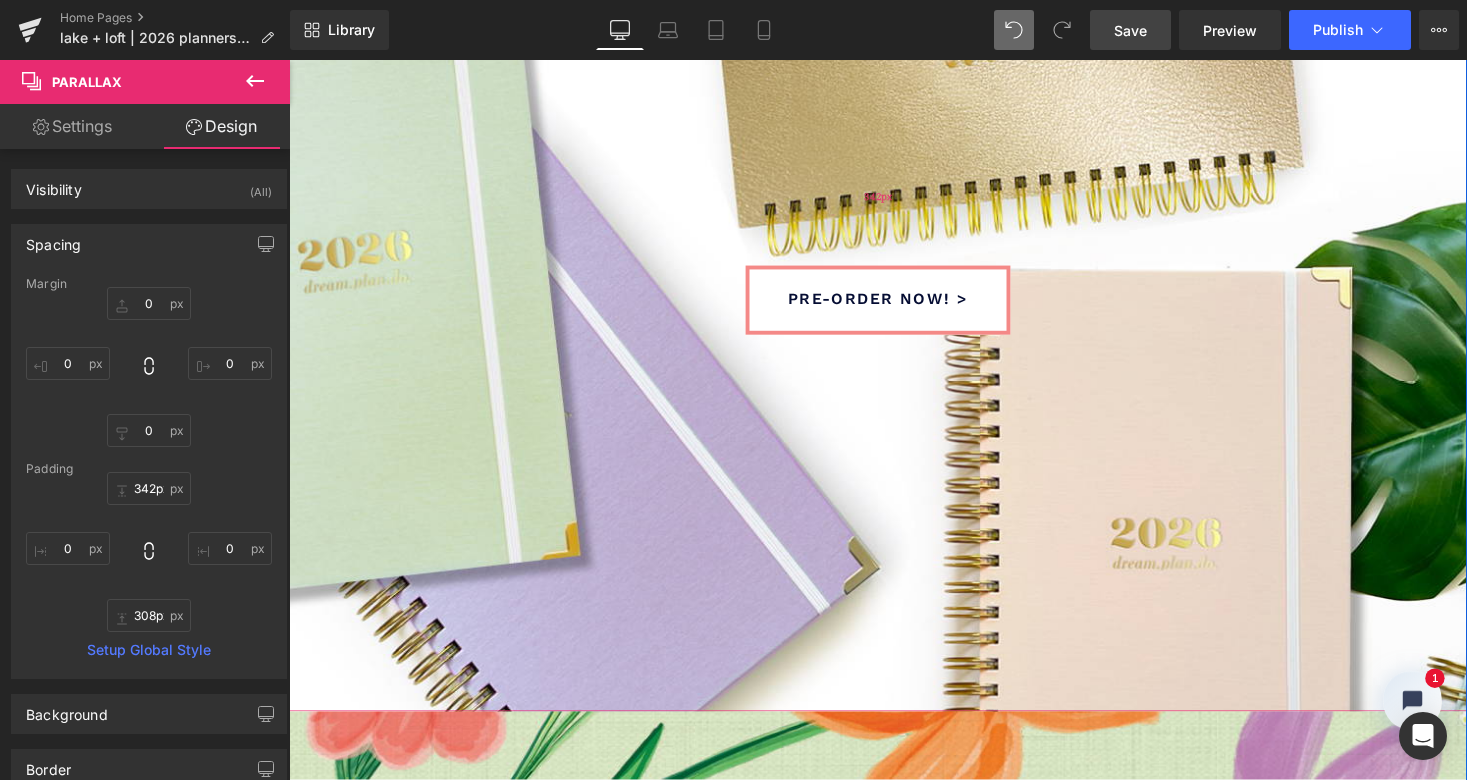 scroll, scrollTop: 342, scrollLeft: 0, axis: vertical 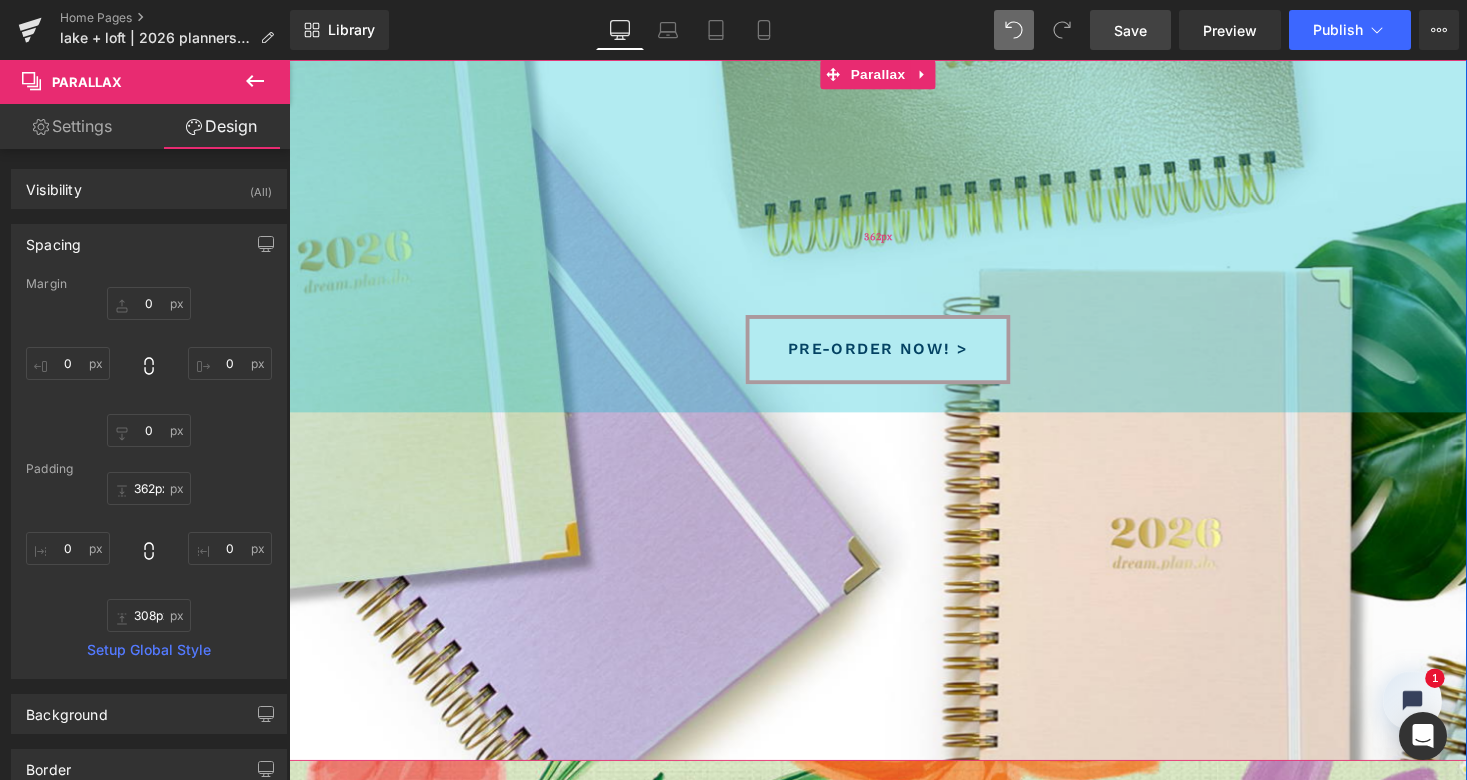 type on "366px" 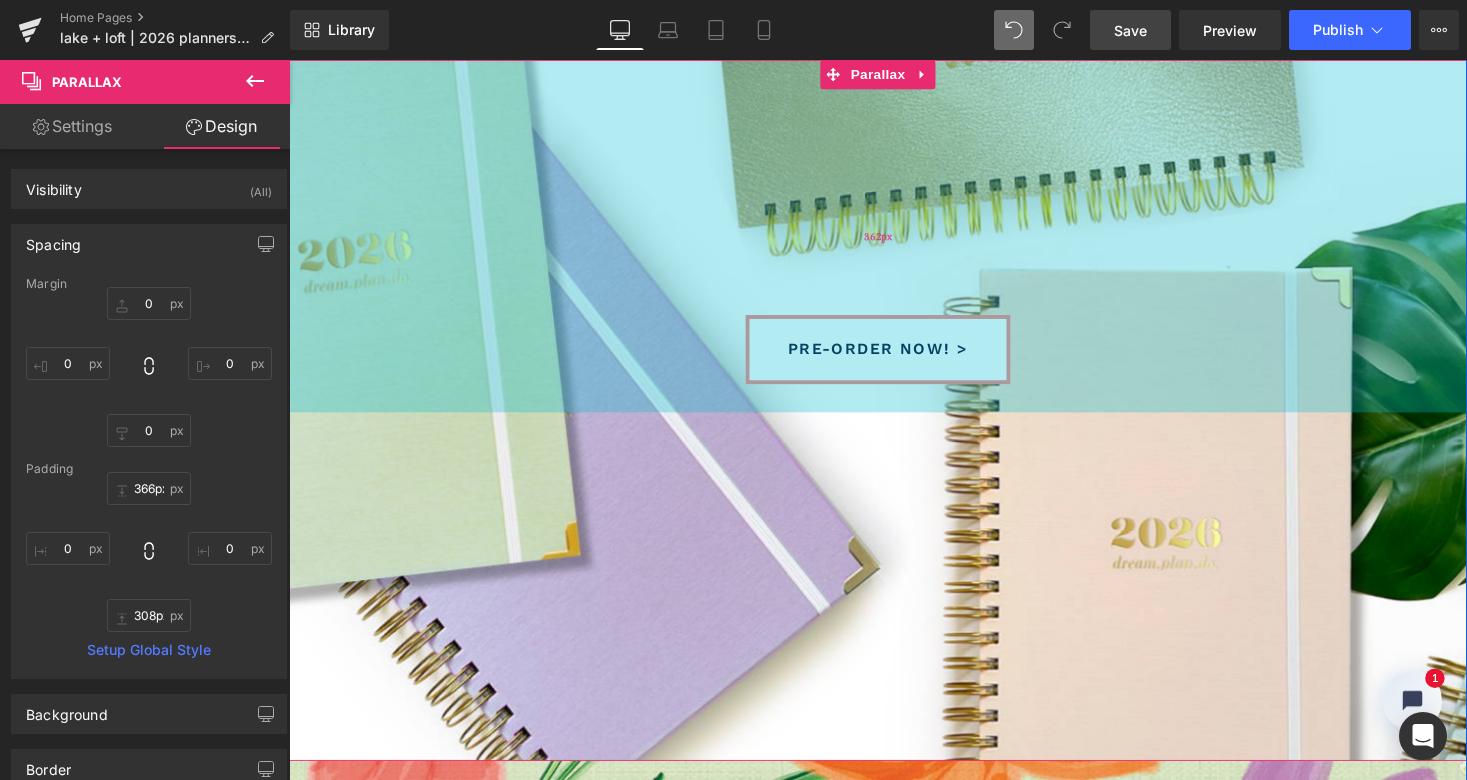 drag, startPoint x: 703, startPoint y: 379, endPoint x: 698, endPoint y: 403, distance: 24.5153 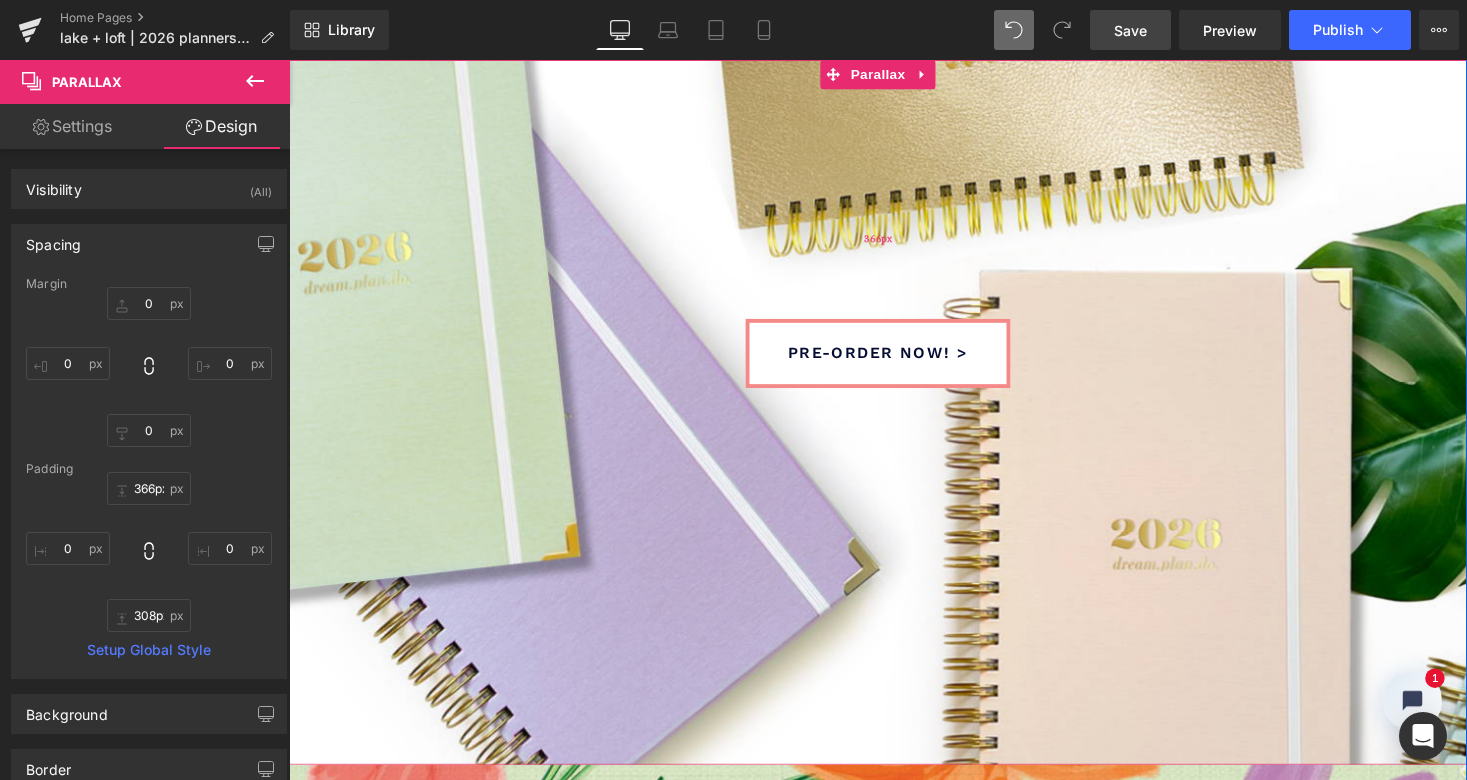 scroll, scrollTop: 10, scrollLeft: 10, axis: both 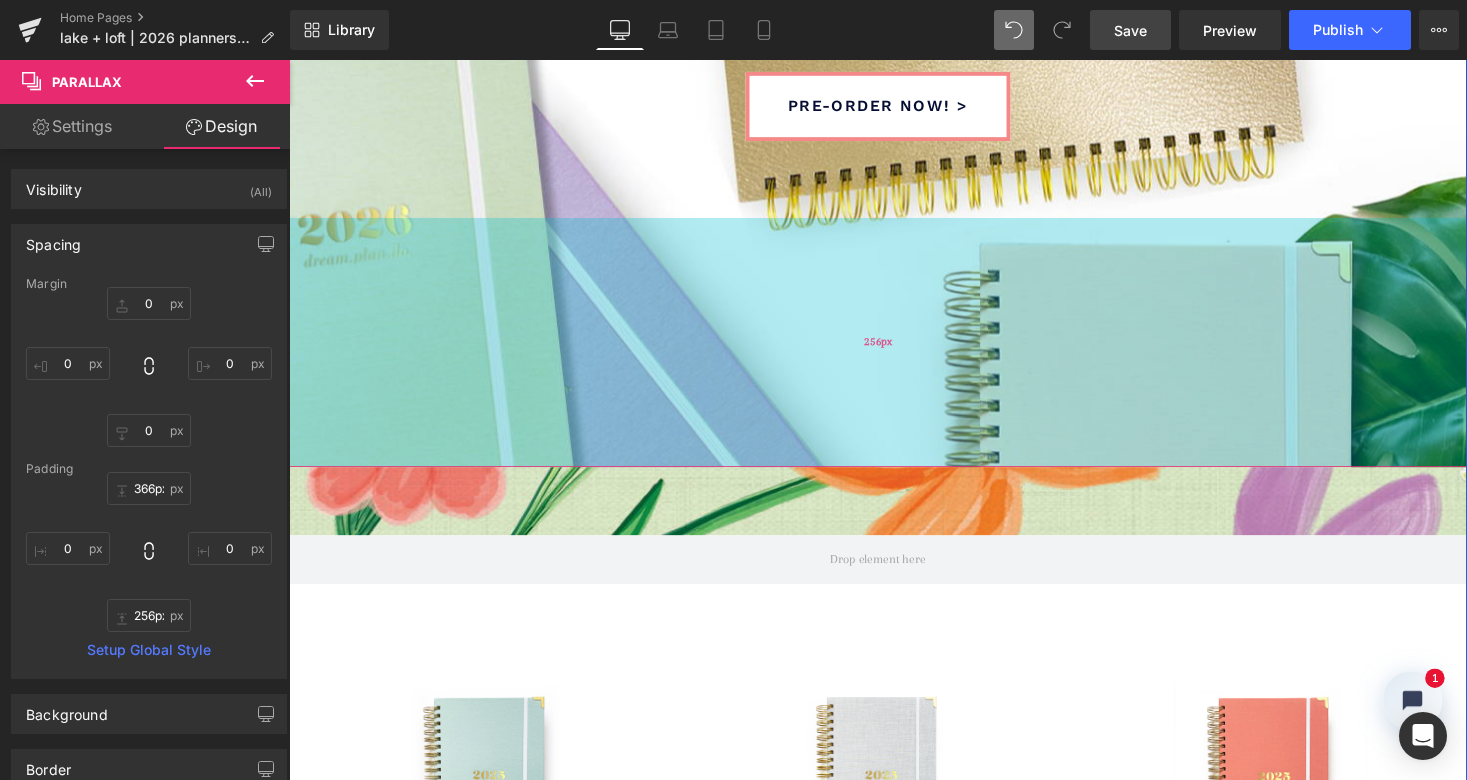 type on "245px" 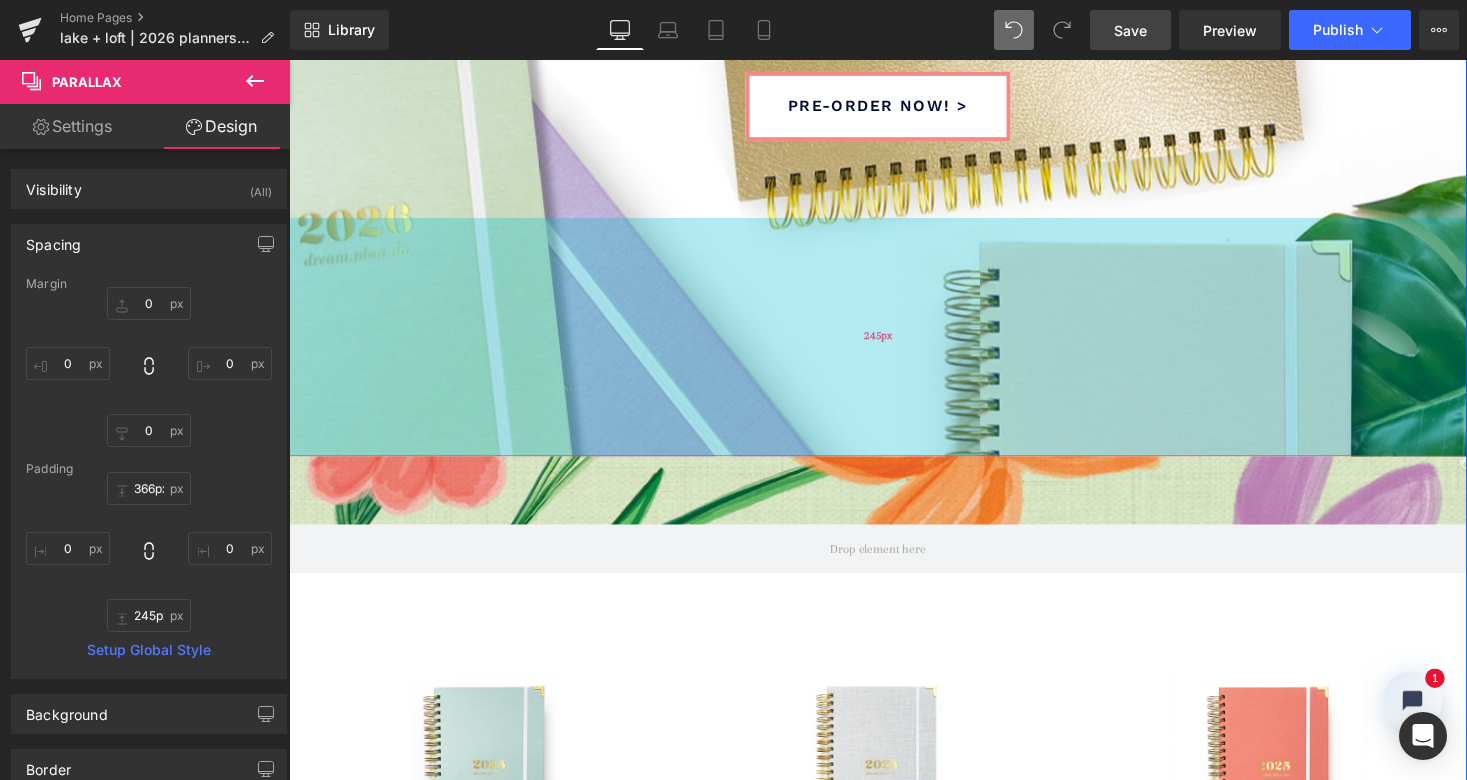 drag, startPoint x: 696, startPoint y: 518, endPoint x: 702, endPoint y: 455, distance: 63.28507 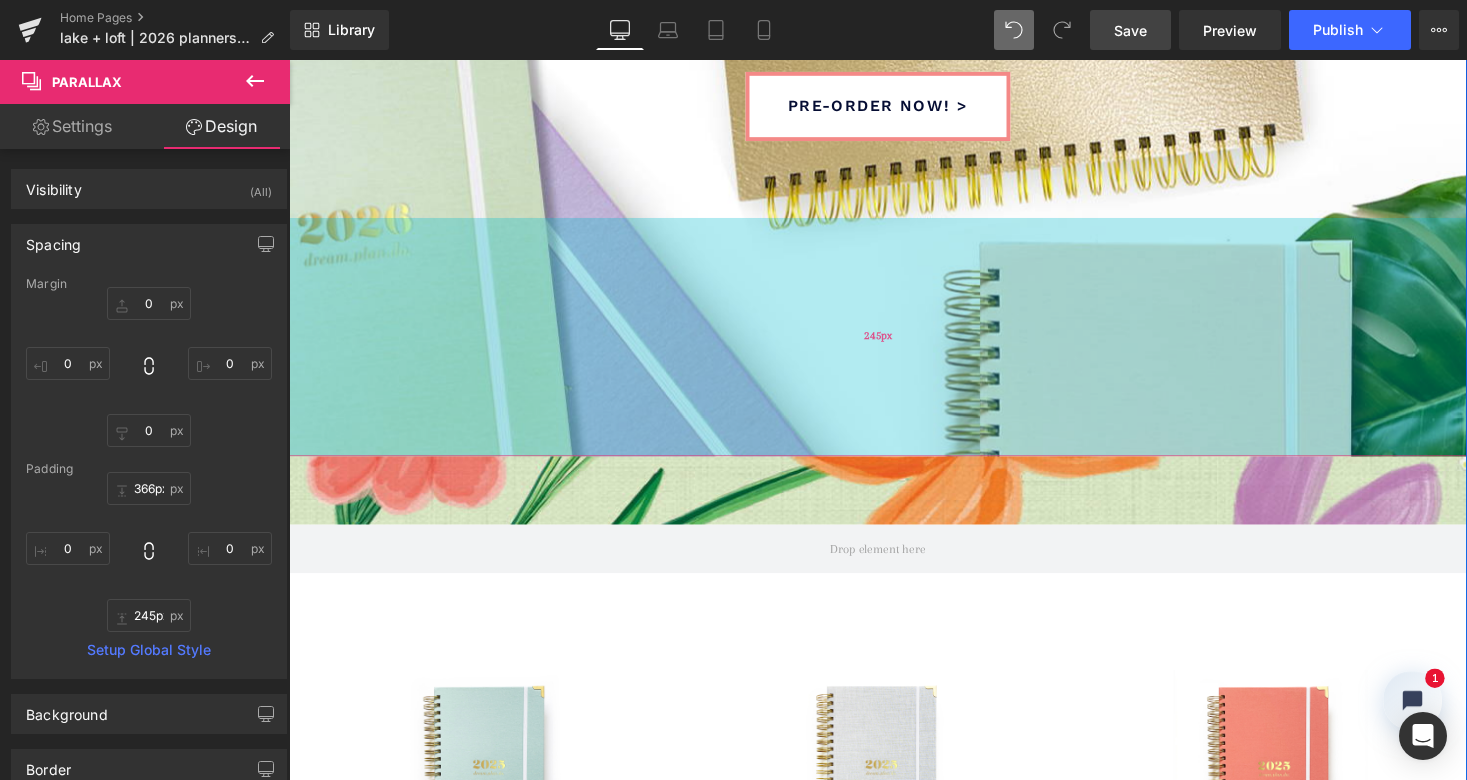 click on "245px" at bounding box center (894, 344) 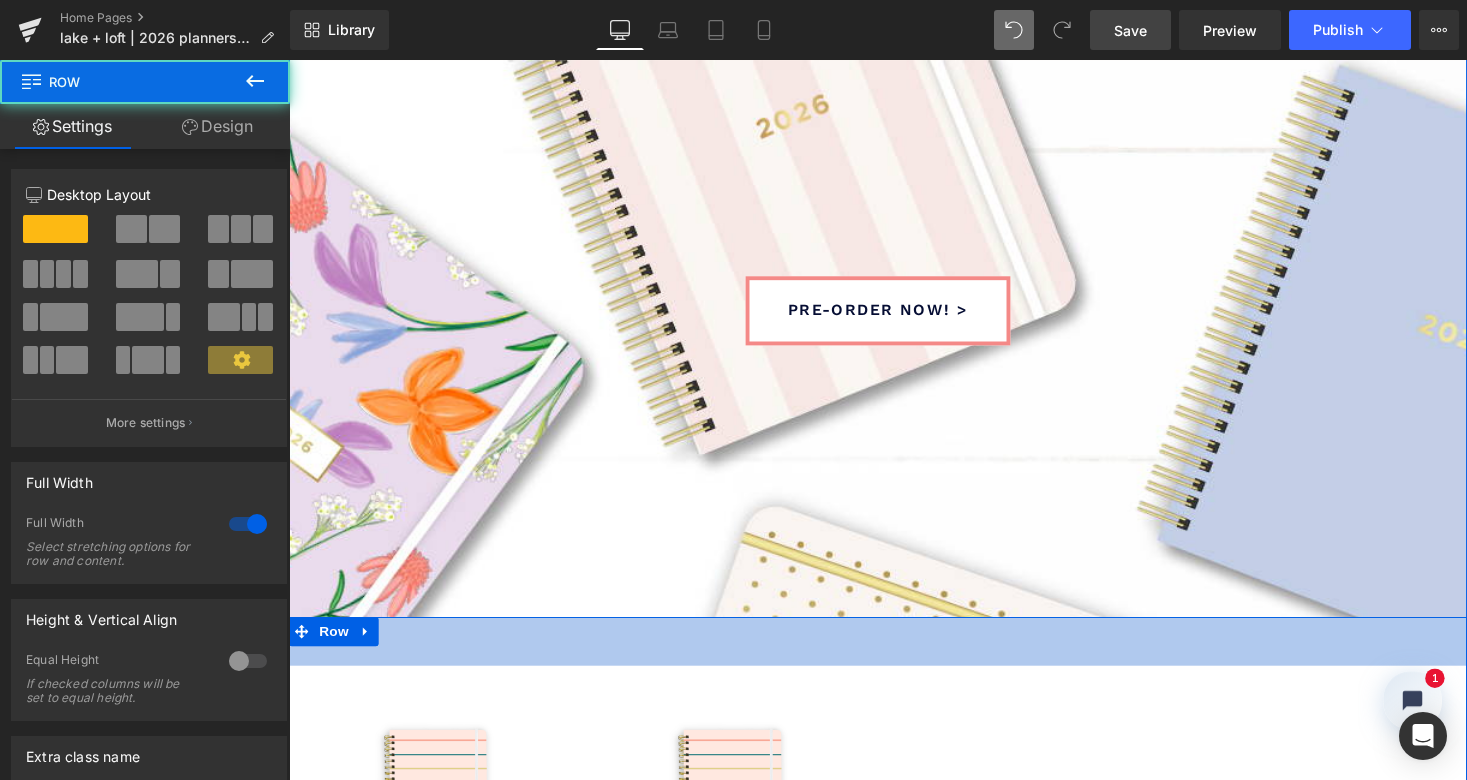 drag, startPoint x: 687, startPoint y: 627, endPoint x: 690, endPoint y: 678, distance: 51.088158 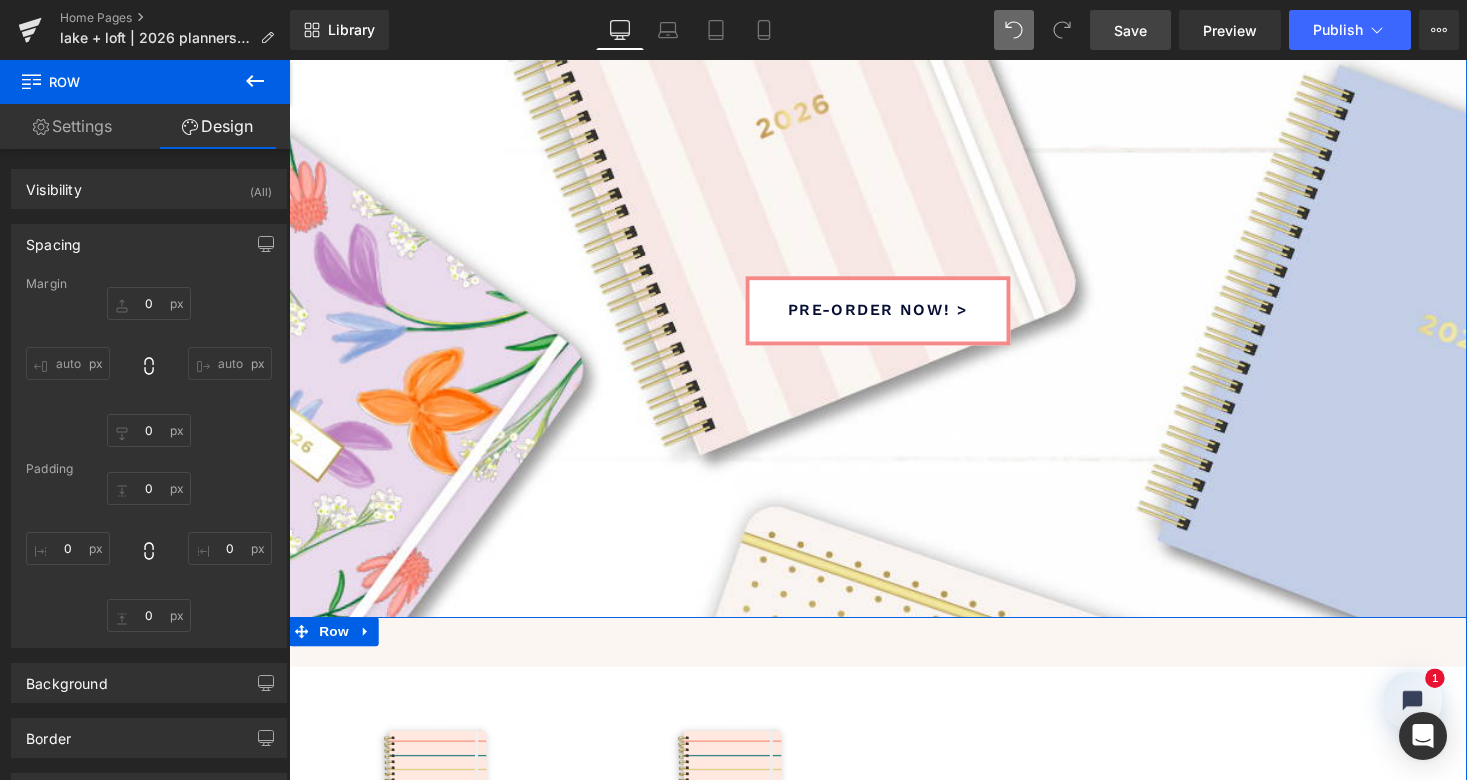 type on "0" 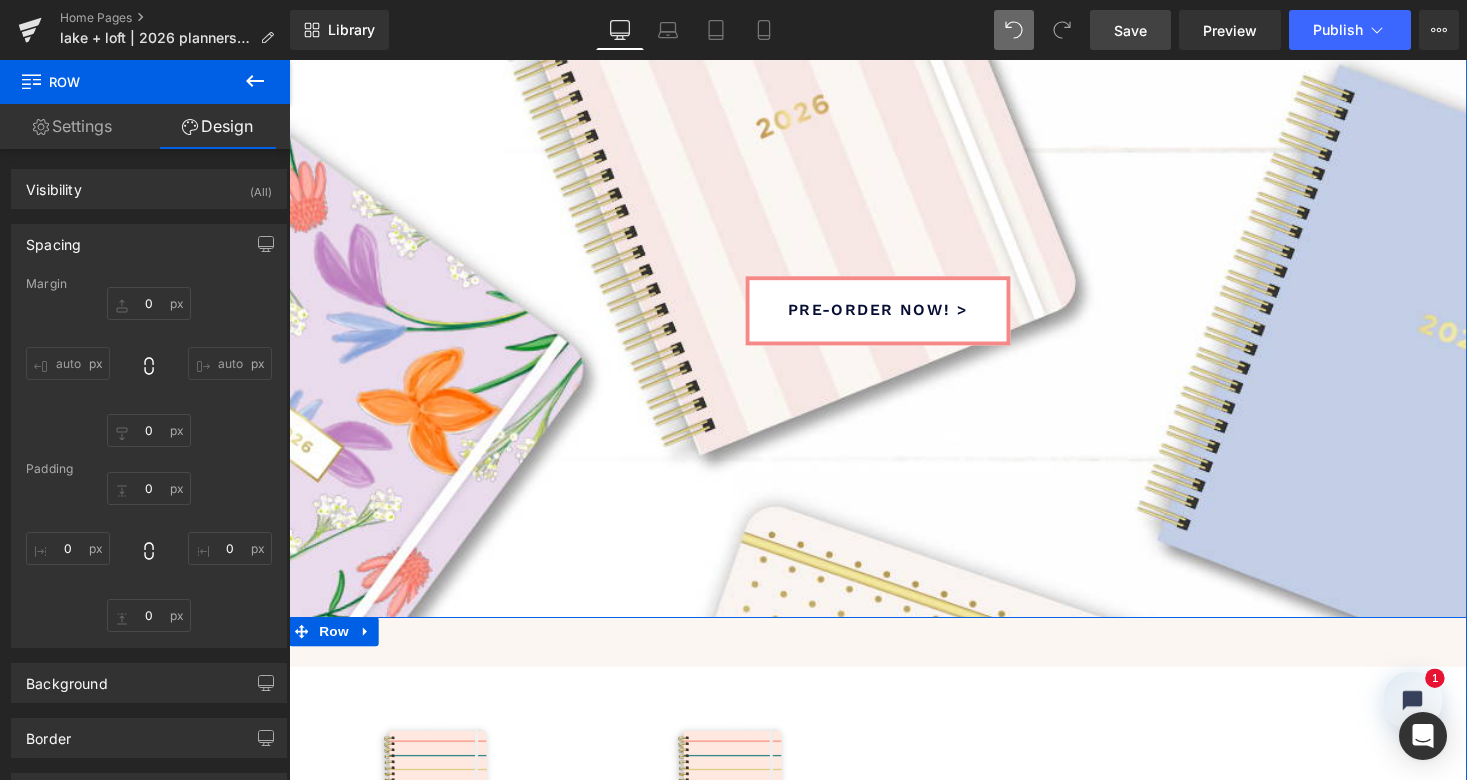 type on "0" 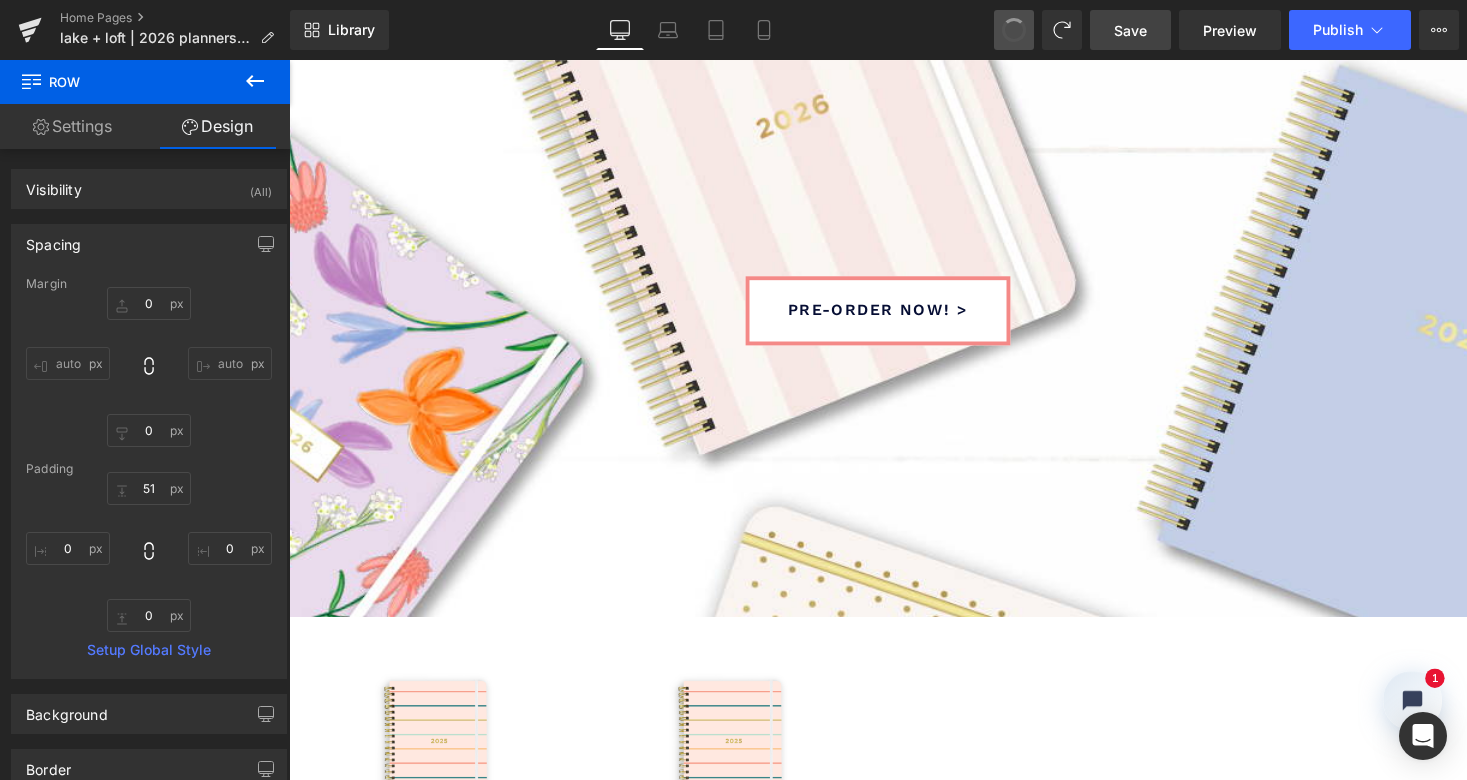 type on "0" 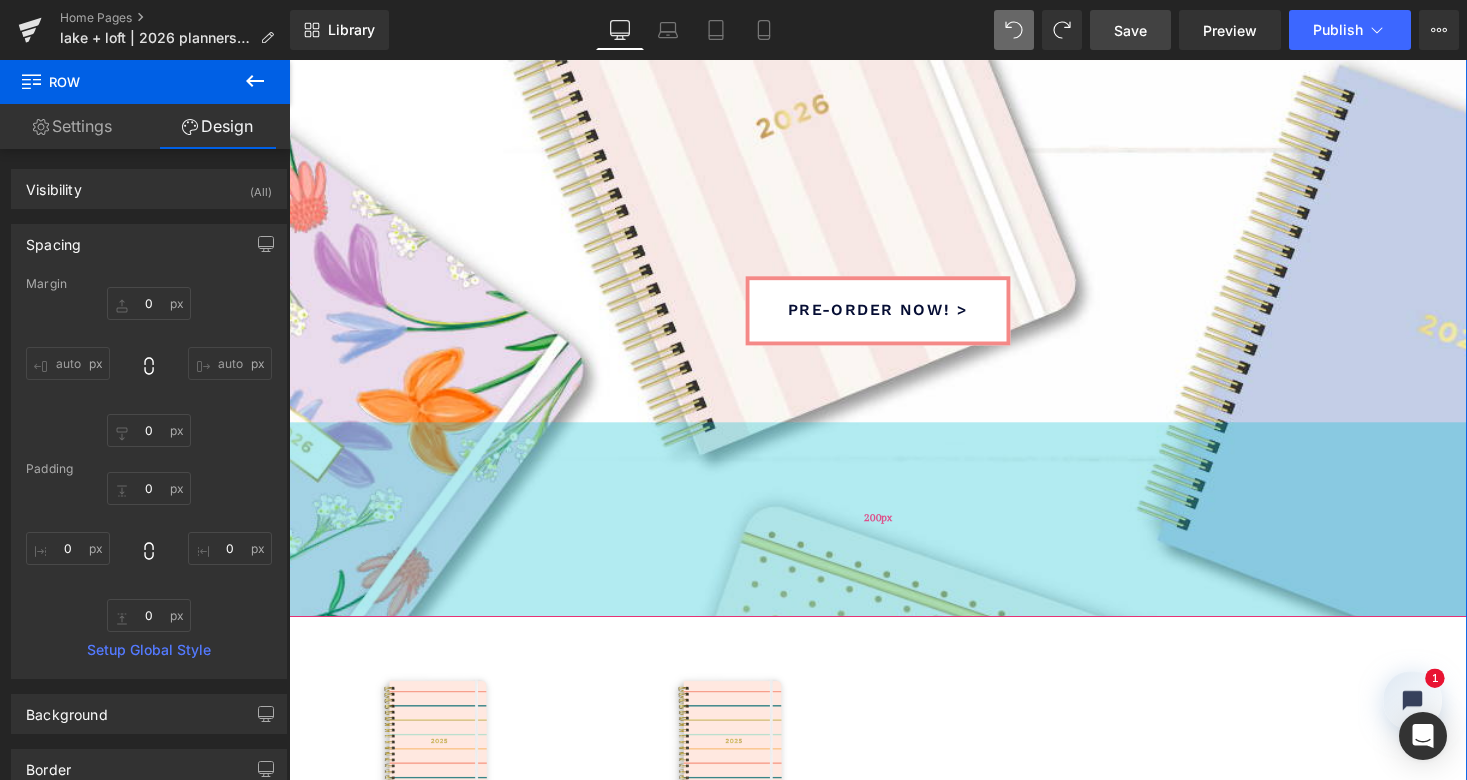 click on "200px" at bounding box center [894, 532] 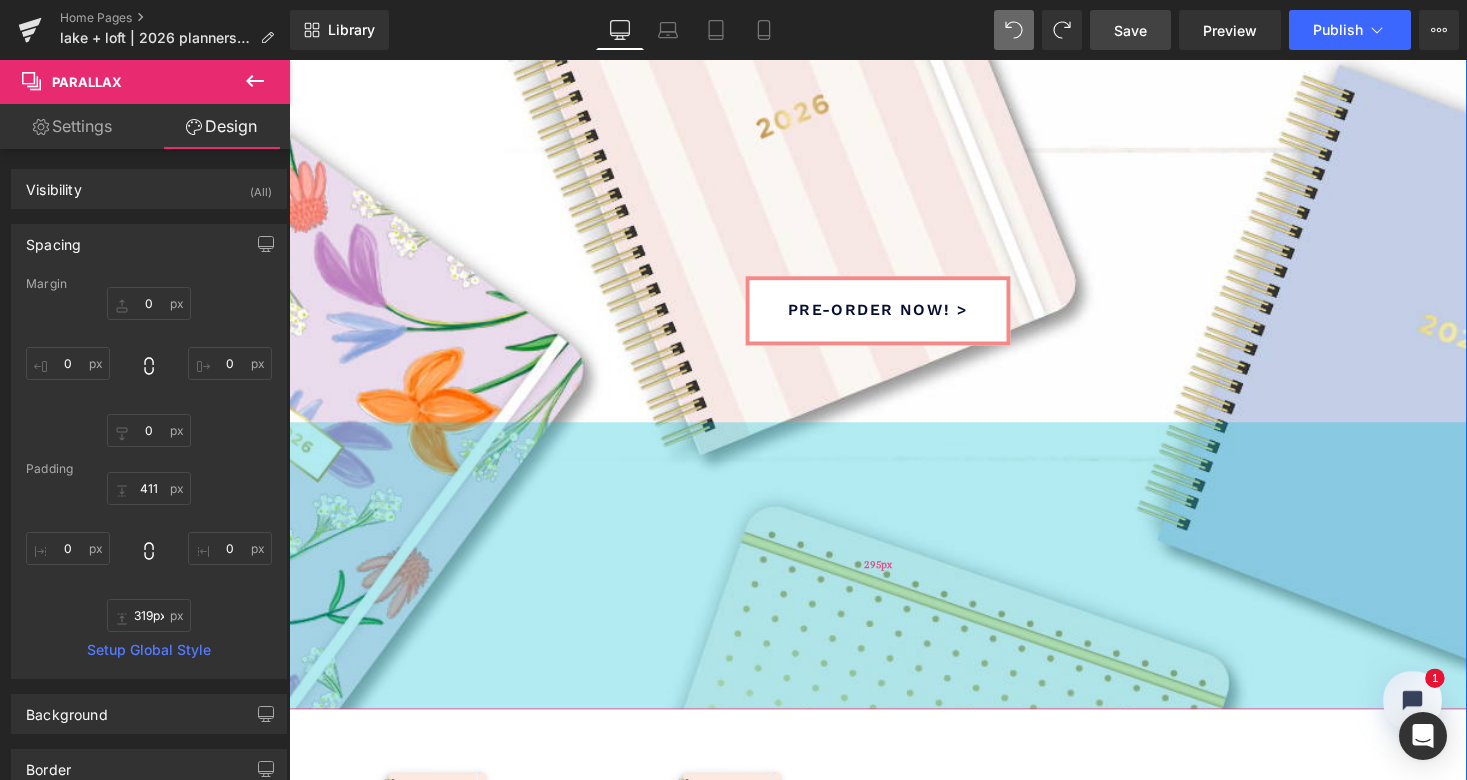 type on "322px" 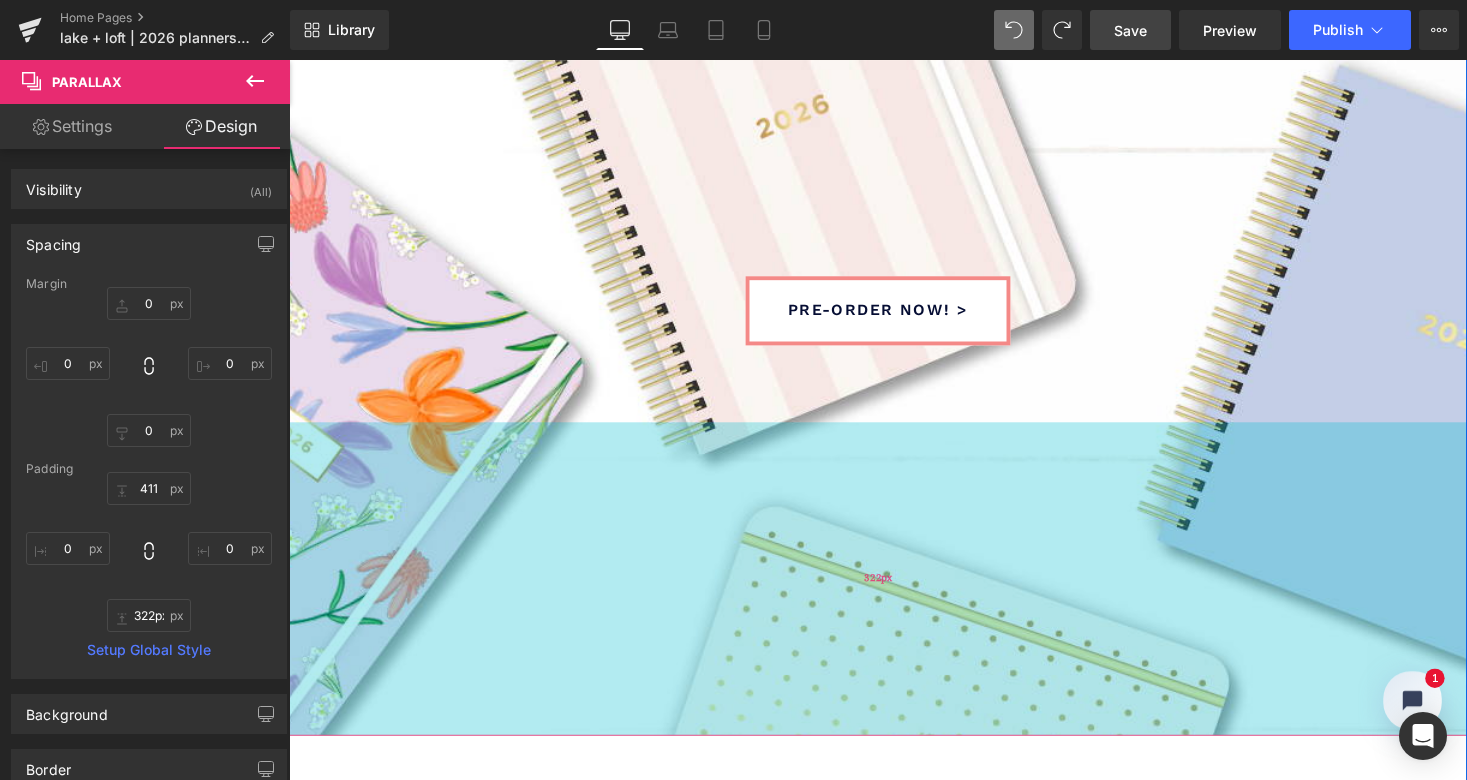 drag, startPoint x: 876, startPoint y: 466, endPoint x: 883, endPoint y: 588, distance: 122.20065 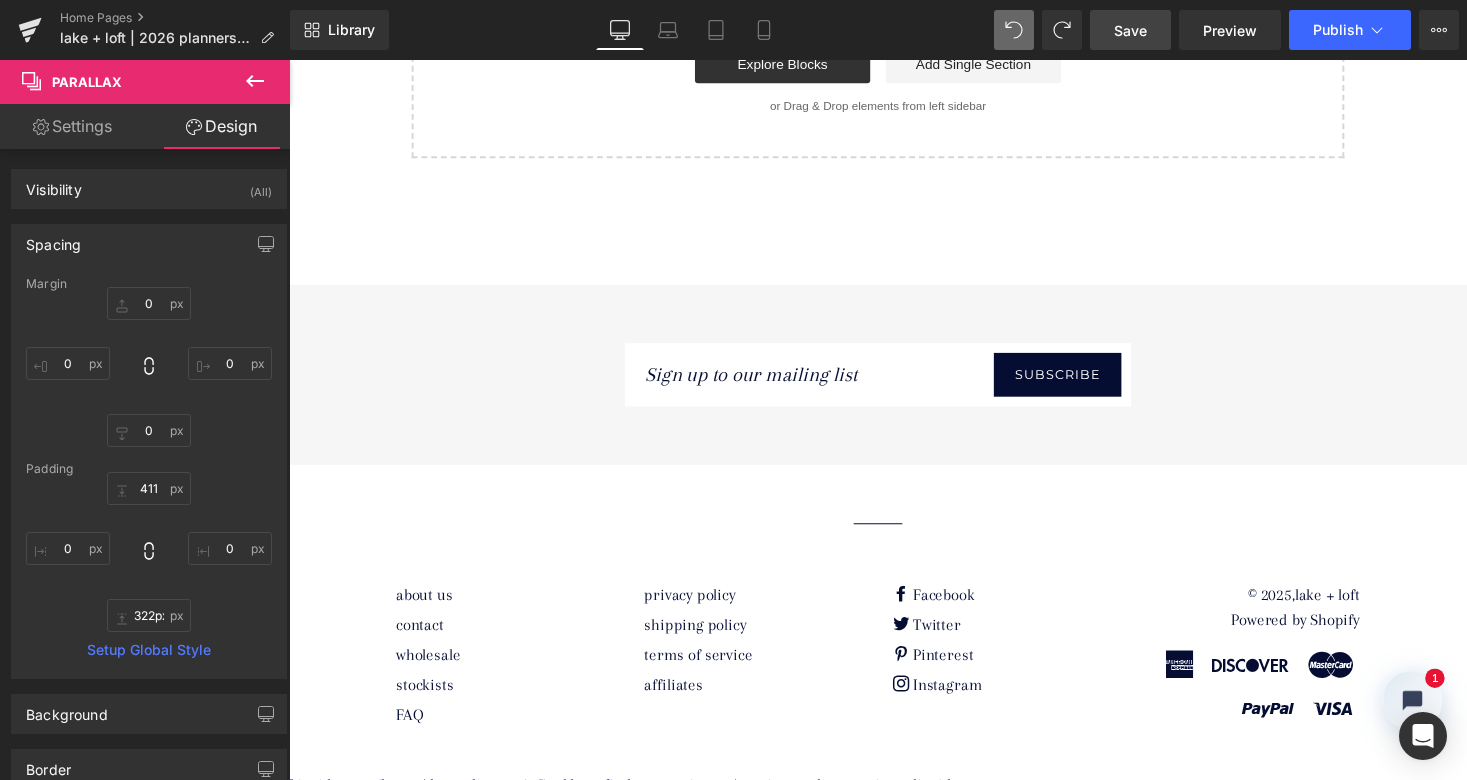 click on "Save" at bounding box center [1130, 30] 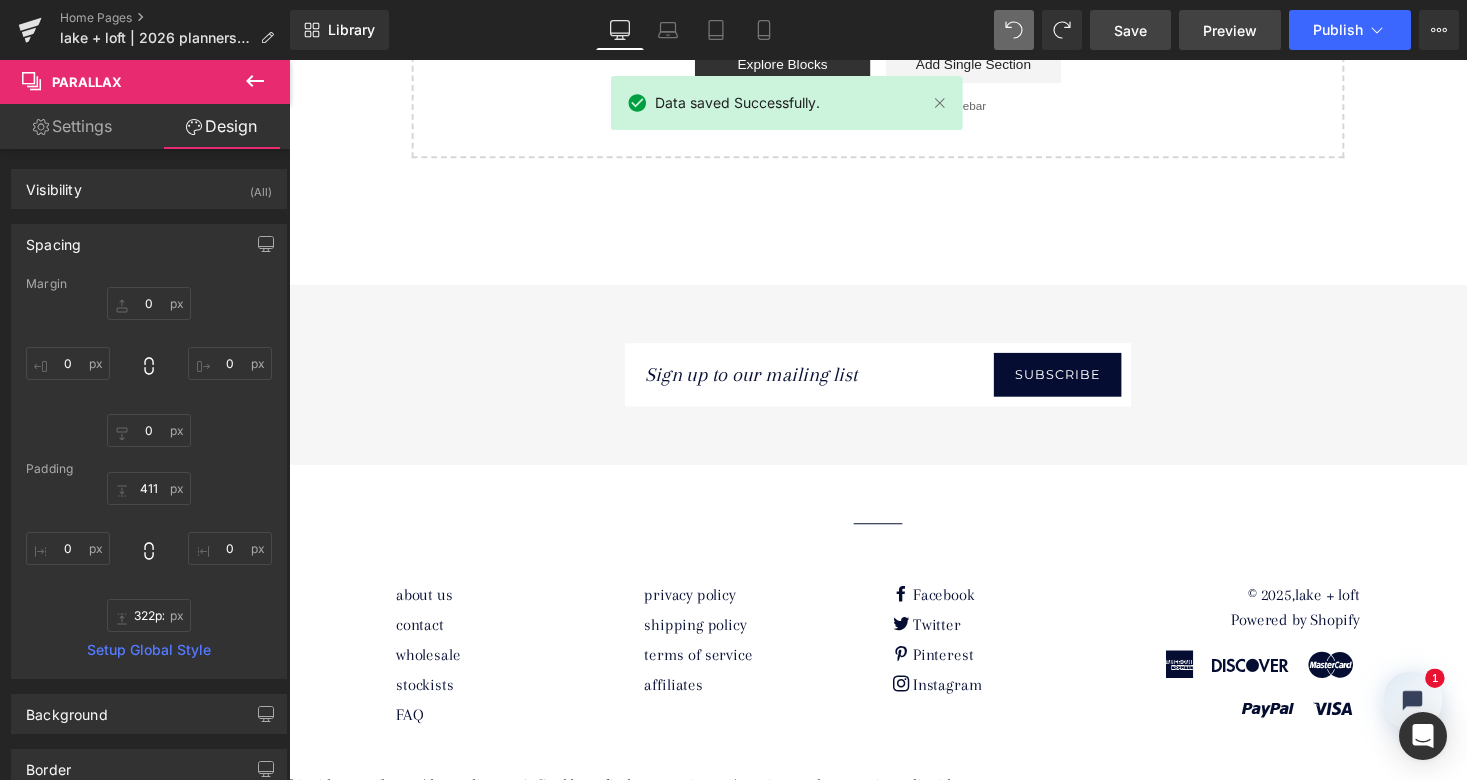 click on "Preview" at bounding box center (1230, 30) 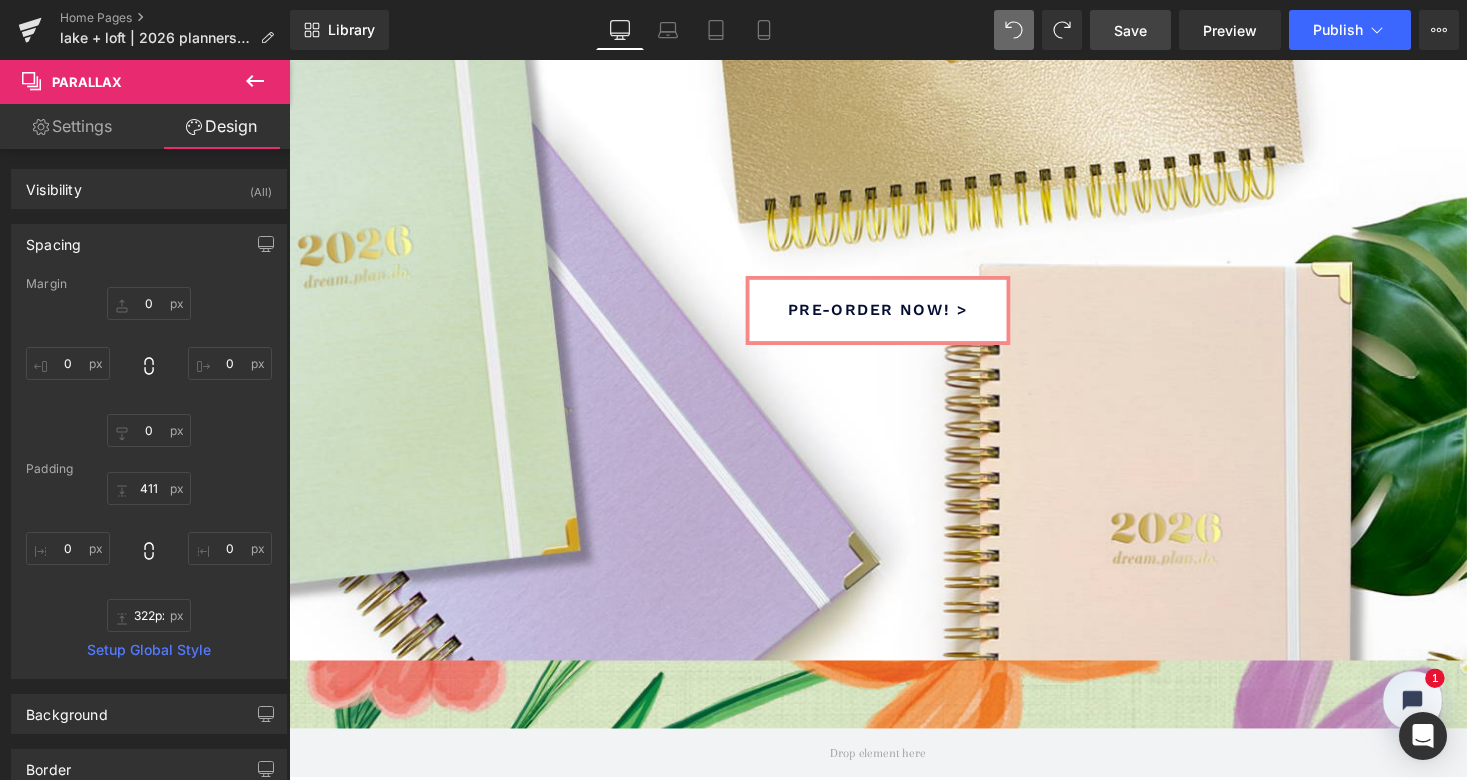 scroll, scrollTop: 392, scrollLeft: 0, axis: vertical 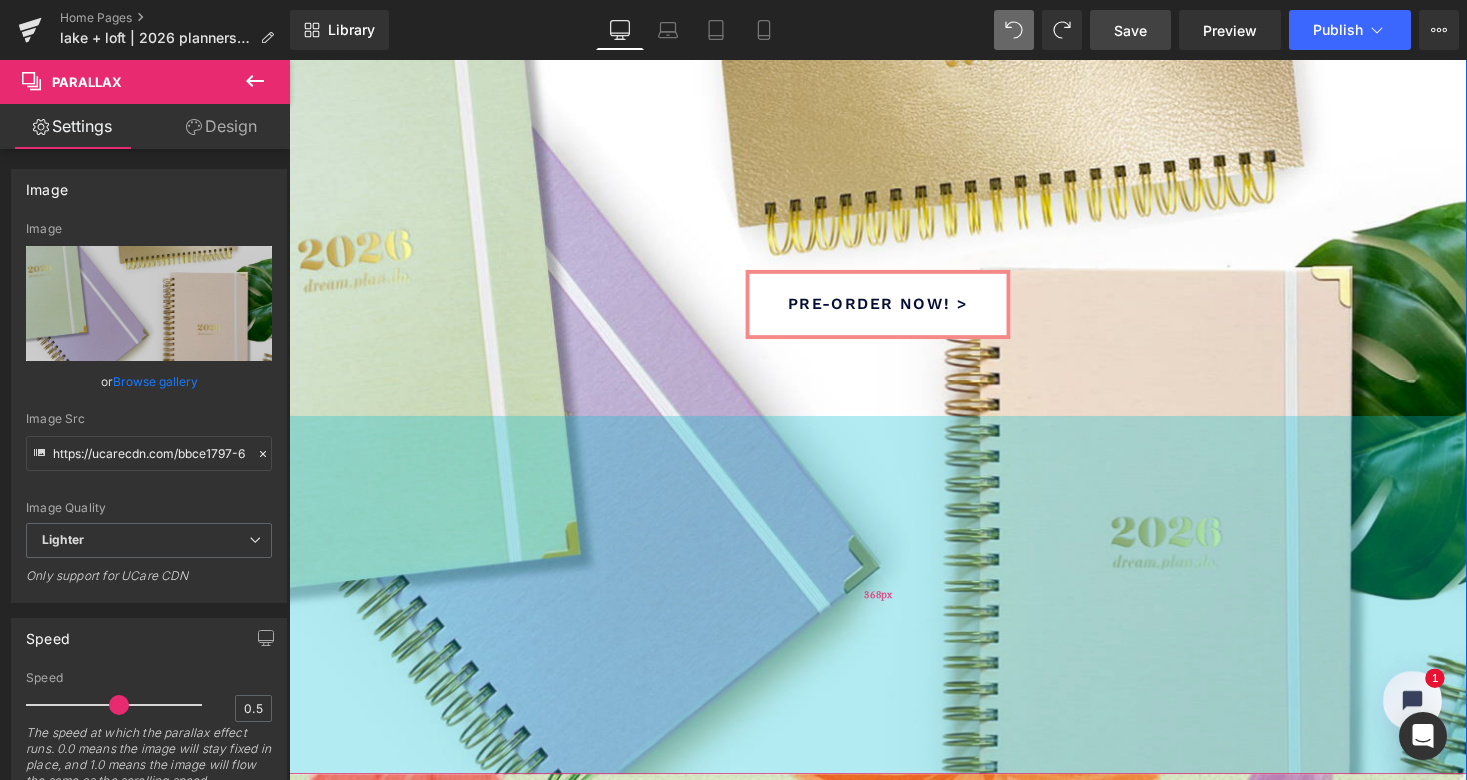 drag, startPoint x: 738, startPoint y: 525, endPoint x: 741, endPoint y: 649, distance: 124.036285 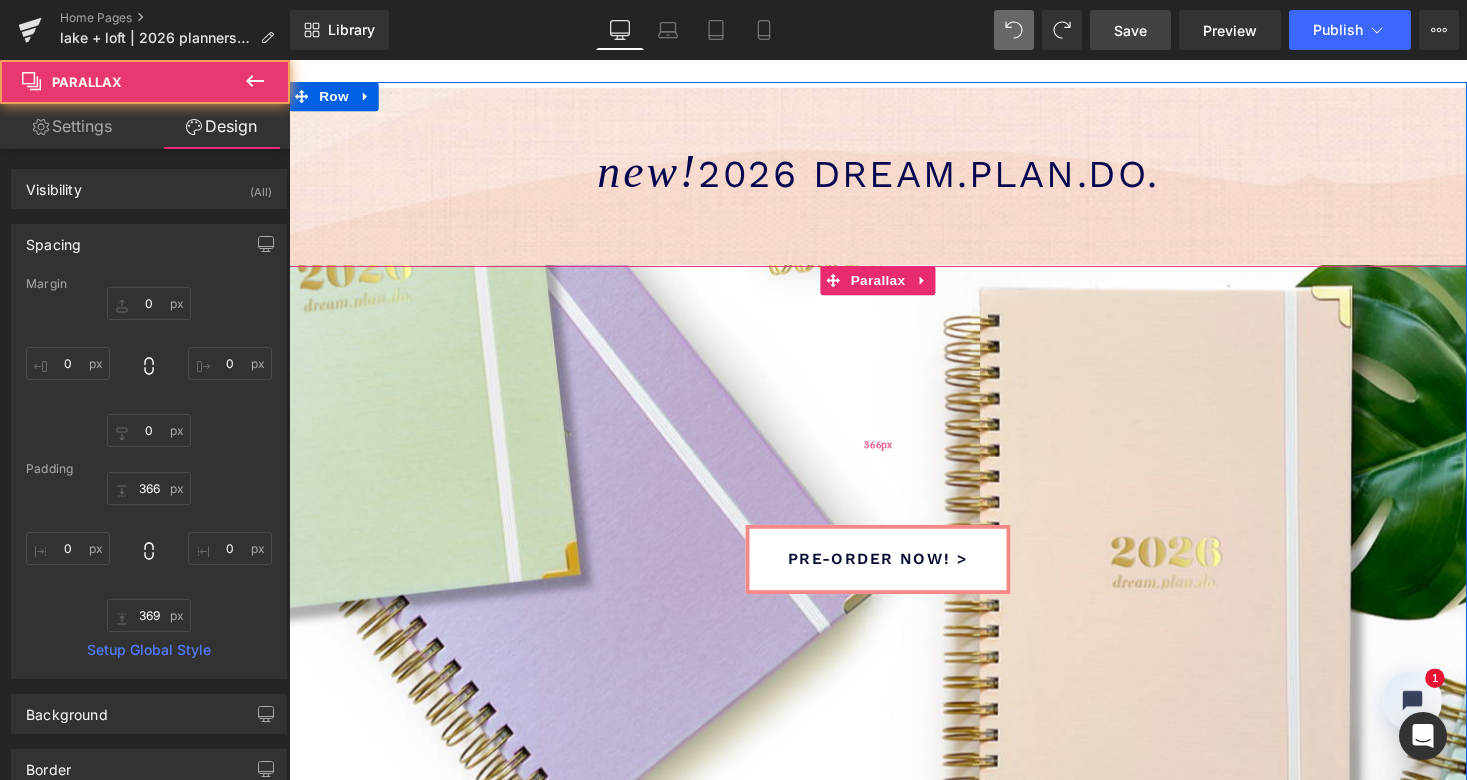 scroll, scrollTop: 128, scrollLeft: 0, axis: vertical 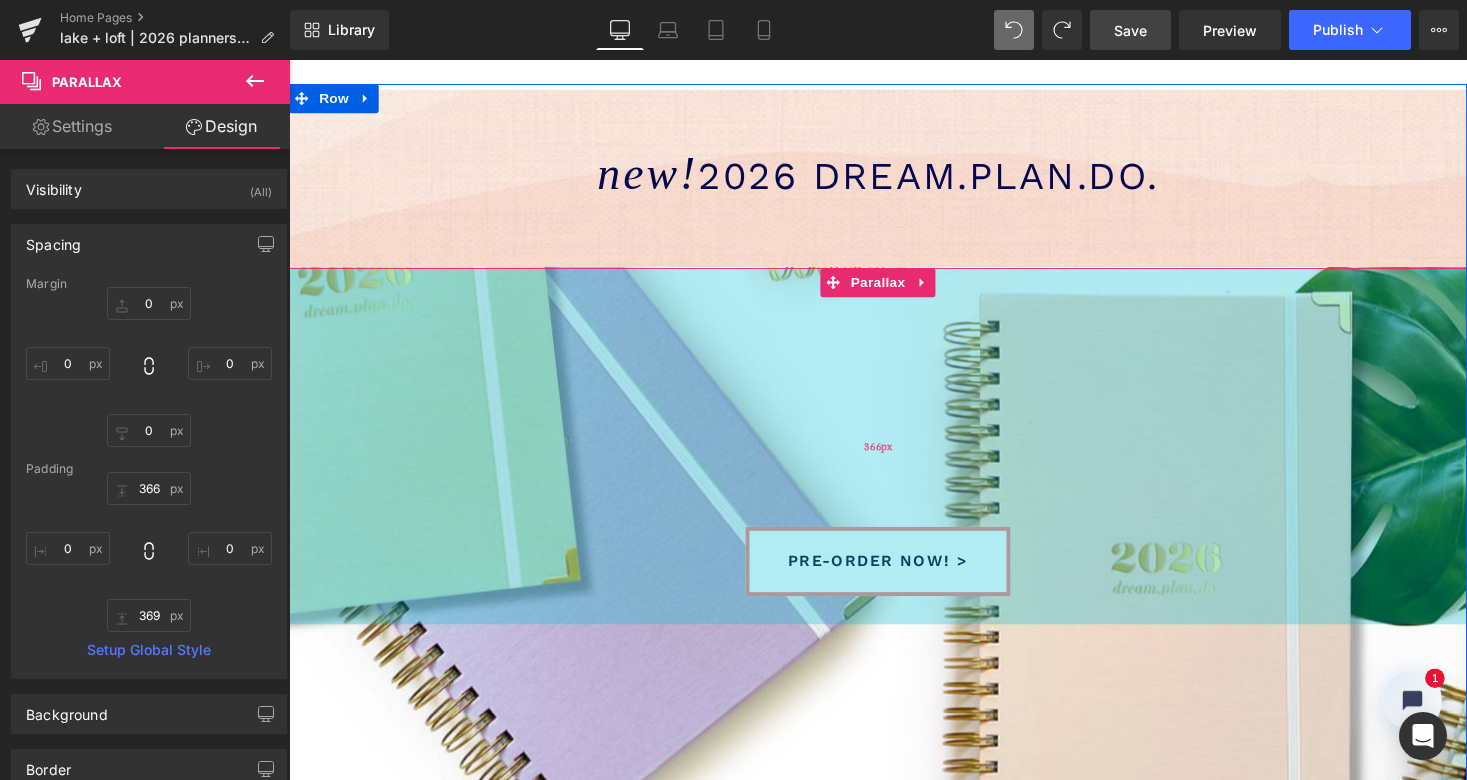 click on "366px" at bounding box center (894, 457) 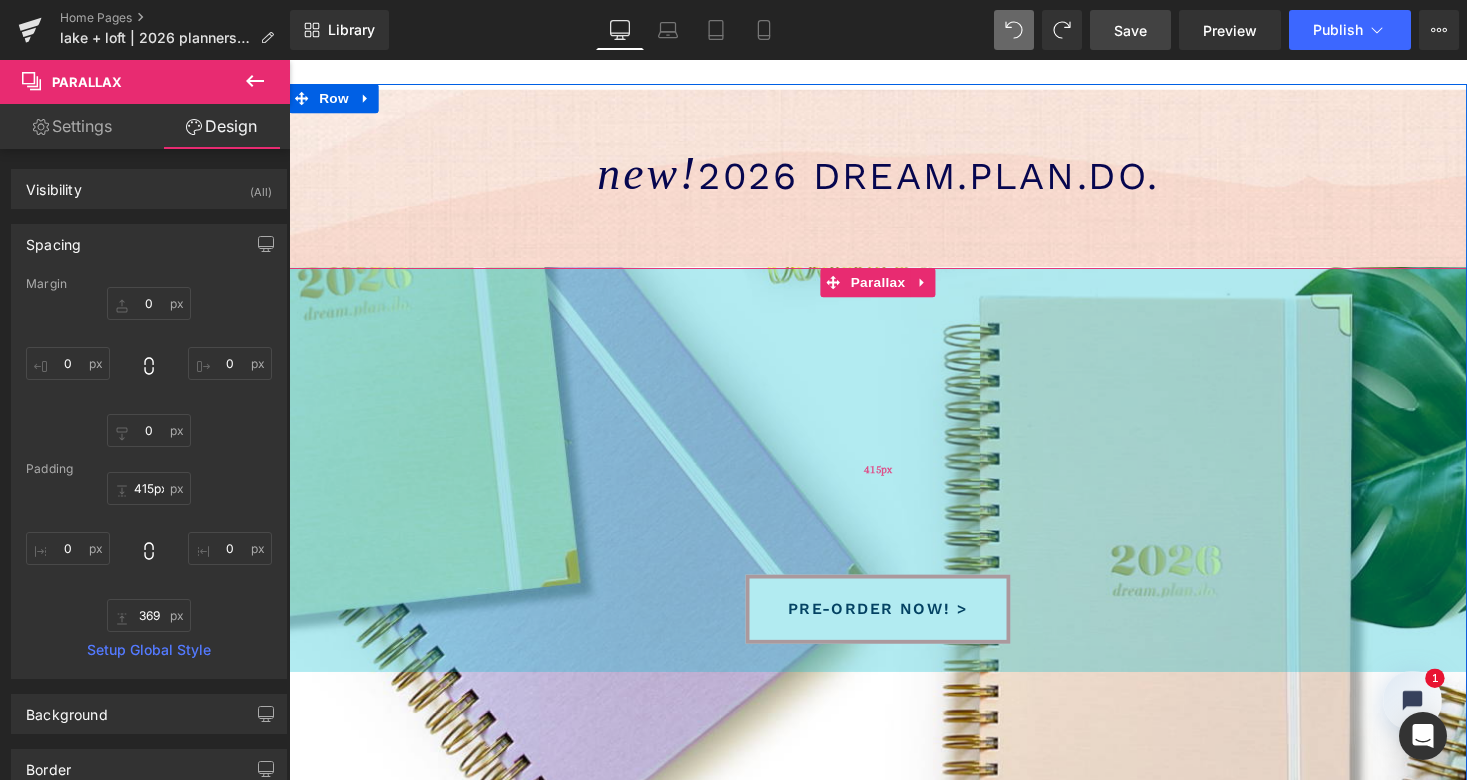 scroll, scrollTop: 10, scrollLeft: 10, axis: both 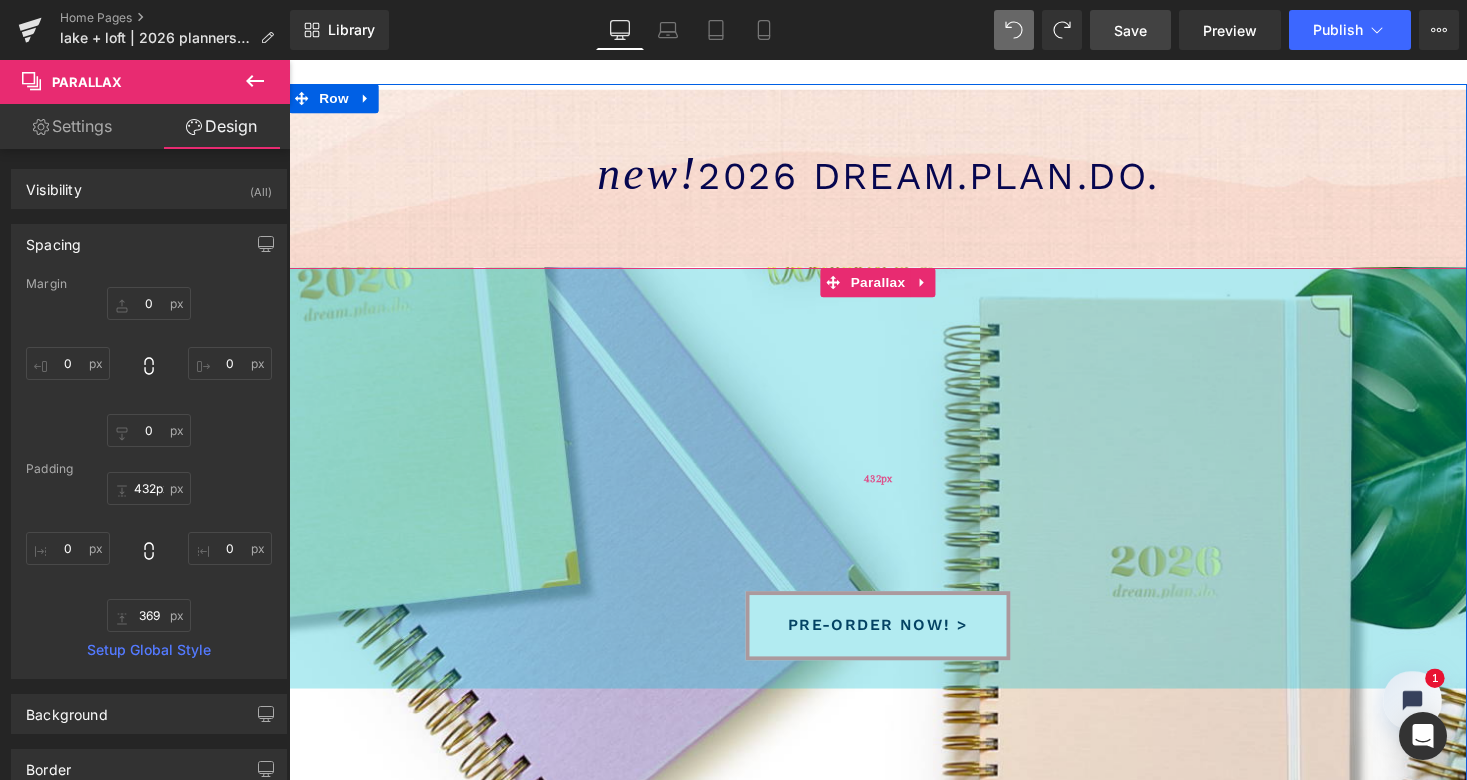 type on "431px" 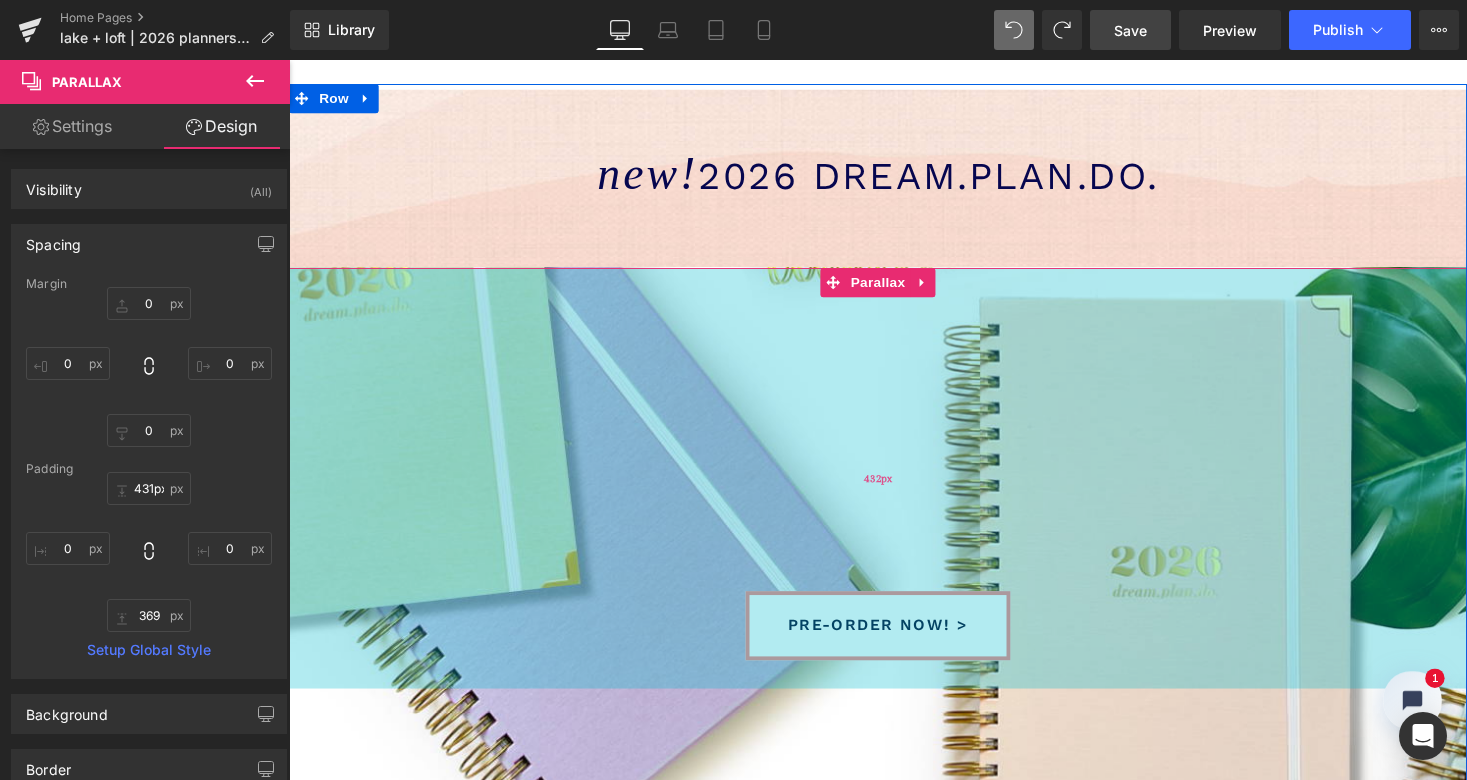 scroll, scrollTop: 6077, scrollLeft: 1202, axis: both 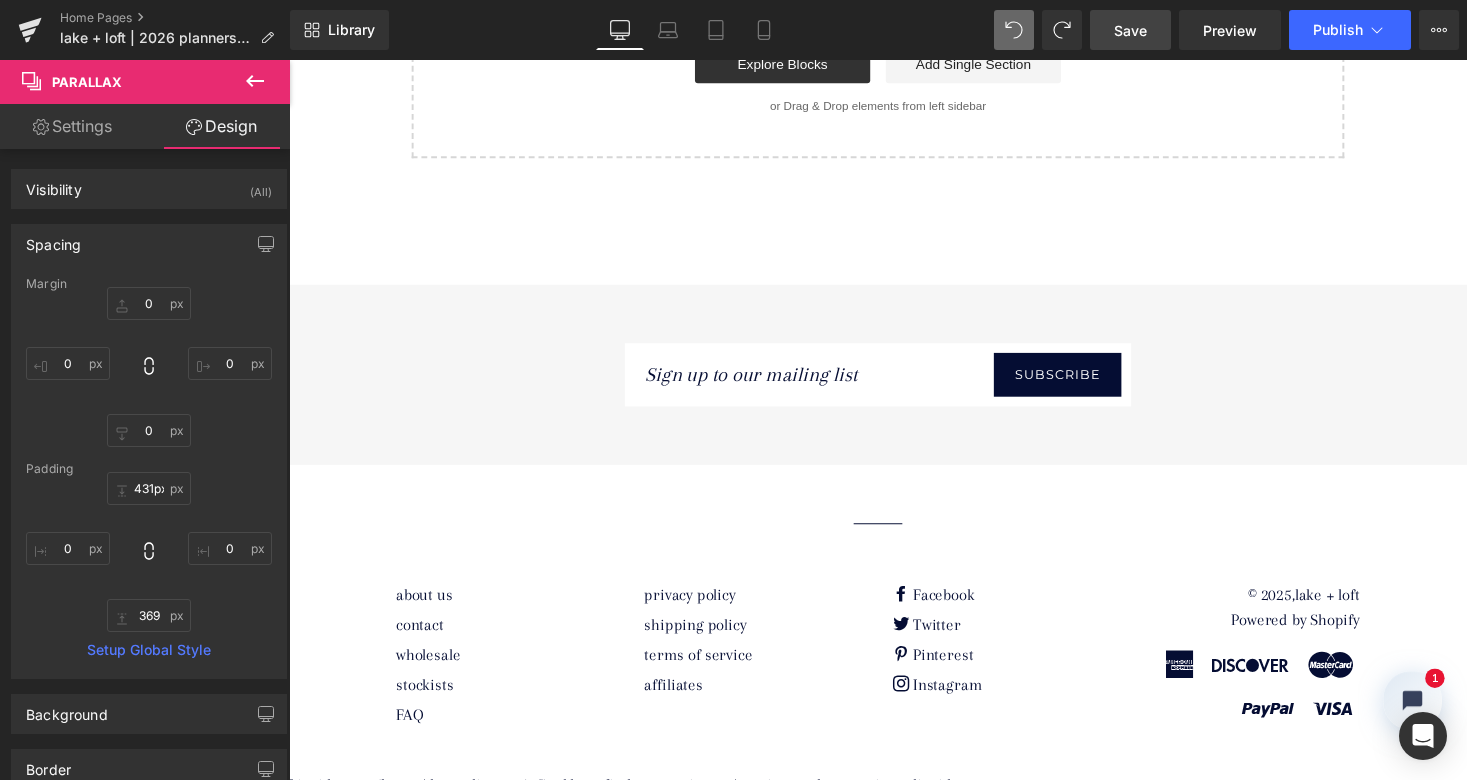click on "Save" at bounding box center [1130, 30] 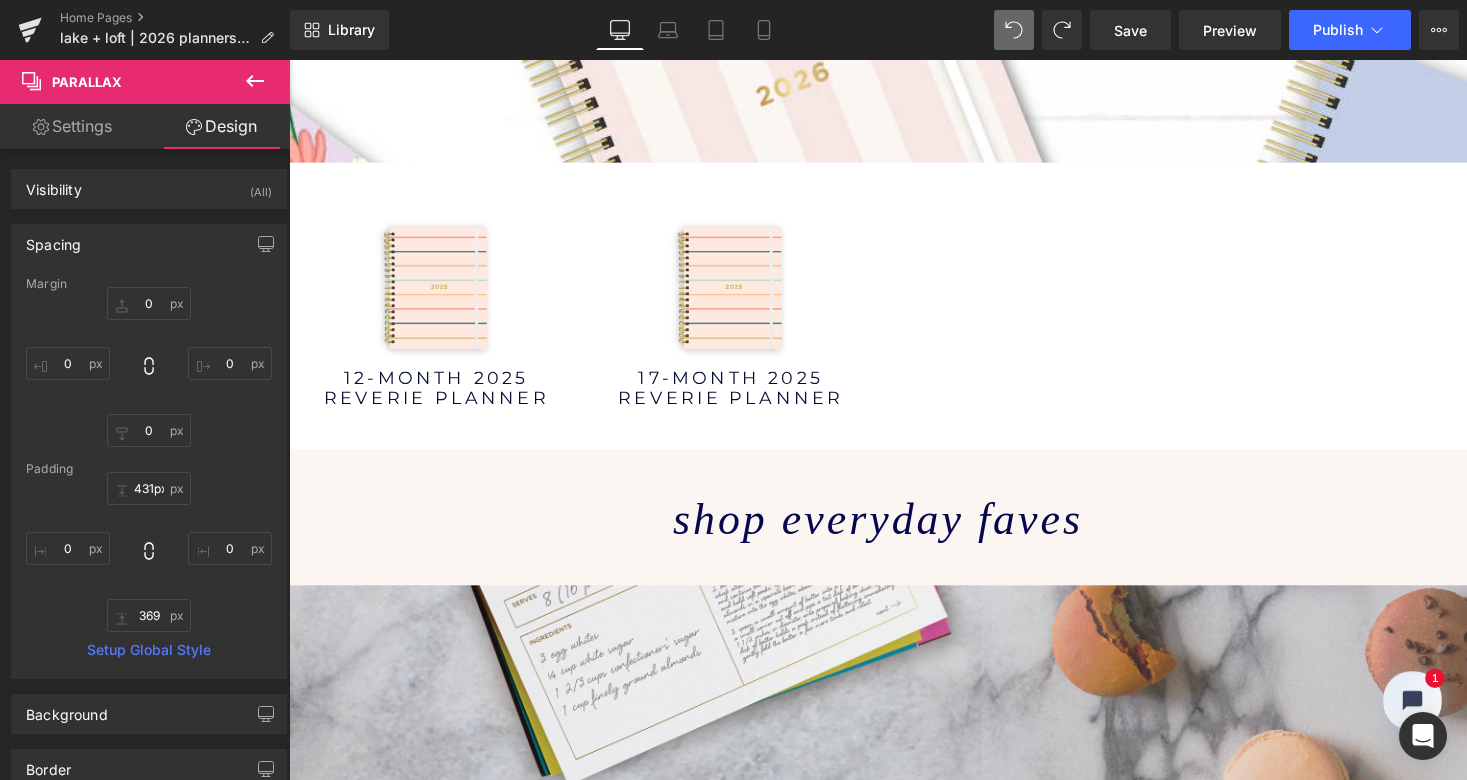scroll, scrollTop: 2635, scrollLeft: 0, axis: vertical 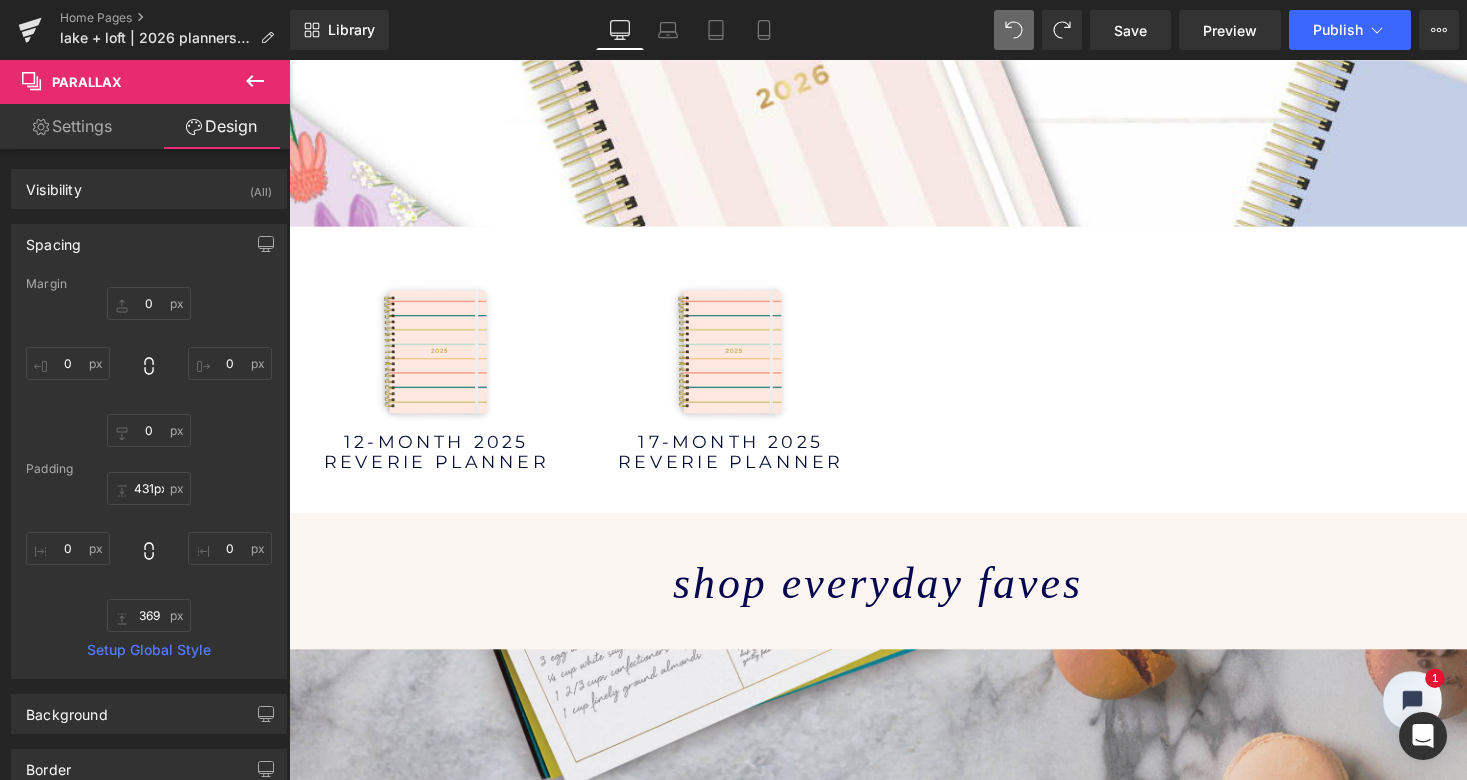 click 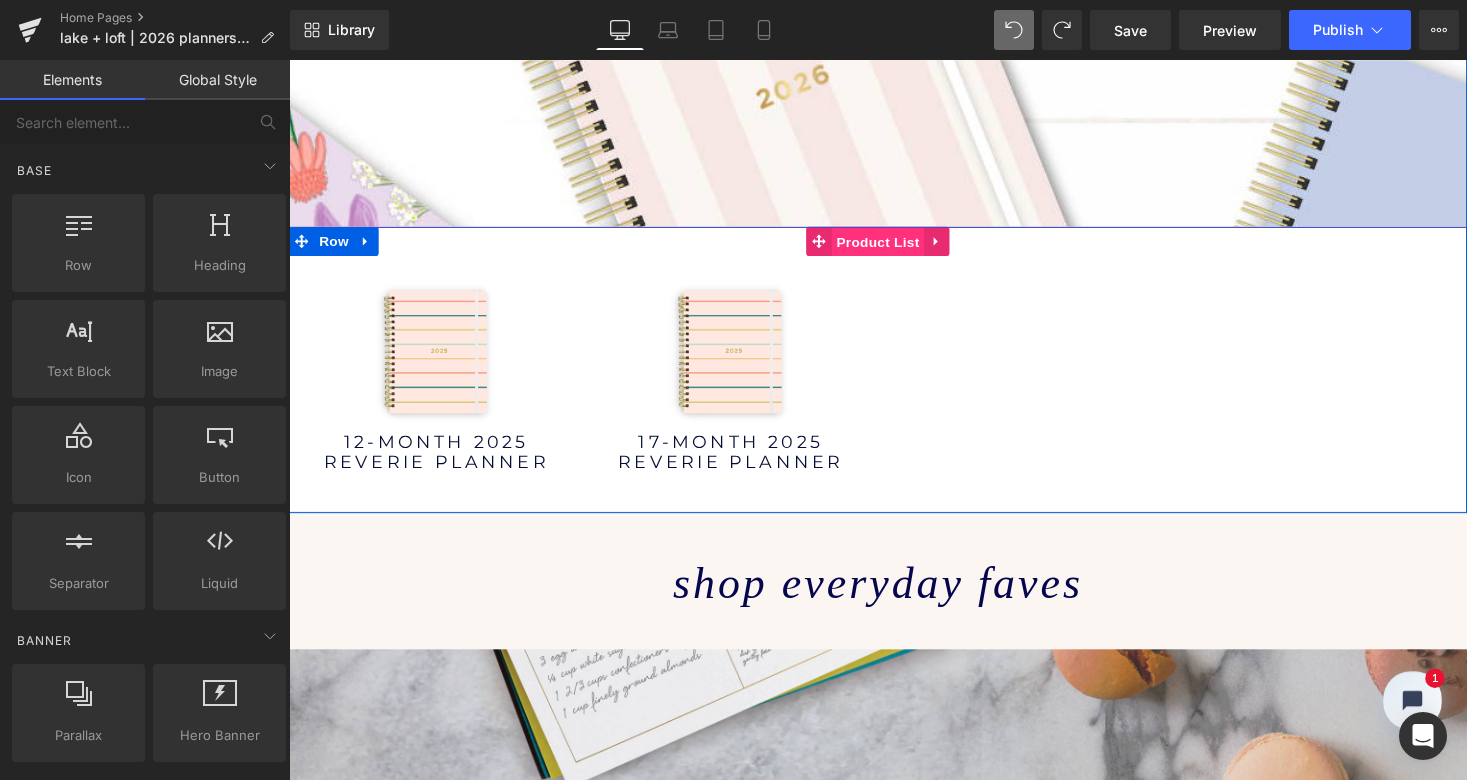 click on "Product List" at bounding box center (893, 247) 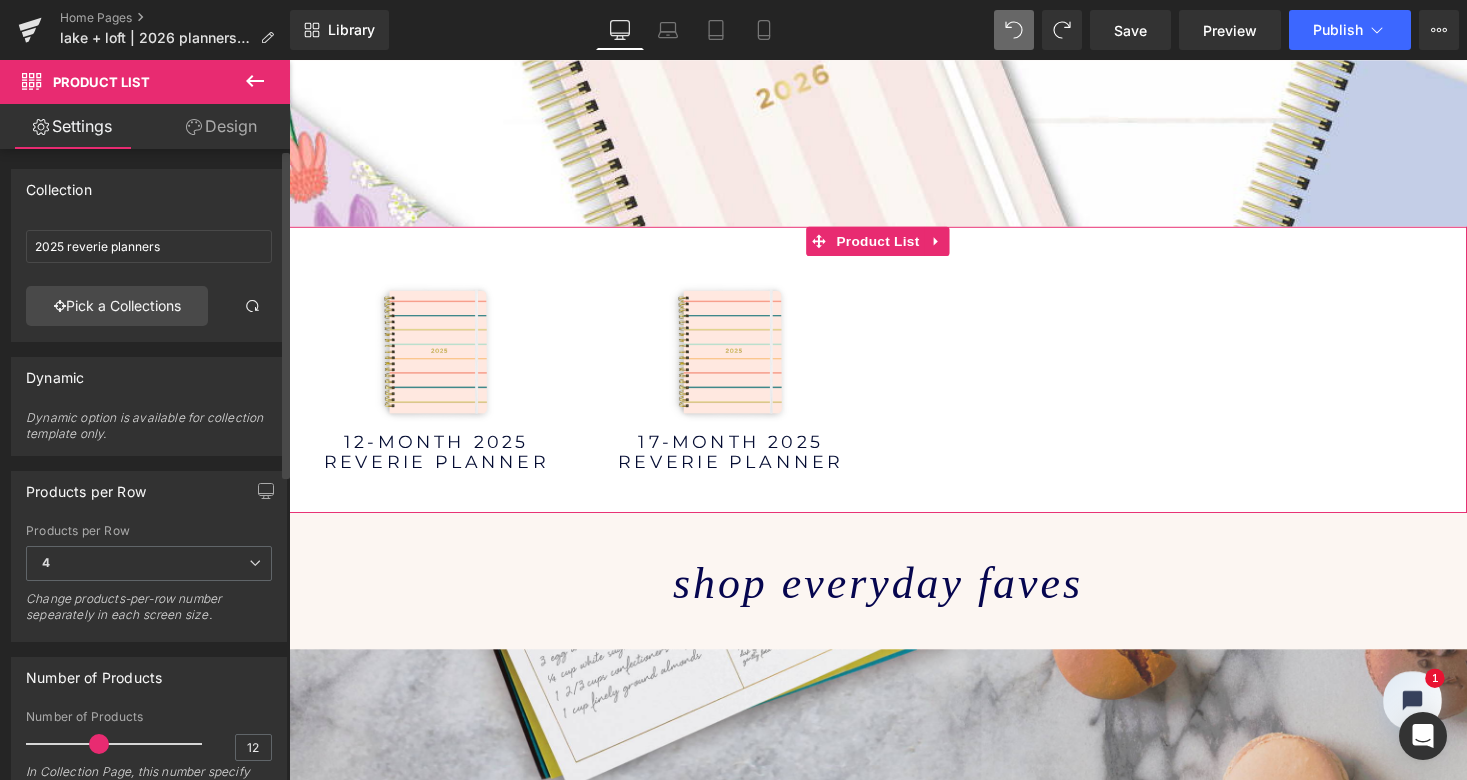 scroll, scrollTop: 0, scrollLeft: 0, axis: both 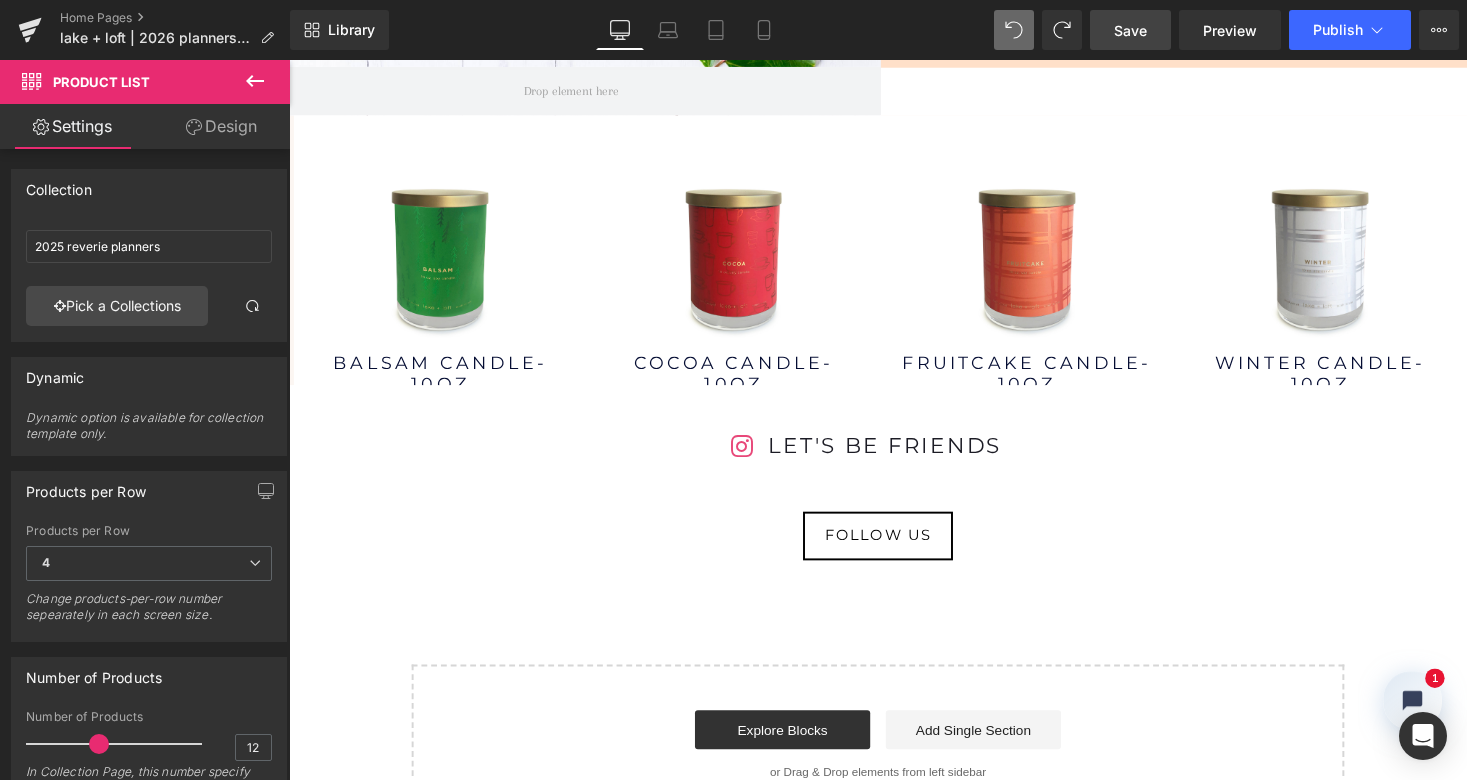 click on "Save" at bounding box center (1130, 30) 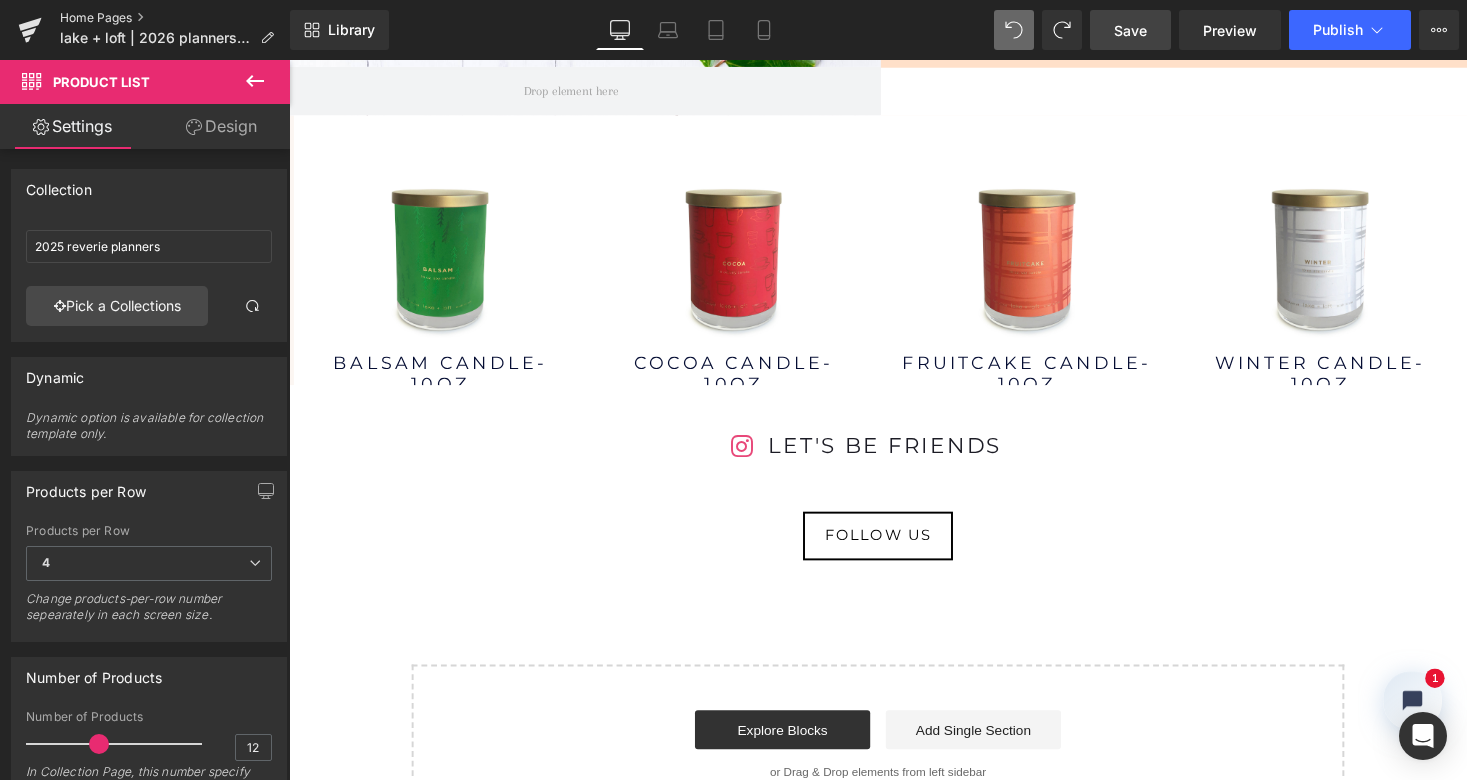 click on "Home Pages" at bounding box center [175, 18] 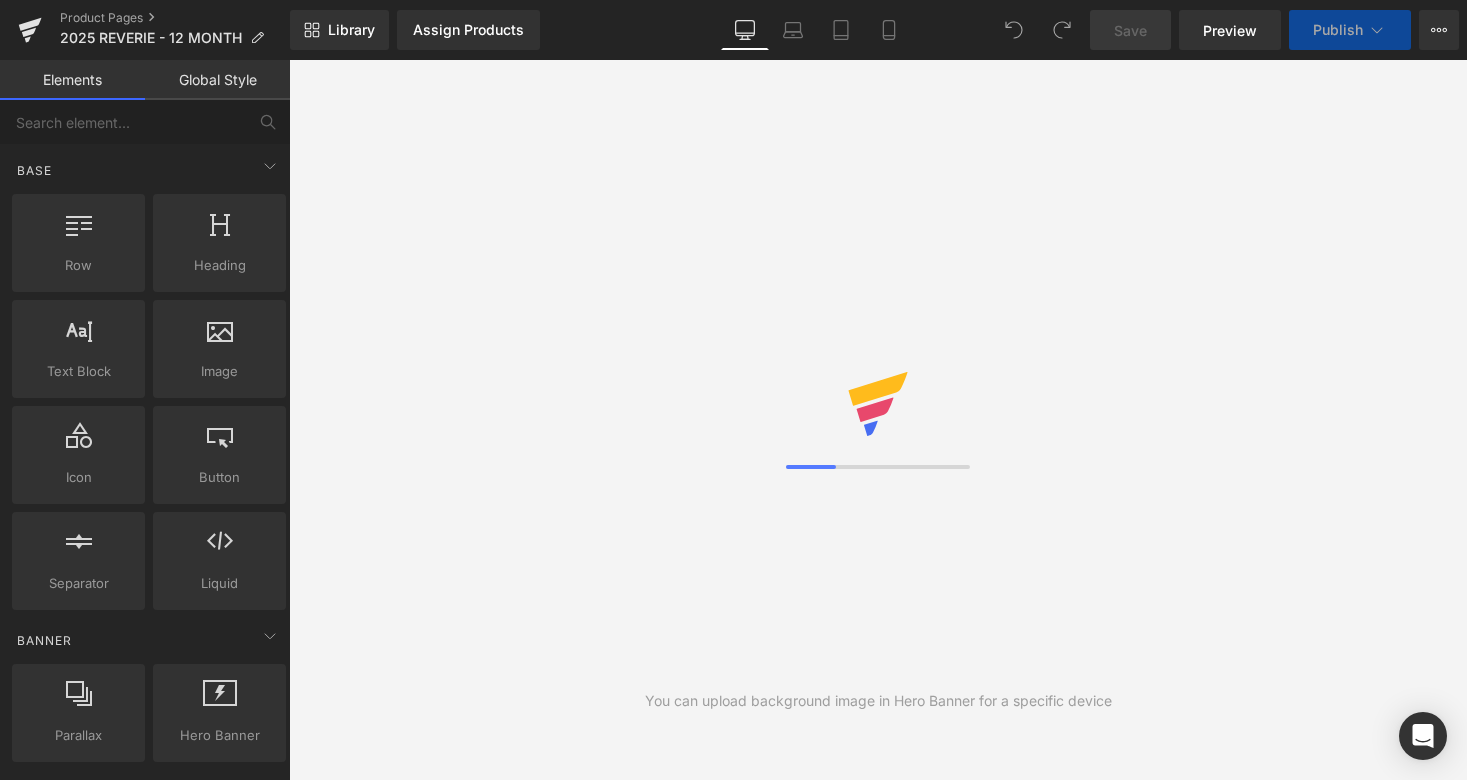 scroll, scrollTop: 0, scrollLeft: 0, axis: both 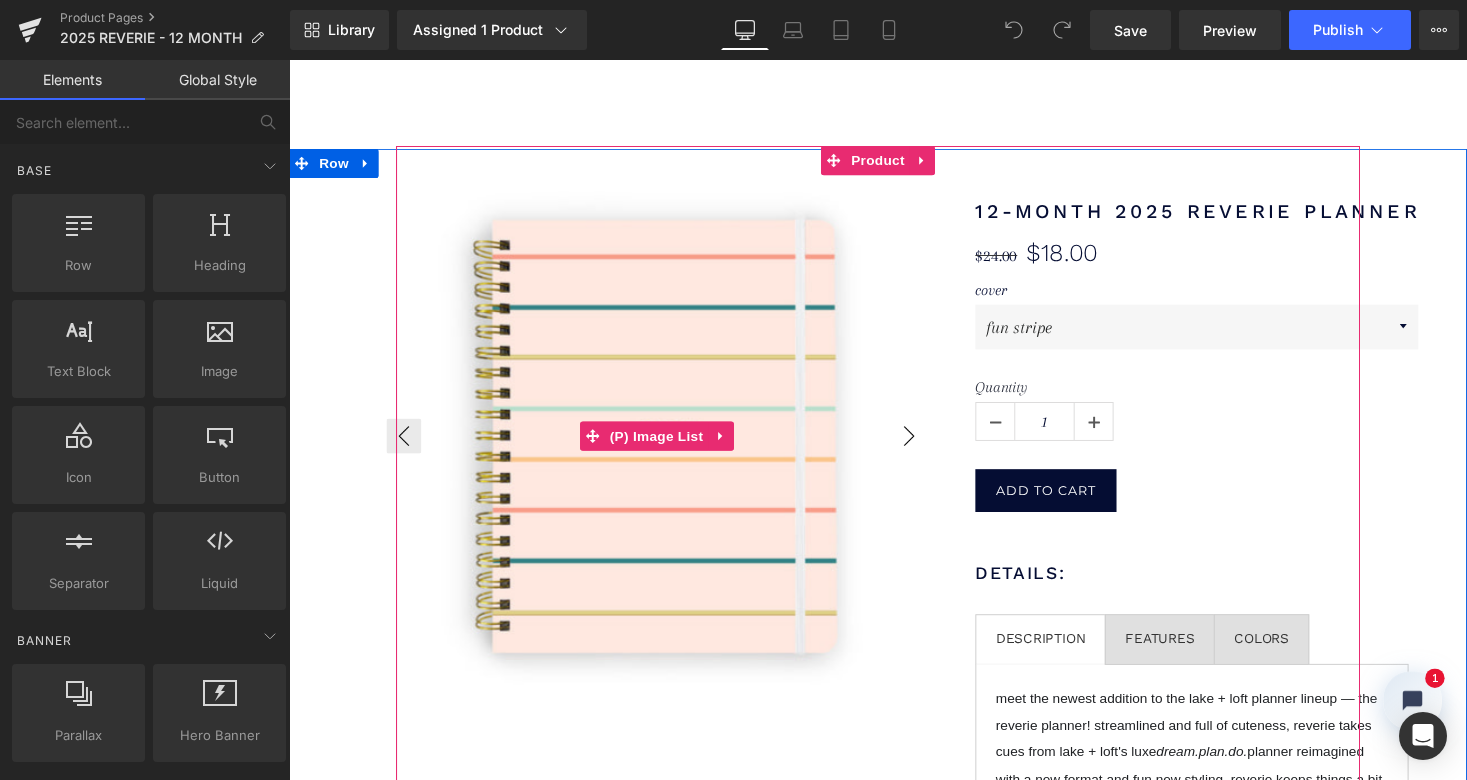 click on "›" at bounding box center (926, 446) 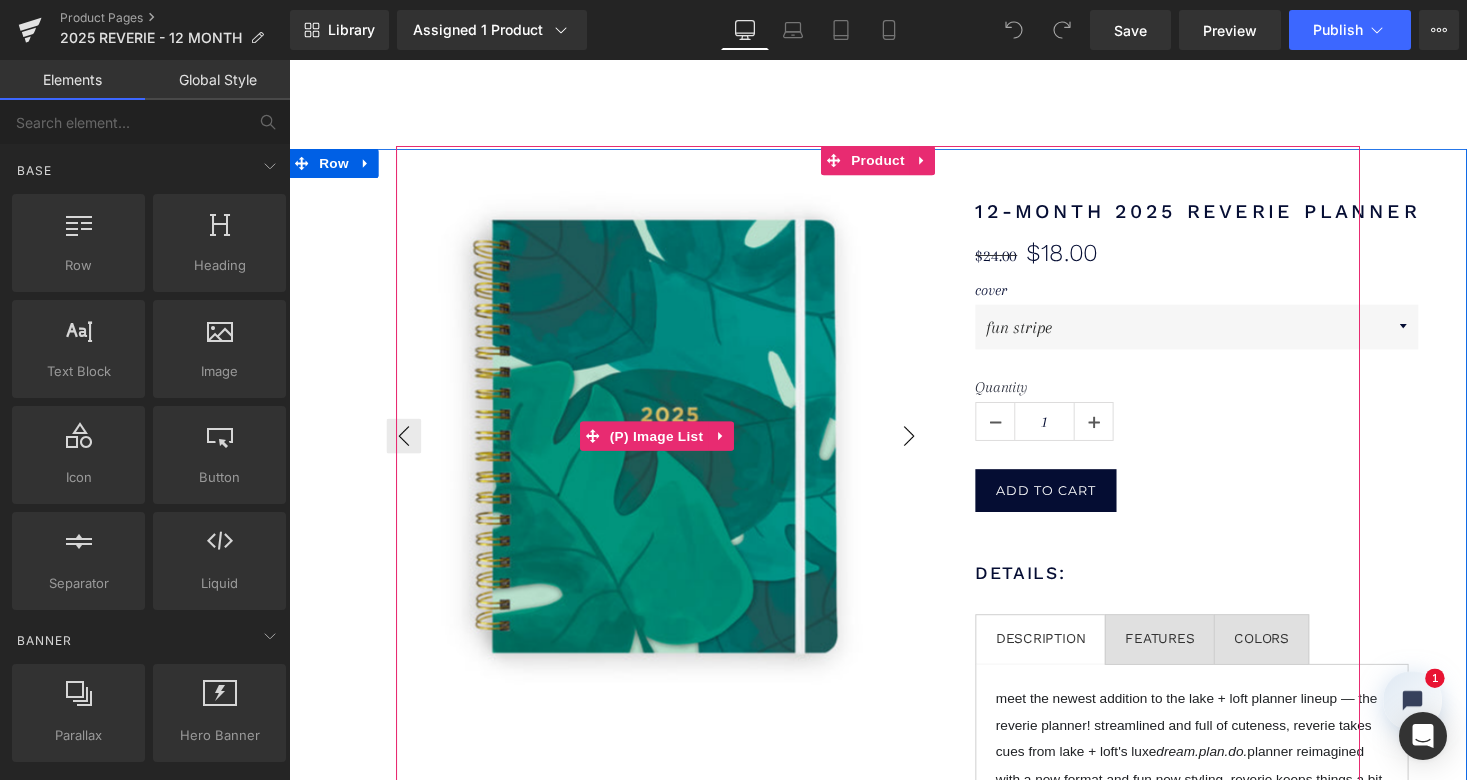 click on "›" at bounding box center [926, 446] 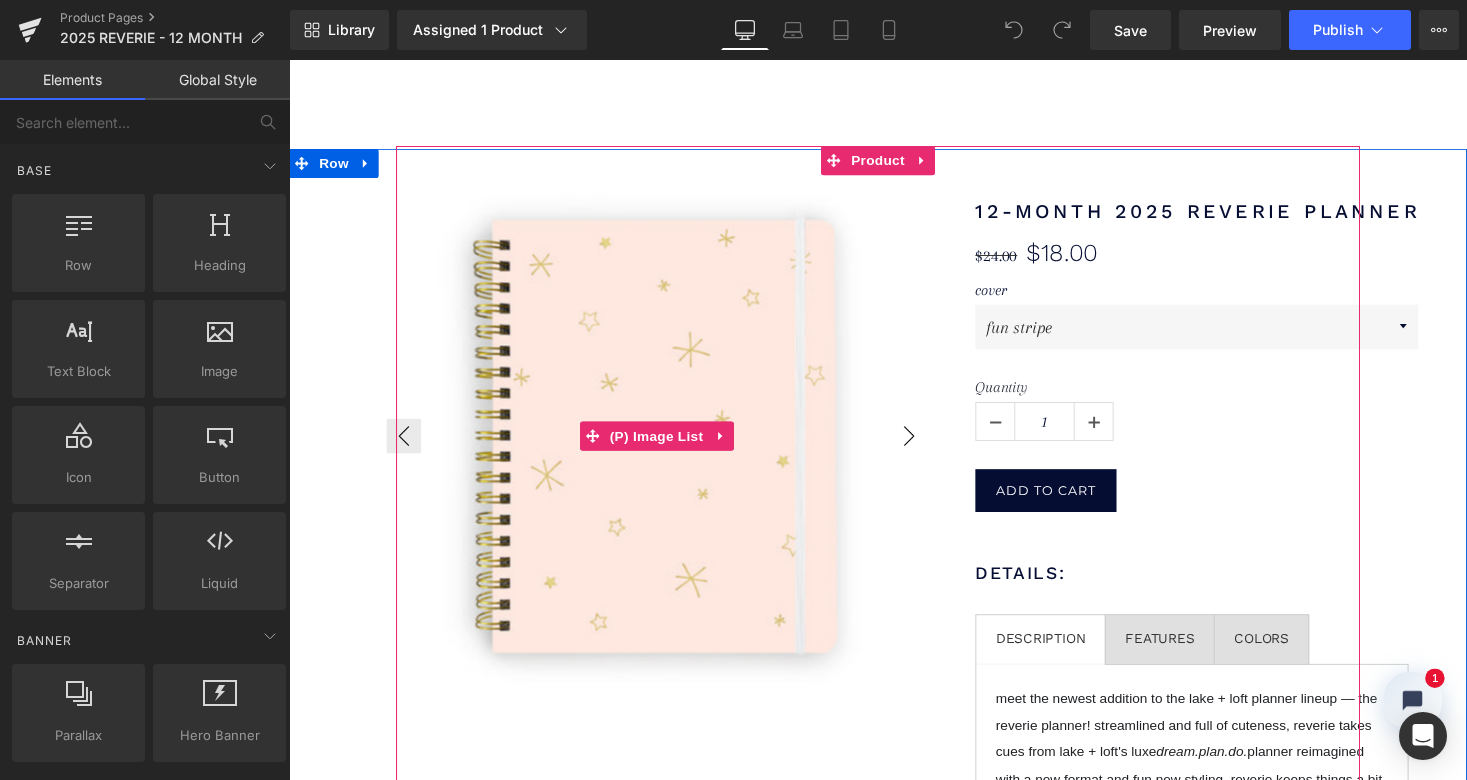 click on "›" at bounding box center [926, 446] 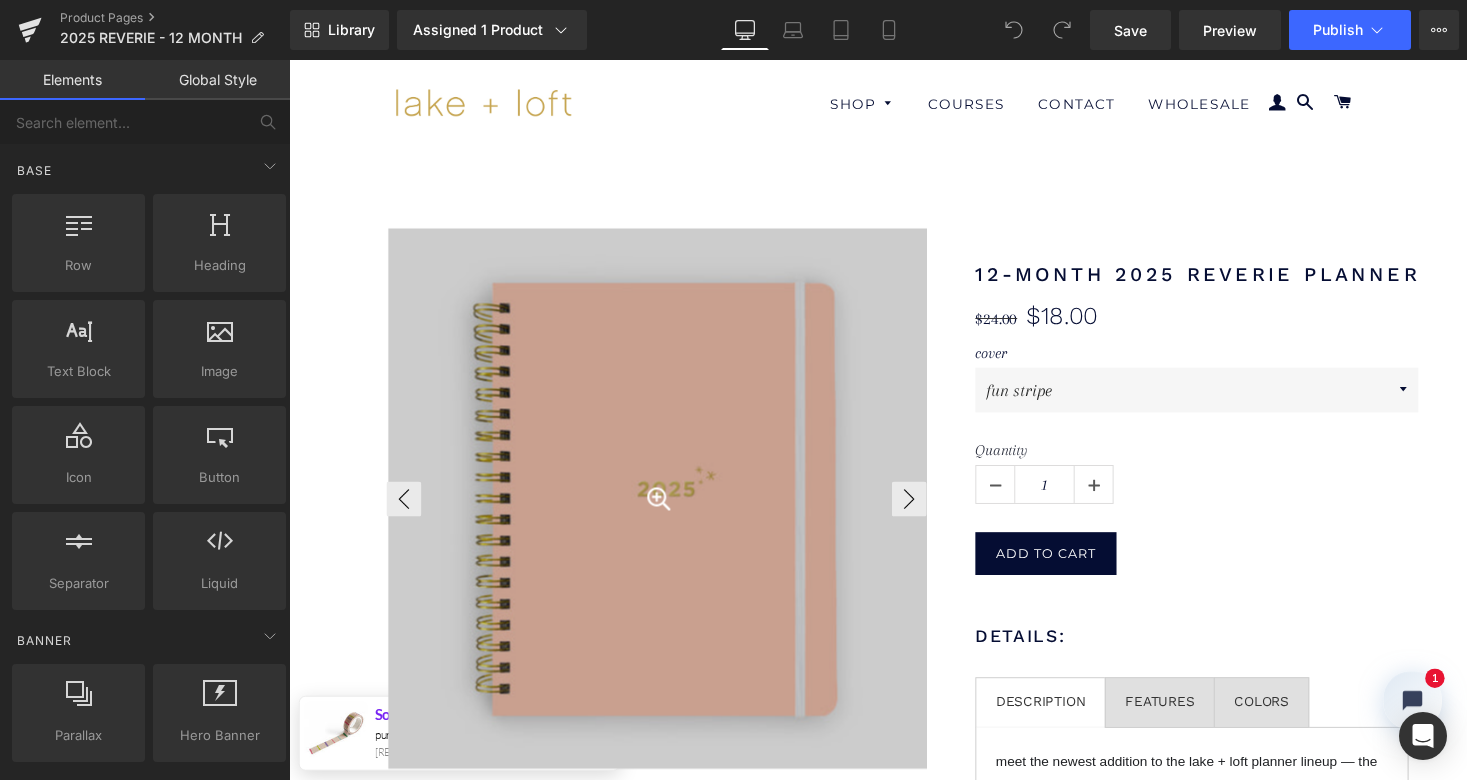 scroll, scrollTop: 0, scrollLeft: 0, axis: both 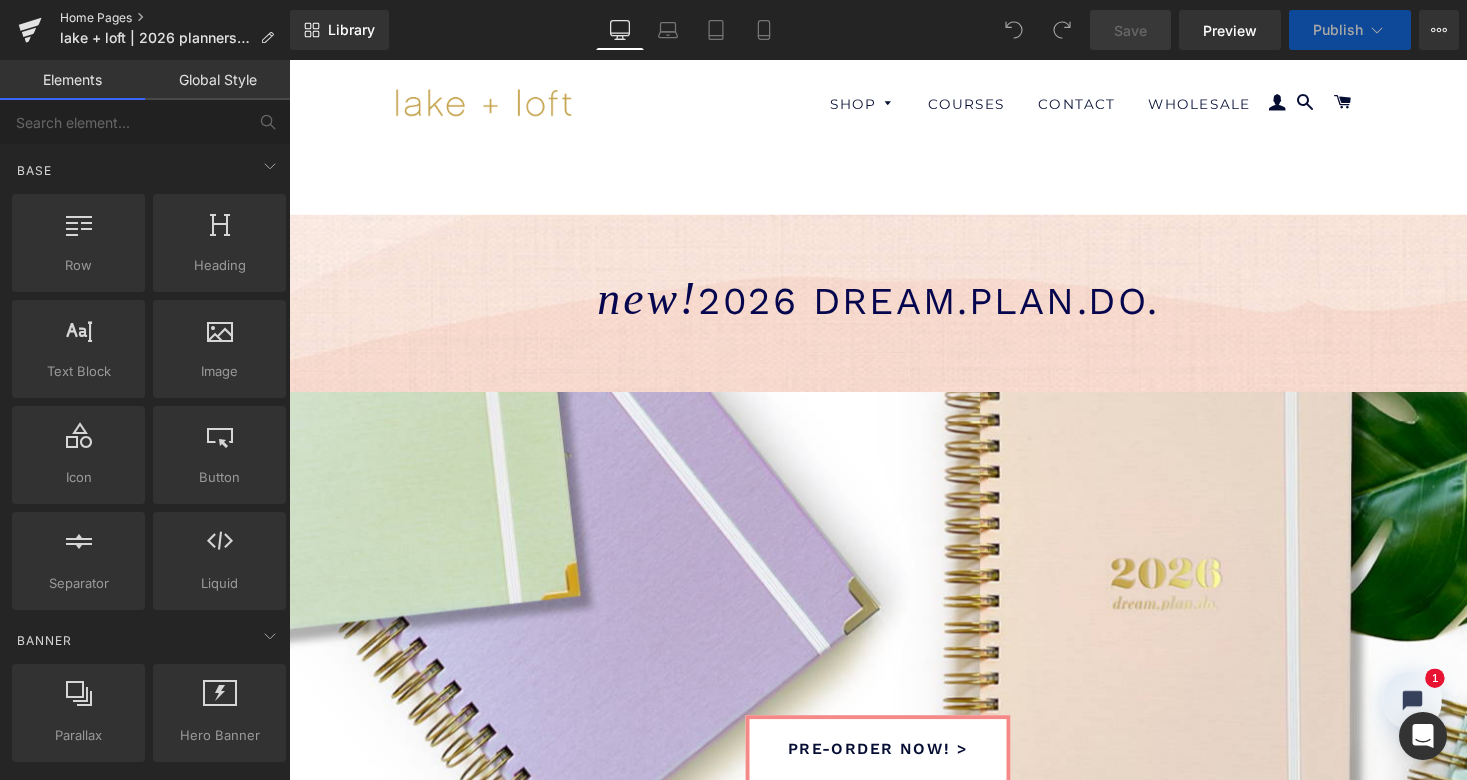 click on "Home Pages" at bounding box center (175, 18) 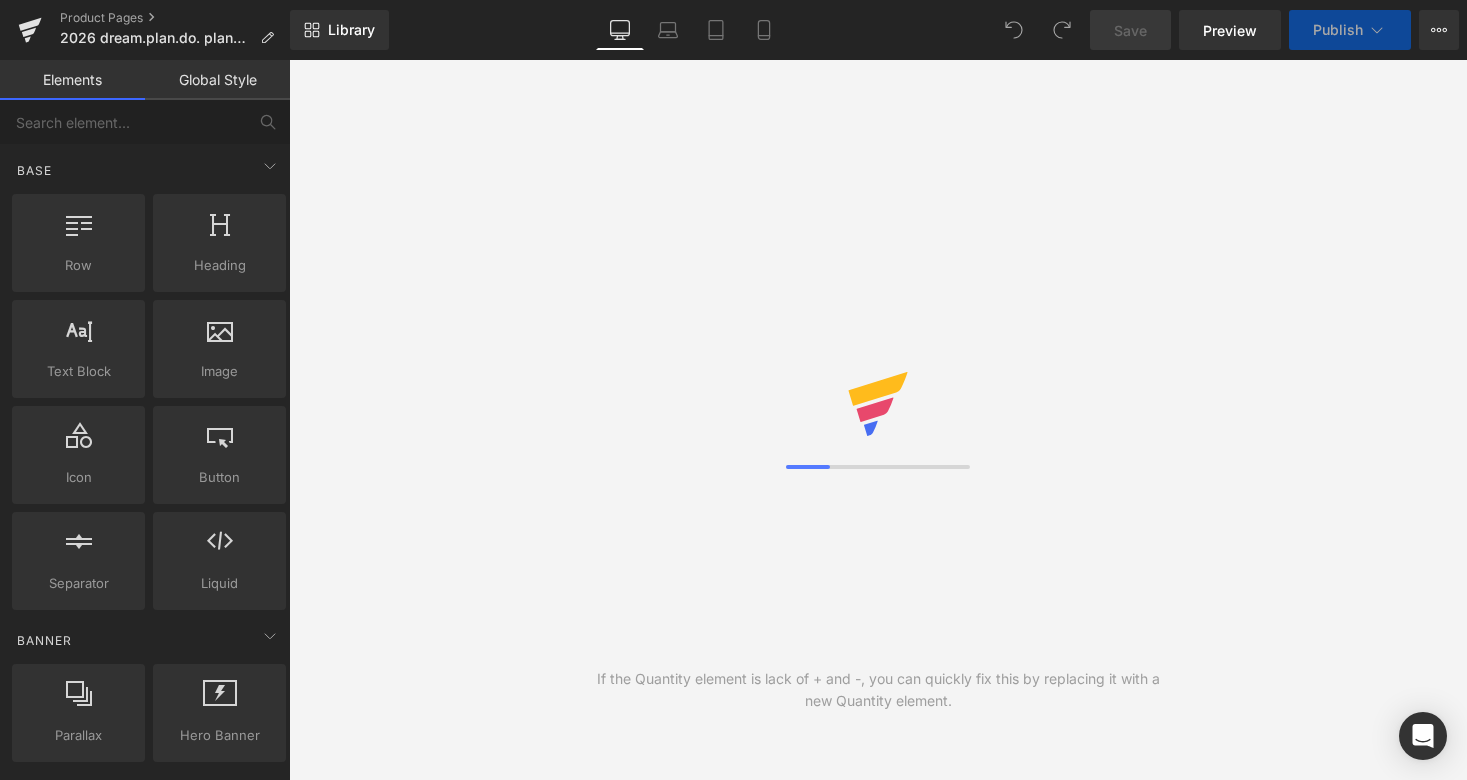 scroll, scrollTop: 0, scrollLeft: 0, axis: both 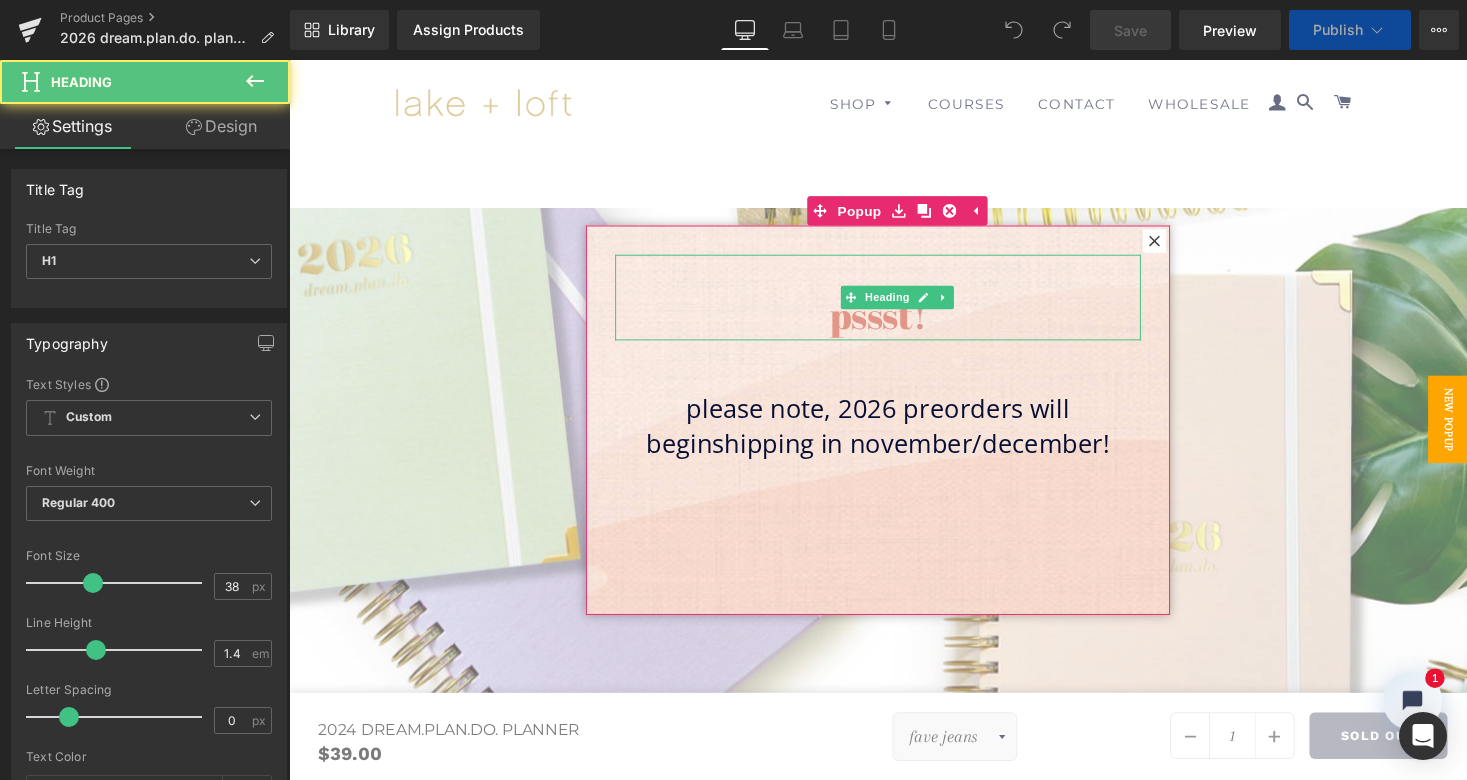 click on "pssst!" at bounding box center [894, 321] 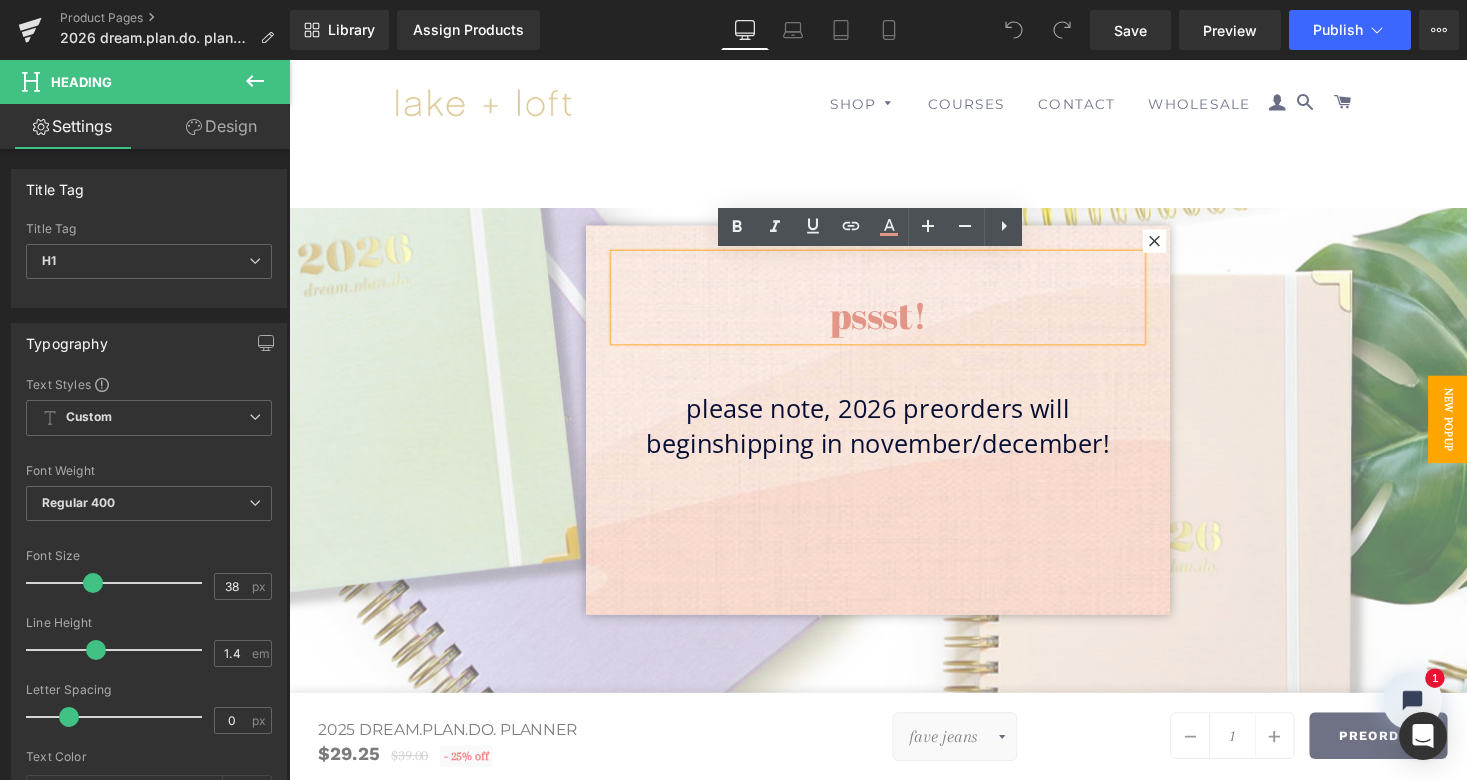click on "pssst!
Heading
please note, [YEAR] preorders will begin  shipping in november/december!
Heading" at bounding box center (894, 430) 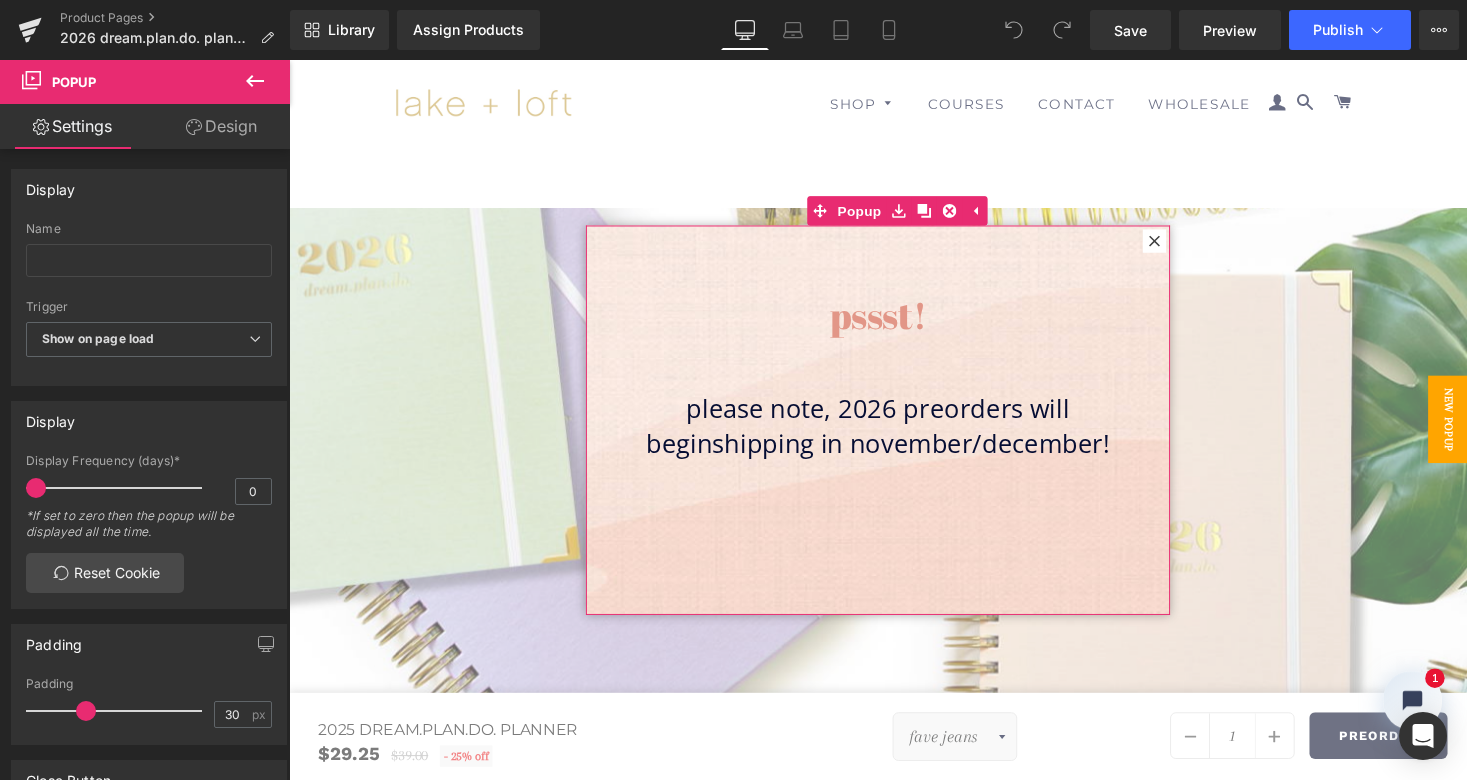 click on "Design" at bounding box center (221, 126) 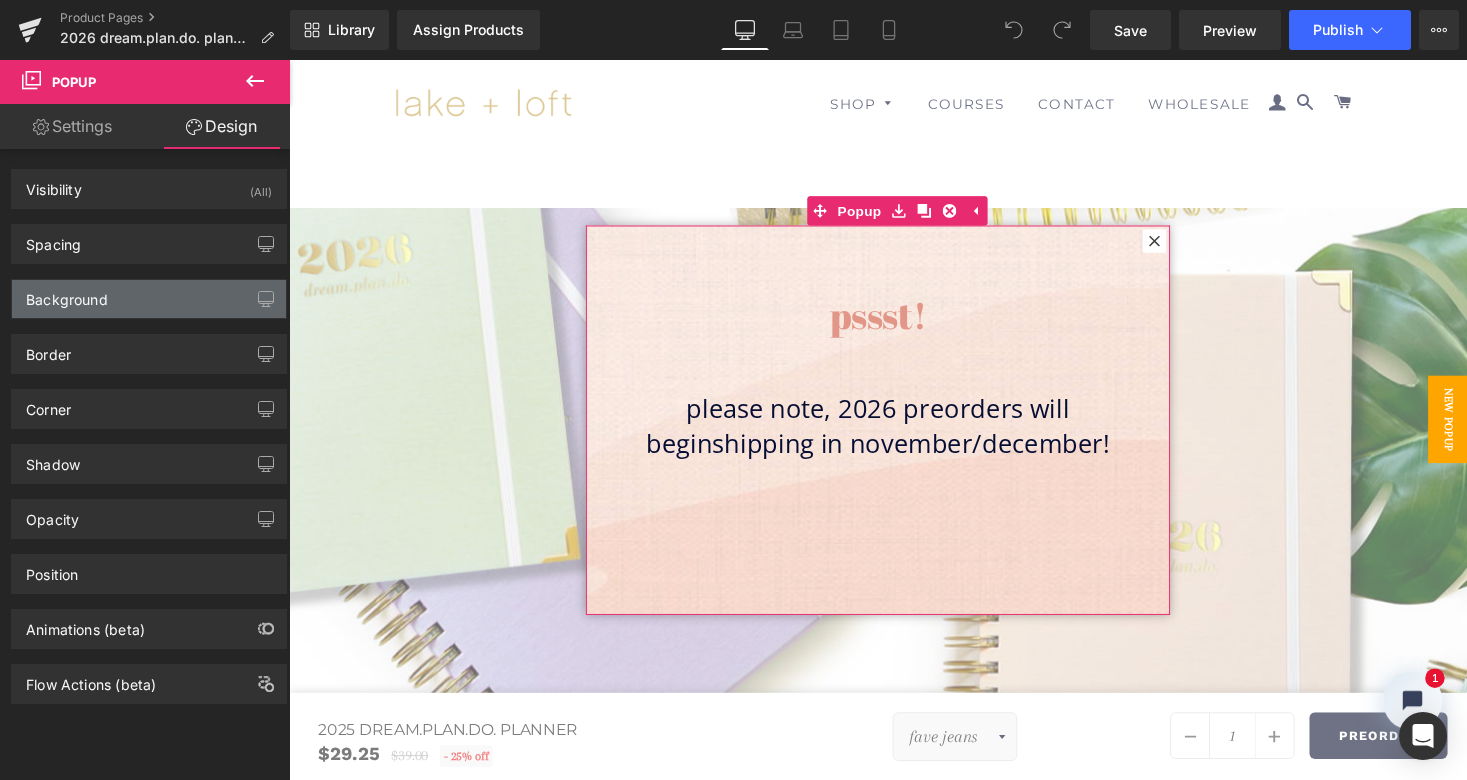 click on "Background" at bounding box center [149, 299] 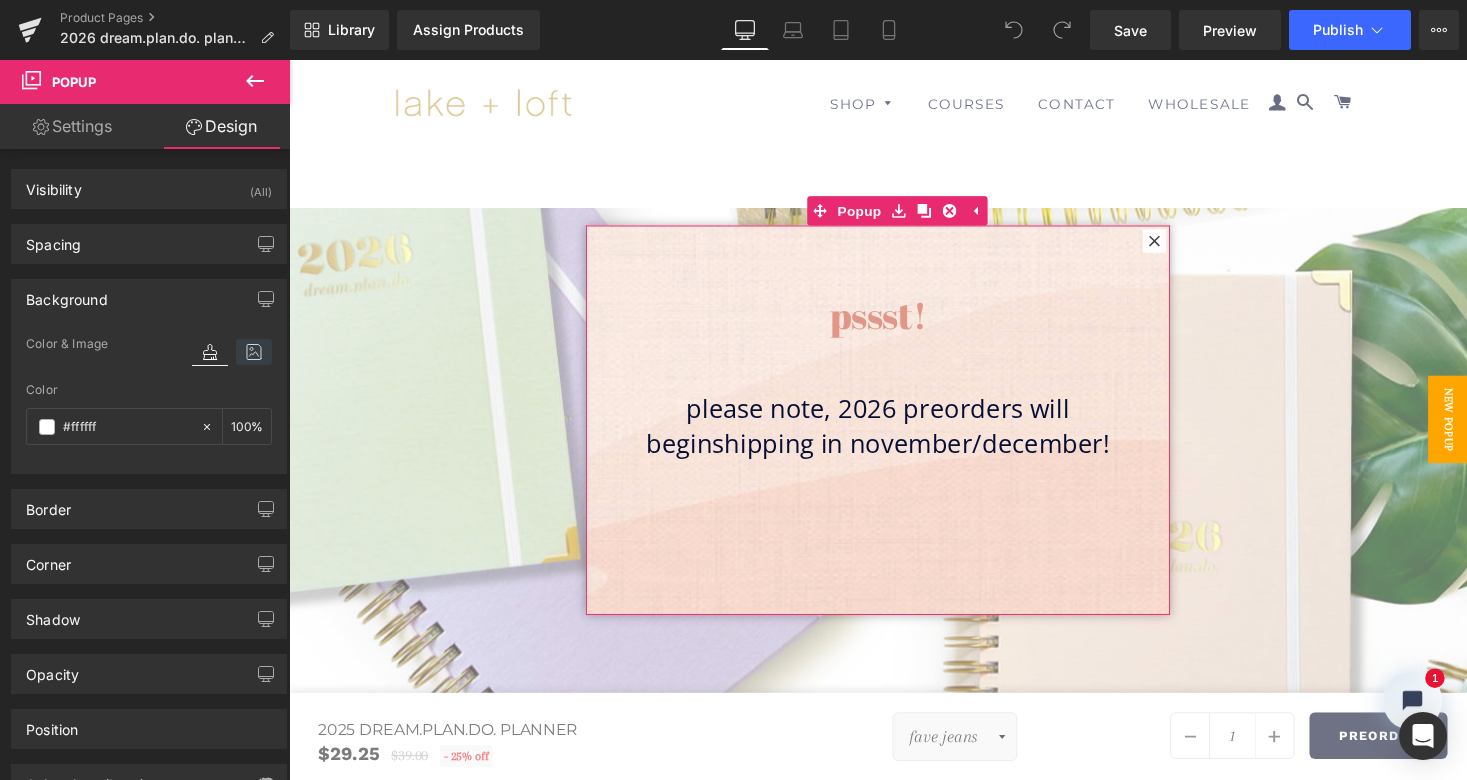 click at bounding box center [254, 352] 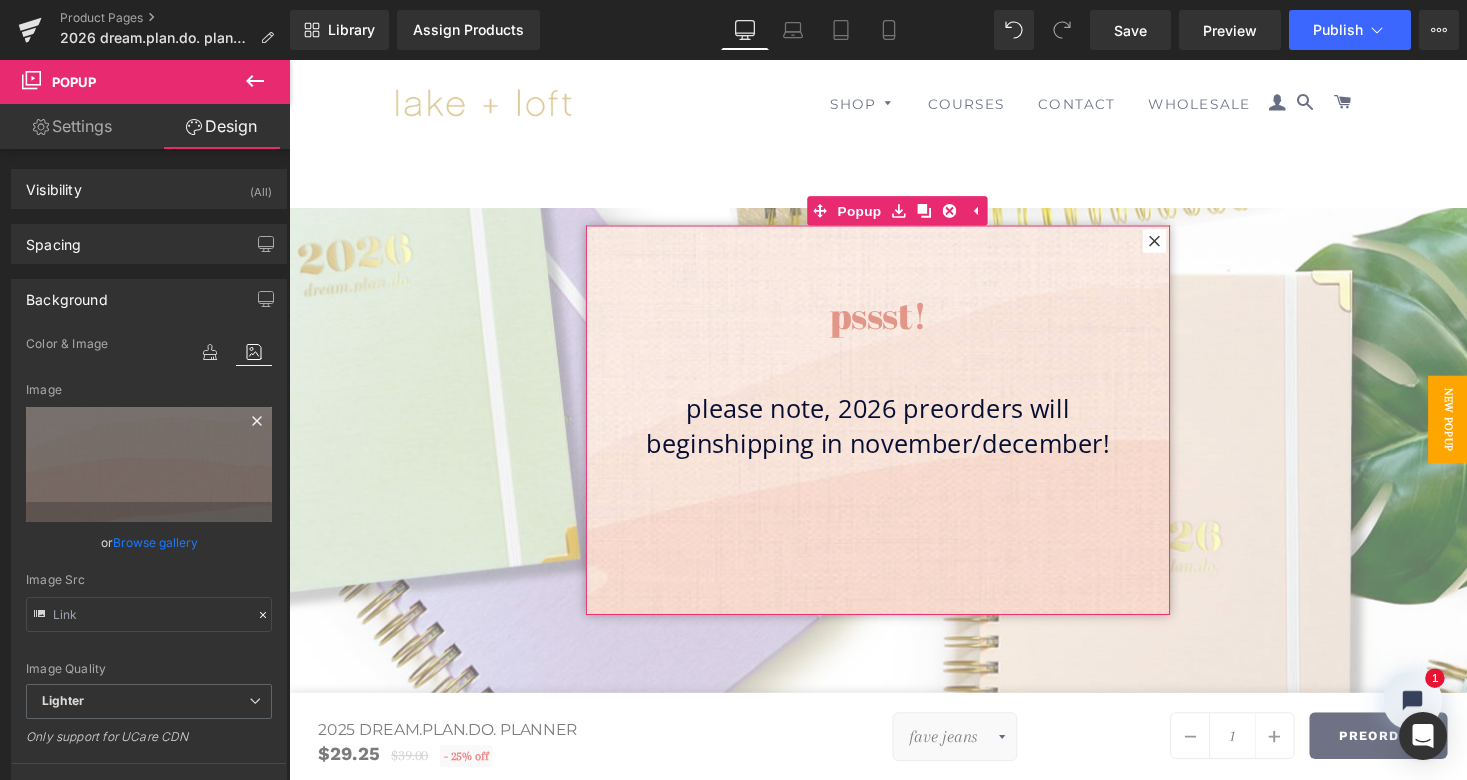 click 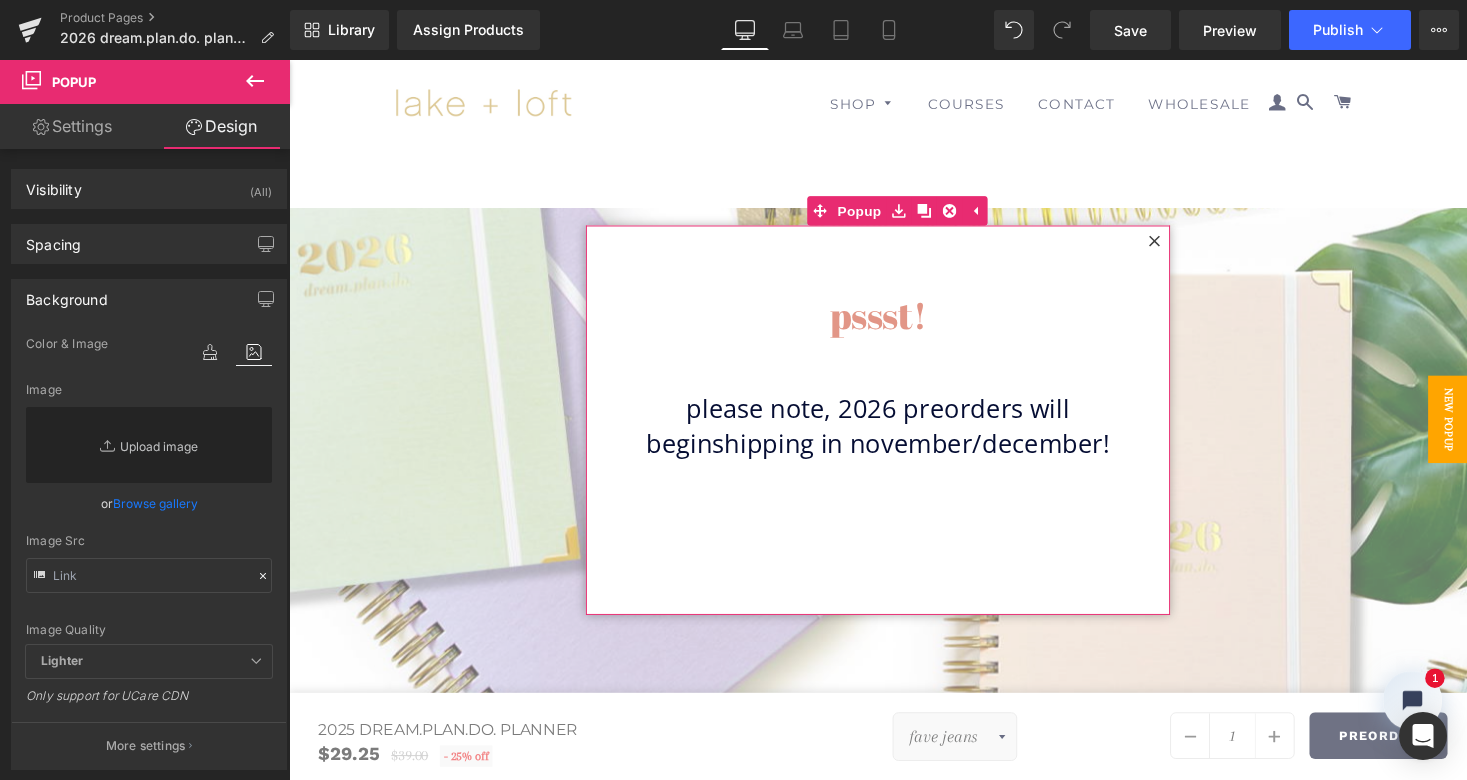 click on "Replace Image" at bounding box center (149, 445) 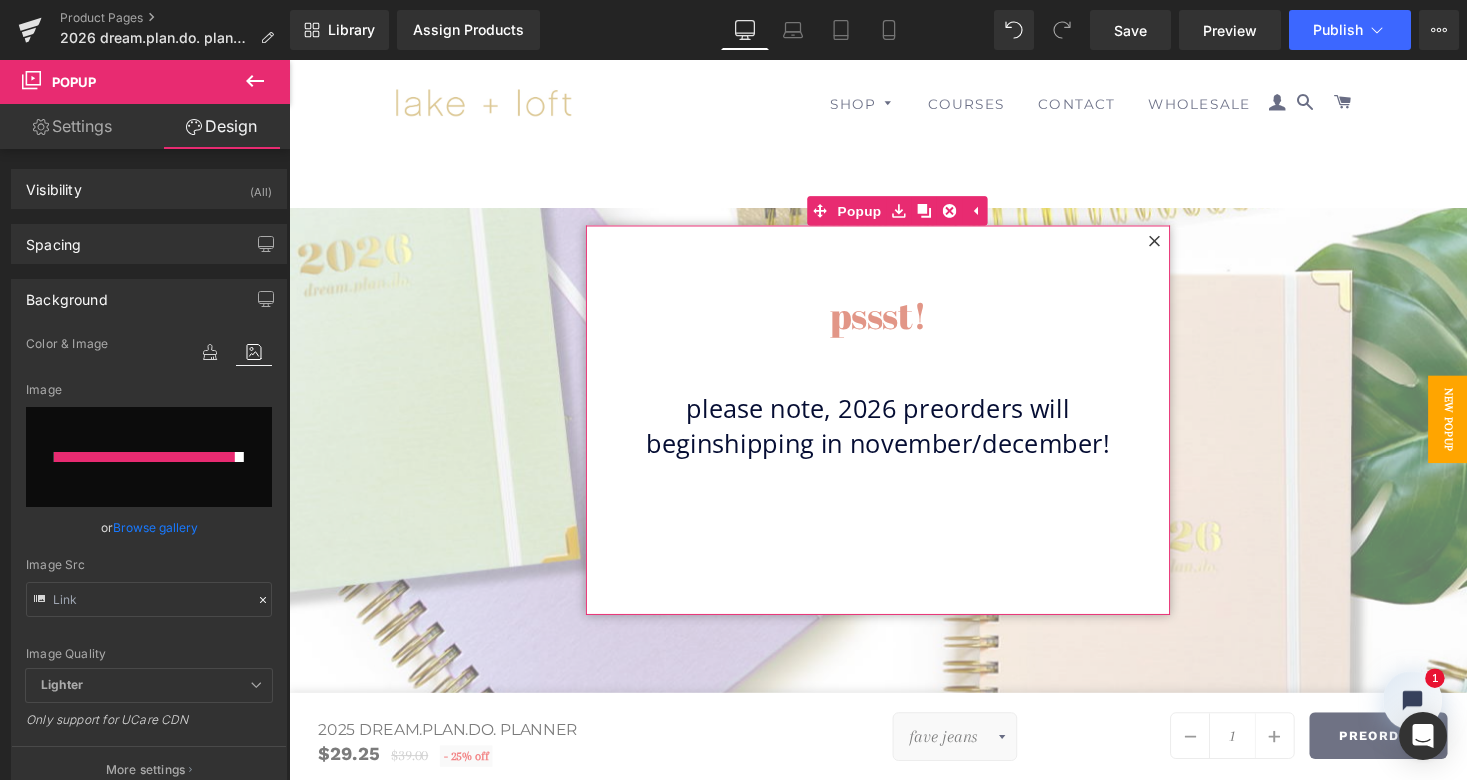 click at bounding box center (144, 457) 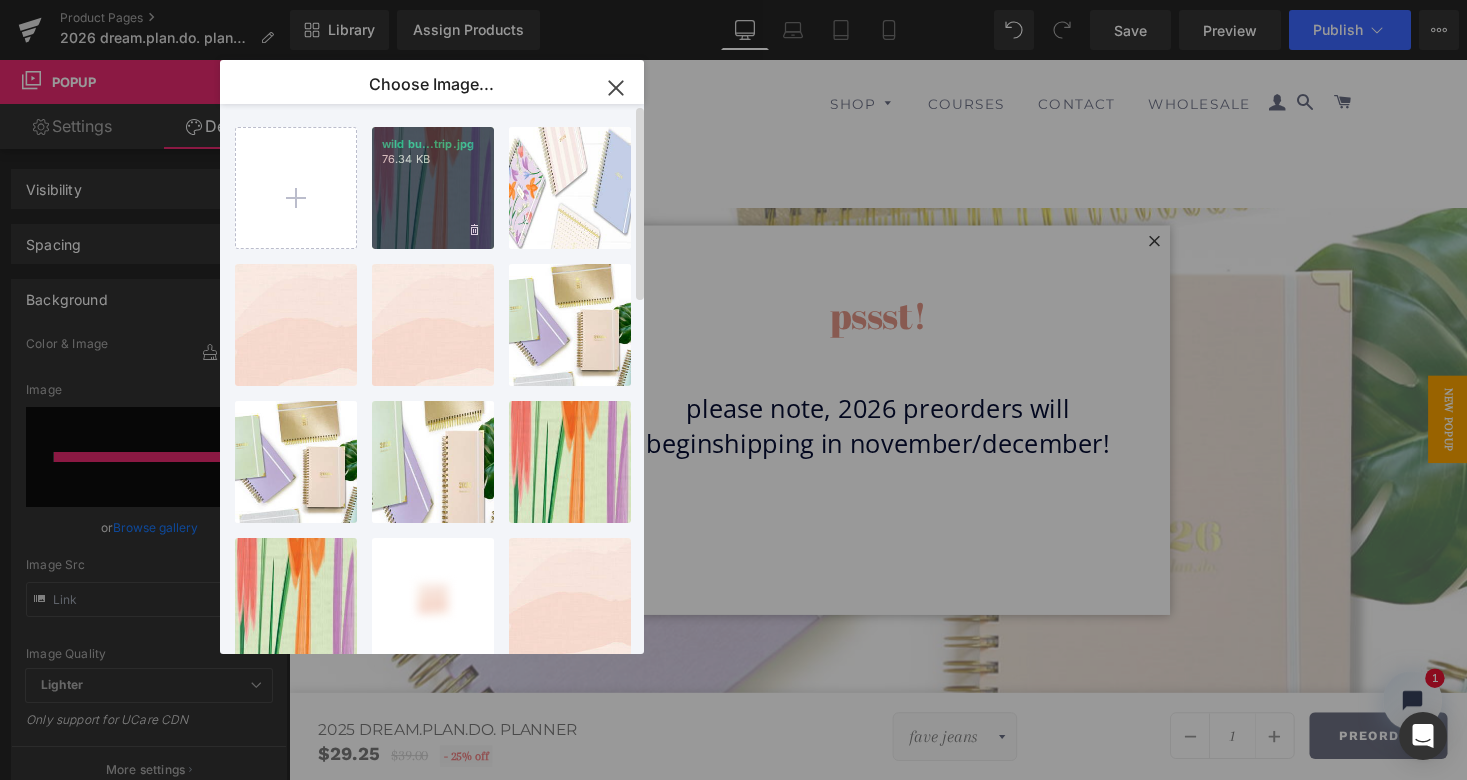 click on "wild bu...trip.jpg 76.34 KB" at bounding box center [433, 188] 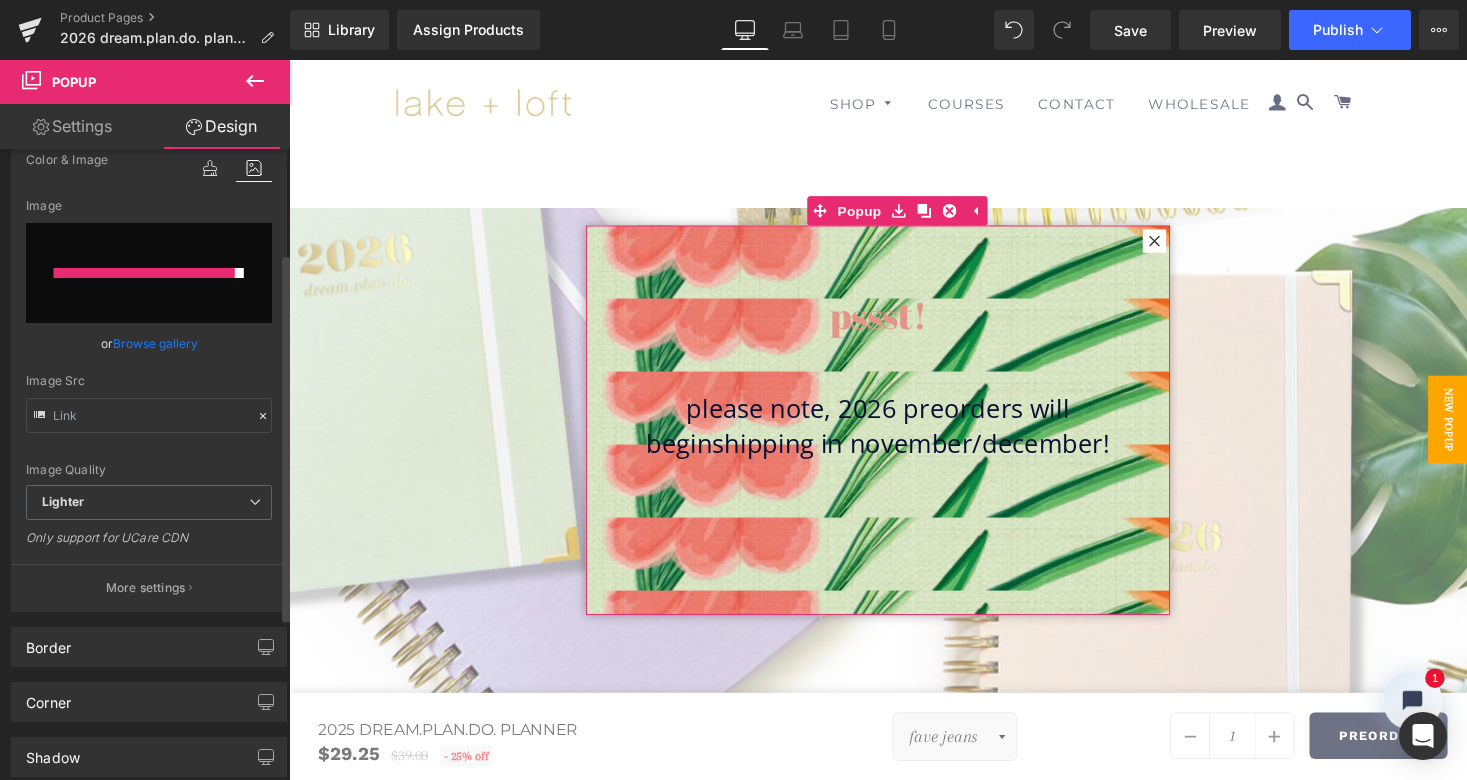 scroll, scrollTop: 186, scrollLeft: 0, axis: vertical 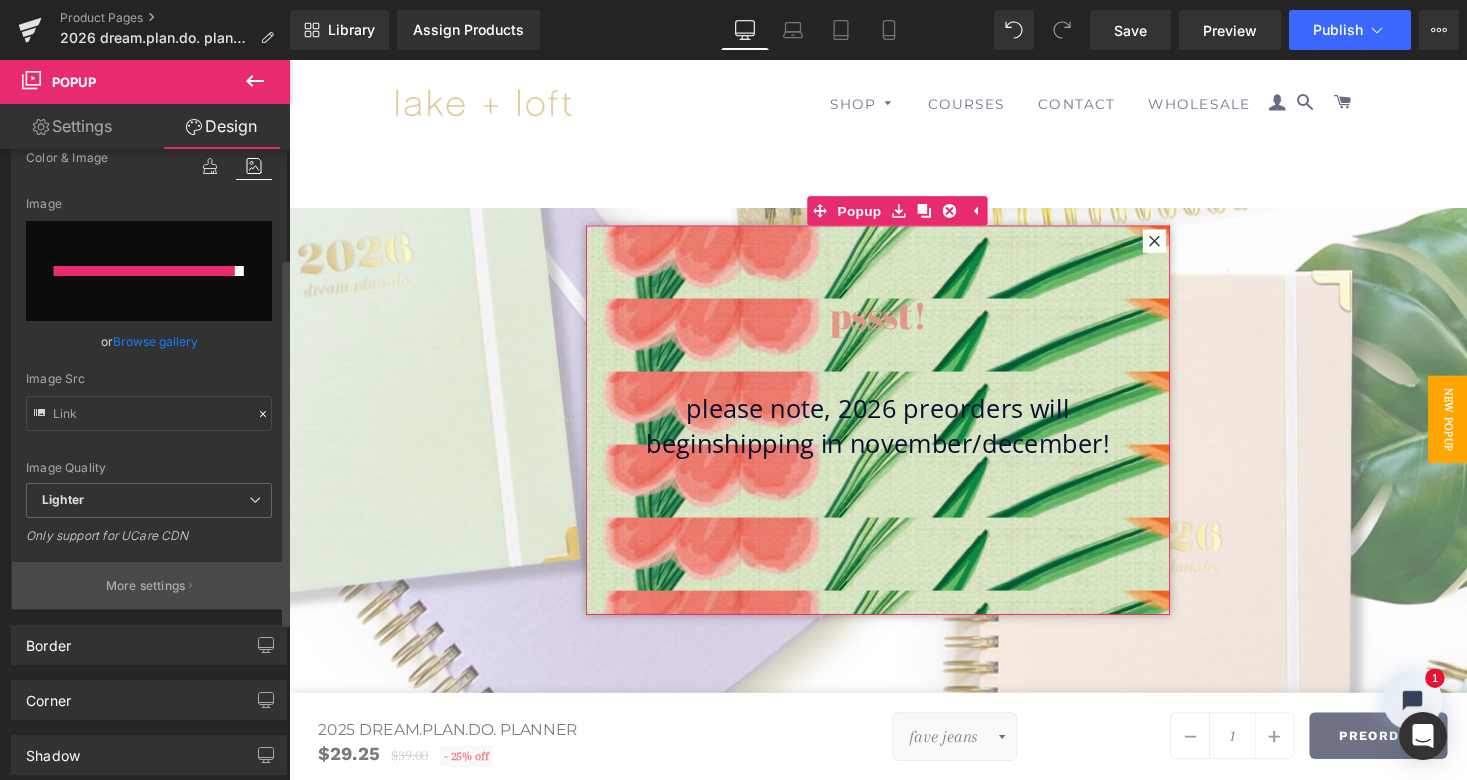 click on "More settings" at bounding box center [146, 586] 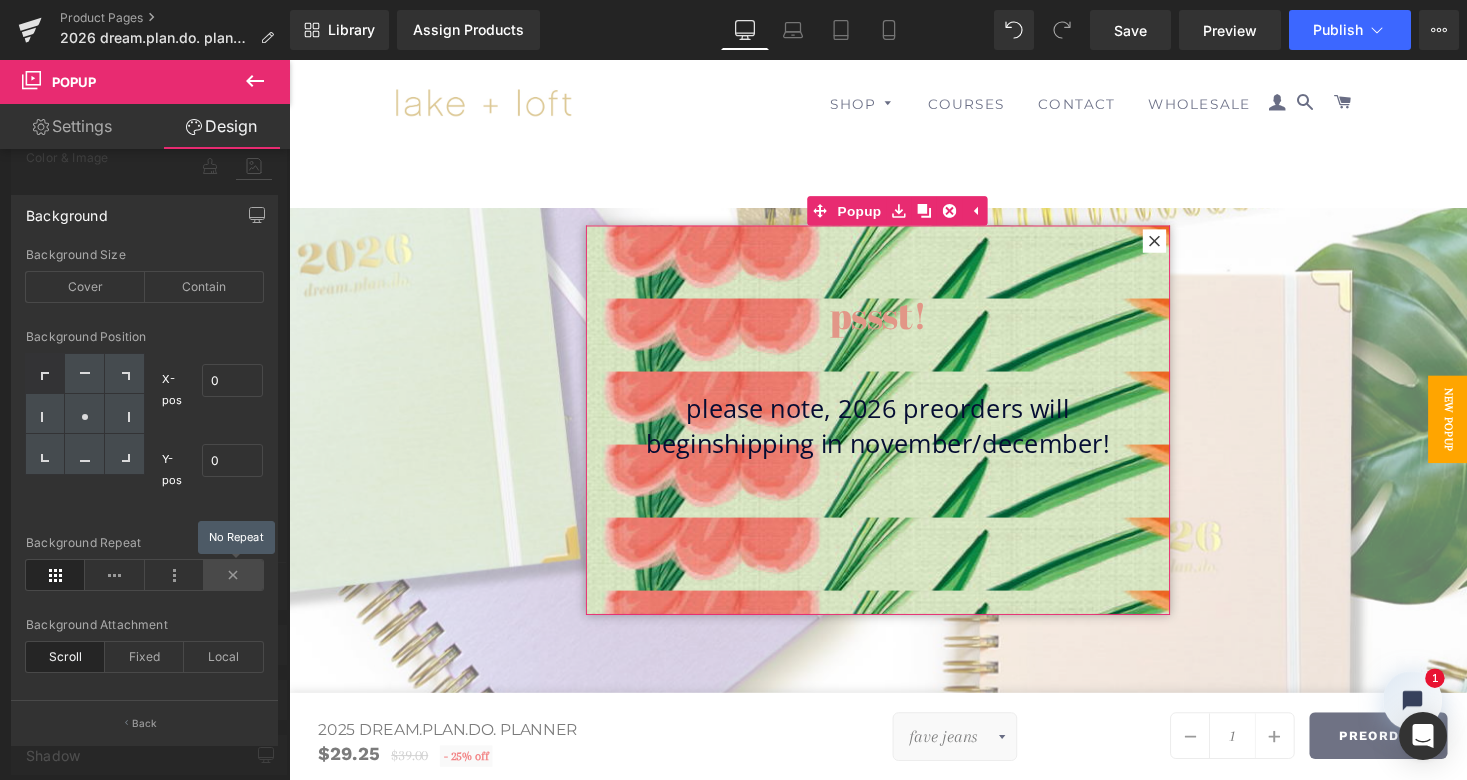 click at bounding box center (233, 575) 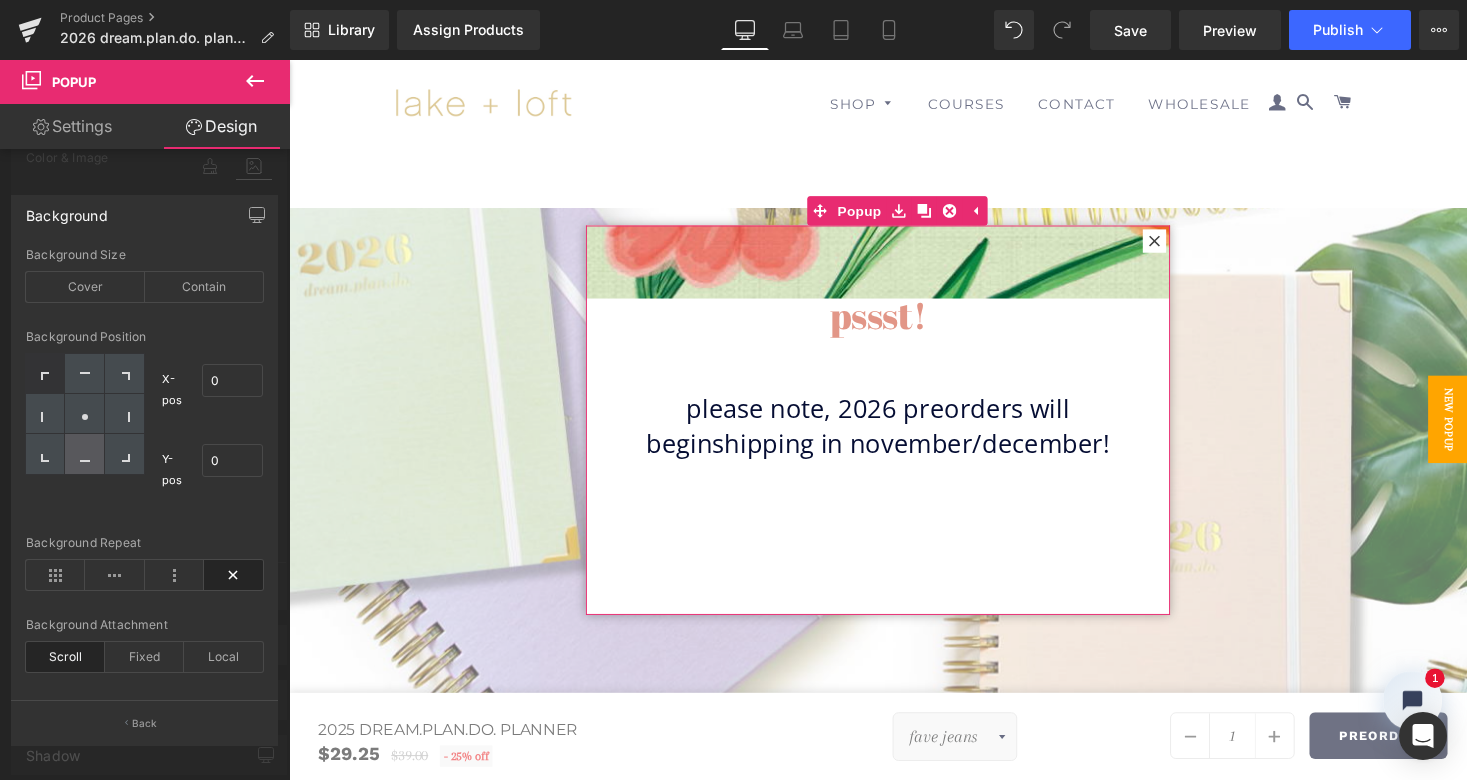 click at bounding box center [84, 454] 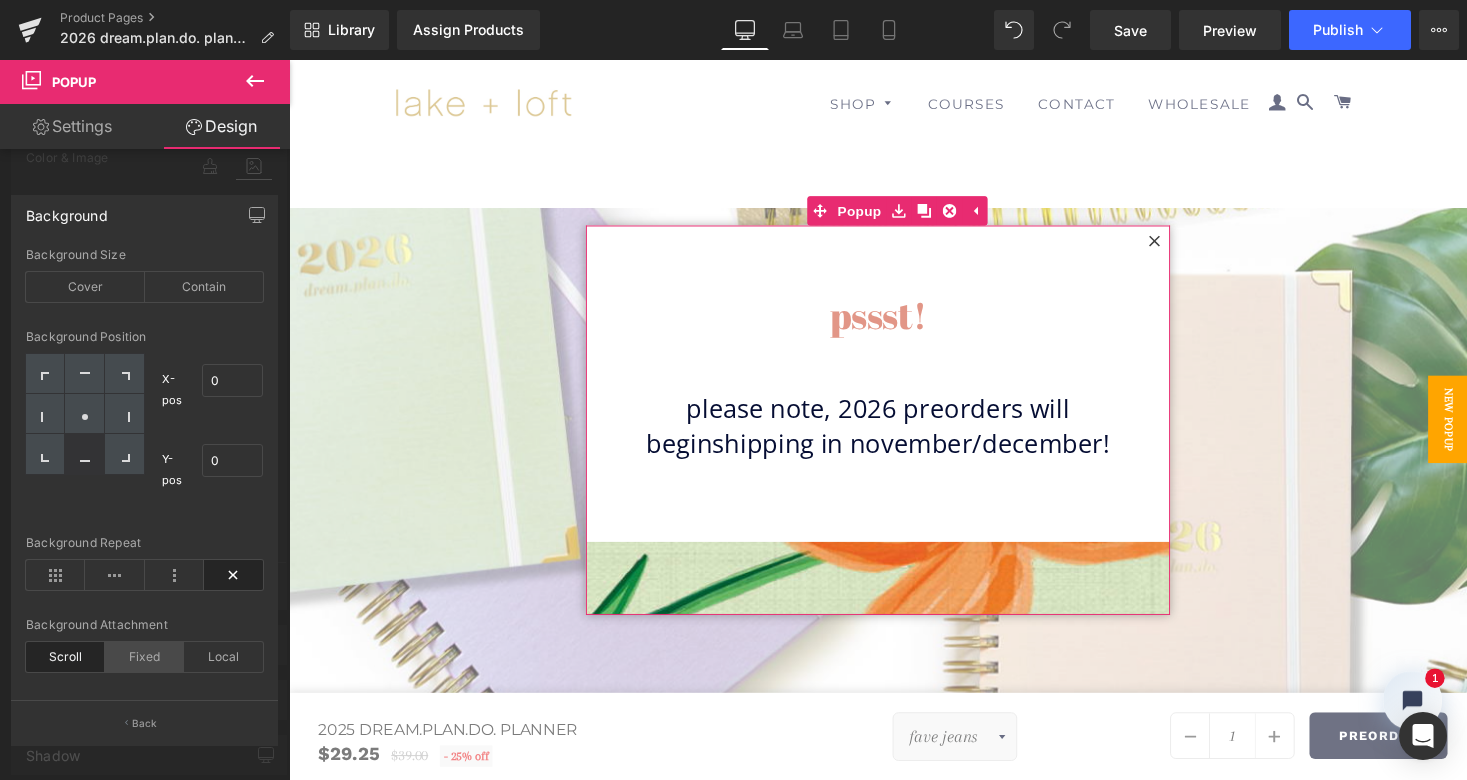 click on "Fixed" at bounding box center [144, 657] 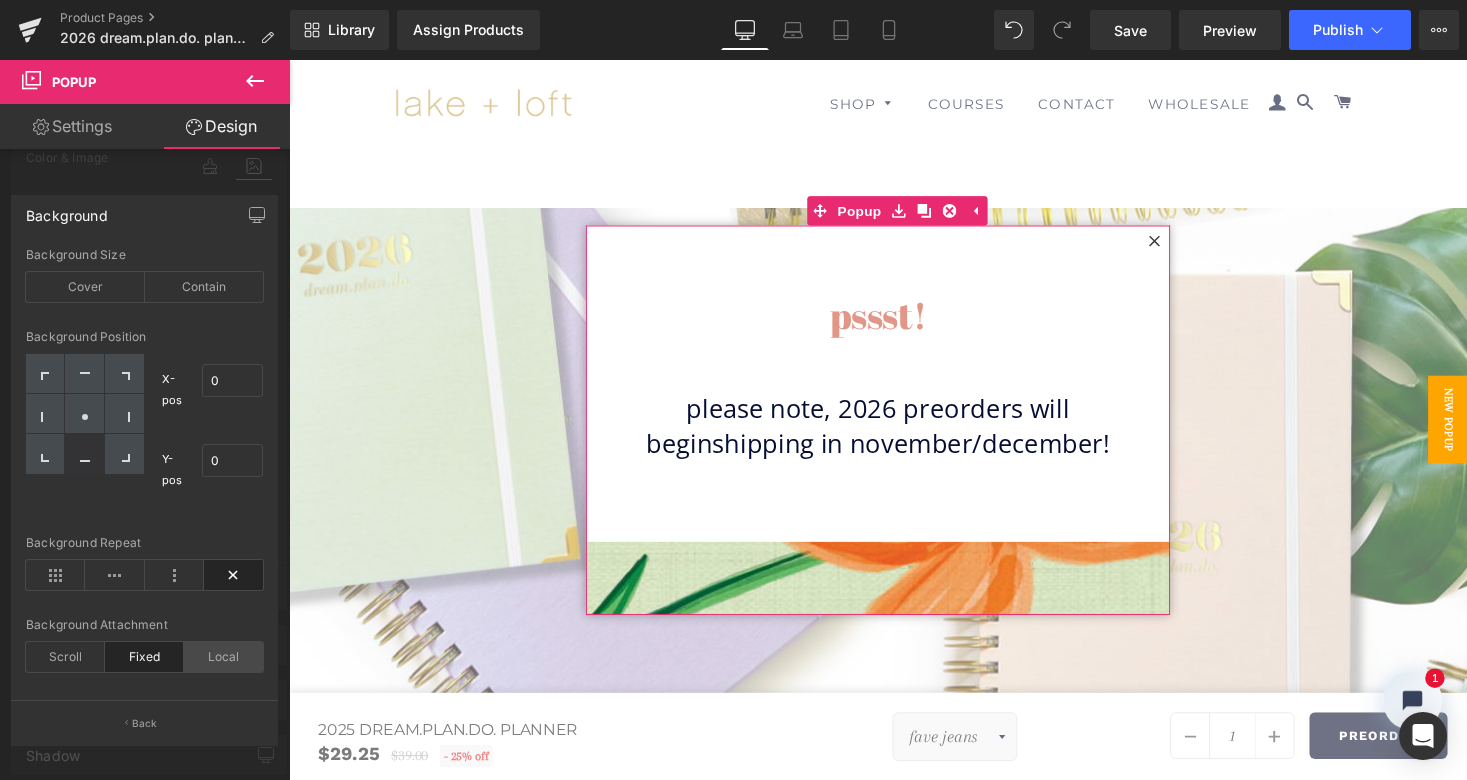 click on "Local" at bounding box center (223, 657) 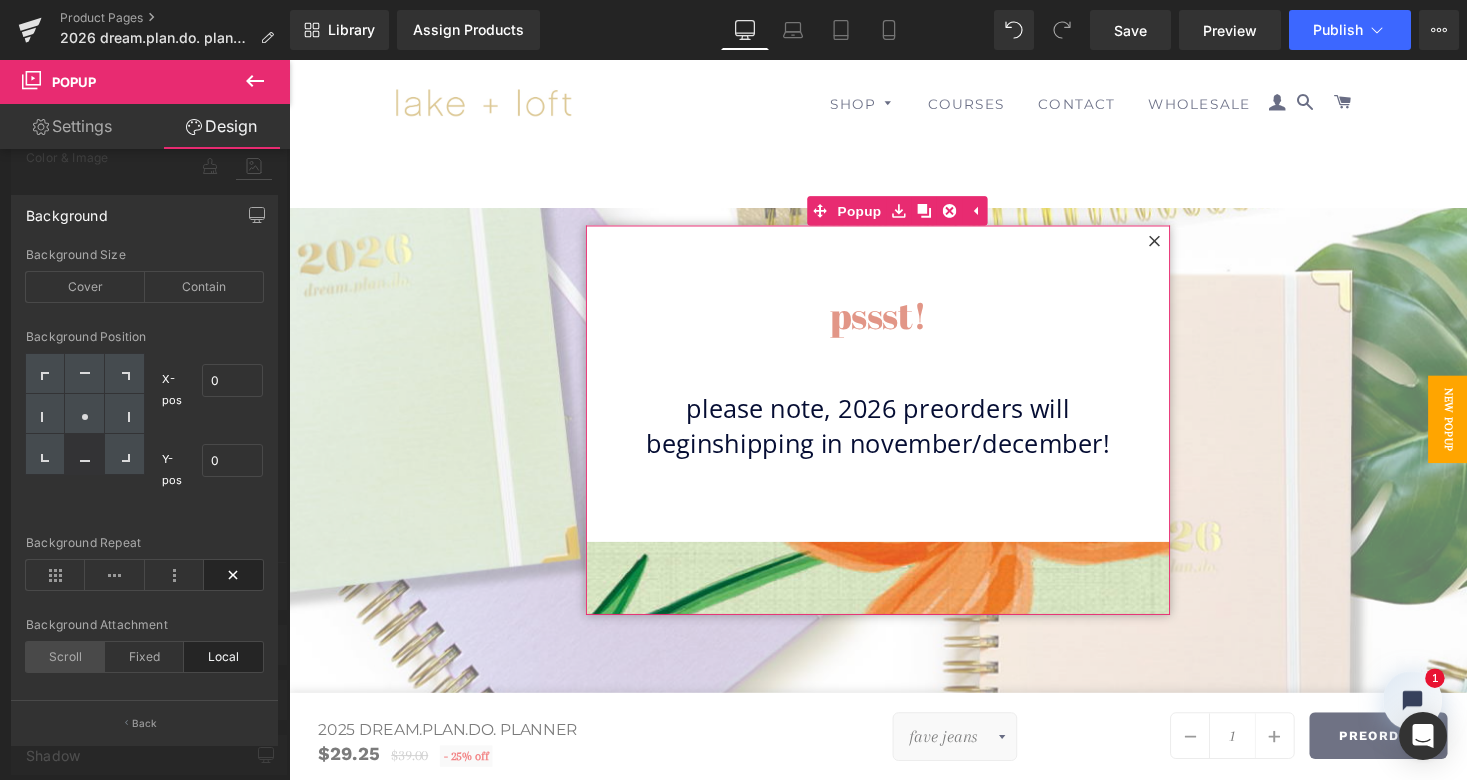 click on "Scroll" at bounding box center (65, 657) 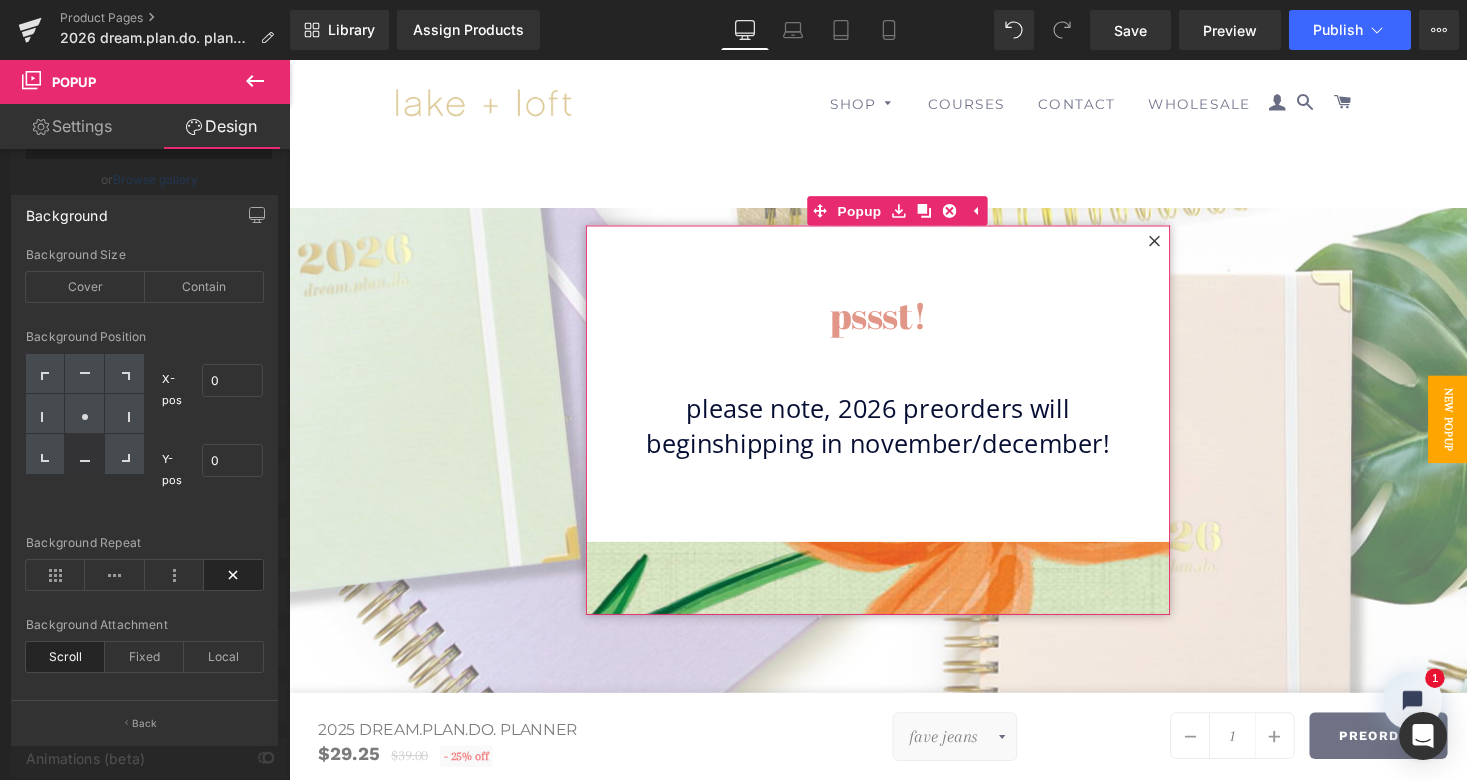 scroll, scrollTop: 349, scrollLeft: 0, axis: vertical 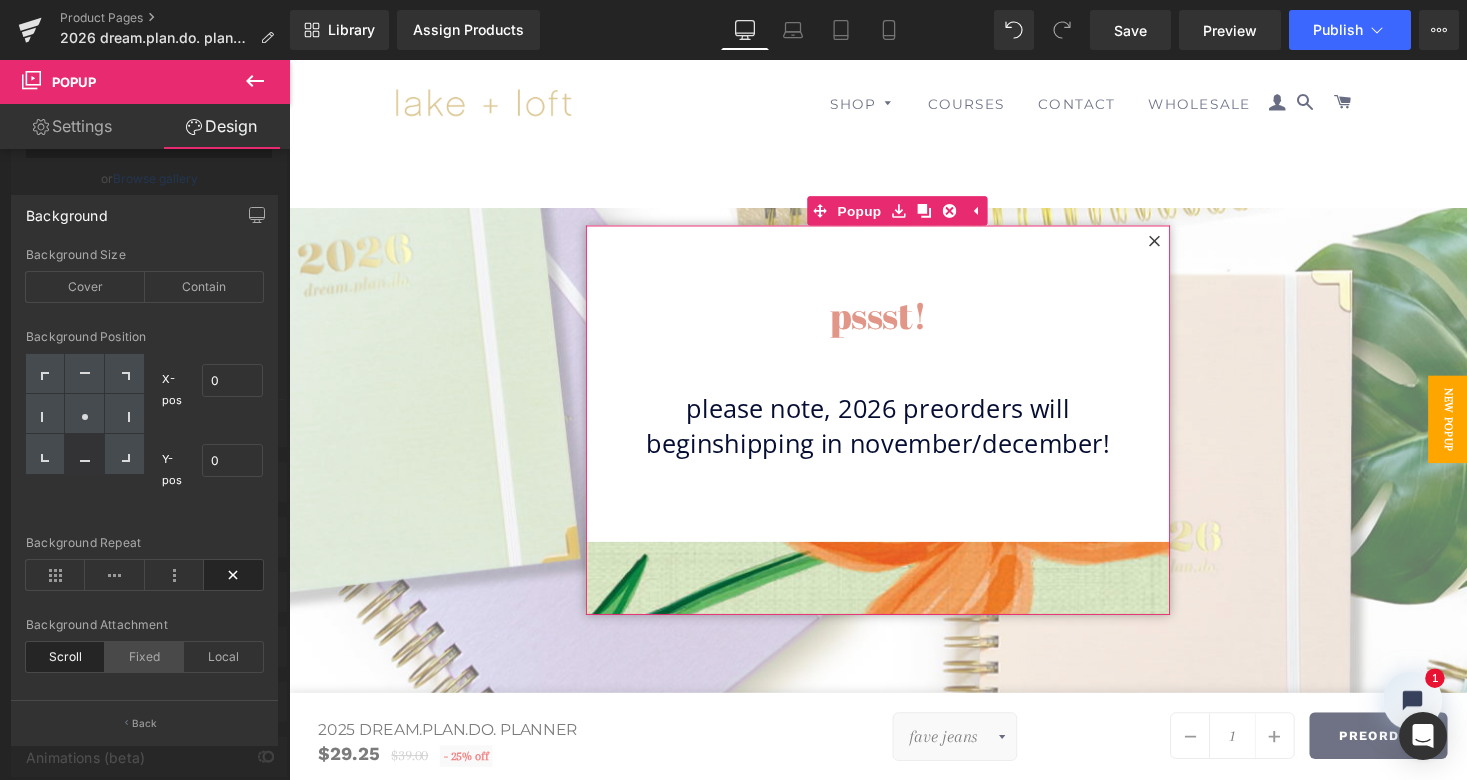 click on "Fixed" at bounding box center [144, 657] 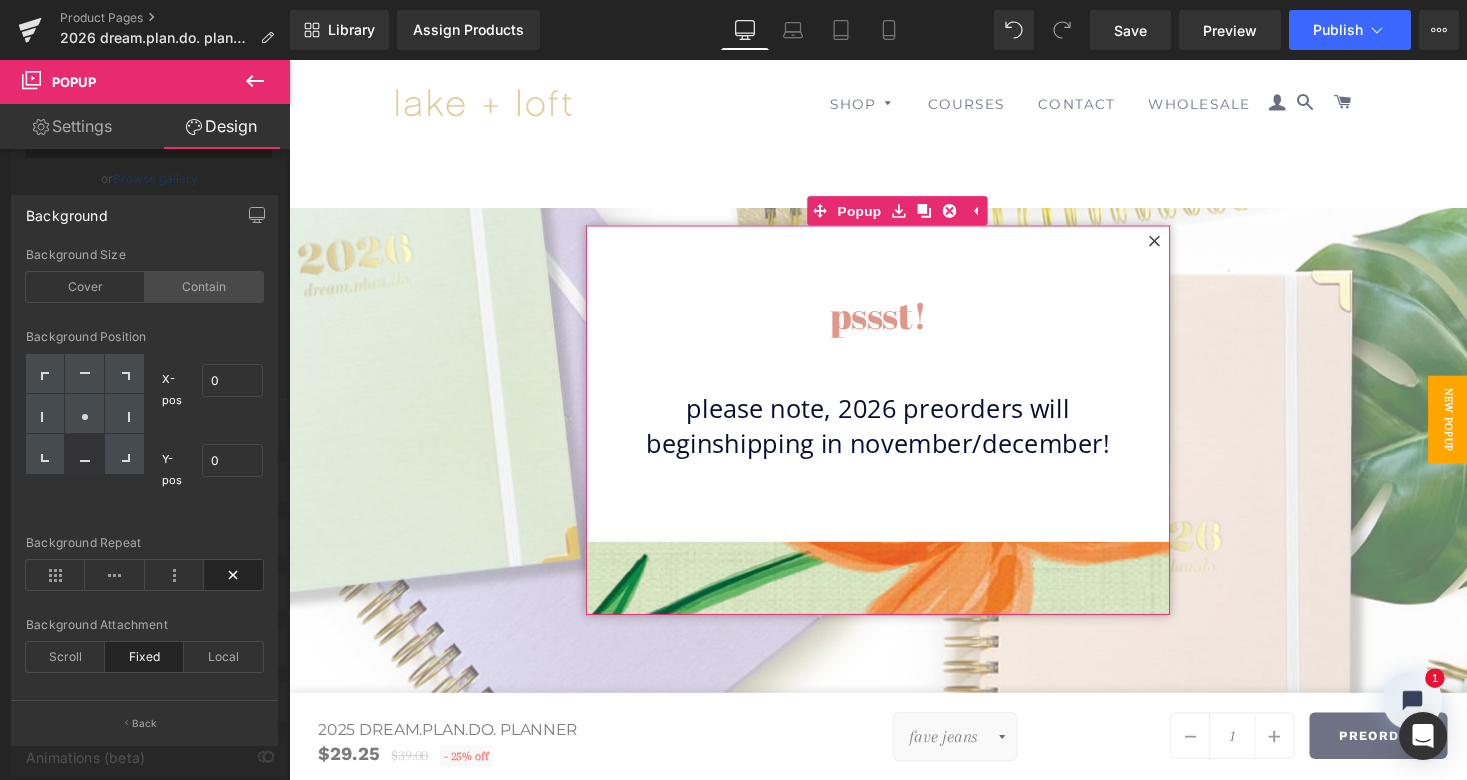 click on "Contain" at bounding box center [204, 287] 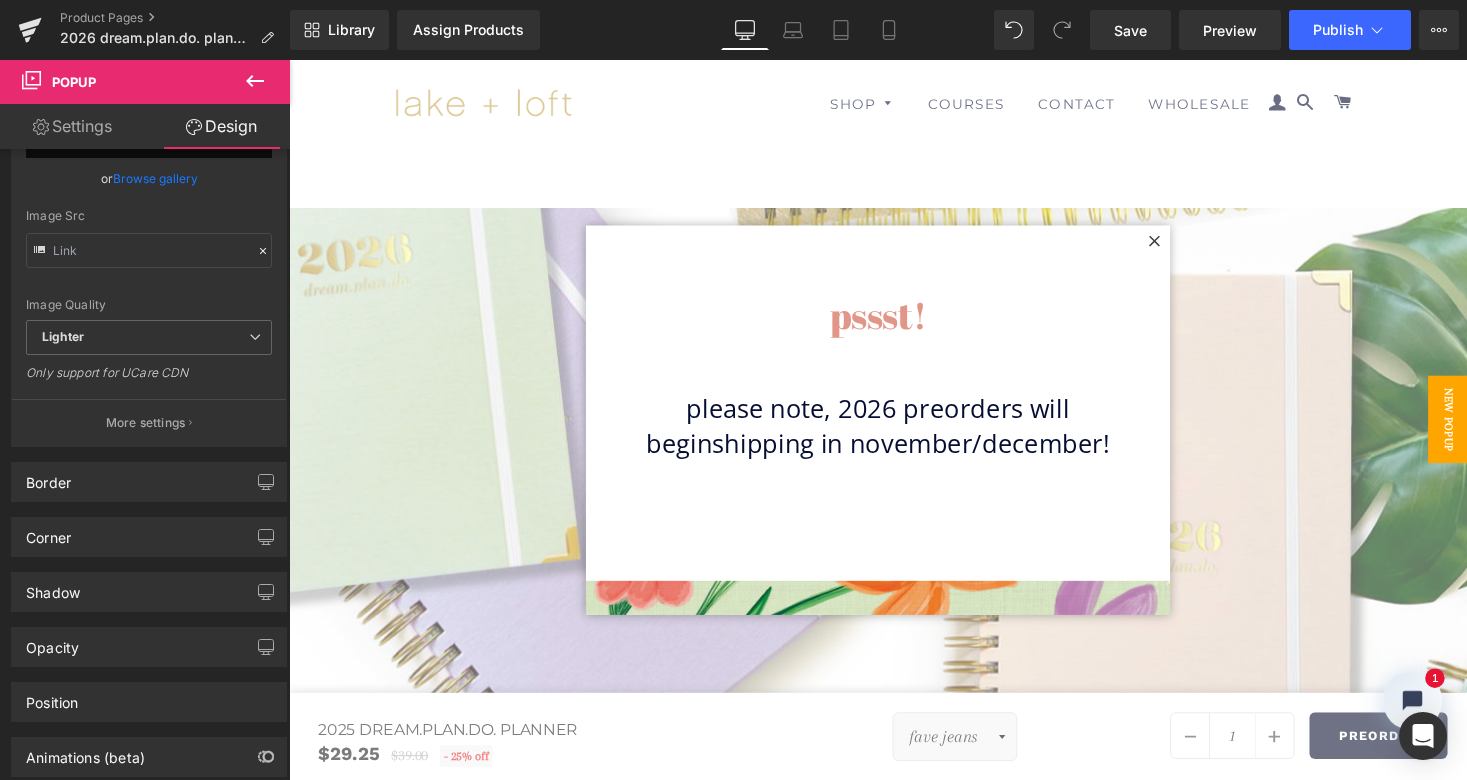 click on "Close menu
shop
Expand submenu
Collapse submenu
2025 reverie planners
2025 dream.plan.do.
NEW! washi tape
gift wrap /" at bounding box center (894, 3848) 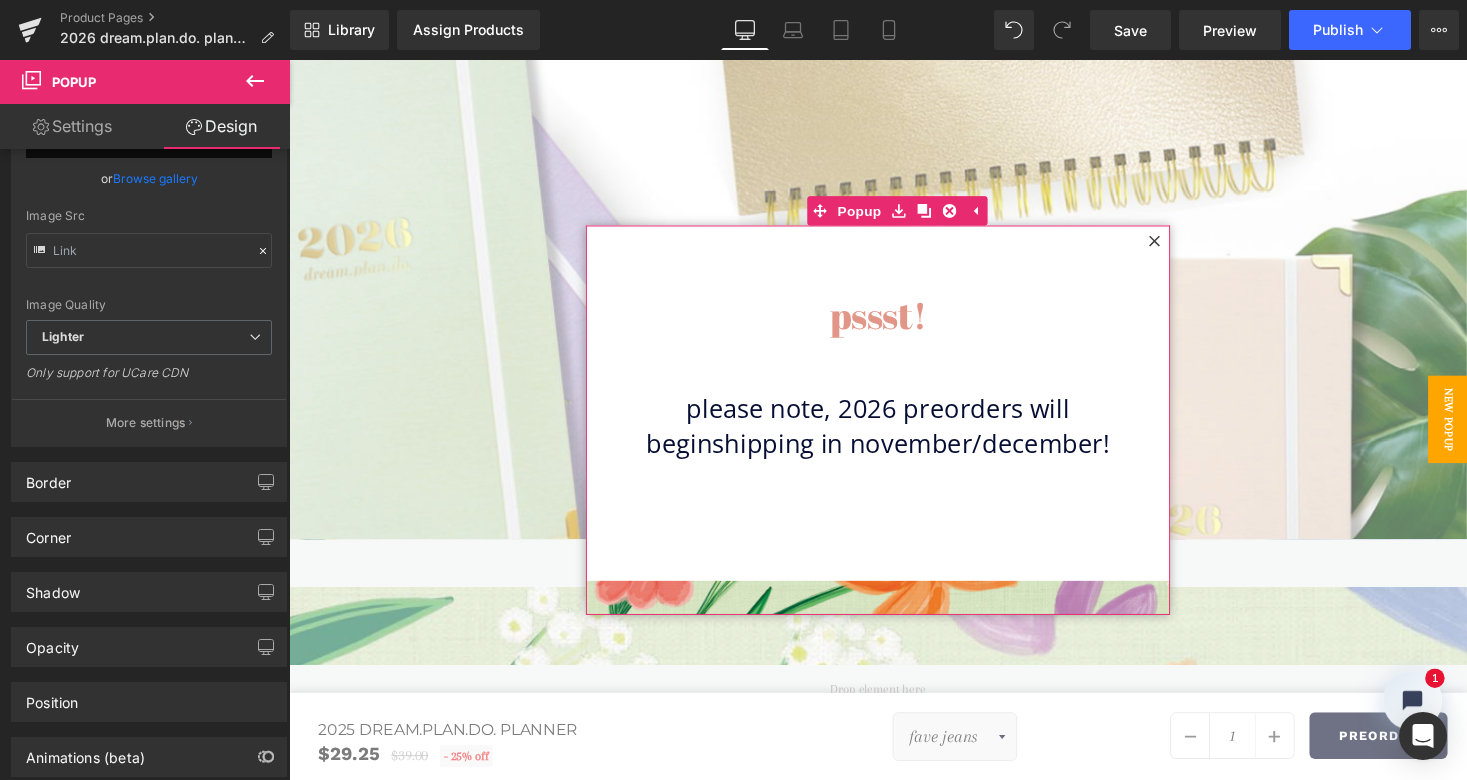 scroll, scrollTop: 298, scrollLeft: 0, axis: vertical 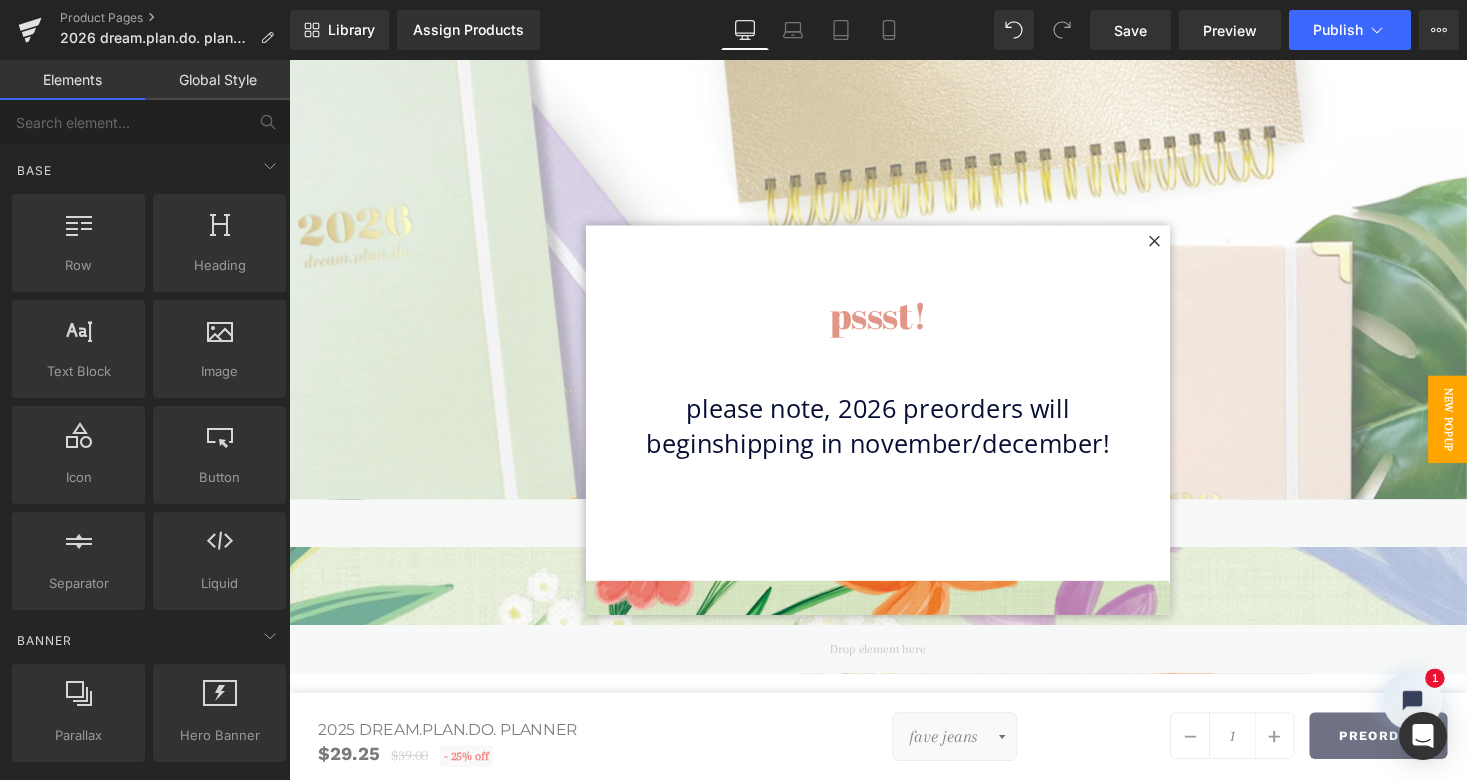 click at bounding box center (894, 430) 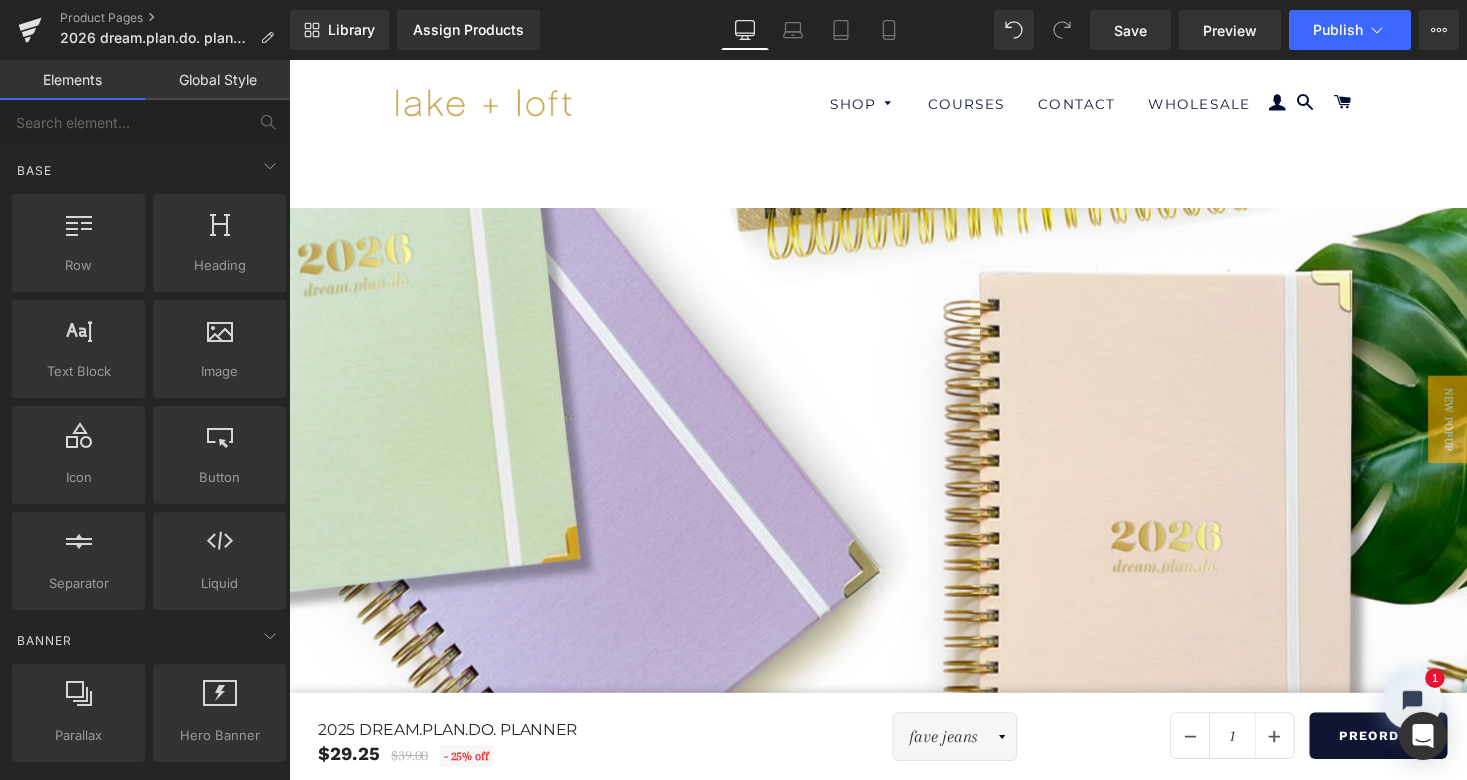 scroll, scrollTop: 0, scrollLeft: 0, axis: both 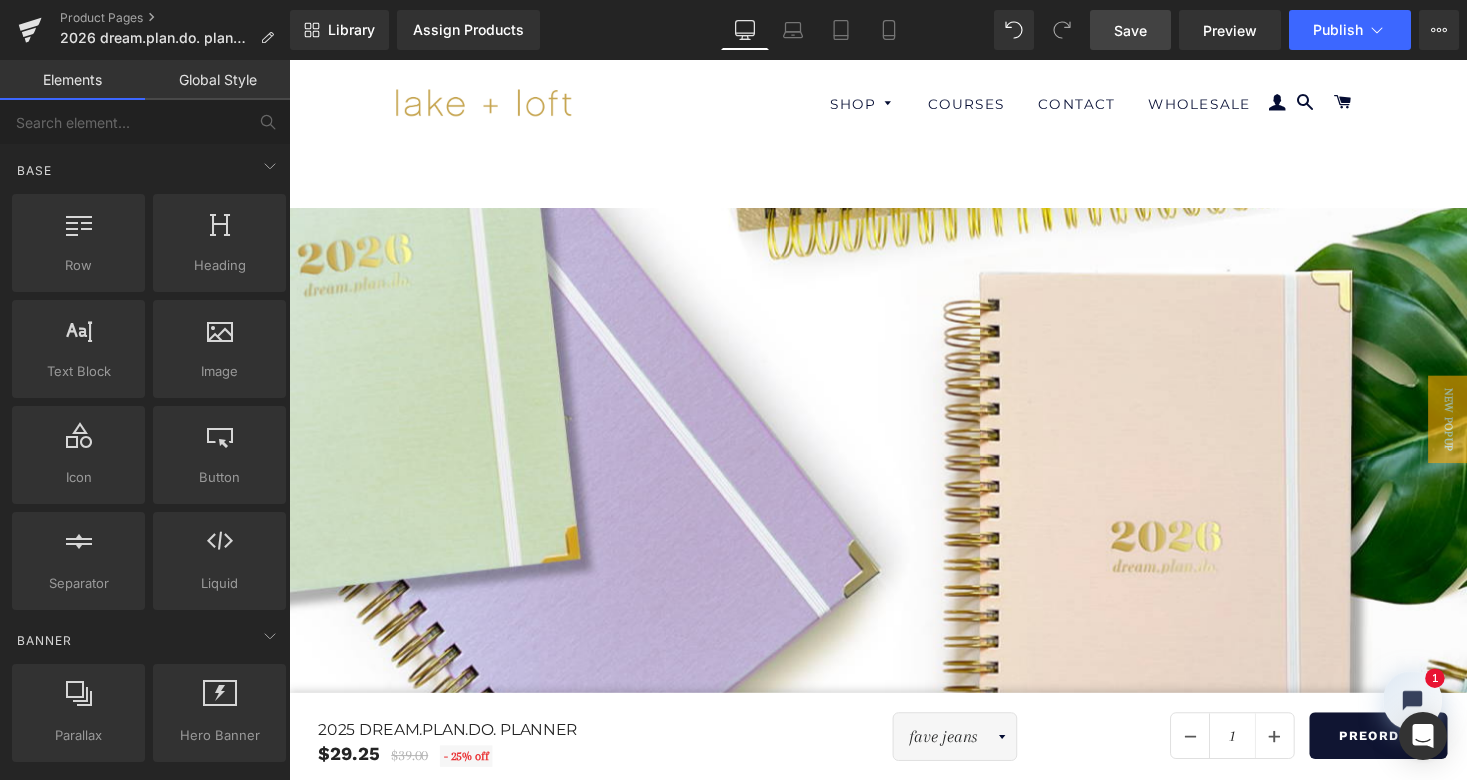 click on "Save" at bounding box center (1130, 30) 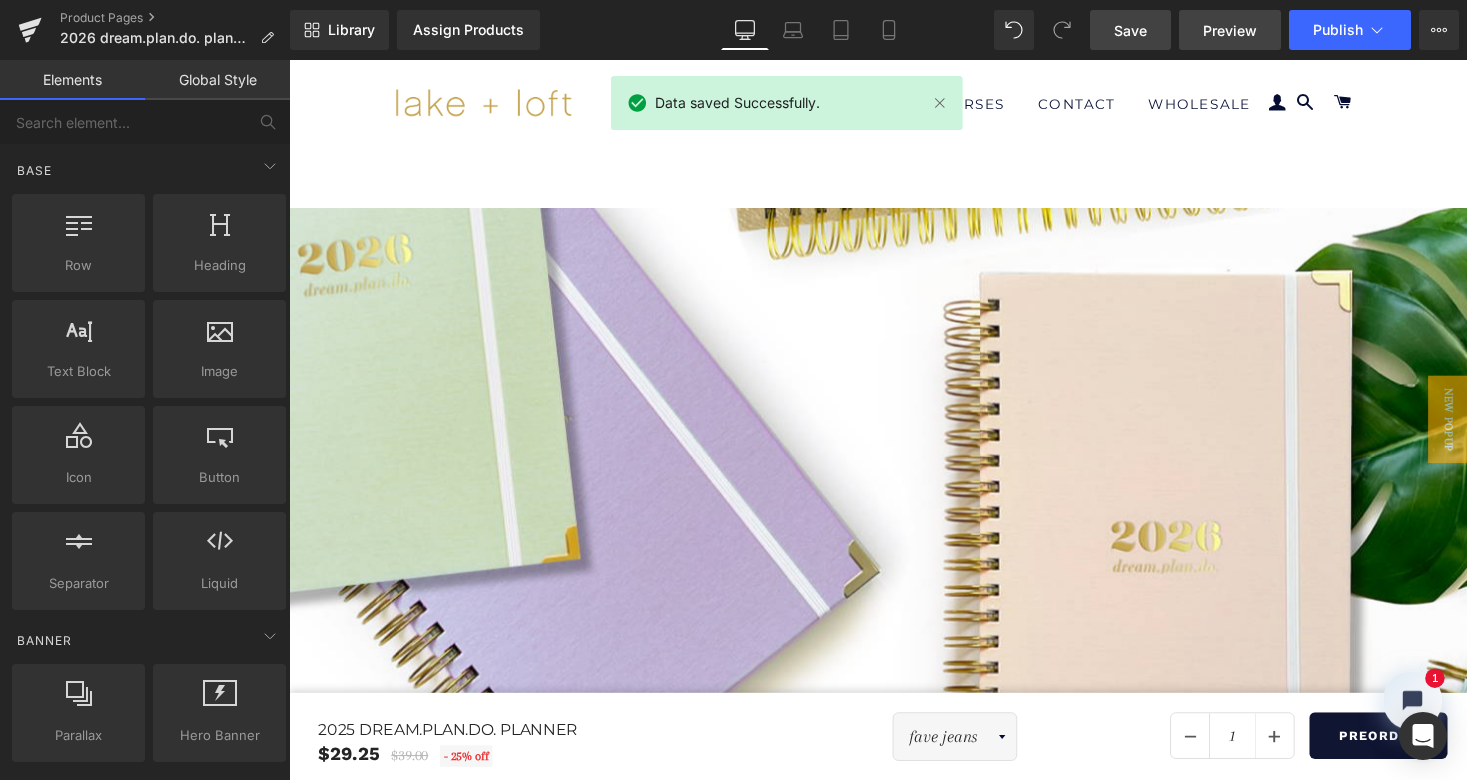 click on "Preview" at bounding box center (1230, 30) 